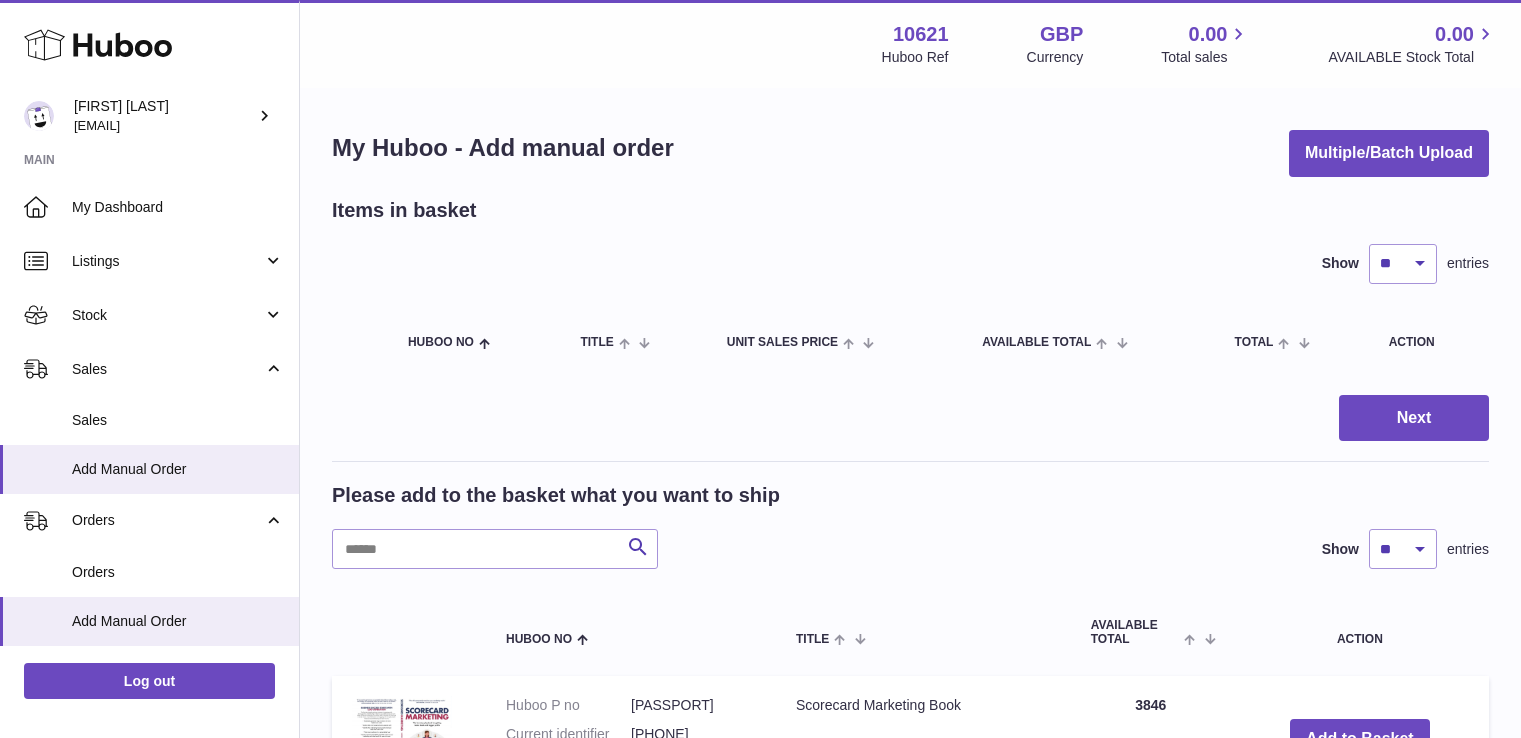 scroll, scrollTop: 0, scrollLeft: 0, axis: both 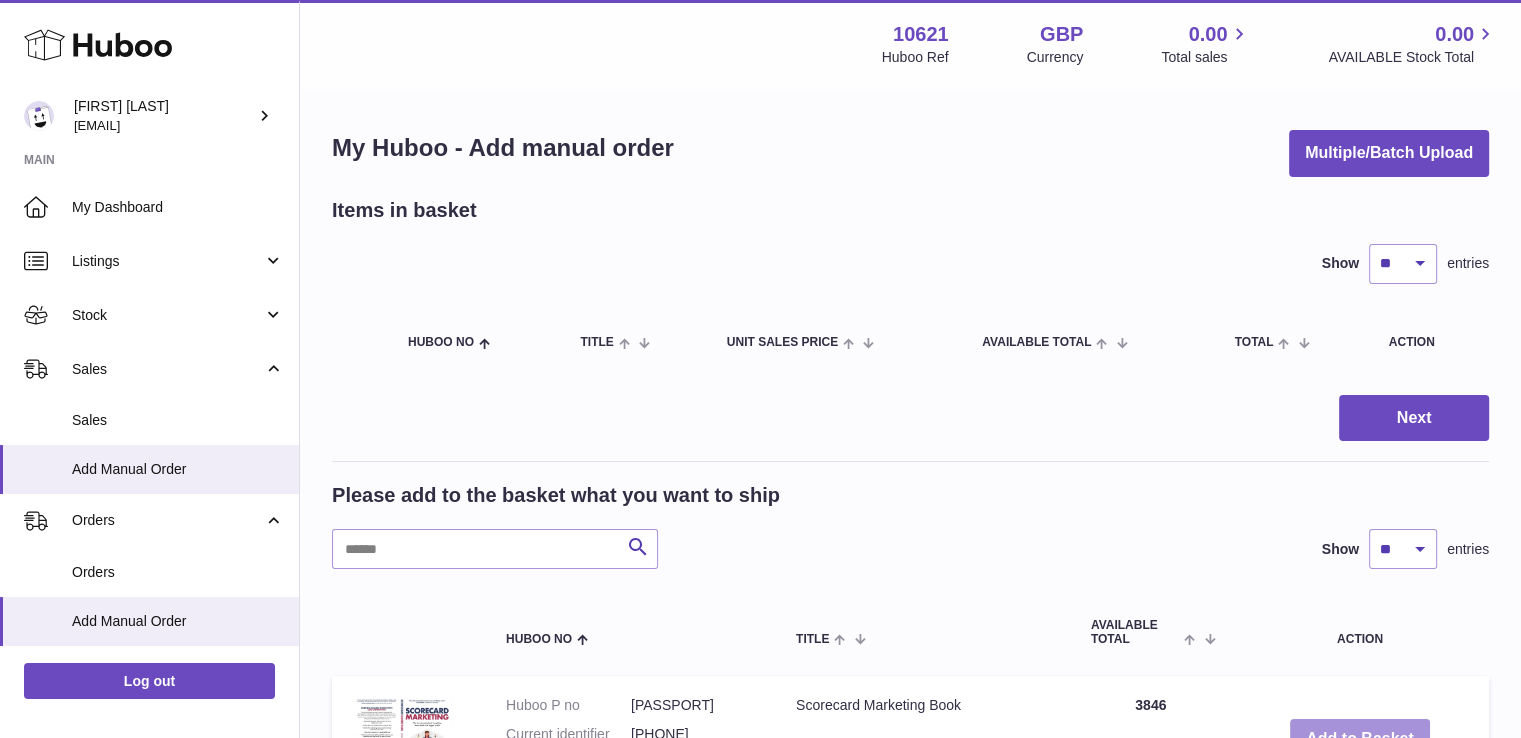 click on "Add to Basket" at bounding box center (1360, 739) 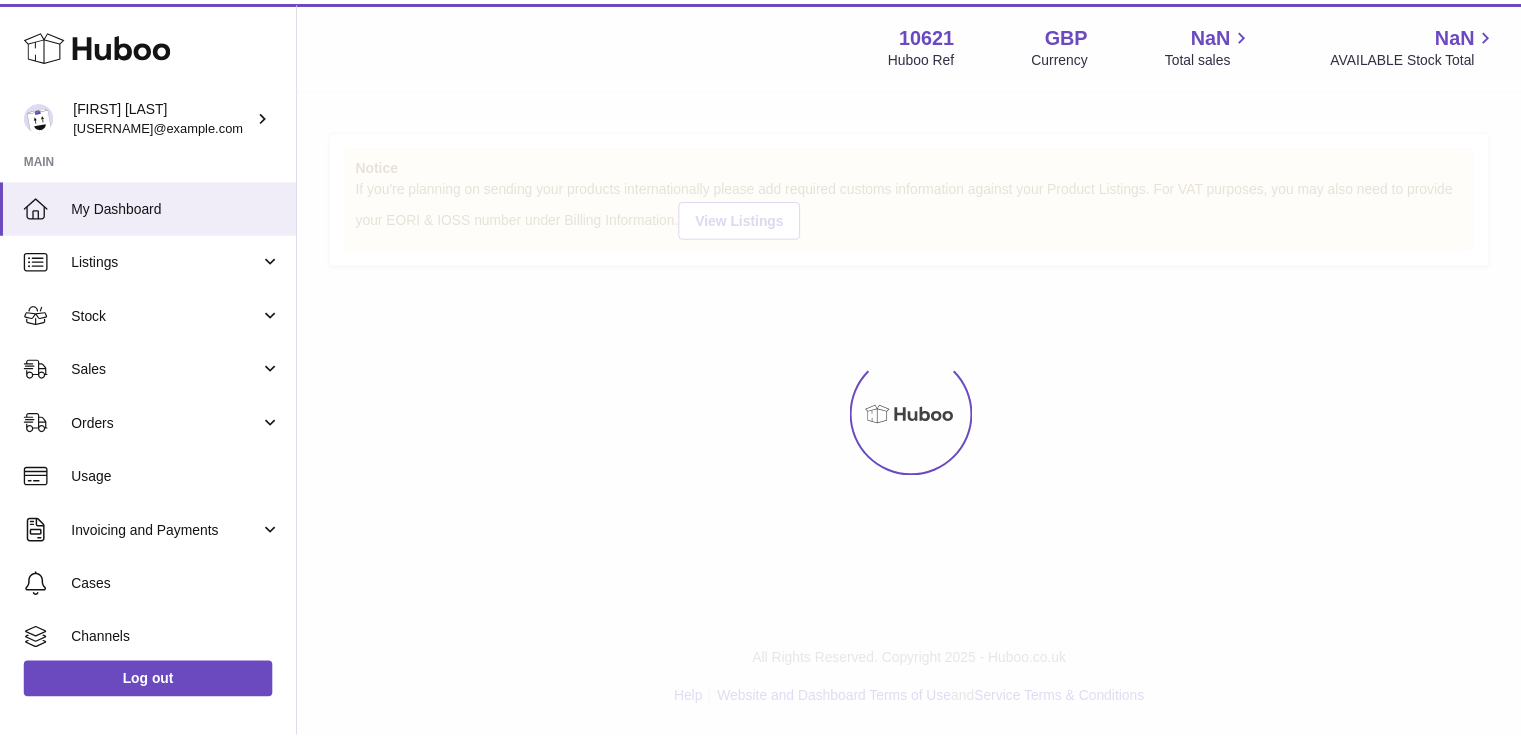 scroll, scrollTop: 0, scrollLeft: 0, axis: both 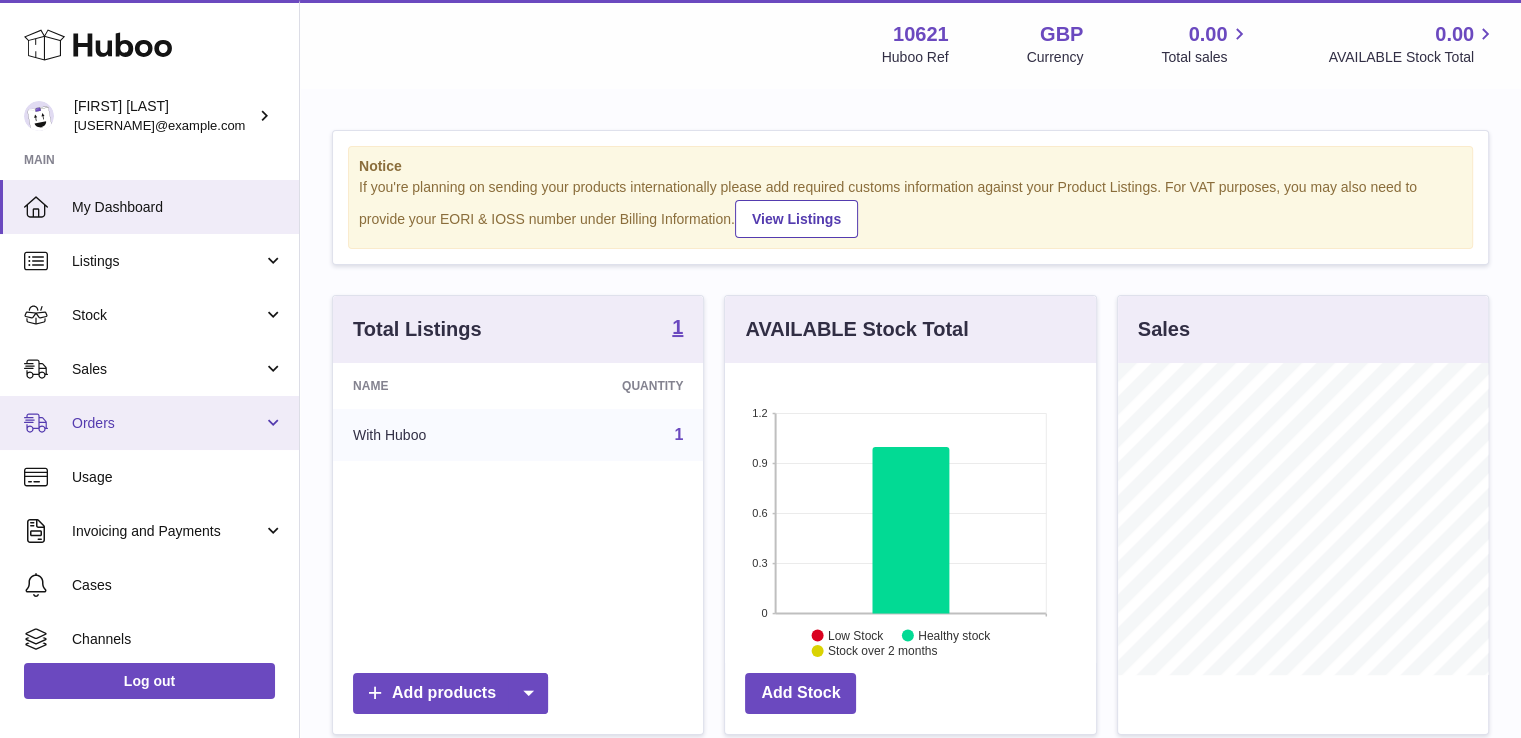 click on "Orders" at bounding box center [167, 423] 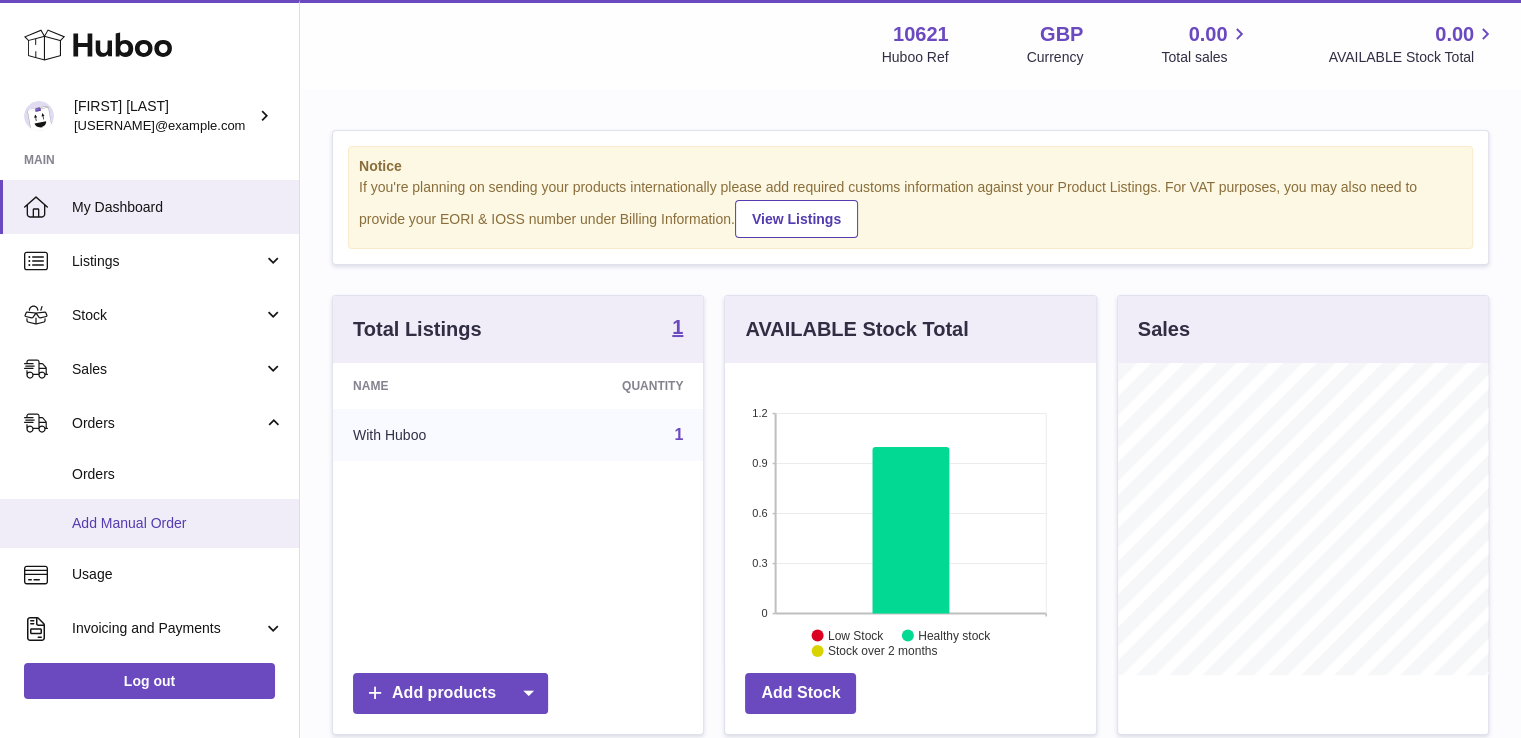 click on "Add Manual Order" at bounding box center (178, 523) 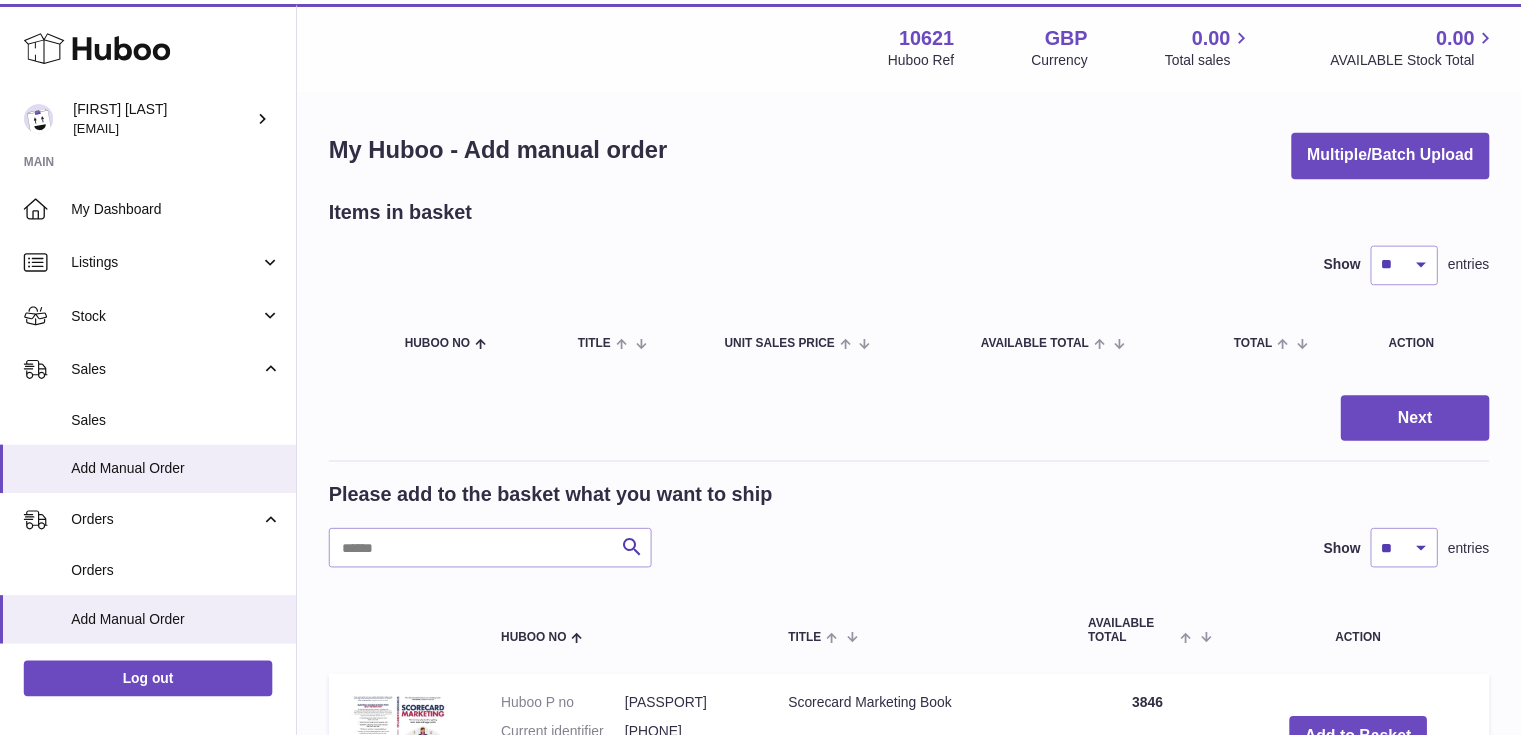 scroll, scrollTop: 0, scrollLeft: 0, axis: both 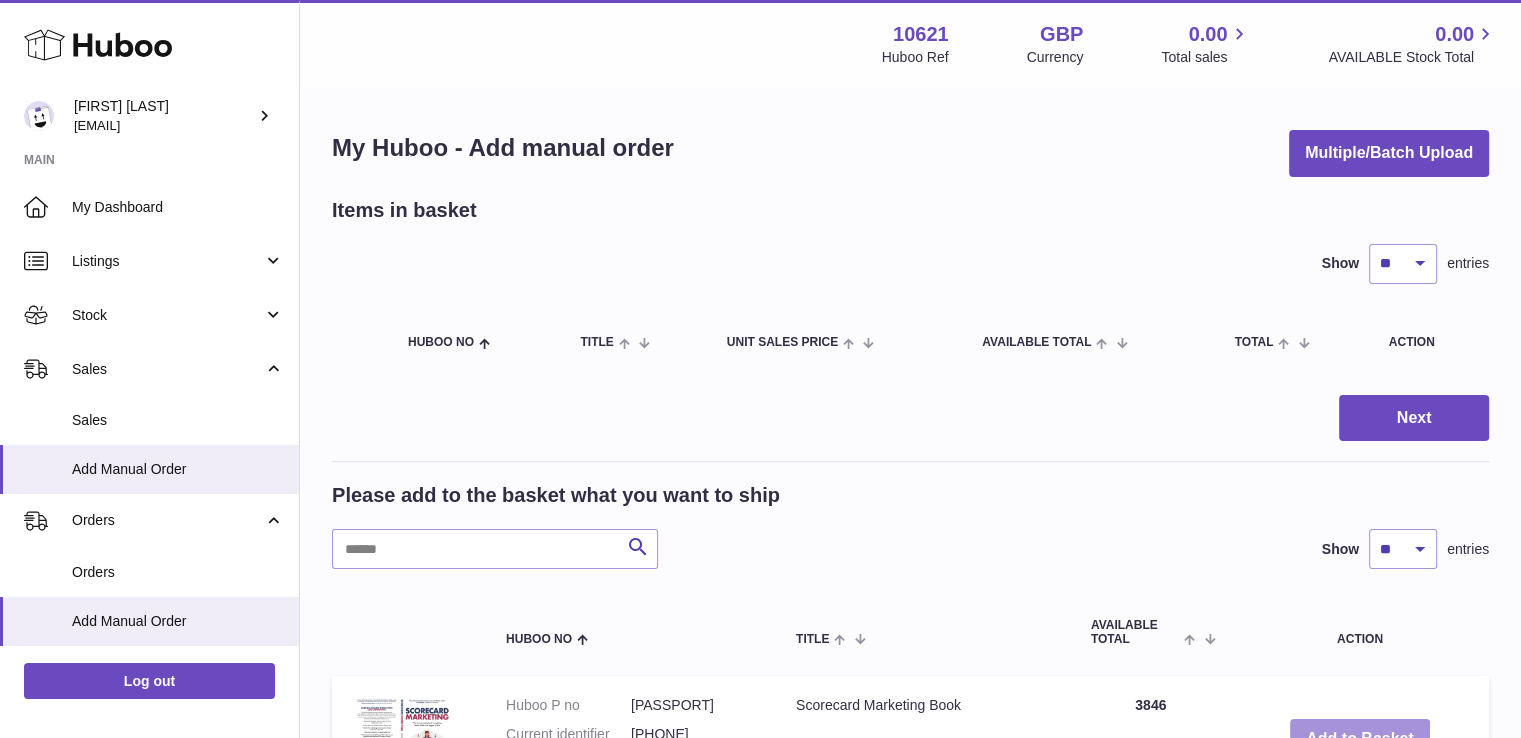 click on "Add to Basket" at bounding box center [1360, 739] 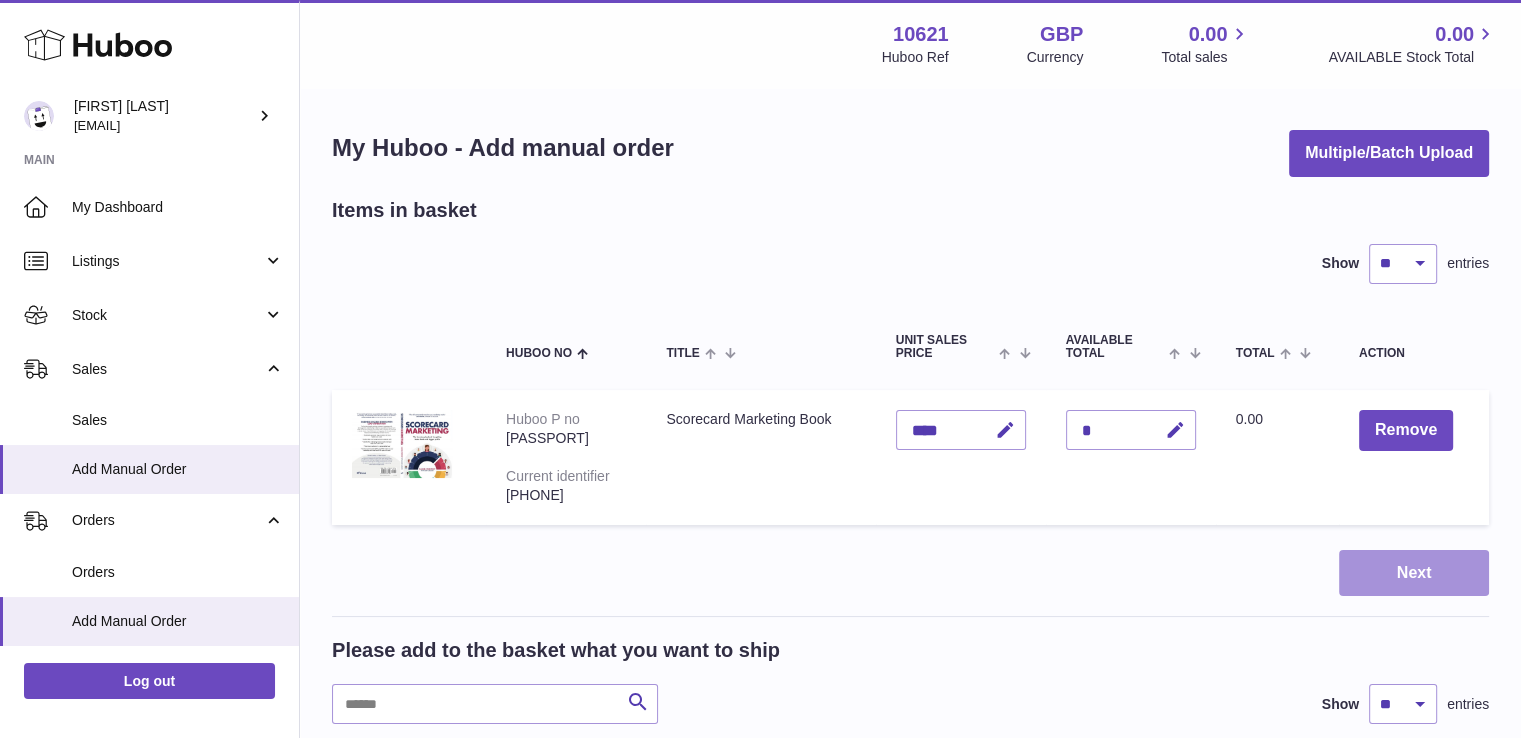 click on "Next" at bounding box center [1414, 573] 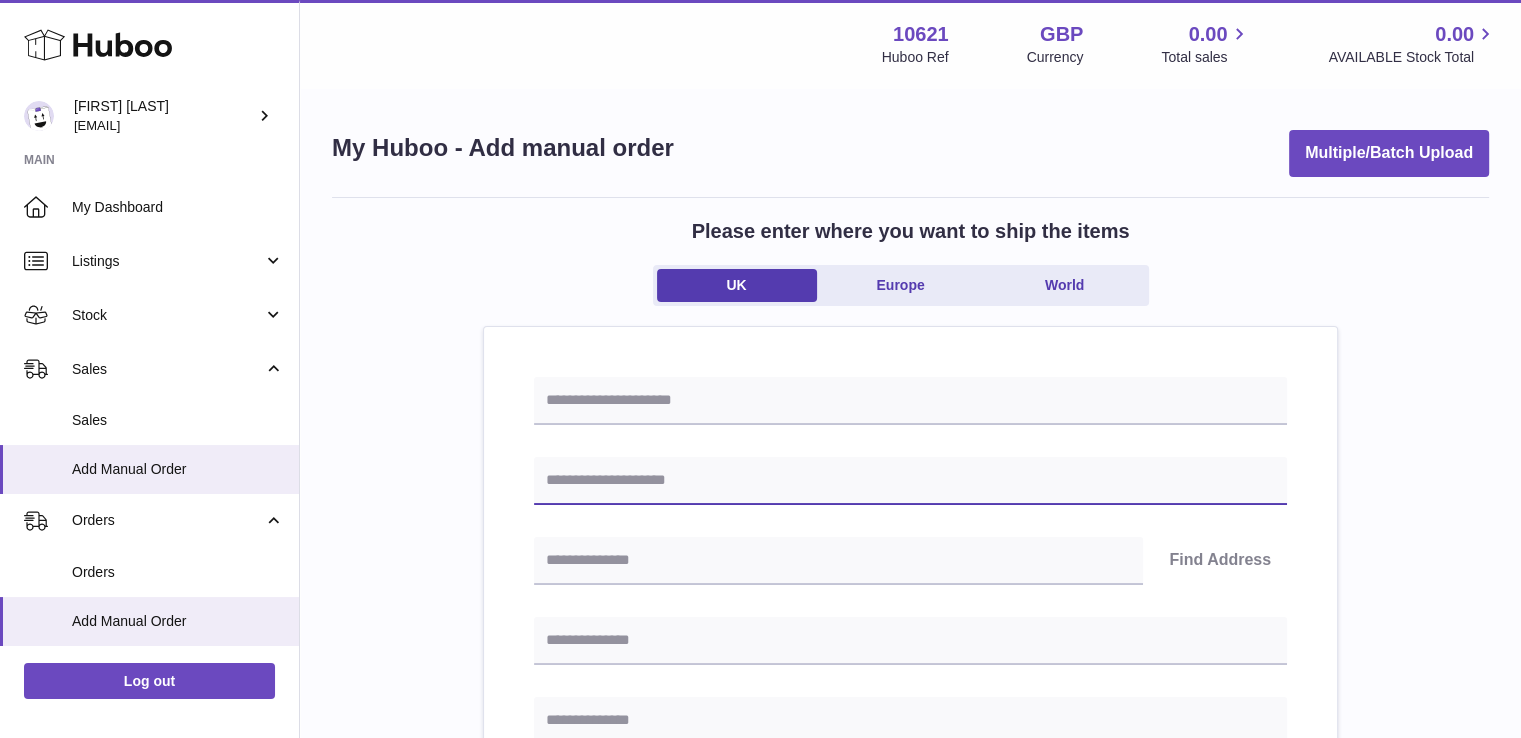 drag, startPoint x: 683, startPoint y: 485, endPoint x: 700, endPoint y: 481, distance: 17.464249 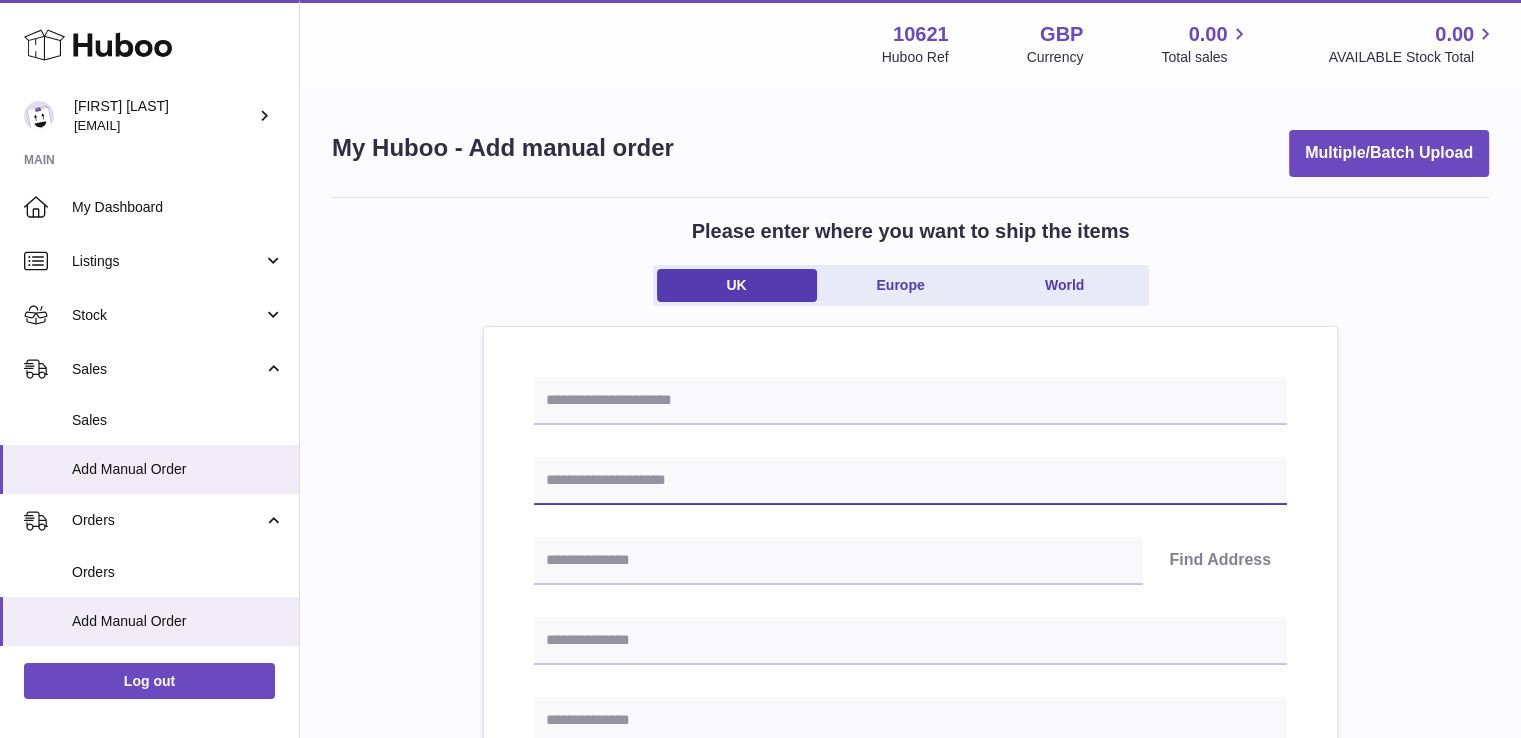 click at bounding box center (910, 481) 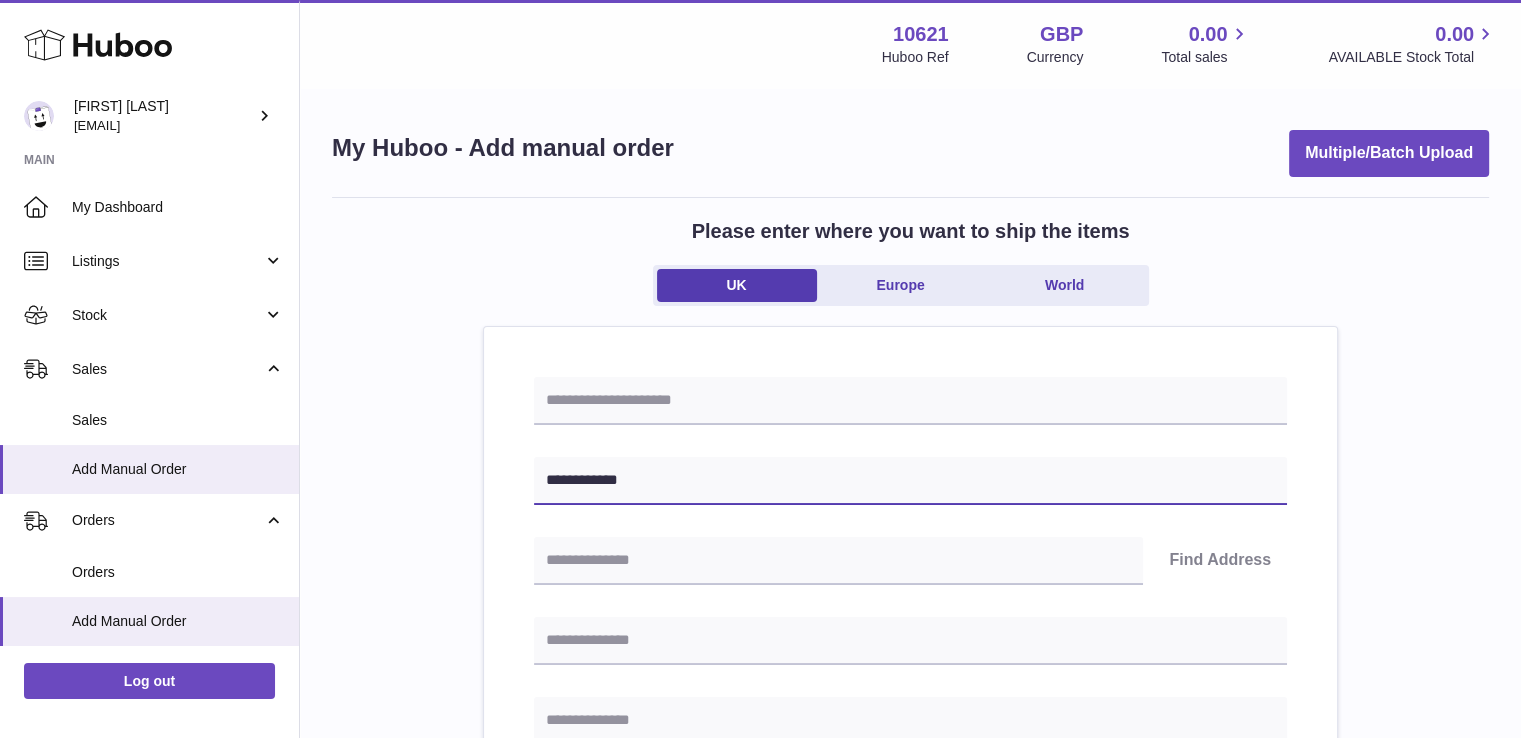 type on "**********" 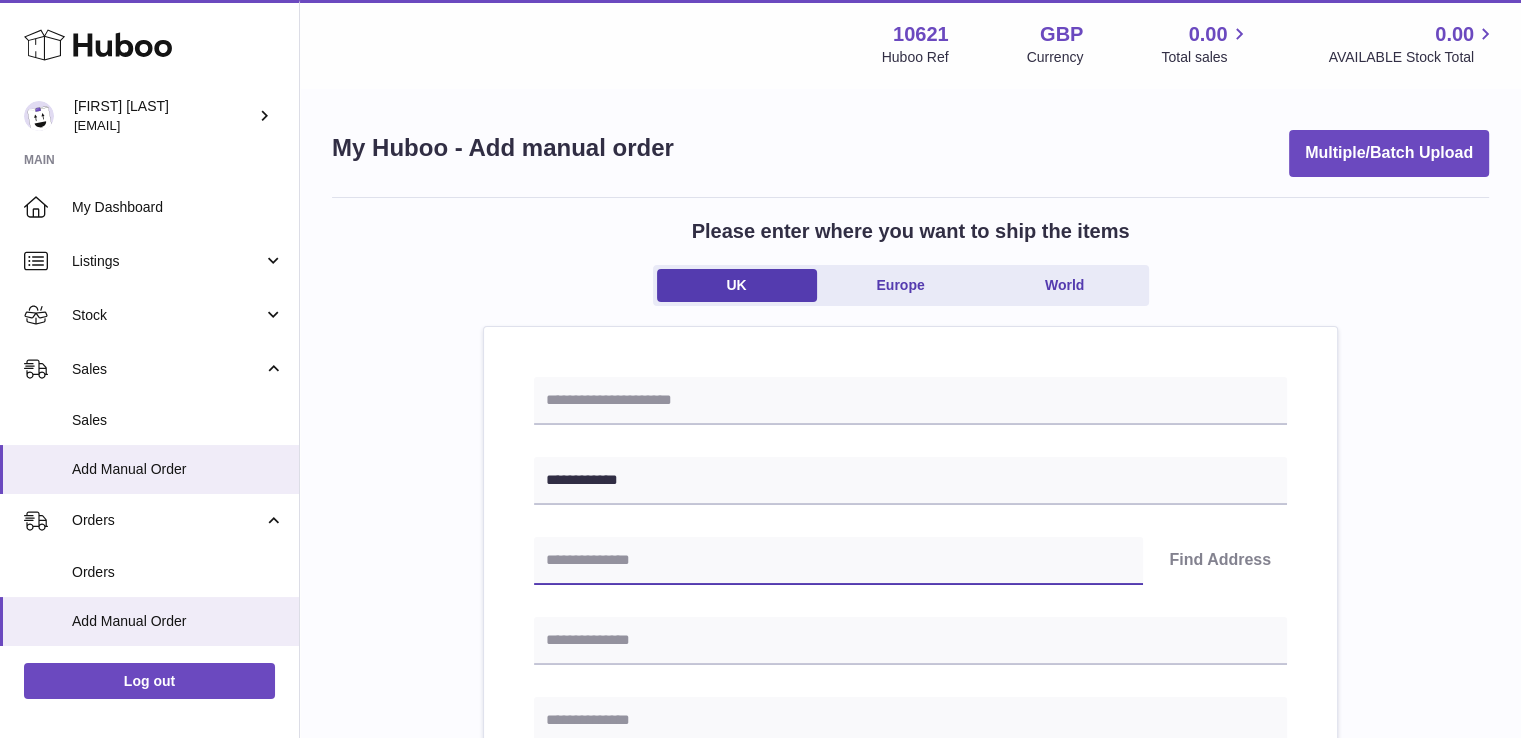 paste on "********" 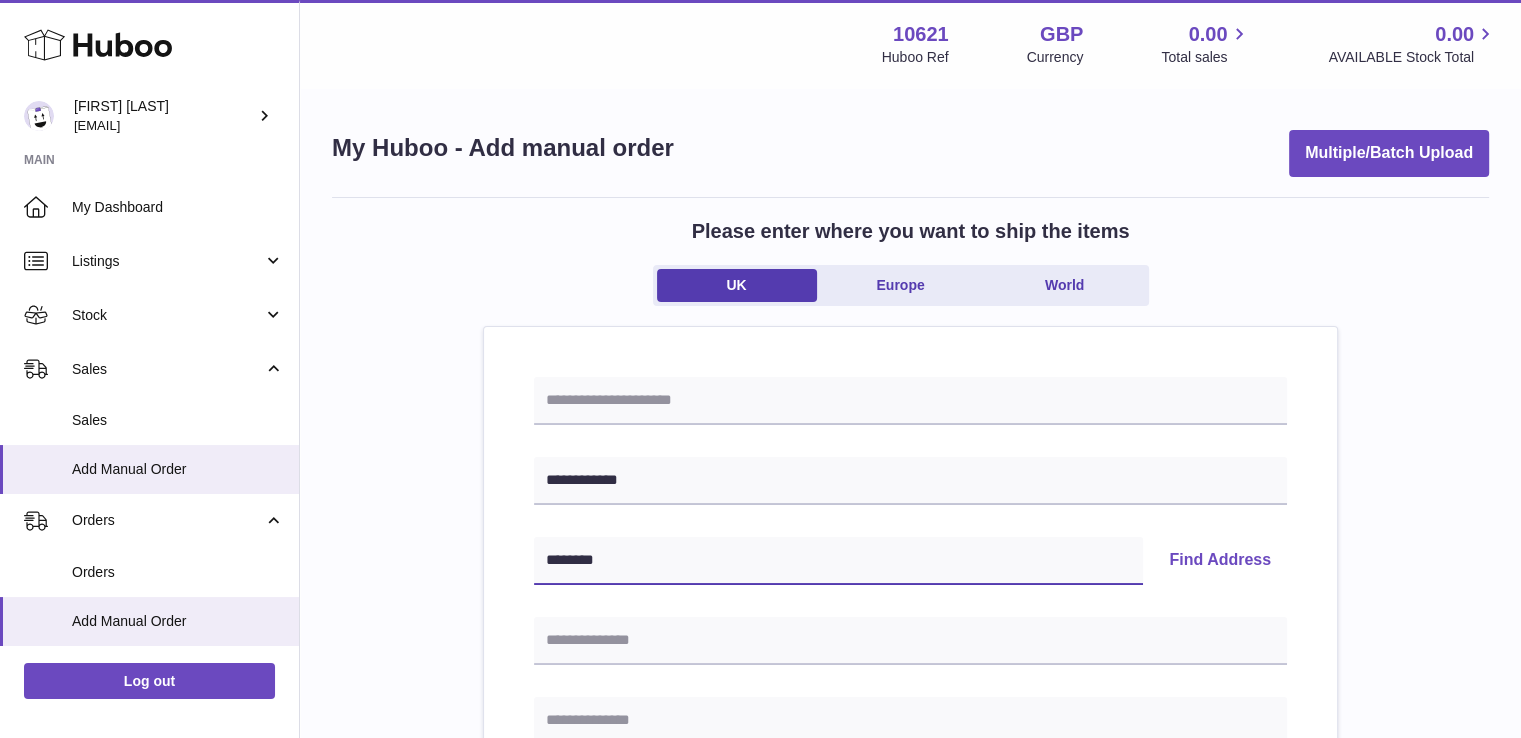 type on "********" 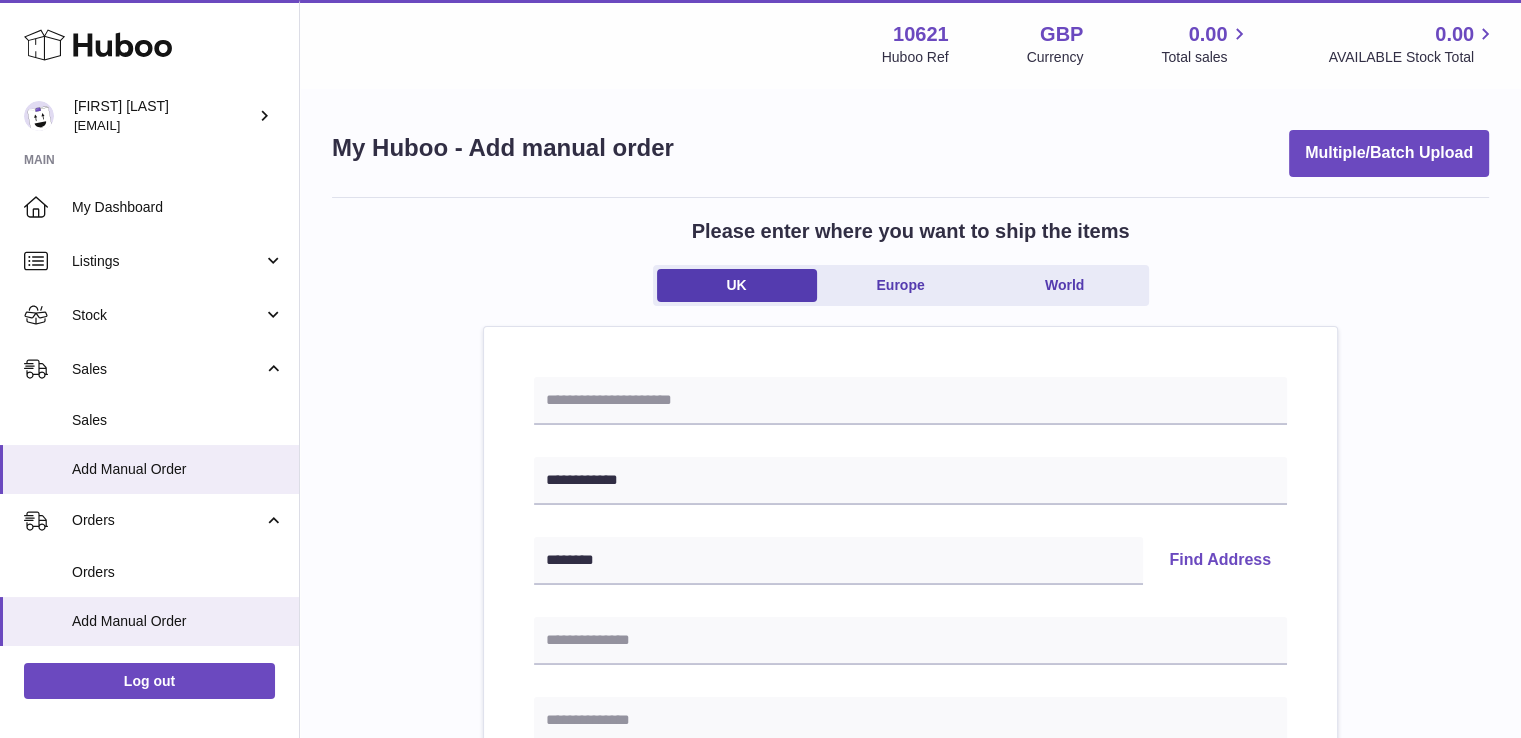 type 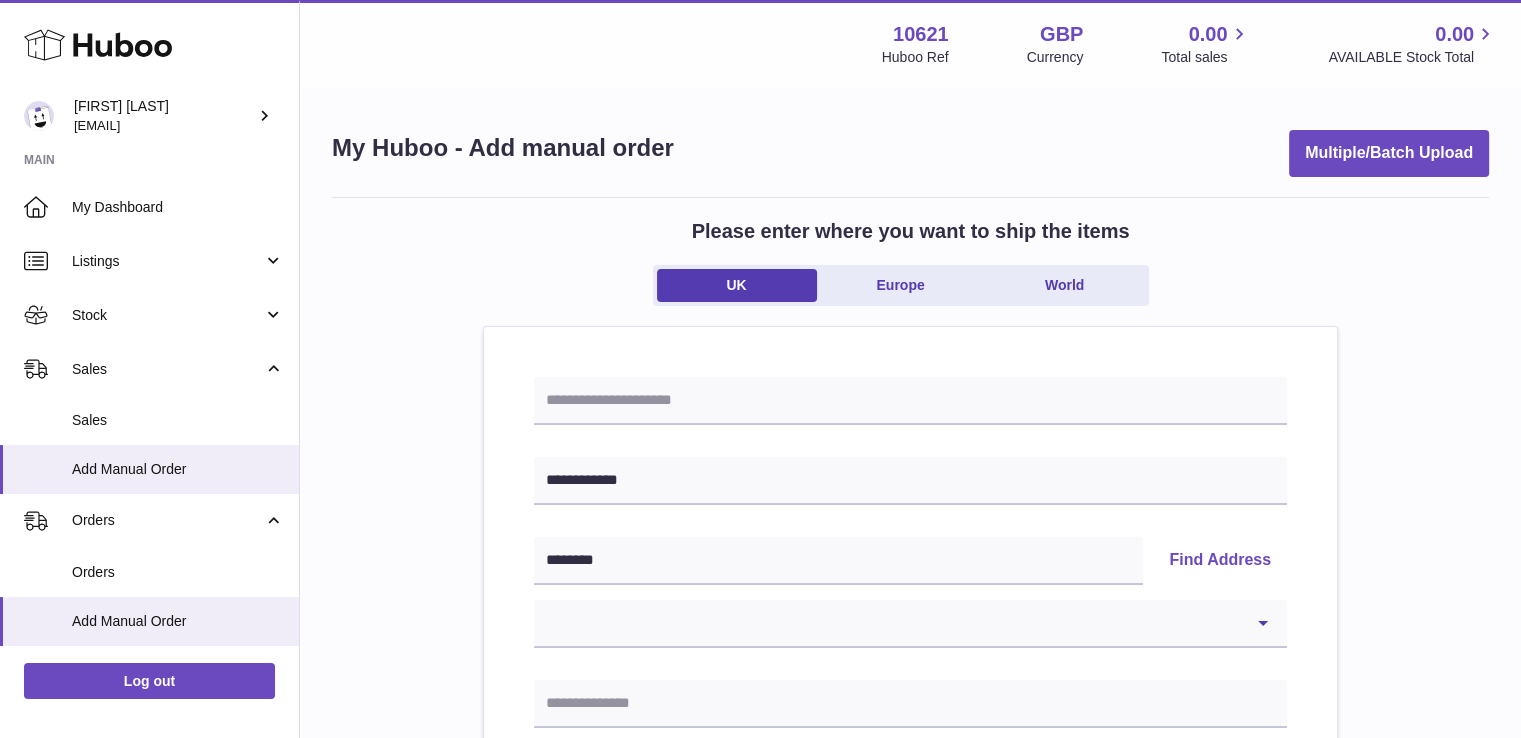 click on "**********" at bounding box center [910, 954] 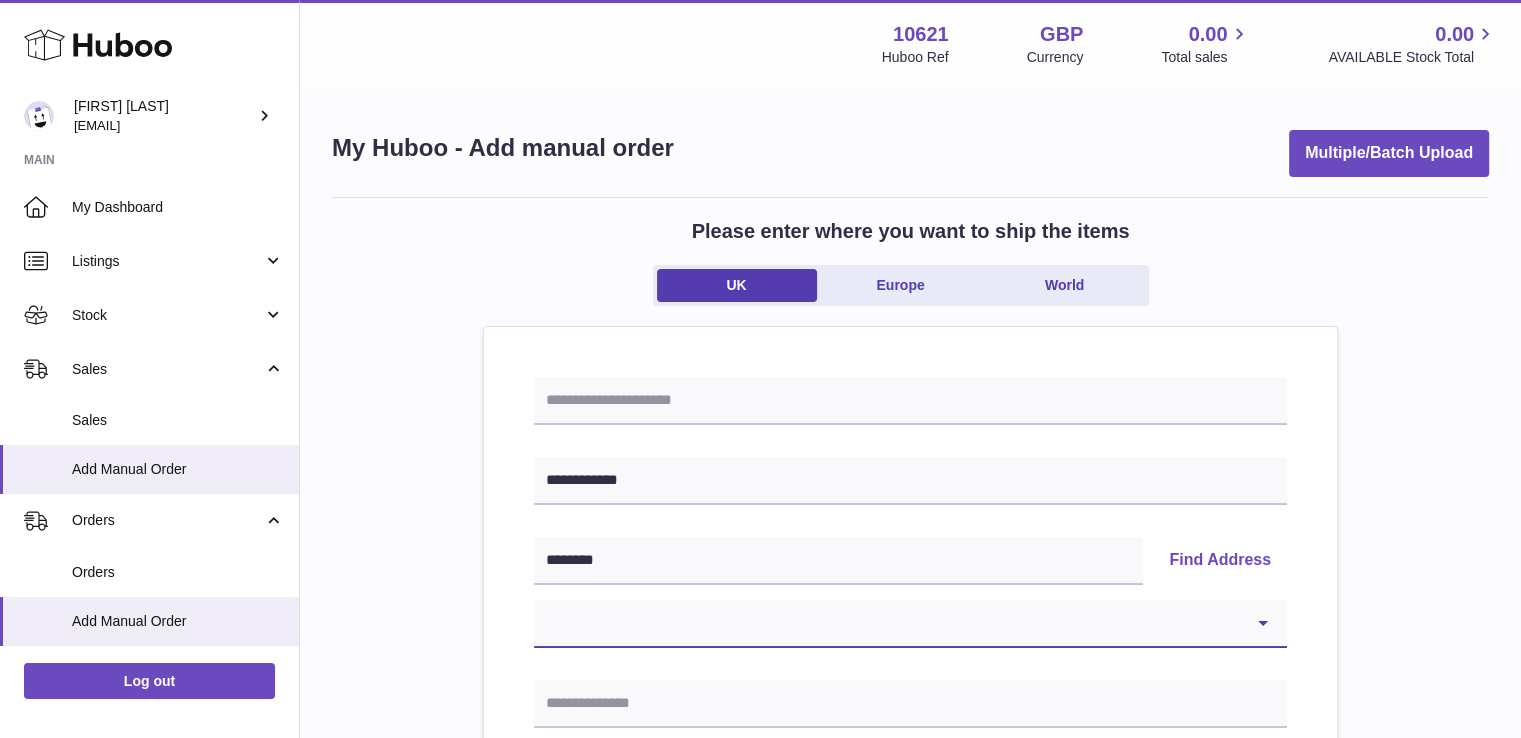 click on "**********" at bounding box center [910, 624] 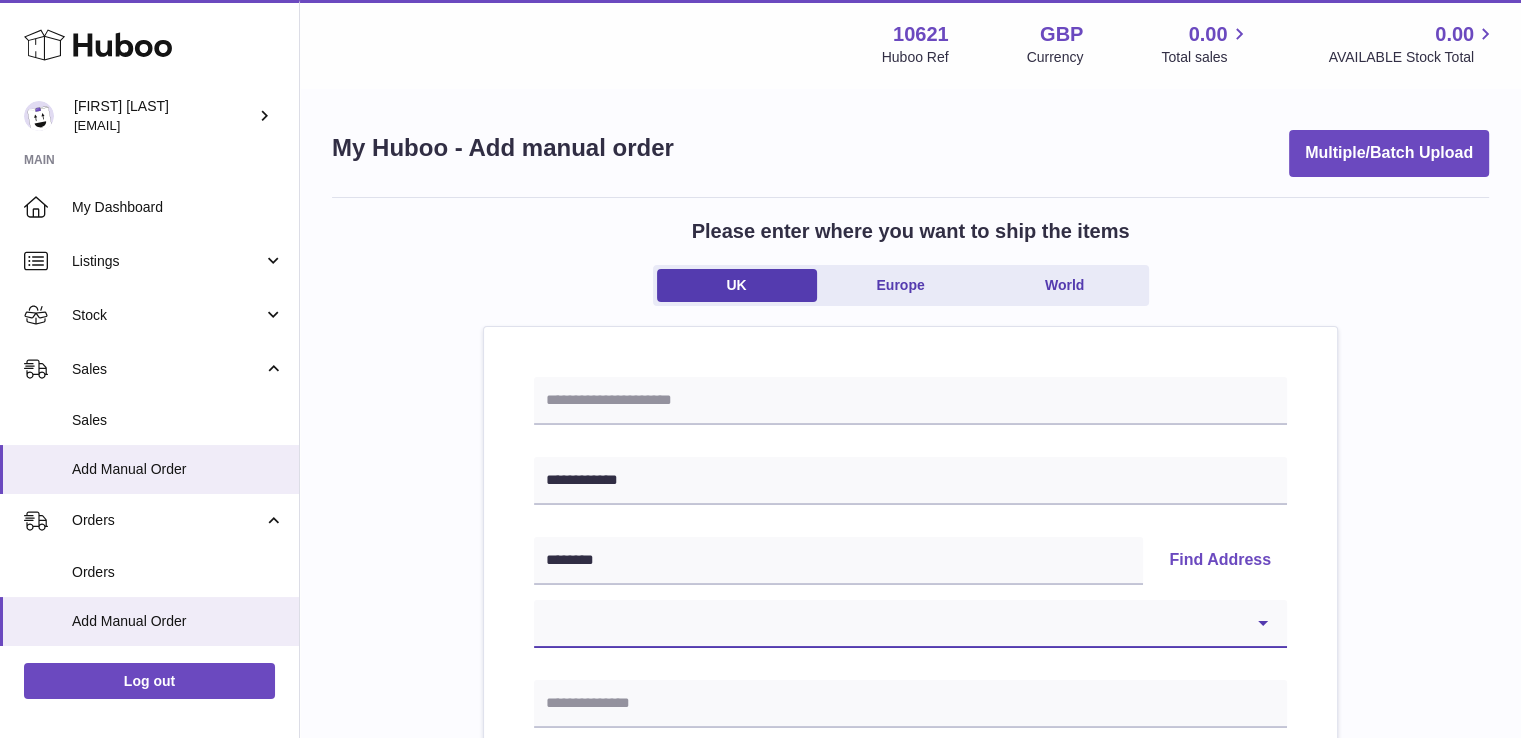 select on "**" 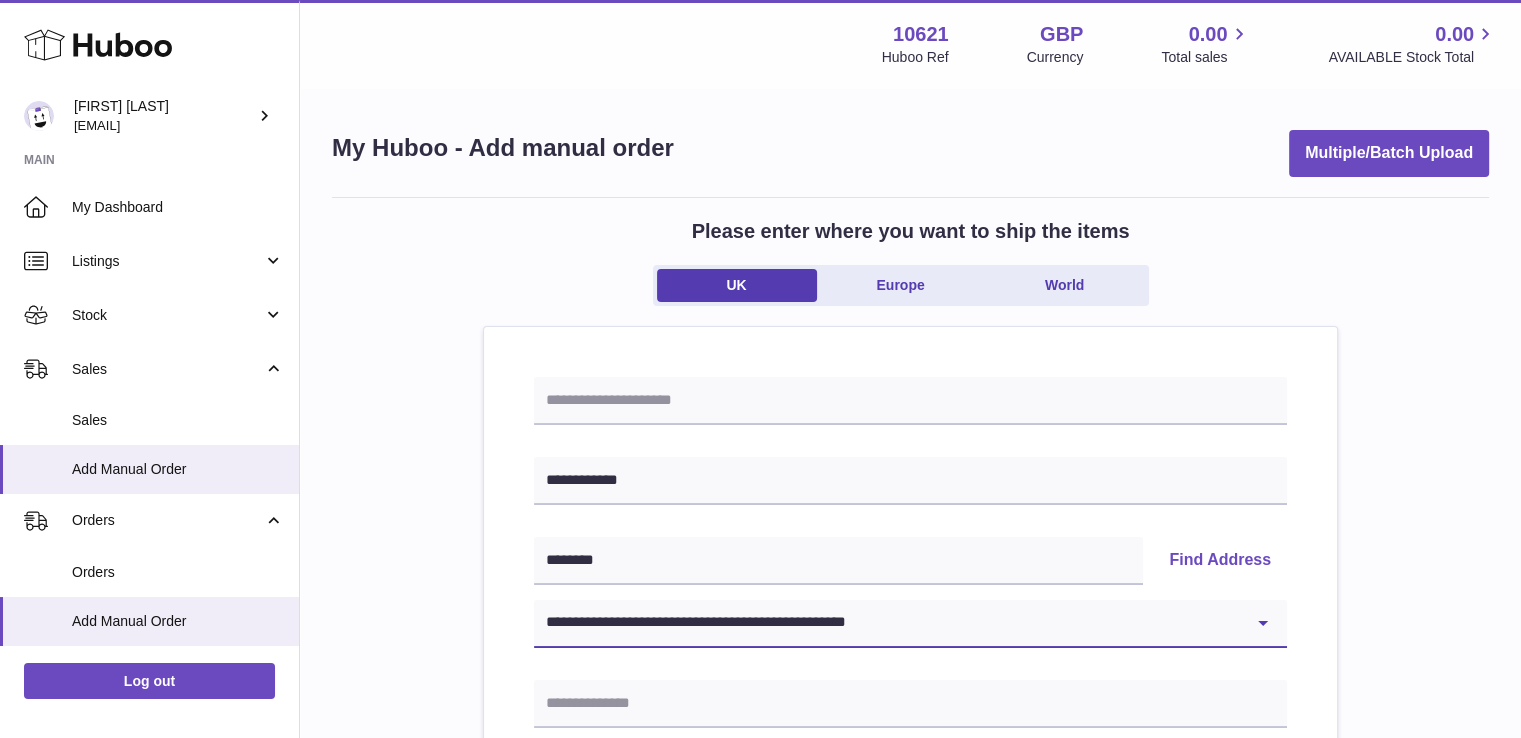 click on "**********" at bounding box center [910, 624] 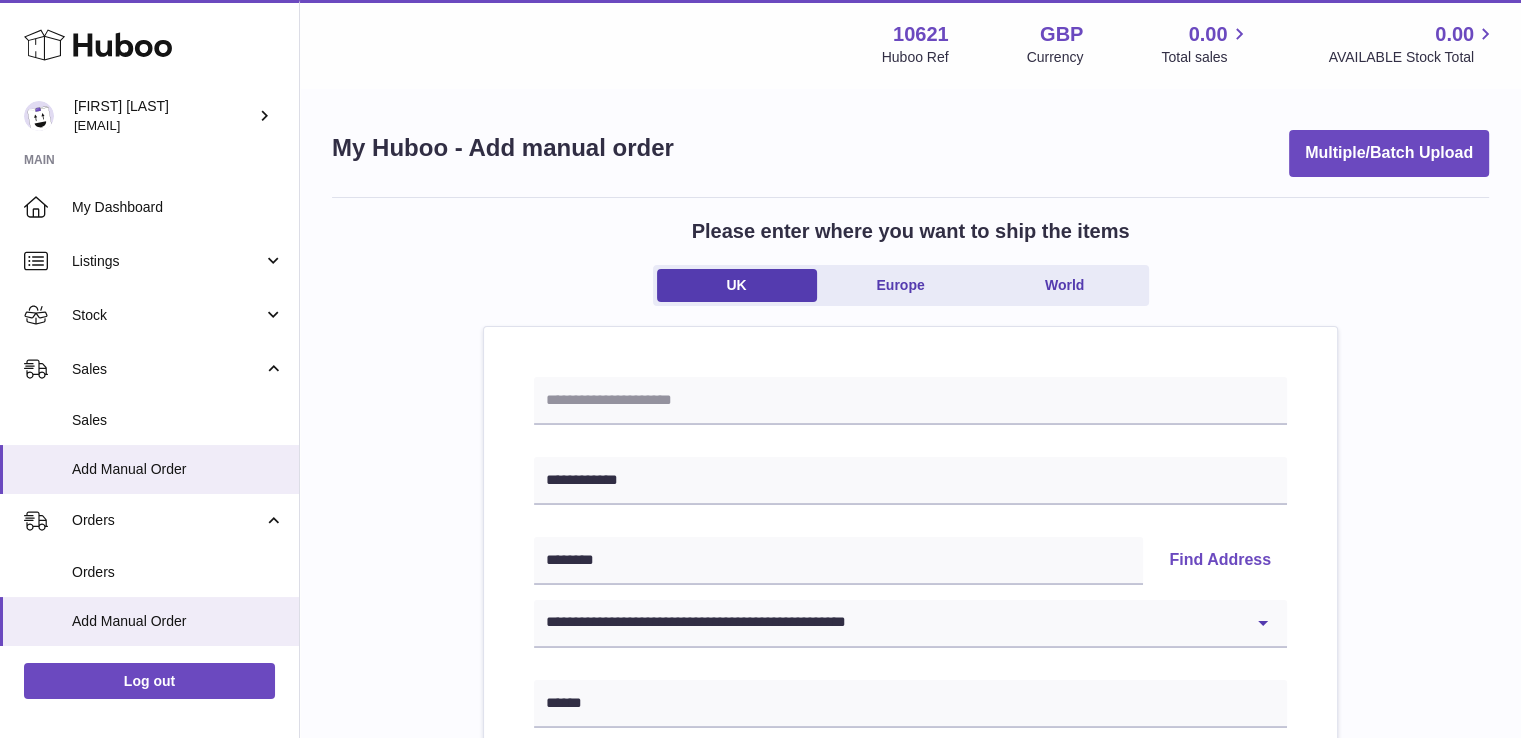 click on "**********" at bounding box center [910, 925] 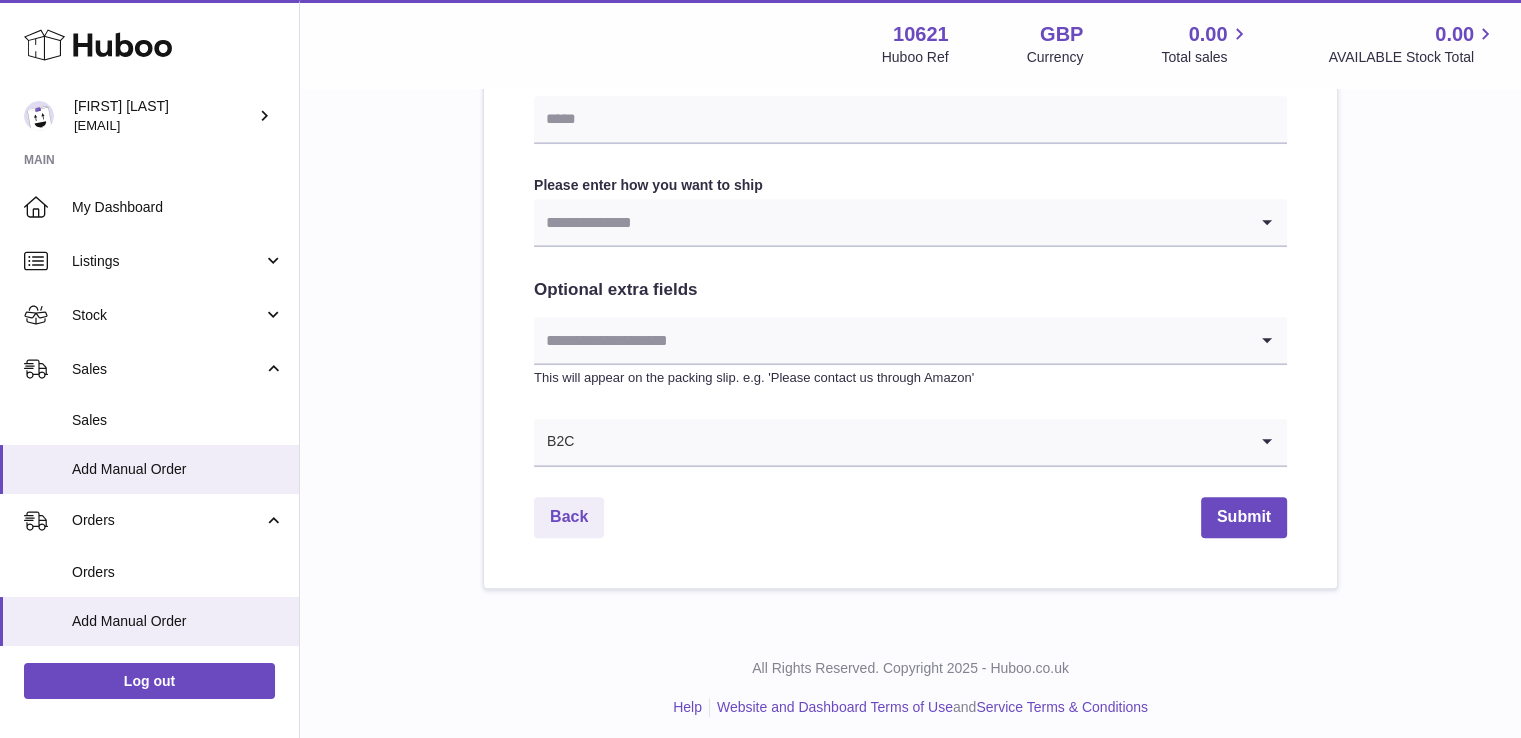 scroll, scrollTop: 1072, scrollLeft: 0, axis: vertical 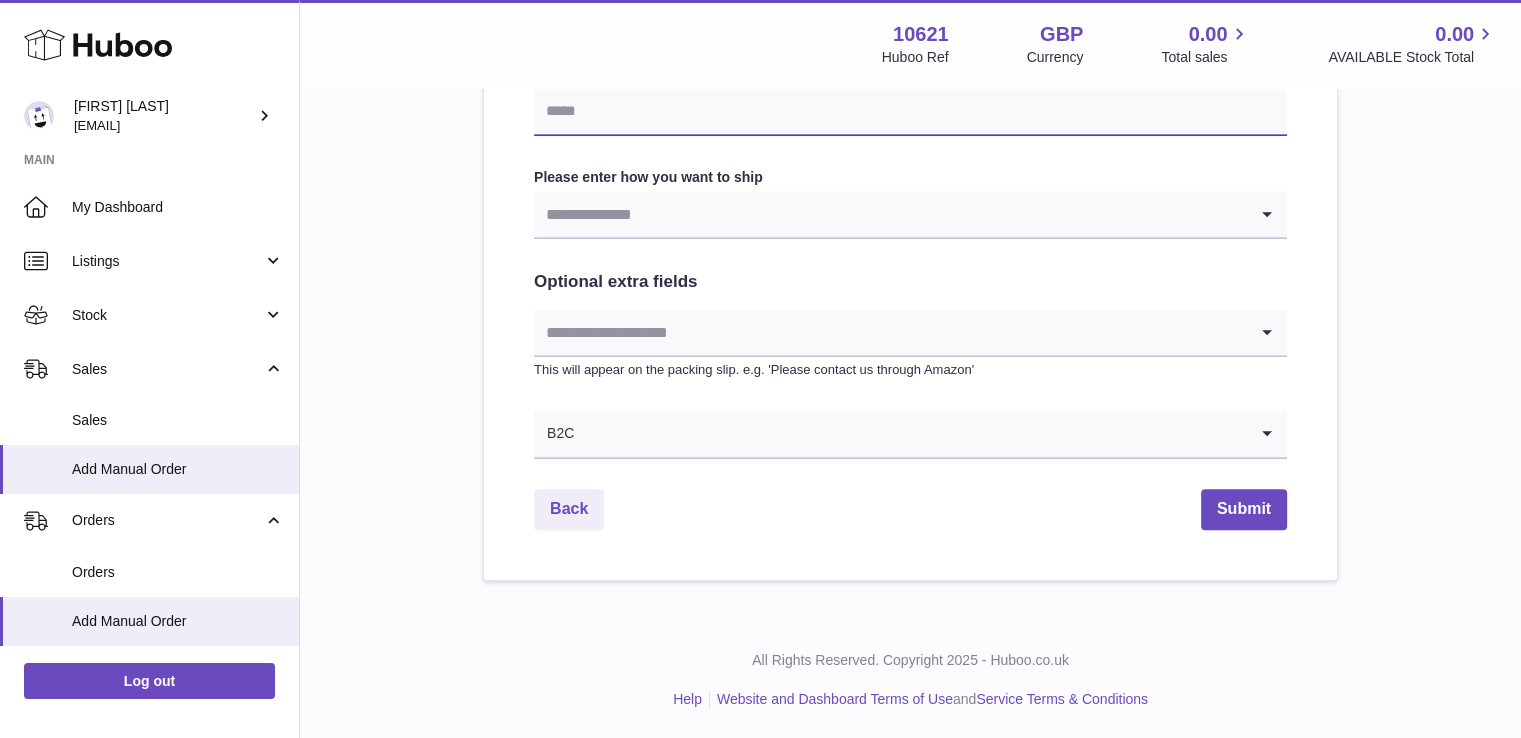 click at bounding box center (910, 112) 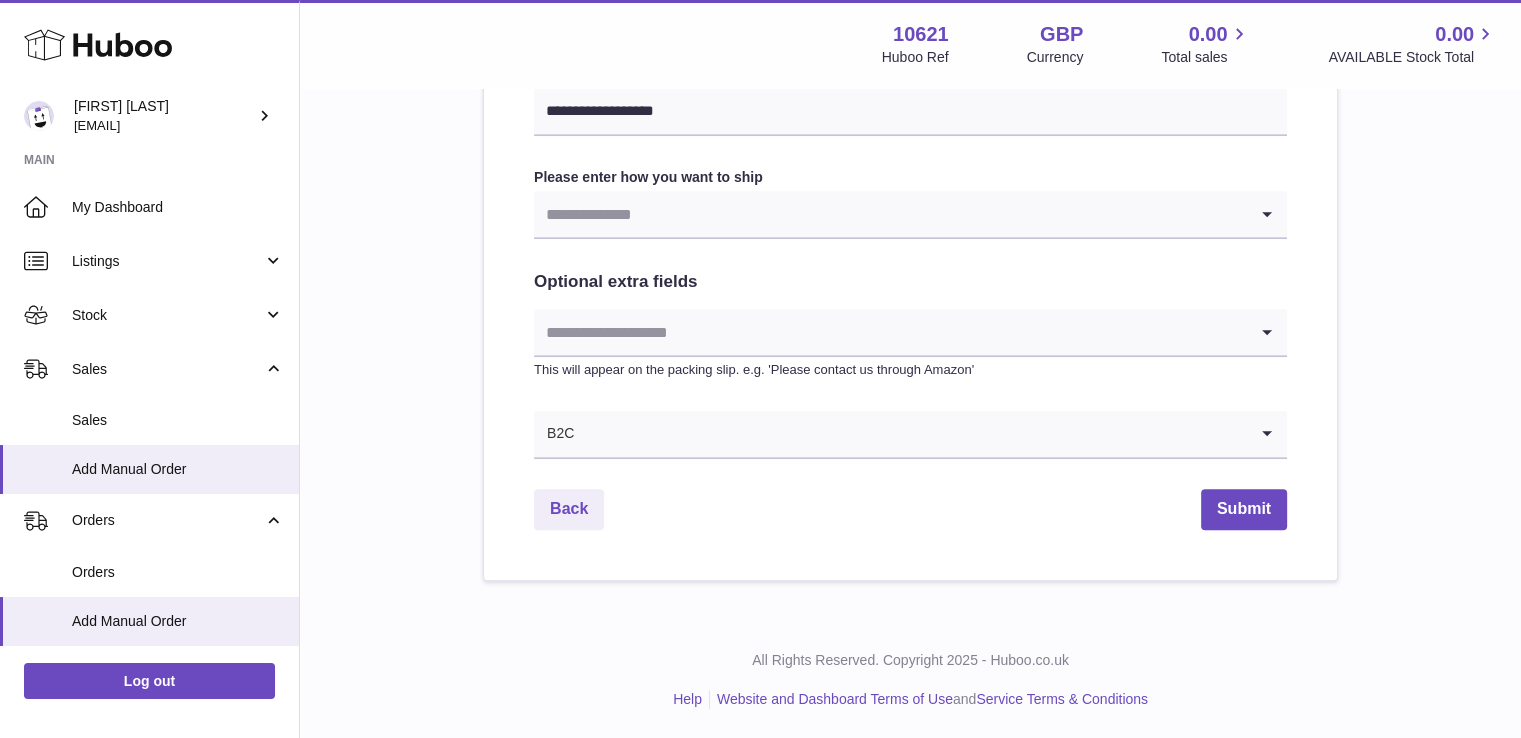 click at bounding box center (890, 214) 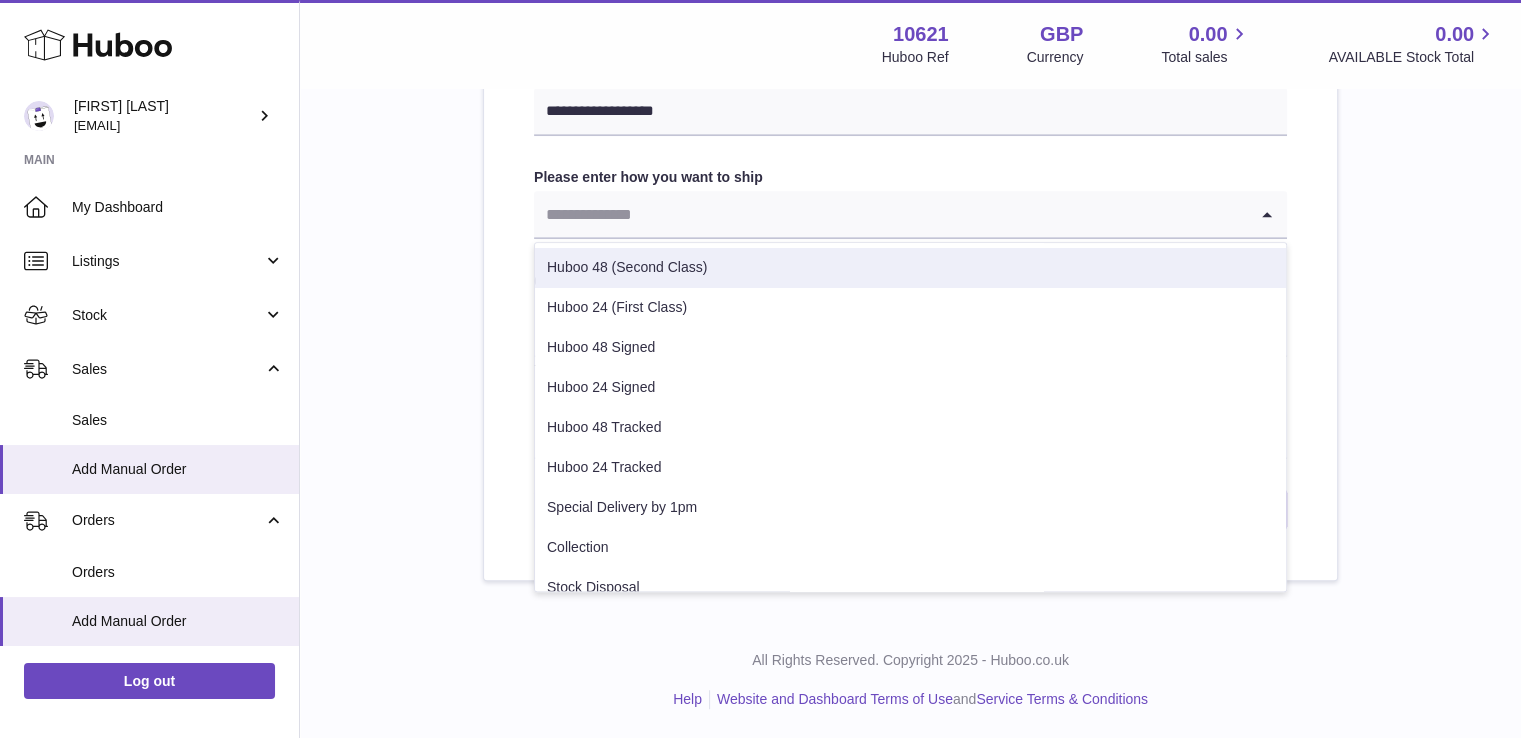 click on "Huboo 48 (Second Class)" at bounding box center (910, 268) 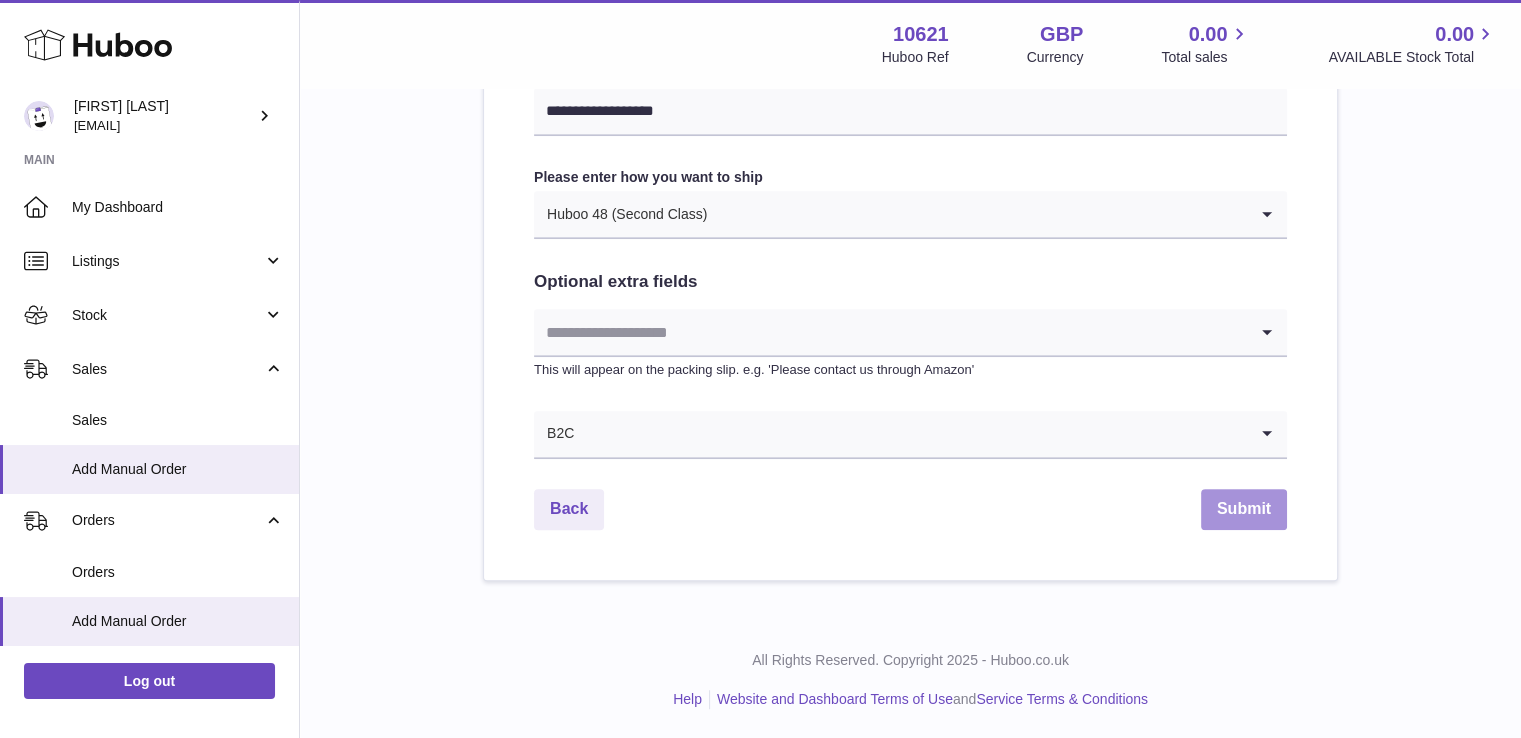 click on "Submit" at bounding box center [1244, 509] 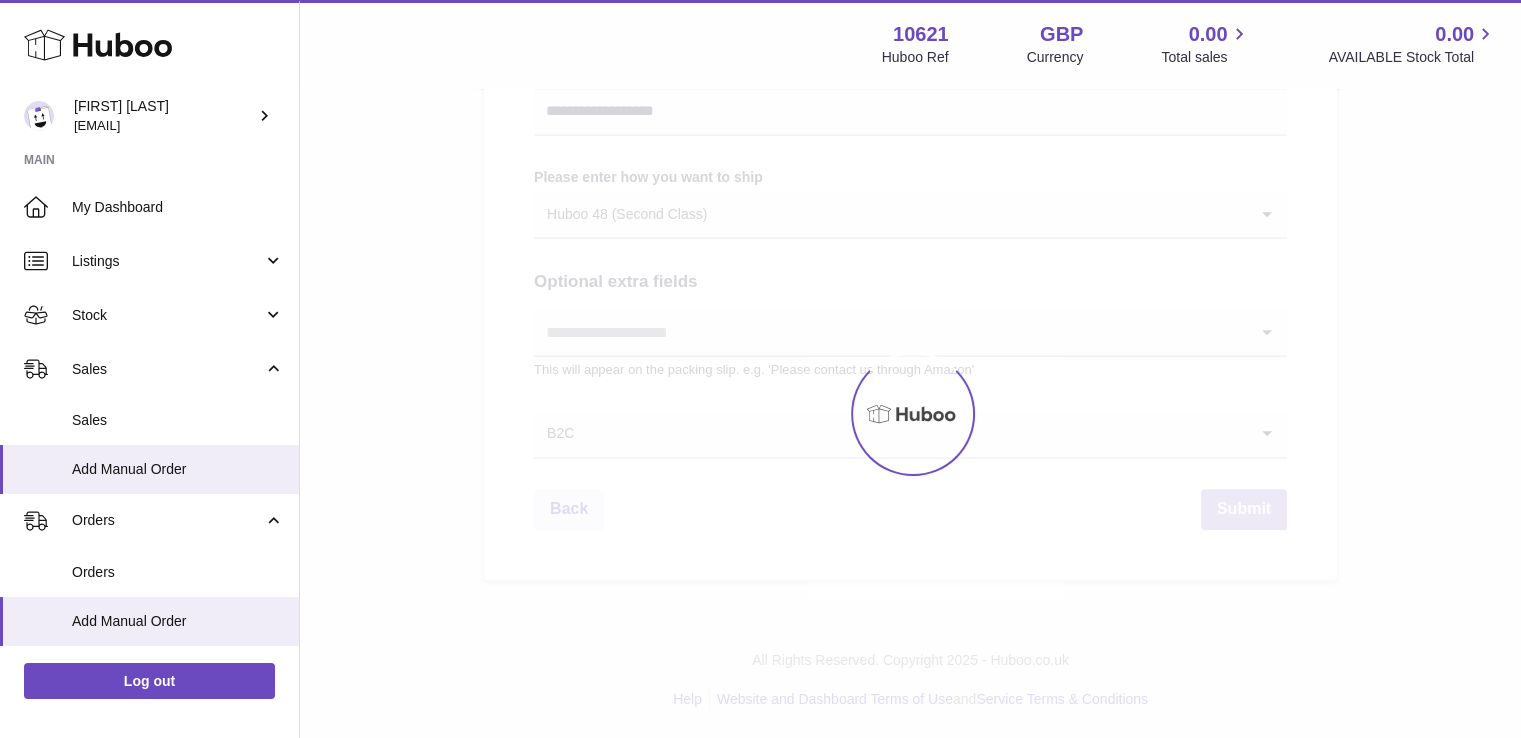 type 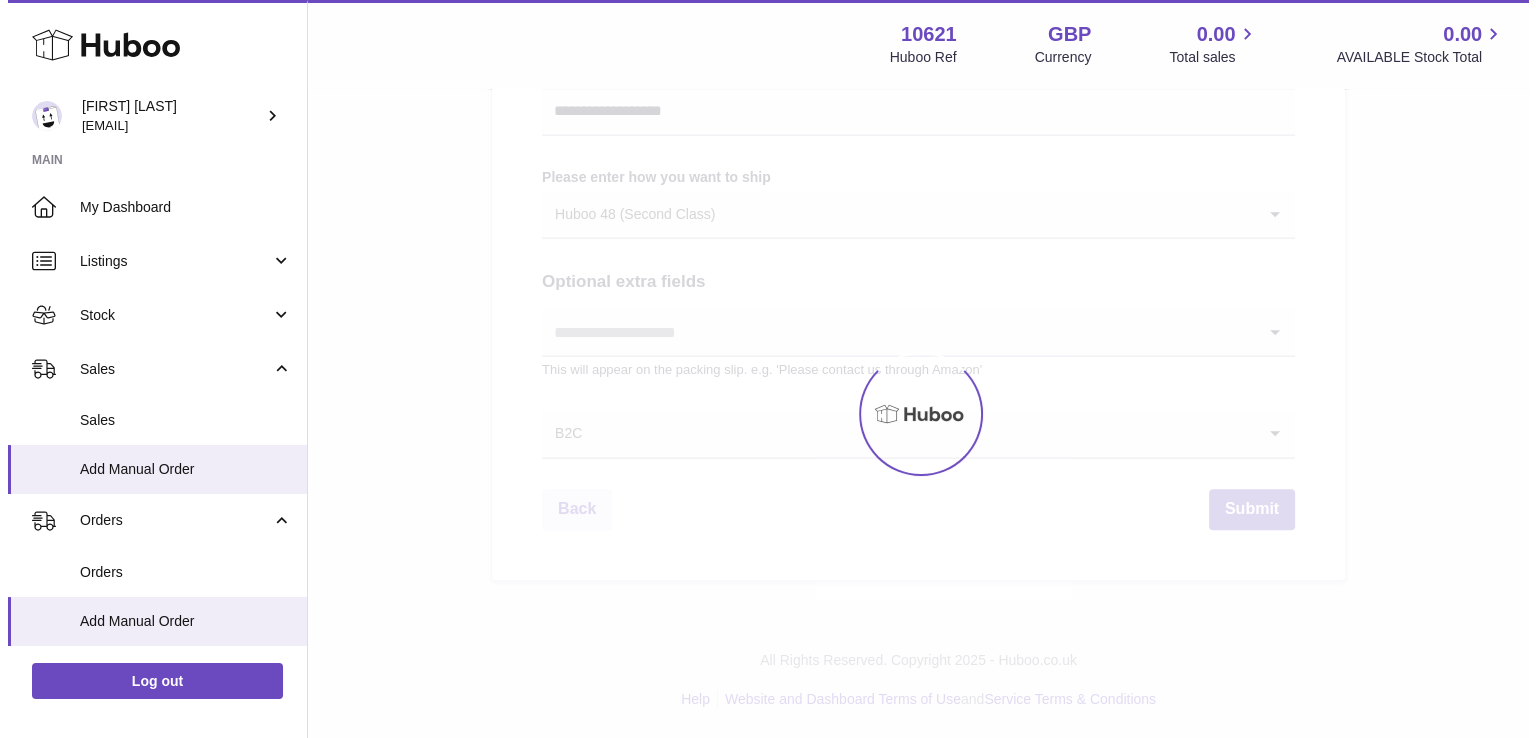 scroll, scrollTop: 0, scrollLeft: 0, axis: both 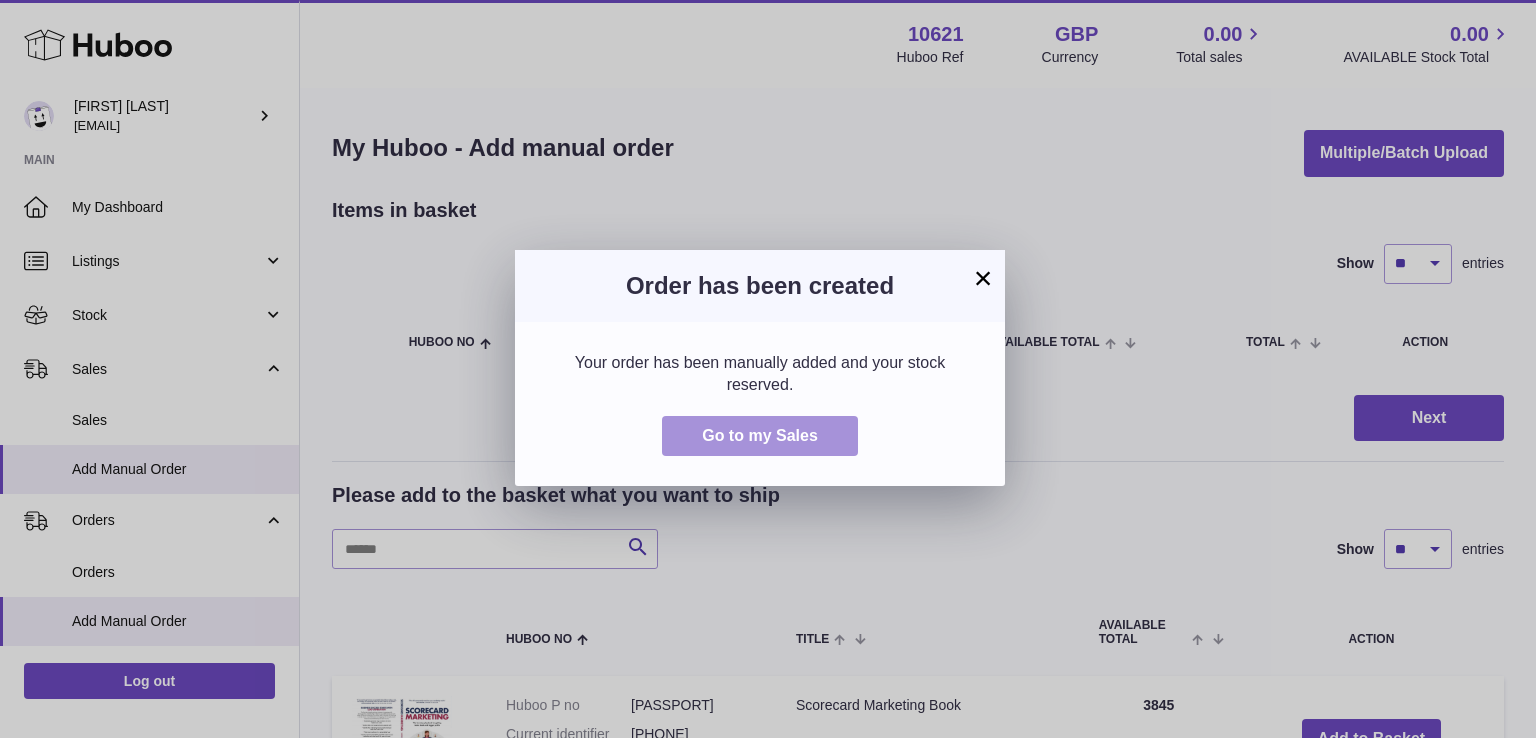 click on "Go to my Sales" at bounding box center (760, 435) 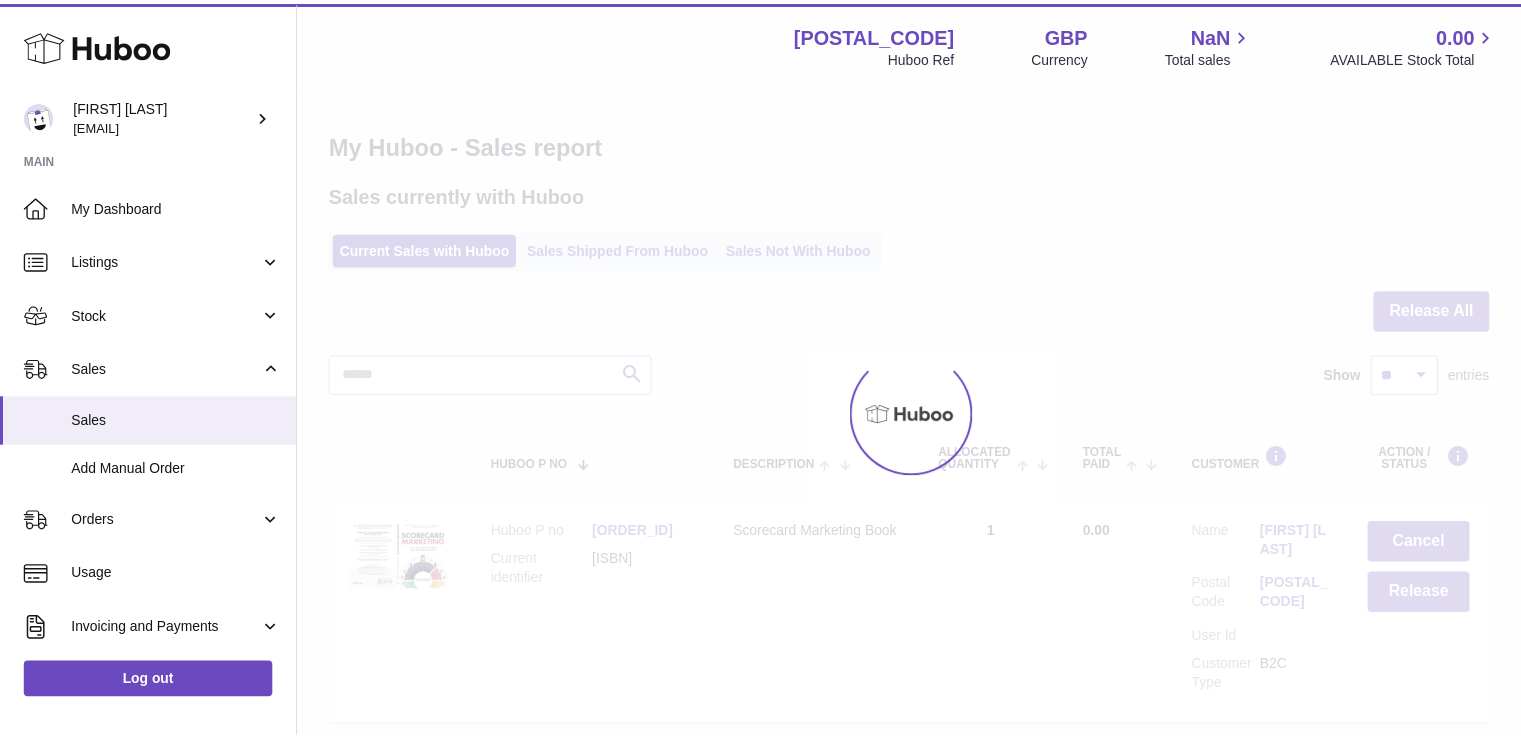 scroll, scrollTop: 0, scrollLeft: 0, axis: both 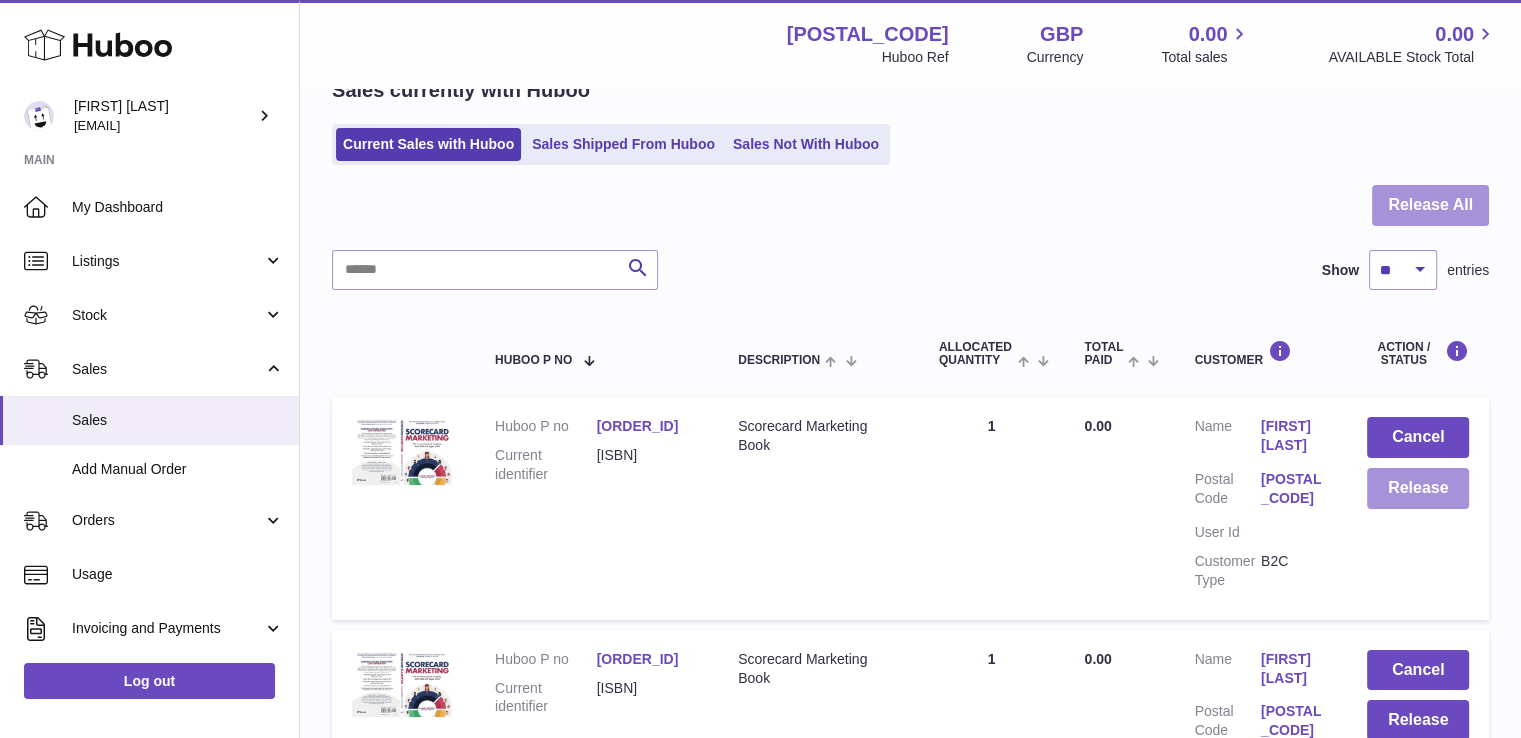 click on "Release All" at bounding box center [1430, 205] 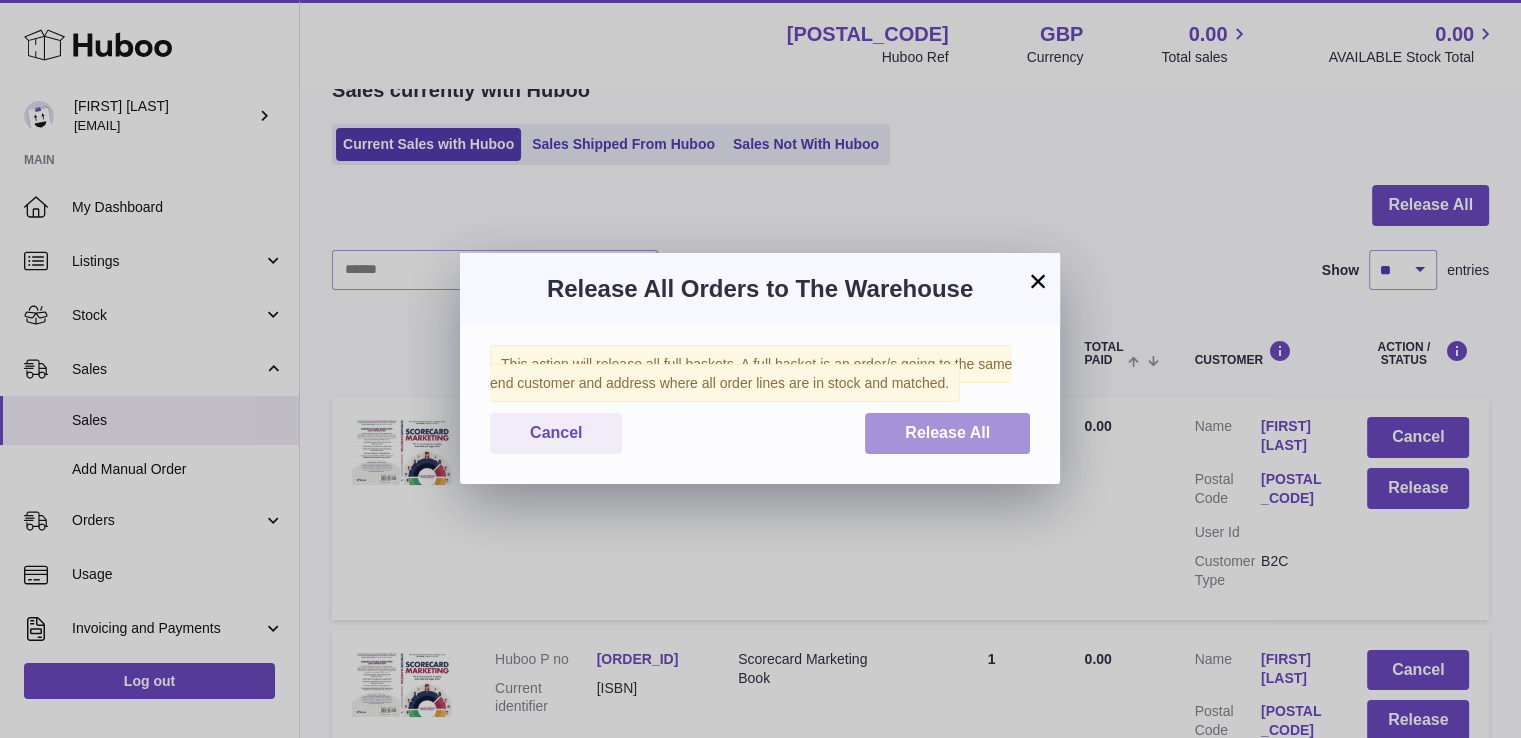 click on "Release All" at bounding box center [947, 433] 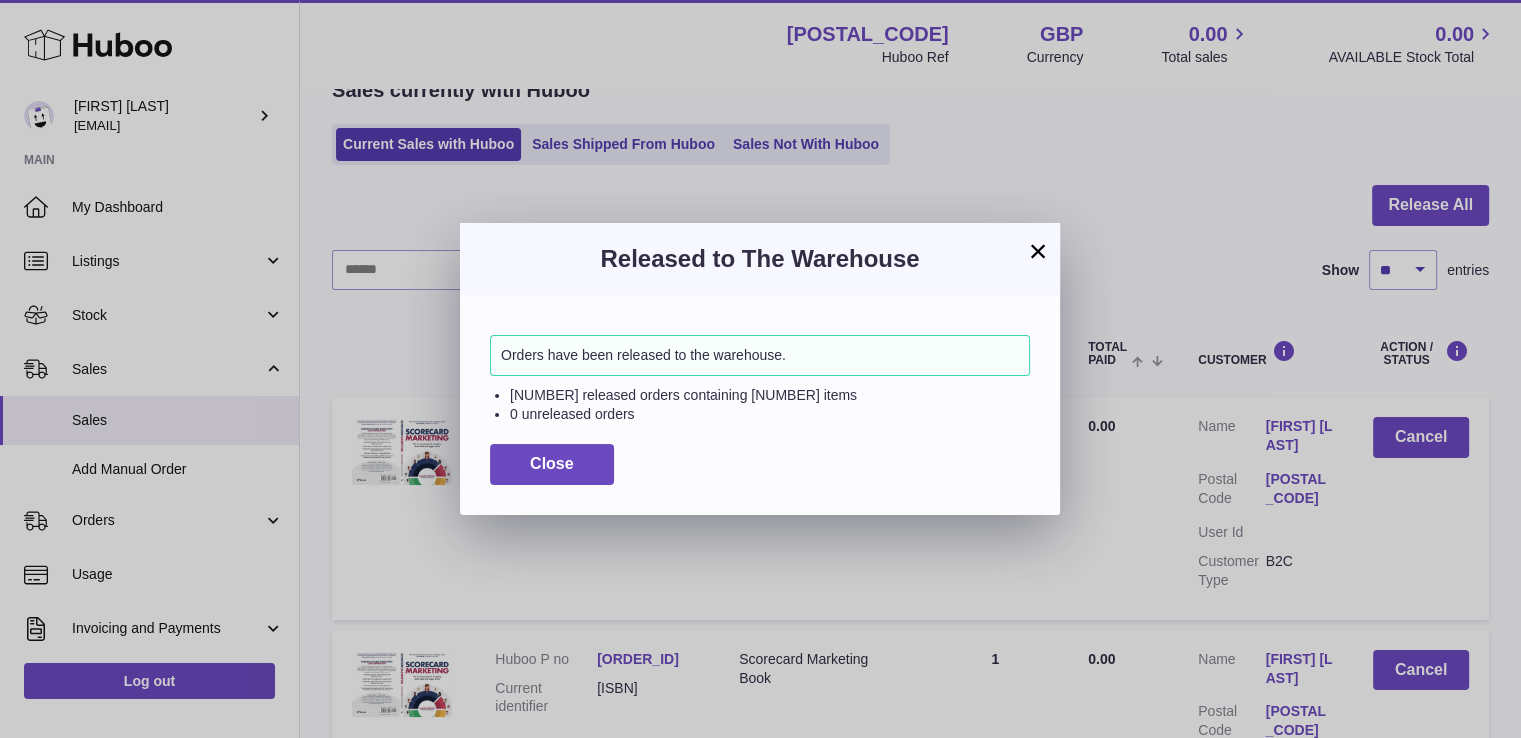 click on "×" at bounding box center (1038, 251) 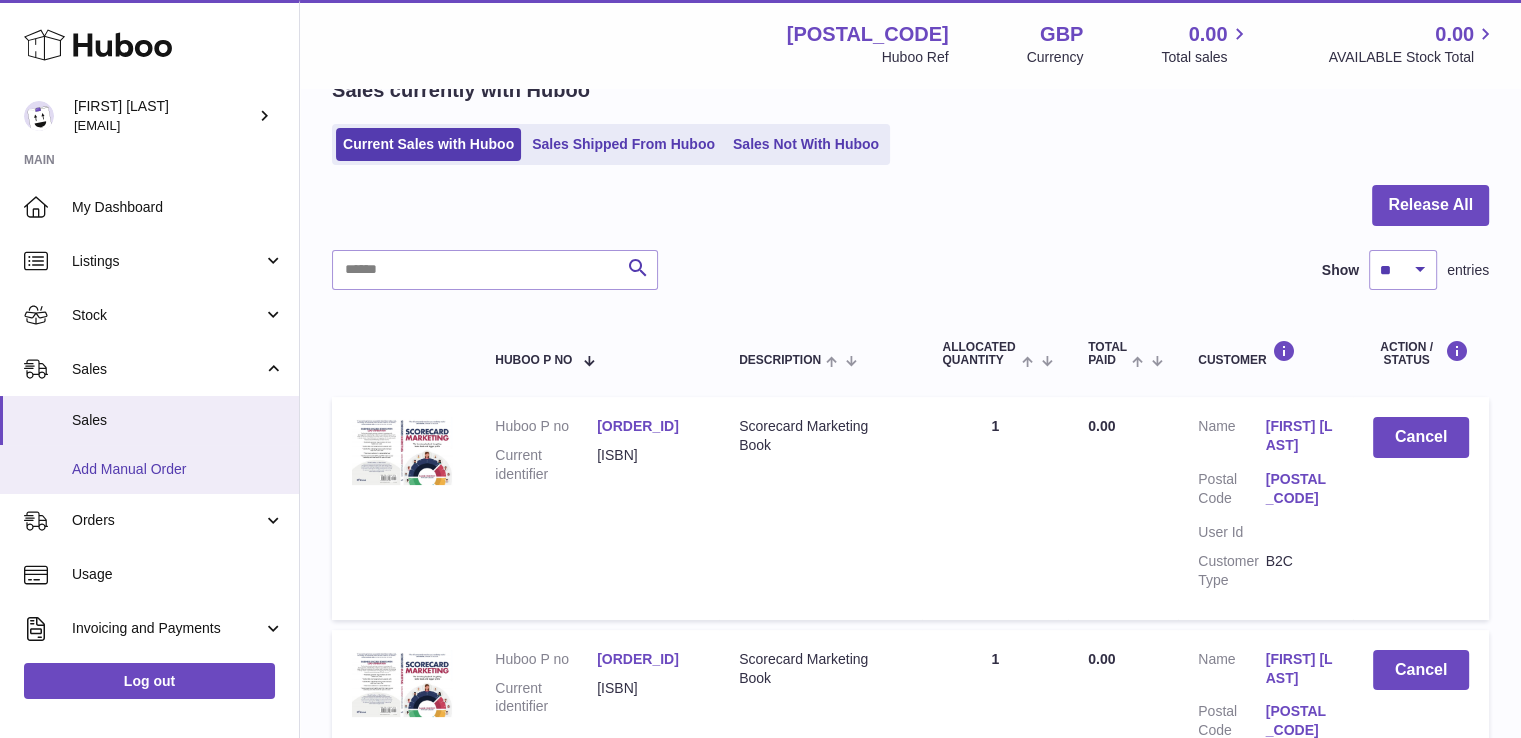 click on "Add Manual Order" at bounding box center [178, 469] 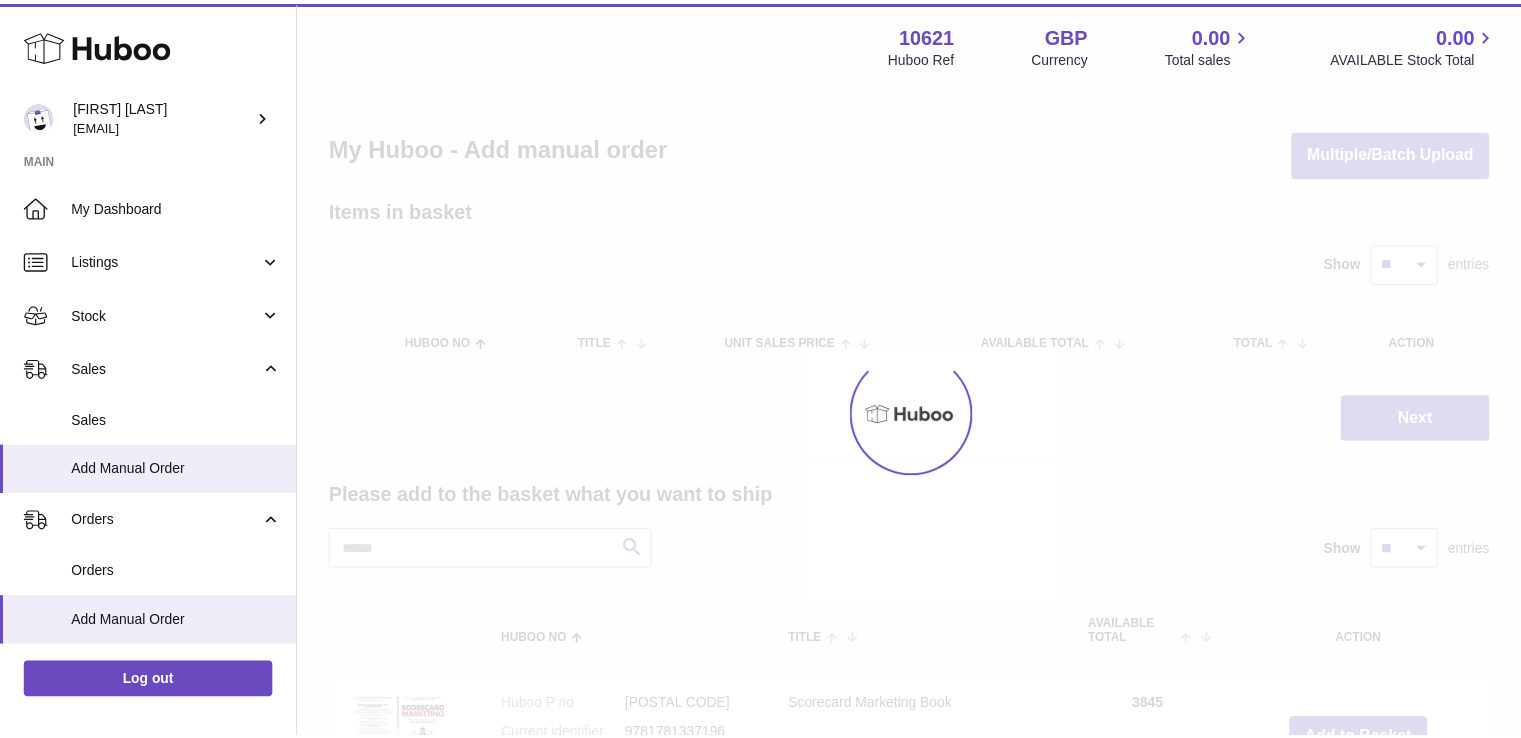 scroll, scrollTop: 0, scrollLeft: 0, axis: both 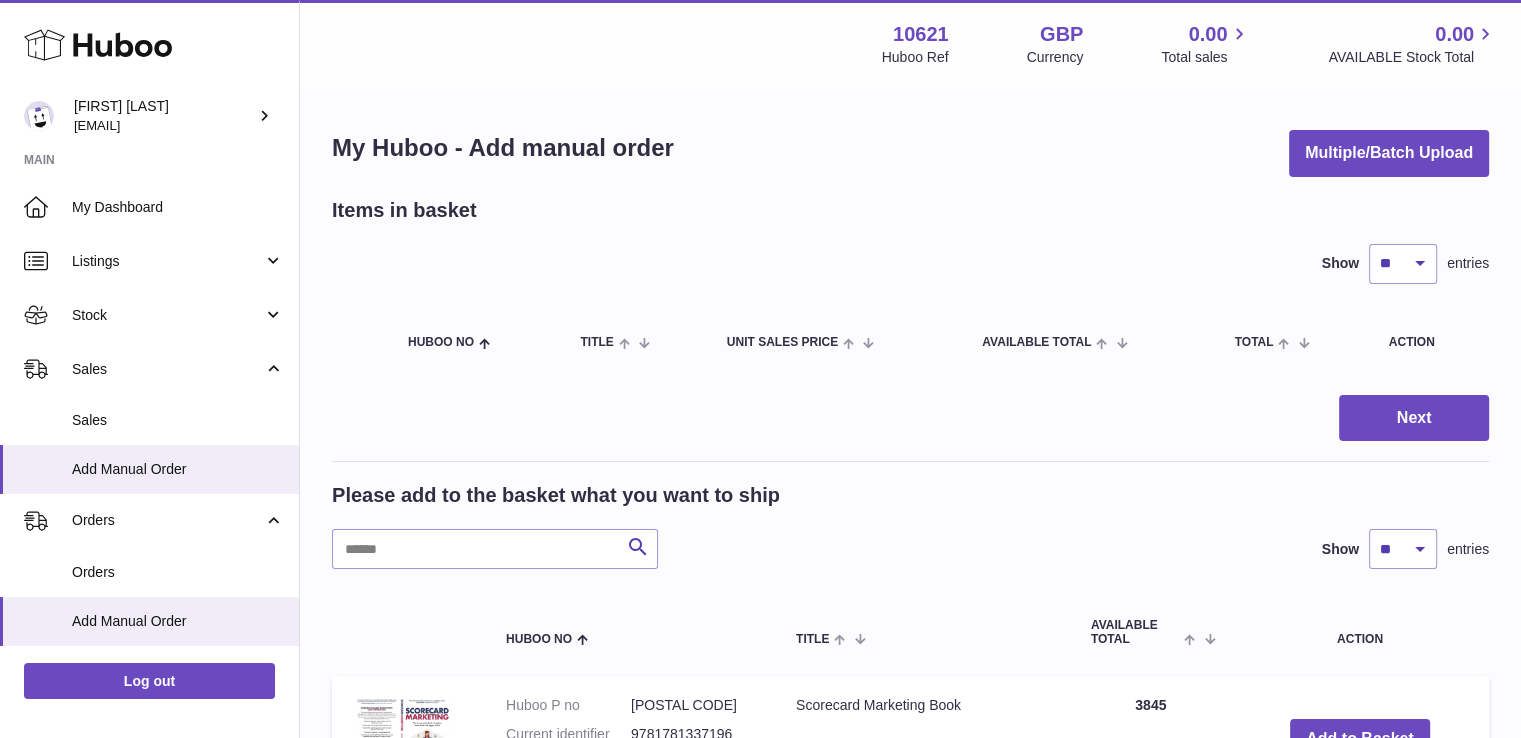 click on "Add to Basket" at bounding box center (1360, 739) 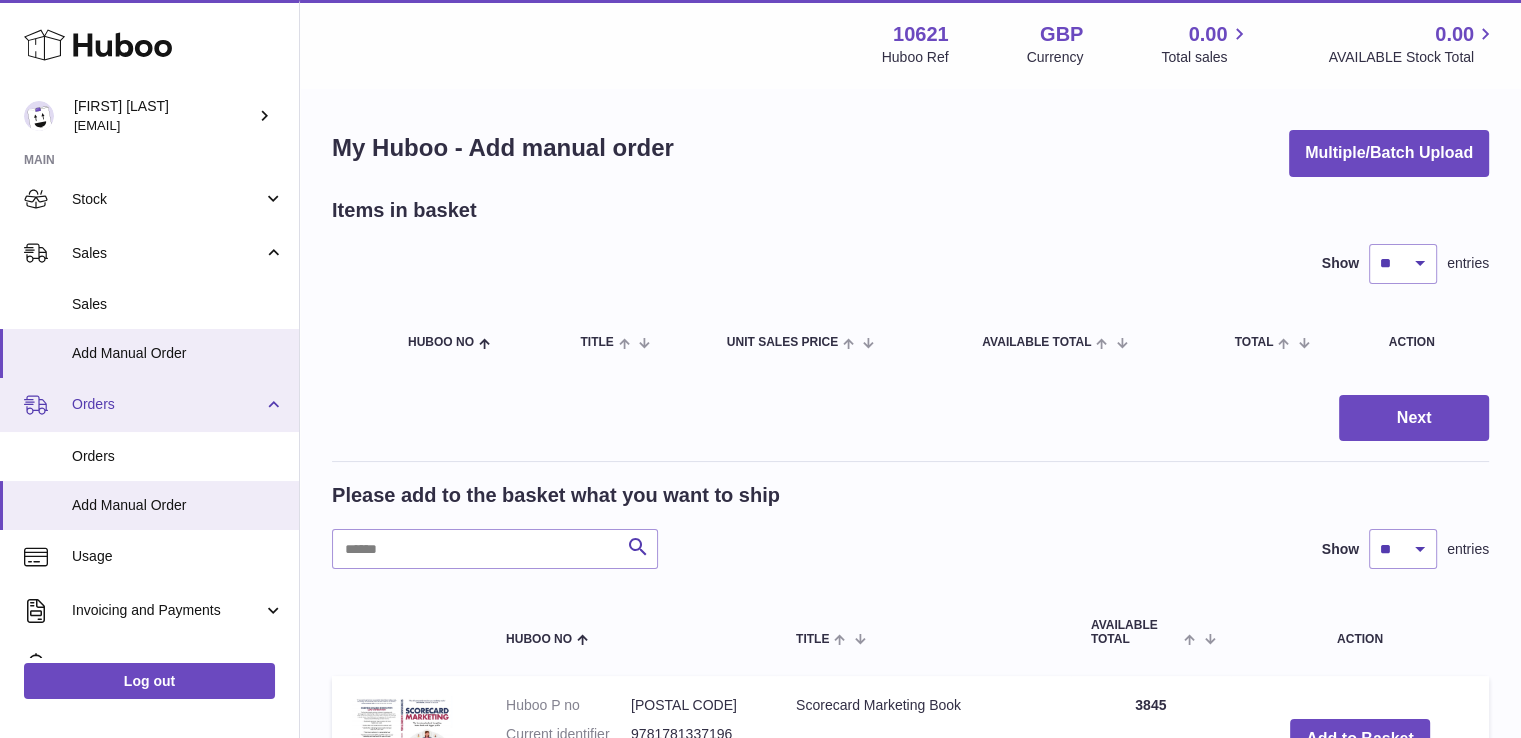 scroll, scrollTop: 136, scrollLeft: 0, axis: vertical 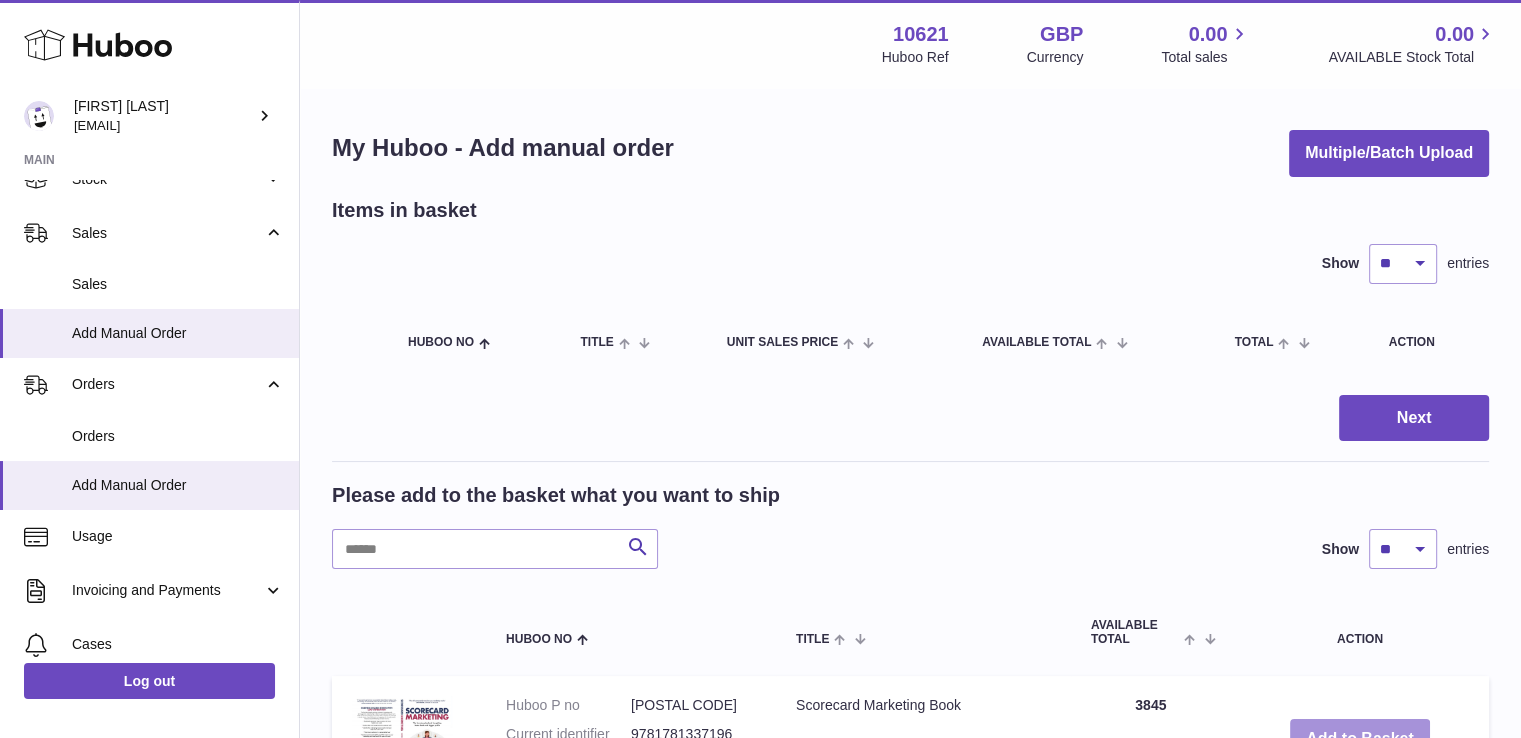 click on "Add to Basket" at bounding box center [1360, 739] 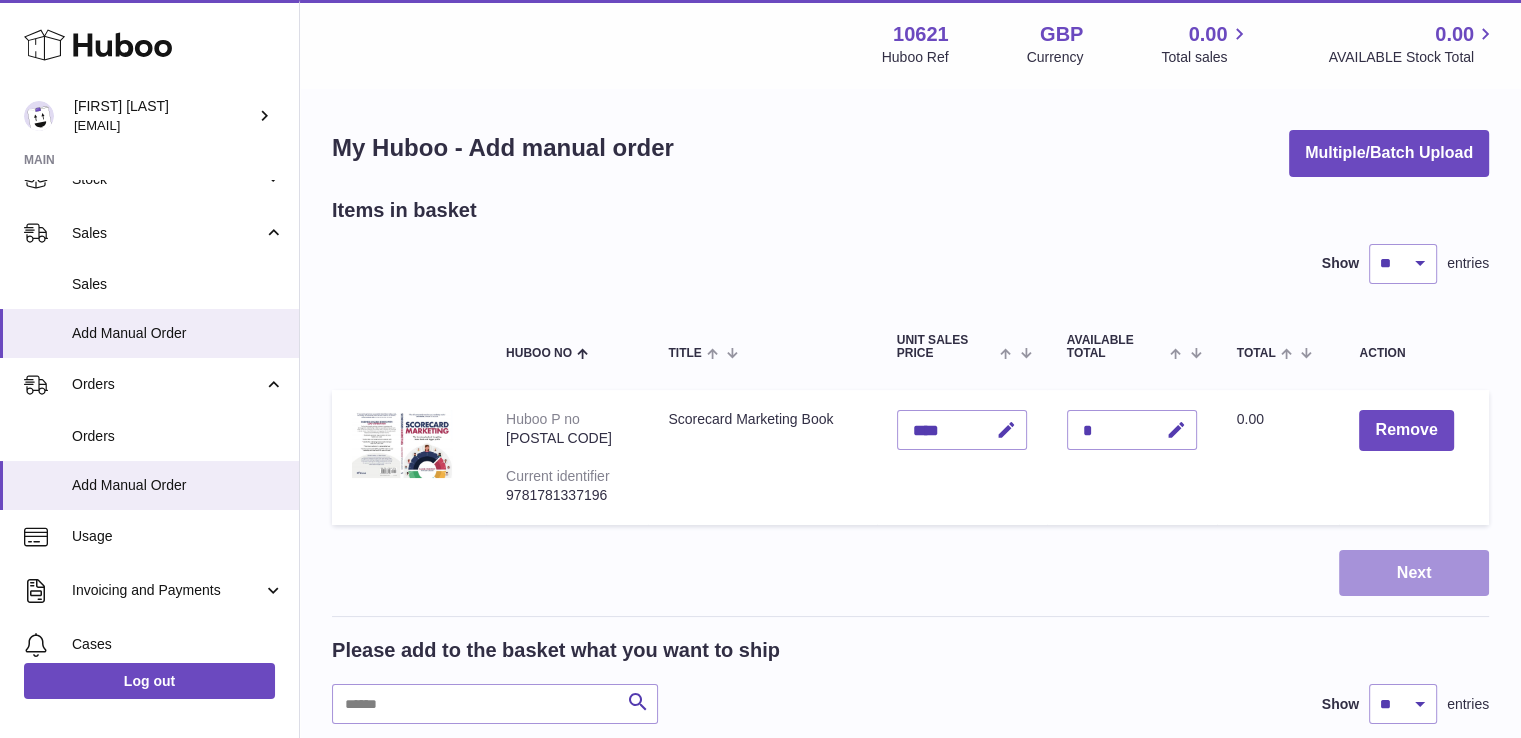 click on "Next" at bounding box center [1414, 573] 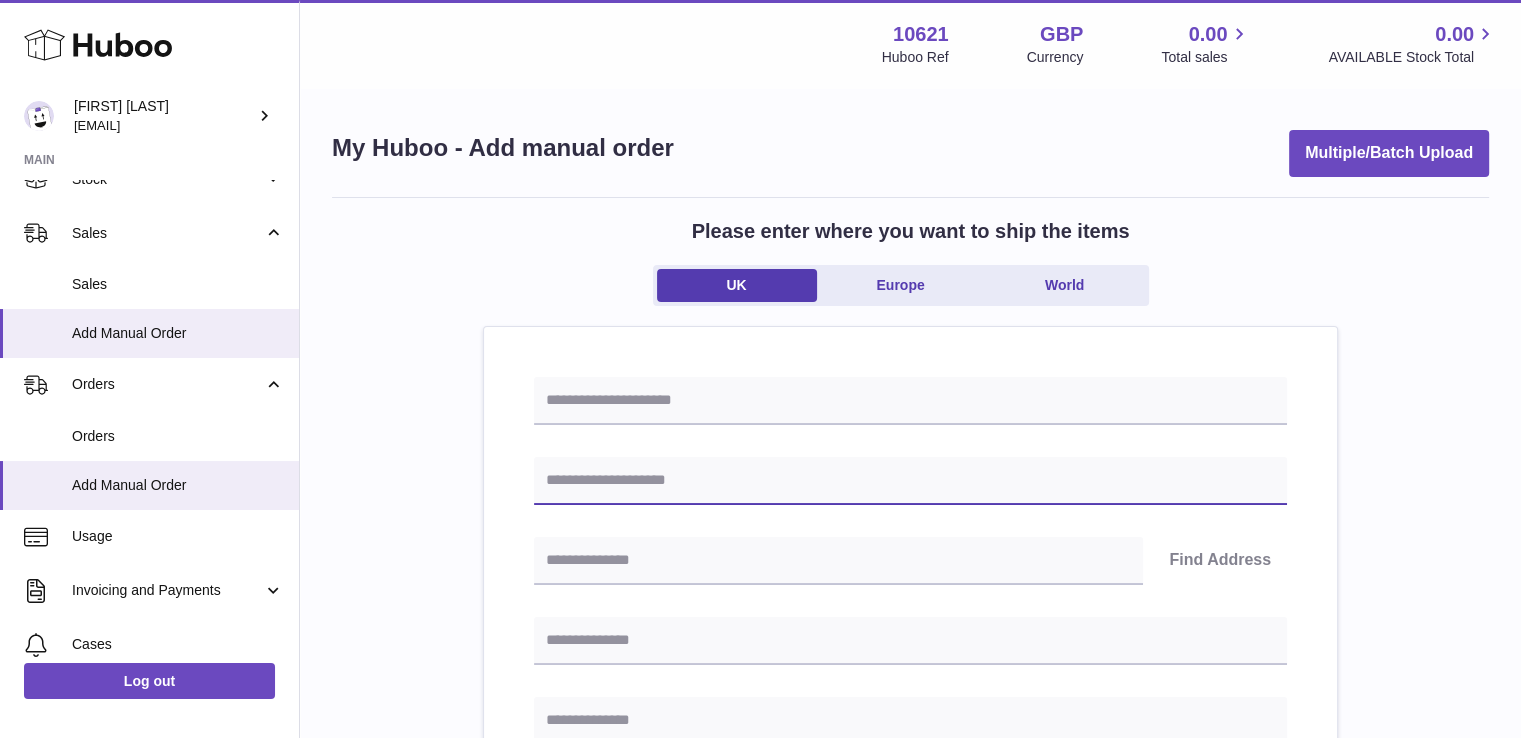 drag, startPoint x: 666, startPoint y: 479, endPoint x: 689, endPoint y: 475, distance: 23.345236 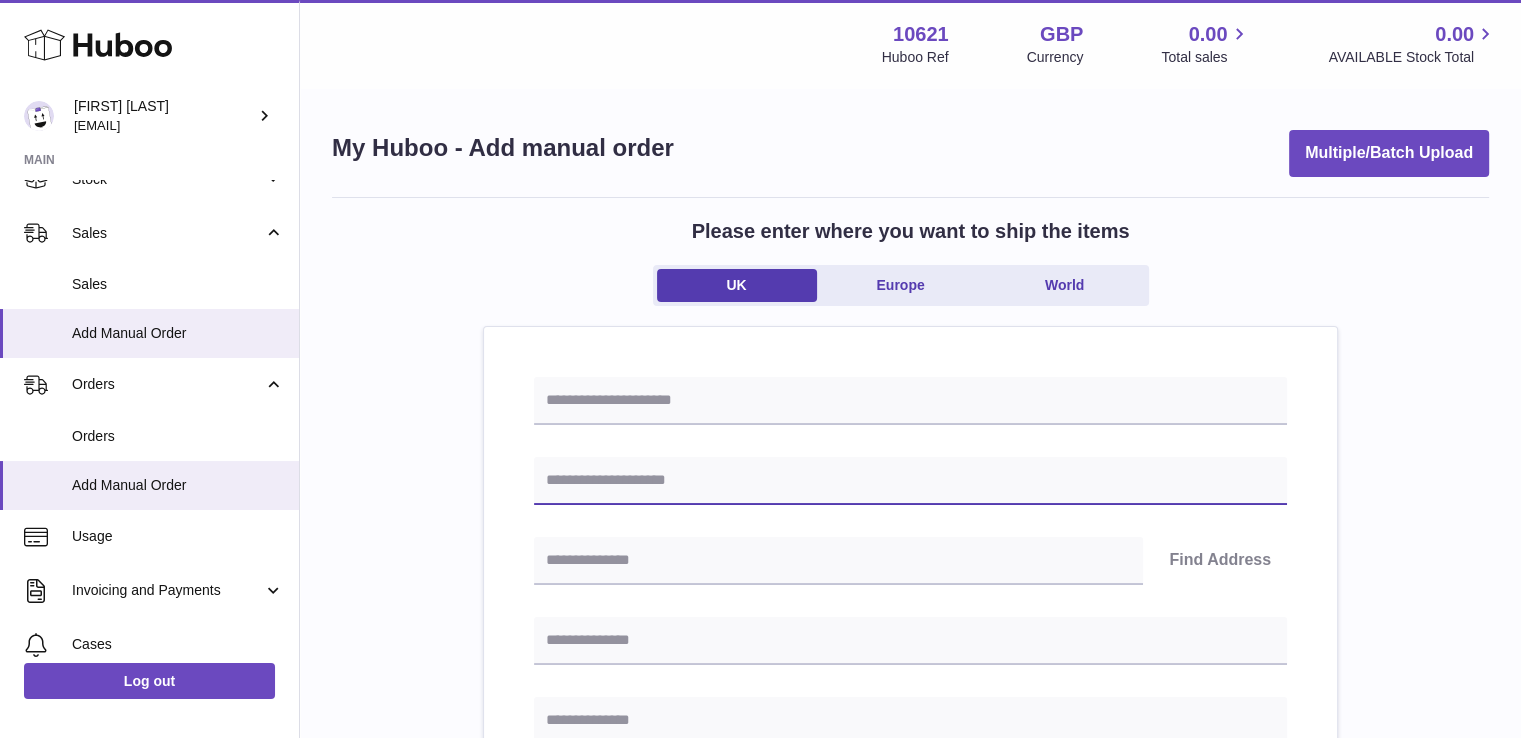 click at bounding box center (910, 481) 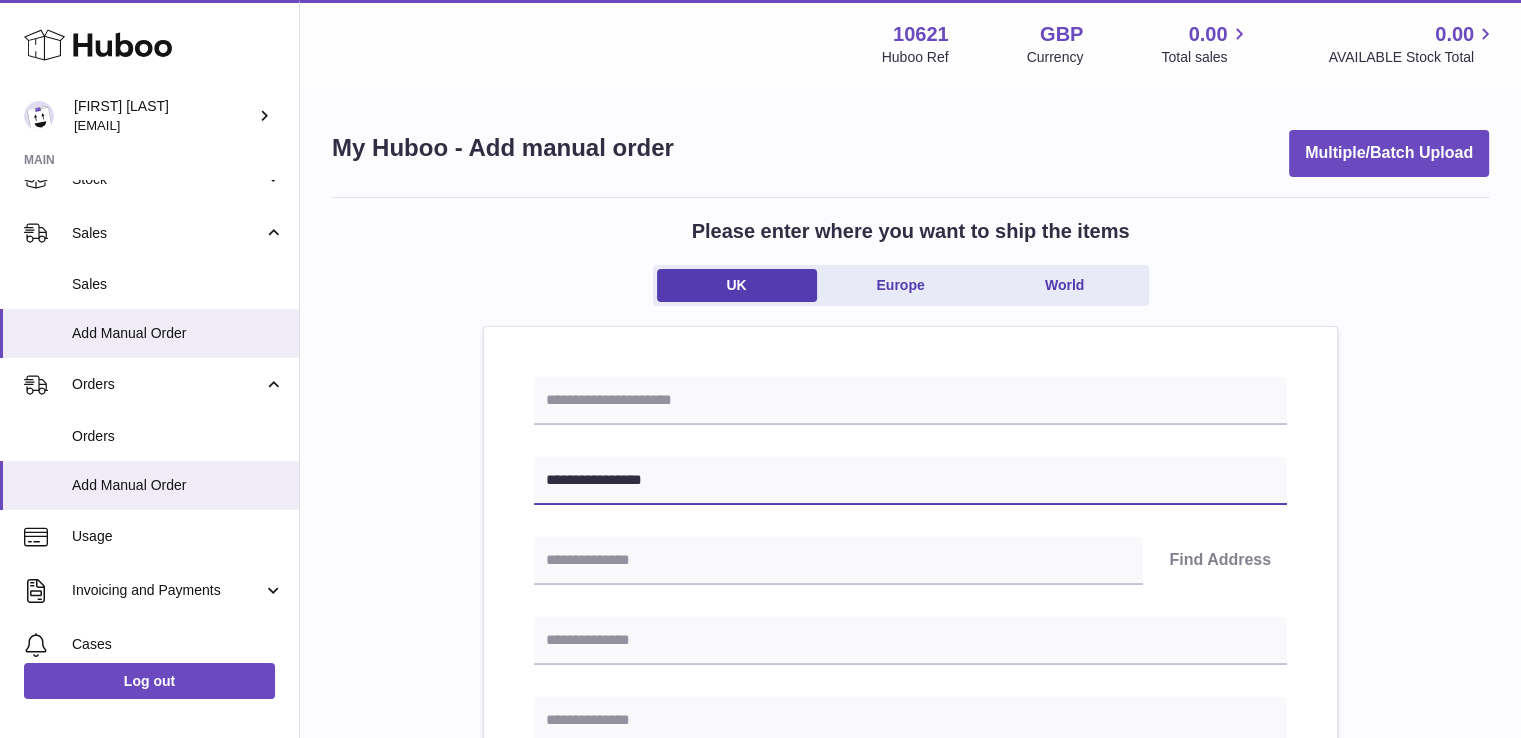 type on "**********" 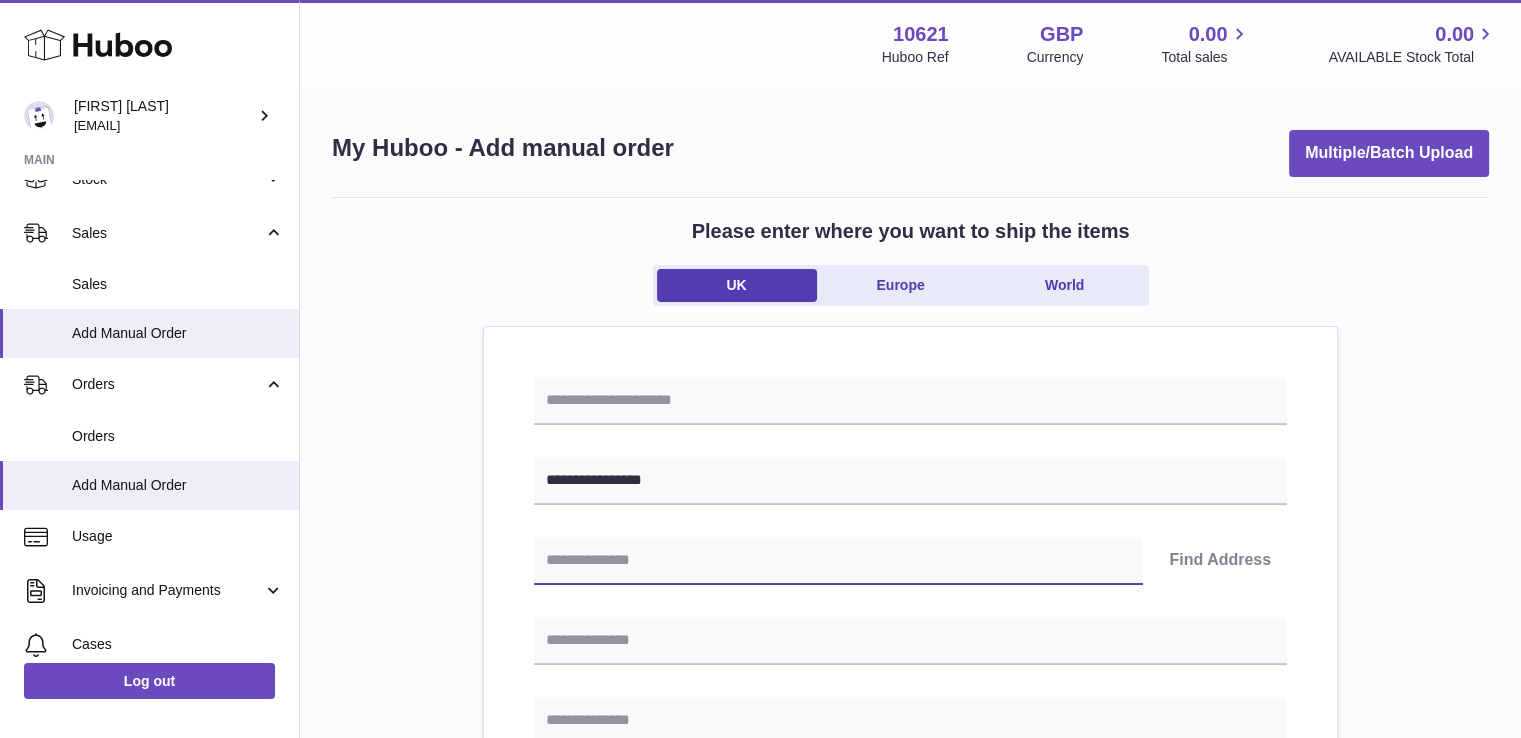 click at bounding box center (838, 561) 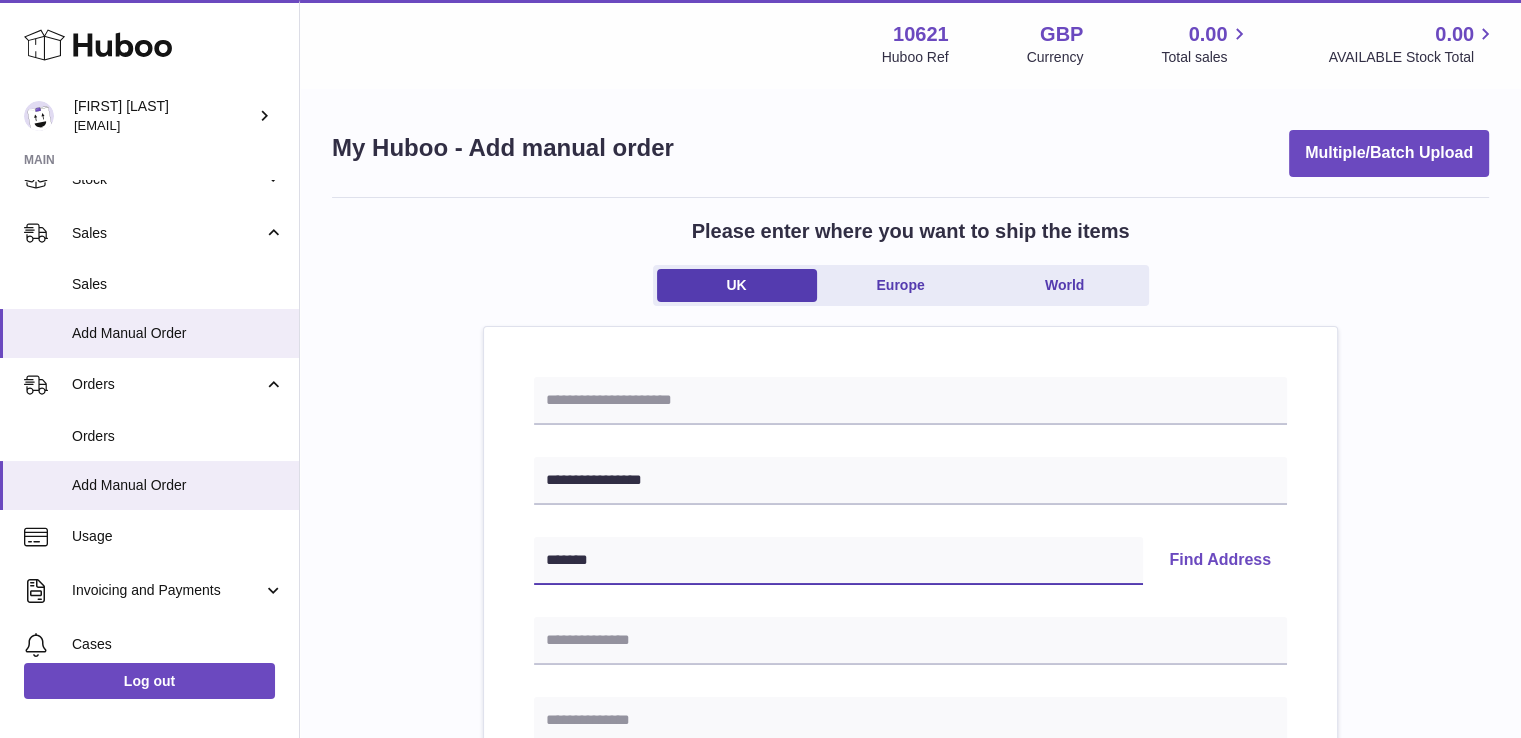 type on "*******" 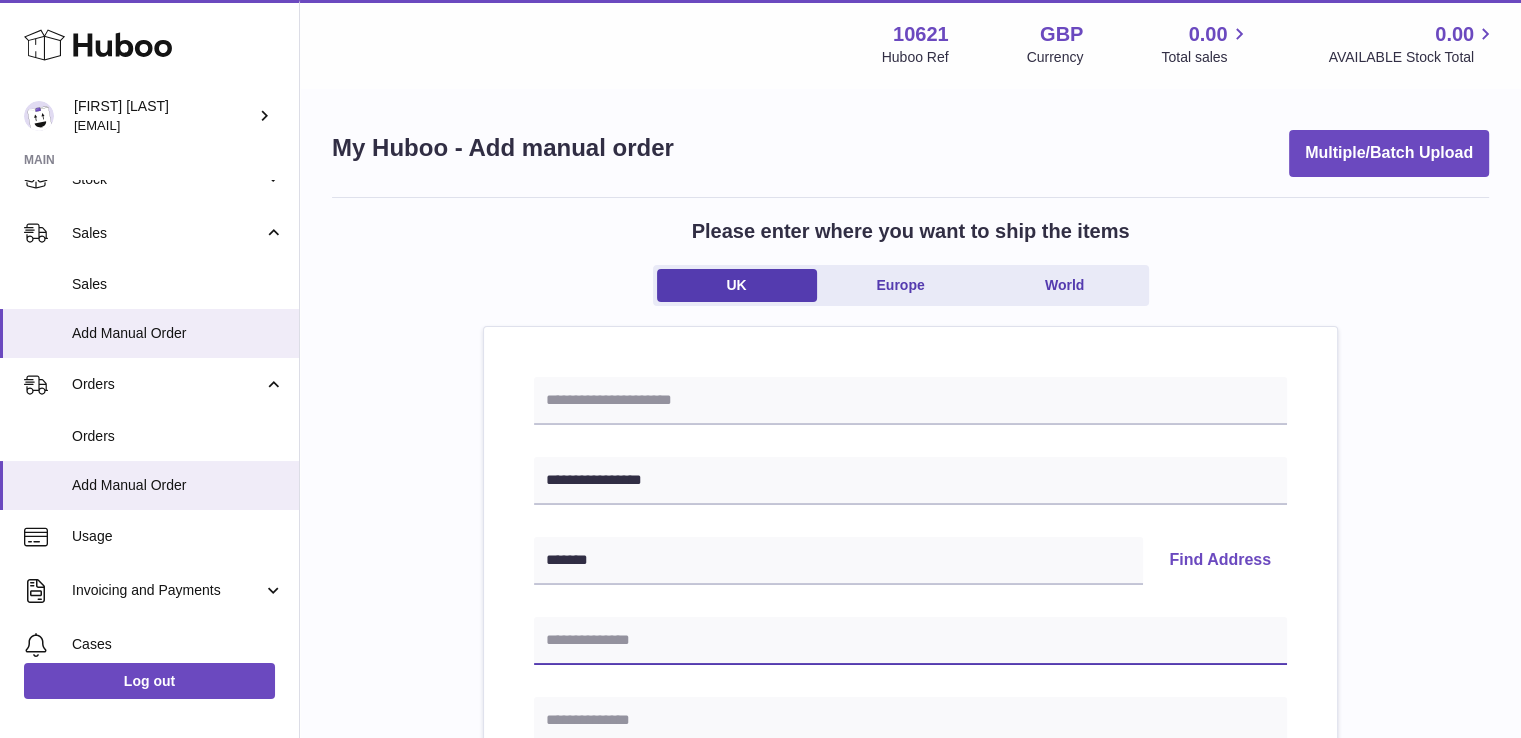 click at bounding box center (910, 641) 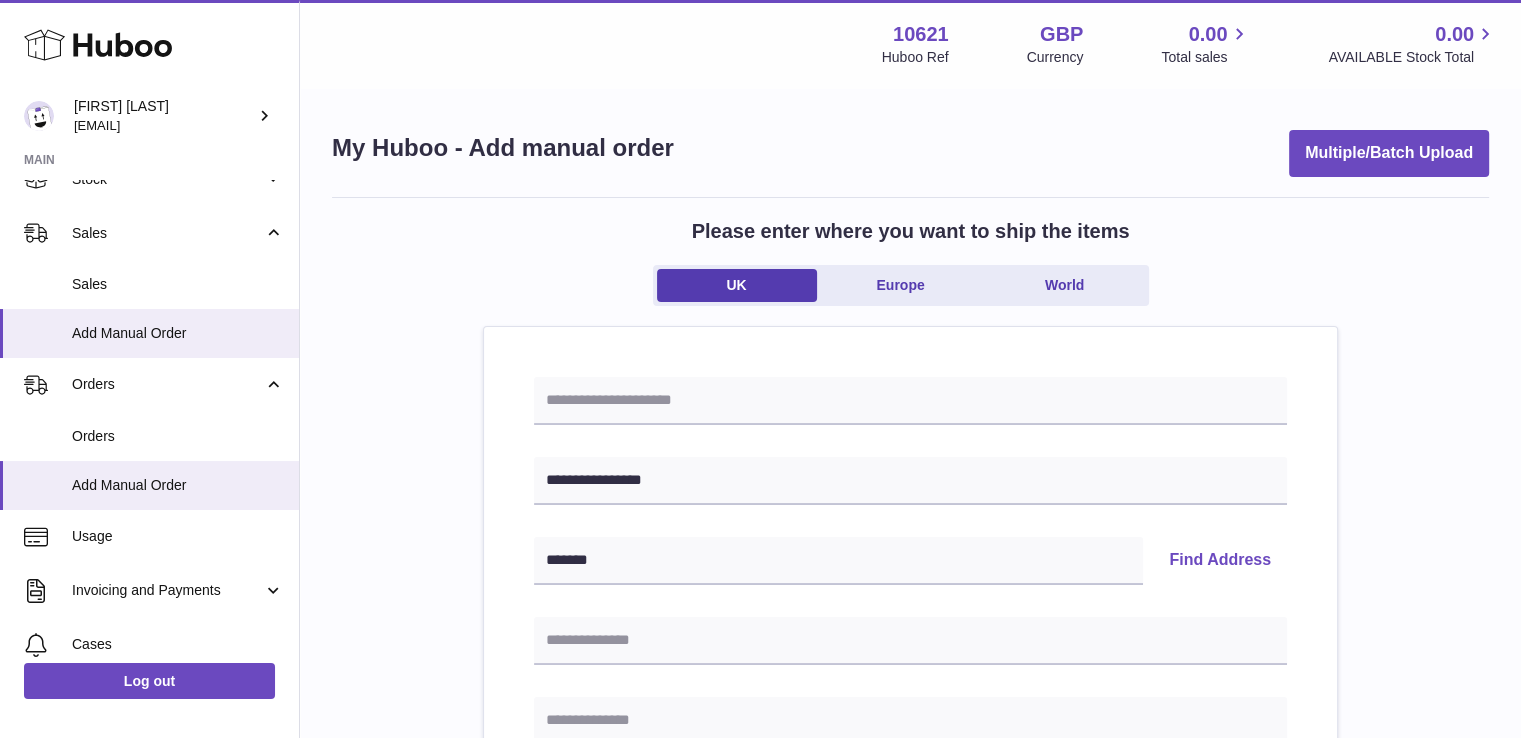 click on "Find Address" at bounding box center [1220, 561] 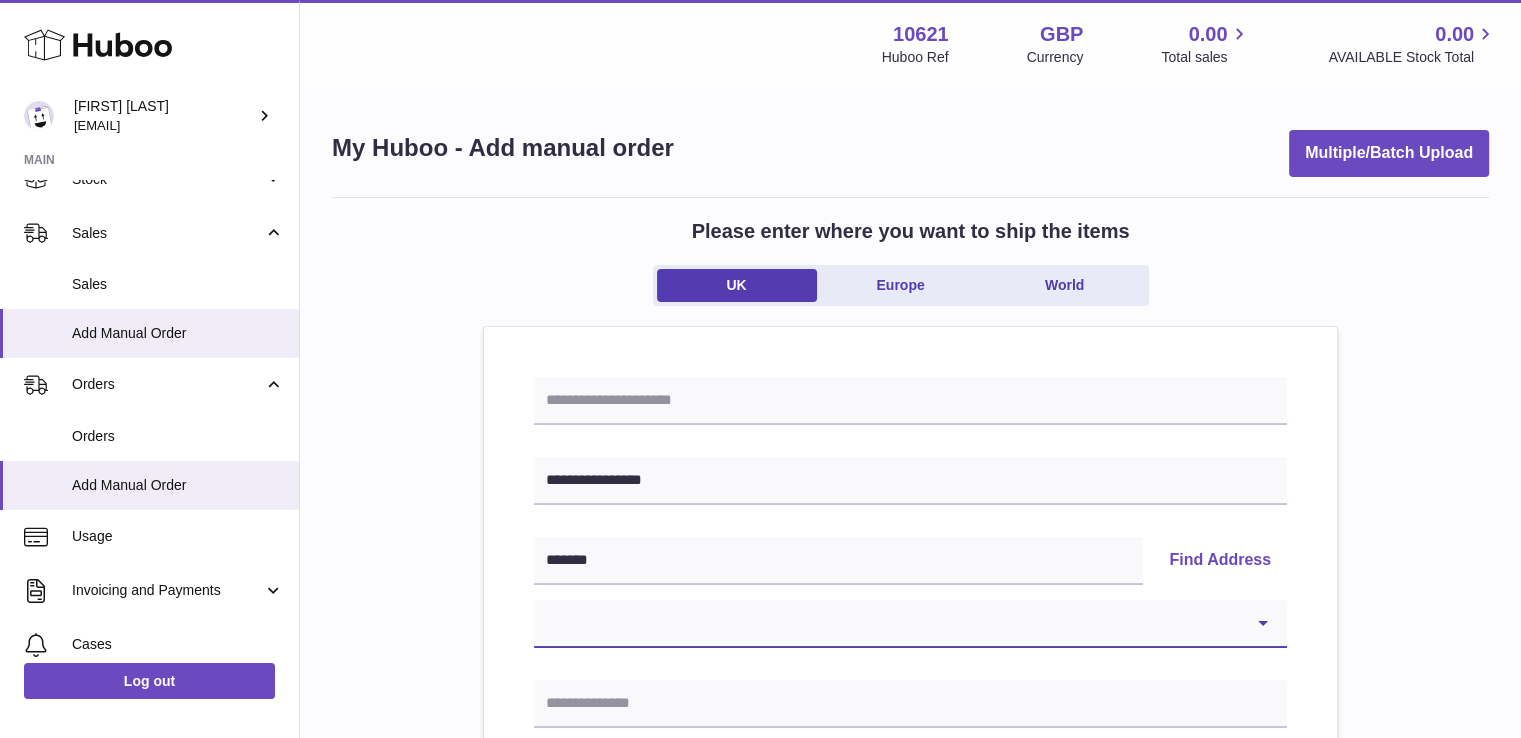 click on "**********" at bounding box center [910, 624] 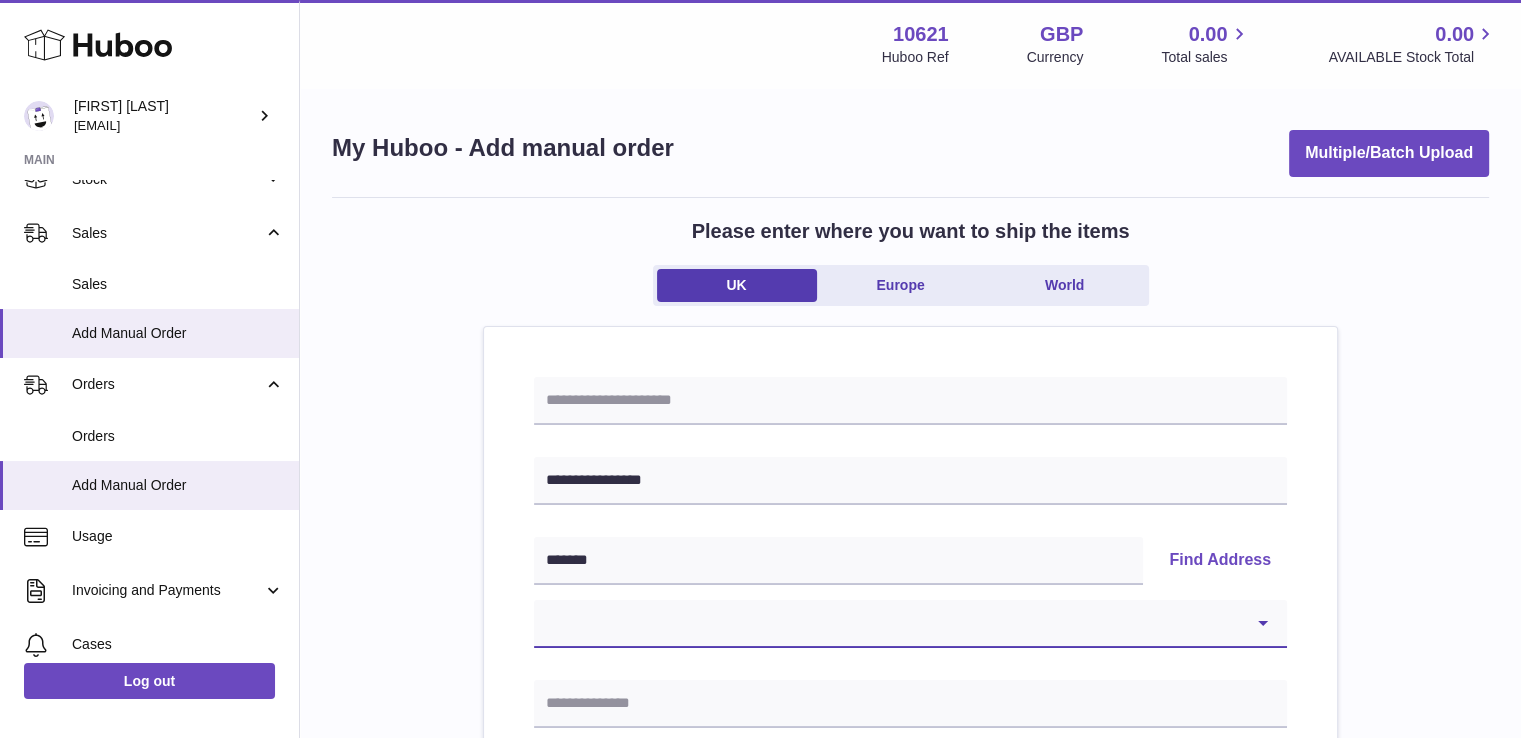 select on "**" 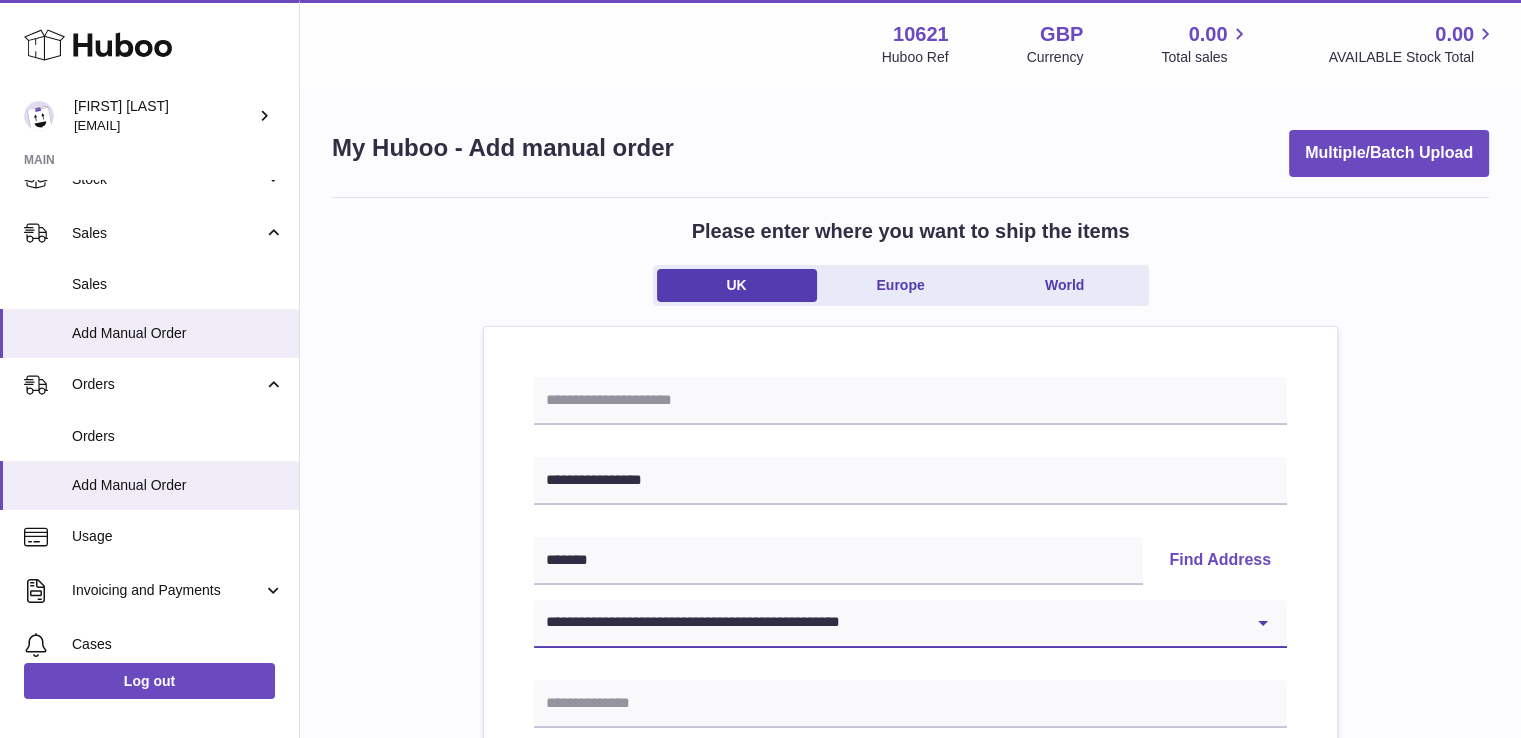 click on "**********" at bounding box center (910, 624) 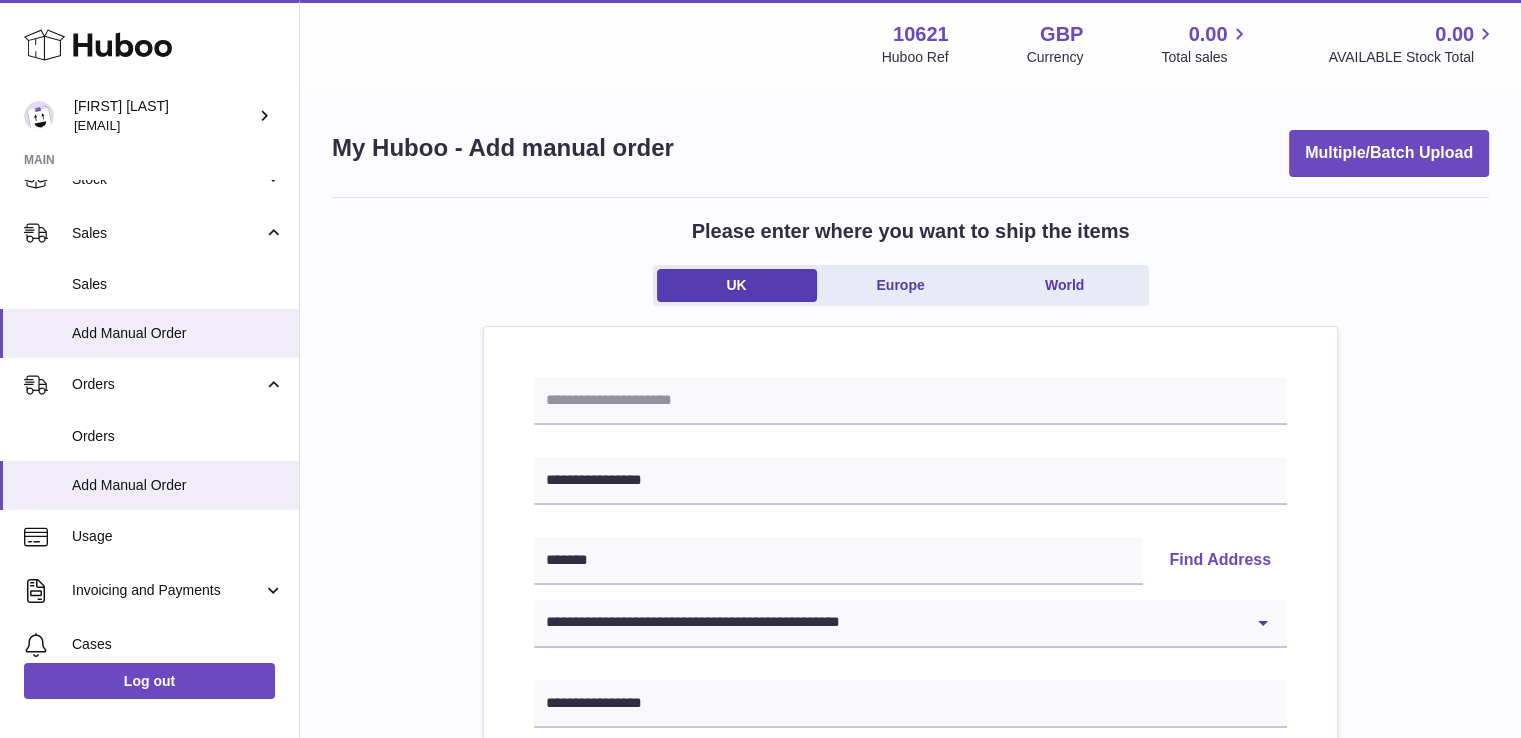 click on "**********" at bounding box center [910, 925] 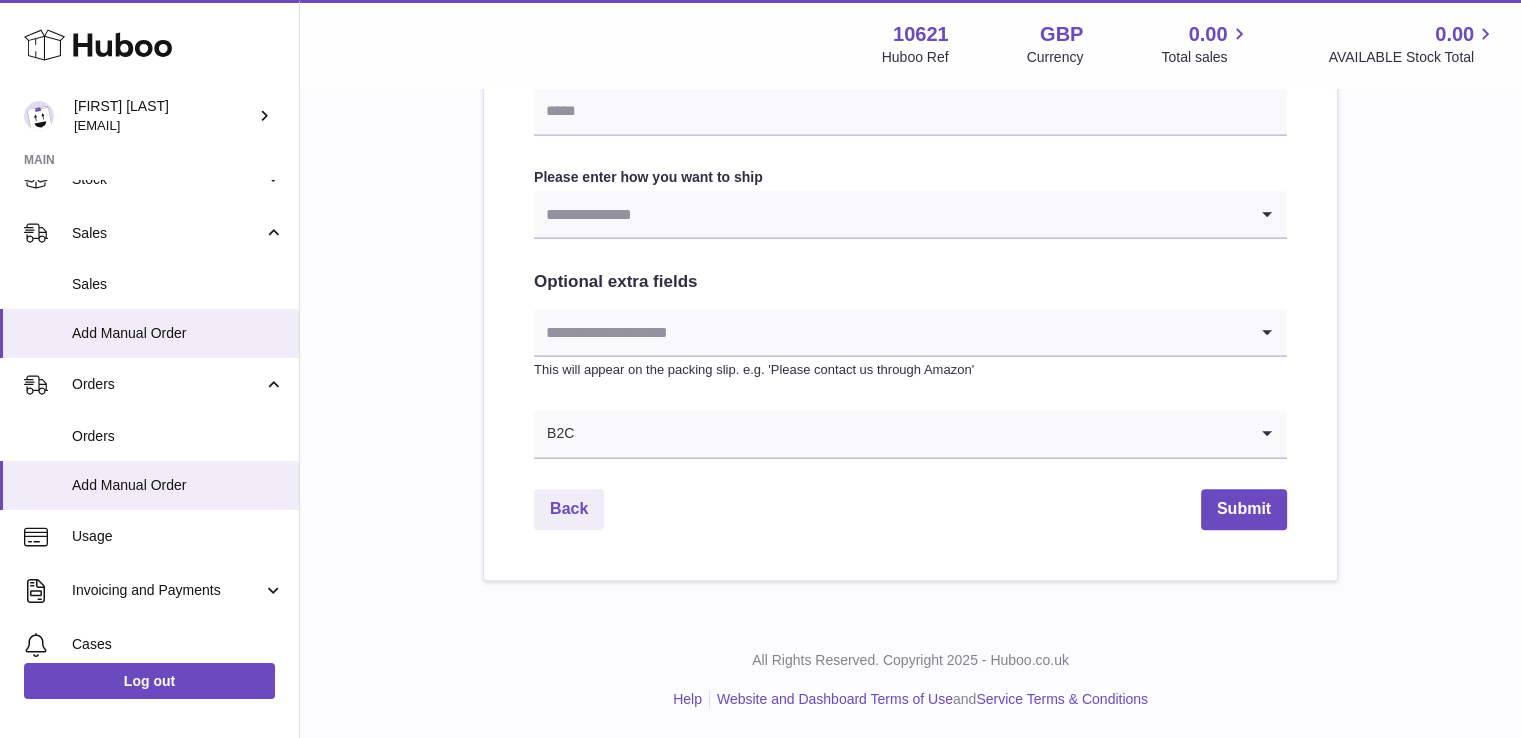 scroll, scrollTop: 1072, scrollLeft: 0, axis: vertical 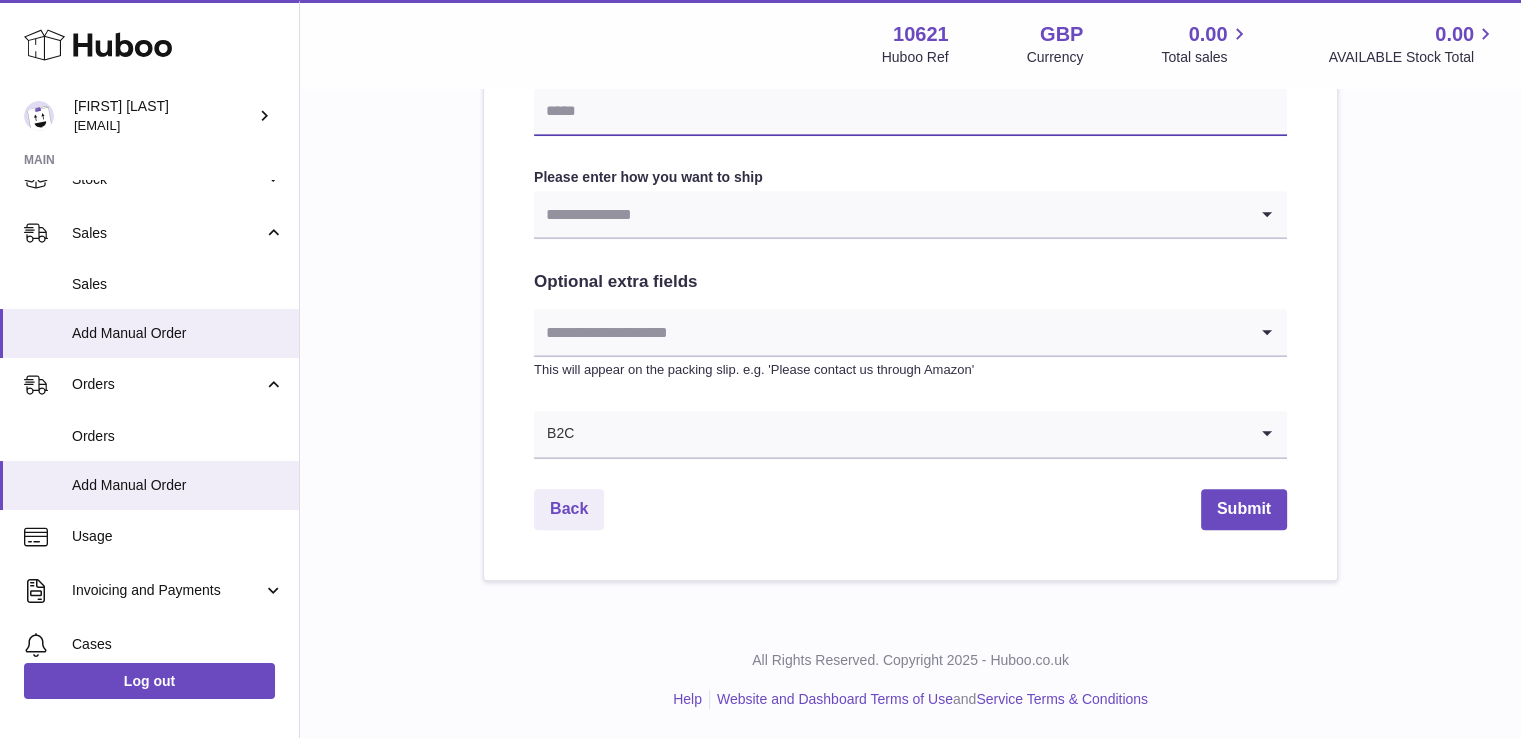 drag, startPoint x: 586, startPoint y: 113, endPoint x: 680, endPoint y: 129, distance: 95.35198 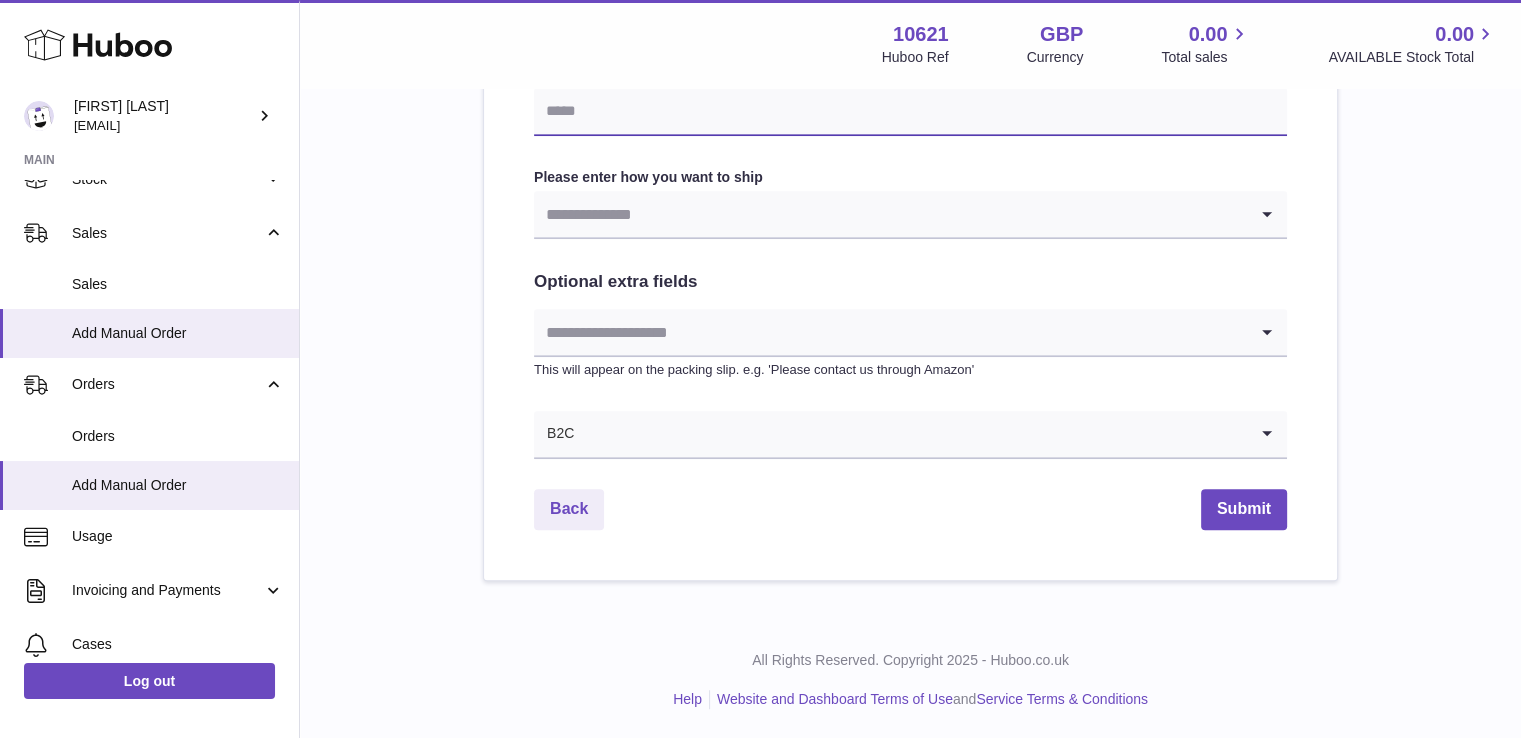 click at bounding box center [910, 112] 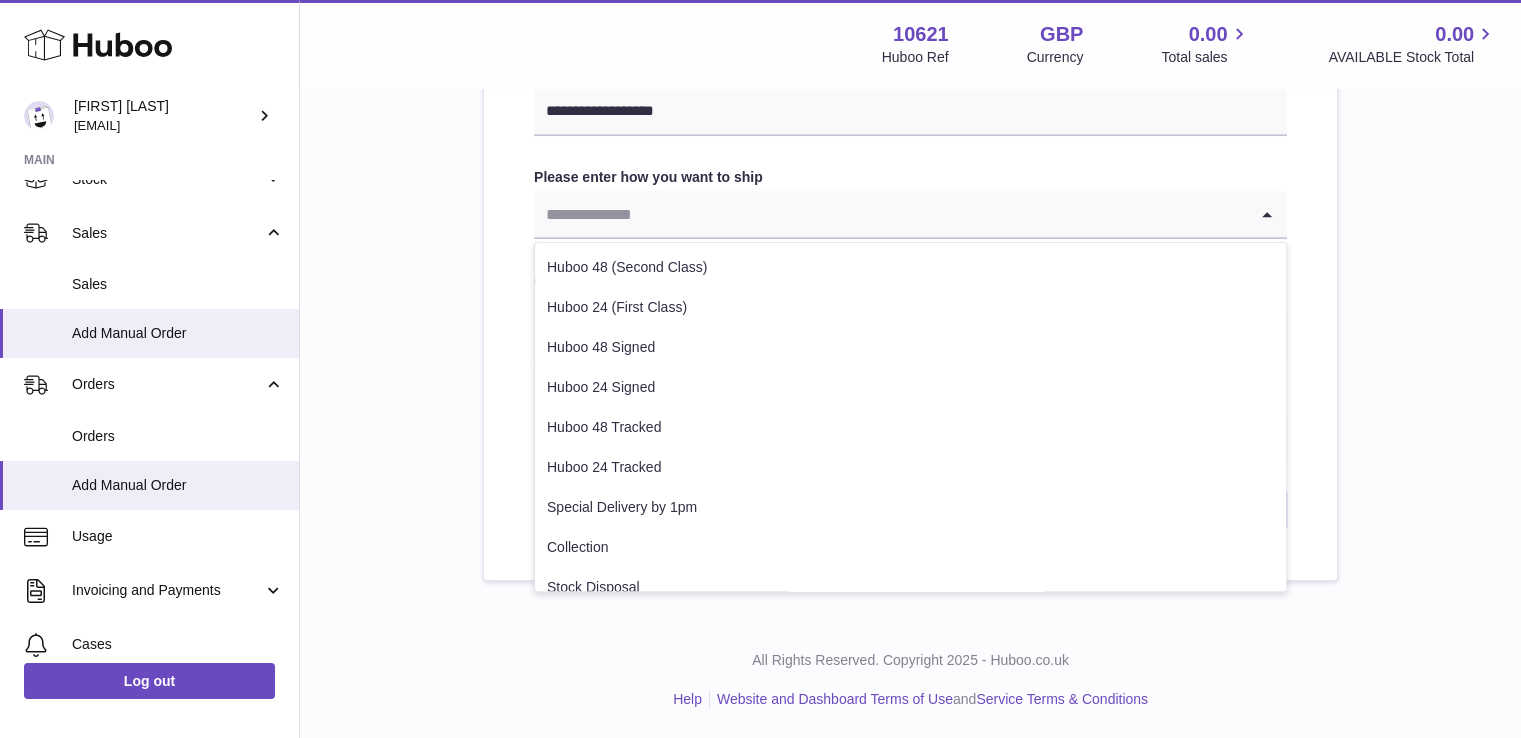 click at bounding box center [890, 214] 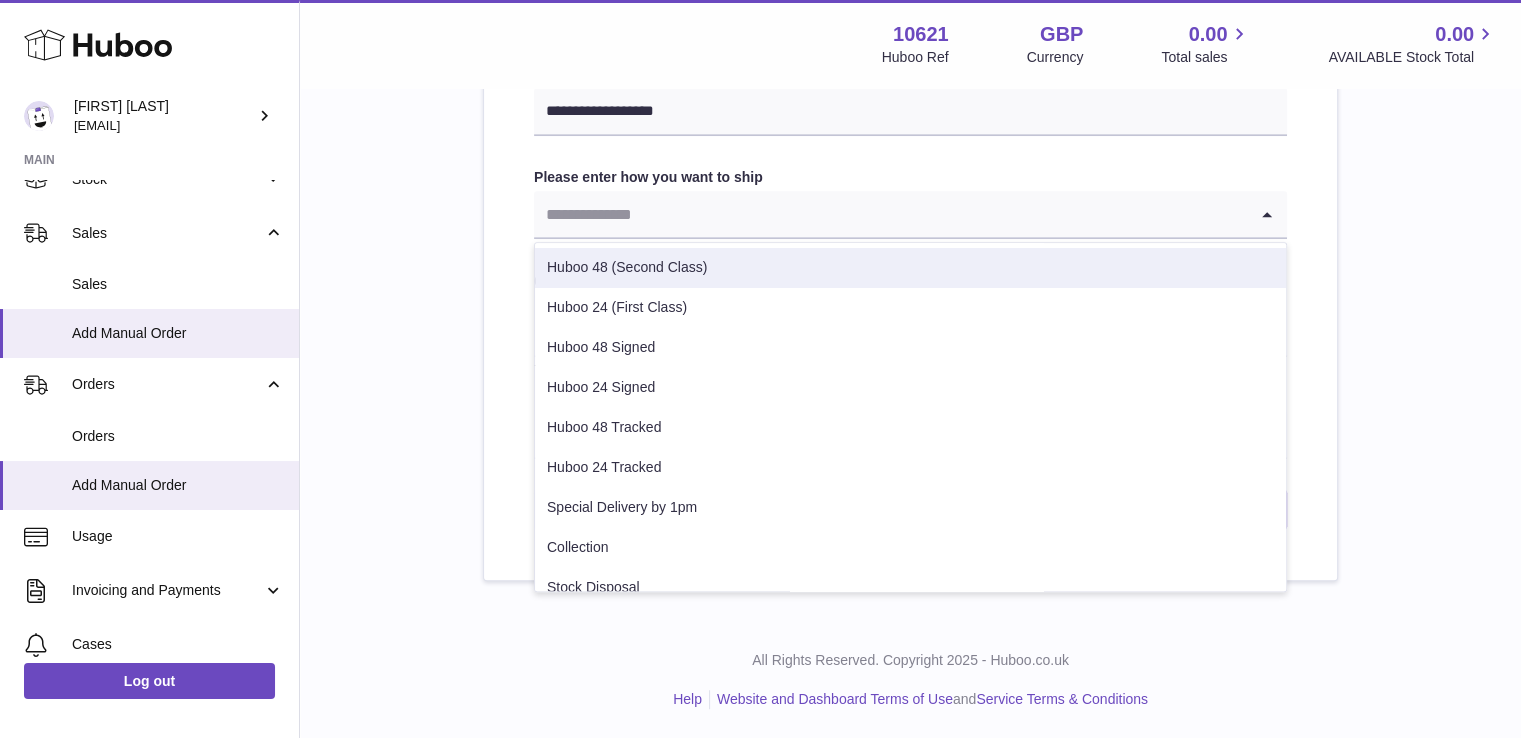 click on "Huboo 48 (Second Class)" at bounding box center [910, 268] 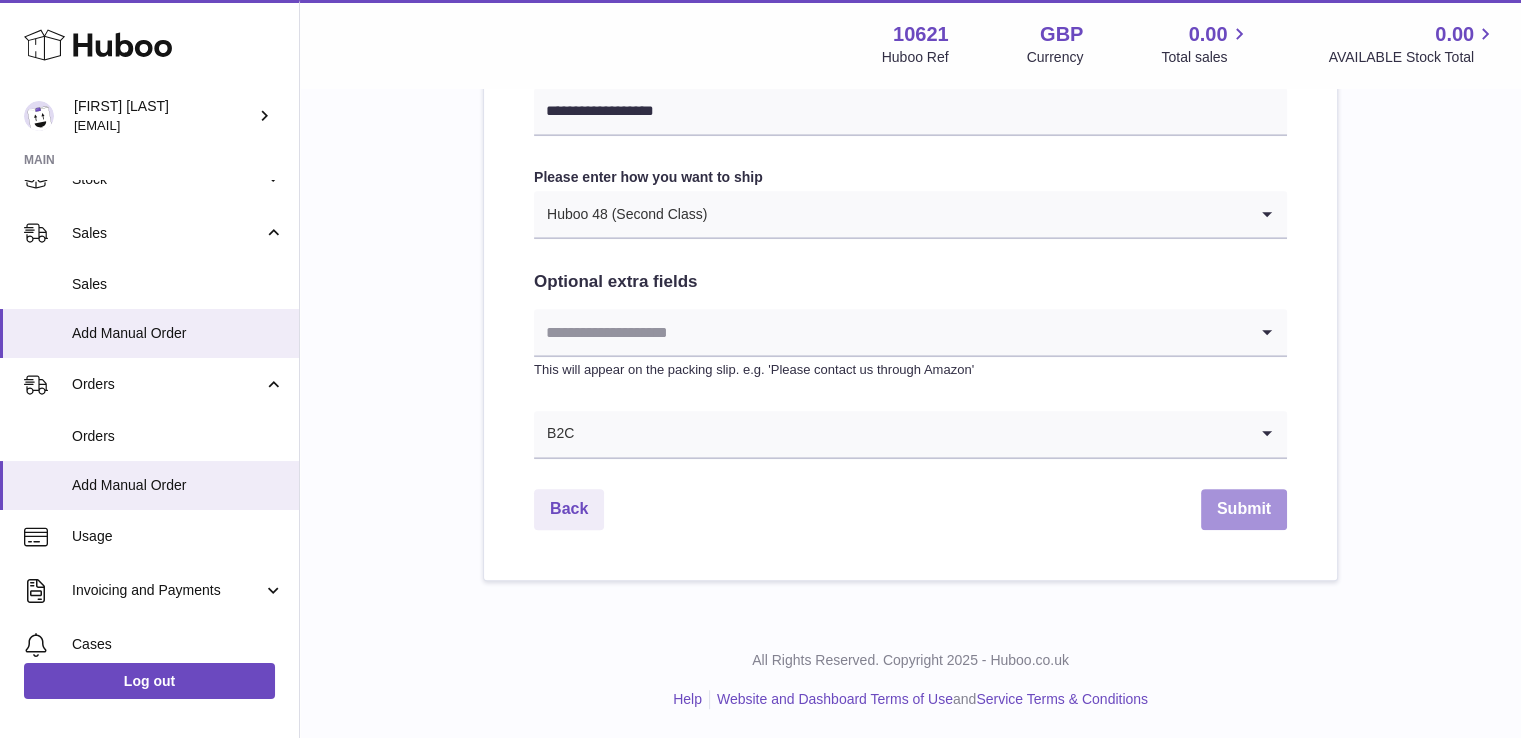 click on "Submit" at bounding box center (1244, 509) 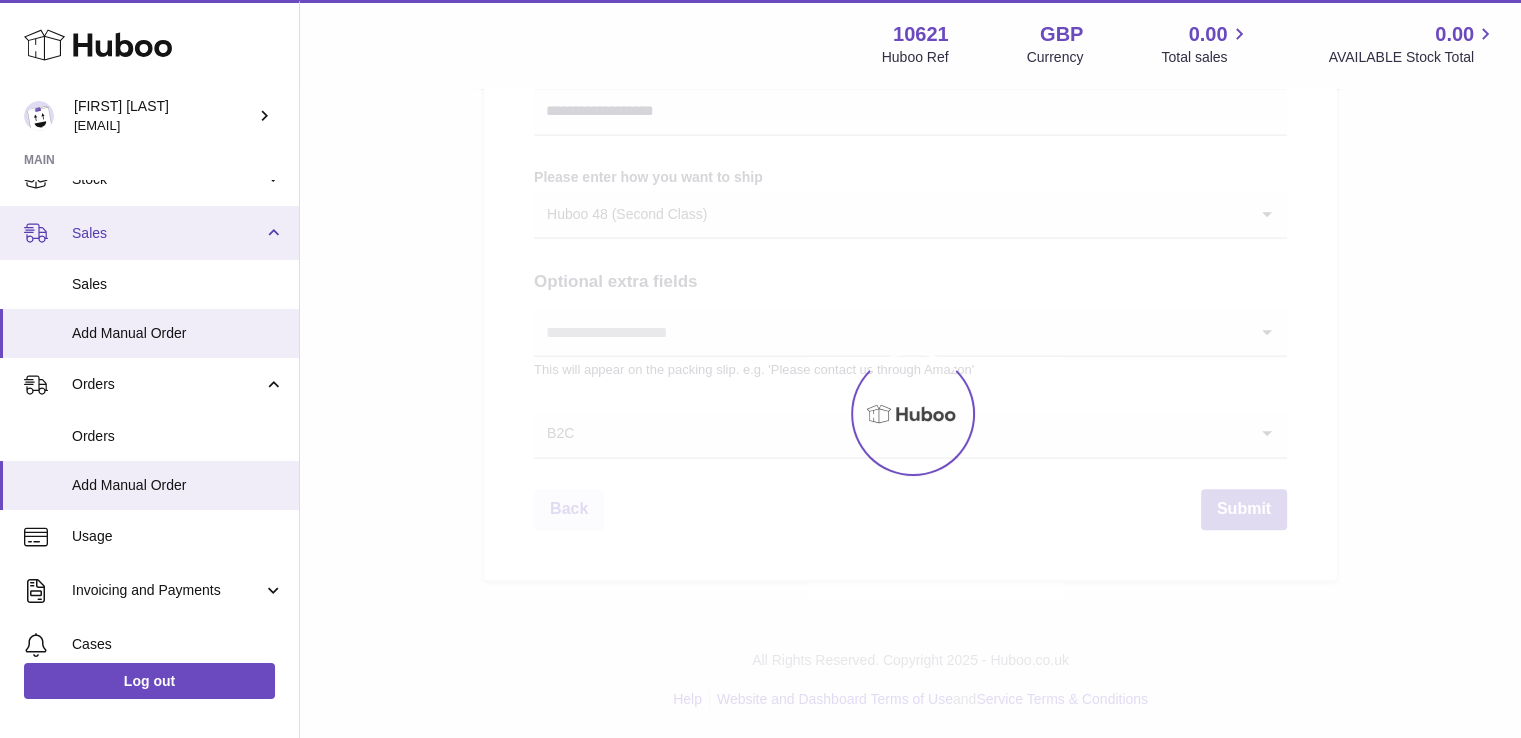 scroll, scrollTop: 0, scrollLeft: 0, axis: both 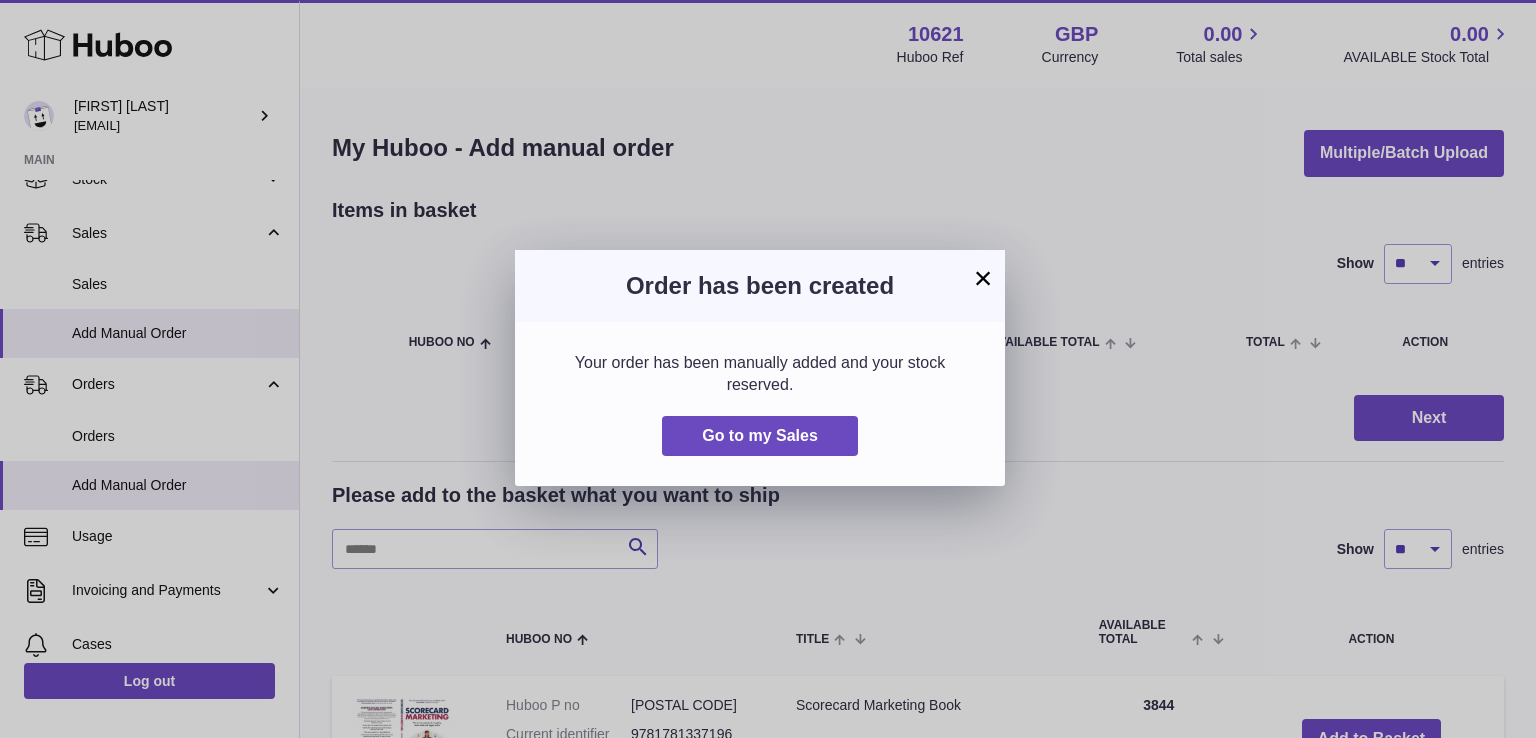 click on "×   Order has been created
Your order has been manually added and your stock reserved.
Go to my Sales" at bounding box center [768, 369] 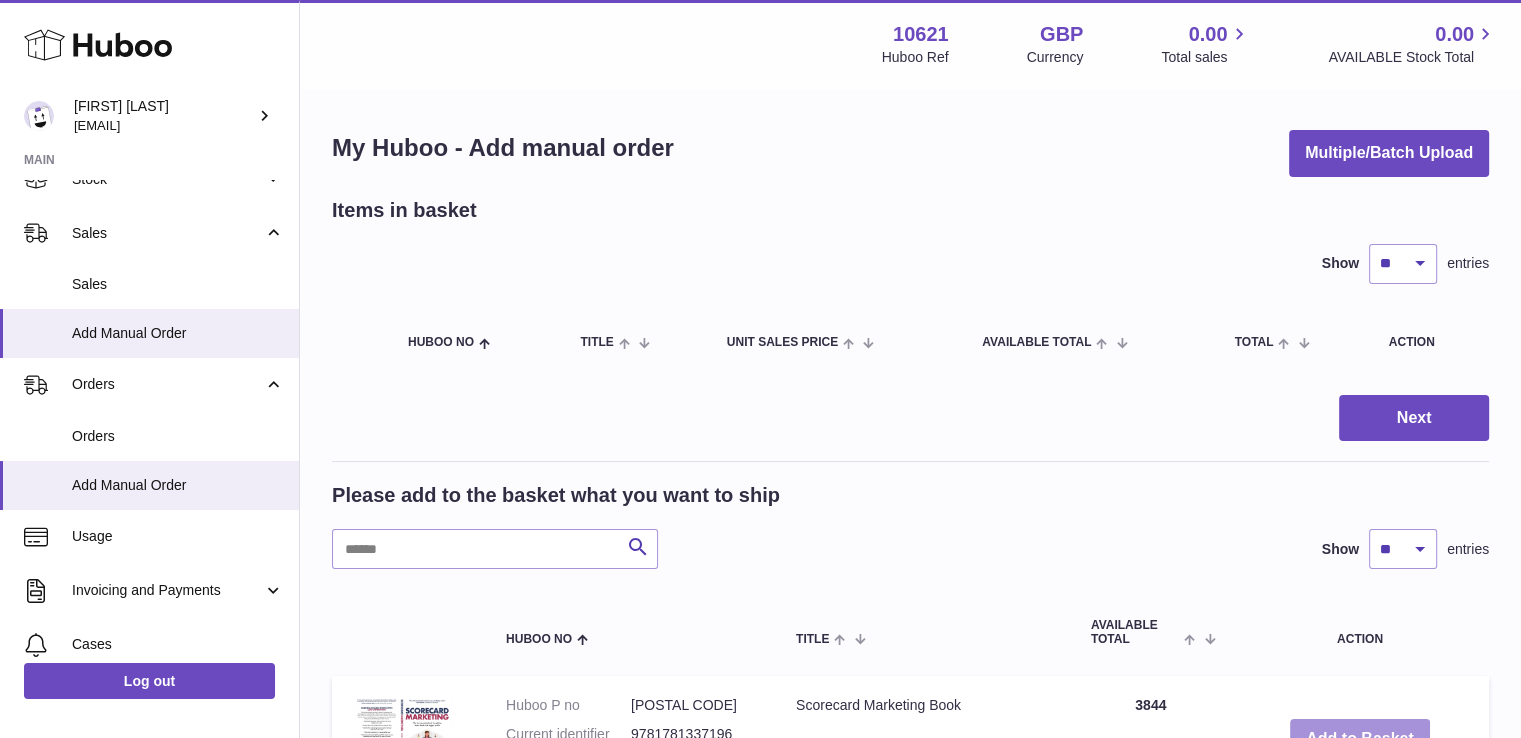 click on "Add to Basket" at bounding box center (1360, 739) 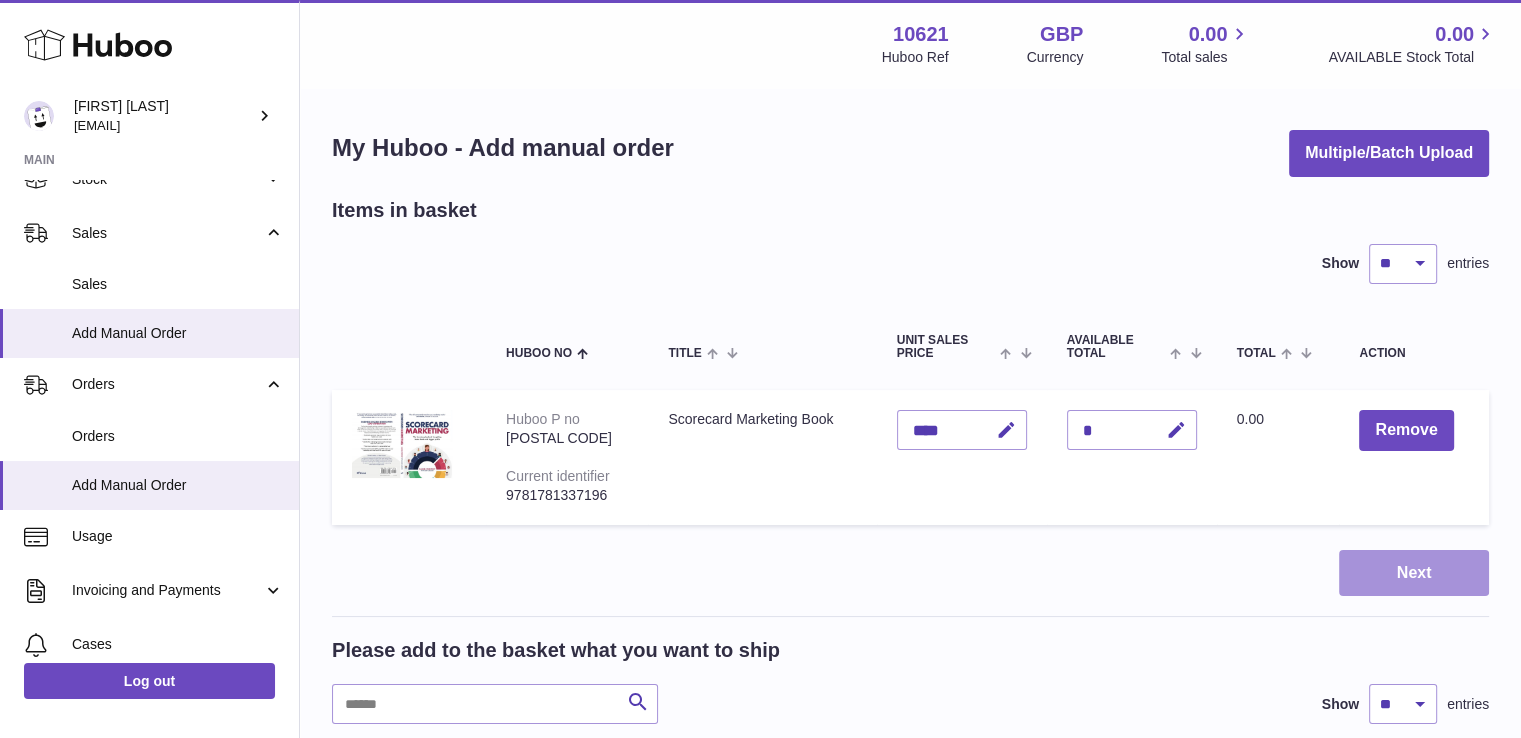 click on "Next" at bounding box center [1414, 573] 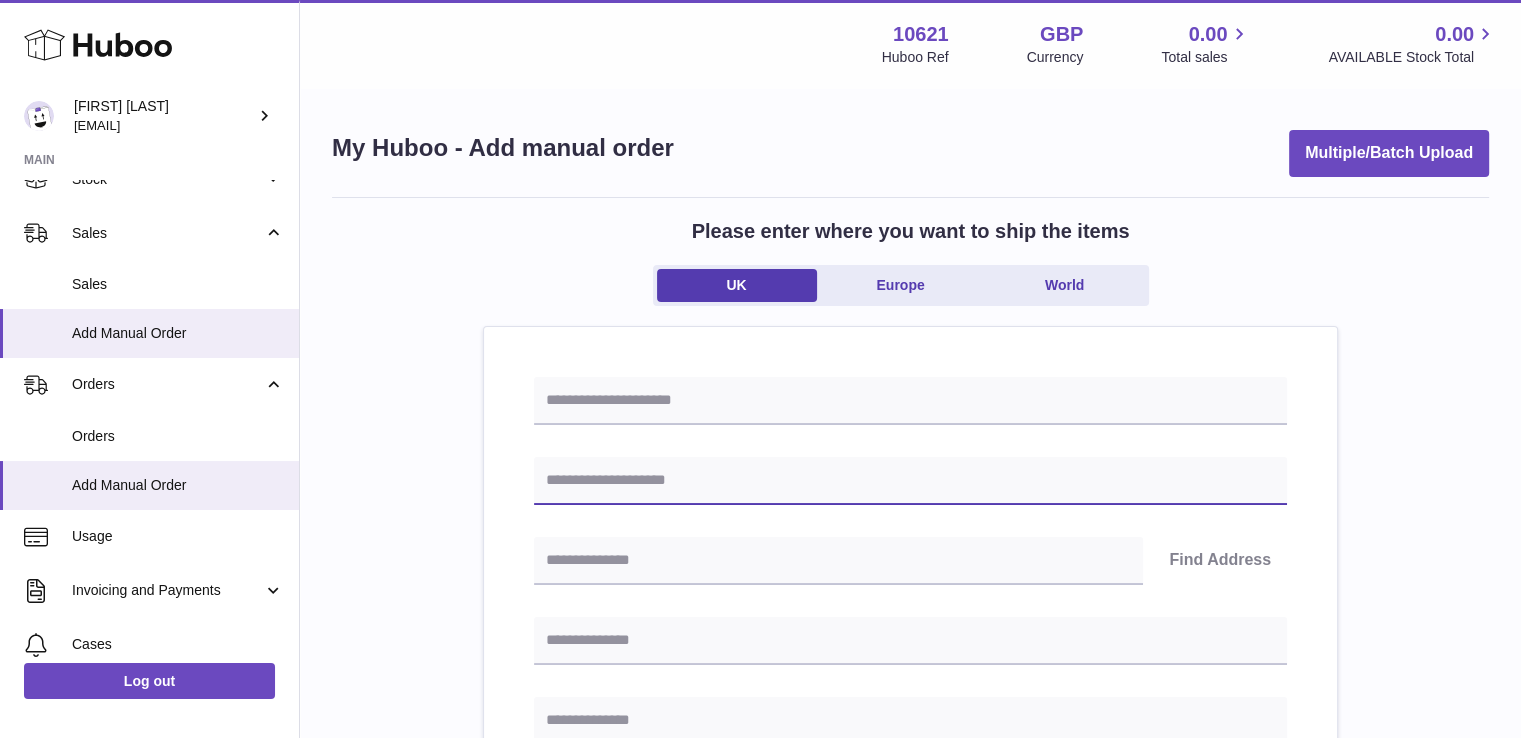 drag, startPoint x: 606, startPoint y: 469, endPoint x: 620, endPoint y: 462, distance: 15.652476 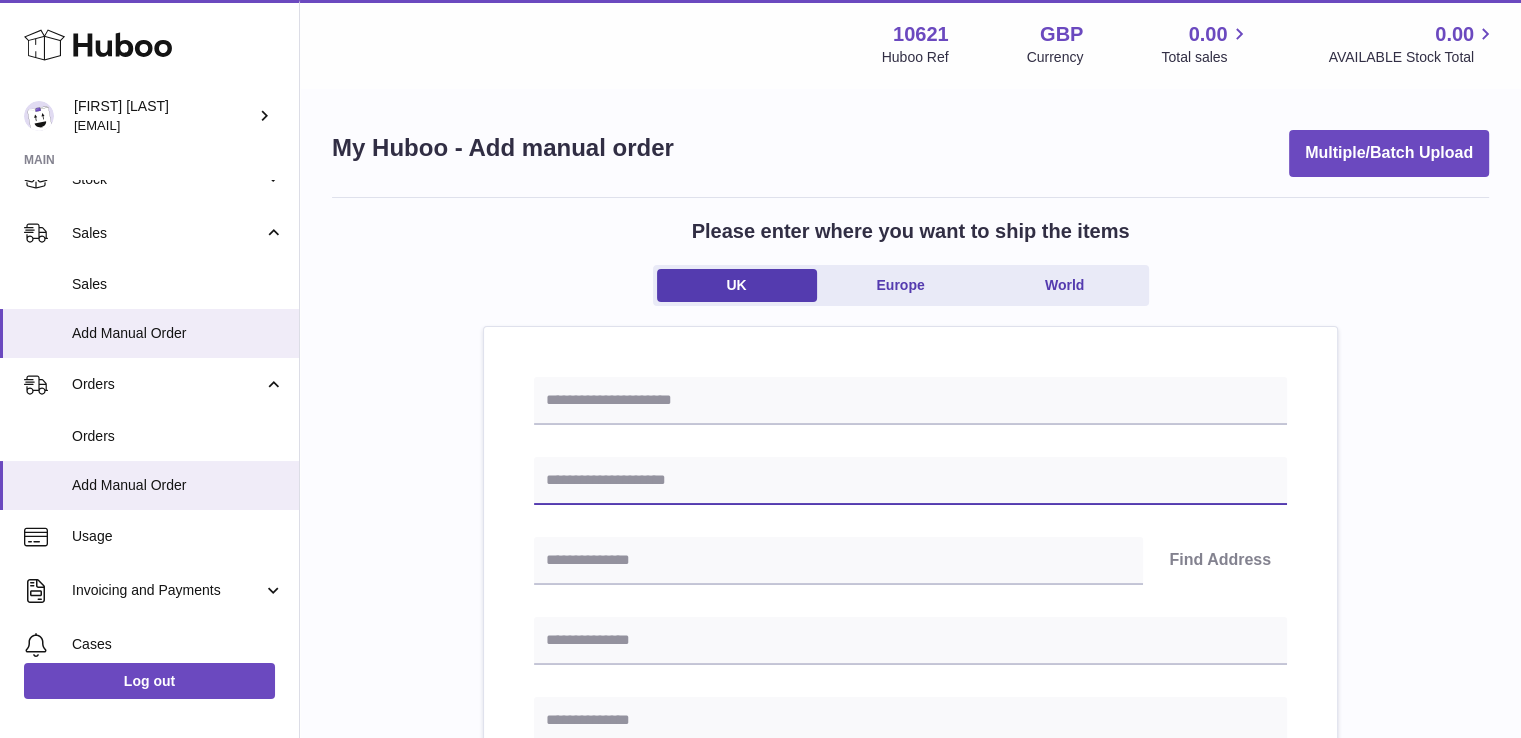 click at bounding box center [910, 481] 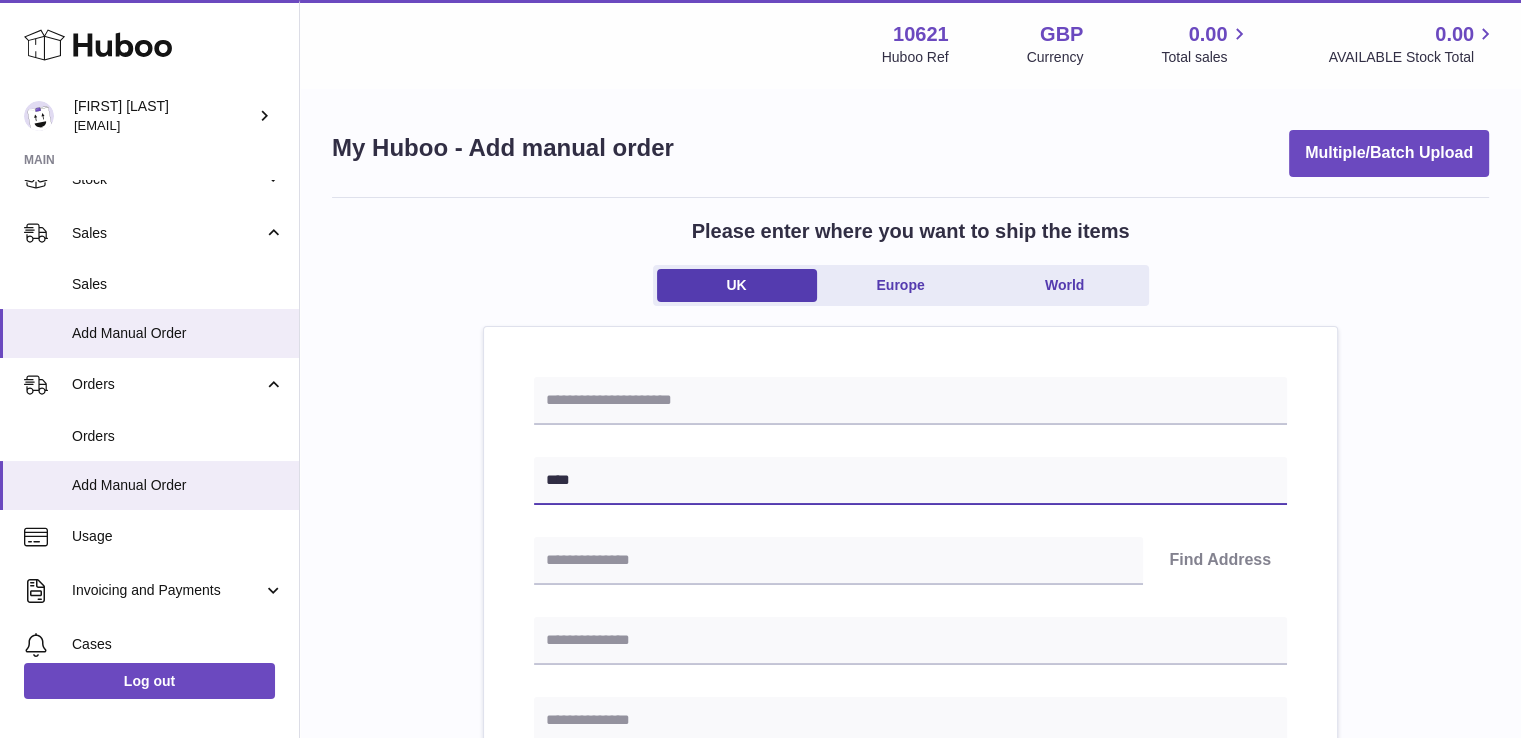 type on "***" 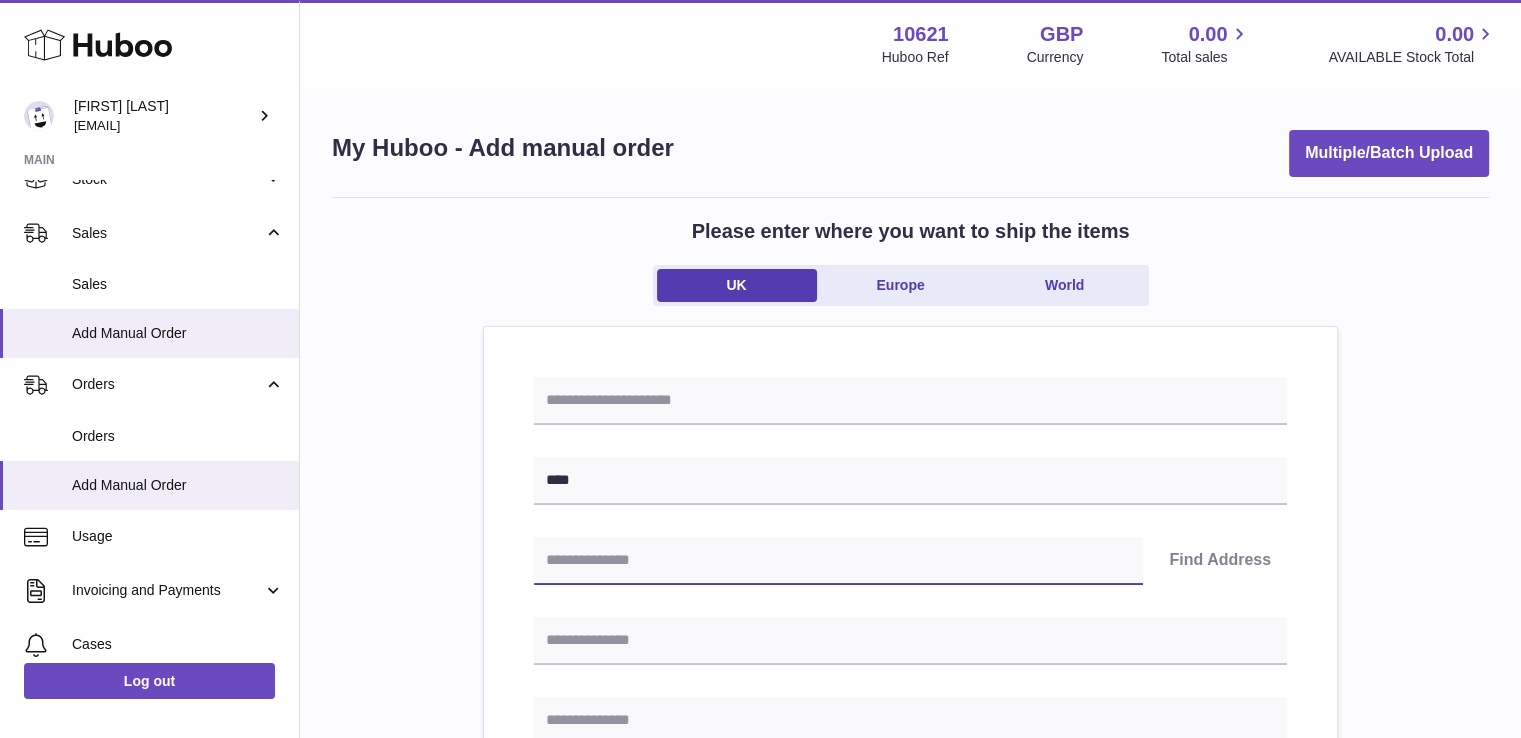 paste on "*******" 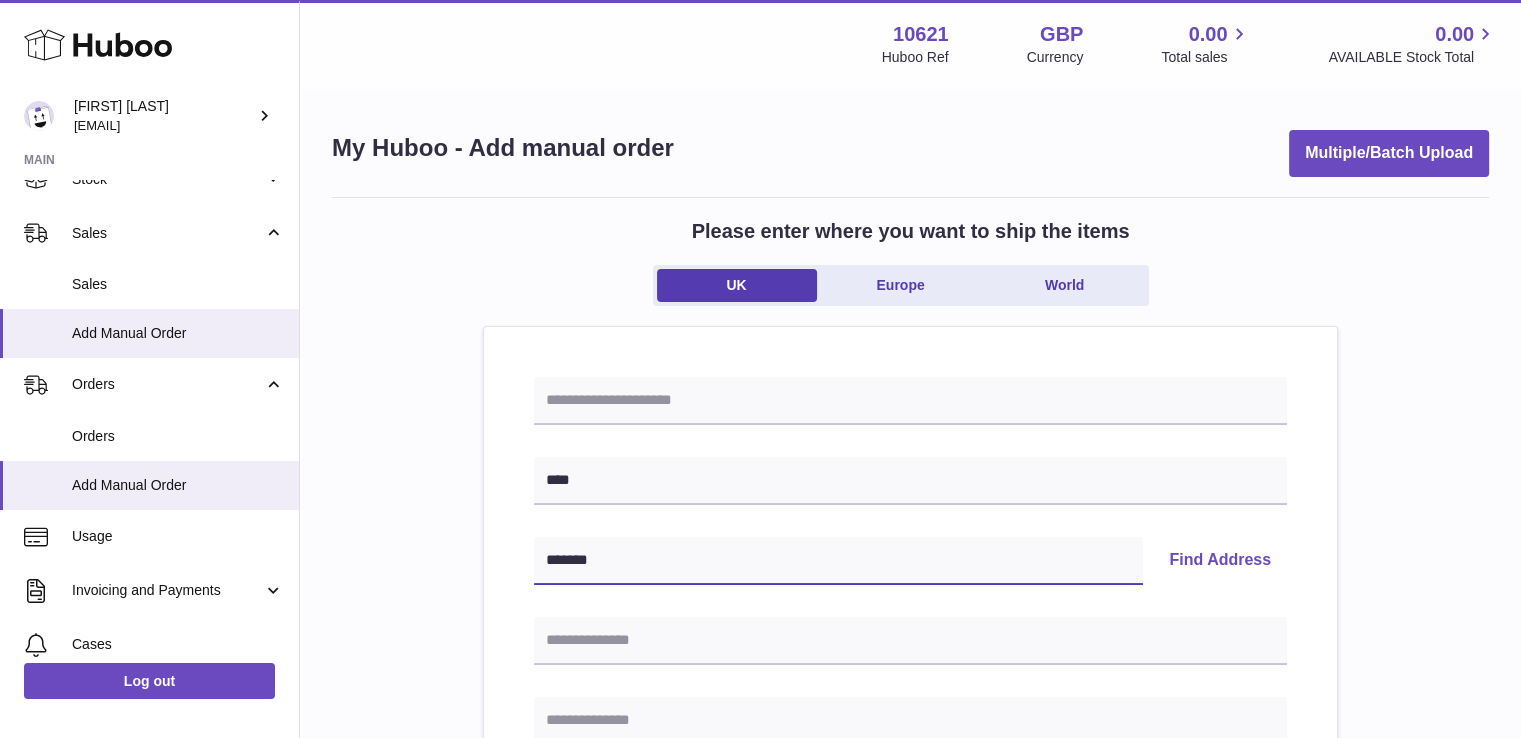 type on "*******" 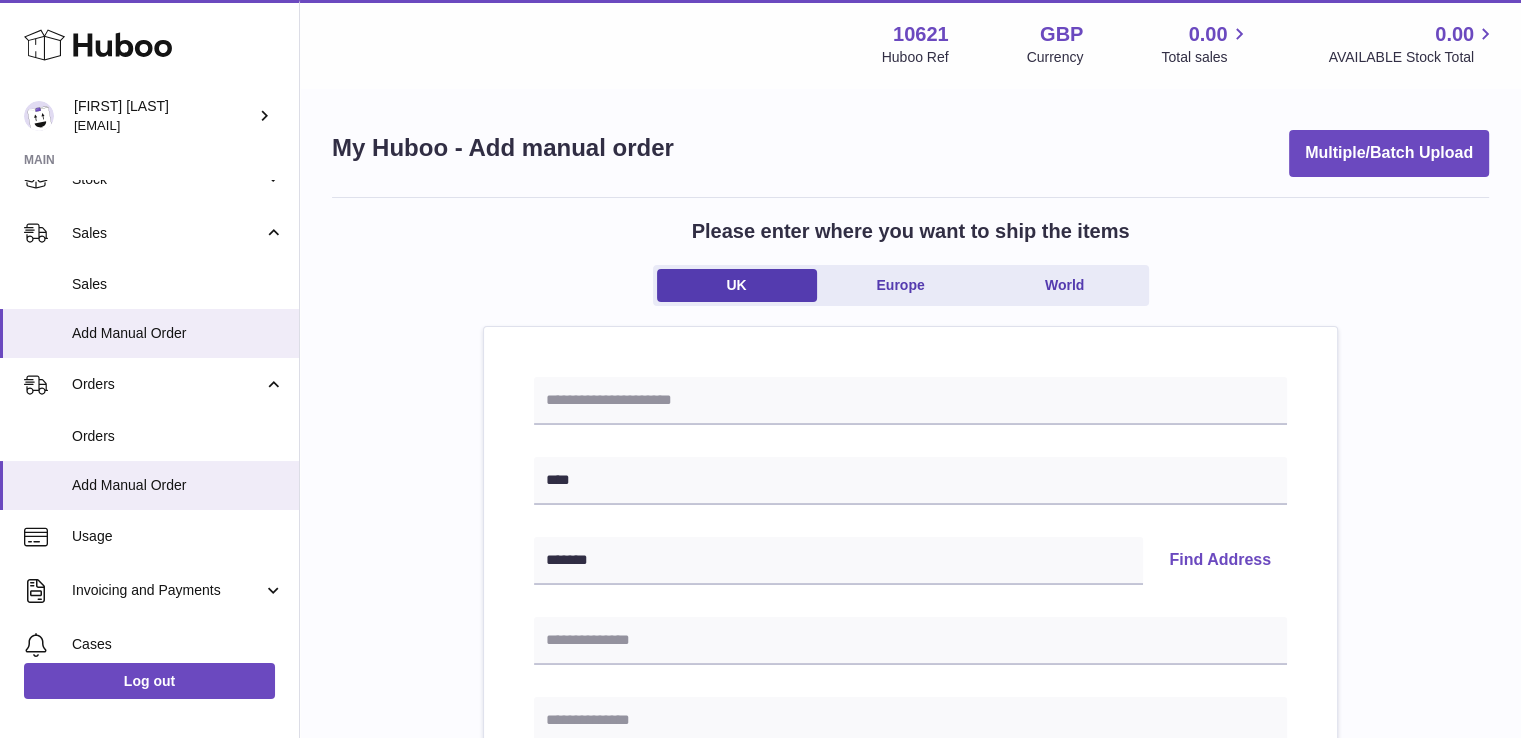 type 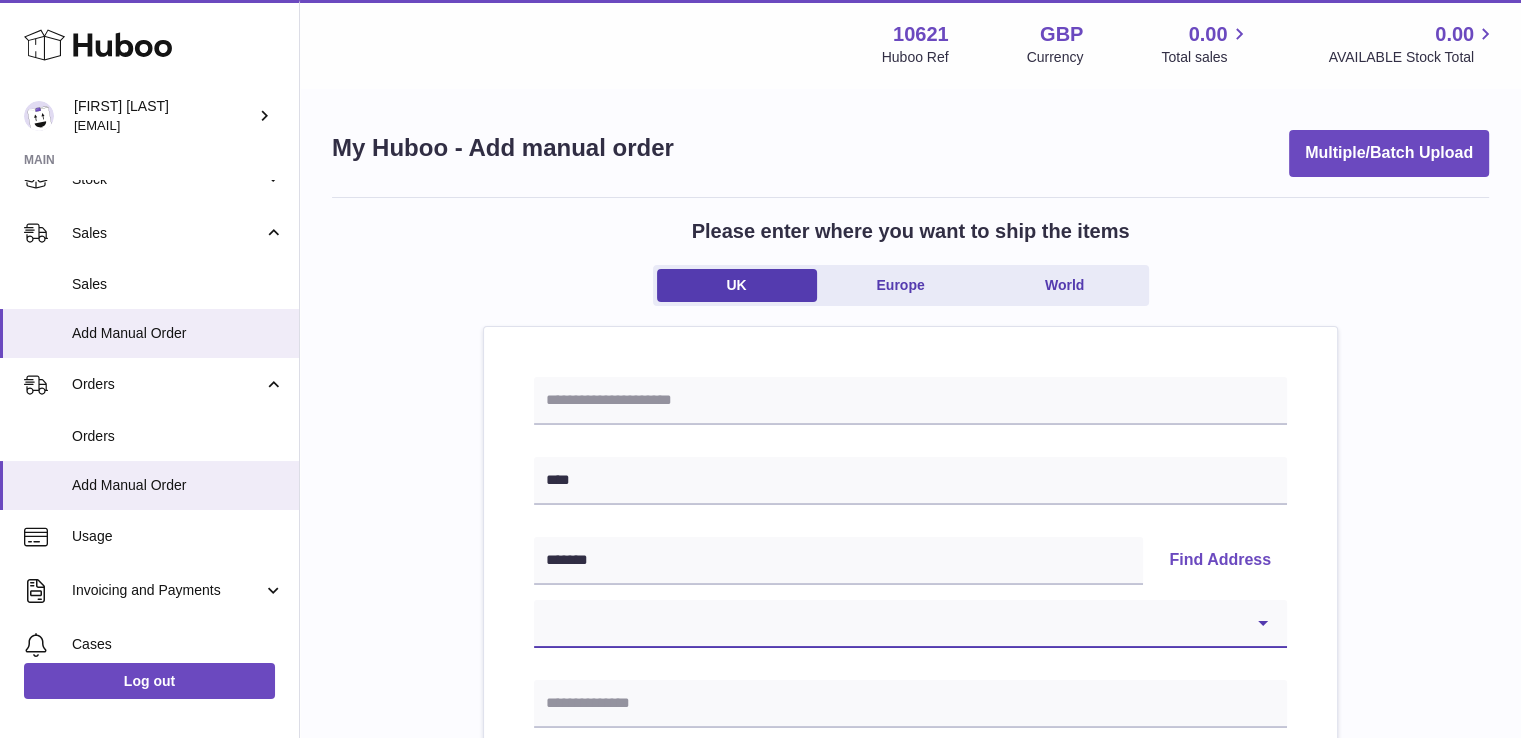 click on "**********" at bounding box center (910, 624) 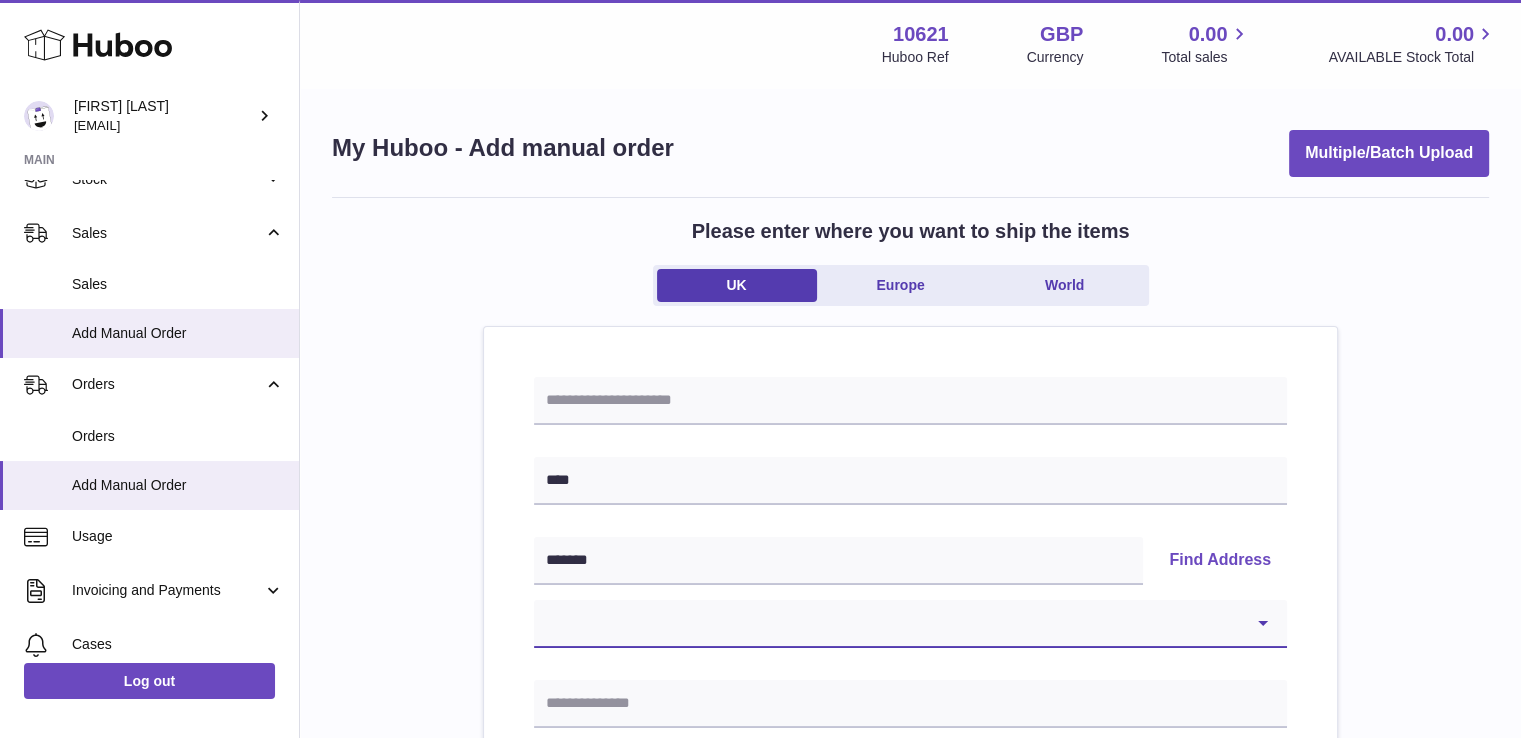 select on "**" 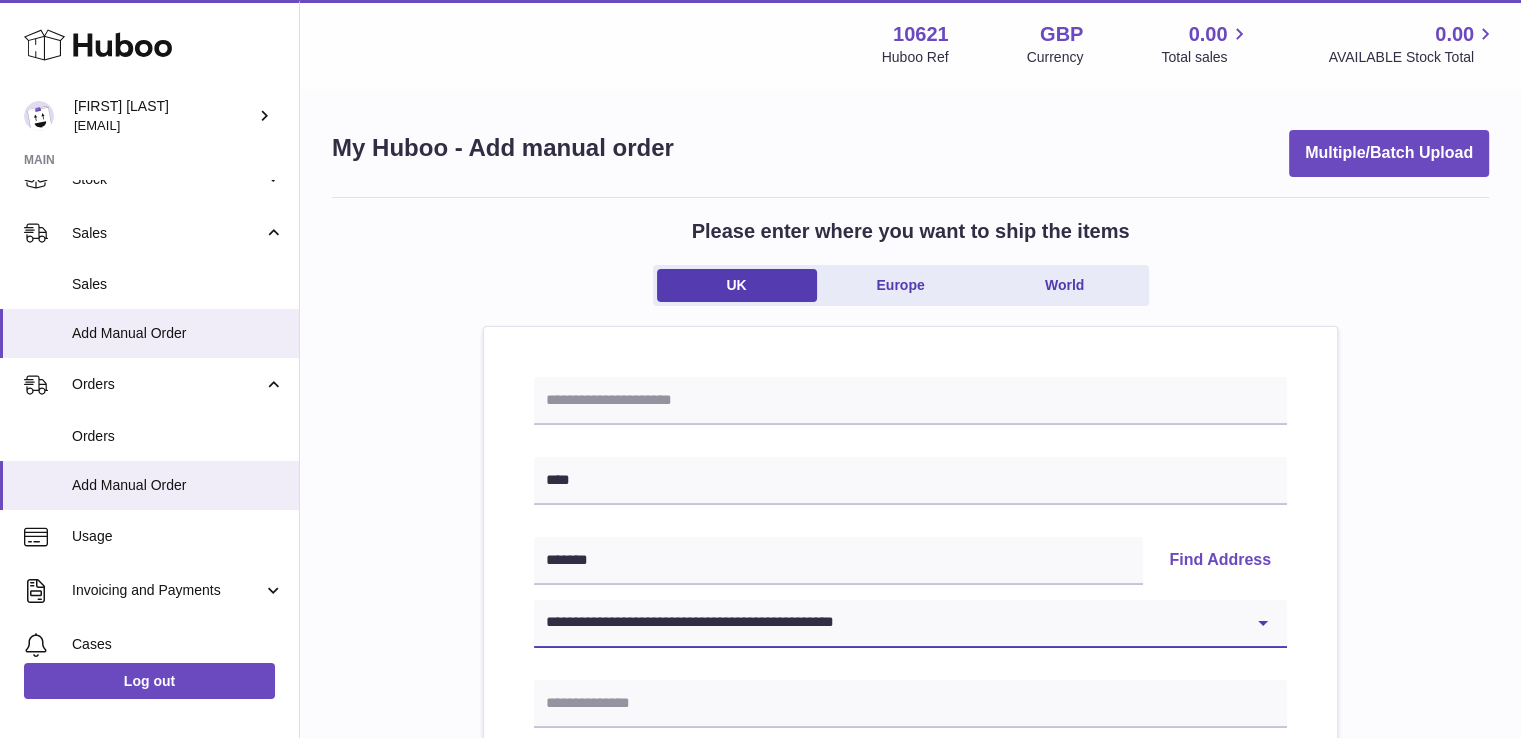 click on "**********" at bounding box center (910, 624) 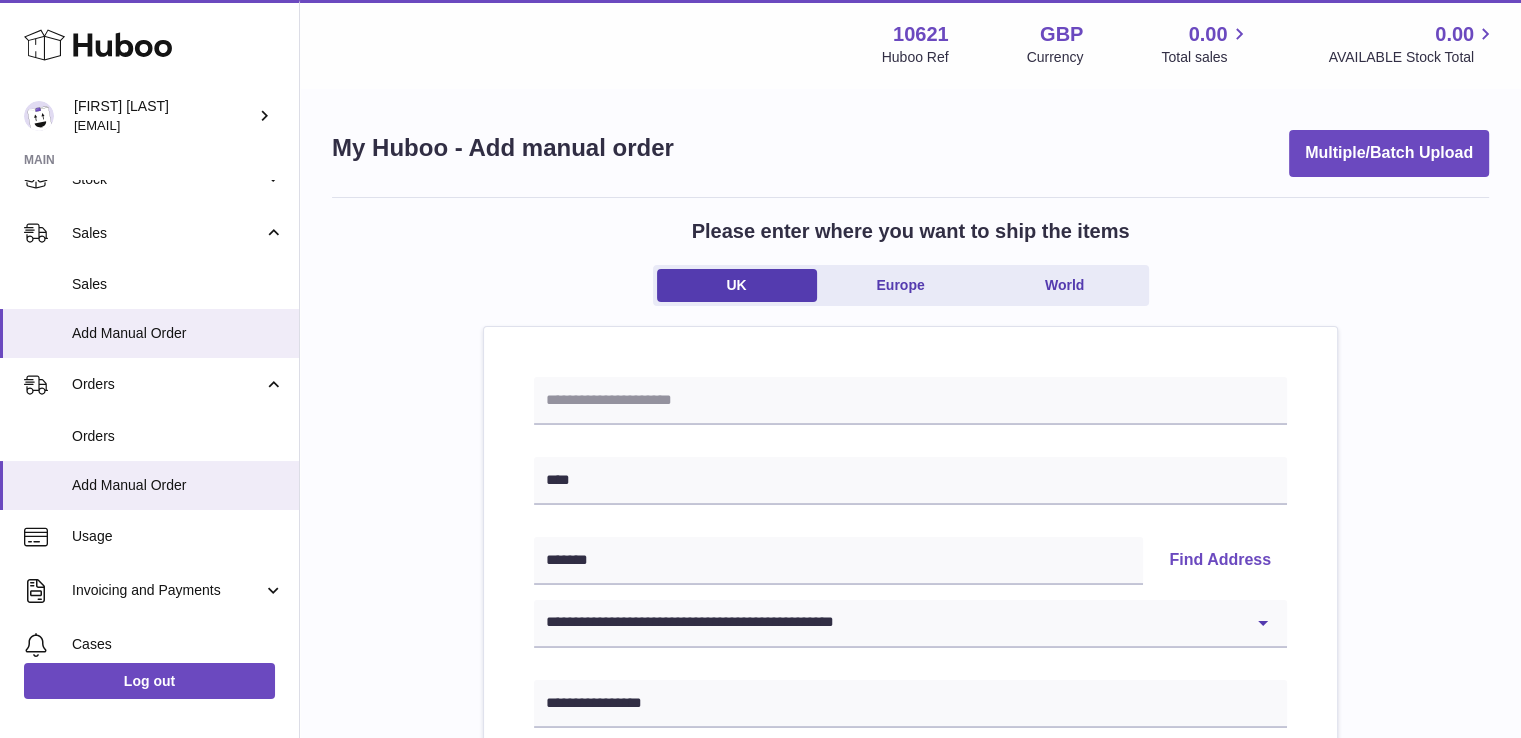click on "**********" at bounding box center (910, 925) 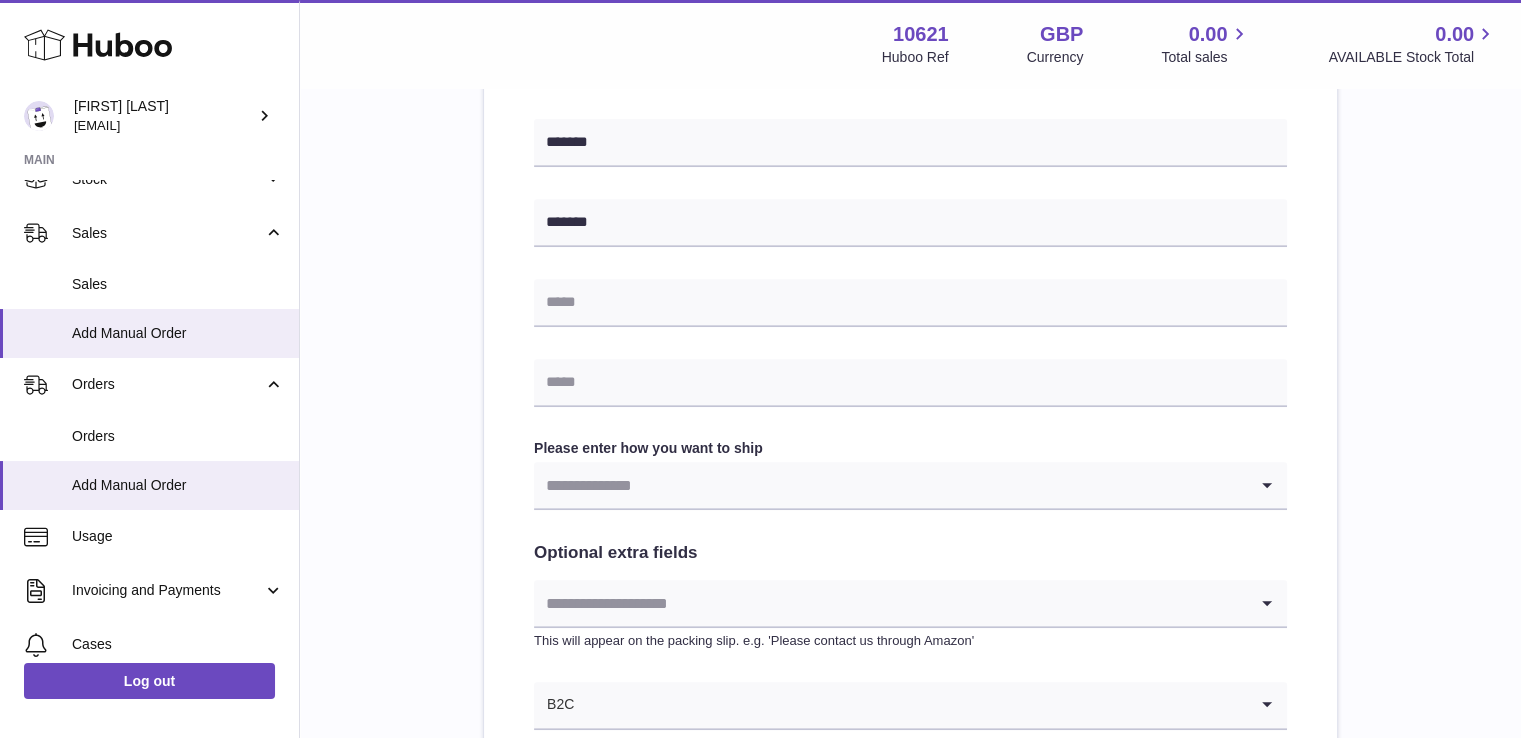 scroll, scrollTop: 808, scrollLeft: 0, axis: vertical 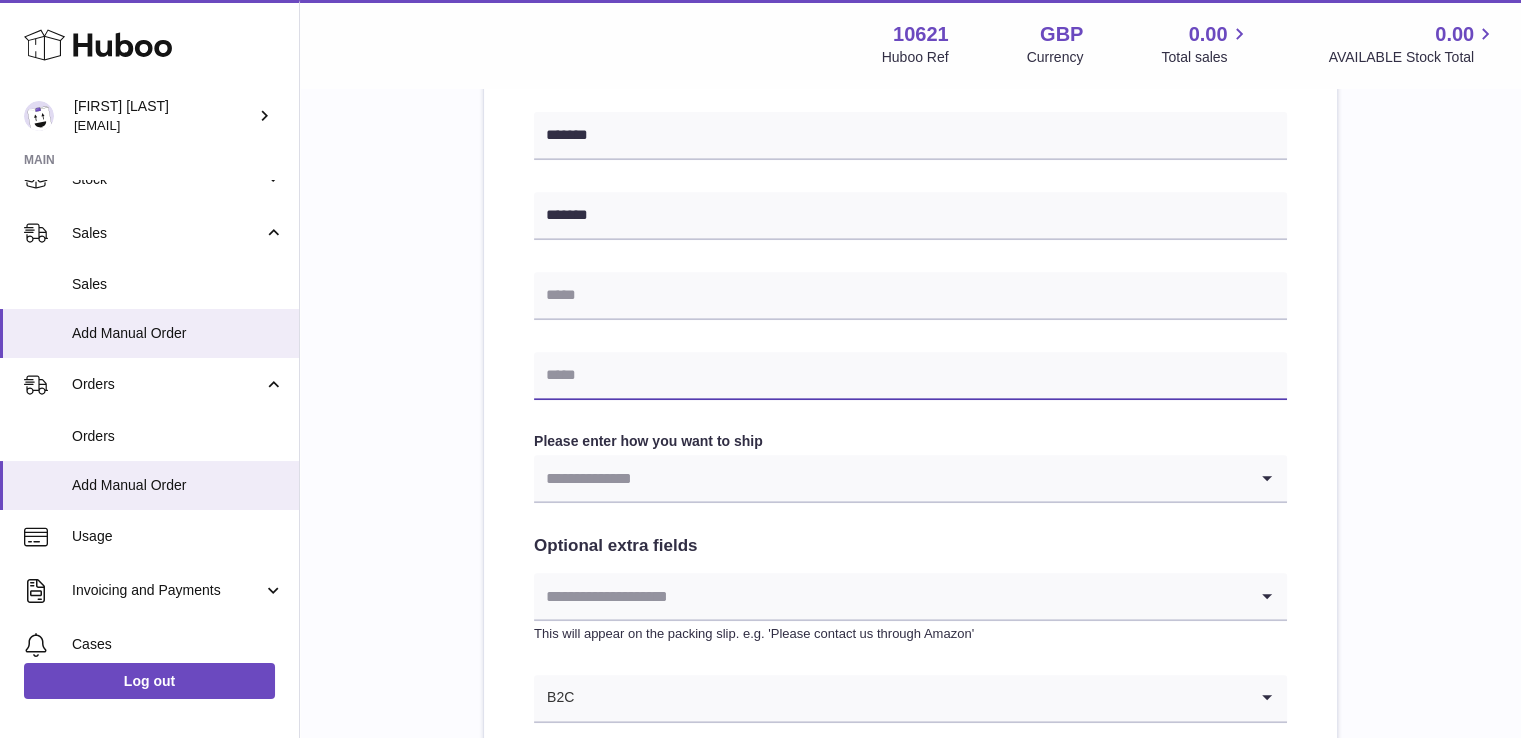 click at bounding box center [910, 376] 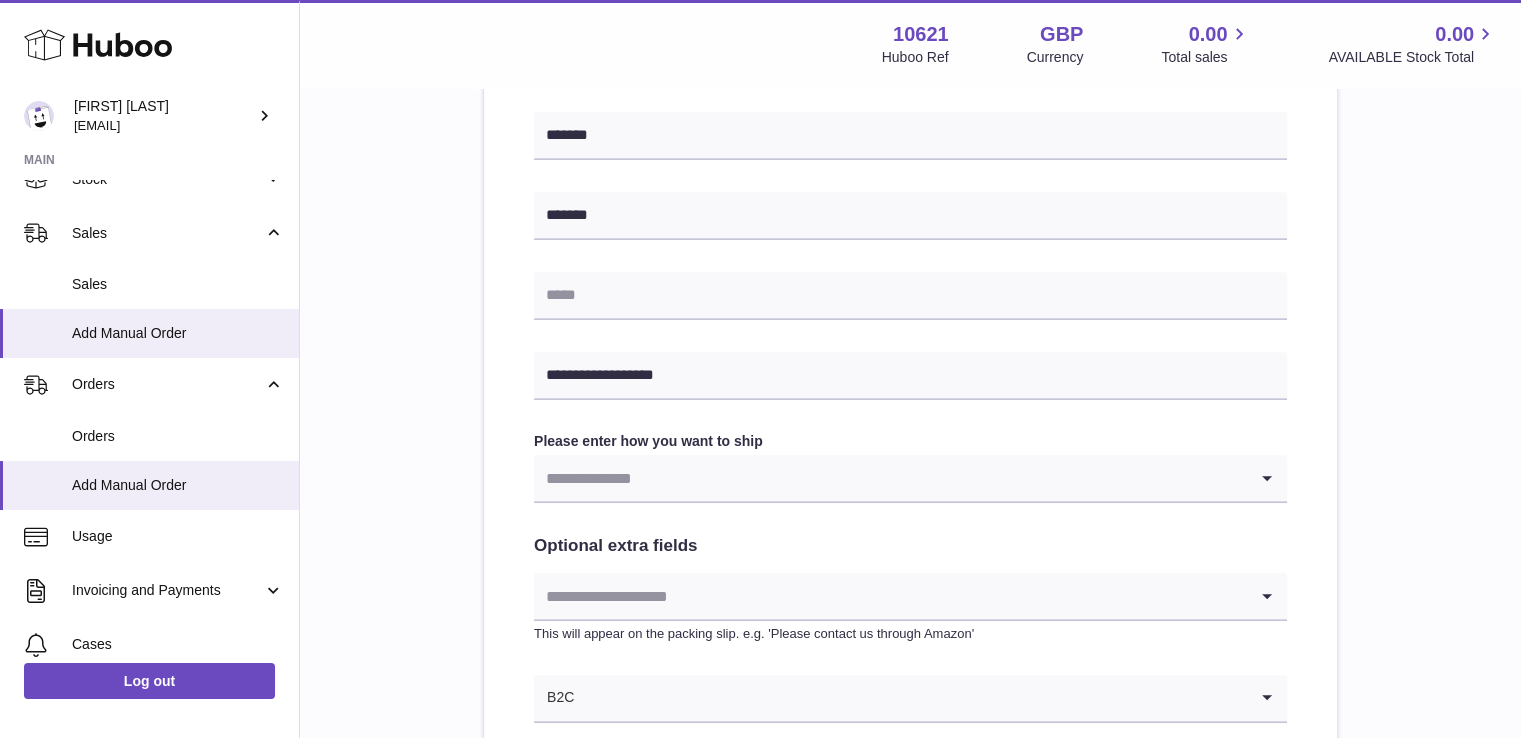 click at bounding box center (890, 478) 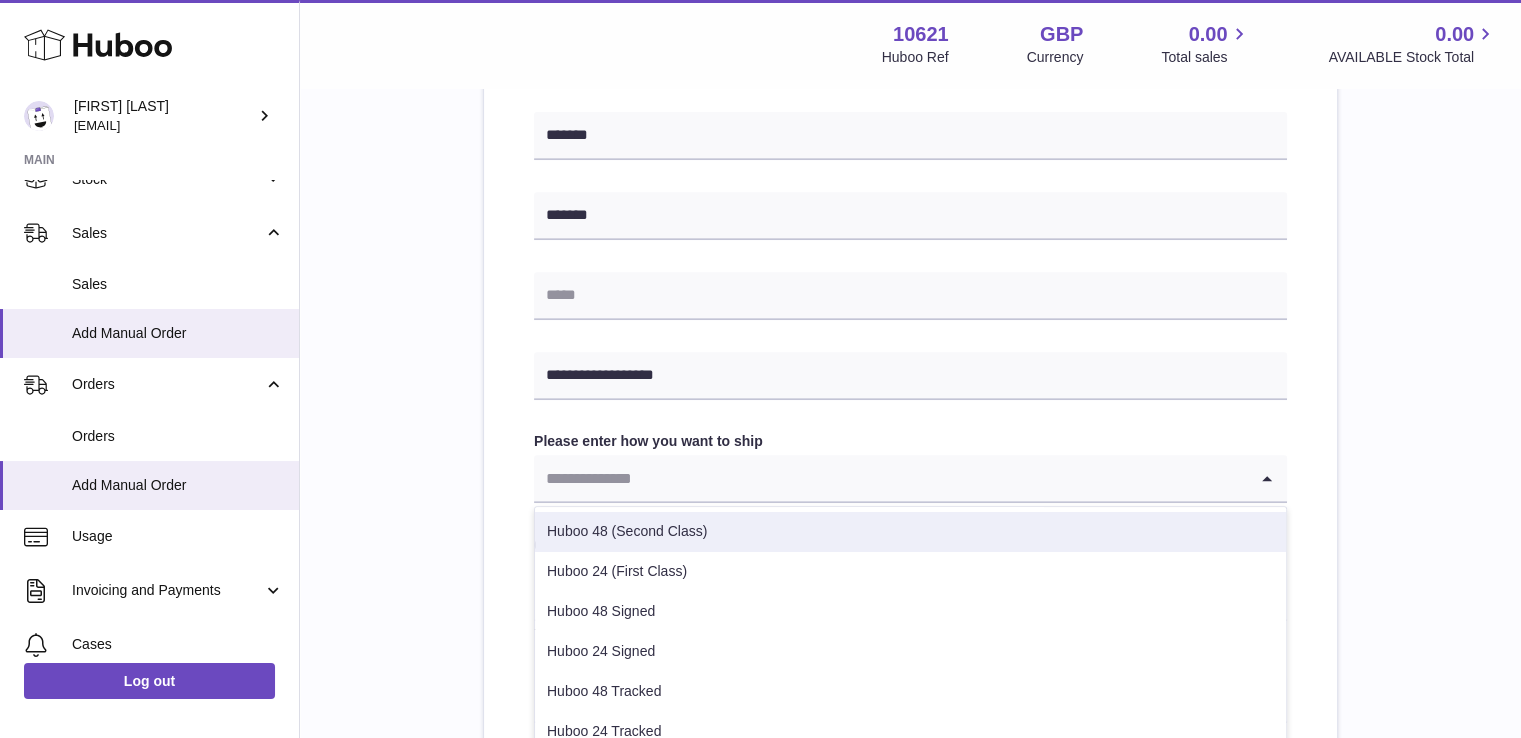 click on "Huboo 48 (Second Class)" at bounding box center (910, 532) 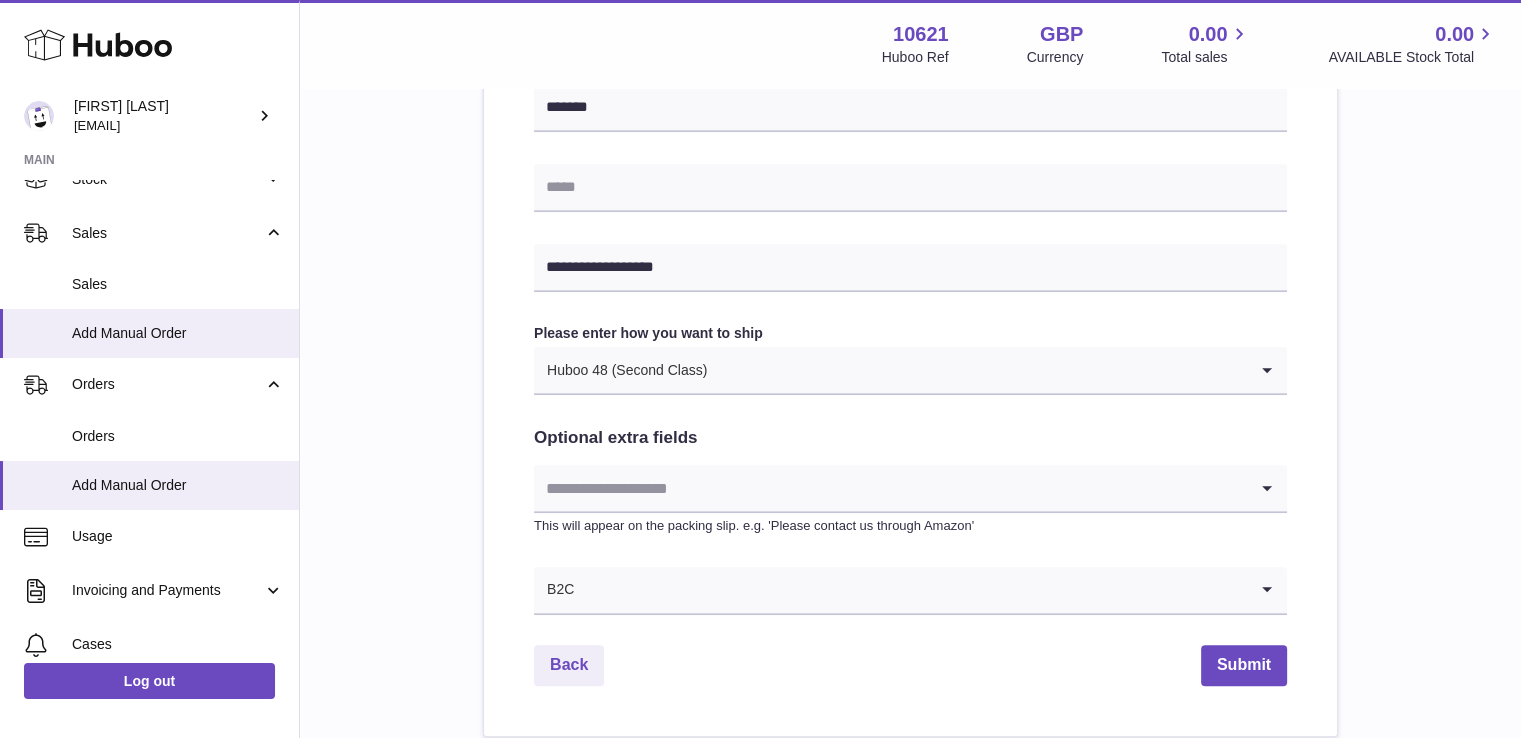scroll, scrollTop: 966, scrollLeft: 0, axis: vertical 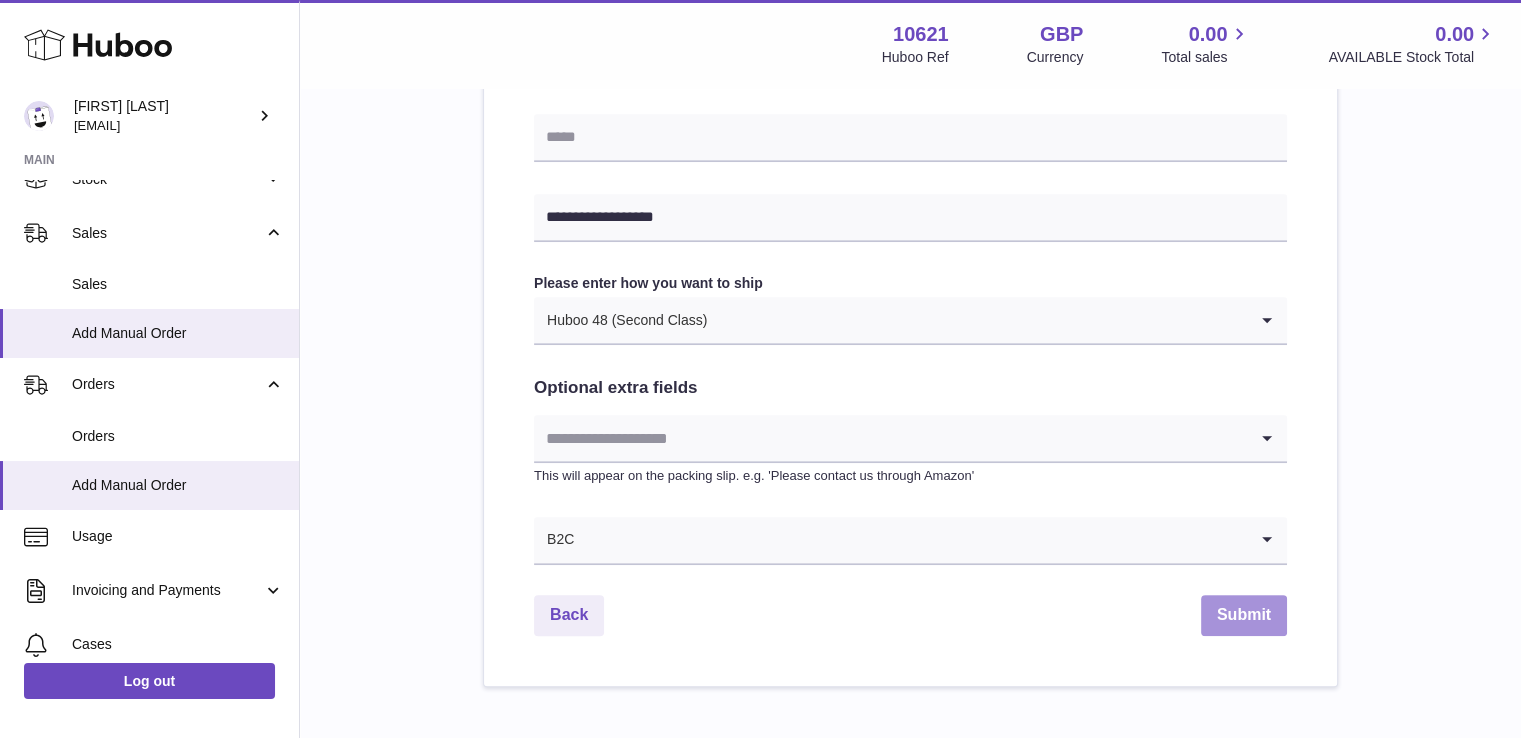 click on "Submit" at bounding box center [1244, 615] 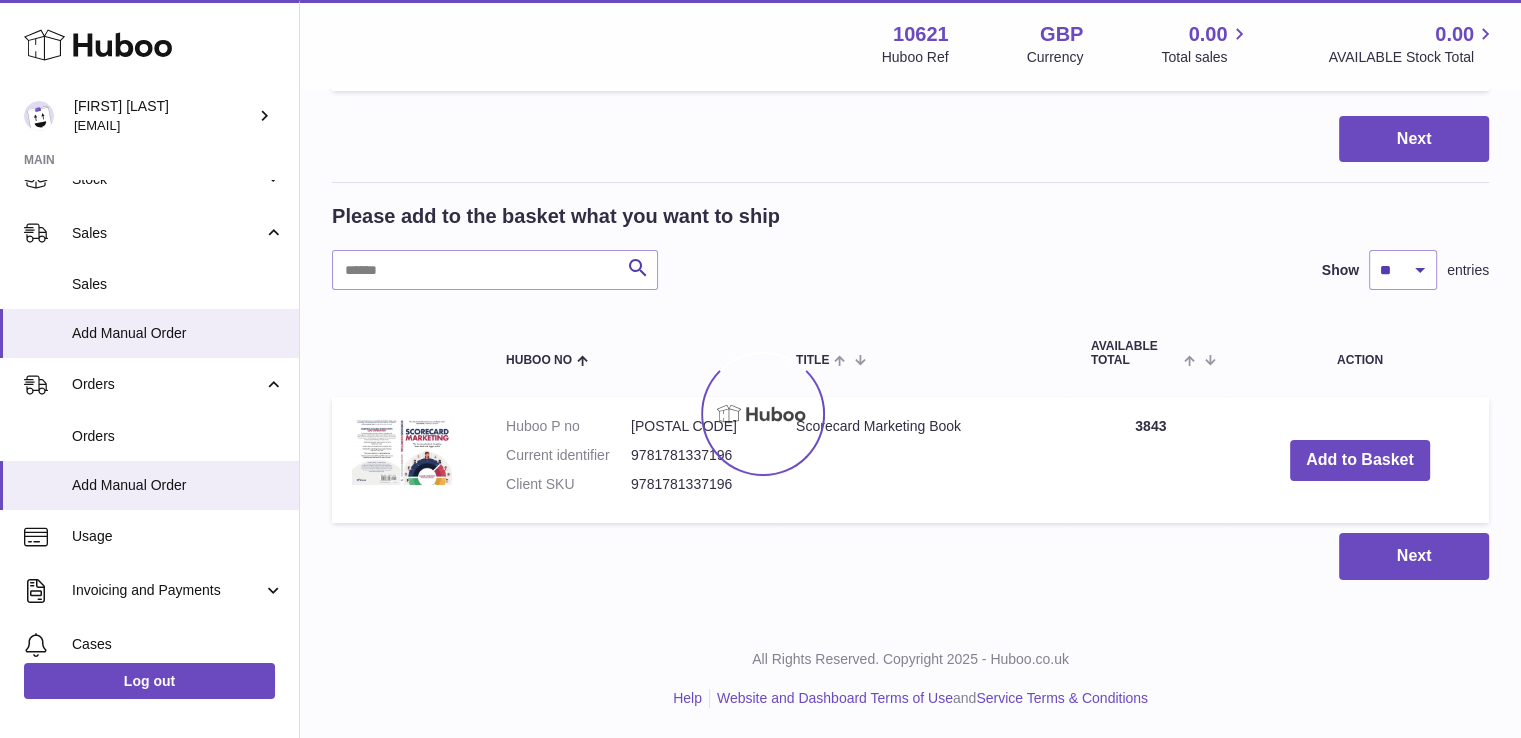 scroll, scrollTop: 0, scrollLeft: 0, axis: both 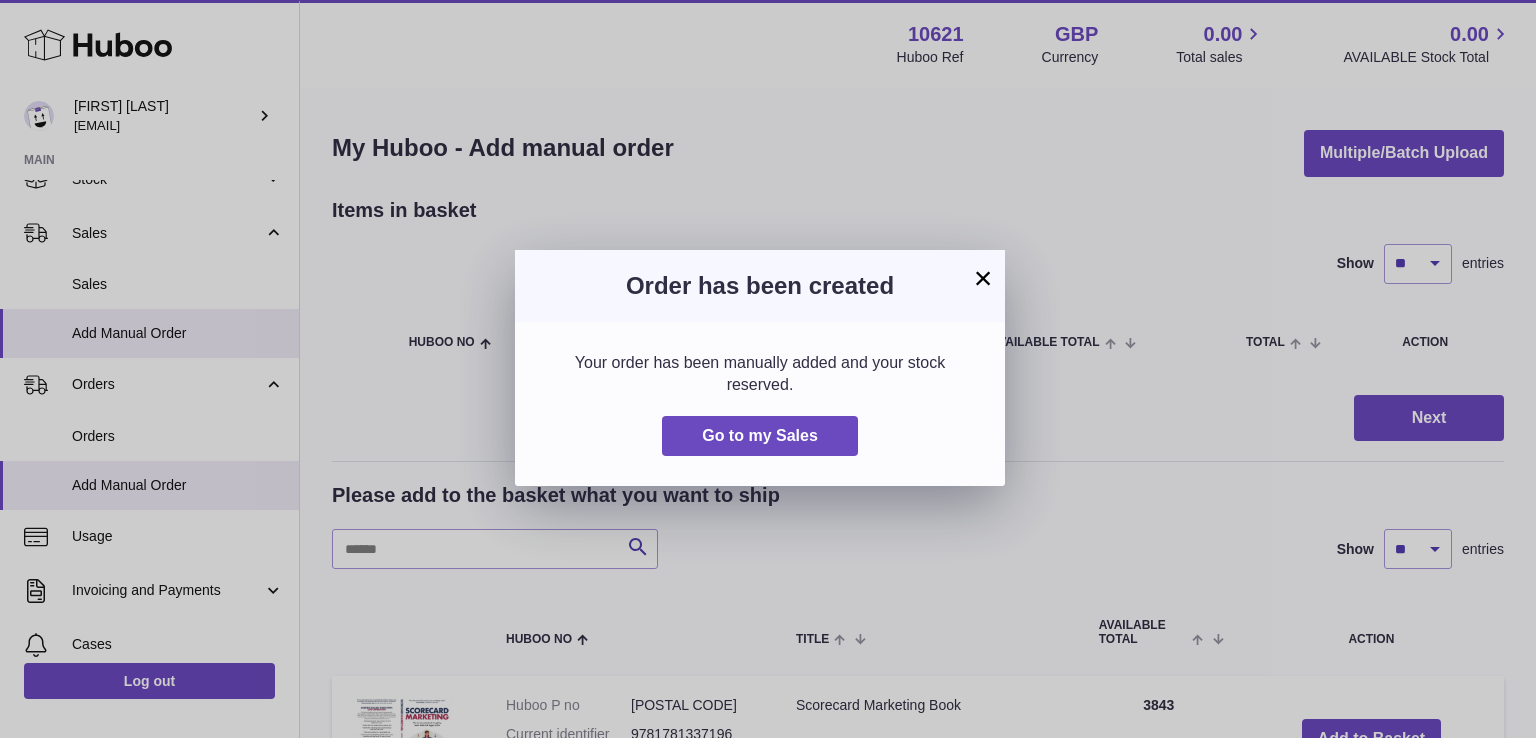 click on "×   Order has been created
Your order has been manually added and your stock reserved.
Go to my Sales" at bounding box center [768, 369] 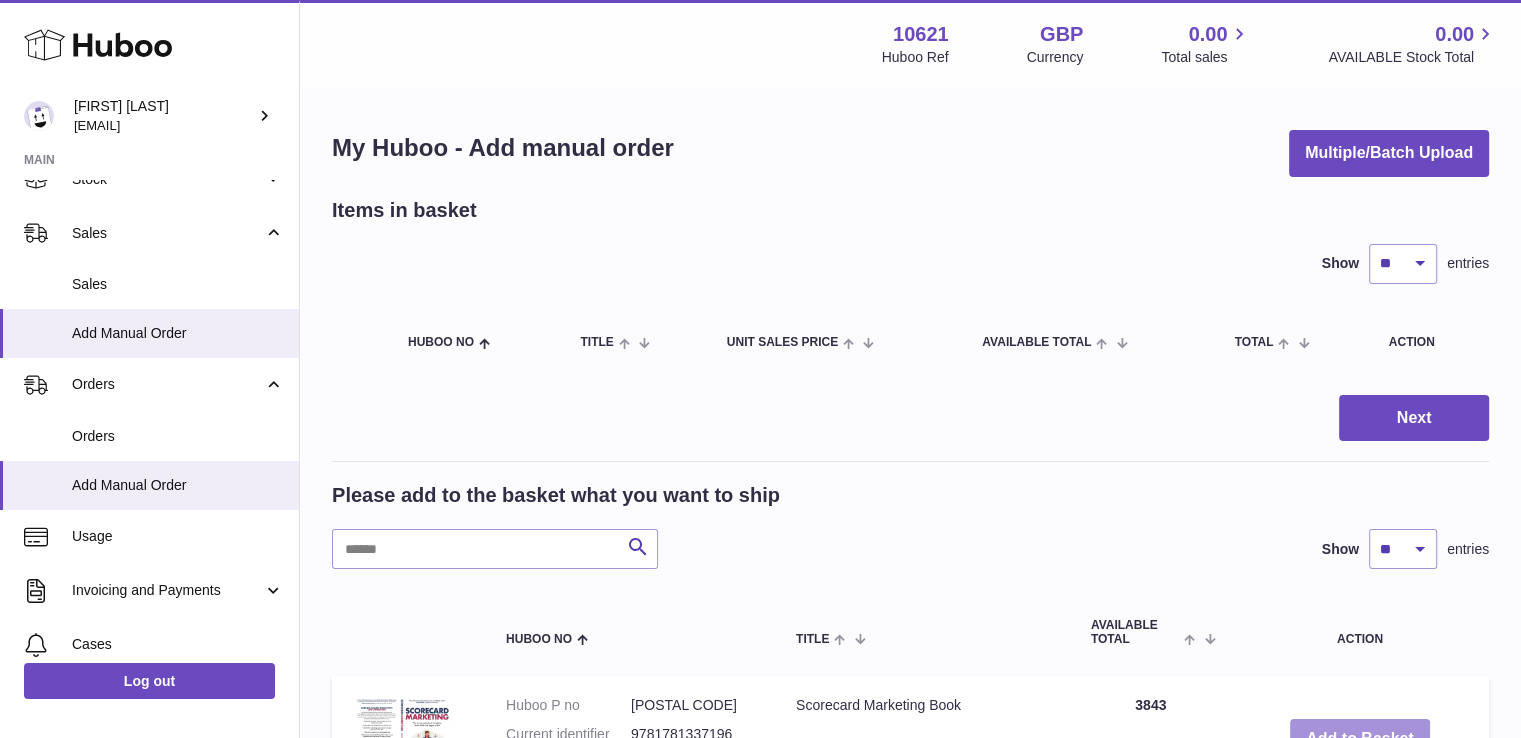 click on "Add to Basket" at bounding box center (1360, 739) 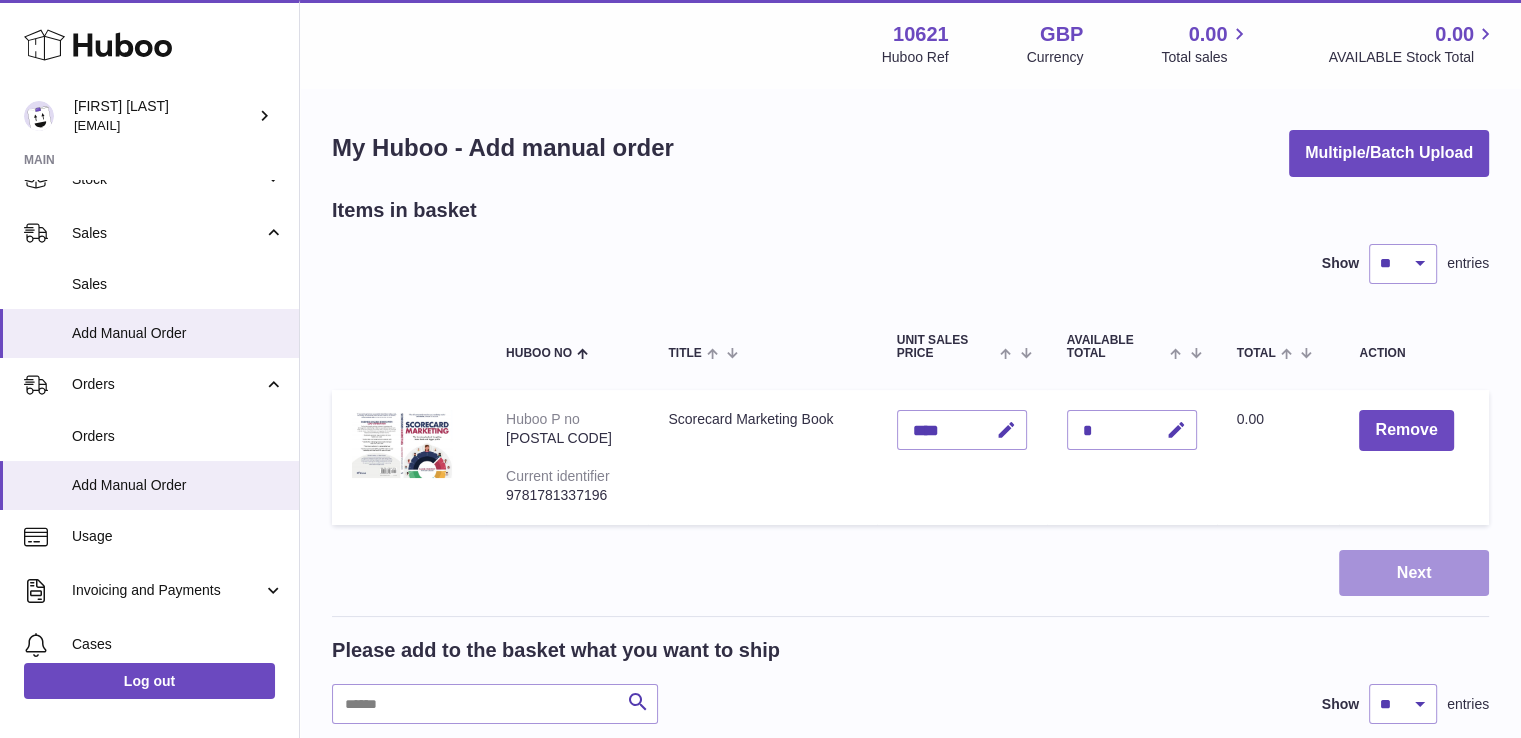 click on "Next" at bounding box center (1414, 573) 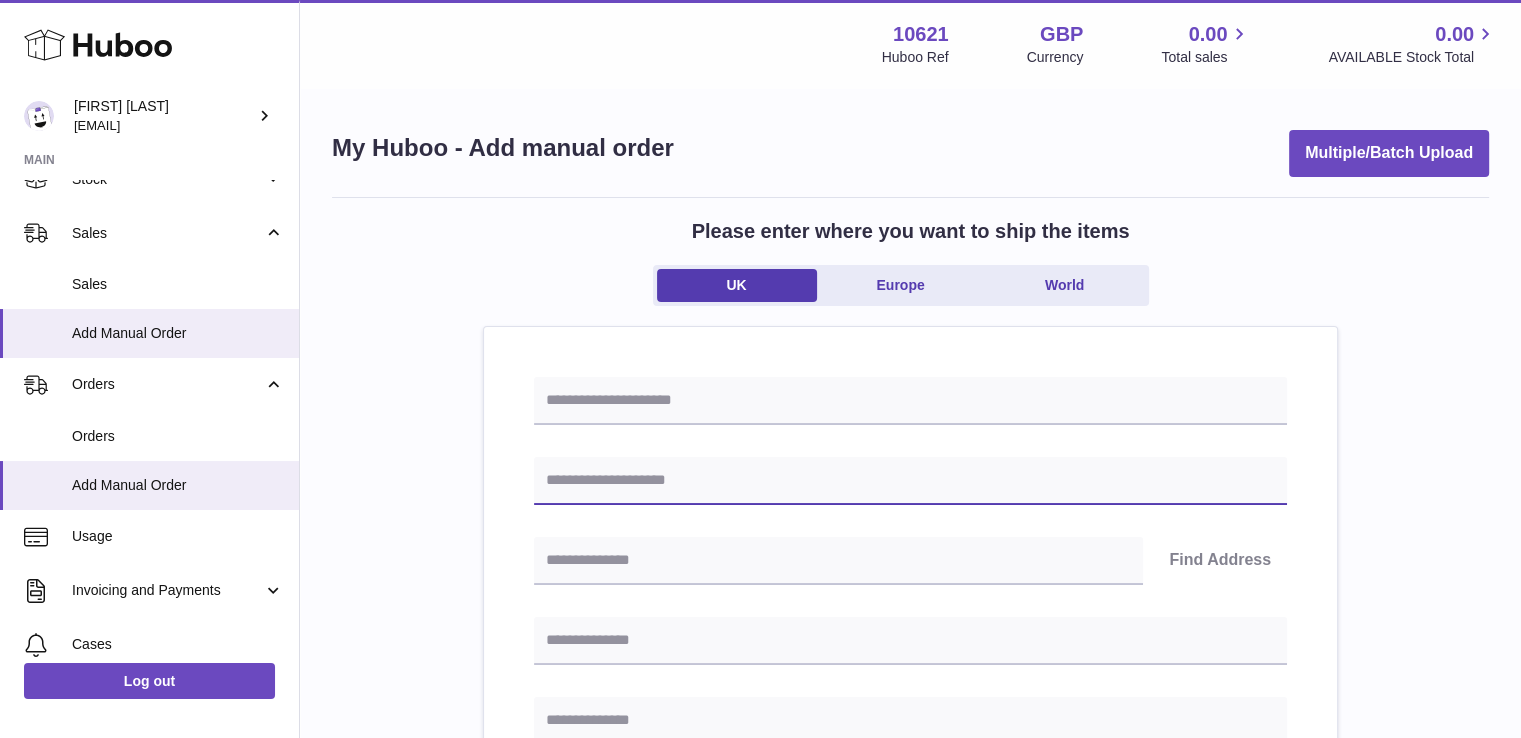 drag, startPoint x: 767, startPoint y: 474, endPoint x: 1386, endPoint y: 449, distance: 619.50464 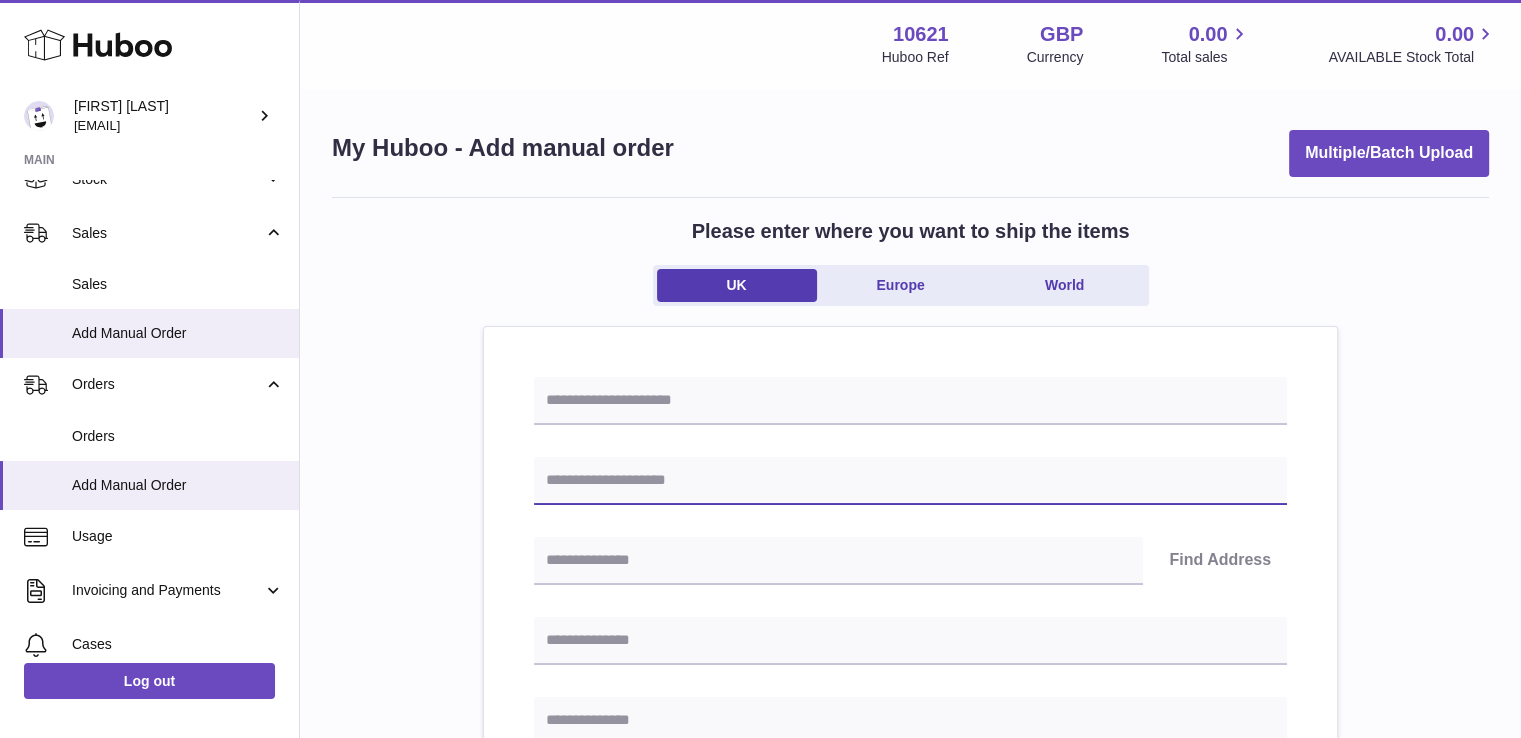 click at bounding box center (910, 481) 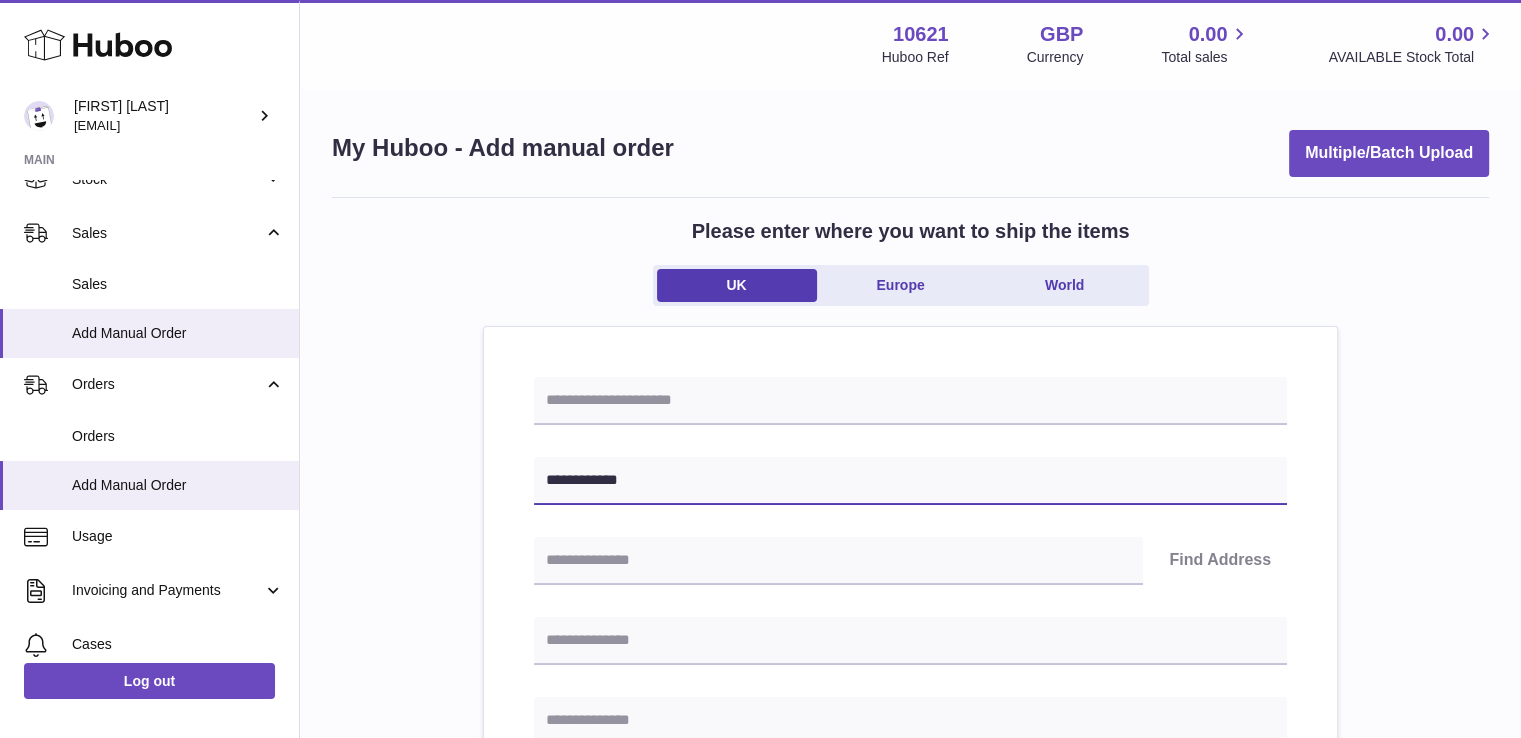 type on "**********" 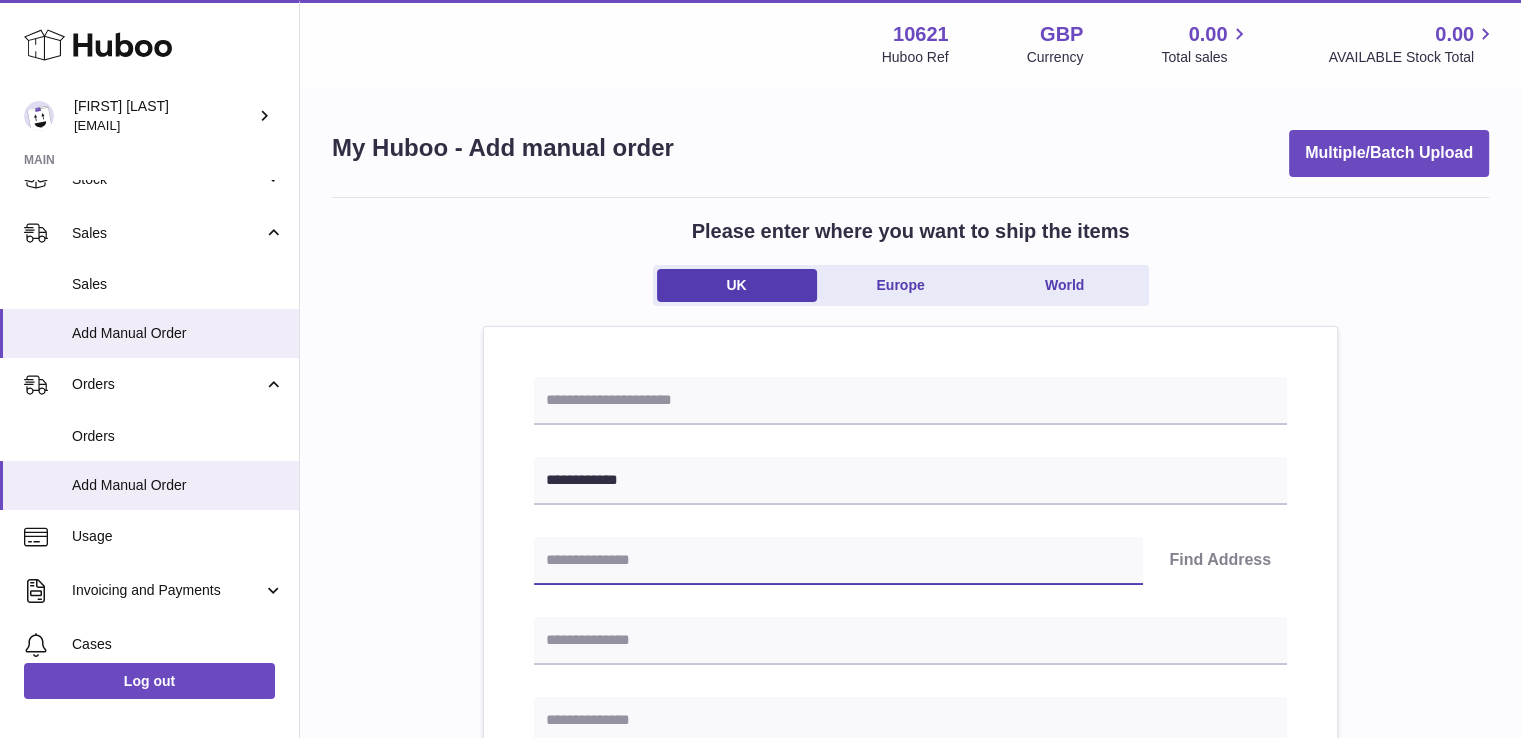 paste on "*******" 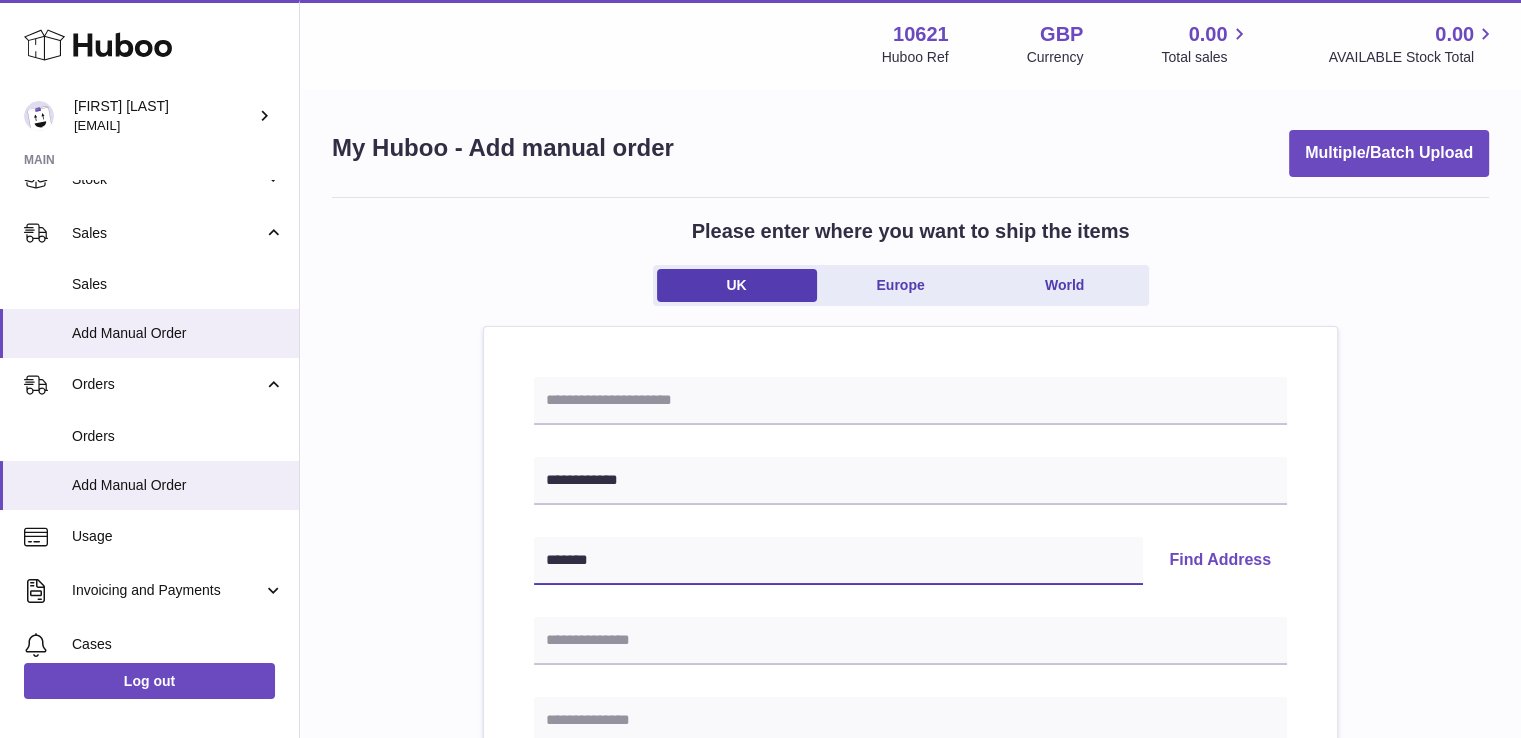 type on "*******" 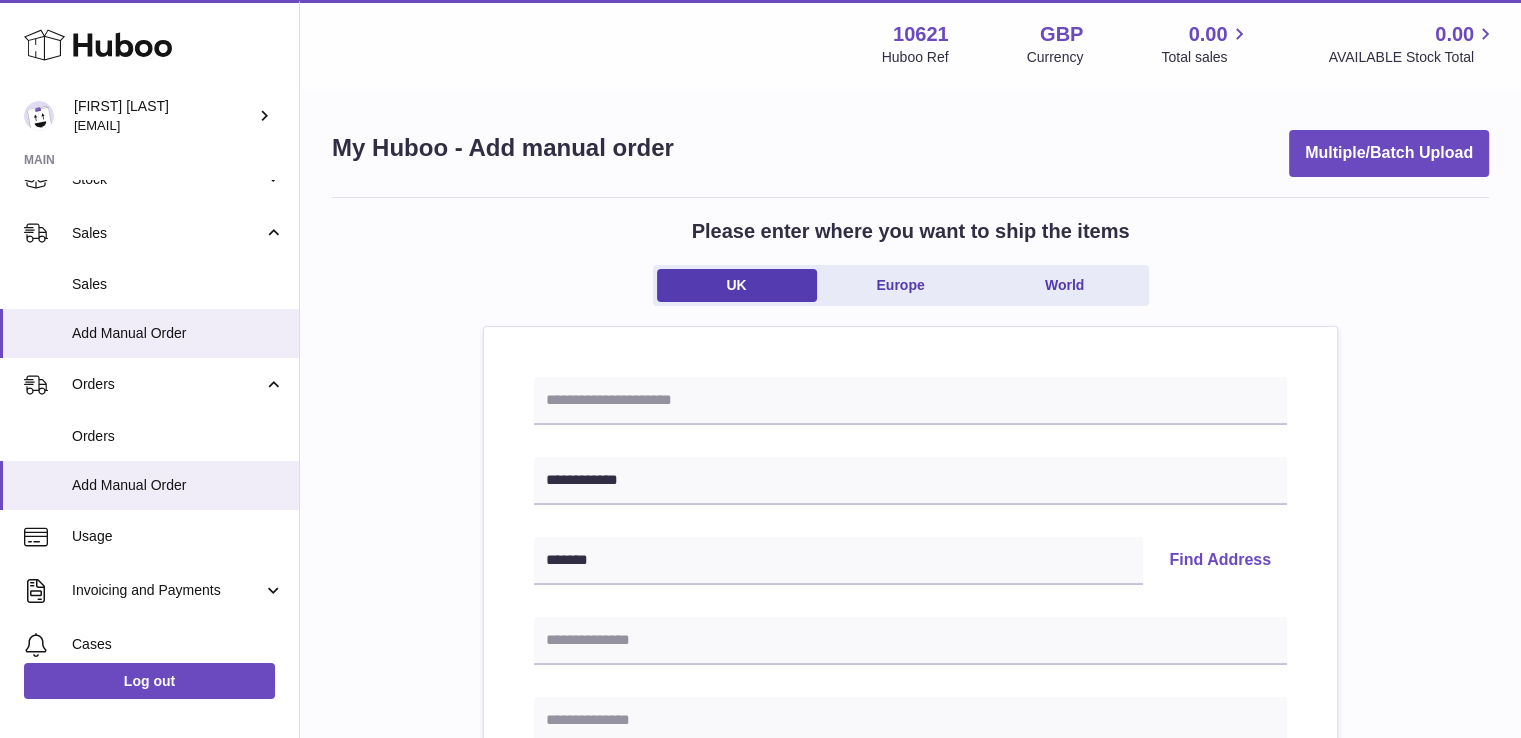 type 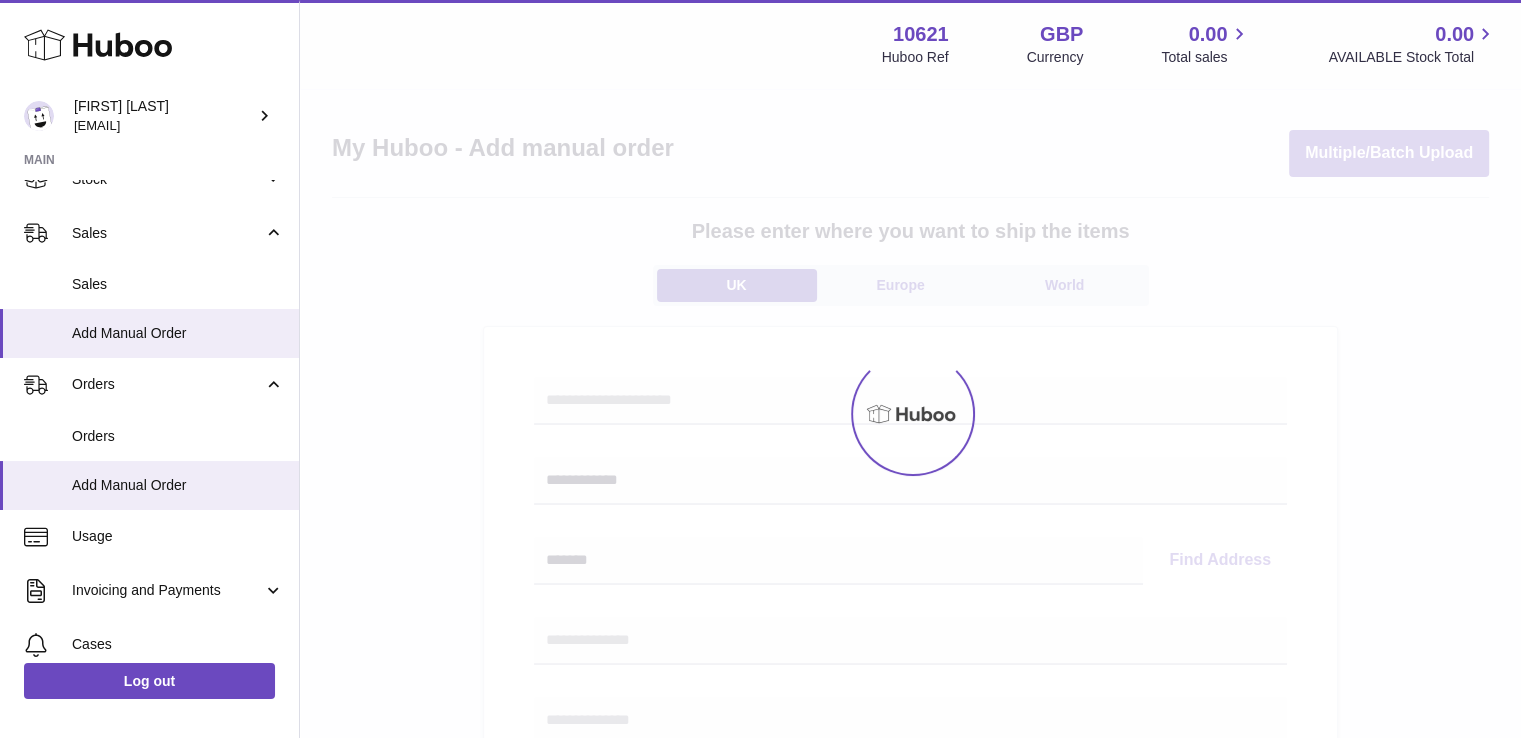 select 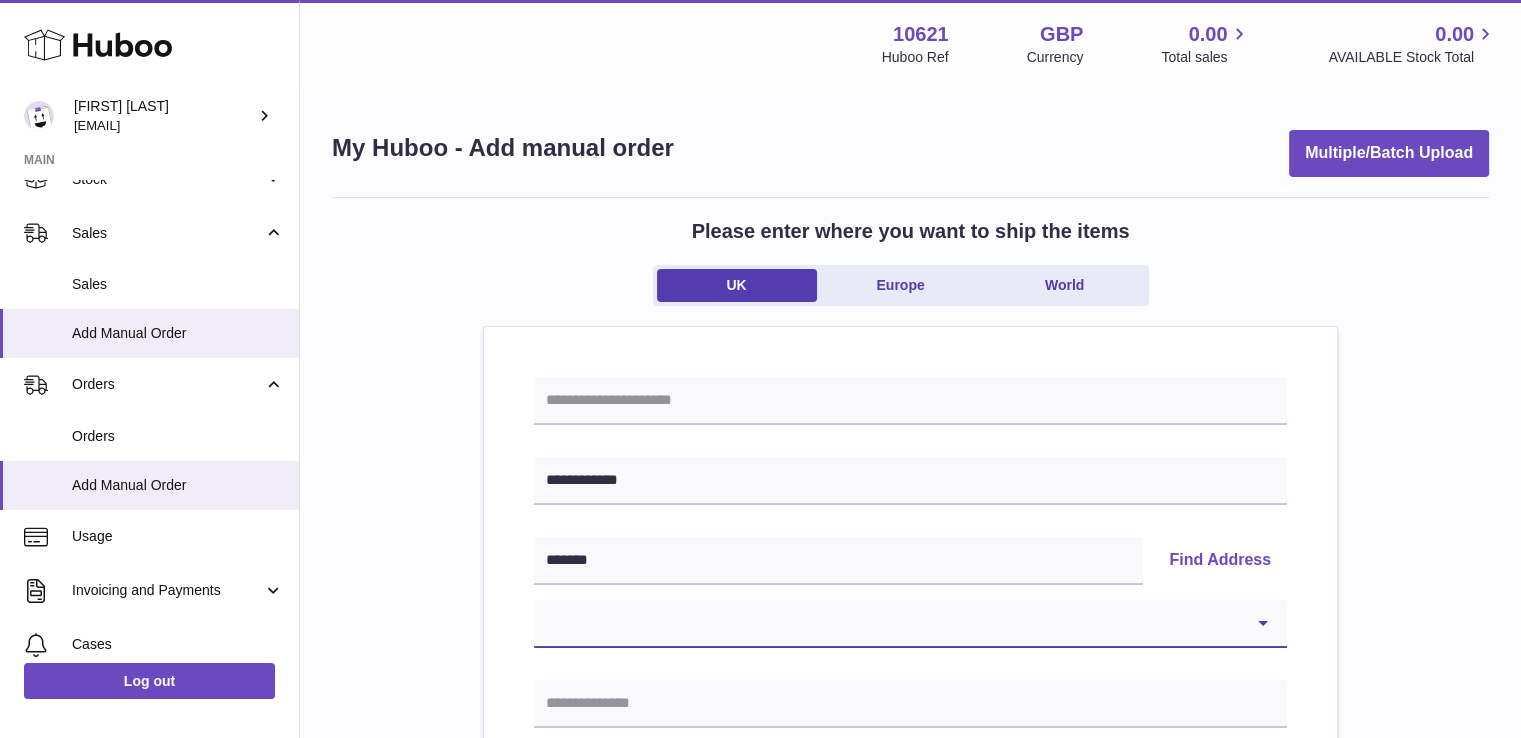 click on "**********" at bounding box center (910, 624) 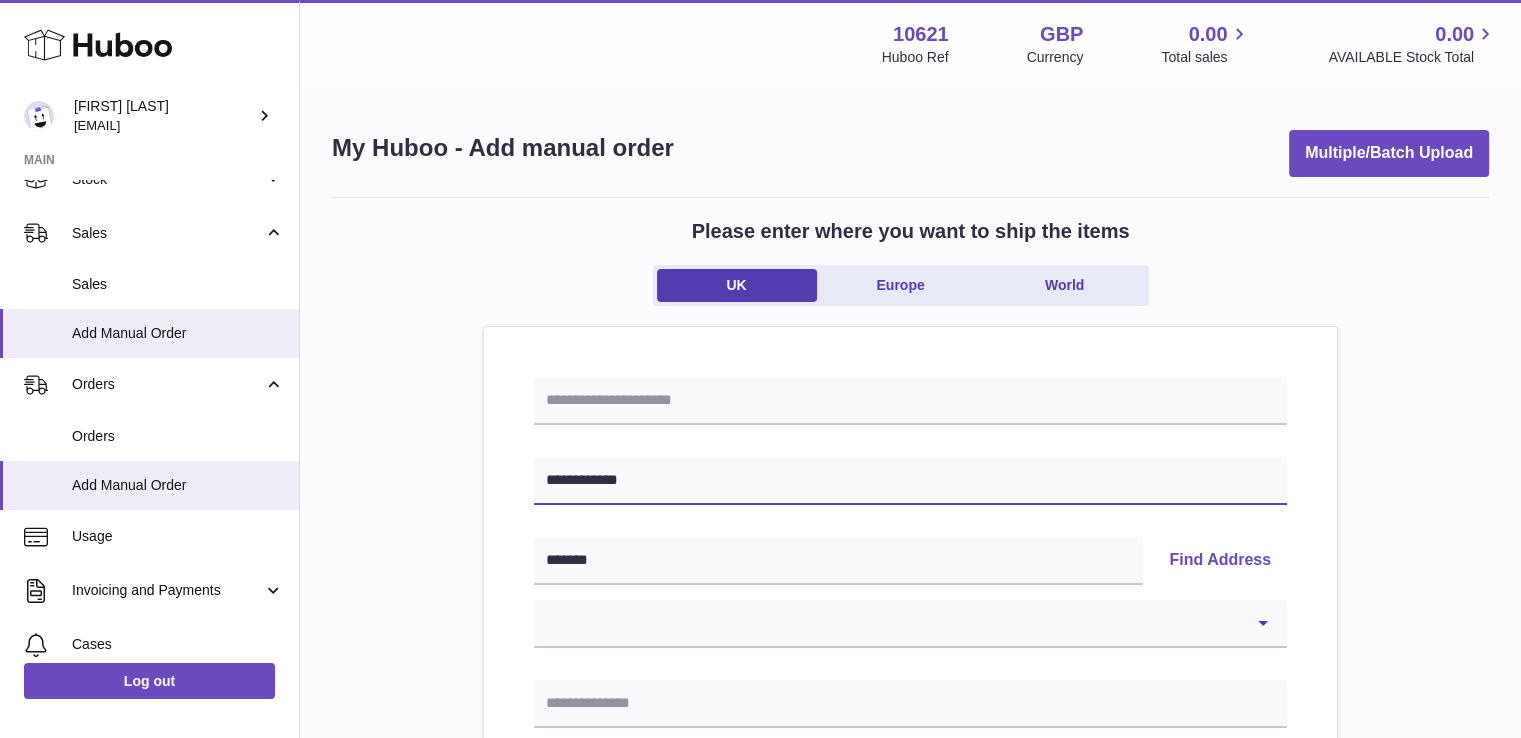 click on "**********" at bounding box center (910, 481) 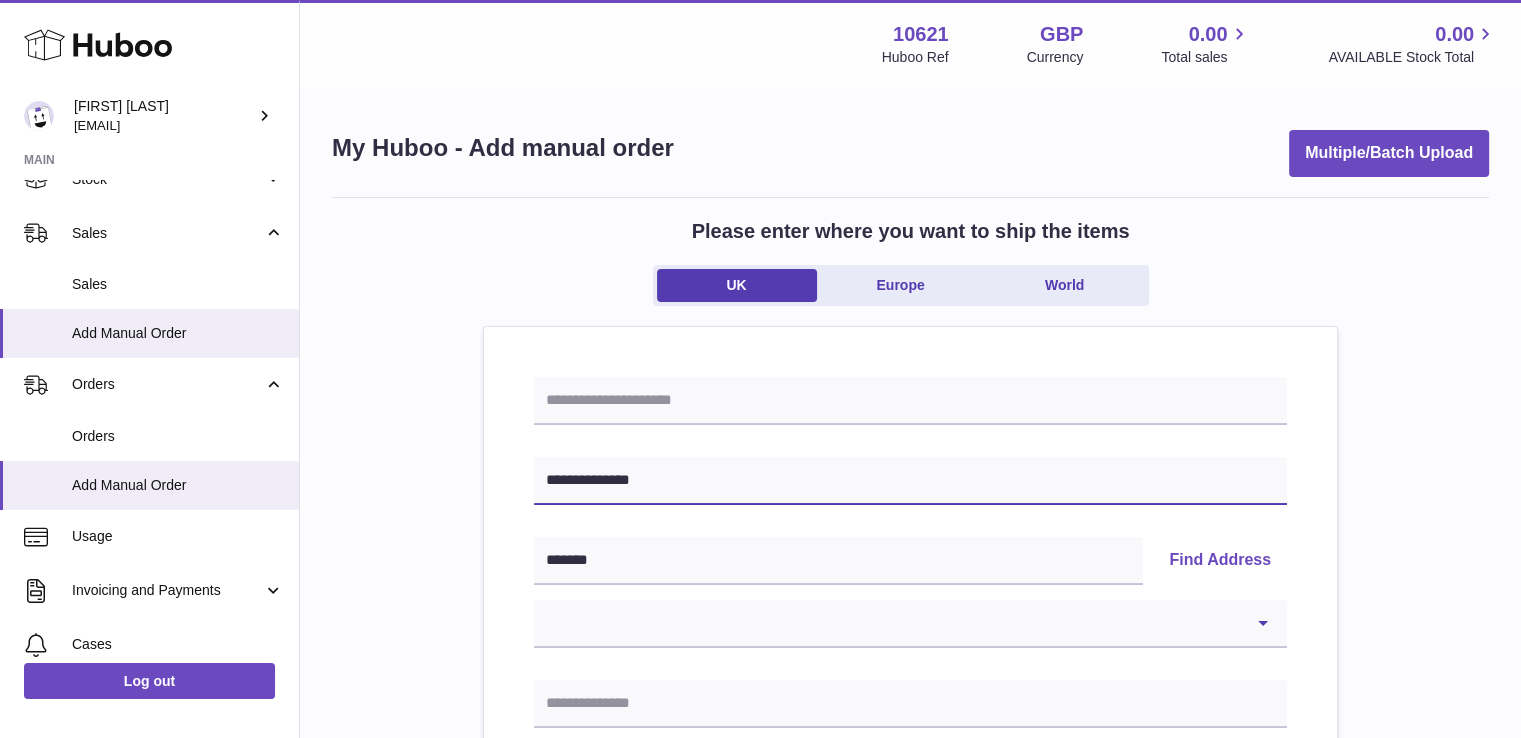 type on "**********" 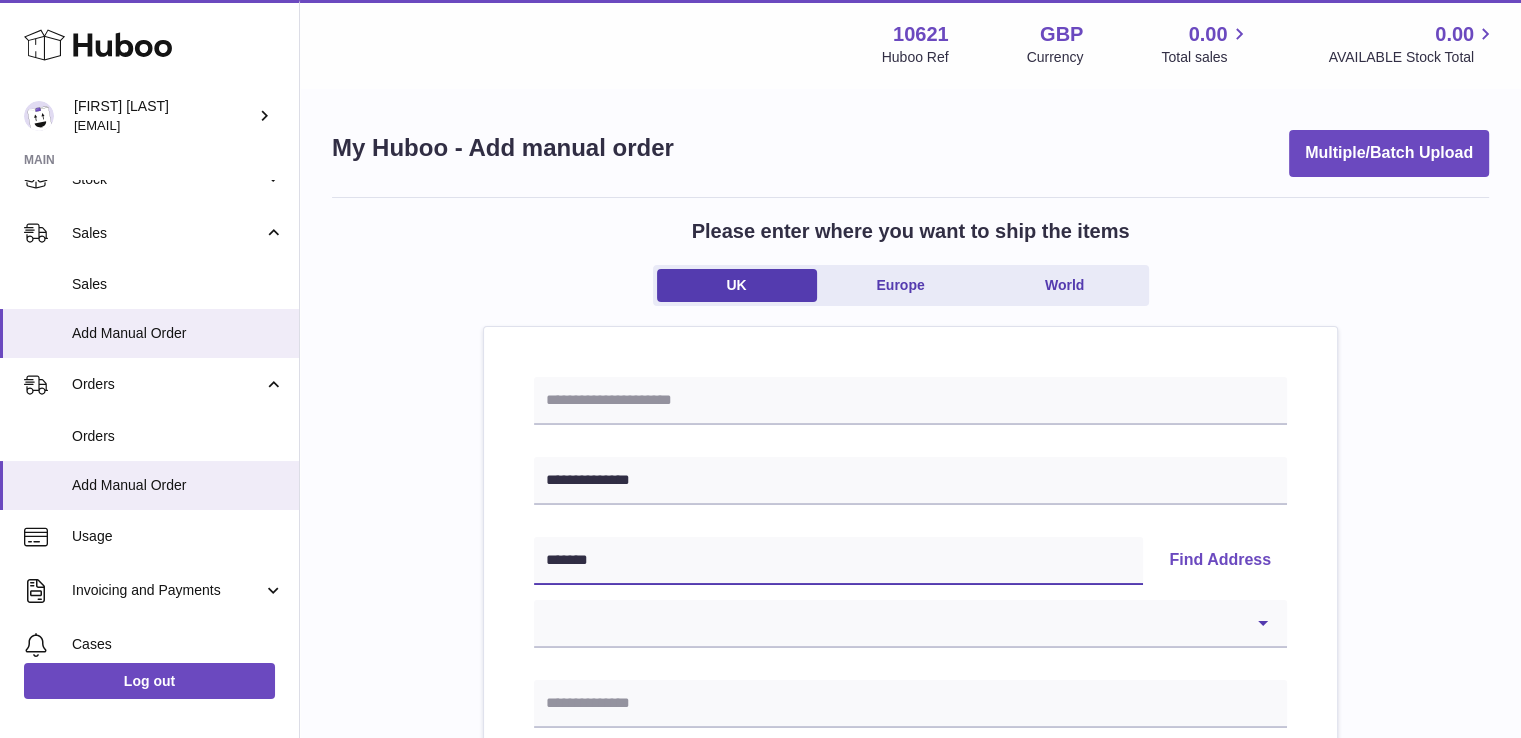 paste 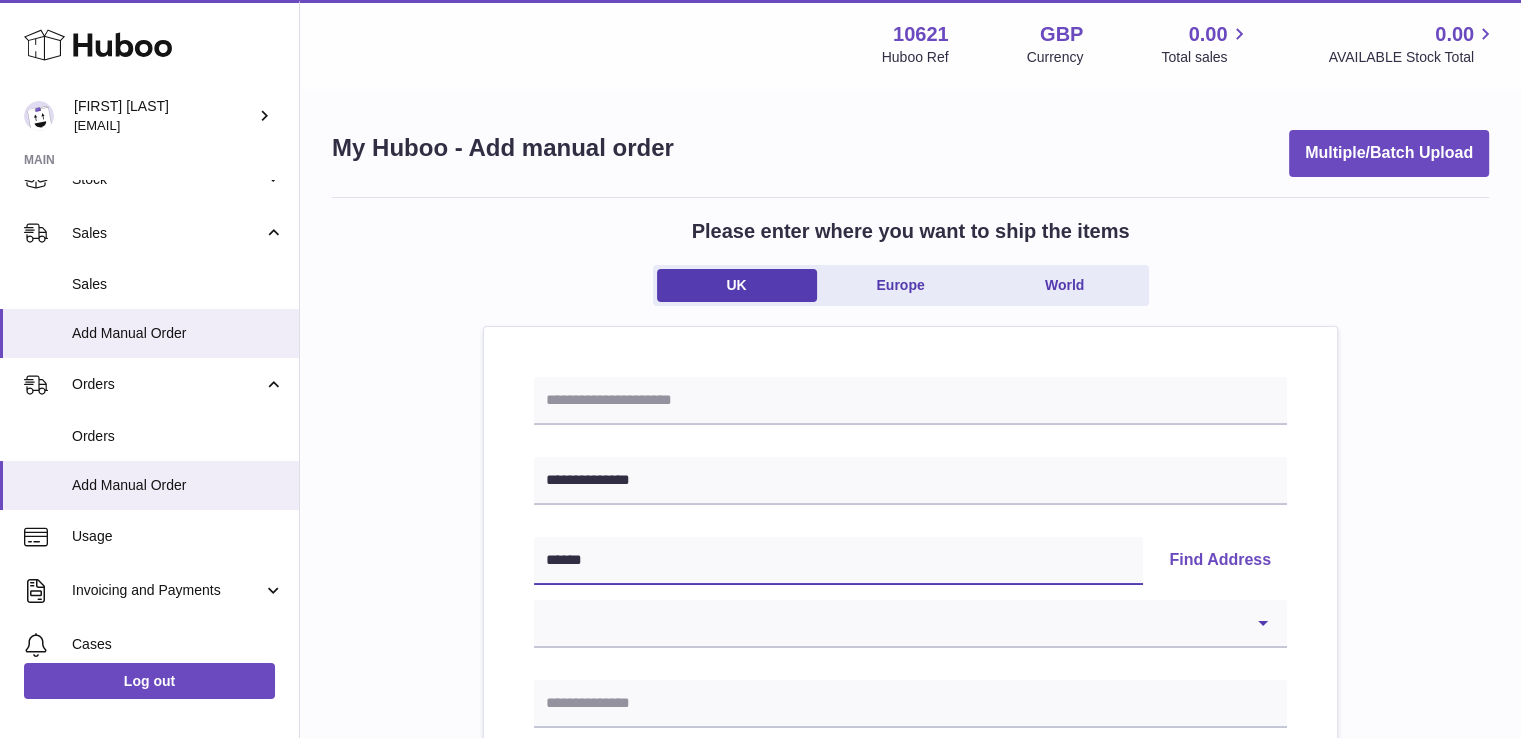 type on "*****" 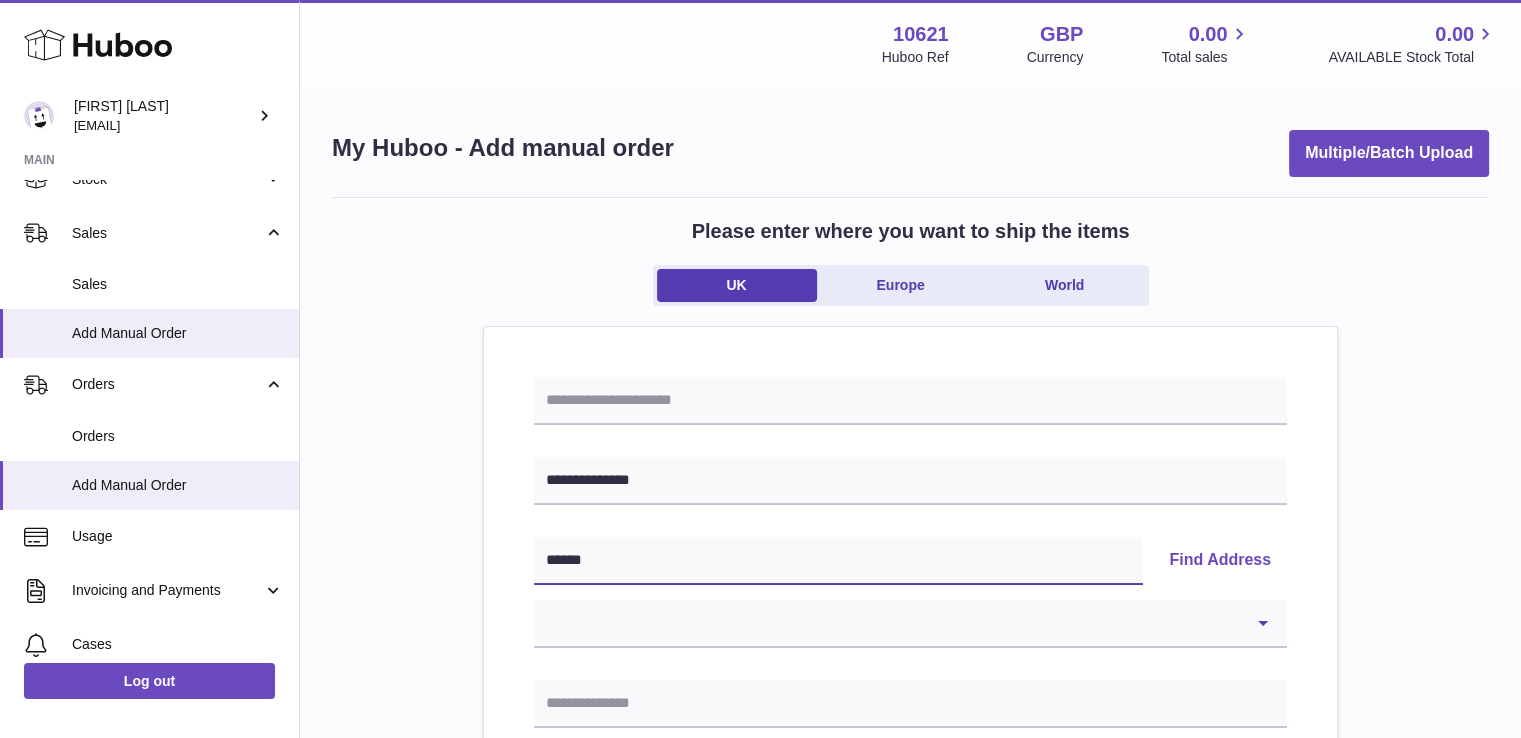 select 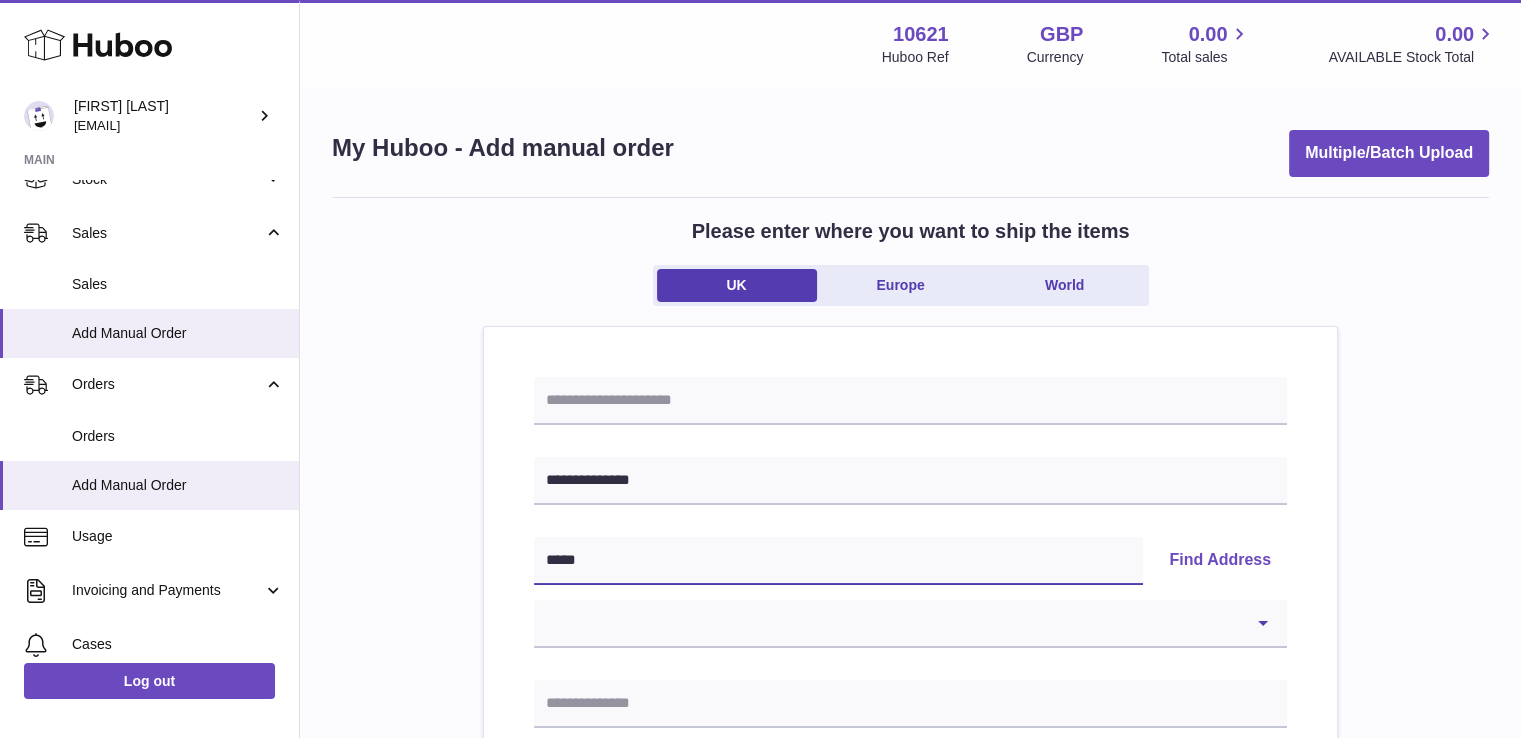 type on "******" 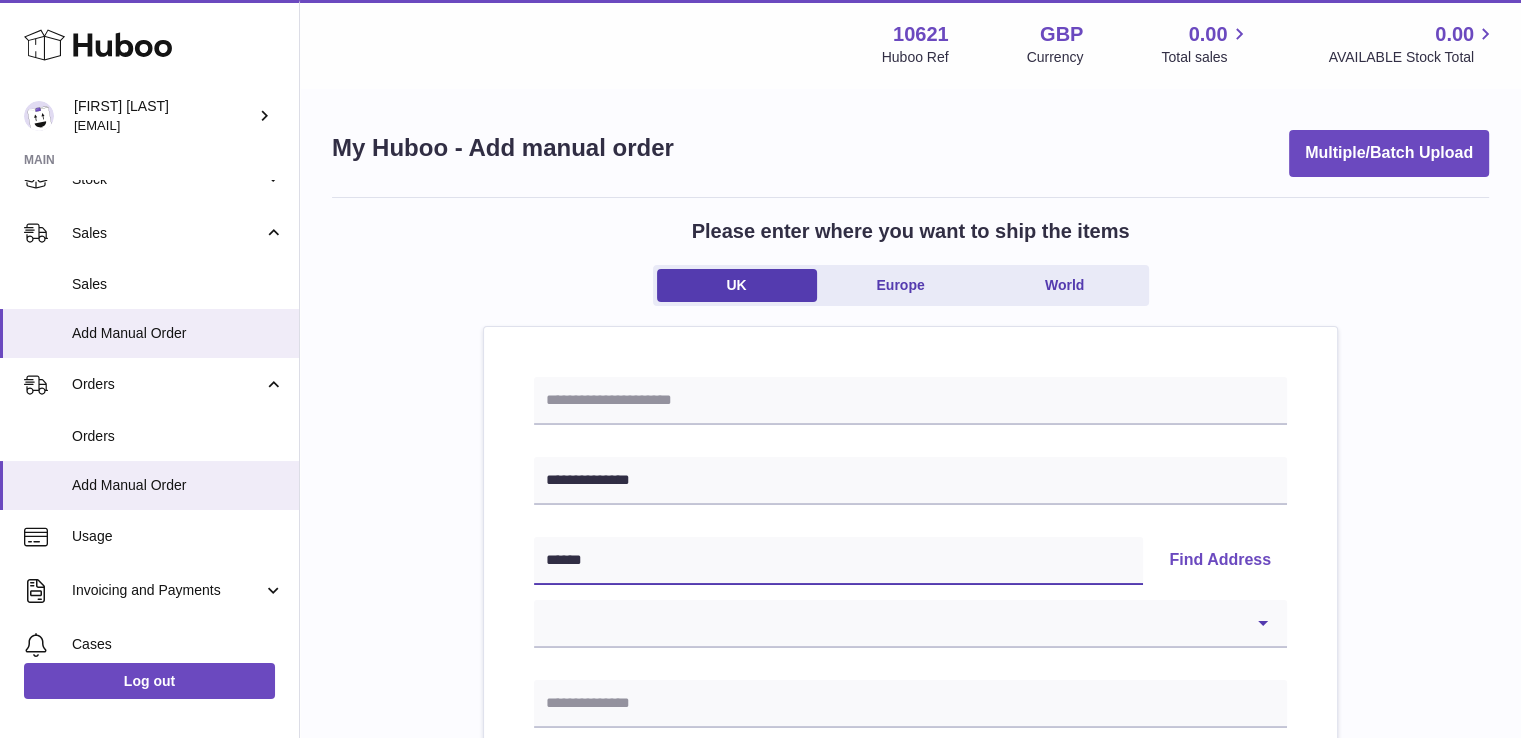 type on "*******" 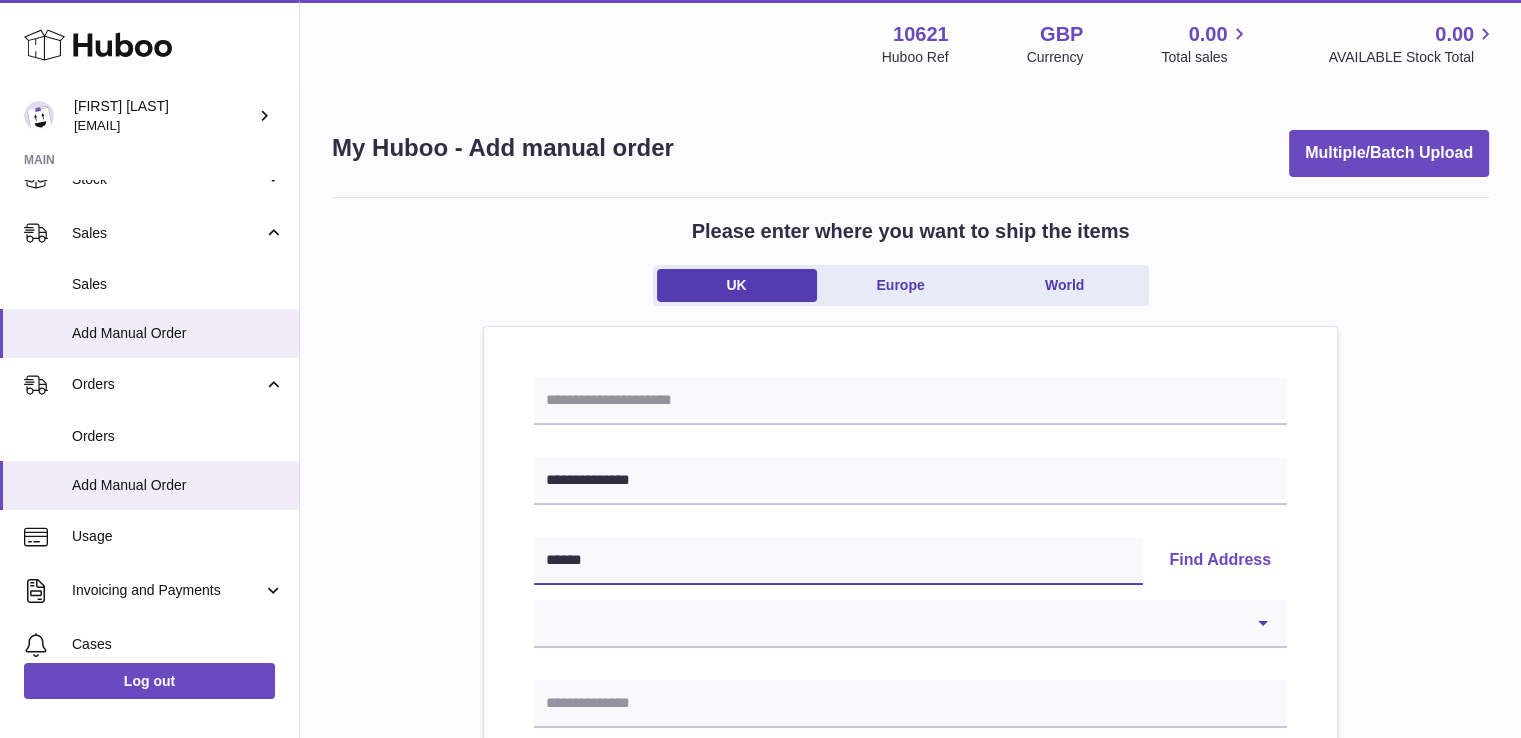 select 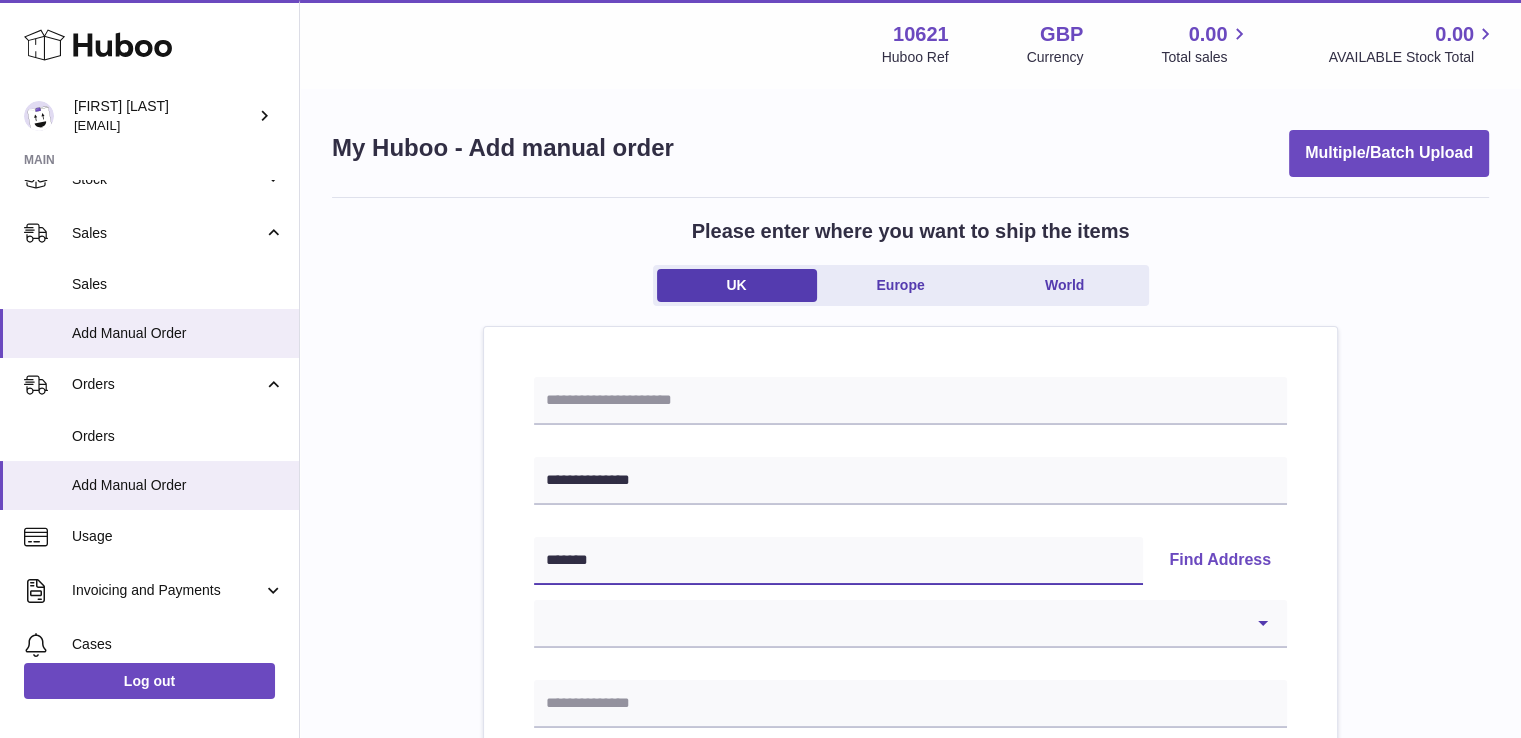 type on "******" 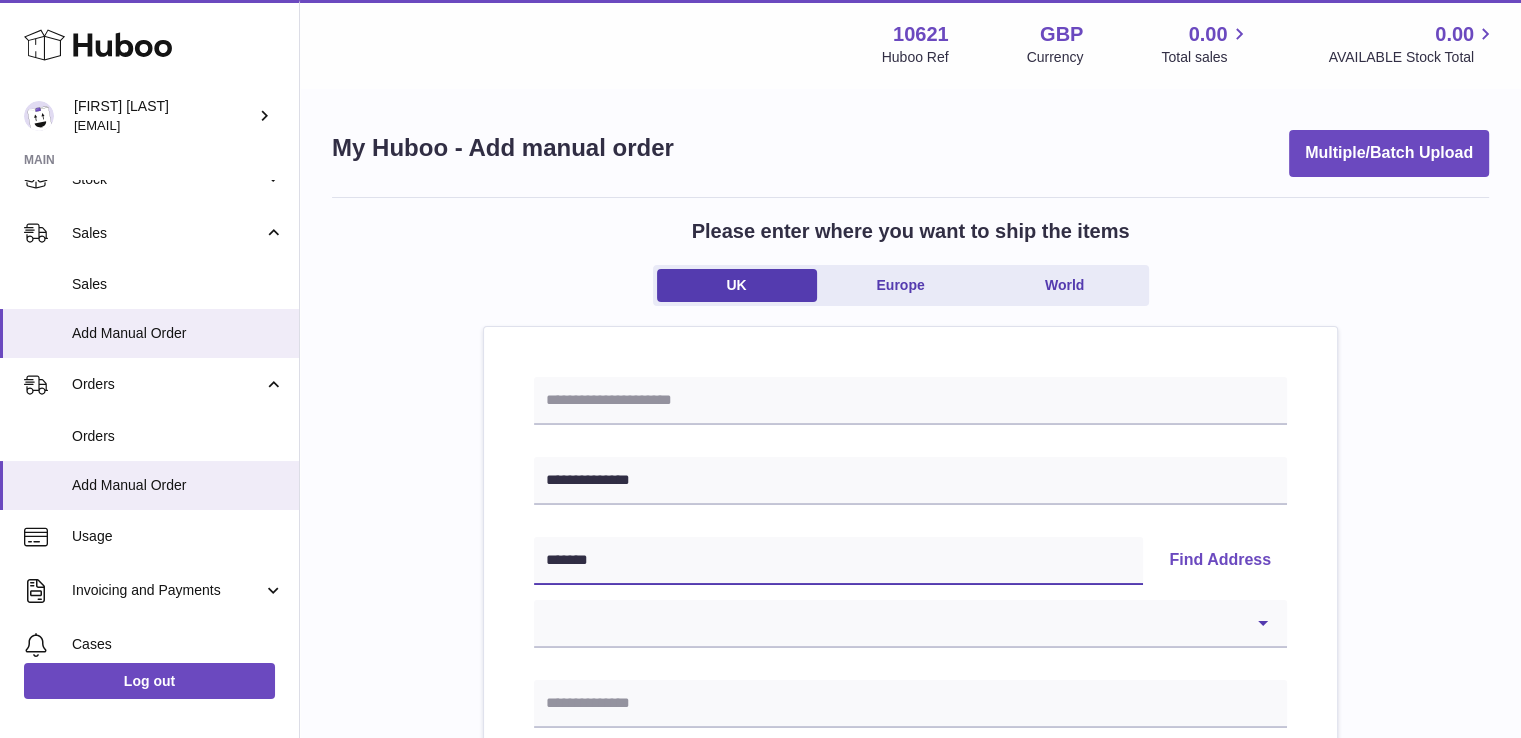 select 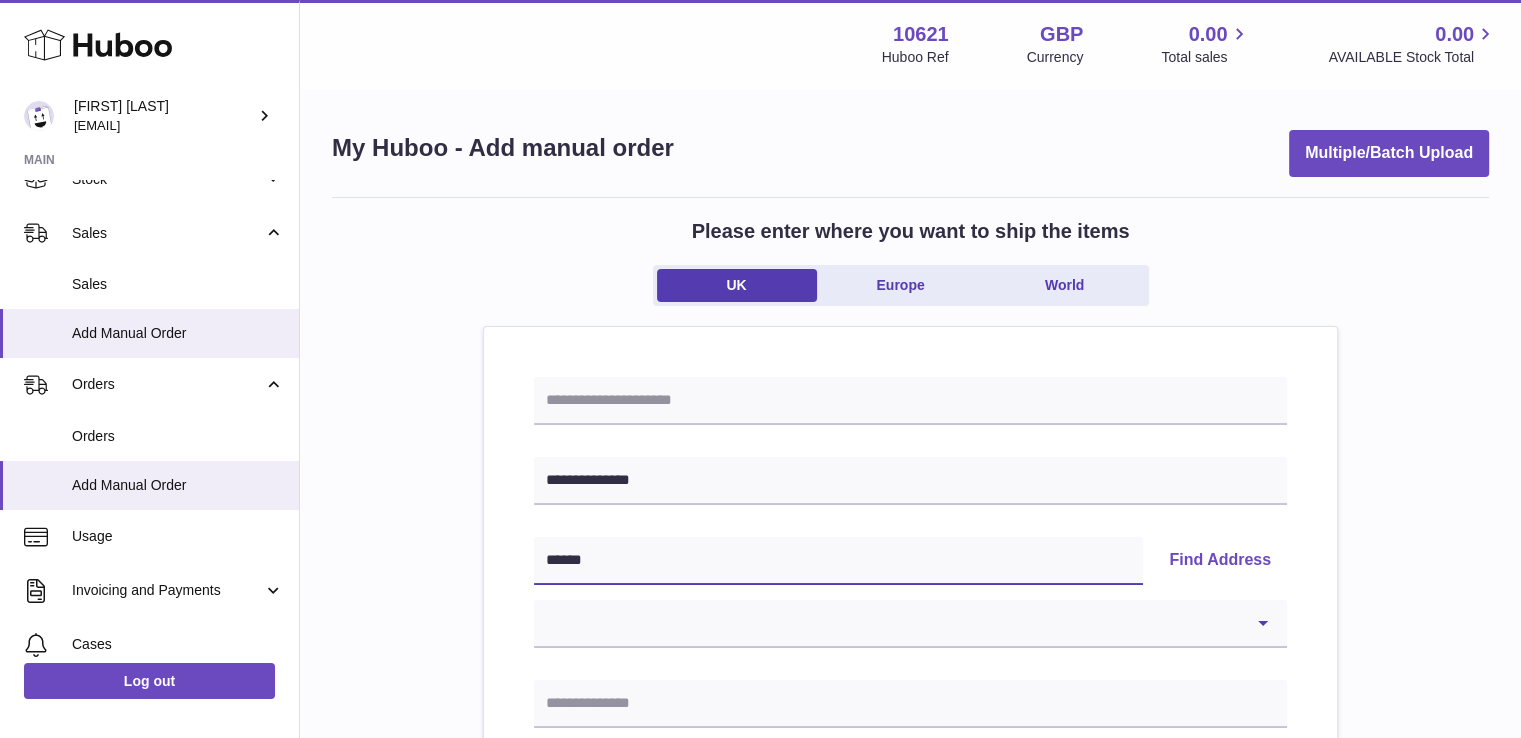 type on "*****" 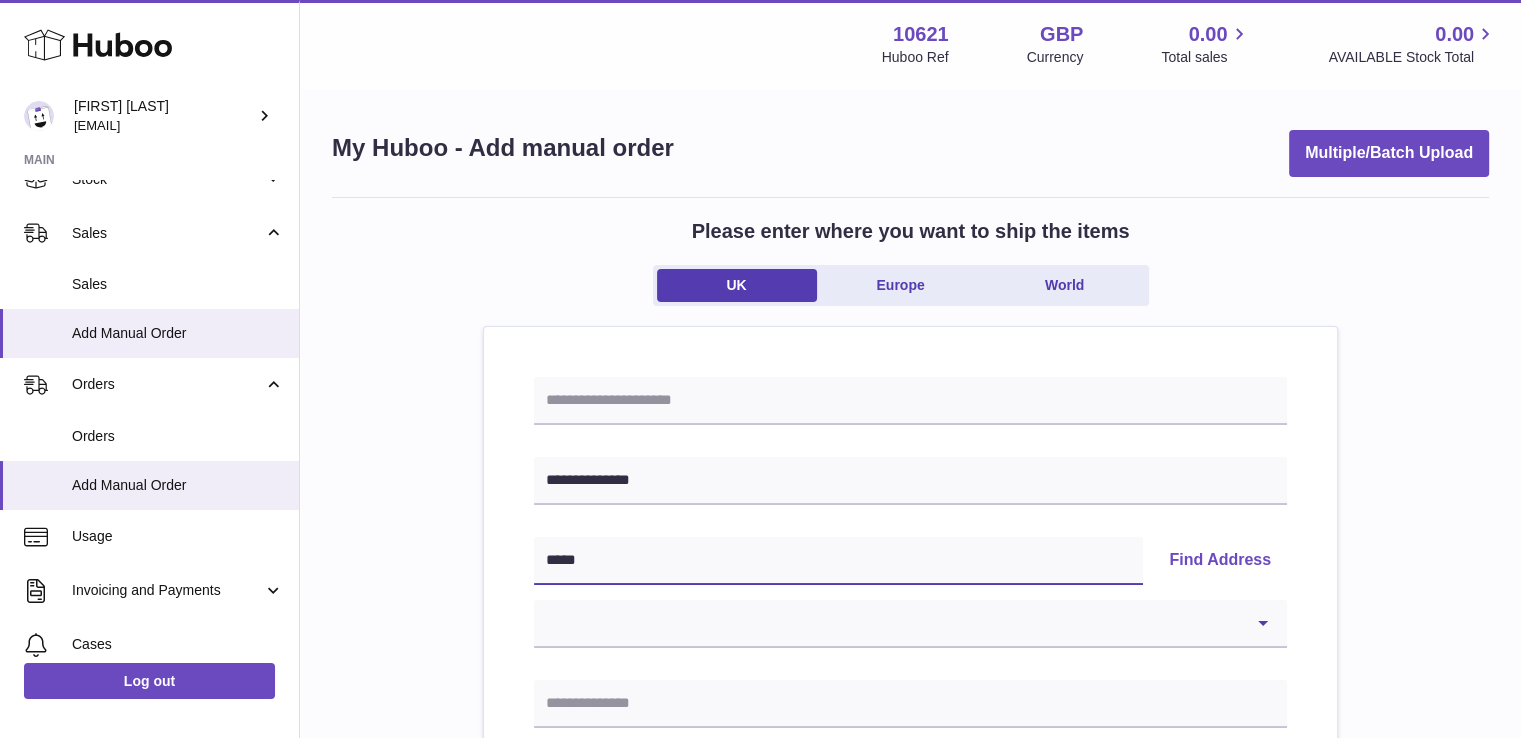 type on "******" 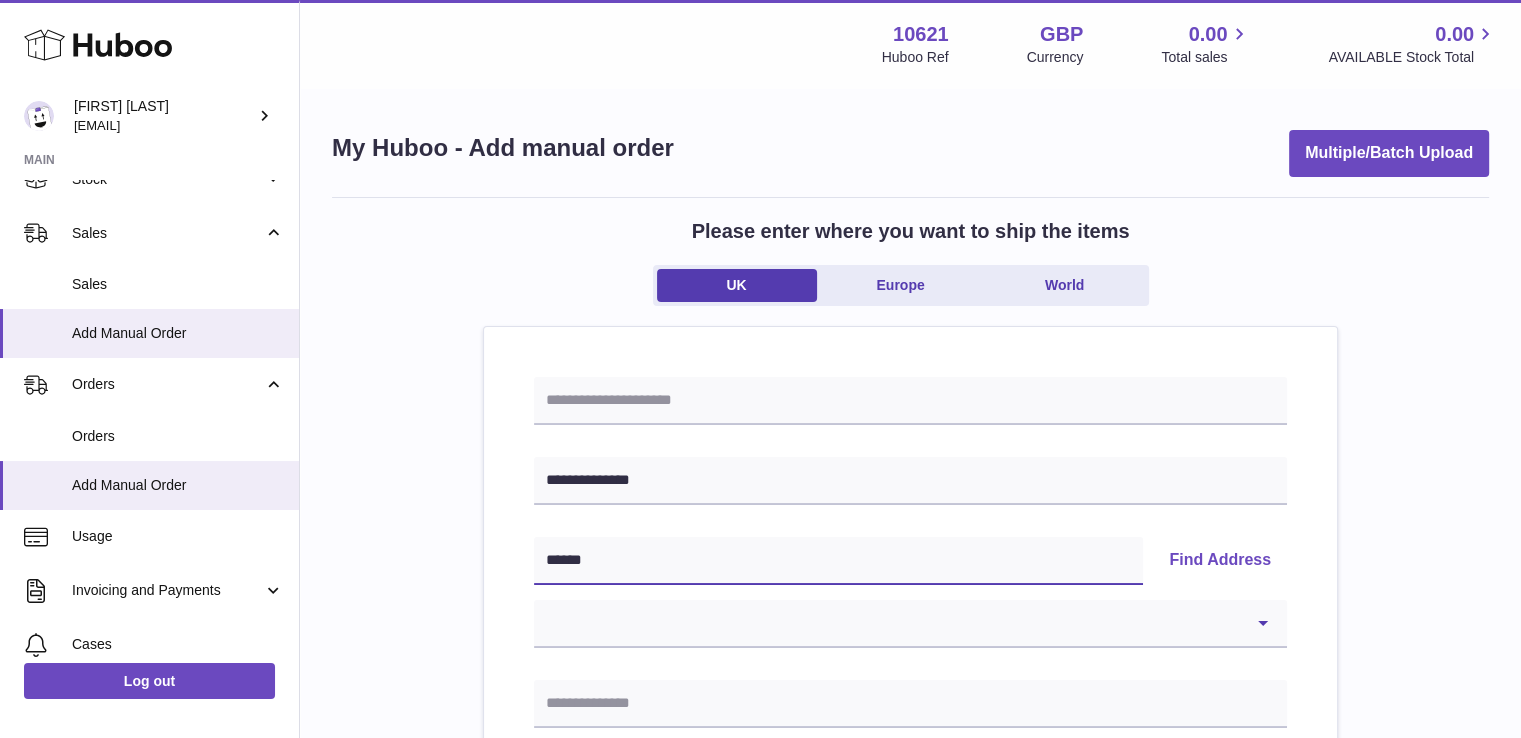 type on "*******" 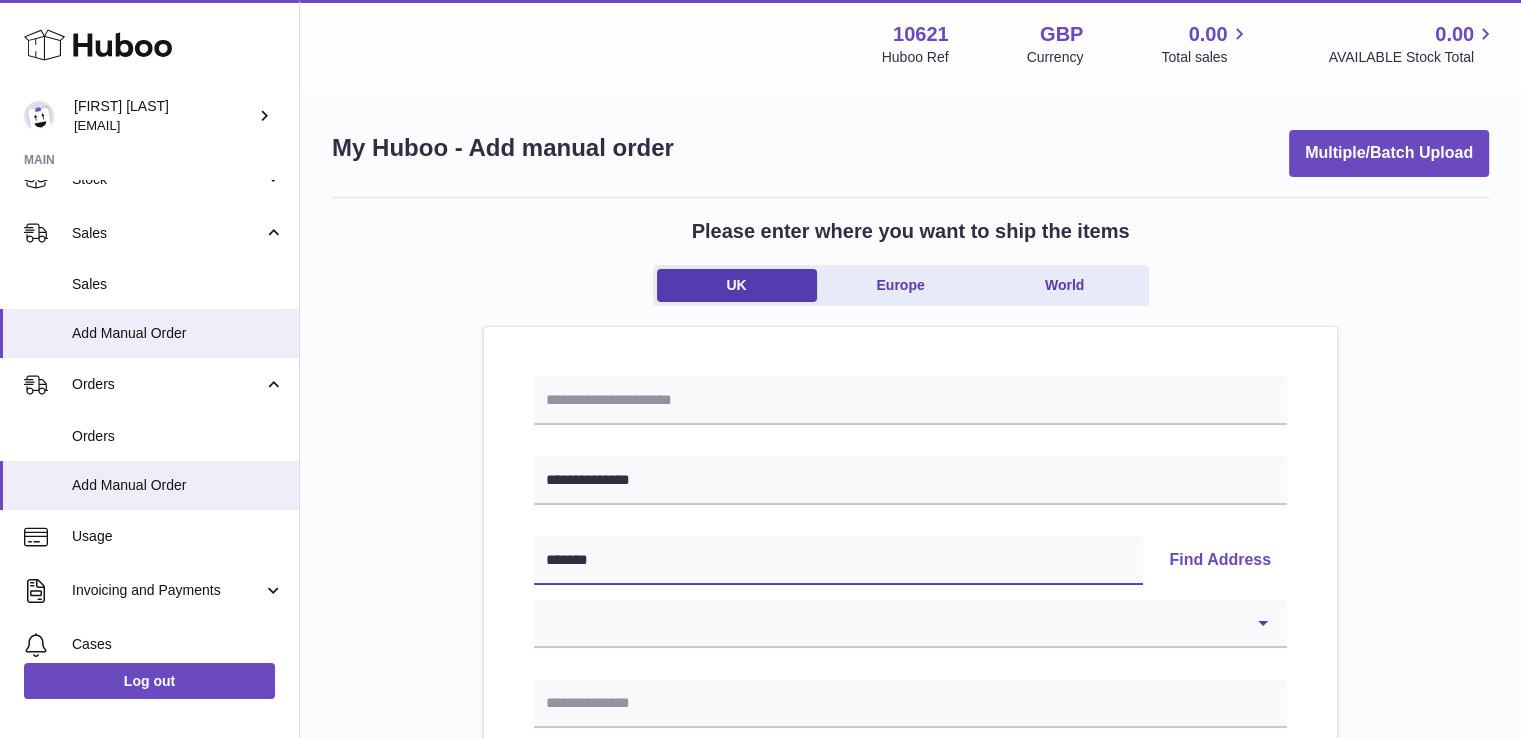 type on "*******" 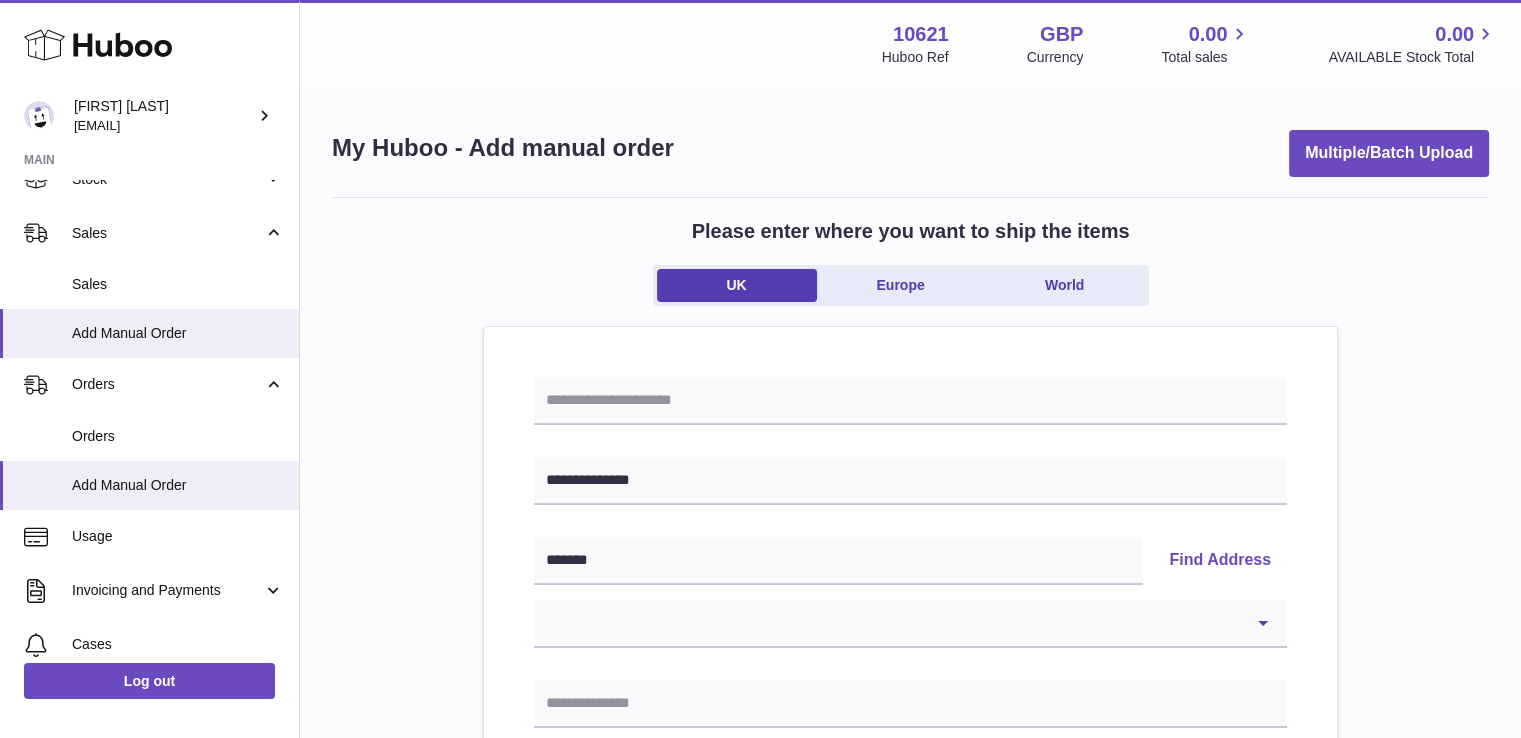 click on "Find Address" at bounding box center [1220, 561] 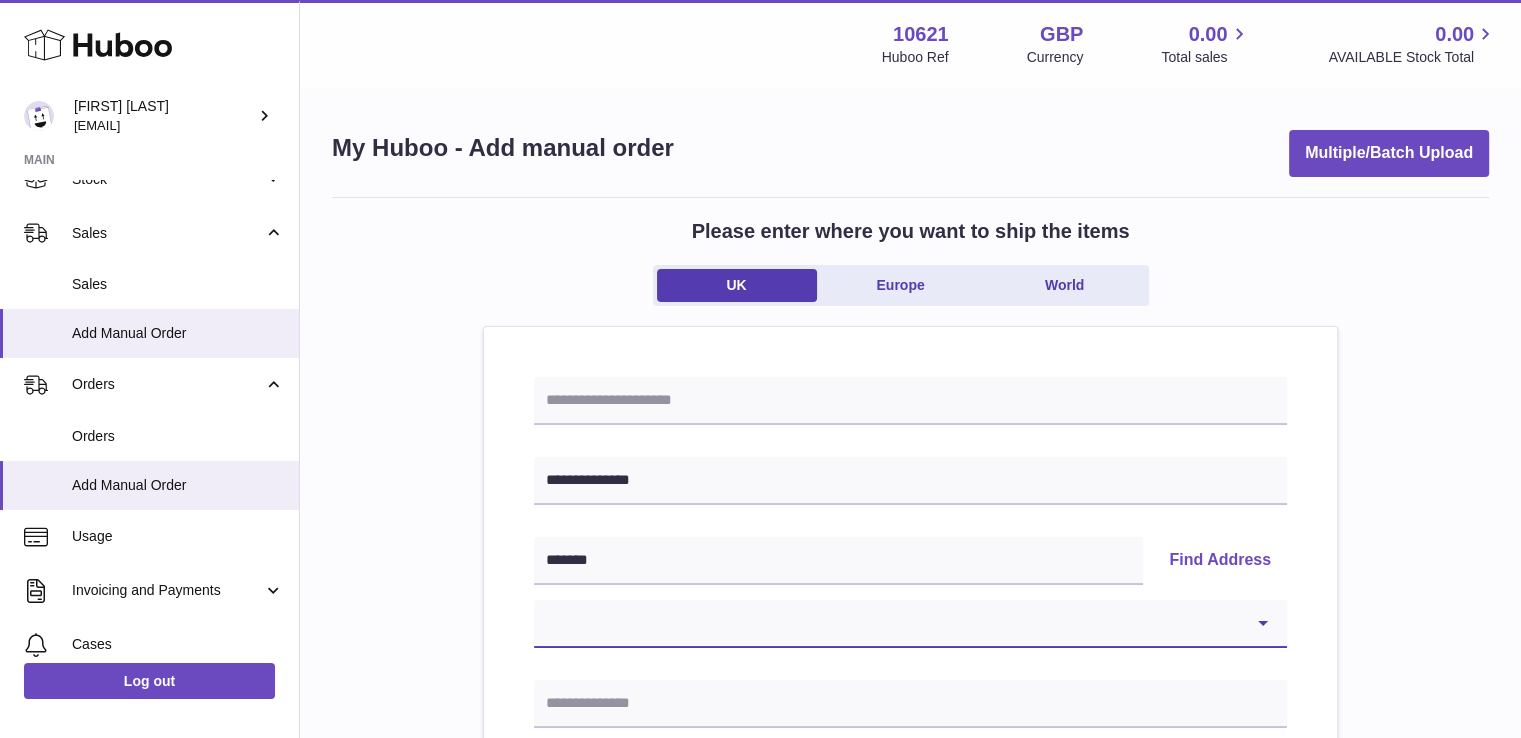 click on "**********" at bounding box center (910, 624) 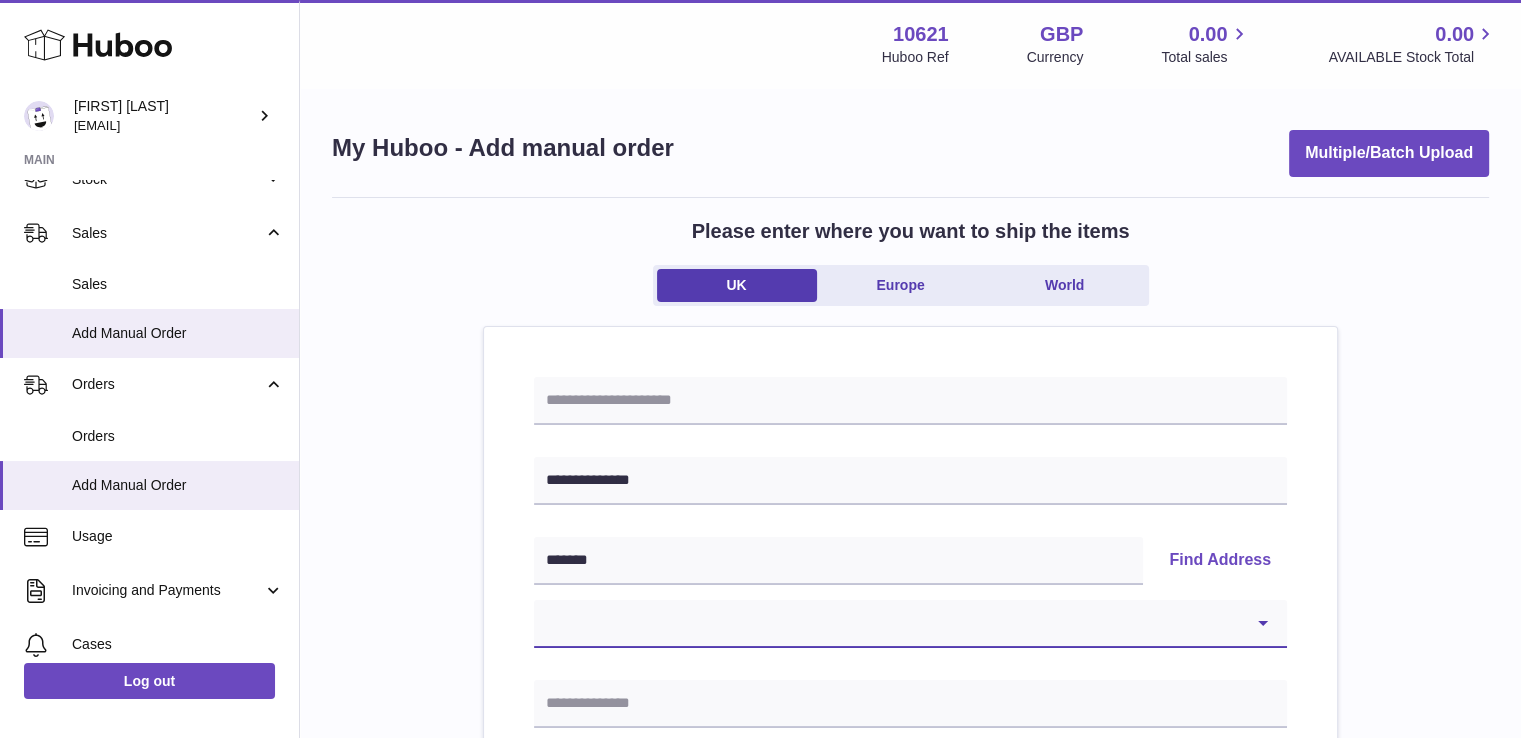 select on "**" 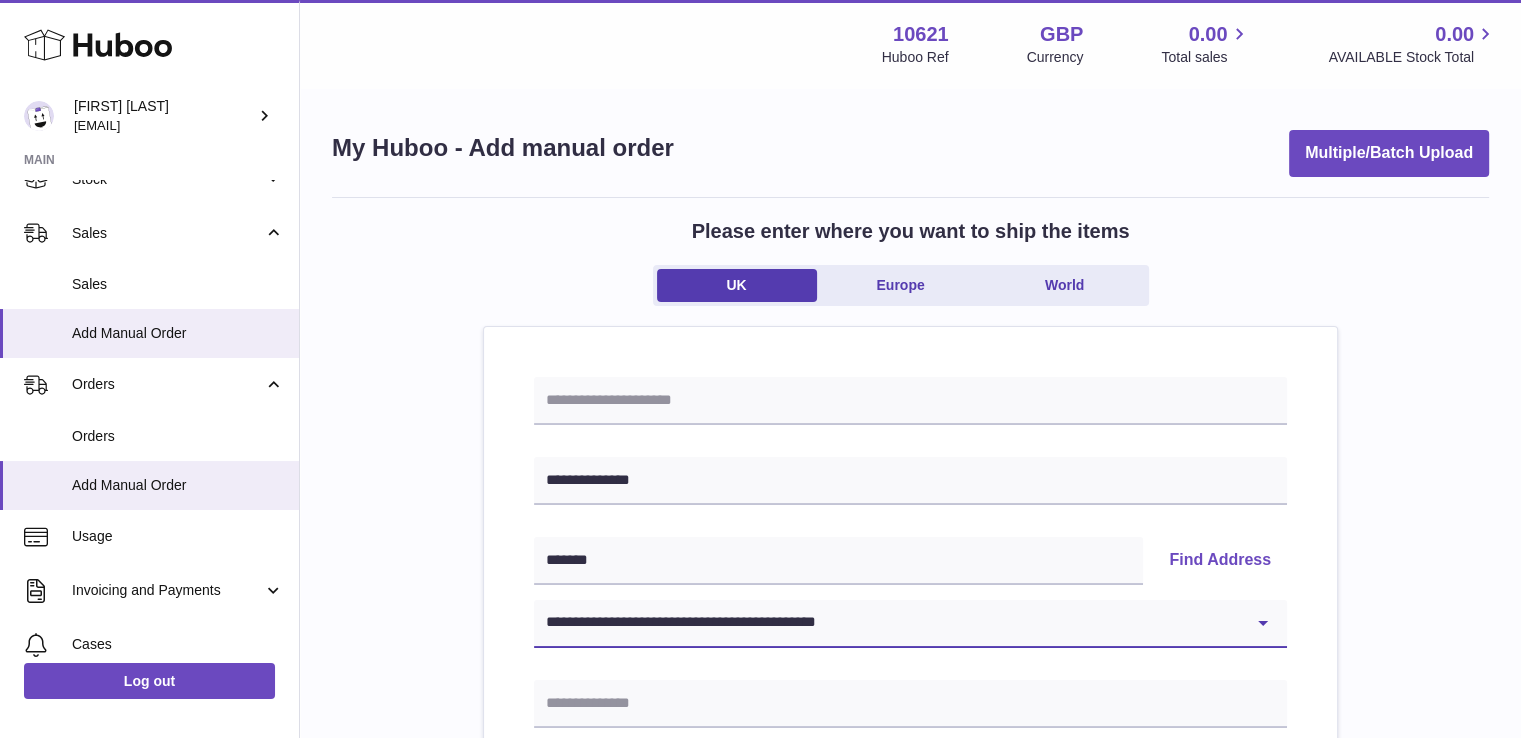 click on "**********" at bounding box center [910, 624] 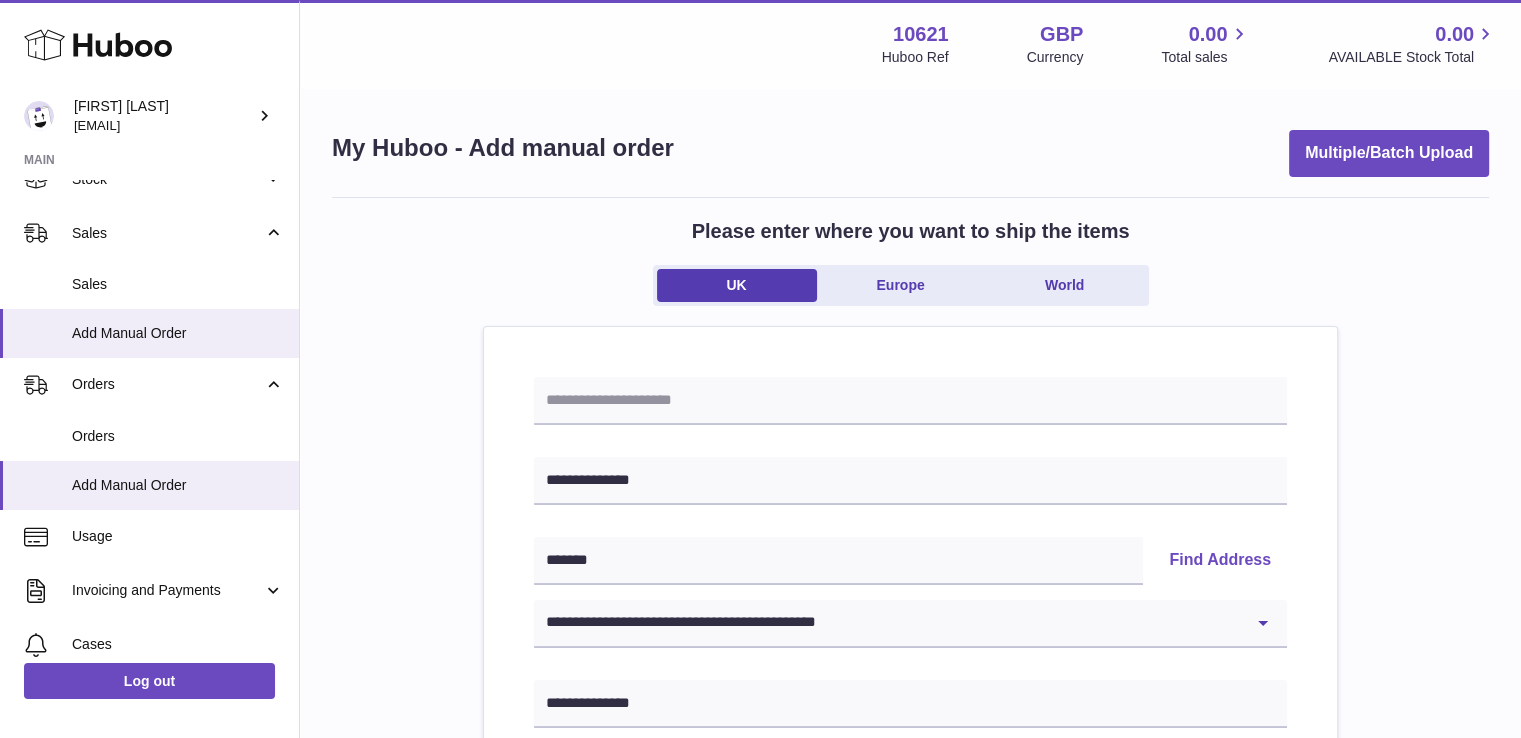 click on "**********" at bounding box center [910, 925] 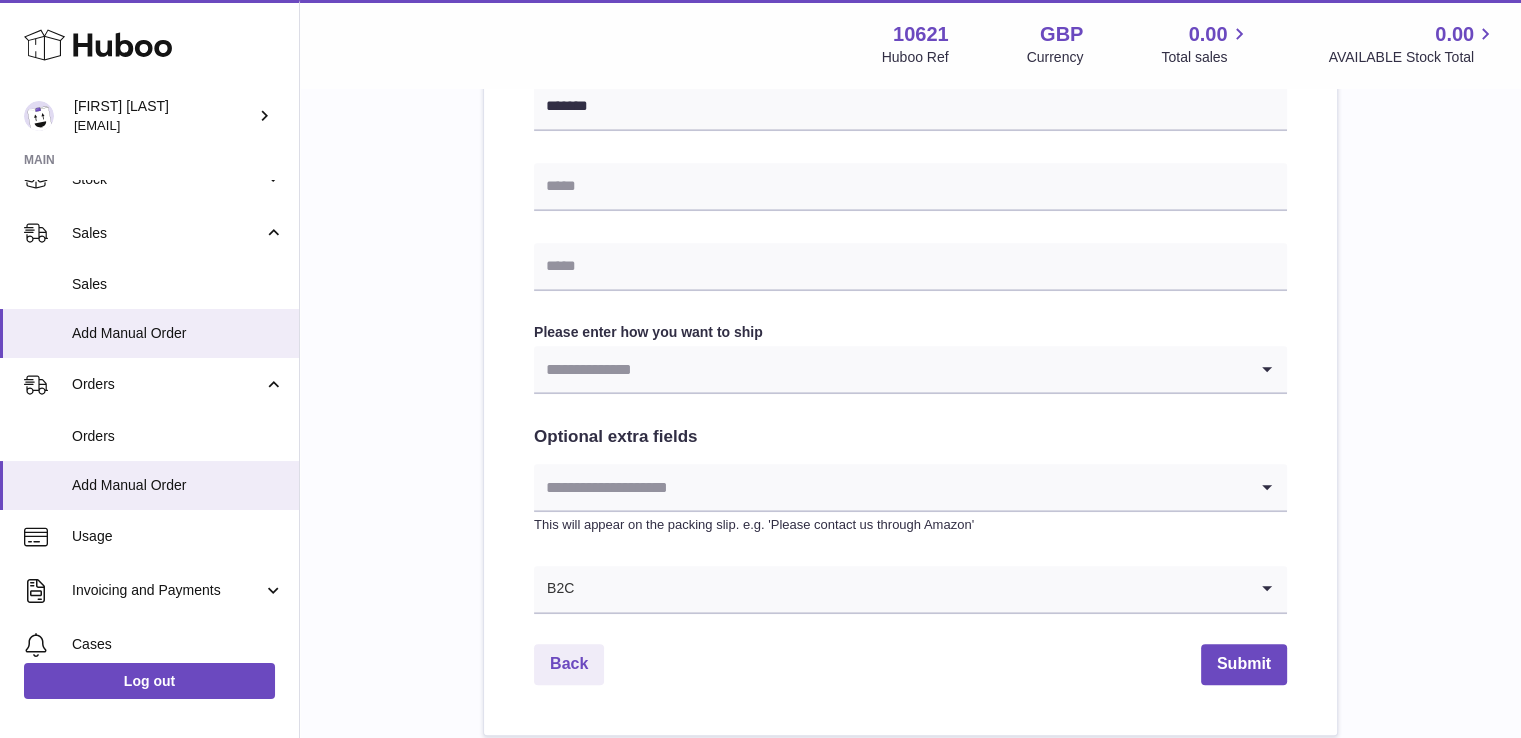 scroll, scrollTop: 922, scrollLeft: 0, axis: vertical 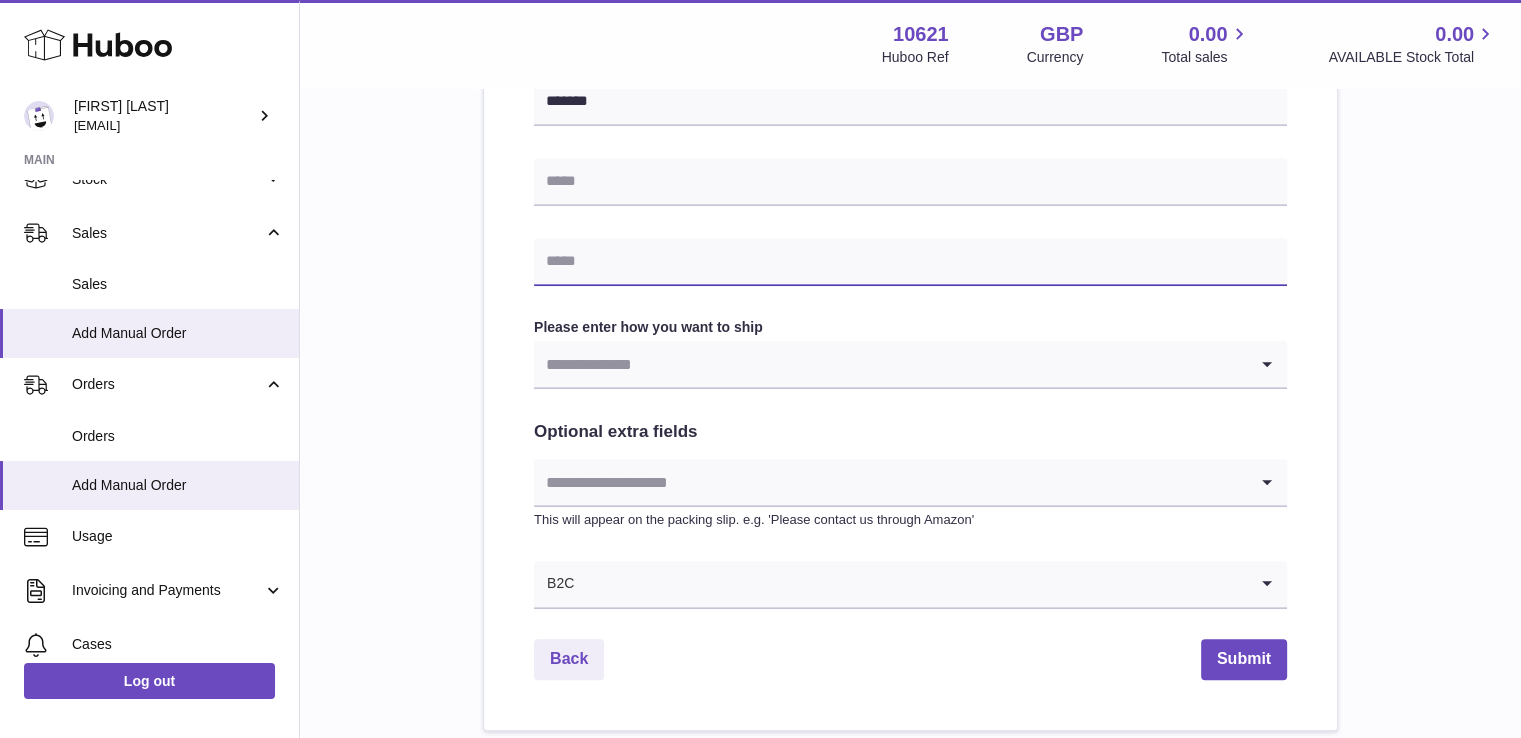 click at bounding box center (910, 262) 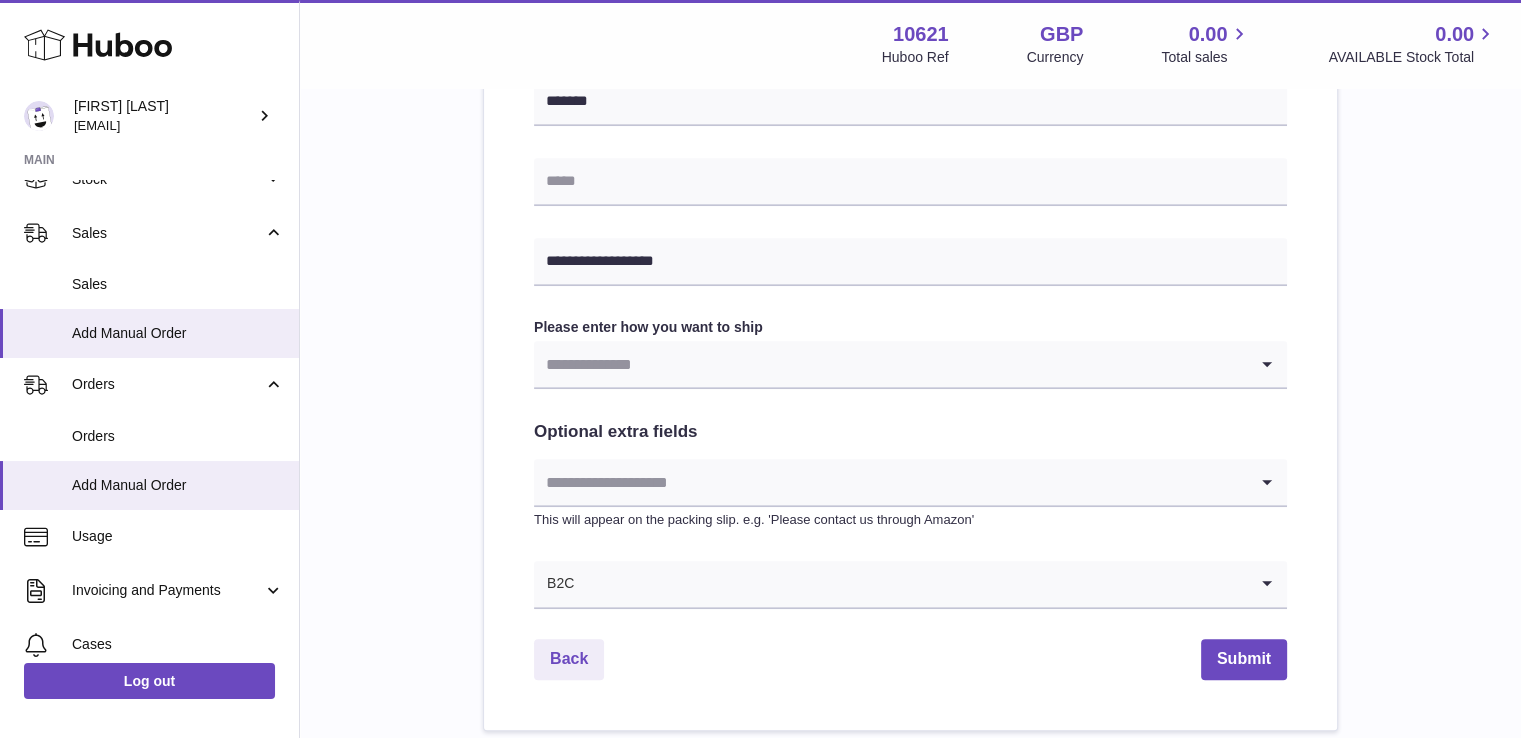 click at bounding box center (890, 364) 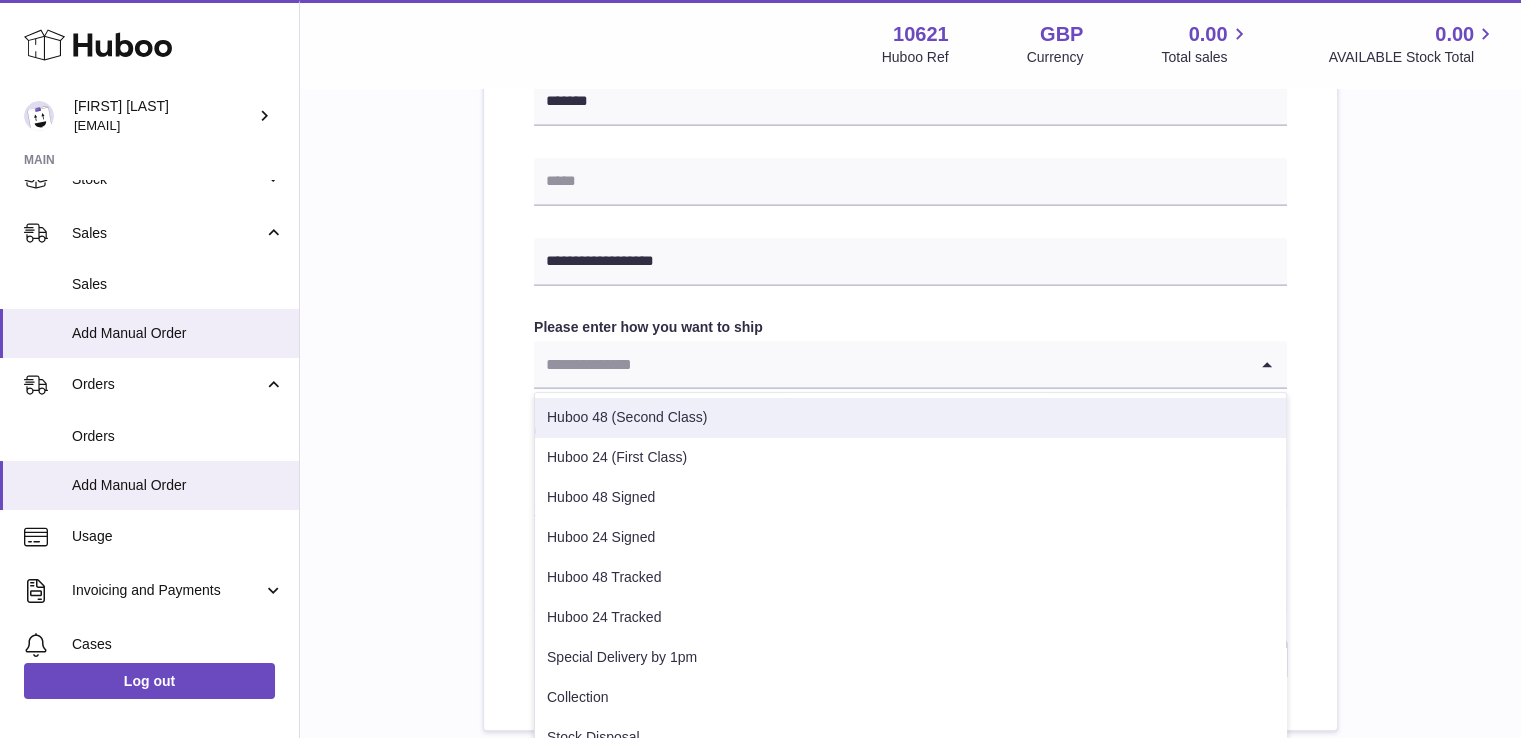 drag, startPoint x: 621, startPoint y: 413, endPoint x: 916, endPoint y: 510, distance: 310.53824 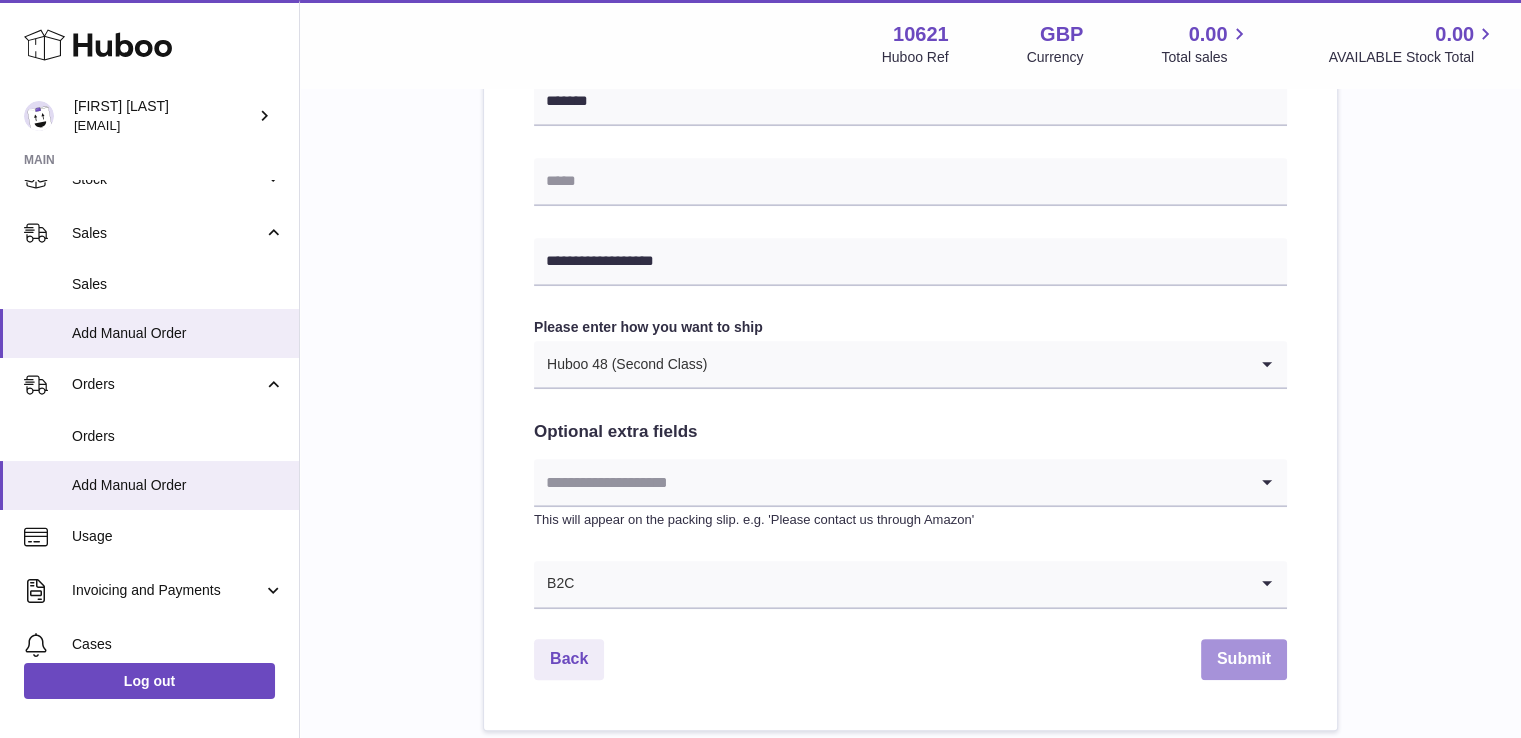 click on "Submit" at bounding box center (1244, 659) 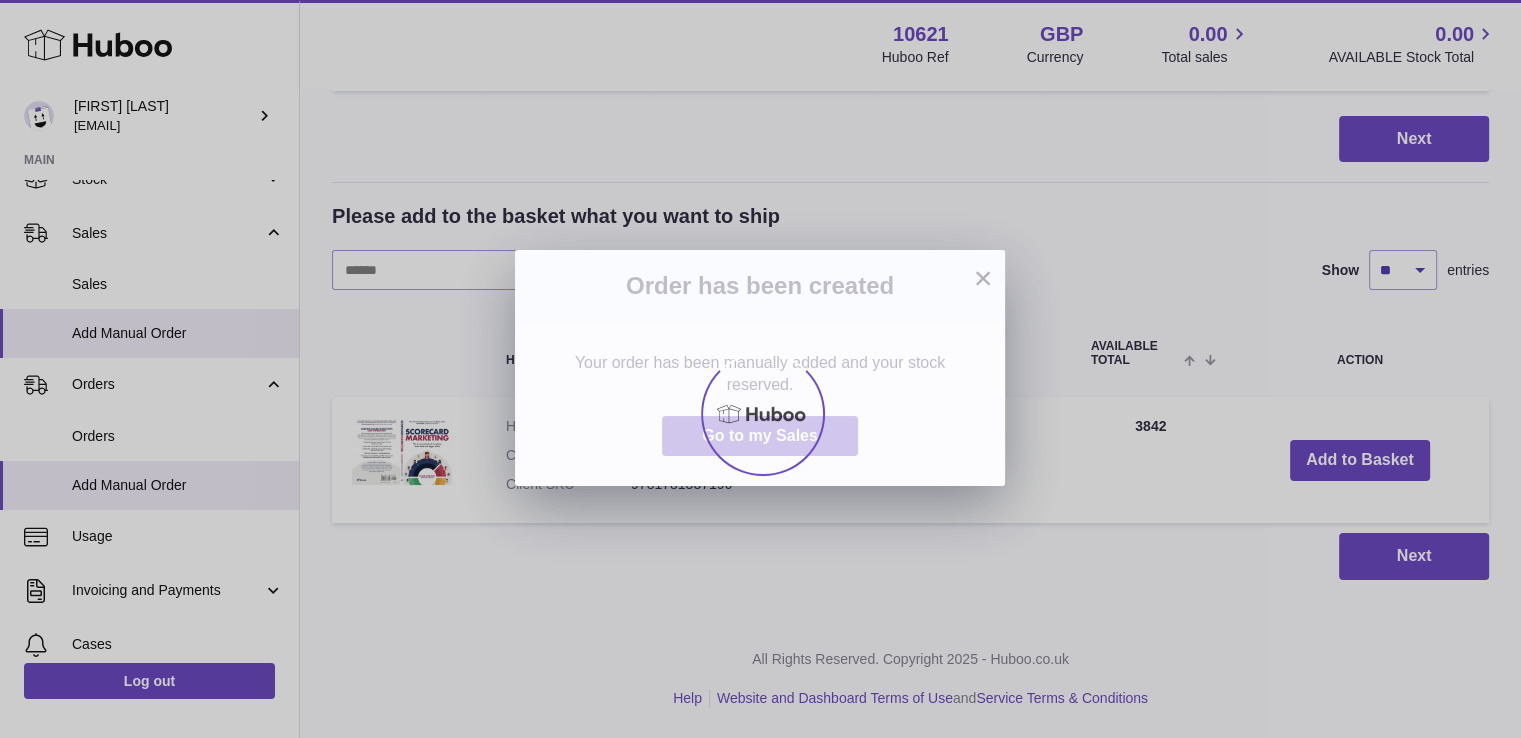 scroll, scrollTop: 0, scrollLeft: 0, axis: both 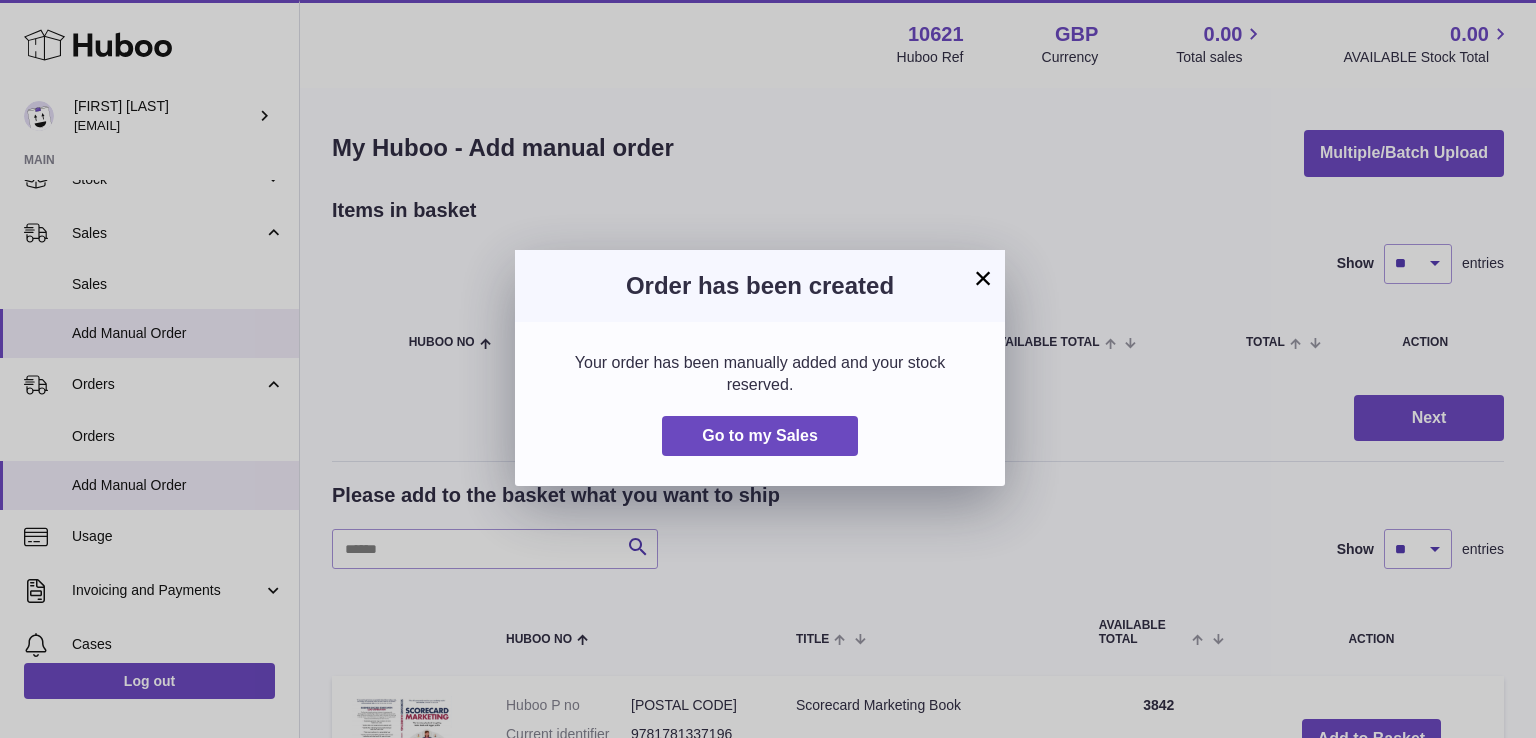 click on "×   Order has been created
Your order has been manually added and your stock reserved.
Go to my Sales" at bounding box center [768, 369] 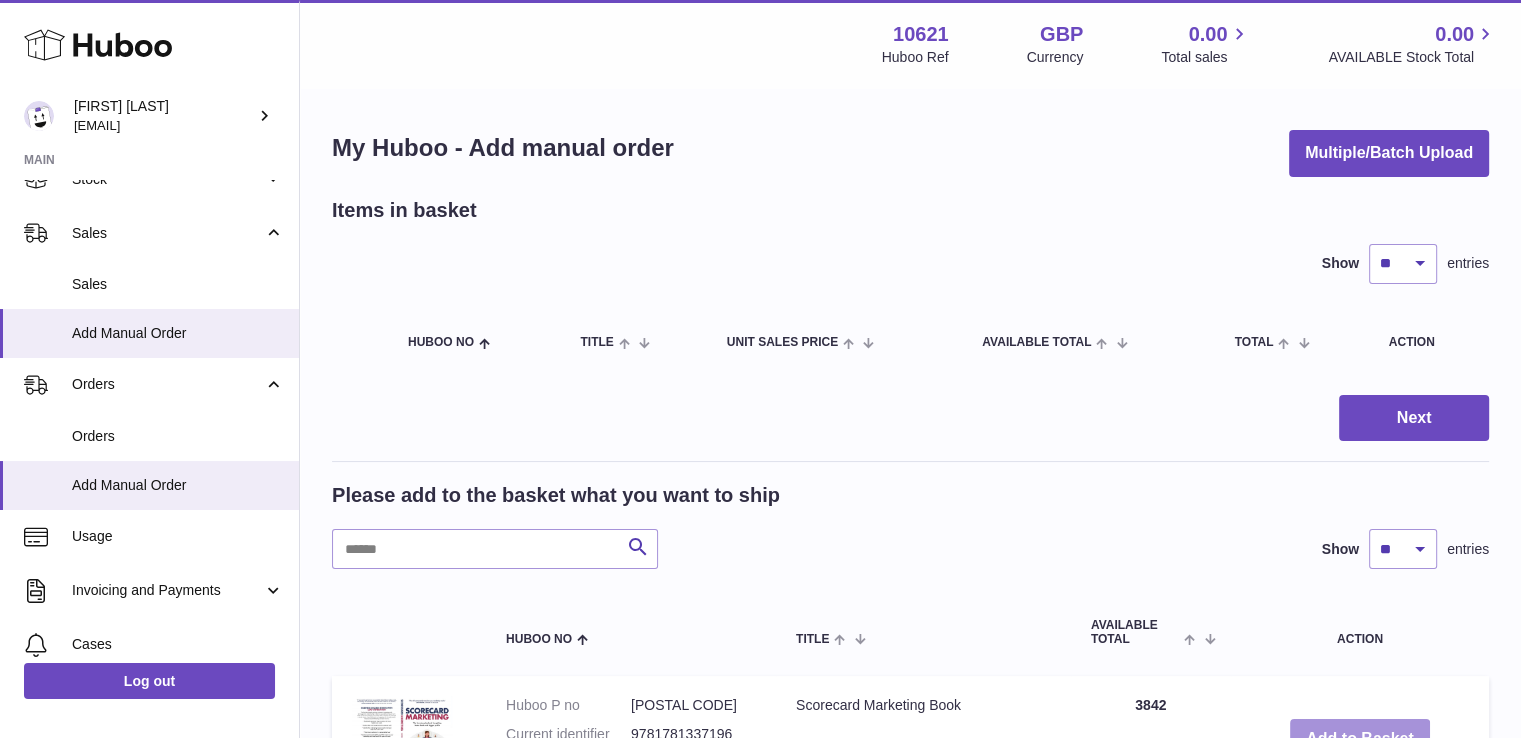 click on "Add to Basket" at bounding box center (1360, 739) 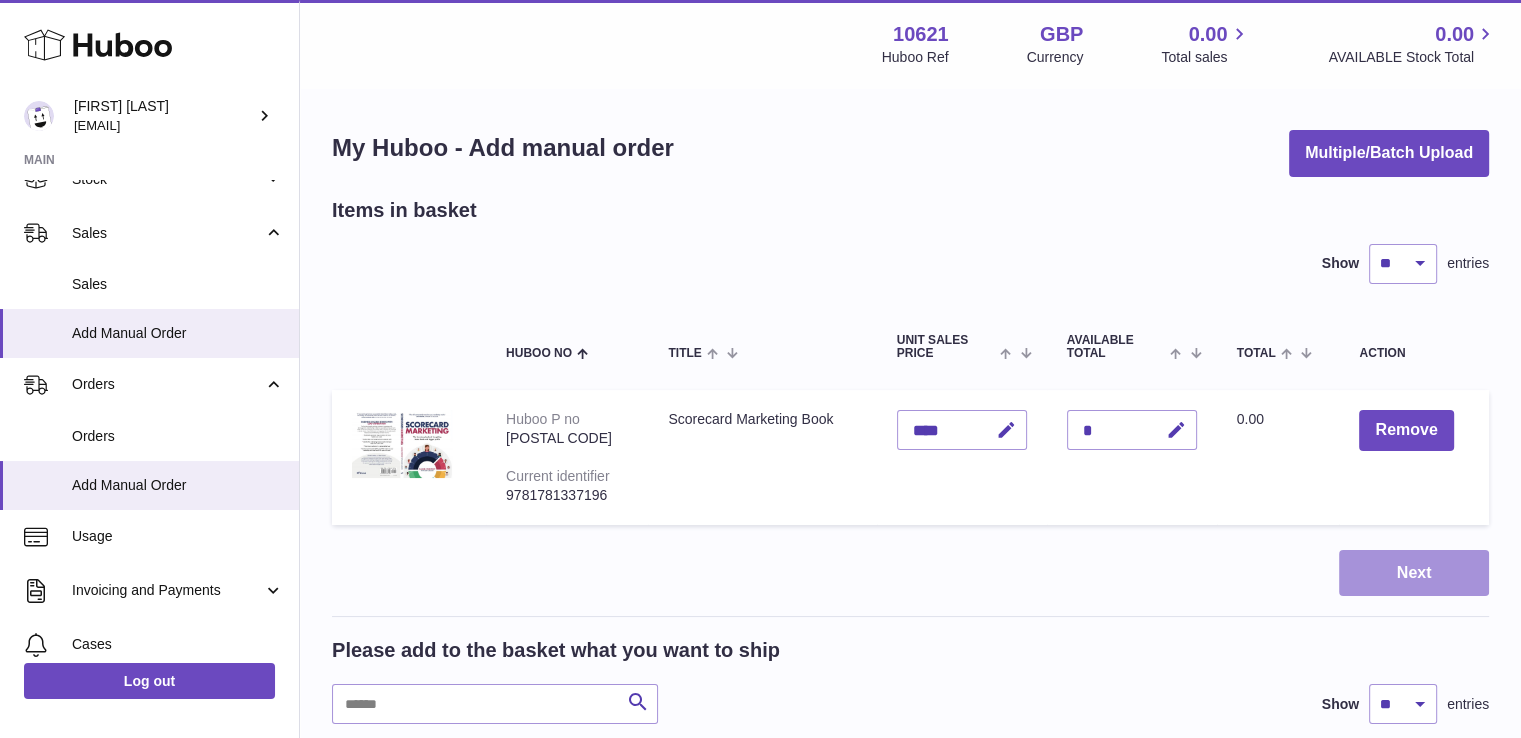 click on "Next" at bounding box center [1414, 573] 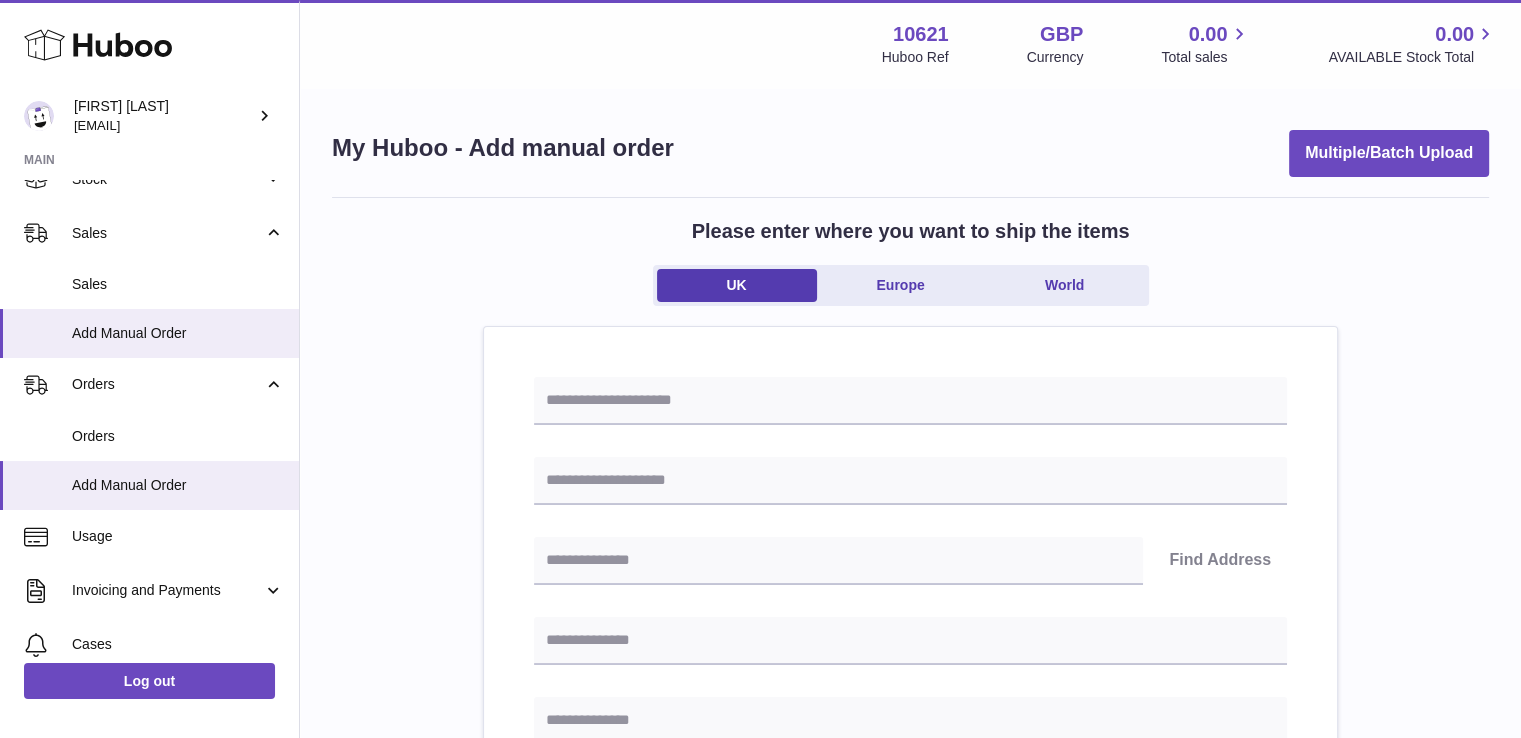 click on "Find Address
Please enter how you want to ship             Loading...
You require an order to be fulfilled which is going directly to another business or retailer rather than directly to a consumer. Please ensure you have contacted our customer service department for further information relating to any associated costs and (order completion) timescales, before proceeding.
Optional extra fields             Loading...       This will appear on the packing slip. e.g. 'Please contact us through Amazon'
B2C
Loading..." at bounding box center [910, 922] 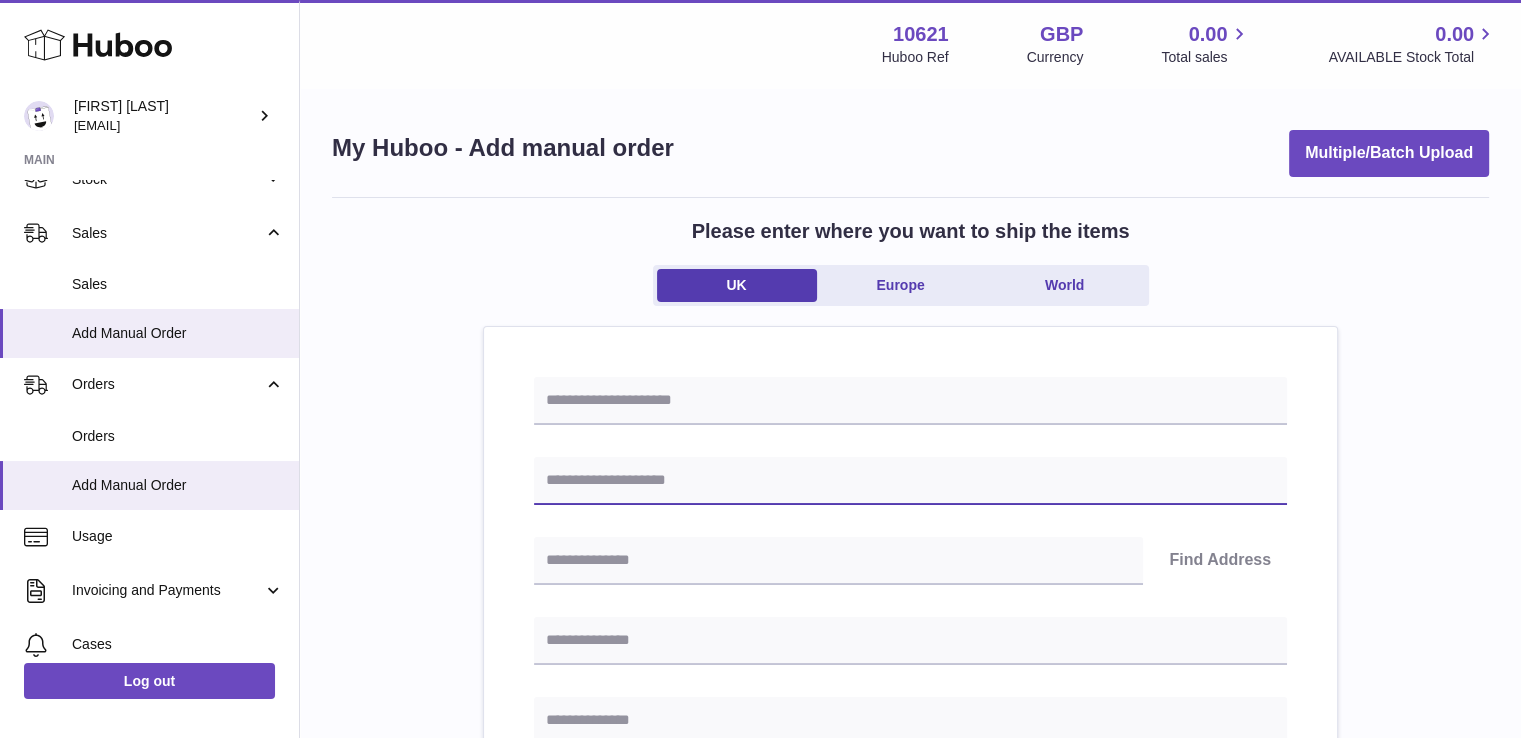 click at bounding box center [910, 481] 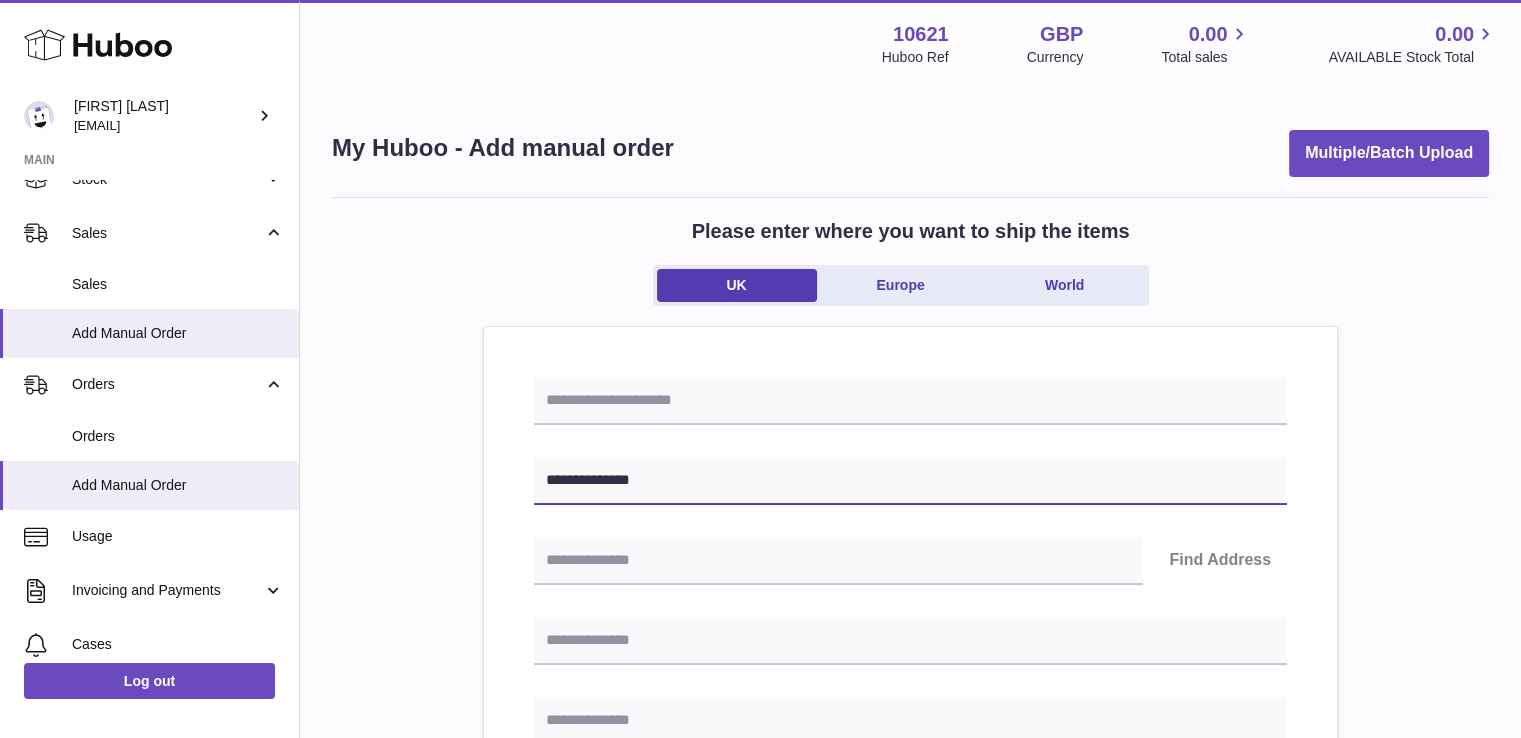 type on "**********" 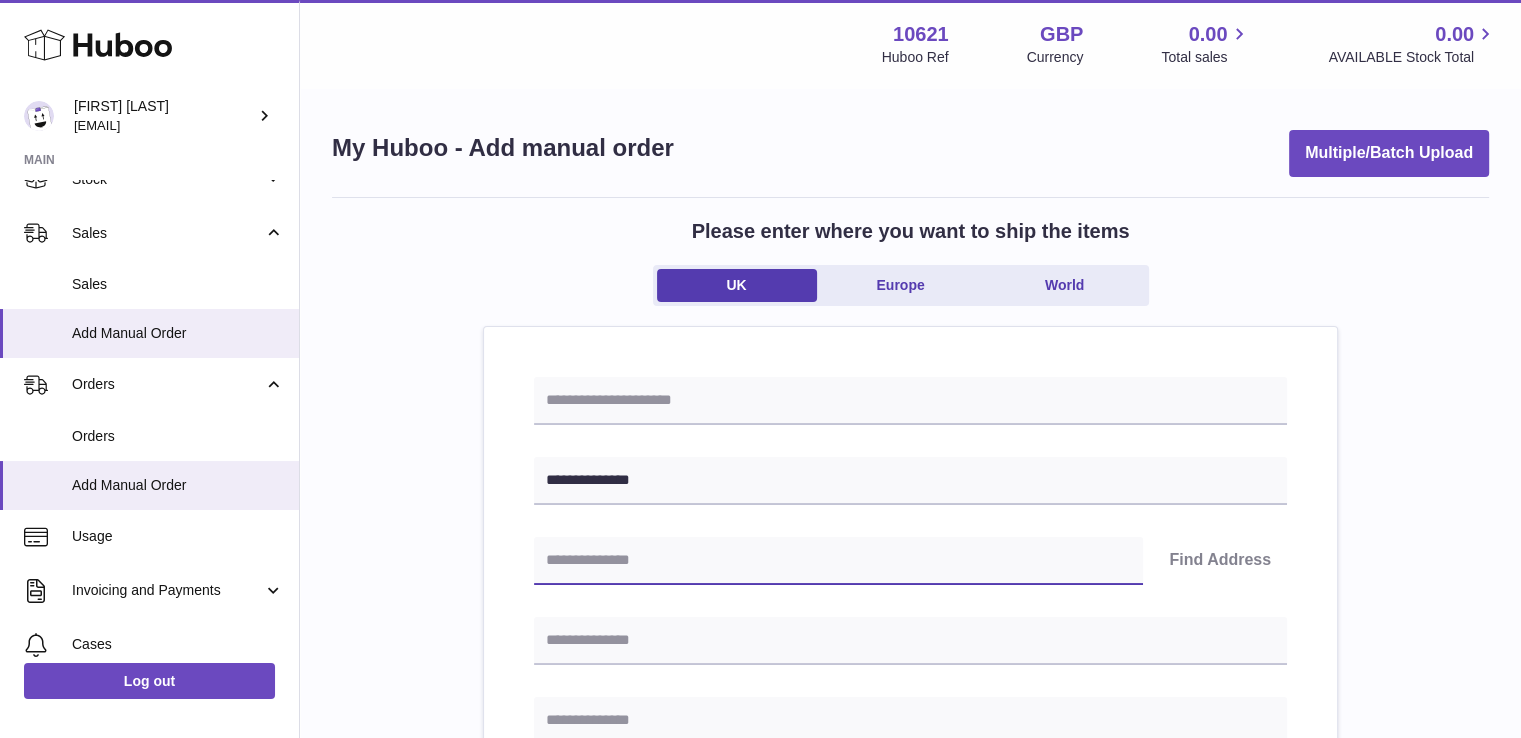 paste on "*******" 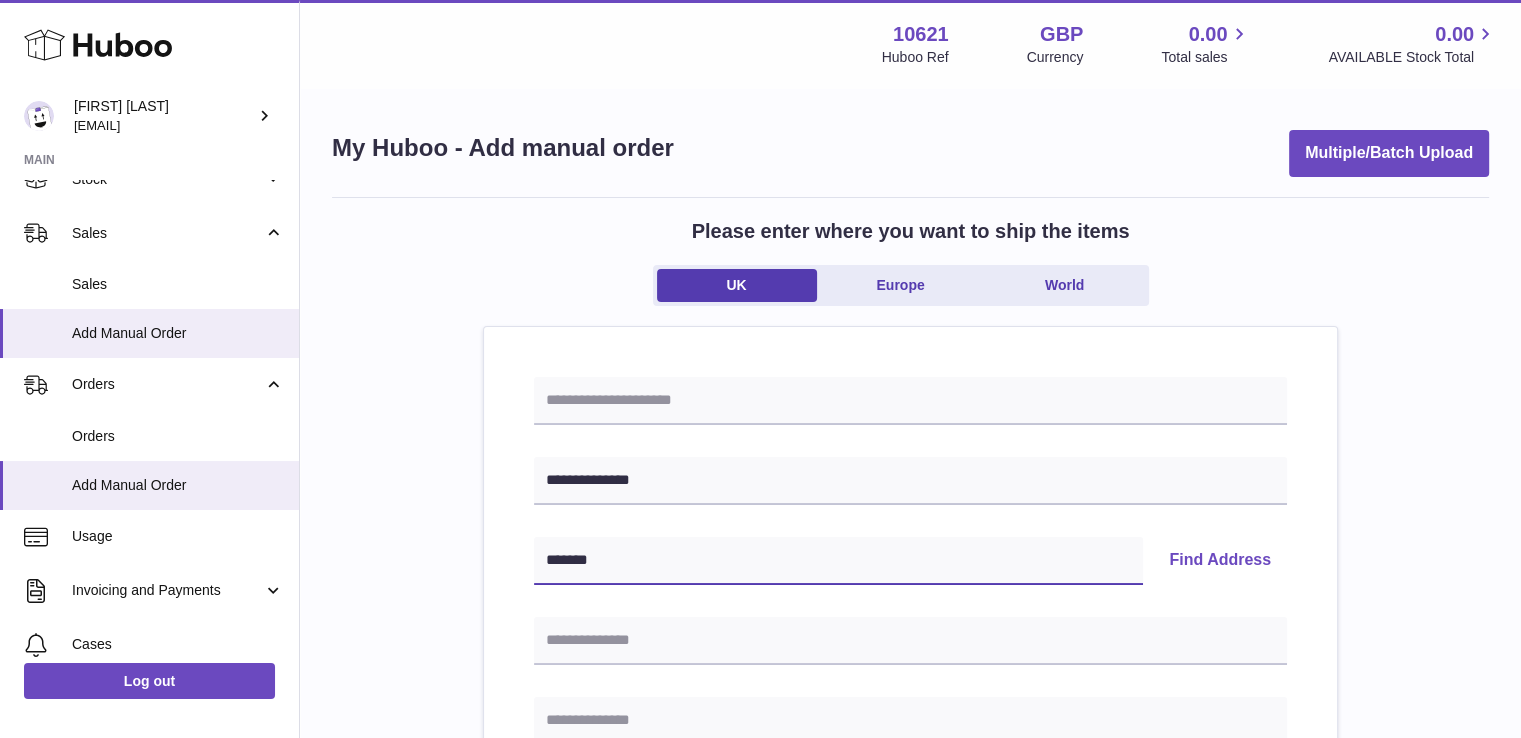 type on "*******" 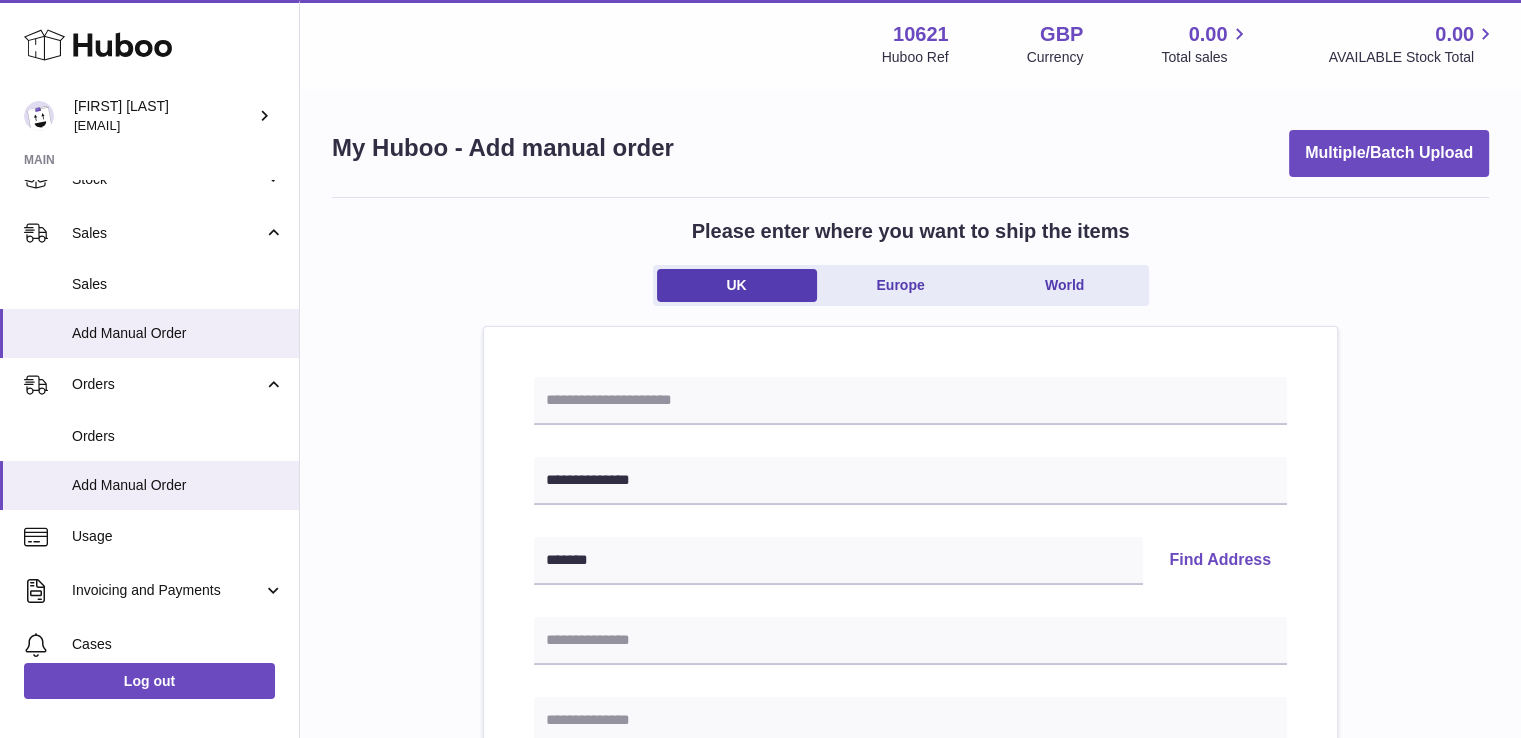 type 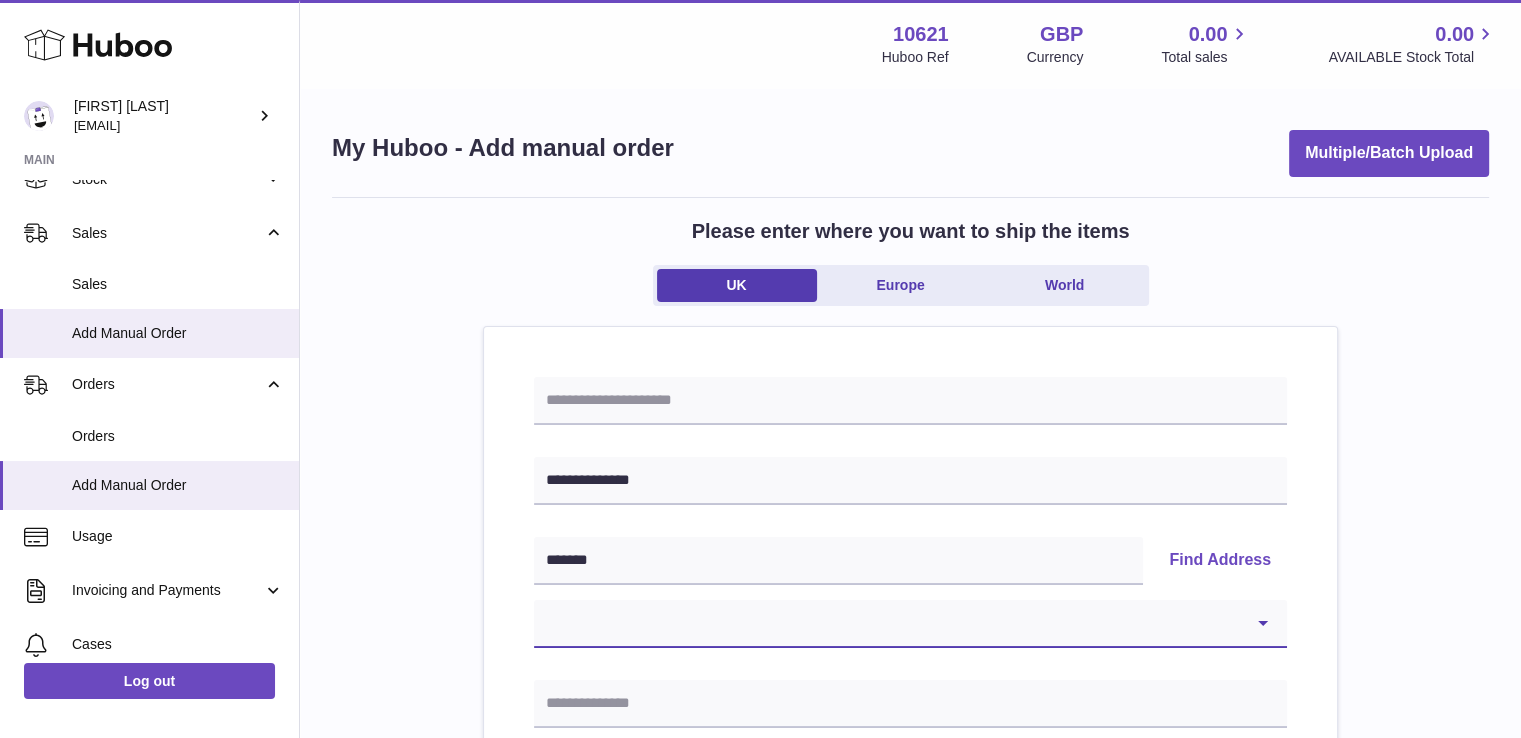 click on "**********" at bounding box center (910, 624) 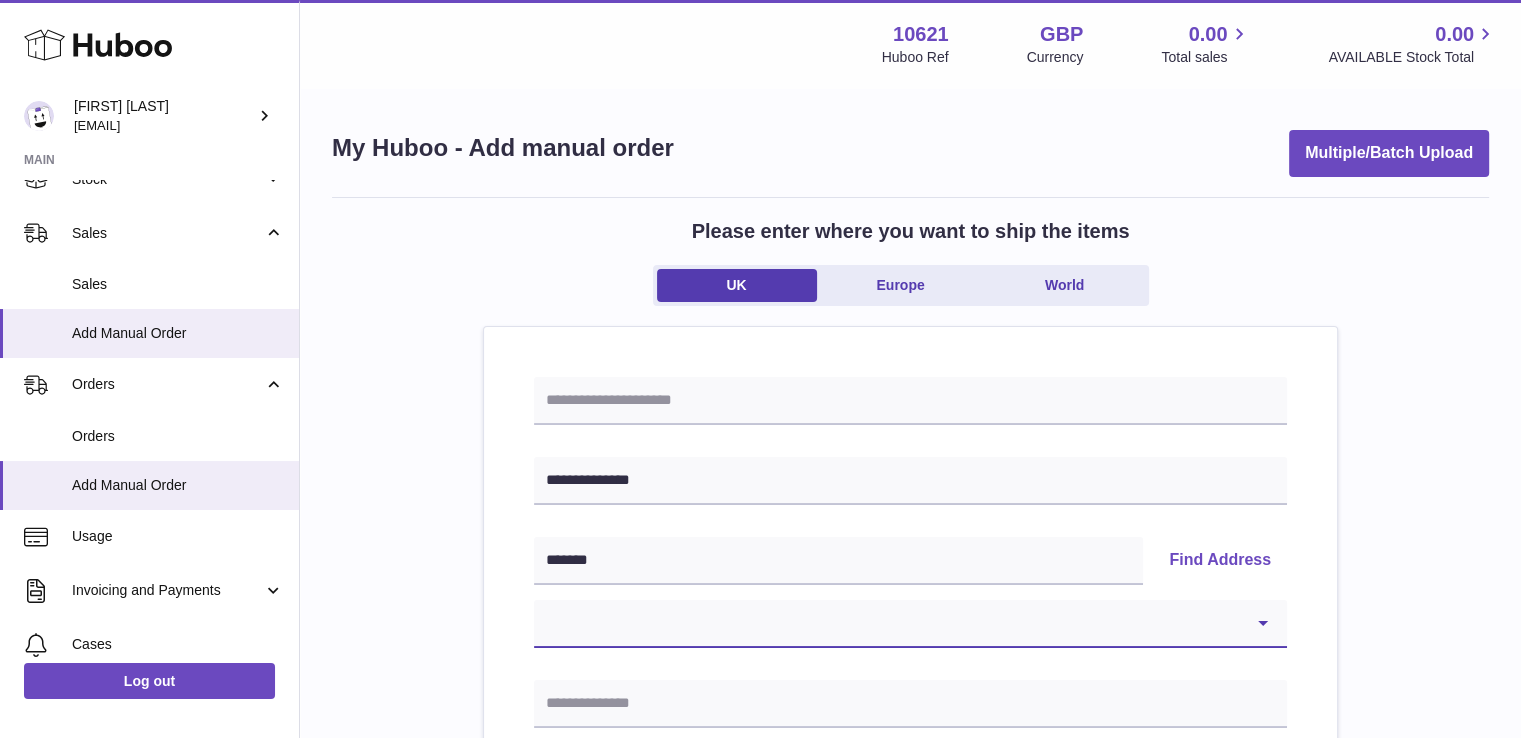 select on "**" 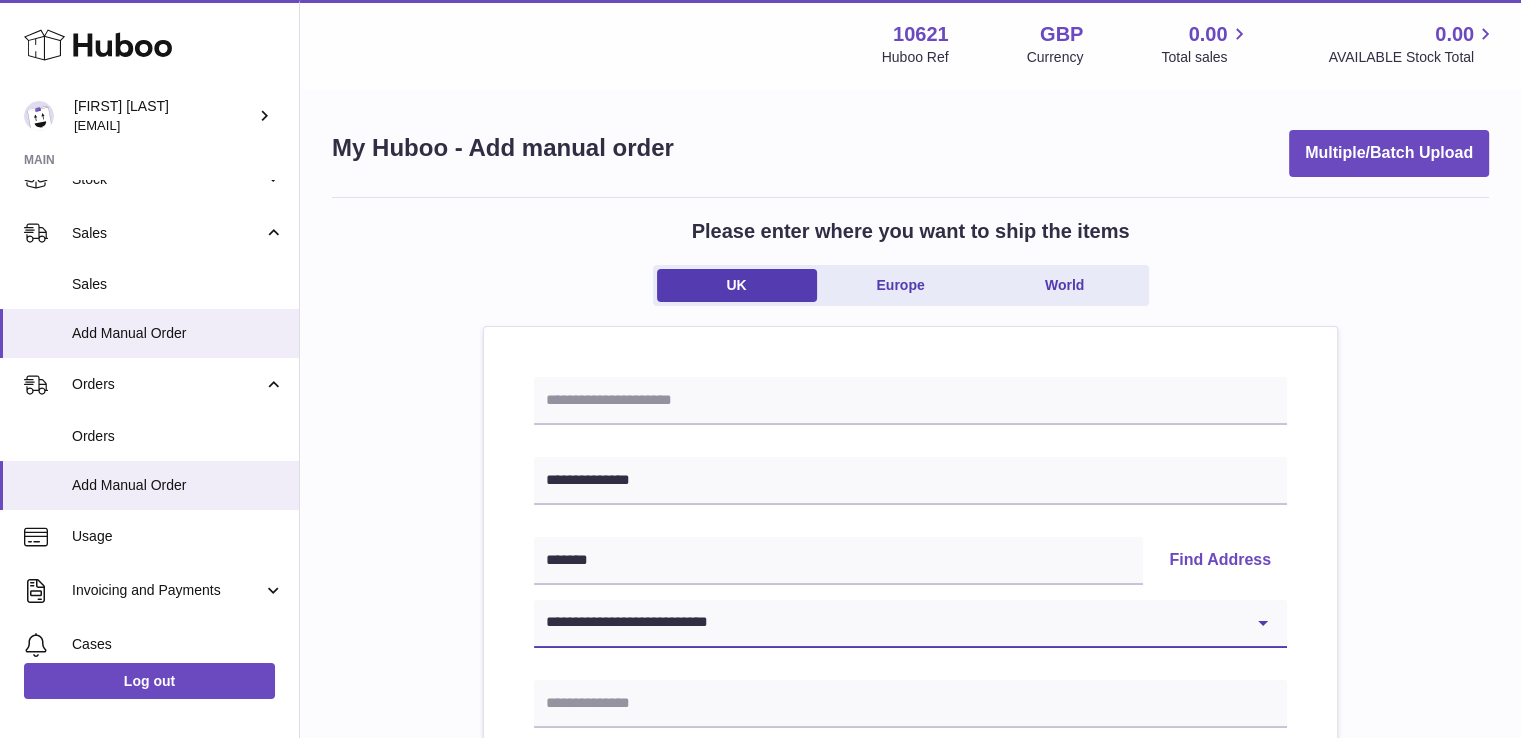 click on "**********" at bounding box center (910, 624) 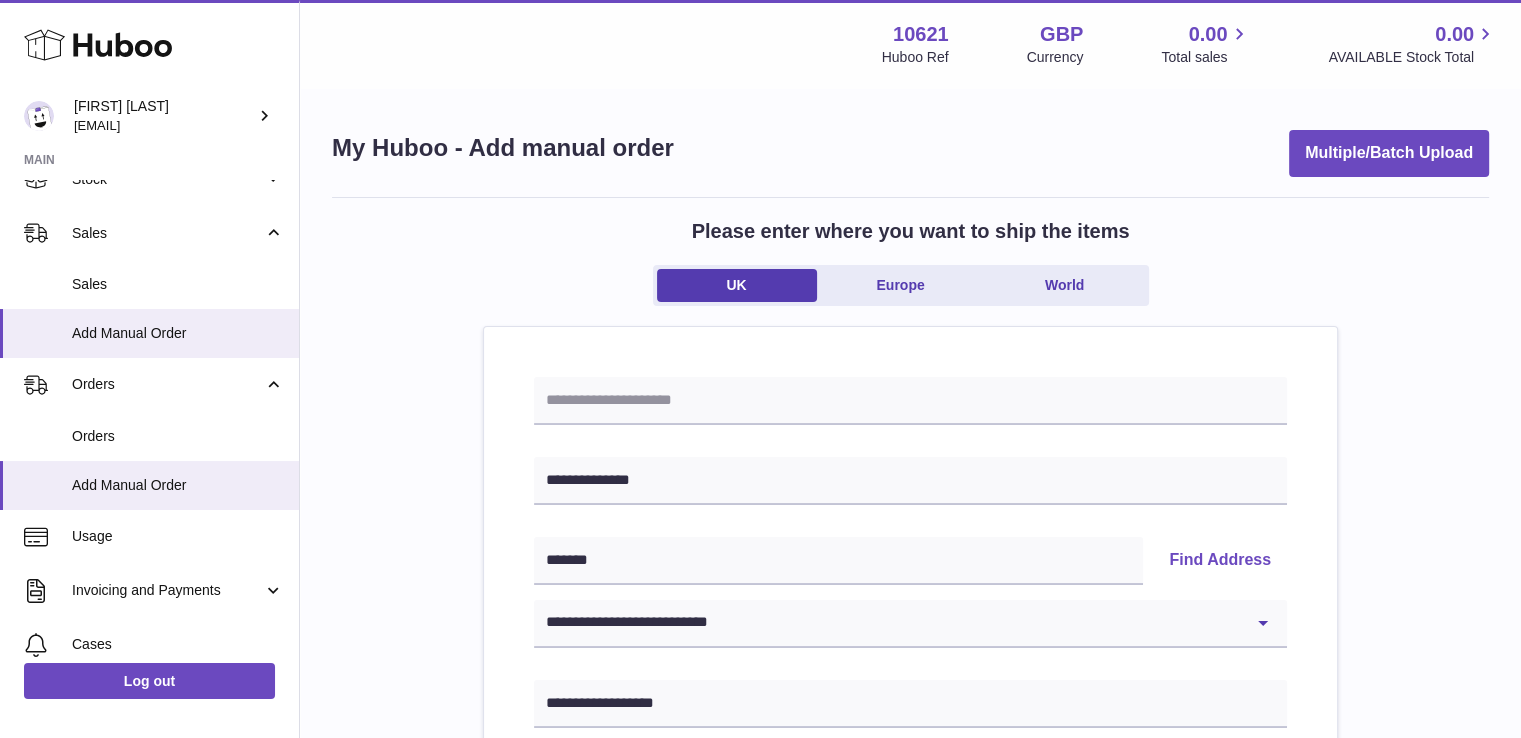 click on "**********" at bounding box center [910, 925] 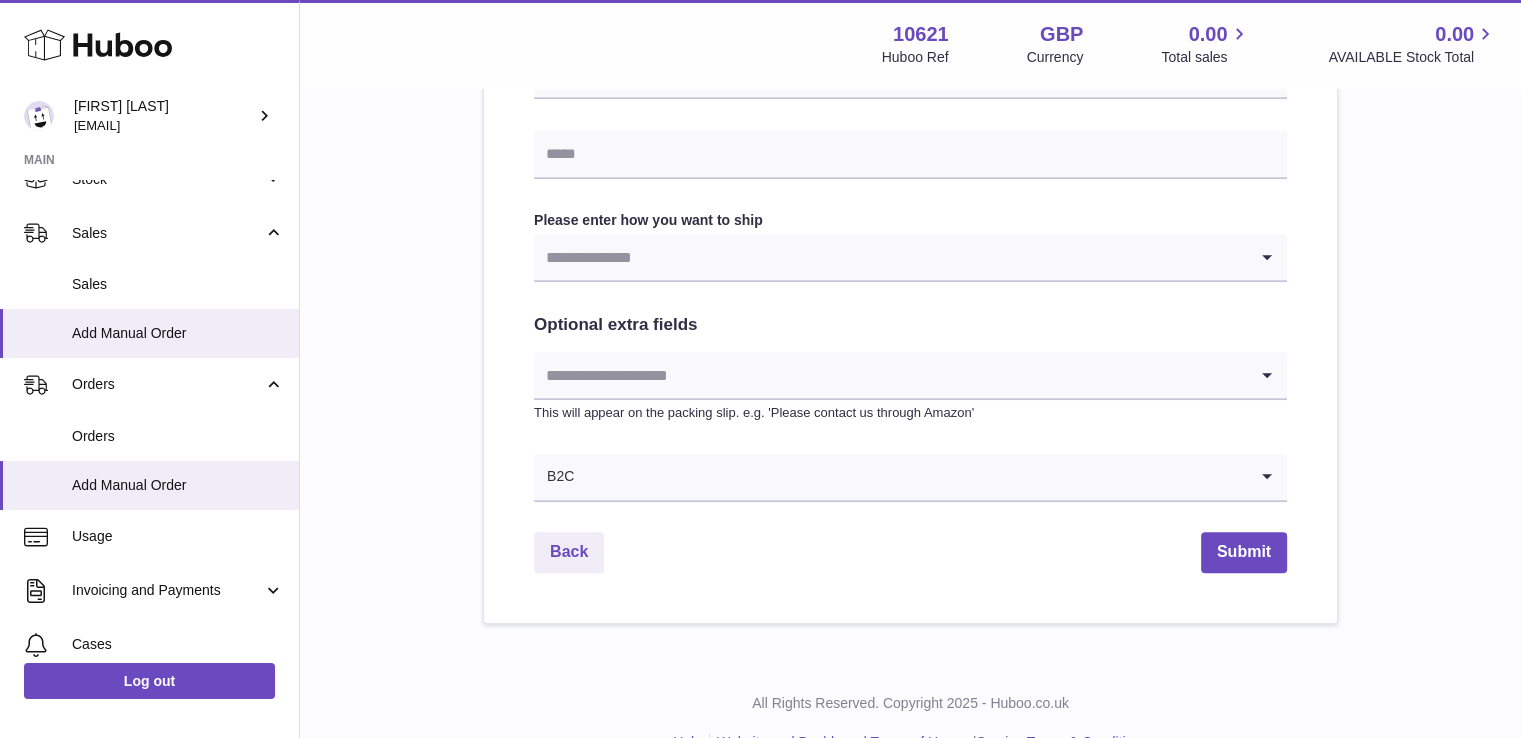 scroll, scrollTop: 1072, scrollLeft: 0, axis: vertical 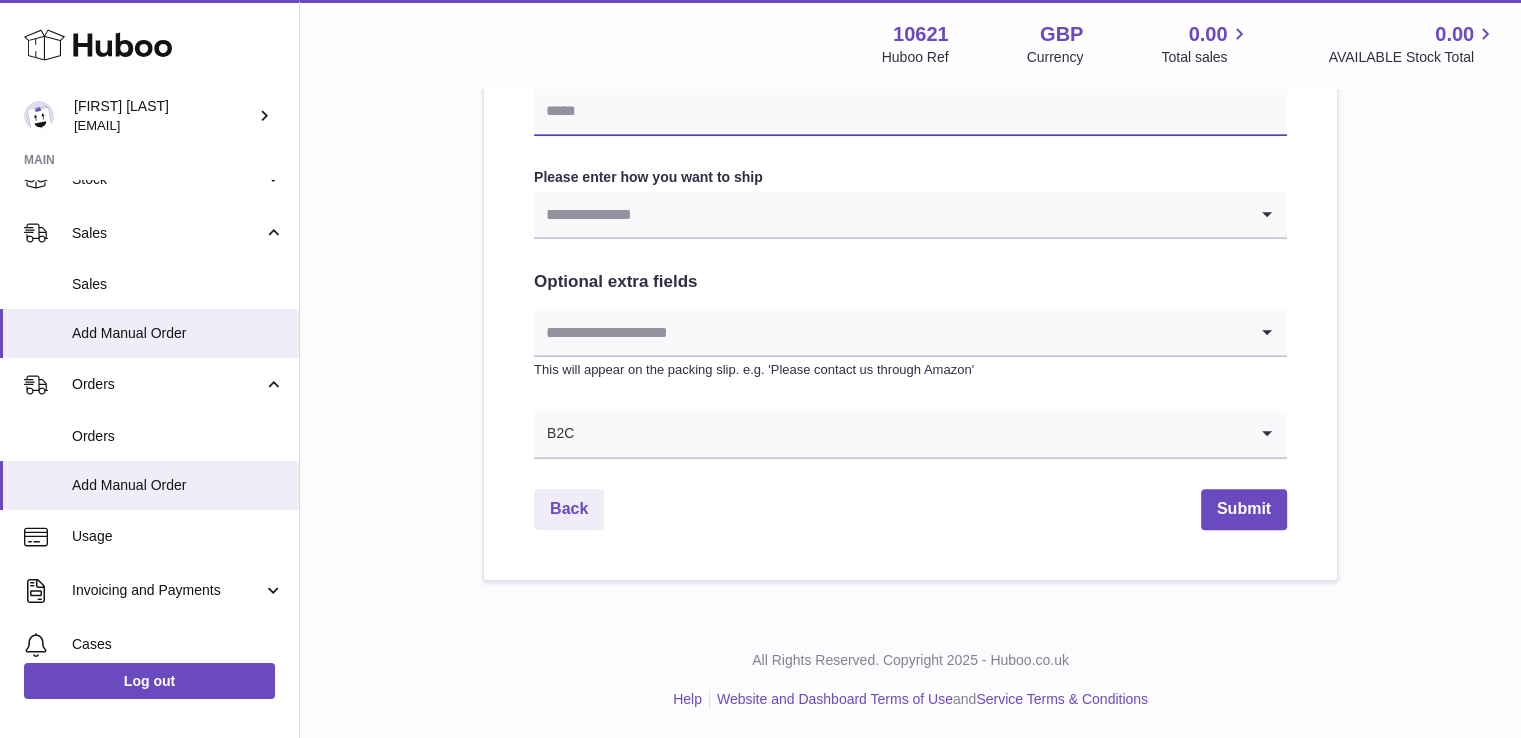 click at bounding box center (910, 112) 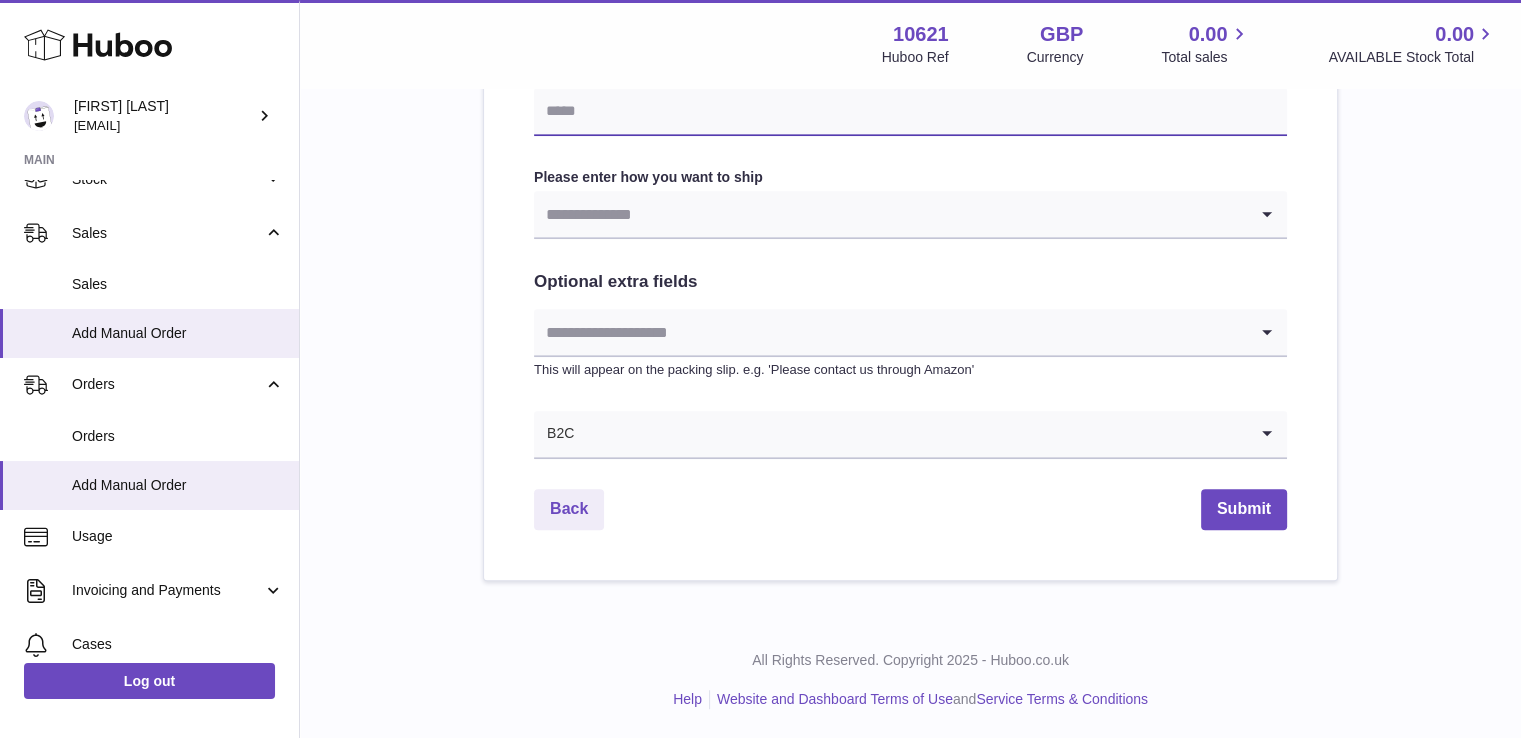 type on "**********" 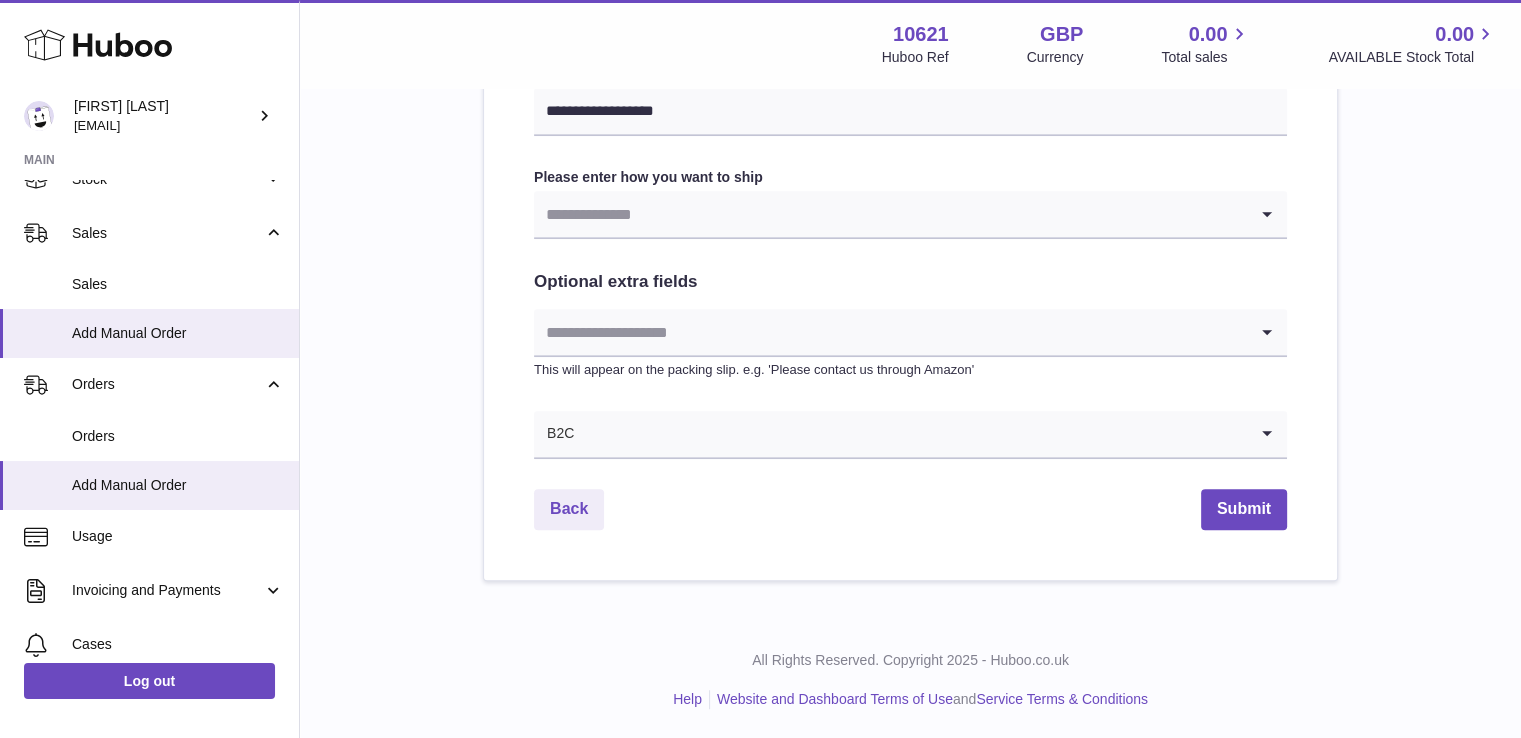 click at bounding box center [890, 214] 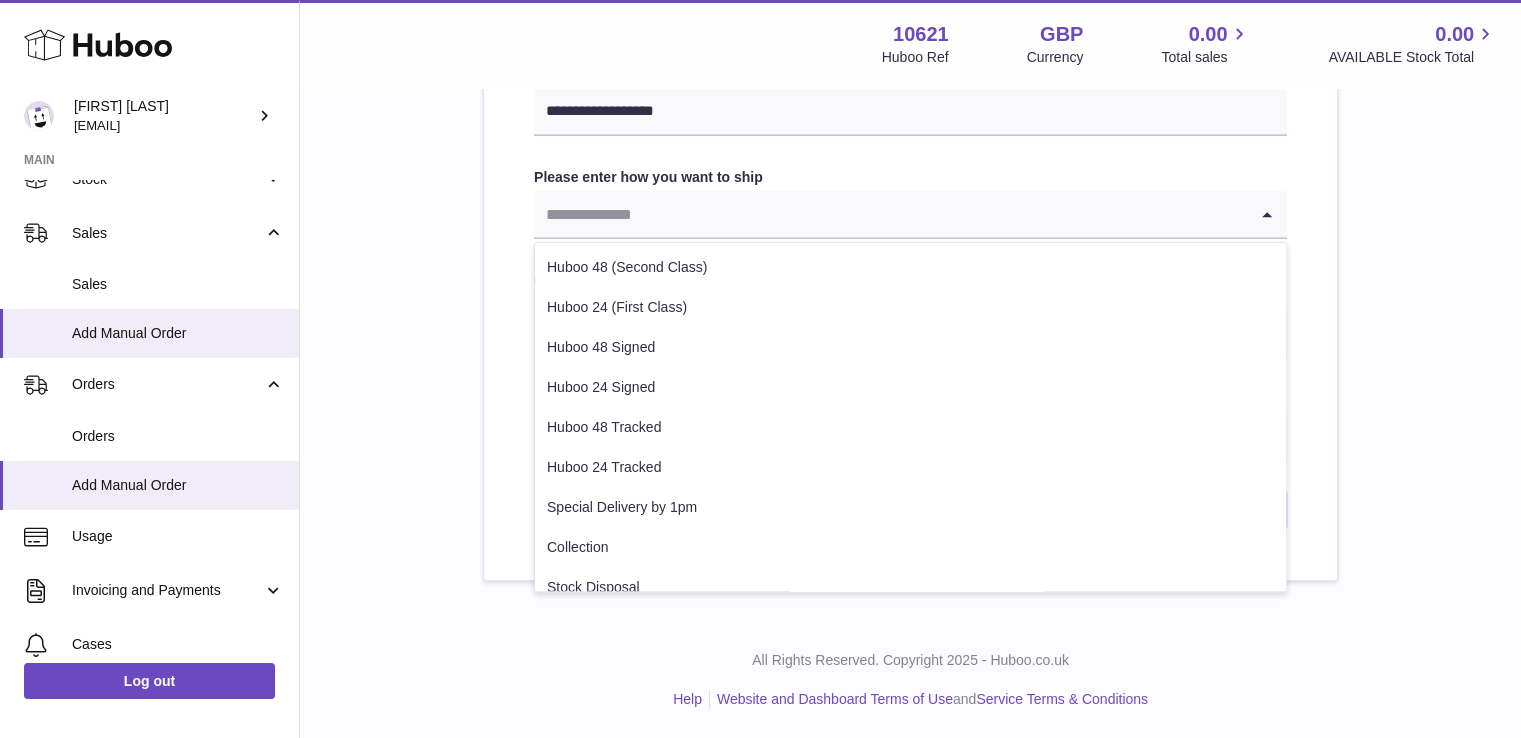 click on "Huboo 48 (Second Class)" at bounding box center (910, 268) 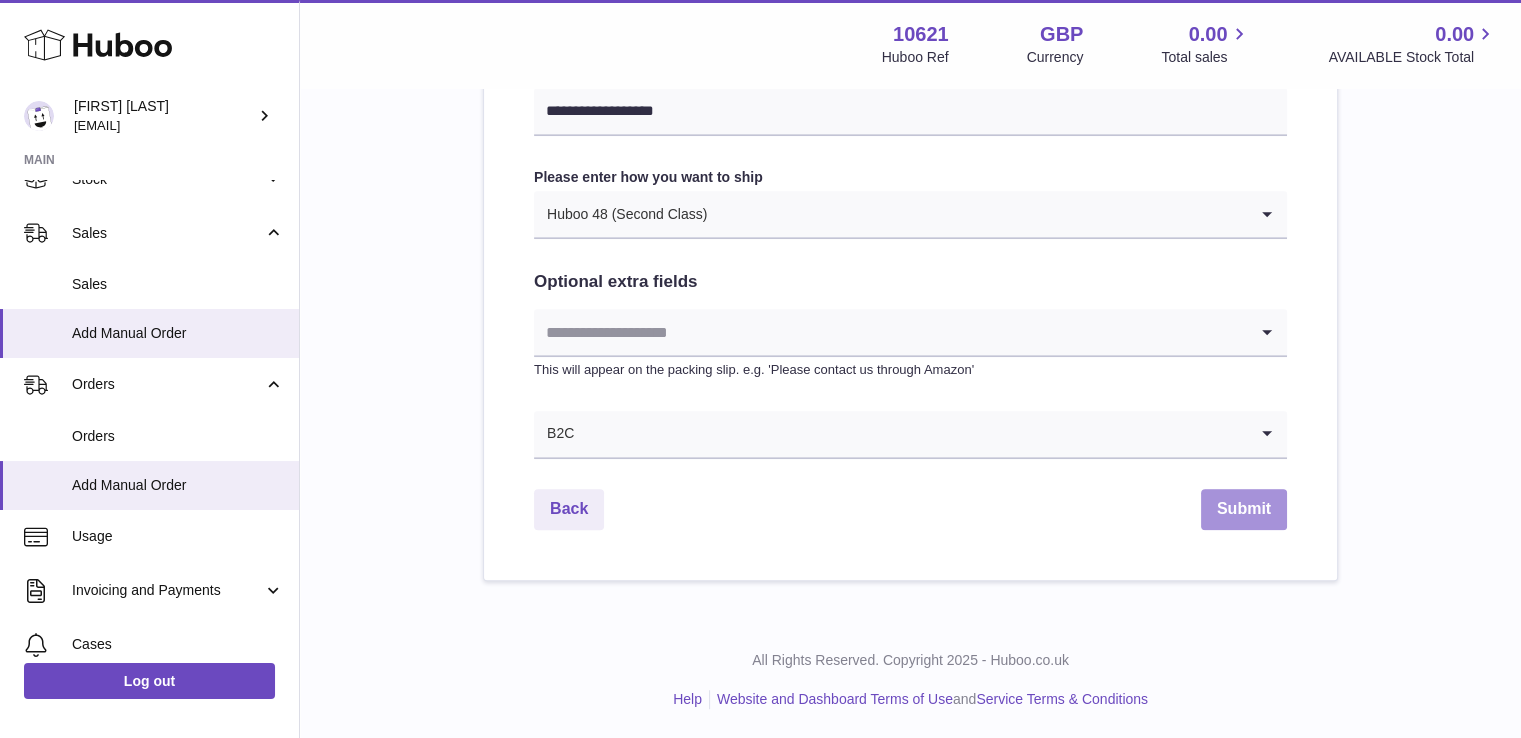 click on "Submit" at bounding box center [1244, 509] 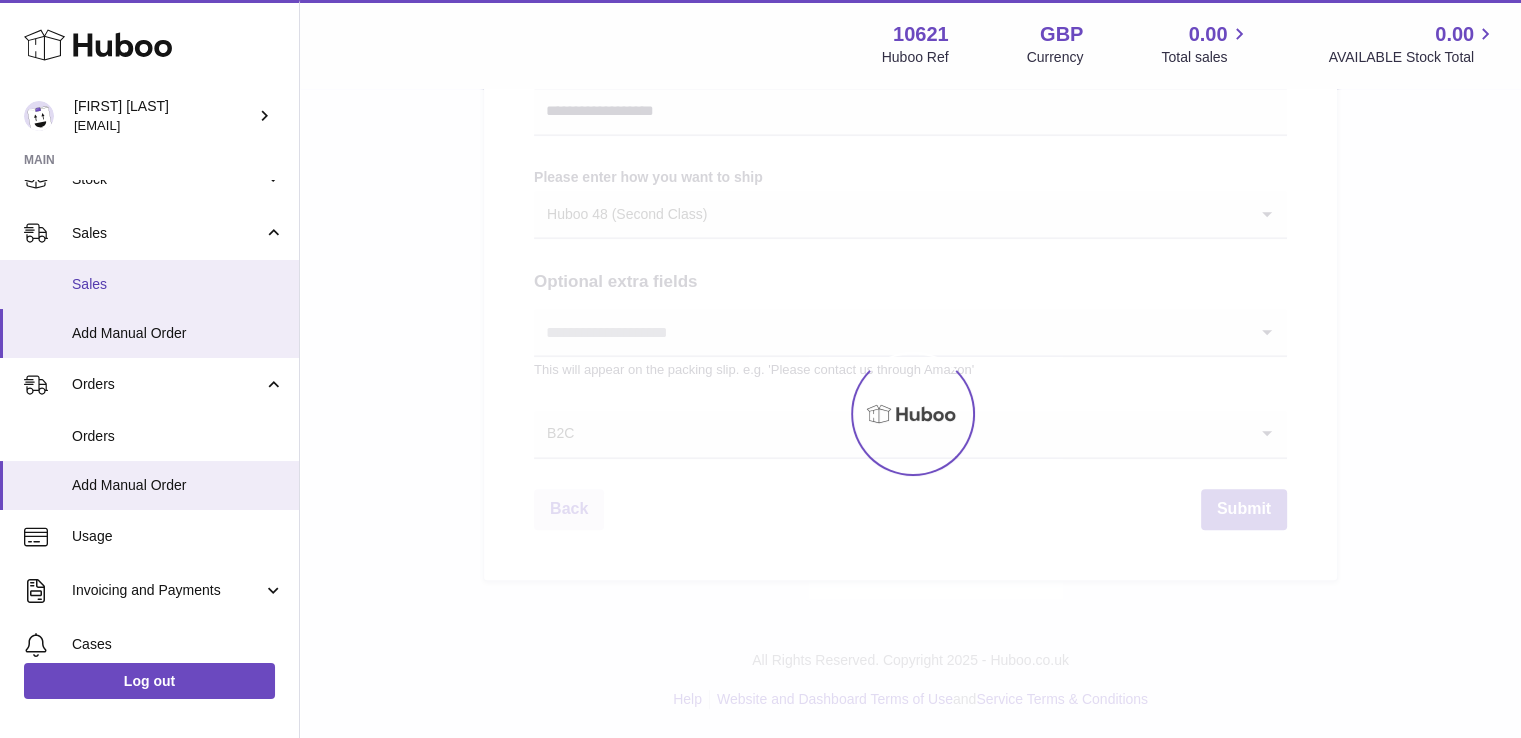 scroll, scrollTop: 0, scrollLeft: 0, axis: both 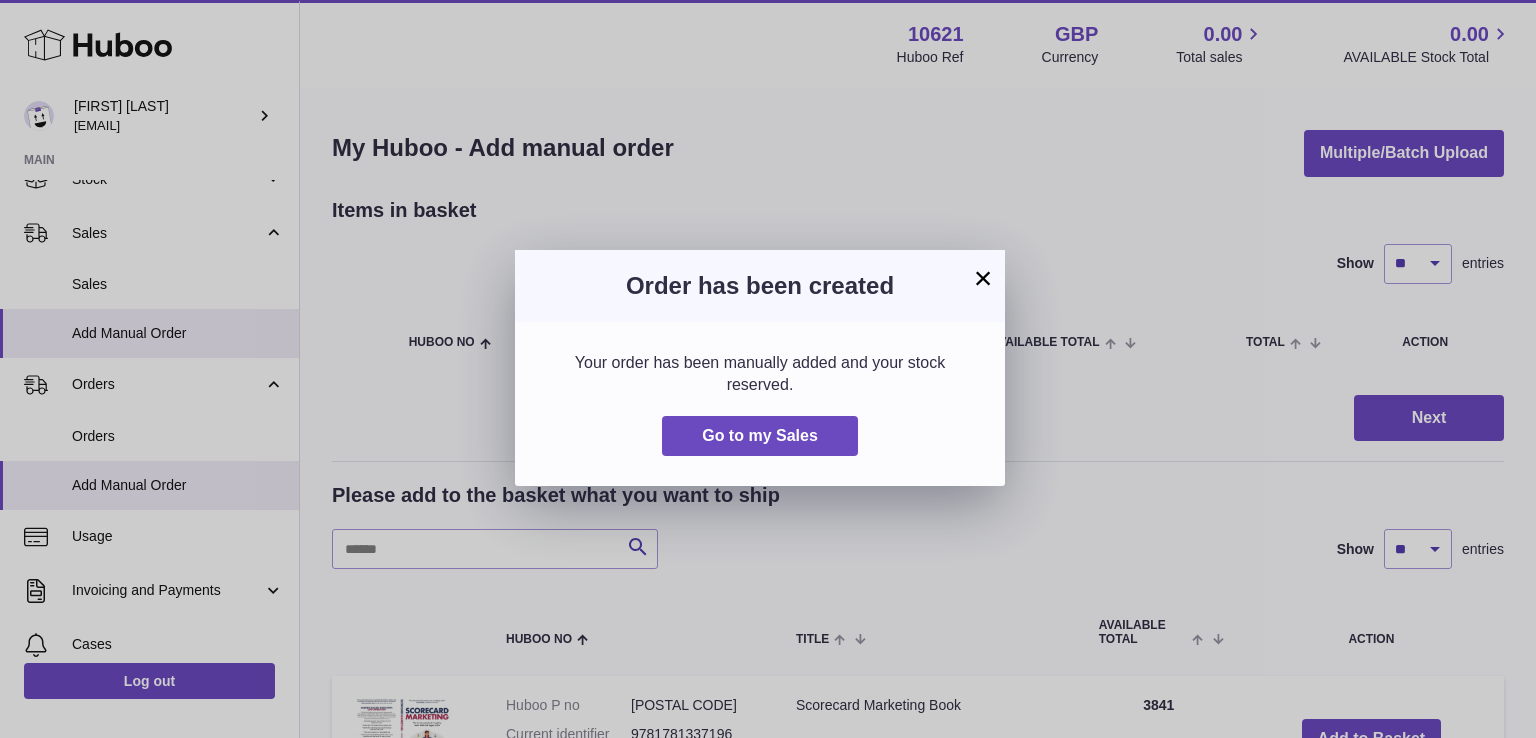 click on "×   Order has been created
Your order has been manually added and your stock reserved.
Go to my Sales" at bounding box center [768, 369] 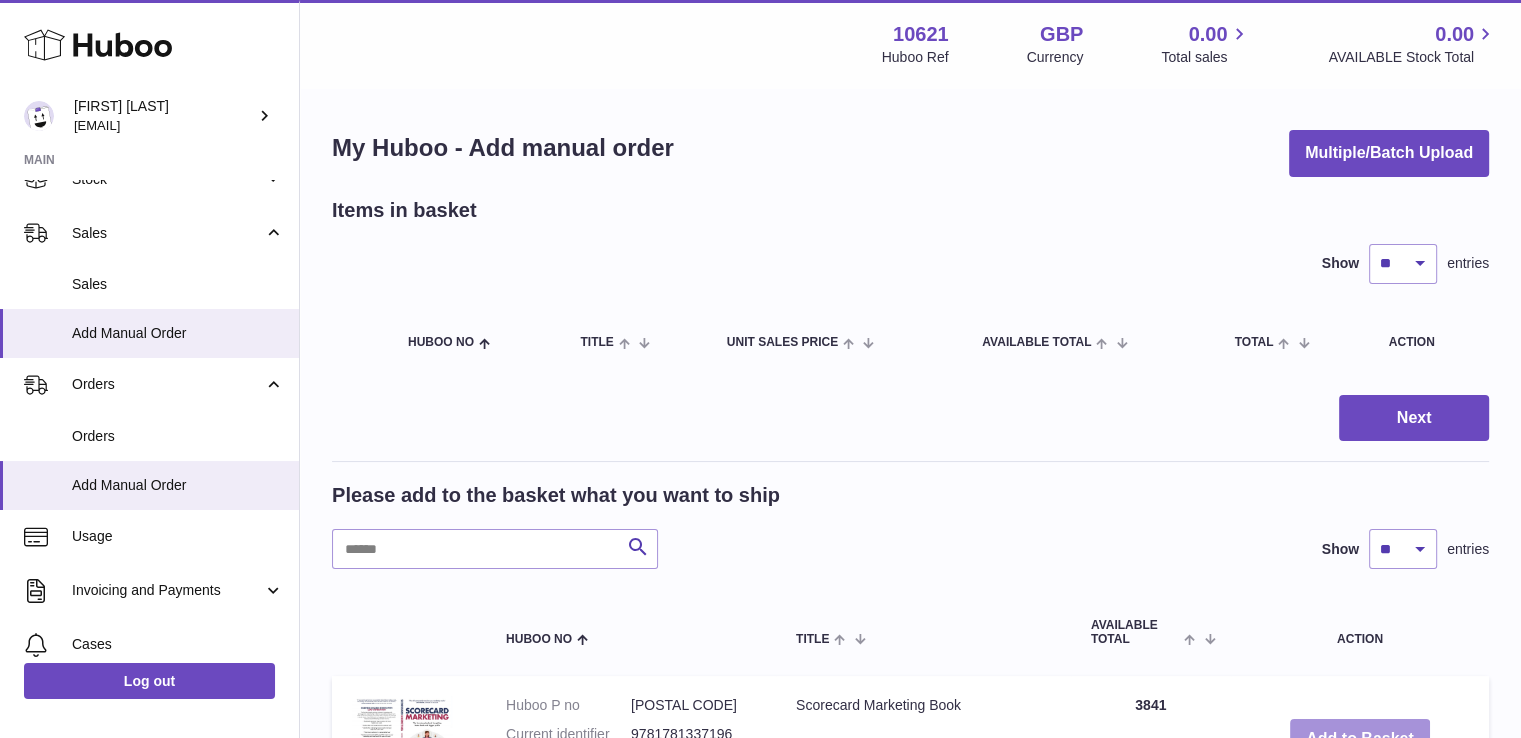 click on "Add to Basket" at bounding box center (1360, 739) 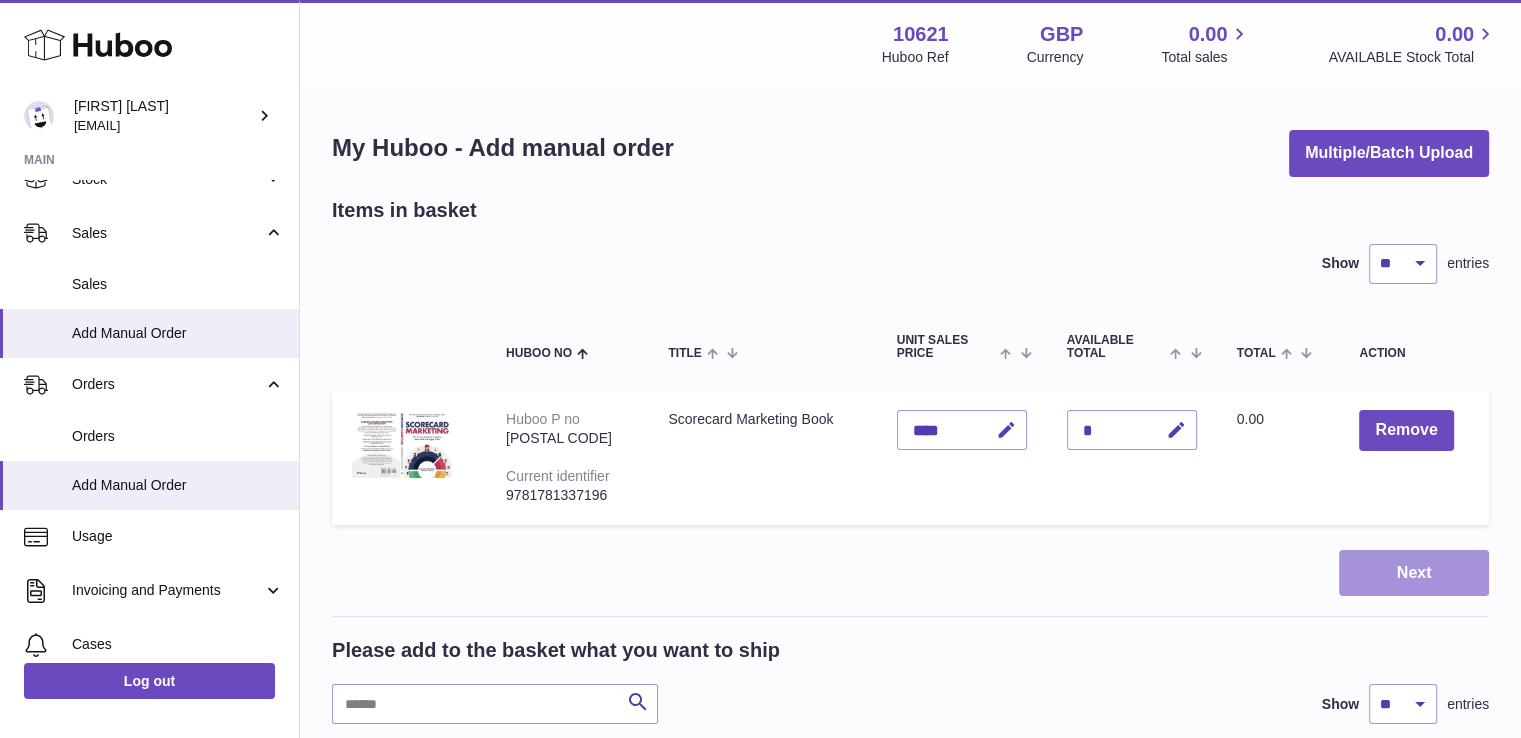 click on "Next" at bounding box center (1414, 573) 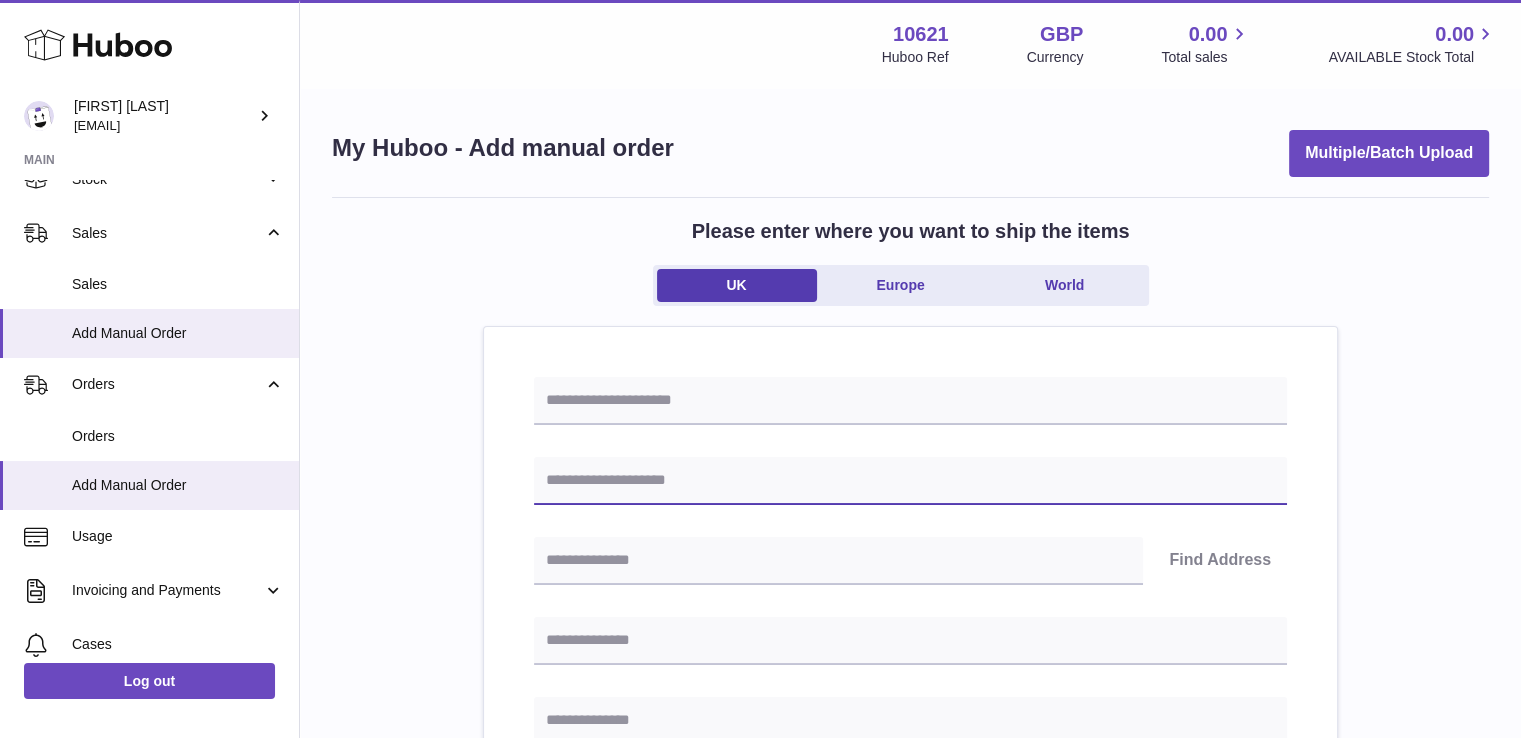drag, startPoint x: 631, startPoint y: 461, endPoint x: 652, endPoint y: 461, distance: 21 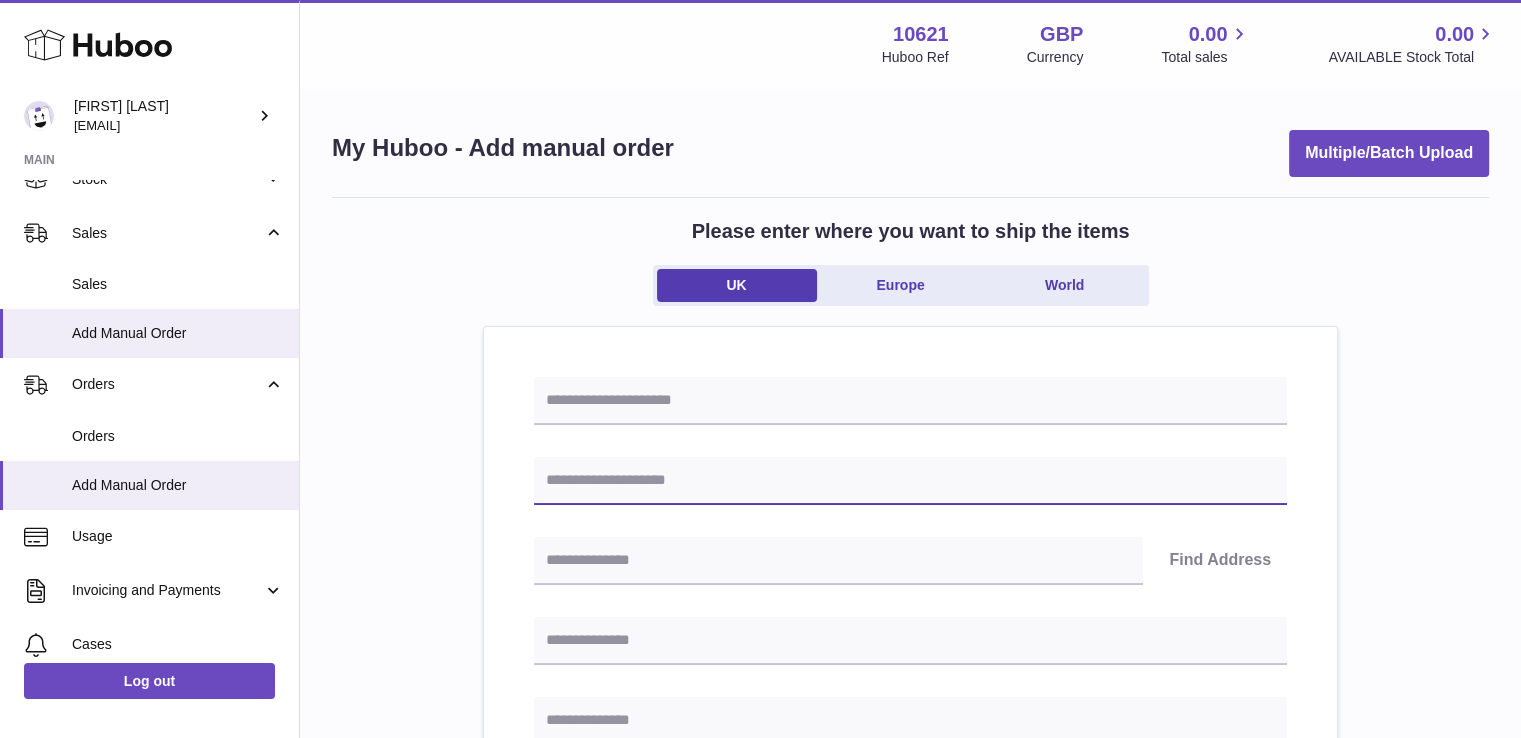 click at bounding box center (910, 481) 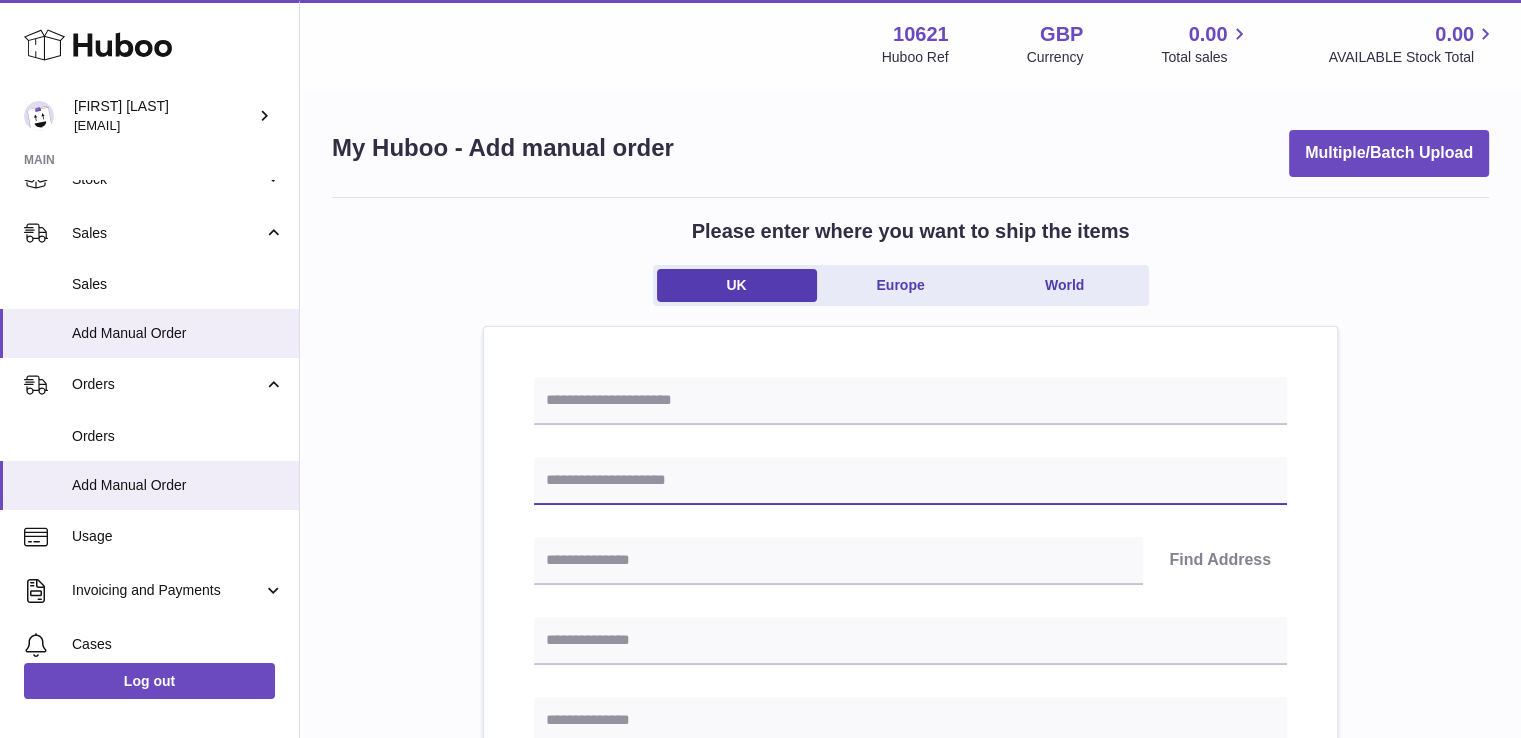paste on "**********" 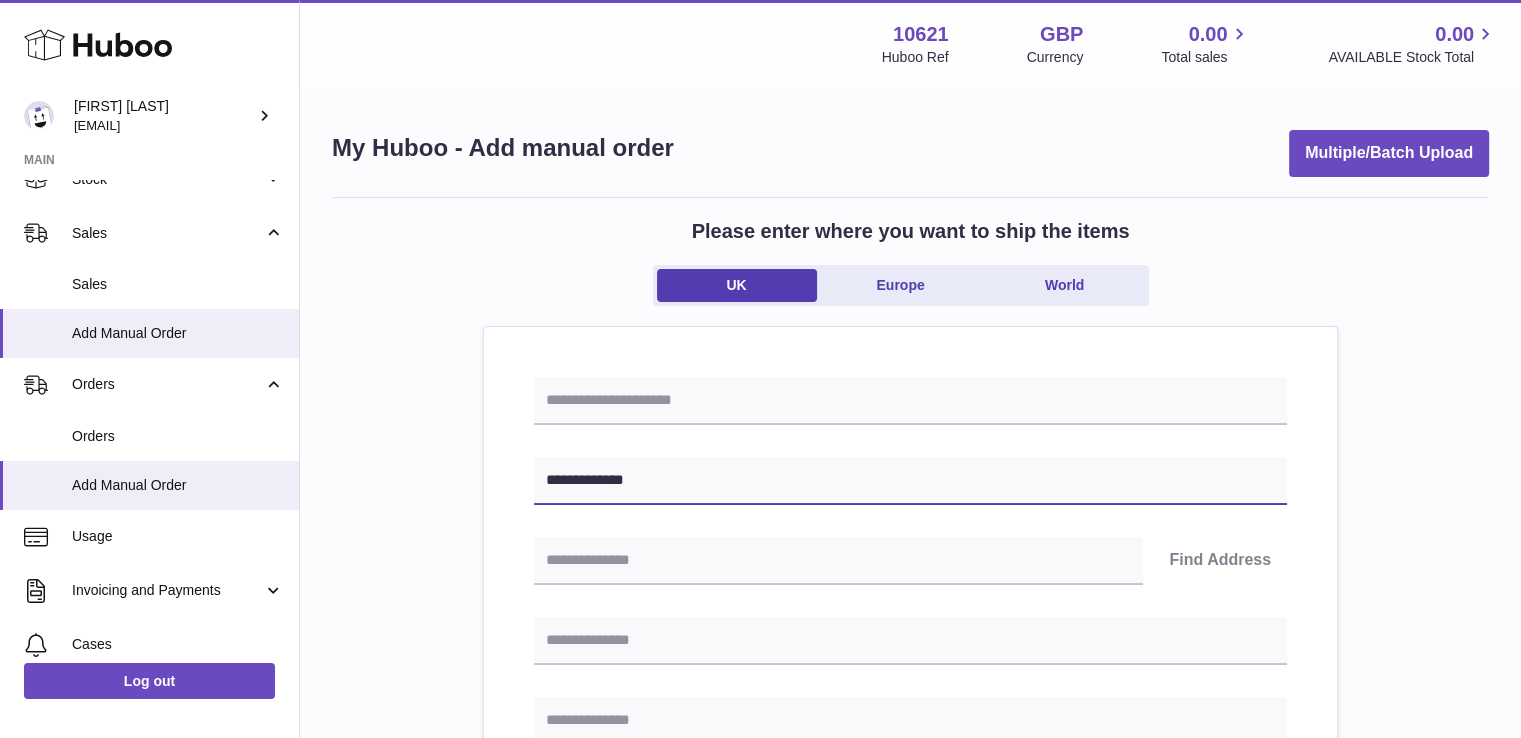 click on "**********" at bounding box center [910, 481] 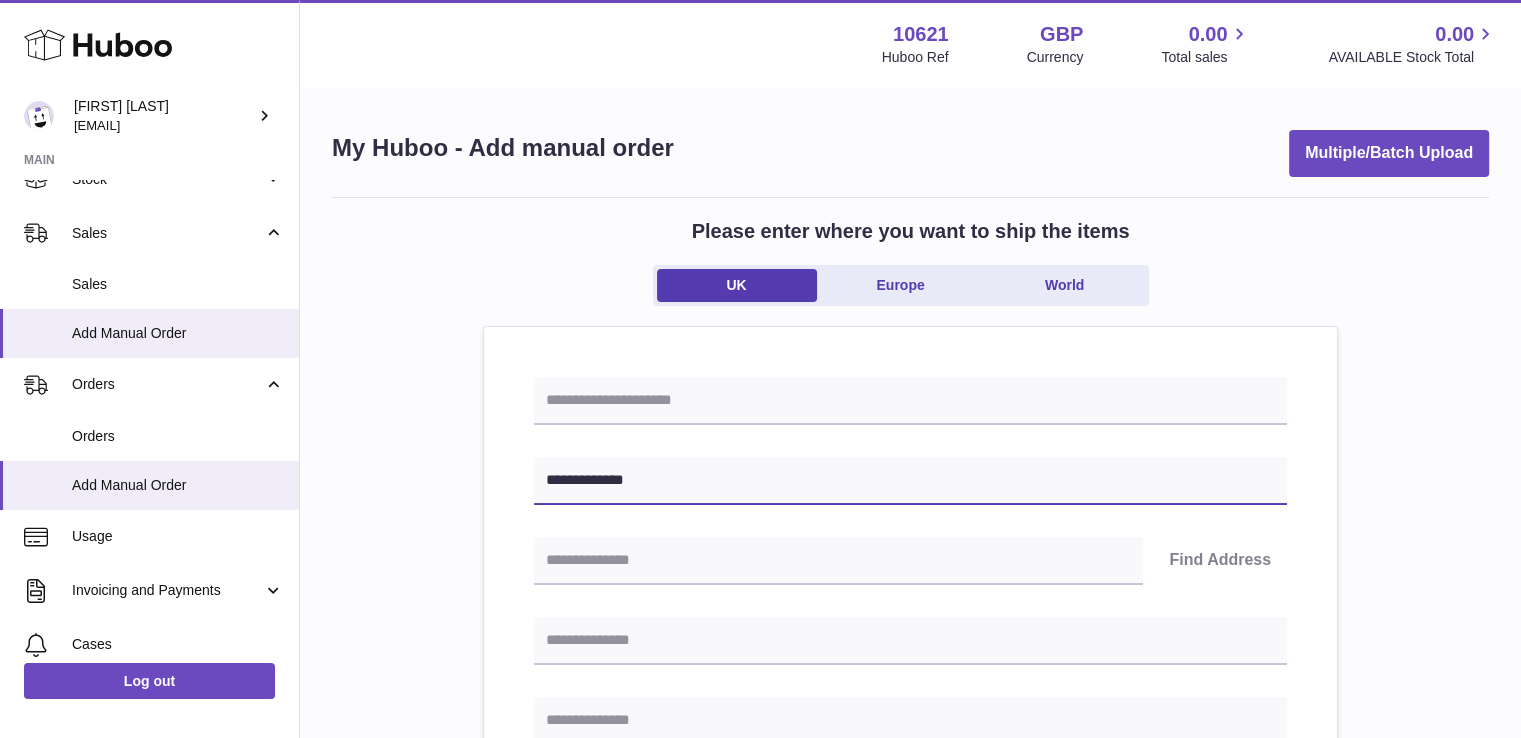 type on "**********" 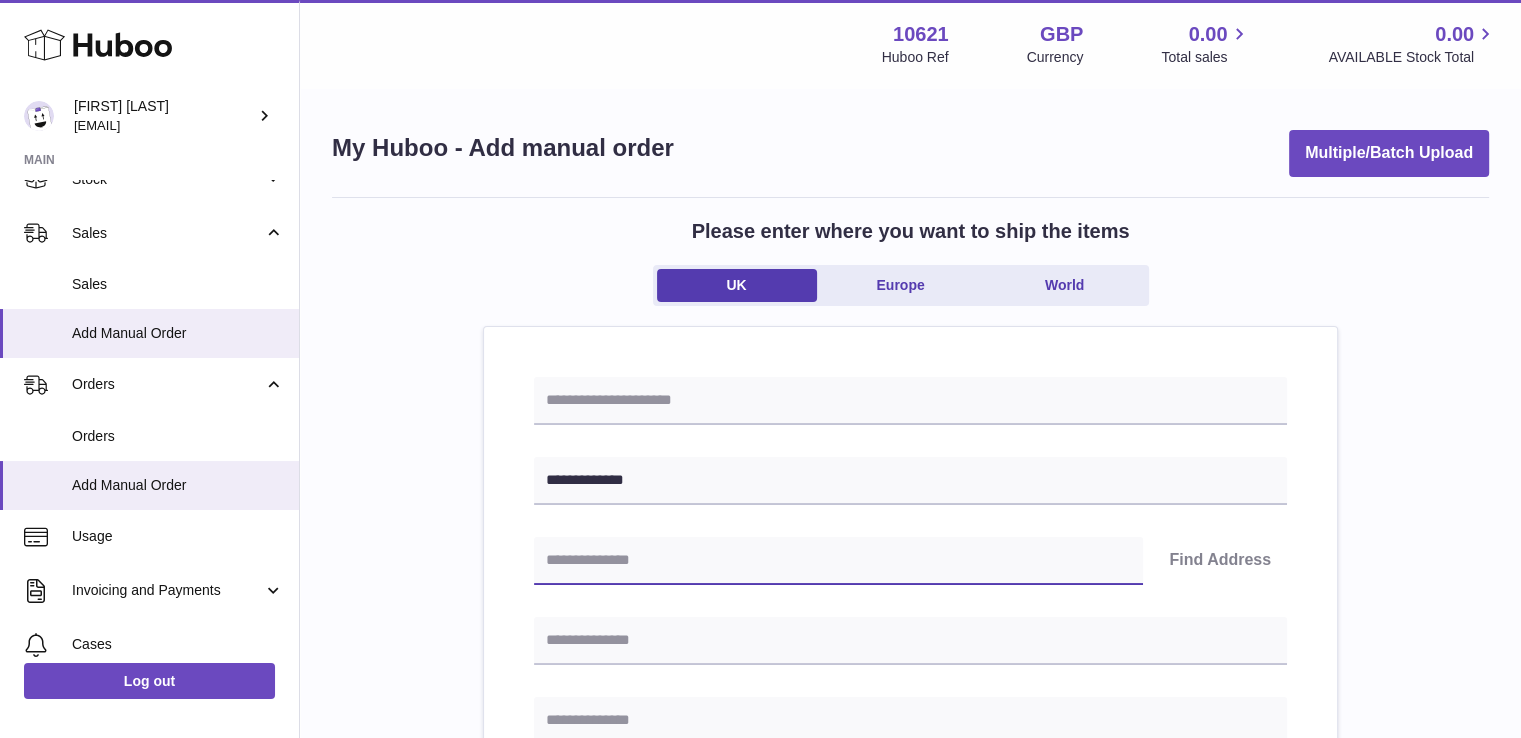 paste on "*******" 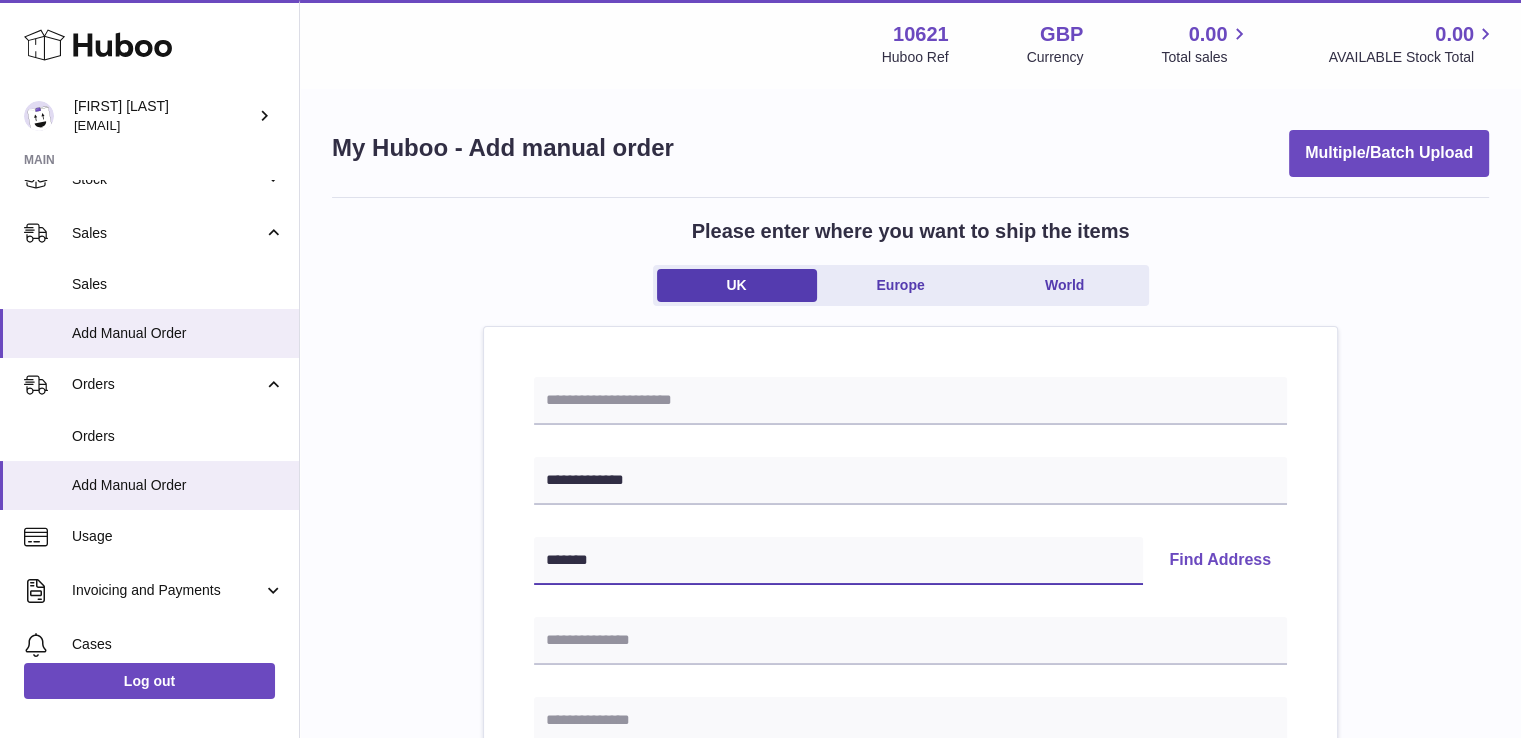 type on "*******" 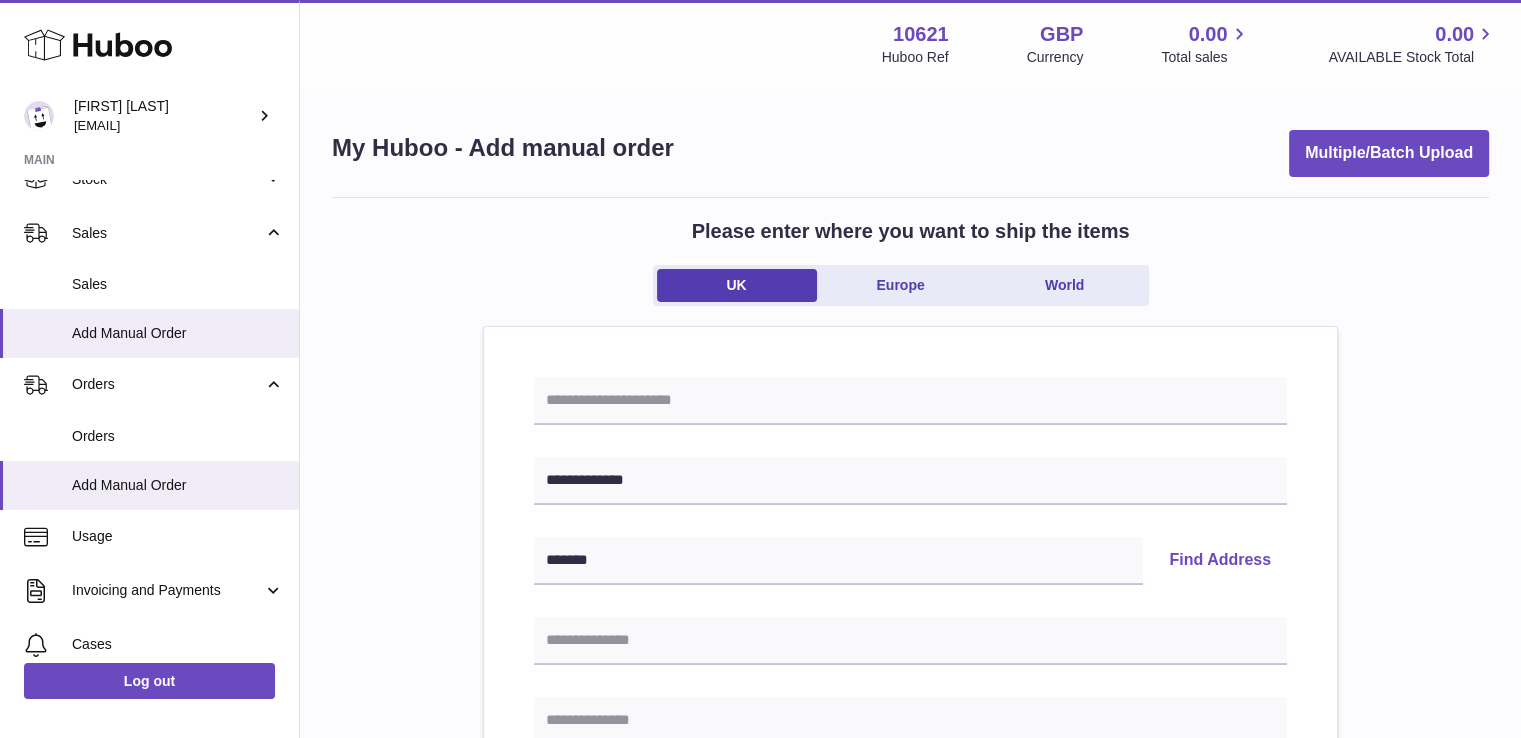 type 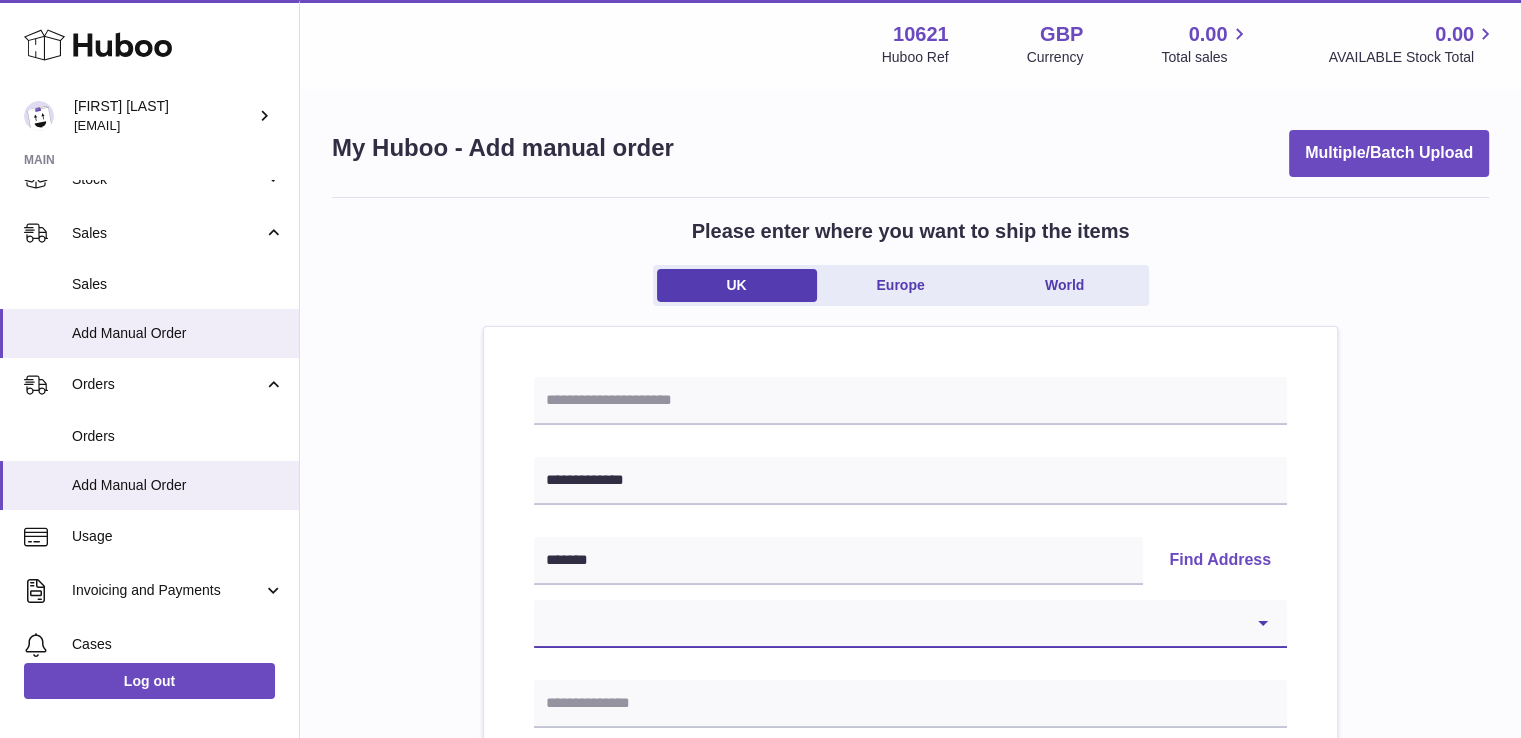 click on "**********" at bounding box center (910, 624) 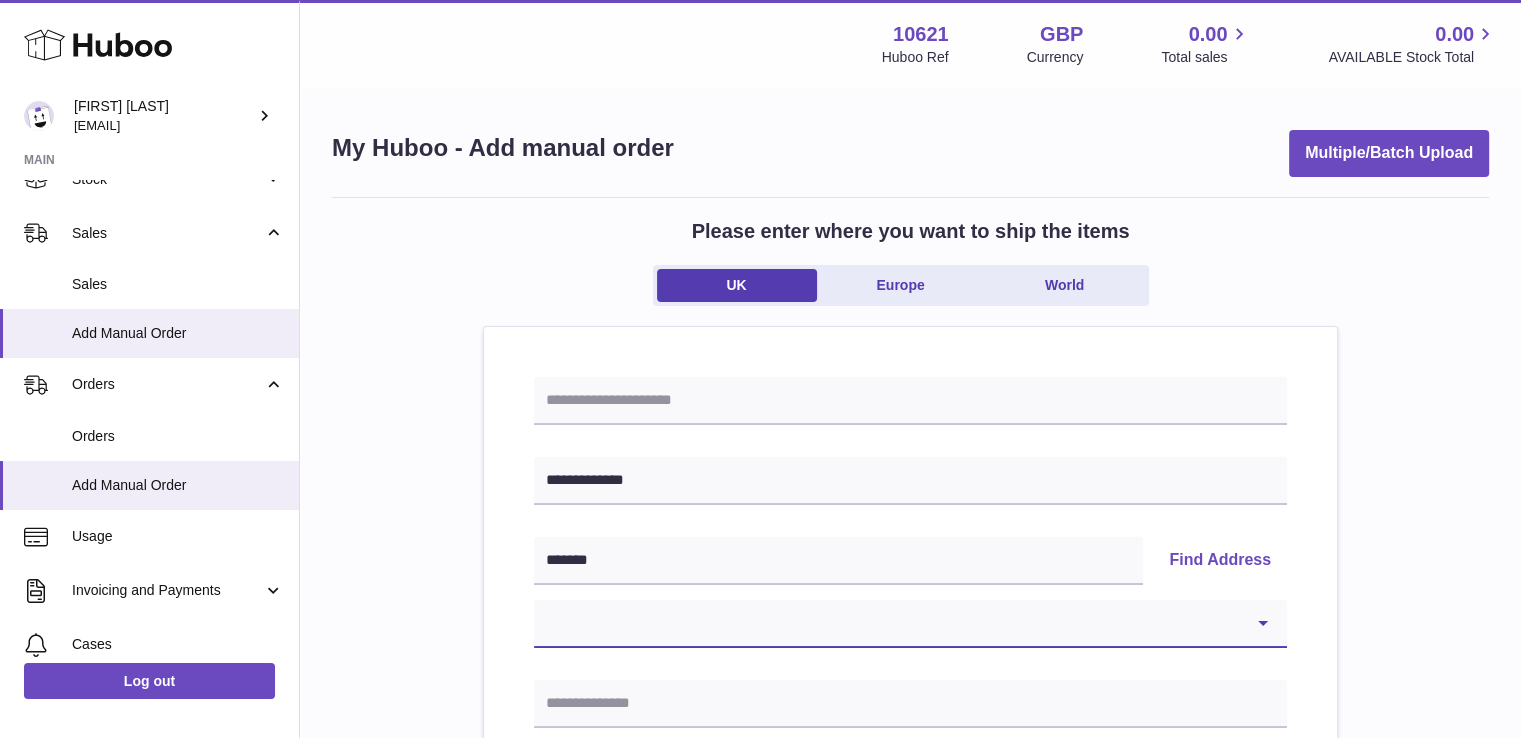 select on "**" 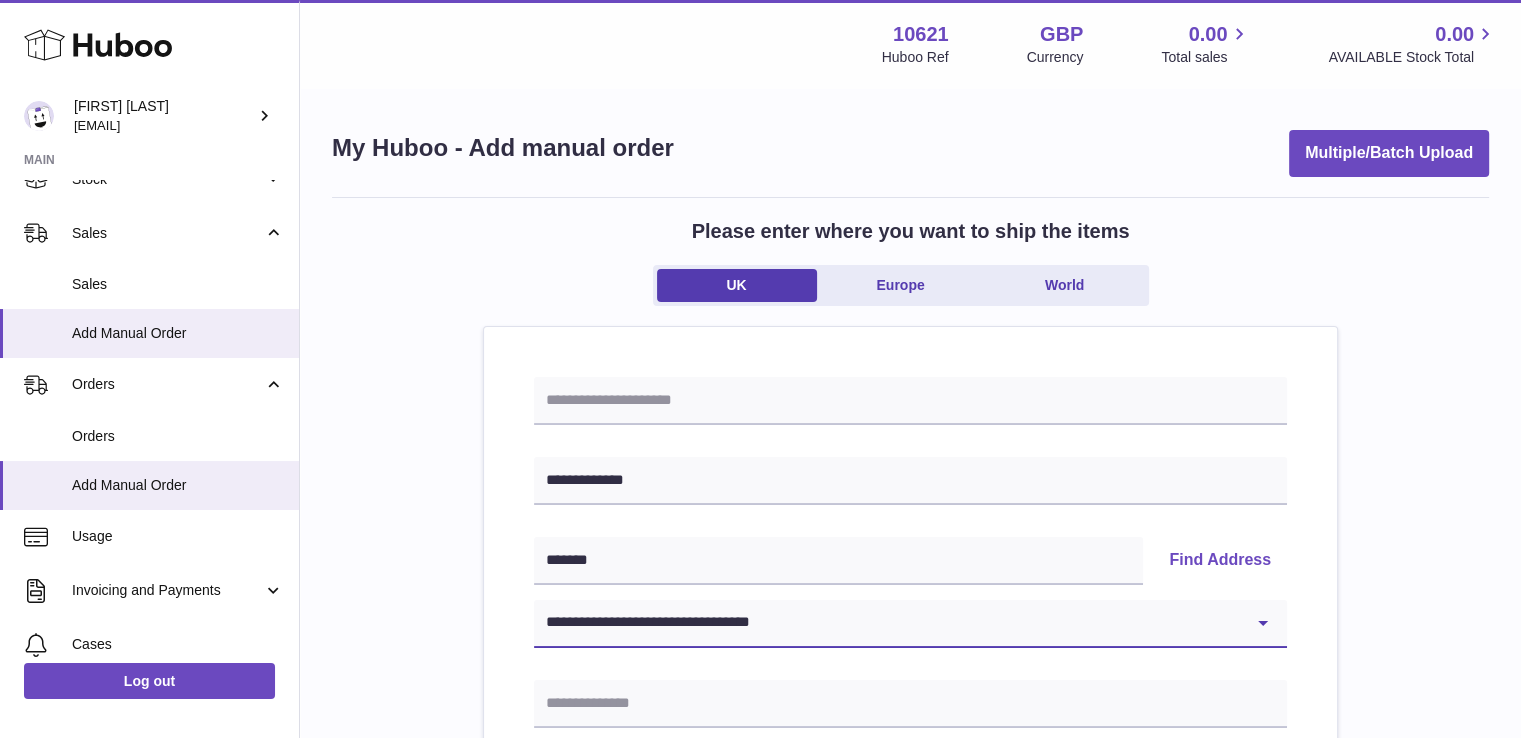 click on "**********" at bounding box center [910, 624] 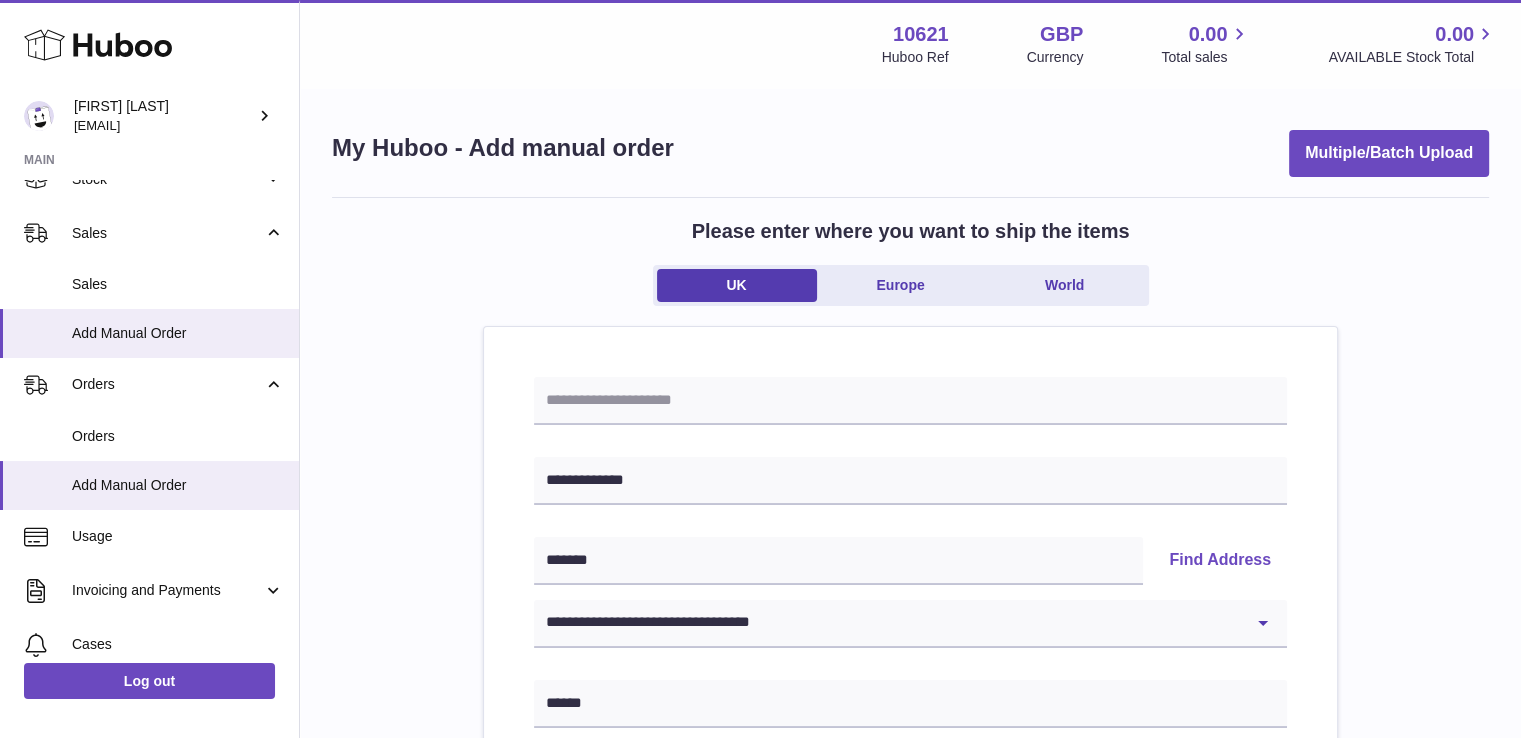click on "**********" at bounding box center (910, 925) 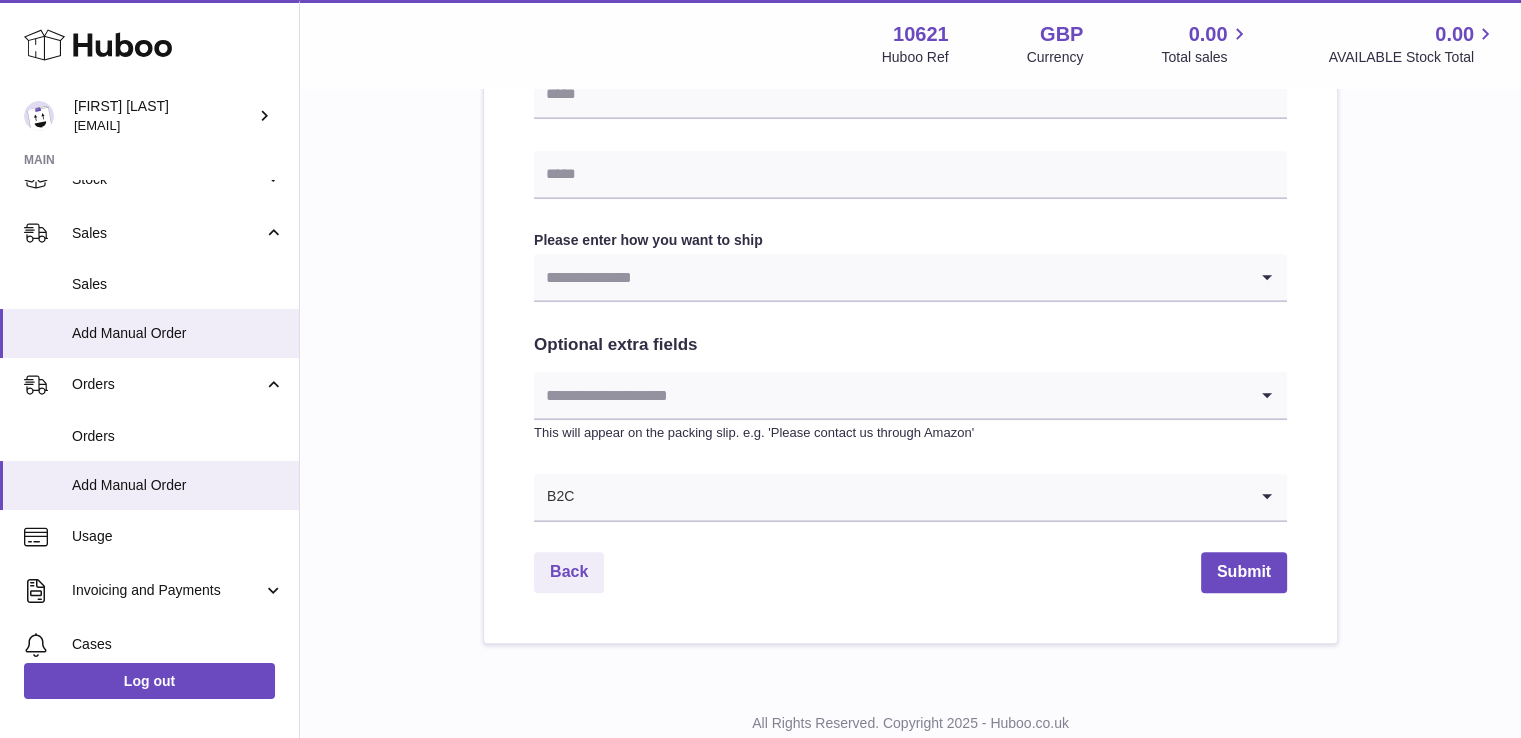 scroll, scrollTop: 1060, scrollLeft: 0, axis: vertical 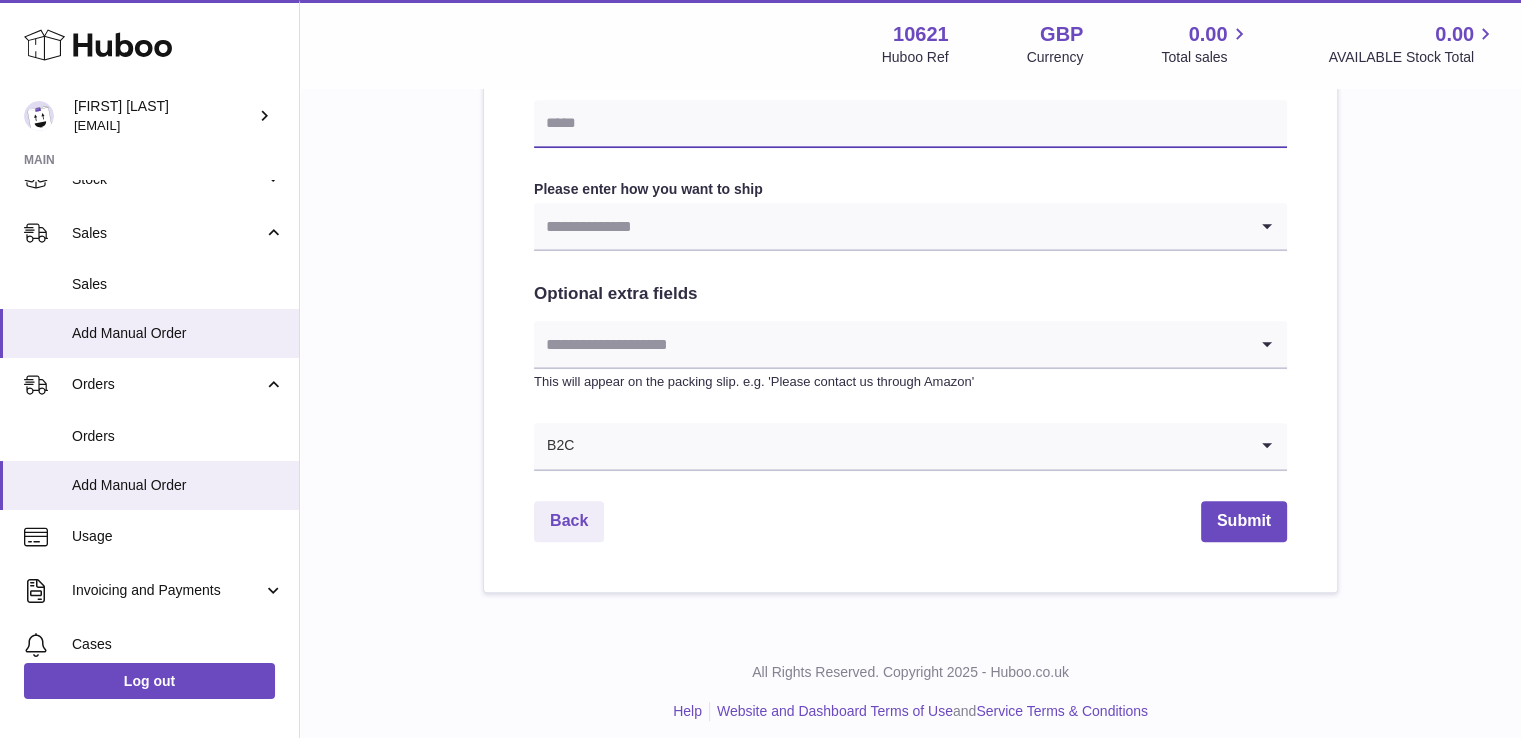click at bounding box center (910, 124) 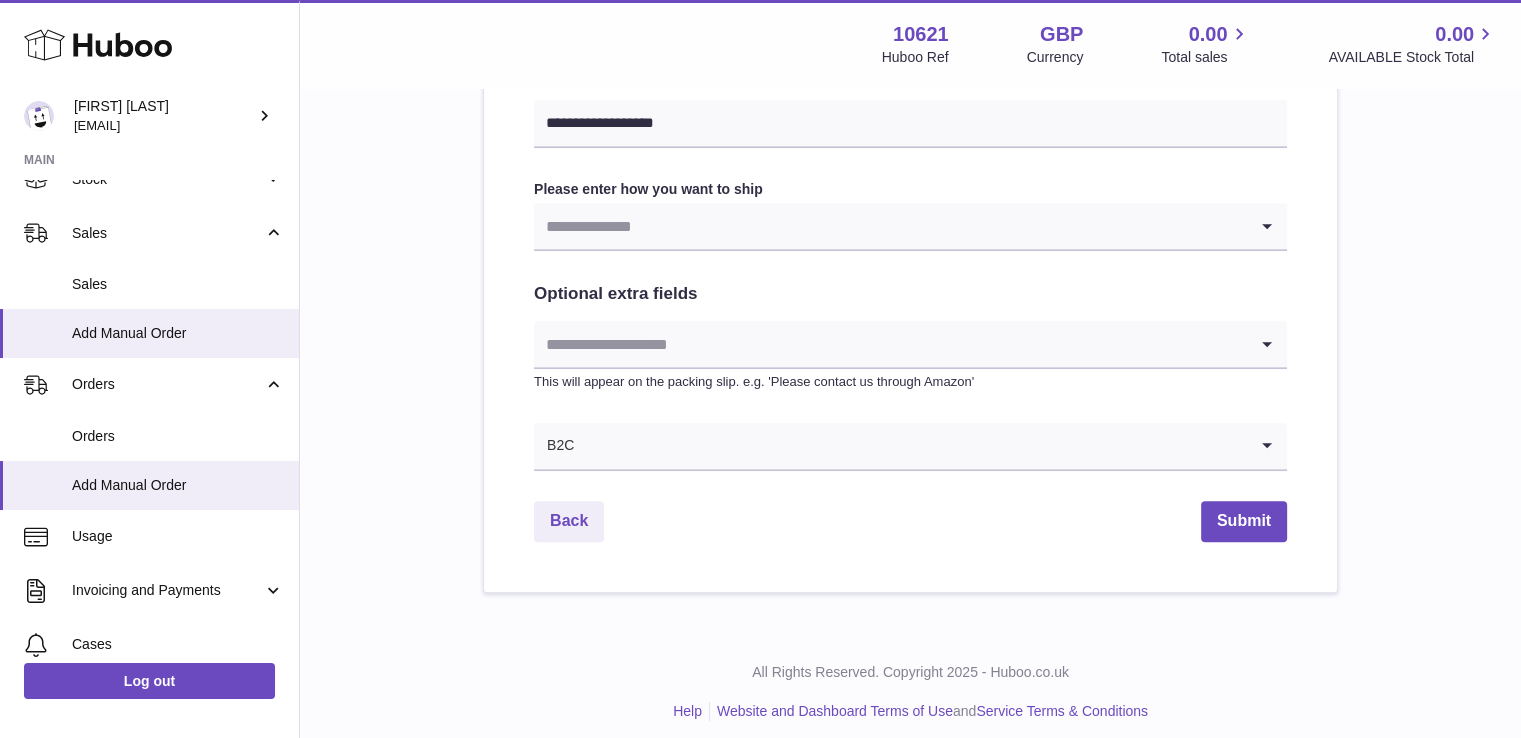 click at bounding box center (890, 226) 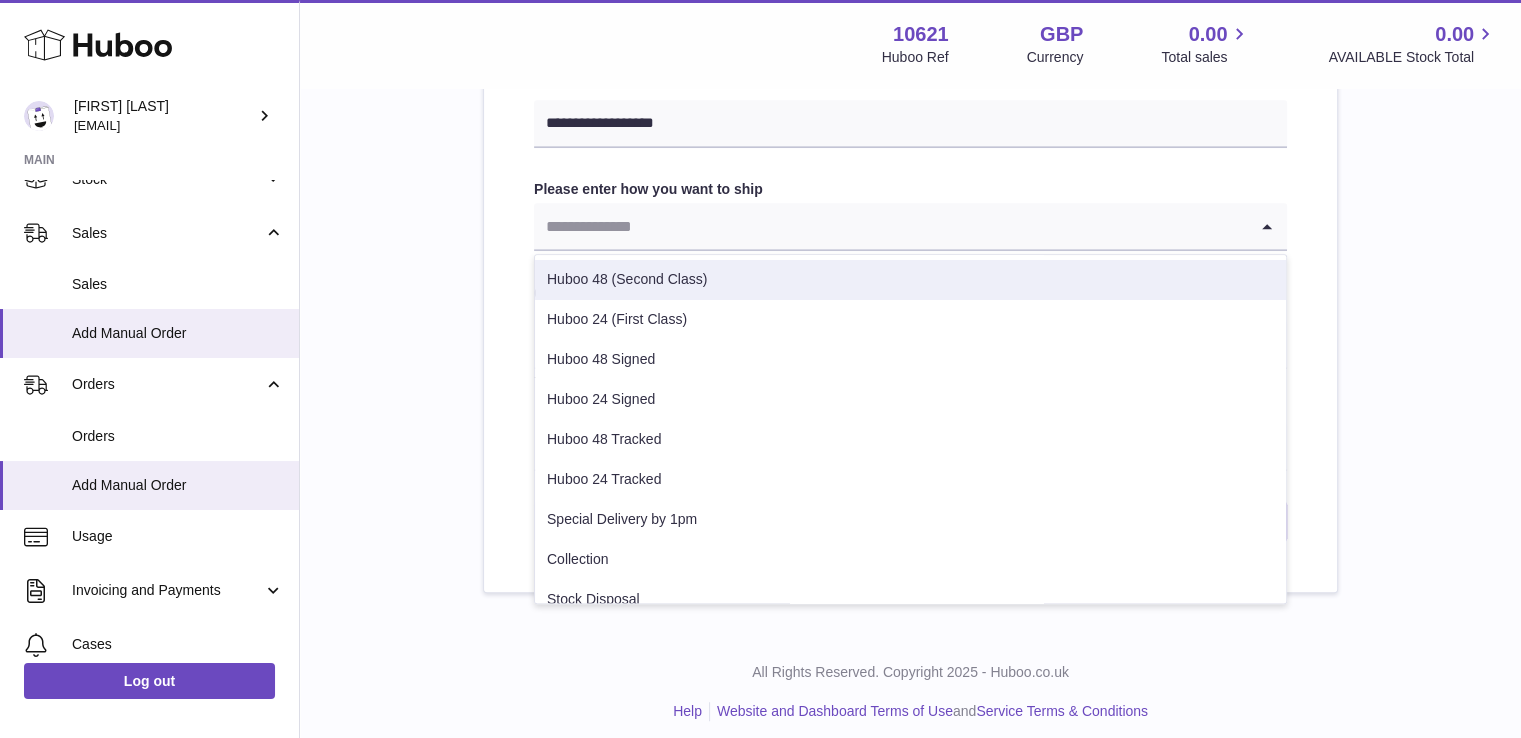 click on "Huboo 48 (Second Class)" at bounding box center [910, 280] 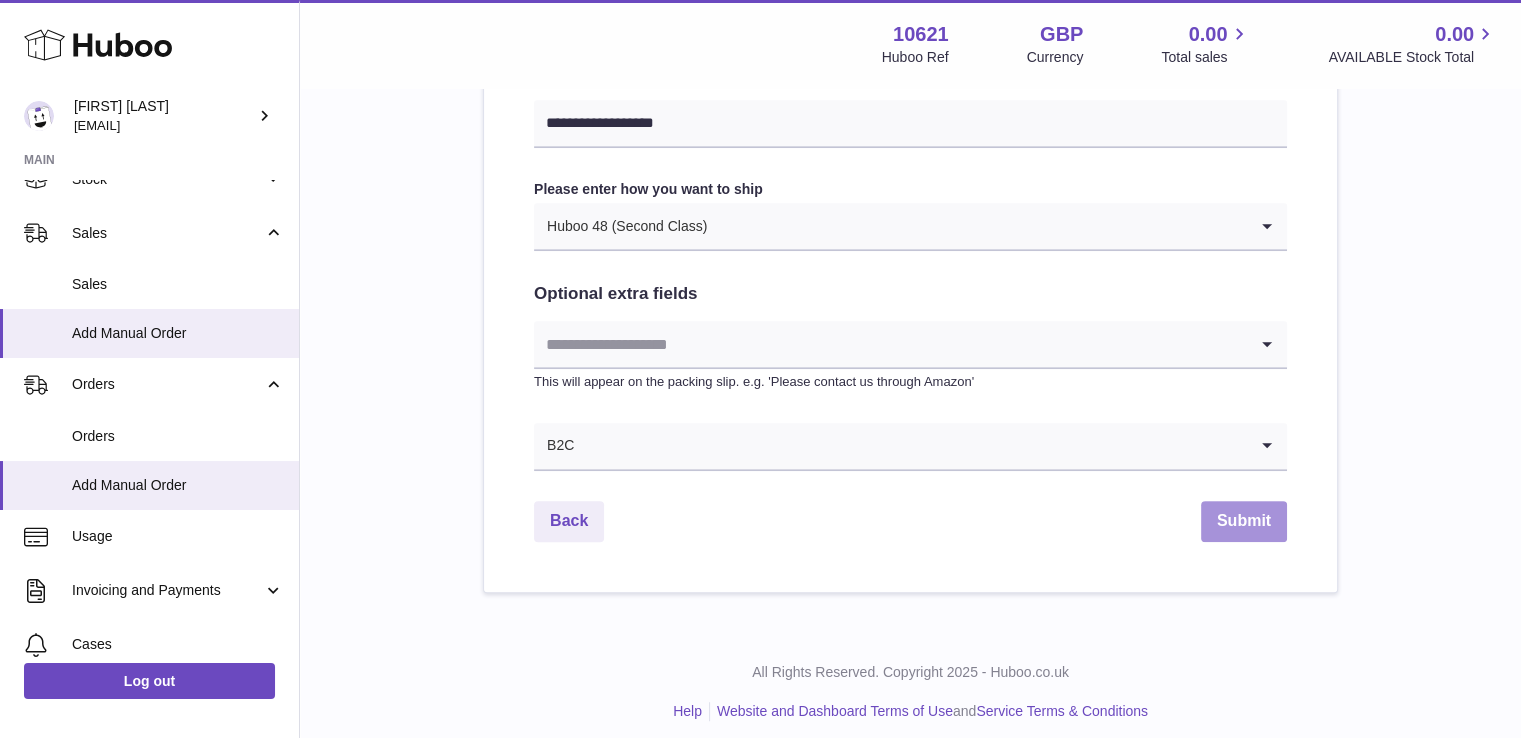 click on "Submit" at bounding box center [1244, 521] 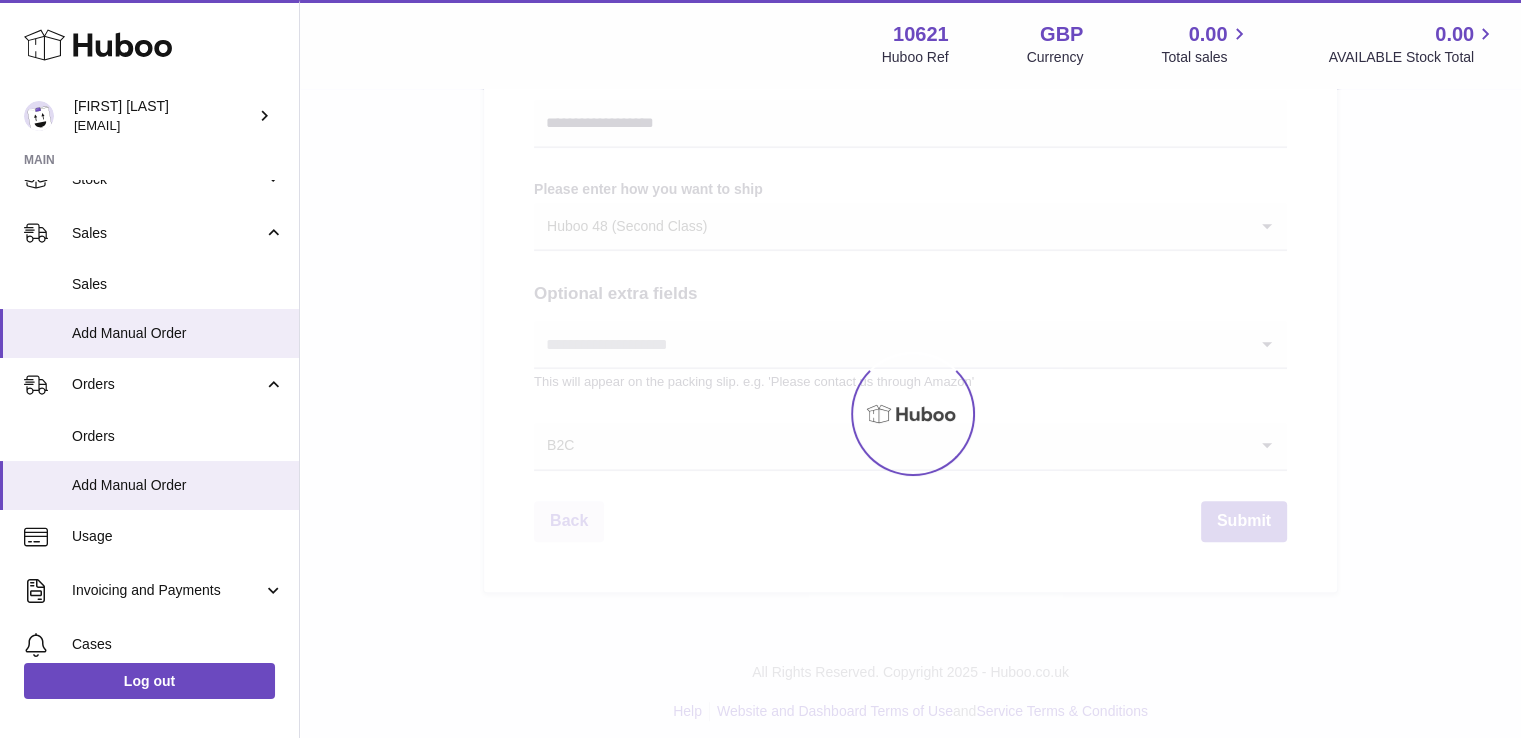 scroll, scrollTop: 0, scrollLeft: 0, axis: both 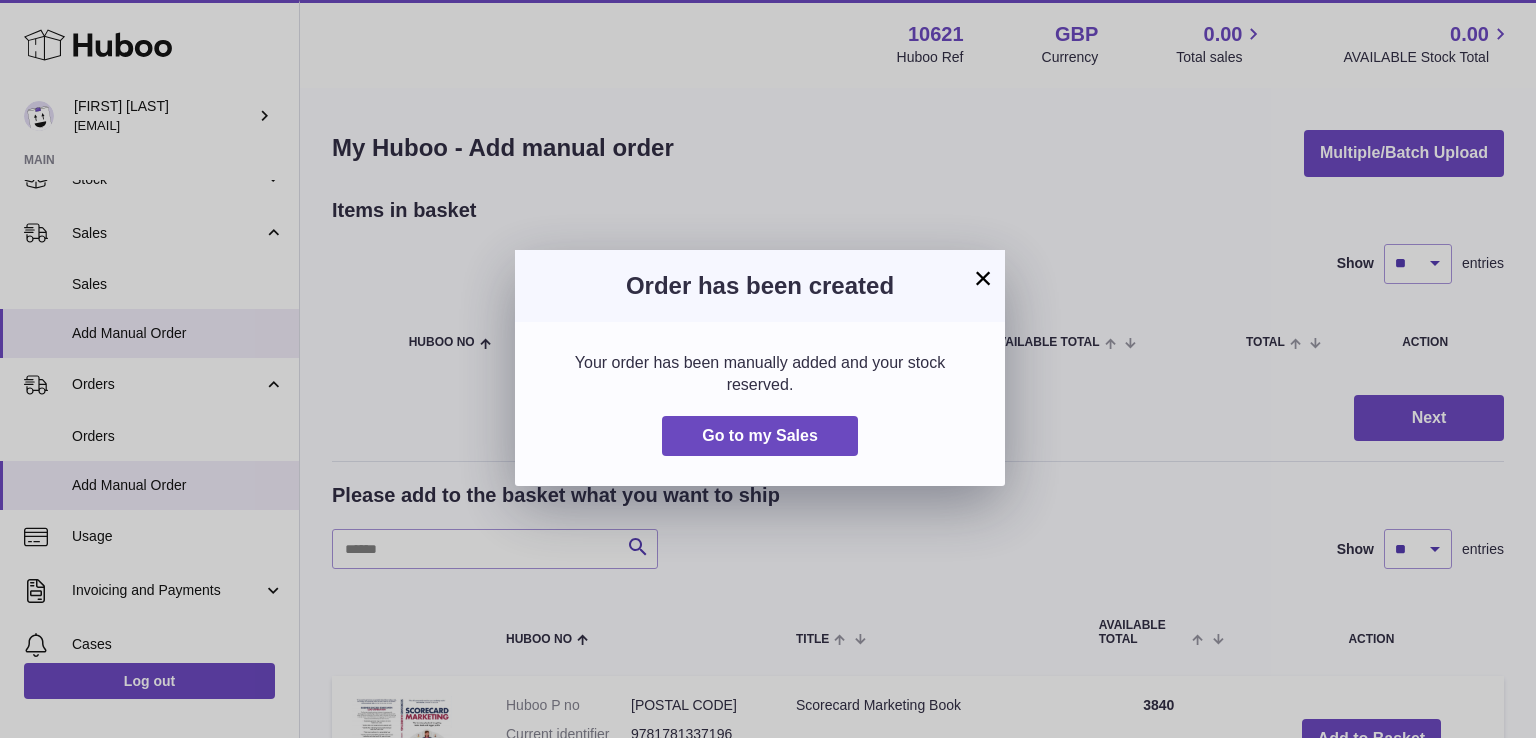 click on "×   Order has been created
Your order has been manually added and your stock reserved.
Go to my Sales" at bounding box center [768, 369] 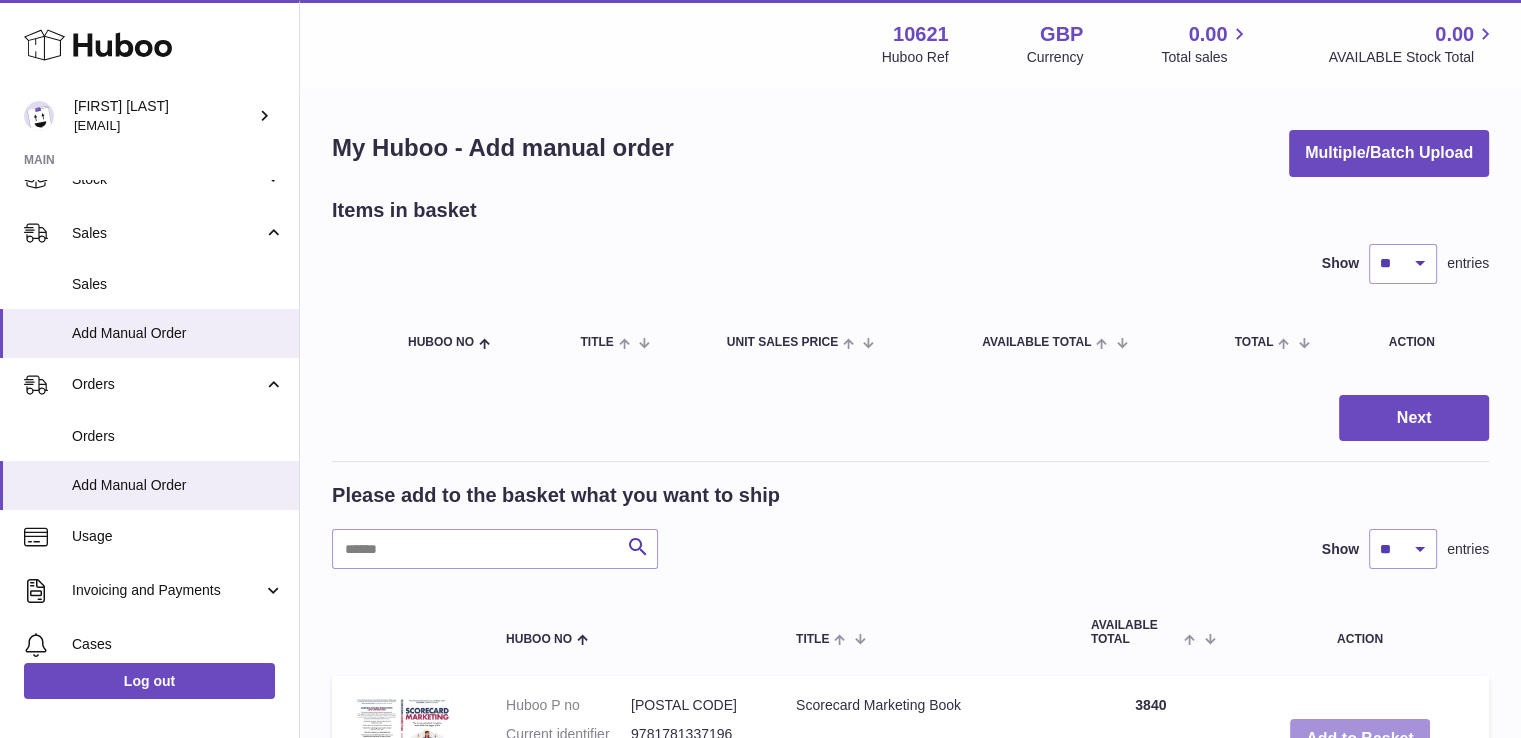 click on "Add to Basket" at bounding box center (1360, 739) 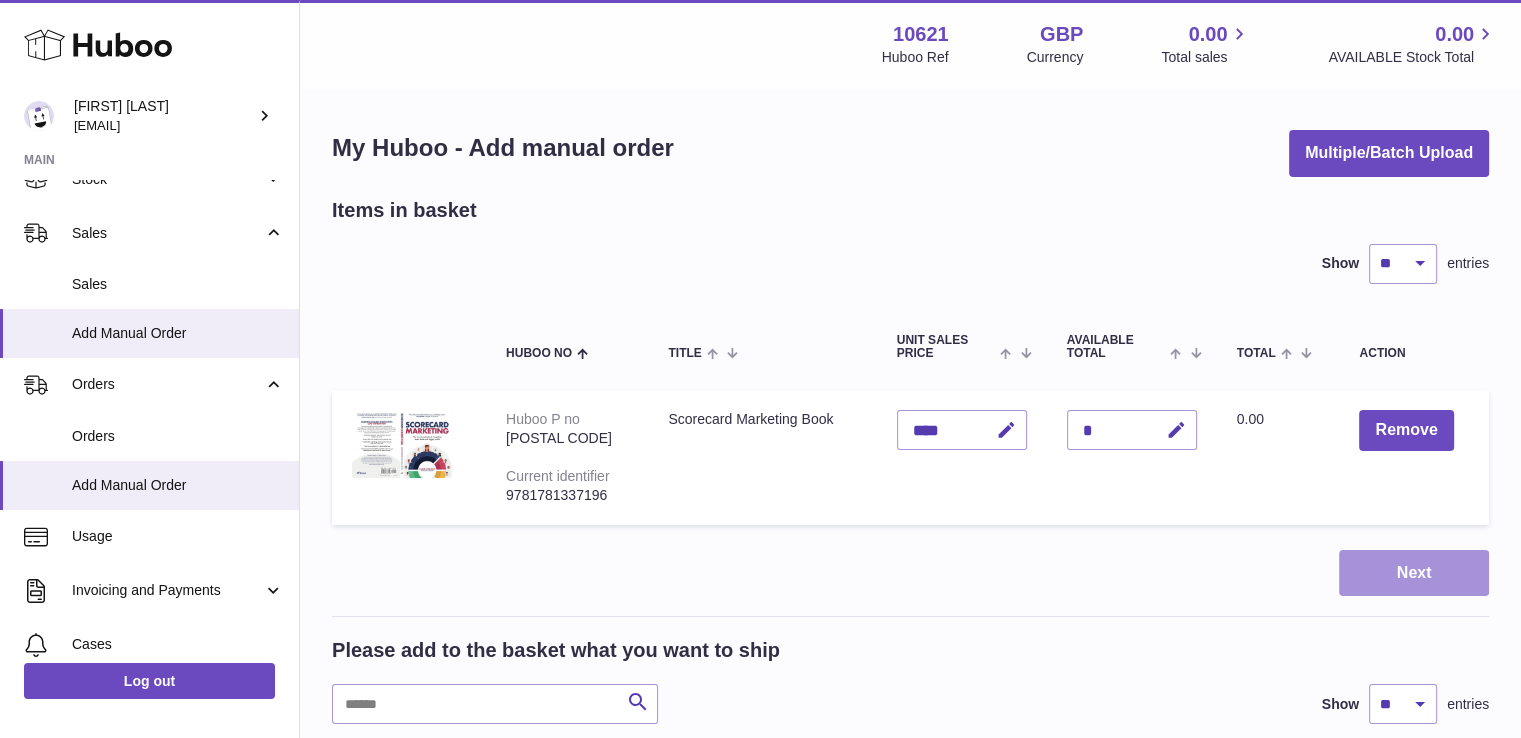click on "Next" at bounding box center (1414, 573) 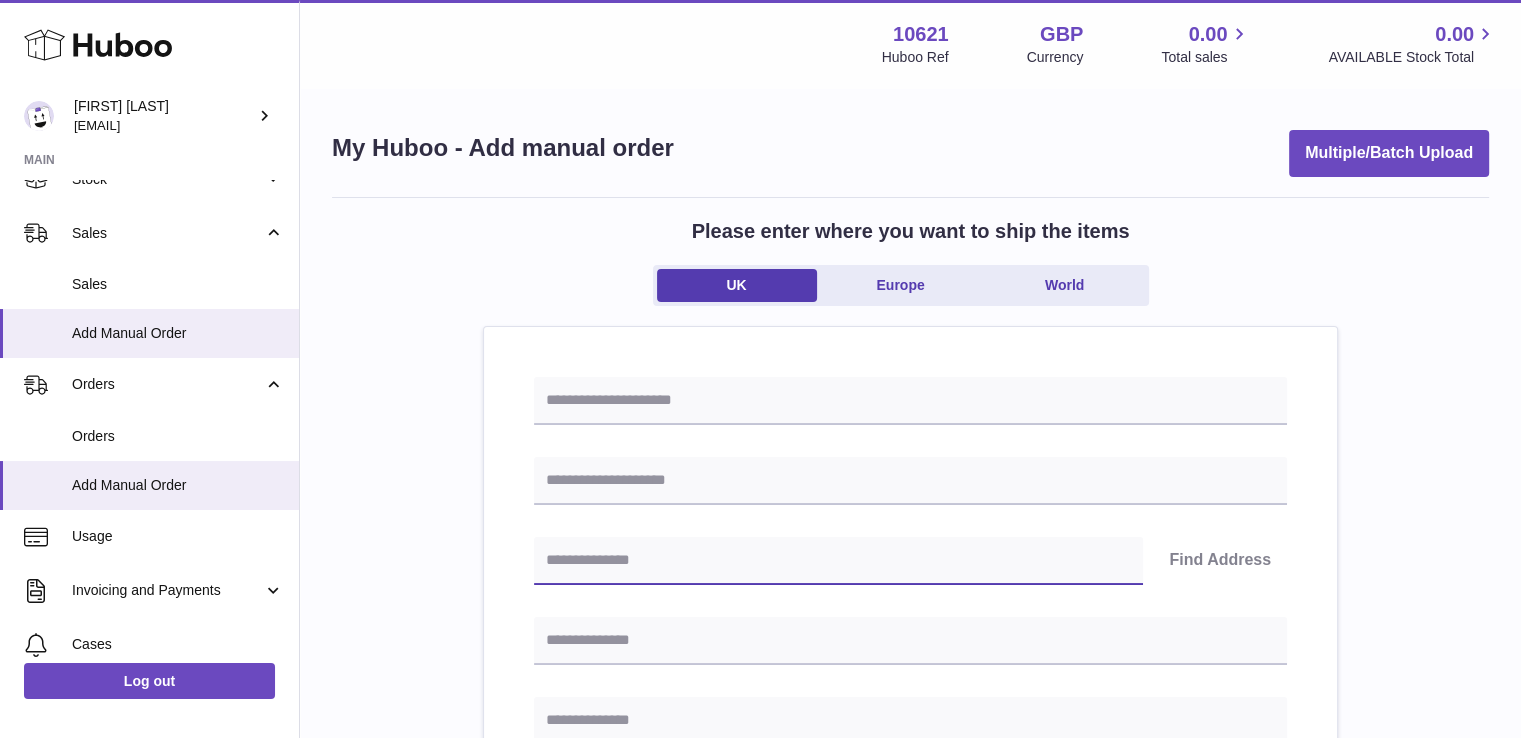 click at bounding box center (838, 561) 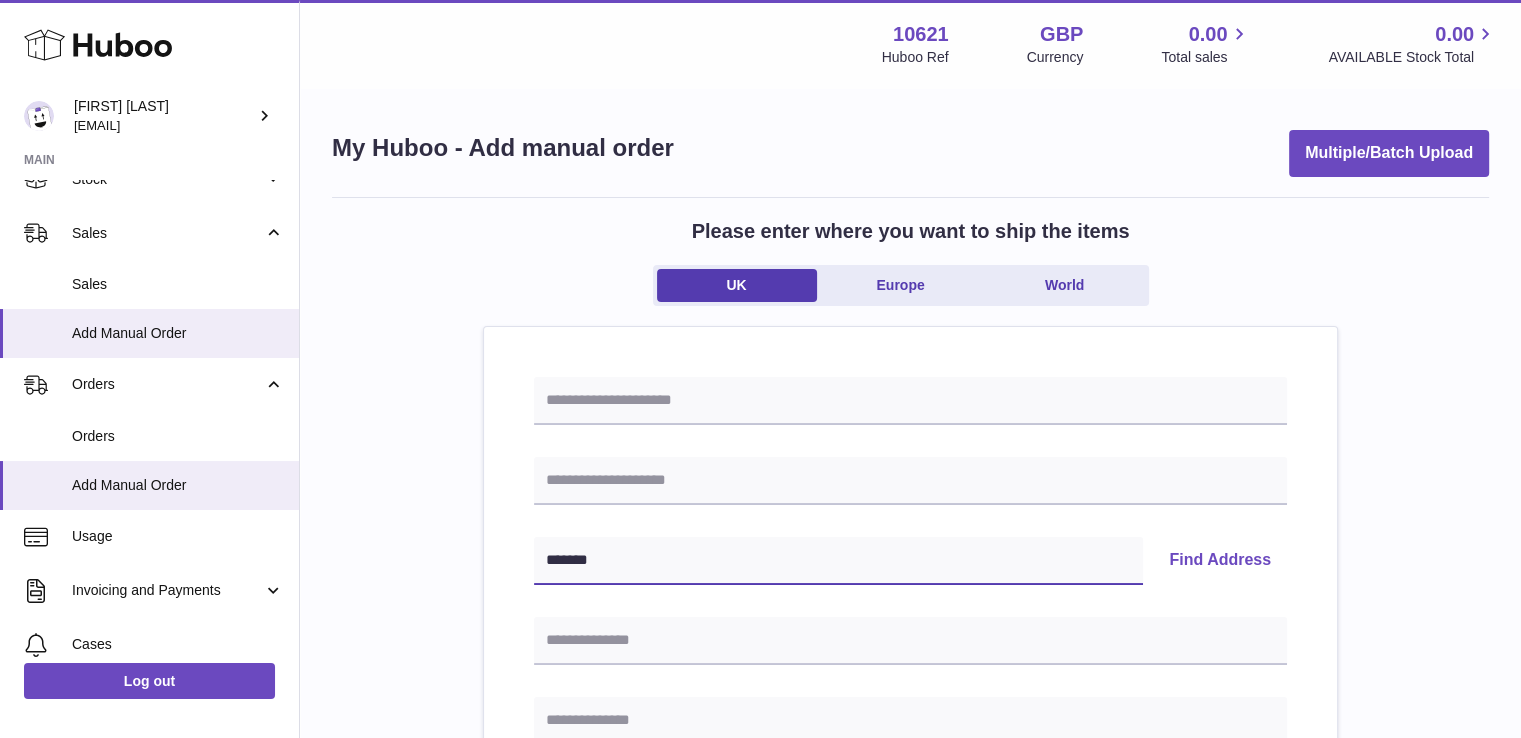 type on "*******" 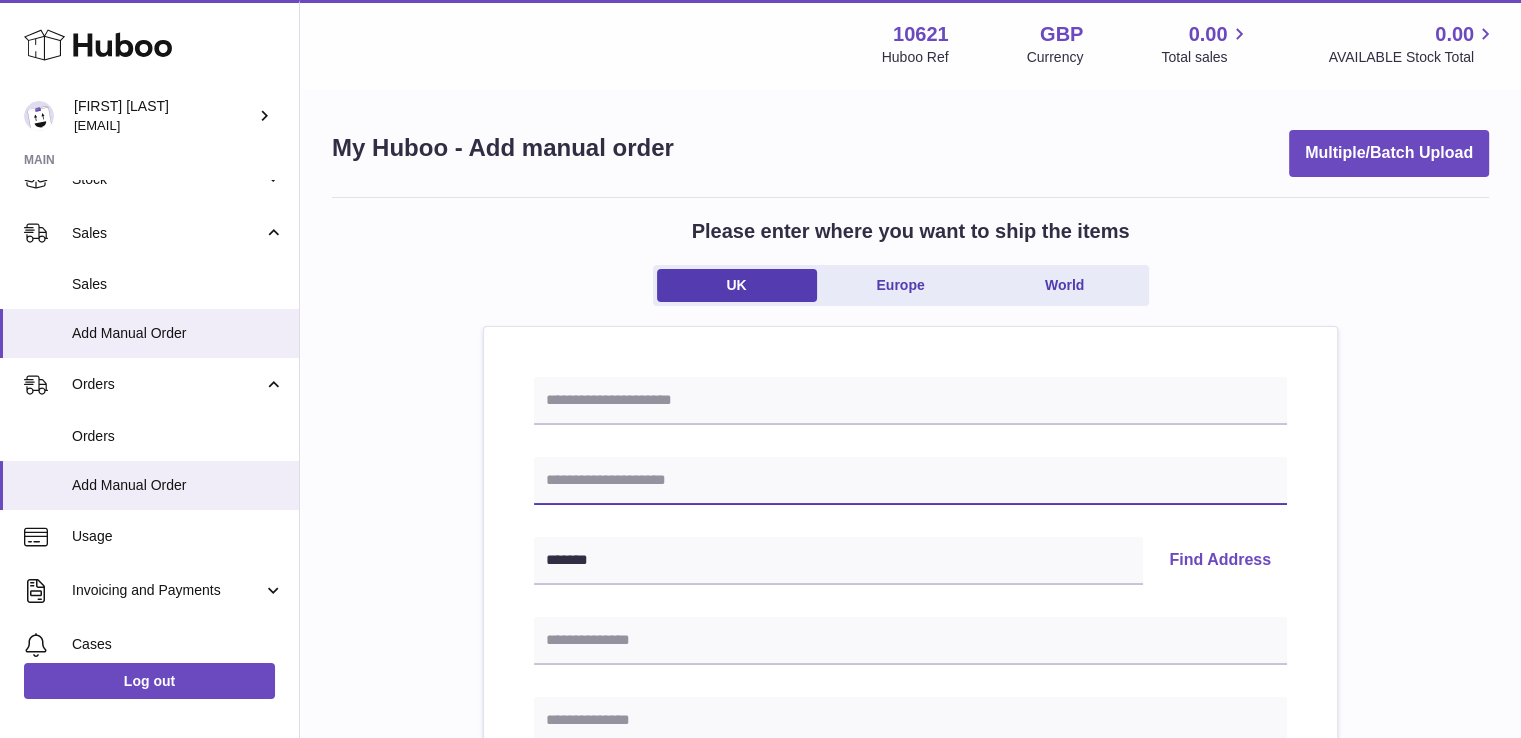 click at bounding box center (910, 481) 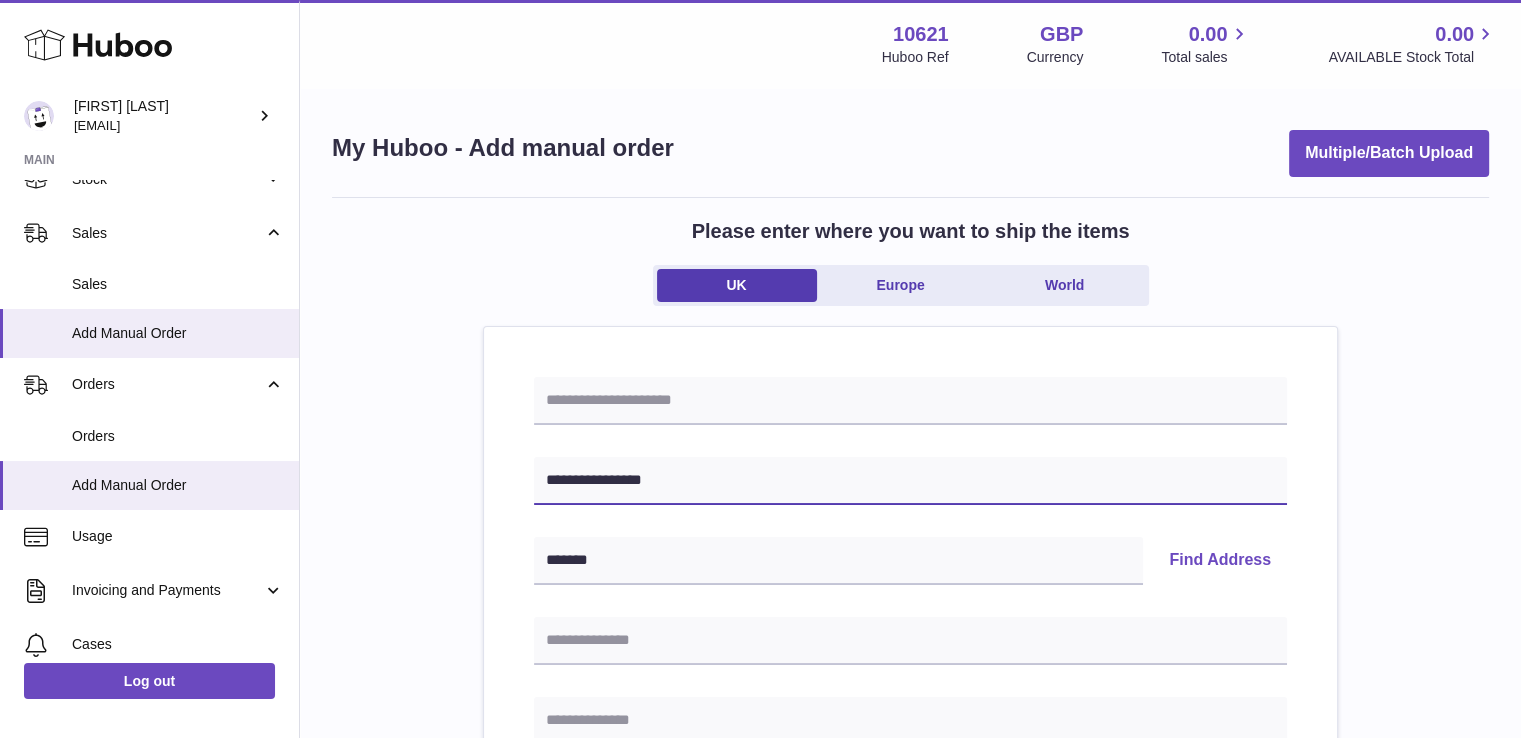 click on "**********" at bounding box center [910, 481] 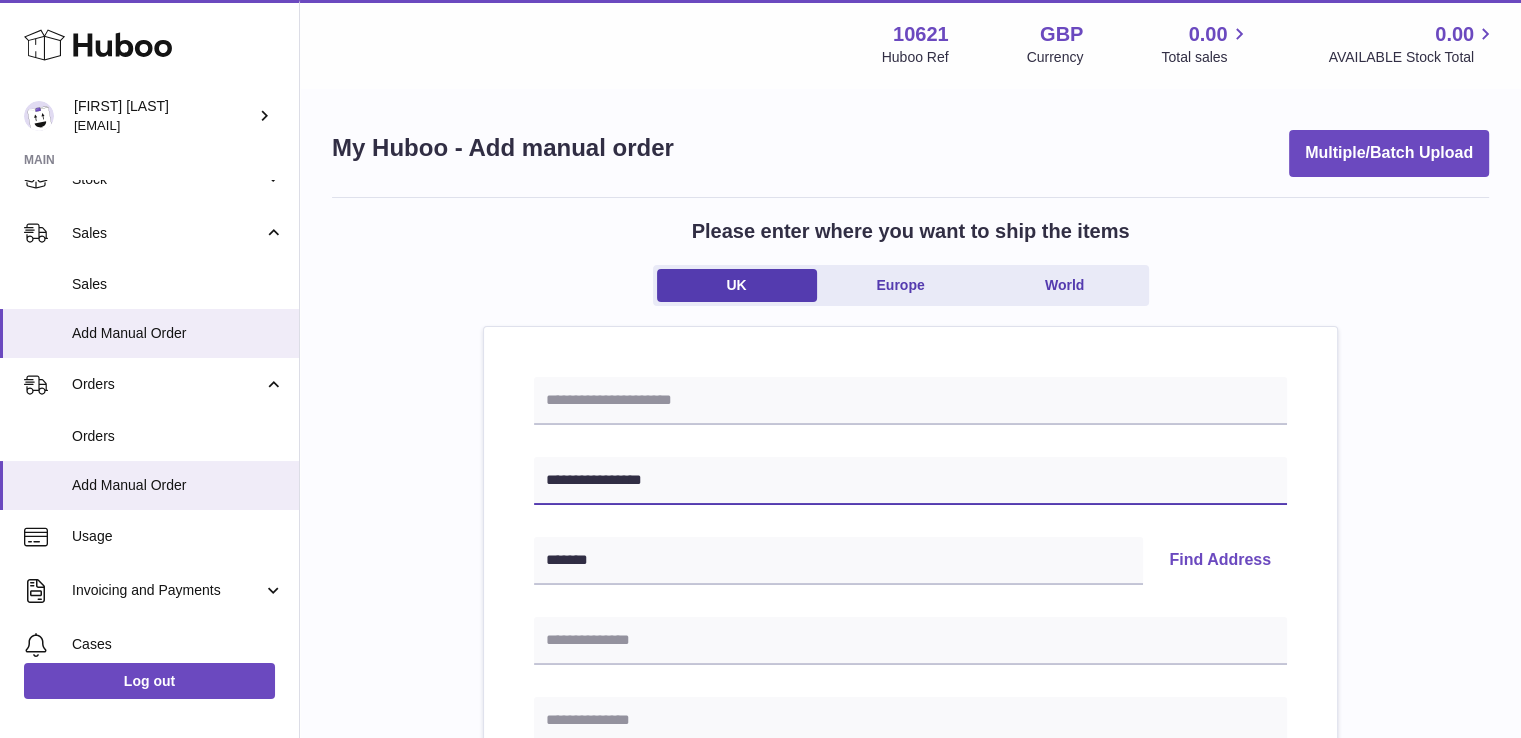 type on "**********" 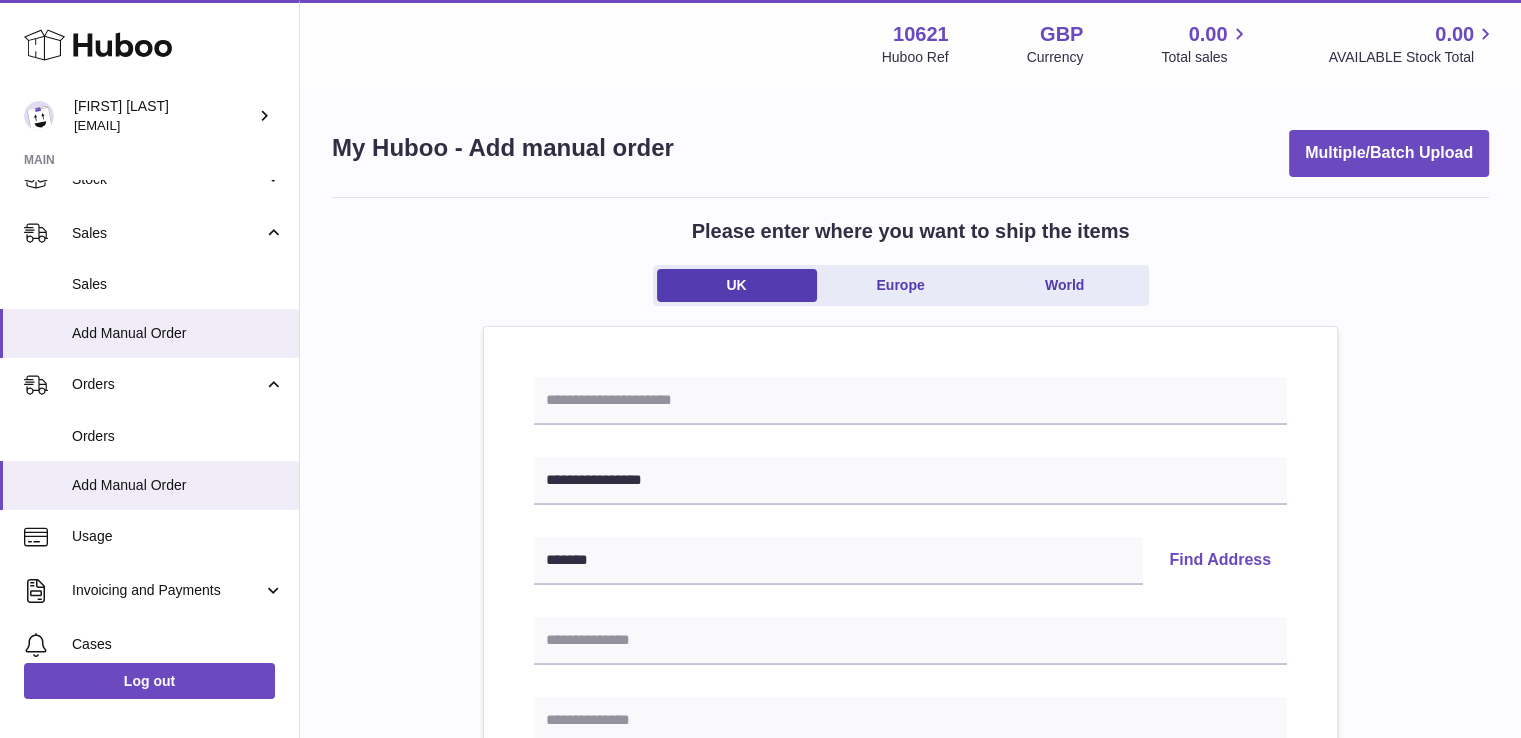 type 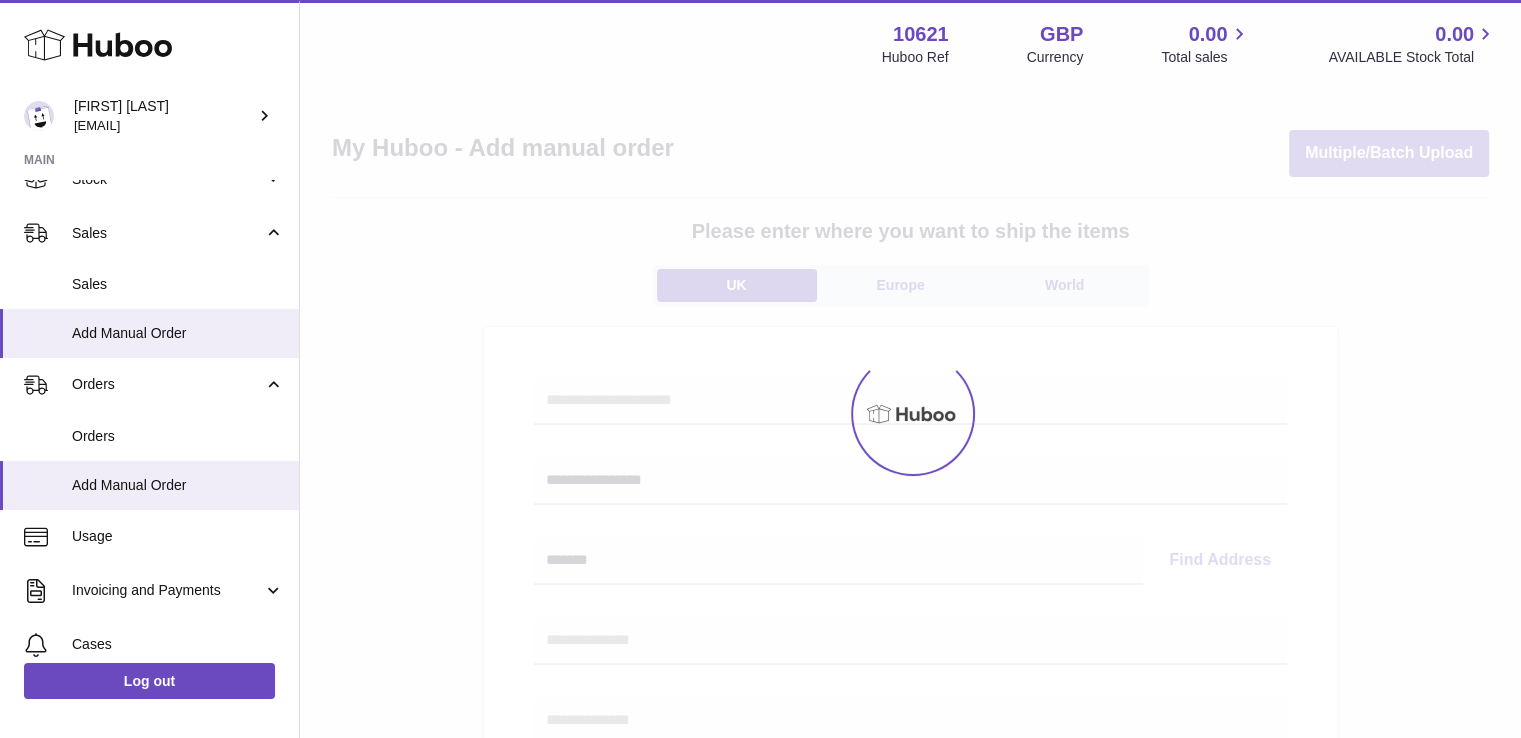 select 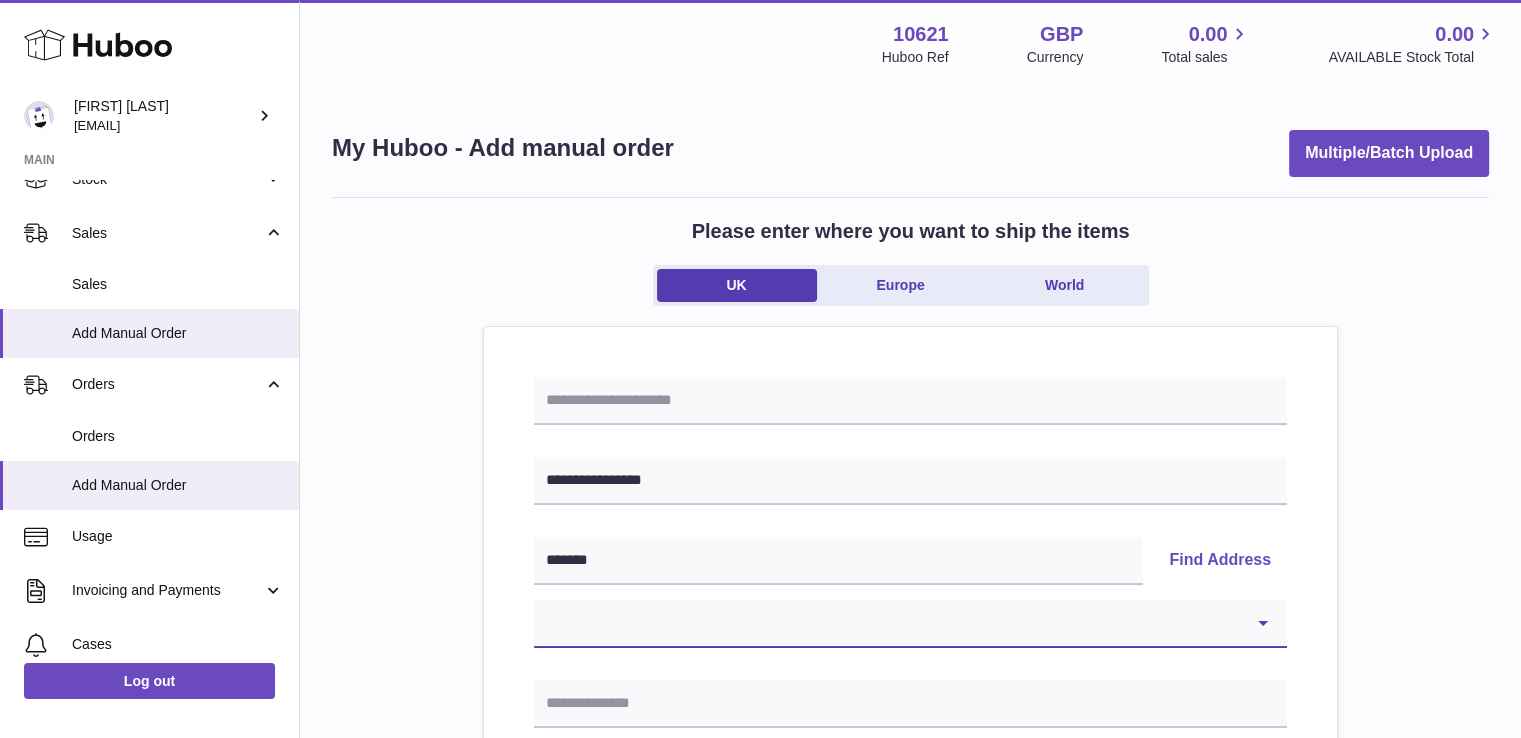 drag, startPoint x: 675, startPoint y: 632, endPoint x: 680, endPoint y: 618, distance: 14.866069 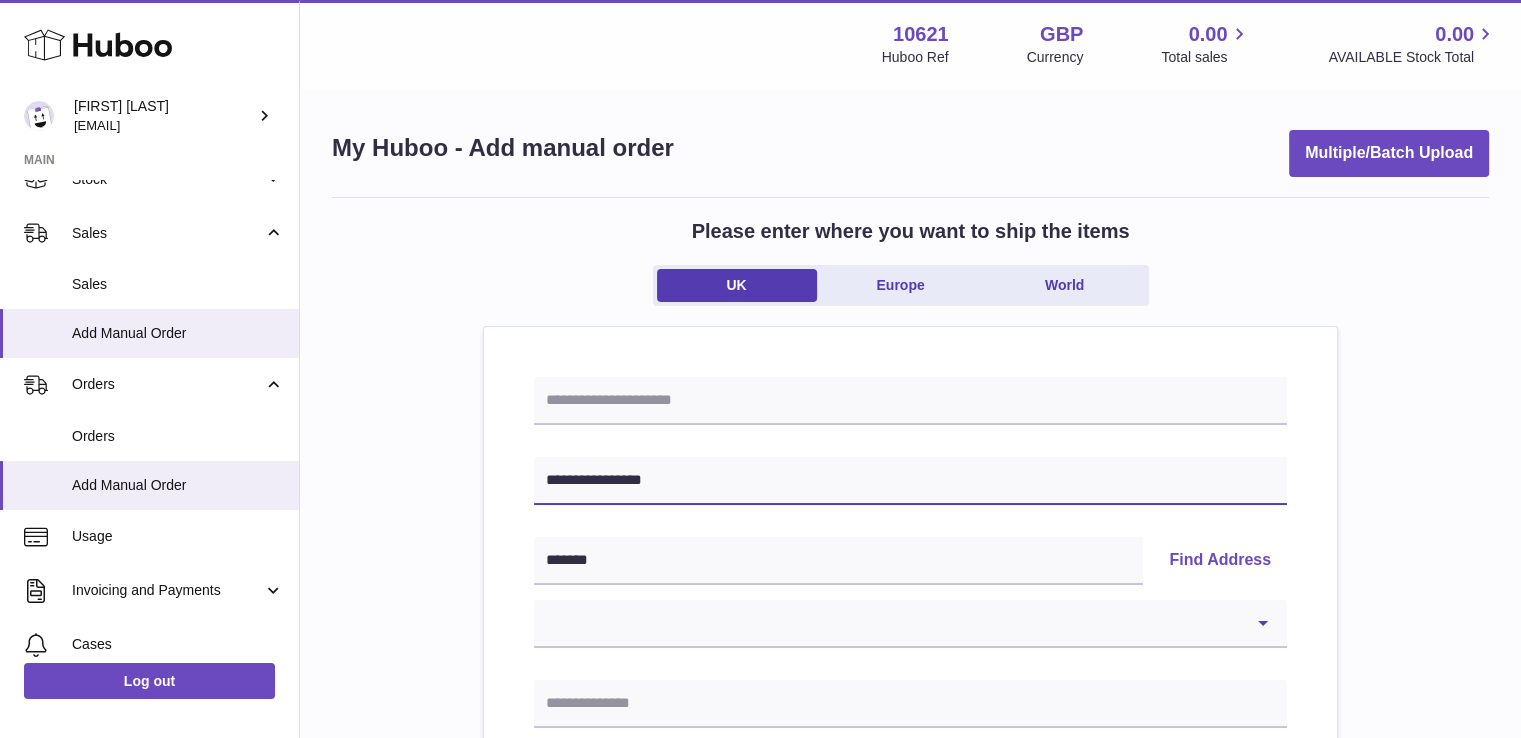 click on "**********" at bounding box center (910, 481) 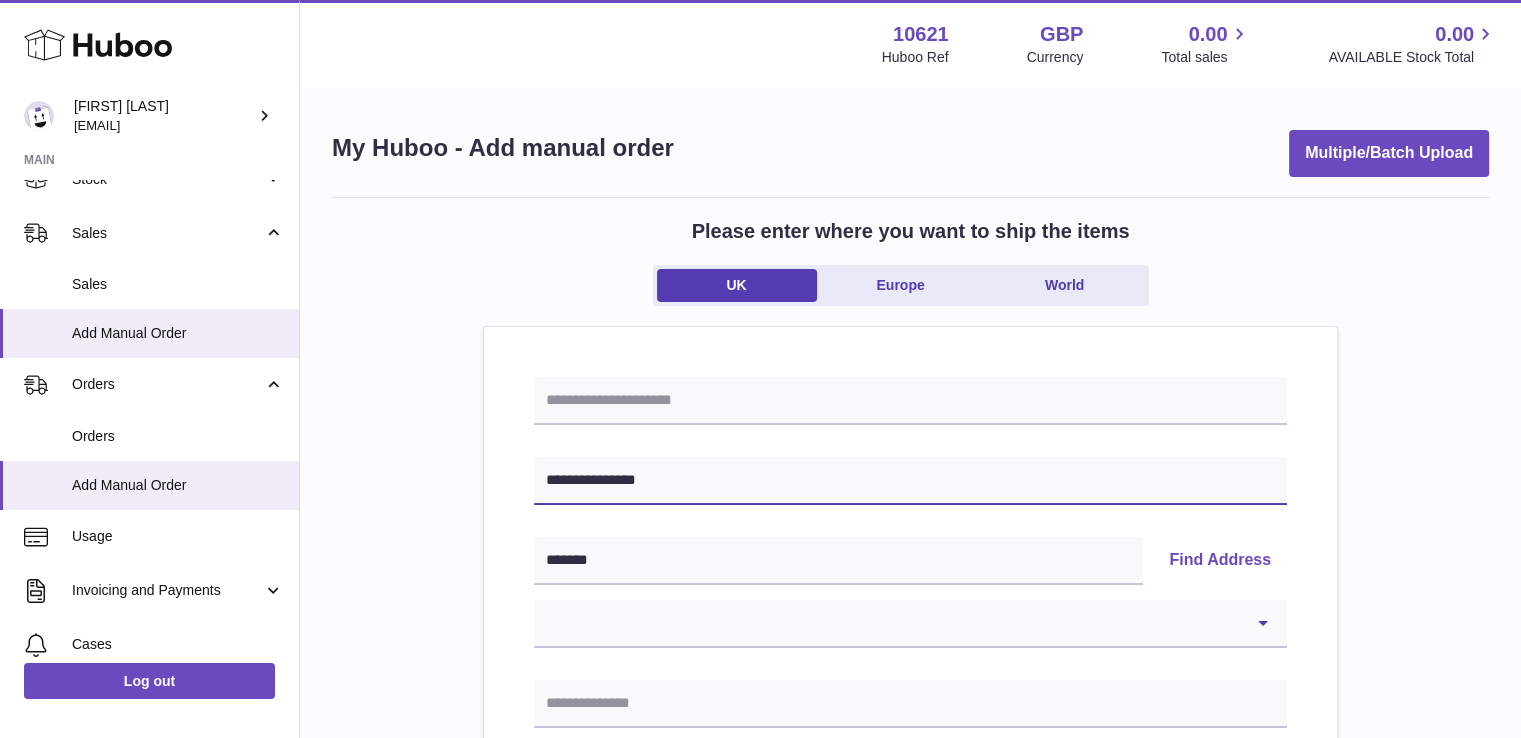 type on "**********" 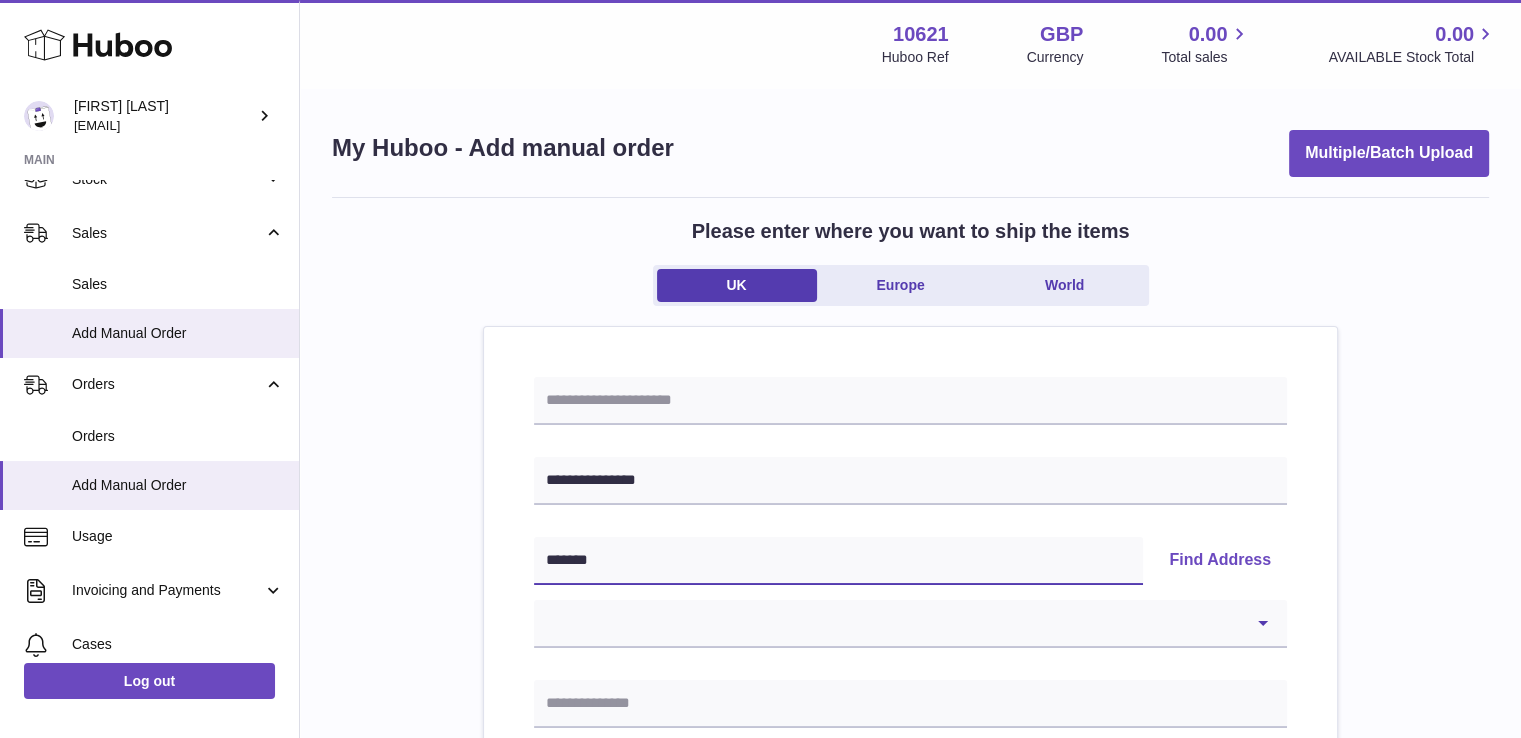 paste 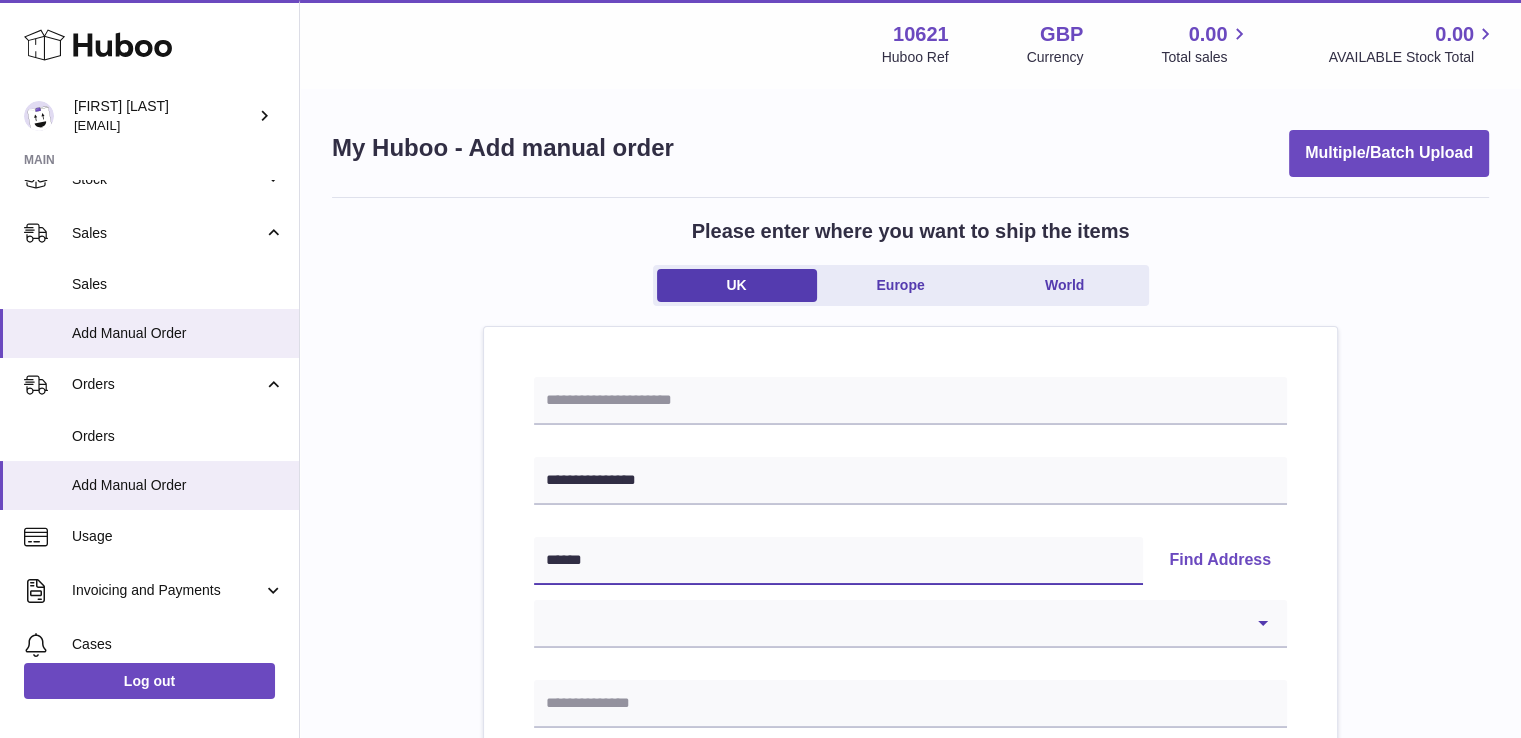 type on "*******" 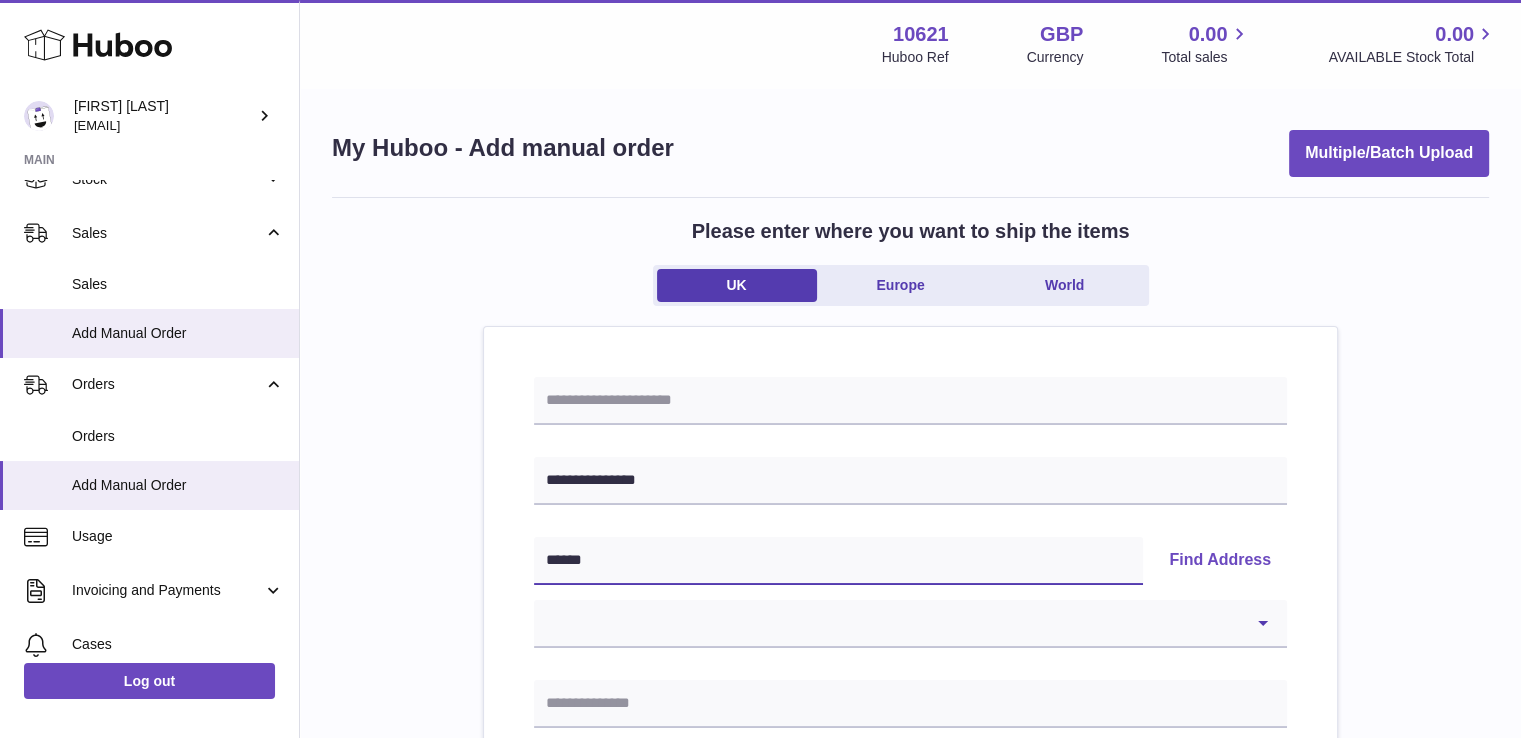select 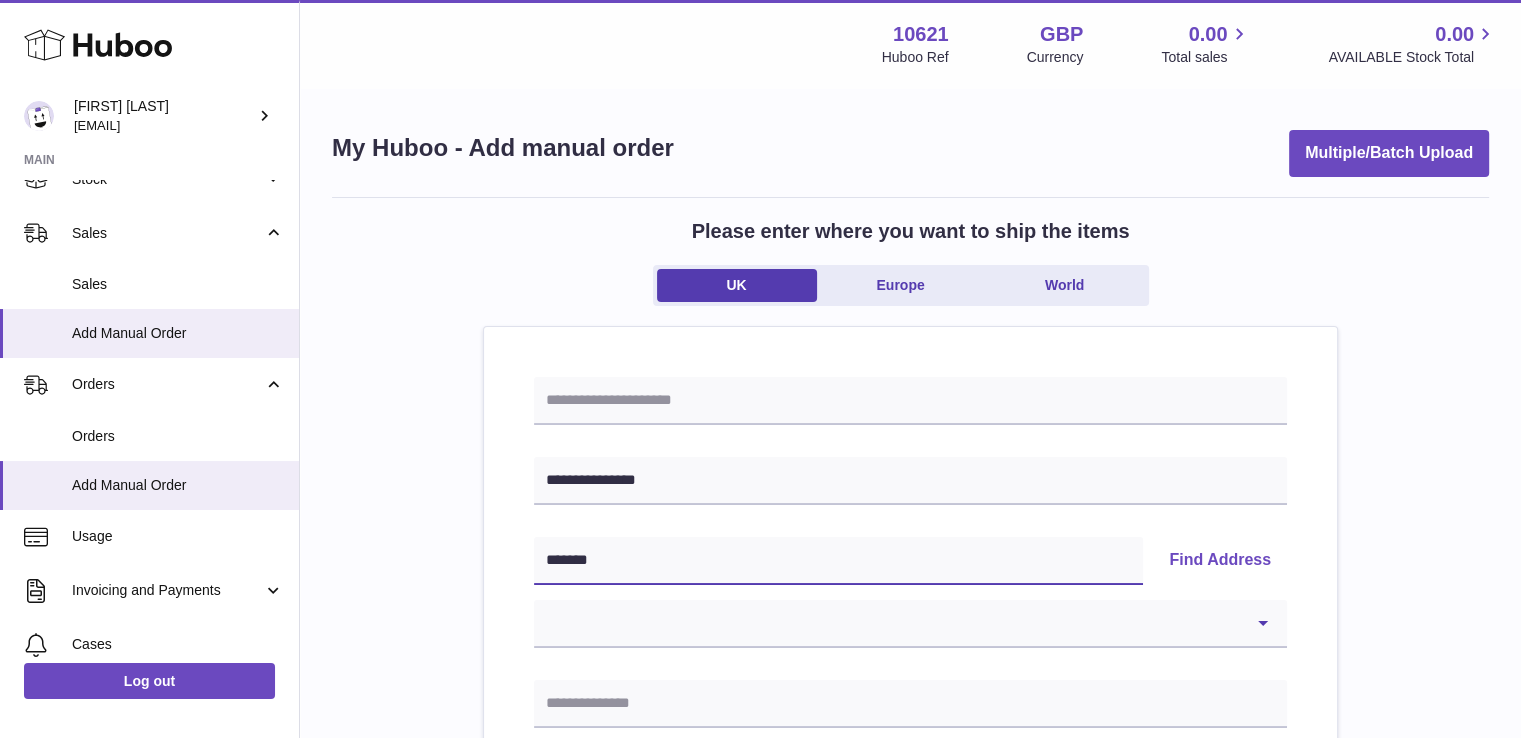 type on "******" 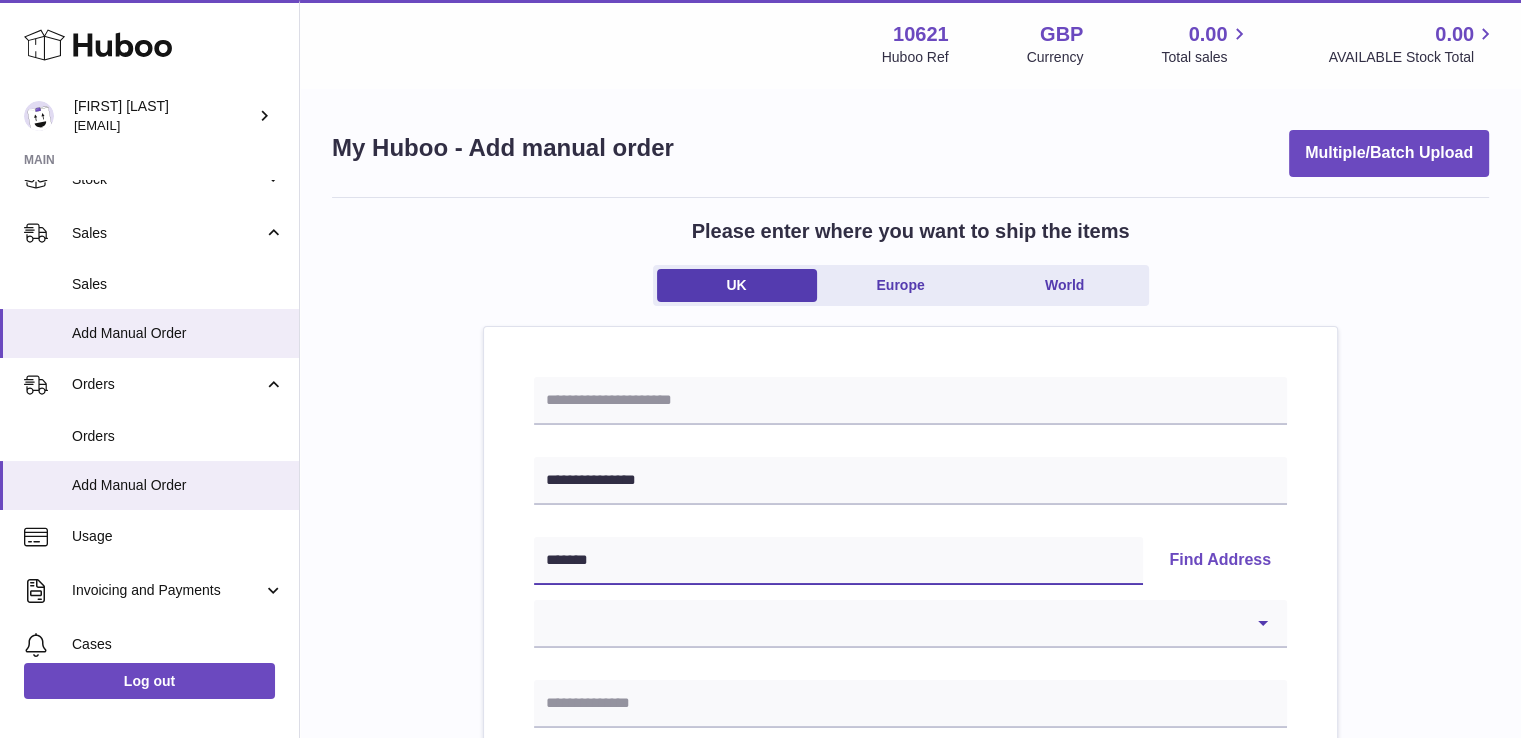 select 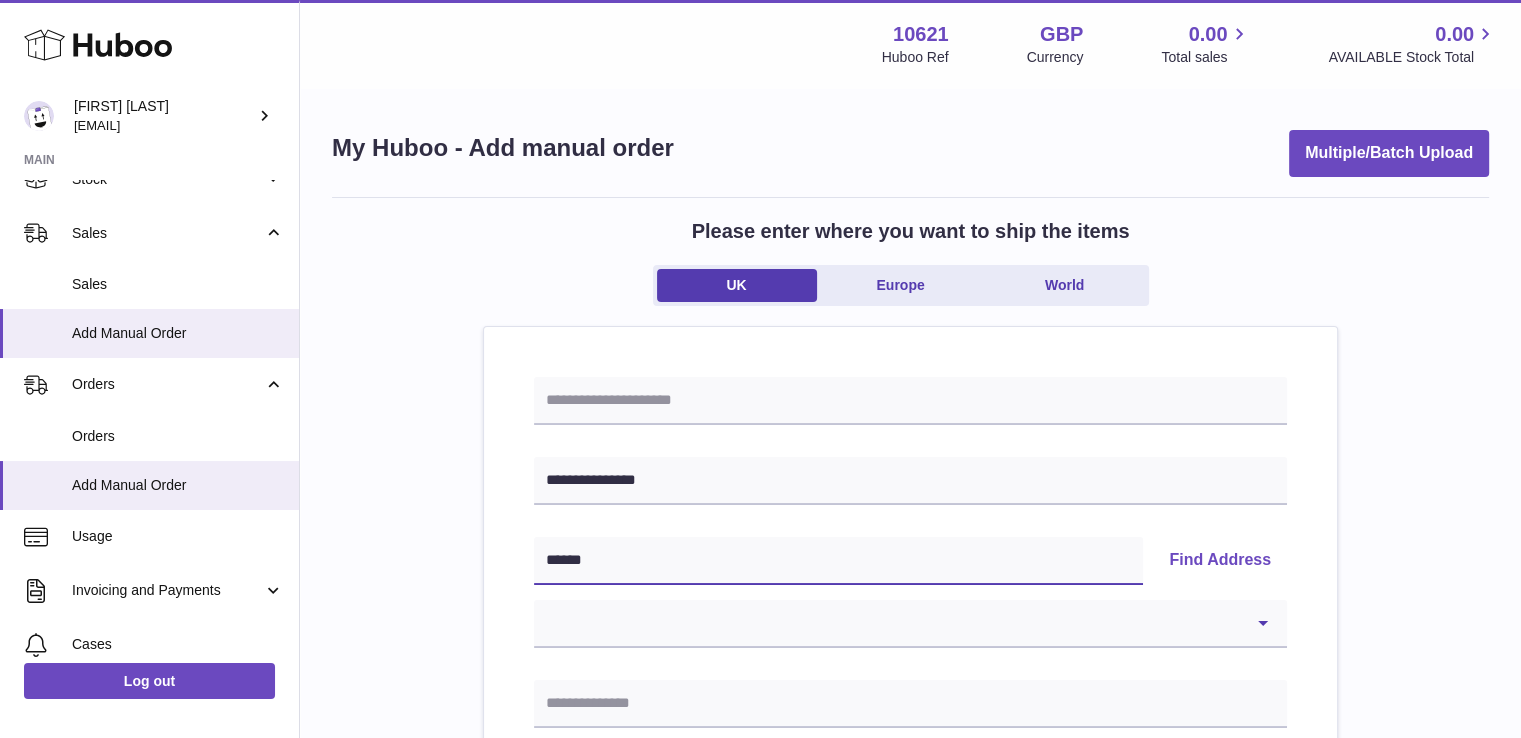 type on "*******" 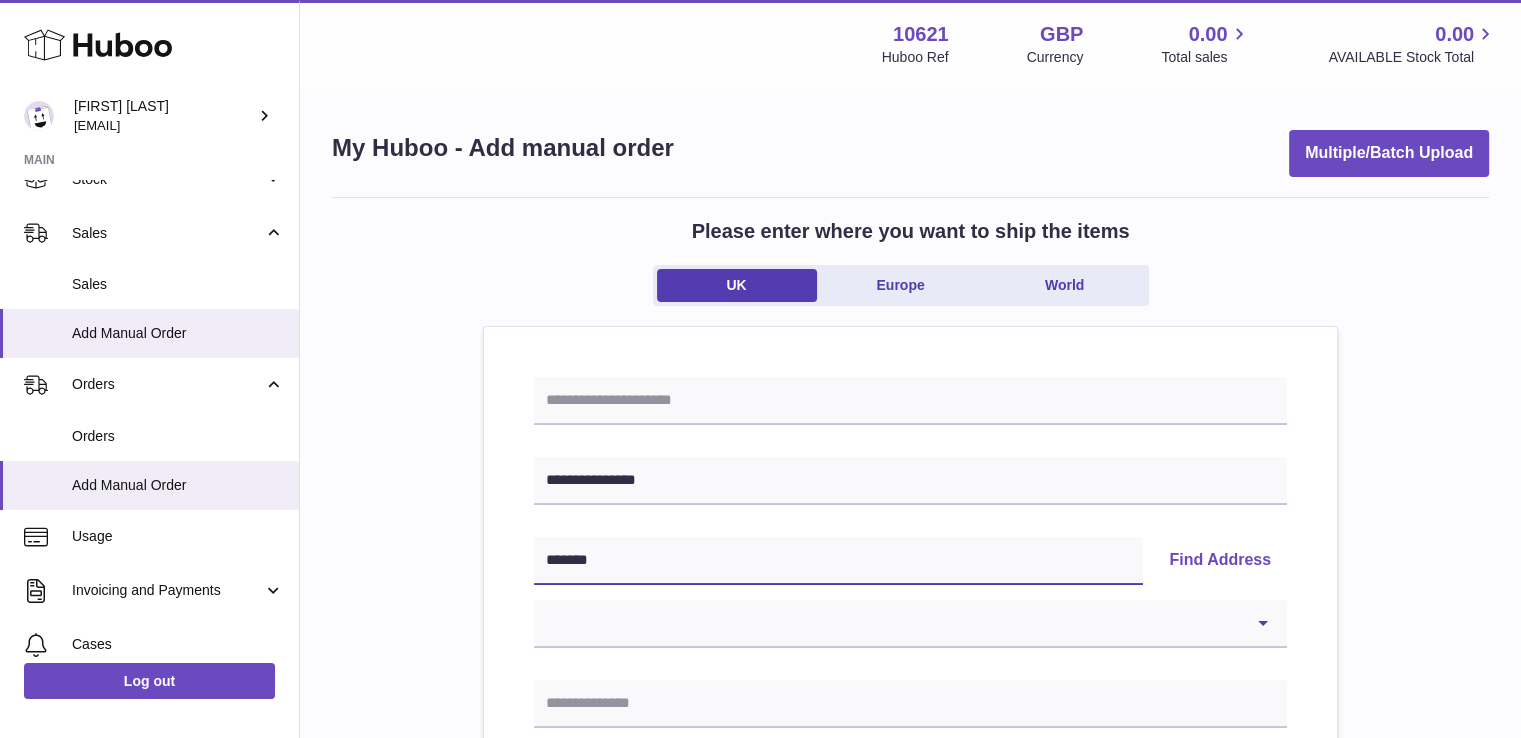 click on "*******" at bounding box center [838, 561] 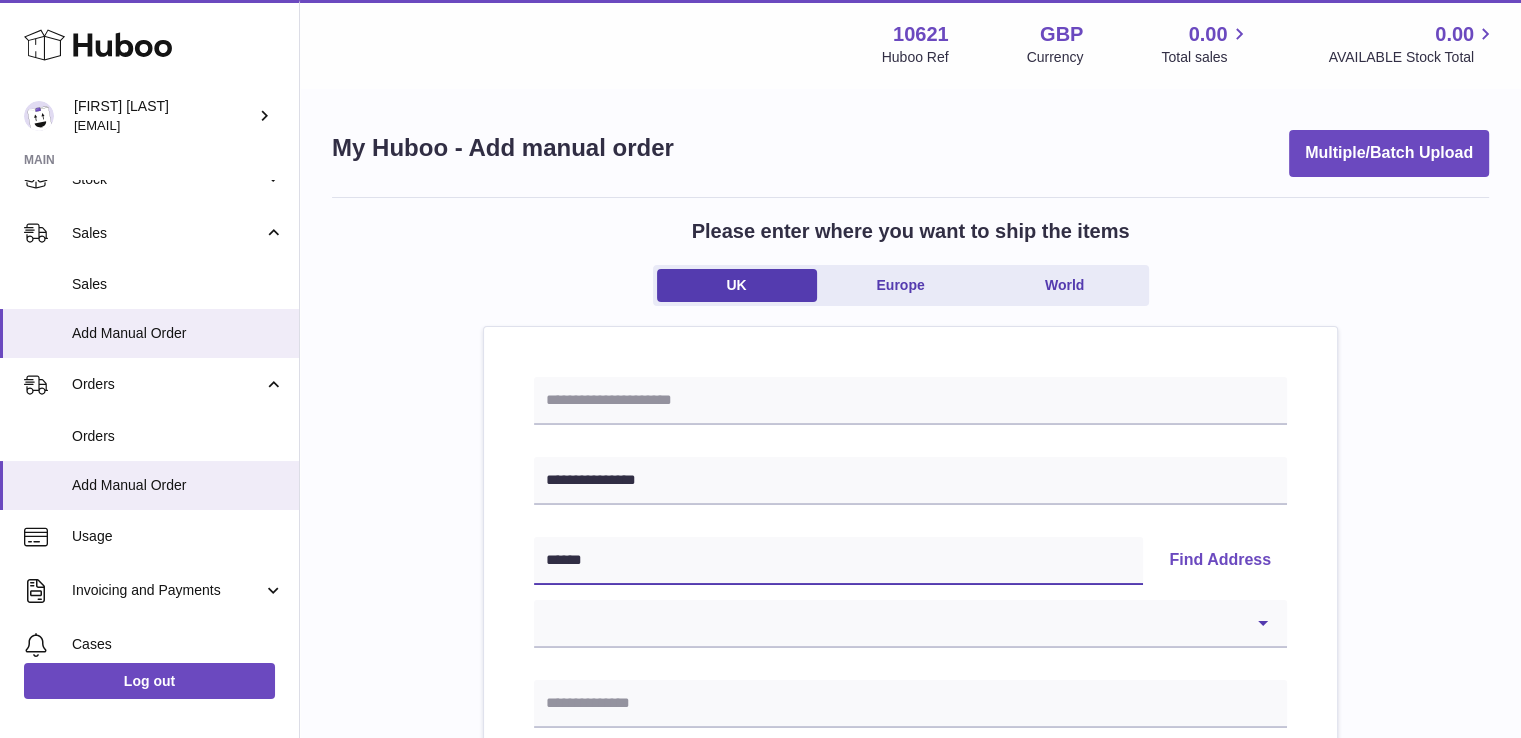 type on "*****" 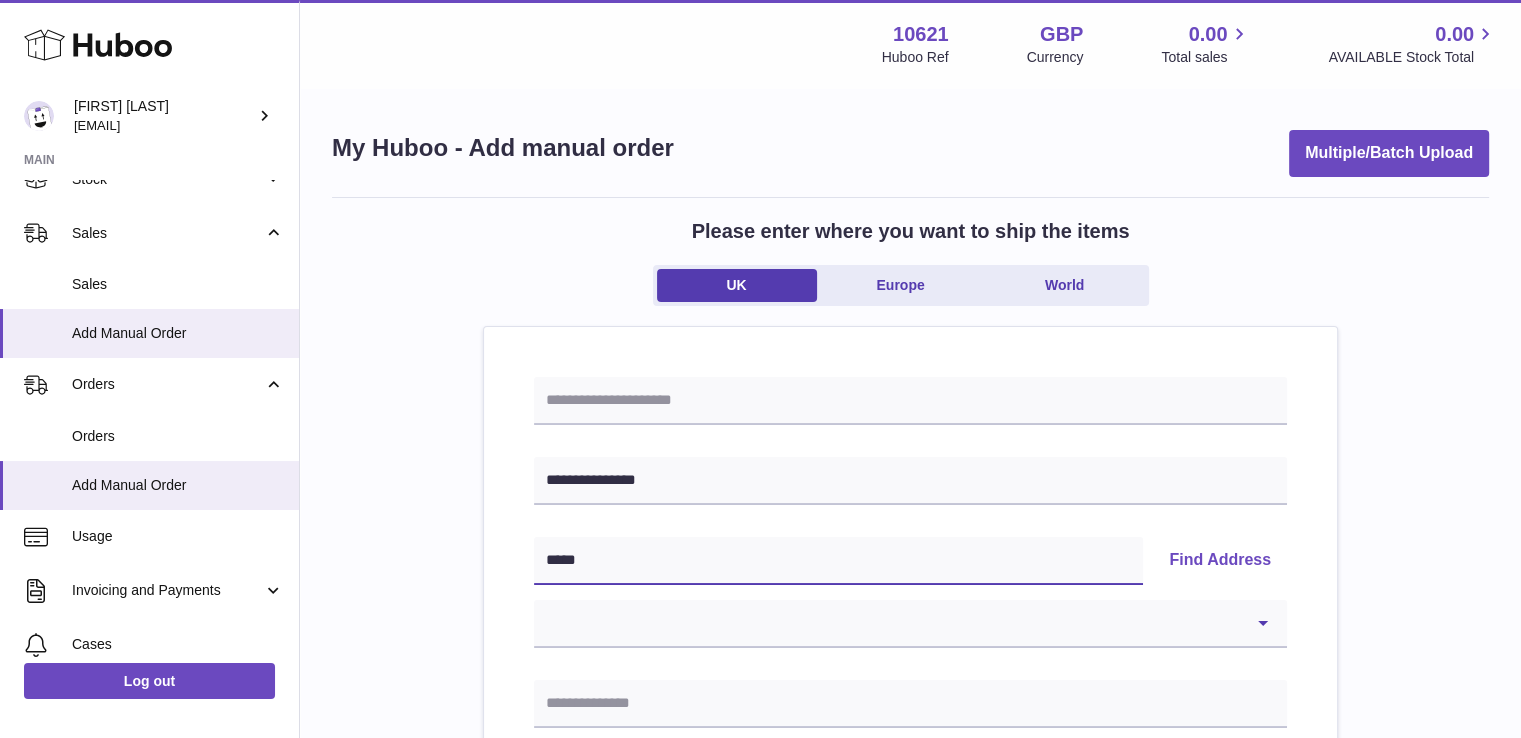 type on "******" 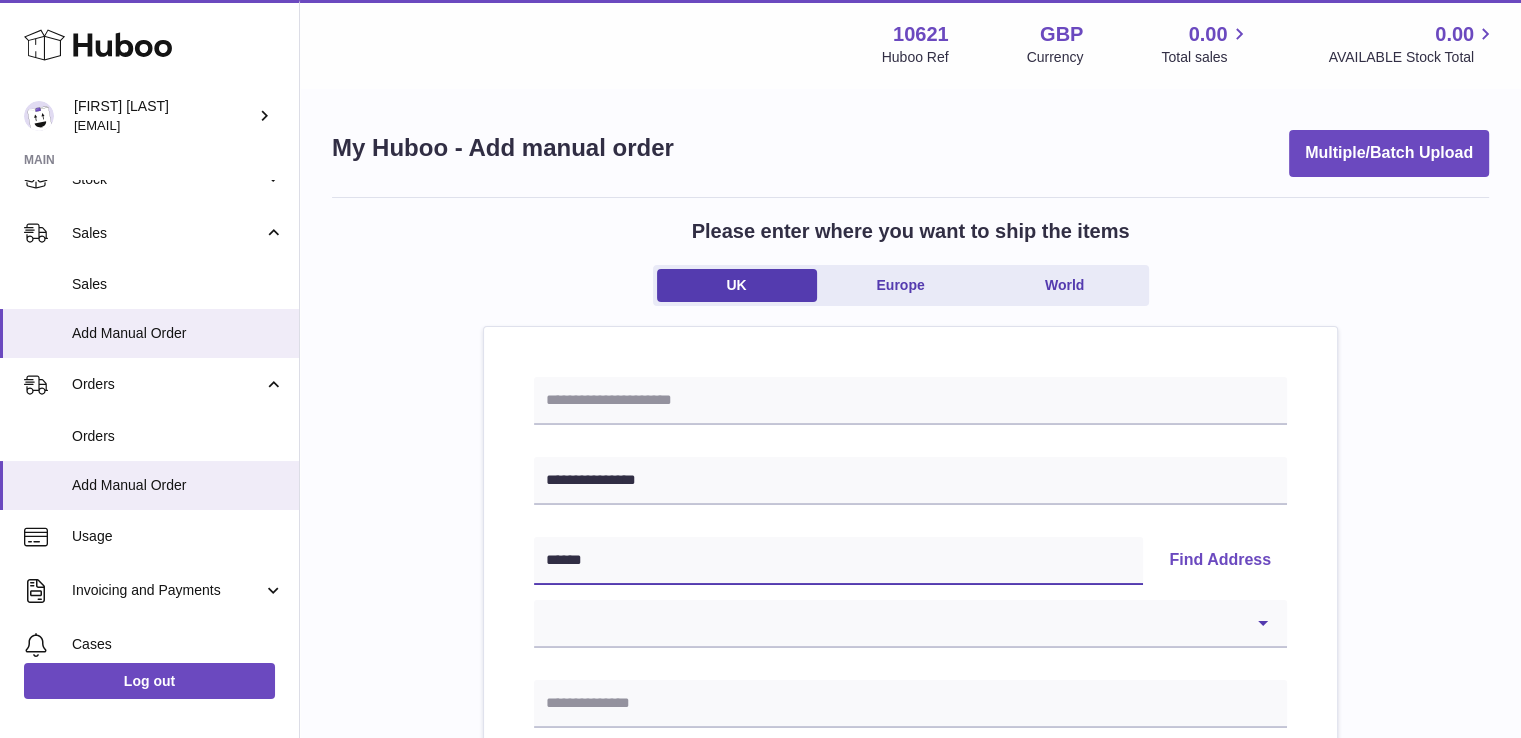 type on "*******" 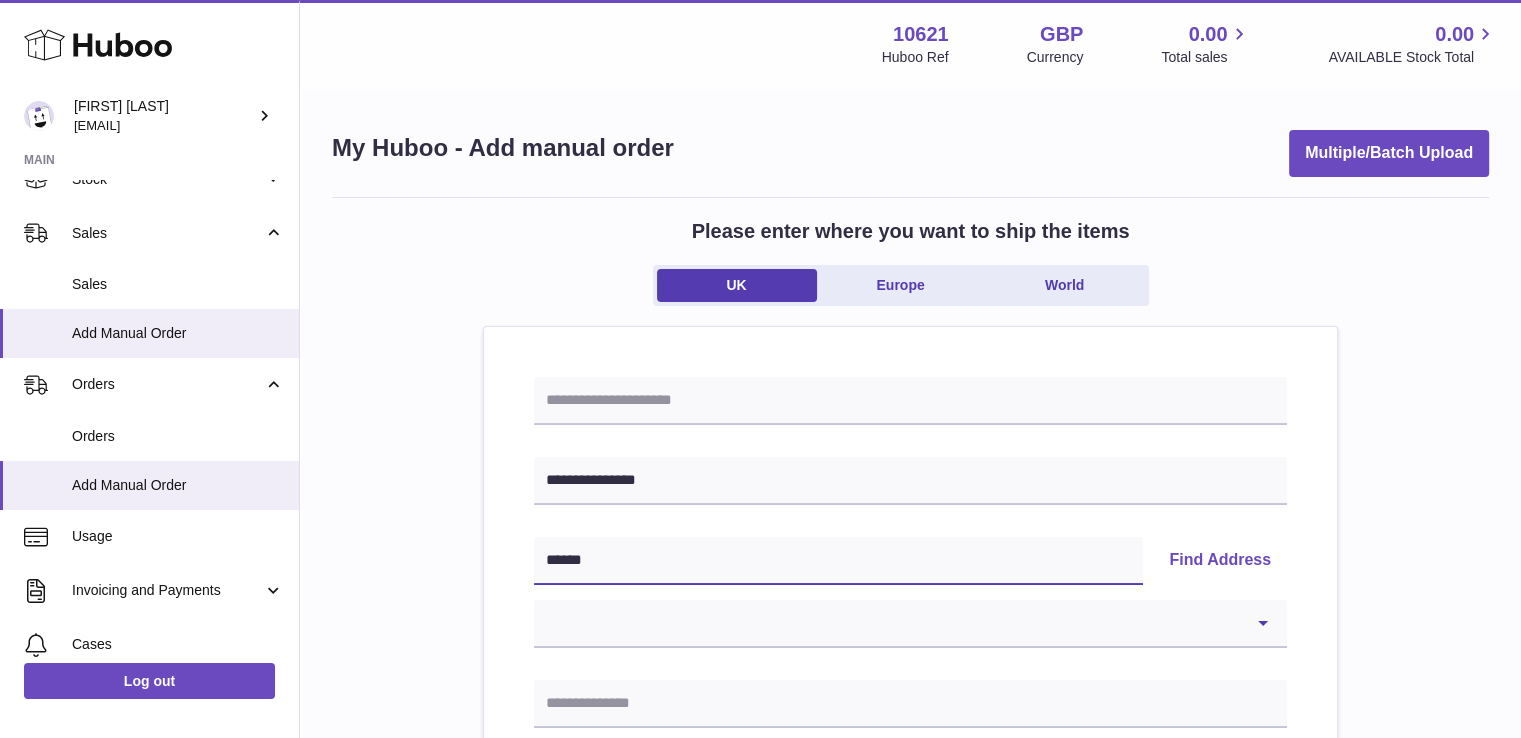 select 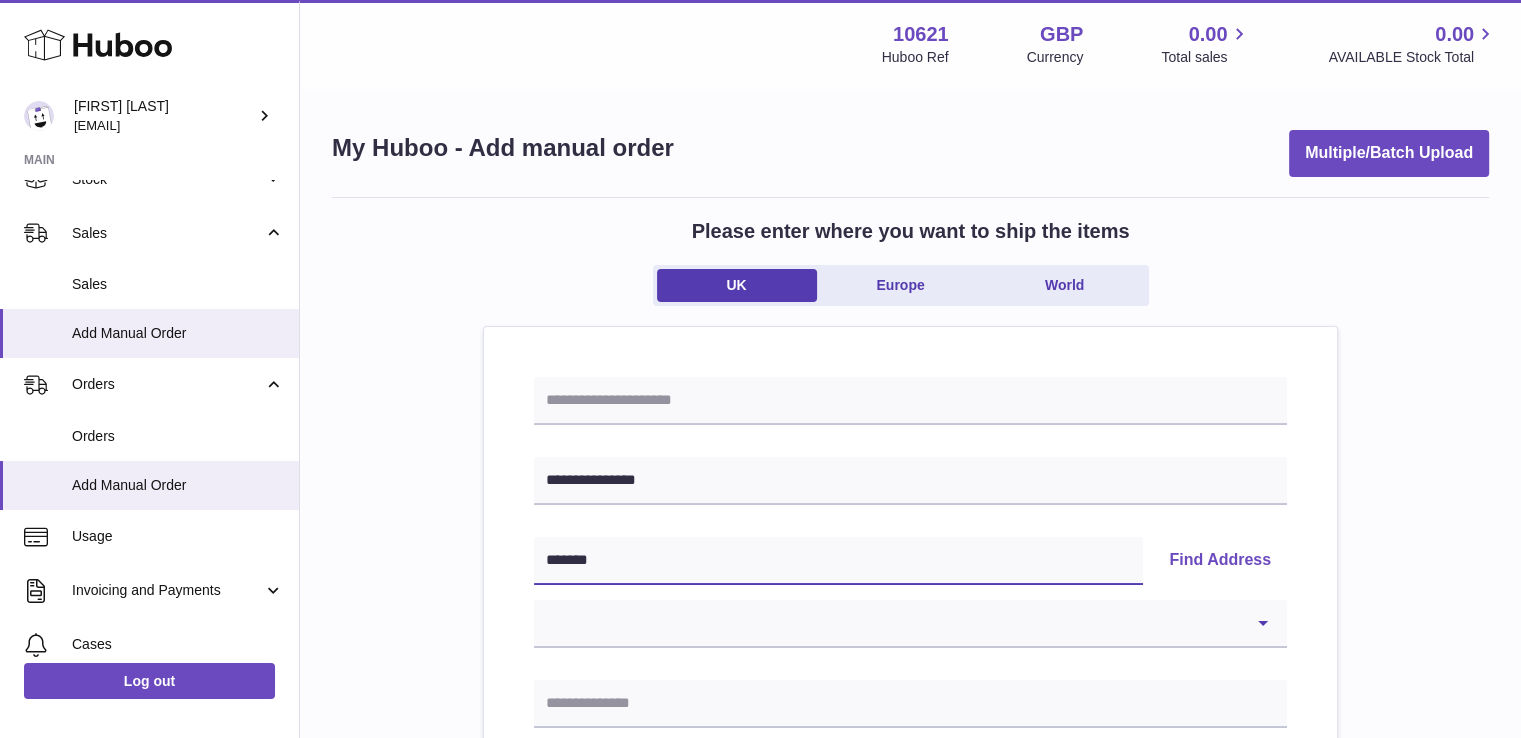 type on "*******" 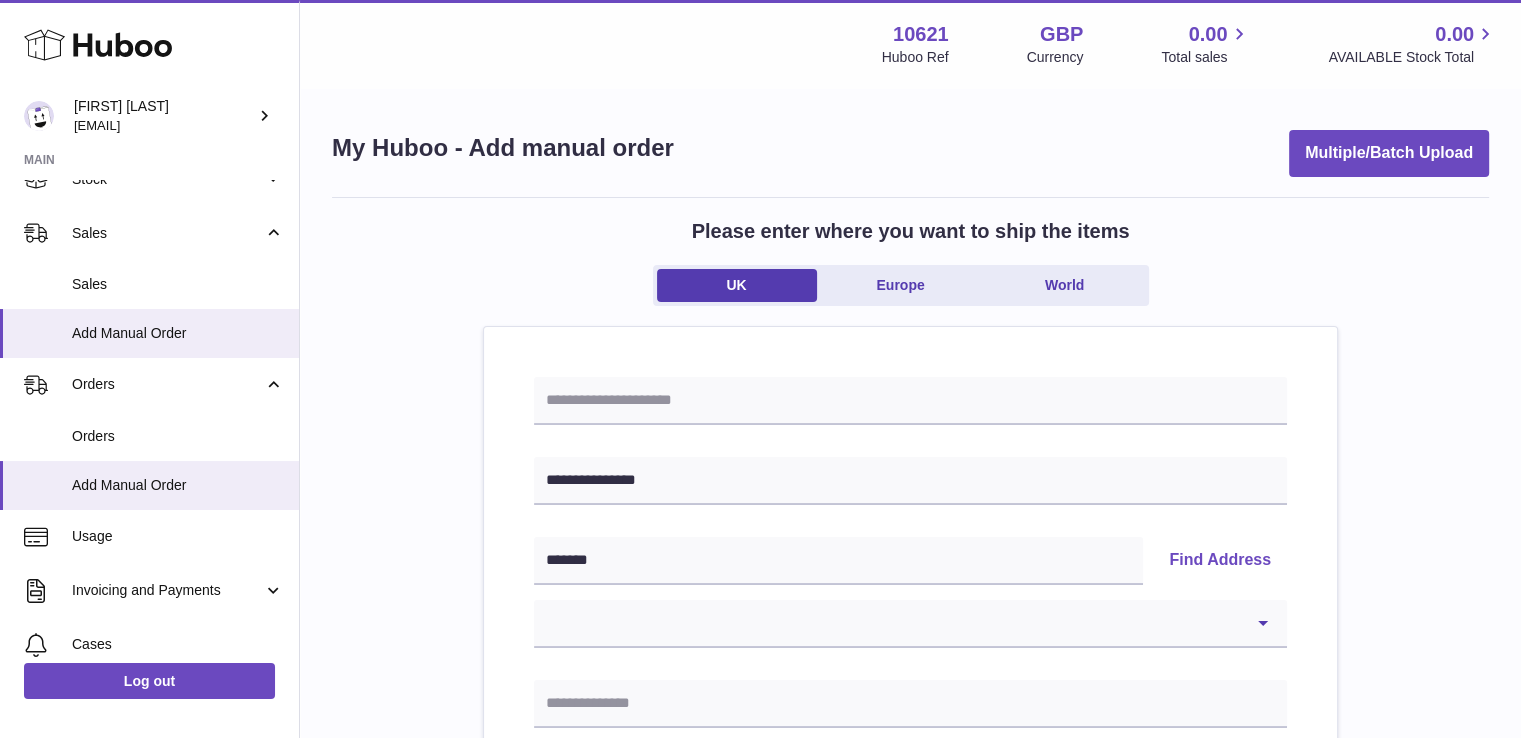 click on "Find Address" at bounding box center (1220, 561) 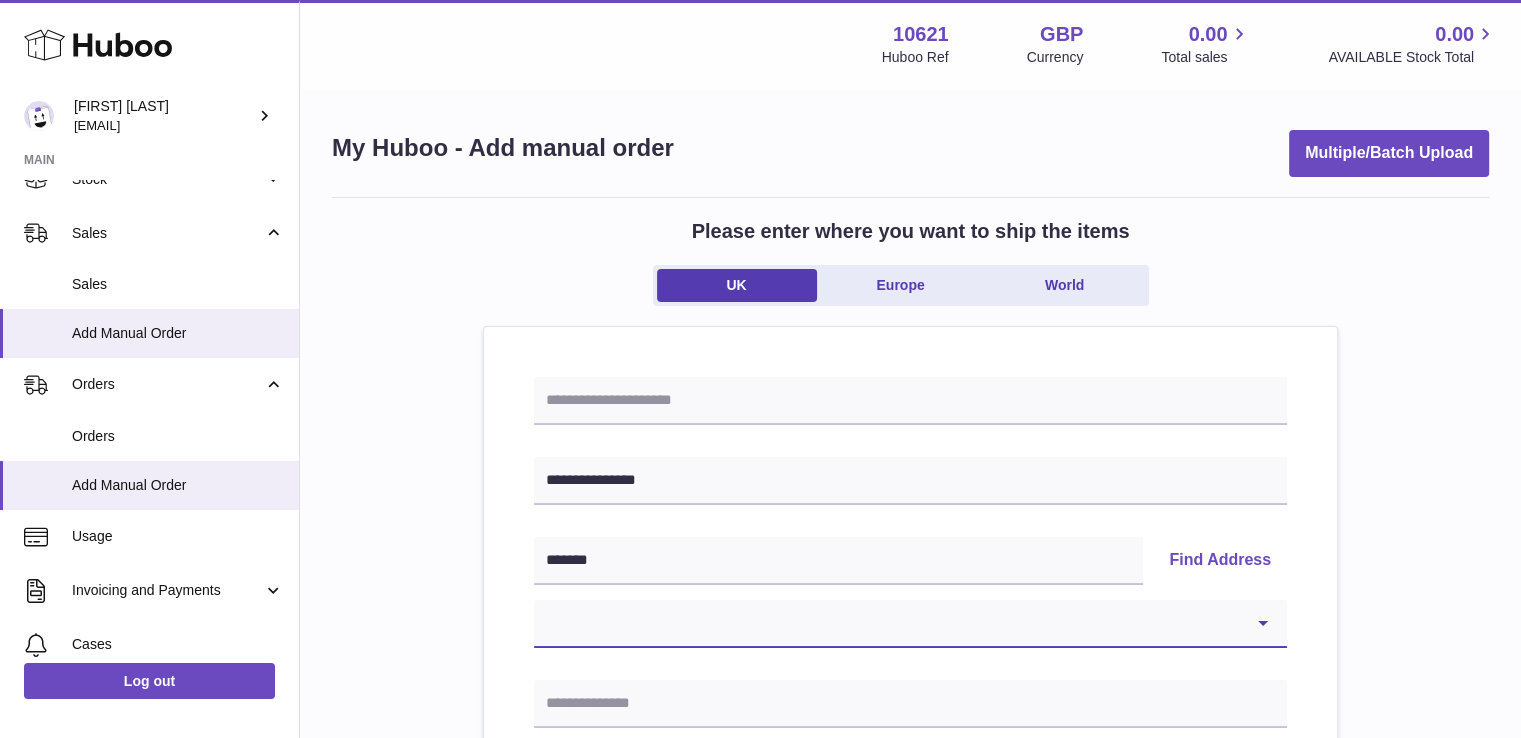 click on "**********" at bounding box center [910, 624] 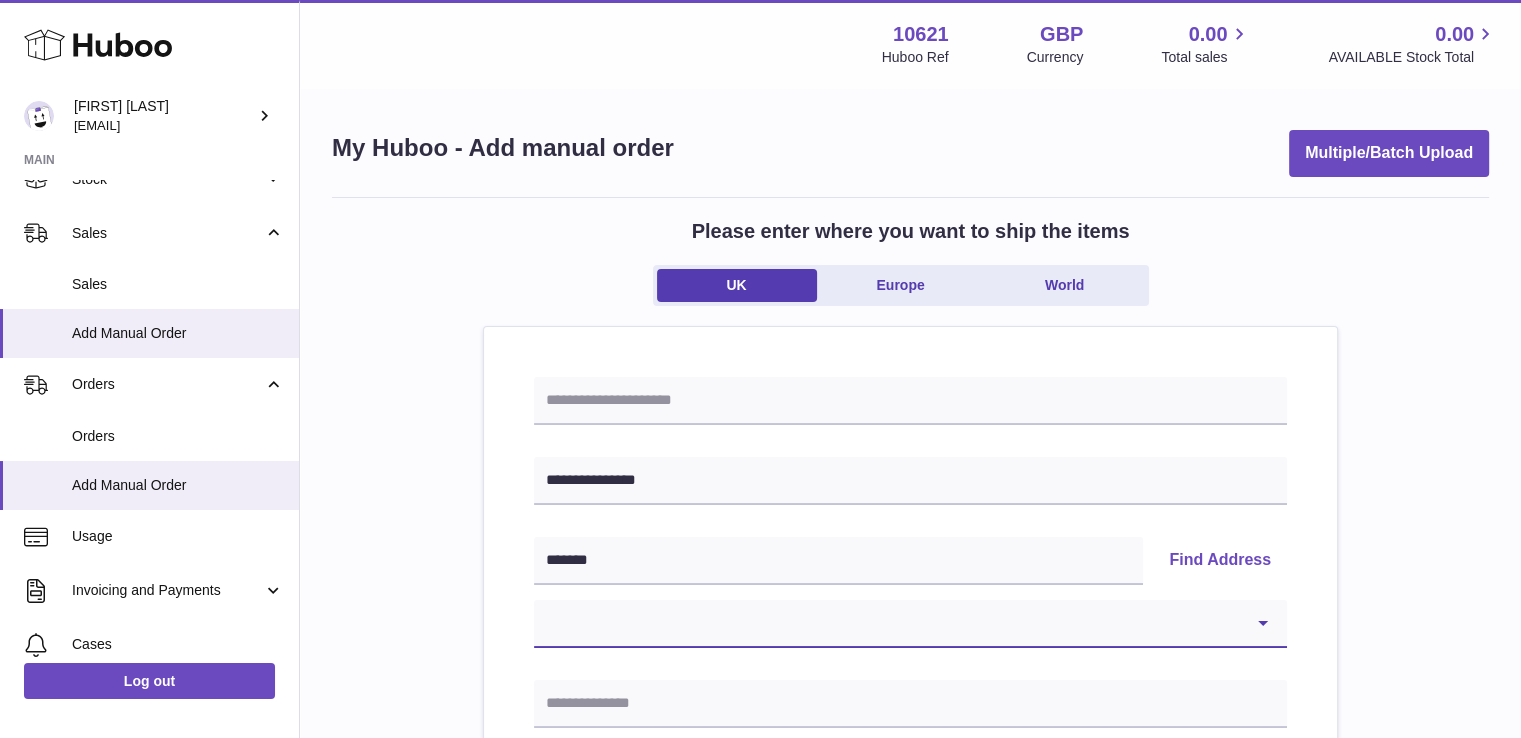 select on "*" 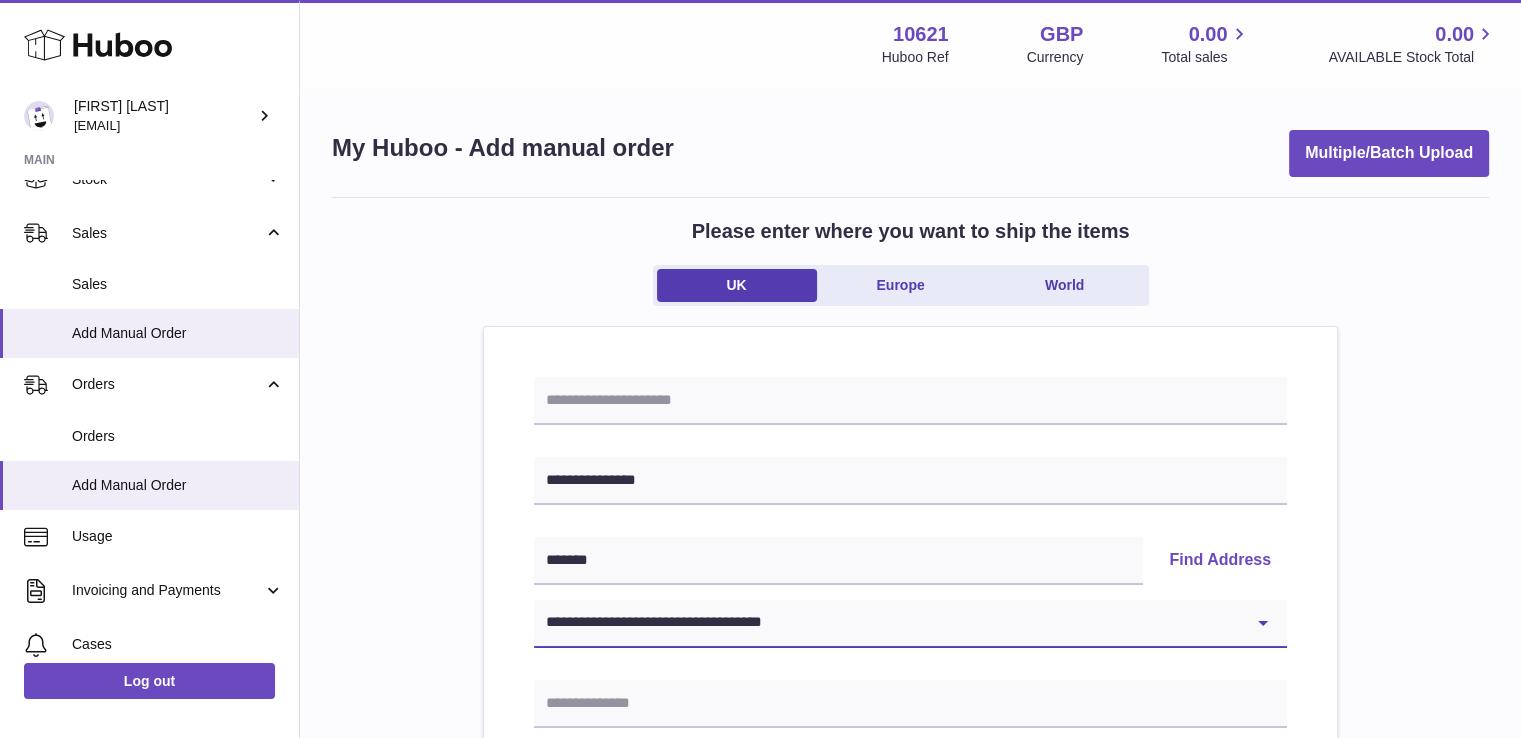 click on "**********" at bounding box center [910, 624] 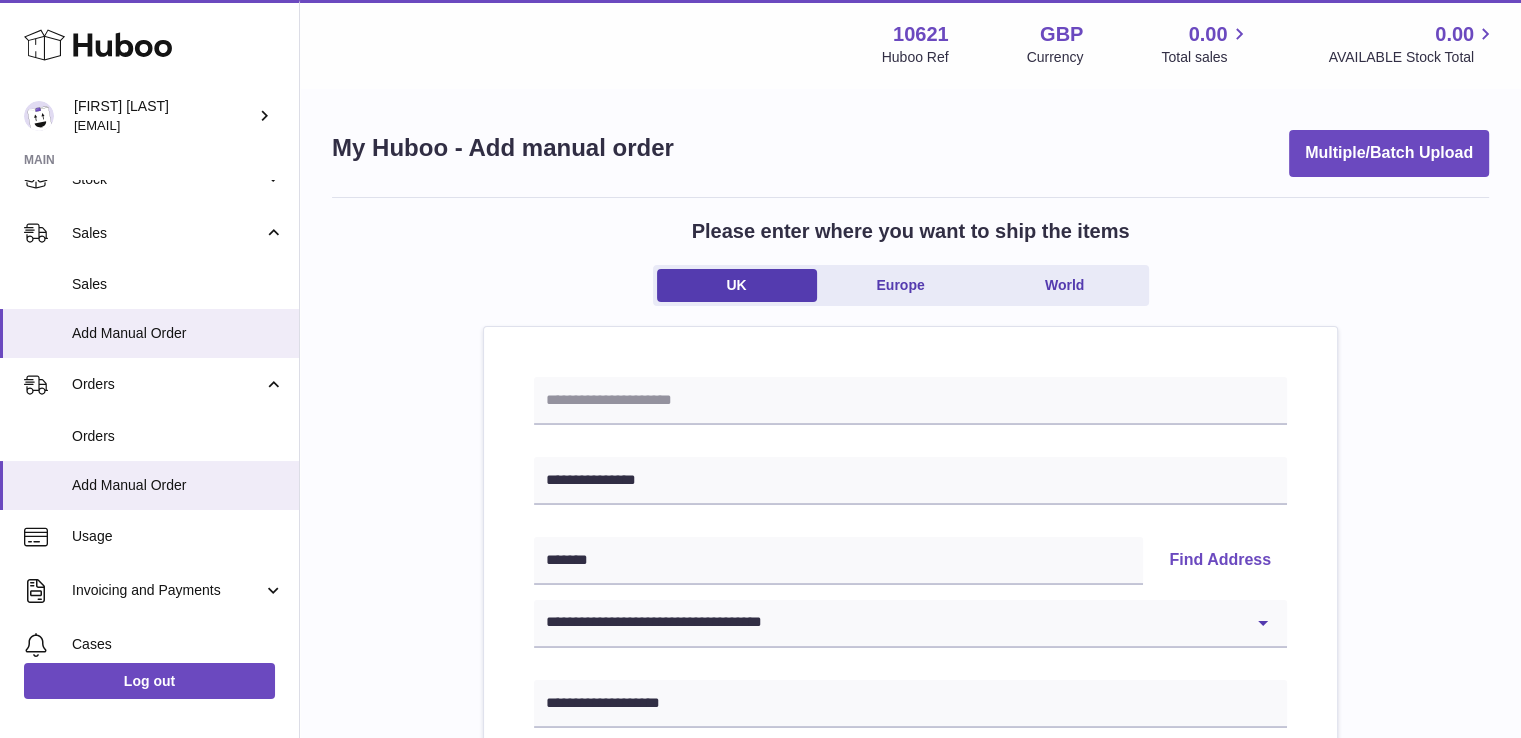 click on "**********" at bounding box center (910, 925) 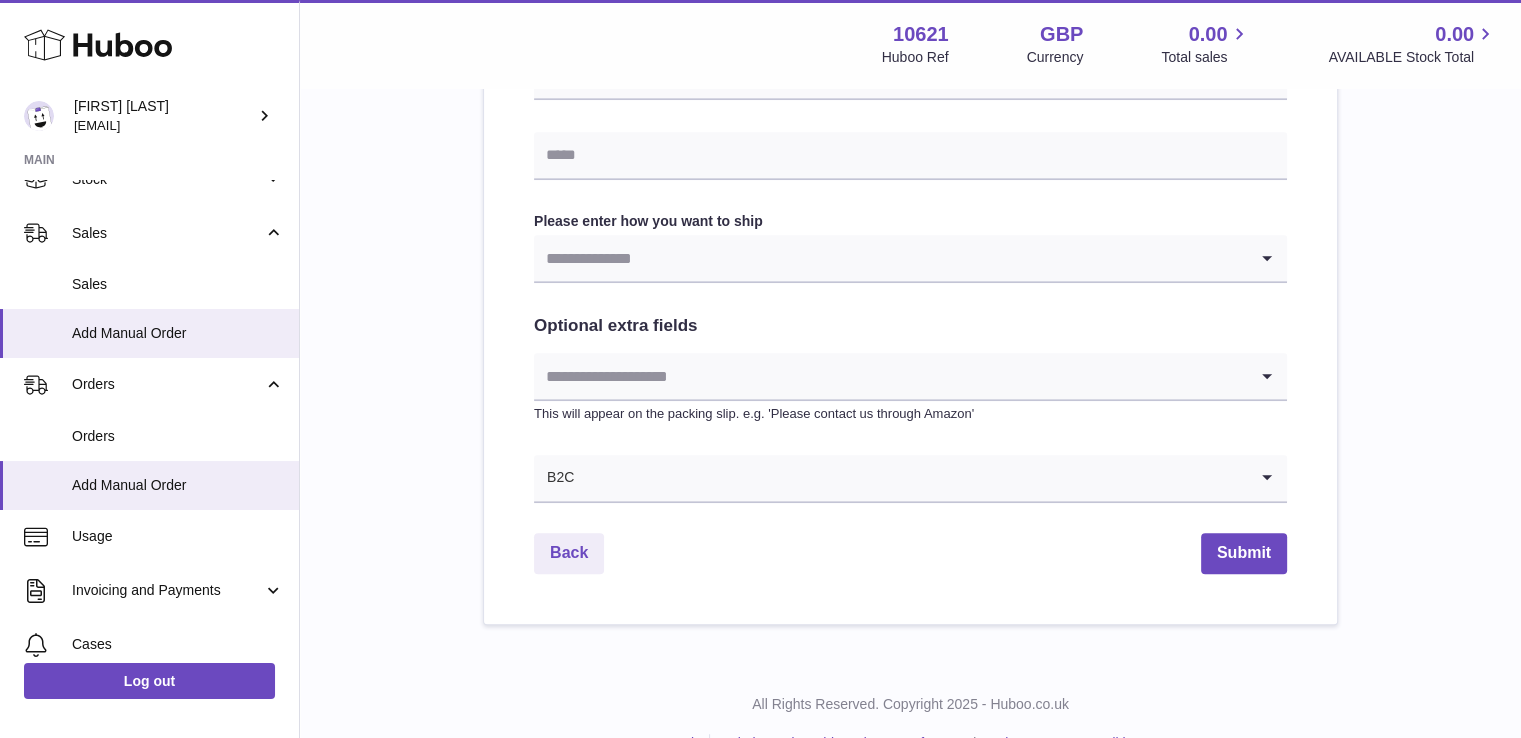 scroll, scrollTop: 1033, scrollLeft: 0, axis: vertical 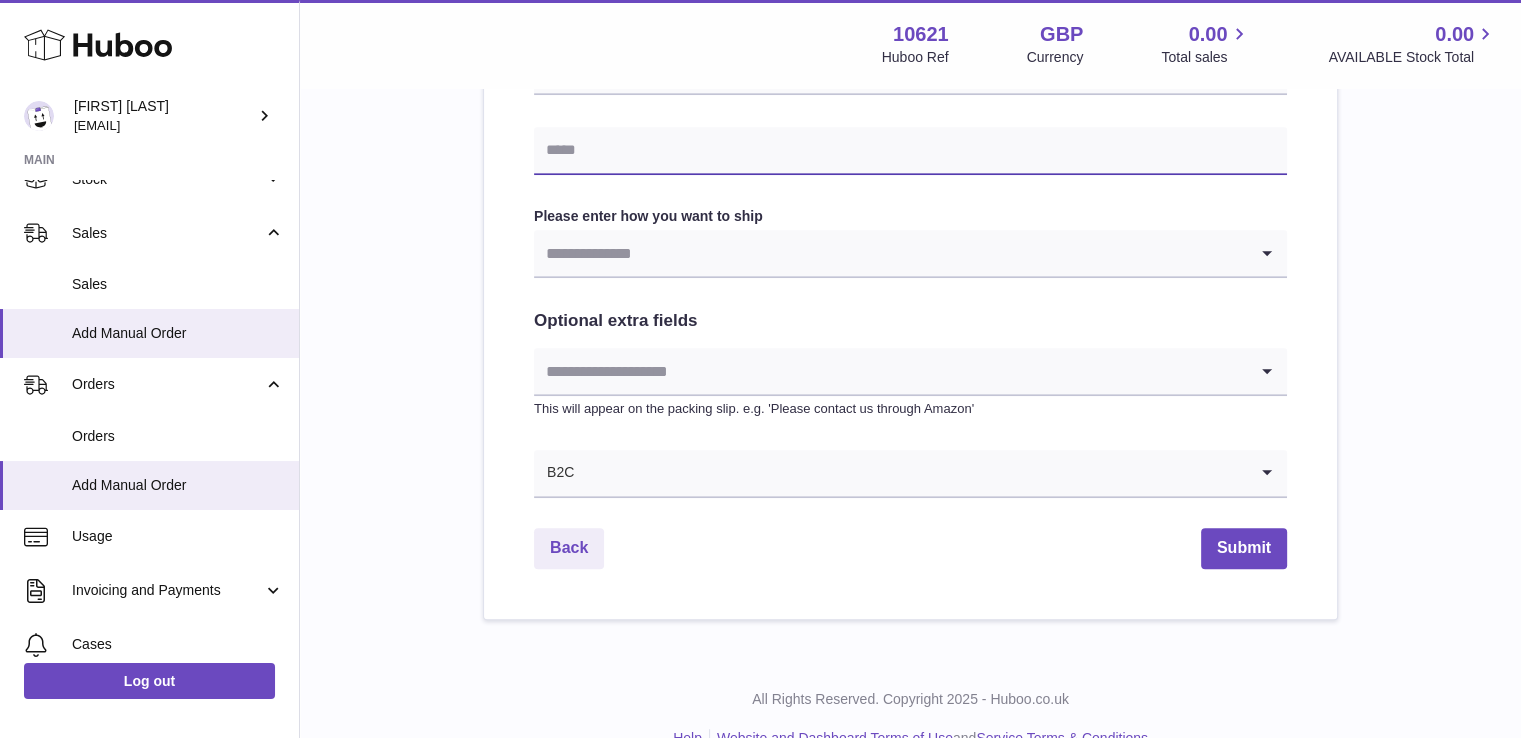 click at bounding box center (910, 151) 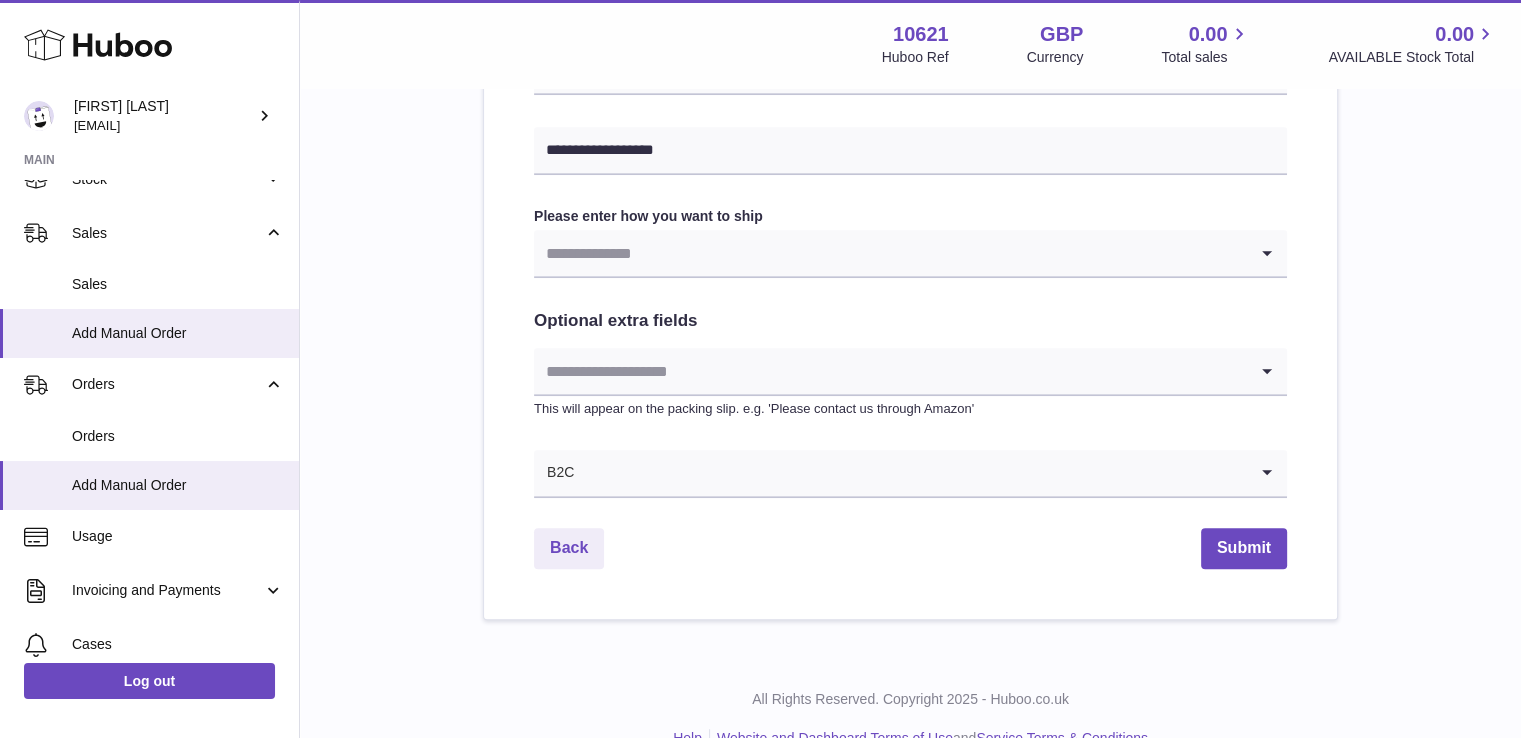 click at bounding box center [890, 253] 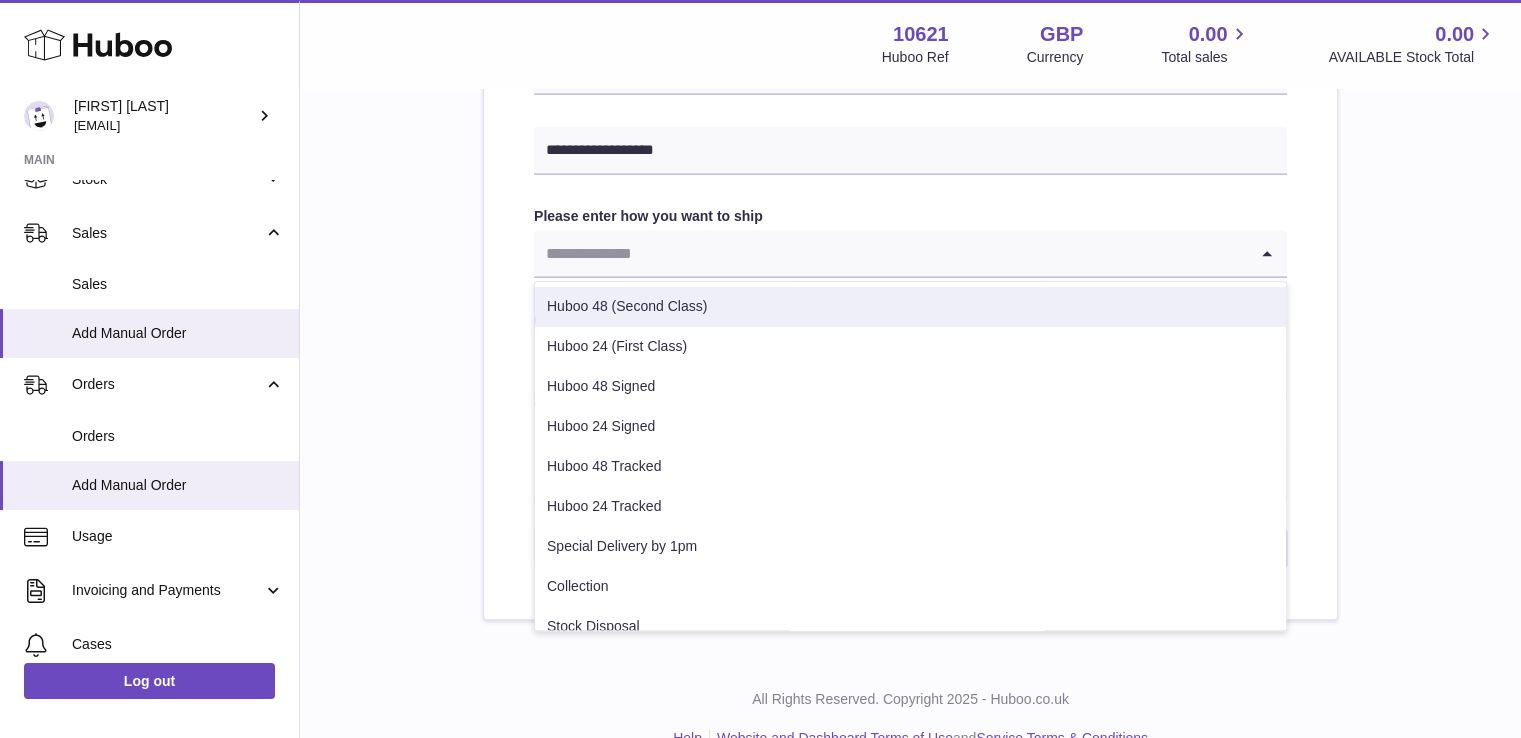 click on "Huboo 48 (Second Class)" at bounding box center [910, 307] 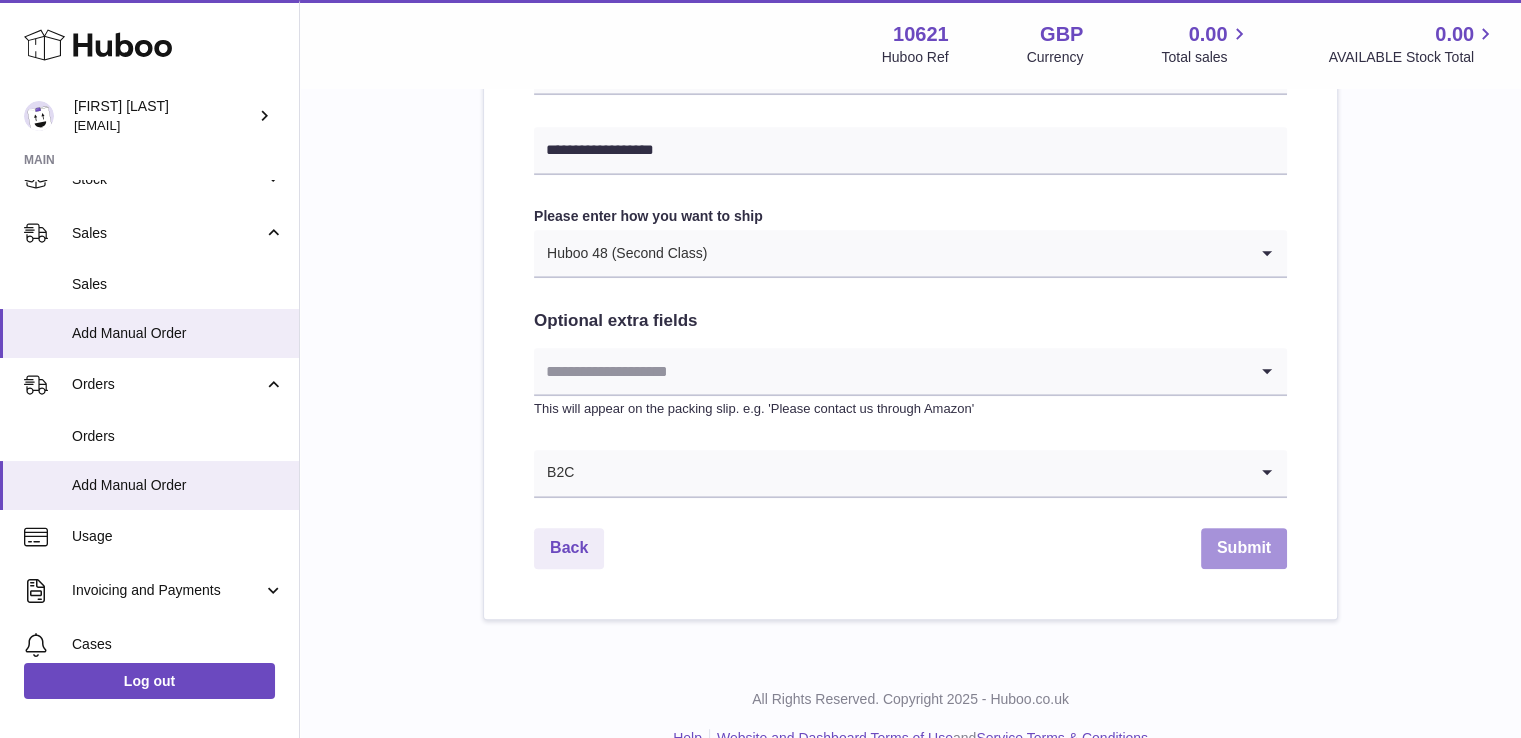 click on "Submit" at bounding box center [1244, 548] 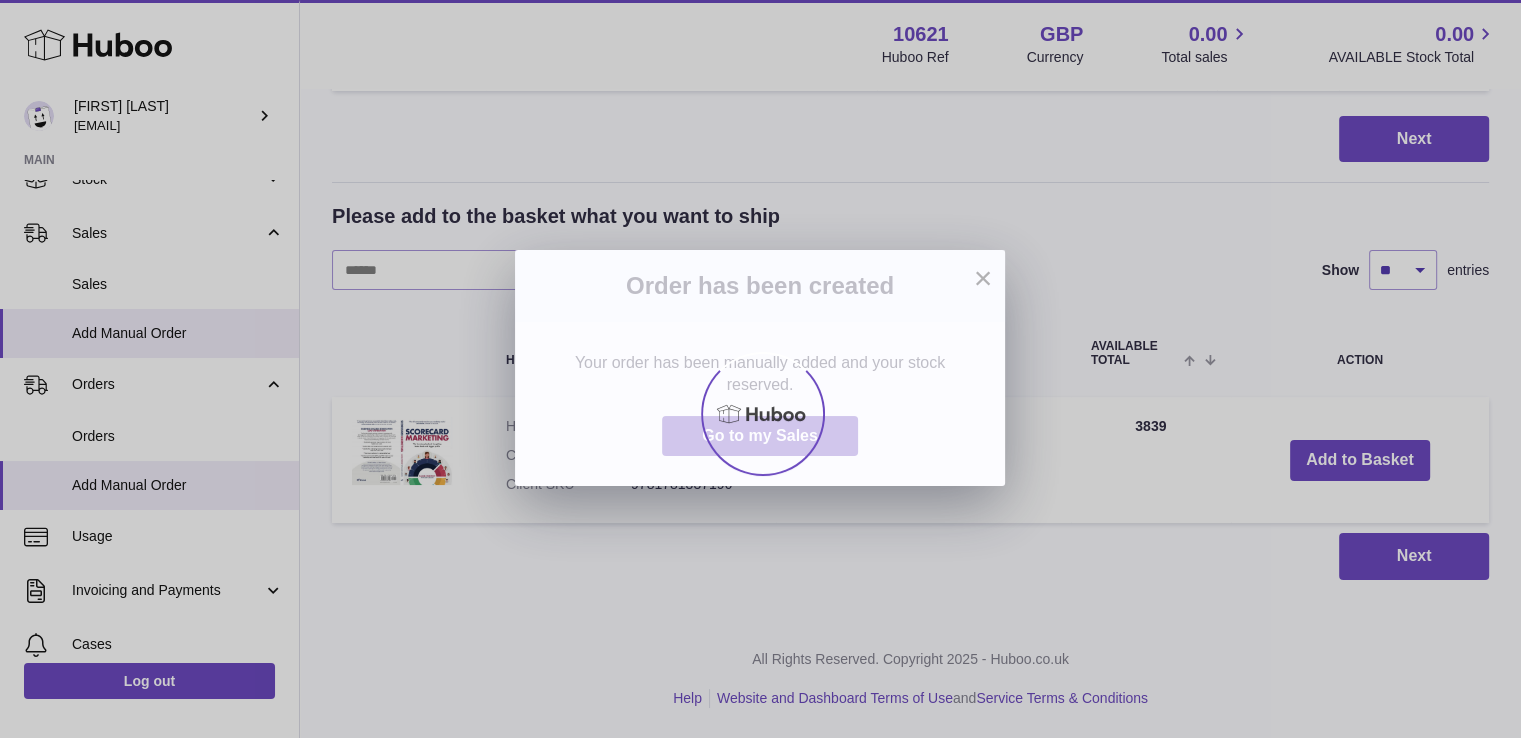 scroll, scrollTop: 0, scrollLeft: 0, axis: both 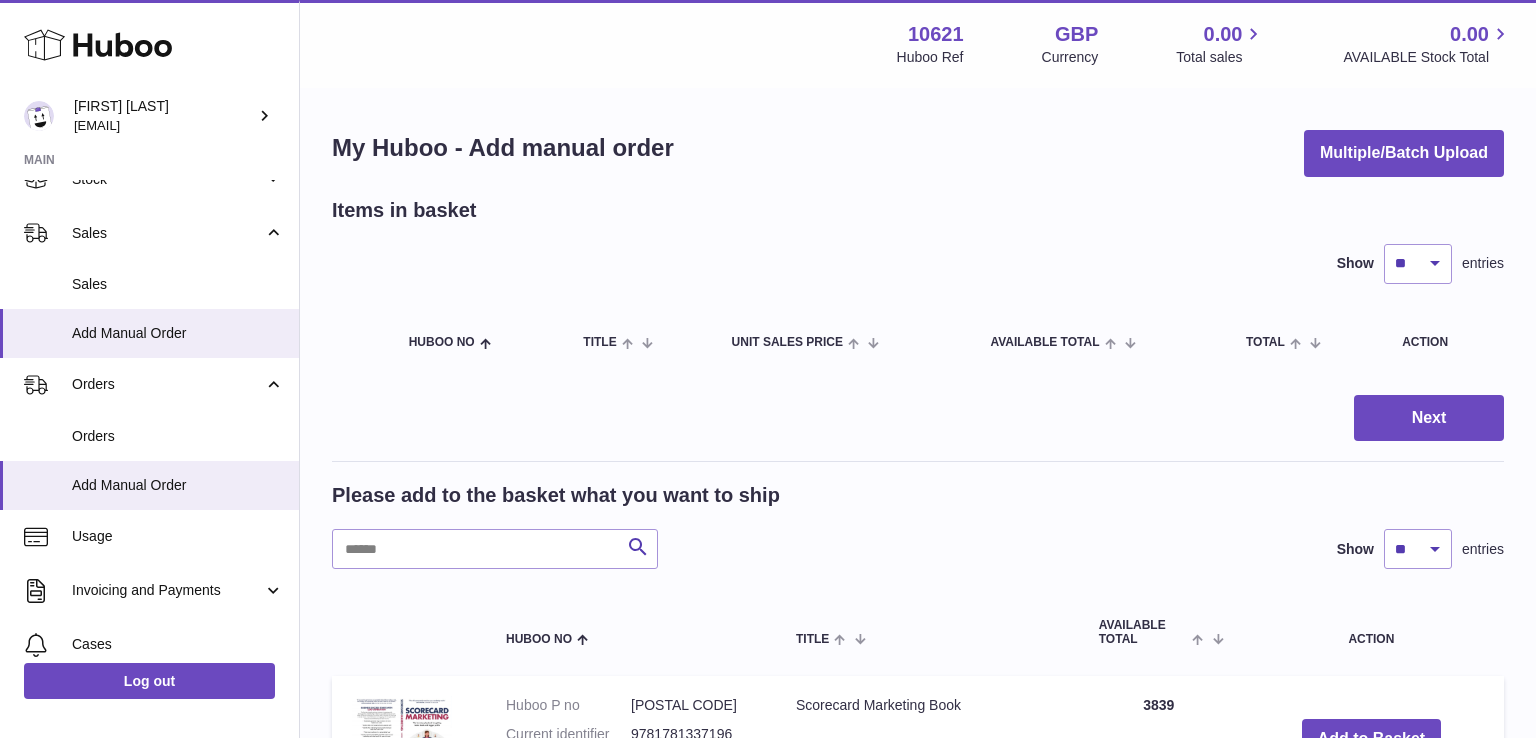 click at bounding box center [768, 369] 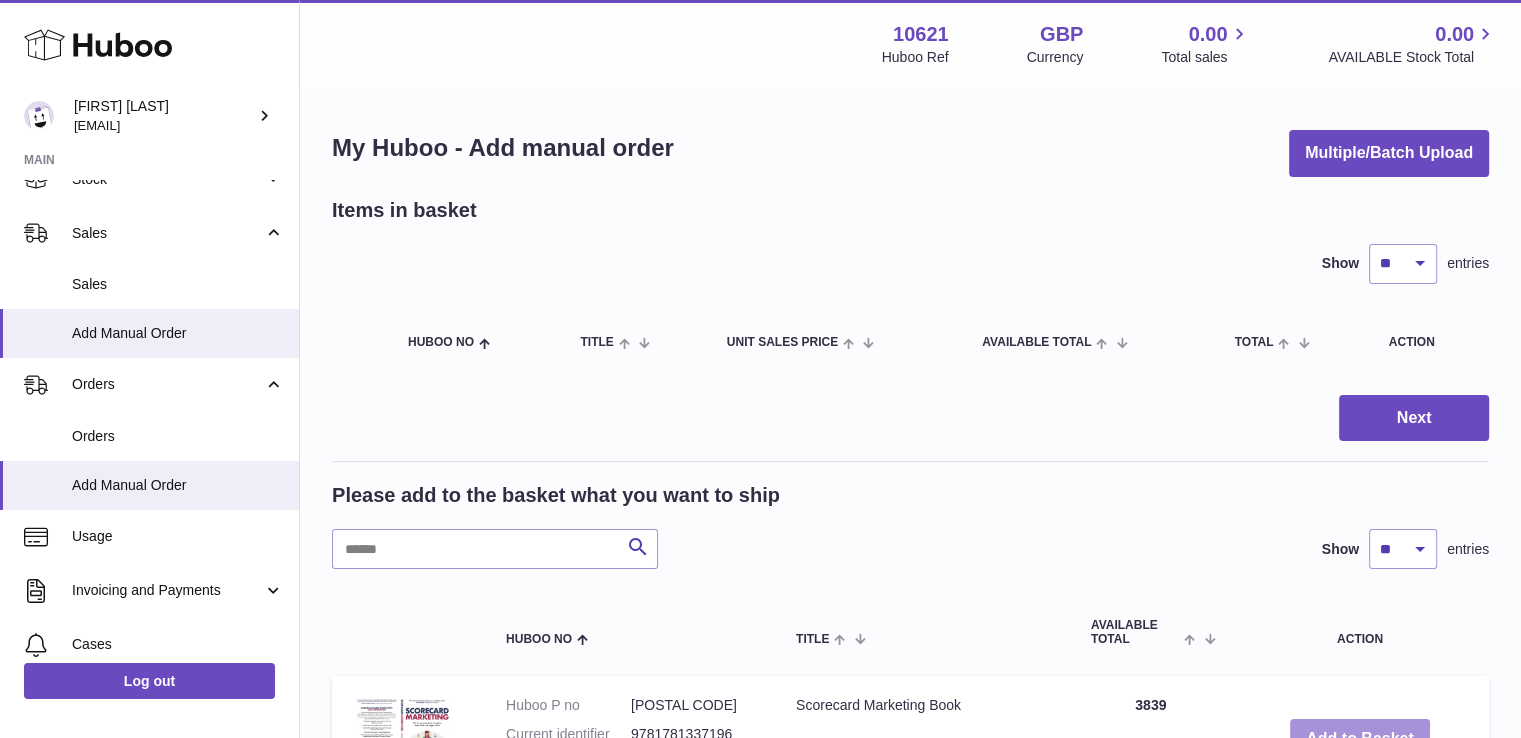click on "Add to Basket" at bounding box center (1360, 739) 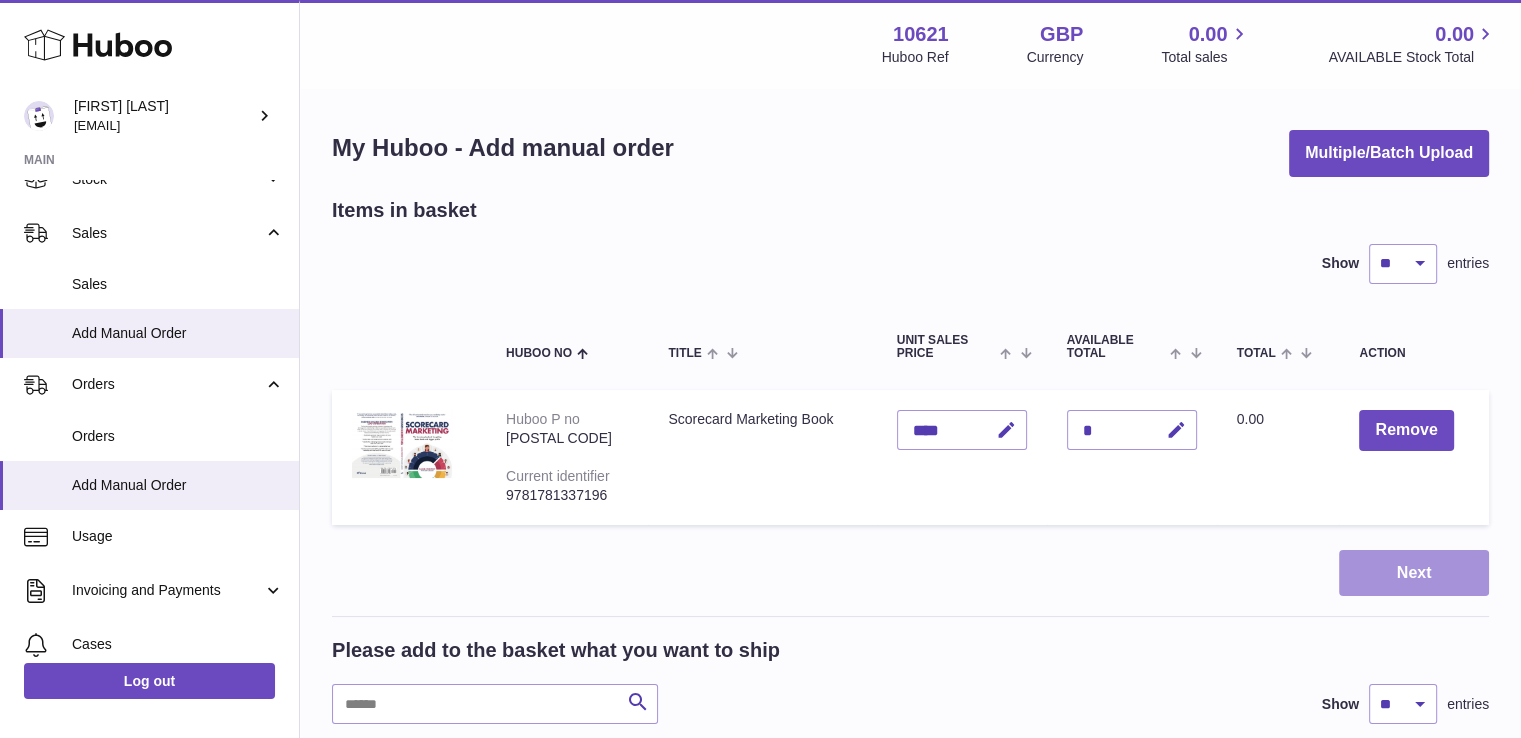 click on "Next" at bounding box center (1414, 573) 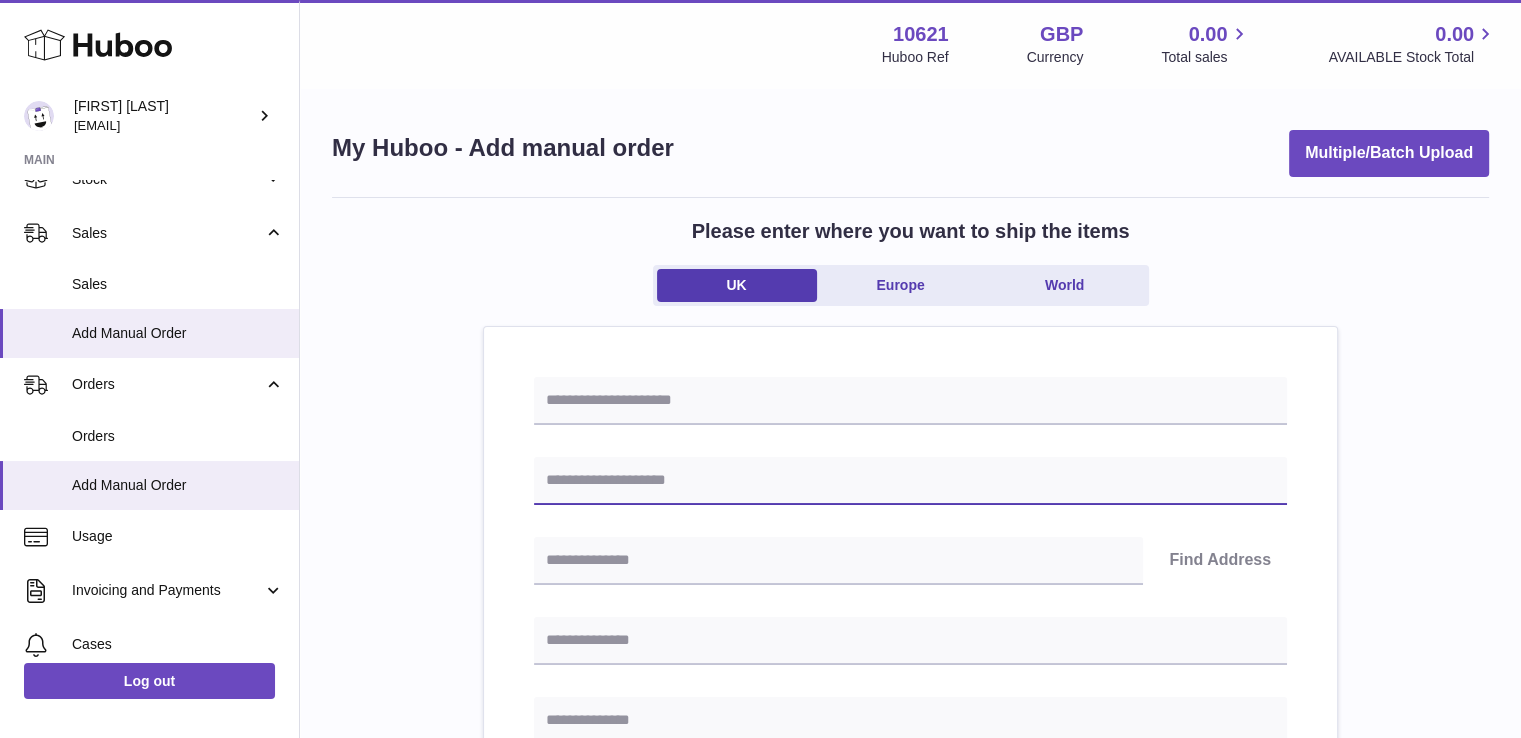 click at bounding box center [910, 481] 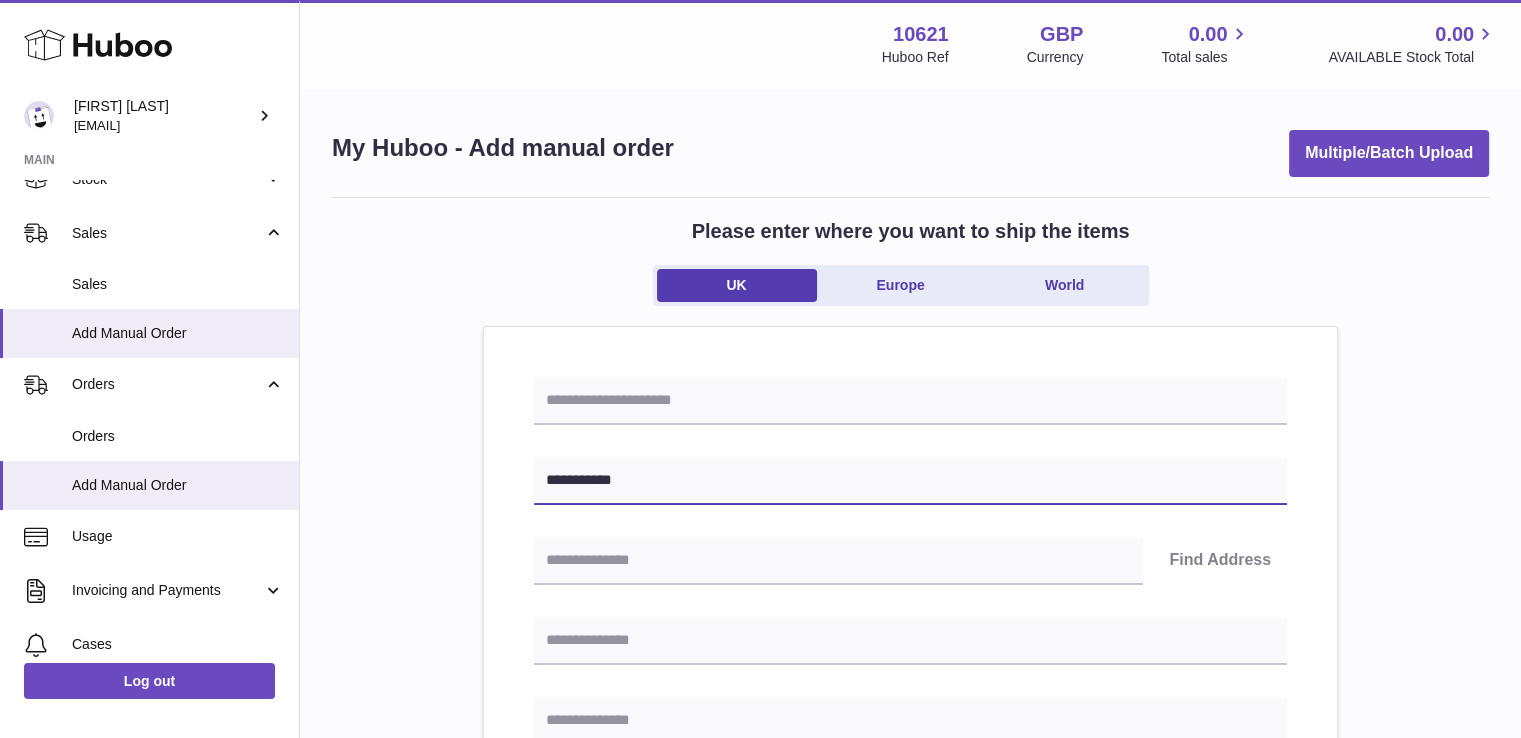 type on "**********" 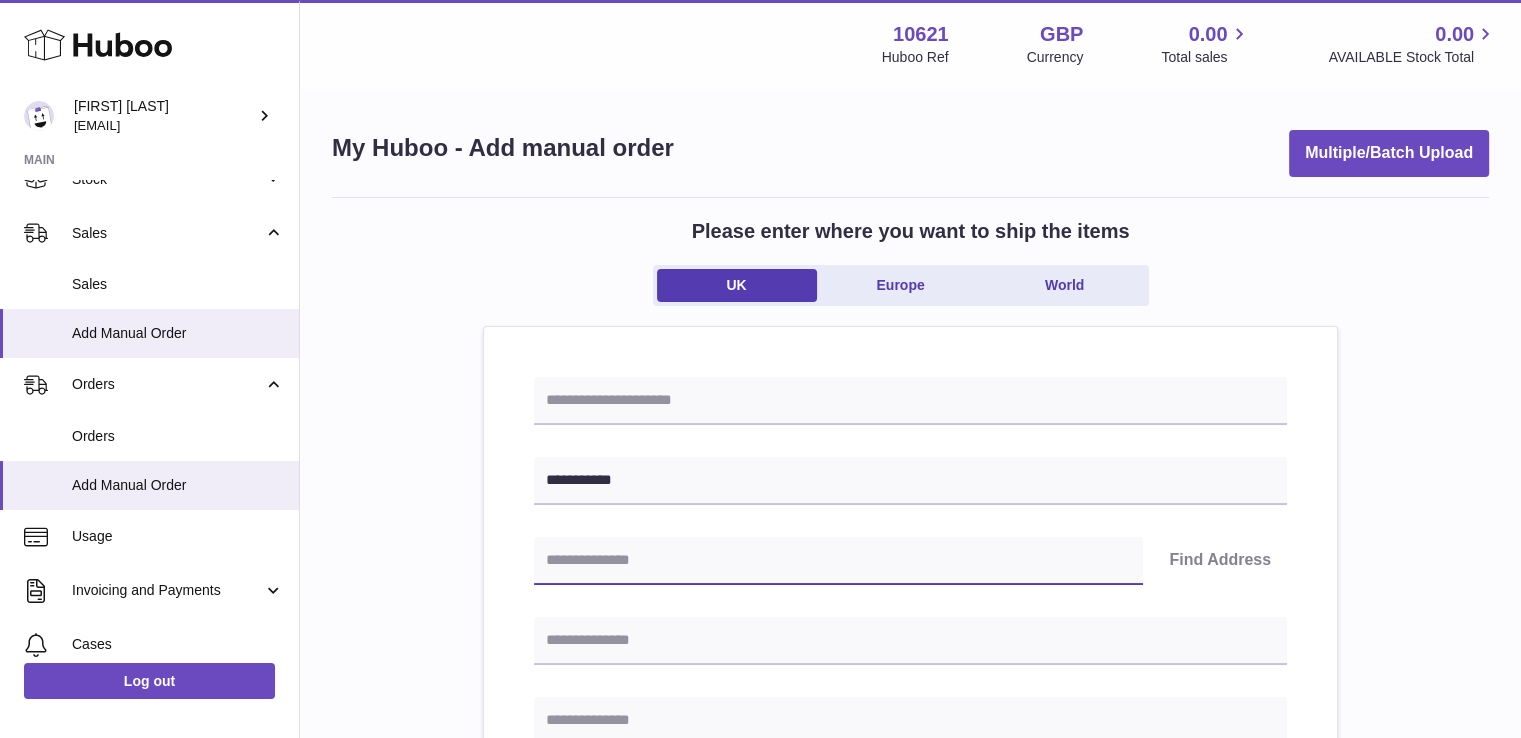 paste on "********" 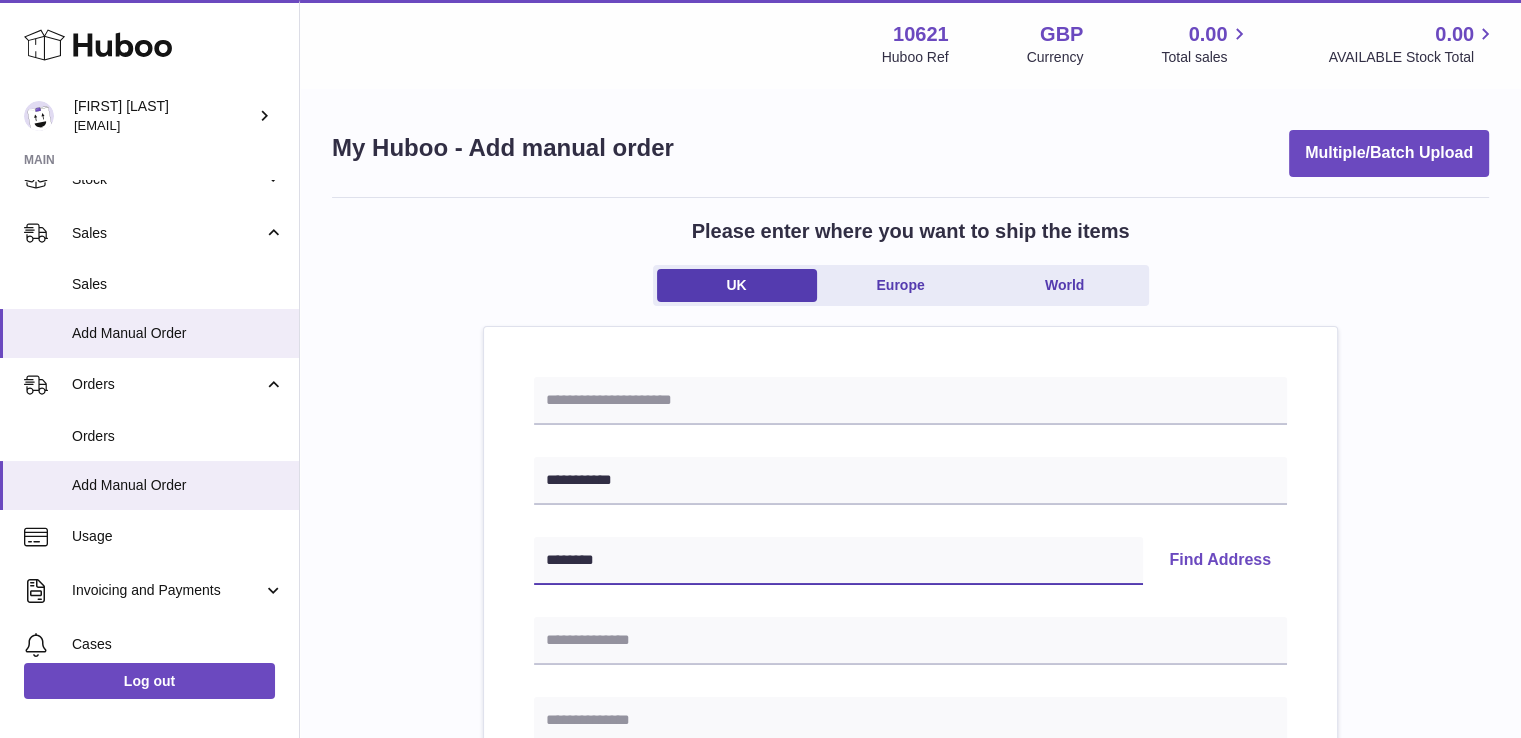 type on "********" 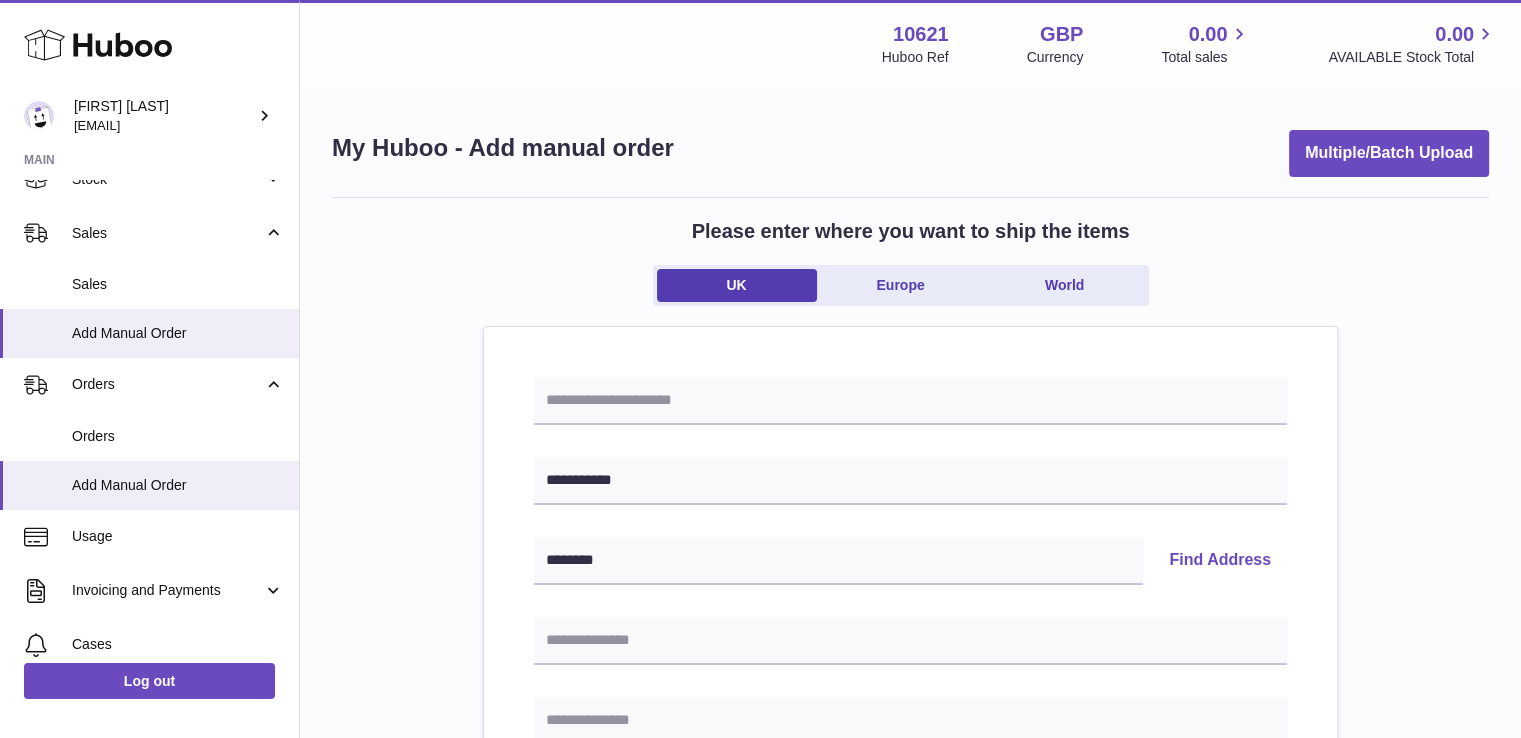 type 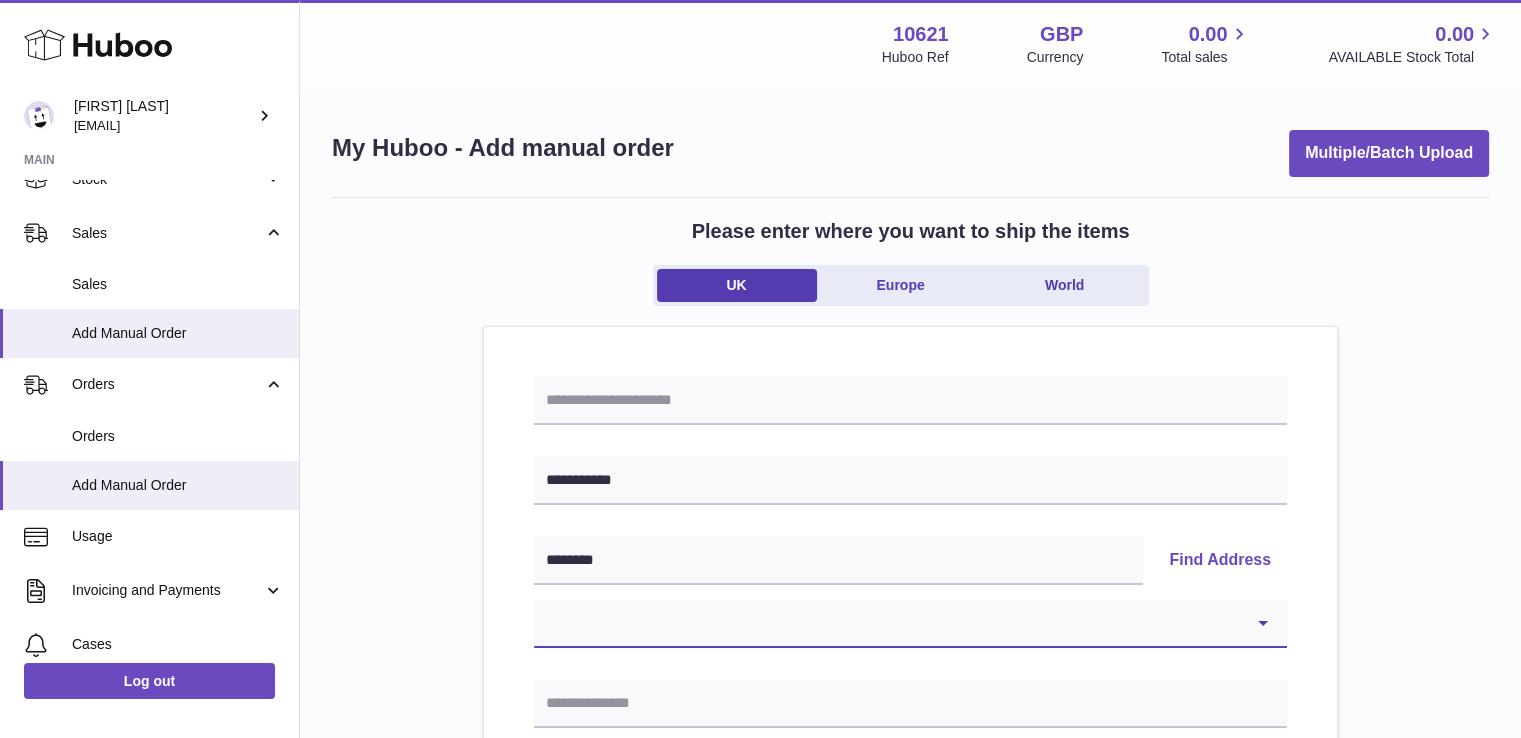 click on "**********" at bounding box center [910, 624] 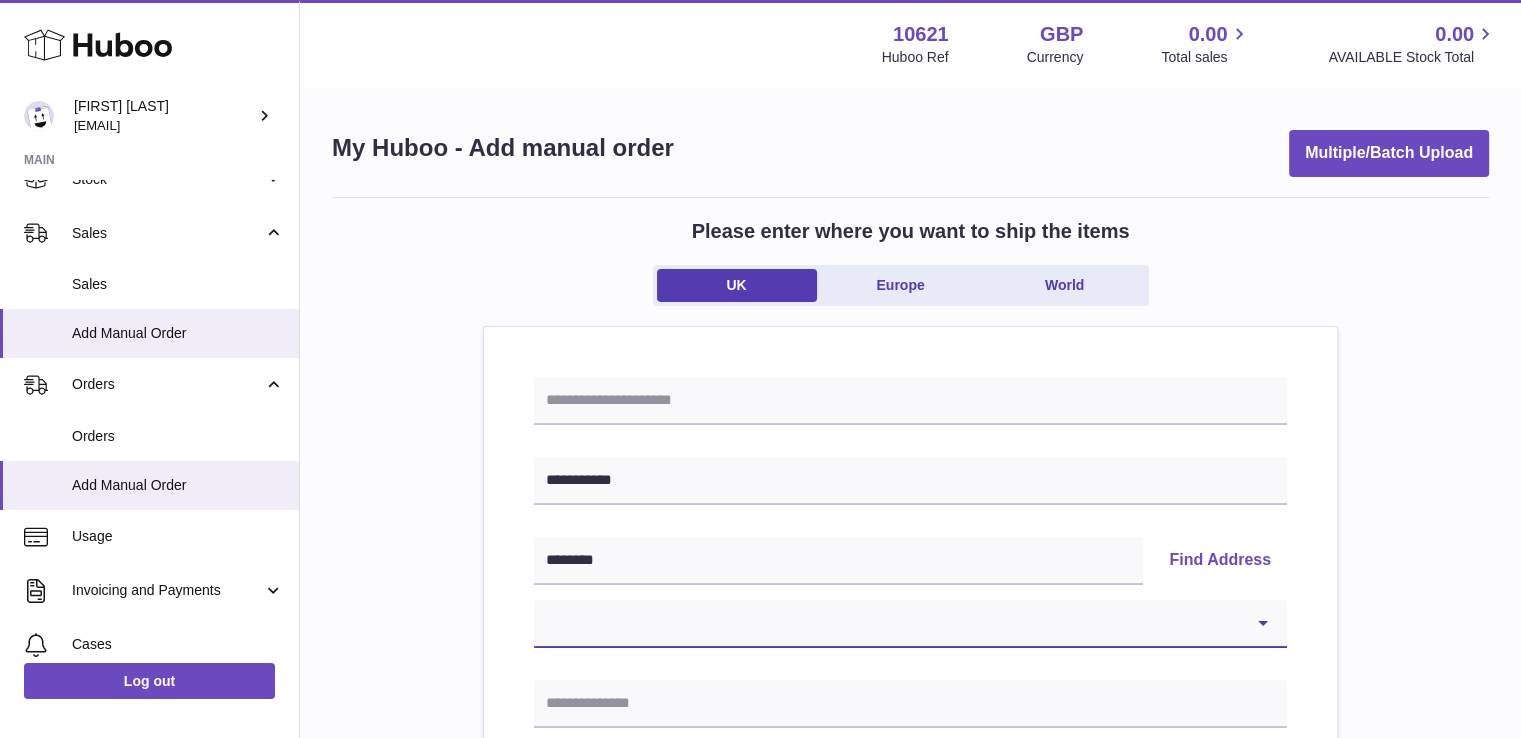 select on "**" 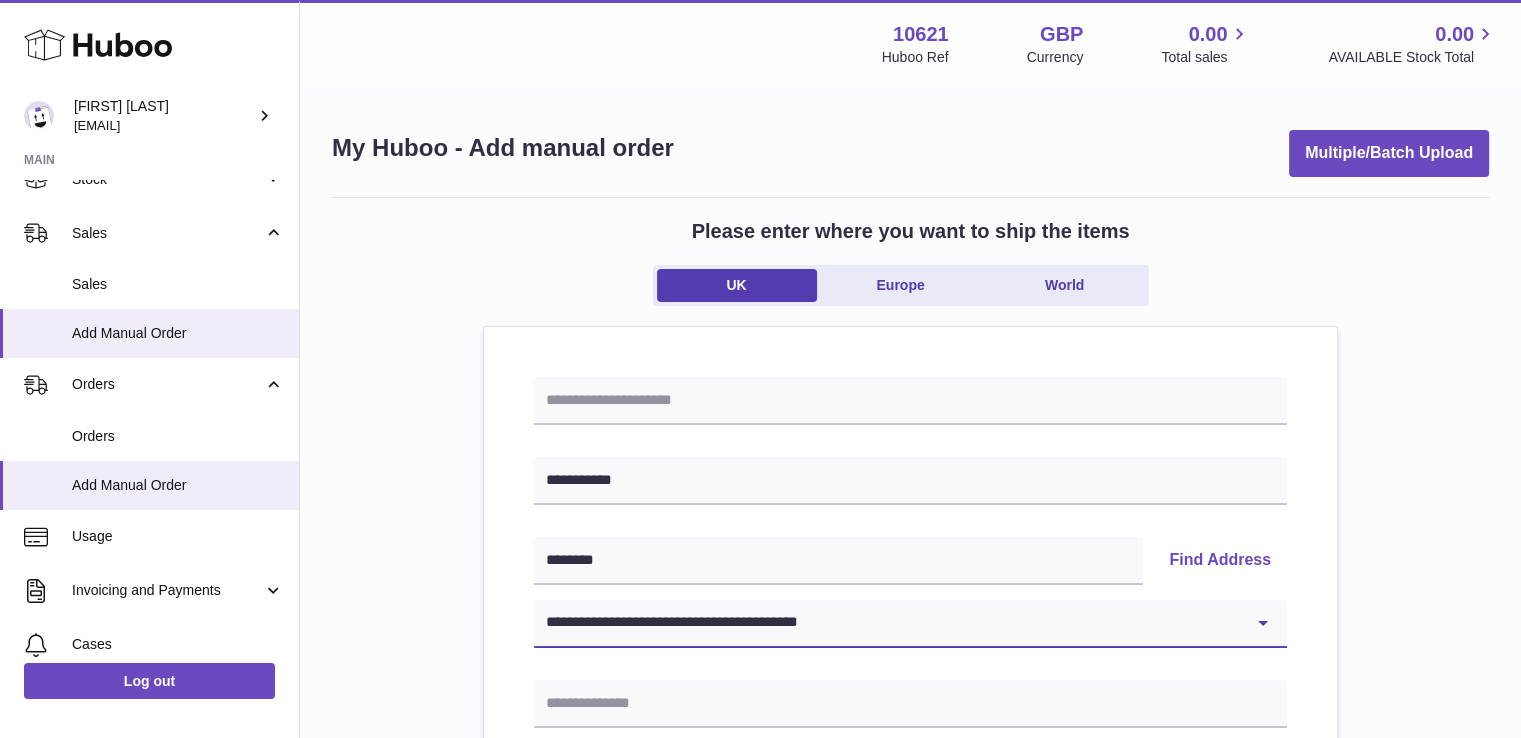 click on "**********" at bounding box center (910, 624) 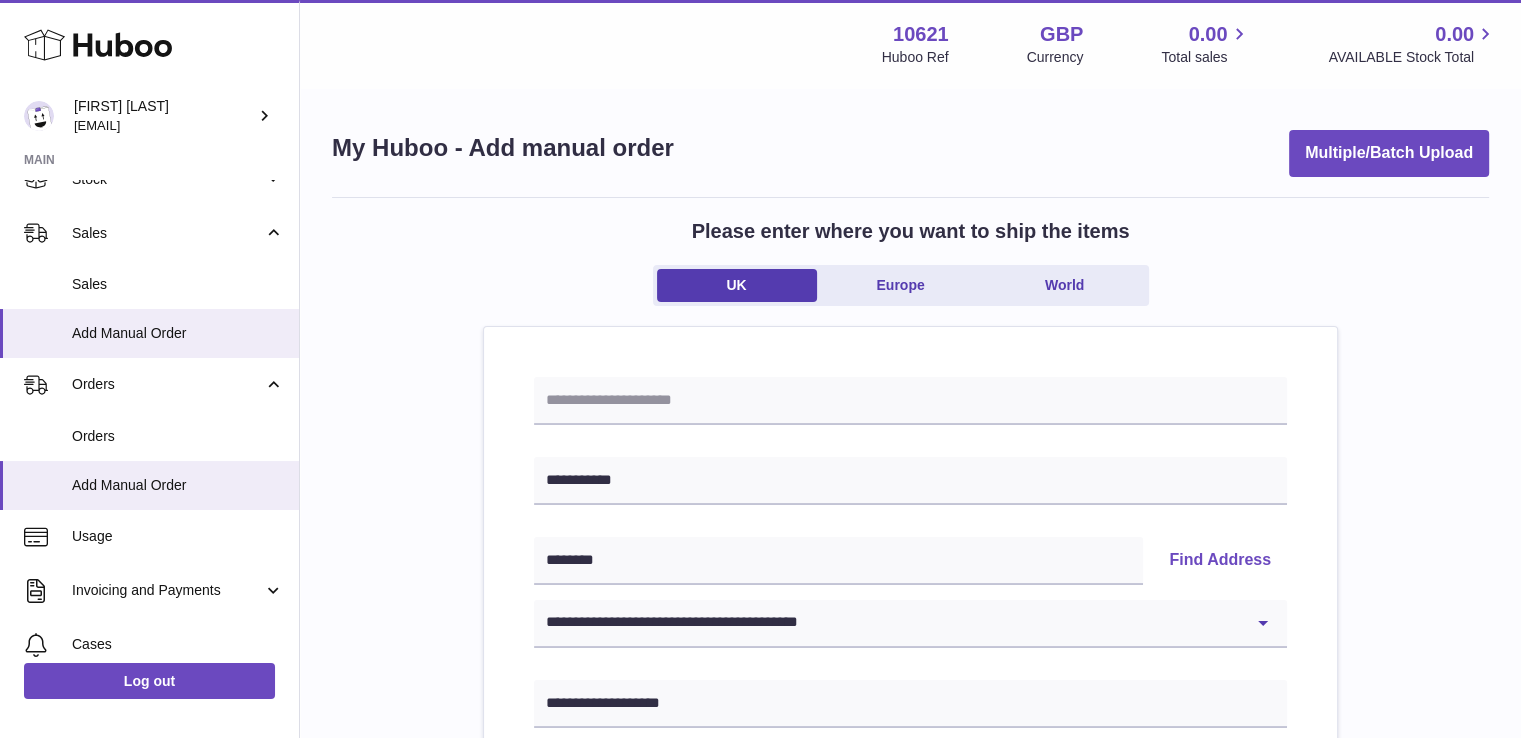 click on "**********" at bounding box center (910, 925) 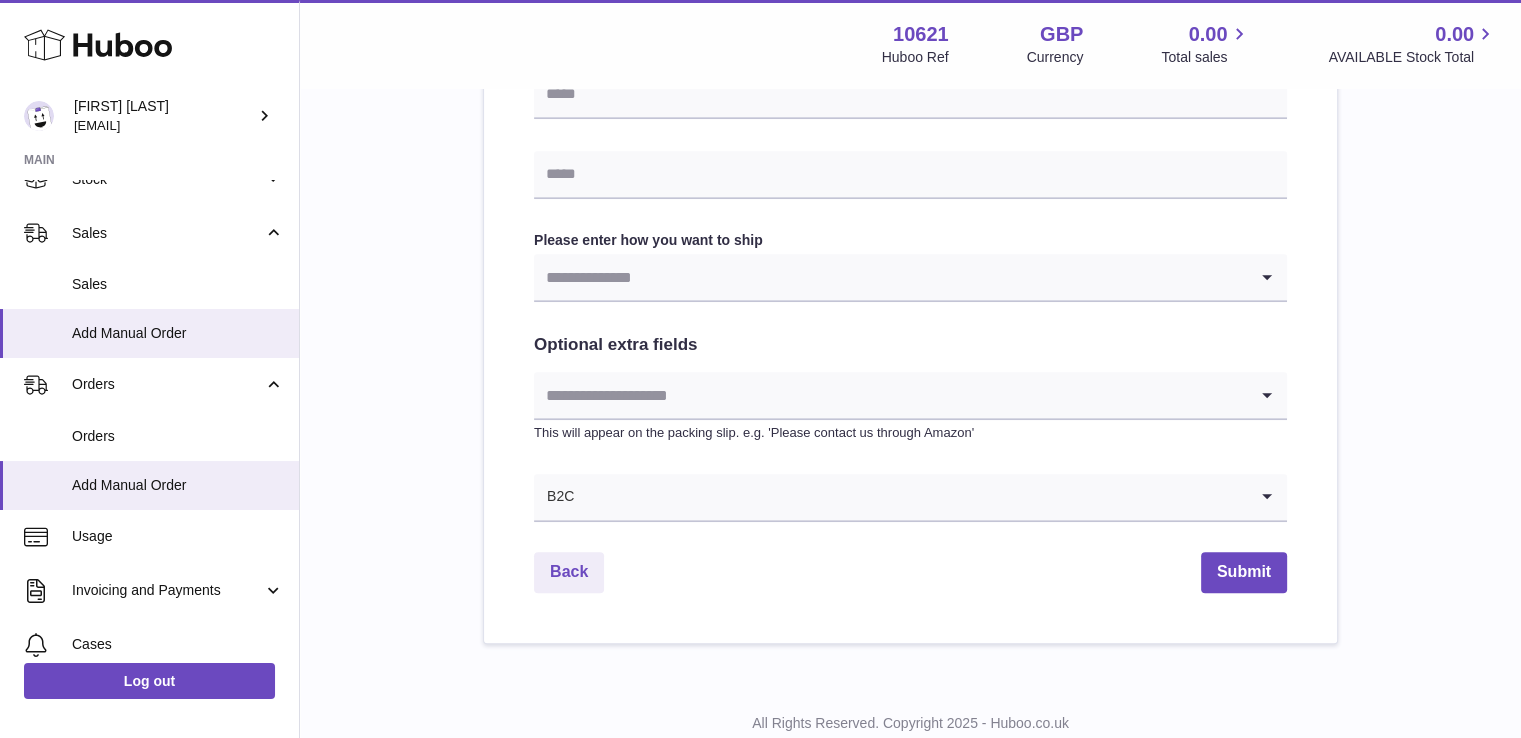 scroll, scrollTop: 1072, scrollLeft: 0, axis: vertical 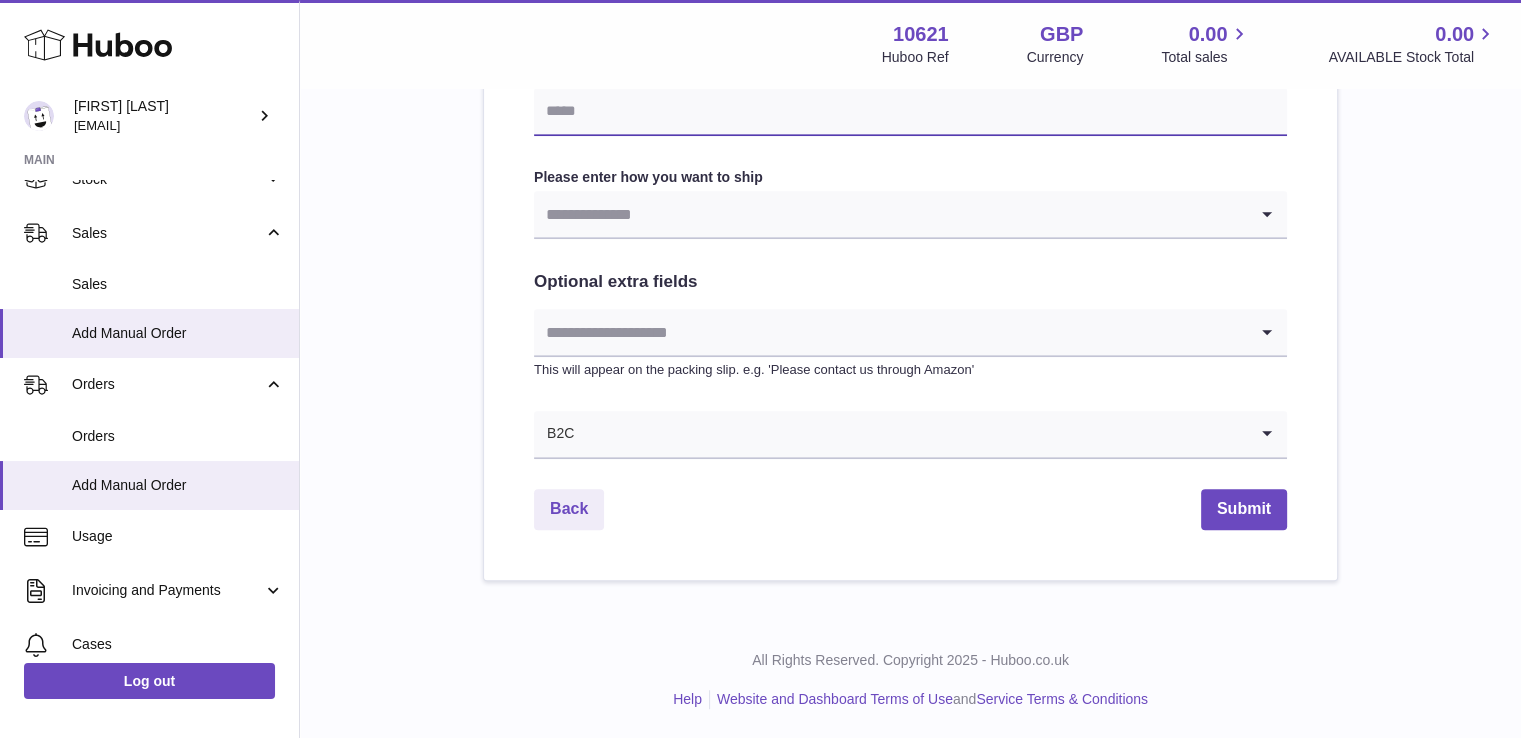 click at bounding box center (910, 112) 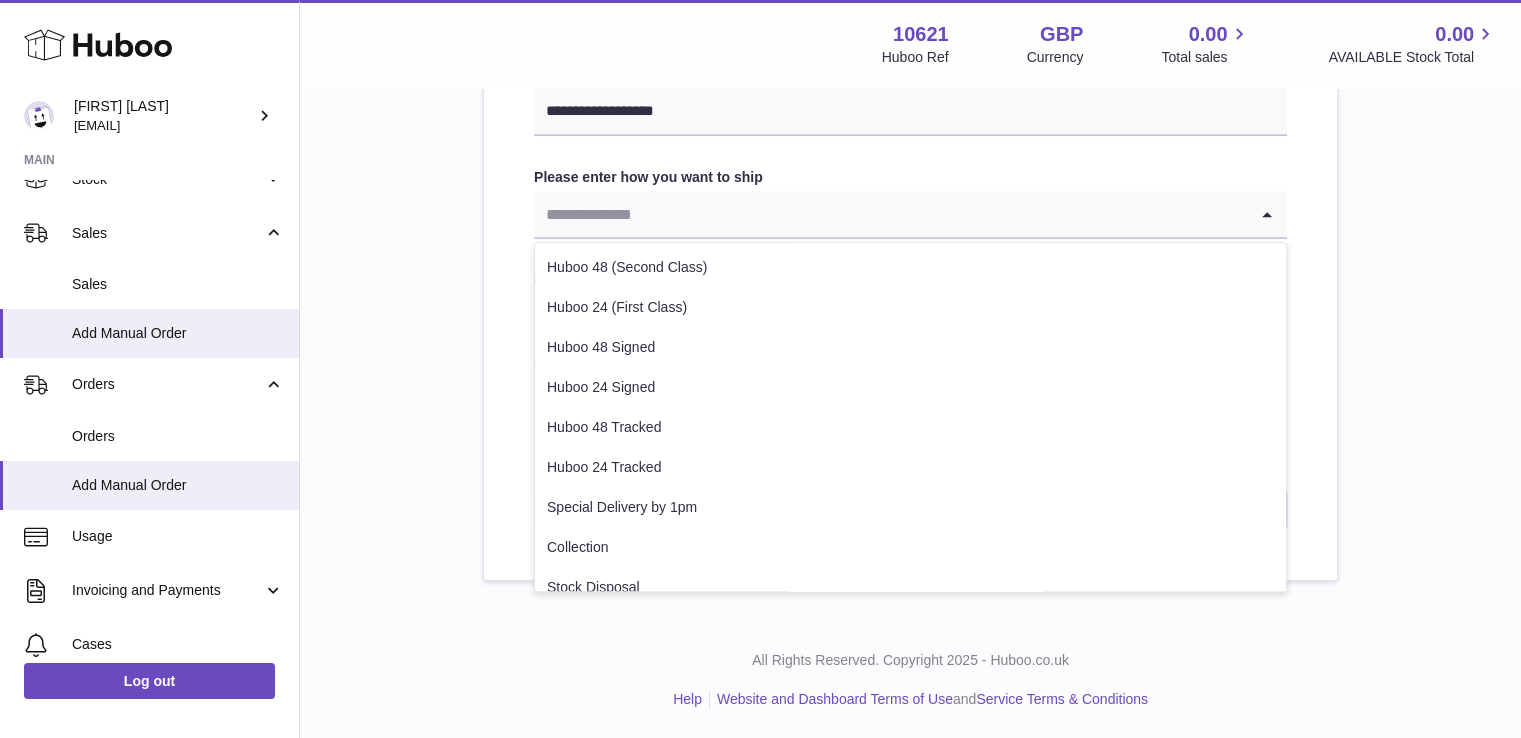 click at bounding box center [890, 214] 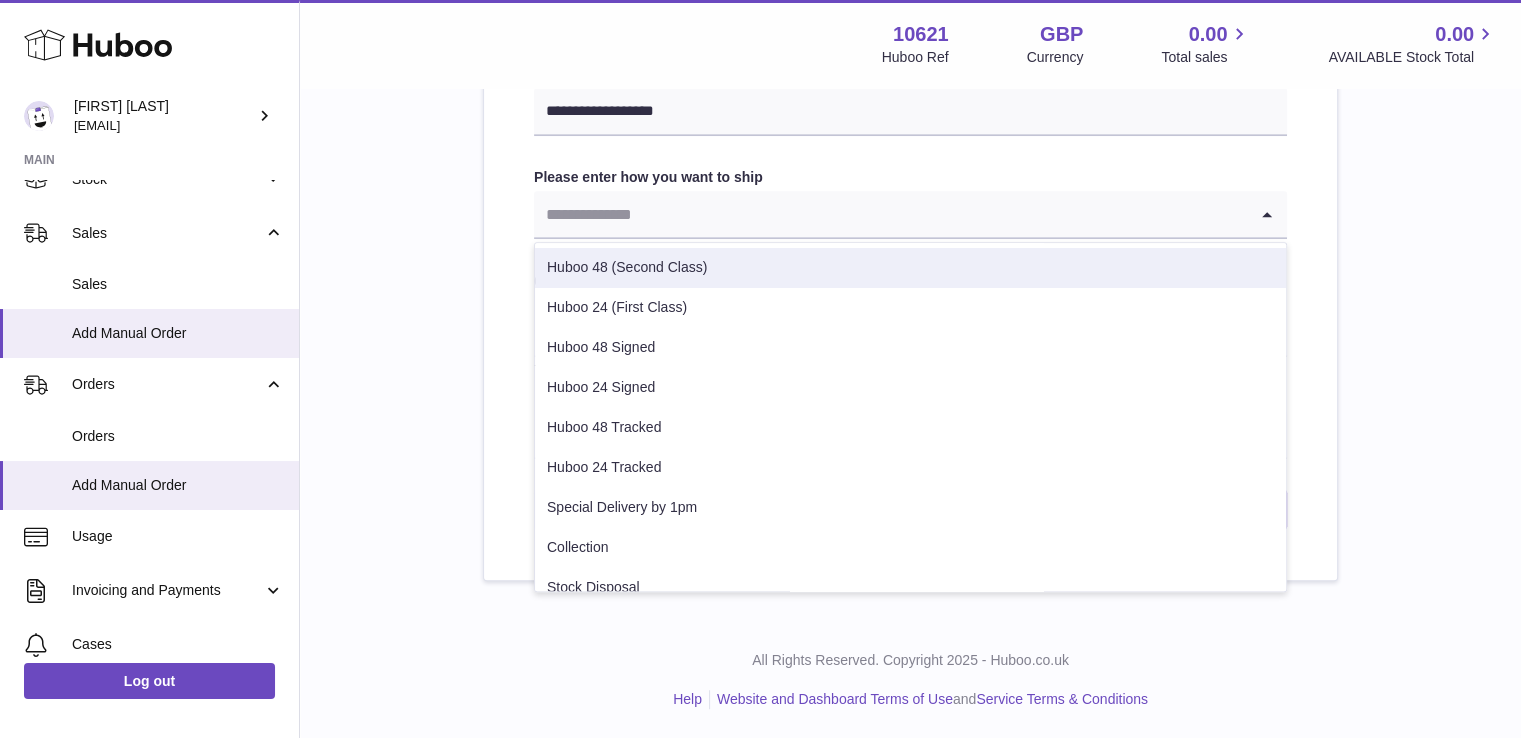 click on "Huboo 48 (Second Class)" at bounding box center [910, 268] 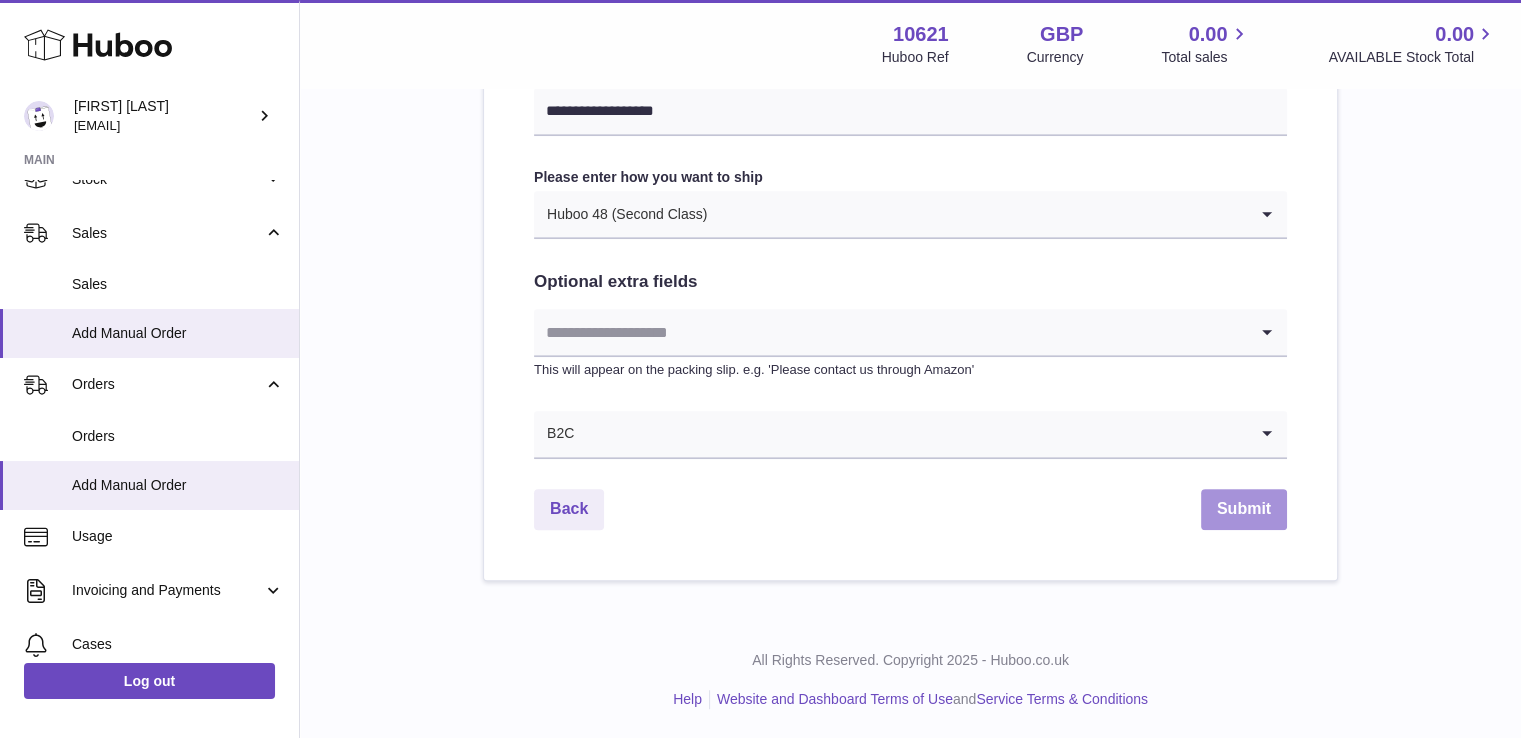 click on "Submit" at bounding box center [1244, 509] 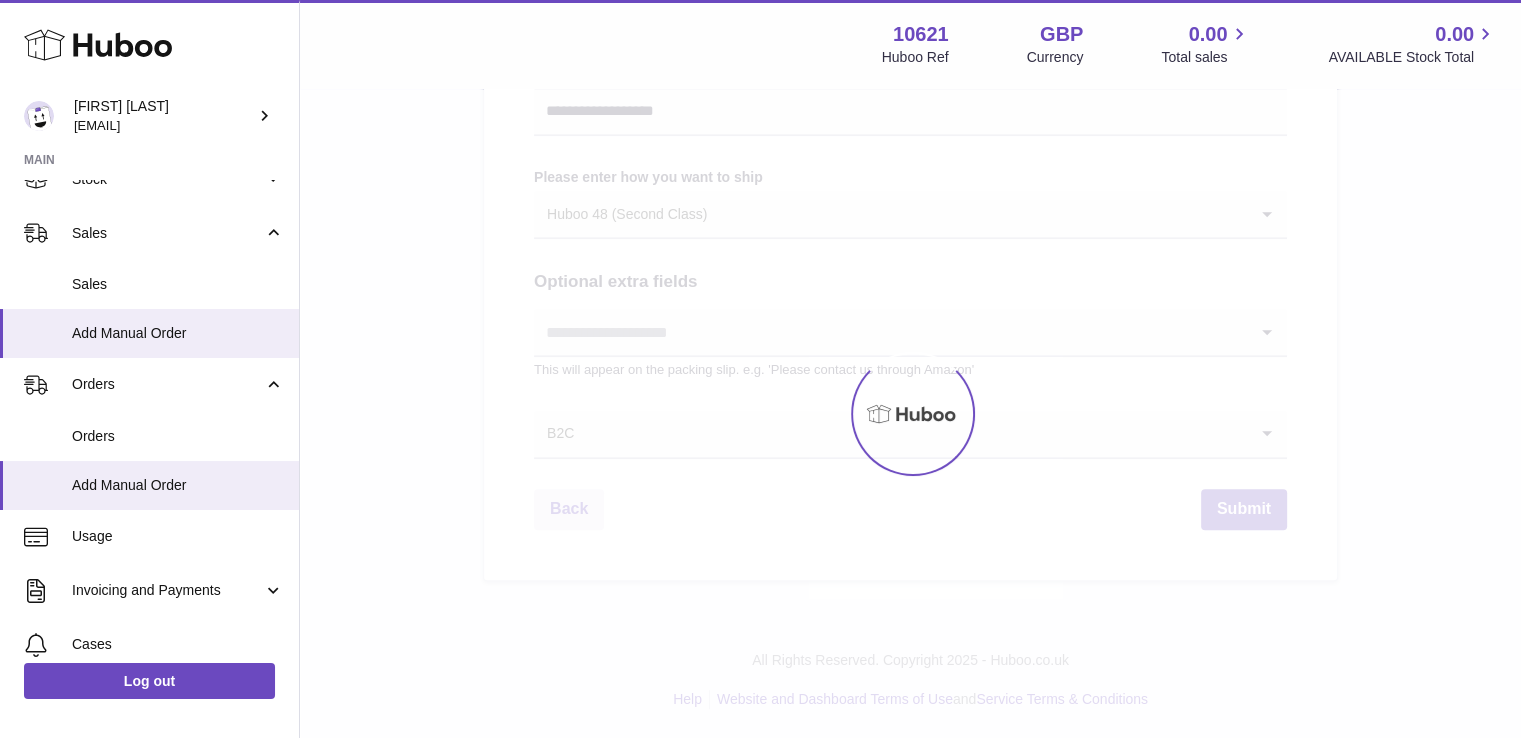 scroll, scrollTop: 0, scrollLeft: 0, axis: both 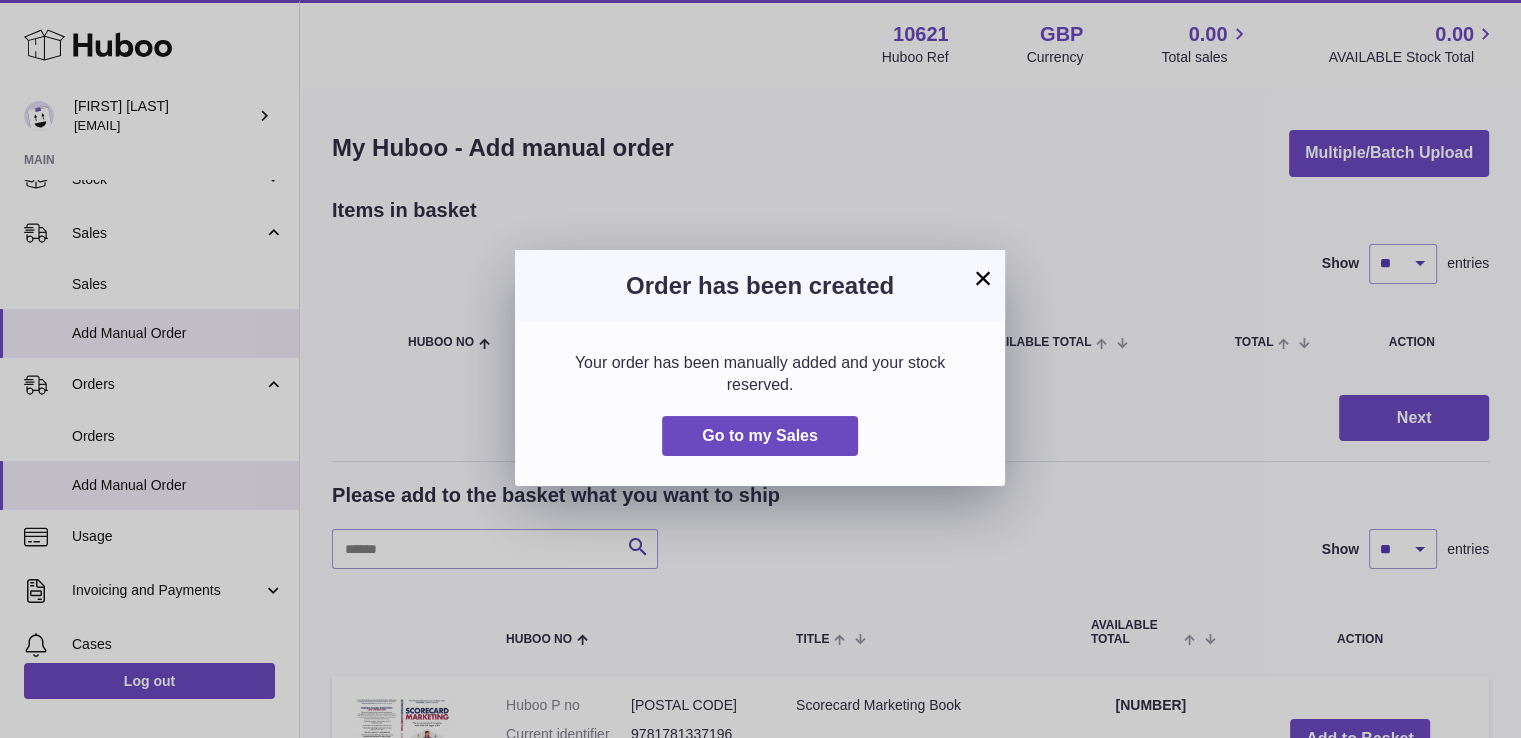 click on "×   Order has been created
Your order has been manually added and your stock reserved.
Go to my Sales" at bounding box center [760, 369] 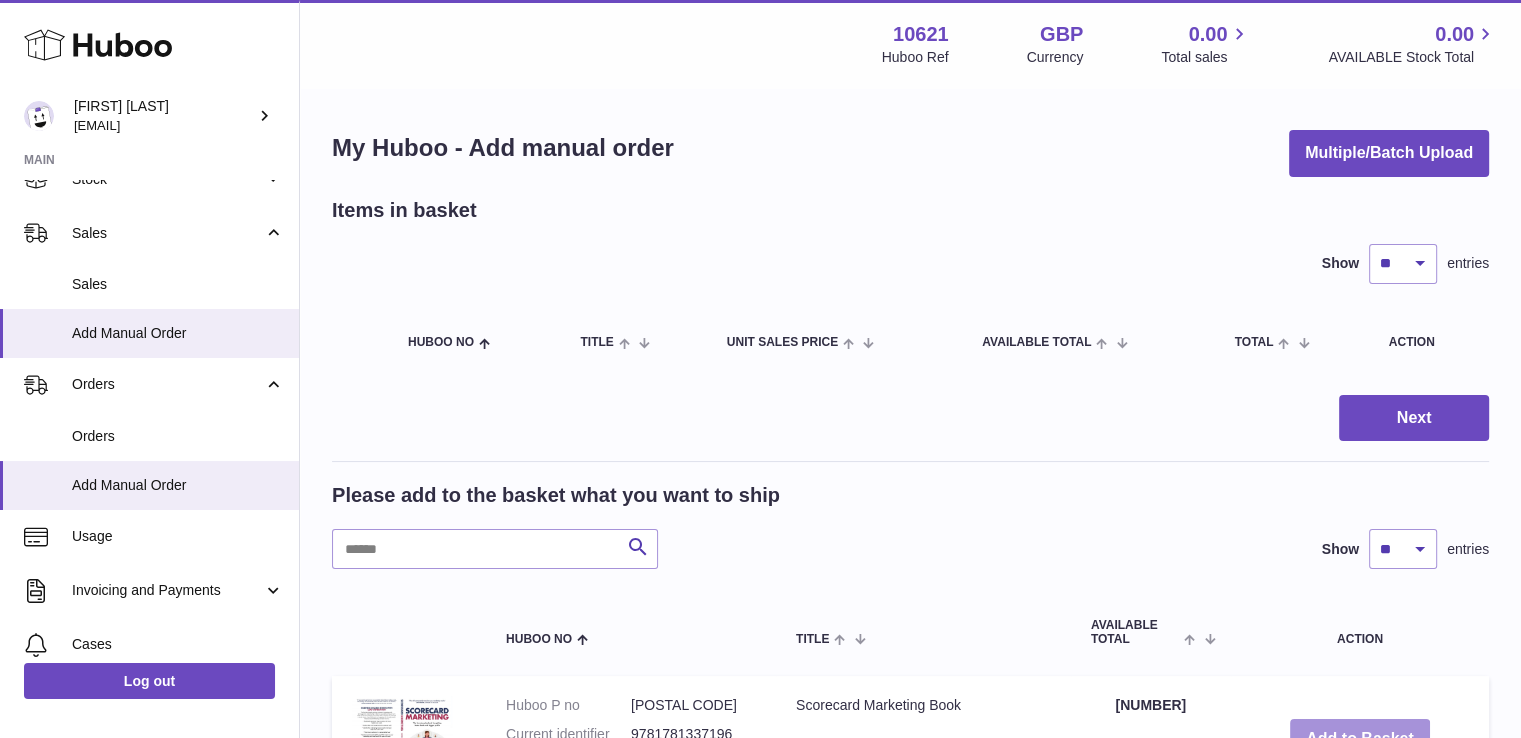 click on "Add to Basket" at bounding box center (1360, 739) 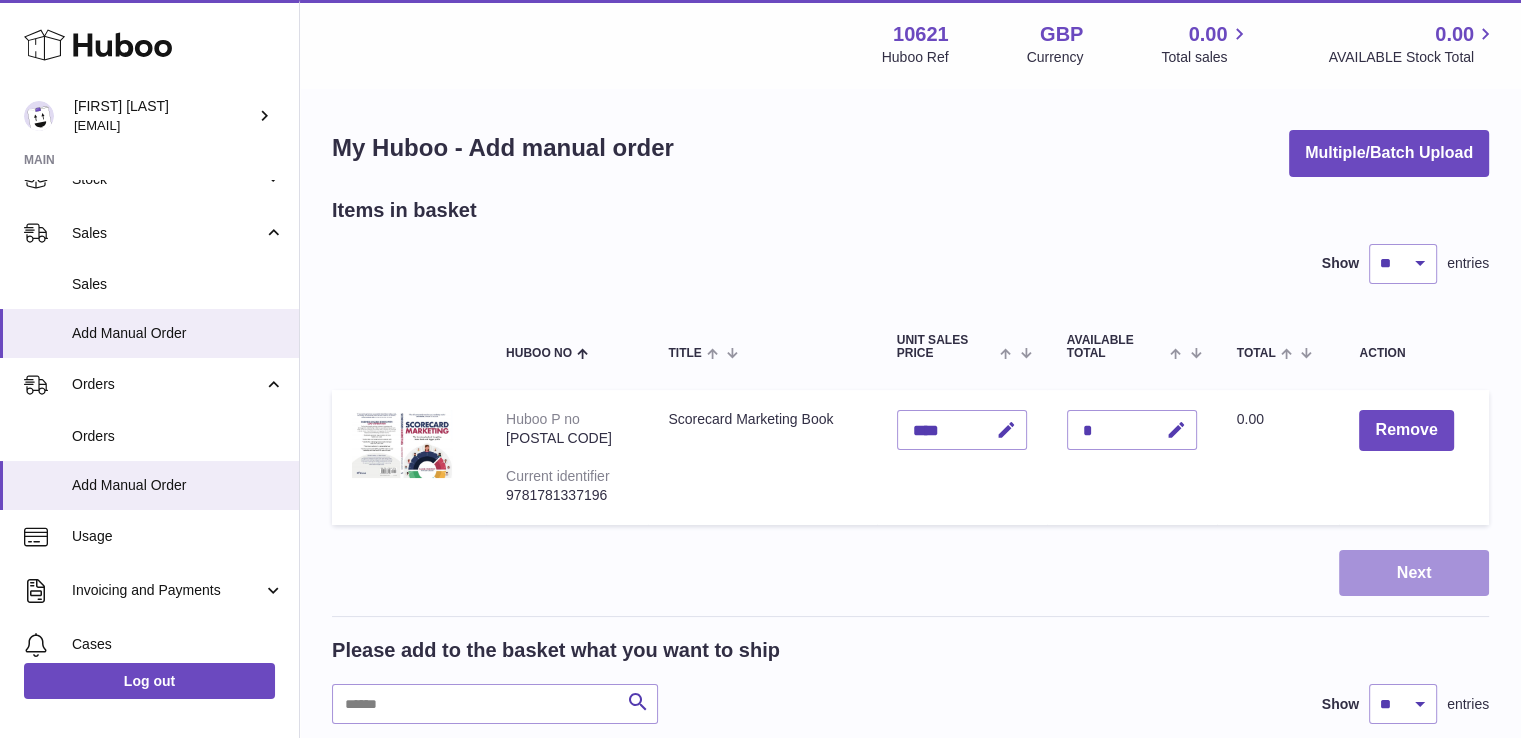 click on "Next" at bounding box center [1414, 573] 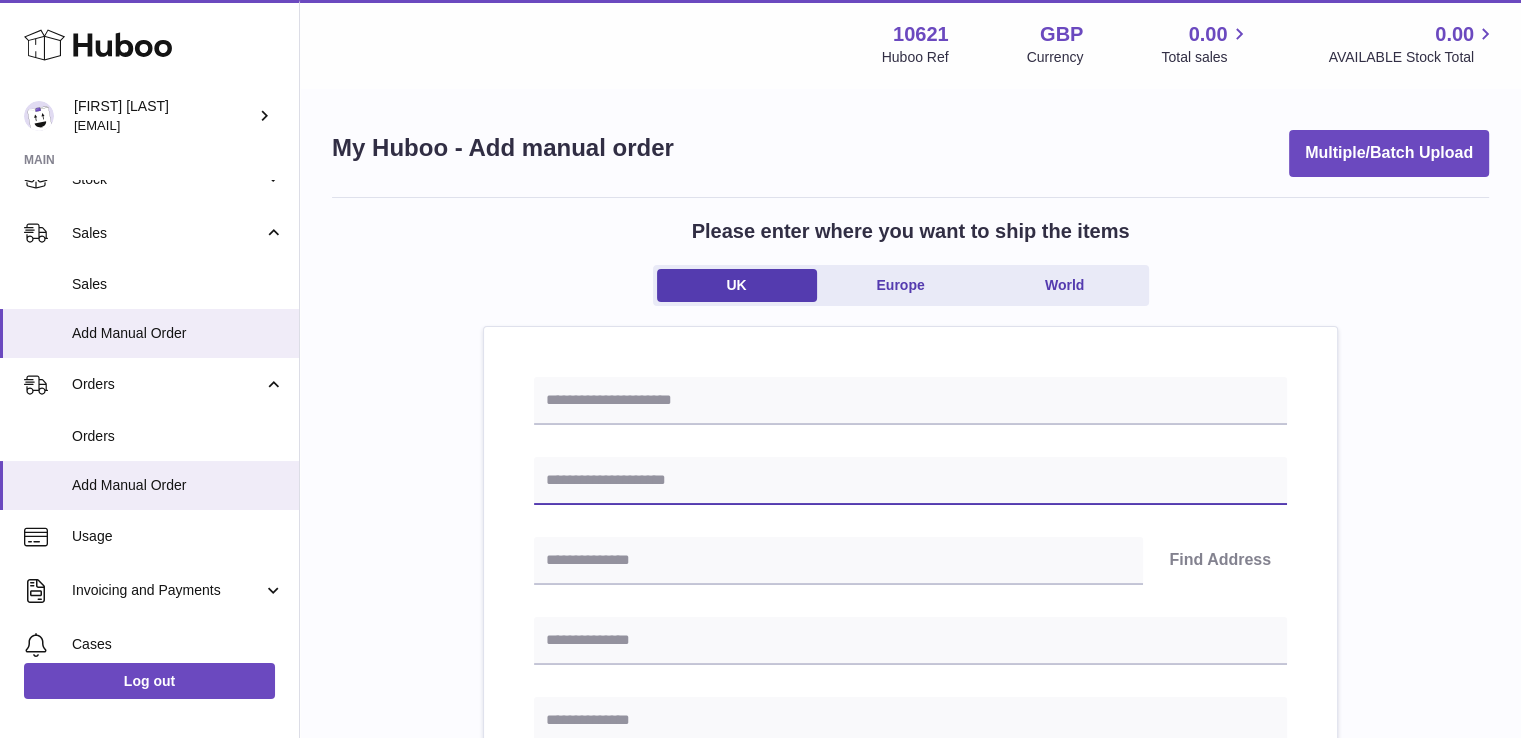 click at bounding box center [910, 481] 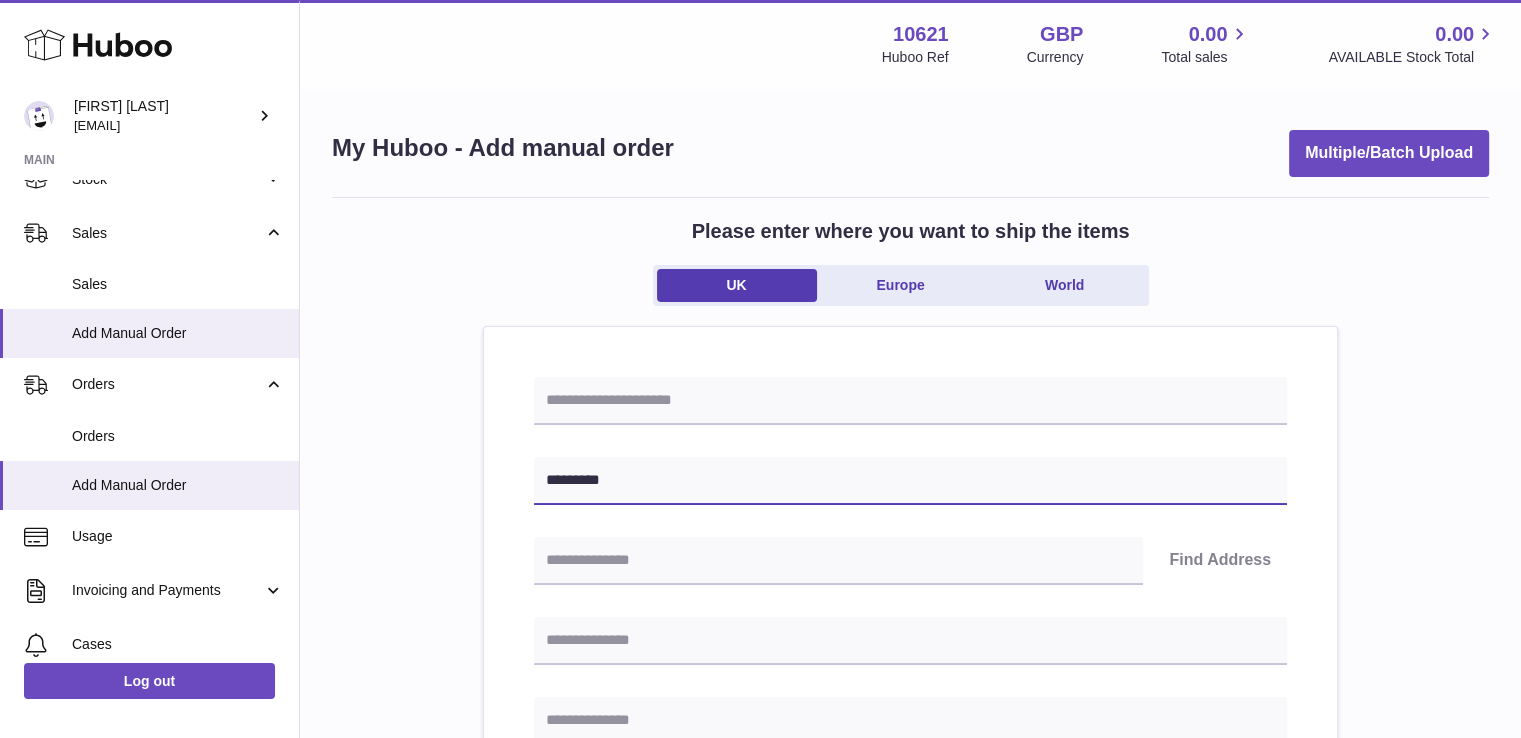 type on "*********" 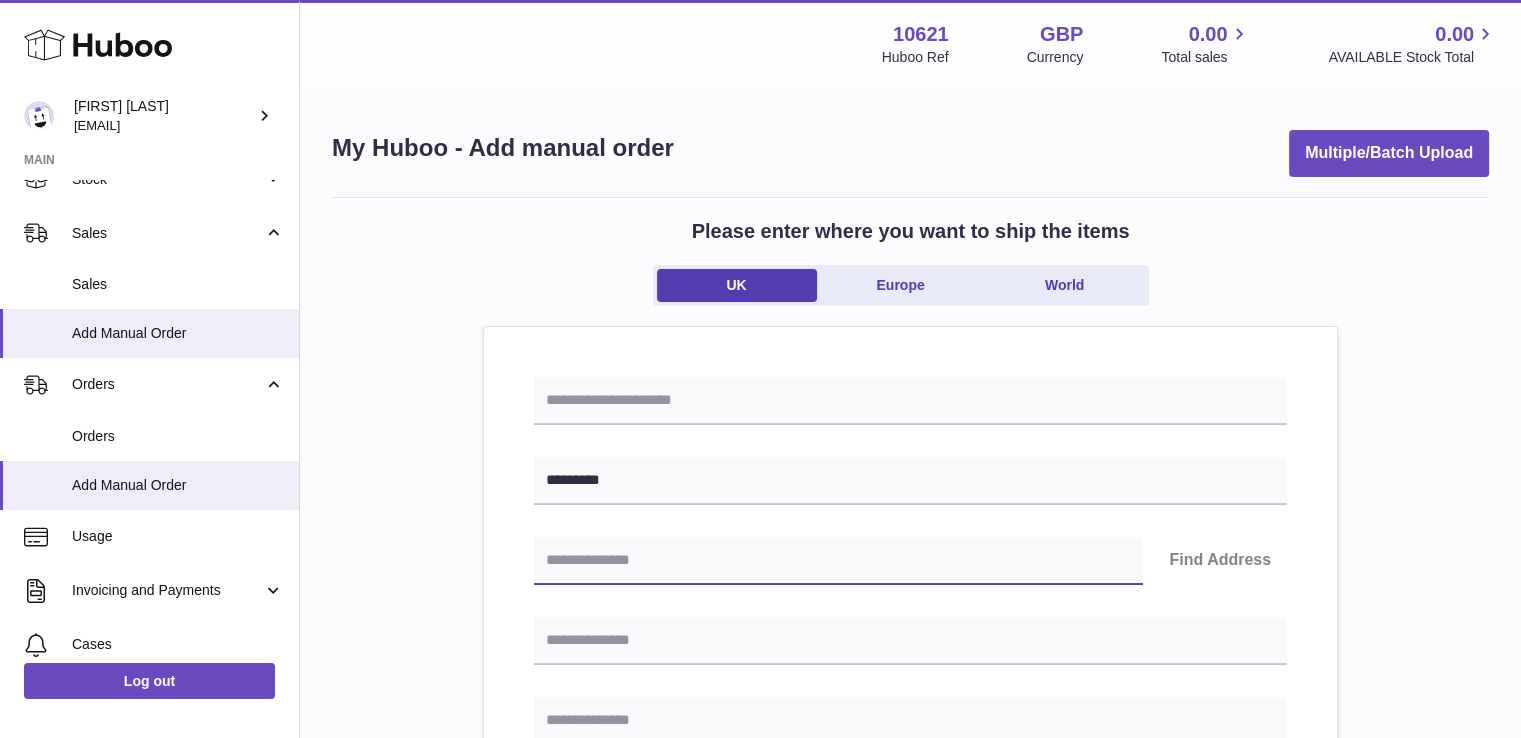 paste on "********" 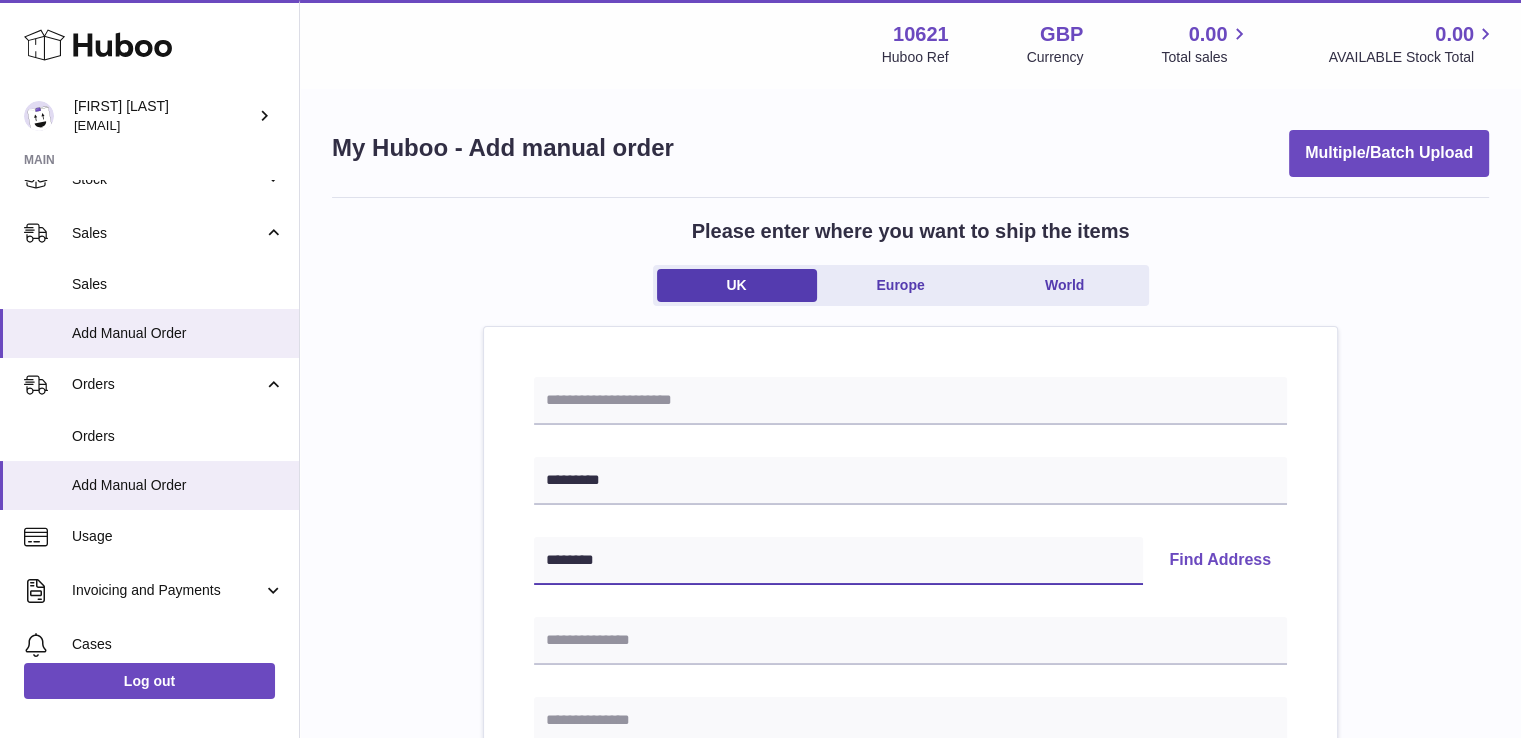 type on "********" 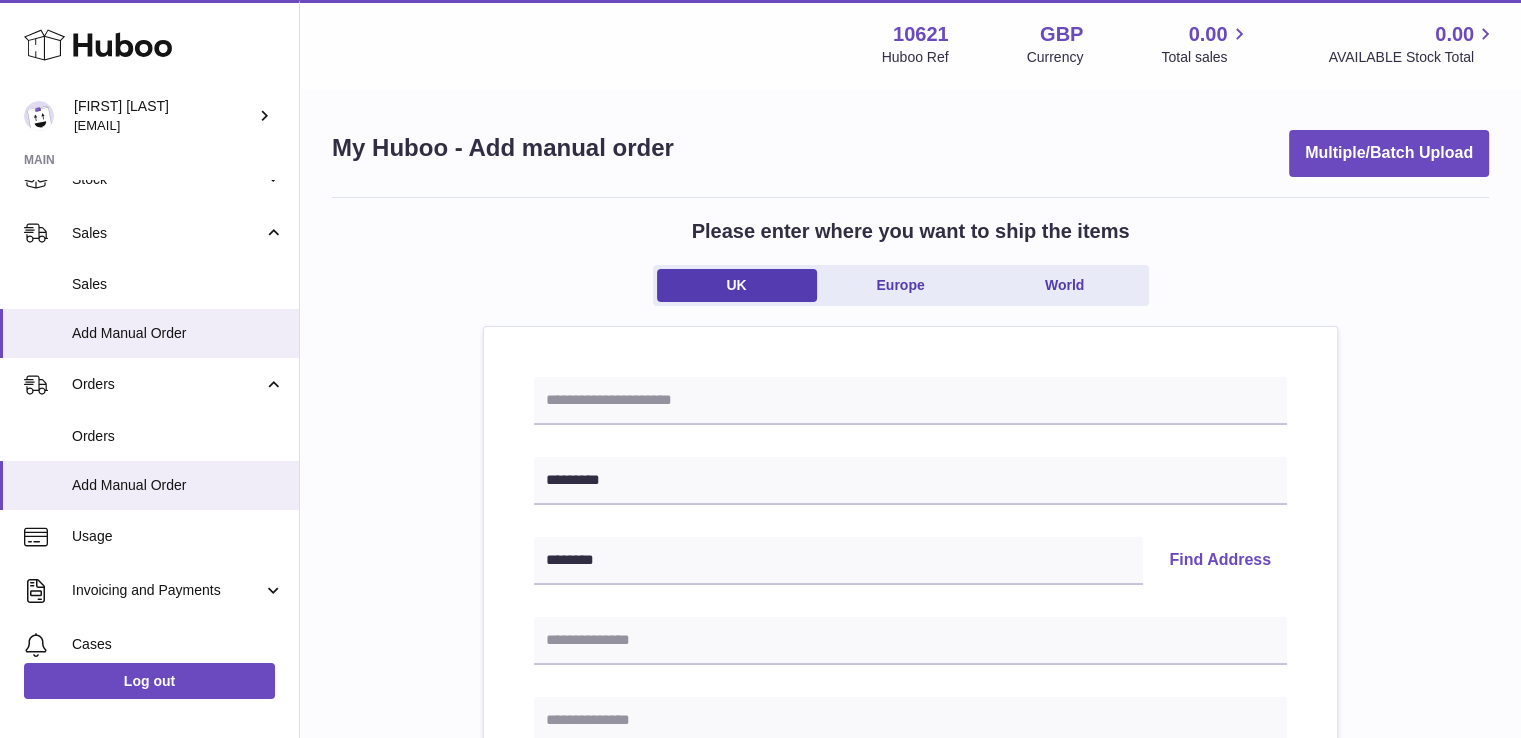 type 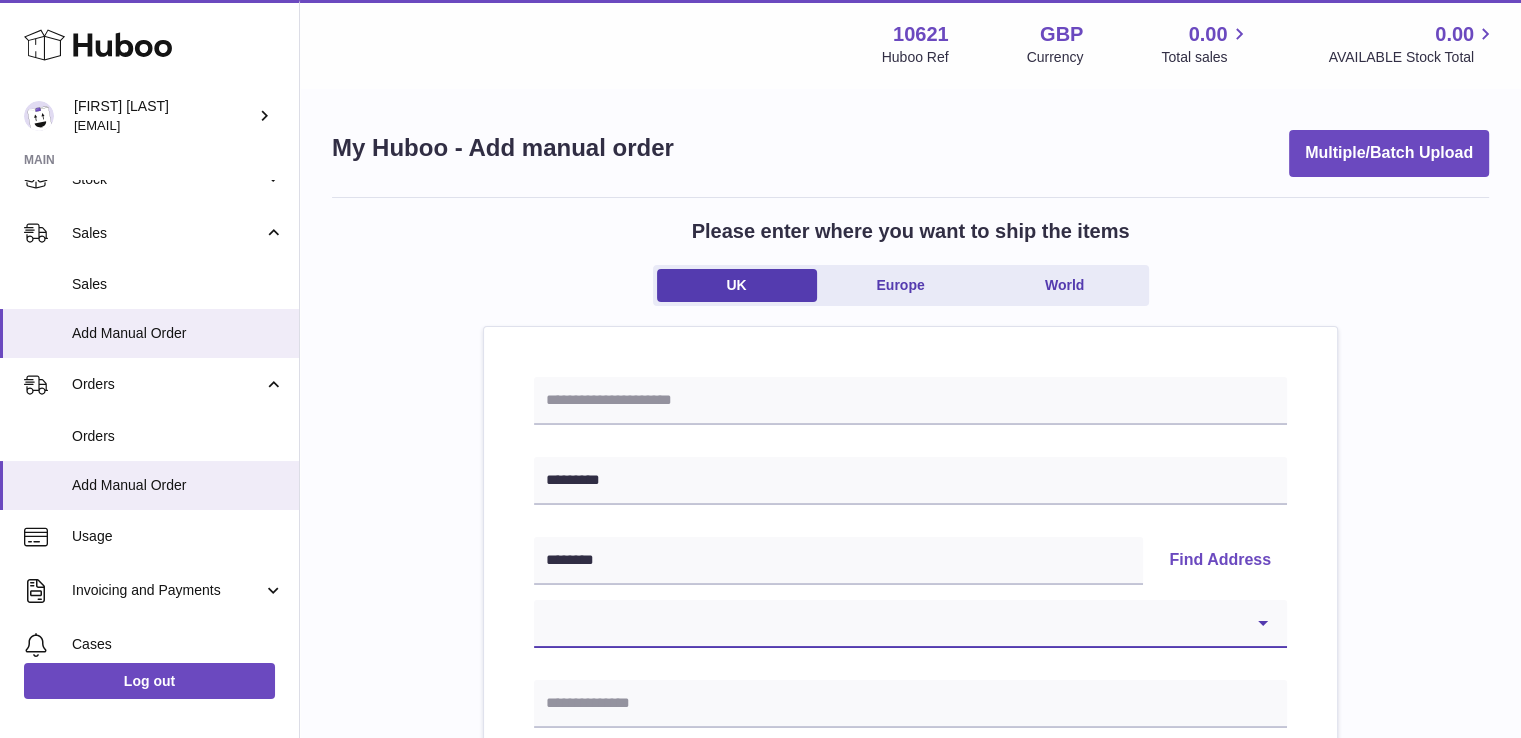 click on "**********" at bounding box center (910, 624) 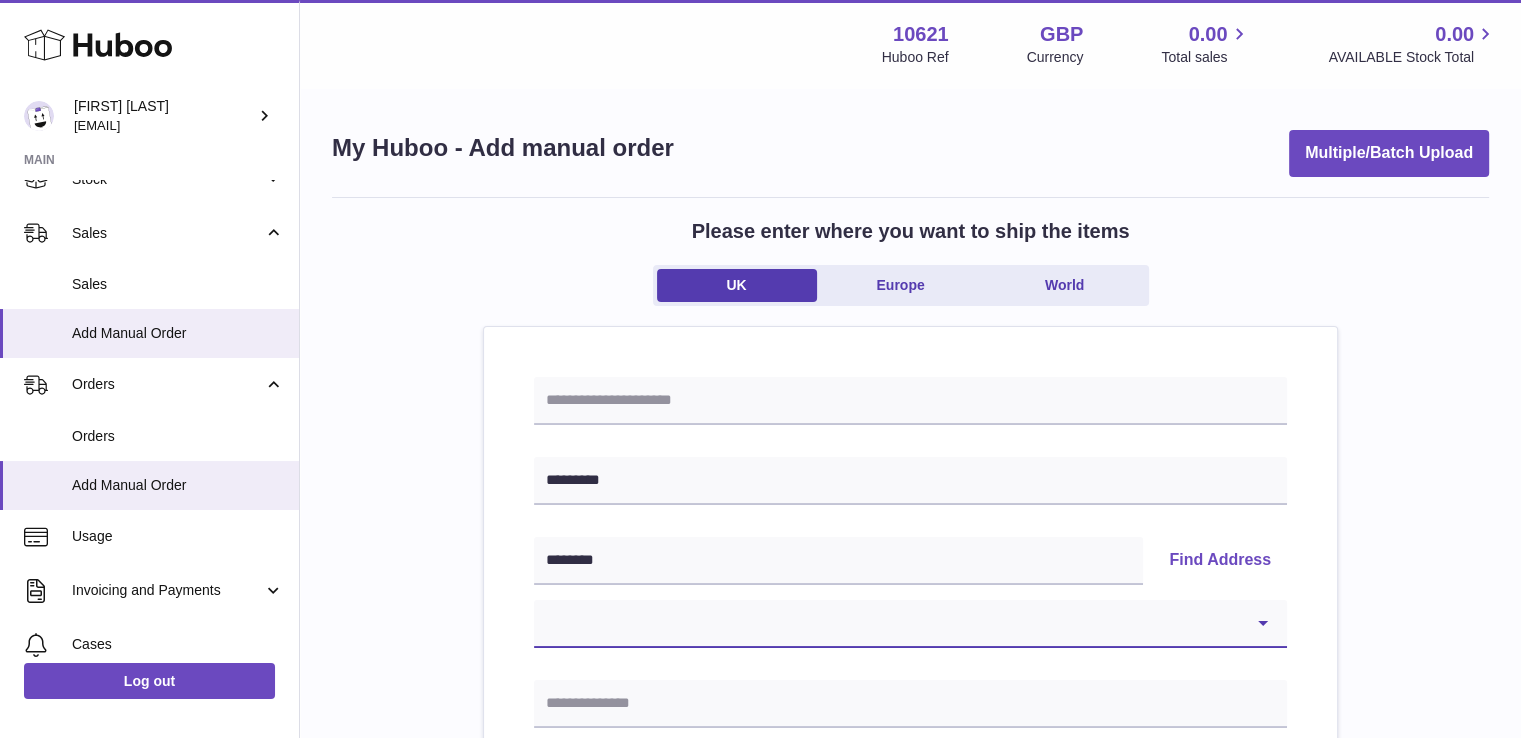 select on "**" 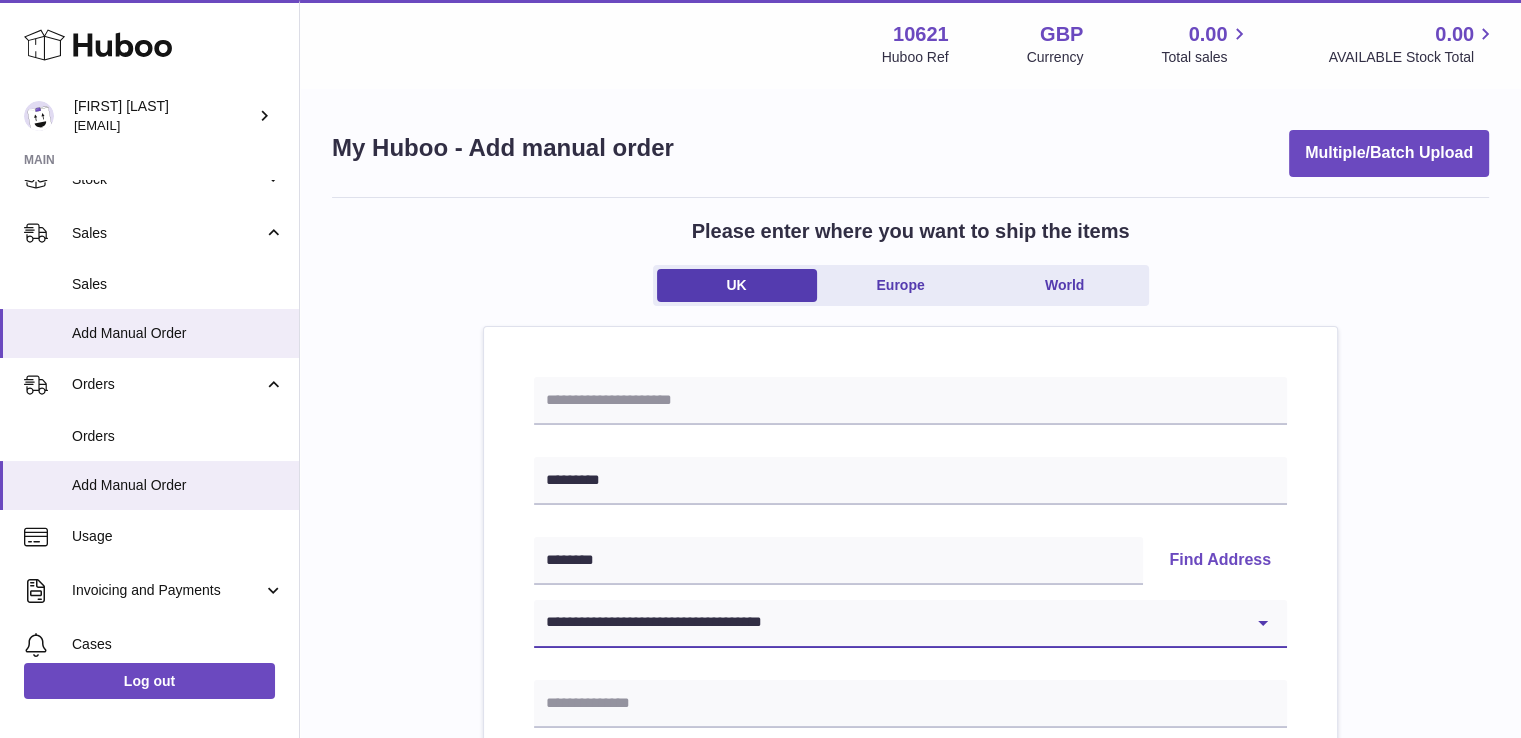 click on "**********" at bounding box center [910, 624] 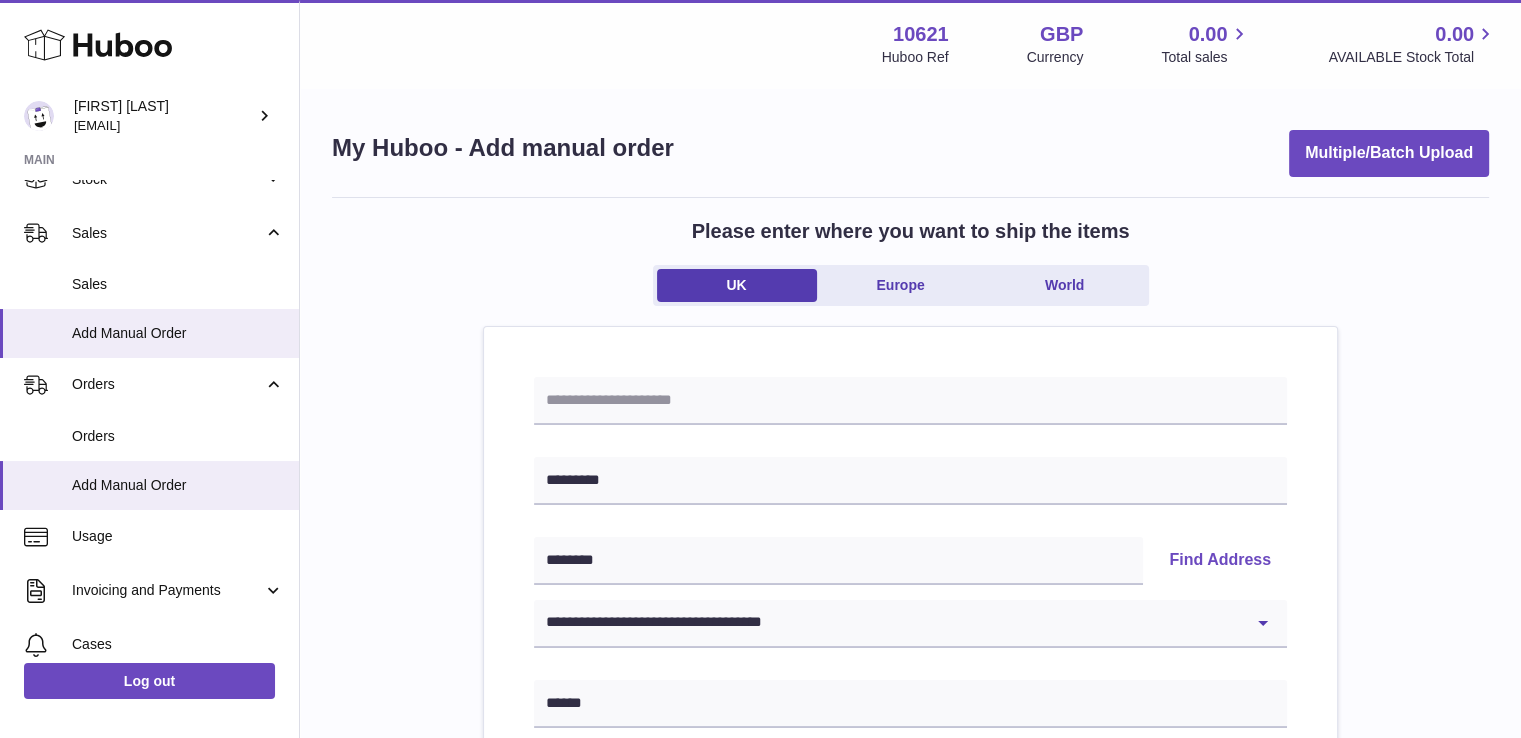 click on "**********" at bounding box center [910, 925] 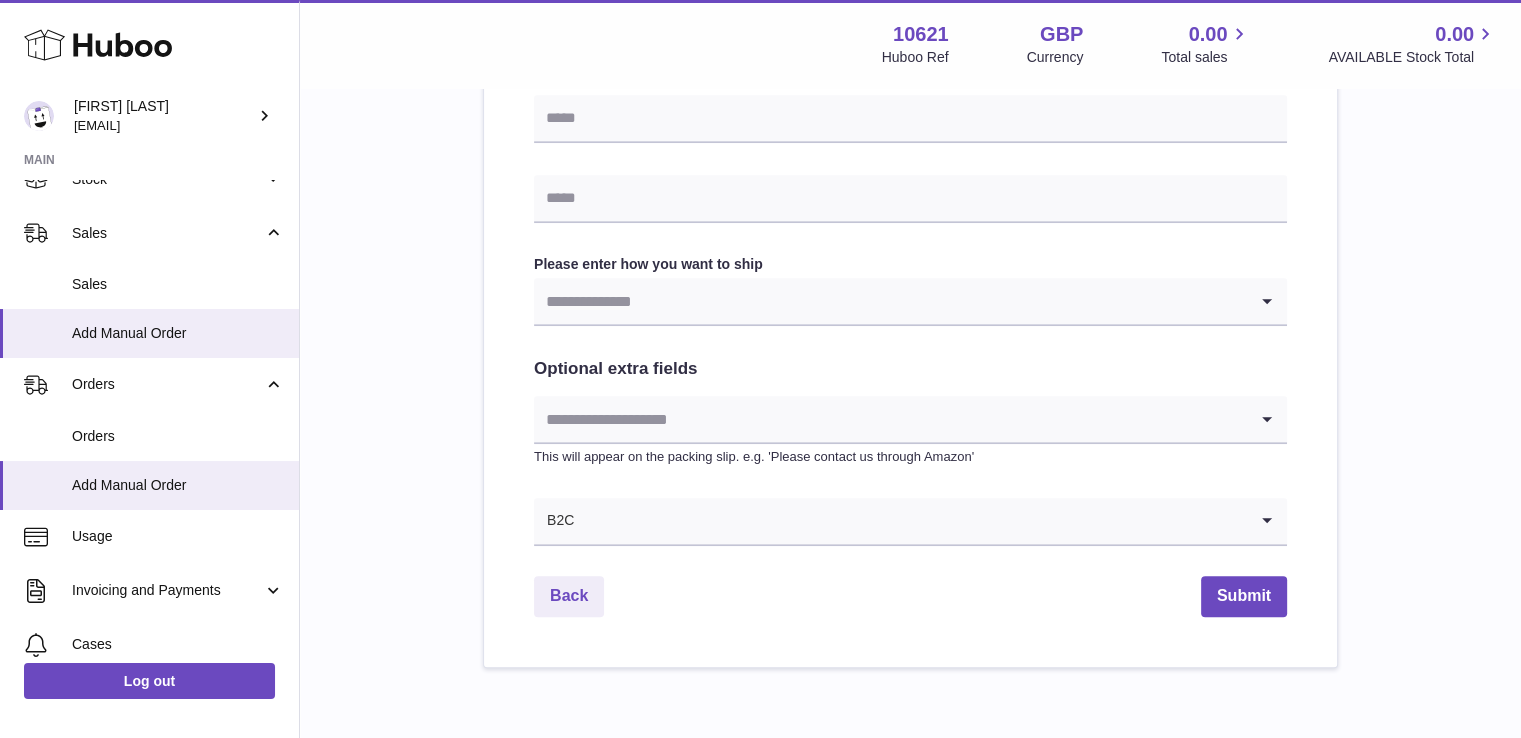 scroll, scrollTop: 1016, scrollLeft: 0, axis: vertical 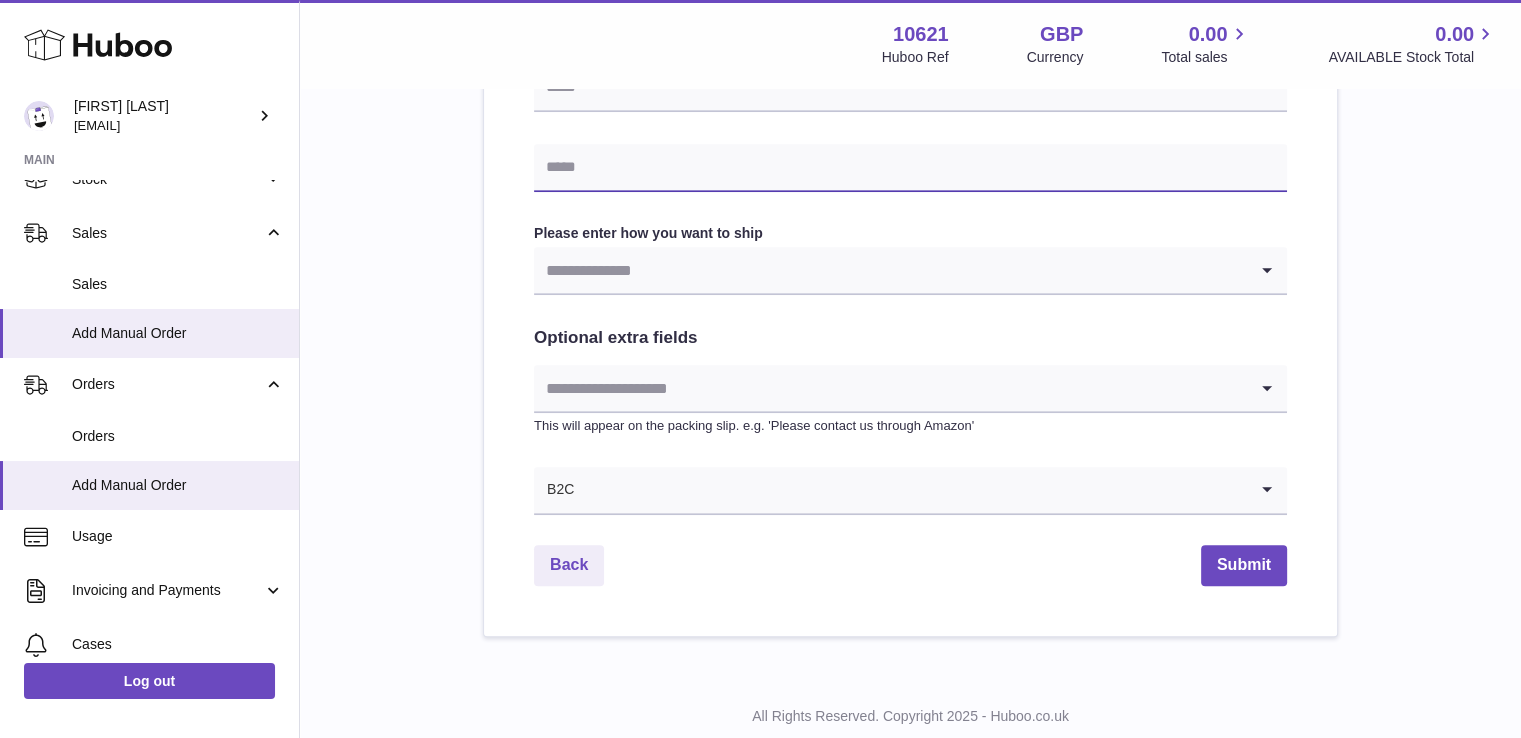 click at bounding box center [910, 168] 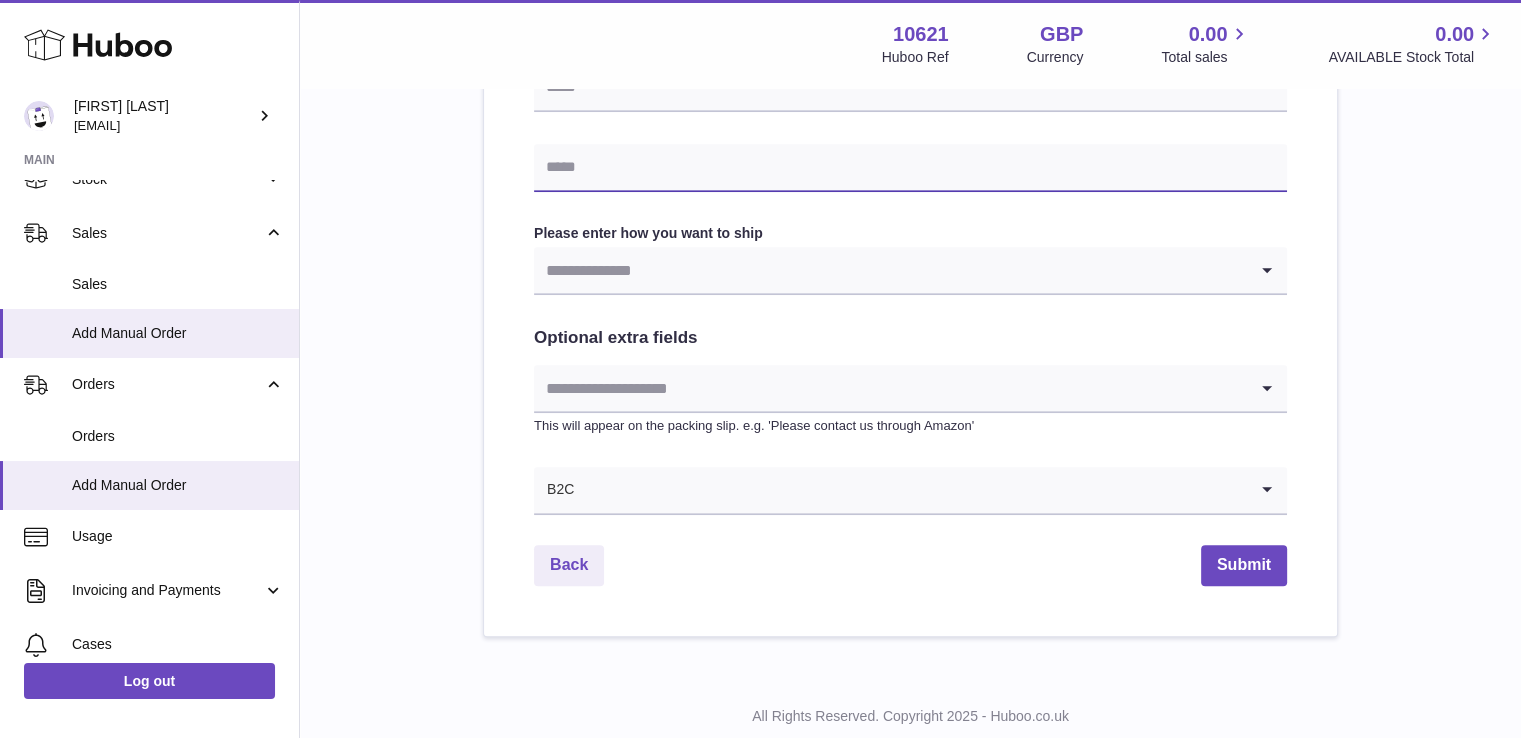 type on "**********" 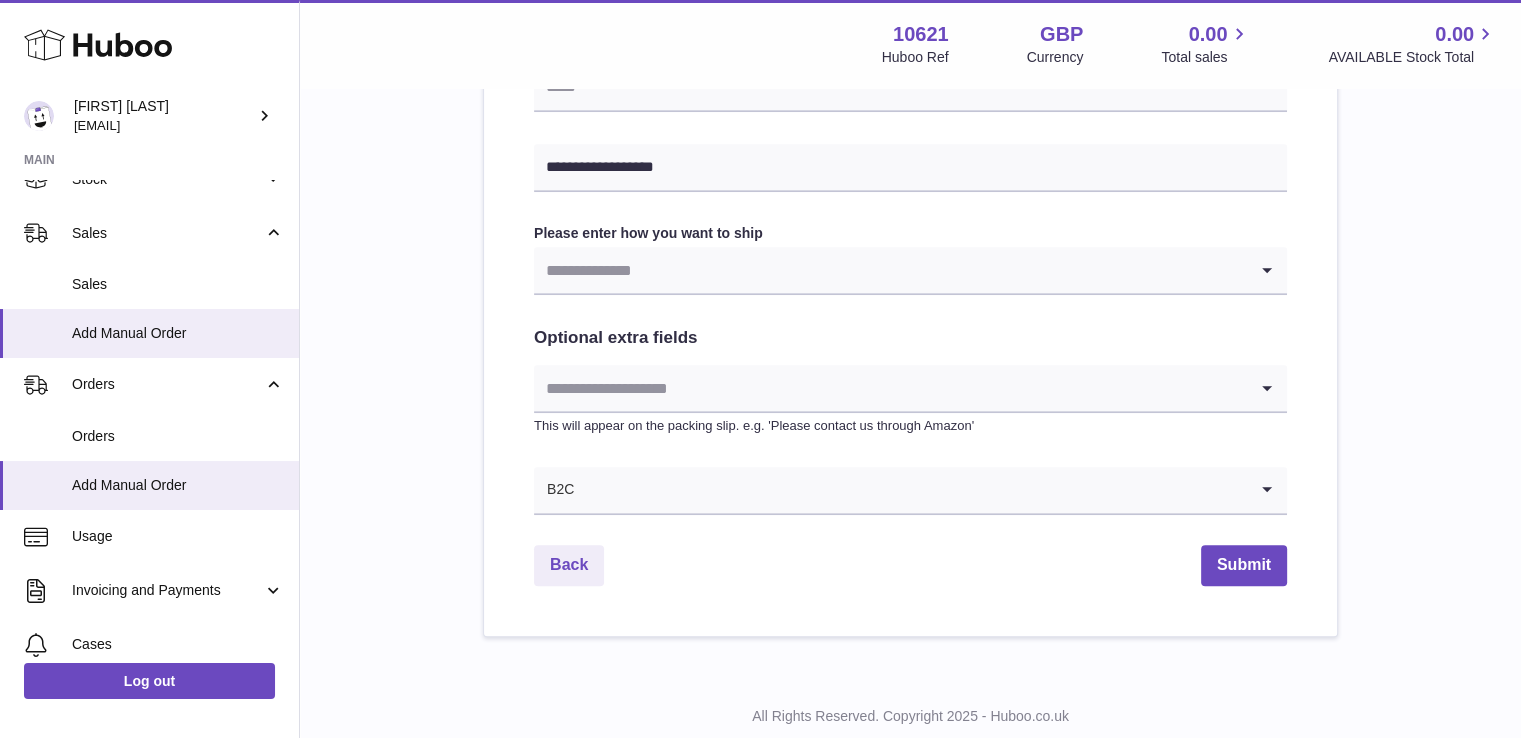 click on "Please enter how you want to ship" at bounding box center (910, 233) 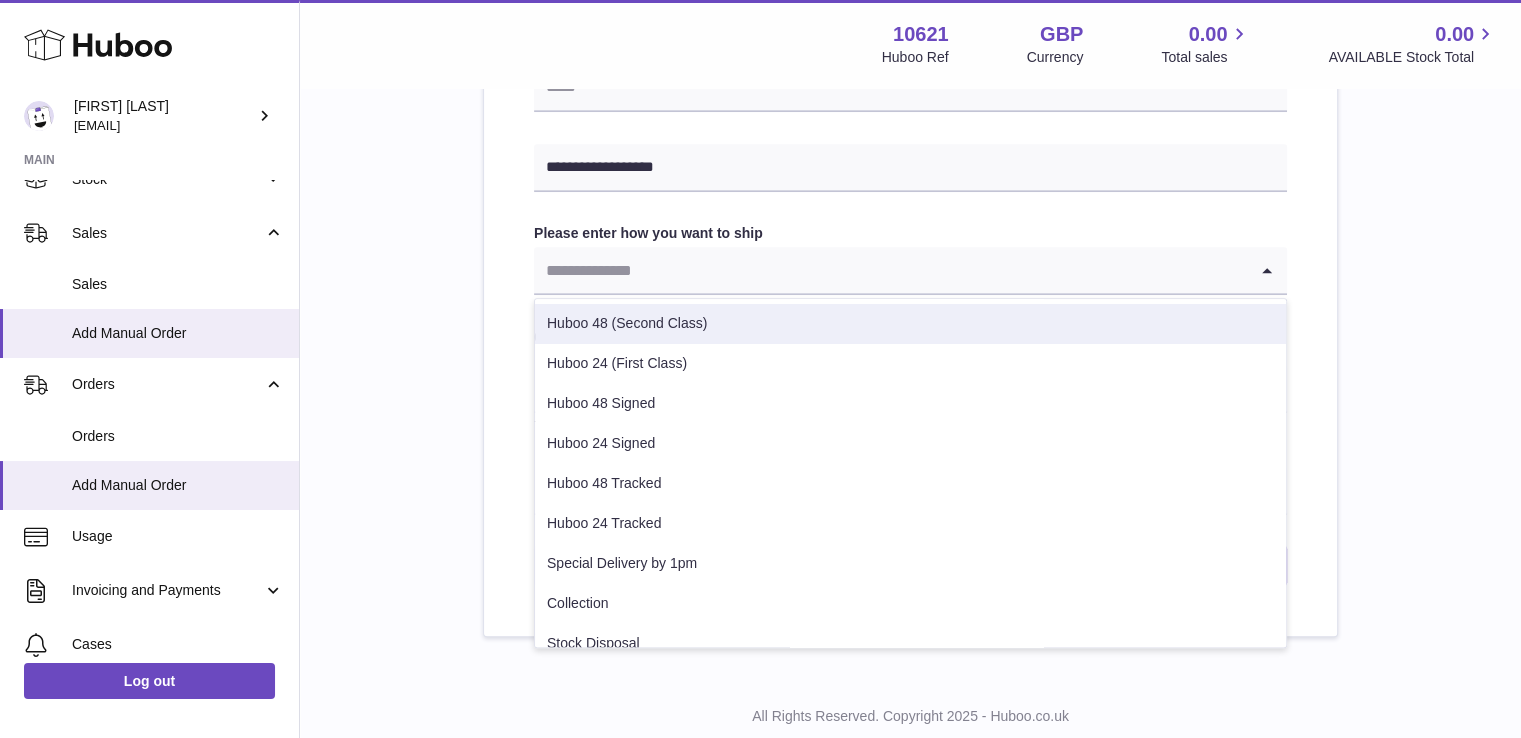 click on "Huboo 48 (Second Class)" at bounding box center [910, 324] 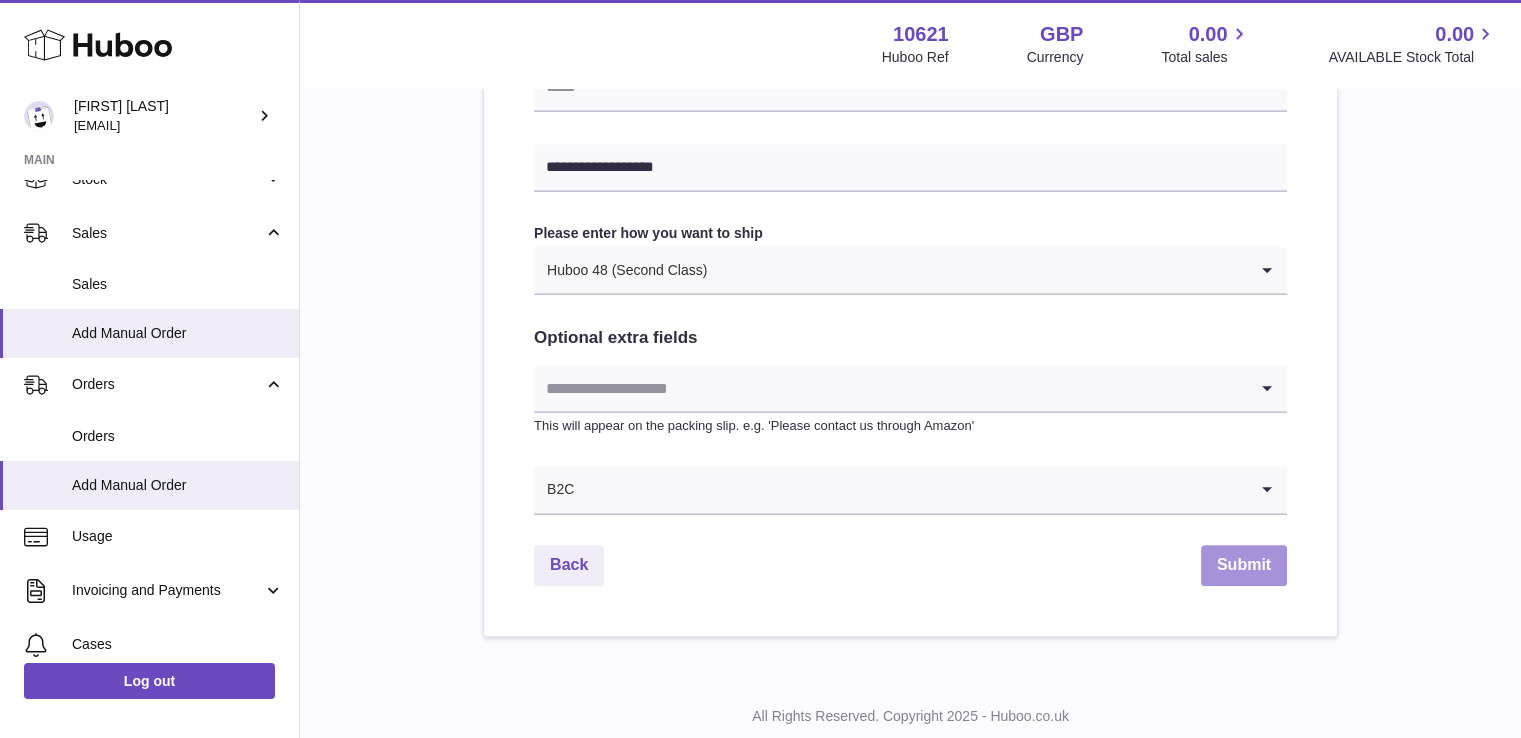 click on "Submit" at bounding box center (1244, 565) 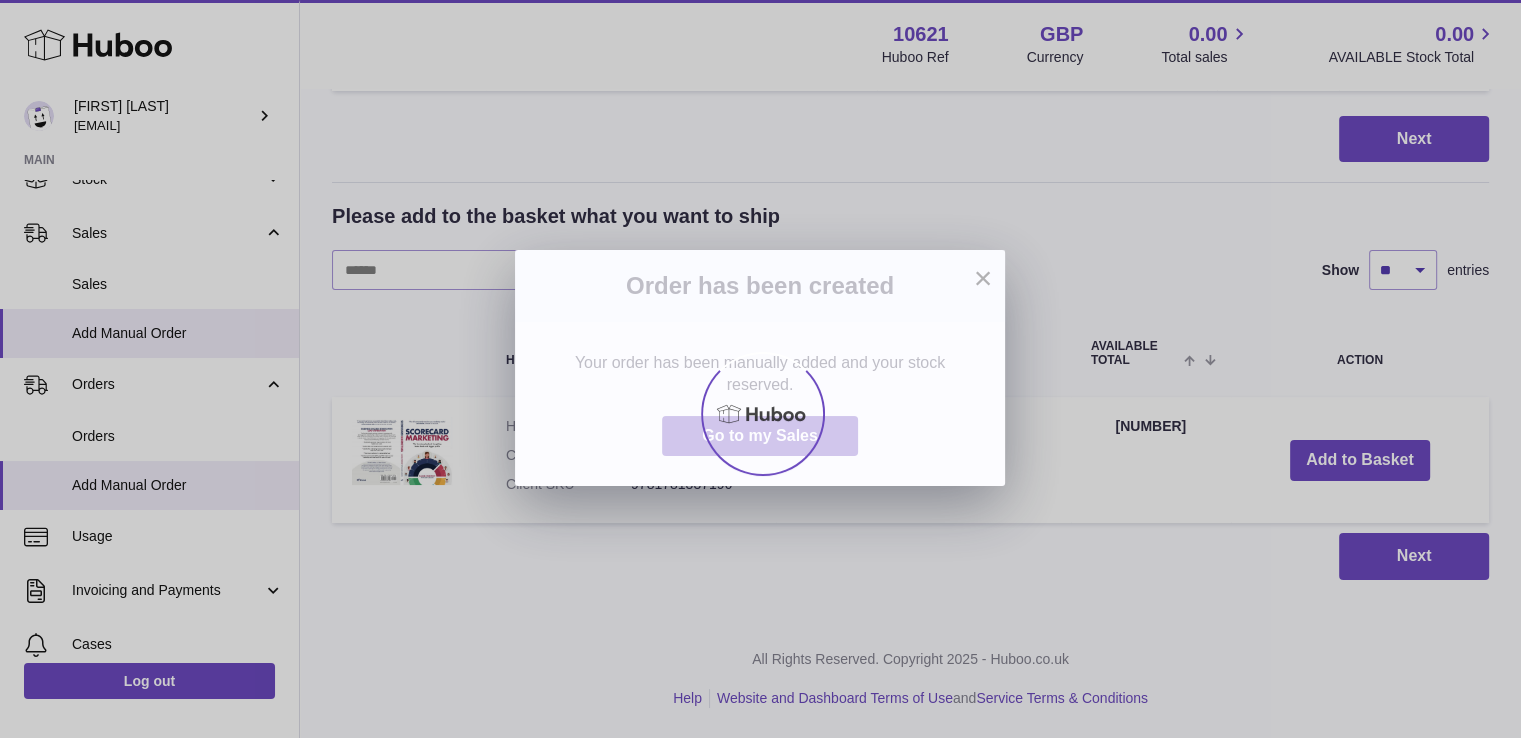 scroll, scrollTop: 0, scrollLeft: 0, axis: both 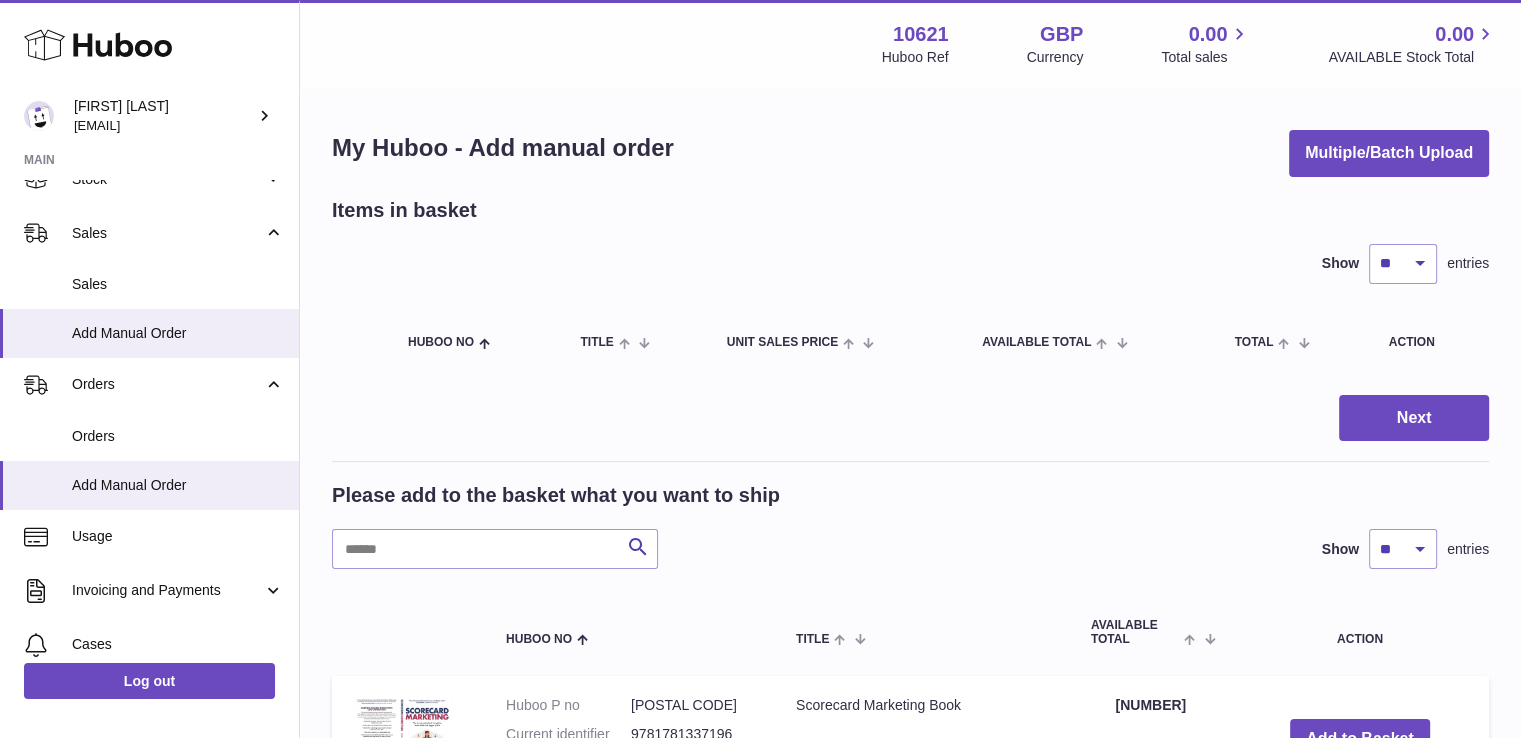click on "×   Order has been created
Your order has been manually added and your stock reserved.
Go to my Sales" at bounding box center (760, 369) 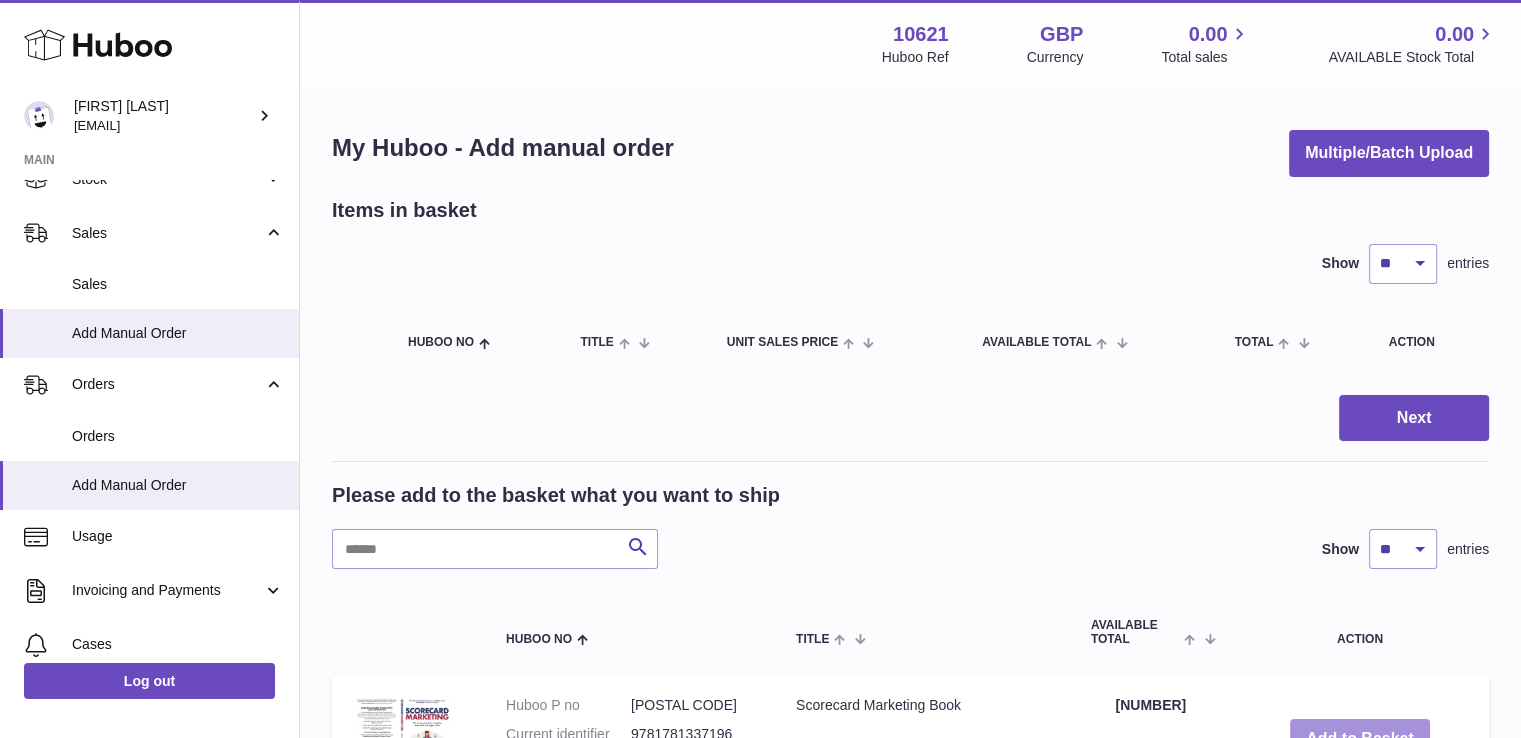 click on "Add to Basket" at bounding box center [1360, 739] 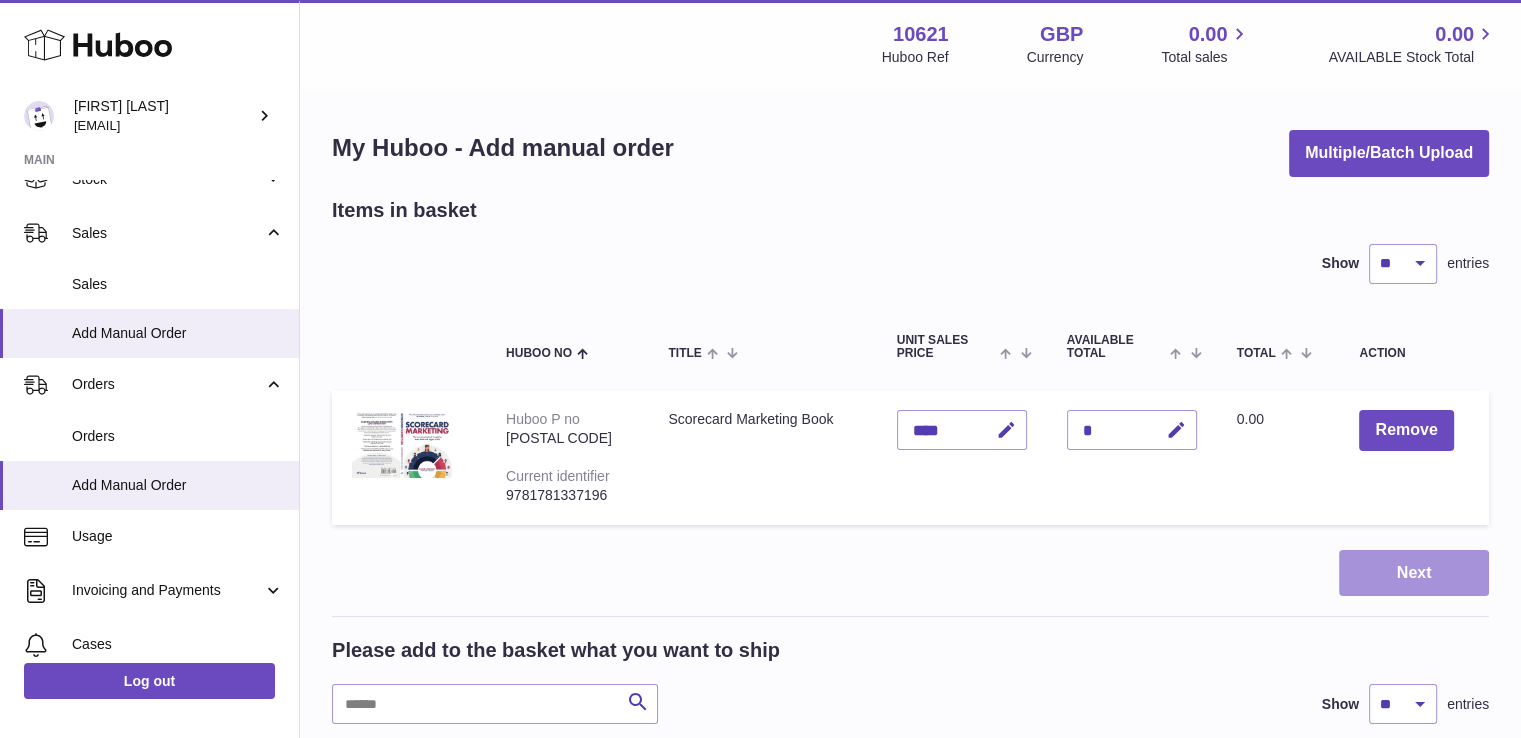 click on "Next" at bounding box center (1414, 573) 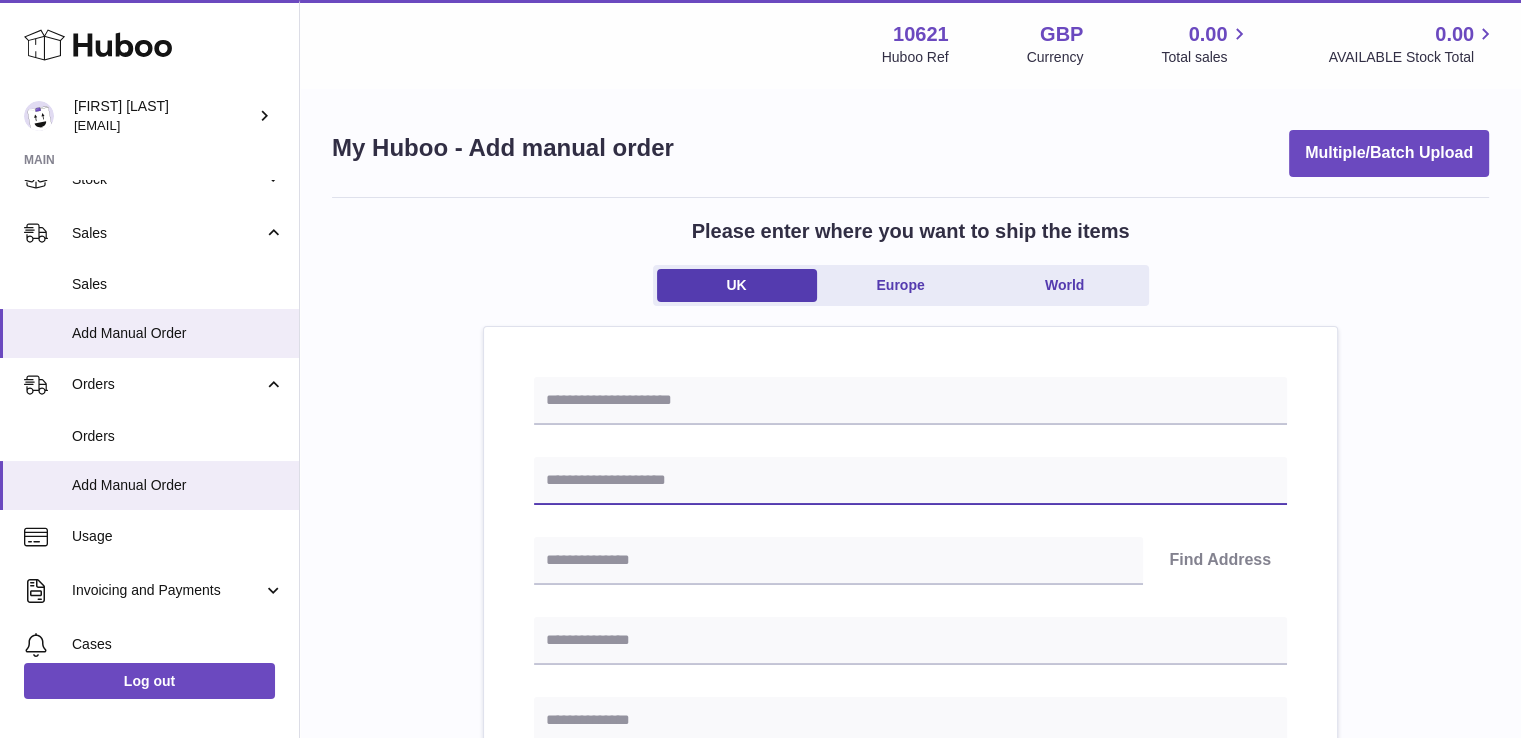 drag, startPoint x: 887, startPoint y: 477, endPoint x: 1163, endPoint y: 480, distance: 276.0163 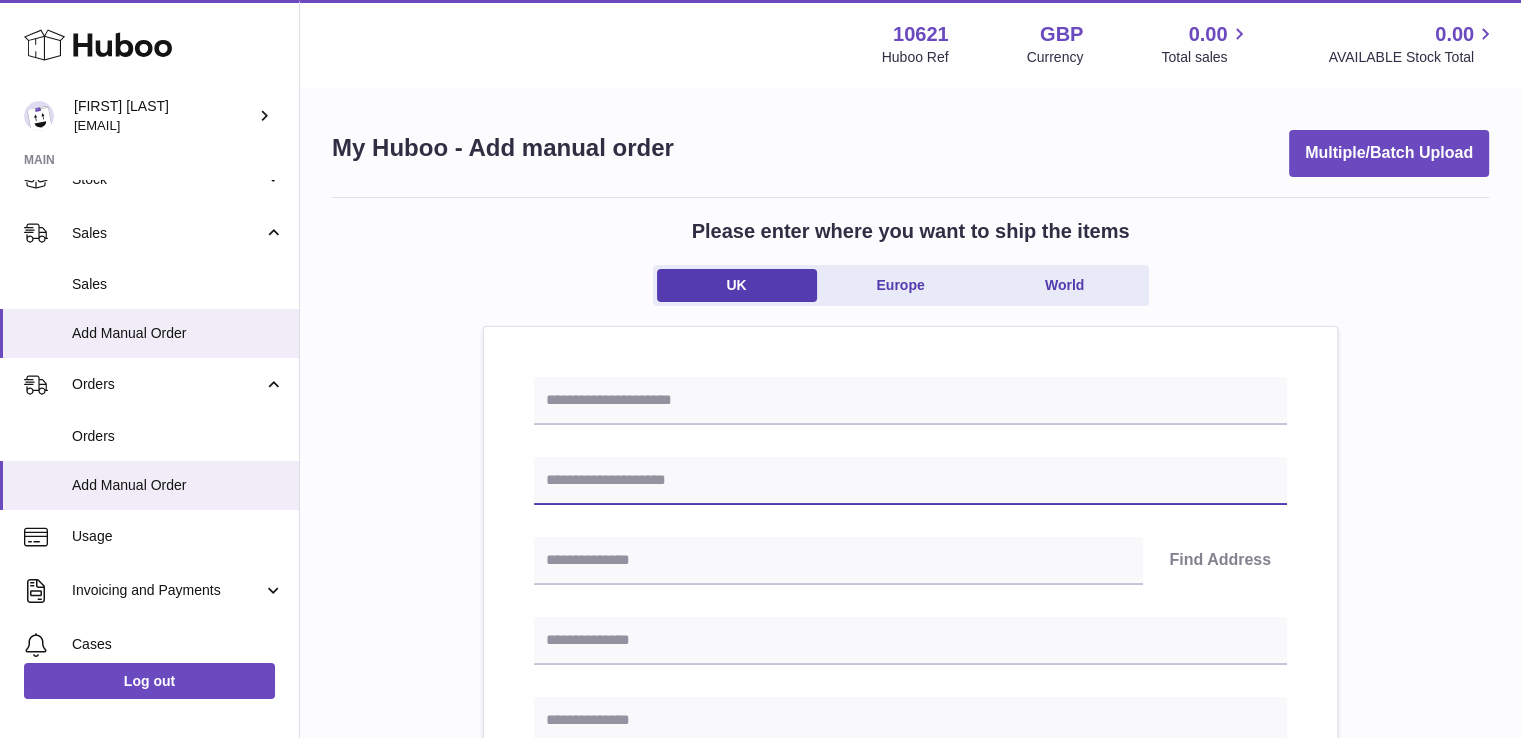 click at bounding box center [910, 481] 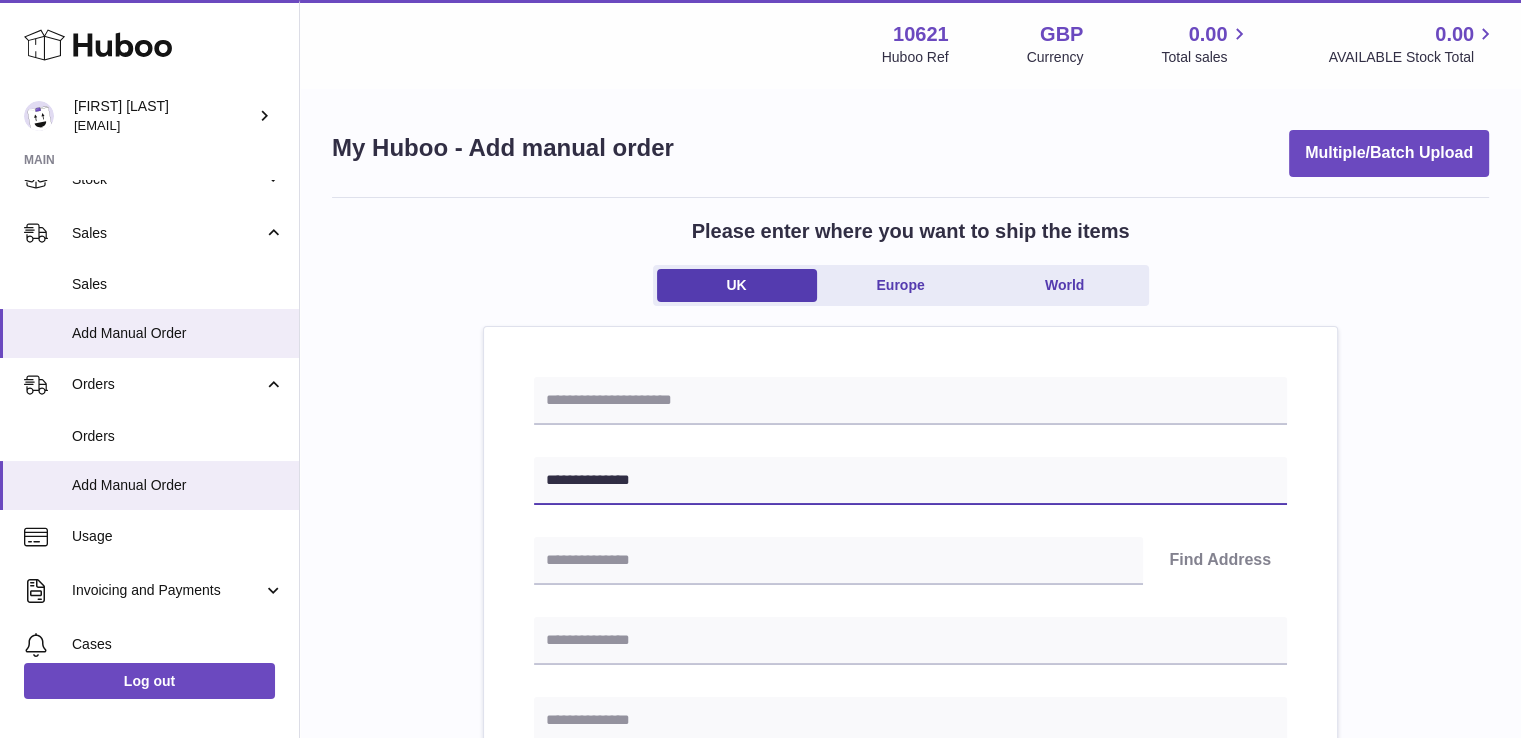 type on "**********" 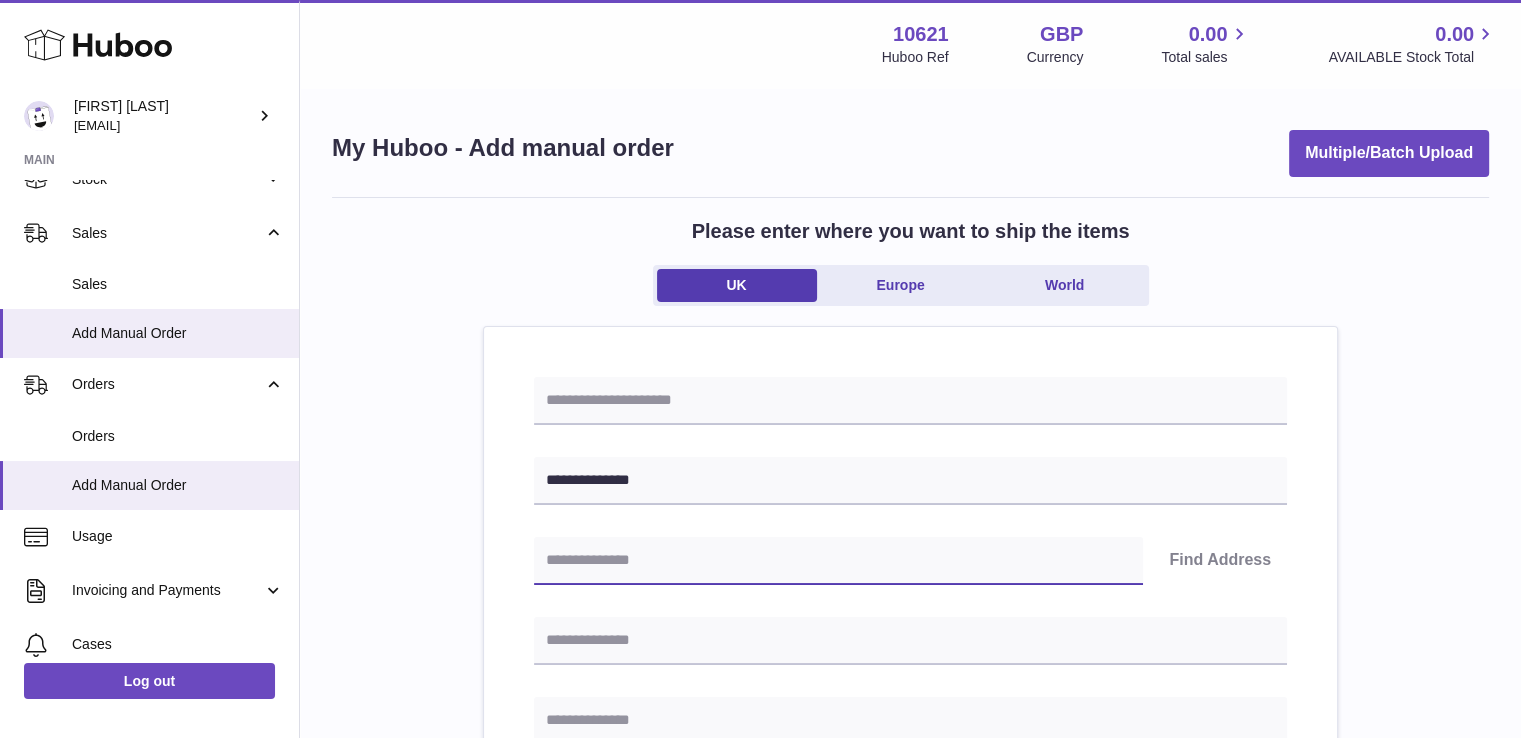 paste on "********" 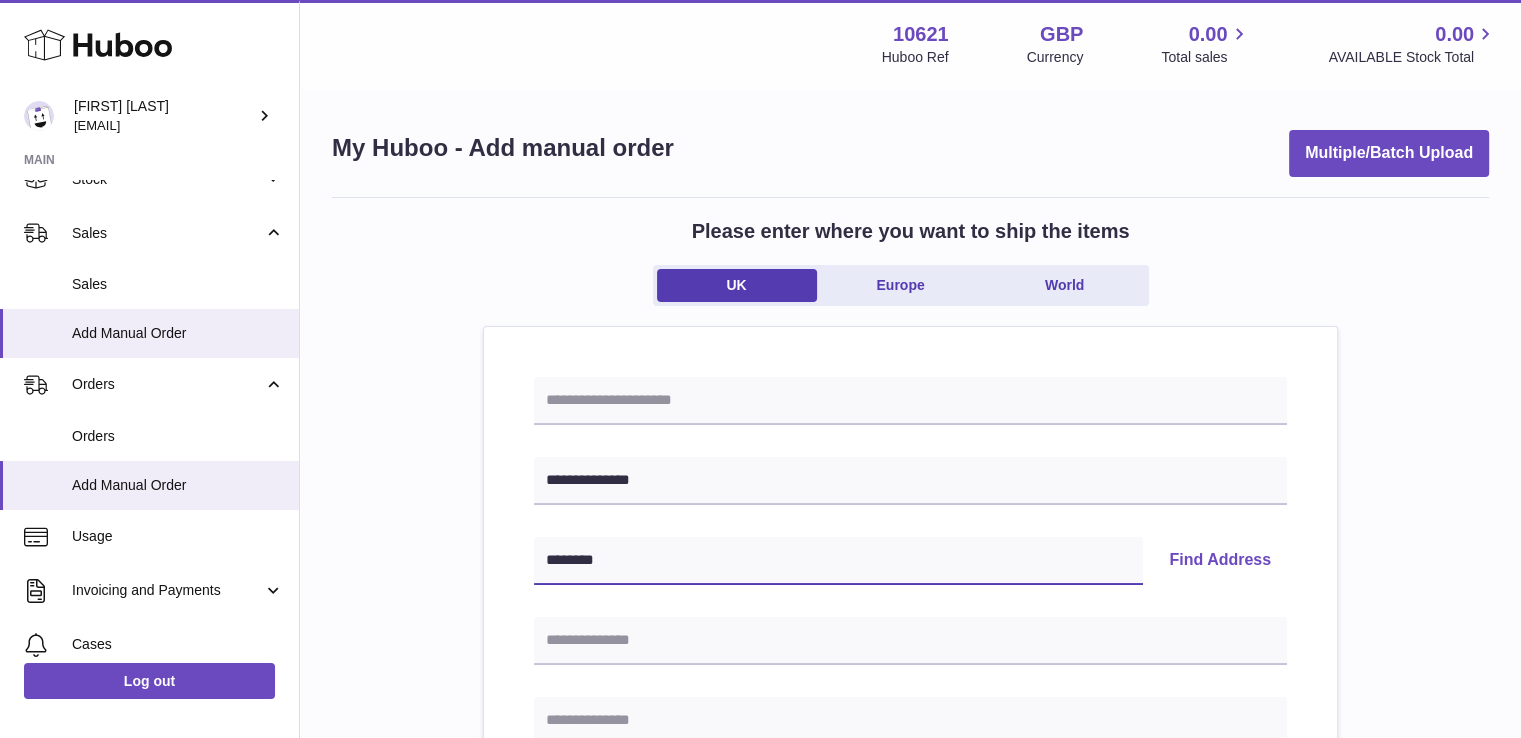type on "********" 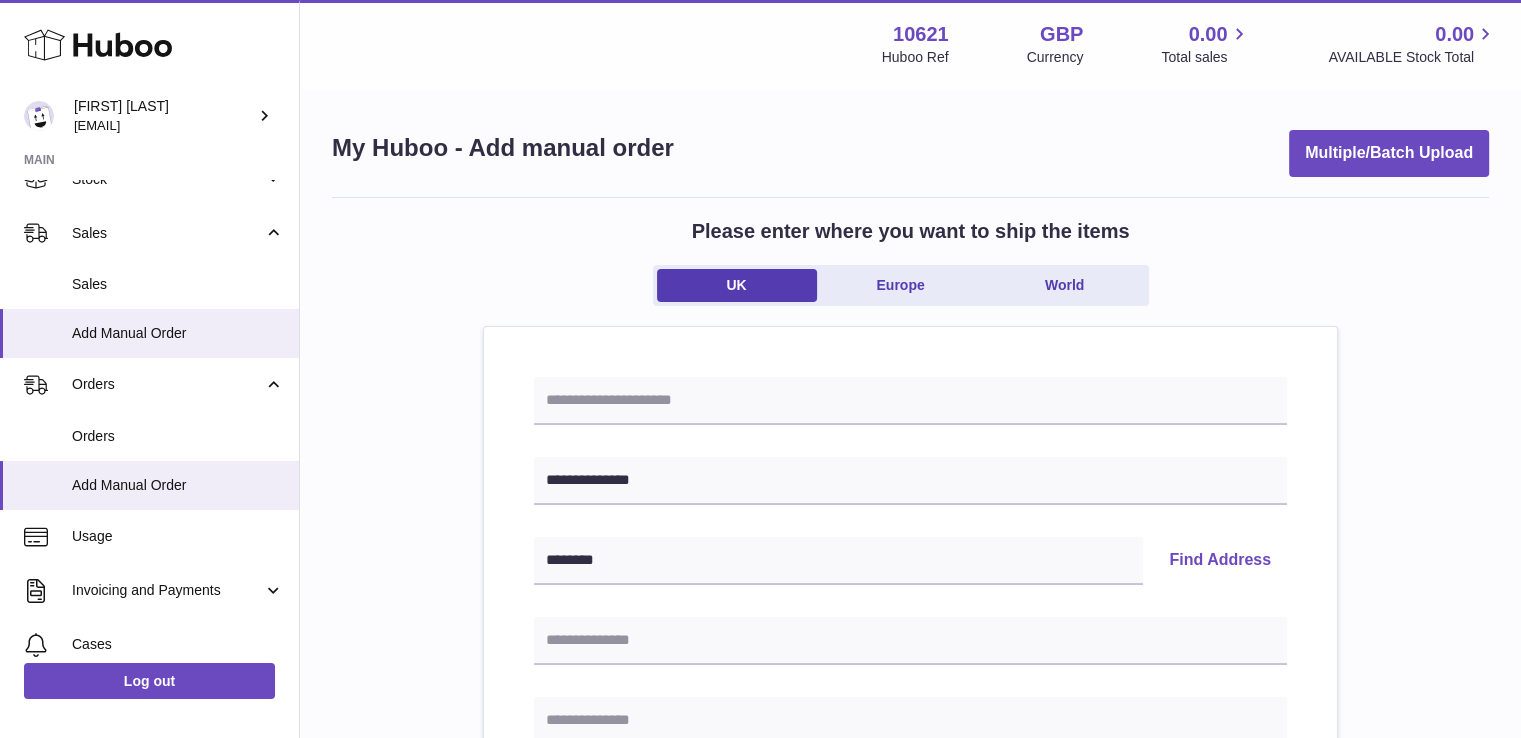 type 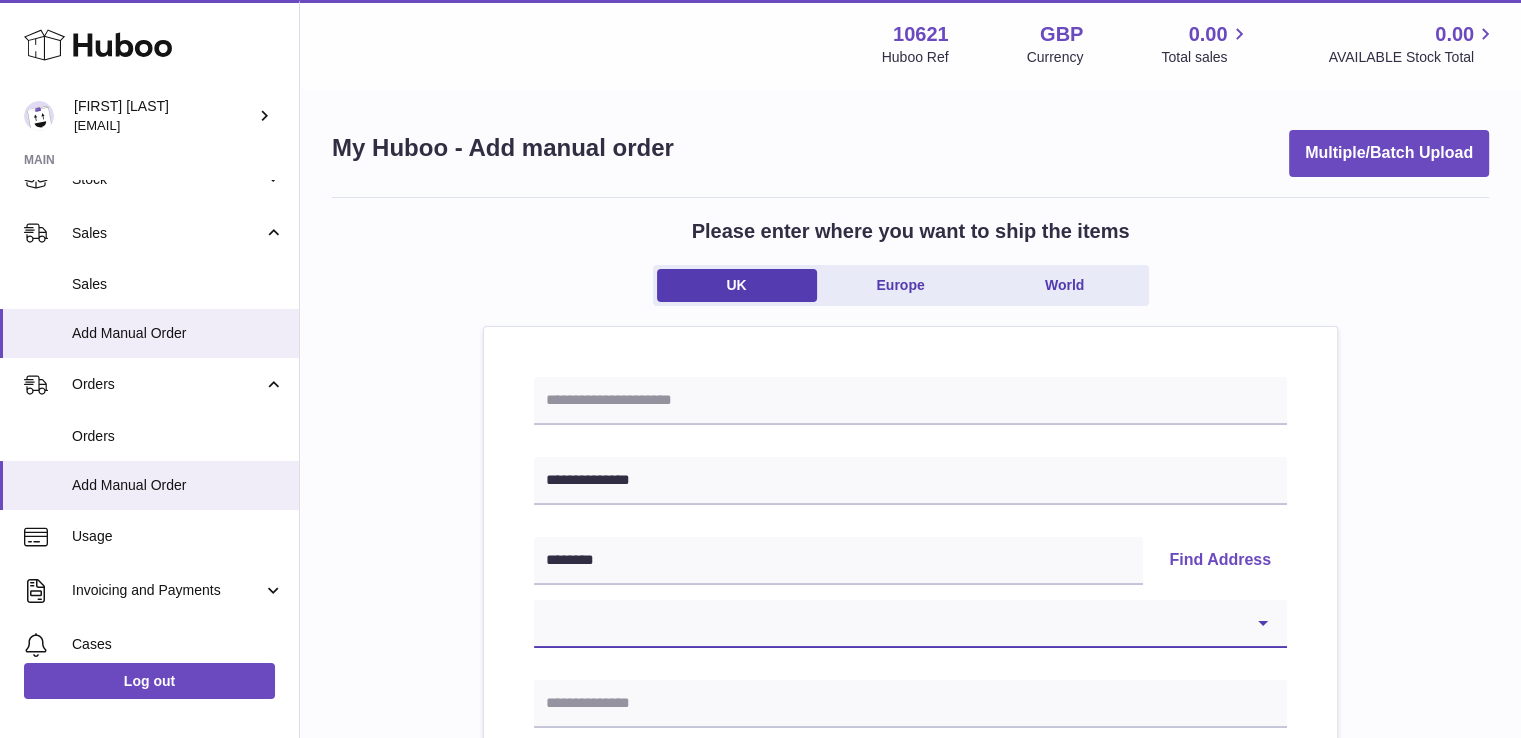 click on "**********" at bounding box center [910, 624] 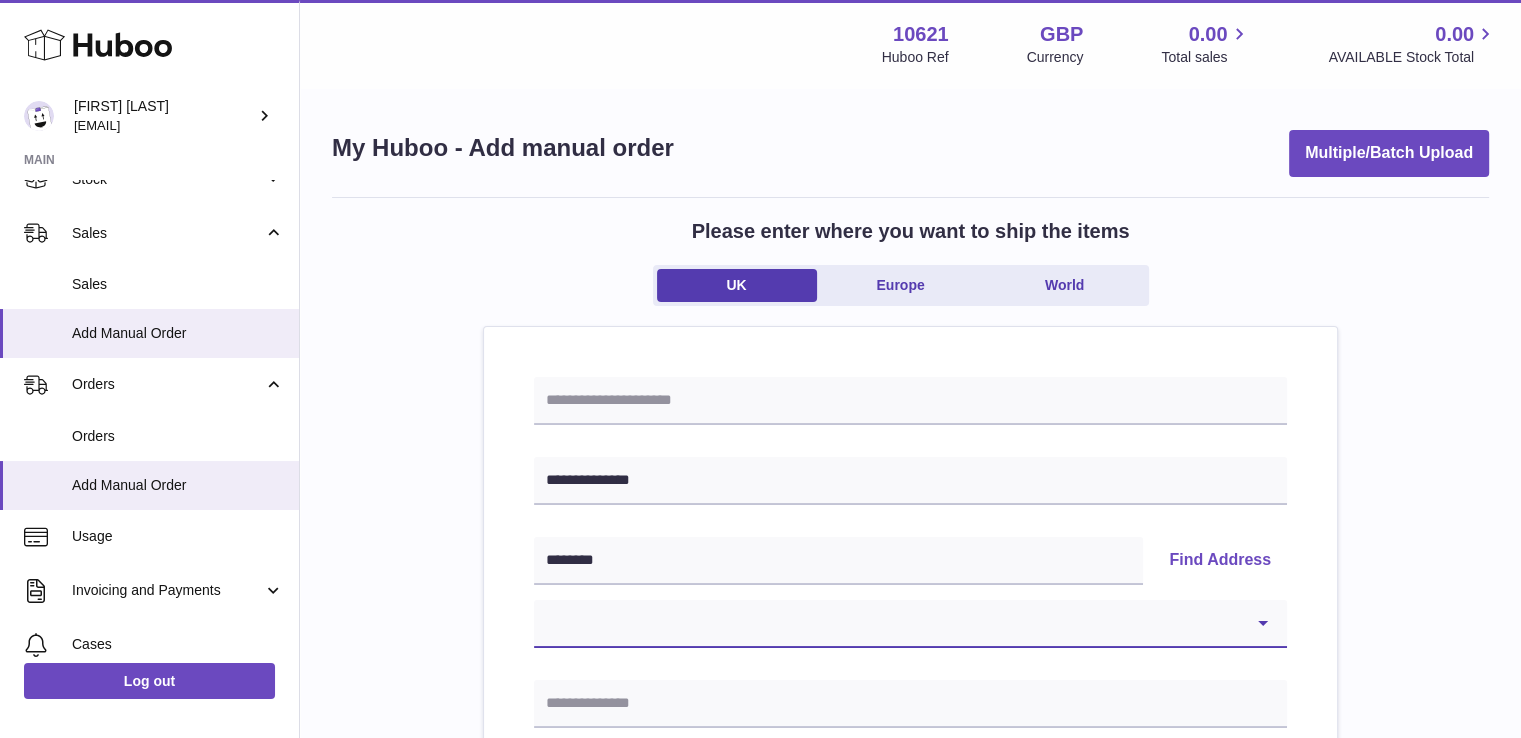 select on "*" 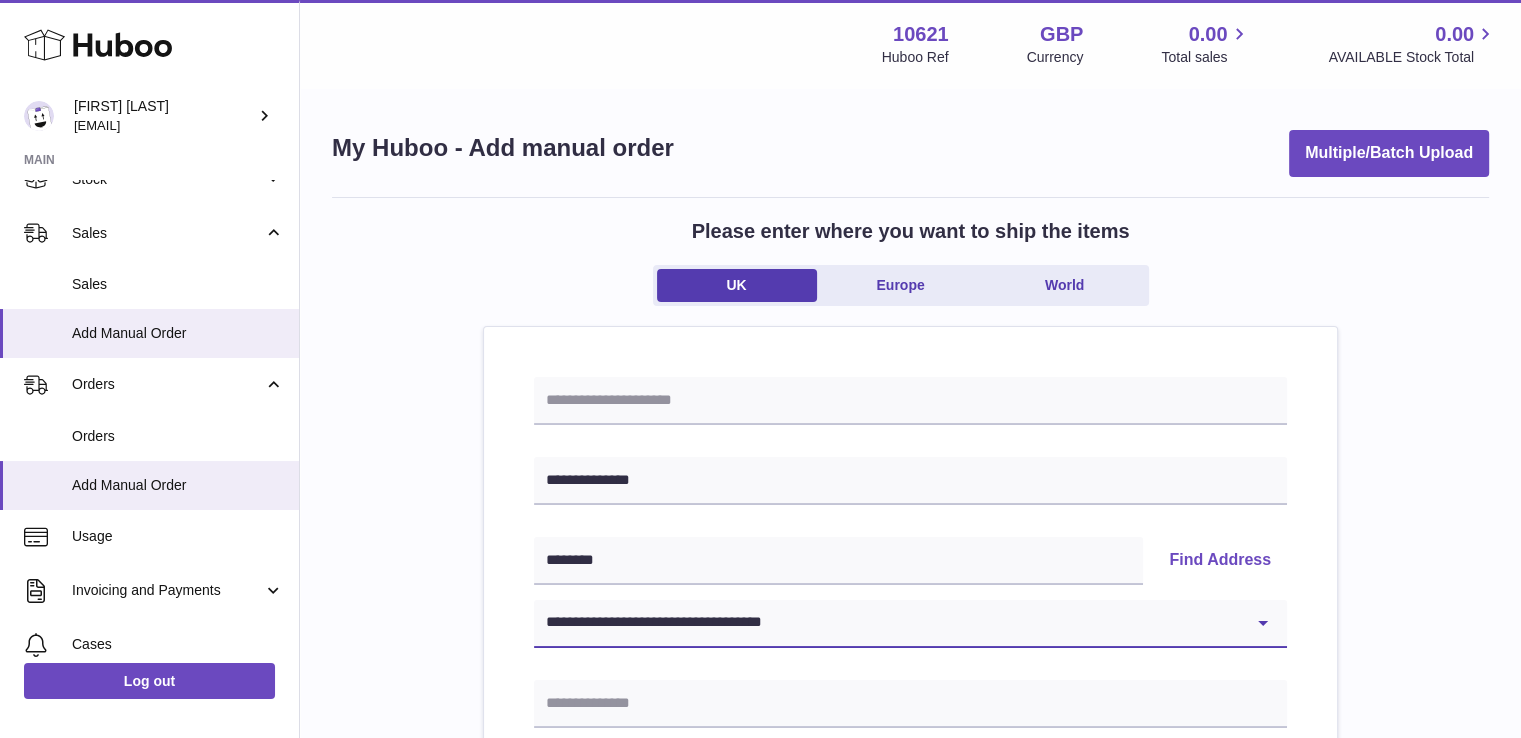 click on "**********" at bounding box center [910, 624] 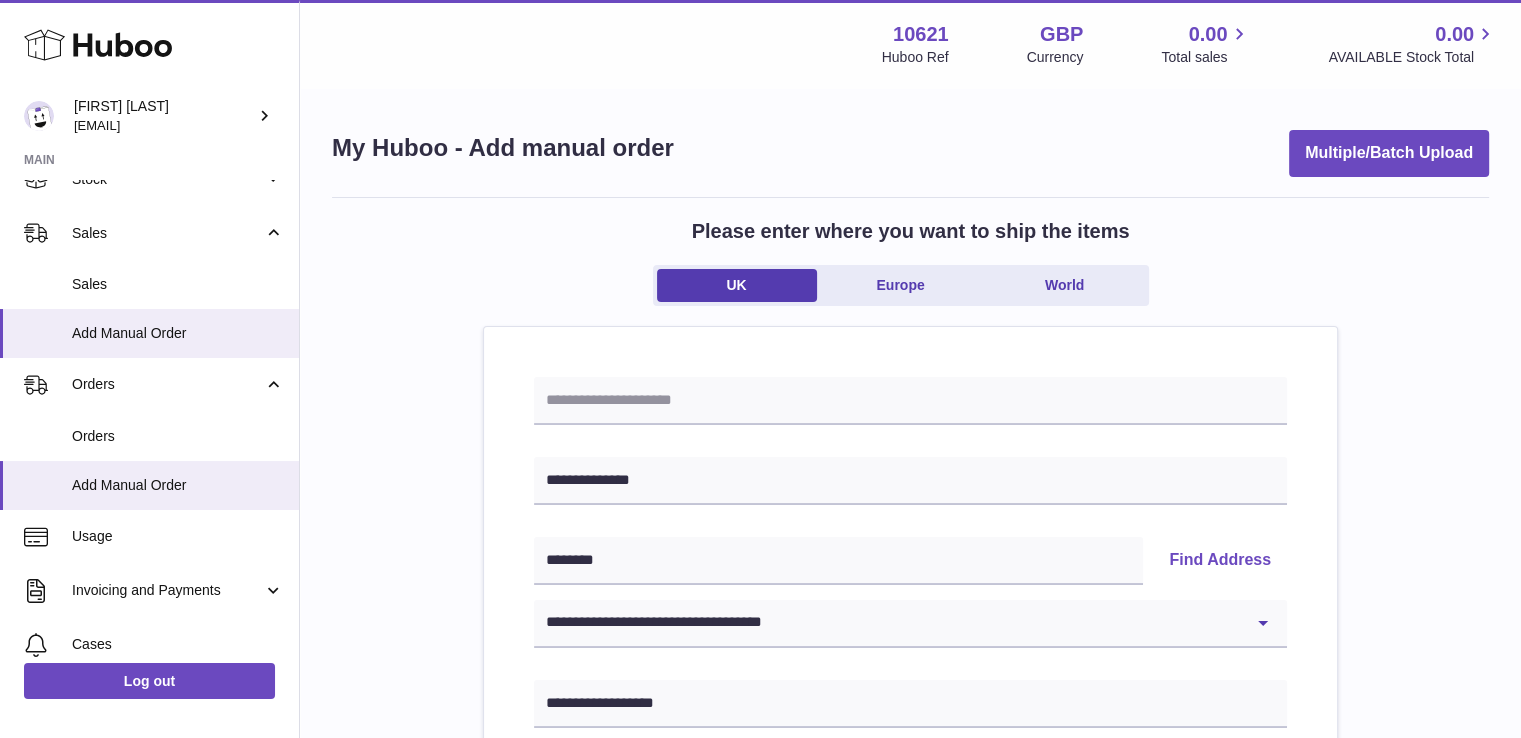 click on "**********" at bounding box center (910, 925) 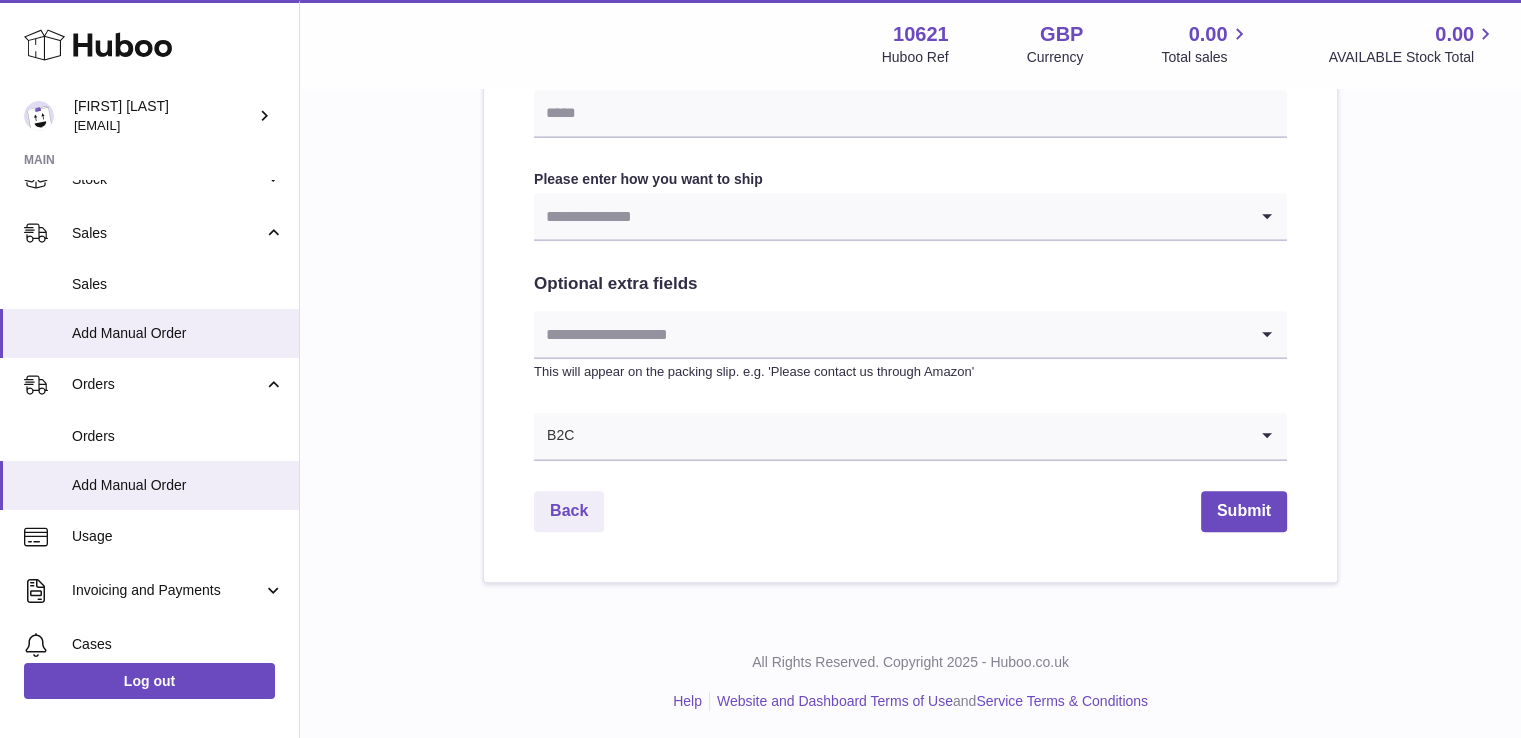 scroll, scrollTop: 1072, scrollLeft: 0, axis: vertical 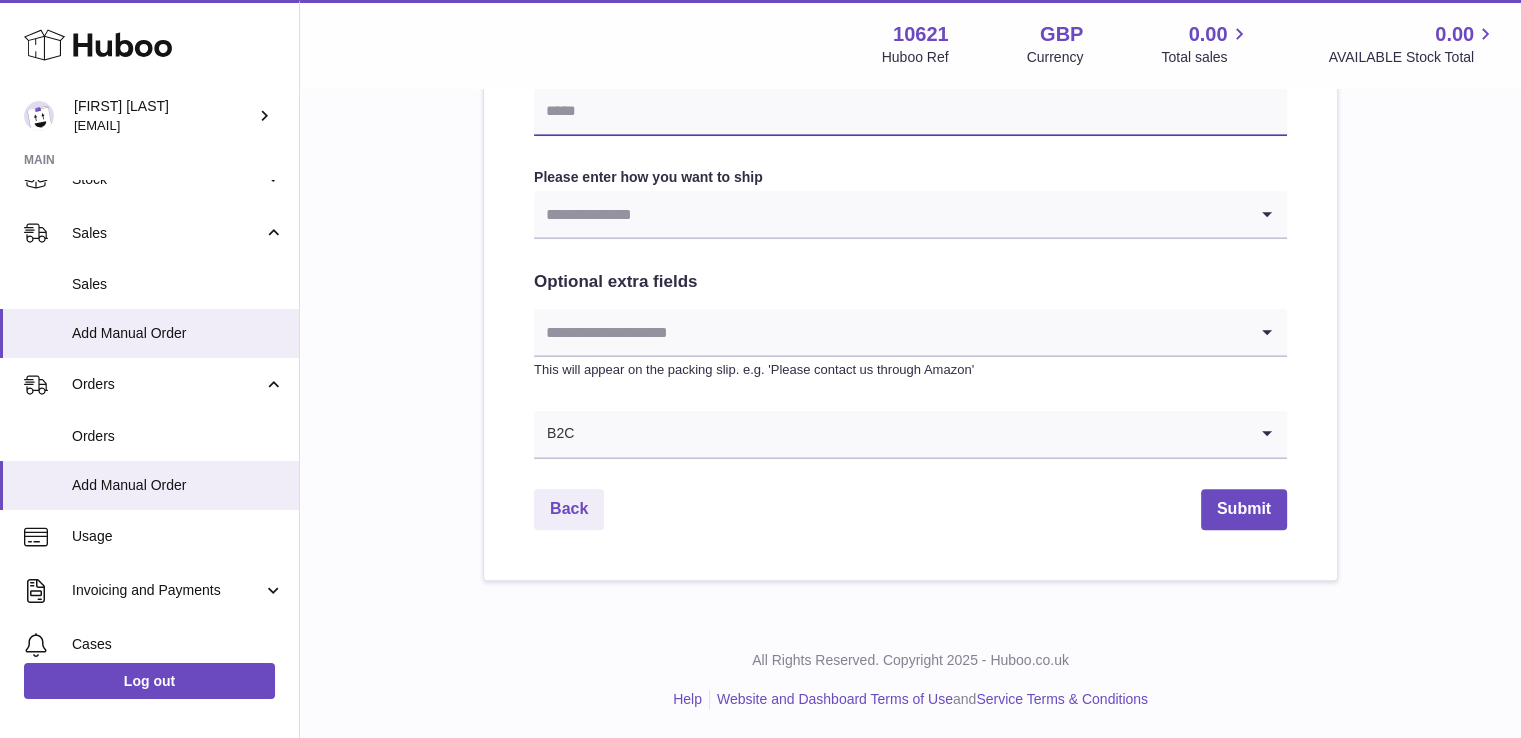 drag, startPoint x: 588, startPoint y: 109, endPoint x: 626, endPoint y: 138, distance: 47.801674 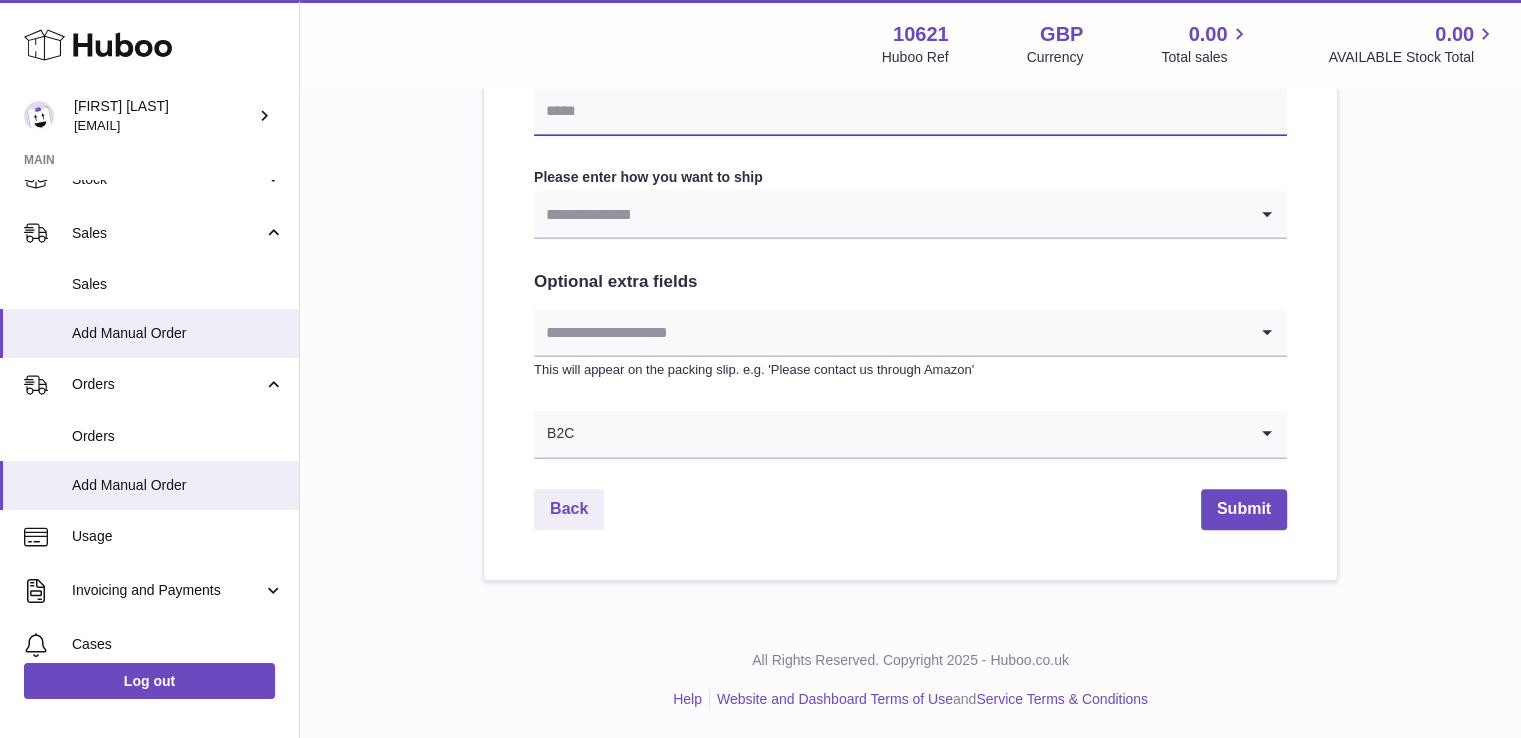 click at bounding box center [910, 112] 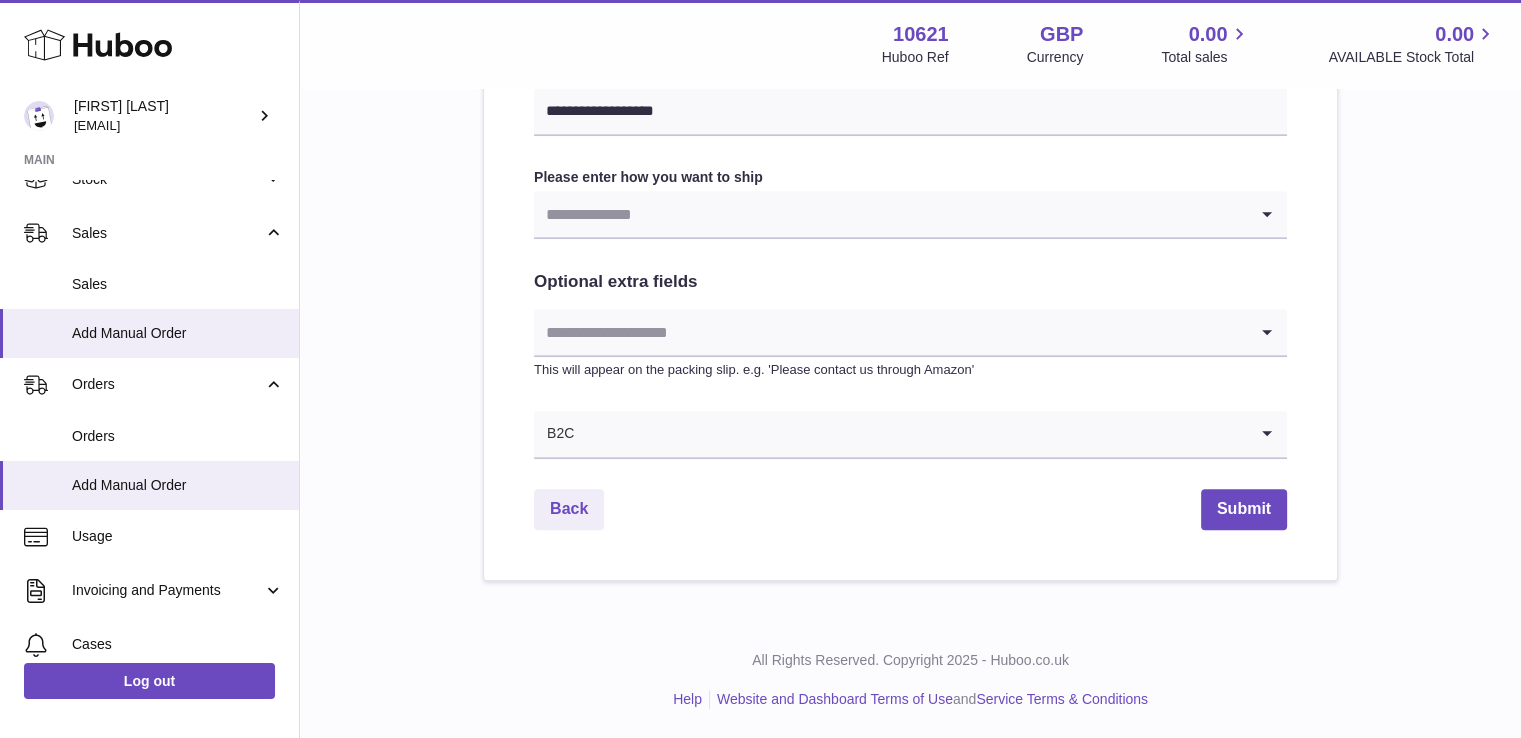 click at bounding box center (890, 214) 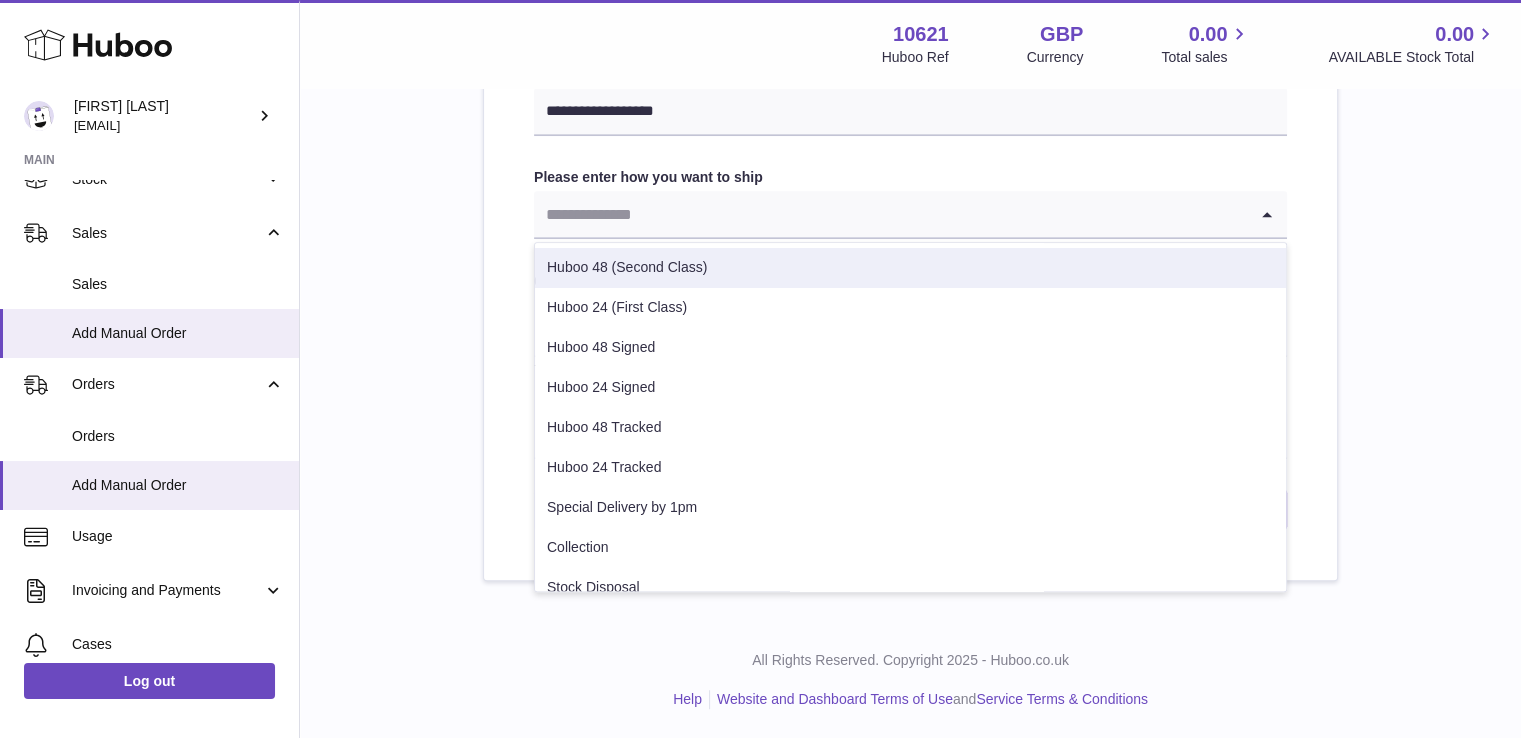 click on "Huboo 48 (Second Class)" at bounding box center (910, 268) 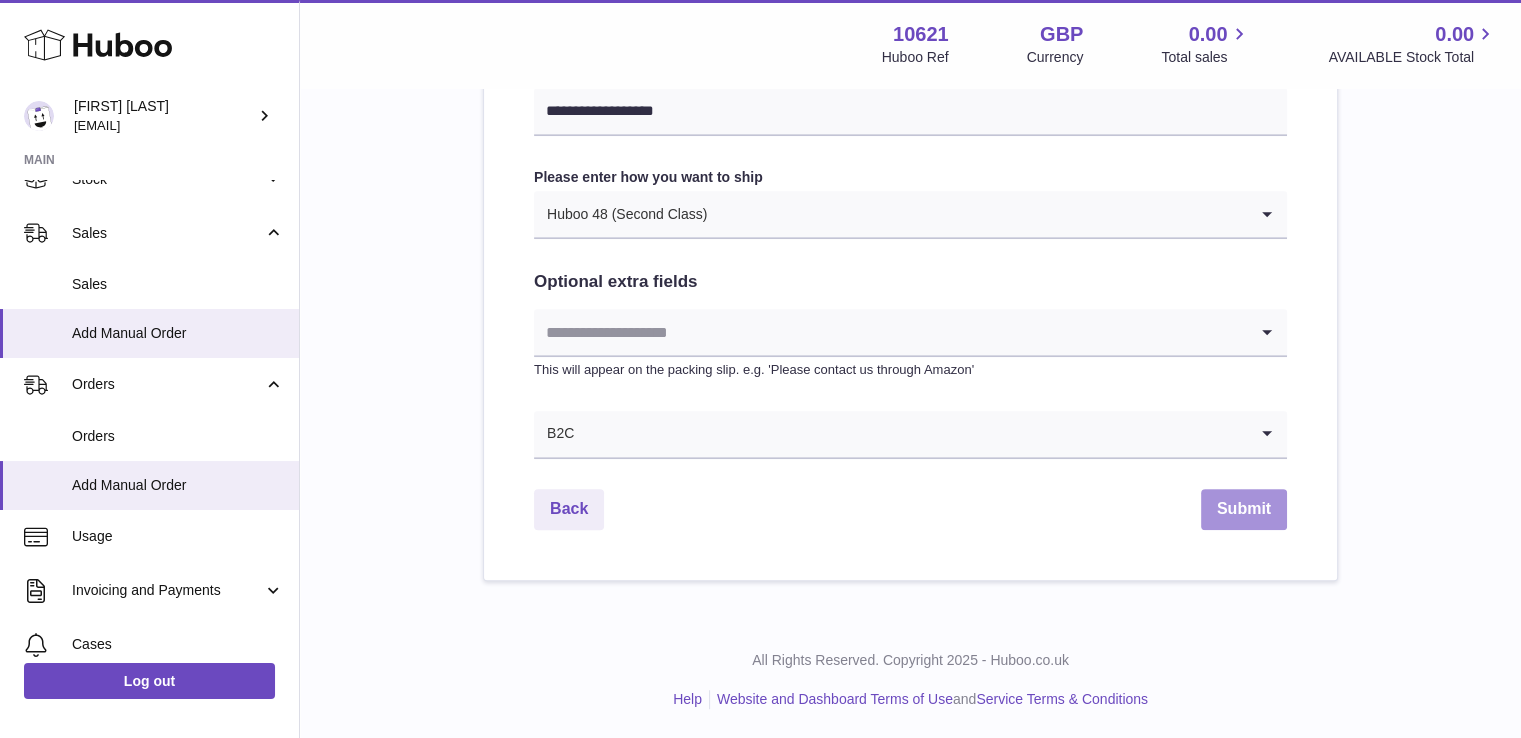 click on "Submit" at bounding box center [1244, 509] 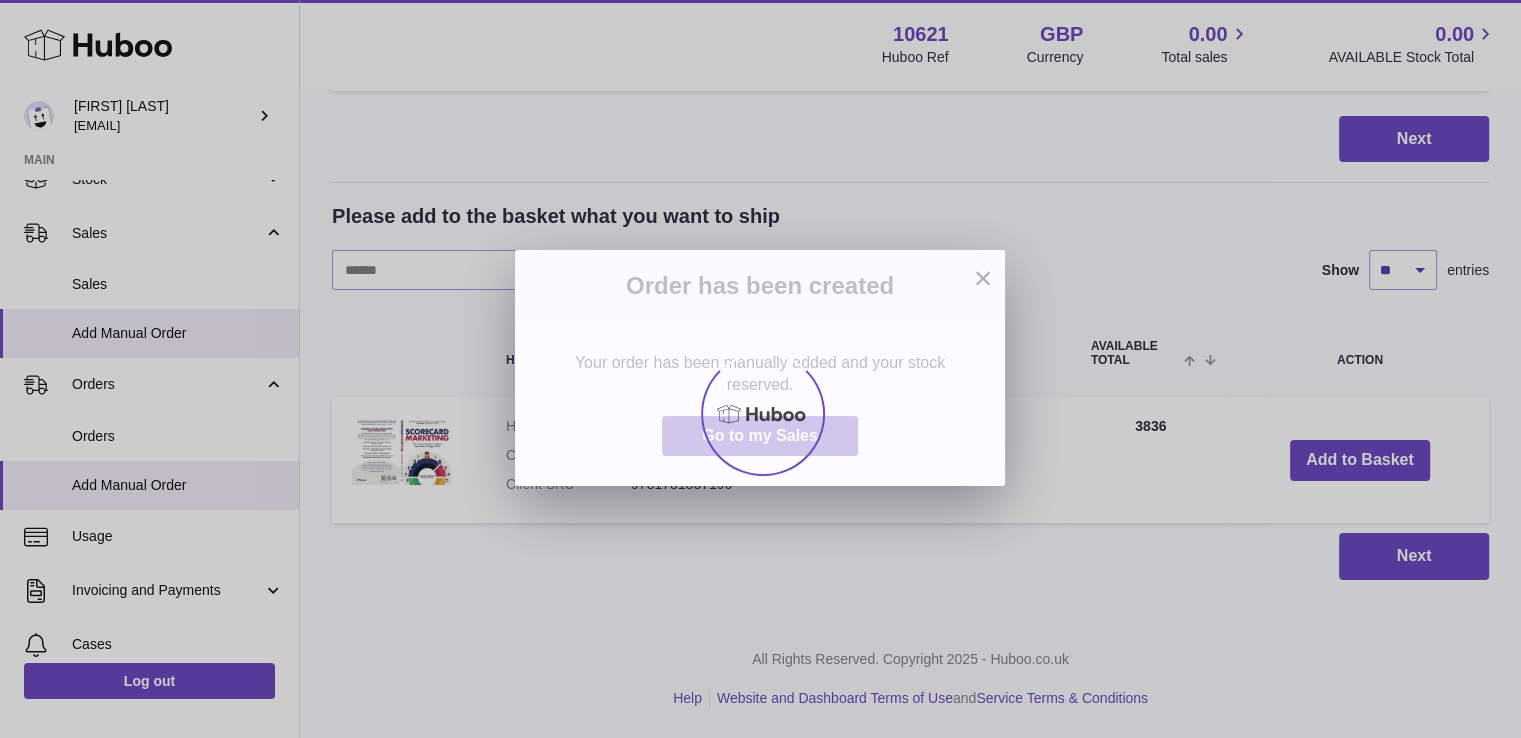 scroll, scrollTop: 0, scrollLeft: 0, axis: both 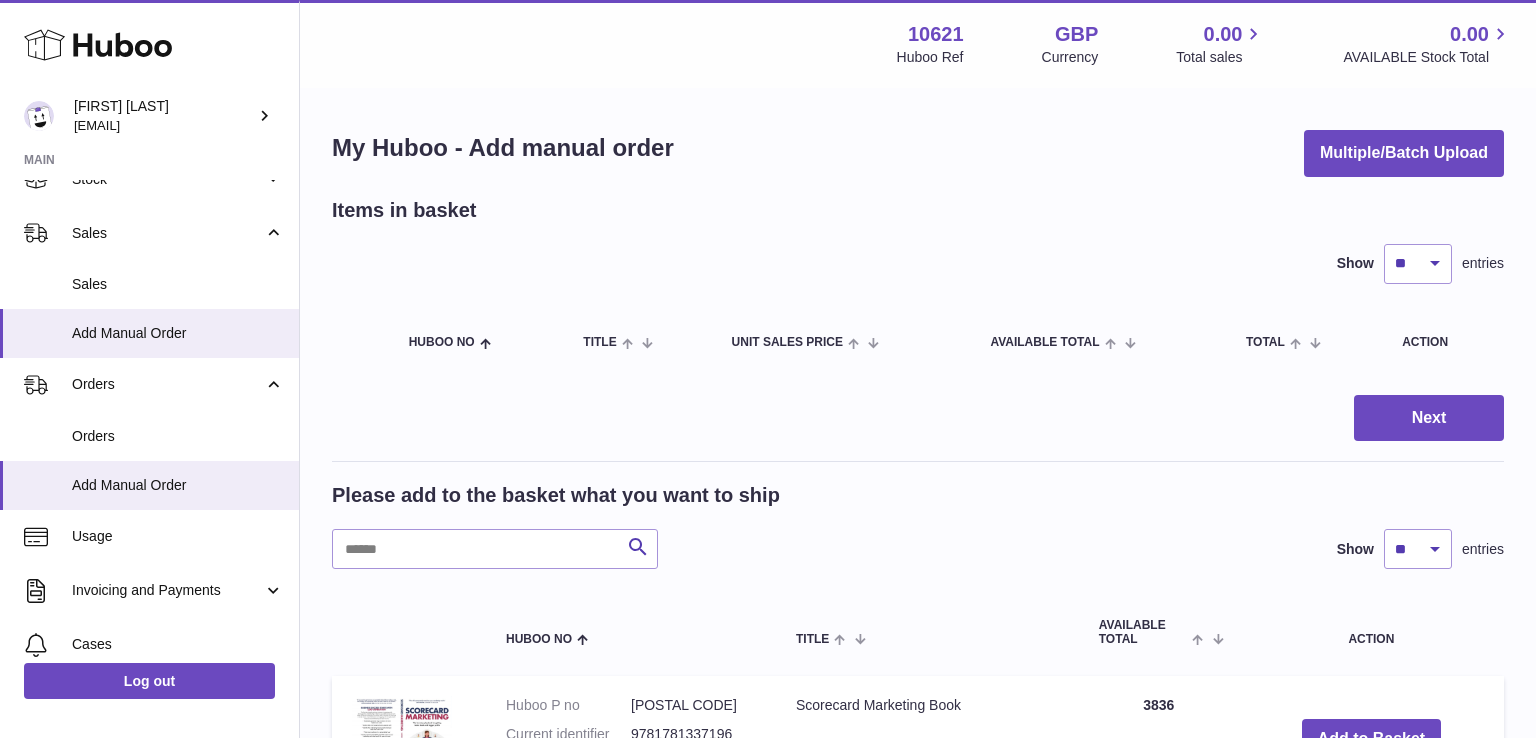 click at bounding box center [768, 369] 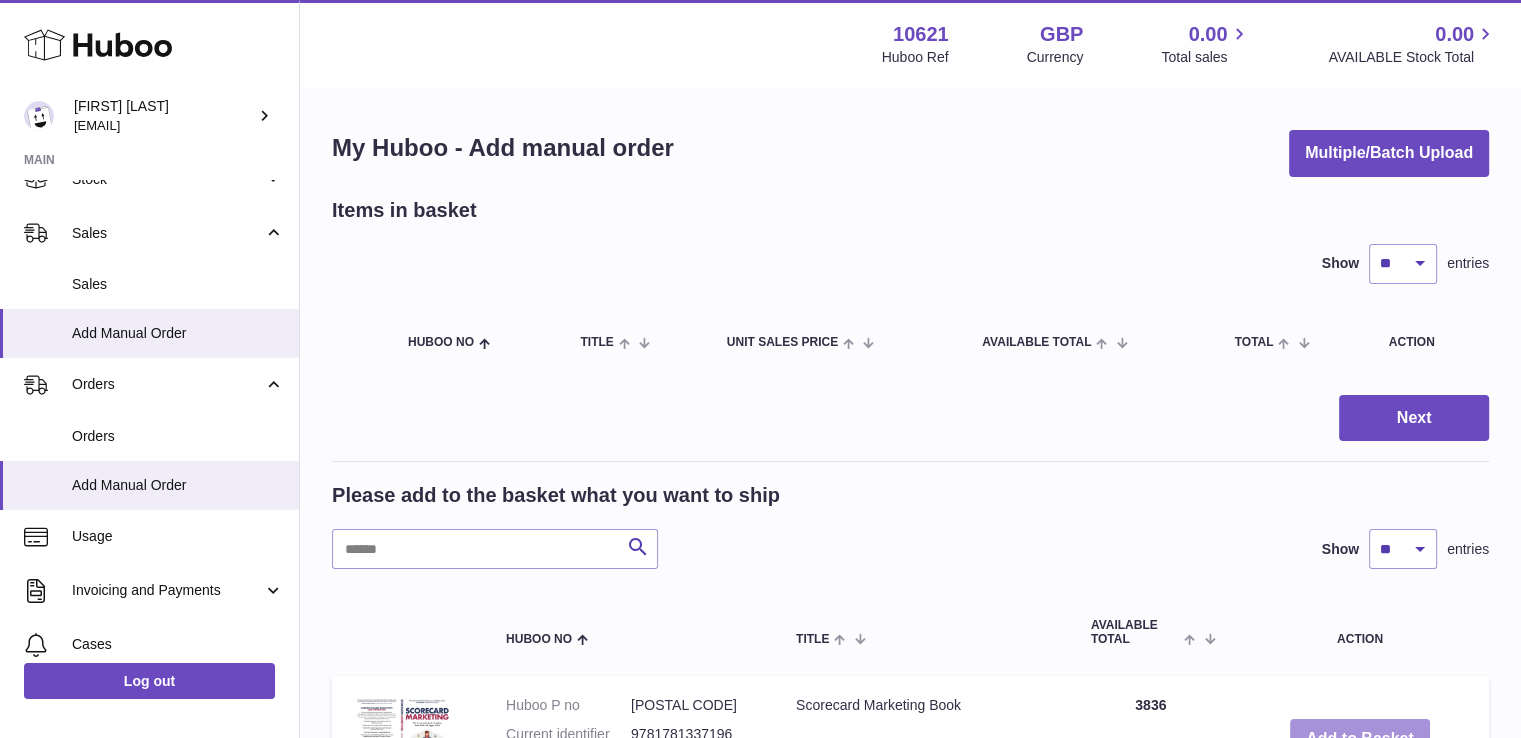 click on "Add to Basket" at bounding box center (1360, 739) 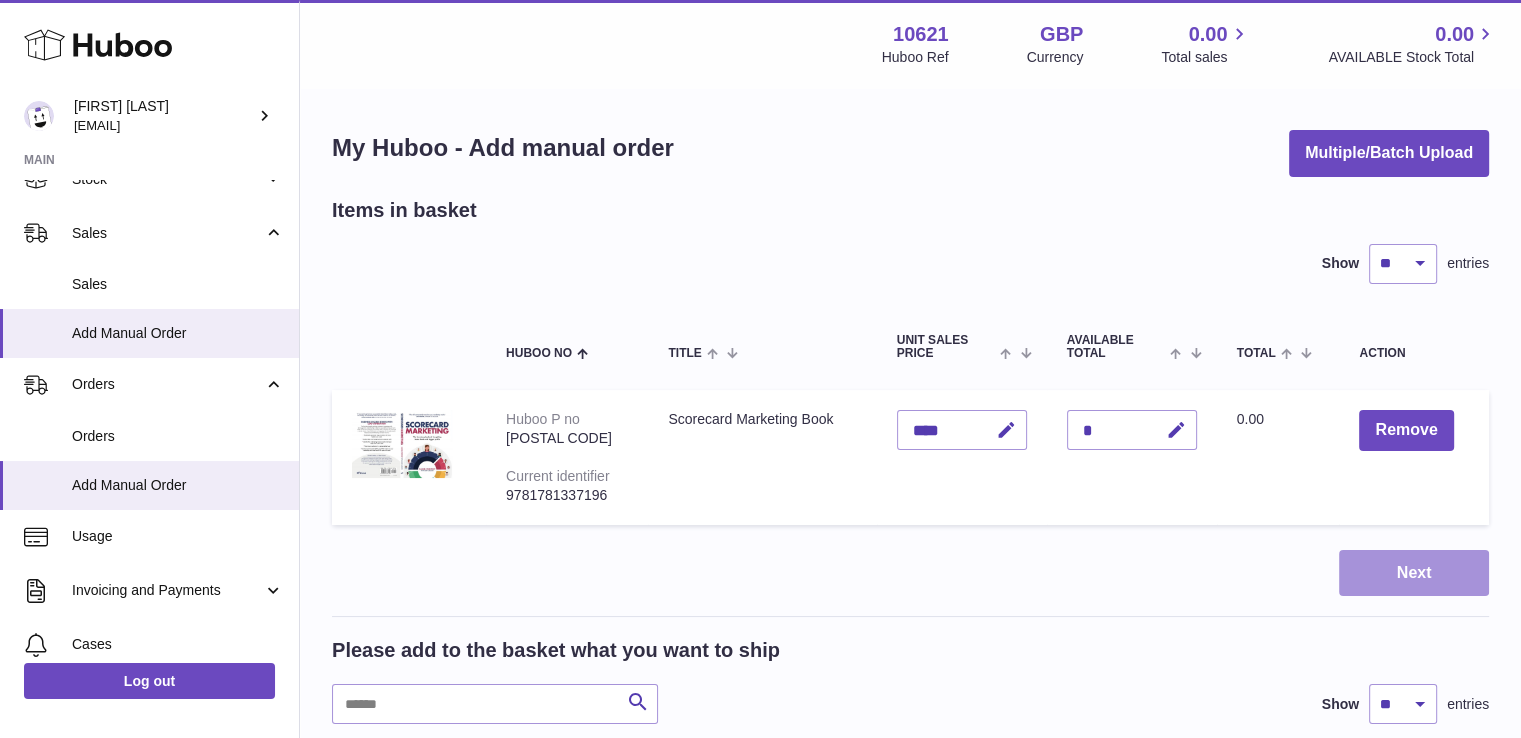 click on "Next" at bounding box center (1414, 573) 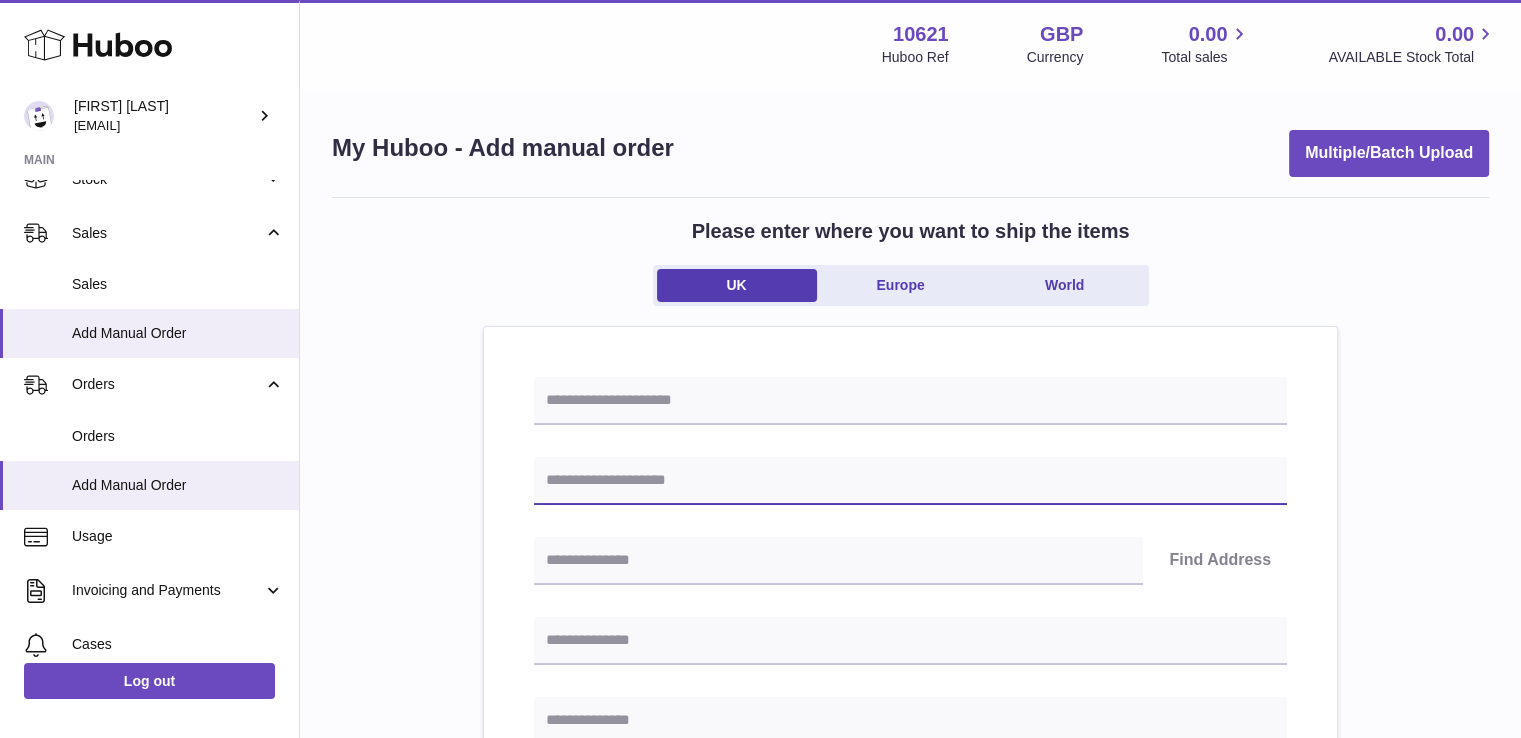 click at bounding box center [910, 481] 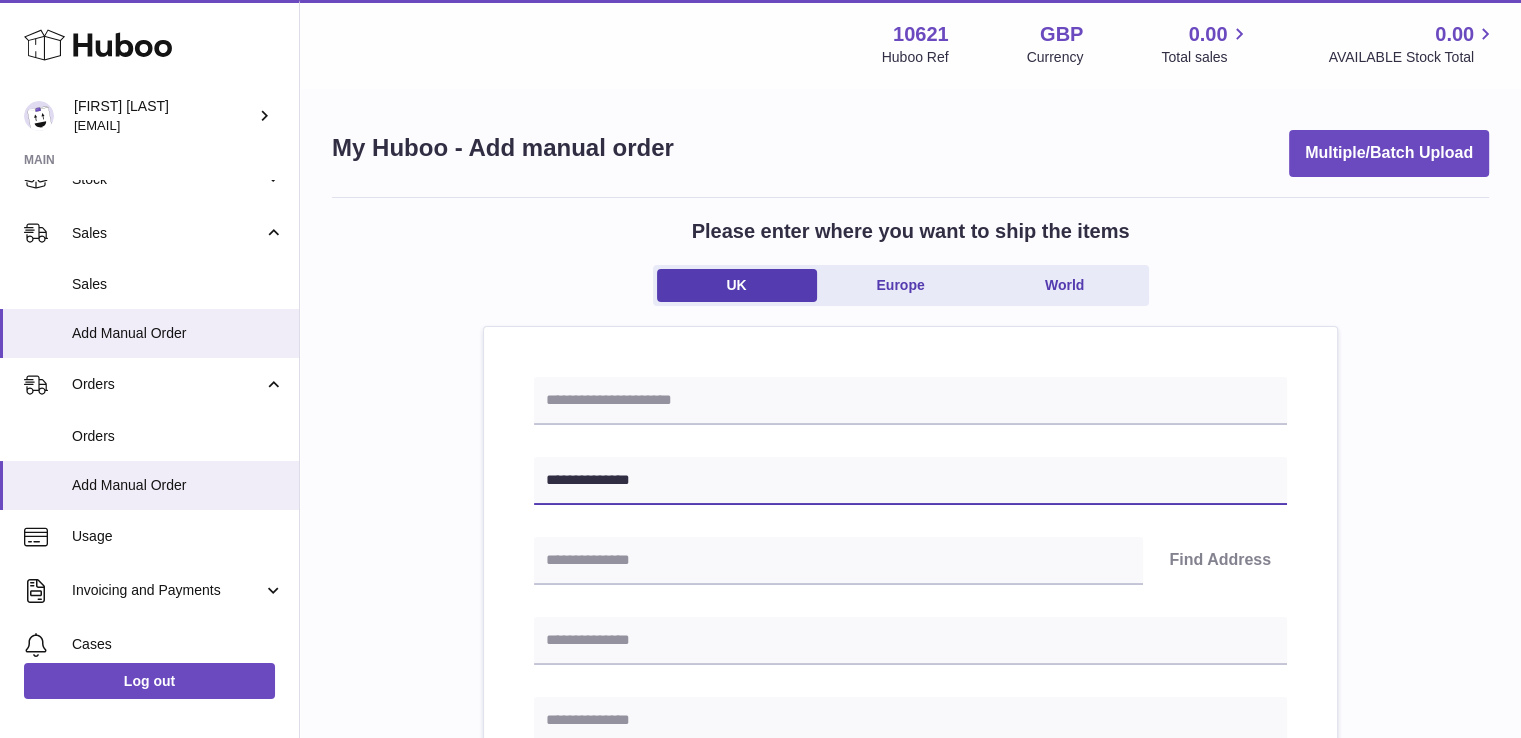 type on "**********" 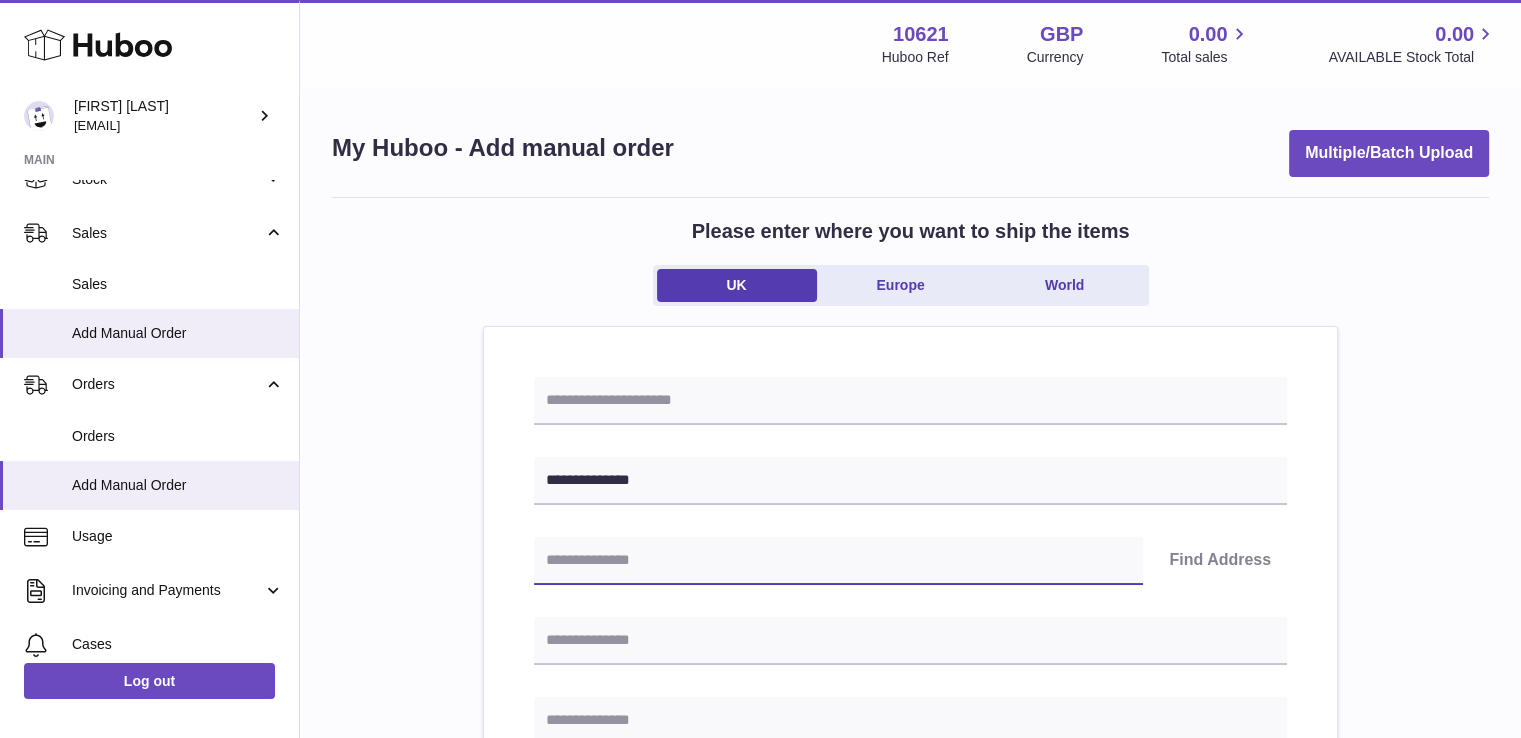 paste on "*******" 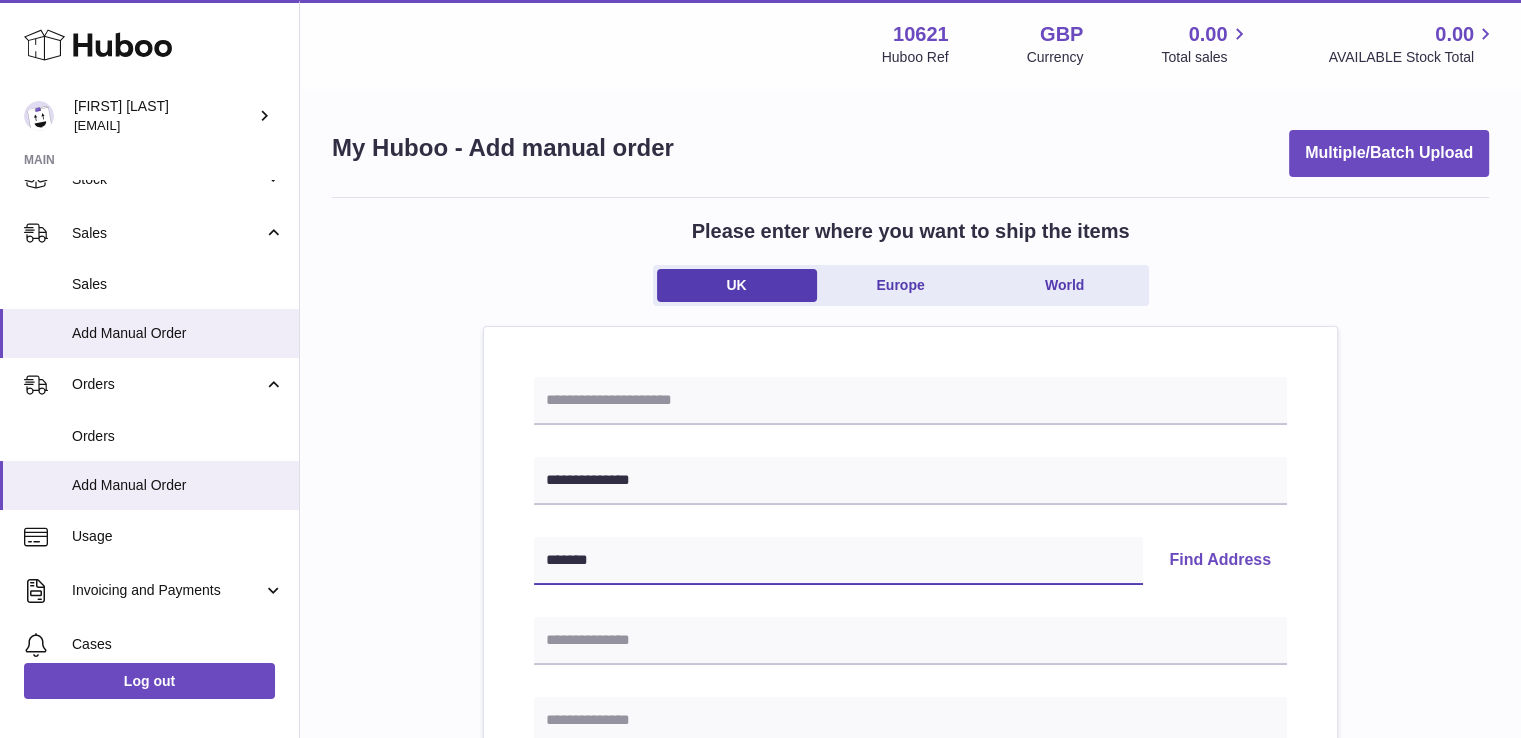 type on "*******" 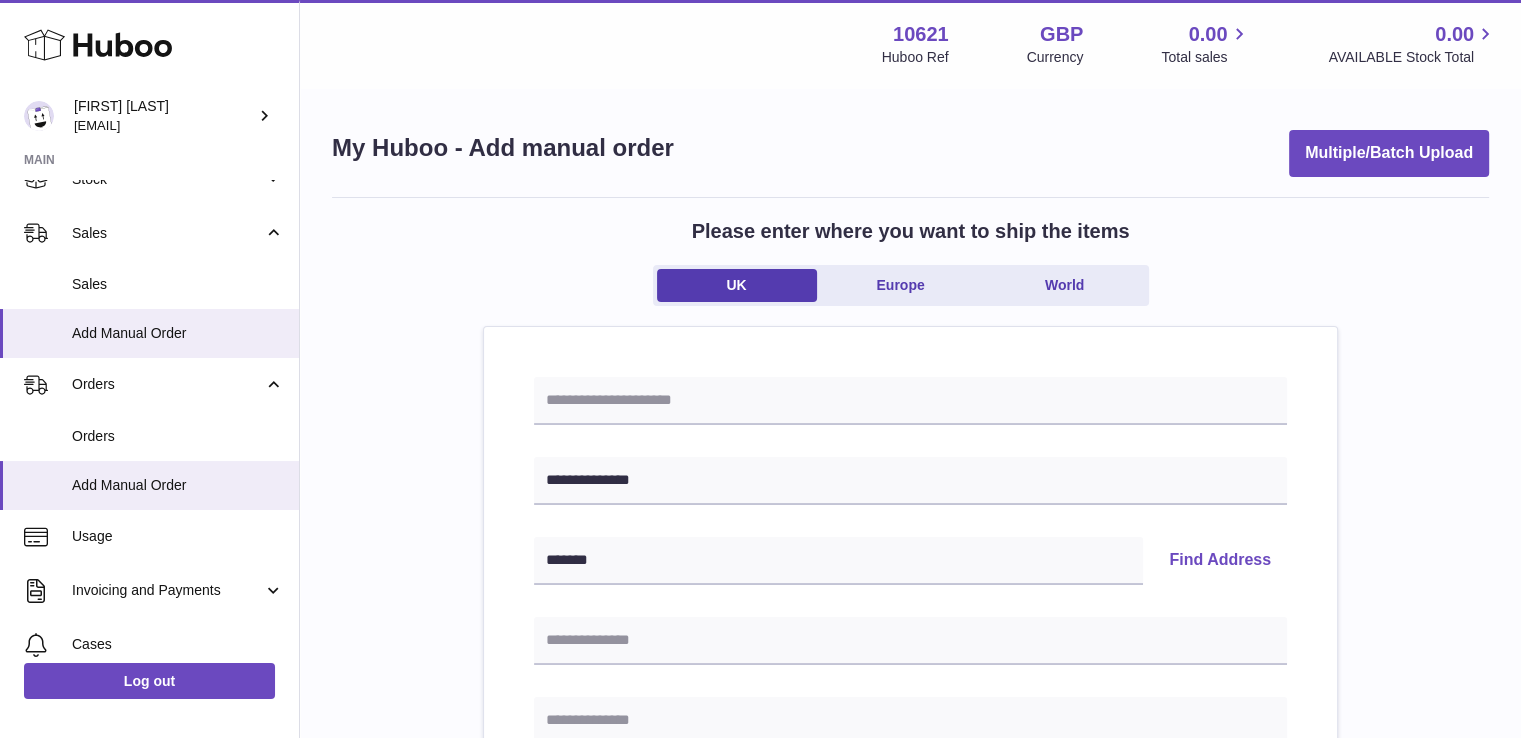 type 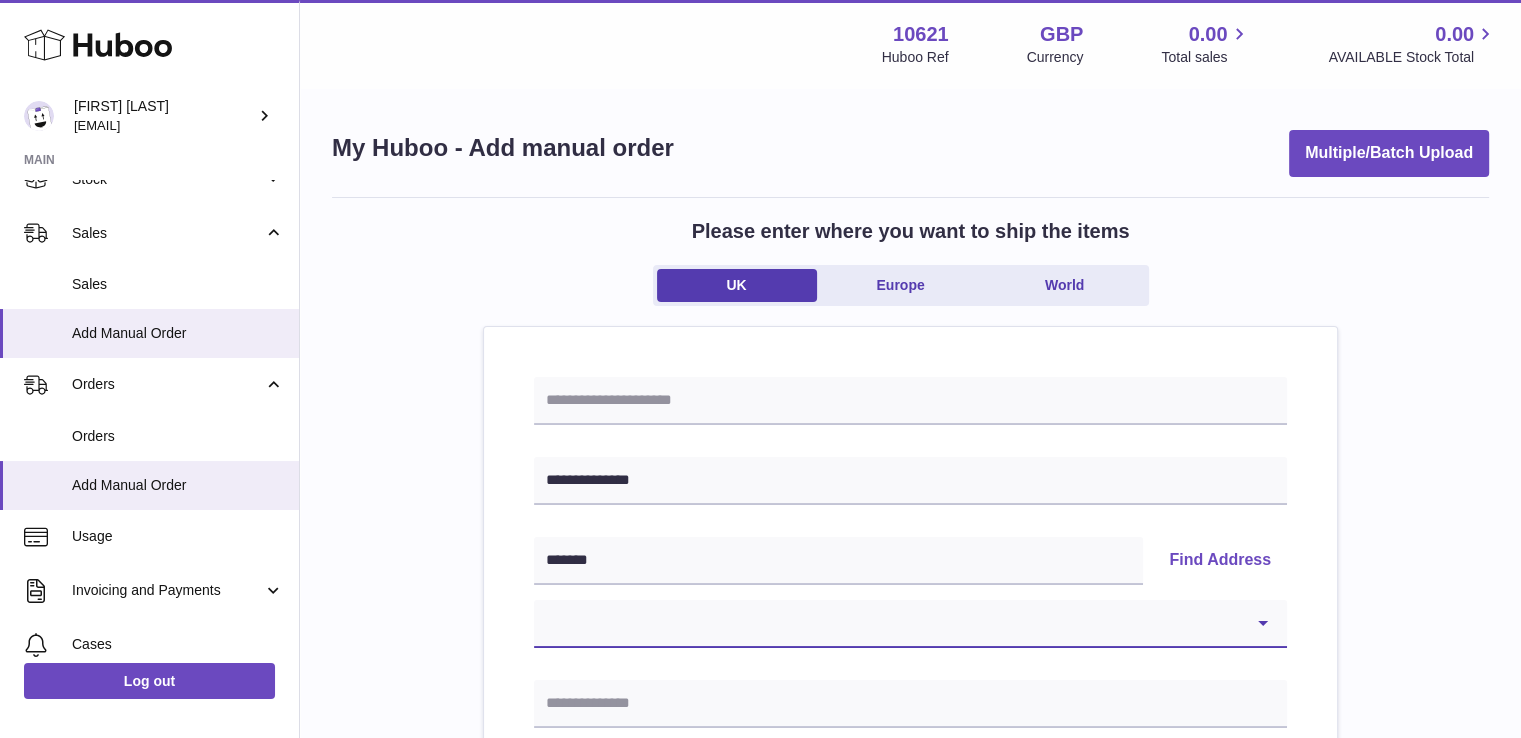 click on "**********" at bounding box center (910, 624) 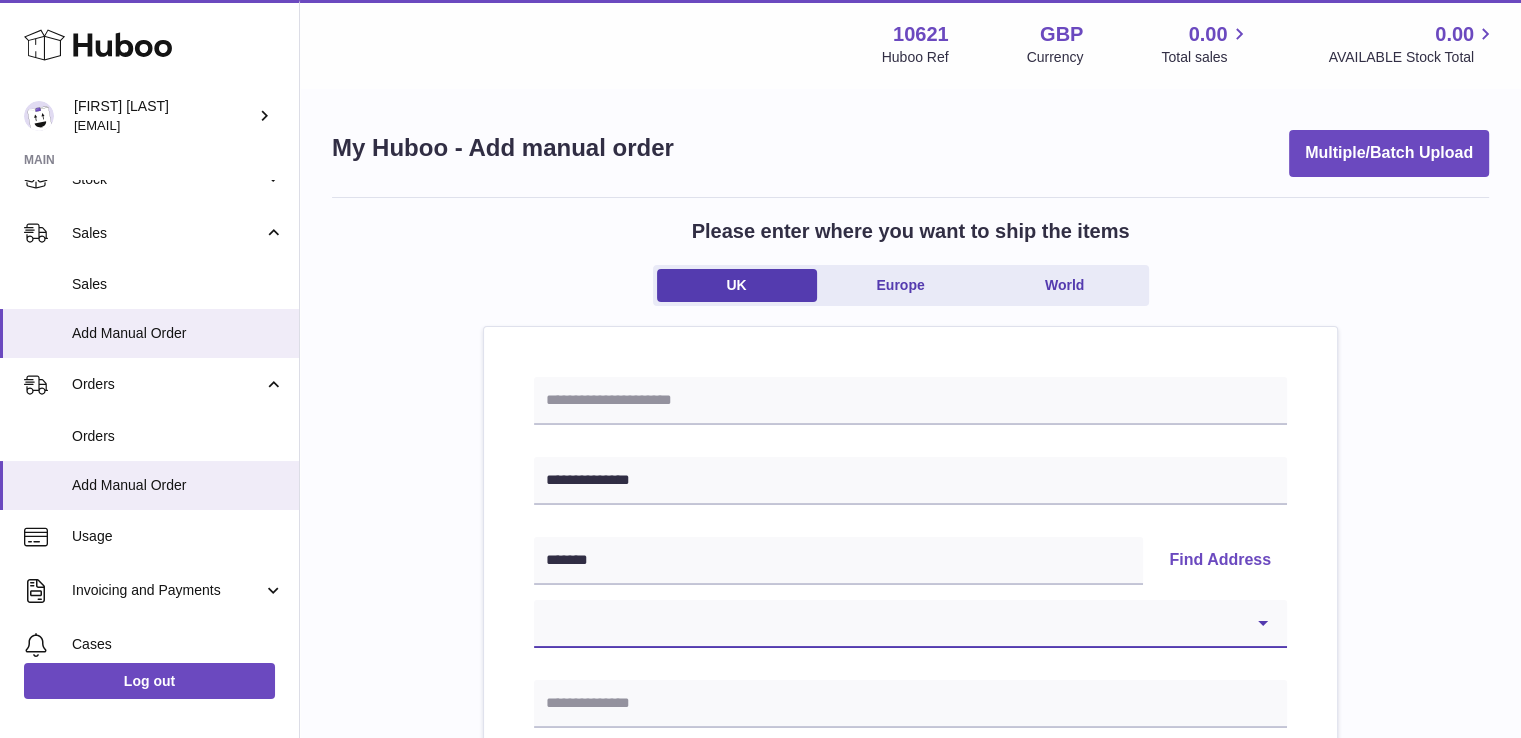 select on "**" 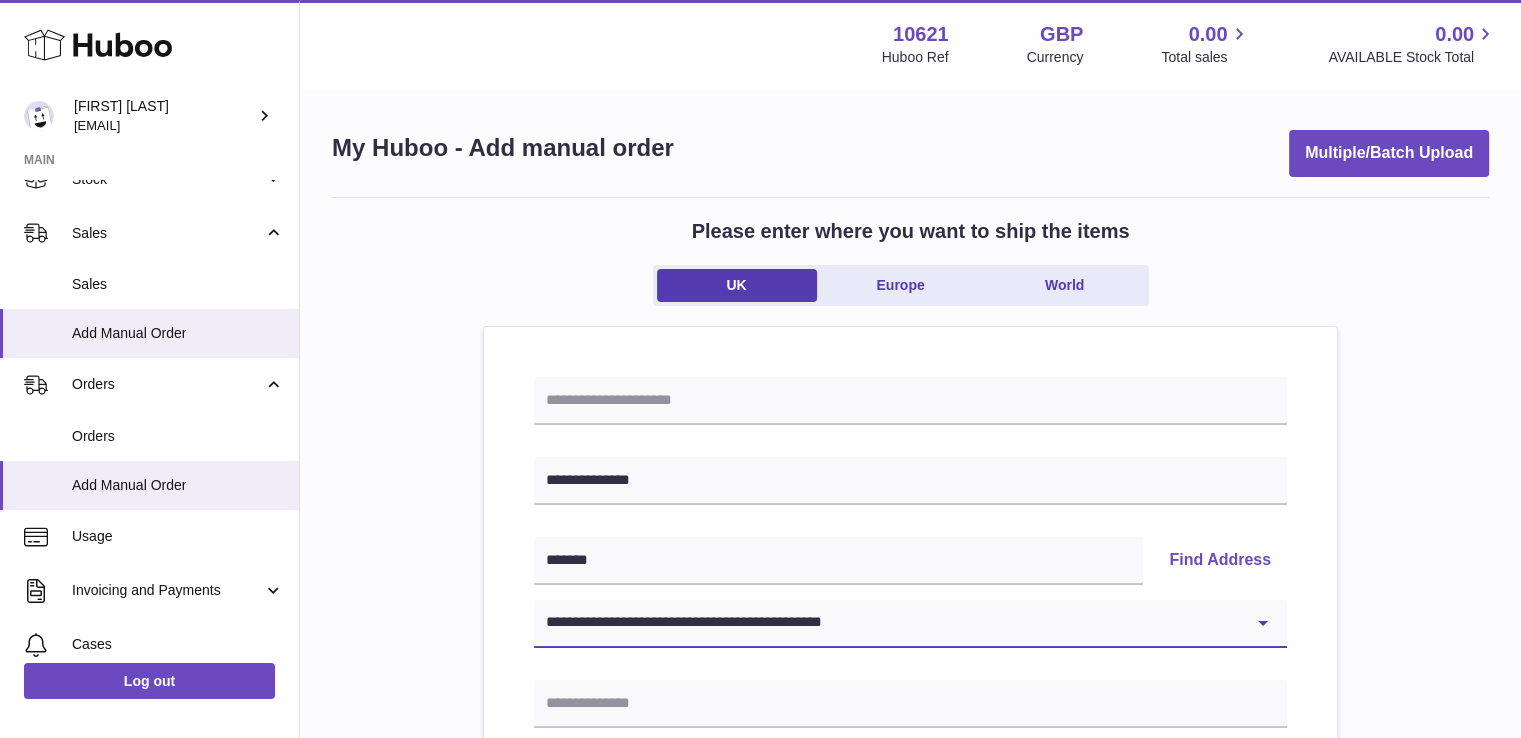 click on "**********" at bounding box center [910, 624] 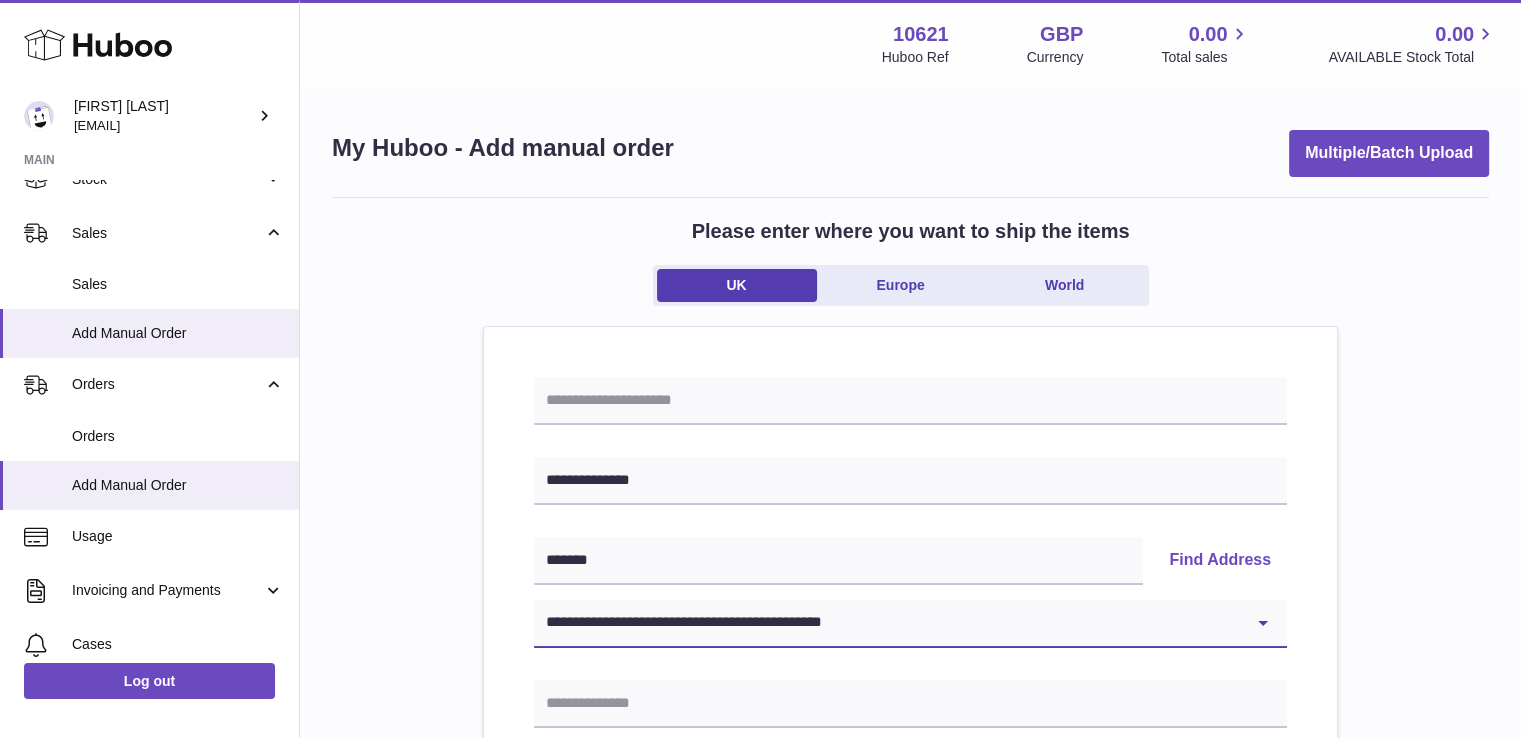 type on "******" 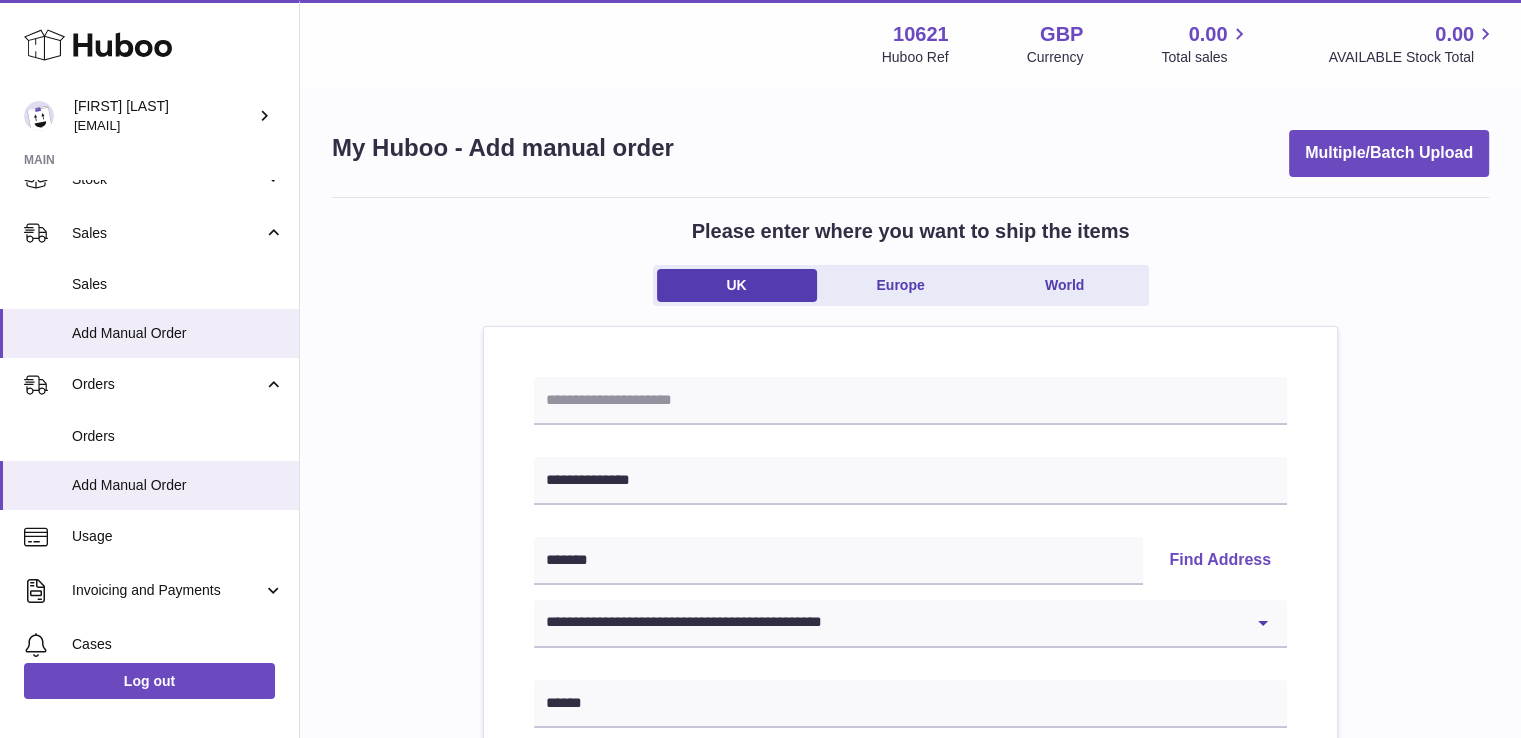 click on "**********" at bounding box center [910, 925] 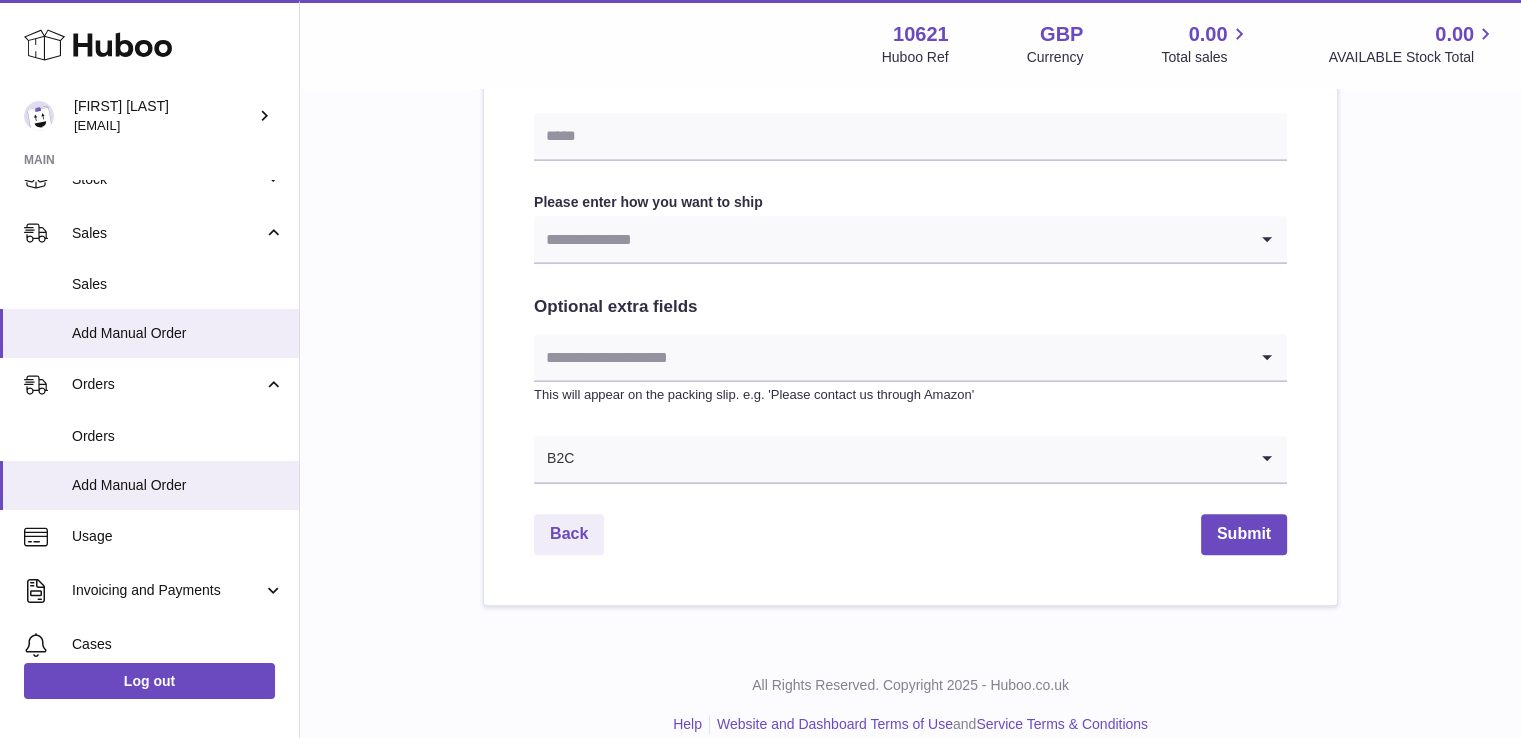 scroll, scrollTop: 1072, scrollLeft: 0, axis: vertical 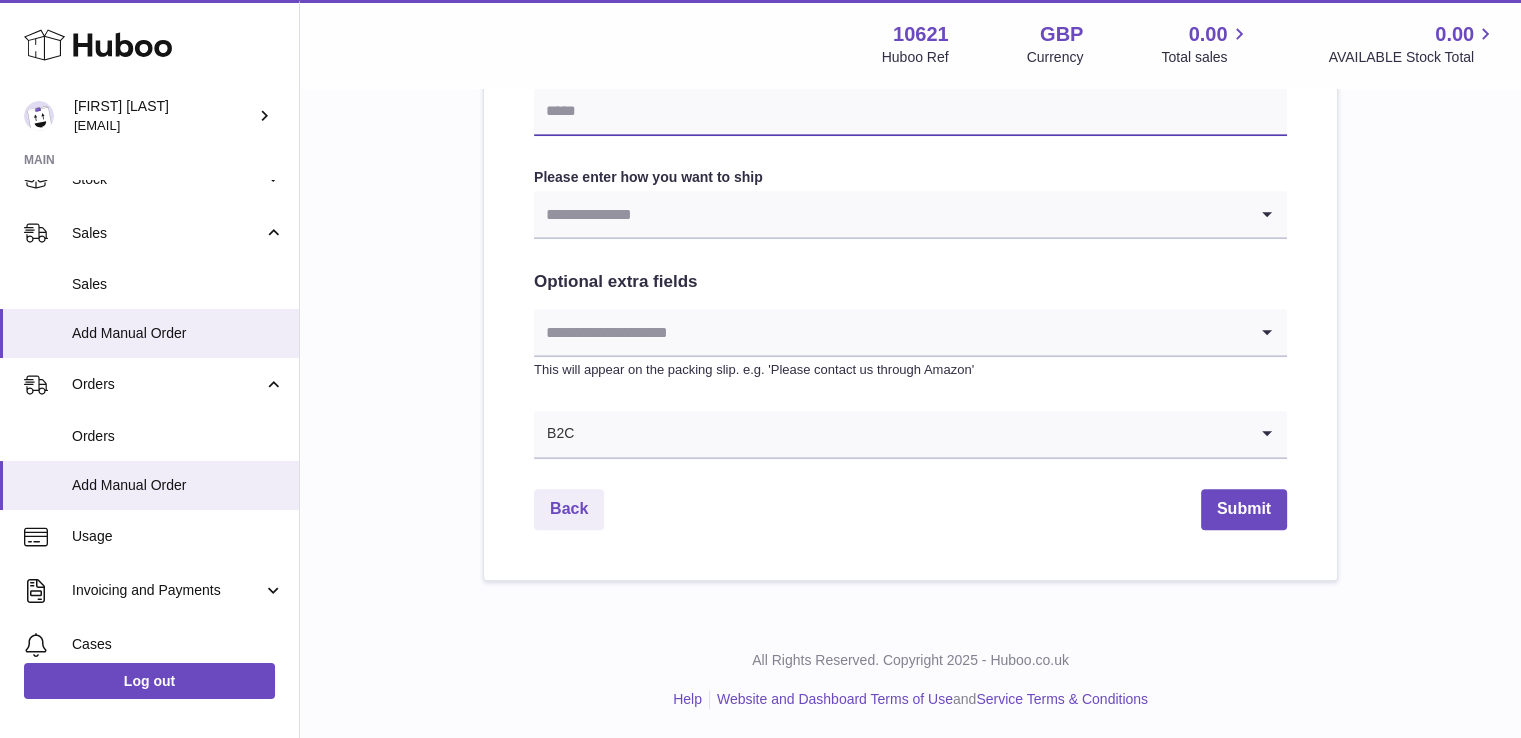 click at bounding box center (910, 112) 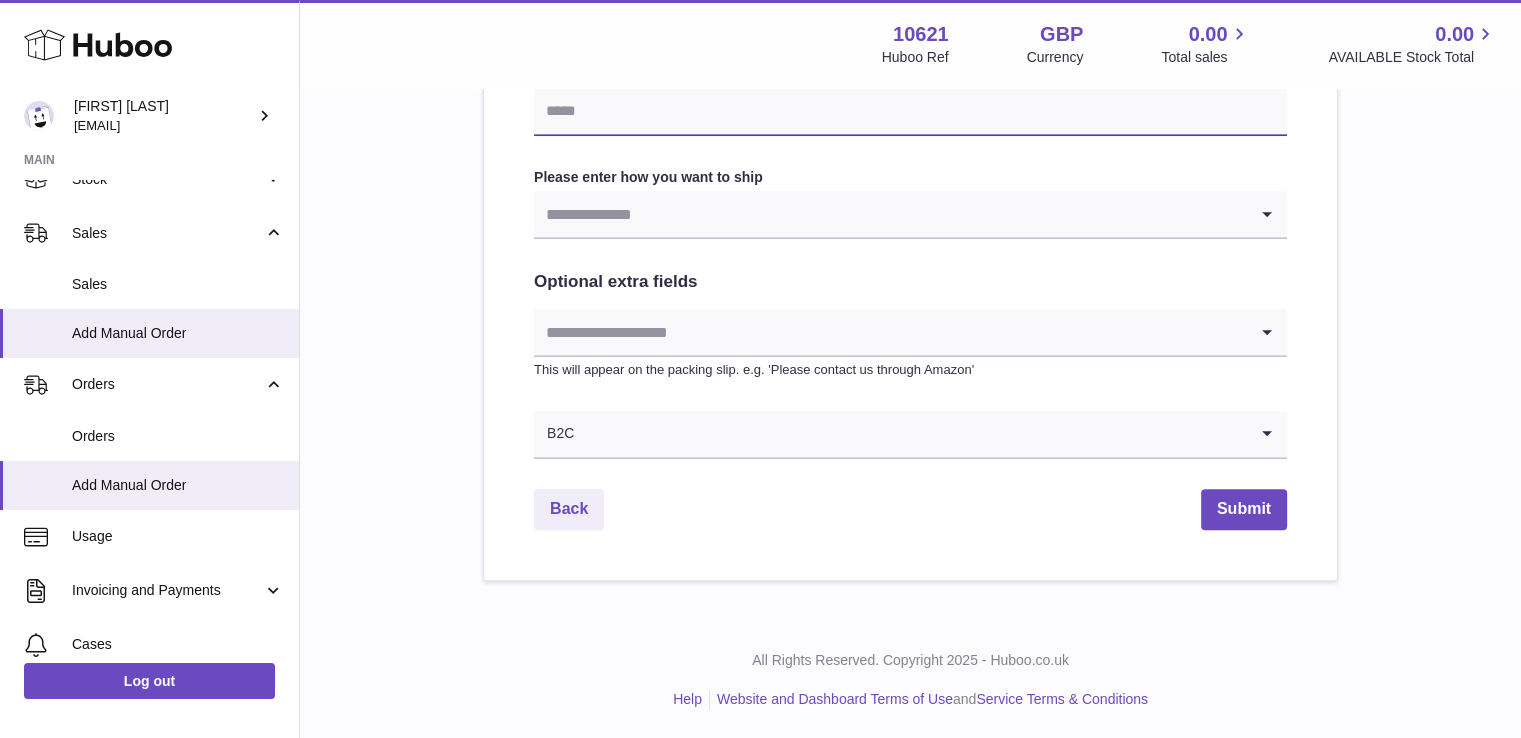 type on "**********" 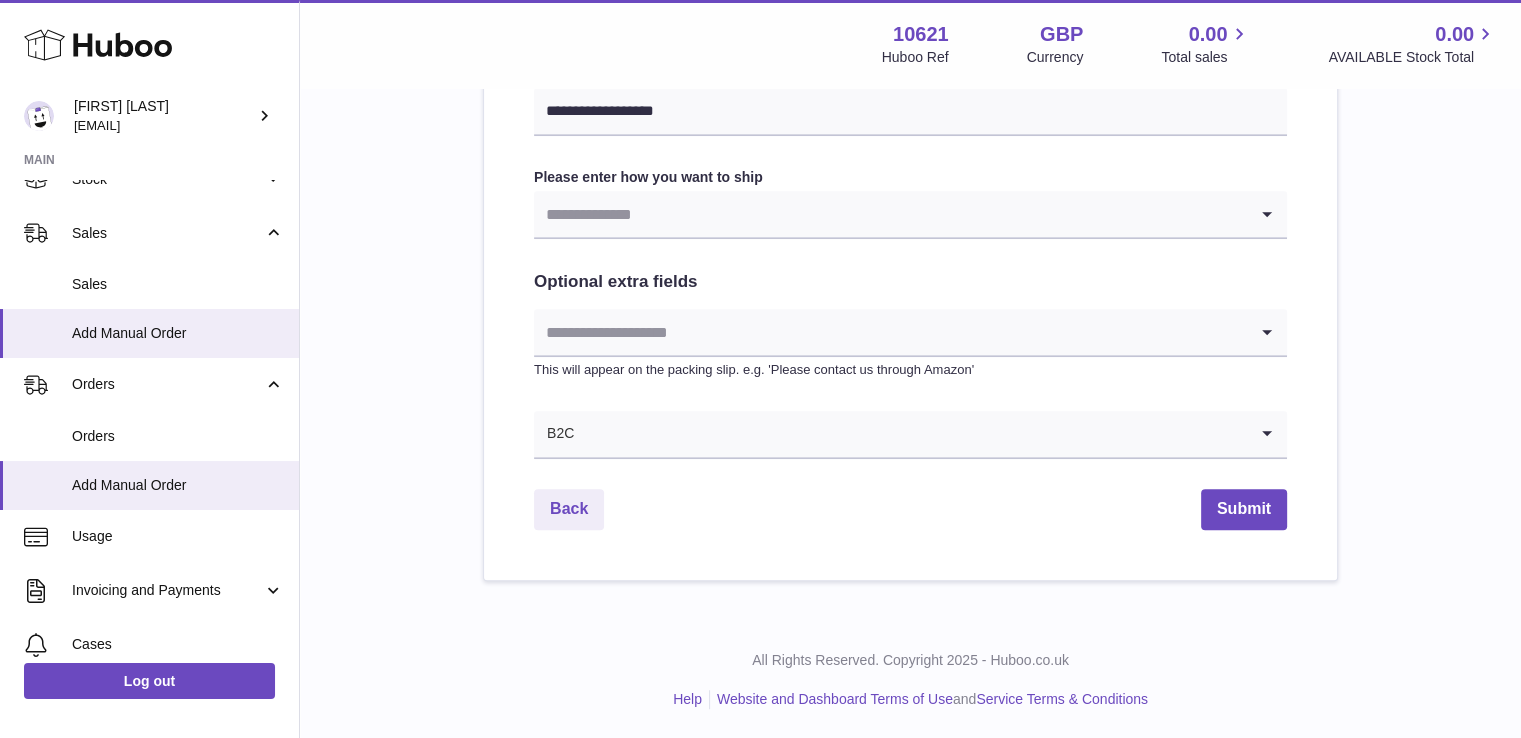 click at bounding box center [890, 214] 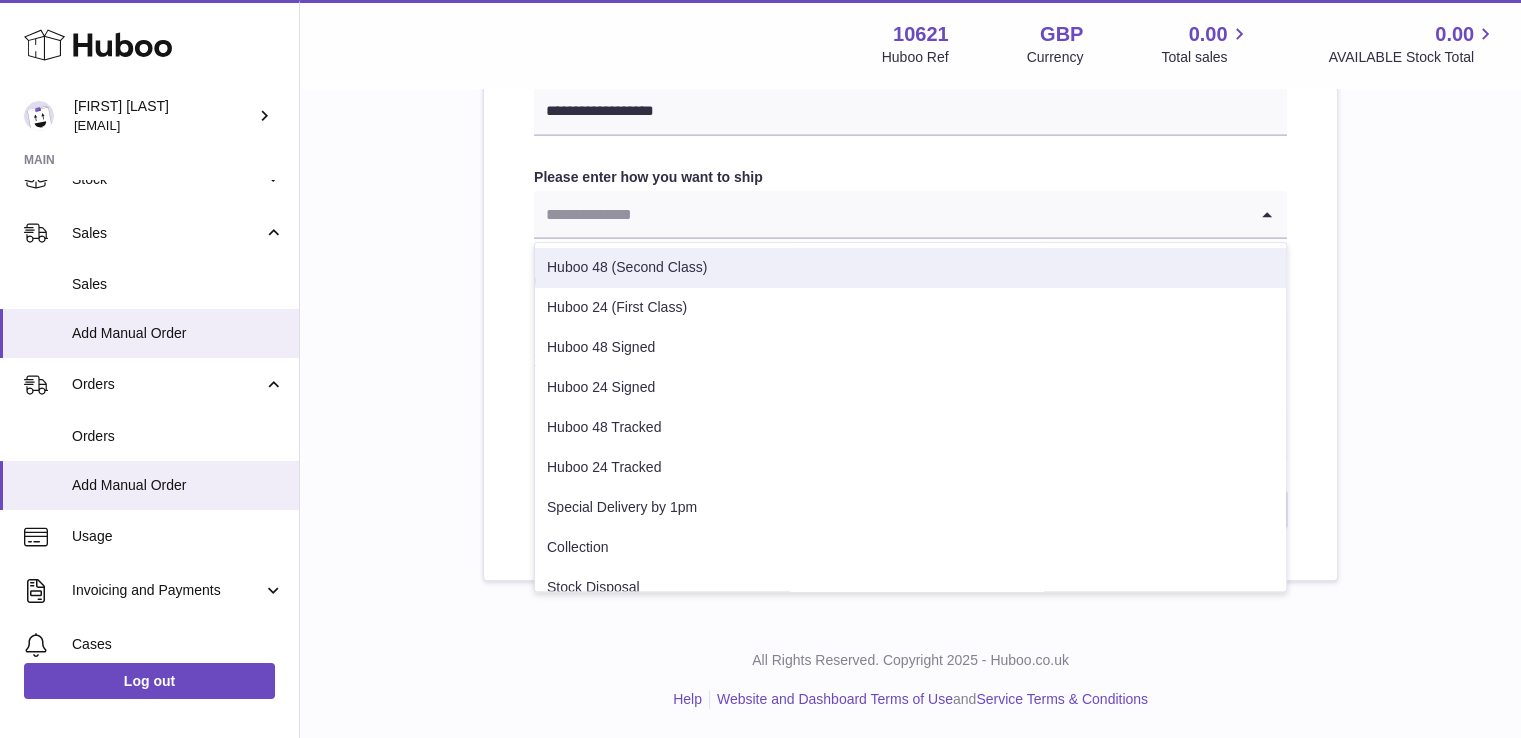 click on "Huboo 48 (Second Class)" at bounding box center [910, 268] 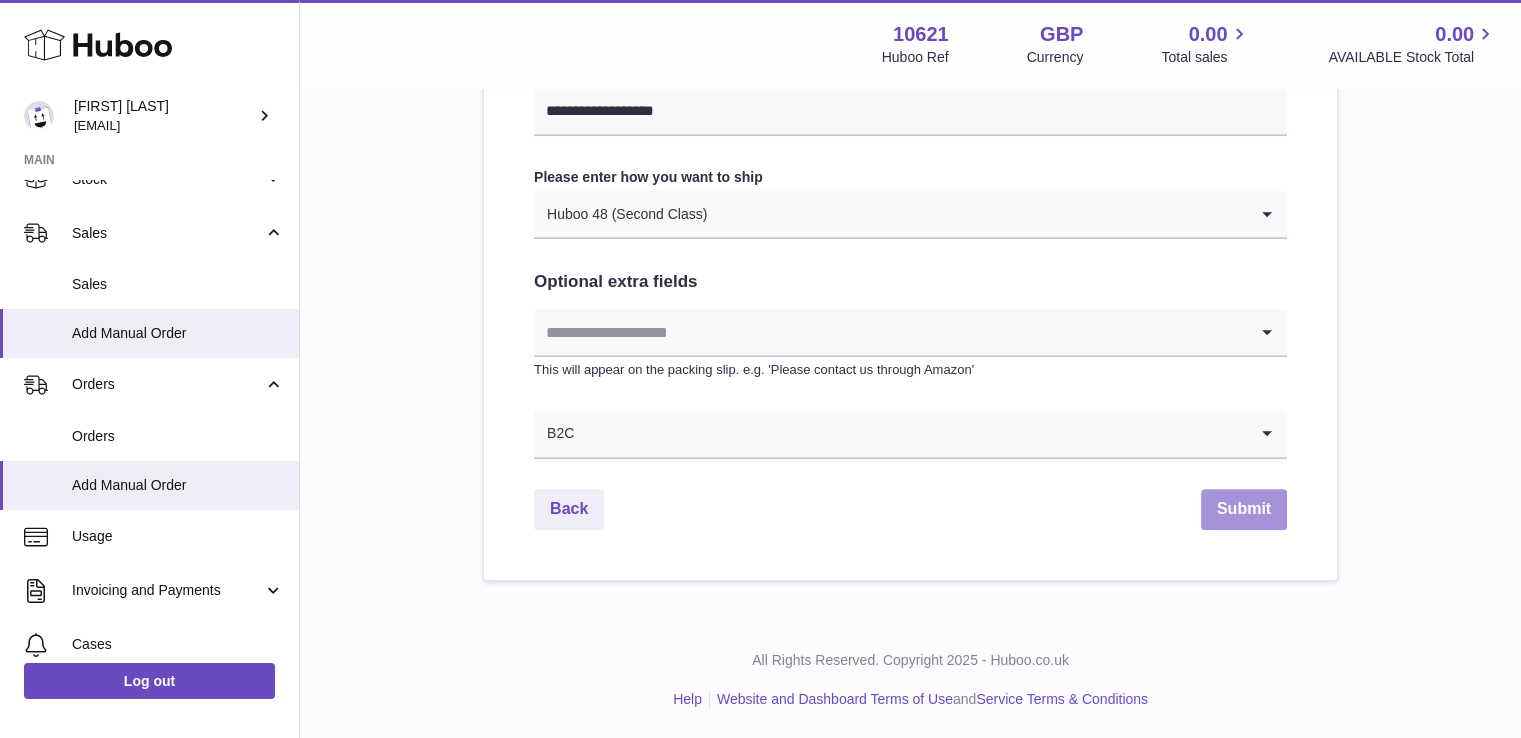 click on "Submit" at bounding box center [1244, 509] 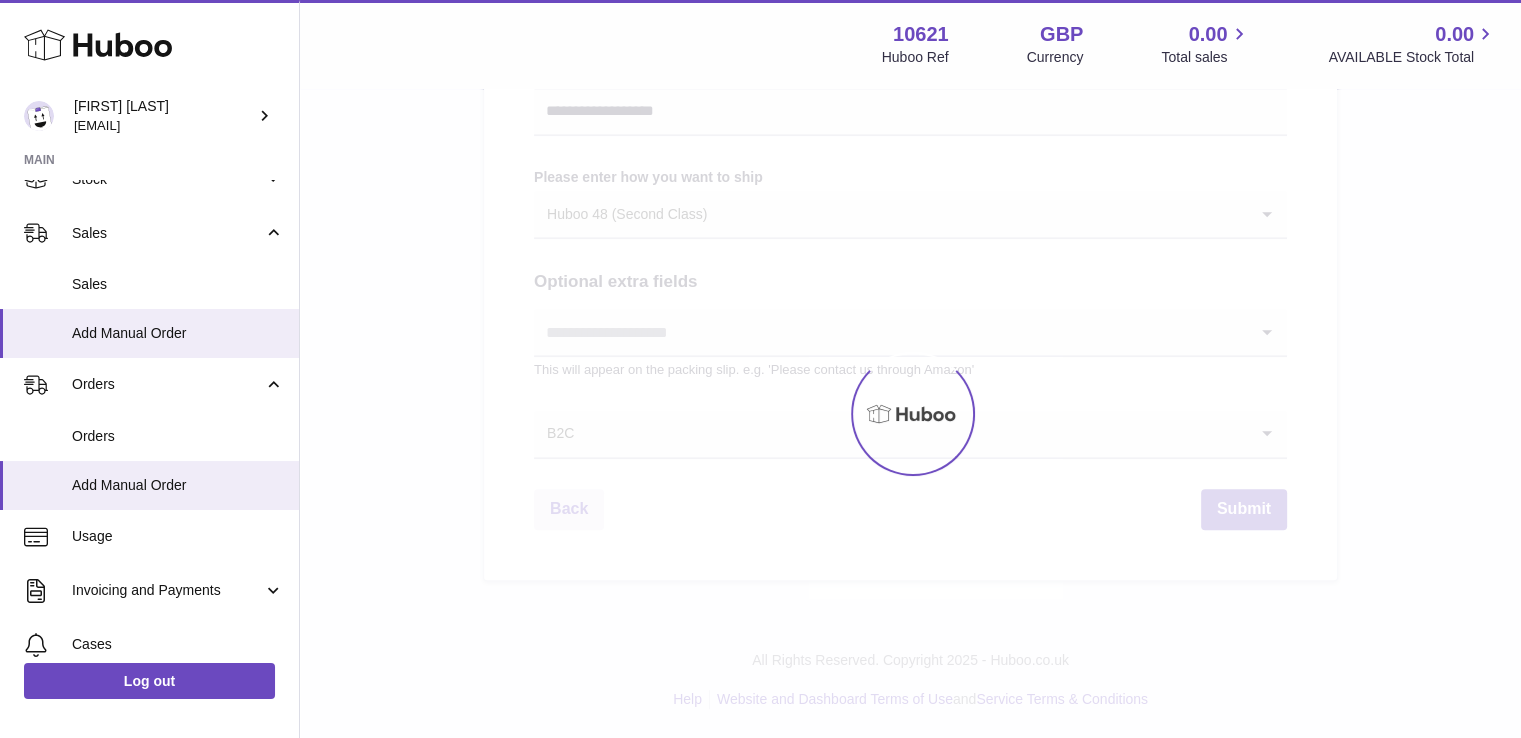 scroll, scrollTop: 0, scrollLeft: 0, axis: both 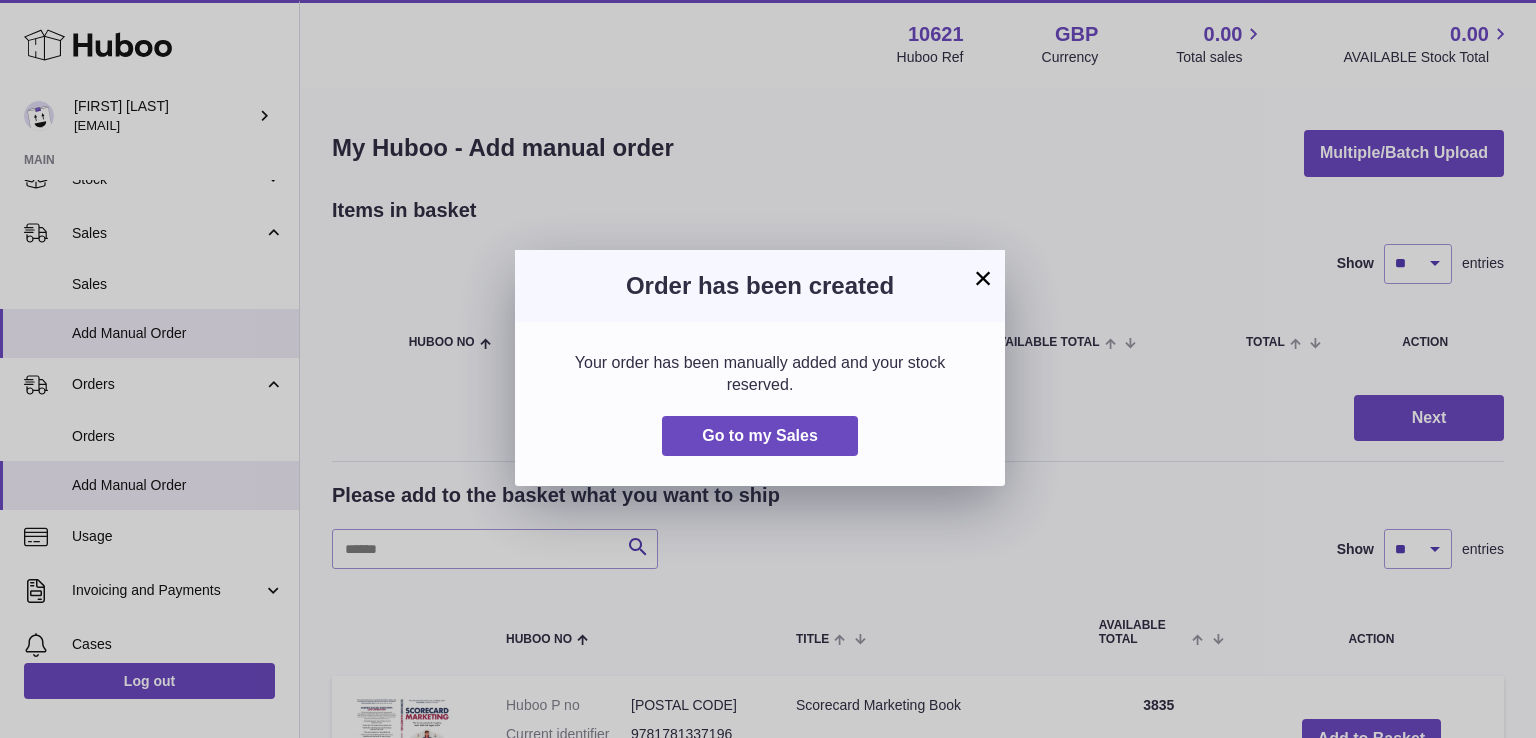 click on "×   Order has been created
Your order has been manually added and your stock reserved.
Go to my Sales" at bounding box center (768, 369) 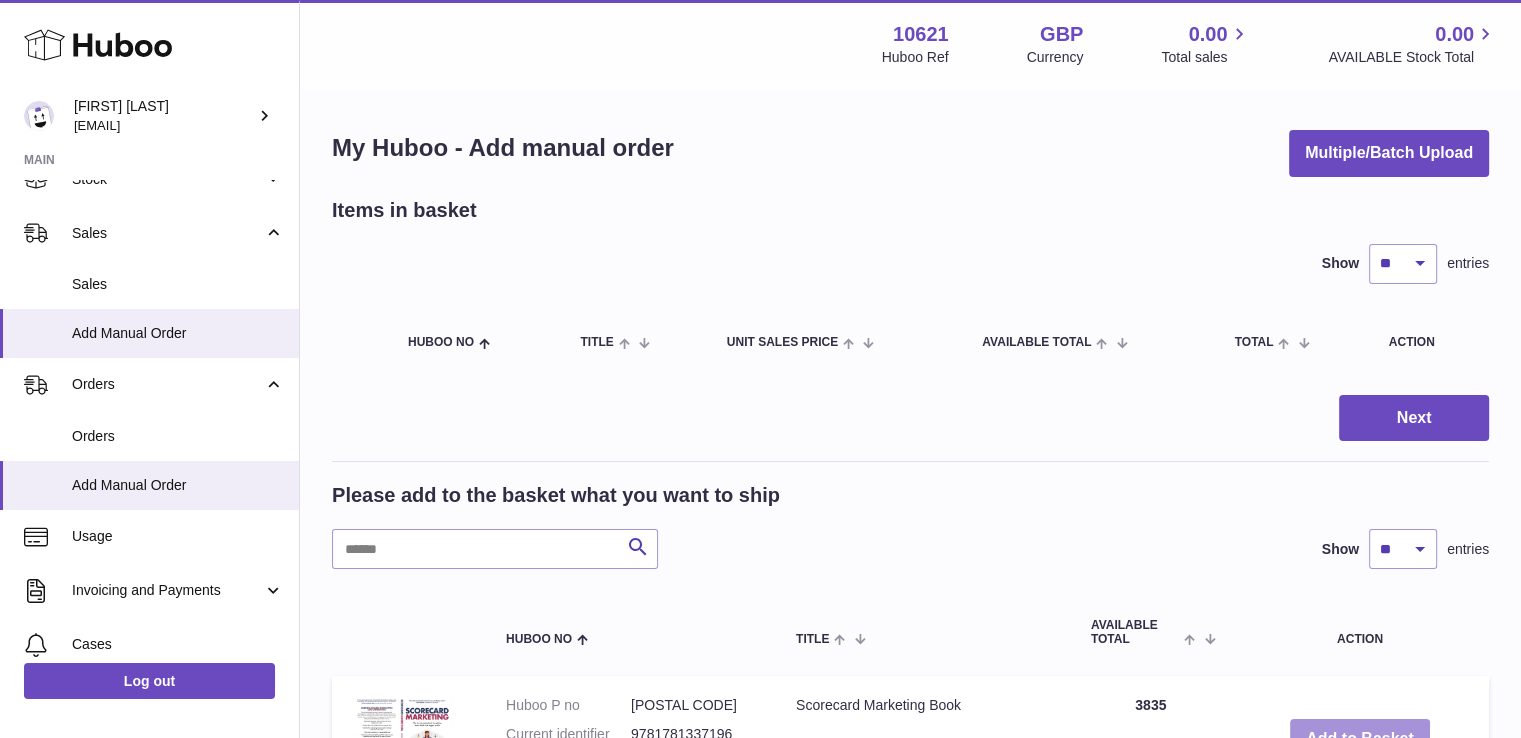 click on "Add to Basket" at bounding box center (1360, 739) 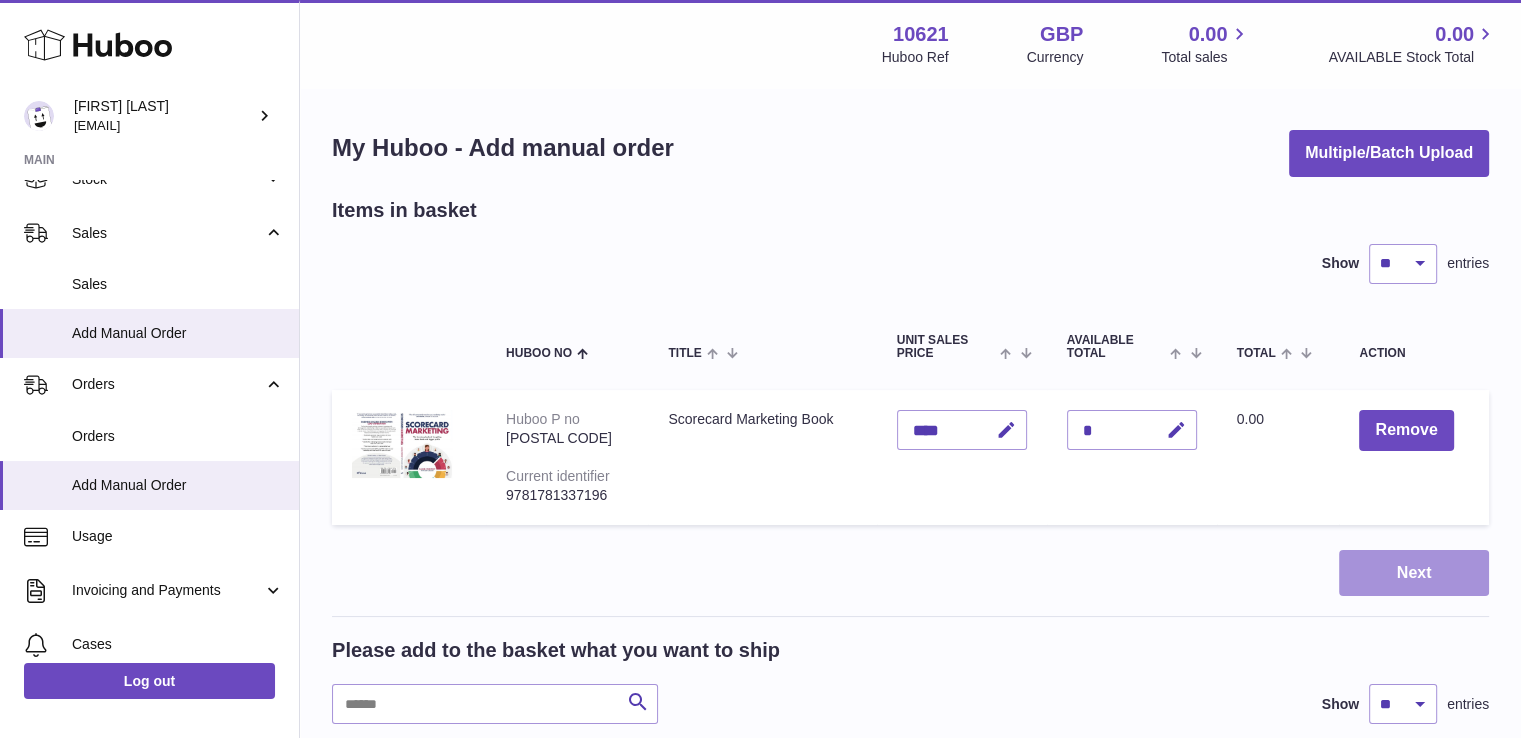click on "Next" at bounding box center (1414, 573) 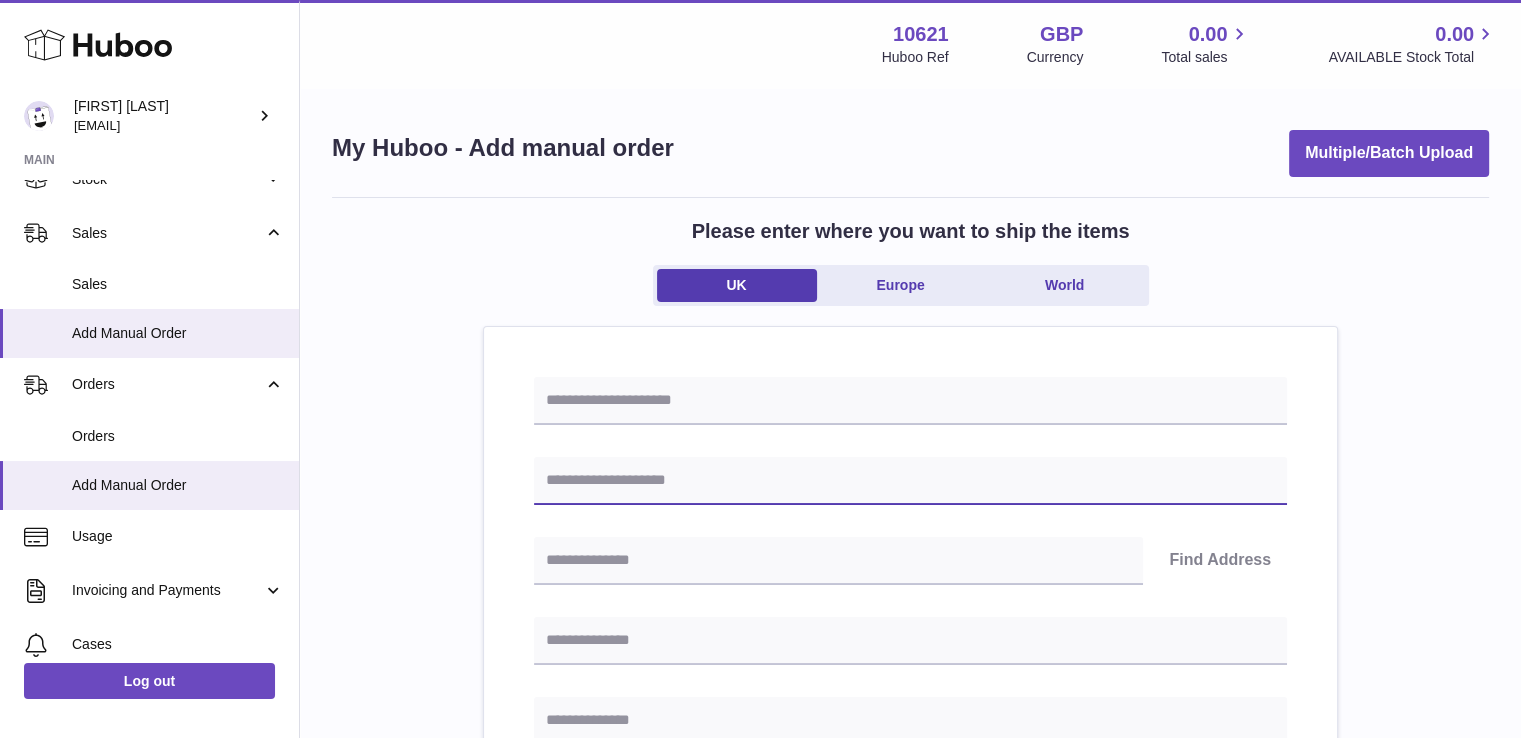 click at bounding box center (910, 481) 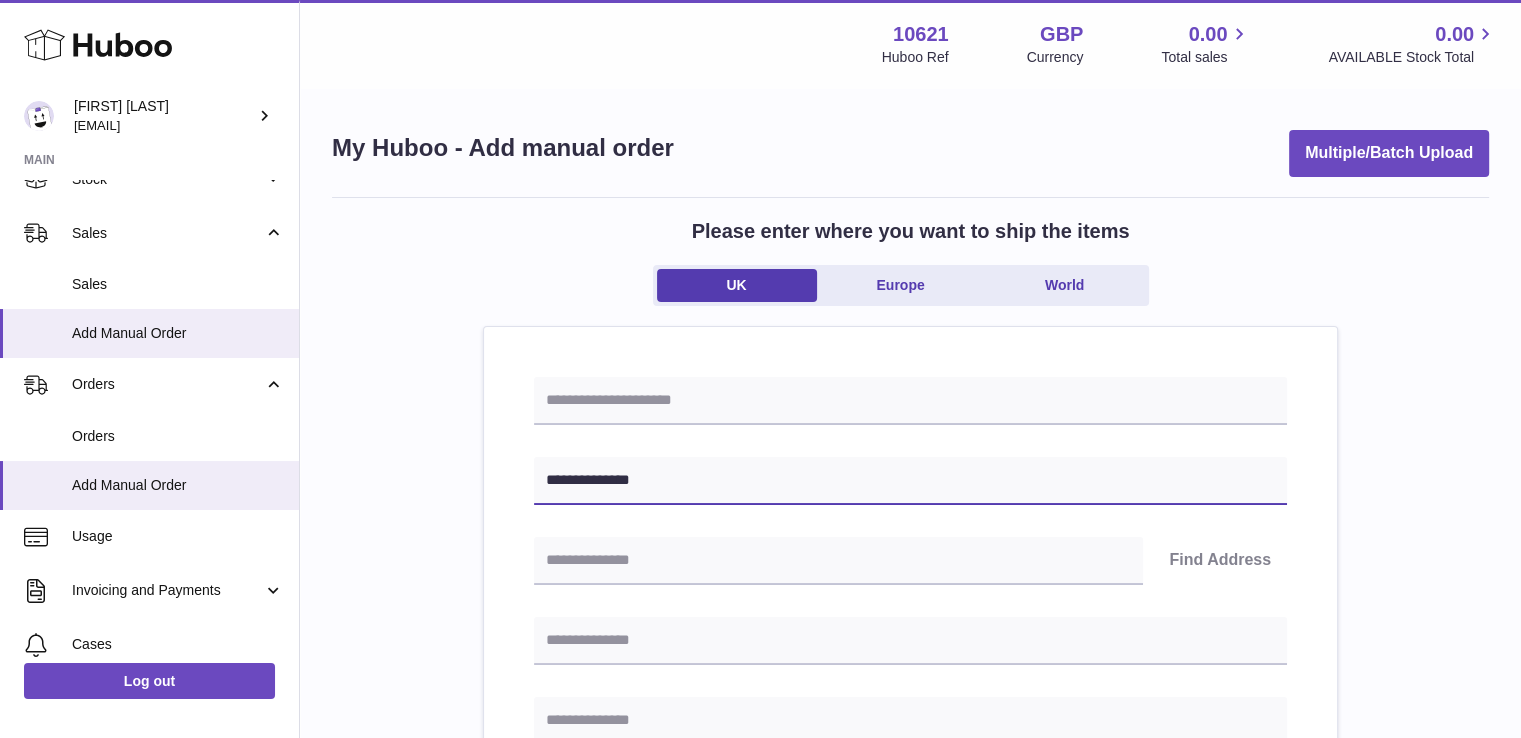 type on "**********" 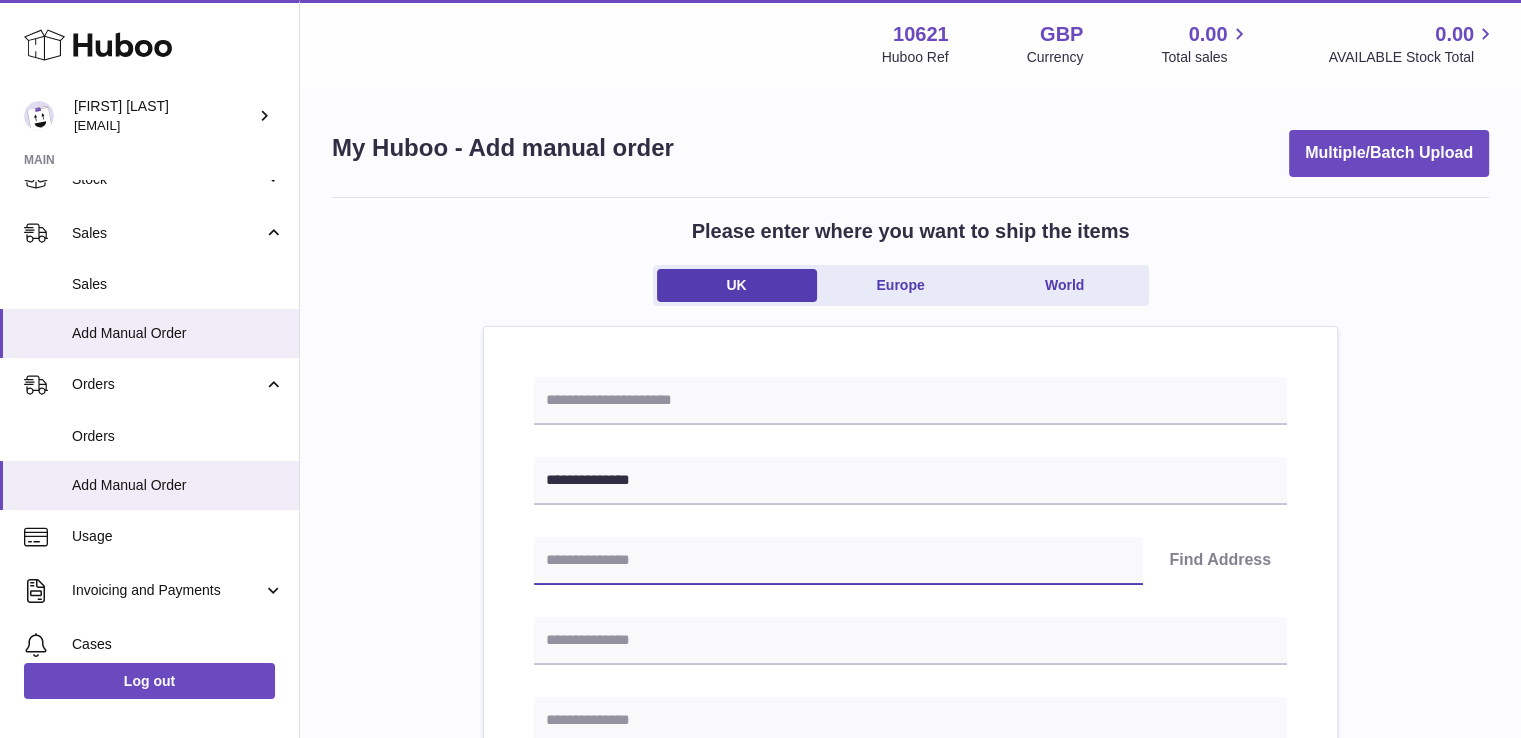 paste on "*******" 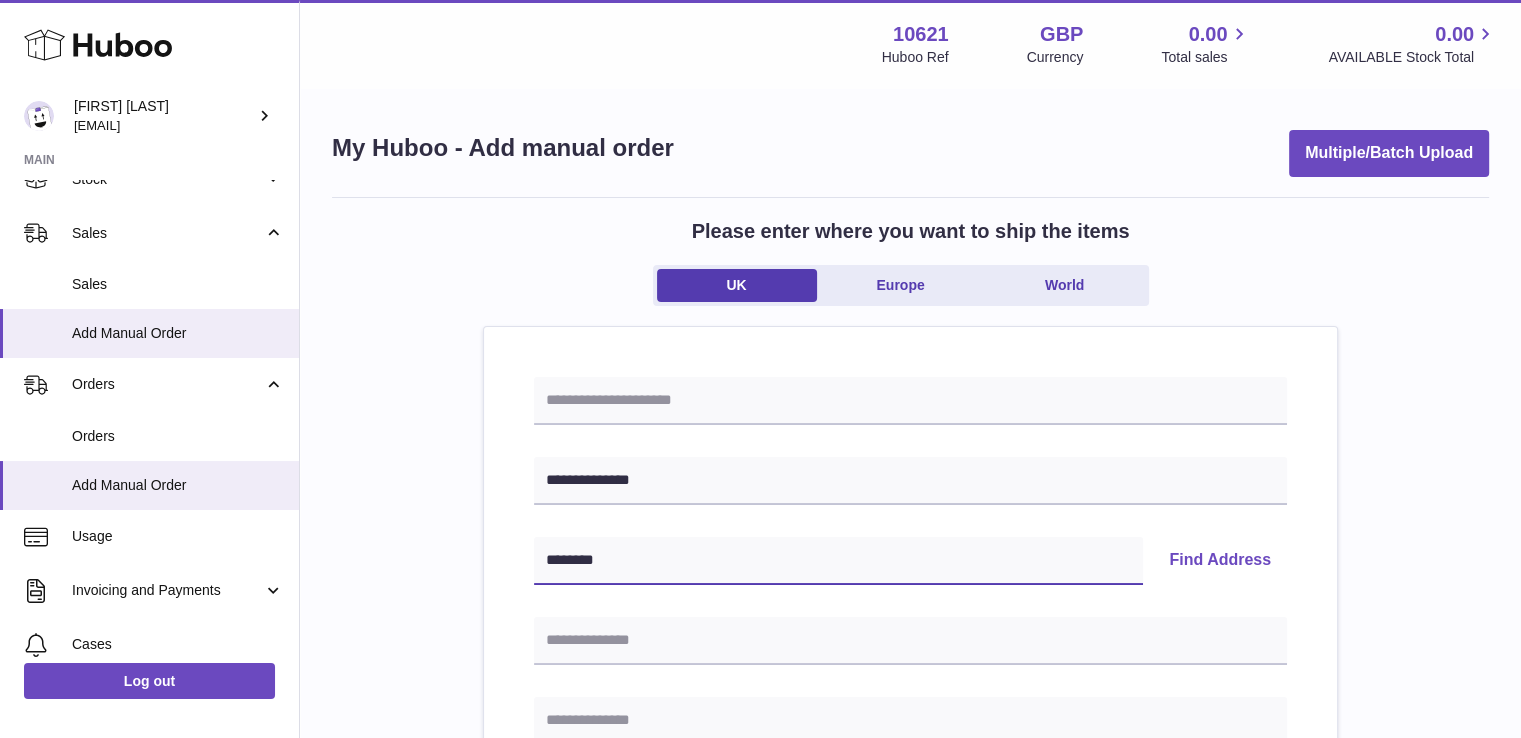 click on "********" at bounding box center (838, 561) 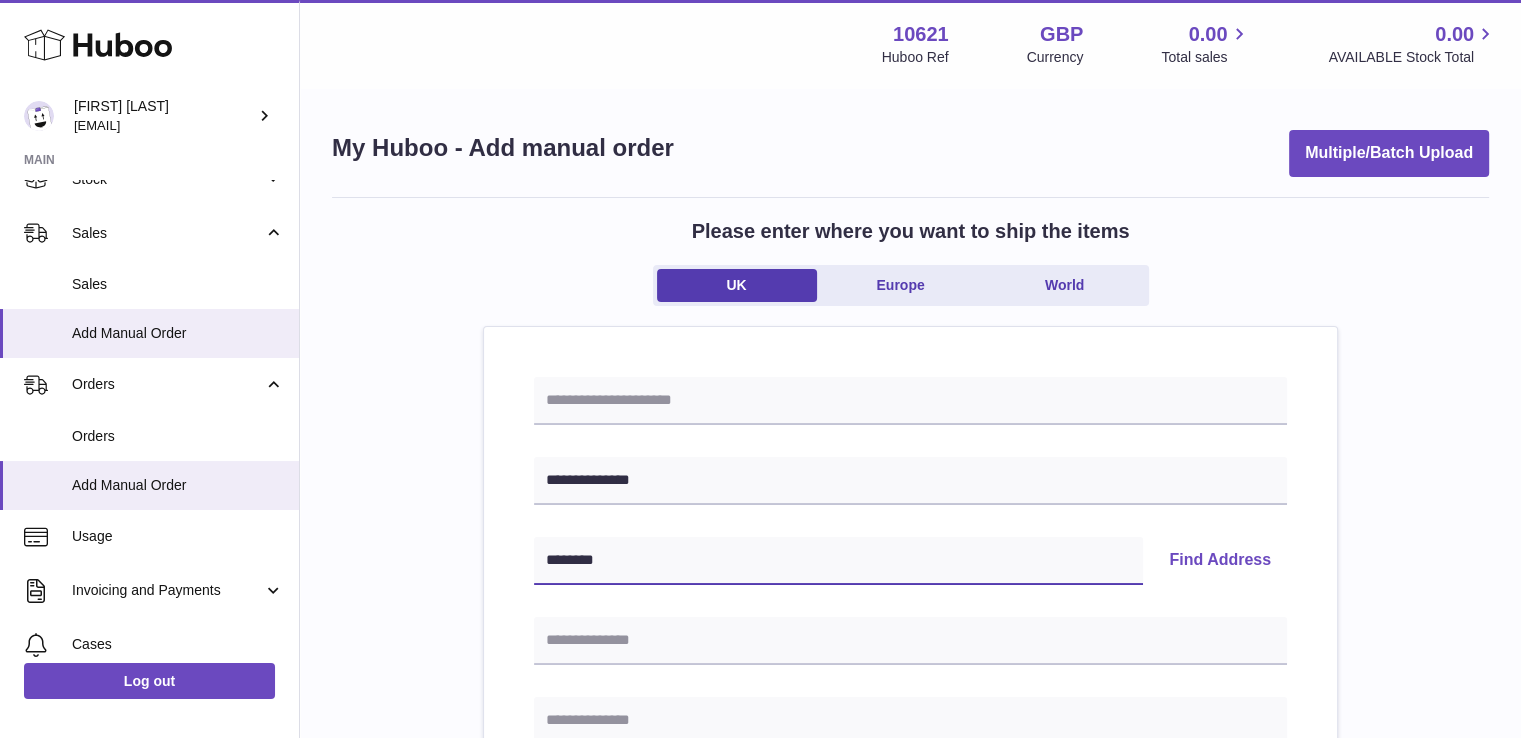 type on "********" 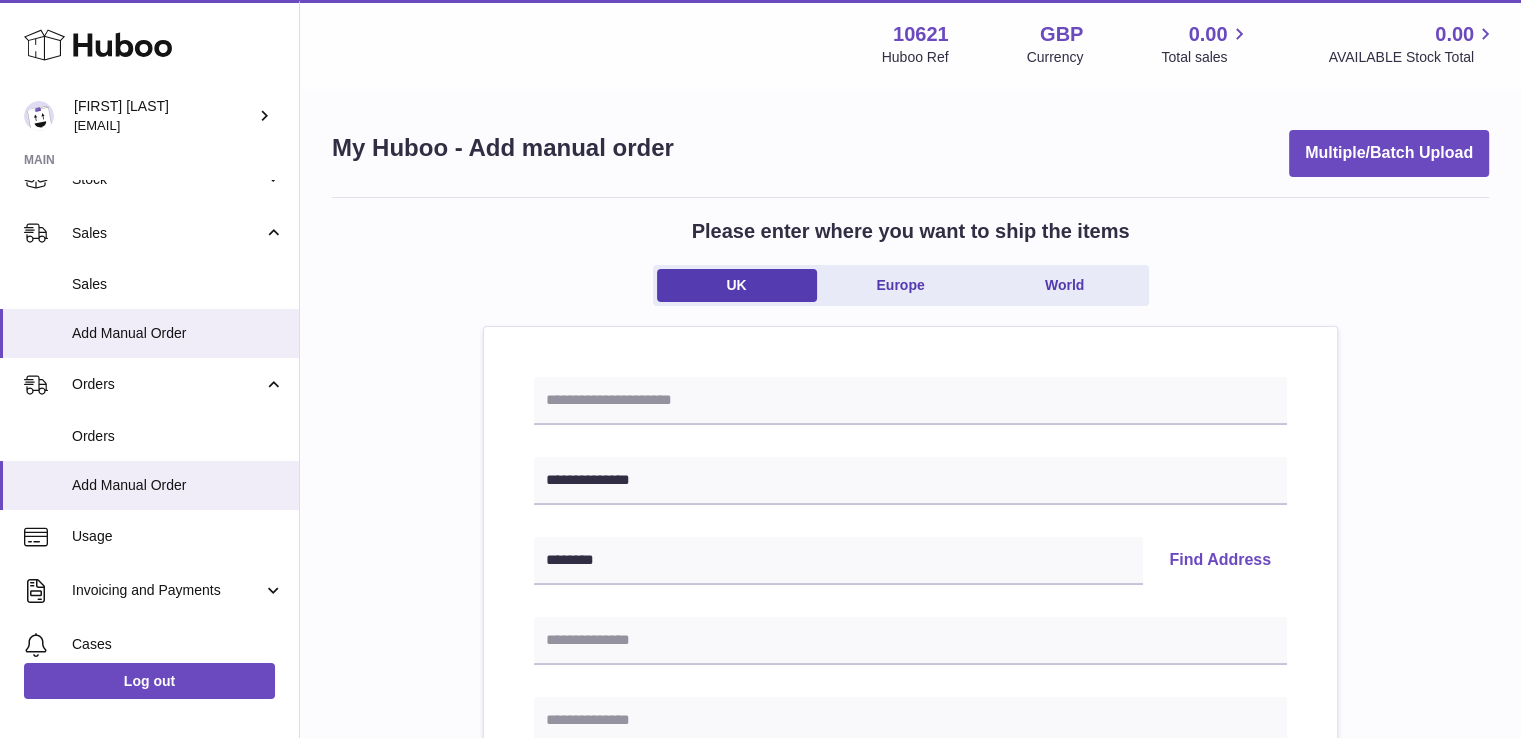 type 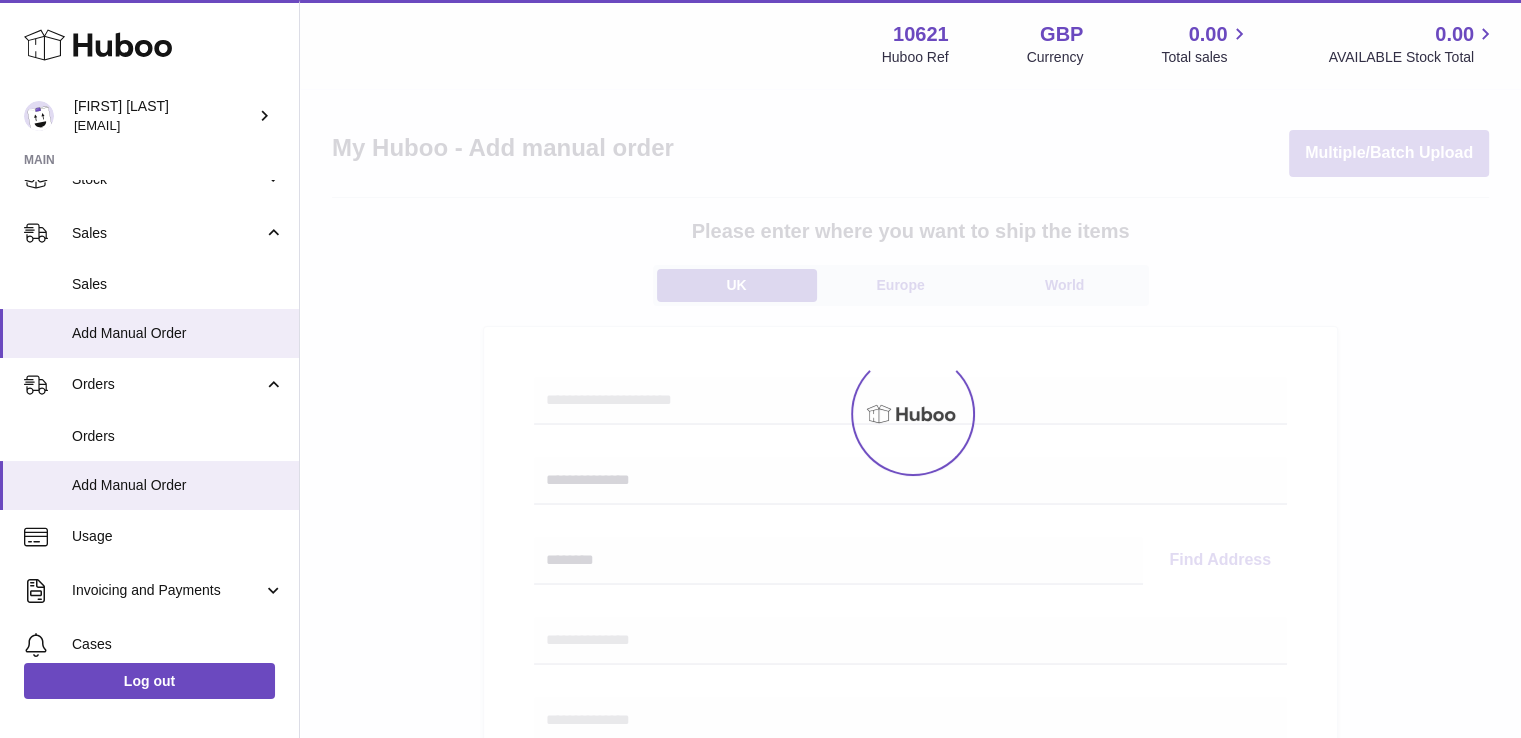 click at bounding box center [910, 414] 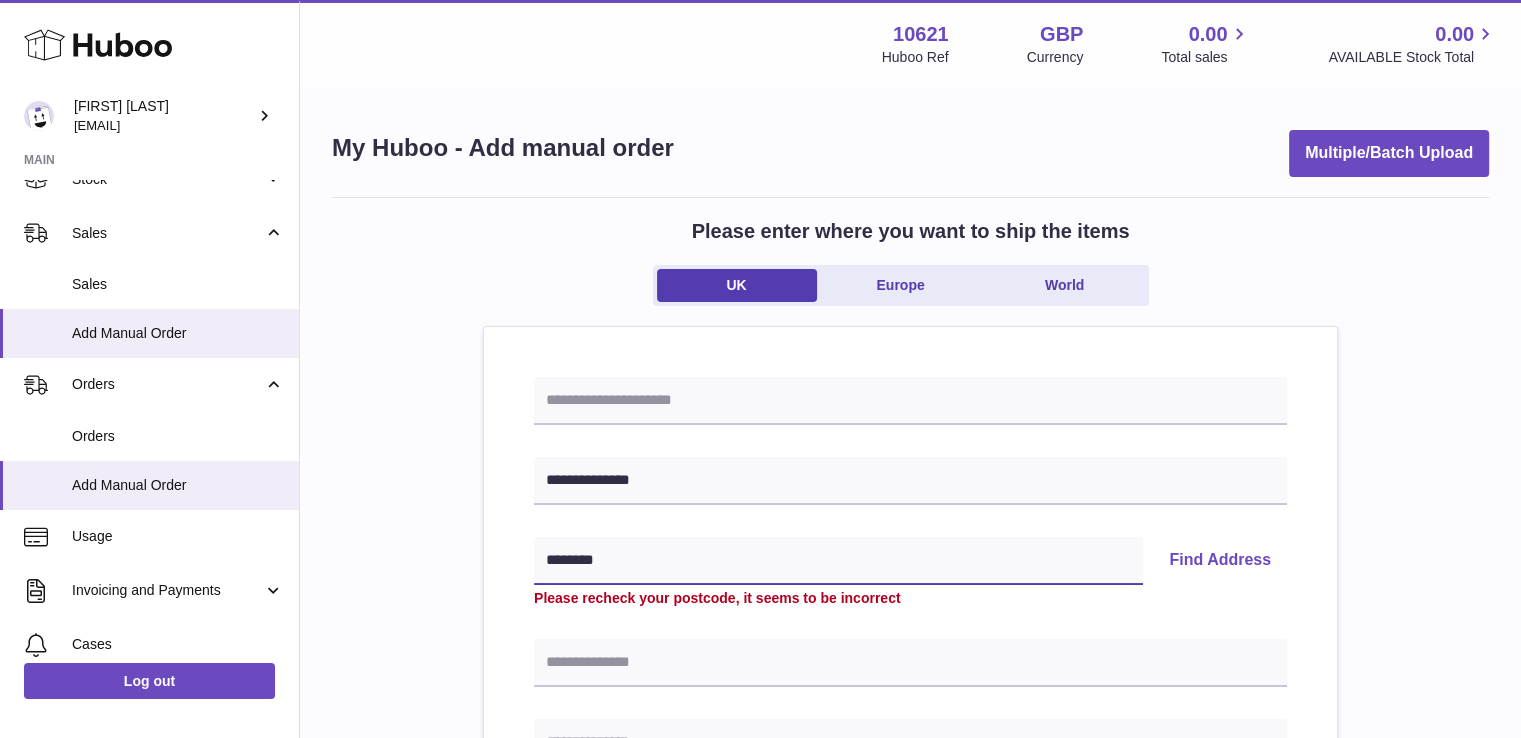 click on "********" at bounding box center (838, 561) 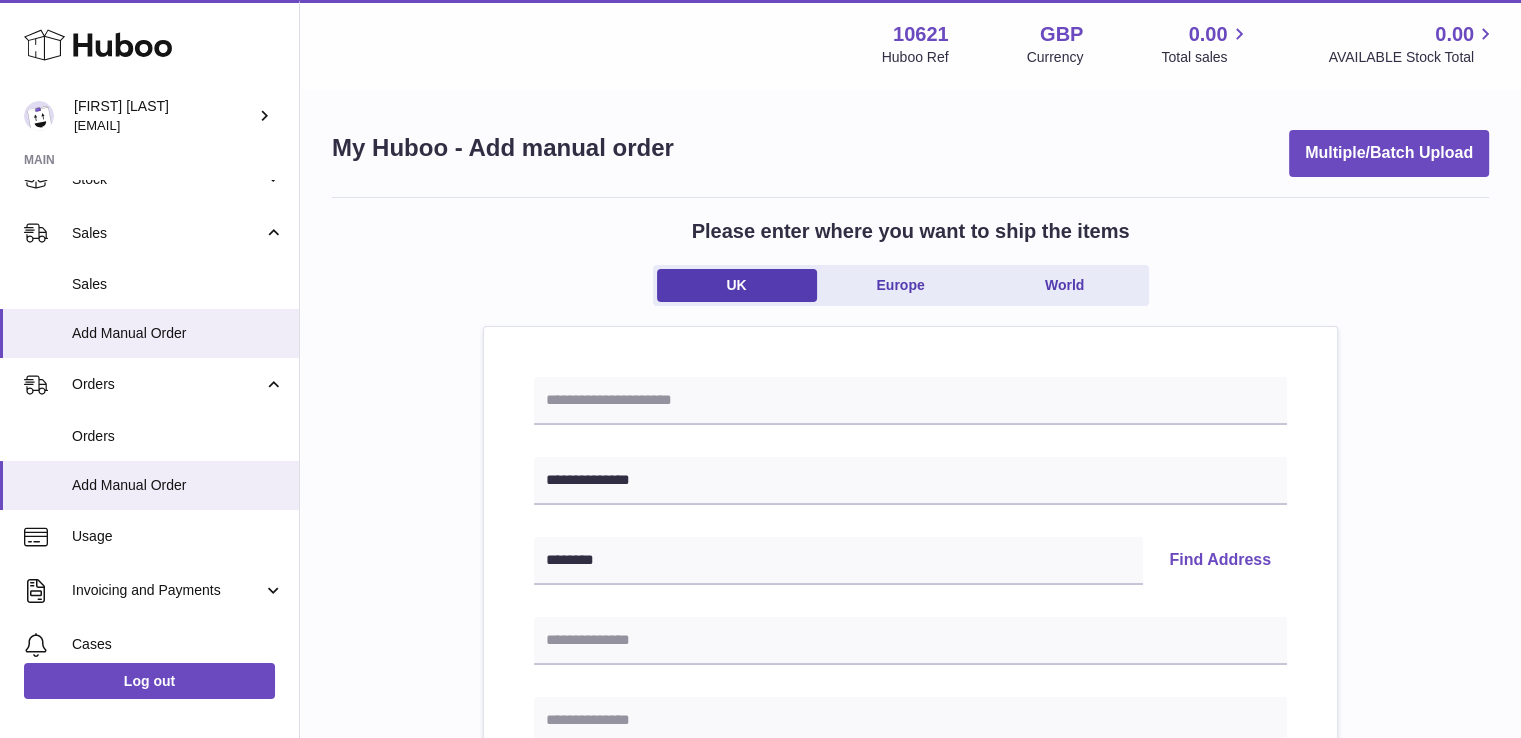 click on "Find Address" at bounding box center [1220, 561] 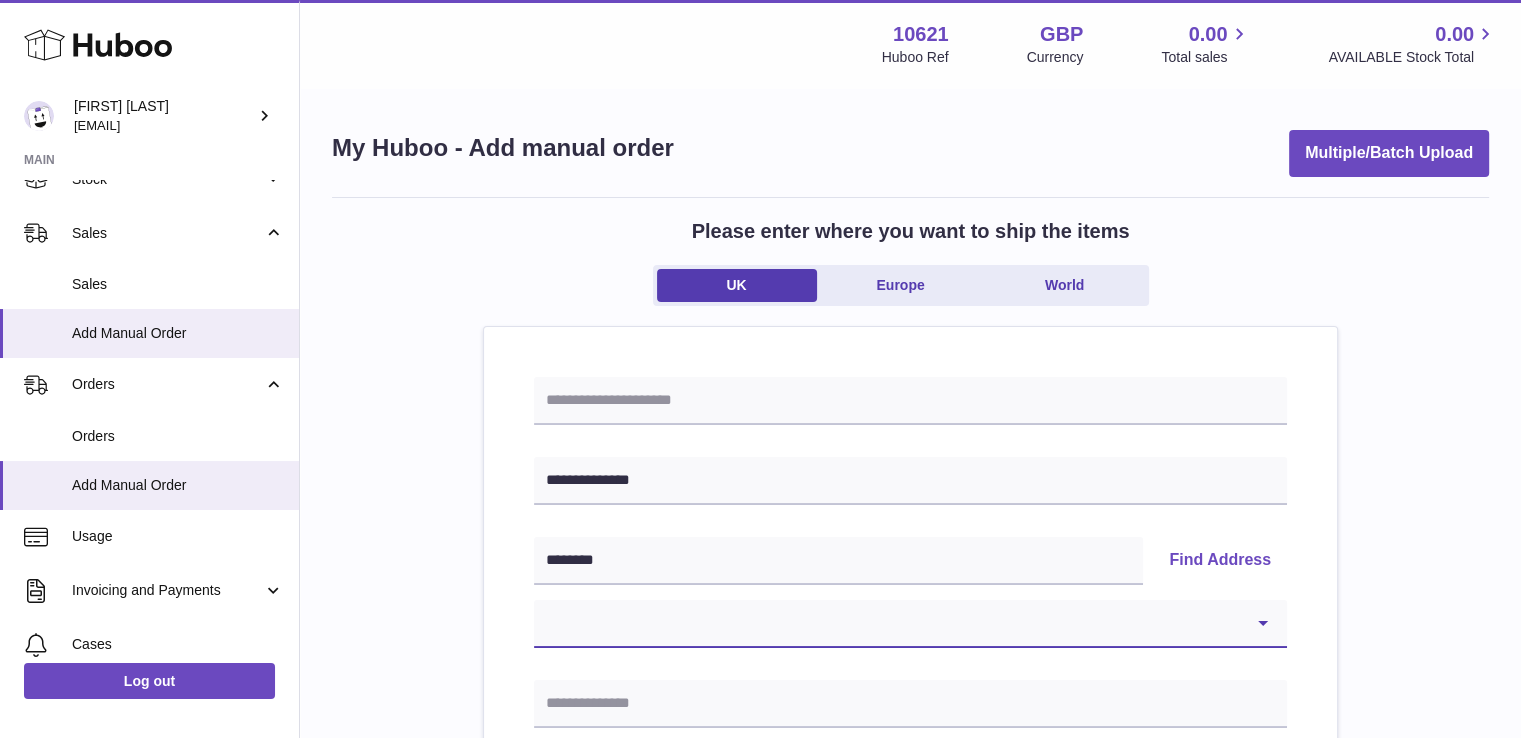 drag, startPoint x: 755, startPoint y: 624, endPoint x: 776, endPoint y: 620, distance: 21.377558 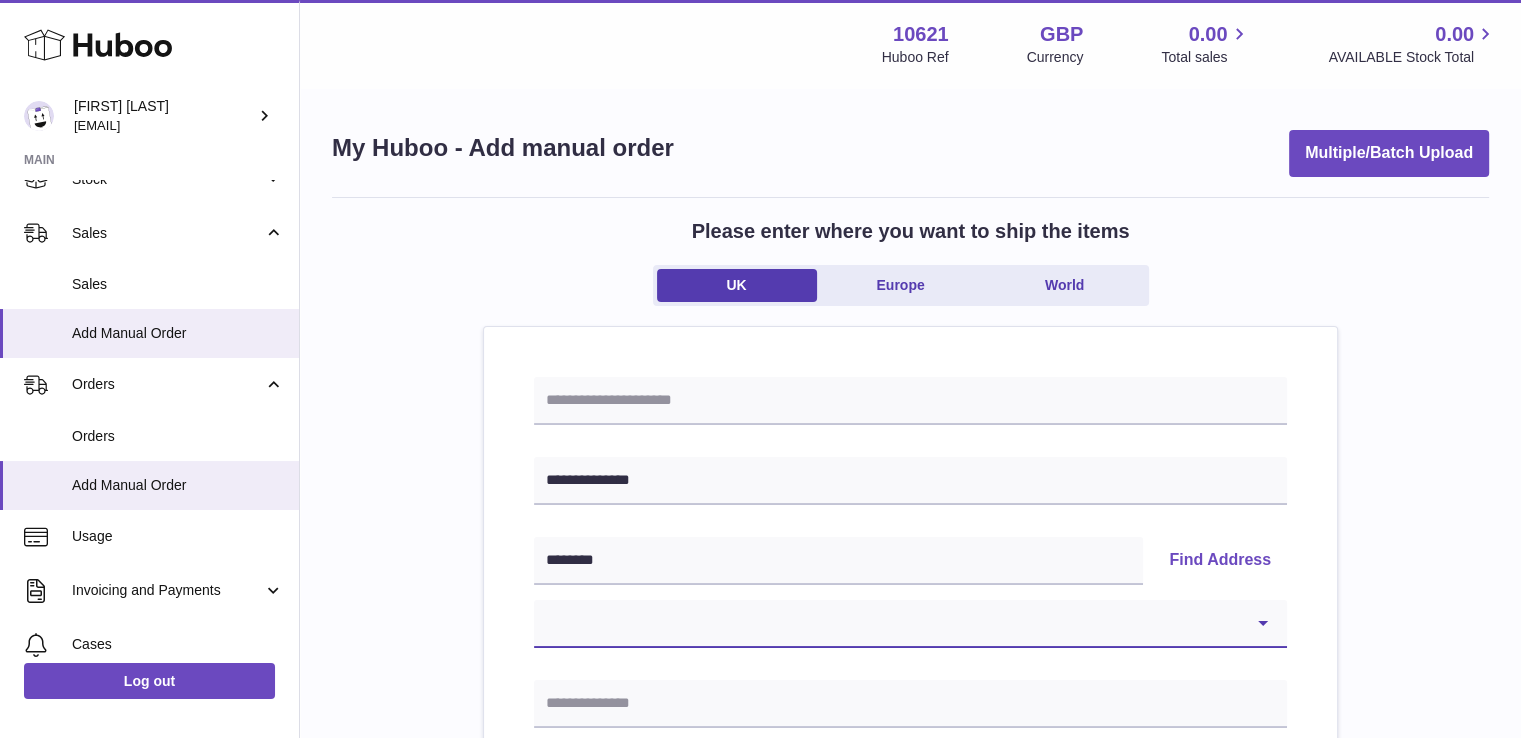 select on "**" 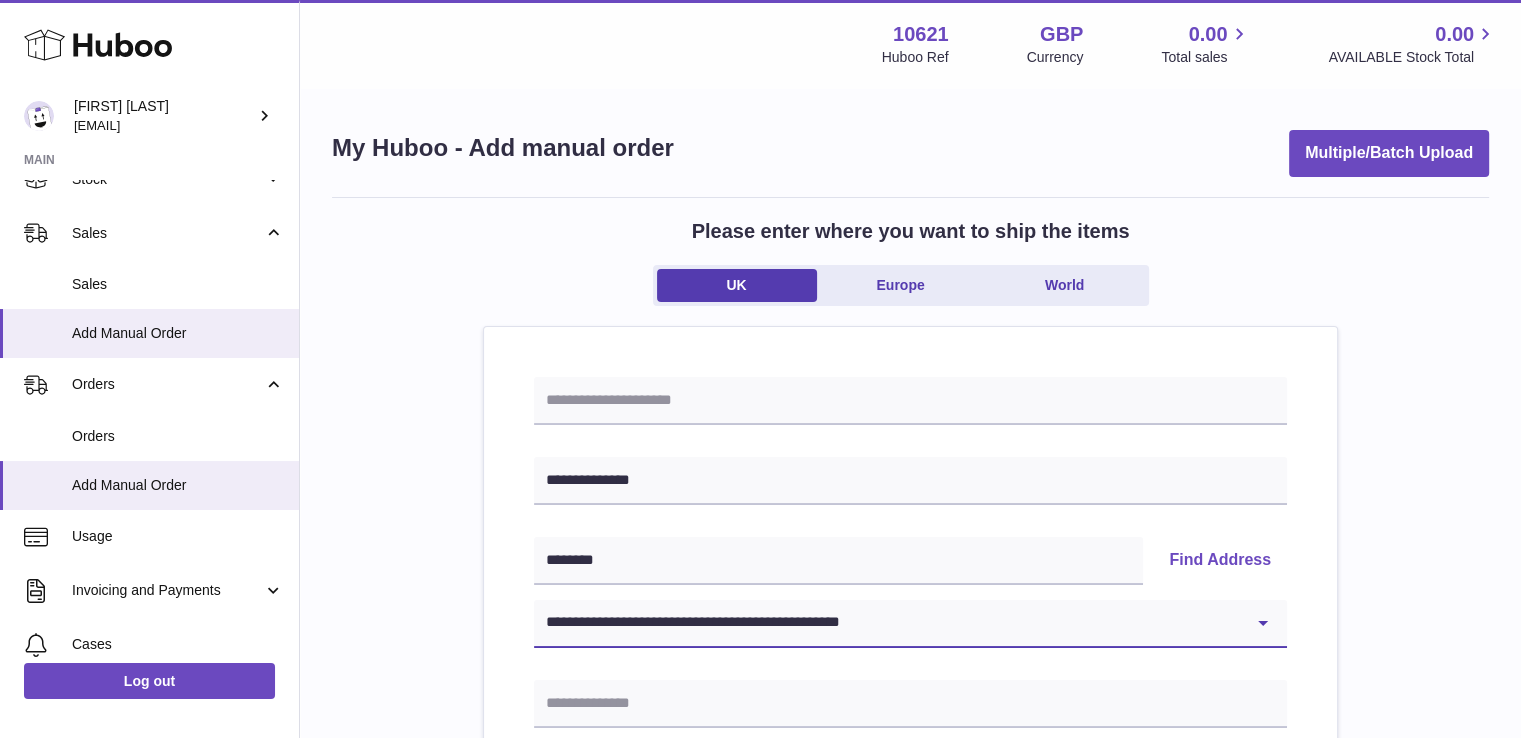 click on "**********" at bounding box center [910, 624] 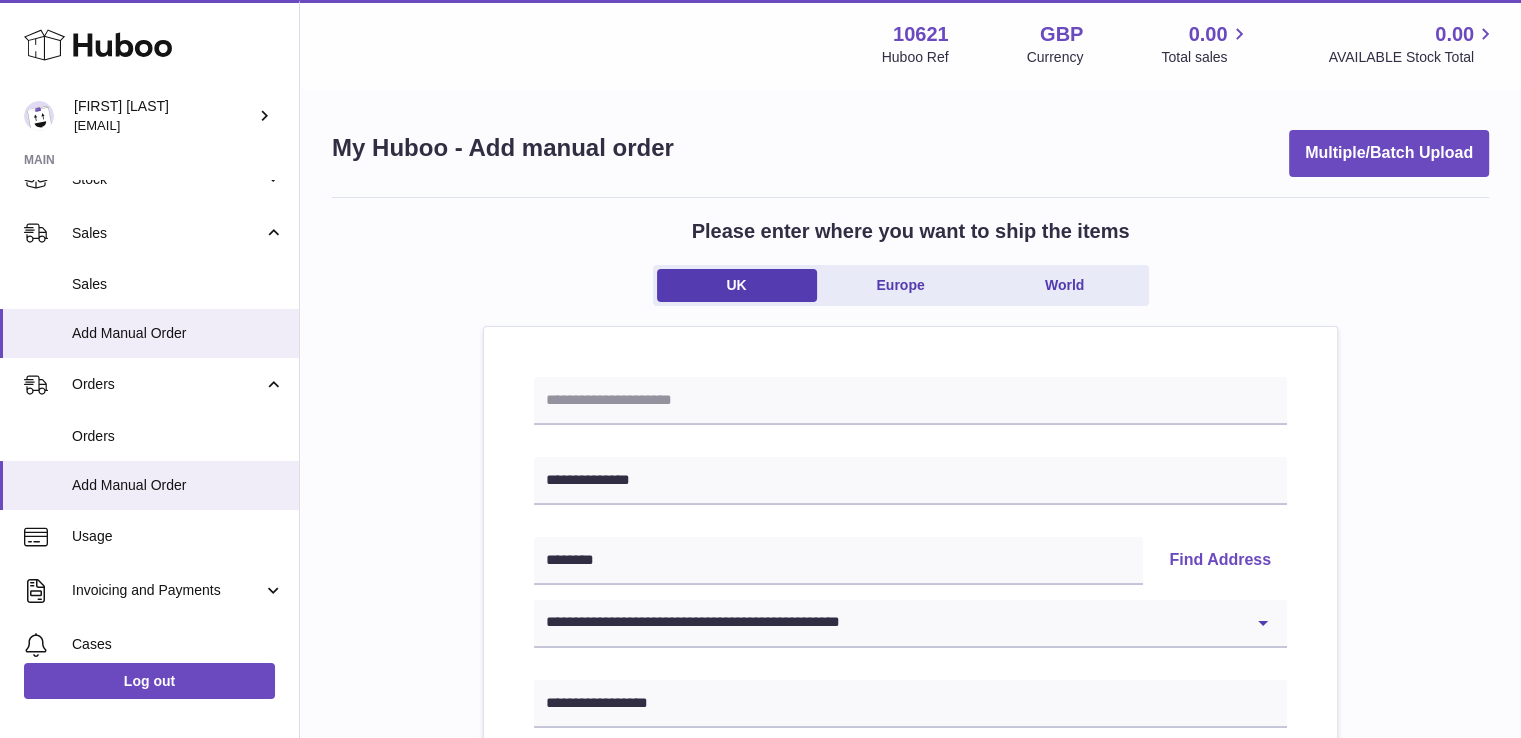drag, startPoint x: 1370, startPoint y: 504, endPoint x: 1381, endPoint y: 491, distance: 17.029387 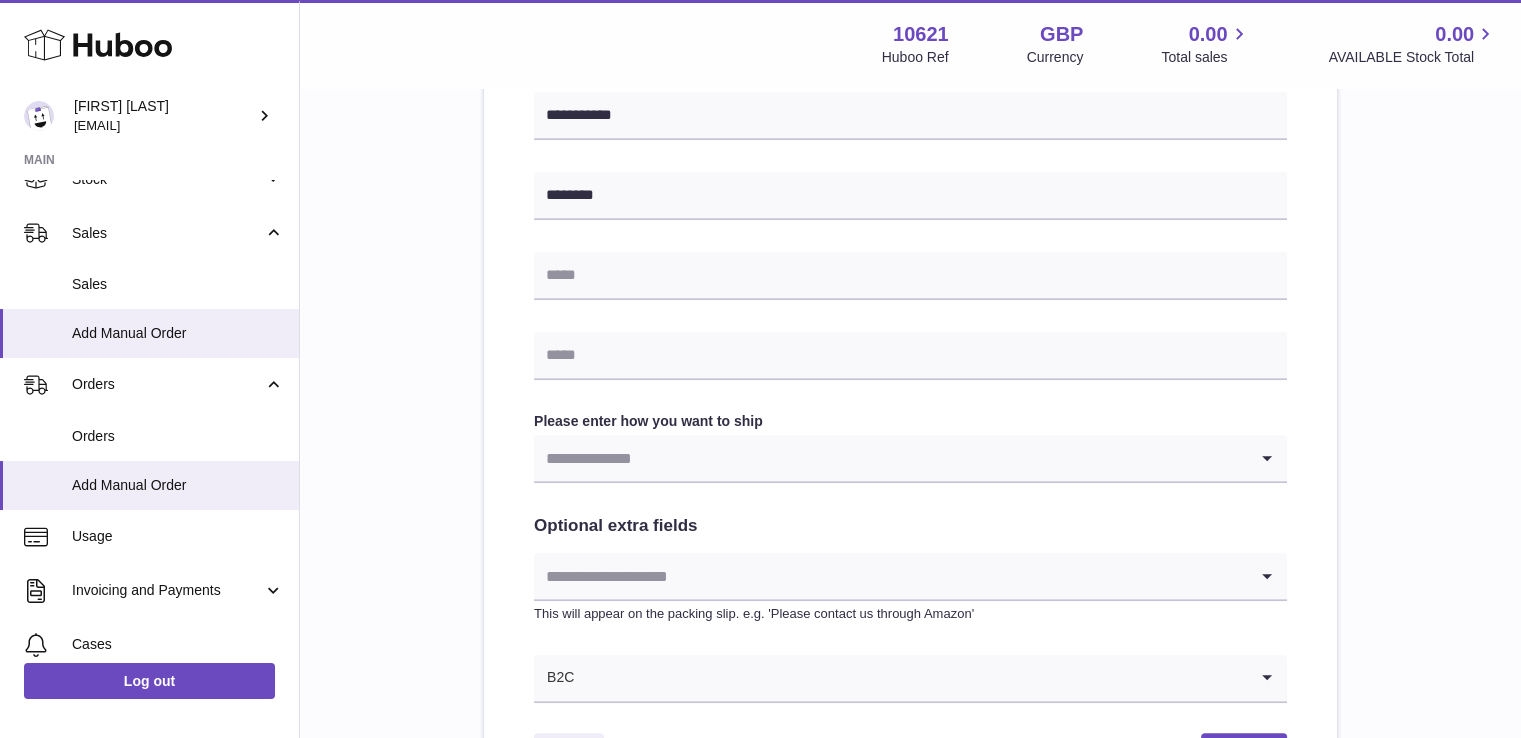 scroll, scrollTop: 855, scrollLeft: 0, axis: vertical 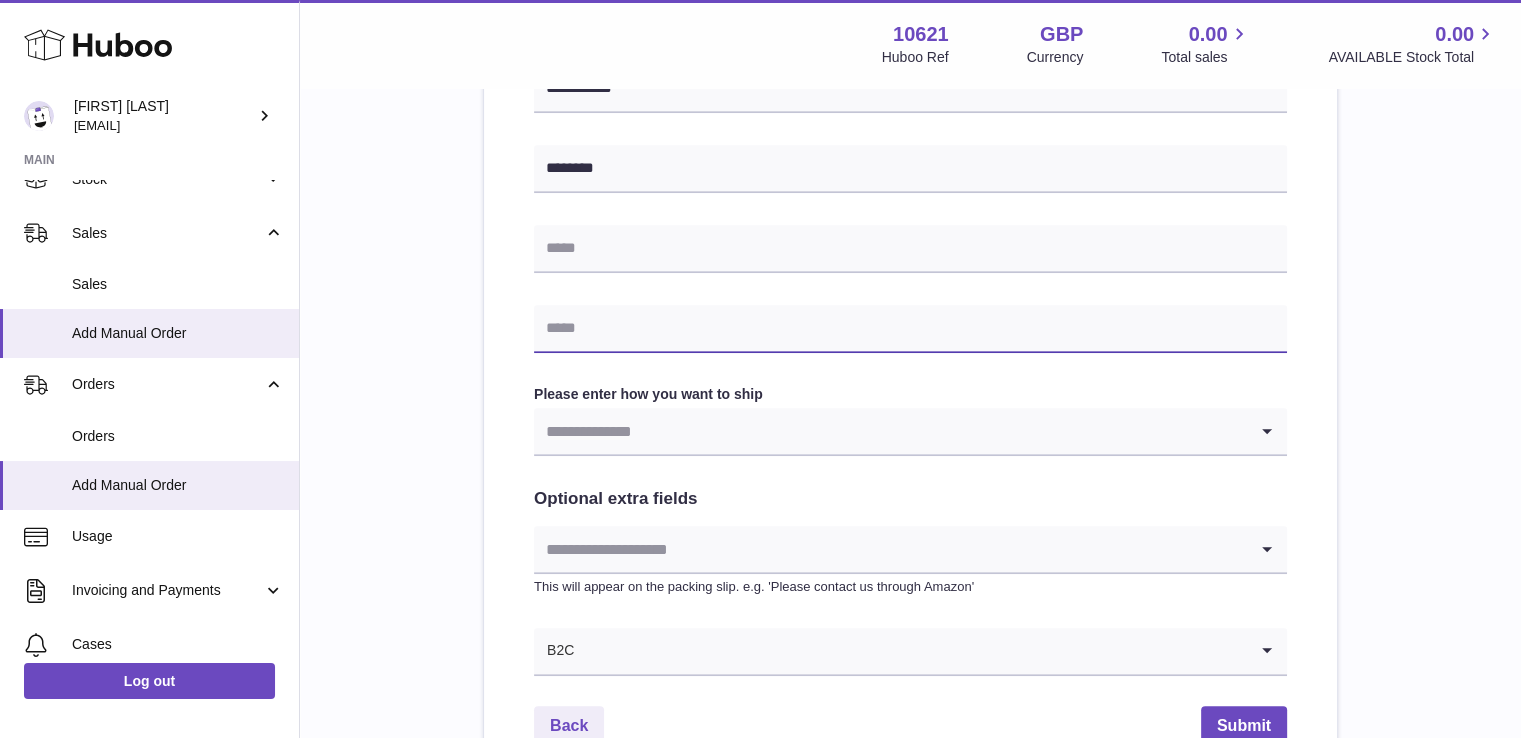 click at bounding box center [910, 329] 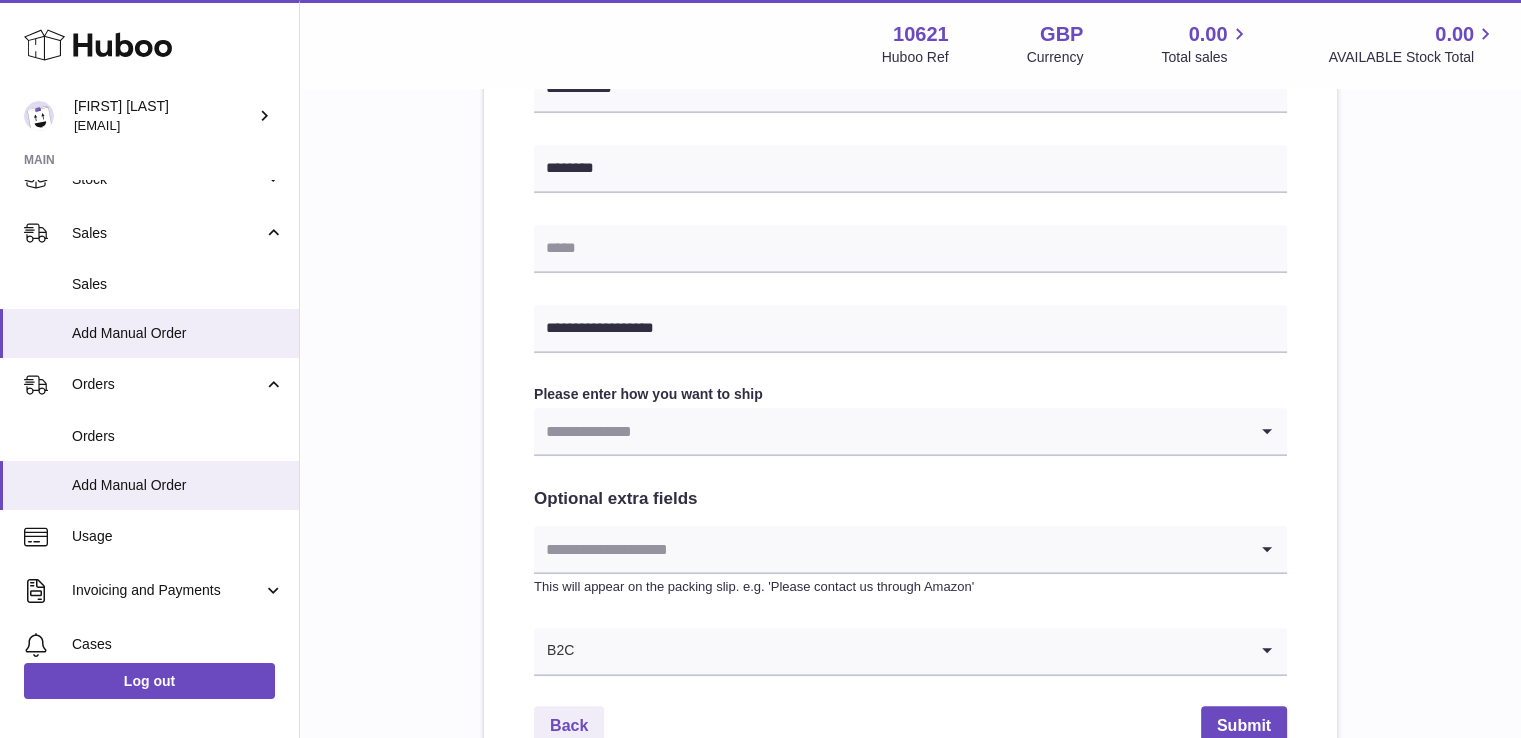 click at bounding box center [890, 431] 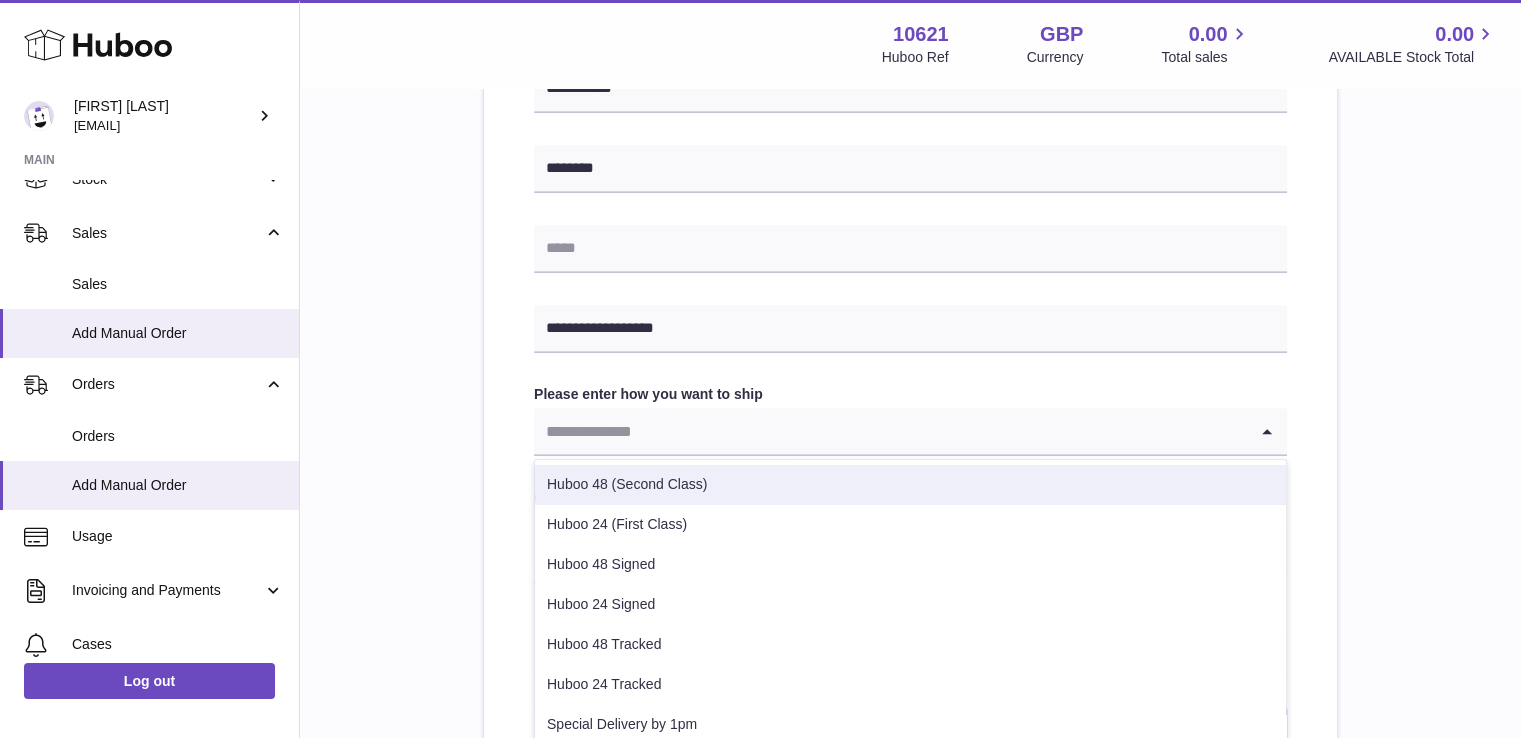 click on "Huboo 48 (Second Class)" at bounding box center [910, 485] 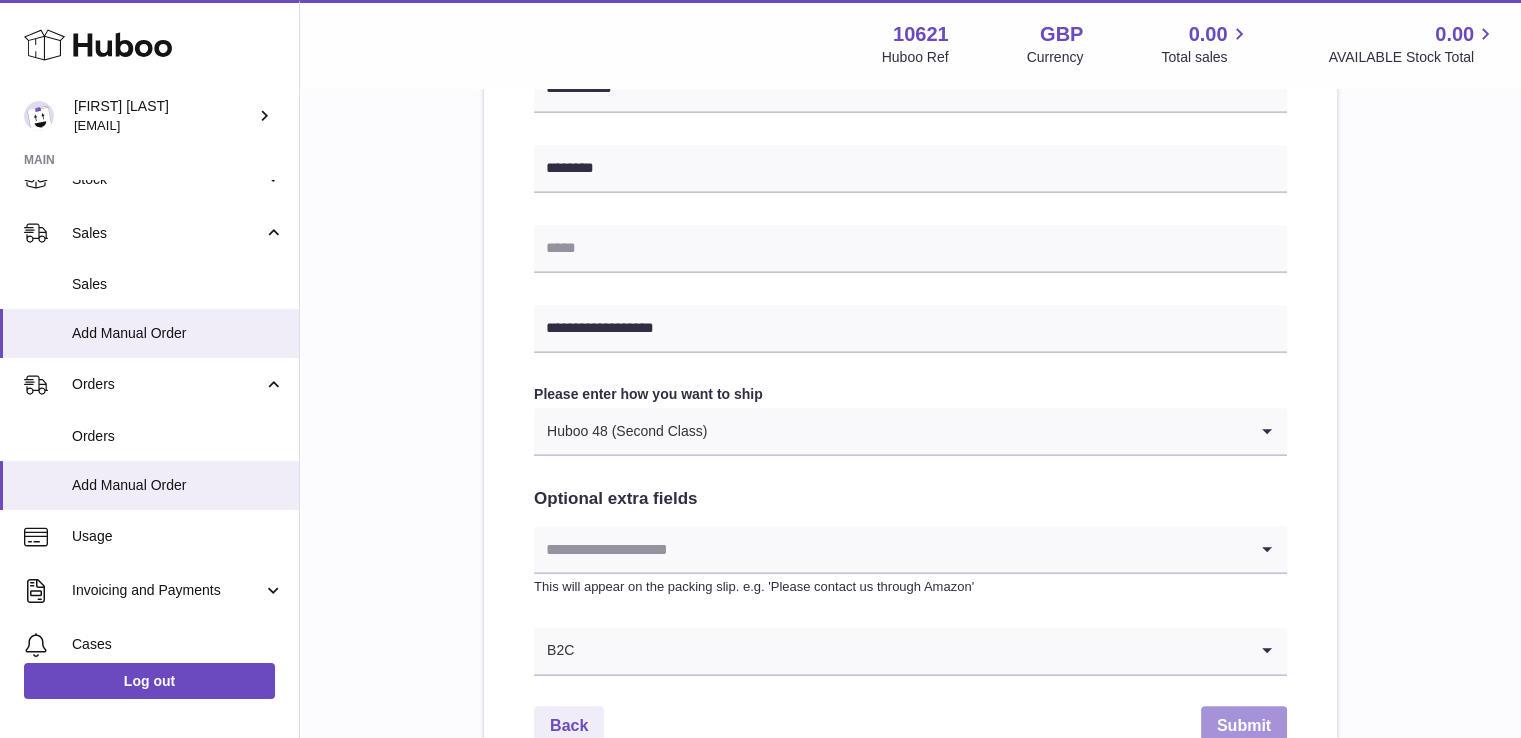 click on "Submit" at bounding box center (1244, 726) 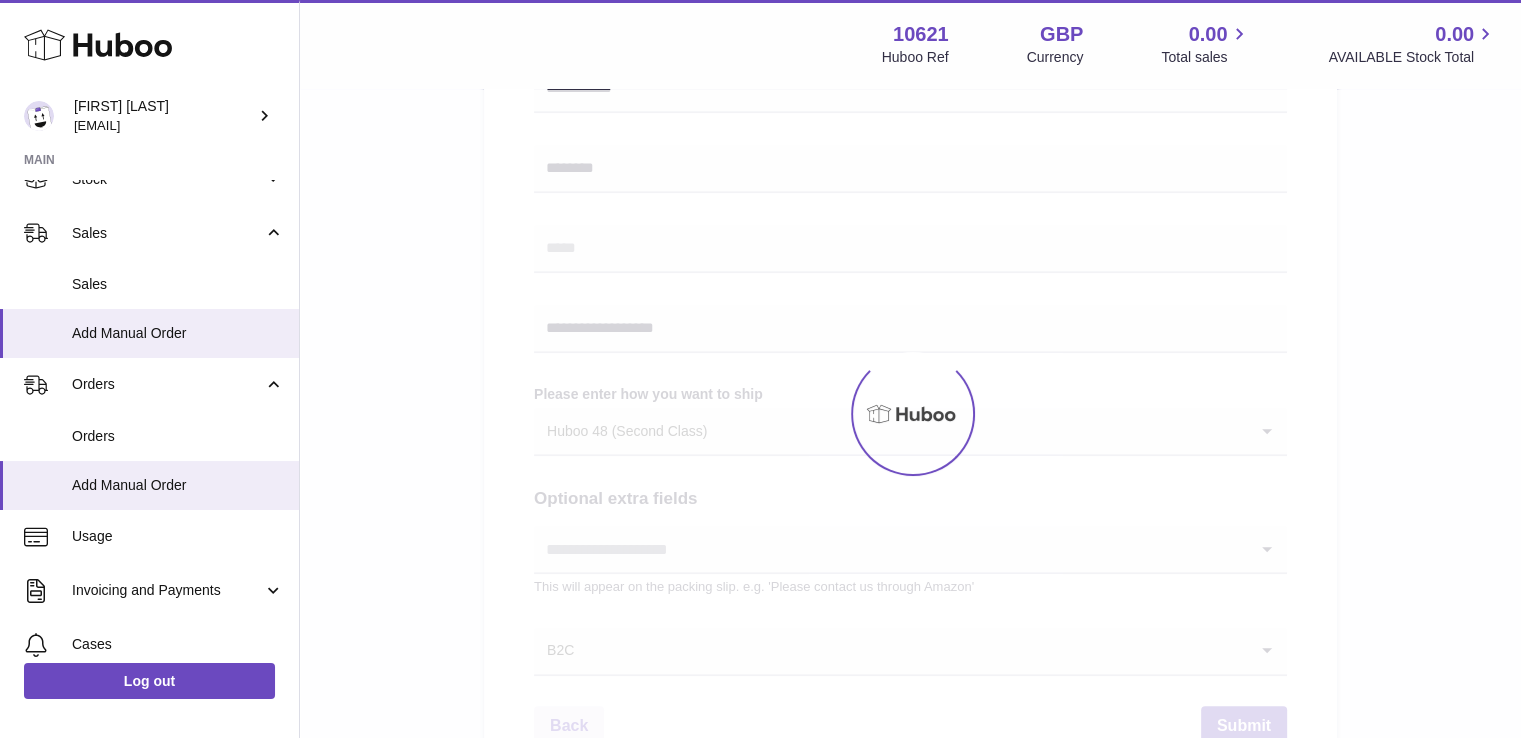 scroll, scrollTop: 0, scrollLeft: 0, axis: both 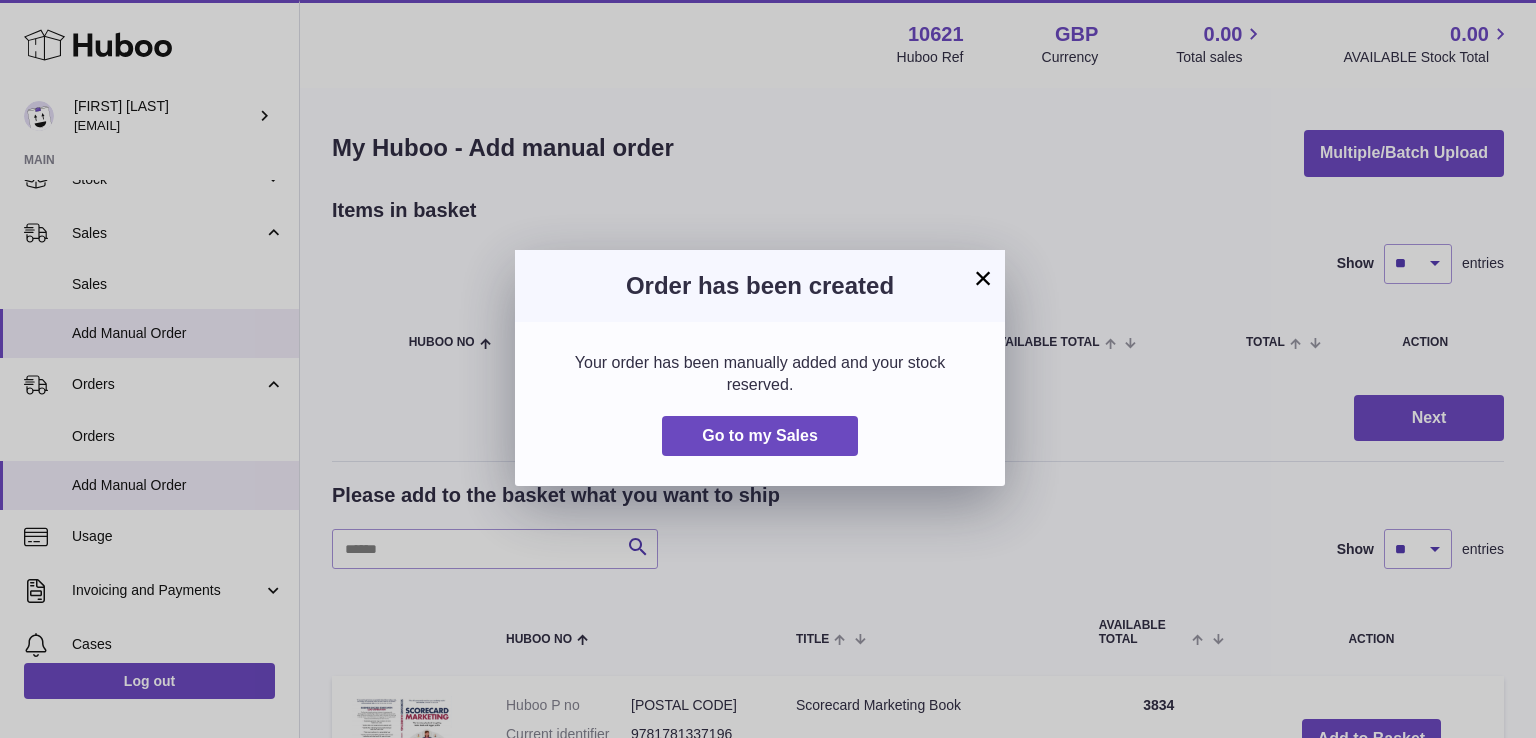 click on "×   Order has been created
Your order has been manually added and your stock reserved.
Go to my Sales" at bounding box center (768, 369) 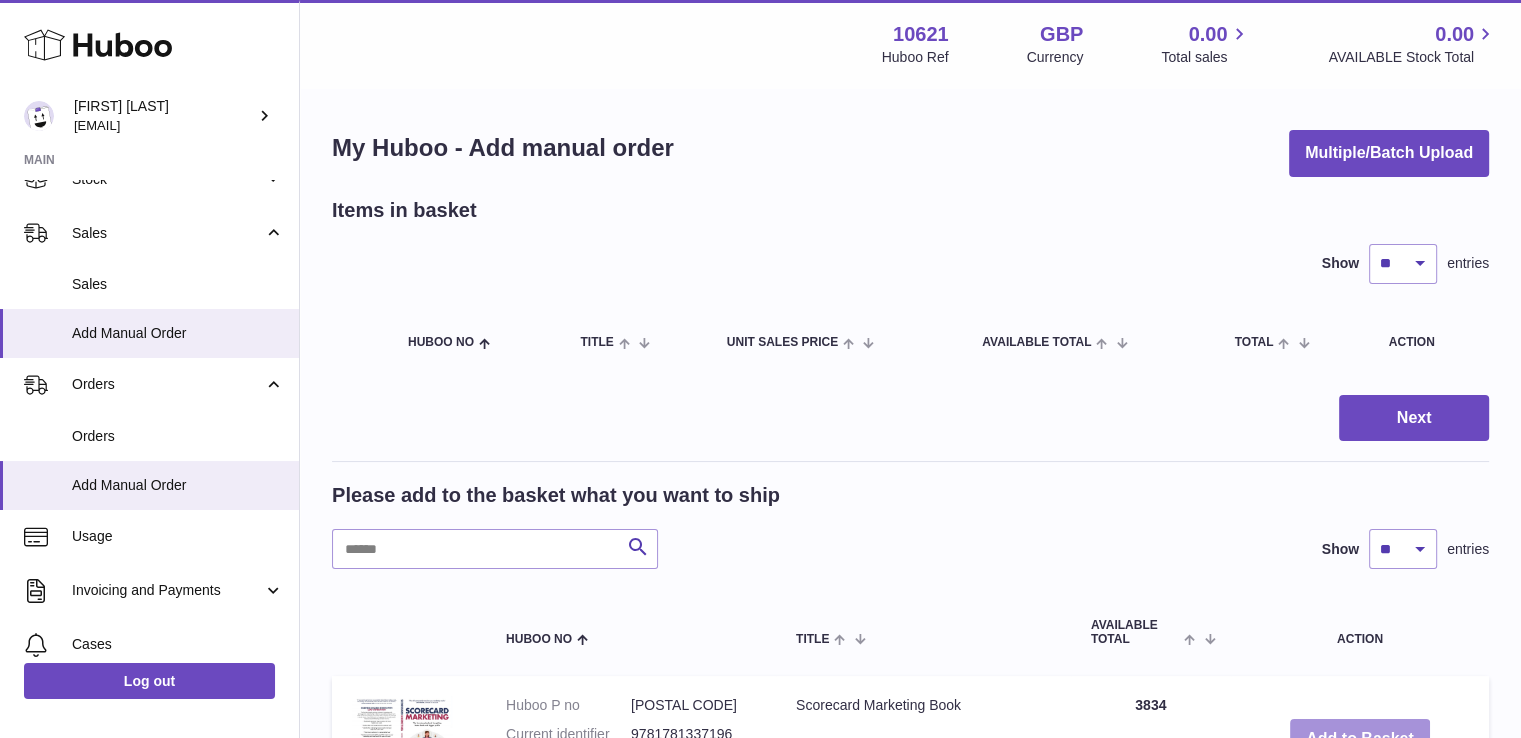 click on "Add to Basket" at bounding box center (1360, 739) 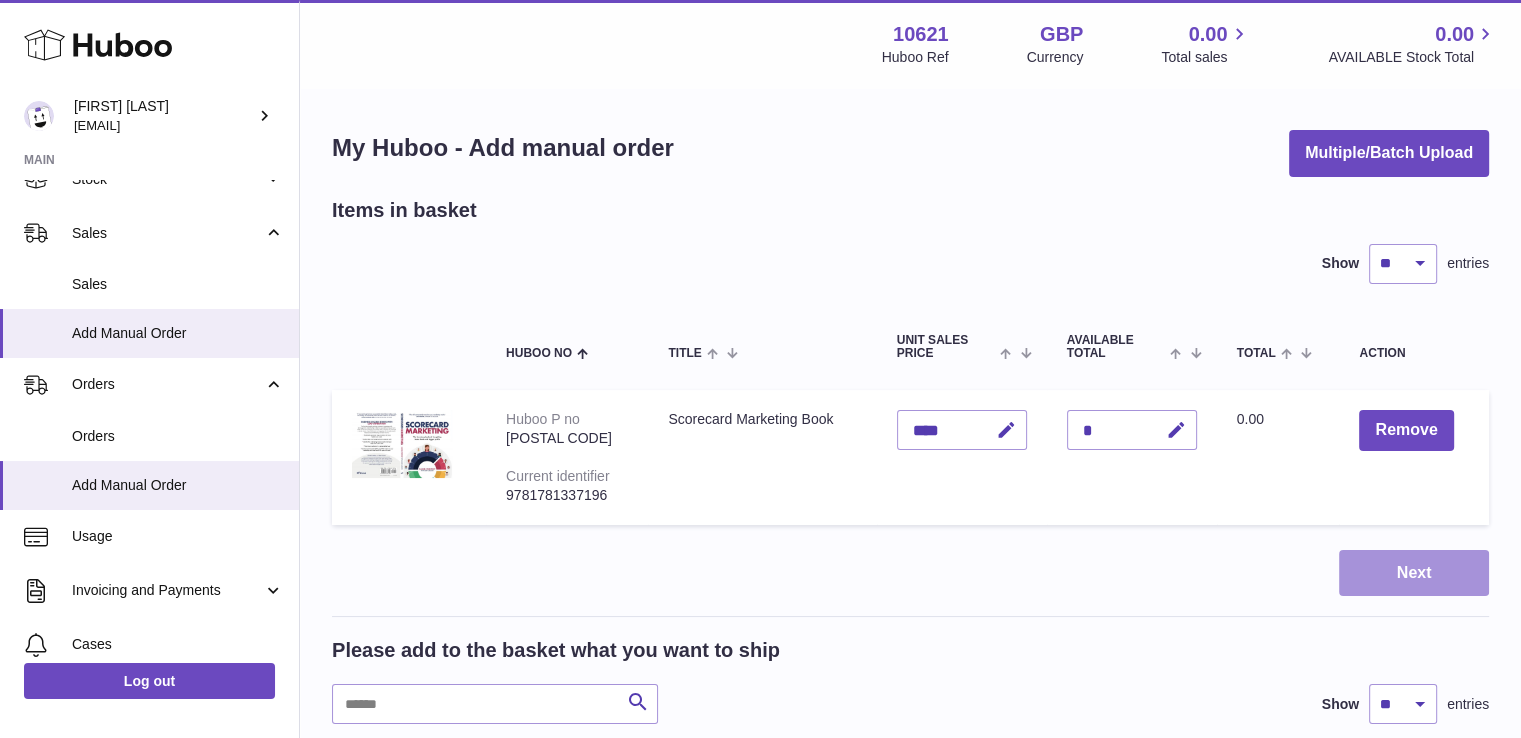 click on "Next" at bounding box center (1414, 573) 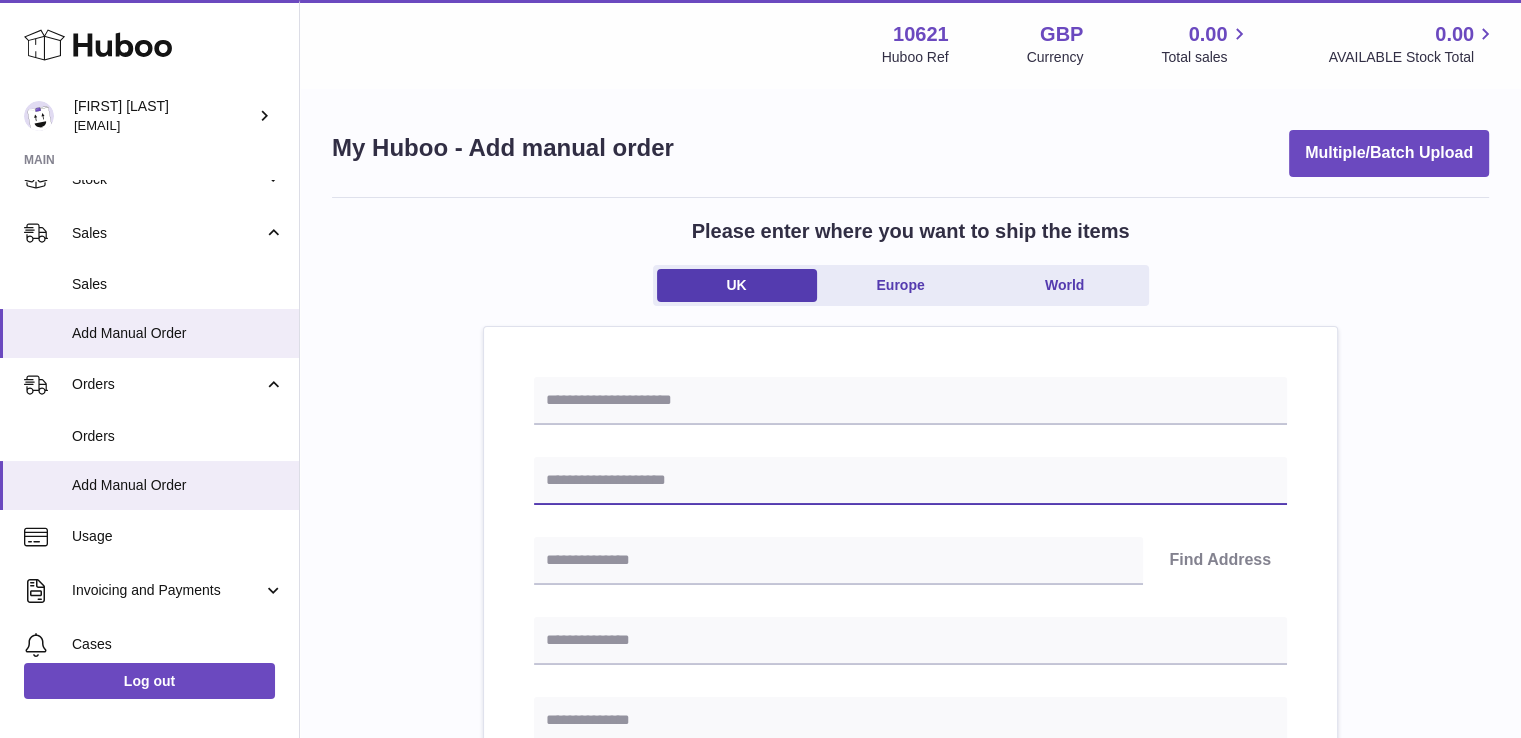 click at bounding box center [910, 481] 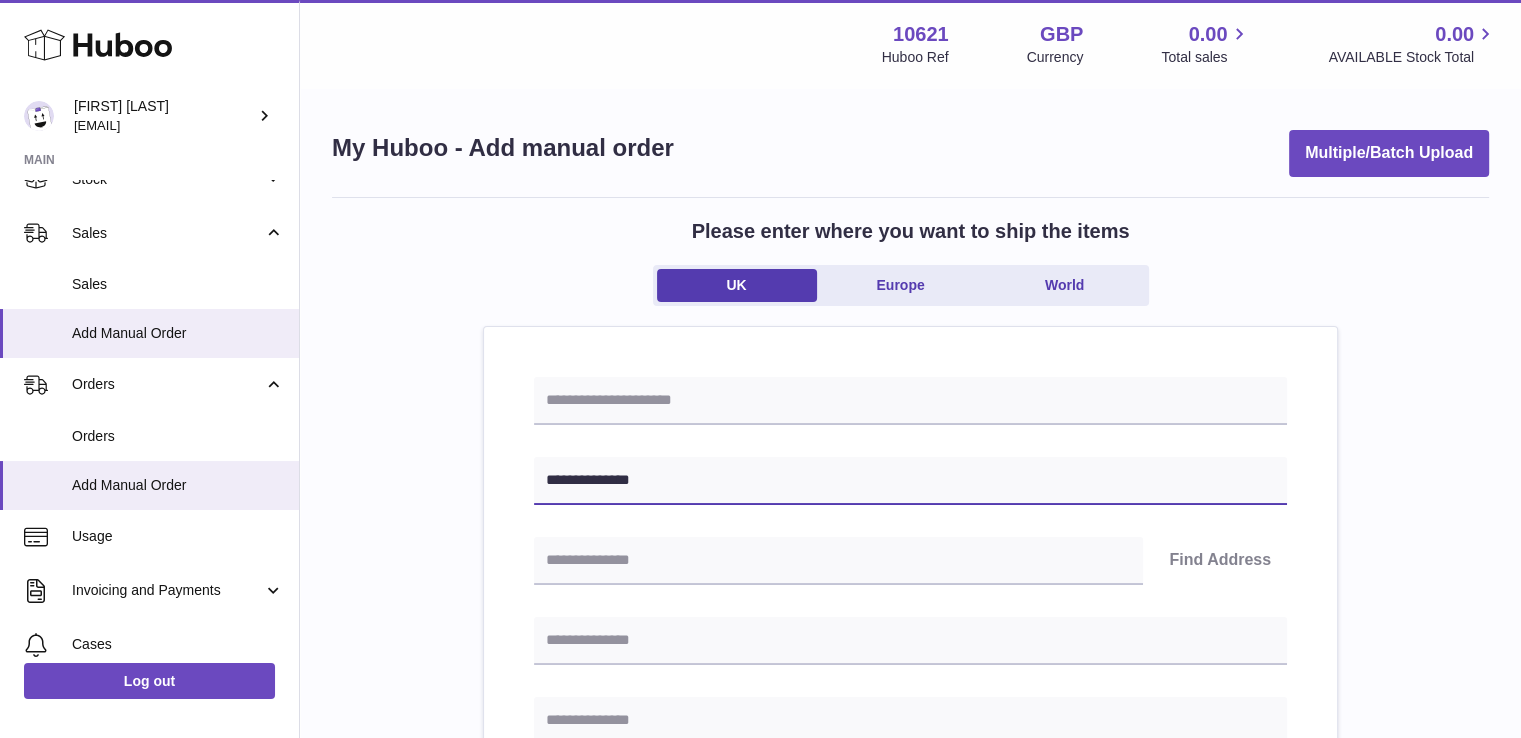 type on "**********" 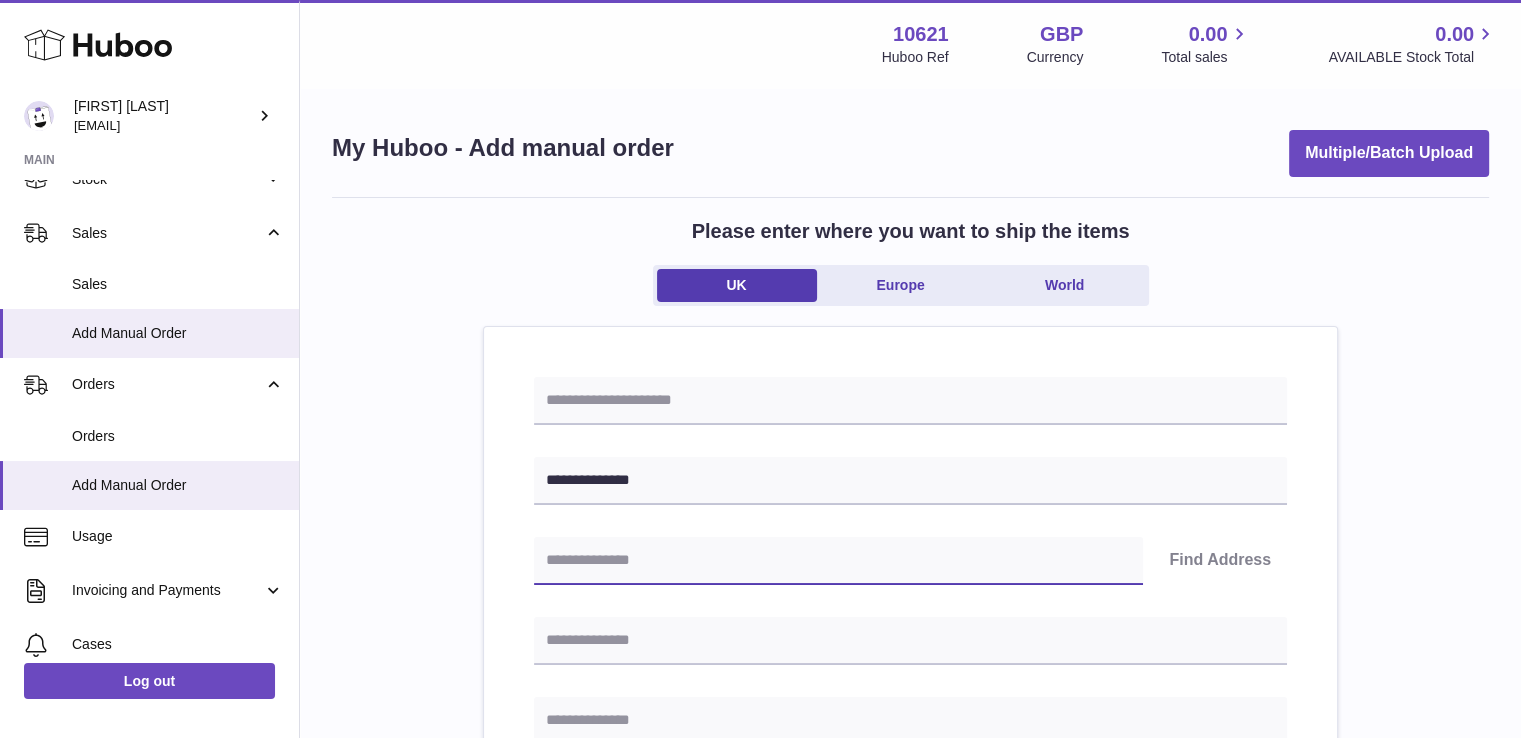 paste on "*******" 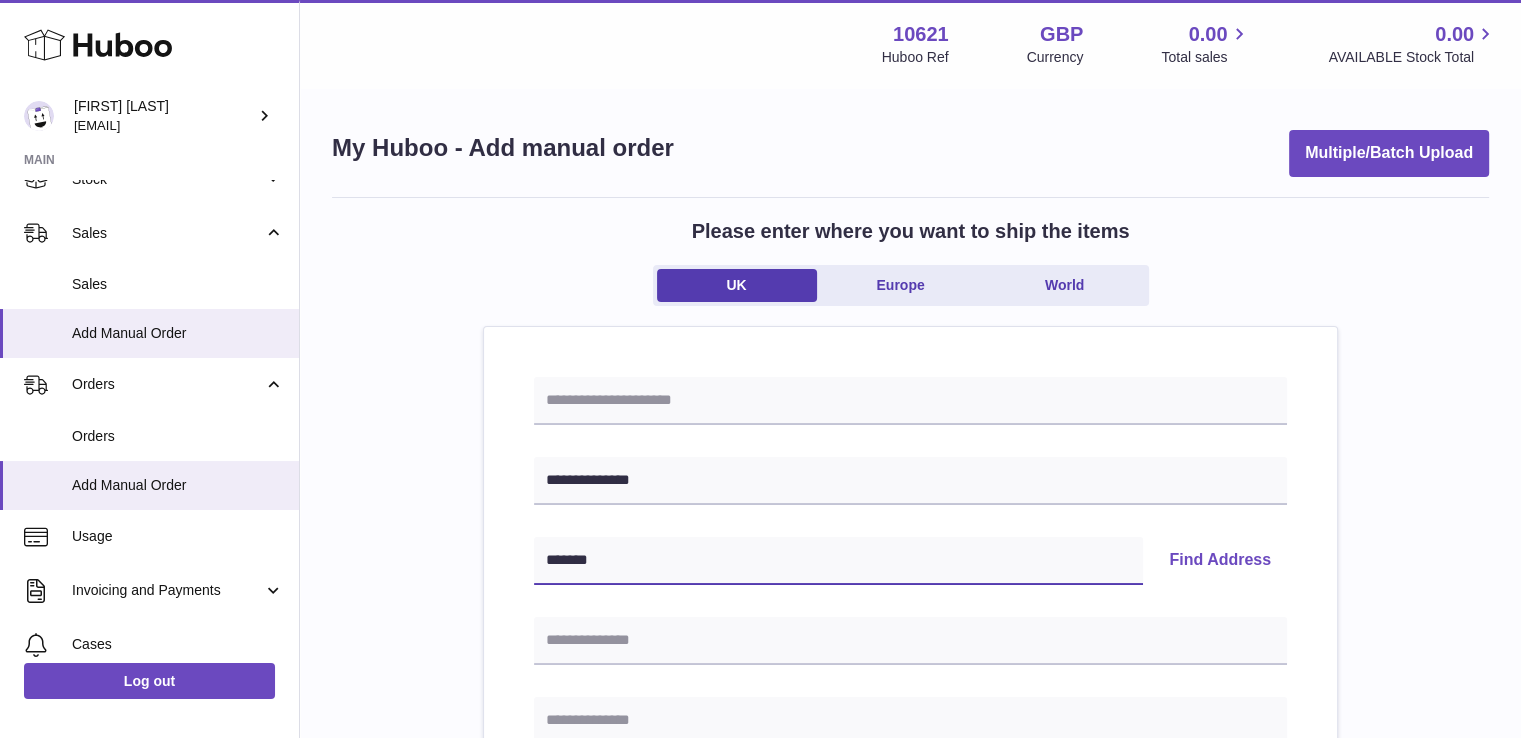 type on "*******" 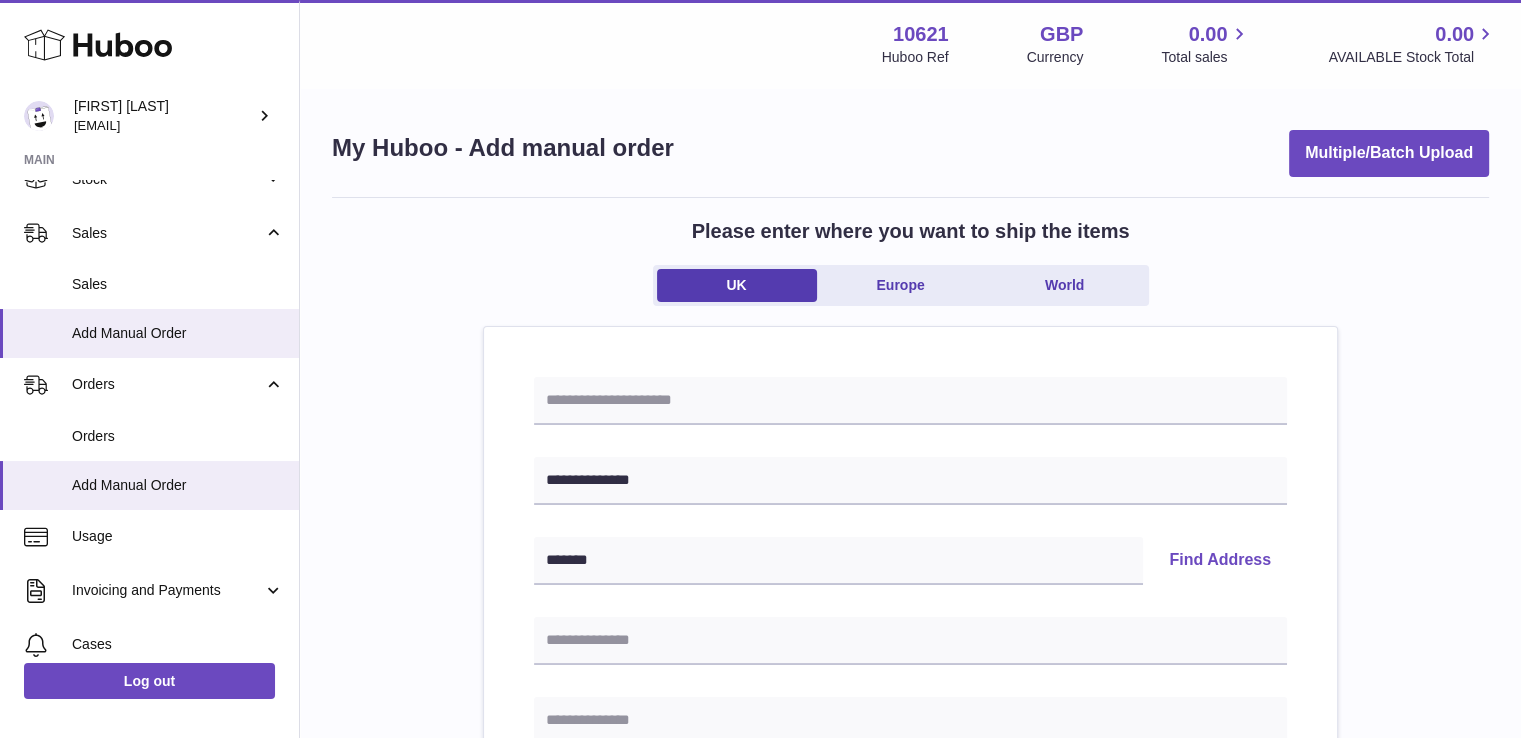 type 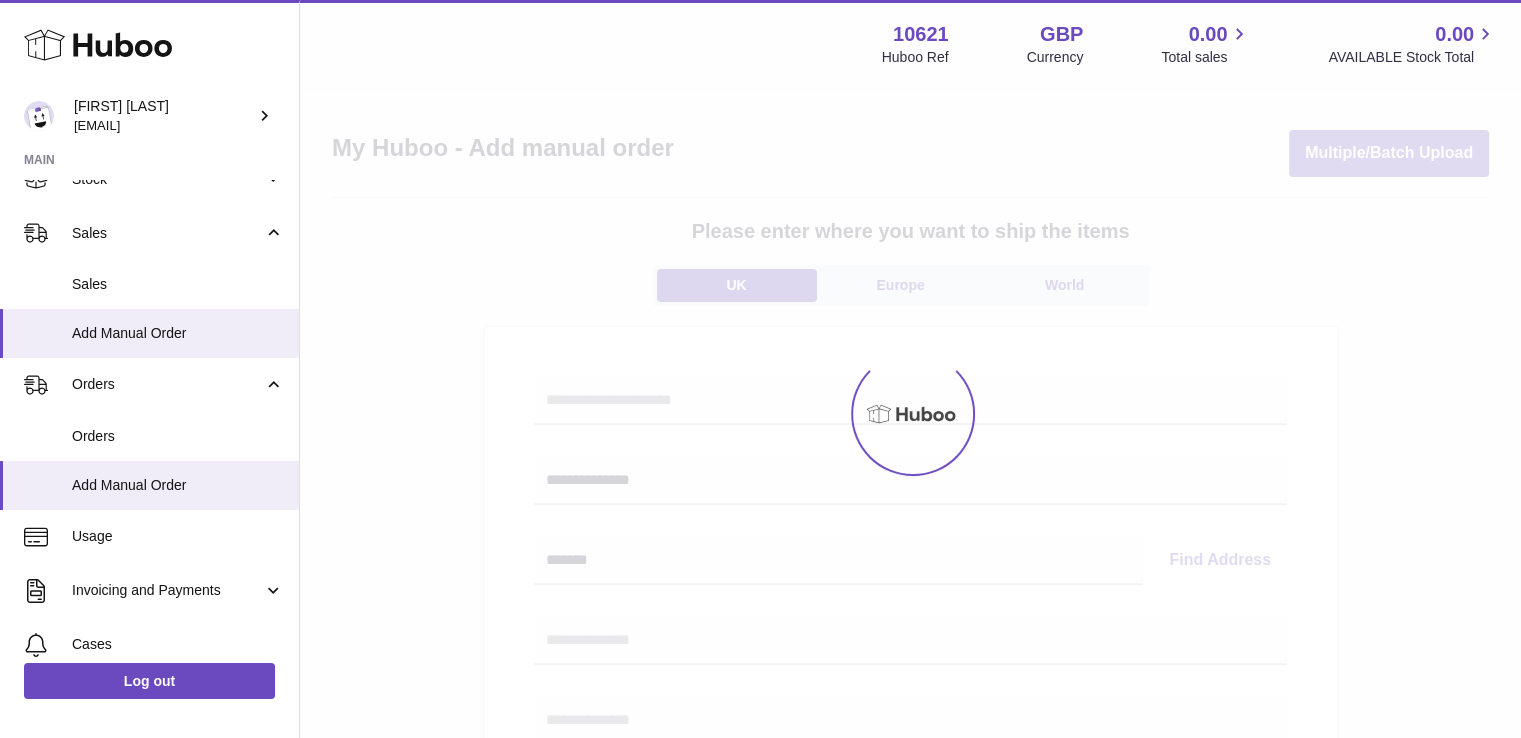 select 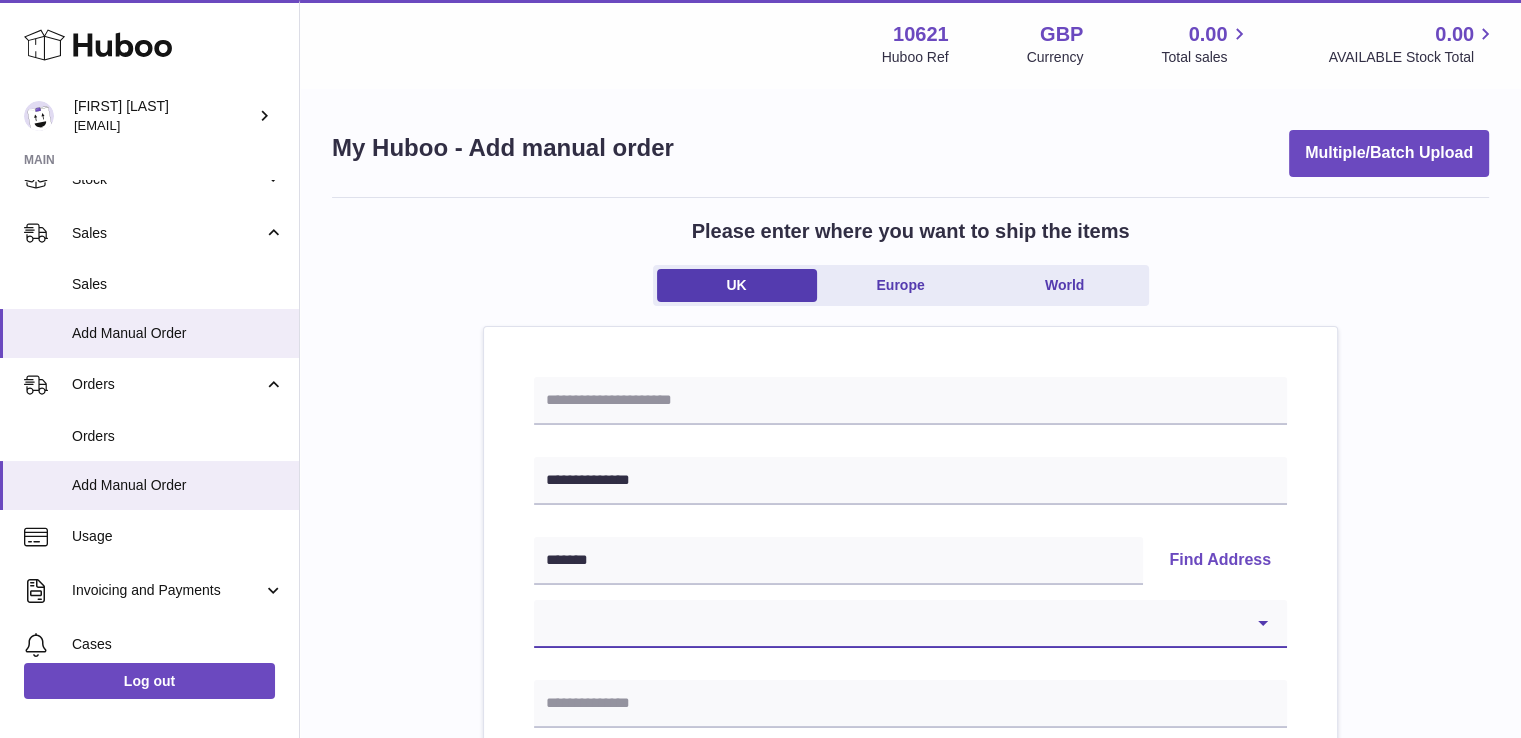 click on "**********" at bounding box center [910, 624] 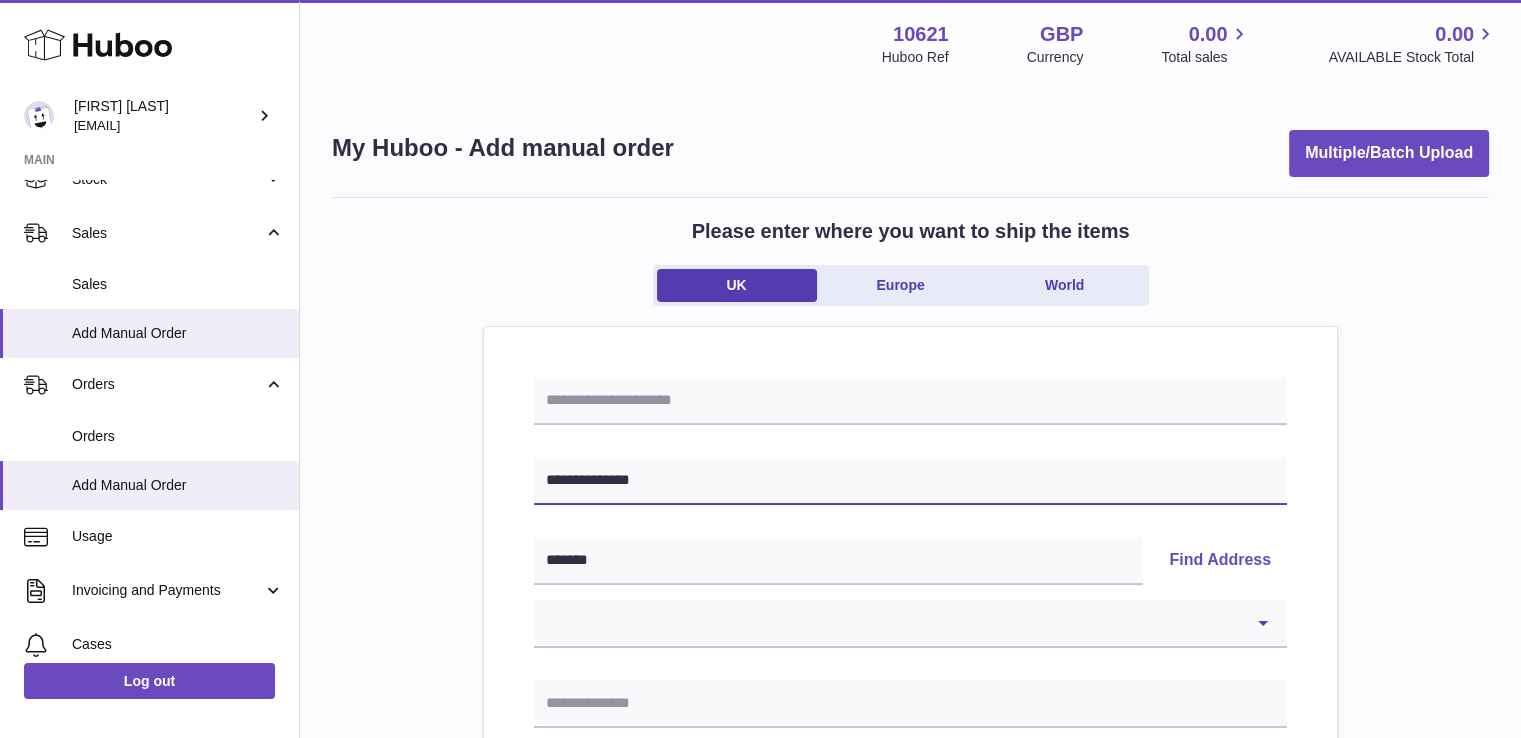 click on "**********" at bounding box center [910, 481] 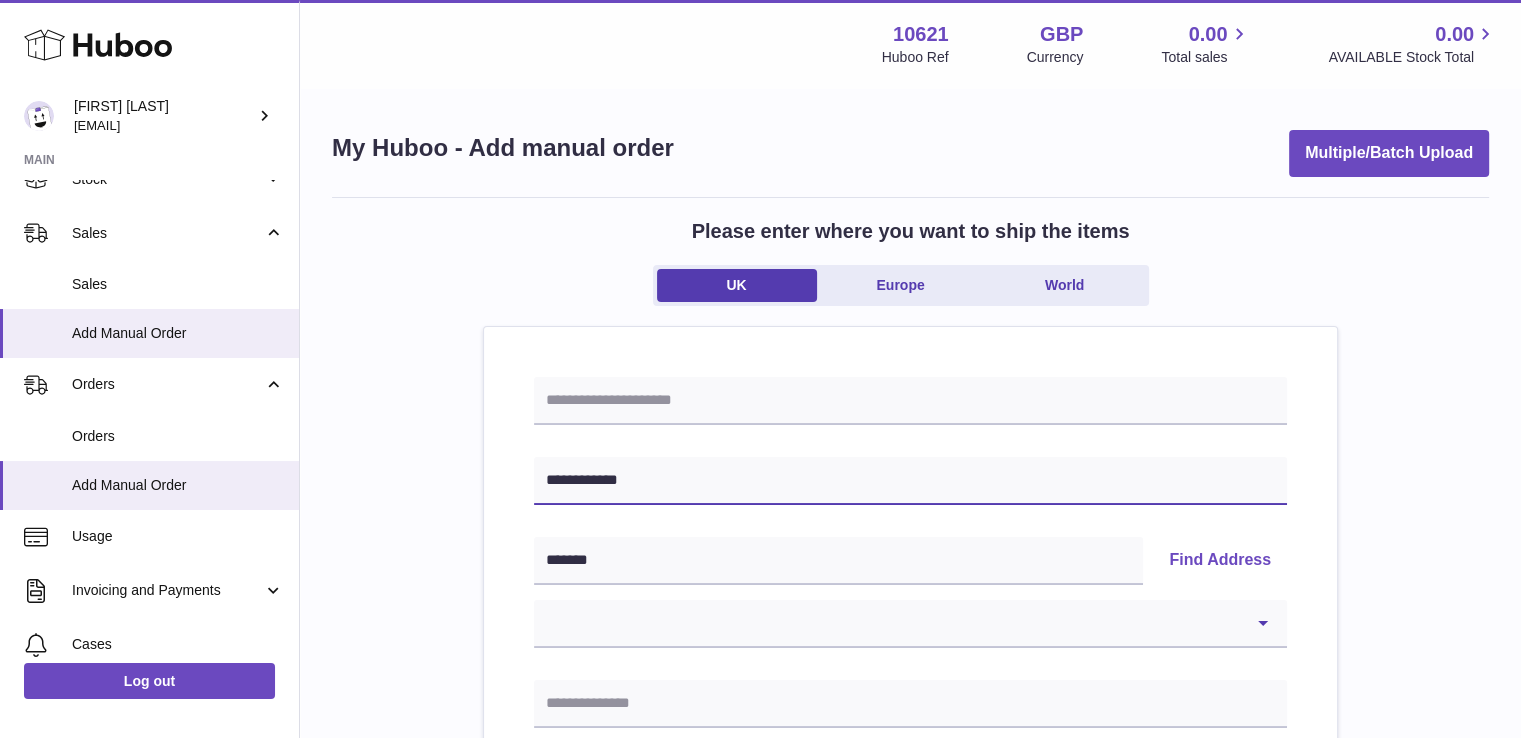 type on "**********" 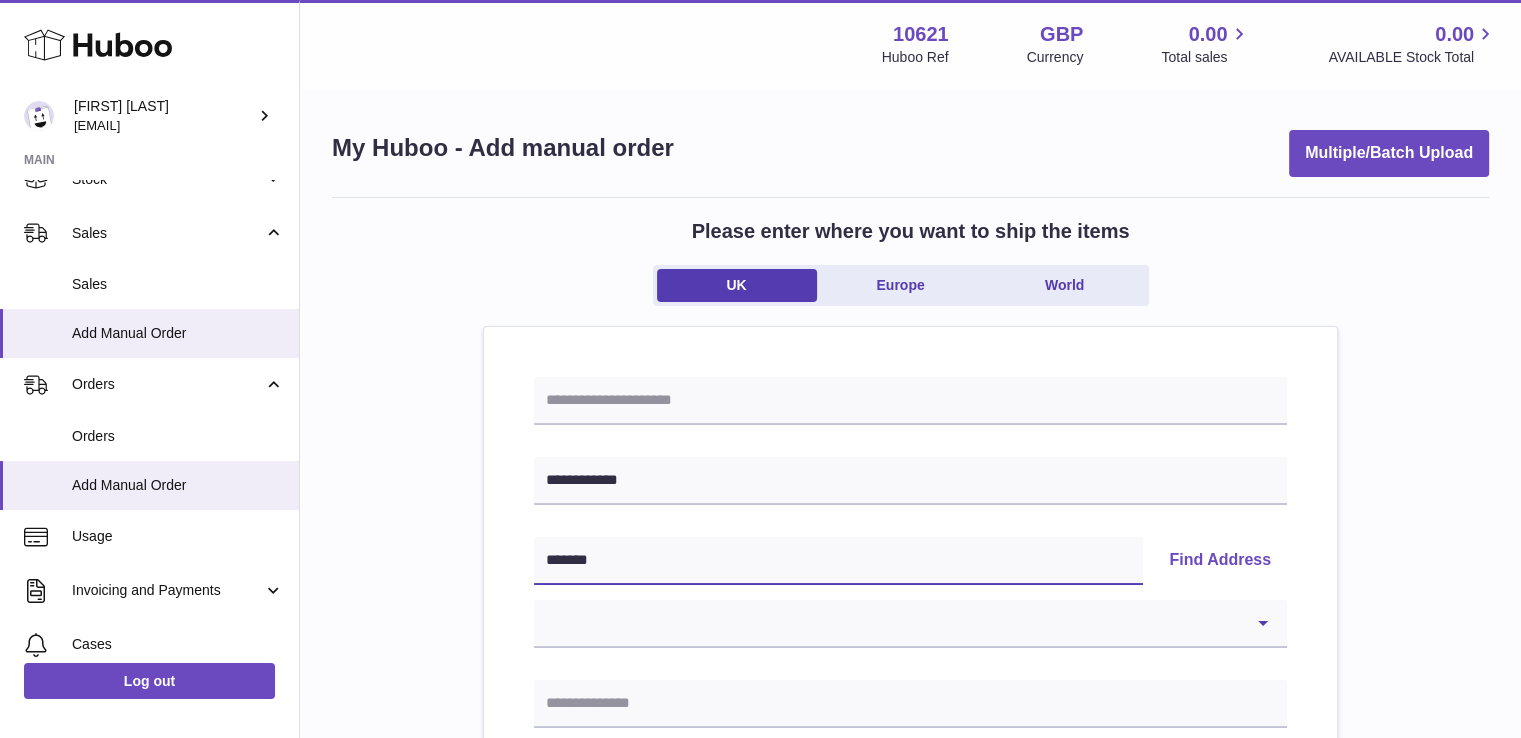 paste 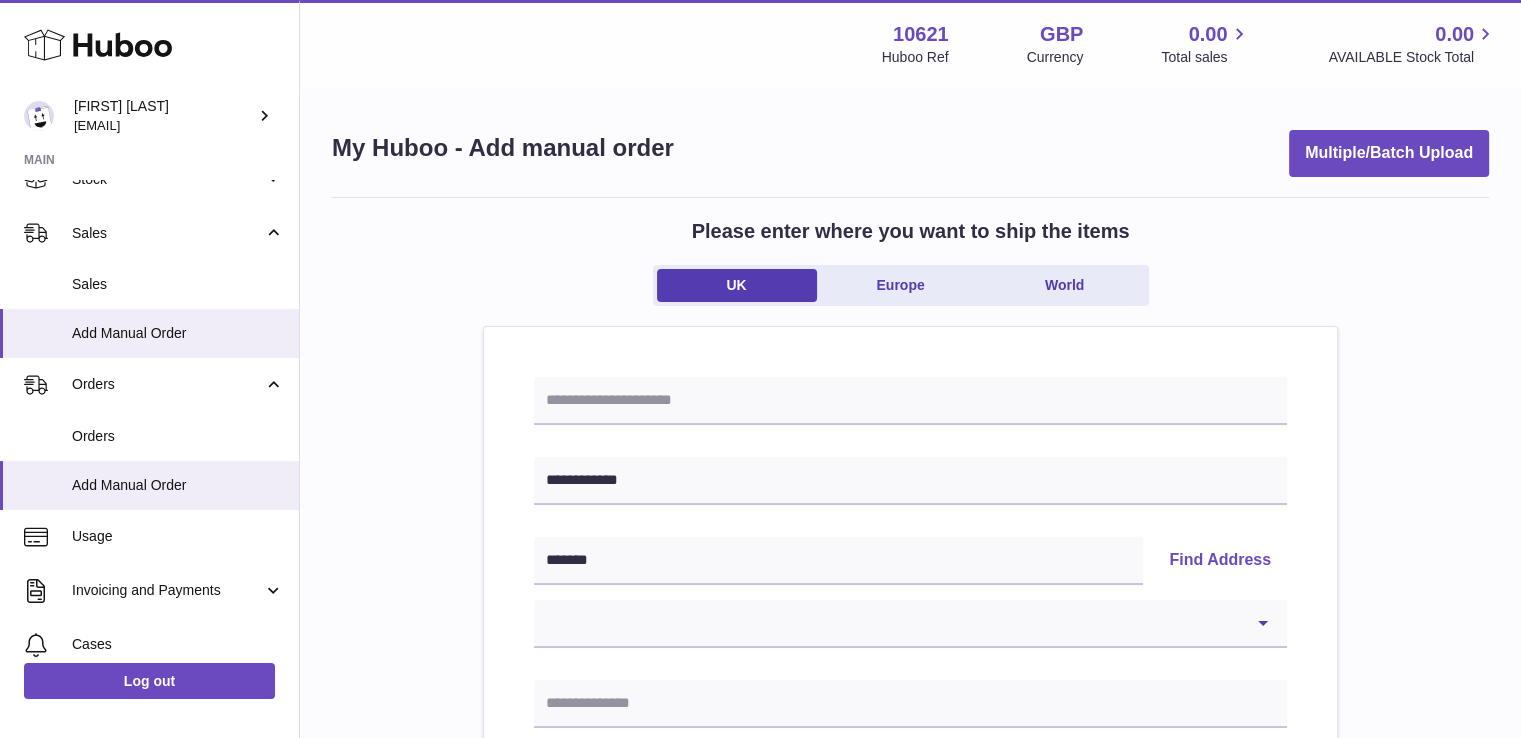 click on "Find Address" at bounding box center [1220, 561] 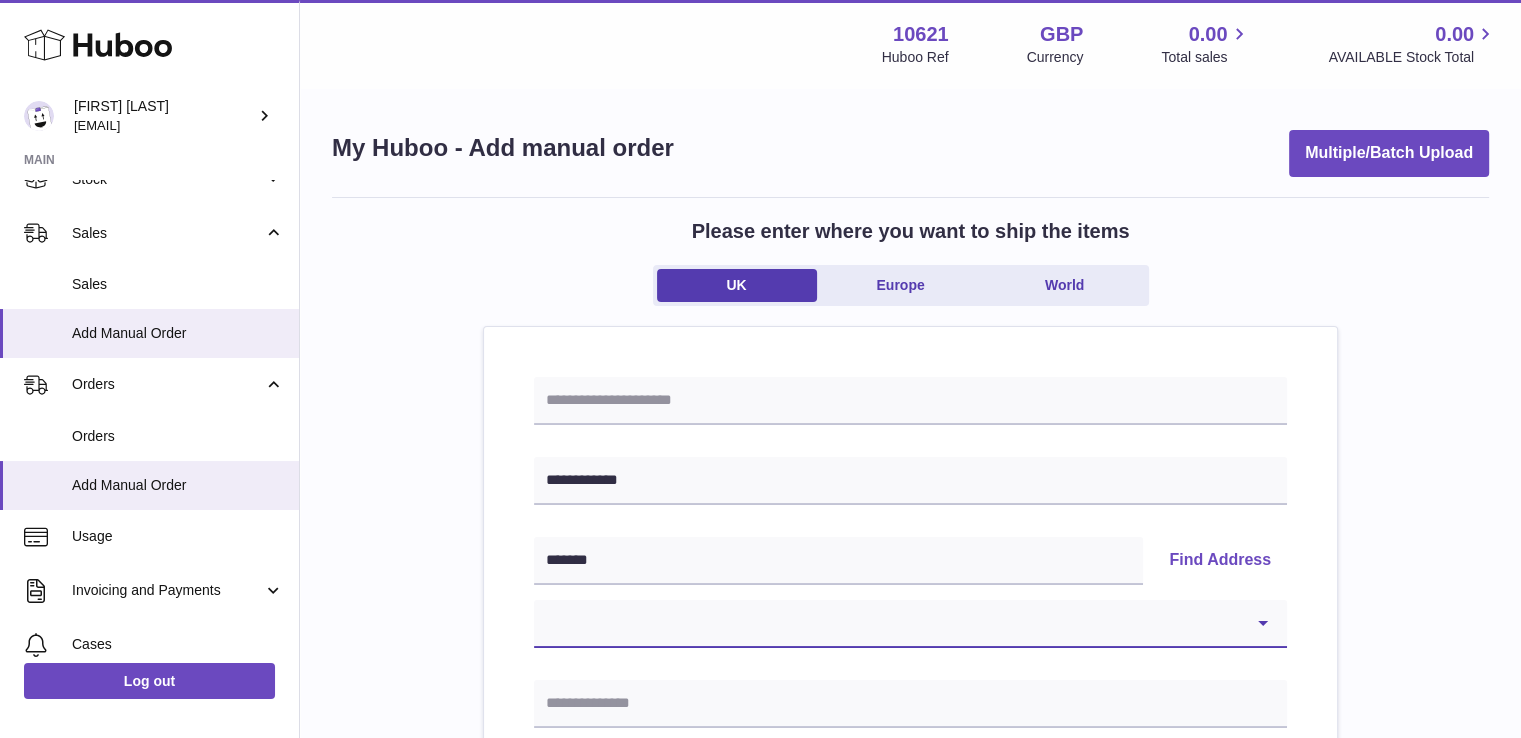 click on "**********" at bounding box center (910, 624) 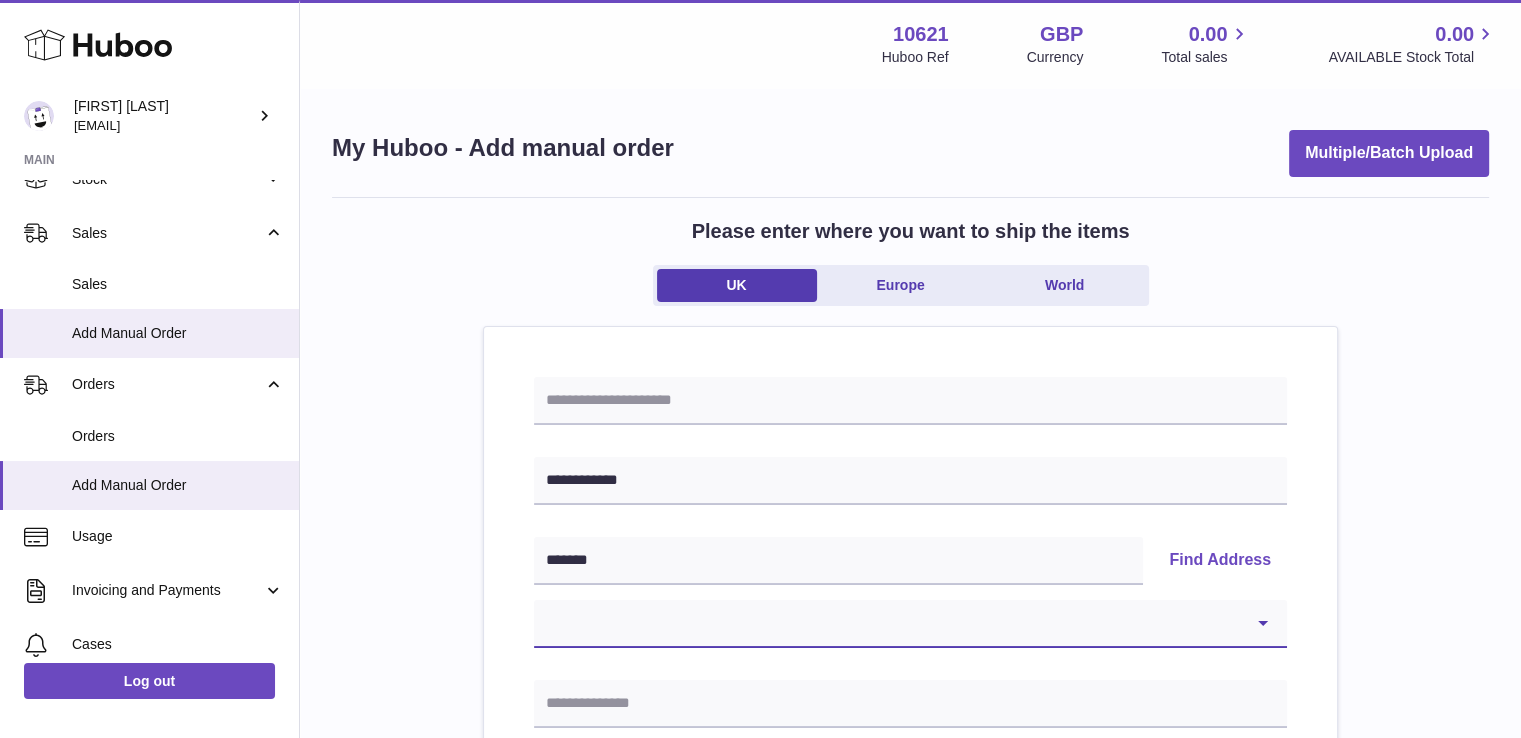 select on "*" 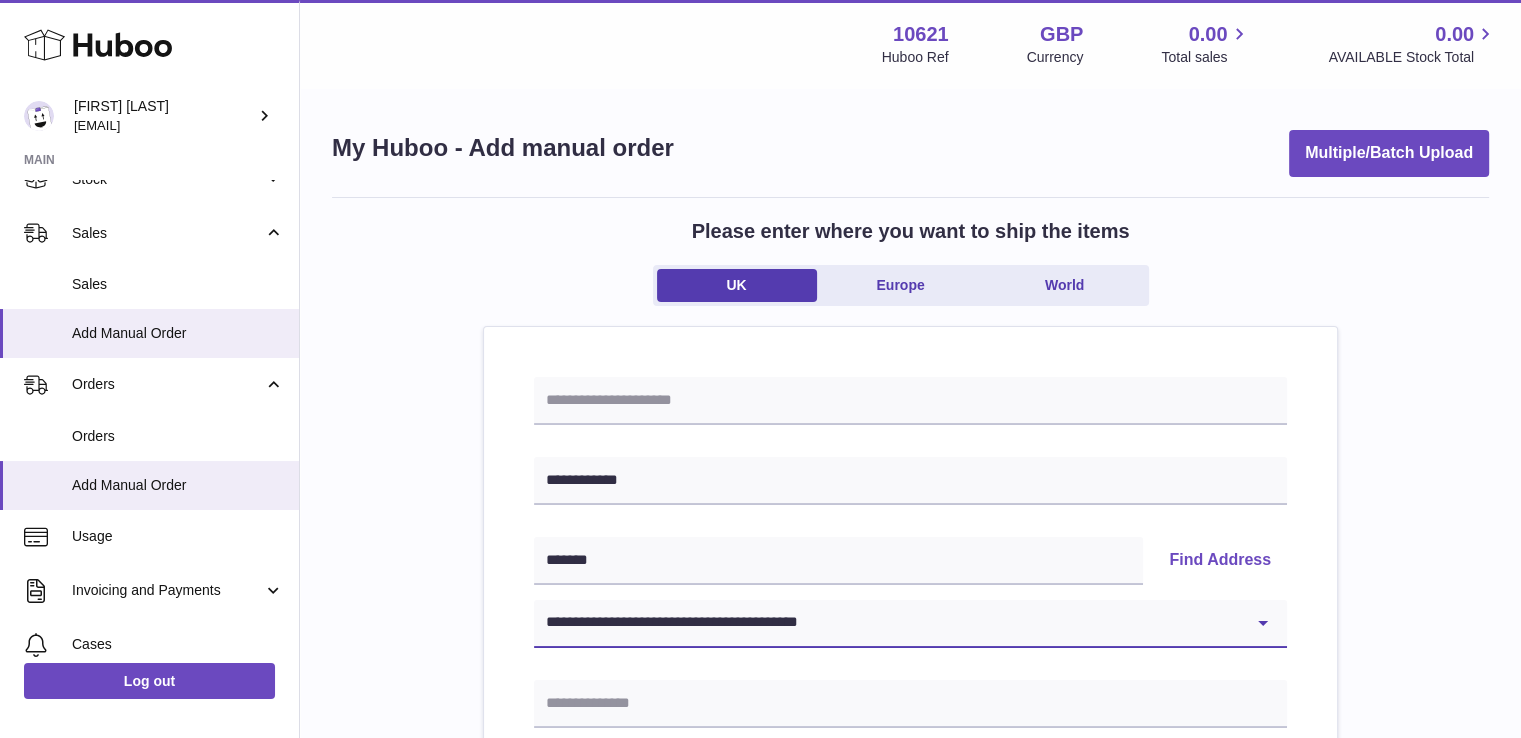 click on "**********" at bounding box center [910, 624] 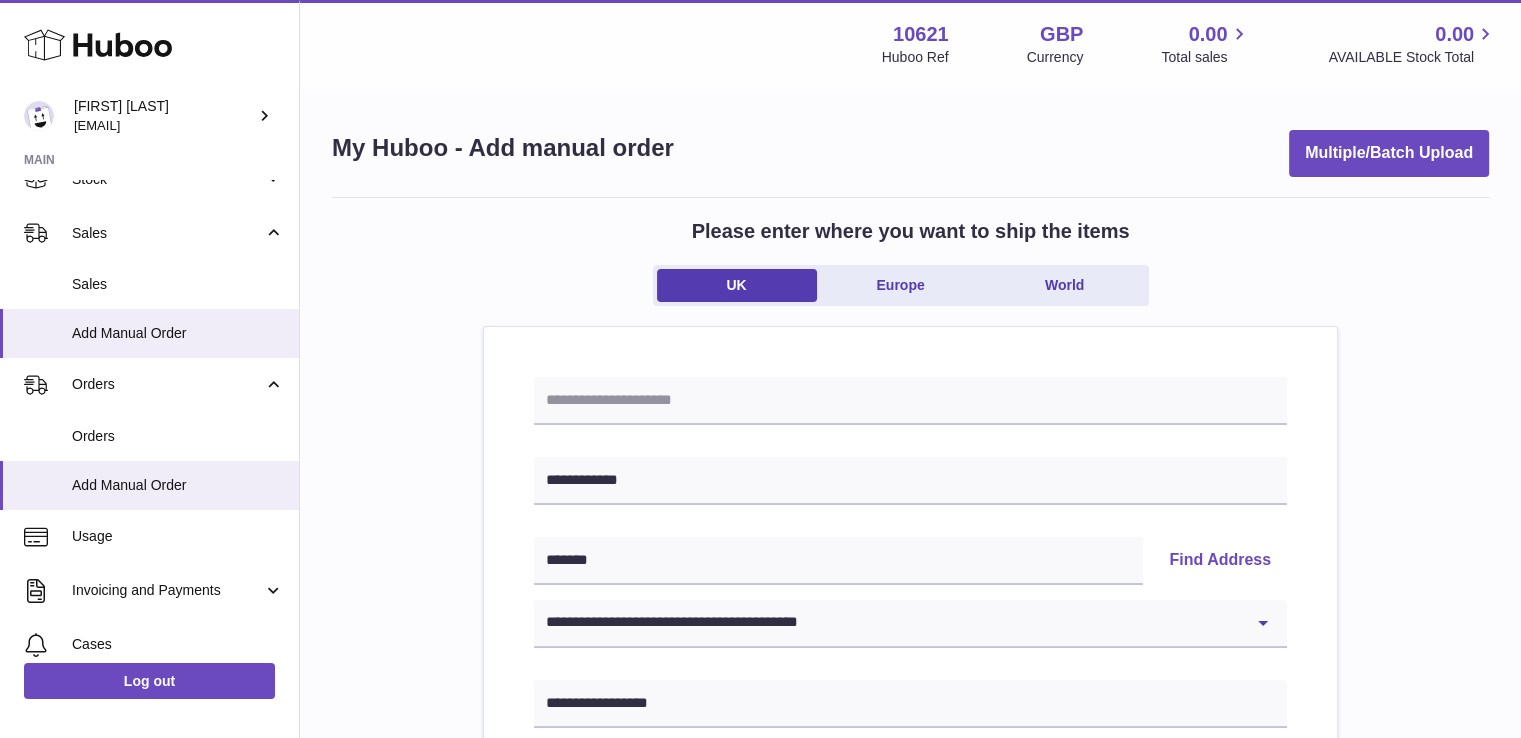 click on "**********" at bounding box center (910, 925) 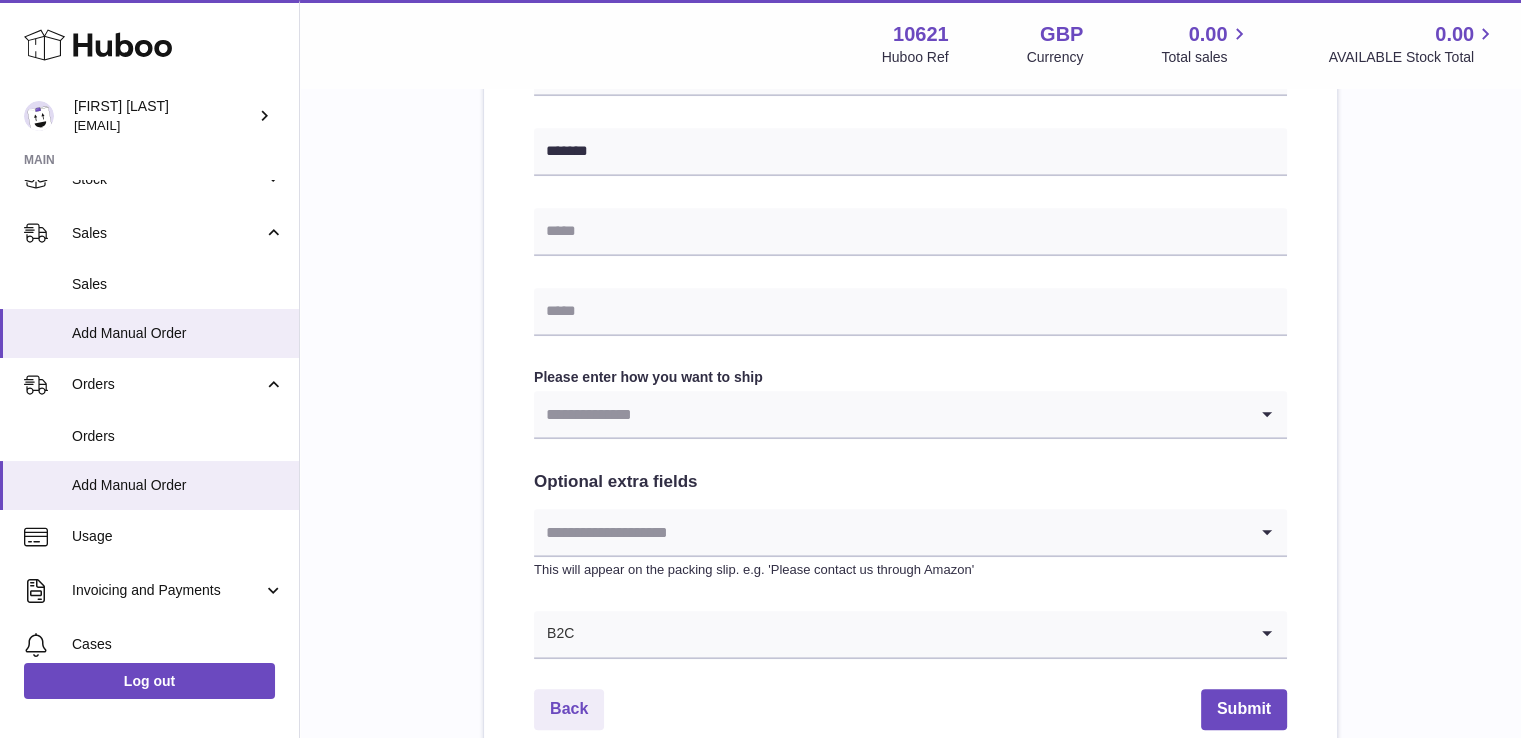 scroll, scrollTop: 875, scrollLeft: 0, axis: vertical 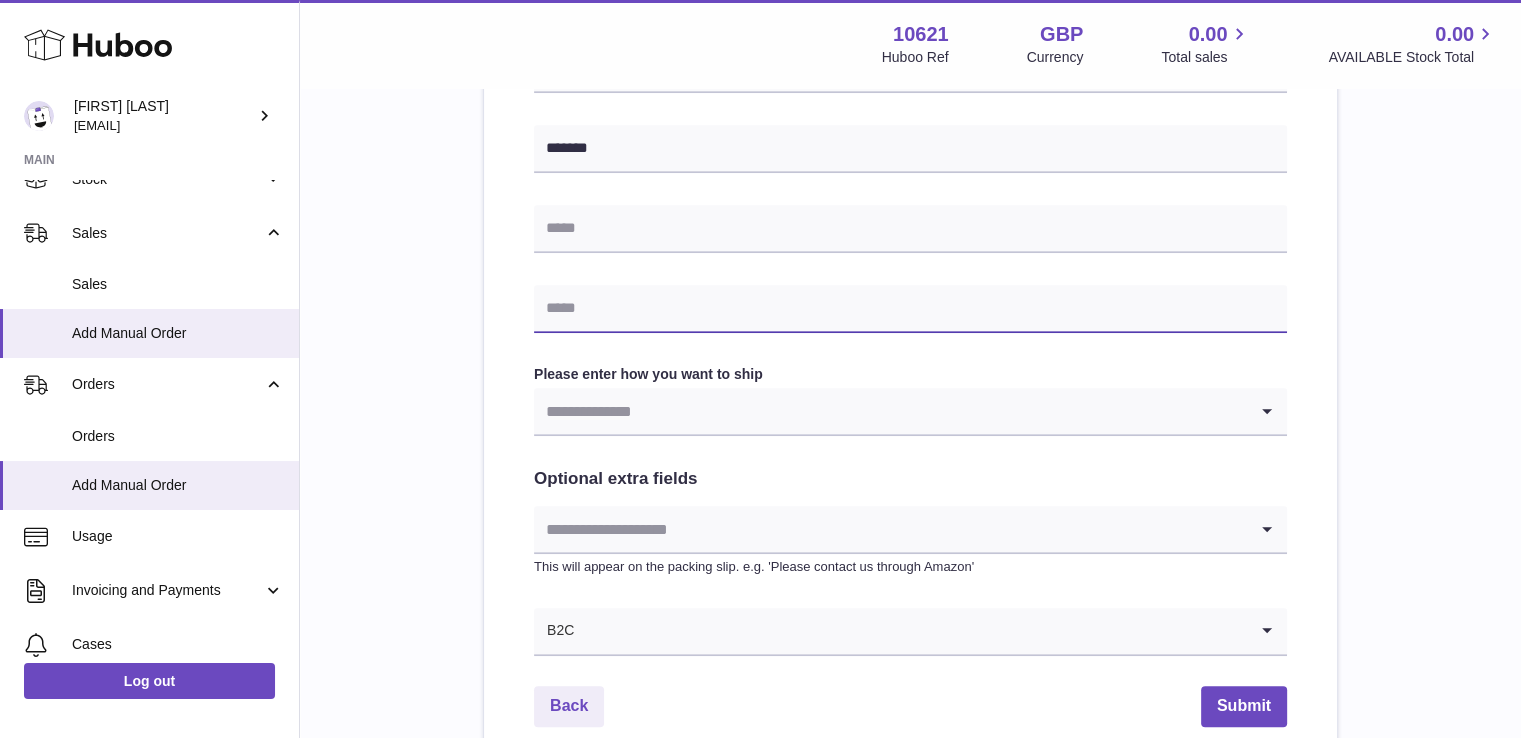 click at bounding box center (910, 309) 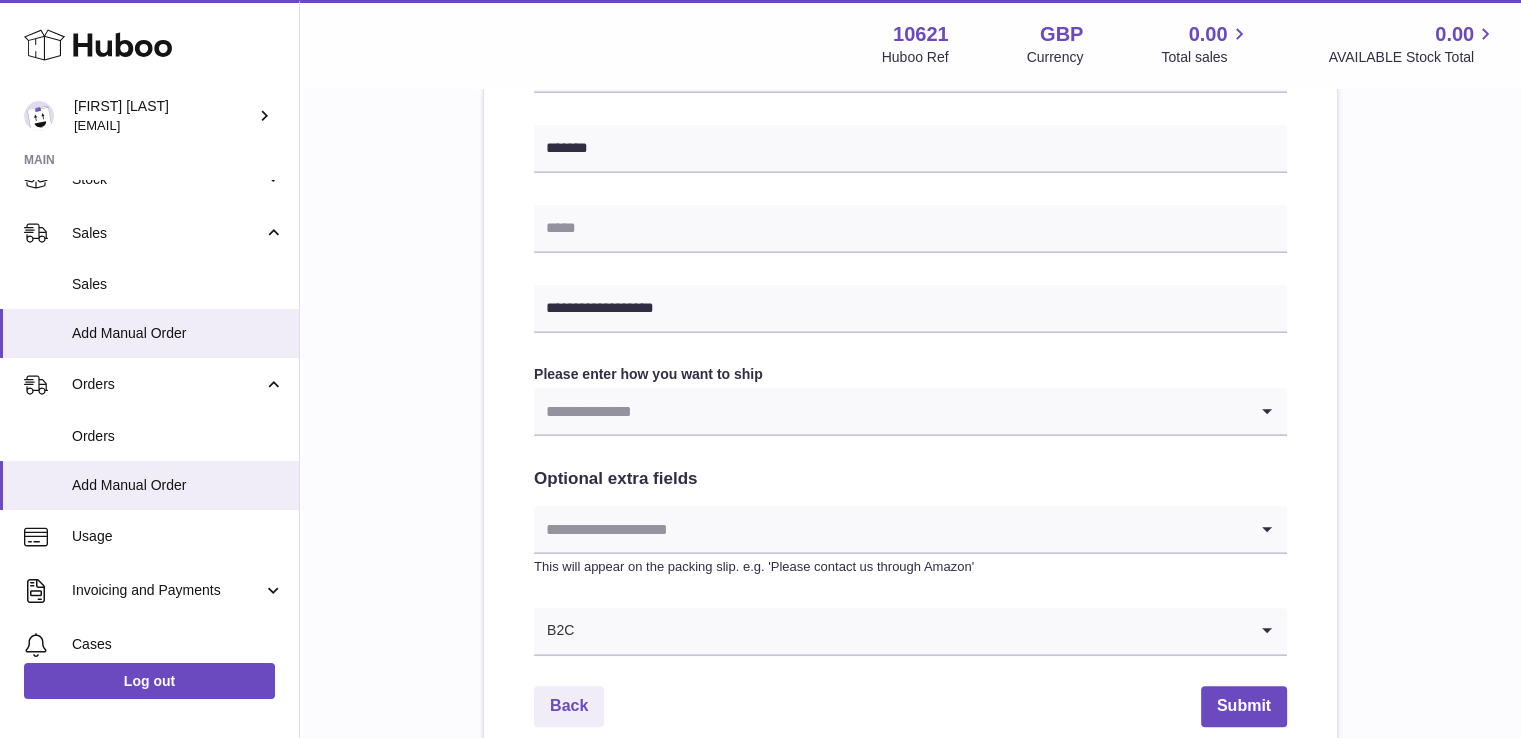 drag, startPoint x: 550, startPoint y: 420, endPoint x: 560, endPoint y: 423, distance: 10.440307 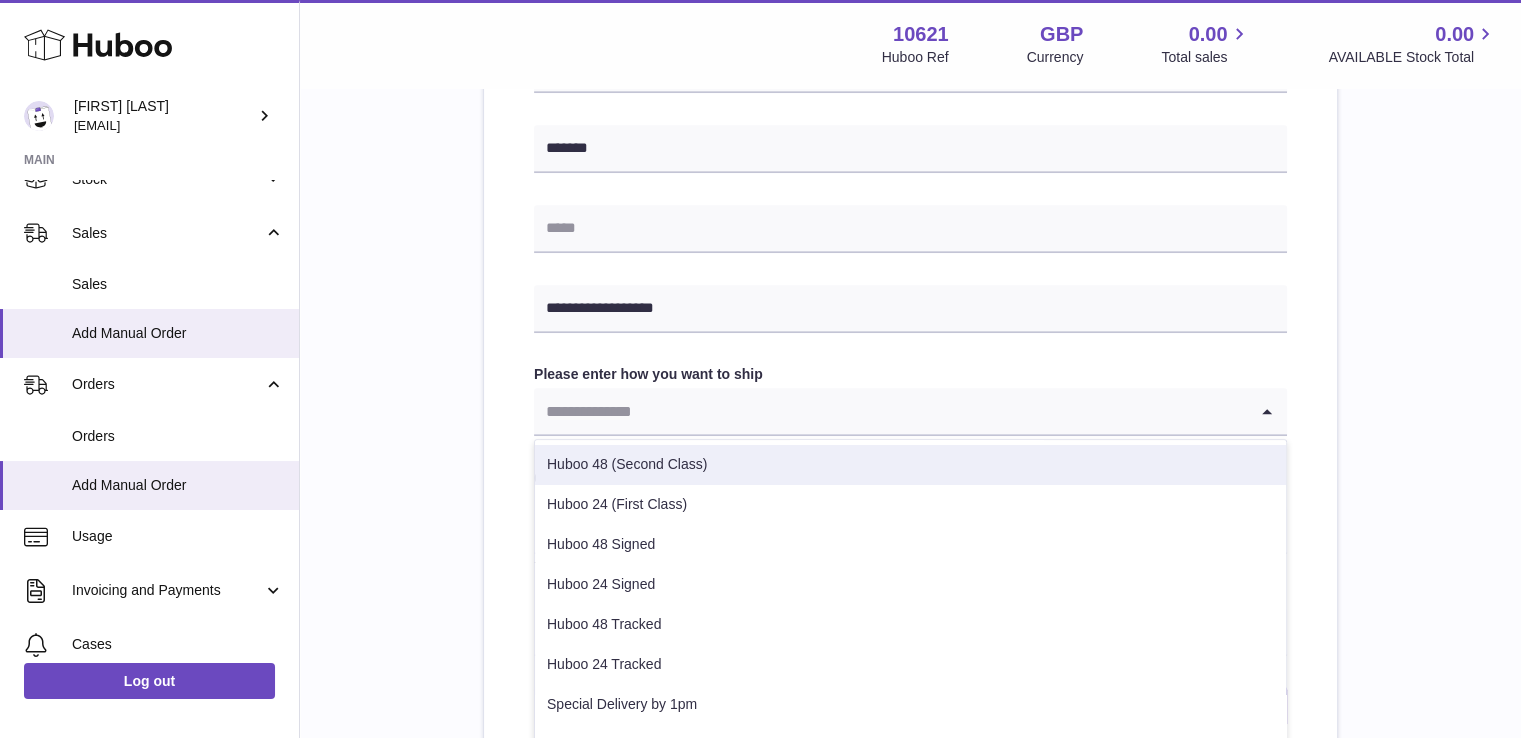 click on "Huboo 48 (Second Class)" at bounding box center (910, 465) 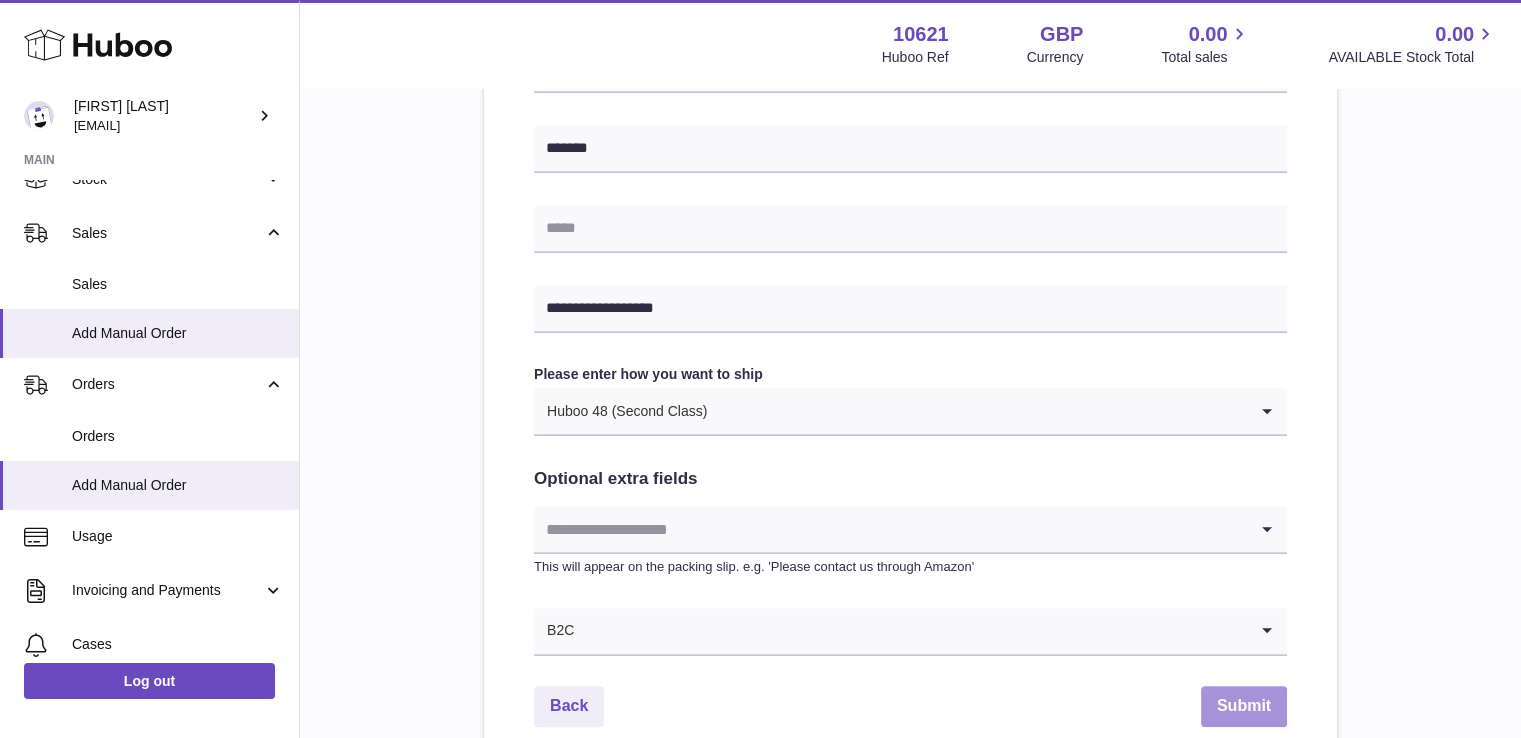 click on "Submit" at bounding box center (1244, 706) 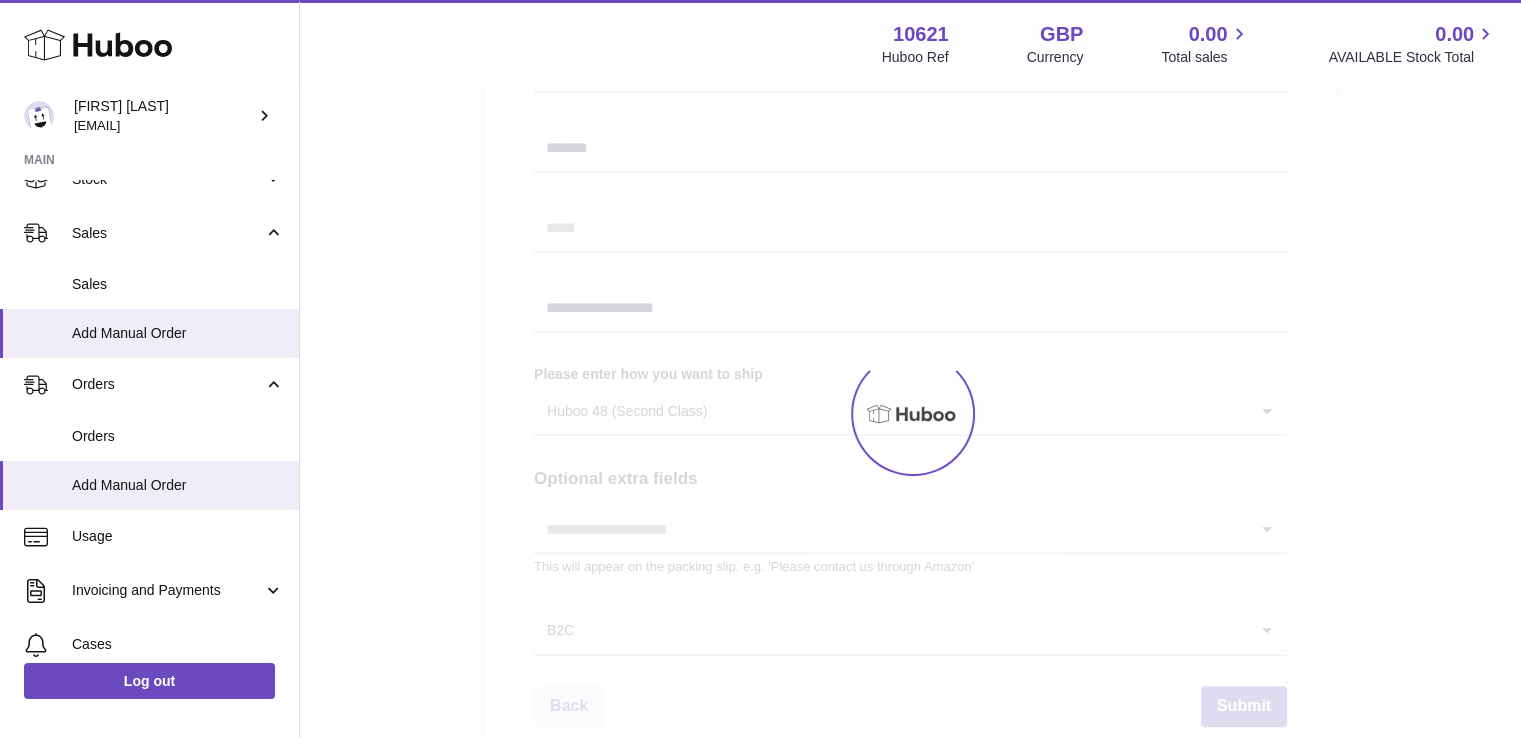 scroll, scrollTop: 0, scrollLeft: 0, axis: both 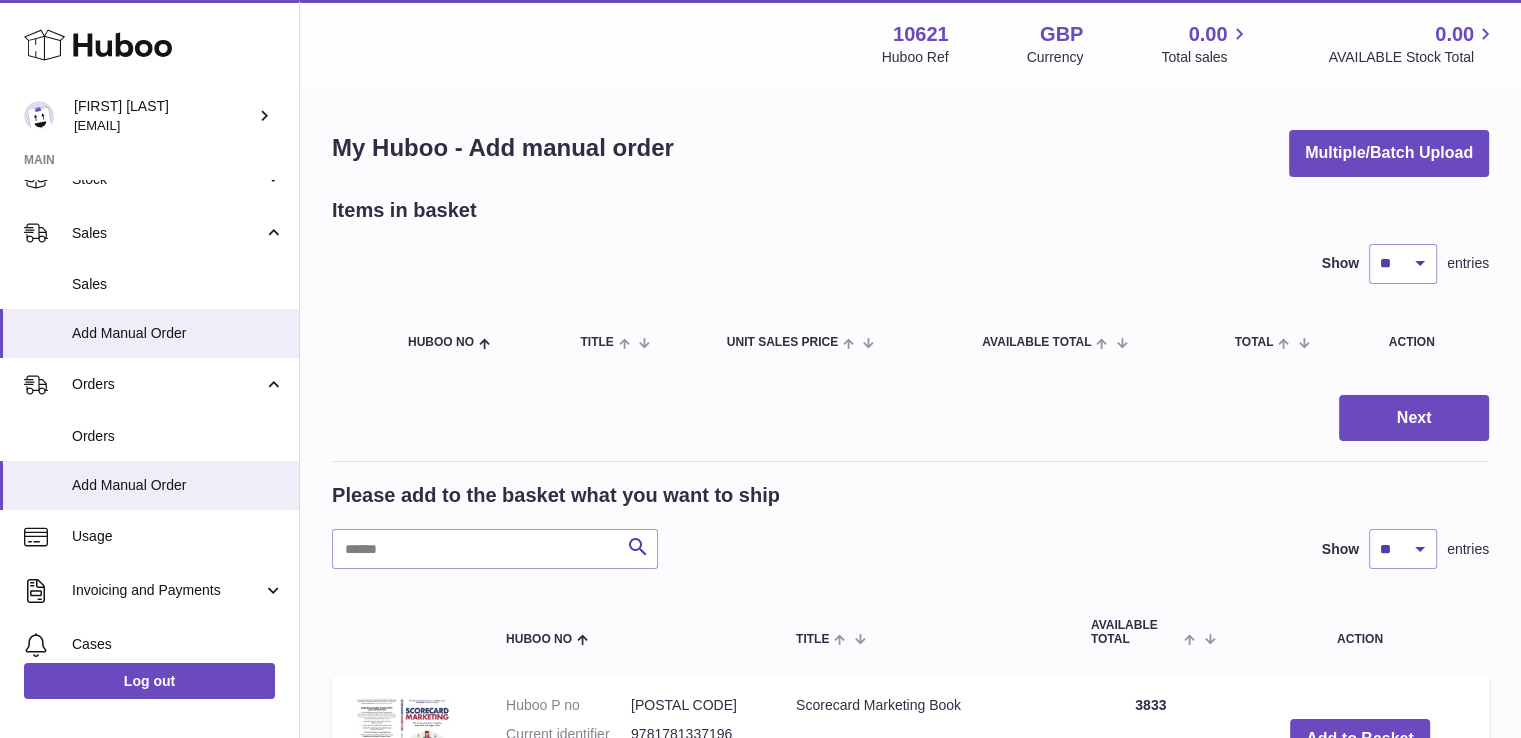 click on "×   Order has been created
Your order has been manually added and your stock reserved.
Go to my Sales" at bounding box center [760, 369] 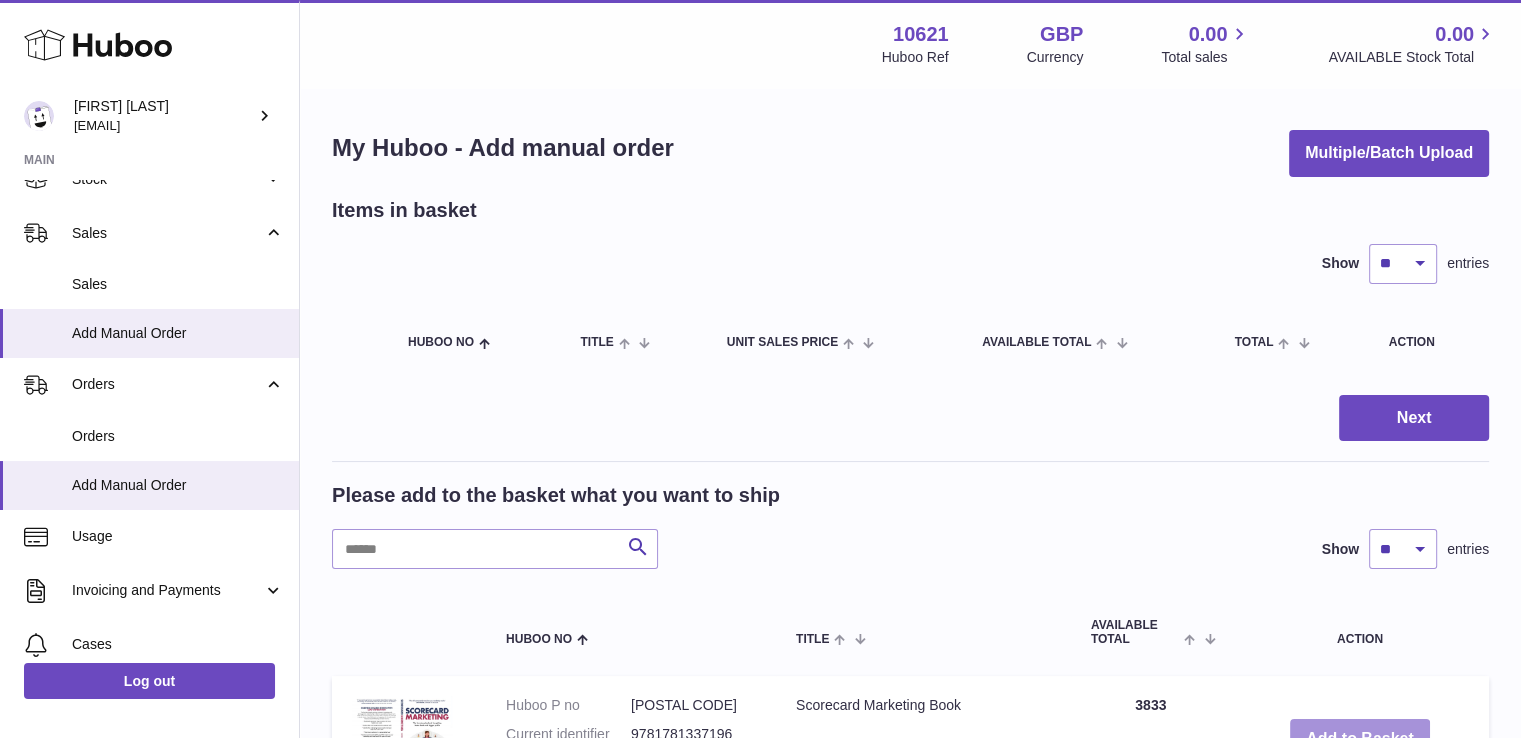 click on "Add to Basket" at bounding box center [1360, 739] 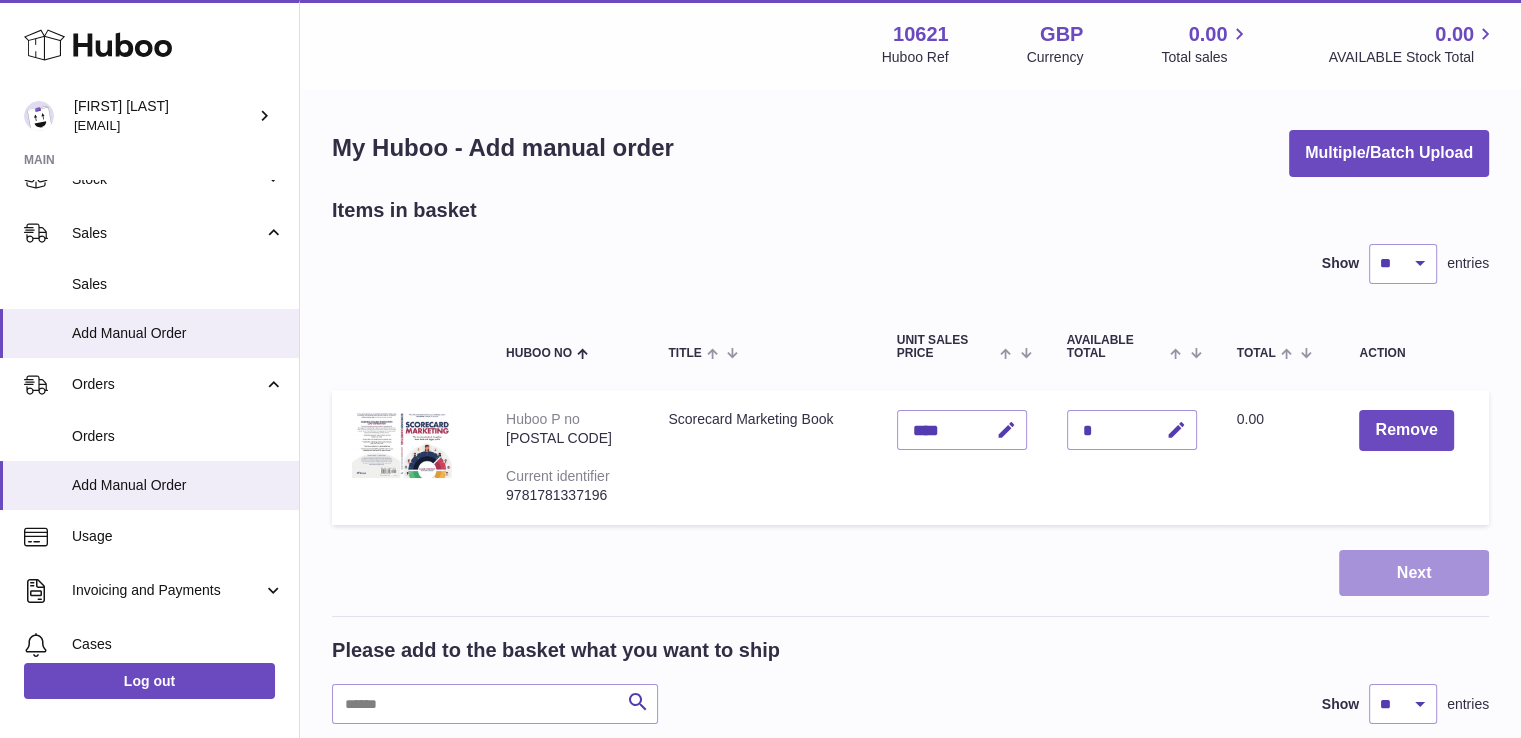 click on "Next" at bounding box center (1414, 573) 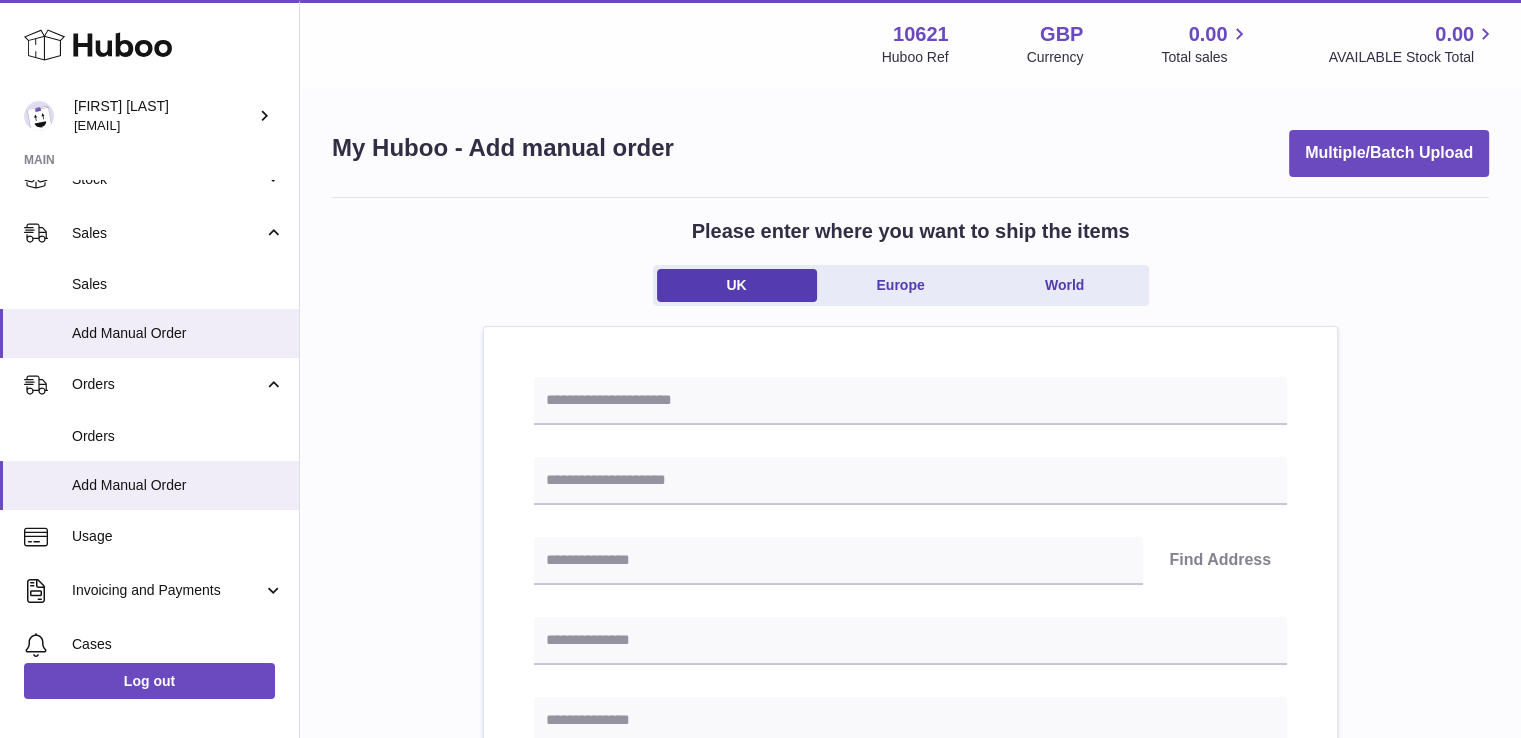 click on "Find Address
Please enter how you want to ship             Loading...
You require an order to be fulfilled which is going directly to another business or retailer rather than directly to a consumer. Please ensure you have contacted our customer service department for further information relating to any associated costs and (order completion) timescales, before proceeding.
Optional extra fields             Loading...       This will appear on the packing slip. e.g. 'Please contact us through Amazon'
B2C
Loading..." at bounding box center (910, 922) 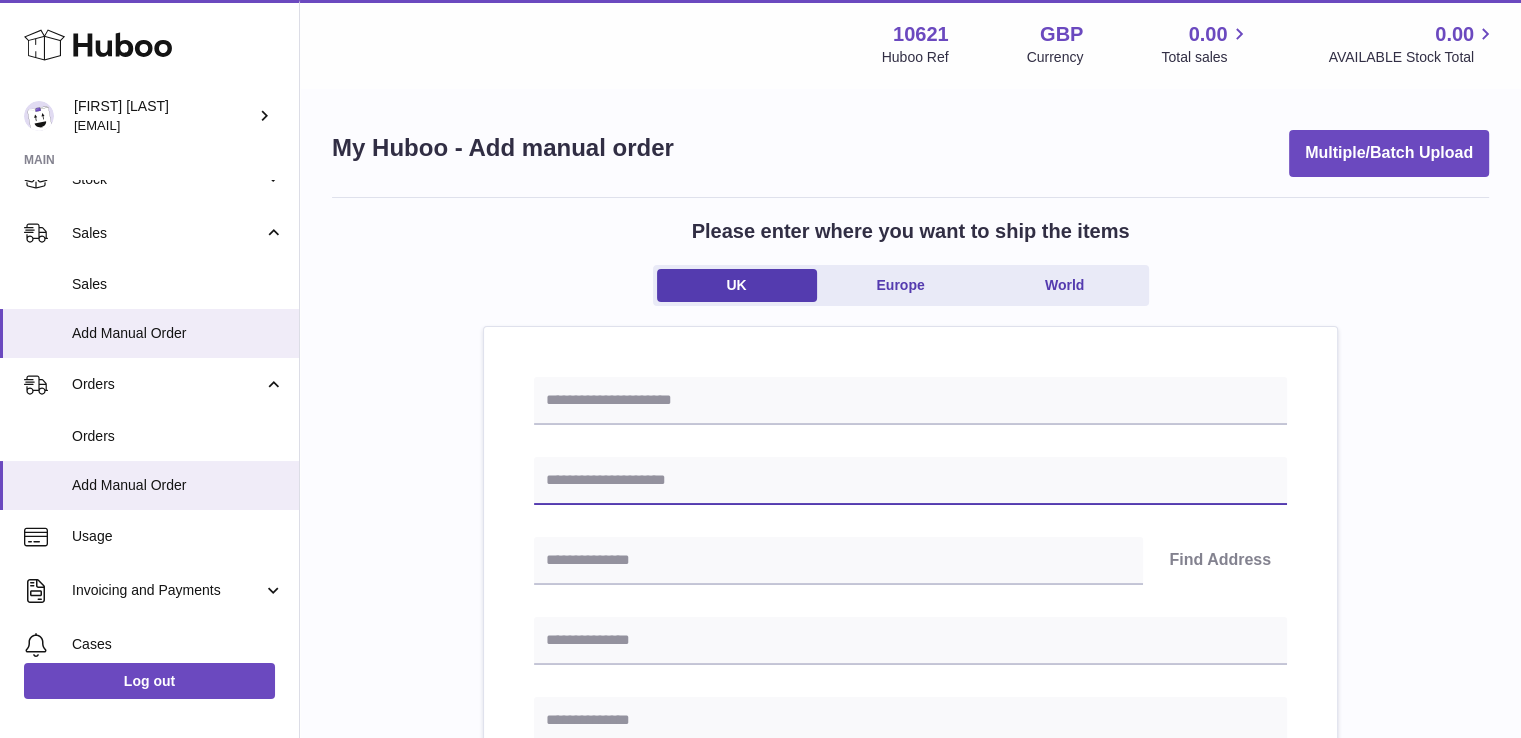 click at bounding box center [910, 481] 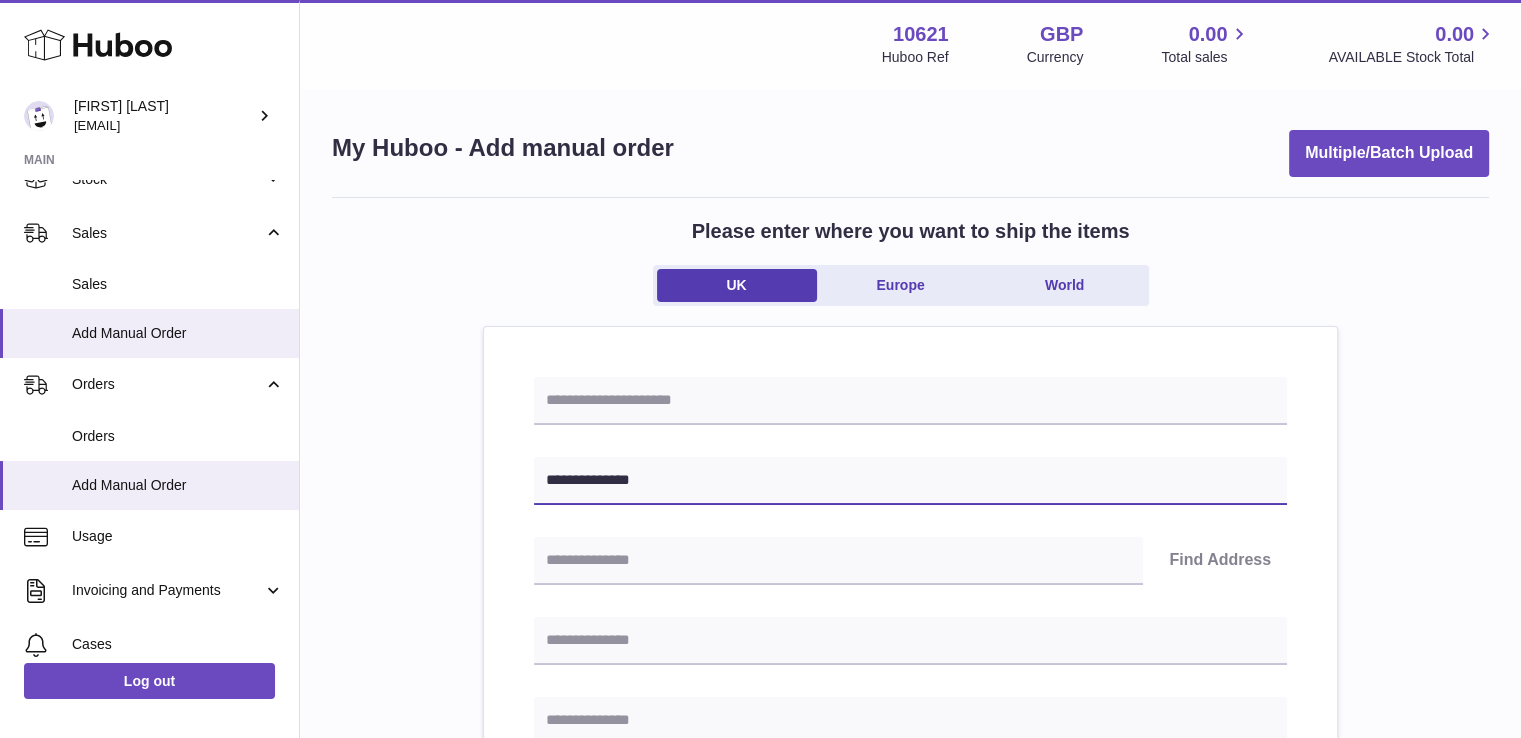 type on "**********" 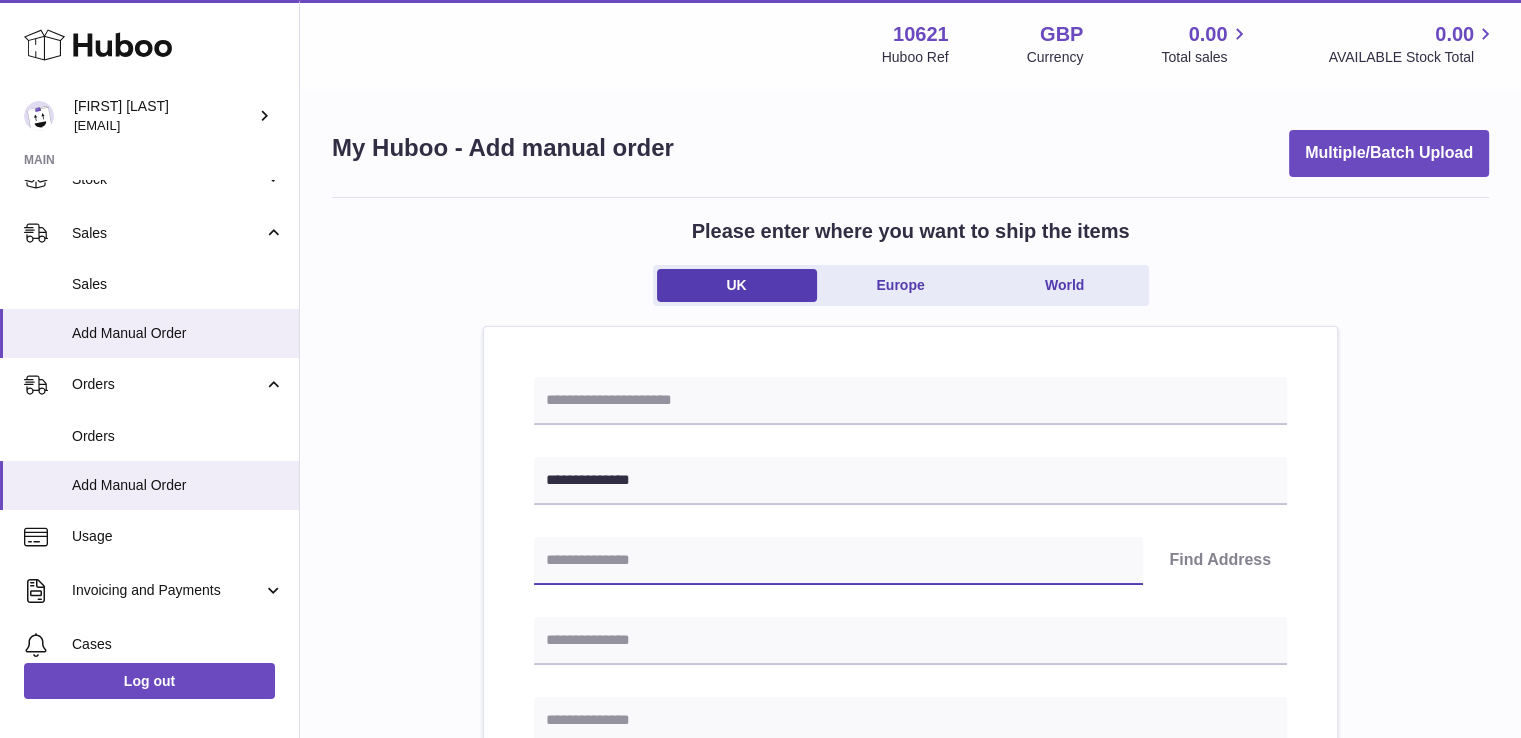 paste on "*******" 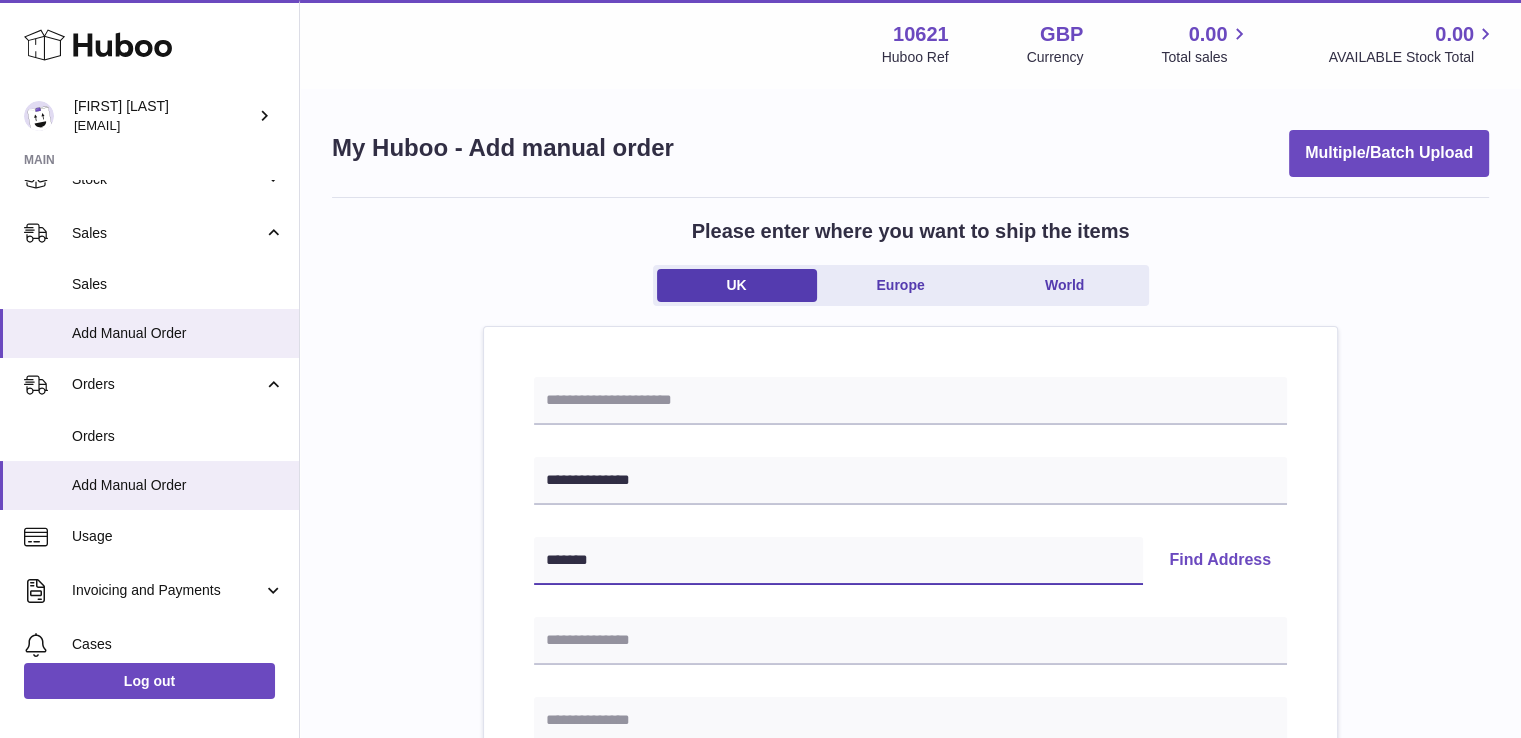 type on "*******" 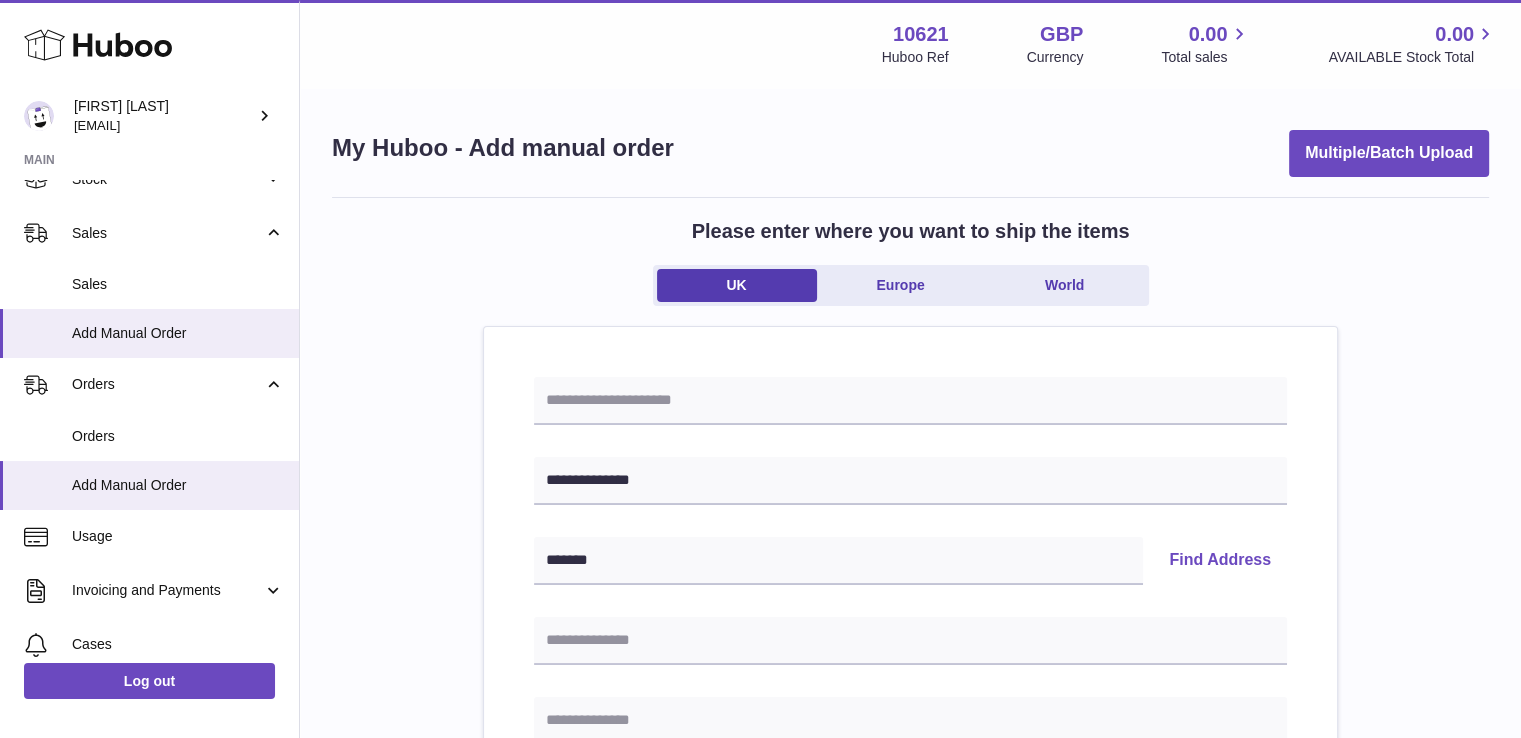 type 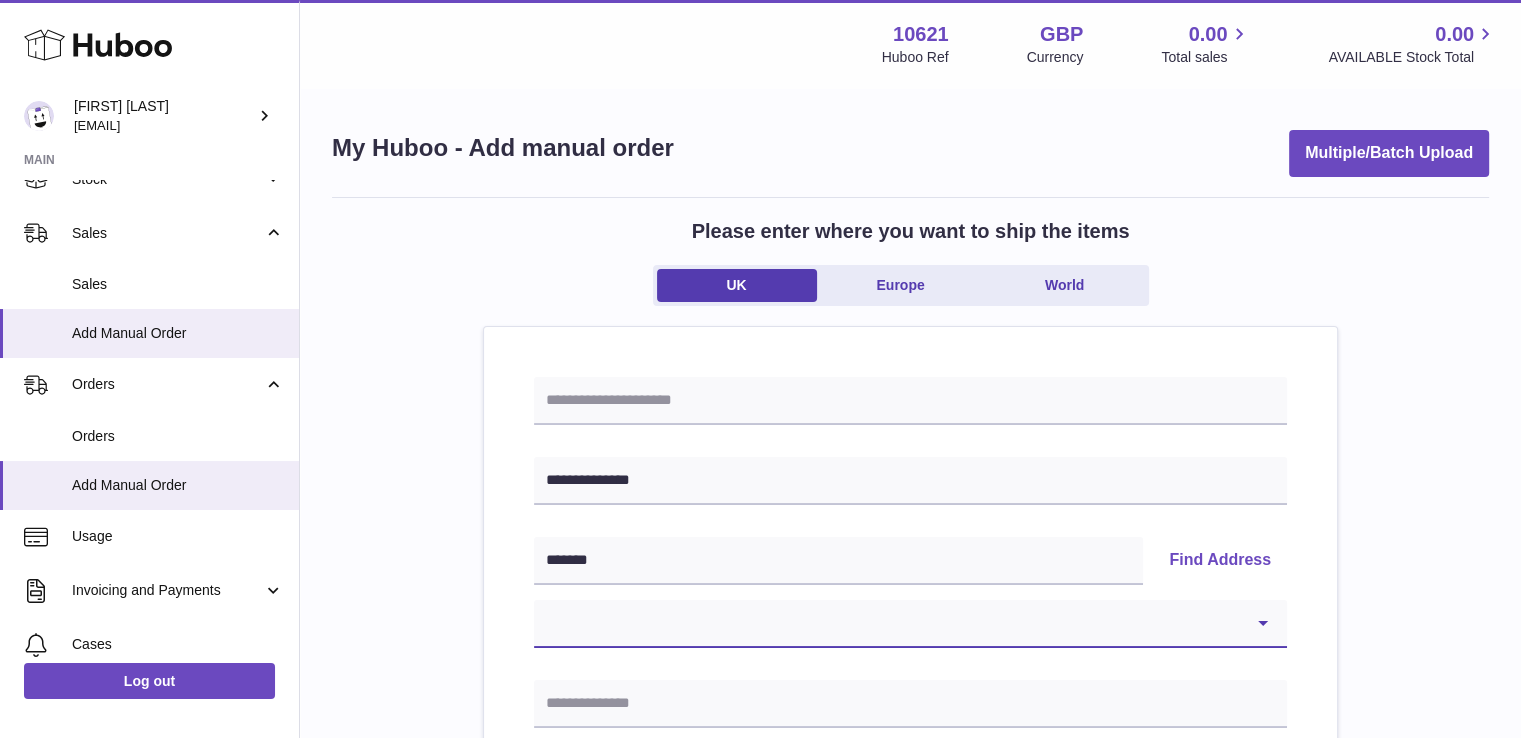 click on "**********" at bounding box center [910, 624] 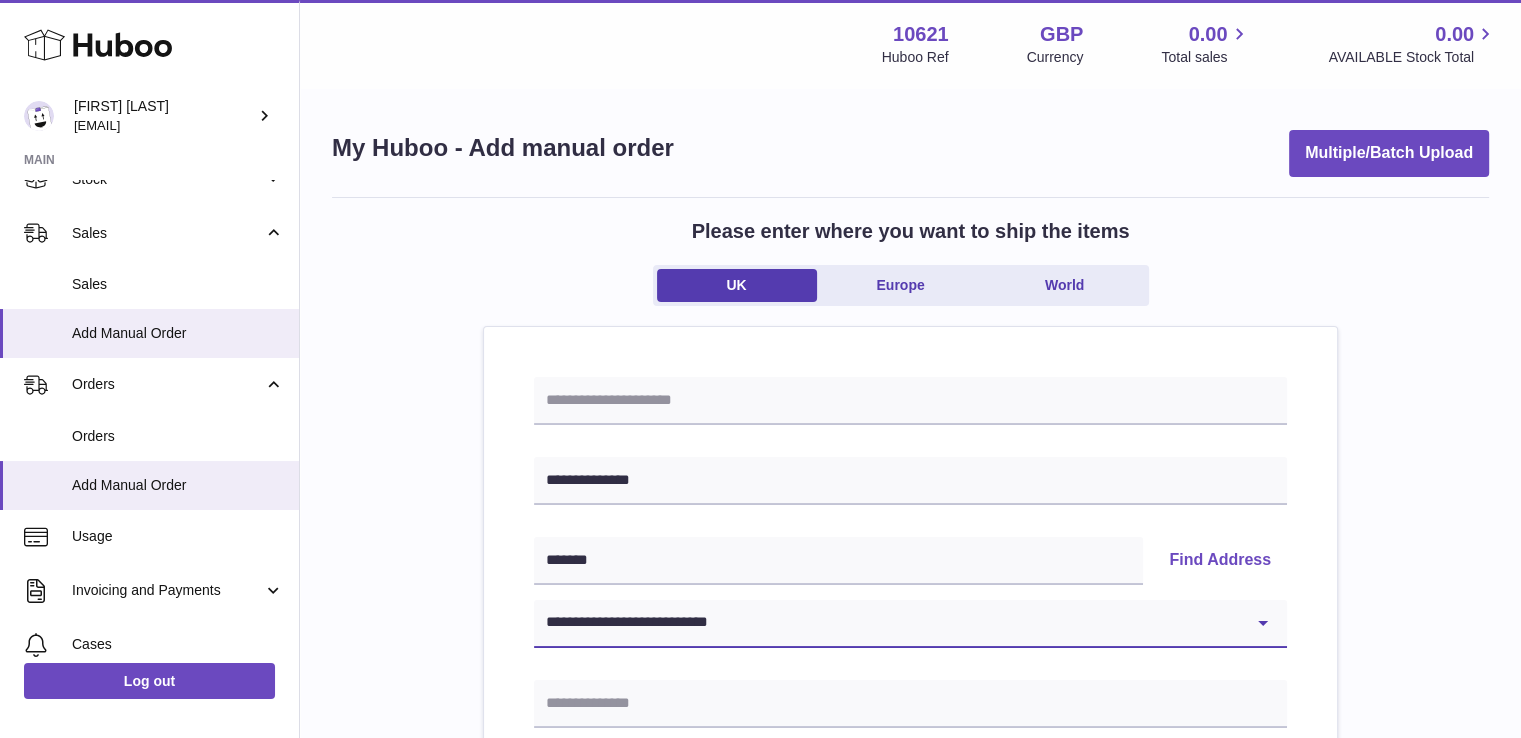 click on "**********" at bounding box center [910, 624] 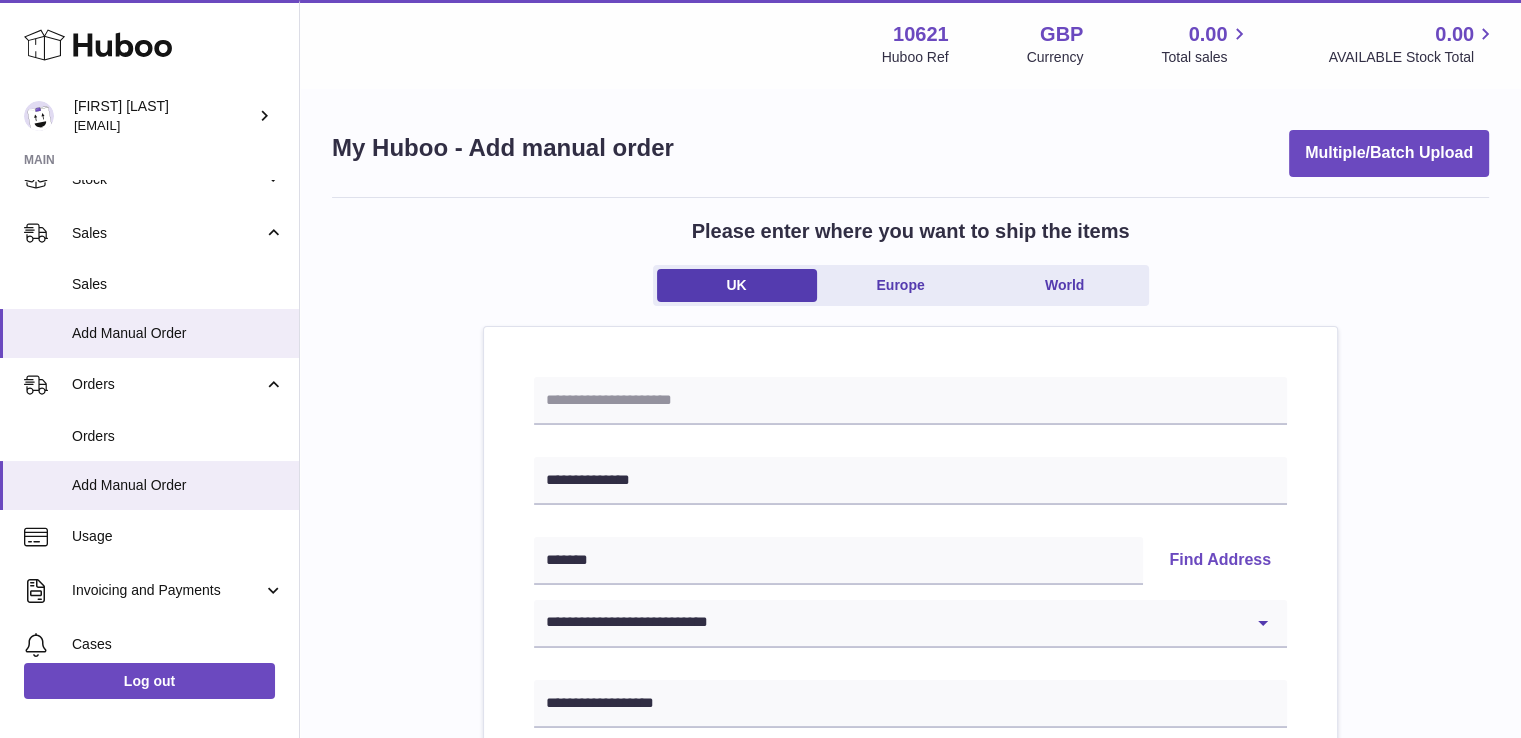 drag, startPoint x: 1440, startPoint y: 496, endPoint x: 1449, endPoint y: 490, distance: 10.816654 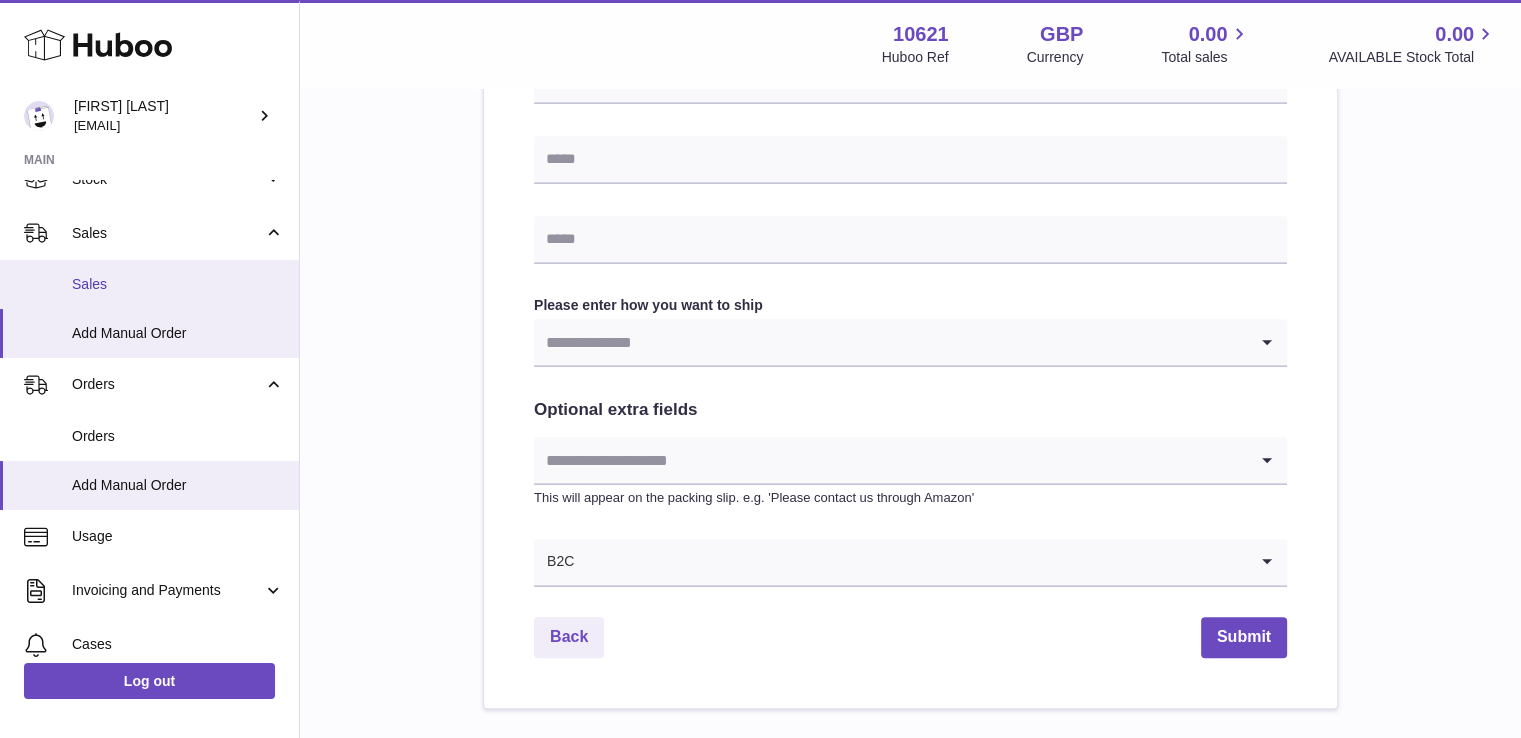scroll, scrollTop: 1000, scrollLeft: 0, axis: vertical 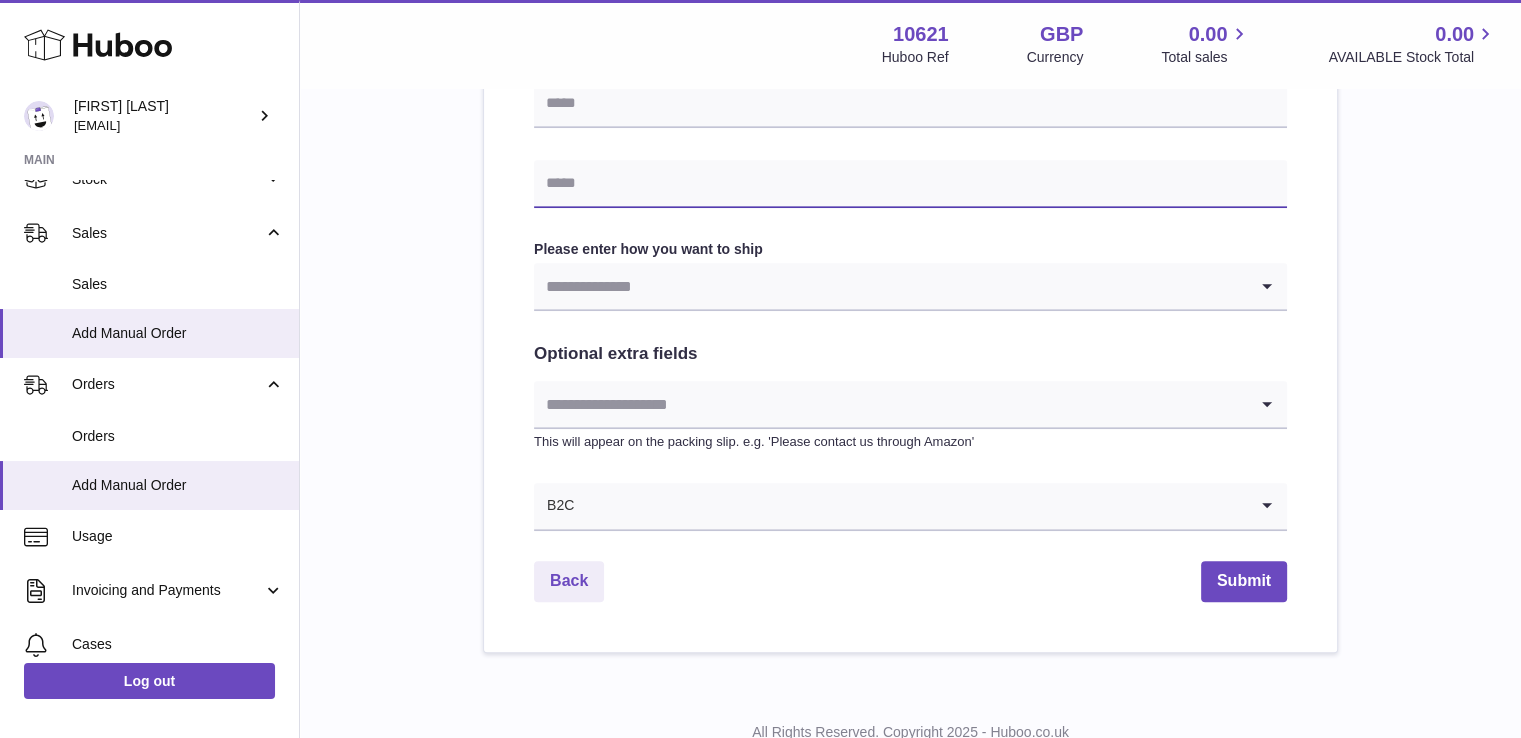 click at bounding box center [910, 184] 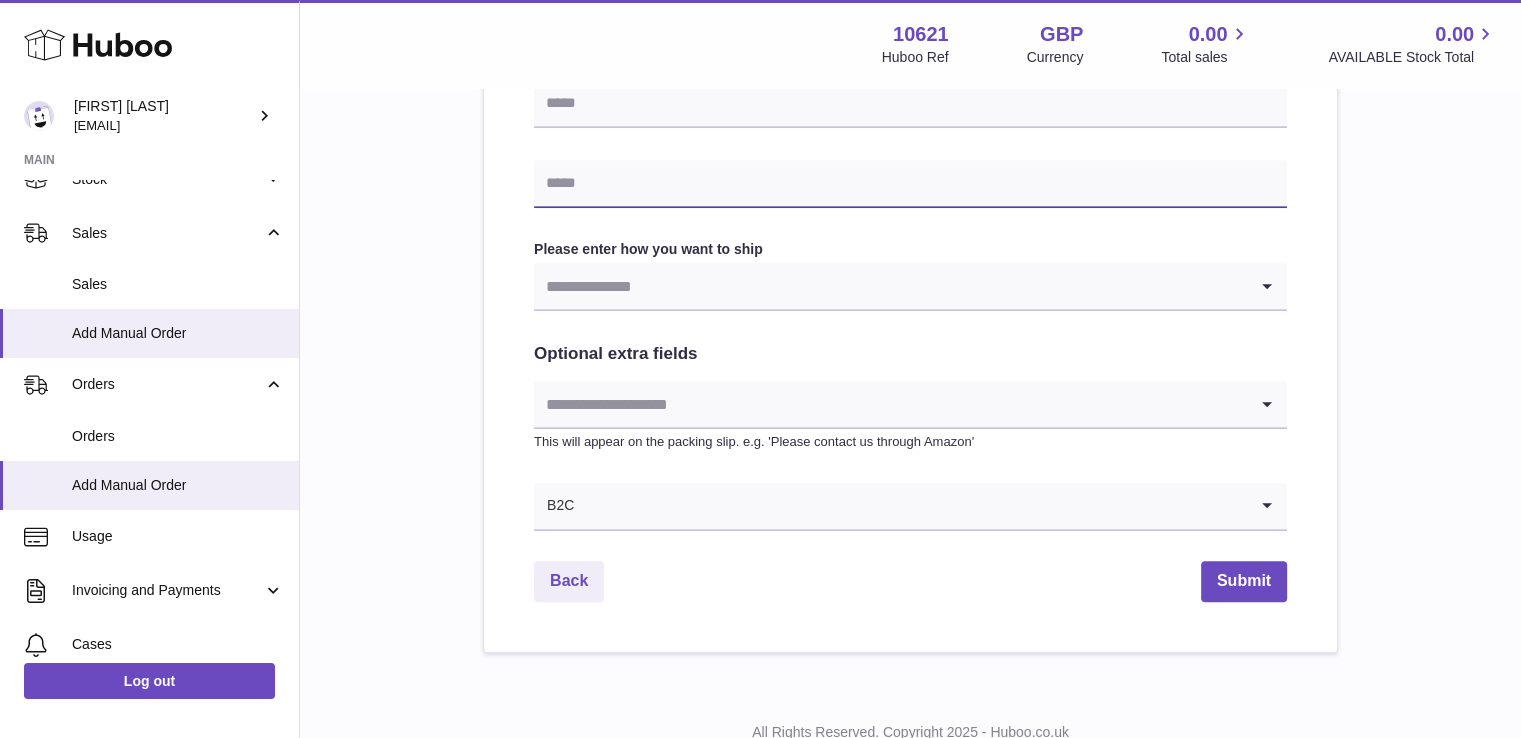 type on "**********" 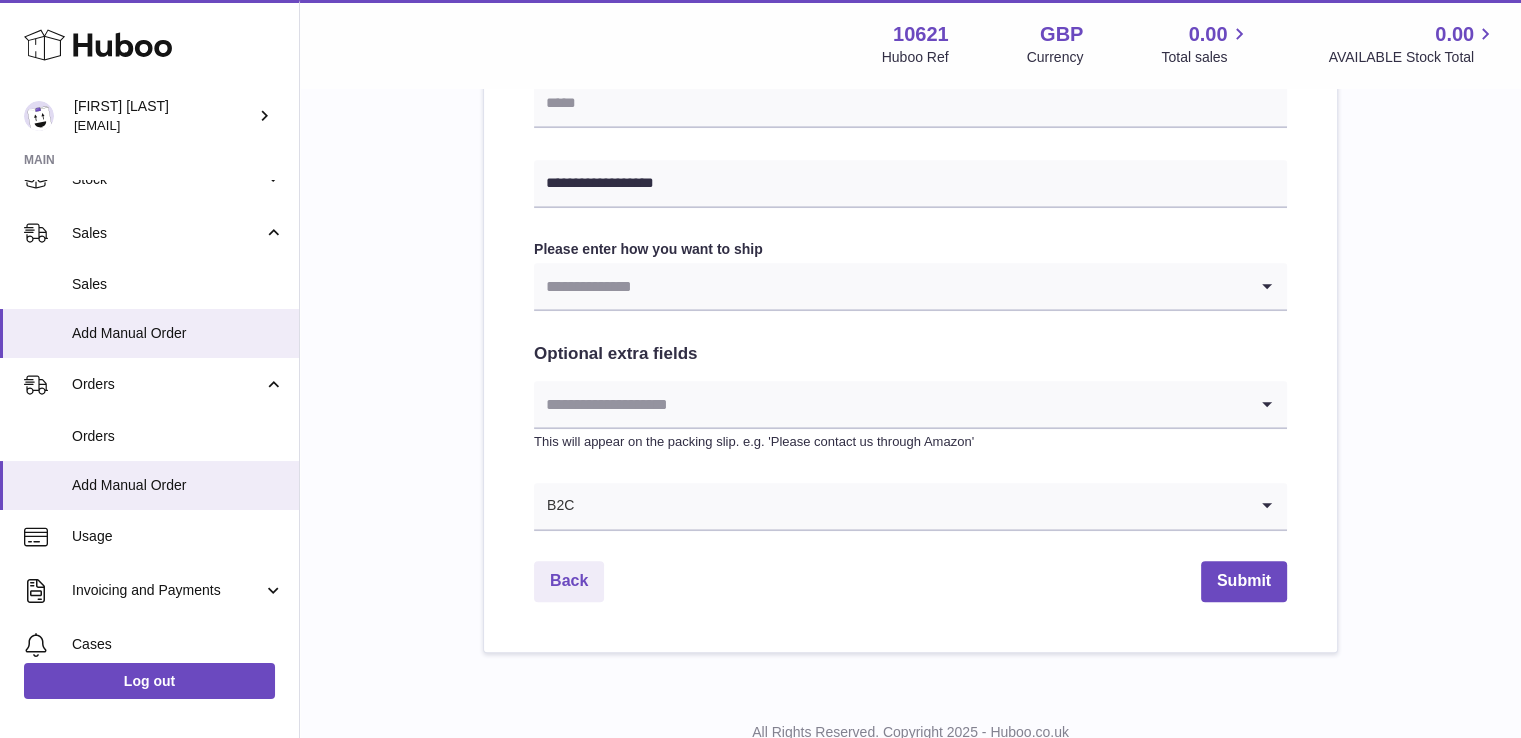 click at bounding box center (890, 286) 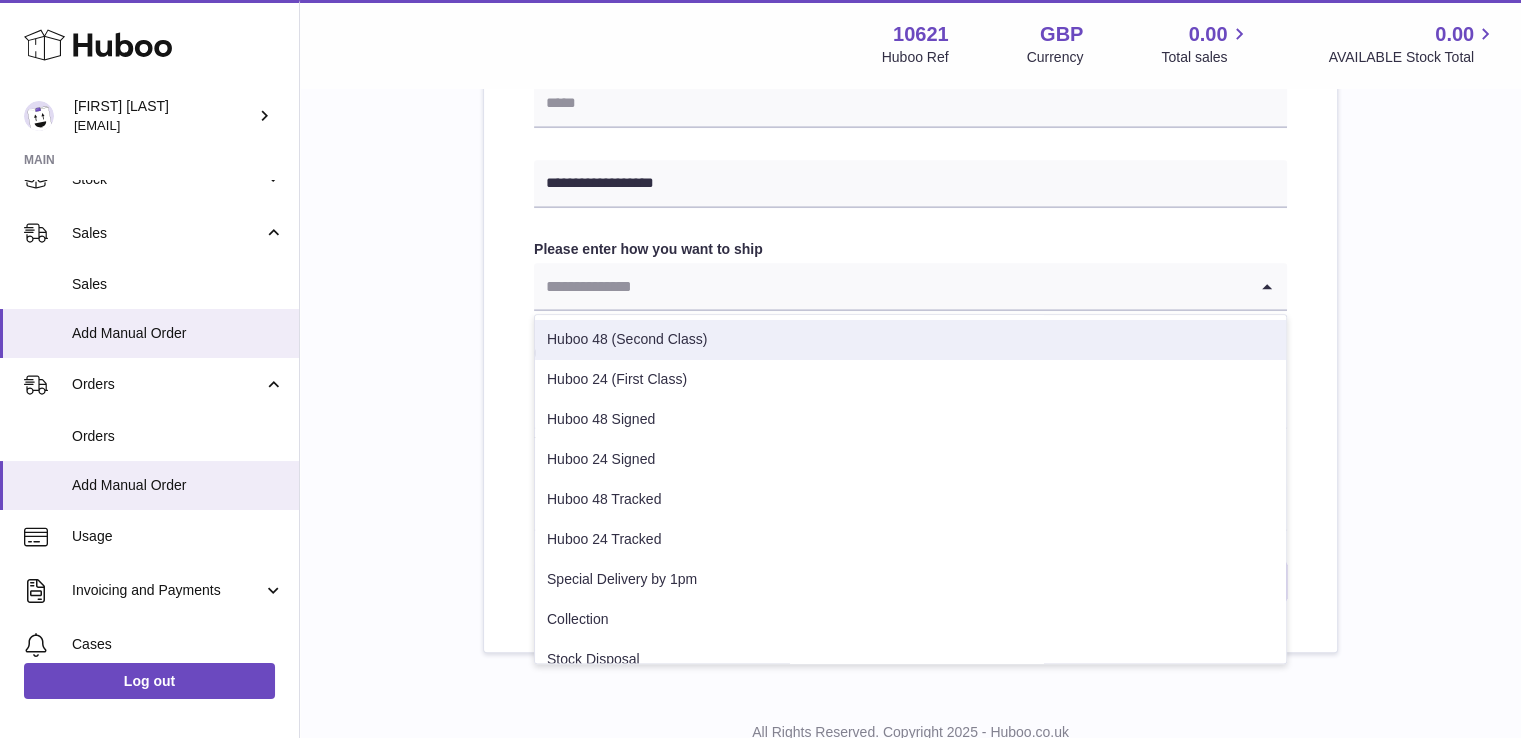 click on "Huboo 48 (Second Class)" at bounding box center [910, 340] 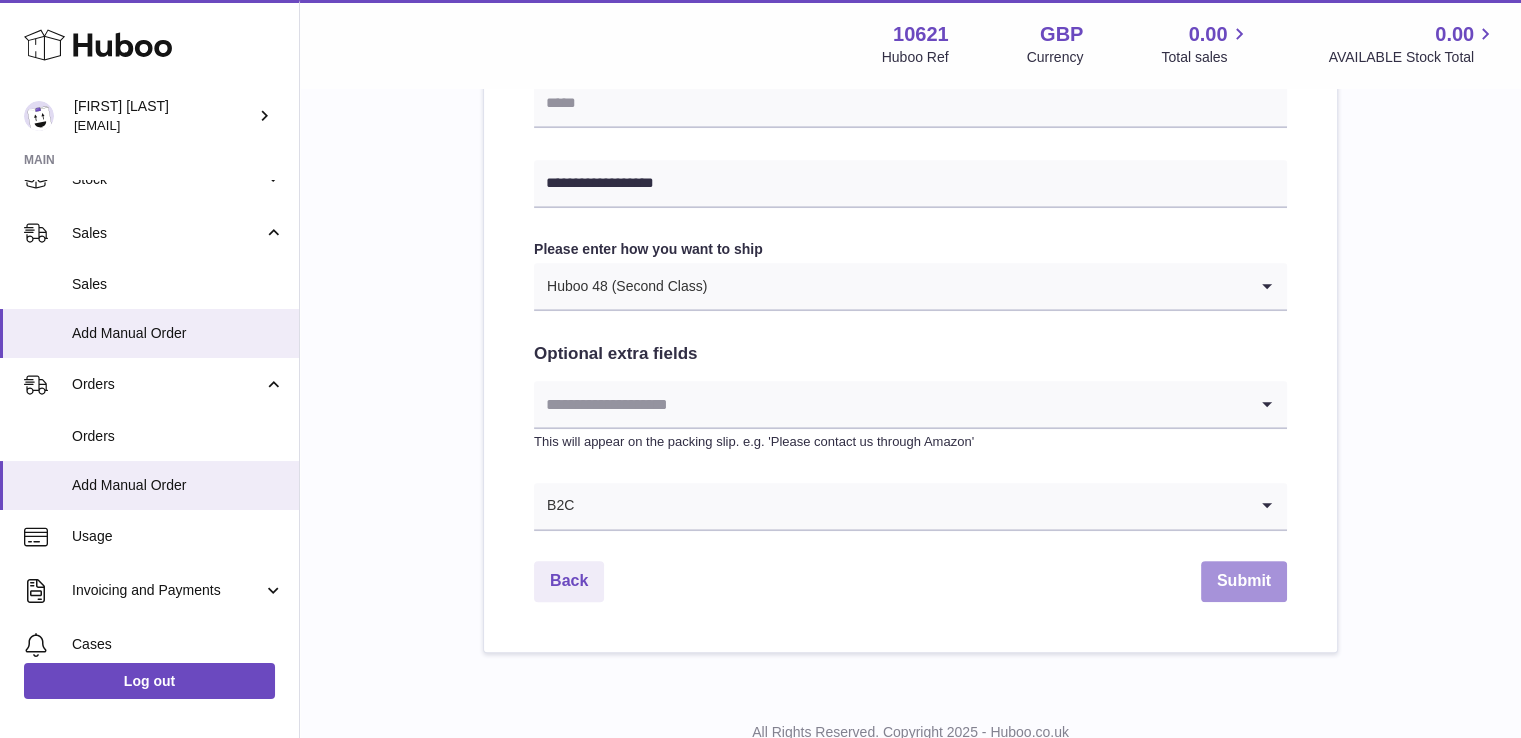 click on "Submit" at bounding box center [1244, 581] 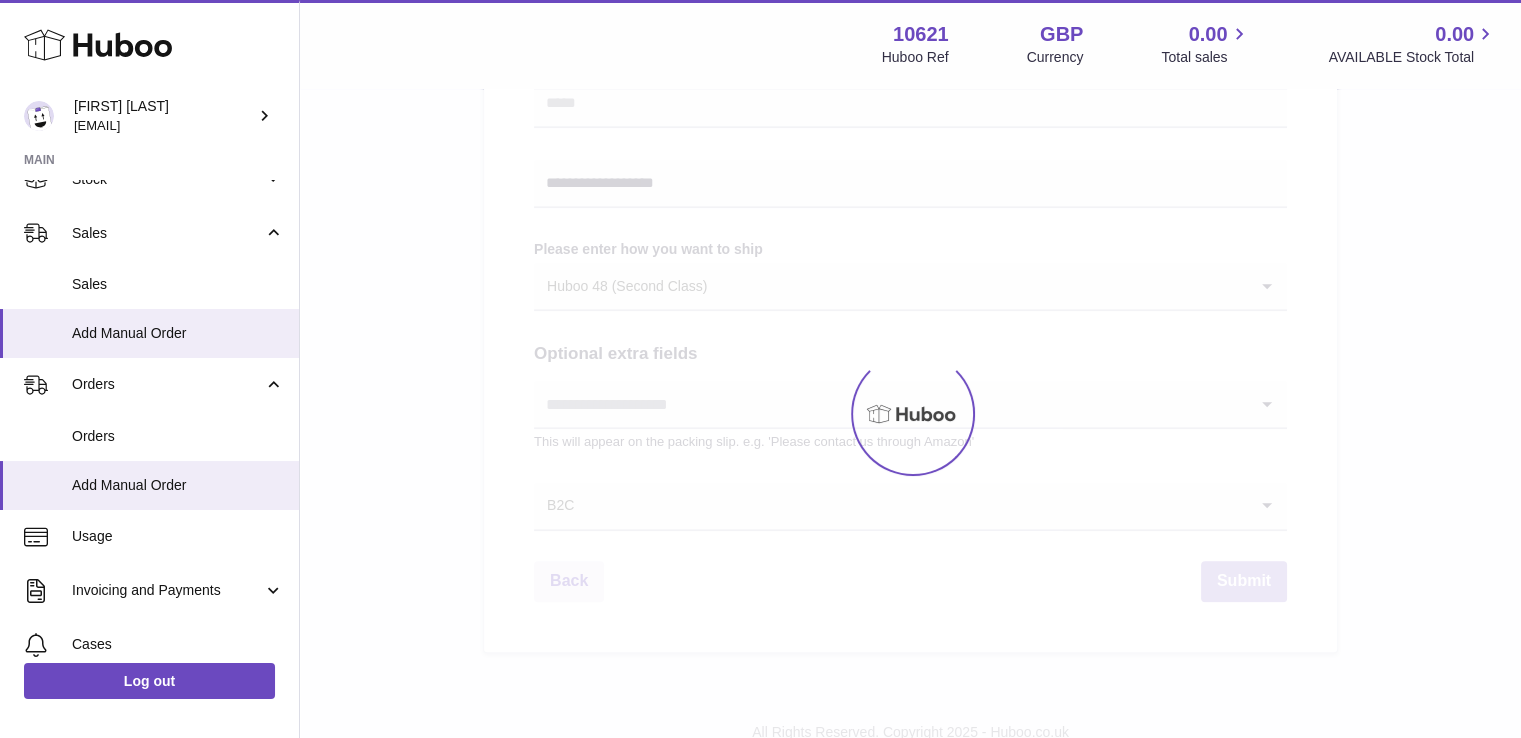 type 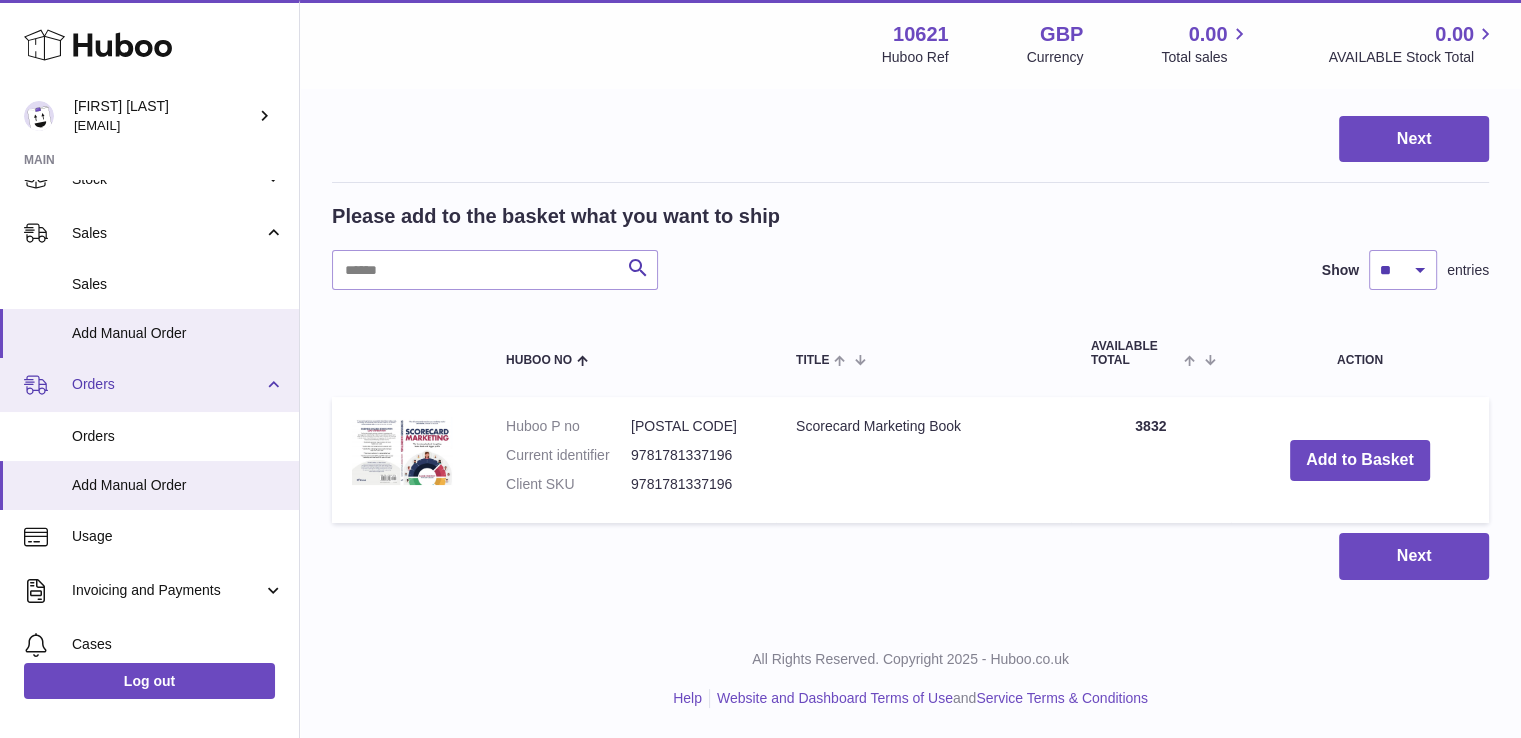 scroll, scrollTop: 0, scrollLeft: 0, axis: both 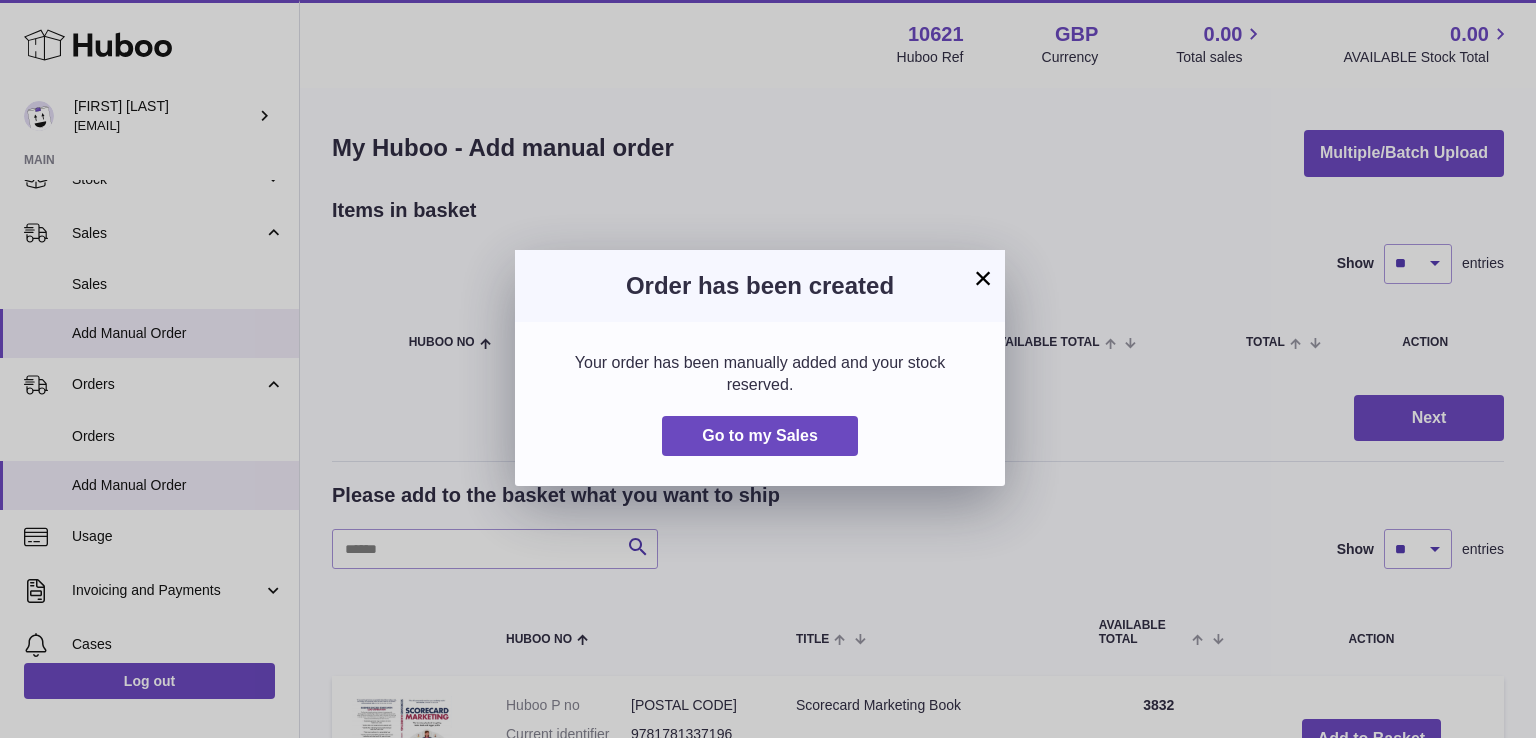 click on "×   Order has been created
Your order has been manually added and your stock reserved.
Go to my Sales" at bounding box center (768, 369) 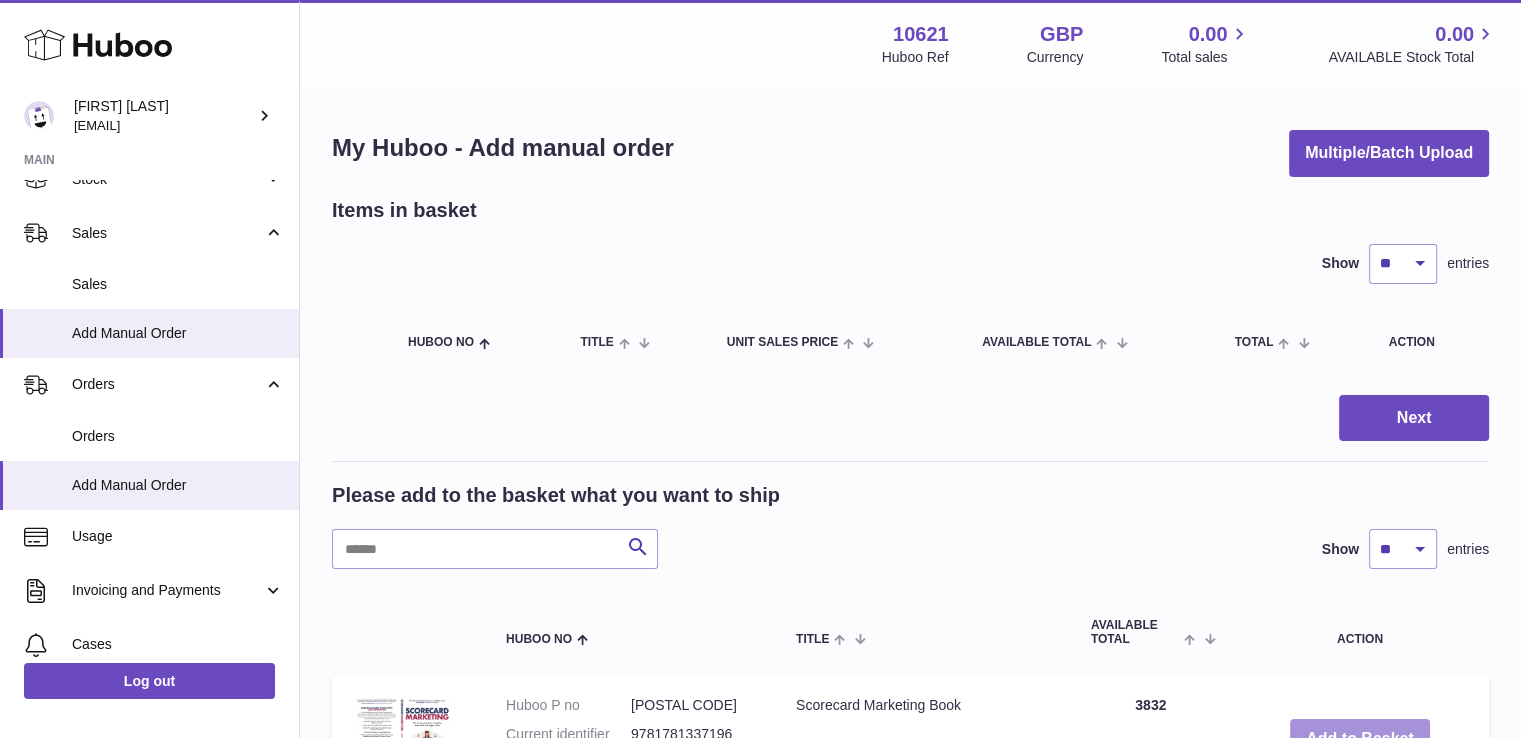 click on "Add to Basket" at bounding box center (1360, 739) 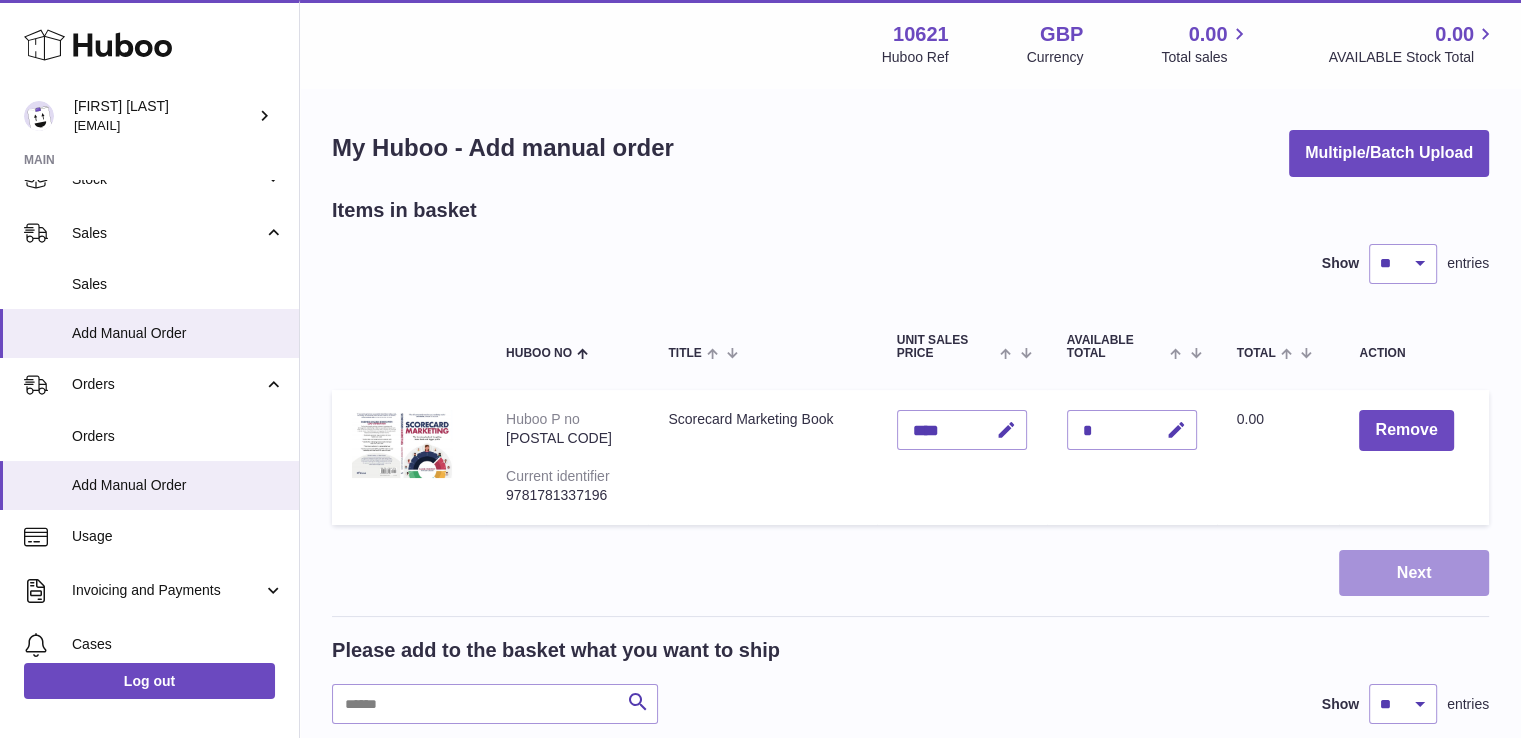 click on "Items in basket
Show
** ** ** ***
entries
Huboo no       Title       Unit Sales Price       AVAILABLE Total       Total
Action
Huboo P no   P-485663   Current identifier   9781781337196
Scorecard Marketing Book
Unit Sales Price
****
Quantity
*
Total   0.00
Remove
Next
Please add to the basket what you want to ship       Search
Show
** ** ** ***
entries
Huboo no       Title
AVAILABLE Total
Action
Huboo P no   P-485663   Current identifier   9781781337196     Client SKU   9781781337196
Scorecard Marketing Book
Quantity 3831" at bounding box center (910, 605) 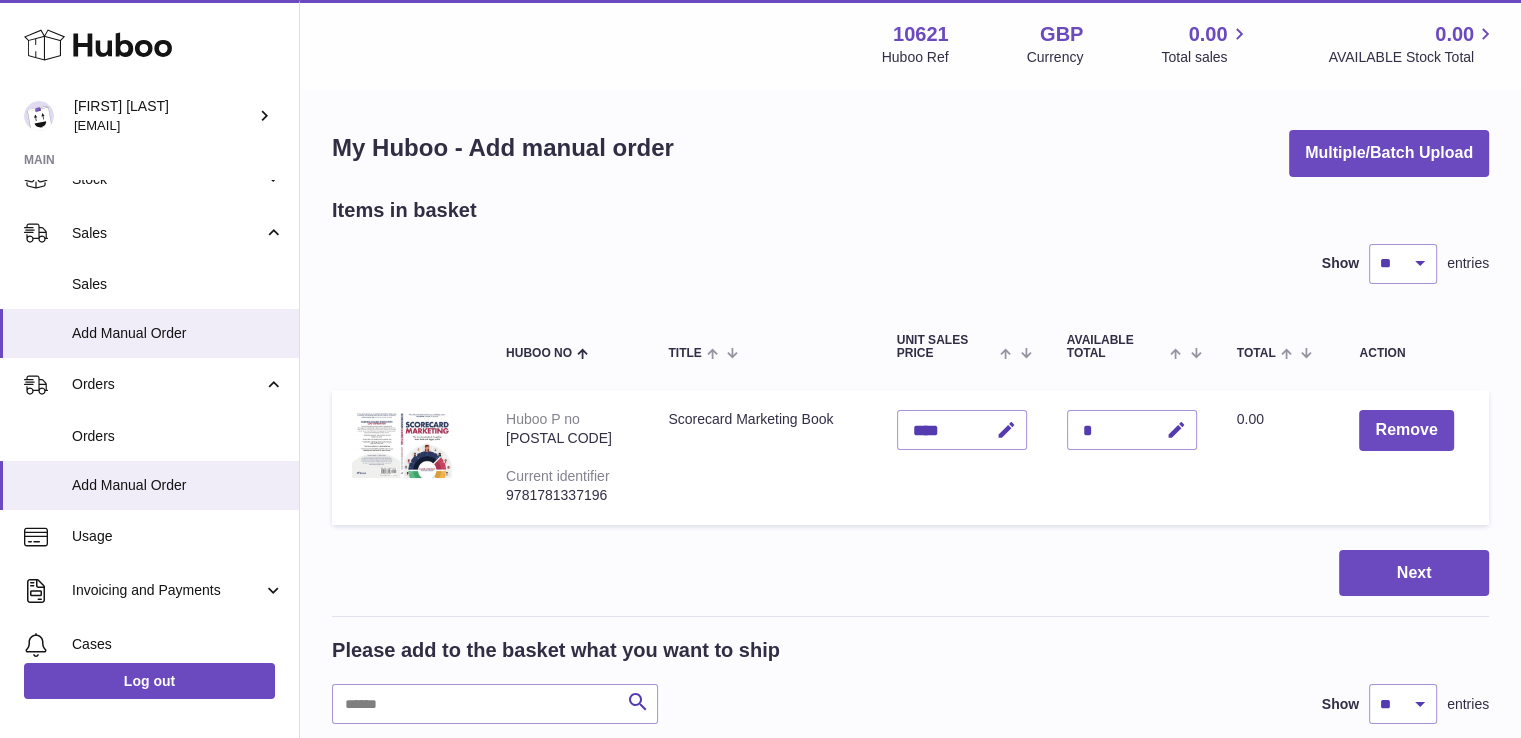 click on "Items in basket
Show
** ** ** ***
entries
Huboo no       Title       Unit Sales Price       AVAILABLE Total       Total
Action
Huboo P no   P-485663   Current identifier   9781781337196
Scorecard Marketing Book
Unit Sales Price
****
Quantity
*
Total   0.00
Remove
Next
Please add to the basket what you want to ship       Search
Show
** ** ** ***
entries
Huboo no       Title
AVAILABLE Total
Action
Huboo P no   P-485663   Current identifier   9781781337196     Client SKU   9781781337196
Scorecard Marketing Book
Quantity 3831" at bounding box center (910, 605) 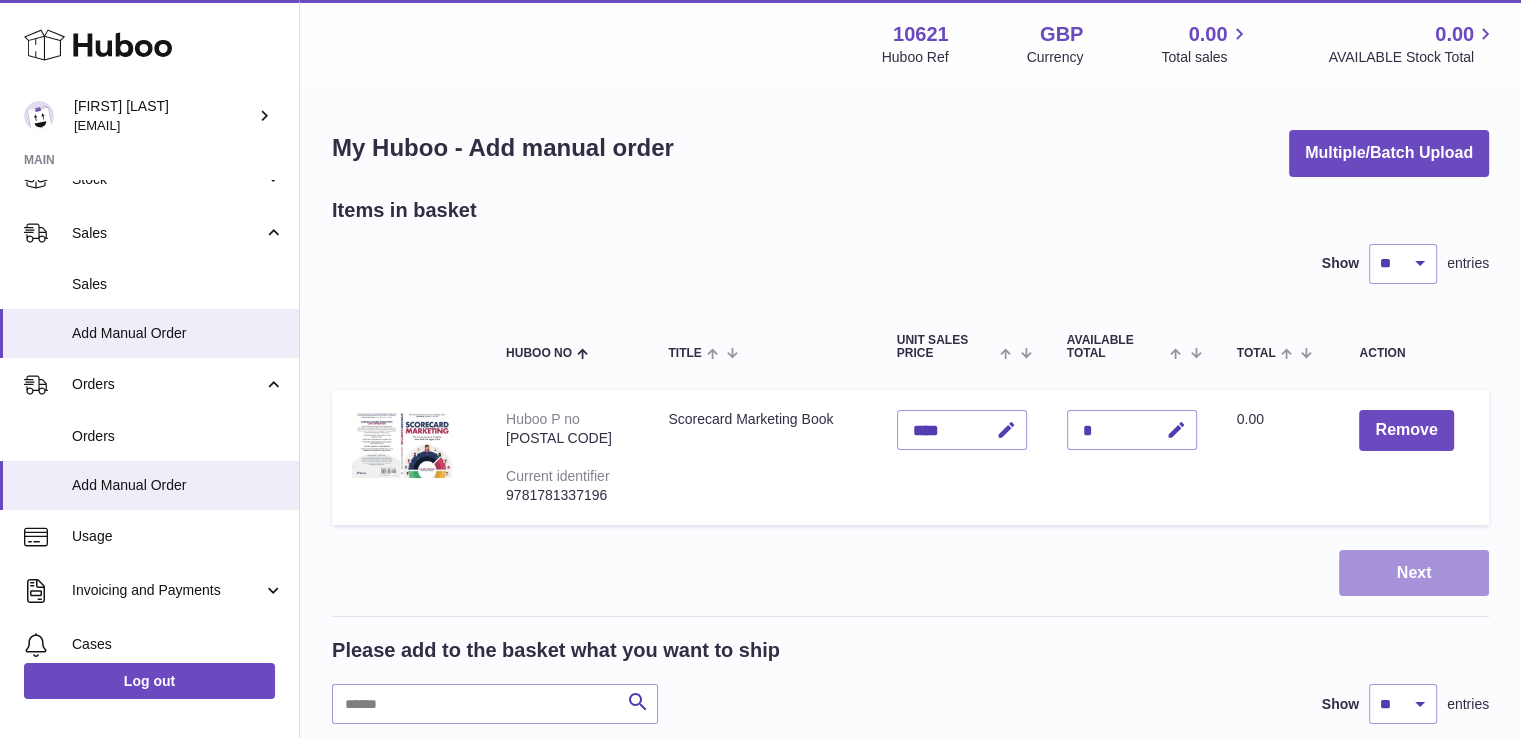 click on "Next" at bounding box center [1414, 573] 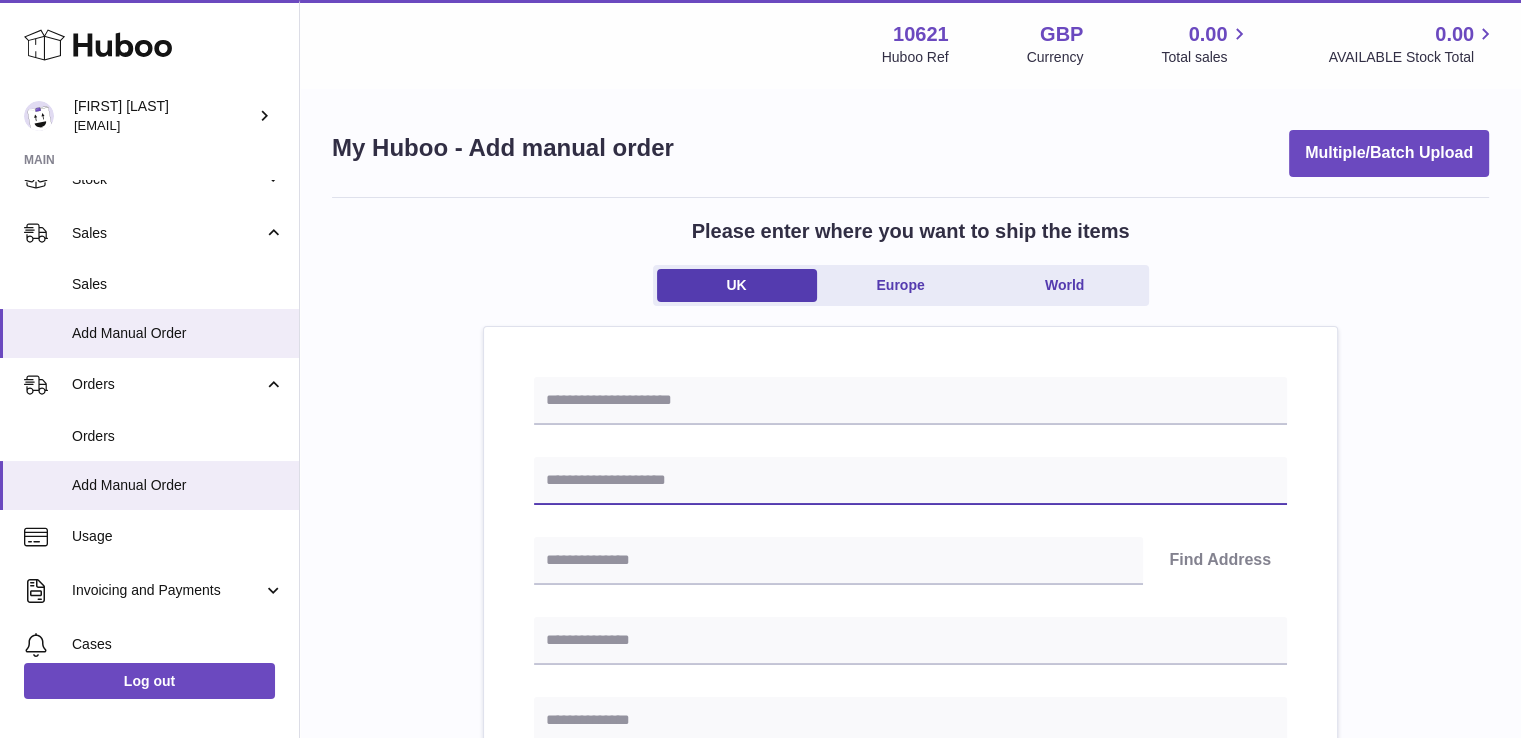 click at bounding box center [910, 481] 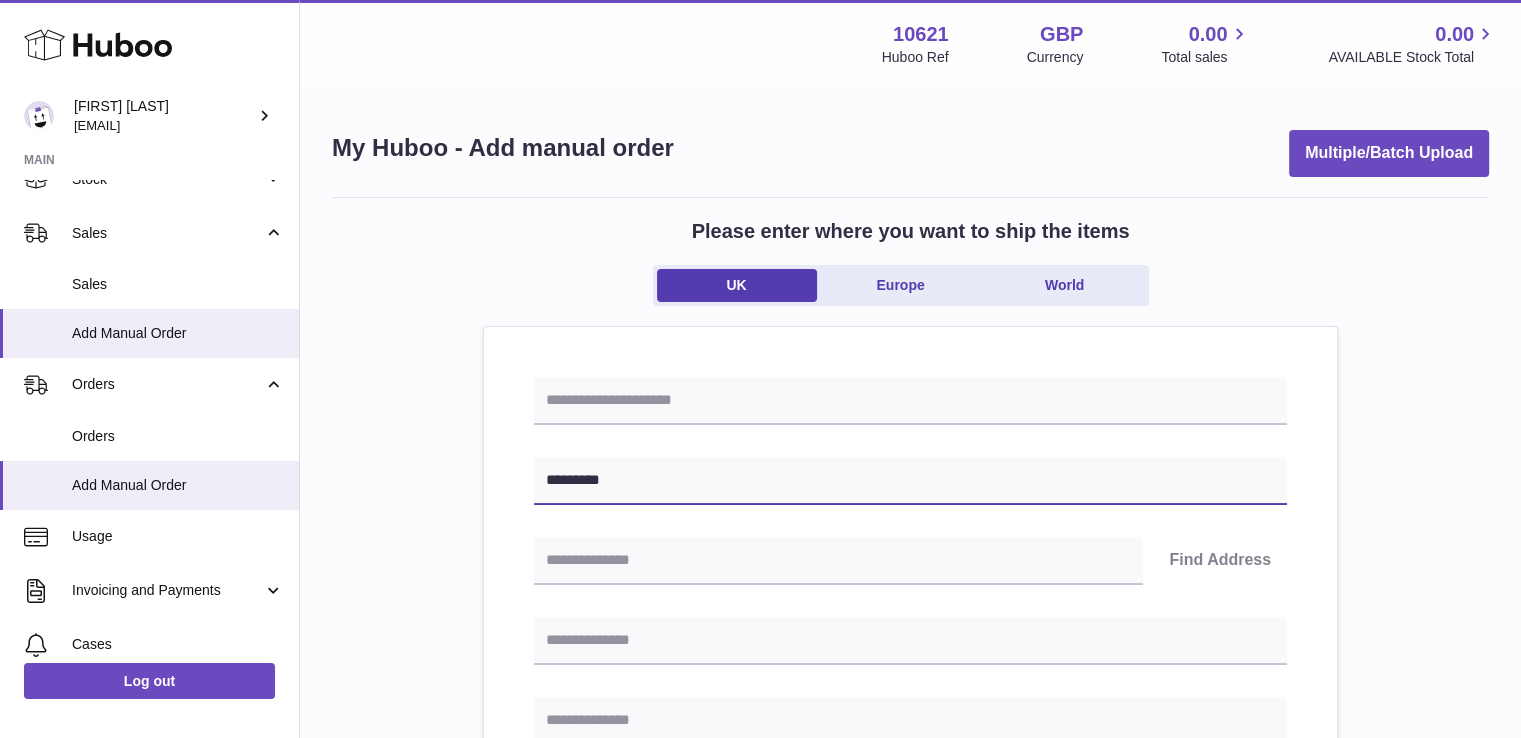 type on "*********" 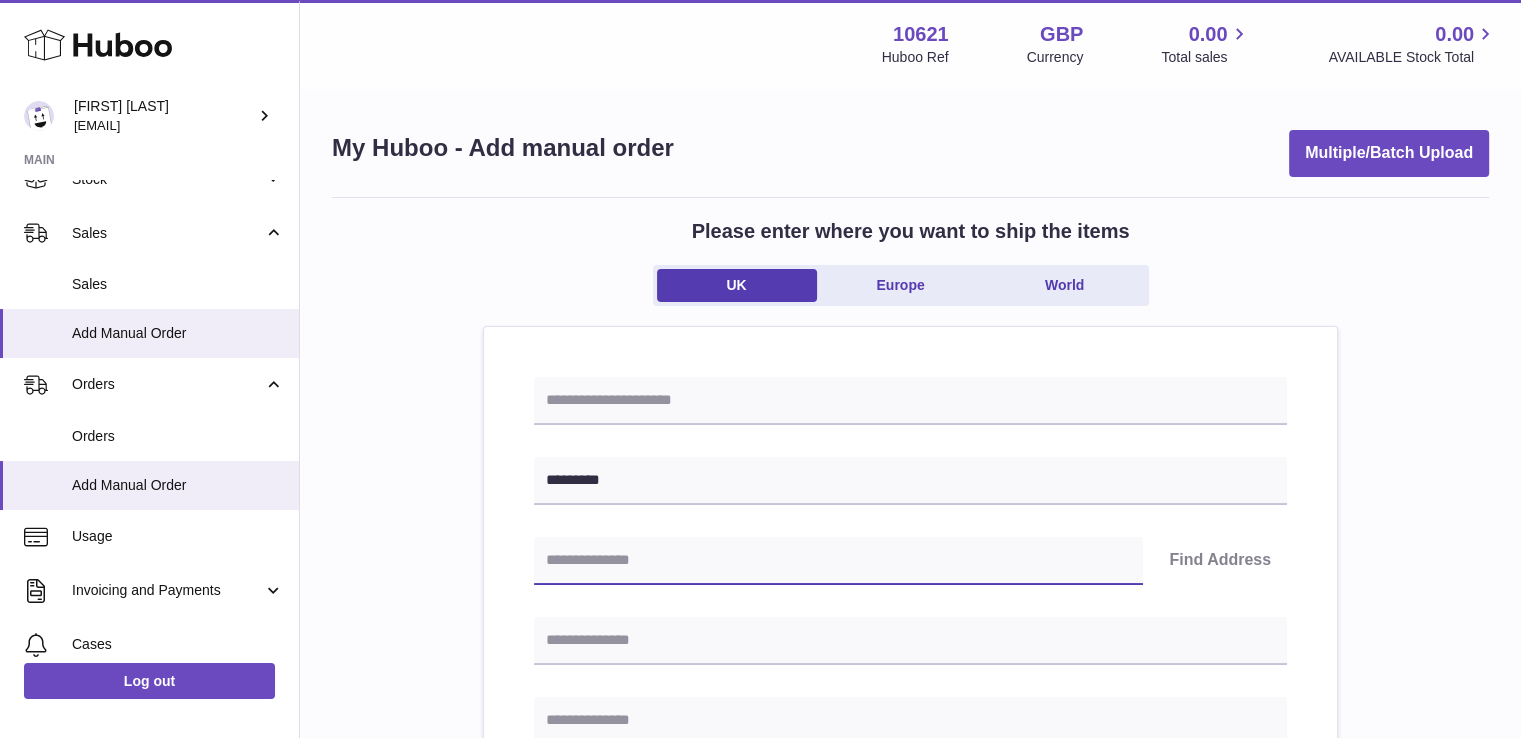paste on "*******" 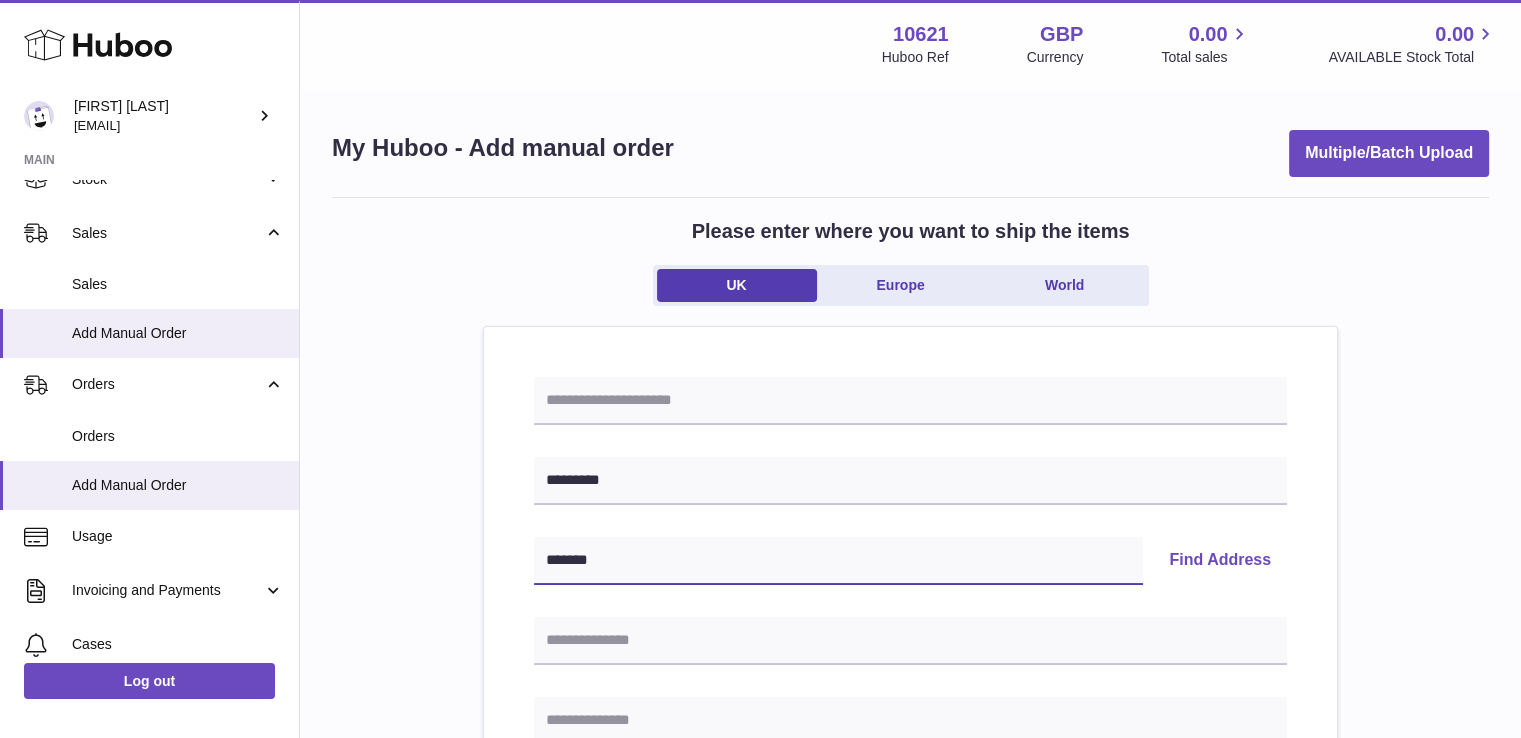 type on "*******" 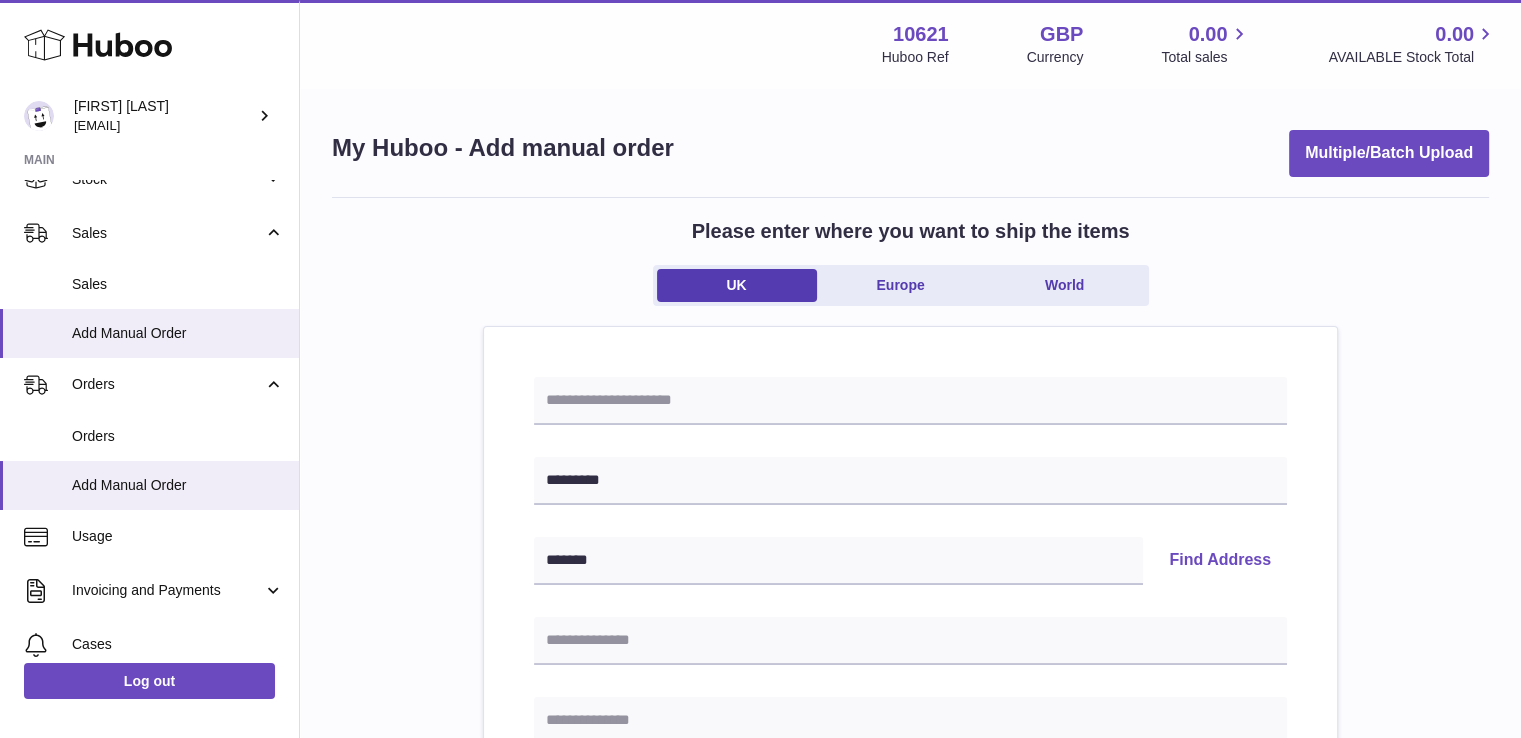 type 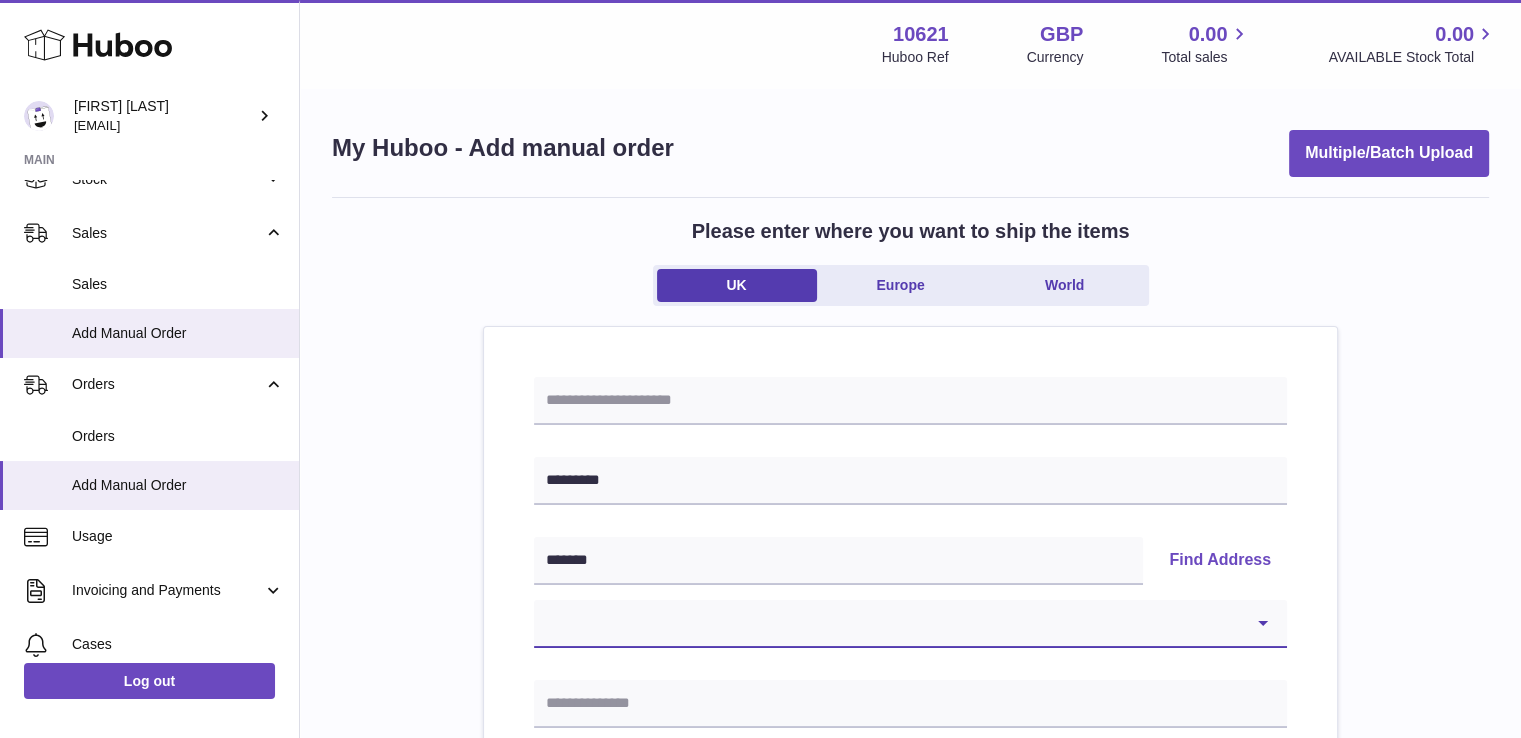 click on "**********" at bounding box center (910, 624) 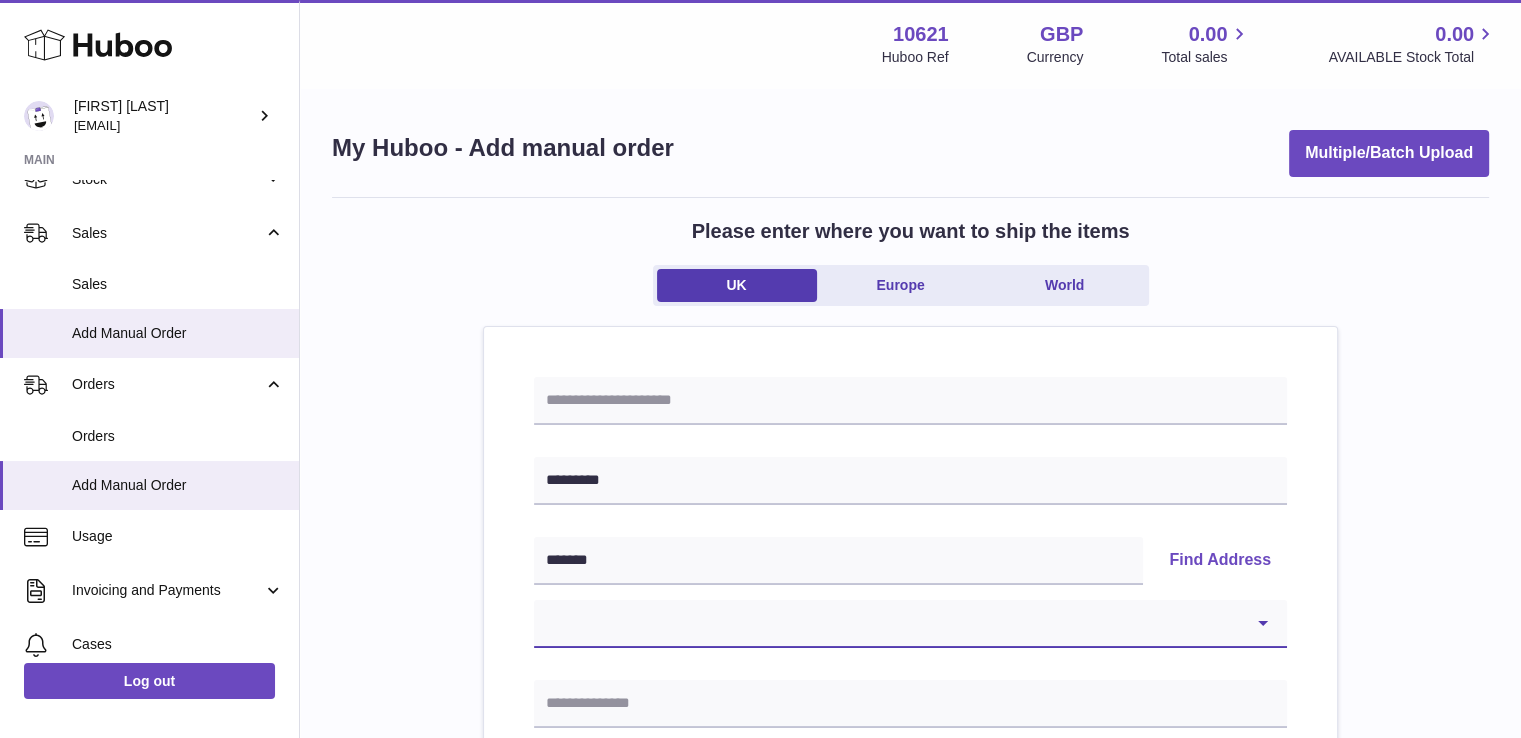 select on "**" 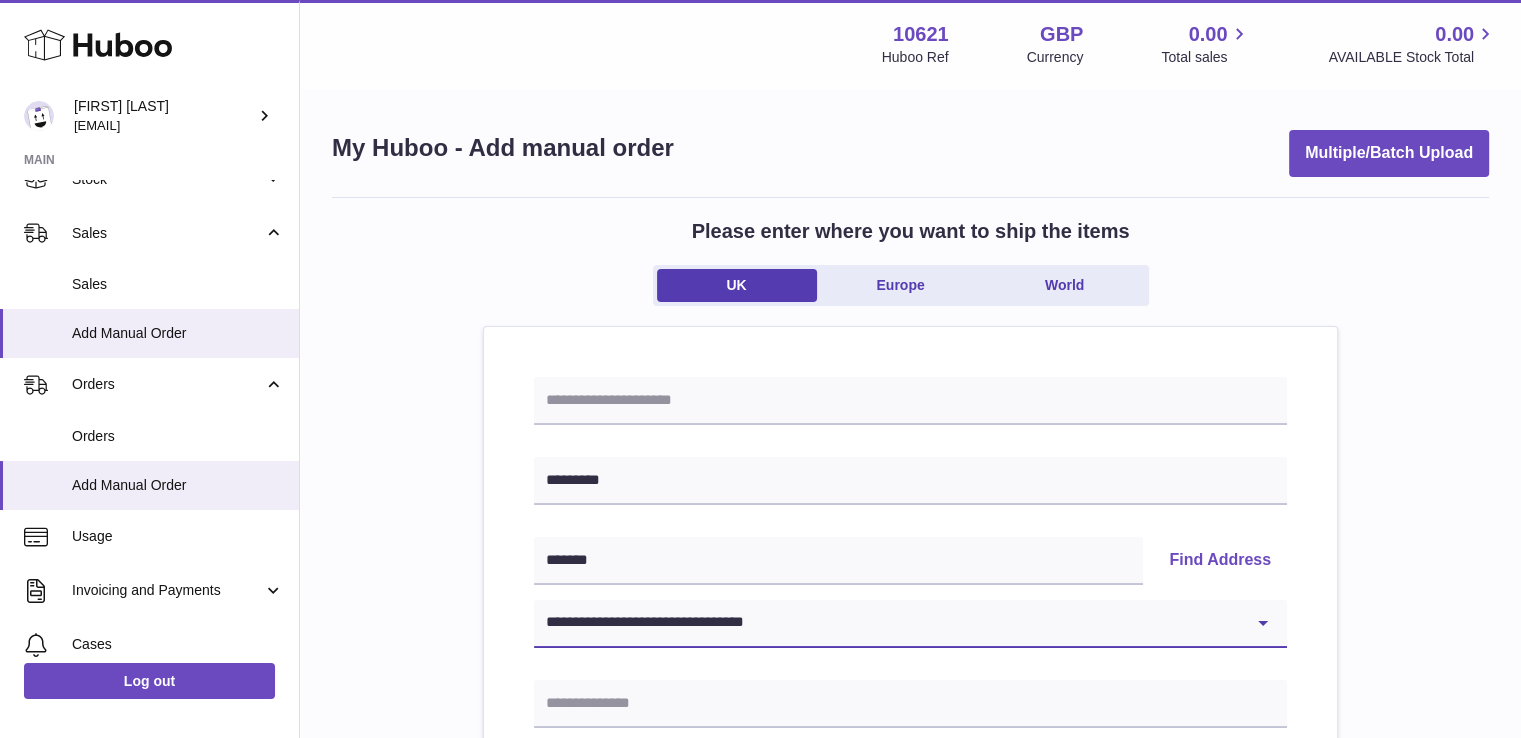 click on "**********" at bounding box center [910, 624] 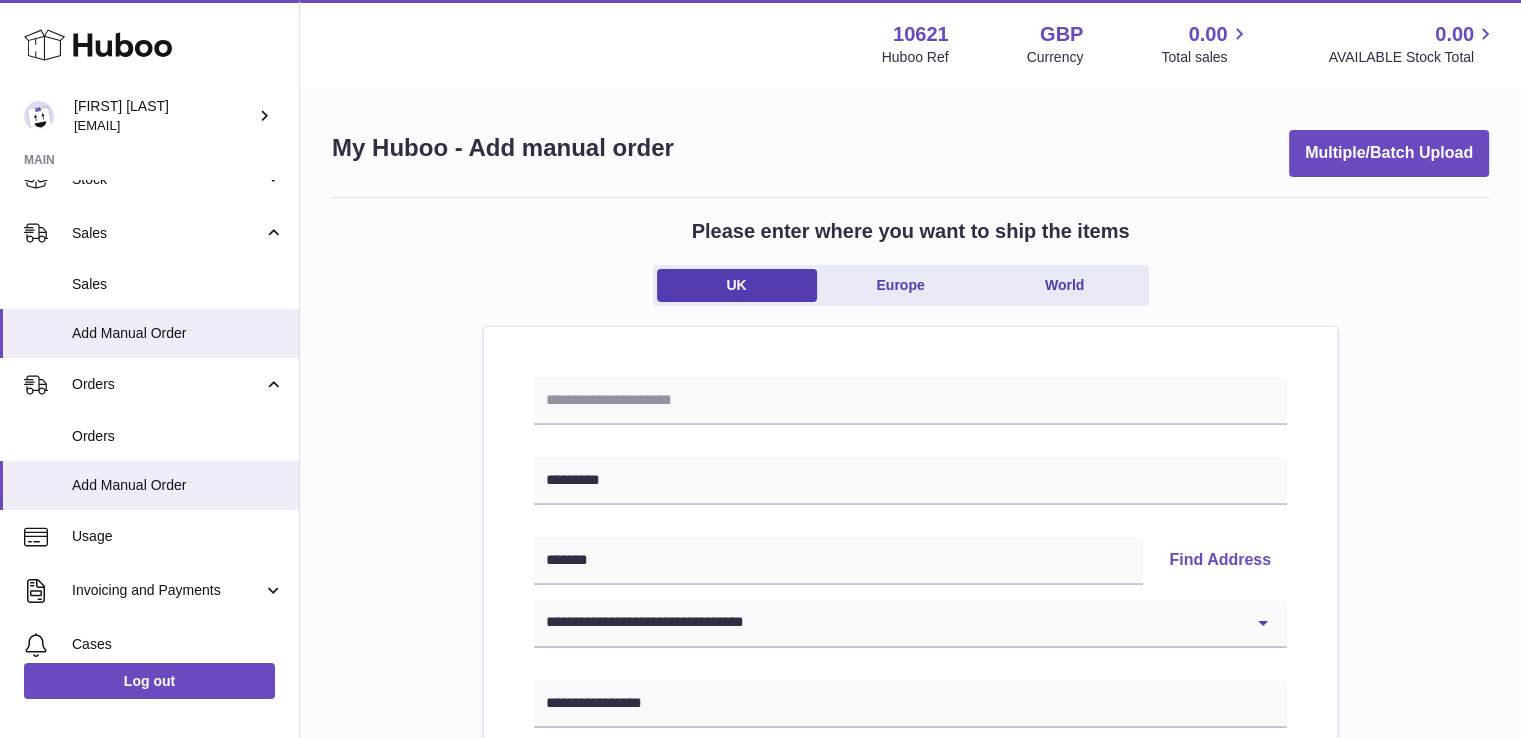 click on "**********" at bounding box center [910, 925] 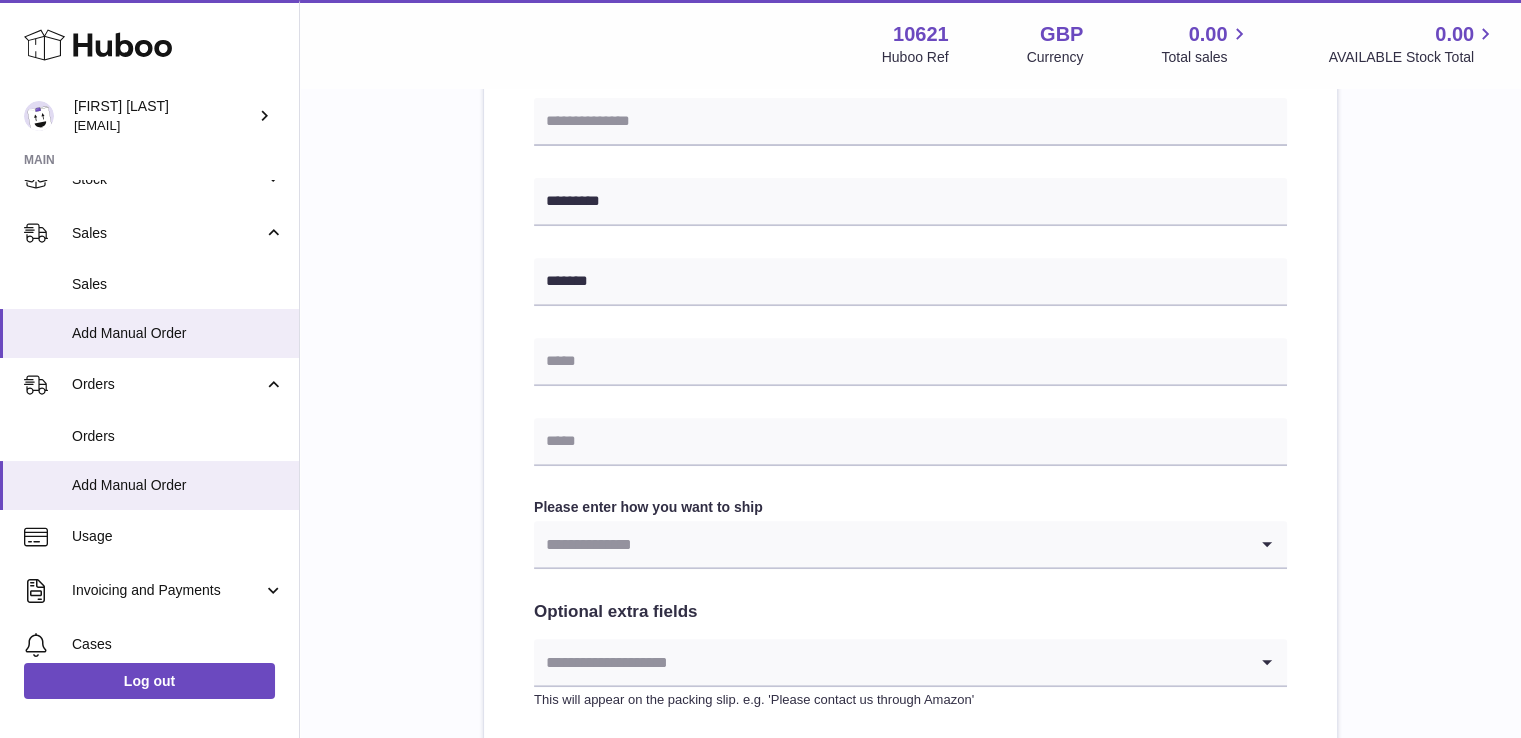 scroll, scrollTop: 758, scrollLeft: 0, axis: vertical 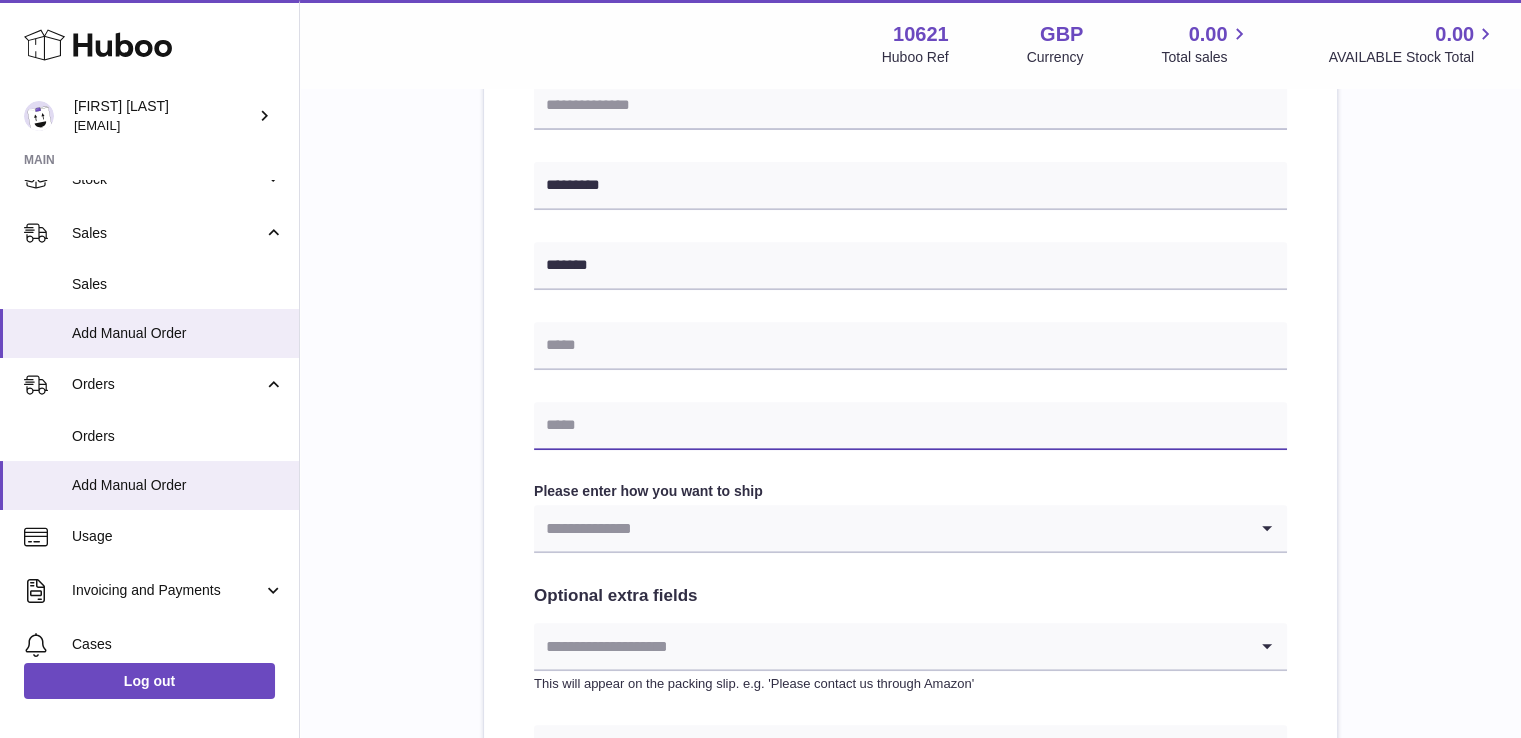 click at bounding box center (910, 426) 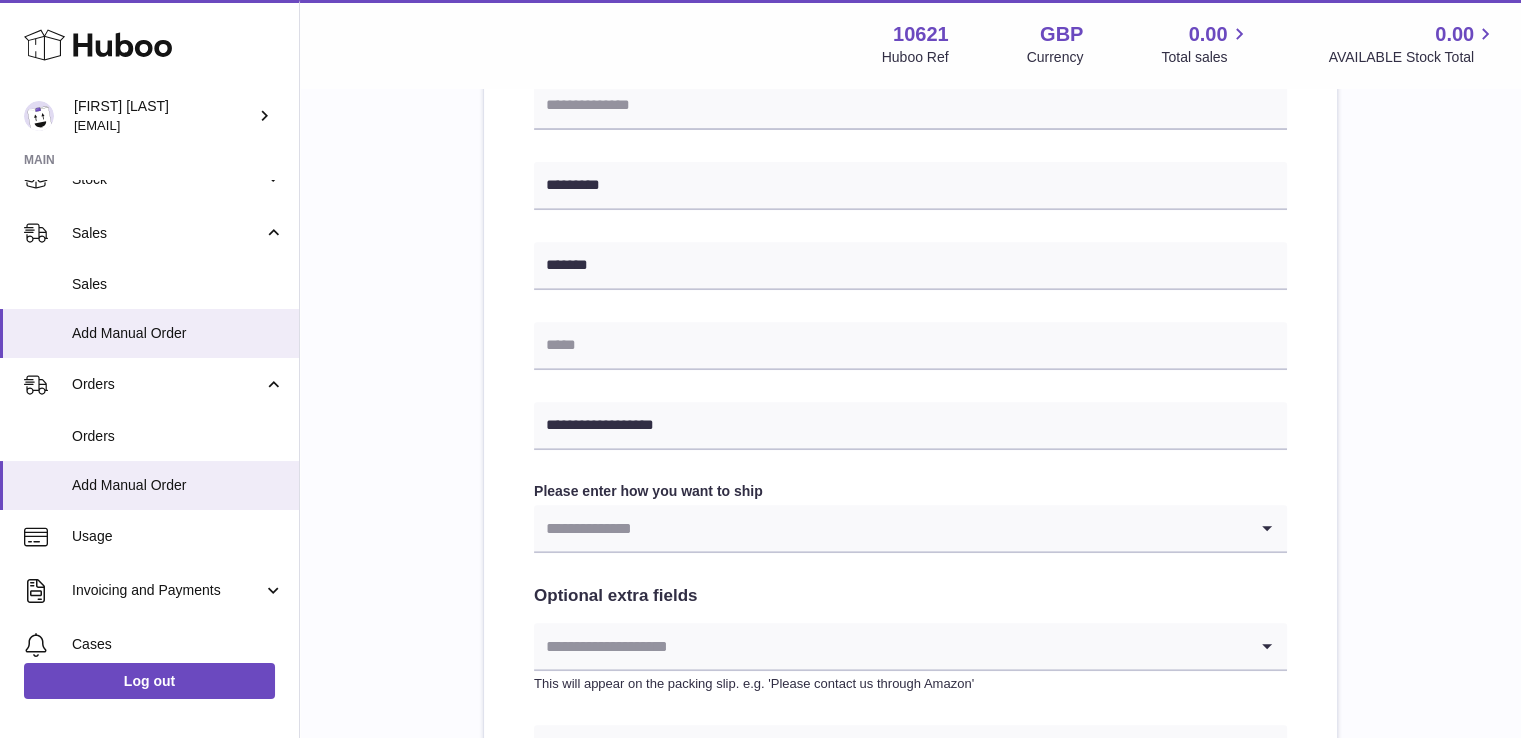 click at bounding box center [890, 528] 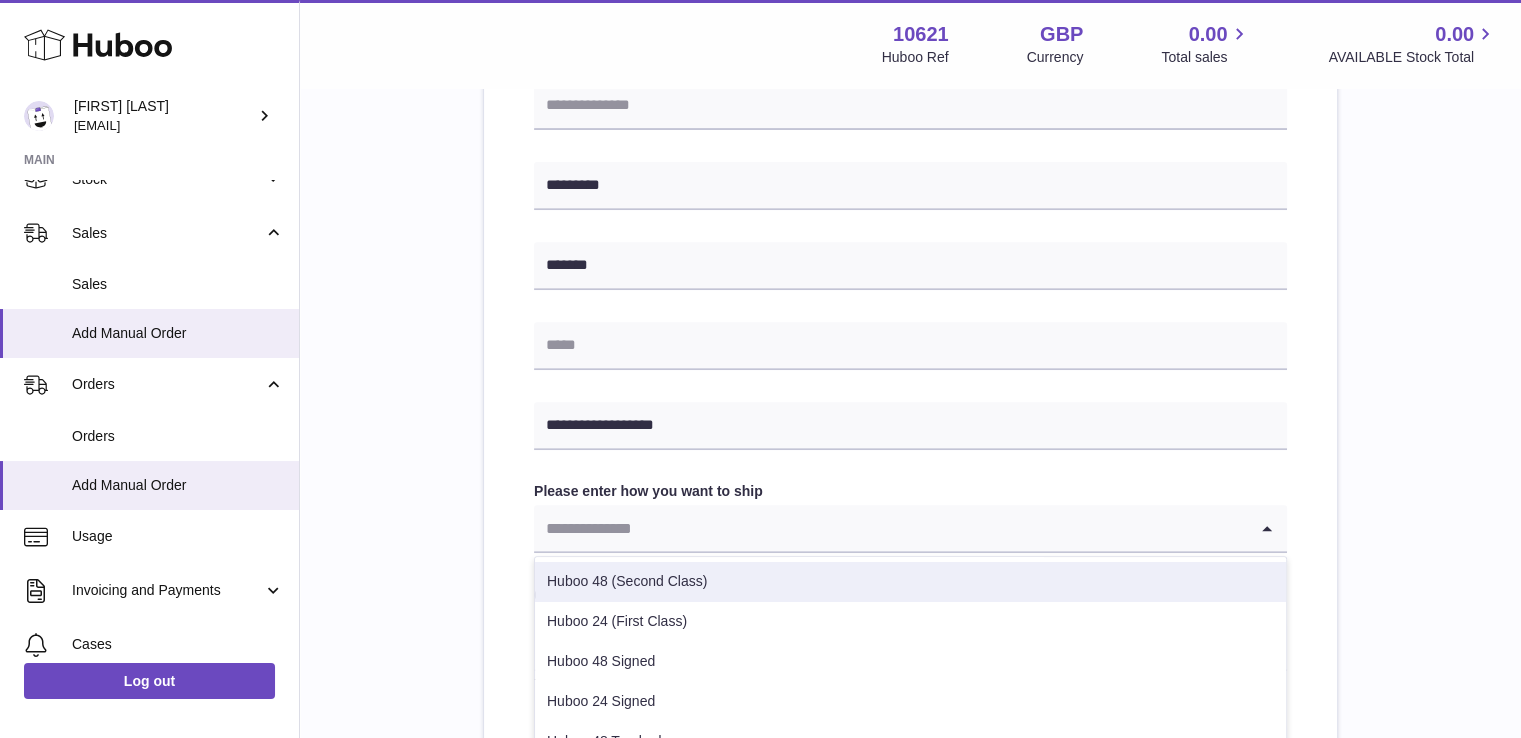 click on "Huboo 48 (Second Class)" at bounding box center (910, 582) 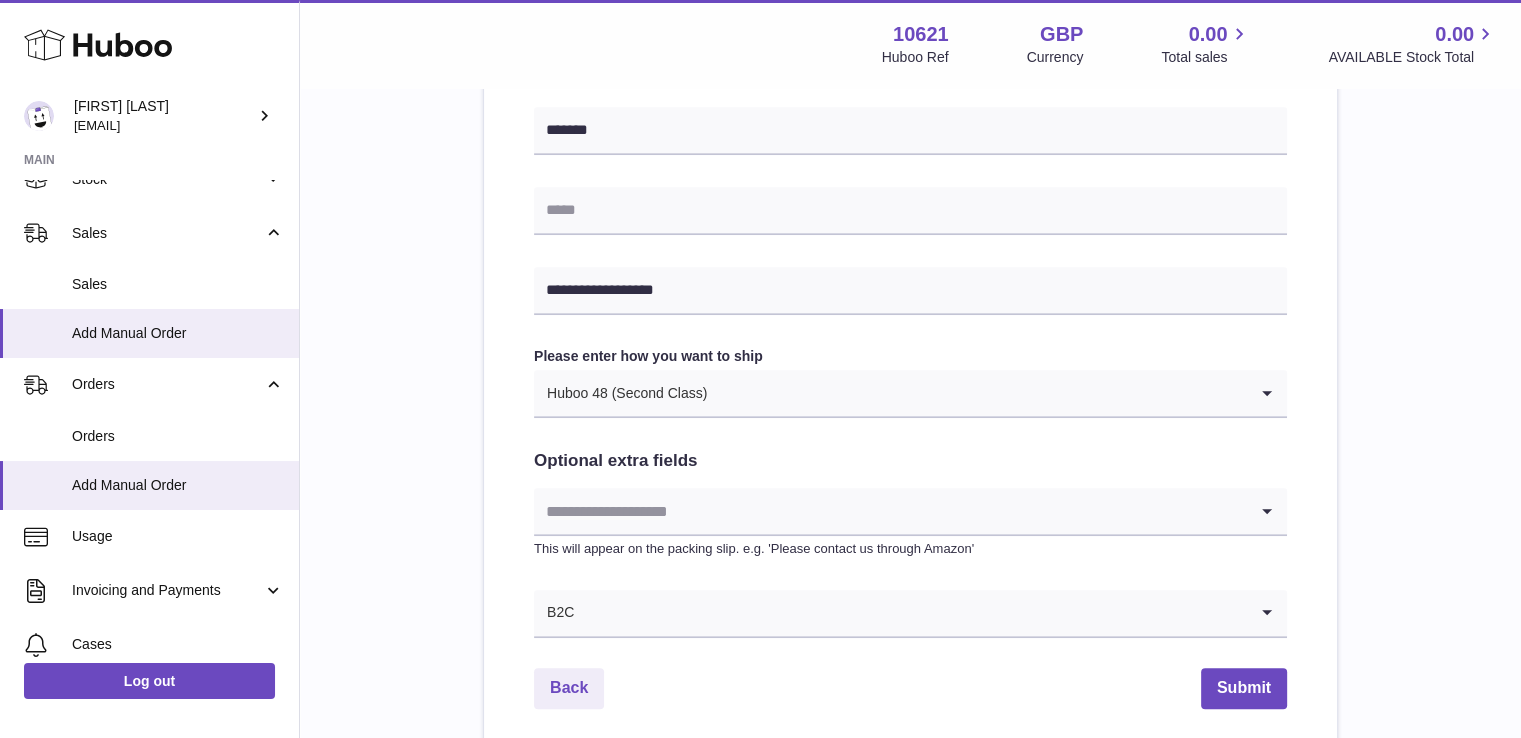 scroll, scrollTop: 894, scrollLeft: 0, axis: vertical 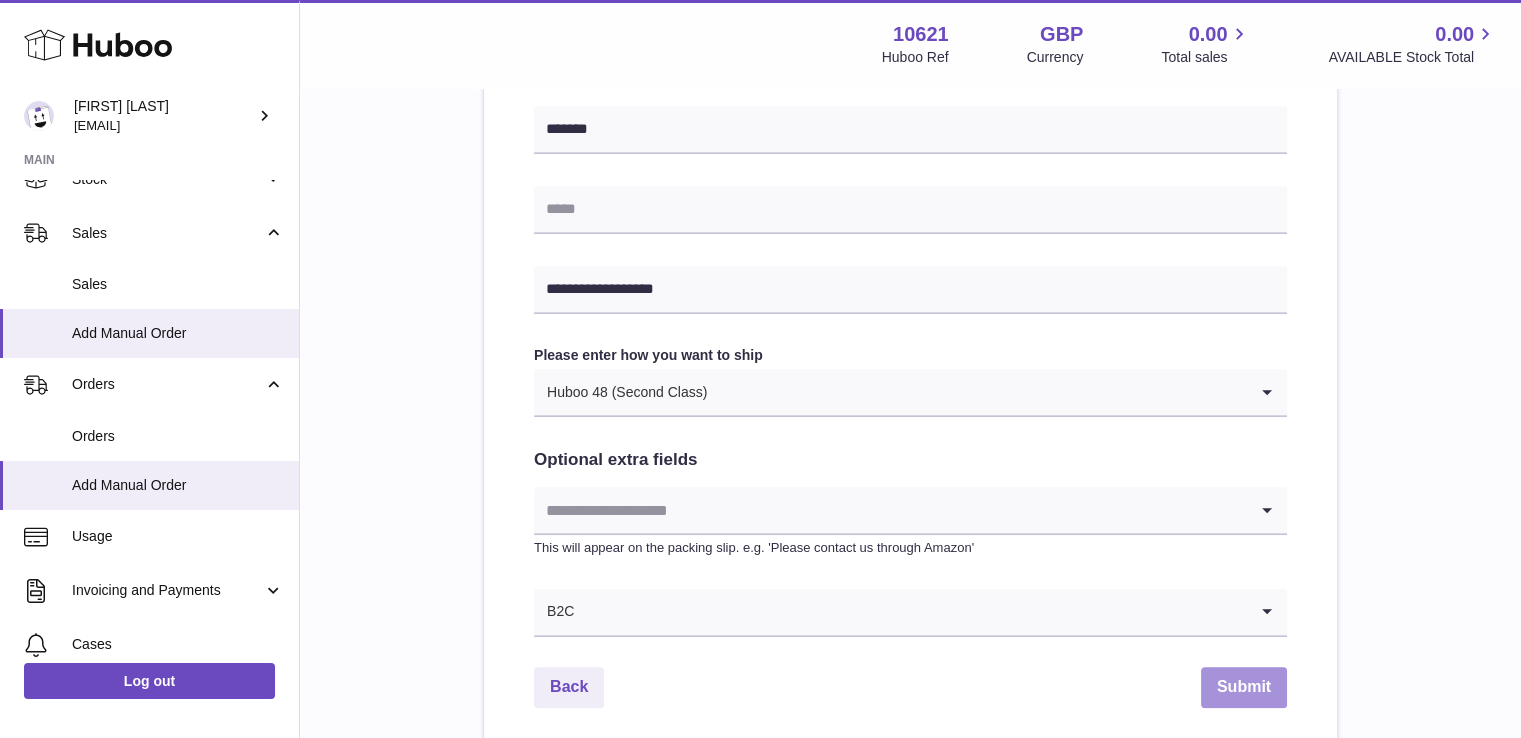 drag, startPoint x: 1265, startPoint y: 673, endPoint x: 1332, endPoint y: 689, distance: 68.88396 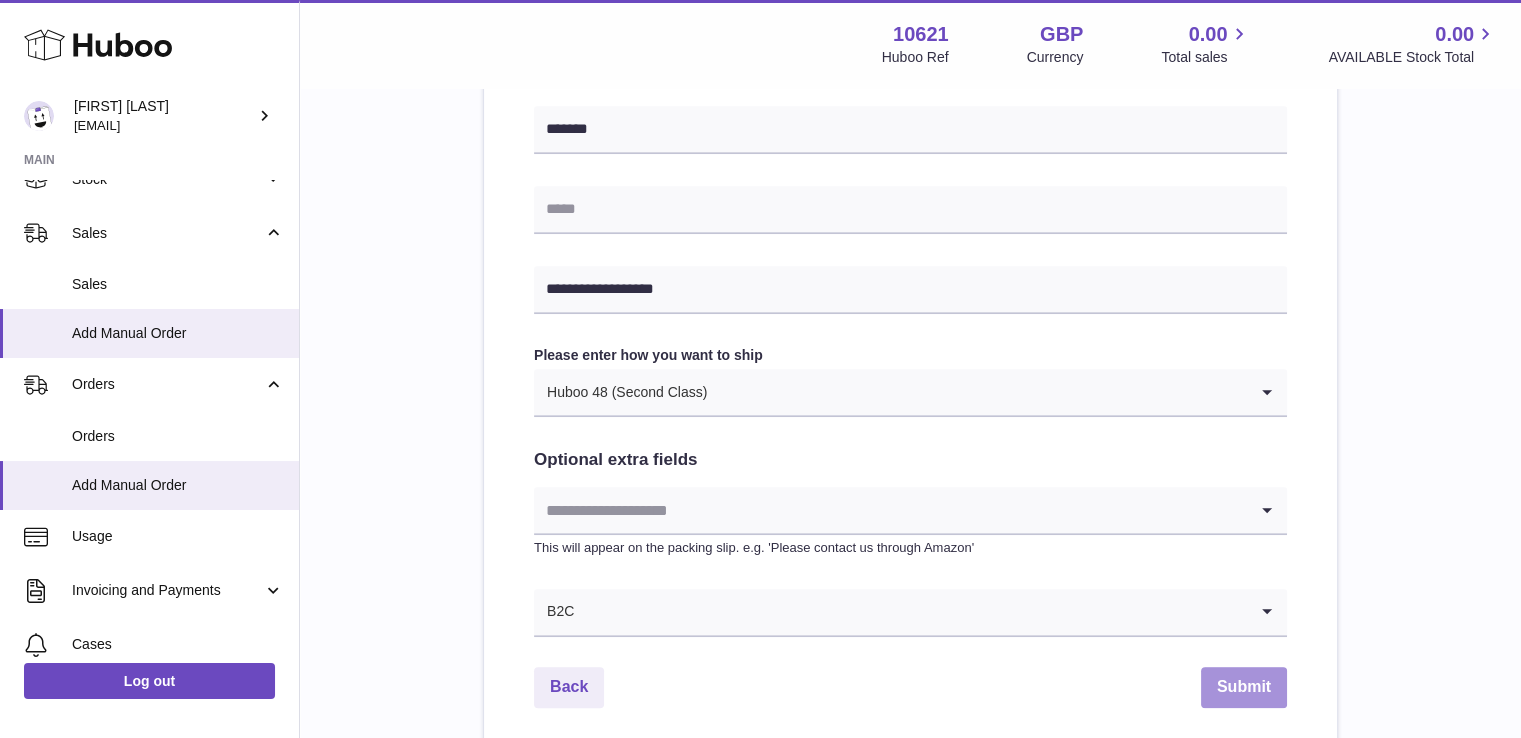 click on "Submit" at bounding box center (1244, 687) 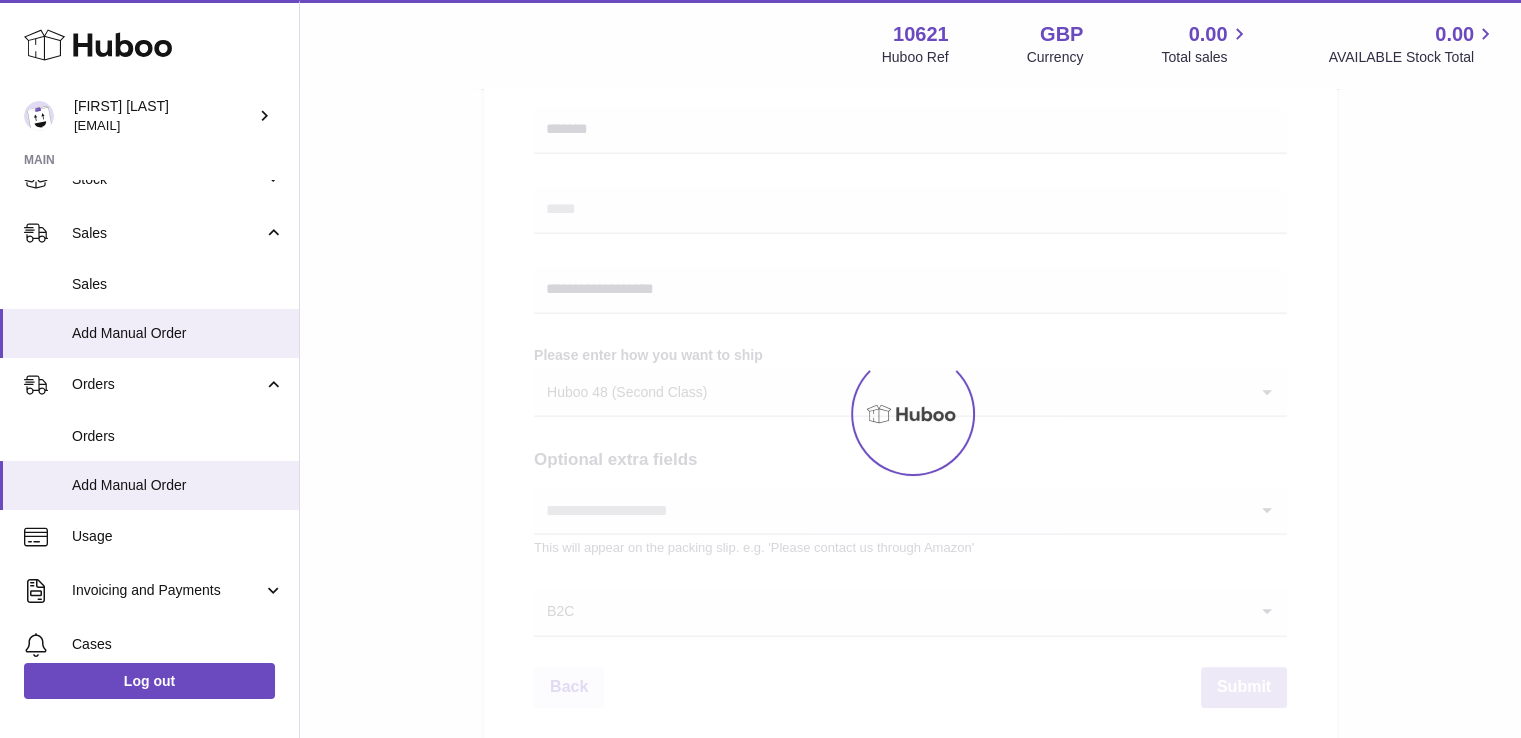 type 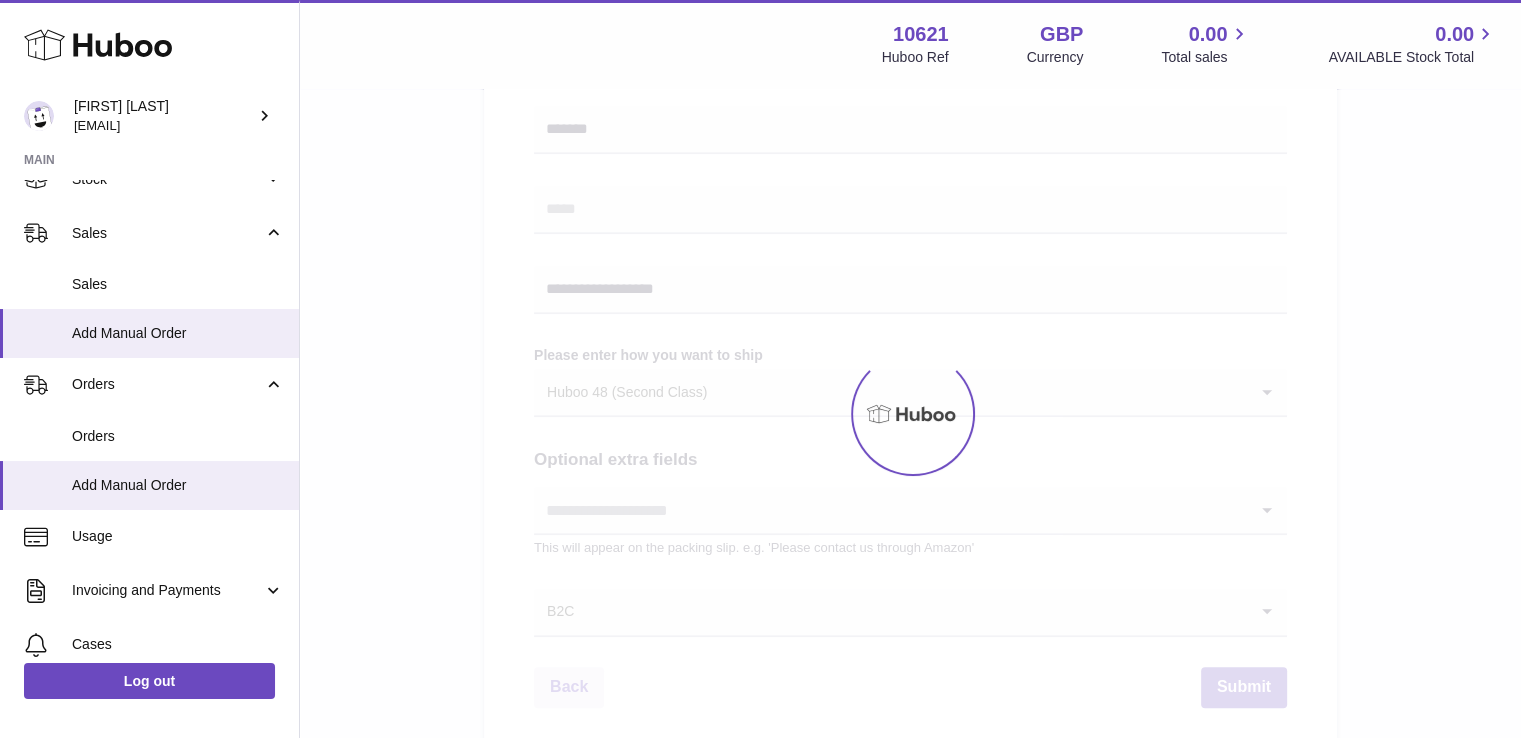 scroll, scrollTop: 0, scrollLeft: 0, axis: both 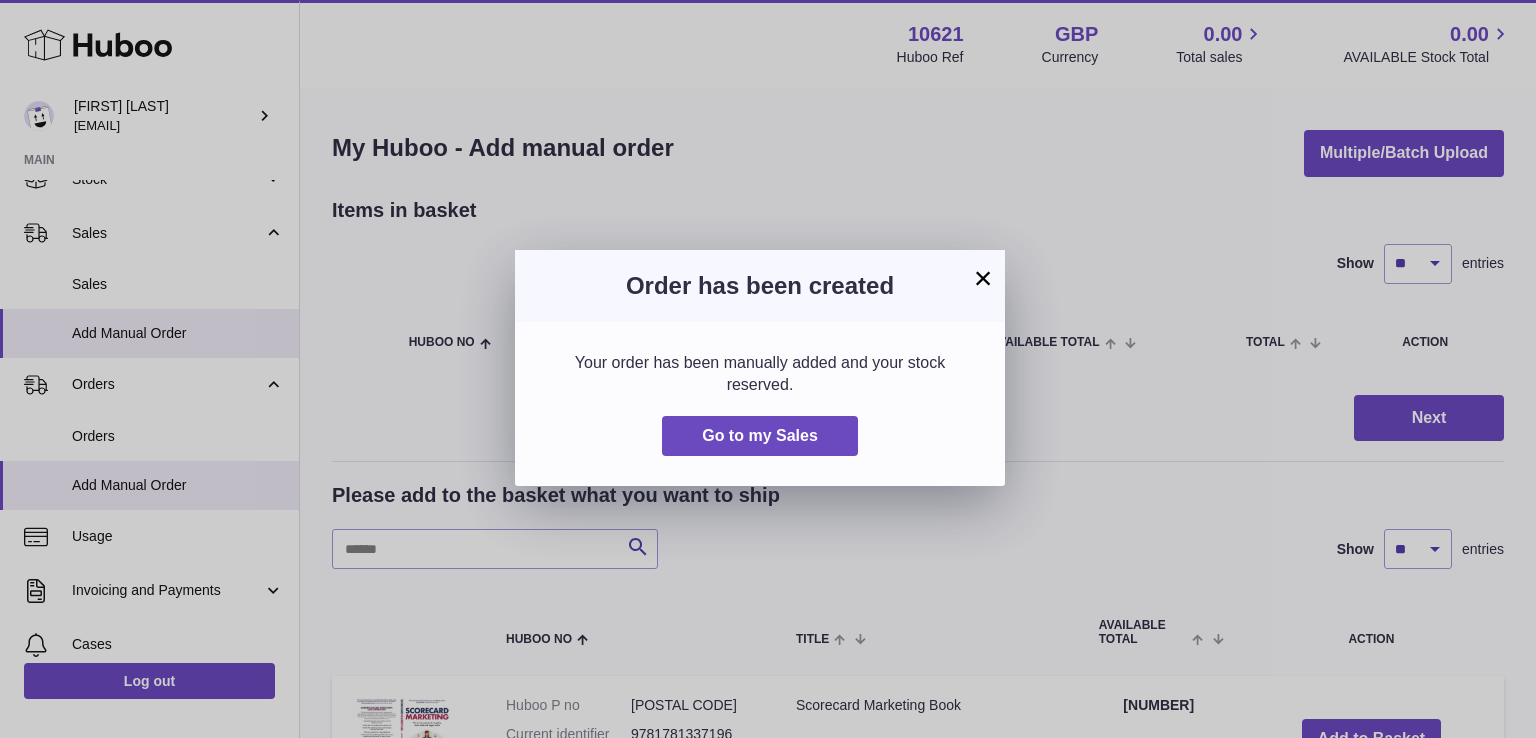 click on "×" at bounding box center (983, 278) 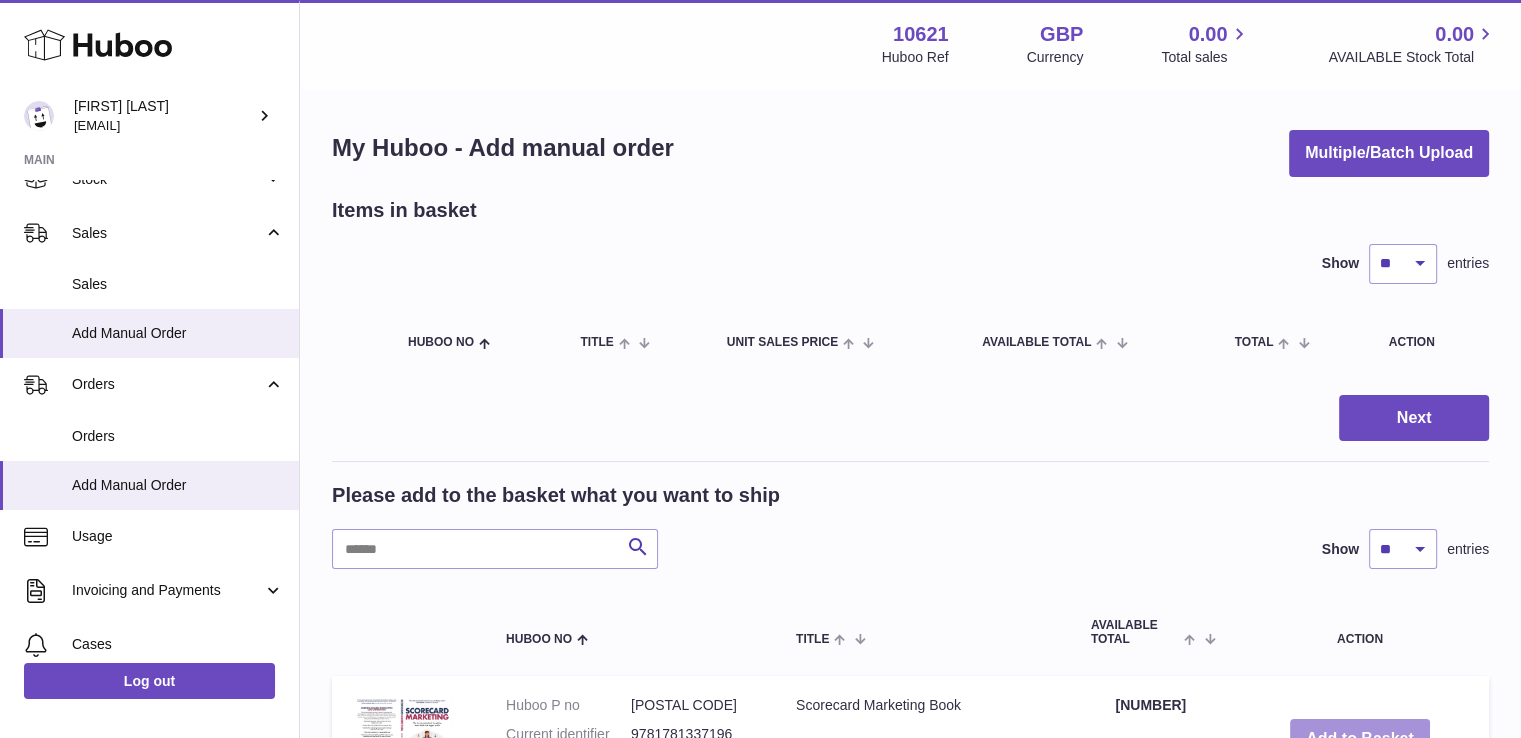 click on "Add to Basket" at bounding box center [1360, 739] 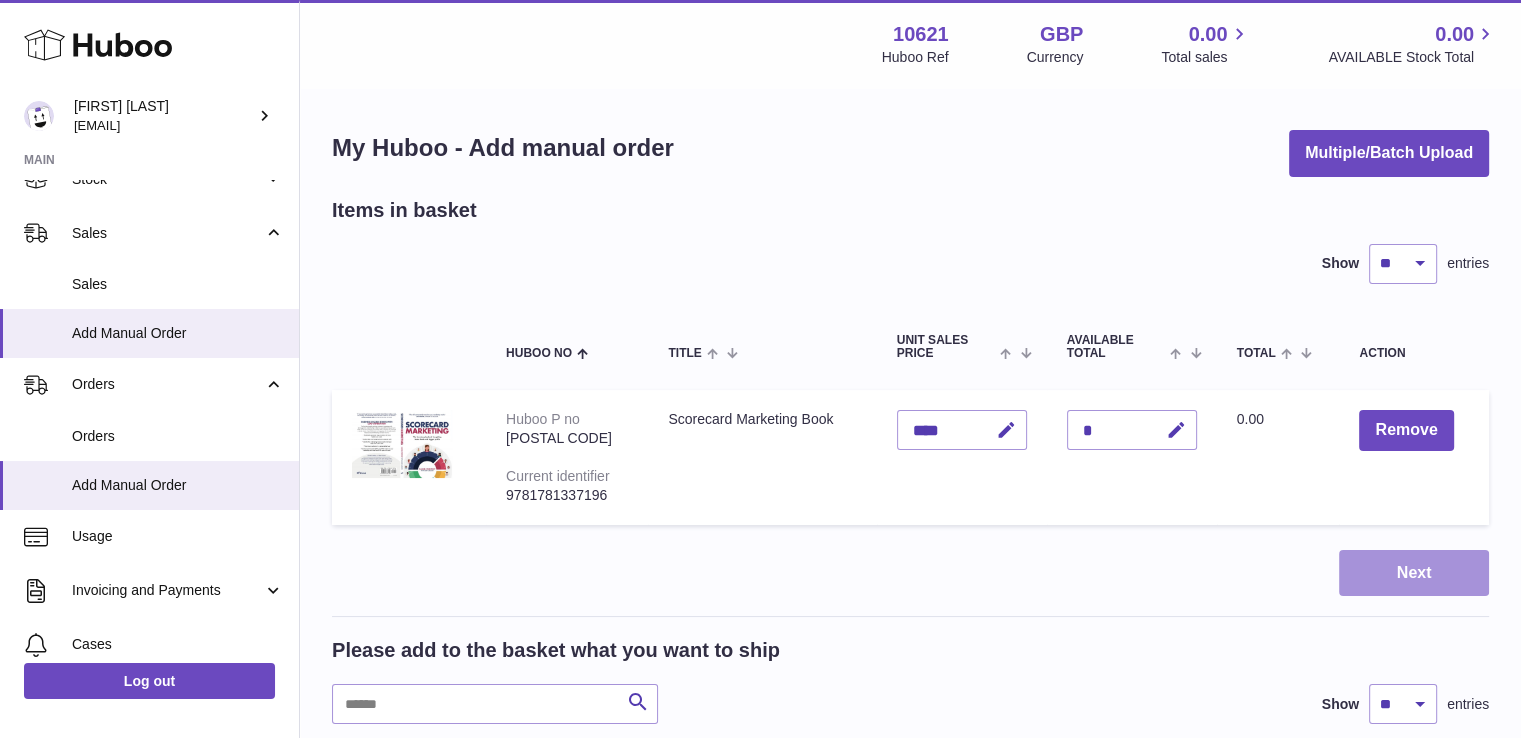 click on "Next" at bounding box center [1414, 573] 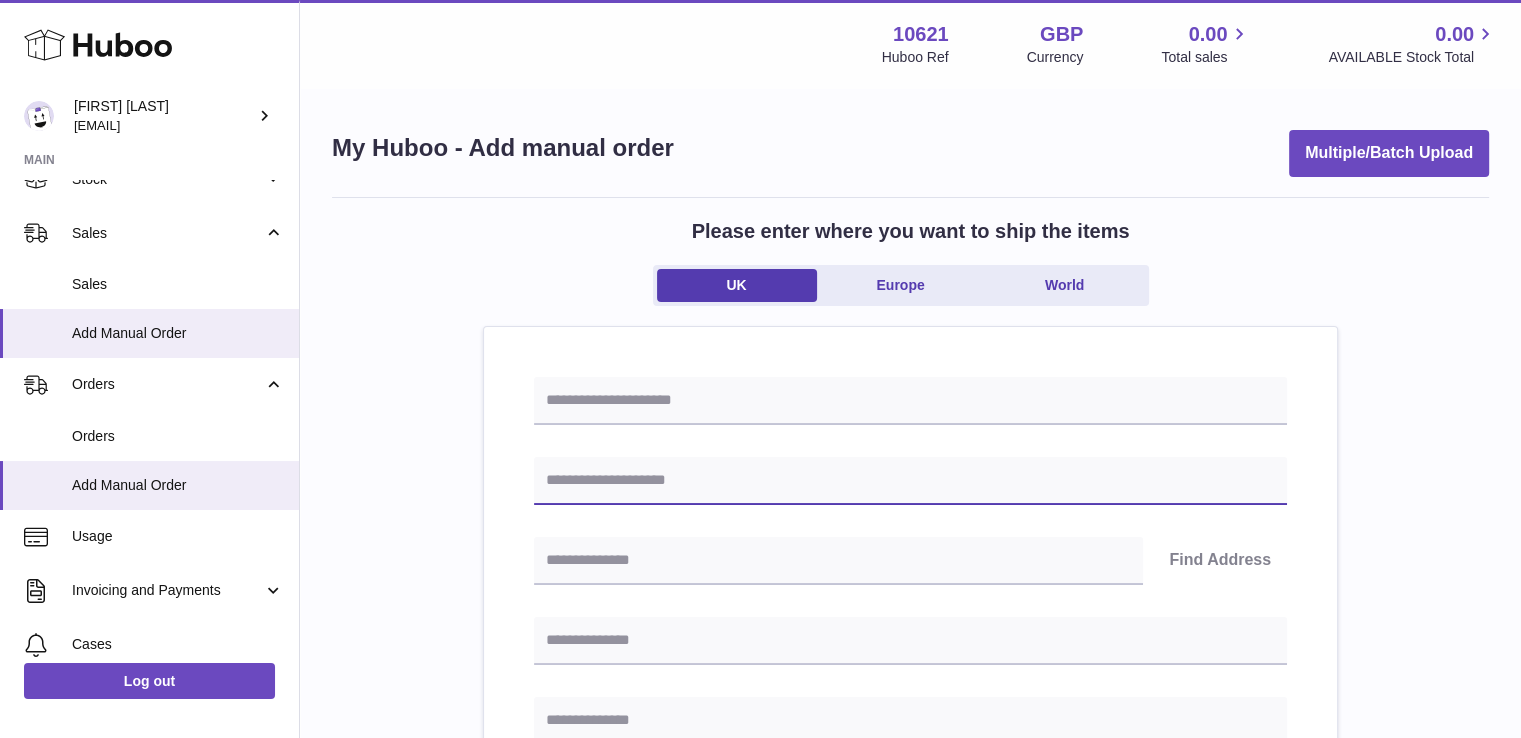 drag, startPoint x: 728, startPoint y: 484, endPoint x: 867, endPoint y: 450, distance: 143.09787 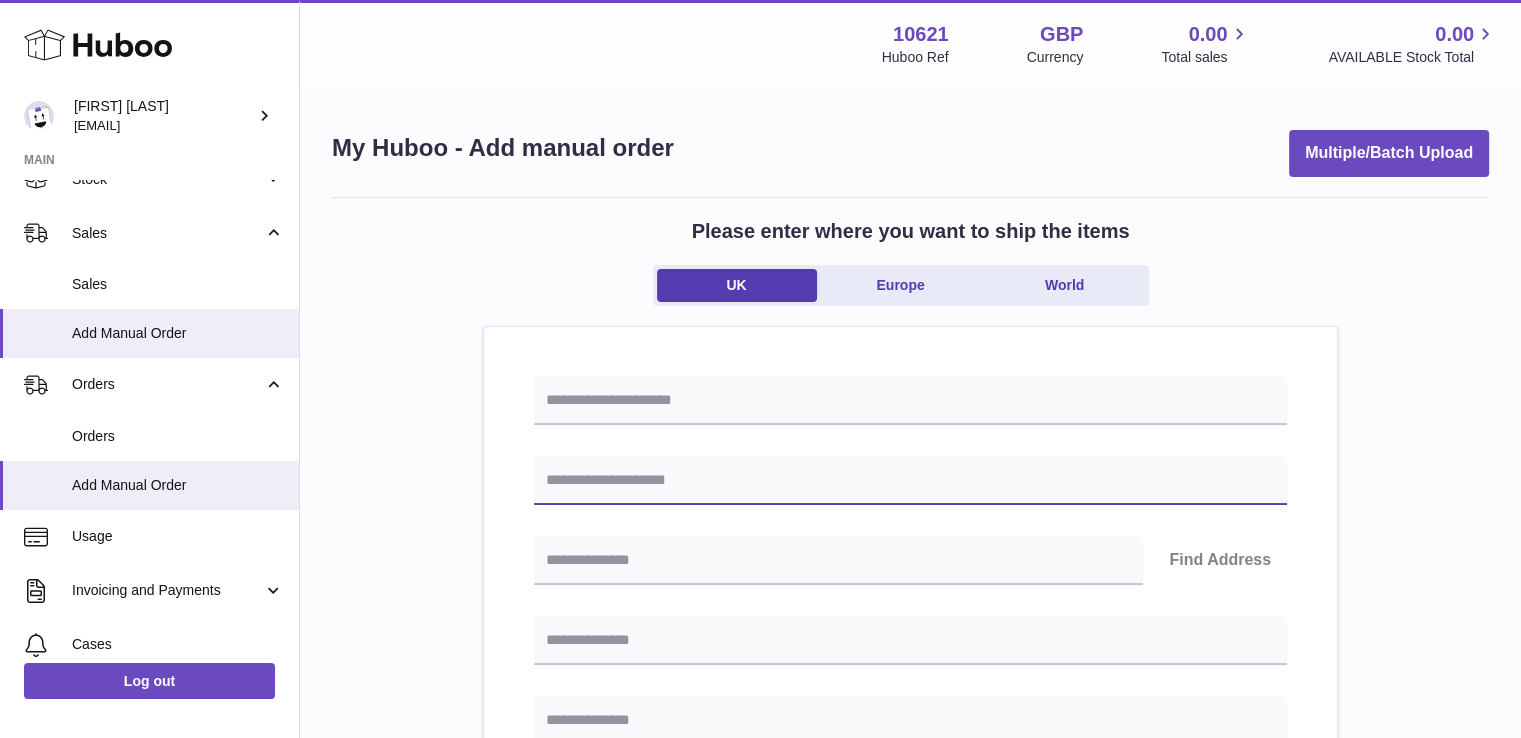 click at bounding box center [910, 481] 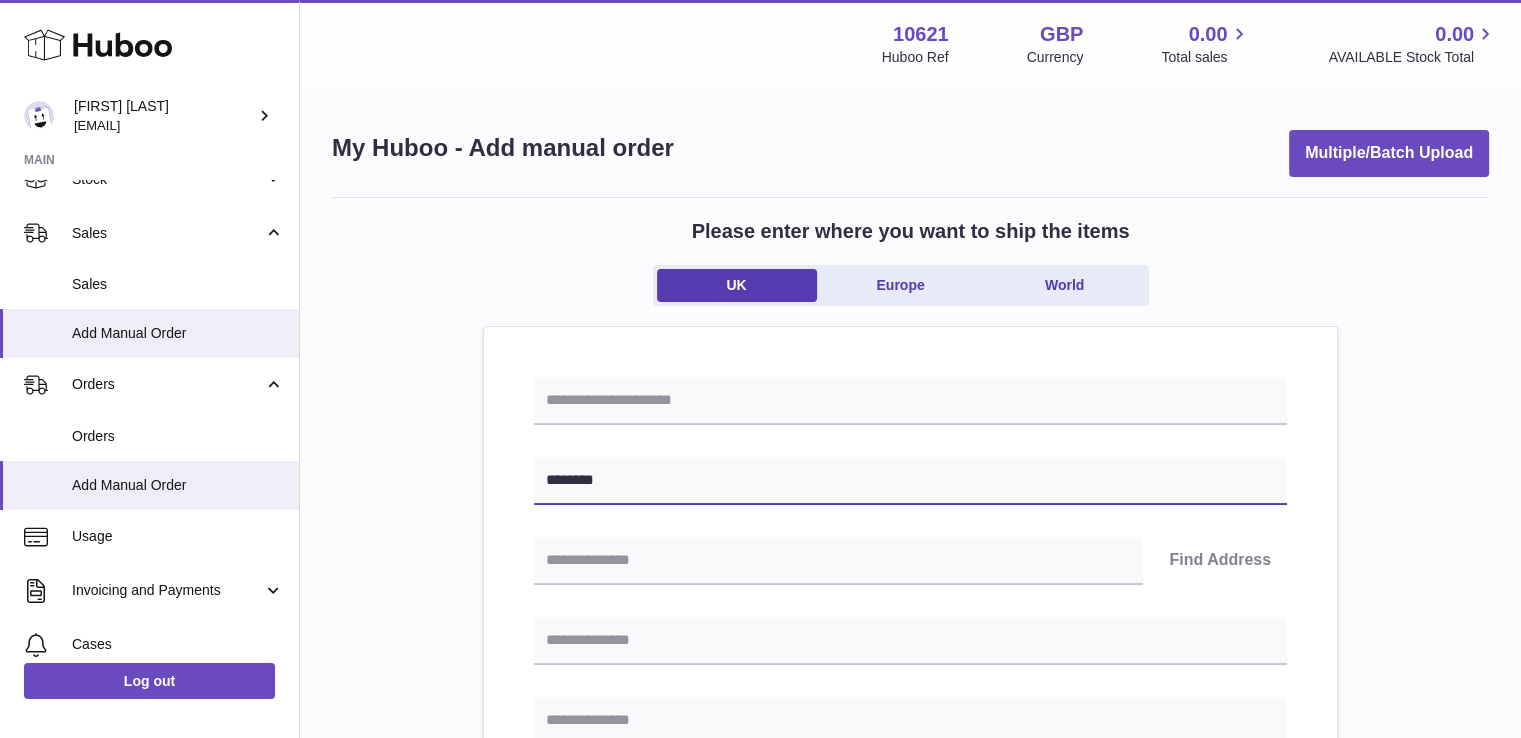 type on "********" 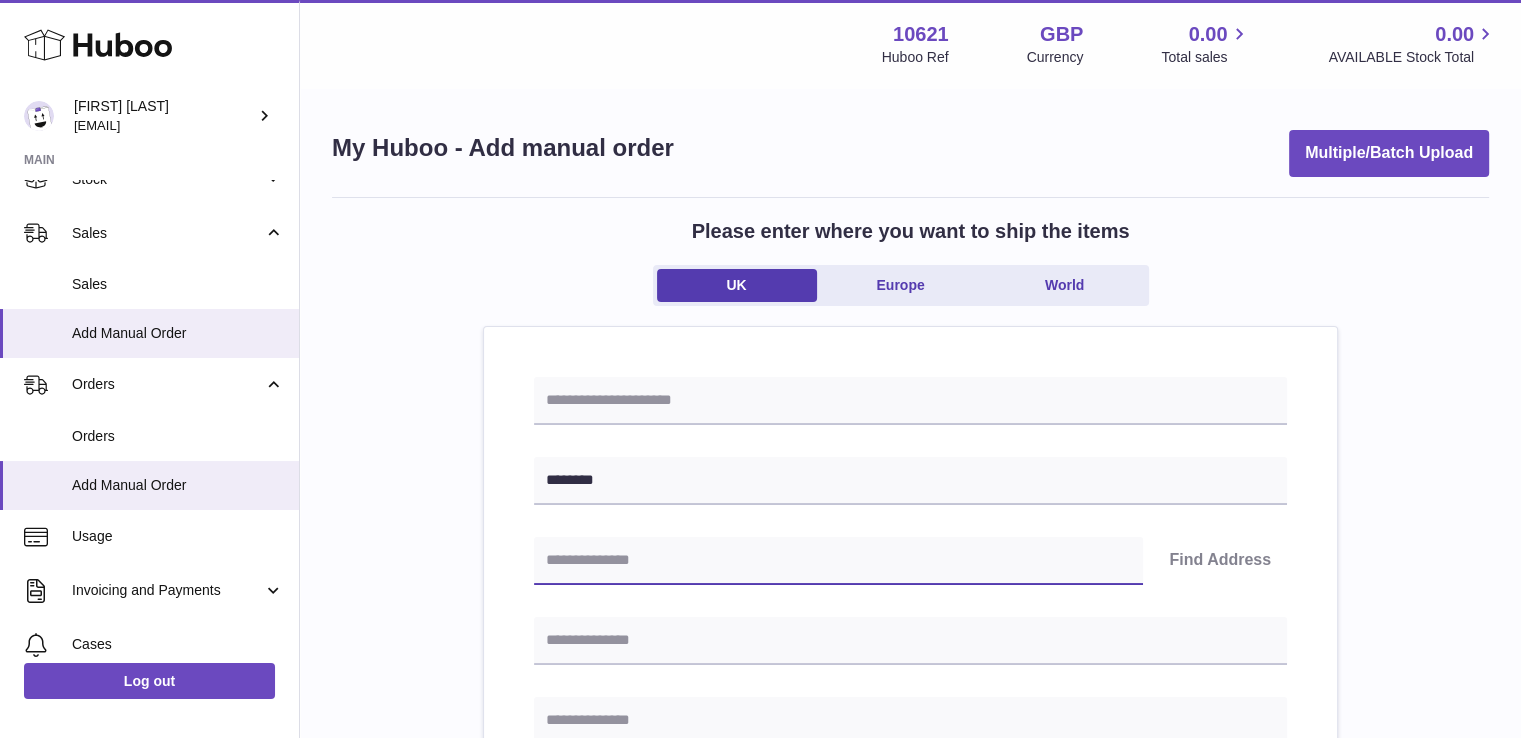 paste on "*******" 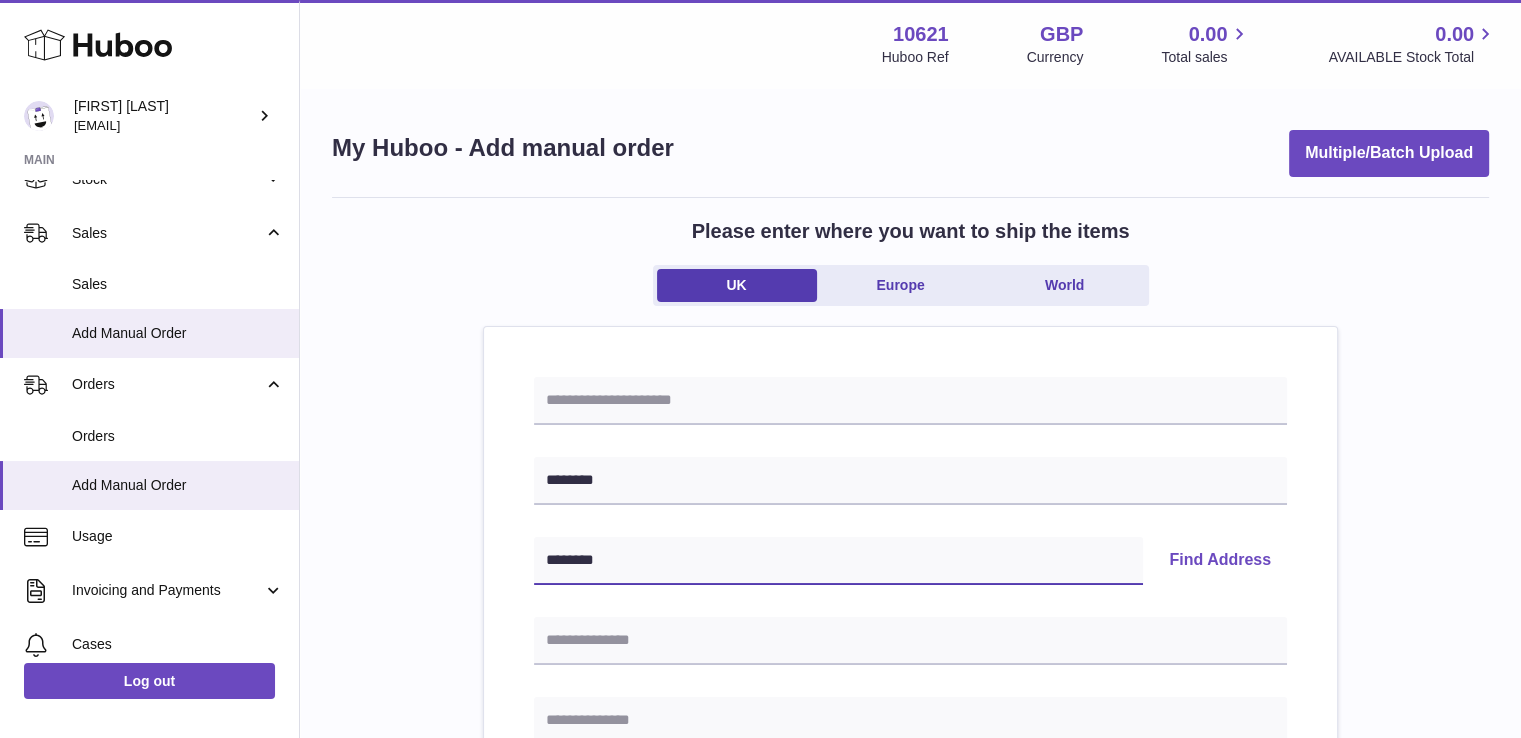 type on "********" 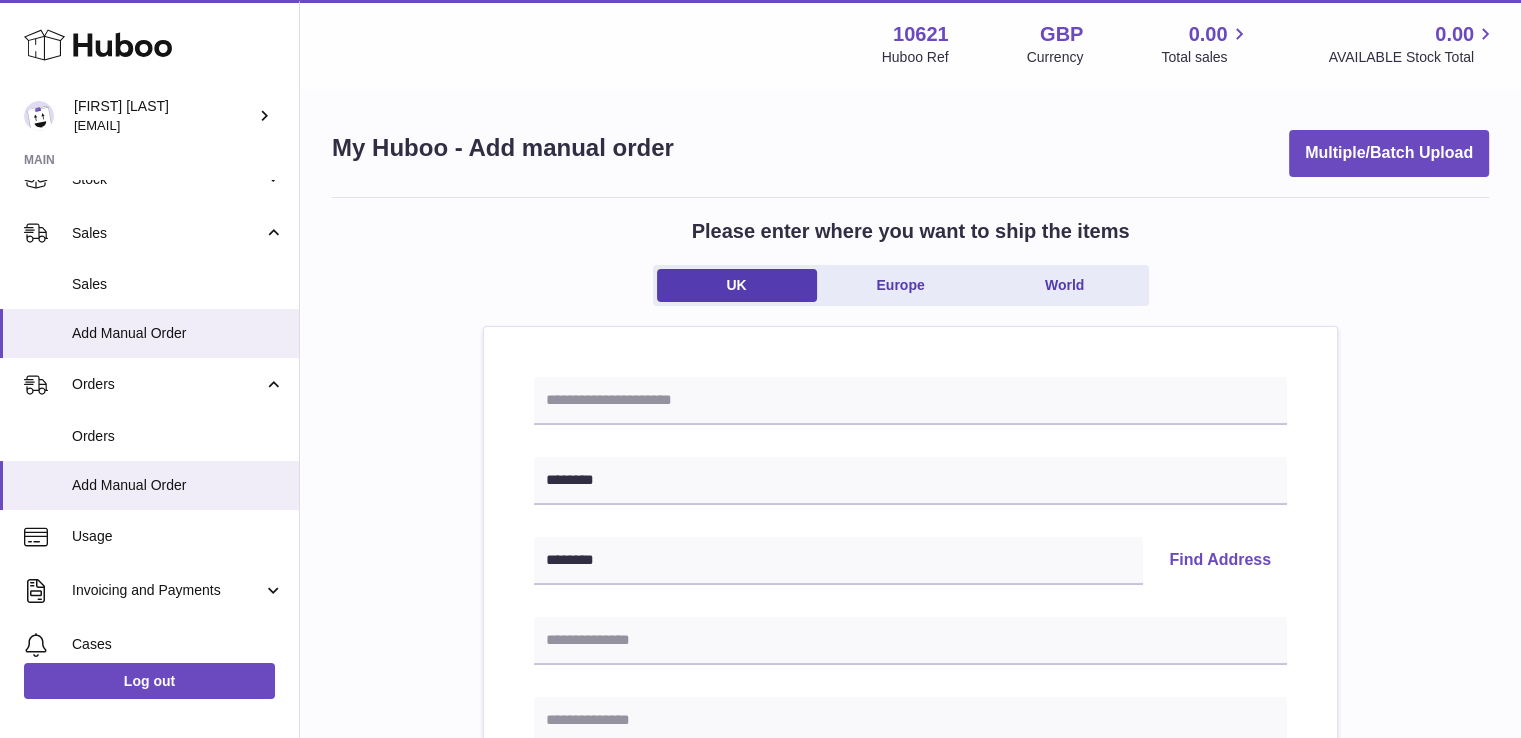 type 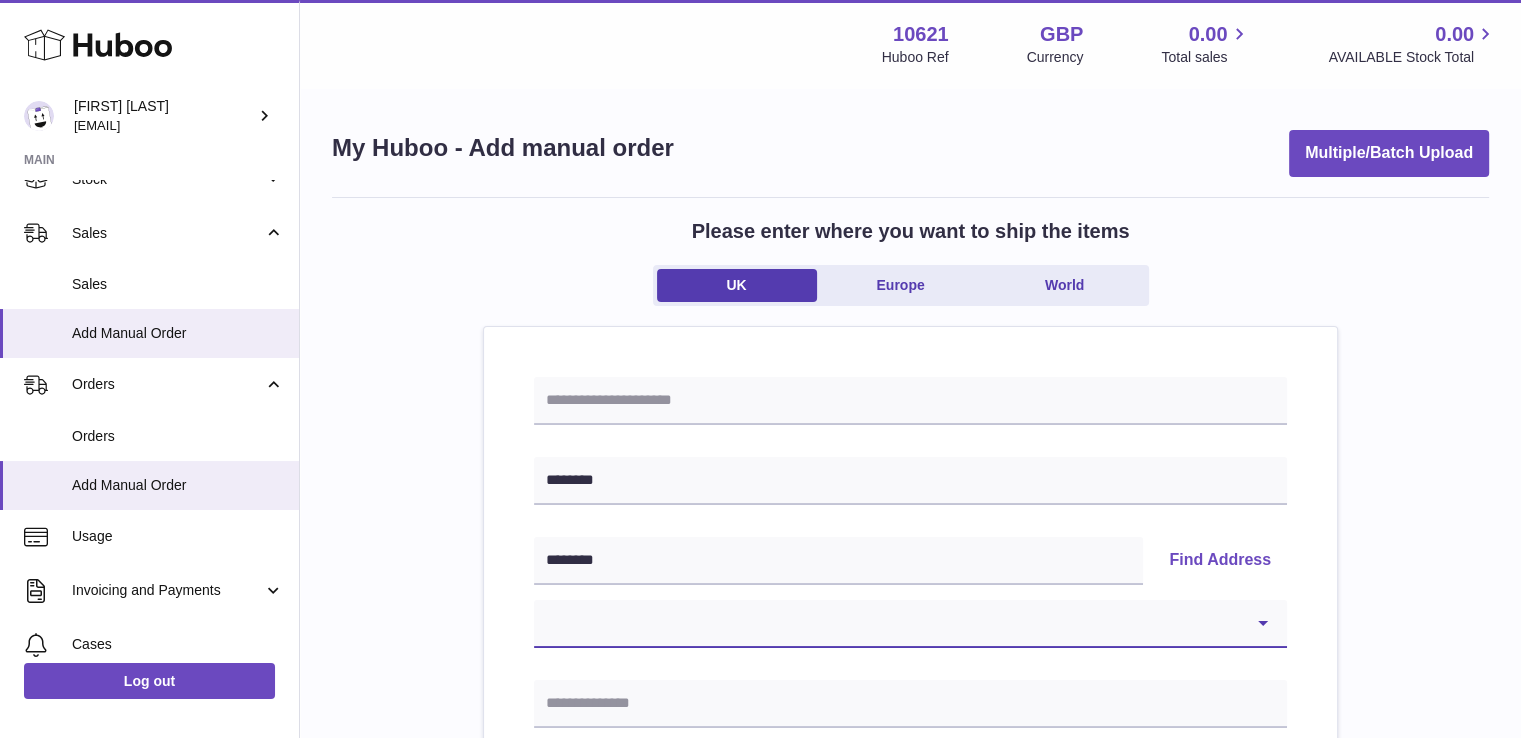 drag, startPoint x: 1083, startPoint y: 625, endPoint x: 1088, endPoint y: 615, distance: 11.18034 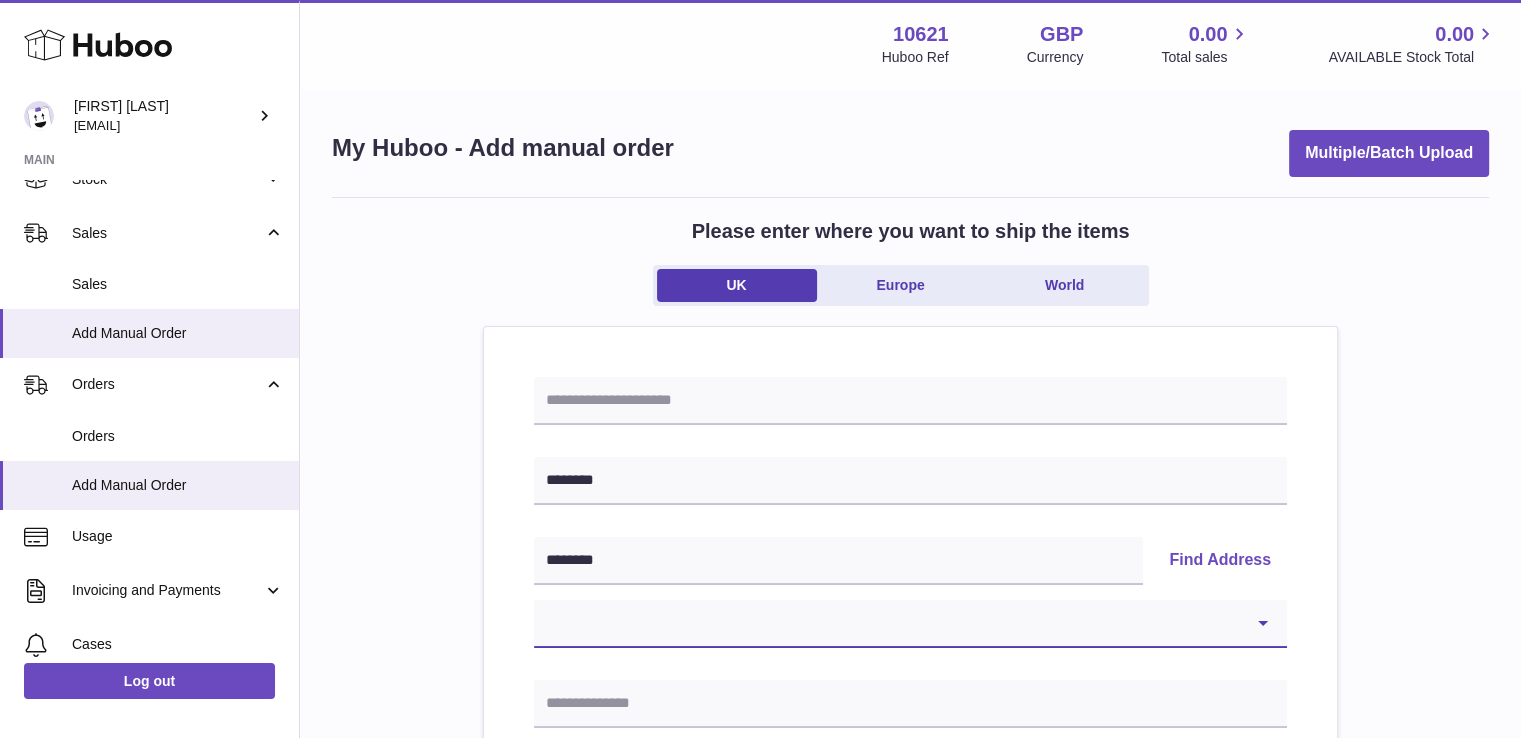 select on "*" 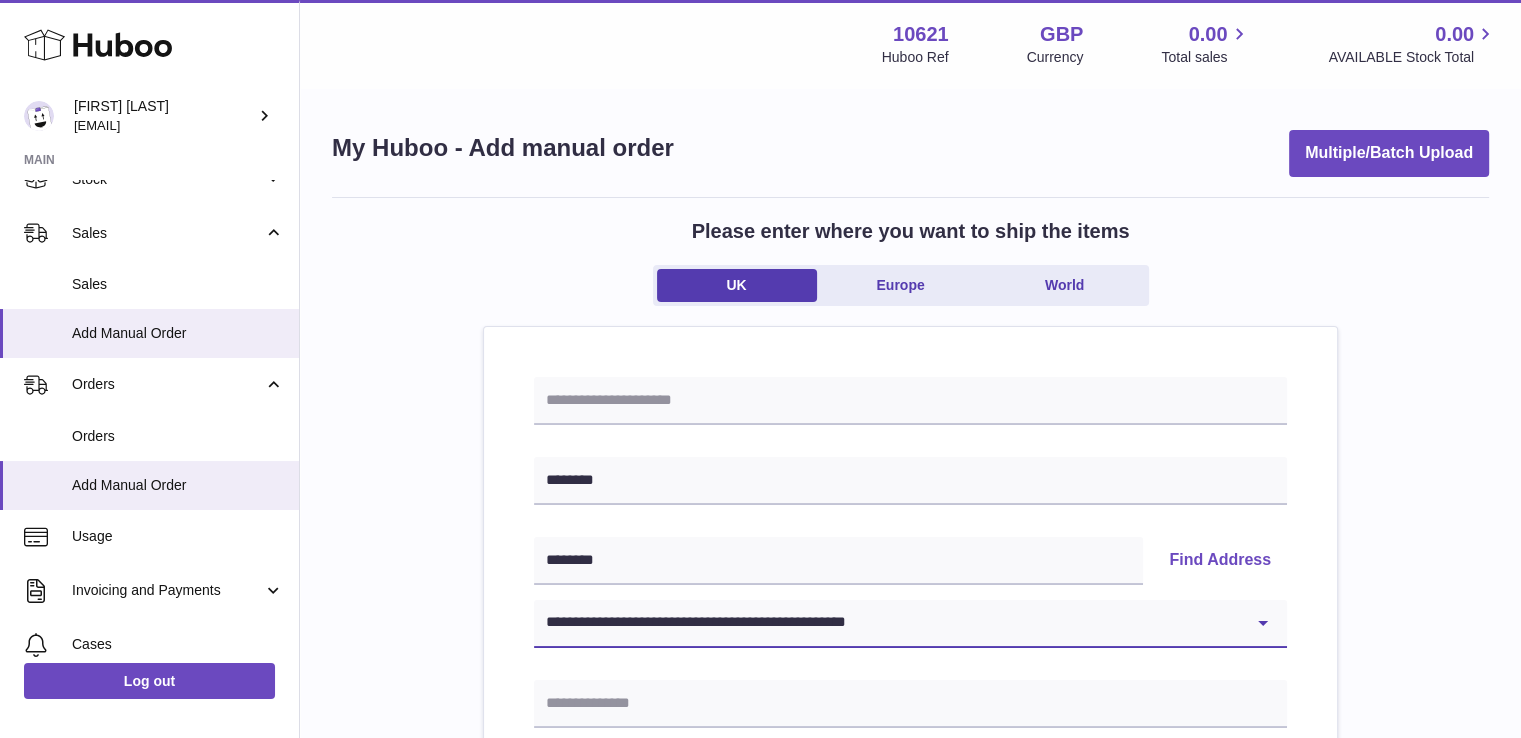 click on "**********" at bounding box center [910, 624] 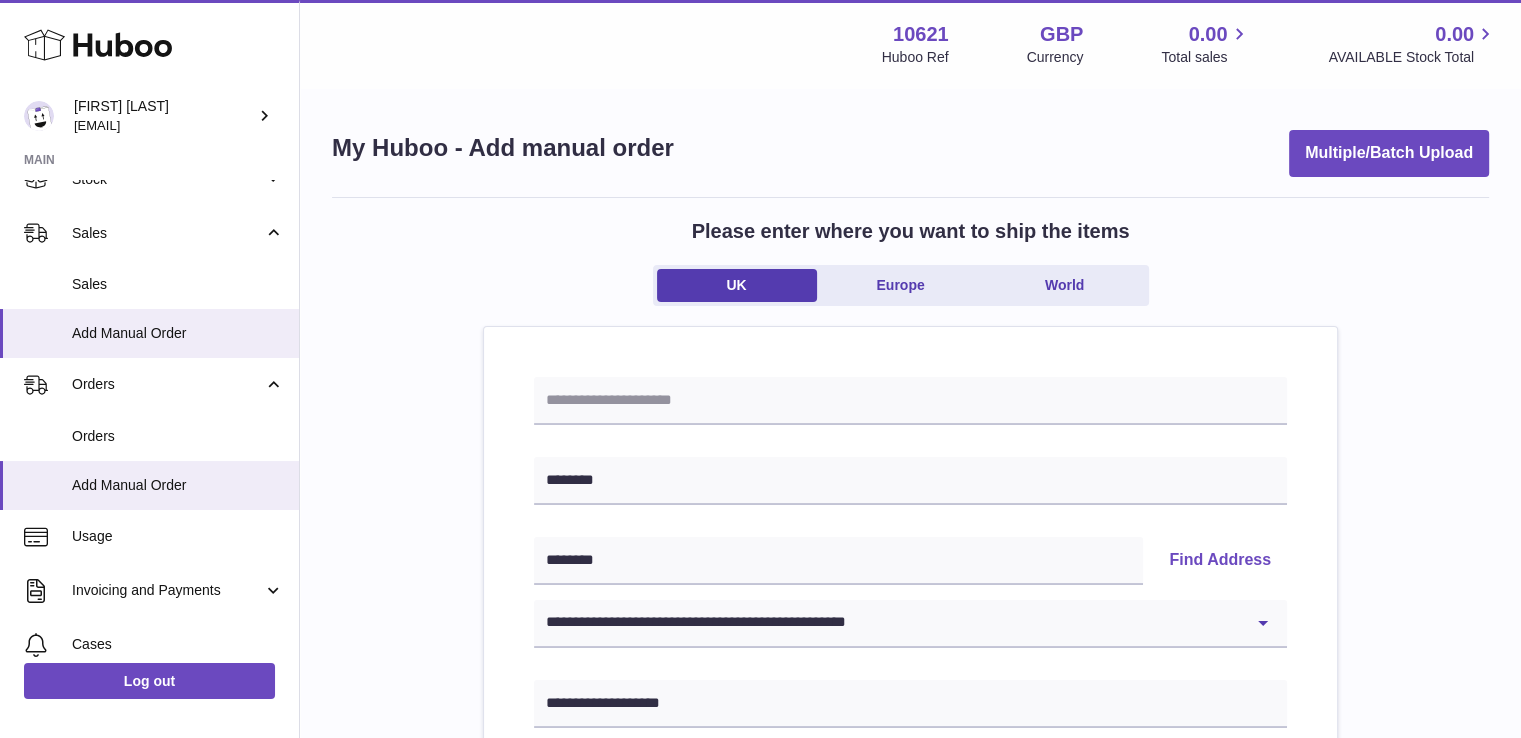 click on "**********" at bounding box center (910, 925) 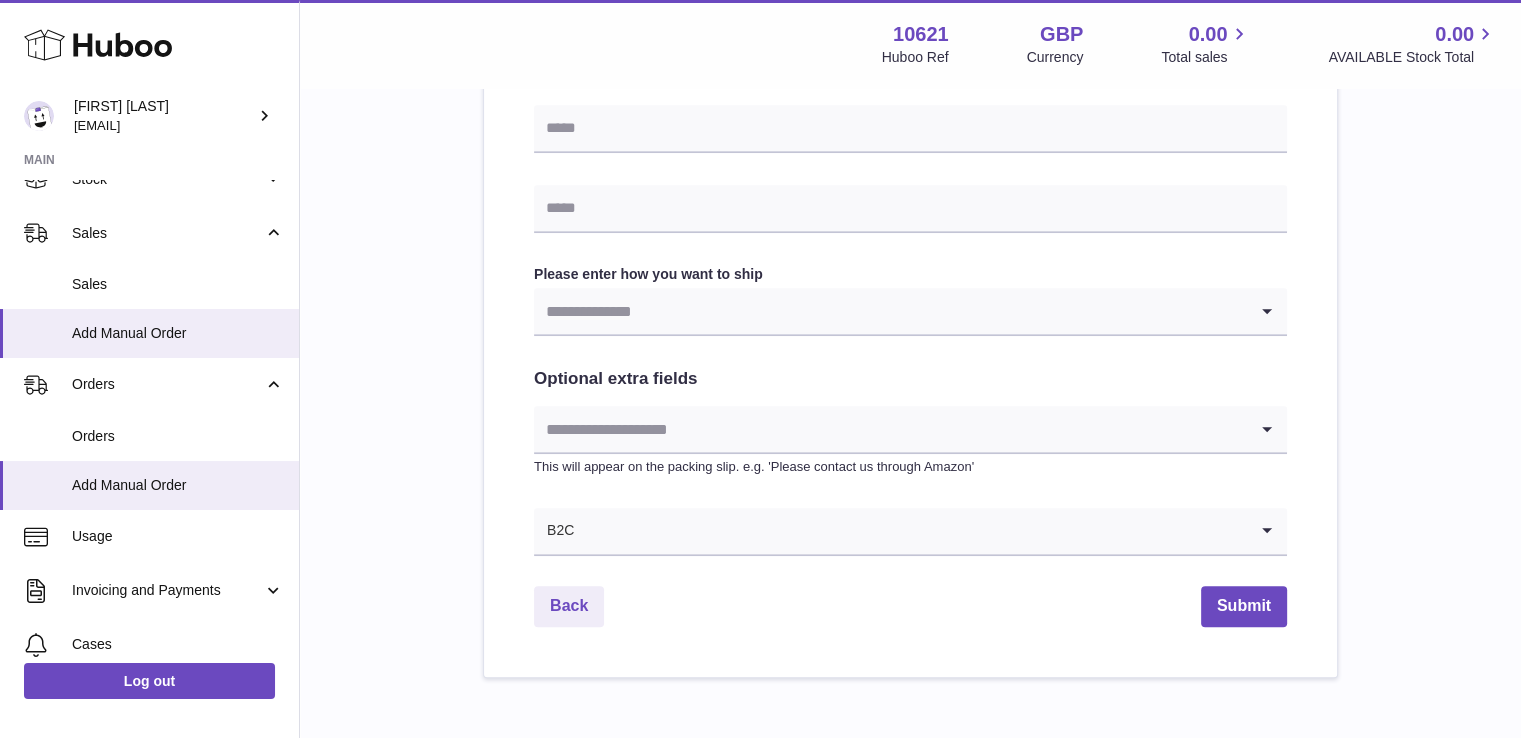 scroll, scrollTop: 972, scrollLeft: 0, axis: vertical 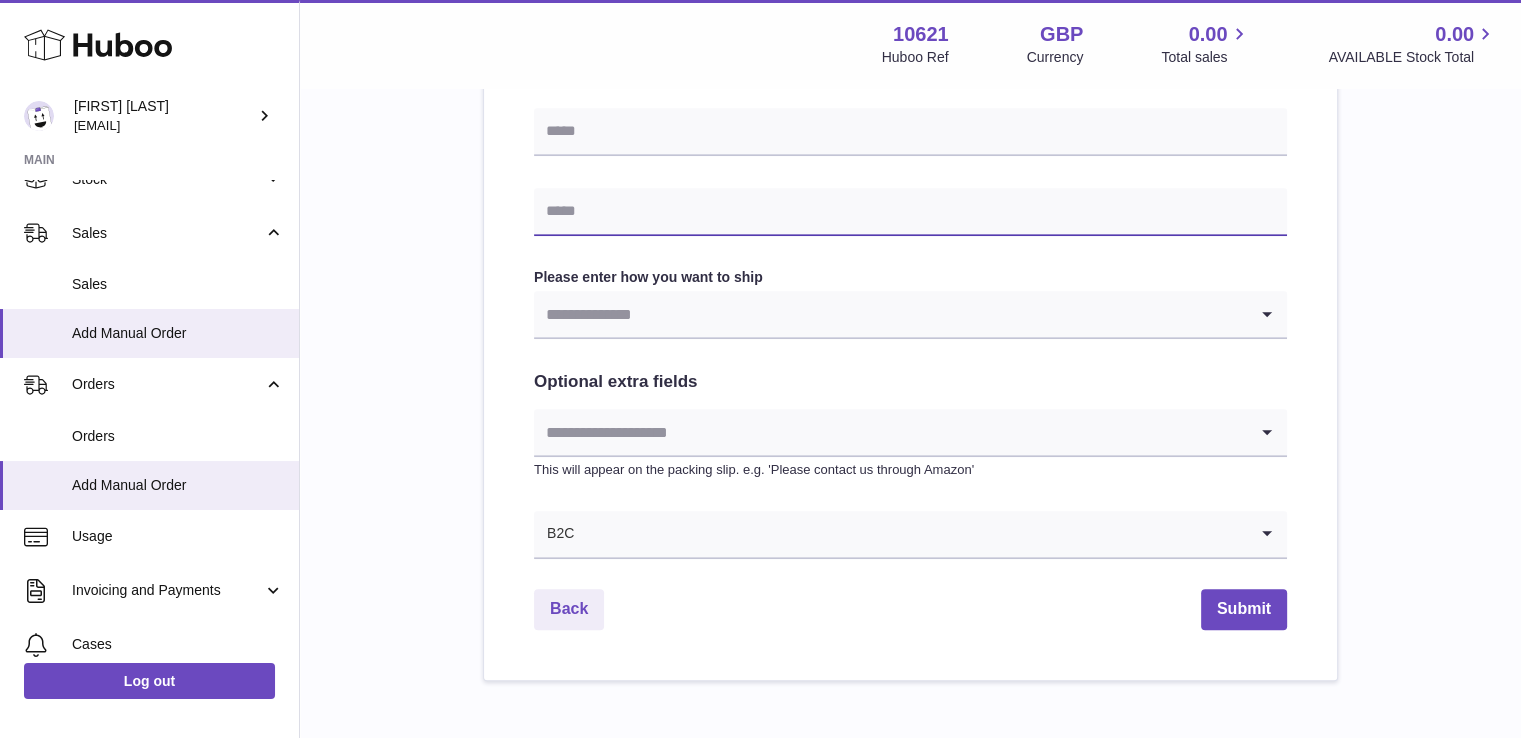 click at bounding box center (910, 212) 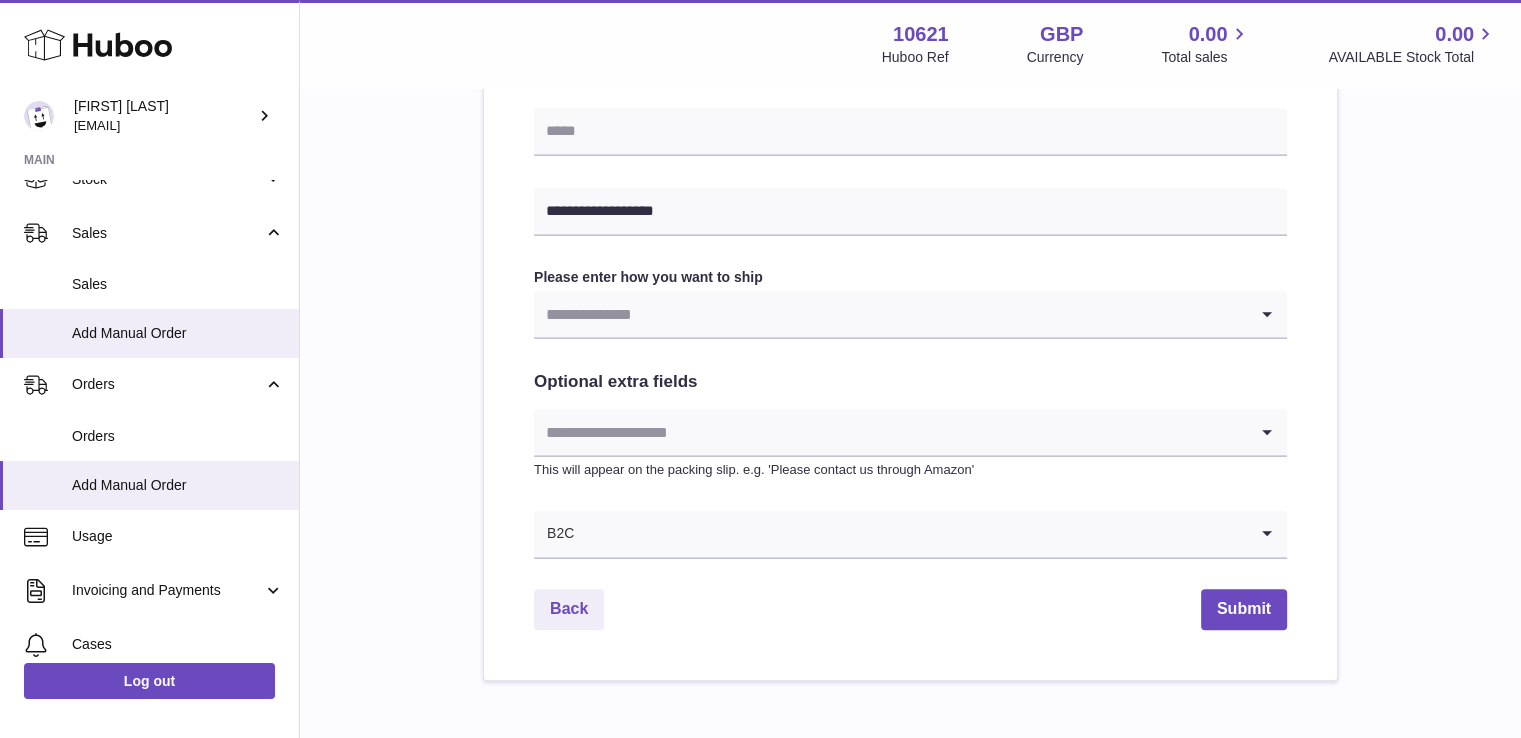 click at bounding box center [890, 314] 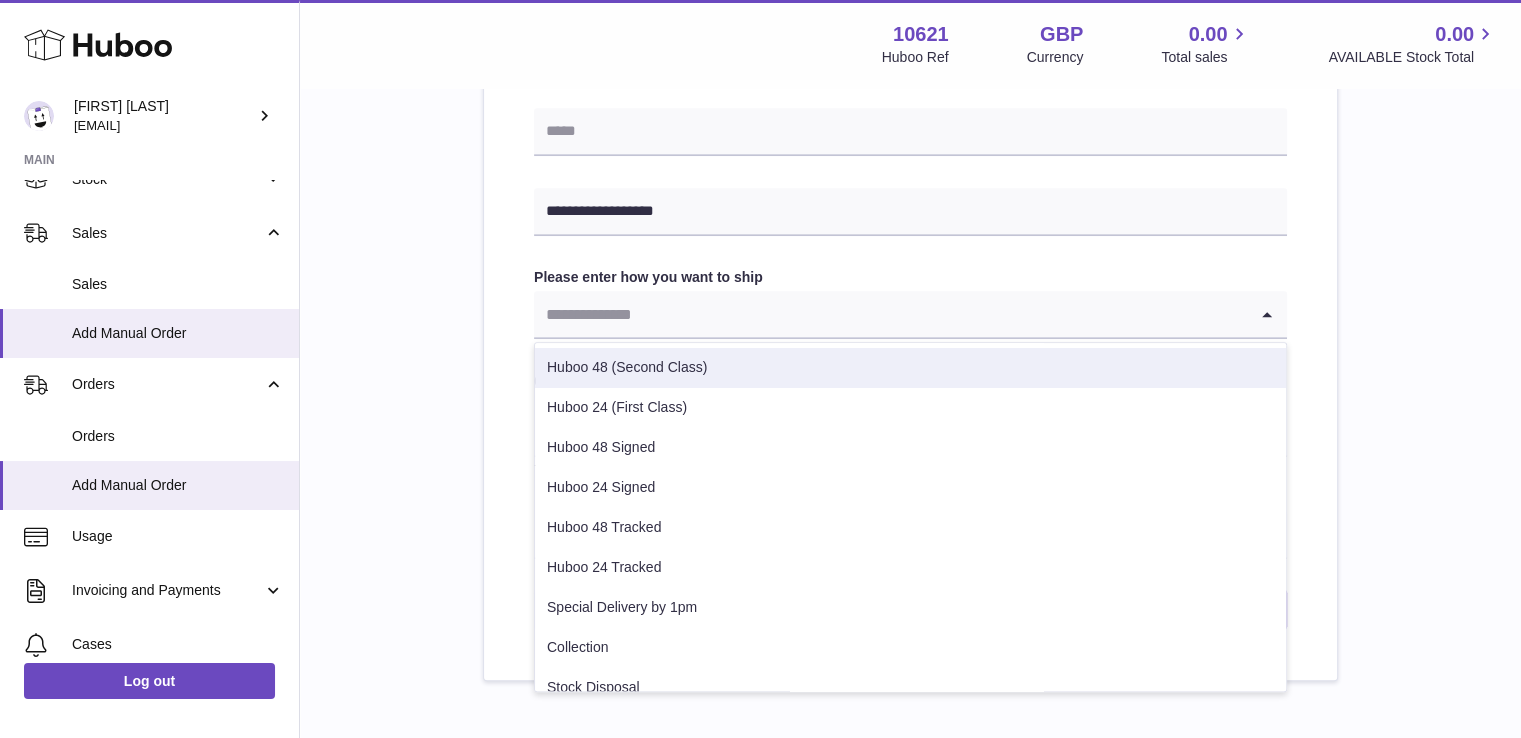 click on "Huboo 48 (Second Class)" at bounding box center [910, 368] 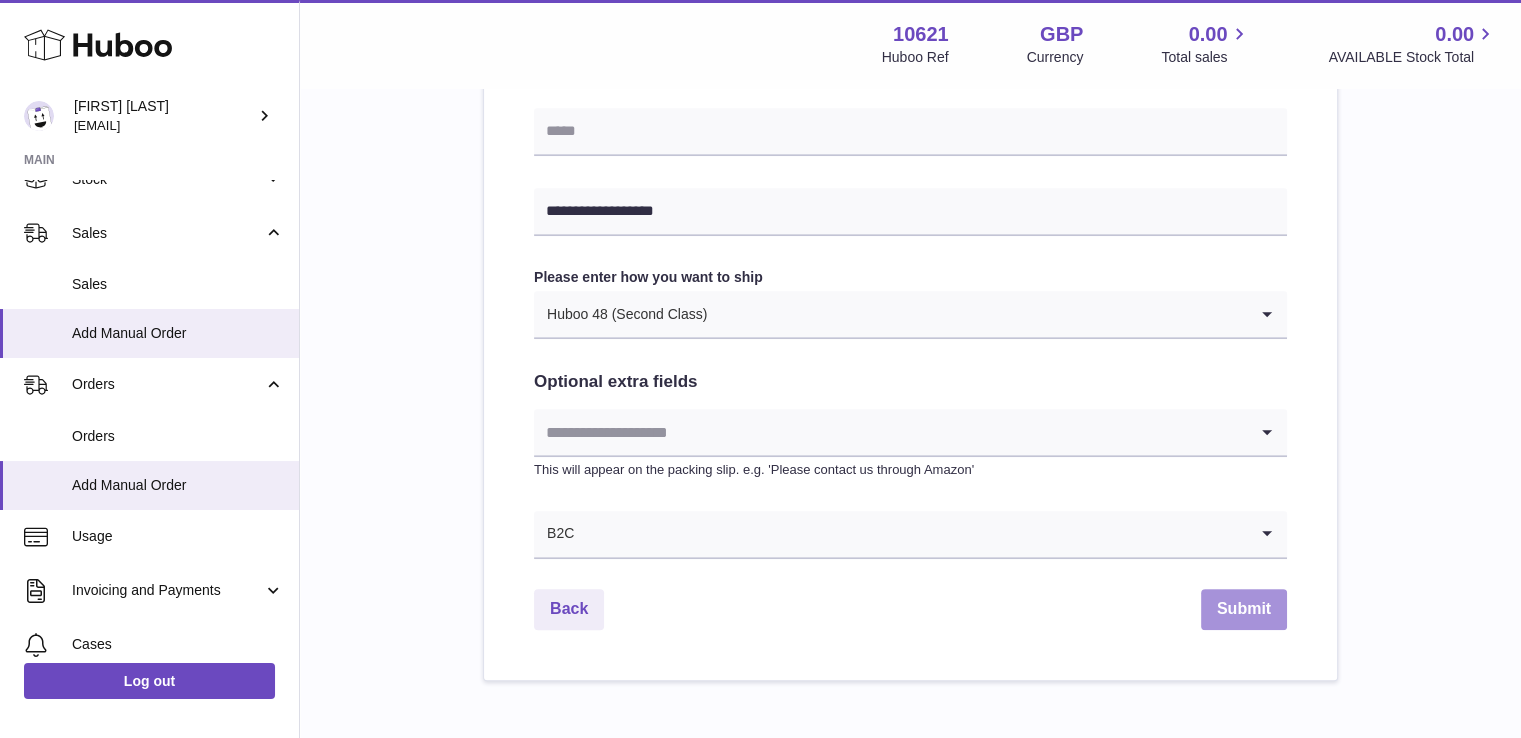 click on "Submit" at bounding box center [1244, 609] 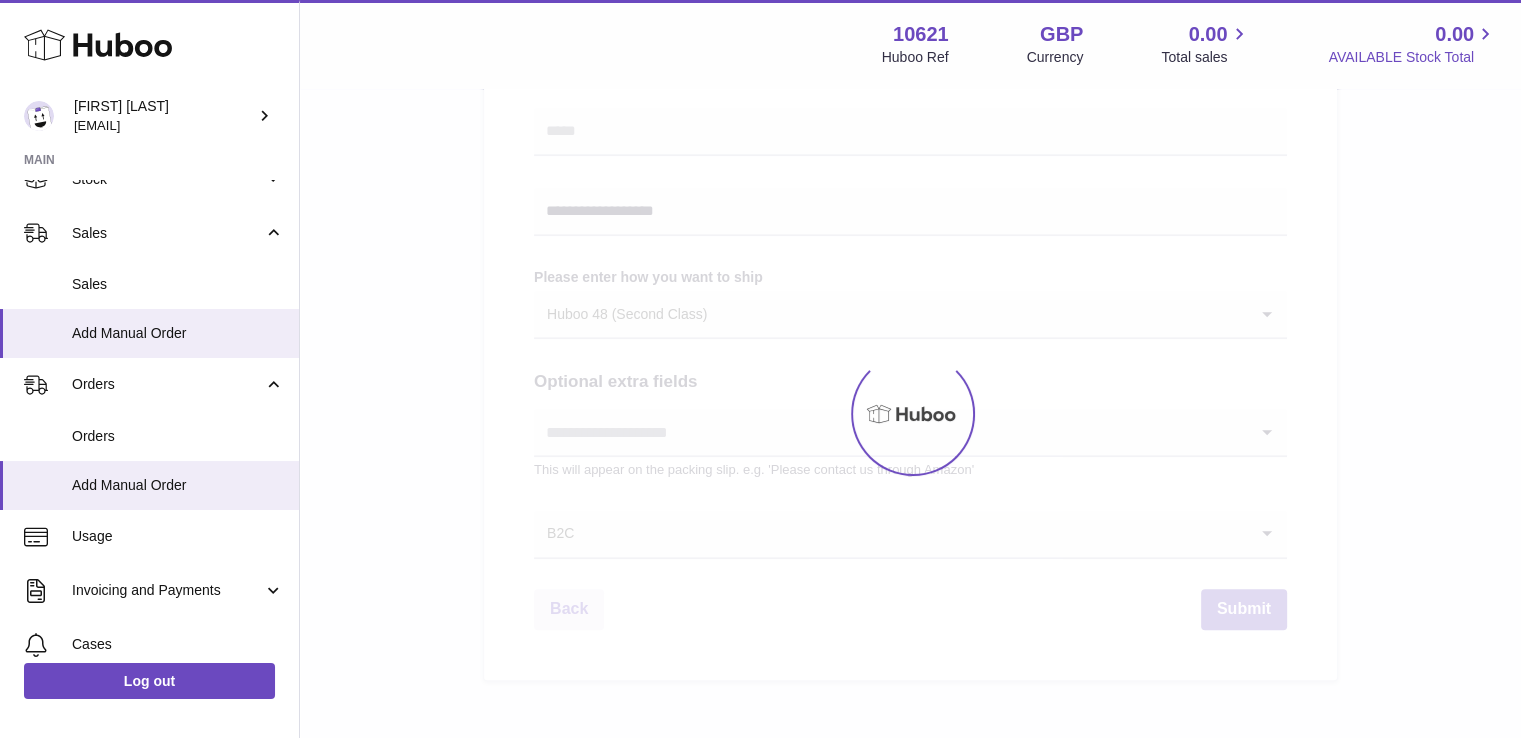 scroll, scrollTop: 0, scrollLeft: 0, axis: both 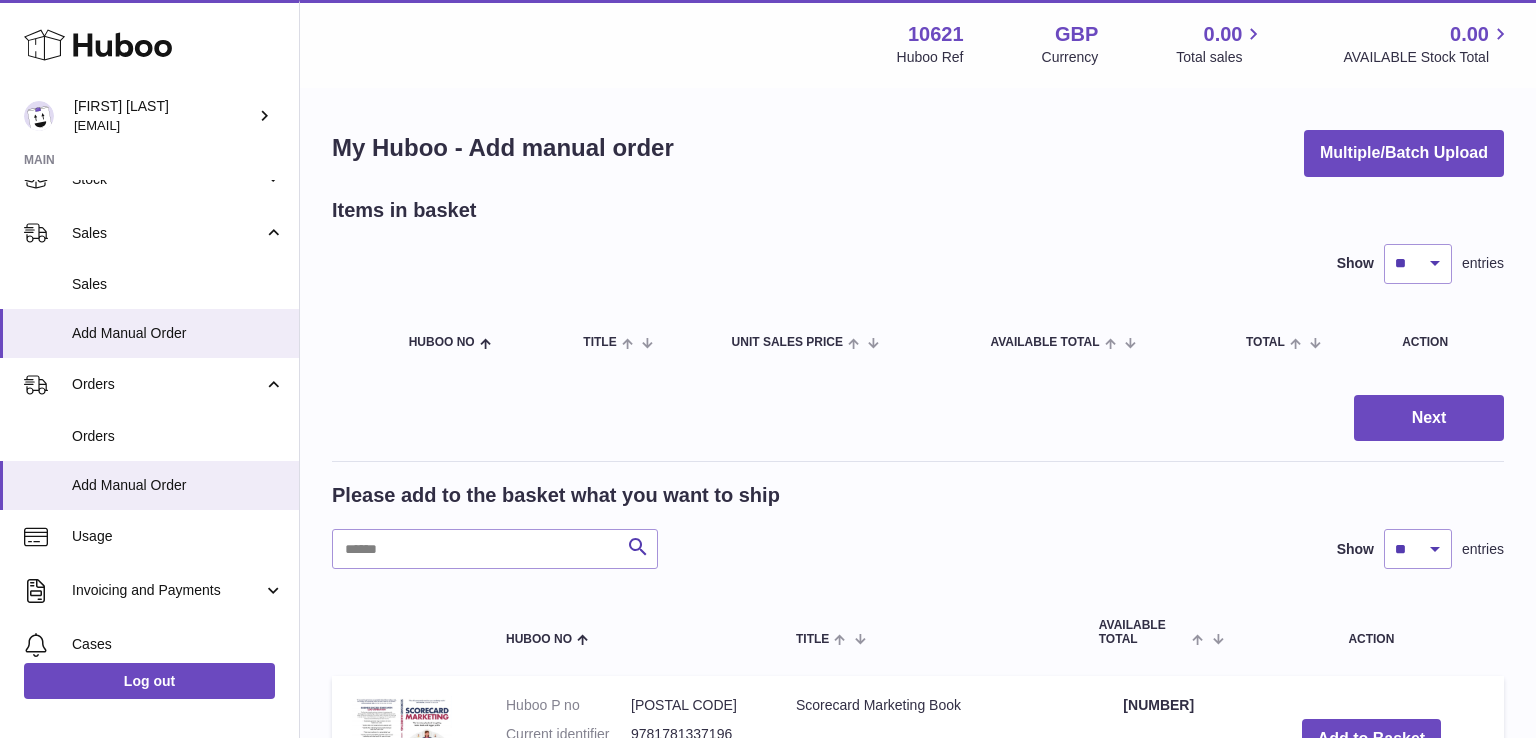 click at bounding box center [768, 369] 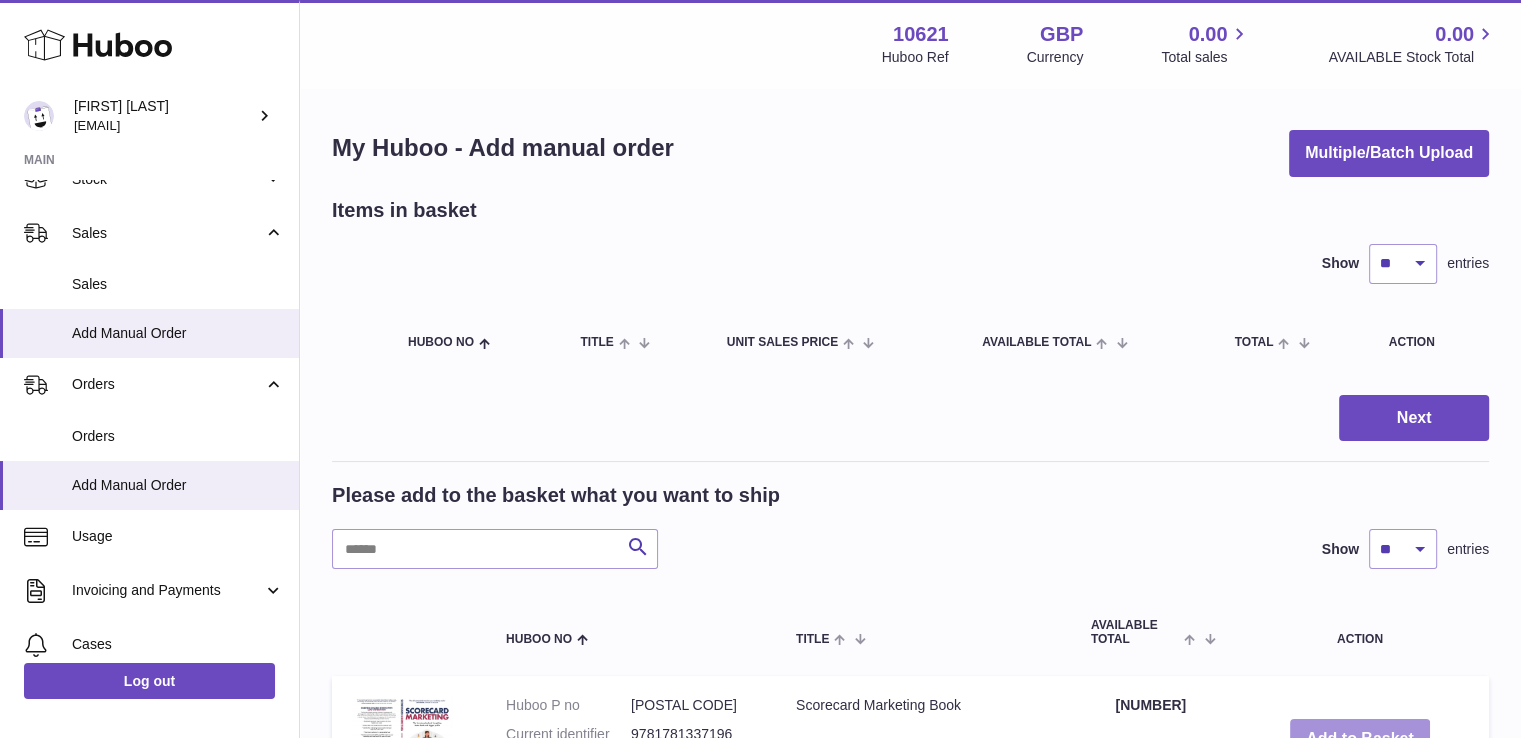 click on "Add to Basket" at bounding box center (1360, 739) 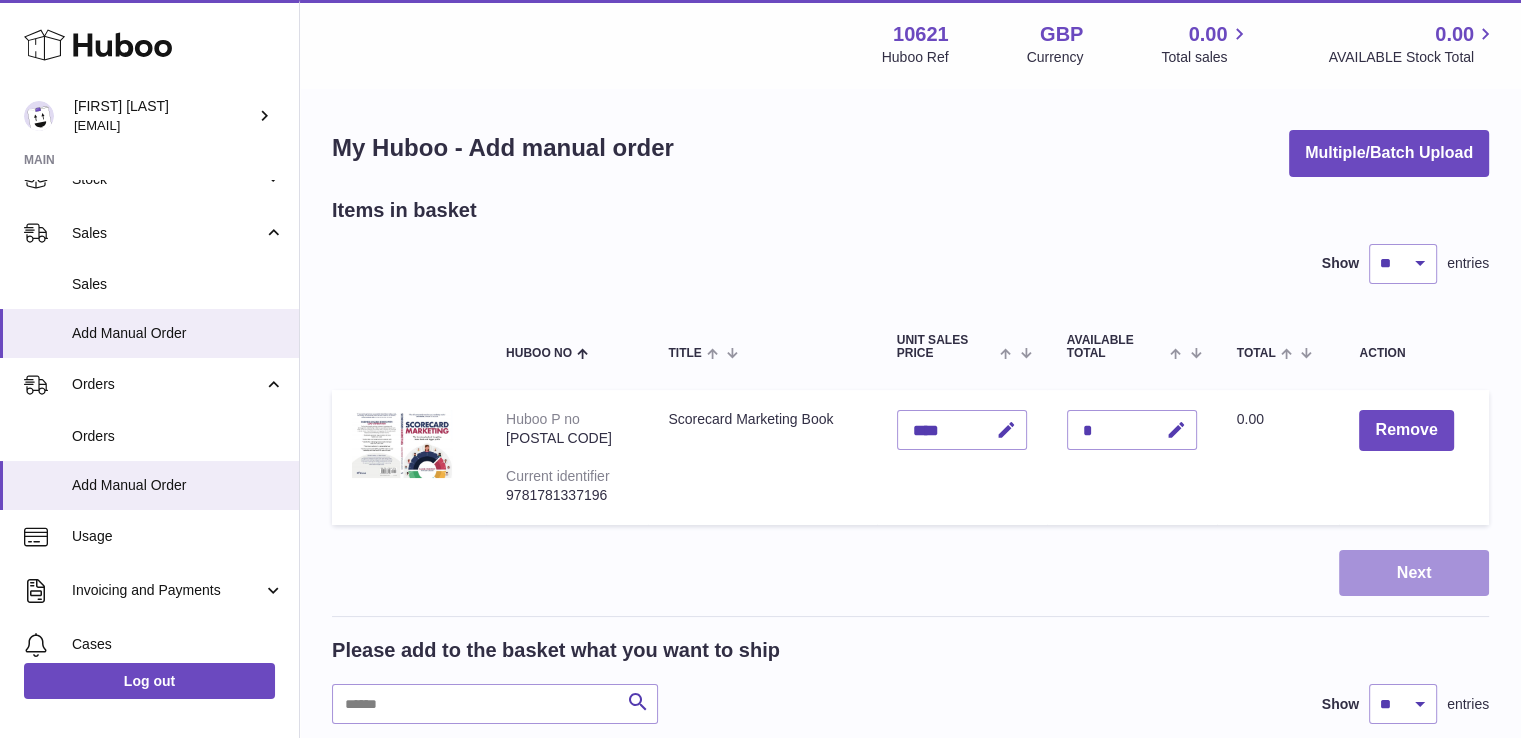 click on "Next" at bounding box center (1414, 573) 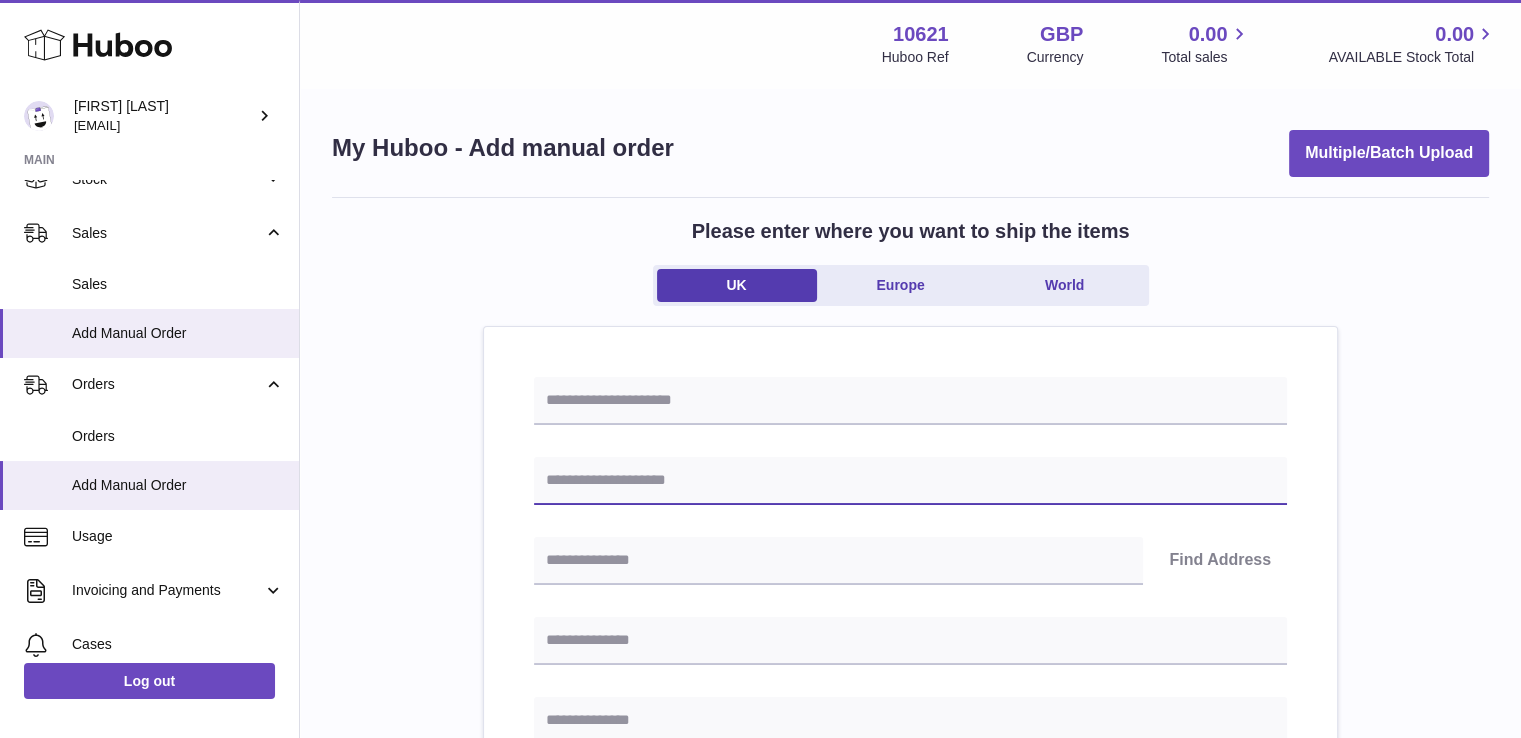 click at bounding box center [910, 481] 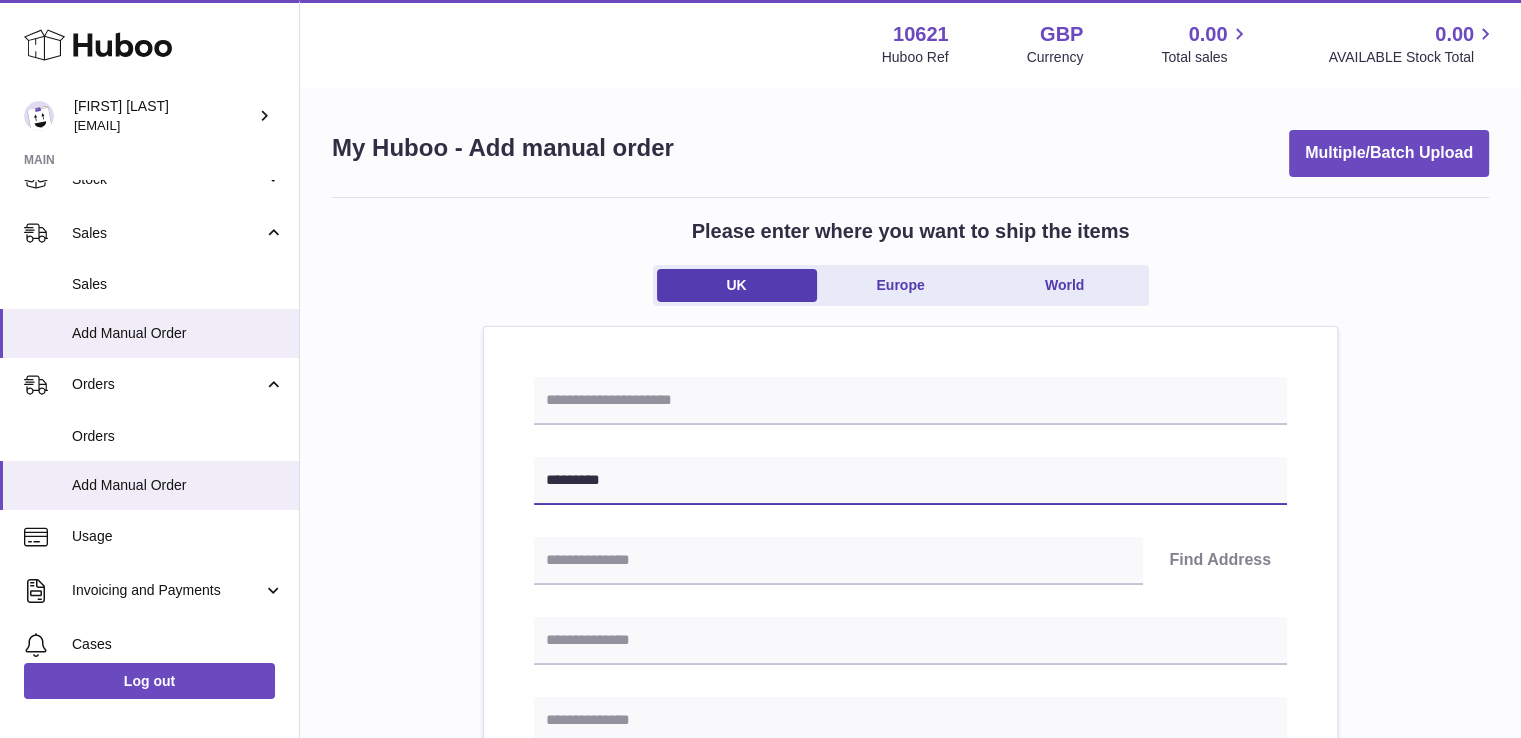 paste on "*******" 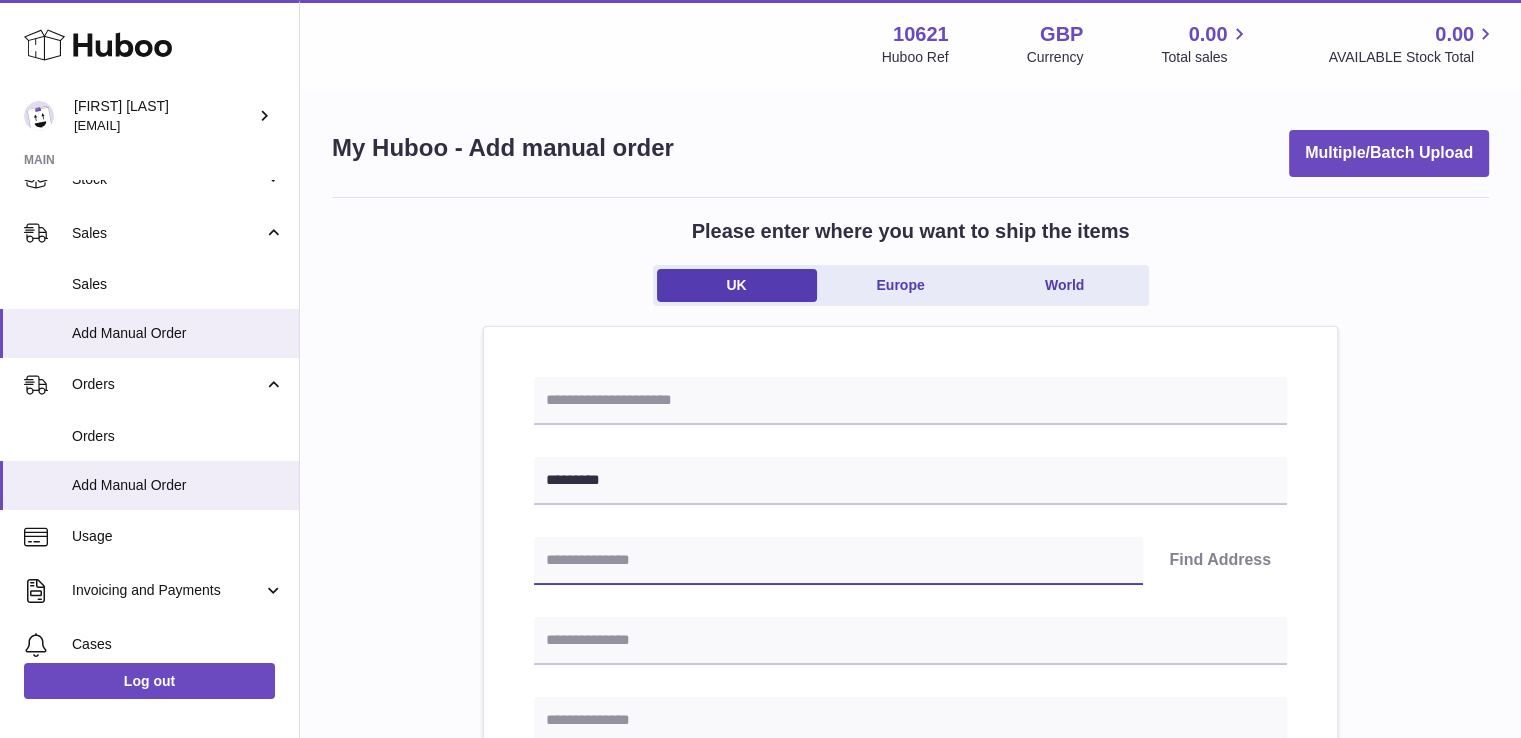 paste on "******" 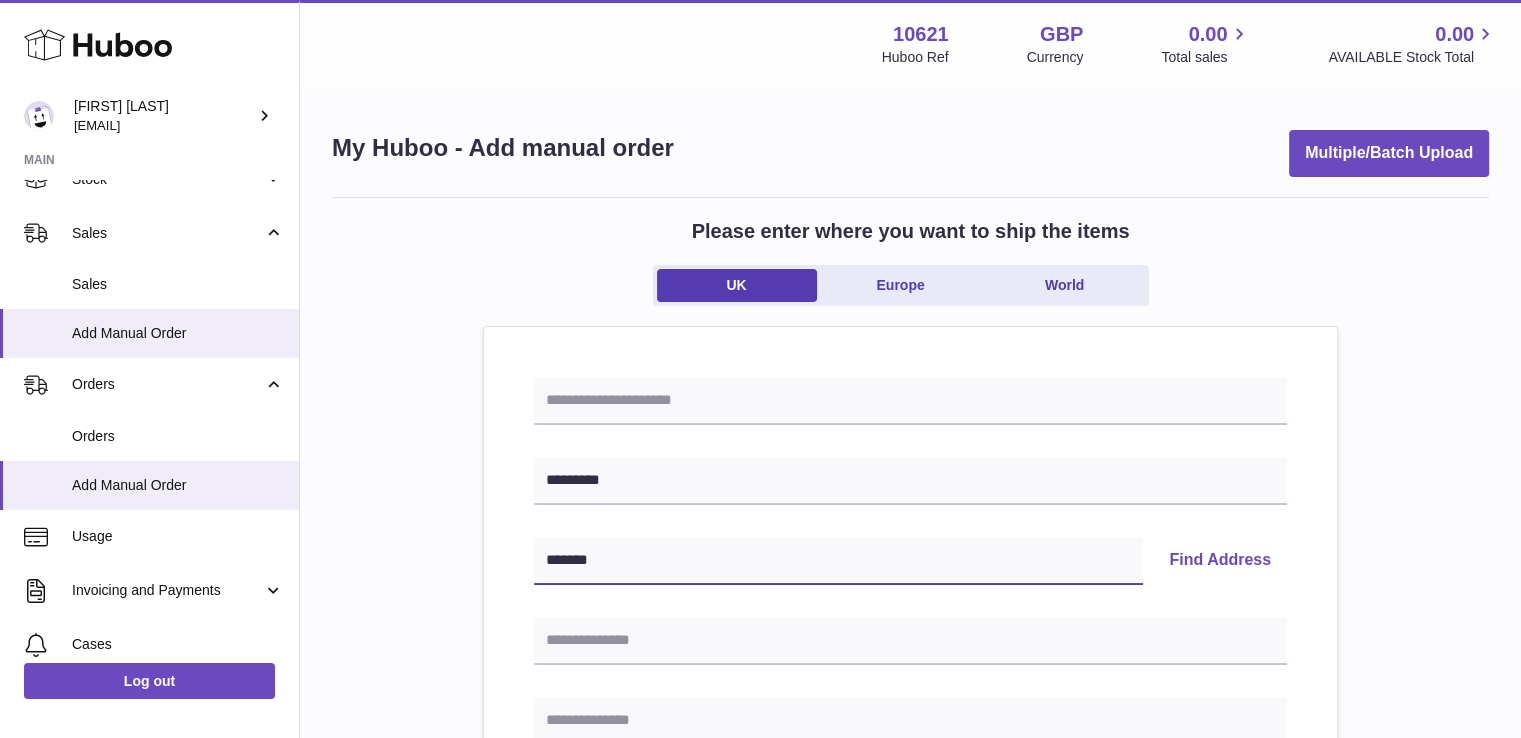 type on "*******" 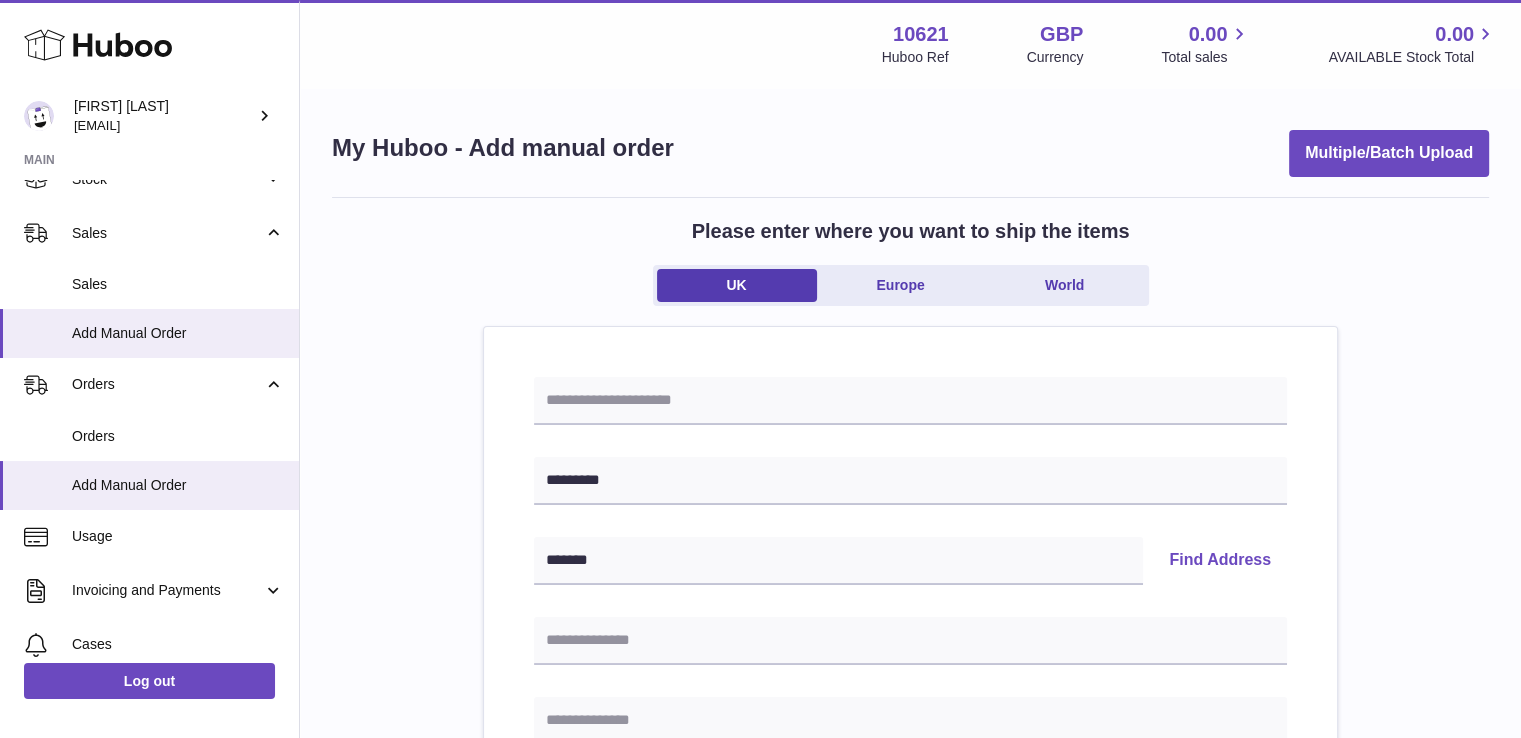type 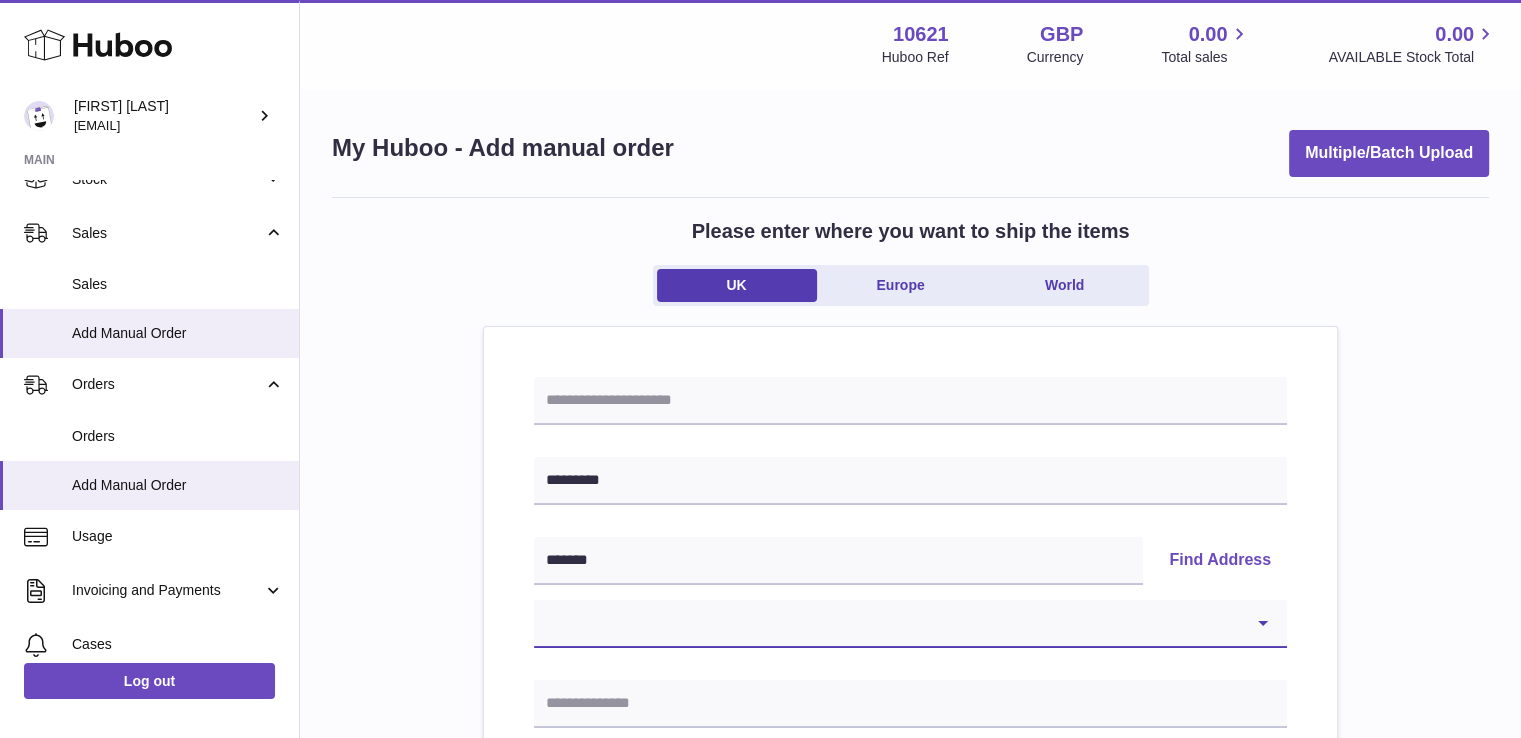 click on "**********" at bounding box center [910, 624] 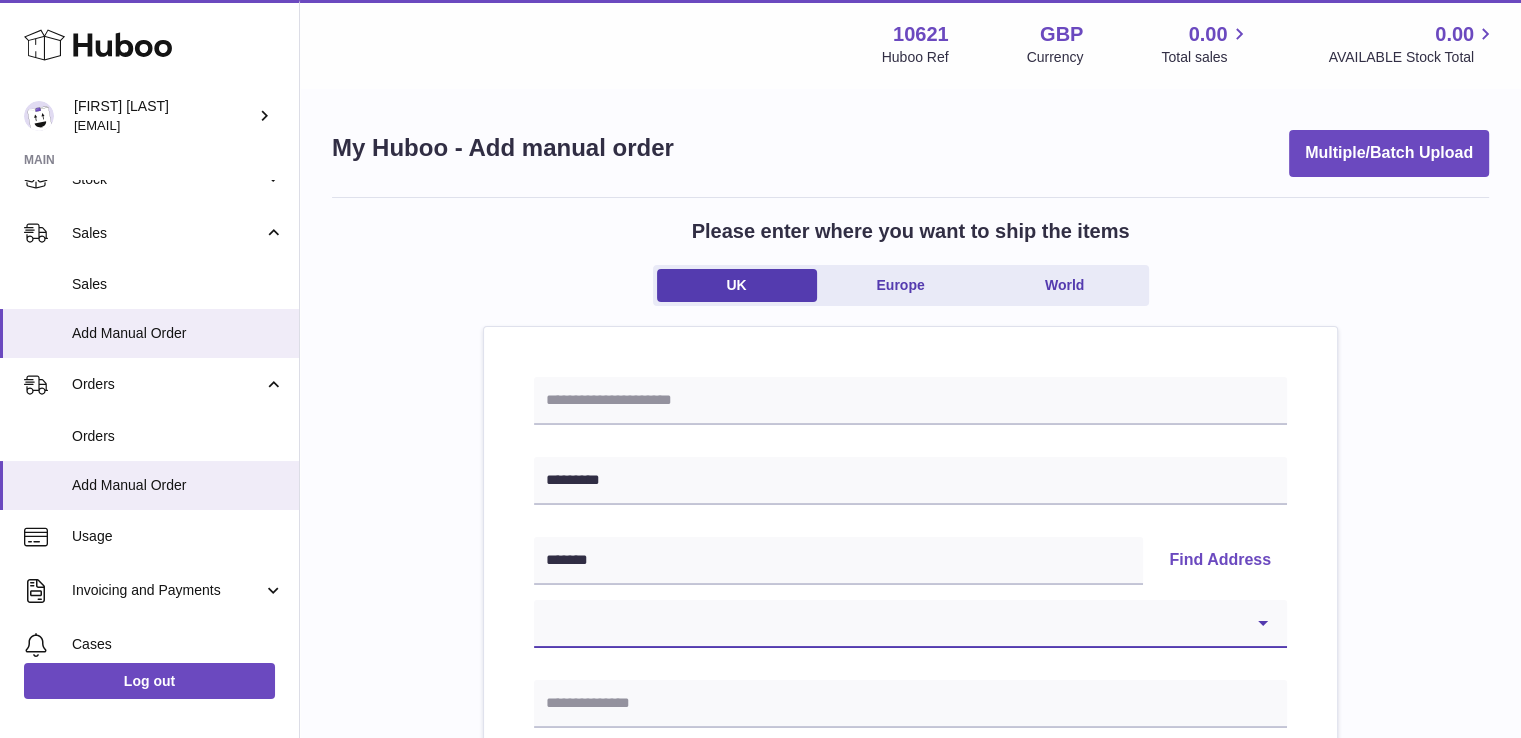 select on "**" 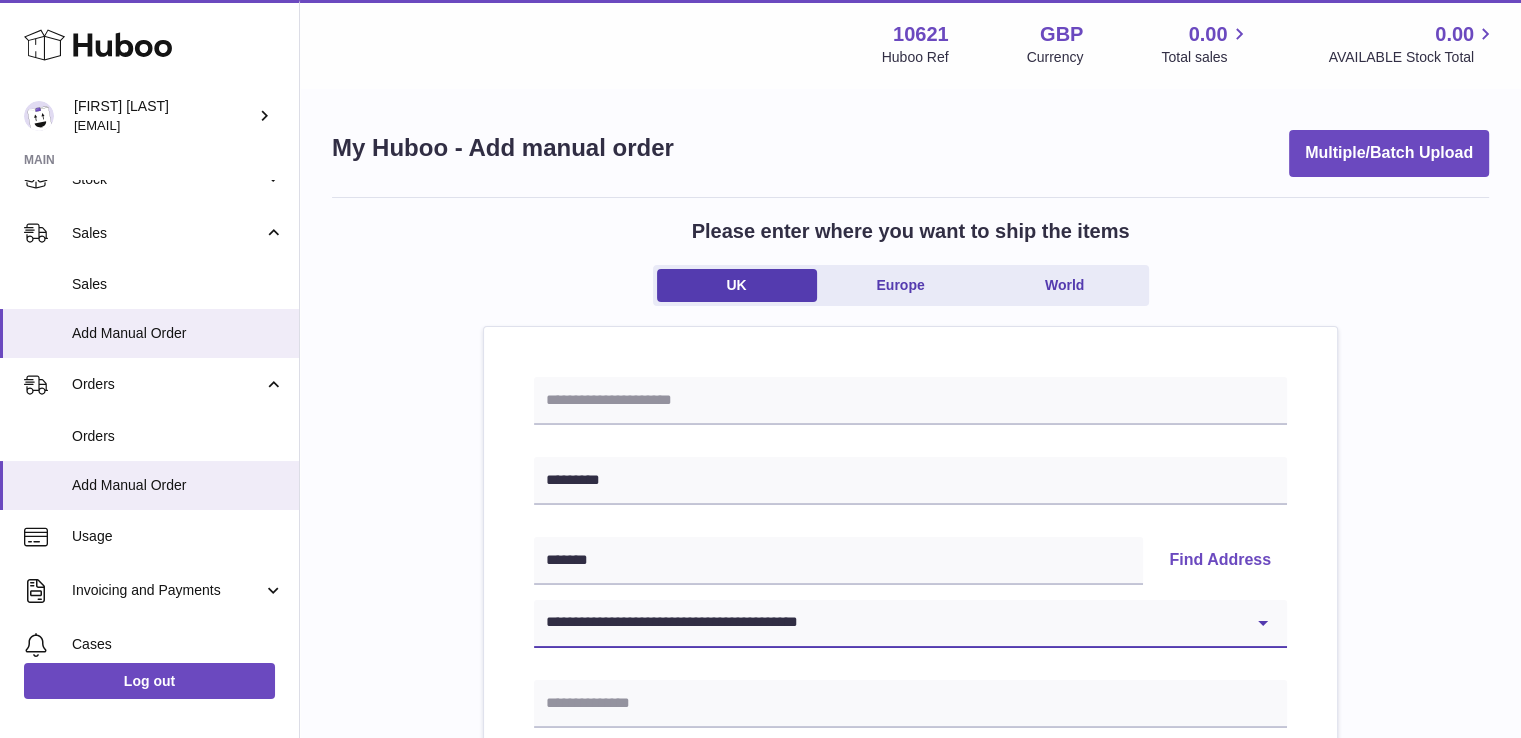 click on "**********" at bounding box center [910, 624] 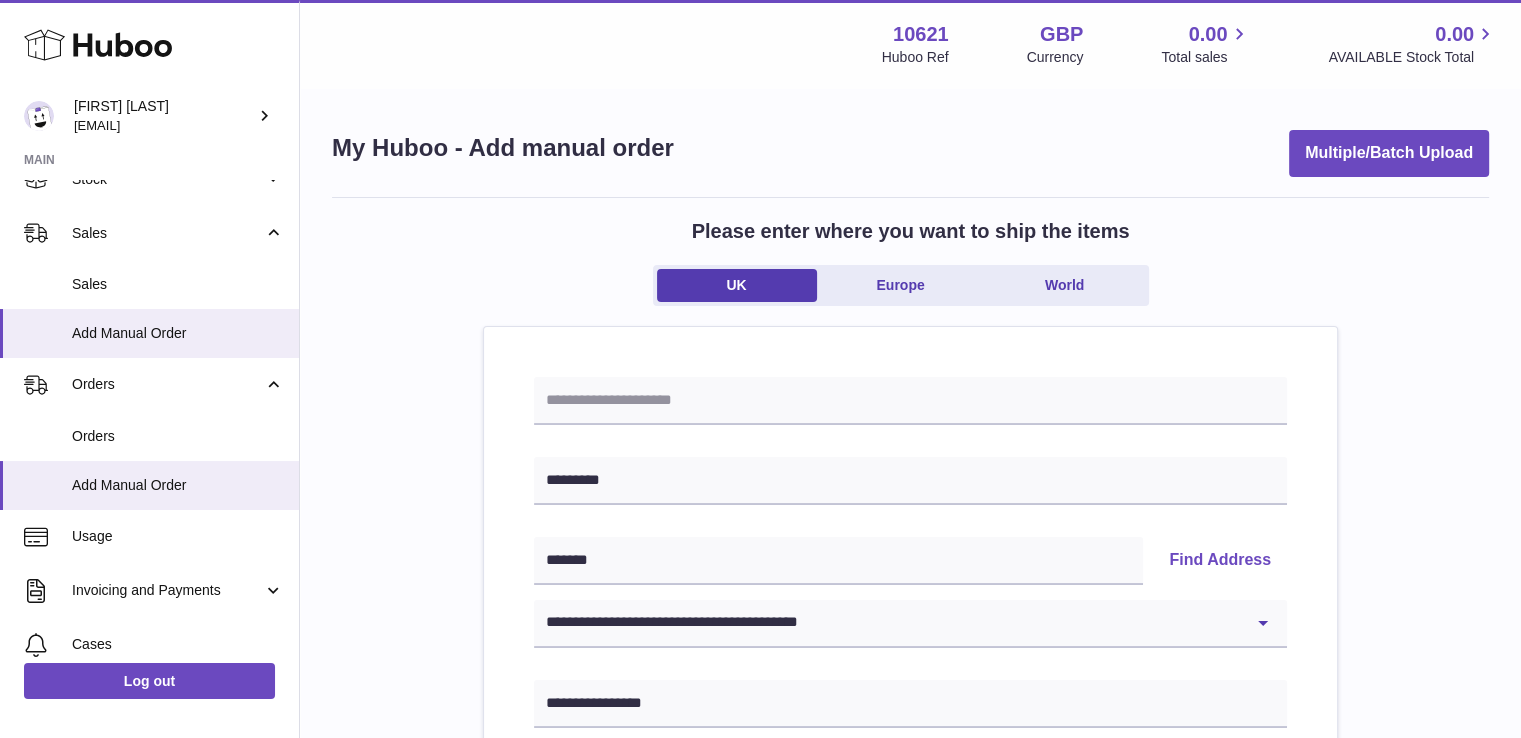 click on "**********" at bounding box center (910, 925) 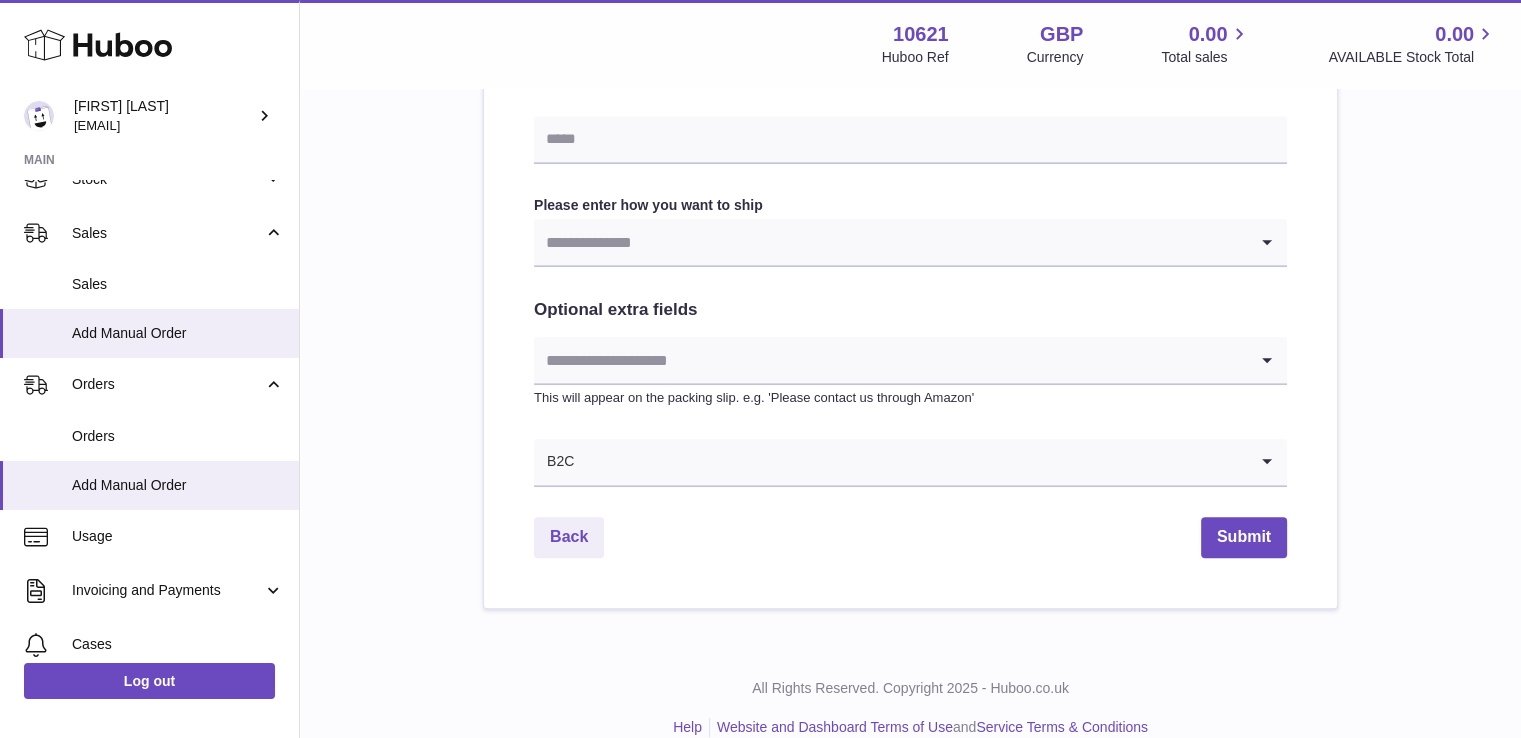 scroll, scrollTop: 1044, scrollLeft: 0, axis: vertical 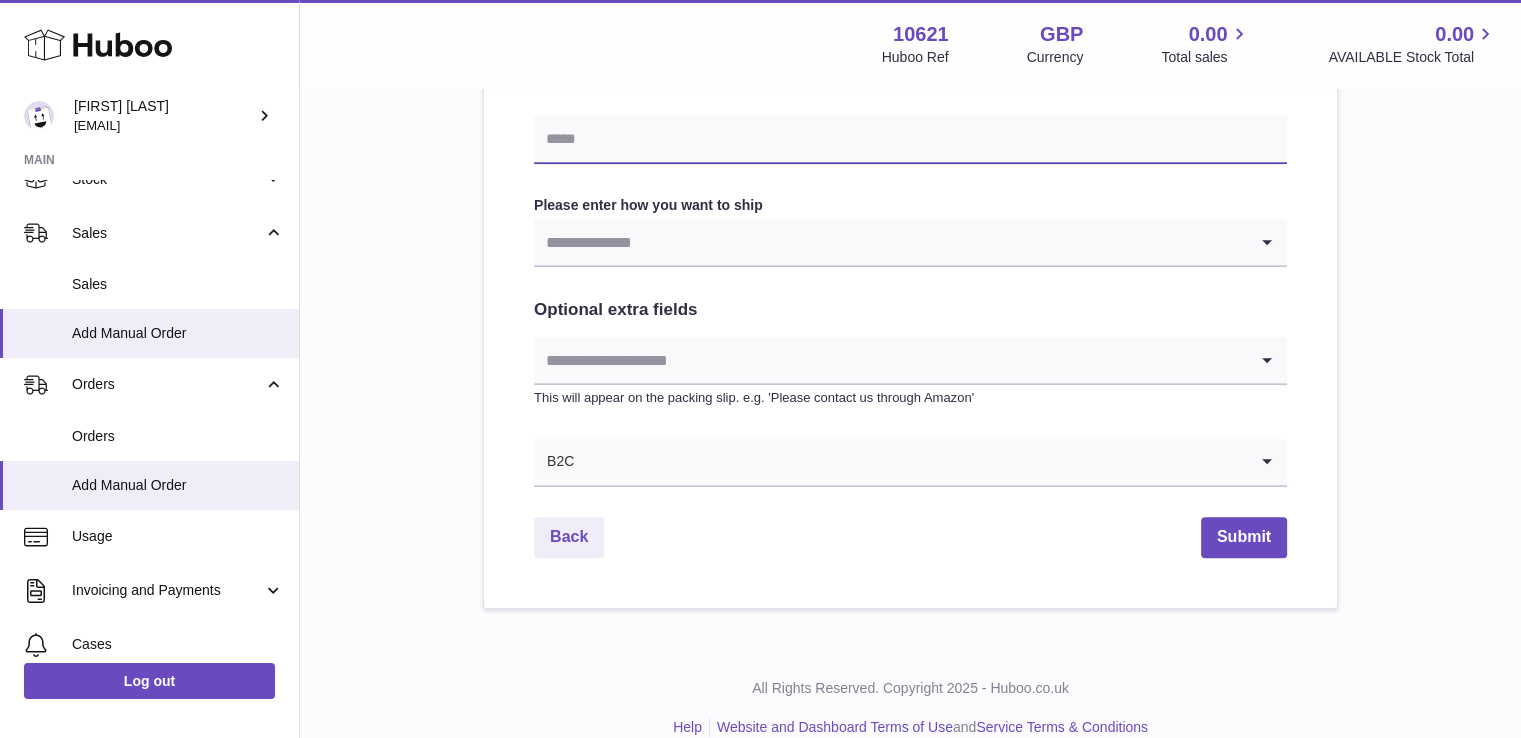 click at bounding box center (910, 140) 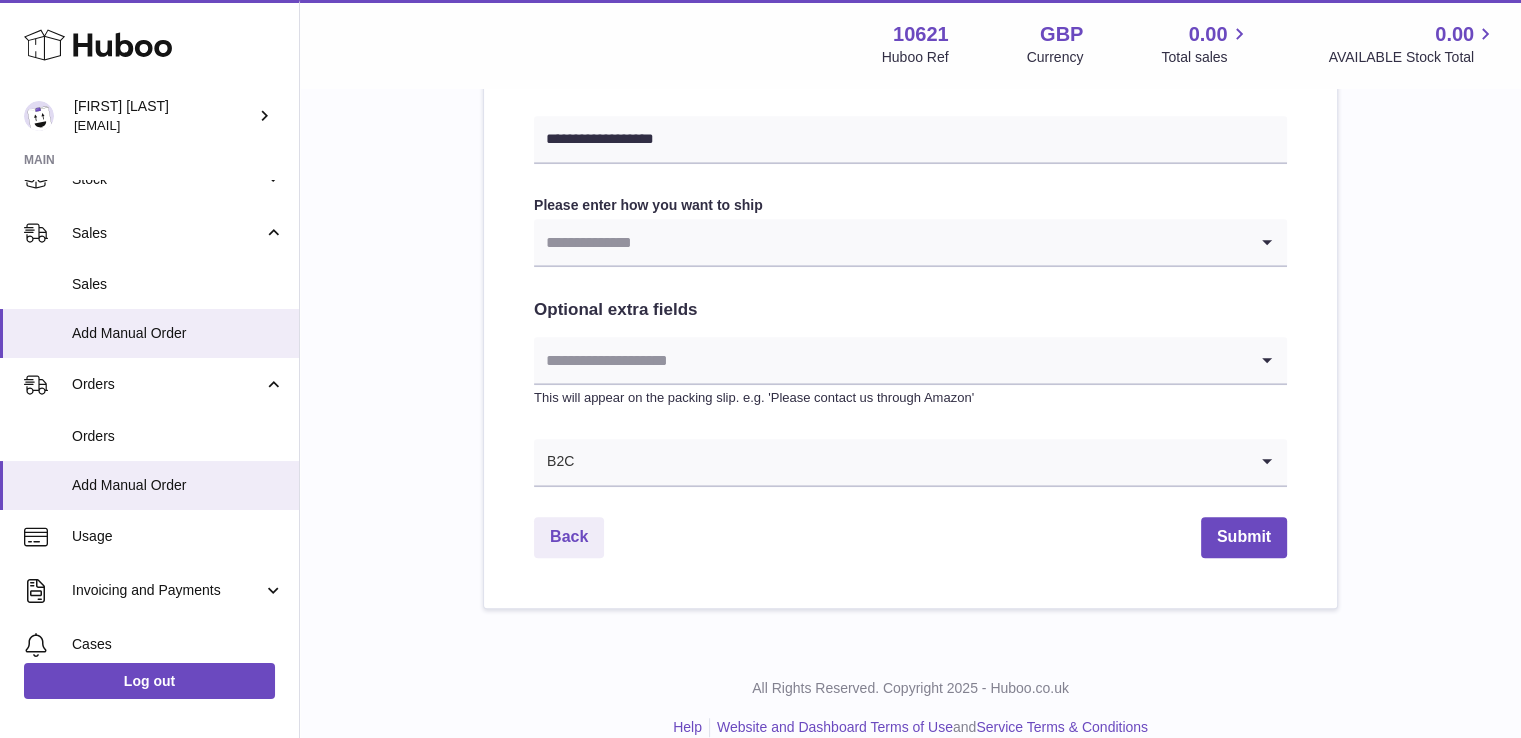 click at bounding box center [890, 242] 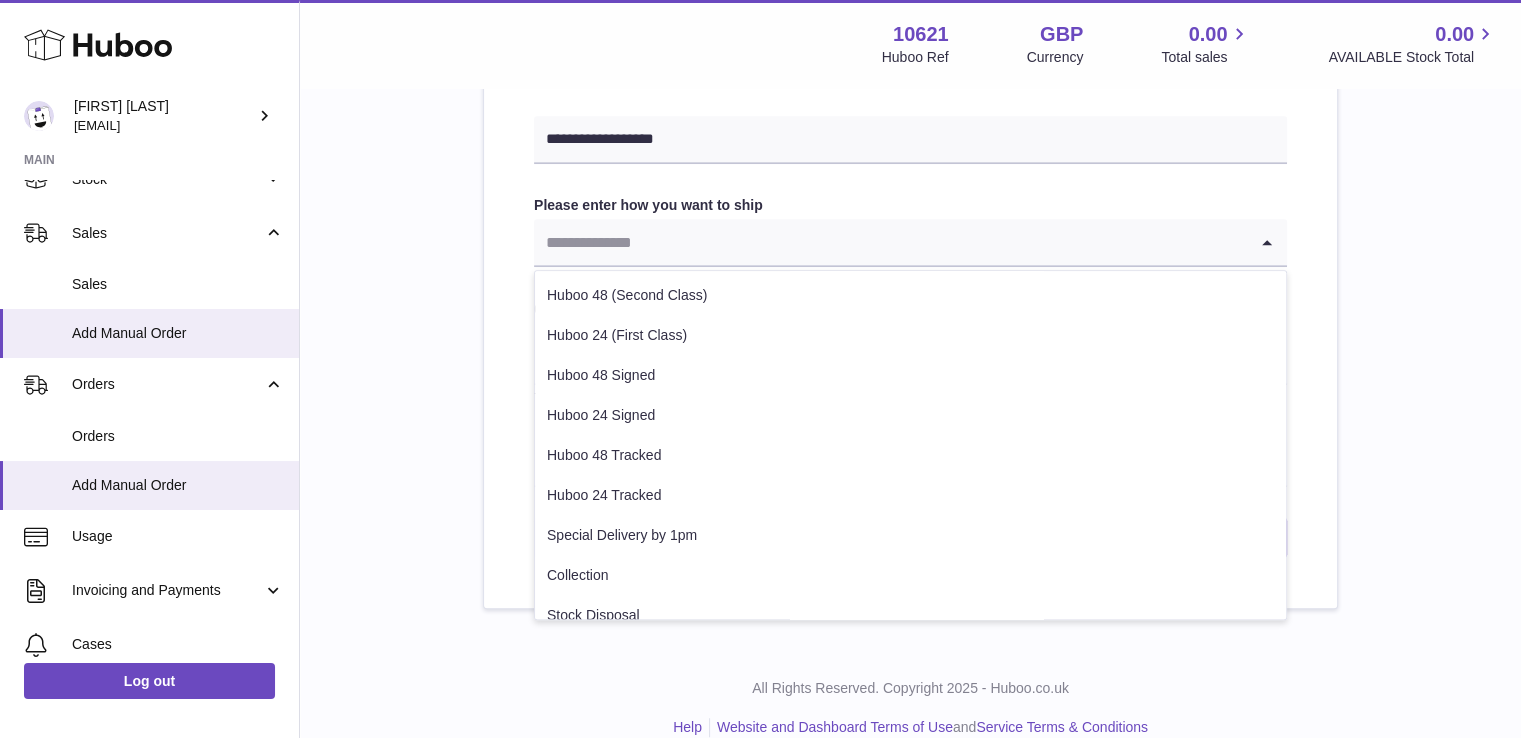 click on "**********" at bounding box center [910, -90] 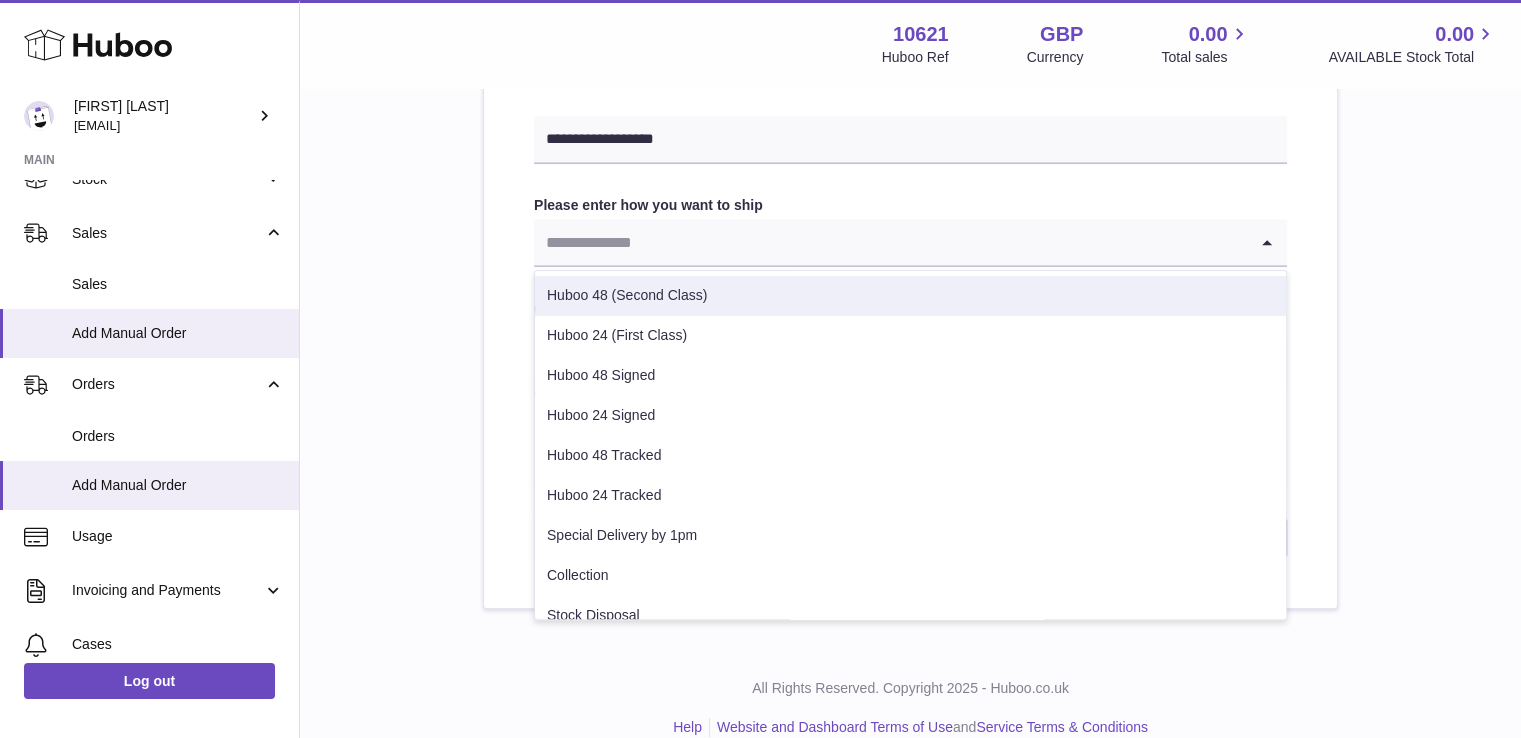 click on "Huboo 48 (Second Class)" at bounding box center [910, 296] 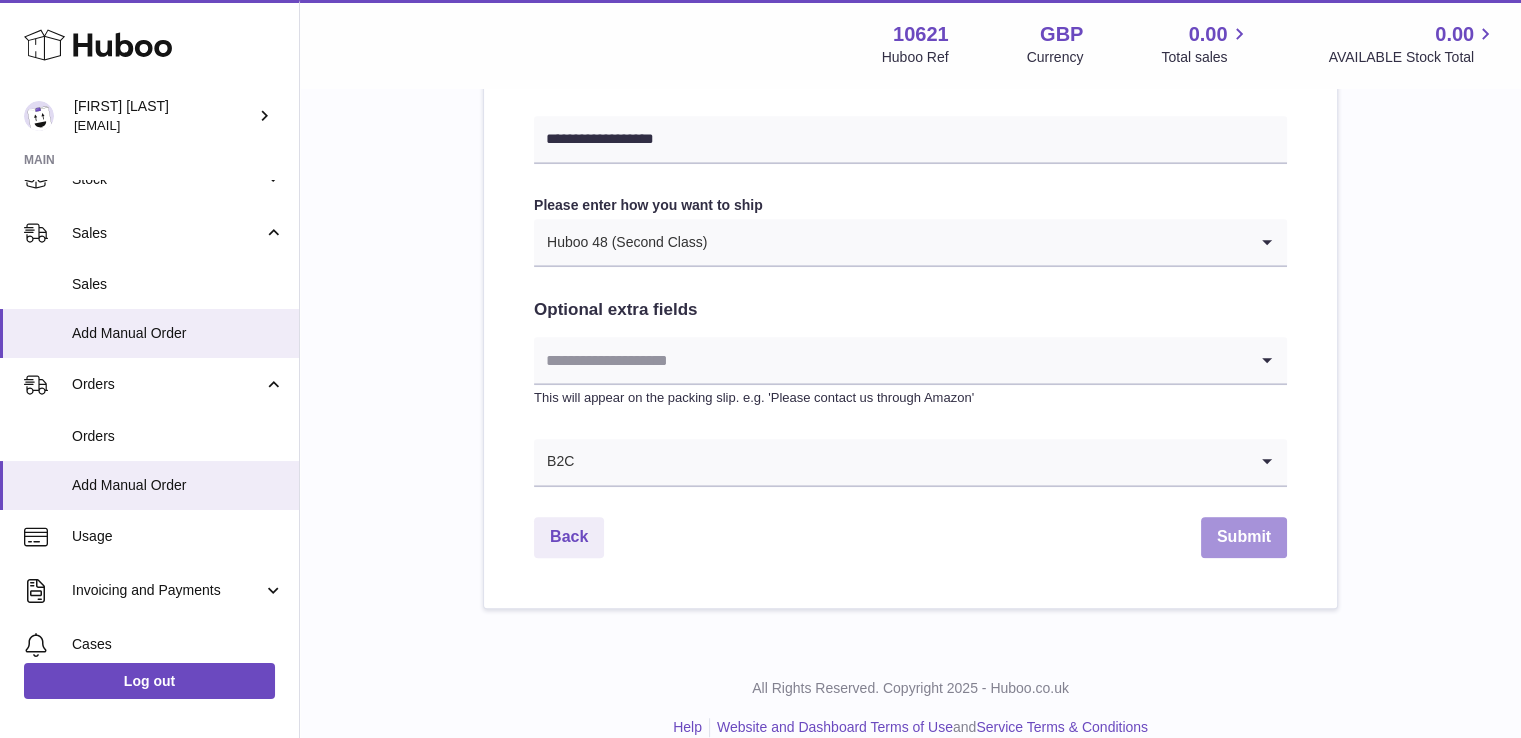 click on "Submit" at bounding box center (1244, 537) 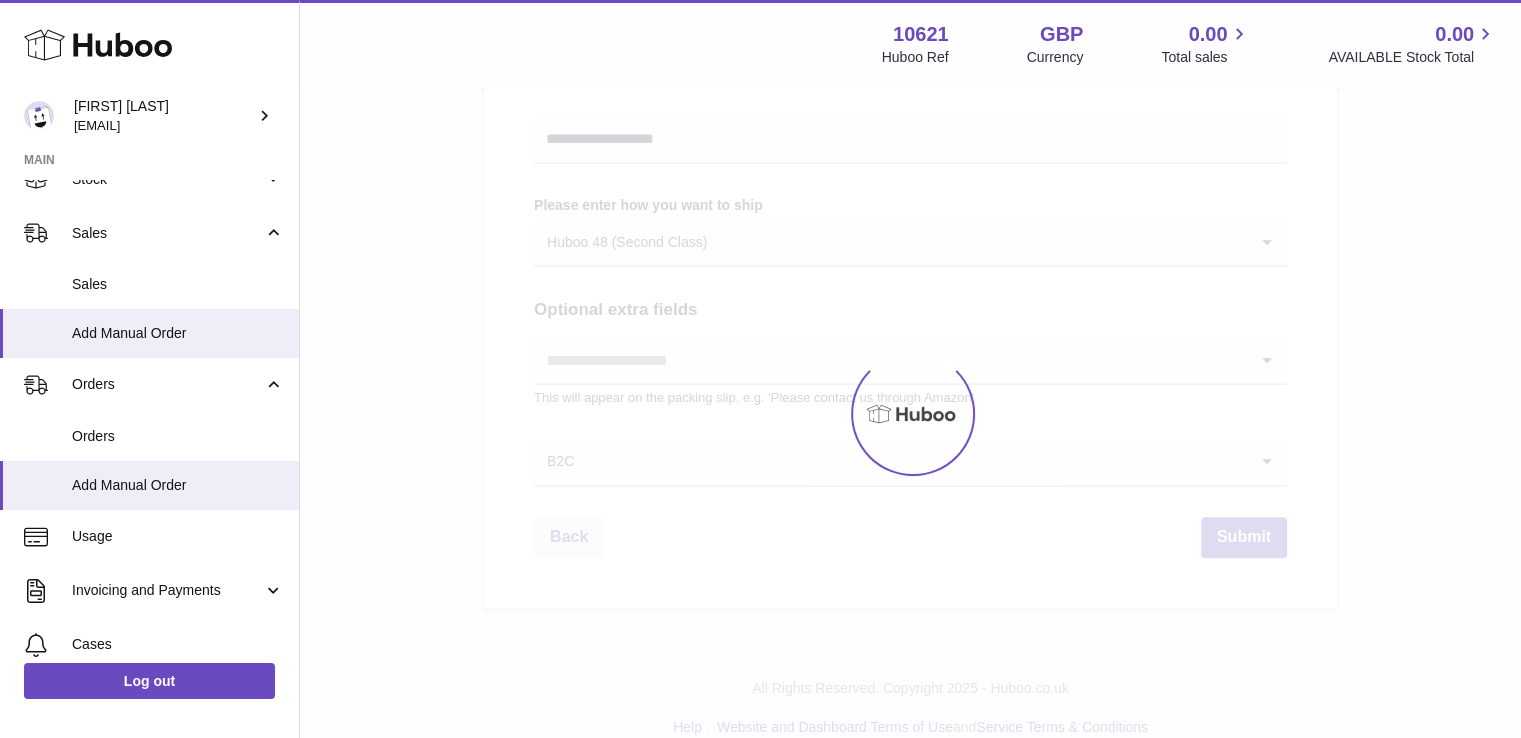 scroll, scrollTop: 0, scrollLeft: 0, axis: both 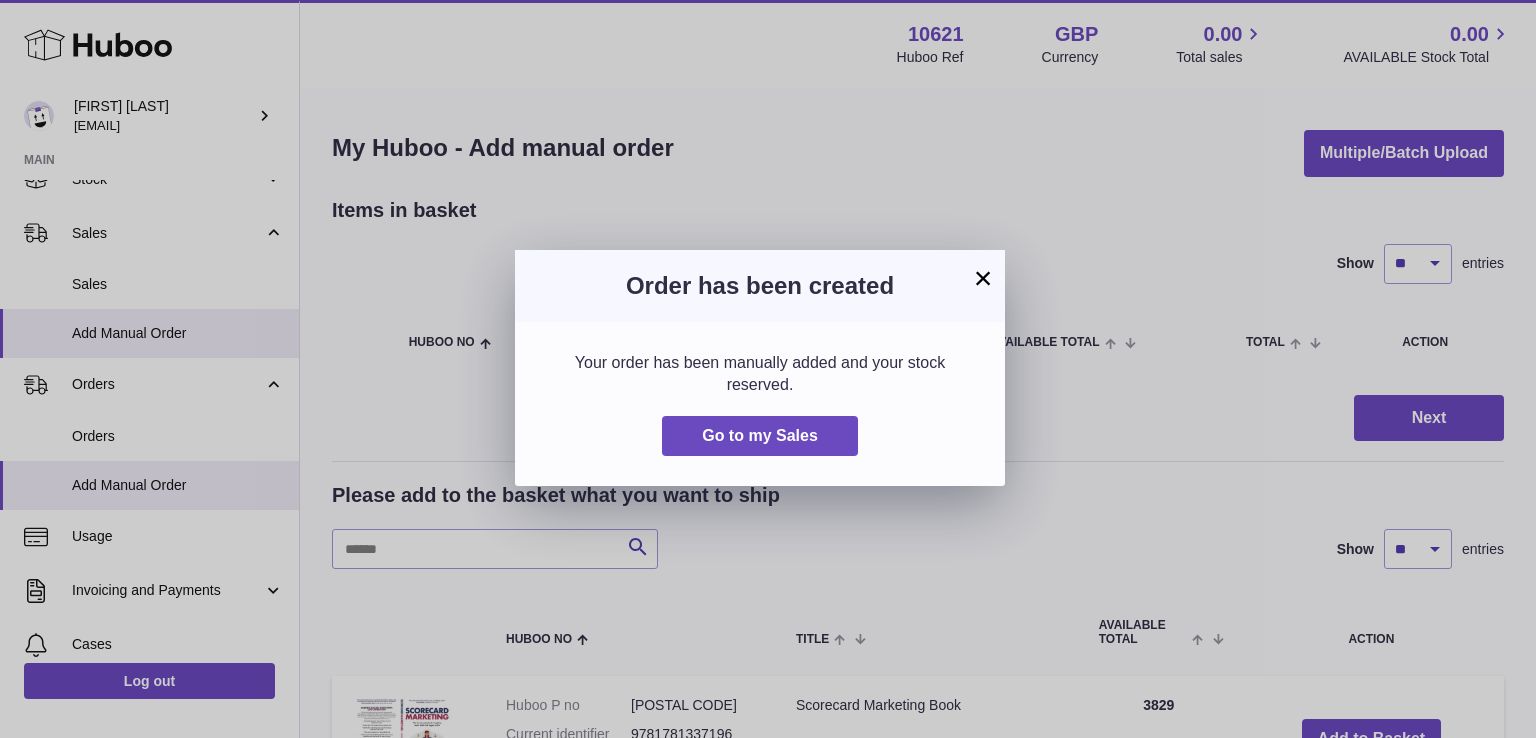 click on "×   Order has been created
Your order has been manually added and your stock reserved.
Go to my Sales" at bounding box center [768, 369] 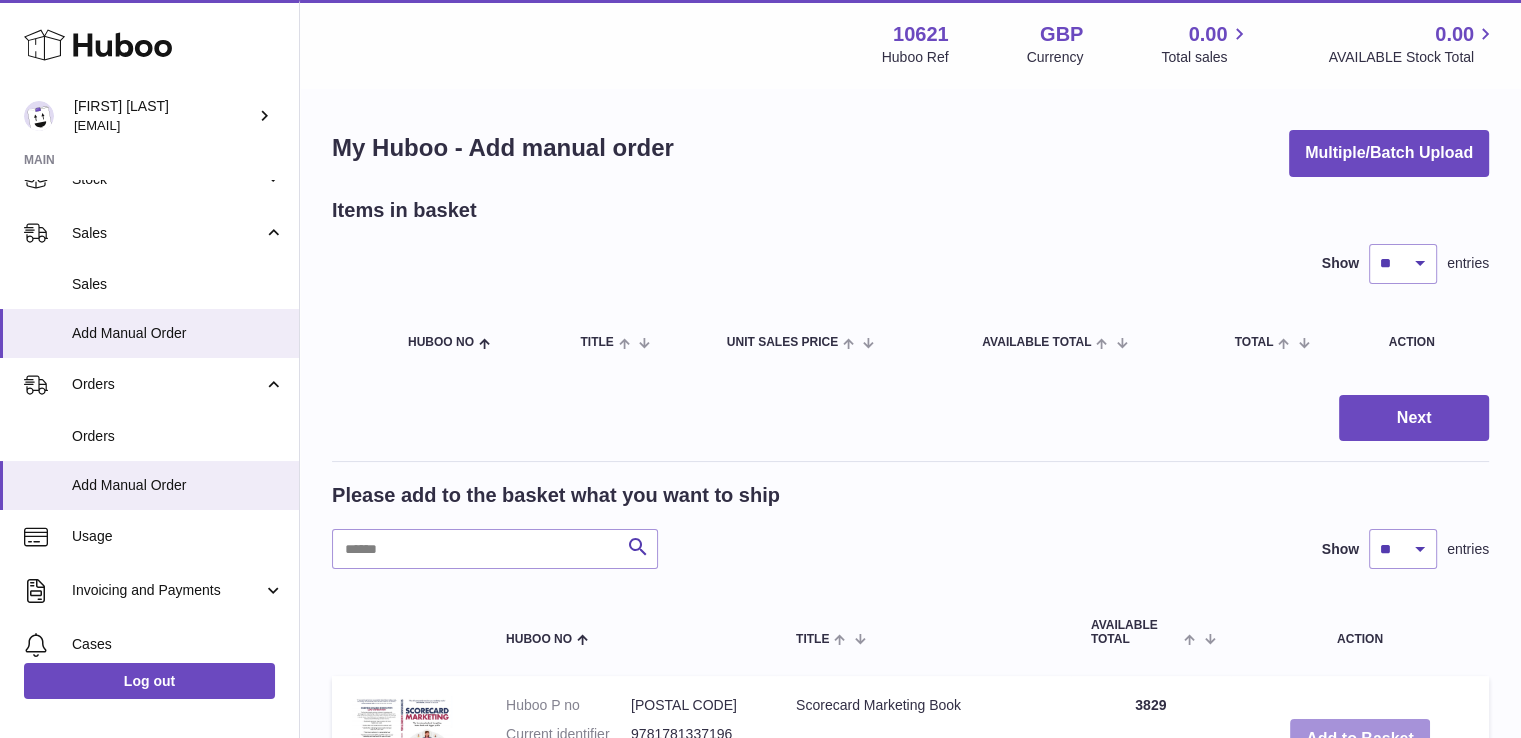 click on "Add to Basket" at bounding box center [1360, 739] 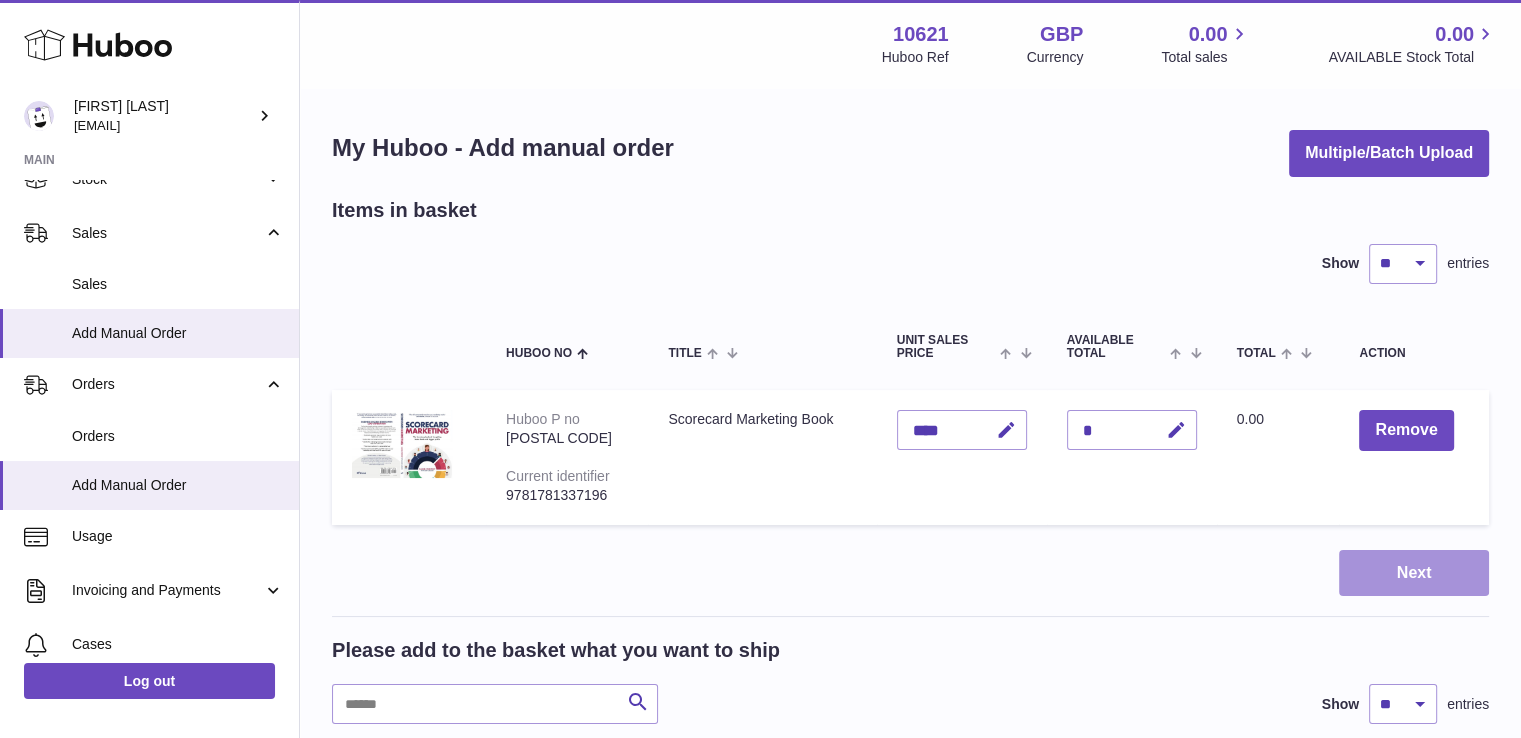 click on "Next" at bounding box center [1414, 573] 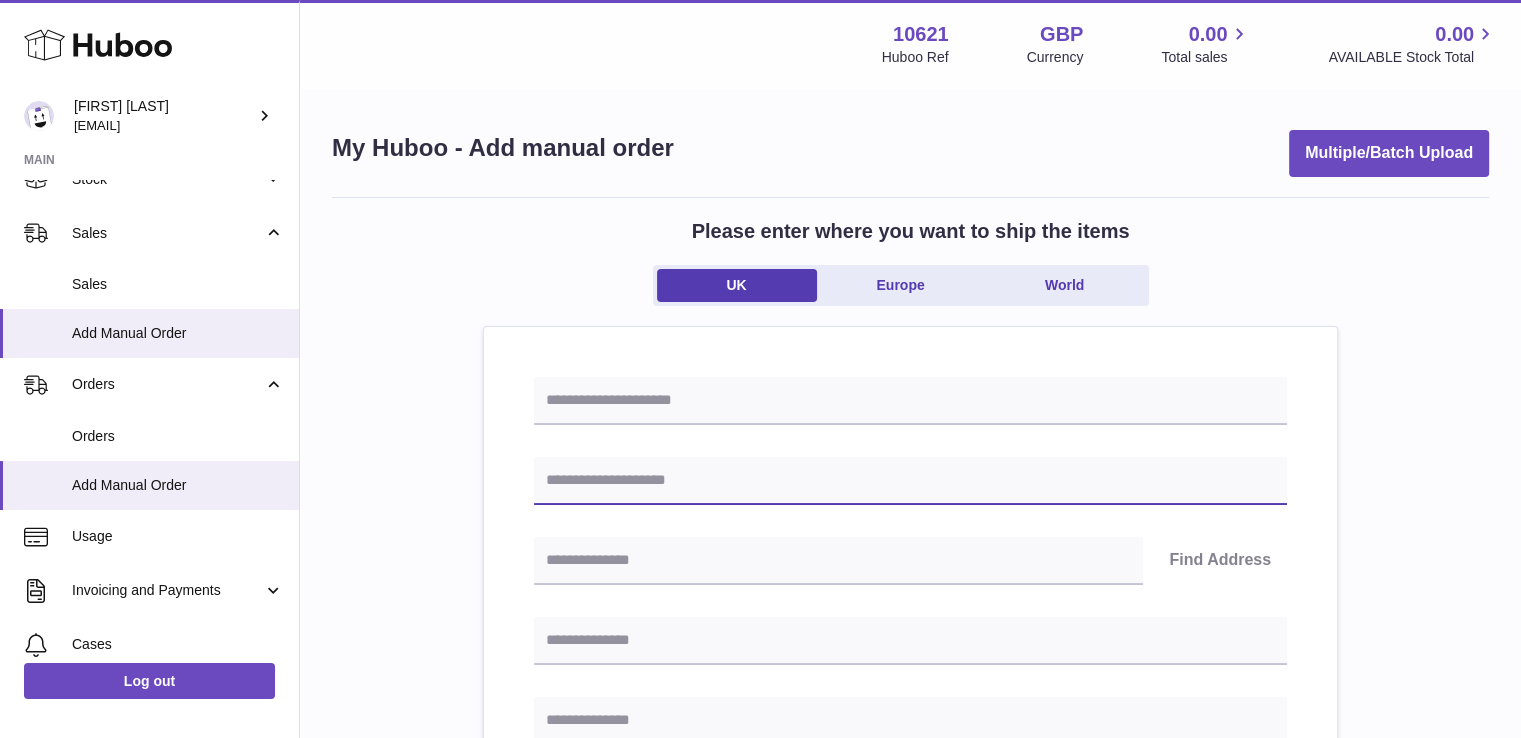 drag, startPoint x: 826, startPoint y: 471, endPoint x: 800, endPoint y: 433, distance: 46.043457 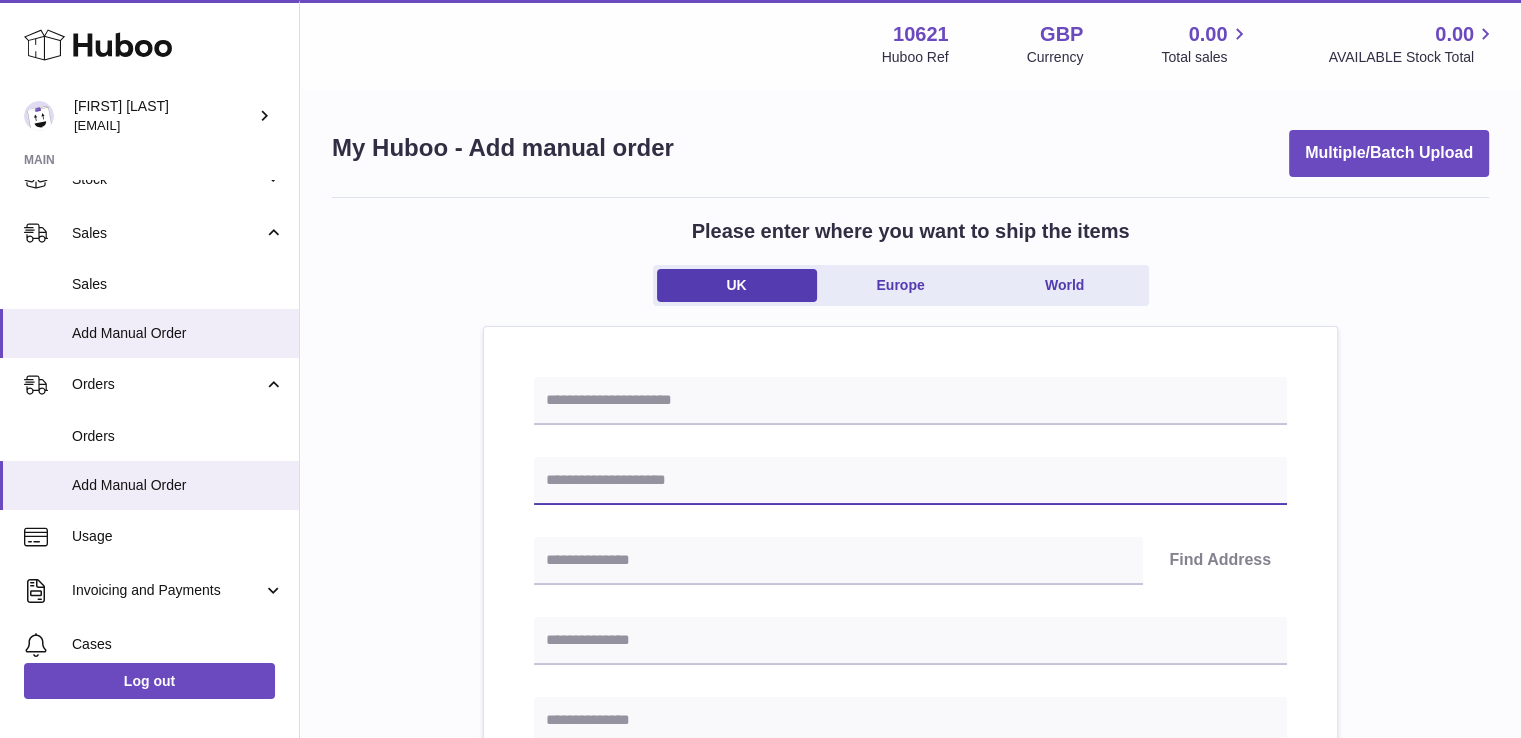 click at bounding box center [910, 481] 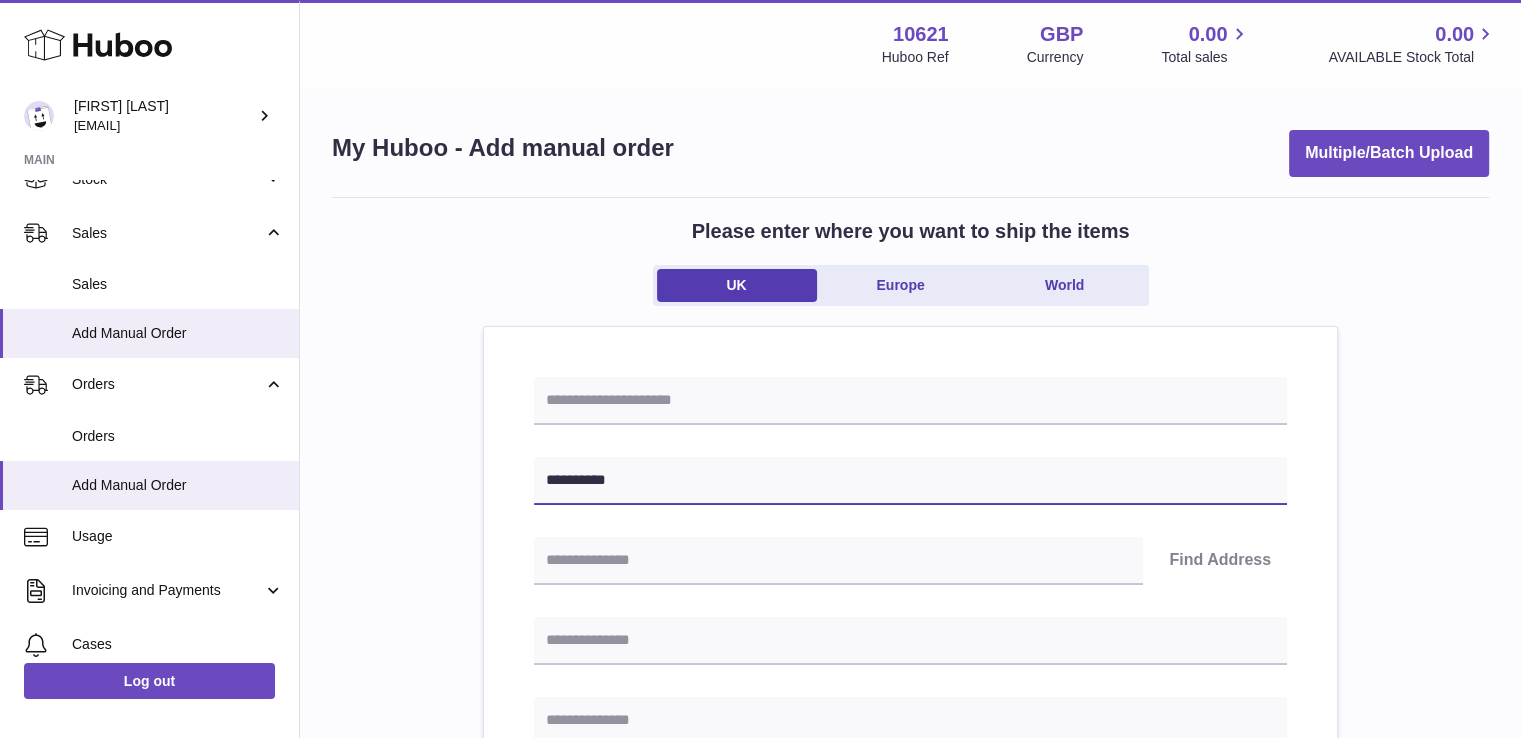 type on "**********" 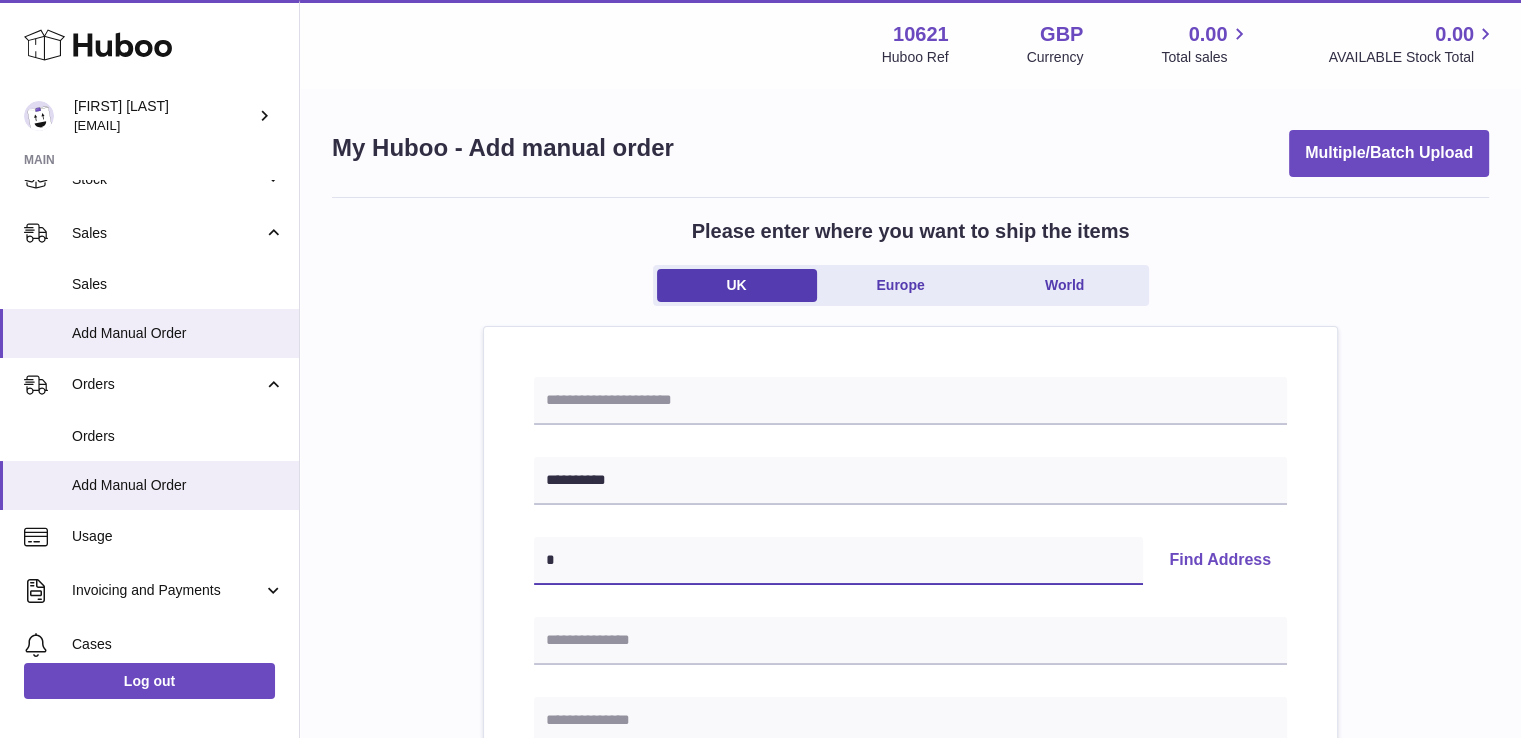 paste on "*******" 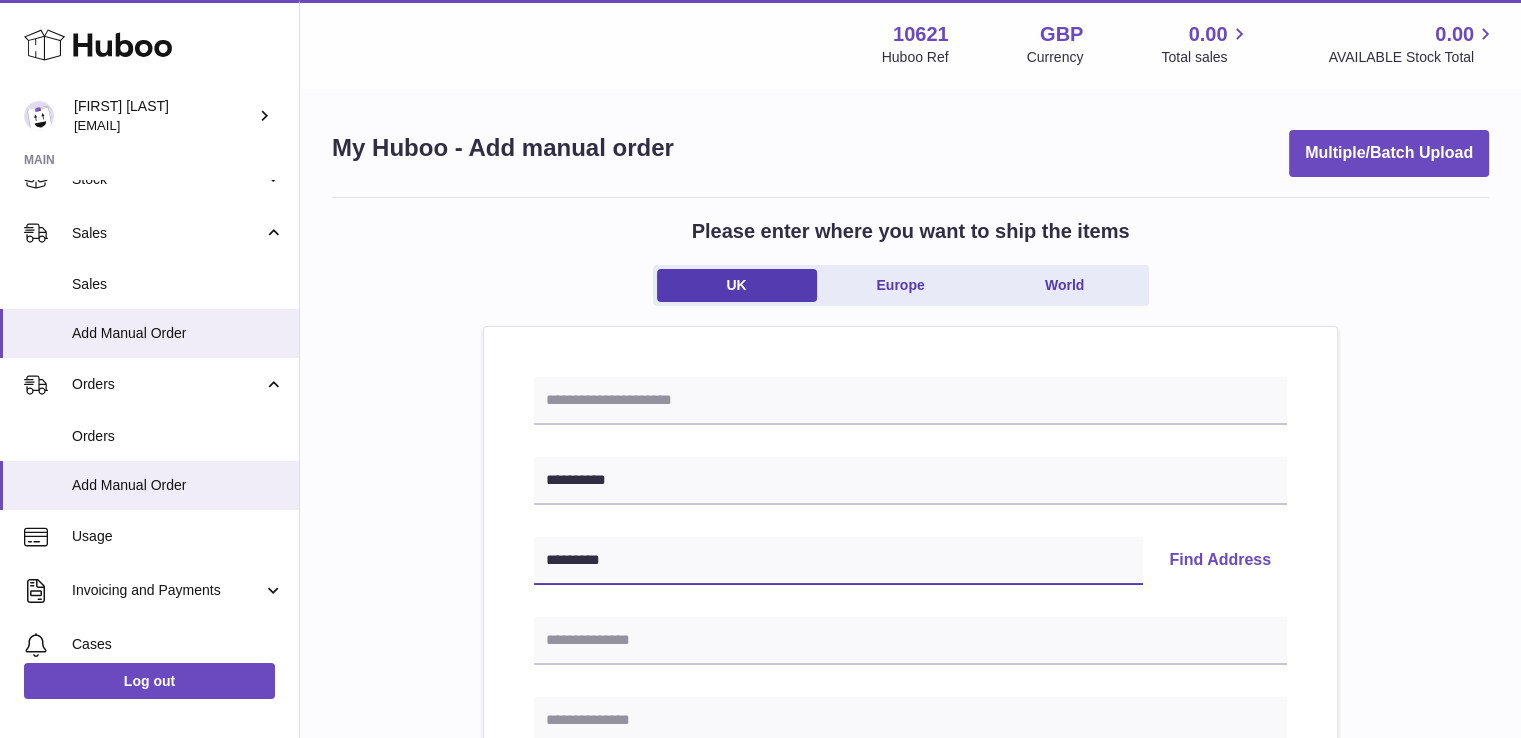 type on "********" 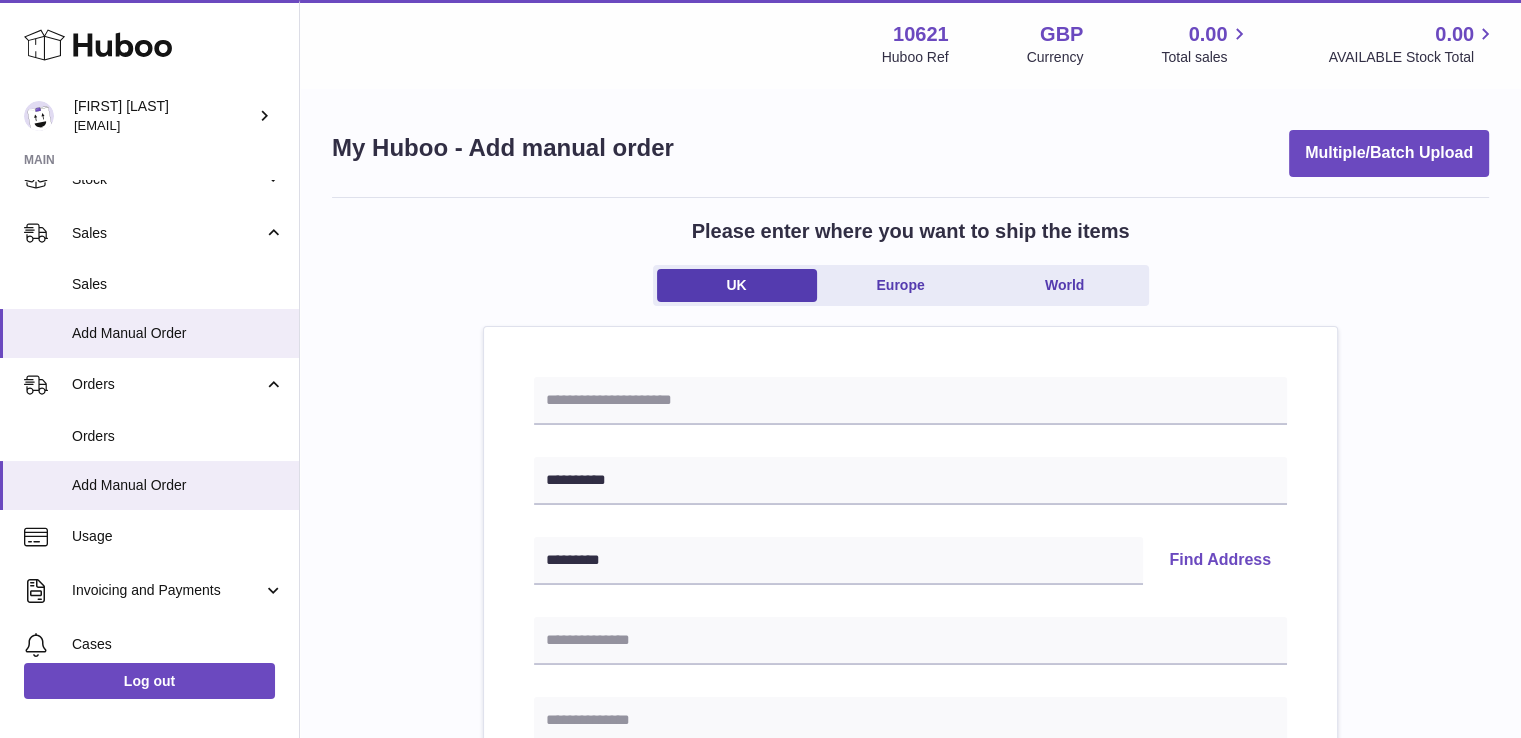 type 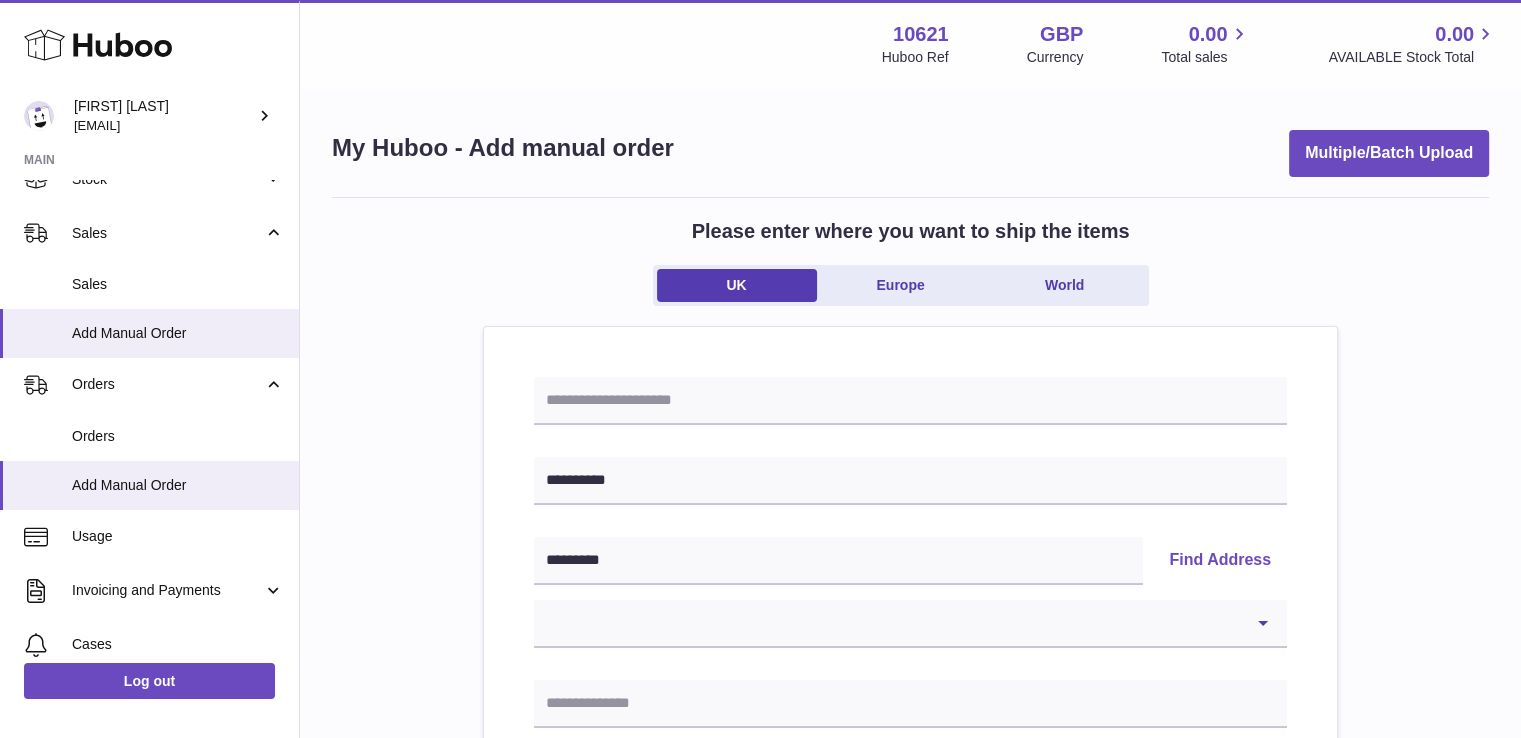 click on "Find Address" at bounding box center [1220, 561] 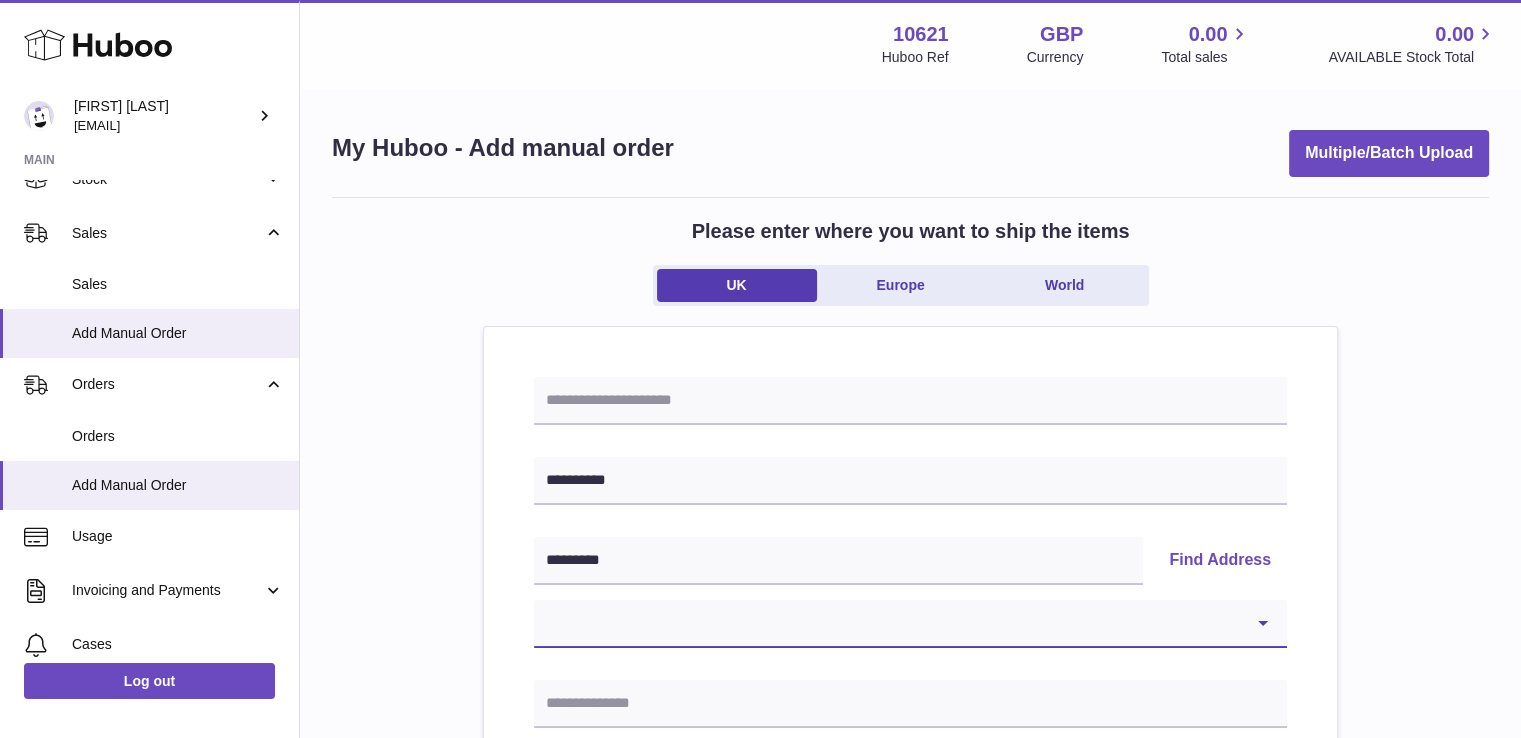 click on "**********" at bounding box center (910, 624) 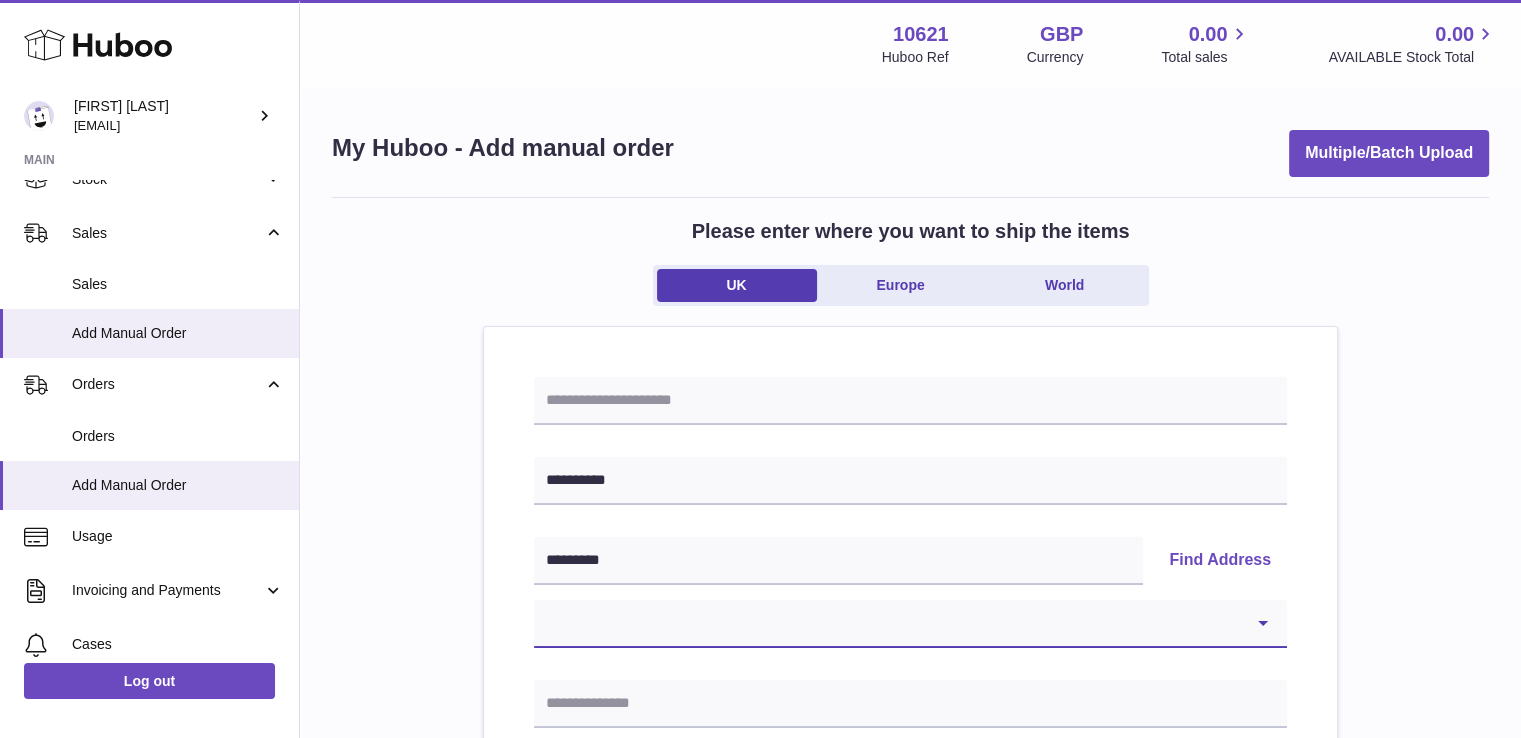 select on "**" 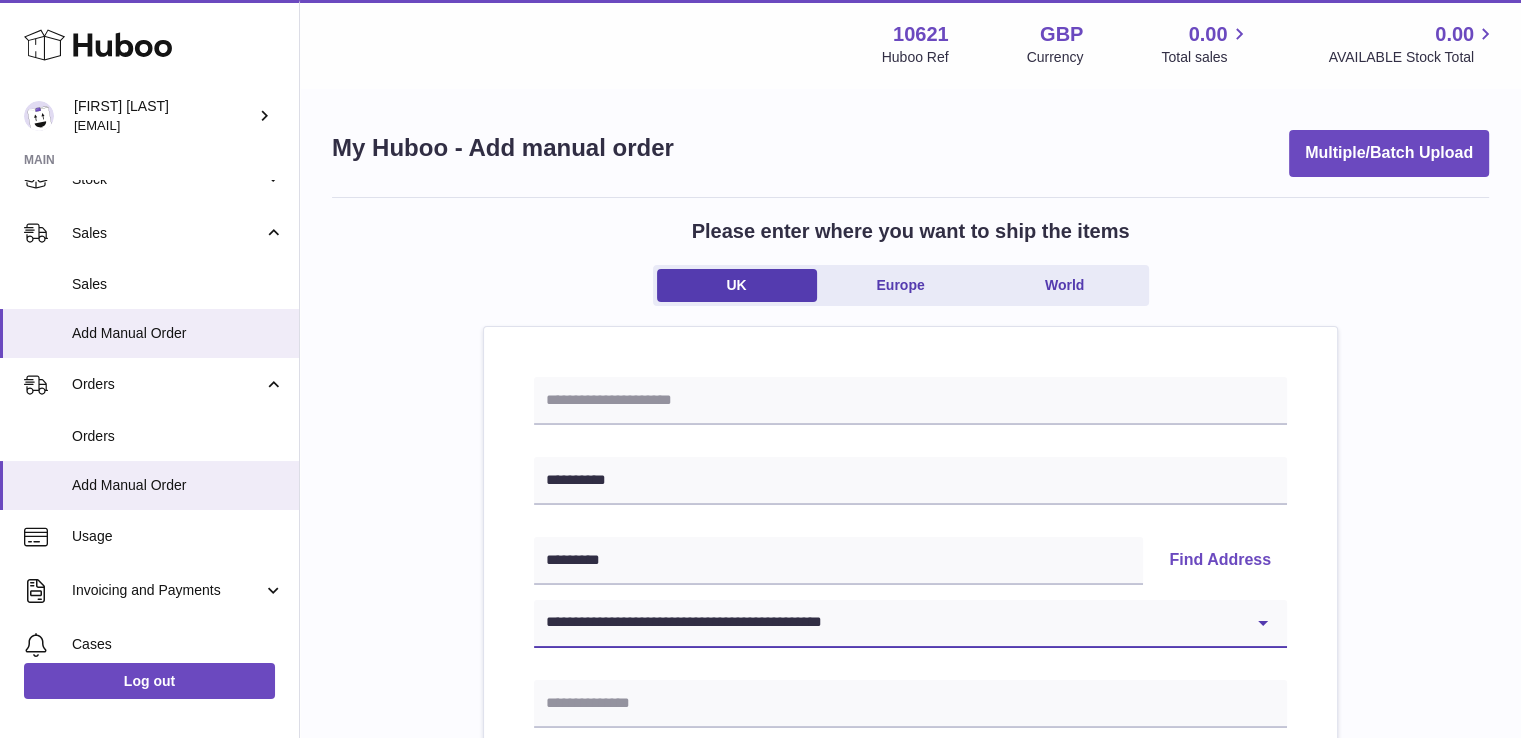 click on "**********" at bounding box center [910, 624] 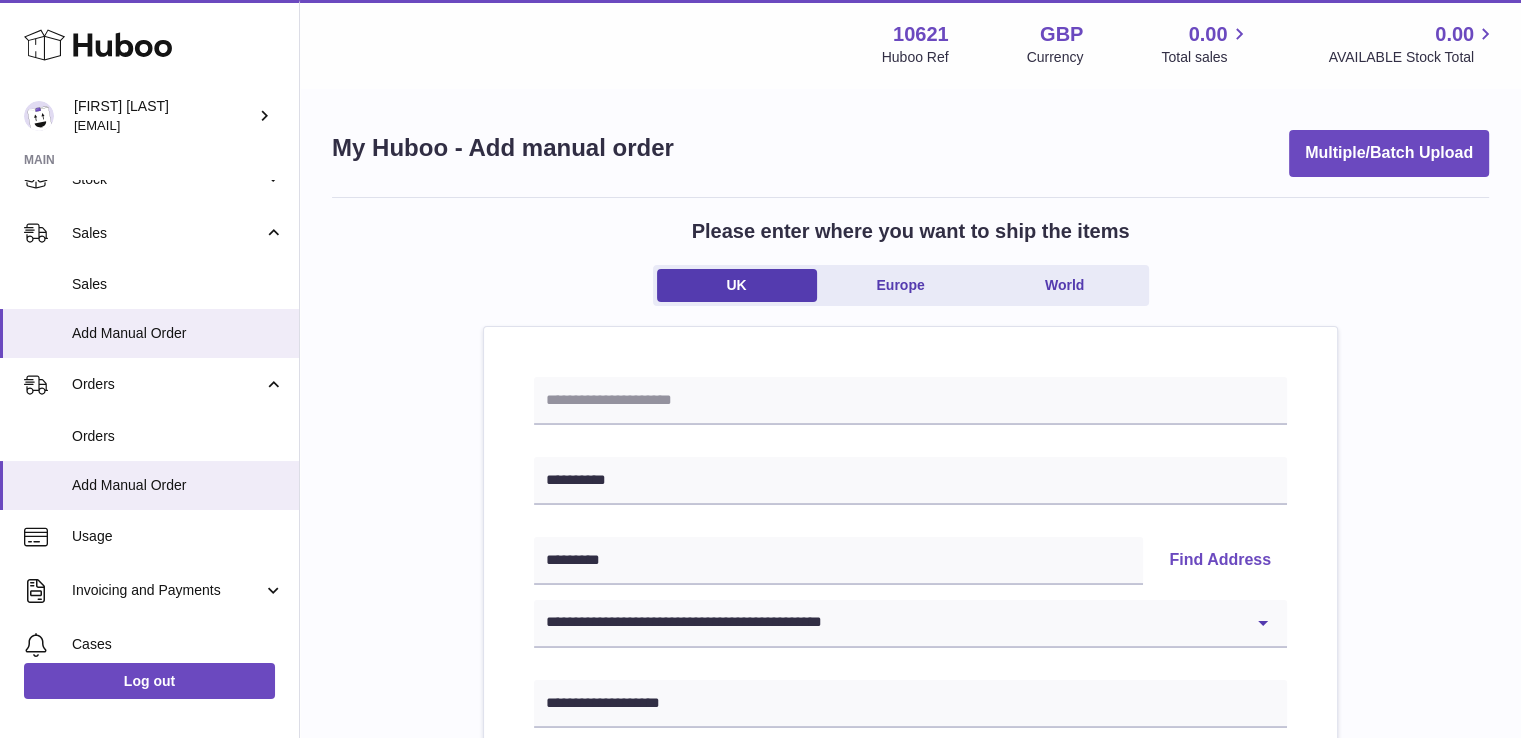 click on "**********" at bounding box center (910, 925) 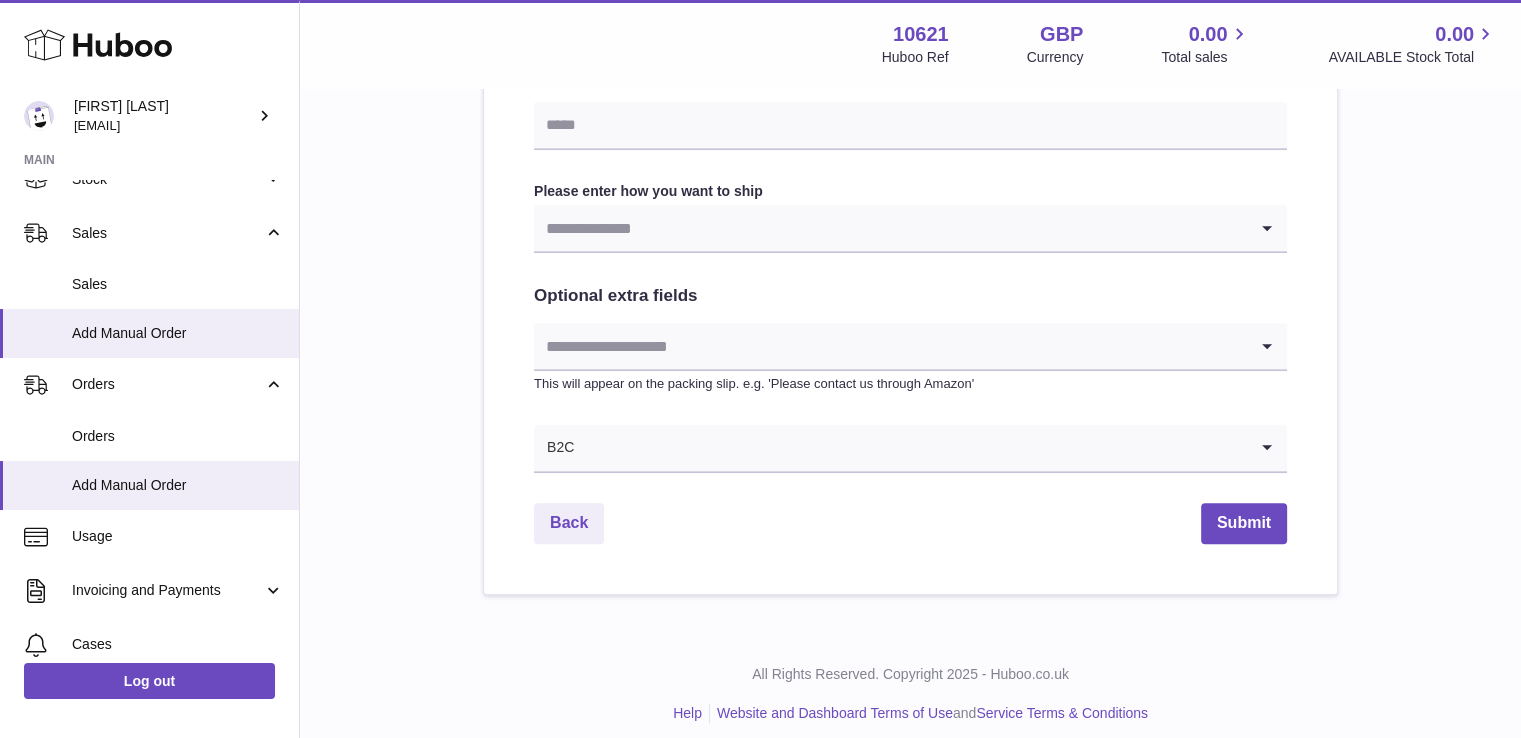 scroll, scrollTop: 1072, scrollLeft: 0, axis: vertical 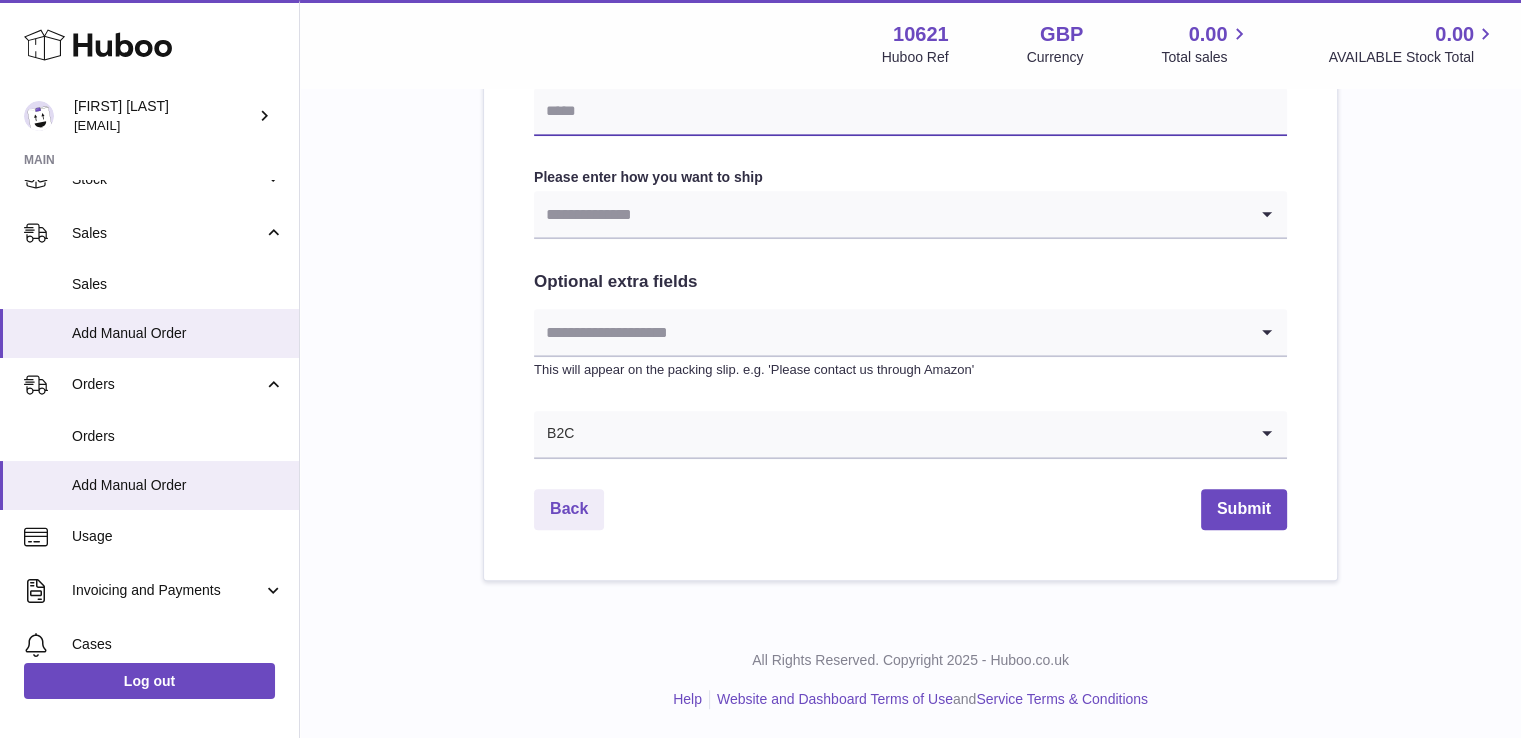 click at bounding box center (910, 112) 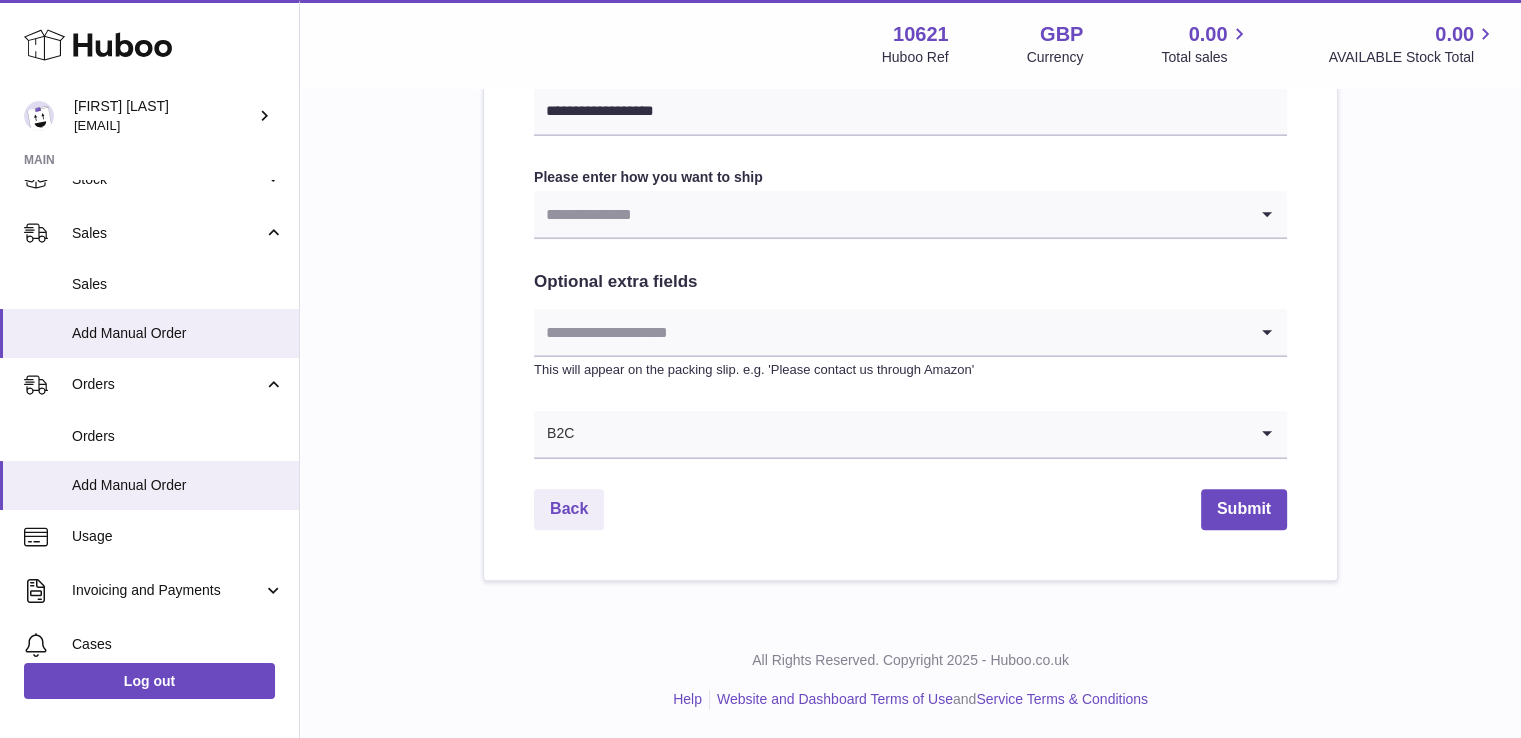 click at bounding box center (890, 214) 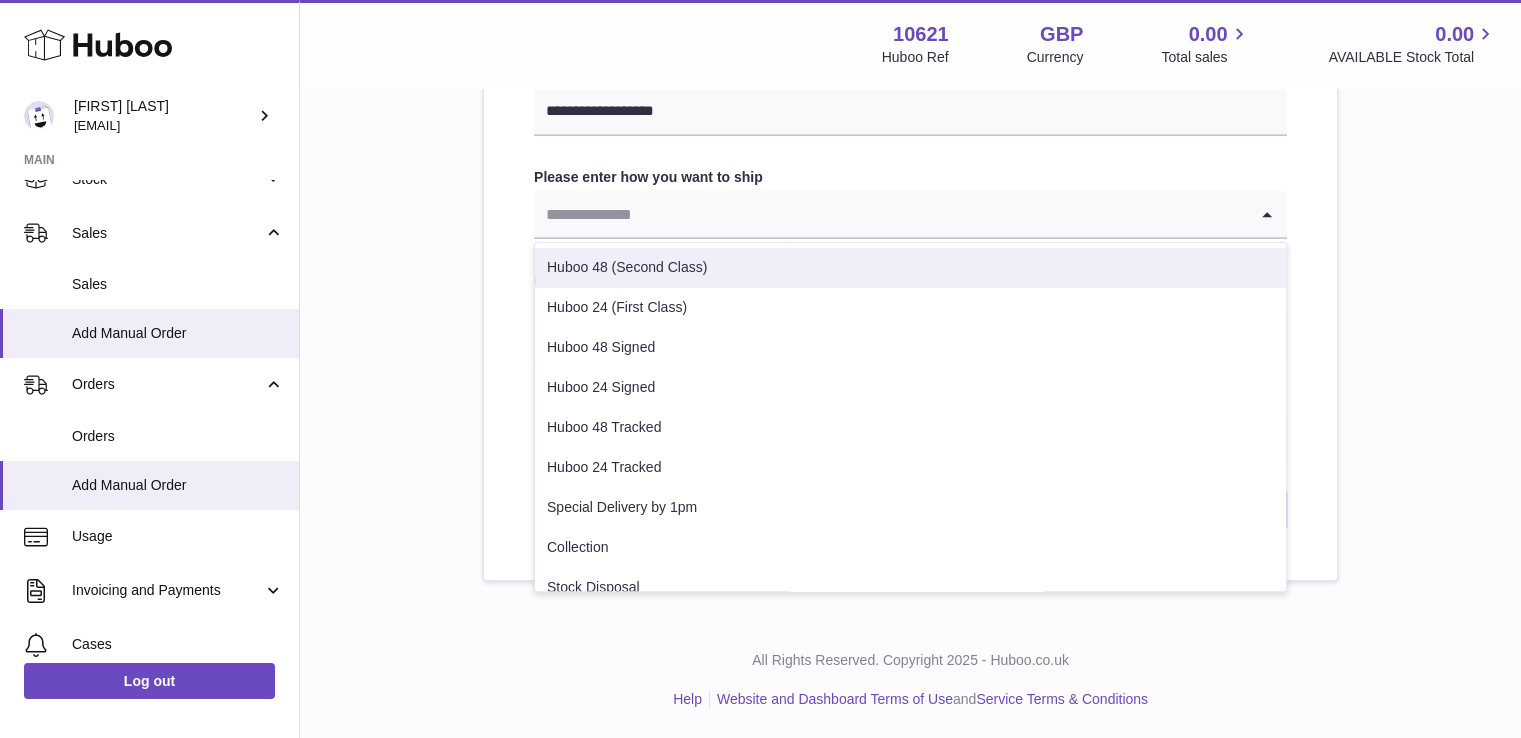 click on "Huboo 48 (Second Class)" at bounding box center (910, 268) 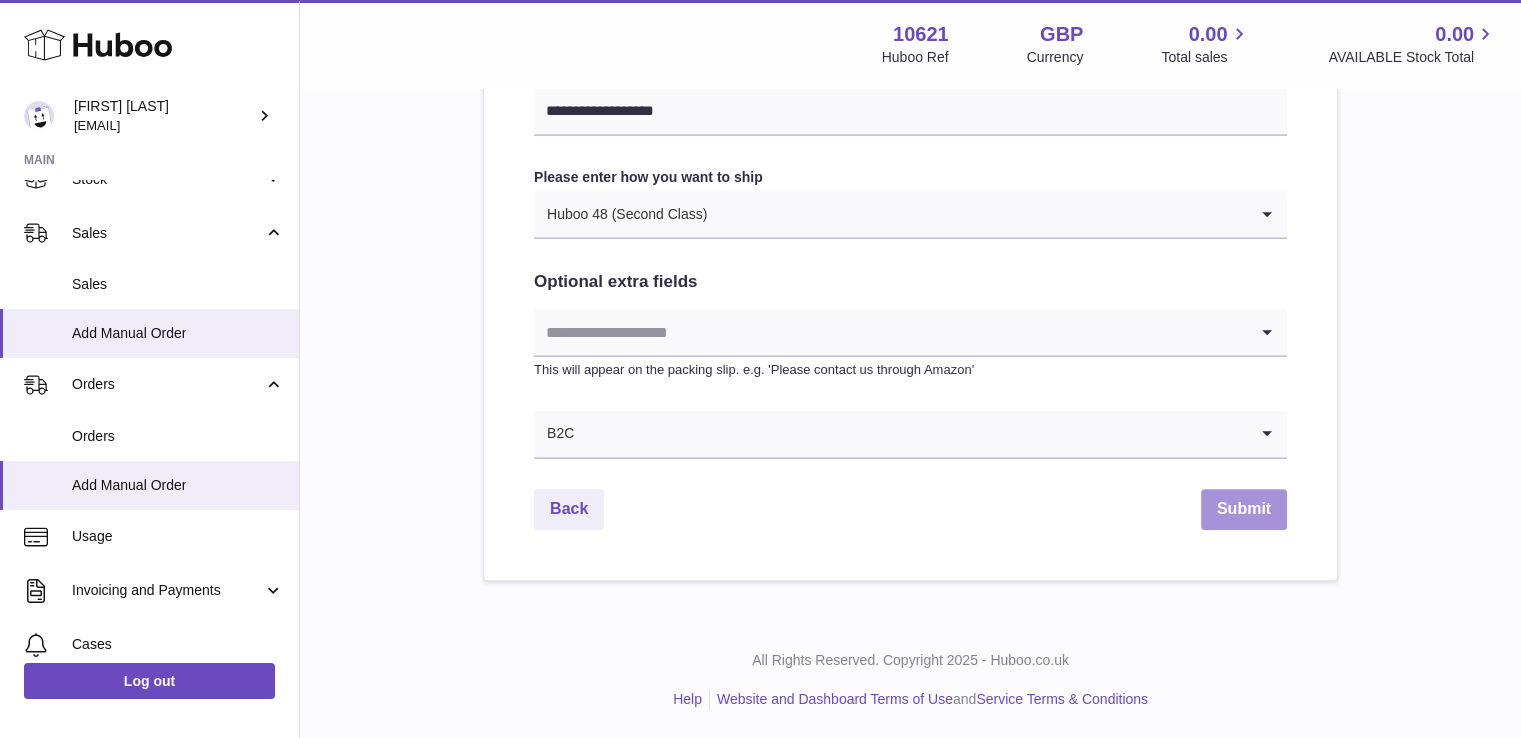 click on "Submit" at bounding box center (1244, 509) 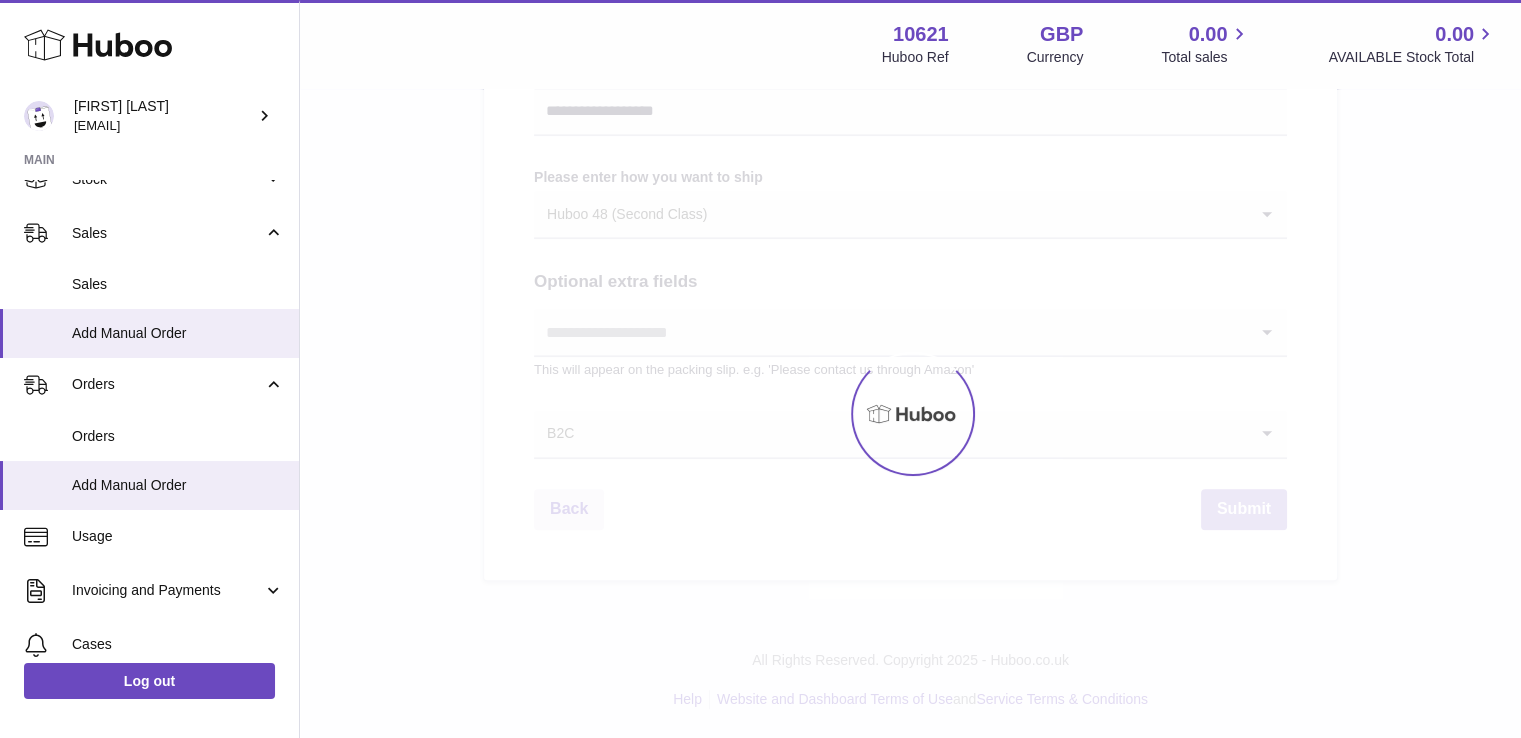 type 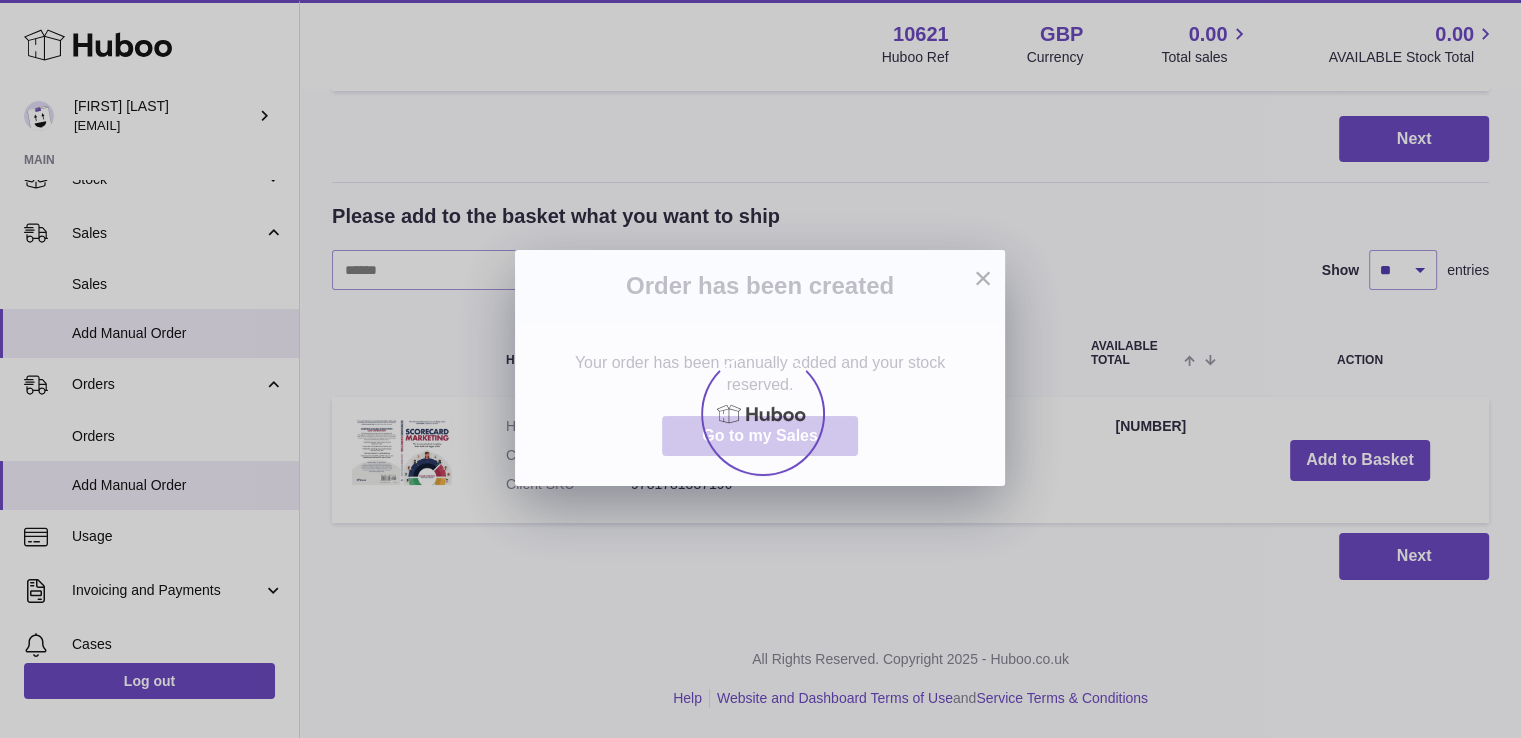 scroll, scrollTop: 0, scrollLeft: 0, axis: both 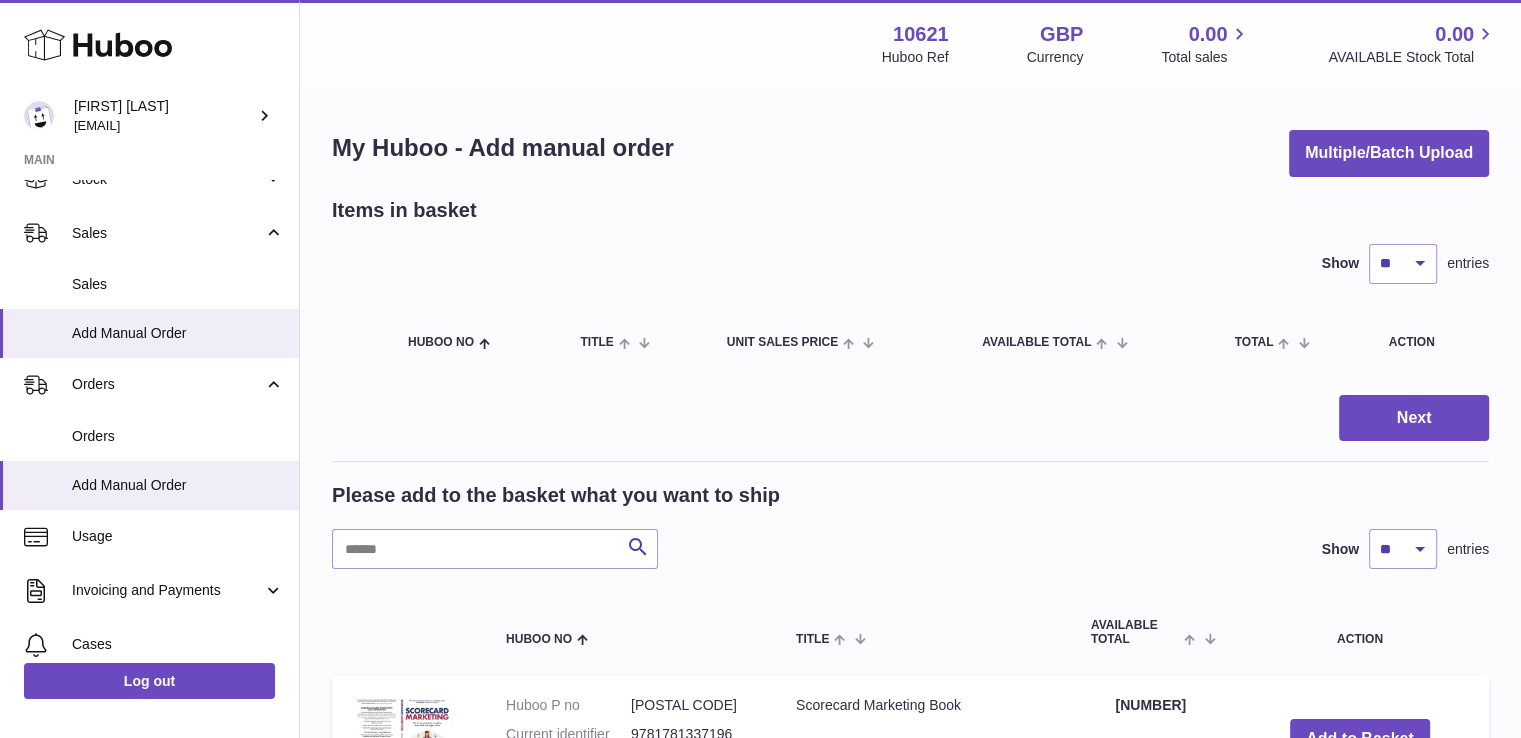 drag, startPoint x: 1109, startPoint y: 443, endPoint x: 1128, endPoint y: 492, distance: 52.554733 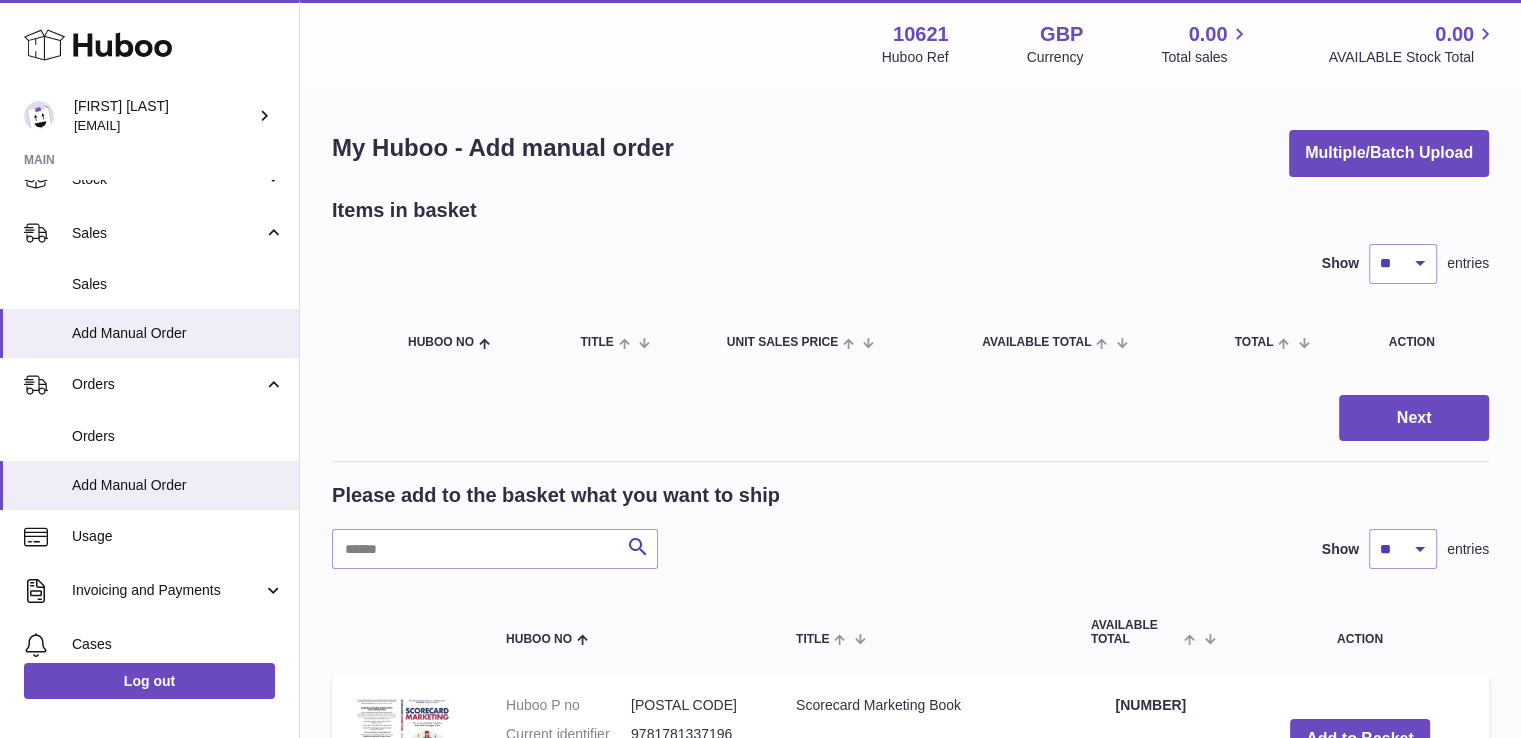 click on "×   Order has been created
Your order has been manually added and your stock reserved.
Go to my Sales" at bounding box center (760, 369) 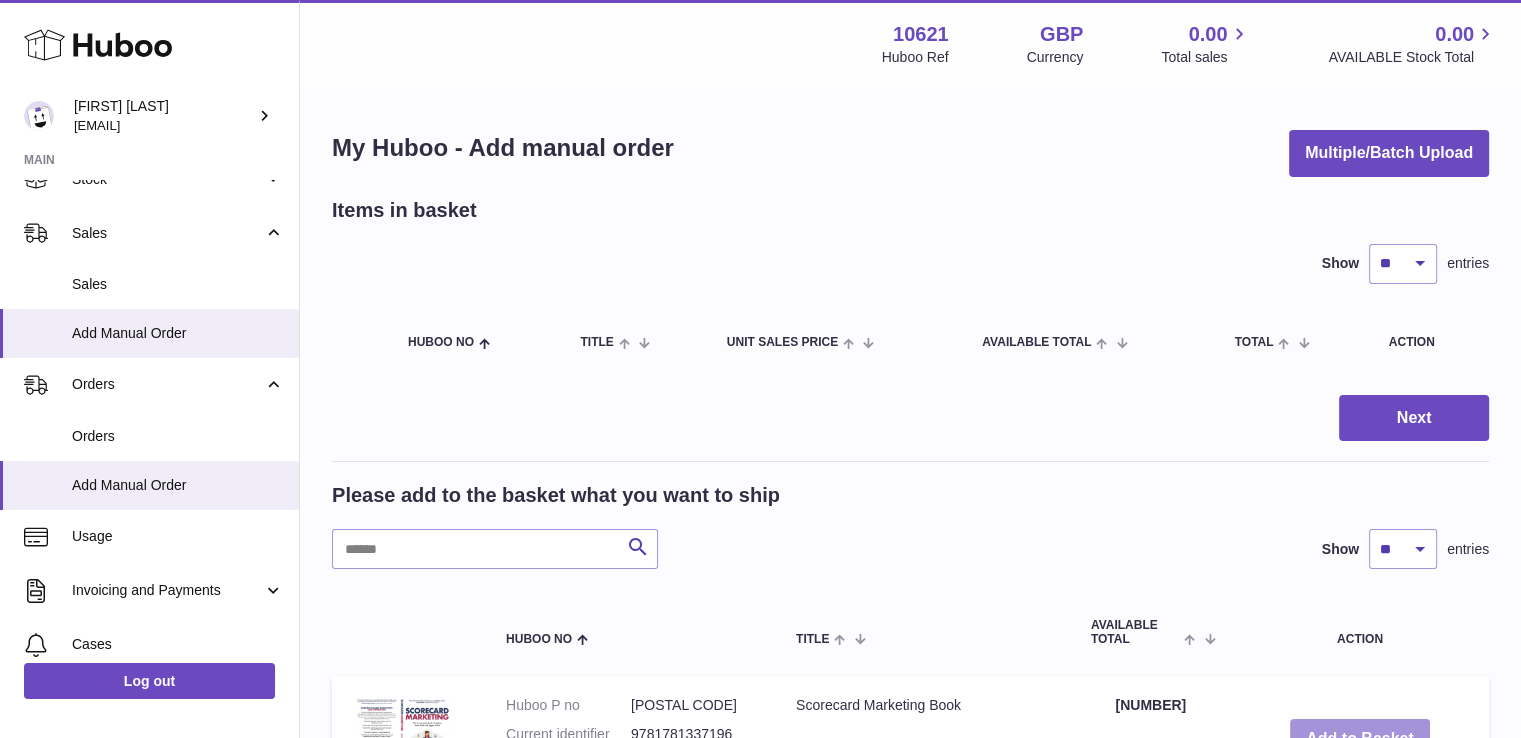 click on "Add to Basket" at bounding box center (1360, 739) 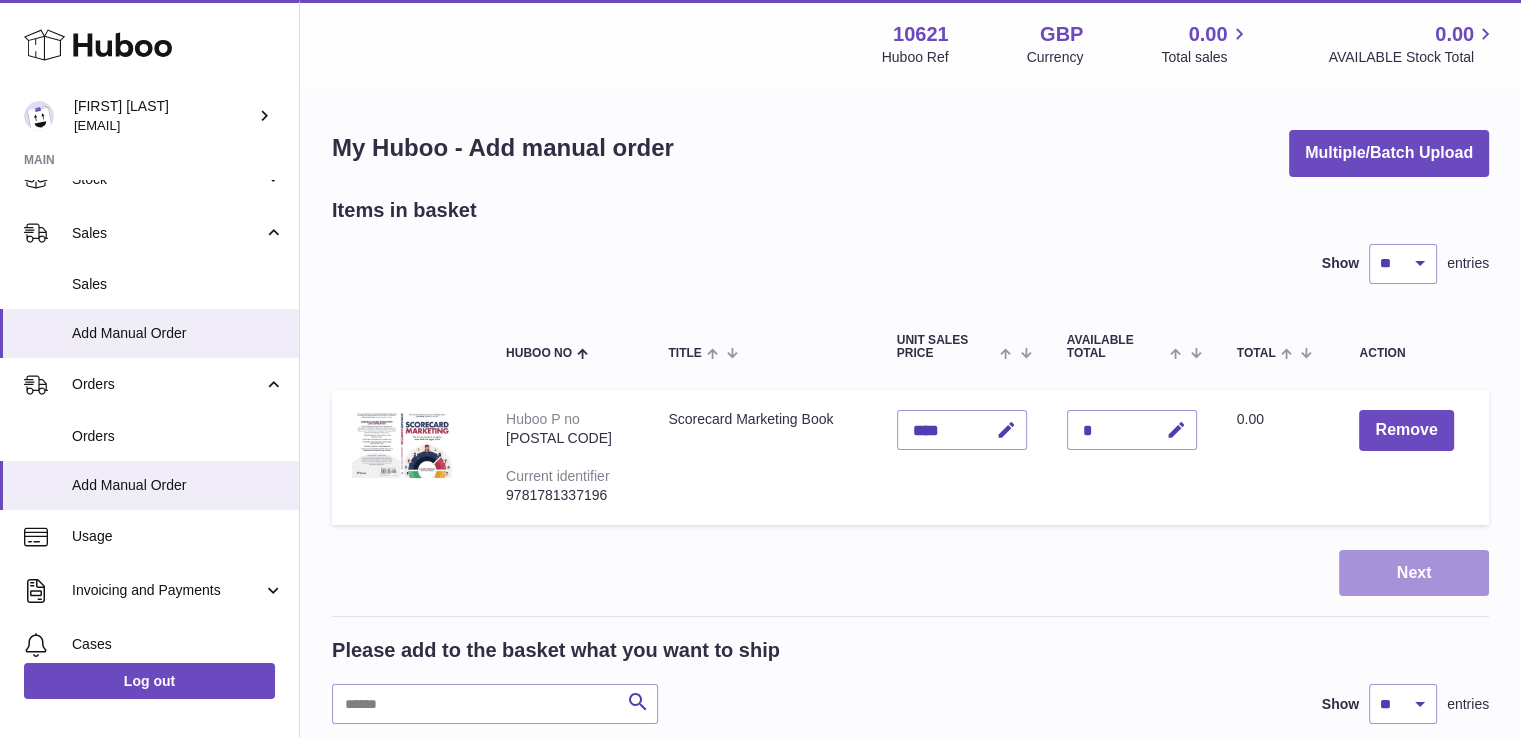 click on "Next" at bounding box center [1414, 573] 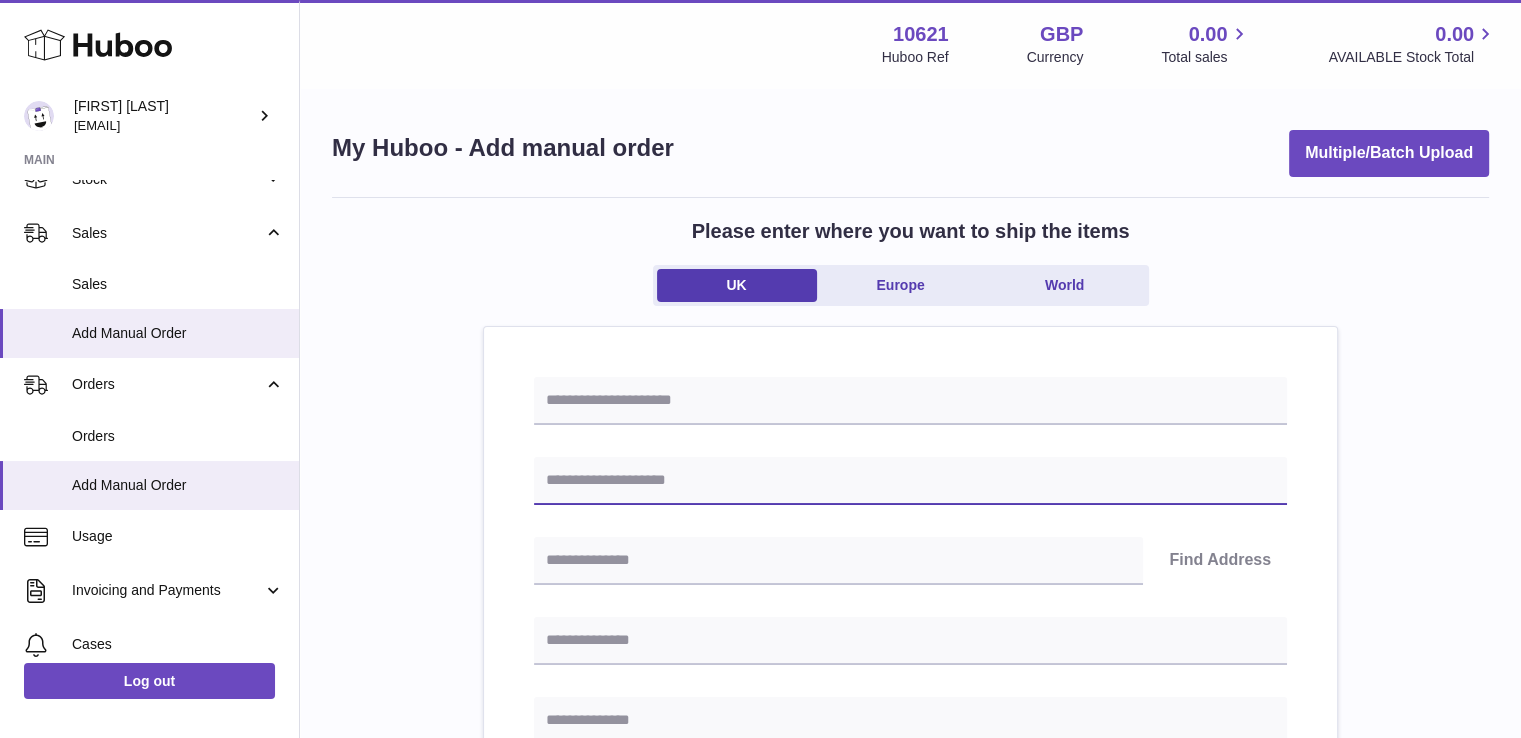 drag, startPoint x: 744, startPoint y: 460, endPoint x: 893, endPoint y: 467, distance: 149.16434 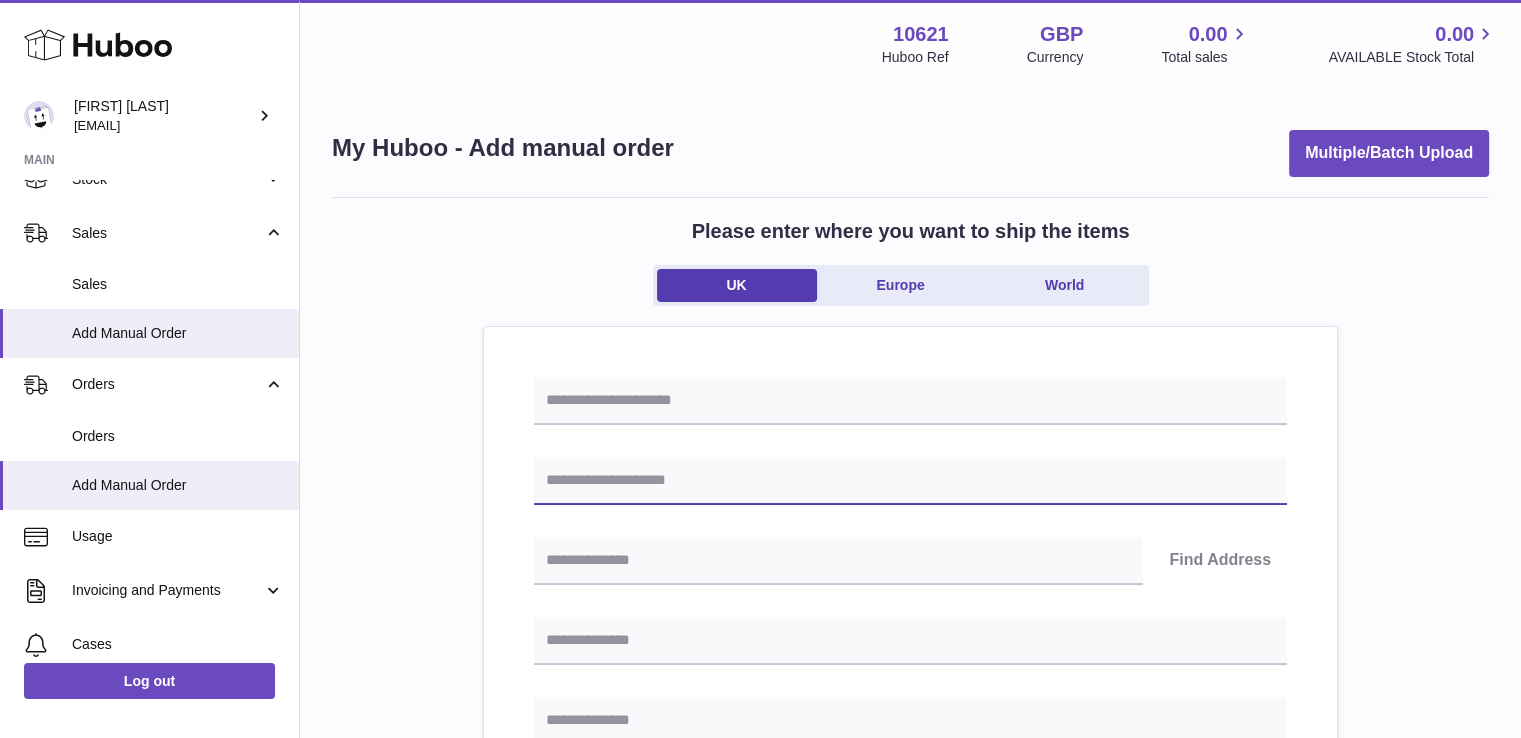 click at bounding box center [910, 481] 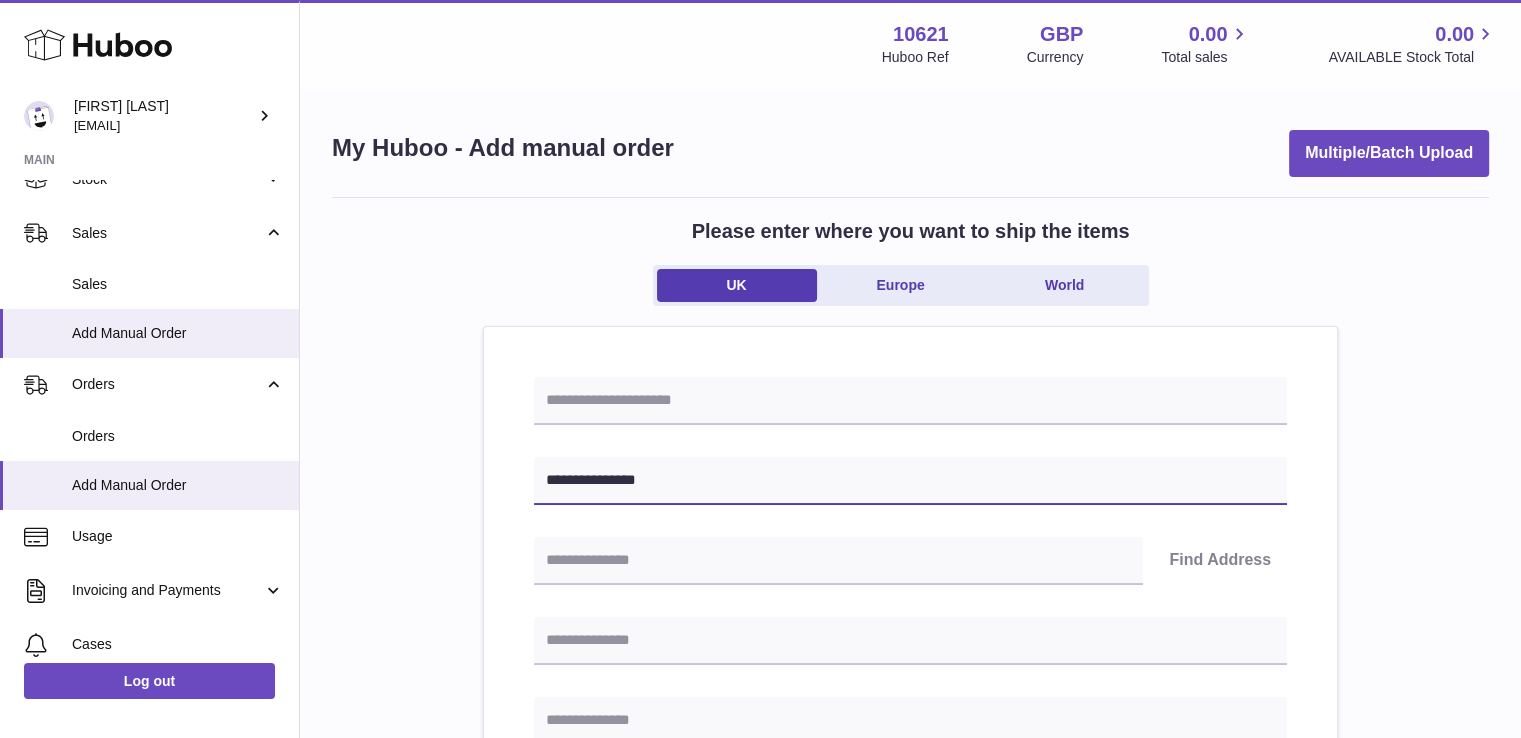 type on "**********" 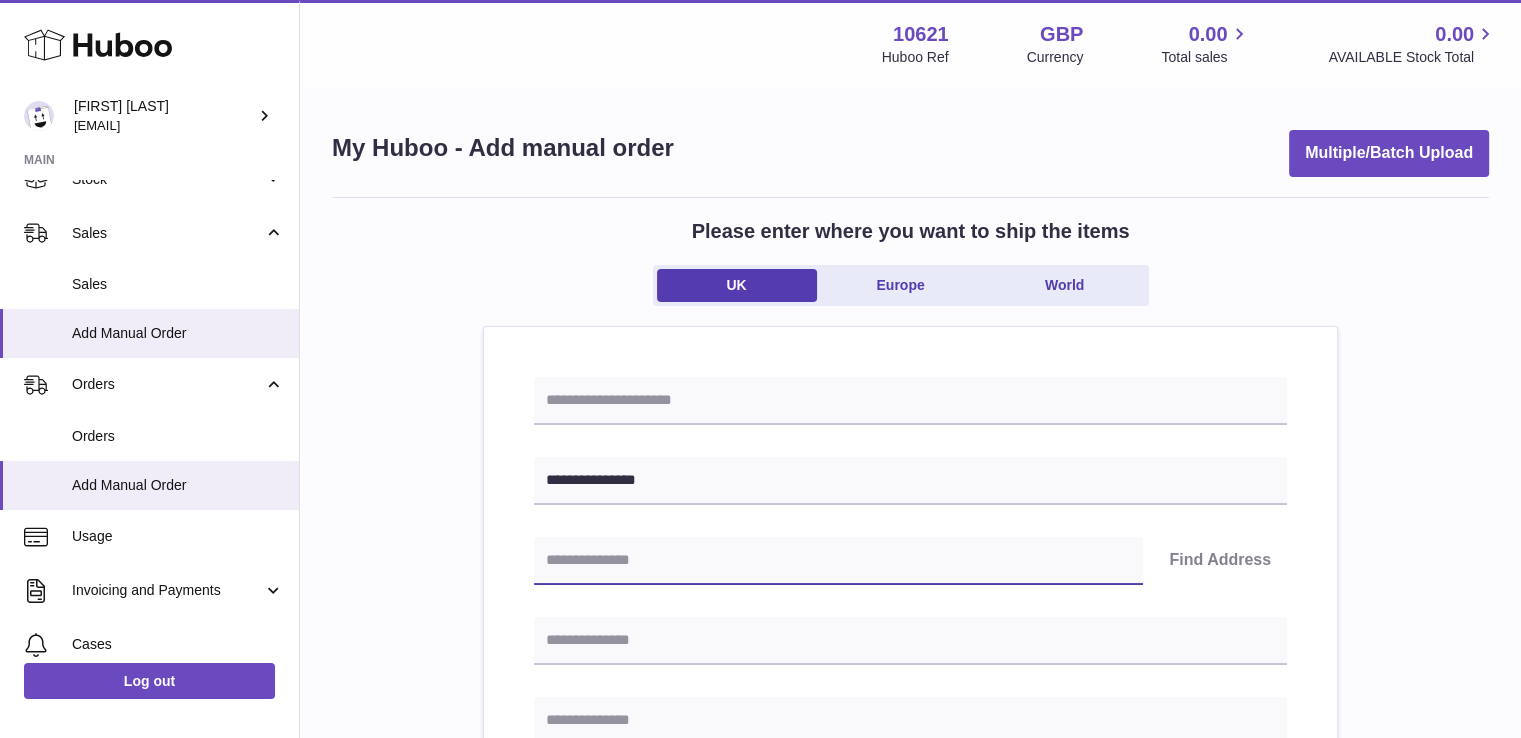 paste on "*******" 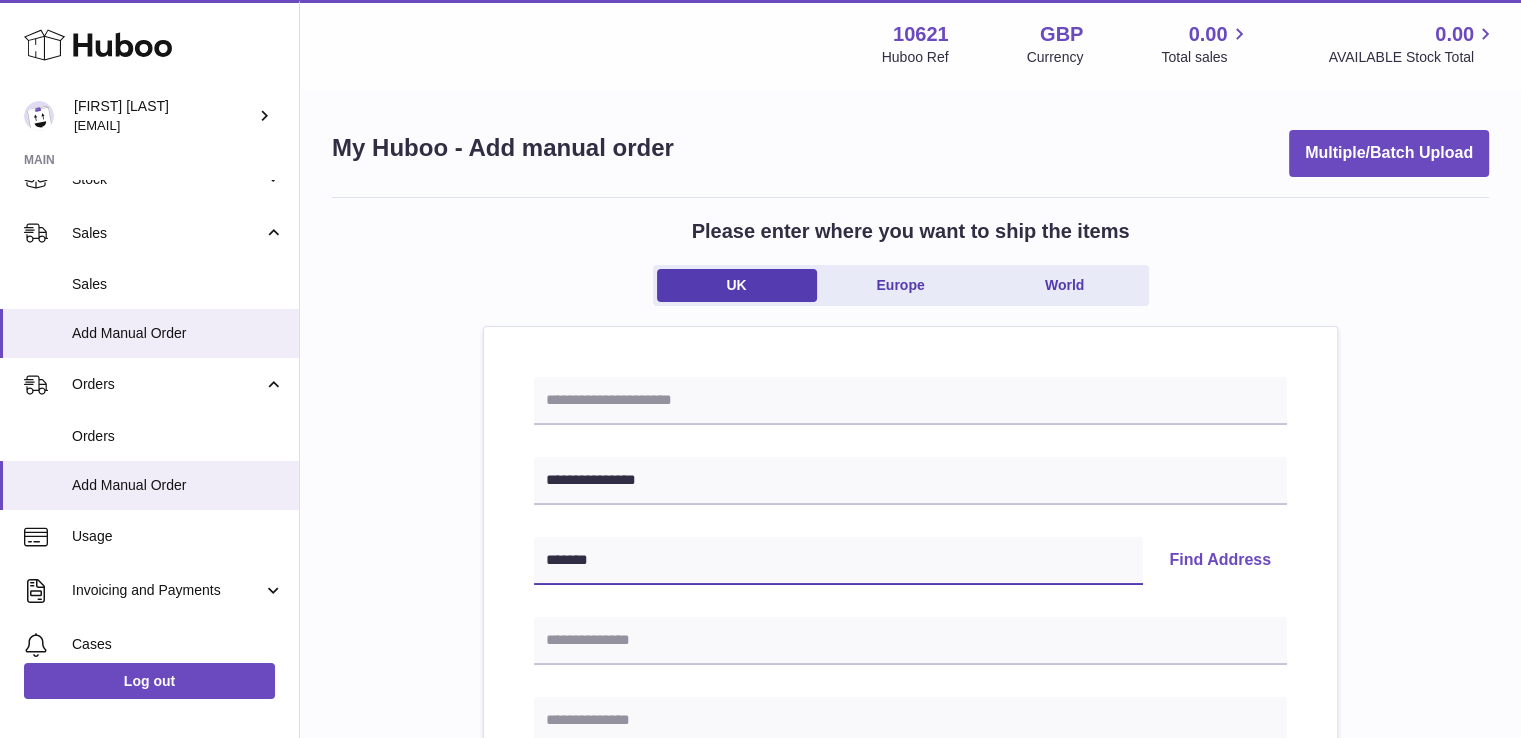 type on "*******" 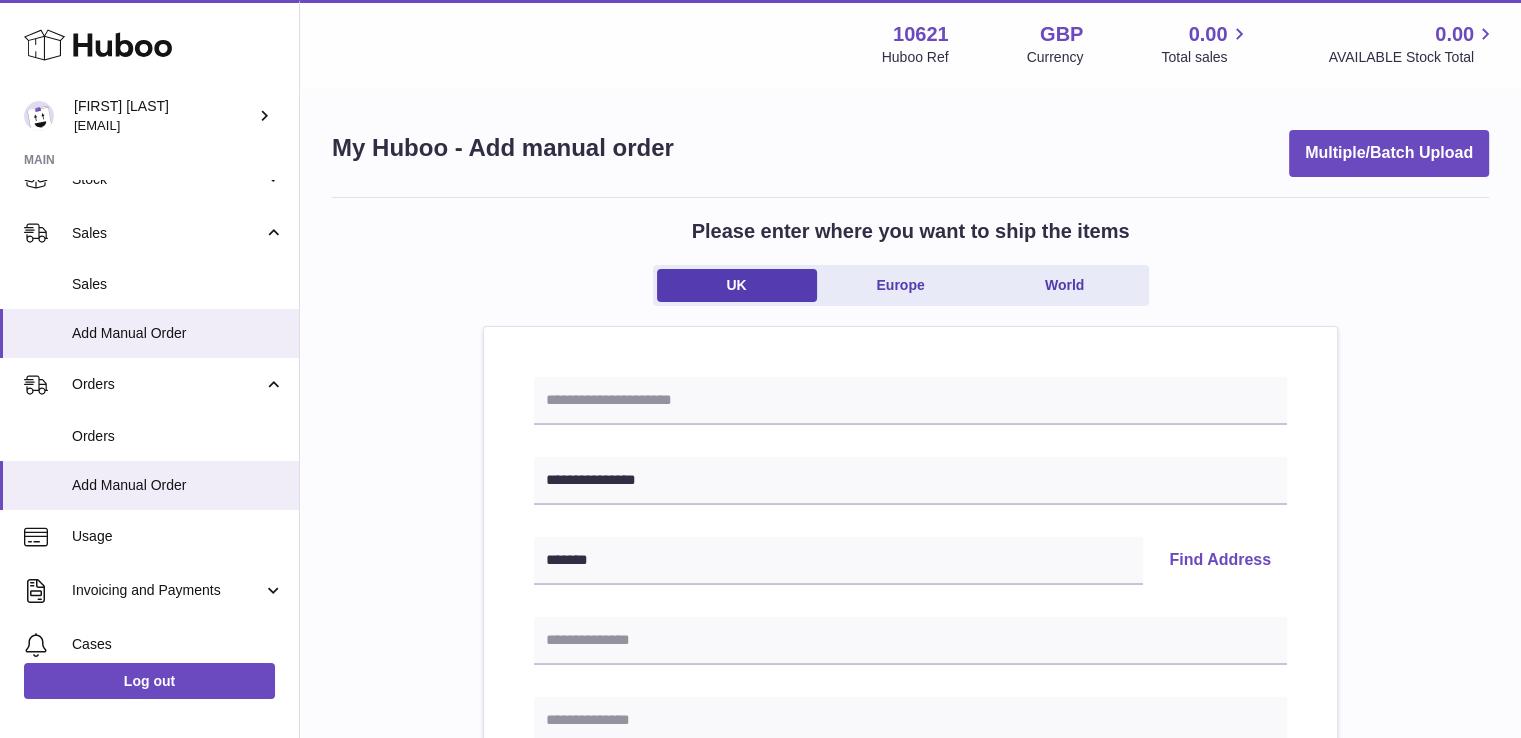 type 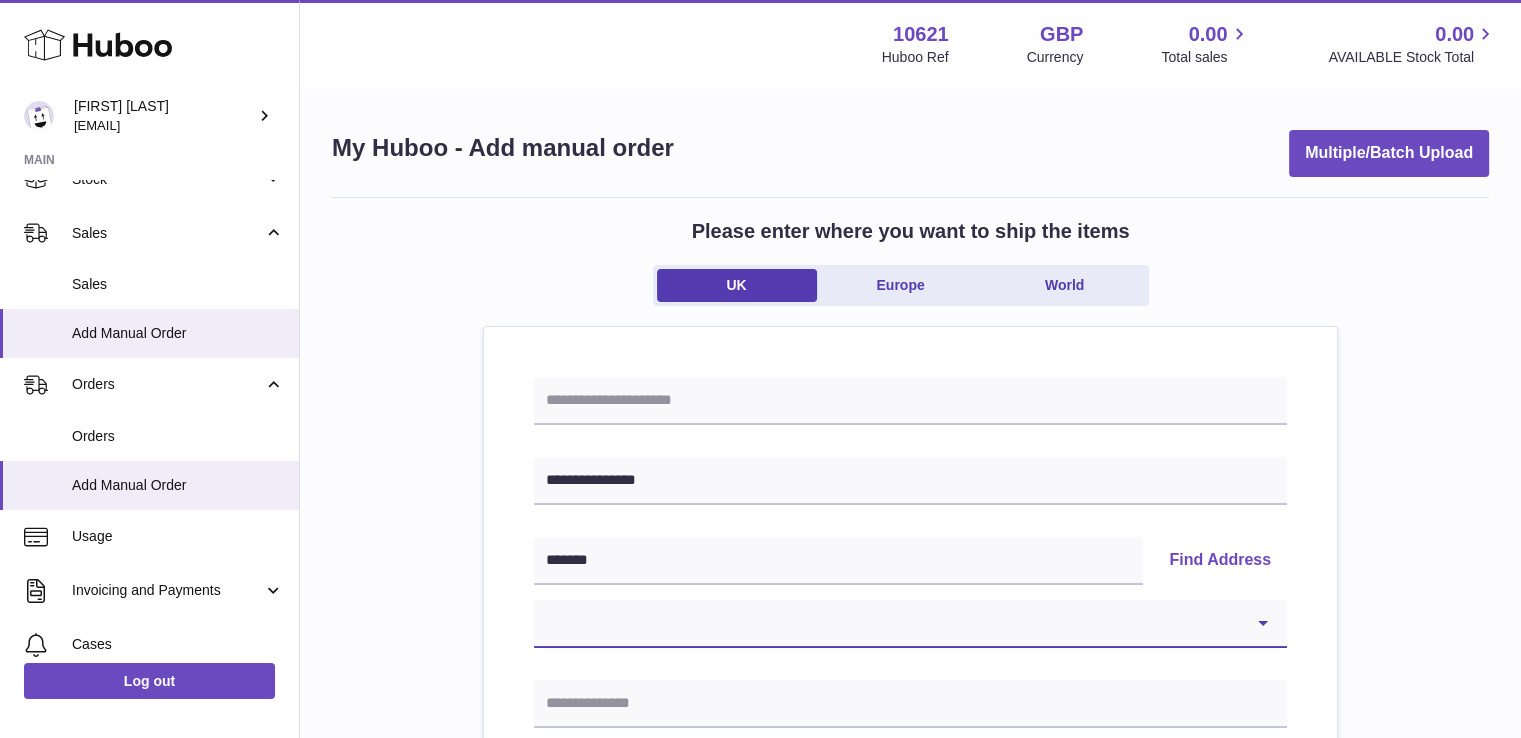 click on "**********" at bounding box center (910, 624) 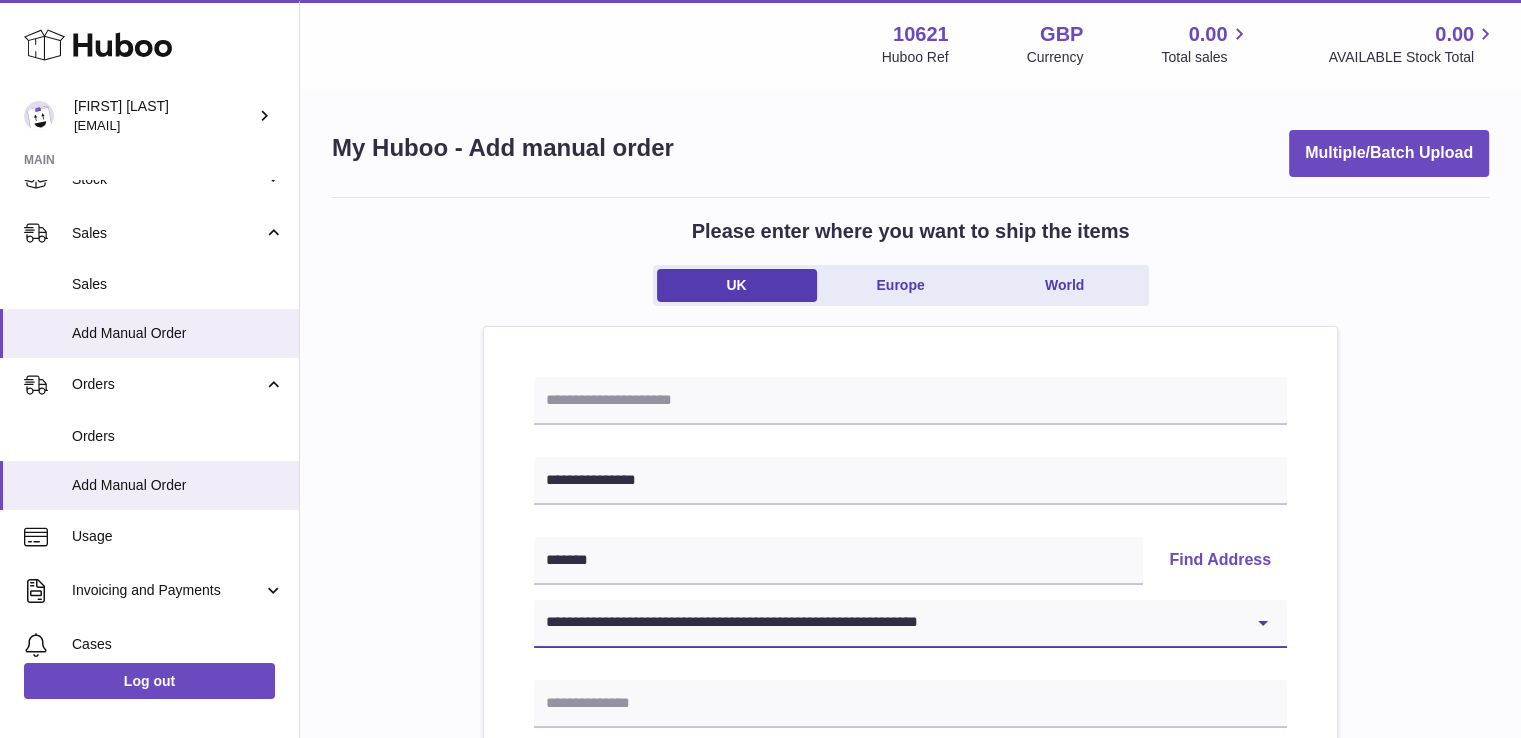 click on "**********" at bounding box center [910, 624] 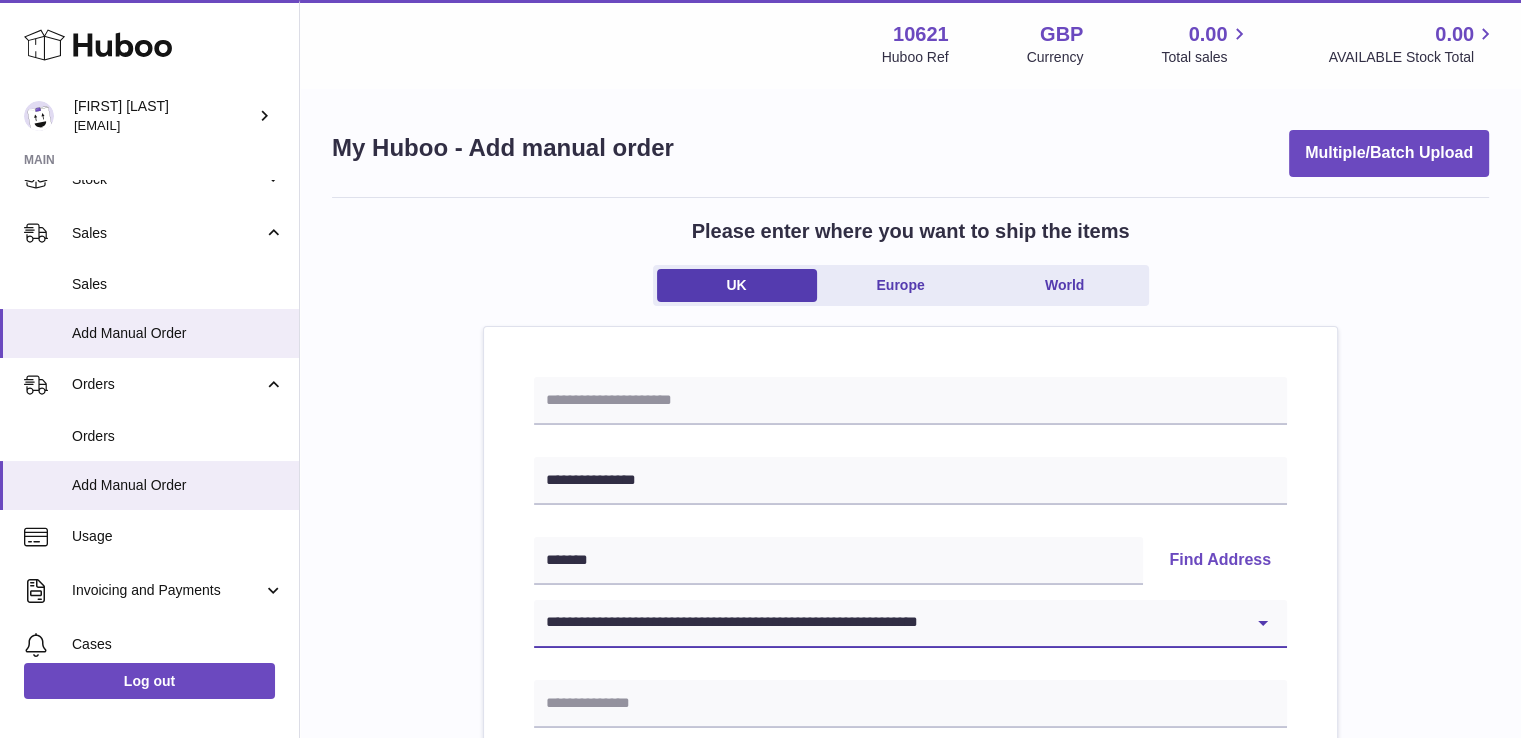 type on "******" 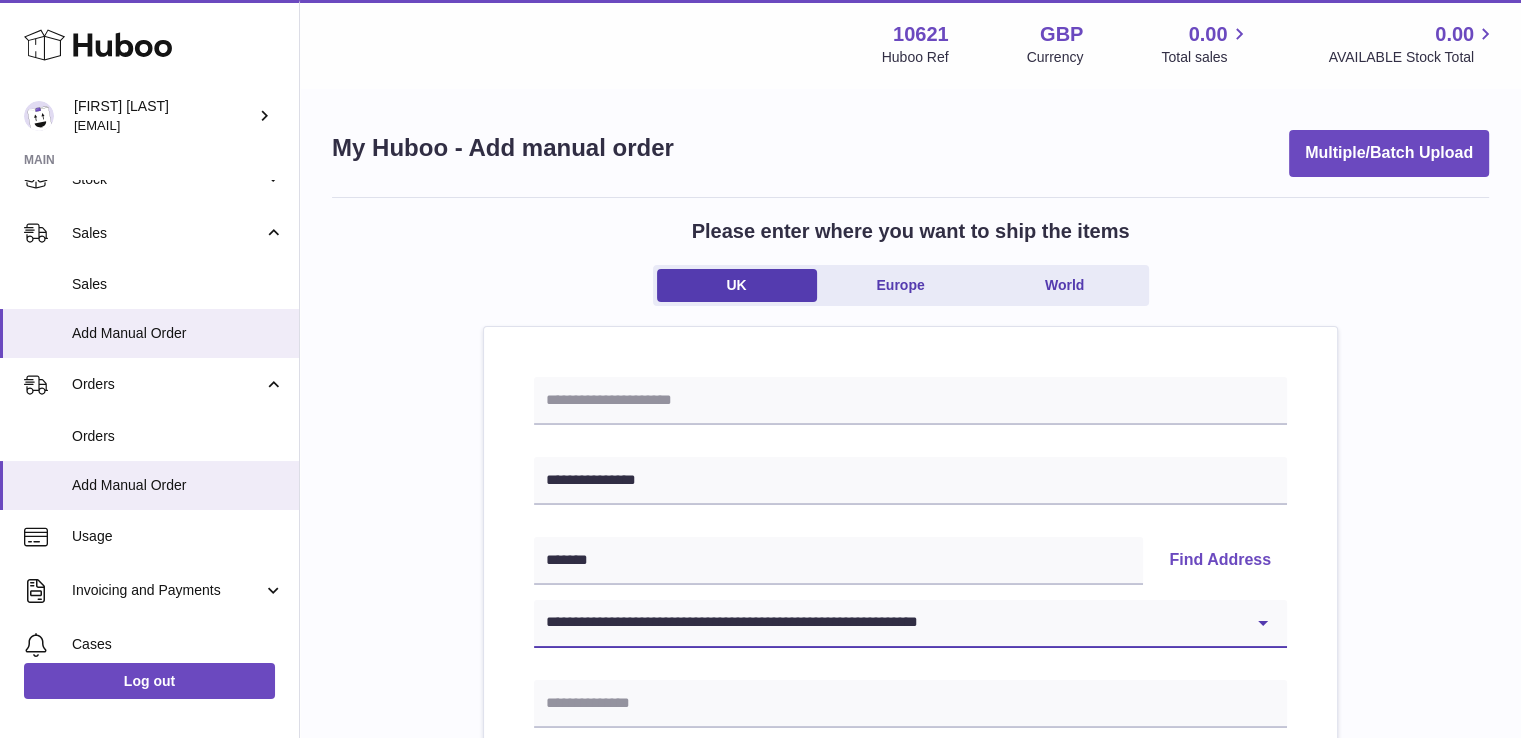 type on "**********" 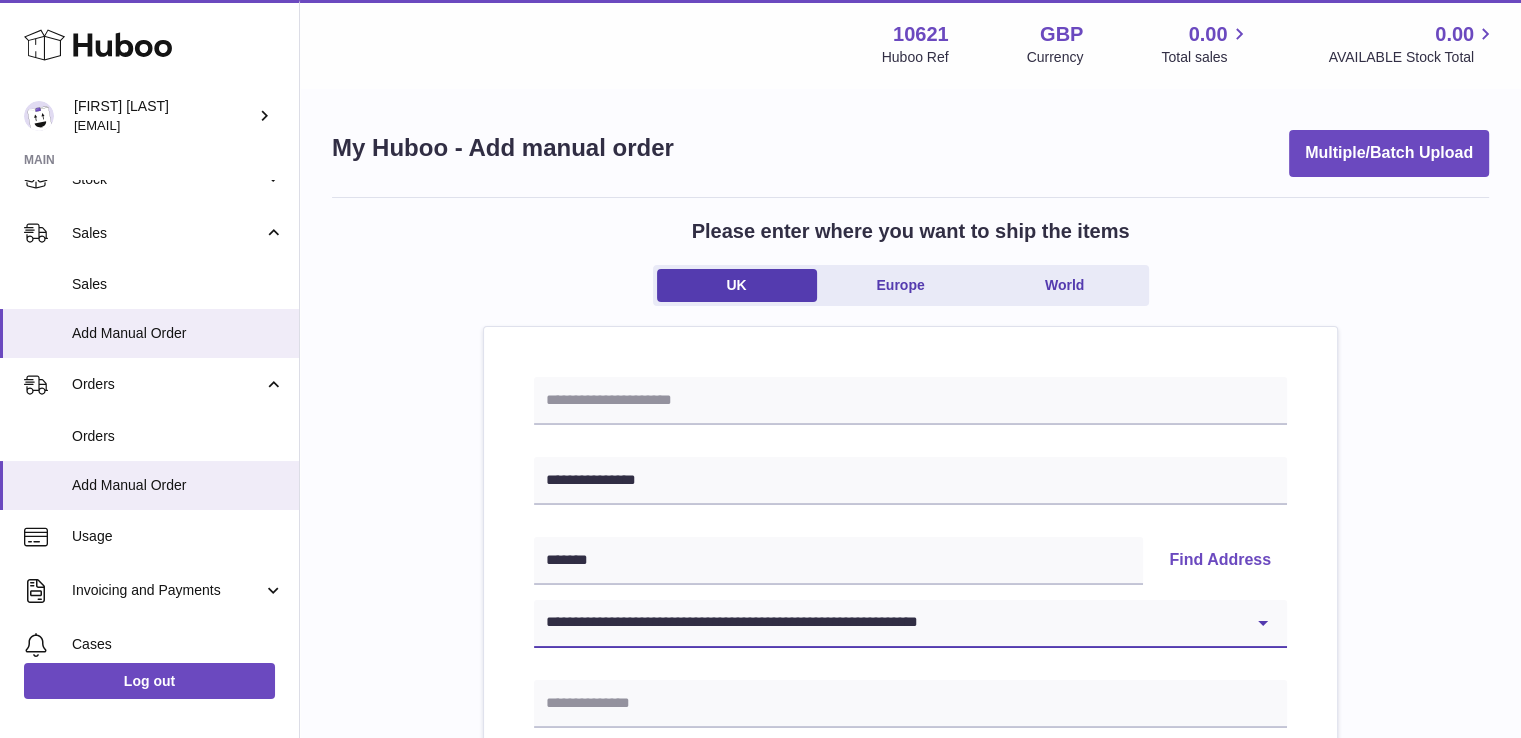 type on "*******" 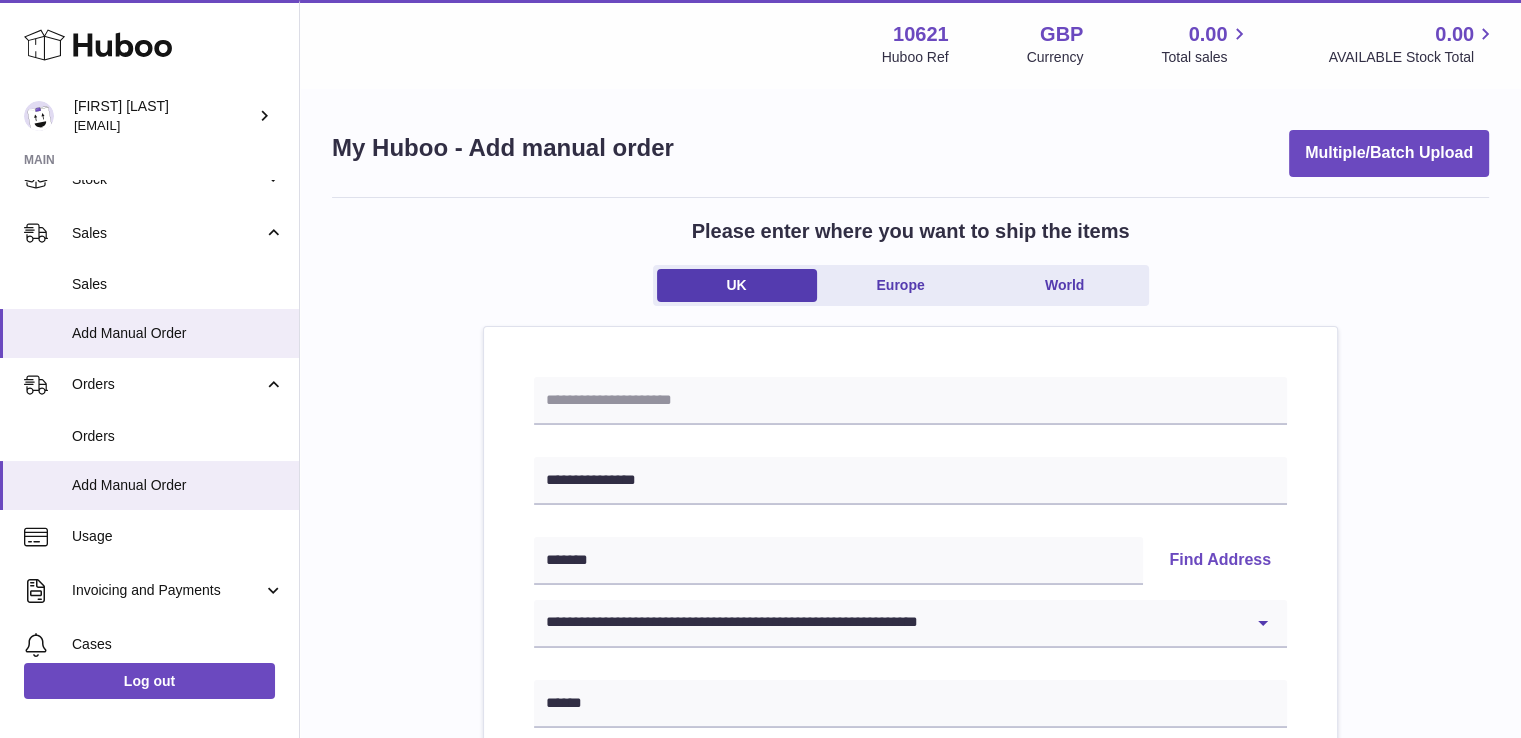 click on "**********" at bounding box center [910, 925] 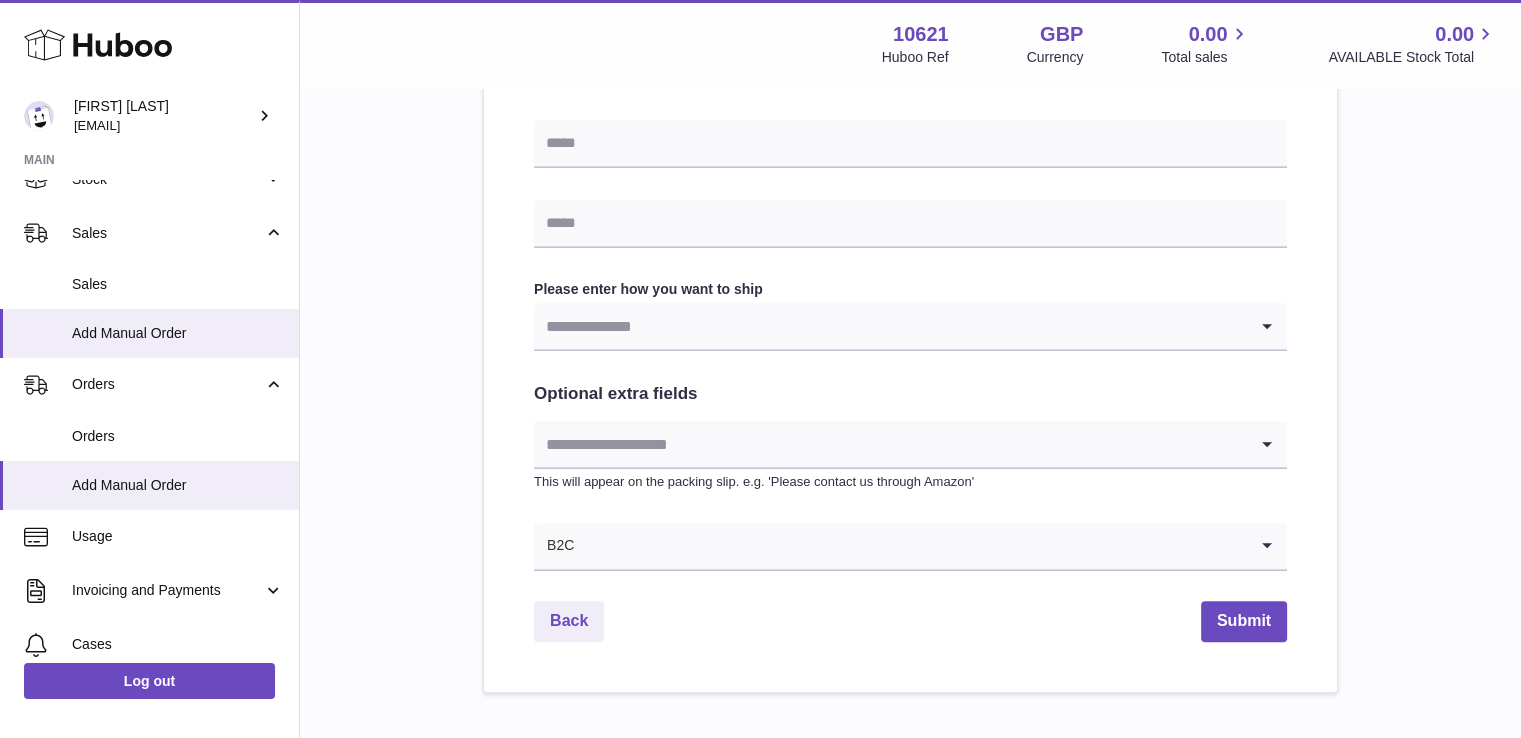 scroll, scrollTop: 960, scrollLeft: 0, axis: vertical 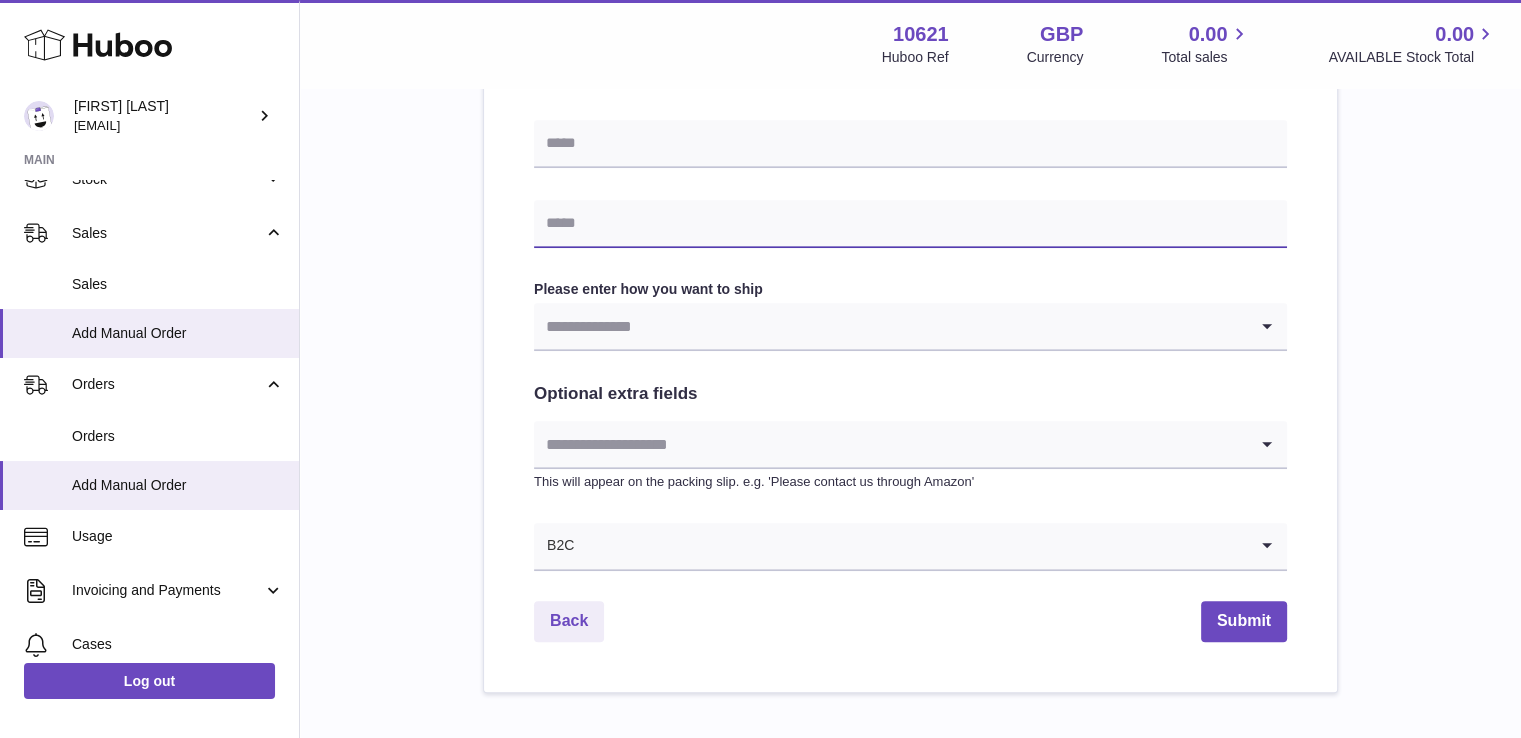 click at bounding box center (910, 224) 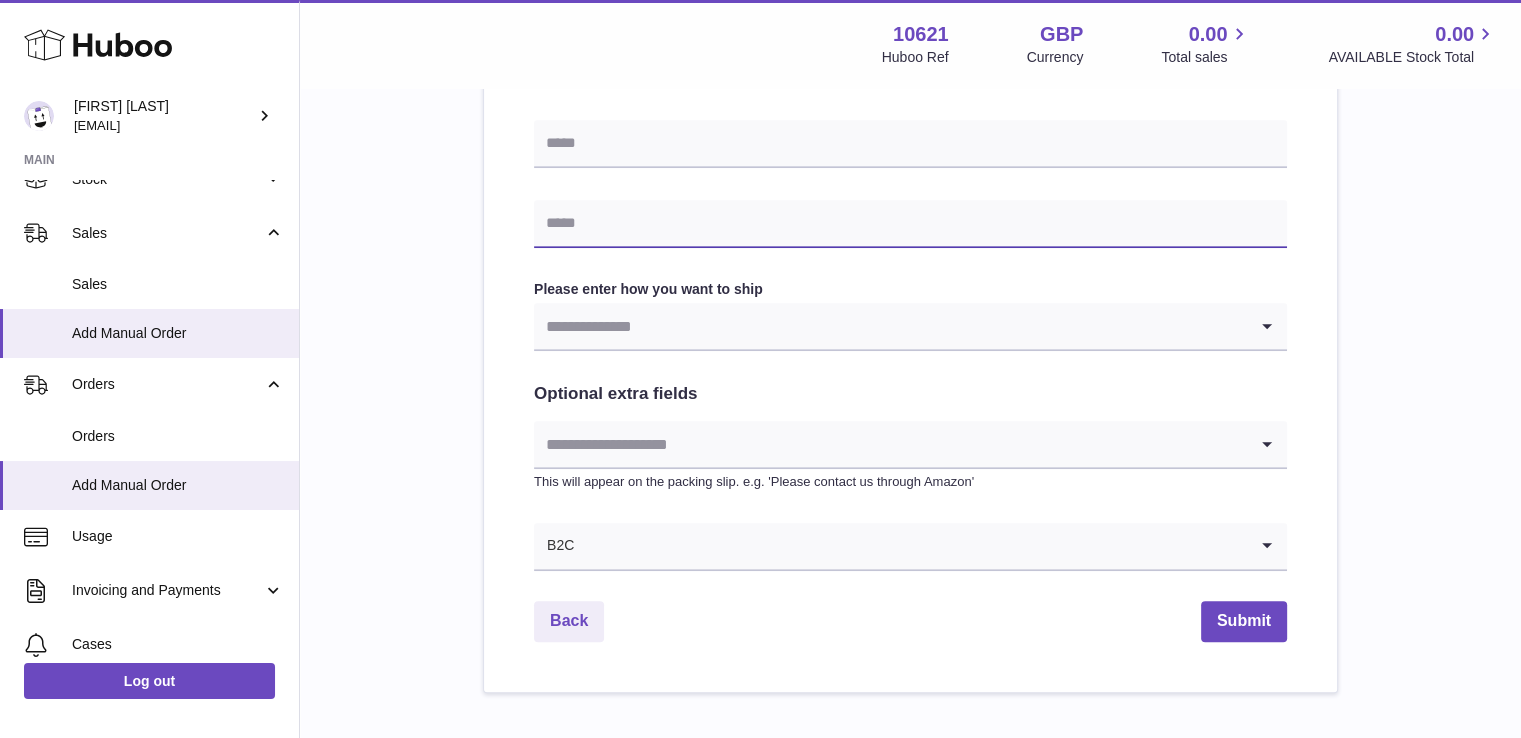 type on "**********" 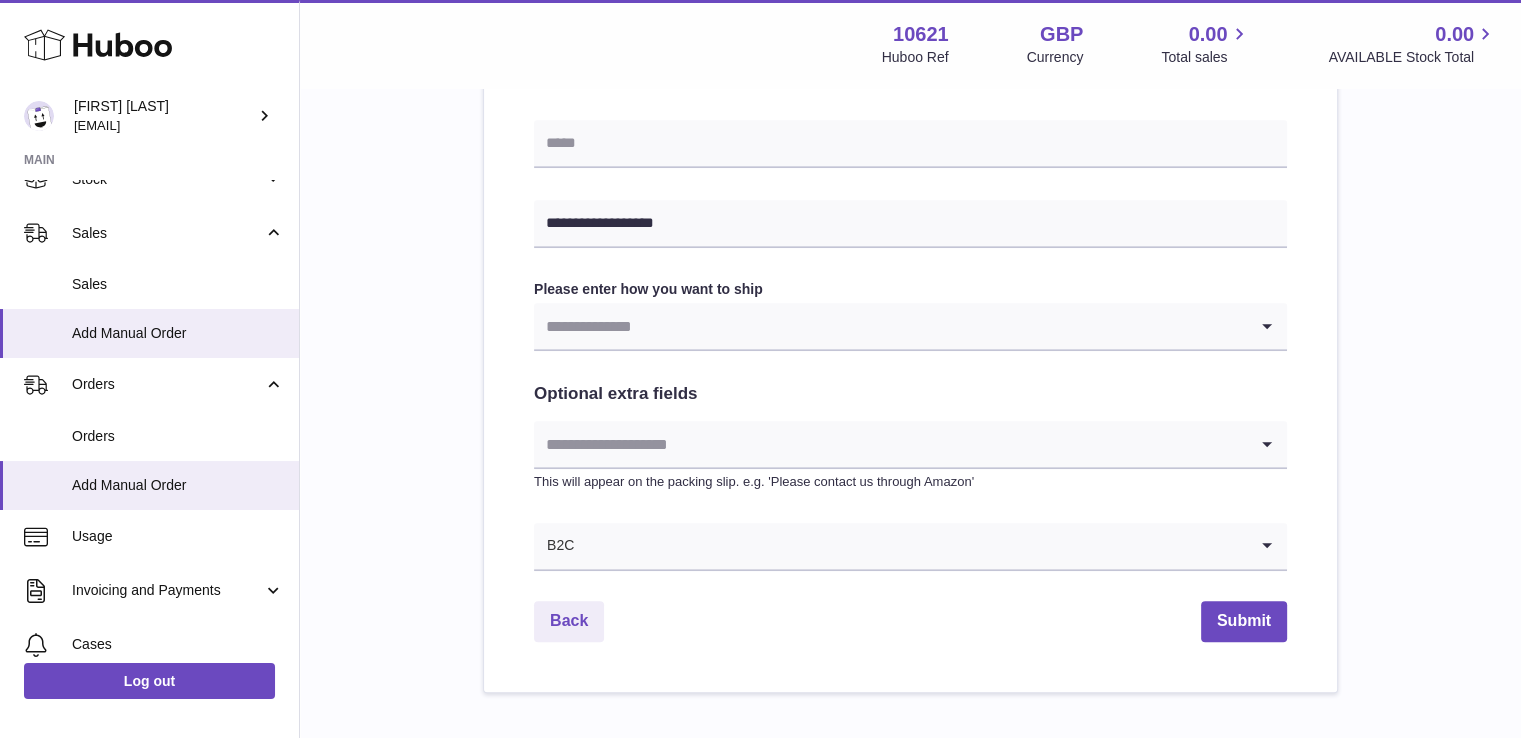 click at bounding box center (890, 326) 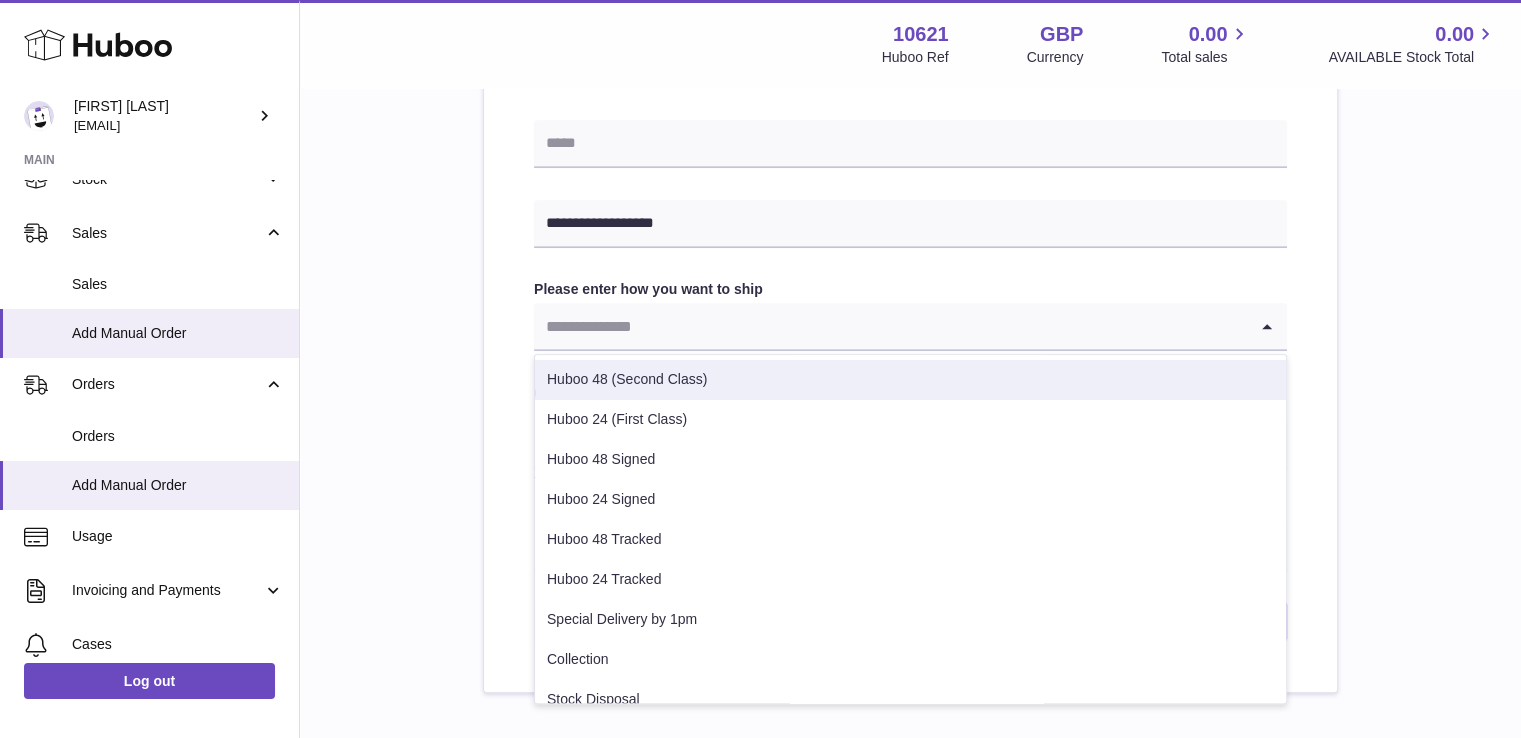 click on "Huboo 48 (Second Class)" at bounding box center [910, 380] 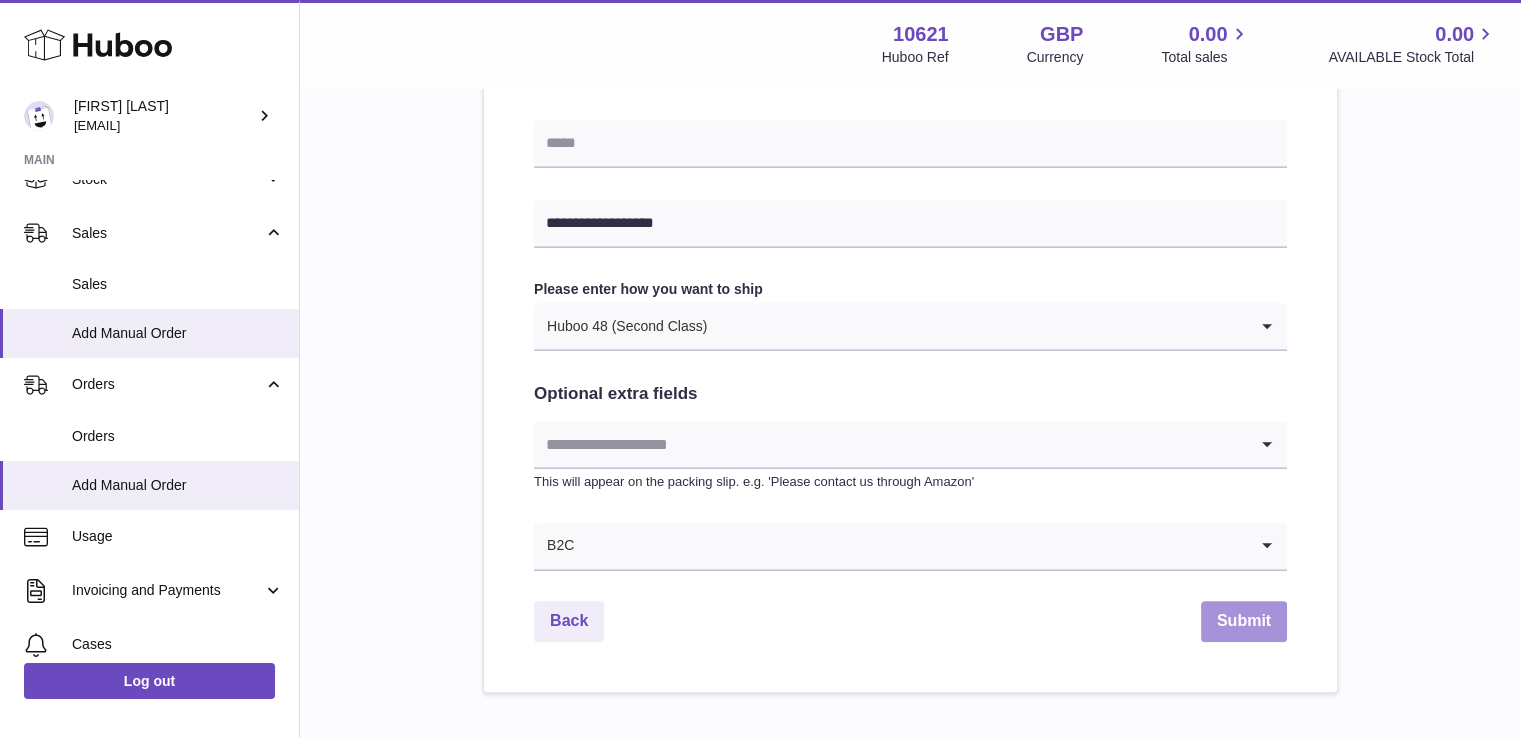 click on "Submit" at bounding box center (1244, 621) 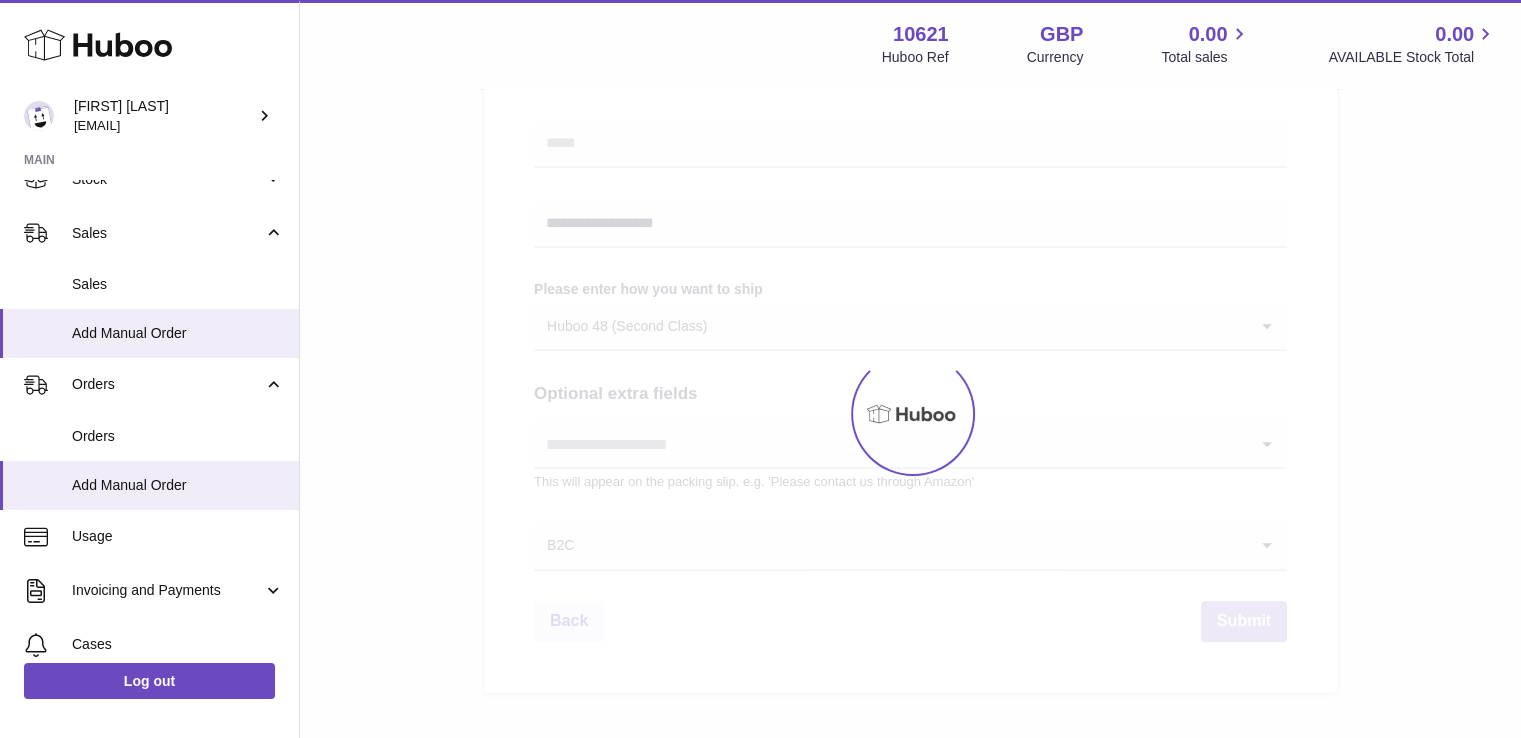 type 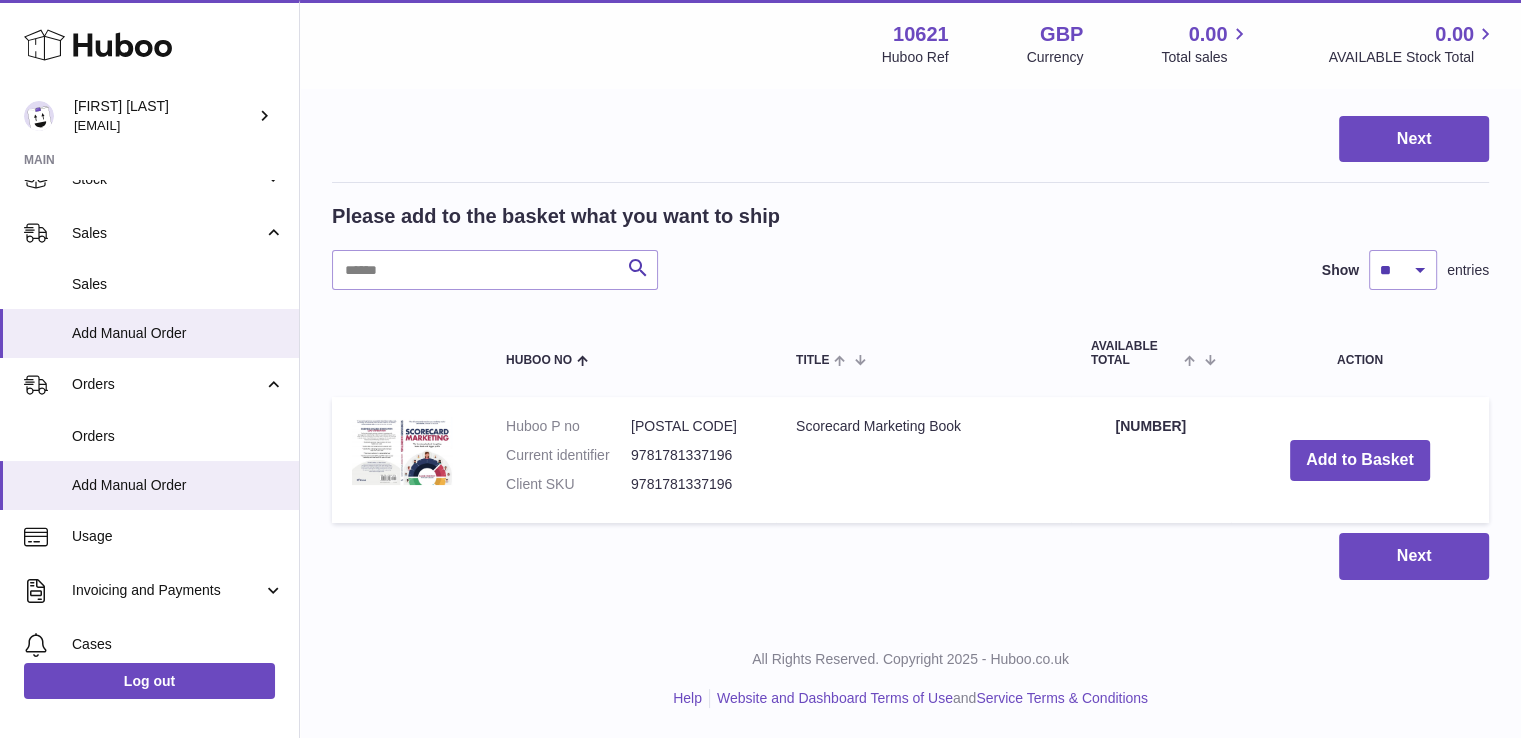 scroll, scrollTop: 0, scrollLeft: 0, axis: both 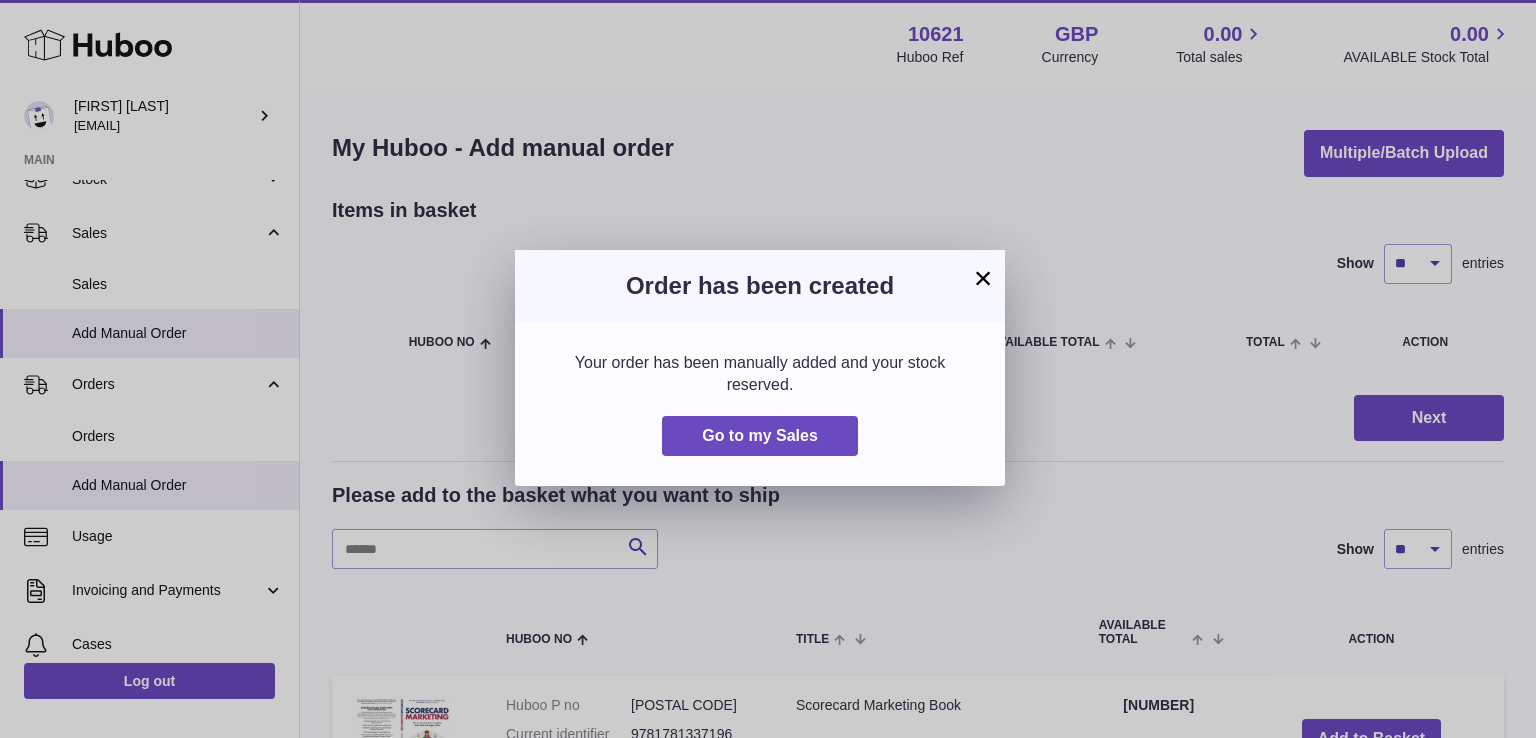 click on "×   Order has been created
Your order has been manually added and your stock reserved.
Go to my Sales" at bounding box center (768, 369) 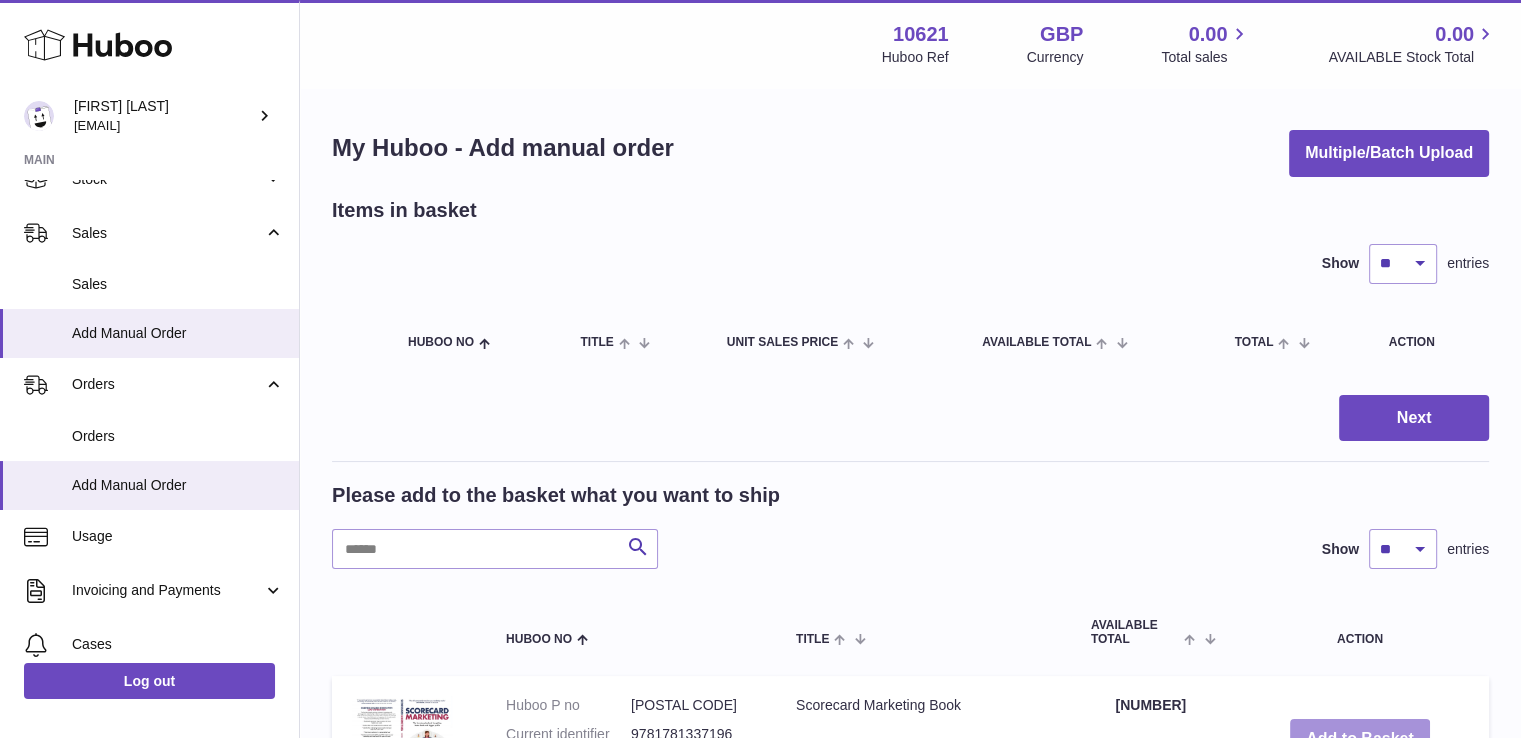 click on "Add to Basket" at bounding box center (1360, 739) 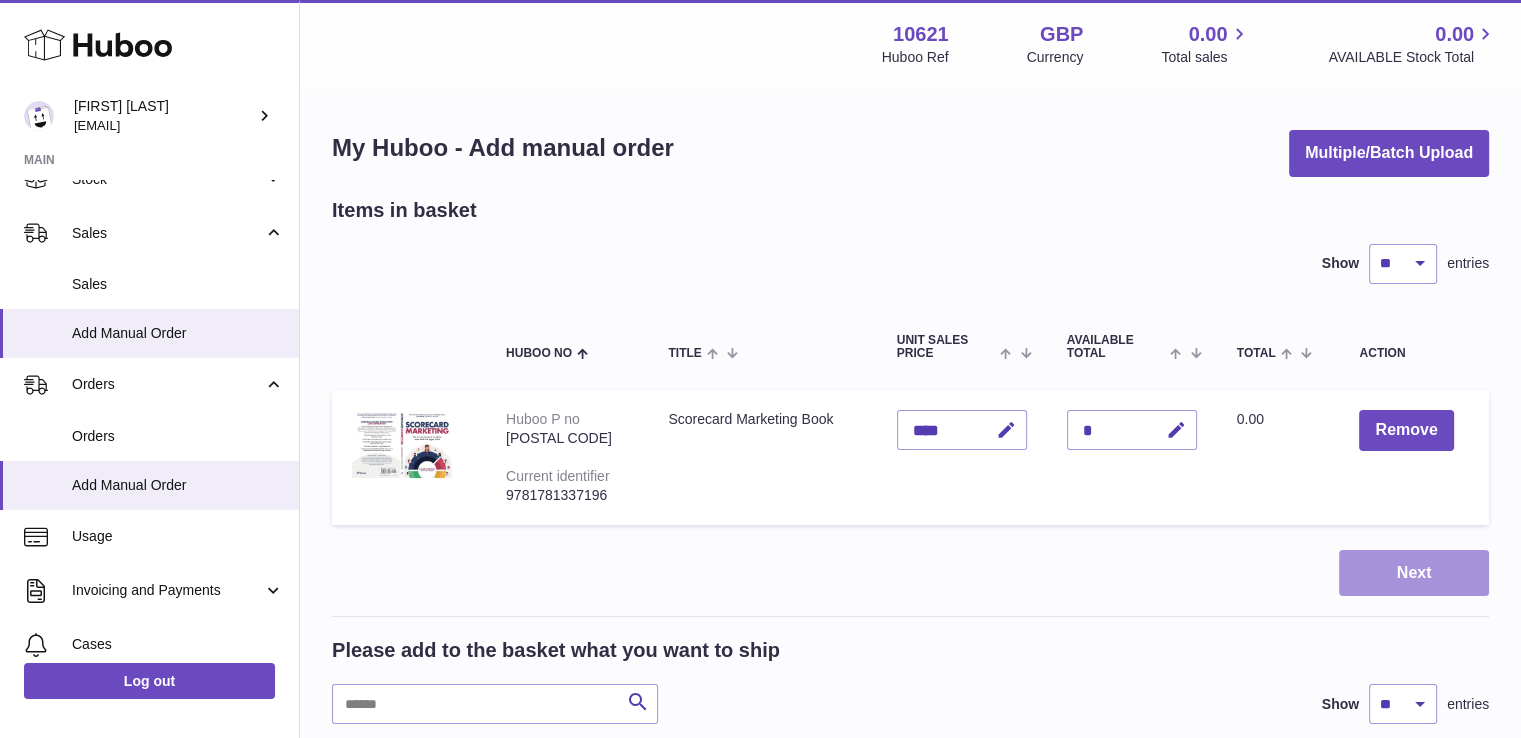 click on "Next" at bounding box center [1414, 573] 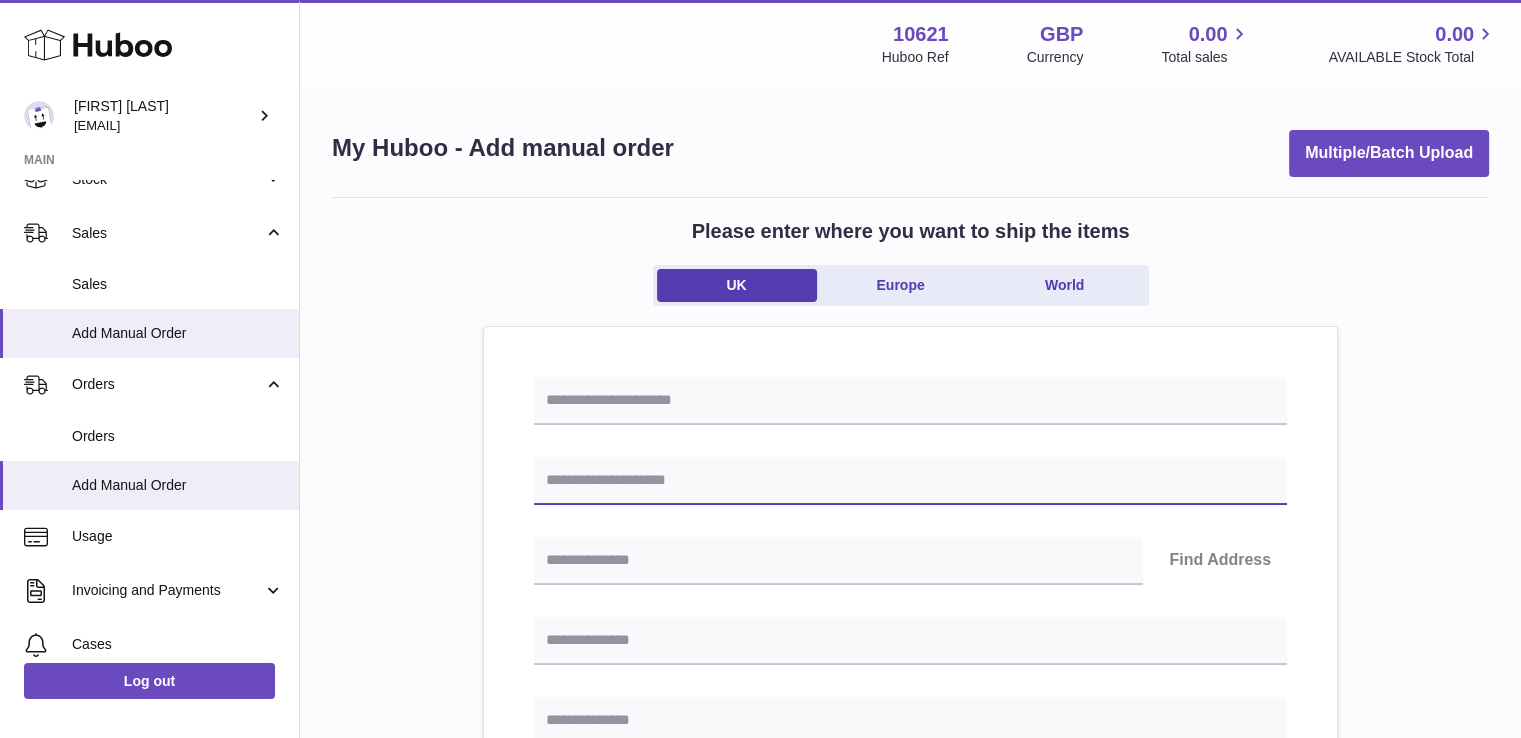 click at bounding box center [910, 481] 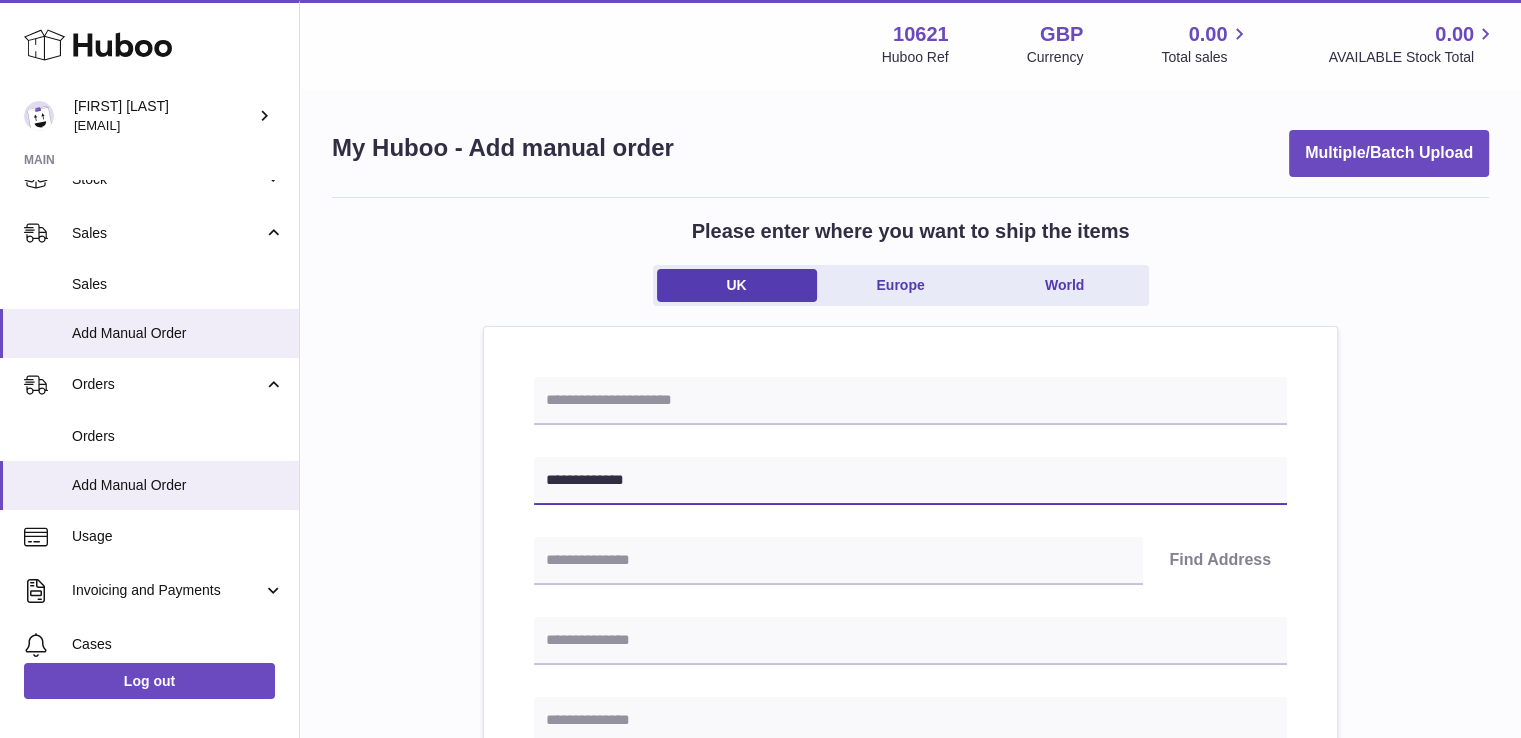 type on "**********" 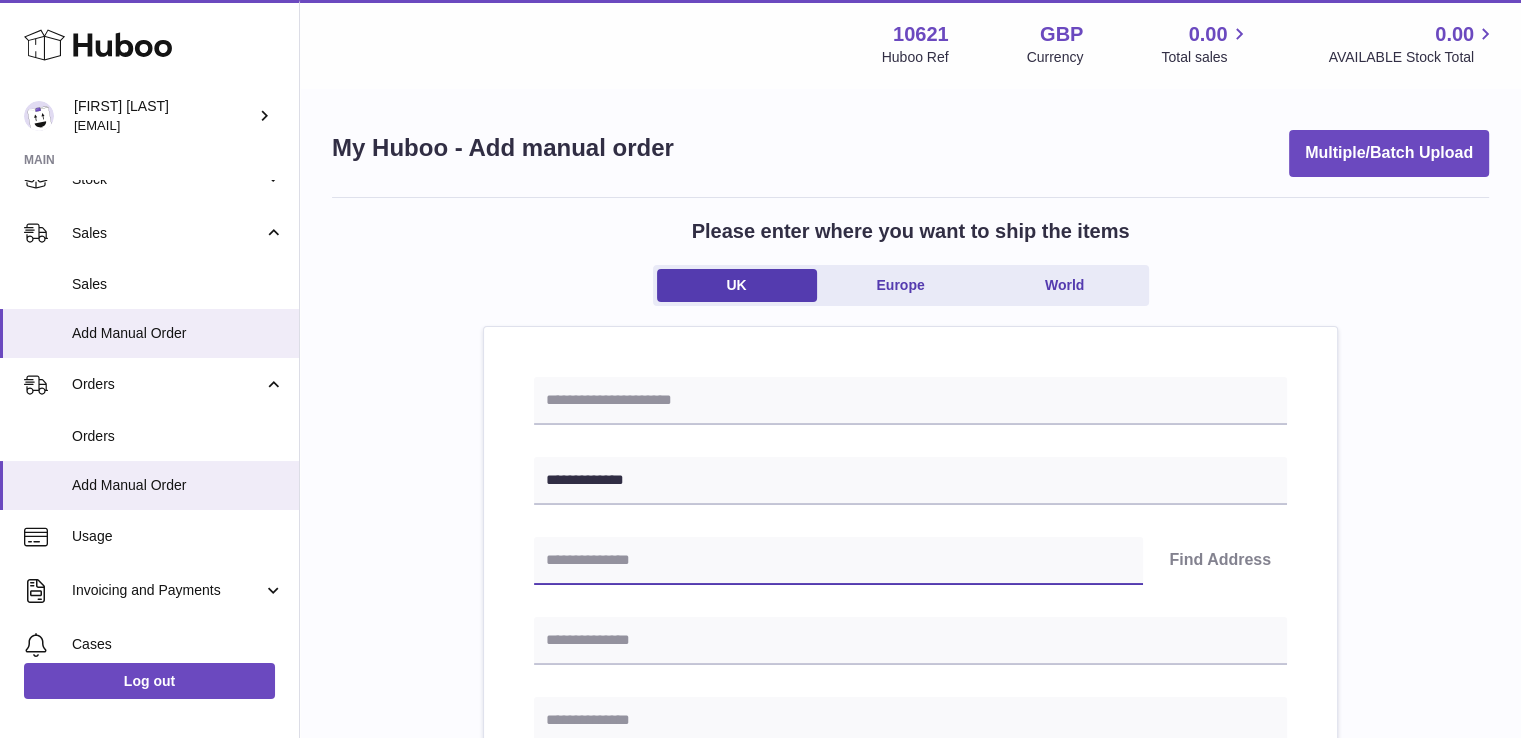 paste on "********" 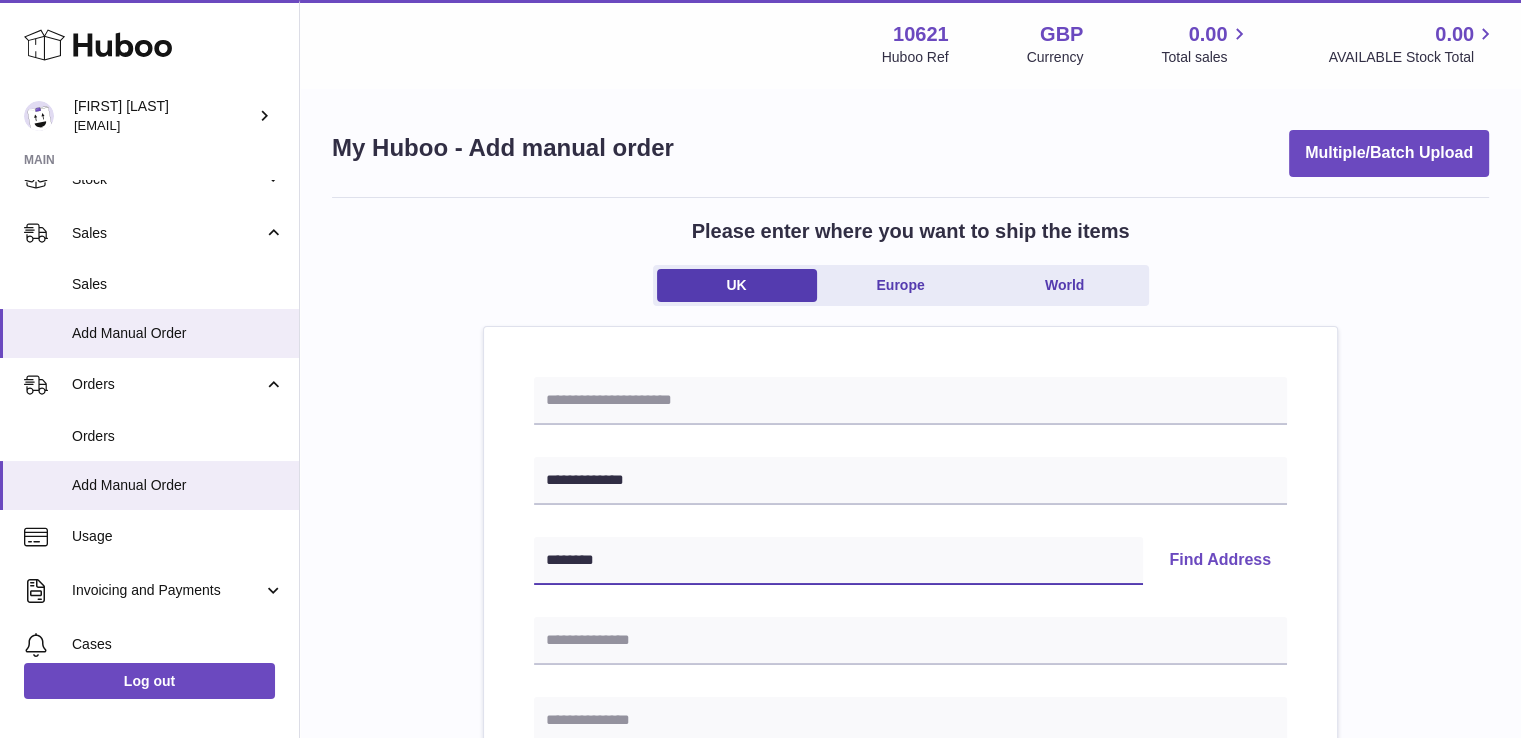 type on "********" 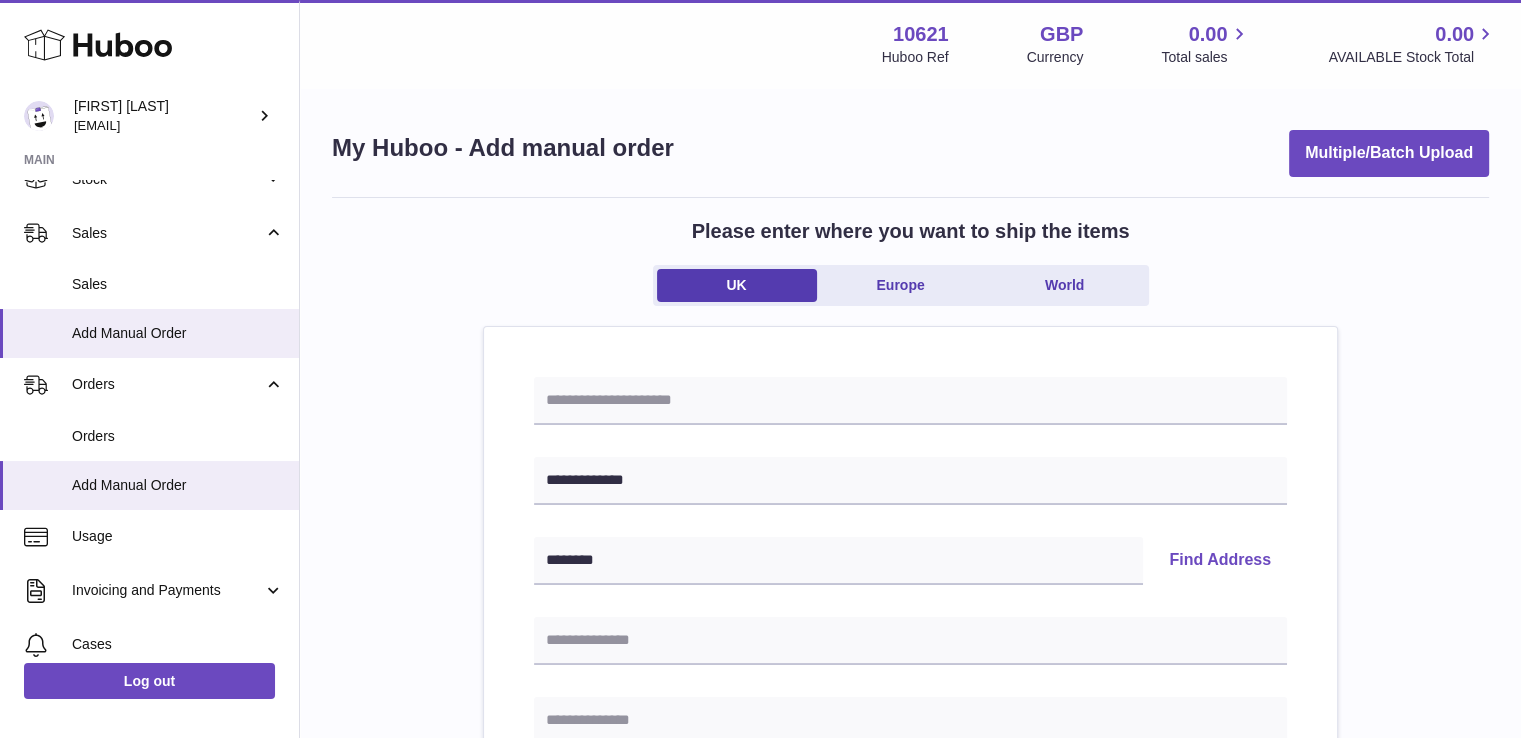 type 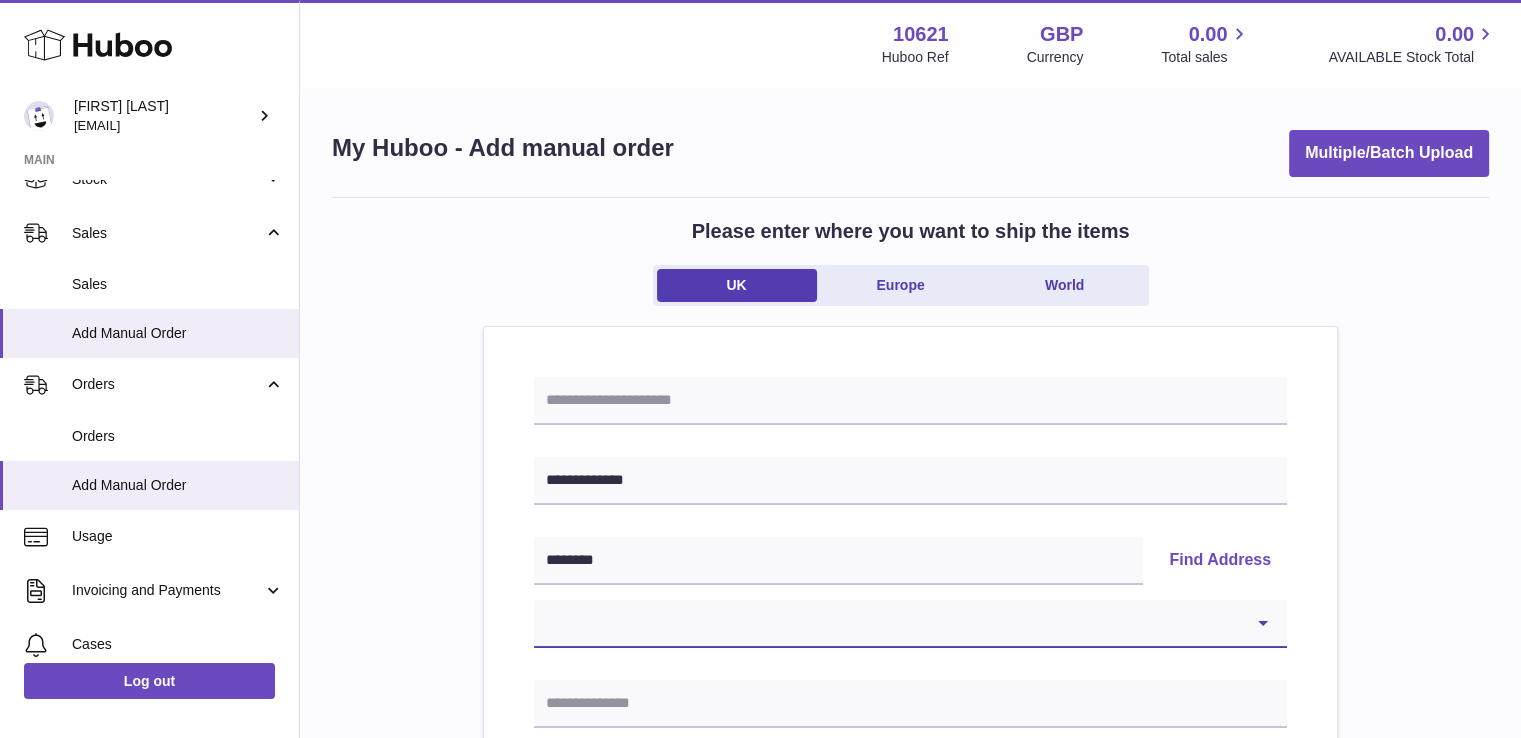 click on "**********" at bounding box center (910, 624) 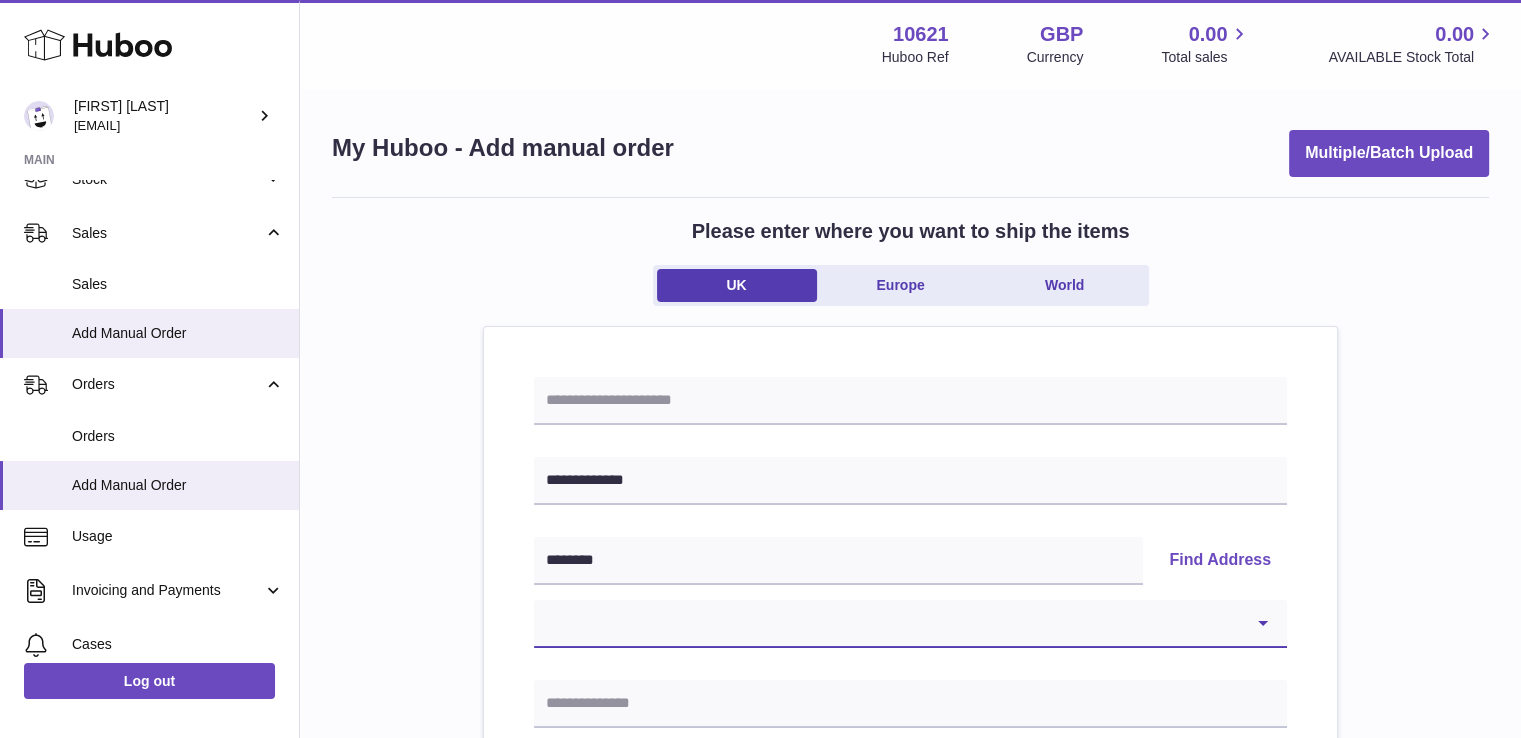 select on "**" 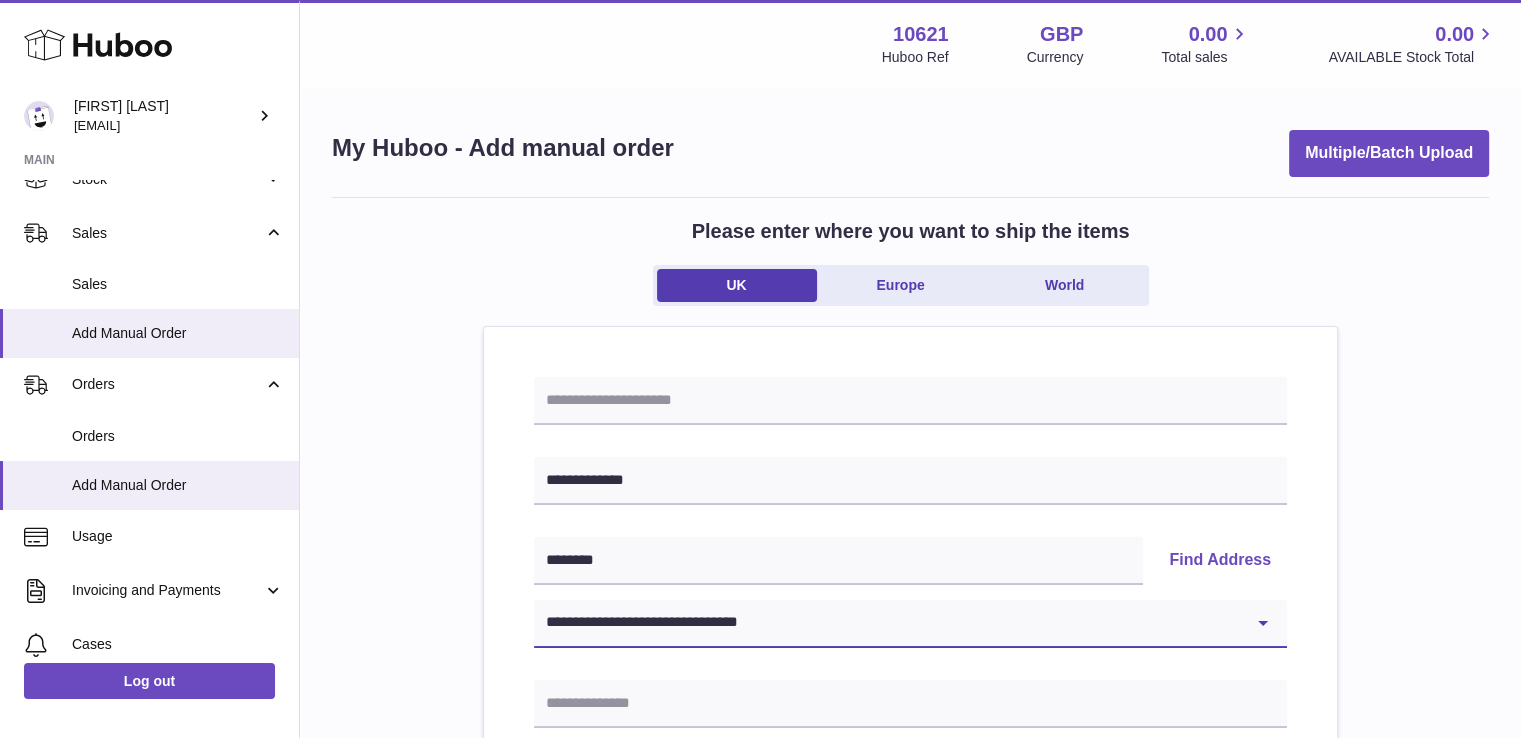 click on "**********" at bounding box center (910, 624) 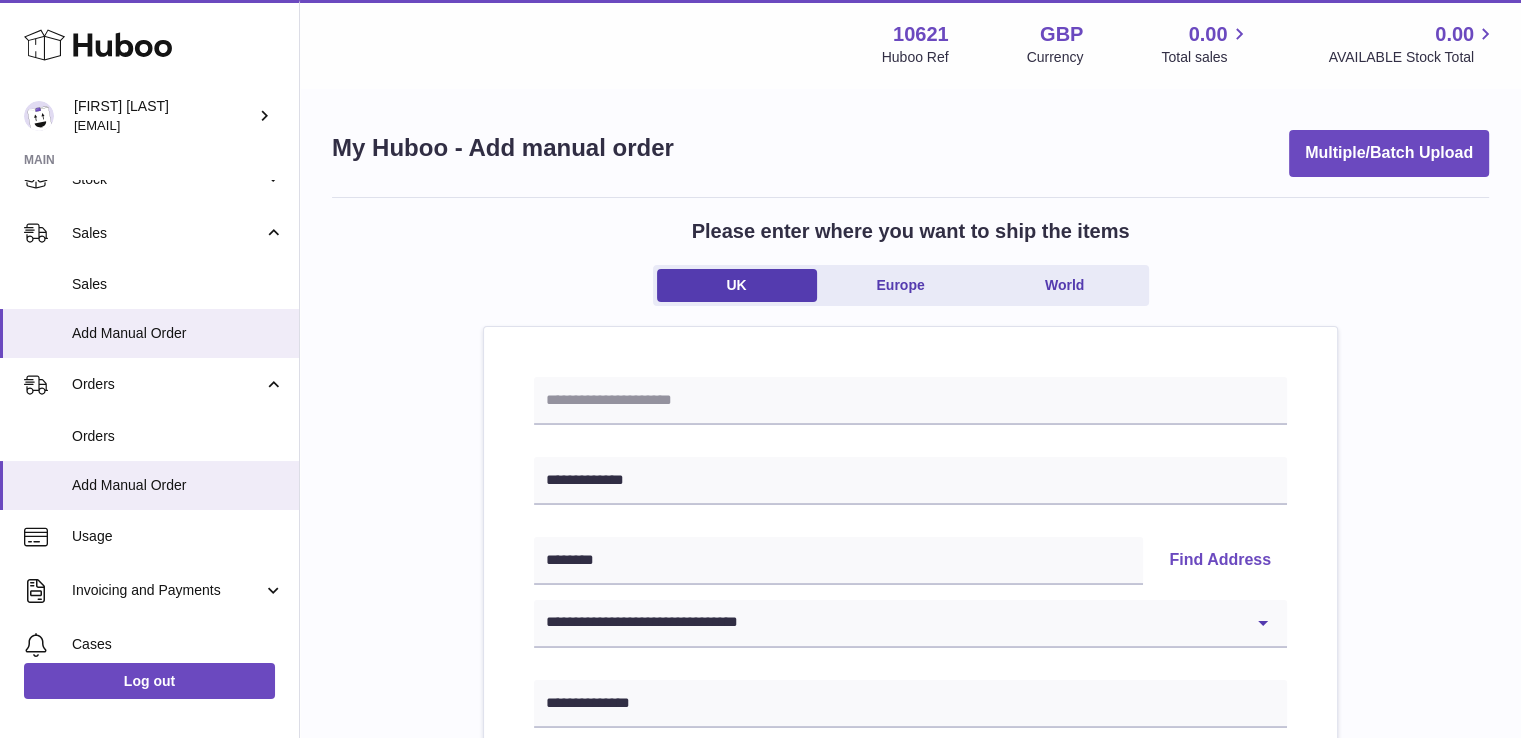 click on "**********" at bounding box center [910, 925] 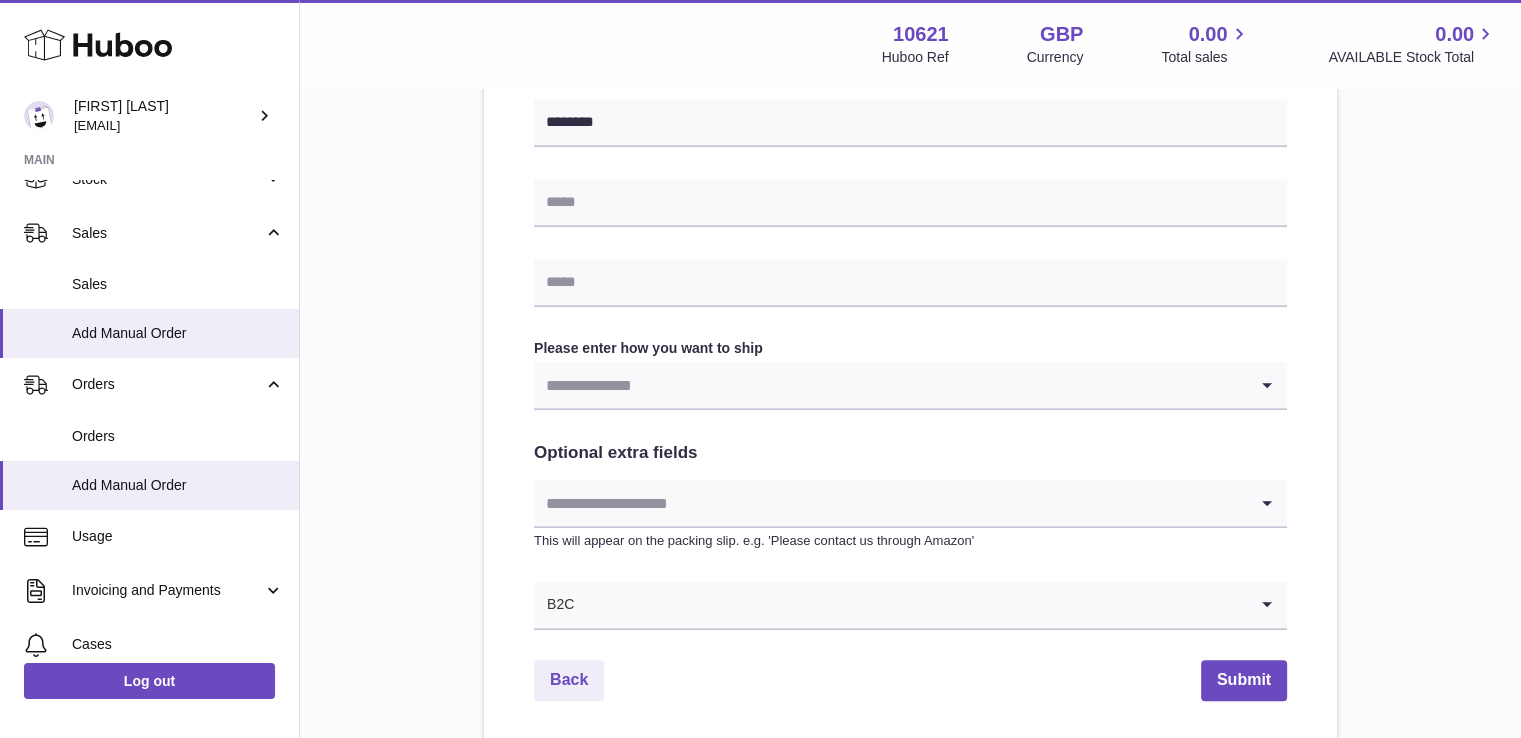 scroll, scrollTop: 1052, scrollLeft: 0, axis: vertical 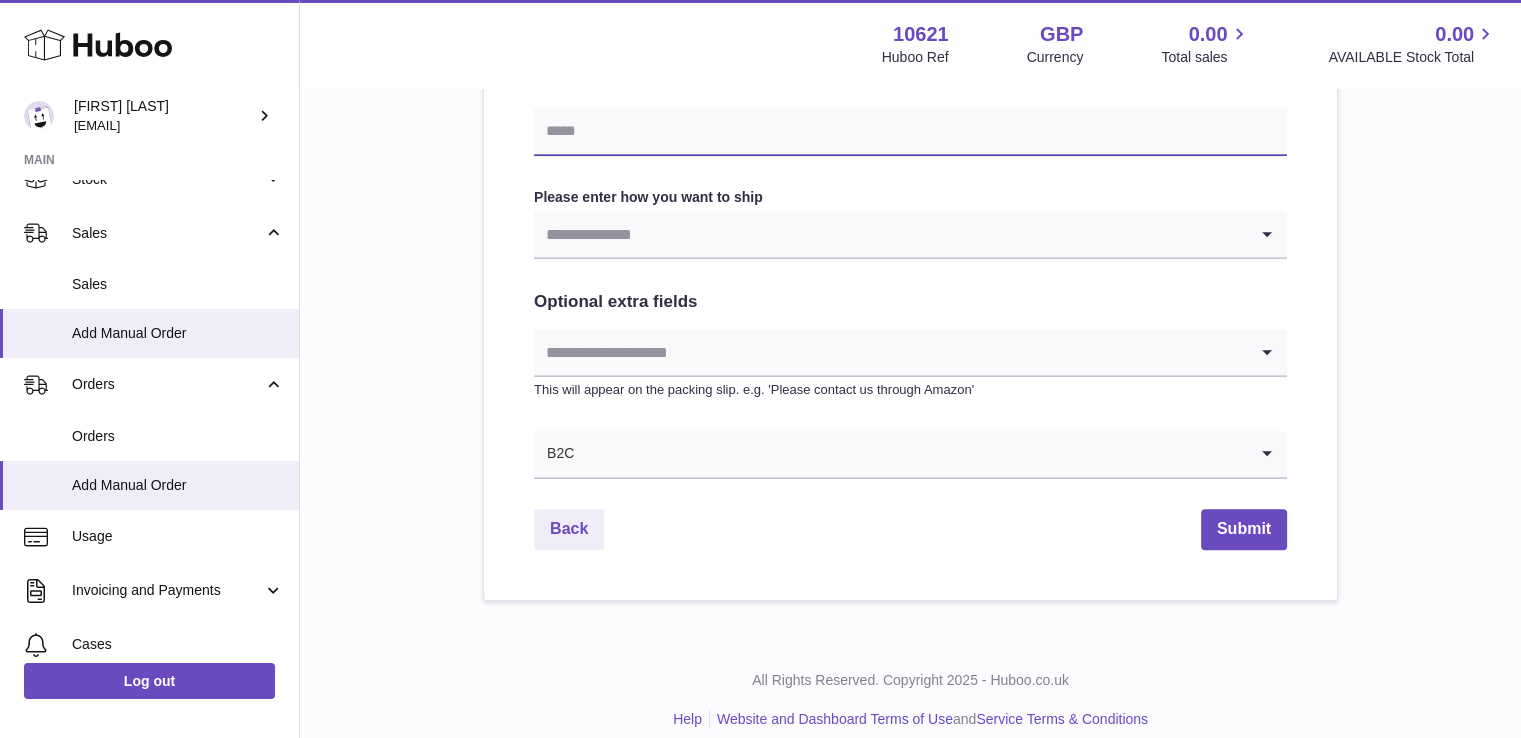 click at bounding box center (910, 132) 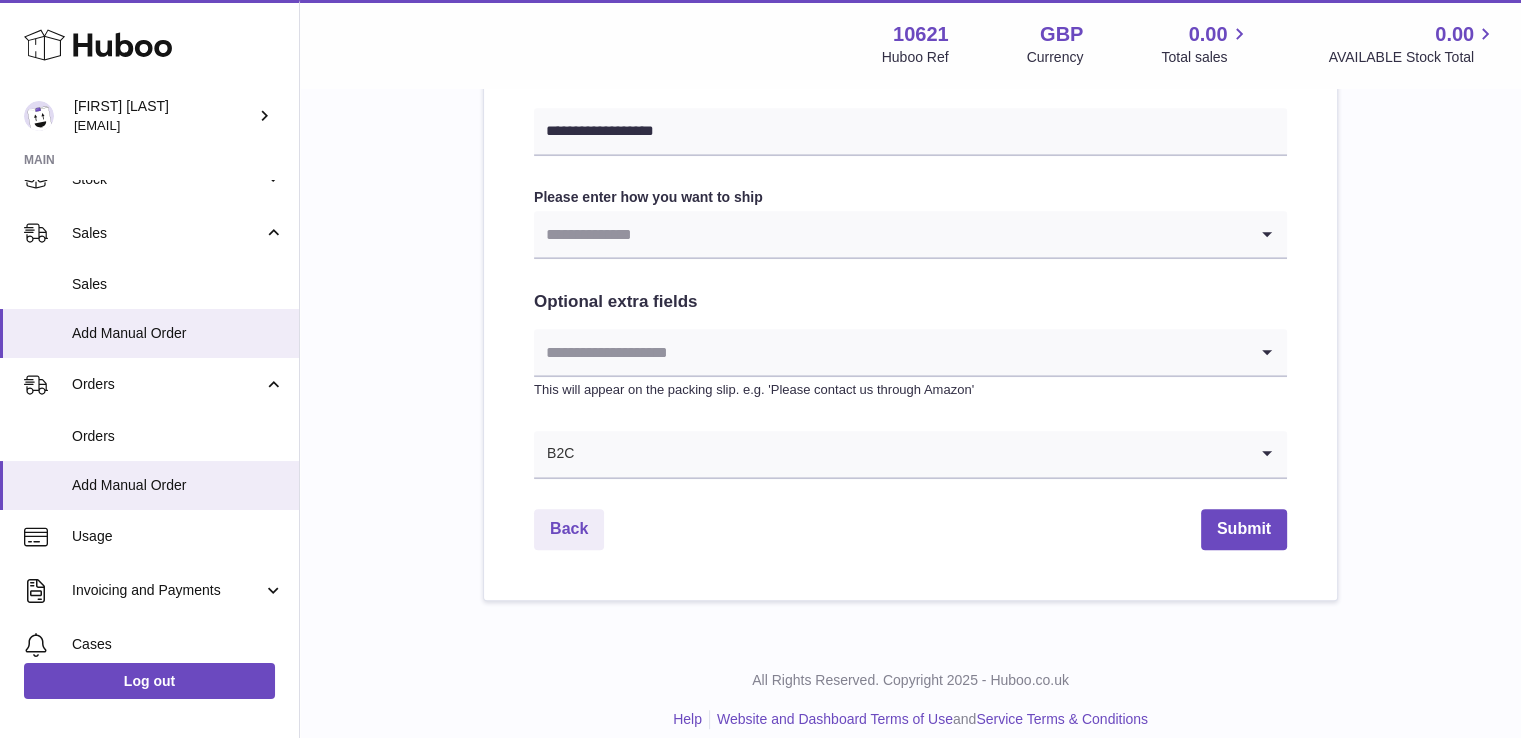 click at bounding box center [890, 234] 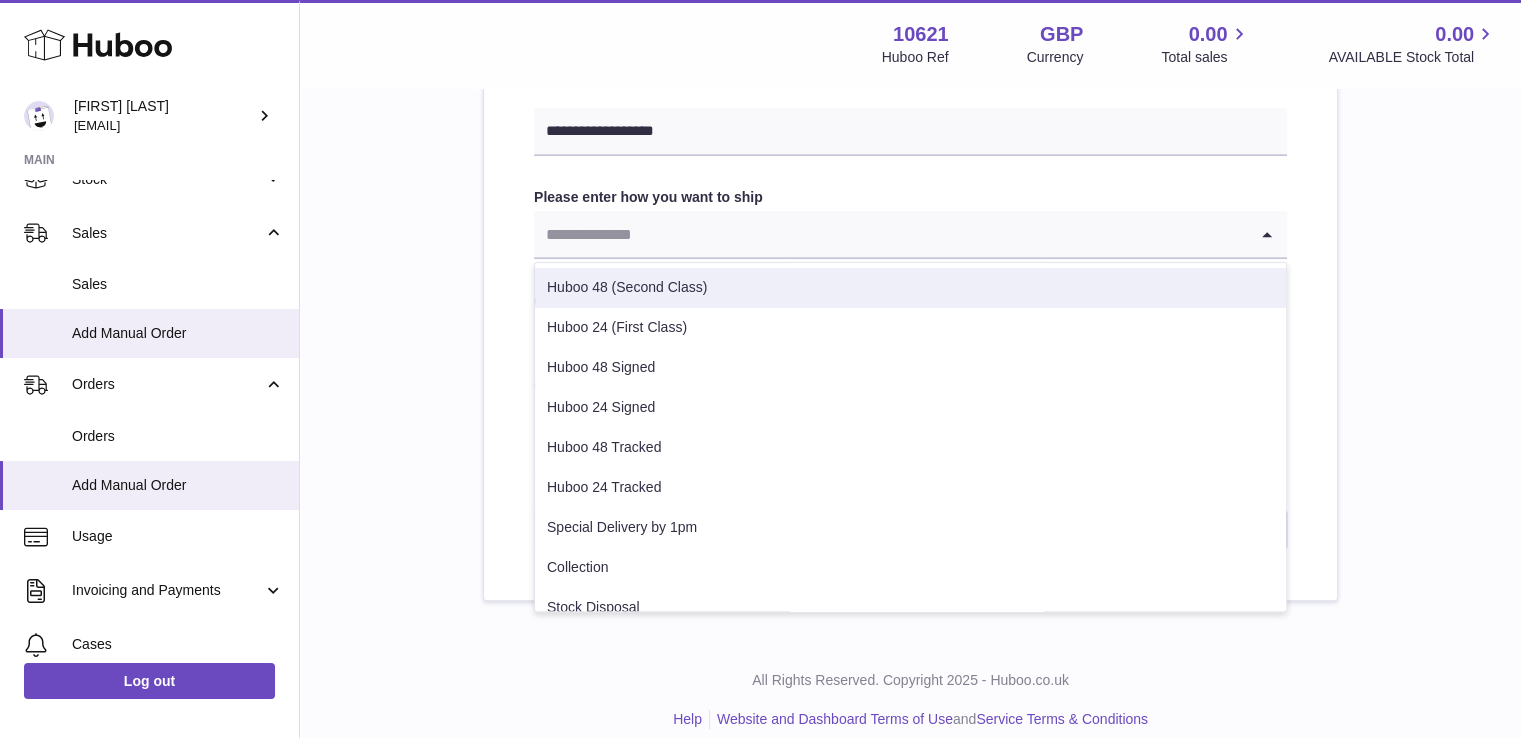 drag, startPoint x: 652, startPoint y: 278, endPoint x: 844, endPoint y: 333, distance: 199.7223 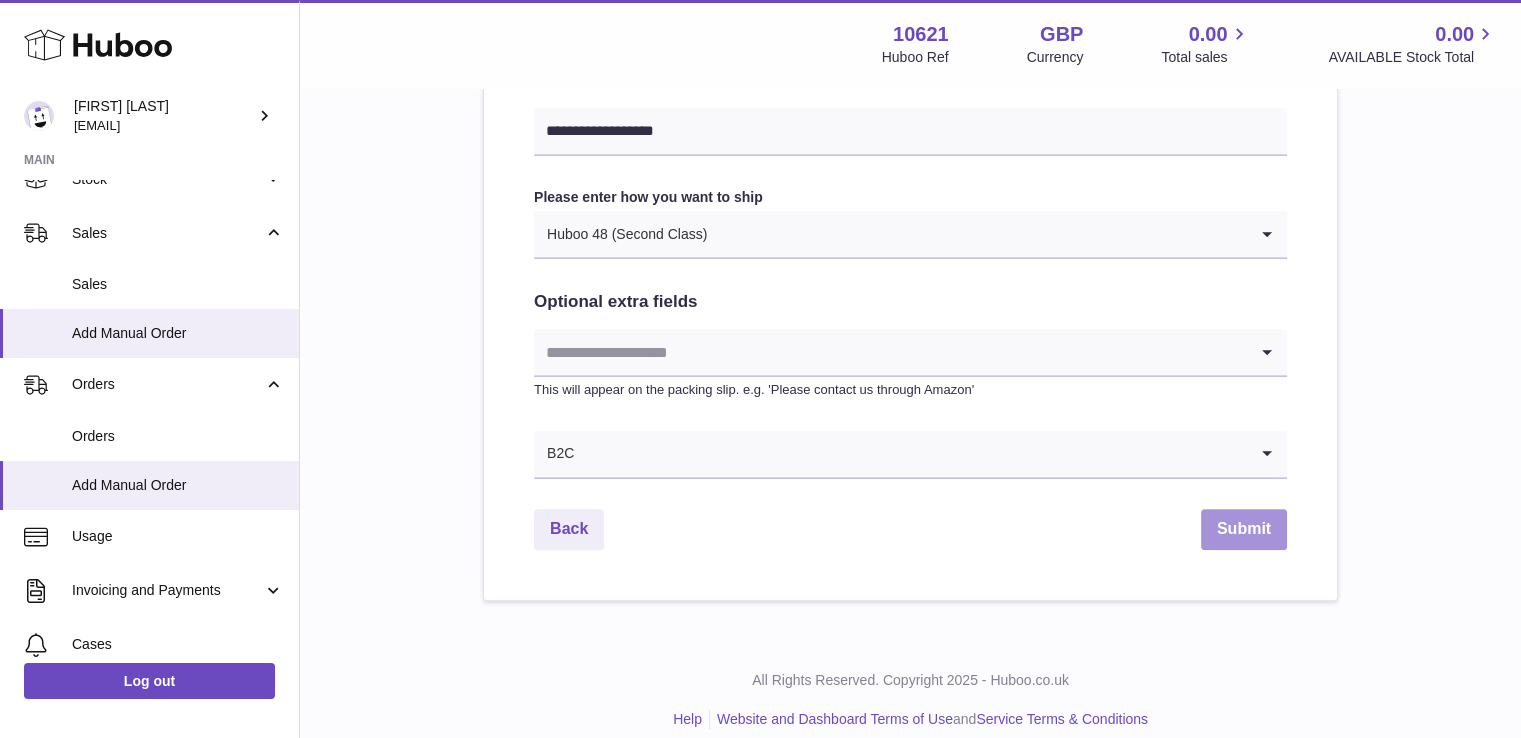click on "Submit" at bounding box center [1244, 529] 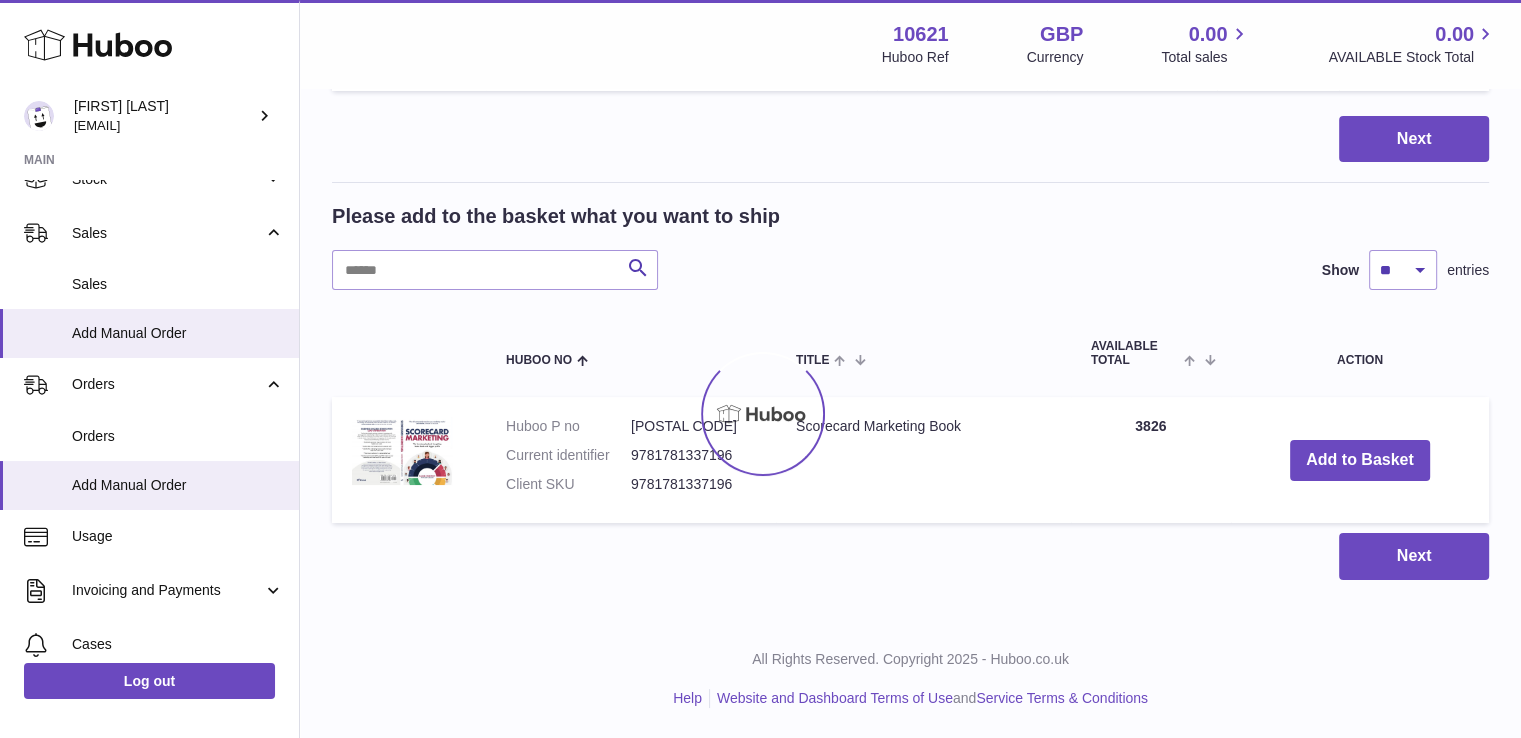 scroll, scrollTop: 0, scrollLeft: 0, axis: both 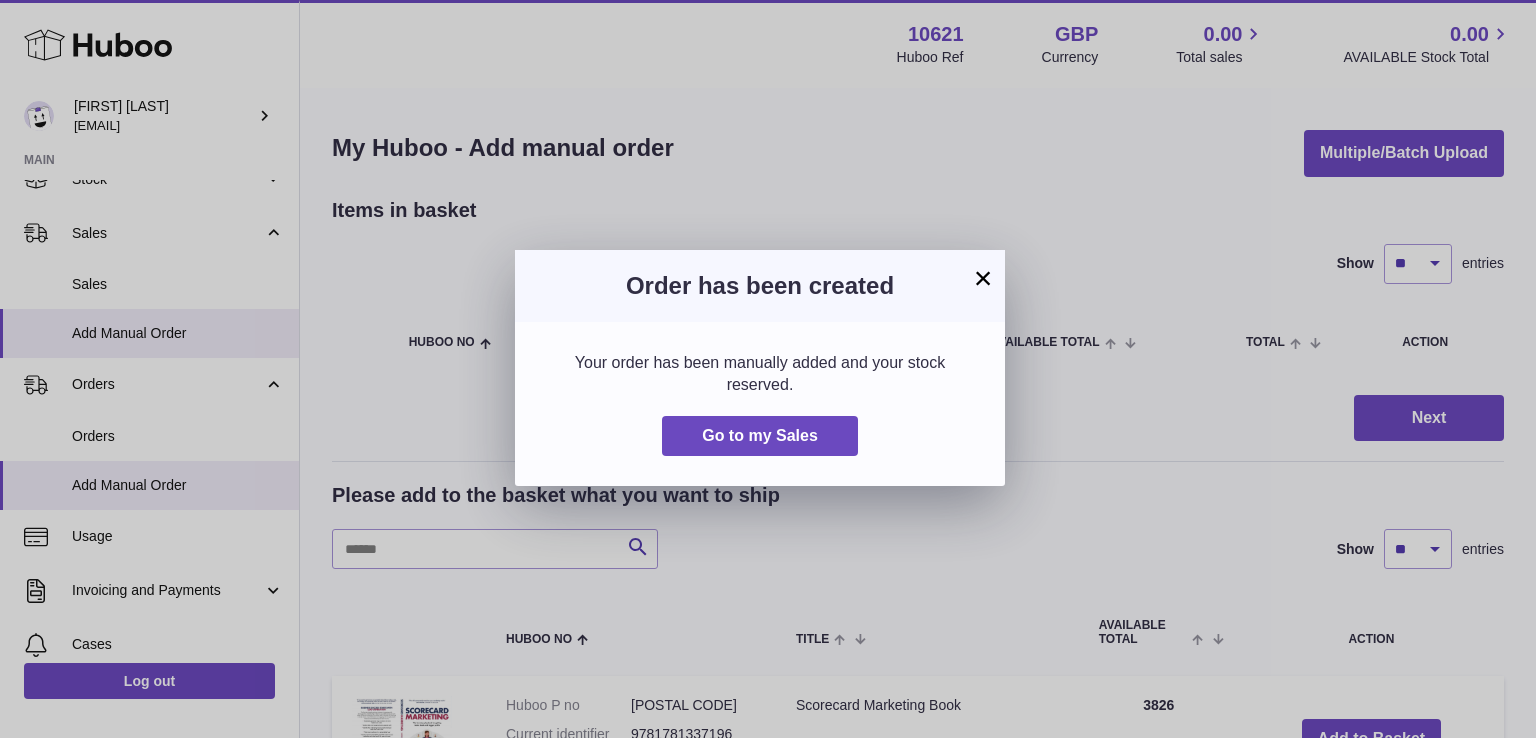 click on "×   Order has been created
Your order has been manually added and your stock reserved.
Go to my Sales" at bounding box center (768, 369) 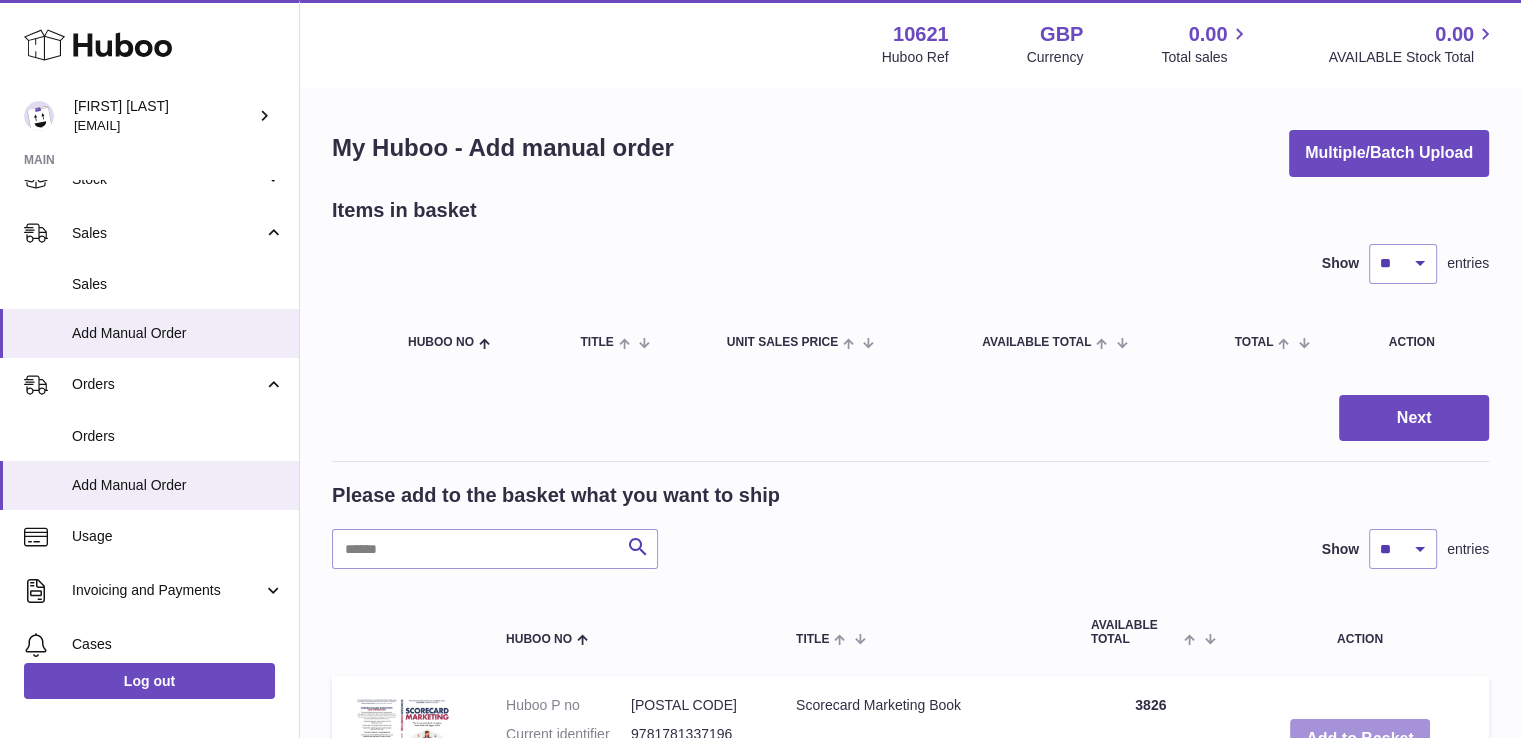 click on "Add to Basket" at bounding box center (1360, 739) 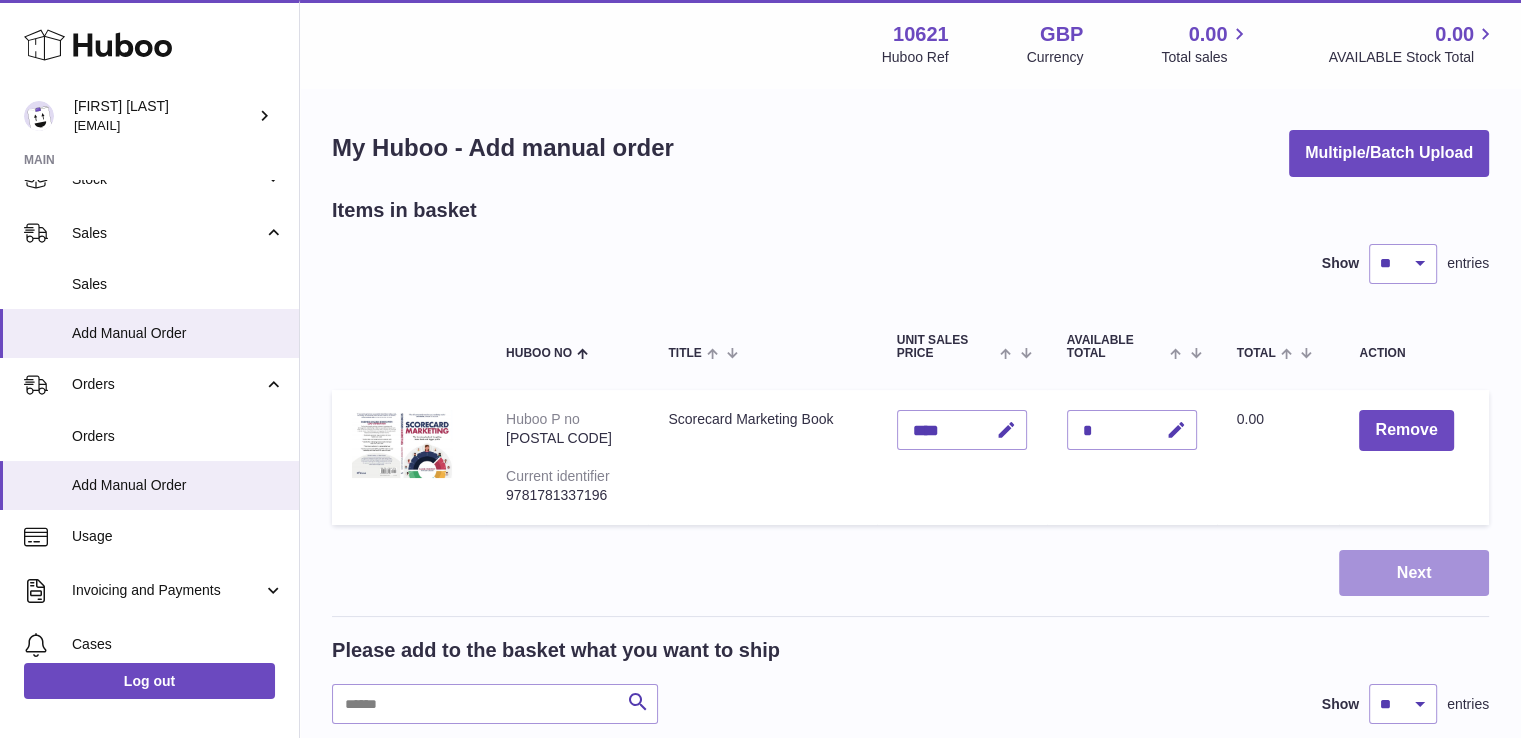 click on "Next" at bounding box center [1414, 573] 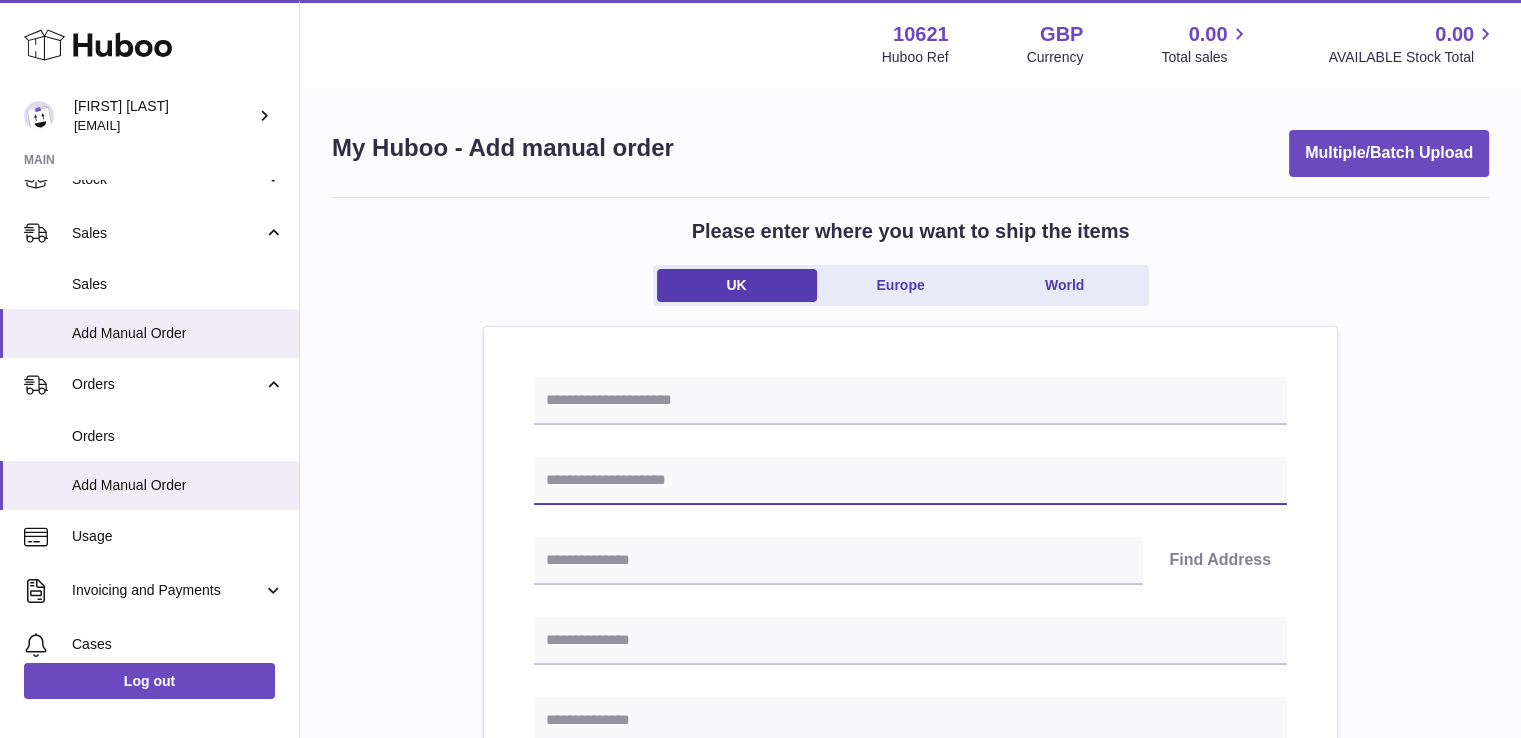 click at bounding box center (910, 481) 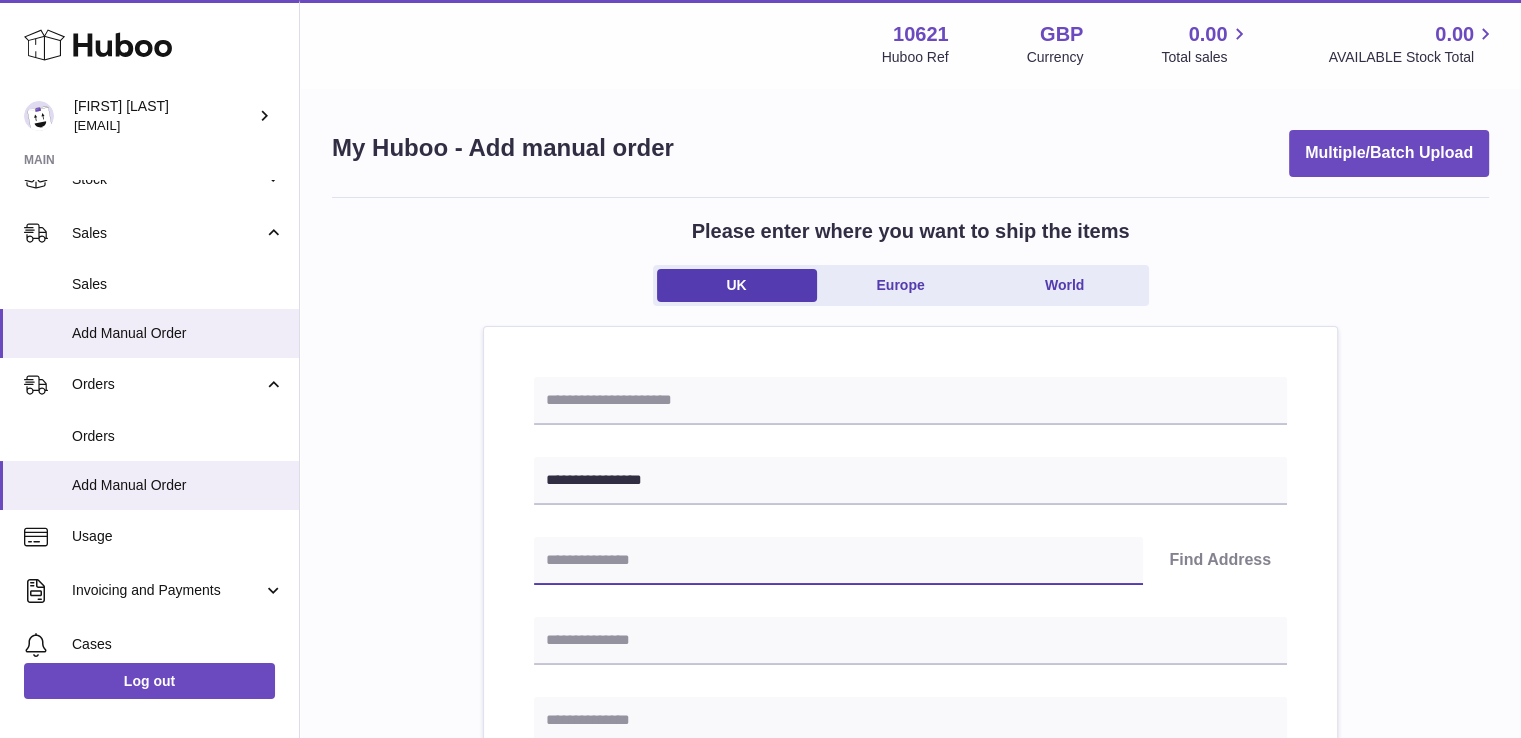 paste on "******" 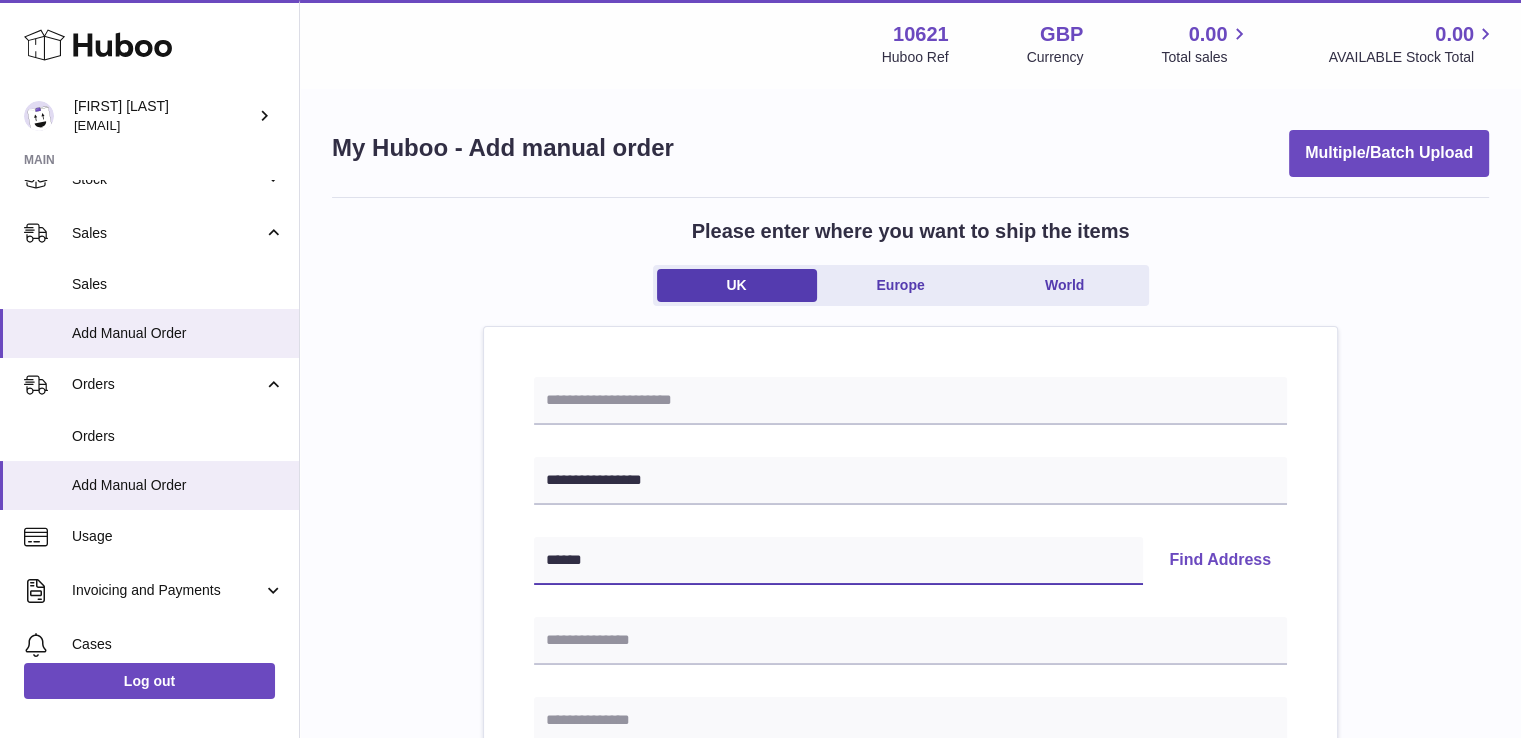 click on "******" at bounding box center [838, 561] 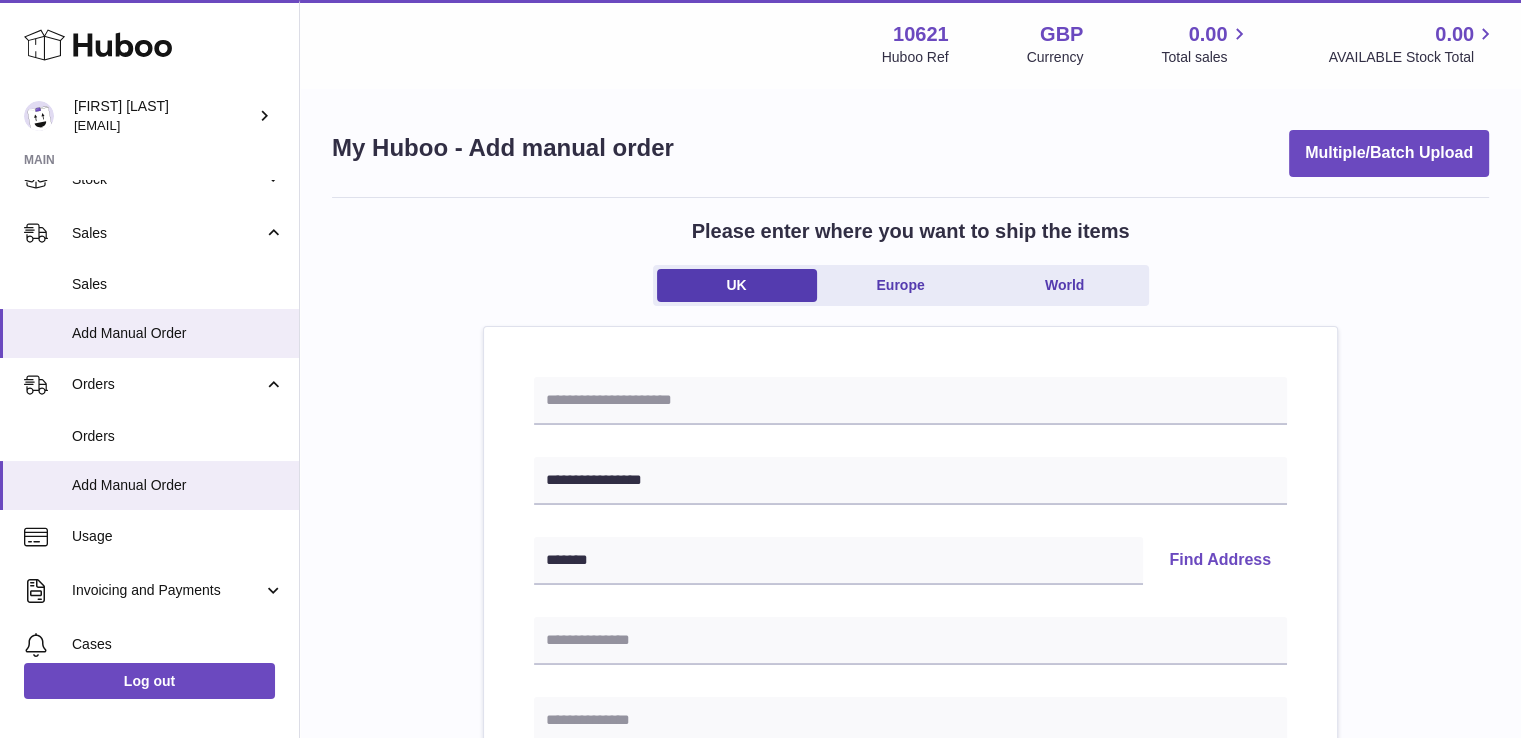 click on "Find Address" at bounding box center [1220, 561] 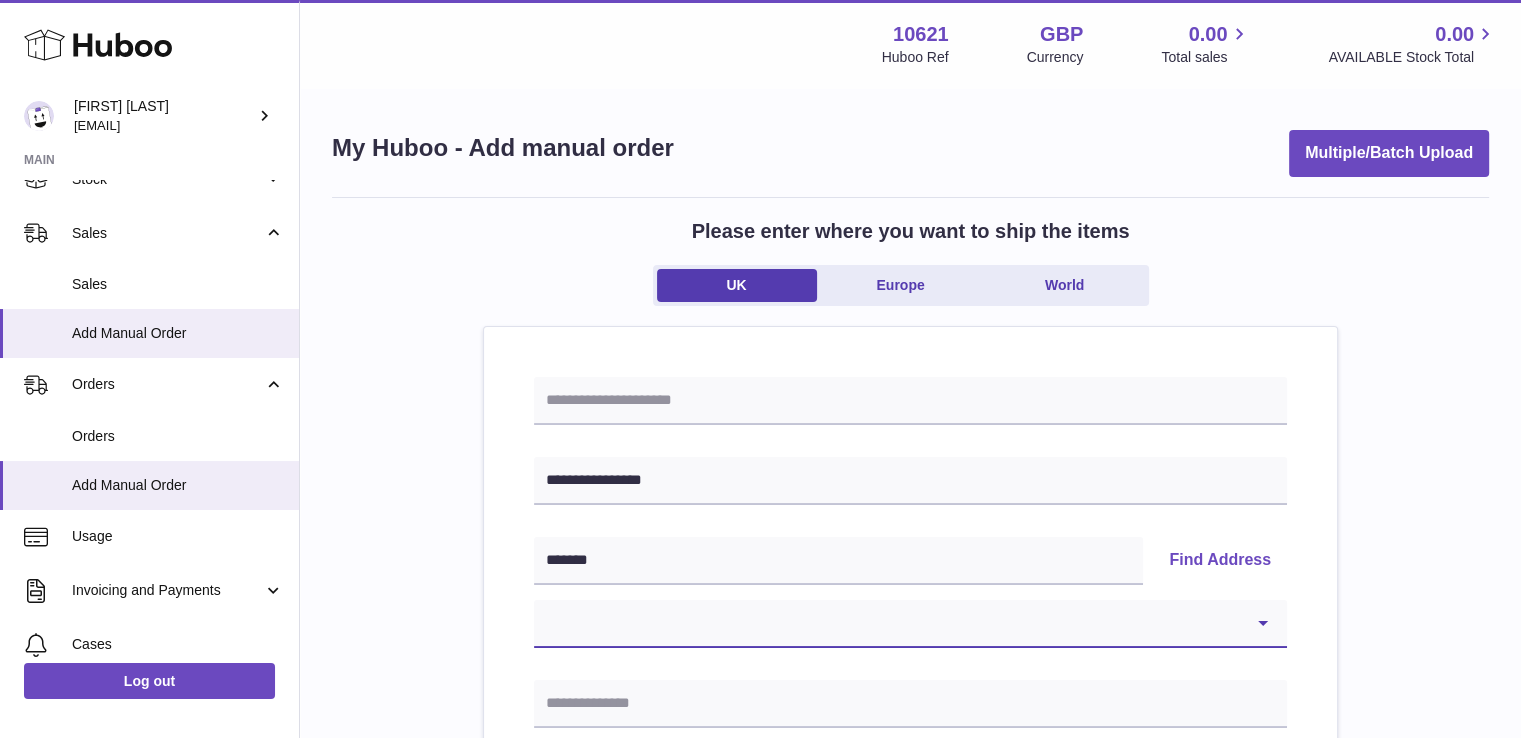 click on "**********" at bounding box center [910, 624] 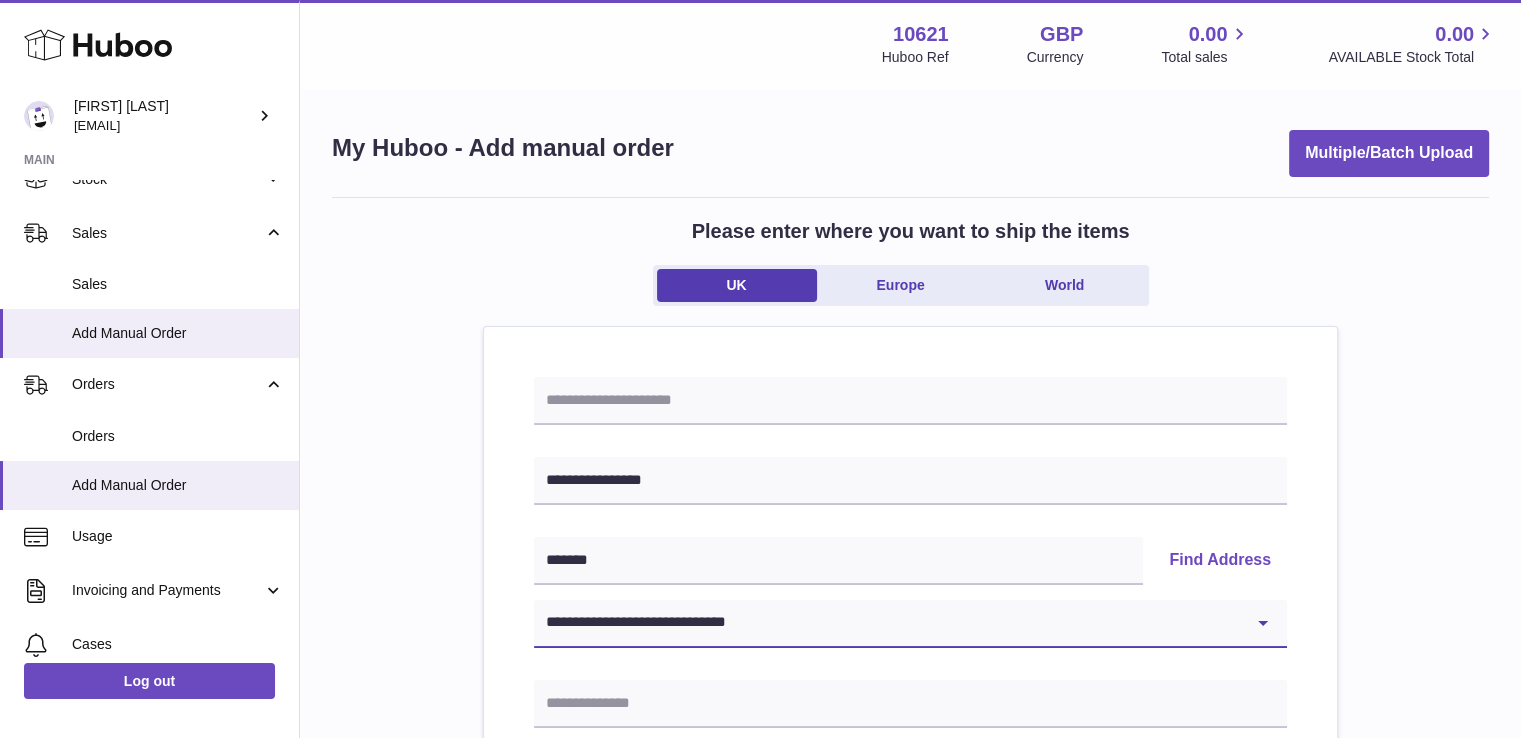 click on "**********" at bounding box center [910, 624] 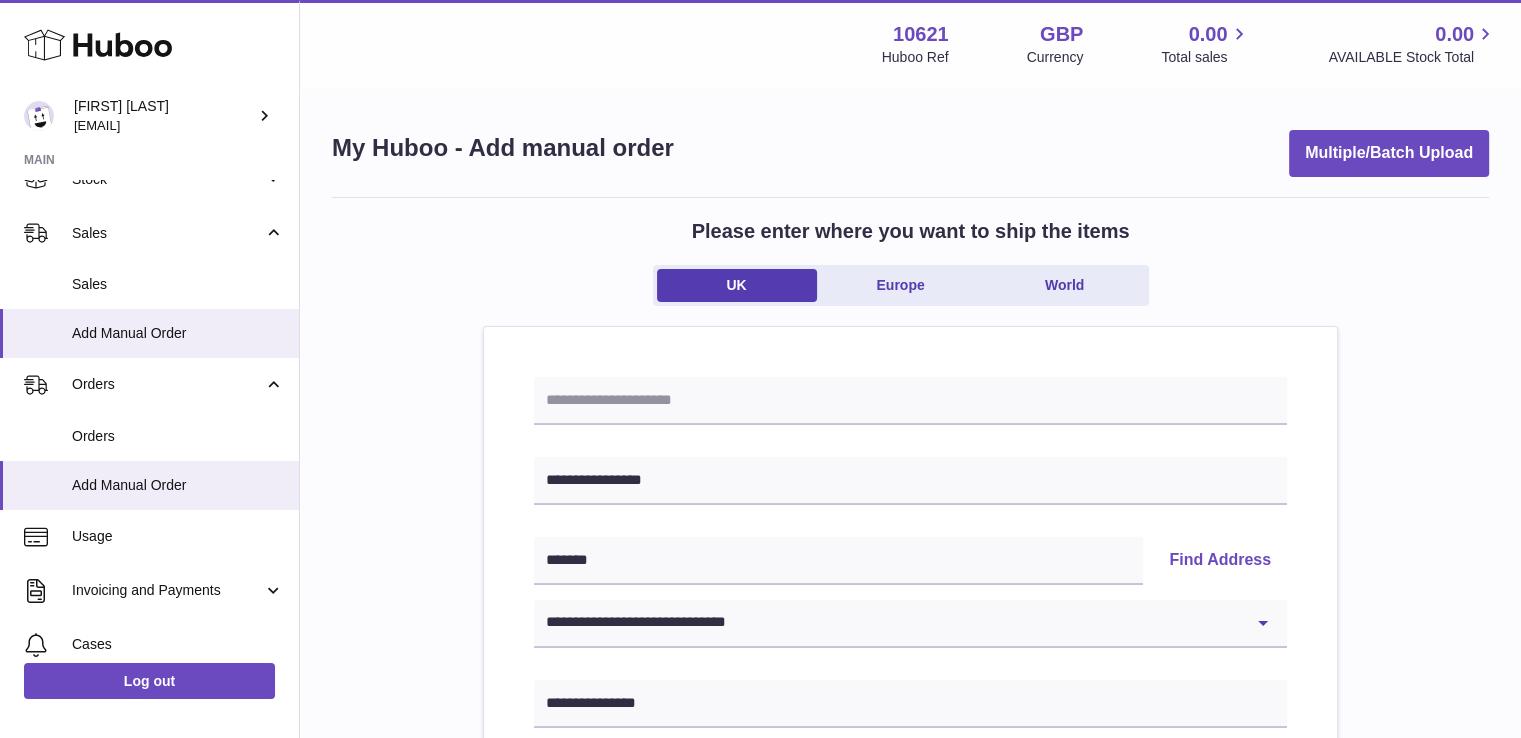 click on "**********" at bounding box center [910, 925] 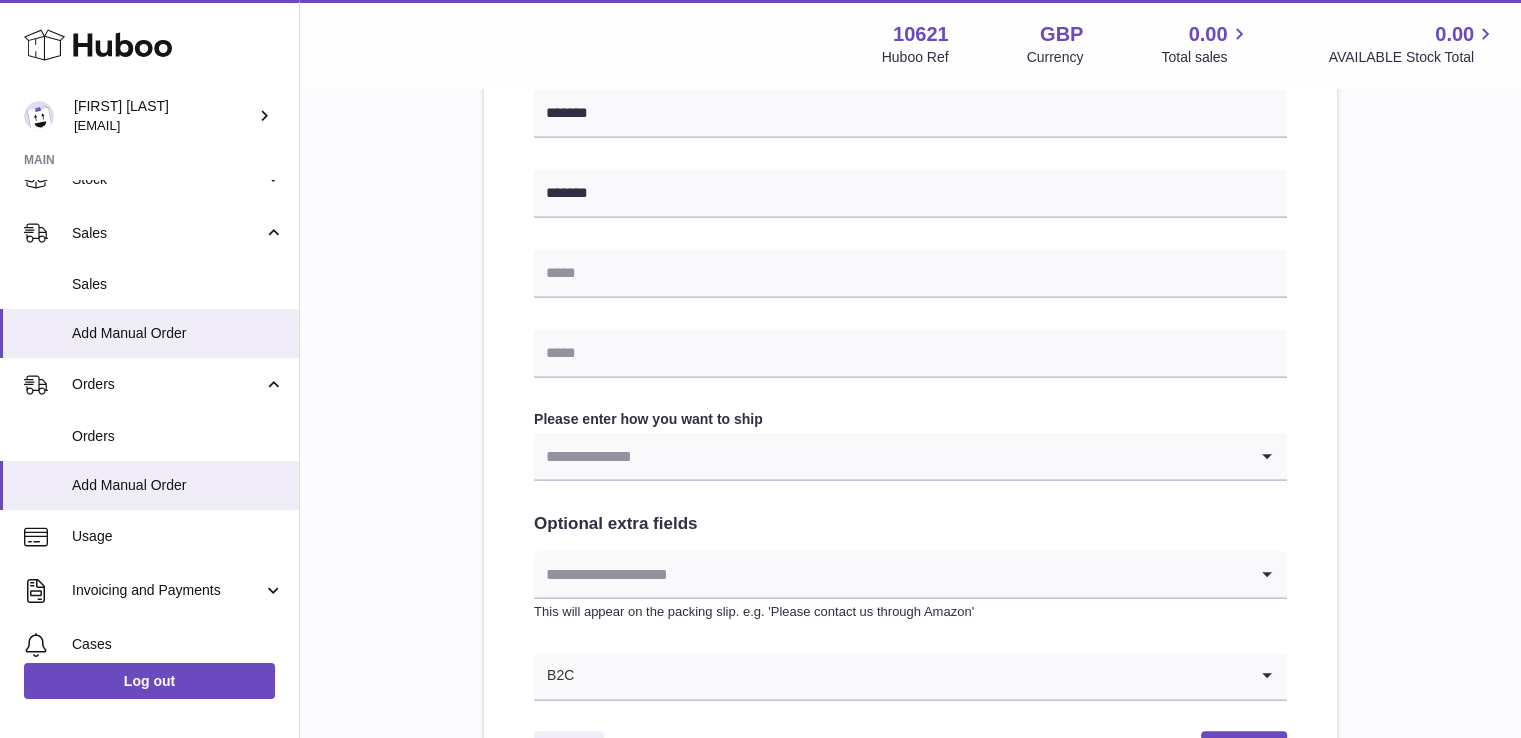 scroll, scrollTop: 925, scrollLeft: 0, axis: vertical 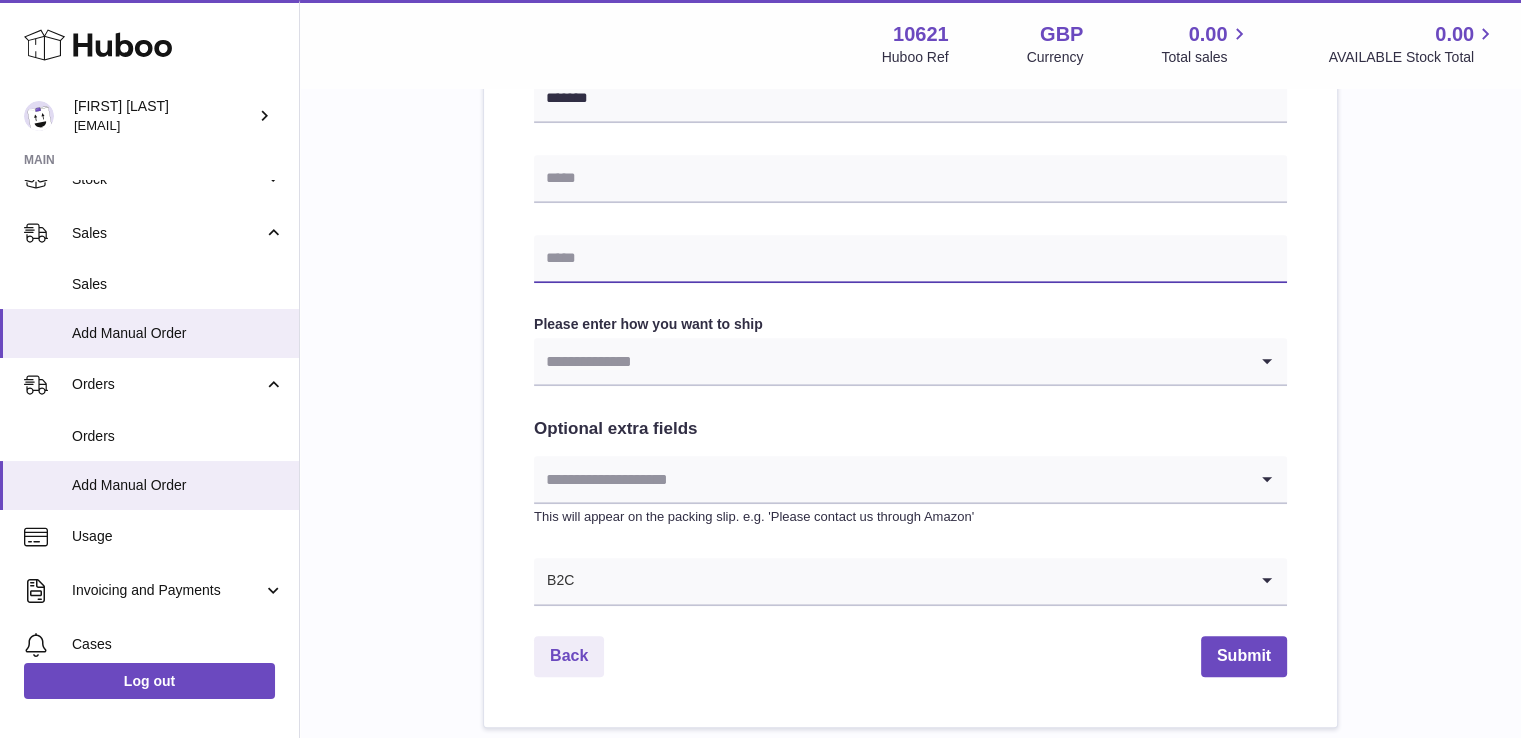 click at bounding box center (910, 259) 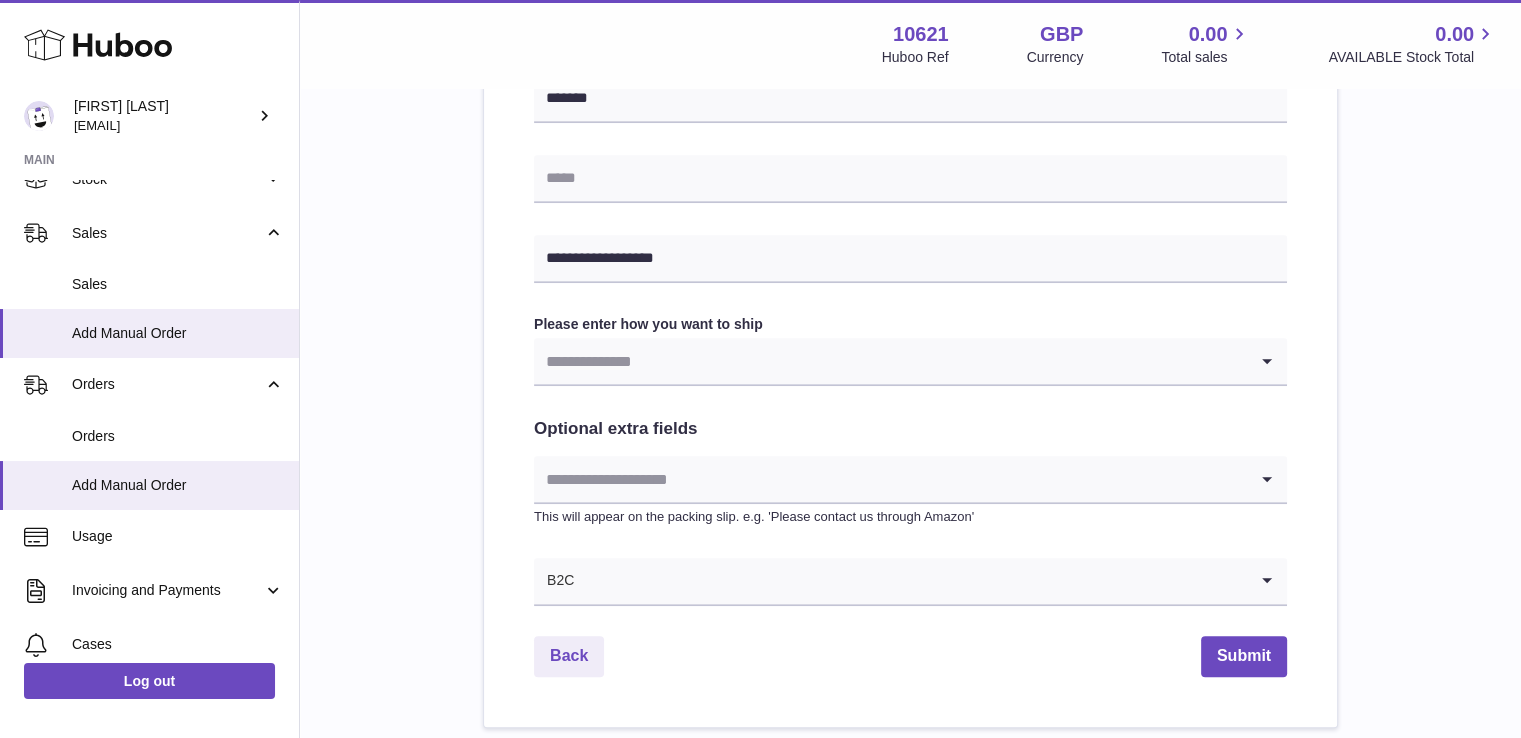 click at bounding box center (890, 361) 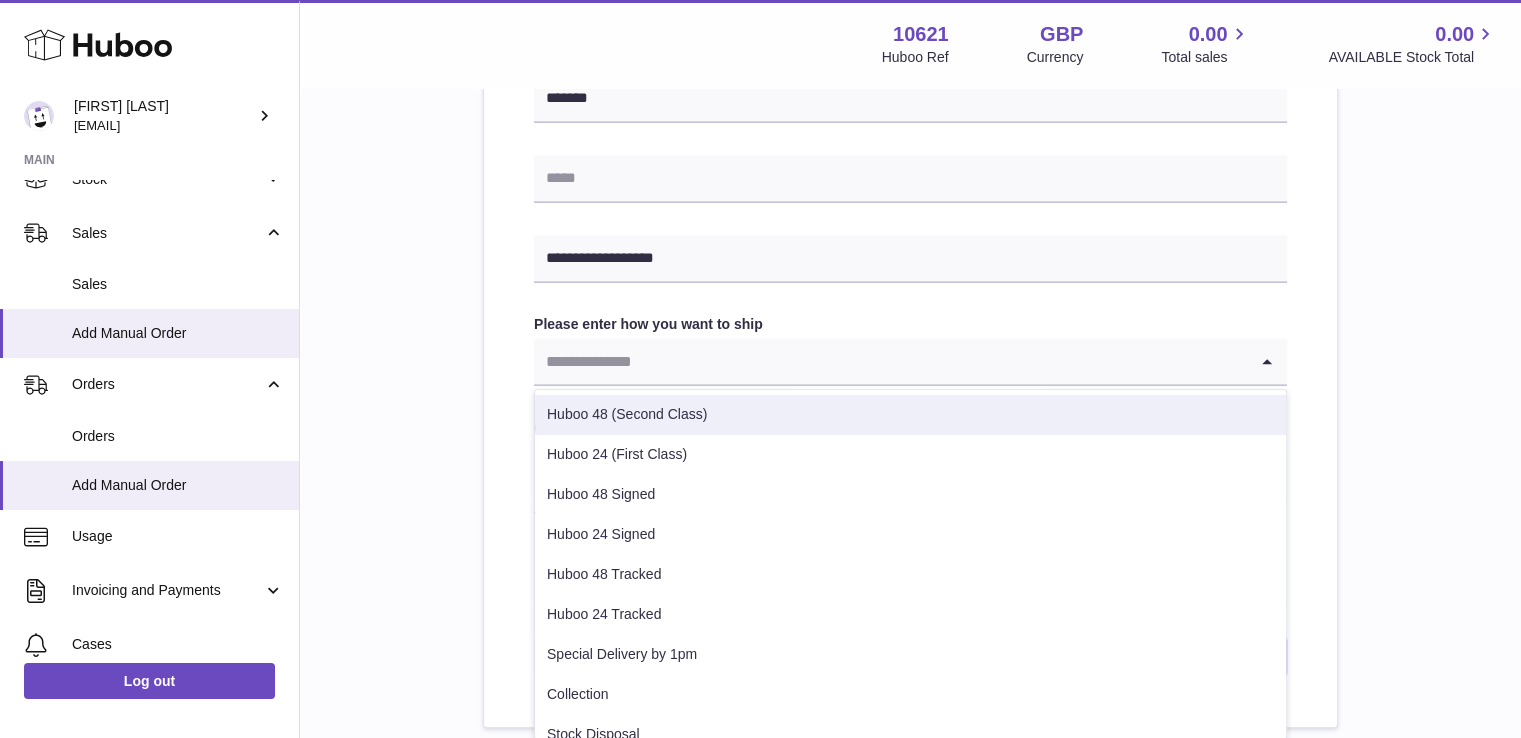 click on "Huboo 48 (Second Class)" at bounding box center (910, 415) 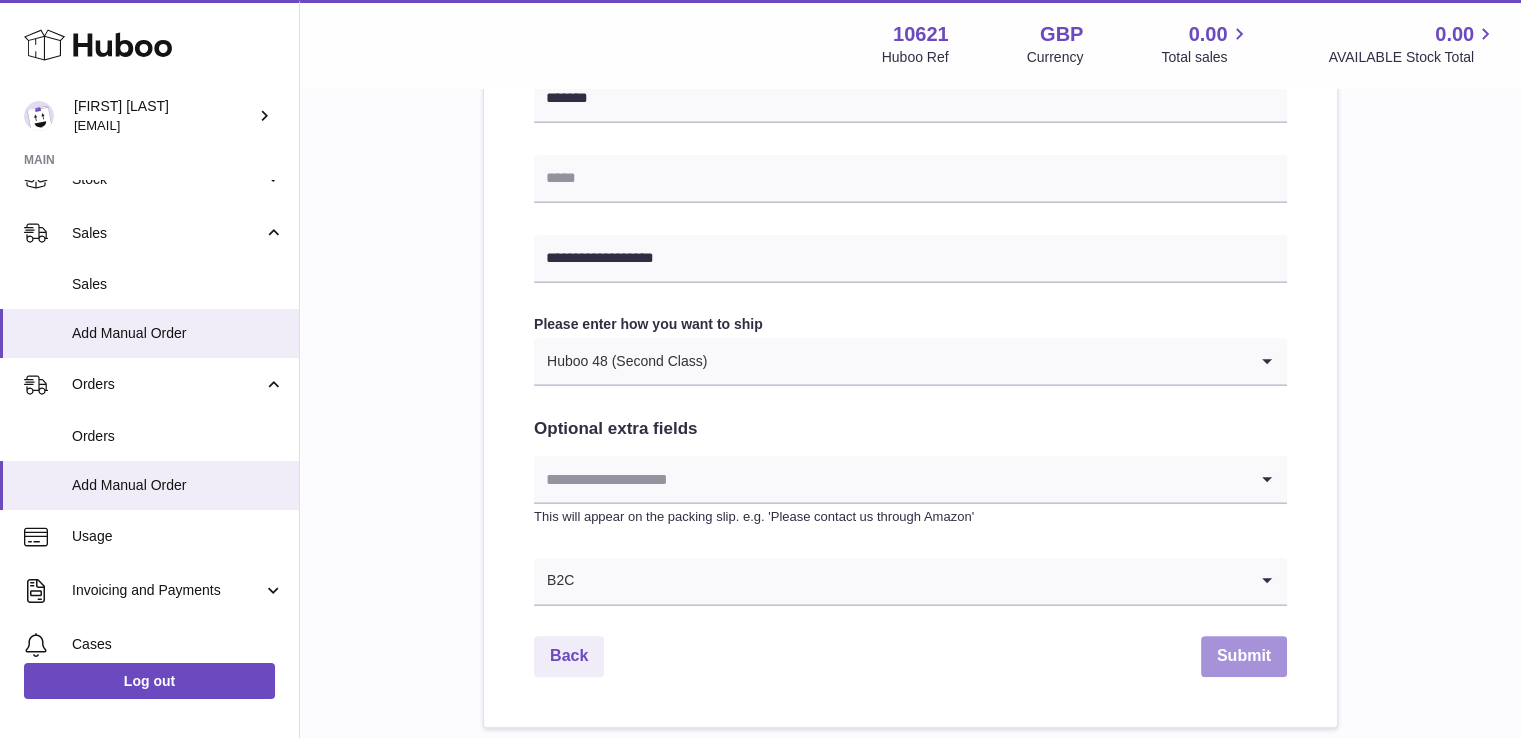 click on "Submit" at bounding box center (1244, 656) 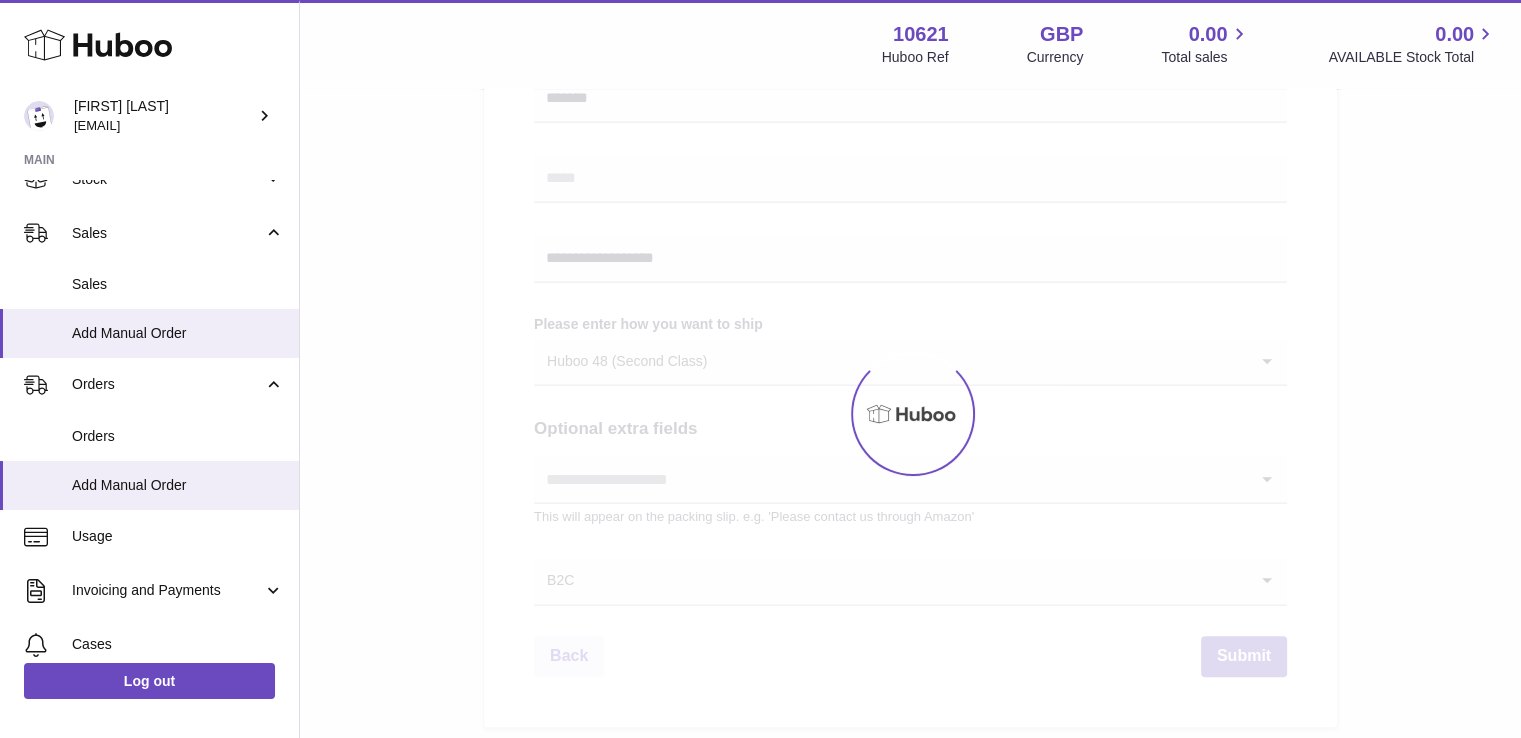 scroll, scrollTop: 0, scrollLeft: 0, axis: both 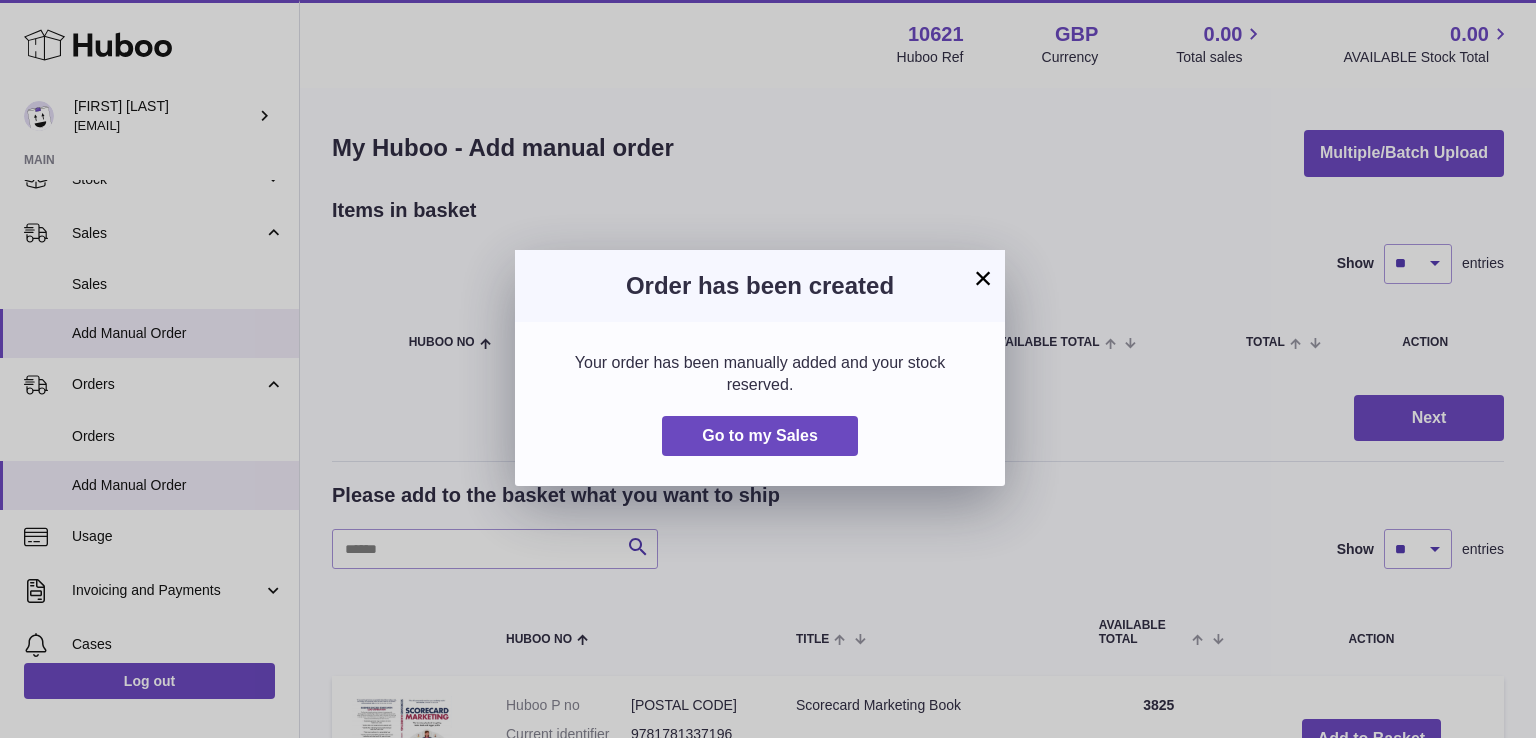 click on "×" at bounding box center [983, 278] 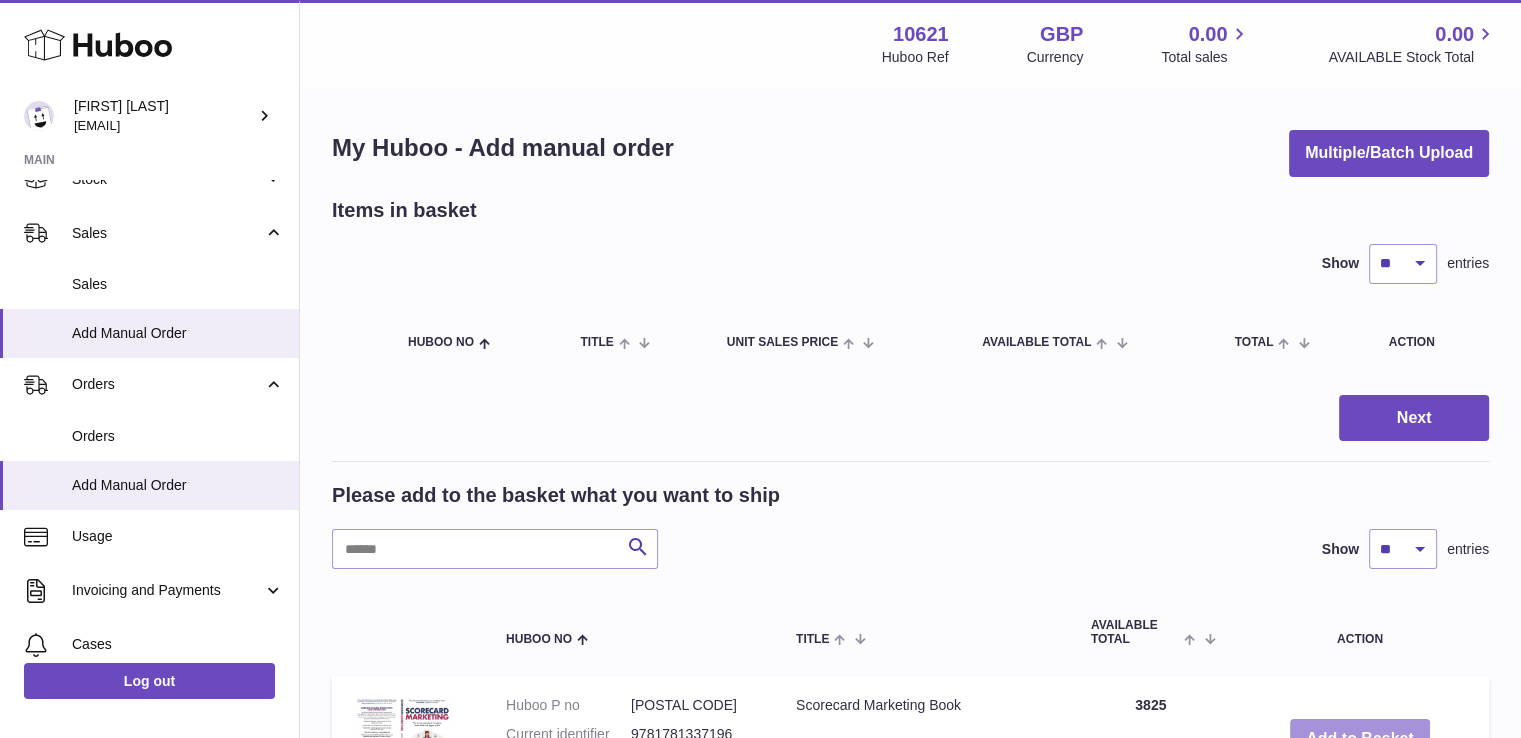 click on "Add to Basket" at bounding box center (1360, 739) 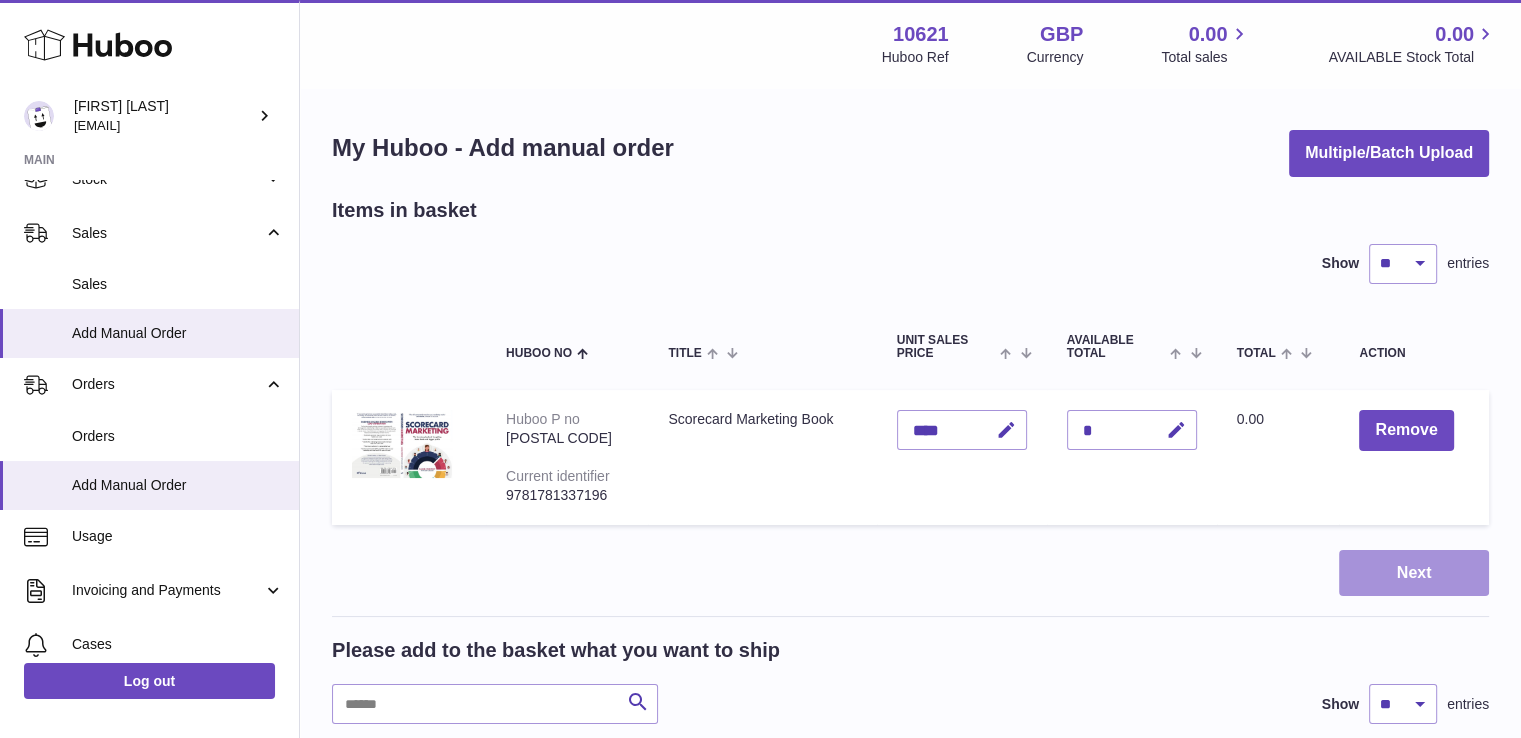 click on "Next" at bounding box center [1414, 573] 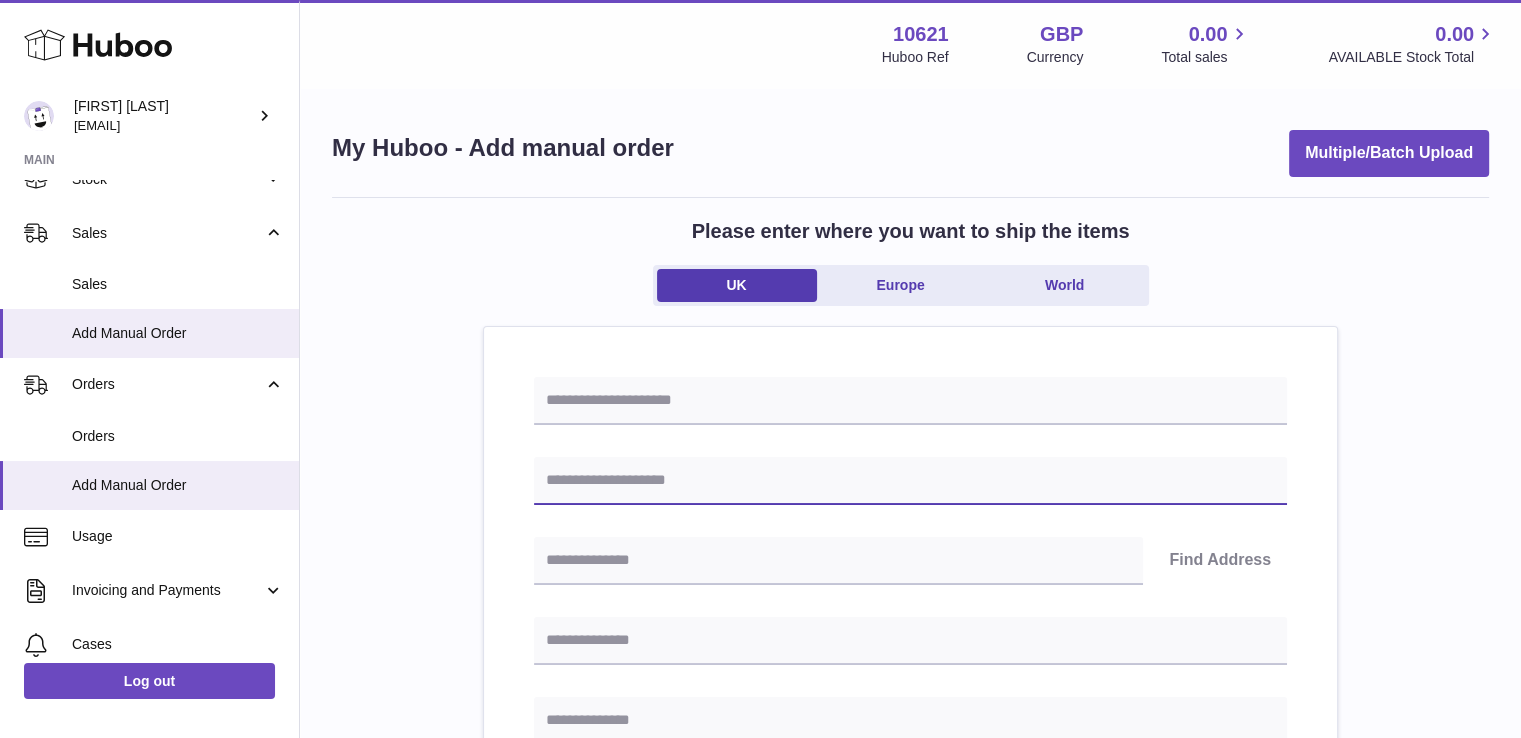 click at bounding box center (910, 481) 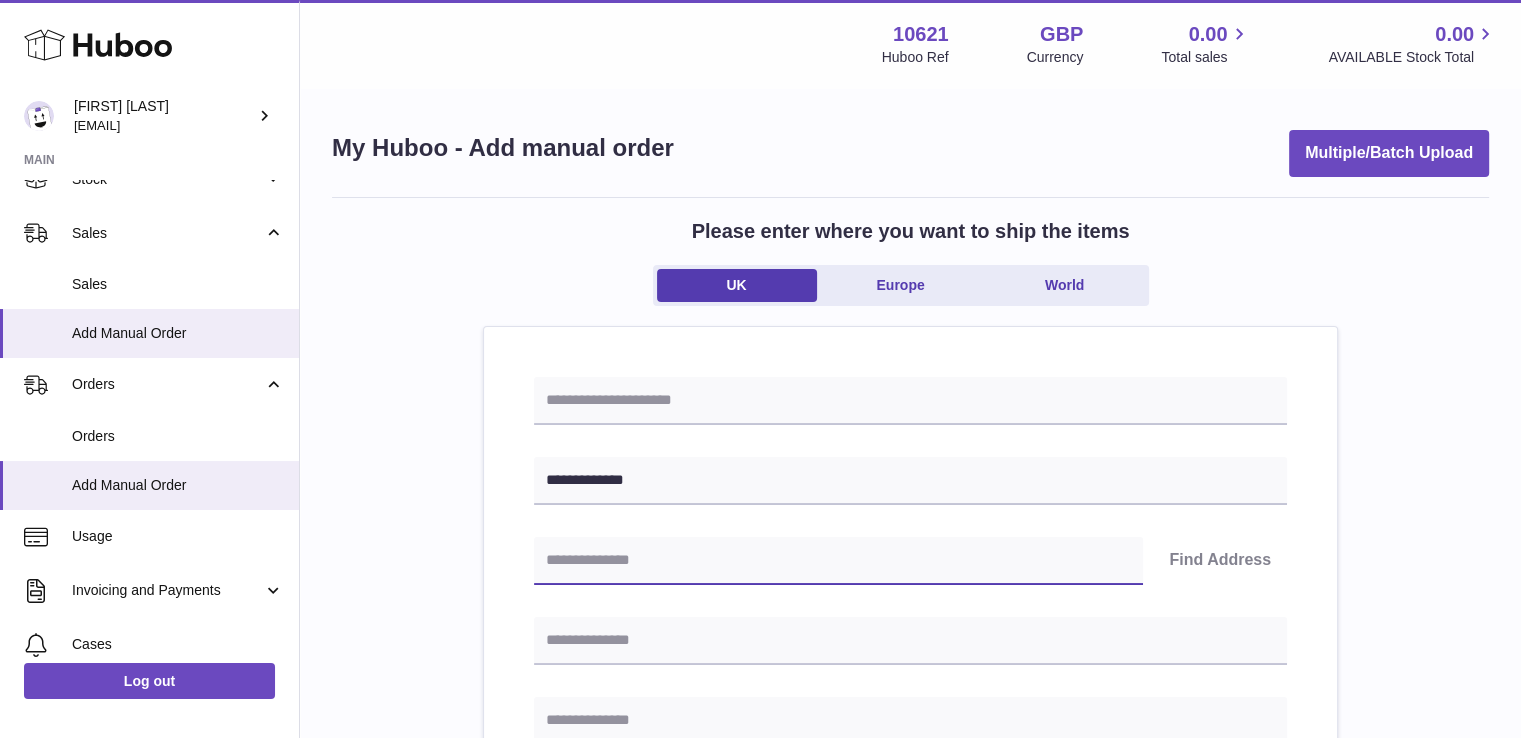 paste on "******" 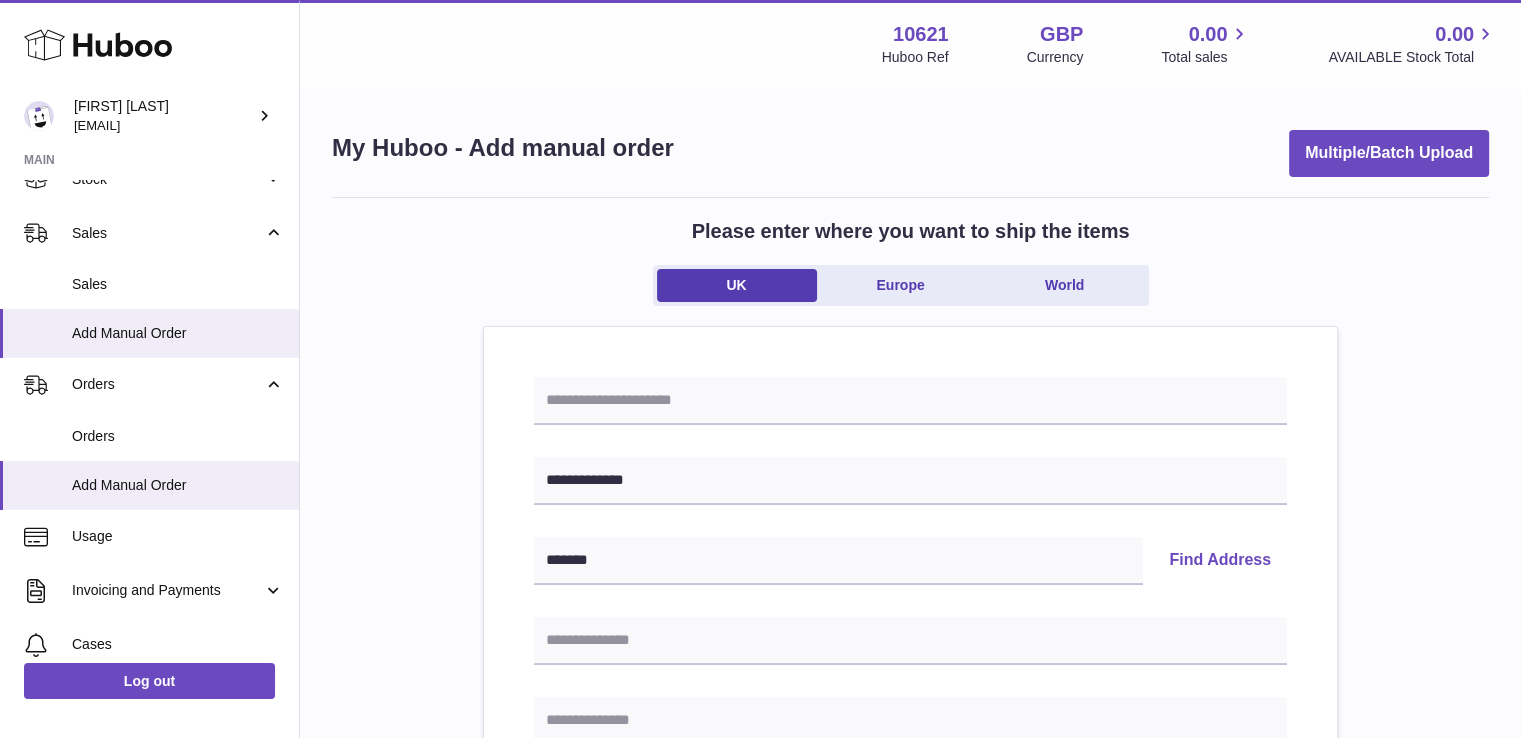 click on "Find Address" at bounding box center (1220, 561) 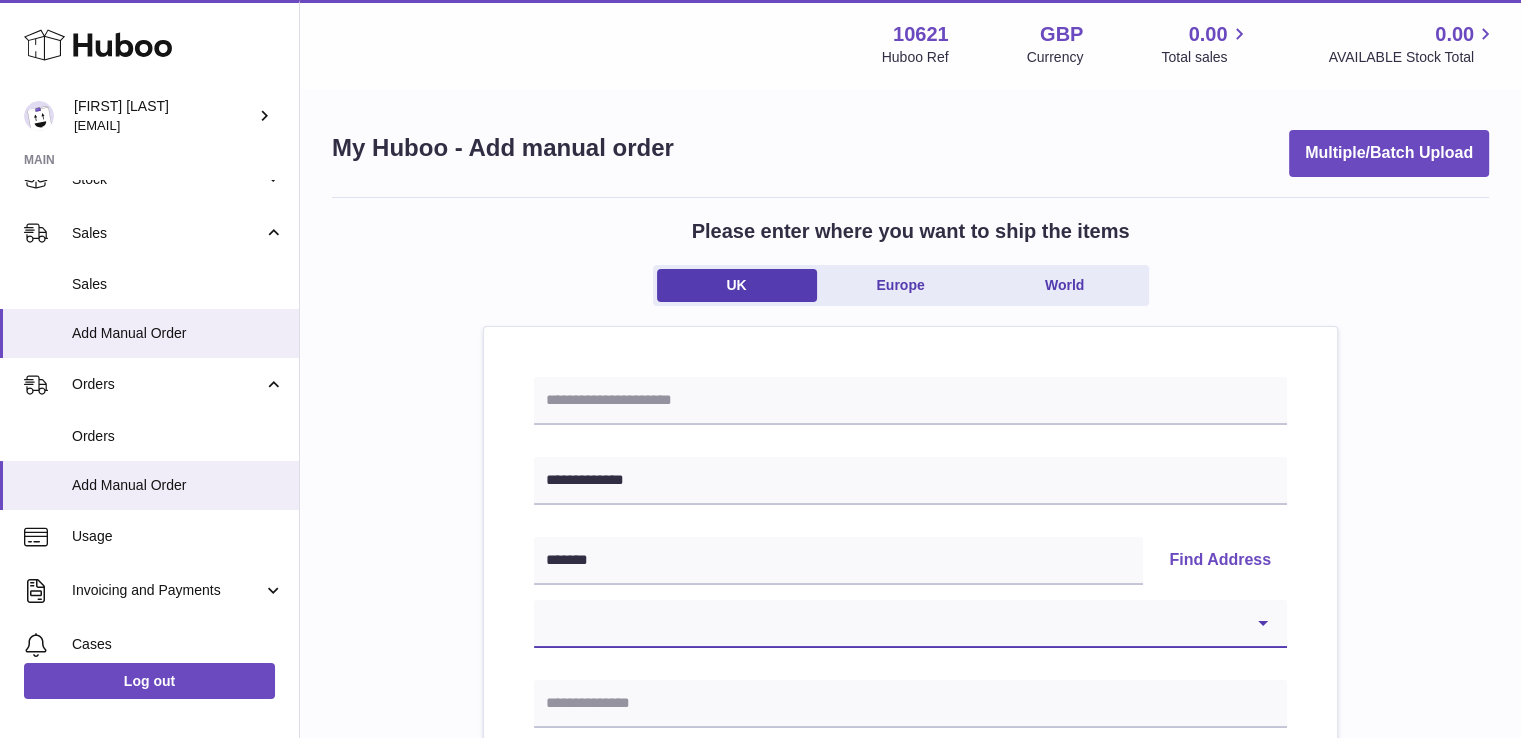 click on "**********" at bounding box center (910, 624) 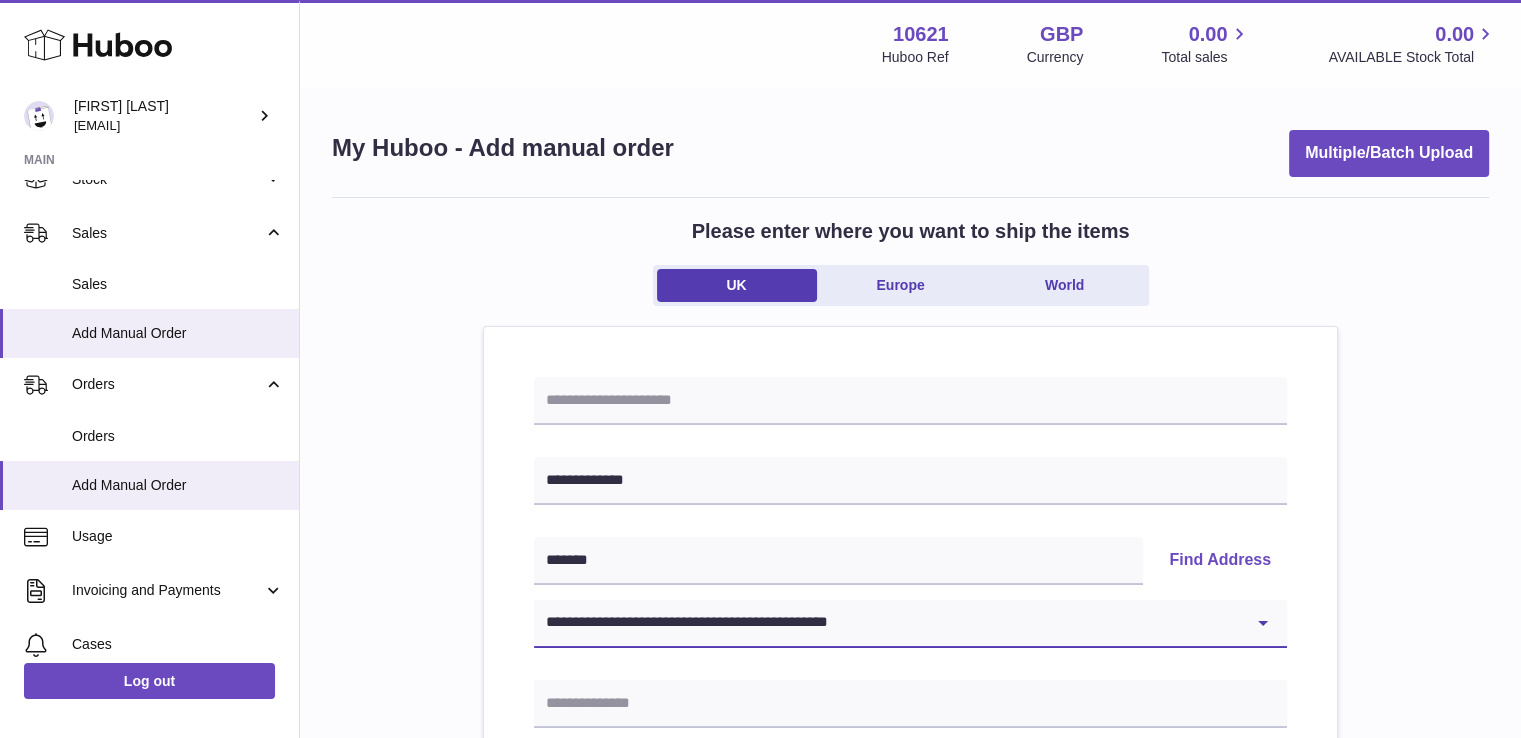 click on "**********" at bounding box center (910, 624) 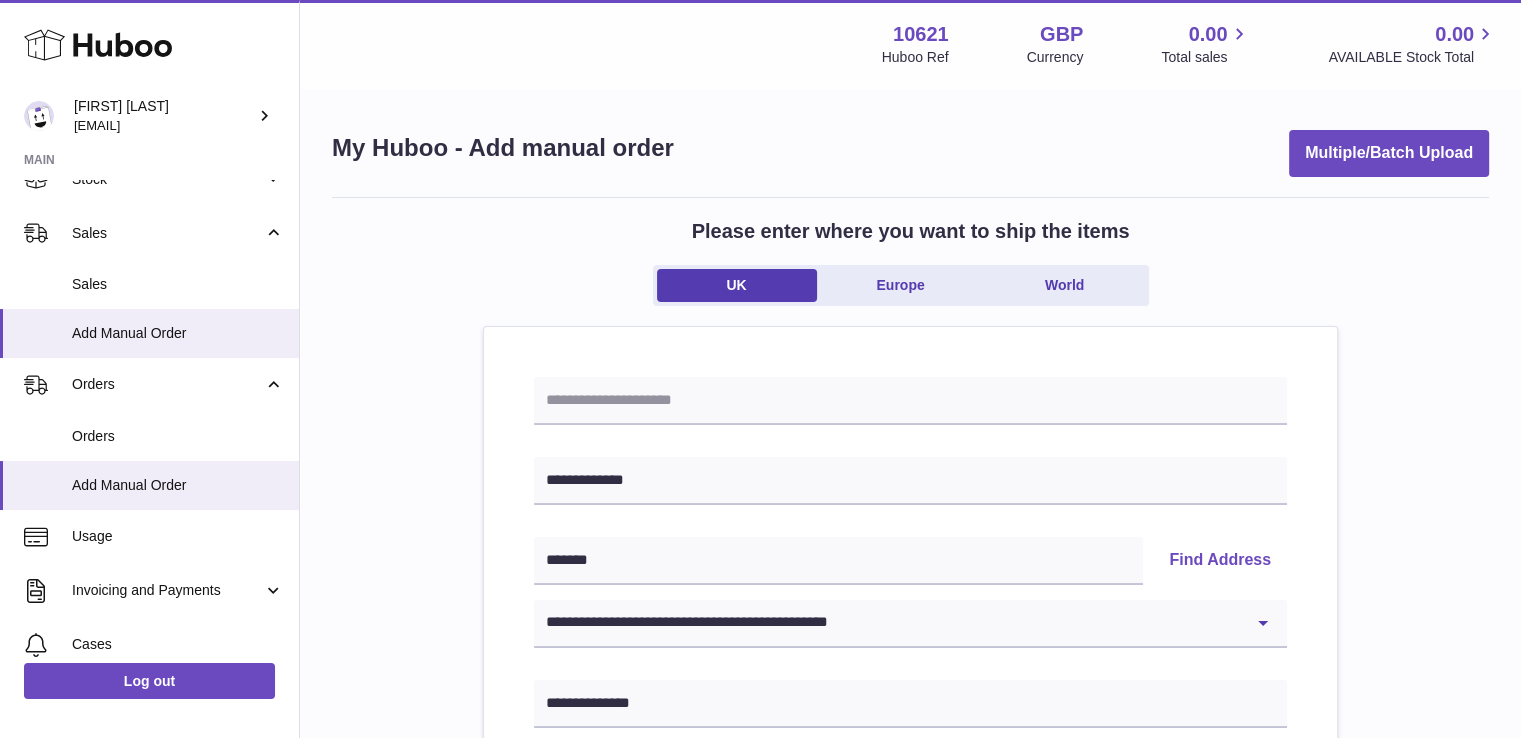 click on "**********" at bounding box center (910, 925) 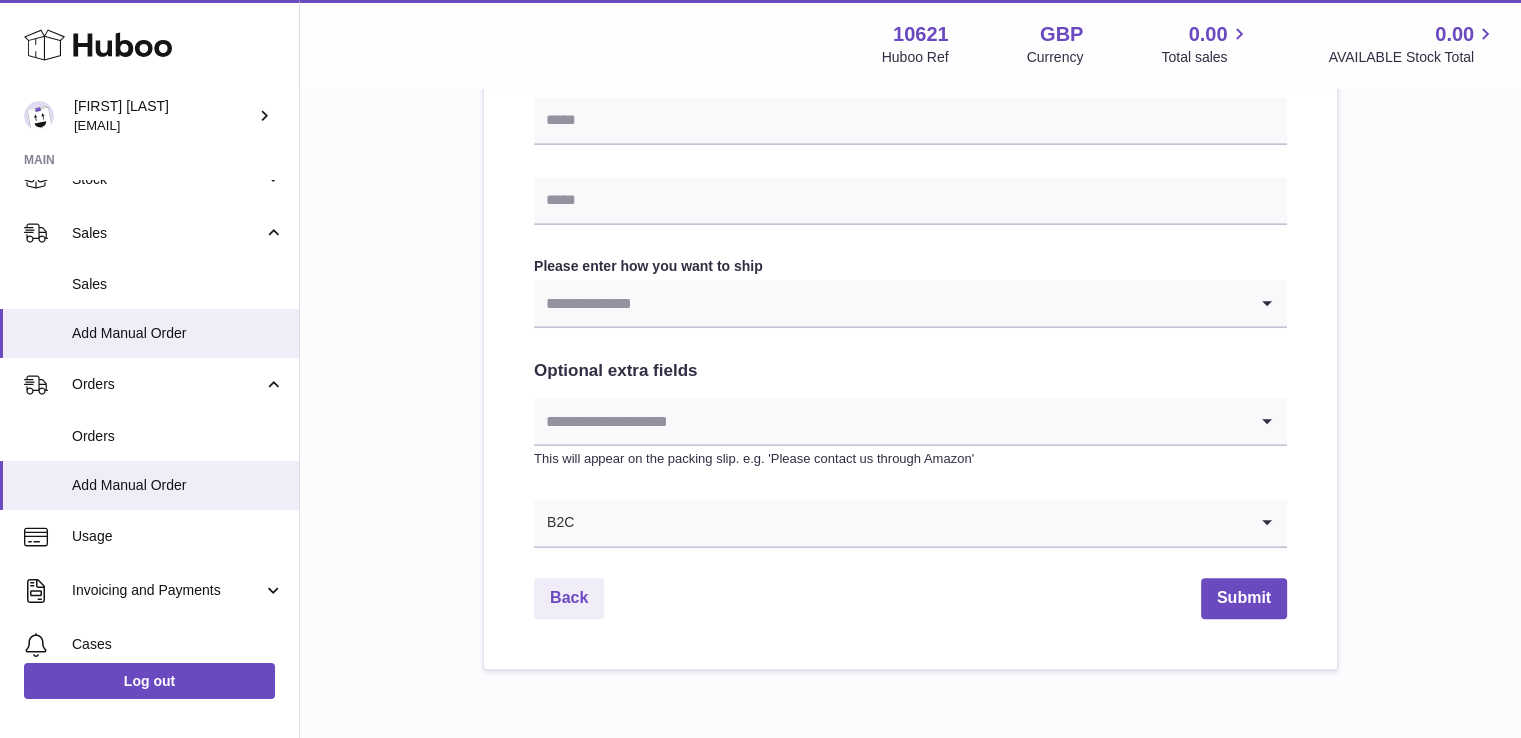 scroll, scrollTop: 1005, scrollLeft: 0, axis: vertical 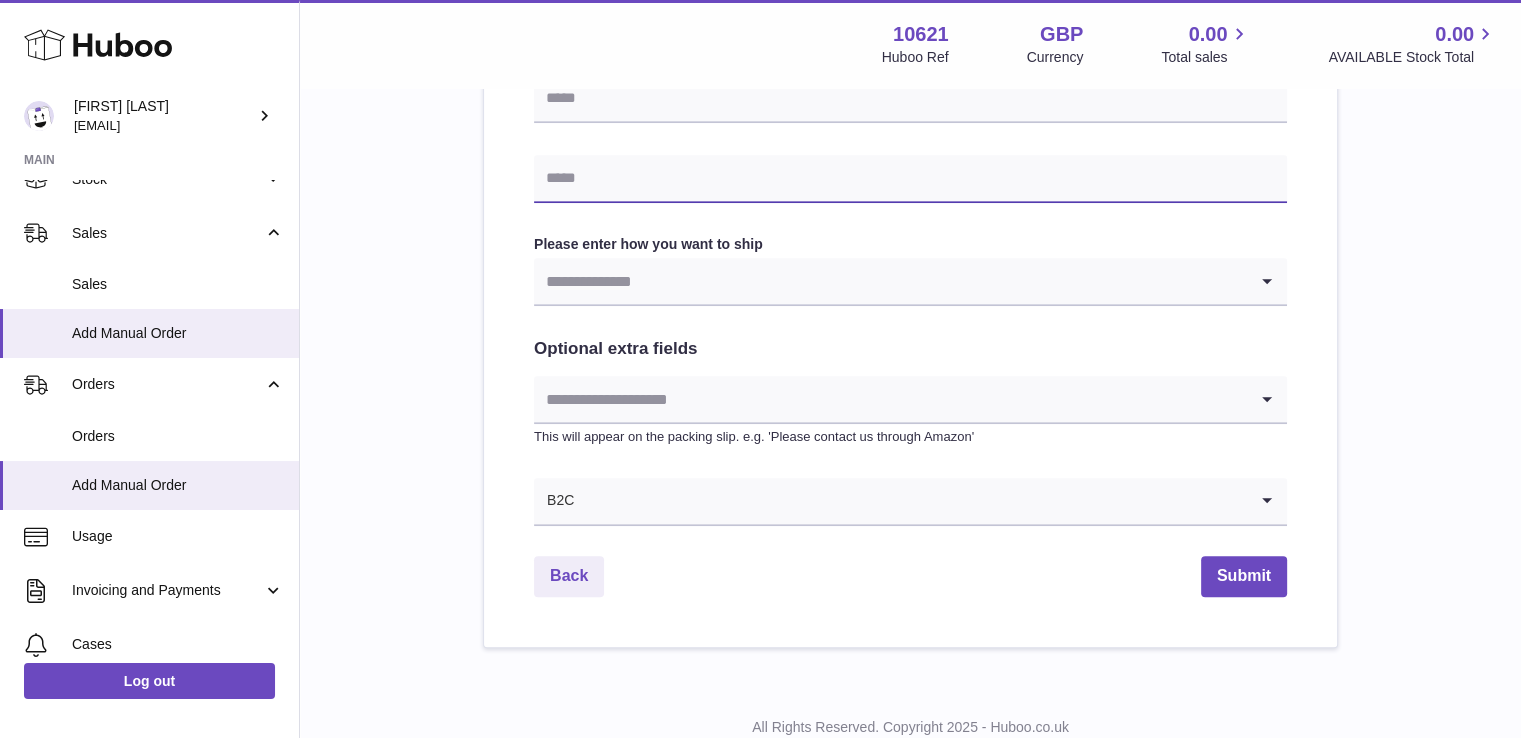 drag, startPoint x: 545, startPoint y: 168, endPoint x: 557, endPoint y: 169, distance: 12.0415945 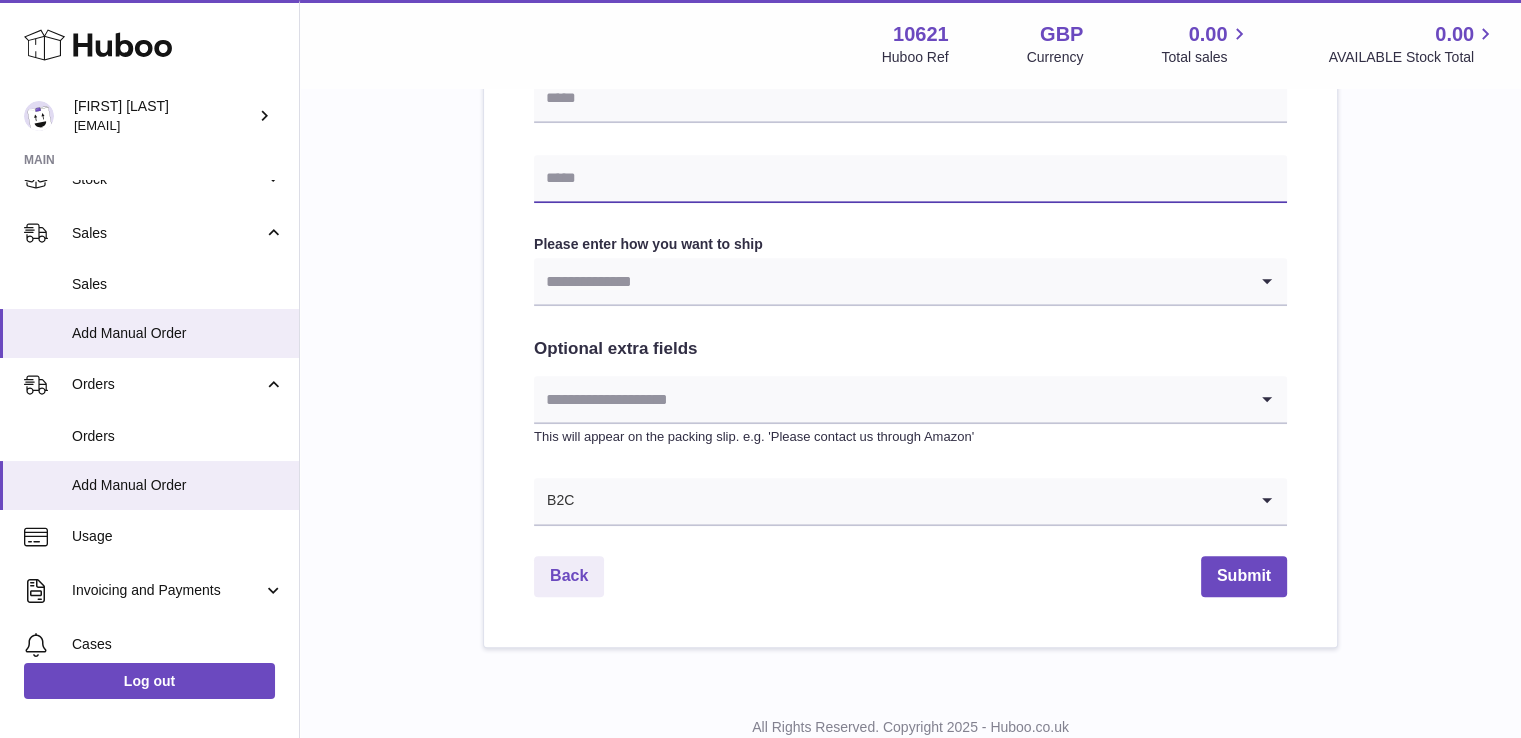 click at bounding box center [910, 179] 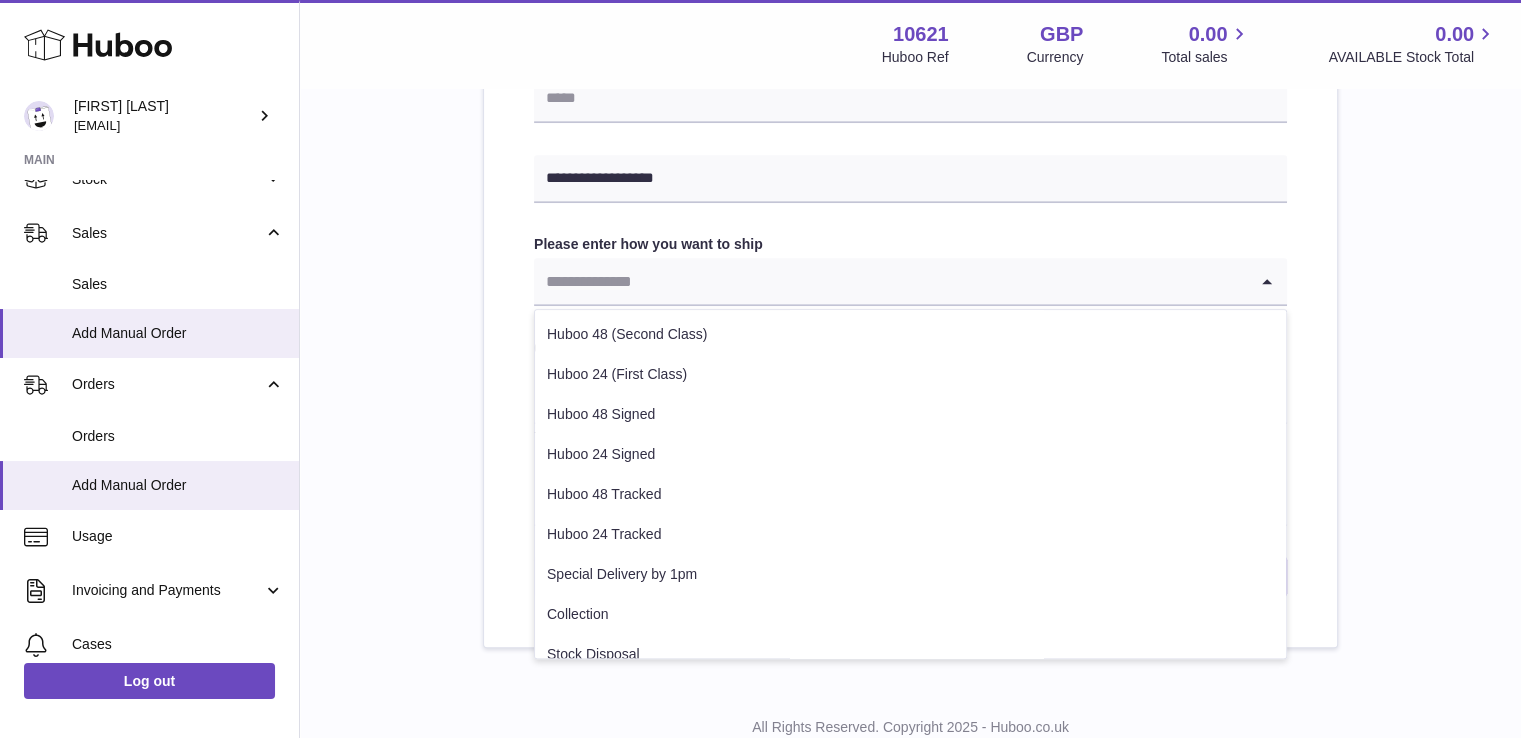 click at bounding box center [890, 281] 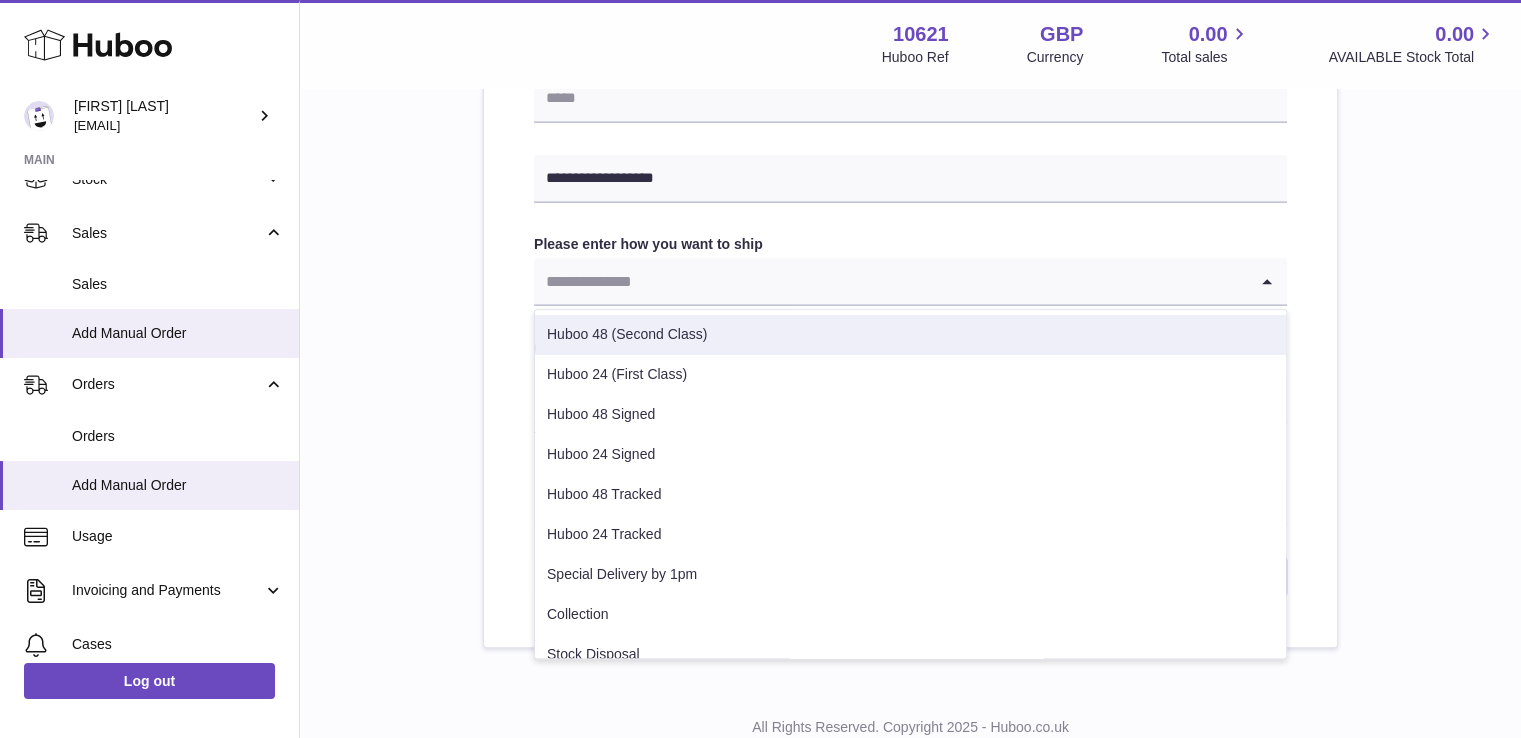 click on "Huboo 48 (Second Class)" at bounding box center (910, 335) 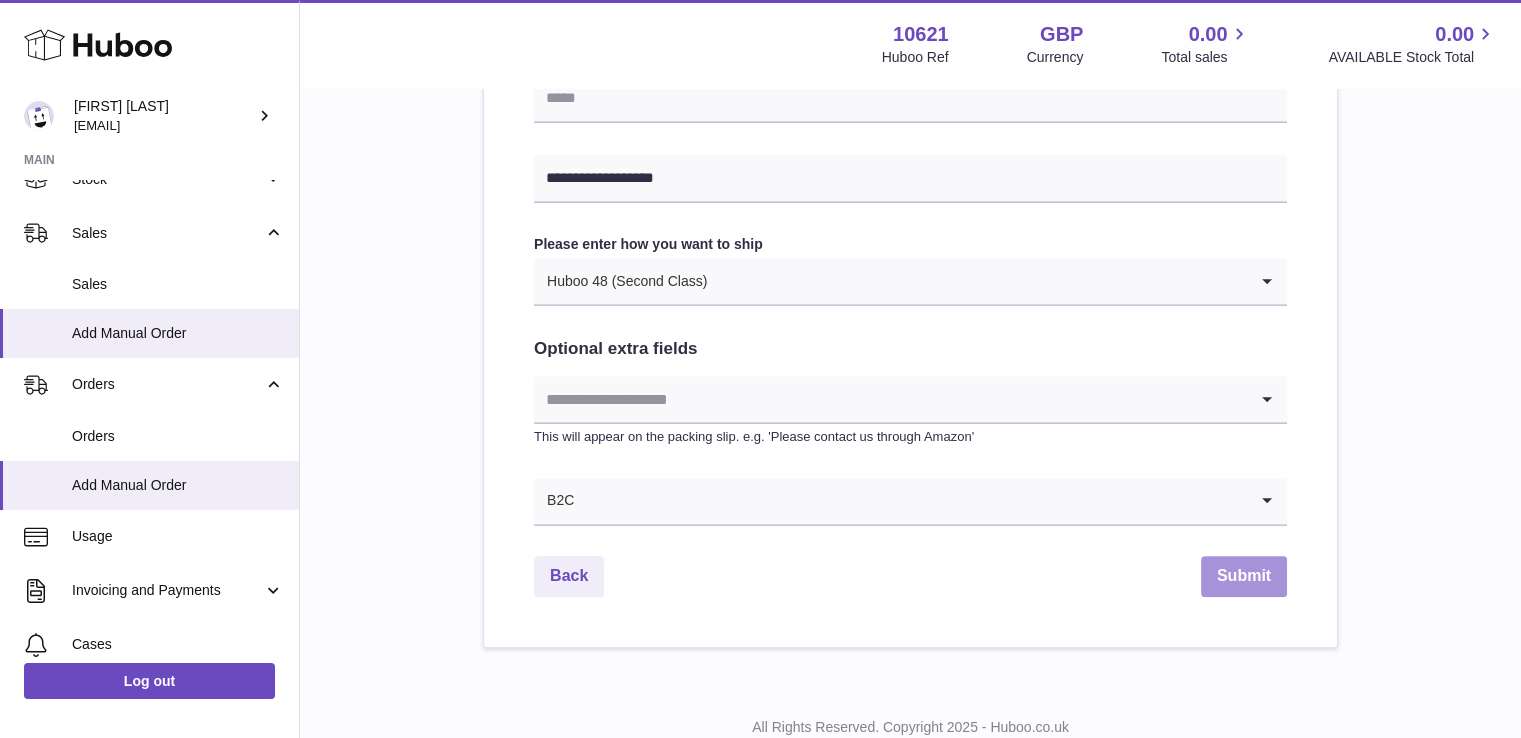 click on "Submit" at bounding box center (1244, 576) 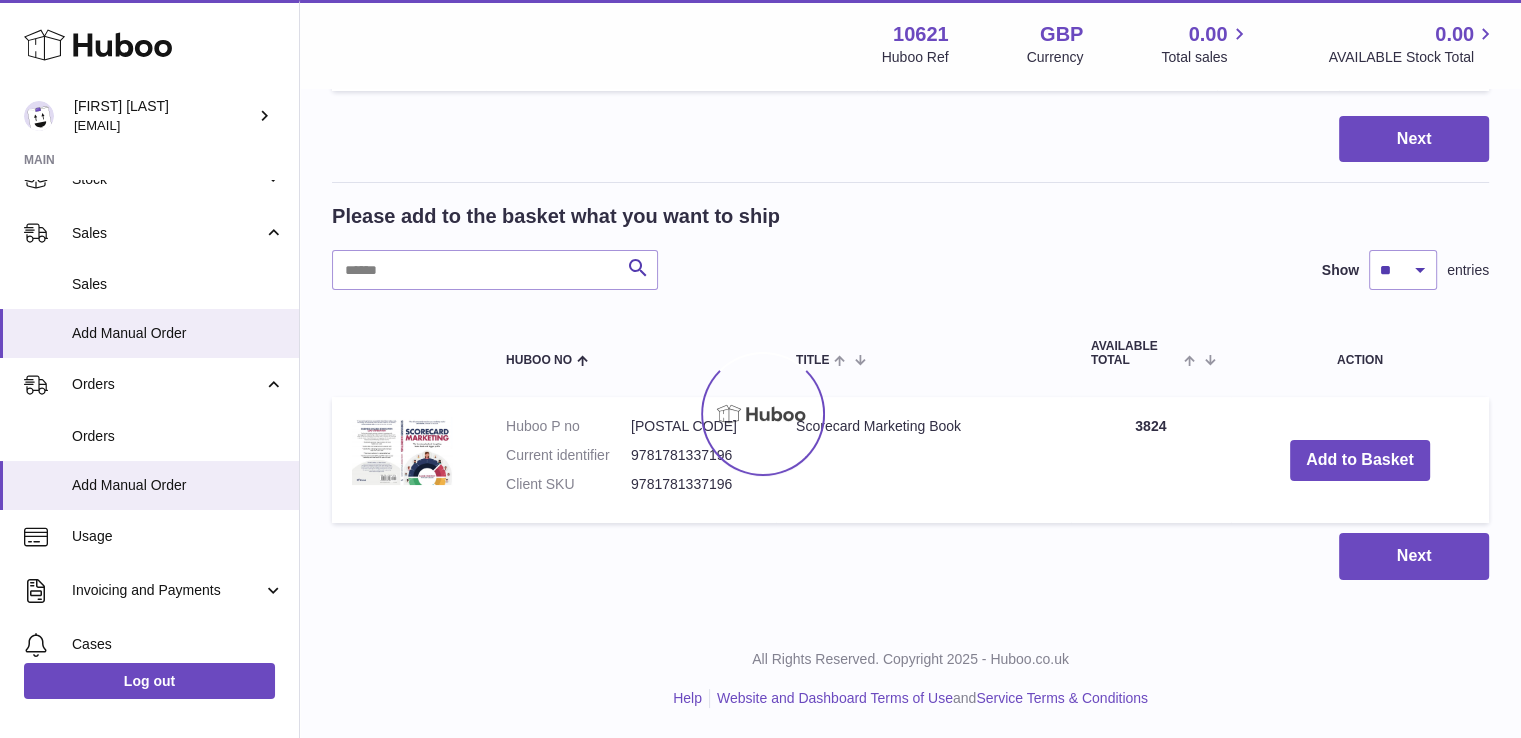 scroll, scrollTop: 0, scrollLeft: 0, axis: both 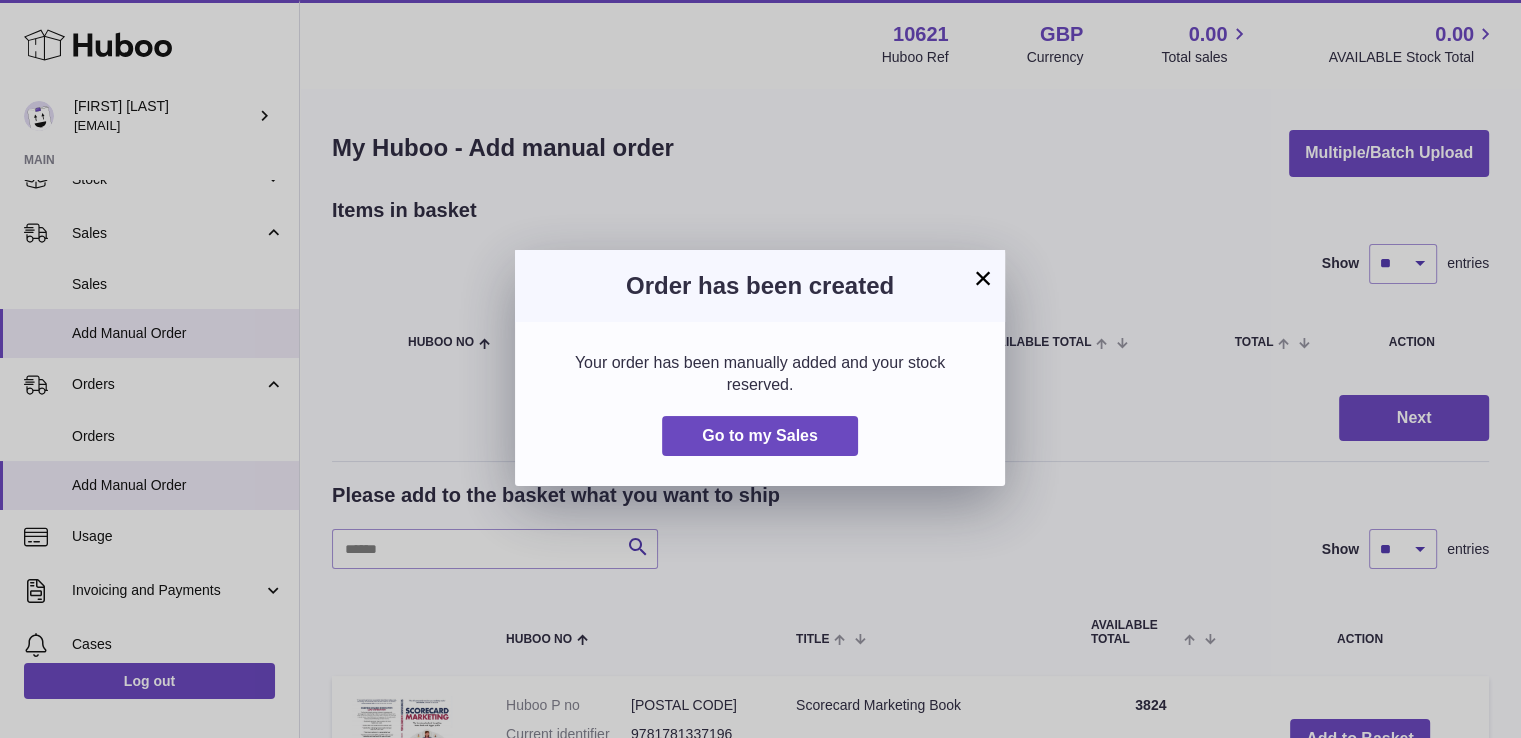 drag, startPoint x: 963, startPoint y: 525, endPoint x: 1147, endPoint y: 608, distance: 201.85391 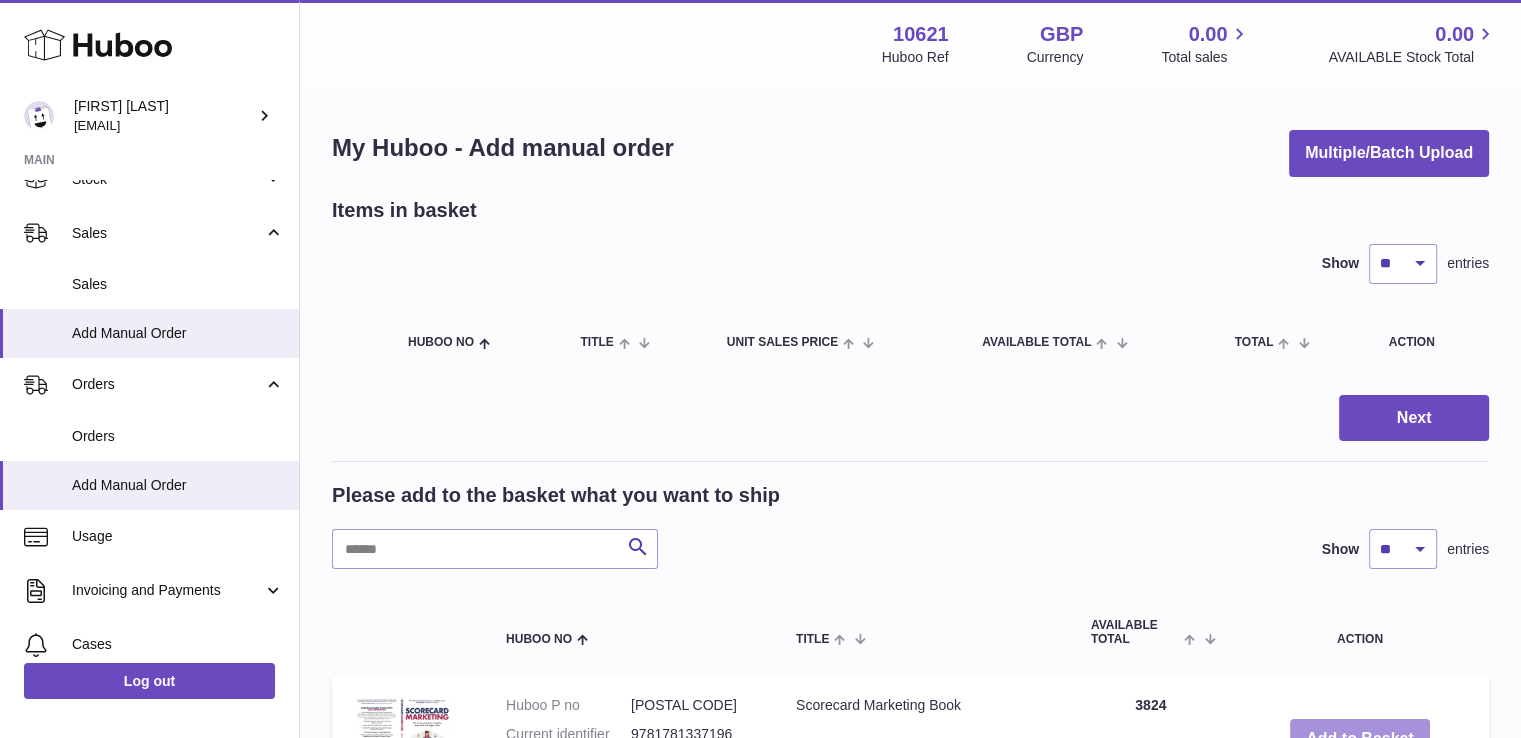 click on "Add to Basket" at bounding box center [1360, 739] 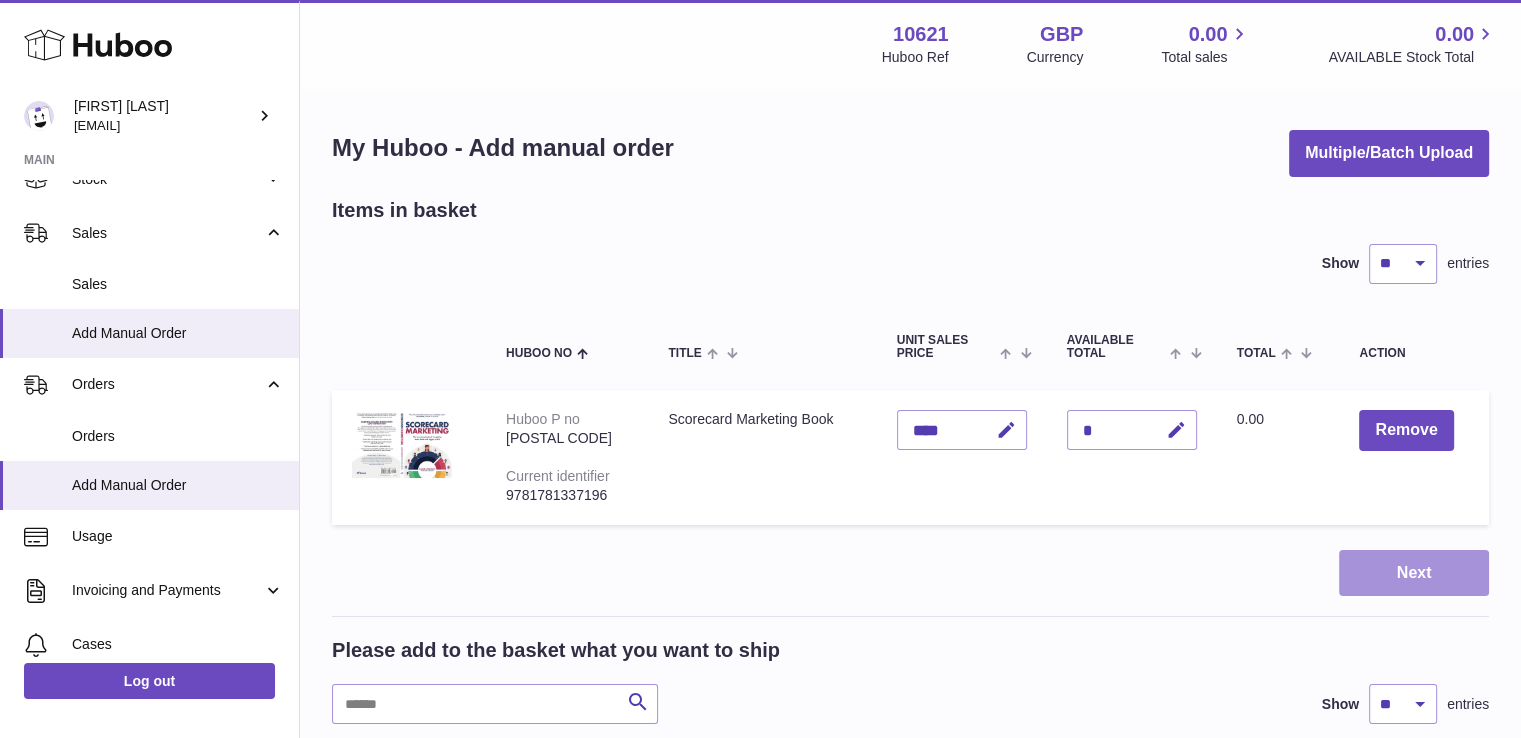 click on "Next" at bounding box center (1414, 573) 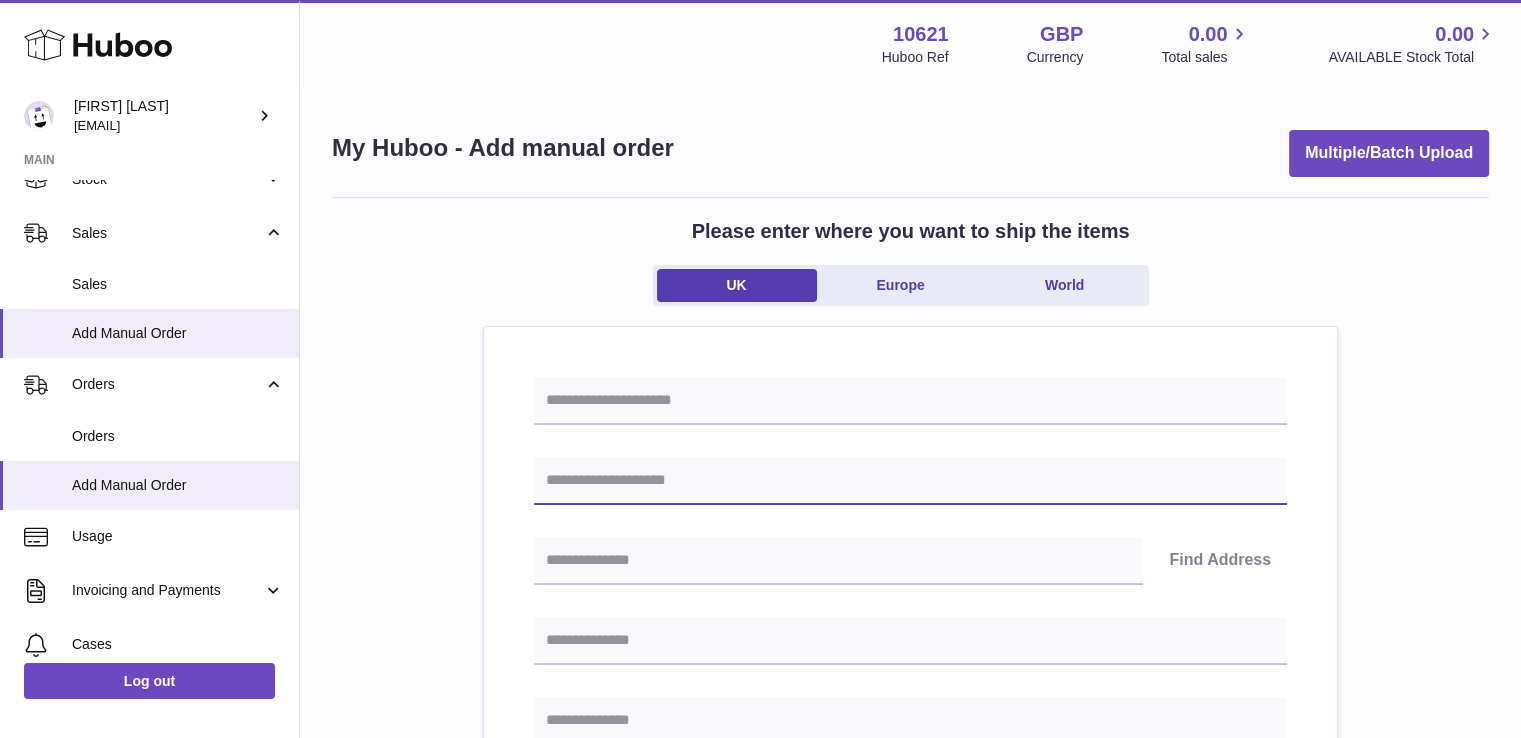 click at bounding box center (910, 481) 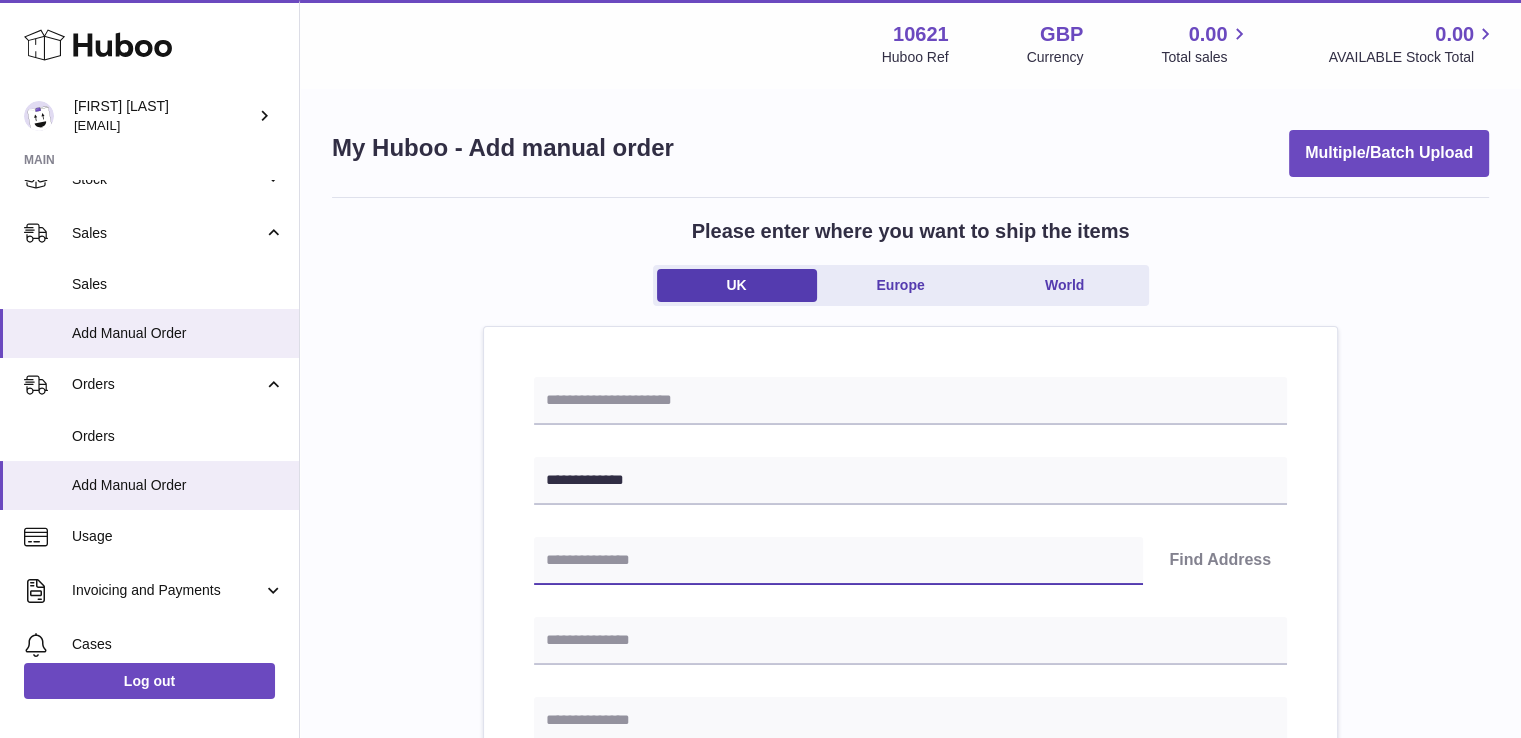 paste on "*******" 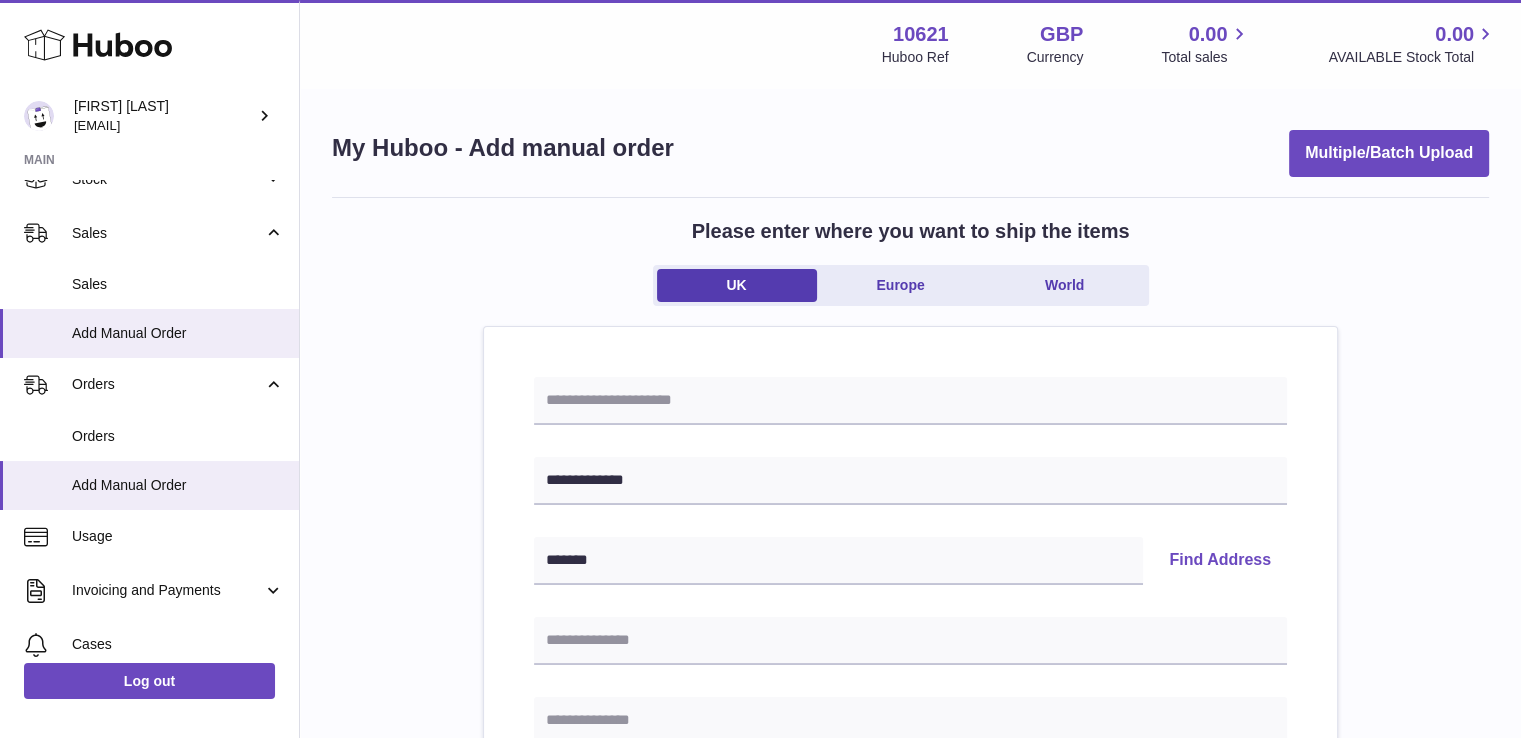 click on "Find Address" at bounding box center [1220, 561] 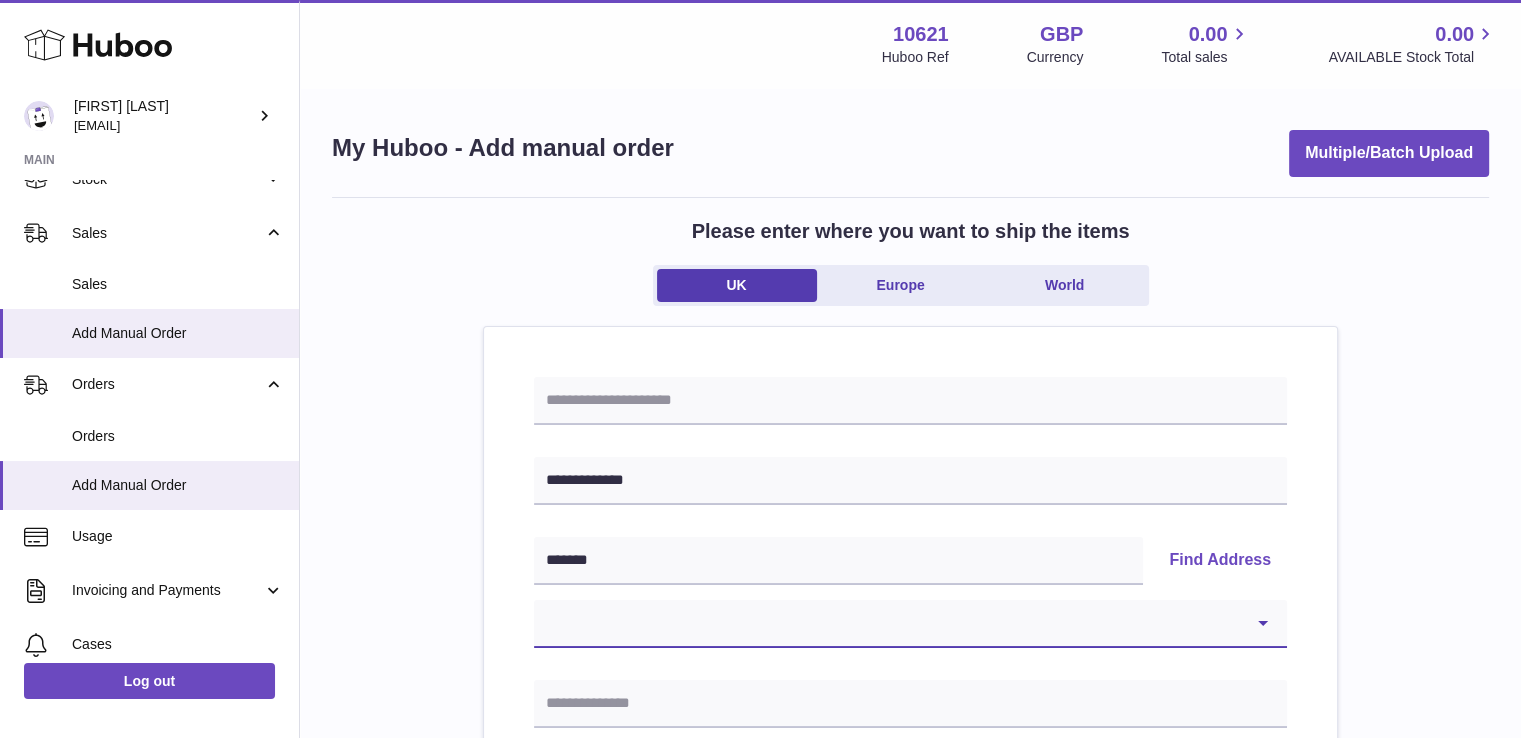 drag, startPoint x: 718, startPoint y: 640, endPoint x: 724, endPoint y: 617, distance: 23.769728 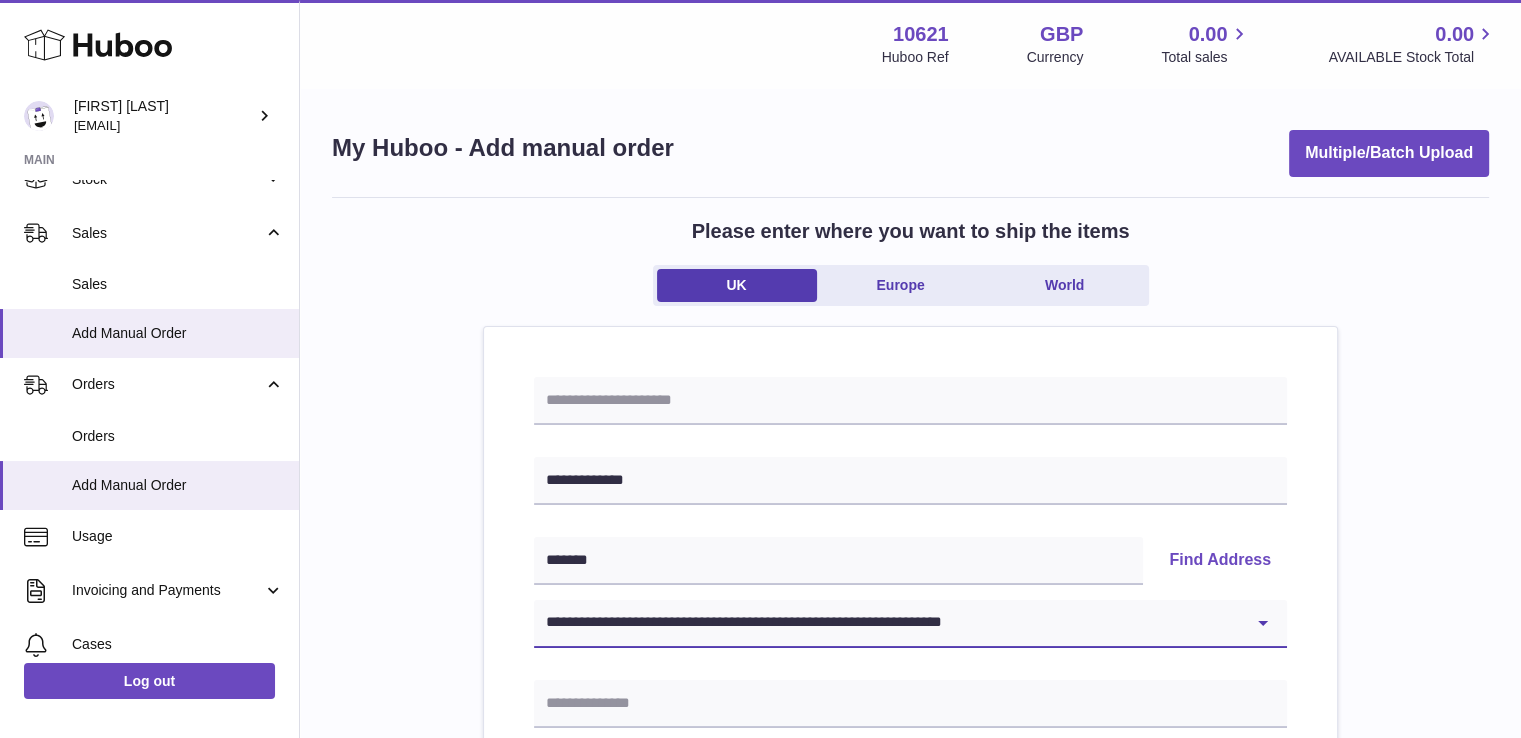 click on "**********" at bounding box center (910, 624) 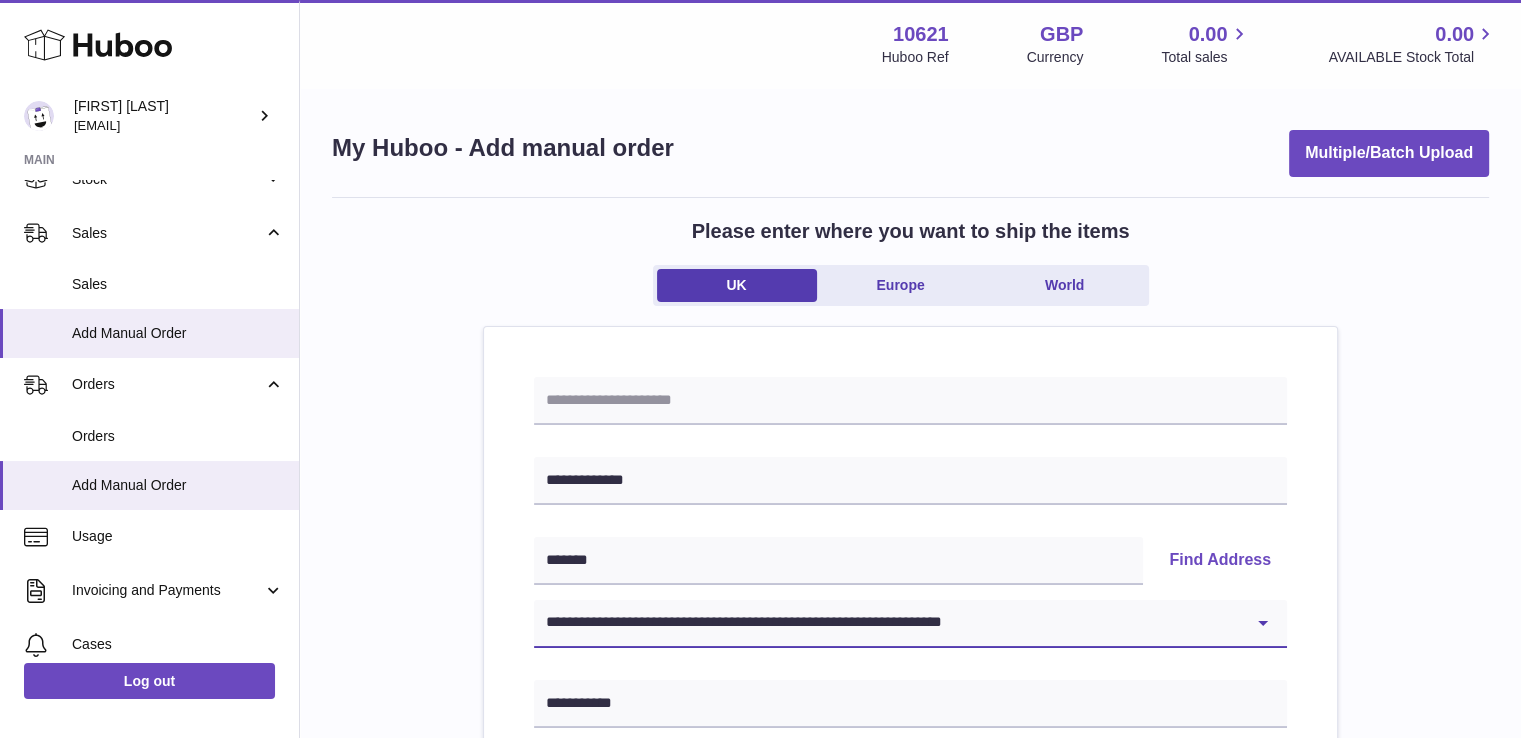 click on "**********" at bounding box center (910, 624) 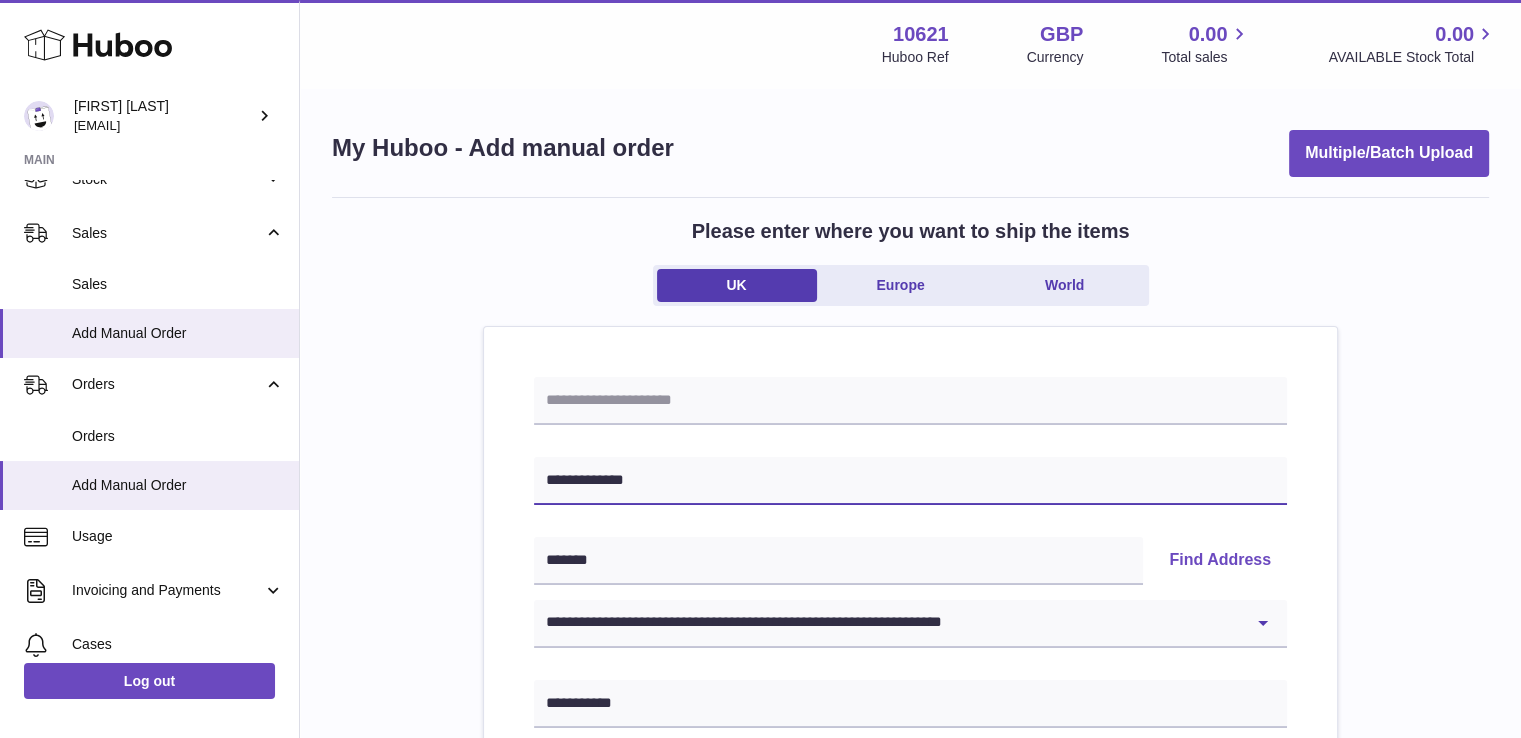click on "**********" at bounding box center [910, 481] 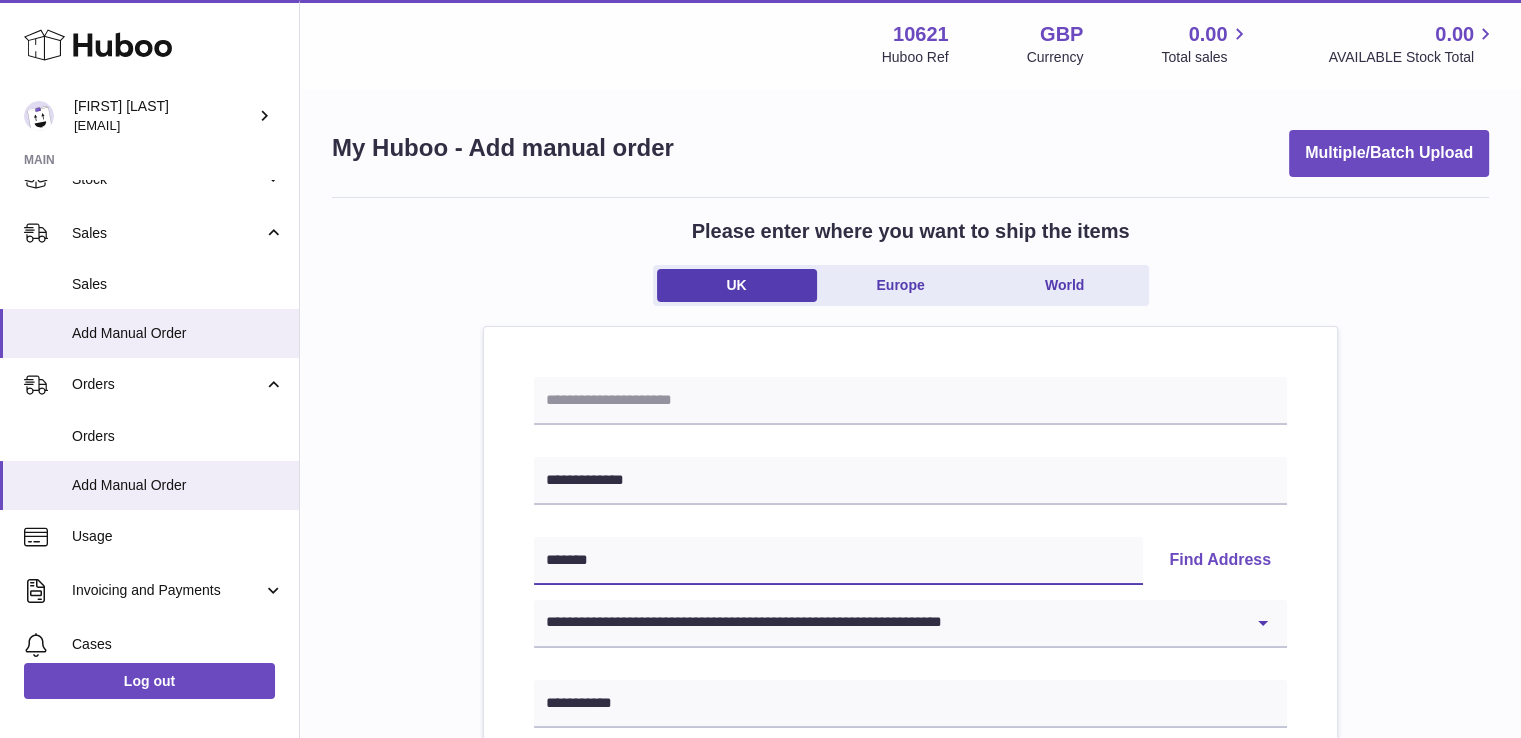 paste 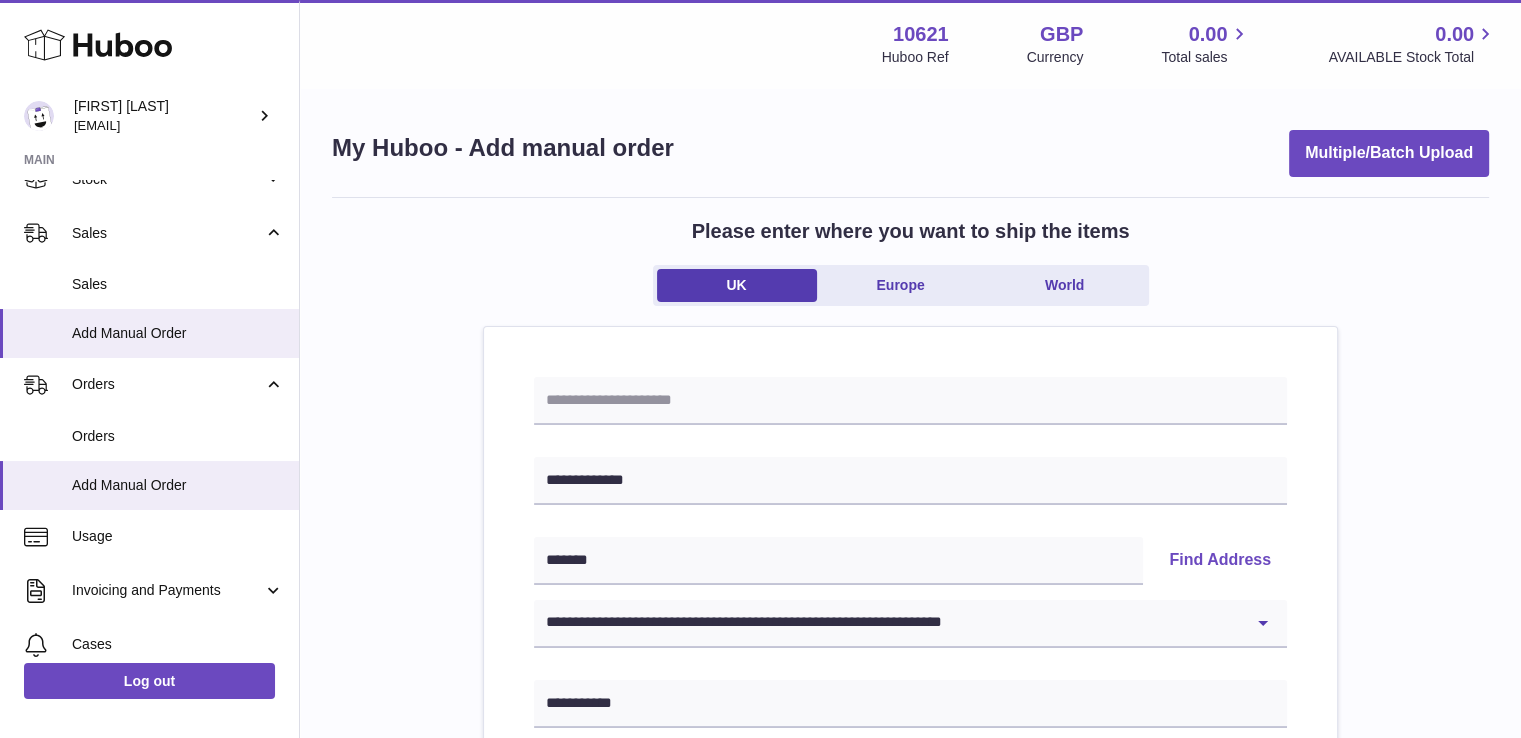click on "Find Address" at bounding box center (1220, 561) 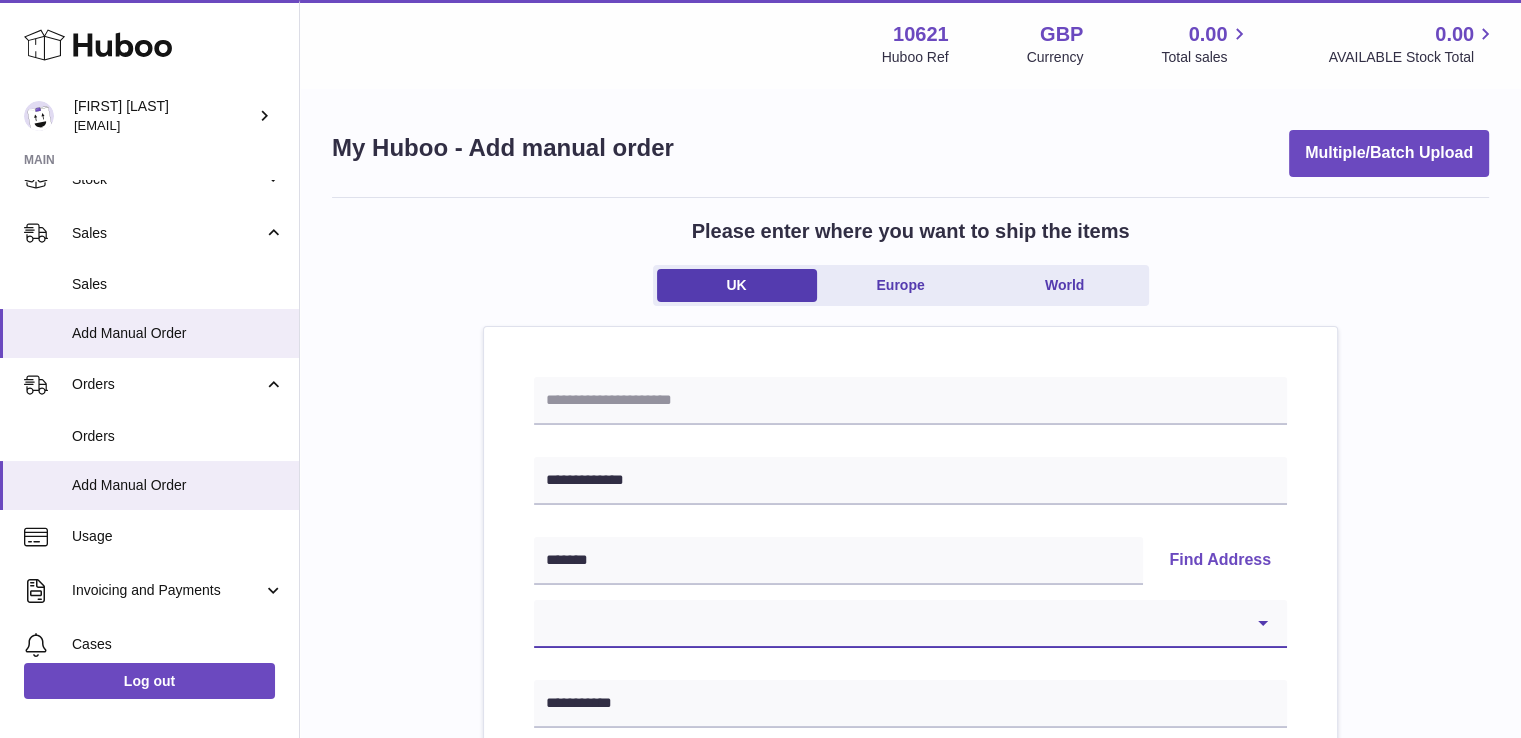 click on "**********" at bounding box center [910, 624] 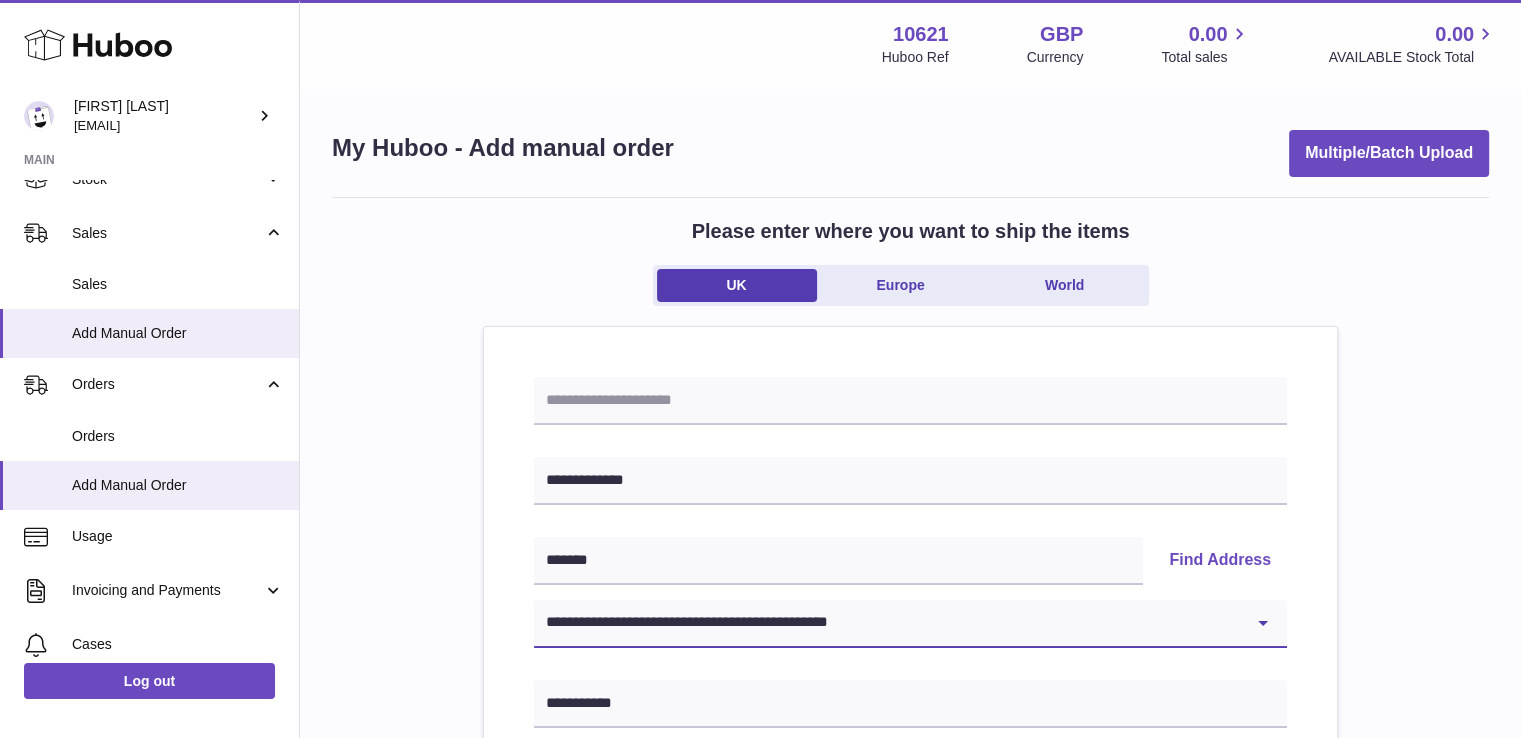 click on "**********" at bounding box center (910, 624) 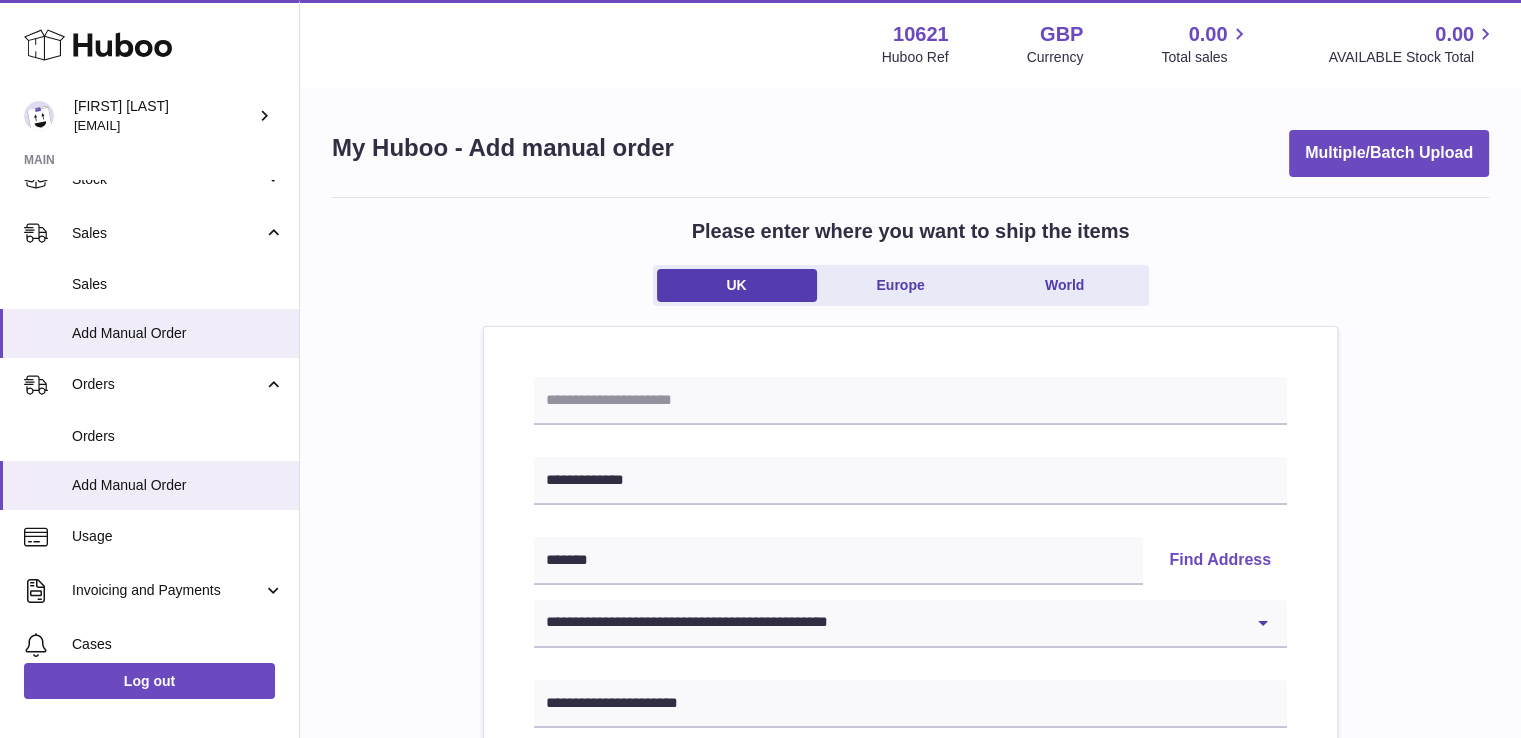 click on "**********" at bounding box center [910, 925] 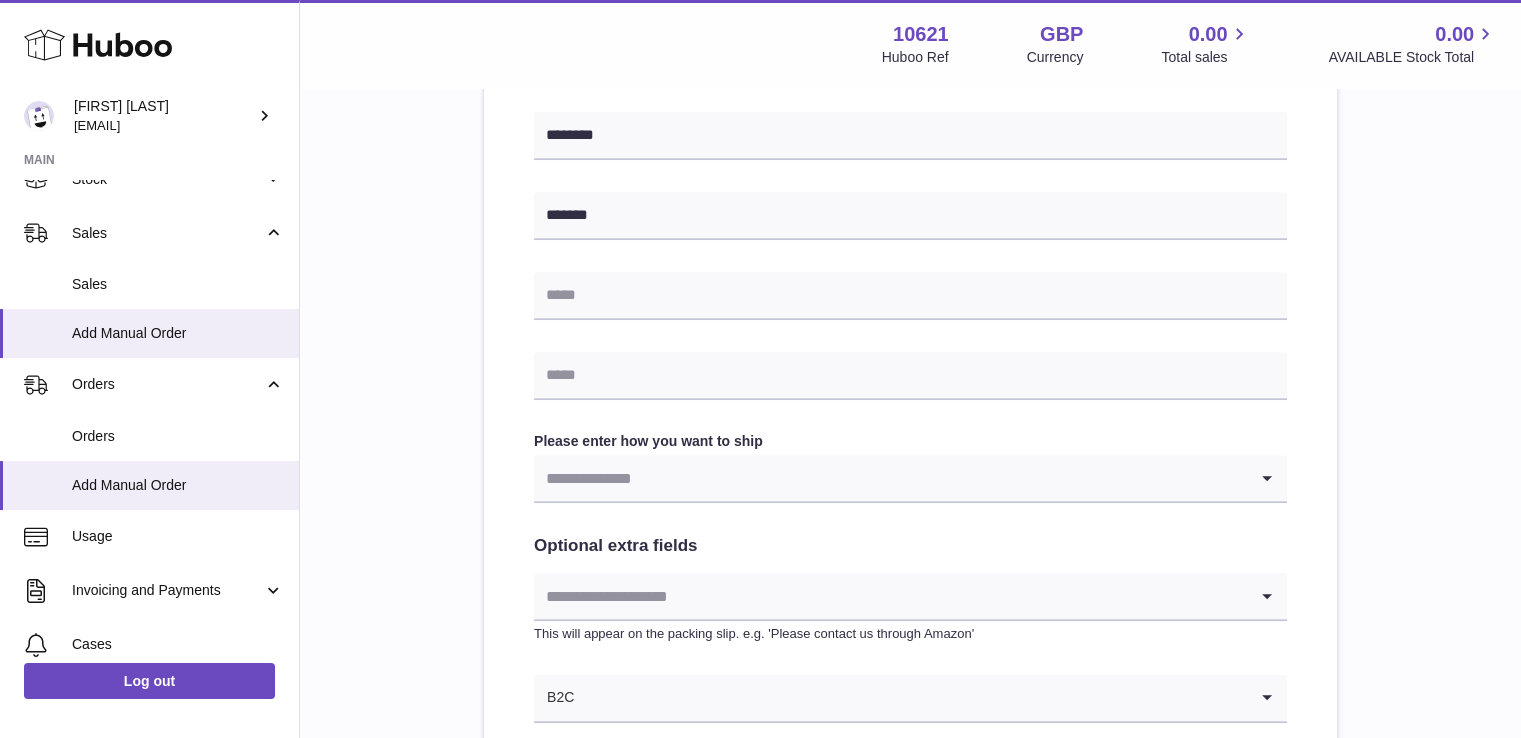 scroll, scrollTop: 819, scrollLeft: 0, axis: vertical 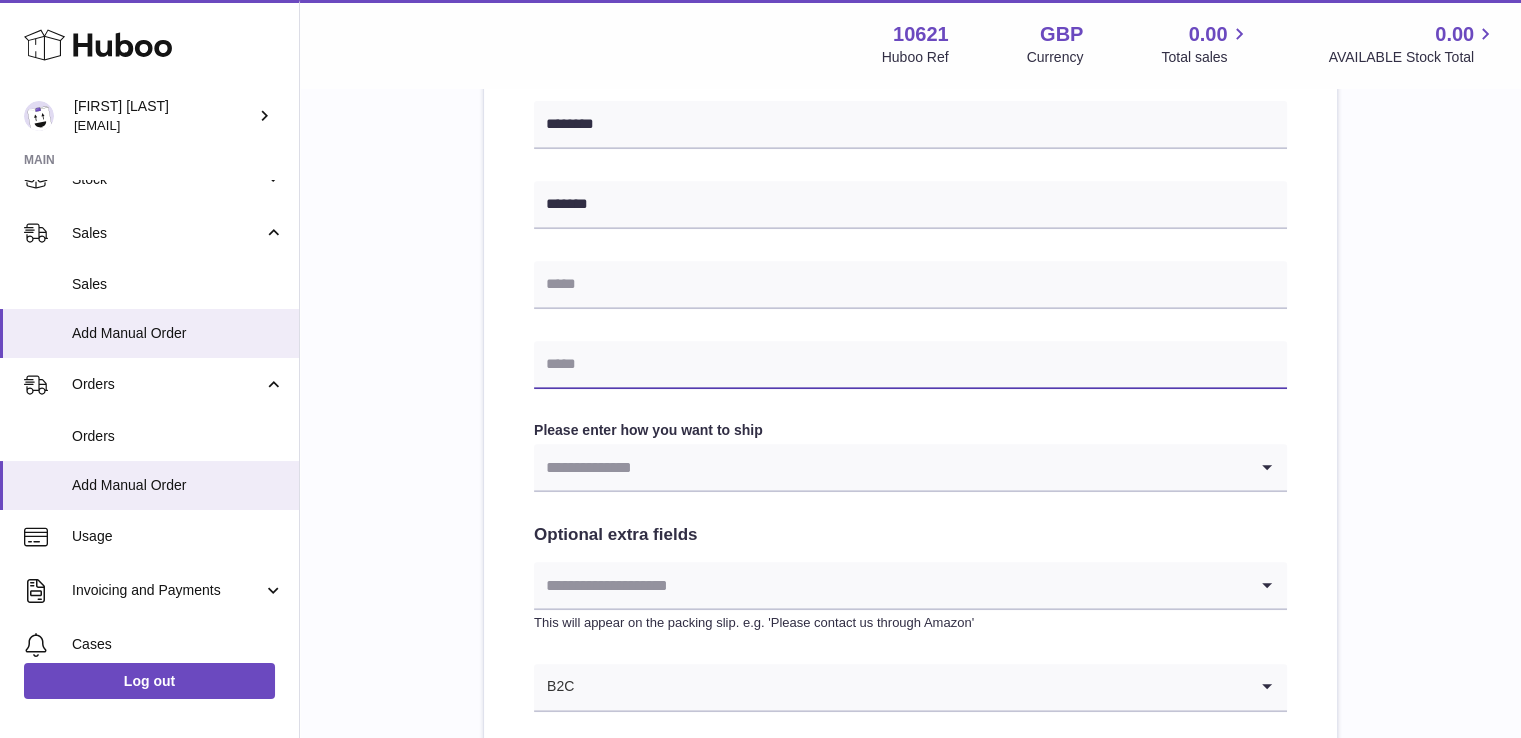 drag, startPoint x: 612, startPoint y: 356, endPoint x: 627, endPoint y: 375, distance: 24.207438 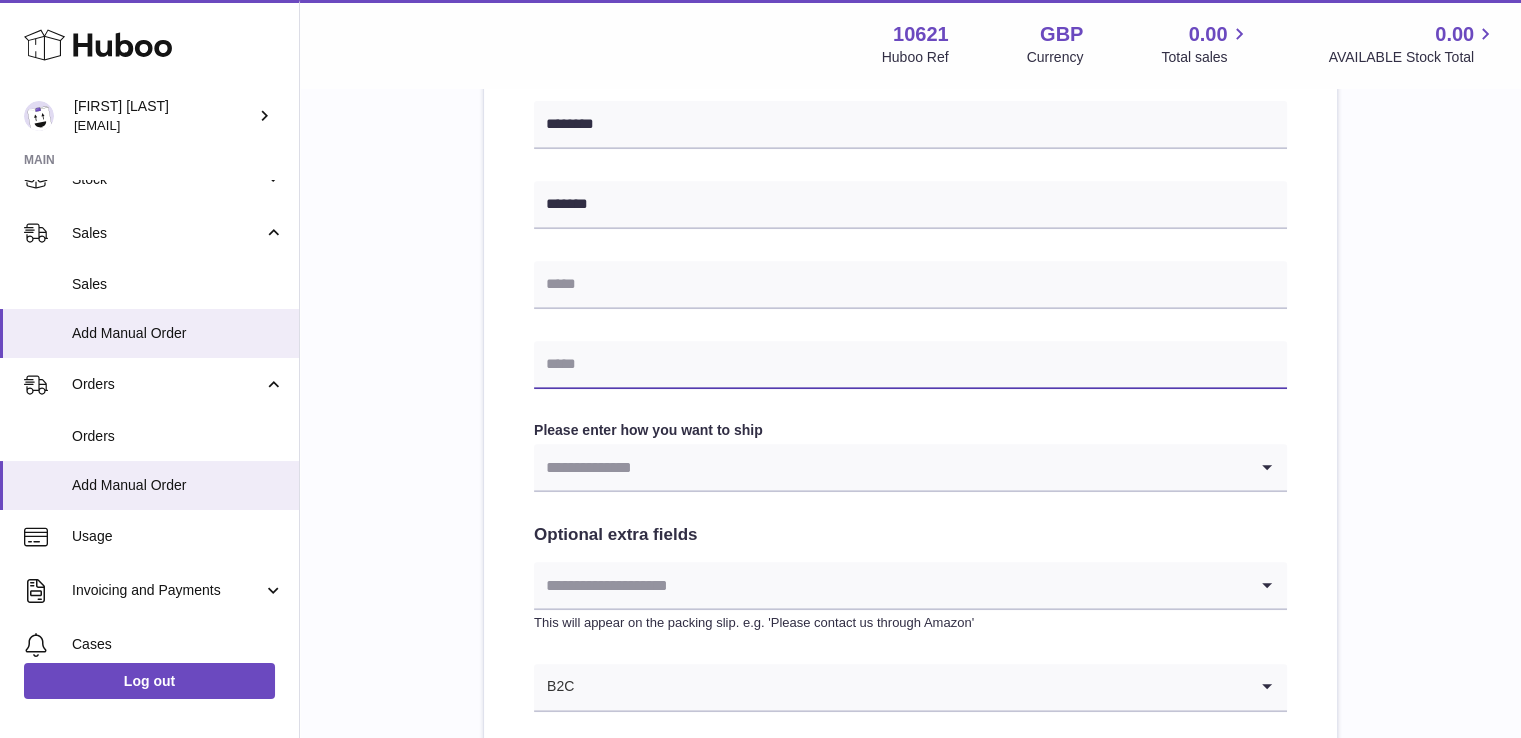 click at bounding box center [910, 365] 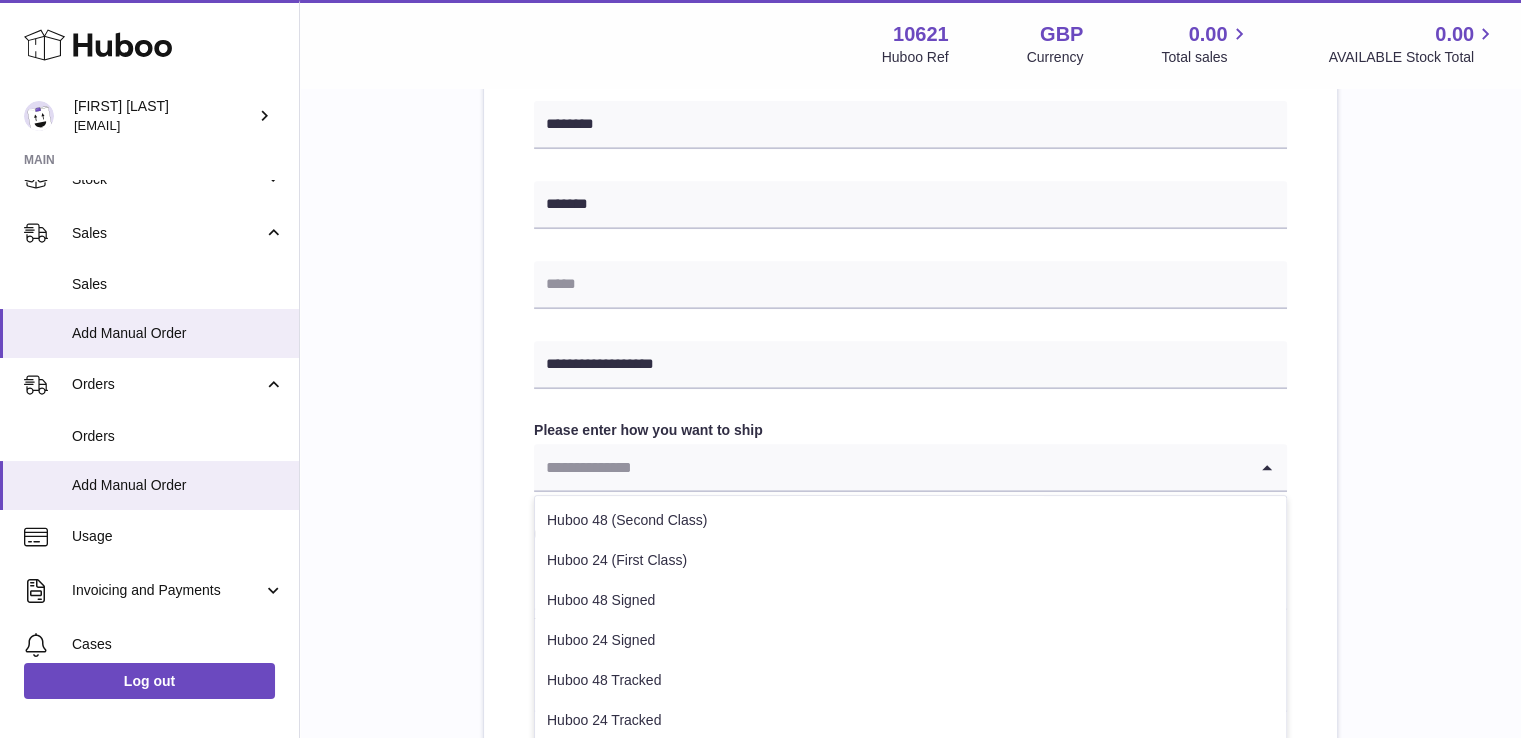 click at bounding box center (890, 467) 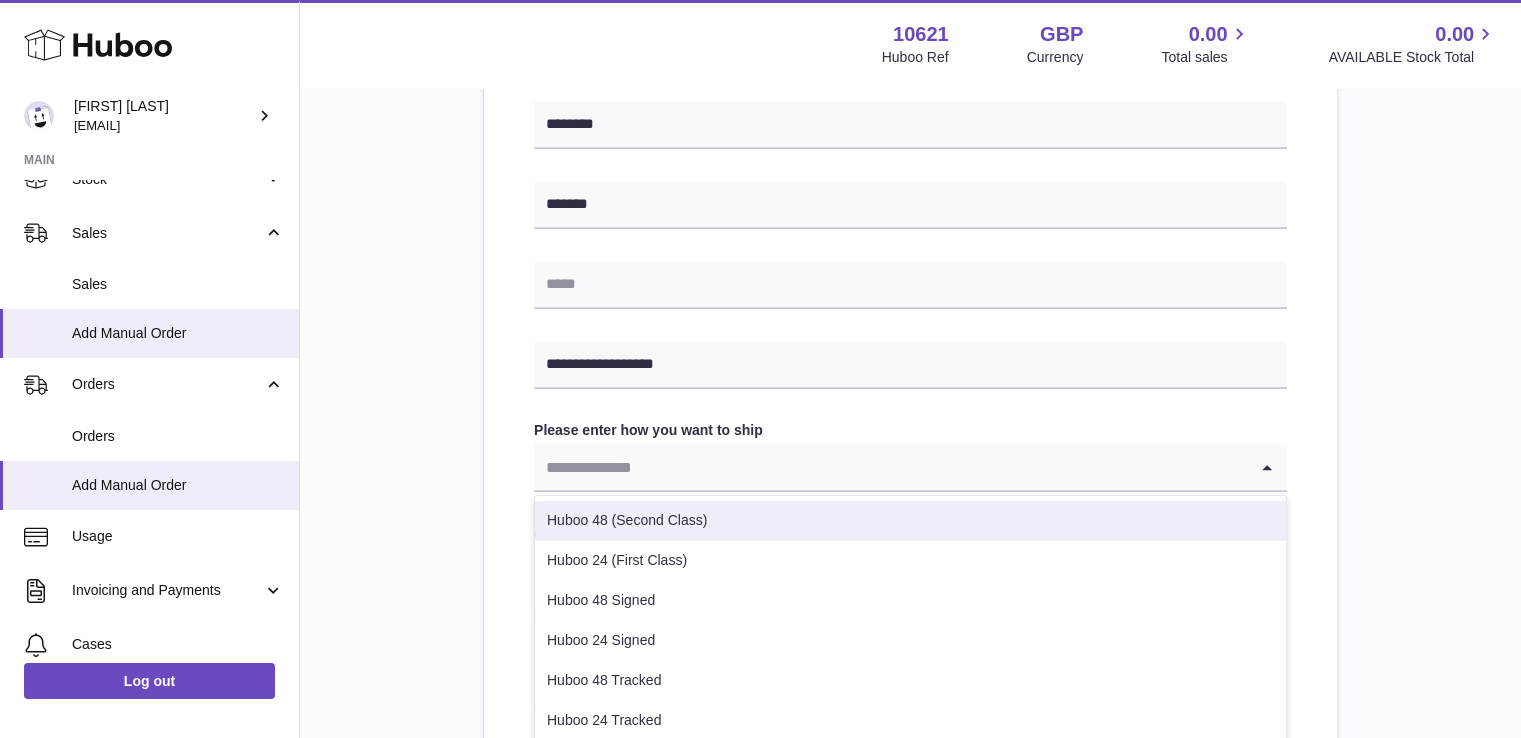 click on "Huboo 48 (Second Class)" at bounding box center [910, 521] 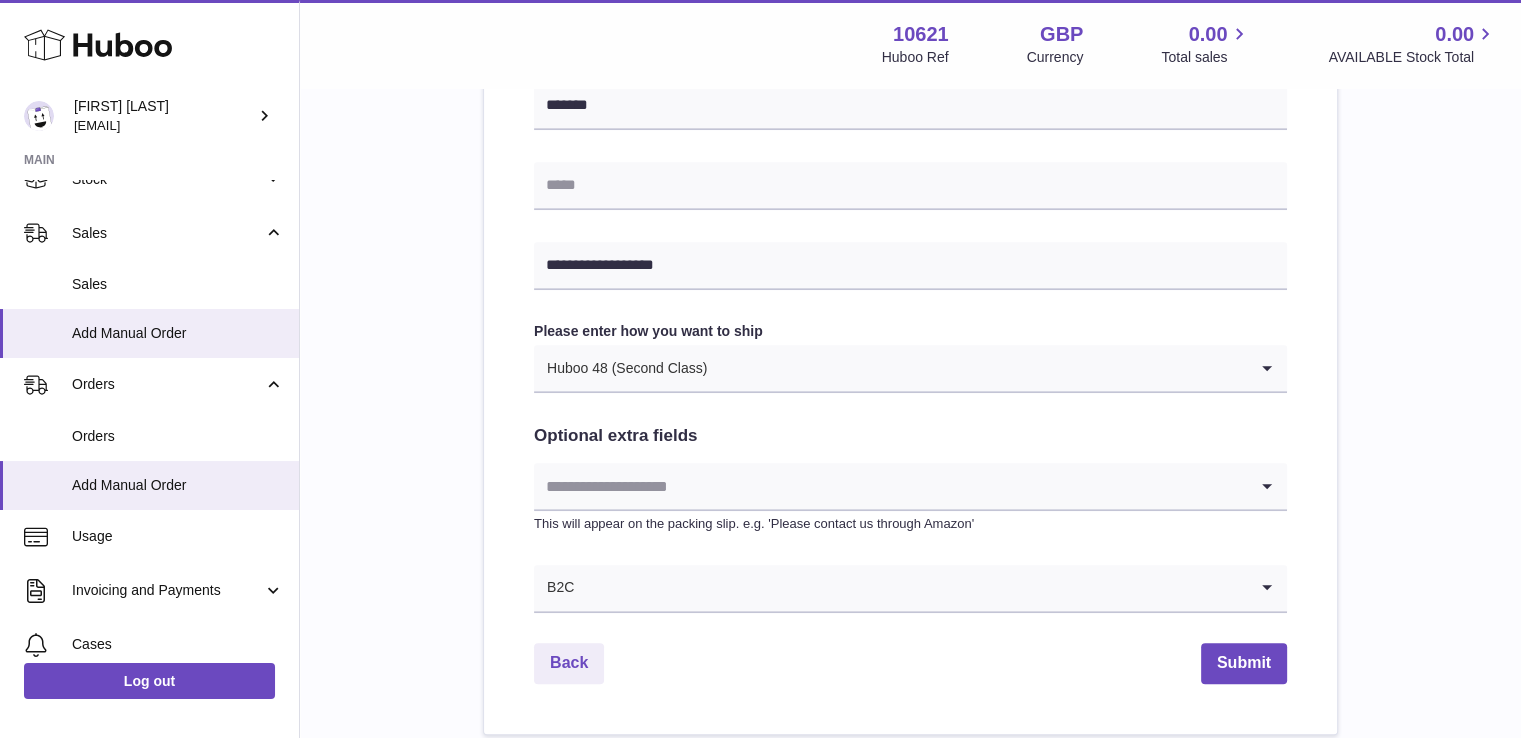scroll, scrollTop: 939, scrollLeft: 0, axis: vertical 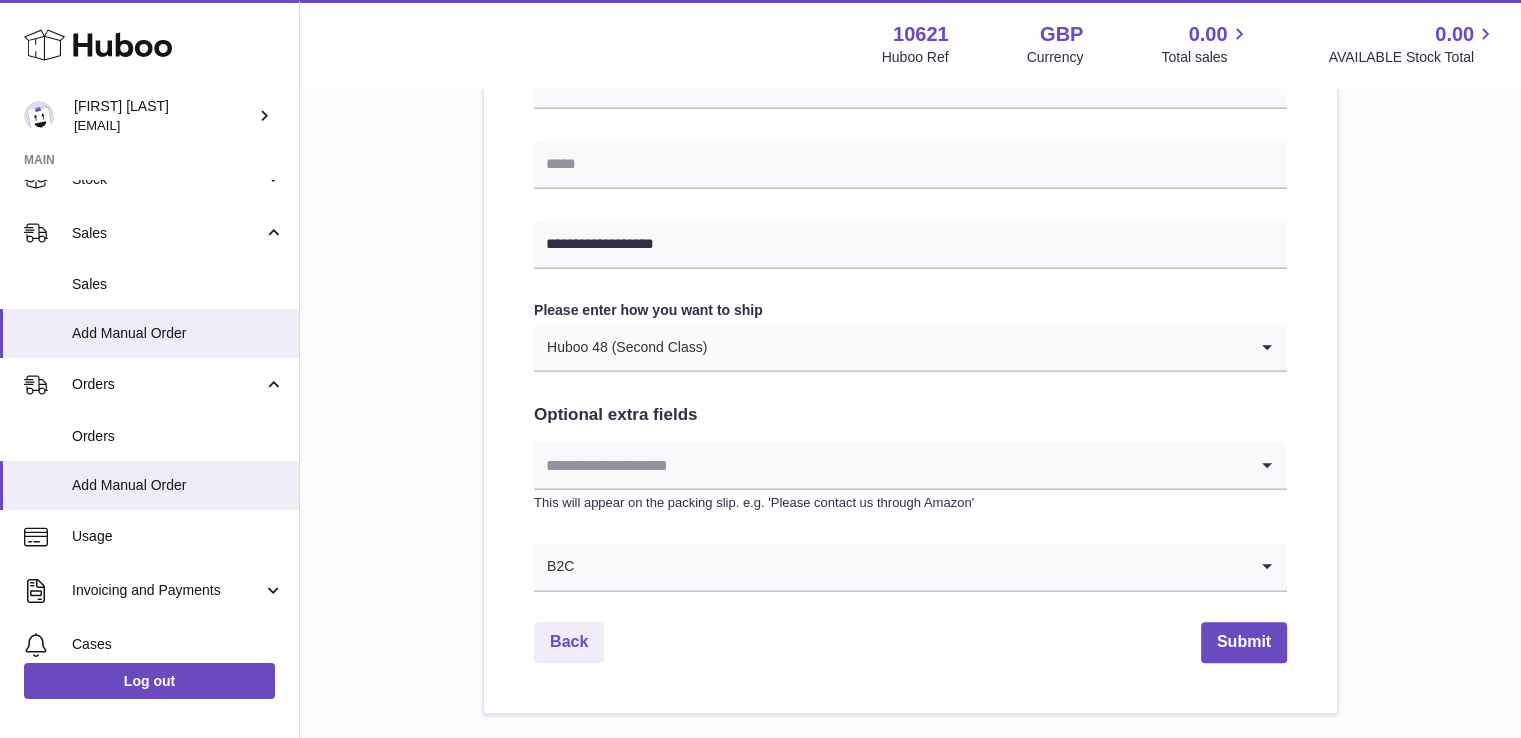 click on "**********" at bounding box center [910, 50] 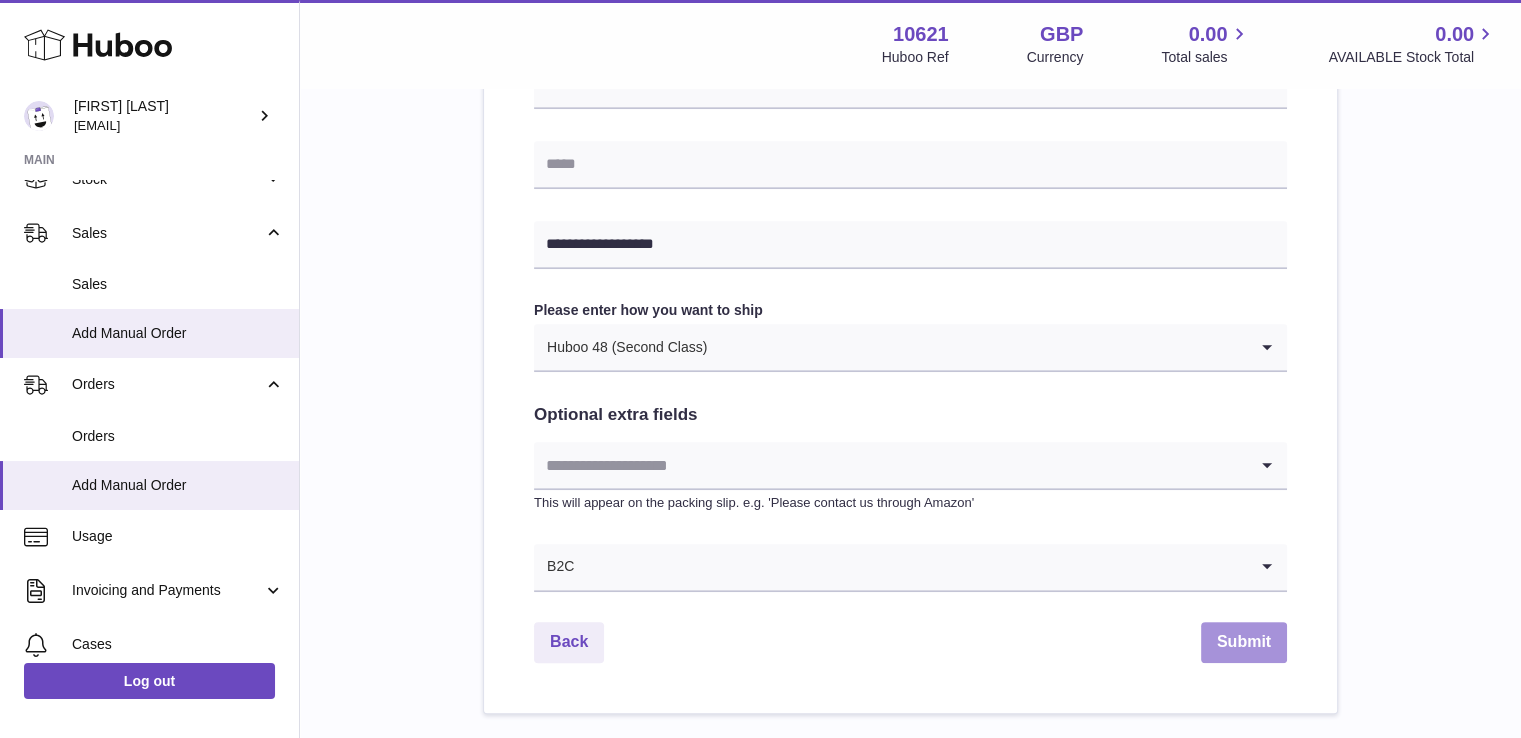click on "Submit" at bounding box center [1244, 642] 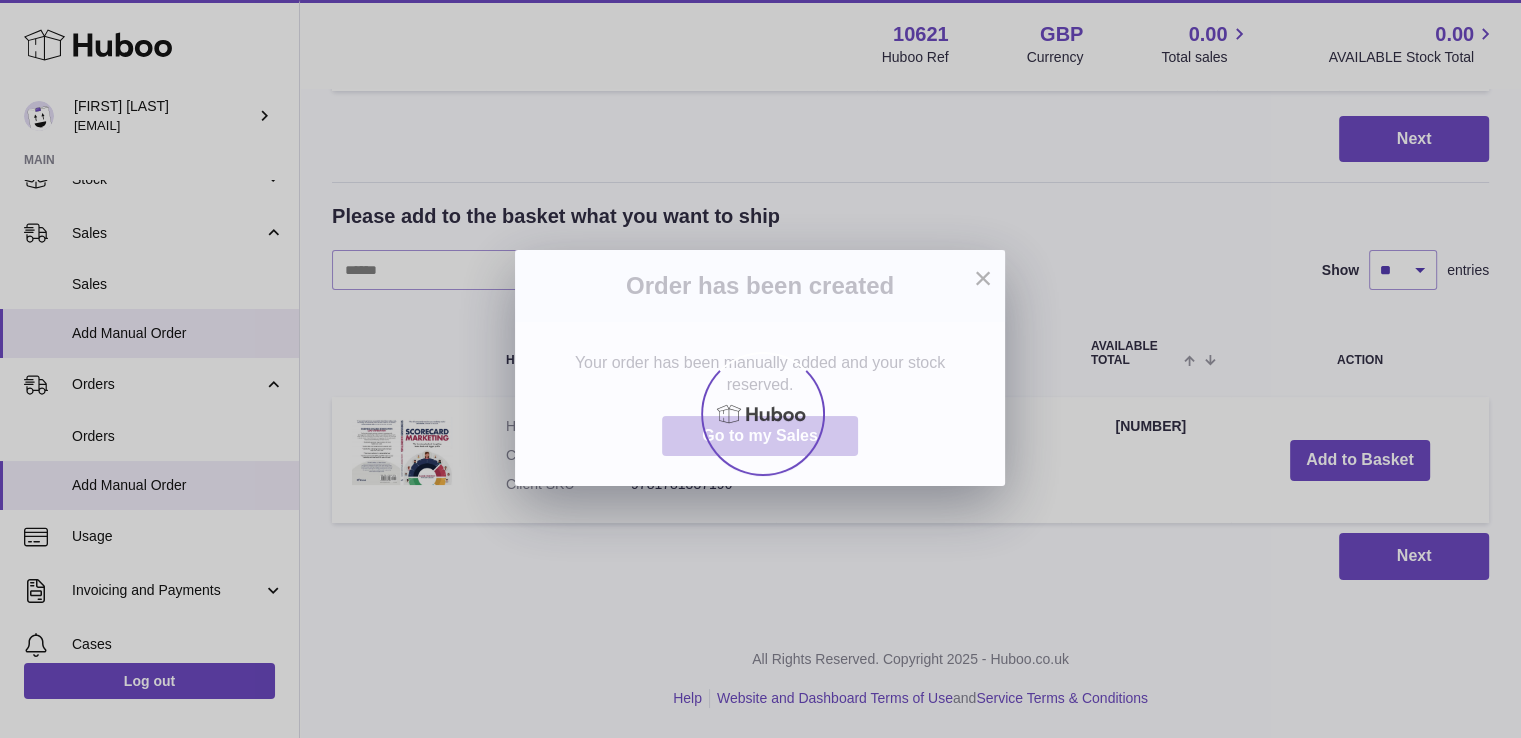 scroll, scrollTop: 0, scrollLeft: 0, axis: both 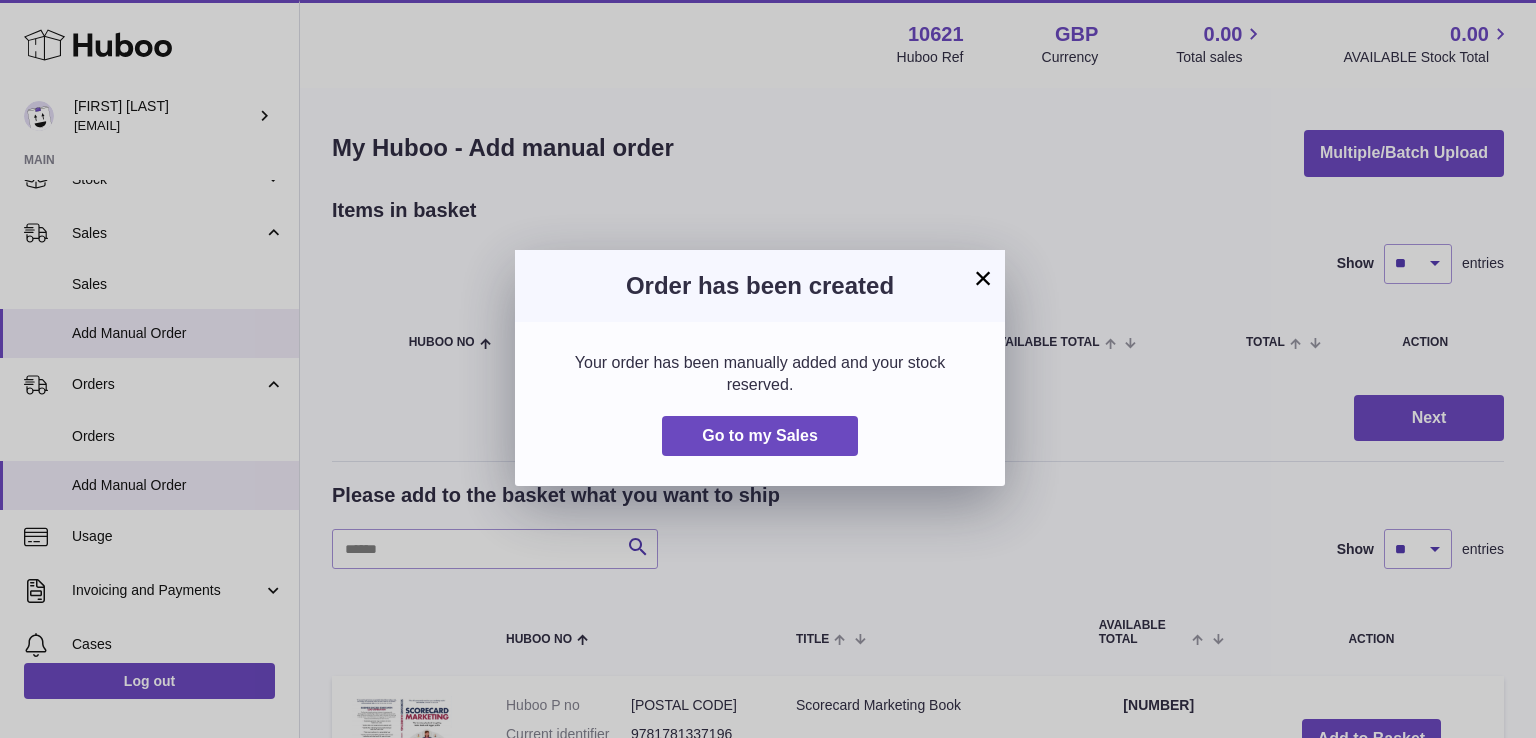 click on "×   Order has been created
Your order has been manually added and your stock reserved.
Go to my Sales" at bounding box center [768, 369] 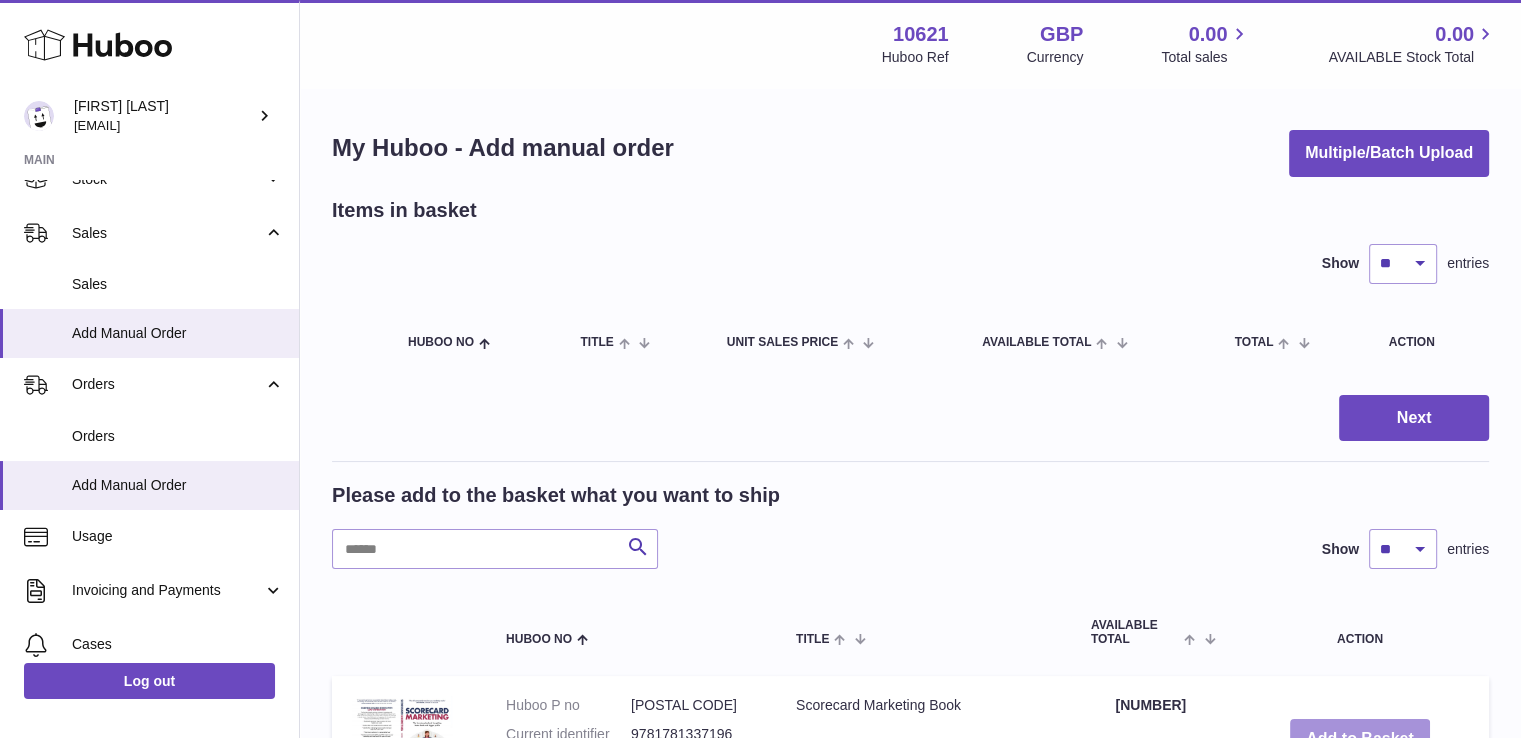 click on "Add to Basket" at bounding box center (1360, 739) 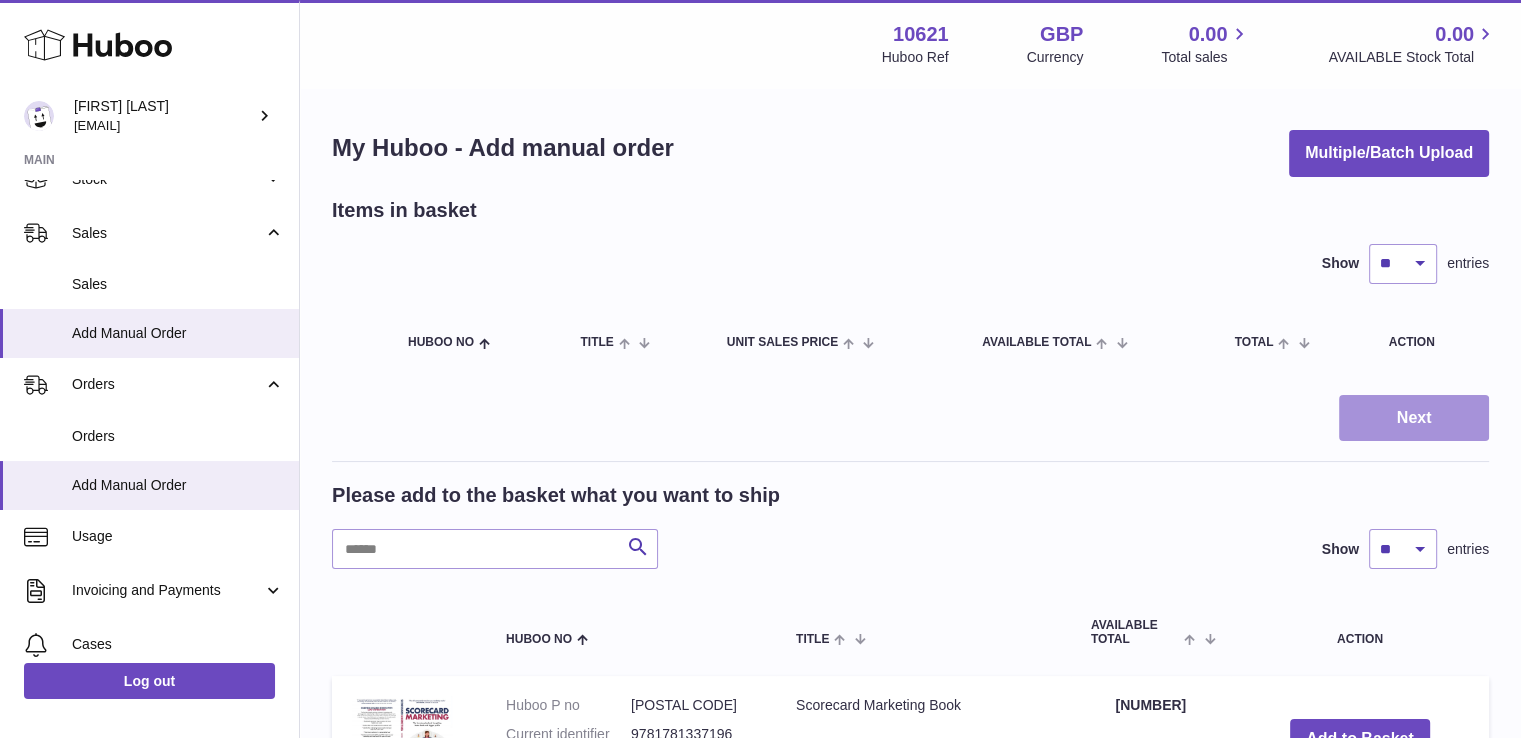 click on "Next" at bounding box center [1414, 418] 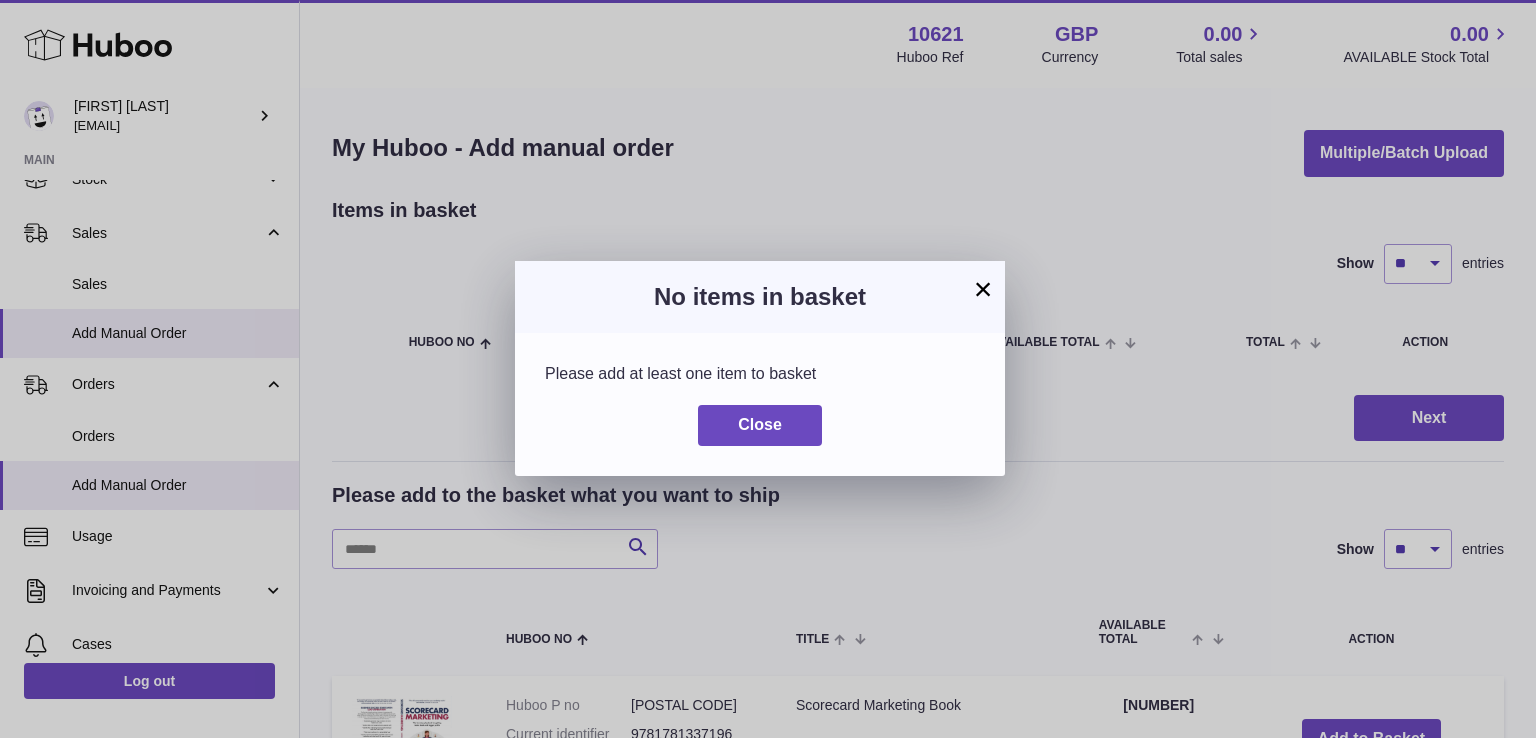 click on "×" at bounding box center [983, 289] 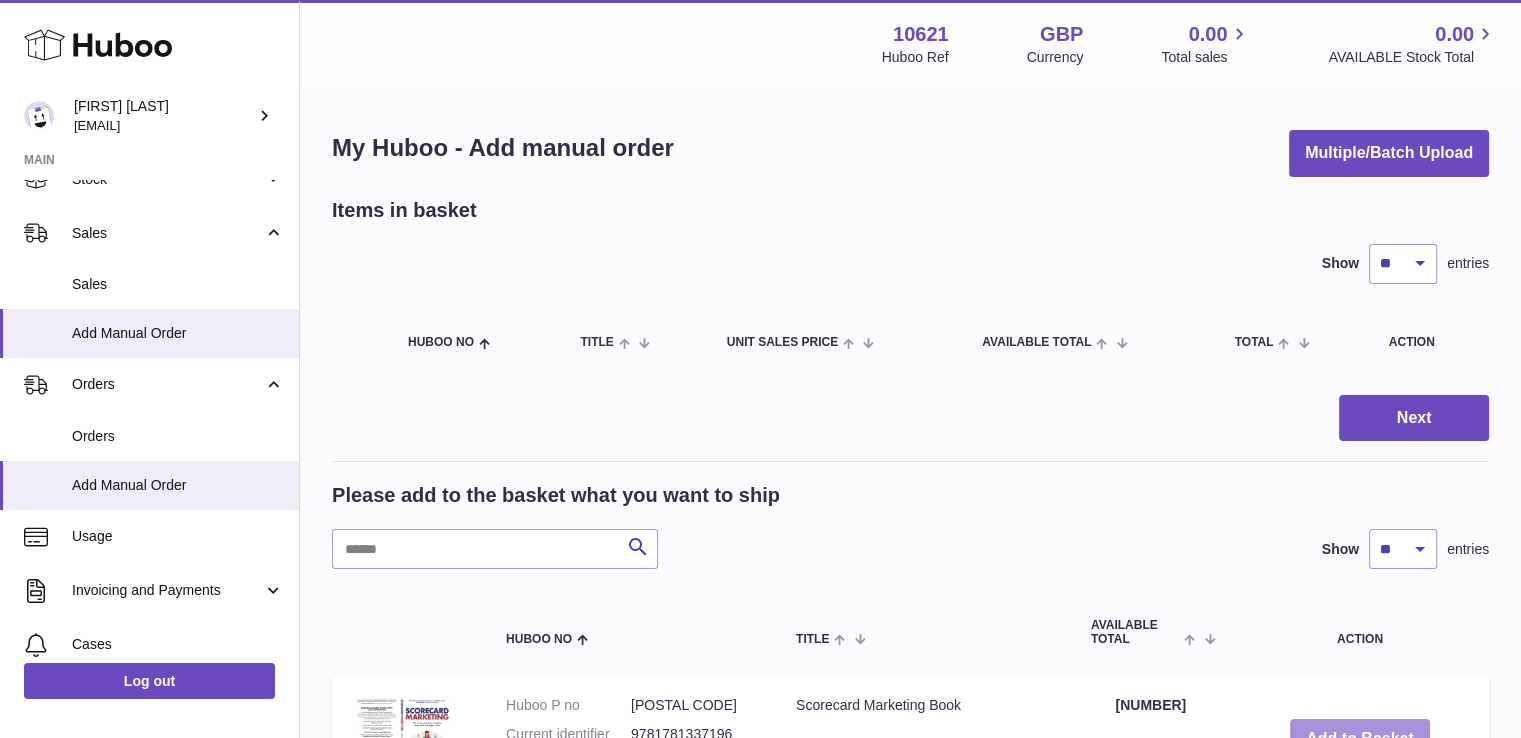 click on "Add to Basket" at bounding box center (1360, 739) 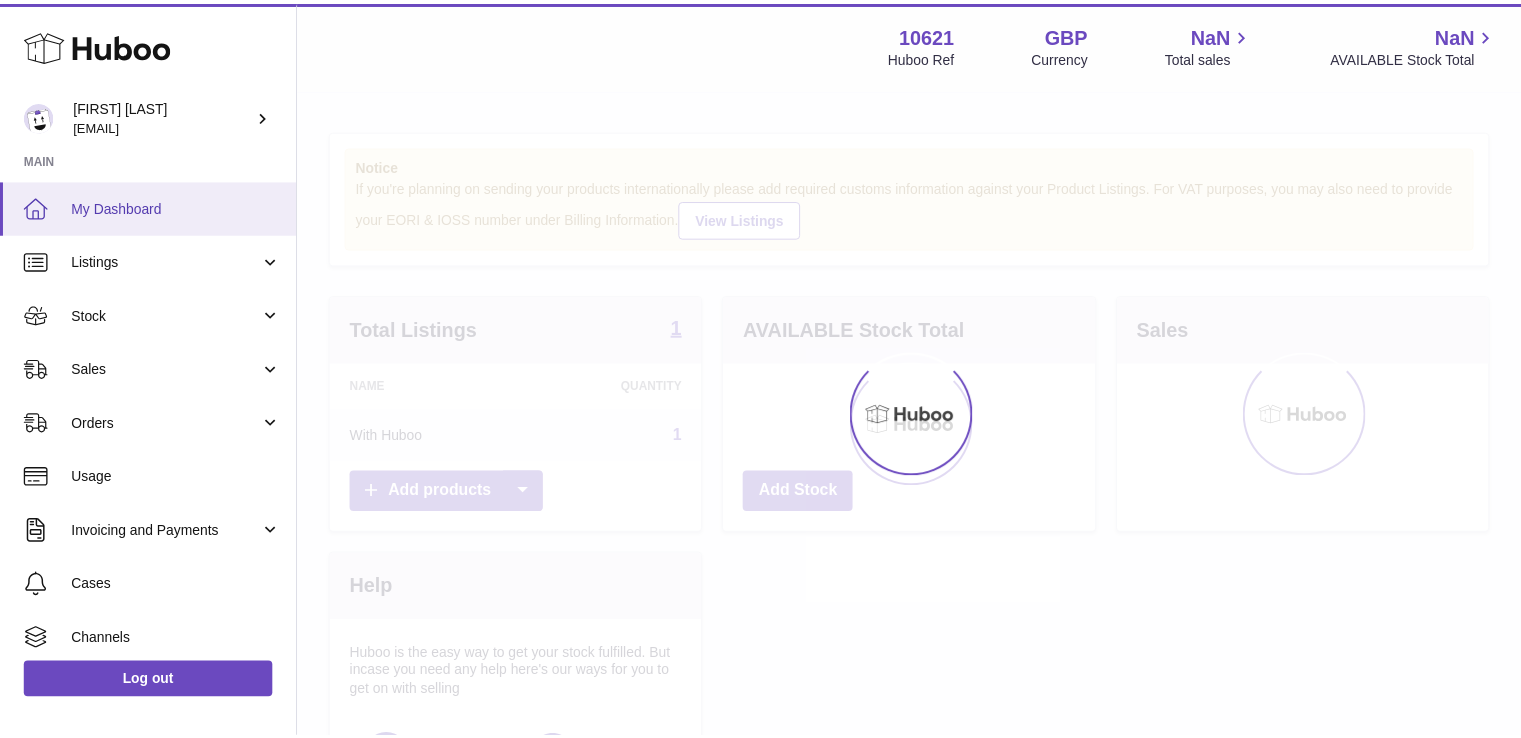 scroll, scrollTop: 0, scrollLeft: 0, axis: both 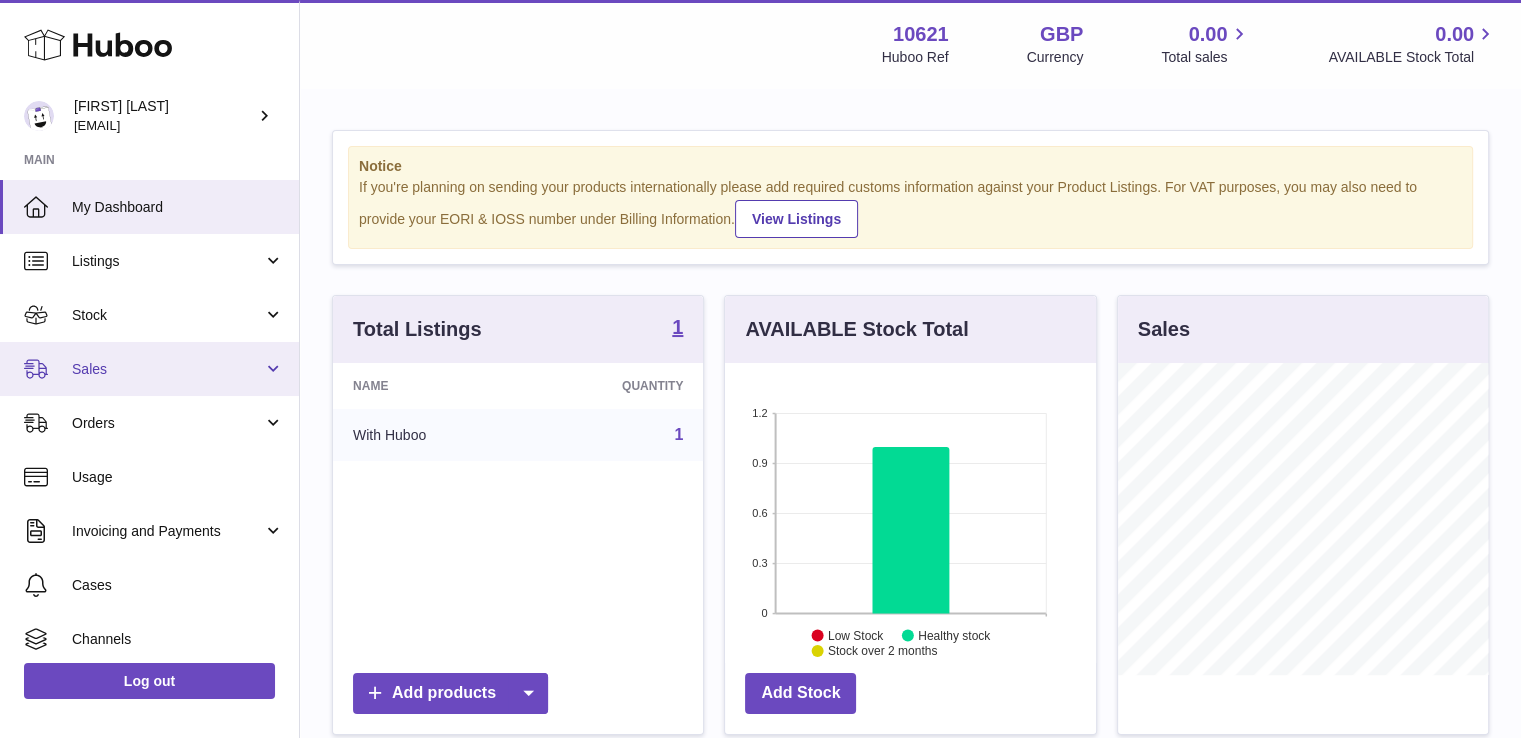 click on "Sales" at bounding box center (167, 369) 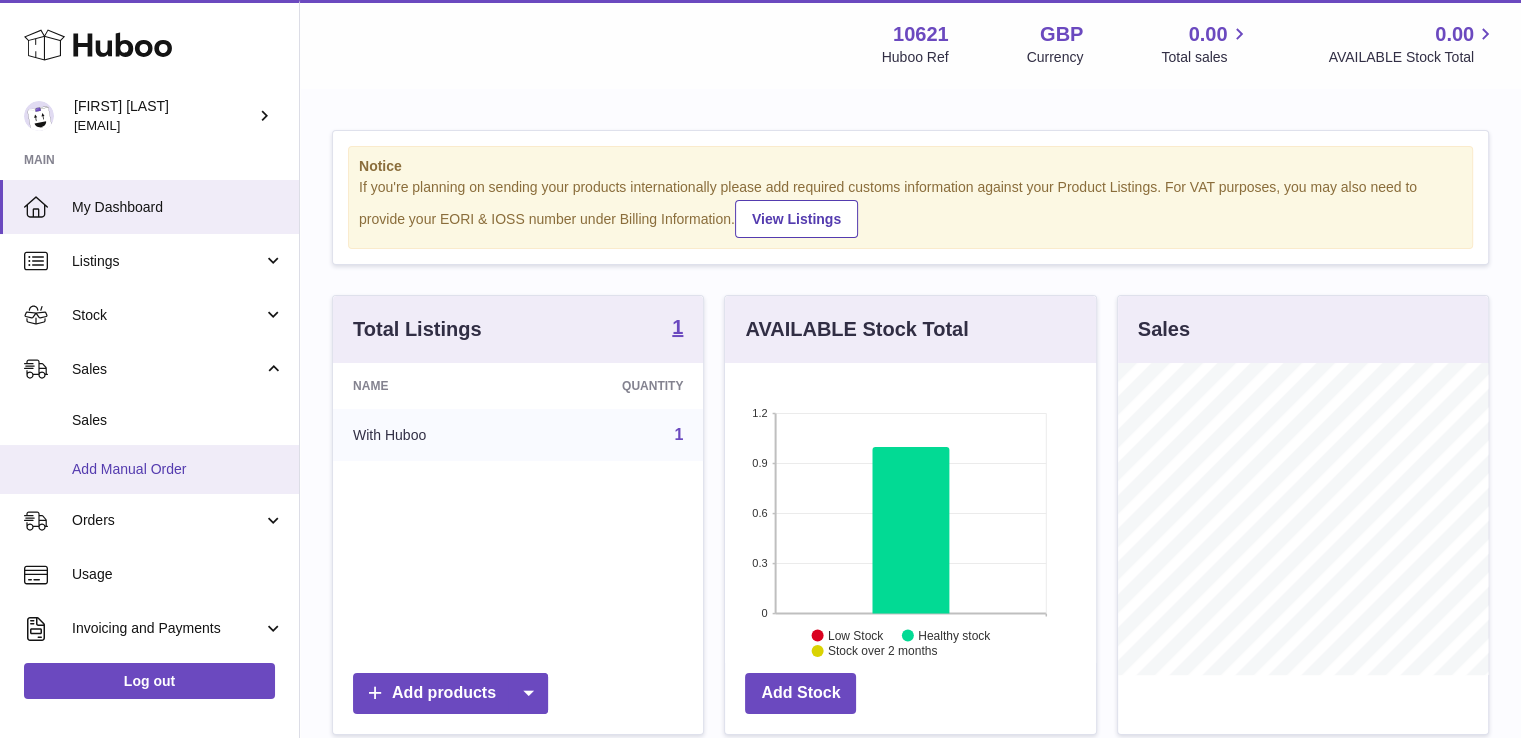 click on "Add Manual Order" at bounding box center [178, 469] 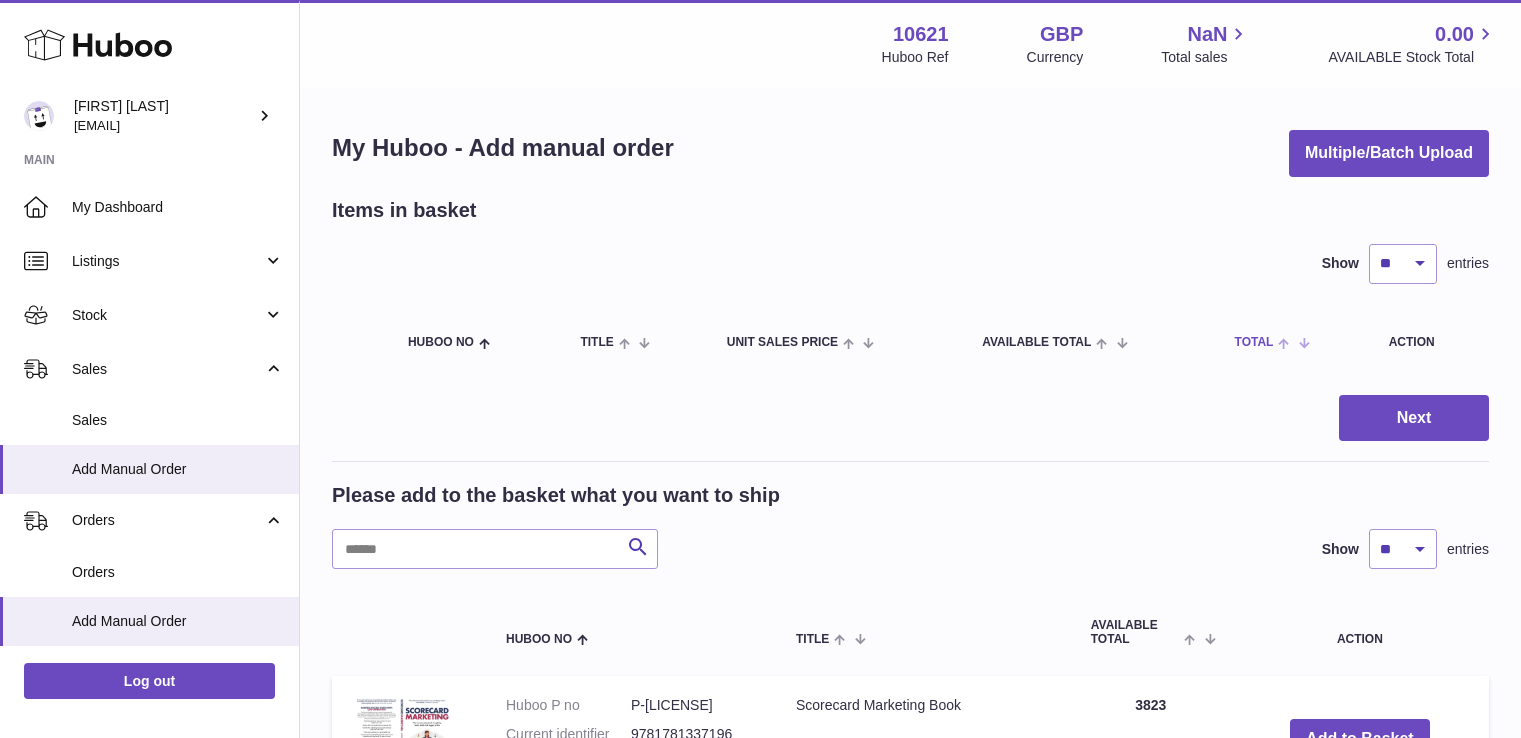 scroll, scrollTop: 0, scrollLeft: 0, axis: both 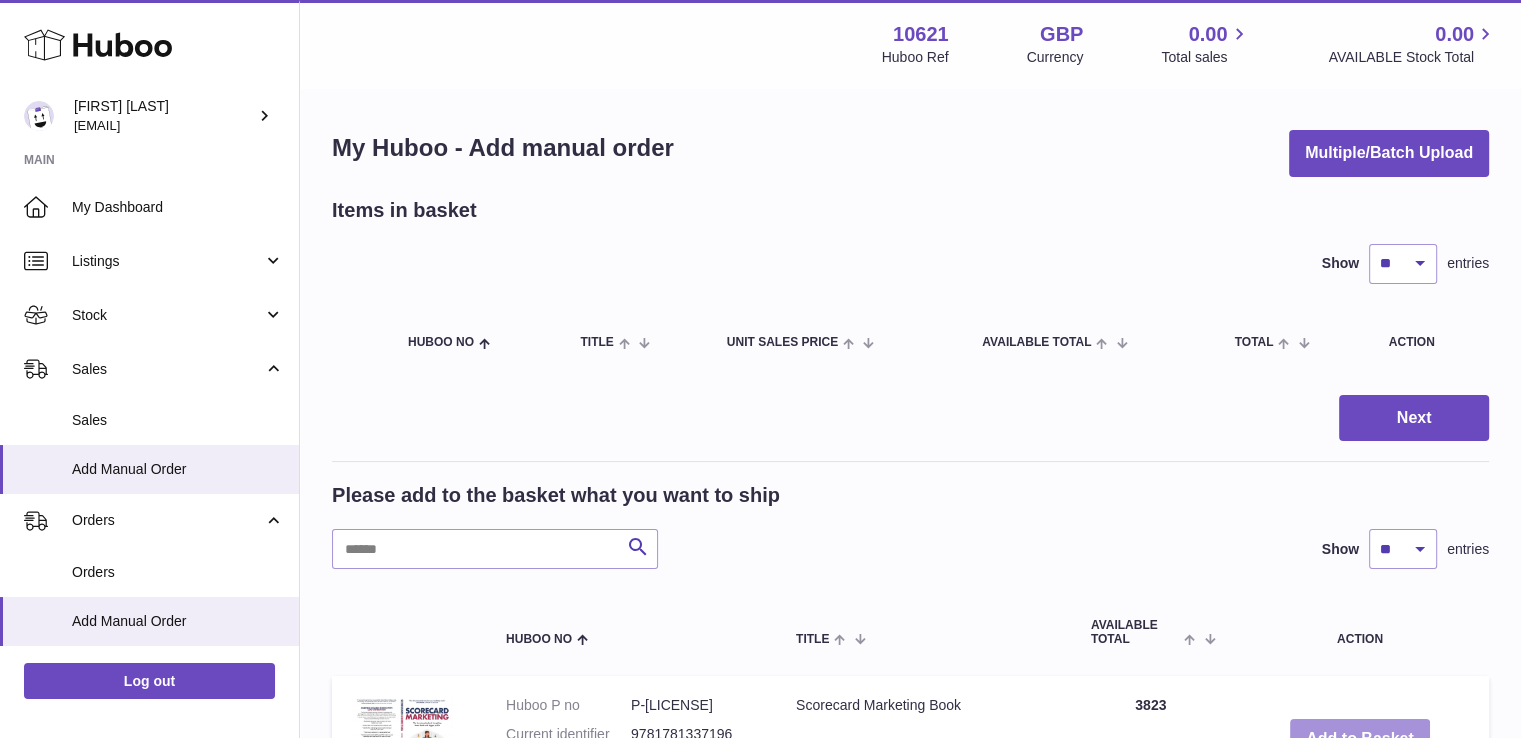 click on "Add to Basket" at bounding box center (1360, 739) 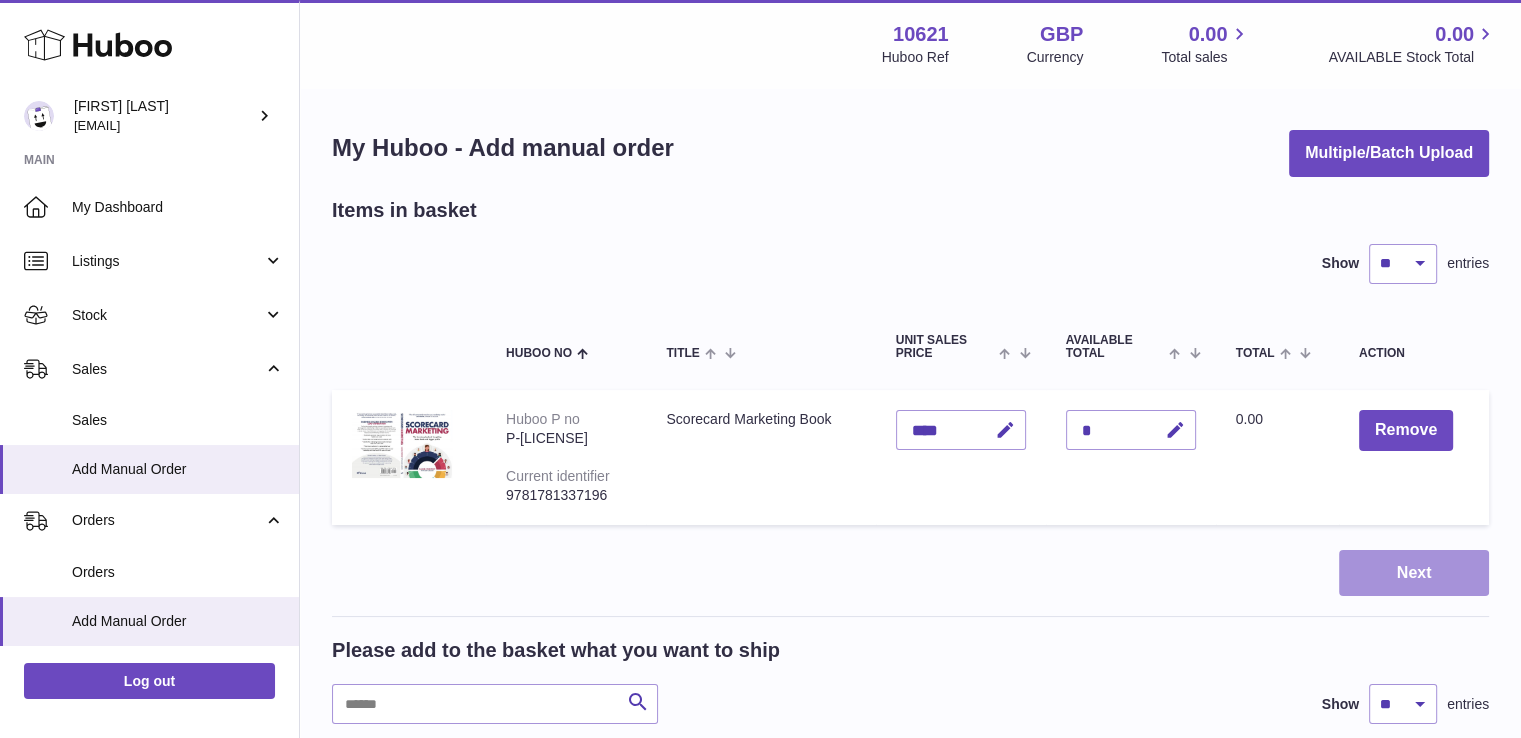 click on "Next" at bounding box center (1414, 573) 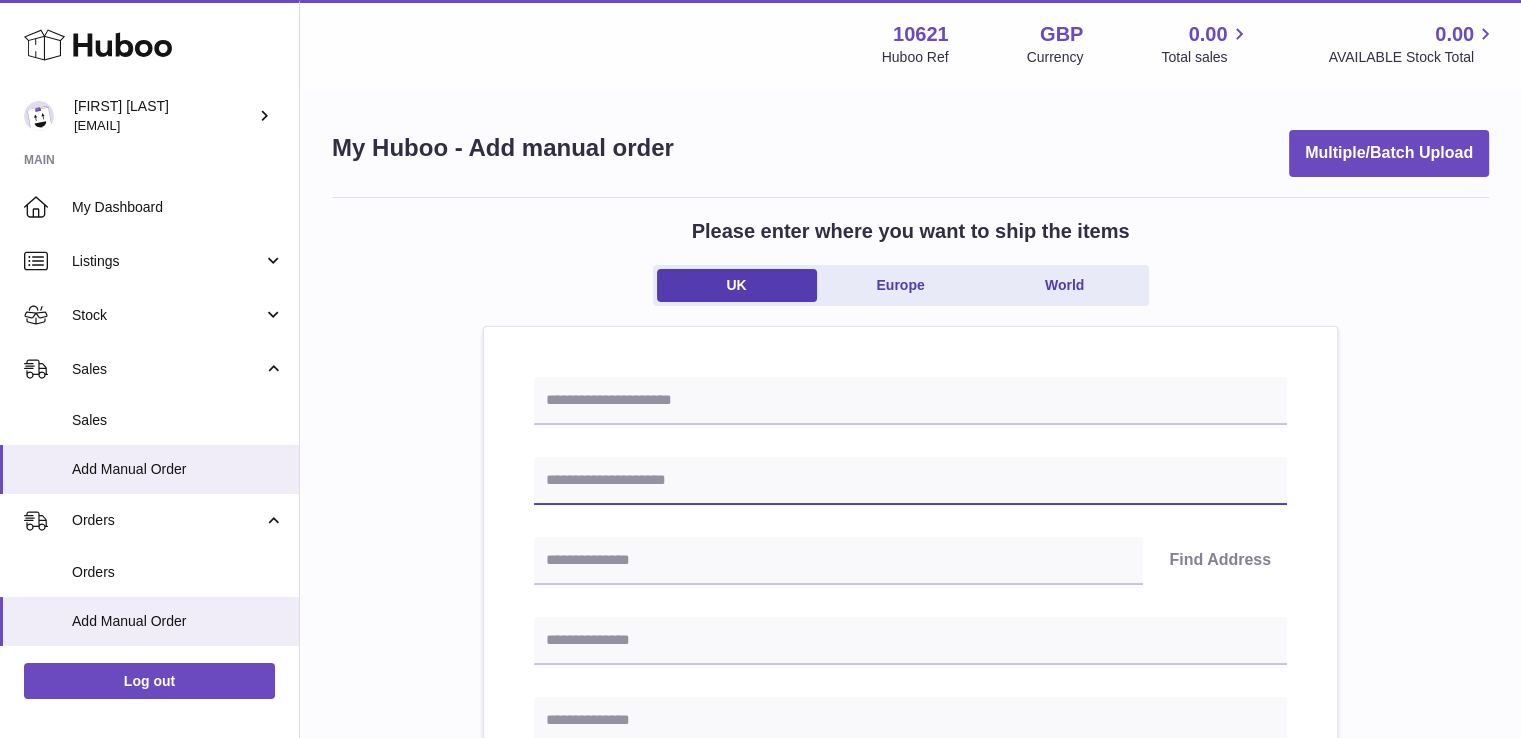 click at bounding box center (910, 481) 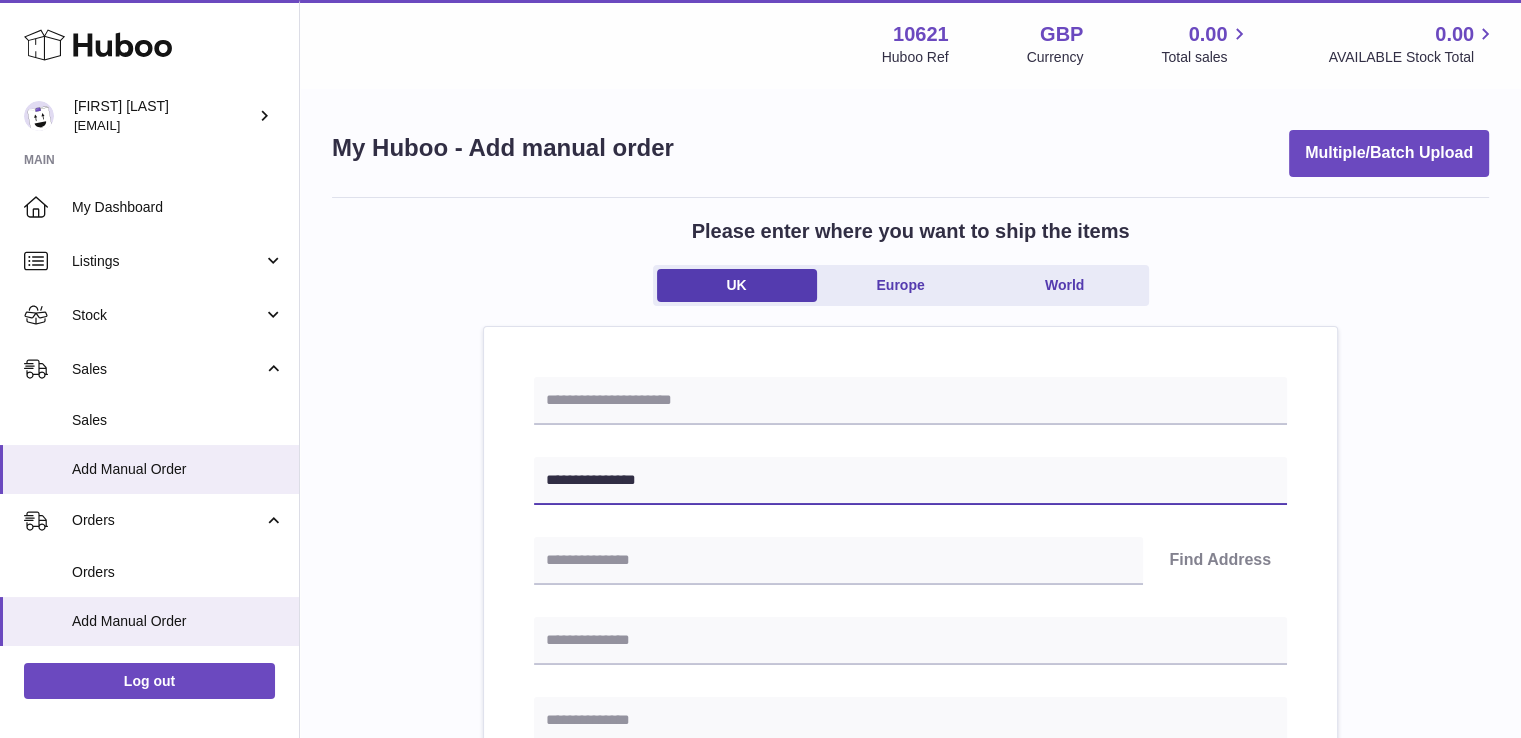 click on "**********" at bounding box center [910, 481] 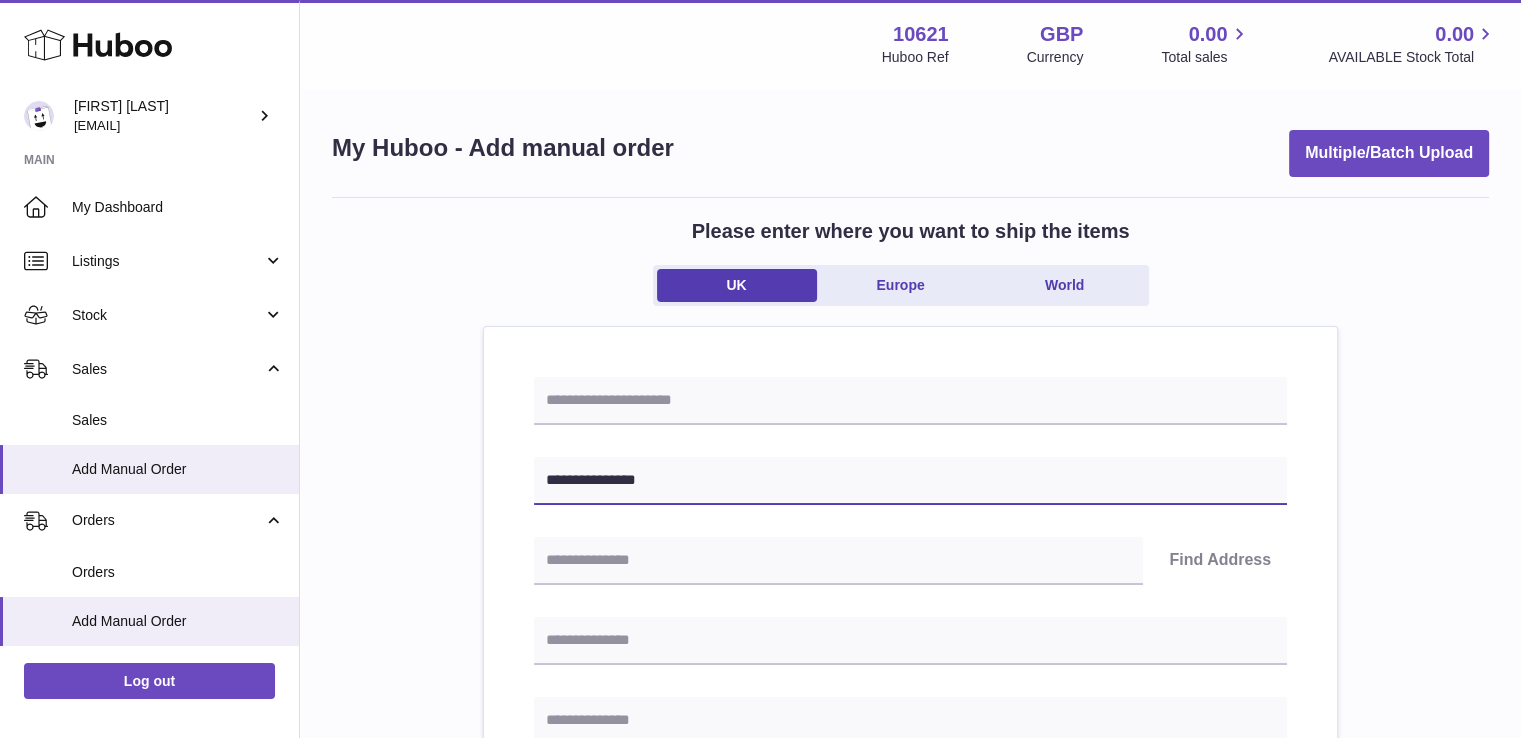 type on "**********" 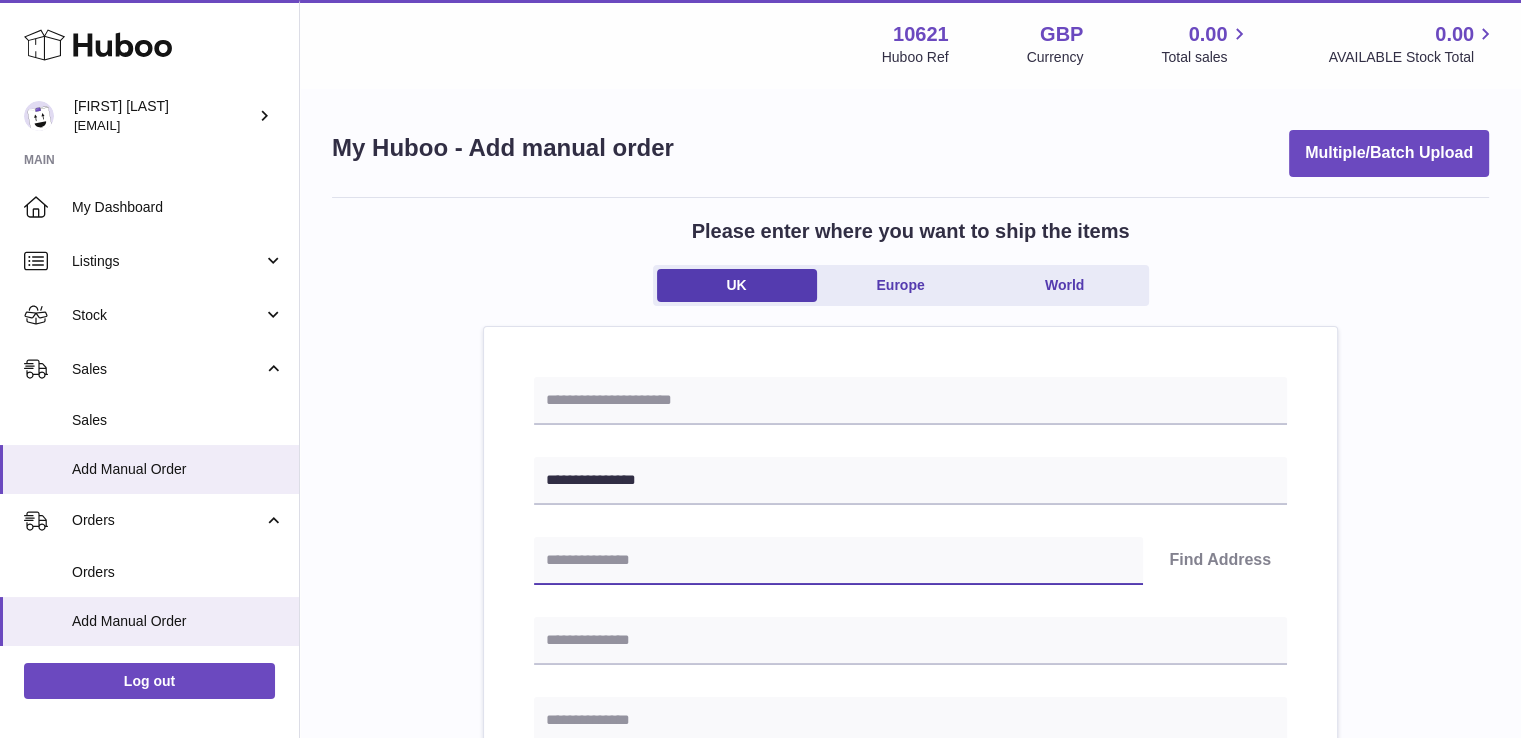 click at bounding box center (838, 561) 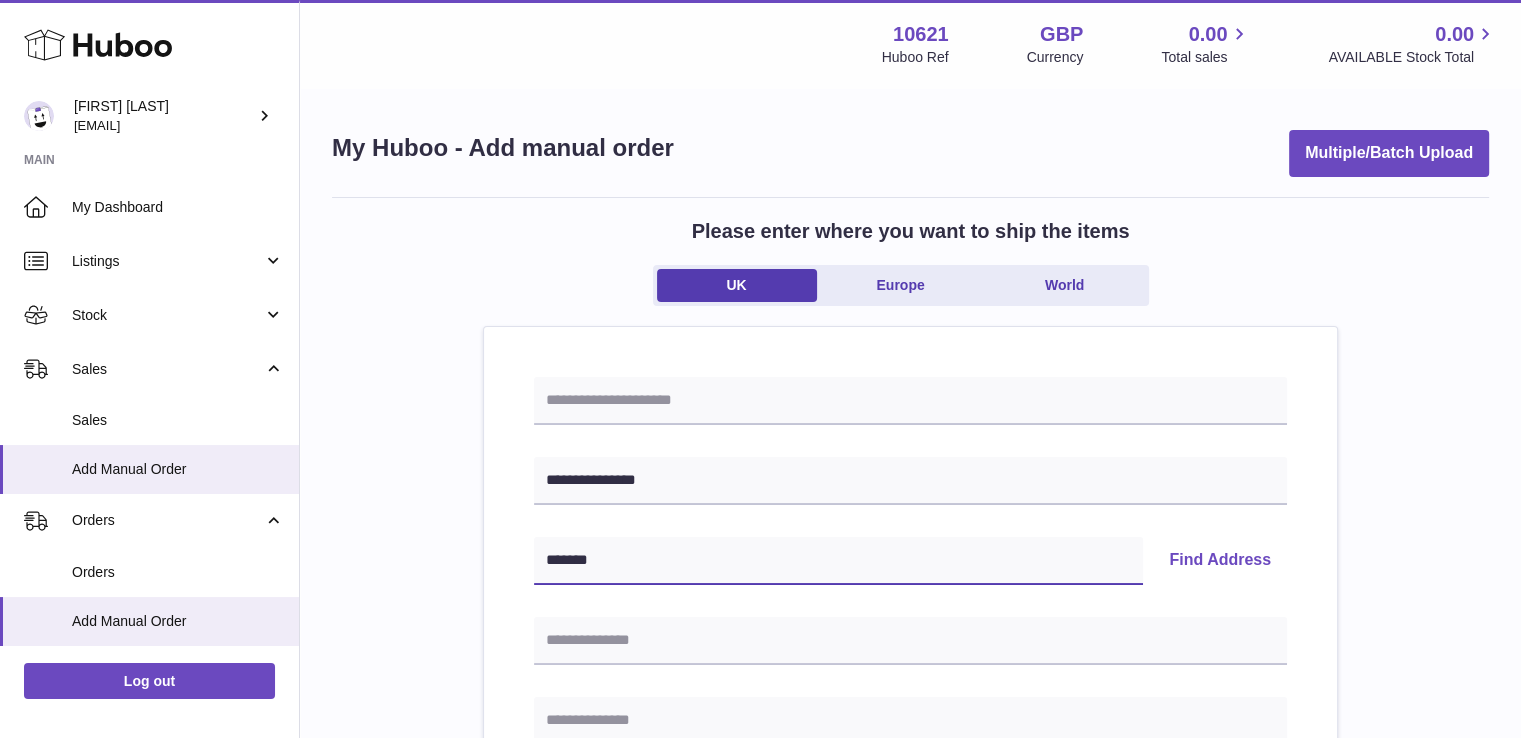 type on "*******" 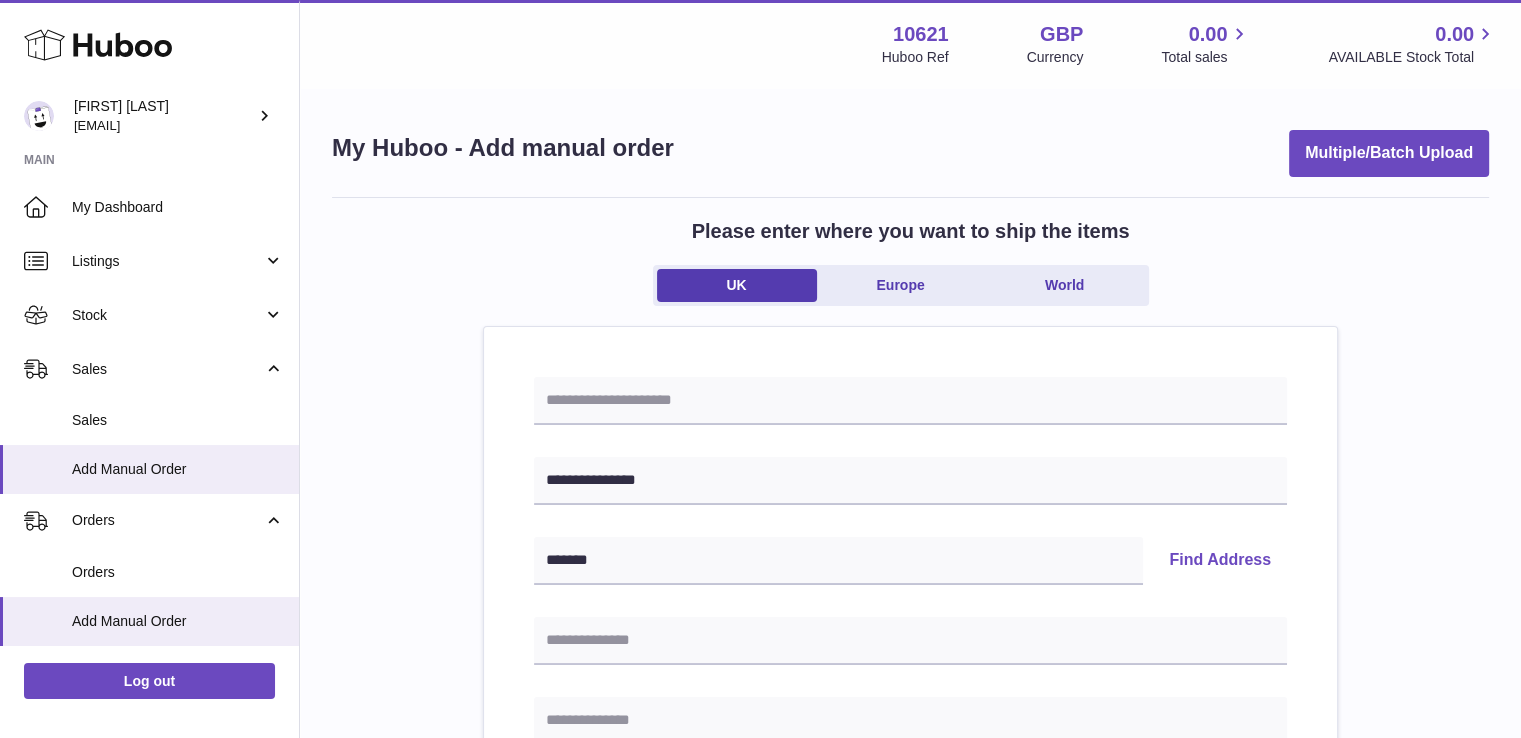 type 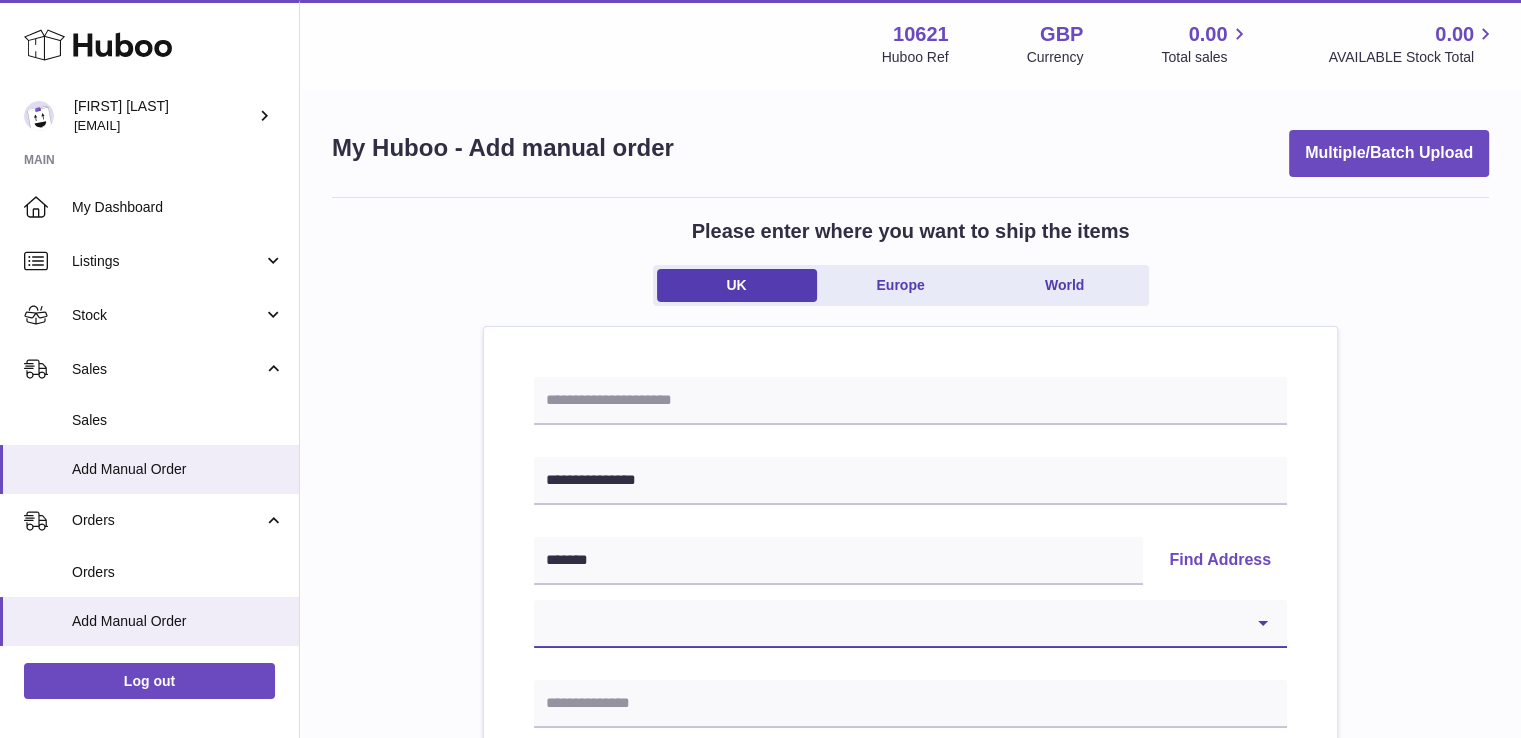 click on "**********" at bounding box center (910, 624) 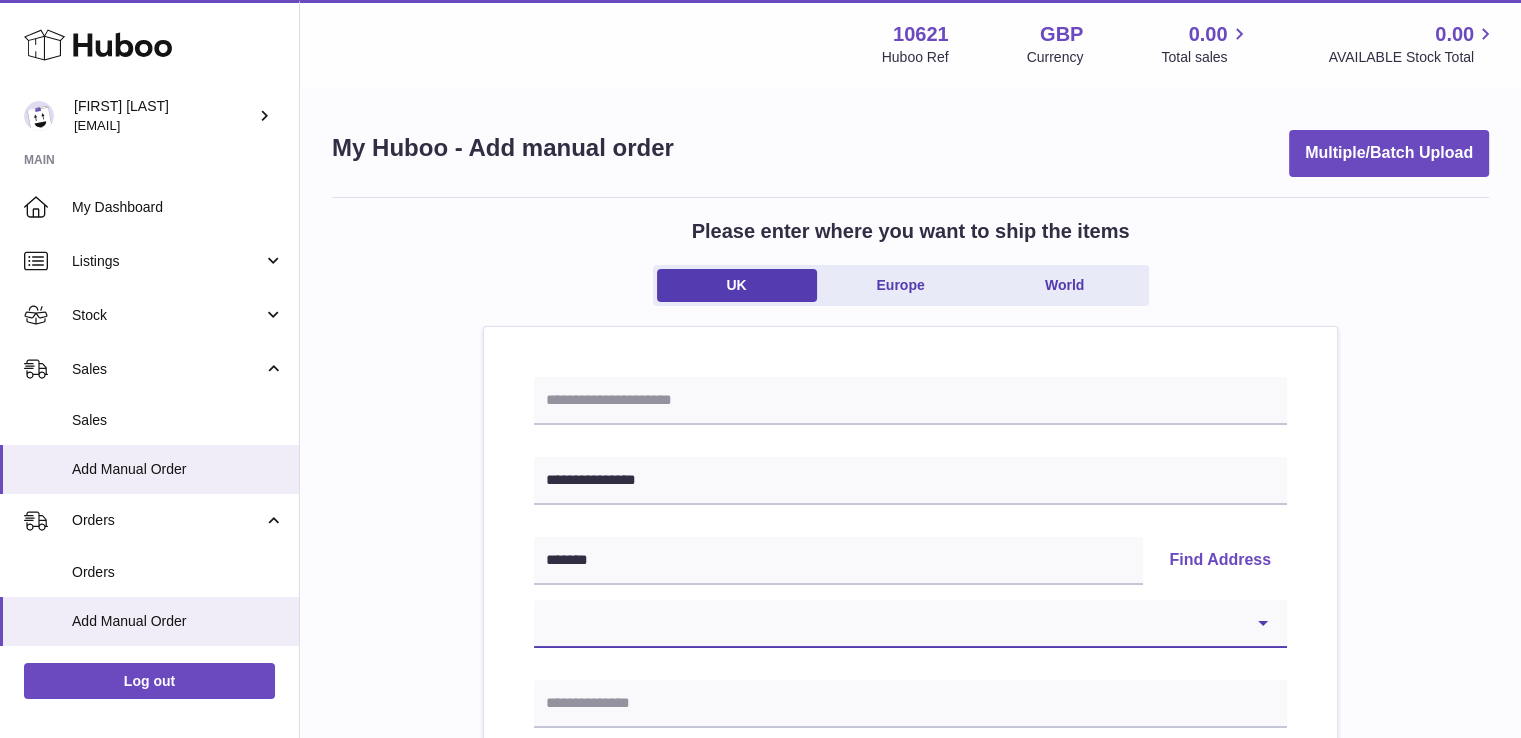select on "**" 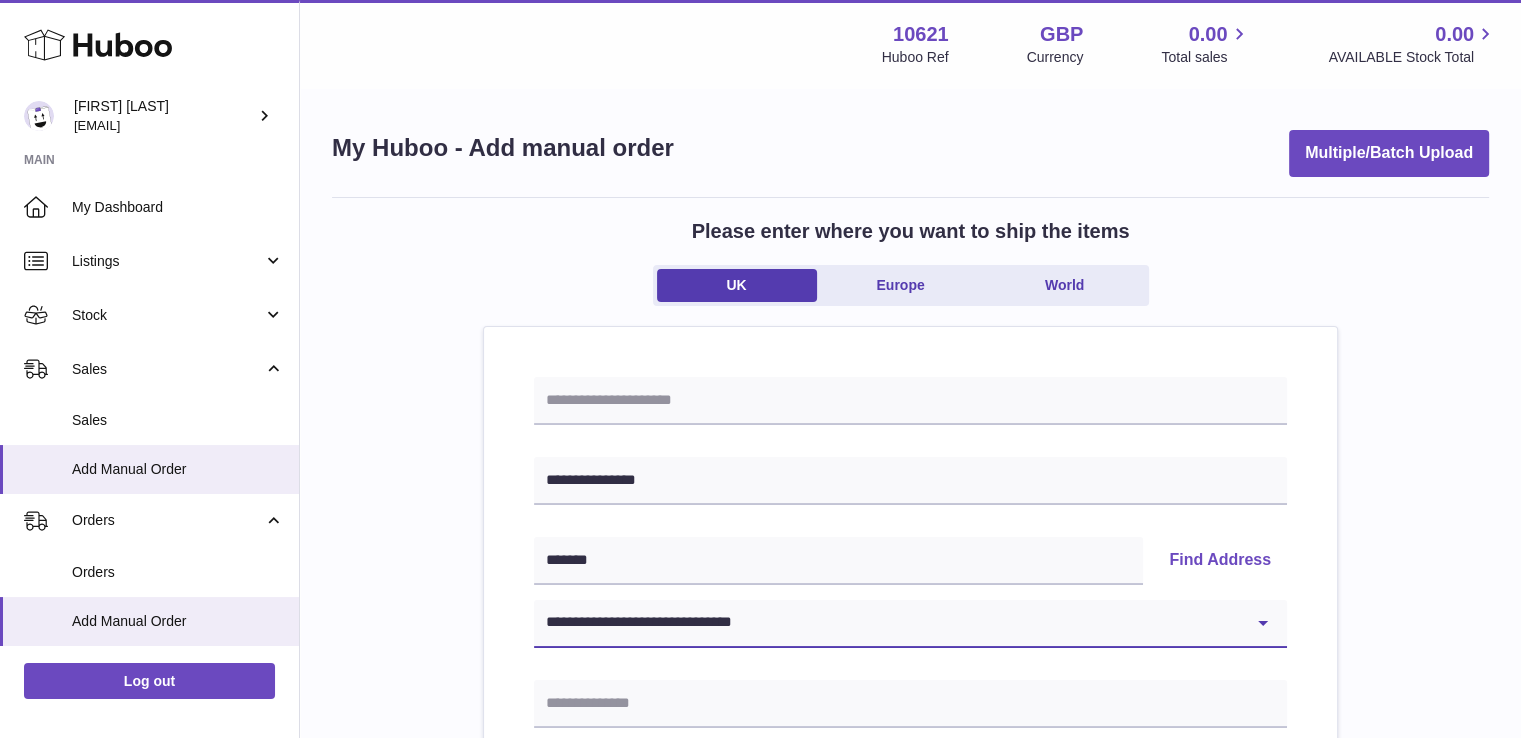click on "**********" at bounding box center (910, 624) 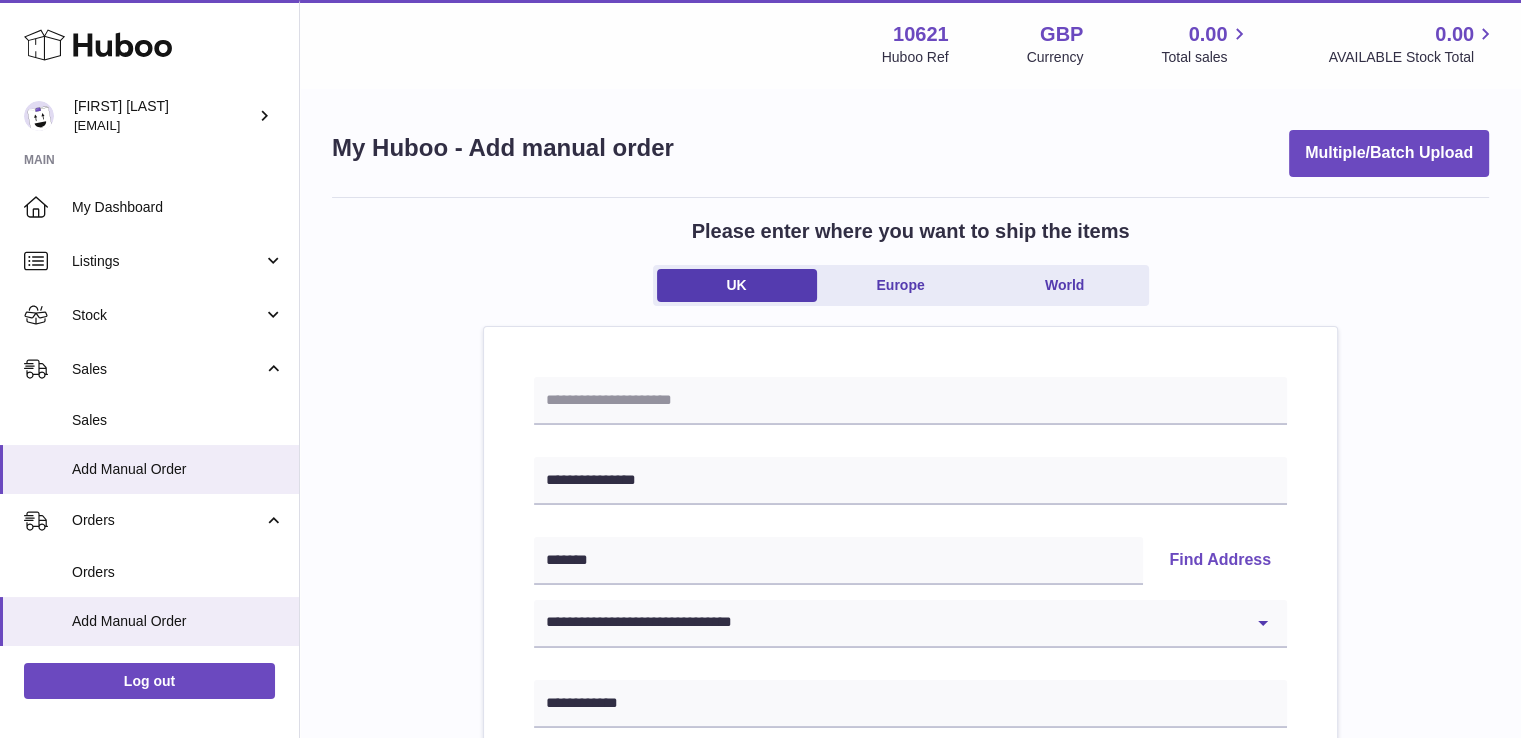 click on "**********" at bounding box center (910, 925) 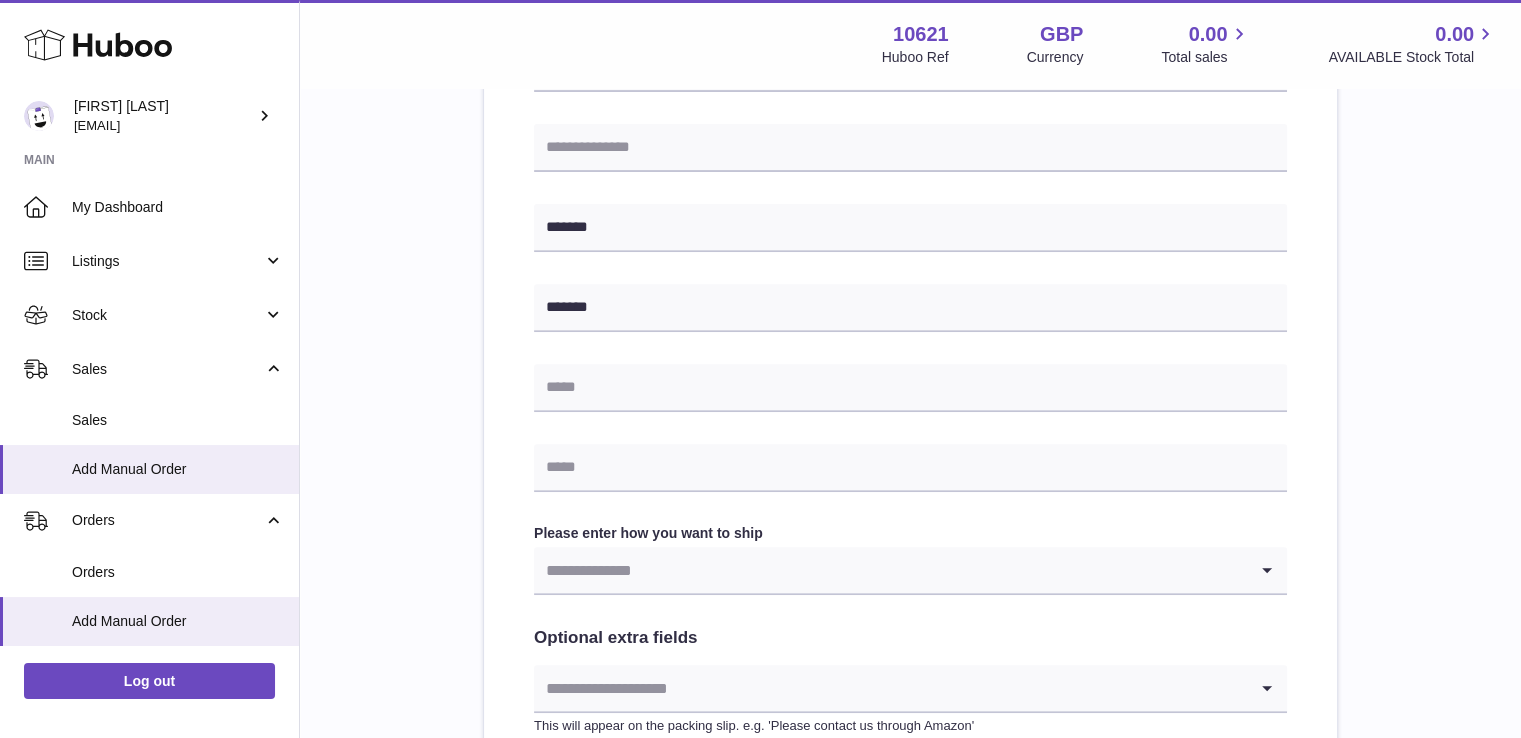 scroll, scrollTop: 794, scrollLeft: 0, axis: vertical 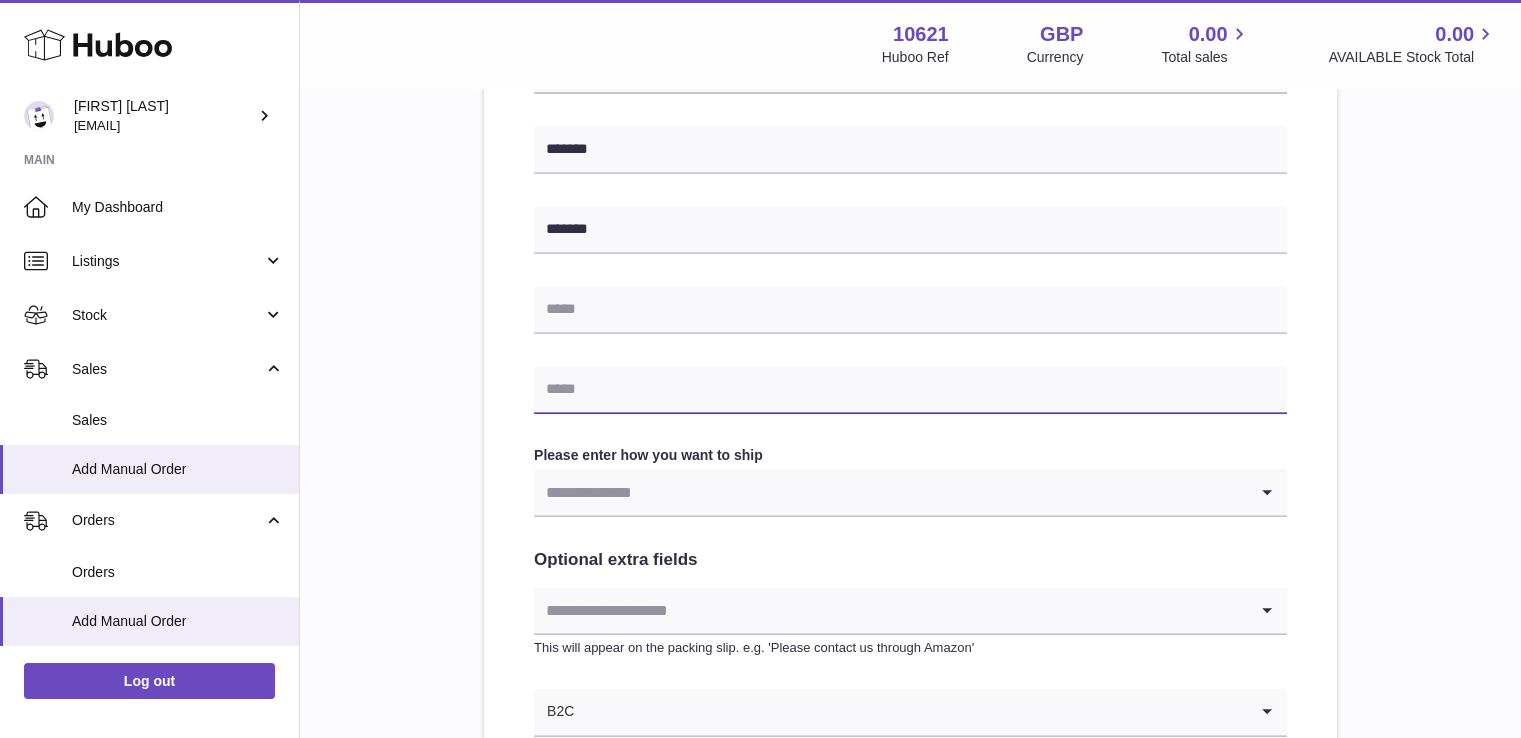 click at bounding box center (910, 390) 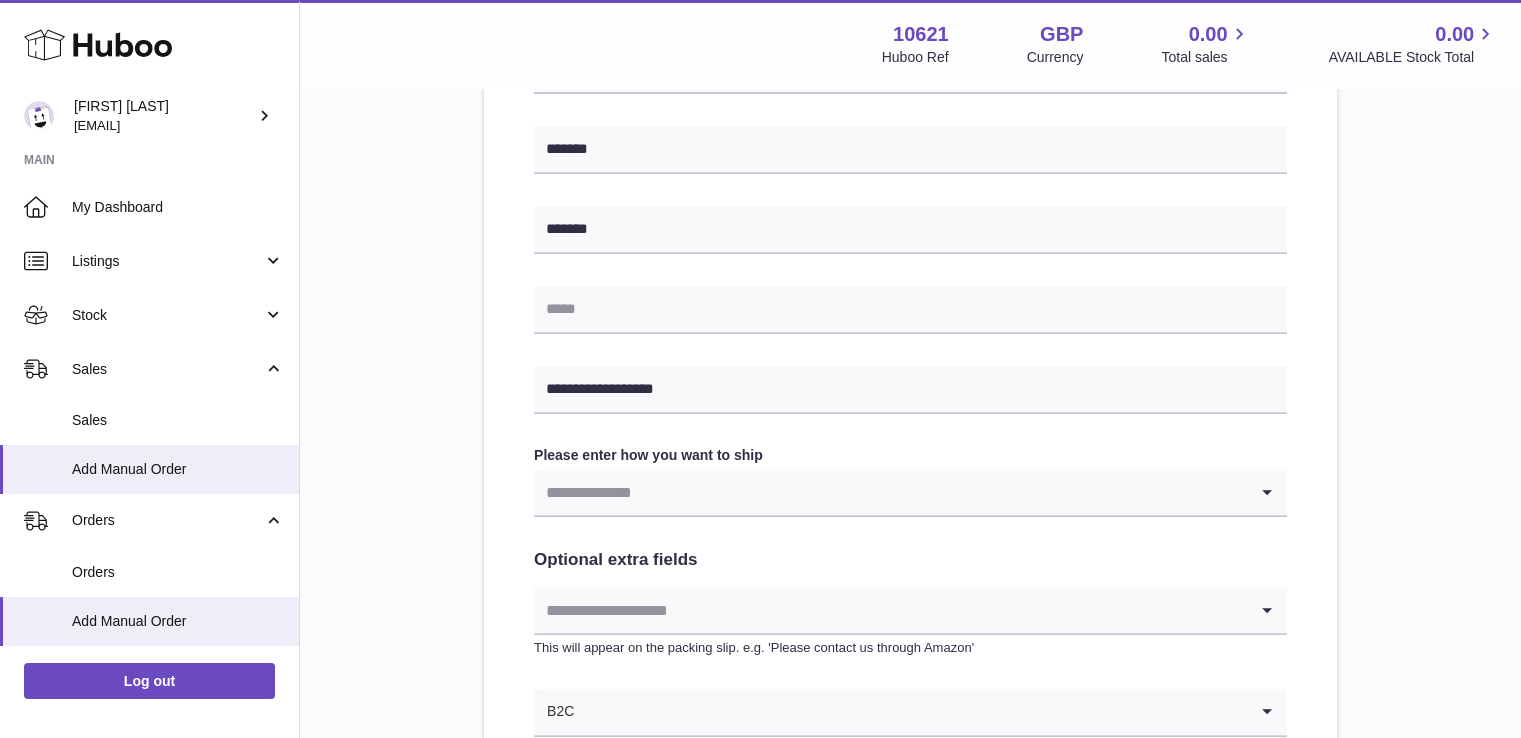 click at bounding box center [890, 492] 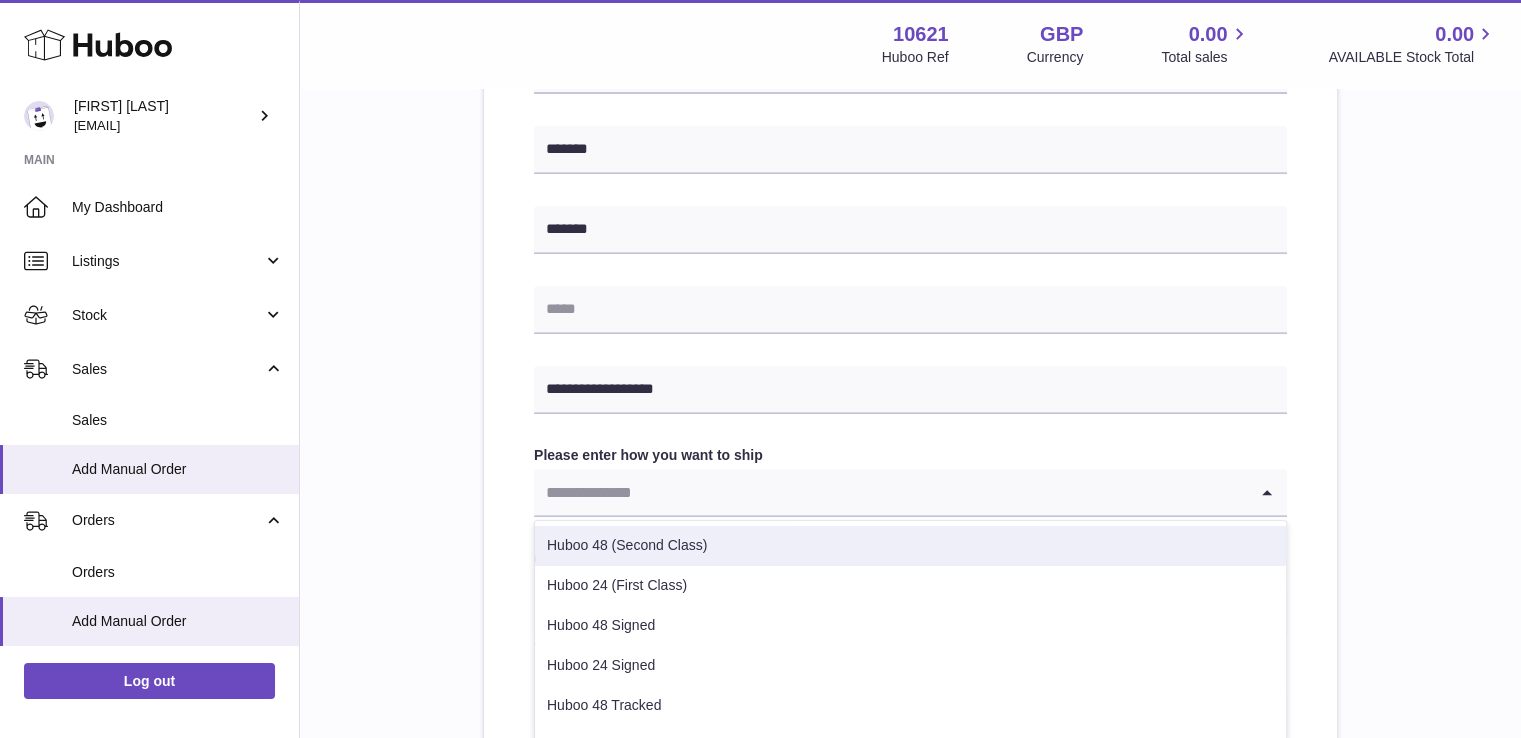 click on "Huboo 48 (Second Class)" at bounding box center (910, 546) 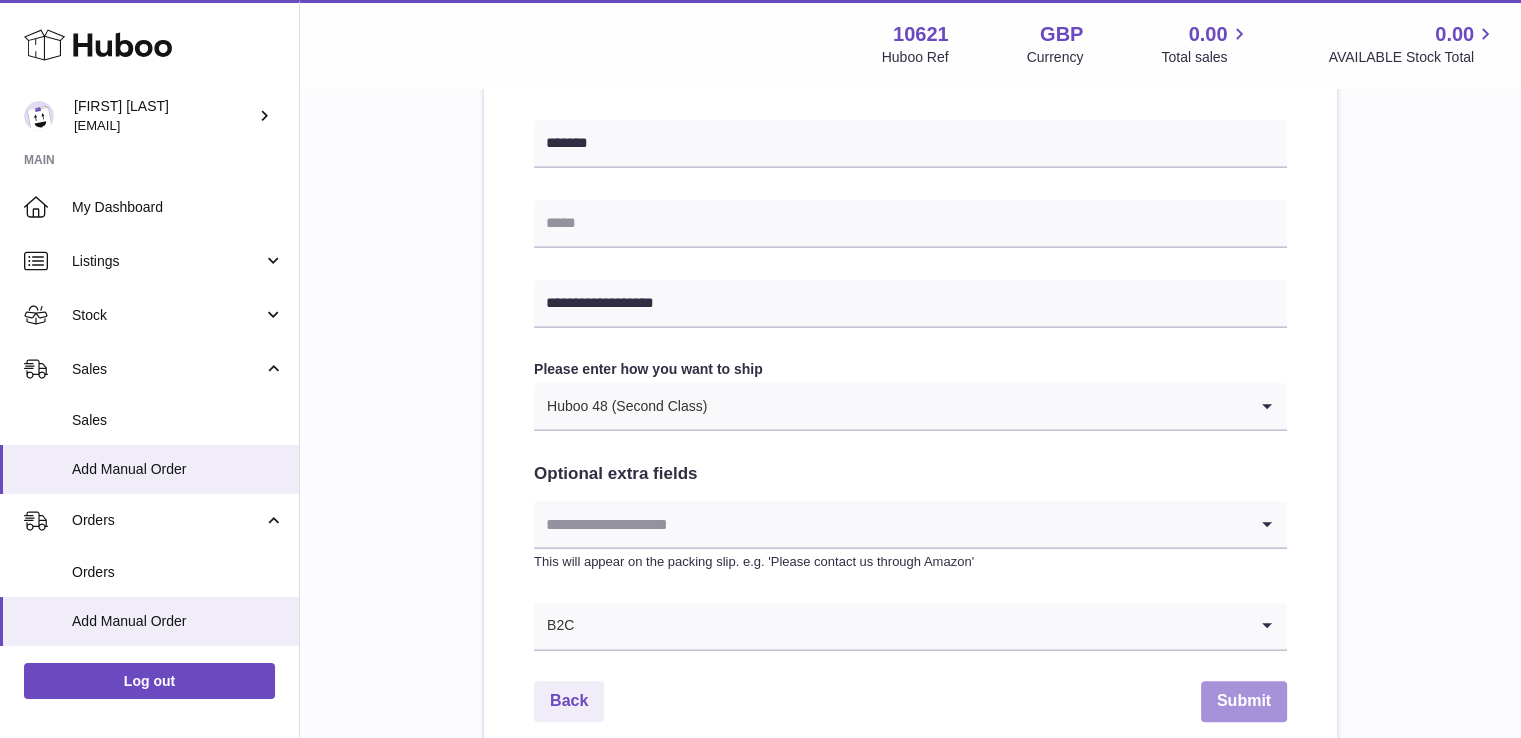 scroll, scrollTop: 894, scrollLeft: 0, axis: vertical 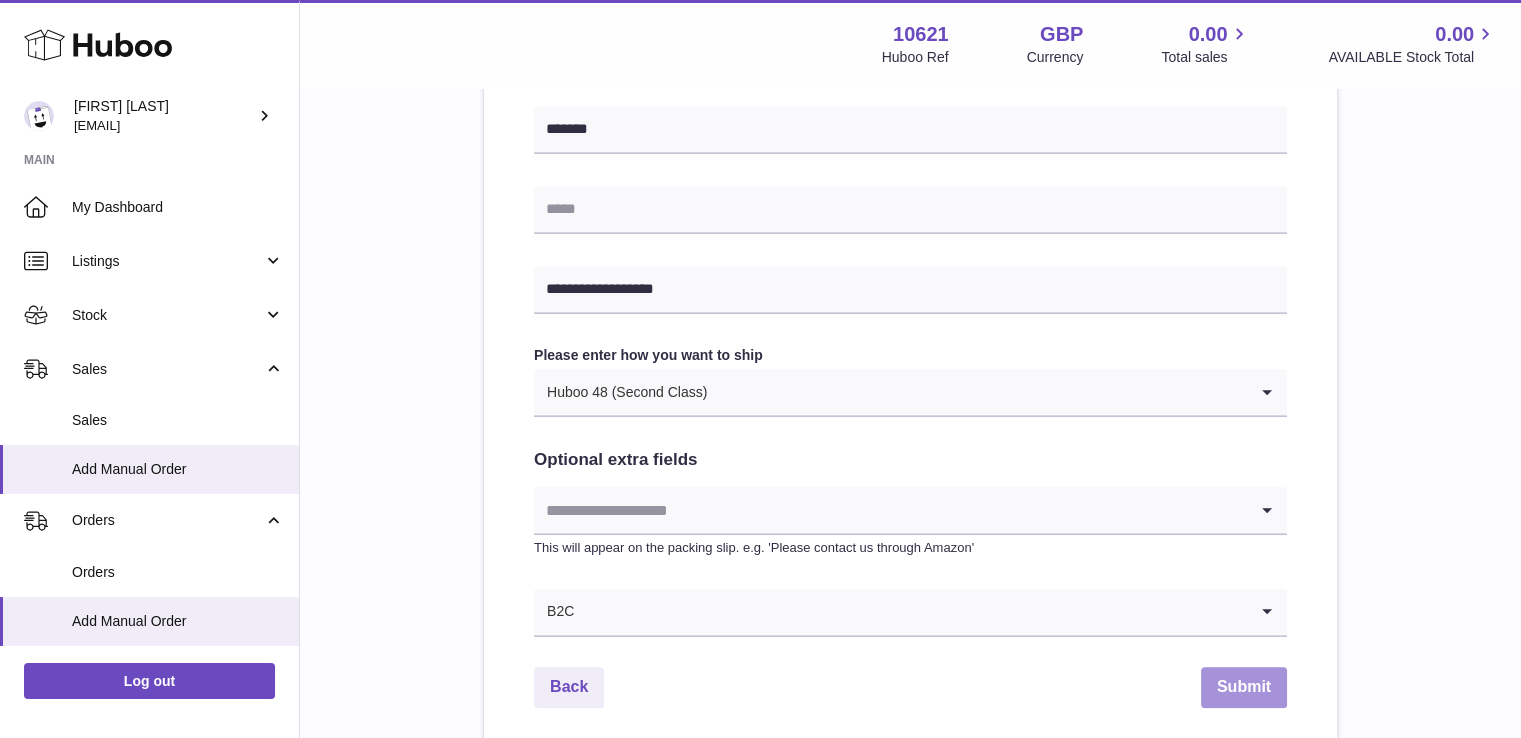 click on "Submit" at bounding box center (1244, 687) 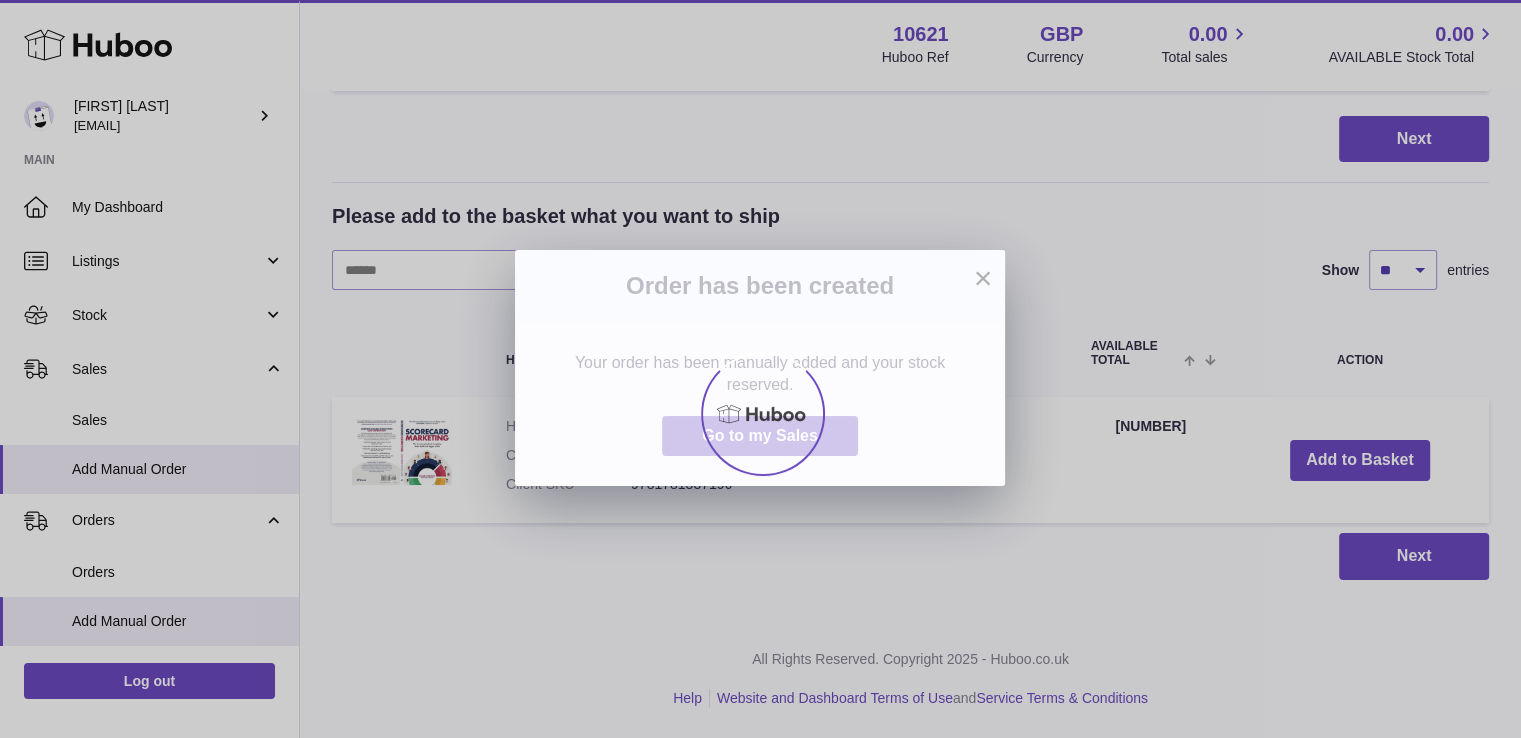 scroll, scrollTop: 0, scrollLeft: 0, axis: both 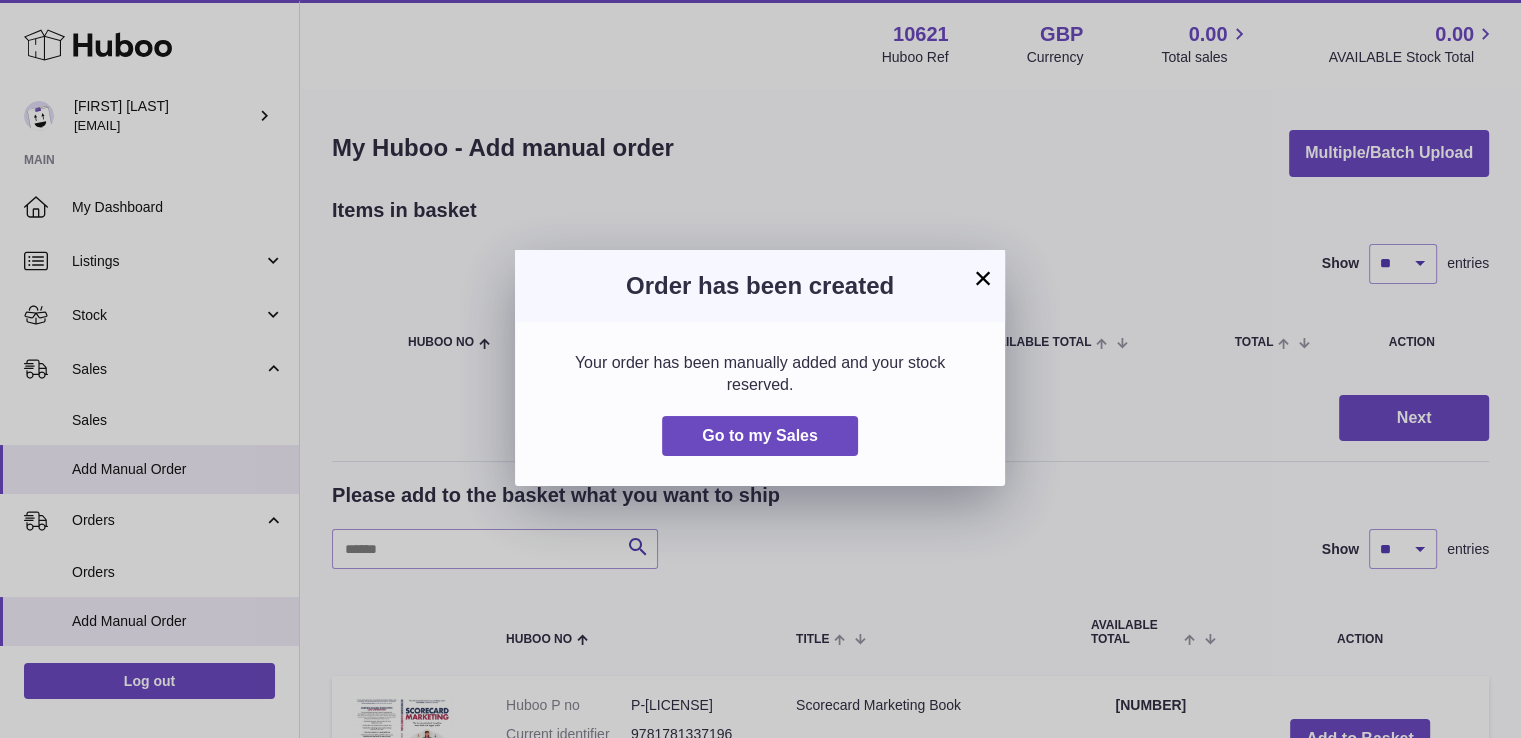click on "×   Order has been created
Your order has been manually added and your stock reserved.
Go to my Sales" at bounding box center [760, 369] 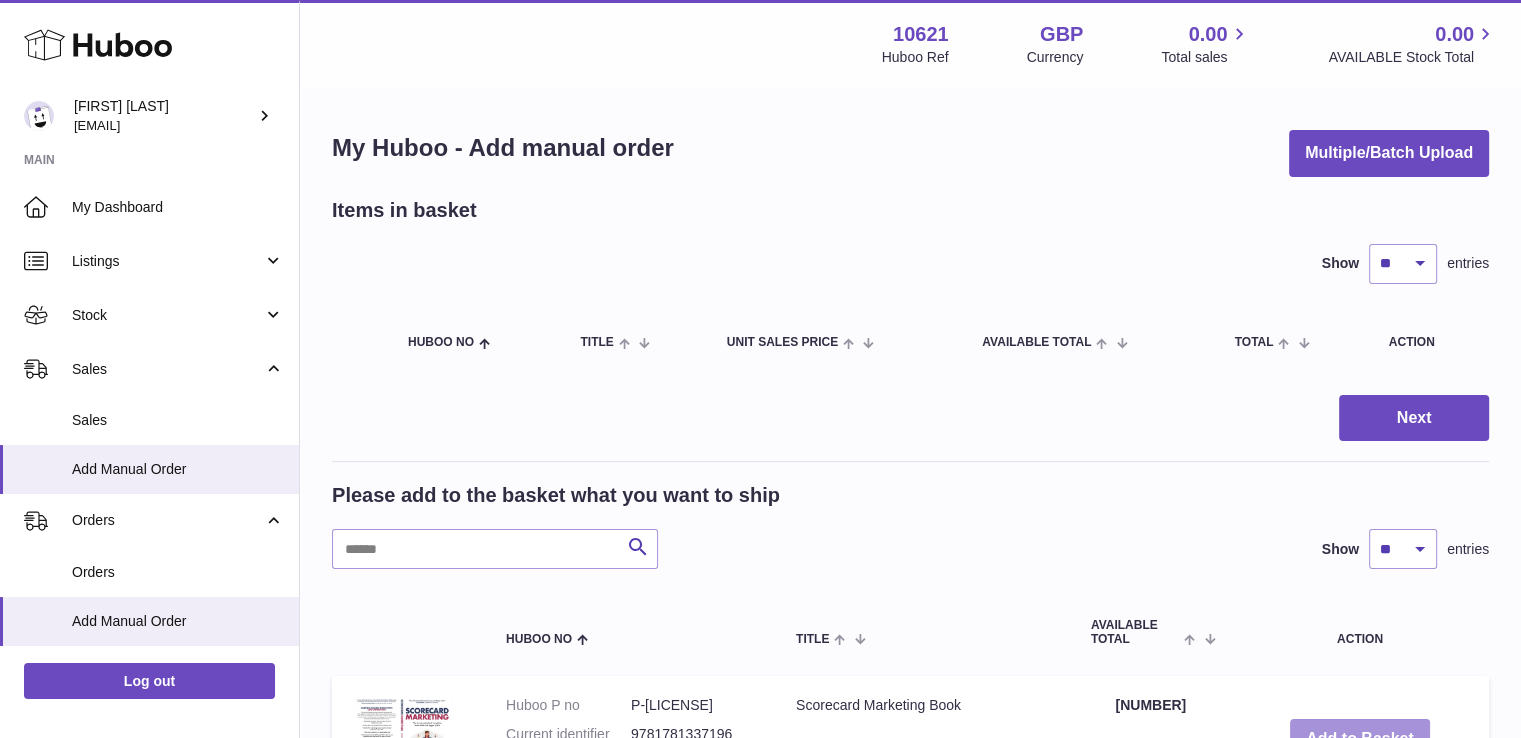 click on "Add to Basket" at bounding box center (1360, 739) 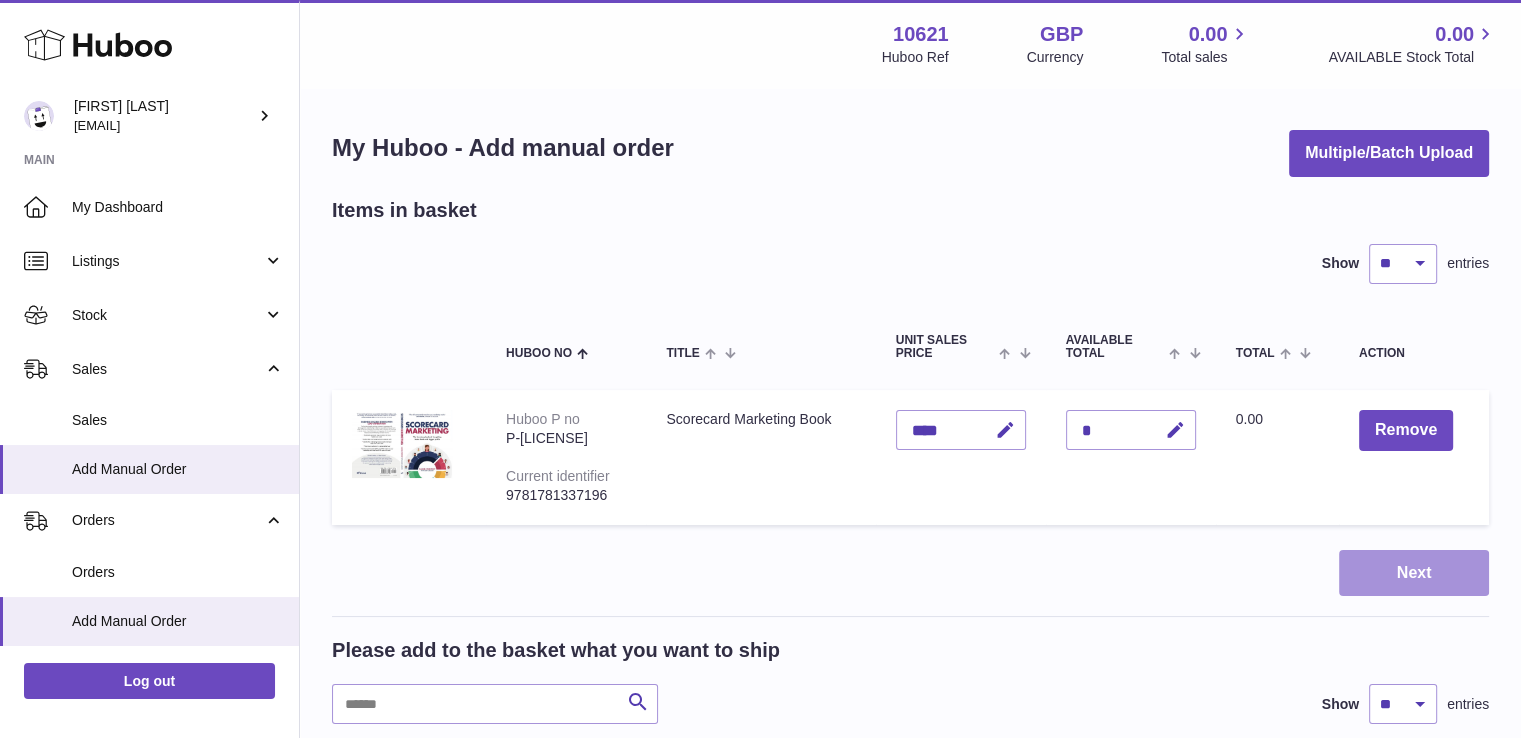click on "Next" at bounding box center (1414, 573) 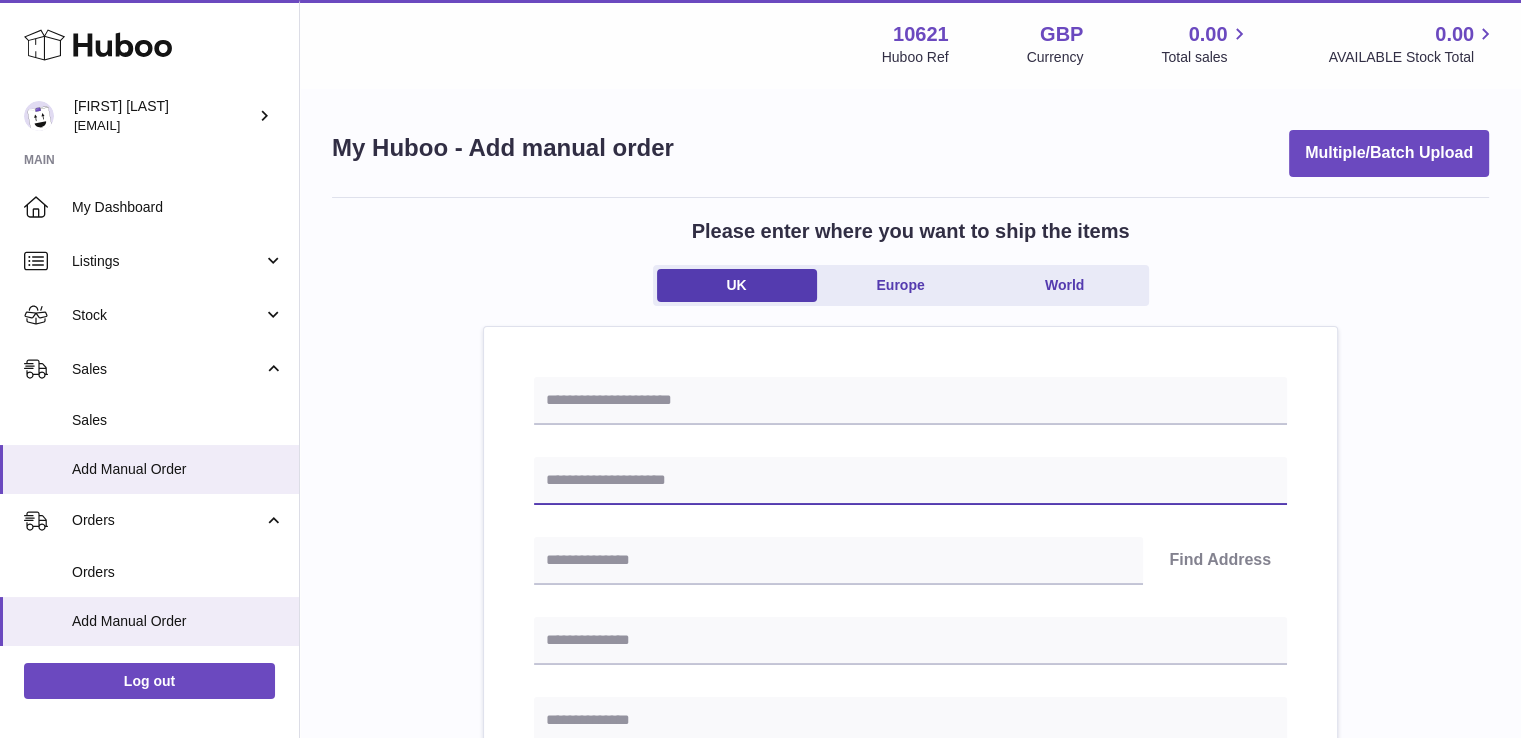 click at bounding box center [910, 481] 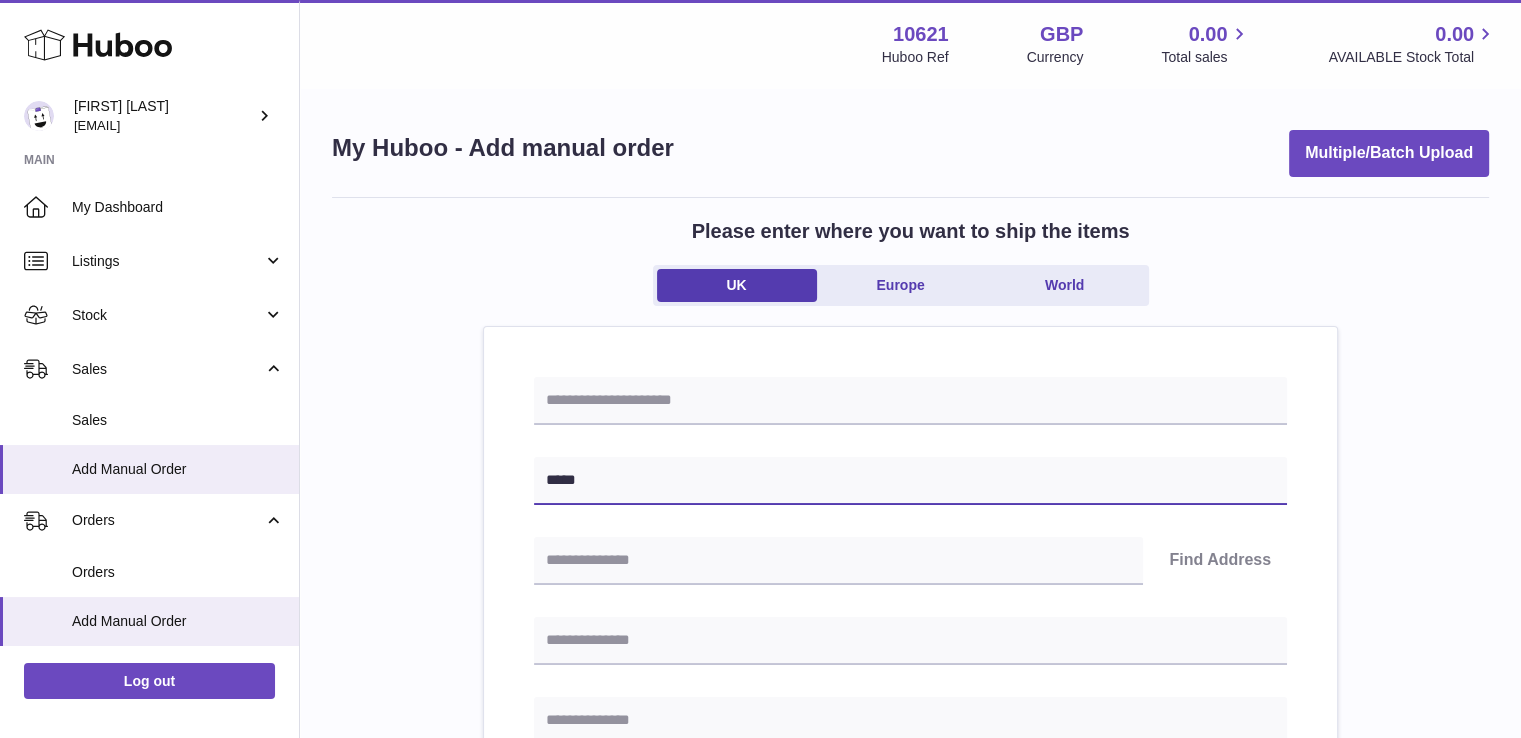paste on "**********" 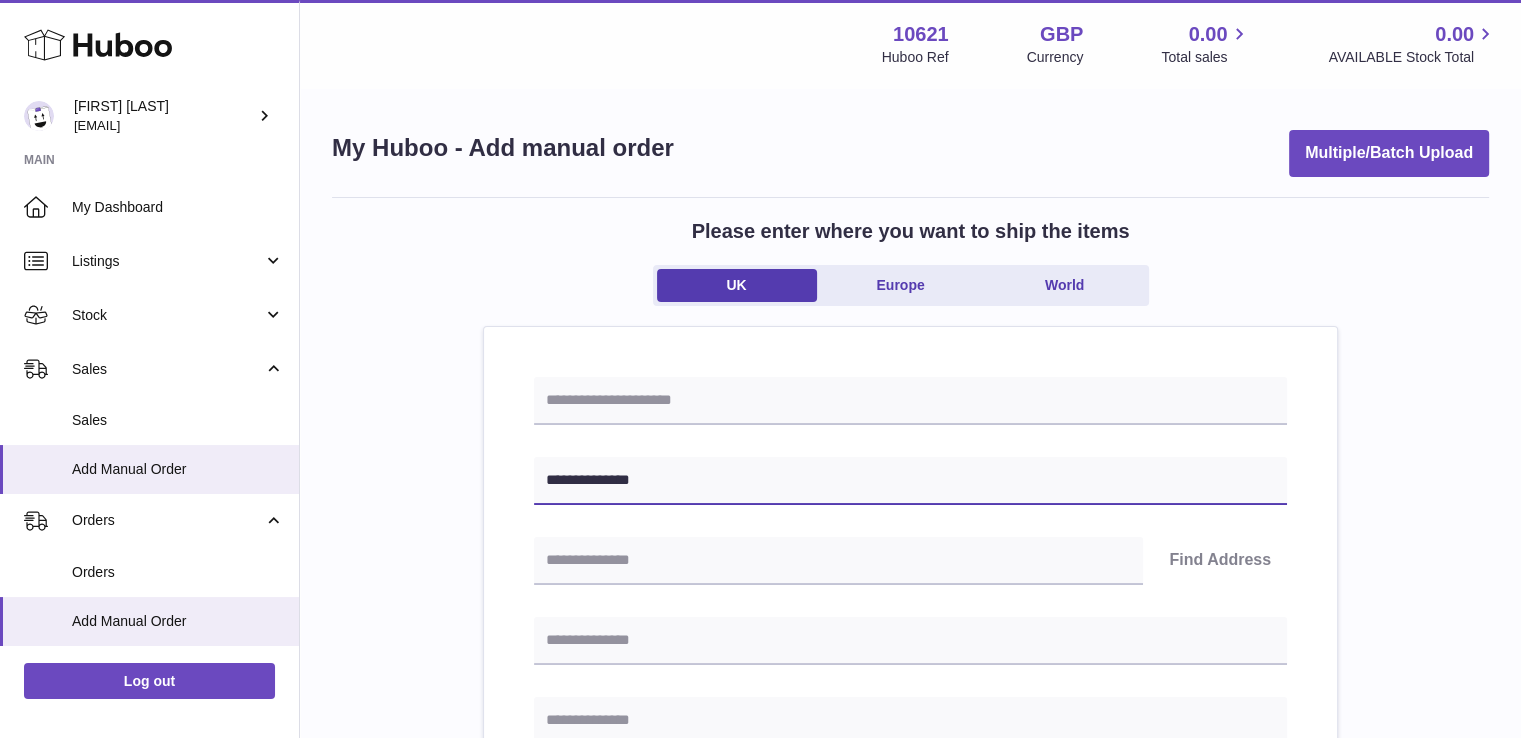type on "**********" 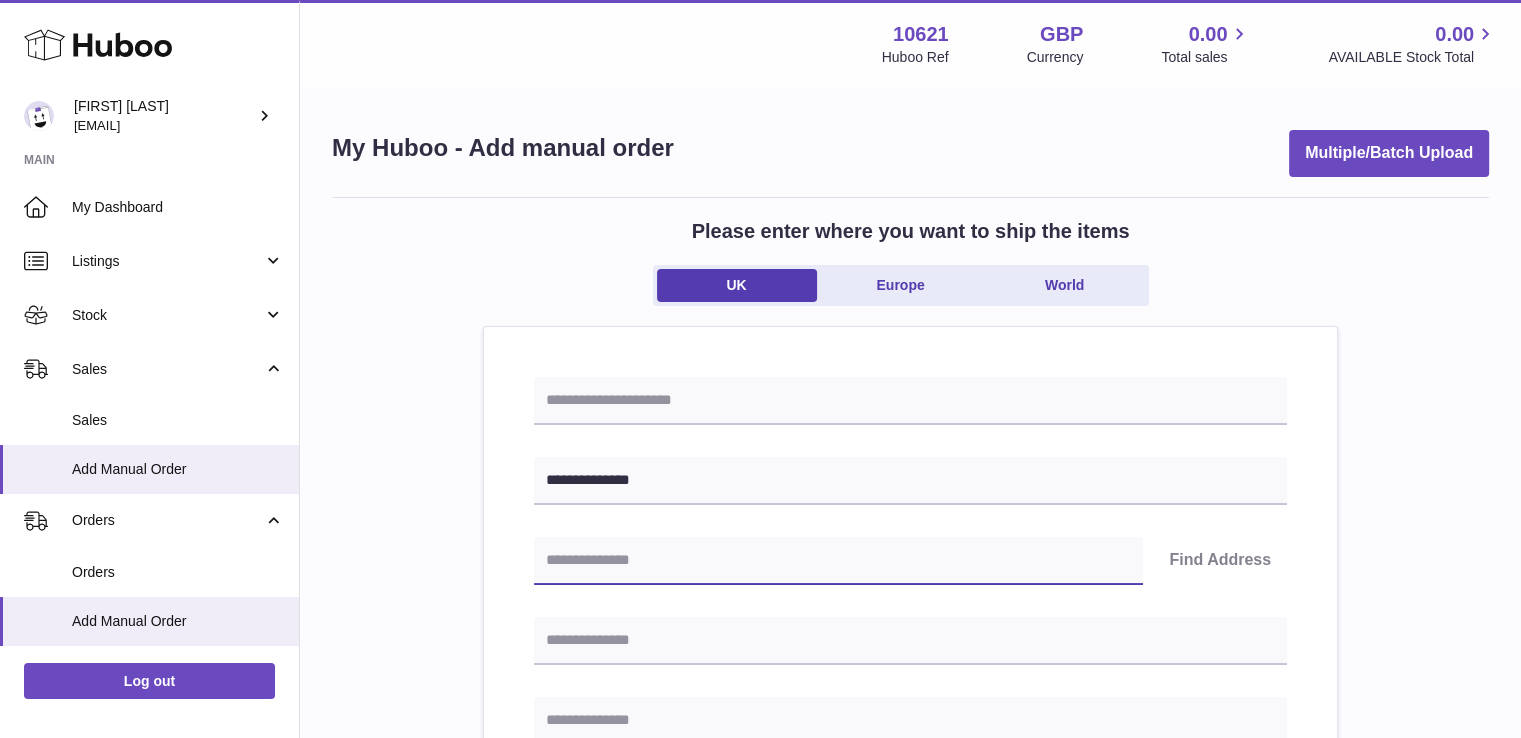 paste on "*******" 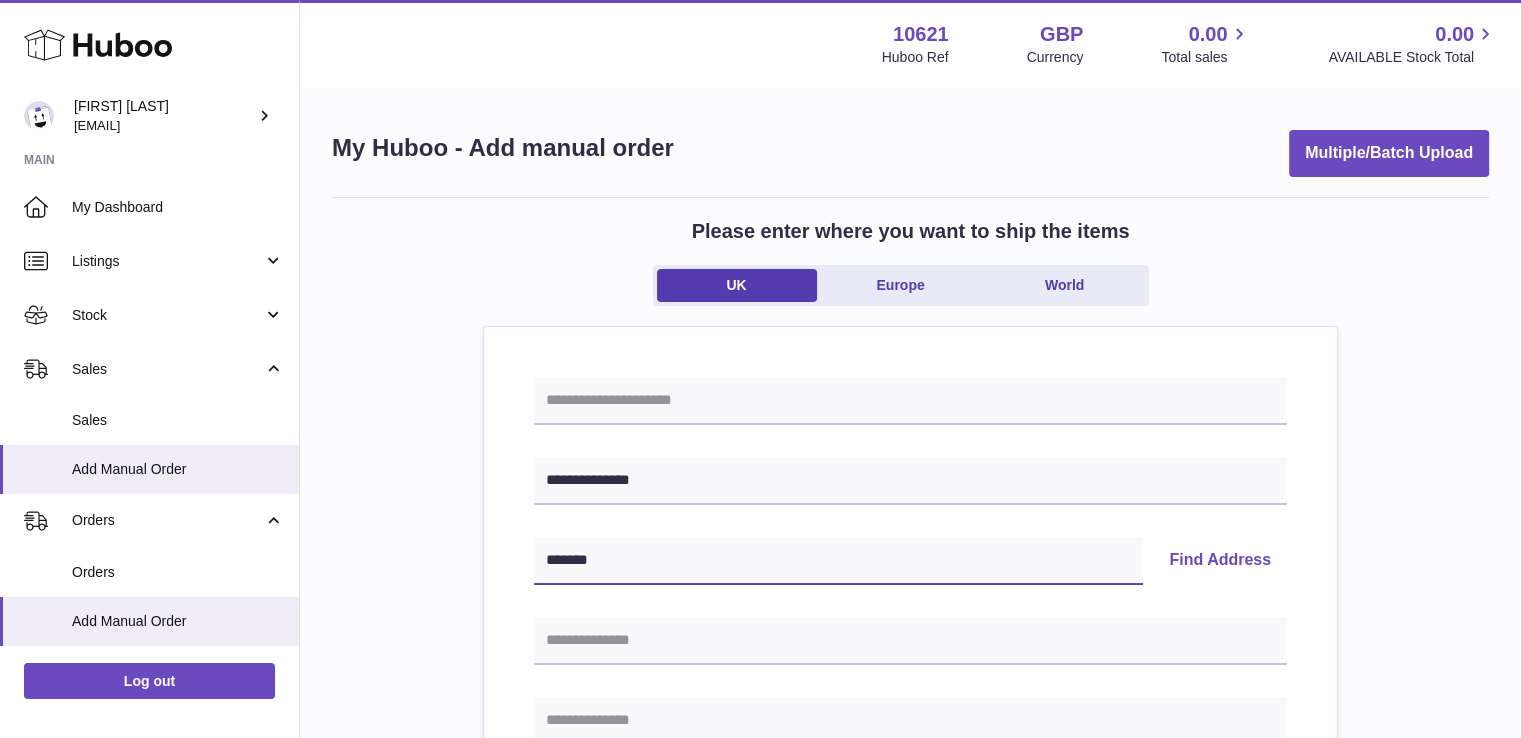 type on "*******" 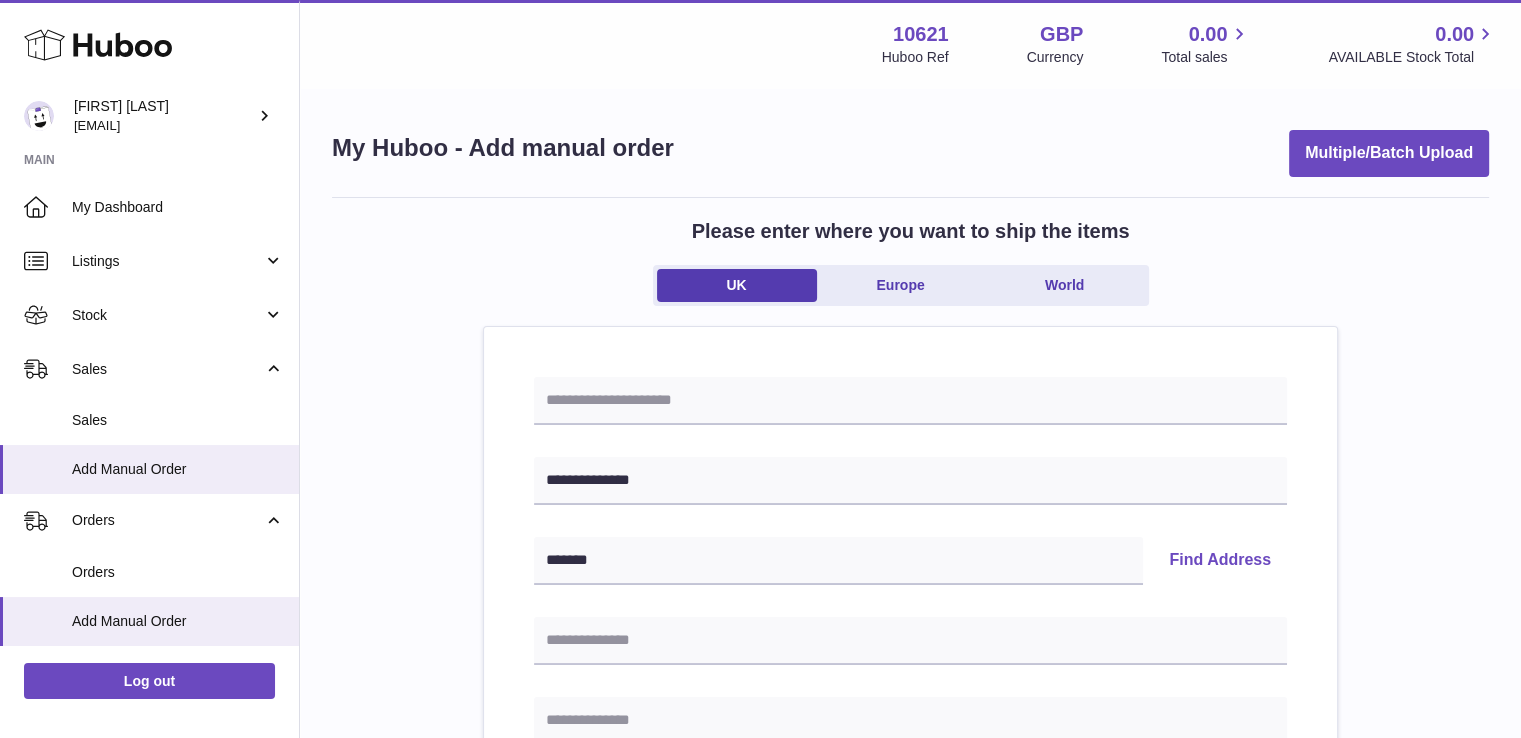 type 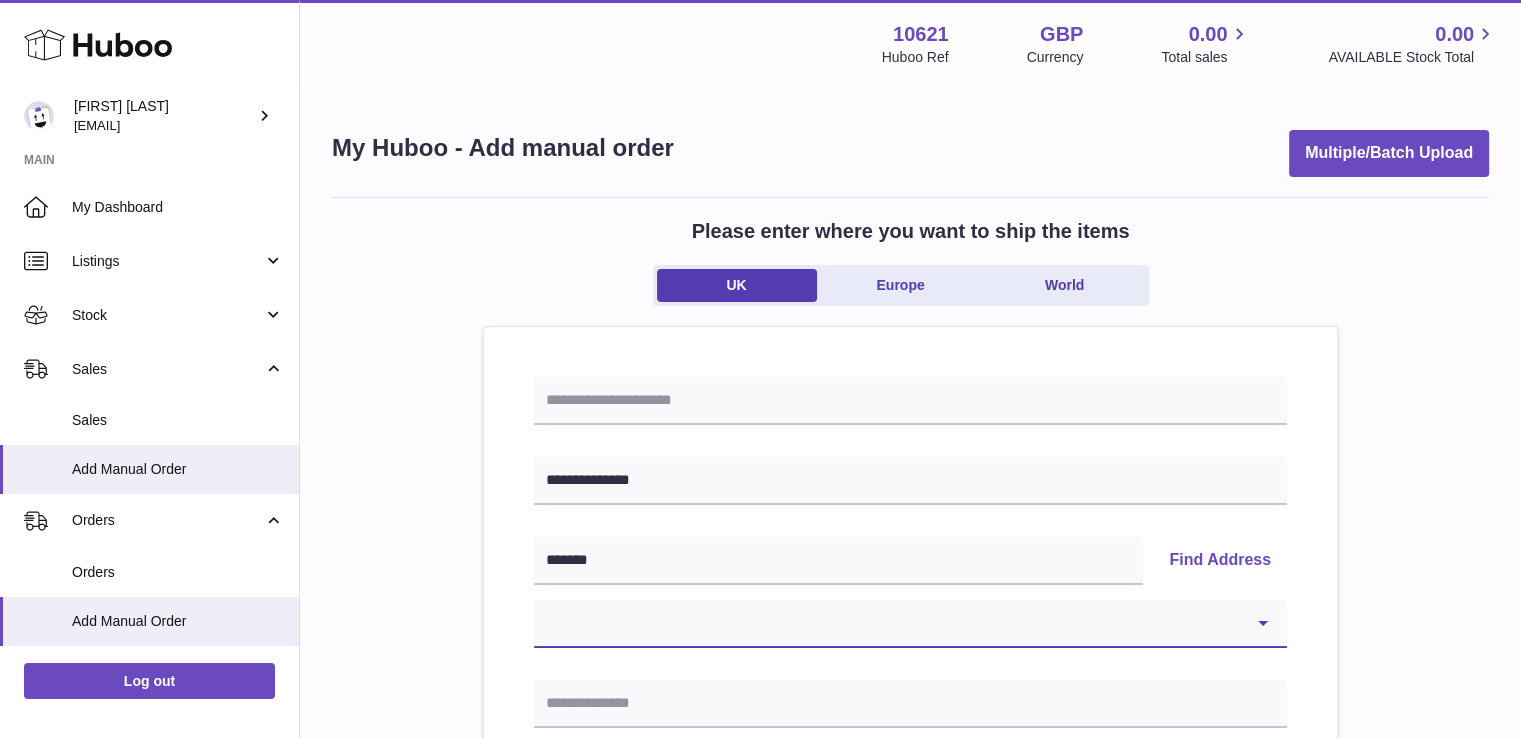 click on "**********" at bounding box center (910, 624) 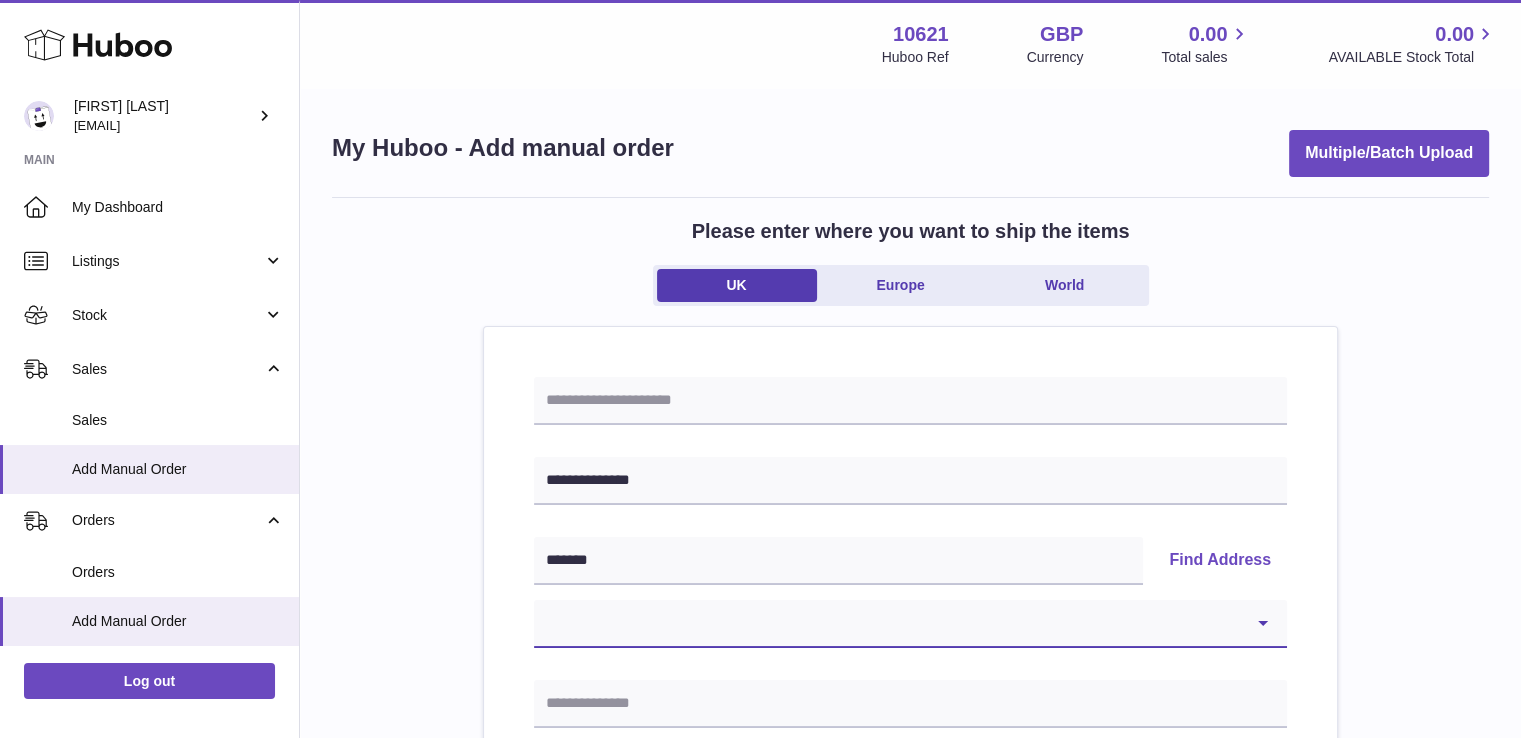 select on "**" 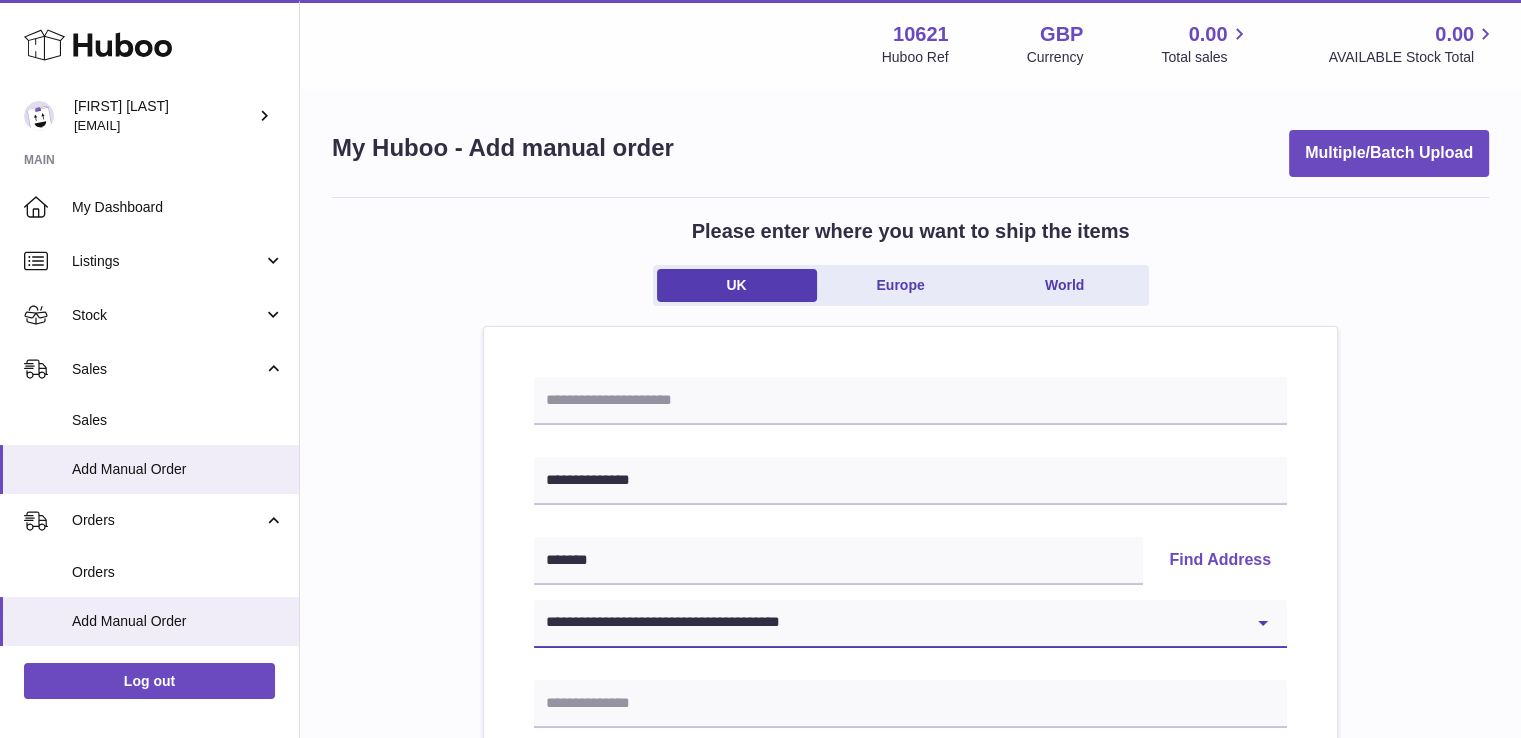 click on "**********" at bounding box center (910, 624) 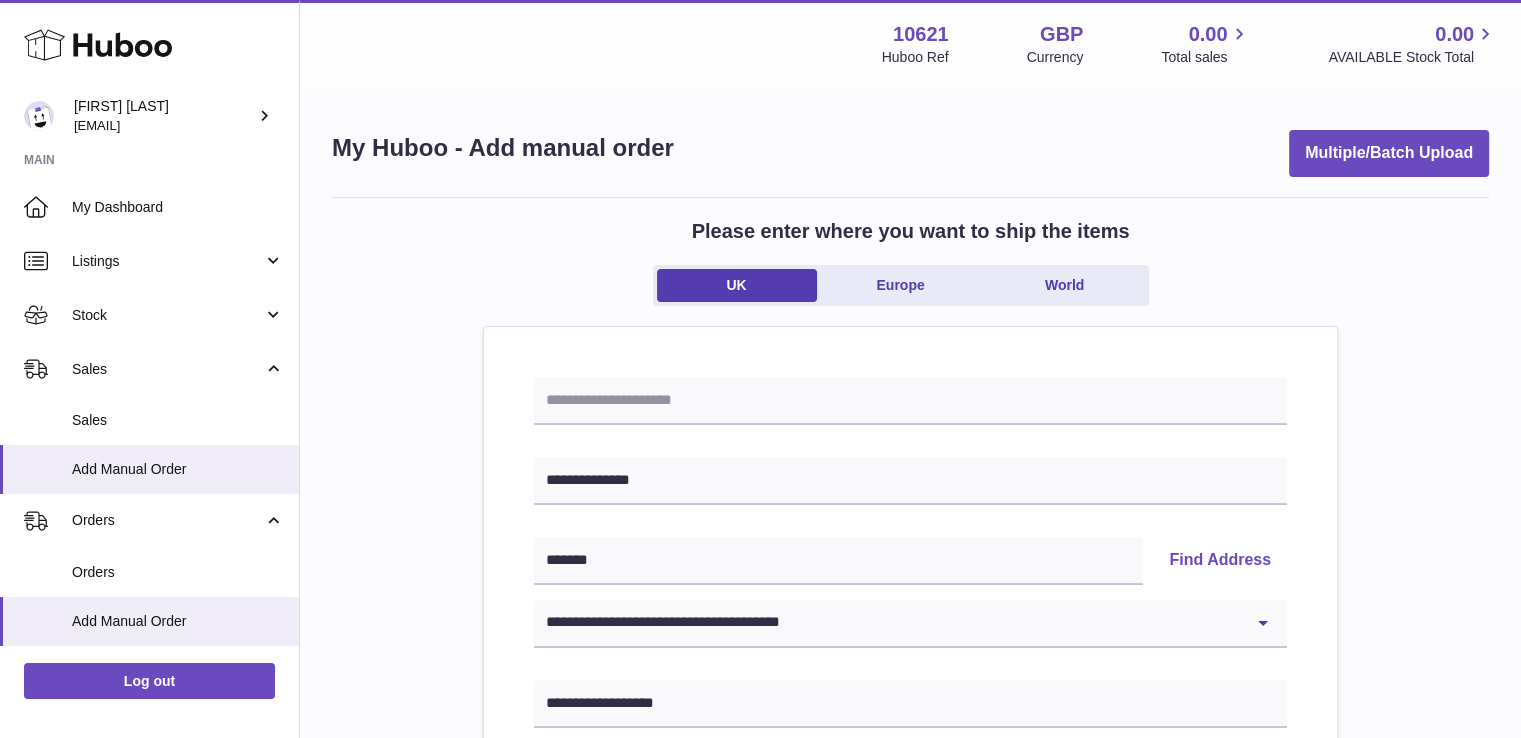 click on "Please enter where you want to ship the items
UK
Europe
World
[ADDRESS]
[ADDRESS]
Find Address
[ADDRESS] [ADDRESS] [ADDRESS] [ADDRESS] [ADDRESS] [ADDRESS] [ADDRESS] [ADDRESS] [ADDRESS] [ADDRESS] [ADDRESS] [ADDRESS] [ADDRESS] [ADDRESS] [ADDRESS] [ADDRESS]   [ADDRESS]" at bounding box center (910, 925) 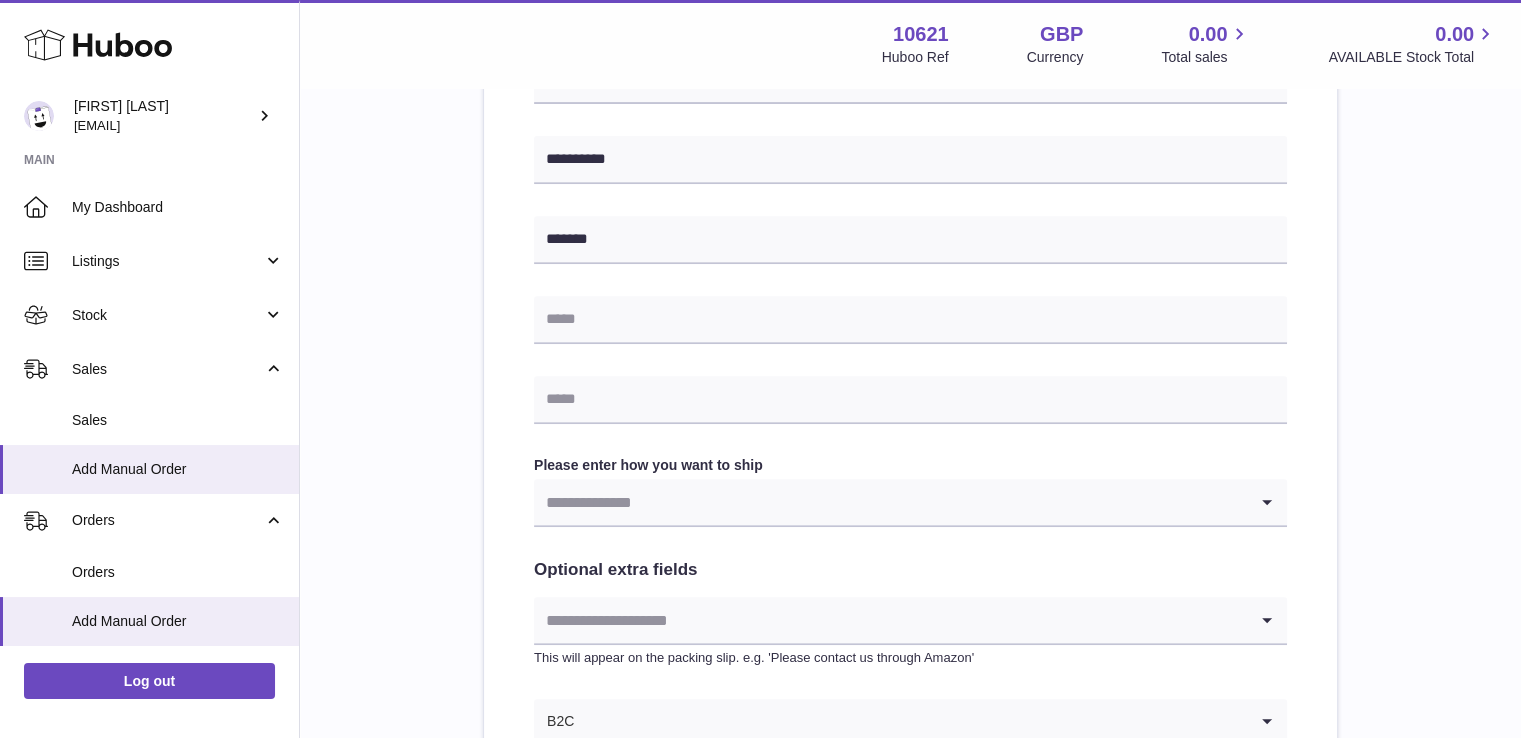 scroll, scrollTop: 883, scrollLeft: 0, axis: vertical 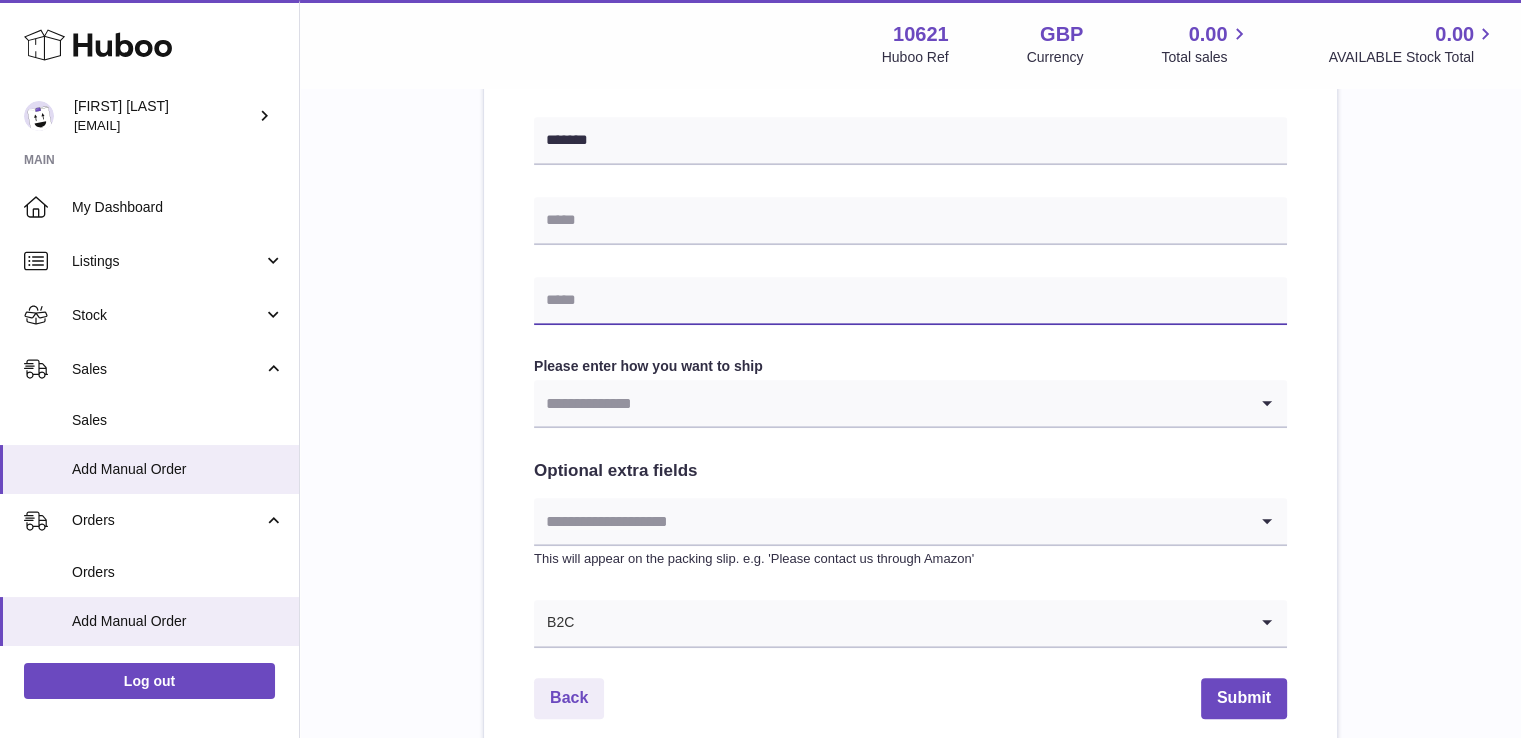 drag, startPoint x: 624, startPoint y: 281, endPoint x: 628, endPoint y: 304, distance: 23.345236 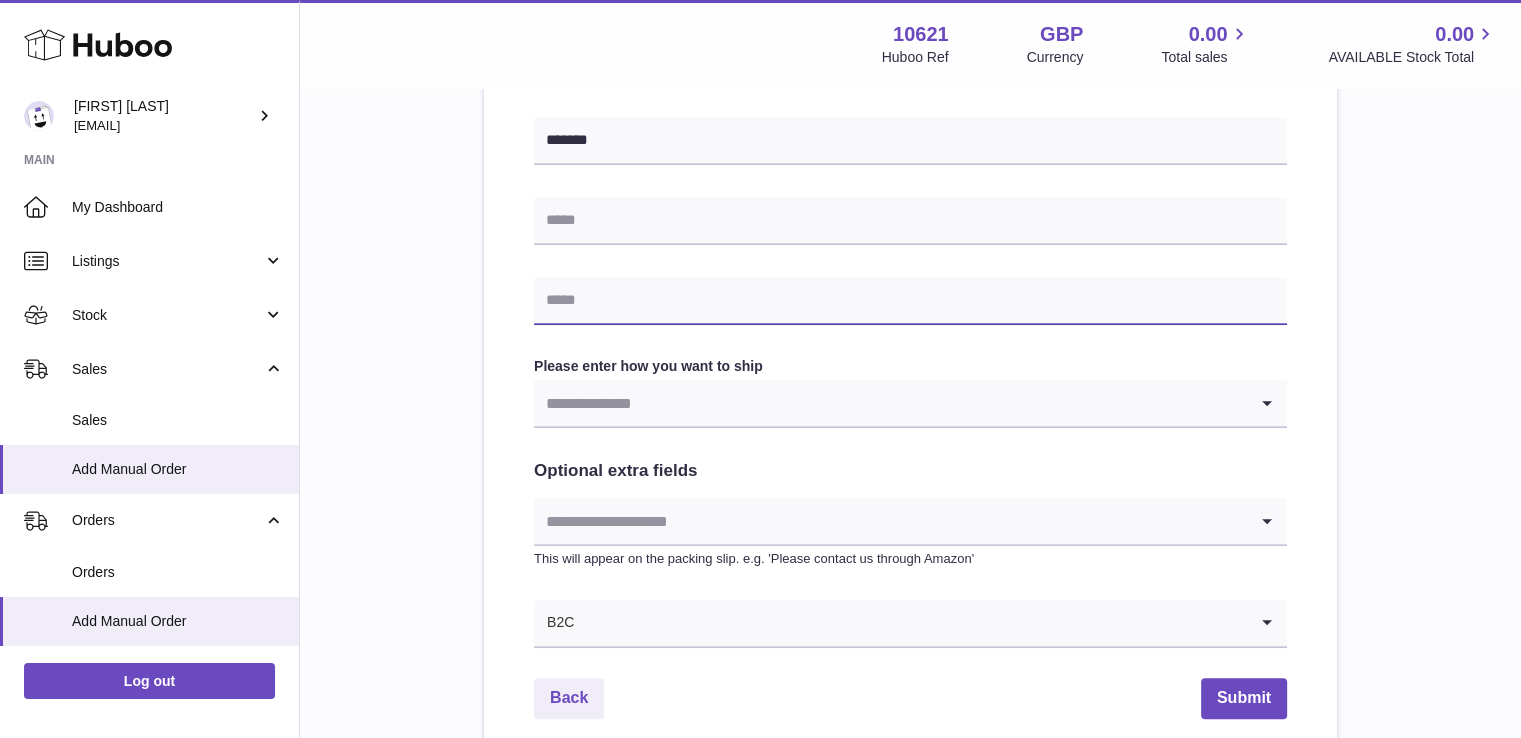 click at bounding box center [910, 301] 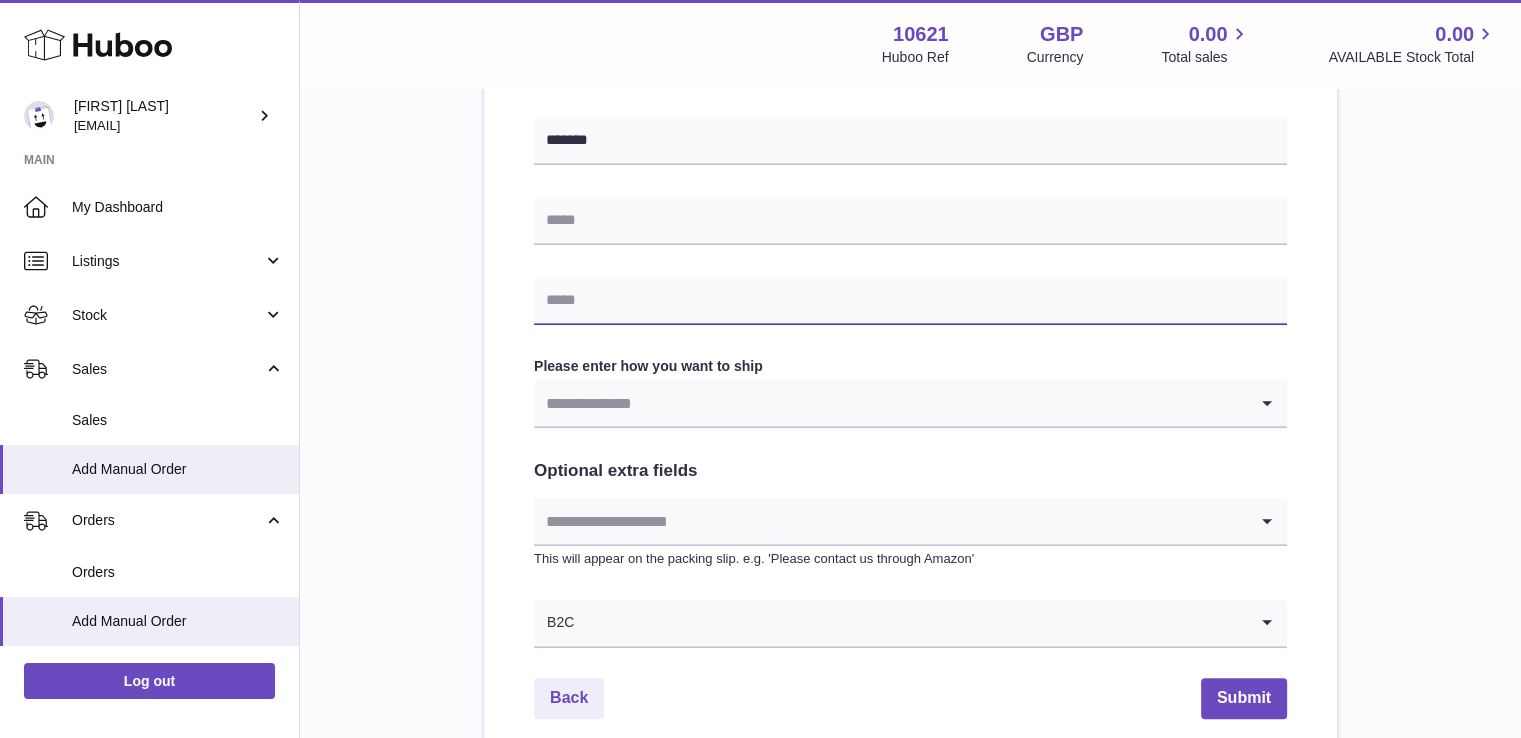 type on "**********" 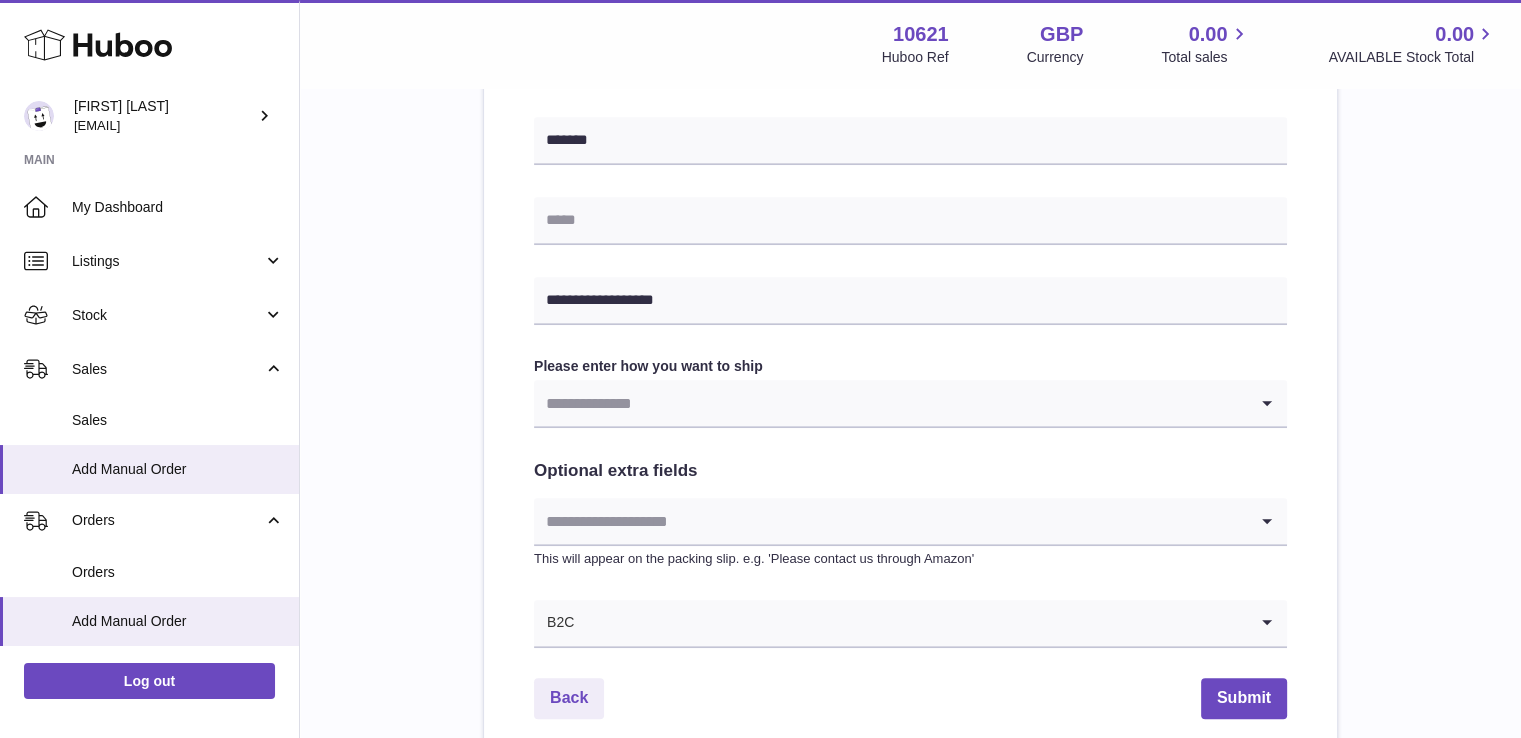 click at bounding box center [890, 403] 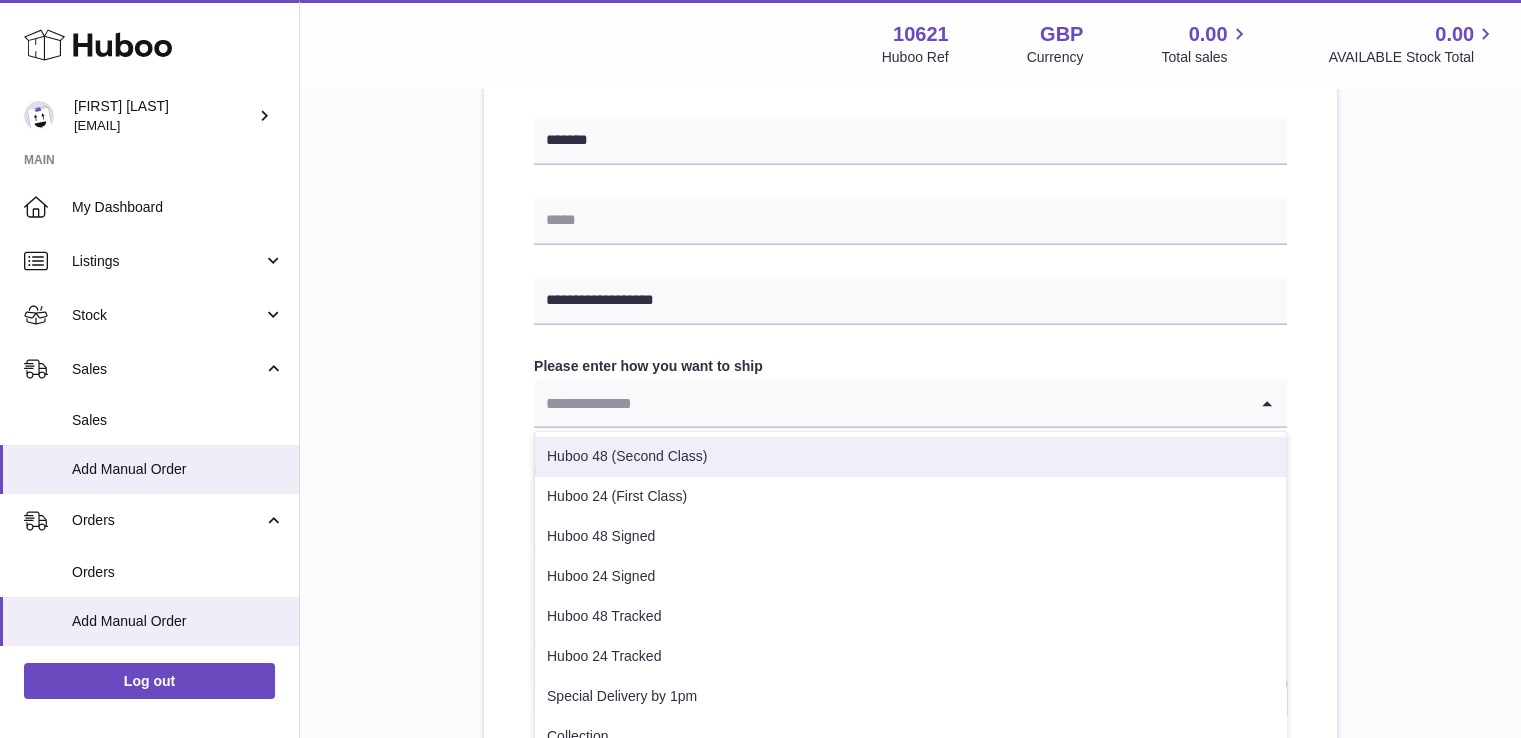 click on "Huboo 48 (Second Class)" at bounding box center (910, 457) 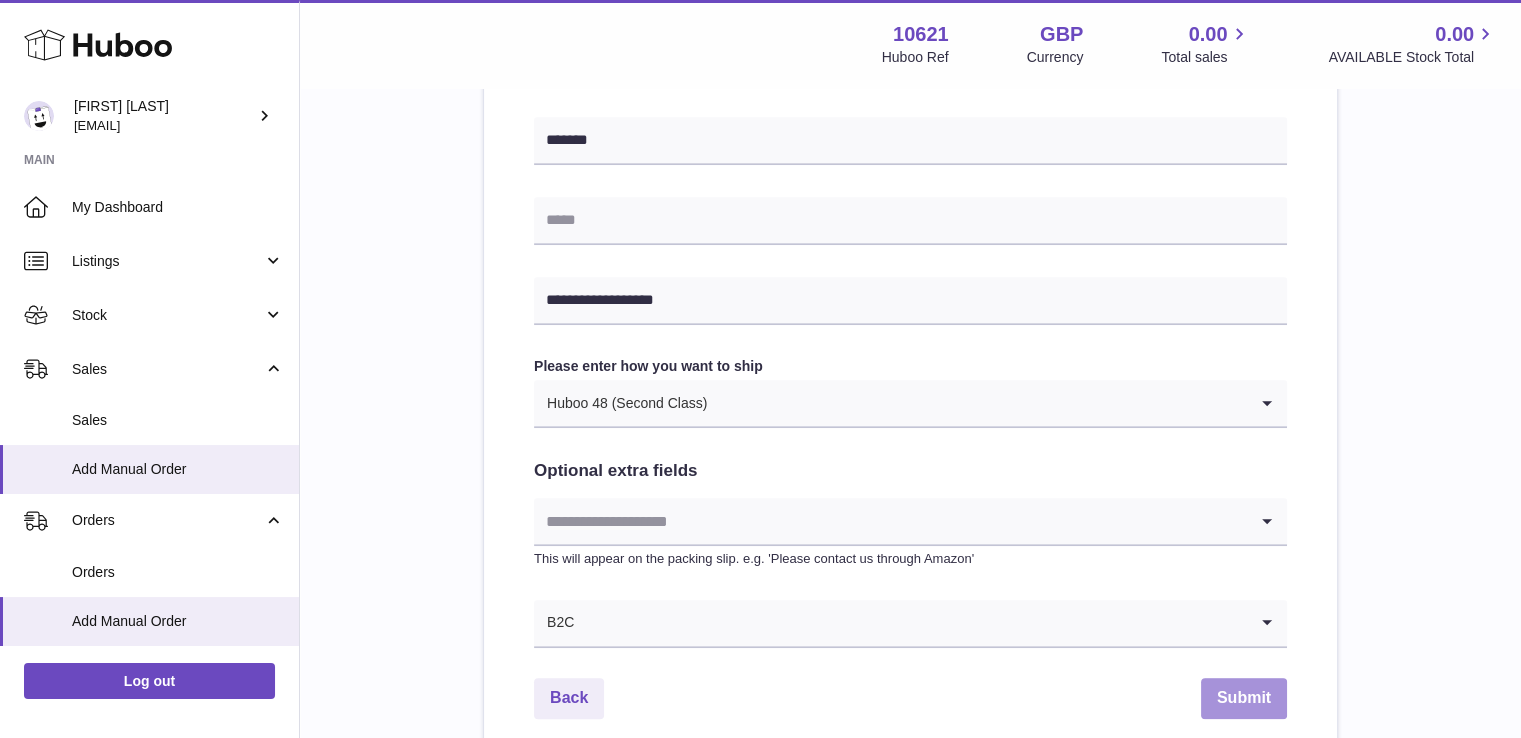 click on "Submit" at bounding box center (1244, 698) 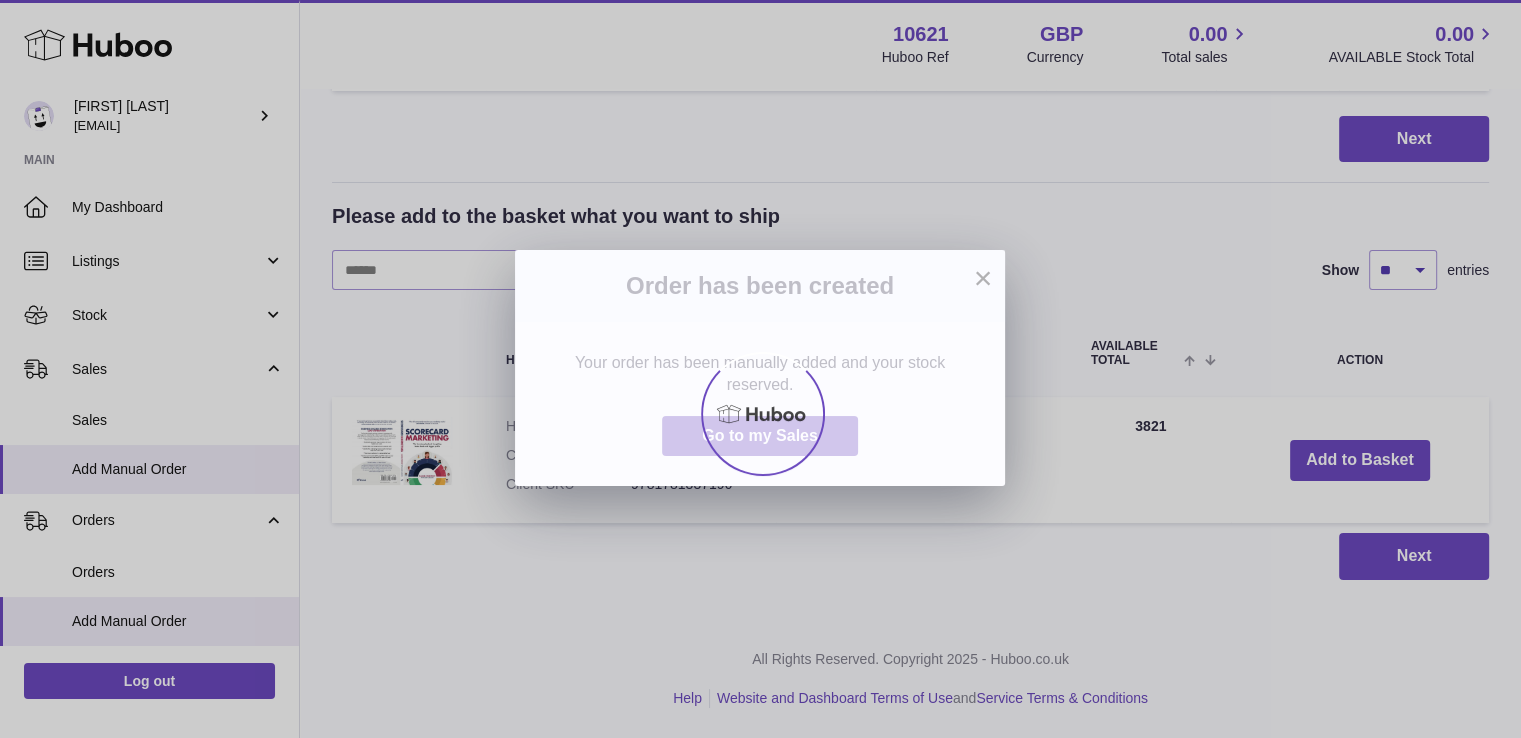 scroll, scrollTop: 0, scrollLeft: 0, axis: both 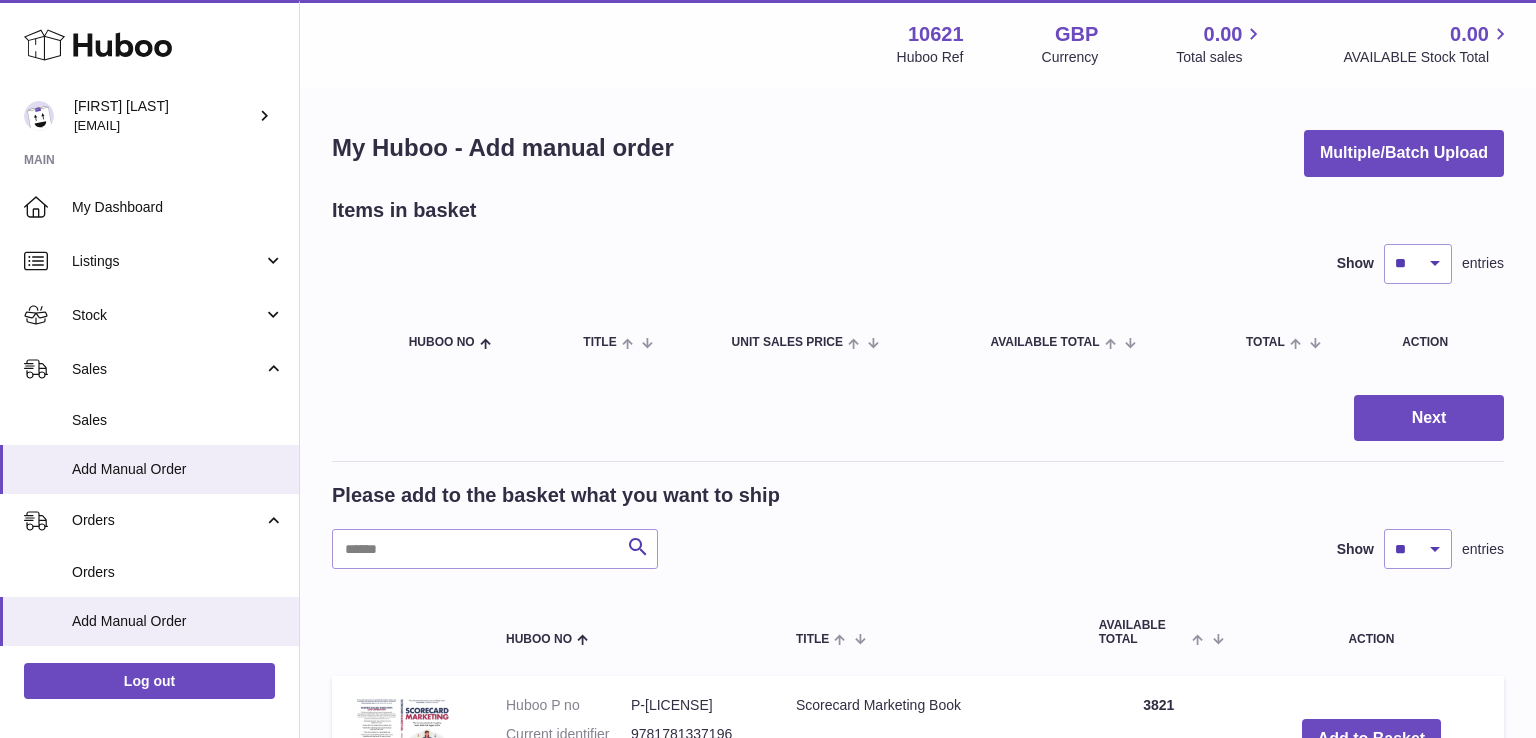 click at bounding box center (768, 369) 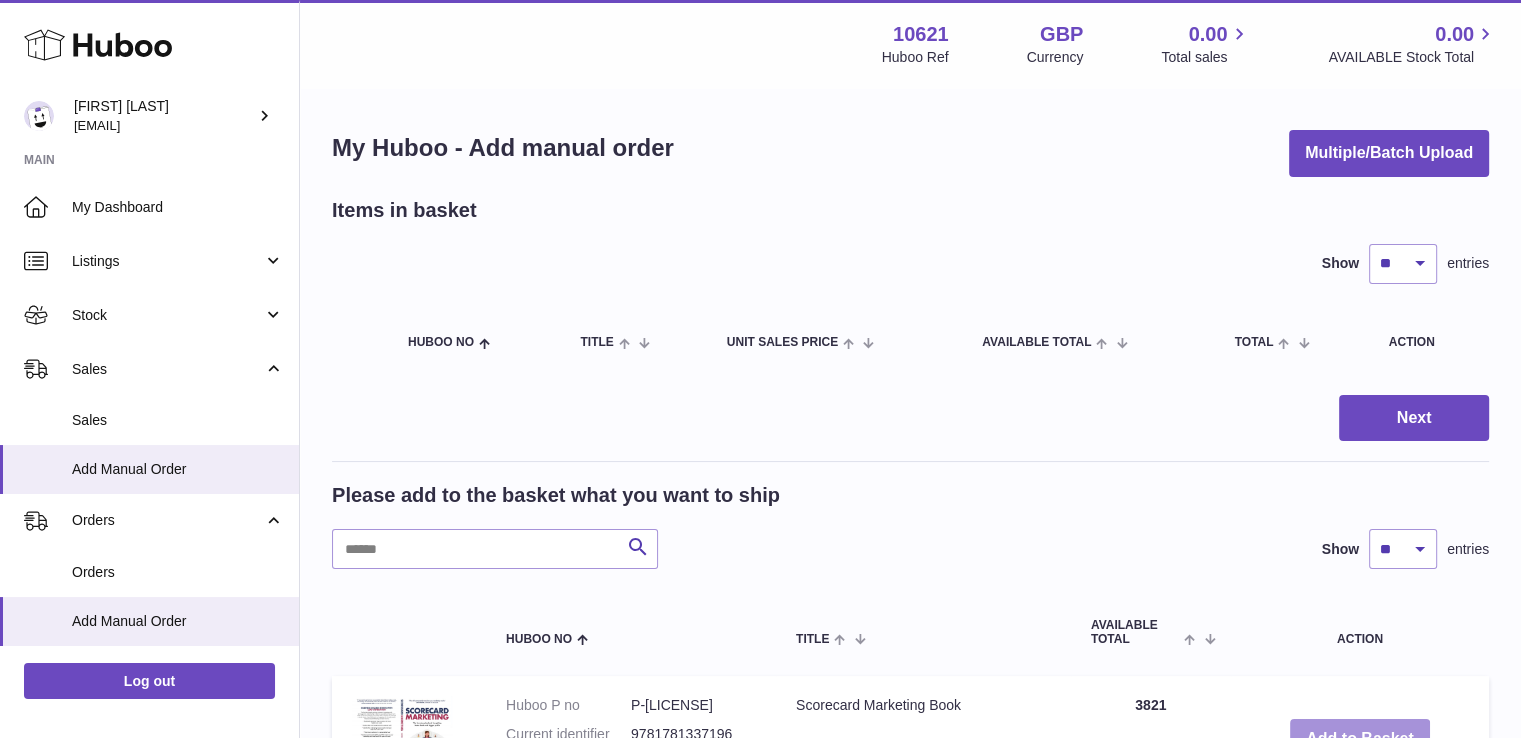 click on "Add to Basket" at bounding box center [1360, 739] 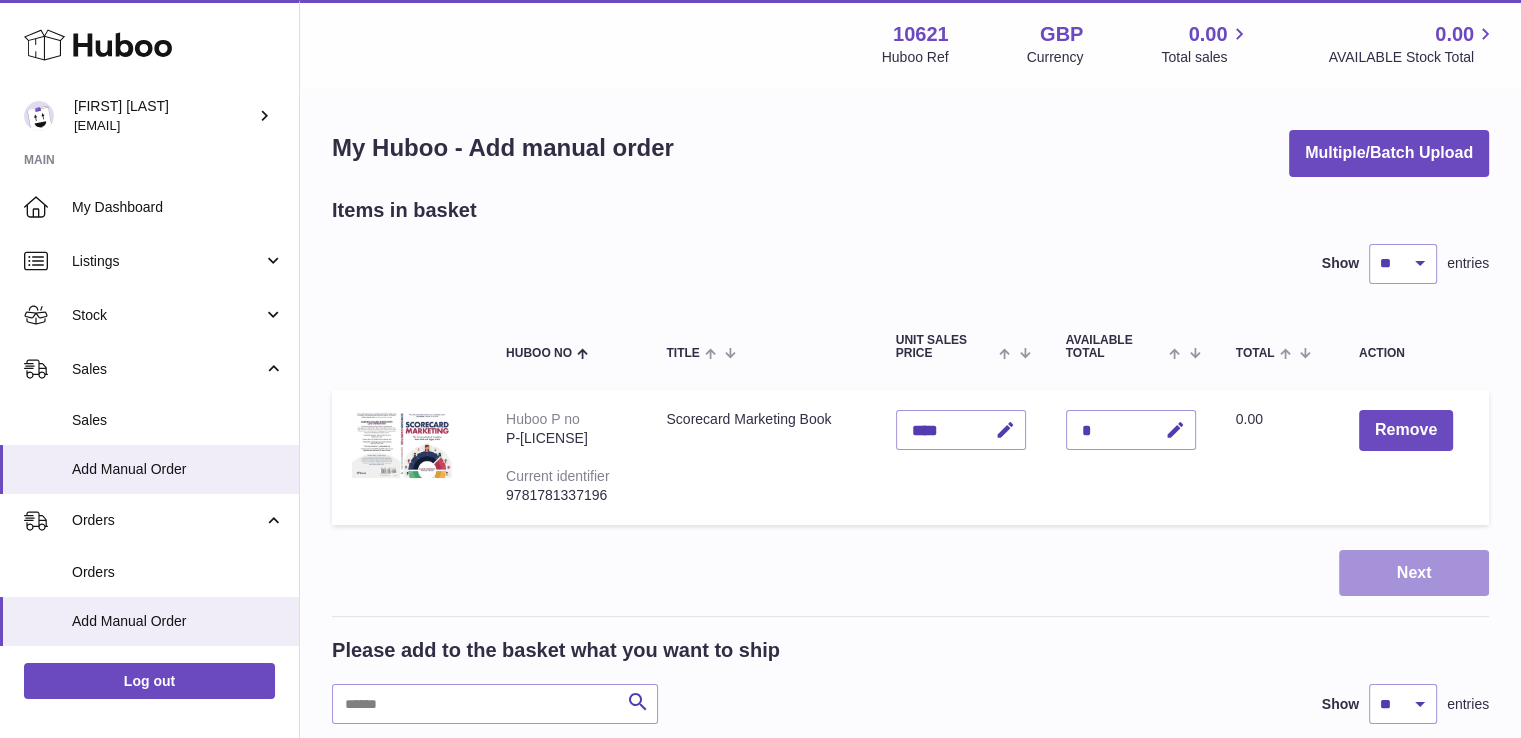click on "Next" at bounding box center [1414, 573] 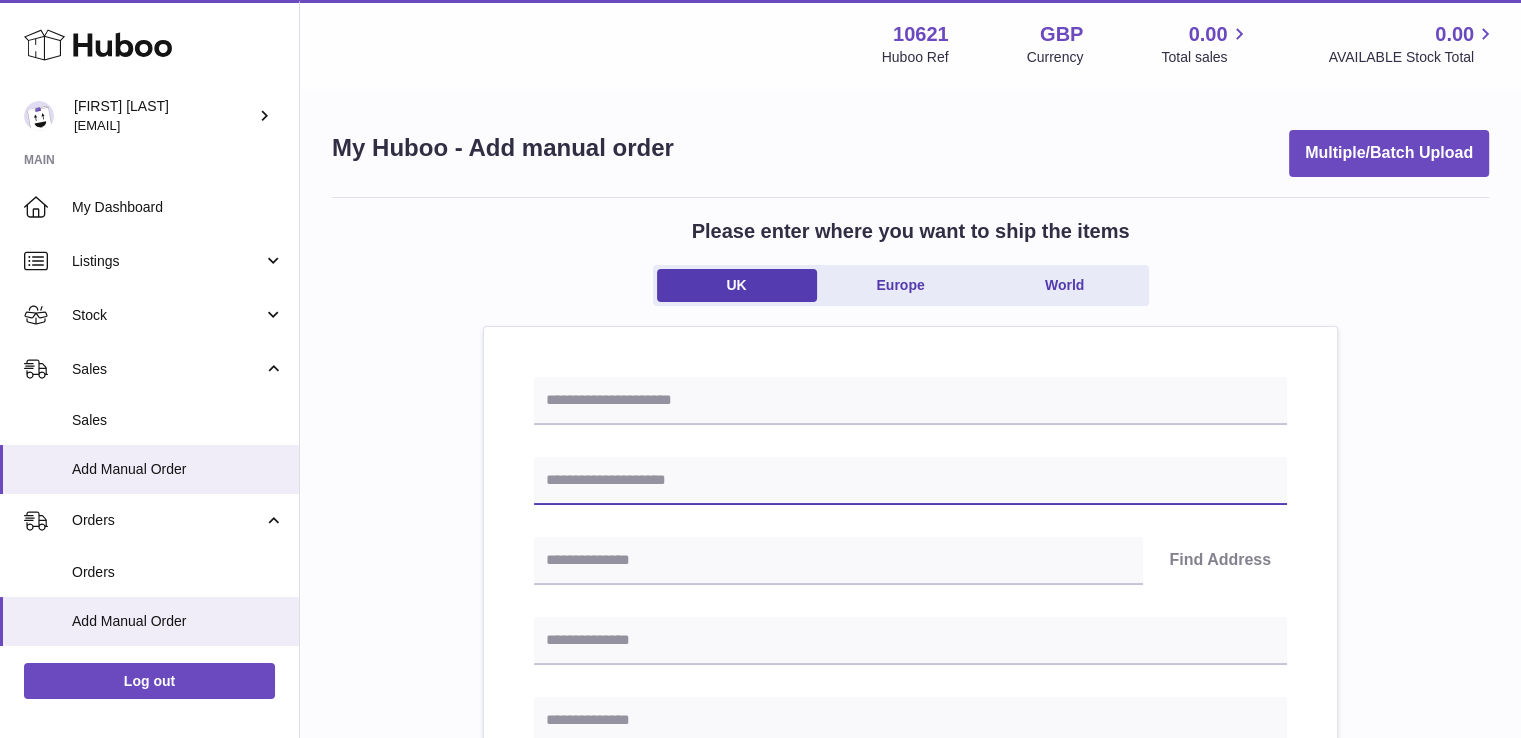 click at bounding box center [910, 481] 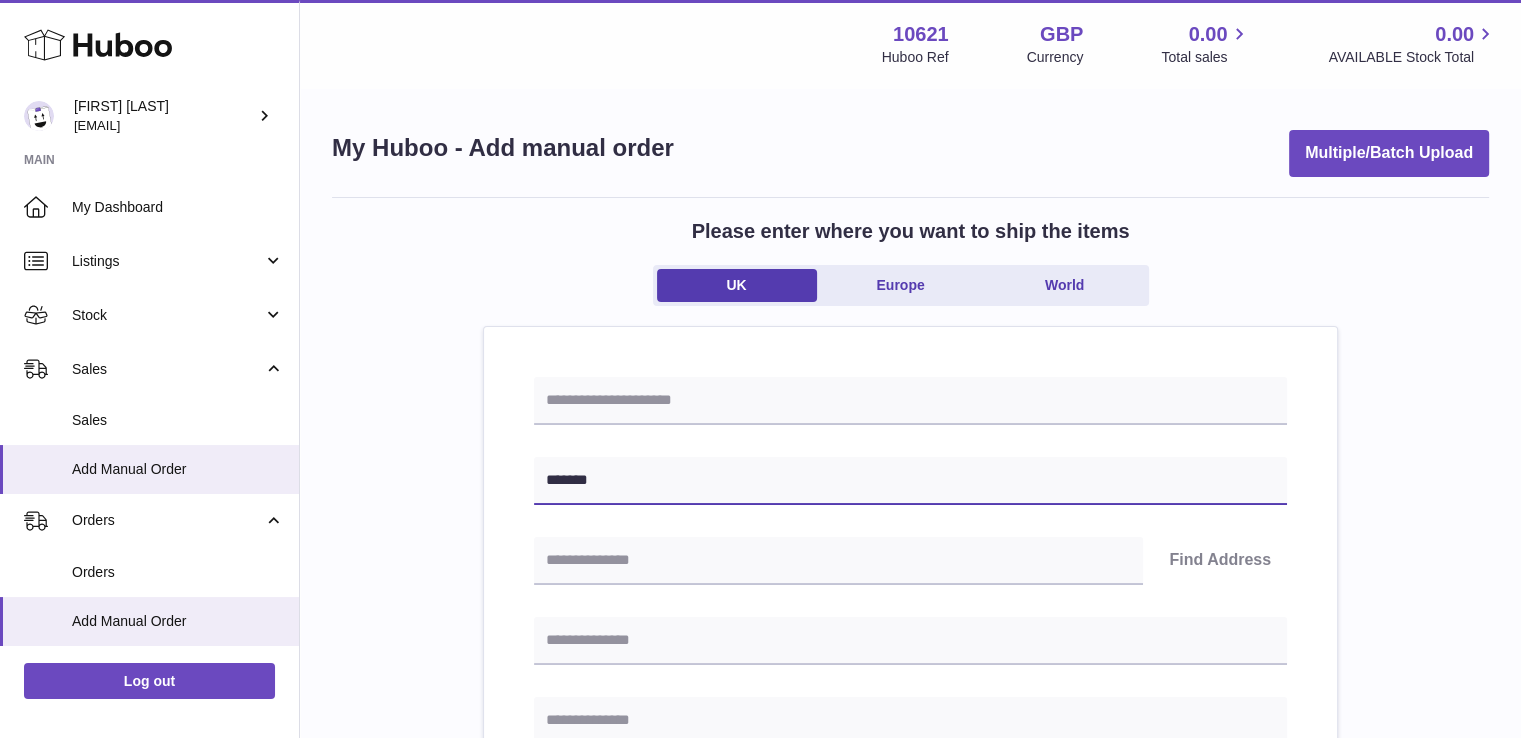 click on "******" at bounding box center [910, 481] 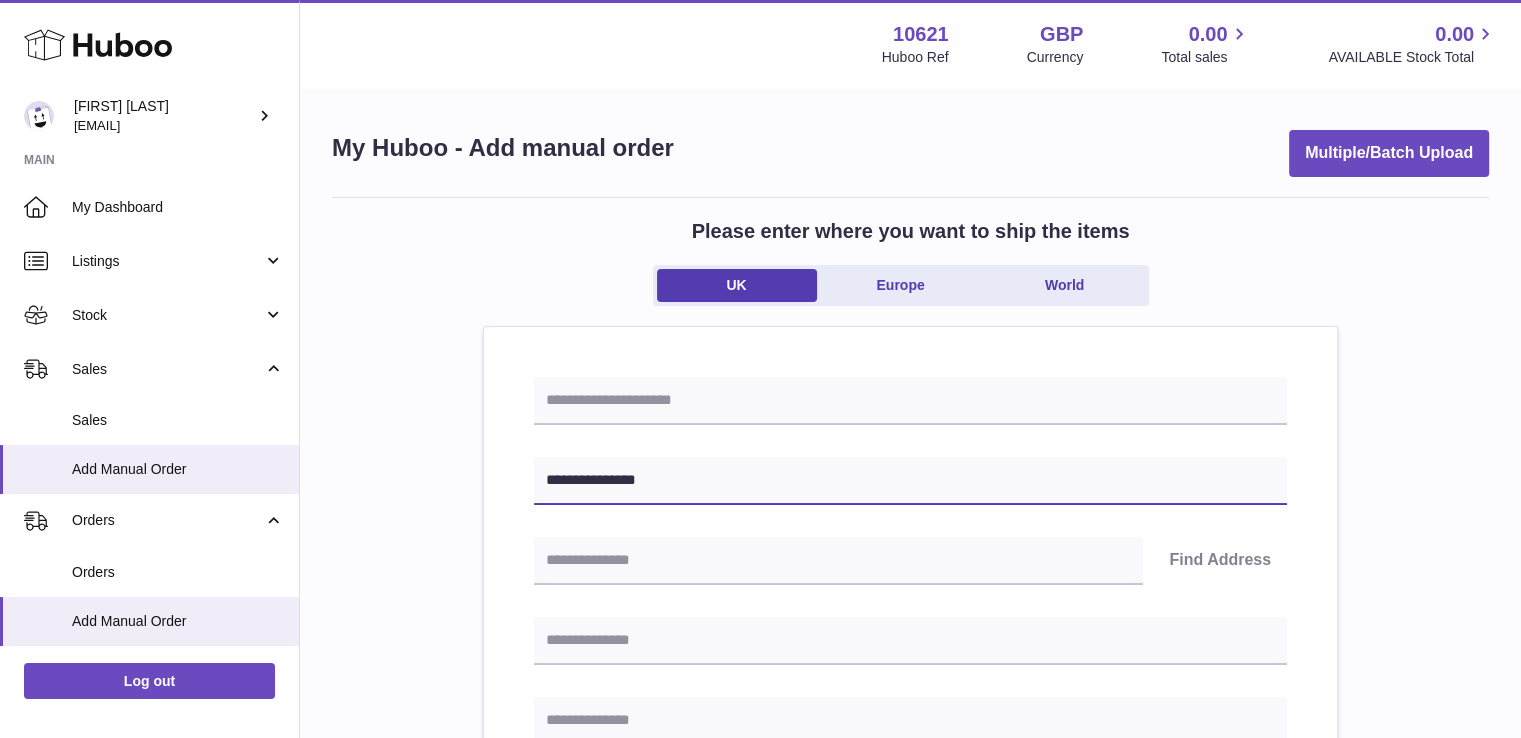 type on "**********" 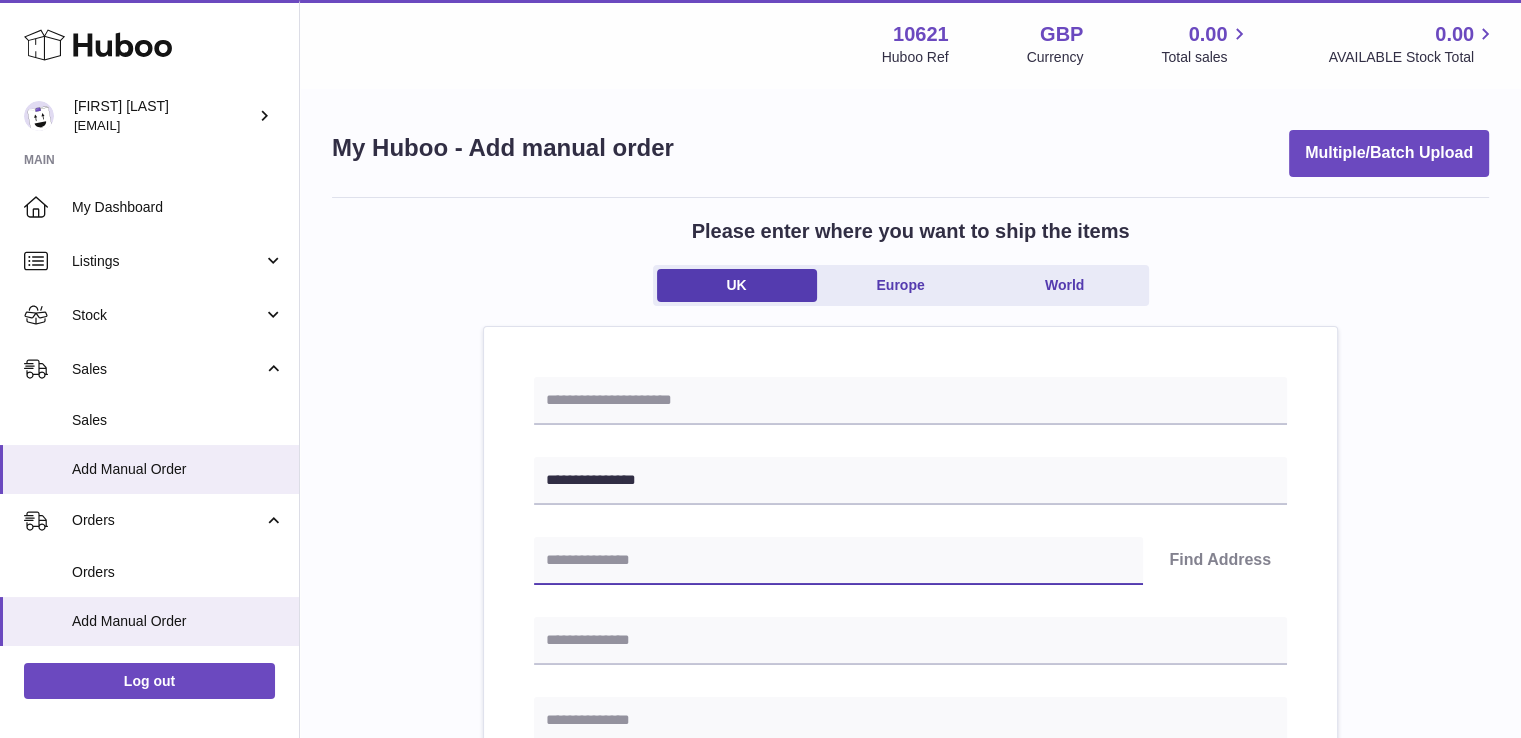 paste on "*******" 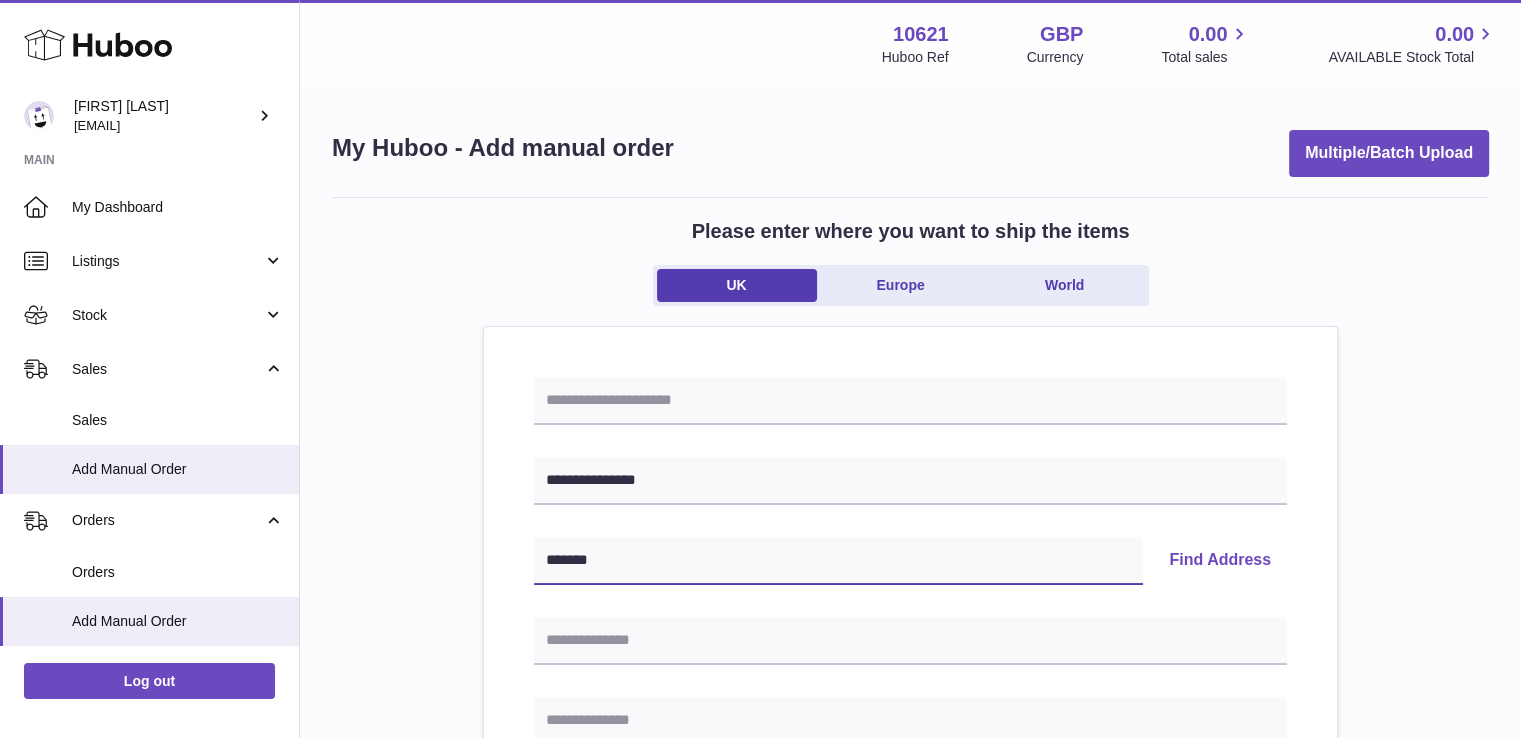 type on "*******" 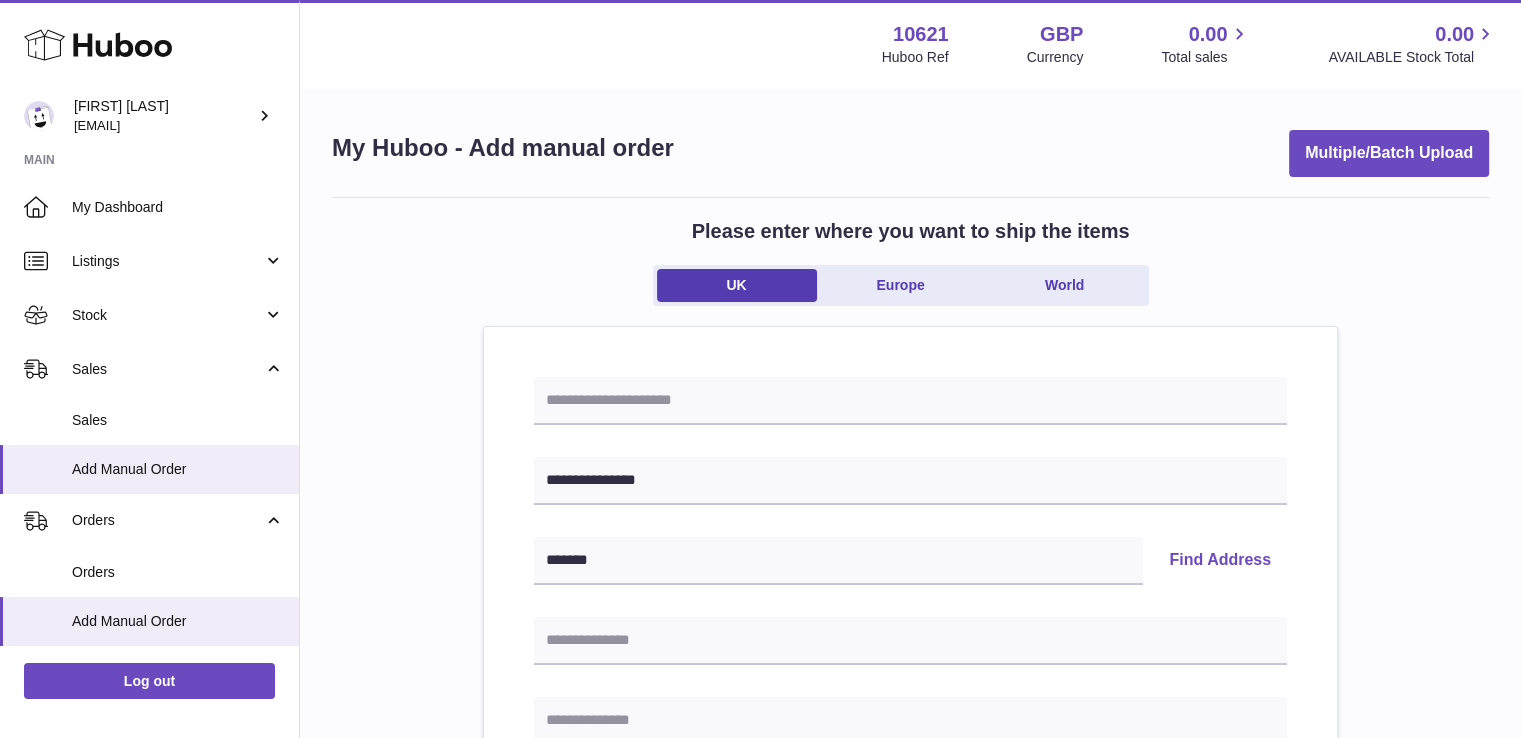 type 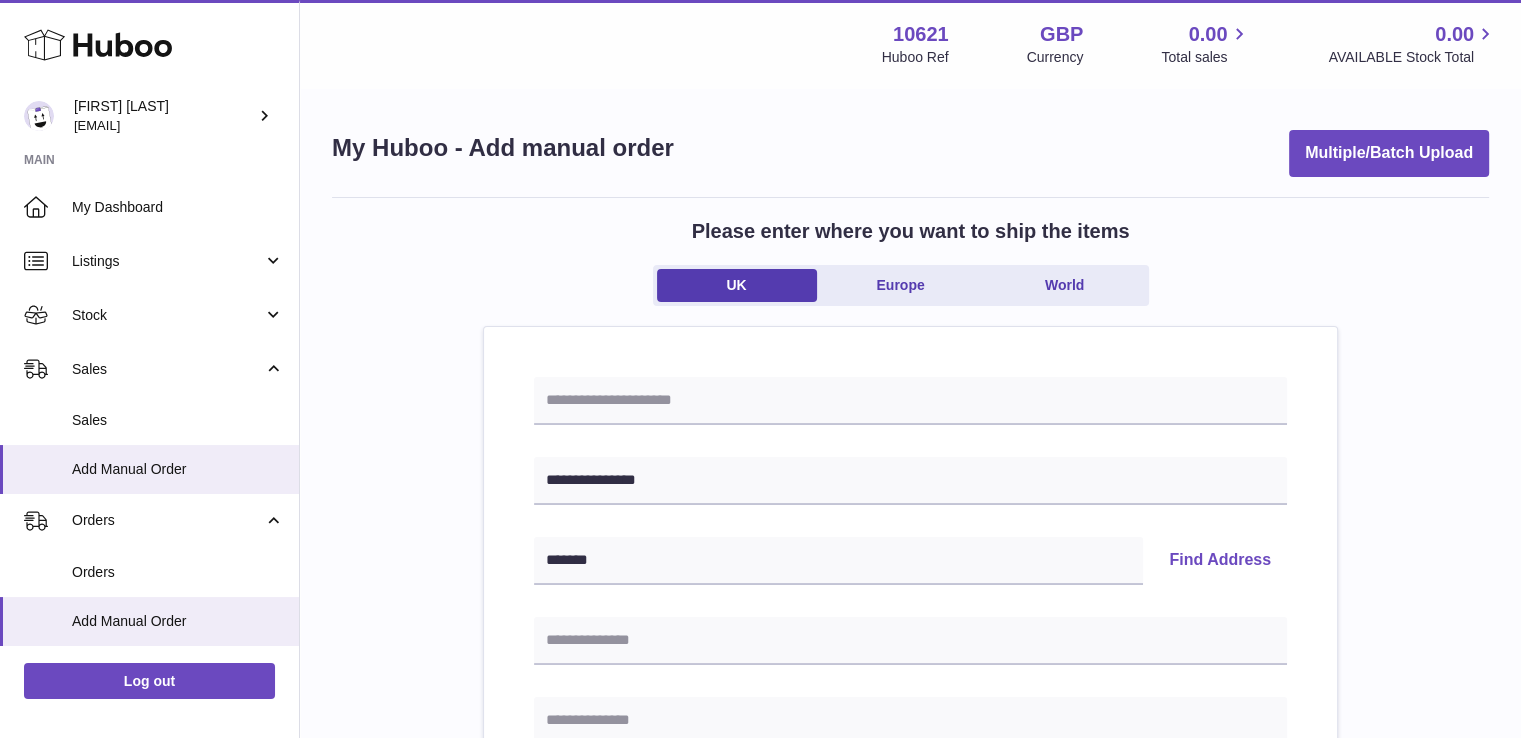 click on "Find Address" at bounding box center (1220, 561) 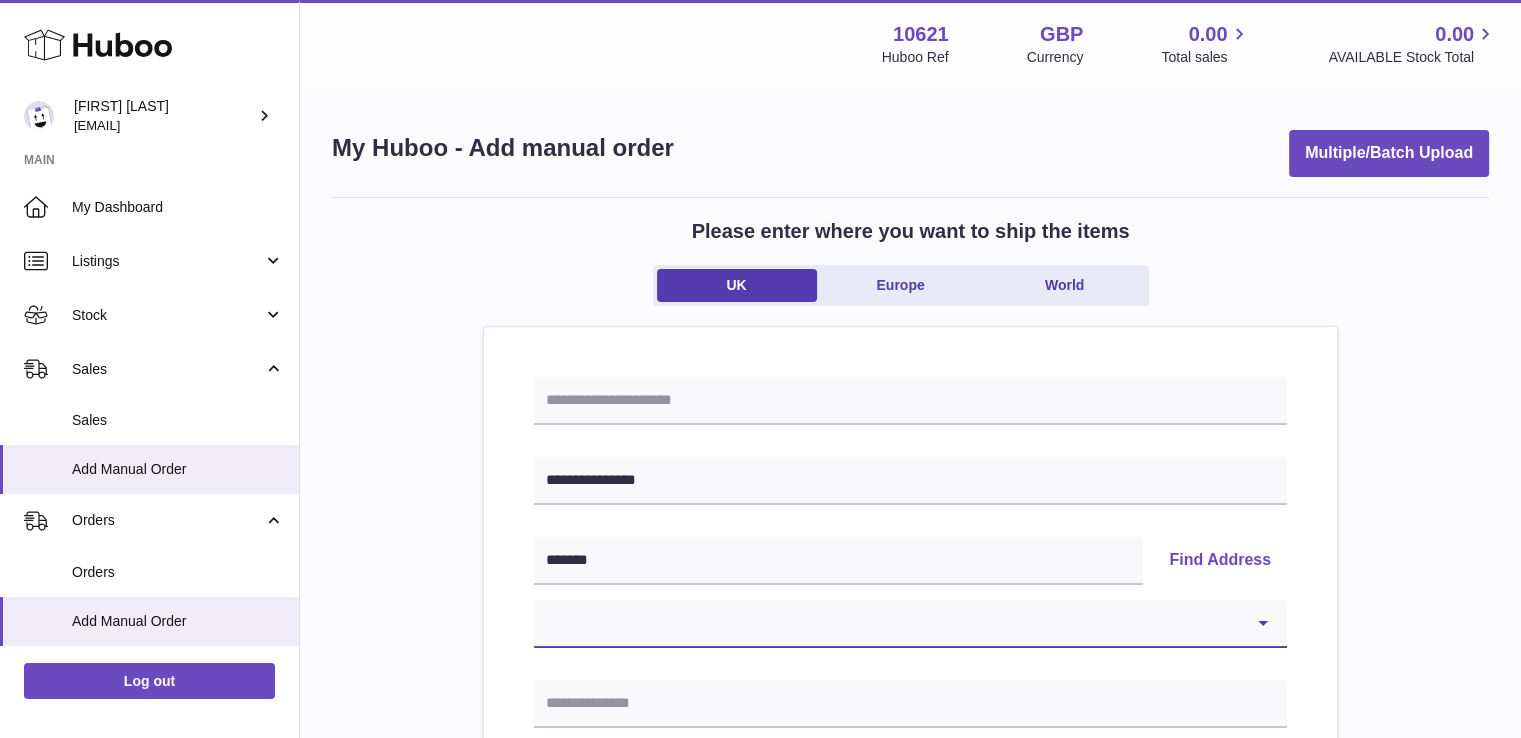 click on "**********" at bounding box center [910, 624] 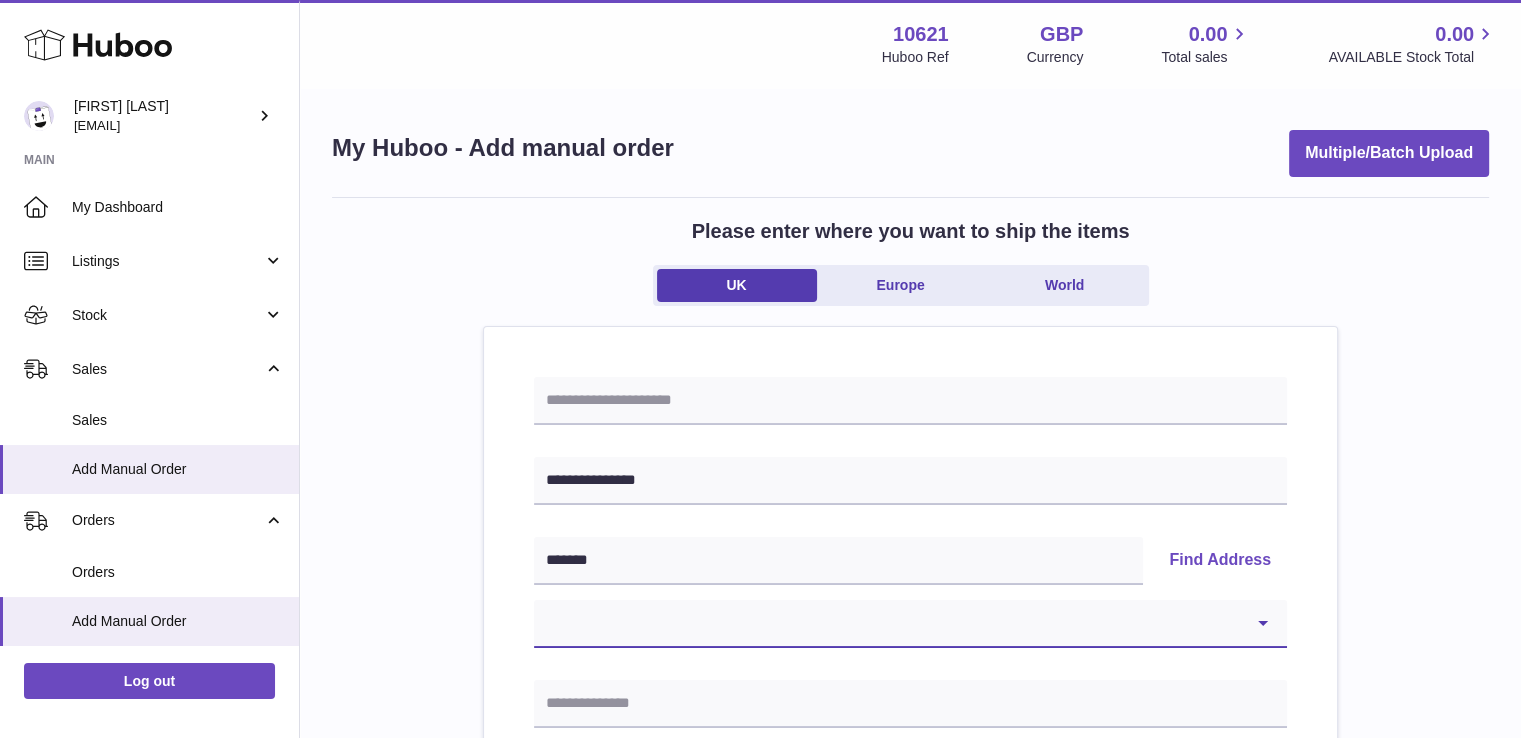 select on "*" 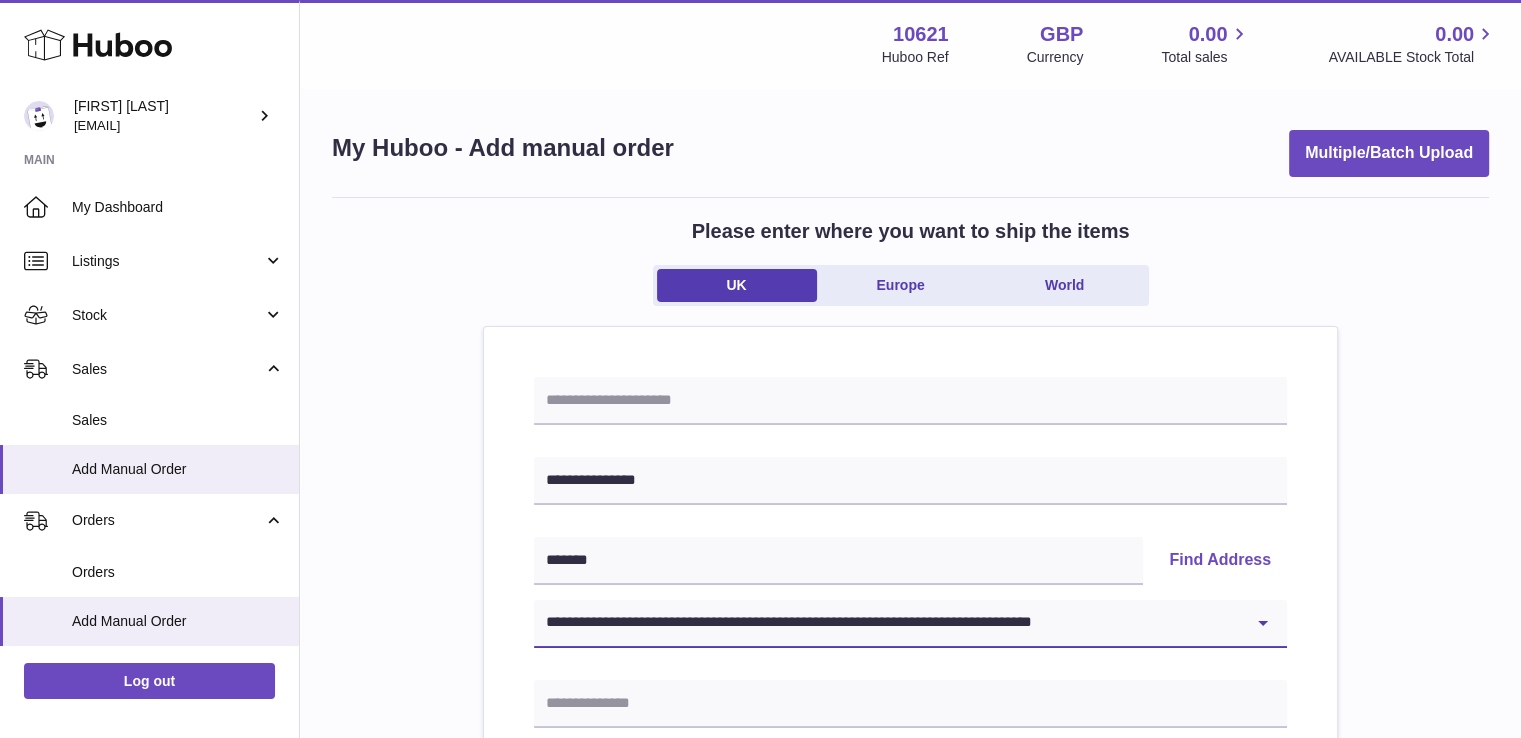click on "**********" at bounding box center [910, 624] 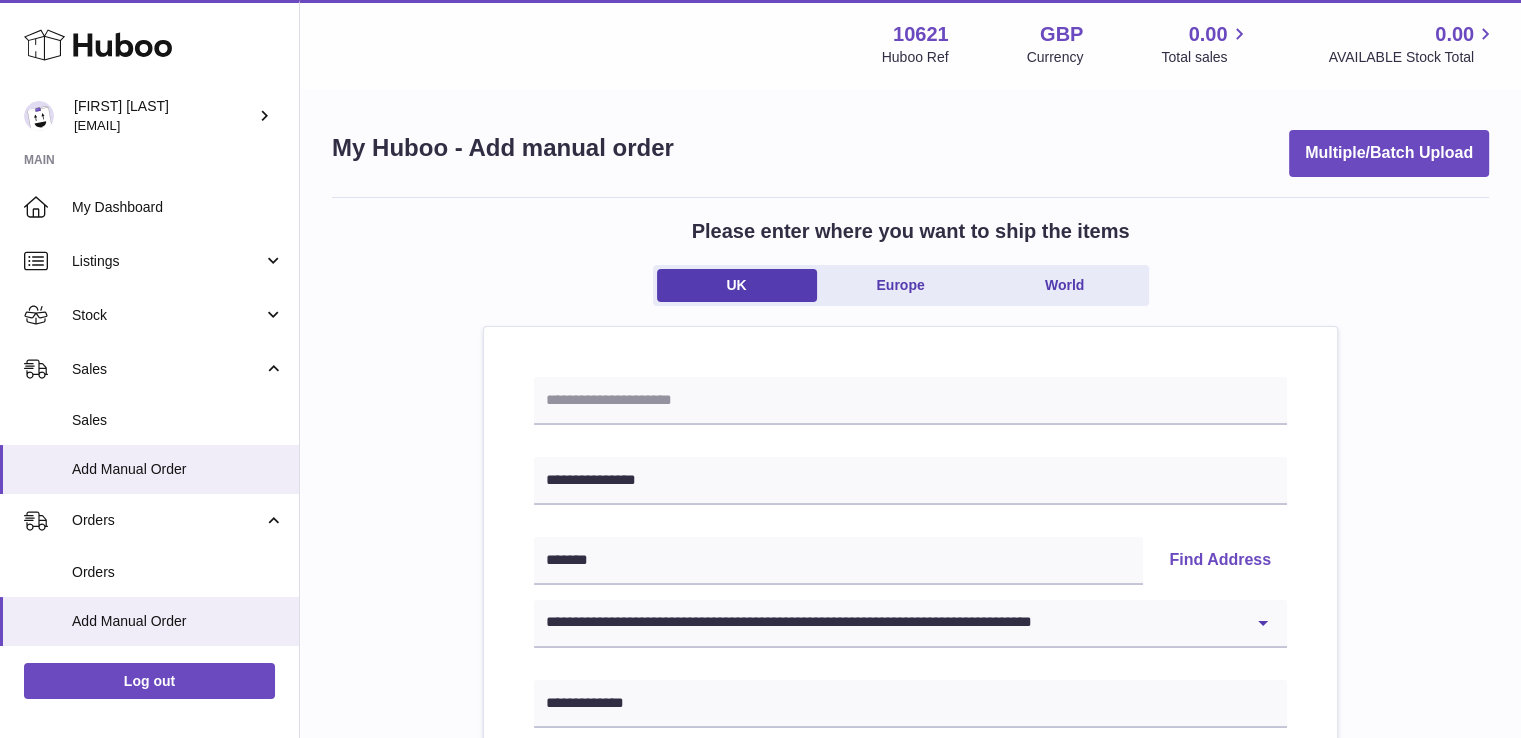 click on "Please enter where you want to ship the items
UK
Europe
World
[ADDRESS]
[ADDRESS]
Find Address
[ADDRESS] [ADDRESS] [ADDRESS] [ADDRESS] [ADDRESS] [ADDRESS] [ADDRESS] [ADDRESS] [ADDRESS] [ADDRESS]" at bounding box center [910, 925] 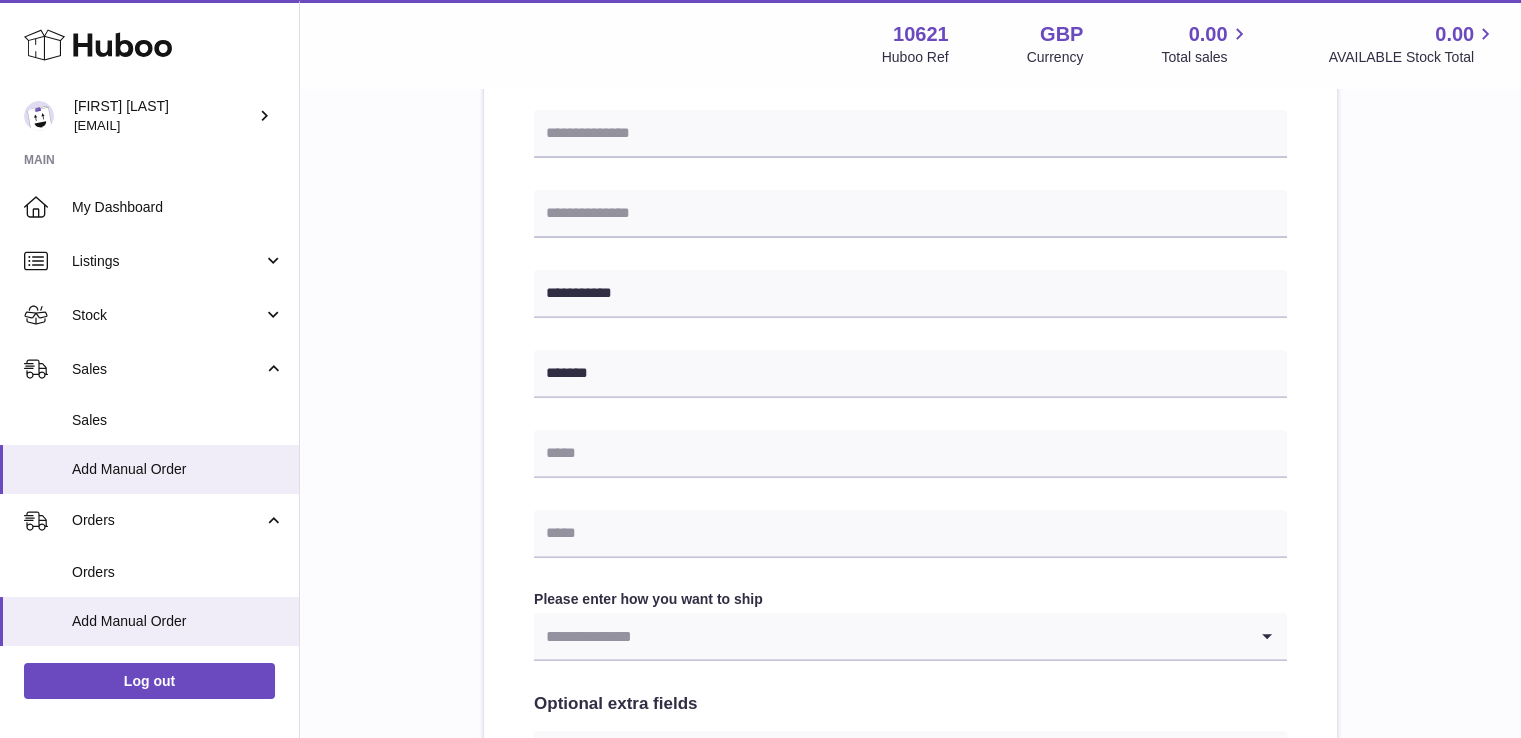 scroll, scrollTop: 824, scrollLeft: 0, axis: vertical 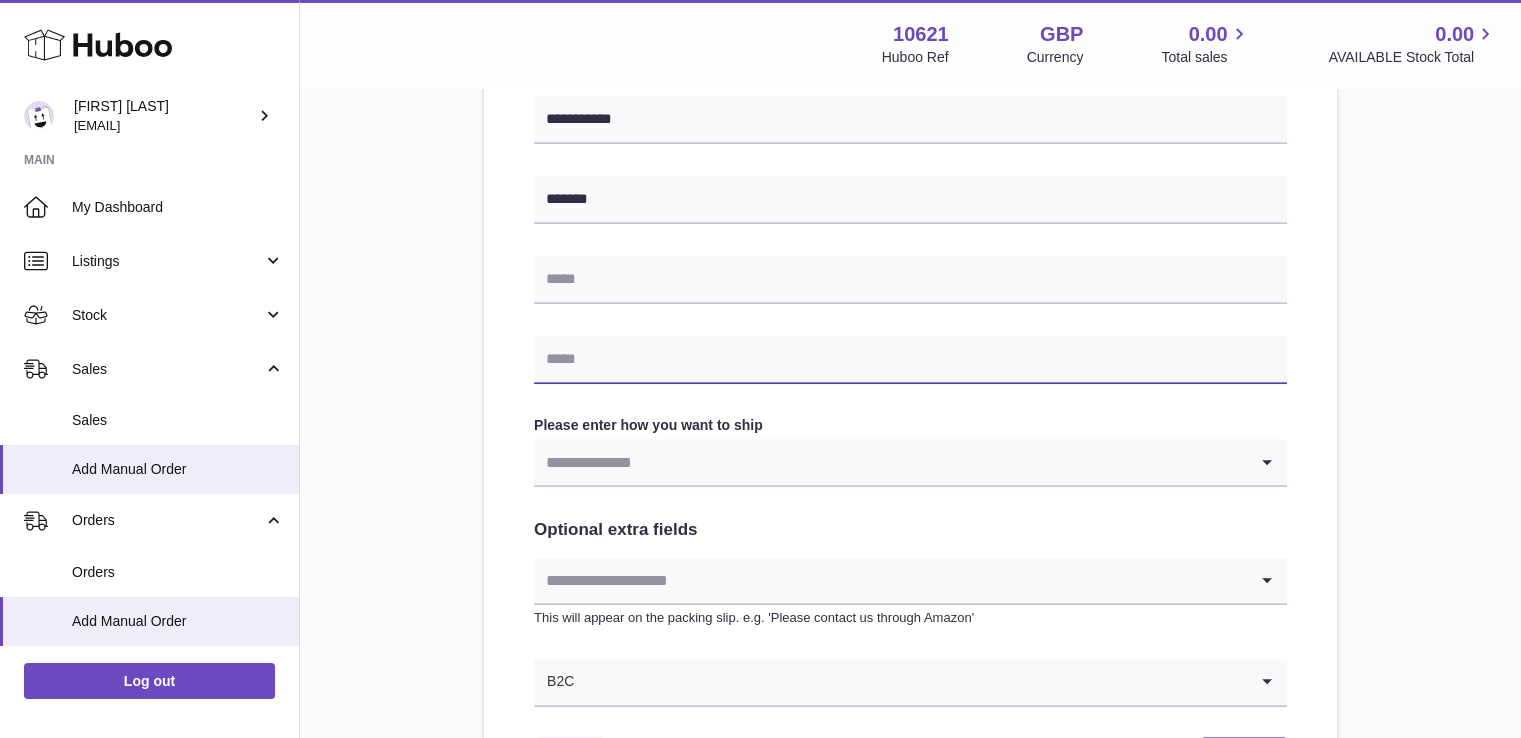 click at bounding box center (910, 360) 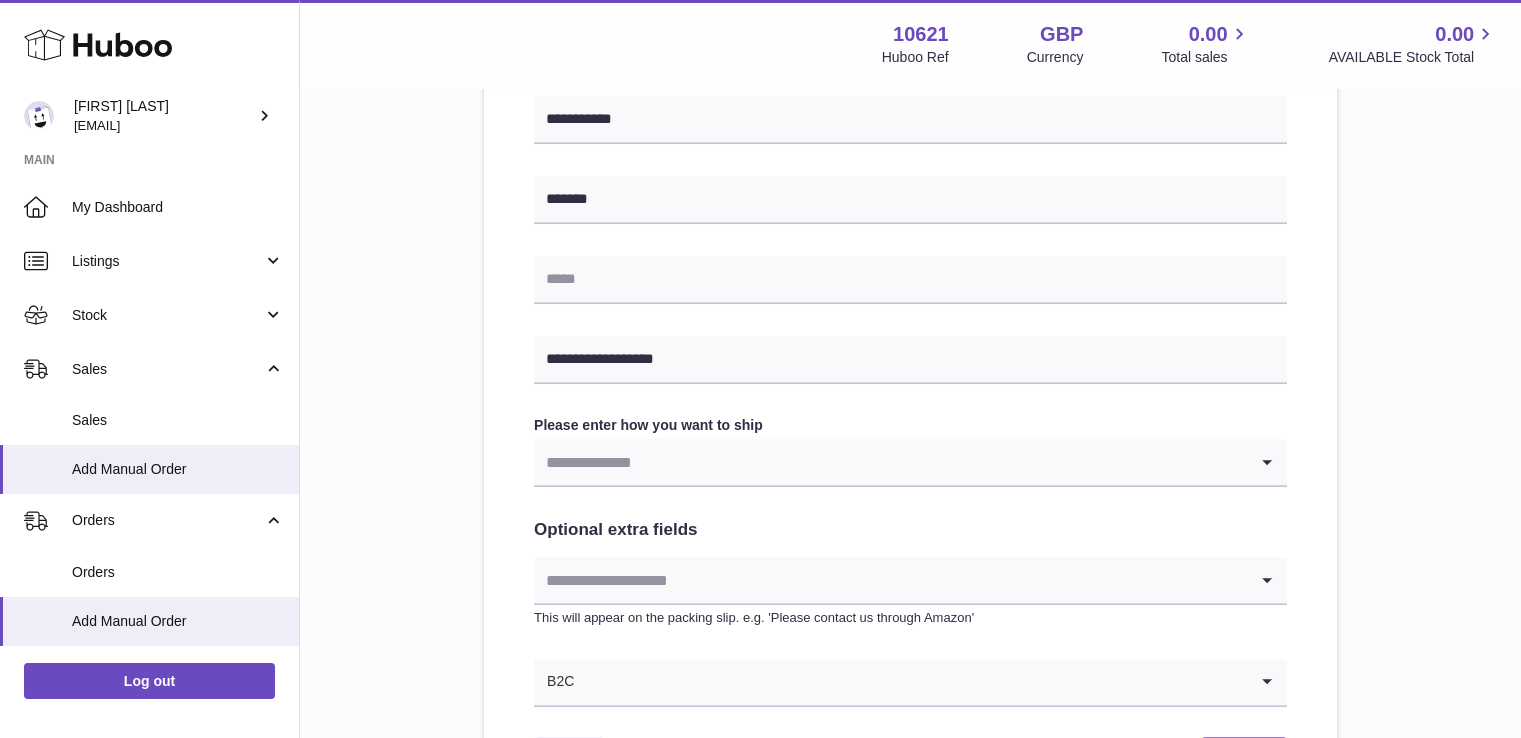 click at bounding box center (890, 462) 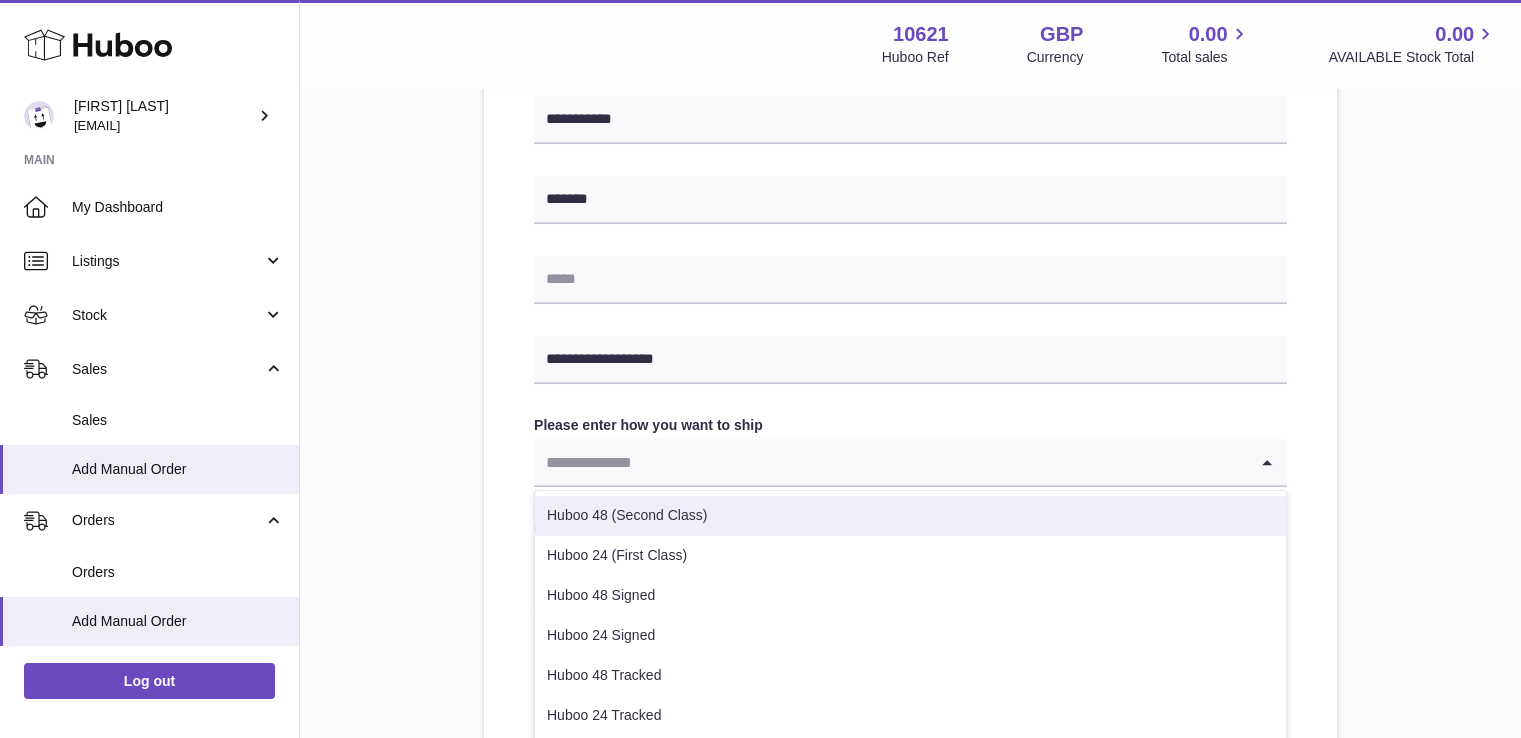 click on "Huboo 48 (Second Class)" at bounding box center (910, 516) 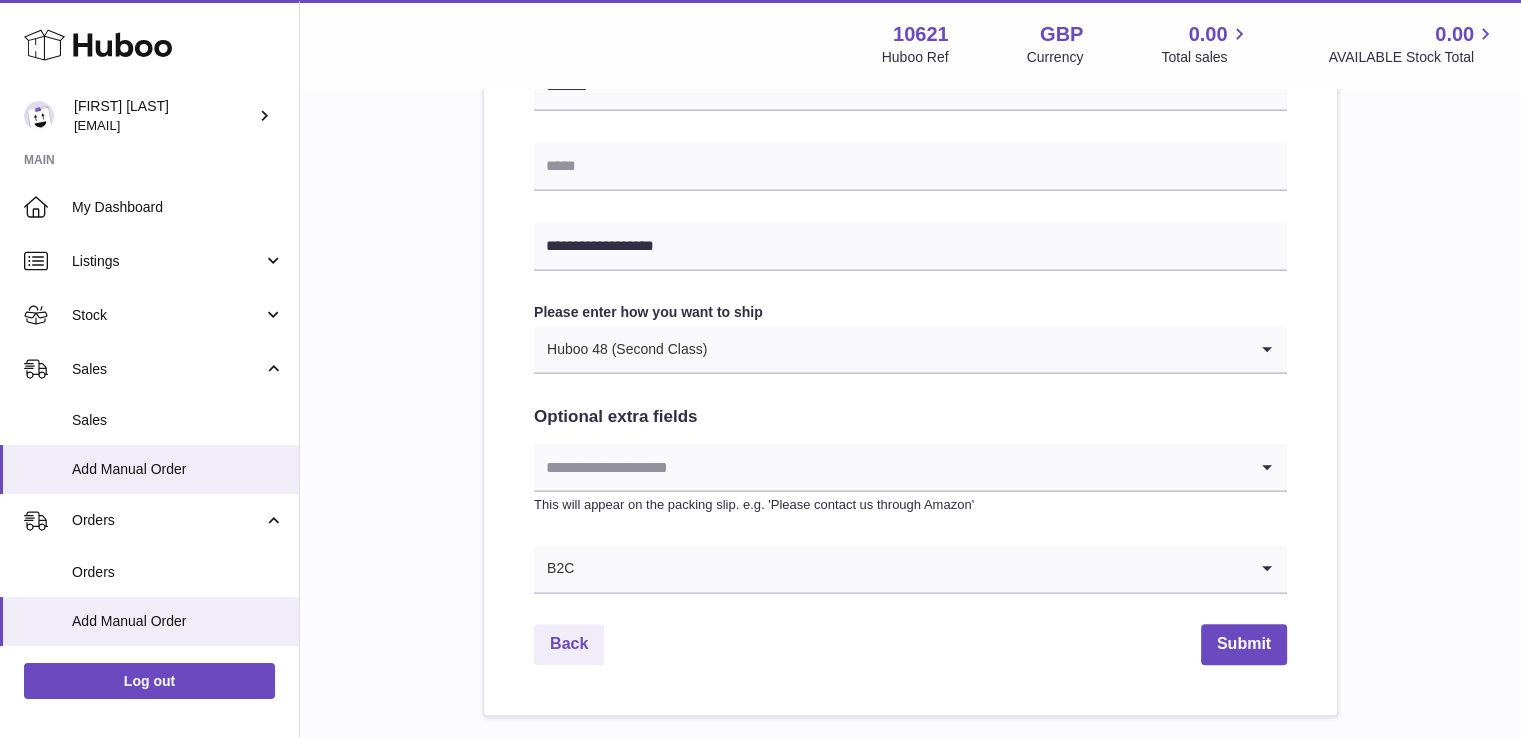 scroll, scrollTop: 983, scrollLeft: 0, axis: vertical 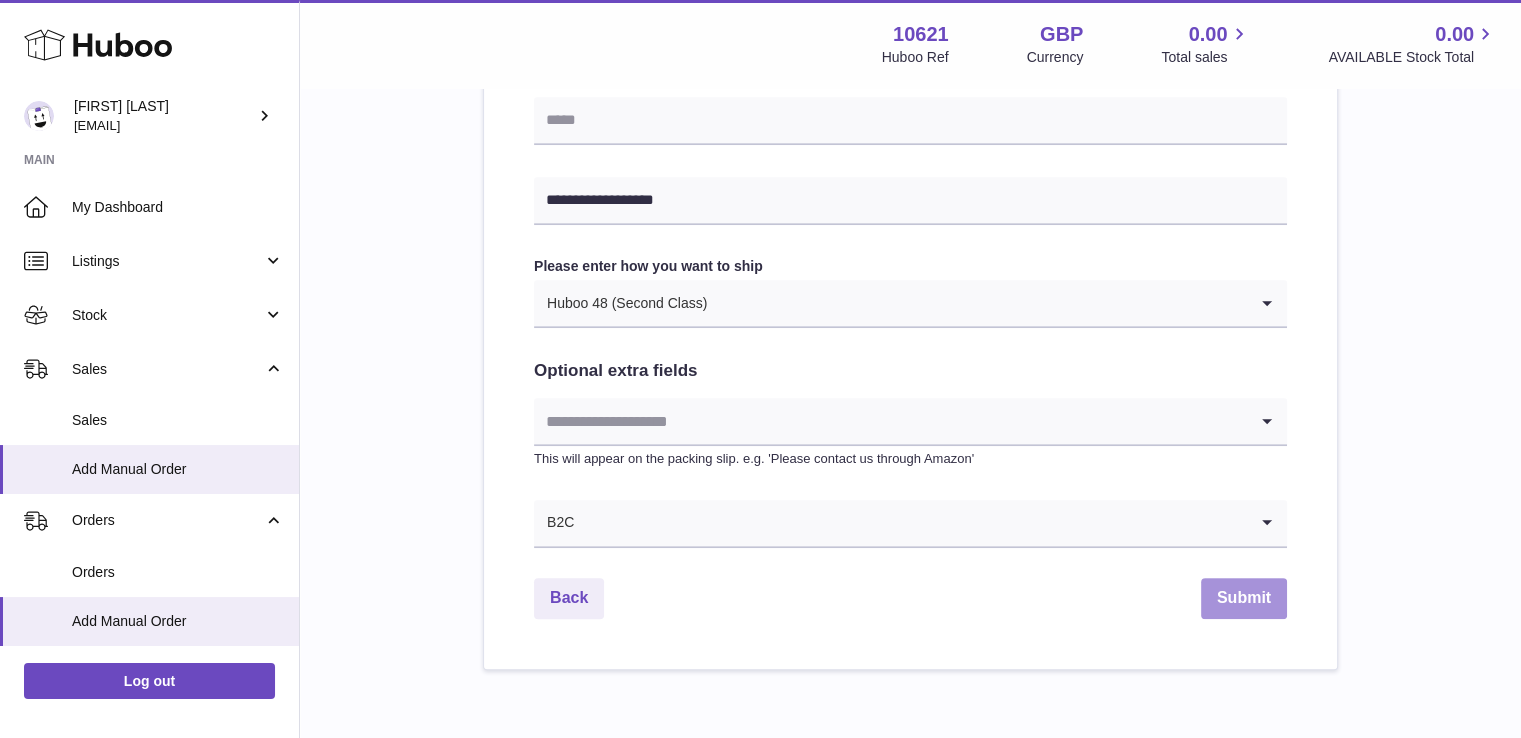 click on "Submit" at bounding box center [1244, 598] 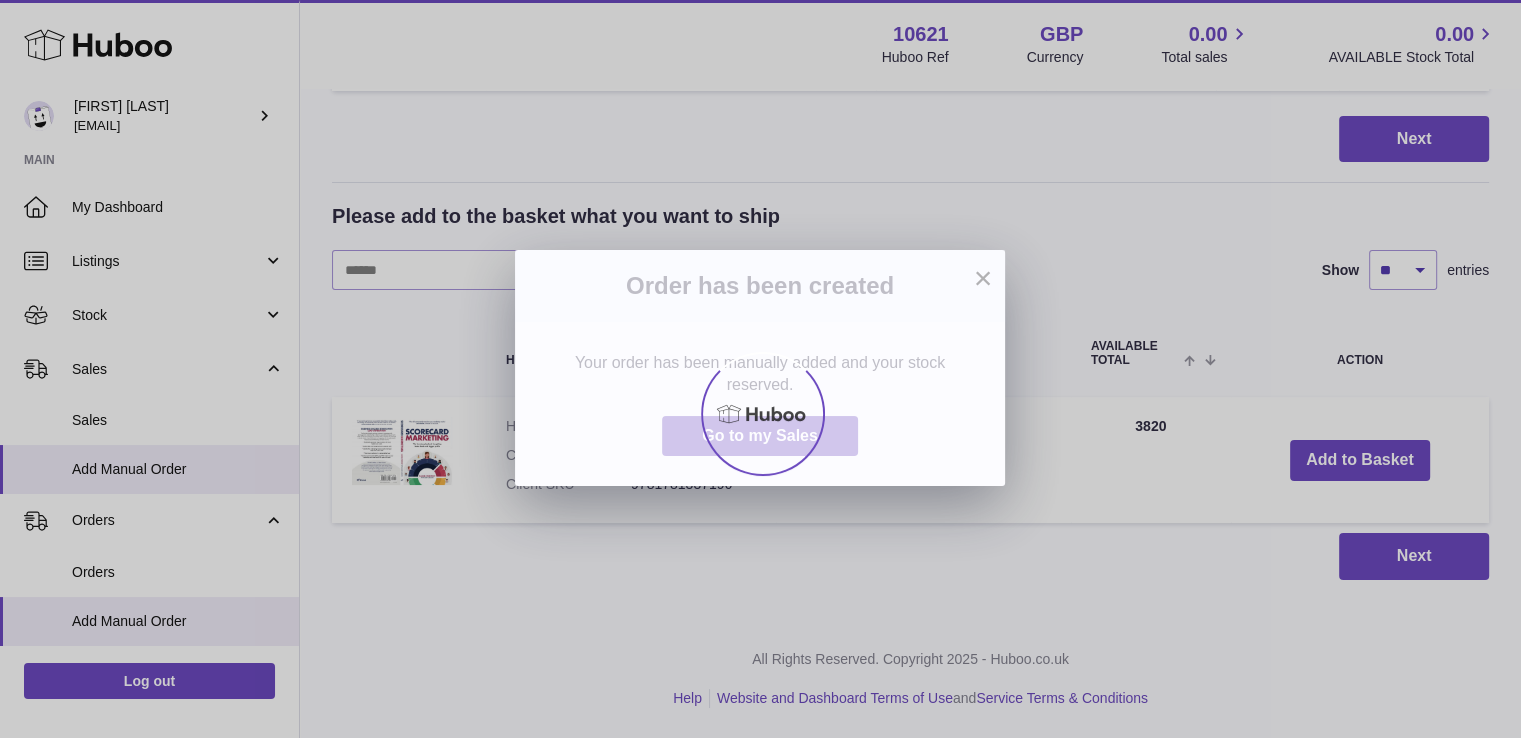 scroll, scrollTop: 0, scrollLeft: 0, axis: both 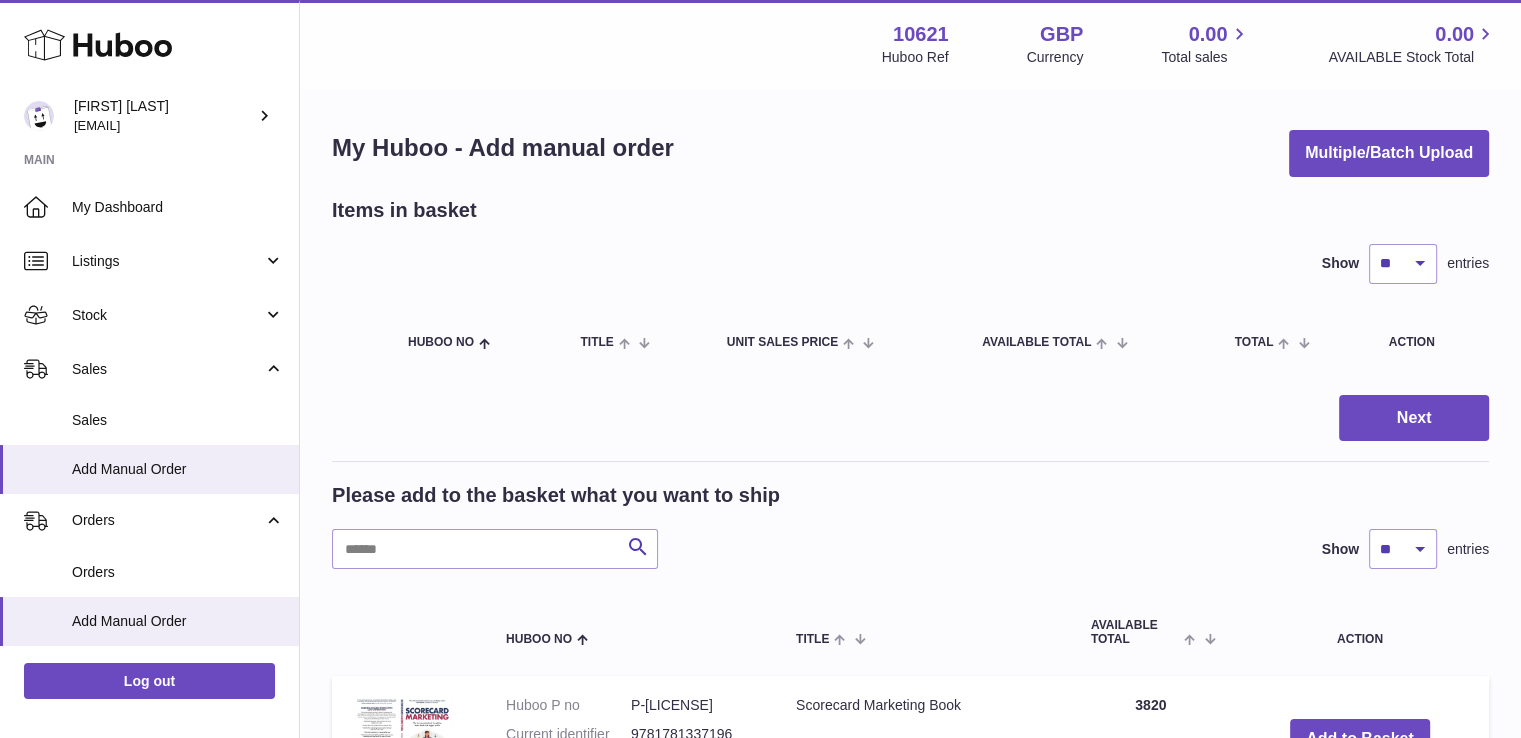 click on "×   Order has been created
Your order has been manually added and your stock reserved.
Go to my Sales" at bounding box center [760, 369] 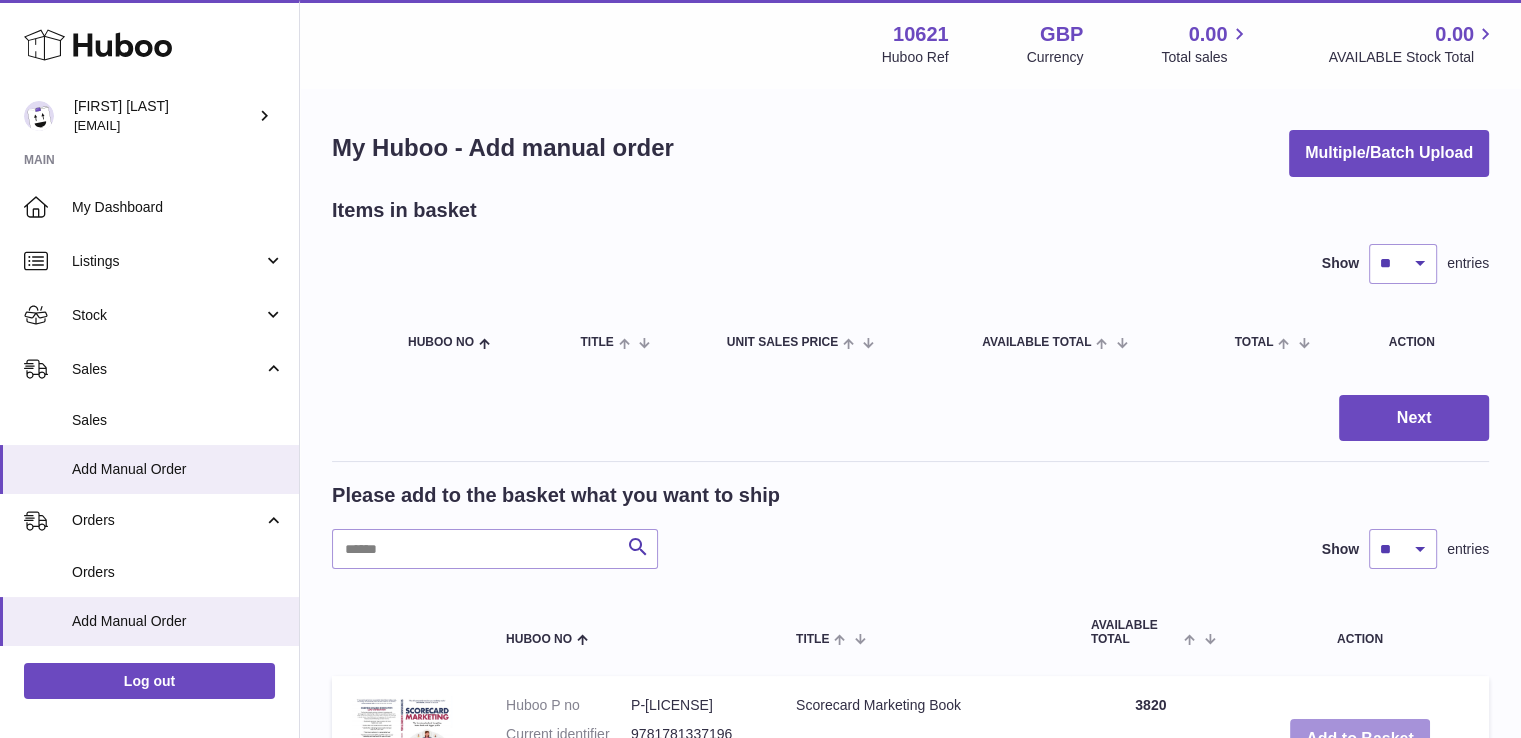 click on "Add to Basket" at bounding box center (1360, 739) 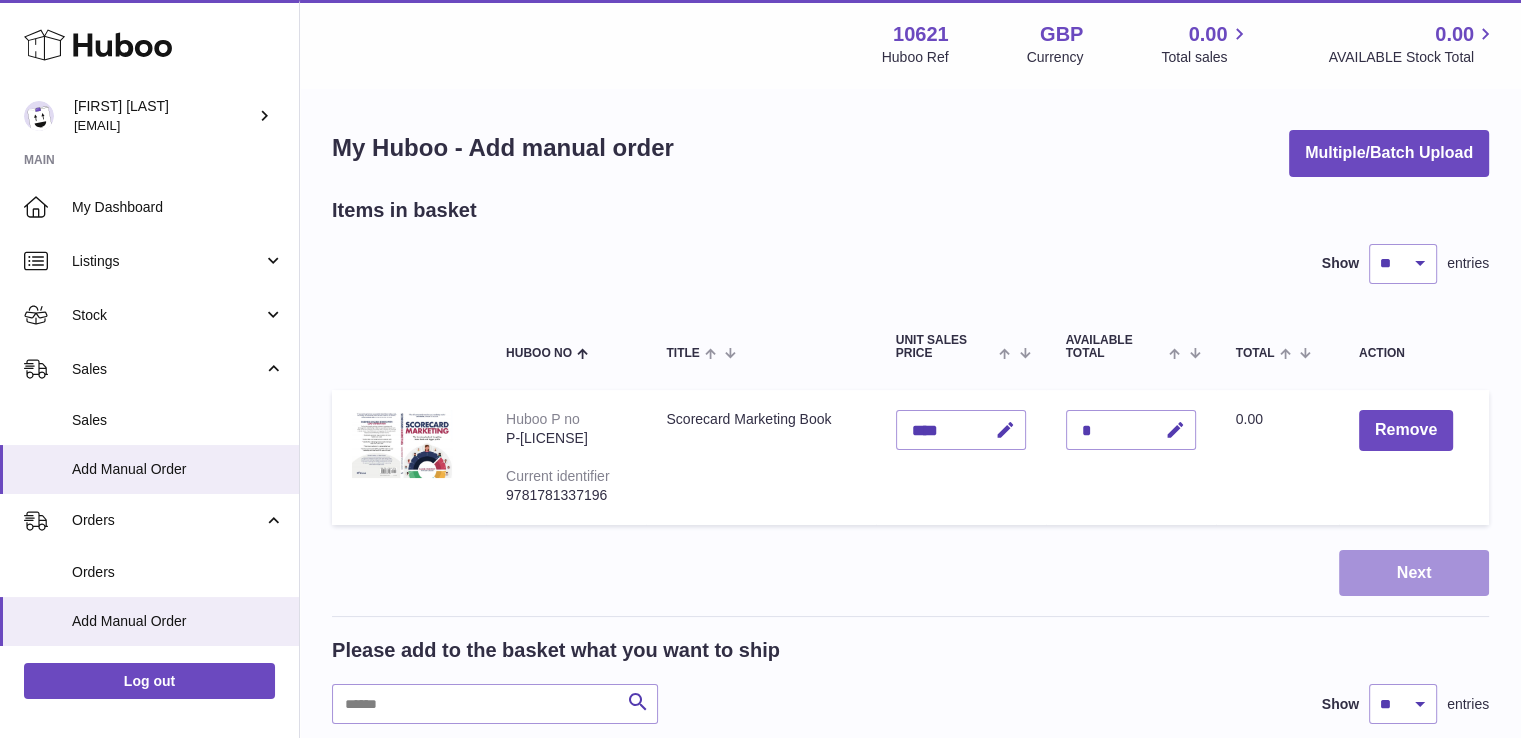 click on "Next" at bounding box center [1414, 573] 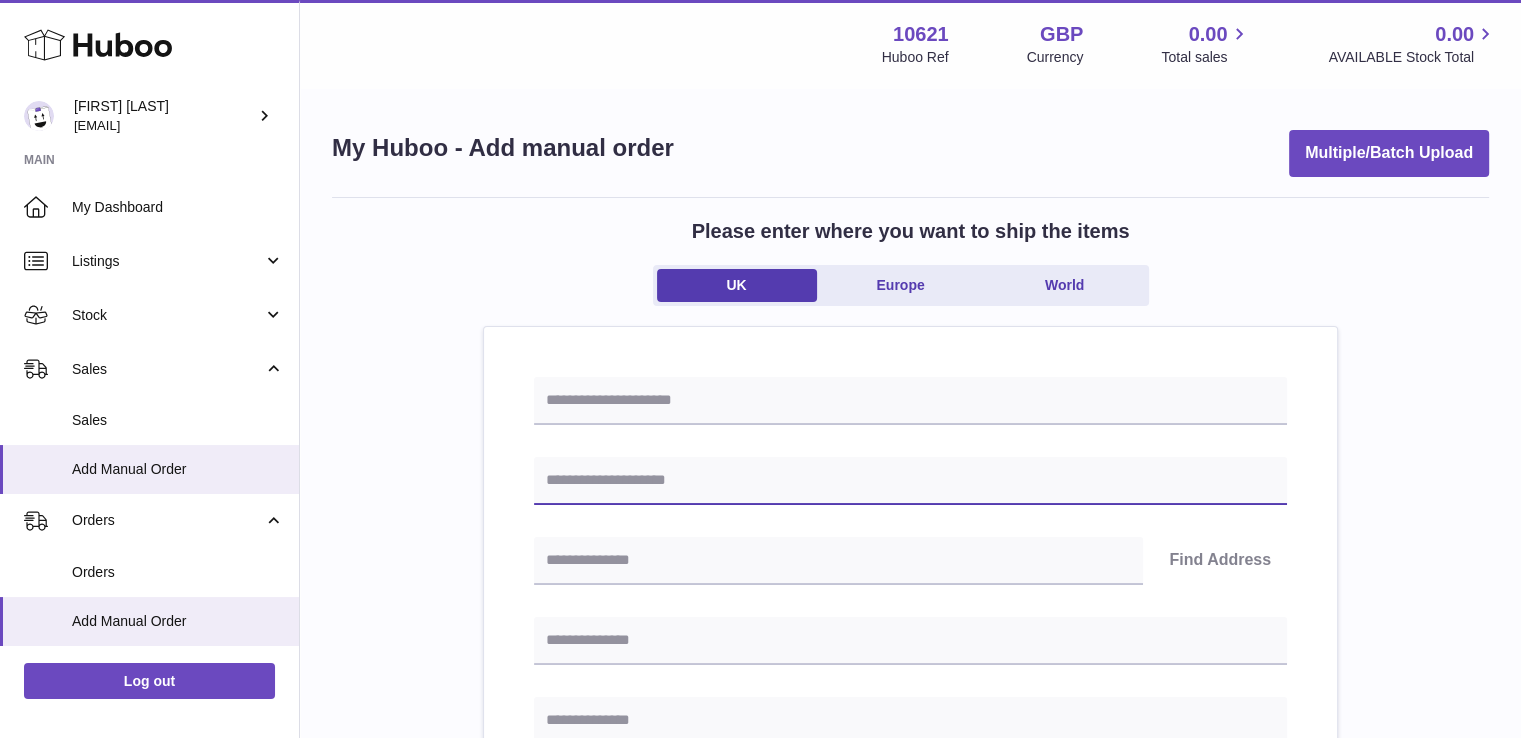 click at bounding box center [910, 481] 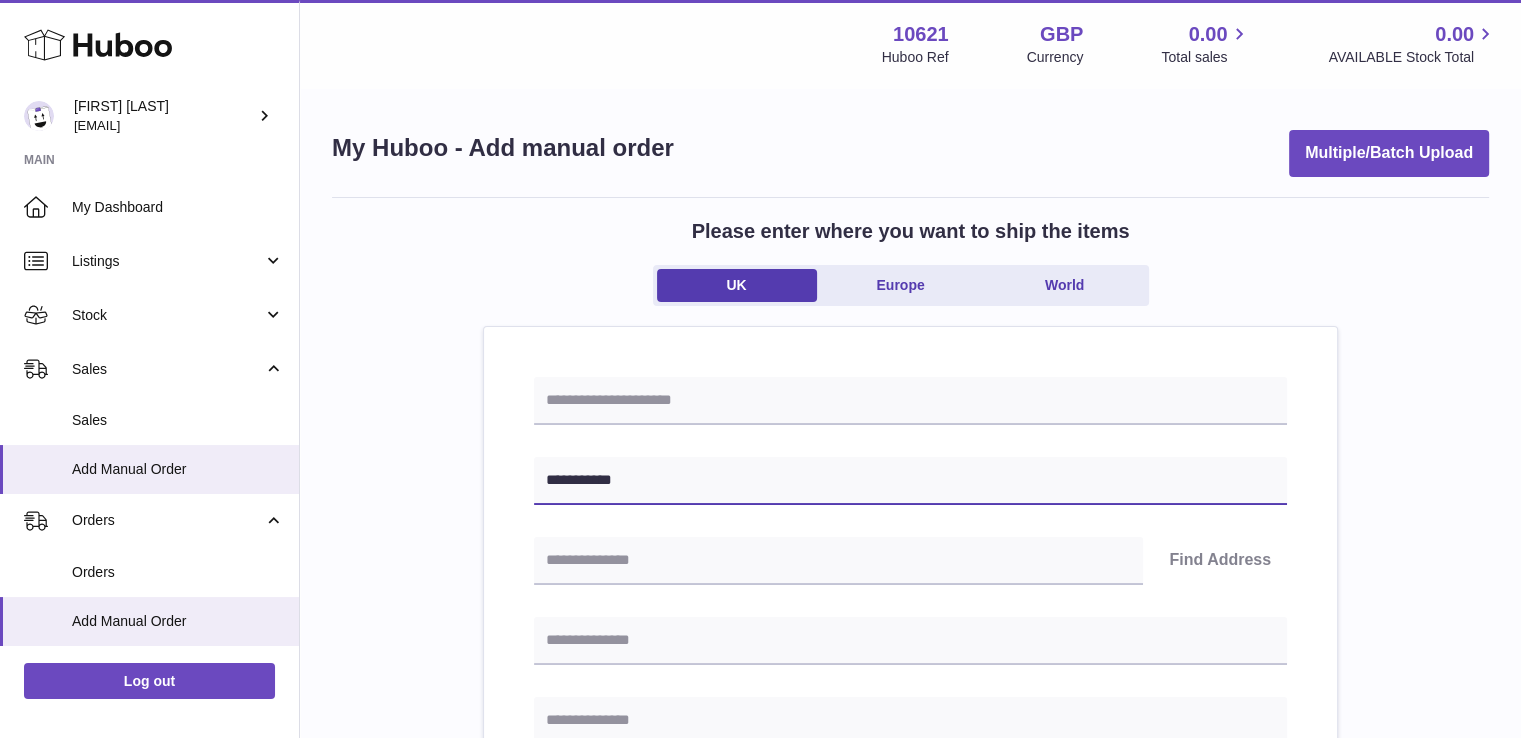 type on "**********" 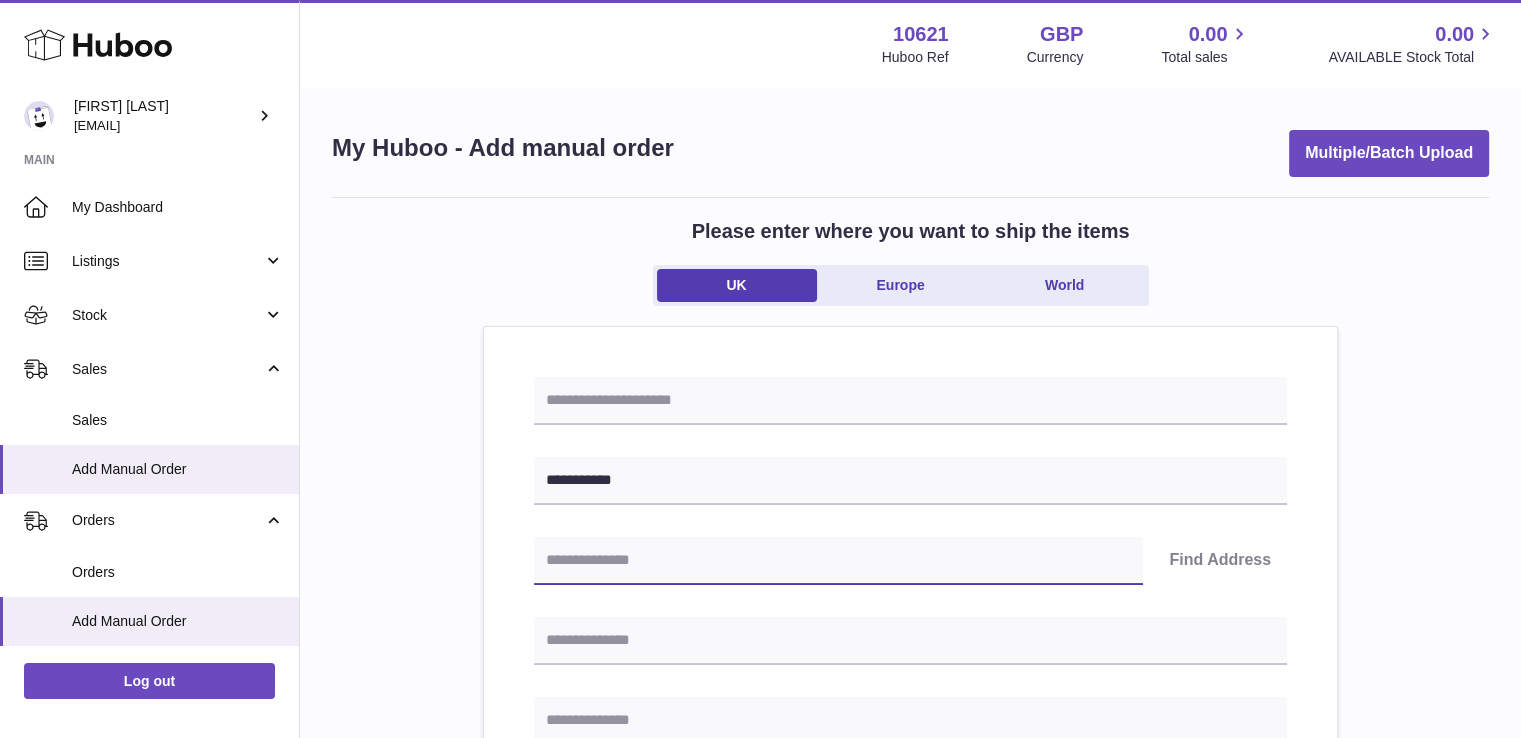 paste on "*******" 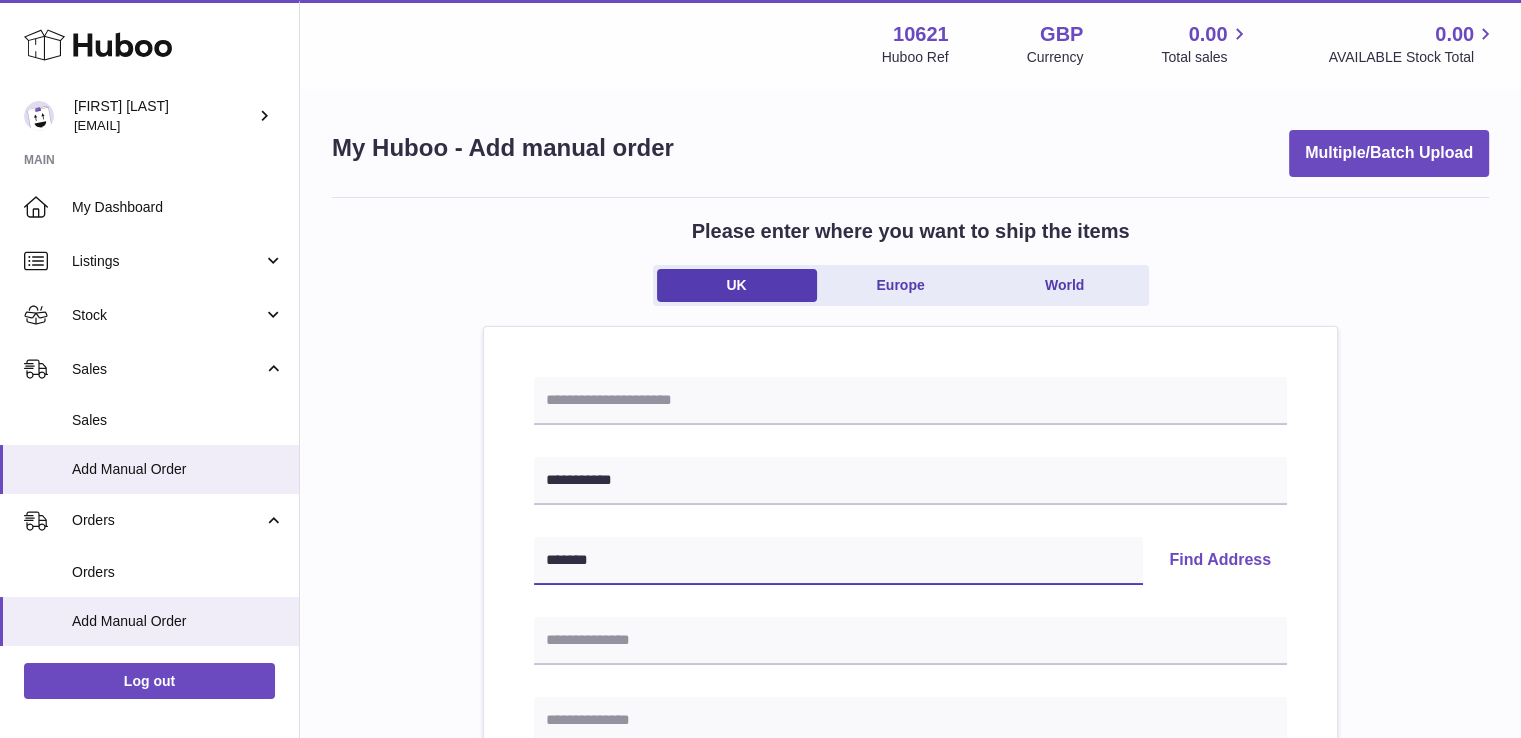 type on "*******" 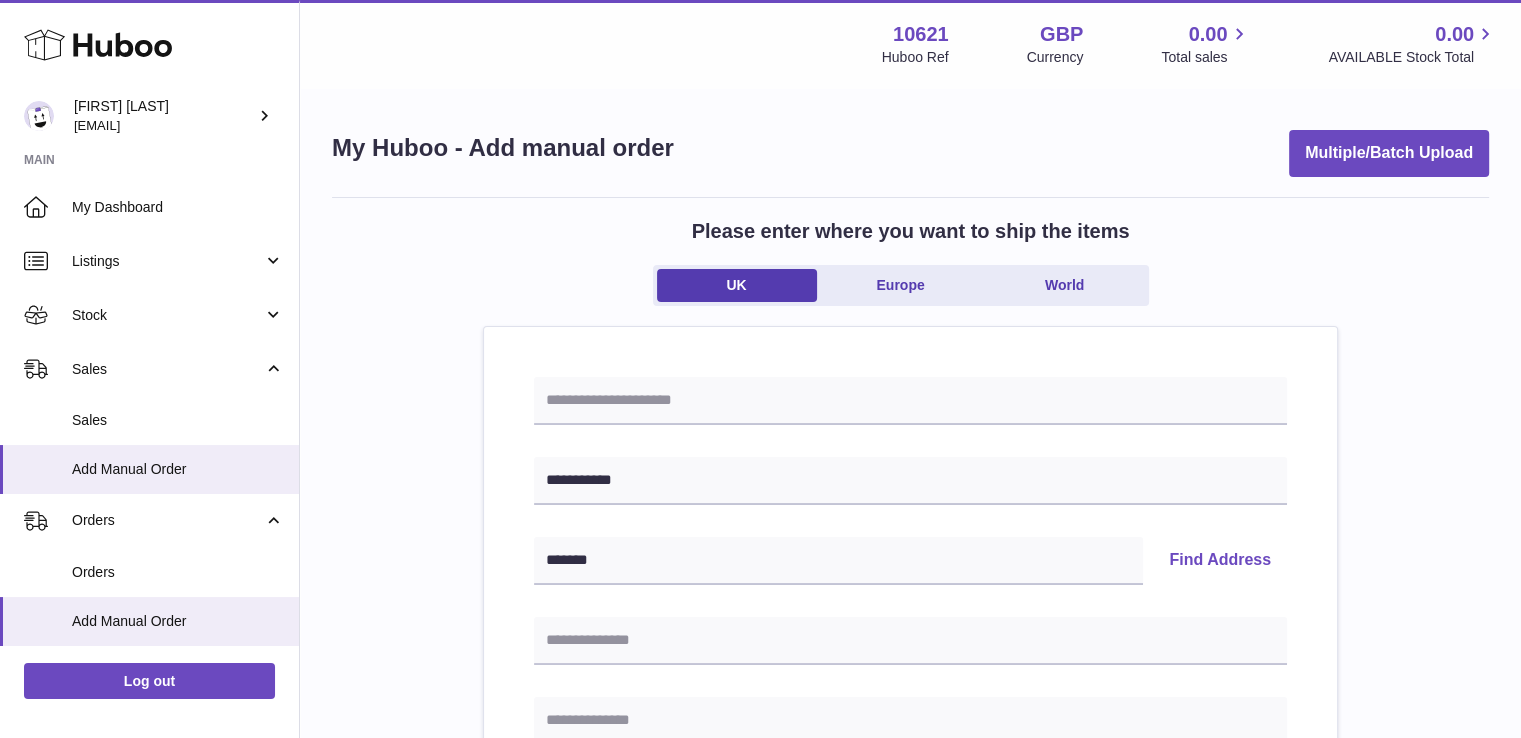 type 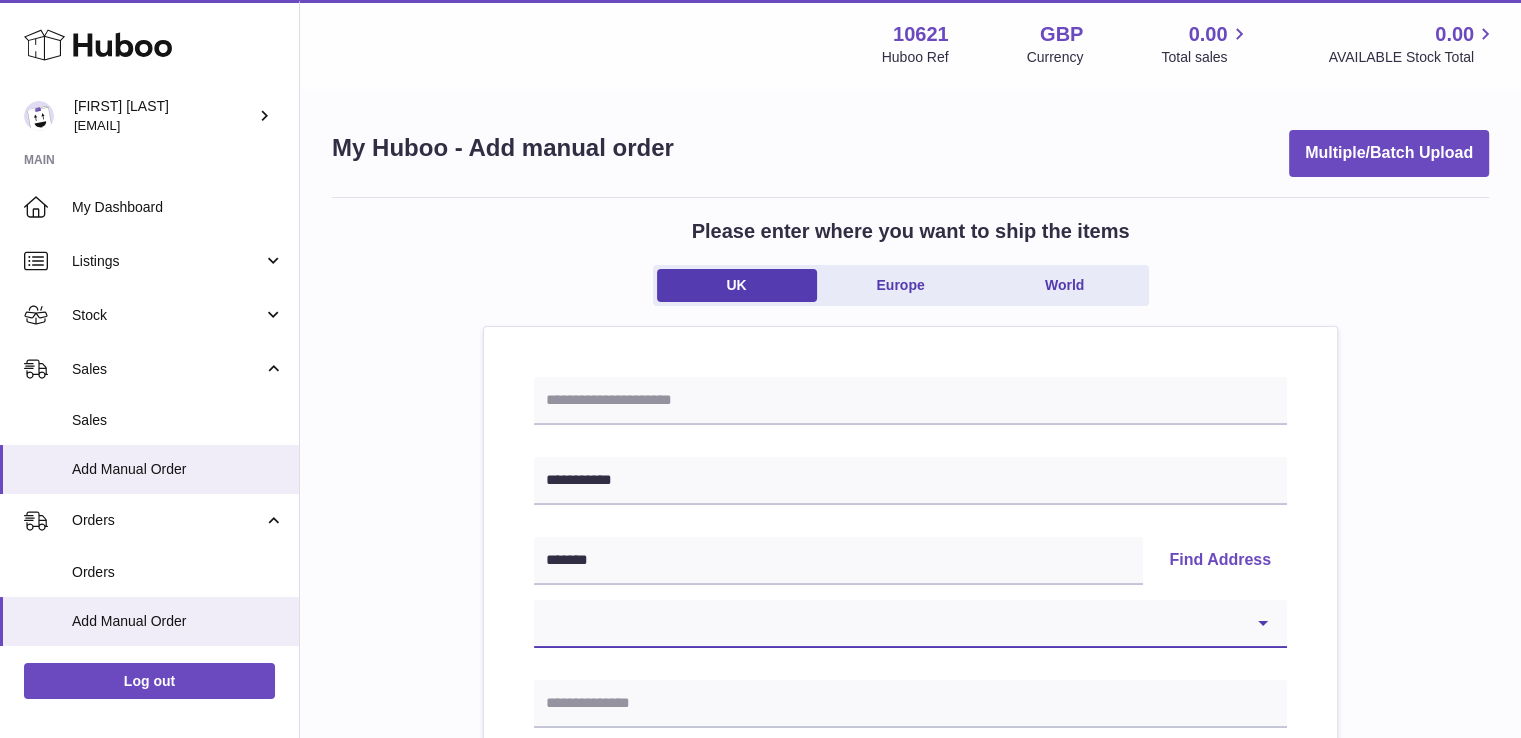 click on "**********" at bounding box center (910, 624) 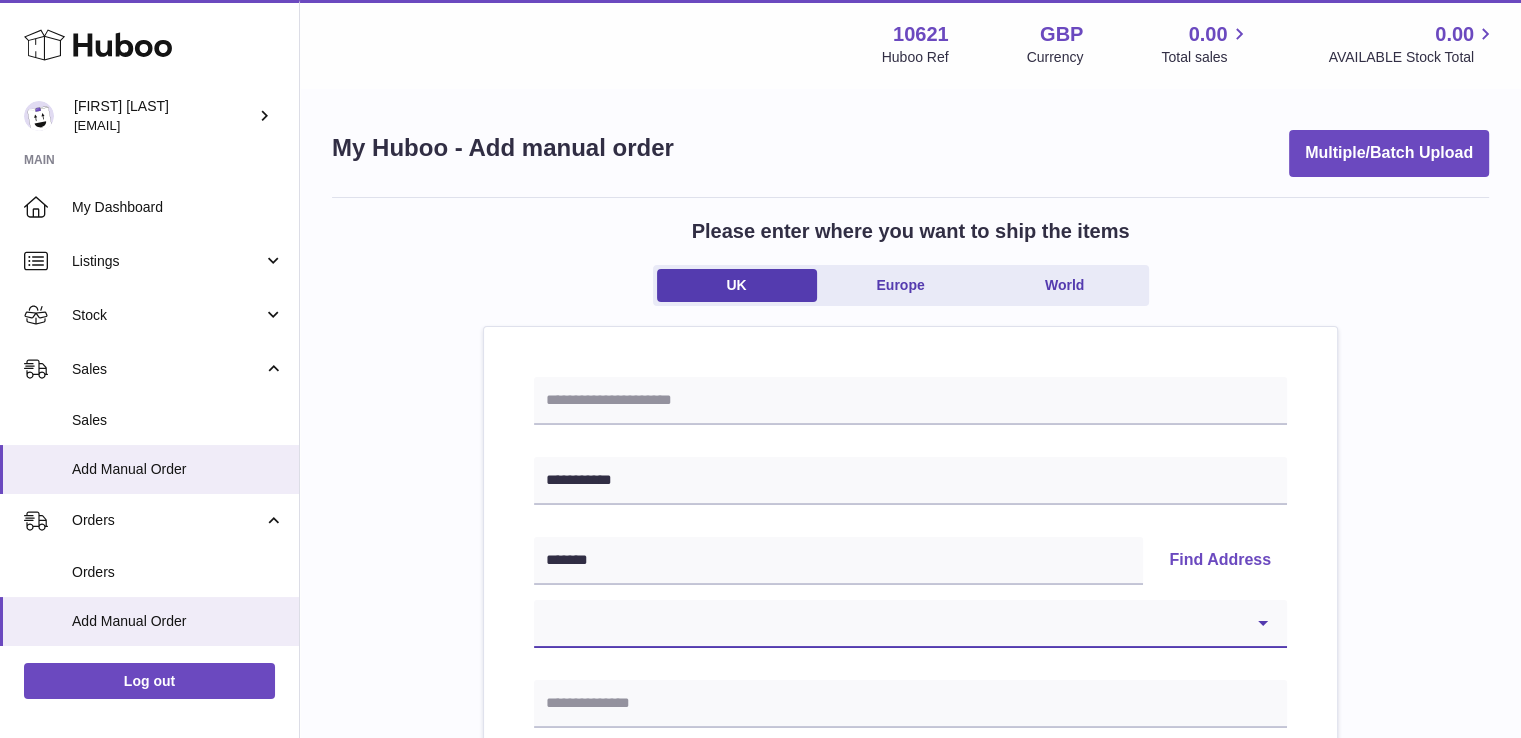 select on "*" 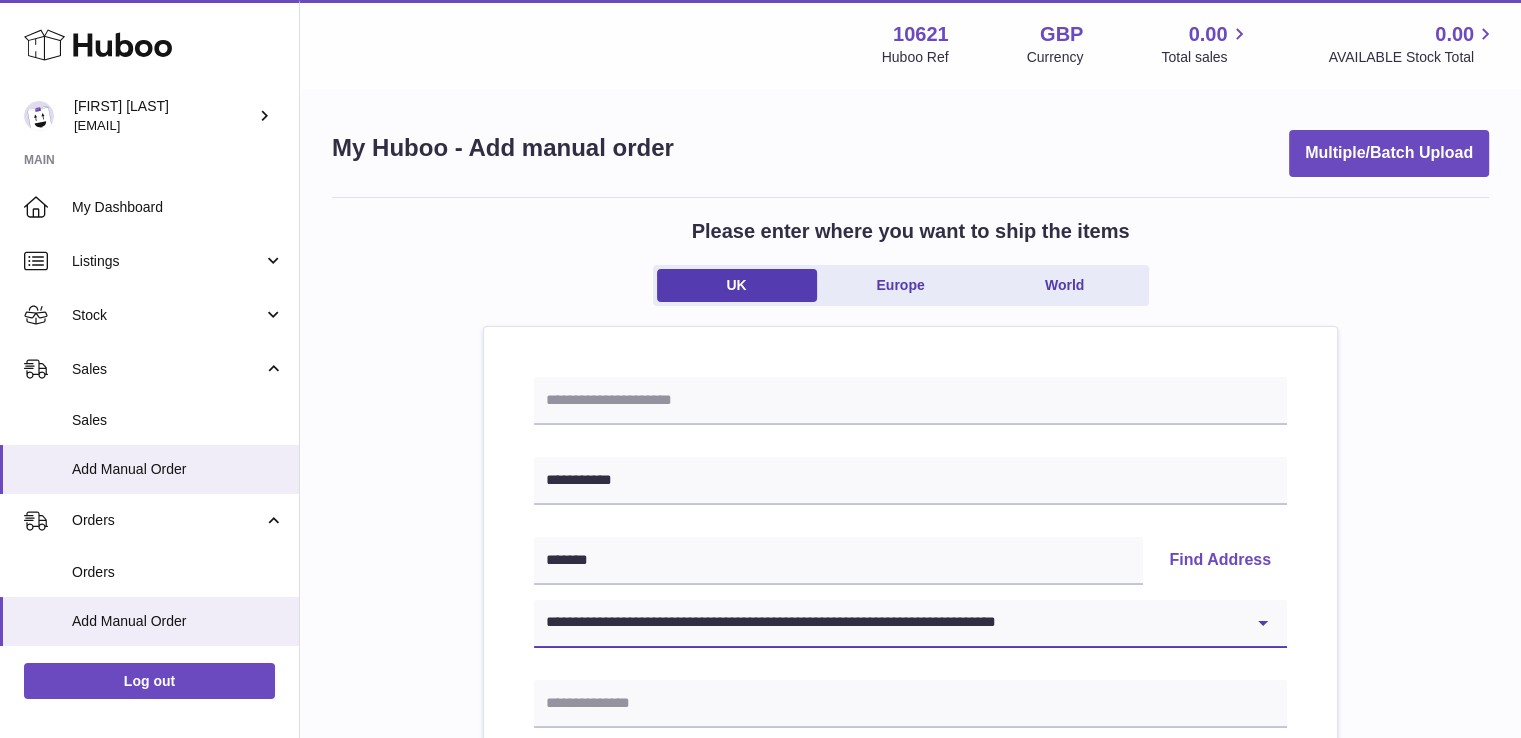 click on "**********" at bounding box center (910, 624) 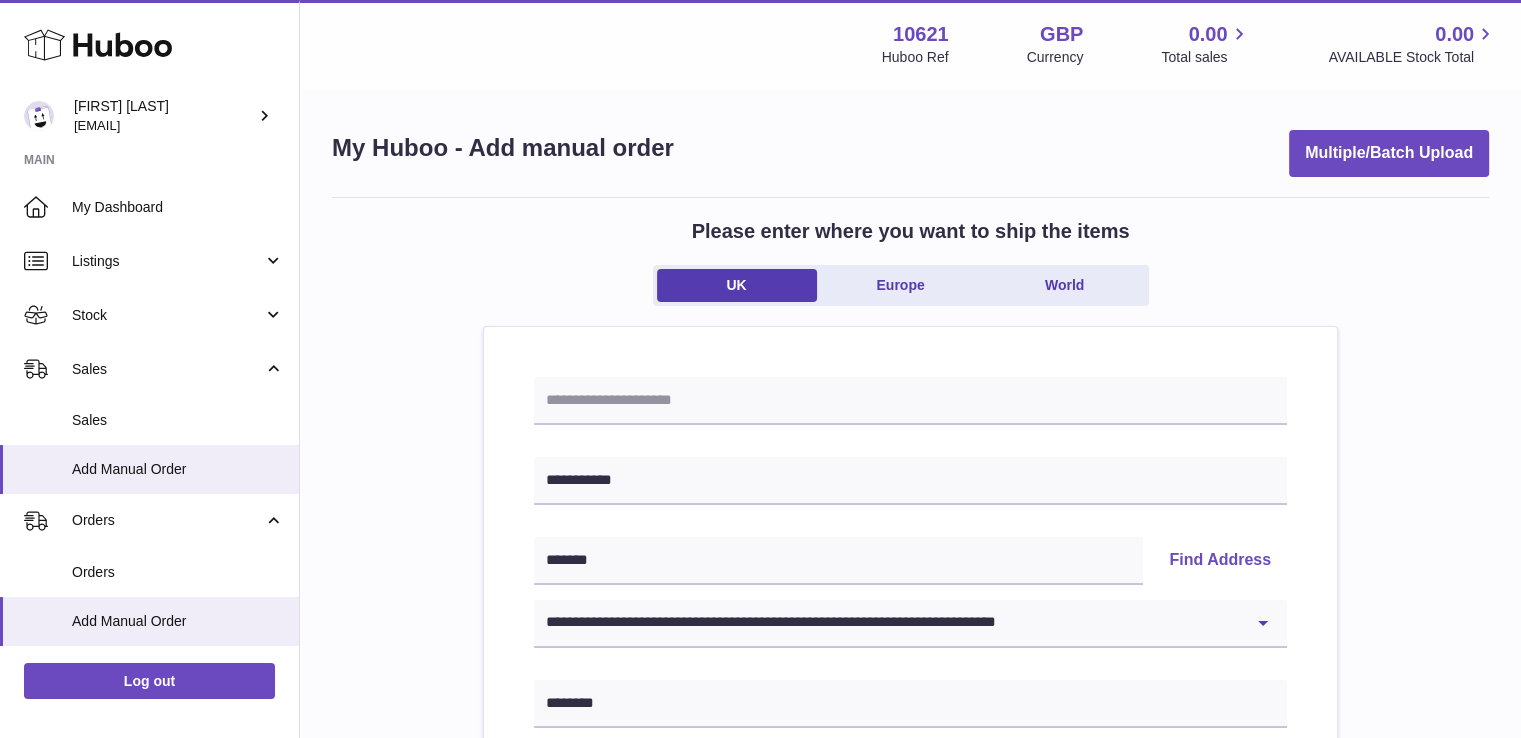click on "**********" at bounding box center [910, 925] 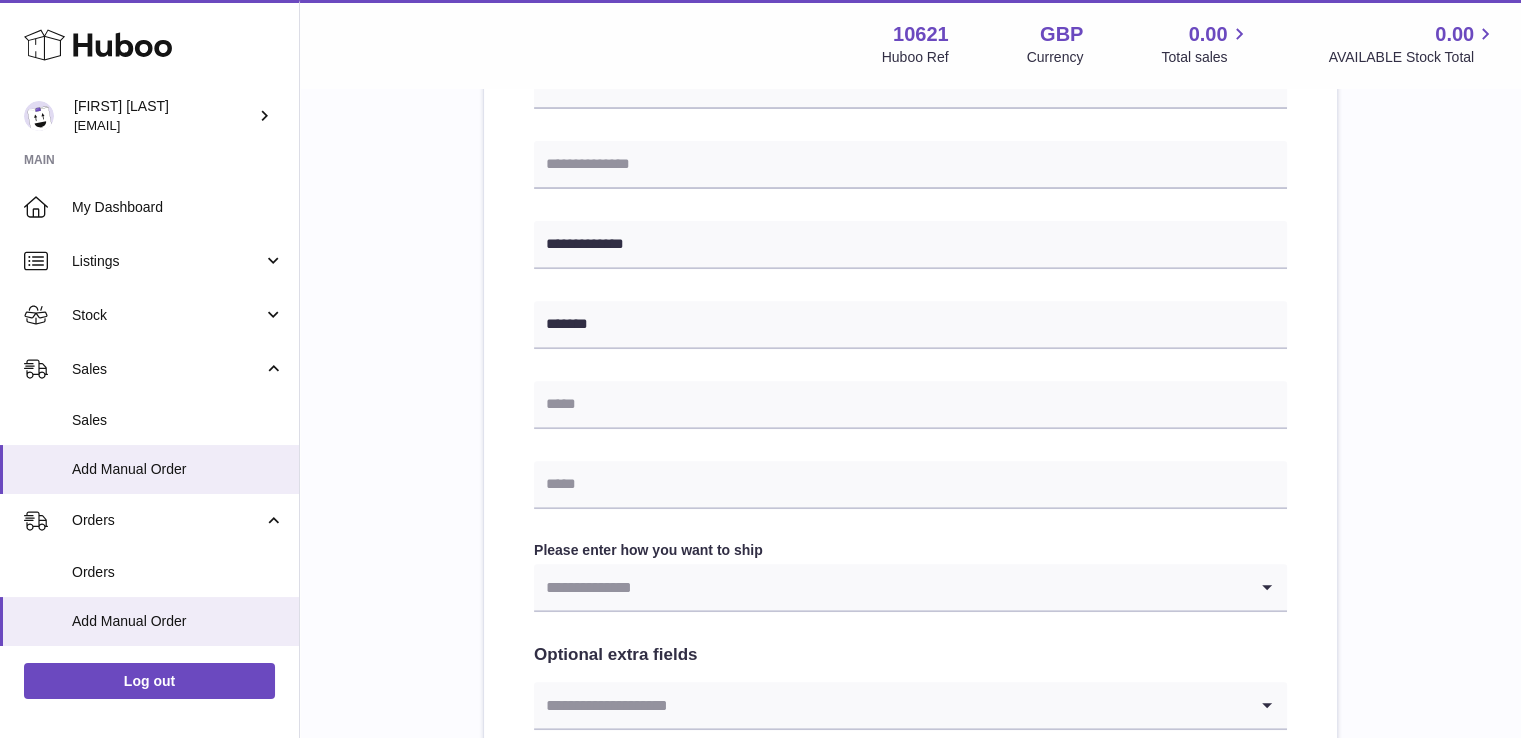 scroll, scrollTop: 703, scrollLeft: 0, axis: vertical 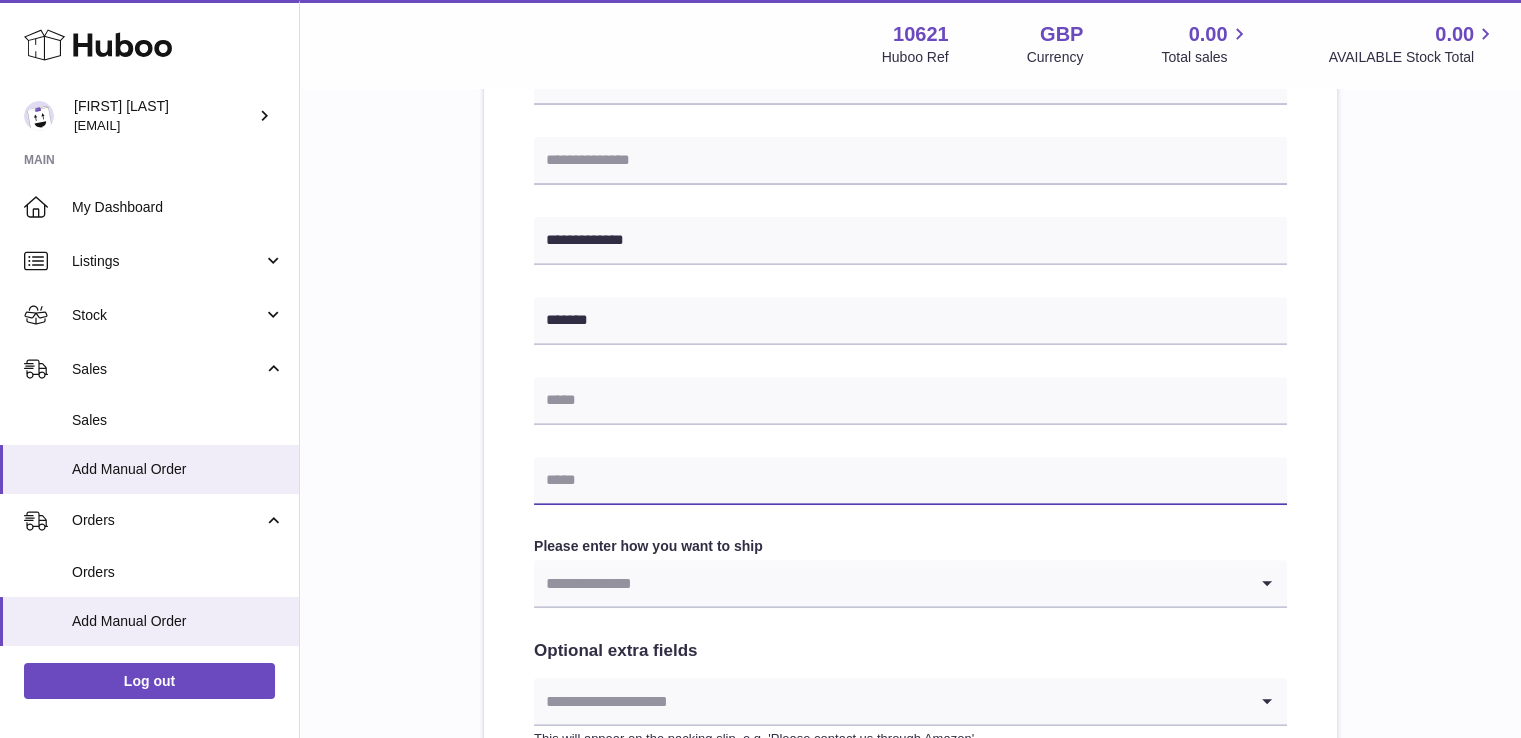 click at bounding box center (910, 481) 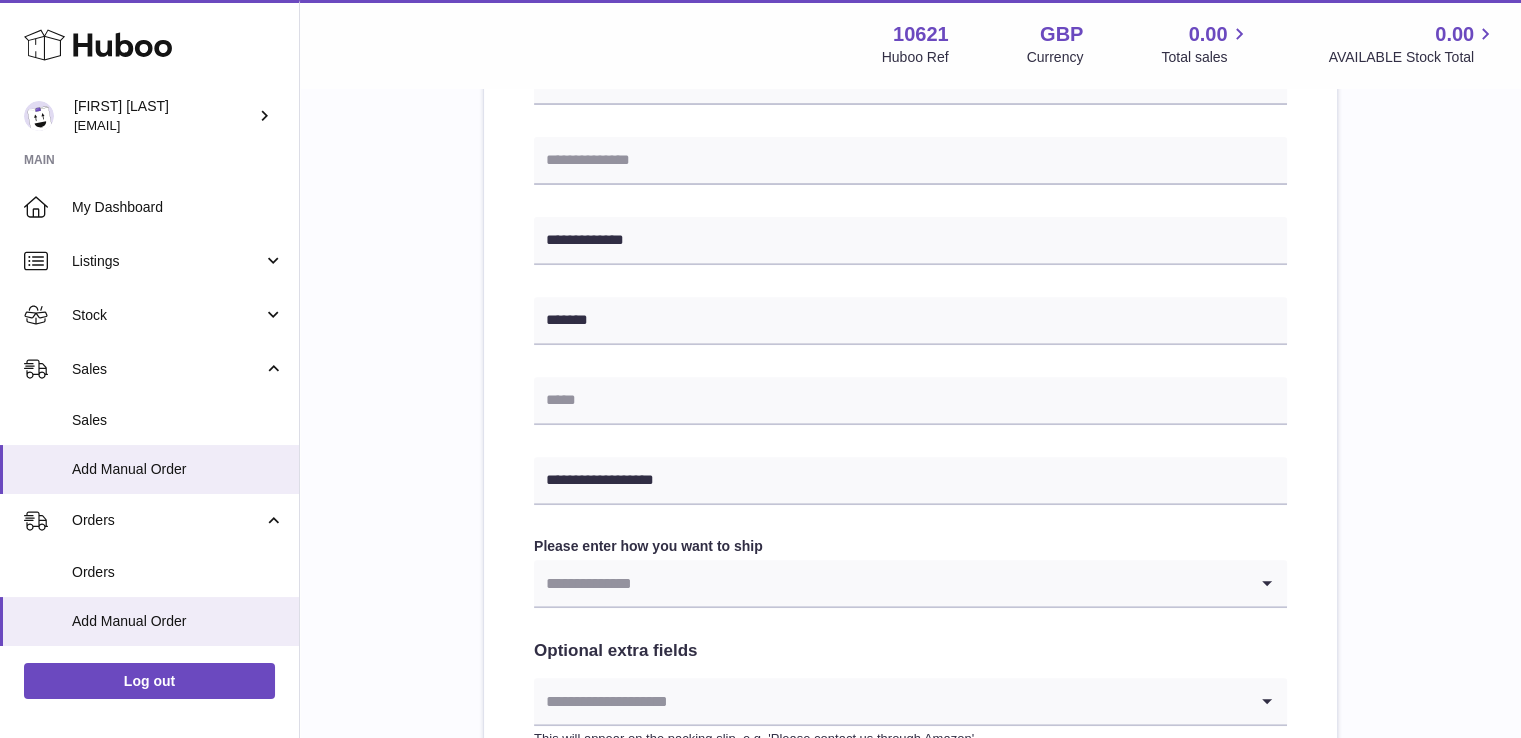 click at bounding box center [890, 583] 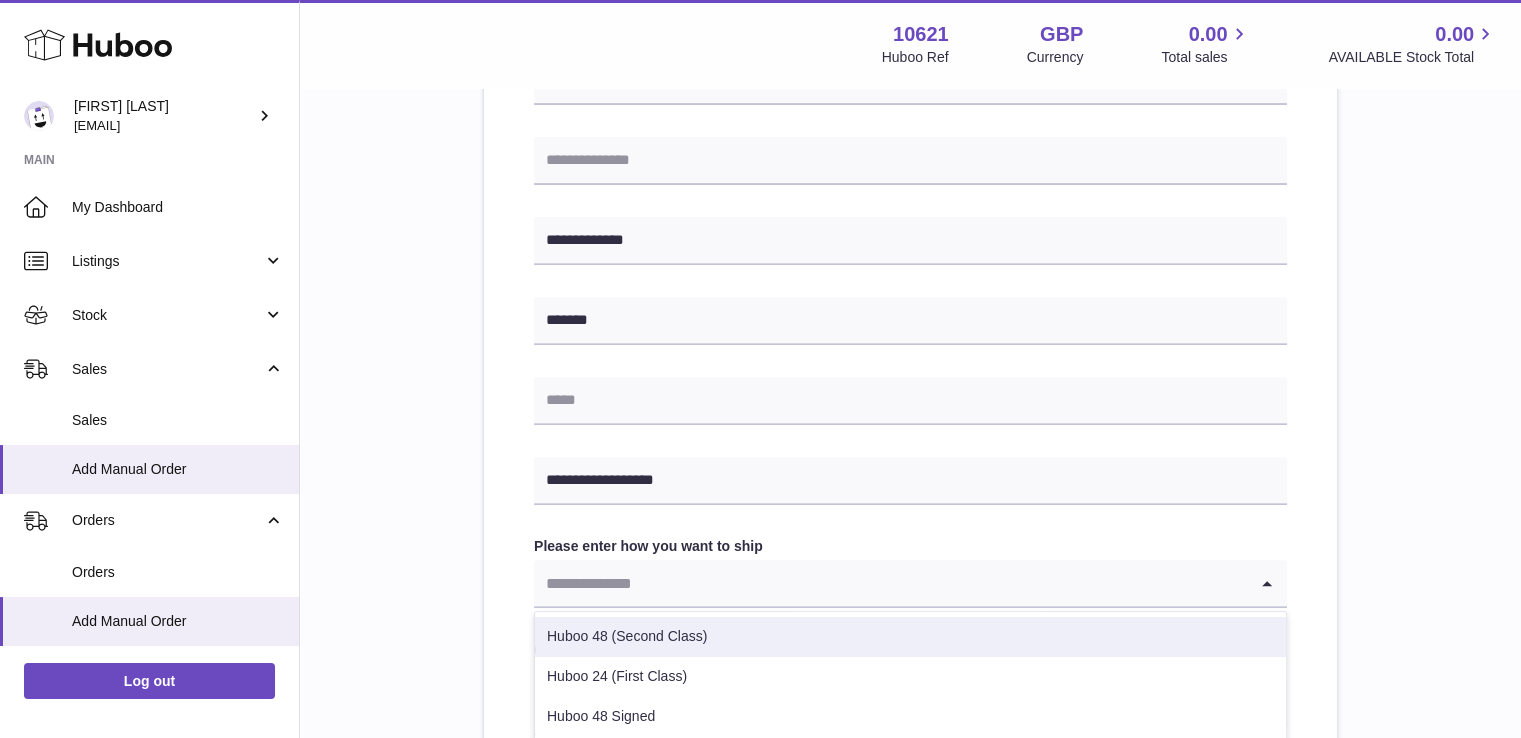 click on "Huboo 48 (Second Class)" at bounding box center (910, 637) 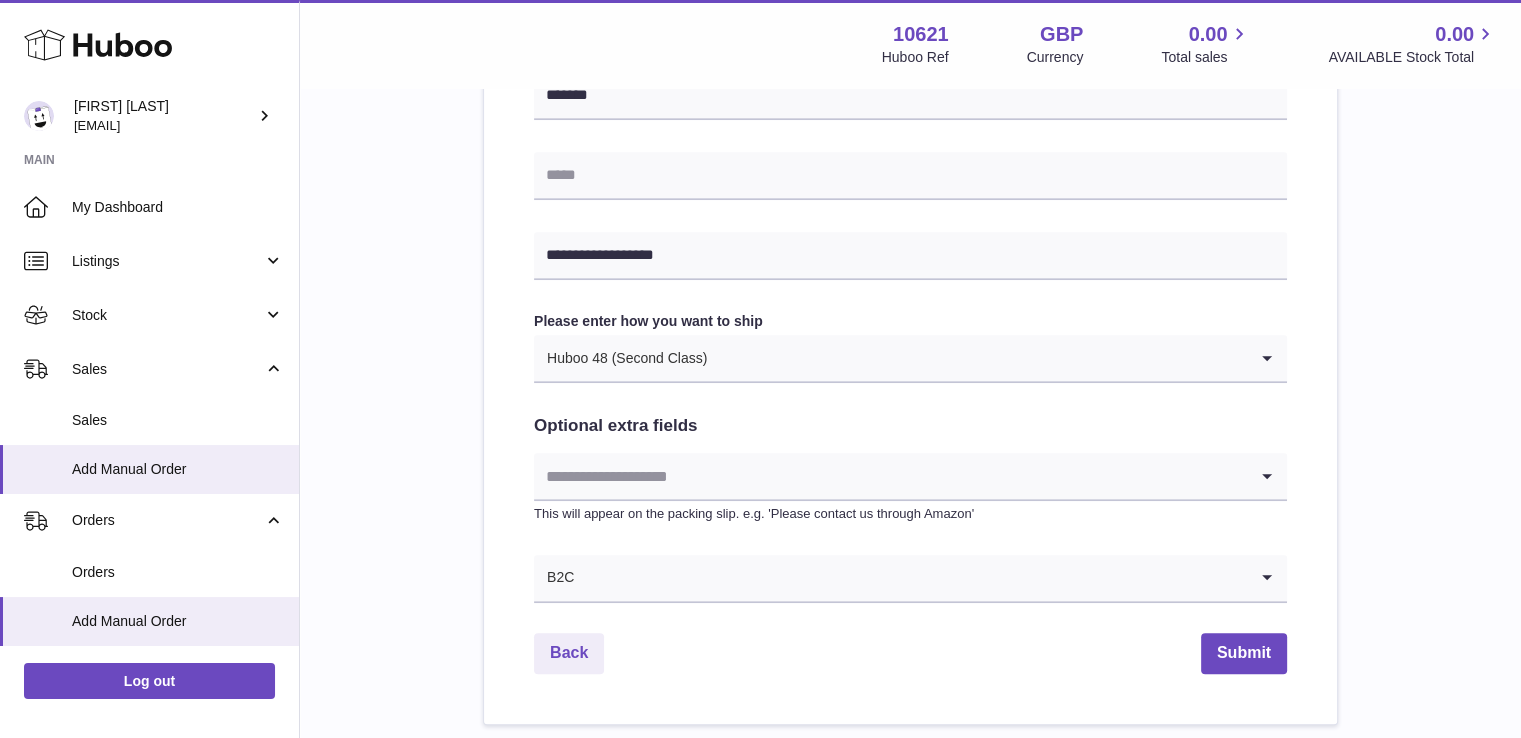 scroll, scrollTop: 939, scrollLeft: 0, axis: vertical 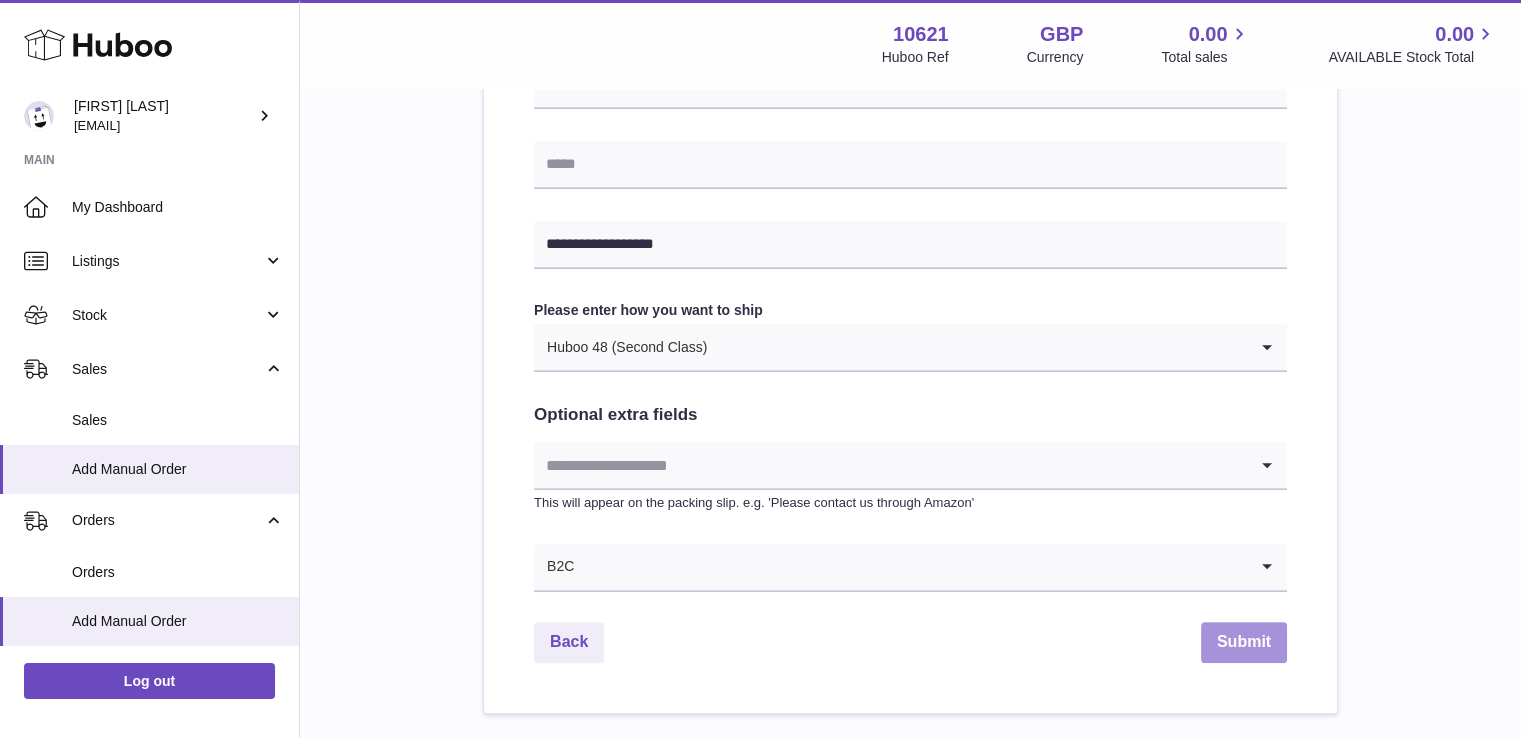 click on "Submit" at bounding box center (1244, 642) 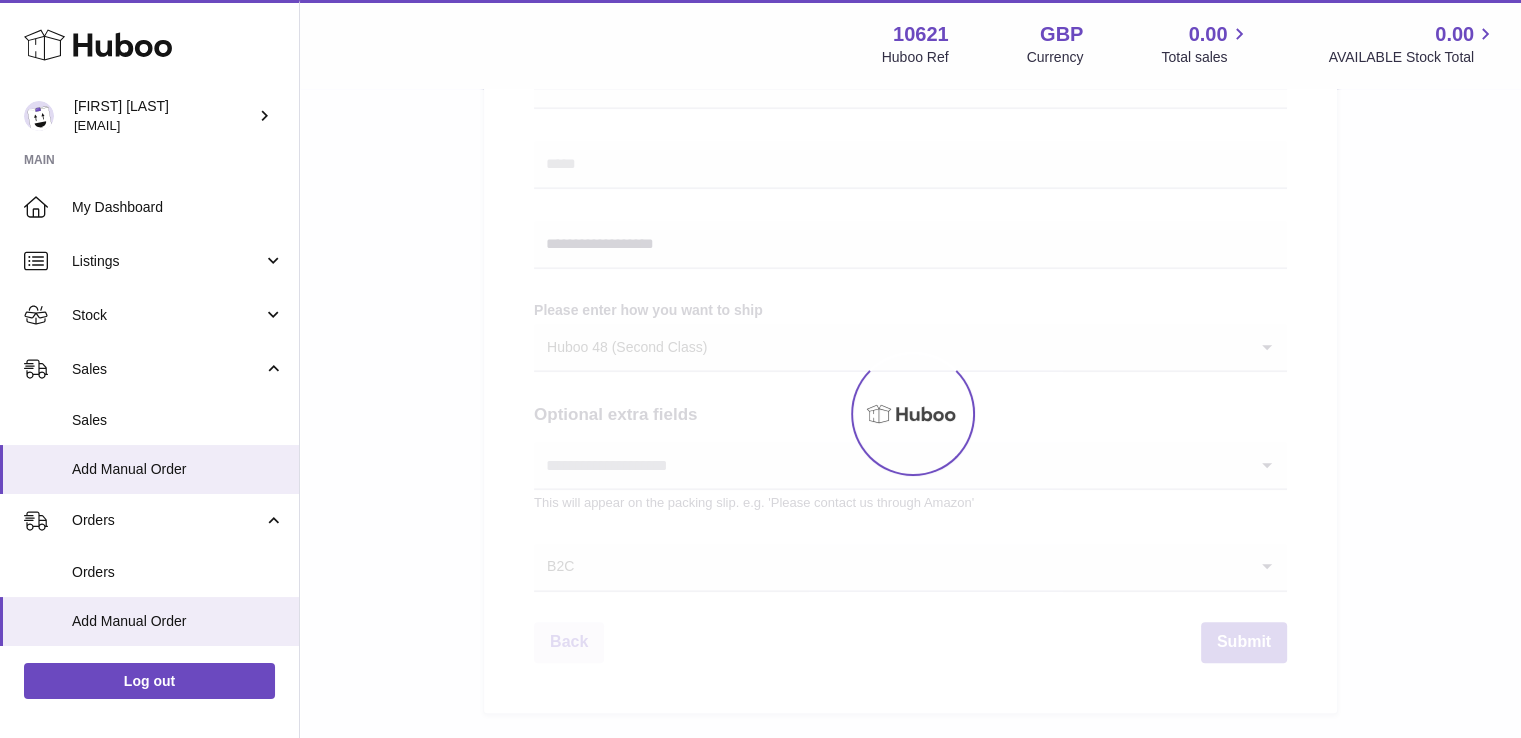 scroll, scrollTop: 0, scrollLeft: 0, axis: both 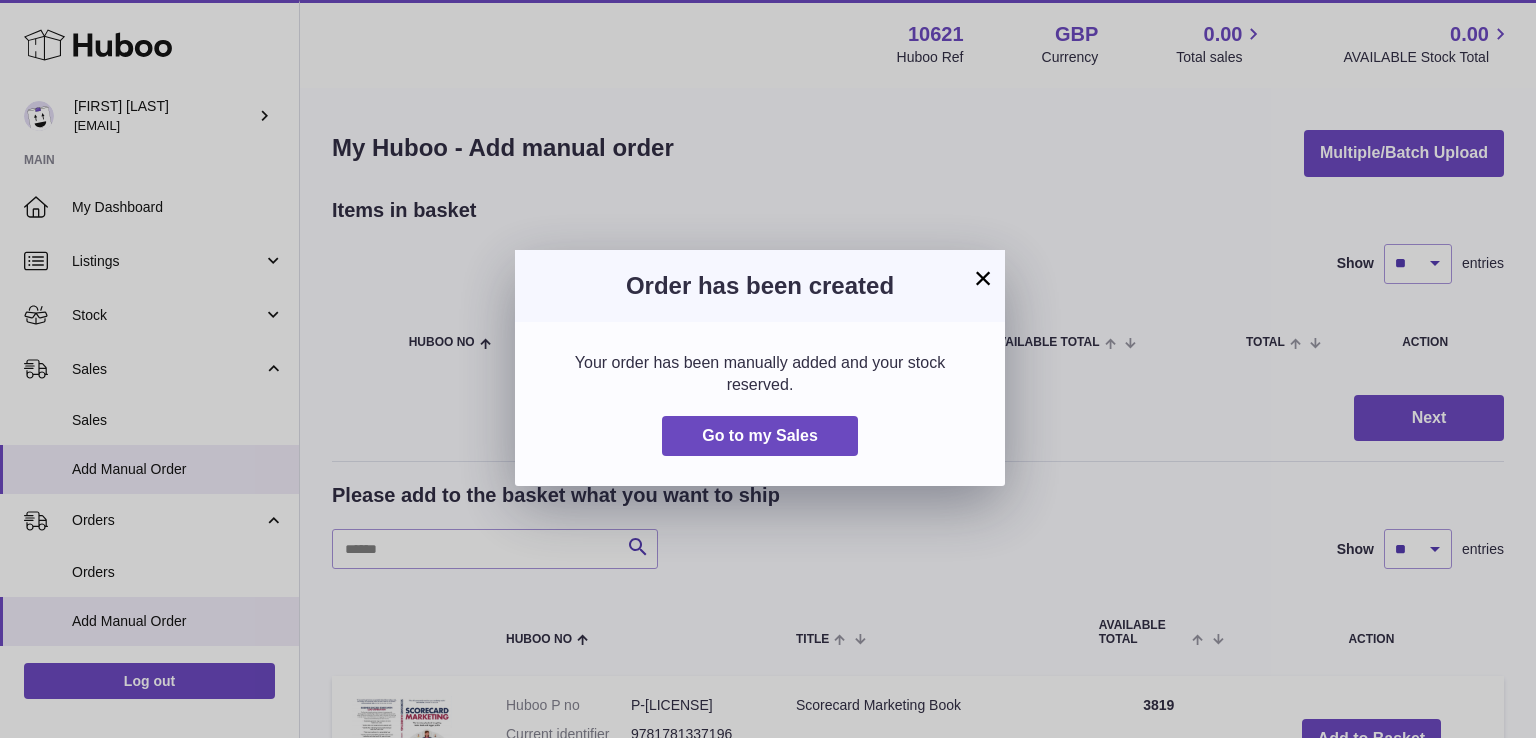 click on "×   Order has been created
Your order has been manually added and your stock reserved.
Go to my Sales" at bounding box center [768, 369] 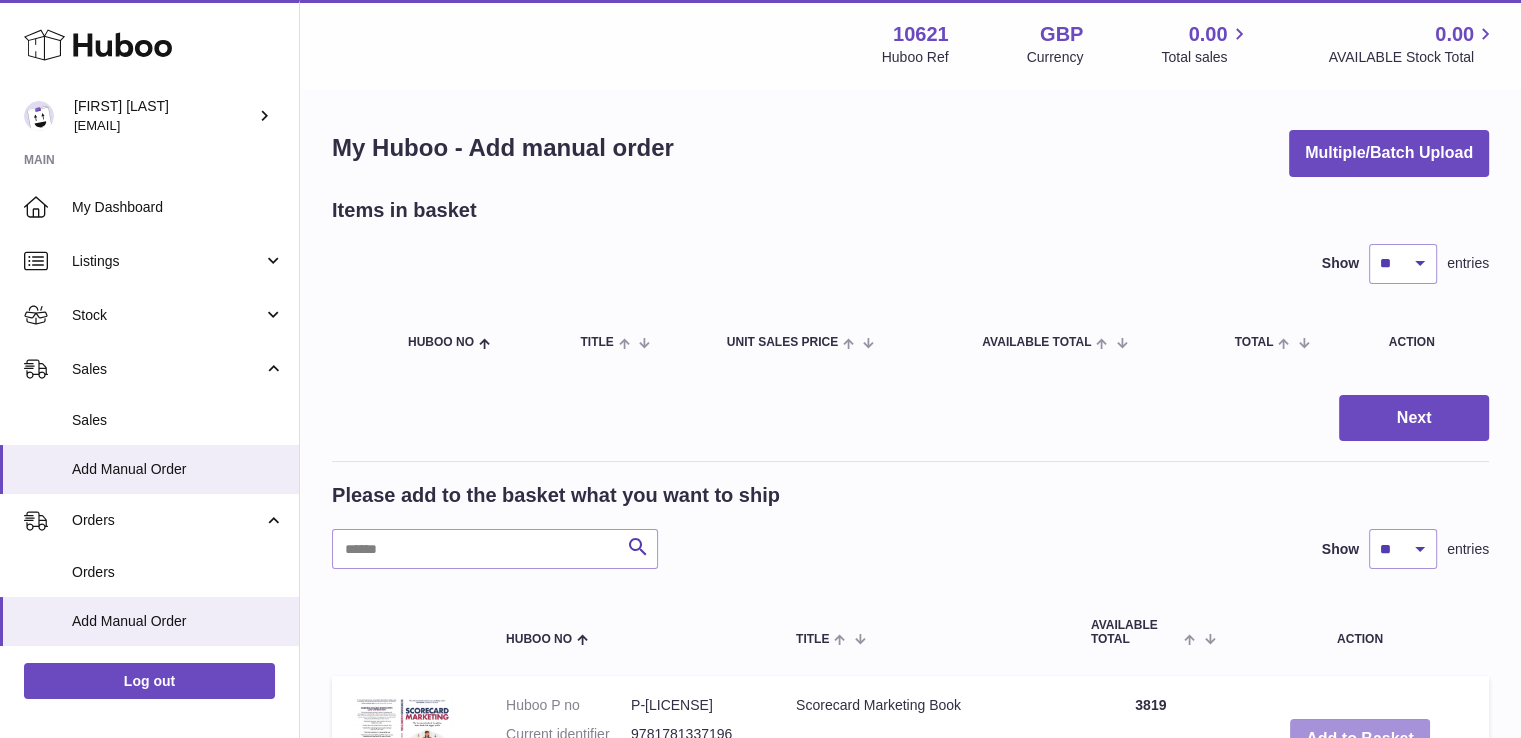 click on "Add to Basket" at bounding box center (1360, 739) 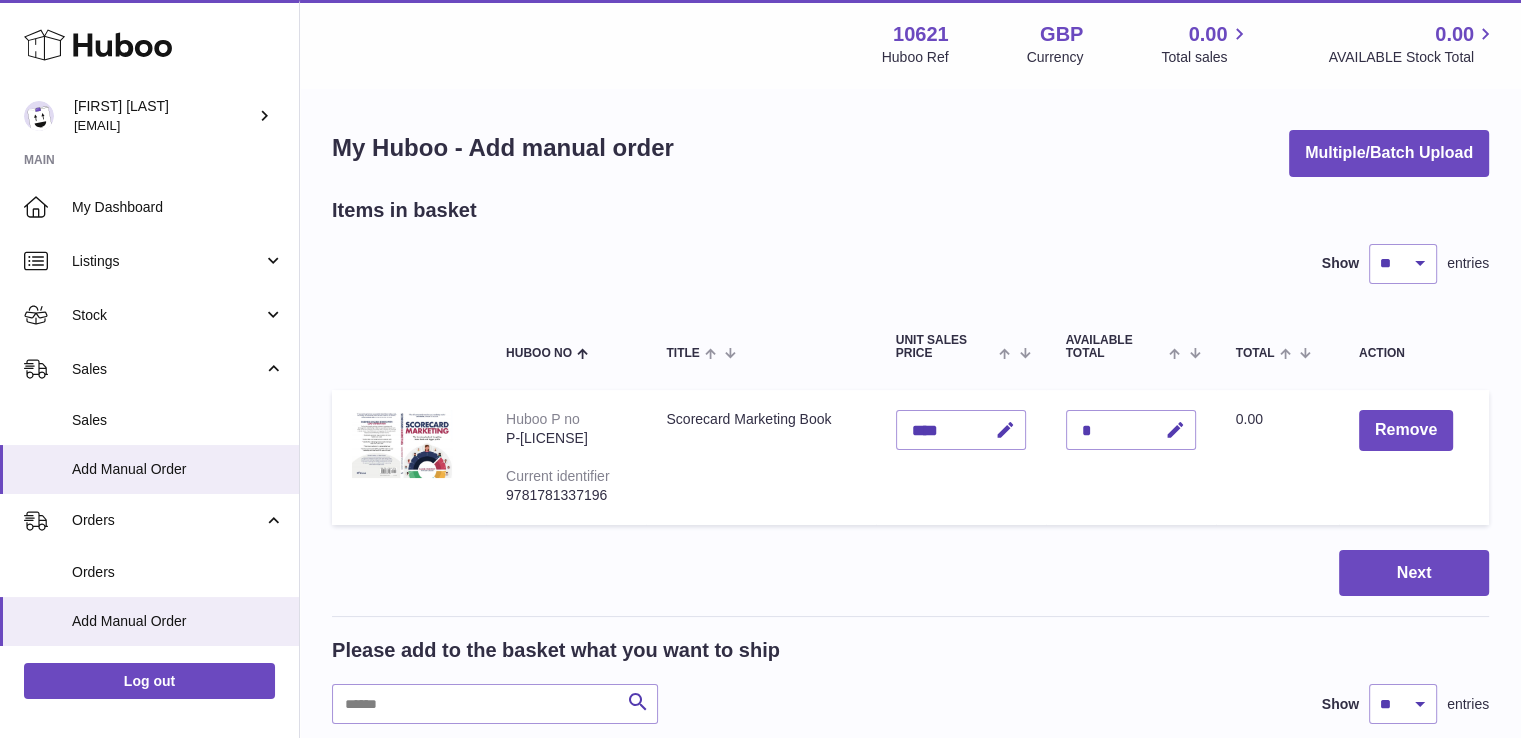 click on "Items in basket
Show
** ** ** ***
entries
Huboo no       Title       Unit Sales Price       AVAILABLE Total       Total
Action
Huboo P no   P-485663   Current identifier   9781781337196
Scorecard Marketing Book
Unit Sales Price
****
Quantity
*
Total   0.00
Remove
Next
Please add to the basket what you want to ship       Search
Show
** ** ** ***
entries
Huboo no       Title
AVAILABLE Total
Action
Huboo P no   P-485663   Current identifier   9781781337196     Client SKU   9781781337196
Scorecard Marketing Book
Quantity 3818" at bounding box center (910, 605) 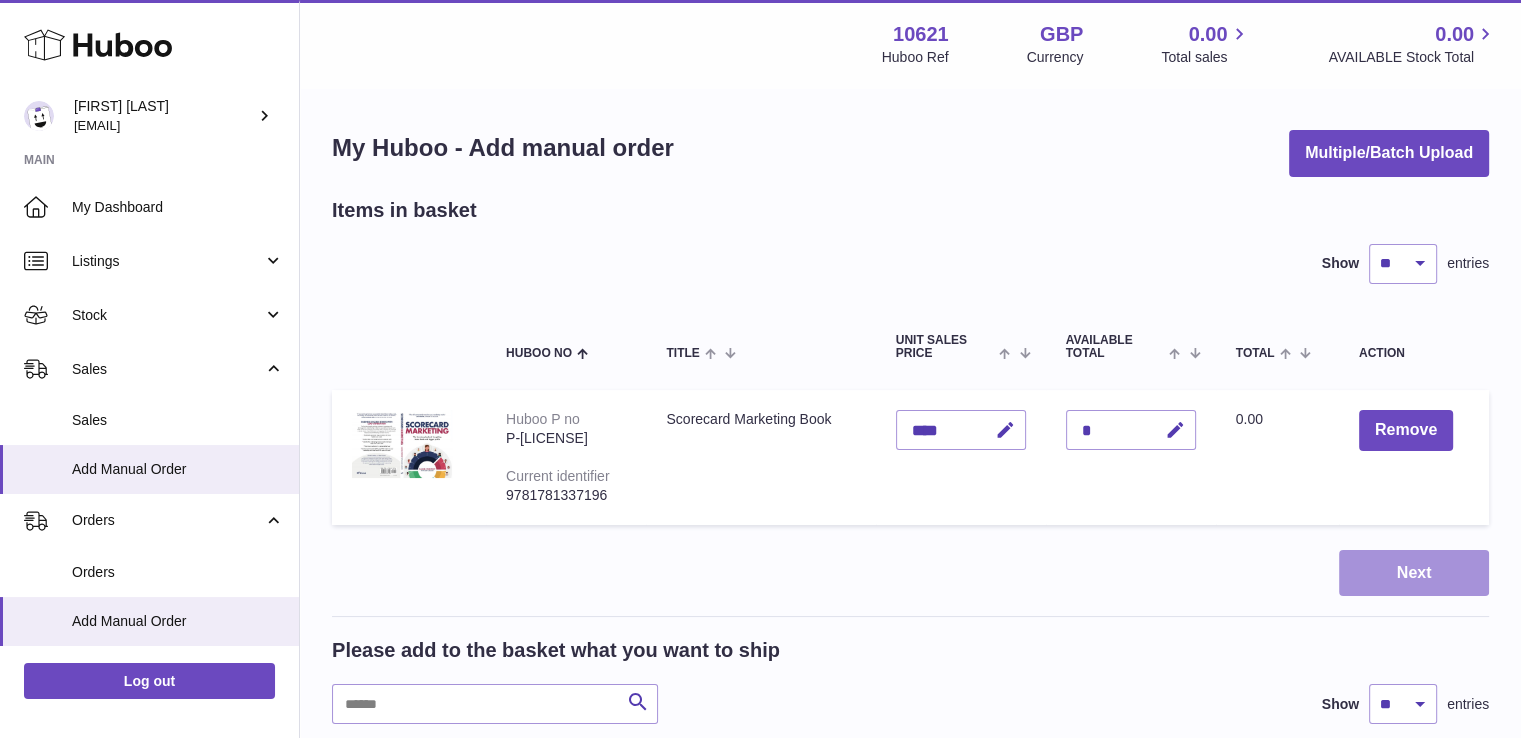 click on "Next" at bounding box center (1414, 573) 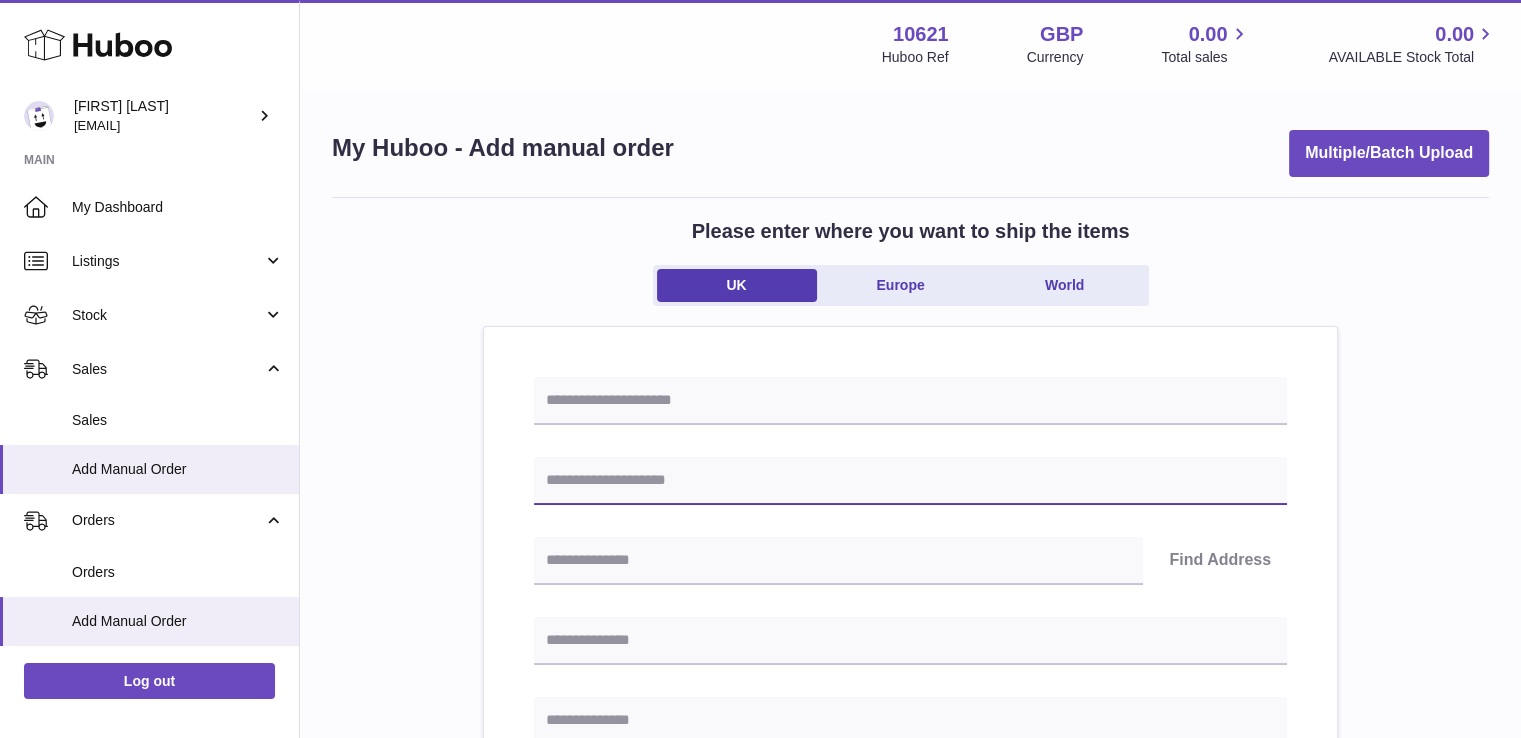 click at bounding box center (910, 481) 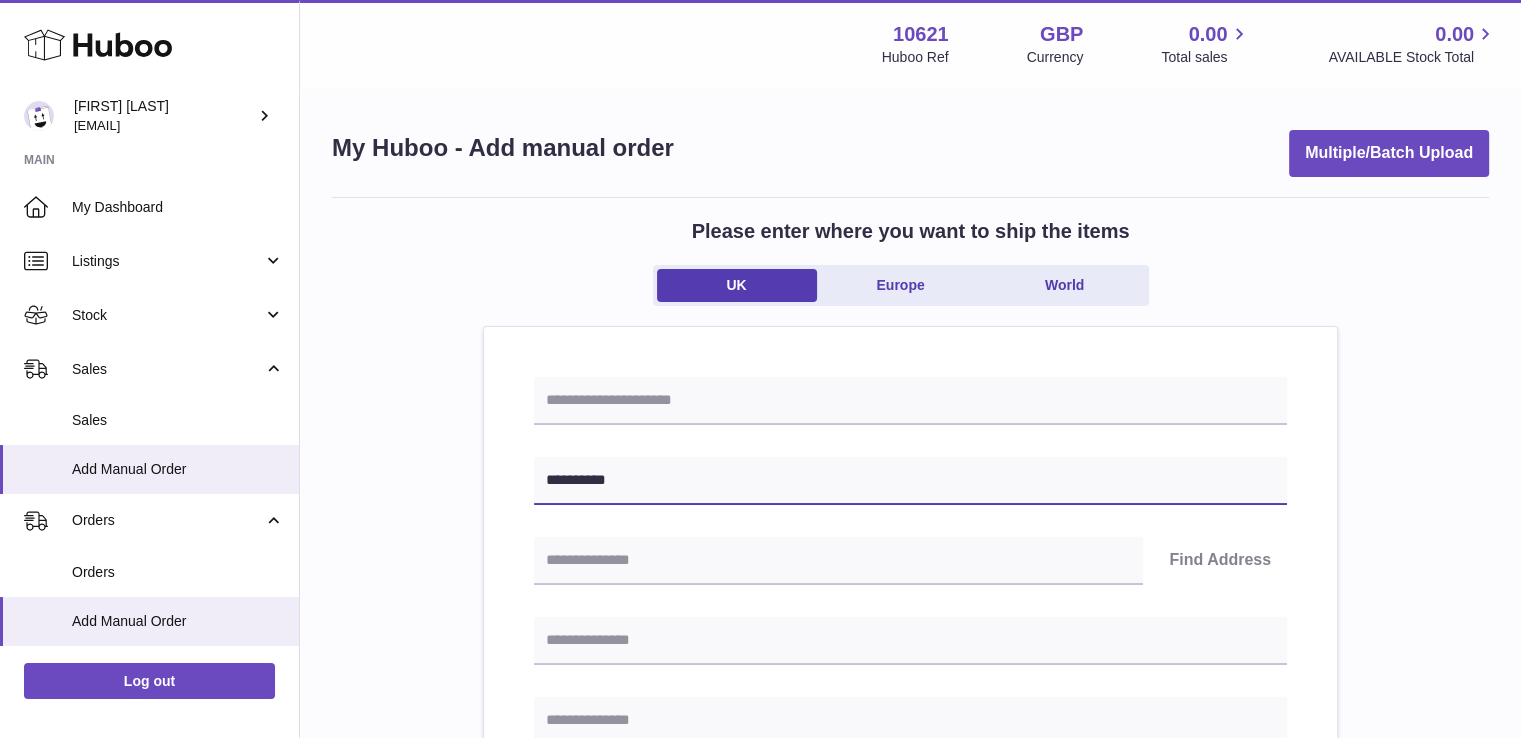 type on "**********" 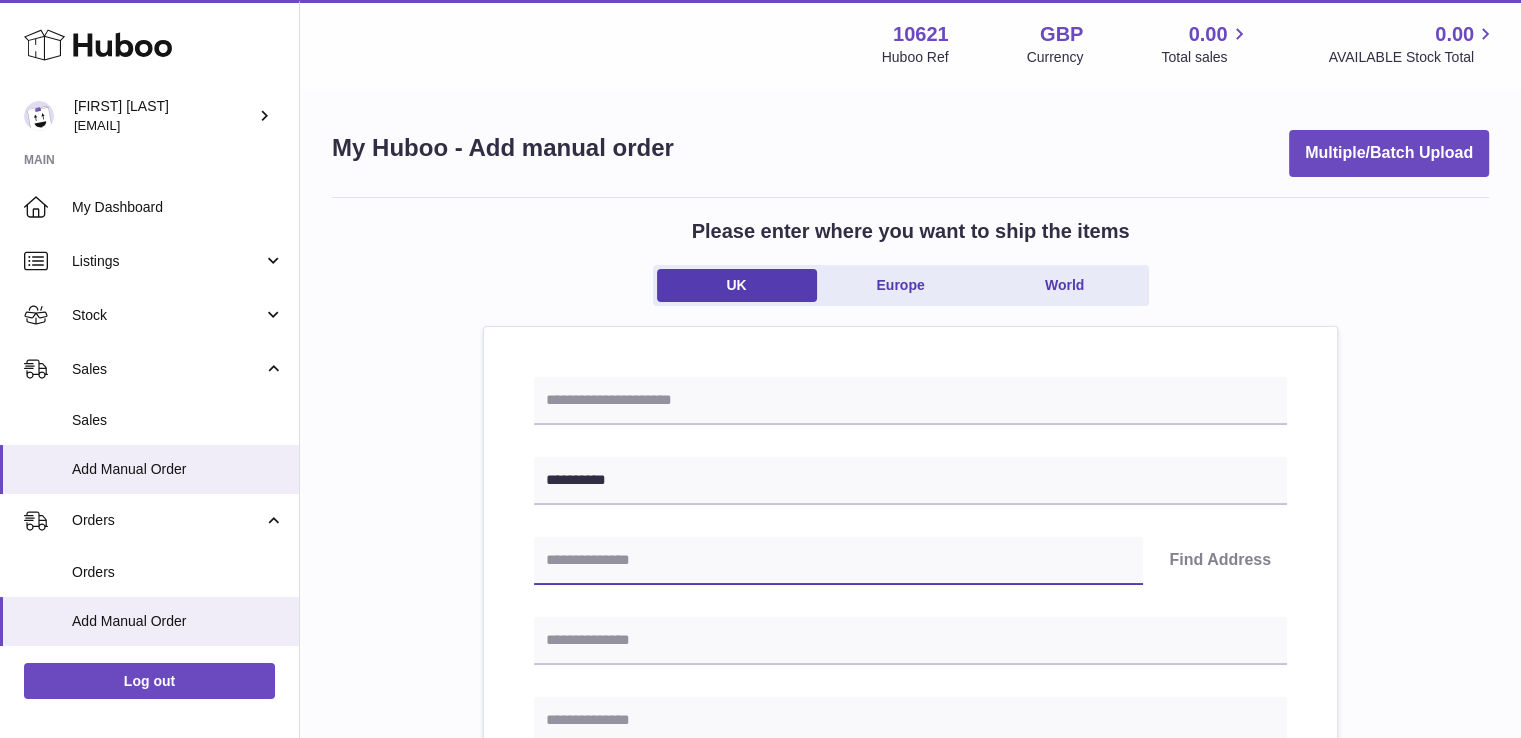 paste on "*******" 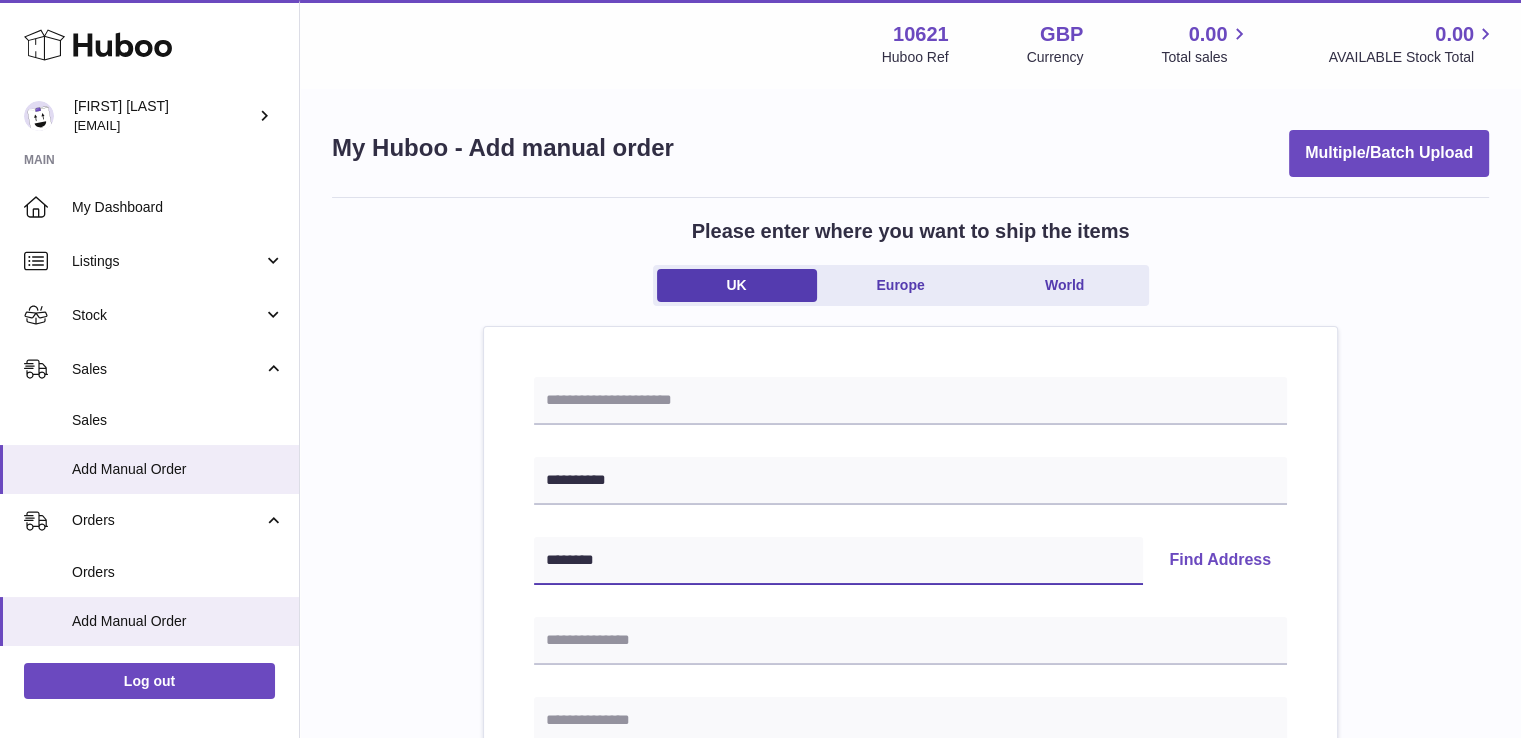 type on "********" 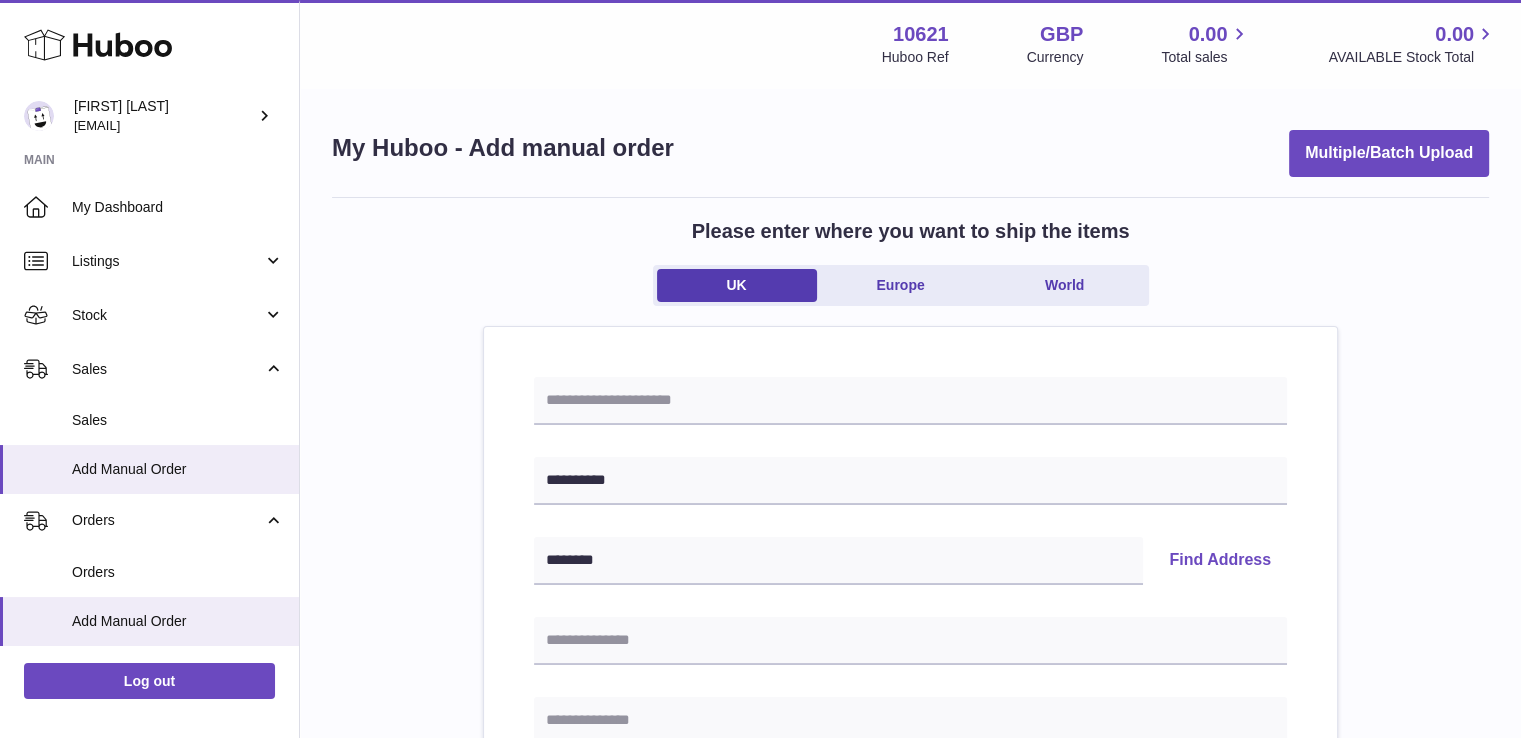 type 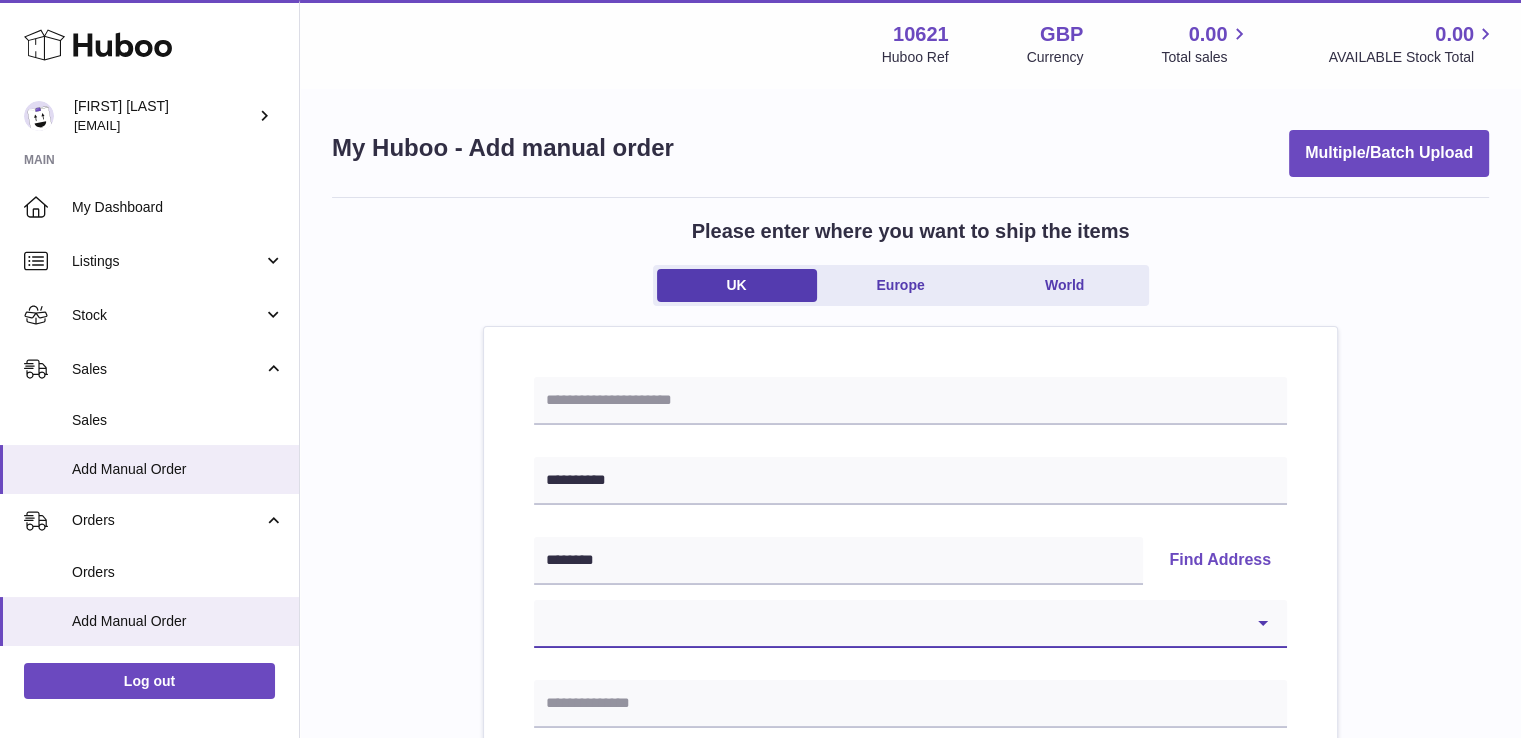 click on "**********" at bounding box center (910, 624) 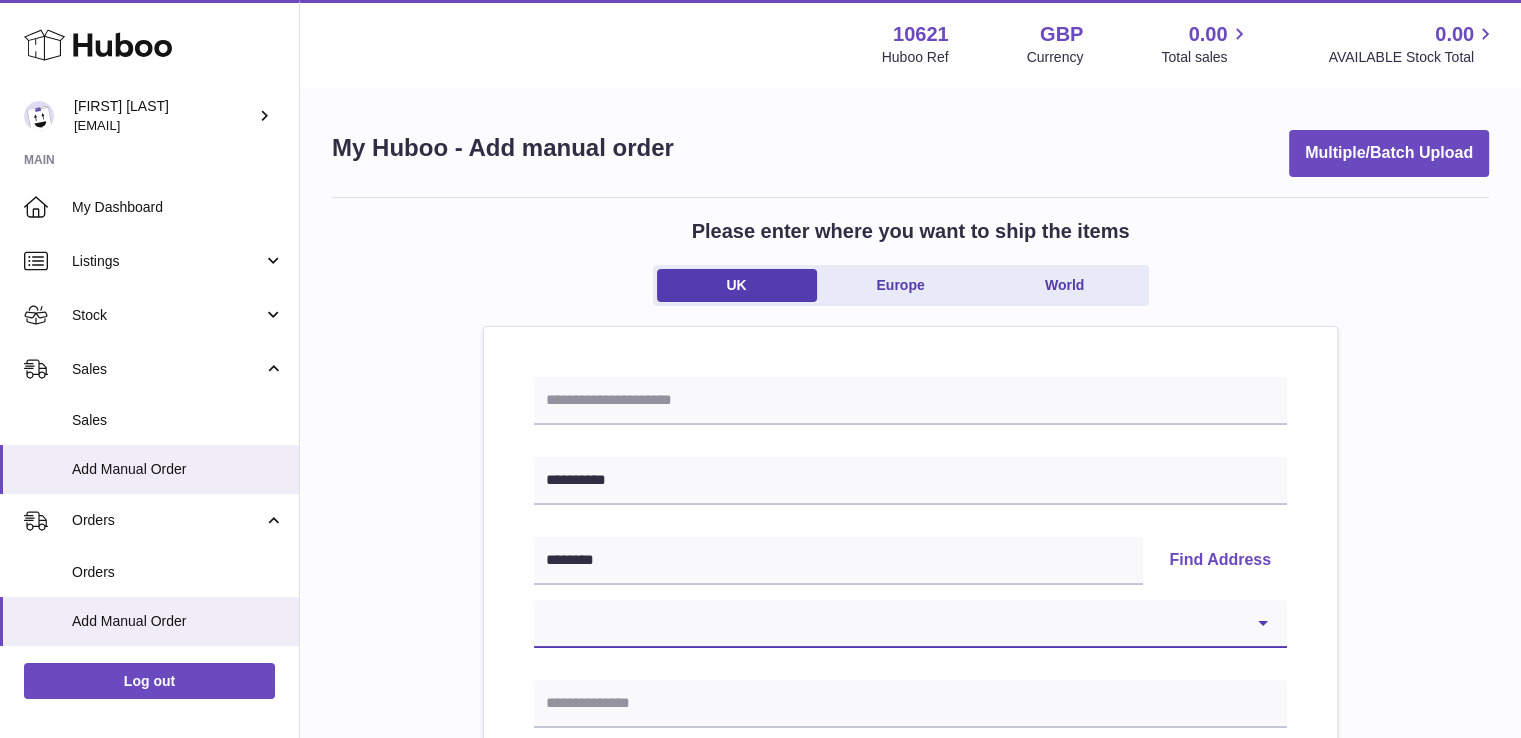 select on "**" 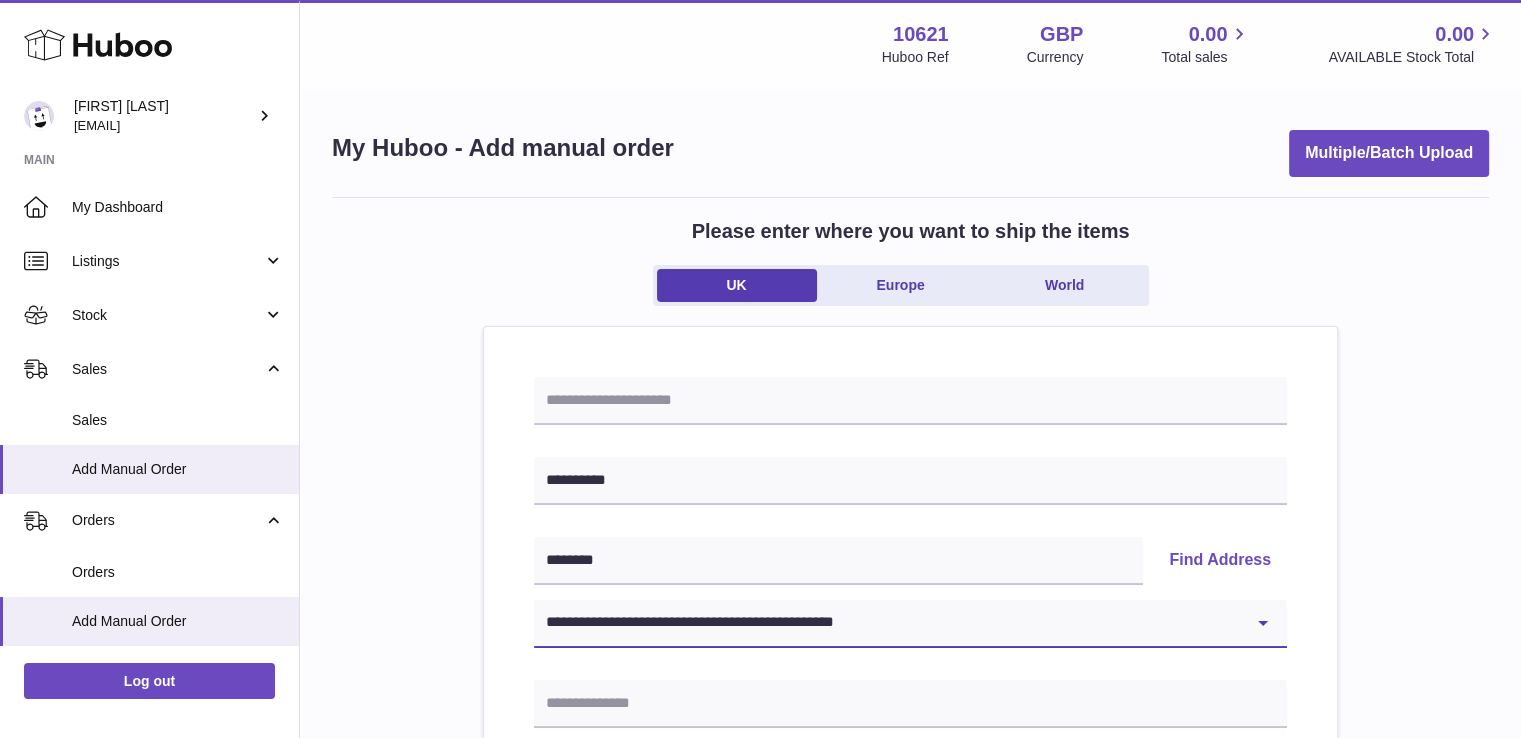 click on "**********" at bounding box center [910, 624] 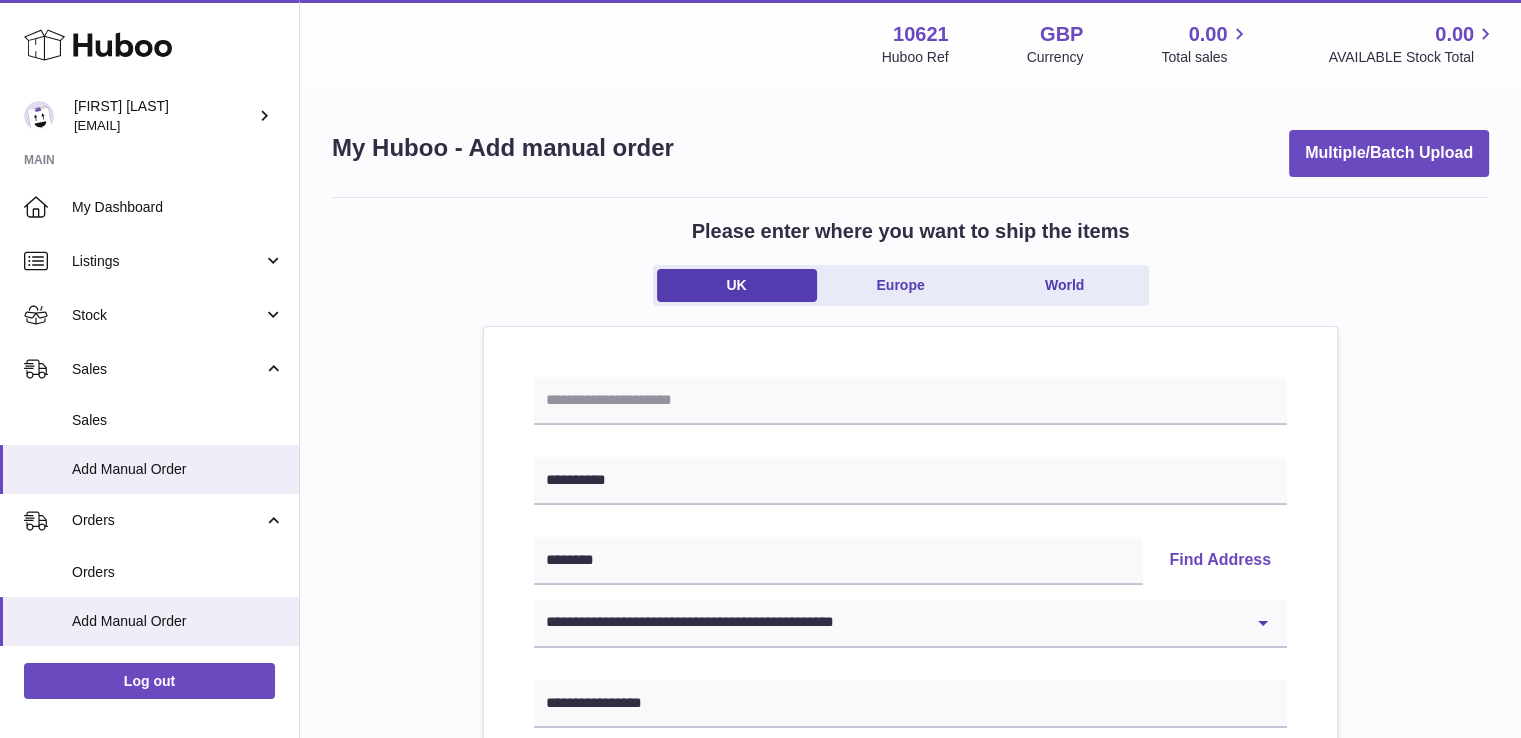 click on "**********" at bounding box center (910, 925) 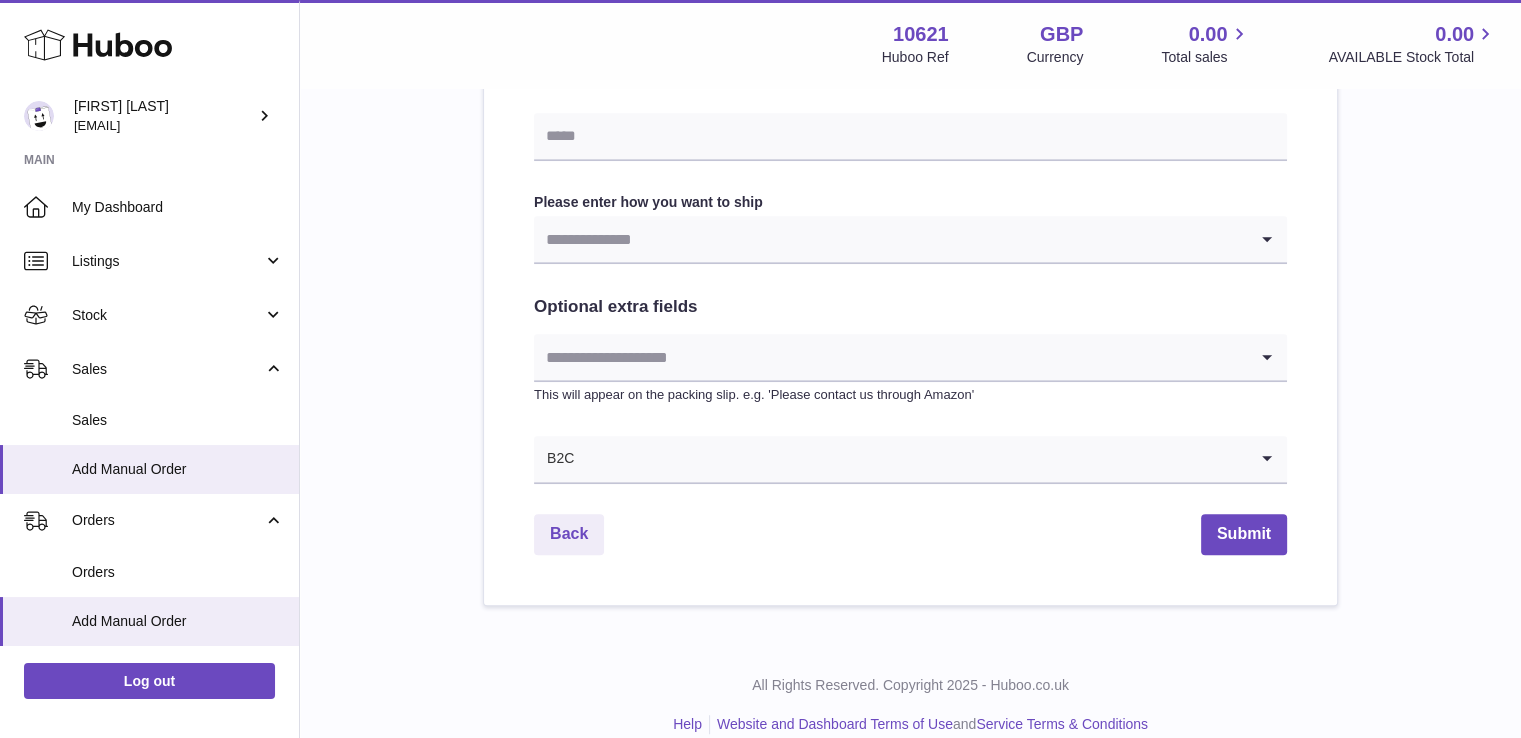 scroll, scrollTop: 1072, scrollLeft: 0, axis: vertical 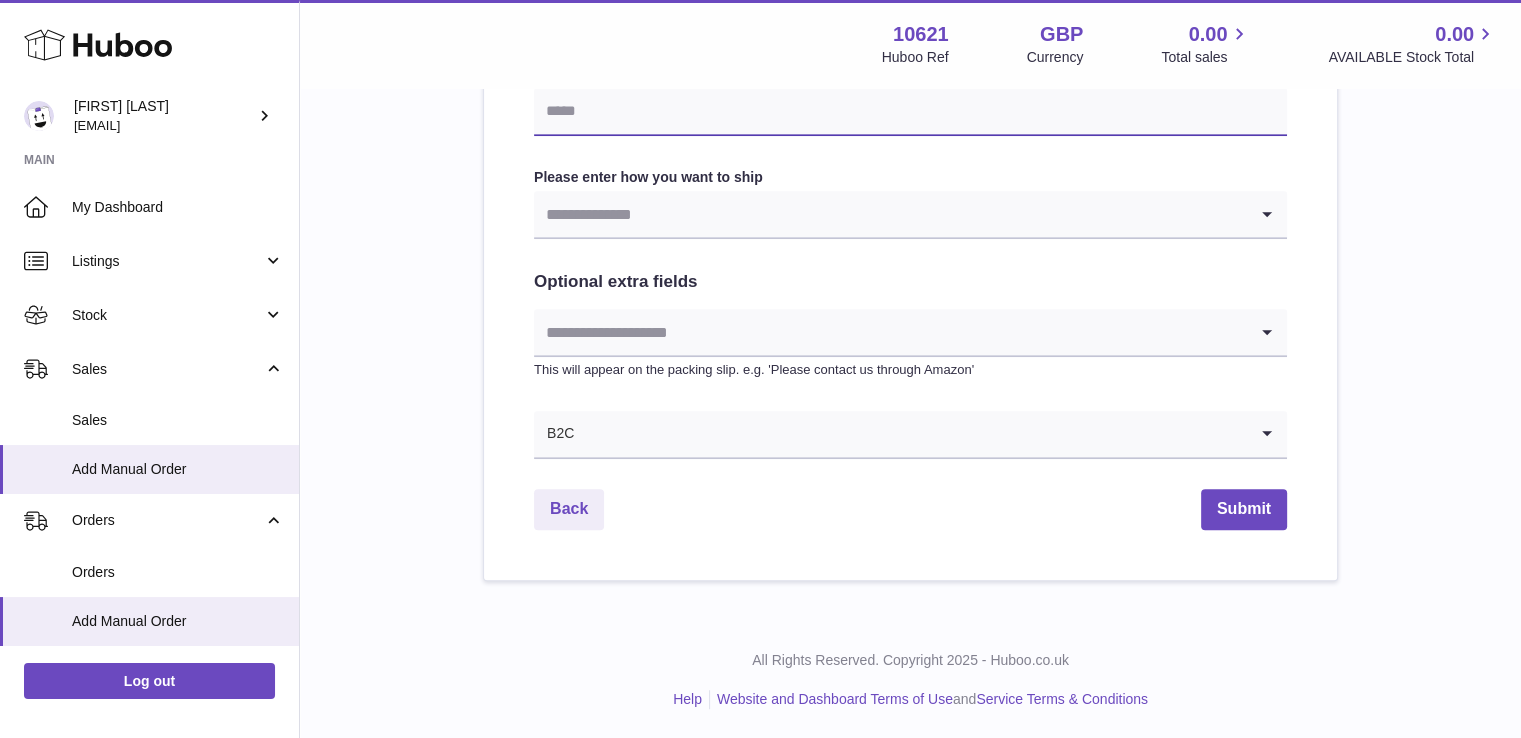 drag, startPoint x: 592, startPoint y: 109, endPoint x: 626, endPoint y: 131, distance: 40.496914 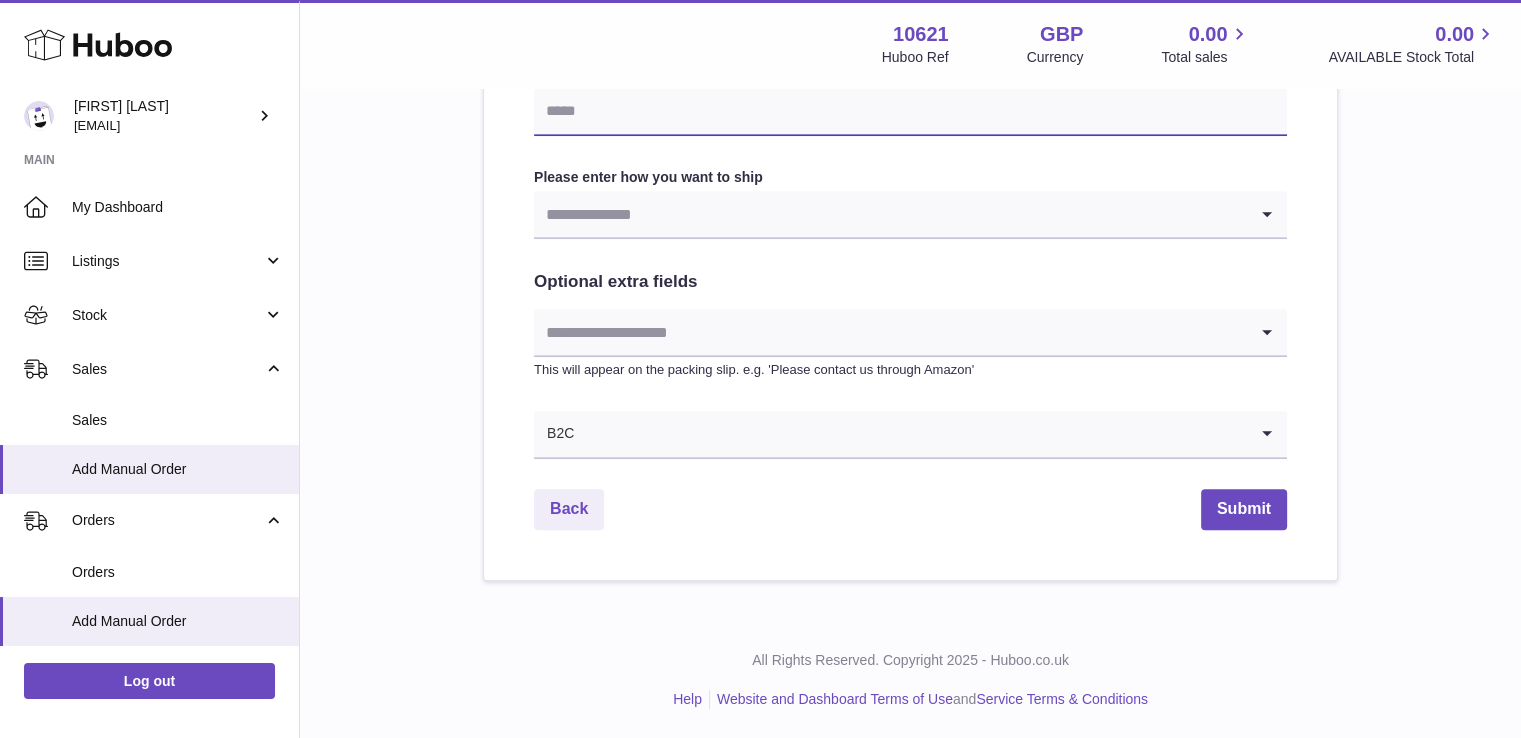 click at bounding box center [910, 112] 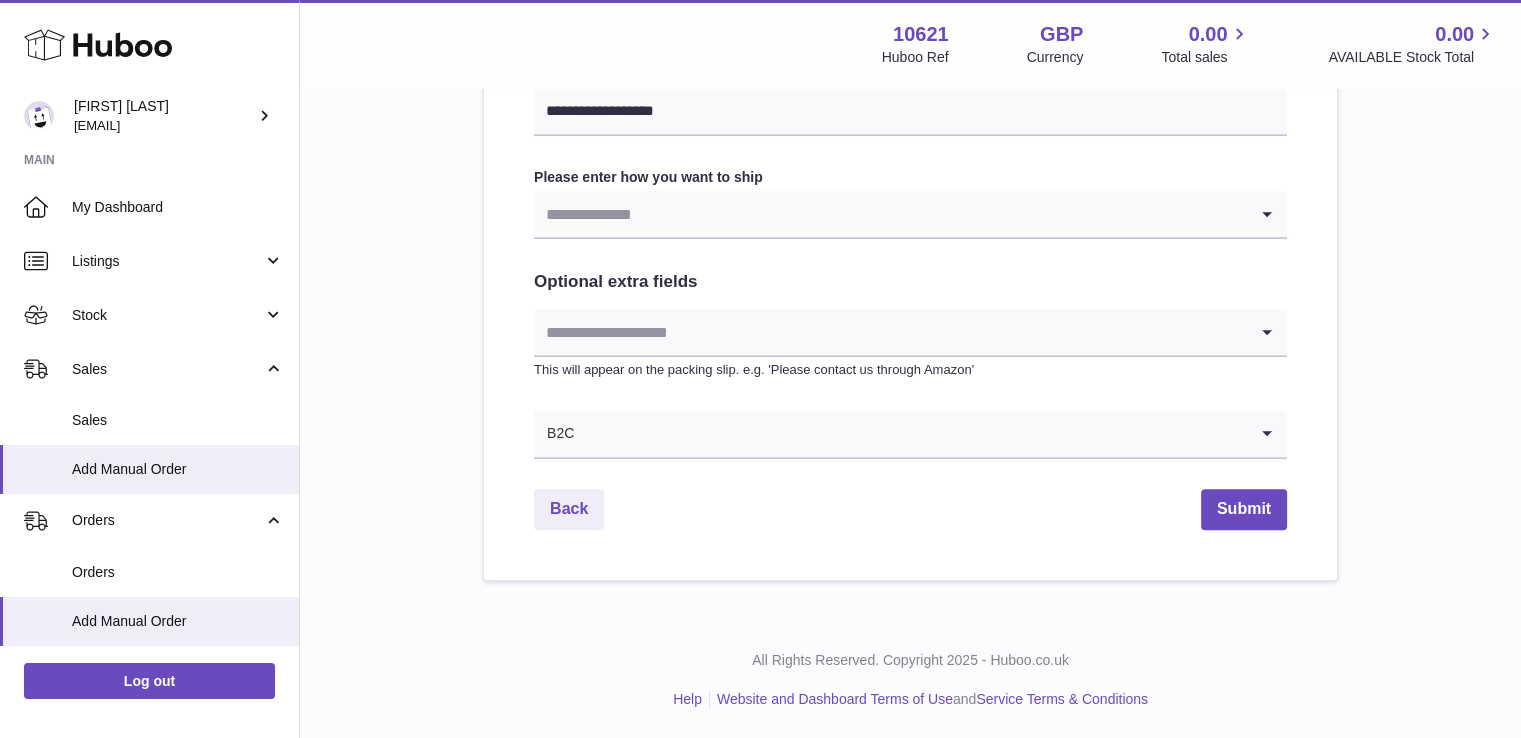 click at bounding box center (890, 214) 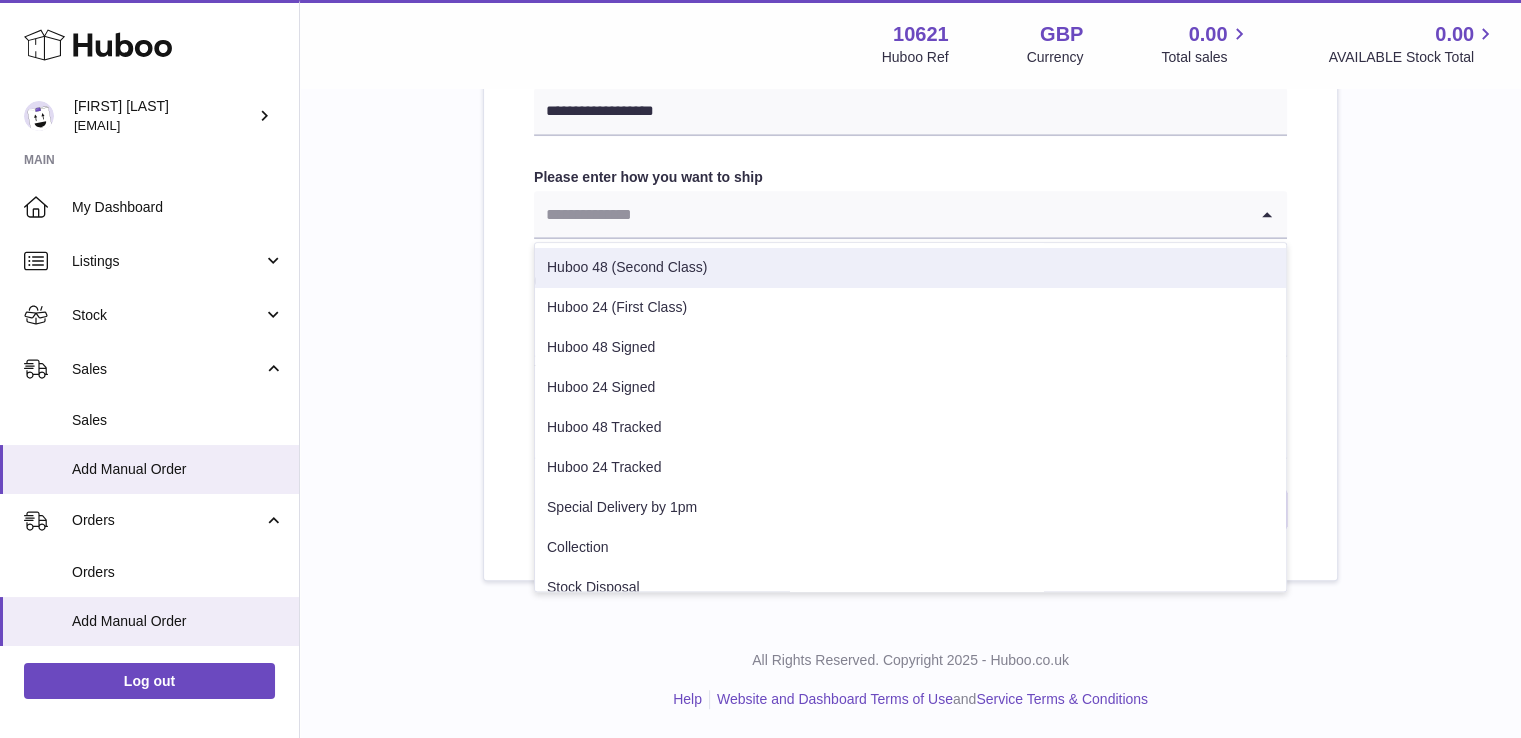 click on "Huboo 48 (Second Class)" at bounding box center (910, 268) 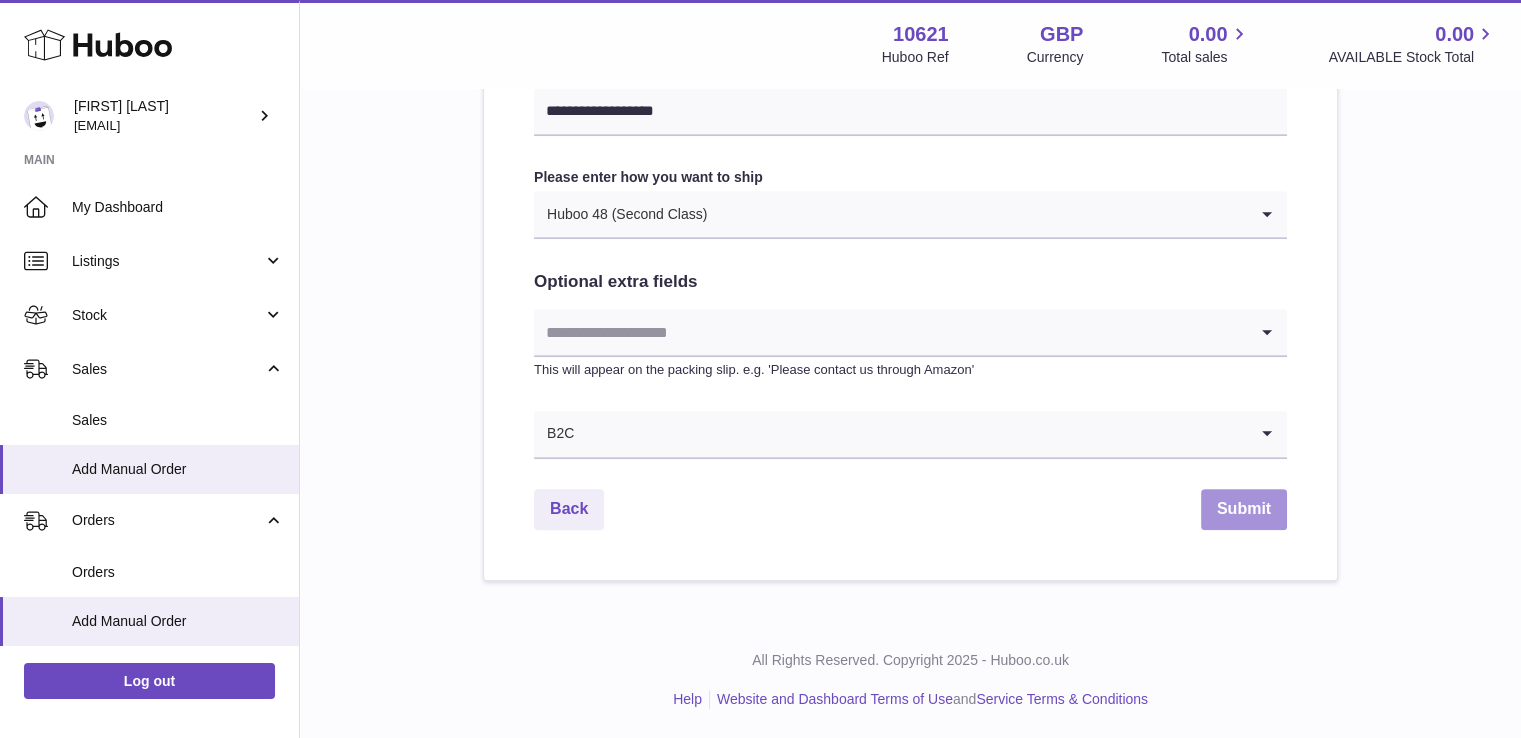 click on "Submit" at bounding box center (1244, 509) 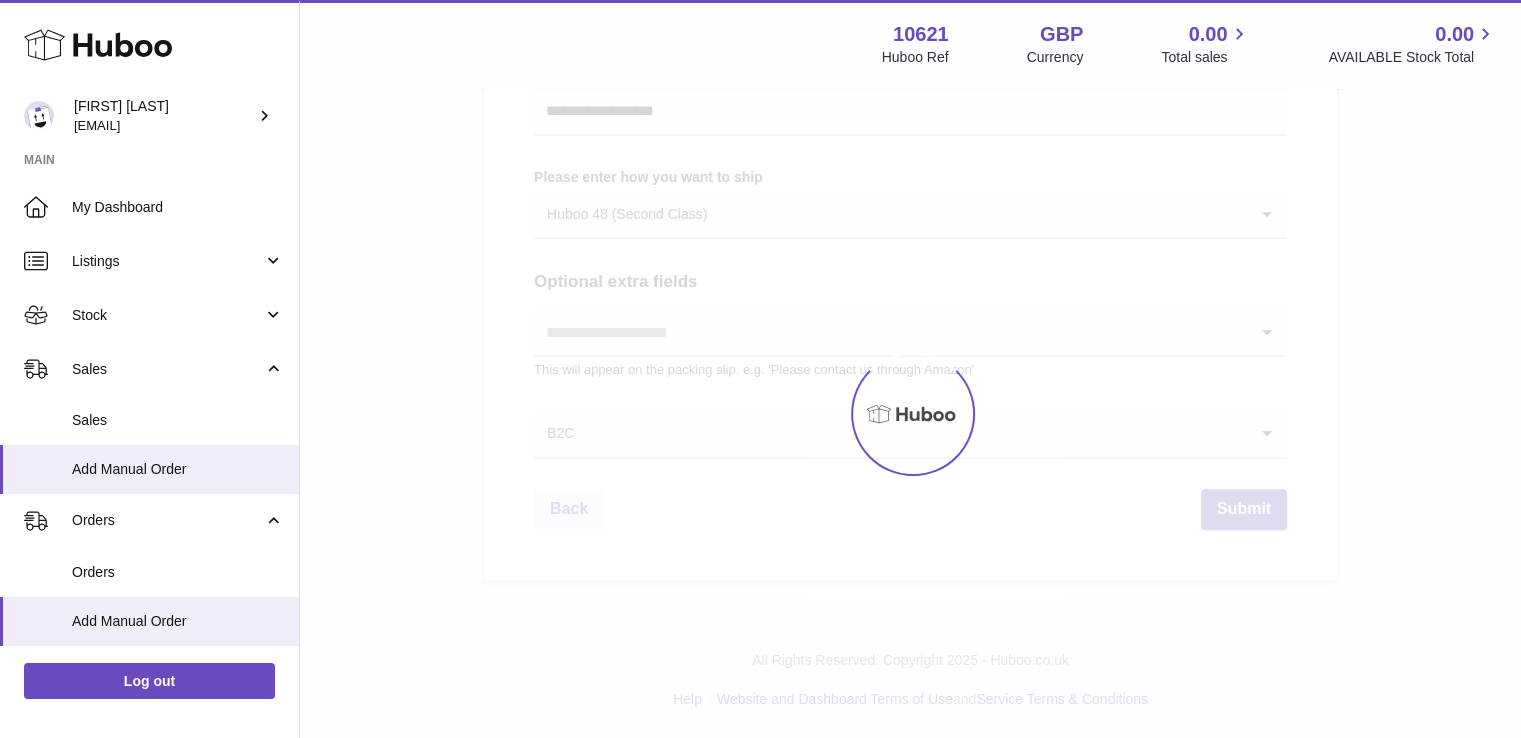 scroll, scrollTop: 0, scrollLeft: 0, axis: both 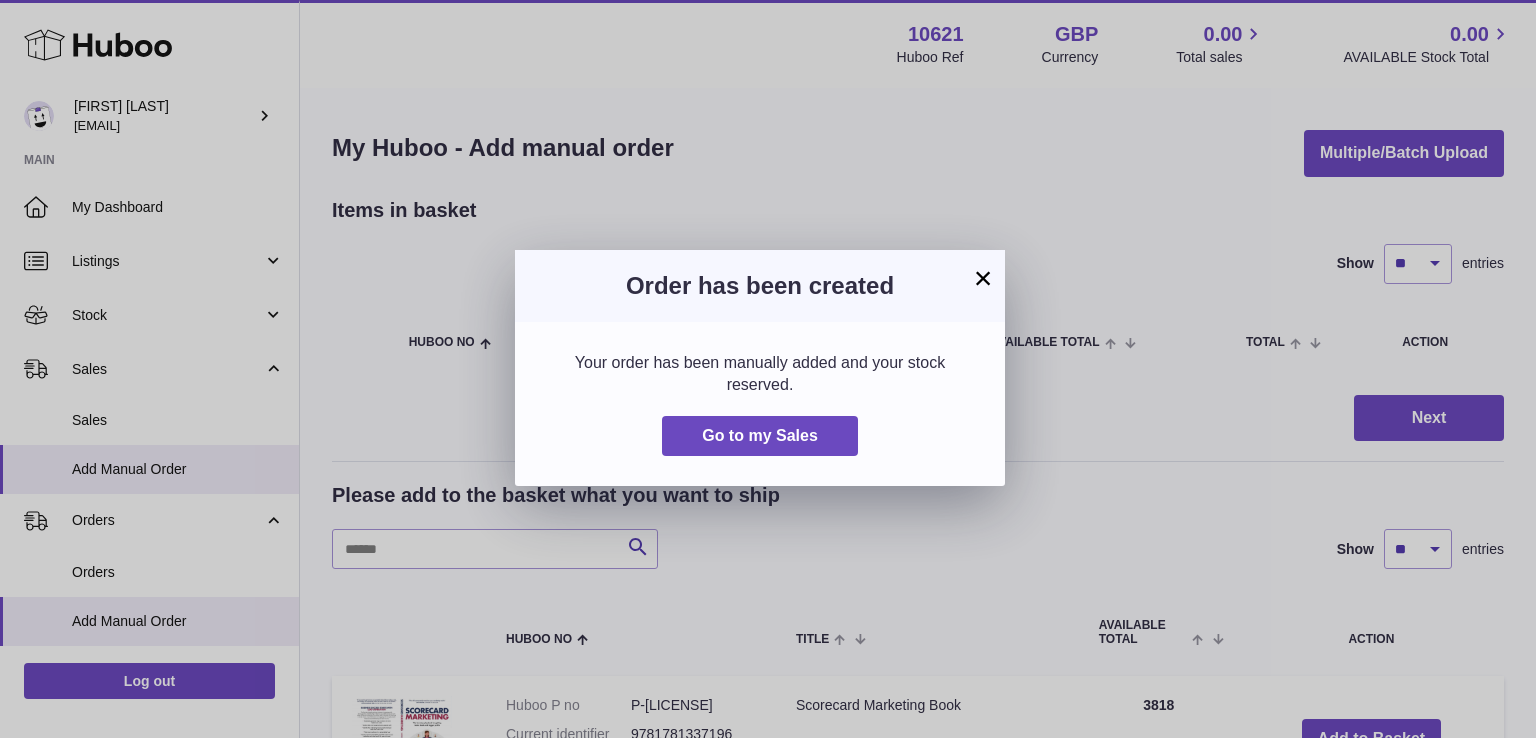 click on "×   Order has been created
Your order has been manually added and your stock reserved.
Go to my Sales" at bounding box center [768, 369] 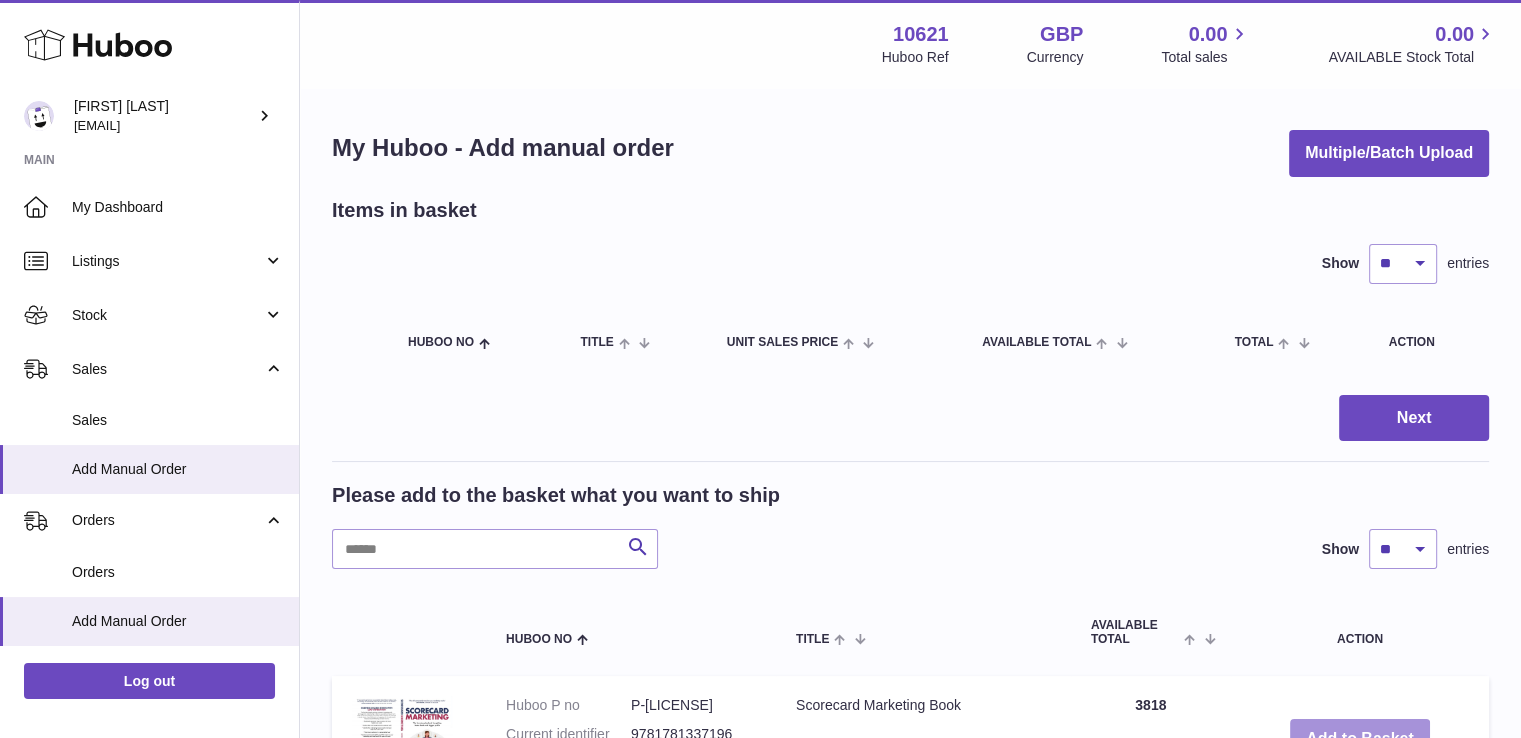 click on "Add to Basket" at bounding box center (1360, 739) 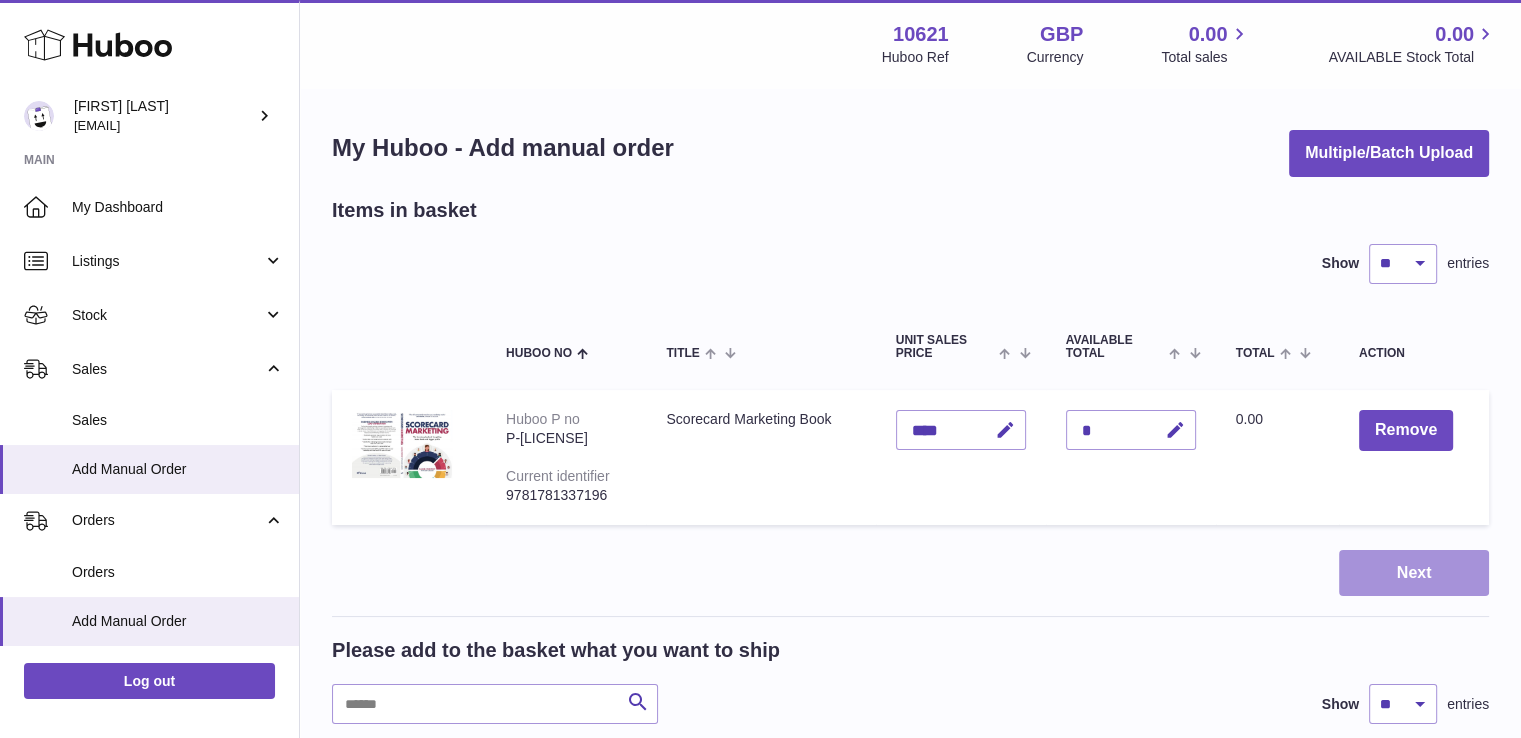 click on "Next" at bounding box center [1414, 573] 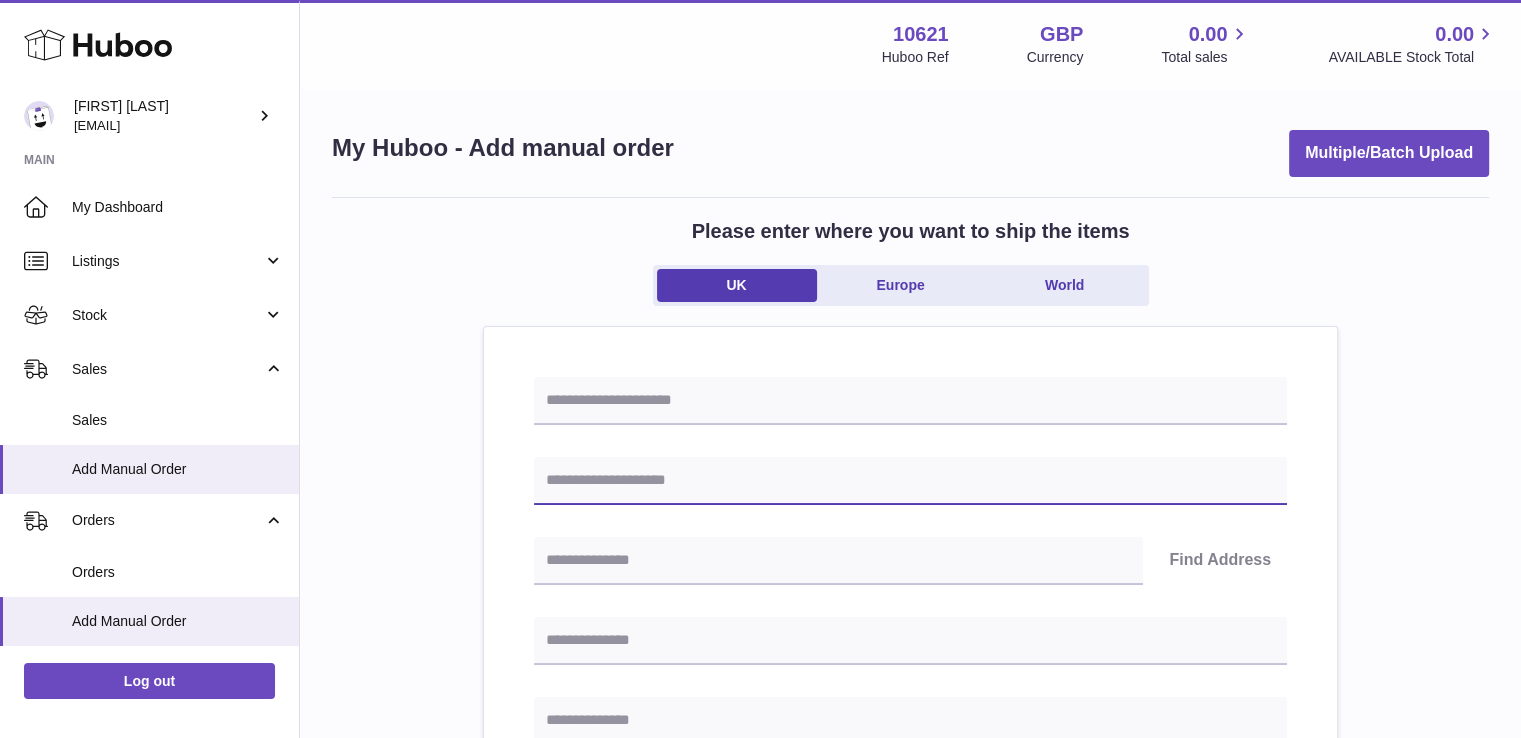 click at bounding box center [910, 481] 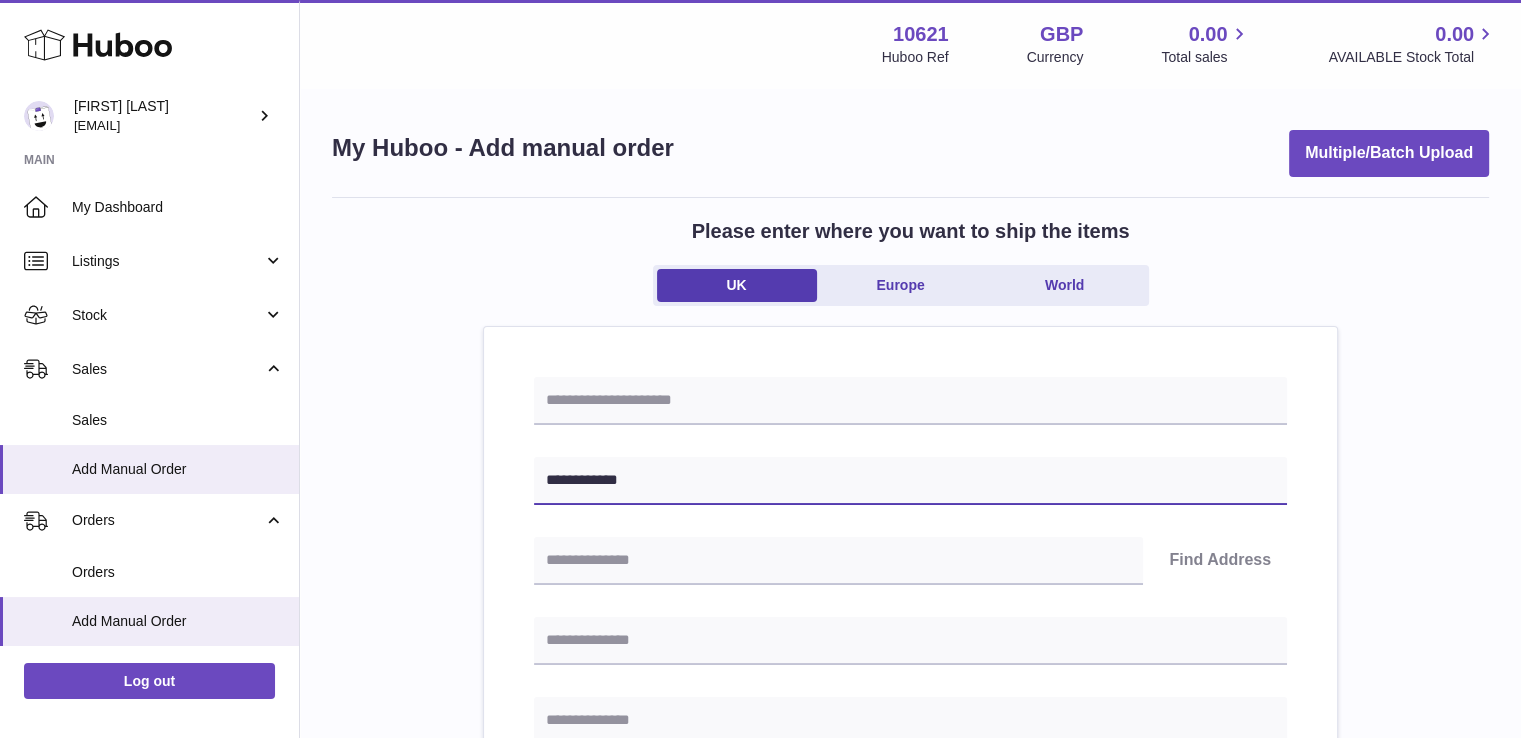 type on "**********" 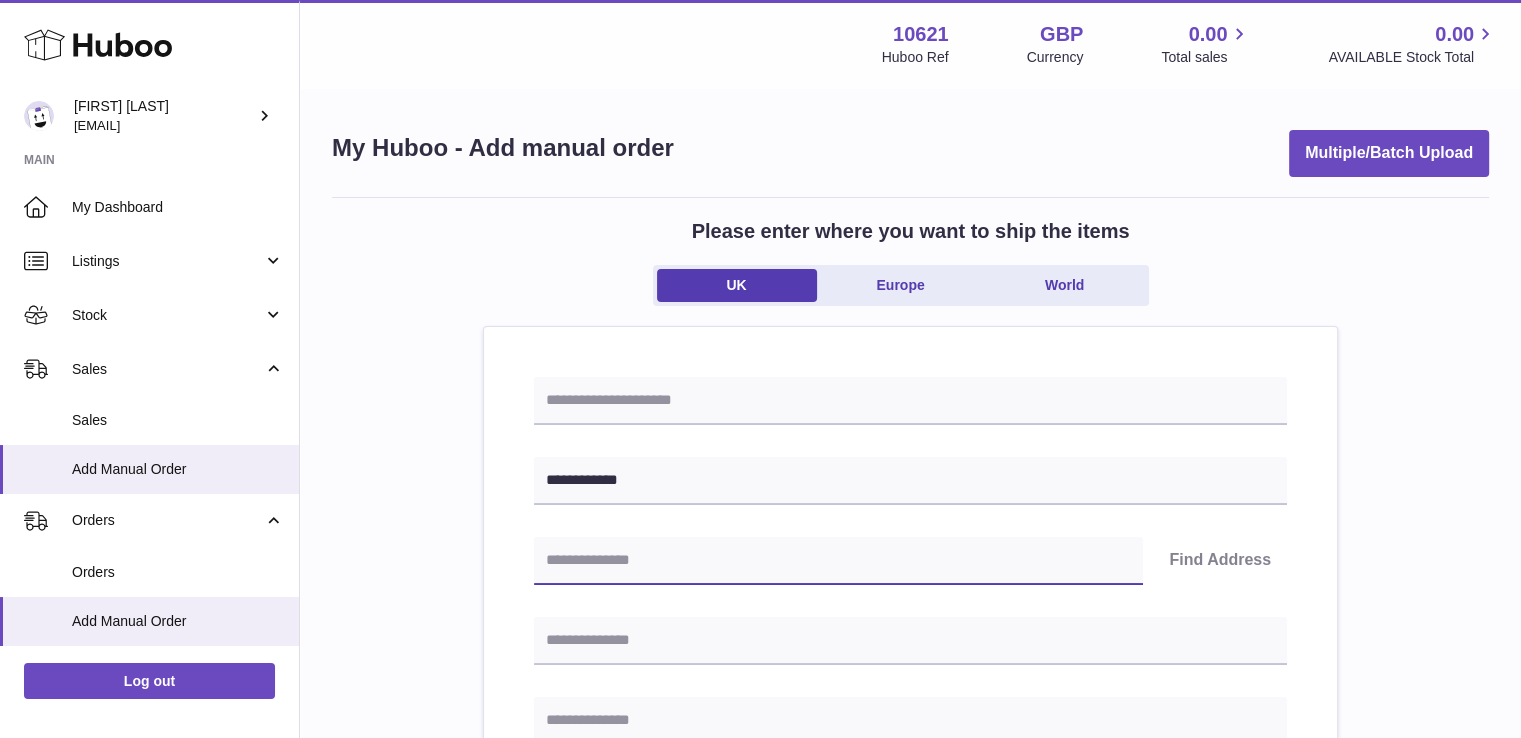 paste on "*******" 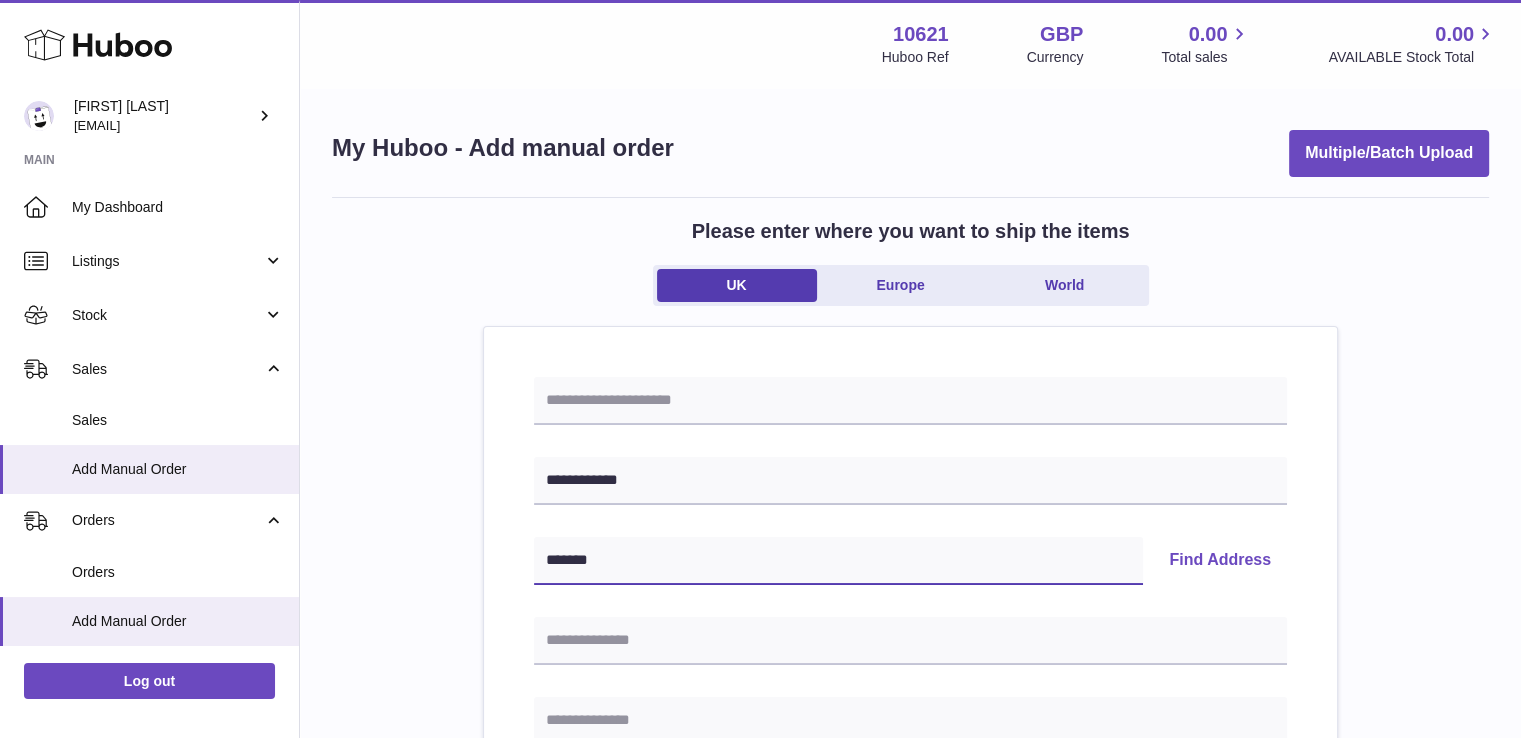 type on "*******" 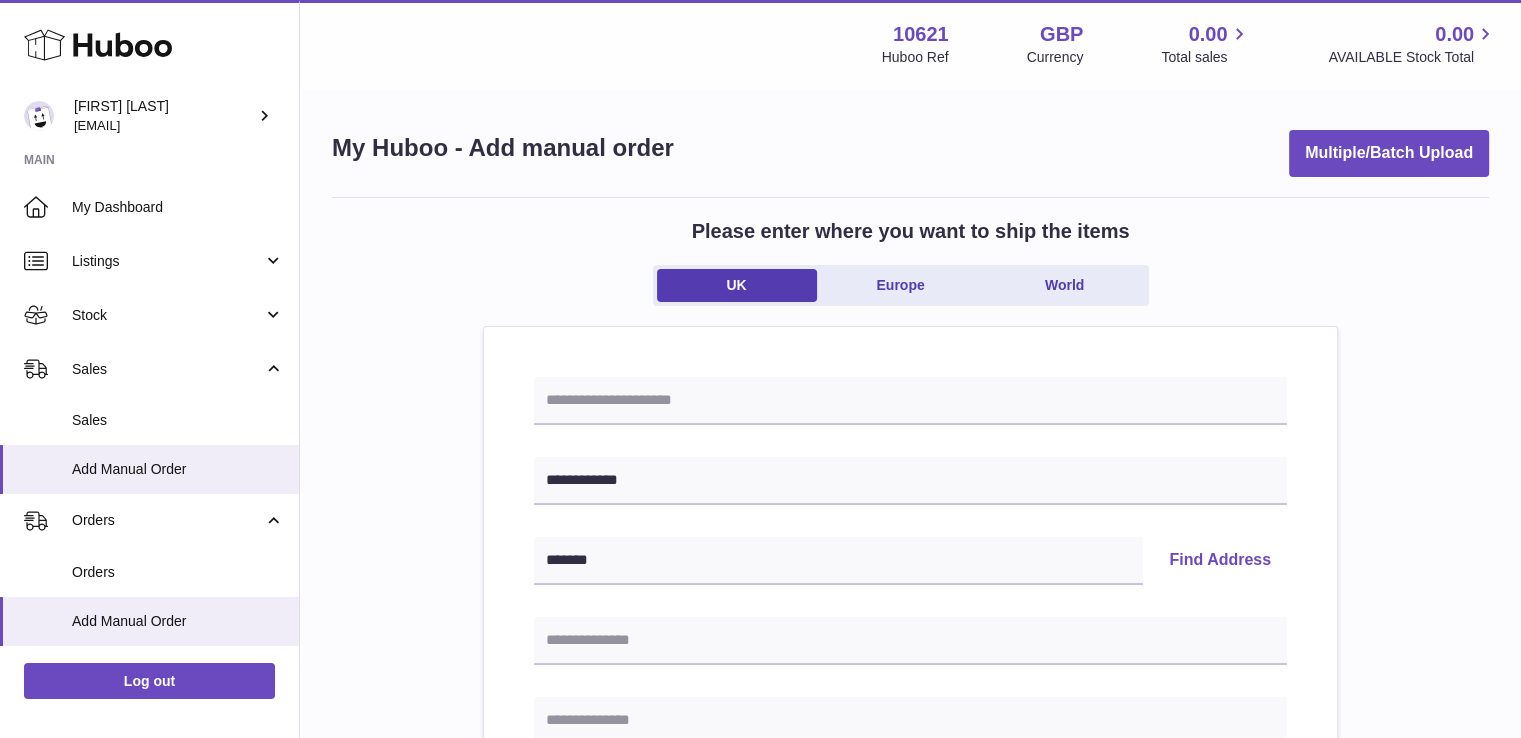 type 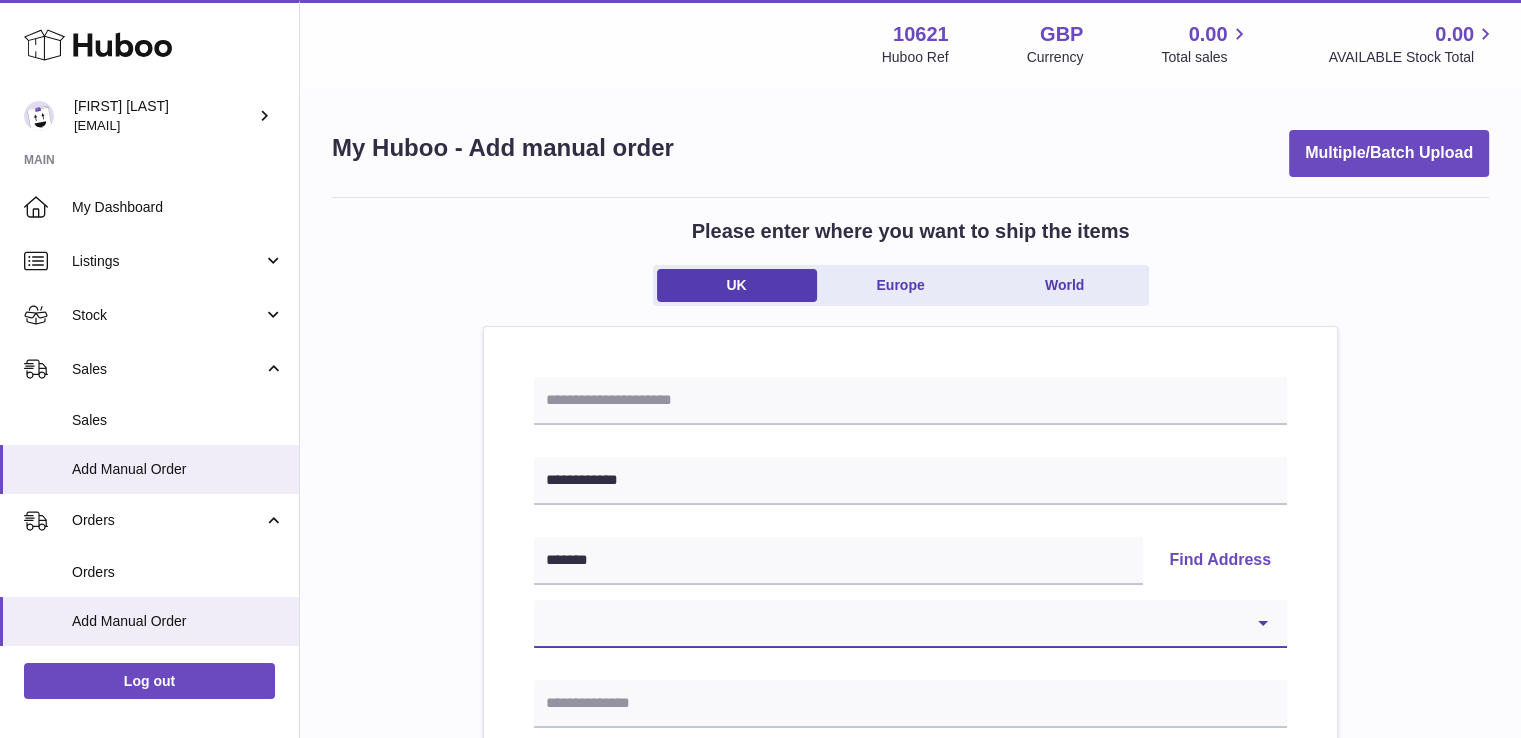click on "[REDACTED]" at bounding box center [910, 624] 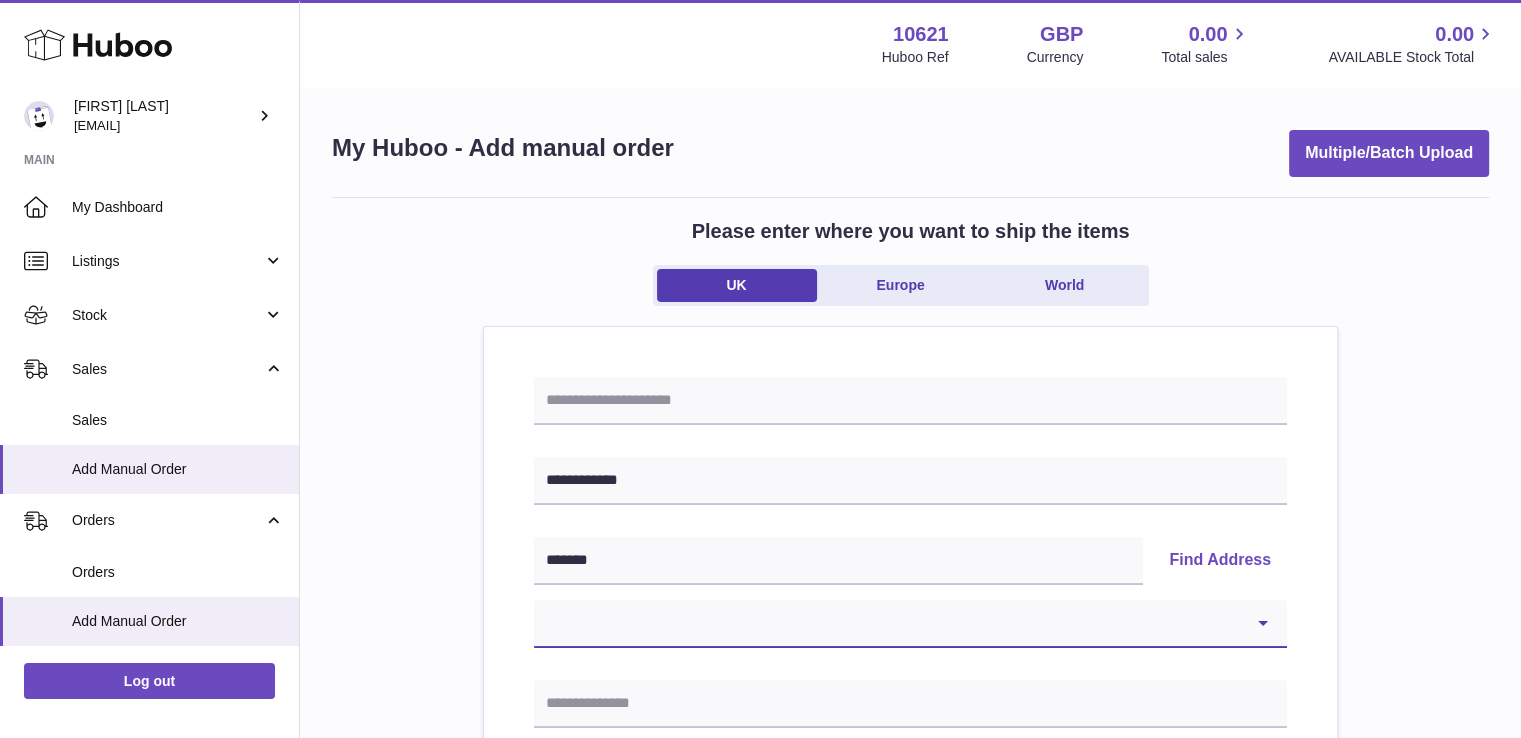select on "**" 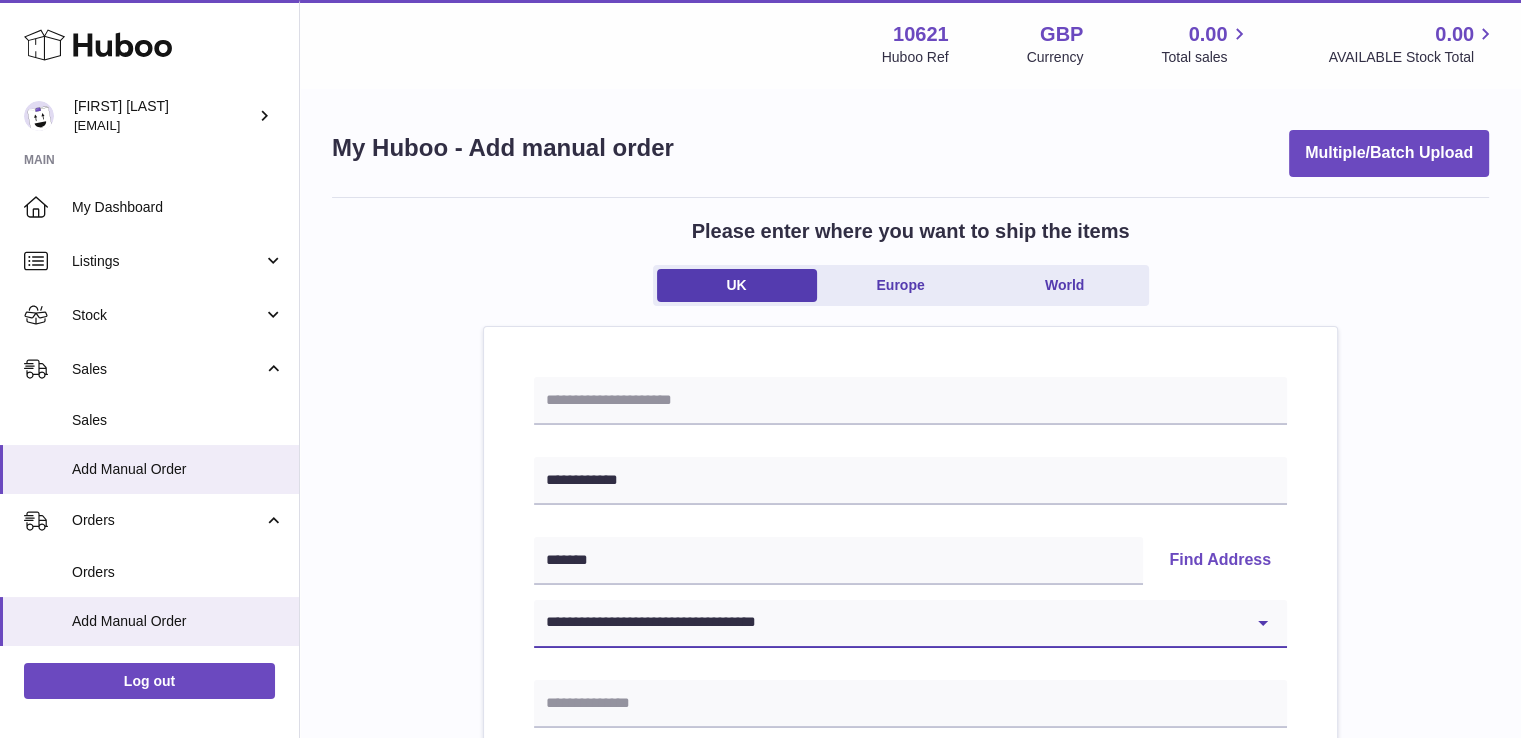 click on "[REDACTED]" at bounding box center (910, 624) 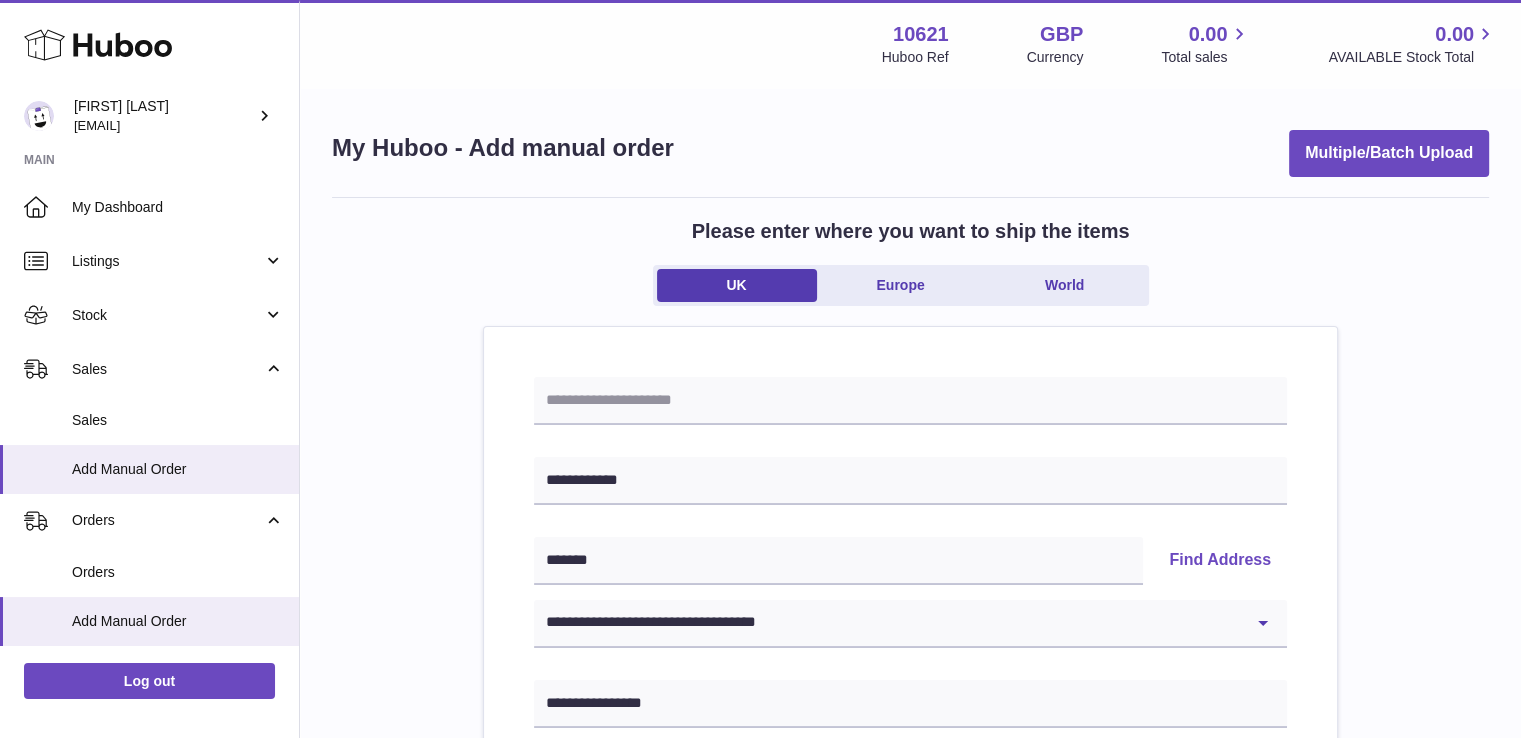 click on "**********" at bounding box center [910, 925] 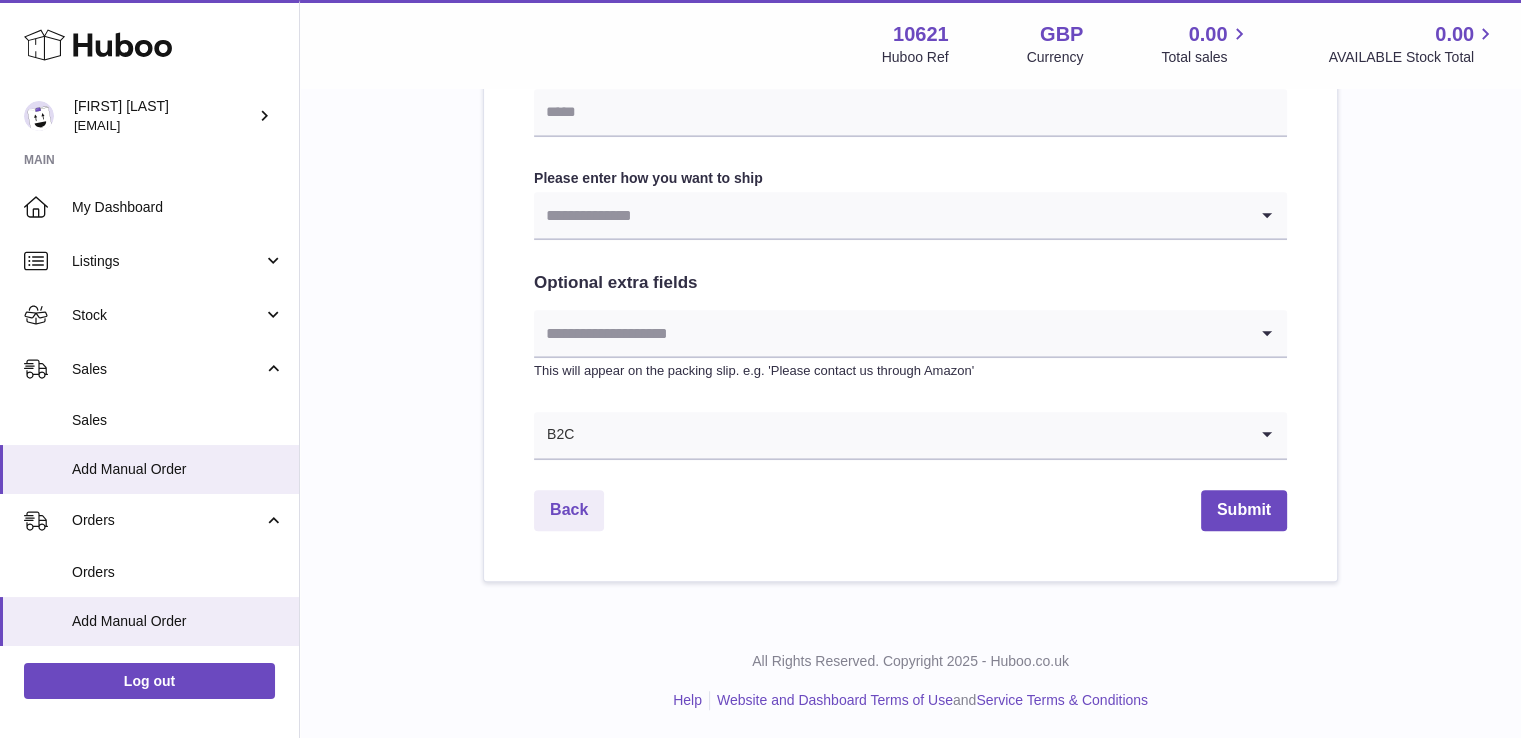 scroll, scrollTop: 1072, scrollLeft: 0, axis: vertical 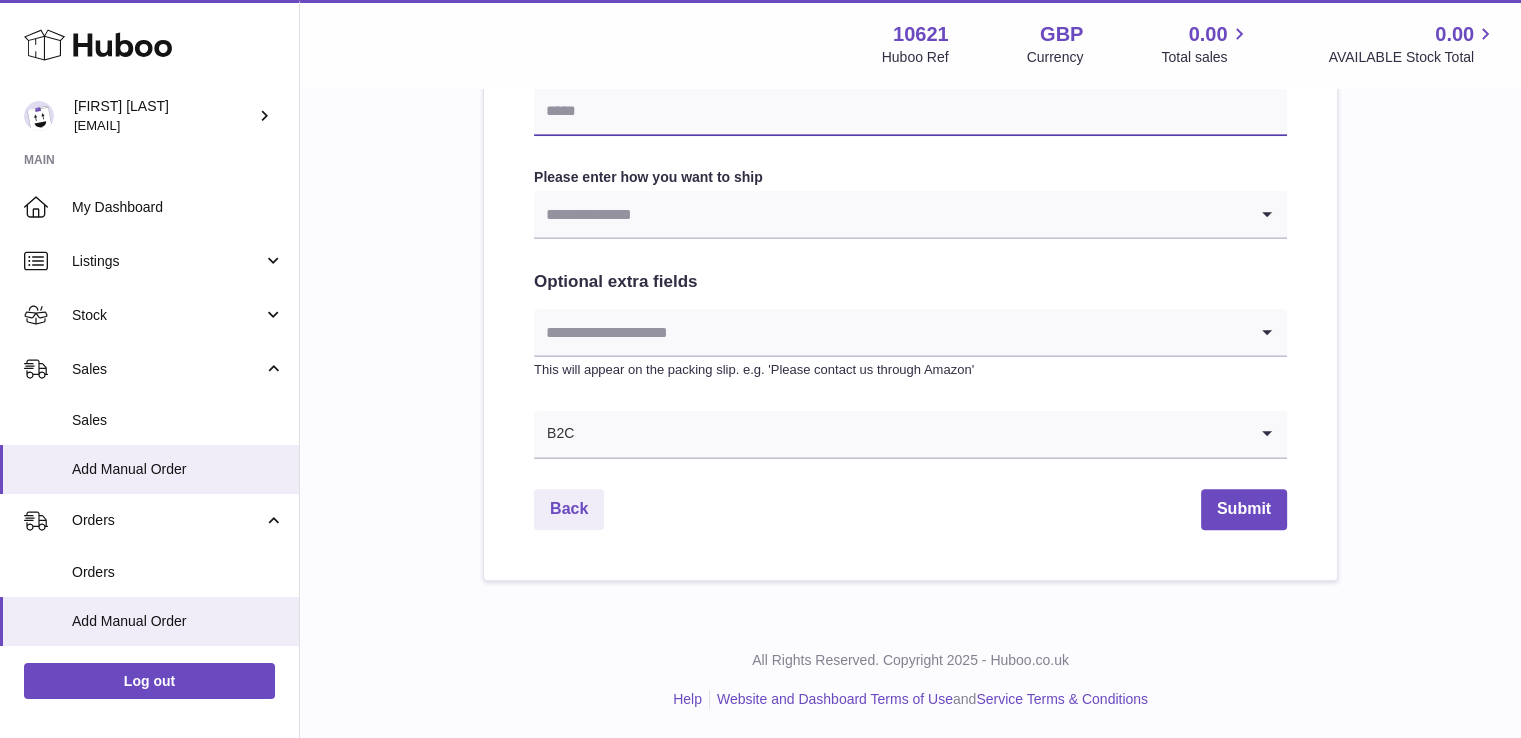 drag, startPoint x: 591, startPoint y: 120, endPoint x: 591, endPoint y: 131, distance: 11 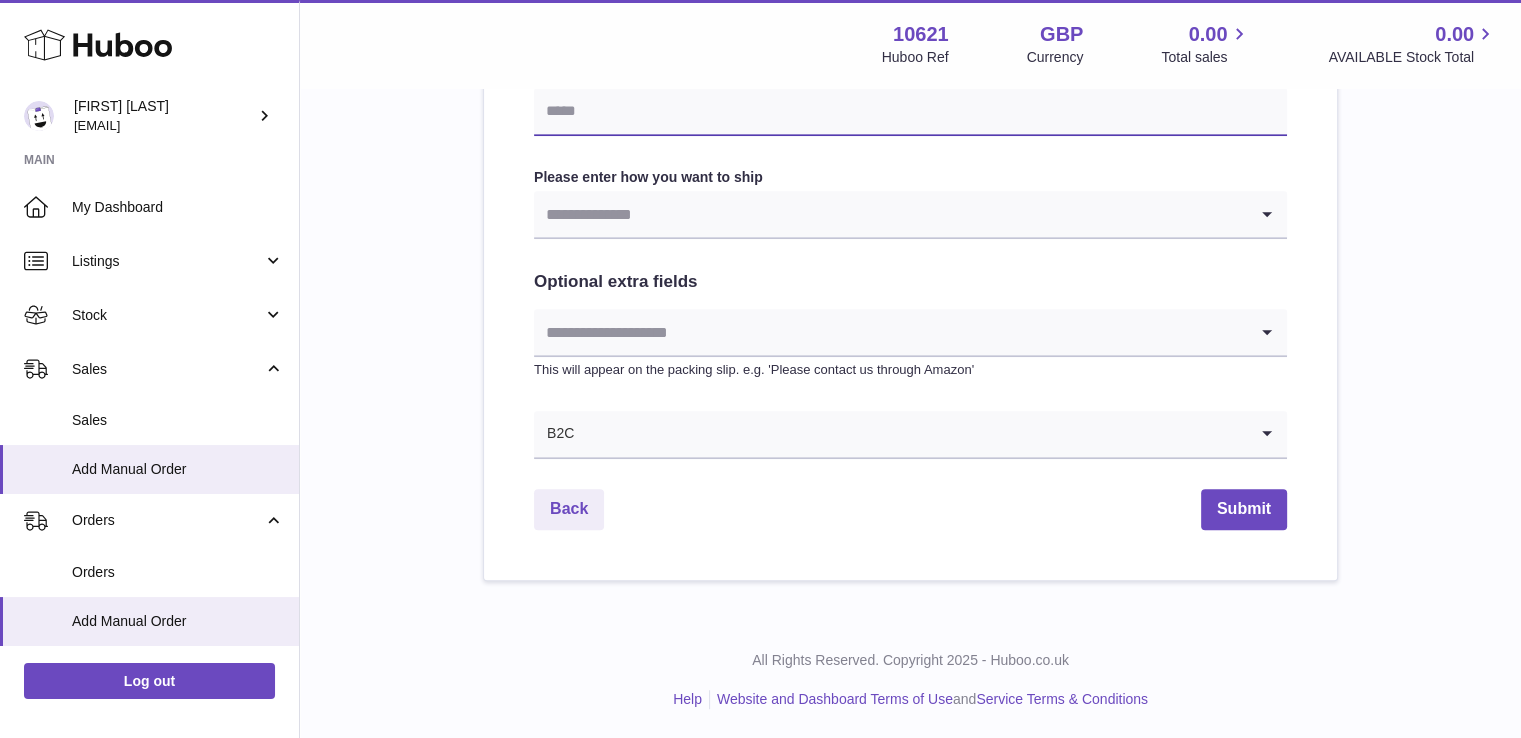 click at bounding box center [910, 112] 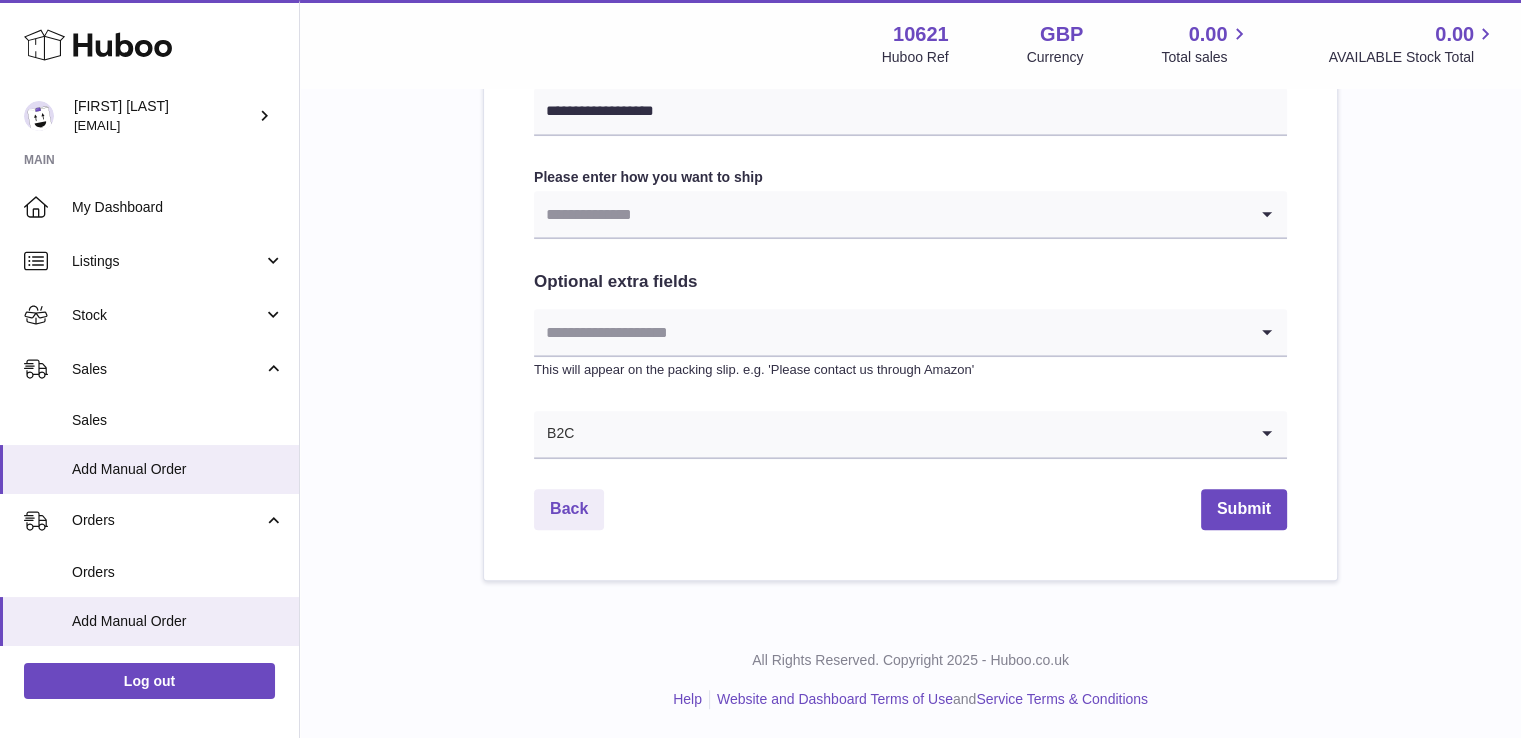 click on "**********" at bounding box center [910, -118] 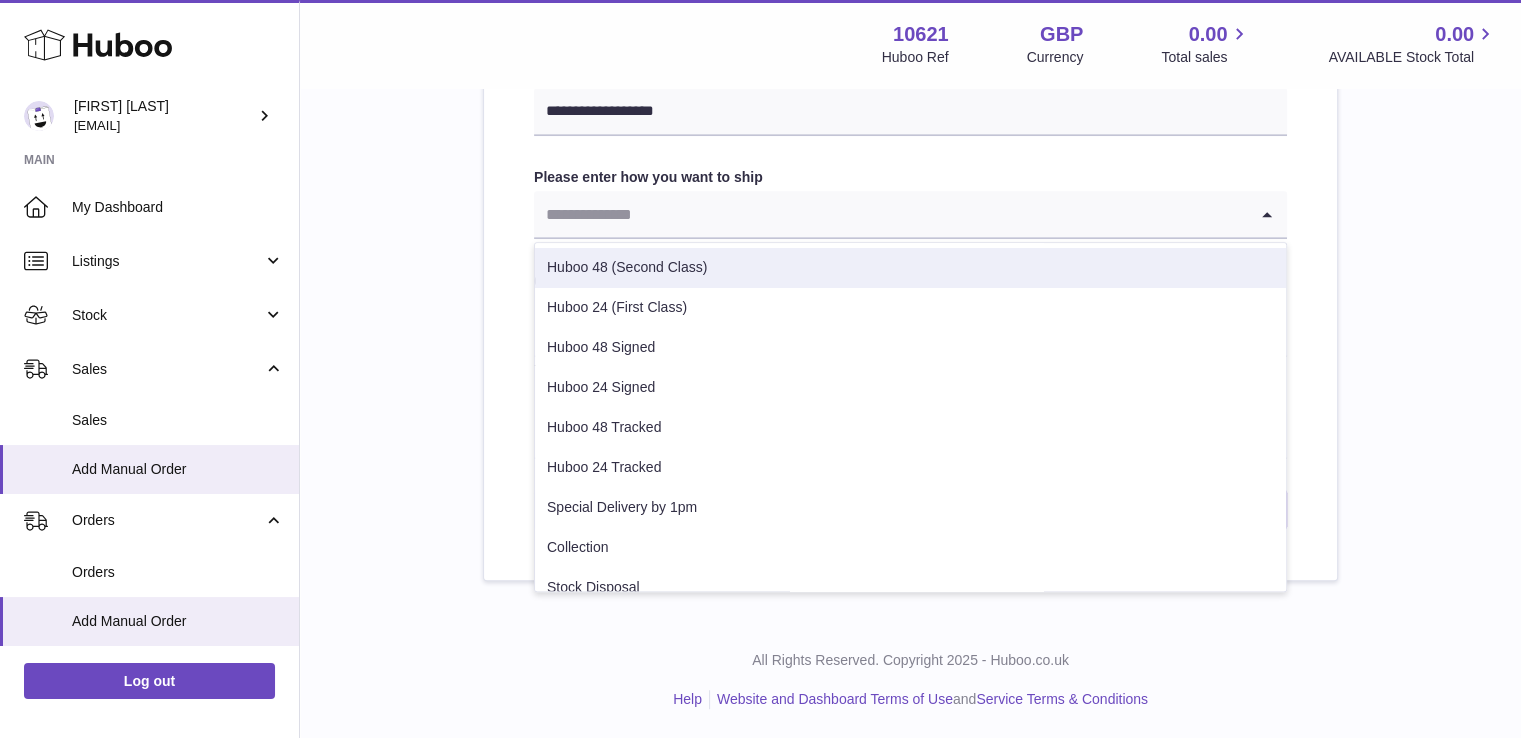 click on "Huboo 48 (Second Class)" at bounding box center (910, 268) 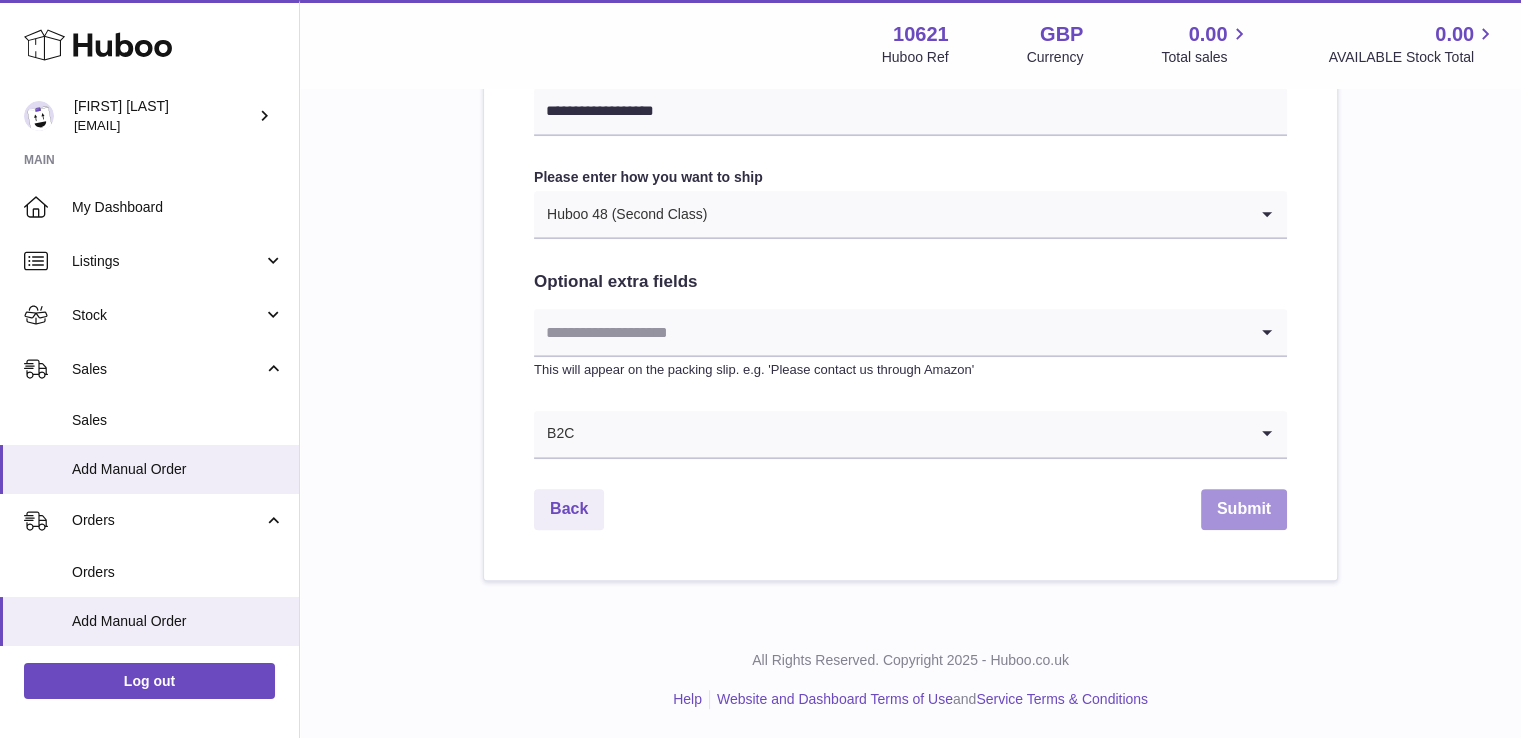 click on "Submit" at bounding box center (1244, 509) 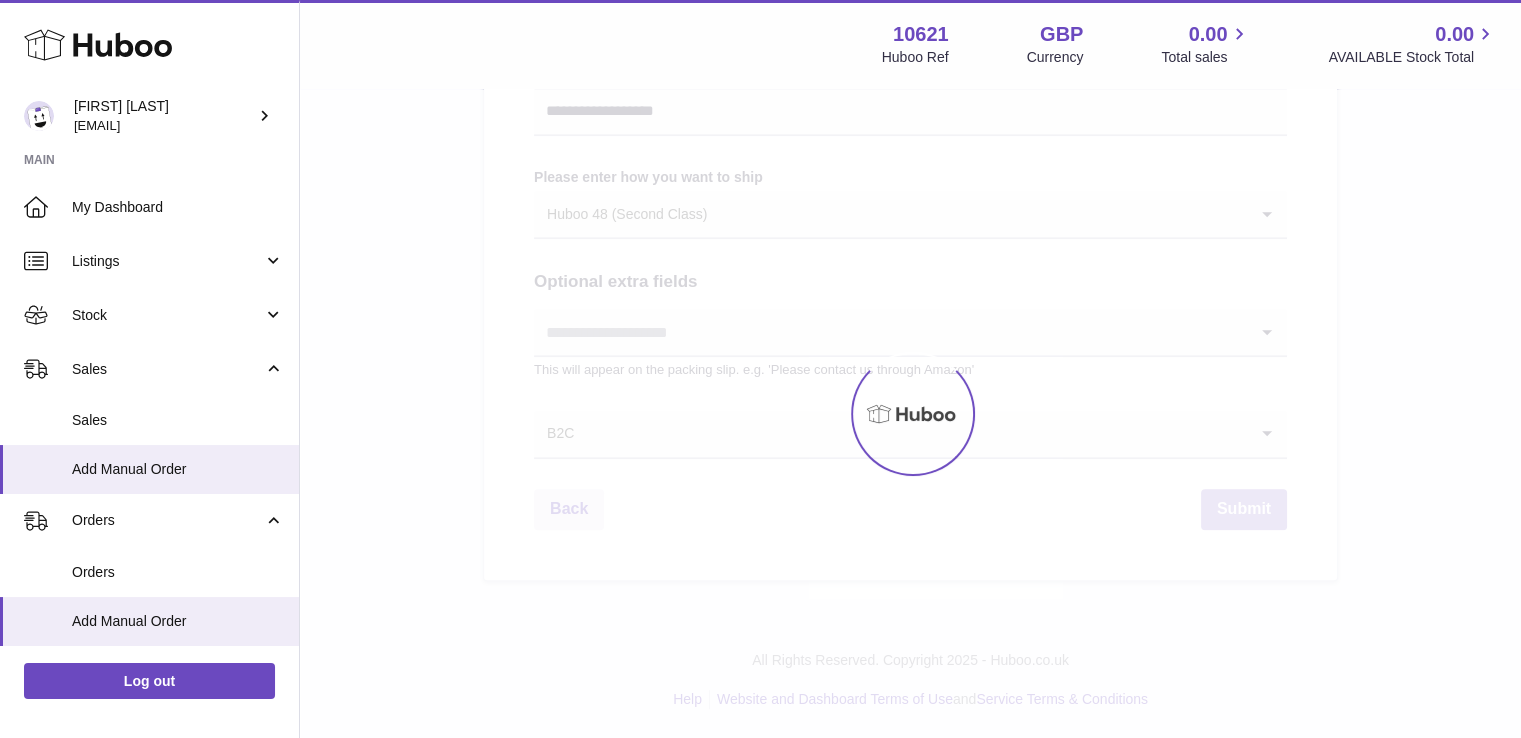 type 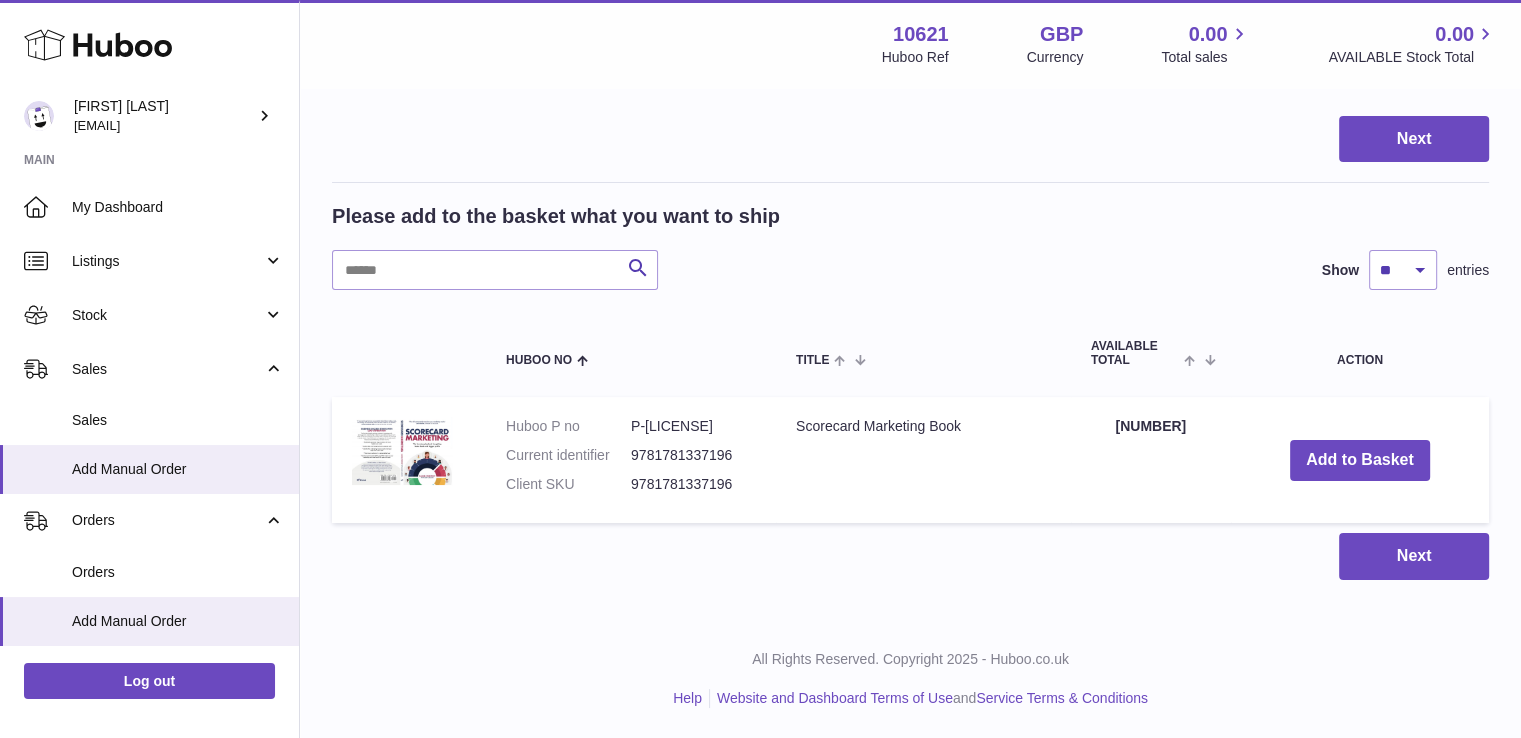 scroll, scrollTop: 0, scrollLeft: 0, axis: both 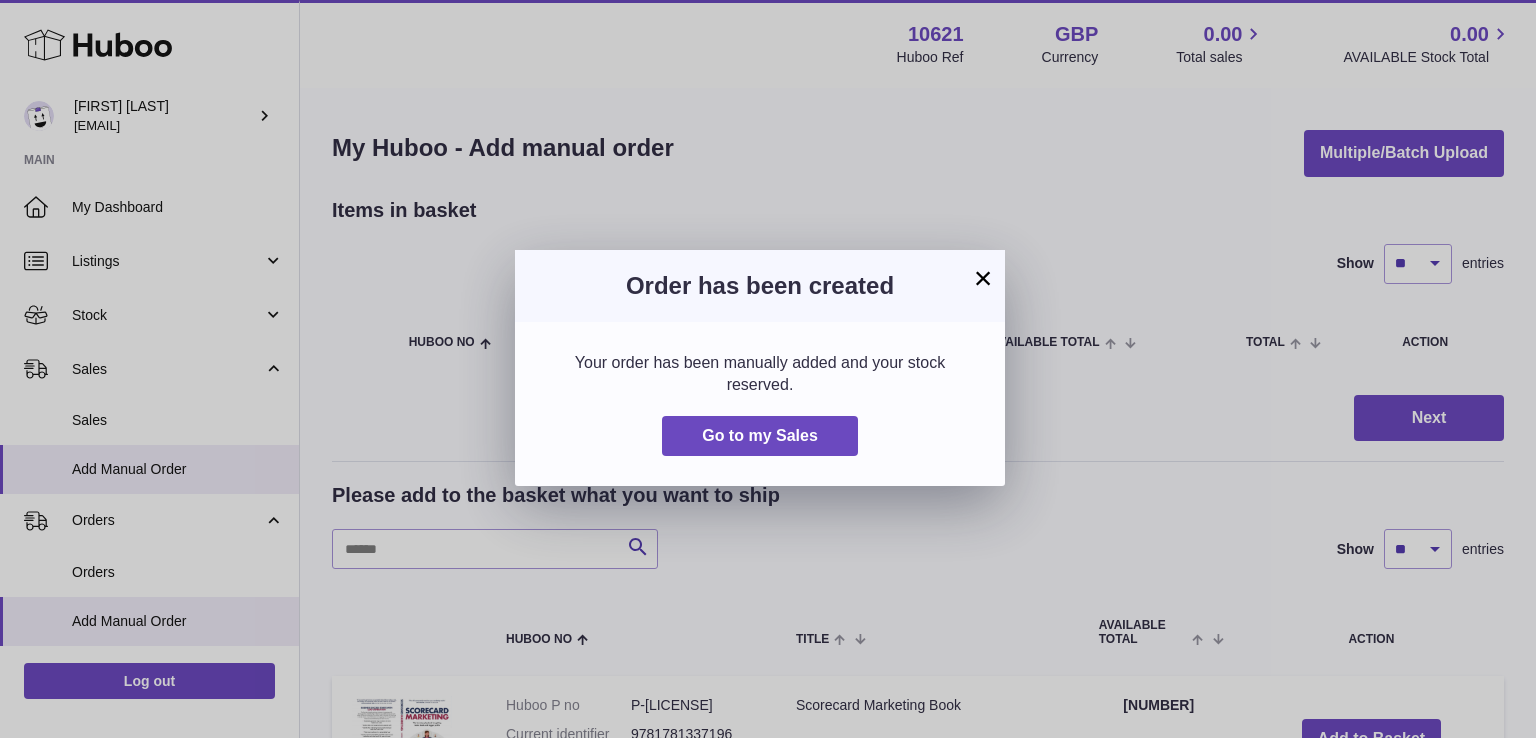 click on "×   Order has been created
Your order has been manually added and your stock reserved.
Go to my Sales" at bounding box center (768, 369) 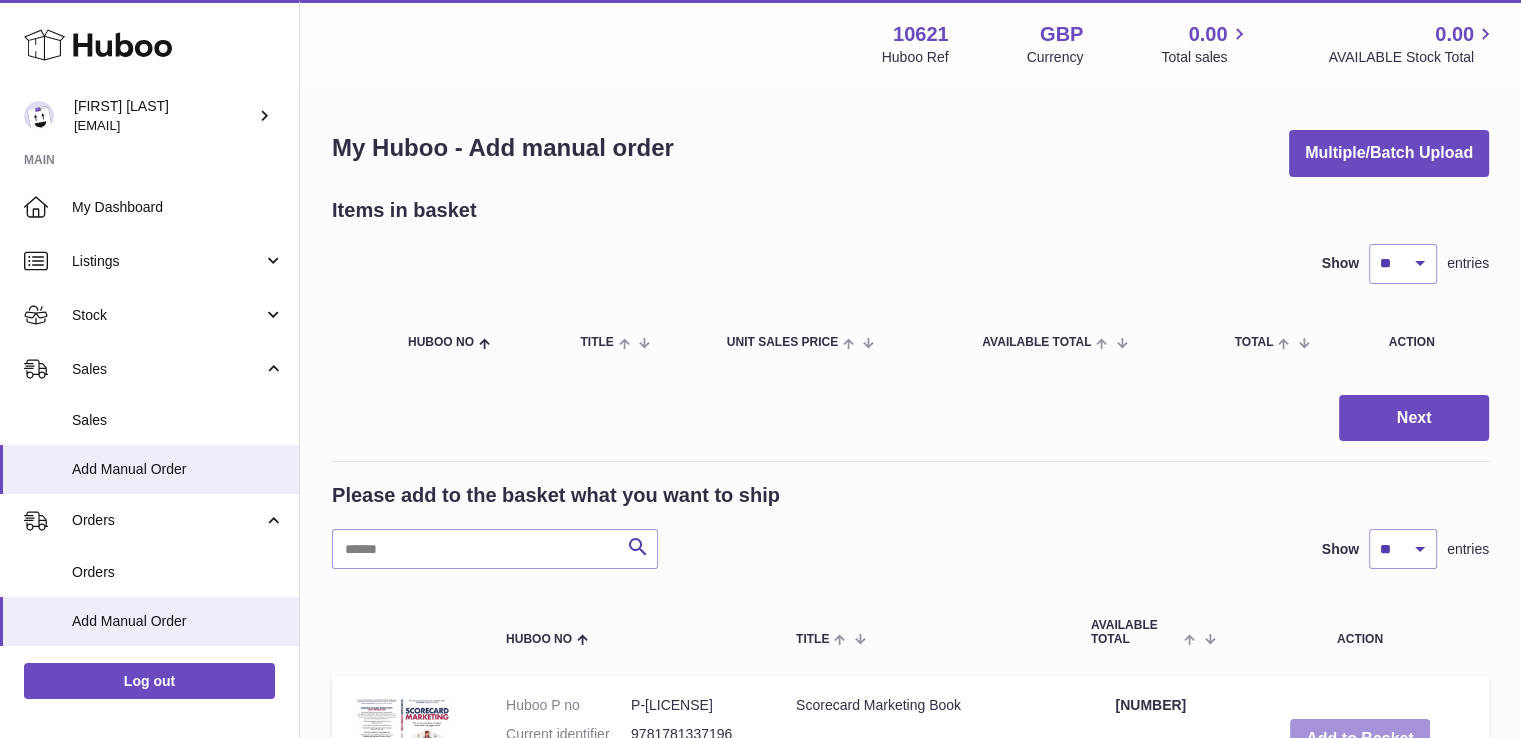 click on "Add to Basket" at bounding box center [1360, 739] 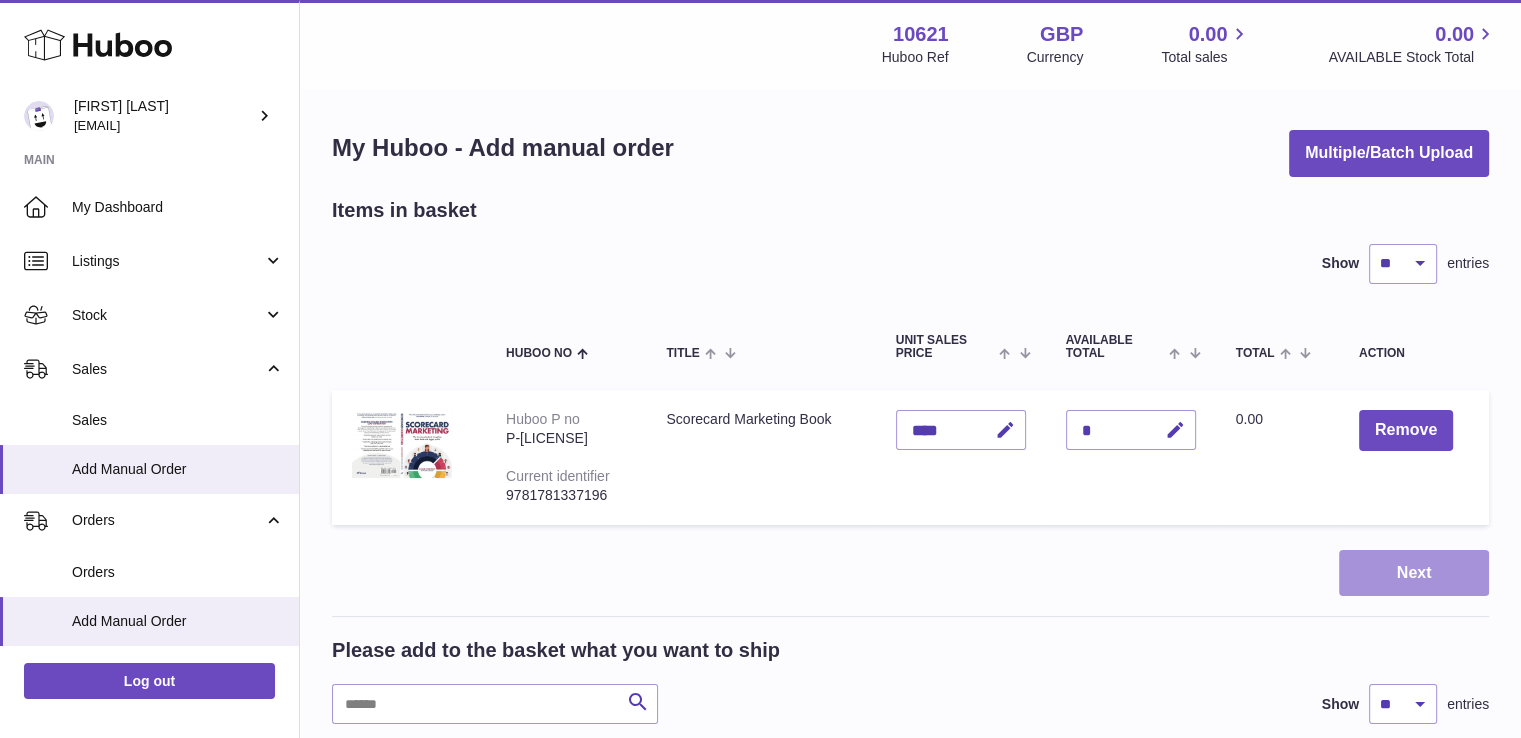 click on "Next" at bounding box center [1414, 573] 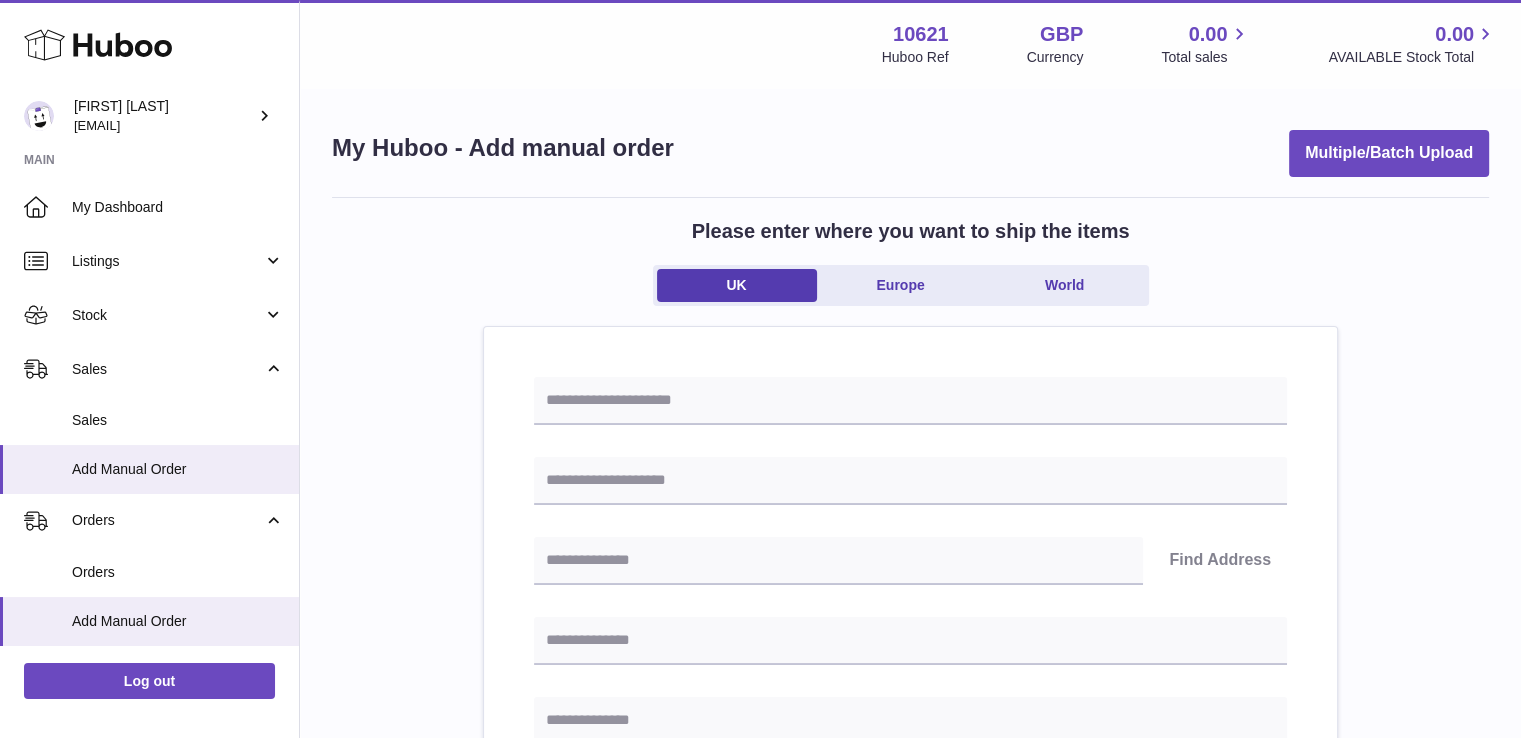 click on "Find Address
Please enter how you want to ship             Loading...
You require an order to be fulfilled which is going directly to another business or retailer rather than directly to a consumer. Please ensure you have contacted our customer service department for further information relating to any associated costs and (order completion) timescales, before proceeding.
Optional extra fields             Loading...       This will appear on the packing slip. e.g. 'Please contact us through Amazon'
B2C
Loading...
Back" at bounding box center [910, 958] 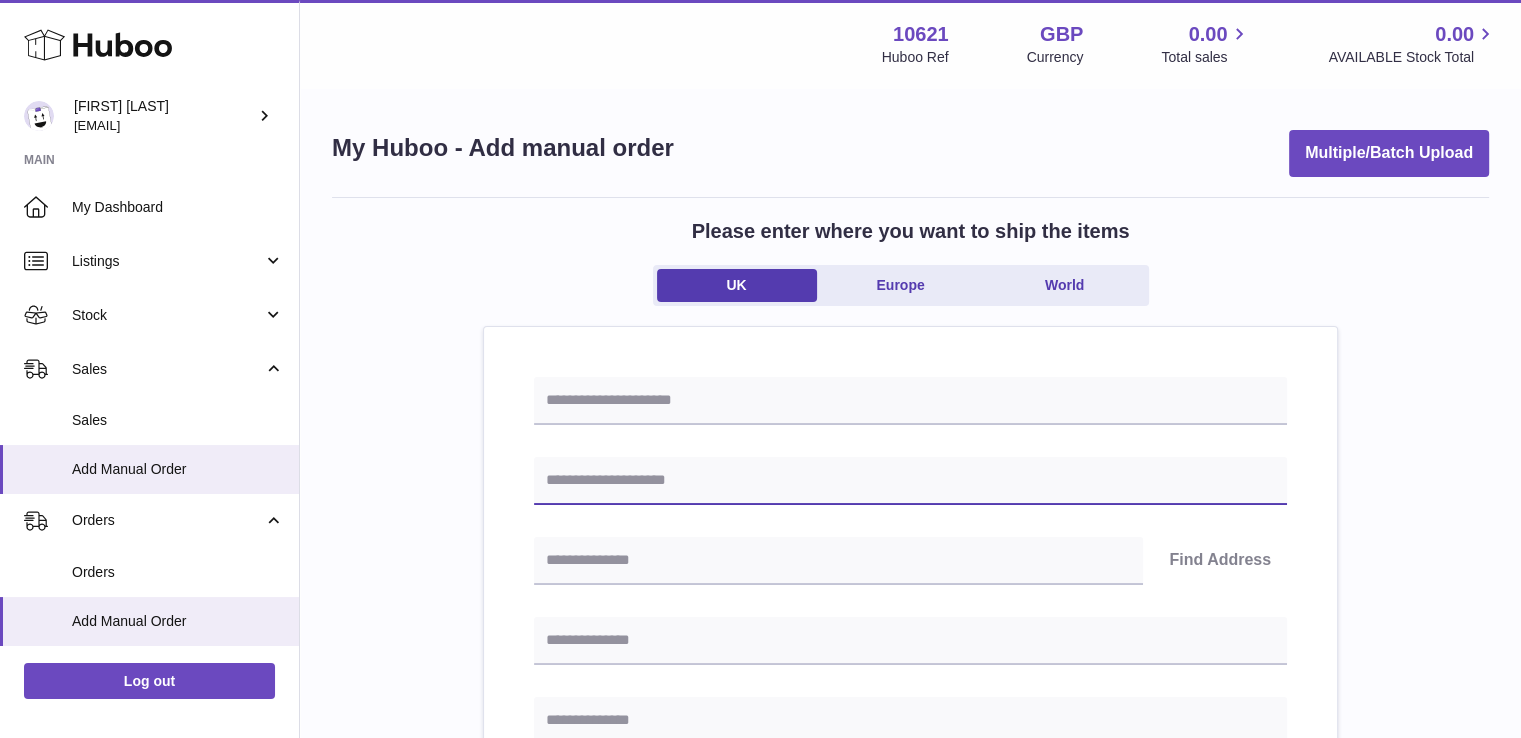click at bounding box center (910, 481) 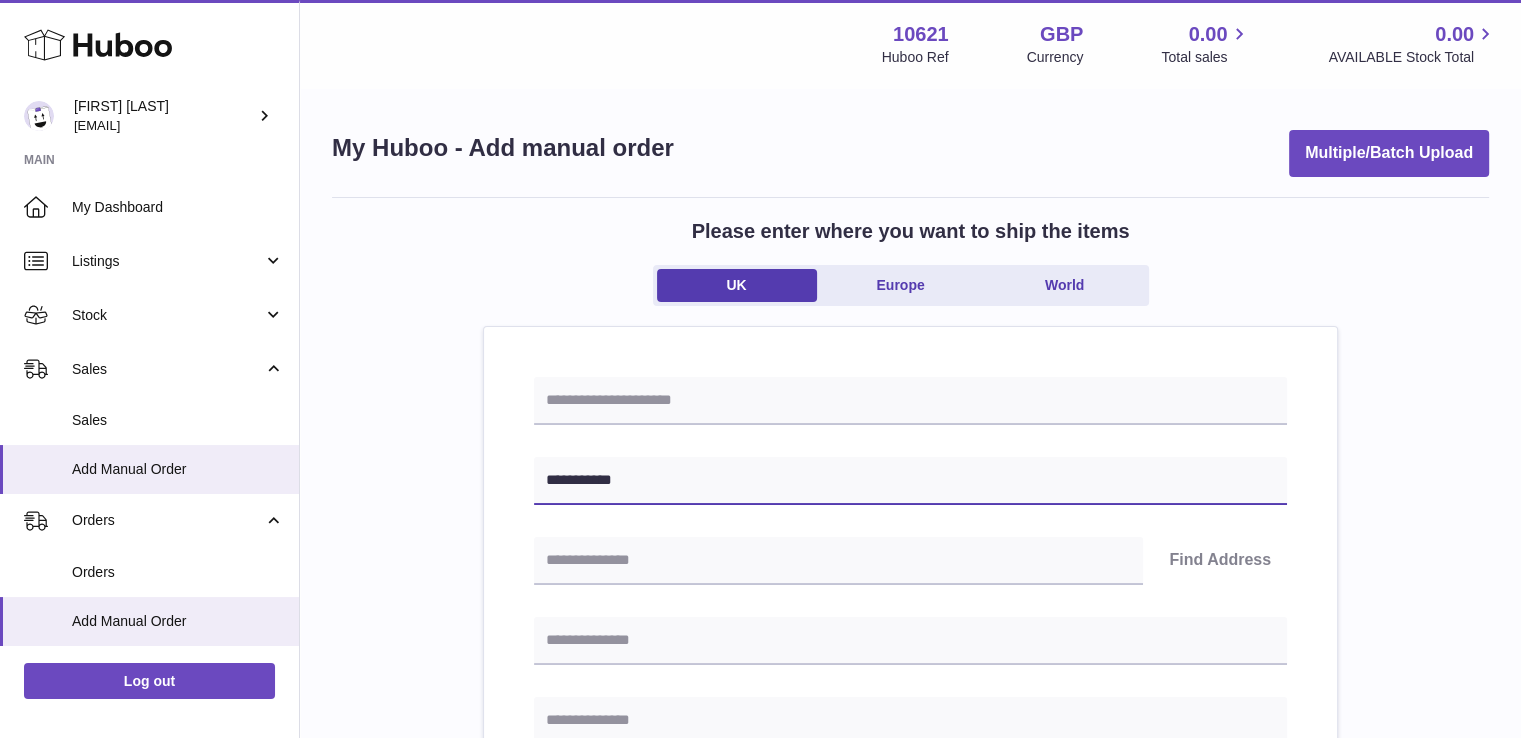 type on "**********" 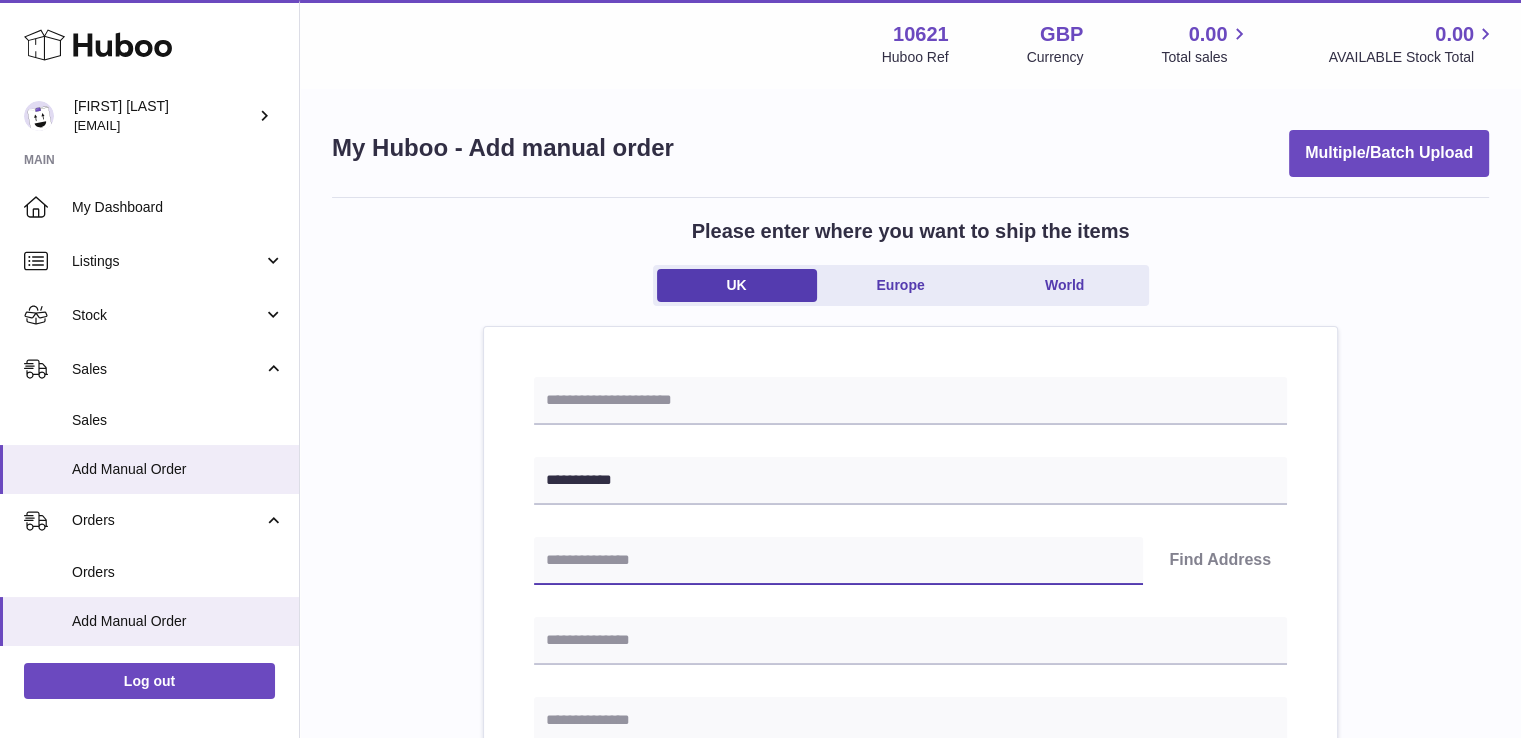paste on "********" 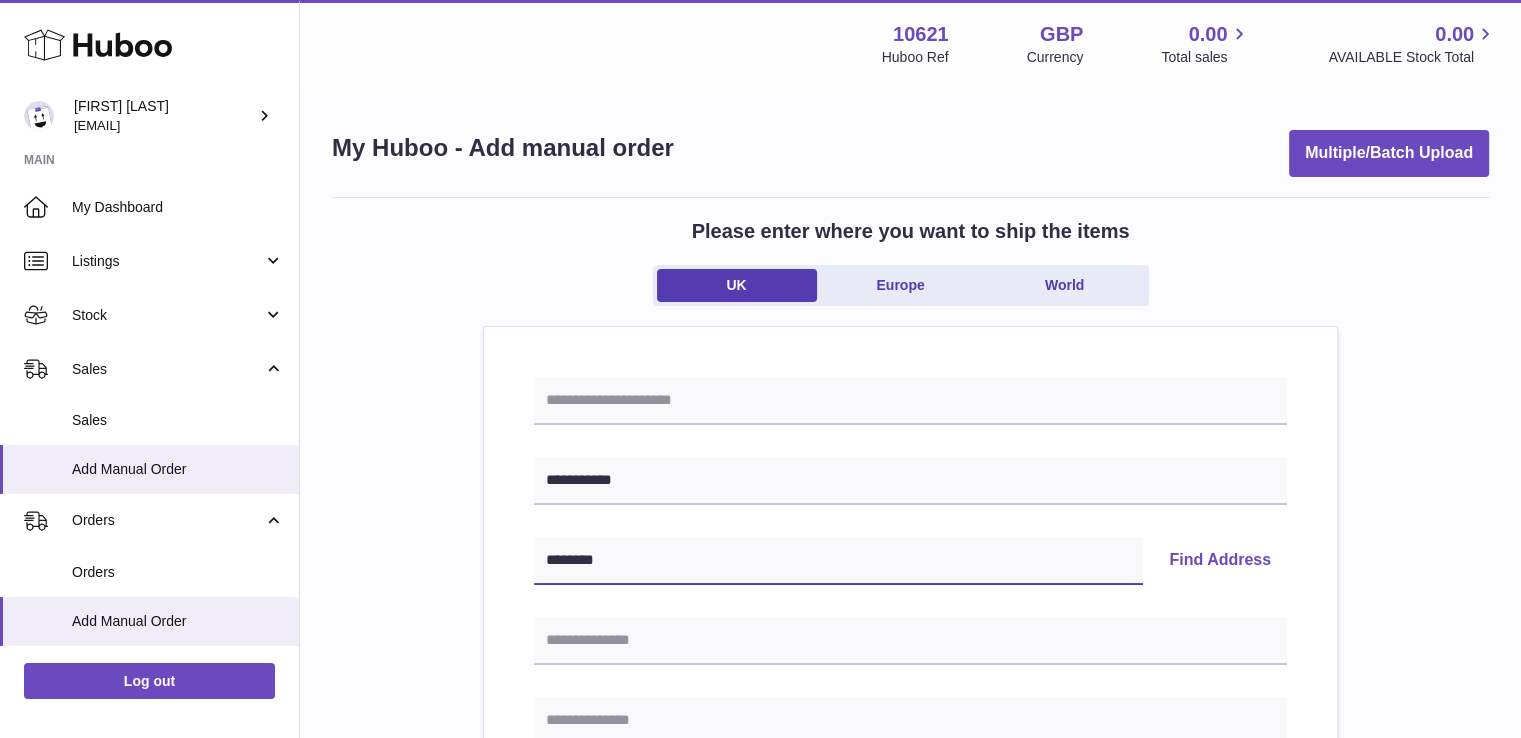 type on "********" 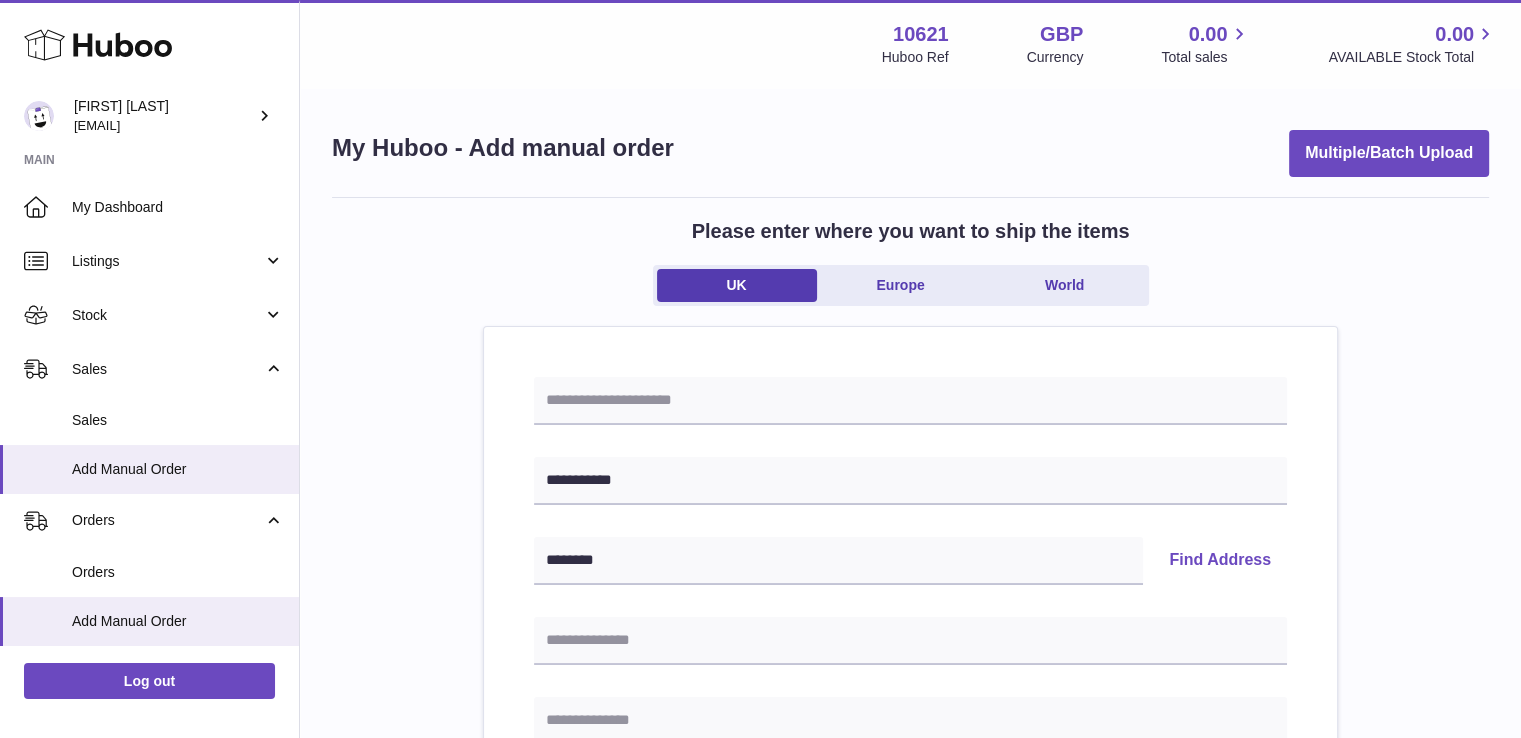 type 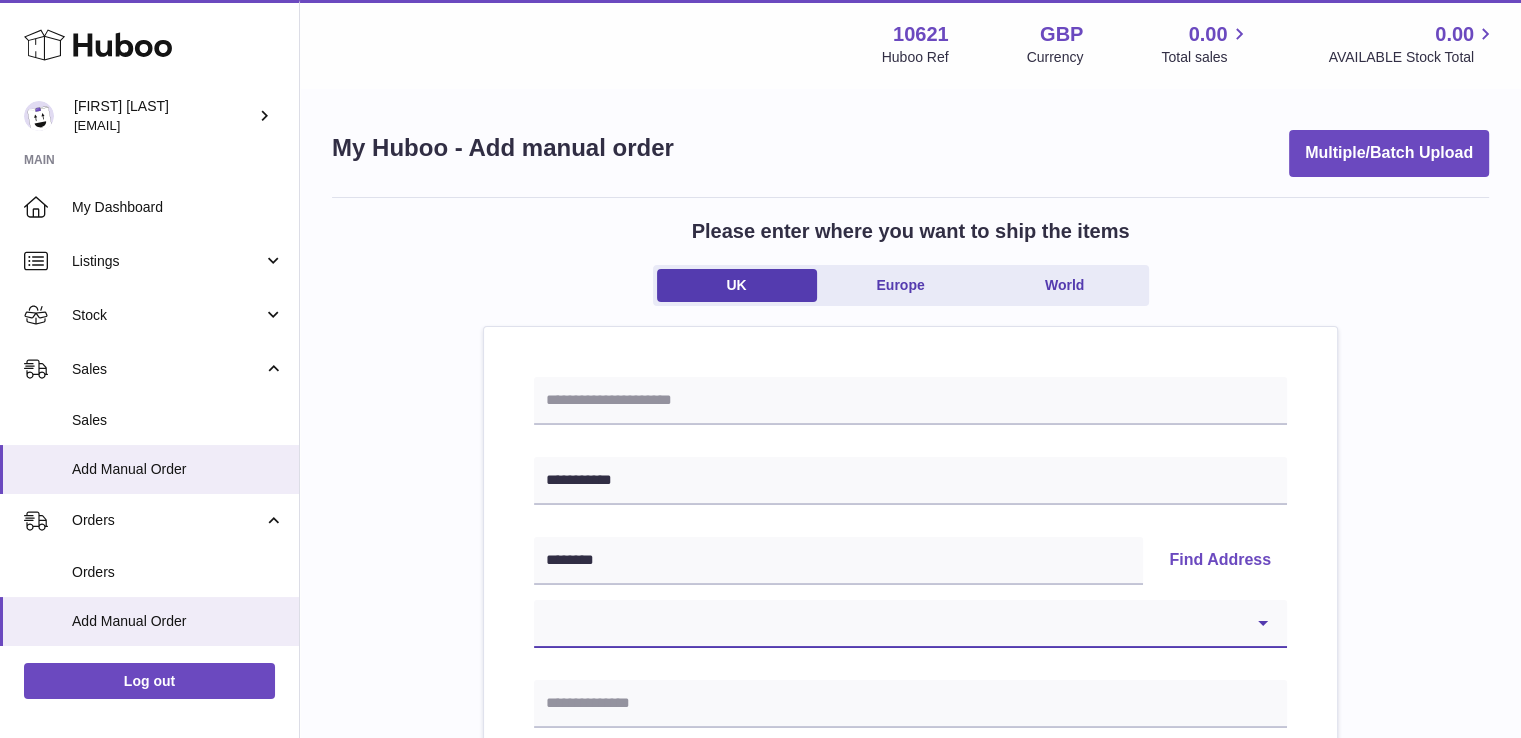 click on "[ADDRESS] [ADDRESS] [ADDRESS] [ADDRESS] [ADDRESS] [ADDRESS] [ADDRESS] [ADDRESS] [ADDRESS] [ADDRESS] [ADDRESS] [ADDRESS] [ADDRESS] [ADDRESS] [ADDRESS] [ADDRESS]" at bounding box center [910, 624] 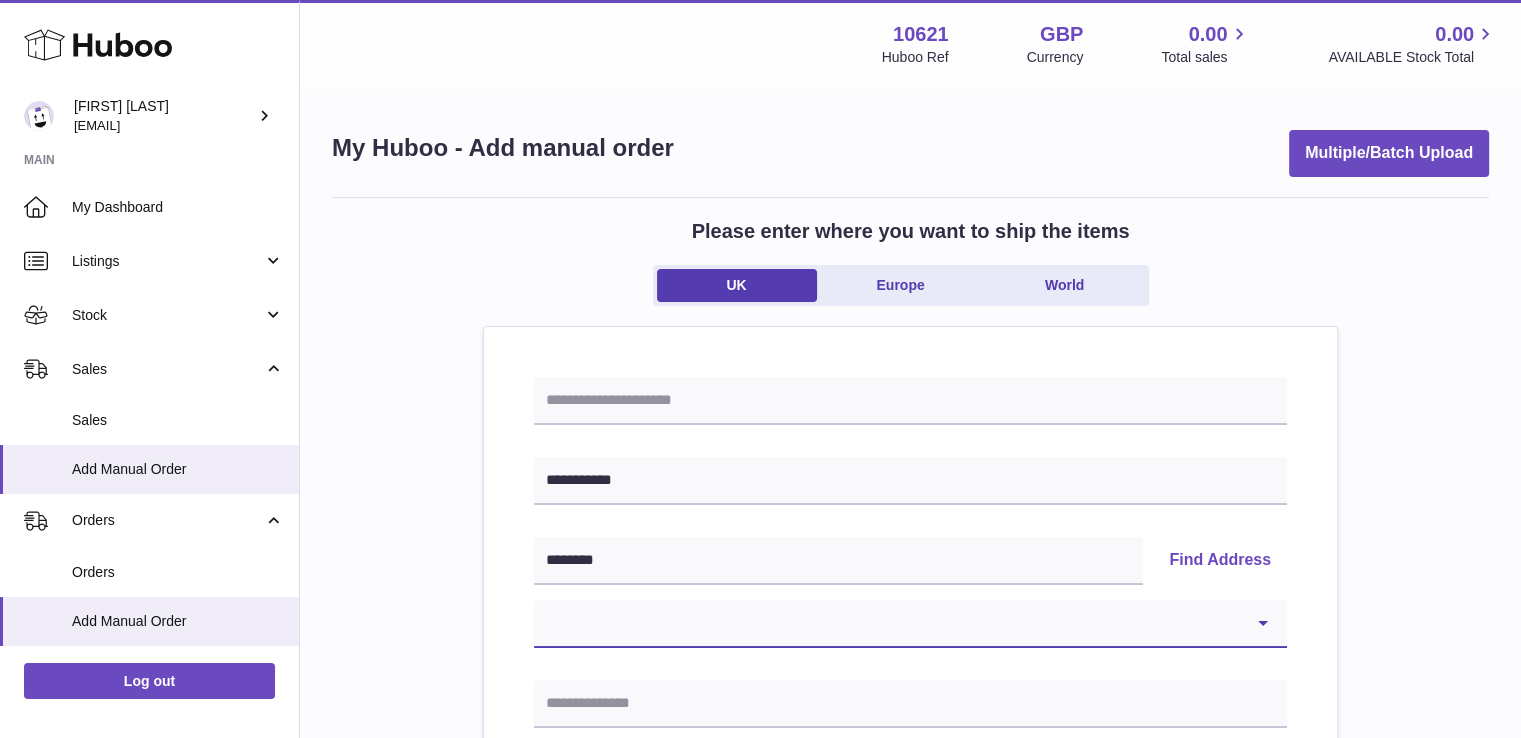 select on "*" 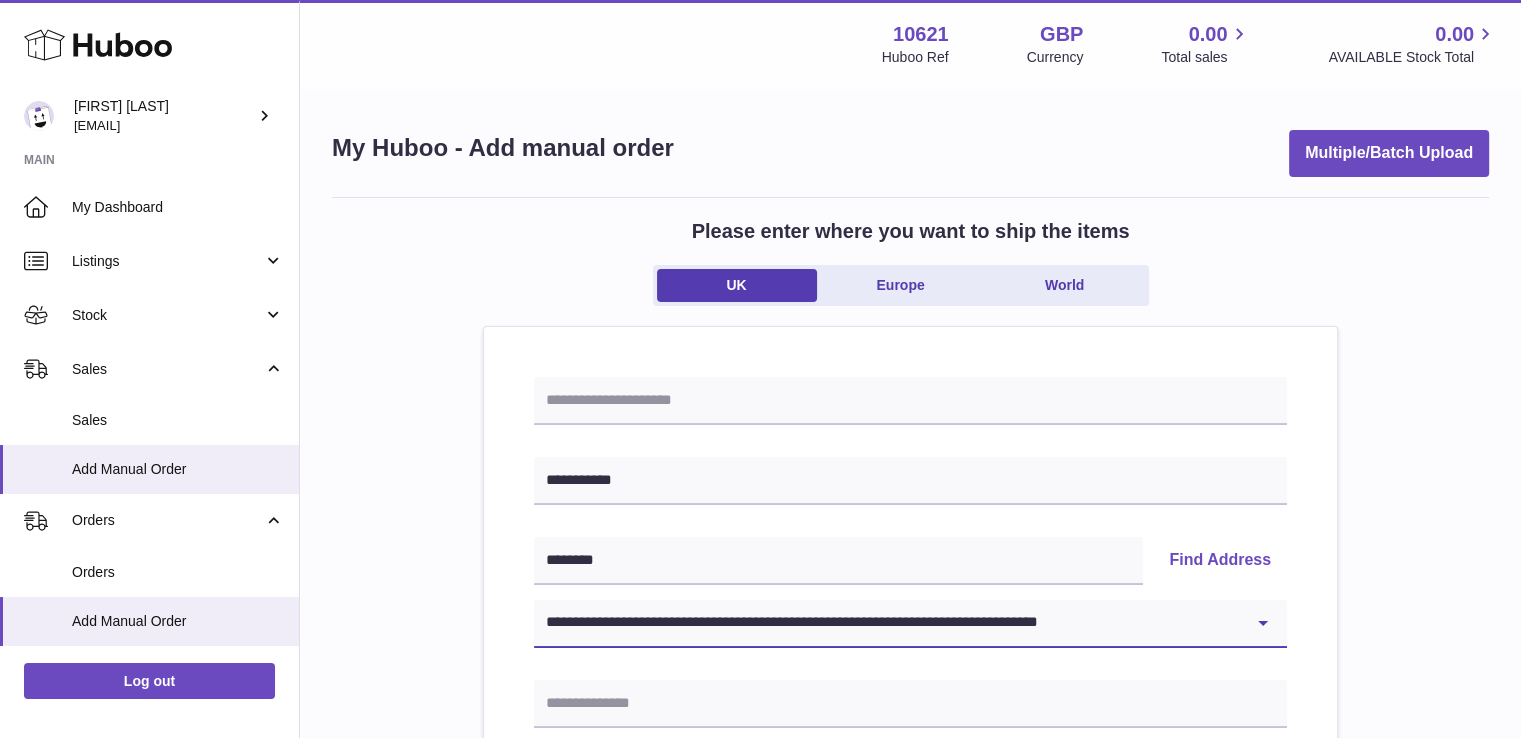 click on "[ADDRESS] [ADDRESS] [ADDRESS] [ADDRESS] [ADDRESS] [ADDRESS] [ADDRESS] [ADDRESS] [ADDRESS] [ADDRESS] [ADDRESS] [ADDRESS] [ADDRESS] [ADDRESS] [ADDRESS] [ADDRESS]" at bounding box center (910, 624) 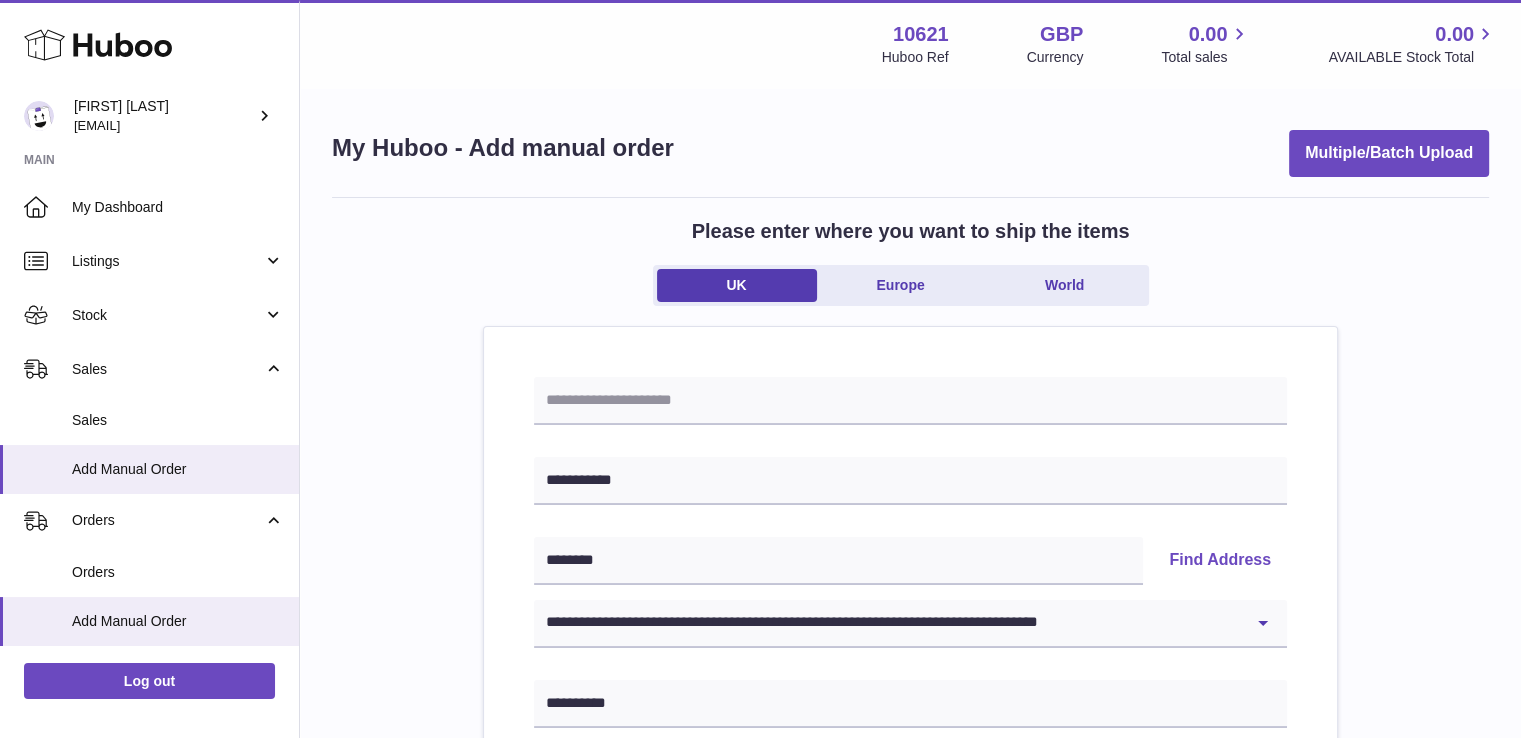 click on "**********" at bounding box center (910, 925) 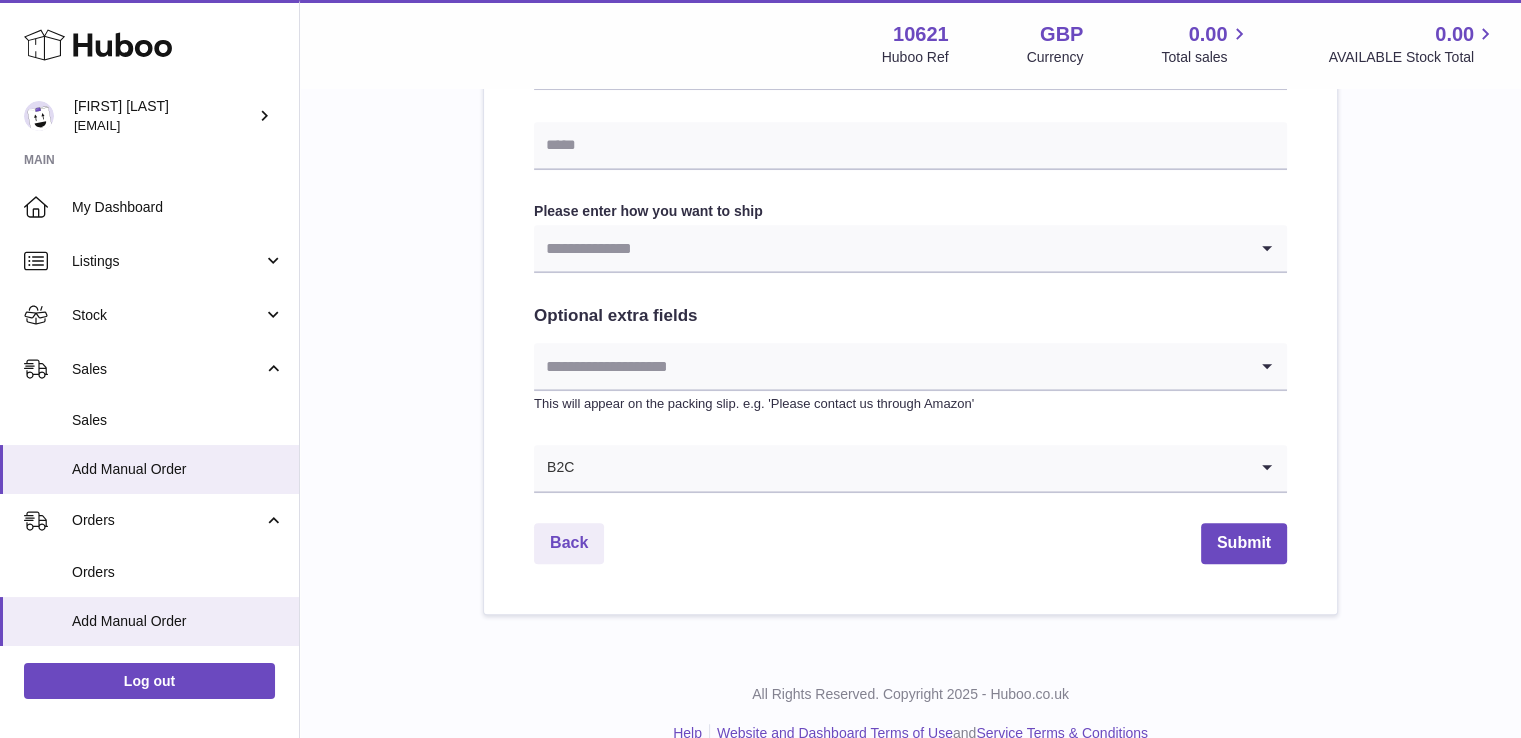 scroll, scrollTop: 1072, scrollLeft: 0, axis: vertical 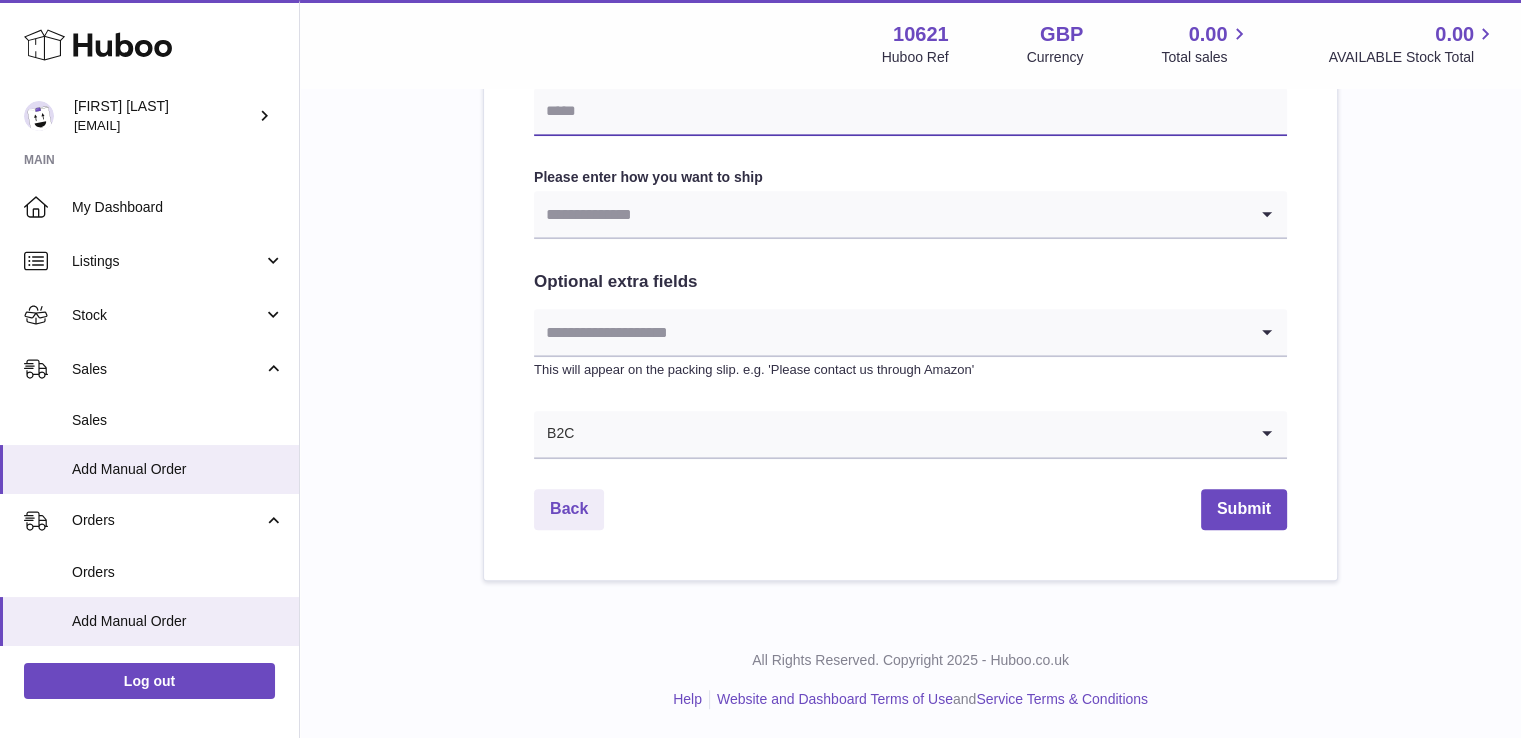 drag, startPoint x: 565, startPoint y: 89, endPoint x: 625, endPoint y: 161, distance: 93.723 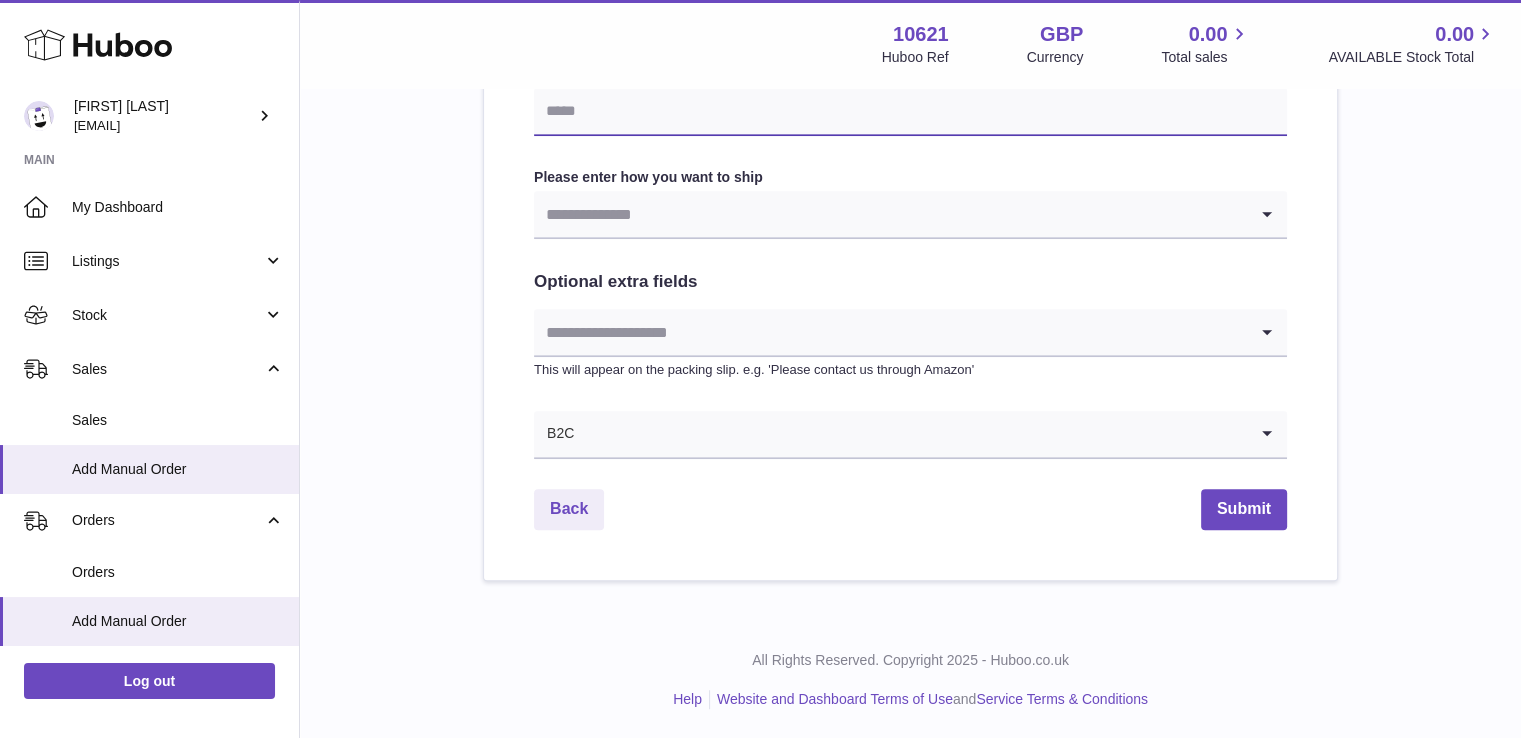 click at bounding box center (910, 112) 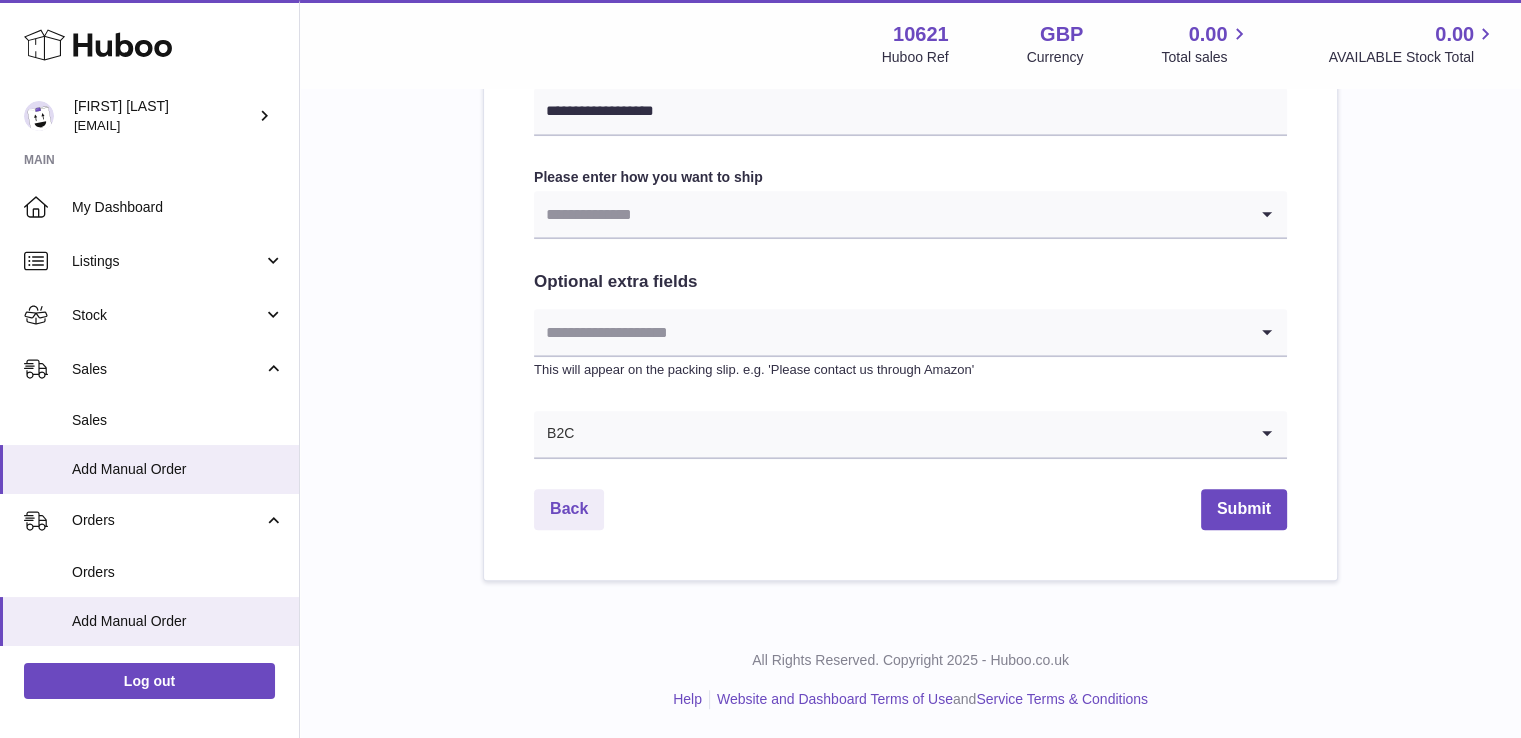 click at bounding box center (890, 214) 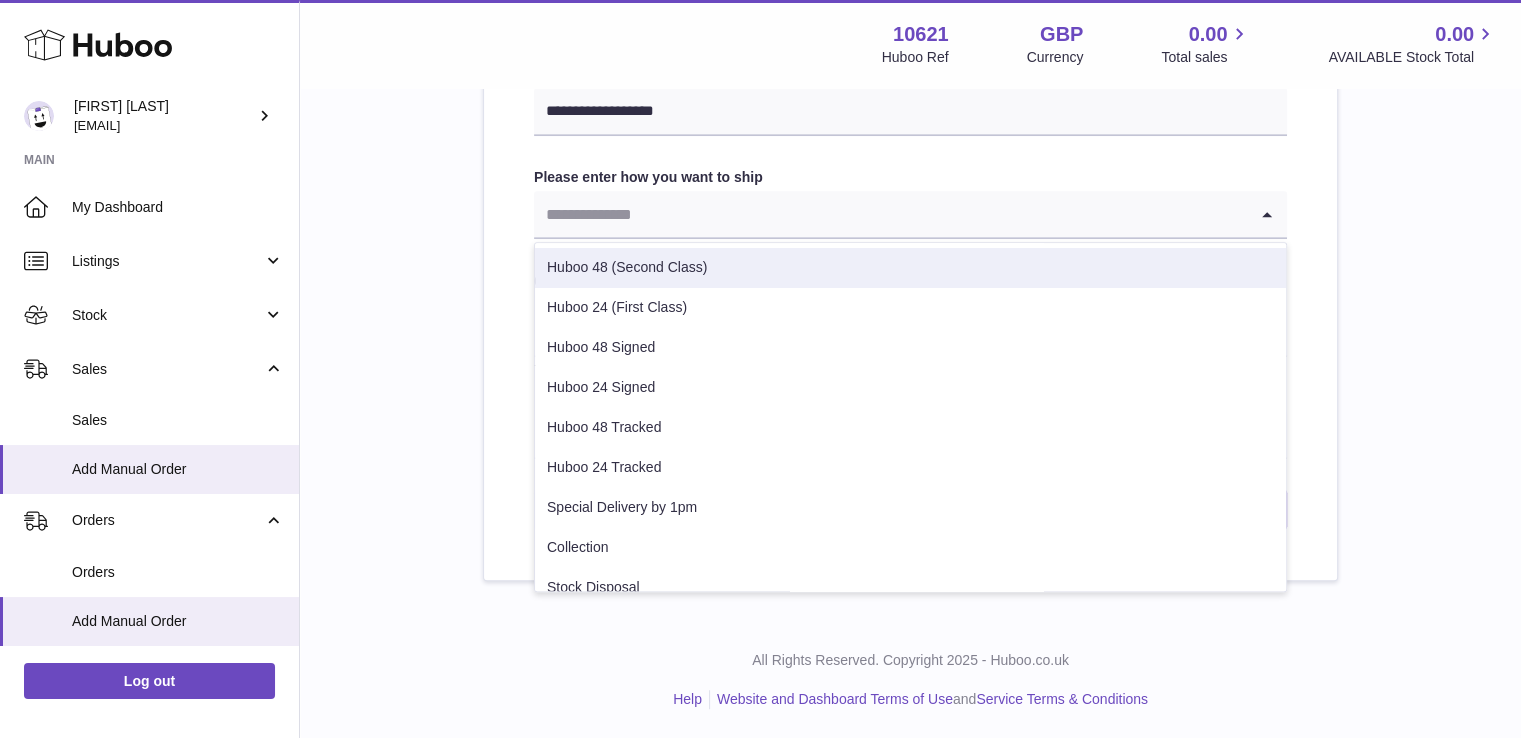 click on "Huboo 48 (Second Class)" at bounding box center (910, 268) 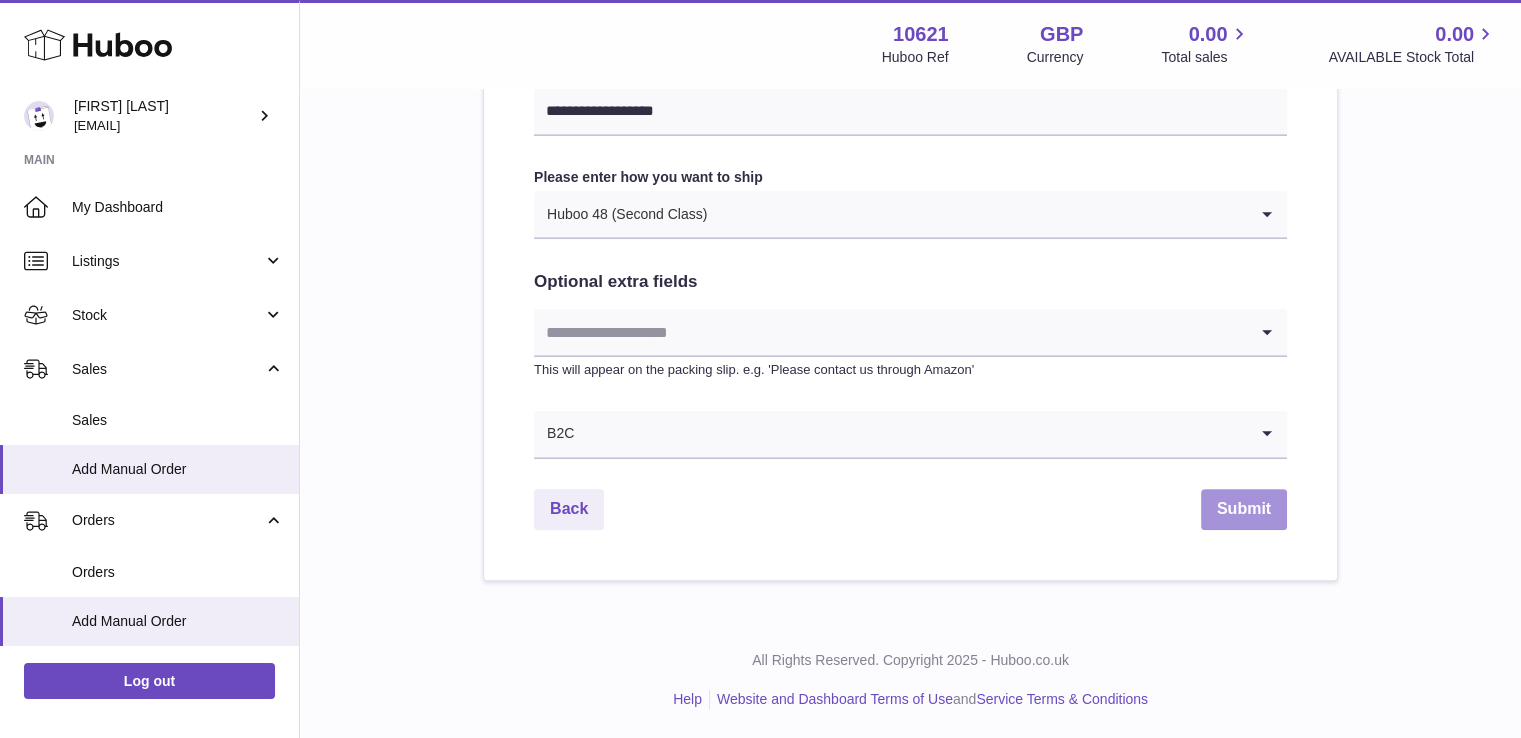 click on "Submit" at bounding box center [1244, 509] 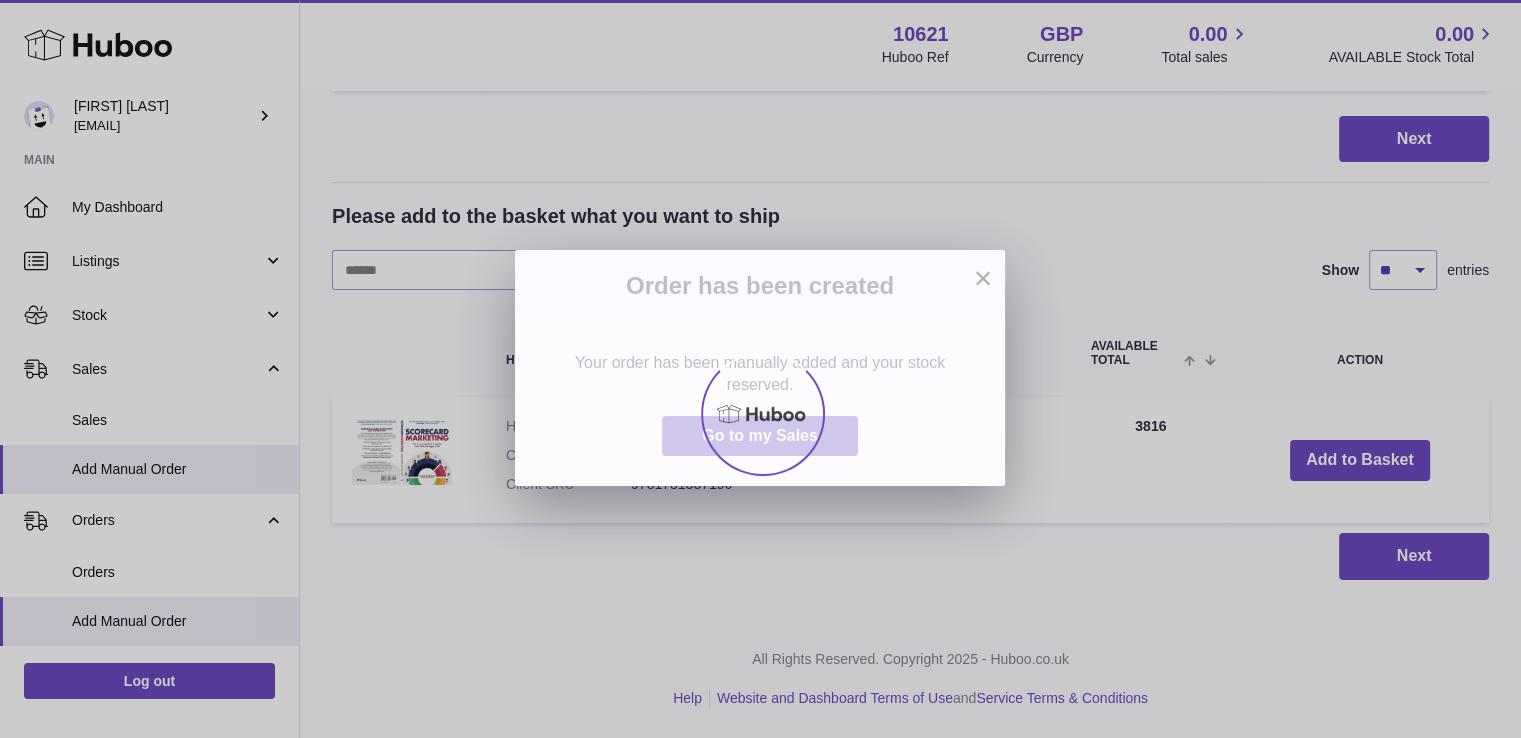 scroll, scrollTop: 0, scrollLeft: 0, axis: both 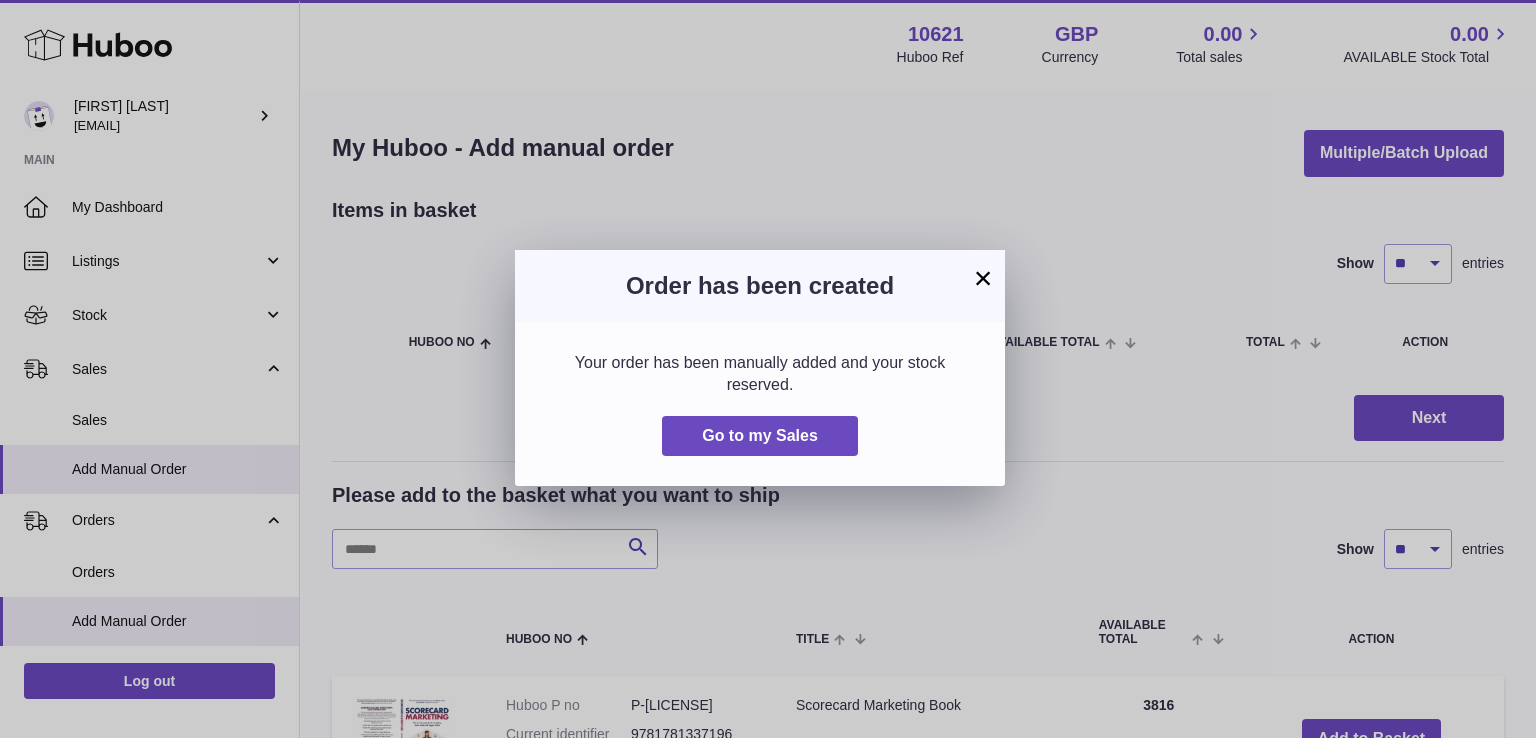 click on "×   Order has been created
Your order has been manually added and your stock reserved.
Go to my Sales" at bounding box center [768, 369] 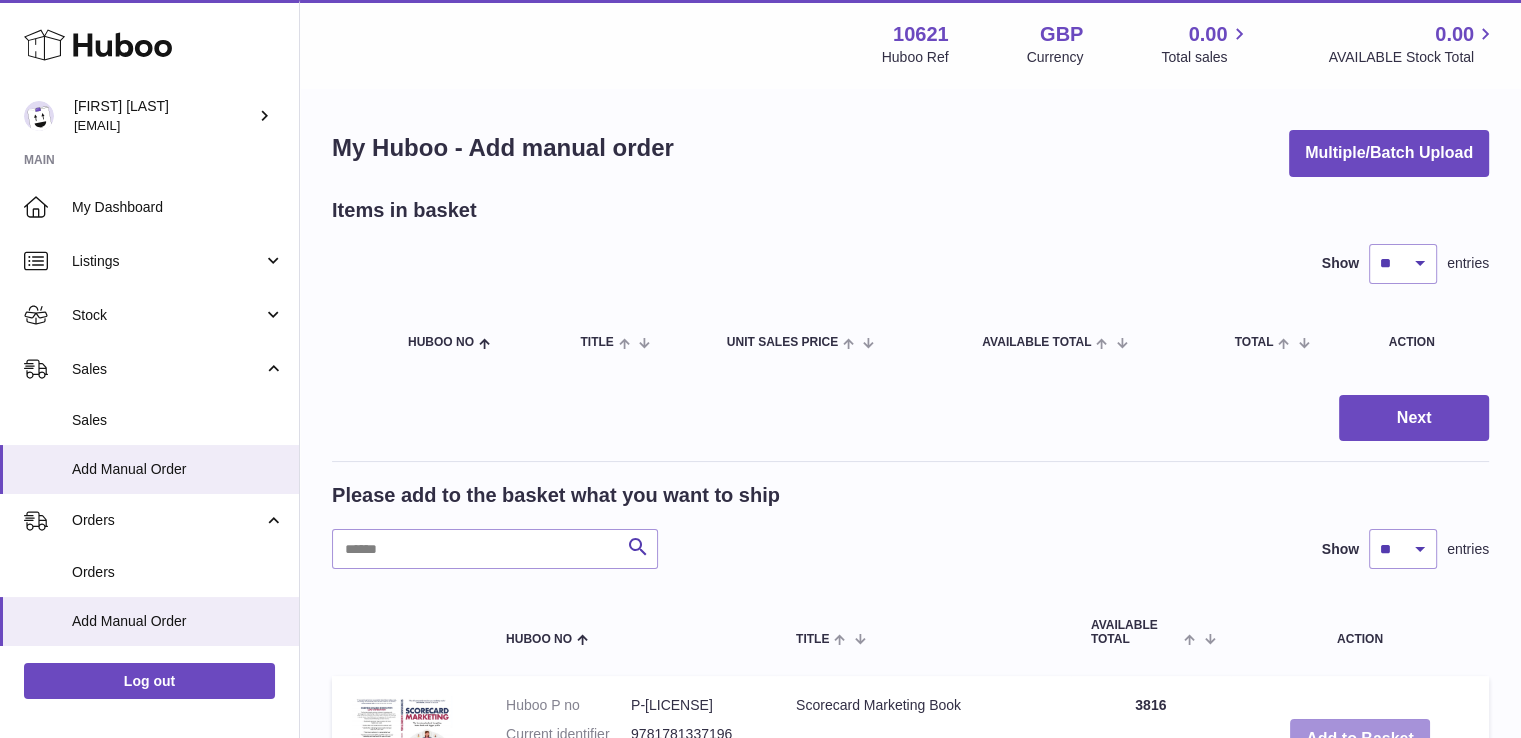 click on "Add to Basket" at bounding box center (1360, 739) 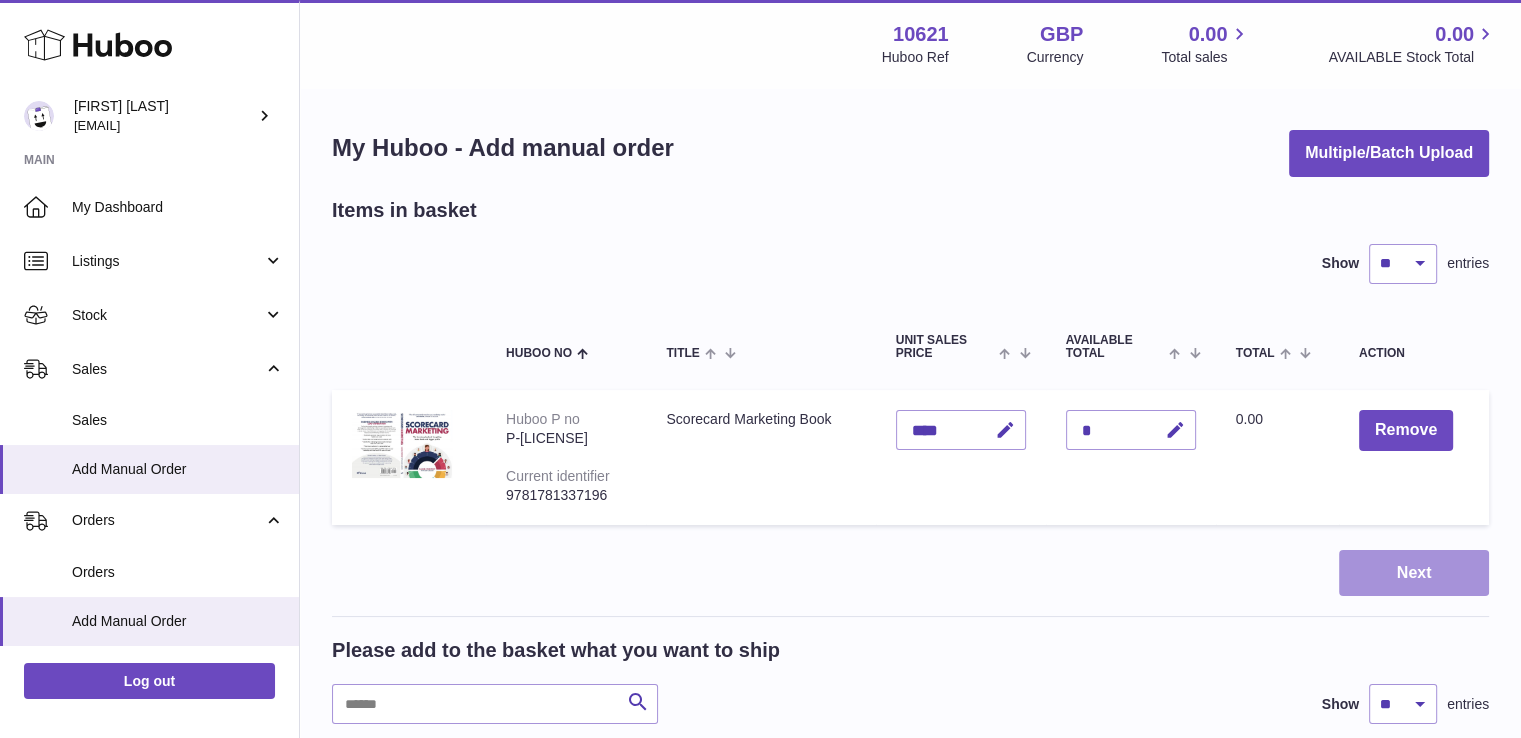 click on "Next" at bounding box center (1414, 573) 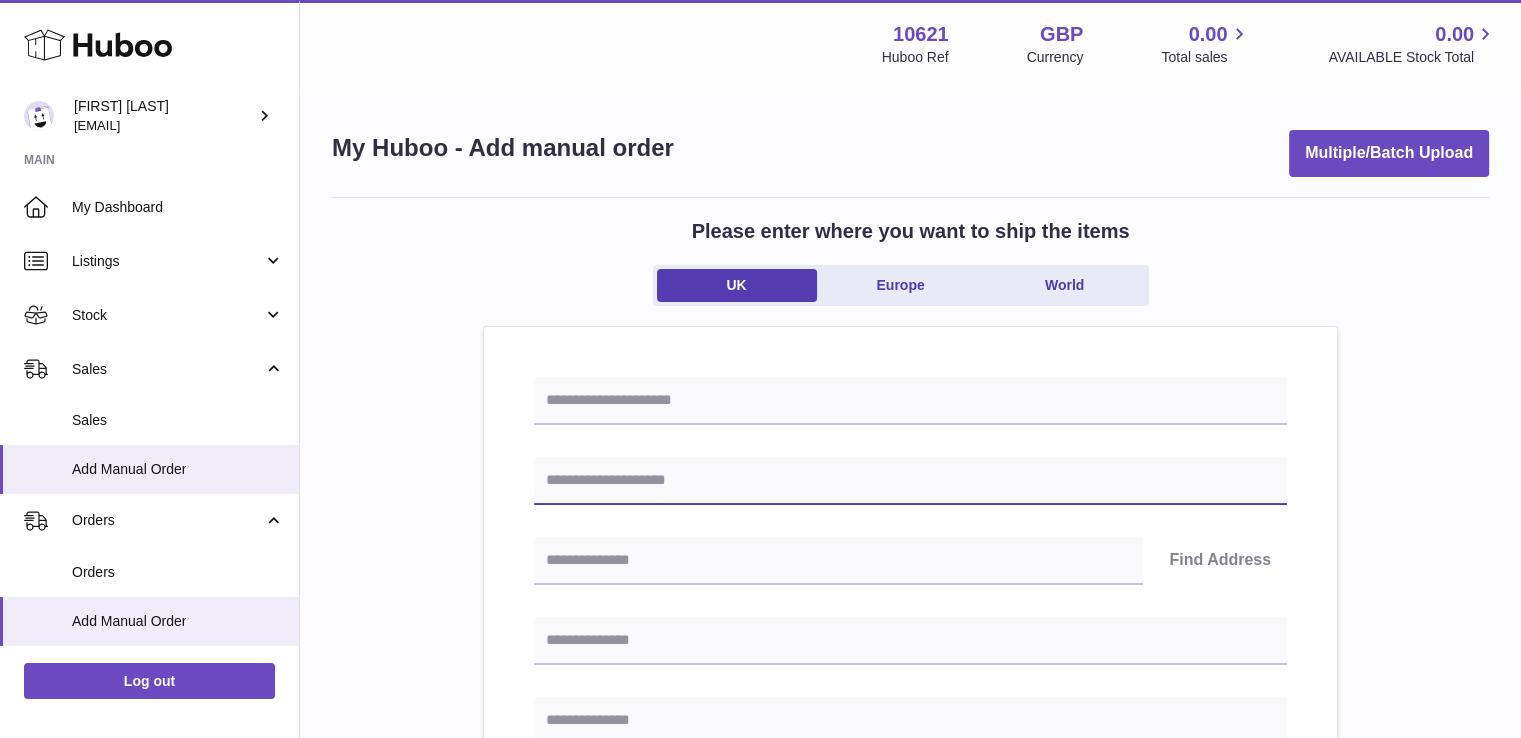 drag, startPoint x: 728, startPoint y: 474, endPoint x: 959, endPoint y: 497, distance: 232.1422 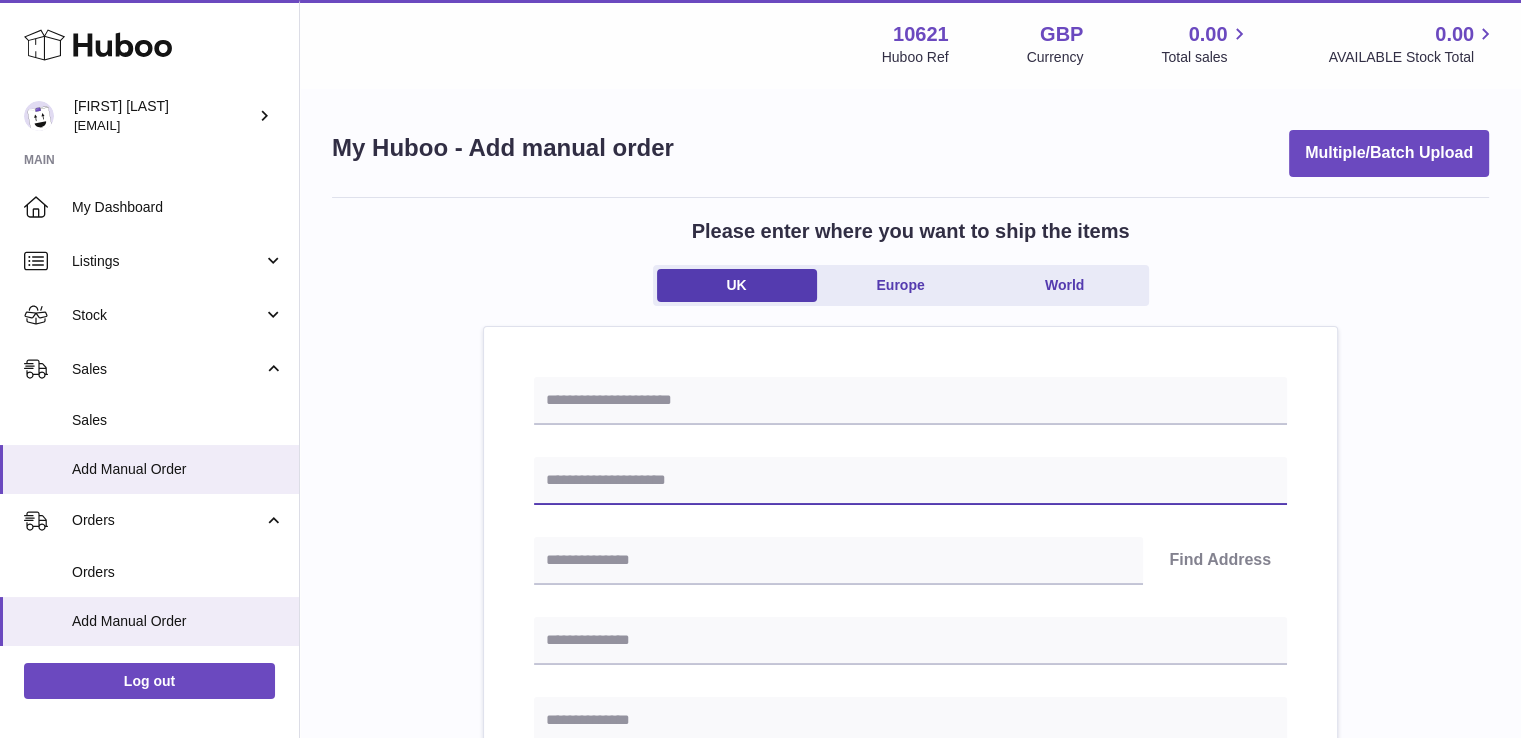 click at bounding box center (910, 481) 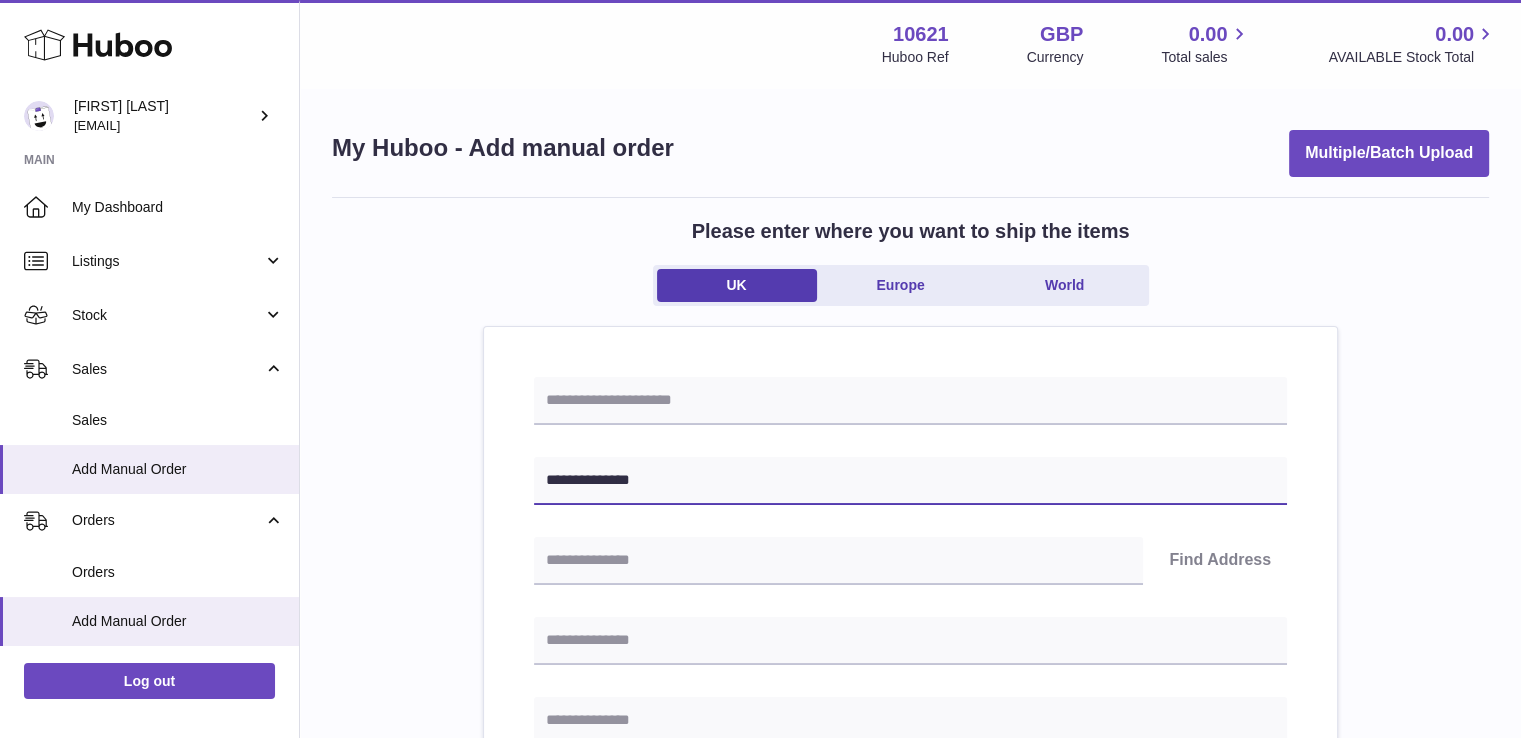 type on "**********" 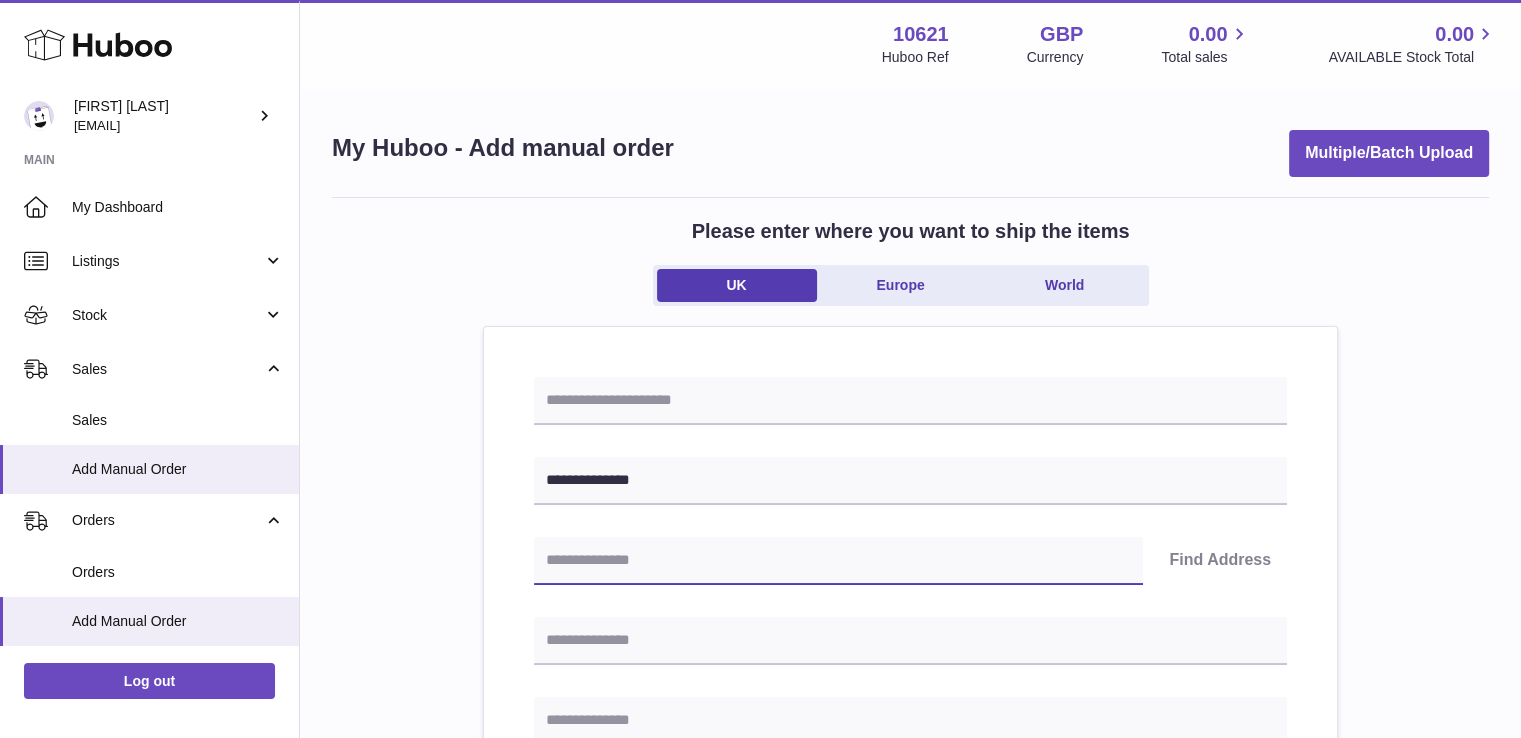 click at bounding box center (838, 561) 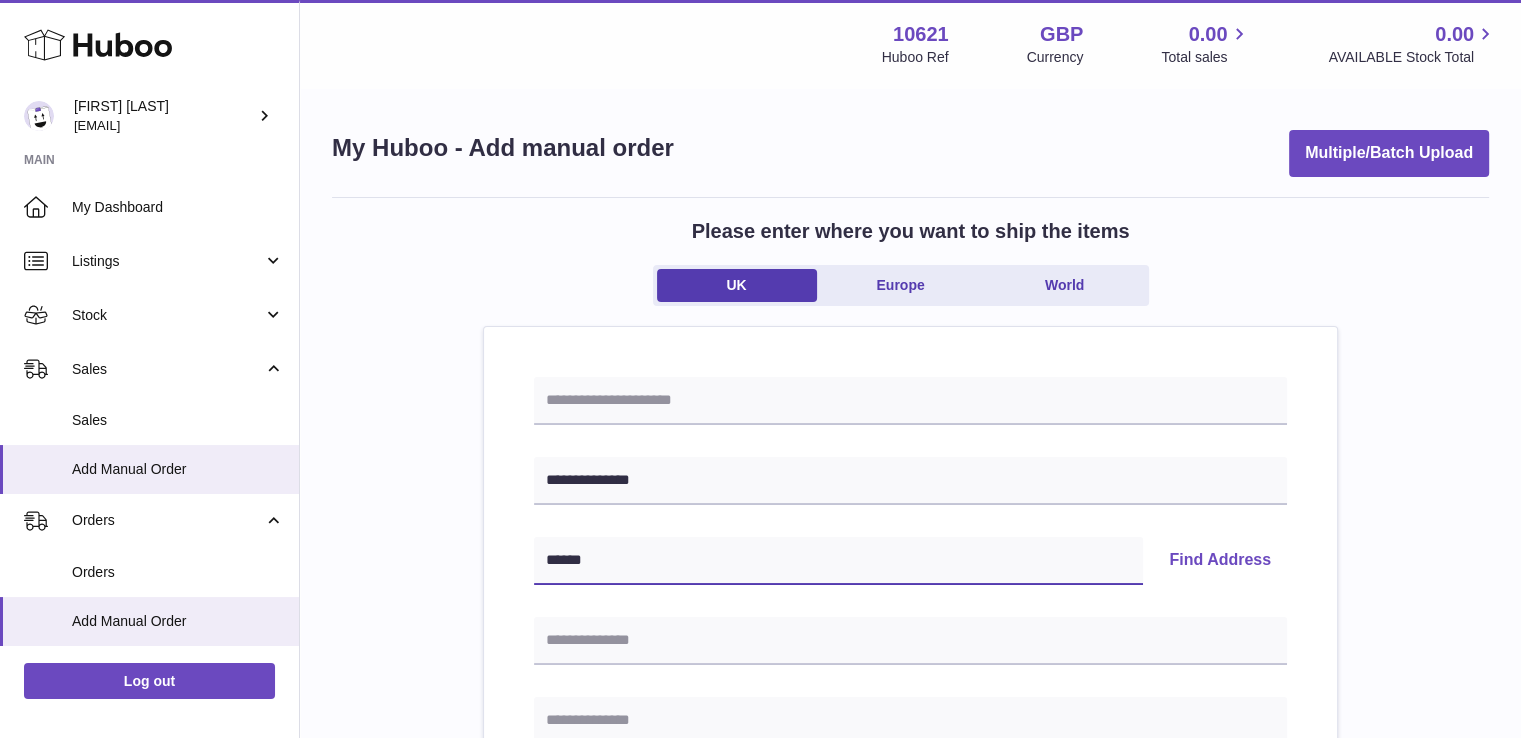type on "******" 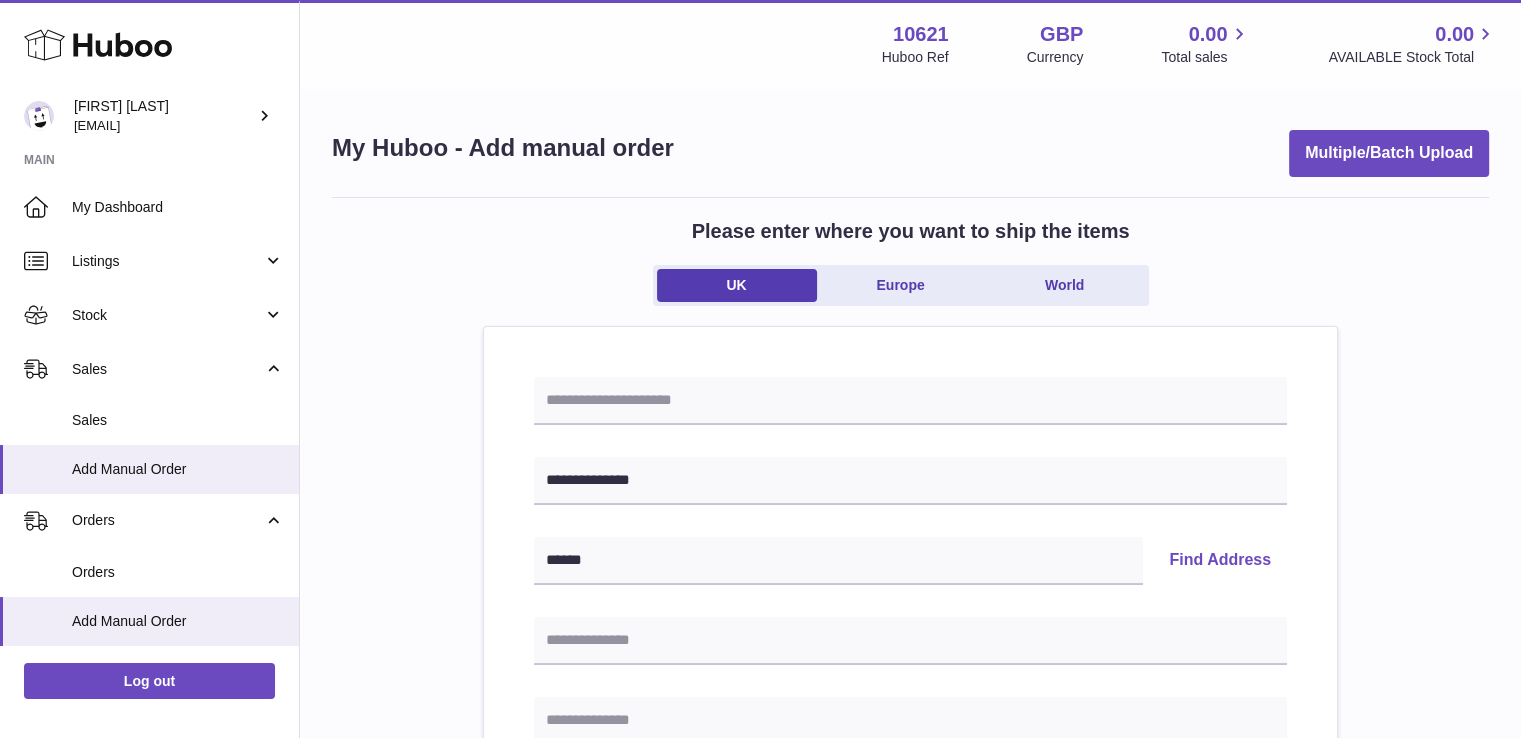 type 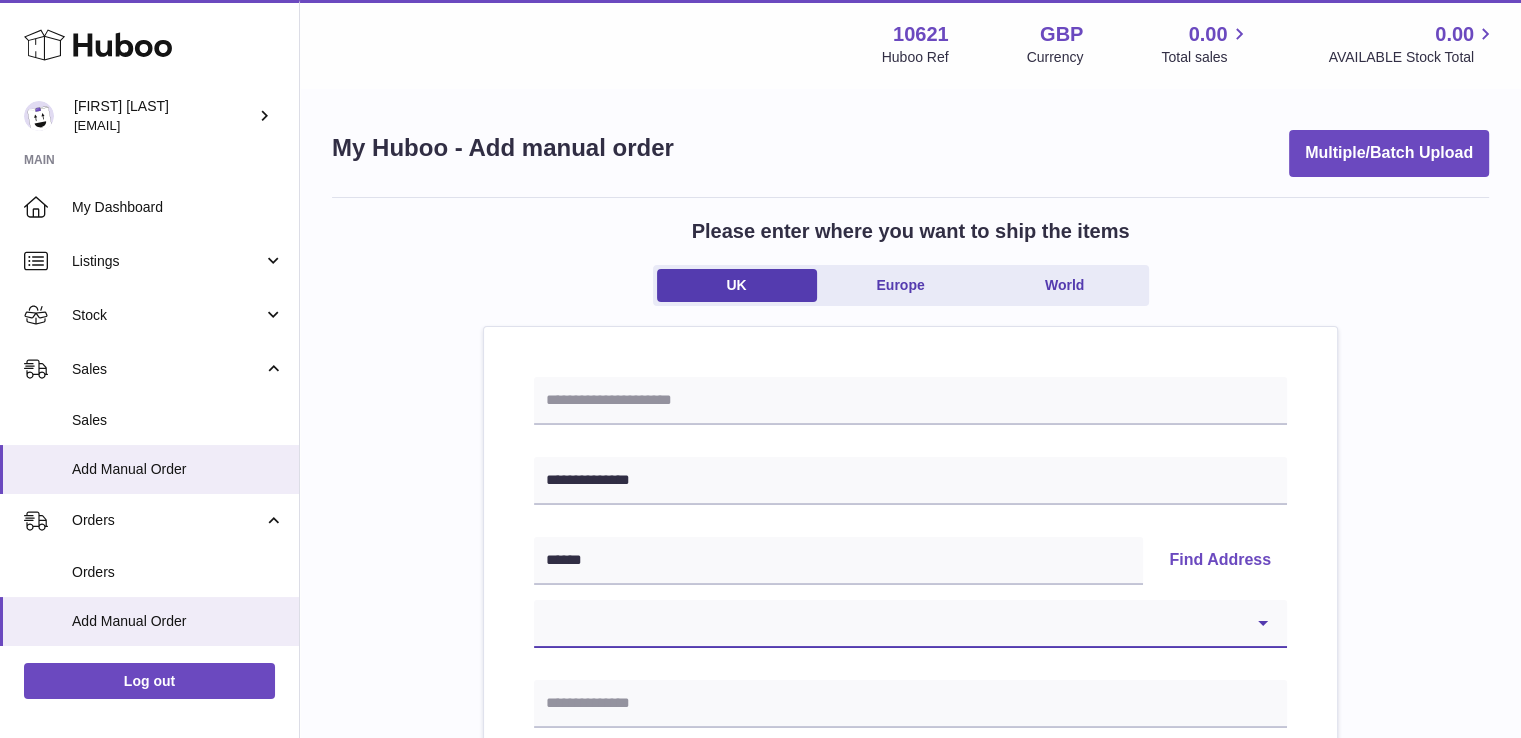 drag, startPoint x: 588, startPoint y: 633, endPoint x: 607, endPoint y: 622, distance: 21.954498 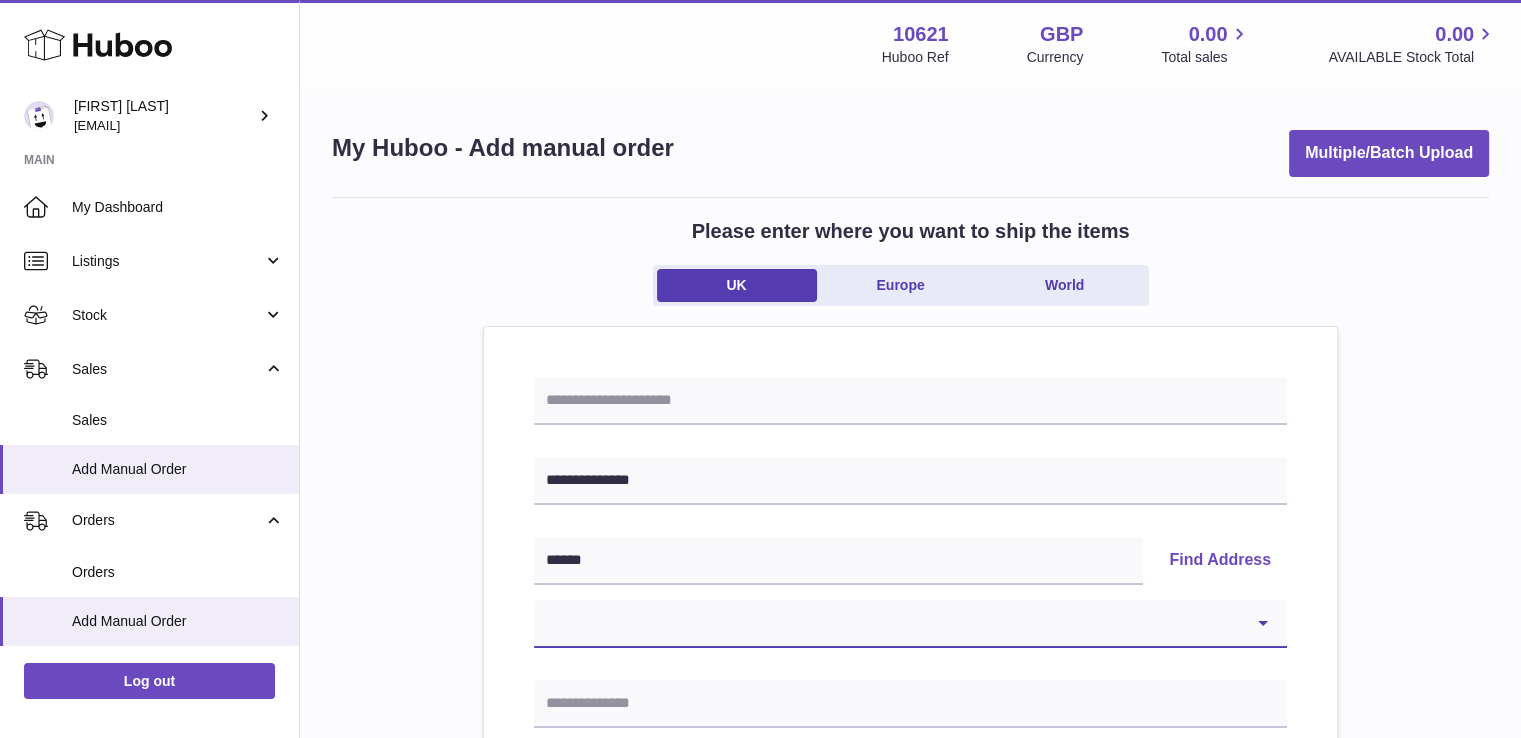 select on "**" 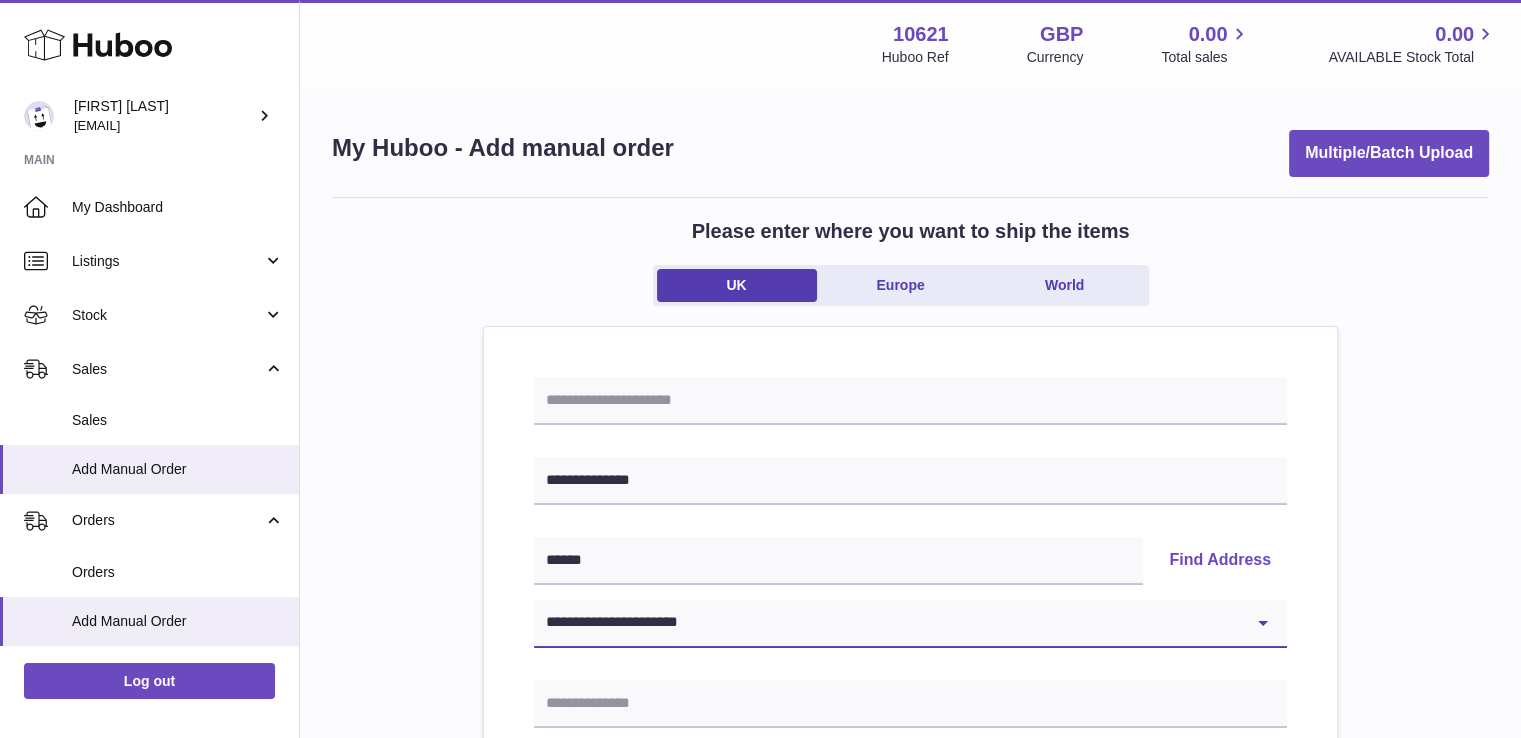 click on "**********" at bounding box center [910, 624] 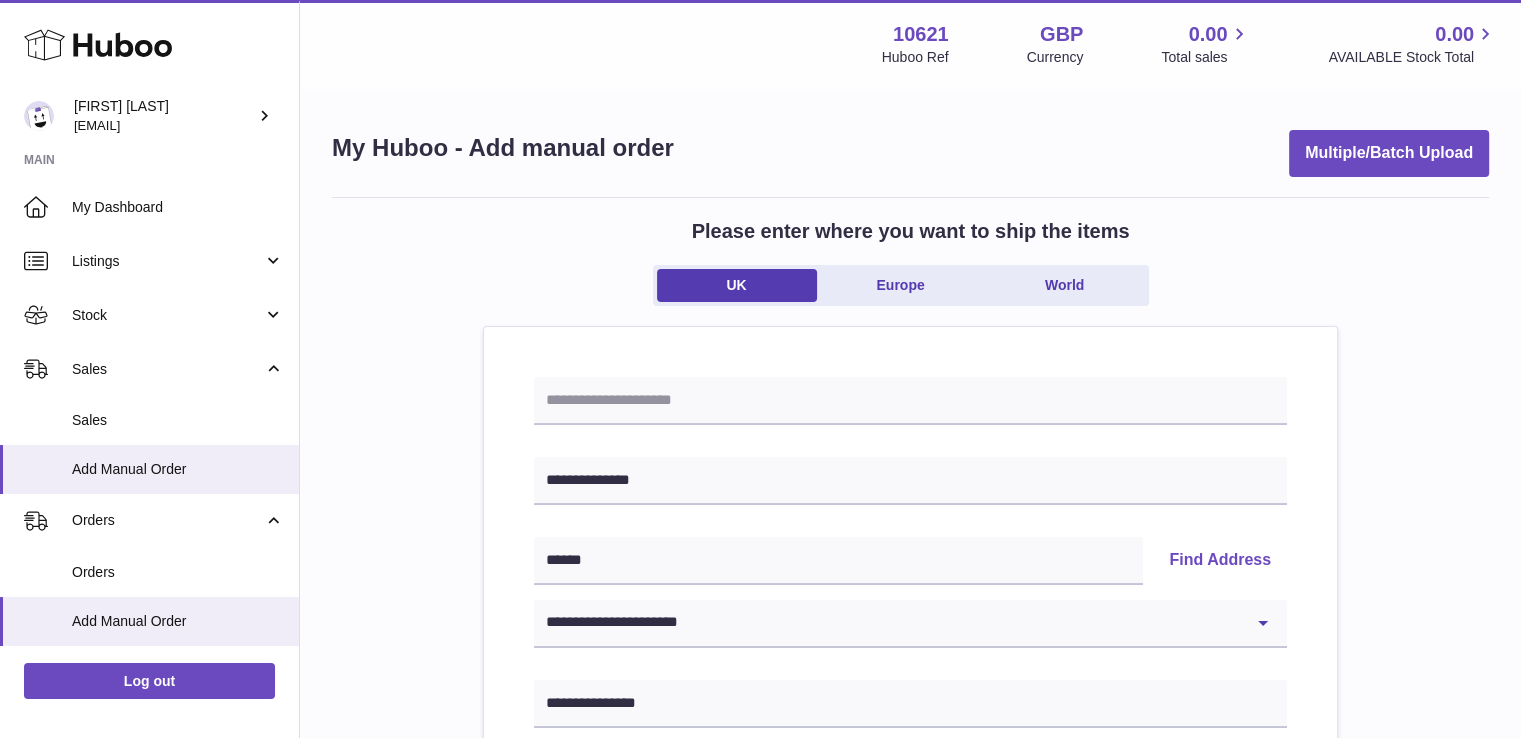 click on "Please enter where you want to ship the items
UK
Europe
World
[REDACTED]
[REDACTED]
Find Address
[REDACTED] [REDACTED] [REDACTED] [REDACTED] [REDACTED] [REDACTED] [REDACTED] [REDACTED] [REDACTED] [REDACTED] [REDACTED] [REDACTED] [REDACTED] [REDACTED] [REDACTED] [REDACTED] [REDACTED] [REDACTED] [REDACTED] [REDACTED] [REDACTED] [REDACTED] [REDACTED] [REDACTED] [REDACTED] [REDACTED] [REDACTED] [REDACTED]" at bounding box center (910, 925) 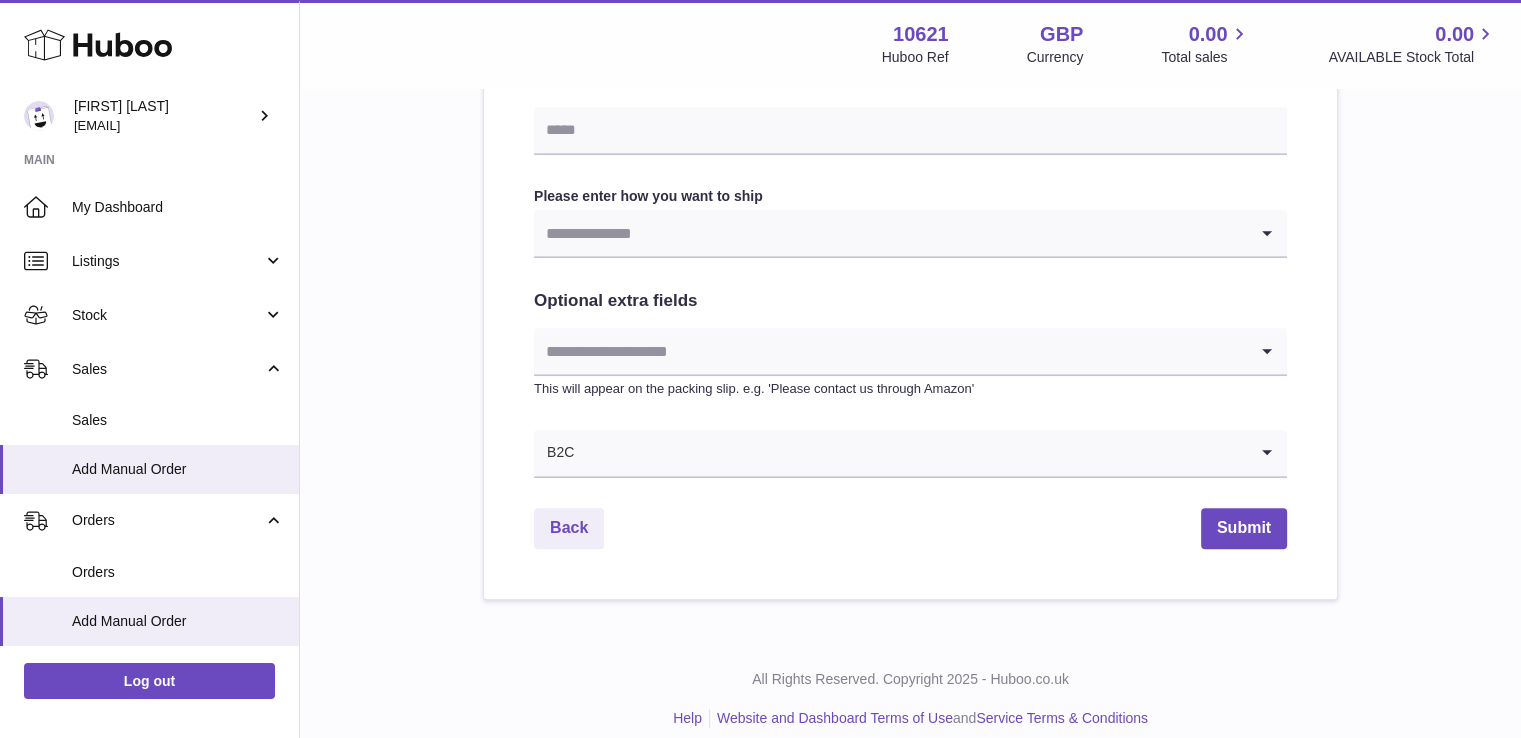 scroll, scrollTop: 1072, scrollLeft: 0, axis: vertical 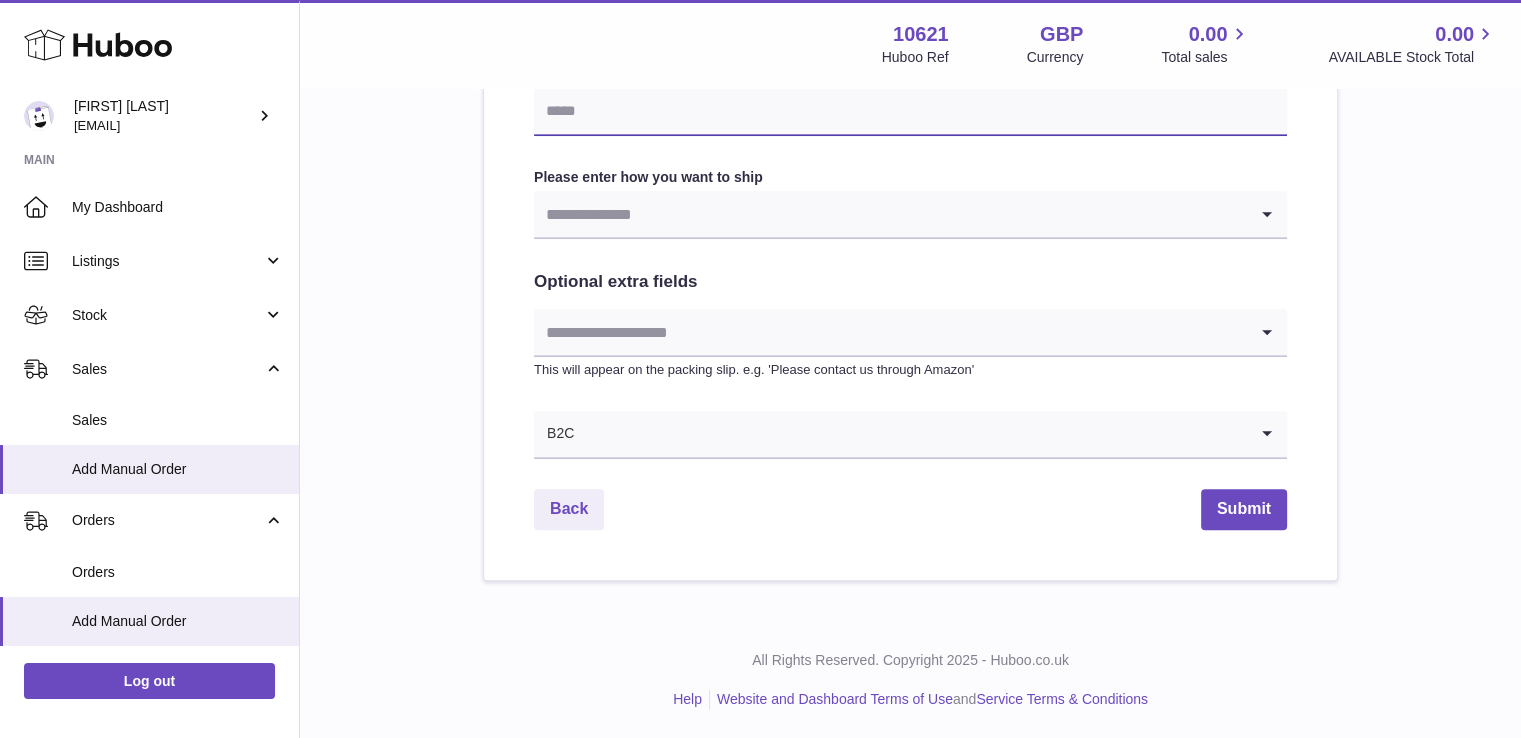 click at bounding box center (910, 112) 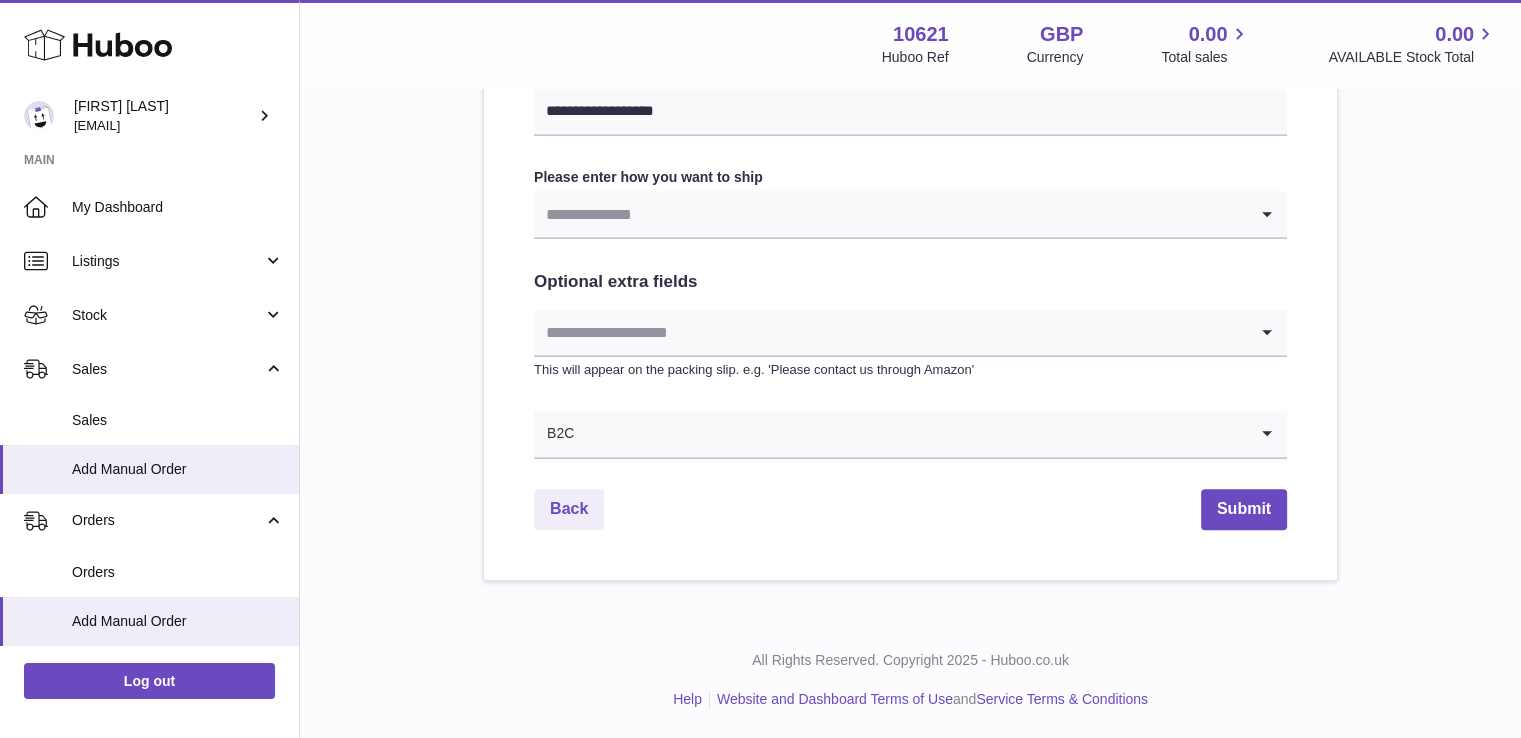 click at bounding box center (890, 214) 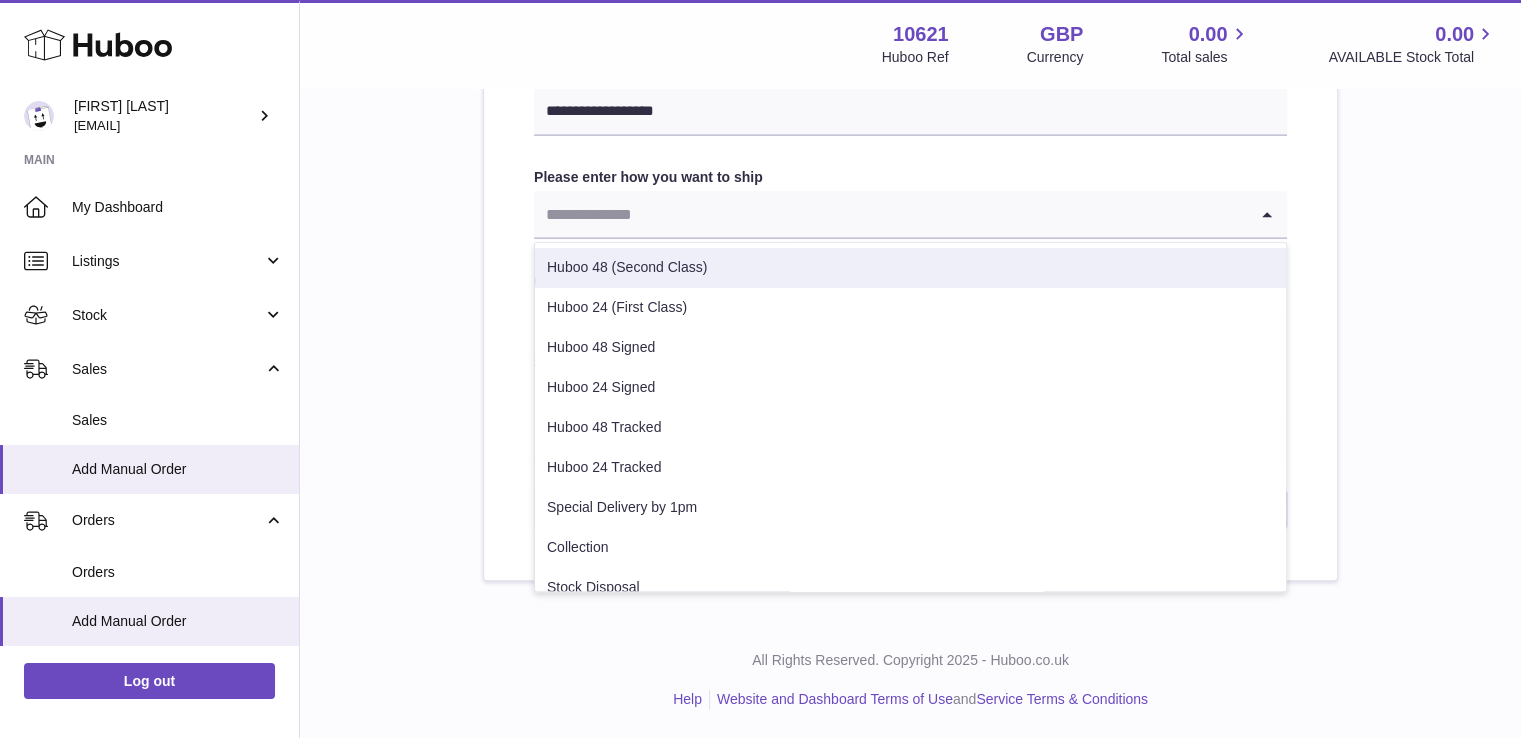 click on "Huboo 48 (Second Class)" at bounding box center [910, 268] 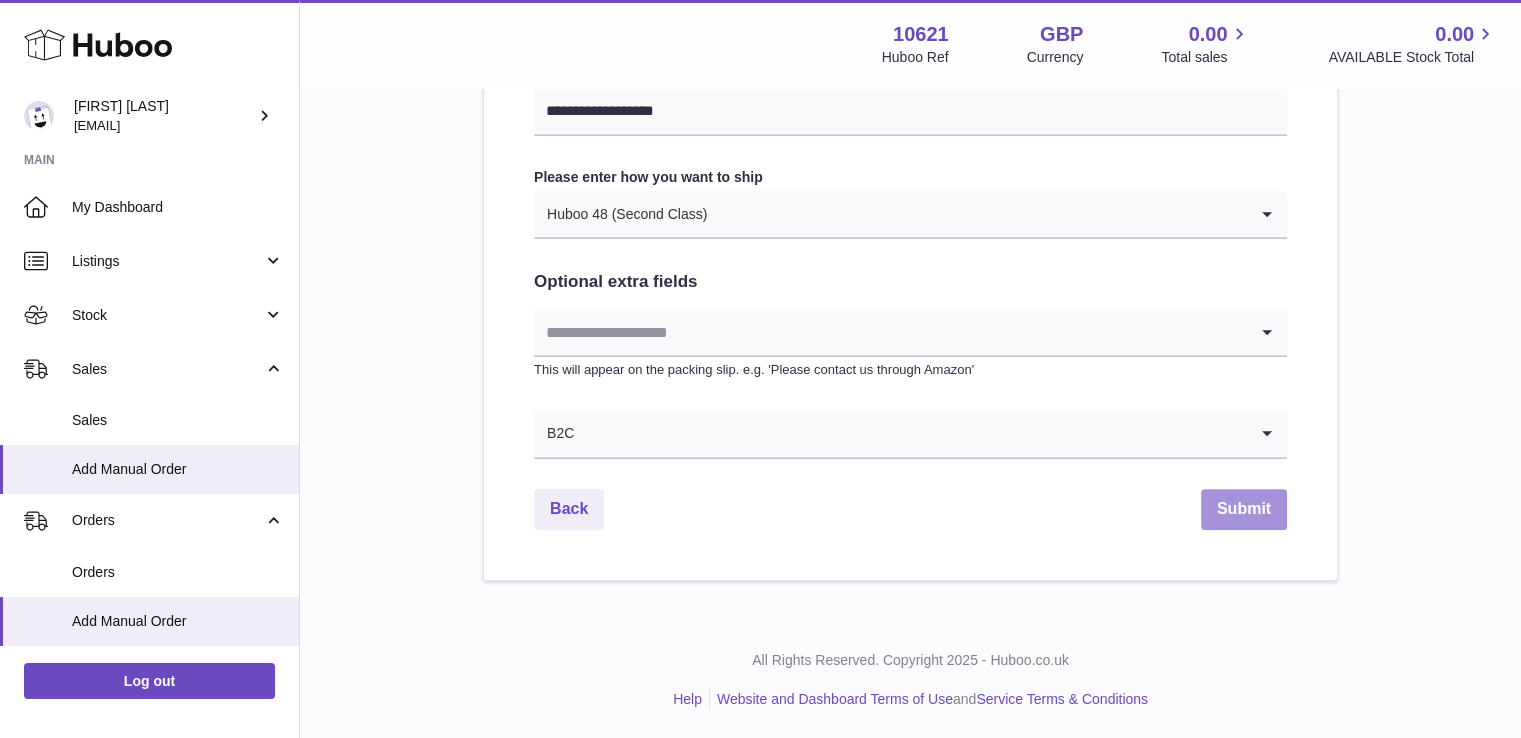 click on "Submit" at bounding box center (1244, 509) 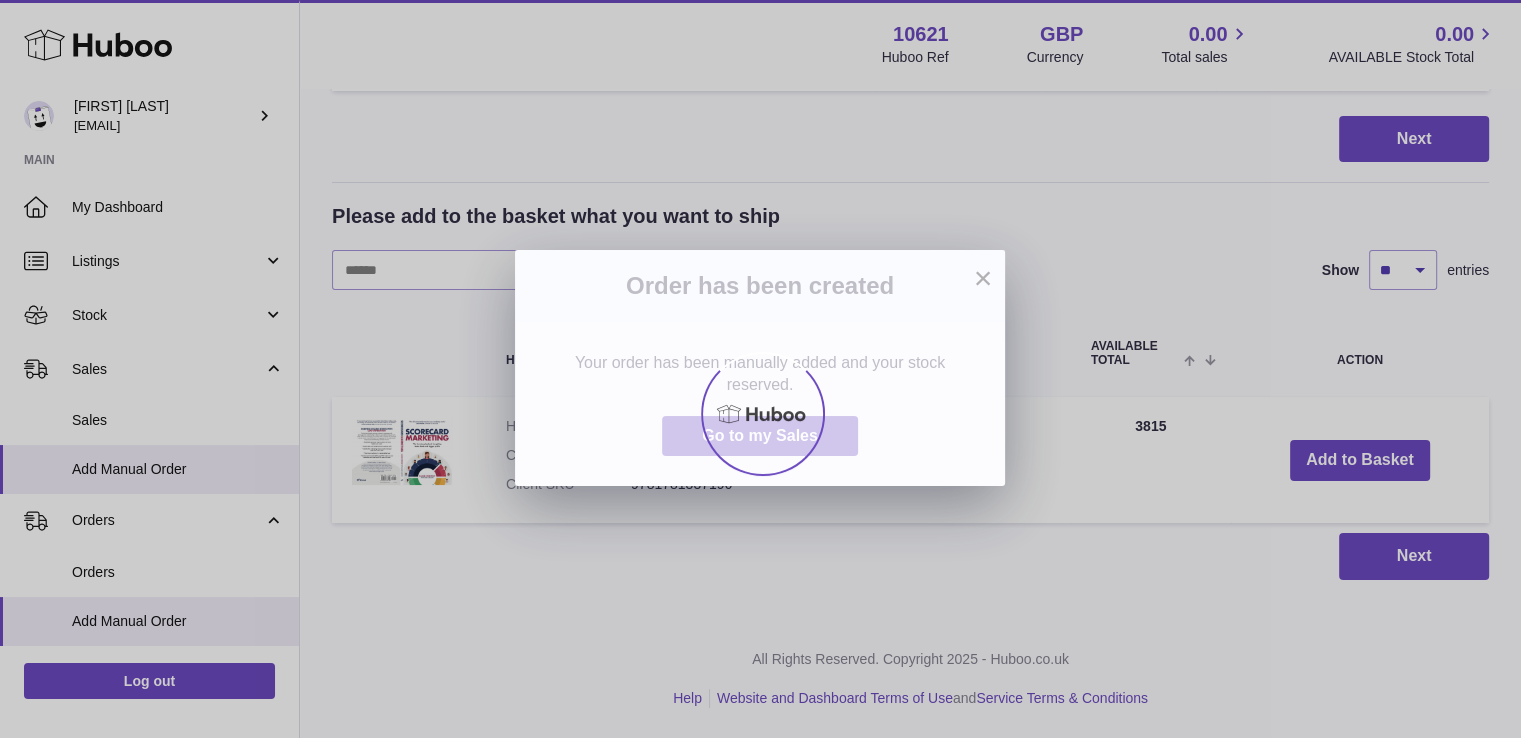 scroll, scrollTop: 0, scrollLeft: 0, axis: both 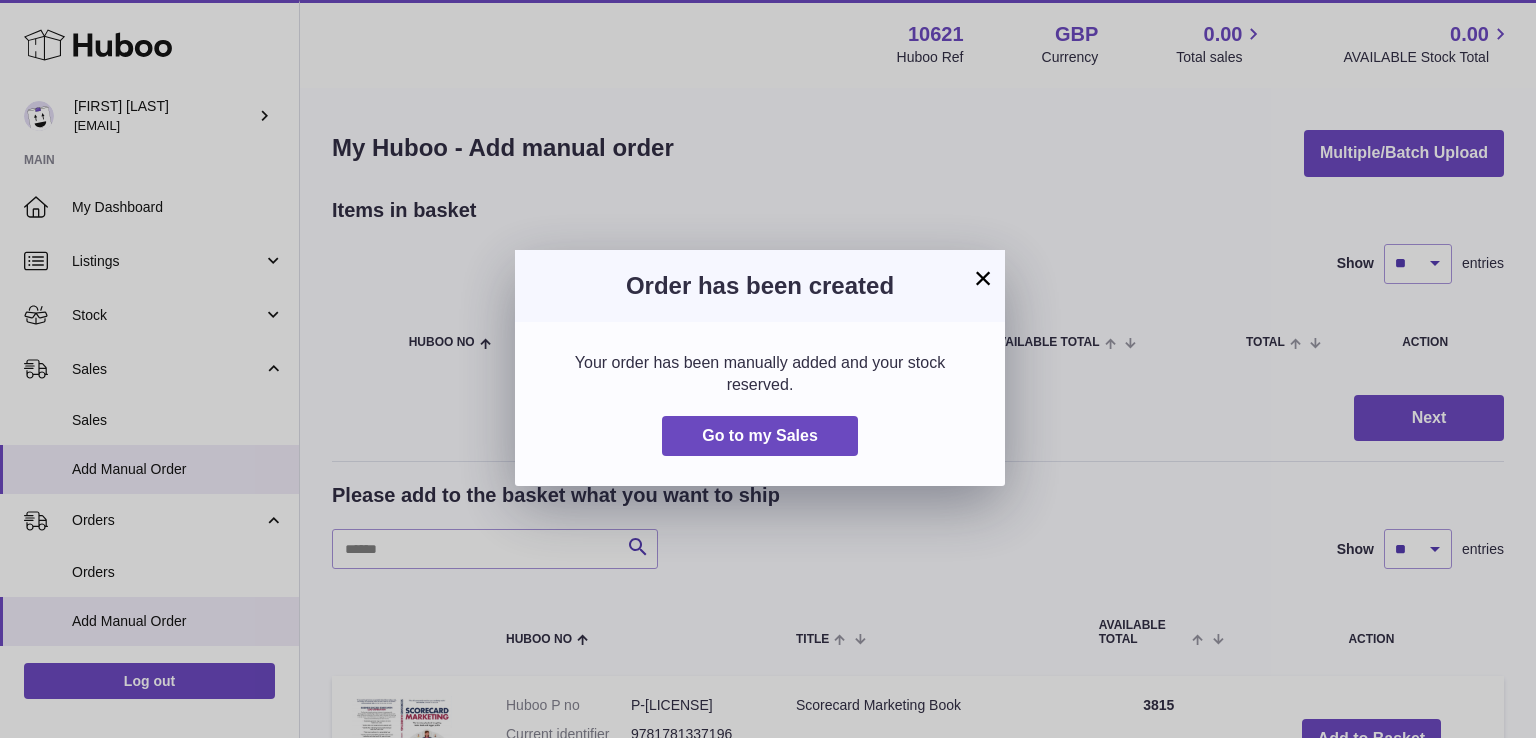 click on "×   Order has been created
Your order has been manually added and your stock reserved.
Go to my Sales" at bounding box center (768, 369) 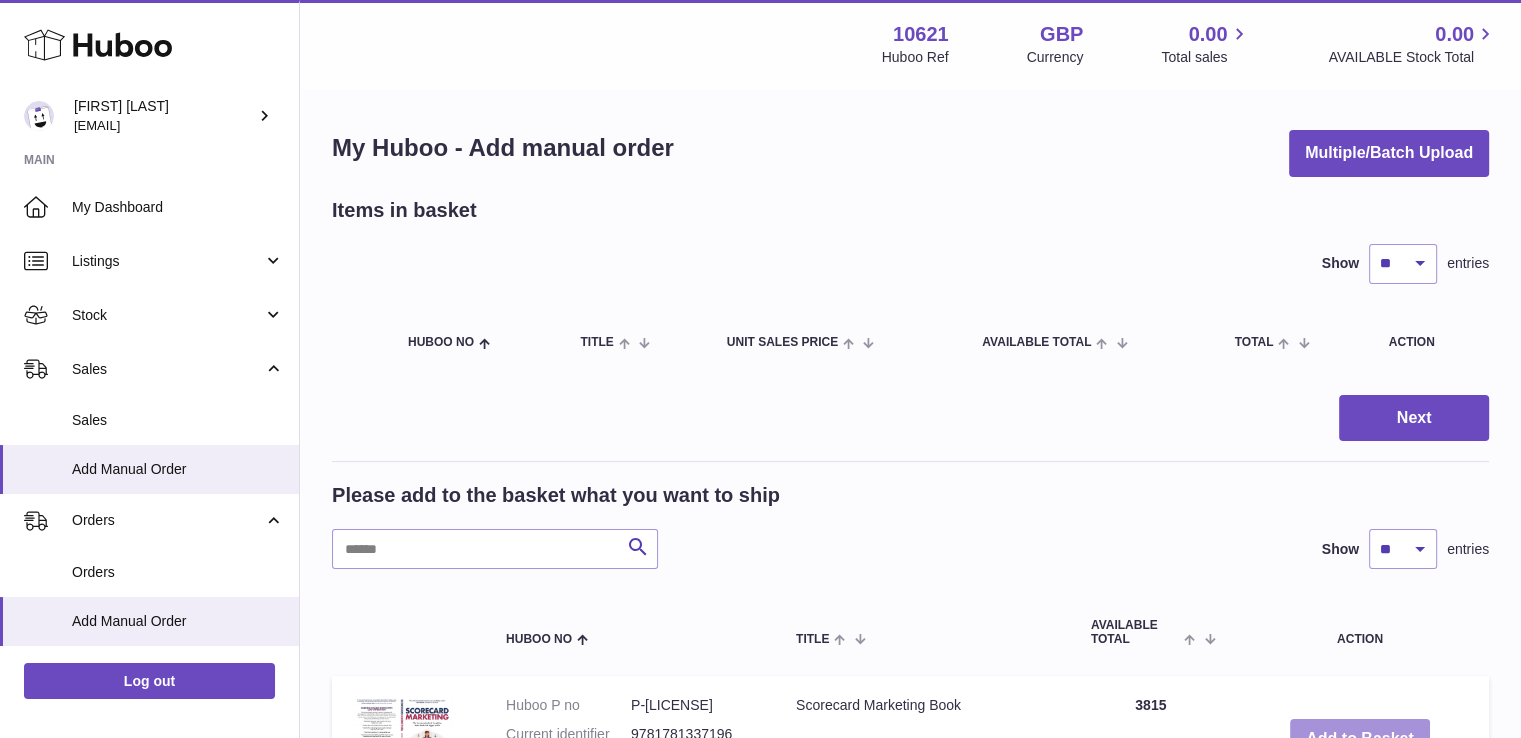 click on "Add to Basket" at bounding box center [1360, 739] 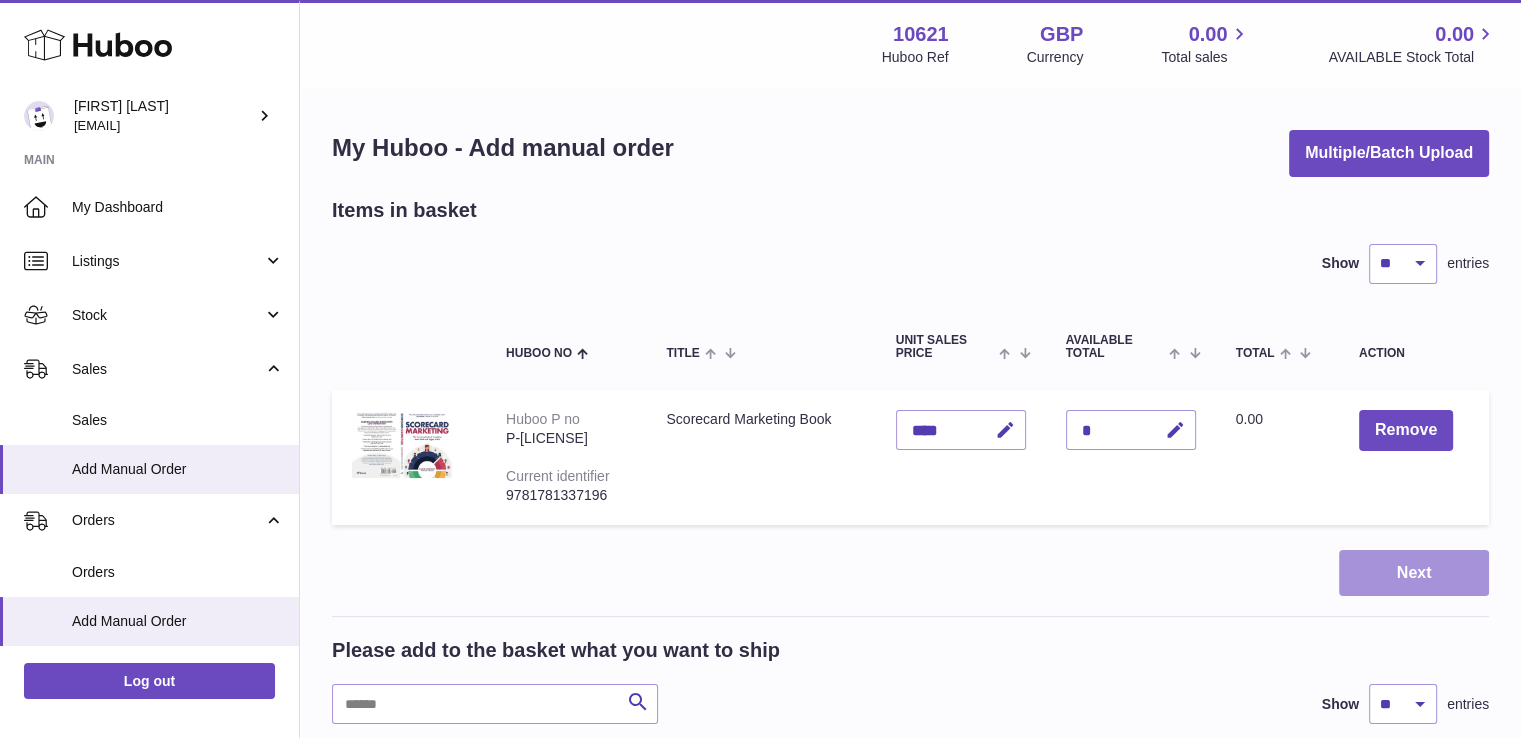 click on "Next" at bounding box center (1414, 573) 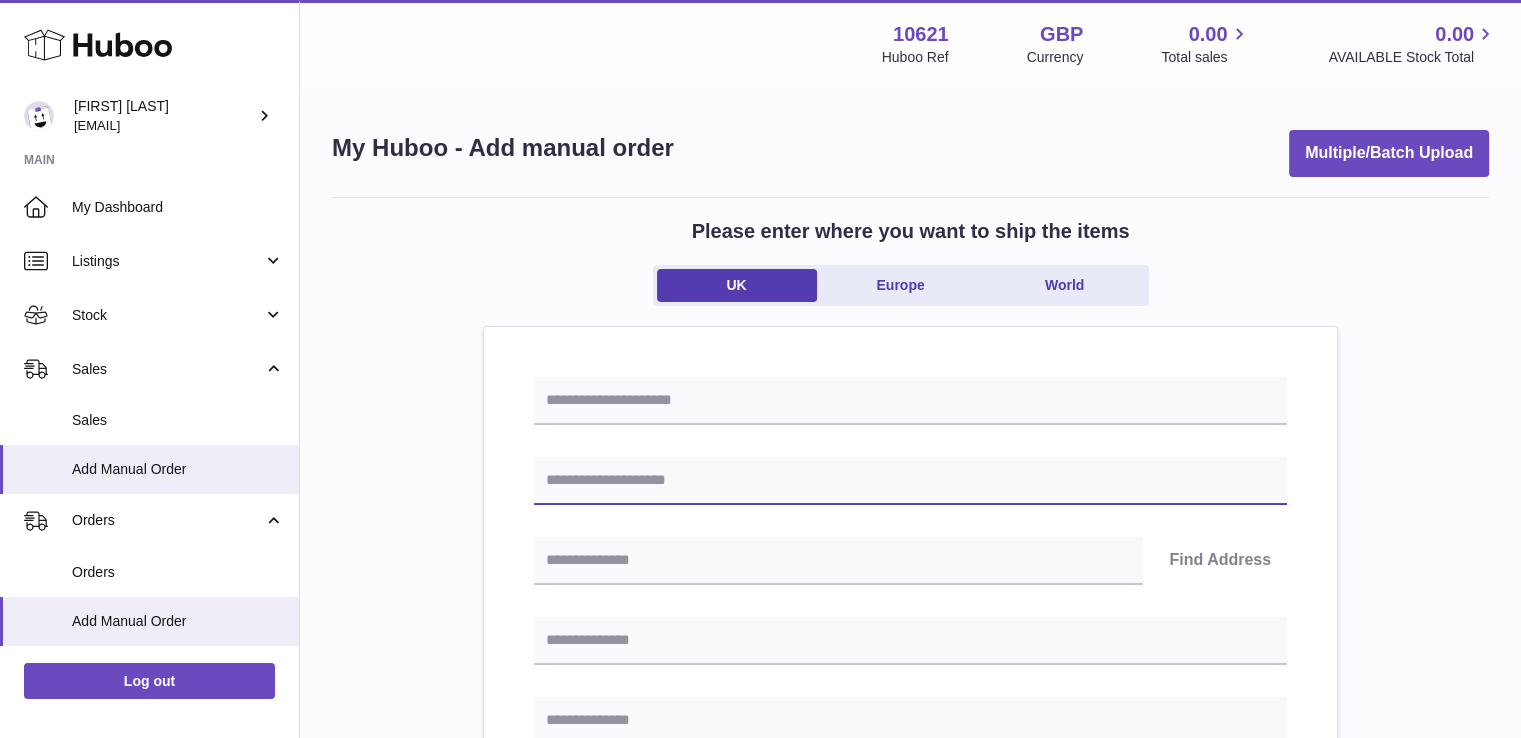 drag, startPoint x: 759, startPoint y: 480, endPoint x: 1220, endPoint y: 450, distance: 461.9751 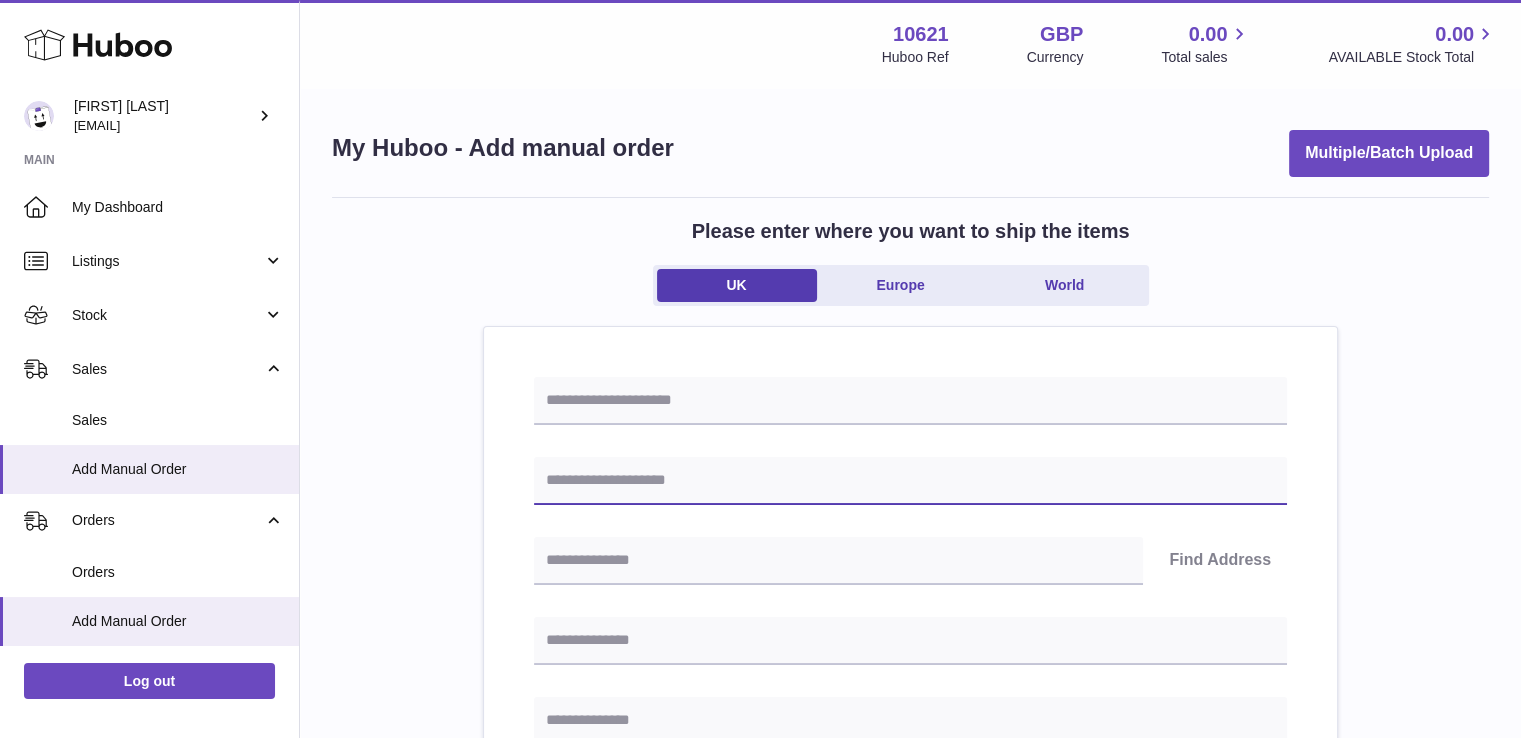 click at bounding box center [910, 481] 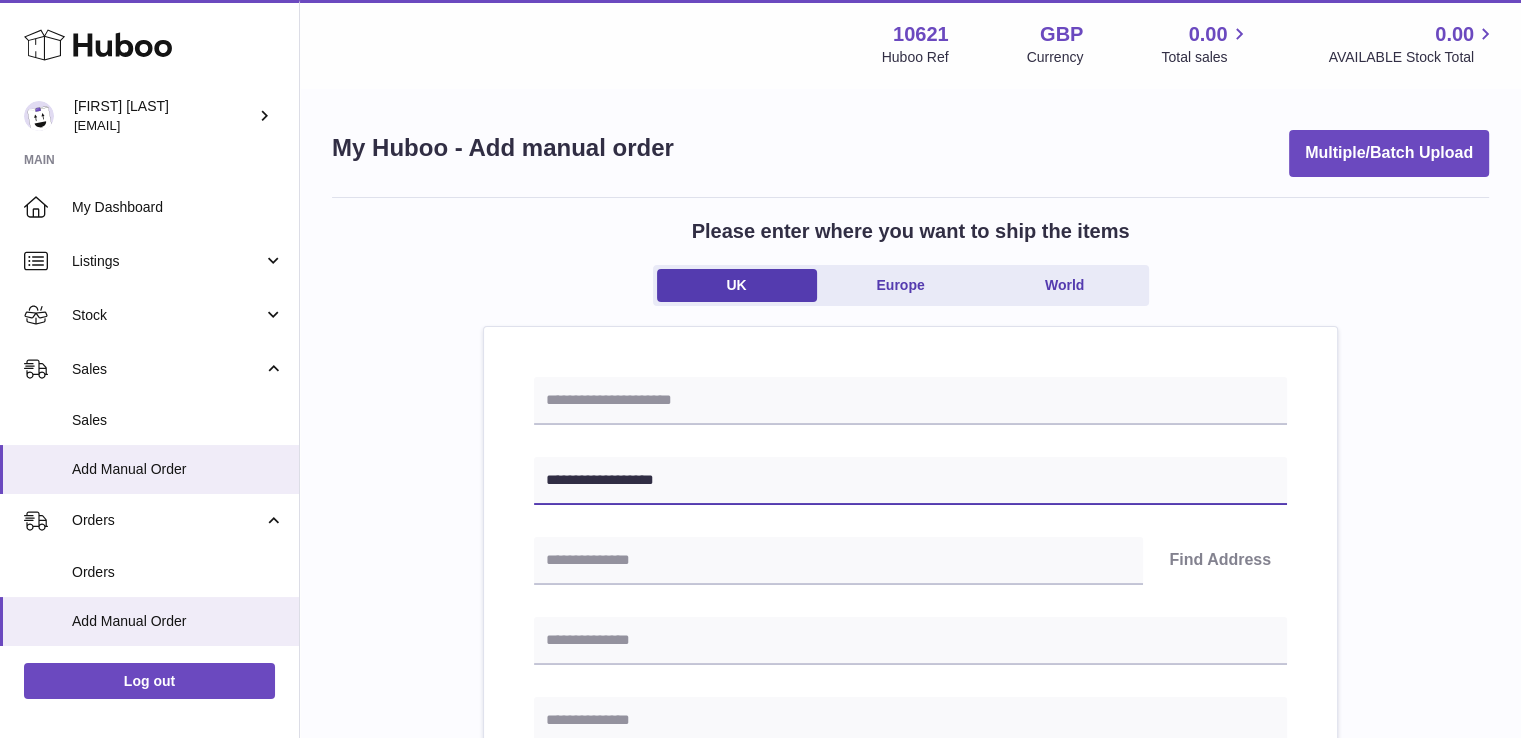 type on "**********" 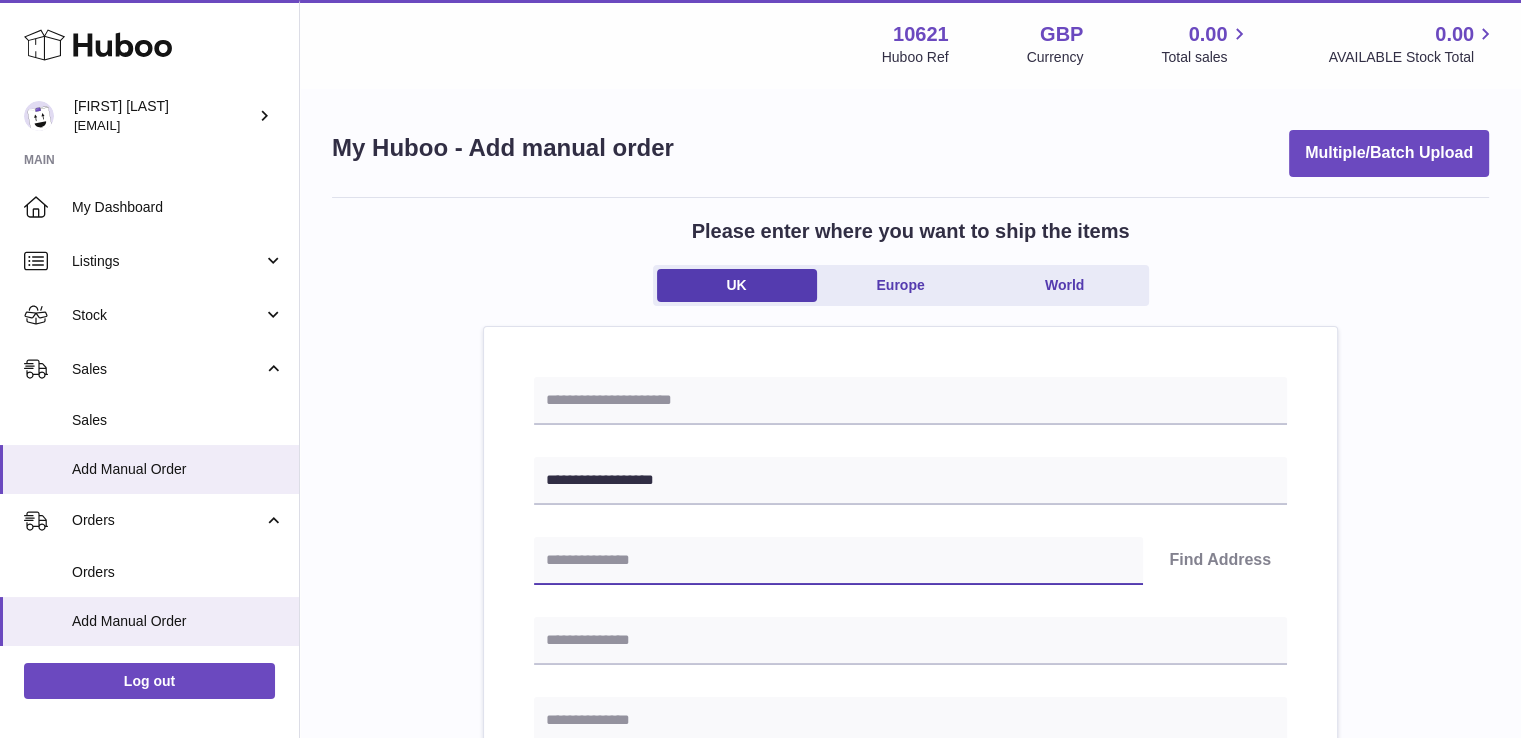 paste on "*****" 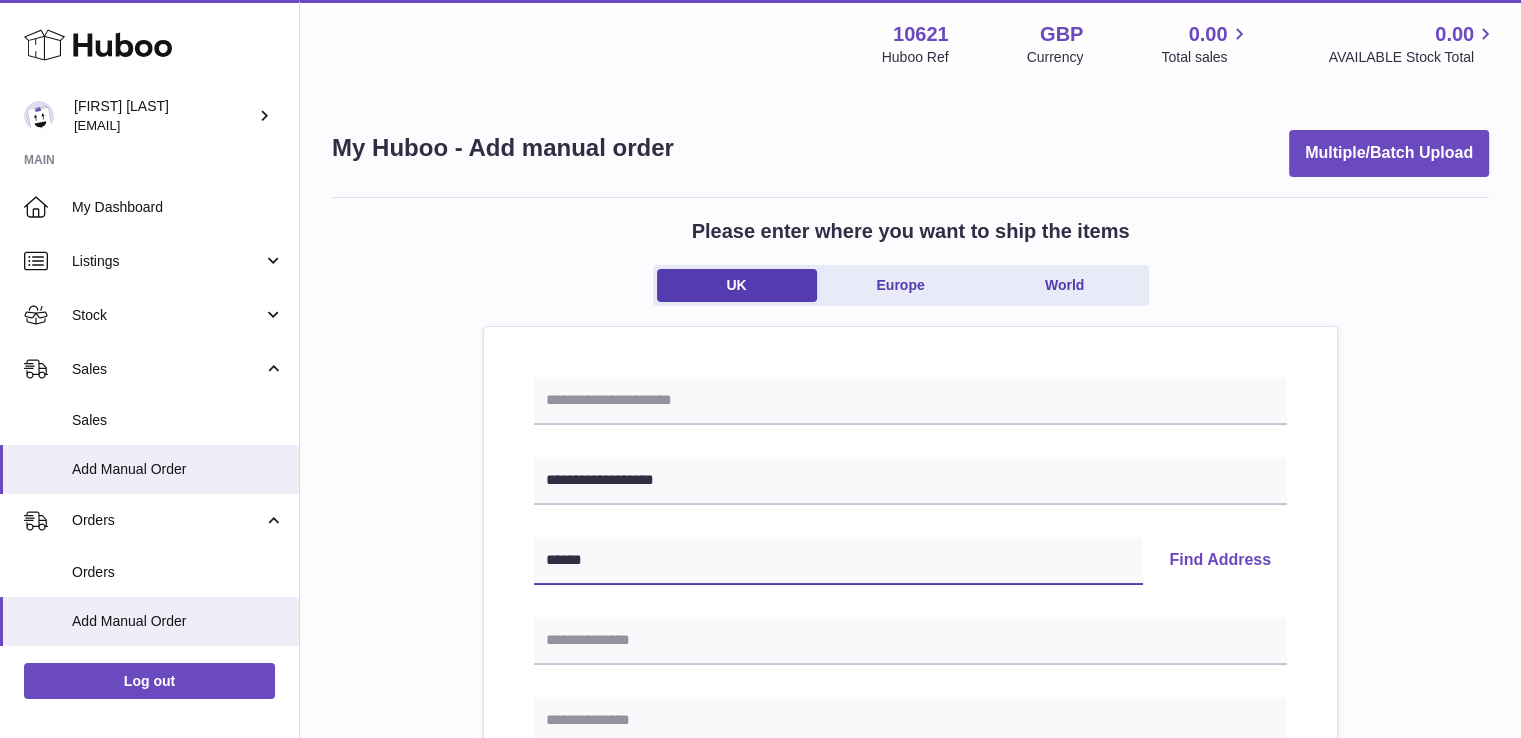 type on "******" 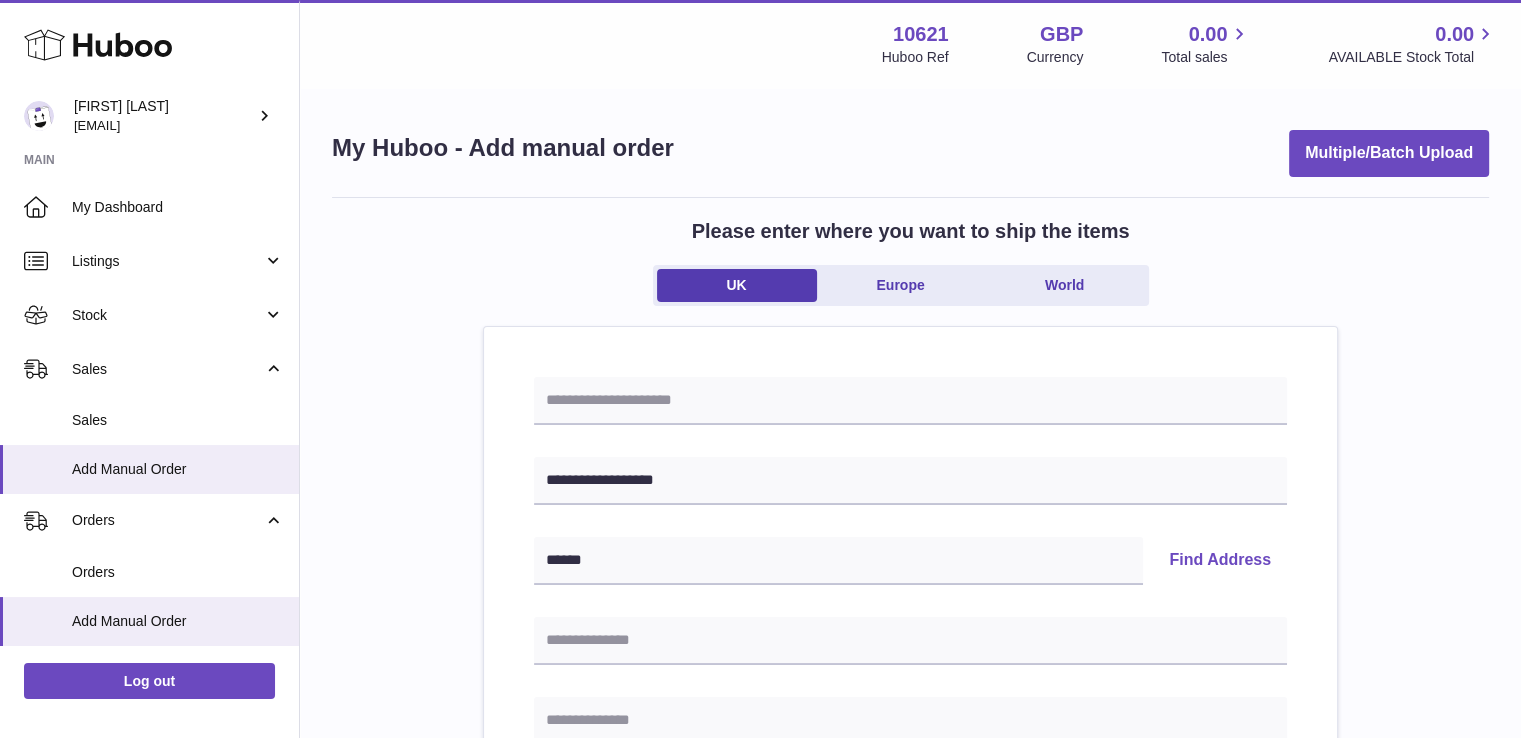 type 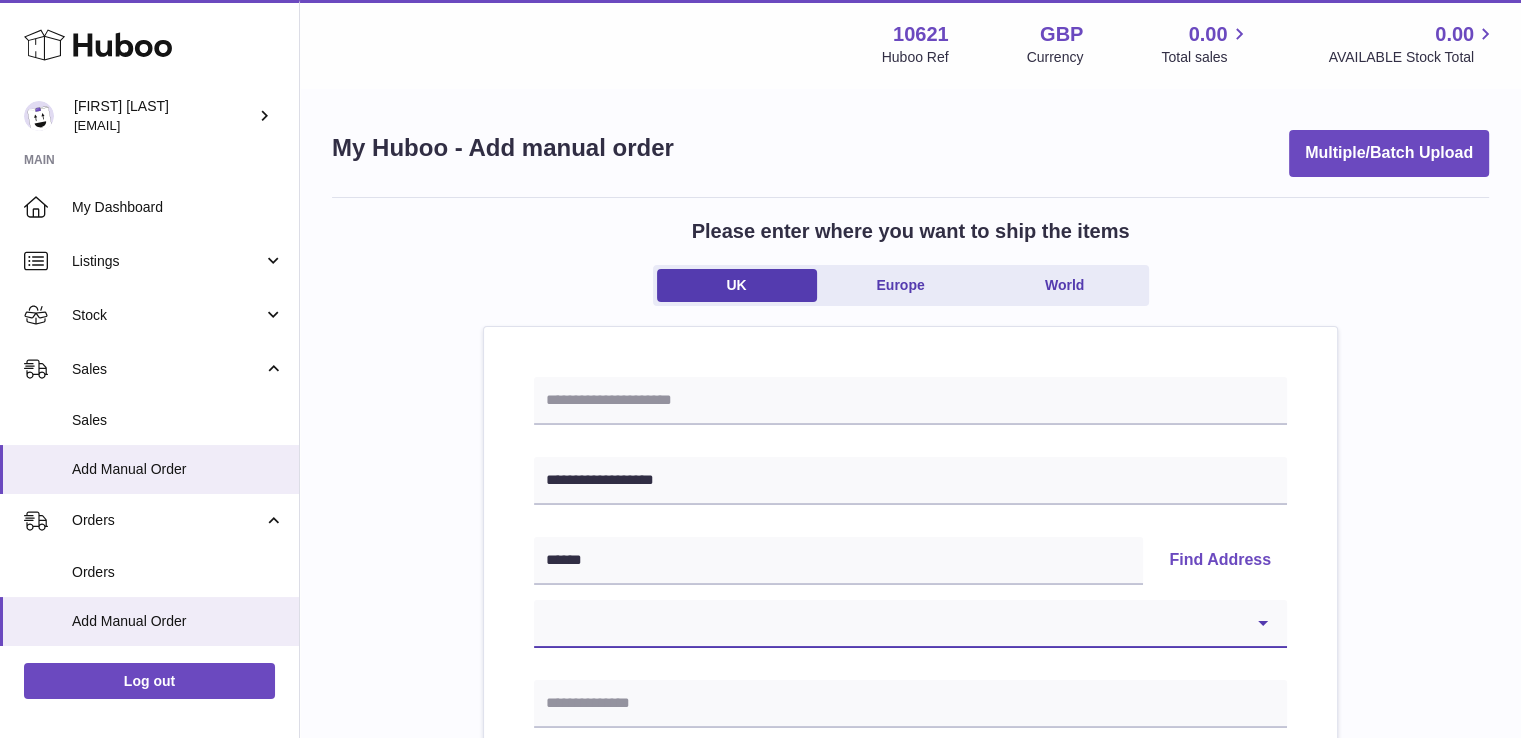 click on "[ADDRESS] [ADDRESS] [ADDRESS] [ADDRESS] [ADDRESS] [ADDRESS] [ADDRESS] [ADDRESS] [ADDRESS] [ADDRESS] [ADDRESS] [ADDRESS] [ADDRESS] [ADDRESS] [ADDRESS] [ADDRESS] [ADDRESS] [ADDRESS] [ADDRESS] [ADDRESS] [ADDRESS] [ADDRESS] [ADDRESS] [ADDRESS] [ADDRESS] [ADDRESS] [ADDRESS] [ADDRESS] [ADDRESS] [ADDRESS] [ADDRESS] [ADDRESS] [ADDRESS] [ADDRESS] [ADDRESS] [ADDRESS] [ADDRESS] [ADDRESS] [ADDRESS] [ADDRESS] [ADDRESS] [ADDRESS]" at bounding box center [910, 624] 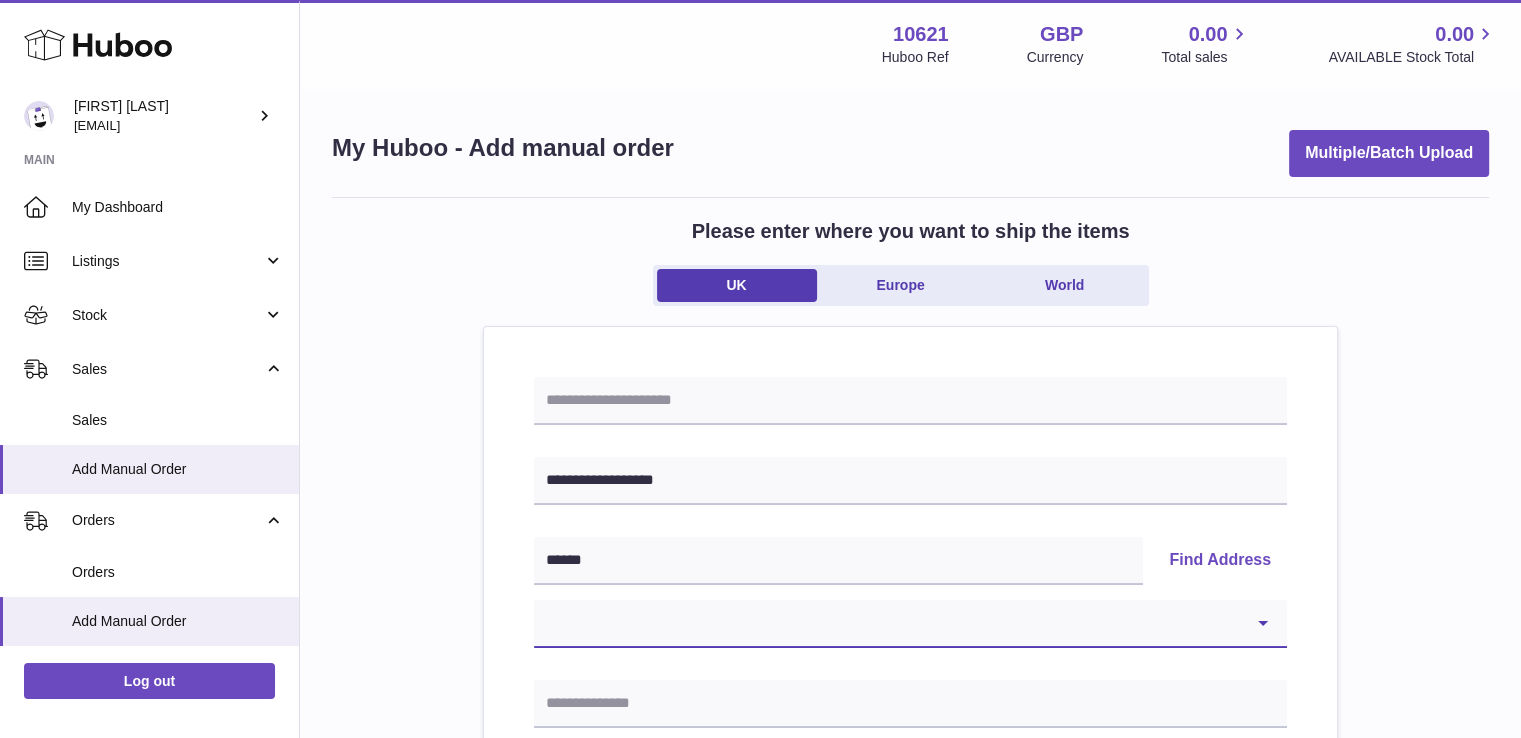 select on "*" 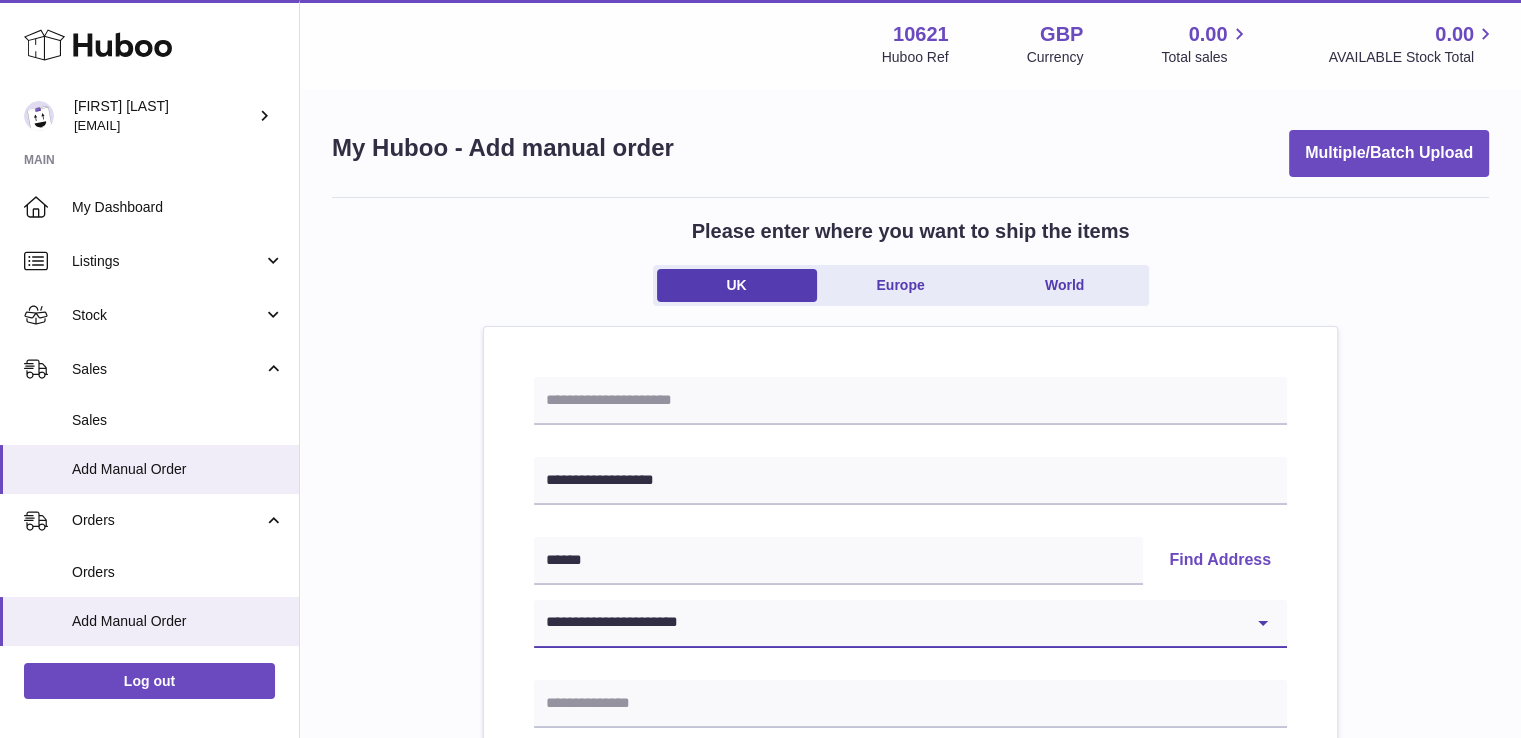 click on "[ADDRESS] [ADDRESS] [ADDRESS] [ADDRESS] [ADDRESS] [ADDRESS] [ADDRESS] [ADDRESS] [ADDRESS] [ADDRESS] [ADDRESS] [ADDRESS] [ADDRESS] [ADDRESS] [ADDRESS] [ADDRESS] [ADDRESS] [ADDRESS] [ADDRESS] [ADDRESS] [ADDRESS] [ADDRESS] [ADDRESS] [ADDRESS] [ADDRESS] [ADDRESS] [ADDRESS] [ADDRESS] [ADDRESS] [ADDRESS] [ADDRESS] [ADDRESS] [ADDRESS] [ADDRESS] [ADDRESS] [ADDRESS] [ADDRESS] [ADDRESS] [ADDRESS] [ADDRESS] [ADDRESS] [ADDRESS]" at bounding box center [910, 624] 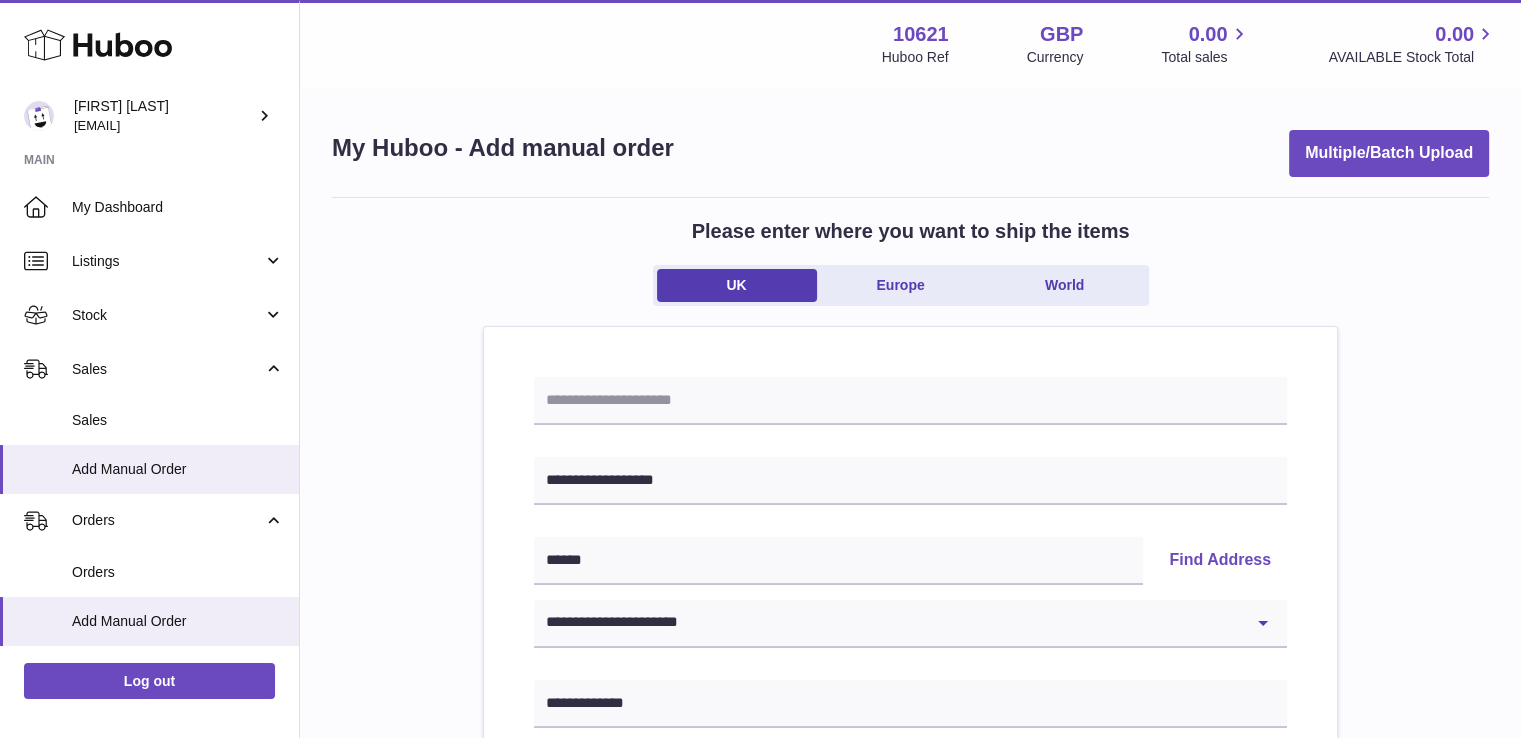 click on "Please enter where you want to ship the items
UK
Europe
World
[REDACTED]
[REDACTED]
Find Address
[REDACTED] [REDACTED] [REDACTED] [REDACTED] [REDACTED] [REDACTED] [REDACTED] [REDACTED] [REDACTED] [REDACTED] [REDACTED] [REDACTED] [REDACTED] [REDACTED] [REDACTED] [REDACTED] [REDACTED] [REDACTED] [REDACTED] [REDACTED] [REDACTED] [REDACTED] [REDACTED] [REDACTED] [REDACTED]" at bounding box center (910, 925) 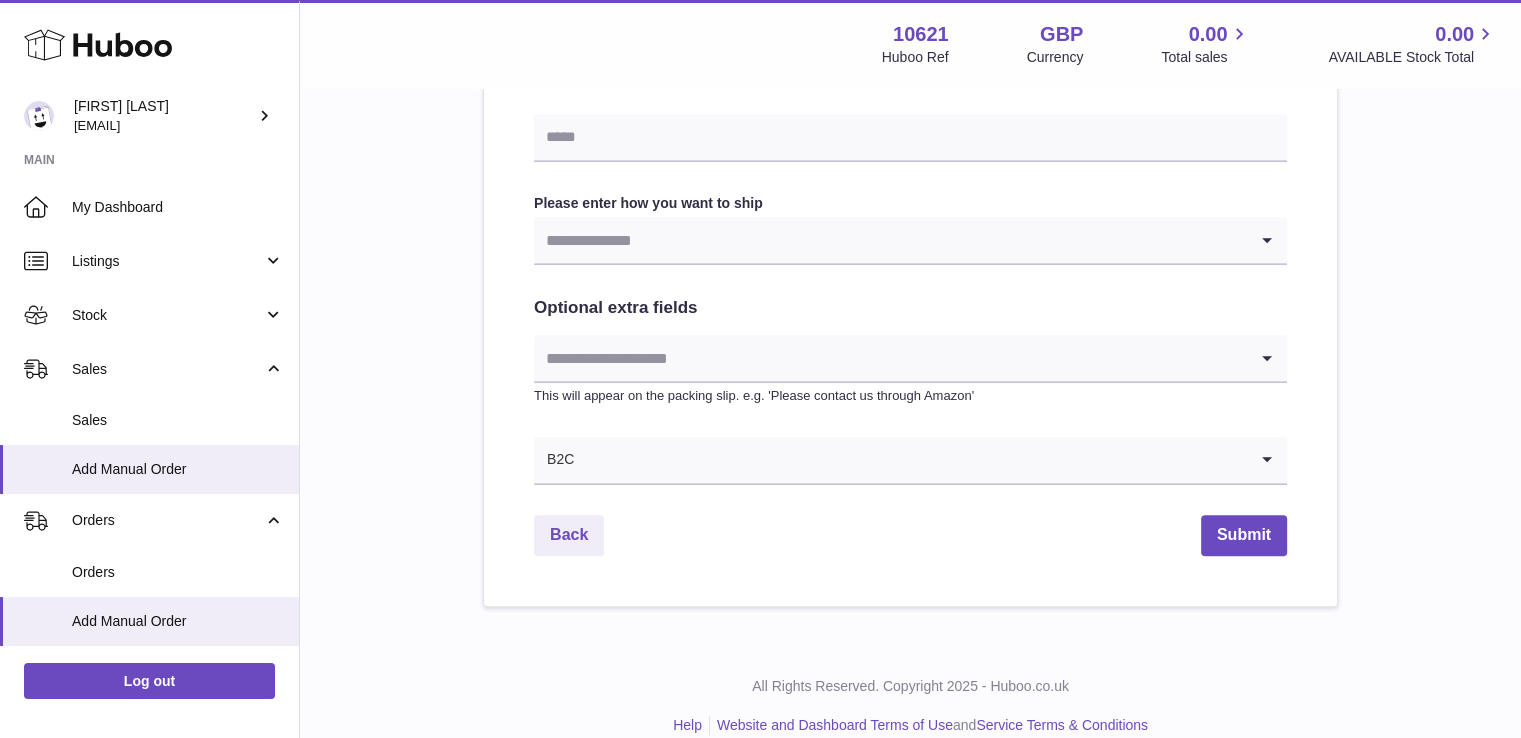 scroll, scrollTop: 1052, scrollLeft: 0, axis: vertical 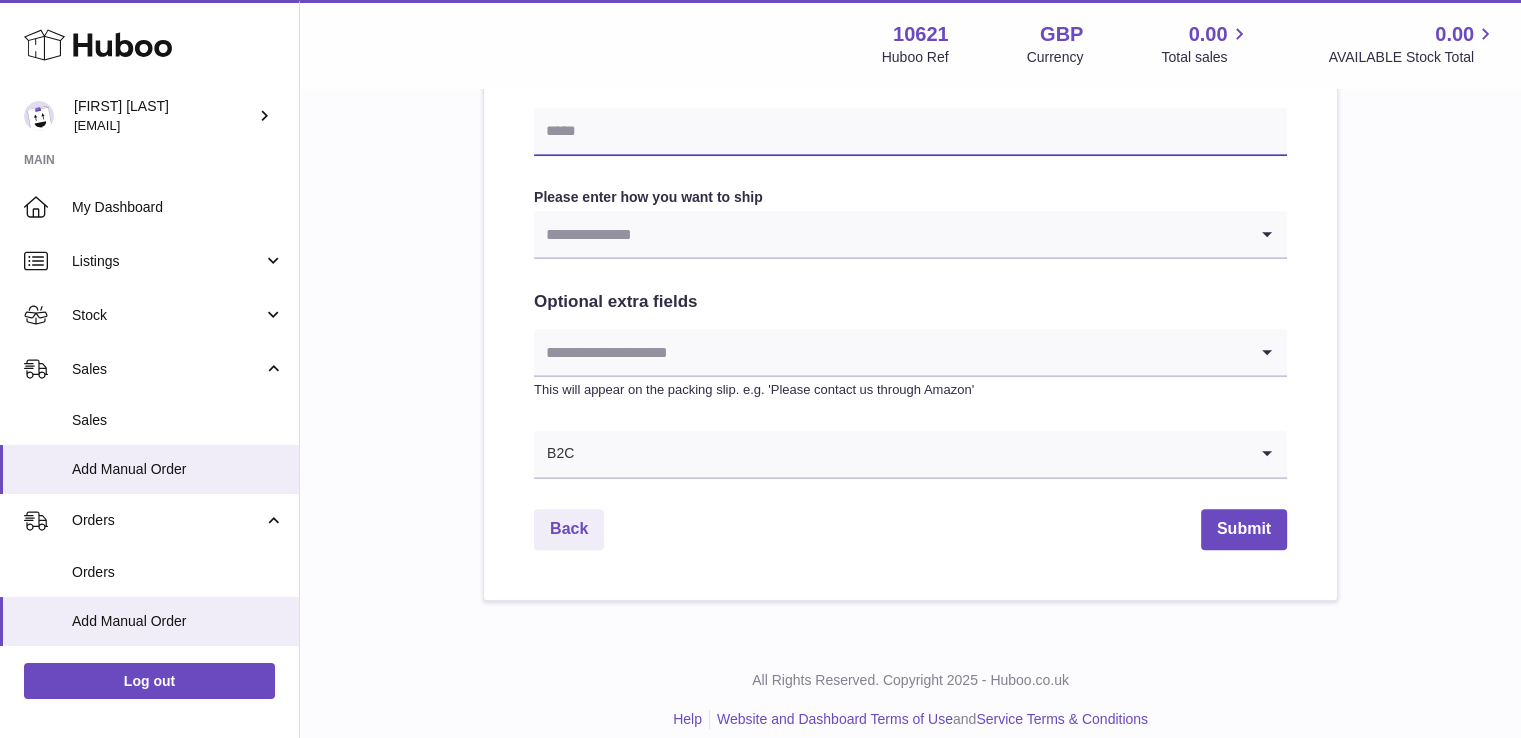 drag, startPoint x: 598, startPoint y: 133, endPoint x: 620, endPoint y: 137, distance: 22.36068 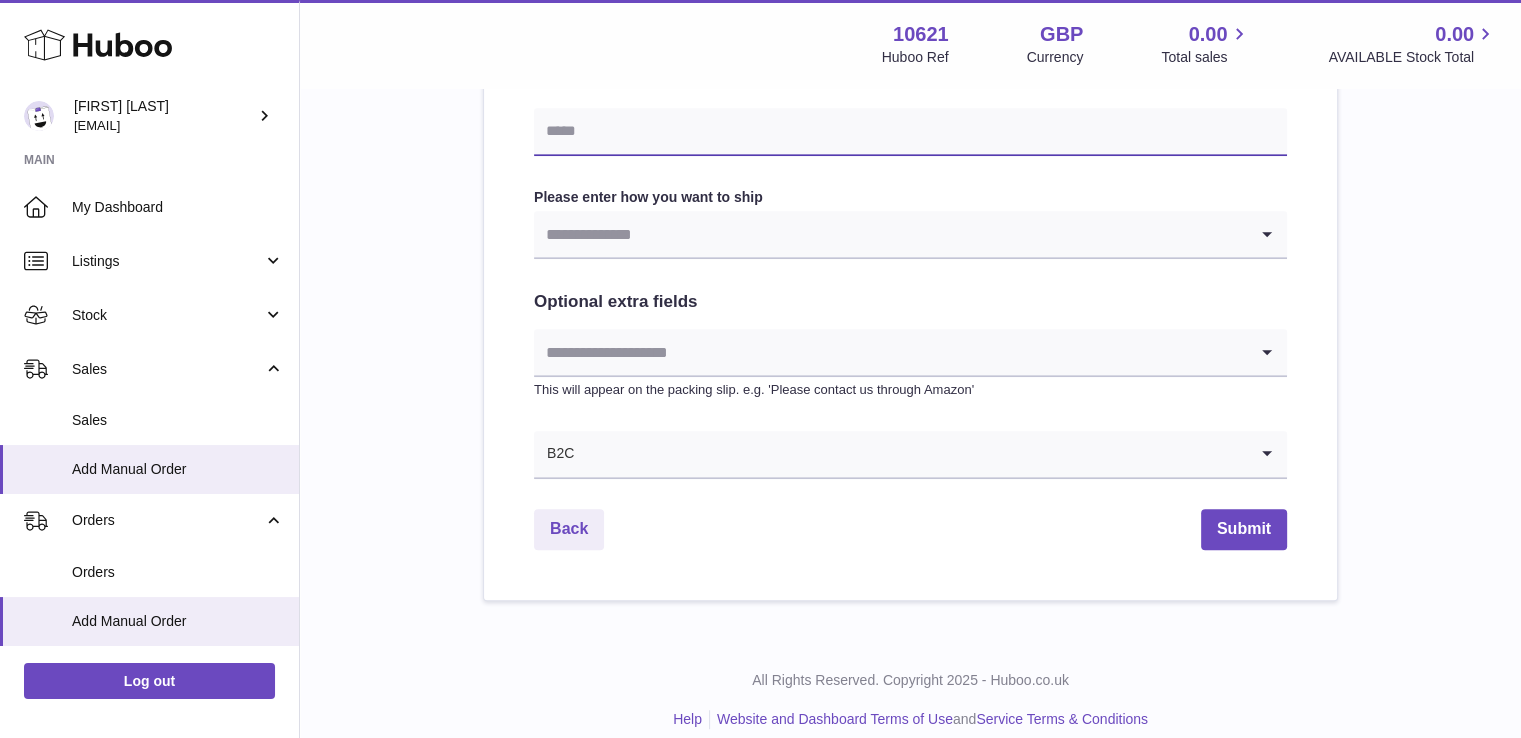click at bounding box center [910, 132] 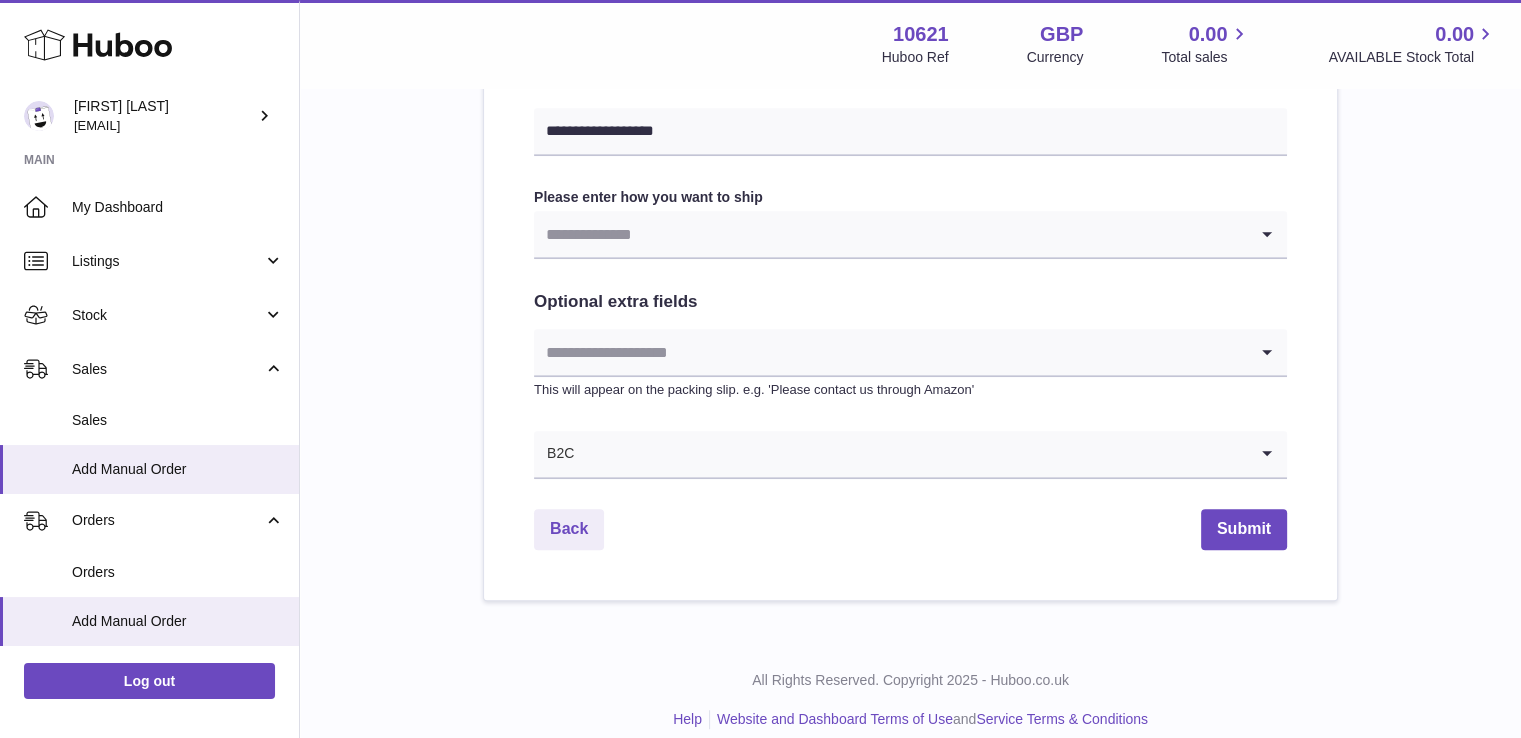 click at bounding box center (890, 234) 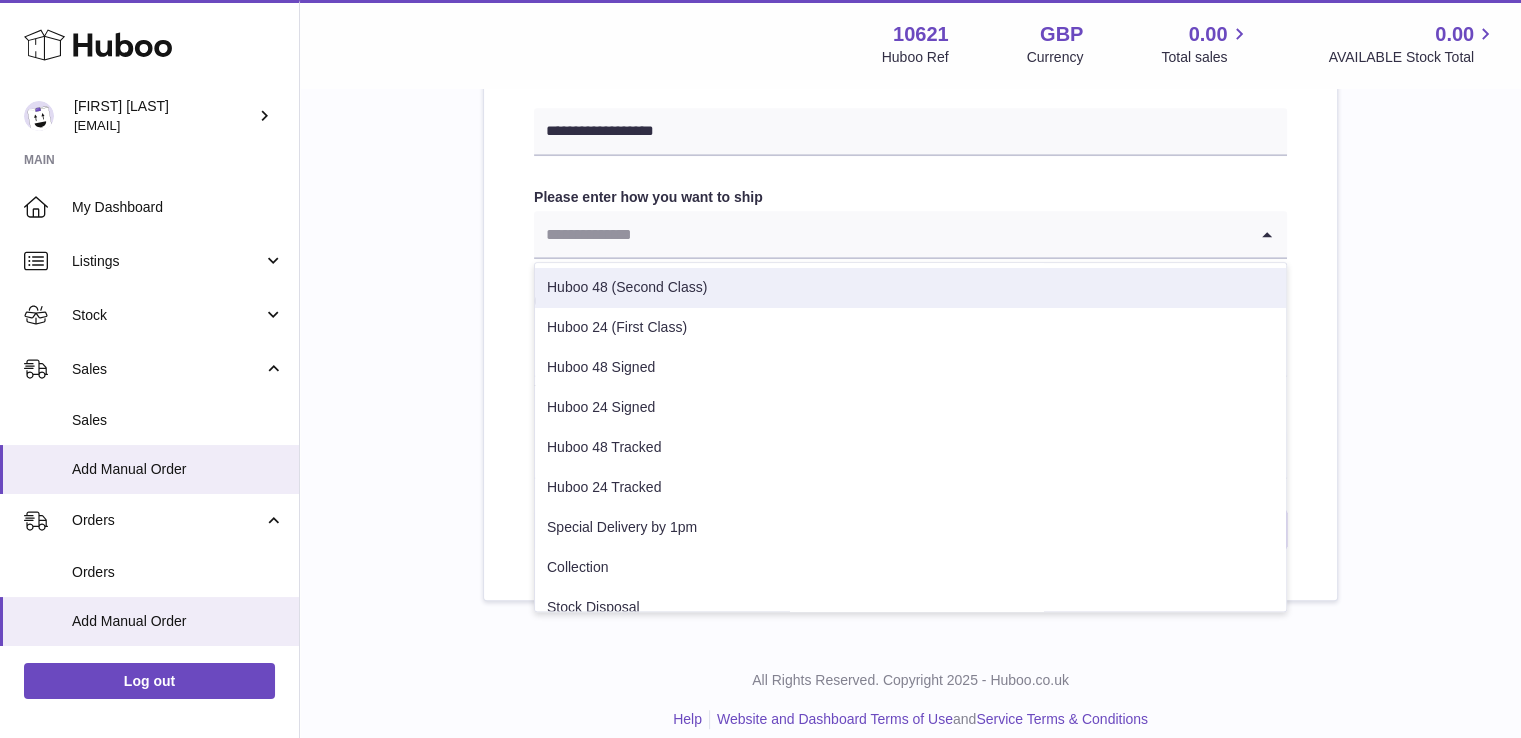 click on "Huboo 48 (Second Class)" at bounding box center (910, 288) 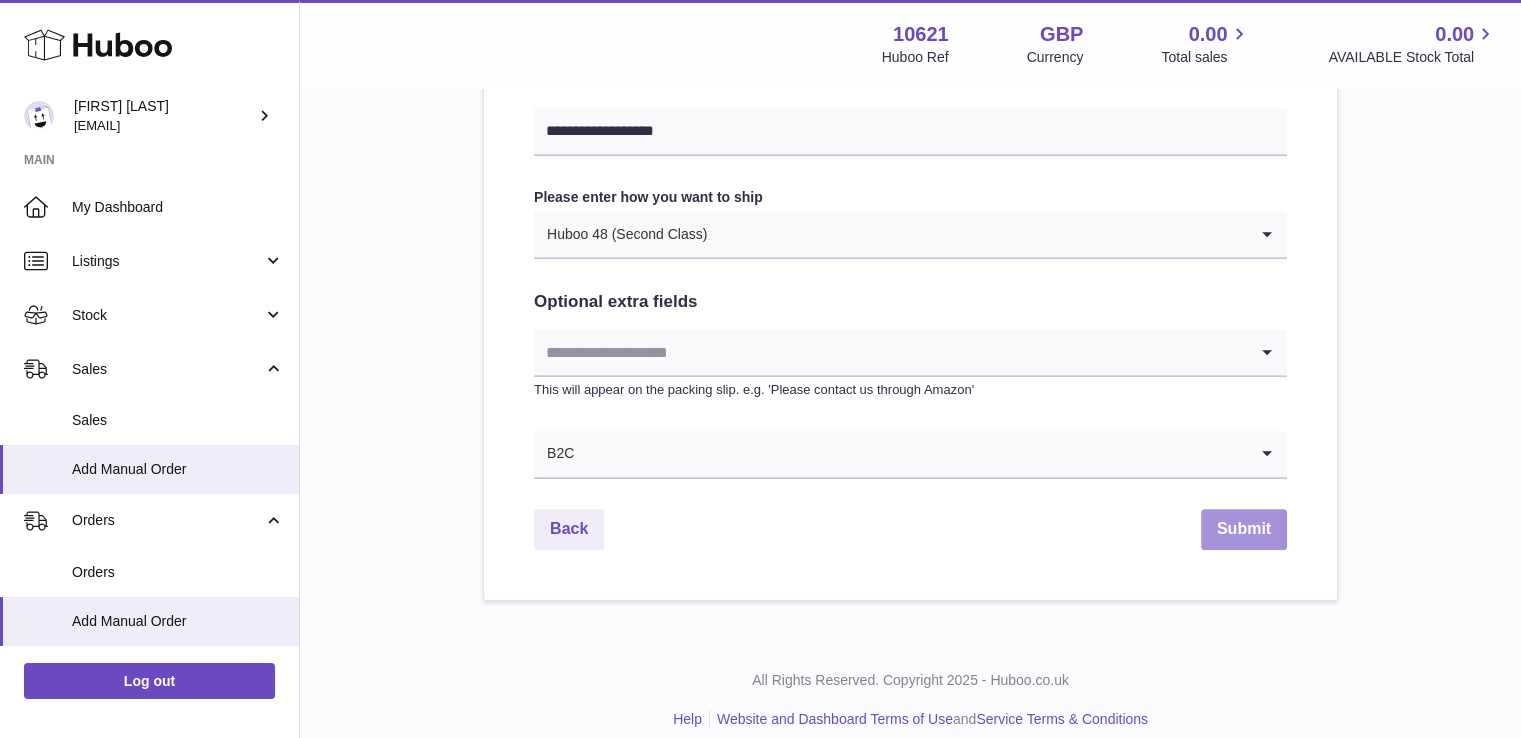 click on "Submit" at bounding box center [1244, 529] 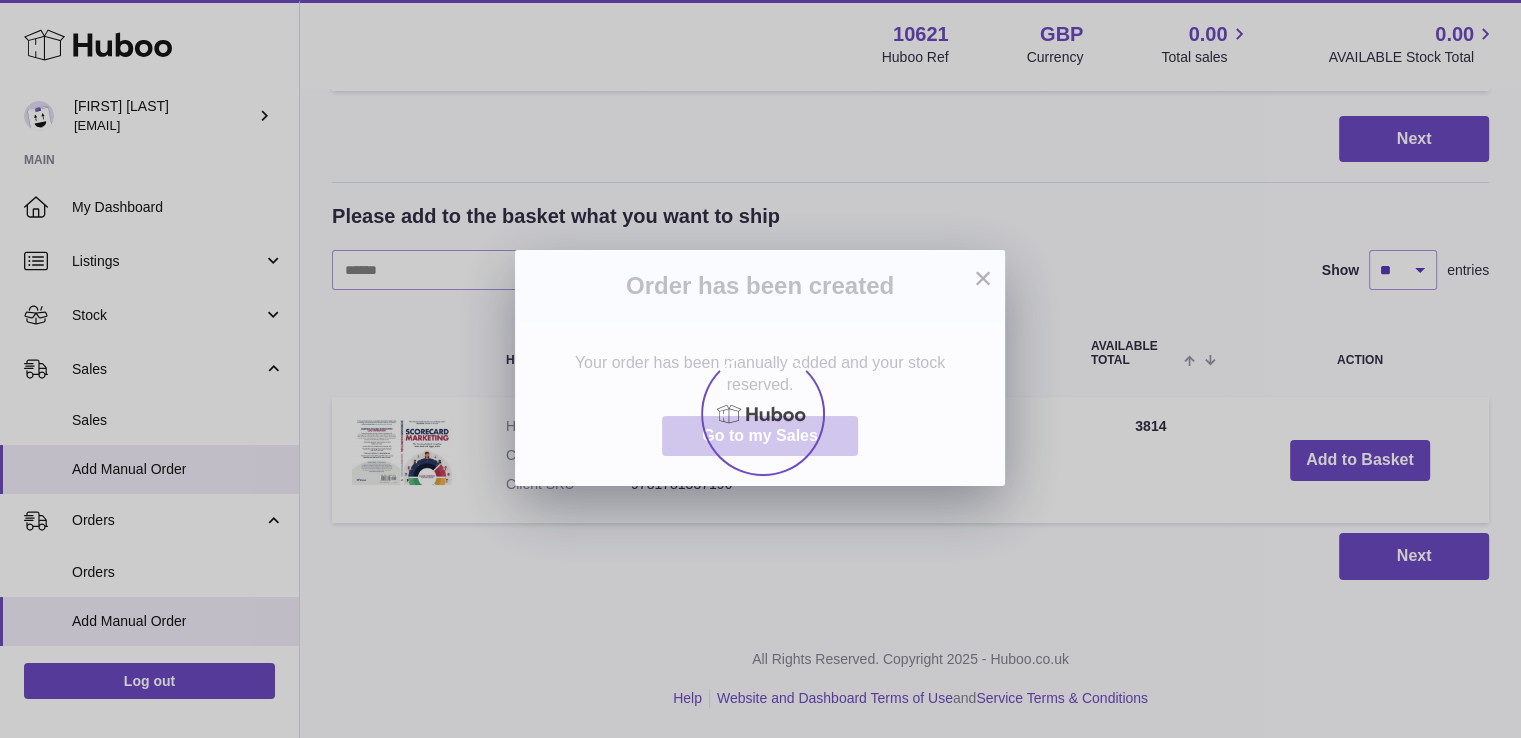 scroll, scrollTop: 0, scrollLeft: 0, axis: both 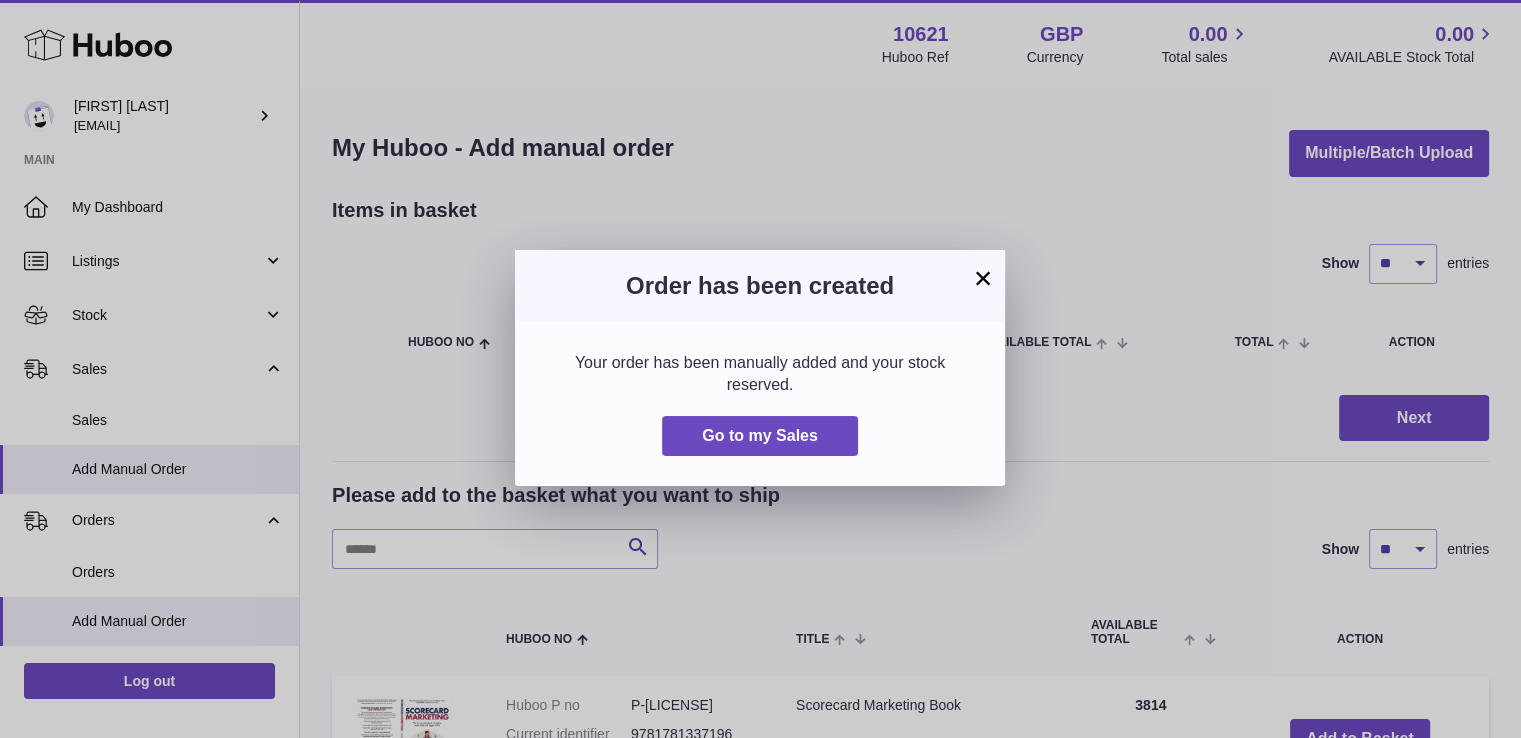 click on "×   Order has been created
Your order has been manually added and your stock reserved.
Go to my Sales" at bounding box center (760, 369) 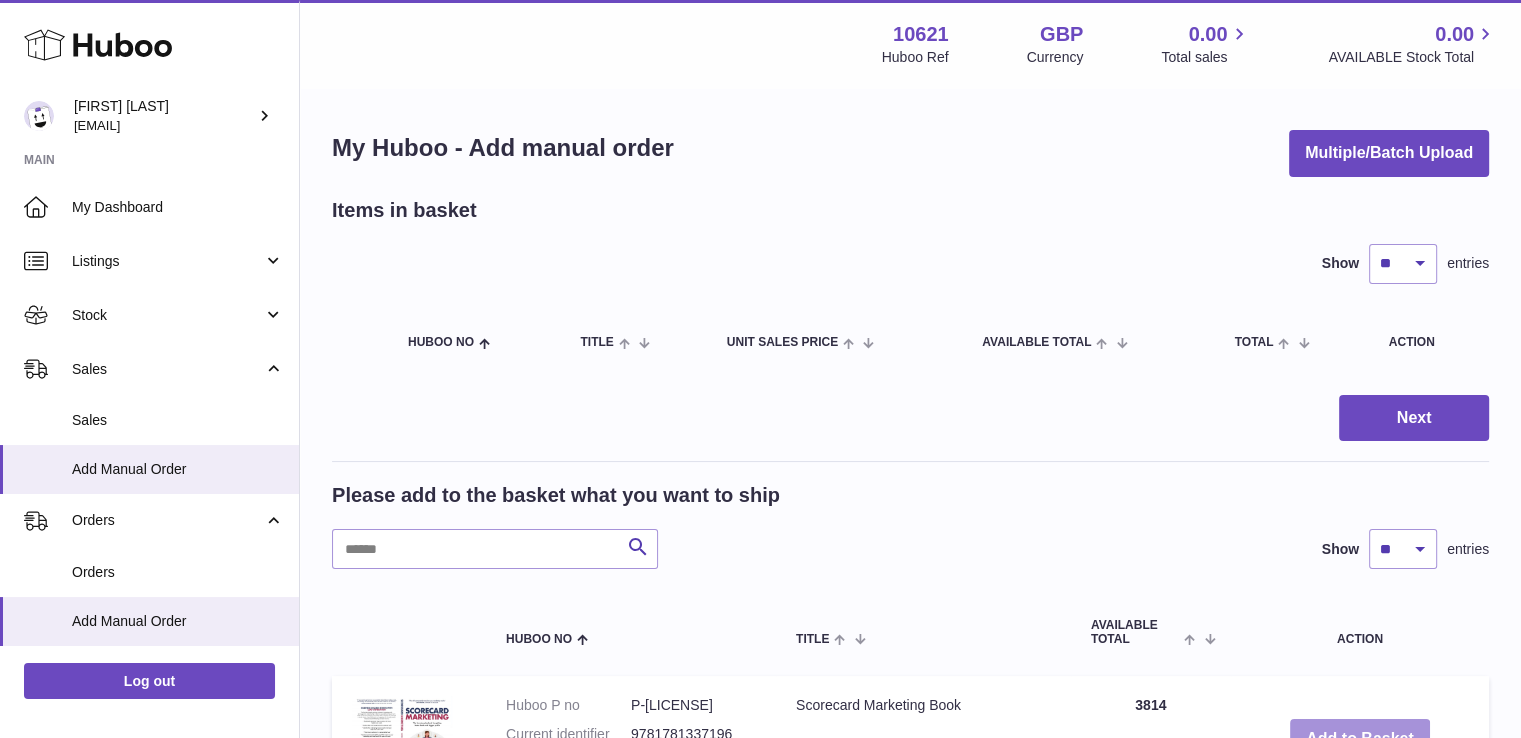 click on "Add to Basket" at bounding box center (1360, 739) 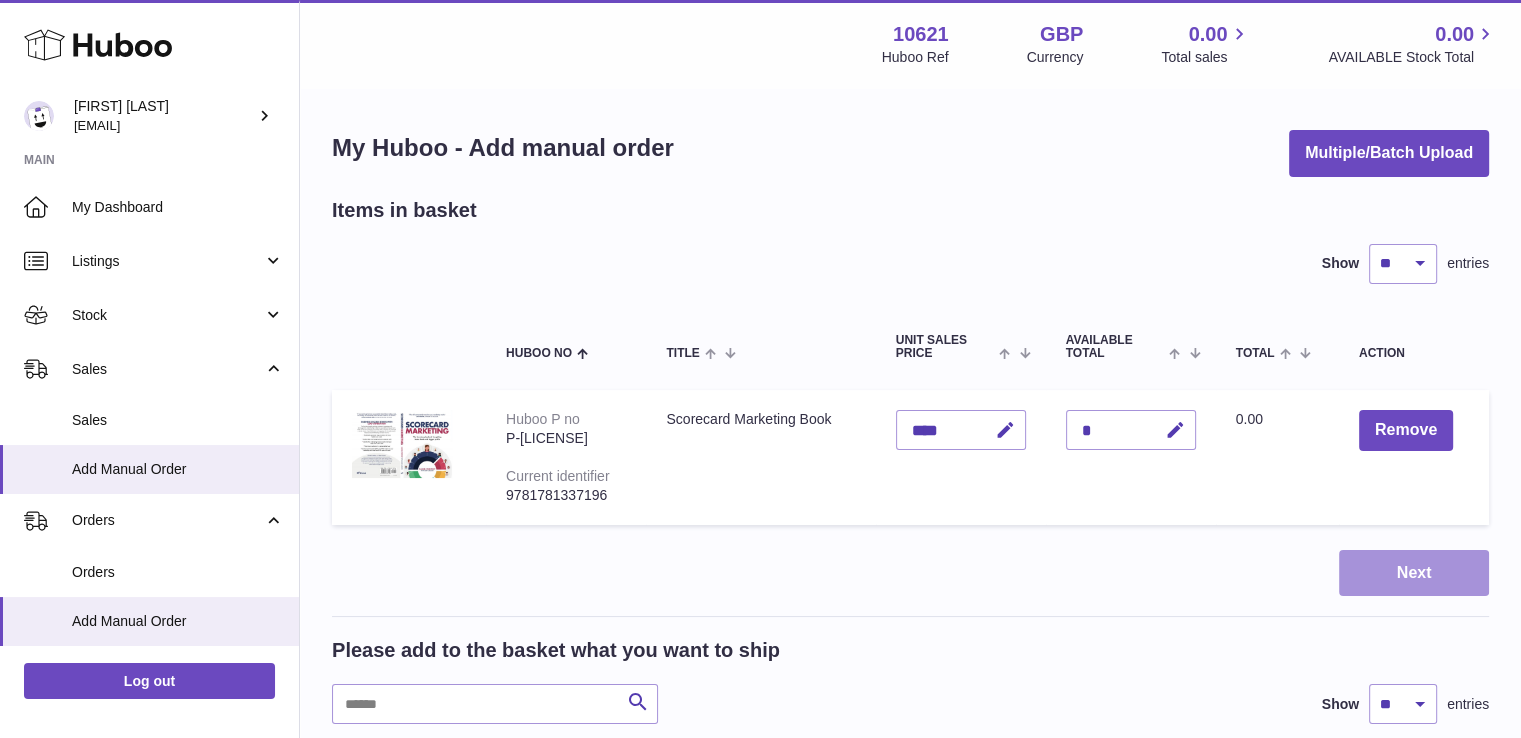 click on "Next" at bounding box center [1414, 573] 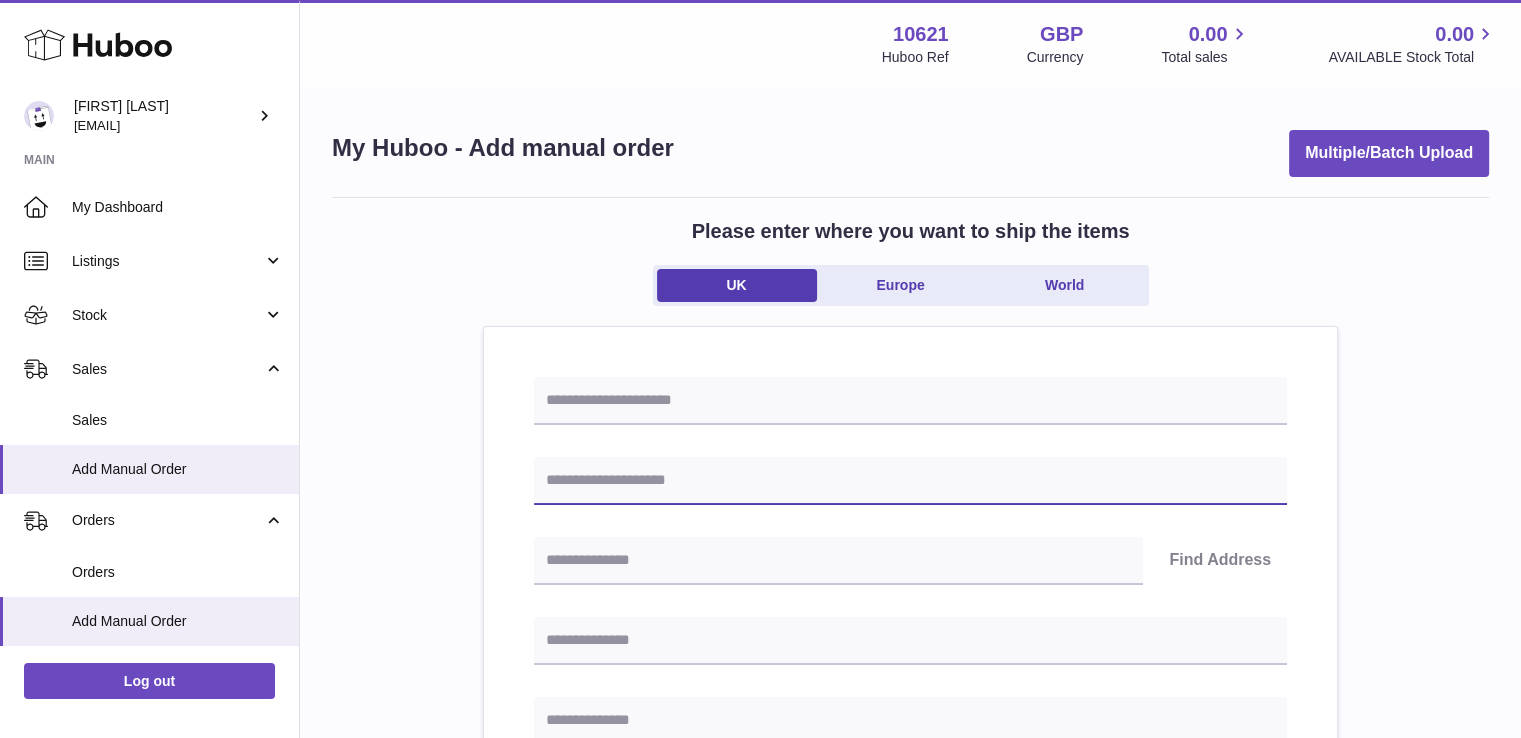 drag, startPoint x: 602, startPoint y: 500, endPoint x: 624, endPoint y: 487, distance: 25.553865 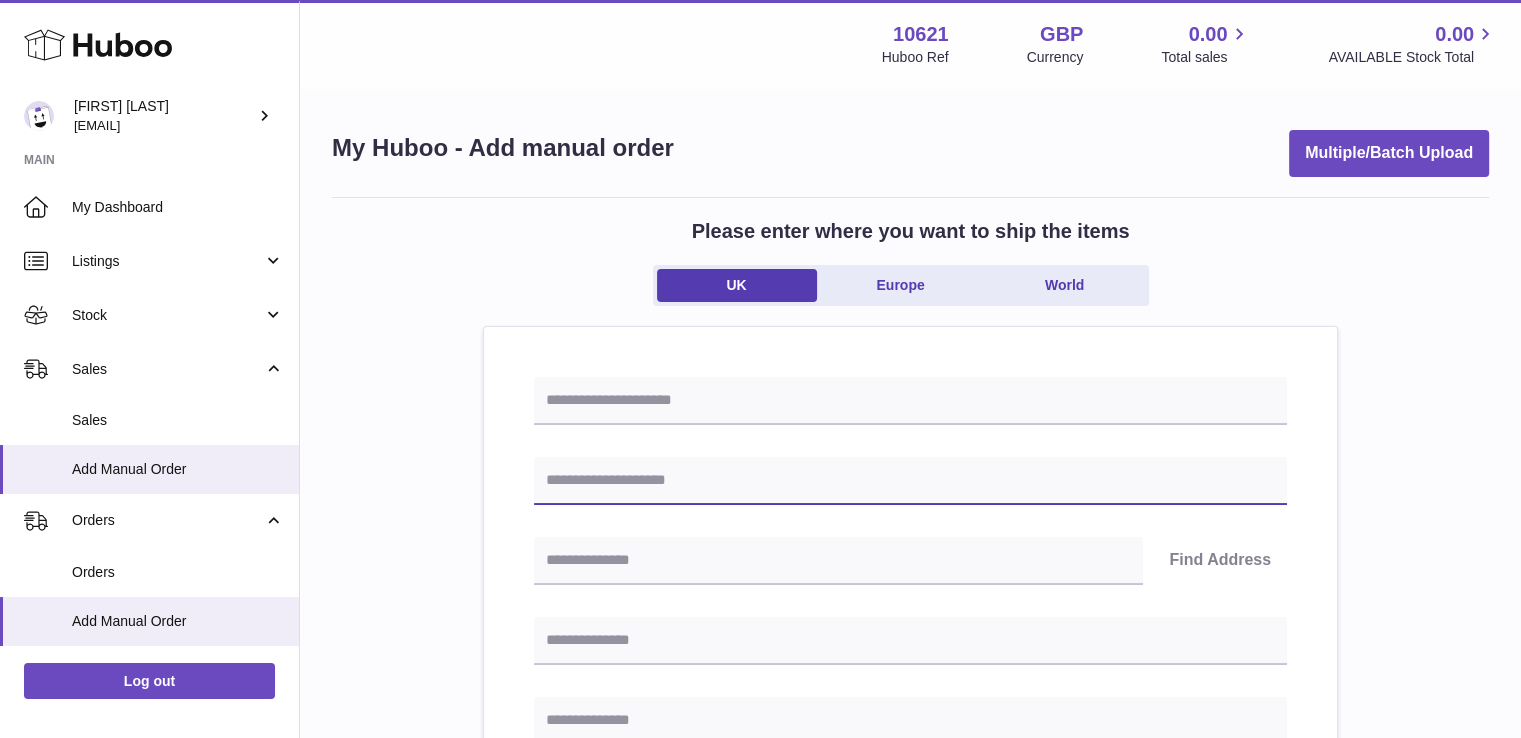 click at bounding box center (910, 481) 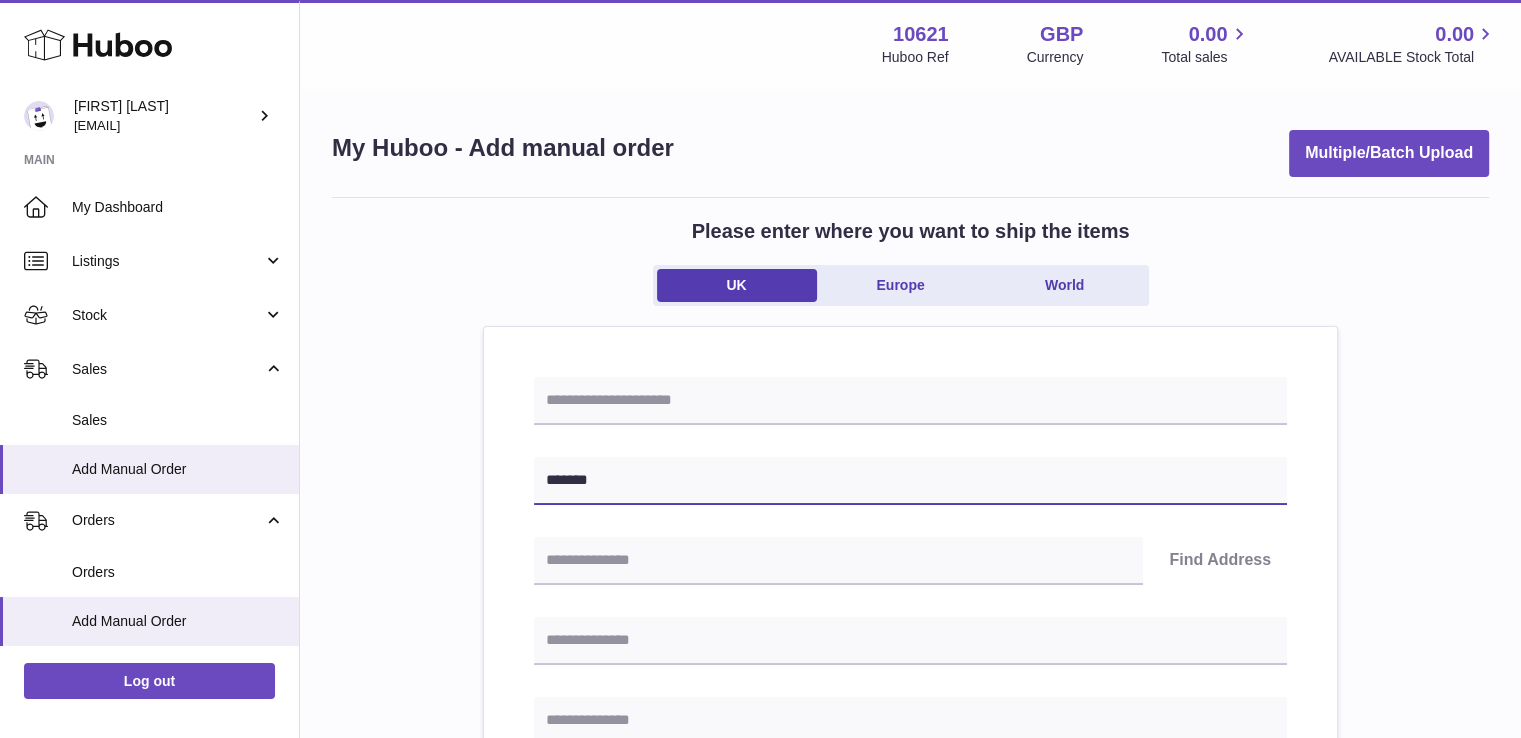 paste on "**********" 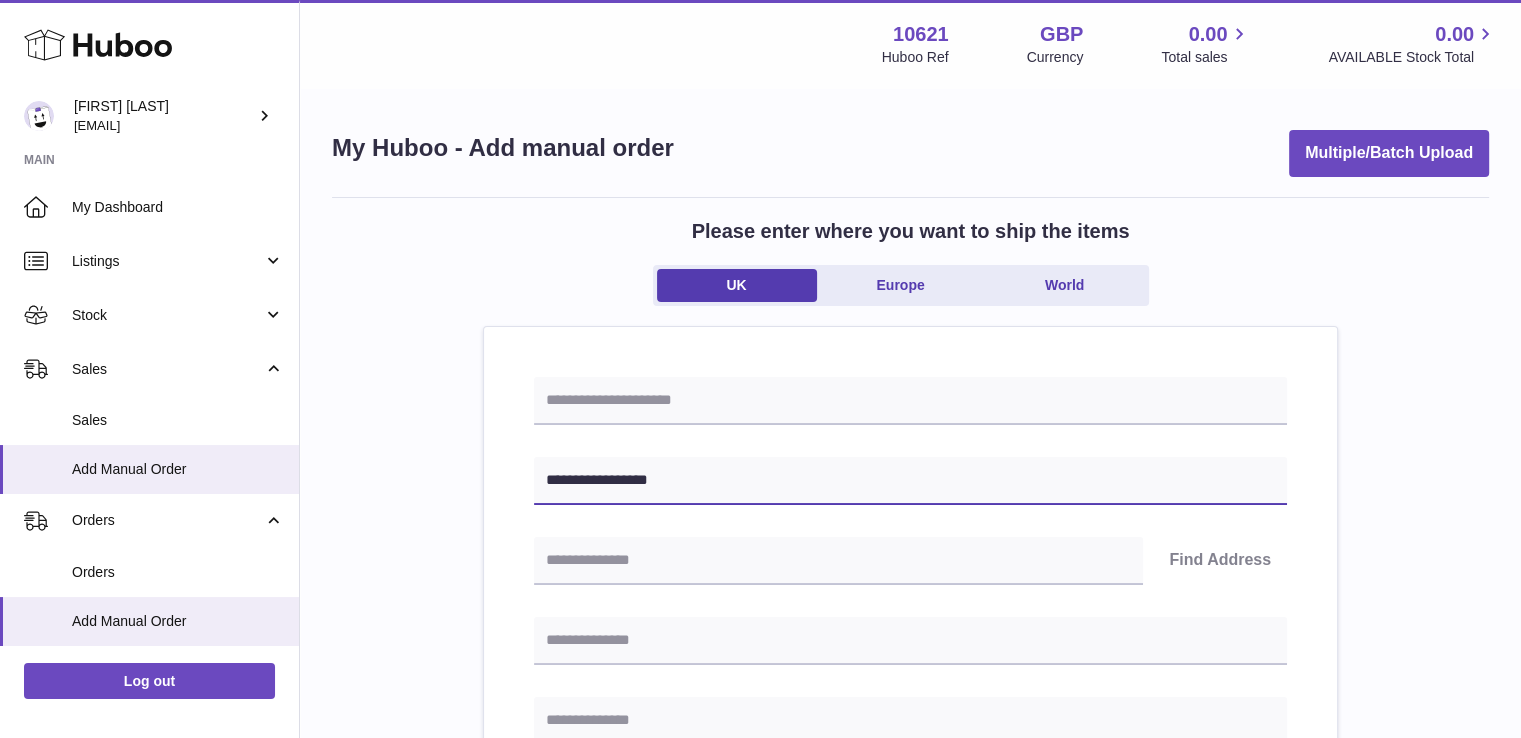 type on "**********" 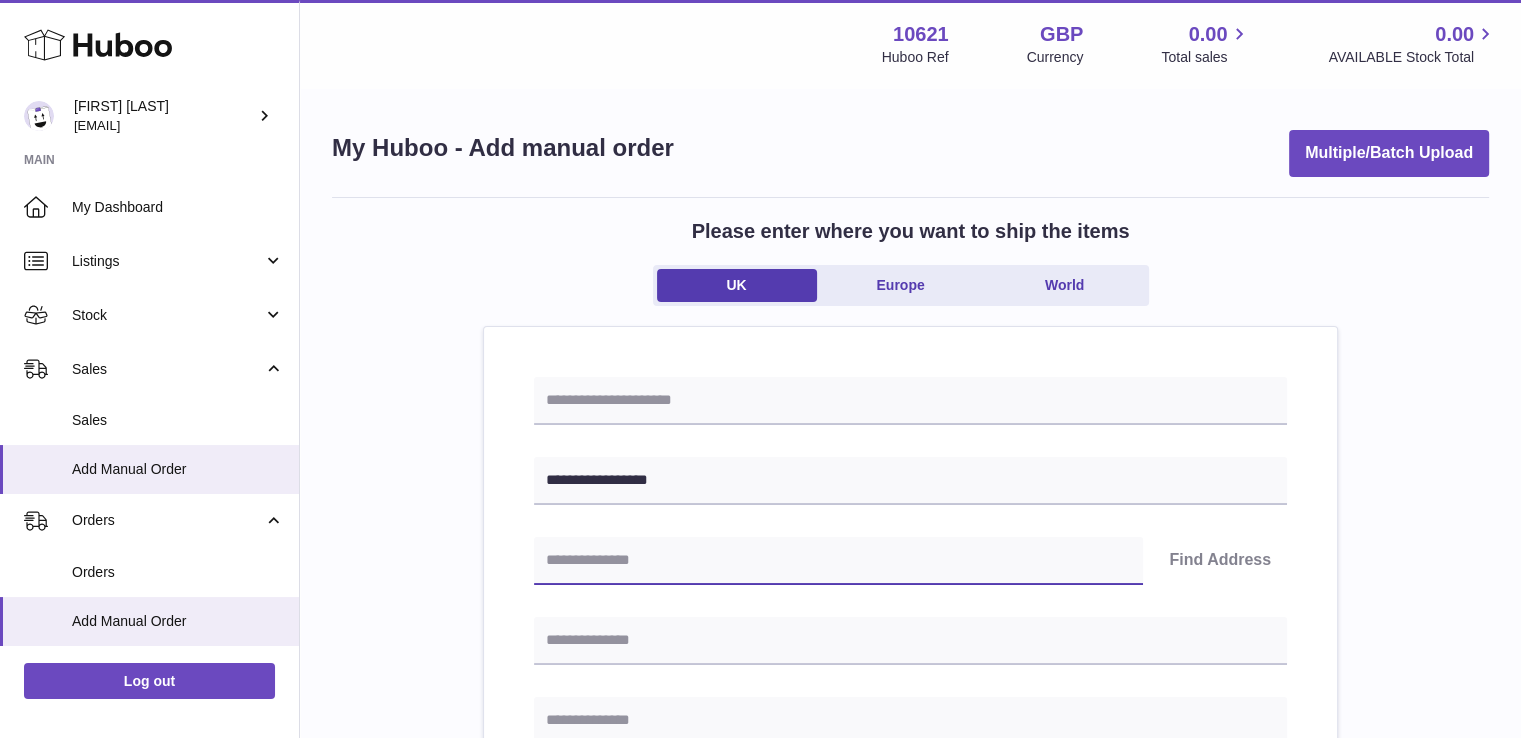 paste on "*****" 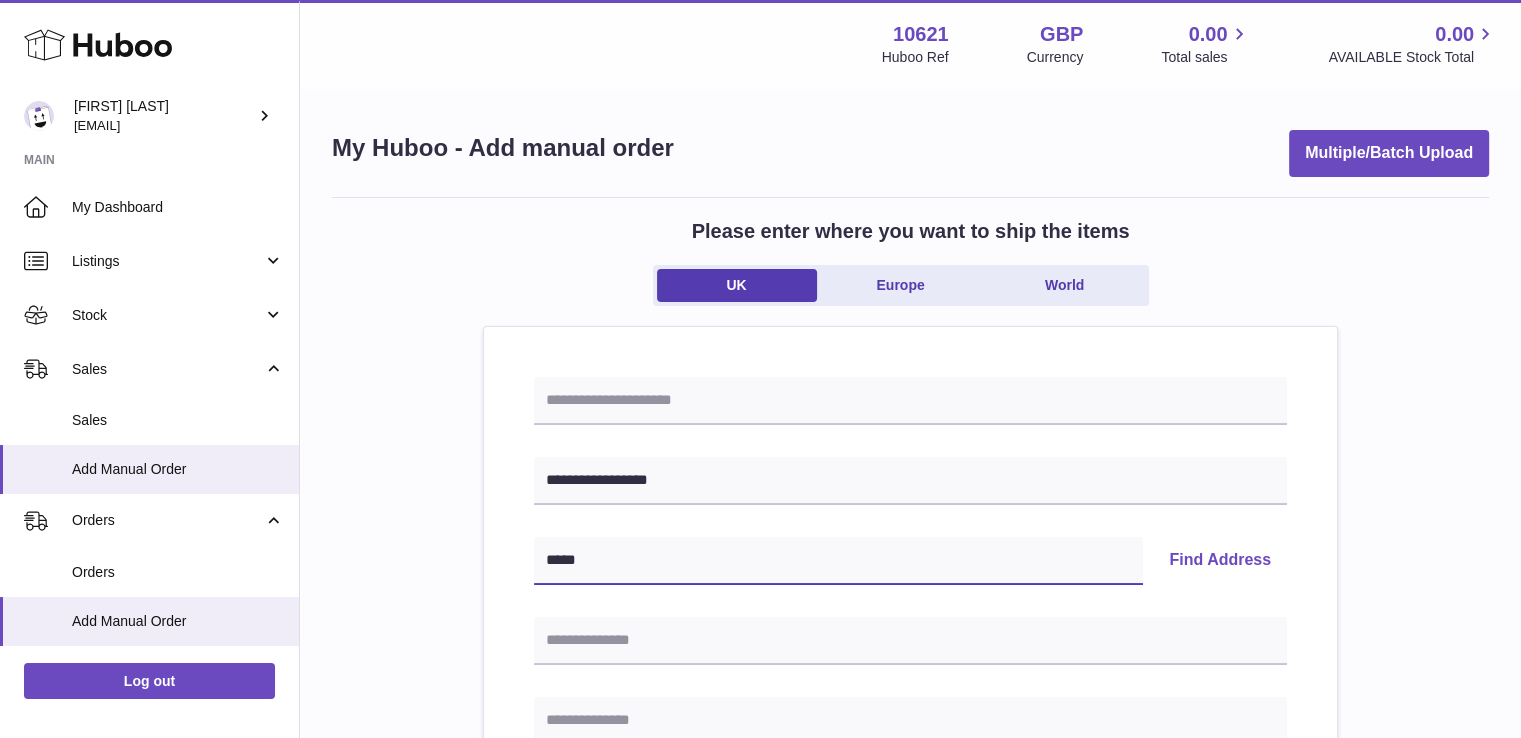 click on "*****" at bounding box center [838, 561] 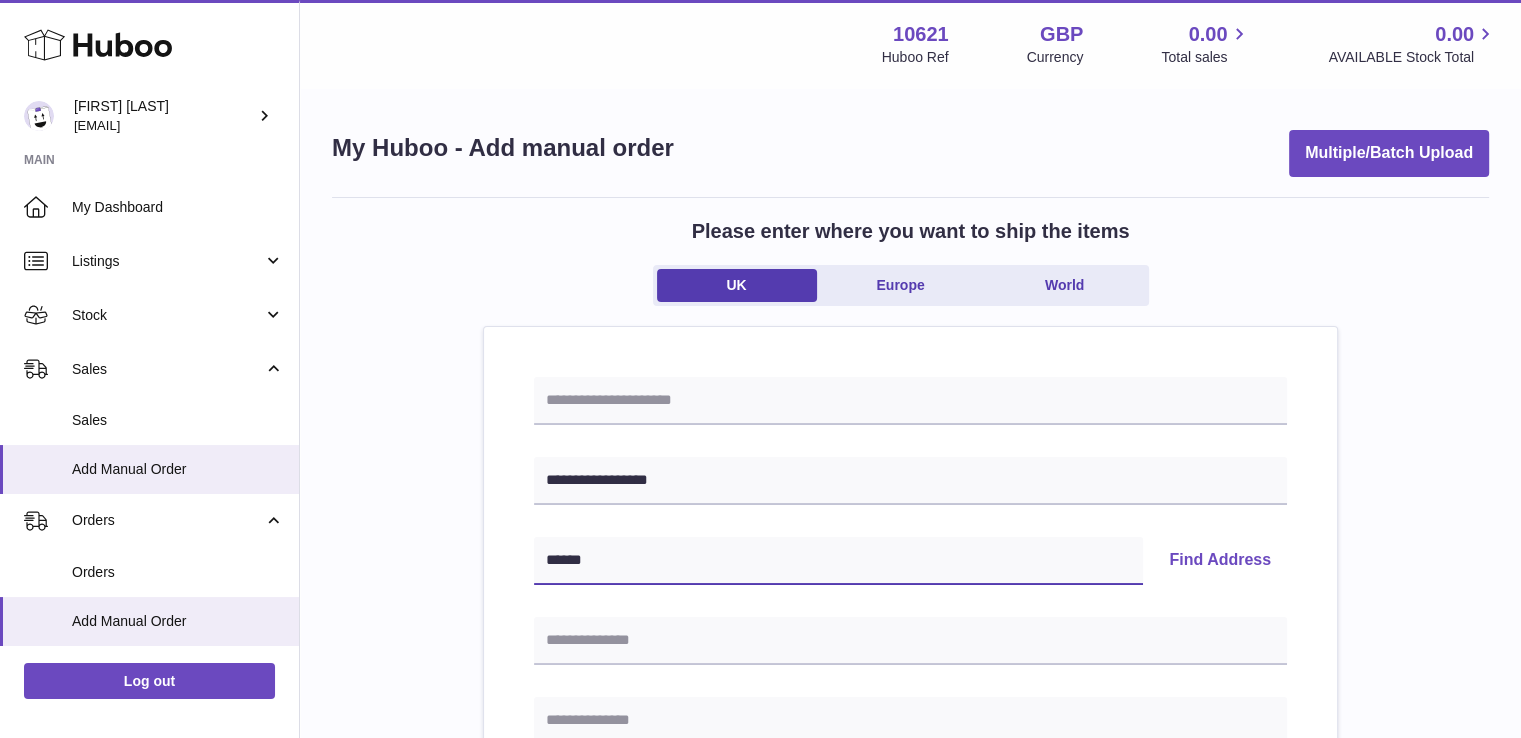 type on "******" 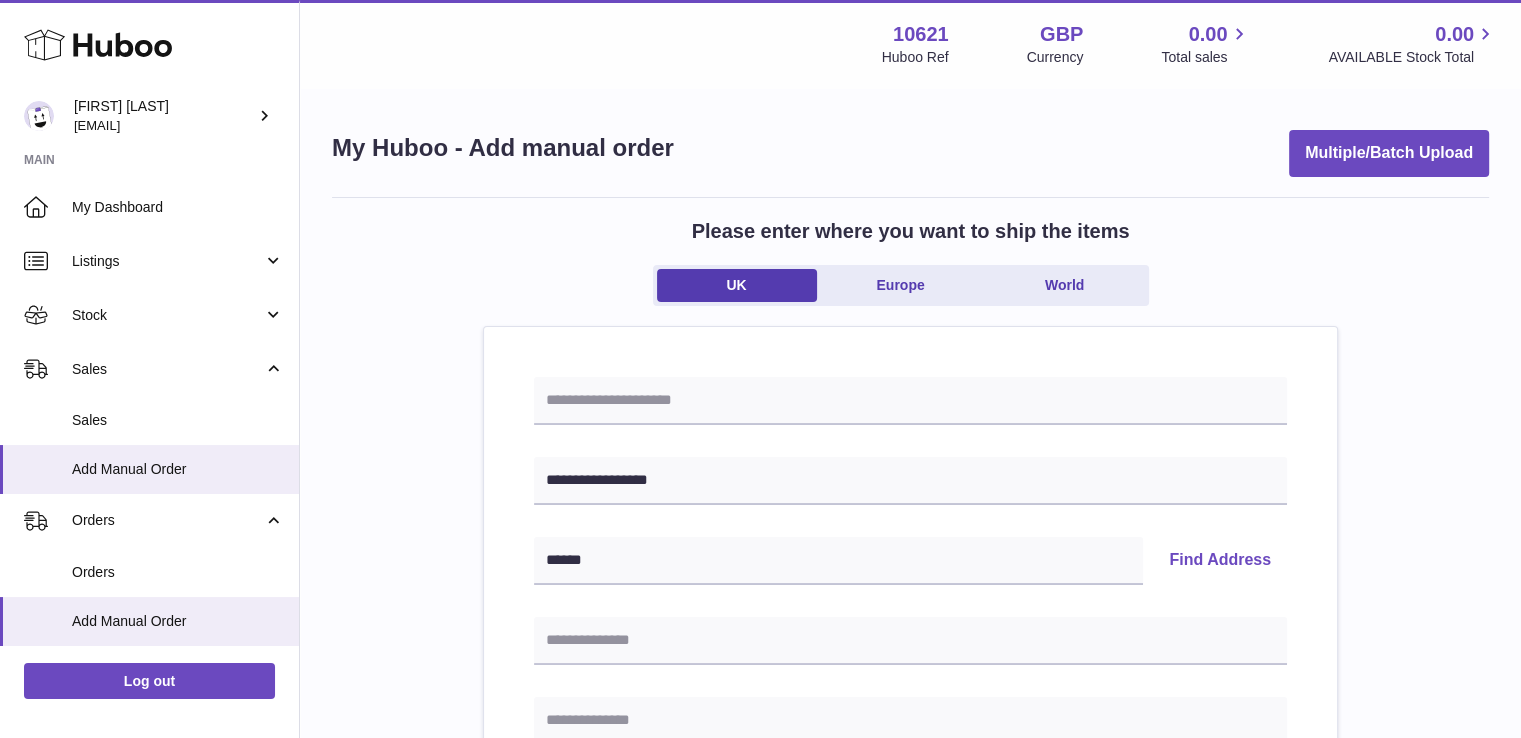 type 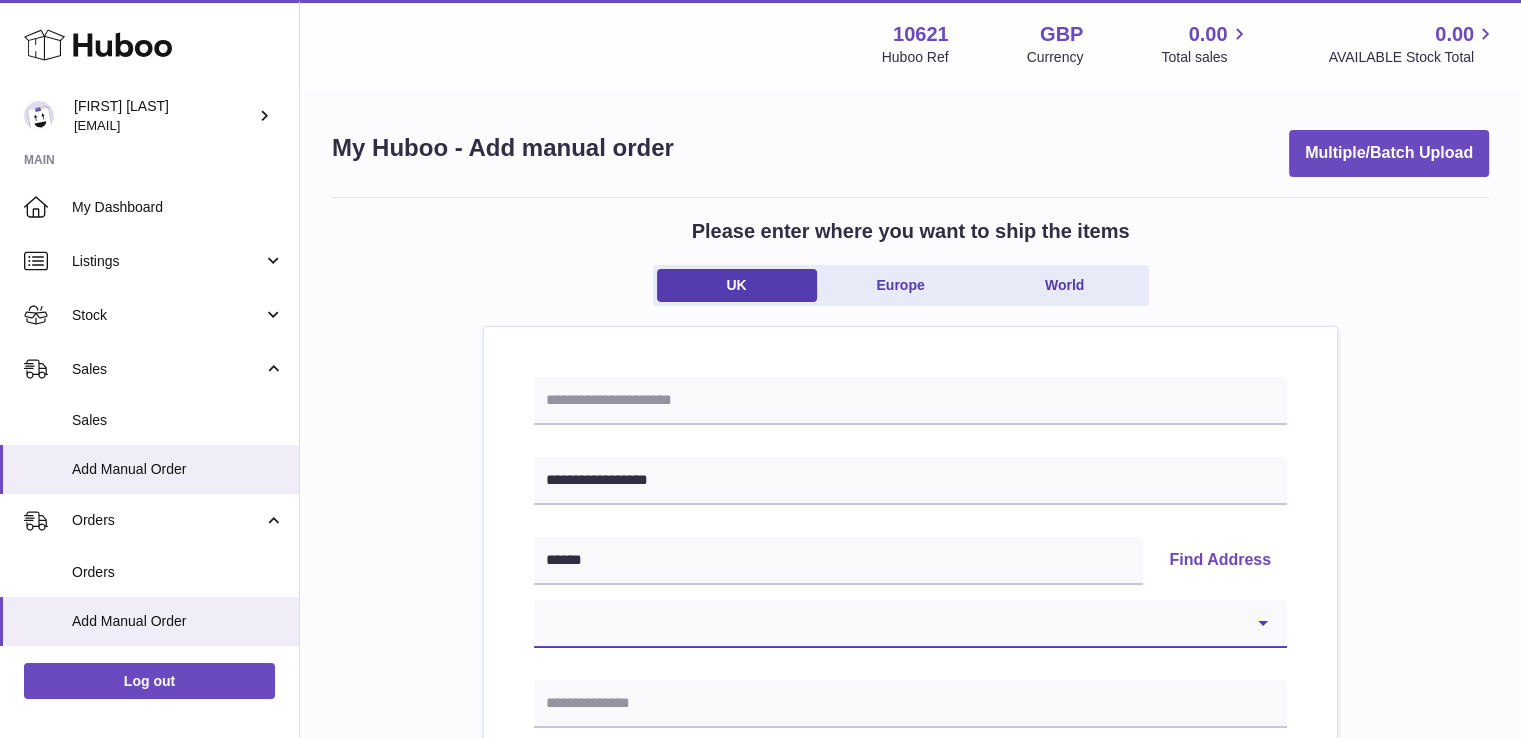 click on "**********" at bounding box center (910, 624) 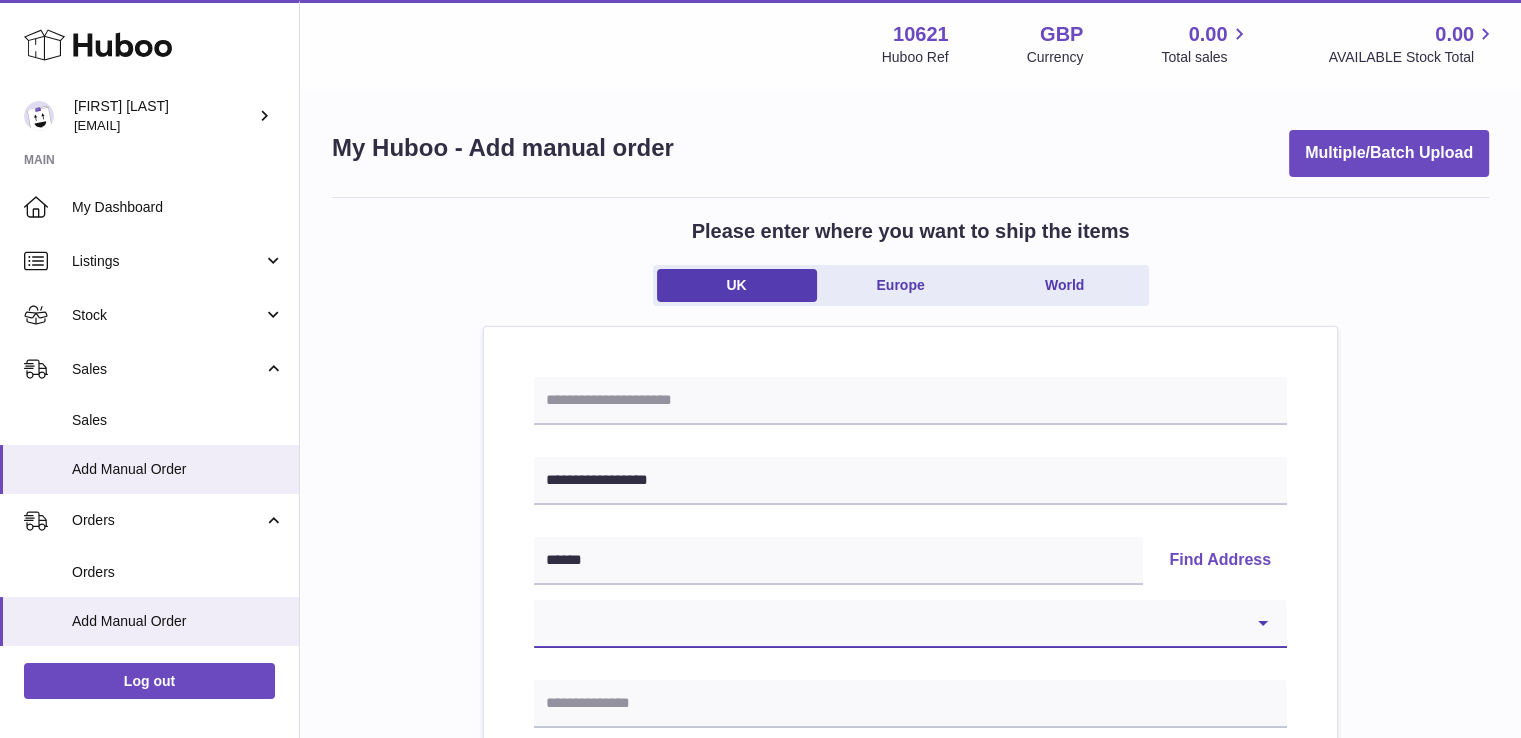 select on "*" 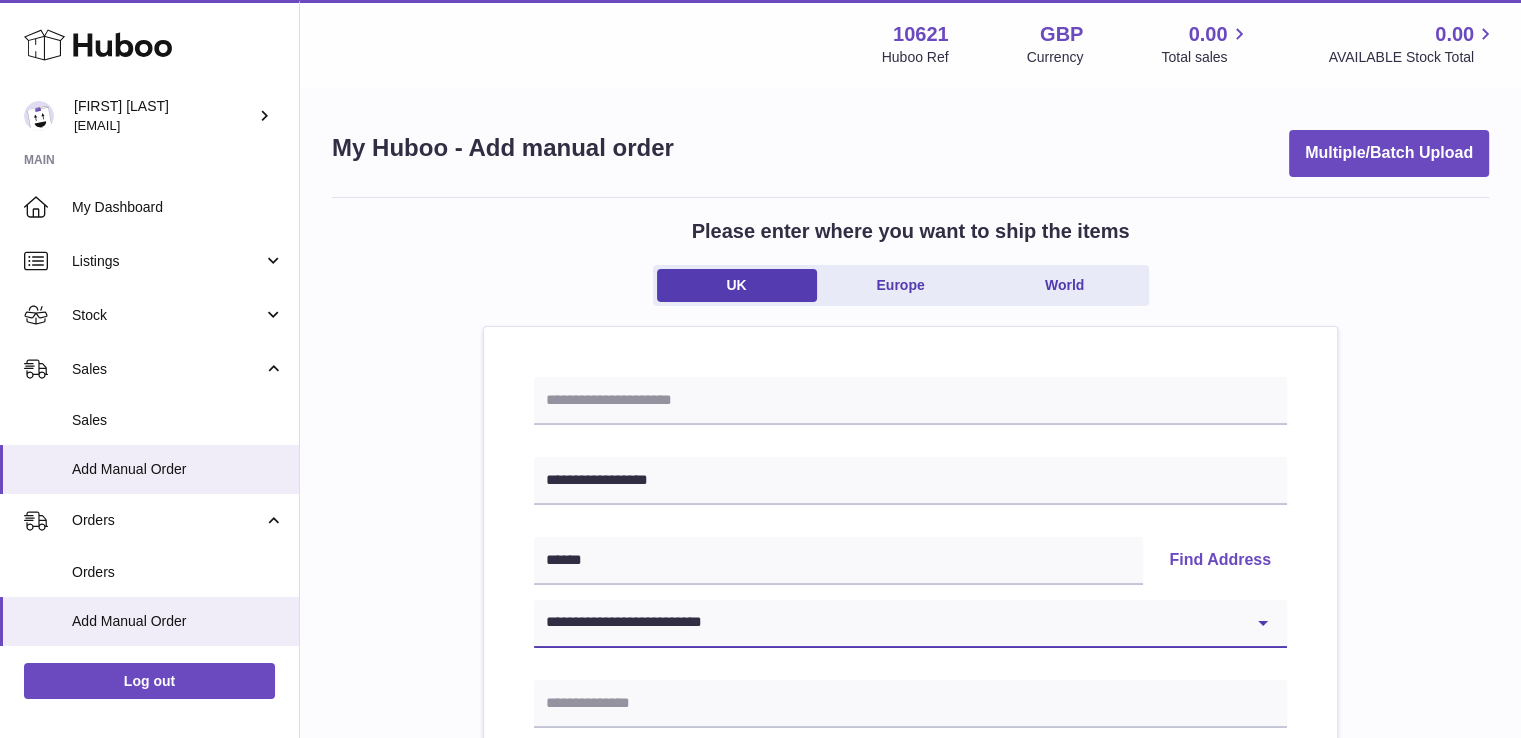 click on "**********" at bounding box center [910, 624] 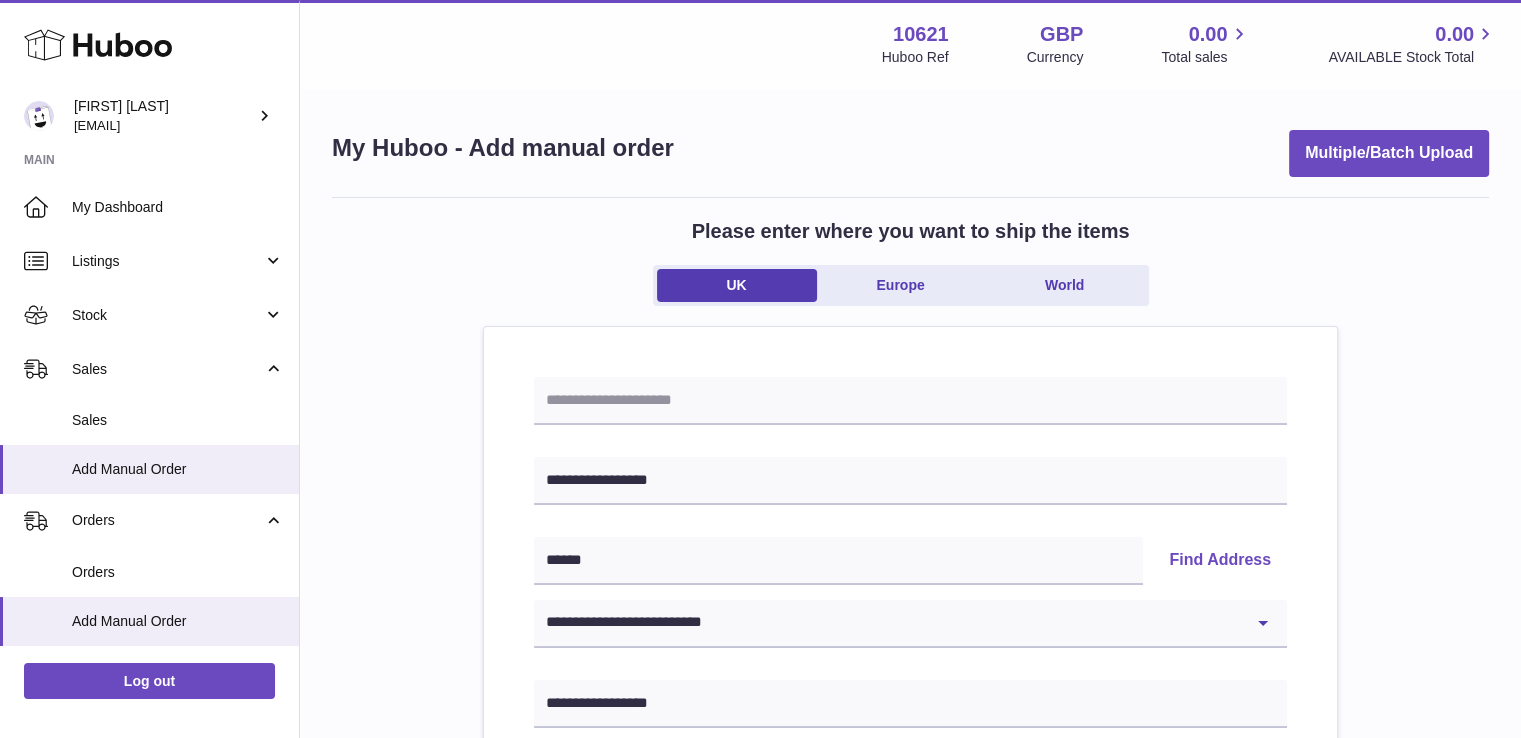 click on "**********" at bounding box center [910, 925] 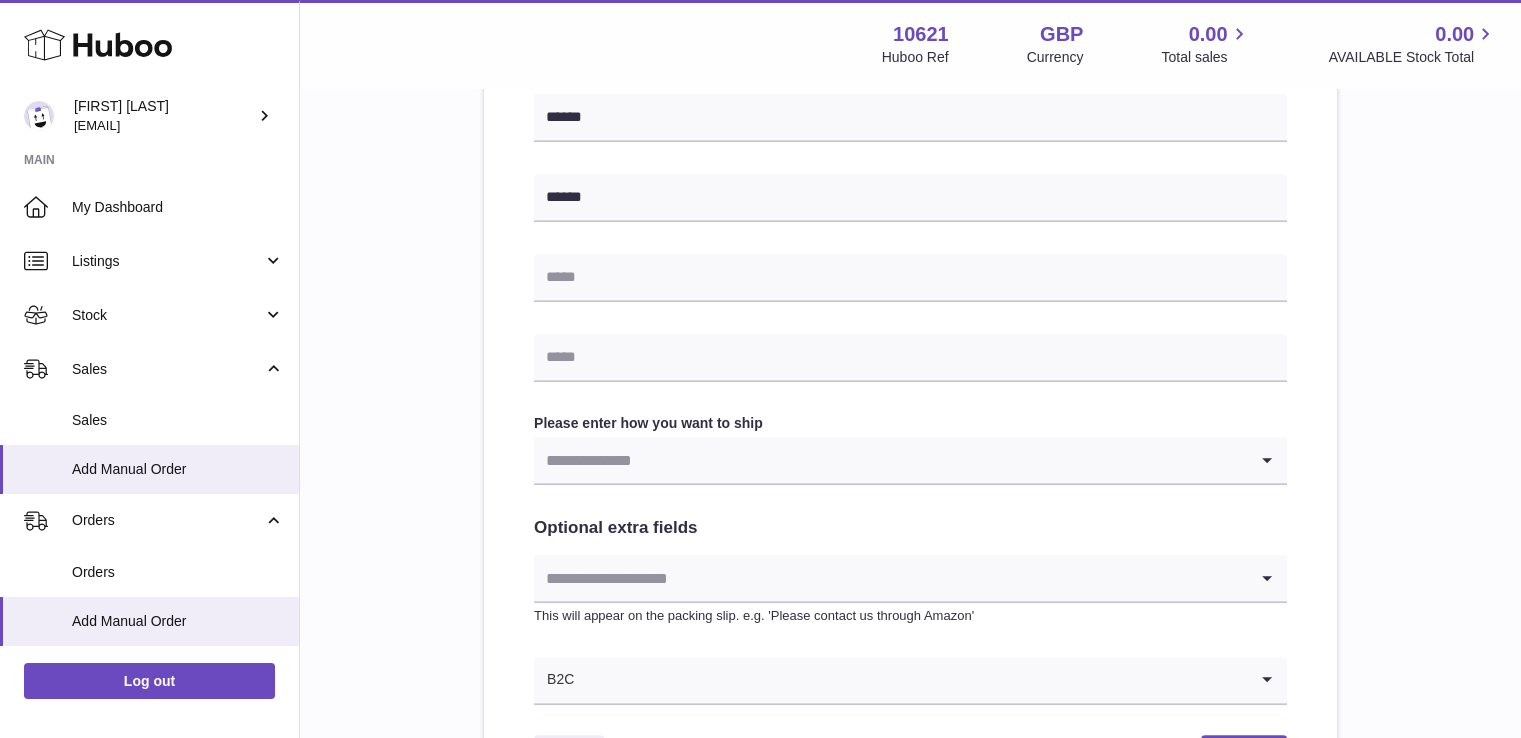 scroll, scrollTop: 866, scrollLeft: 0, axis: vertical 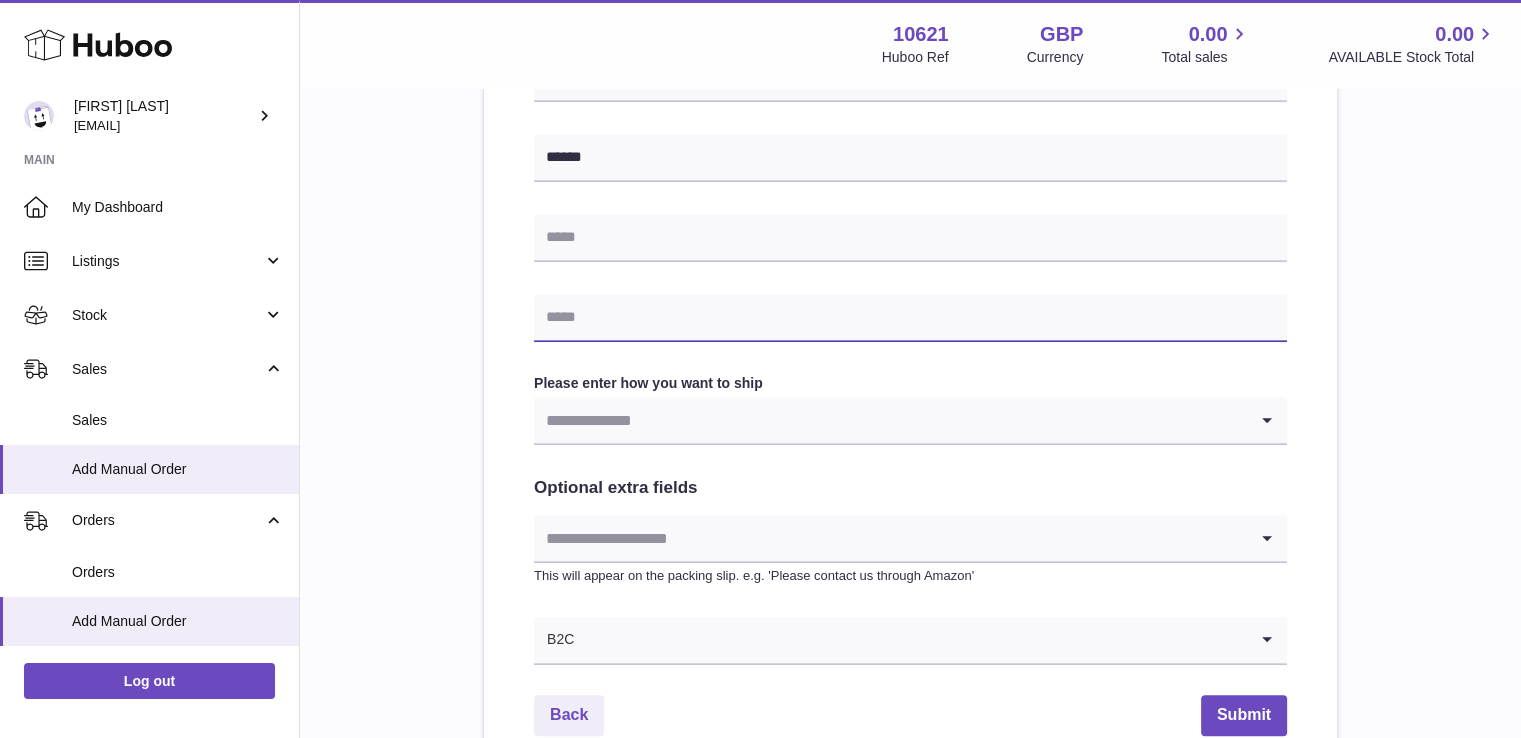 drag, startPoint x: 656, startPoint y: 323, endPoint x: 674, endPoint y: 335, distance: 21.633308 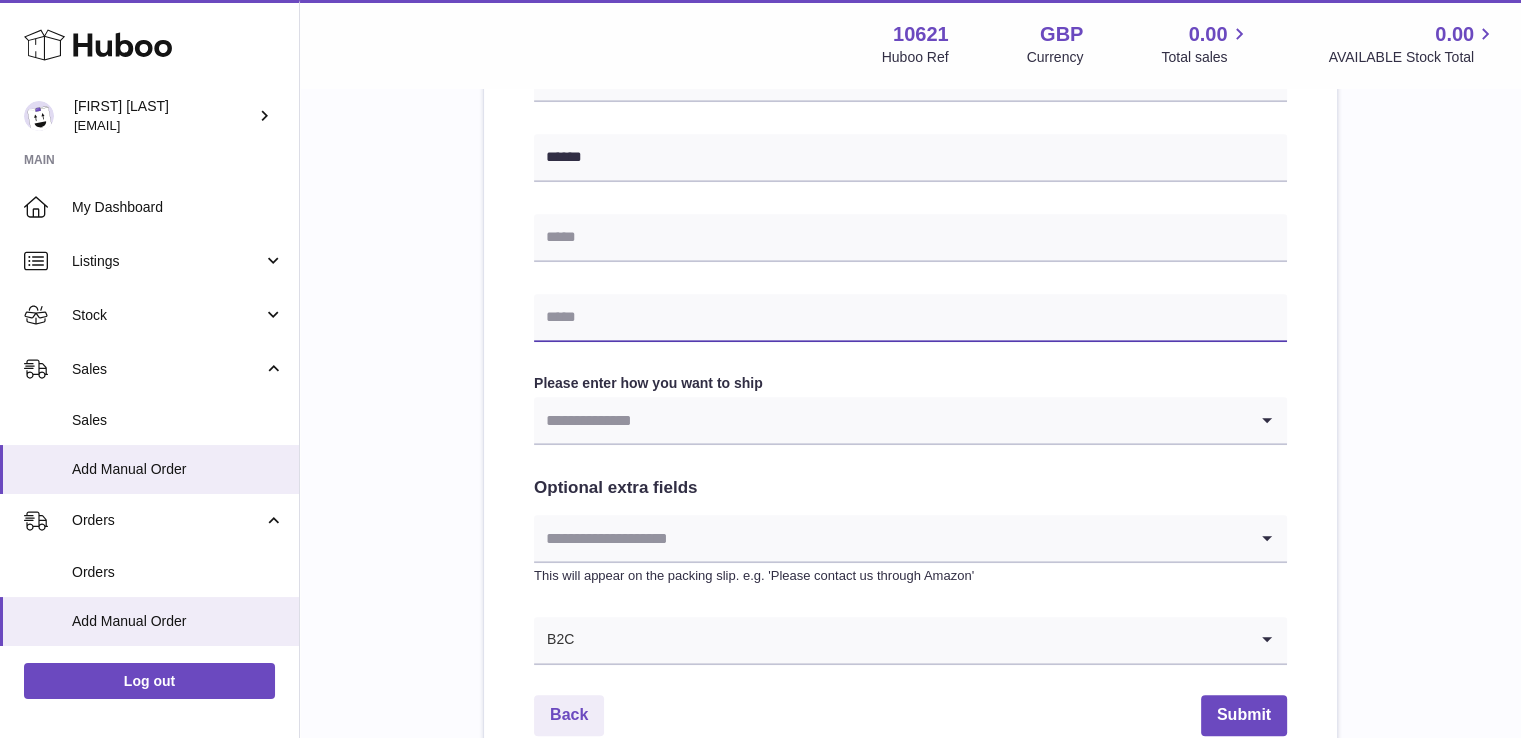 click at bounding box center (910, 318) 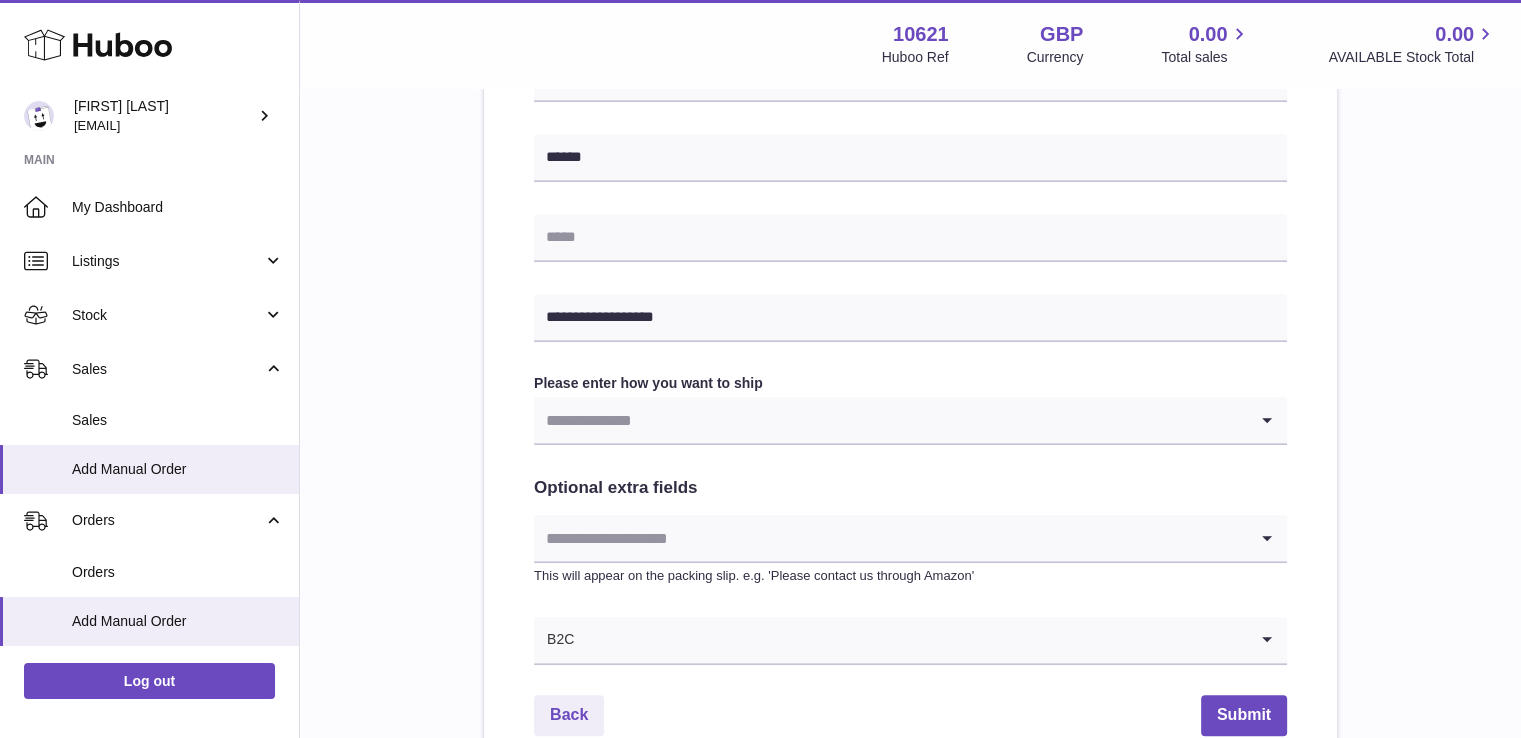 click at bounding box center [890, 420] 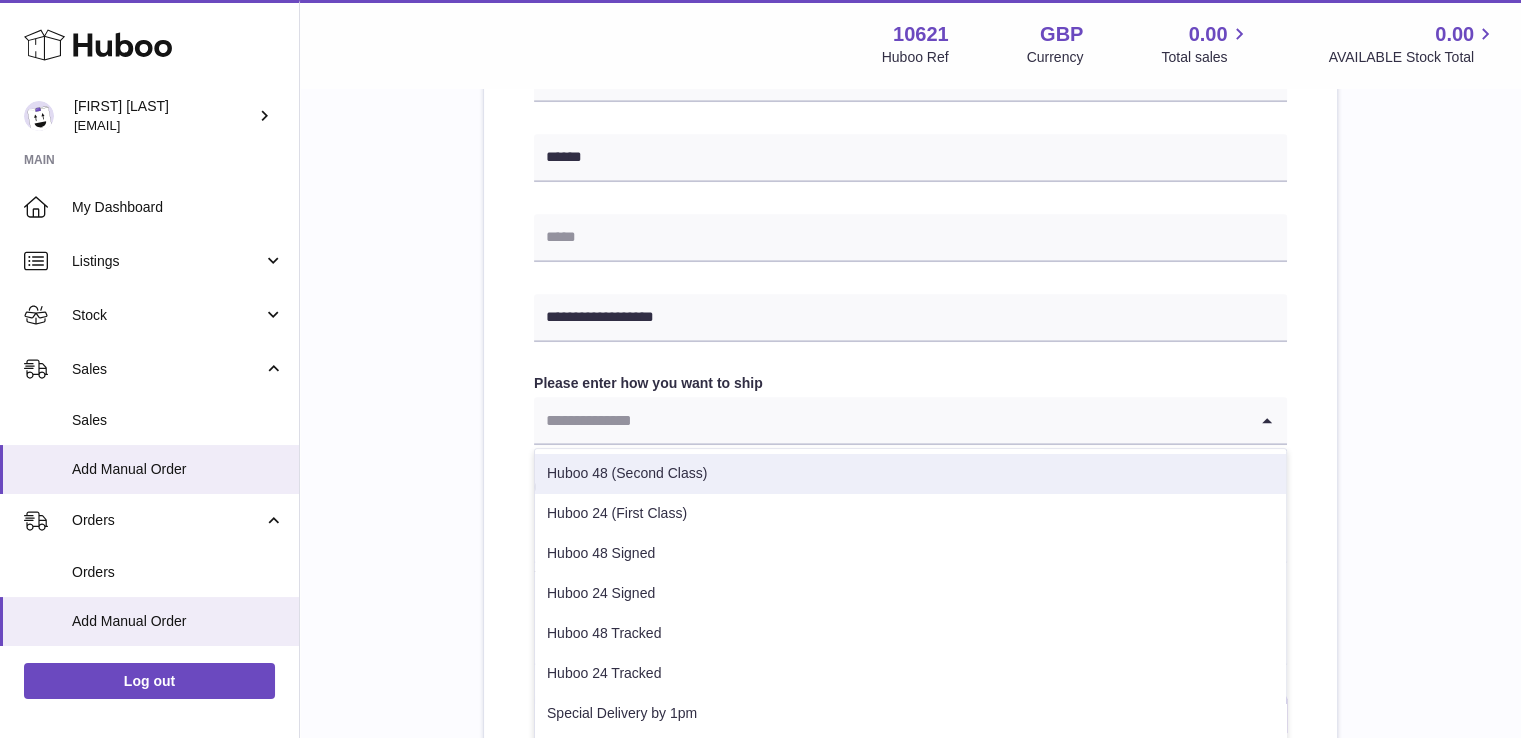 click on "Huboo 48 (Second Class)" at bounding box center (910, 474) 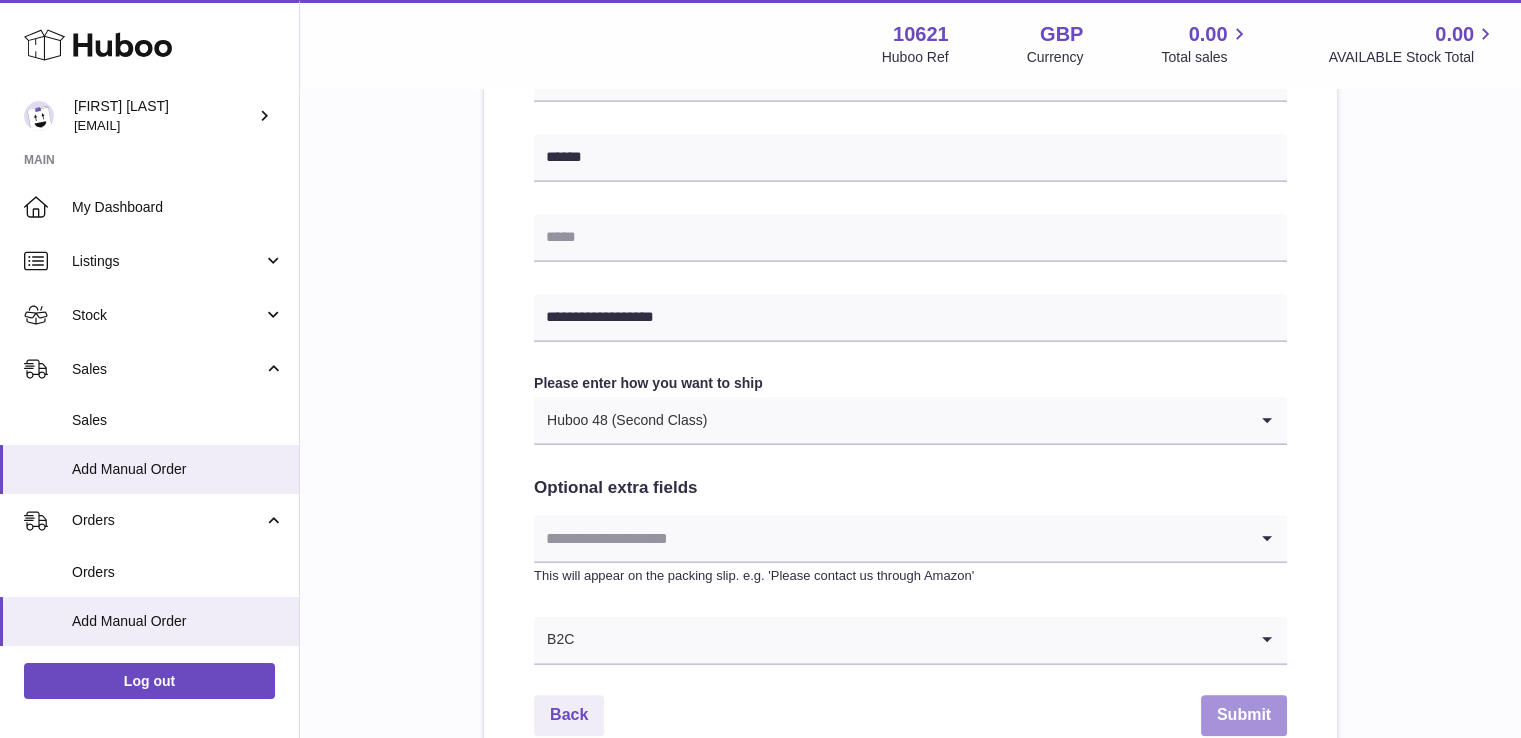 click on "Submit" at bounding box center [1244, 715] 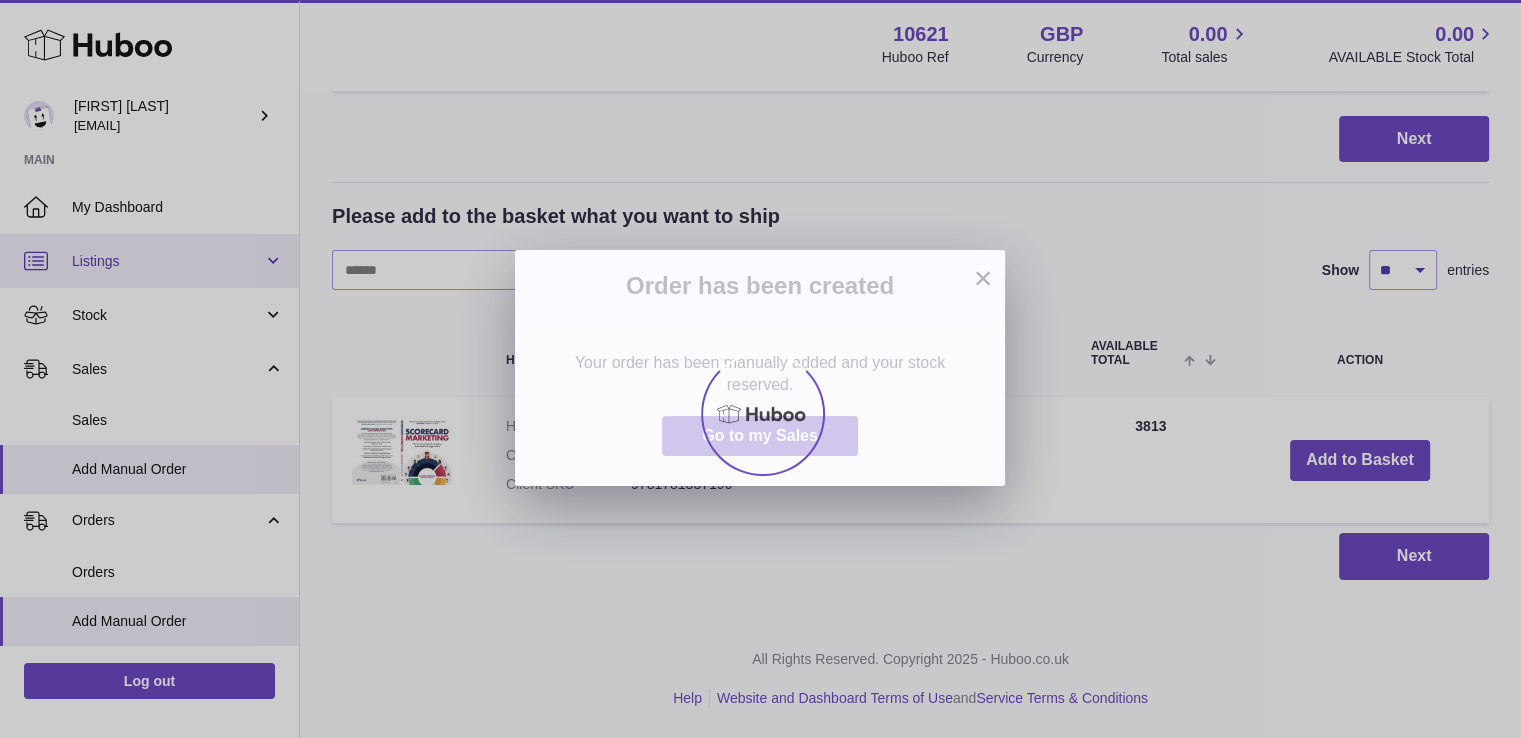 scroll, scrollTop: 0, scrollLeft: 0, axis: both 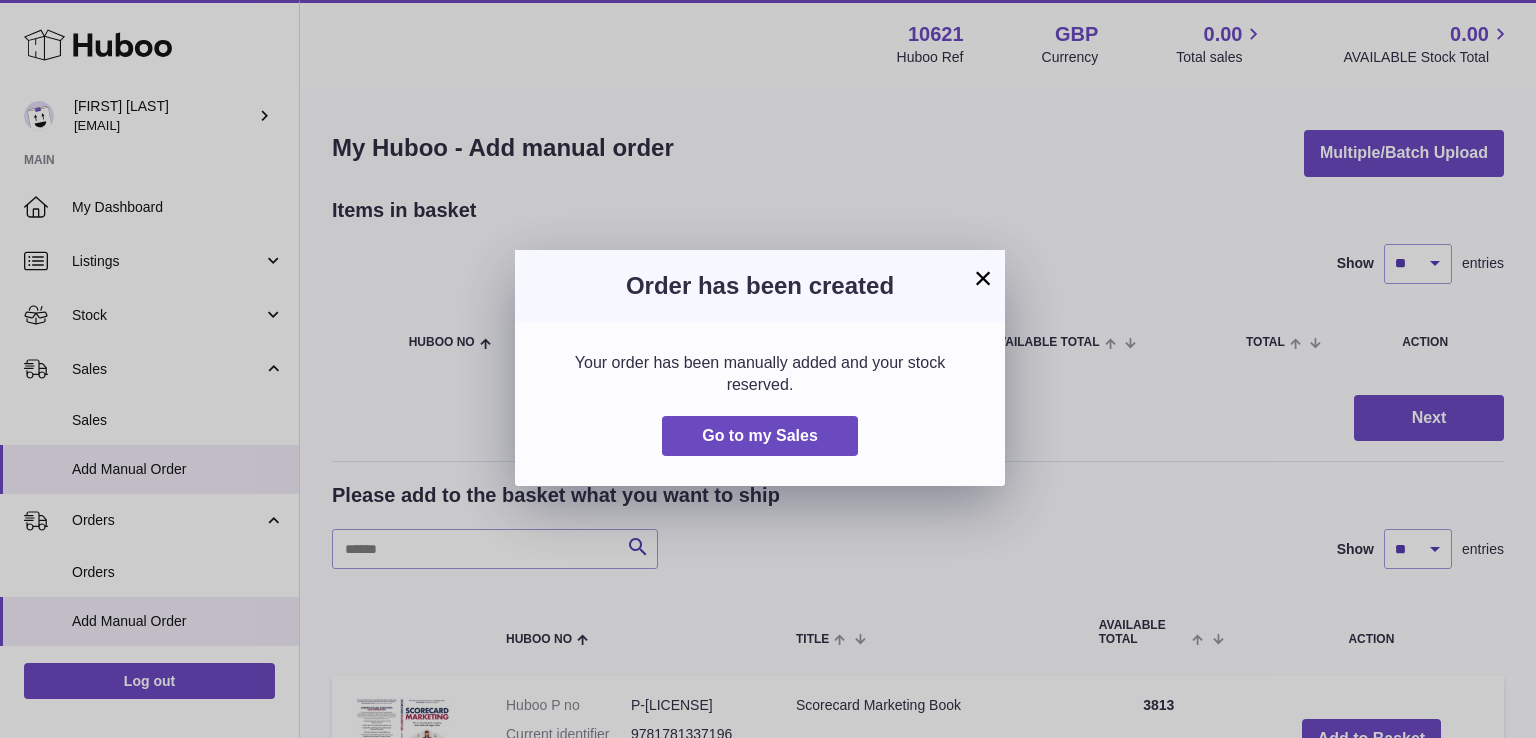 click on "×   Order has been created
Your order has been manually added and your stock reserved.
Go to my Sales" at bounding box center (768, 369) 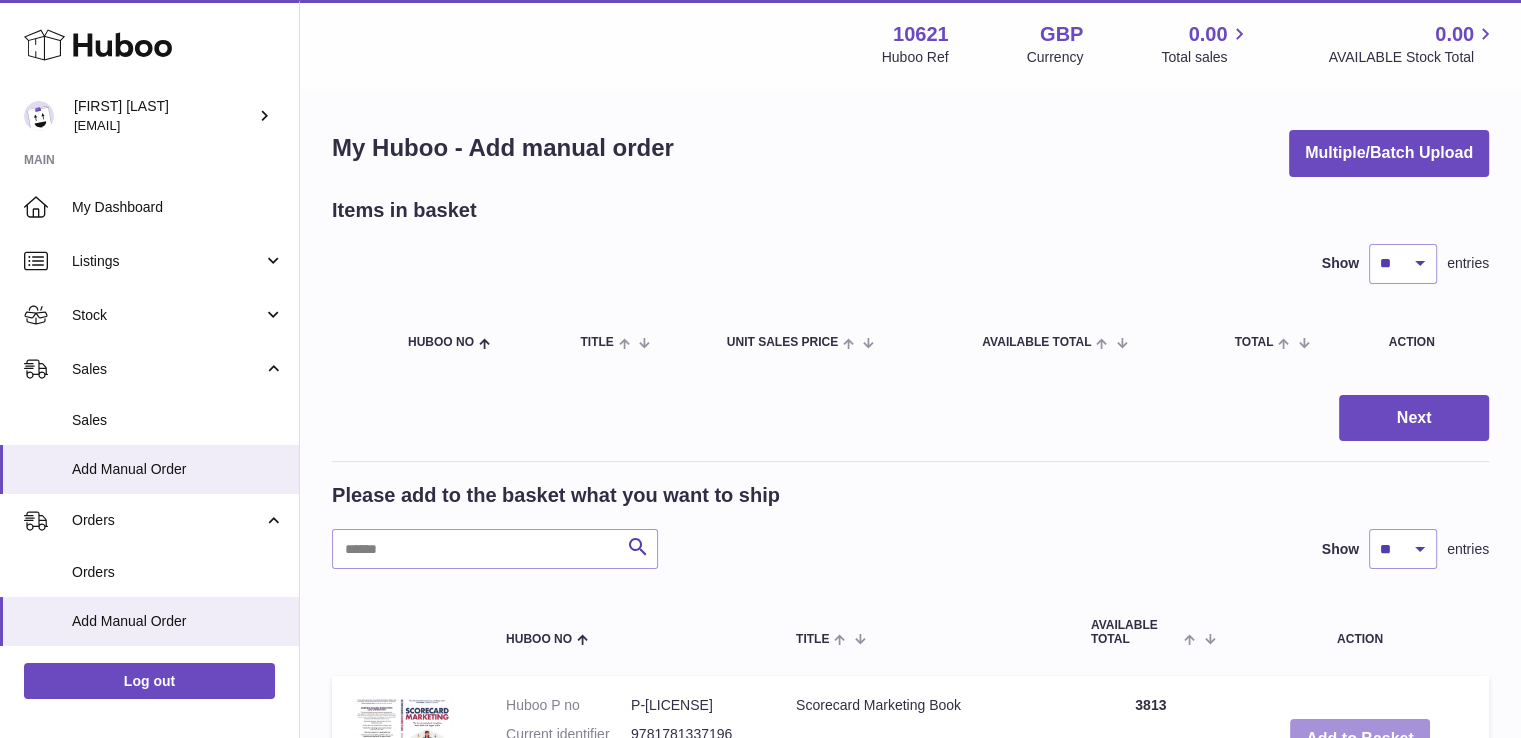 click on "Add to Basket" at bounding box center [1360, 739] 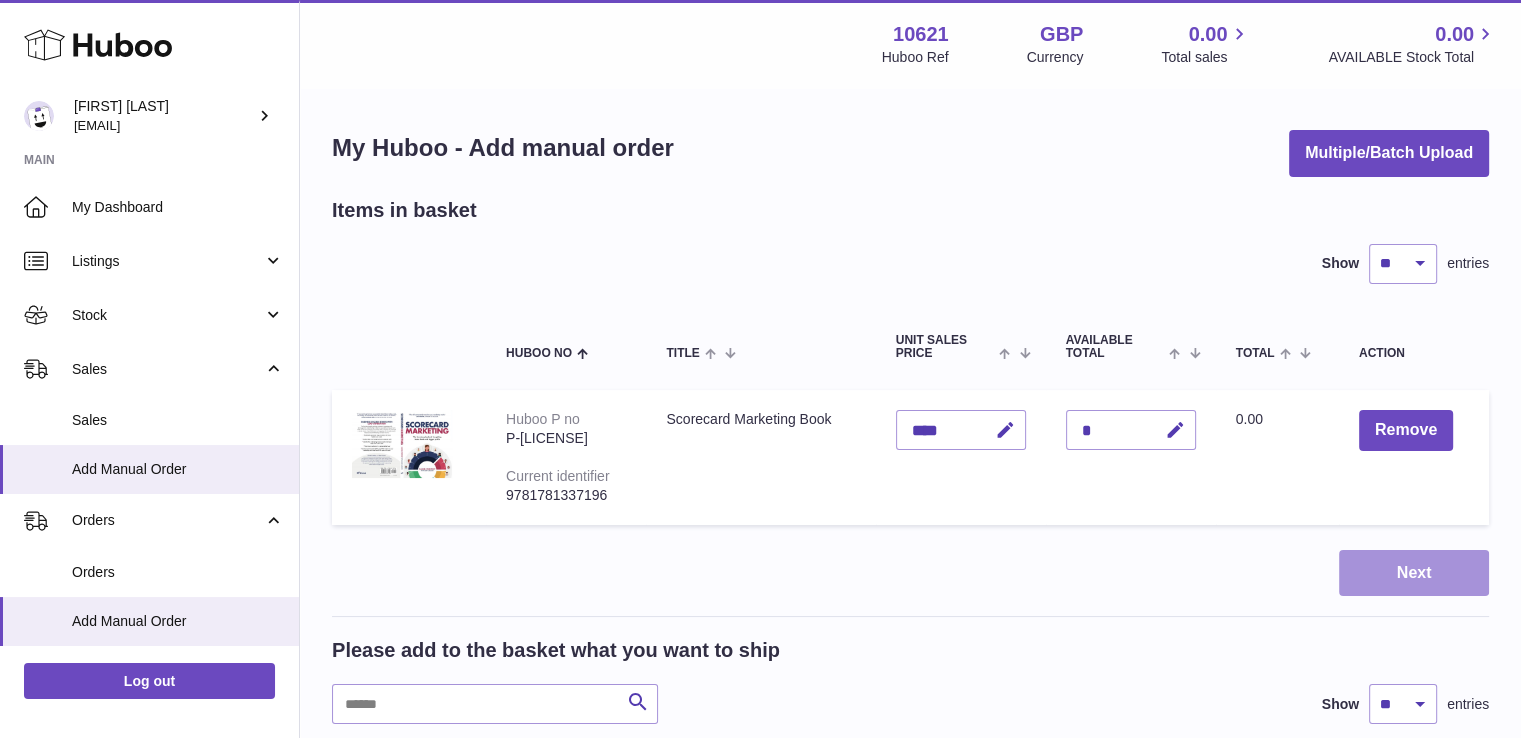 click on "Next" at bounding box center [1414, 573] 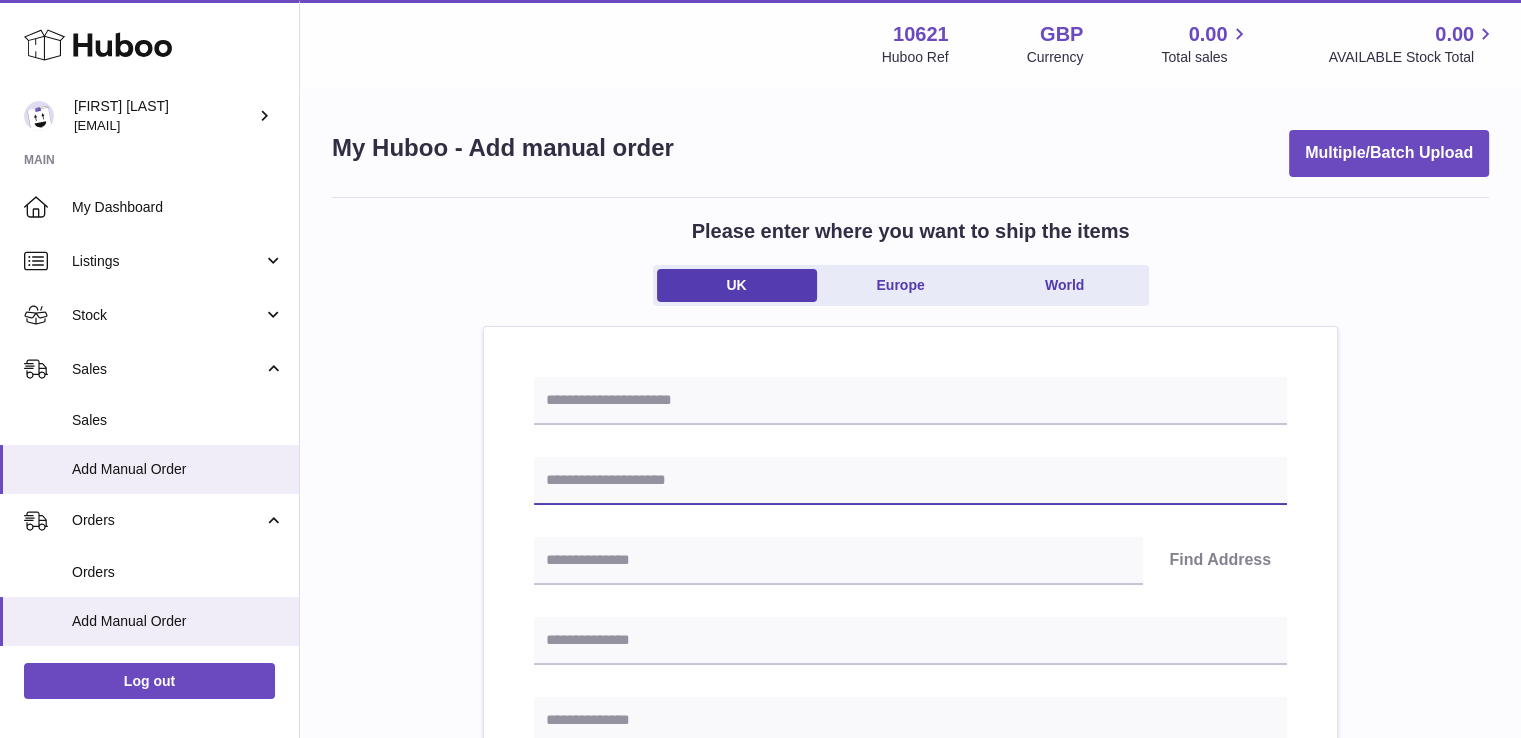 click at bounding box center (910, 481) 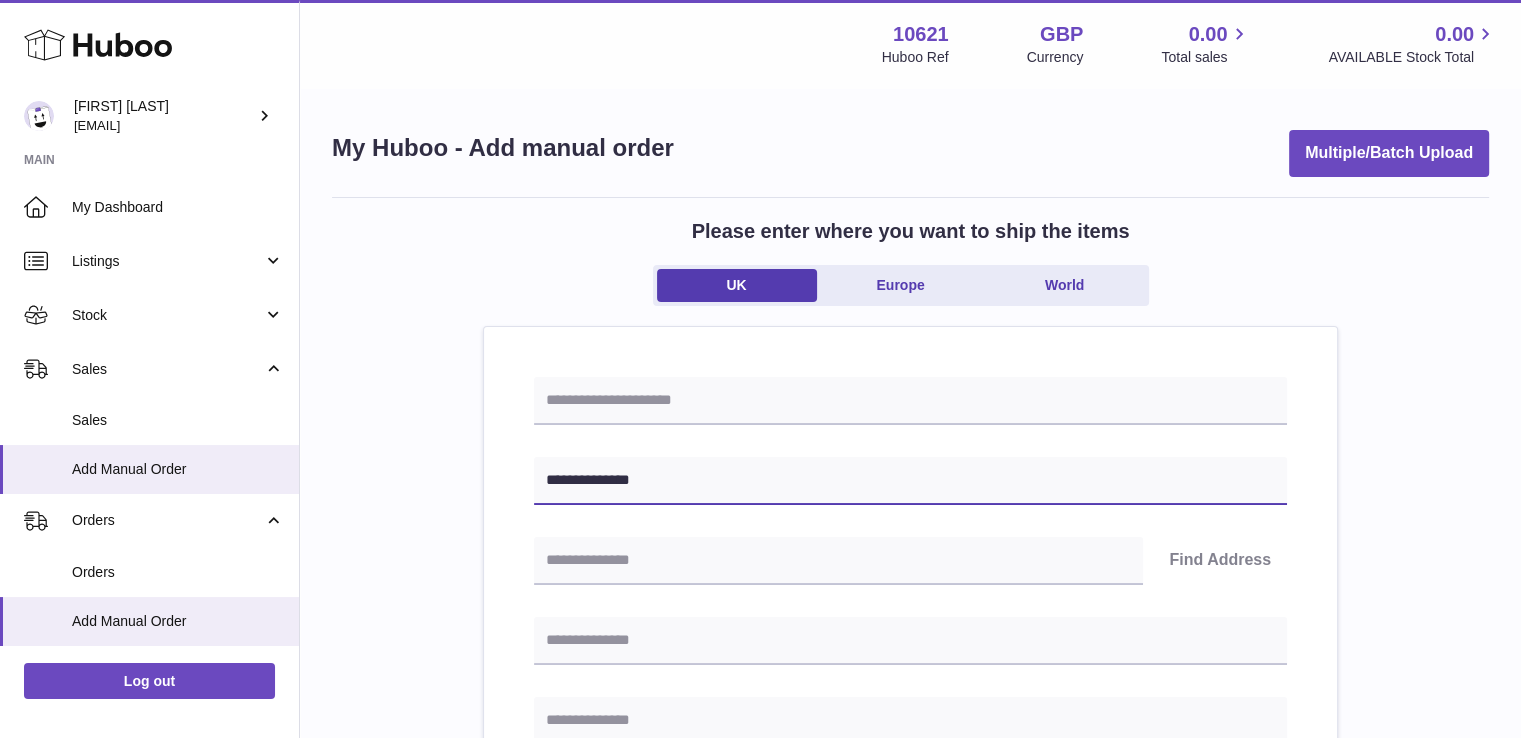 type on "**********" 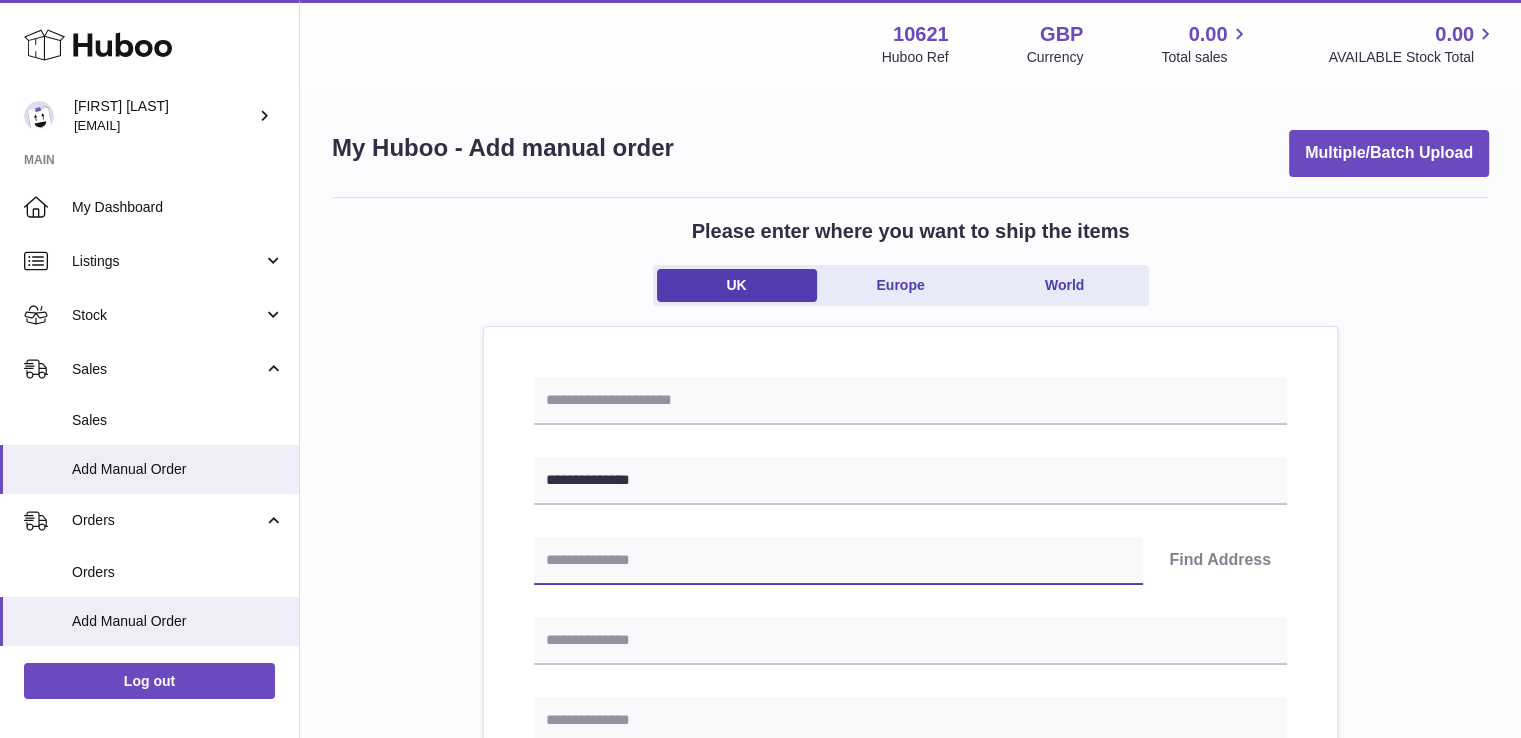 paste on "*******" 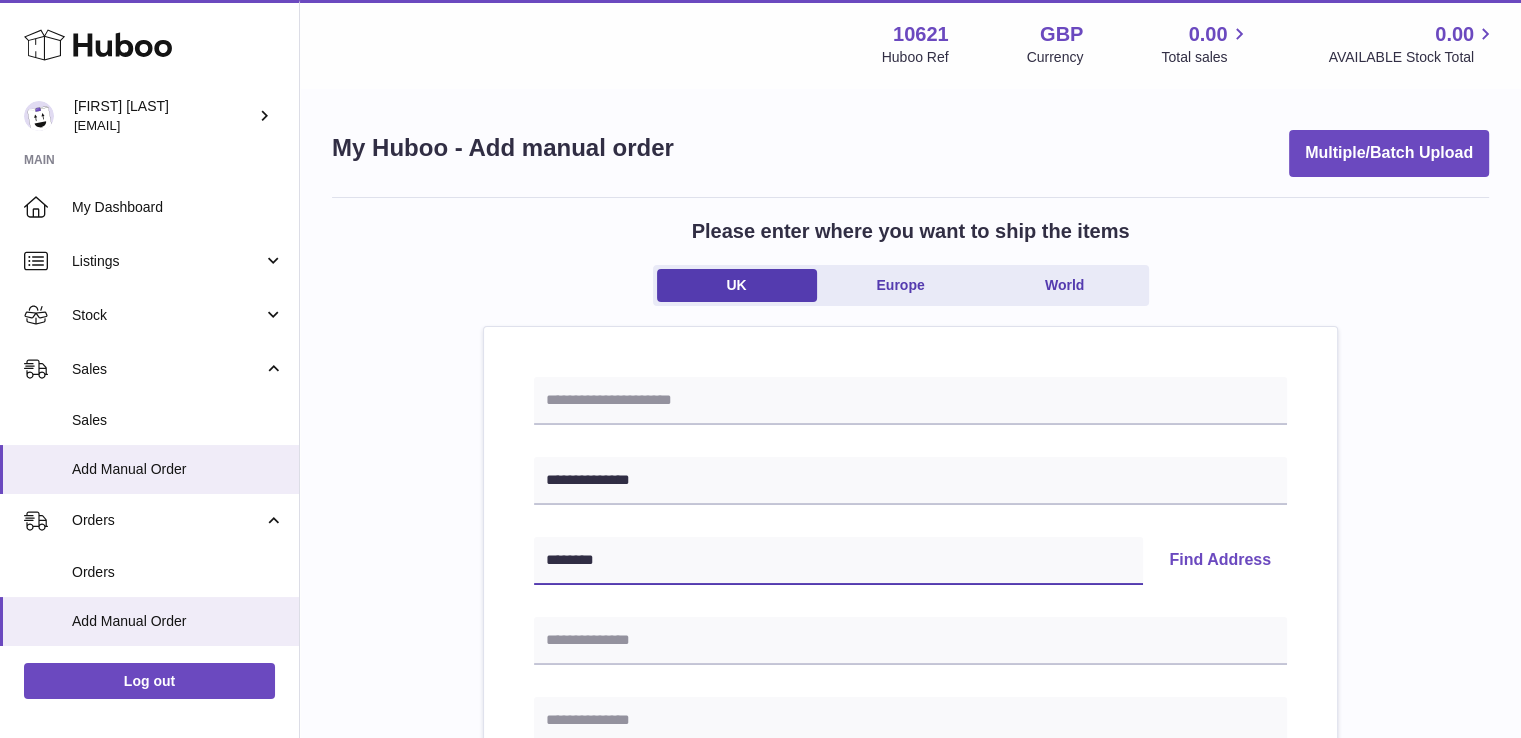 type on "********" 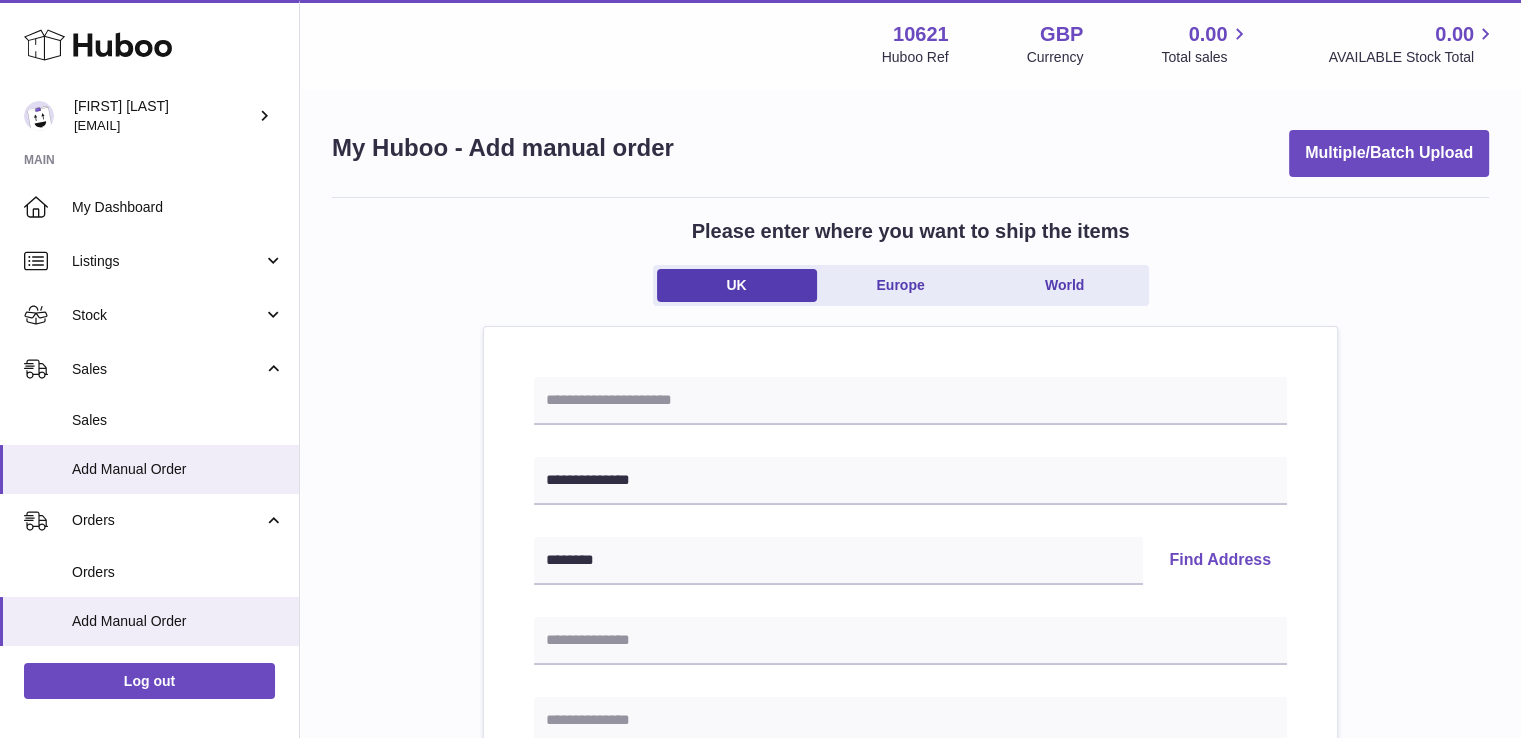 type 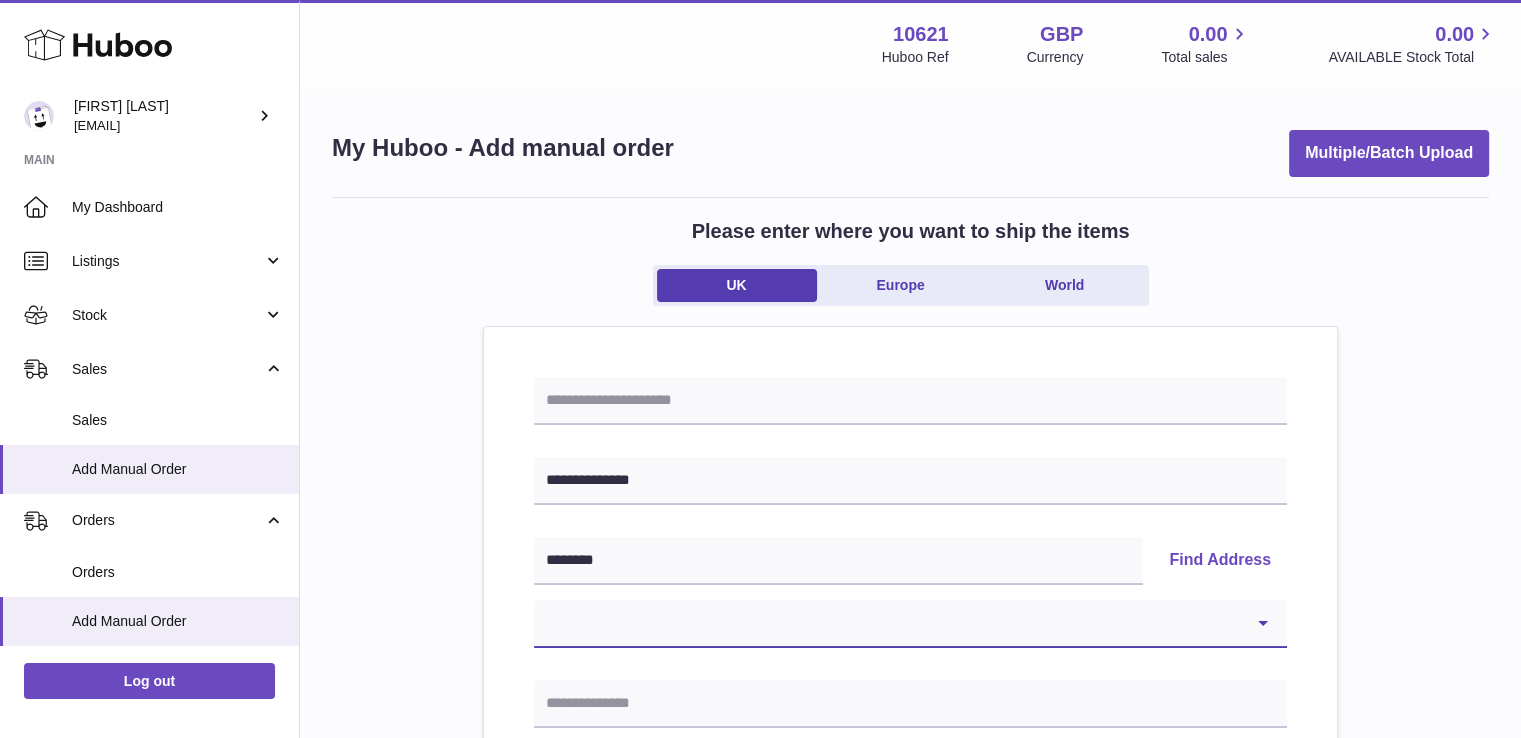 click on "**********" at bounding box center (910, 624) 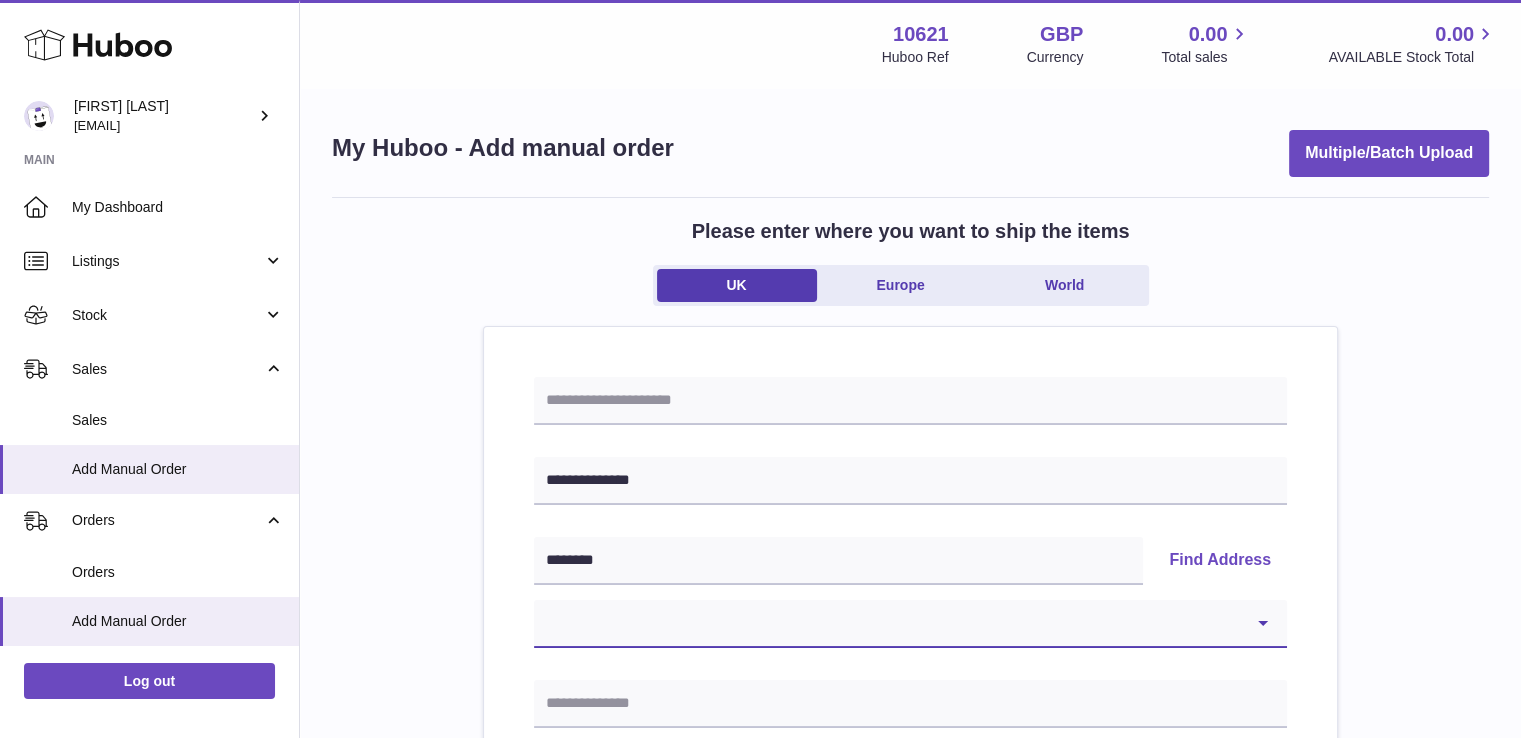 select on "**" 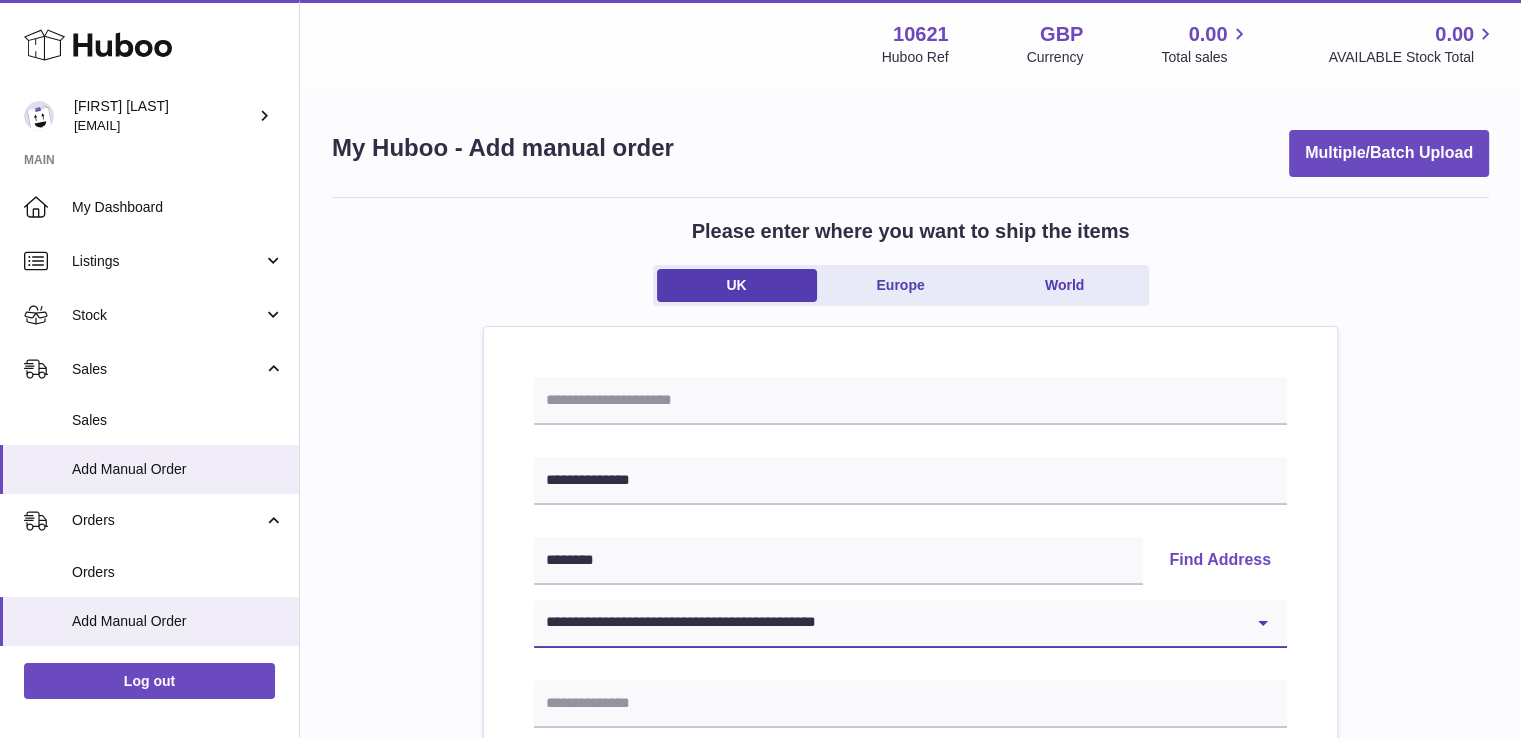 click on "**********" at bounding box center (910, 624) 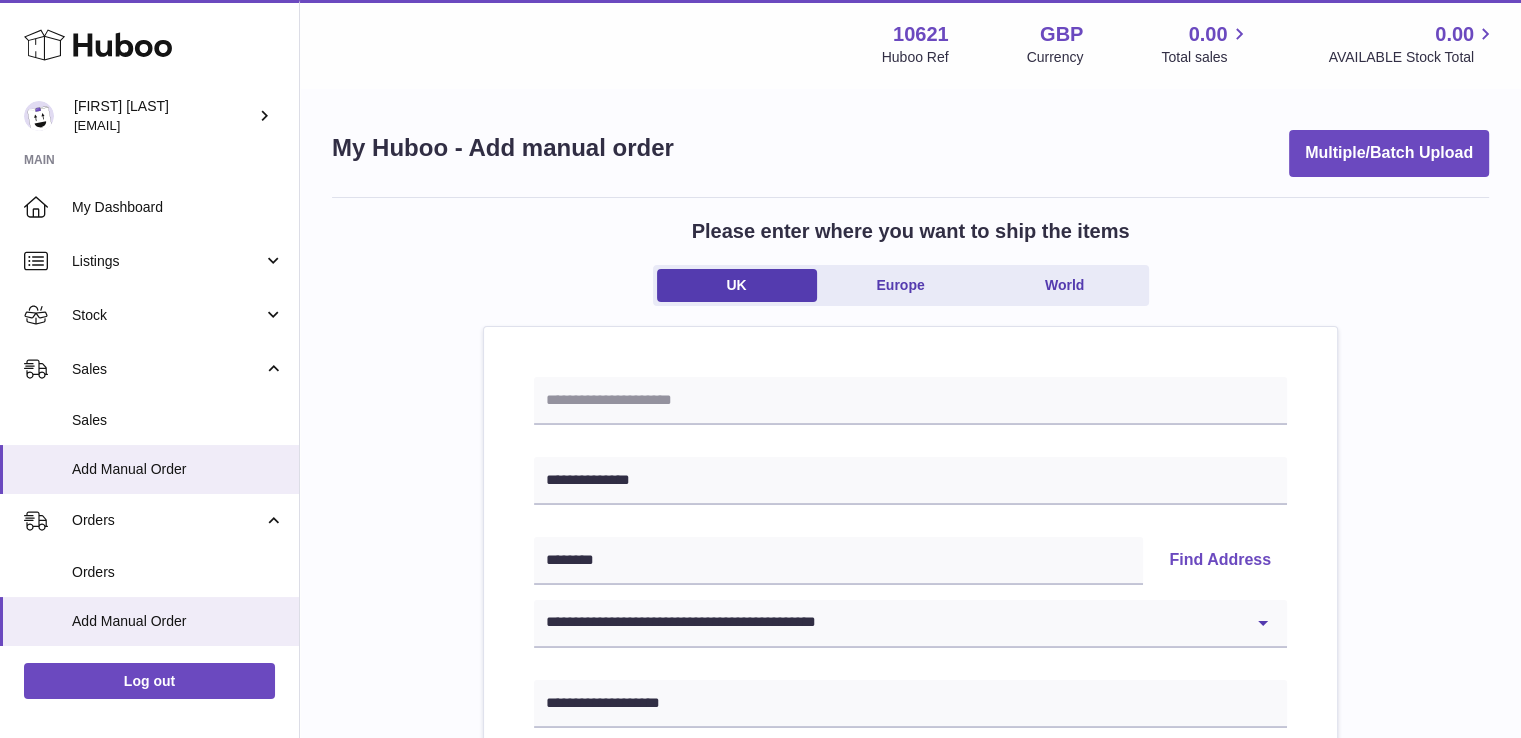 click on "**********" at bounding box center (910, 925) 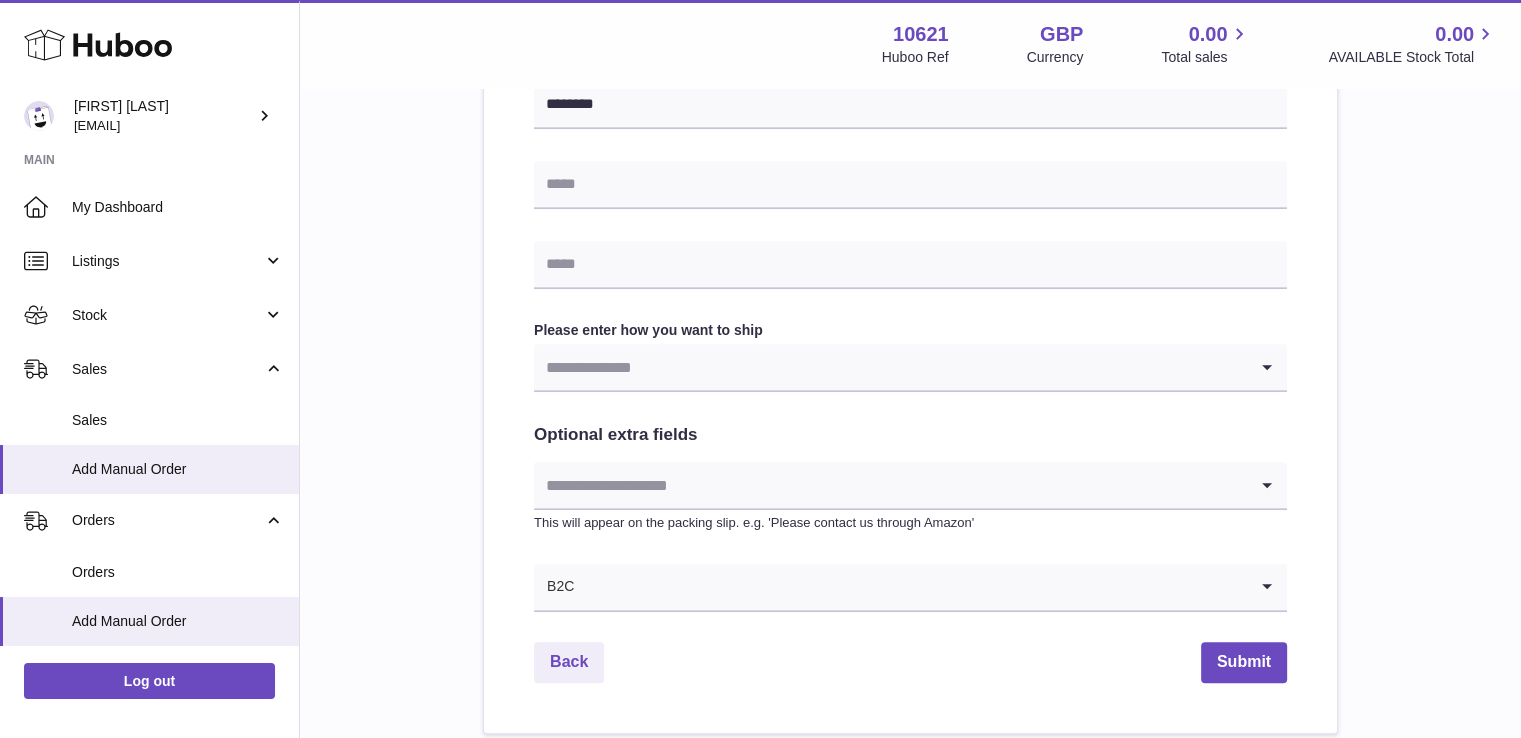 scroll, scrollTop: 920, scrollLeft: 0, axis: vertical 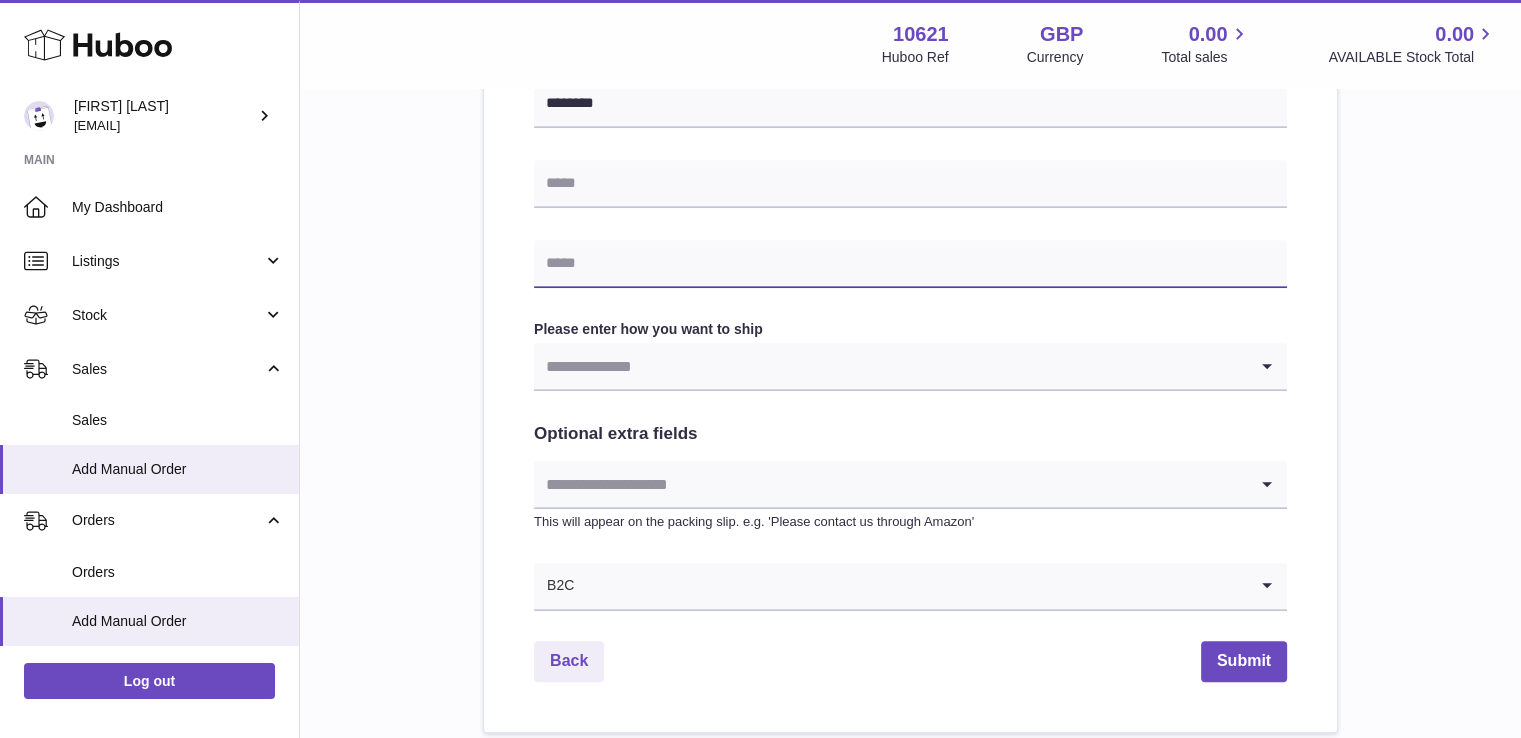 click at bounding box center [910, 264] 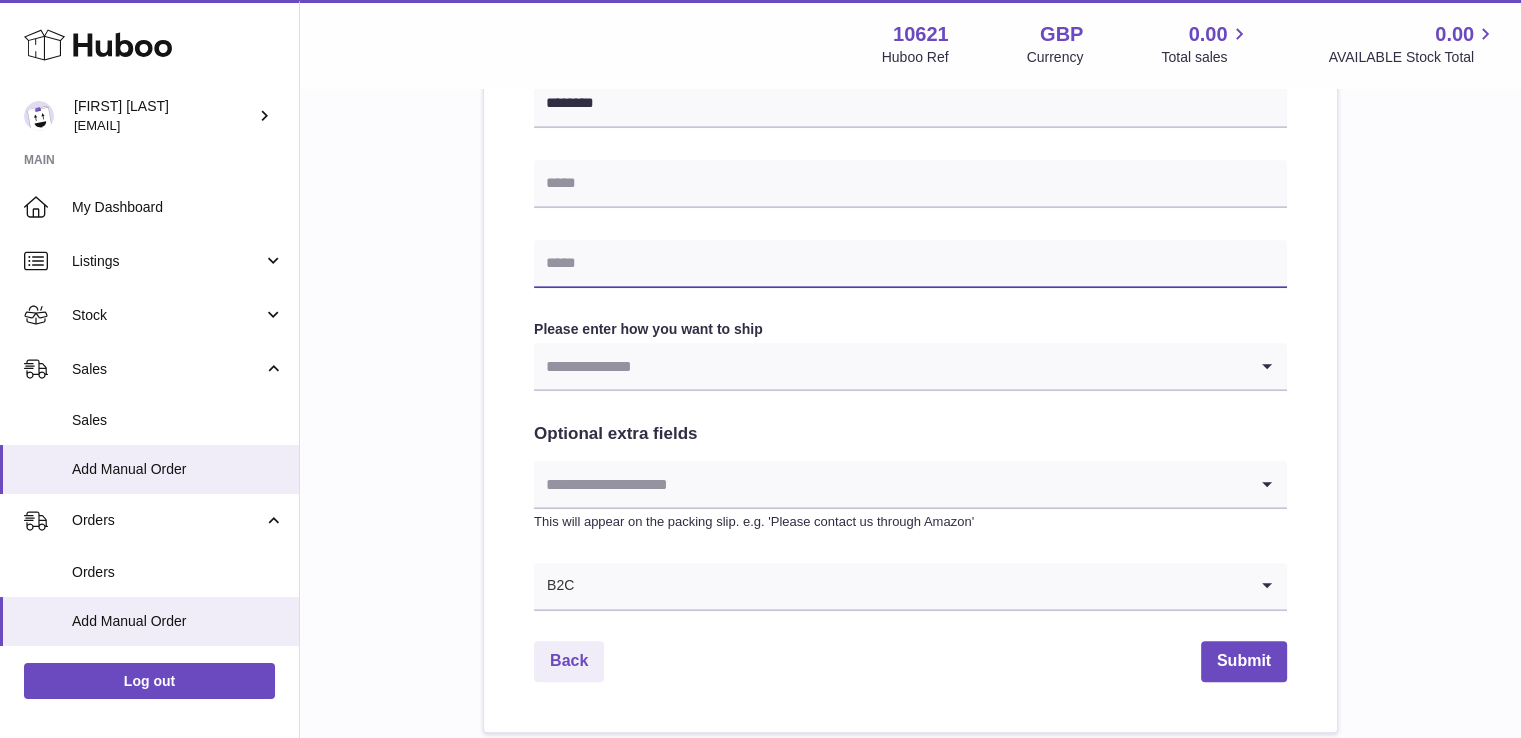 type on "**********" 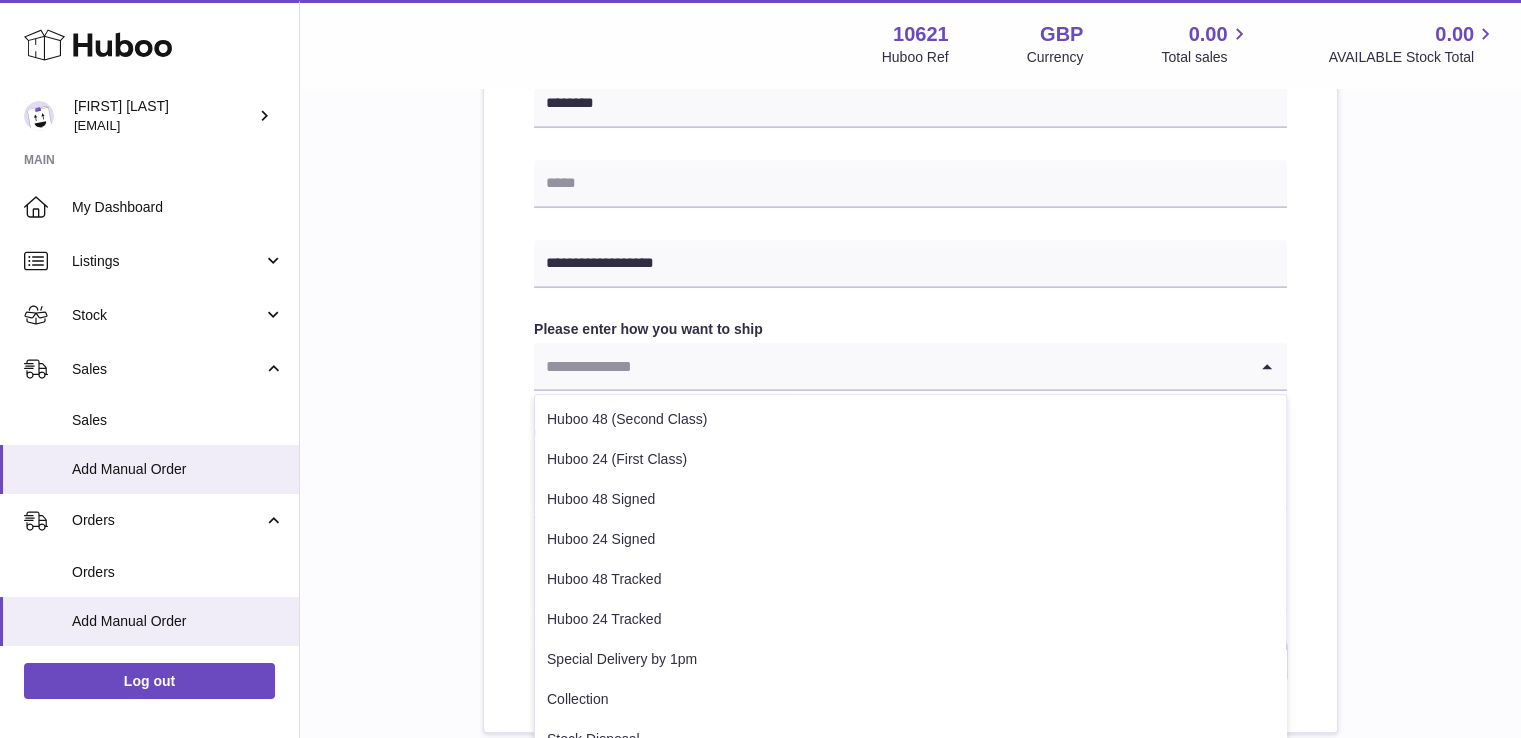 click at bounding box center (890, 366) 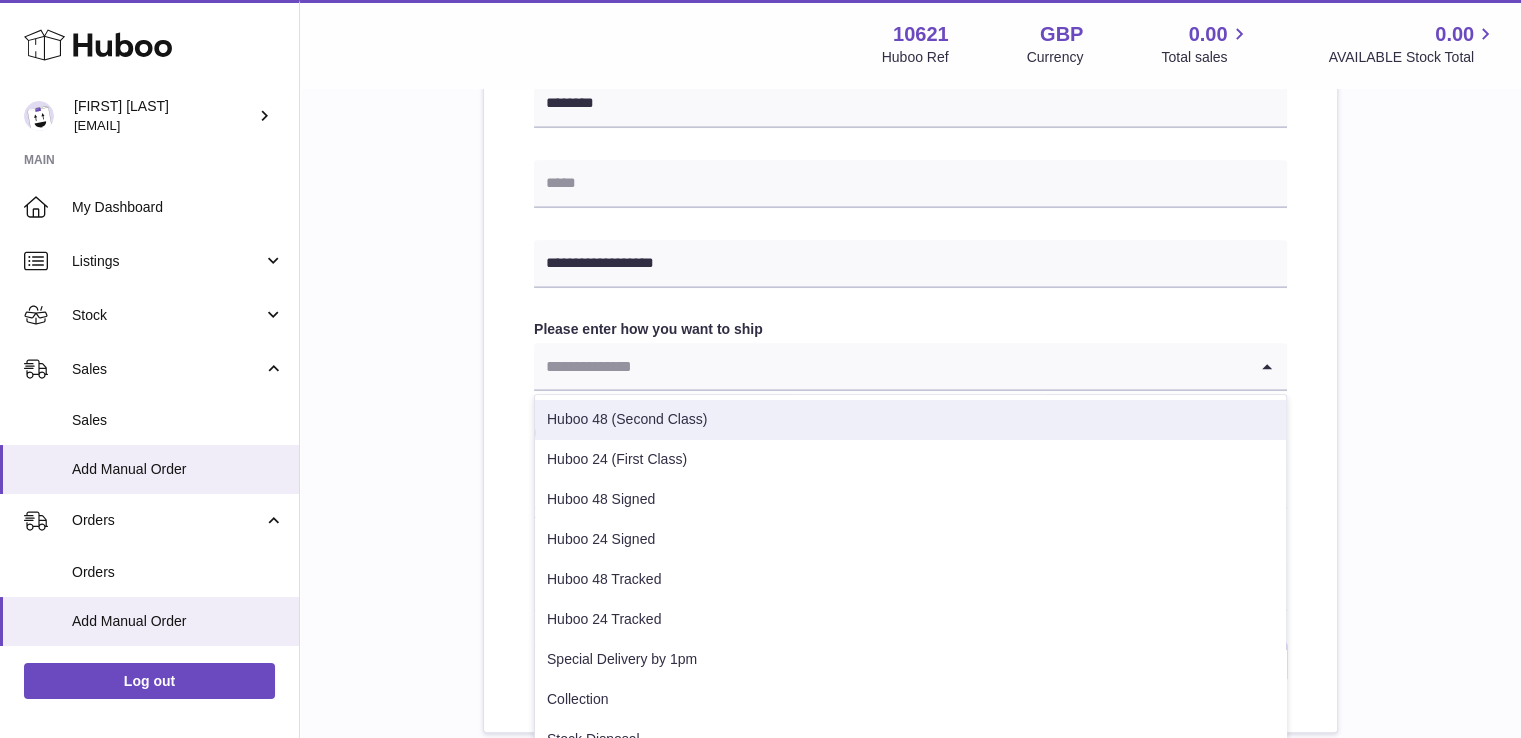 click on "Huboo 48 (Second Class)" at bounding box center [910, 420] 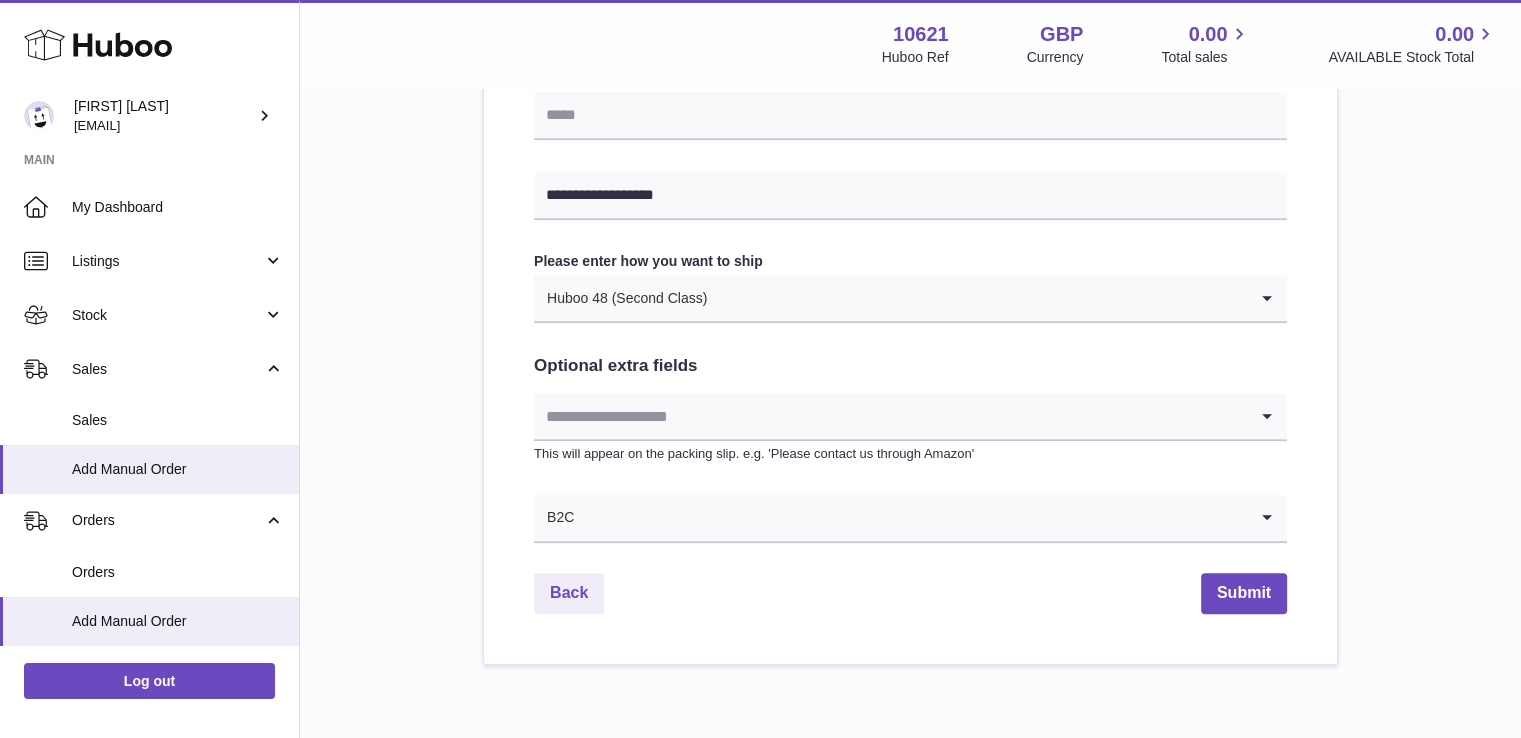 scroll, scrollTop: 997, scrollLeft: 0, axis: vertical 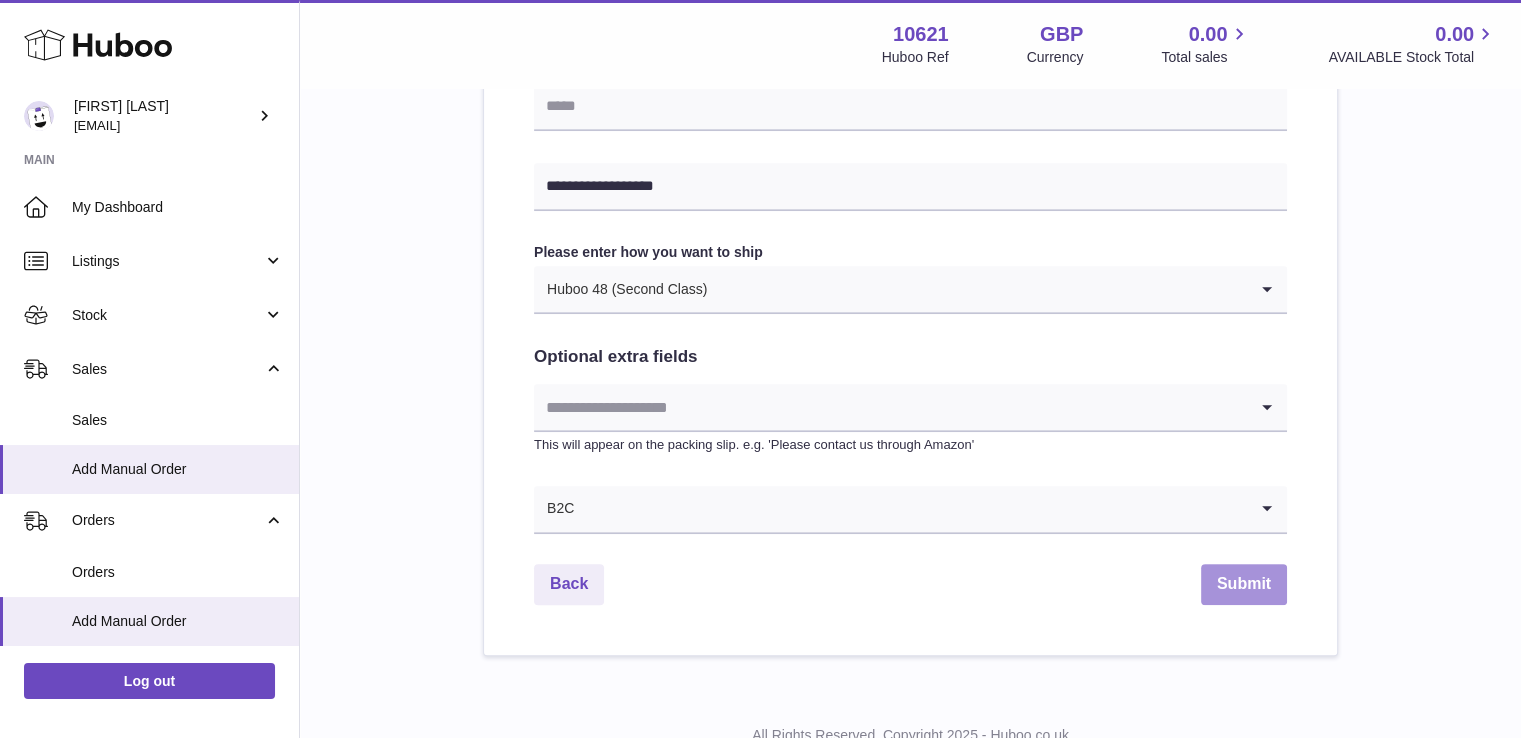 click on "Submit" at bounding box center (1244, 584) 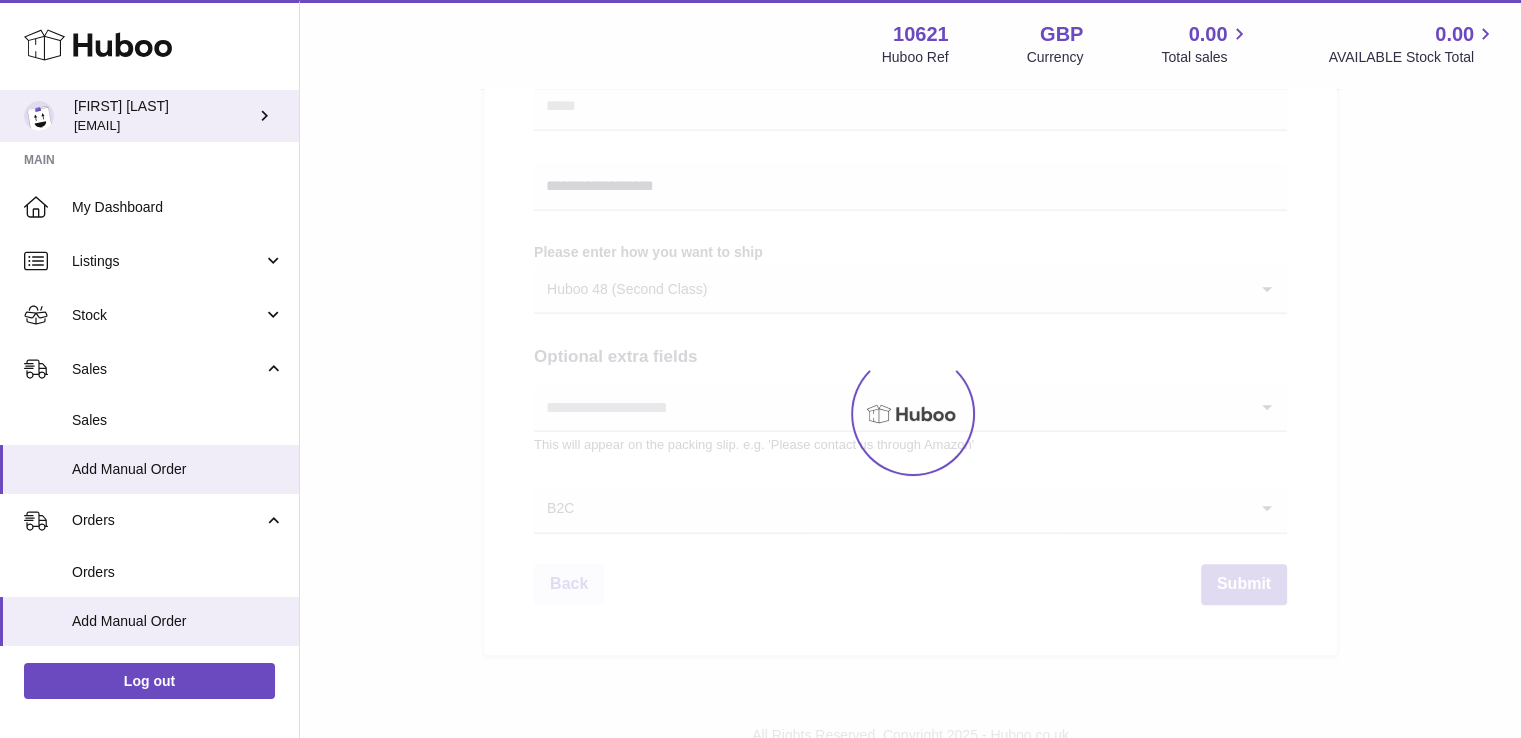 scroll, scrollTop: 0, scrollLeft: 0, axis: both 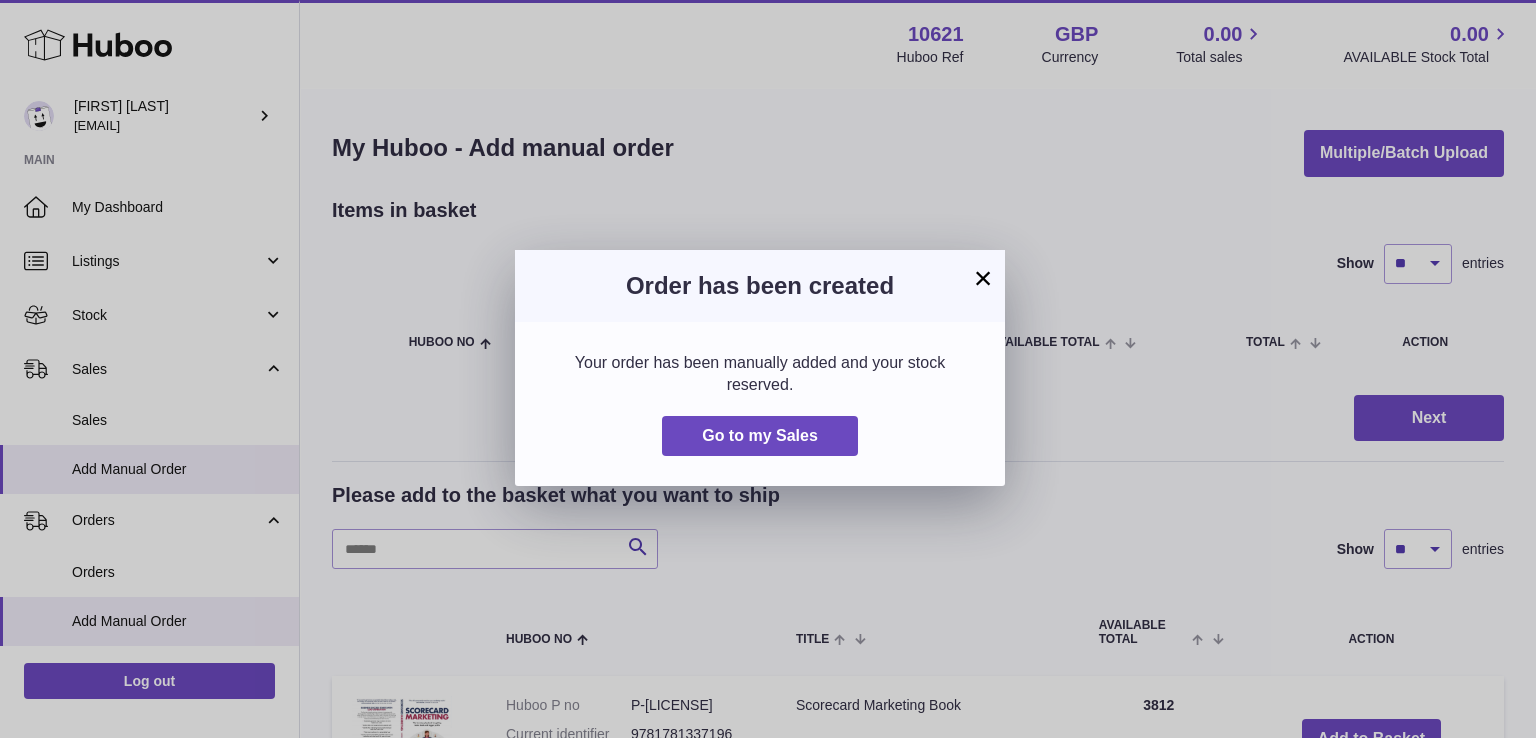 click on "×   Order has been created
Your order has been manually added and your stock reserved.
Go to my Sales" at bounding box center [768, 369] 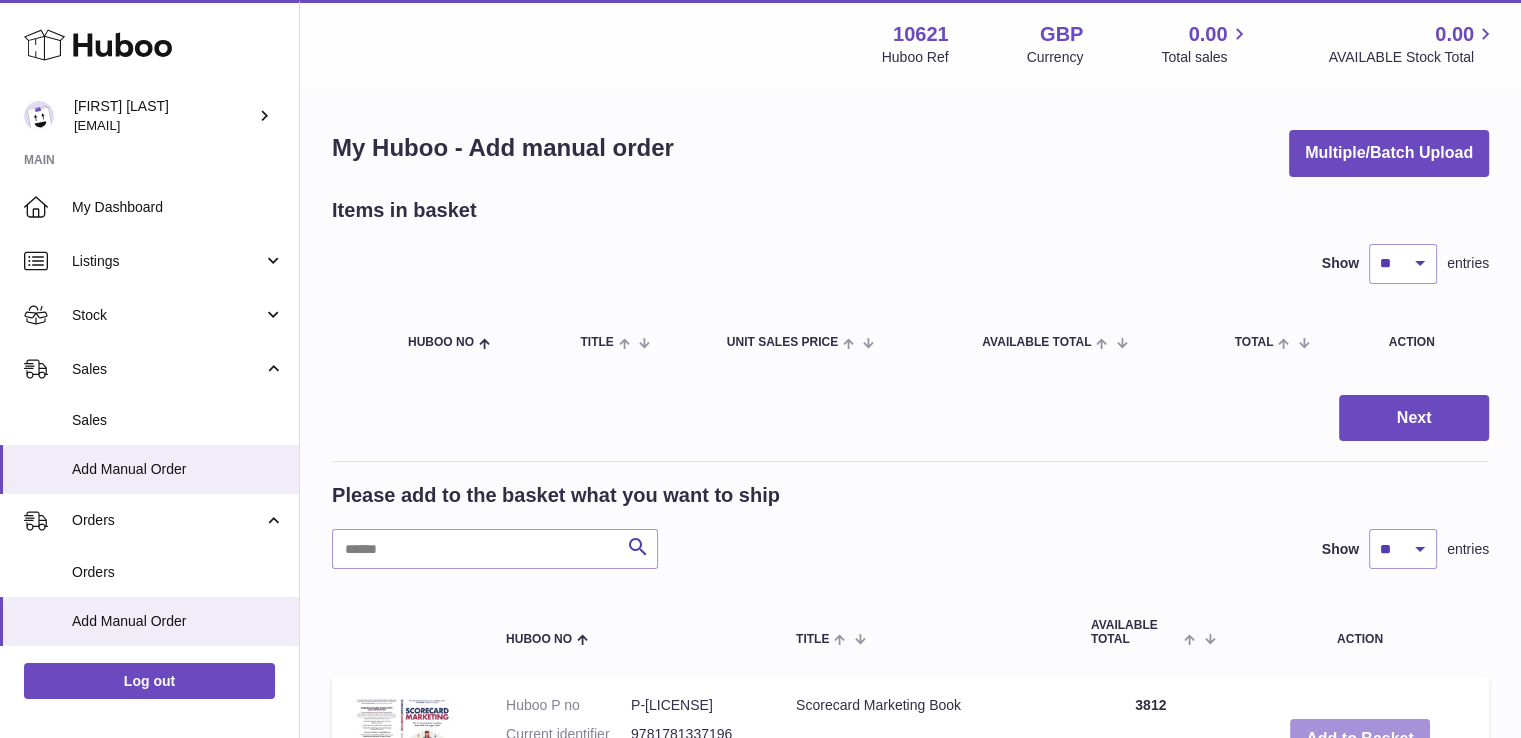 click on "Add to Basket" at bounding box center [1360, 739] 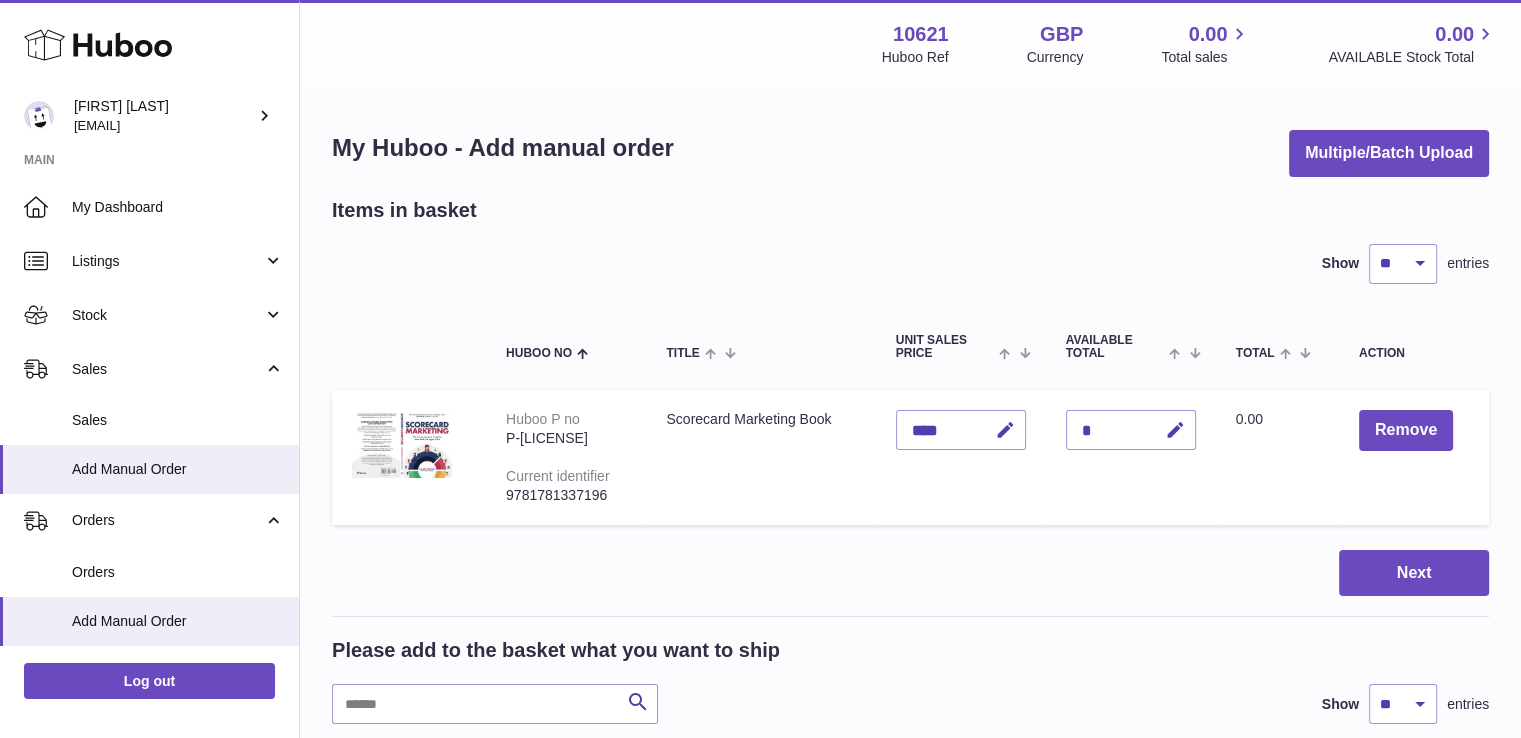 type 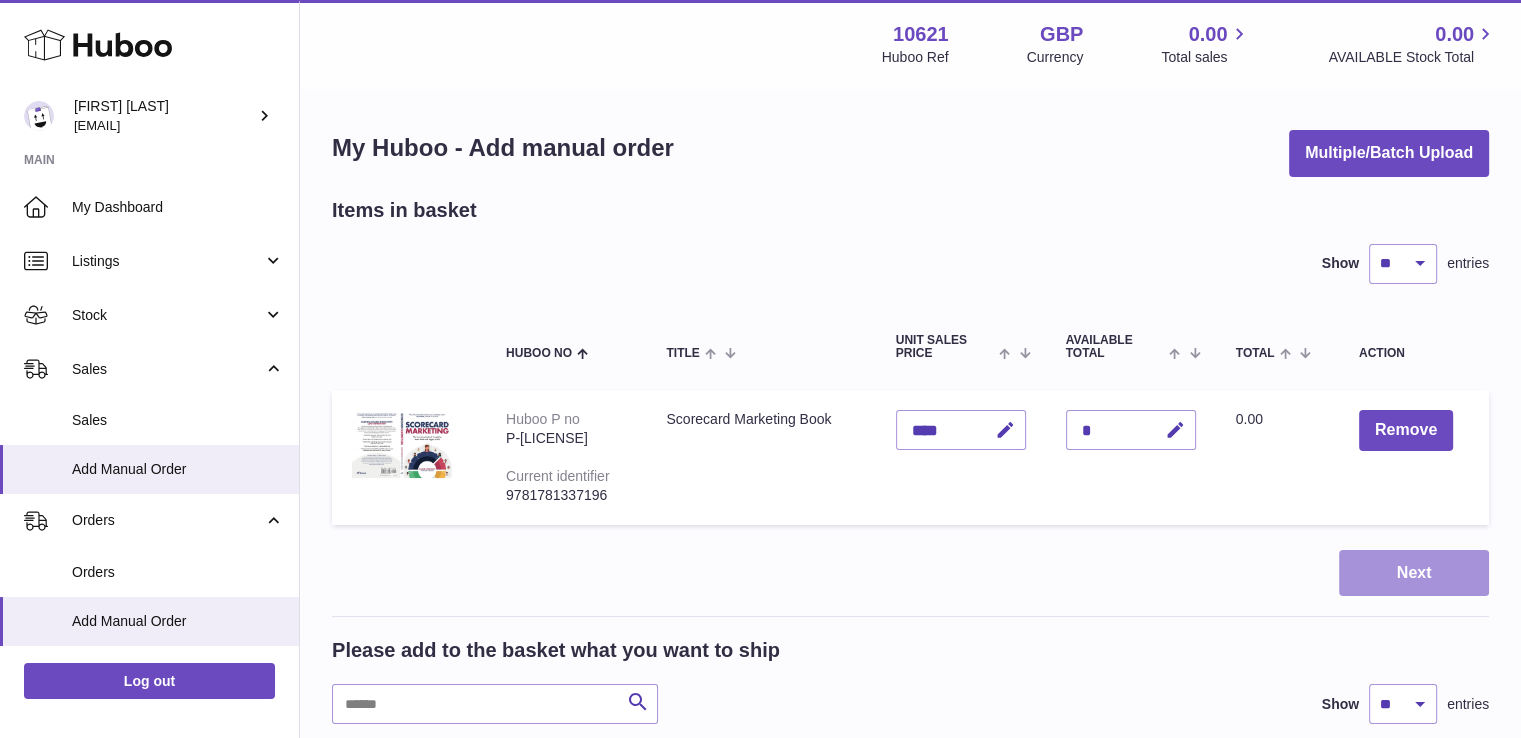 click on "Next" at bounding box center [1414, 573] 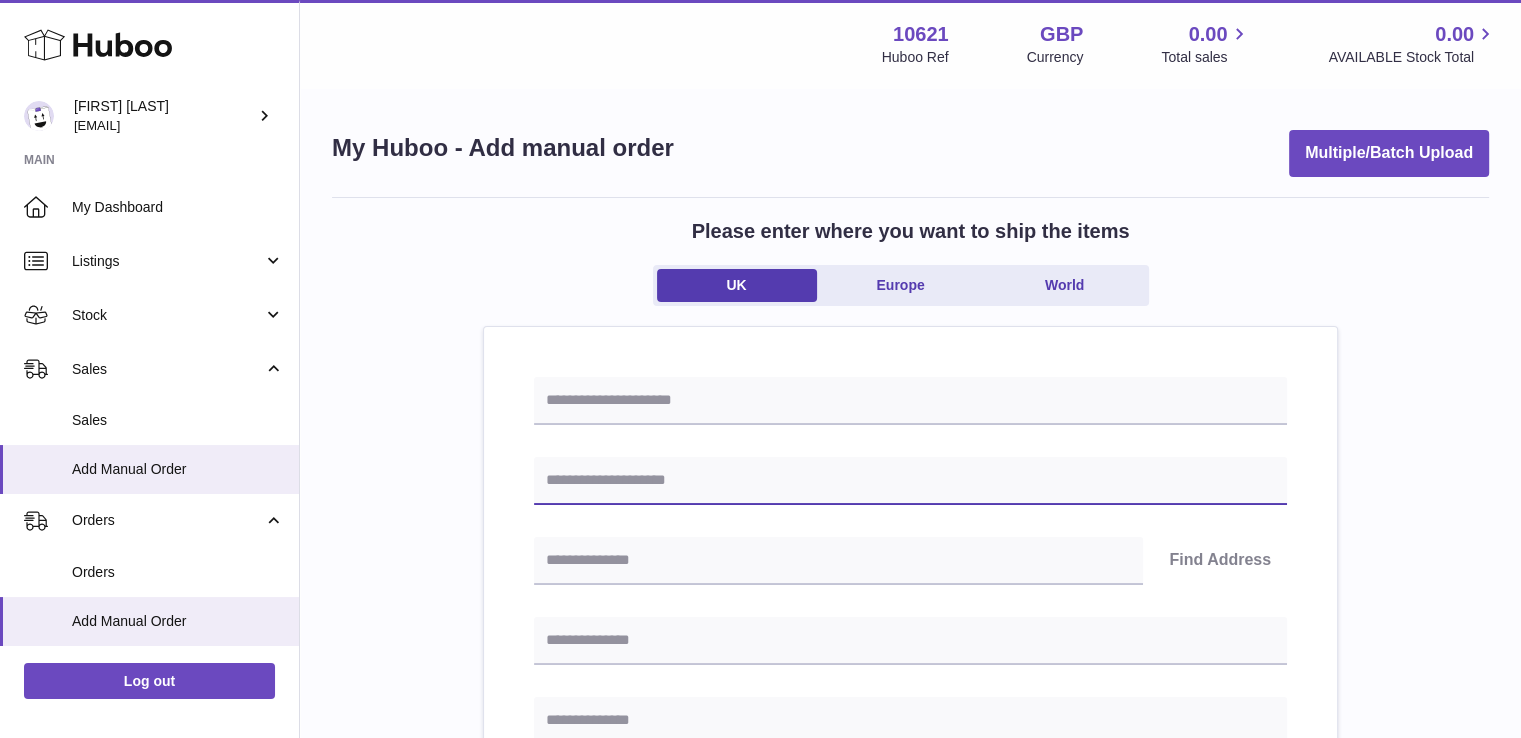 click at bounding box center [910, 481] 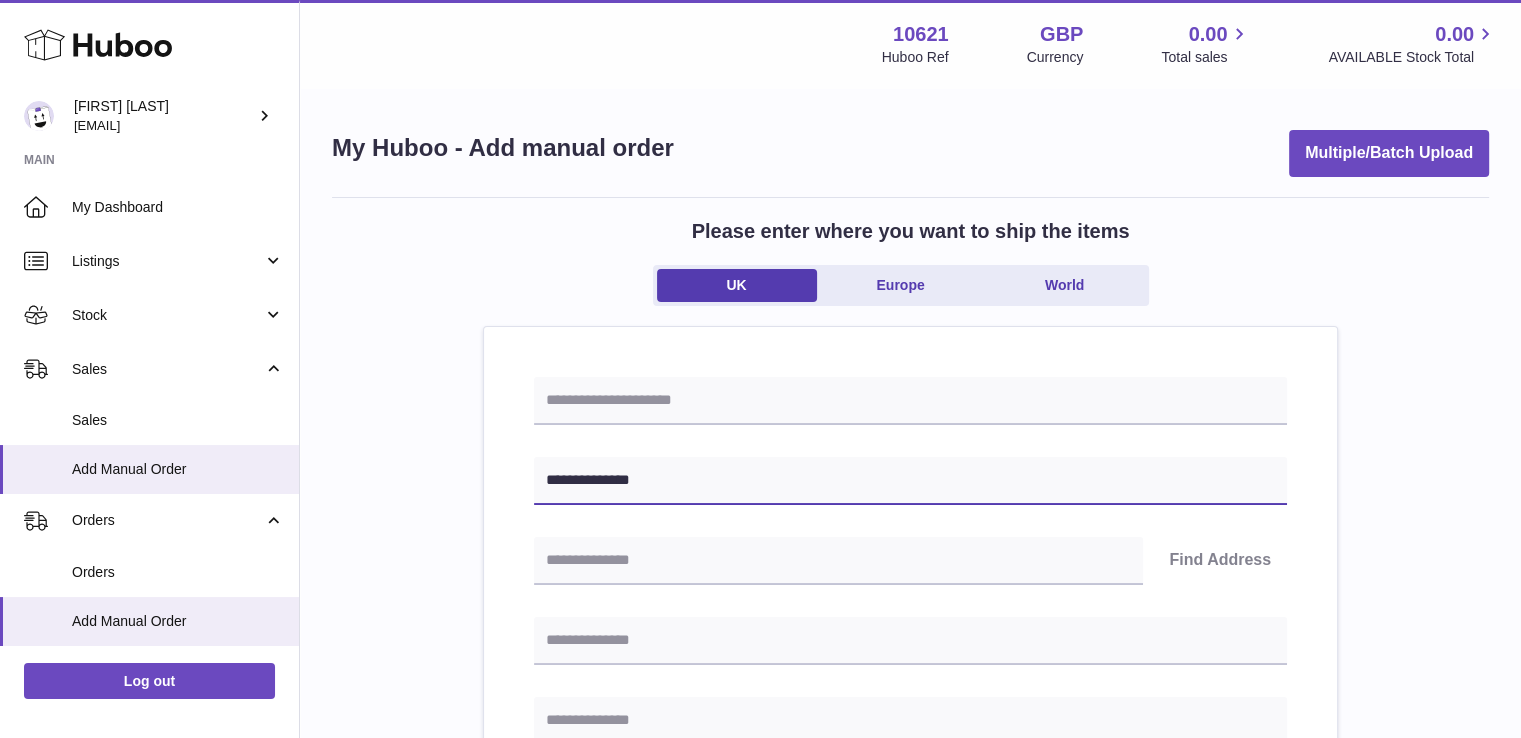 type on "**********" 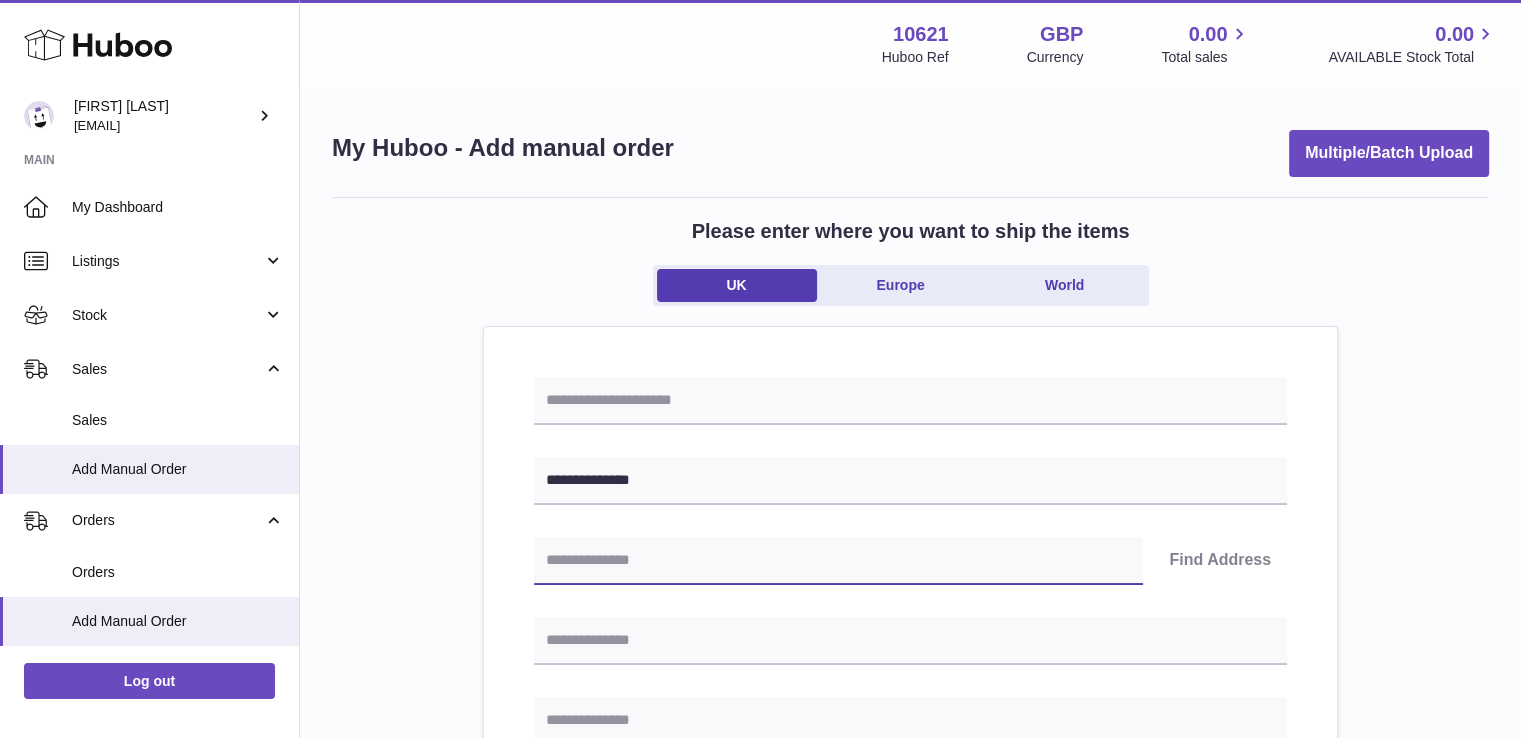 paste on "*******" 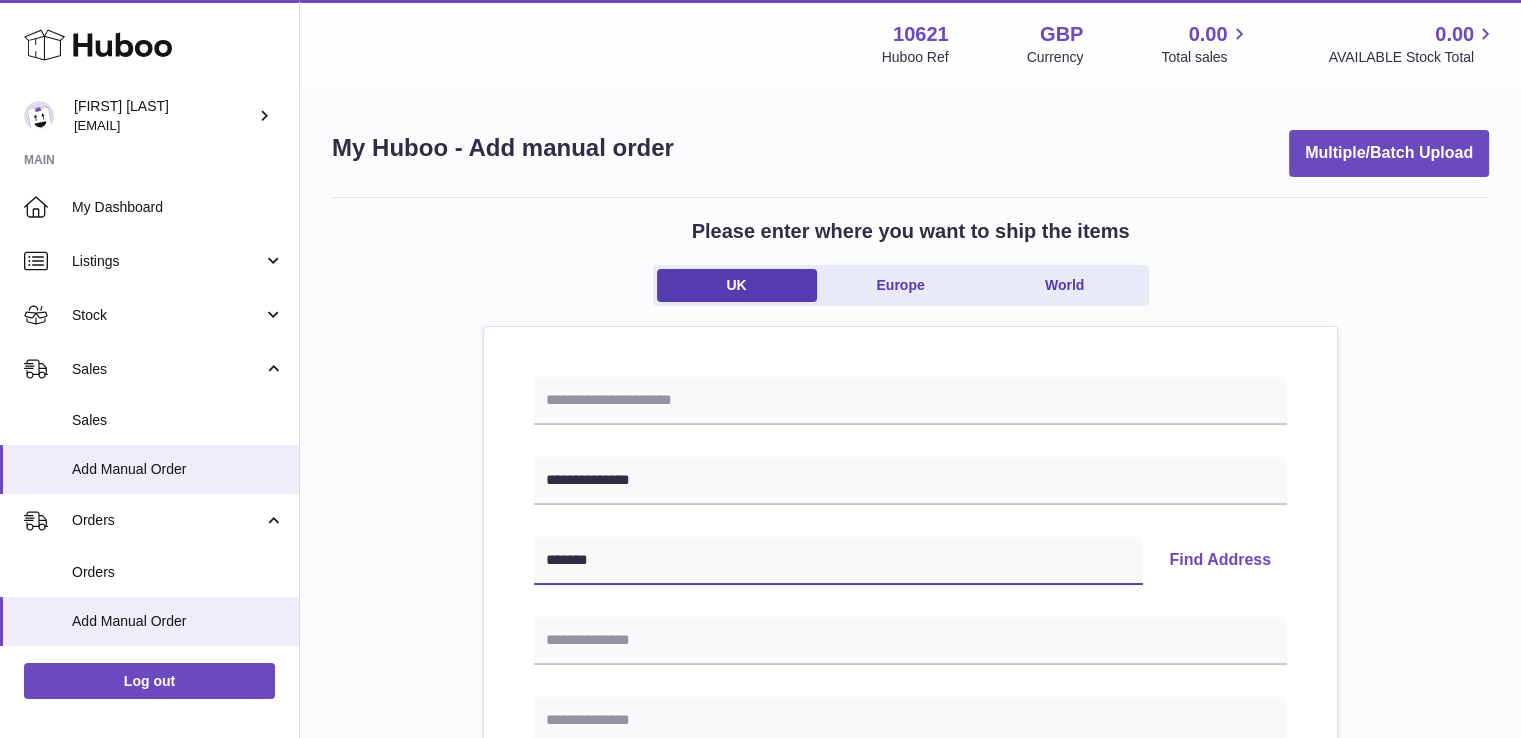 type on "*******" 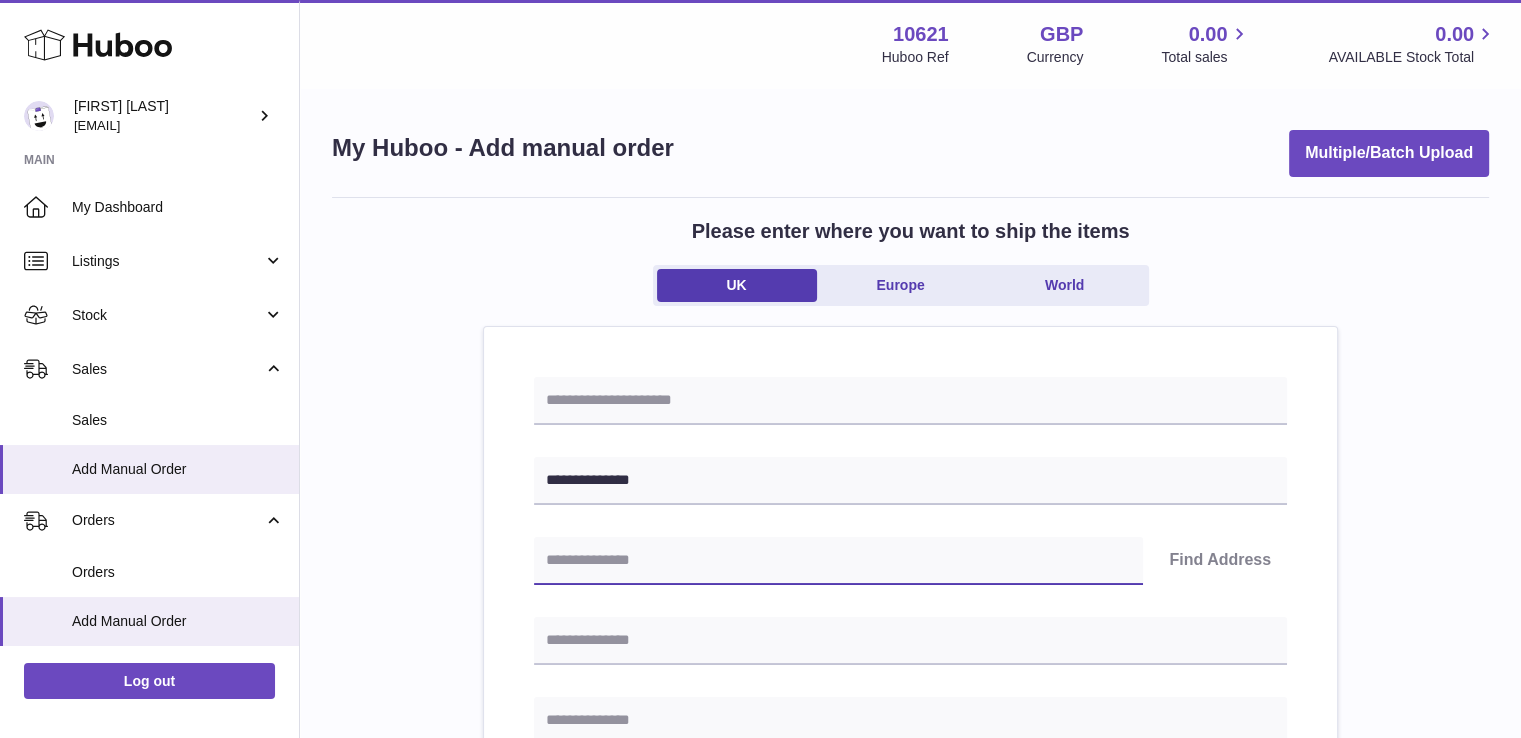 paste on "********" 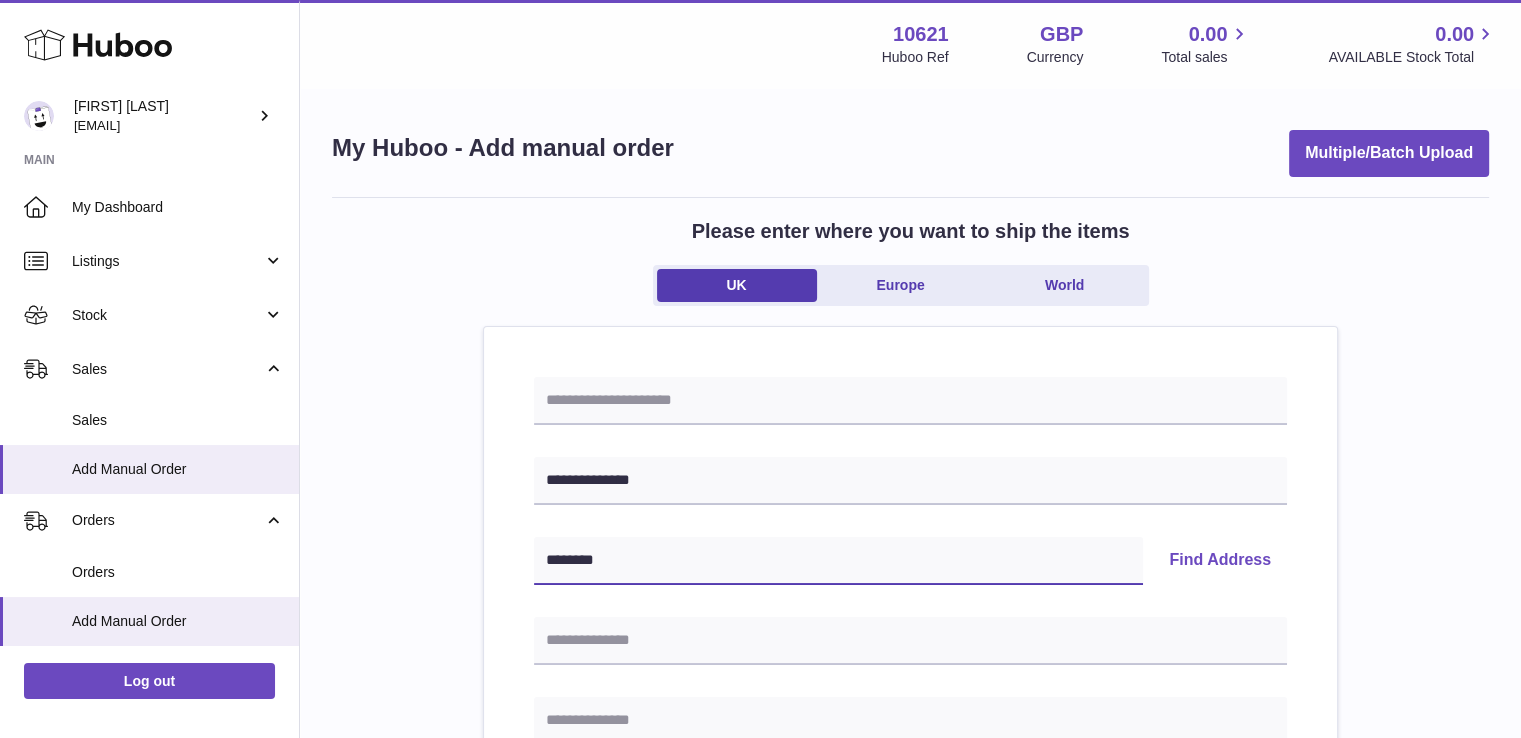 type on "********" 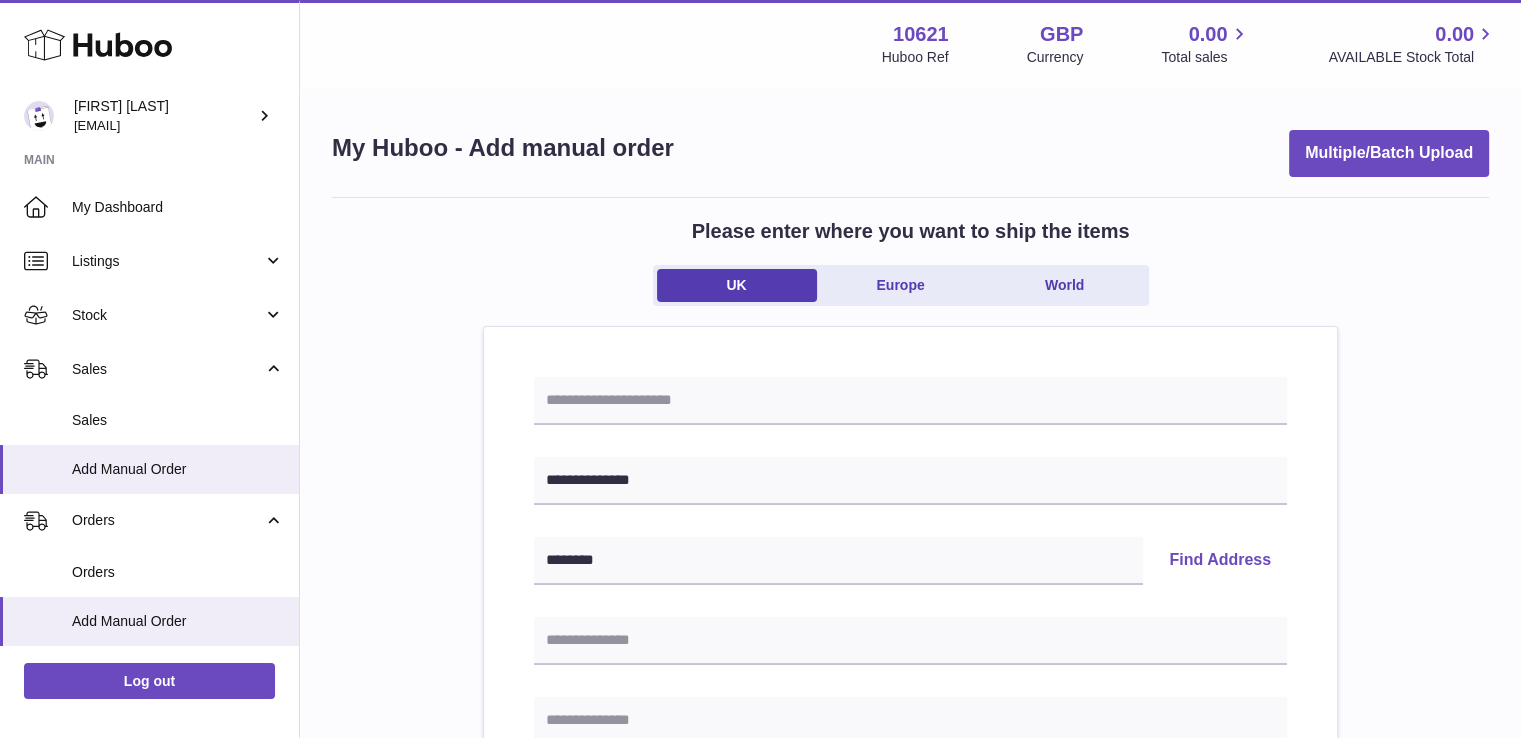 type 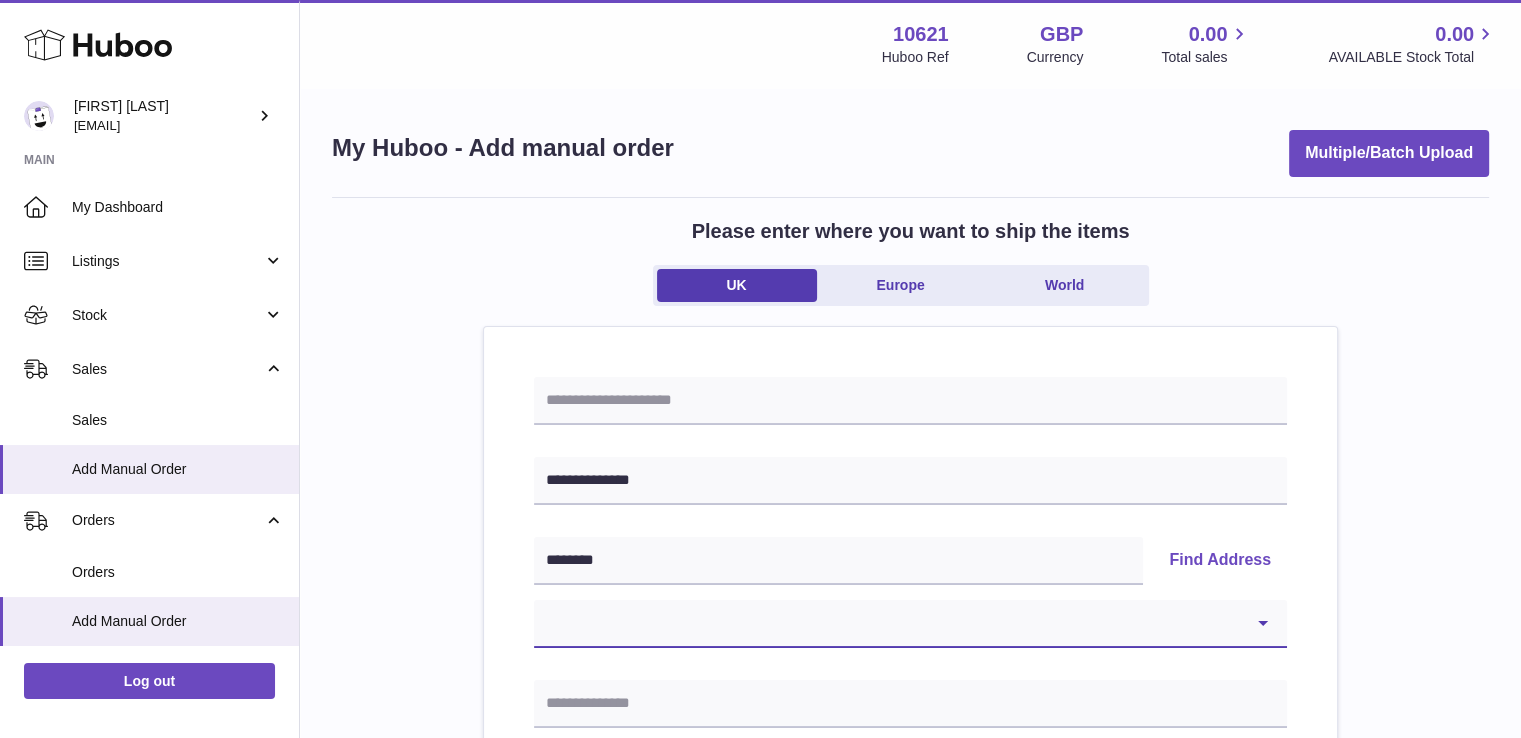 click on "[ADDRESS] [ADDRESS] [ADDRESS] [ADDRESS] [ADDRESS] [ADDRESS] [ADDRESS] [ADDRESS] [ADDRESS] [ADDRESS] [ADDRESS] [ADDRESS] [ADDRESS] [ADDRESS] [ADDRESS] [ADDRESS]" at bounding box center [910, 624] 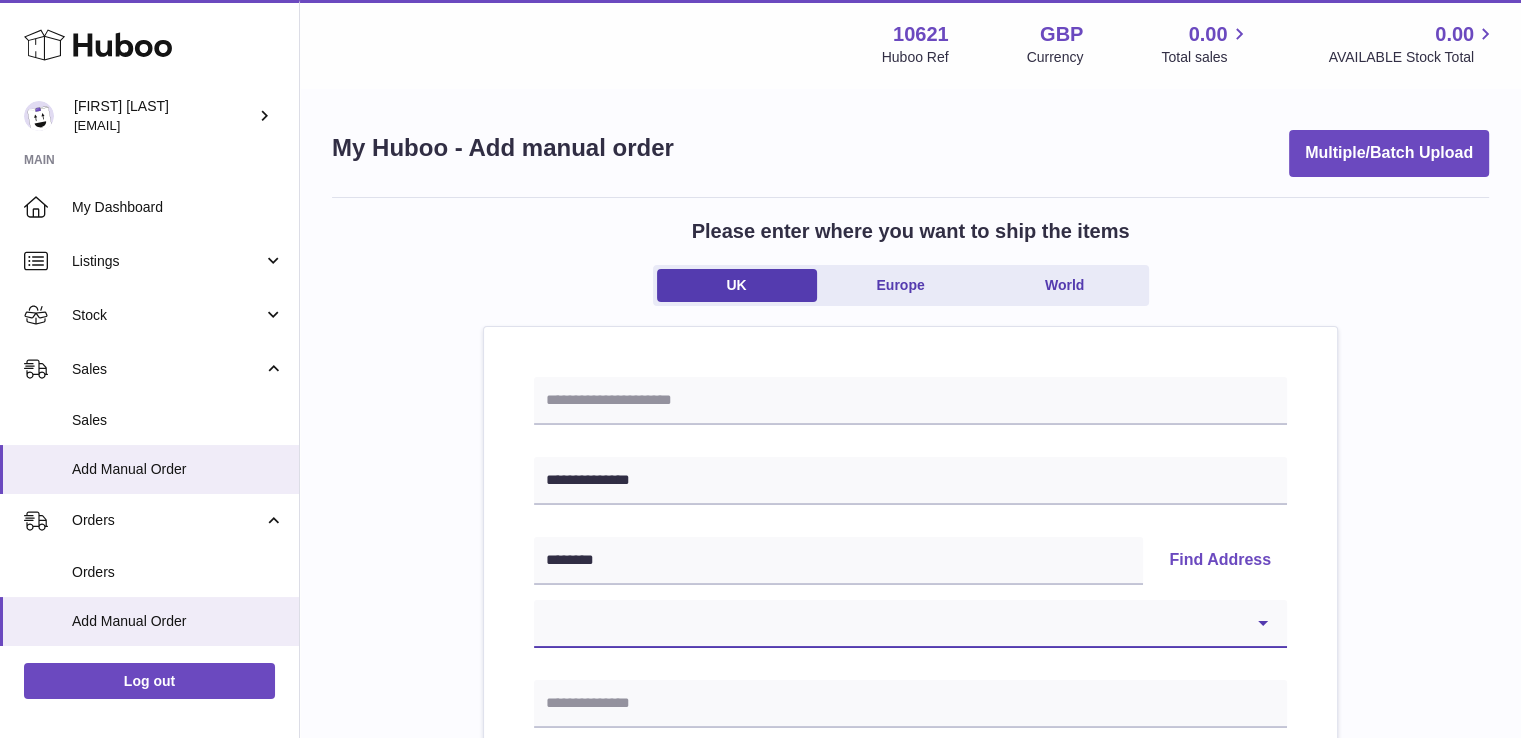 select on "**" 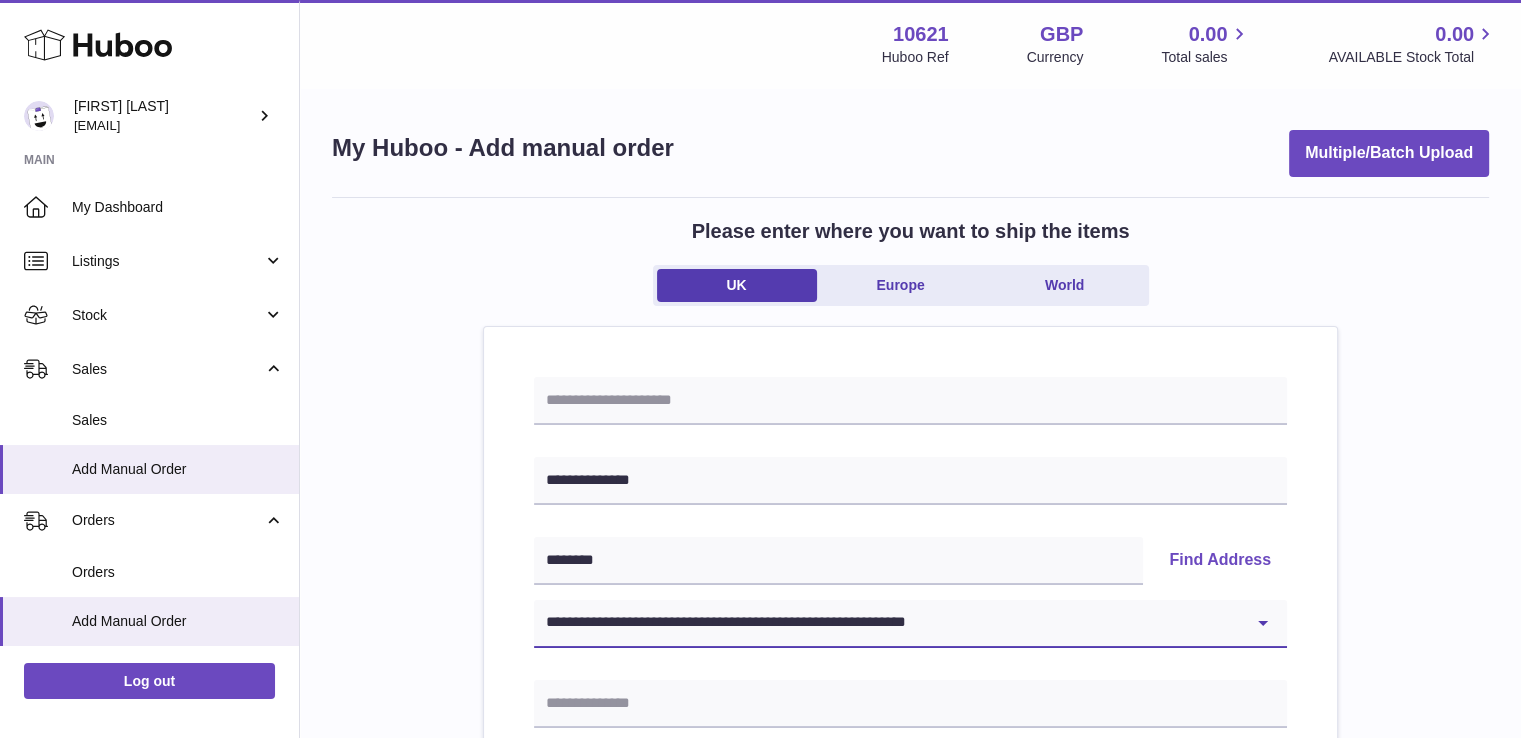 click on "[ADDRESS] [ADDRESS] [ADDRESS] [ADDRESS] [ADDRESS] [ADDRESS] [ADDRESS] [ADDRESS] [ADDRESS] [ADDRESS] [ADDRESS] [ADDRESS] [ADDRESS] [ADDRESS] [ADDRESS] [ADDRESS]" at bounding box center (910, 624) 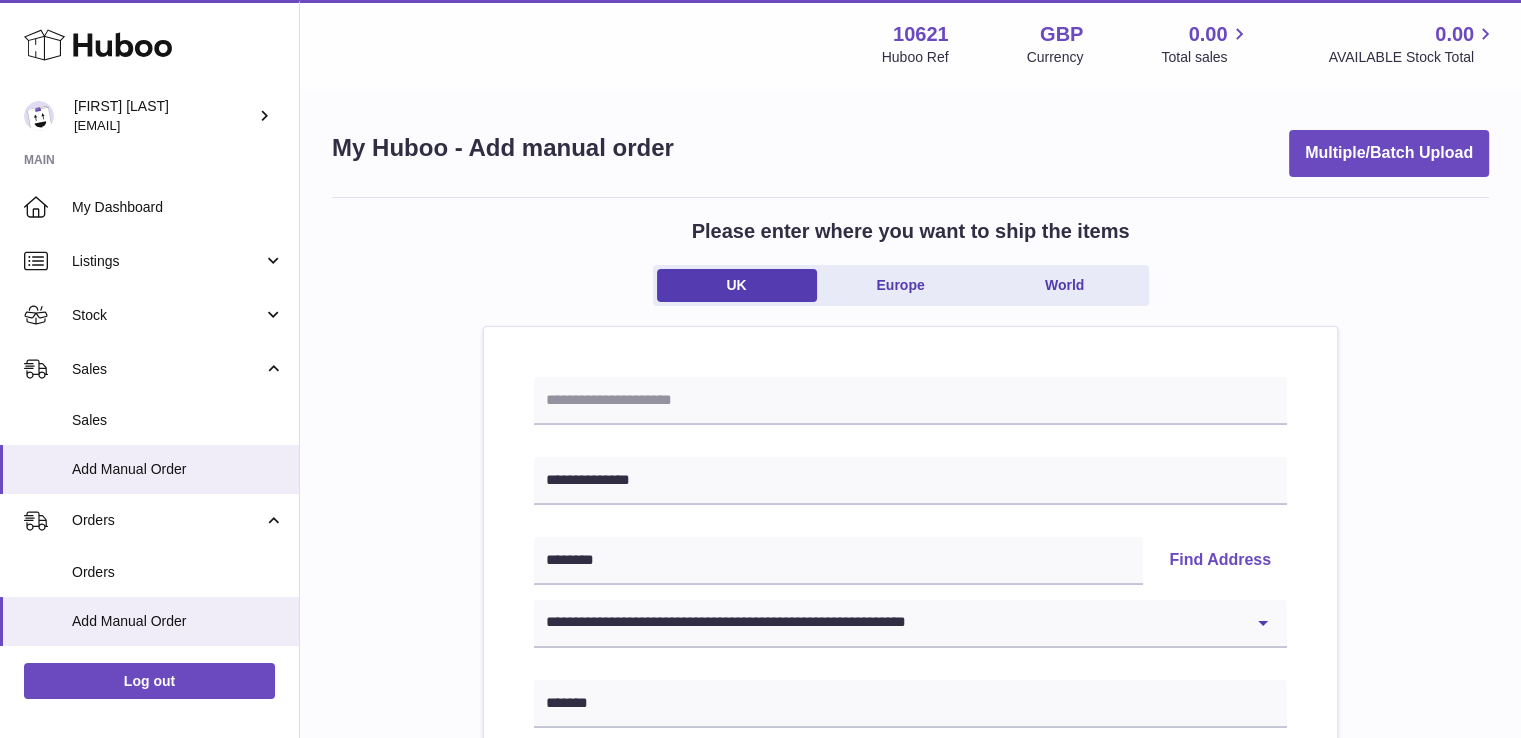 click on "Please enter where you want to ship the items
UK
Europe
World
[REDACTED]
[REDACTED]
Find Address
[REDACTED] [REDACTED] [REDACTED] [REDACTED] [REDACTED] [REDACTED] [REDACTED] [REDACTED] [REDACTED] [REDACTED] [REDACTED]" at bounding box center (910, 925) 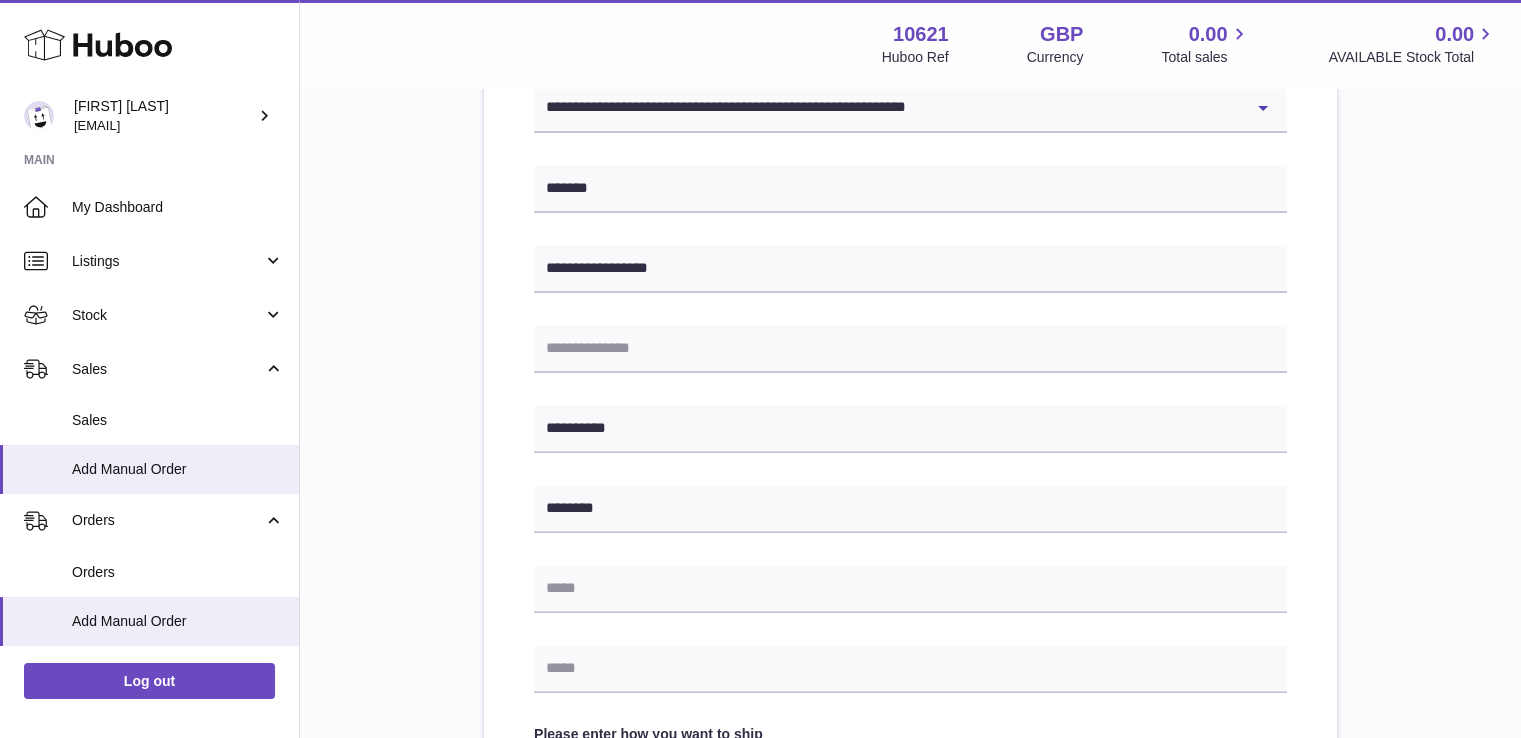 scroll, scrollTop: 592, scrollLeft: 0, axis: vertical 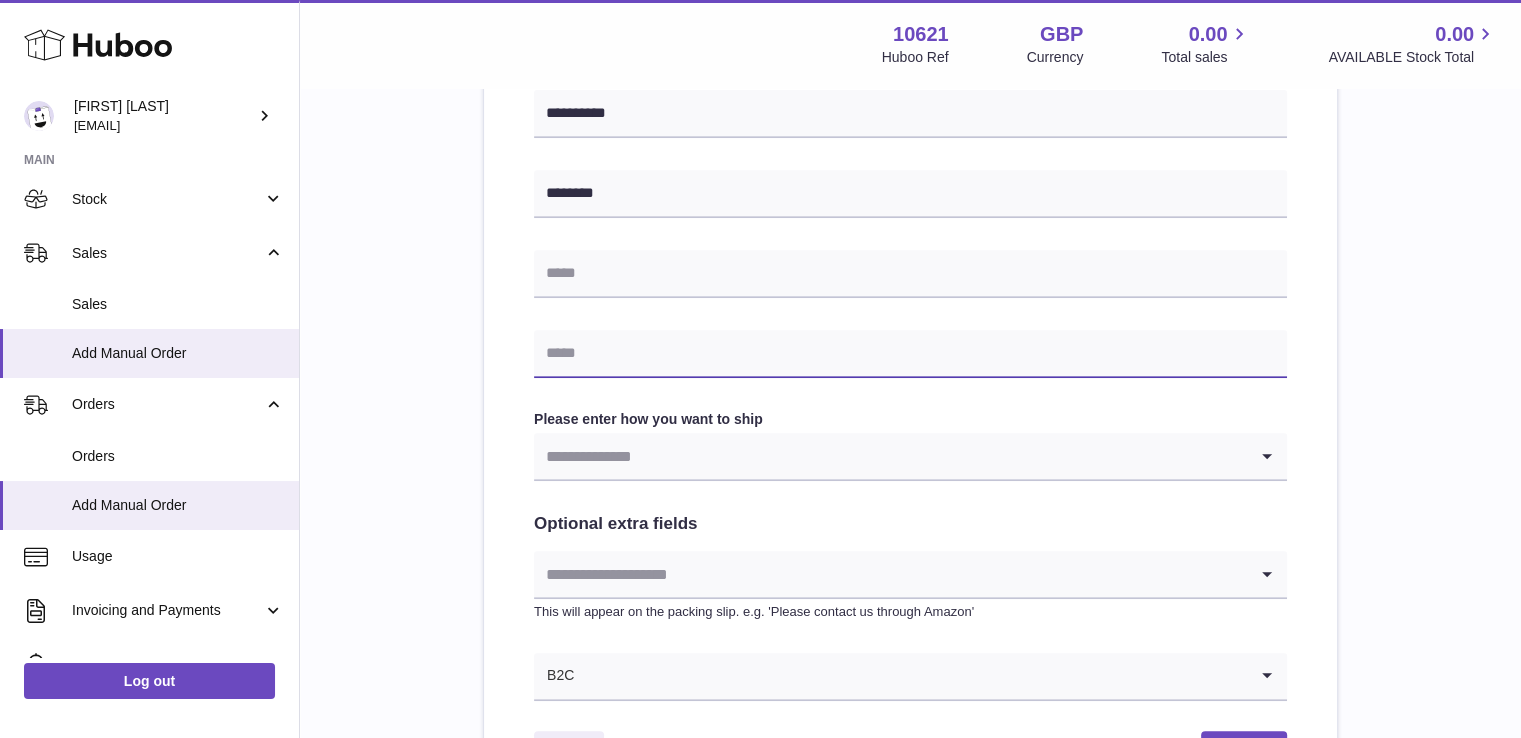click at bounding box center (910, 354) 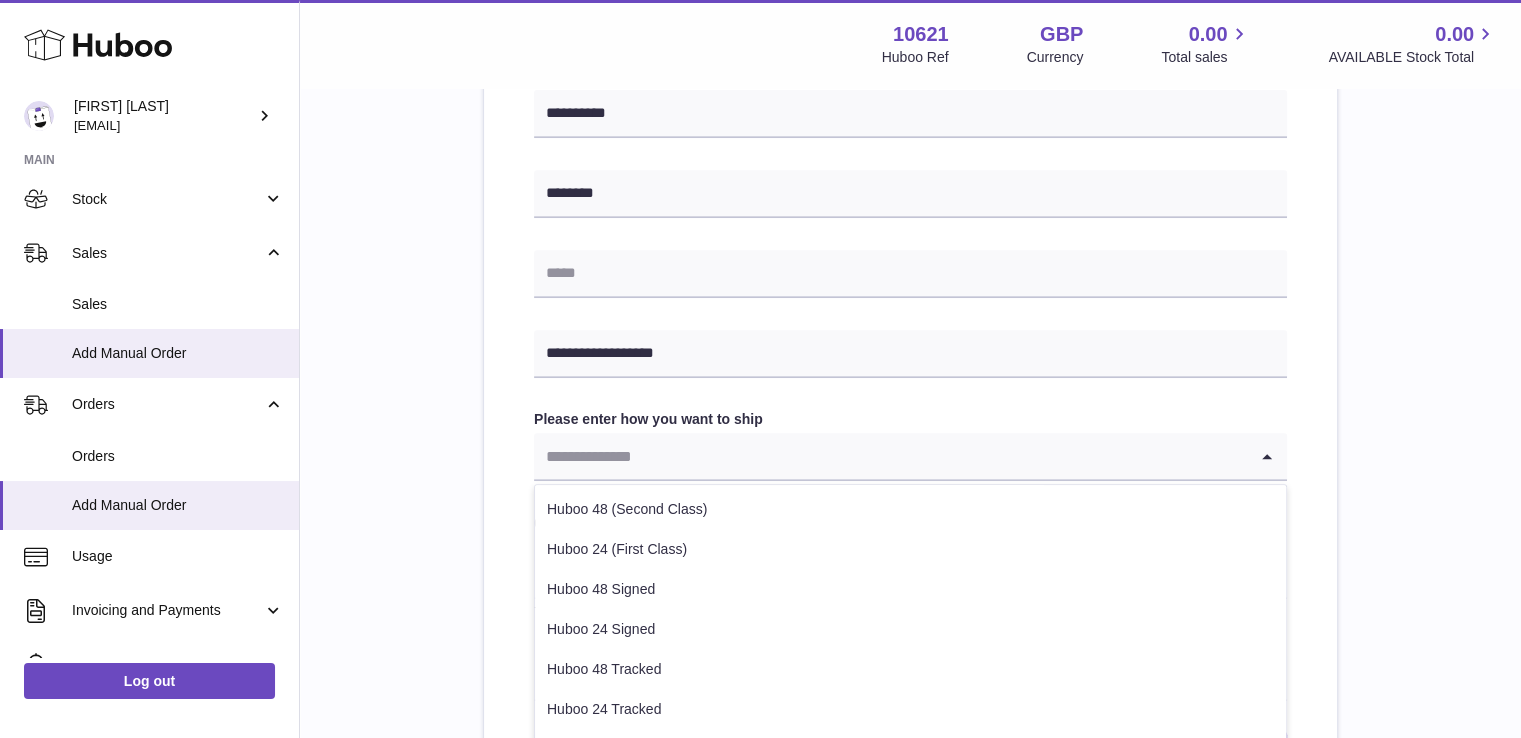 click at bounding box center (890, 456) 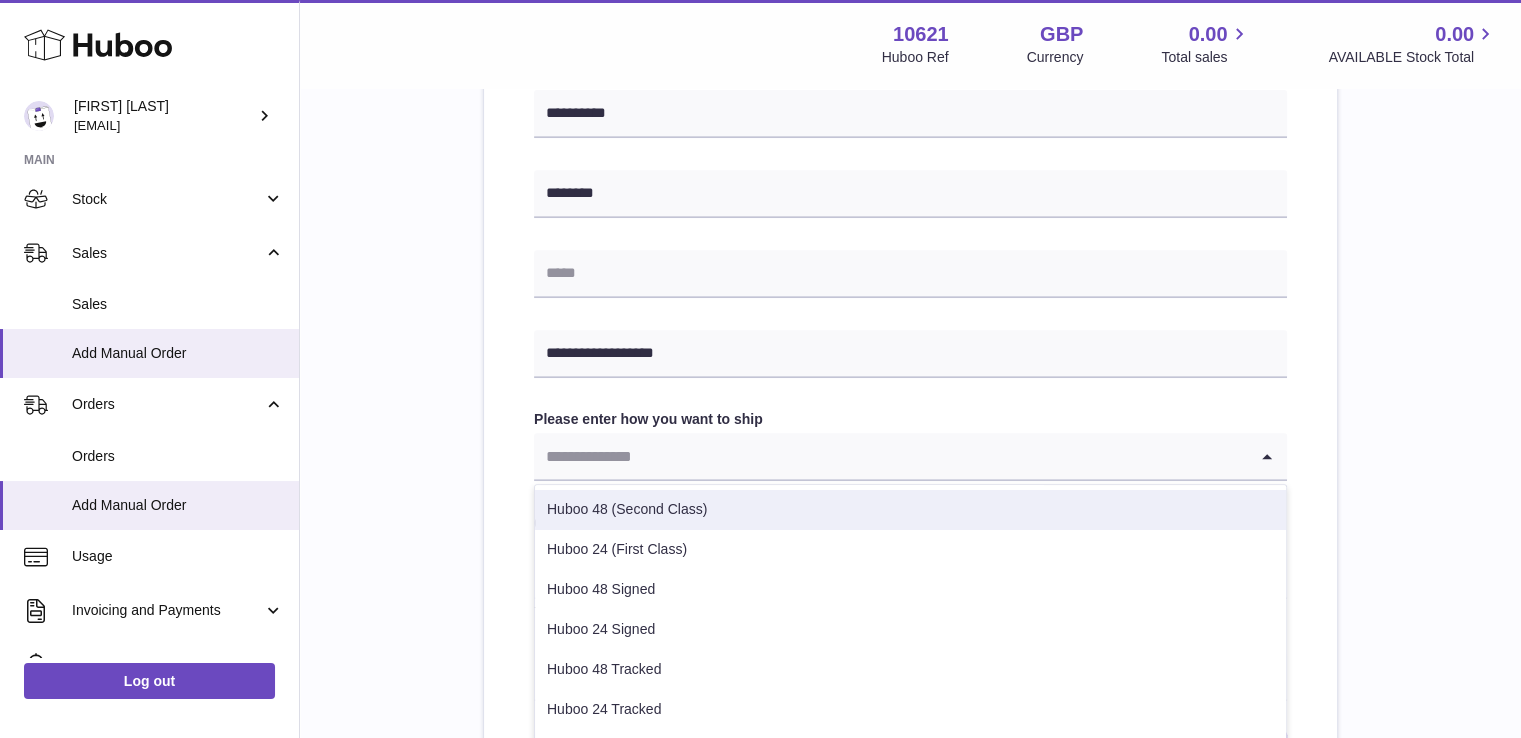 click on "Huboo 48 (Second Class)" at bounding box center [910, 510] 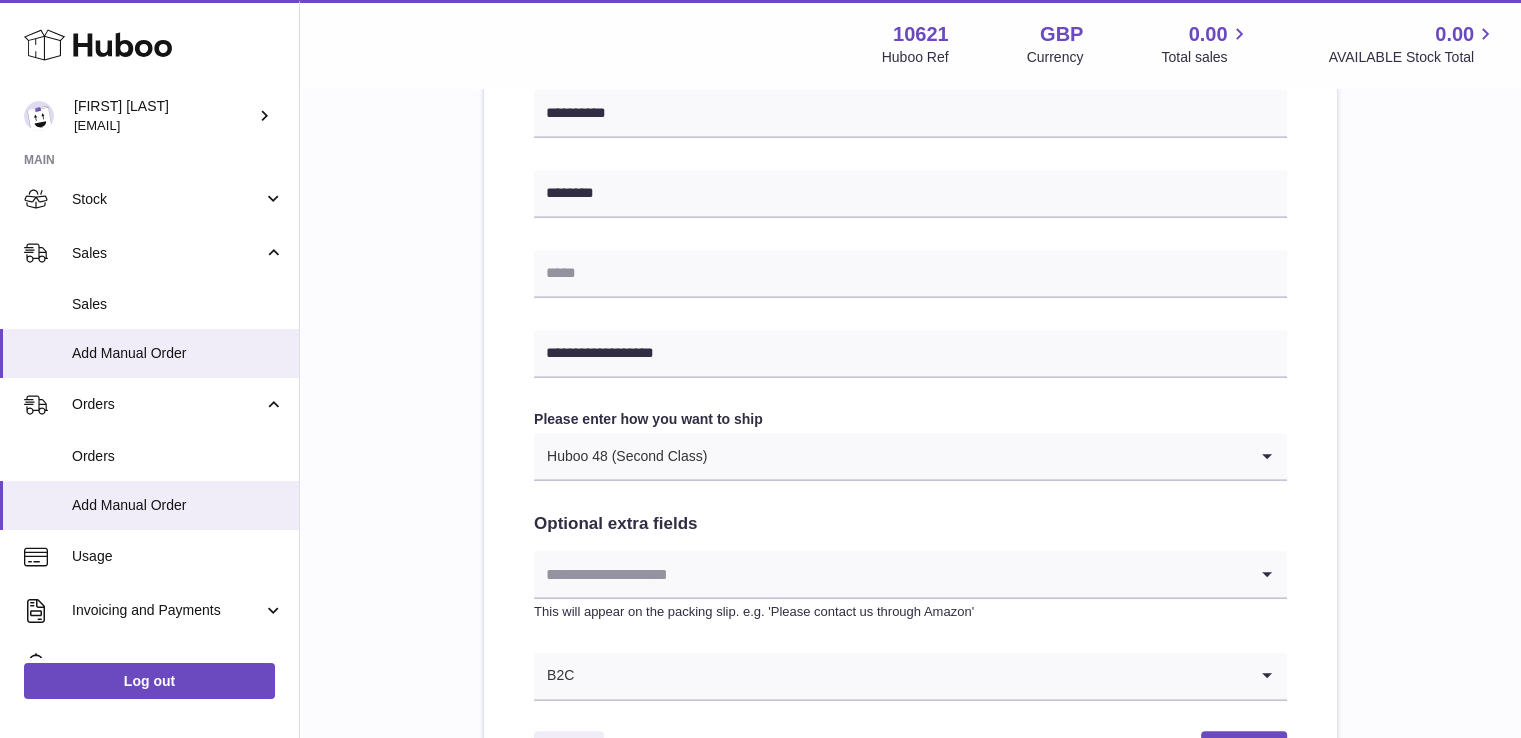 click on "Please enter where you want to ship the items
UK
Europe
World
[REDACTED]
[REDACTED]
Find Address
[REDACTED] [REDACTED] [REDACTED] [REDACTED] [REDACTED] [REDACTED] [REDACTED] [REDACTED] [REDACTED] [REDACTED] [REDACTED]" at bounding box center [910, 95] 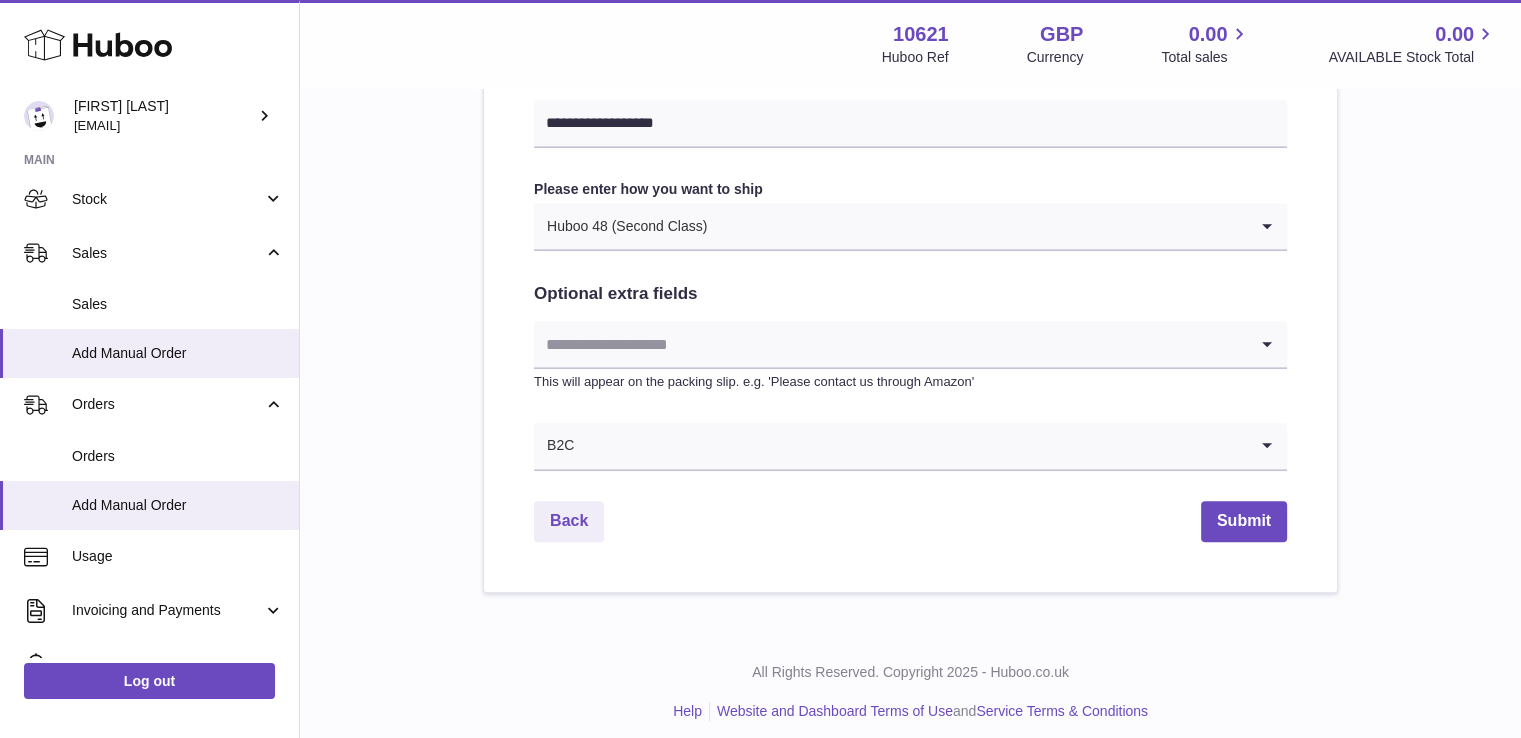 scroll, scrollTop: 1072, scrollLeft: 0, axis: vertical 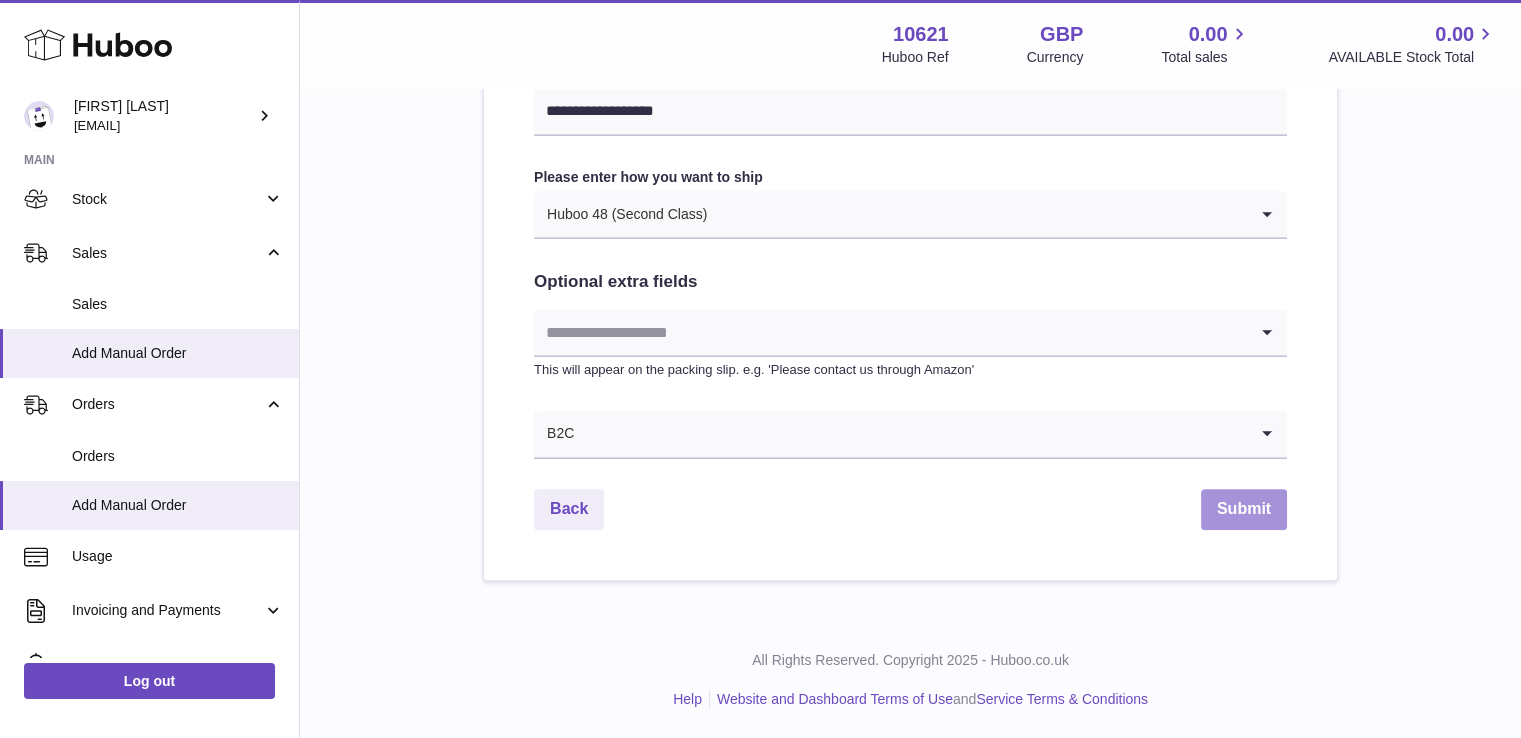 click on "Submit" at bounding box center (1244, 509) 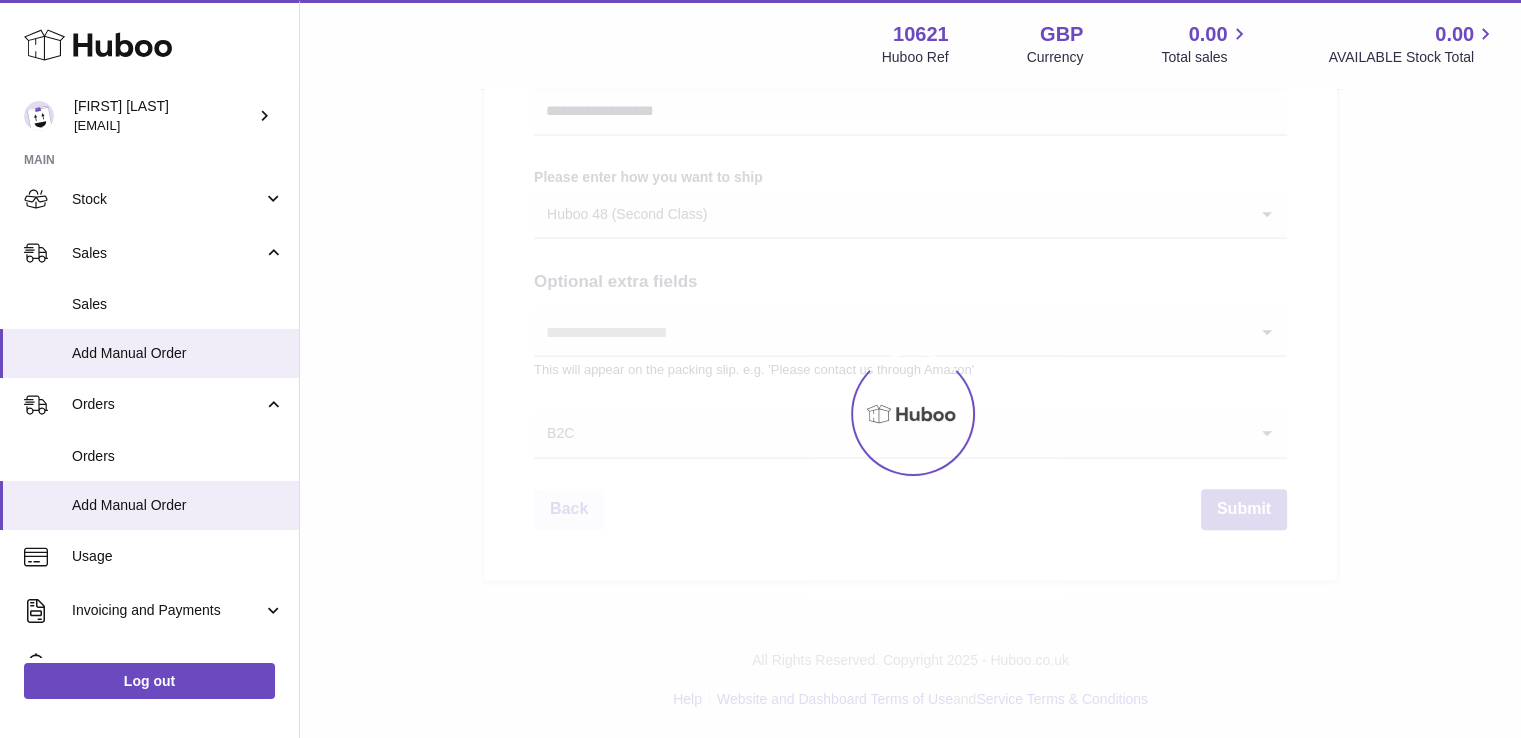scroll, scrollTop: 0, scrollLeft: 0, axis: both 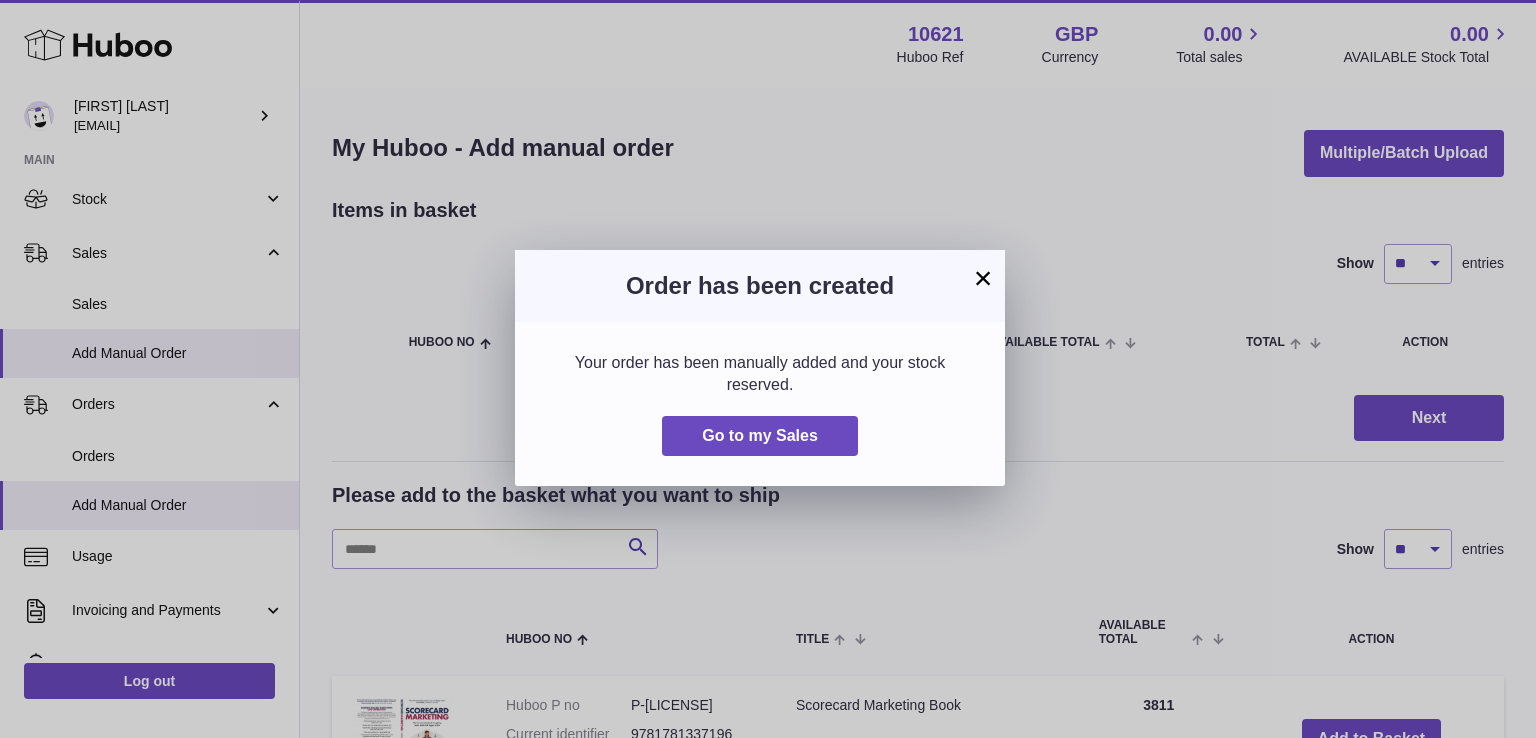 click on "×   Order has been created
Your order has been manually added and your stock reserved.
Go to my Sales" at bounding box center [768, 369] 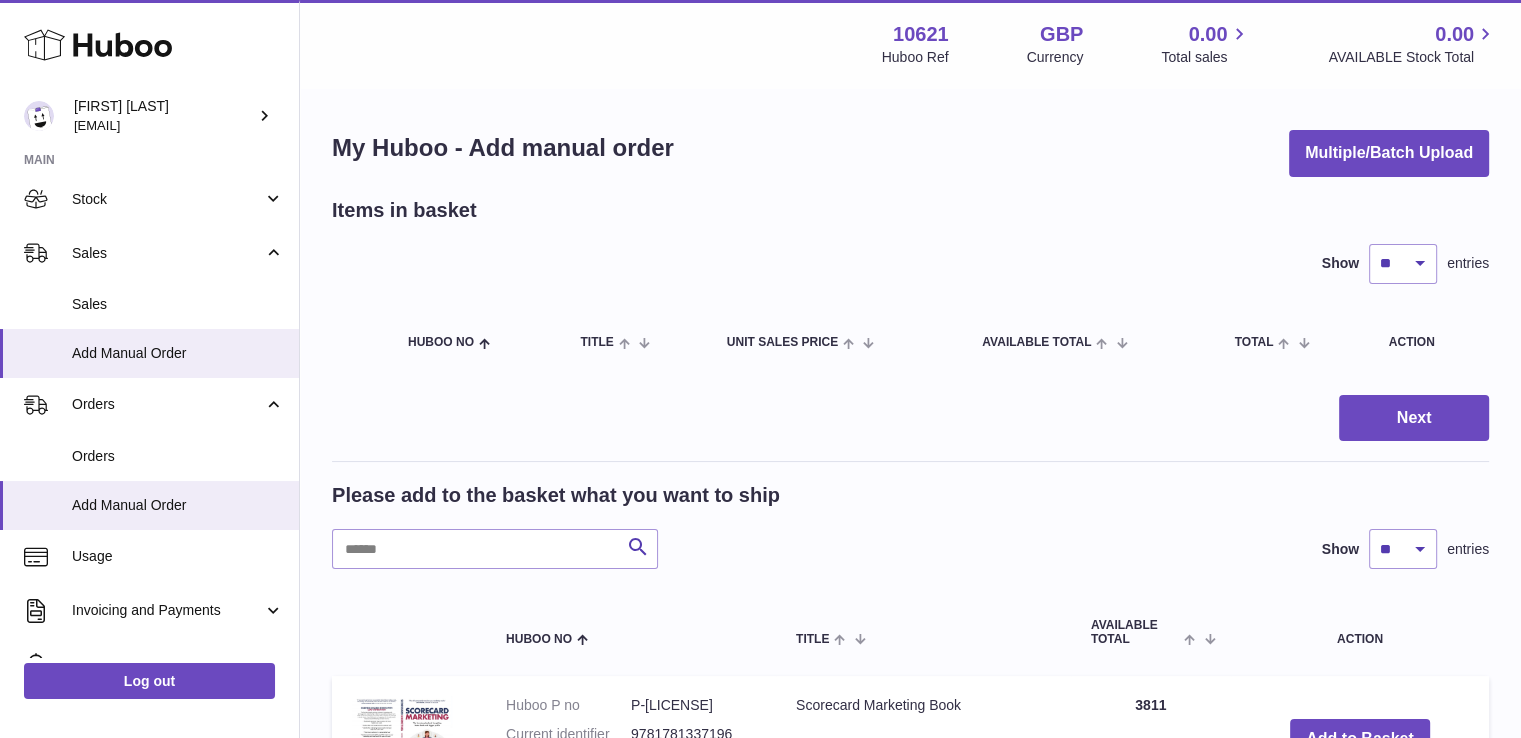 click on "Add to Basket" at bounding box center (1360, 739) 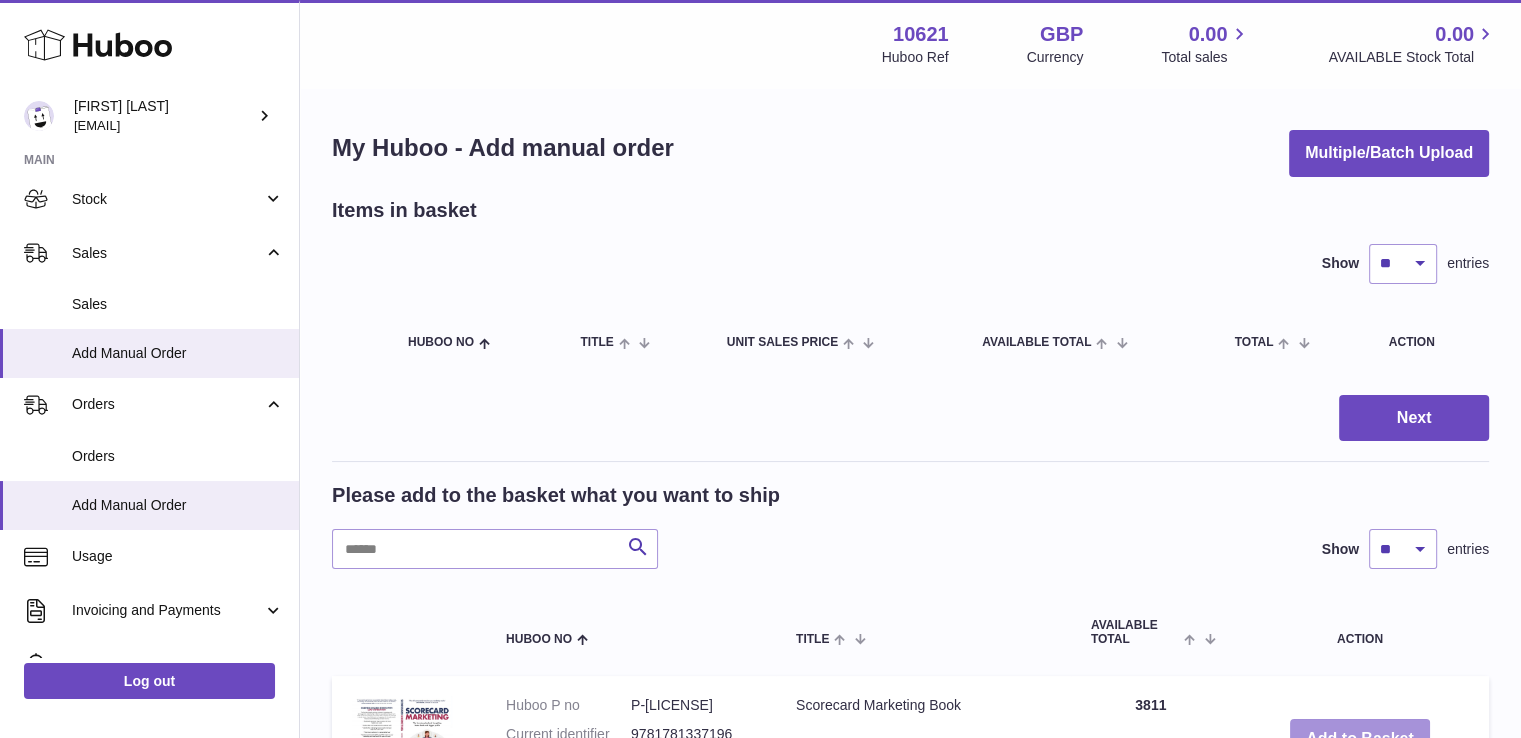 click on "Add to Basket" at bounding box center [1360, 739] 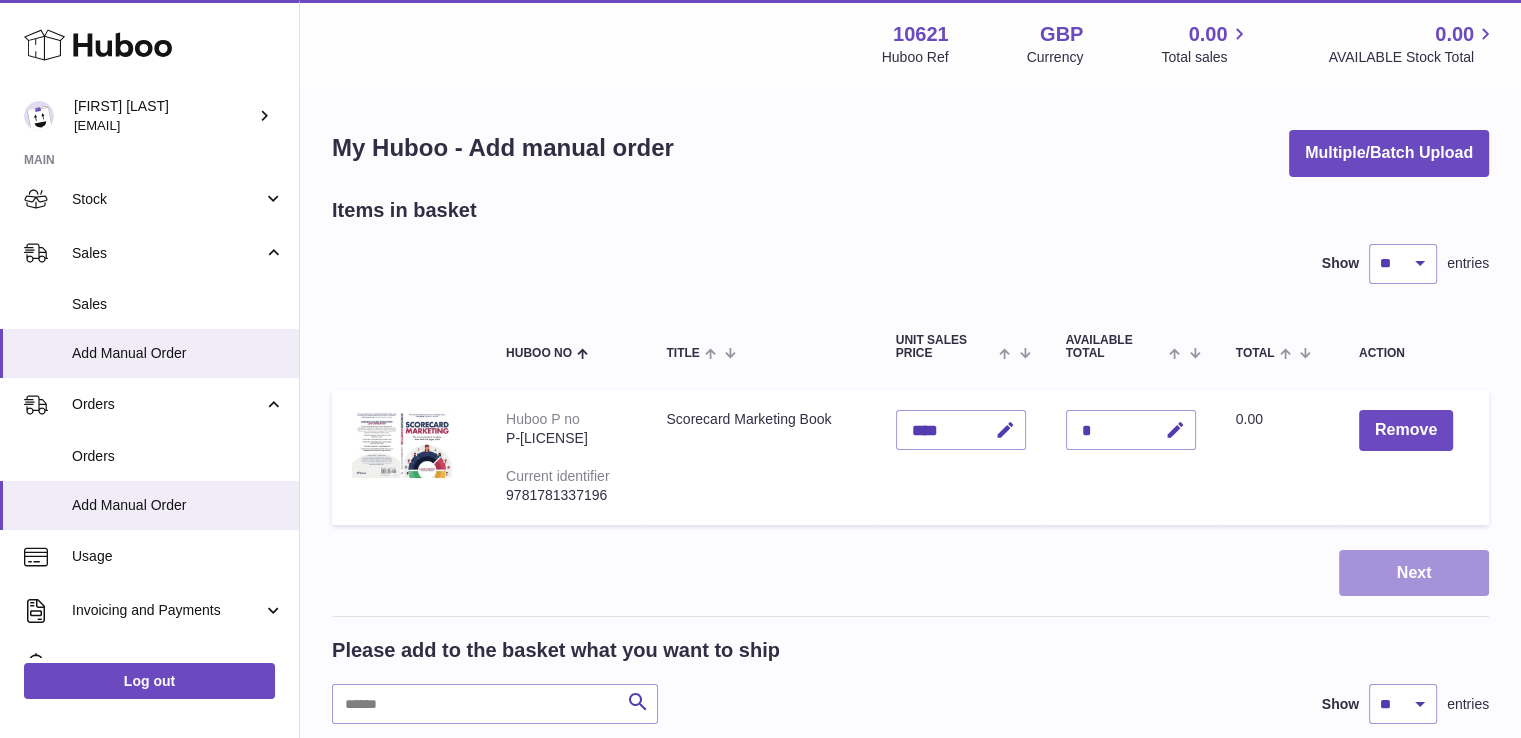 click on "Next" at bounding box center (1414, 573) 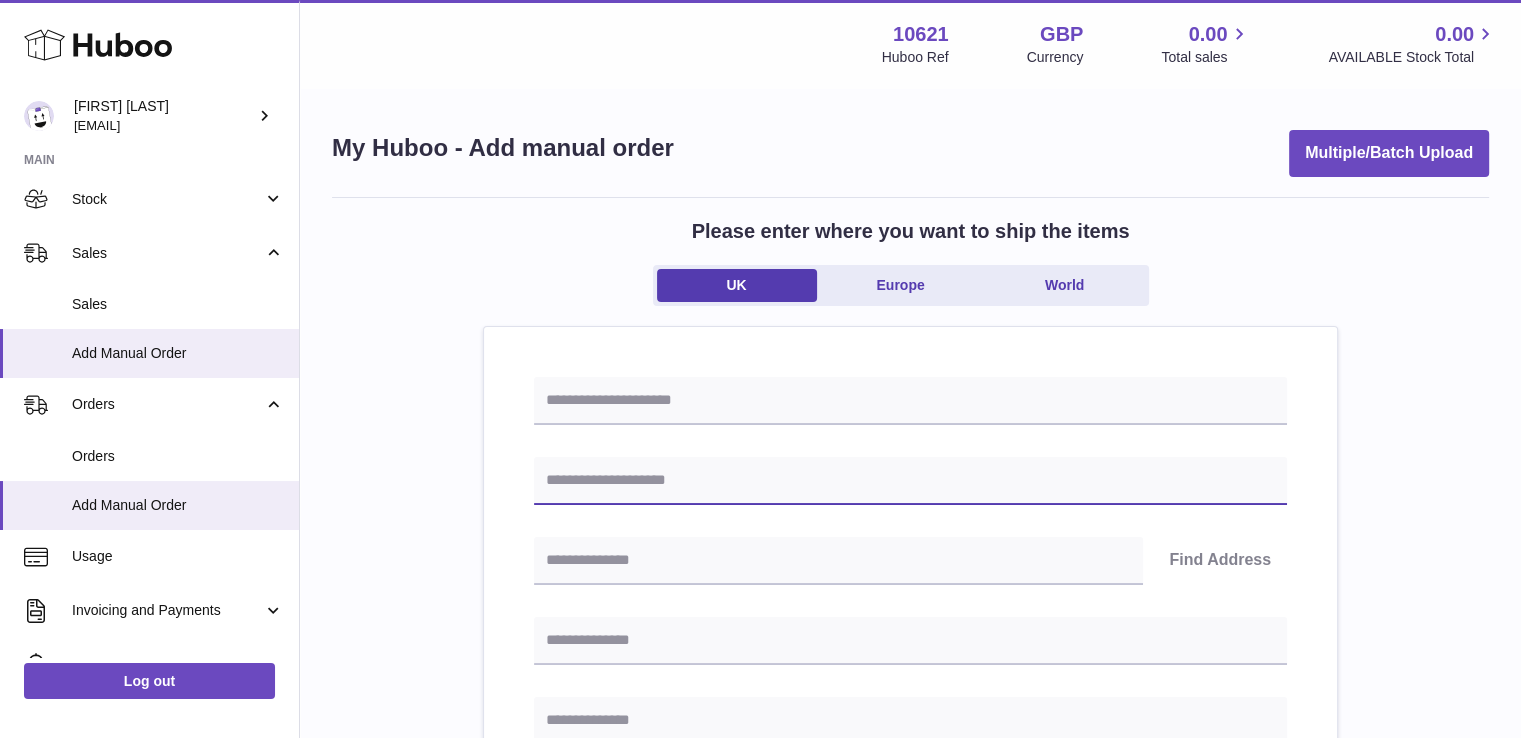 drag, startPoint x: 724, startPoint y: 492, endPoint x: 1027, endPoint y: 474, distance: 303.53418 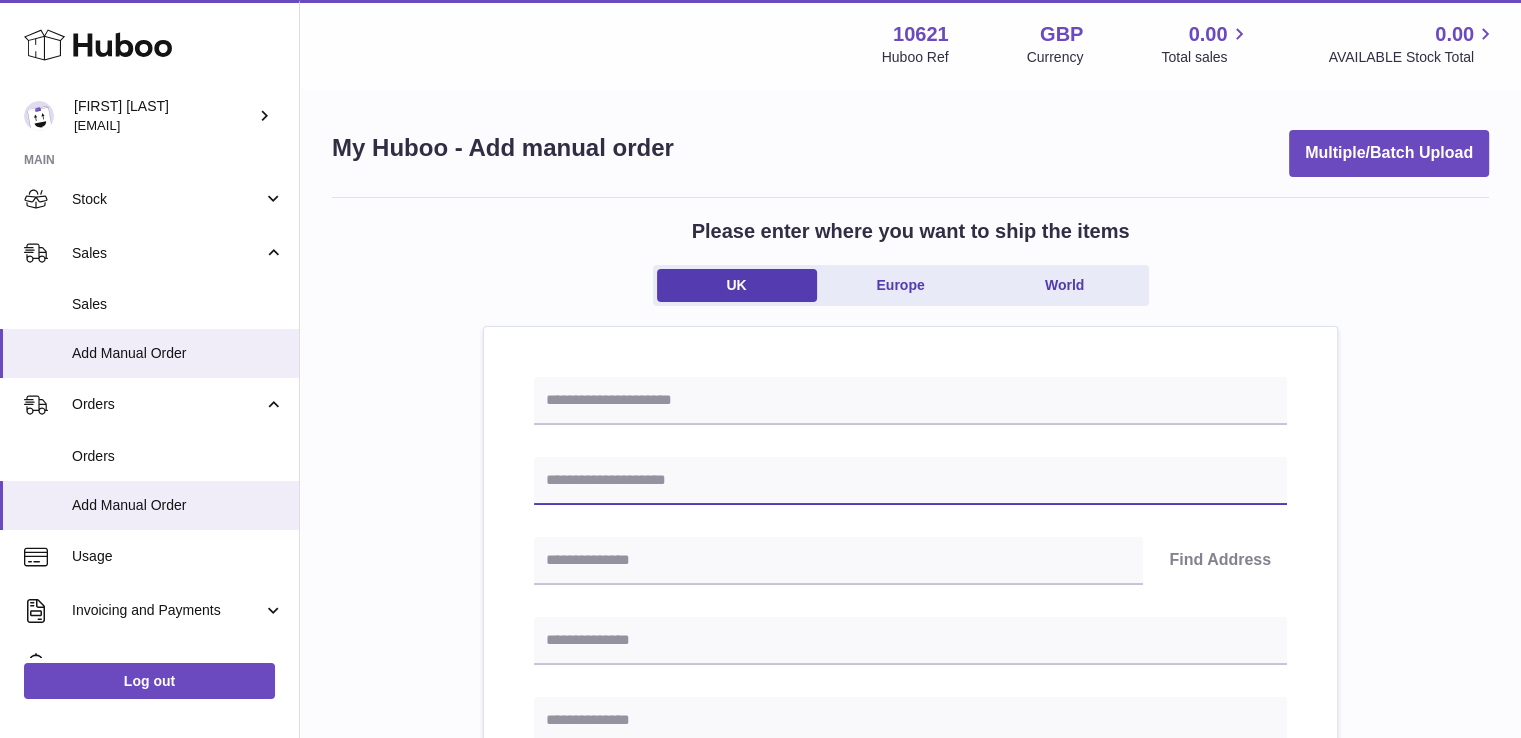 click at bounding box center (910, 481) 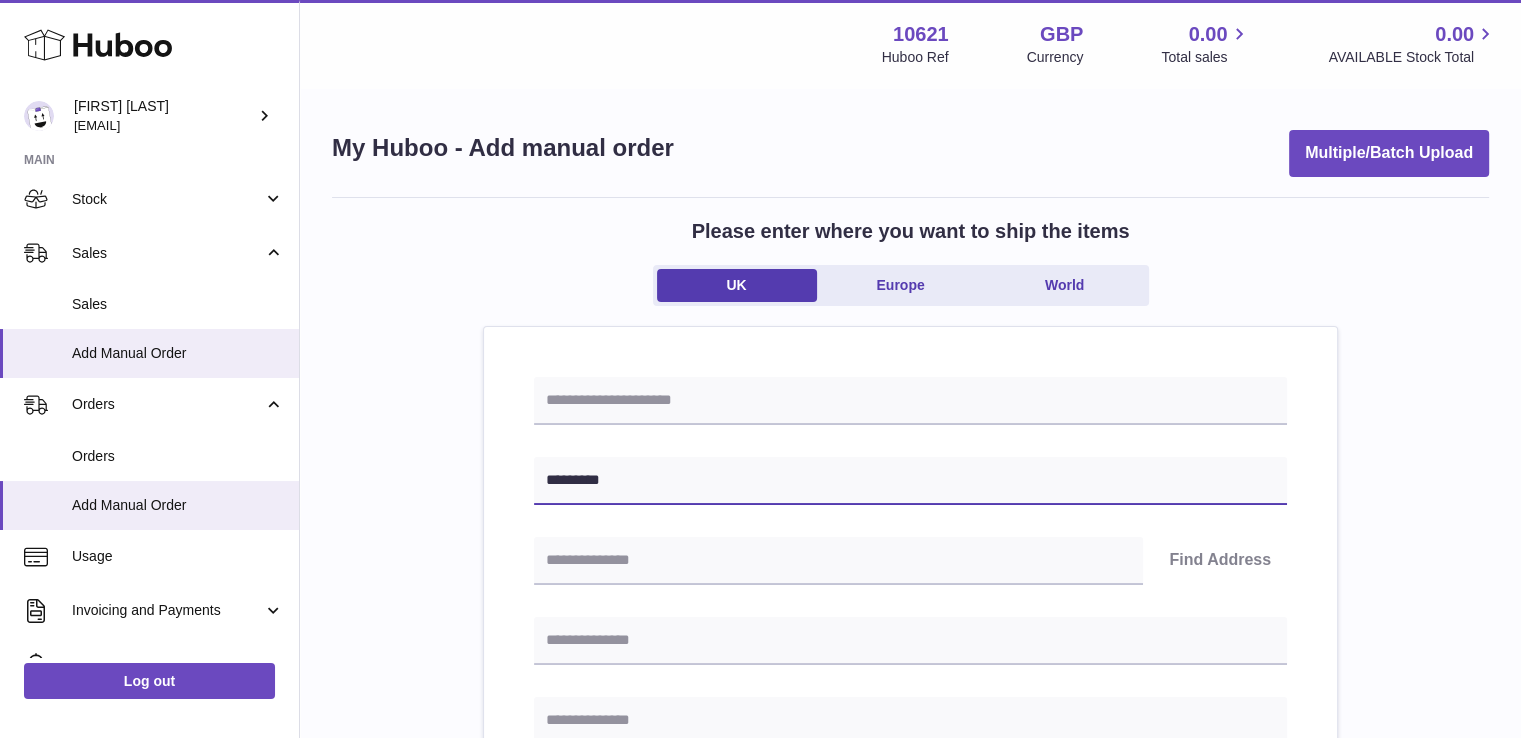 type on "*********" 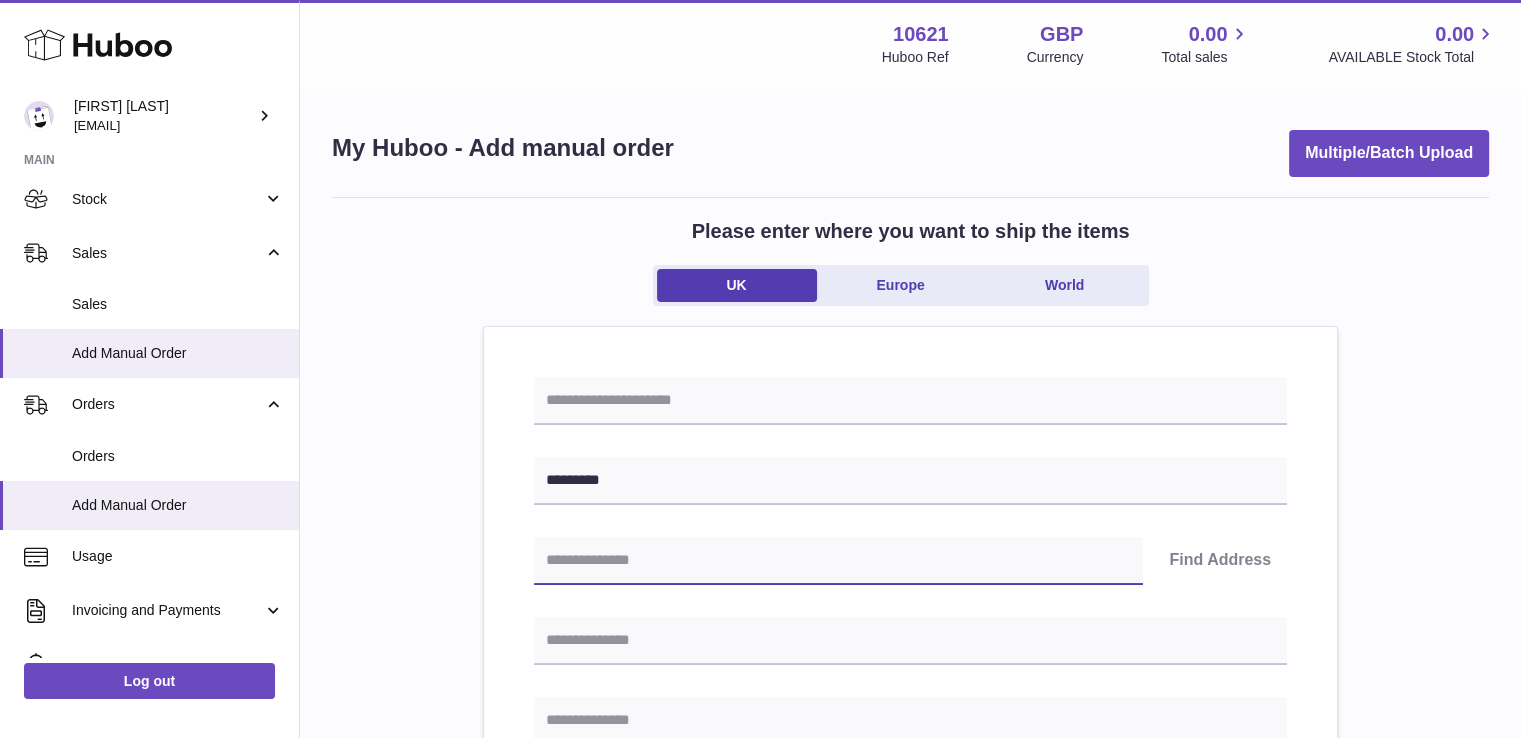 paste on "*******" 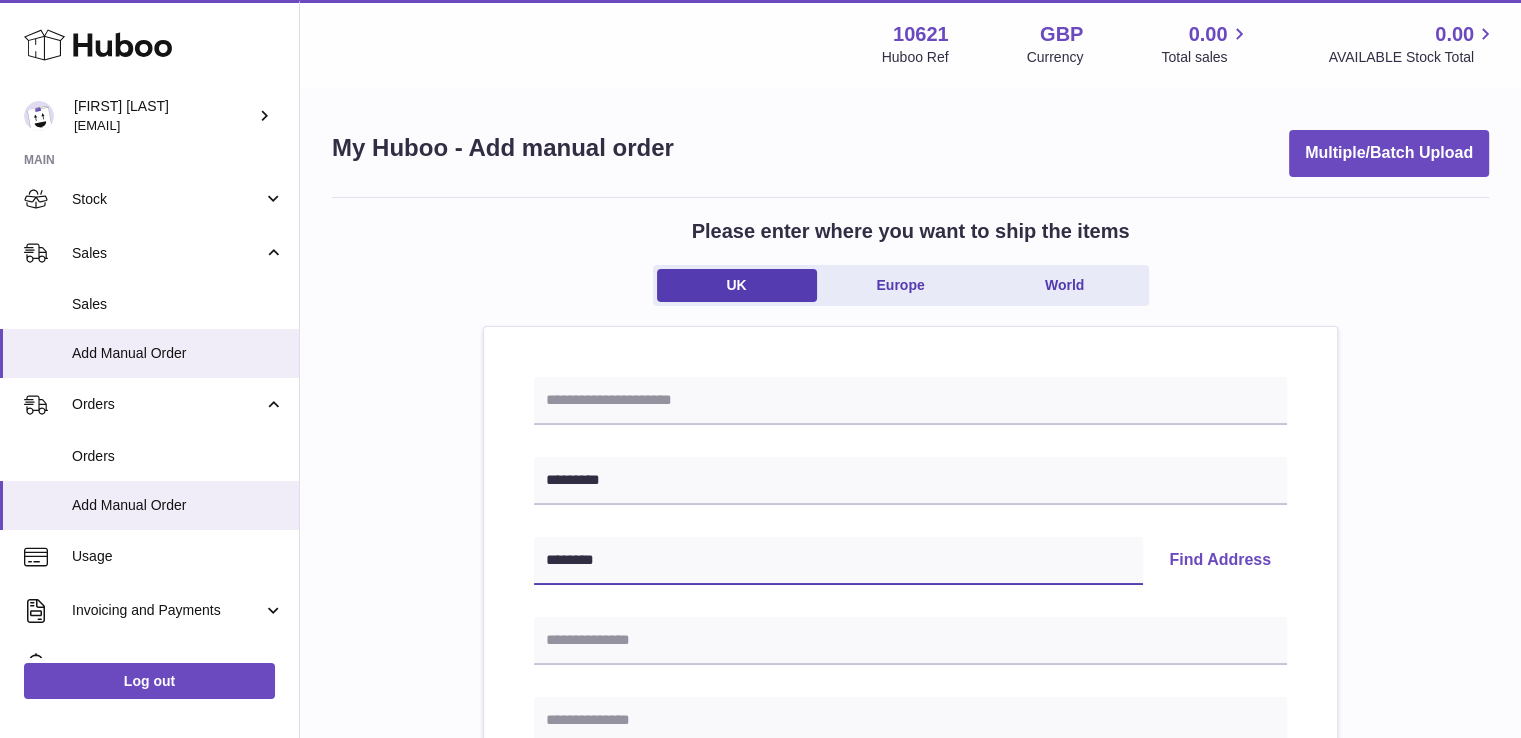 type on "********" 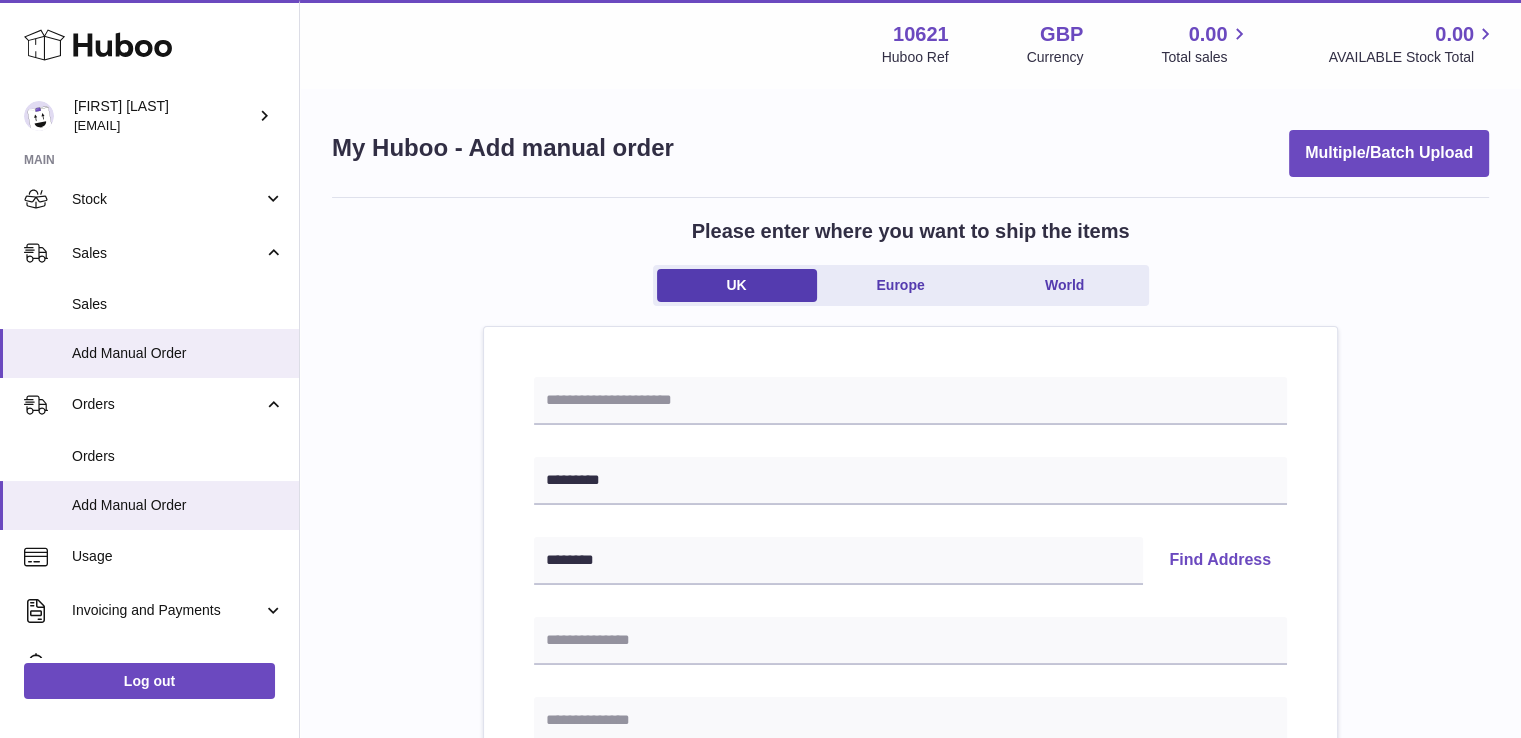 type 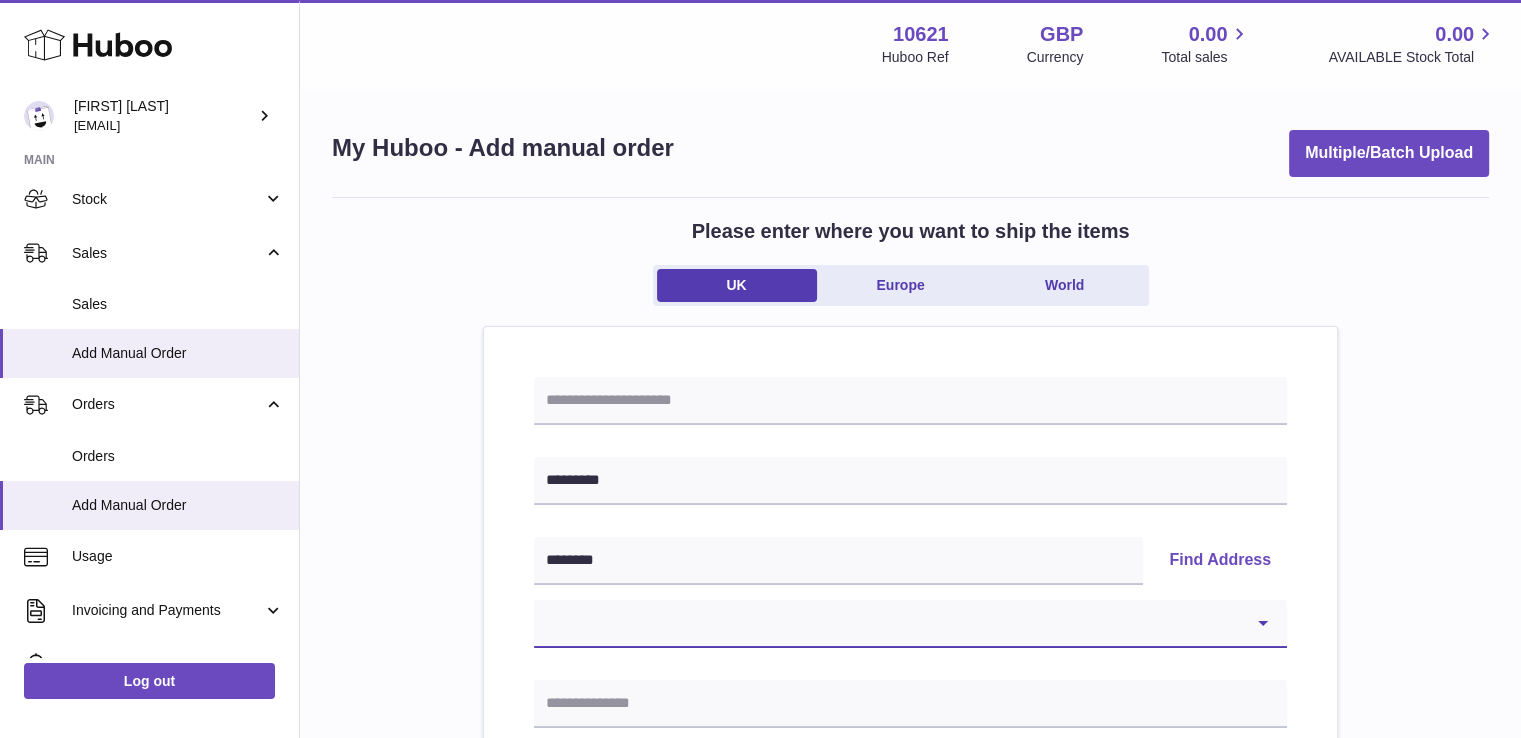 click on "**********" at bounding box center (910, 624) 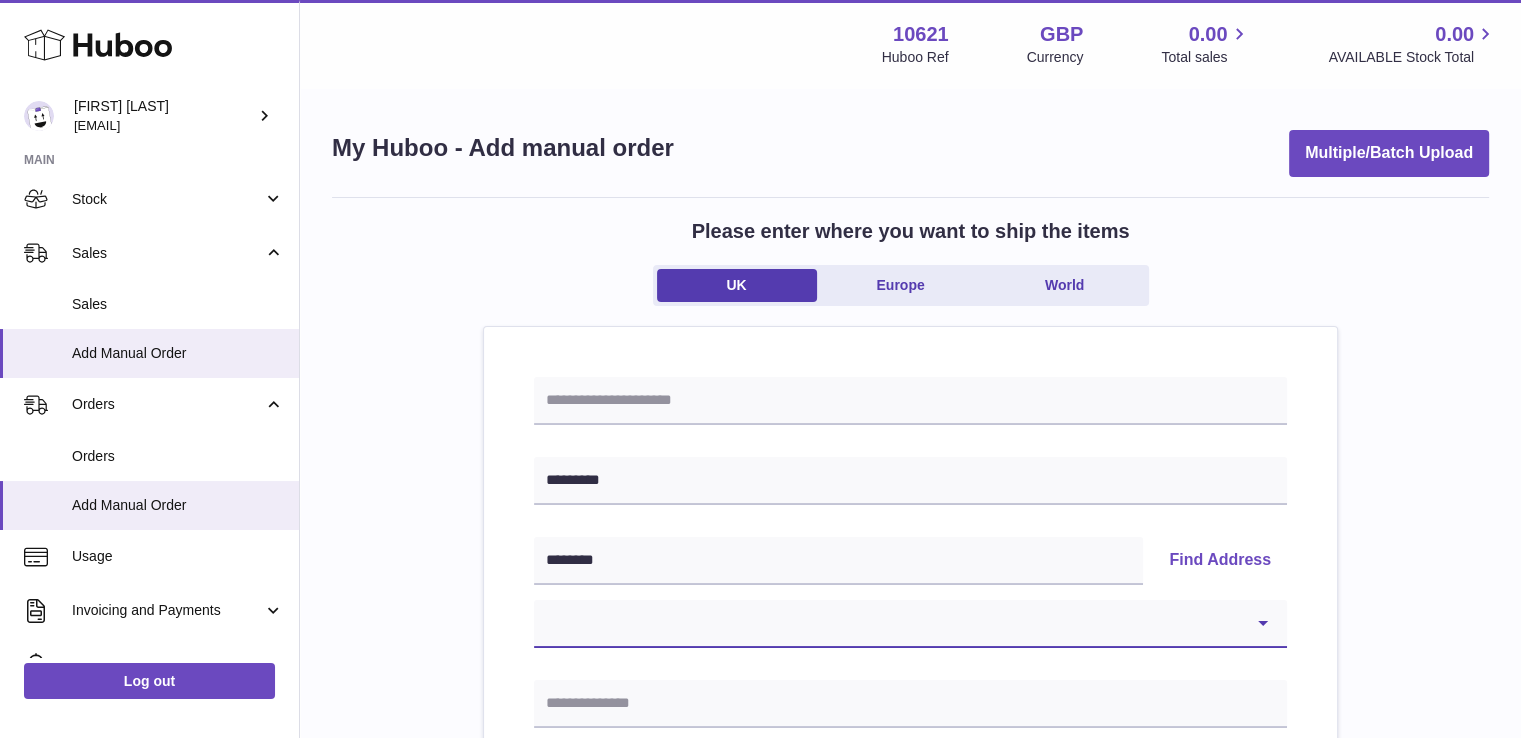 select on "*" 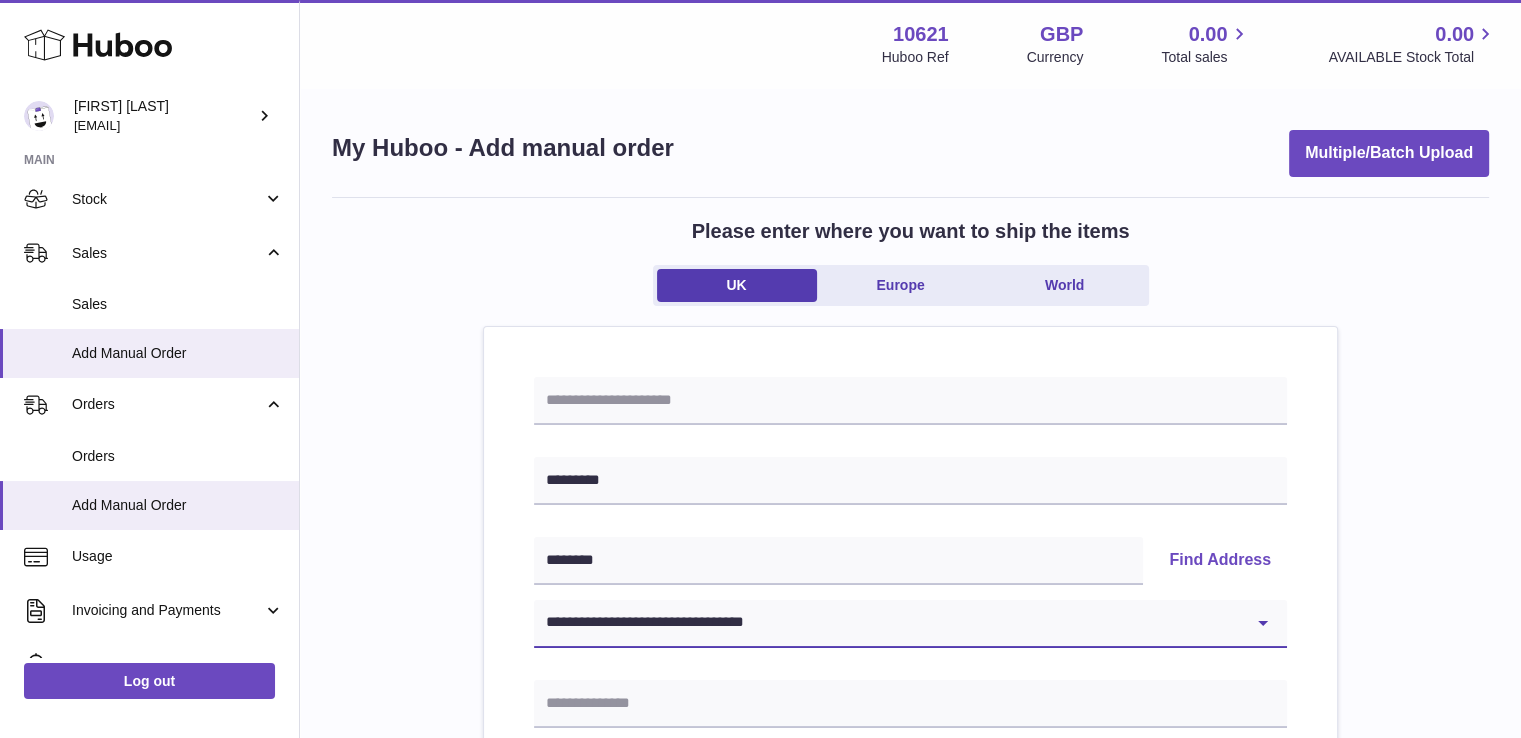 click on "**********" at bounding box center [910, 624] 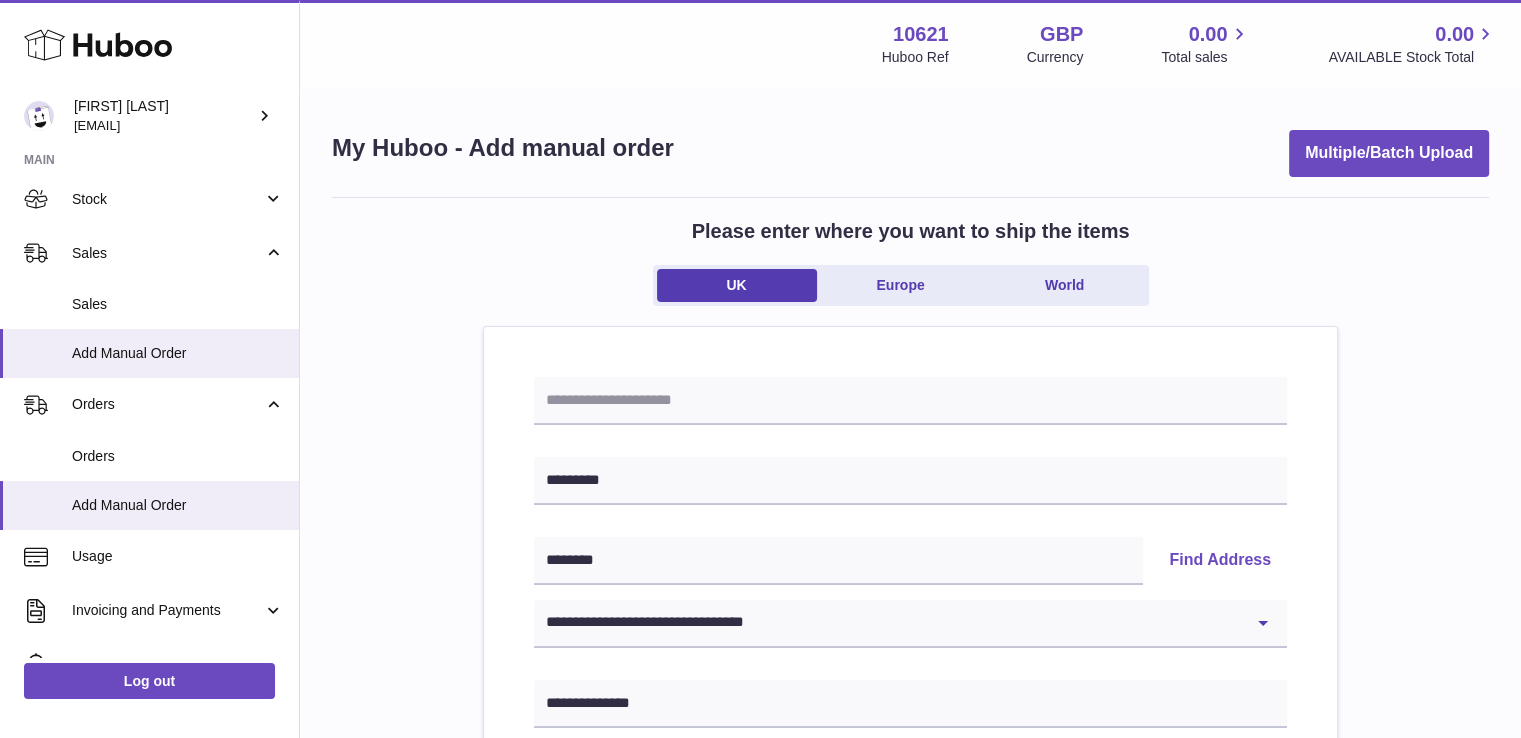 click on "**********" at bounding box center [910, 925] 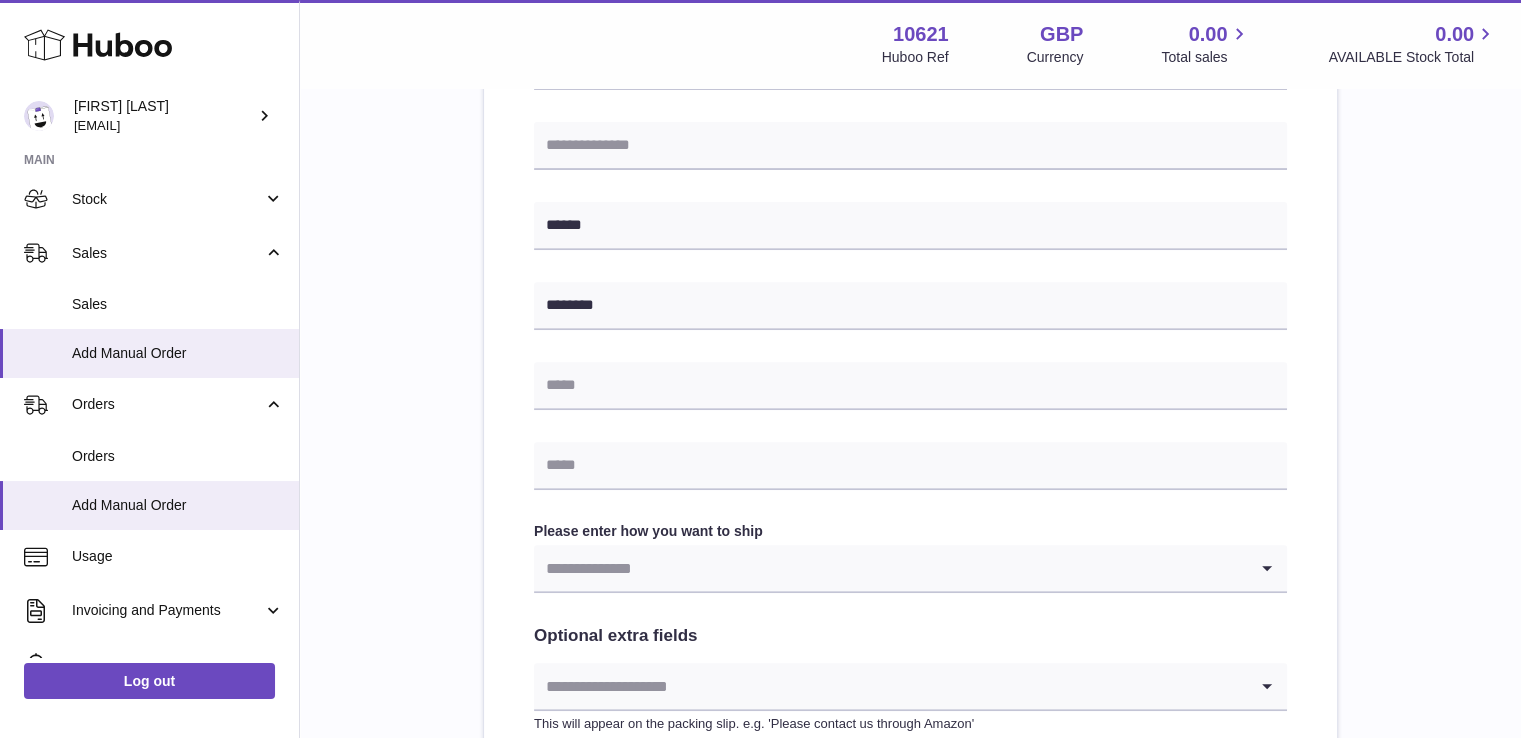scroll, scrollTop: 724, scrollLeft: 0, axis: vertical 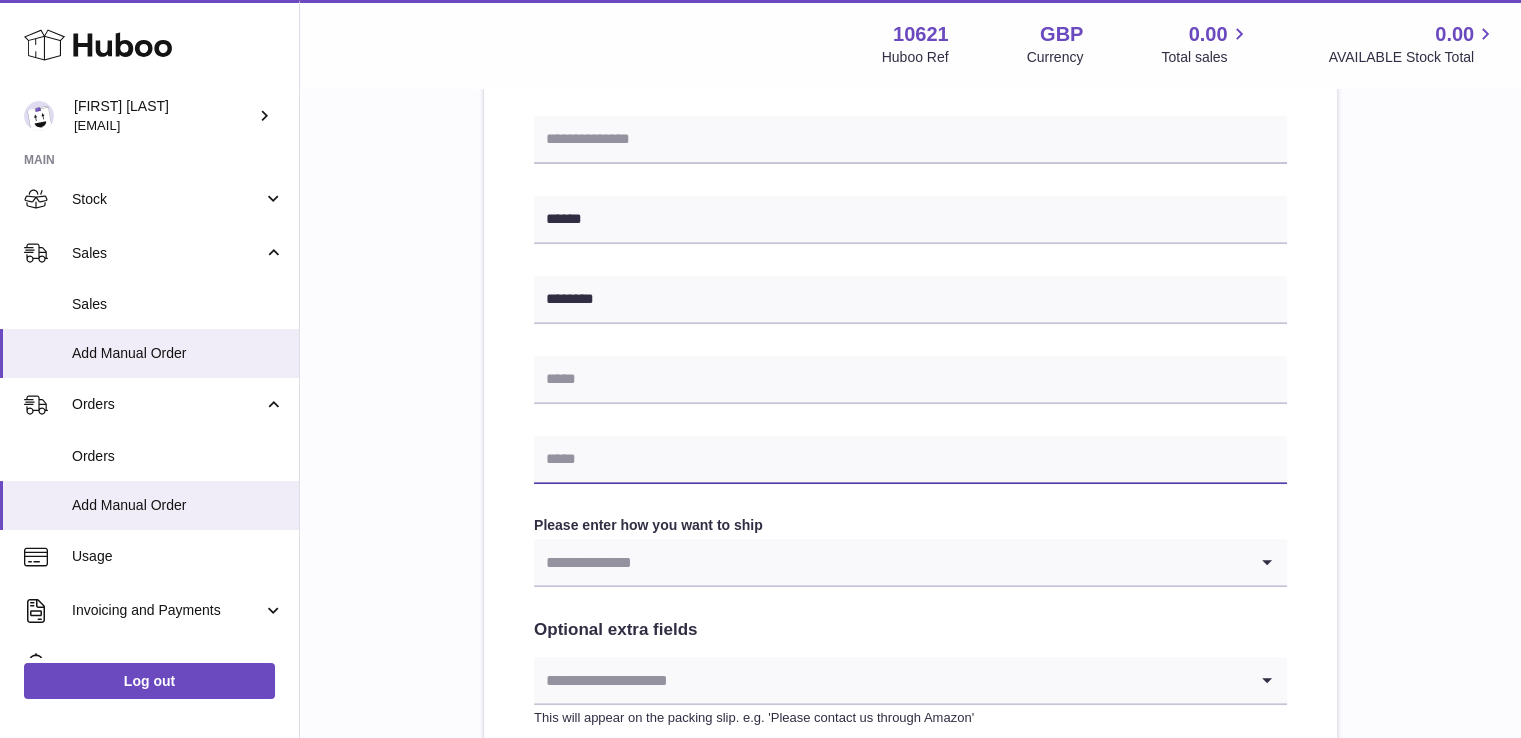 drag, startPoint x: 566, startPoint y: 459, endPoint x: 698, endPoint y: 472, distance: 132.63861 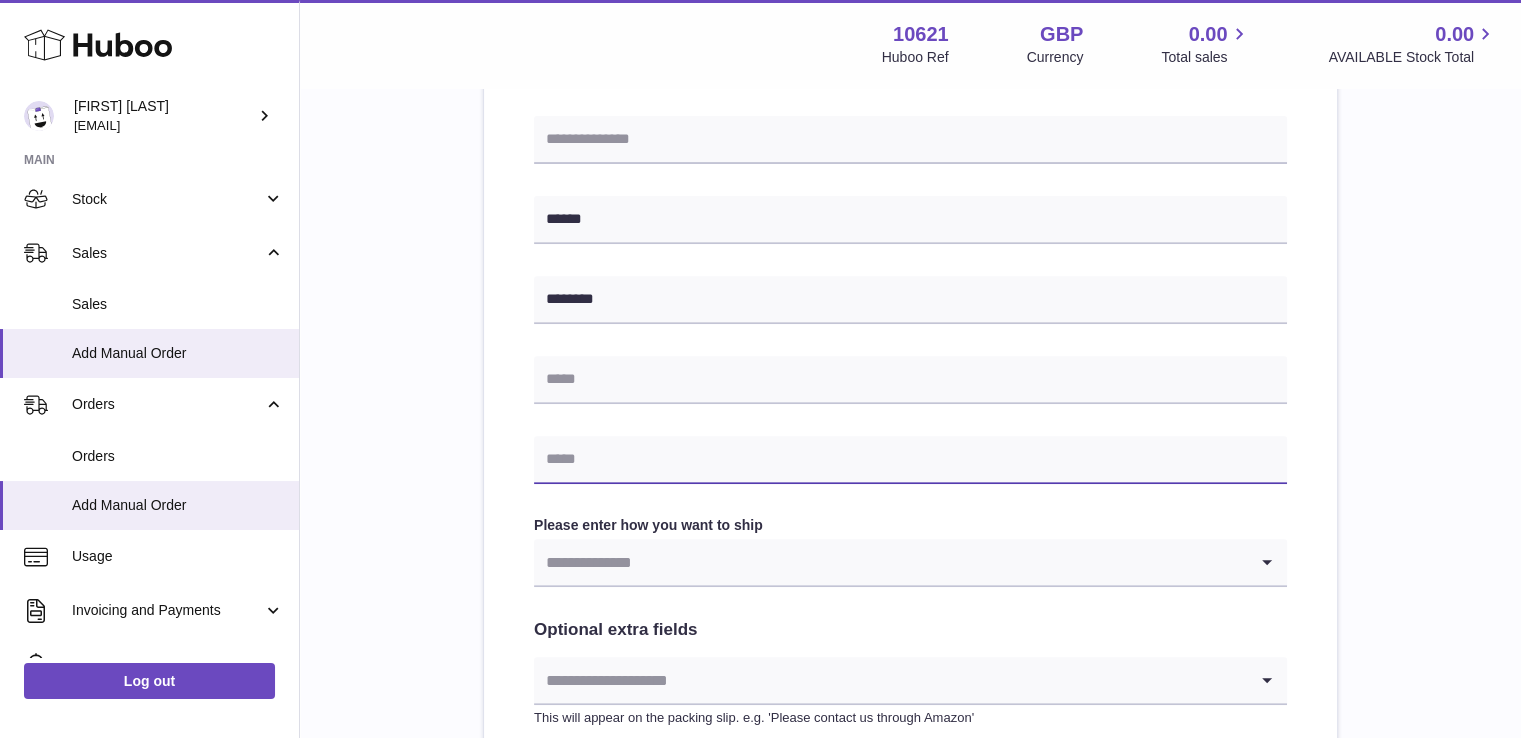 click at bounding box center [910, 460] 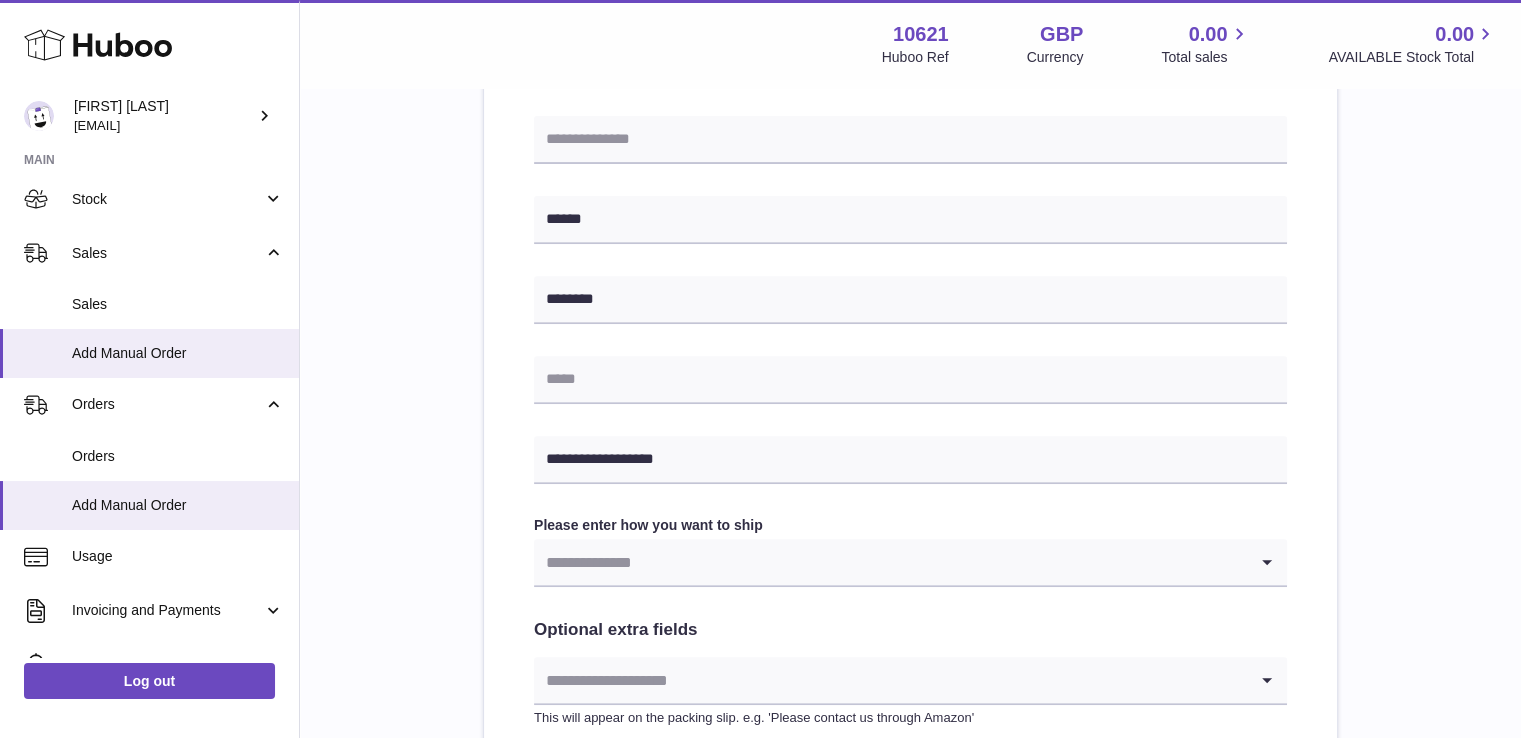 click at bounding box center [890, 562] 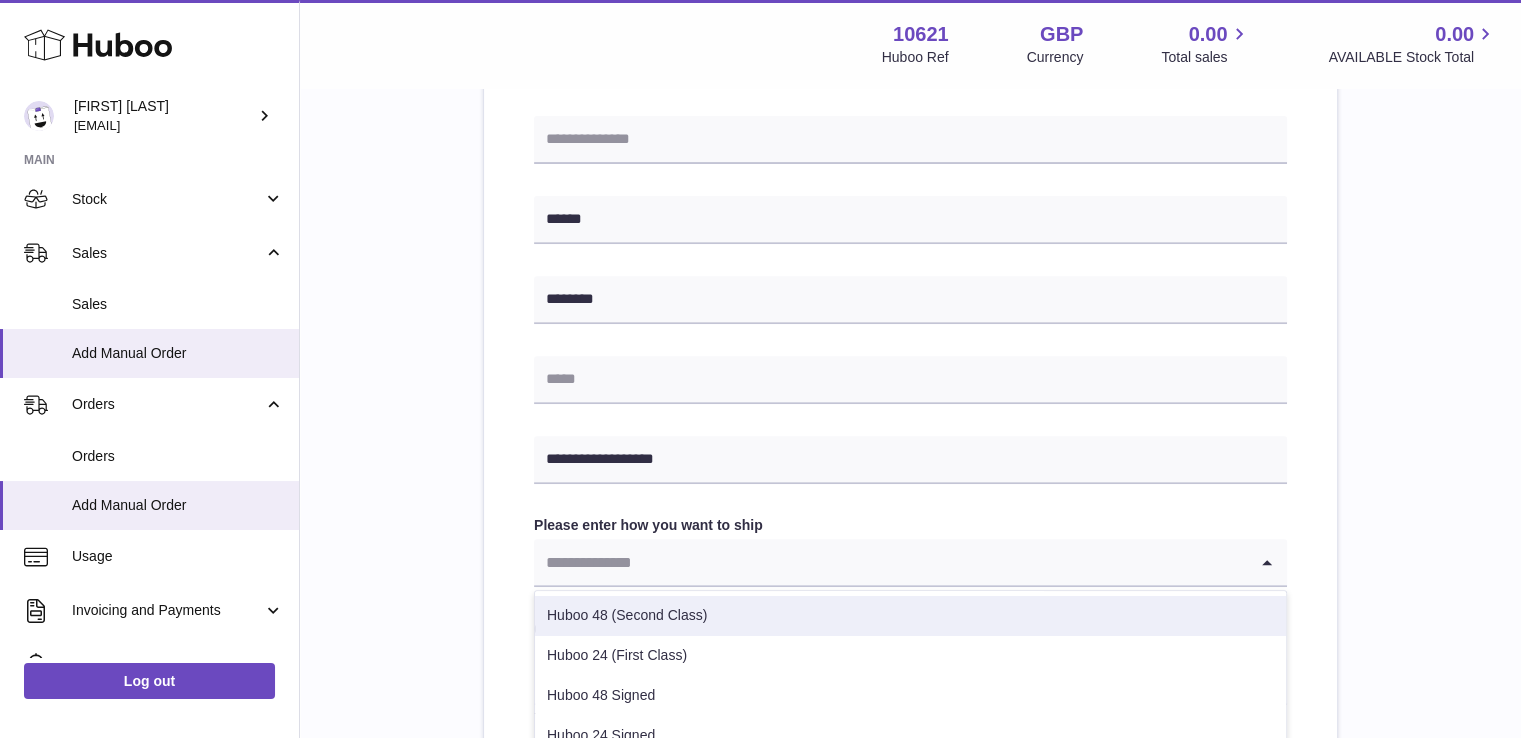 click on "Huboo 48 (Second Class)" at bounding box center (910, 616) 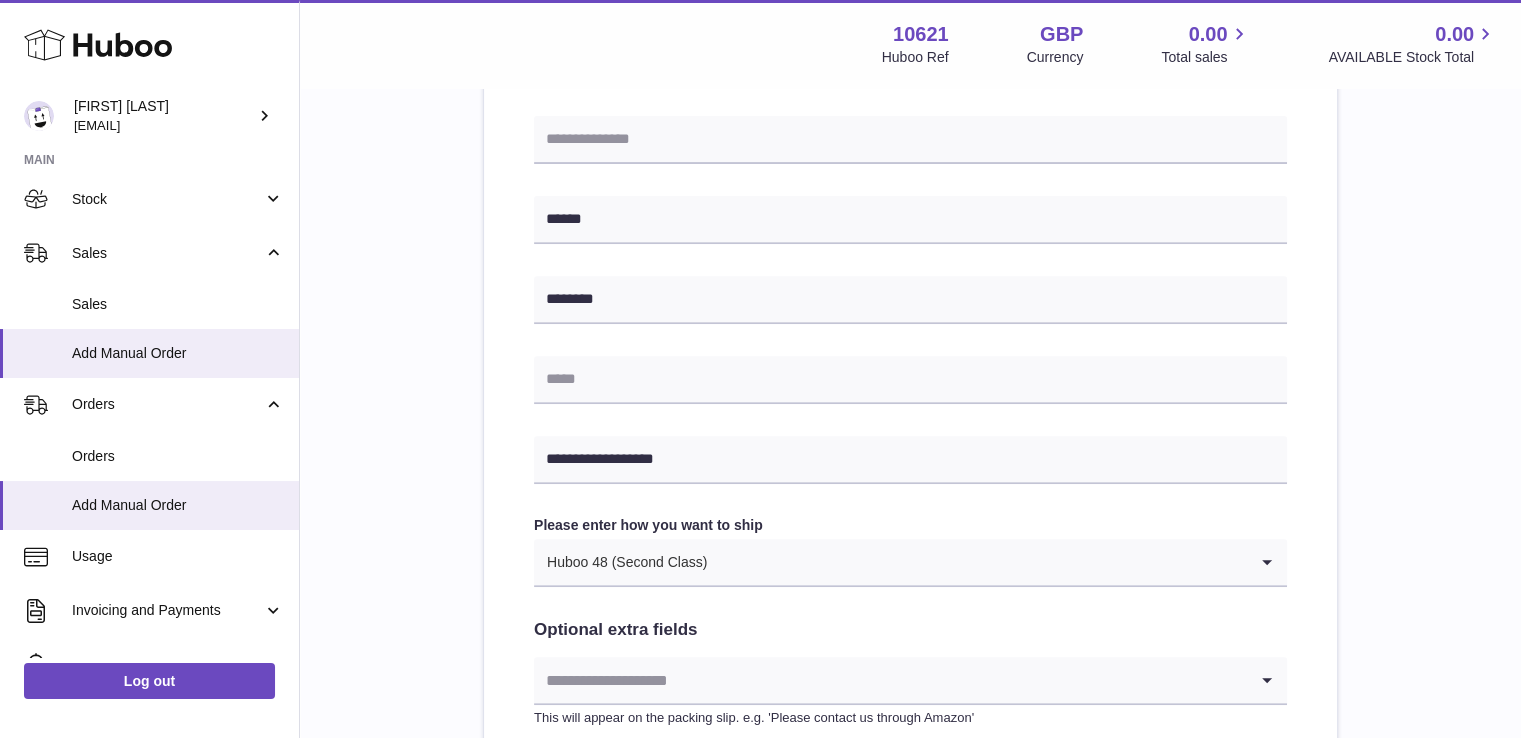 click on "**********" at bounding box center [910, 201] 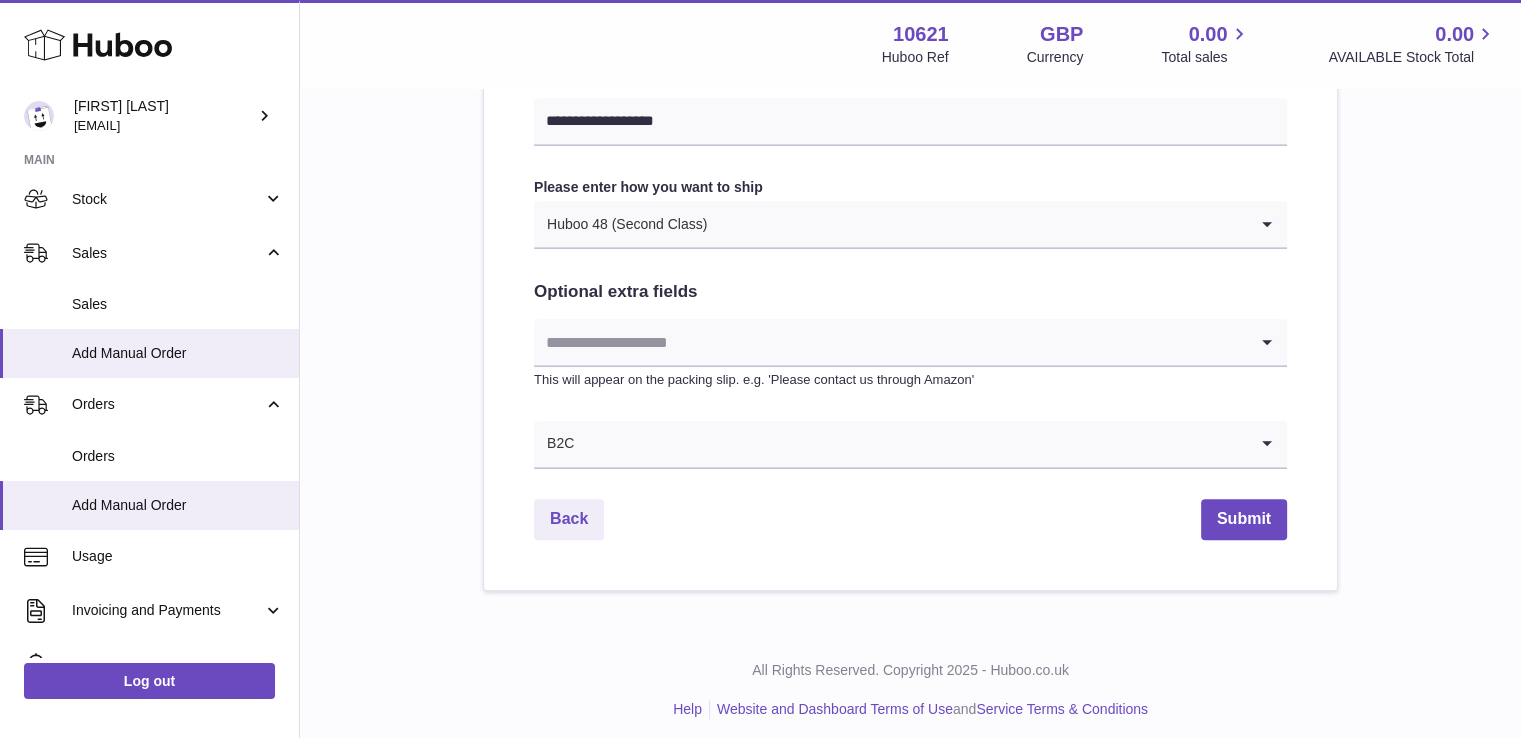 scroll, scrollTop: 1072, scrollLeft: 0, axis: vertical 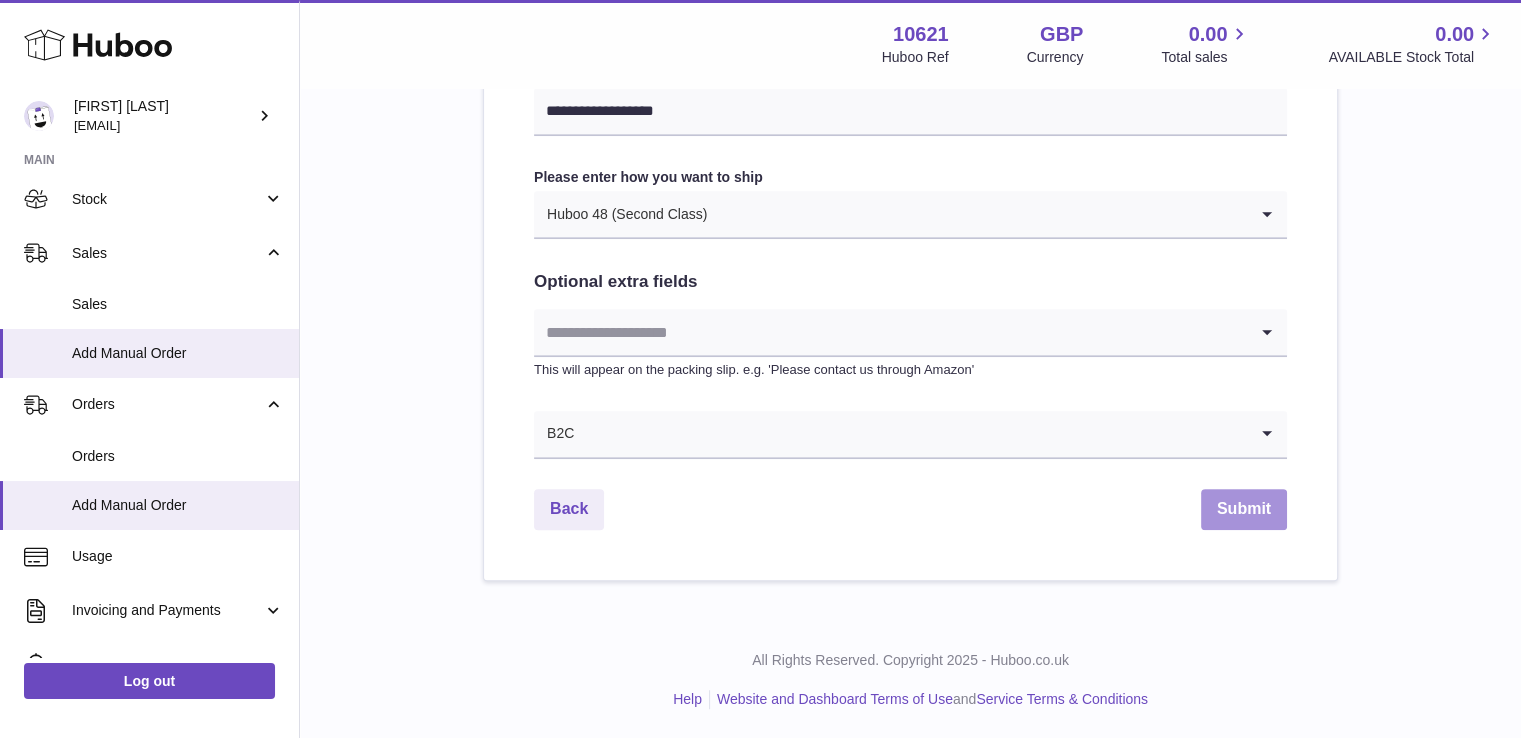 click on "Submit" at bounding box center (1244, 509) 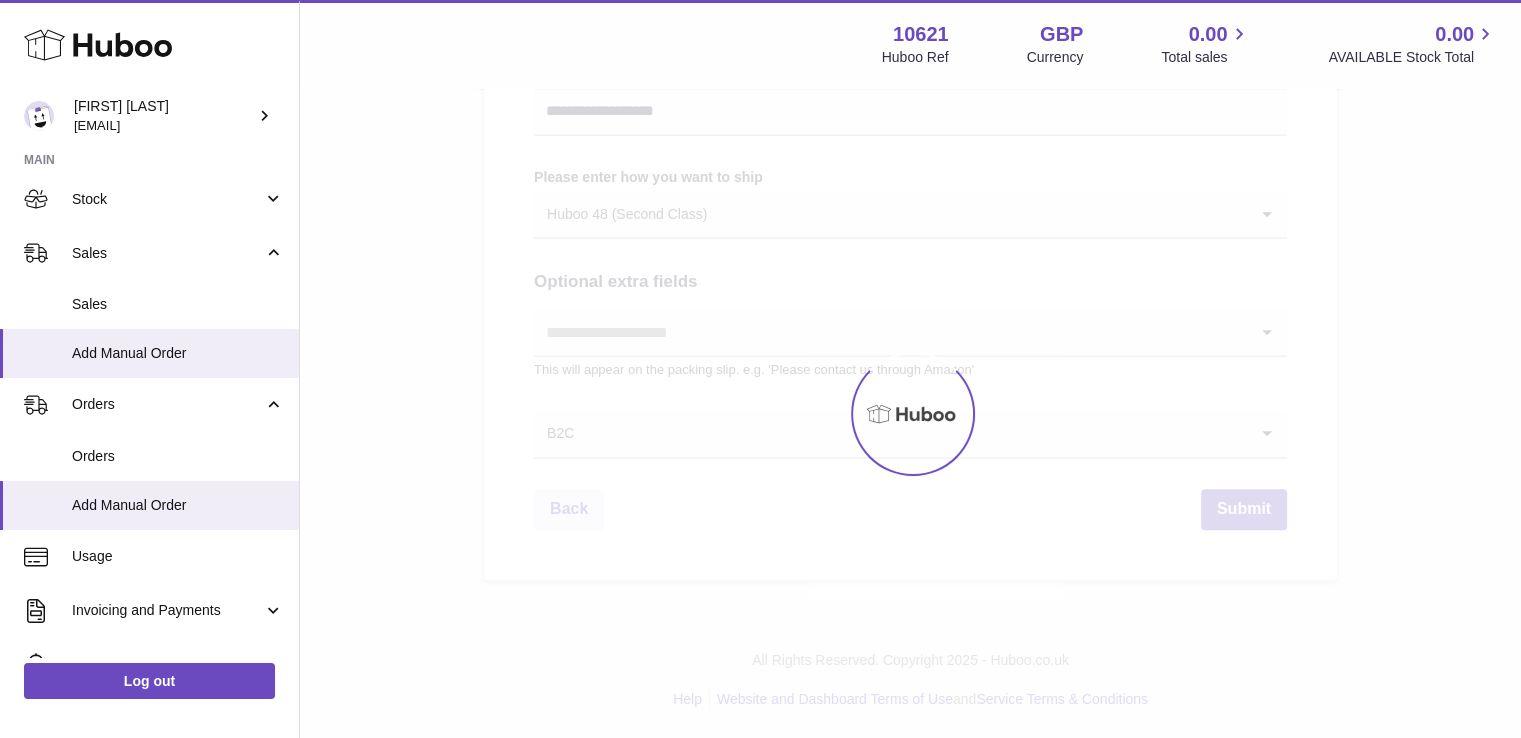 scroll, scrollTop: 0, scrollLeft: 0, axis: both 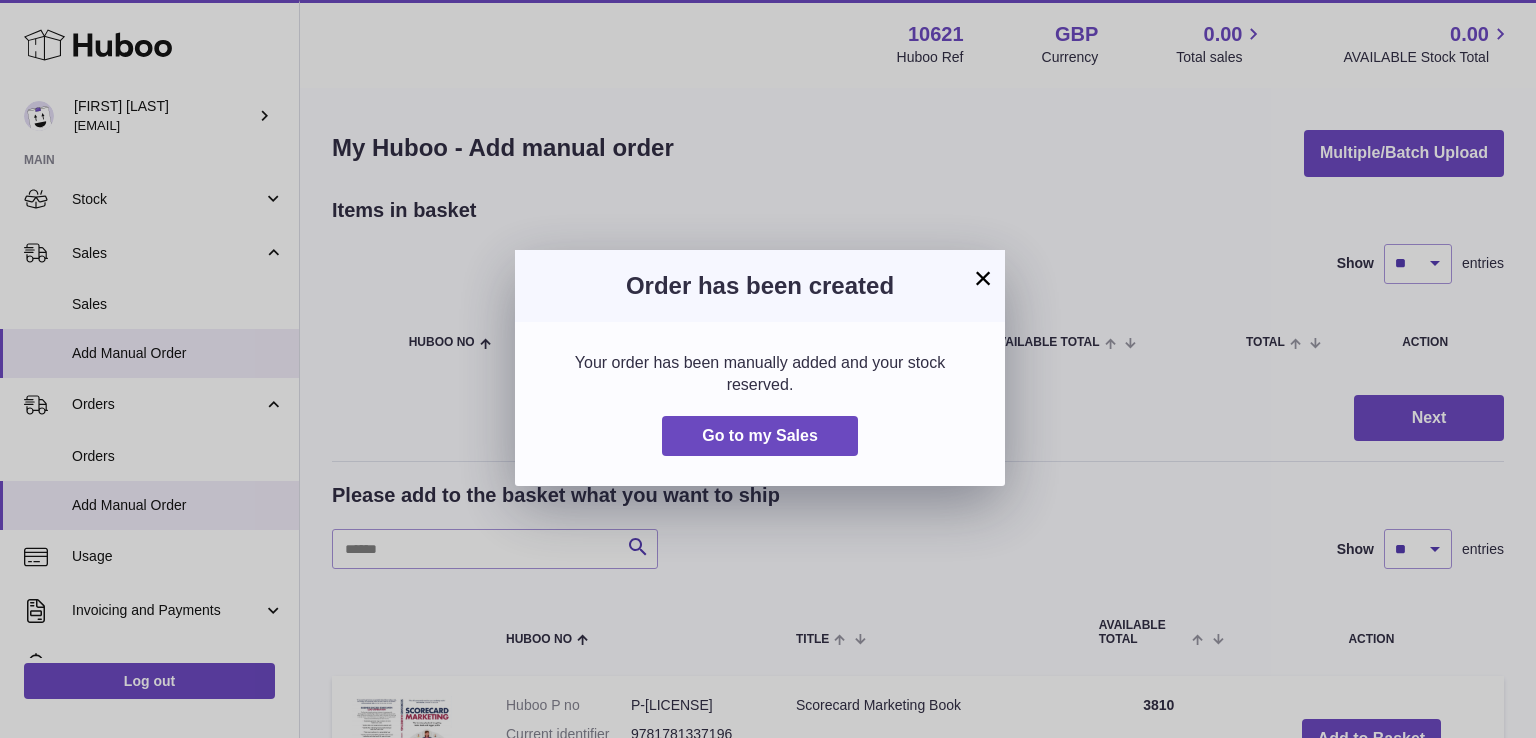 click on "×   Order has been created
Your order has been manually added and your stock reserved.
Go to my Sales" at bounding box center (768, 369) 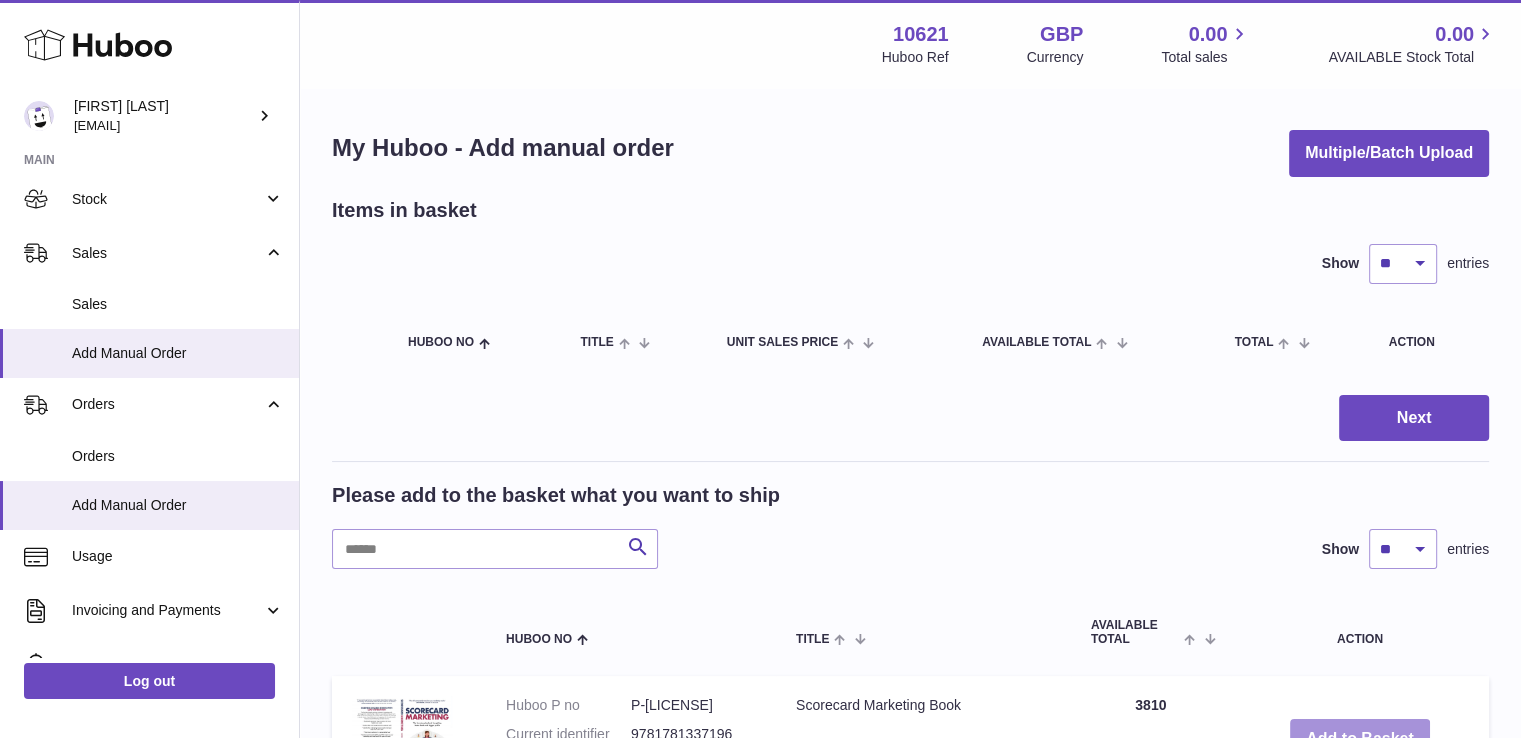 click on "Add to Basket" at bounding box center [1360, 739] 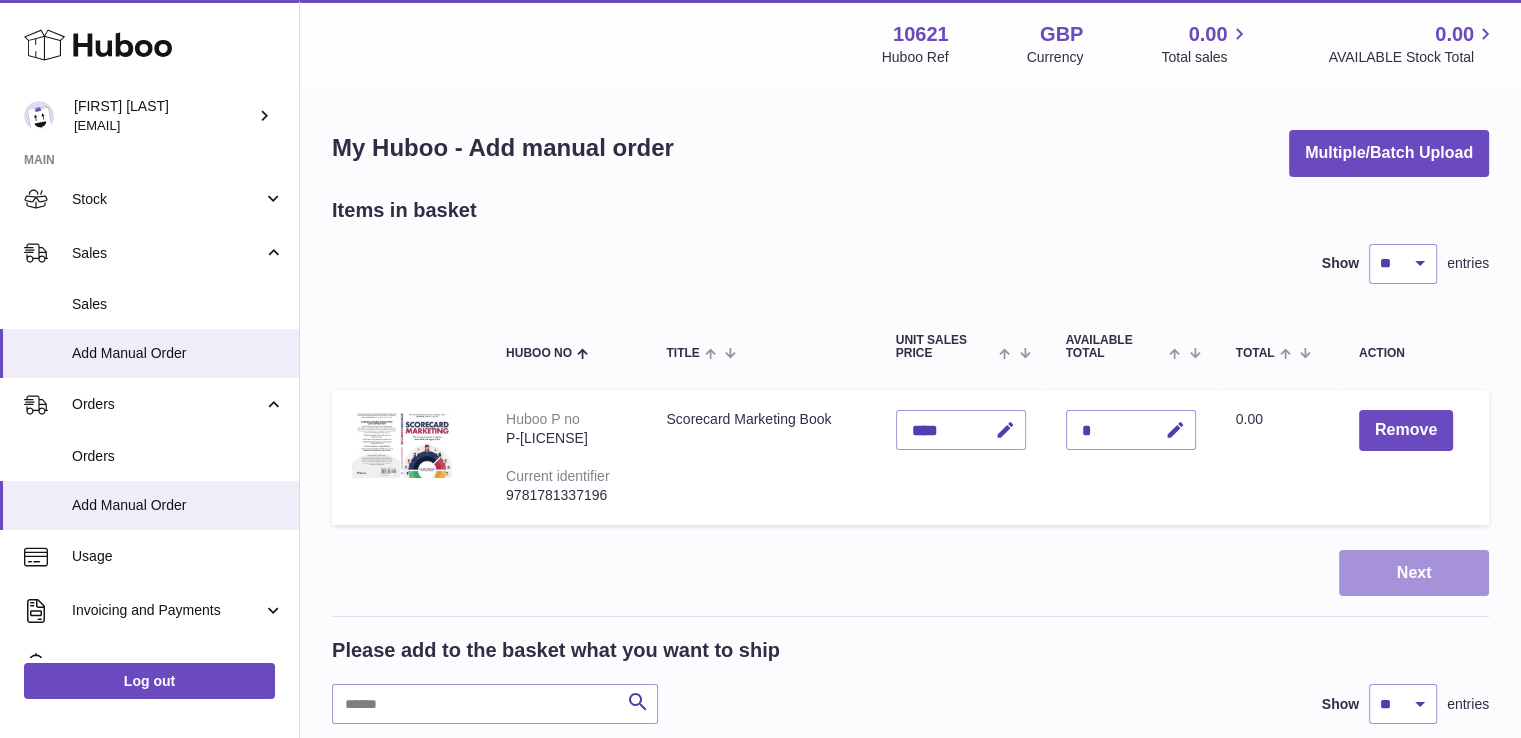 click on "Next" at bounding box center (1414, 573) 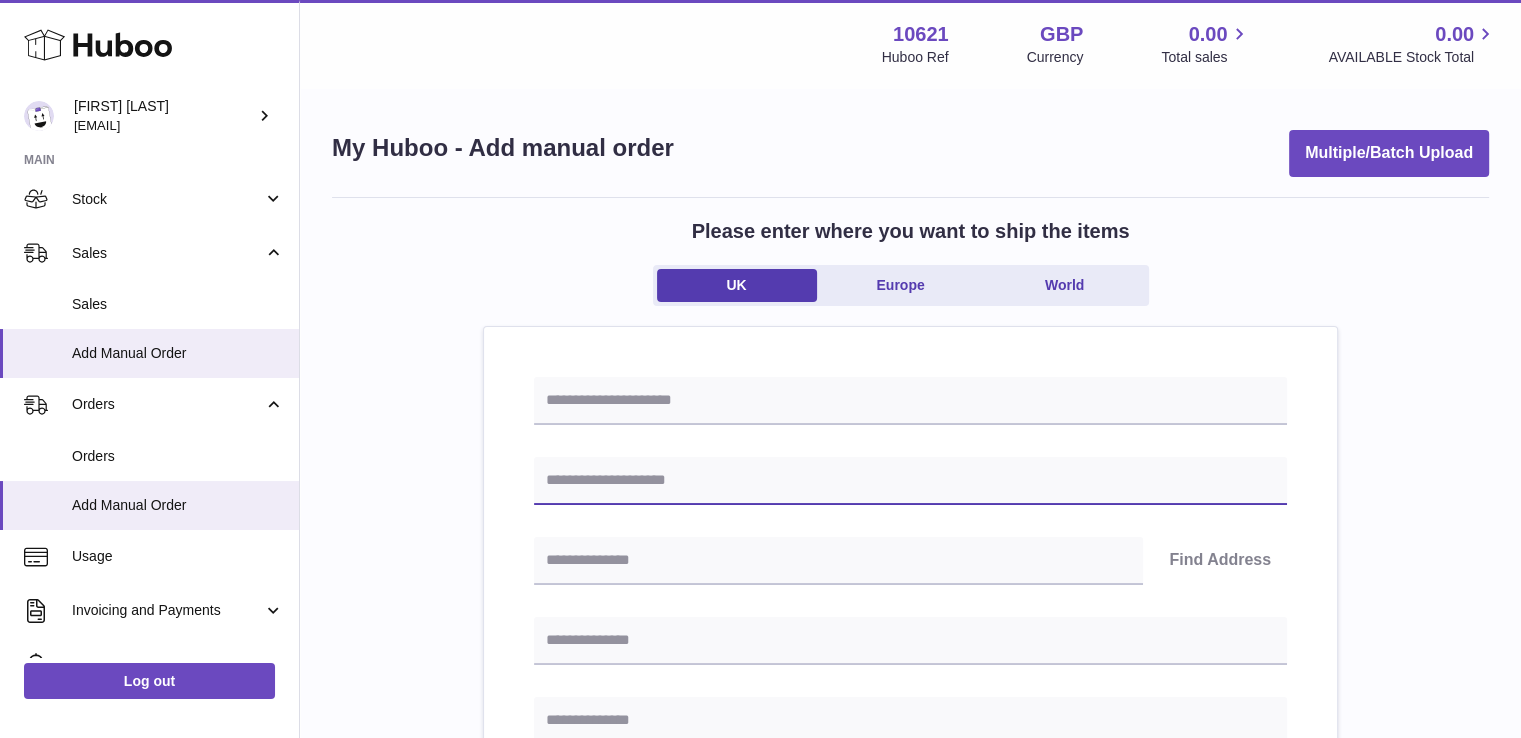 click at bounding box center (910, 481) 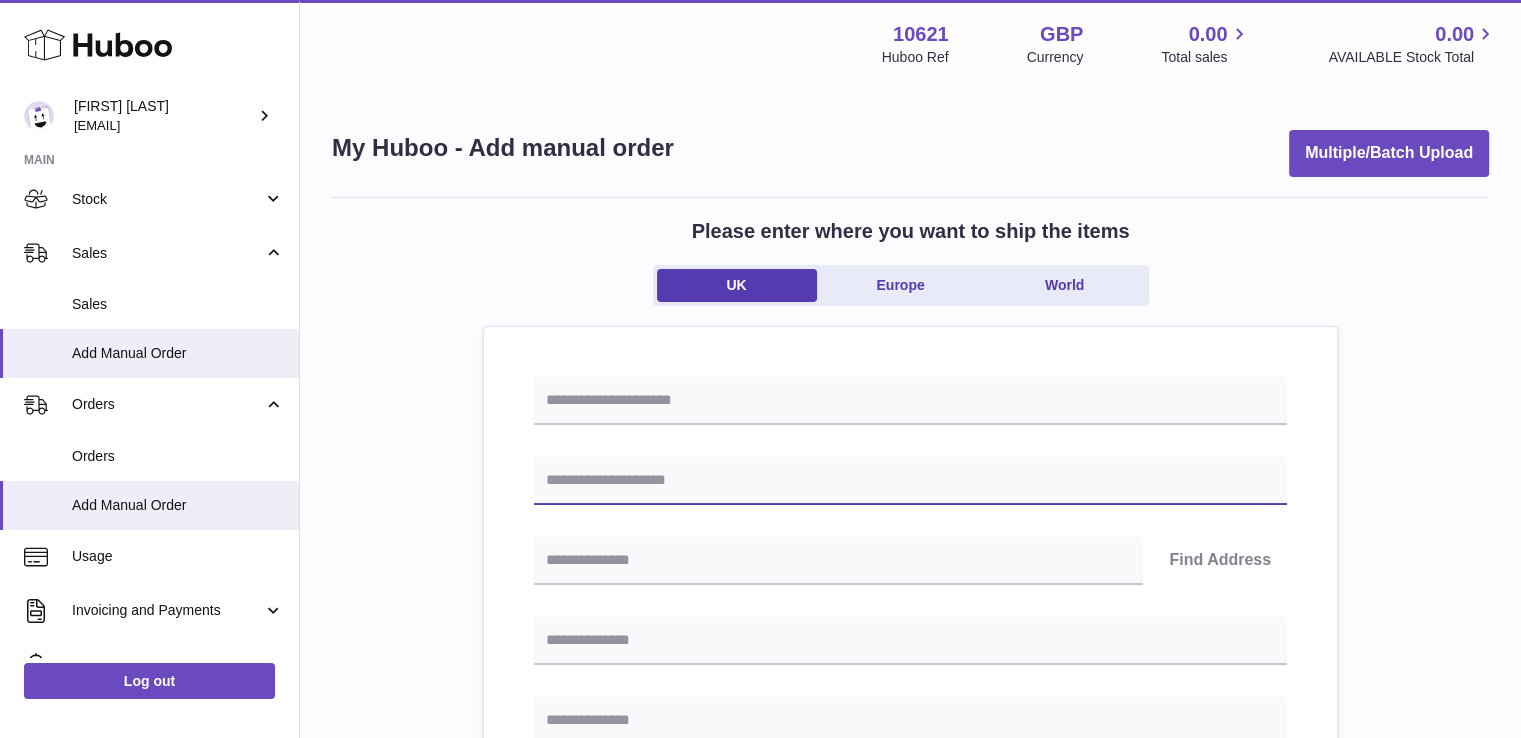 click at bounding box center (910, 481) 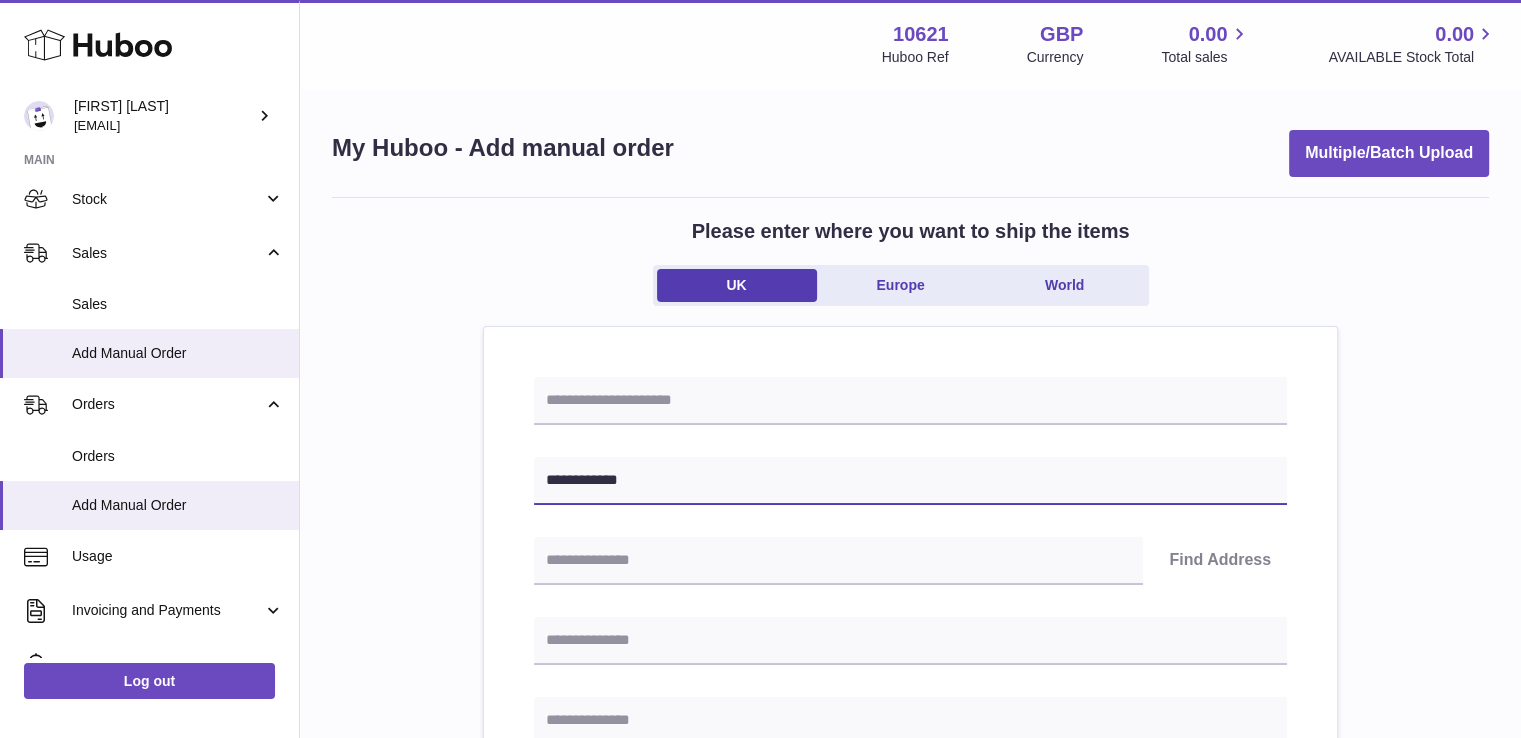 type on "**********" 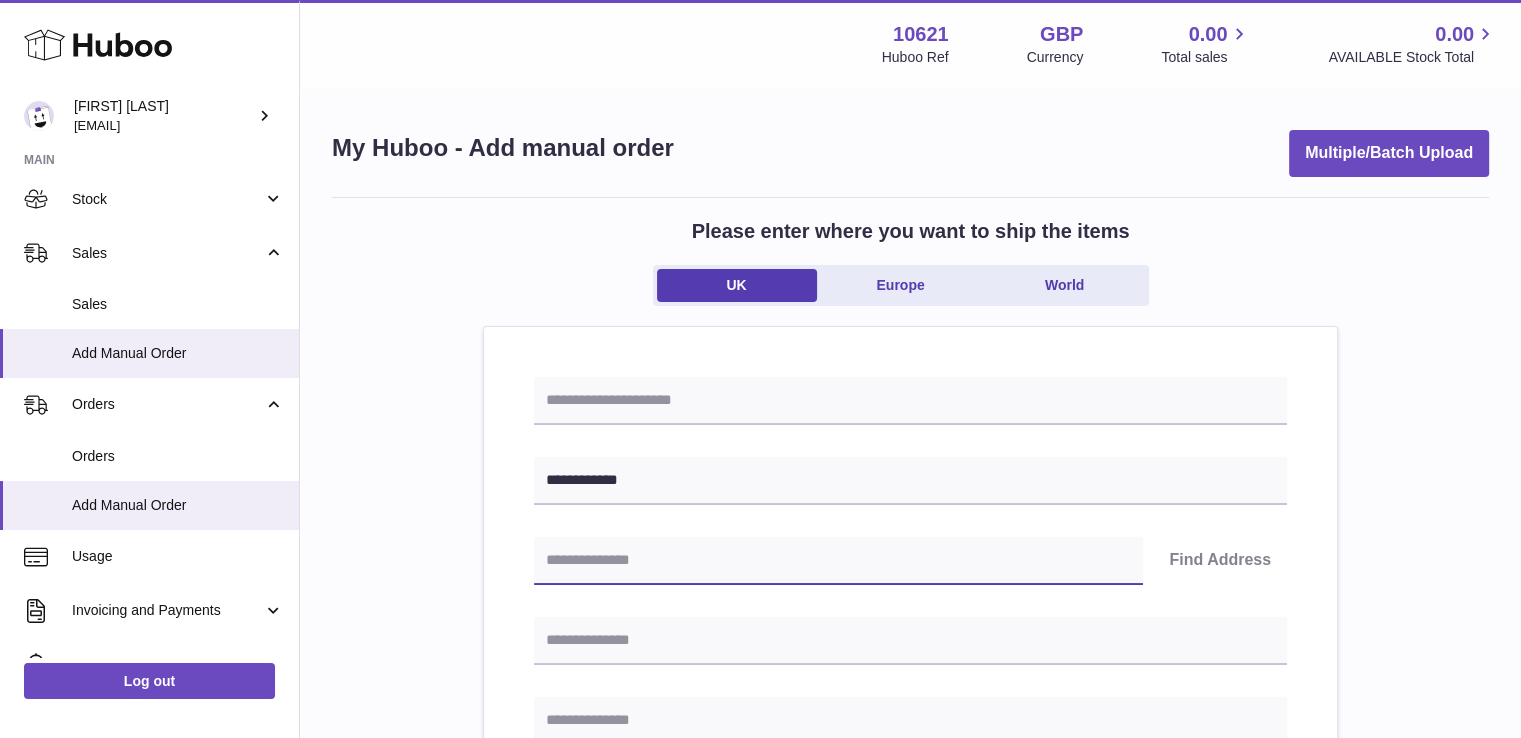 paste on "******" 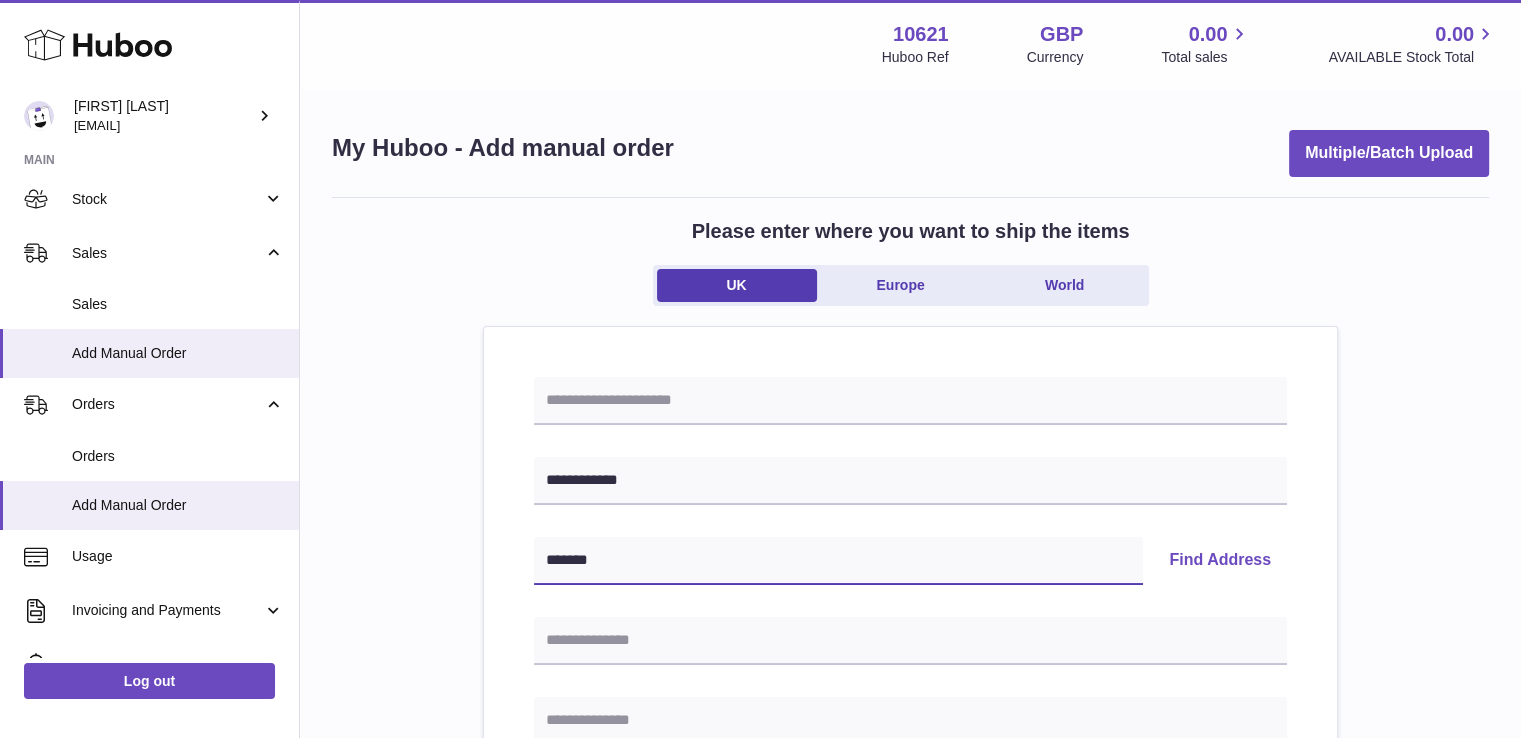 type on "*******" 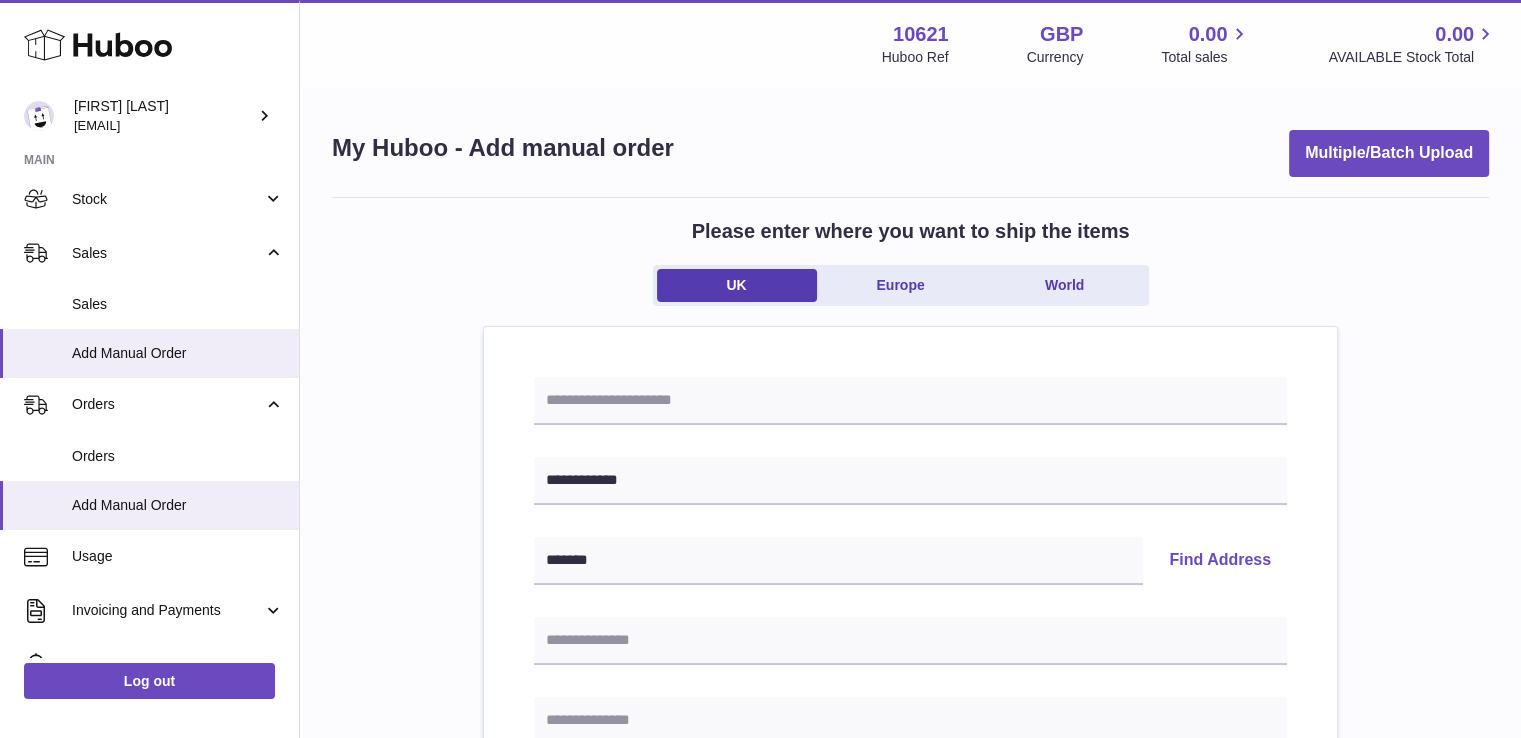 type 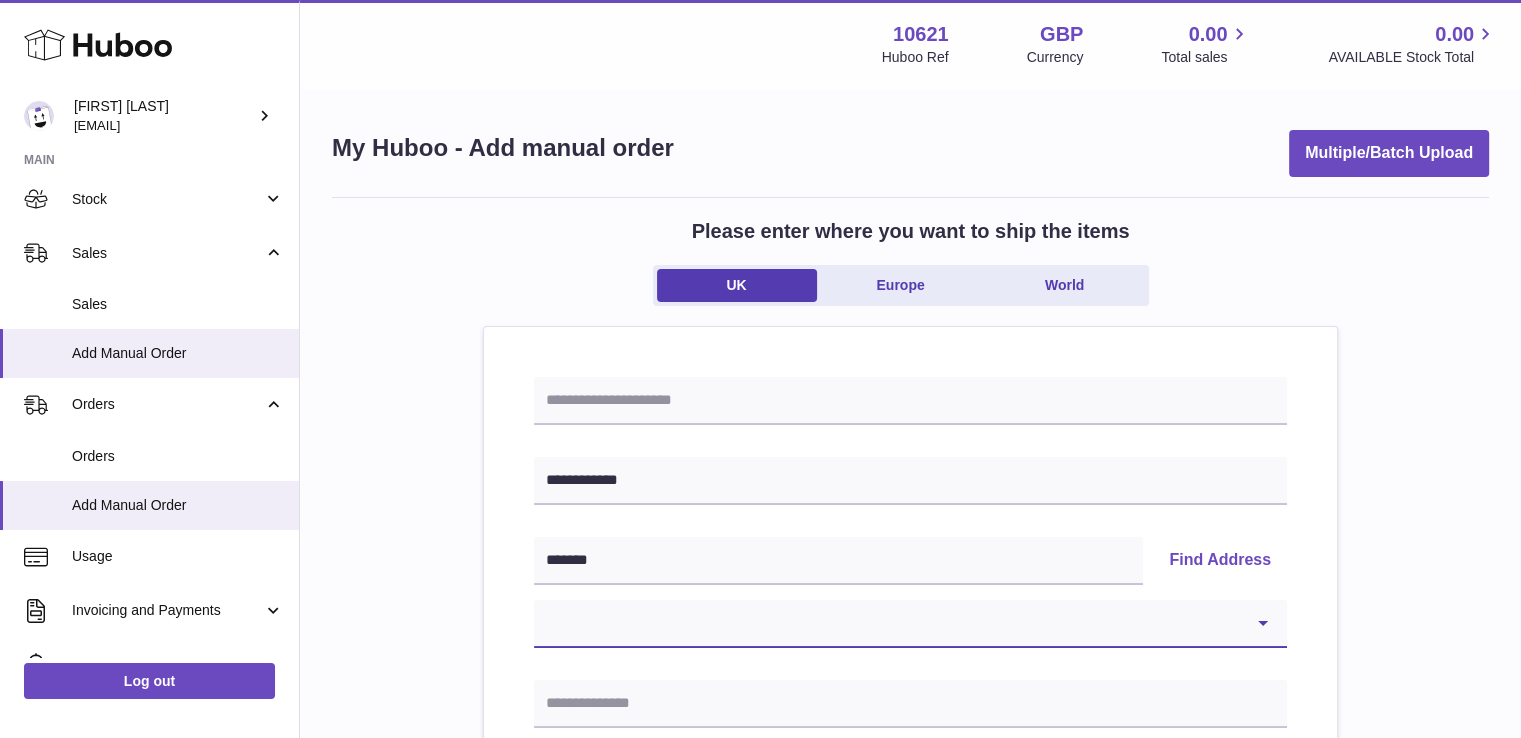 click on "**********" at bounding box center (910, 624) 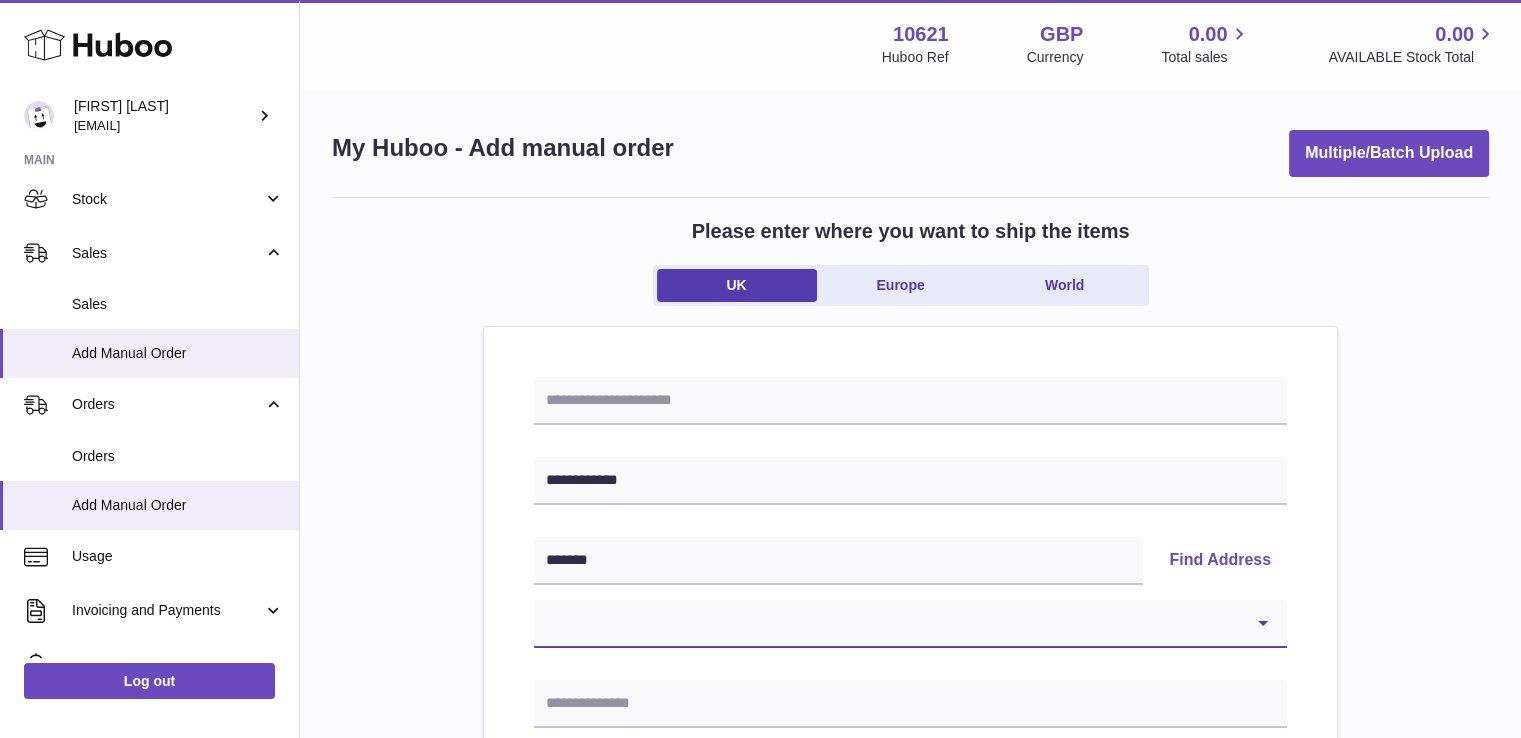 select on "*" 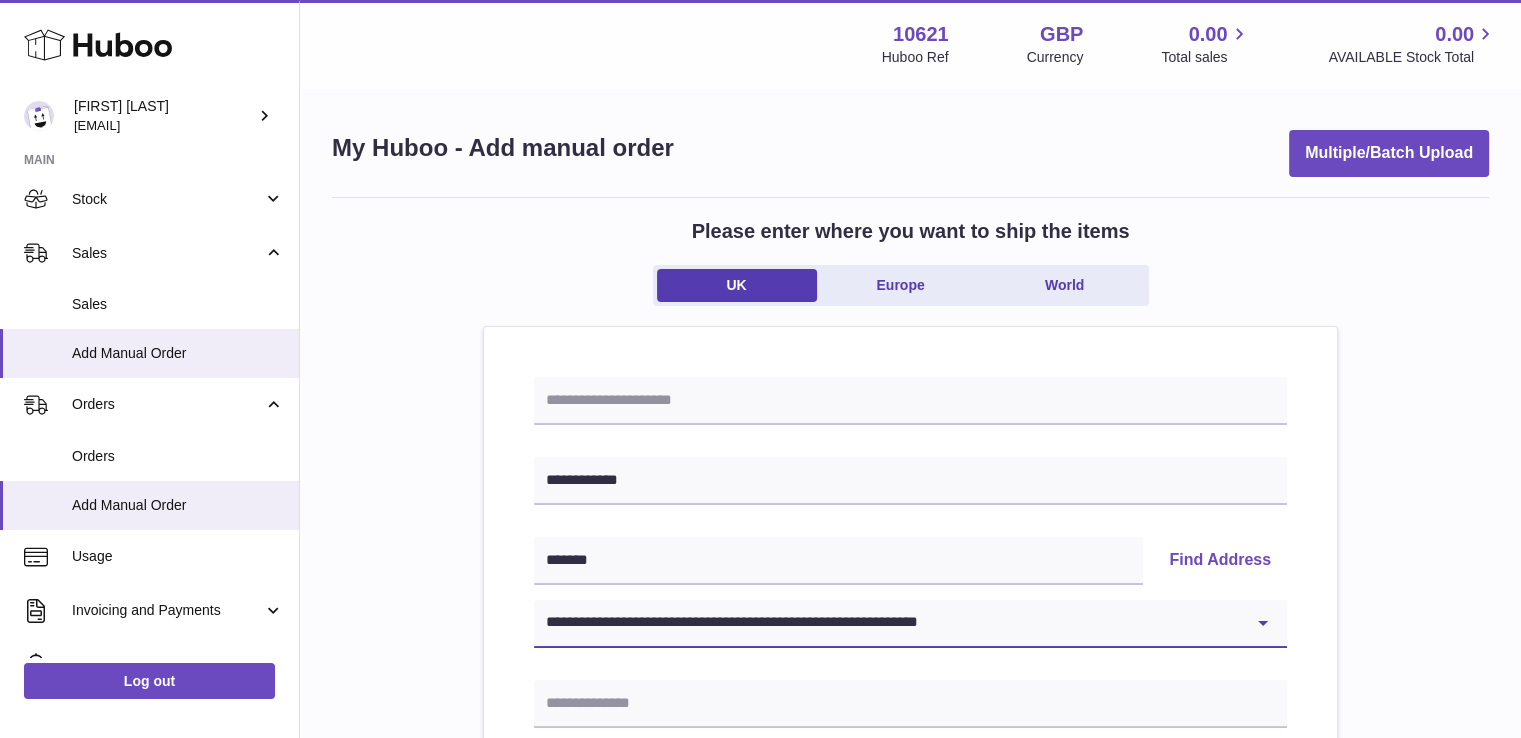 click on "**********" at bounding box center (910, 624) 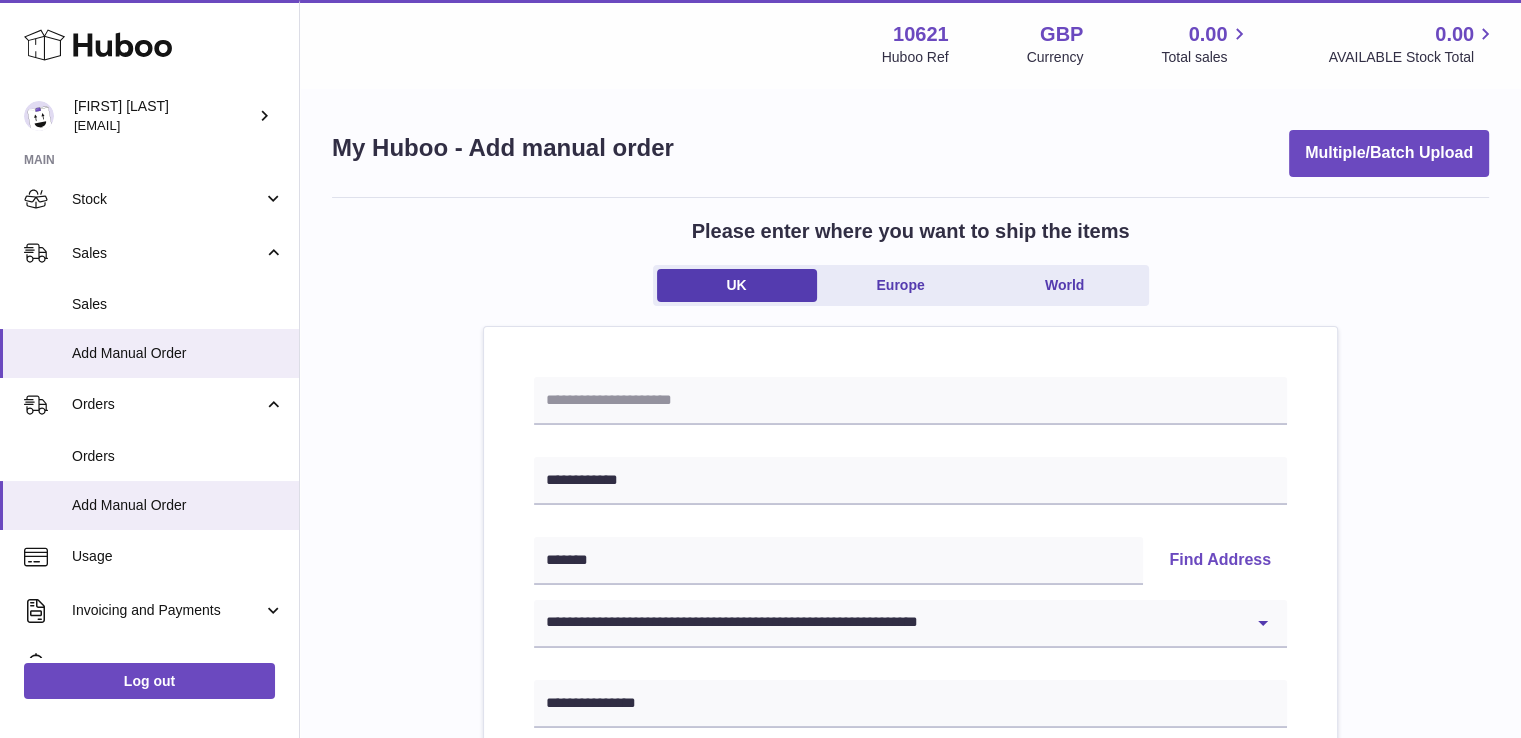 click on "**********" at bounding box center [910, 925] 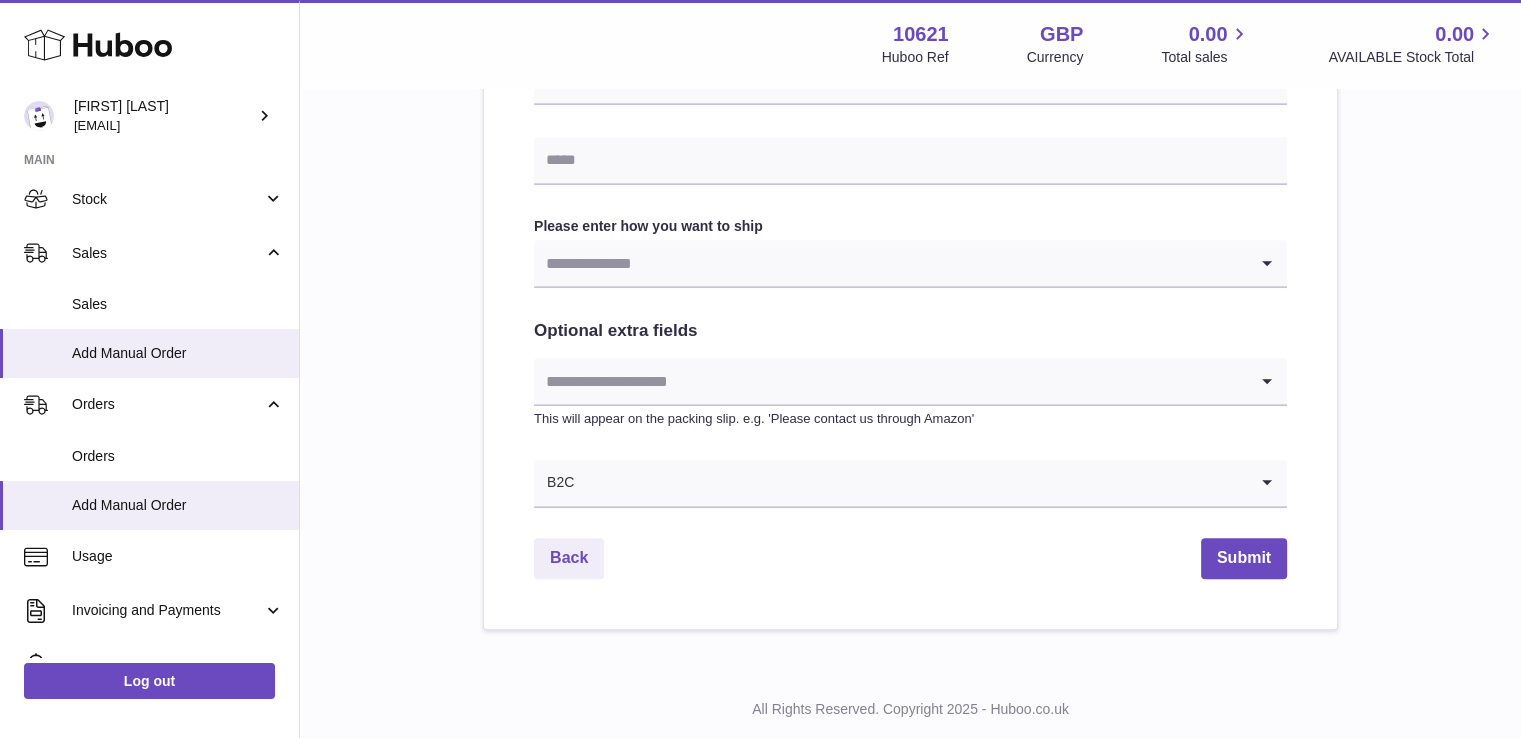 scroll, scrollTop: 1036, scrollLeft: 0, axis: vertical 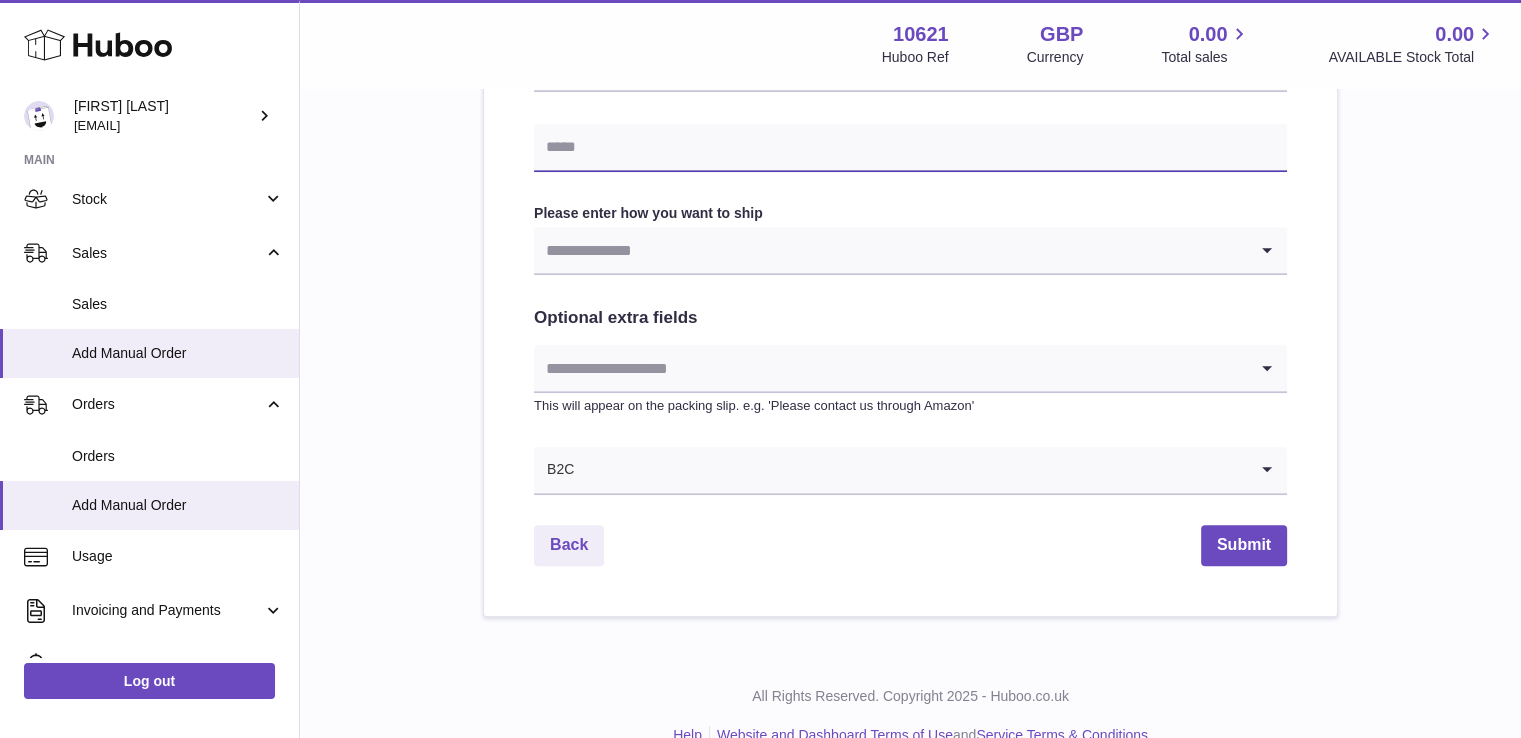 click at bounding box center [910, 148] 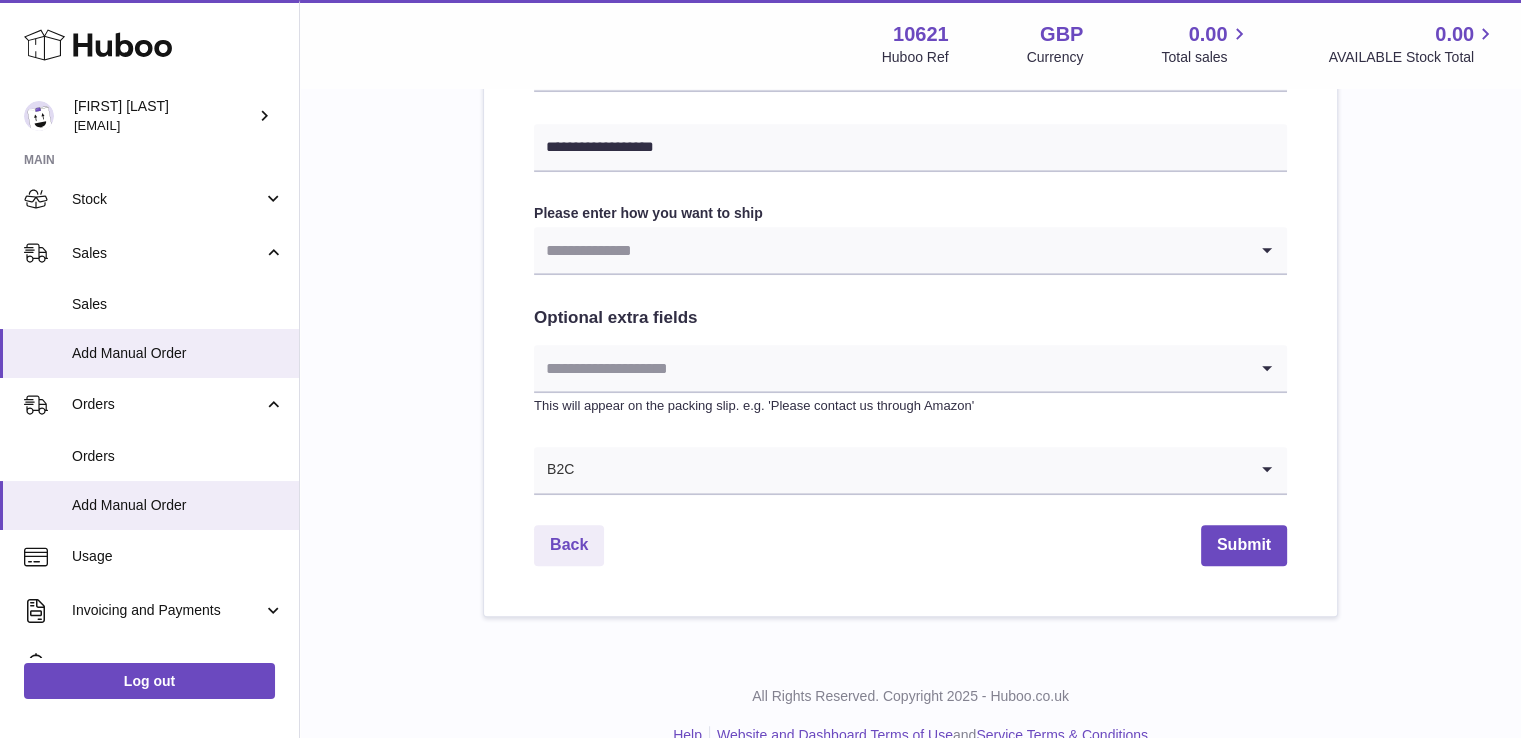 click at bounding box center [890, 250] 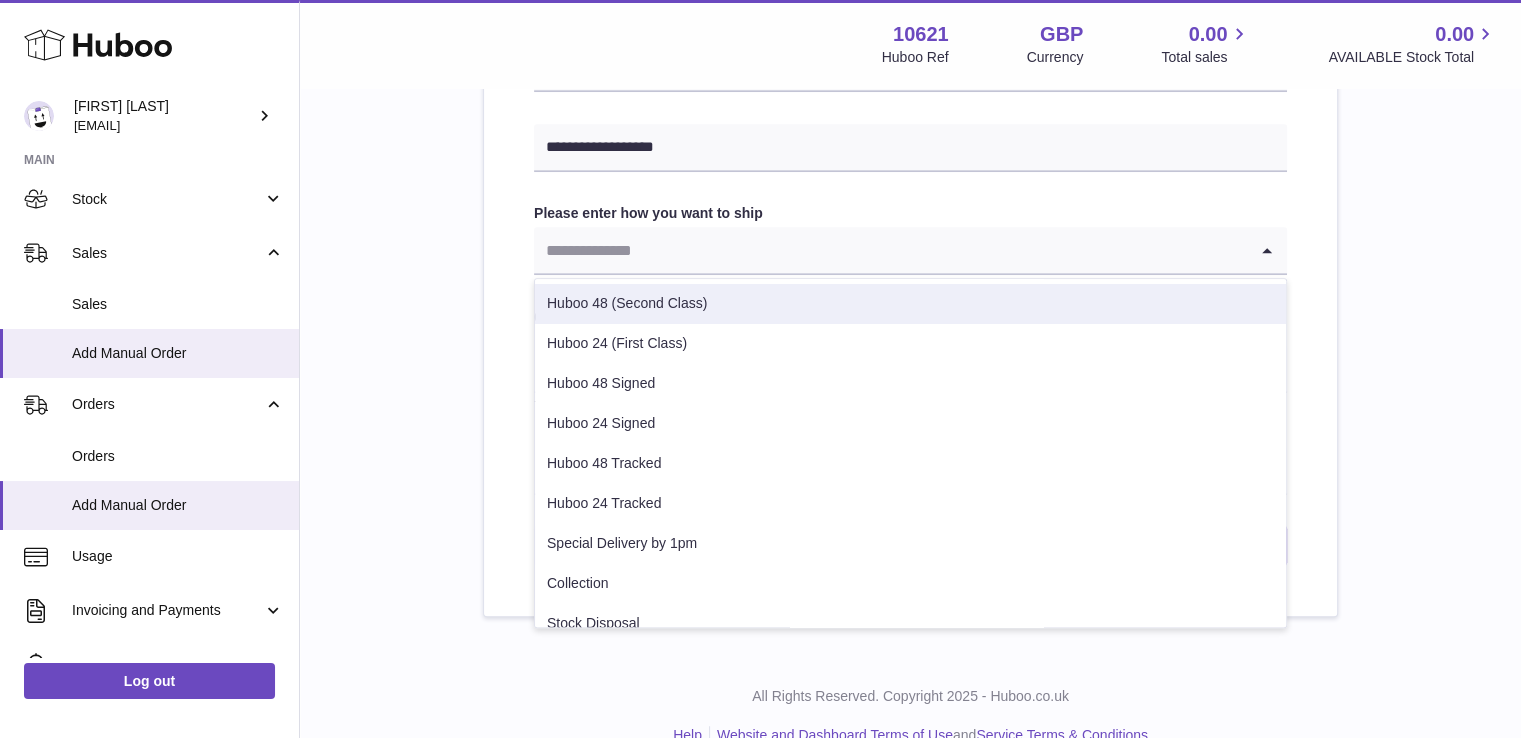 click on "Huboo 48 (Second Class)" at bounding box center (910, 304) 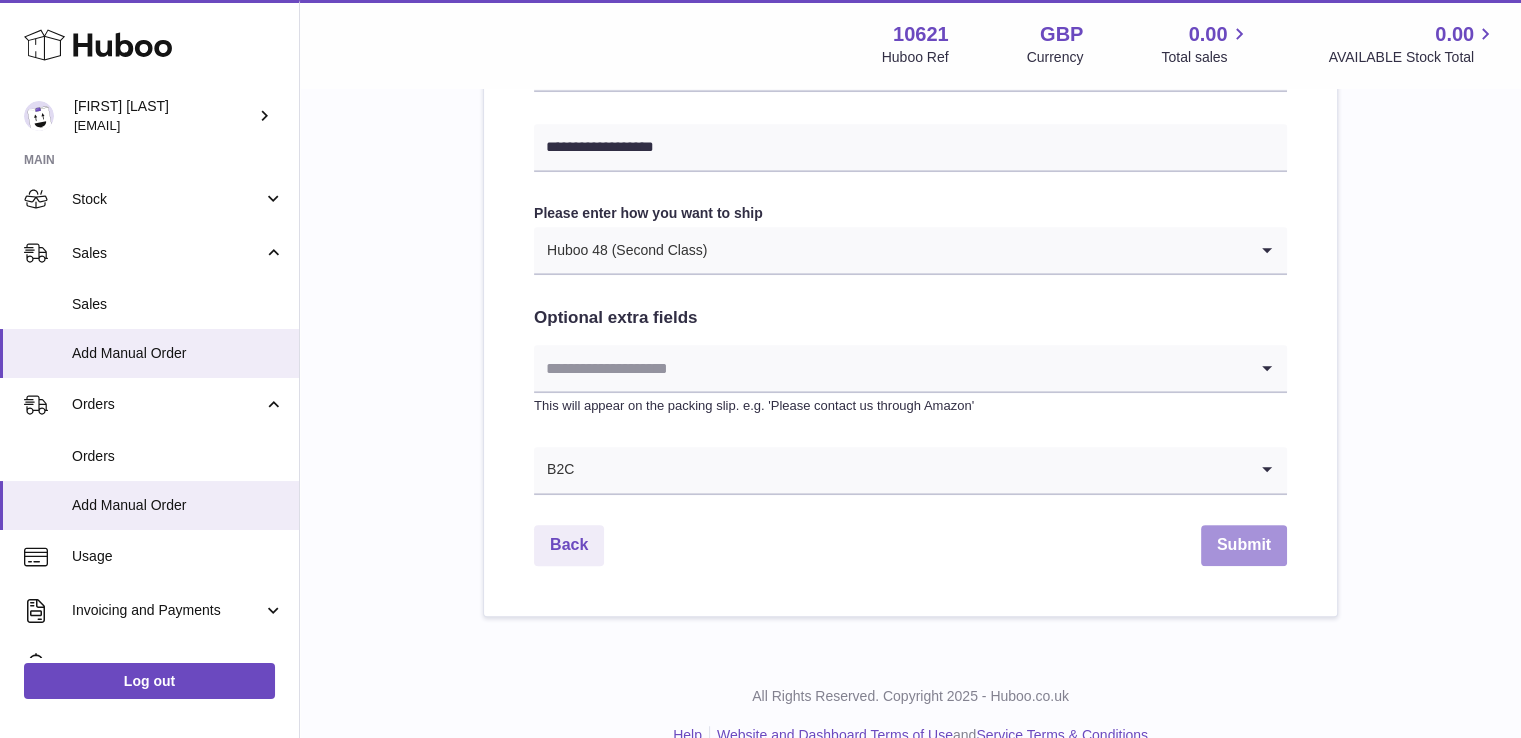 click on "Submit" at bounding box center (1244, 545) 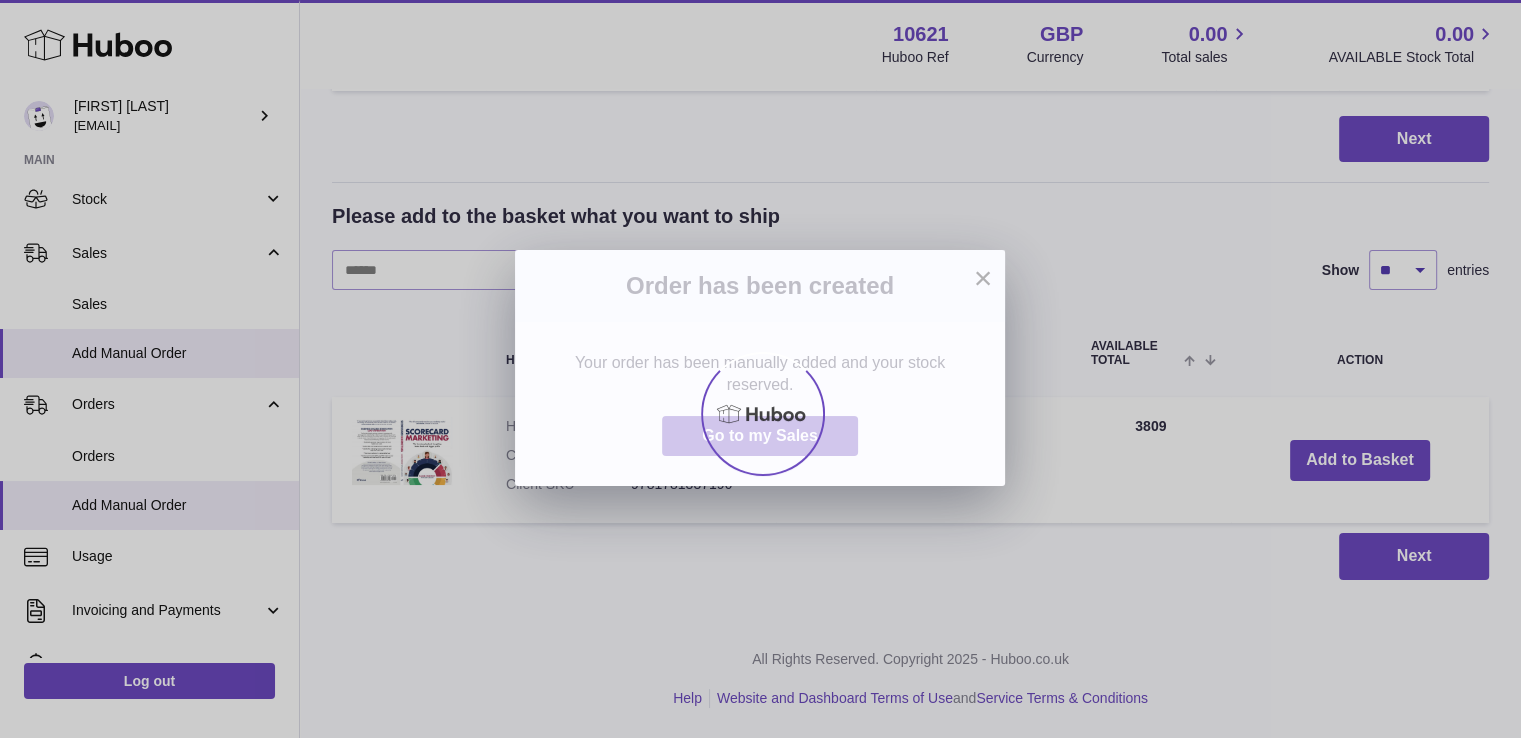 scroll, scrollTop: 0, scrollLeft: 0, axis: both 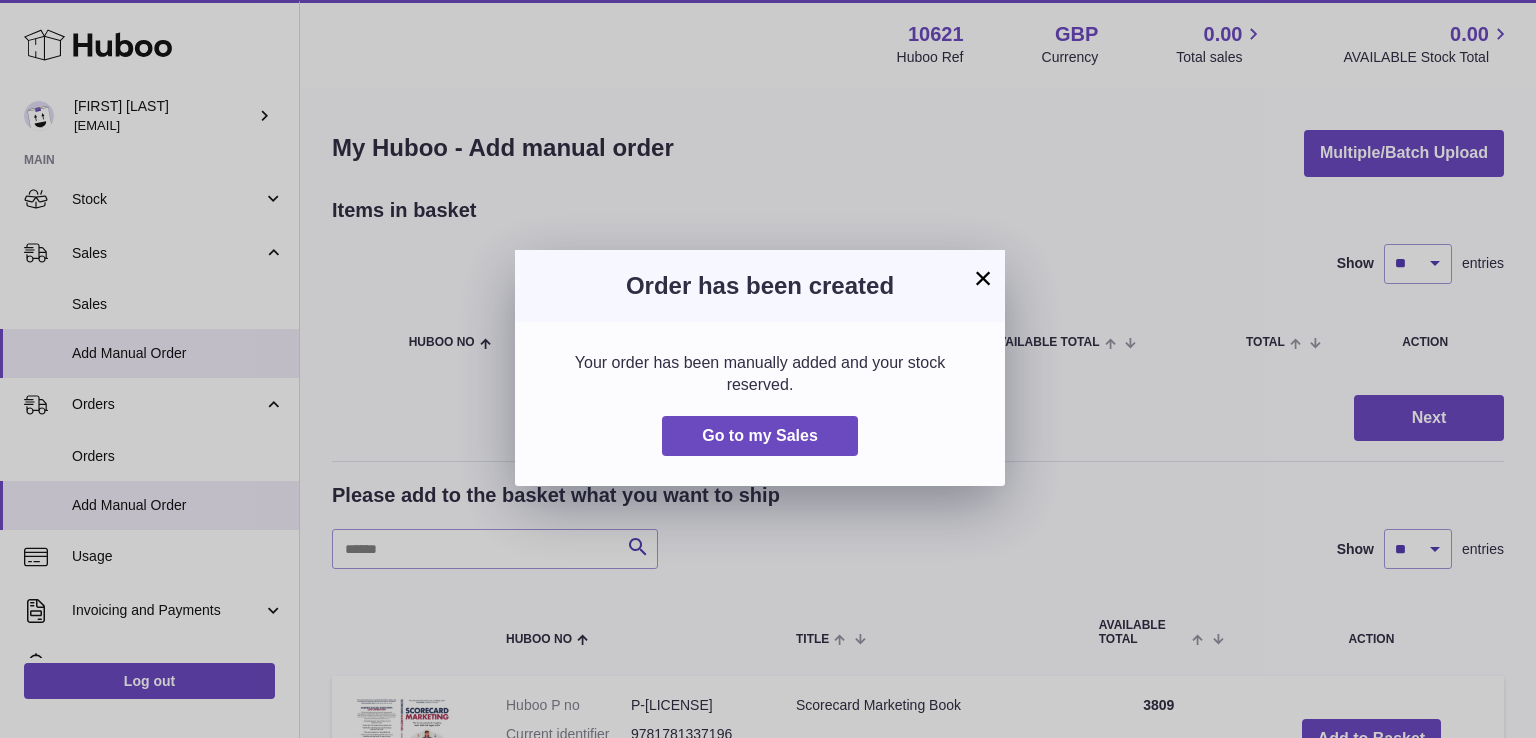 click on "×   Order has been created
Your order has been manually added and your stock reserved.
Go to my Sales" at bounding box center [768, 369] 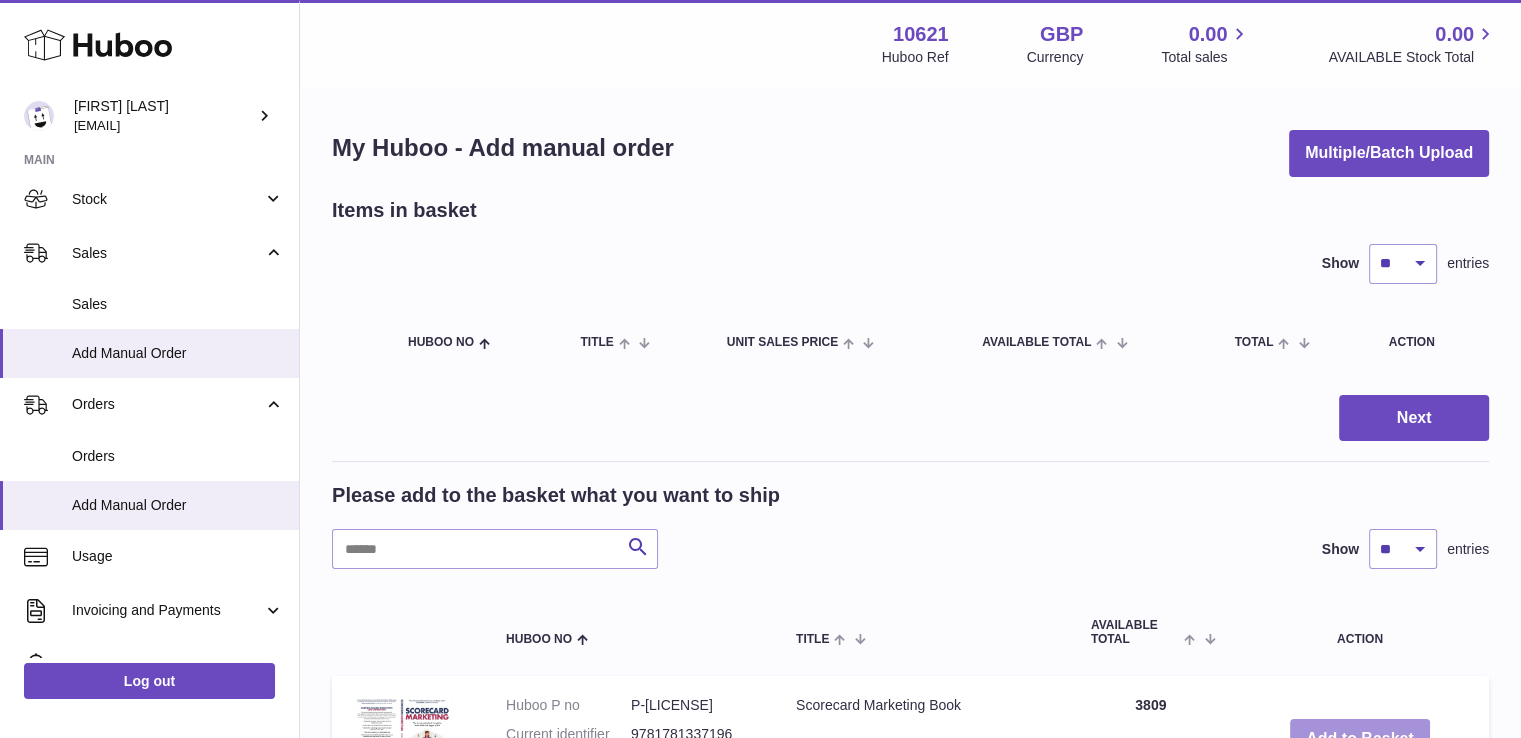 click on "Add to Basket" at bounding box center [1360, 739] 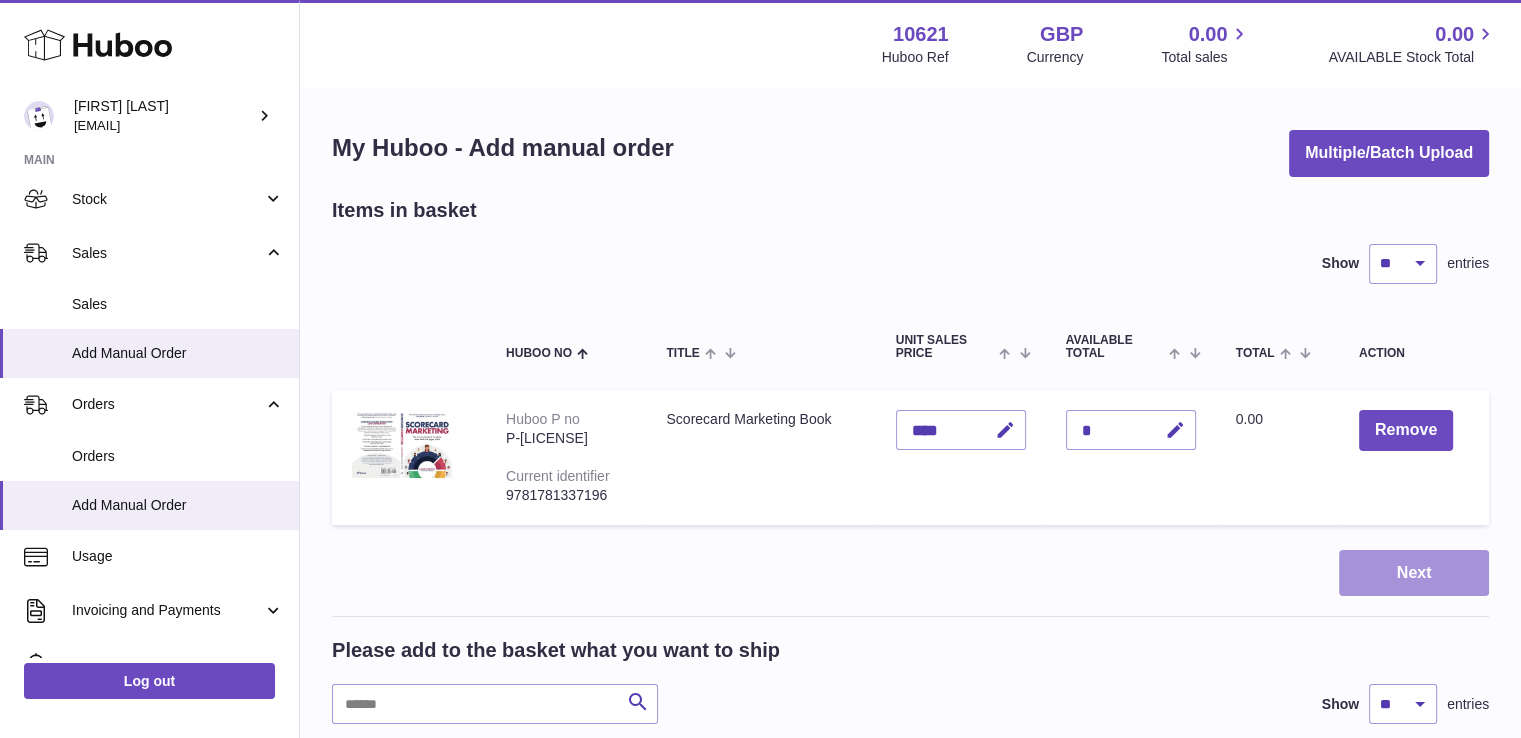 click on "Next" at bounding box center (1414, 573) 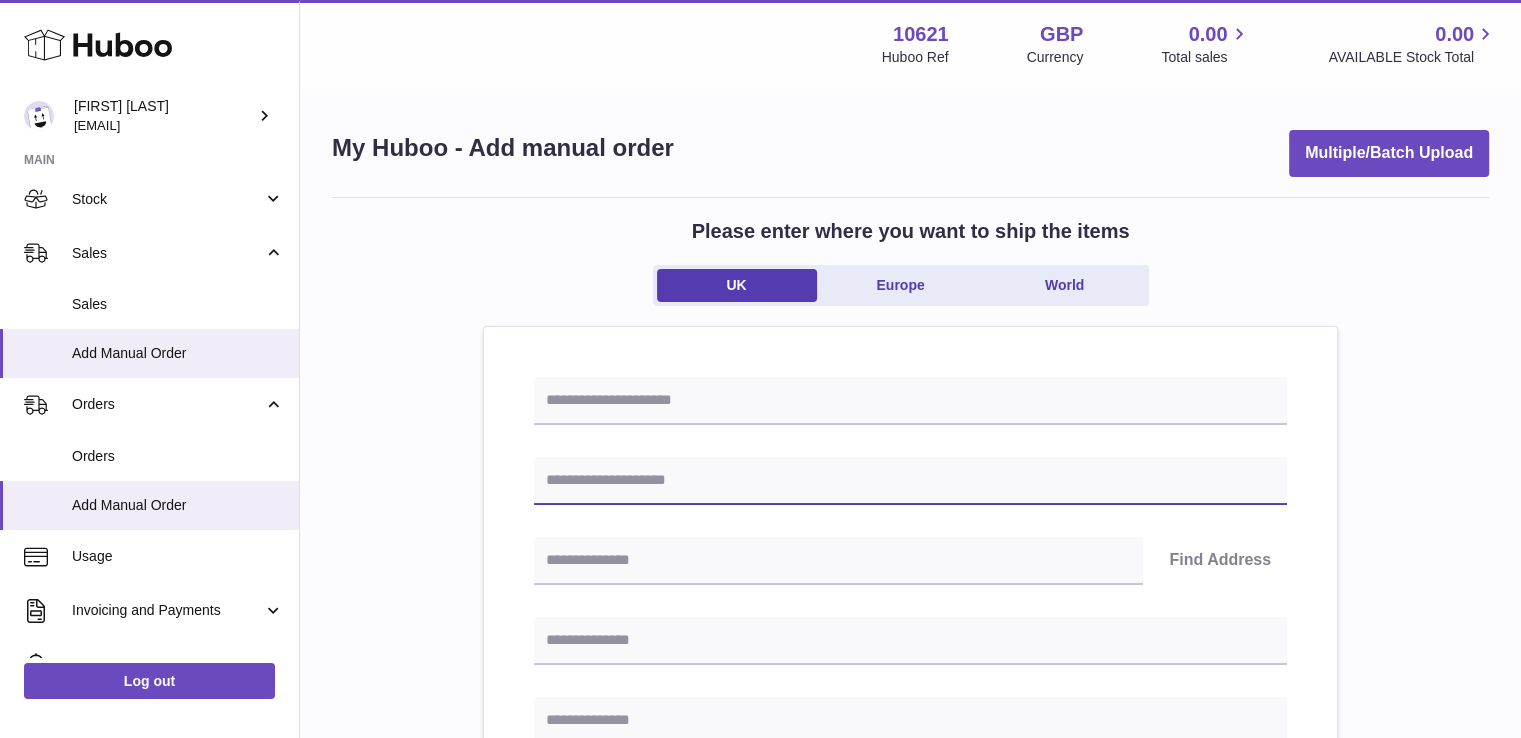 drag, startPoint x: 790, startPoint y: 497, endPoint x: 821, endPoint y: 476, distance: 37.44329 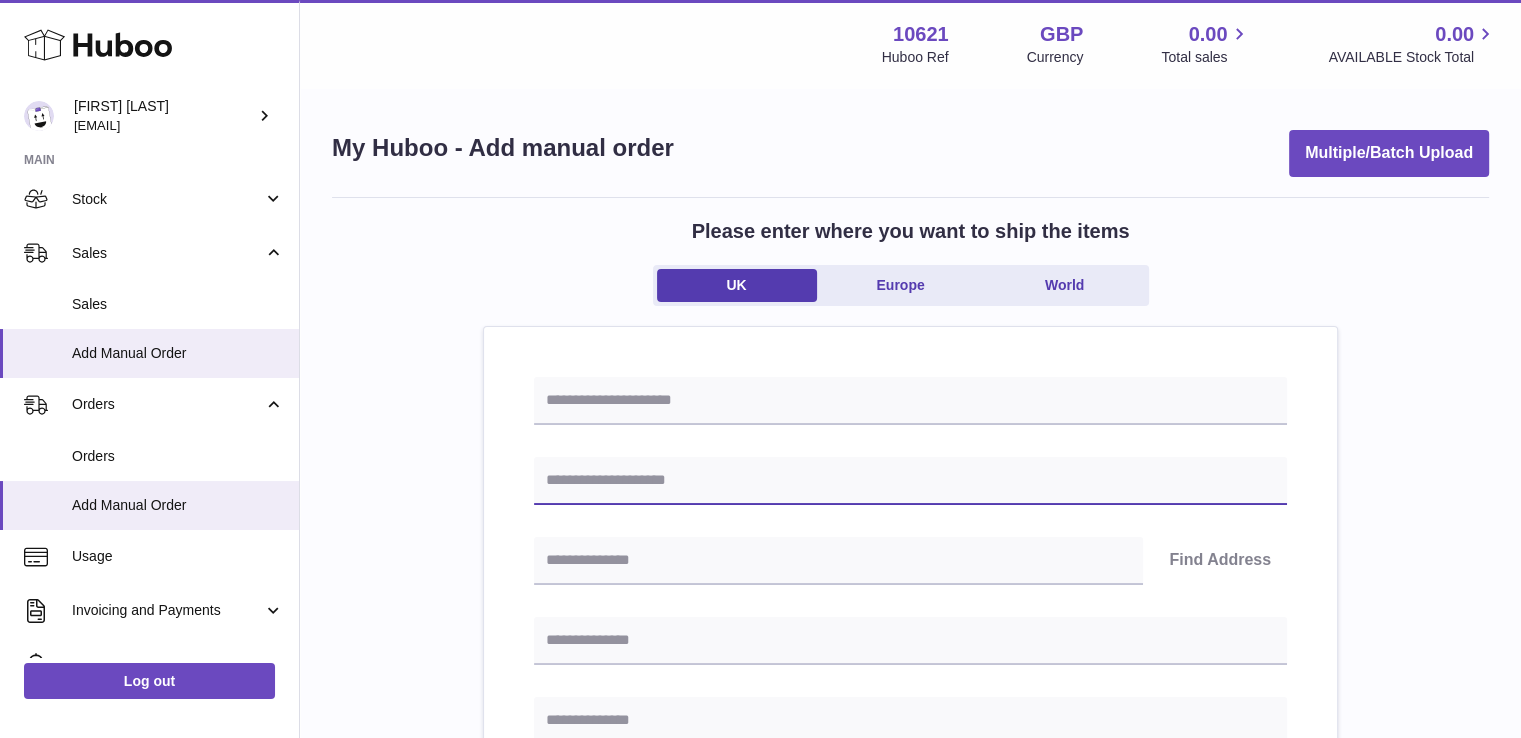 click at bounding box center (910, 481) 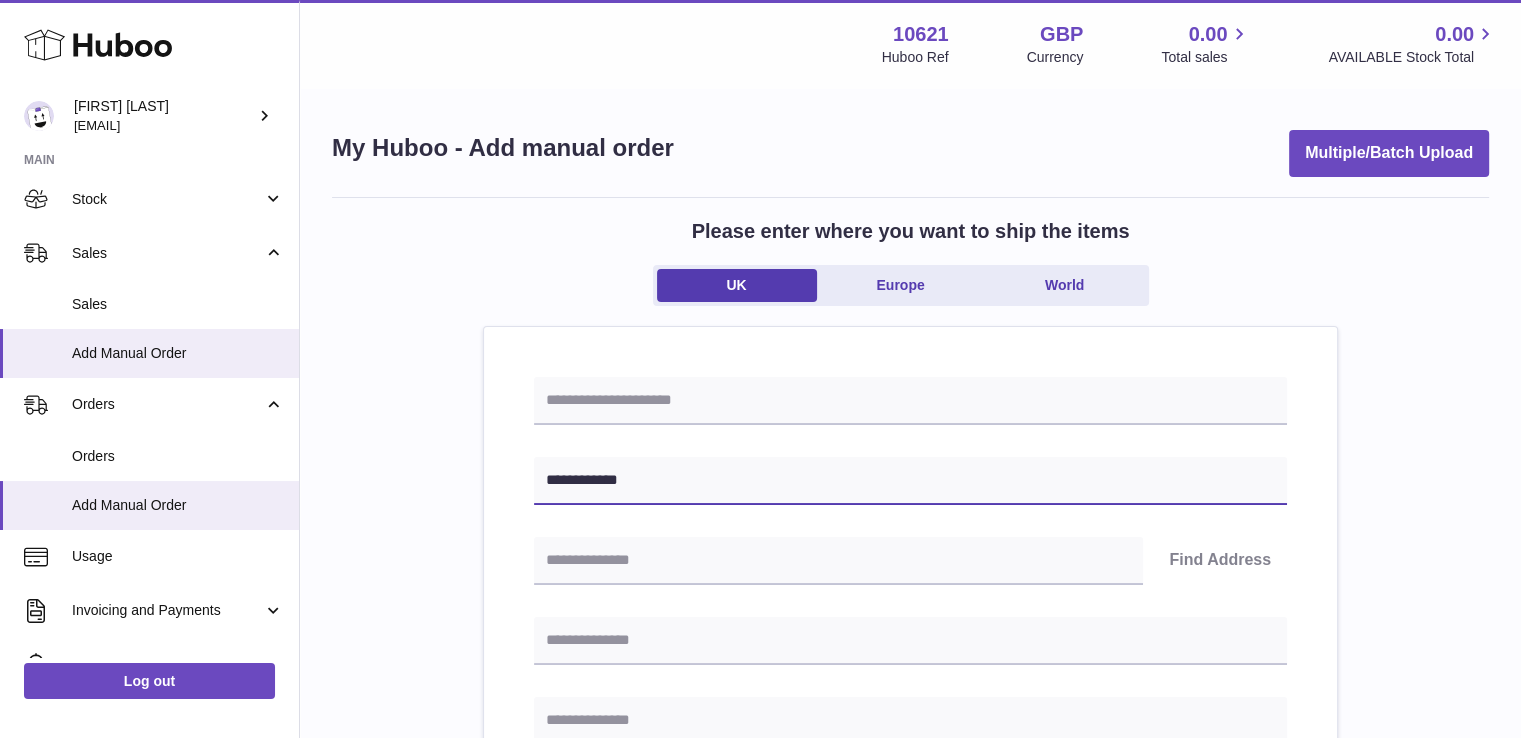 type on "**********" 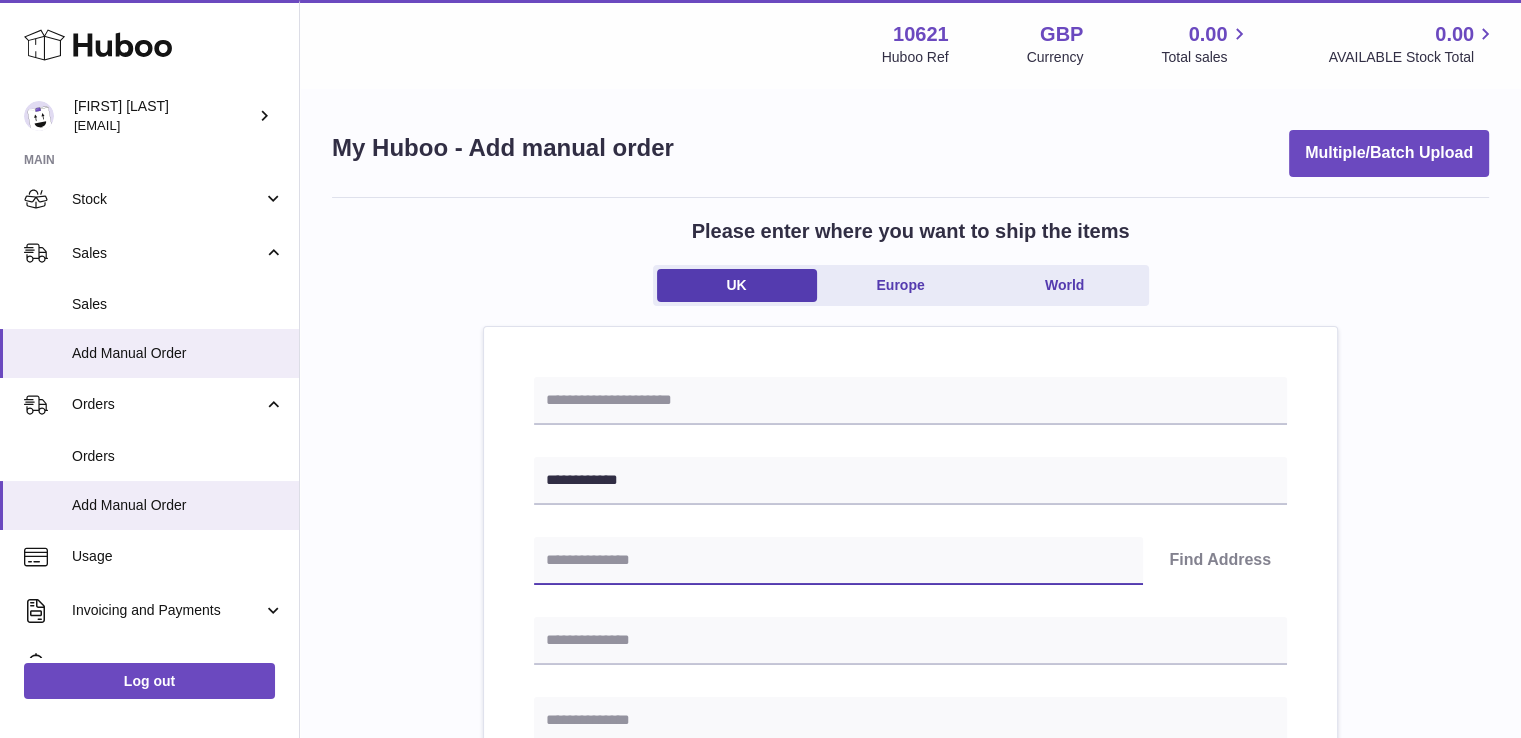 paste on "********" 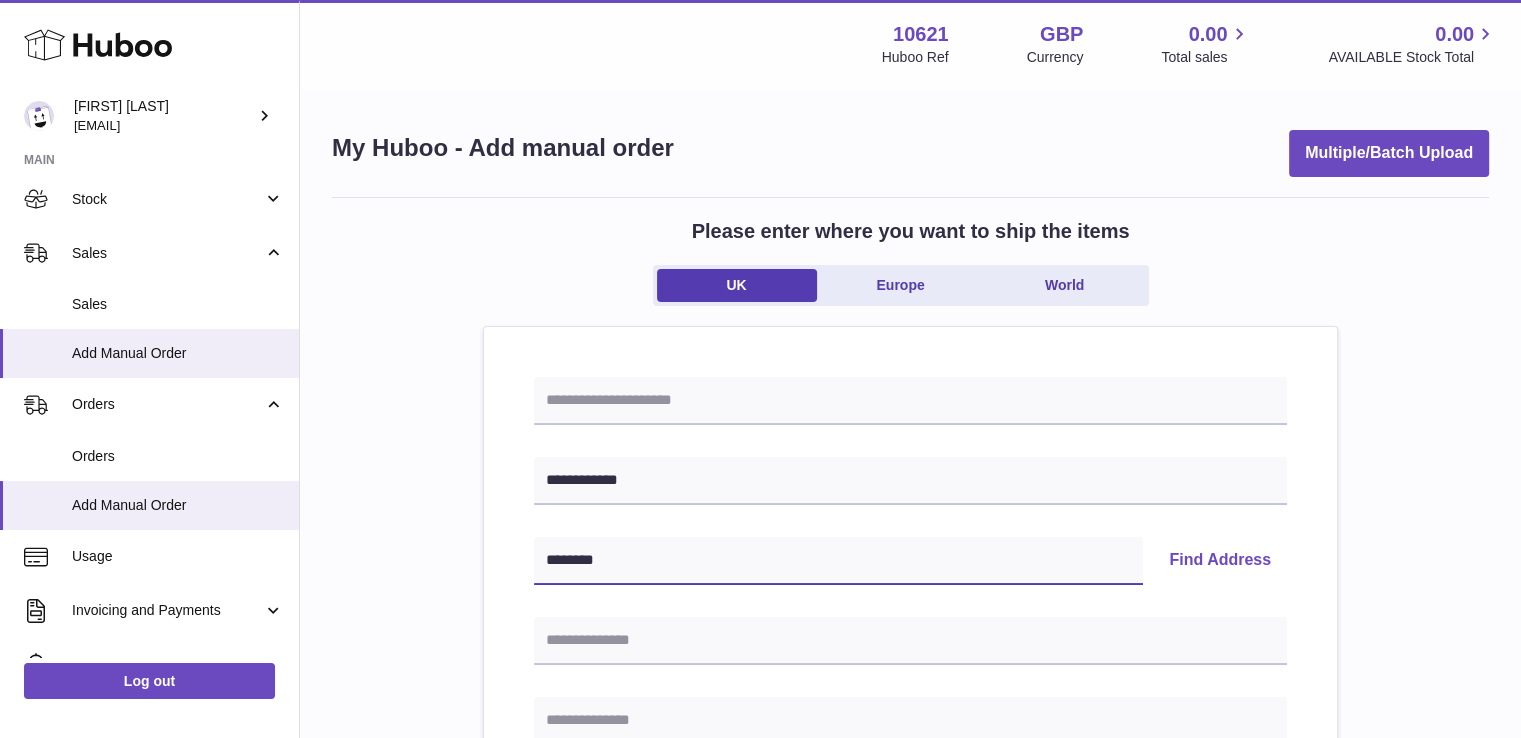 type on "********" 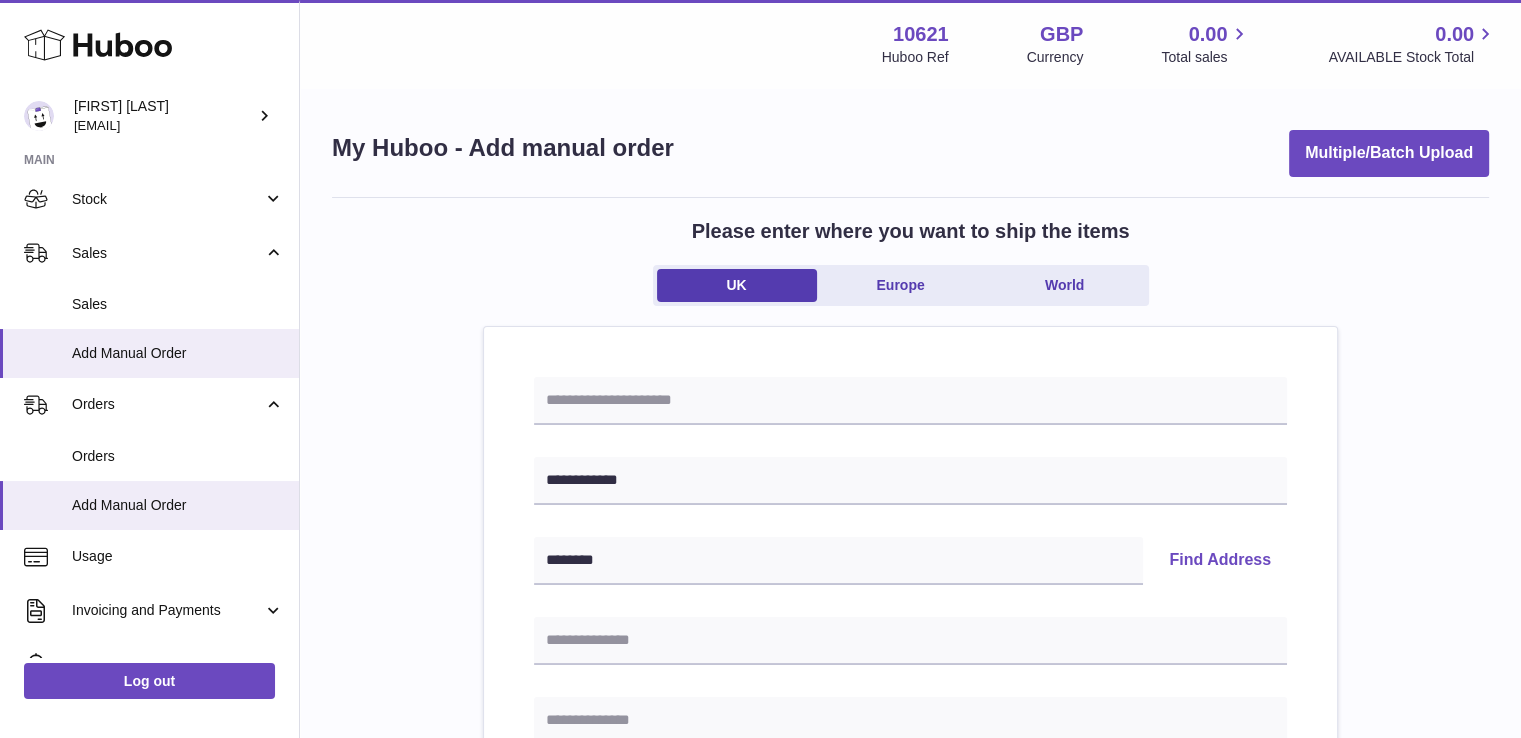 type 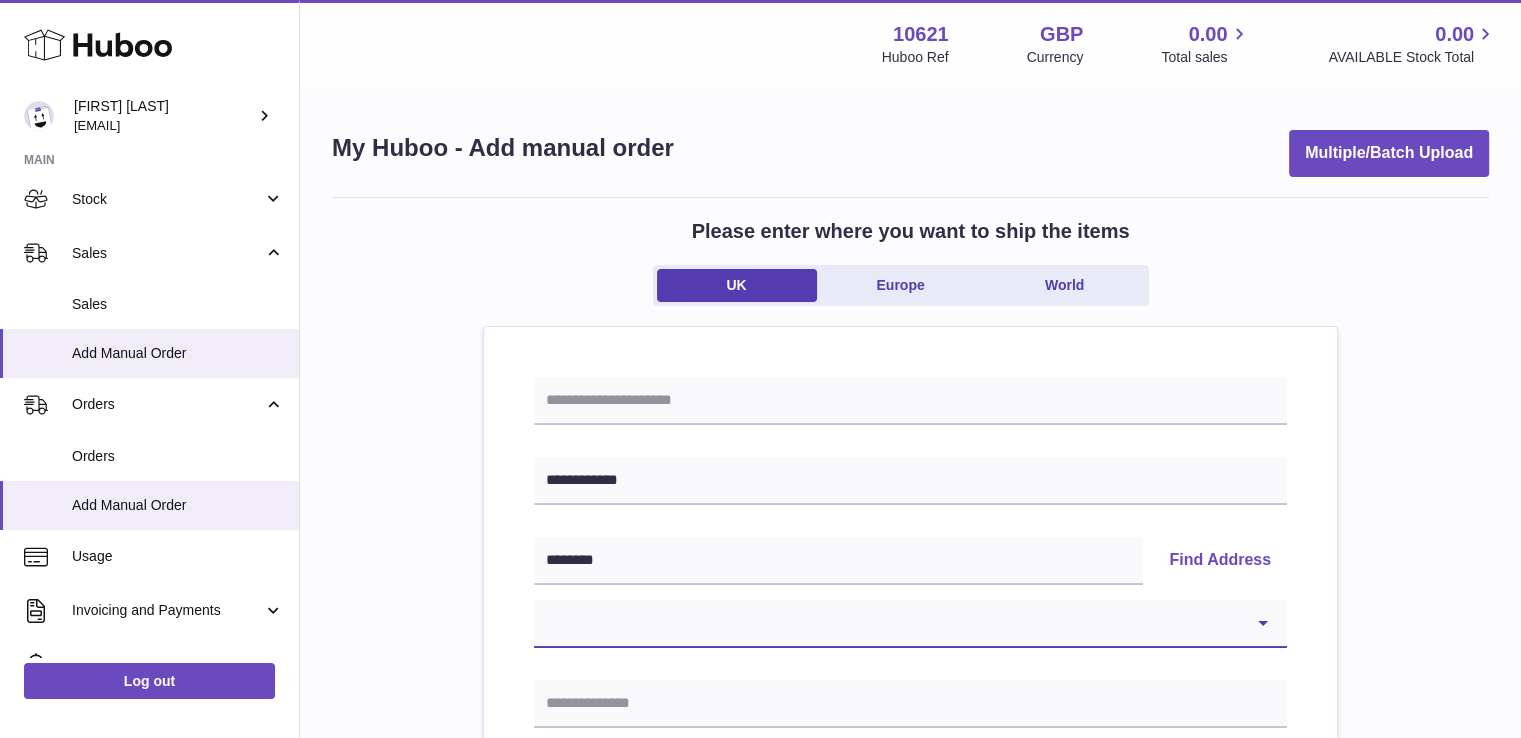 click on "**********" at bounding box center (910, 624) 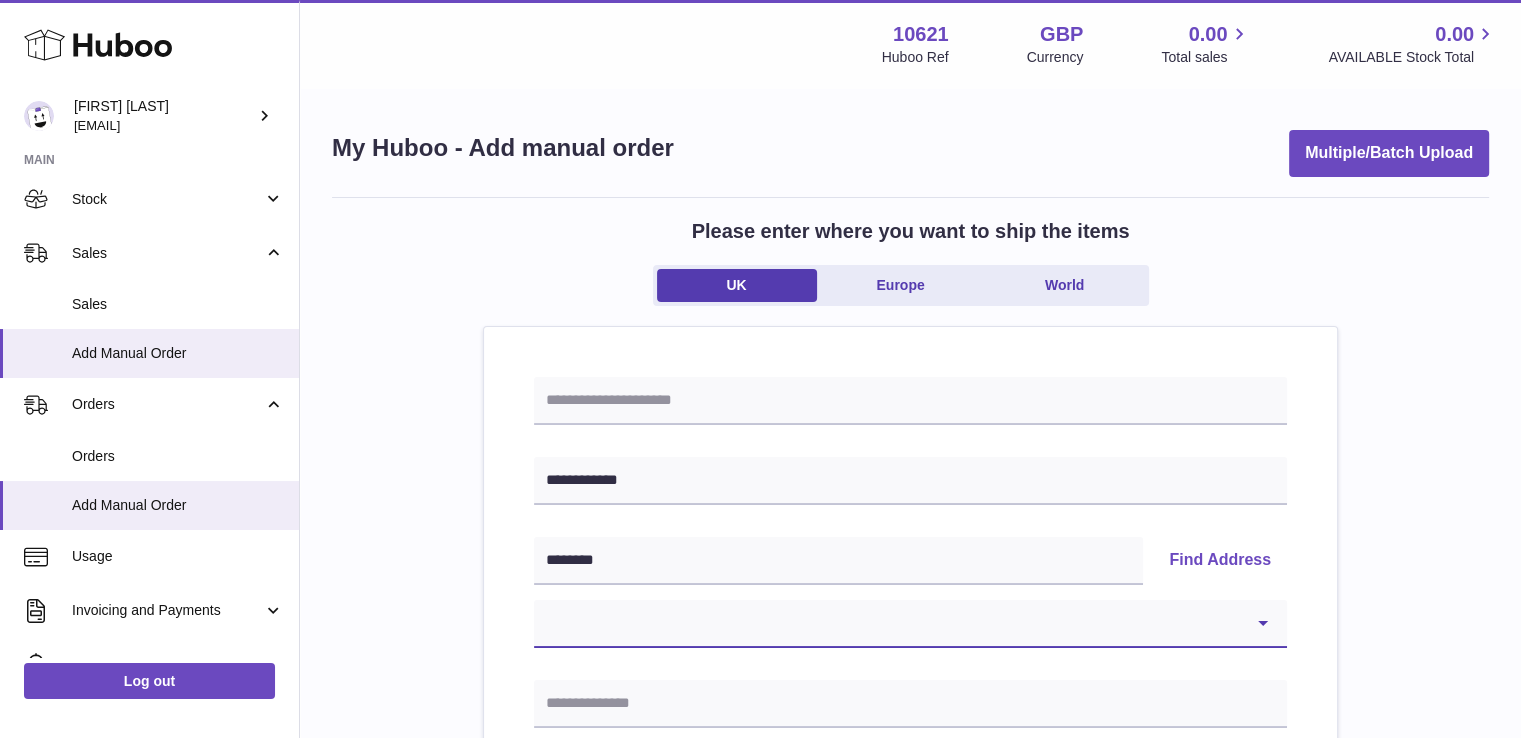select on "**" 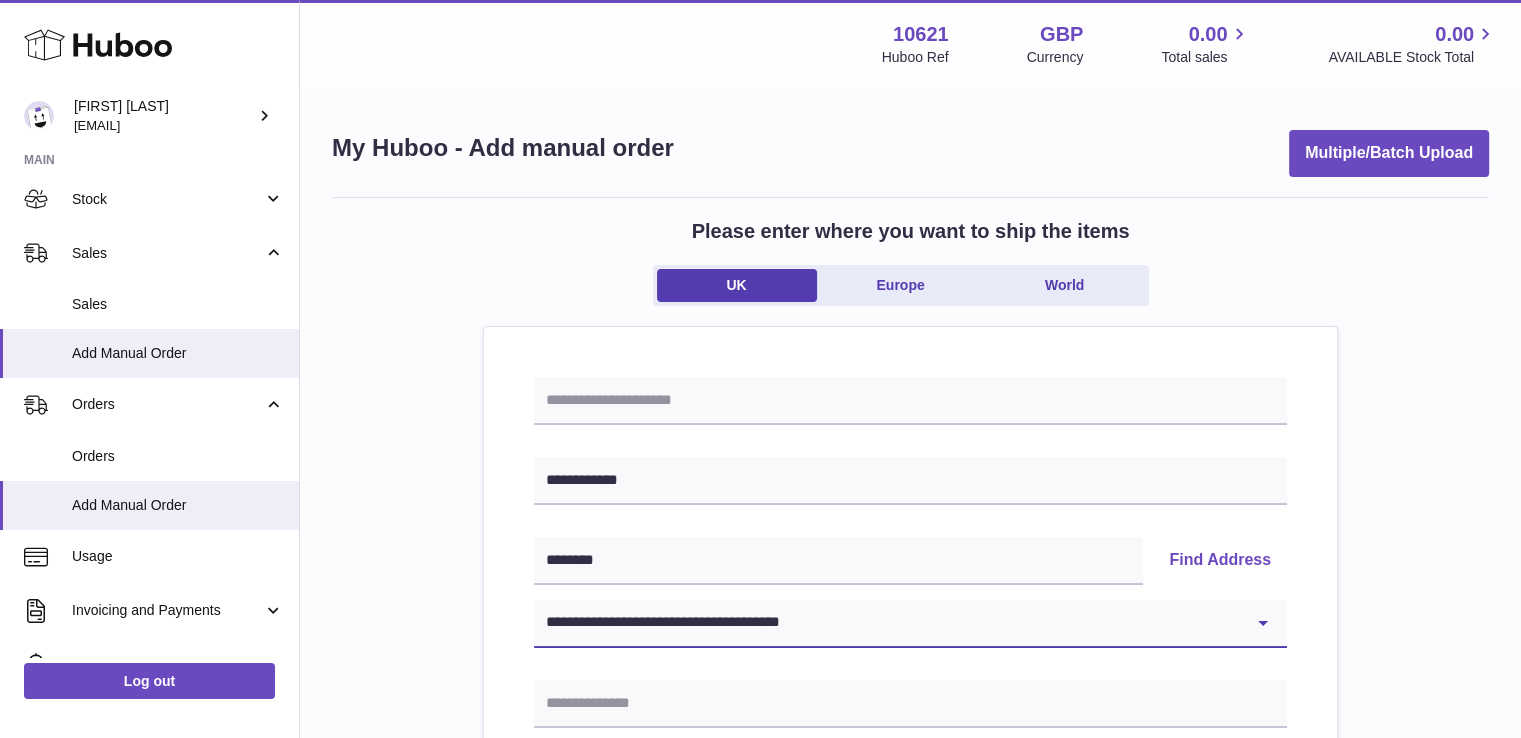 click on "**********" at bounding box center (910, 624) 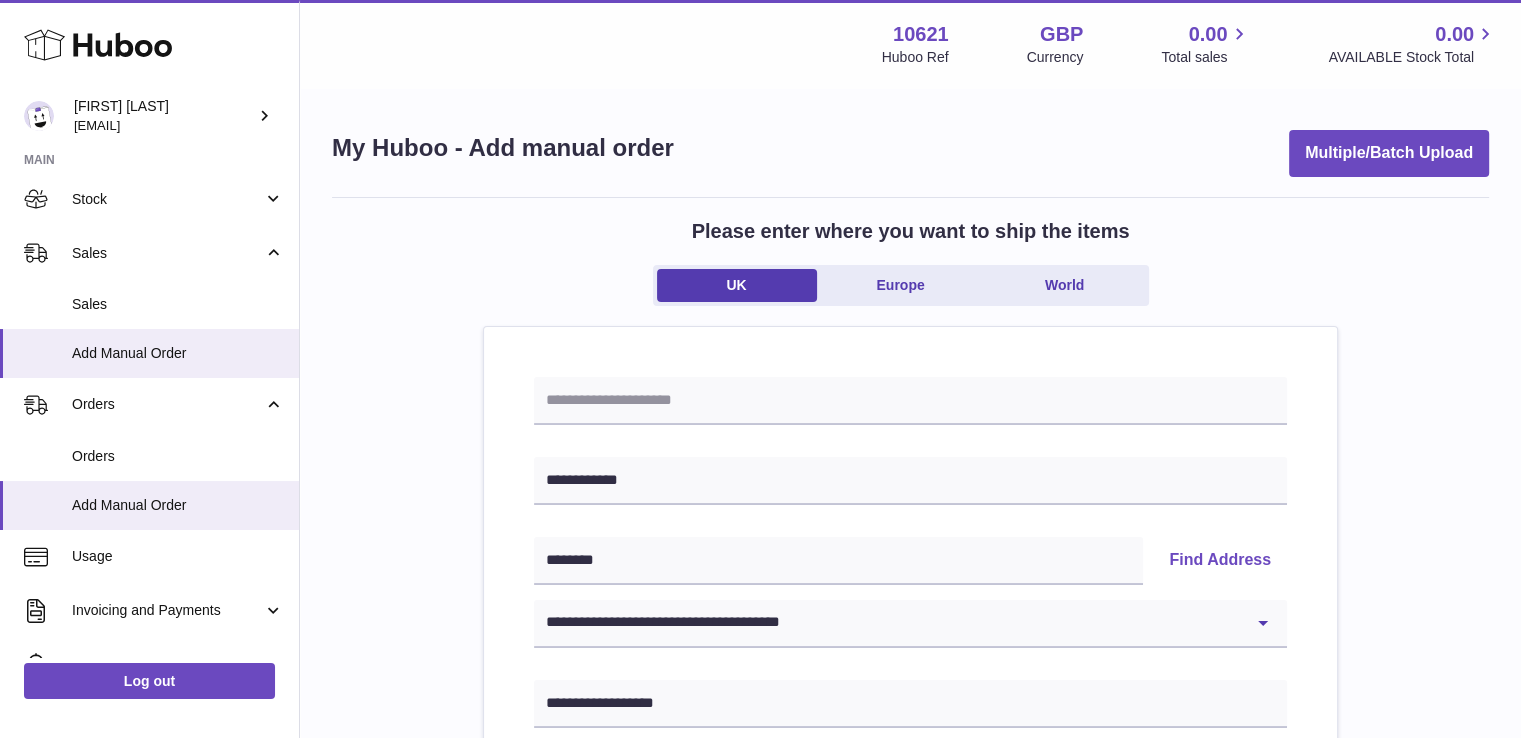 click on "Please enter where you want to ship the items
UK
Europe
World
[ADDRESS]
[ADDRESS]
Find Address
[ADDRESS] [ADDRESS] [ADDRESS] [ADDRESS] [ADDRESS] [ADDRESS] [ADDRESS] [ADDRESS] [ADDRESS] [ADDRESS] [ADDRESS] [ADDRESS] [ADDRESS] [ADDRESS] [ADDRESS] [ADDRESS] [ADDRESS]" at bounding box center (910, 925) 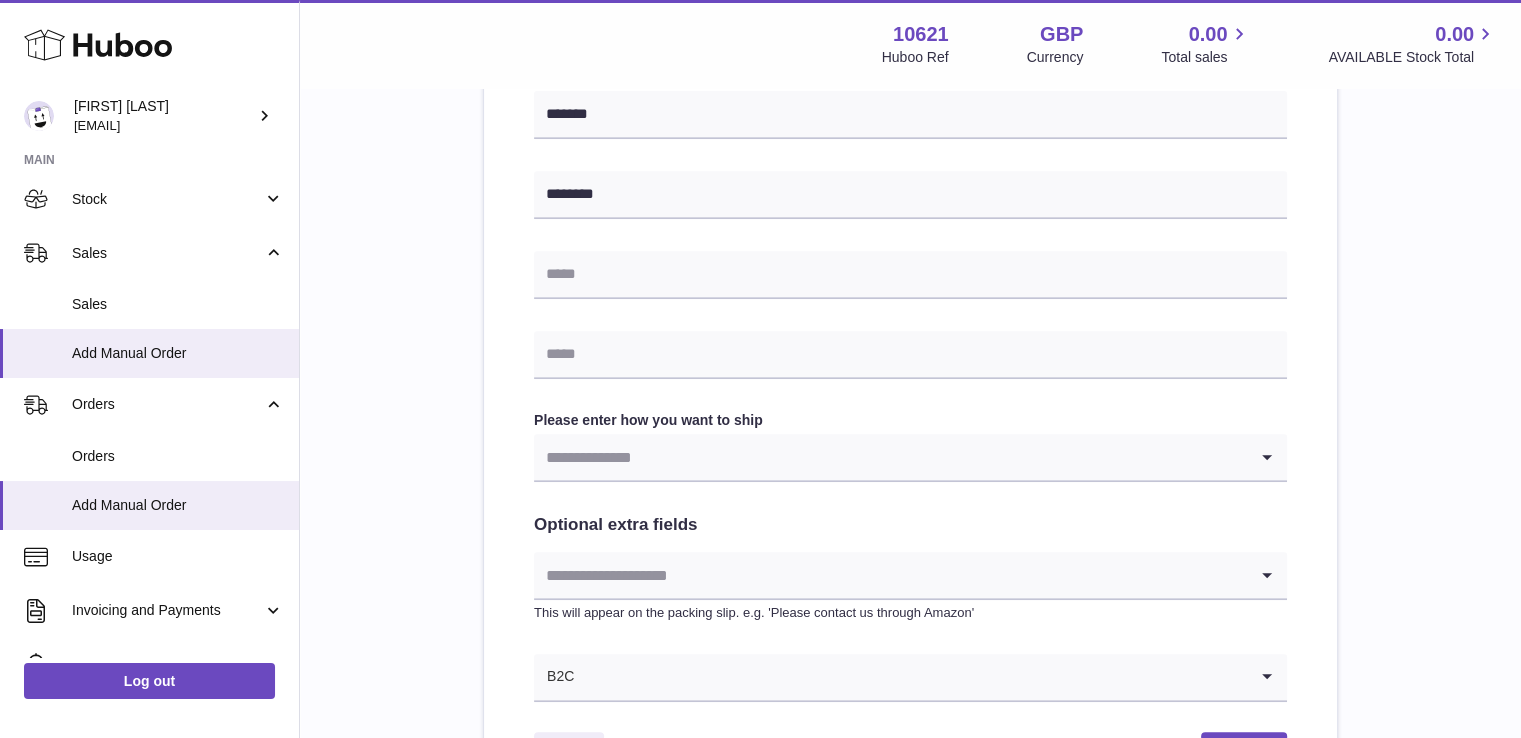 scroll, scrollTop: 830, scrollLeft: 0, axis: vertical 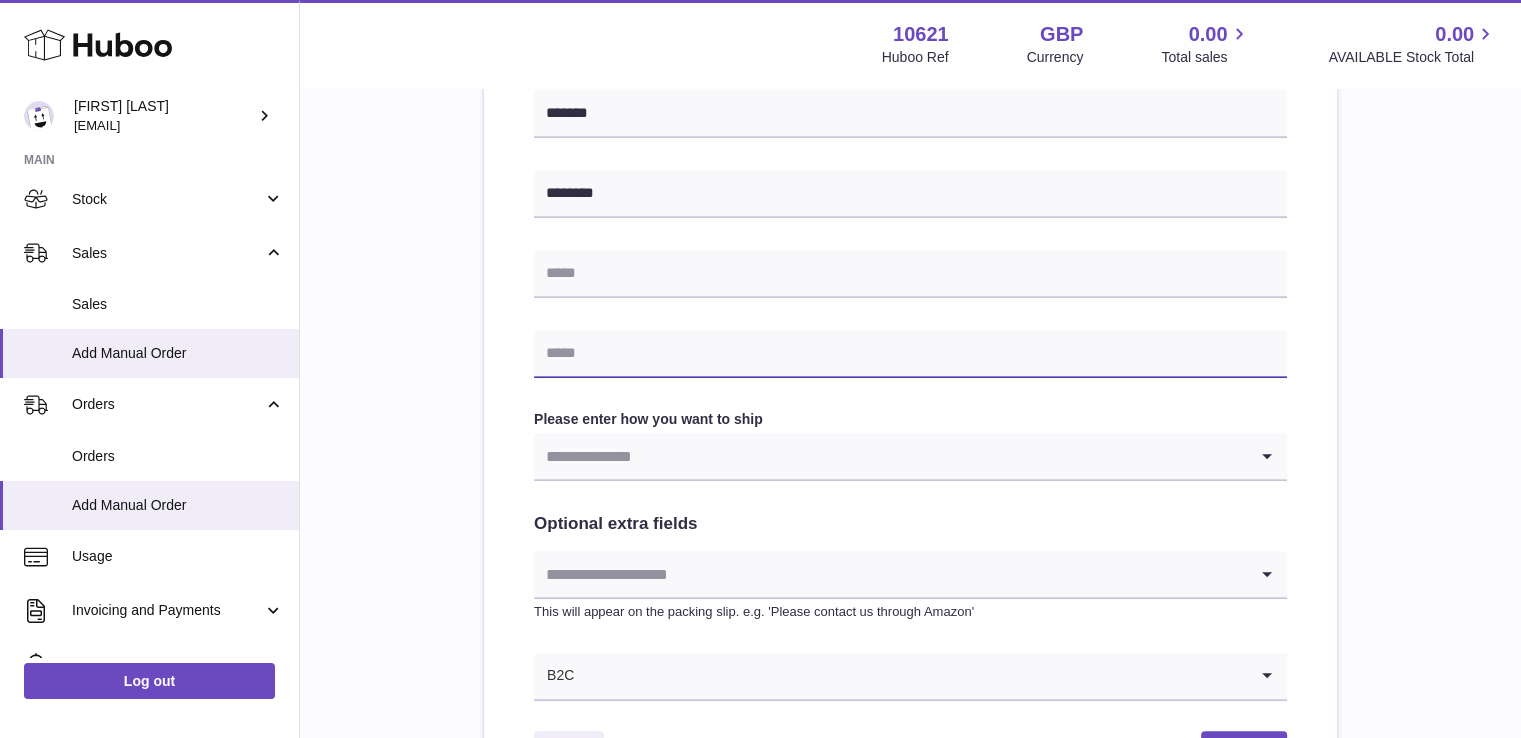 drag, startPoint x: 600, startPoint y: 356, endPoint x: 666, endPoint y: 365, distance: 66.61081 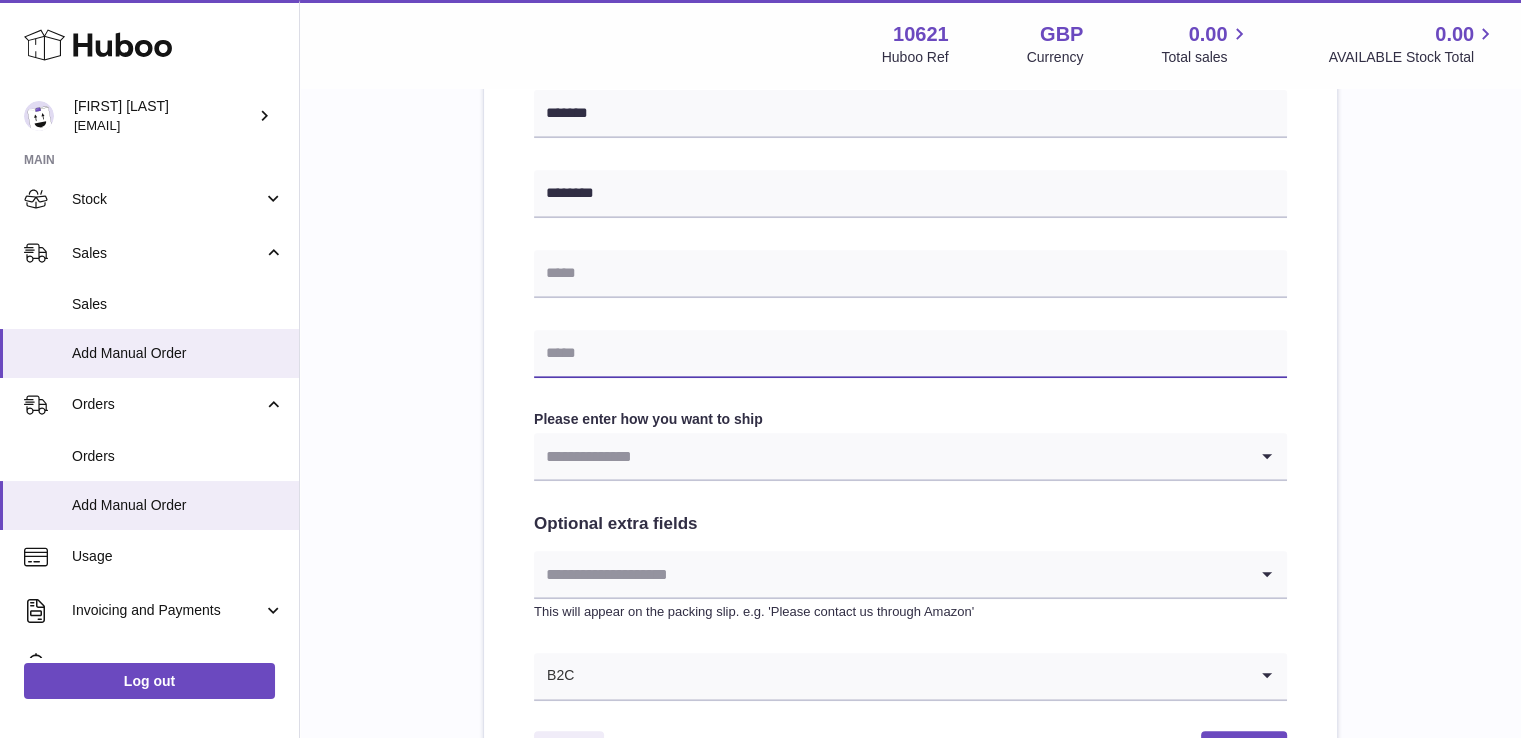 click at bounding box center (910, 354) 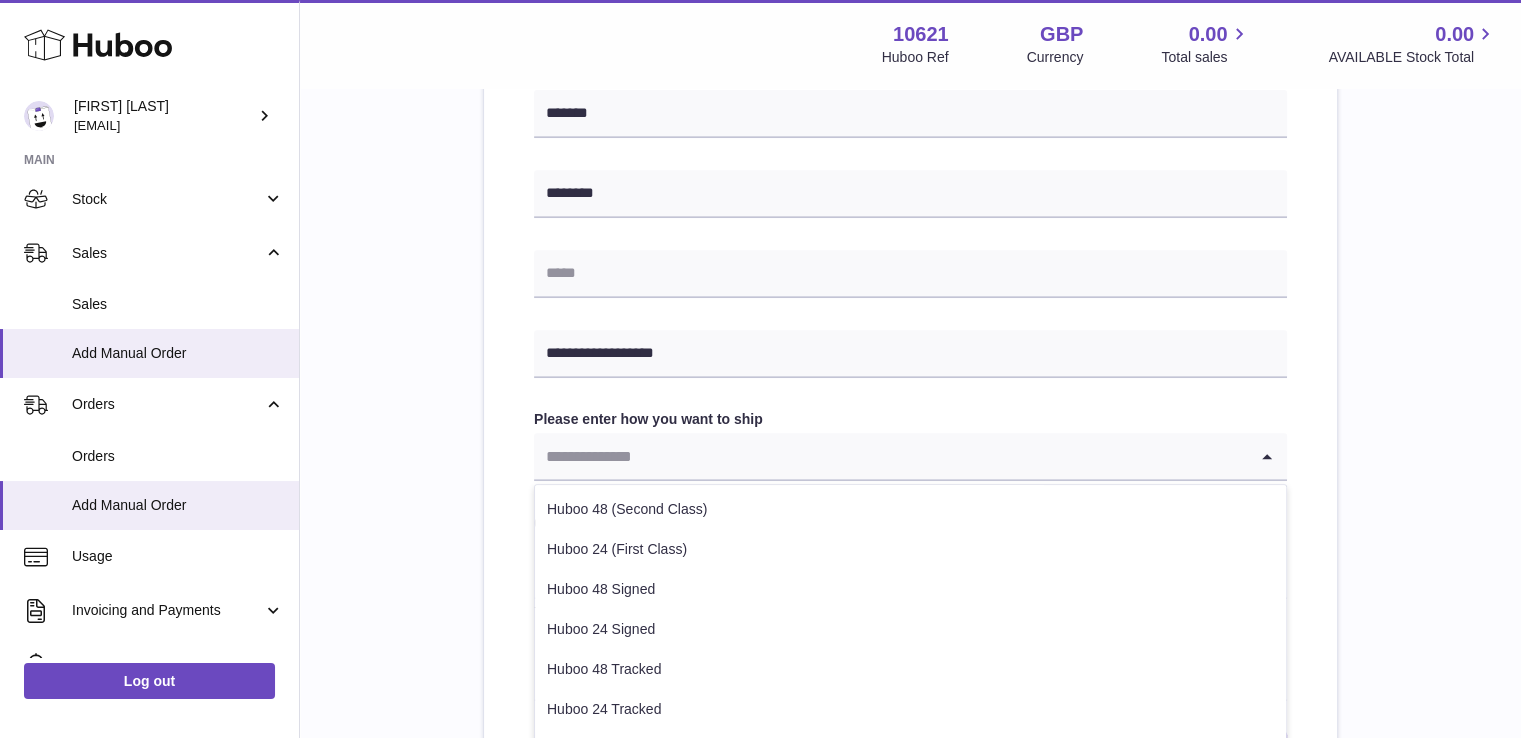 click at bounding box center [890, 456] 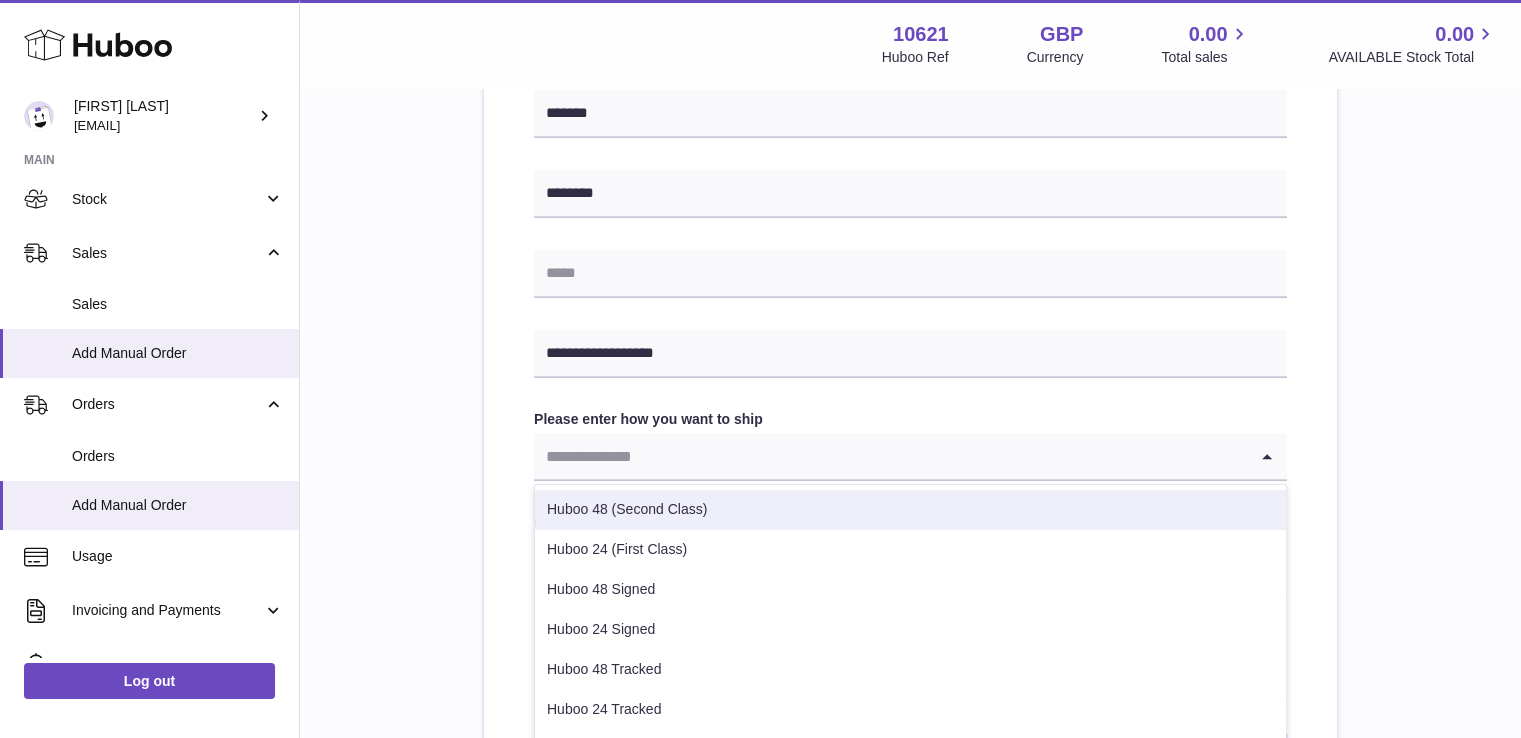 click on "Huboo 48 (Second Class)" at bounding box center (910, 510) 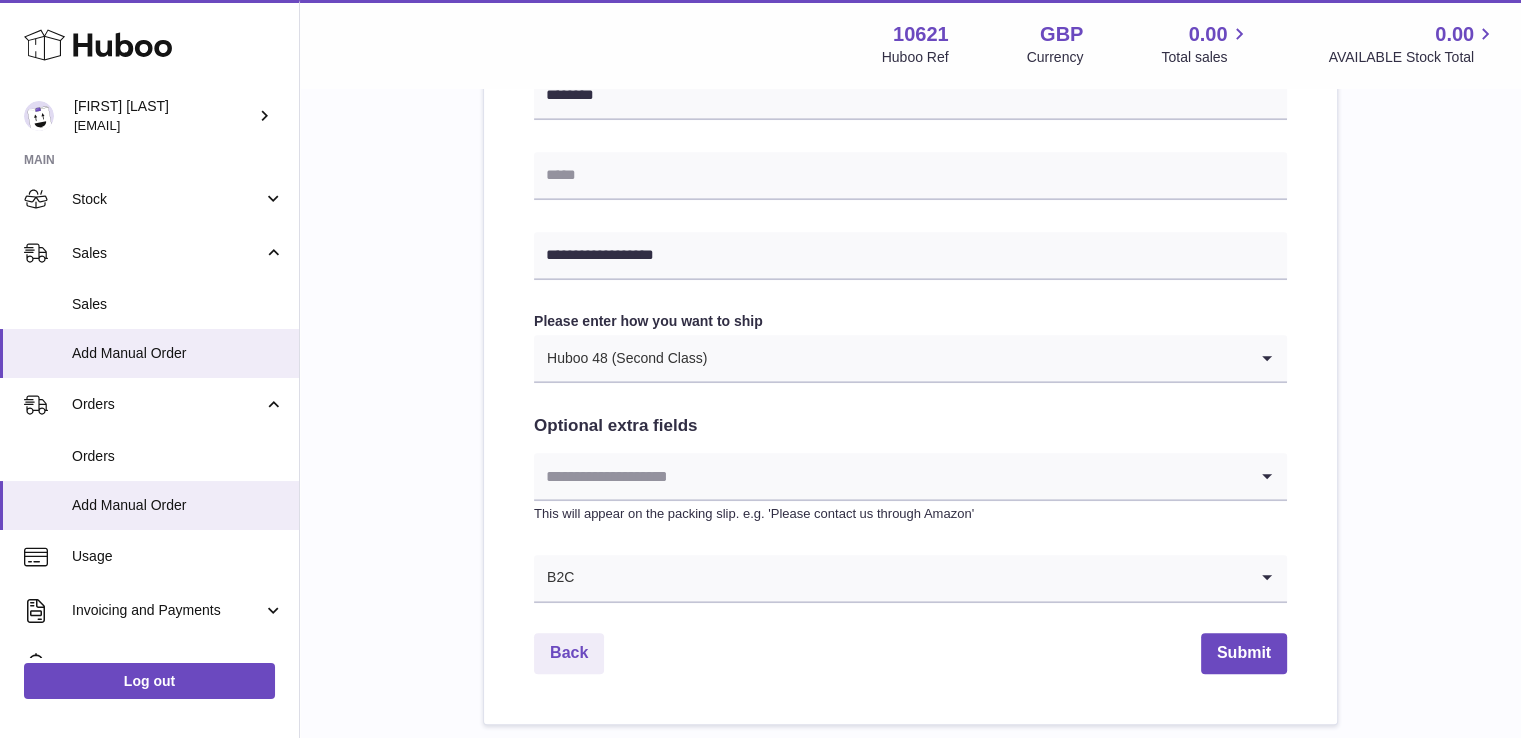scroll, scrollTop: 947, scrollLeft: 0, axis: vertical 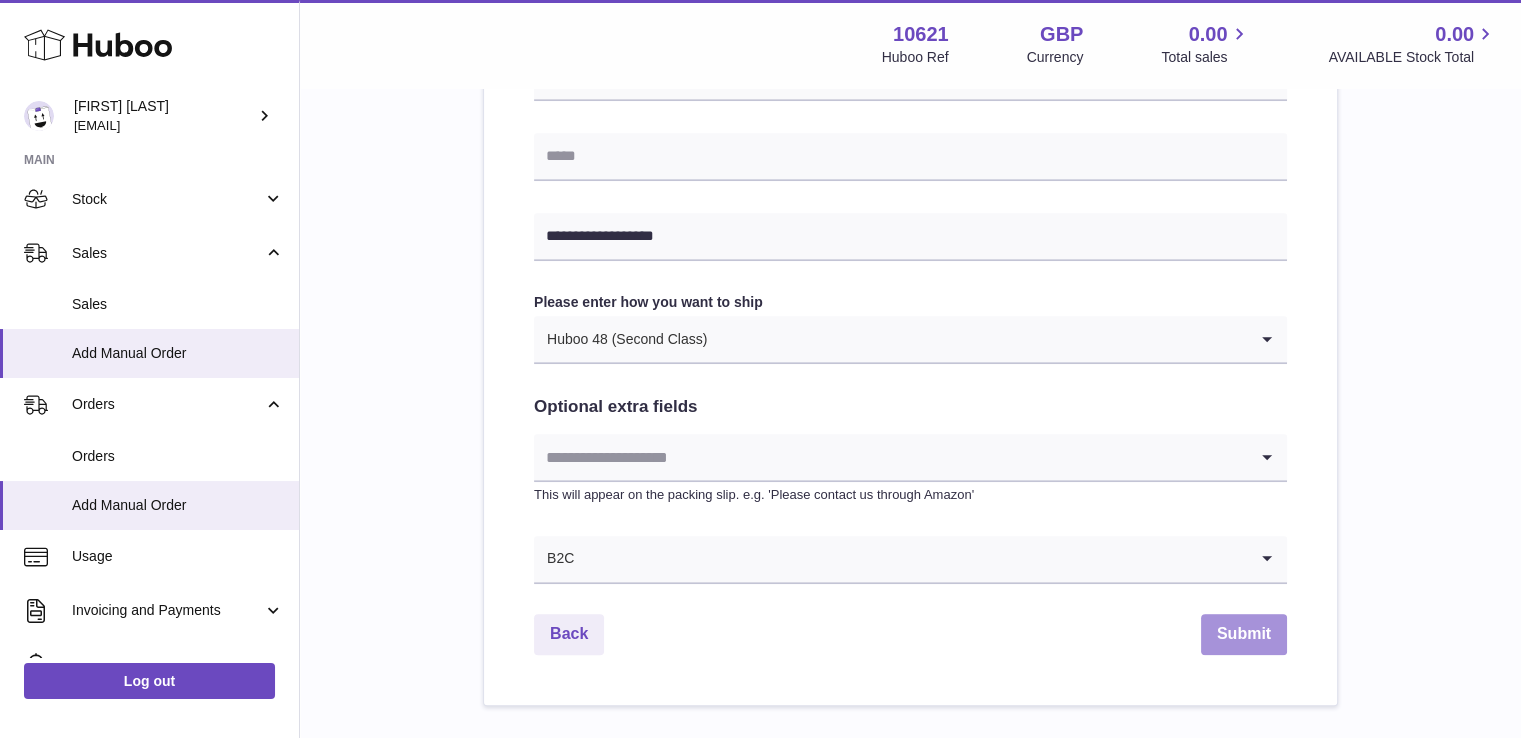 drag, startPoint x: 1220, startPoint y: 628, endPoint x: 1176, endPoint y: 646, distance: 47.539455 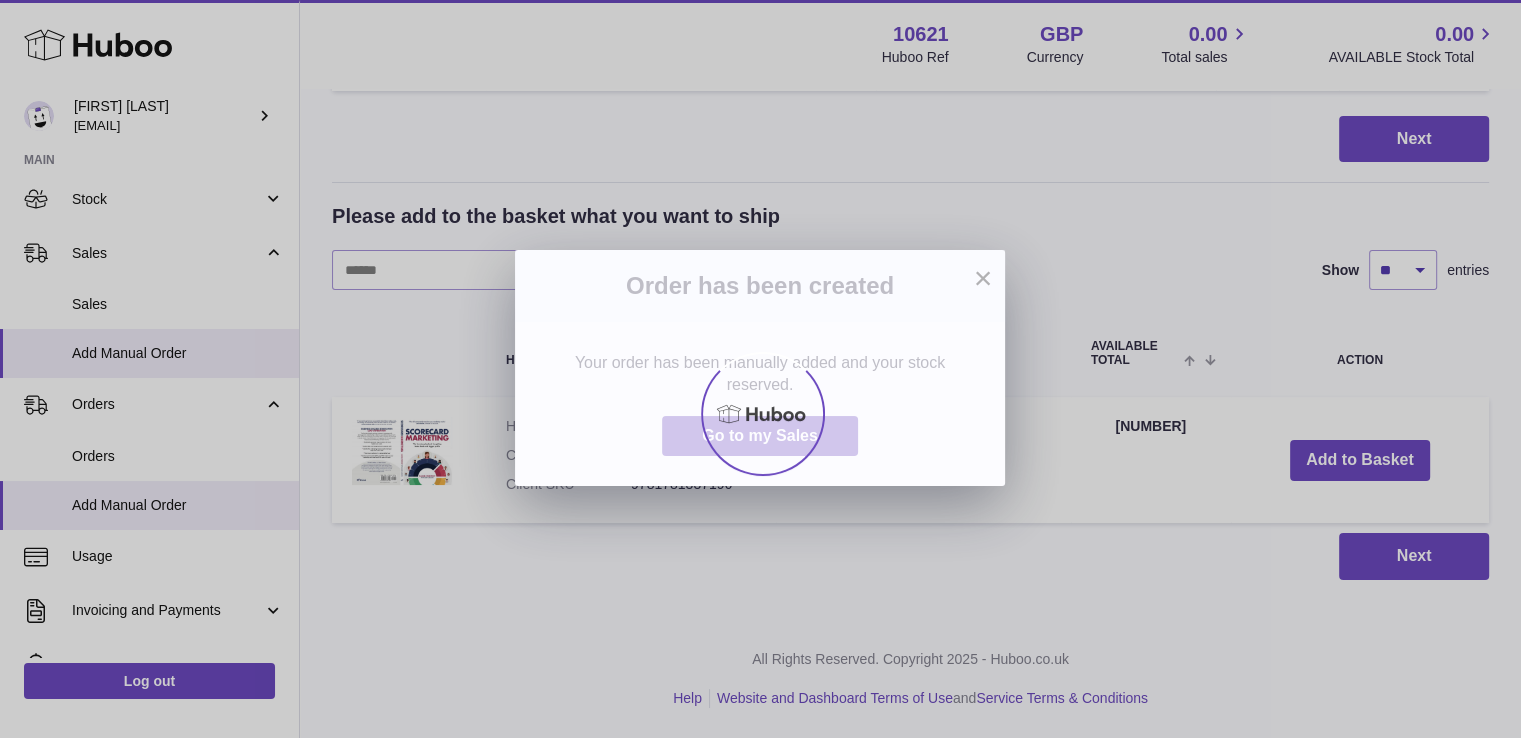 scroll, scrollTop: 0, scrollLeft: 0, axis: both 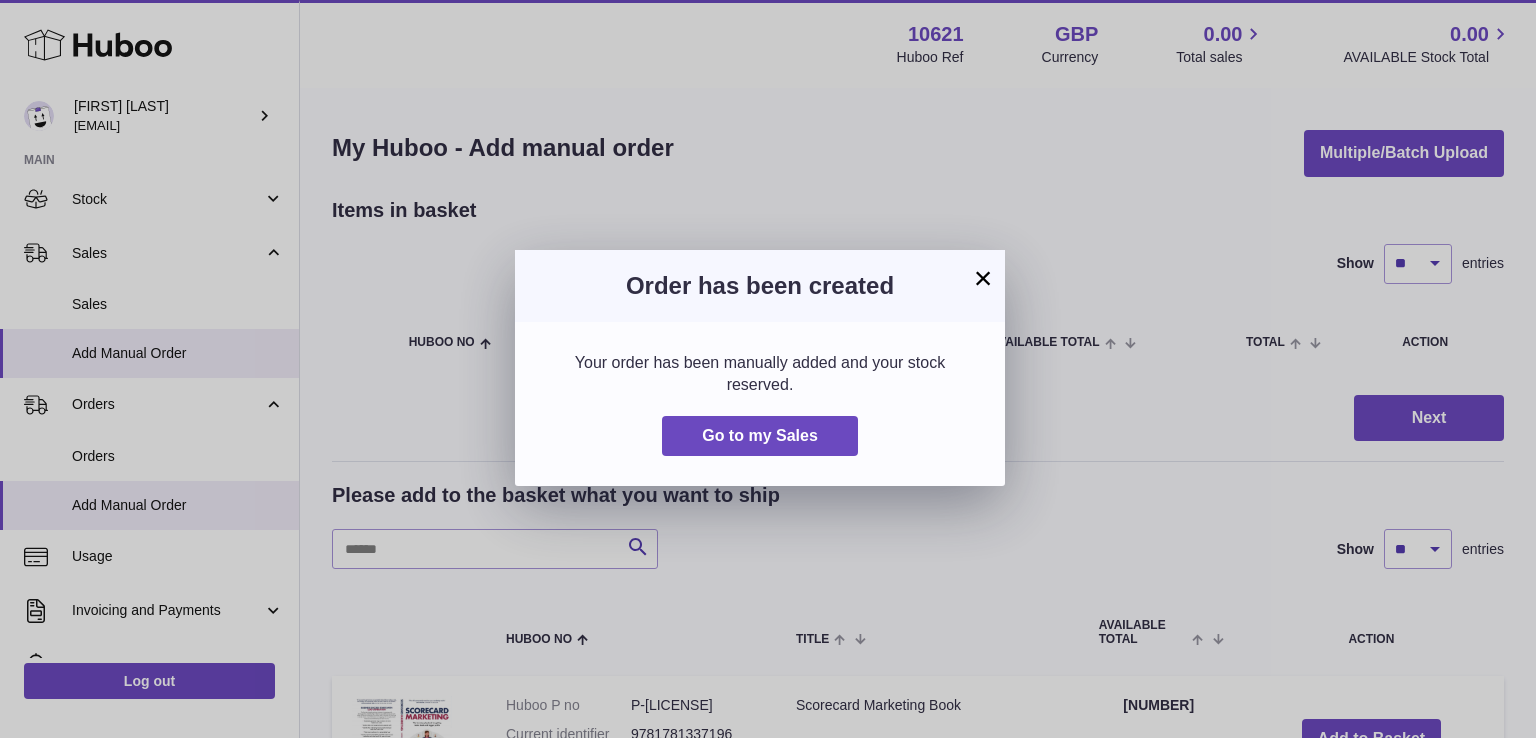 click on "×" at bounding box center (983, 278) 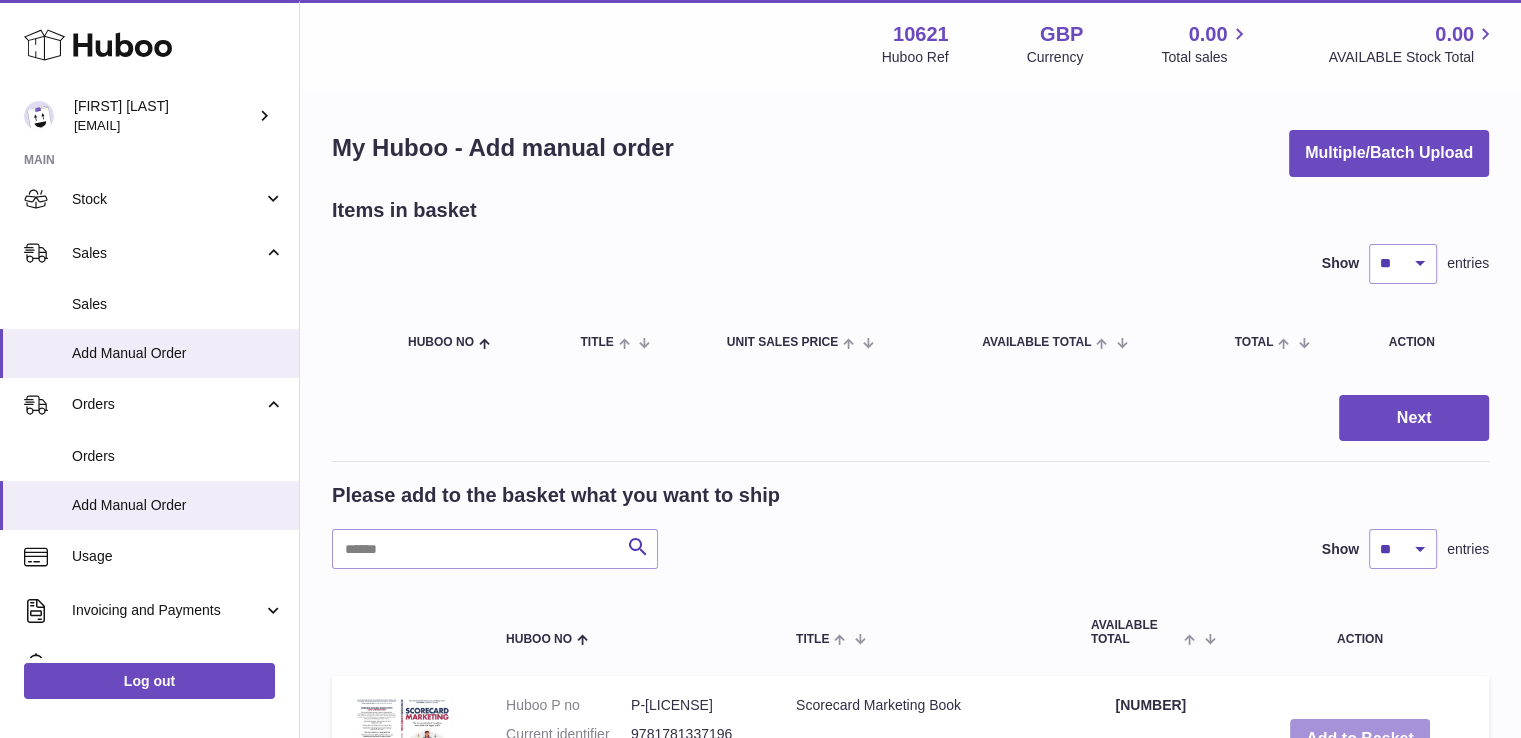 click on "Add to Basket" at bounding box center [1360, 739] 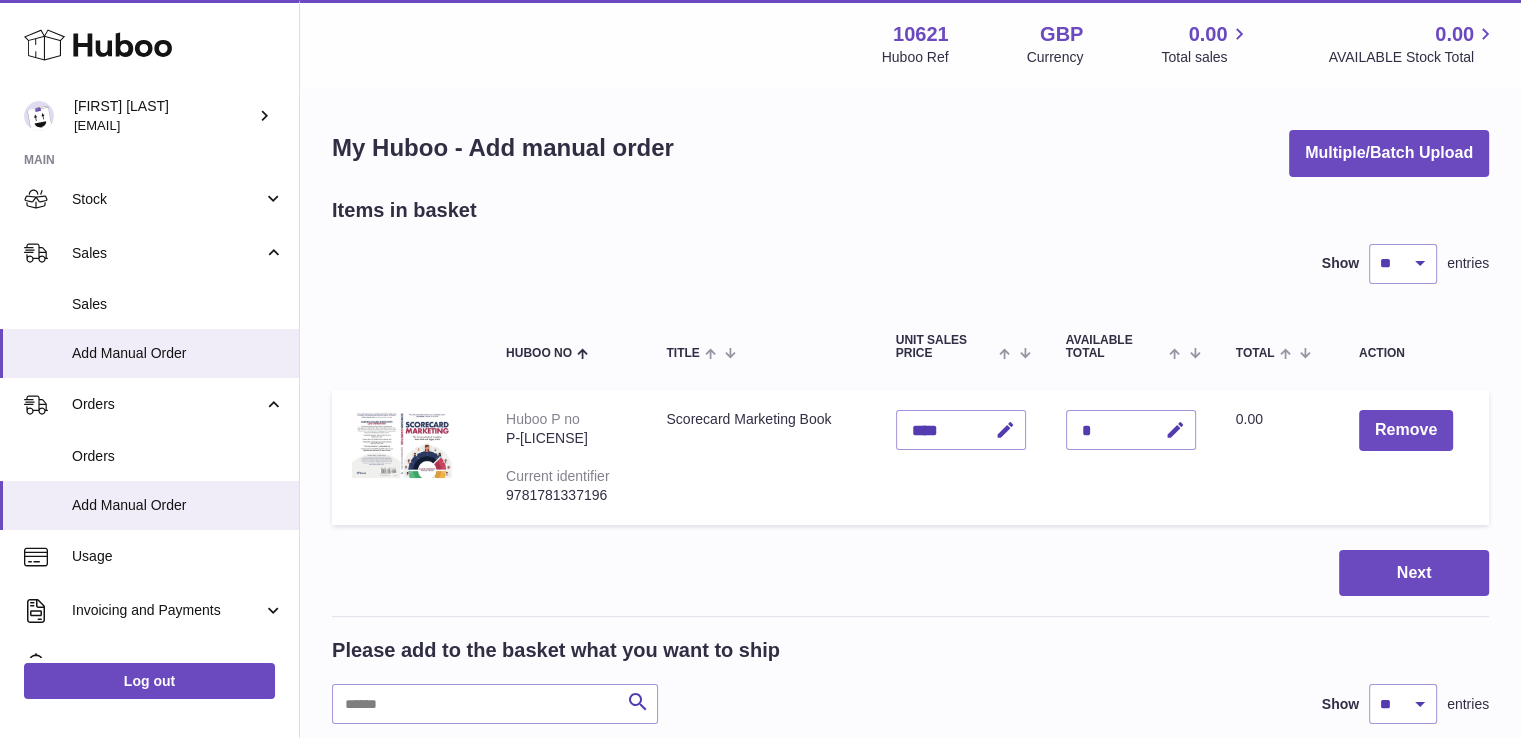 click on "Items in basket
Show
** ** ** ***
entries
Huboo no       Title       Unit Sales Price       AVAILABLE Total       Total
Action
Huboo P no   P-485663   Current identifier   9781781337196
Scorecard Marketing Book
Unit Sales Price
****
Quantity
*
Total   0.00
Remove
Next
Please add to the basket what you want to ship       Search
Show
** ** ** ***
entries
Huboo no       Title
AVAILABLE Total
Action
Huboo P no   P-485663   Current identifier   9781781337196     Client SKU   9781781337196
Scorecard Marketing Book
Quantity 3807" at bounding box center [910, 605] 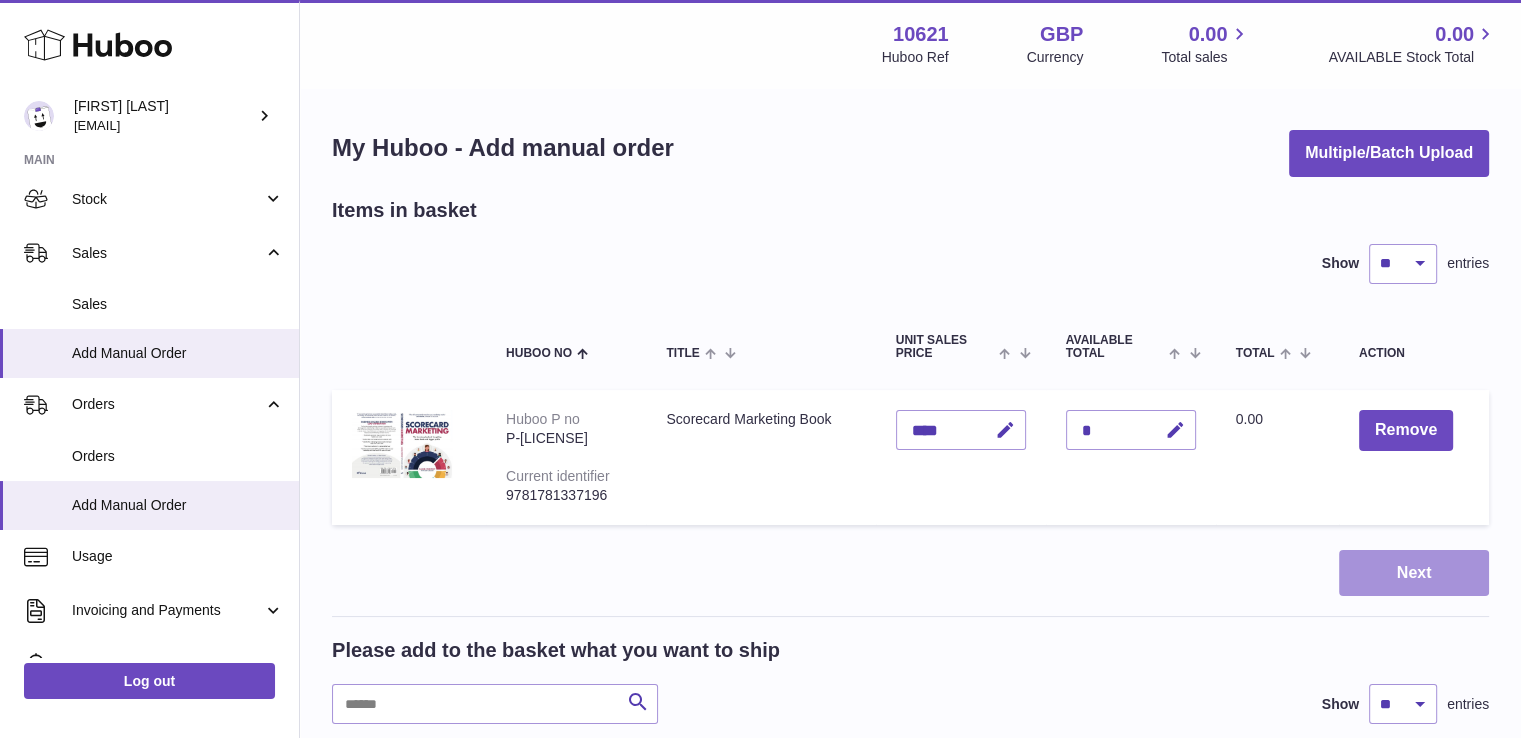 click on "Next" at bounding box center [1414, 573] 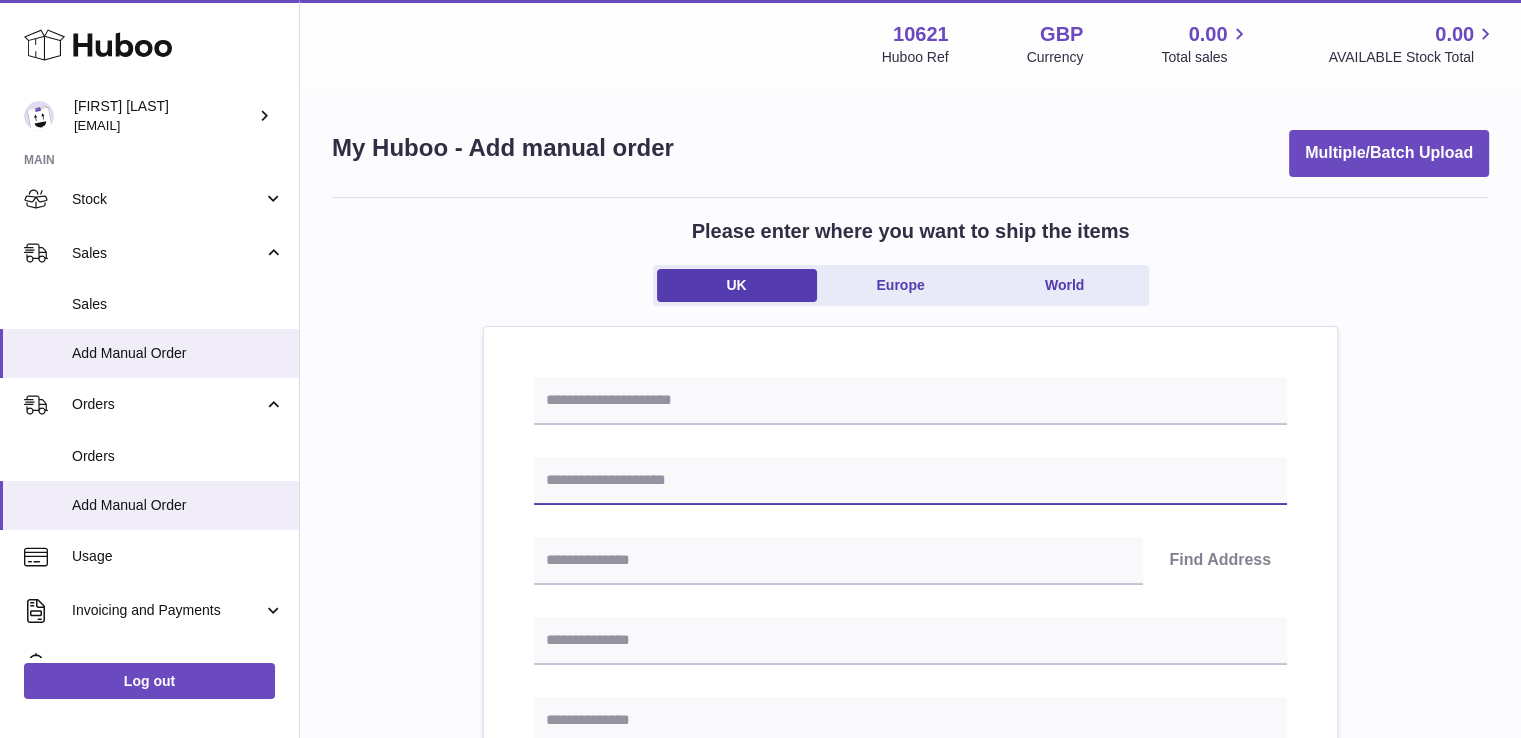 click at bounding box center [910, 481] 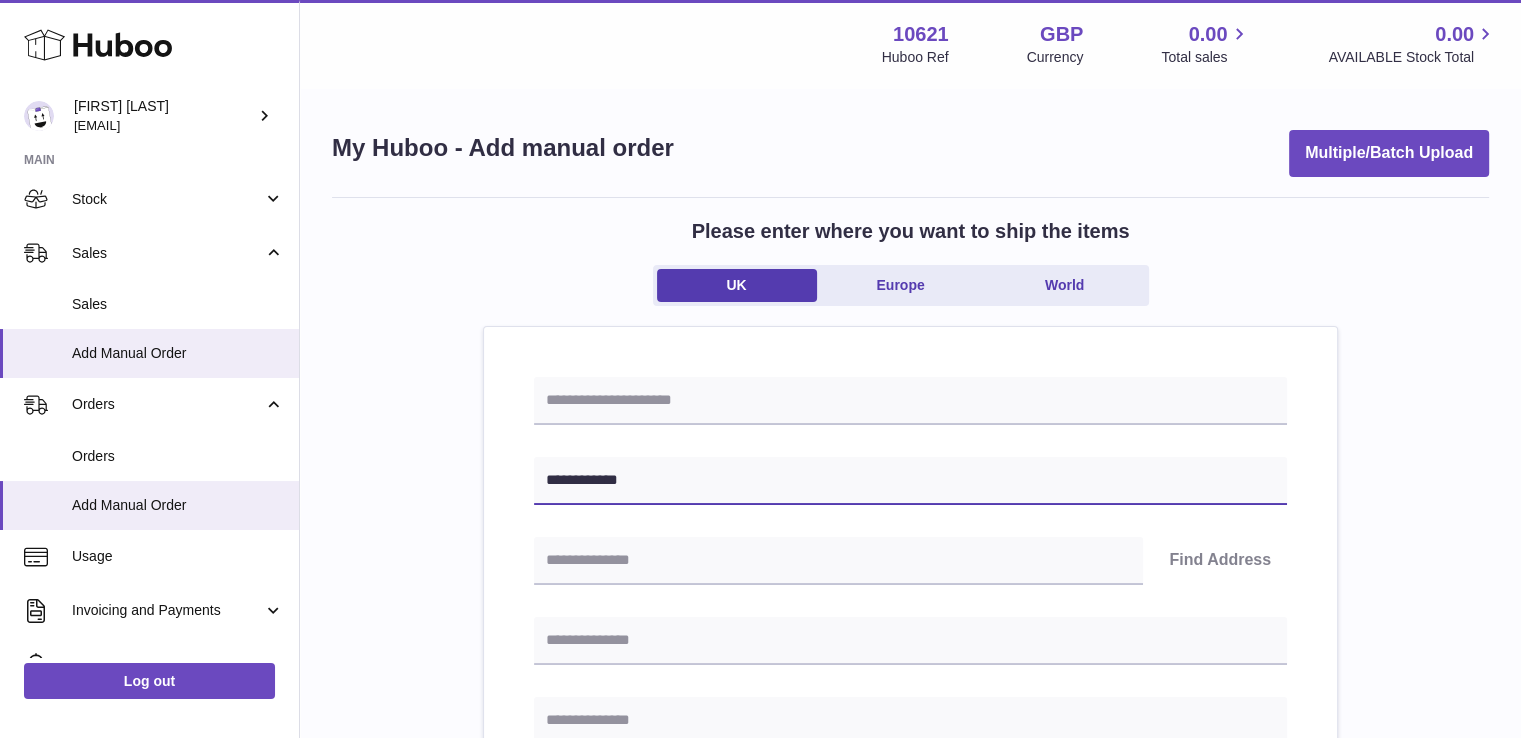 type on "**********" 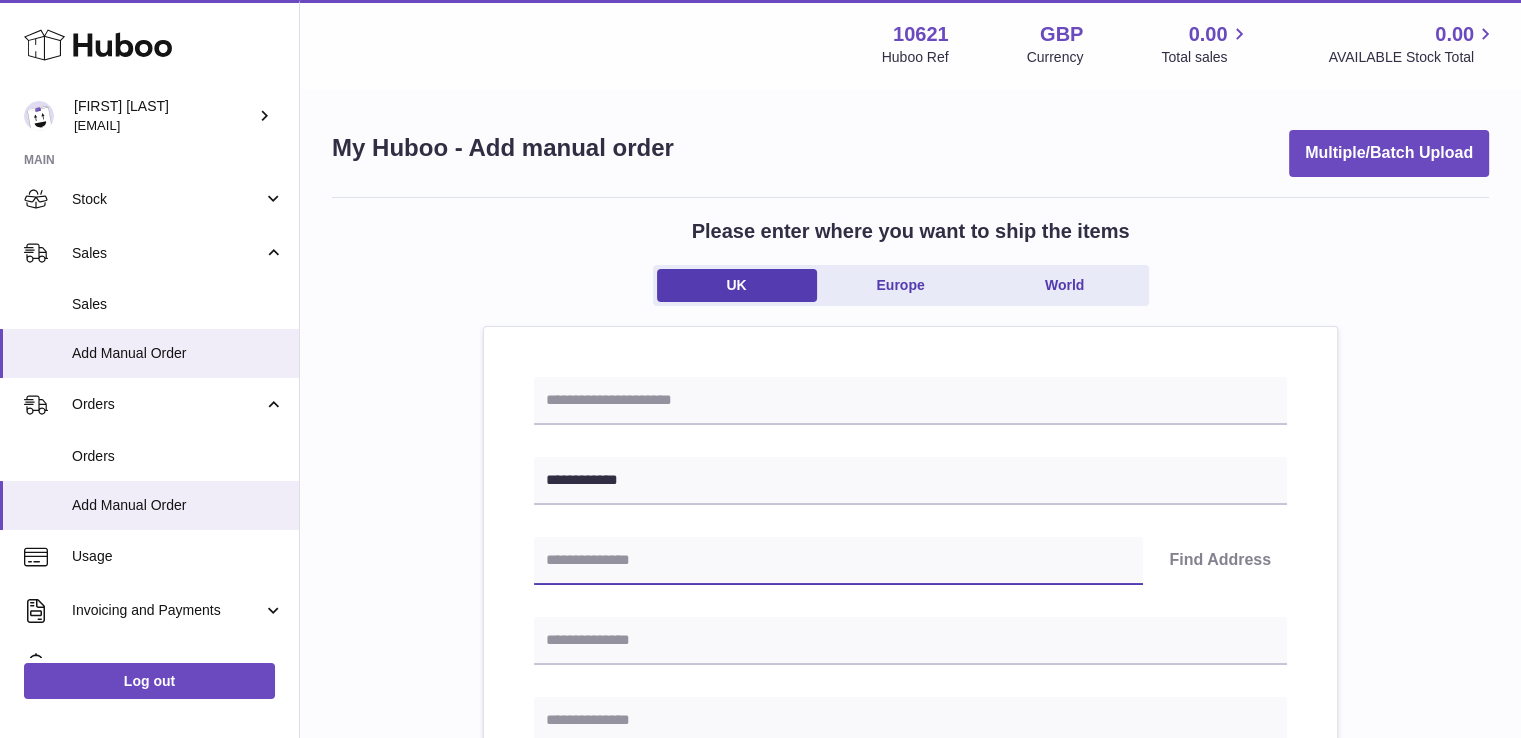 paste on "******" 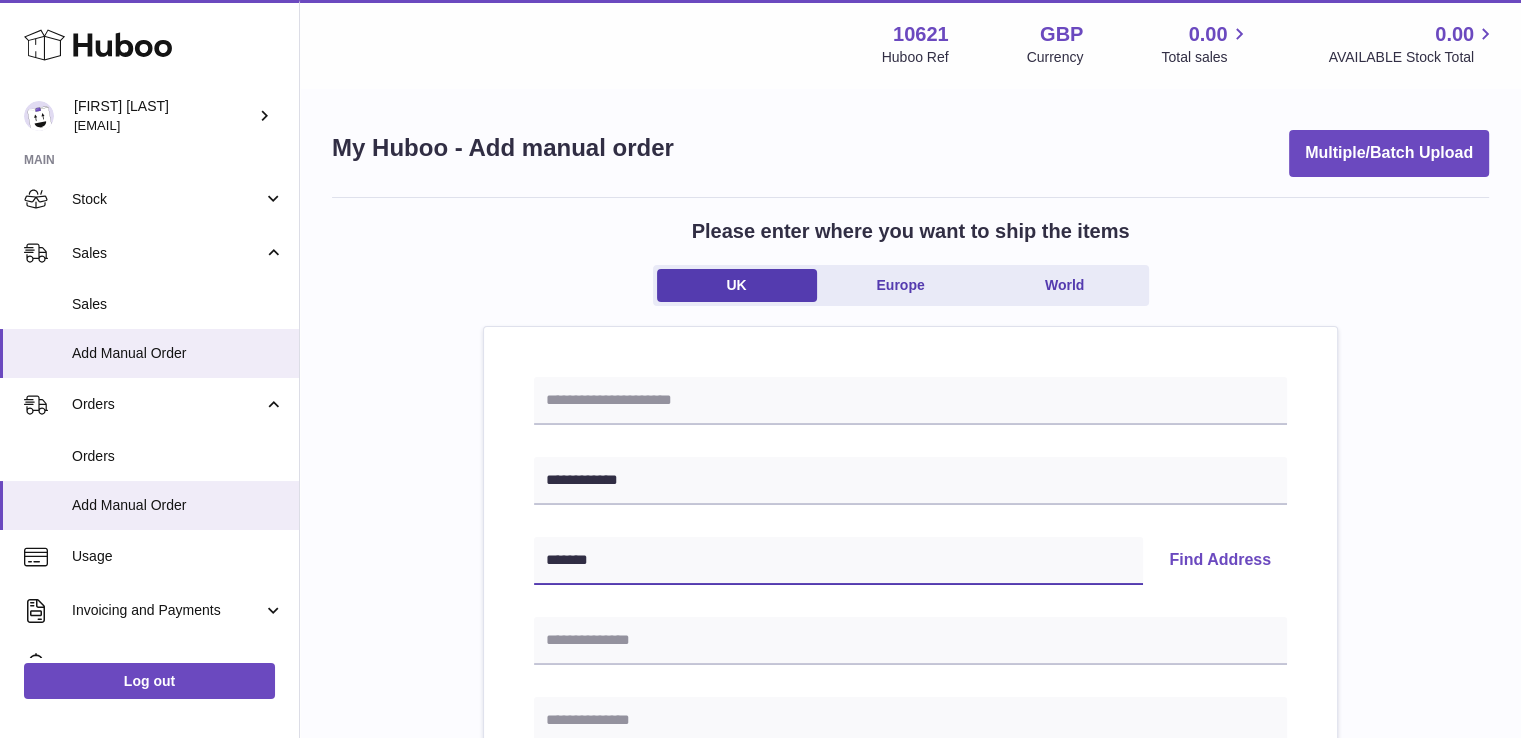 type on "*******" 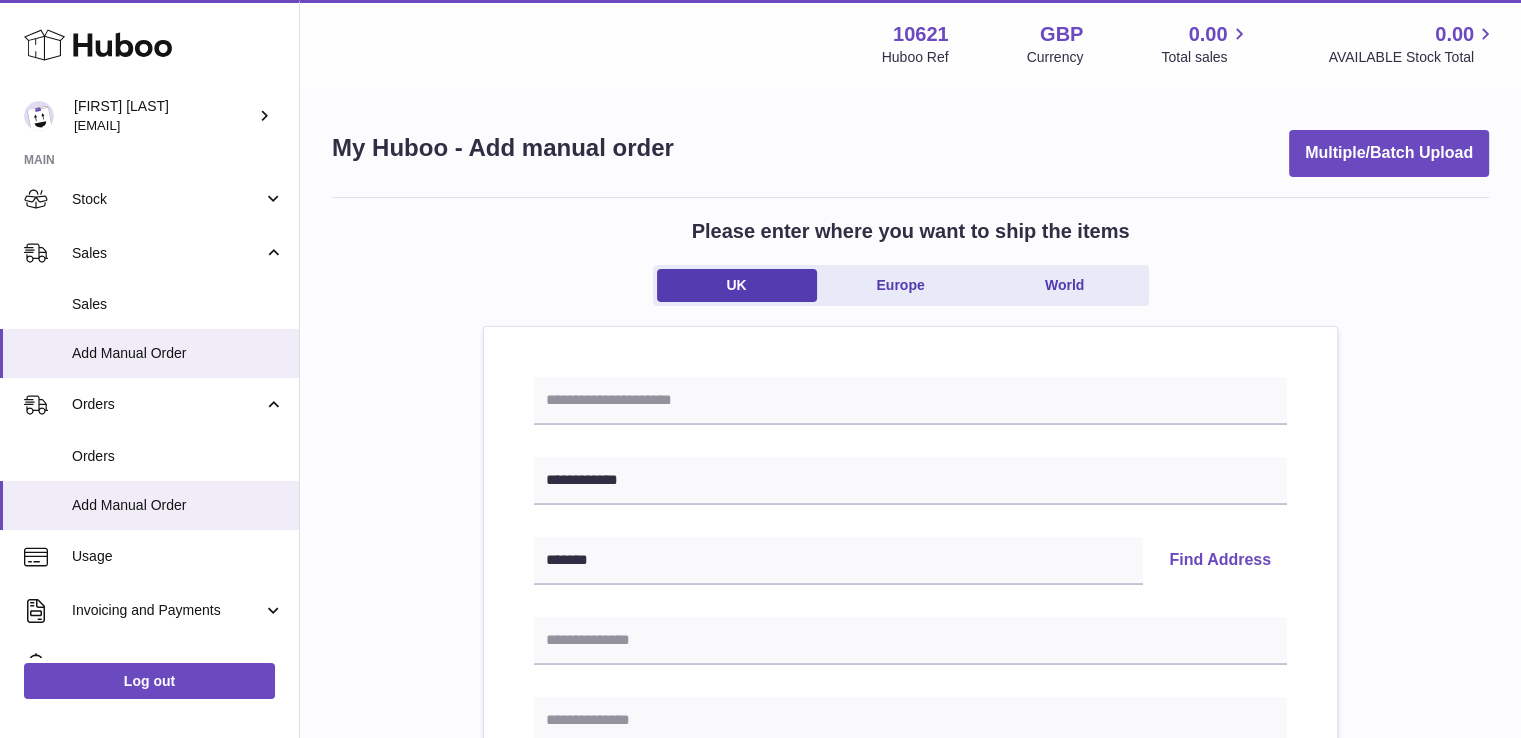type 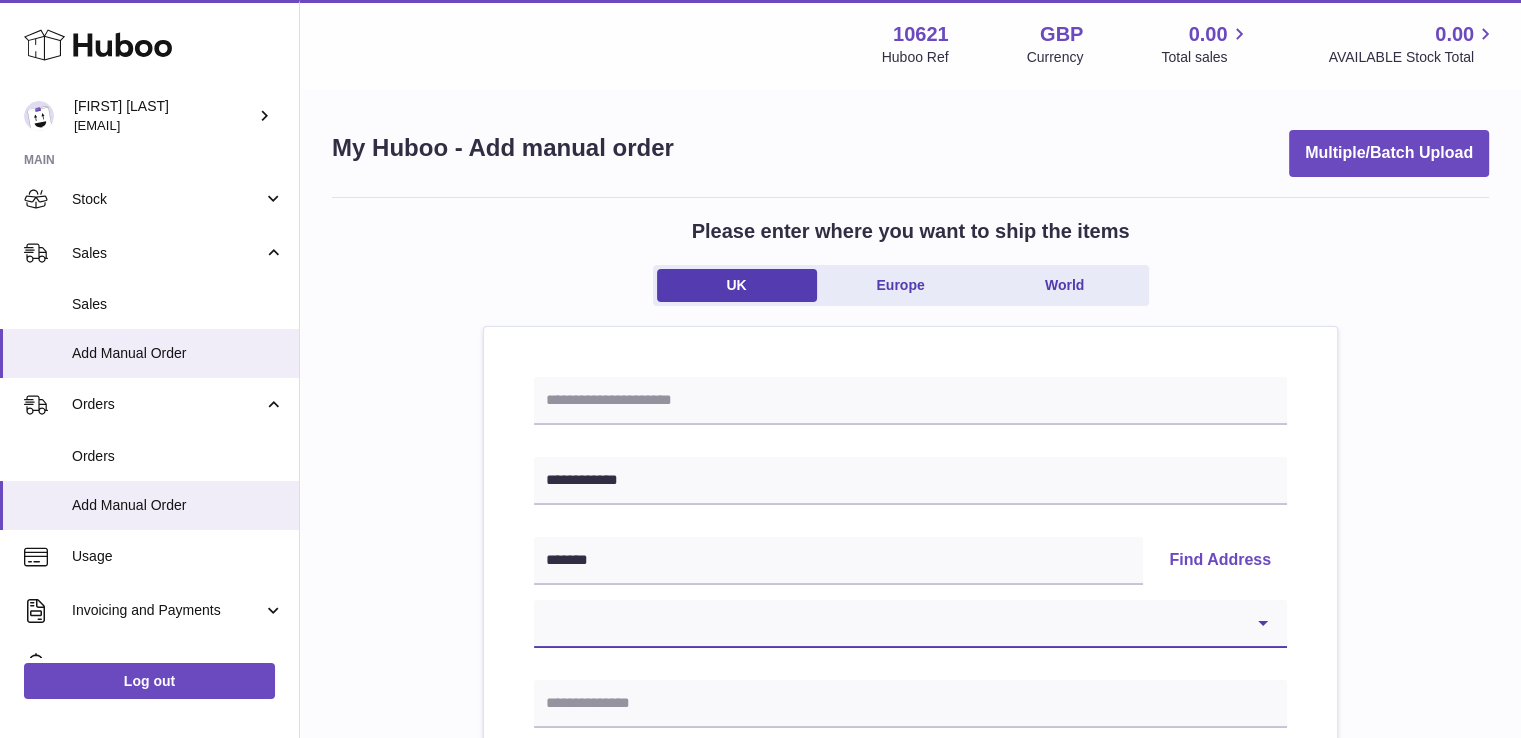 click on "**********" at bounding box center [910, 624] 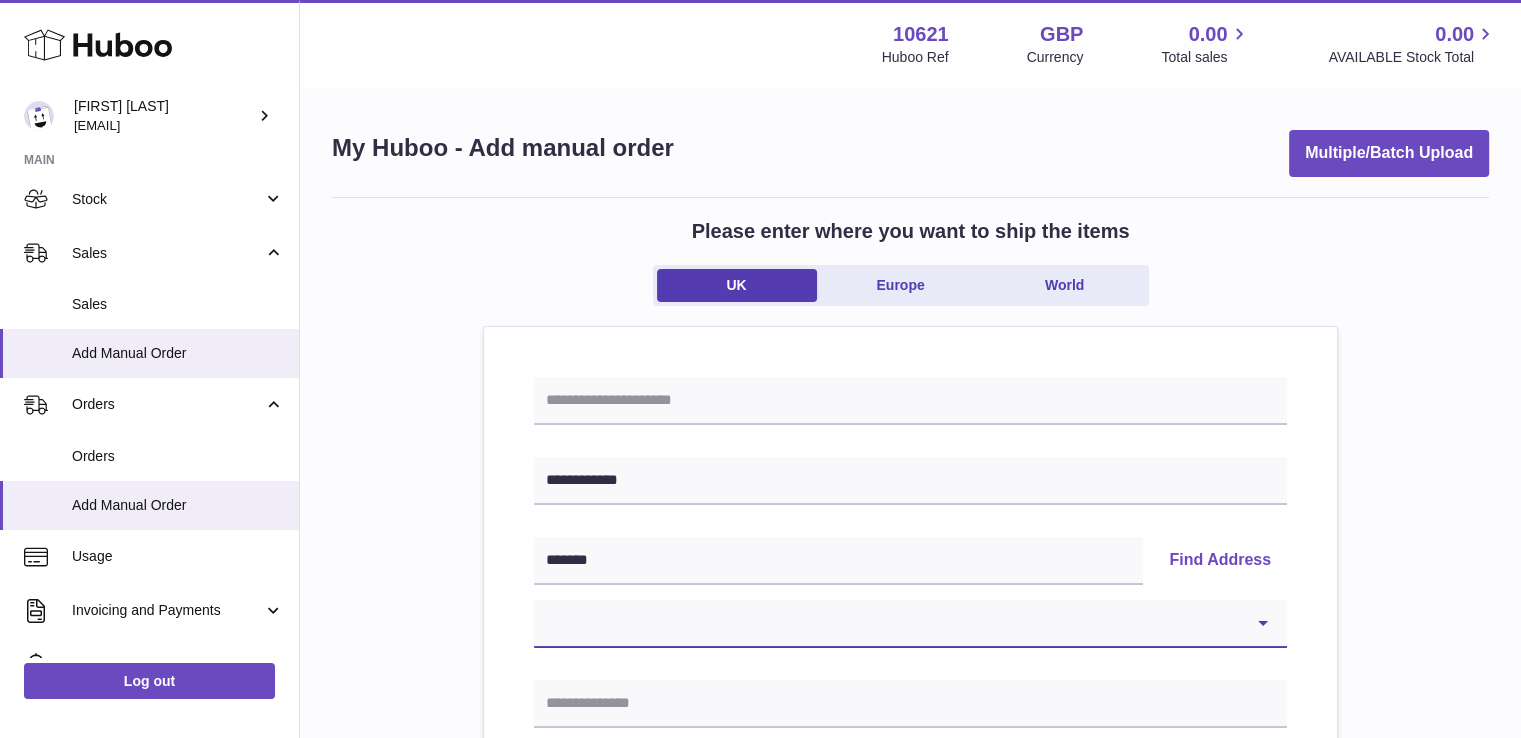 select on "**" 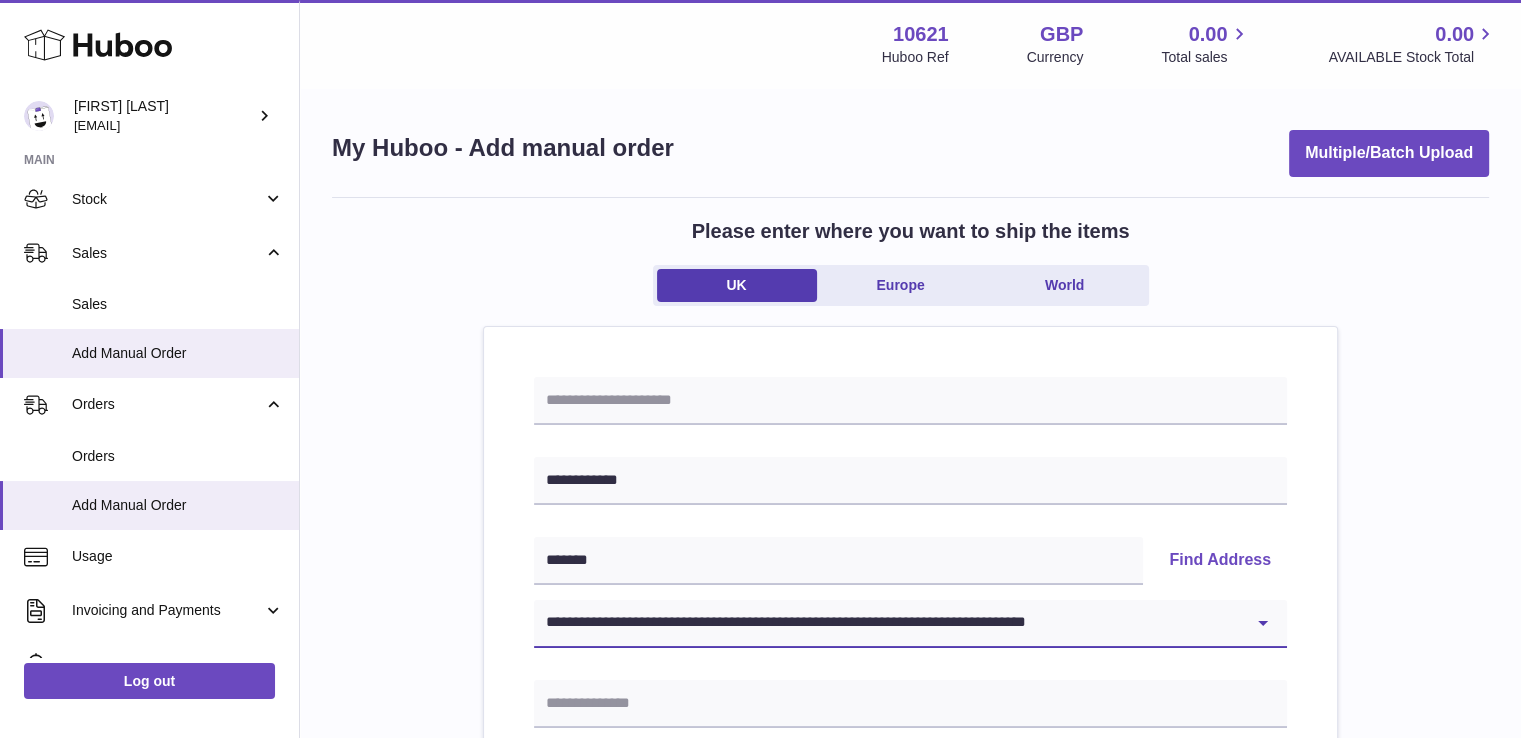 click on "**********" at bounding box center [910, 624] 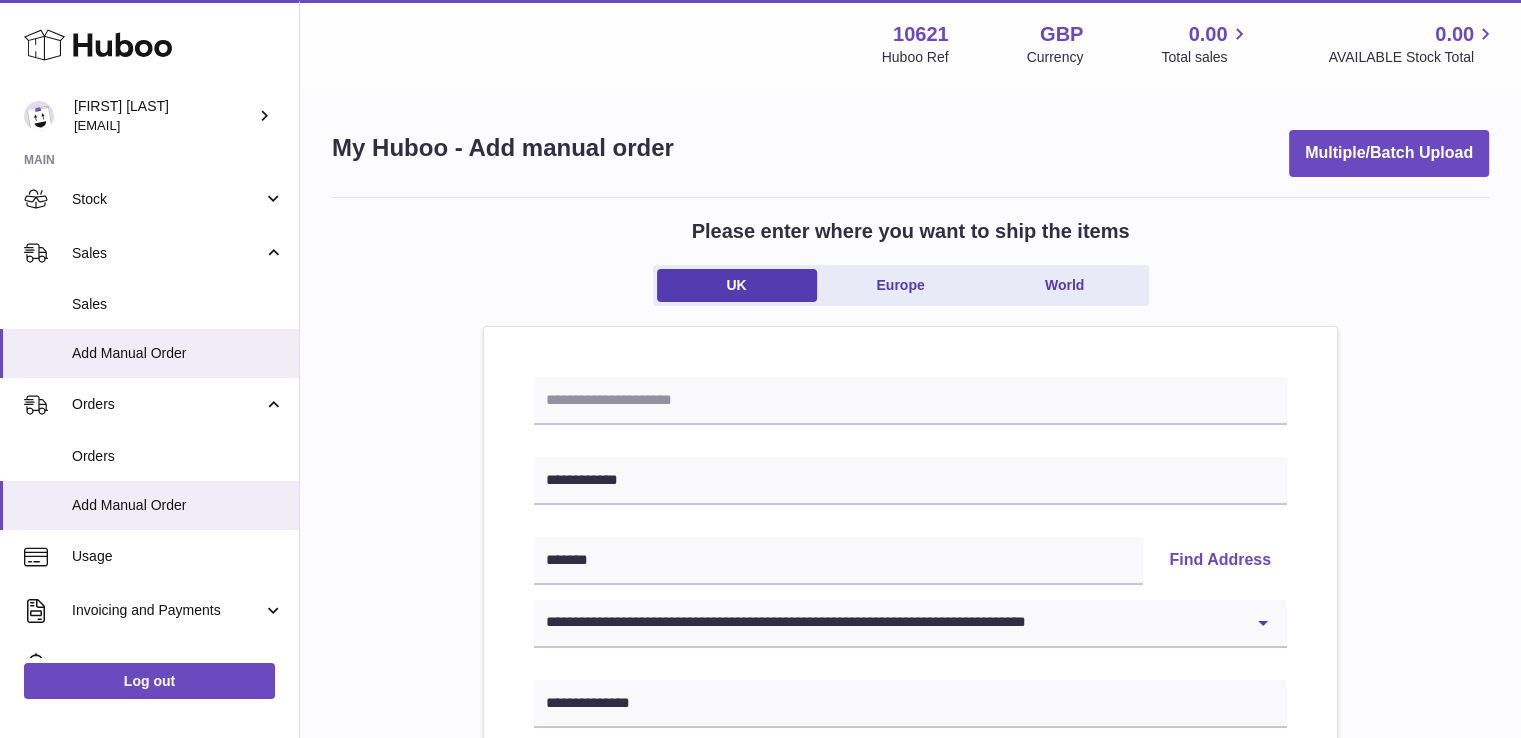 click on "**********" at bounding box center (910, 925) 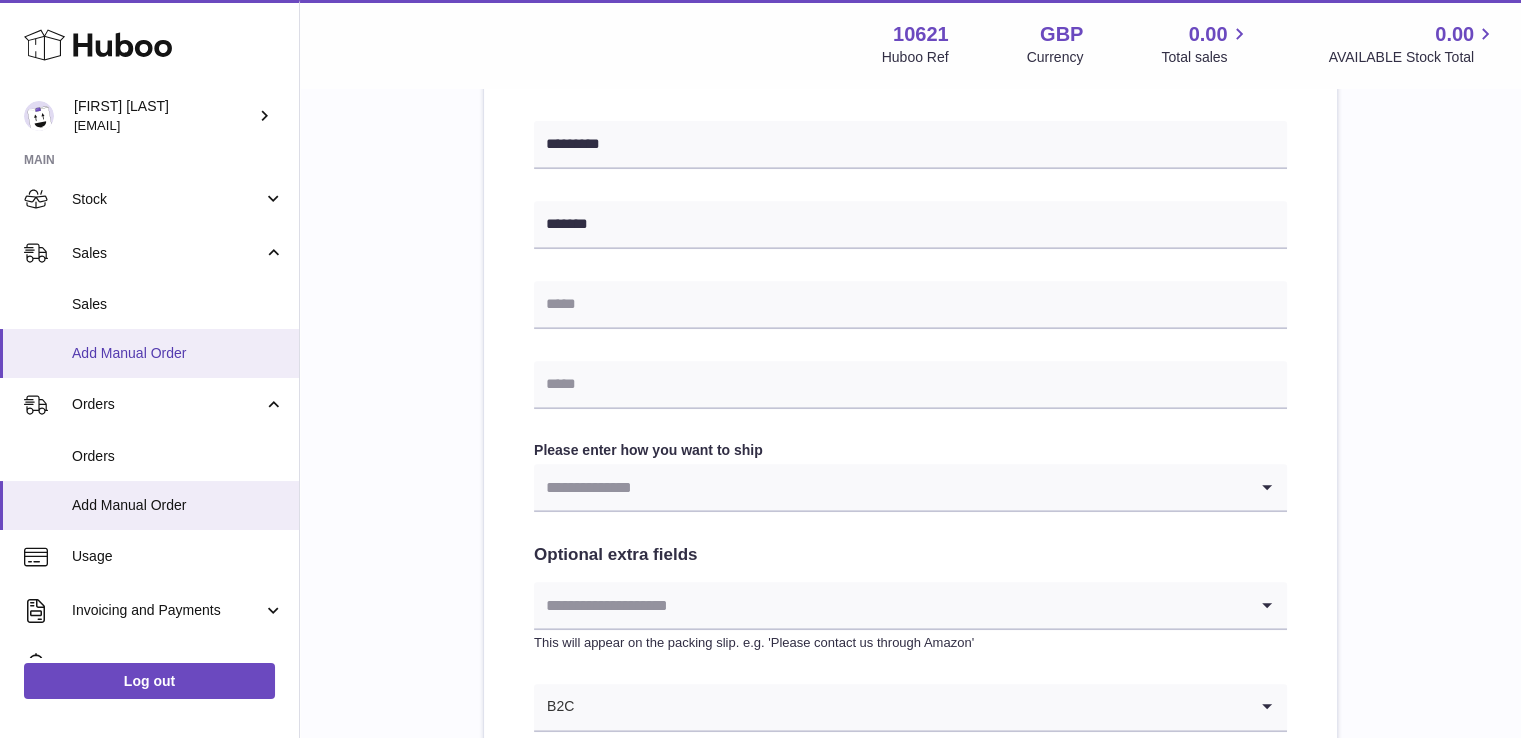 scroll, scrollTop: 816, scrollLeft: 0, axis: vertical 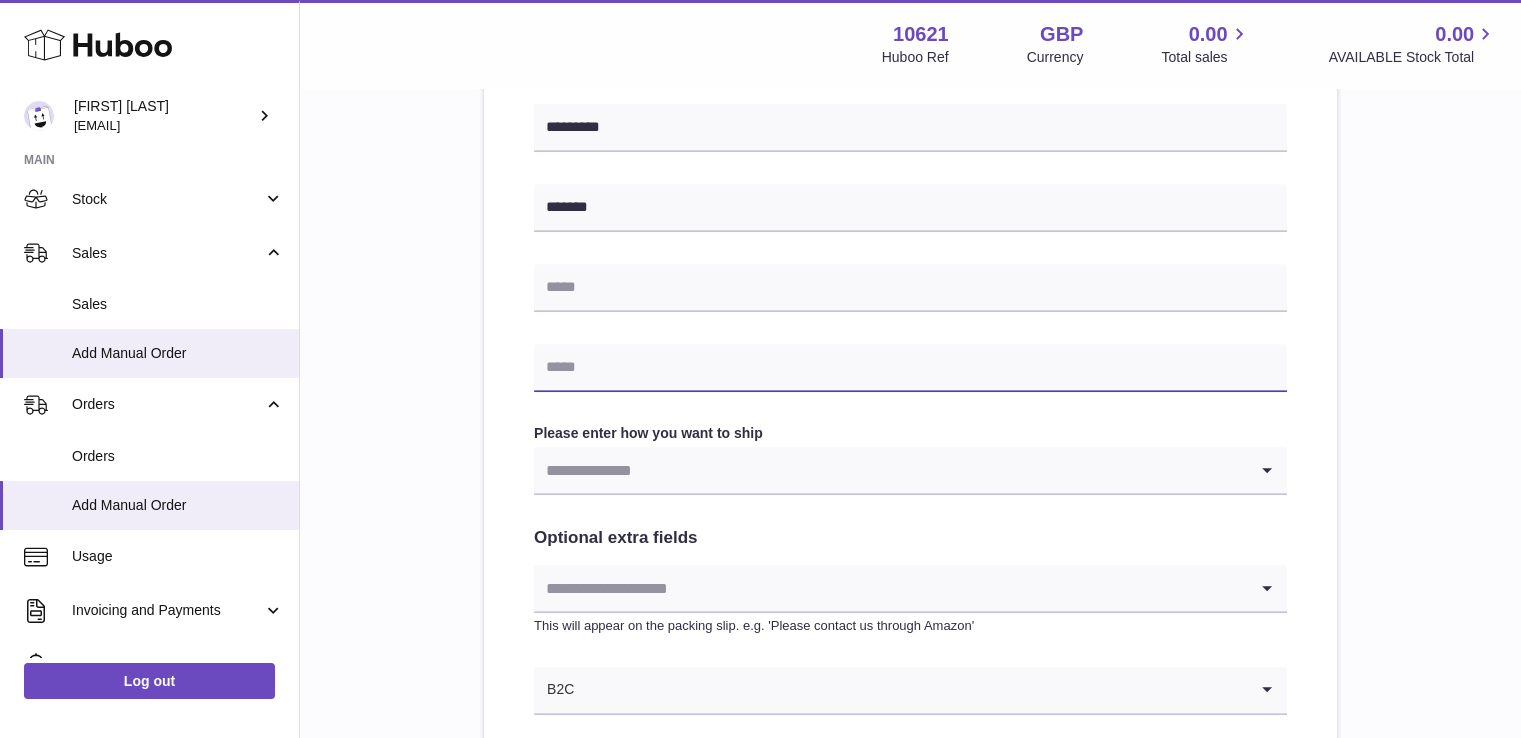 click at bounding box center (910, 368) 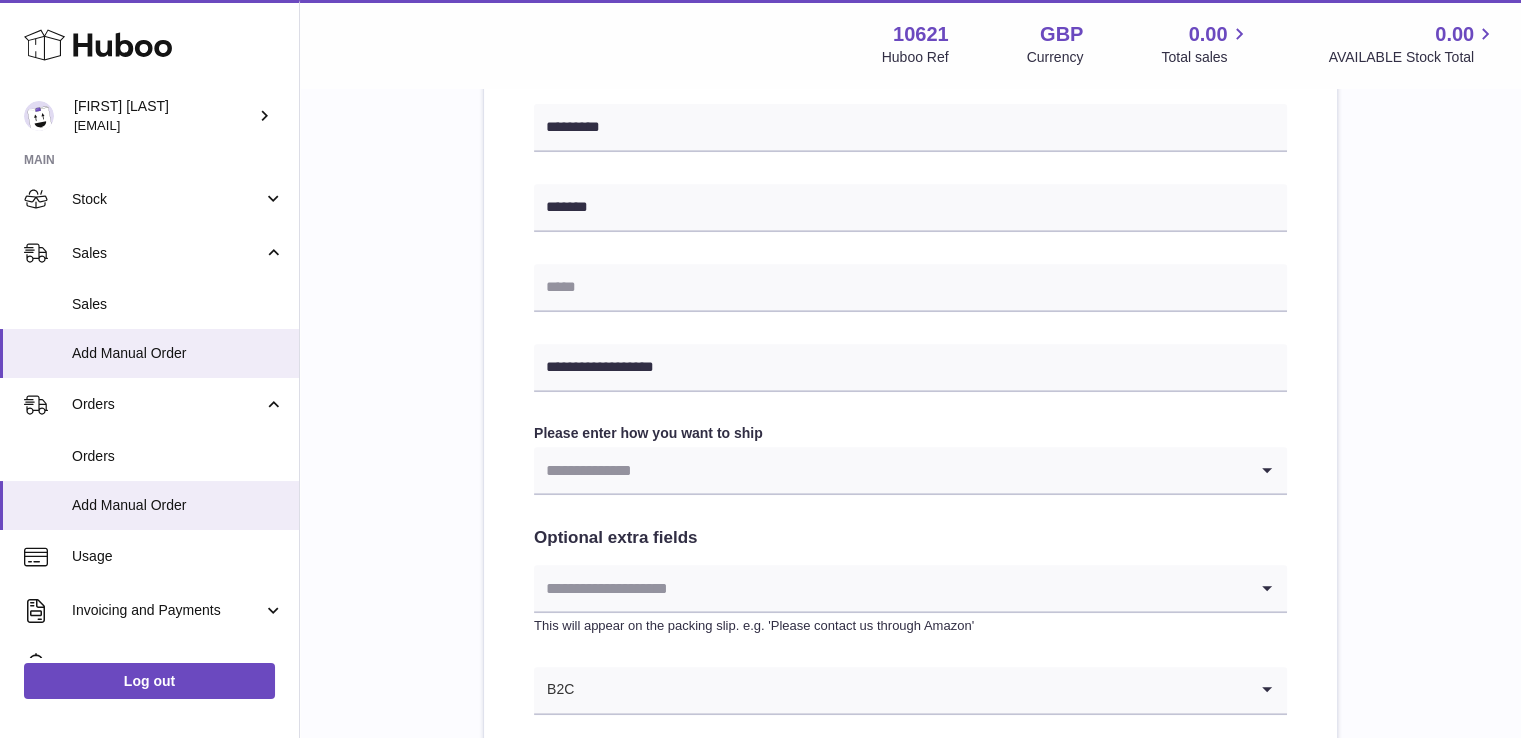click at bounding box center (890, 470) 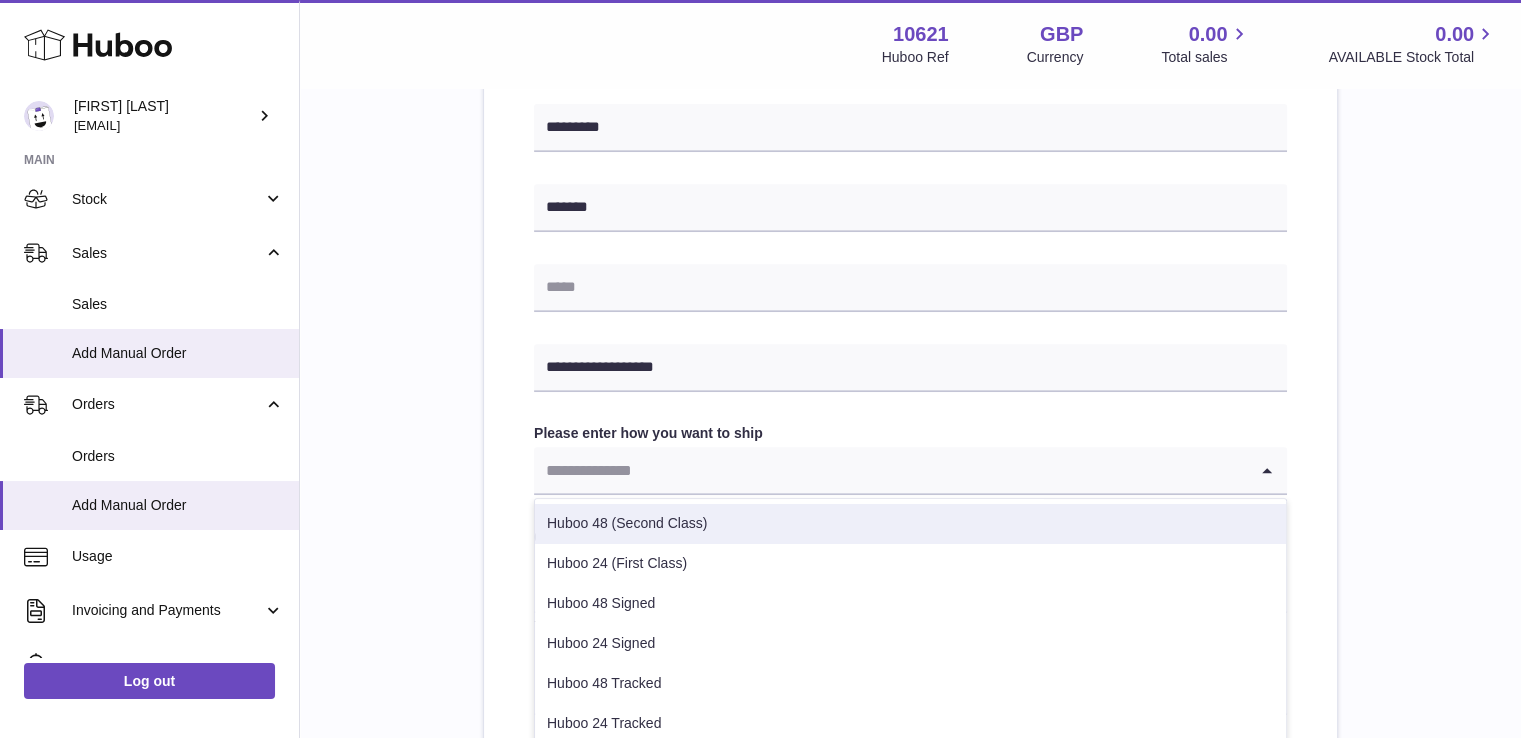 click on "Huboo 48 (Second Class)" at bounding box center (910, 524) 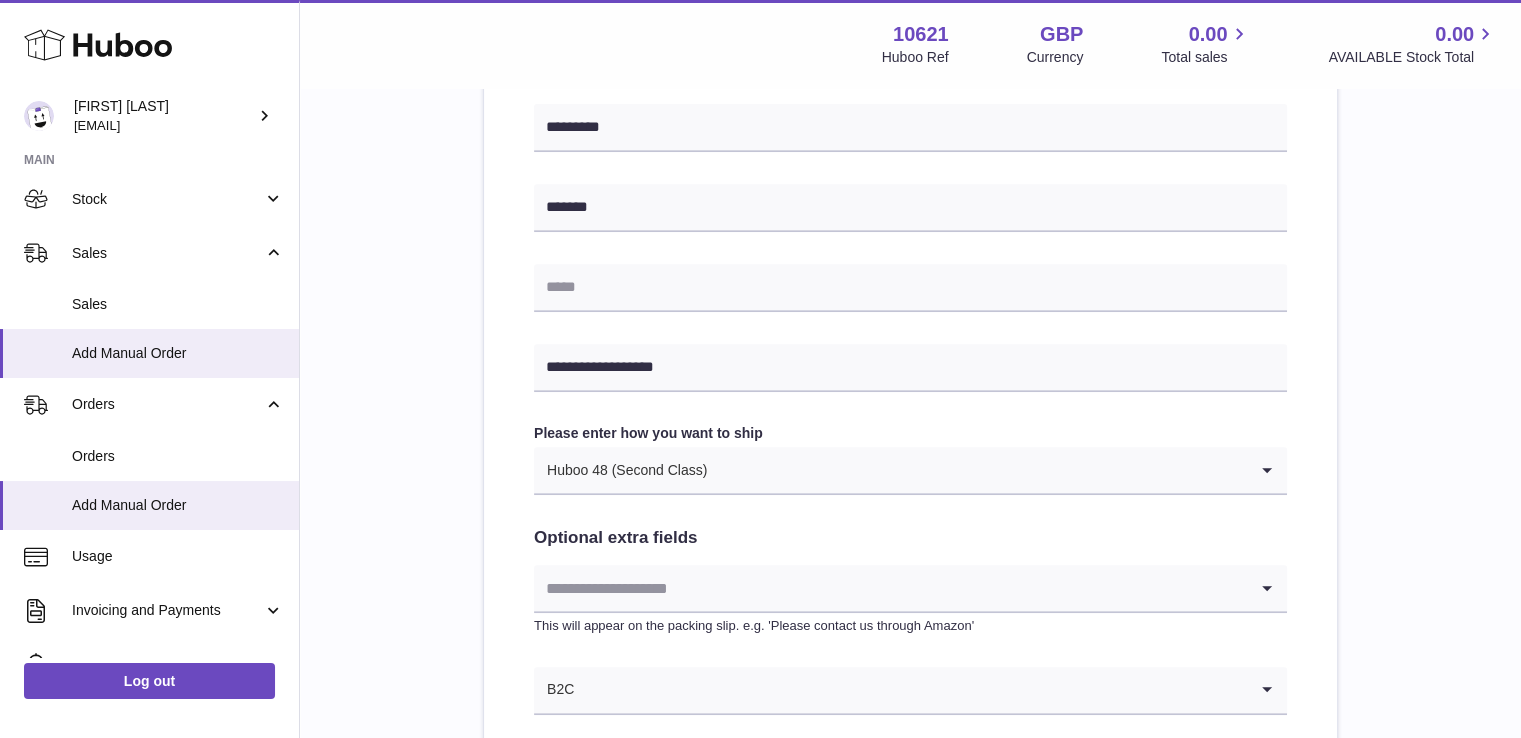 click on "**********" at bounding box center (910, 109) 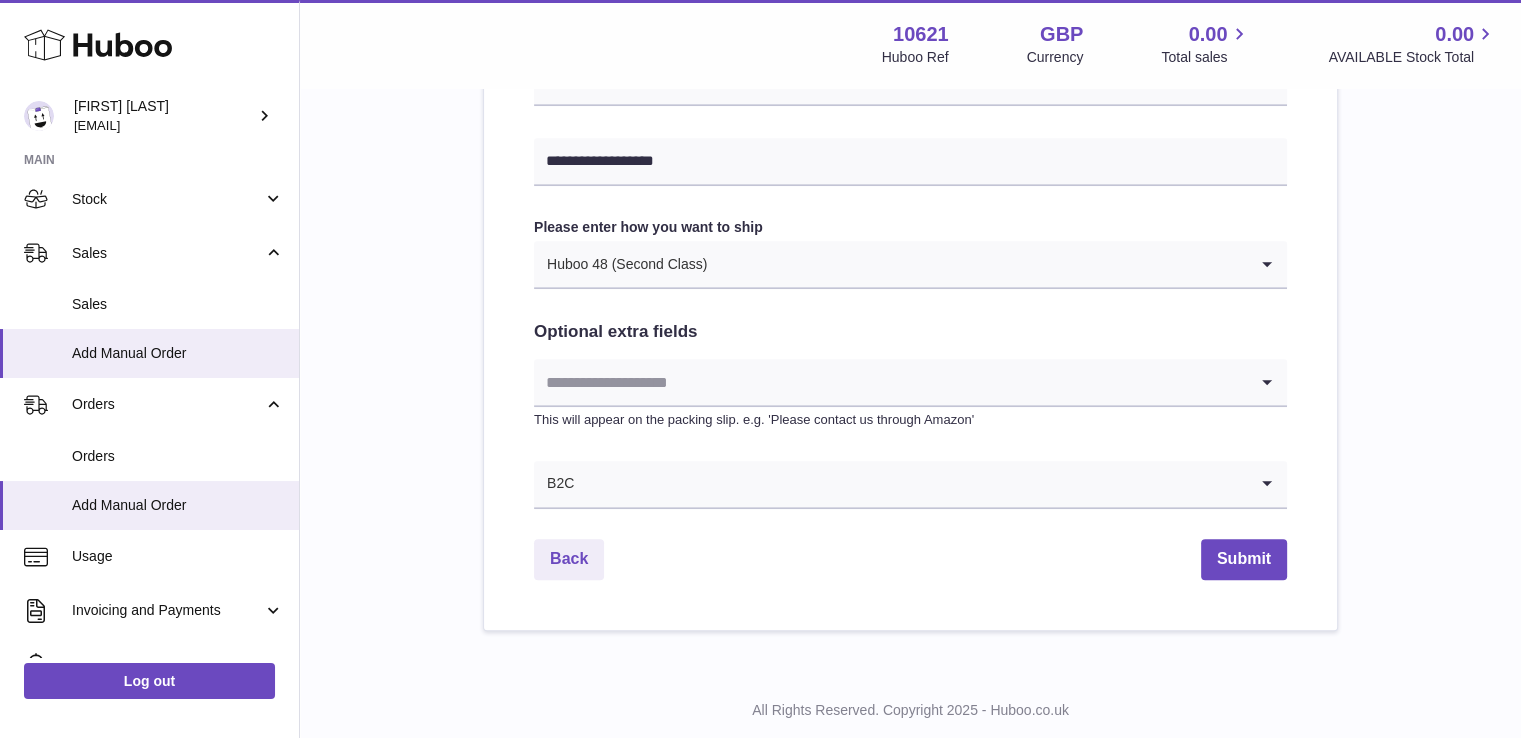scroll, scrollTop: 1072, scrollLeft: 0, axis: vertical 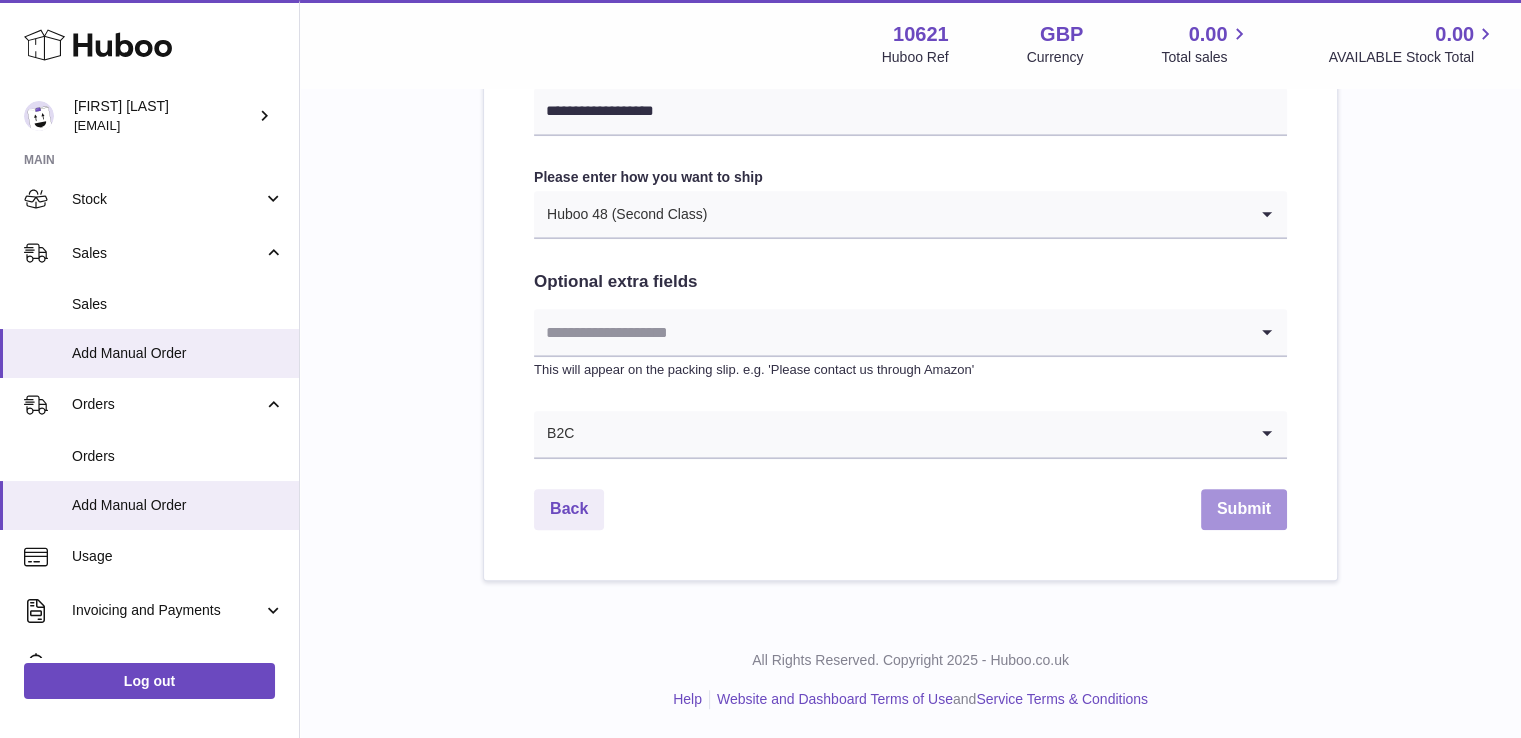 click on "Submit" at bounding box center [1244, 509] 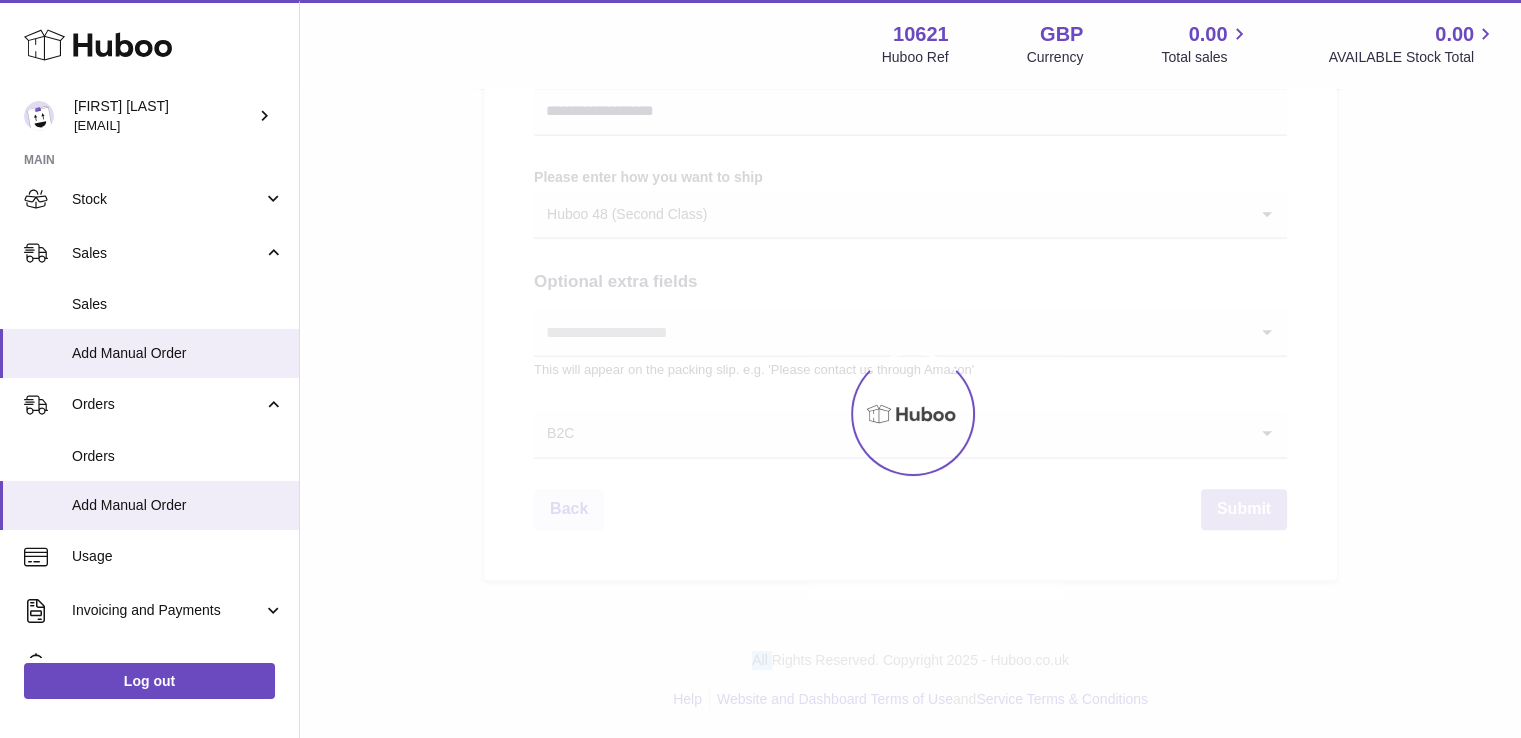 click at bounding box center (910, 414) 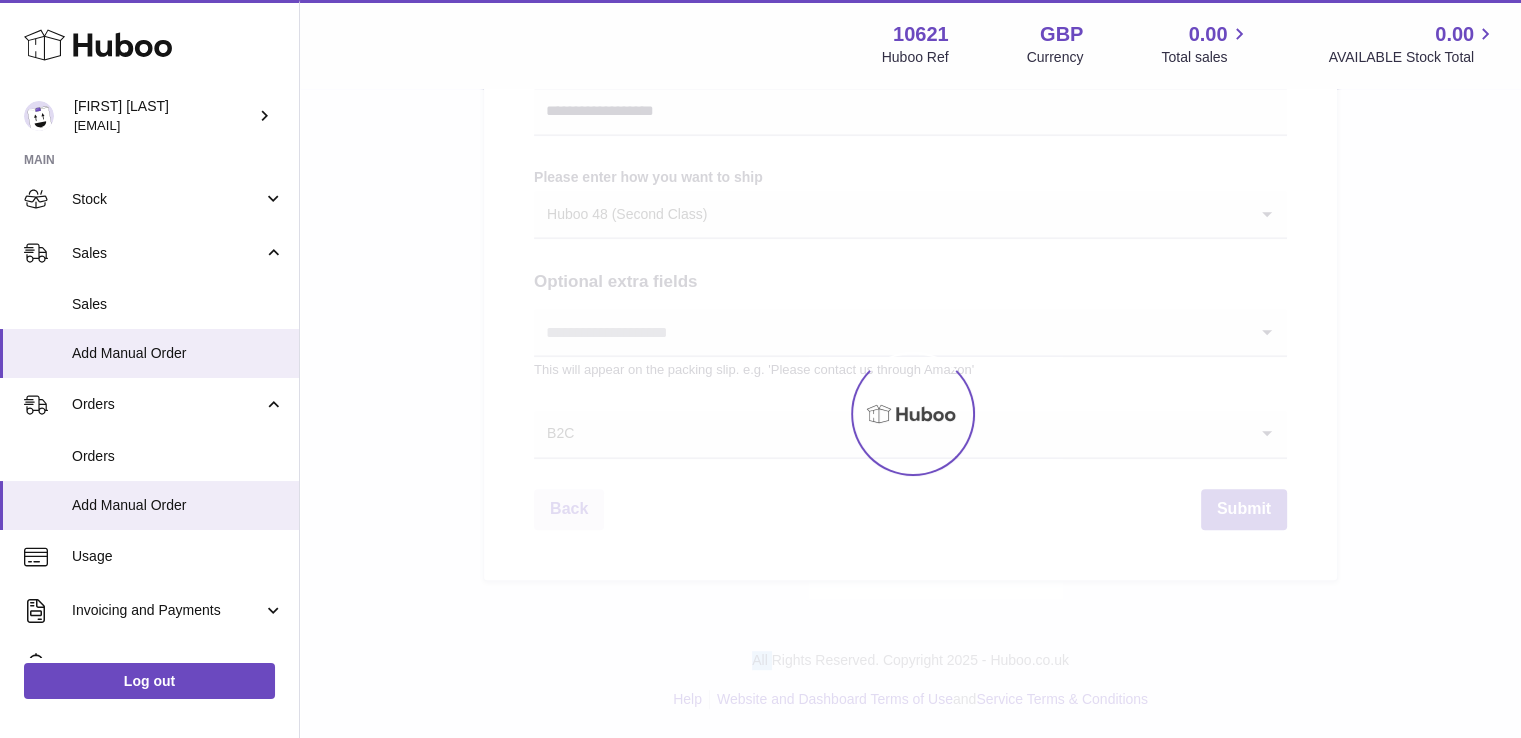 scroll, scrollTop: 0, scrollLeft: 0, axis: both 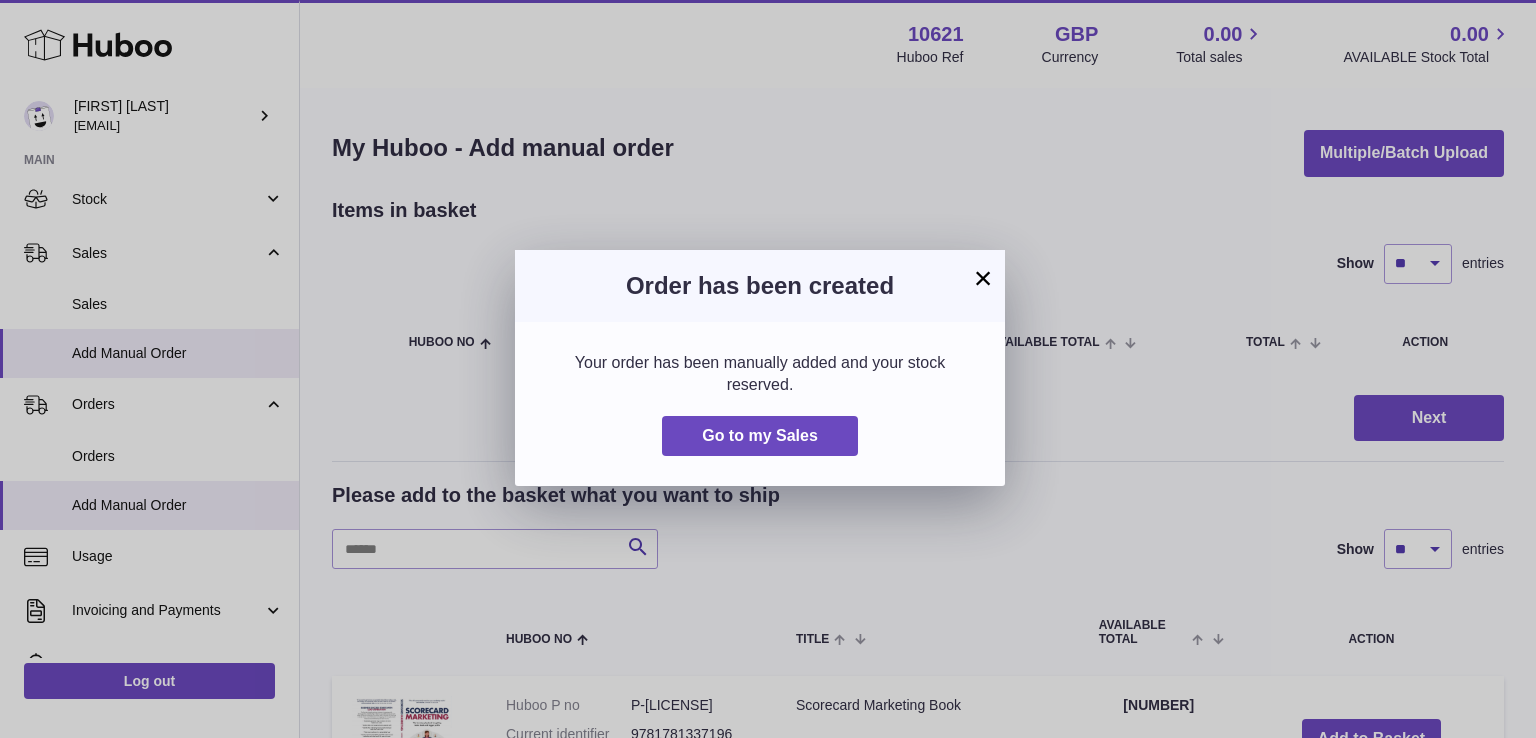 click on "×   Order has been created
Your order has been manually added and your stock reserved.
Go to my Sales" at bounding box center (768, 369) 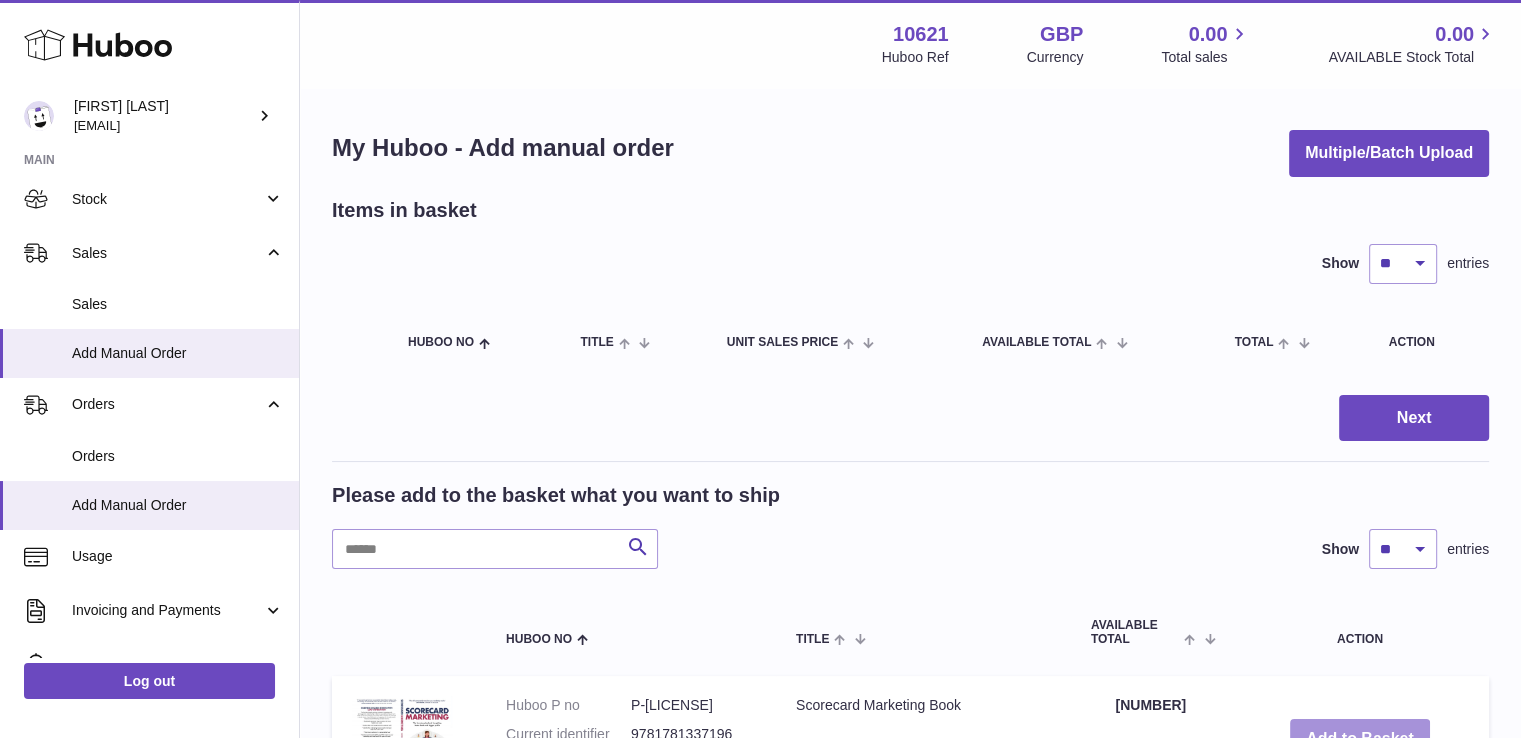 click on "Add to Basket" at bounding box center [1360, 739] 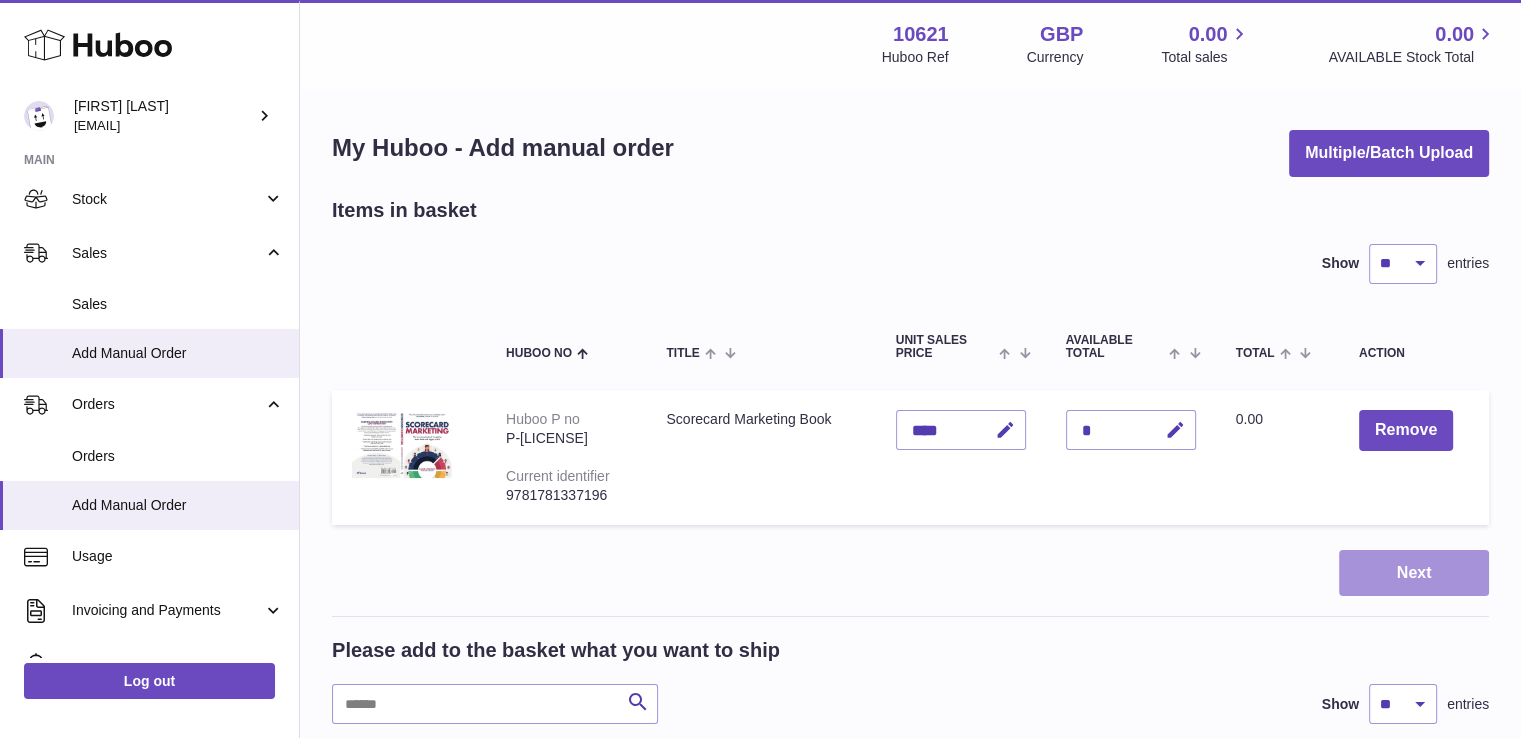 click on "Next" at bounding box center [1414, 573] 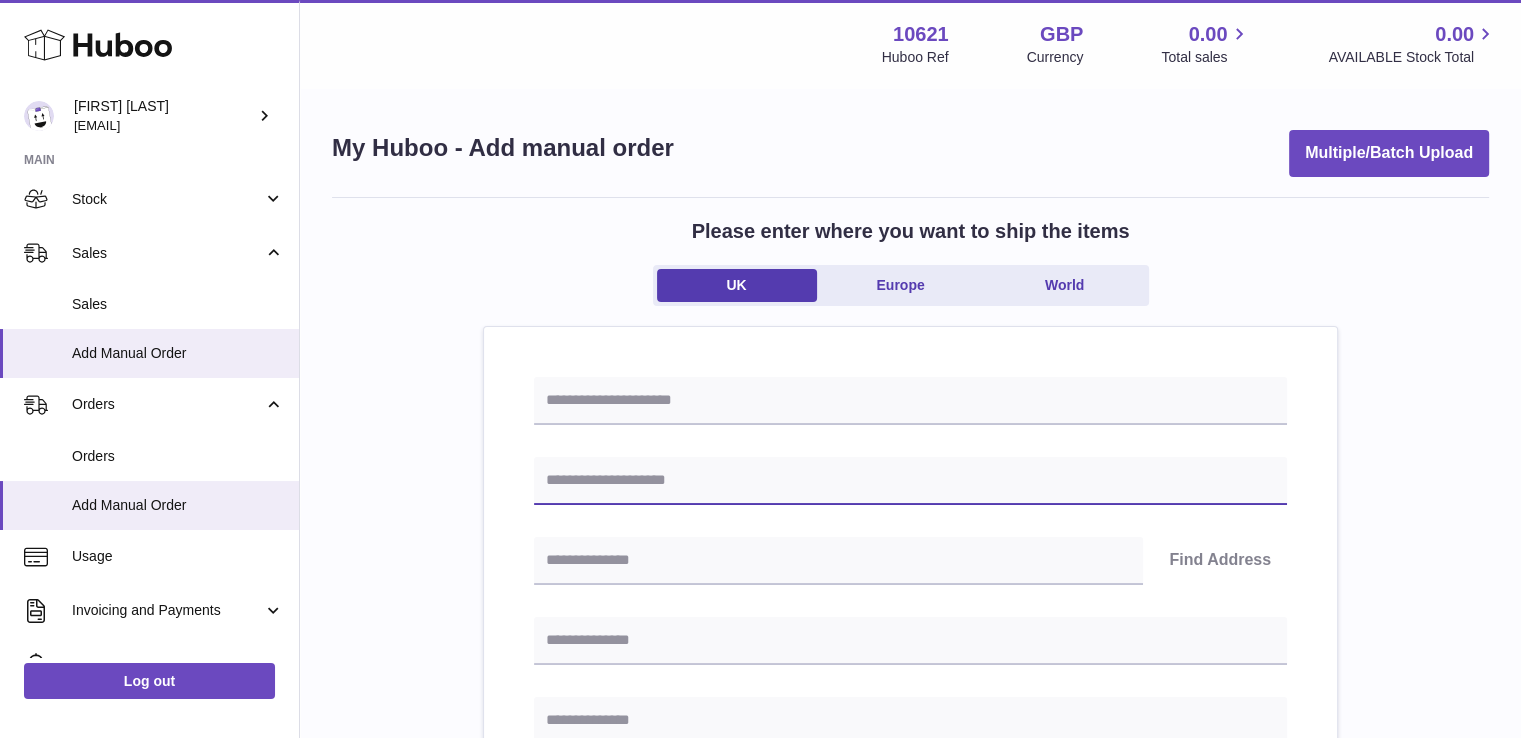 drag, startPoint x: 897, startPoint y: 491, endPoint x: 954, endPoint y: 485, distance: 57.31492 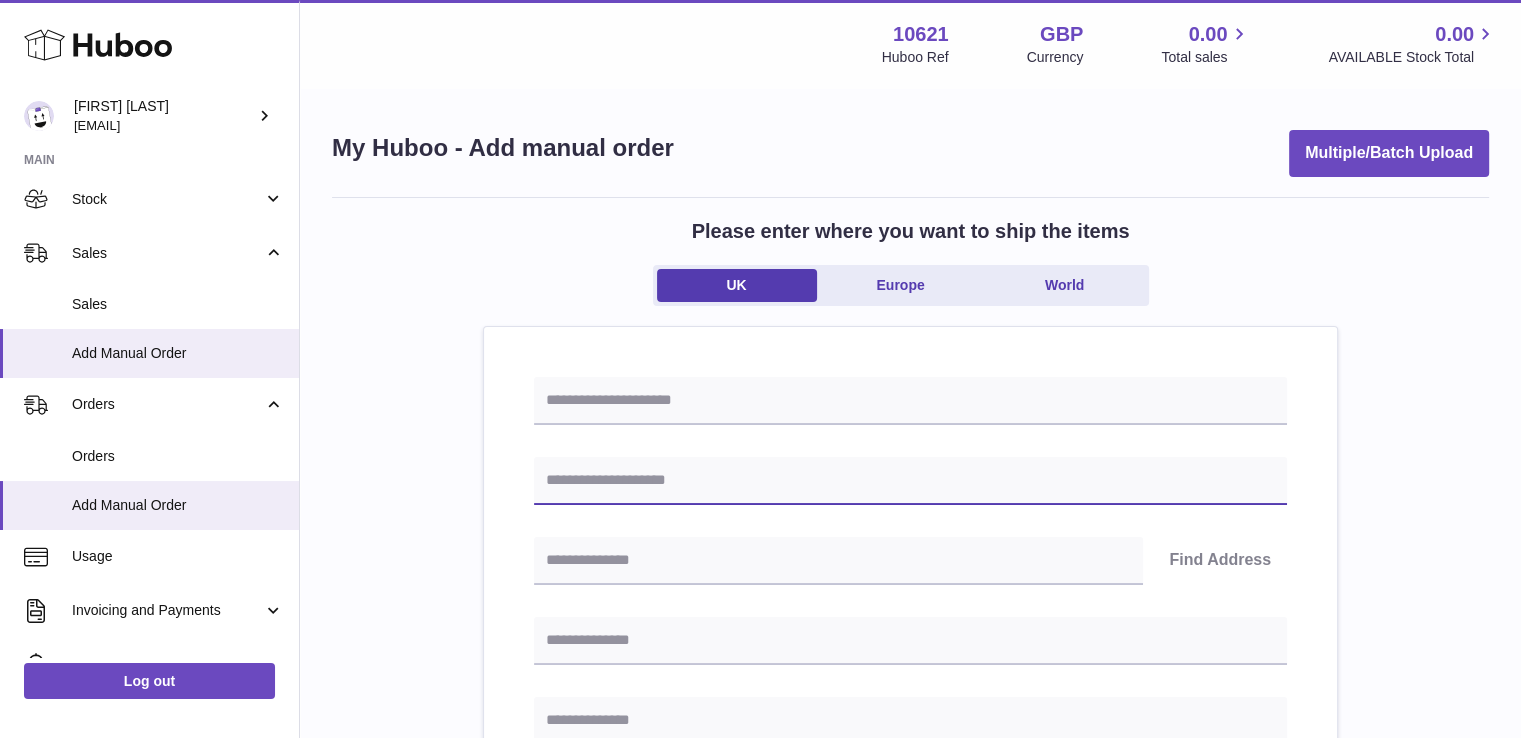 click at bounding box center (910, 481) 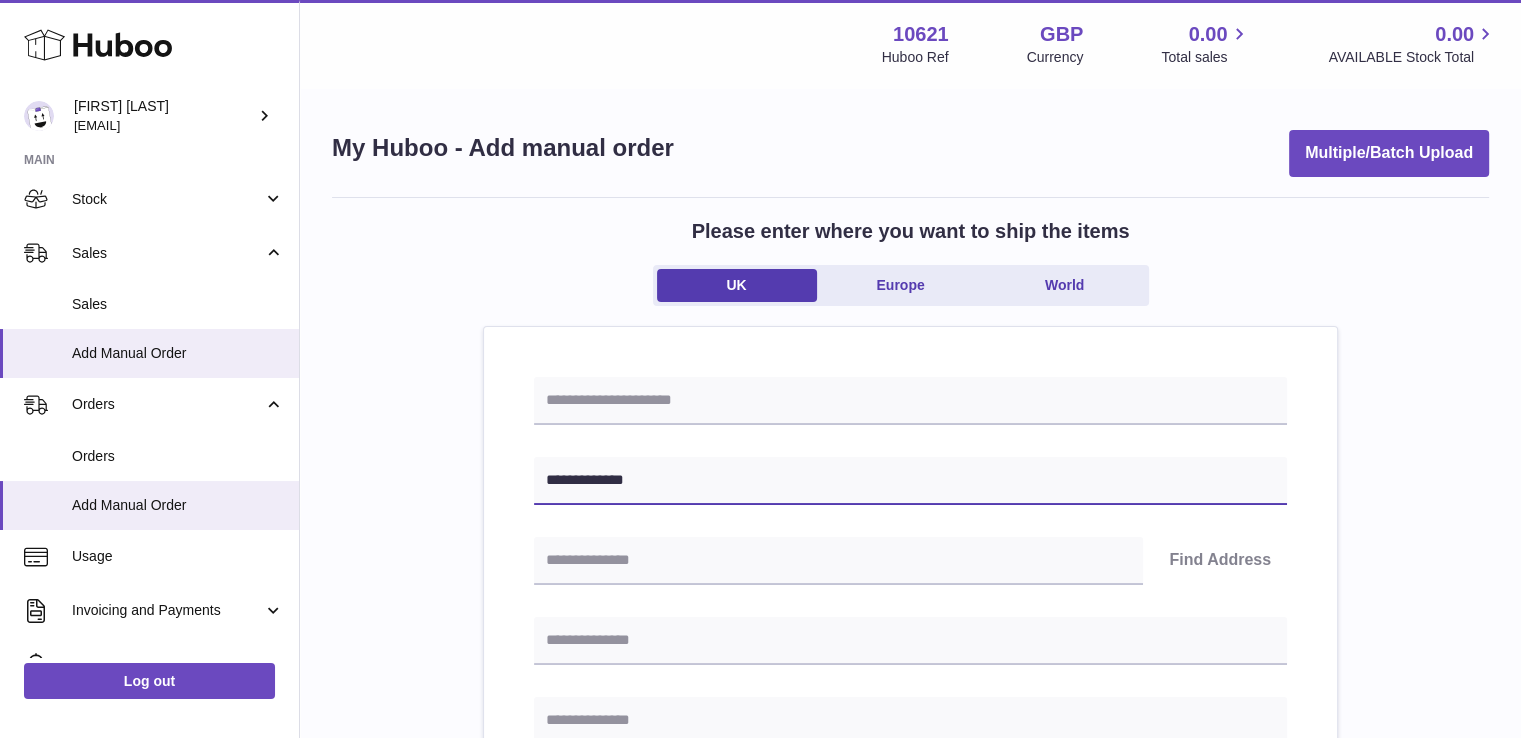 type on "**********" 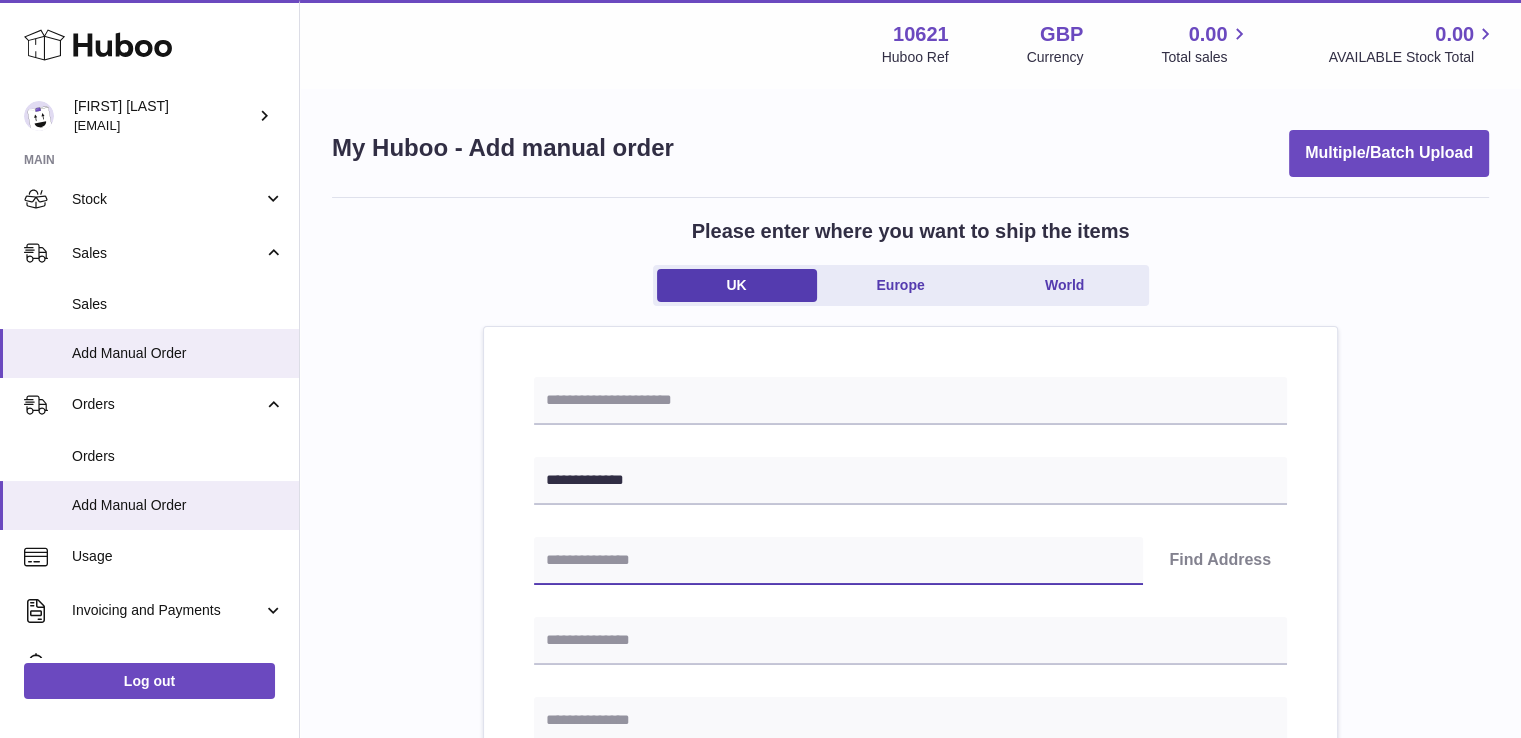 paste on "********" 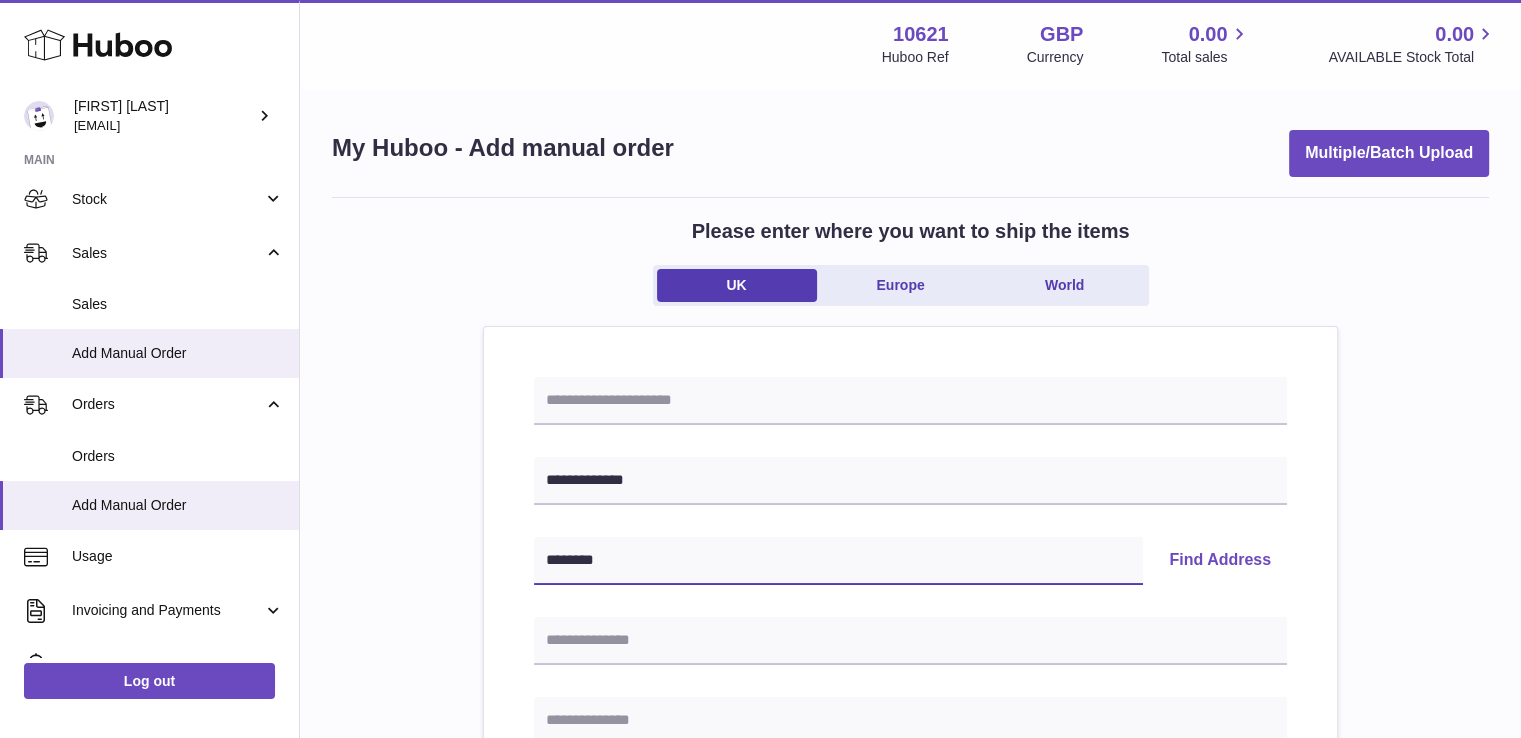 type on "********" 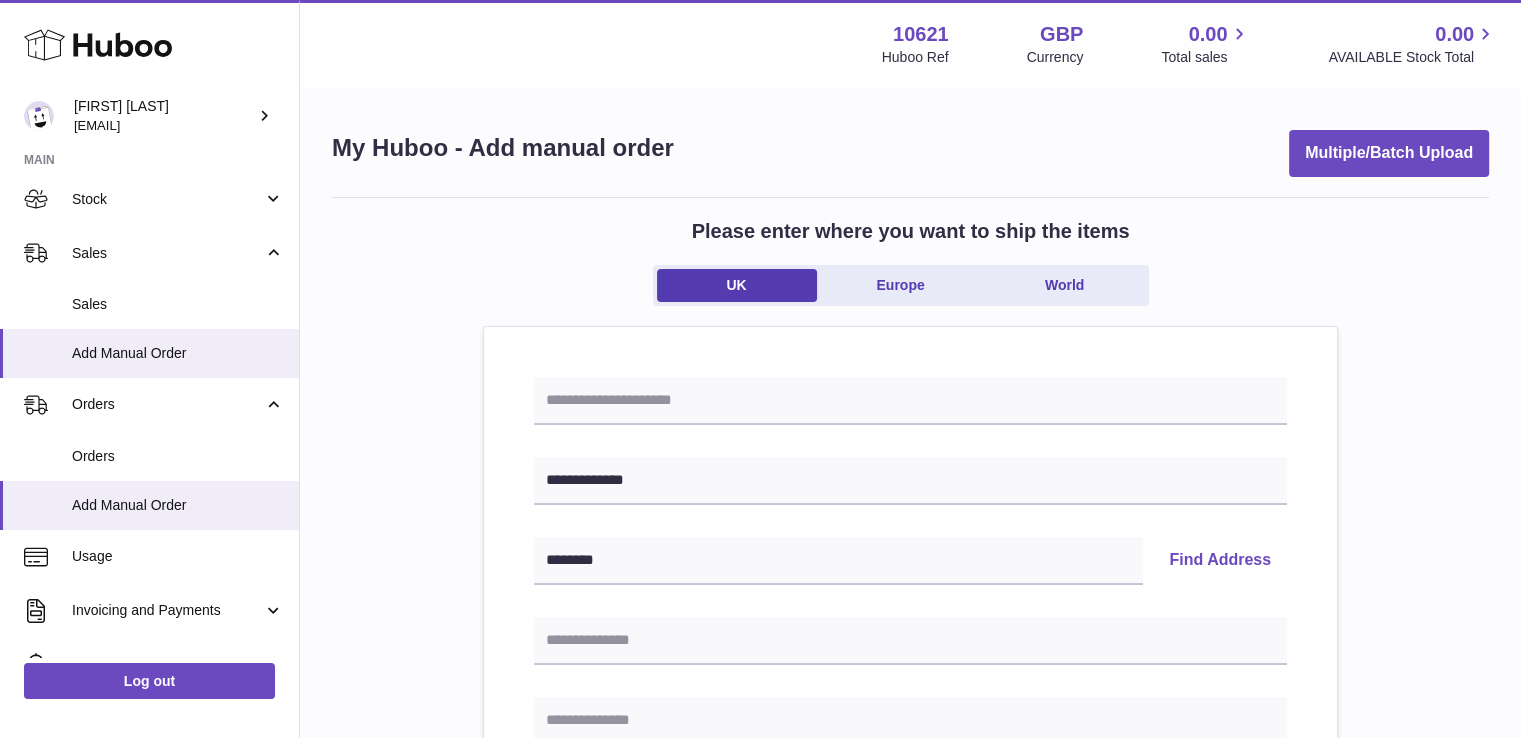 type 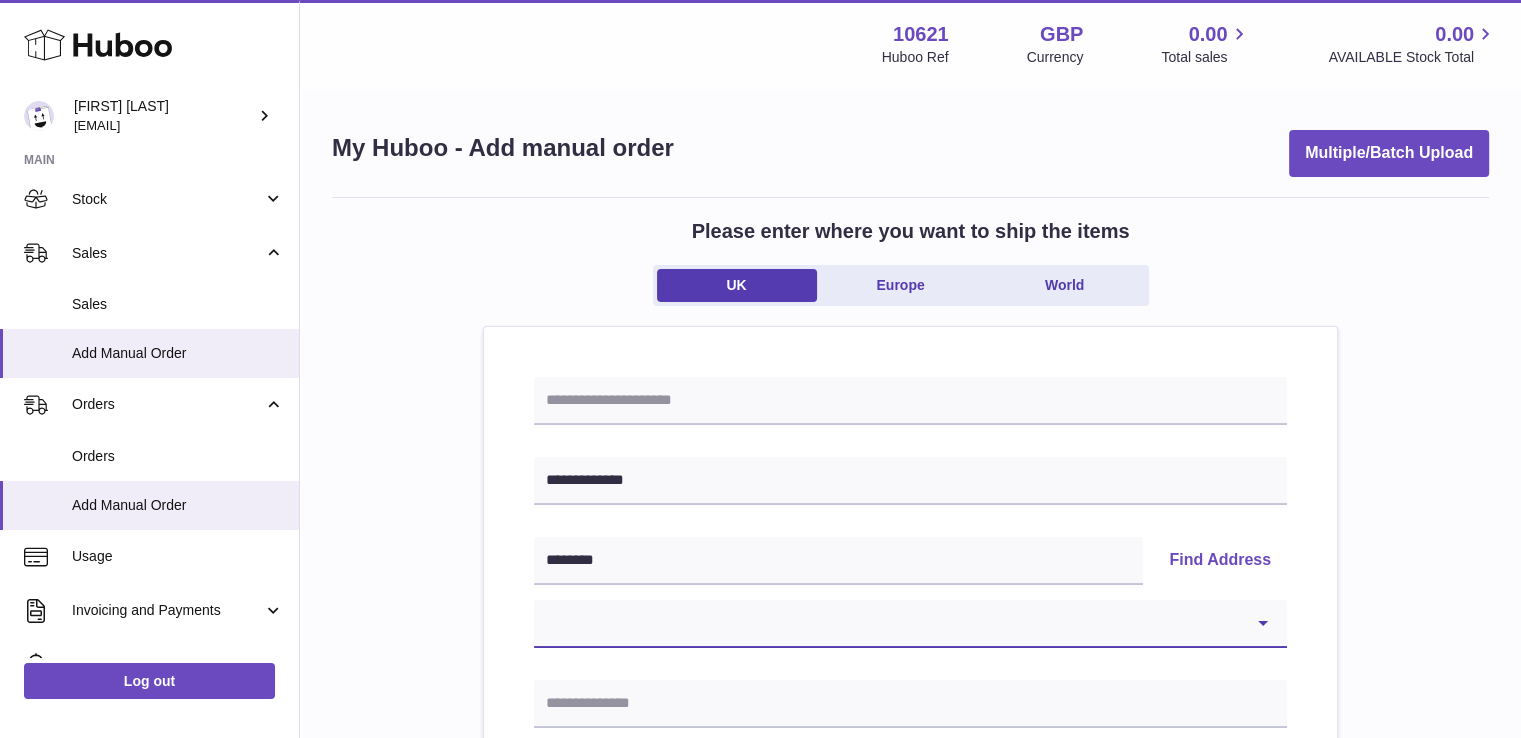 click on "**********" at bounding box center [910, 624] 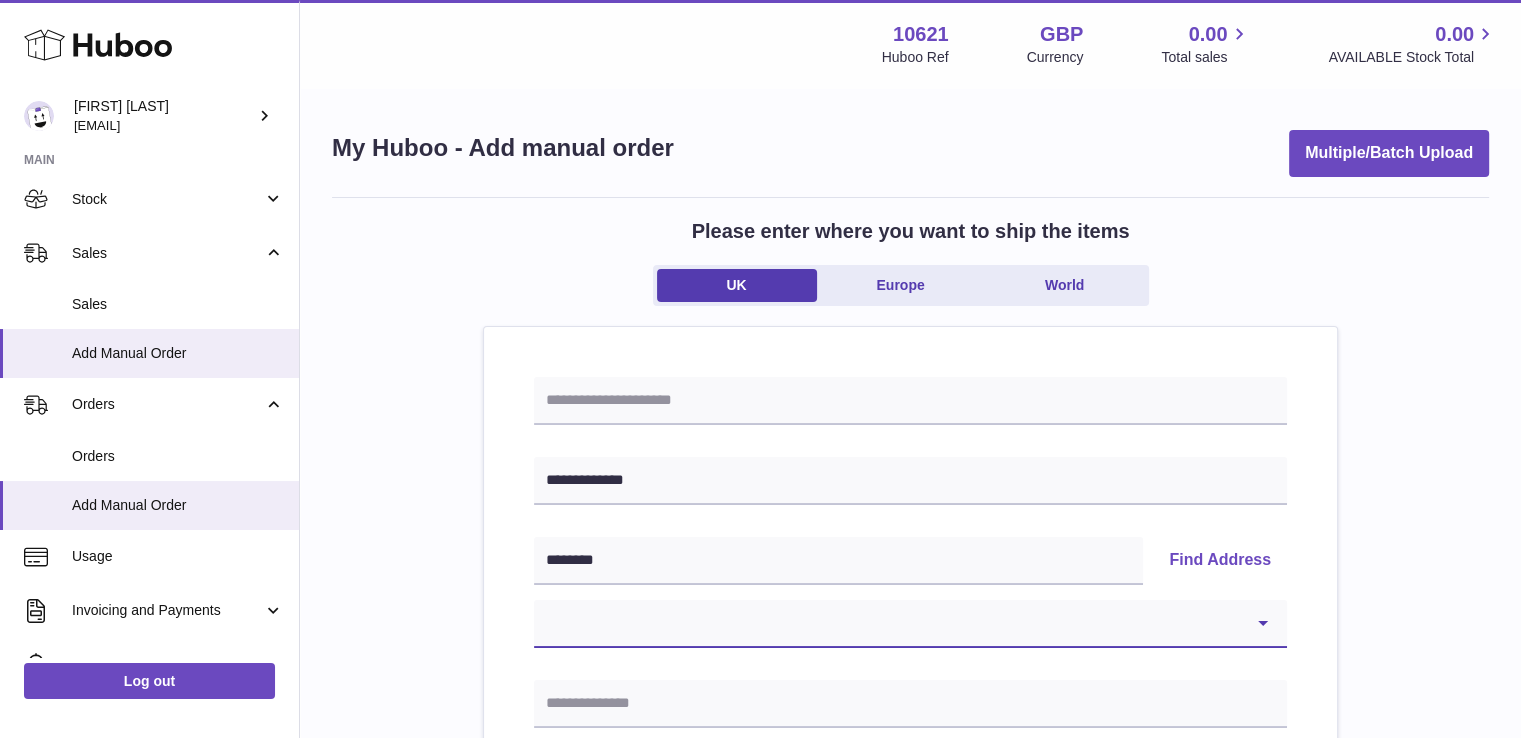 select on "*" 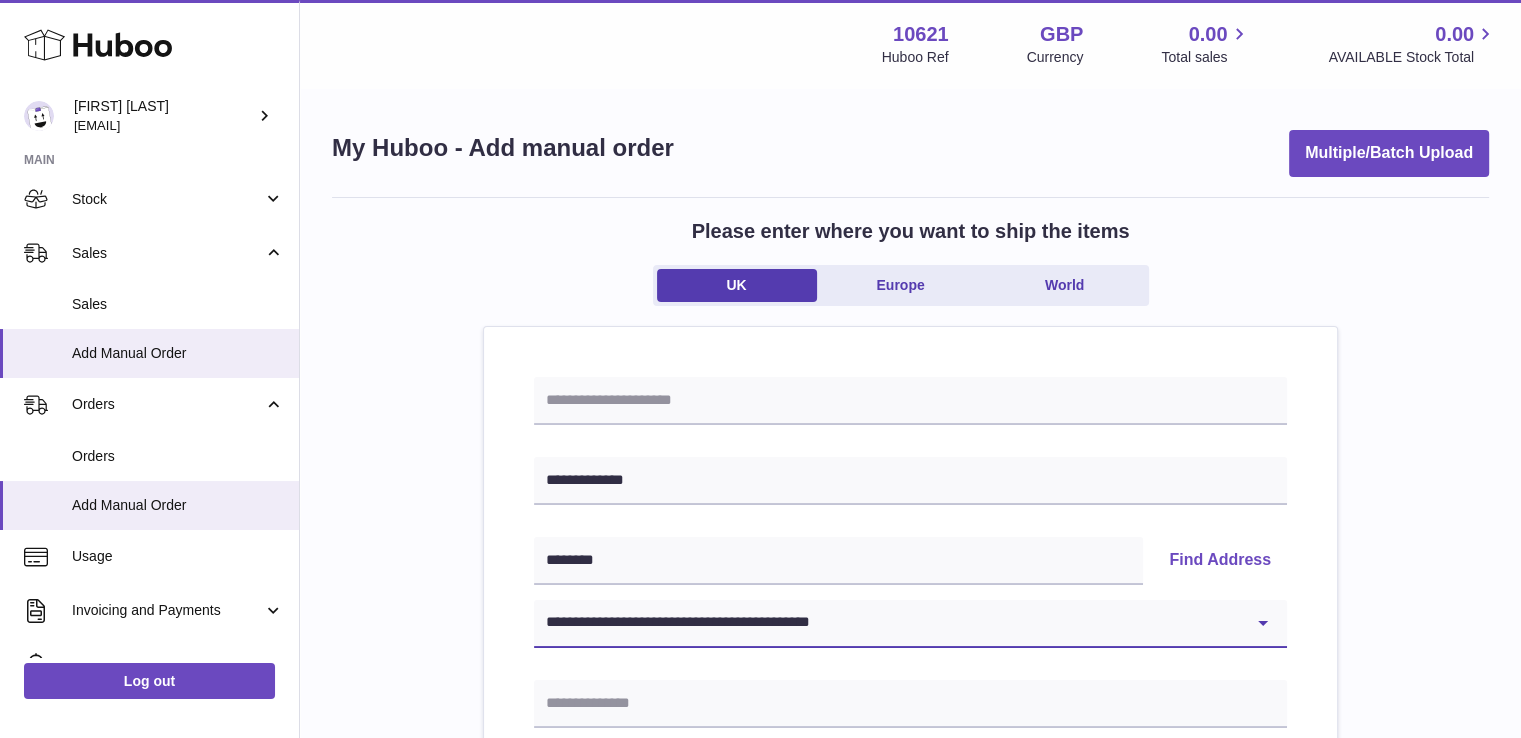 click on "**********" at bounding box center [910, 624] 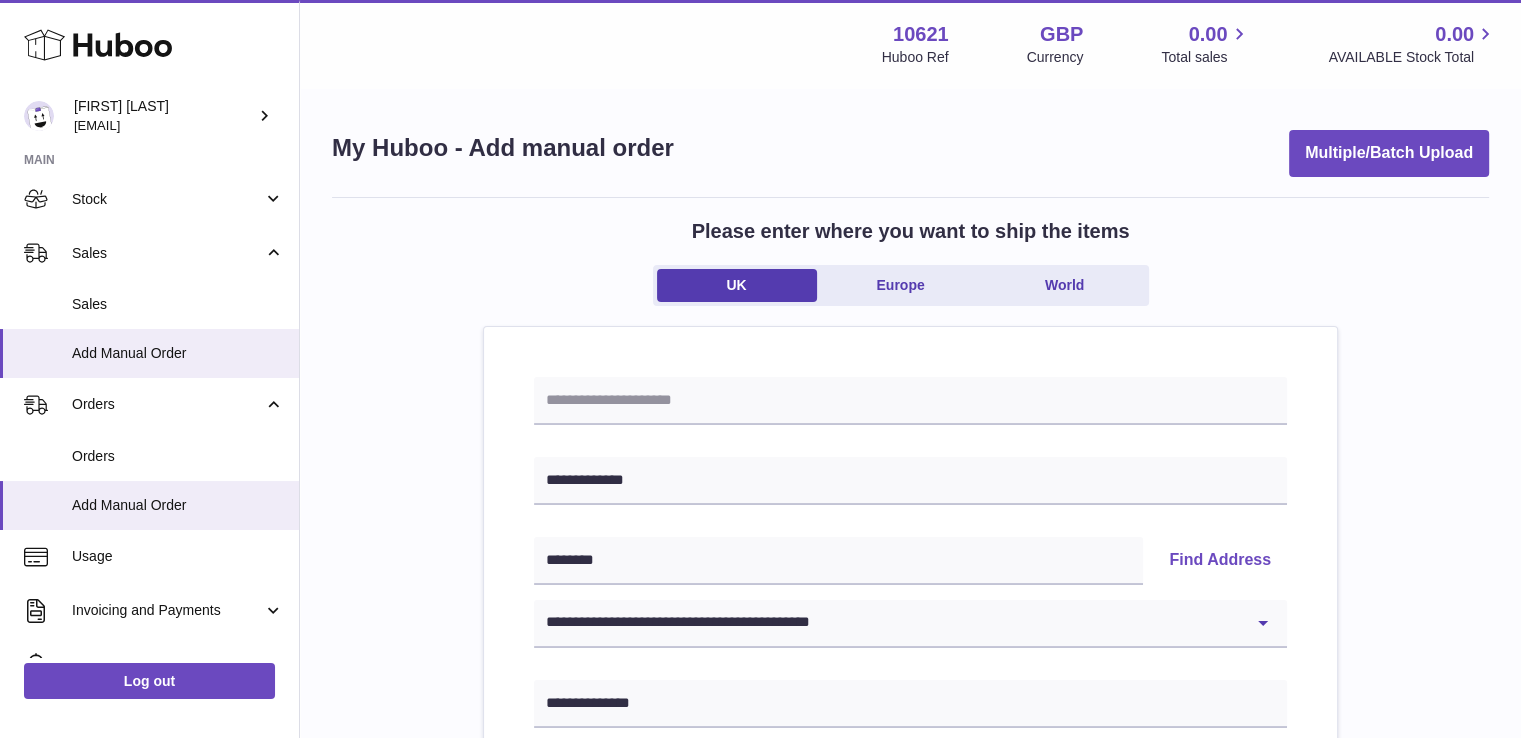 click on "**********" at bounding box center [910, 925] 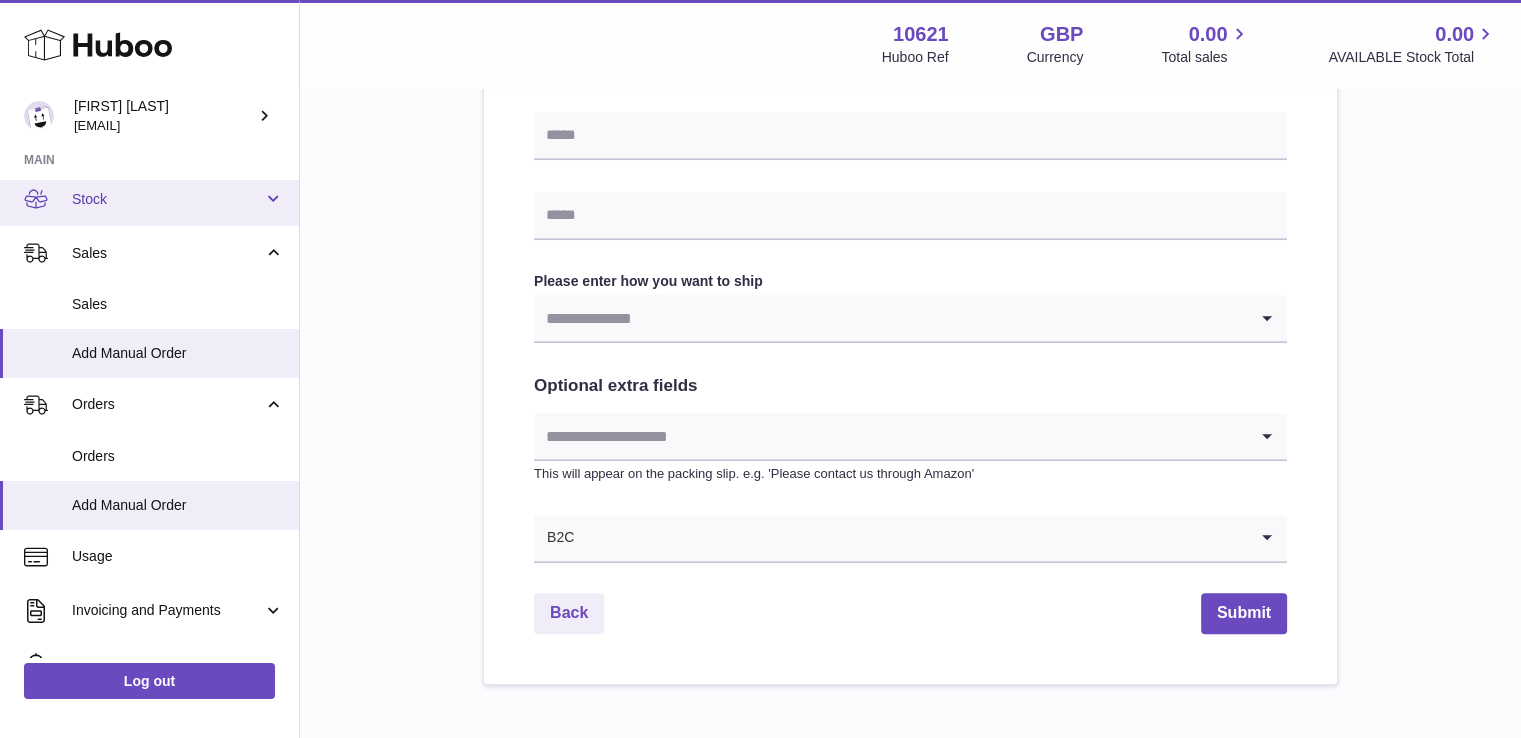 scroll, scrollTop: 980, scrollLeft: 0, axis: vertical 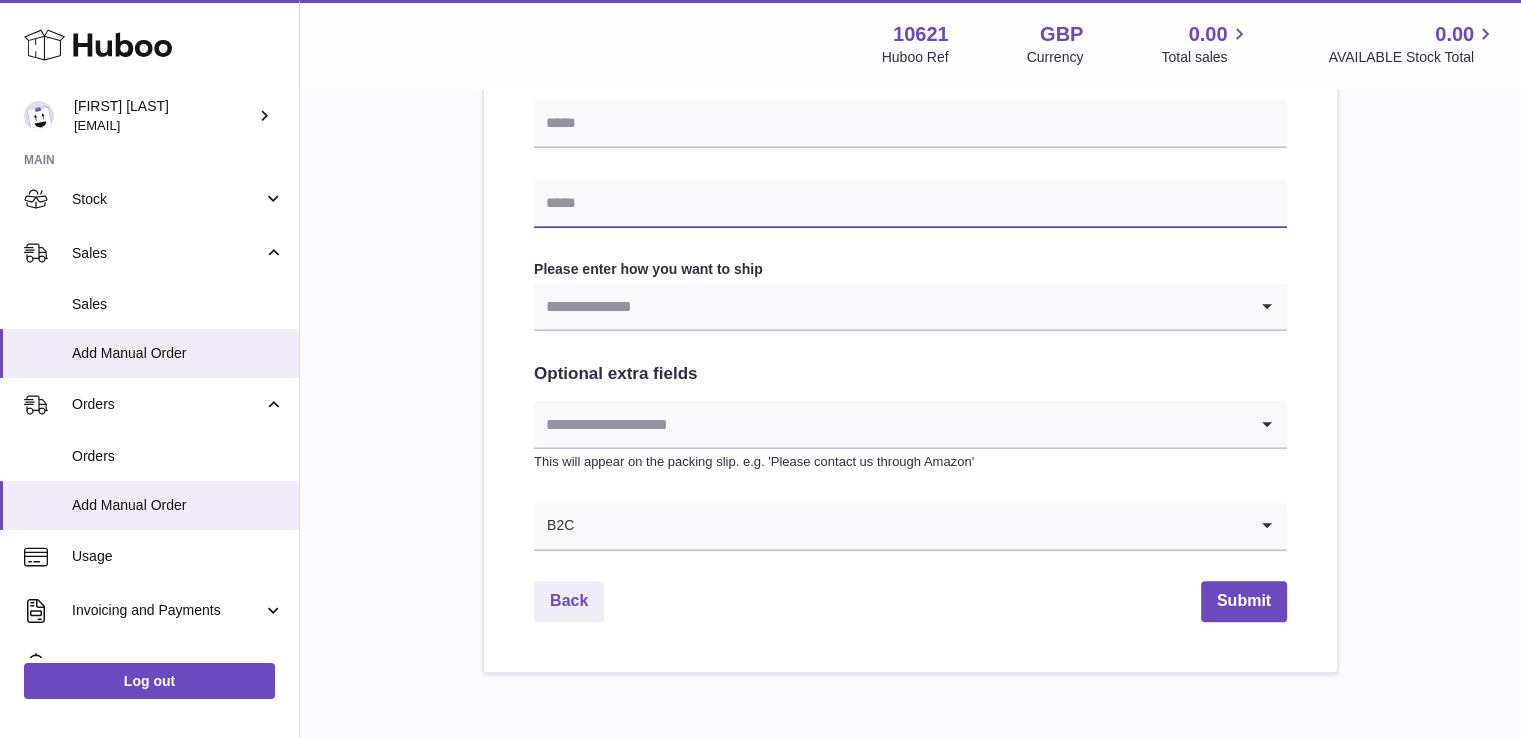 click at bounding box center (910, 204) 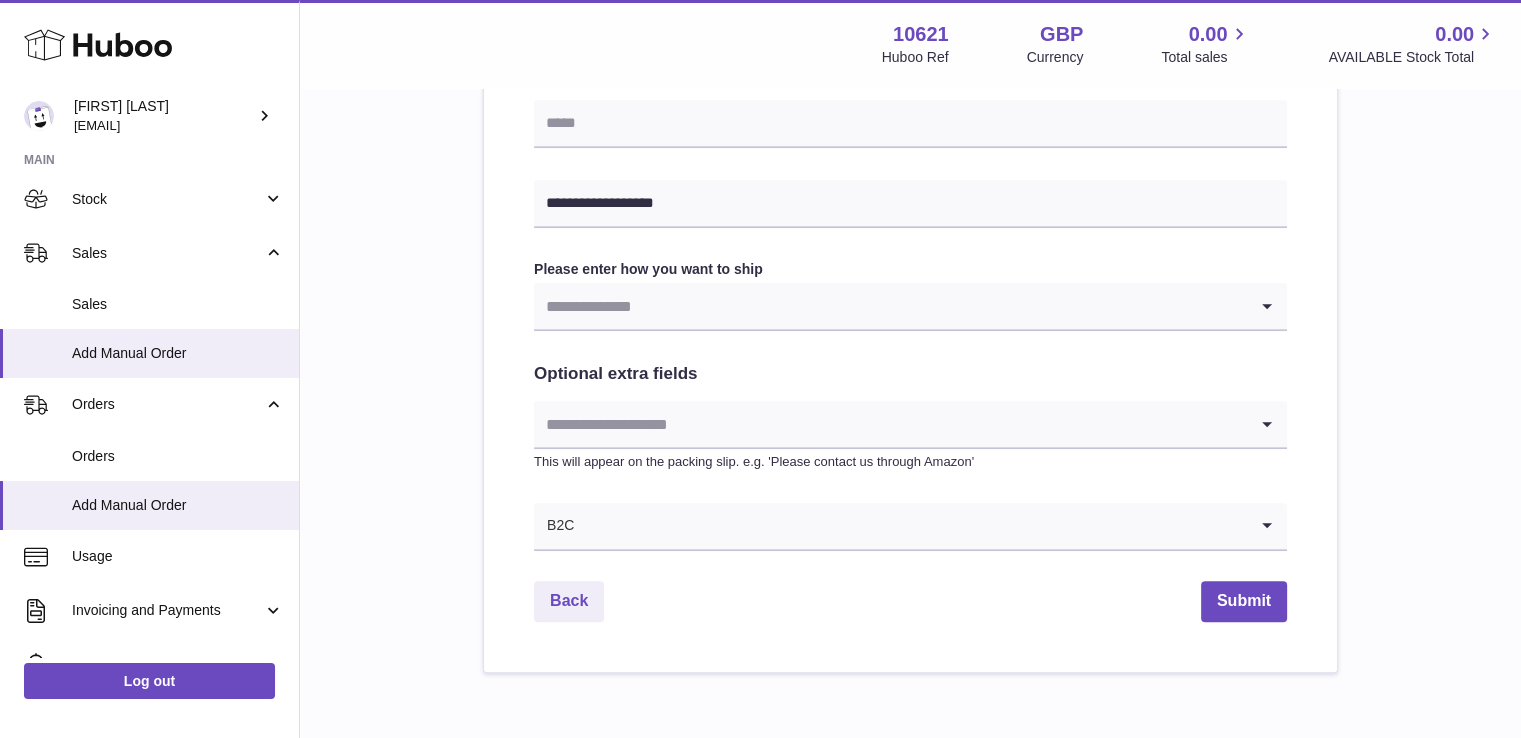 click at bounding box center [890, 306] 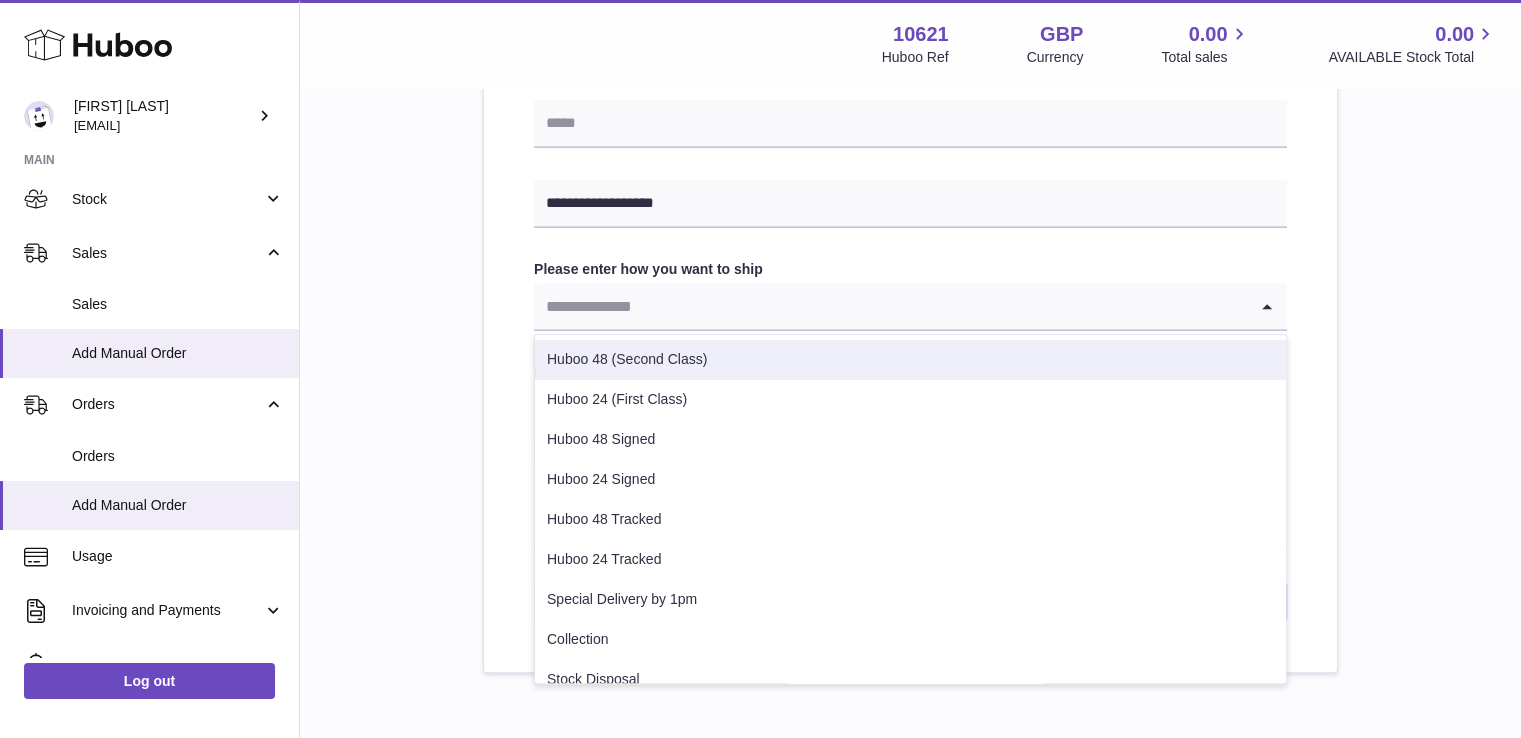 click on "Huboo 48 (Second Class)" at bounding box center (910, 360) 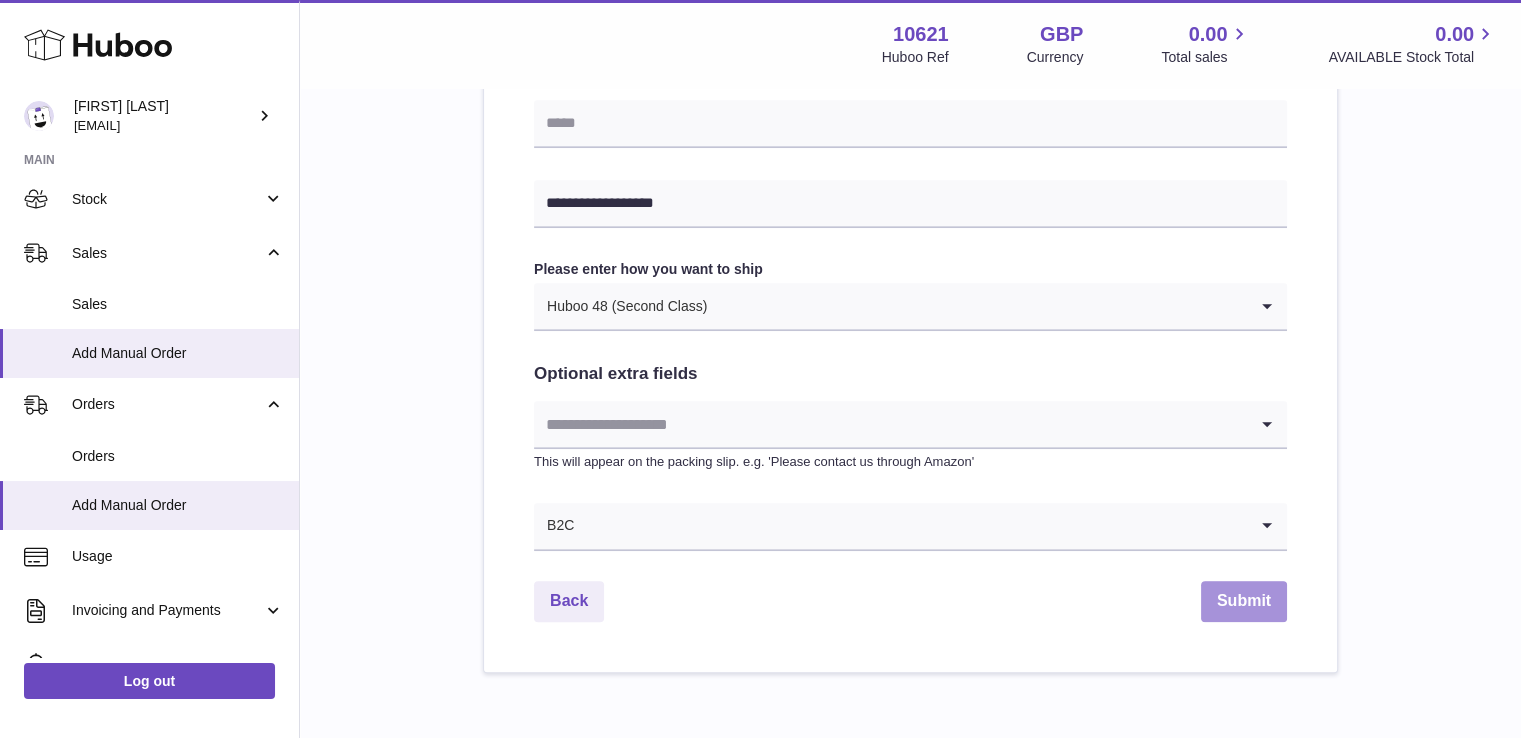 click on "Submit" at bounding box center [1244, 601] 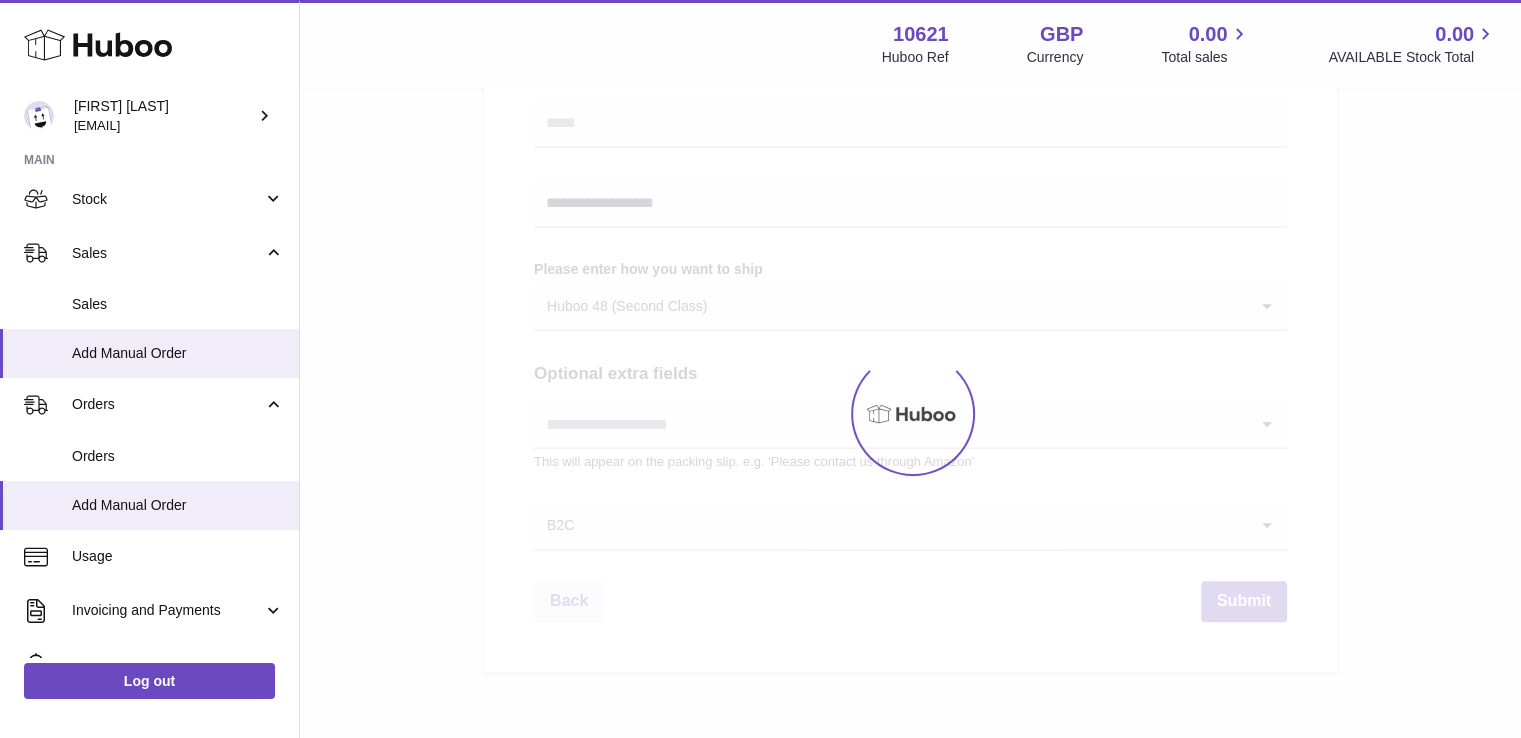 scroll, scrollTop: 0, scrollLeft: 0, axis: both 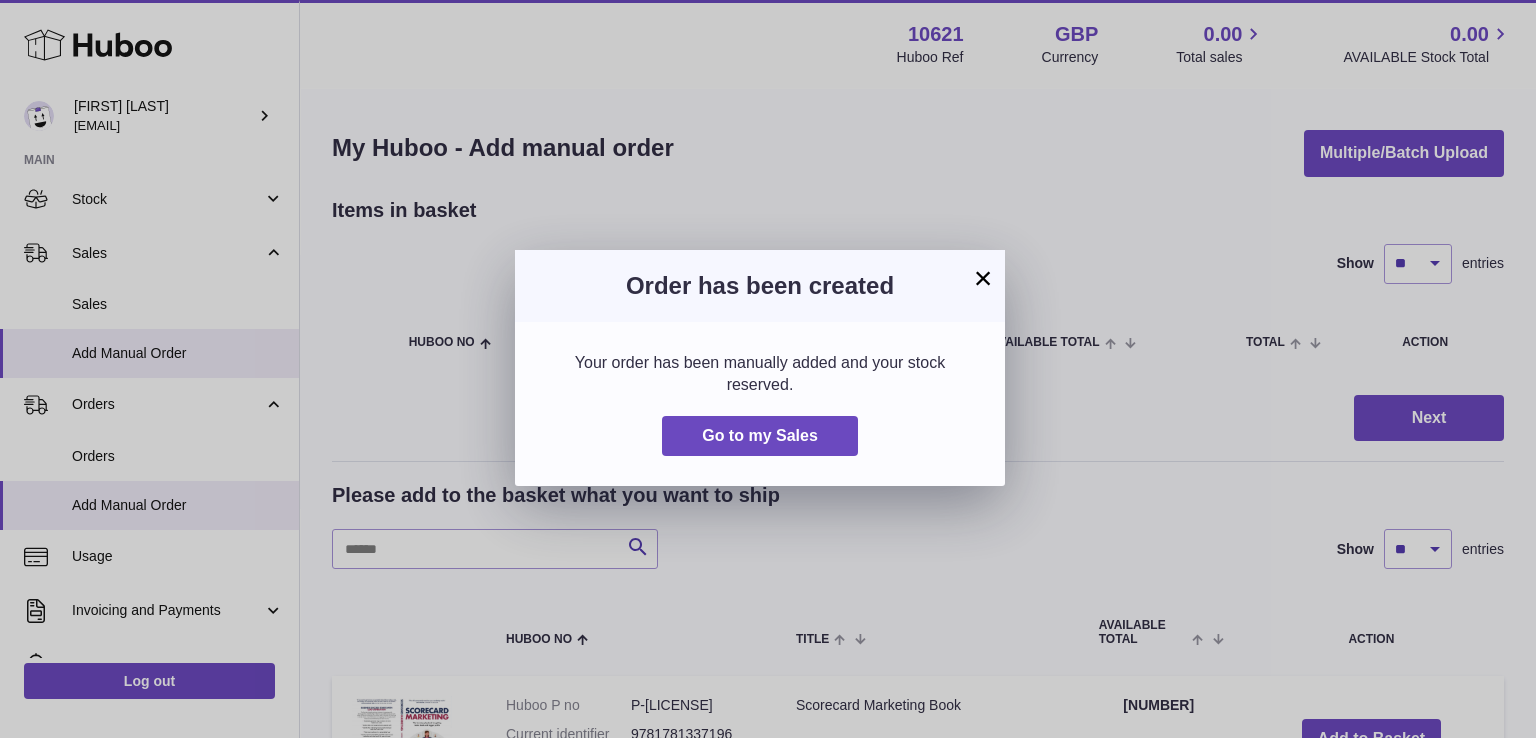 click on "×   Order has been created
Your order has been manually added and your stock reserved.
Go to my Sales" at bounding box center (768, 369) 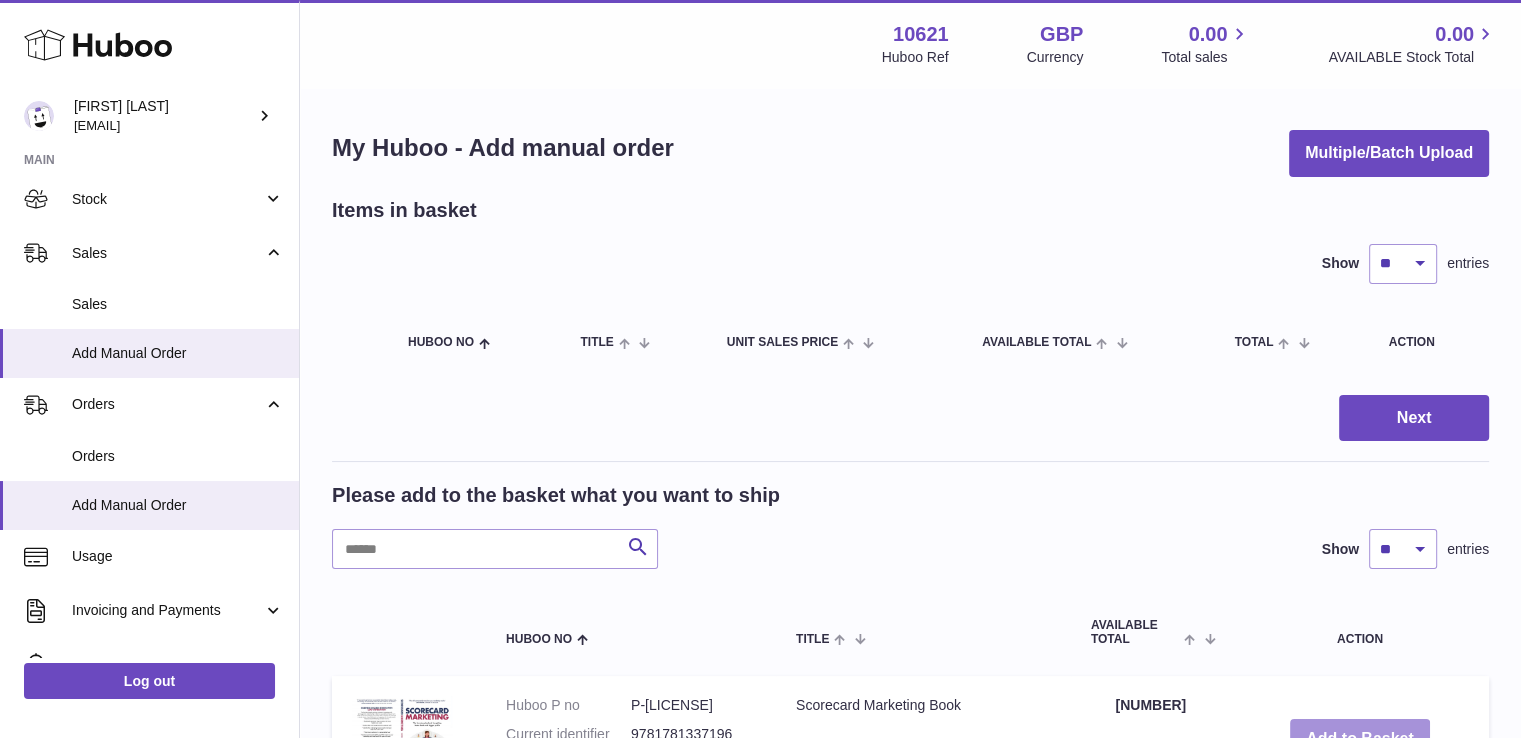 click on "Add to Basket" at bounding box center (1360, 739) 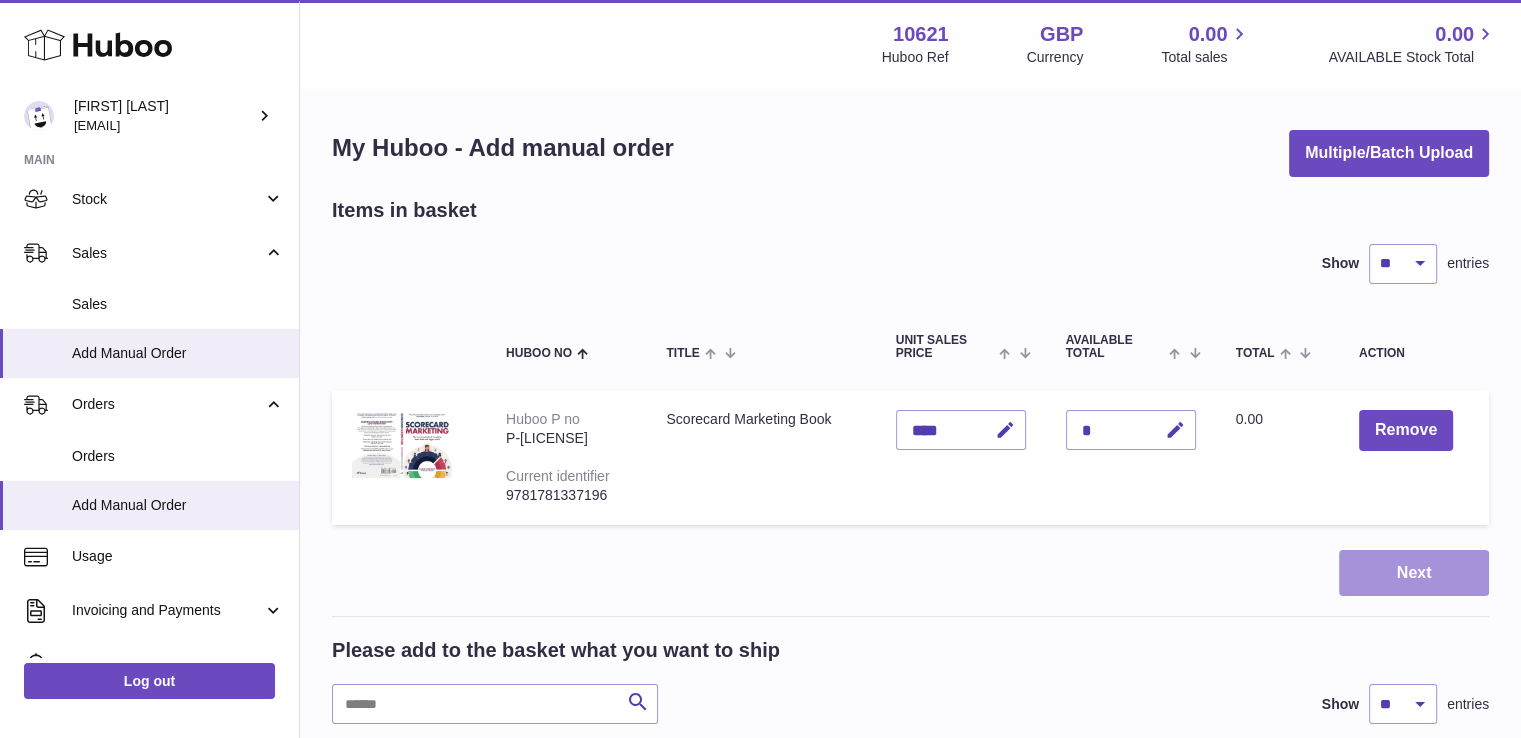 click on "Next" at bounding box center (1414, 573) 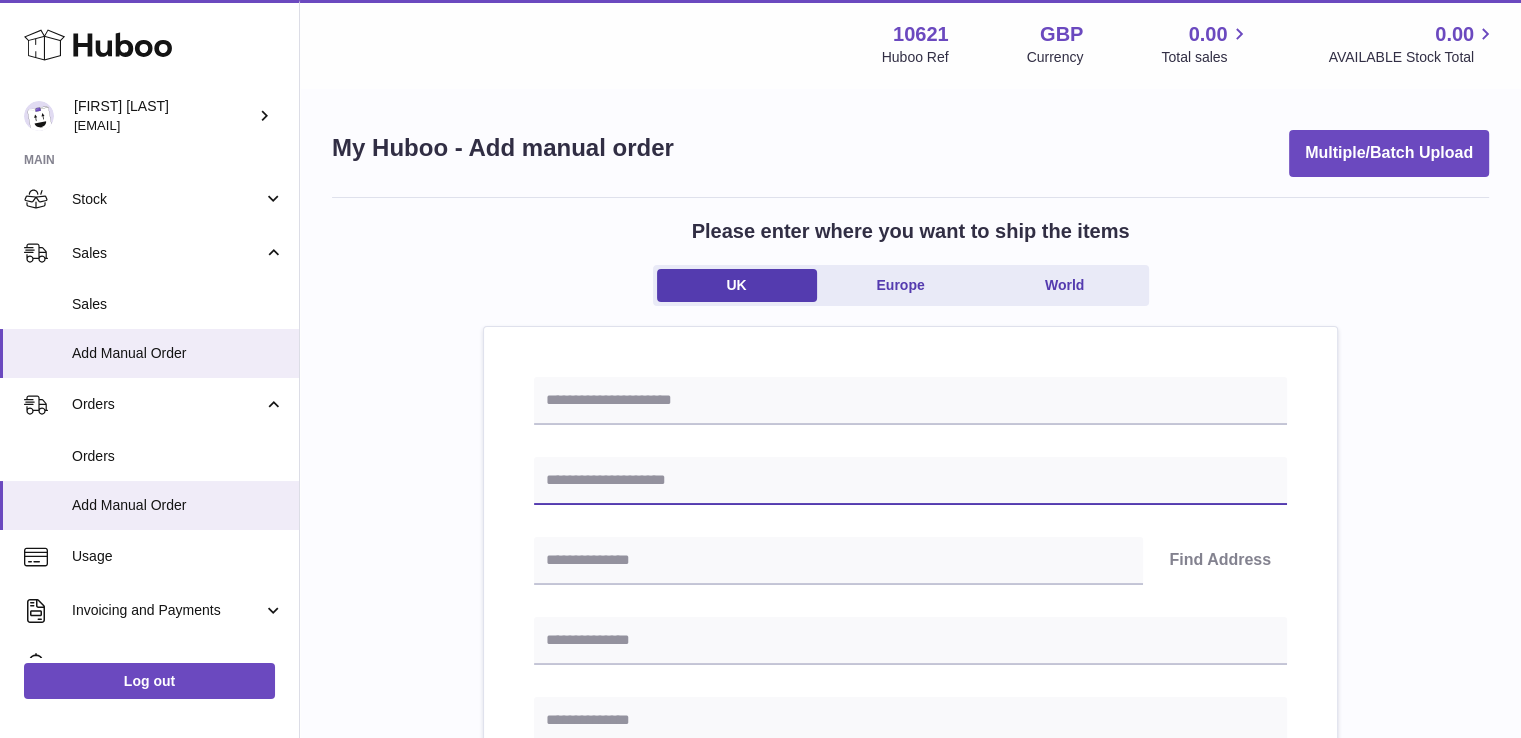 drag, startPoint x: 767, startPoint y: 503, endPoint x: 803, endPoint y: 484, distance: 40.706264 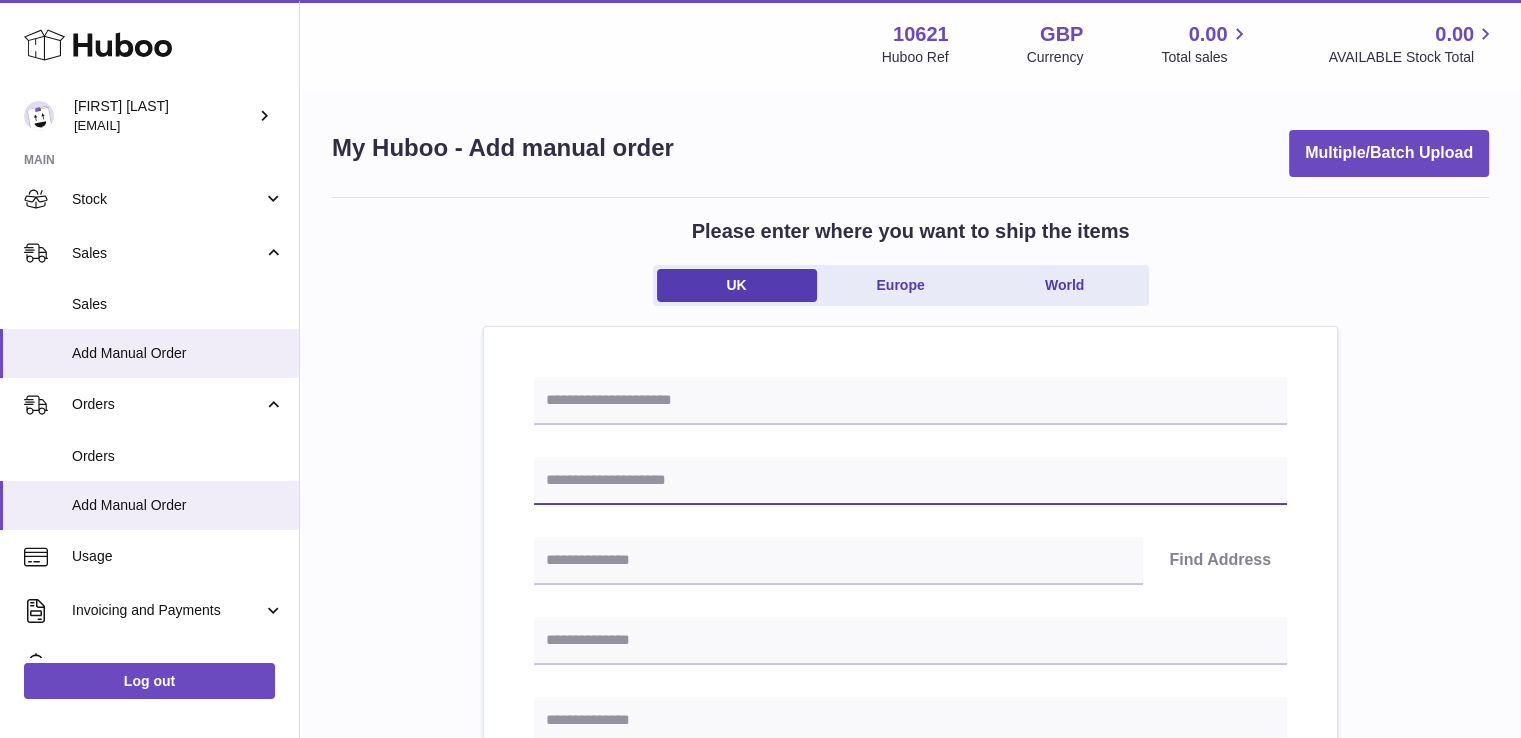 click at bounding box center (910, 481) 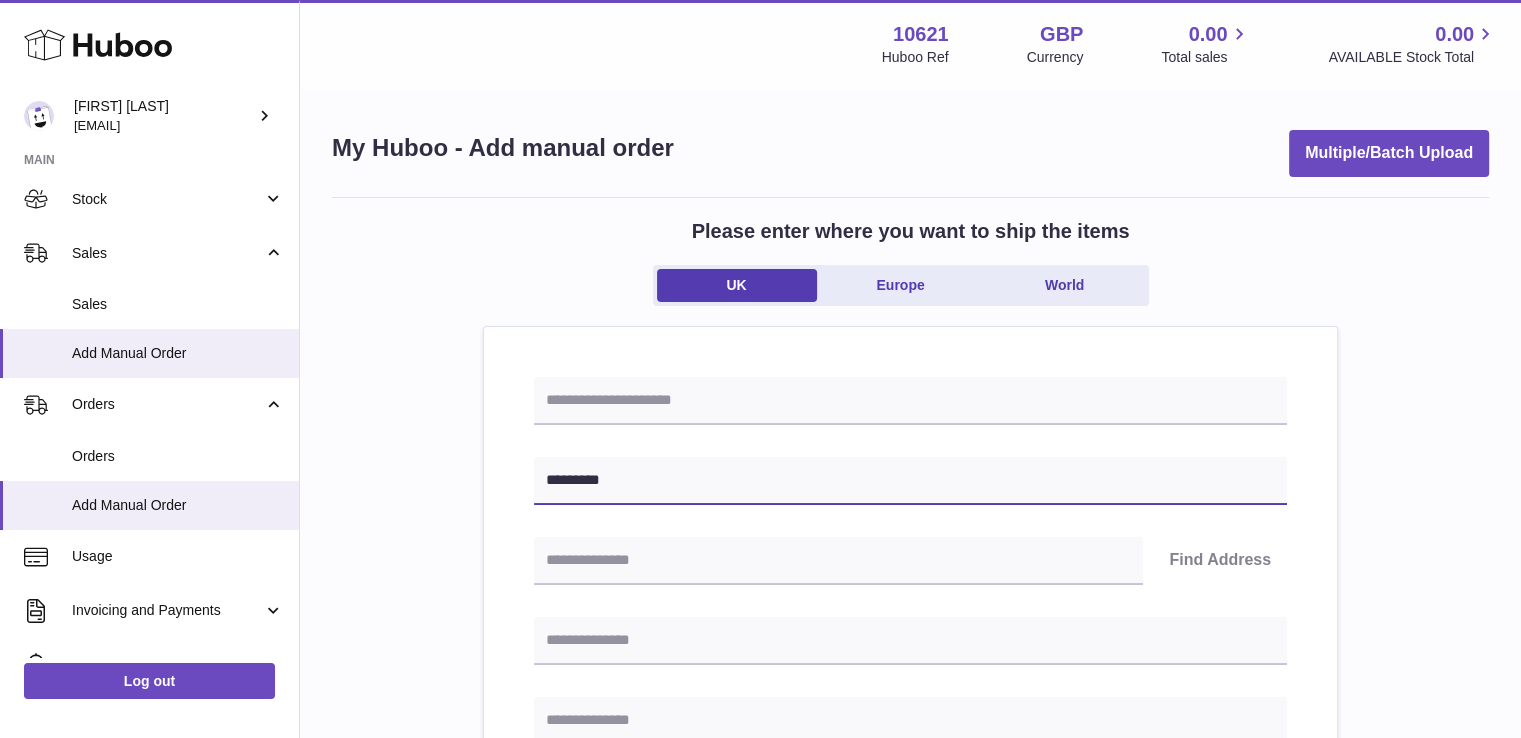 type on "*********" 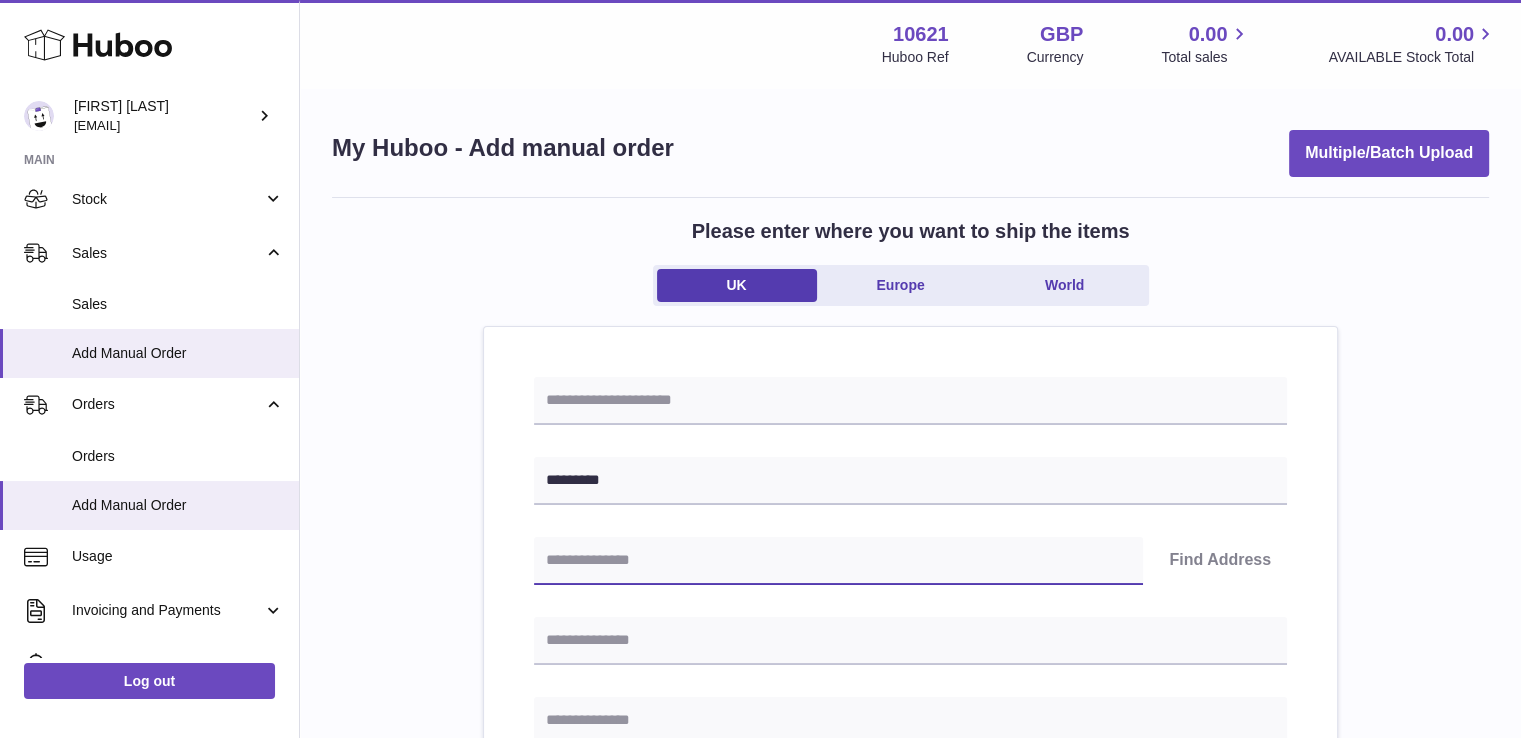 paste on "********" 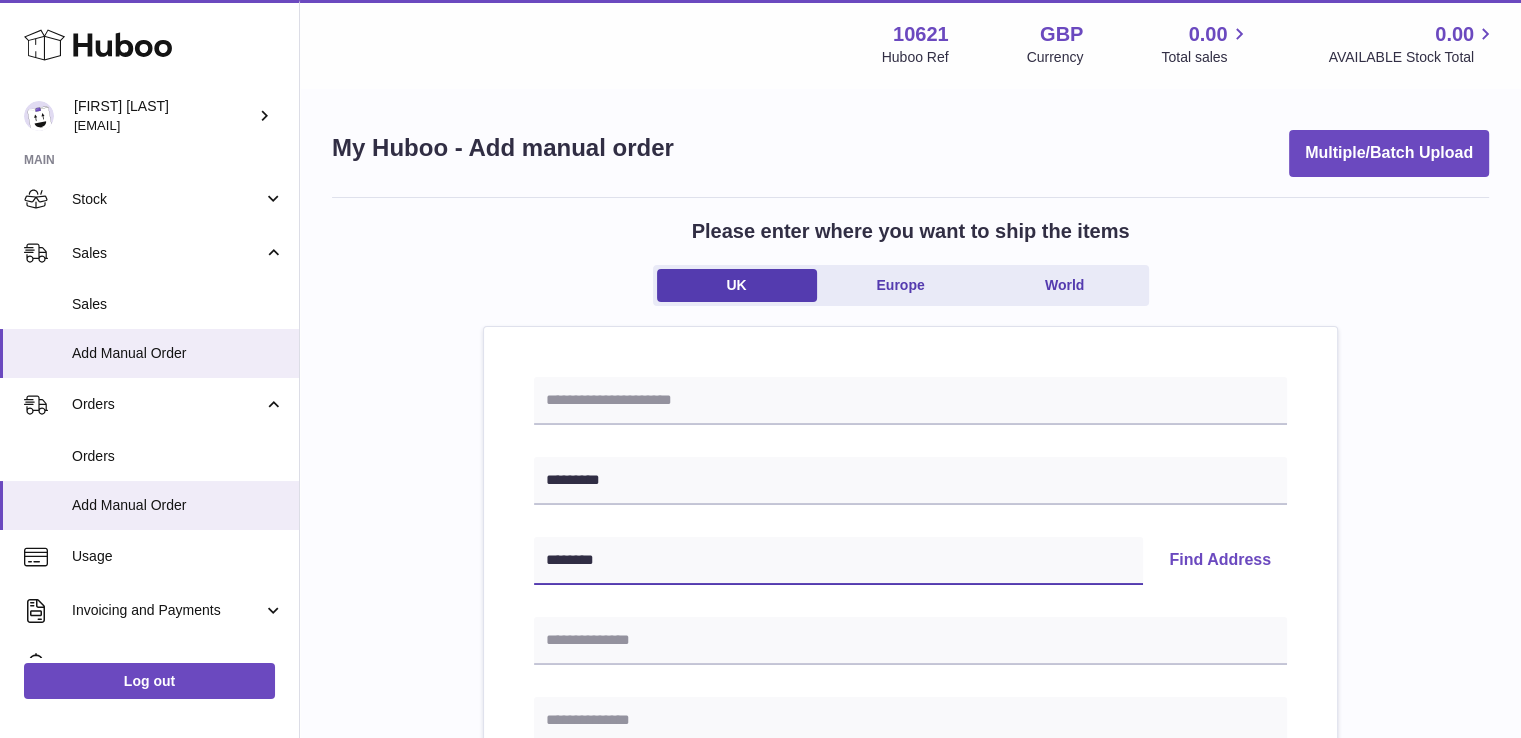 type on "********" 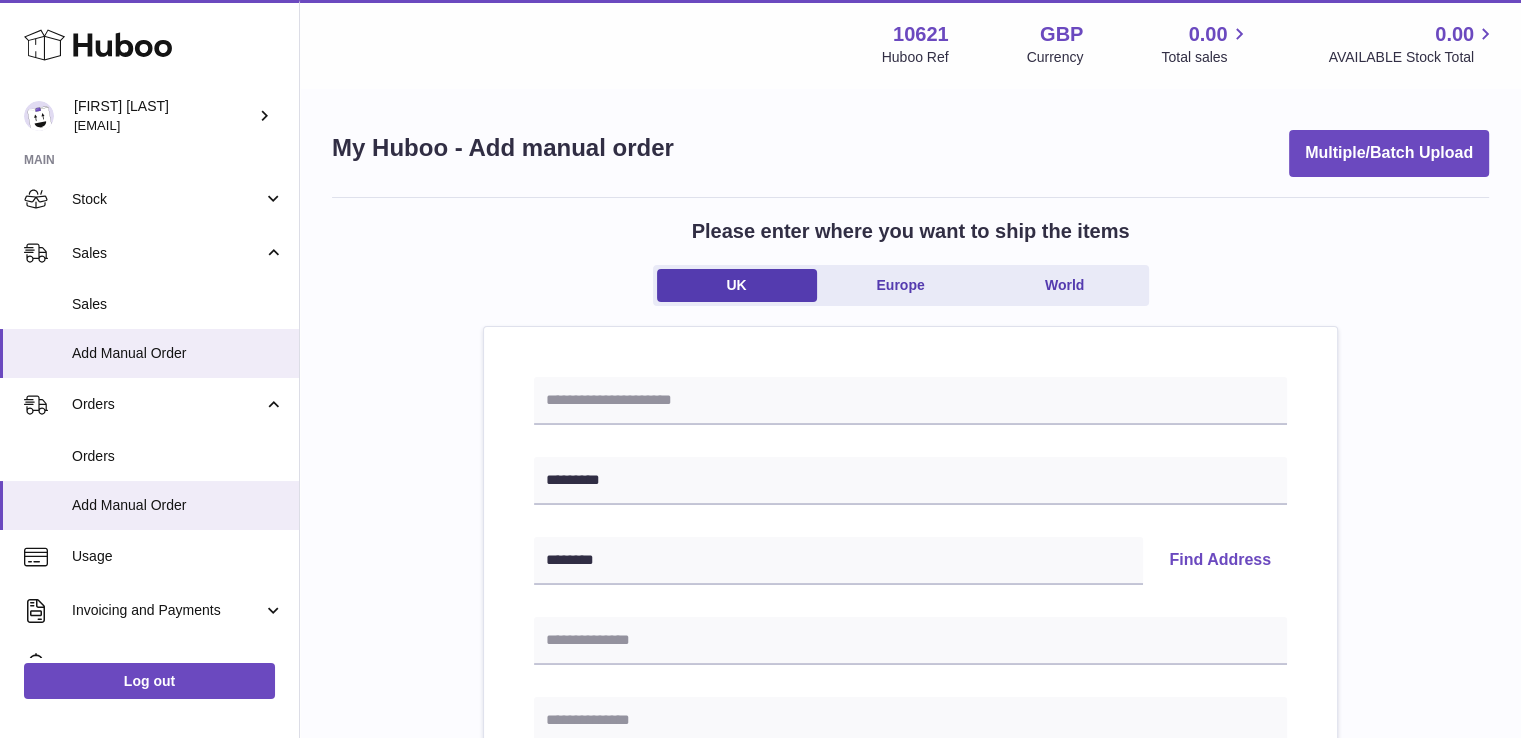 type 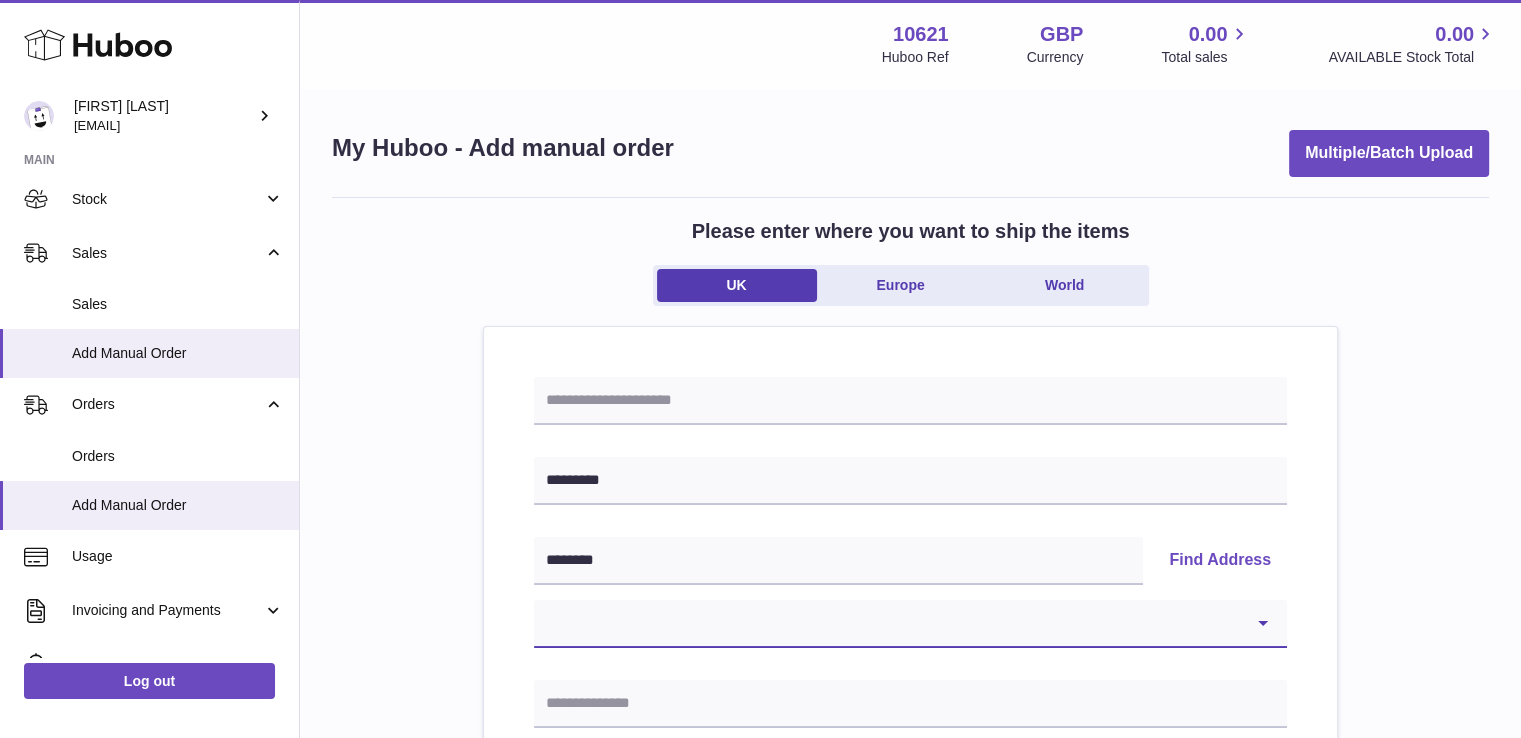 click on "**********" at bounding box center (910, 624) 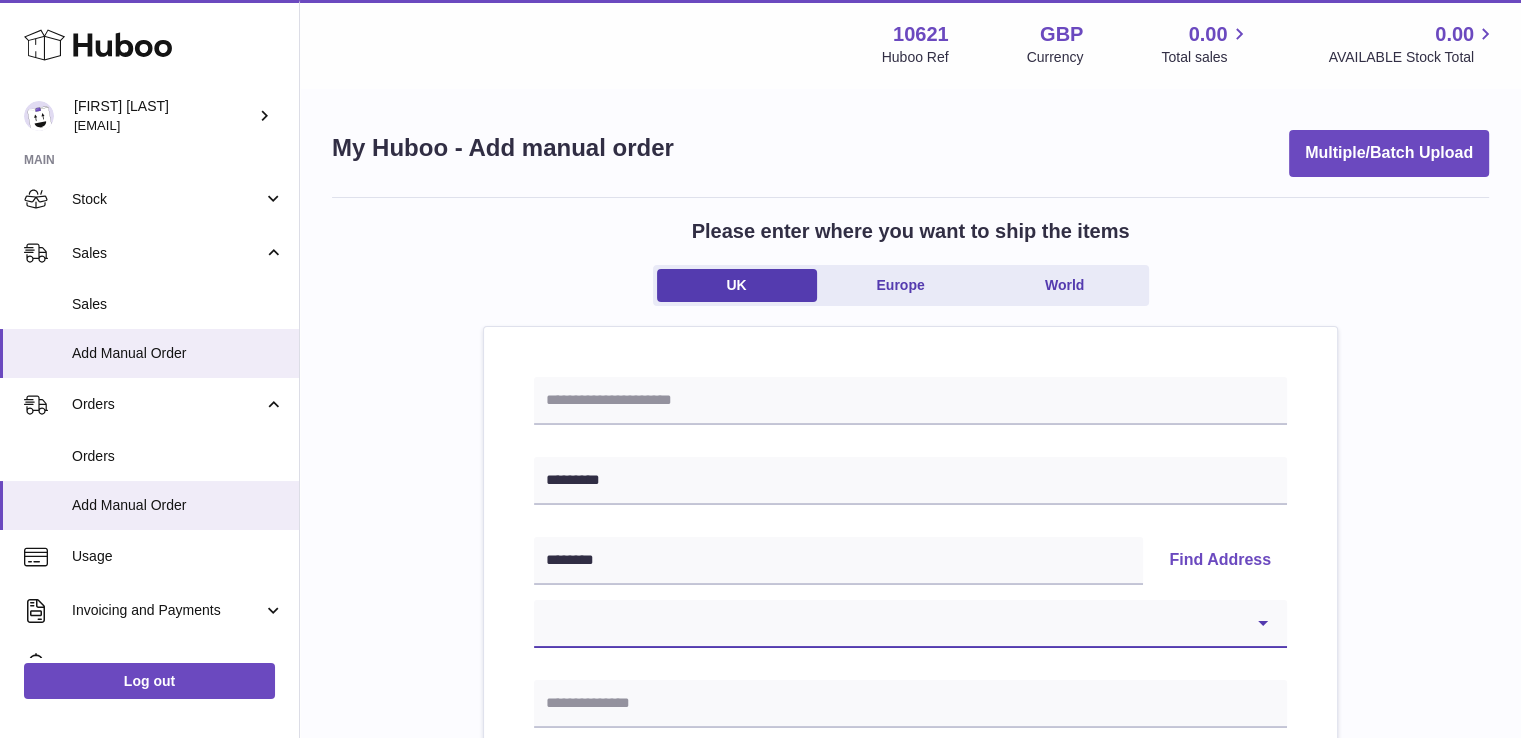 select on "*" 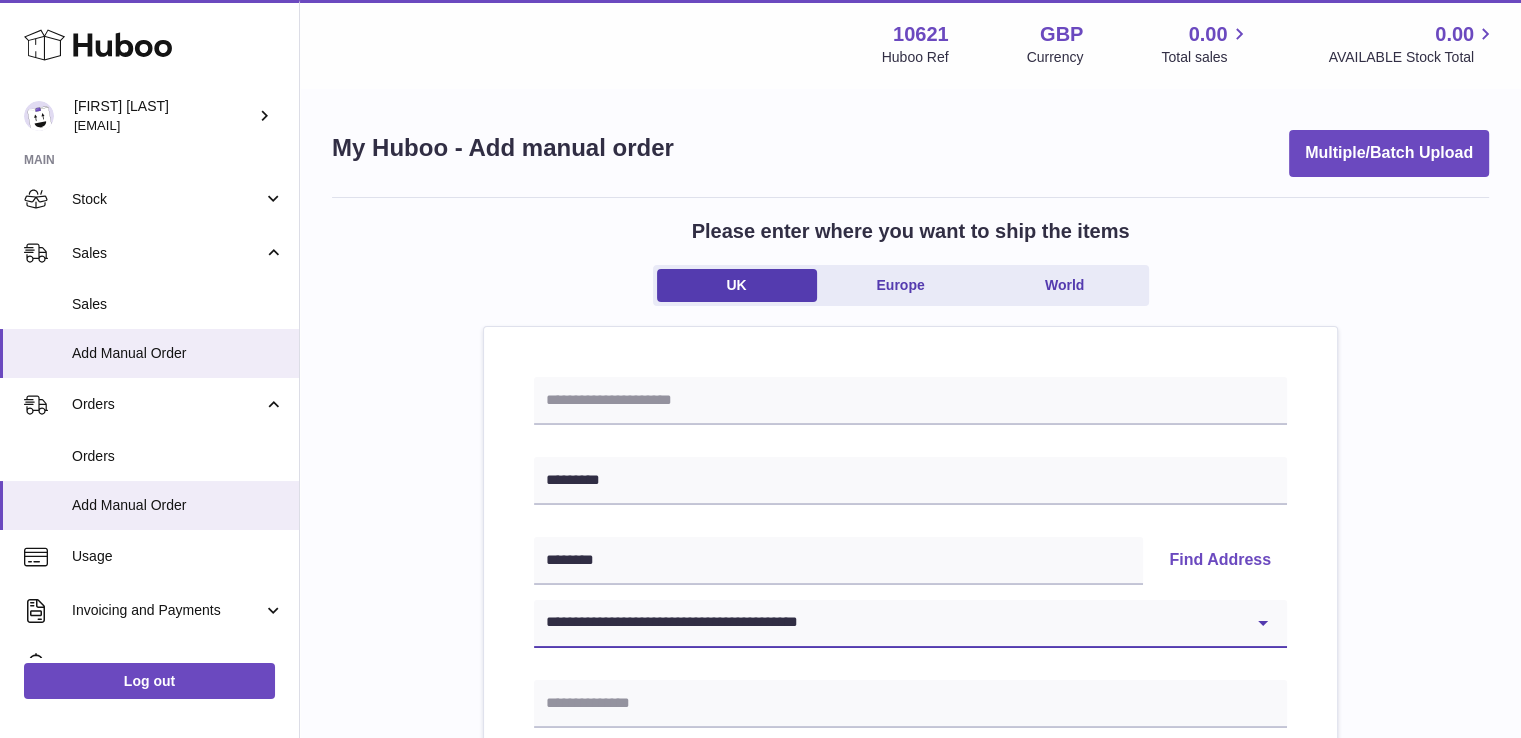 click on "**********" at bounding box center [910, 624] 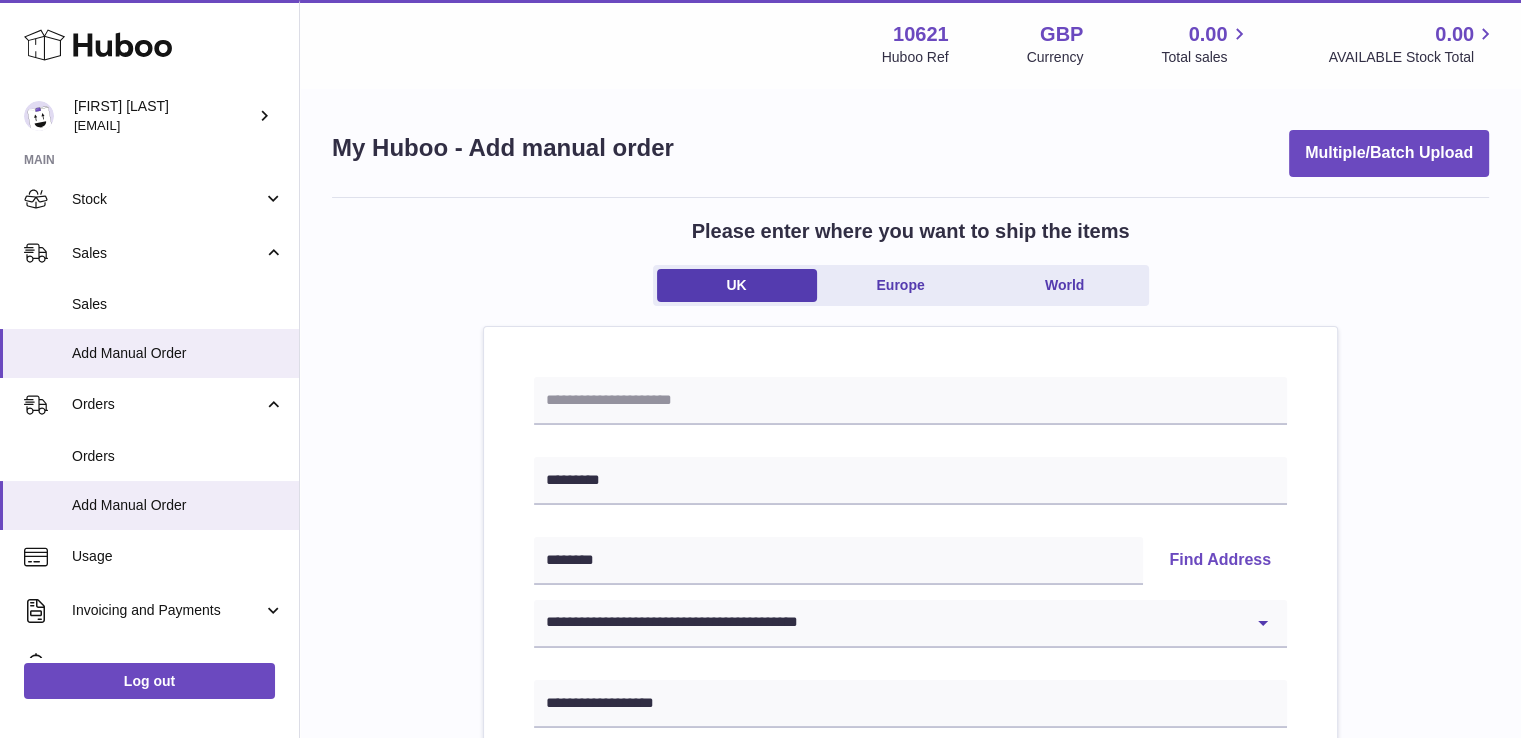 click on "**********" at bounding box center [910, 925] 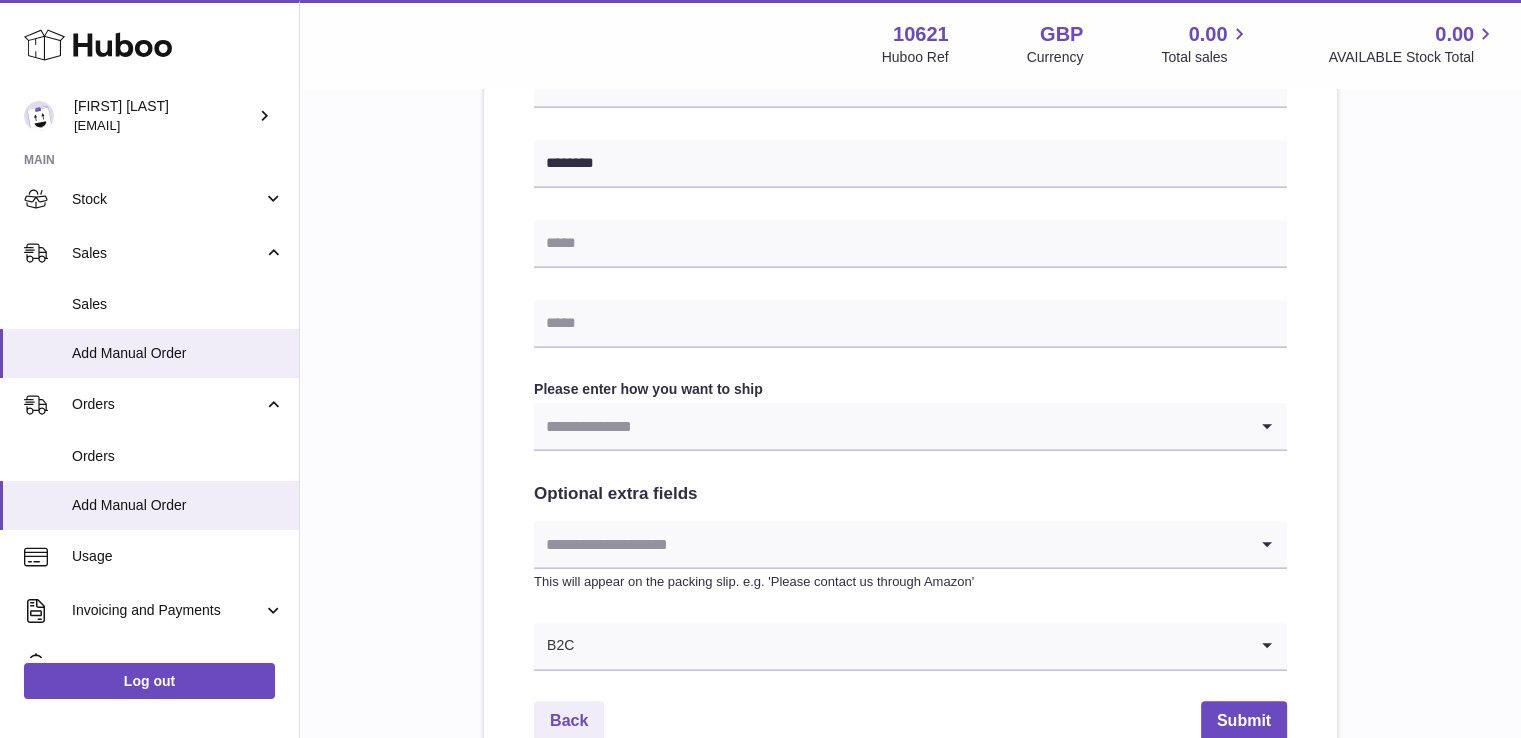scroll, scrollTop: 872, scrollLeft: 0, axis: vertical 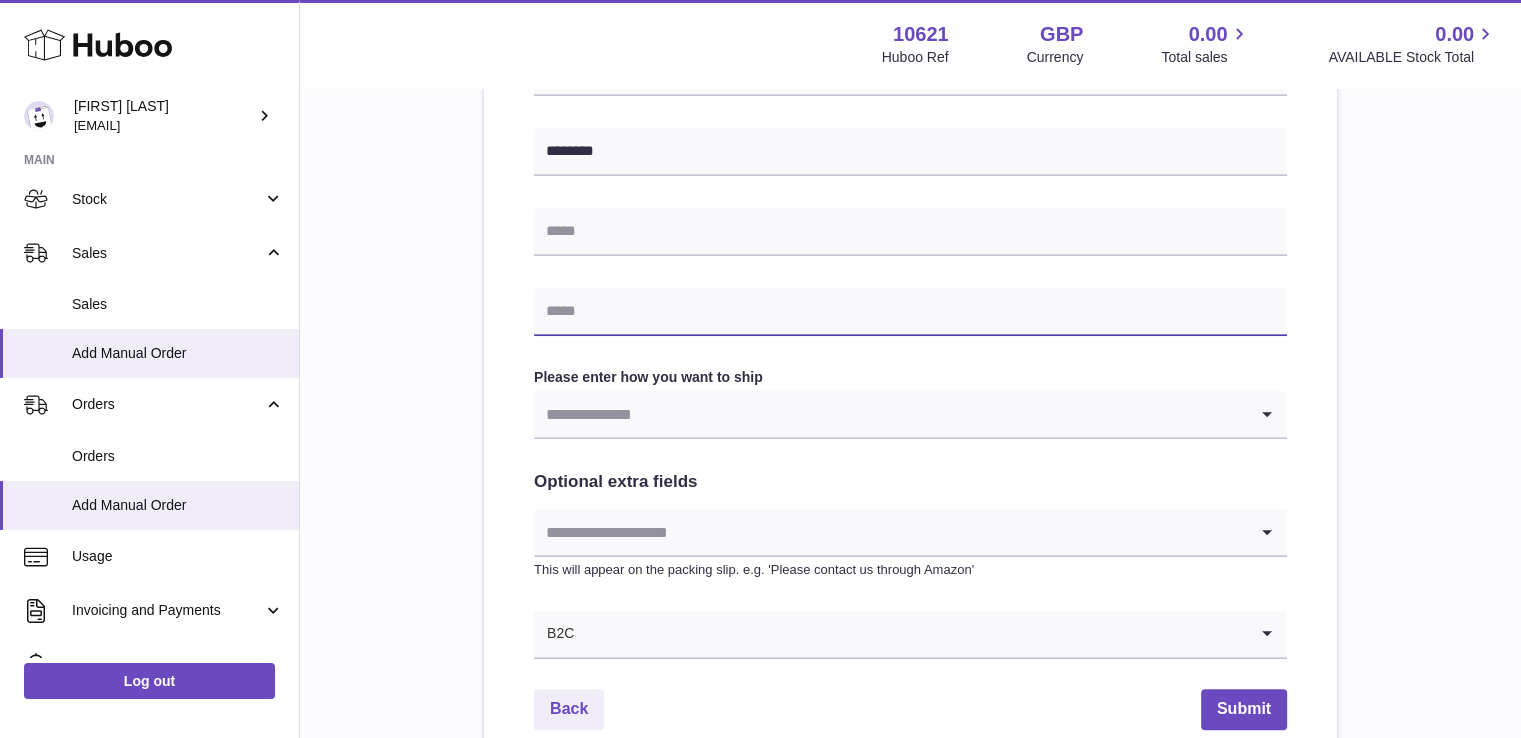 click at bounding box center (910, 312) 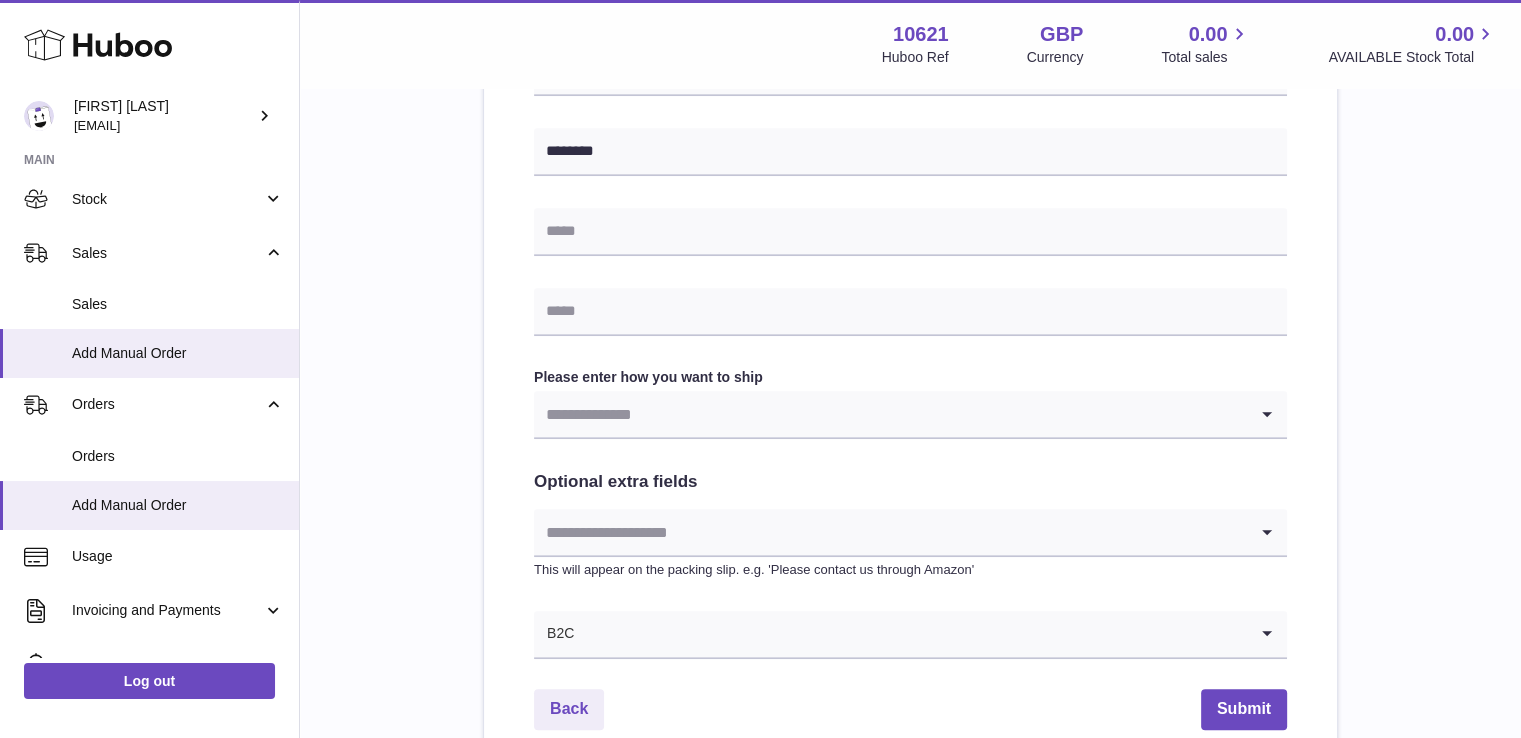 drag, startPoint x: 493, startPoint y: 409, endPoint x: 552, endPoint y: 432, distance: 63.324562 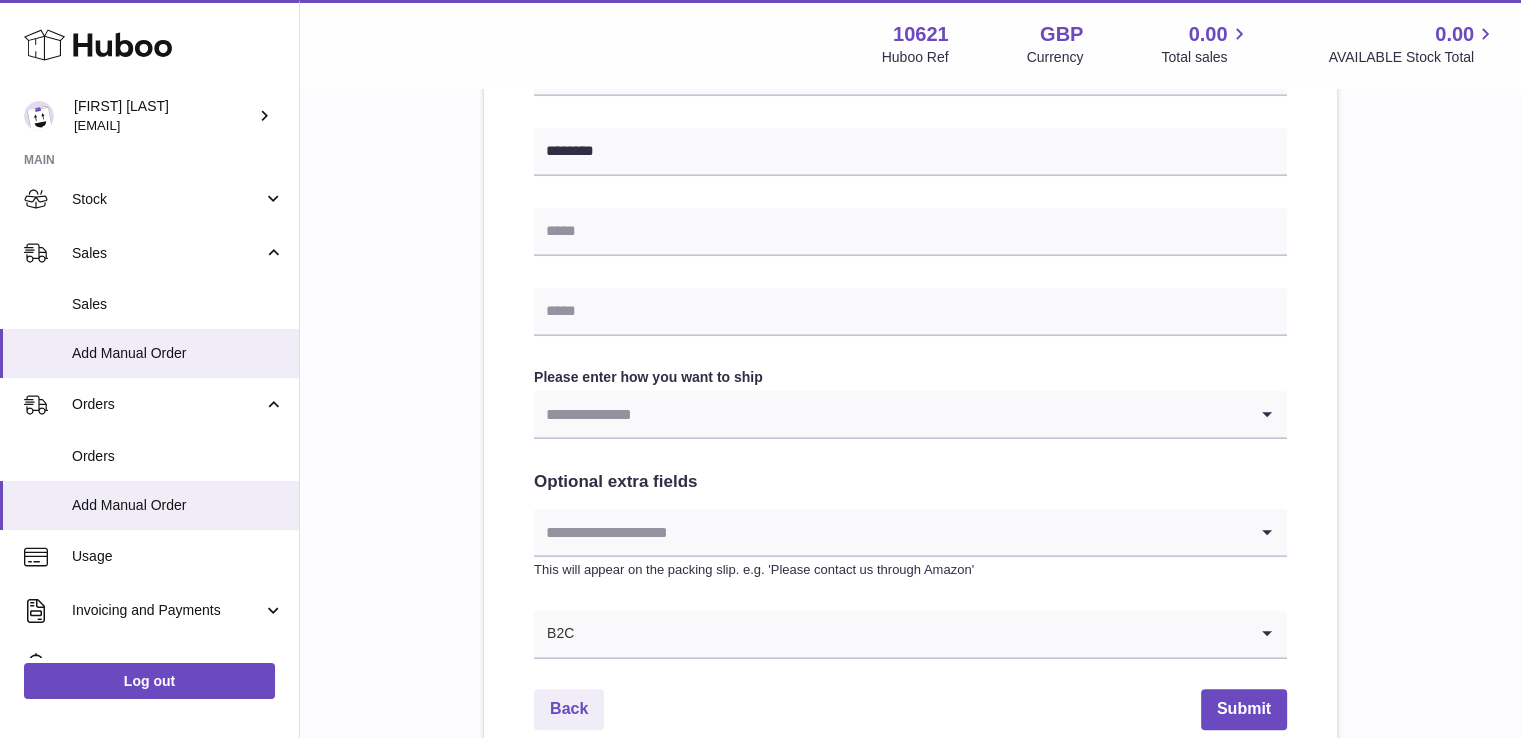 click on "**********" at bounding box center [910, 117] 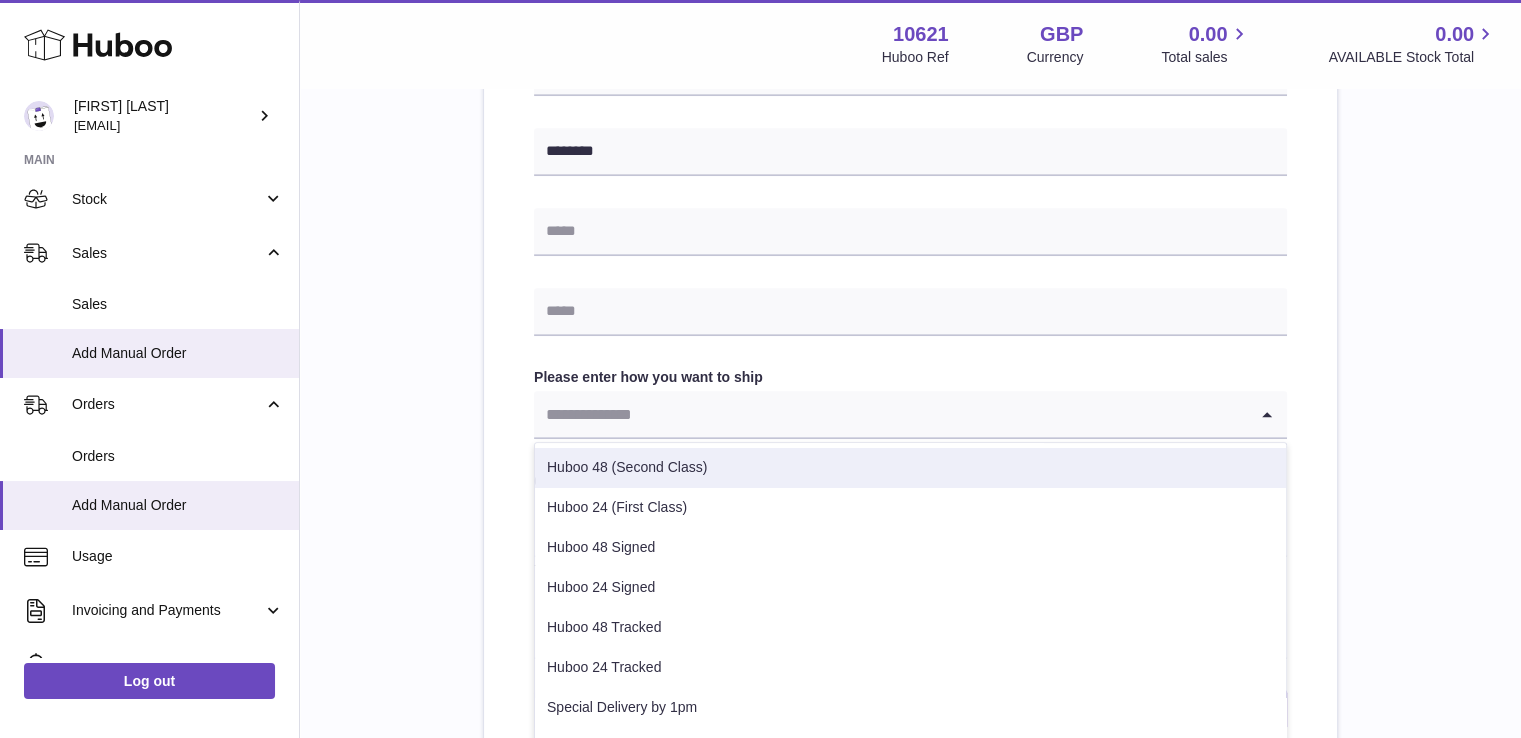 click on "Huboo 48 (Second Class)" at bounding box center [910, 468] 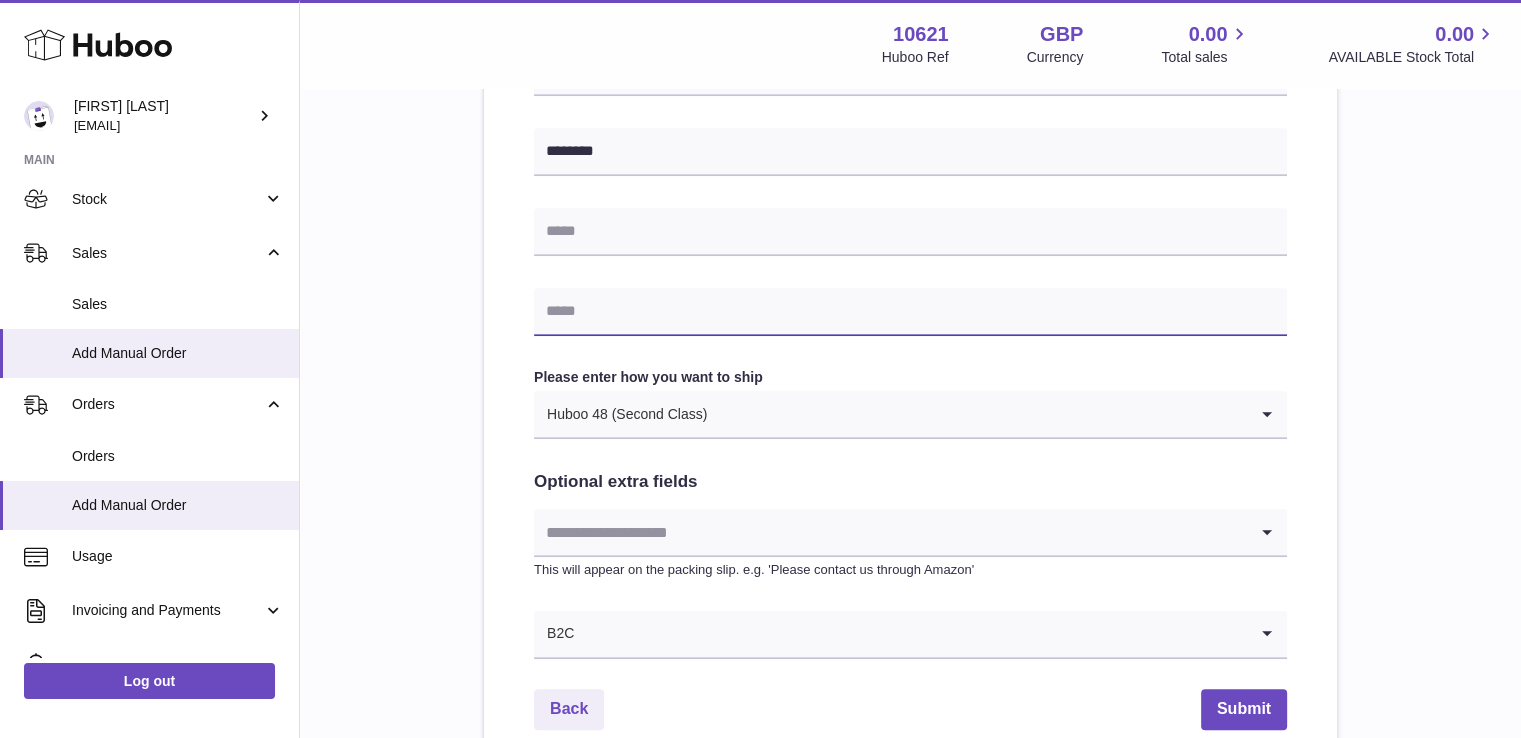 click at bounding box center (910, 312) 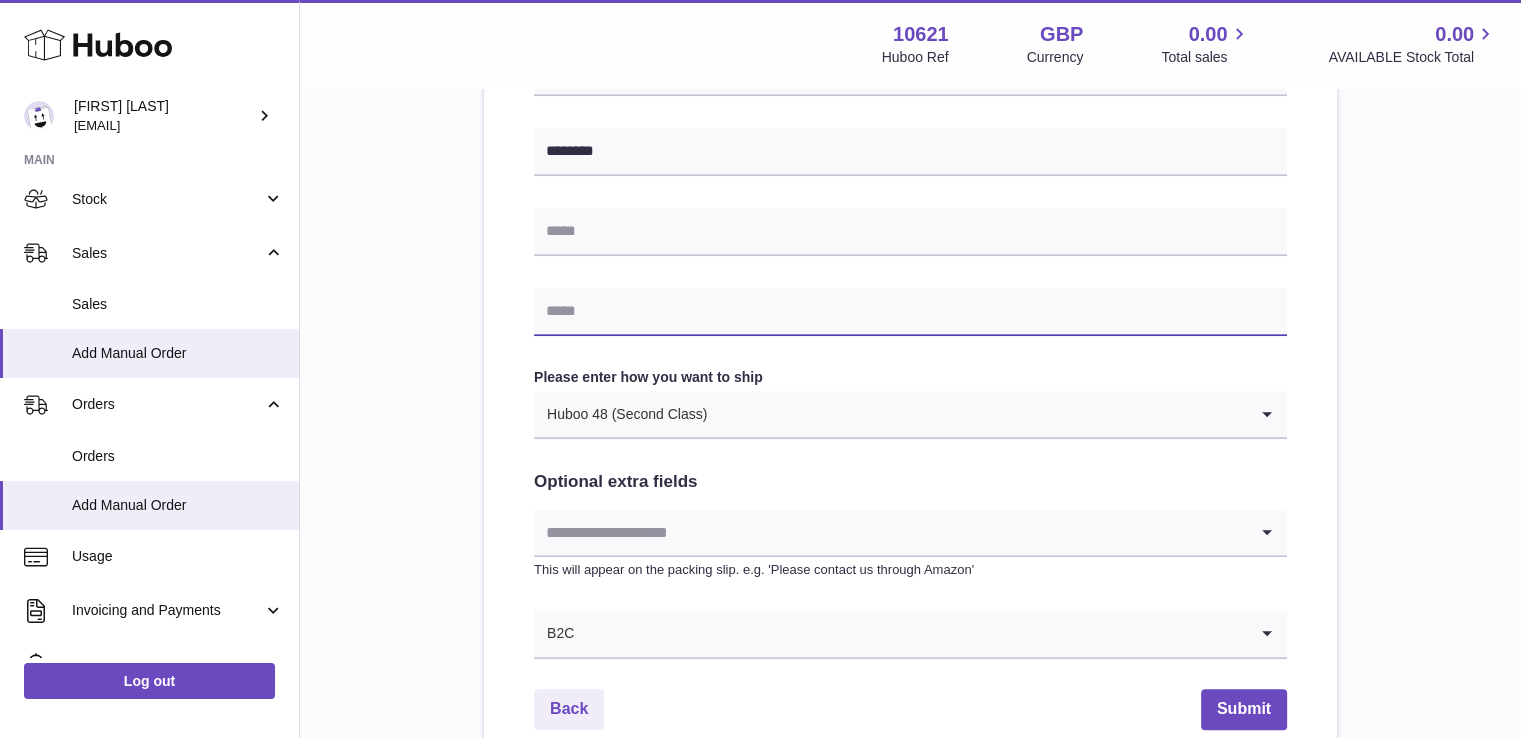 type on "**********" 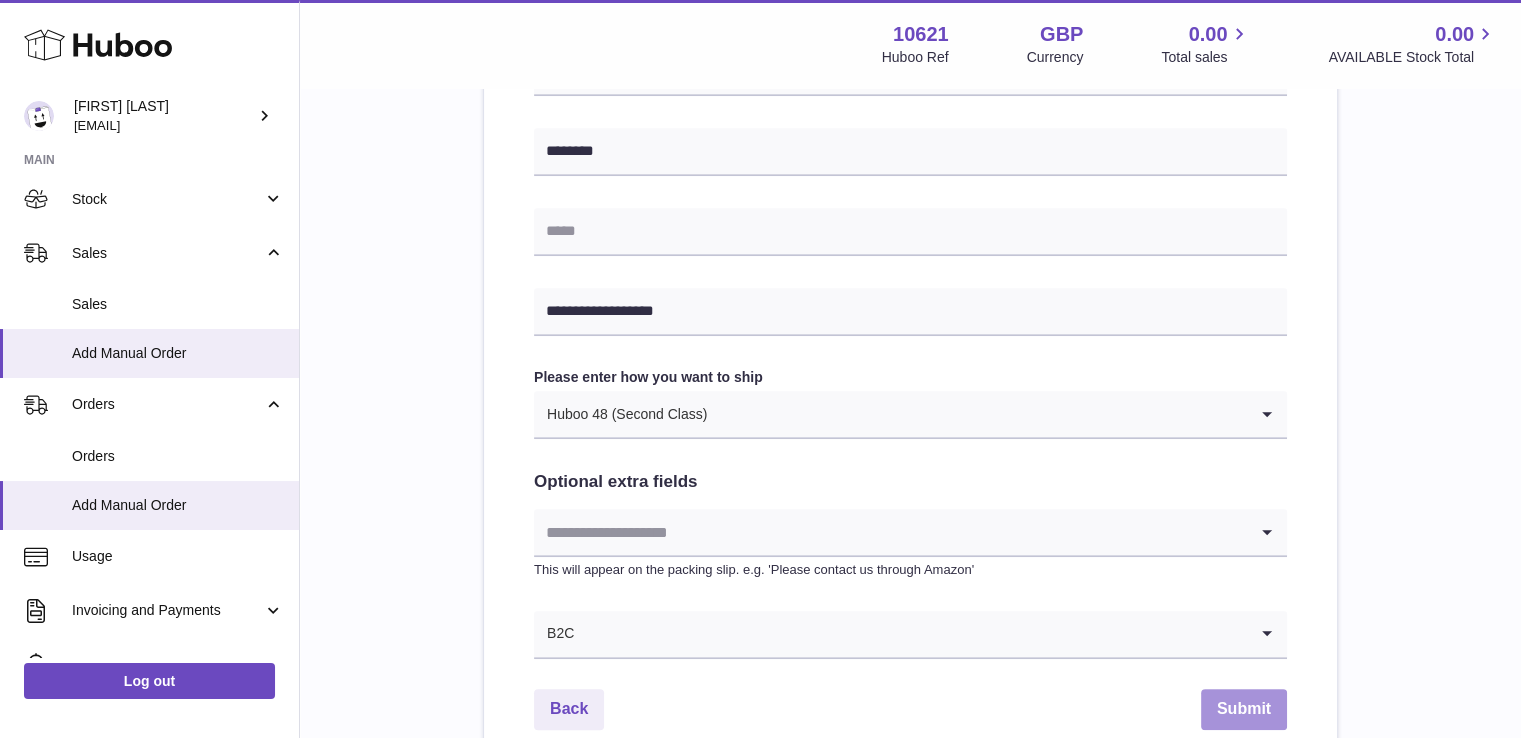 click on "Submit" at bounding box center (1244, 709) 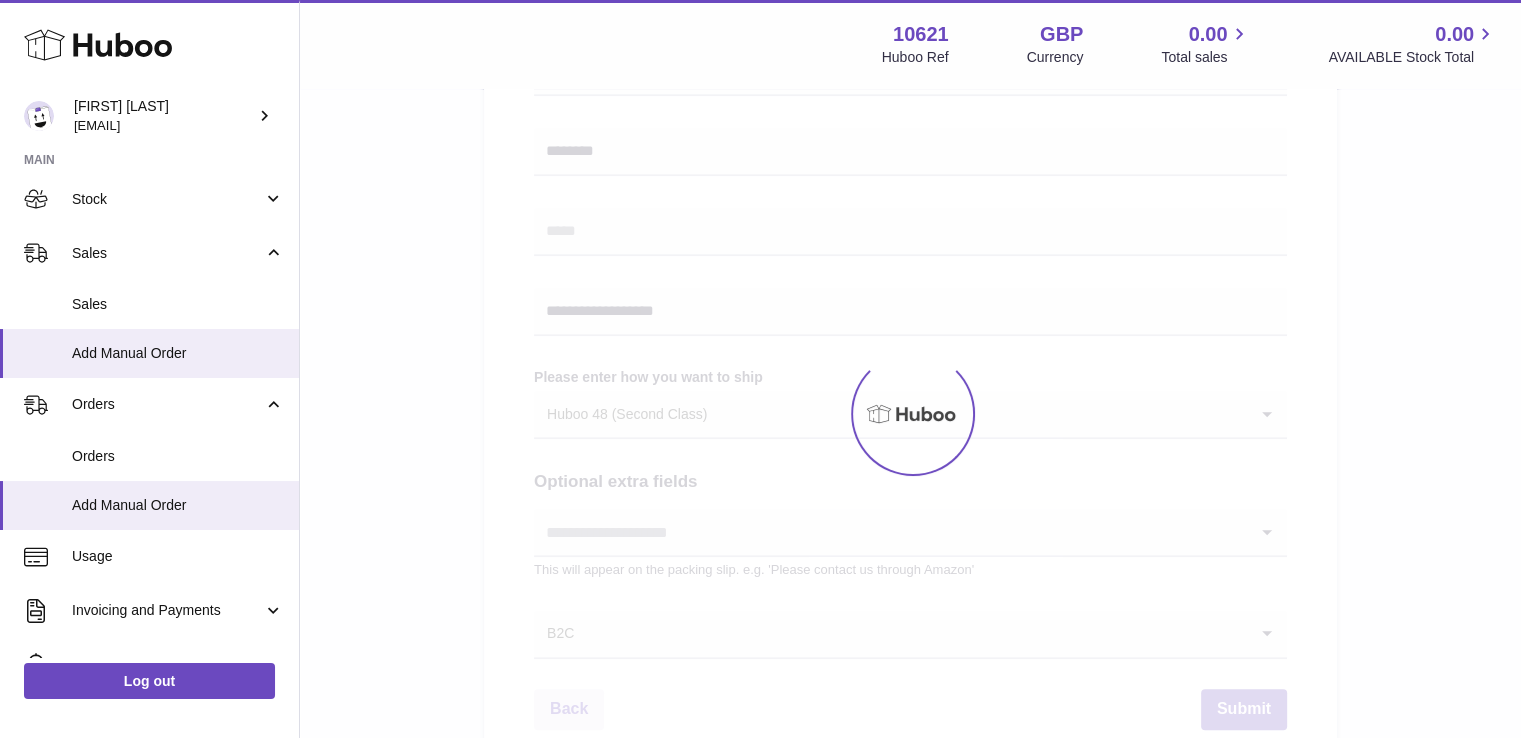 scroll, scrollTop: 0, scrollLeft: 0, axis: both 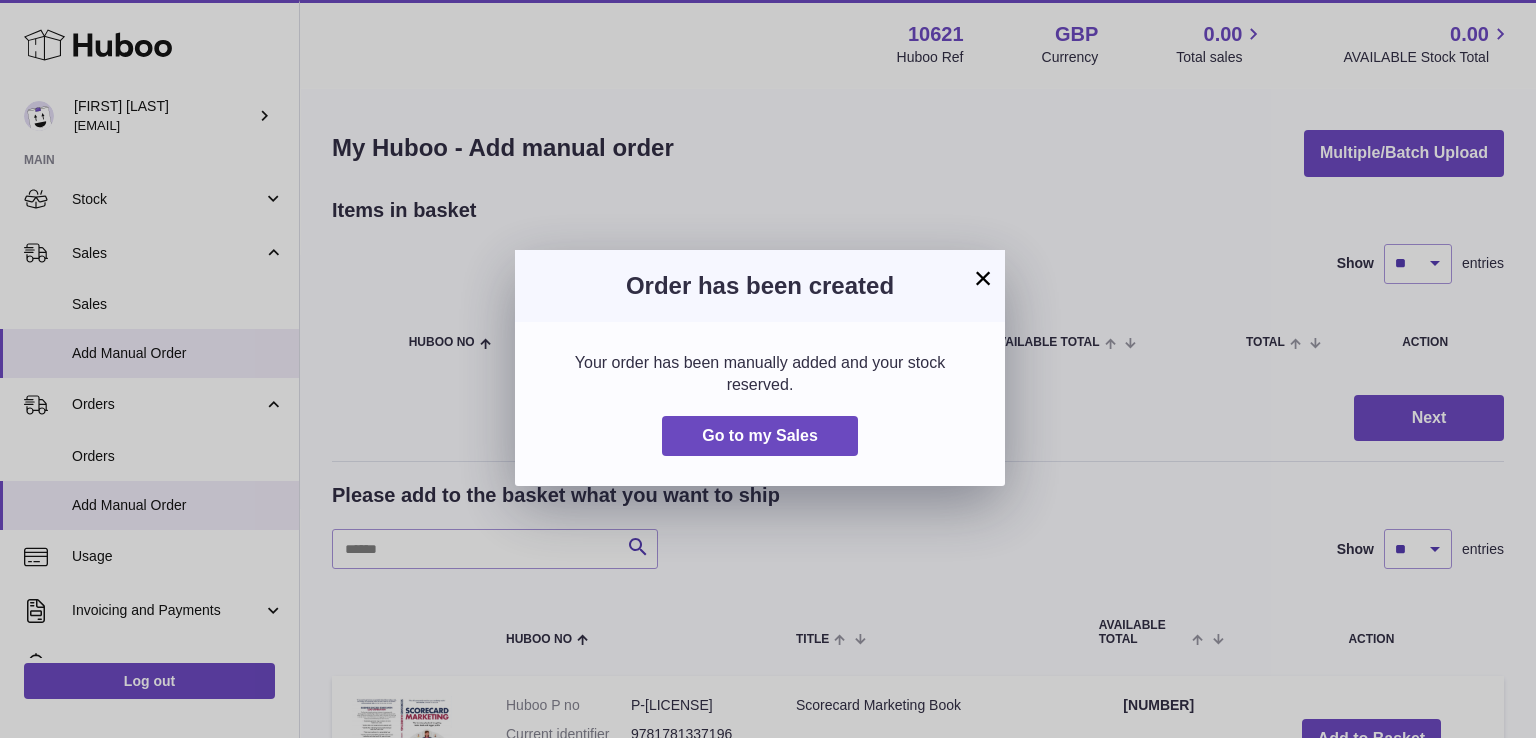click on "×   Order has been created
Your order has been manually added and your stock reserved.
Go to my Sales" at bounding box center (768, 369) 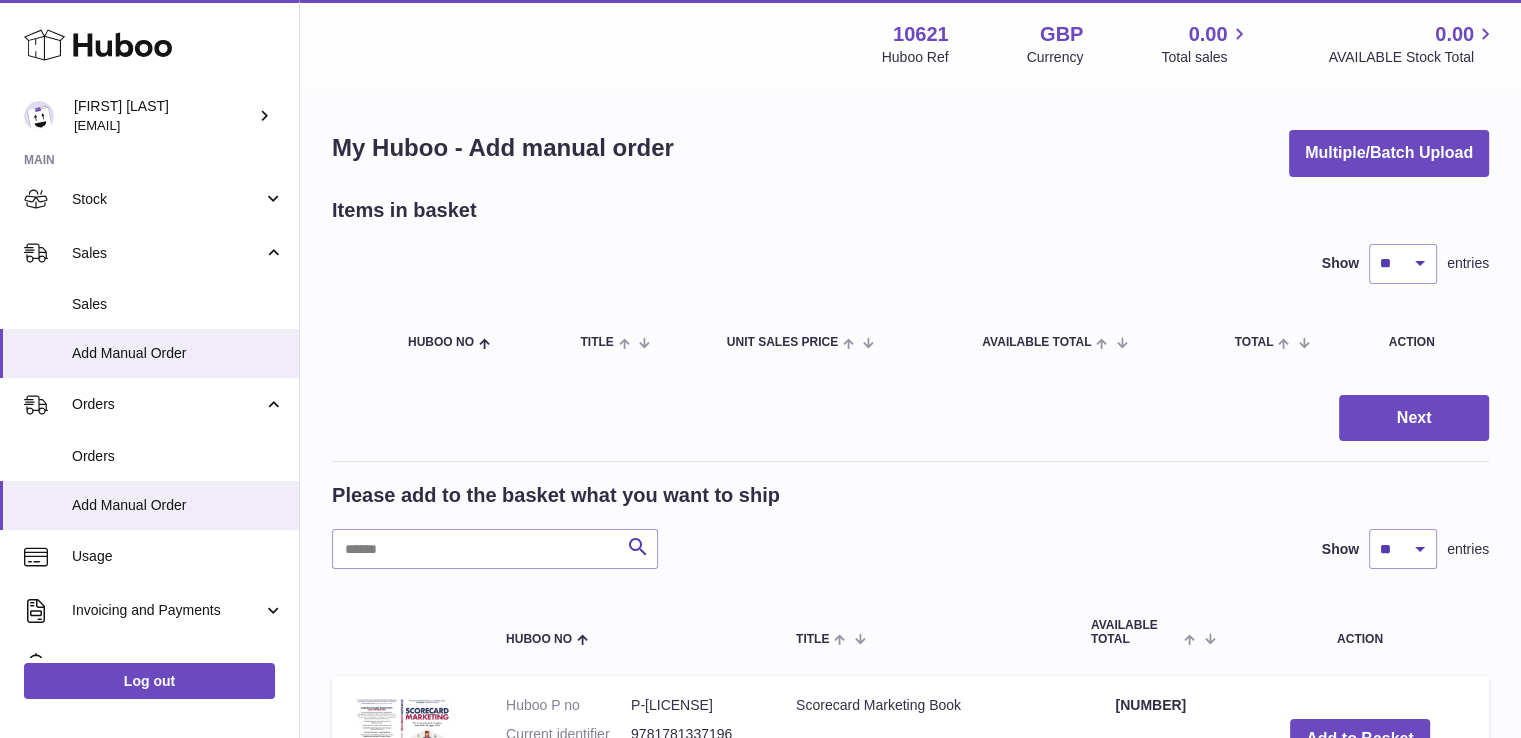 click on "Add to Basket" at bounding box center [1360, 739] 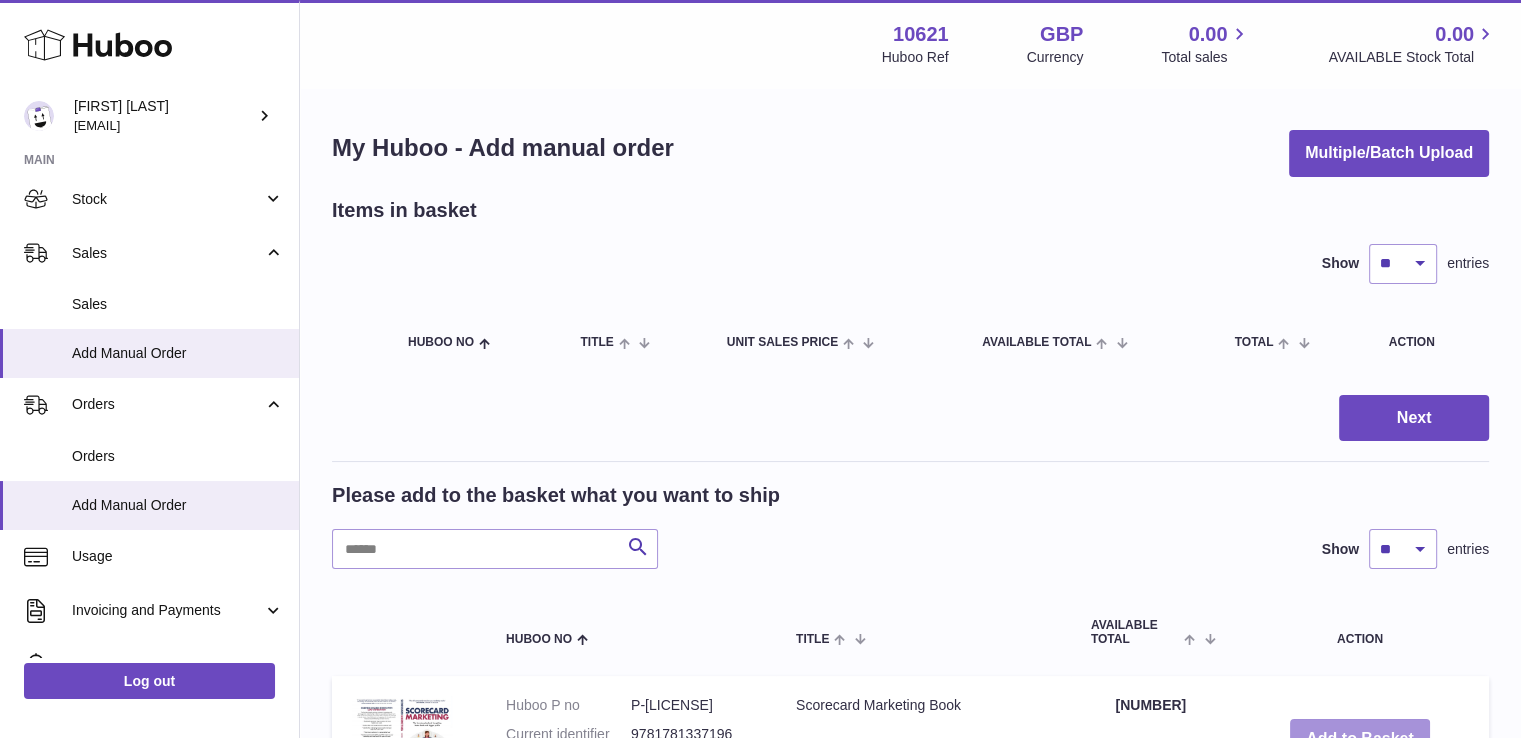 drag, startPoint x: 1401, startPoint y: 717, endPoint x: 1416, endPoint y: 712, distance: 15.811388 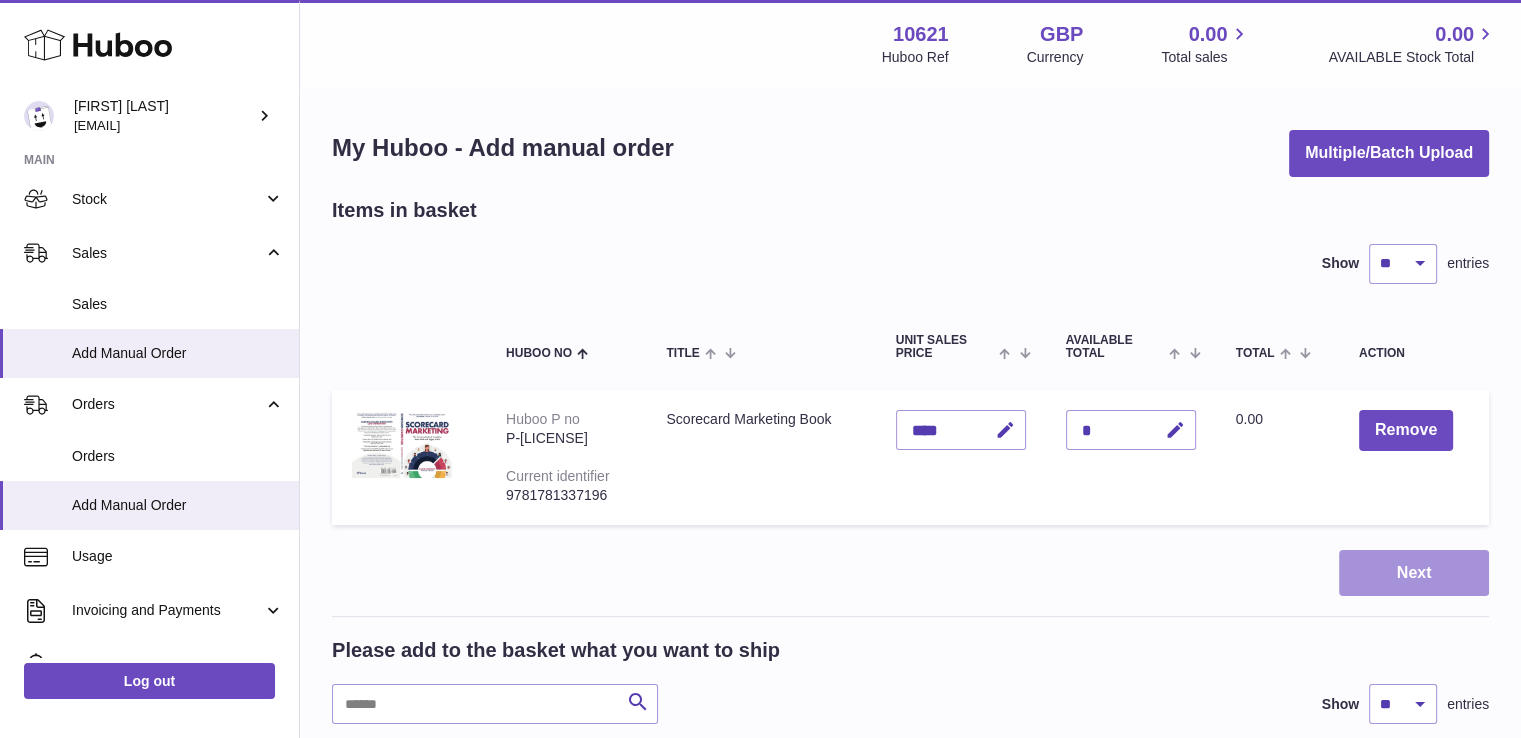 click on "Next" at bounding box center (1414, 573) 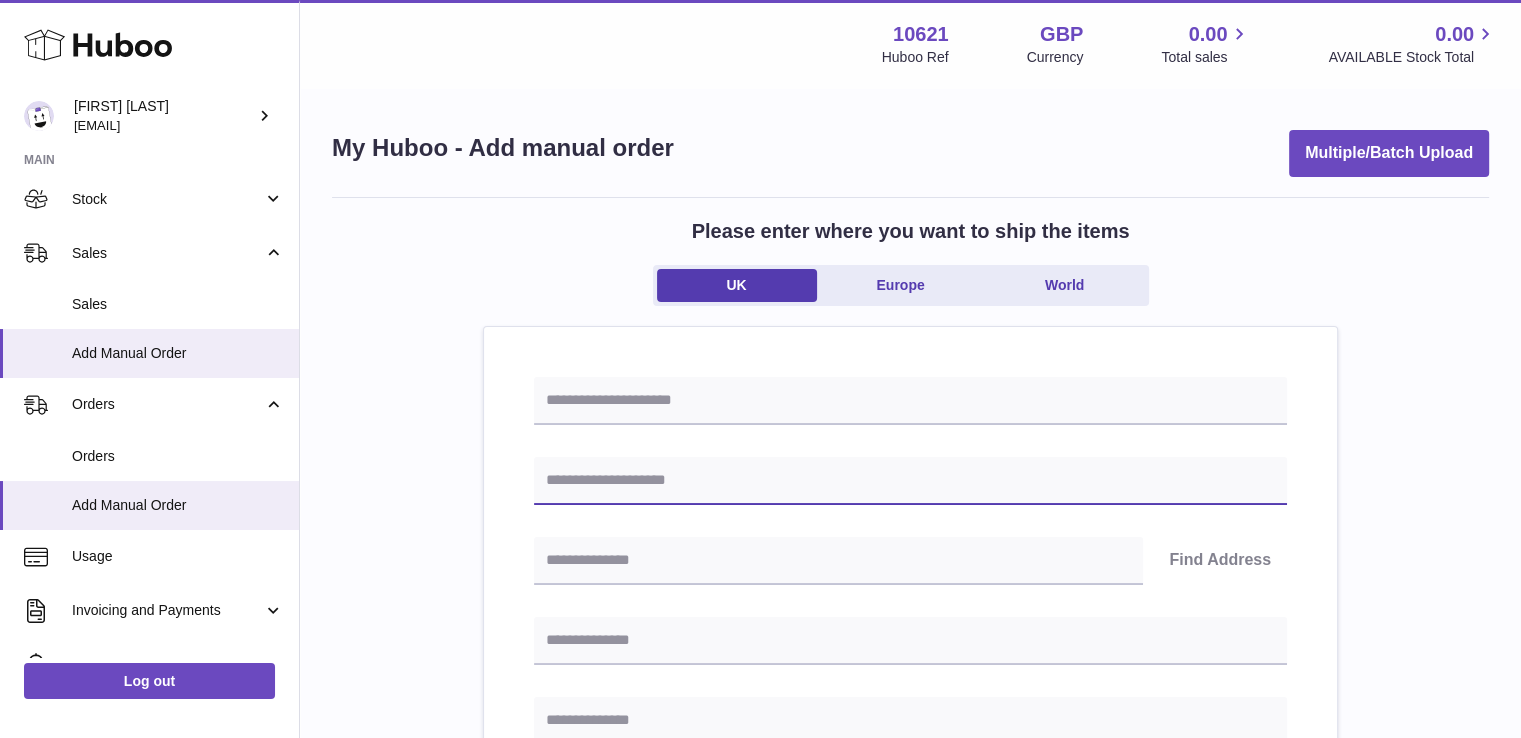 drag, startPoint x: 685, startPoint y: 478, endPoint x: 766, endPoint y: 478, distance: 81 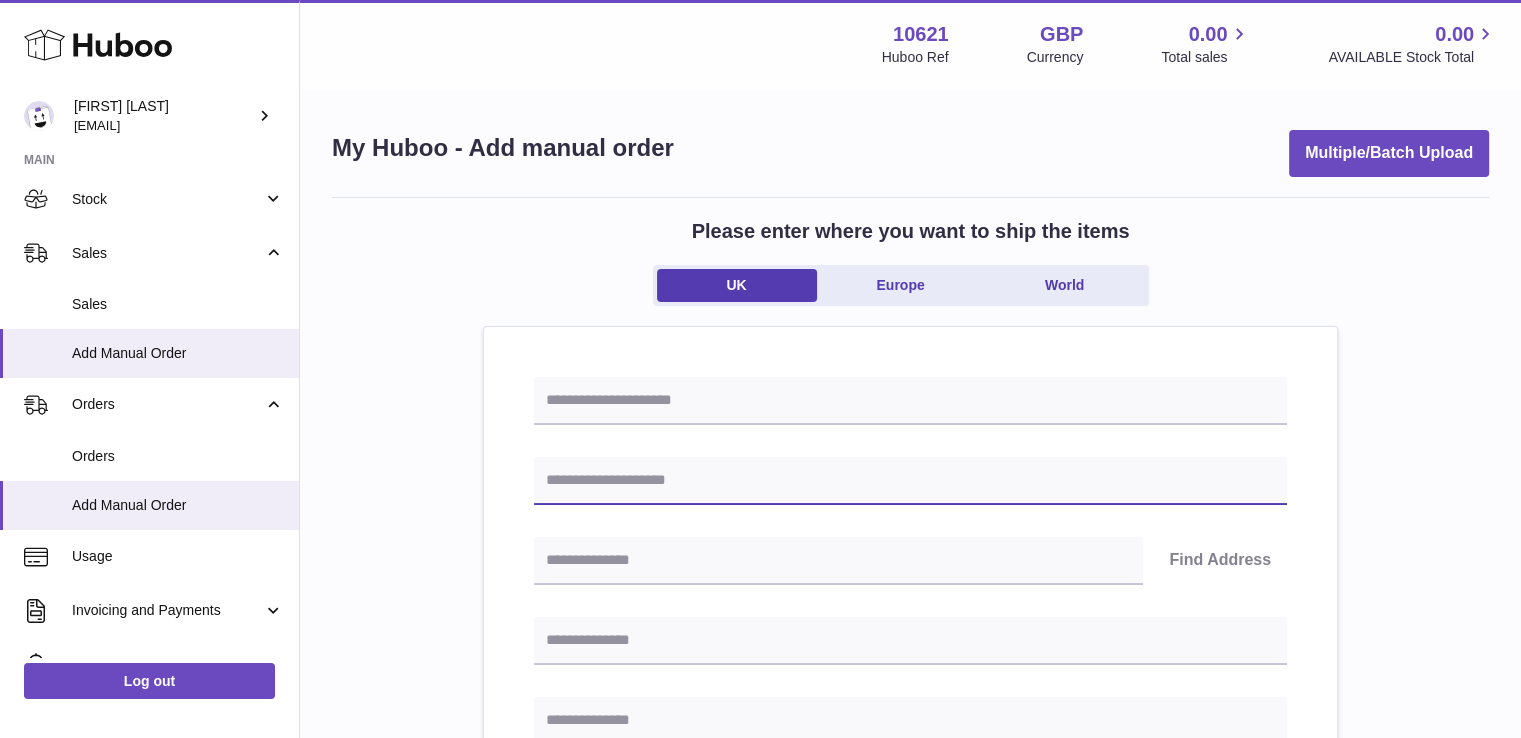 click at bounding box center [910, 481] 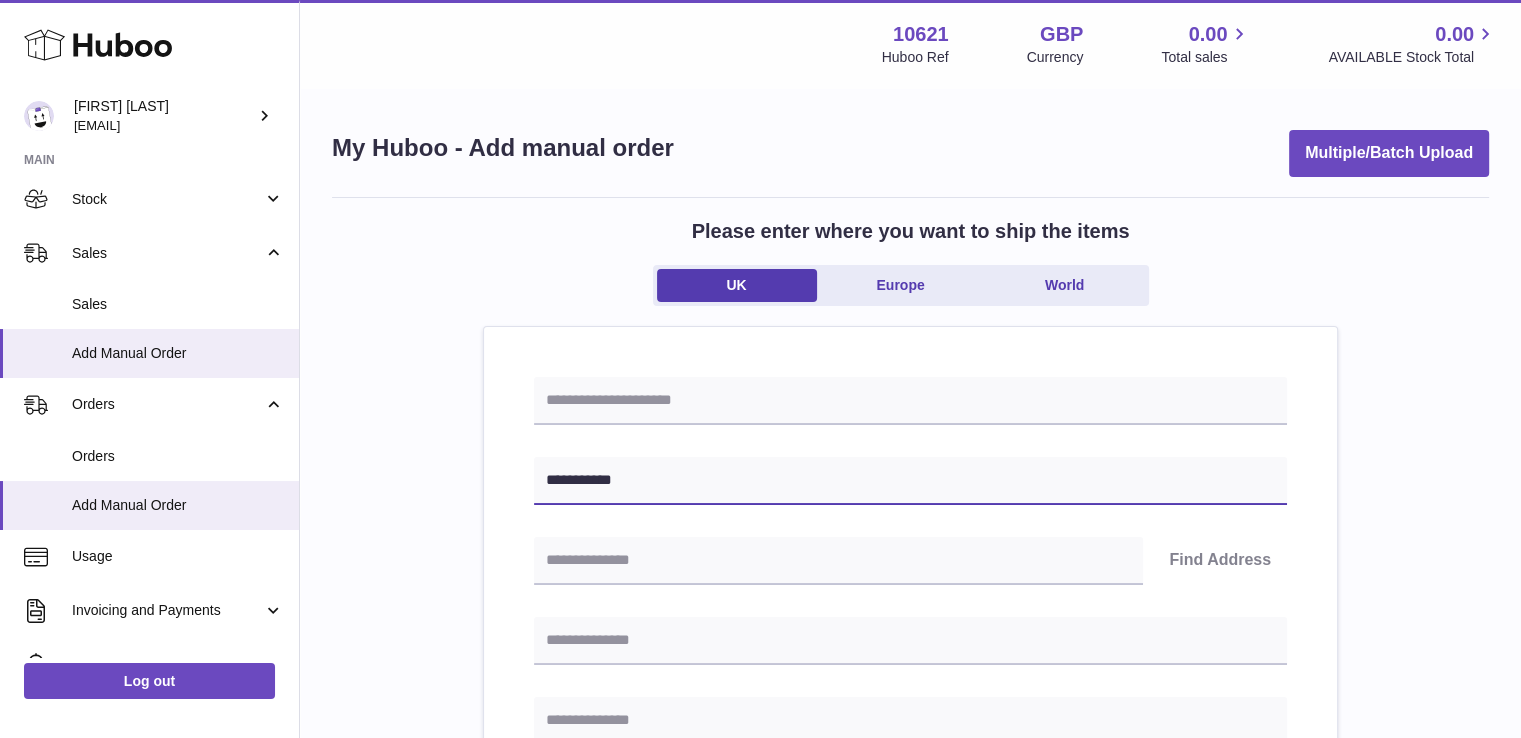 type on "**********" 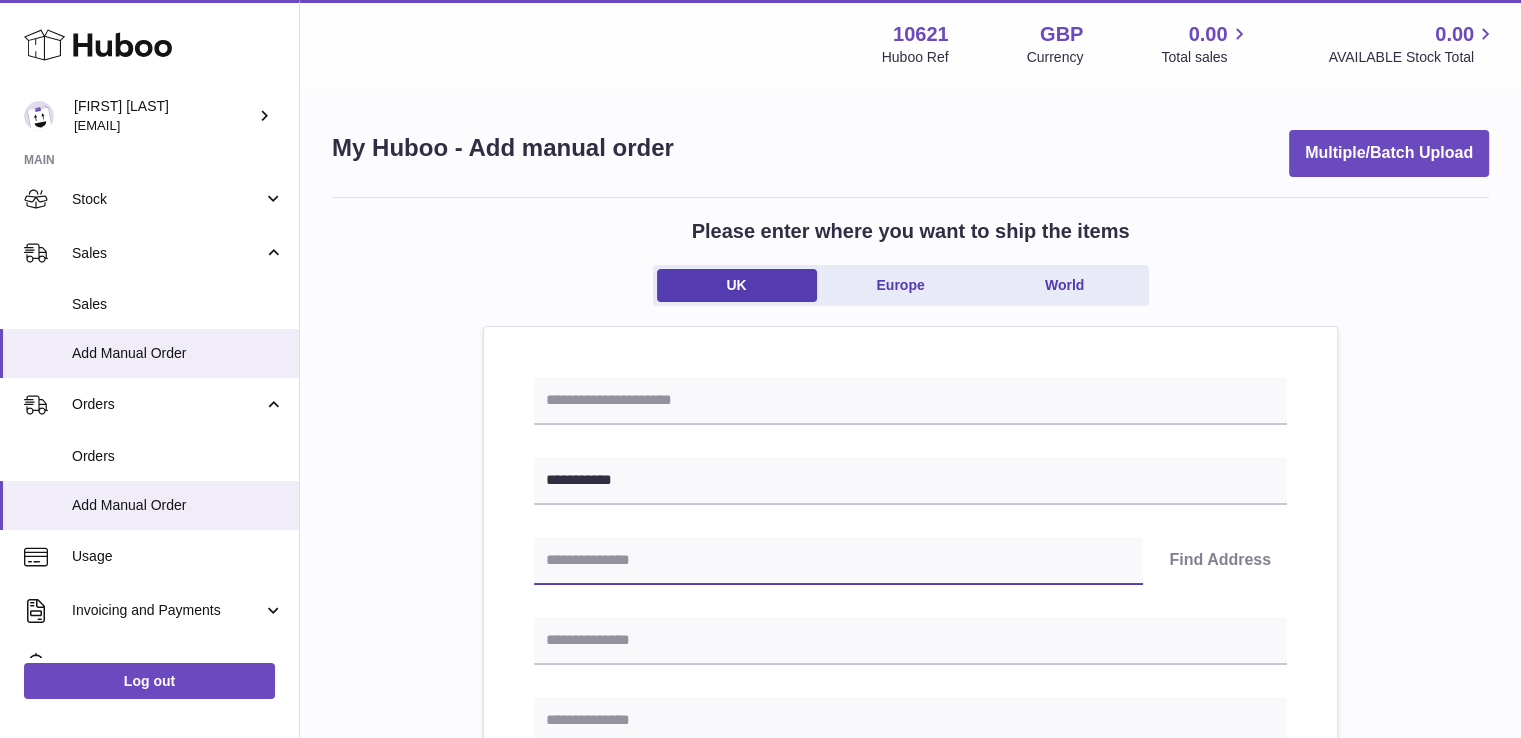 paste on "*******" 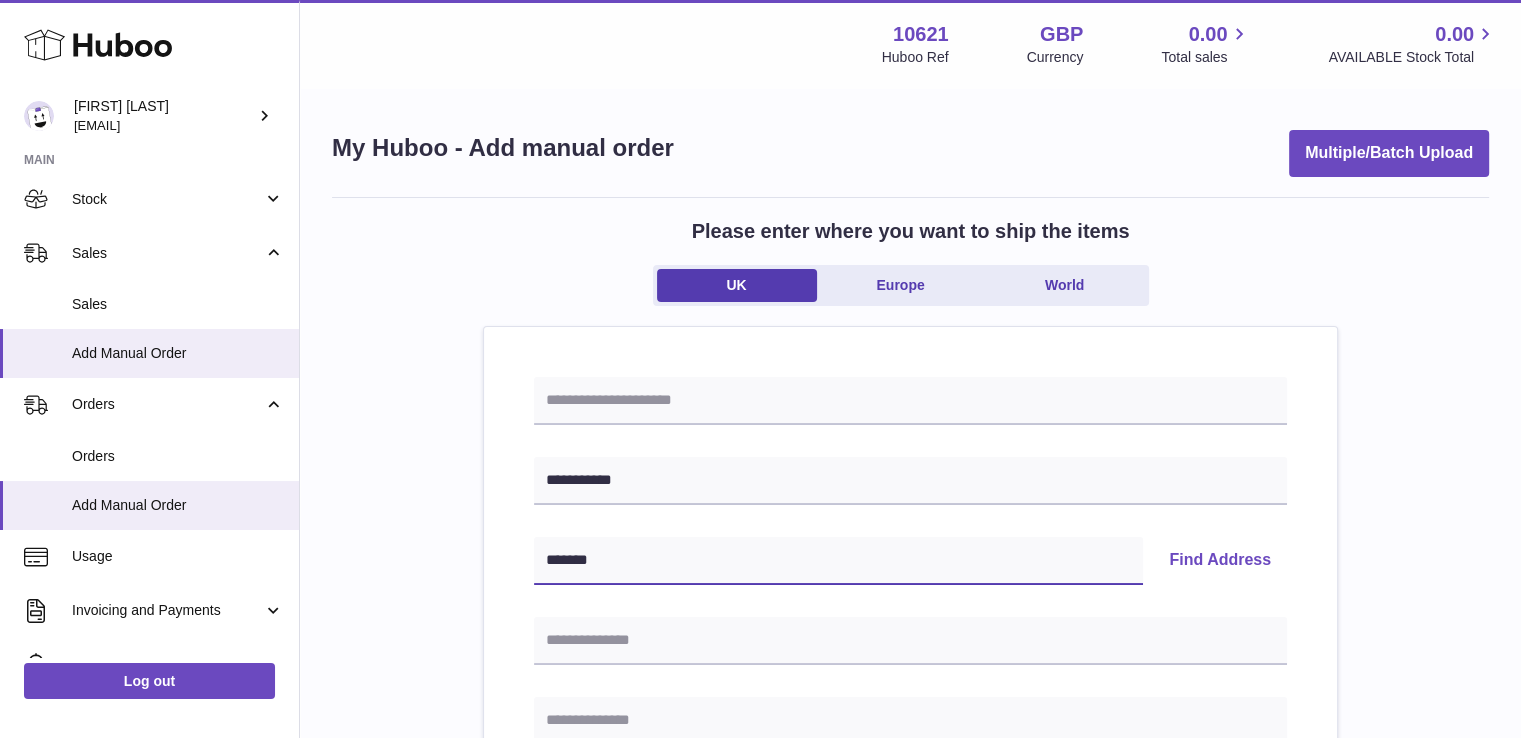 type on "*******" 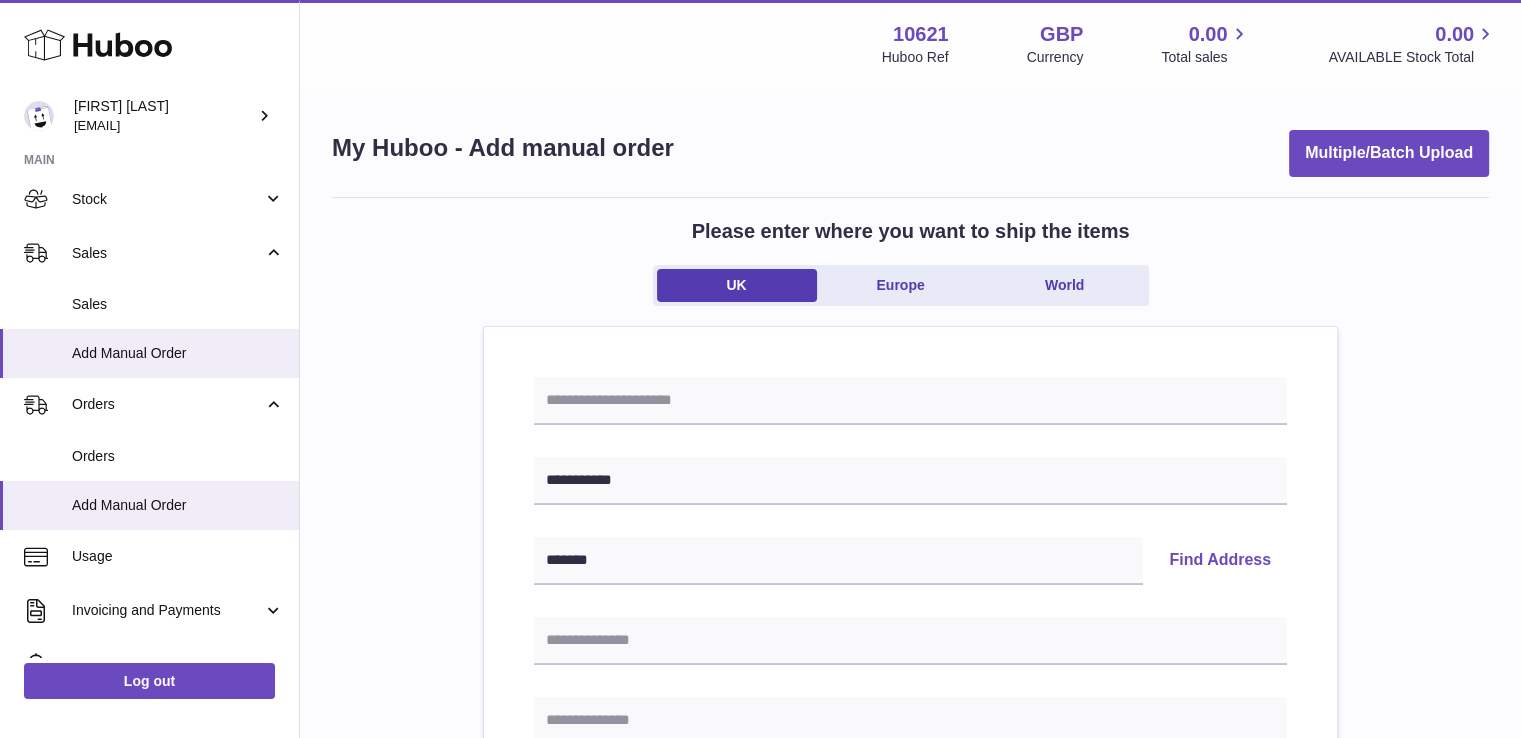 type 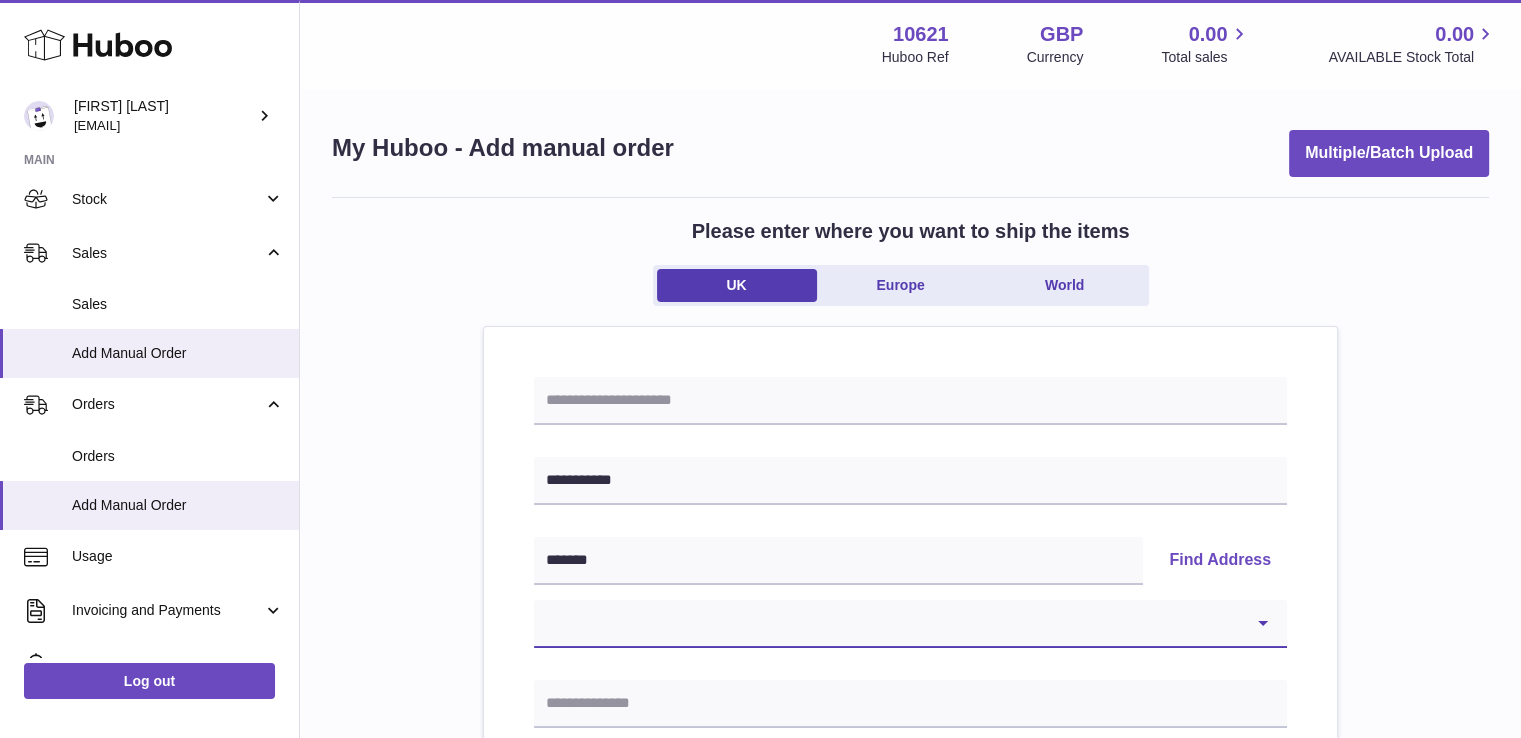 click on "**********" at bounding box center [910, 624] 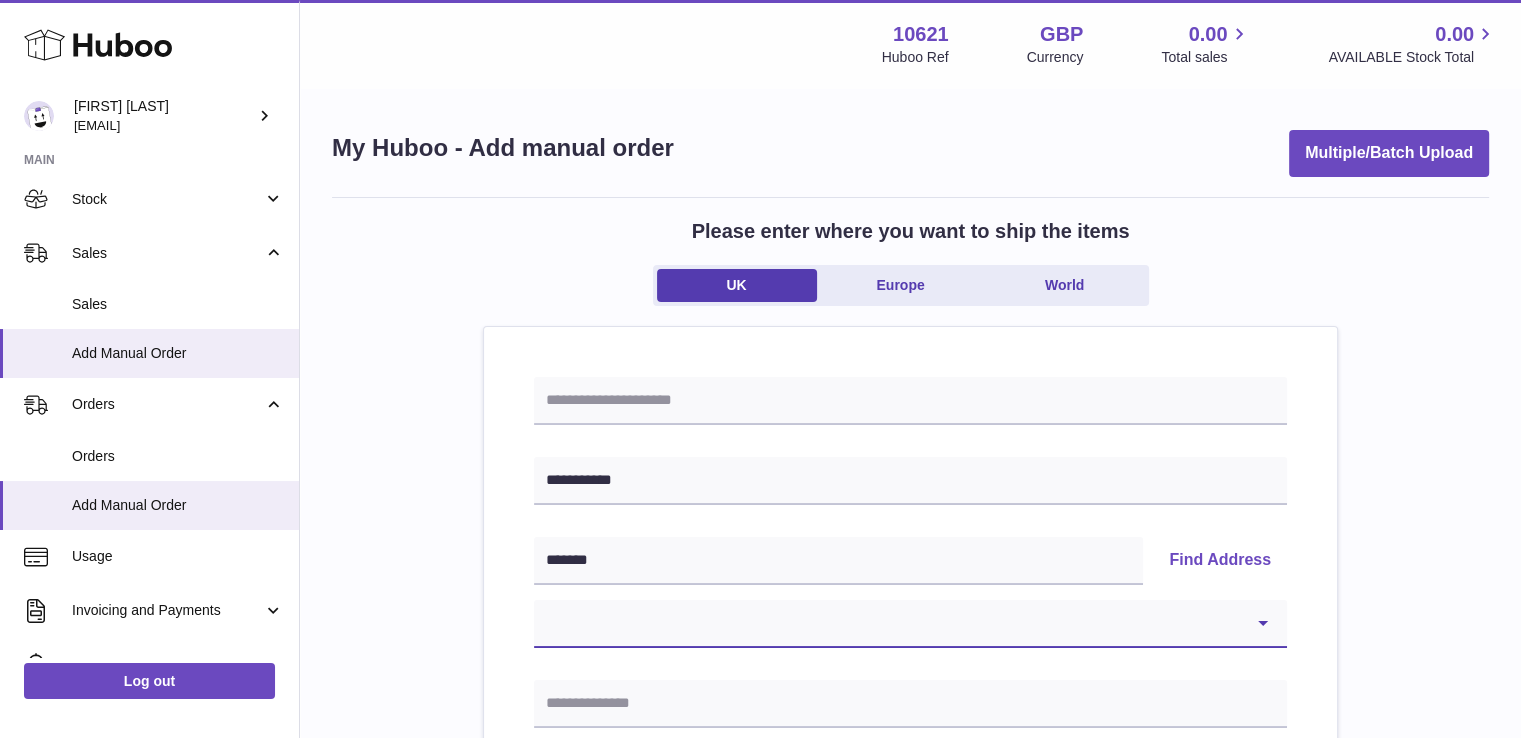 select on "**" 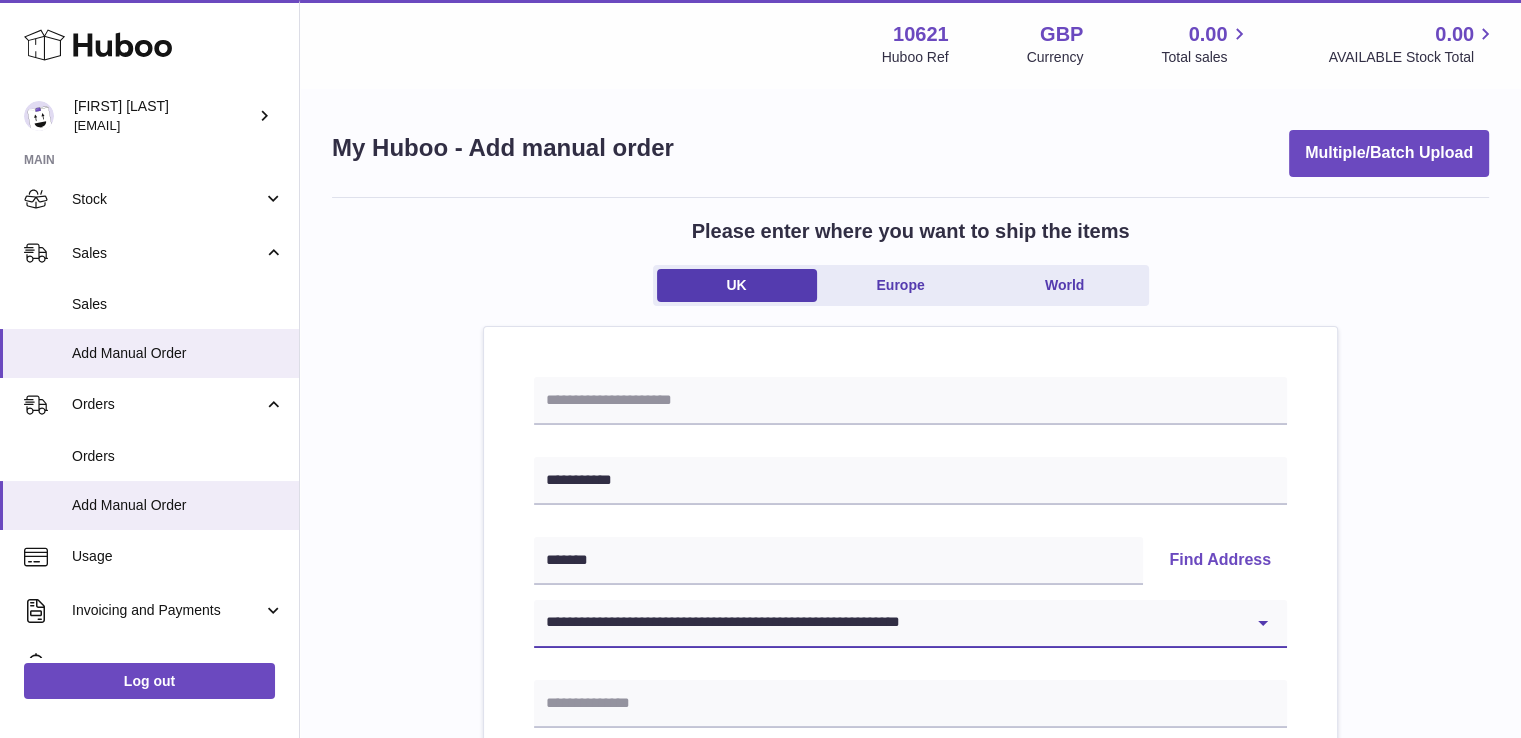 click on "**********" at bounding box center (910, 624) 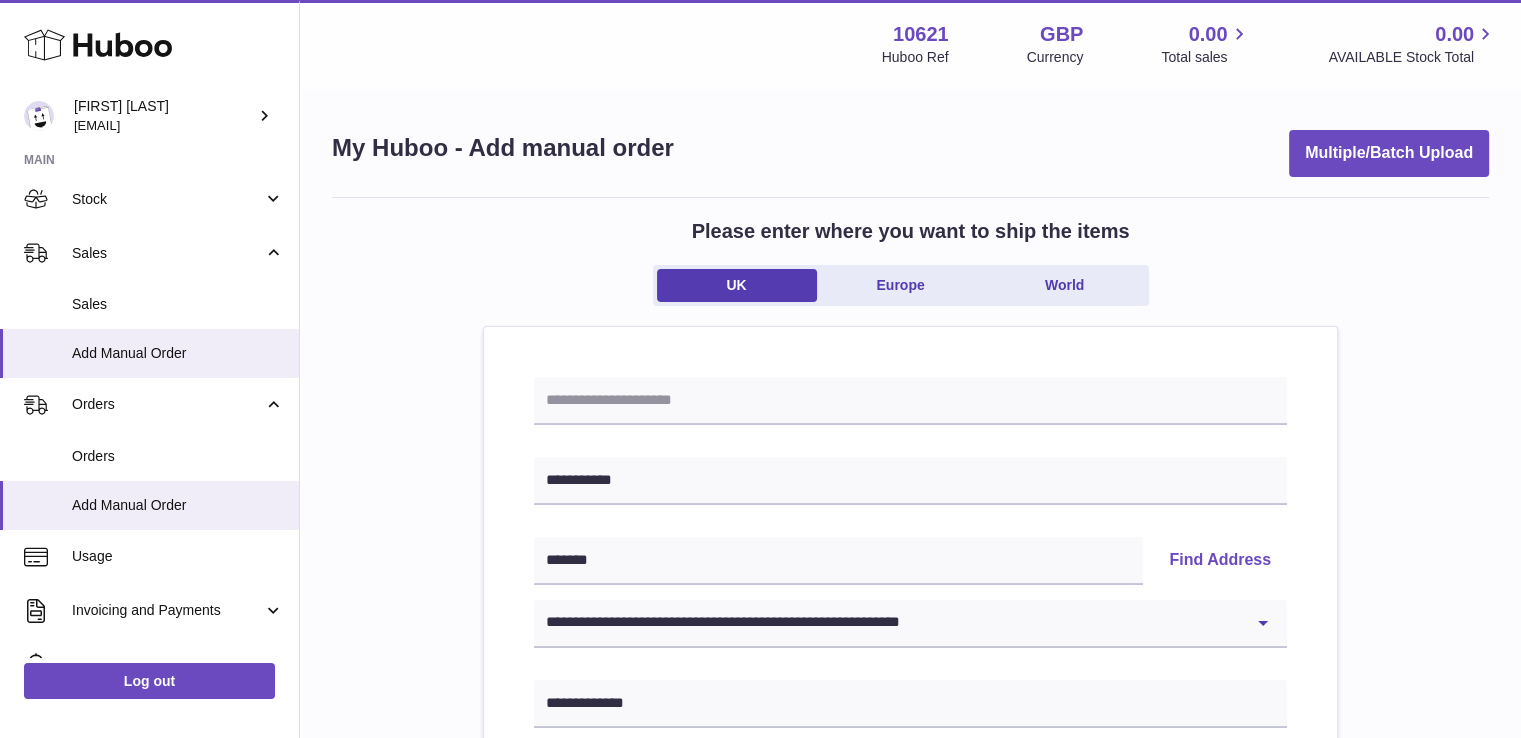 click on "**********" at bounding box center (910, 925) 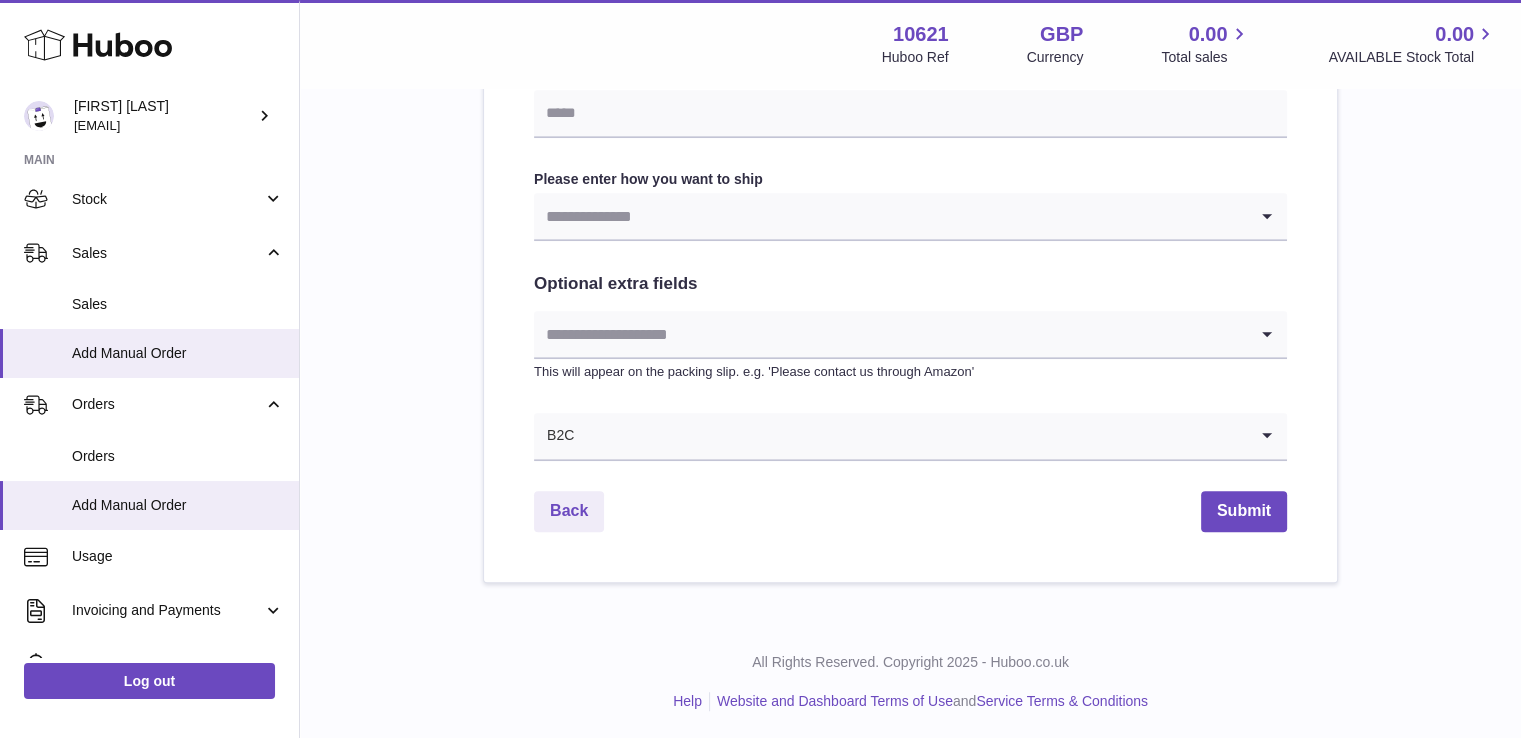 scroll, scrollTop: 1072, scrollLeft: 0, axis: vertical 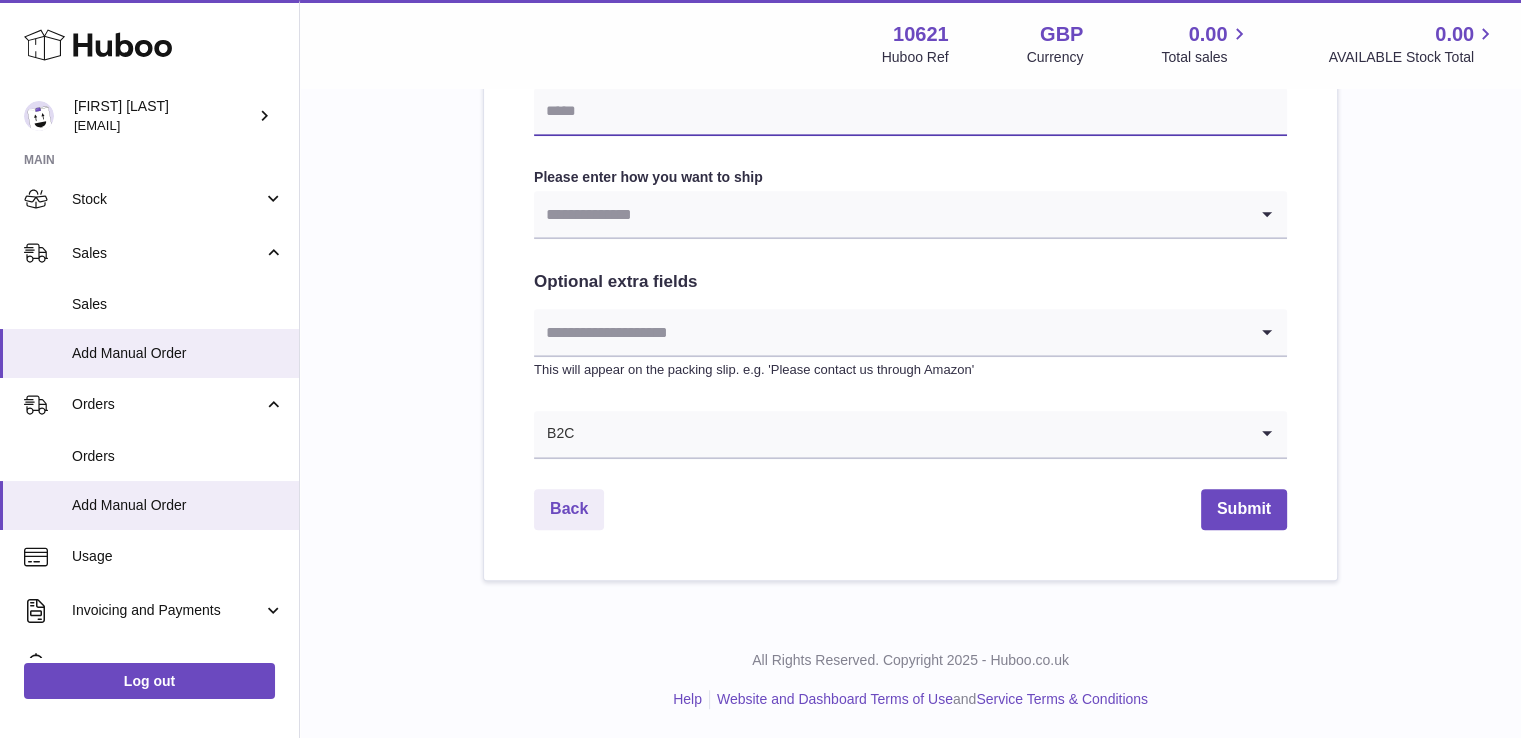 click at bounding box center (910, 112) 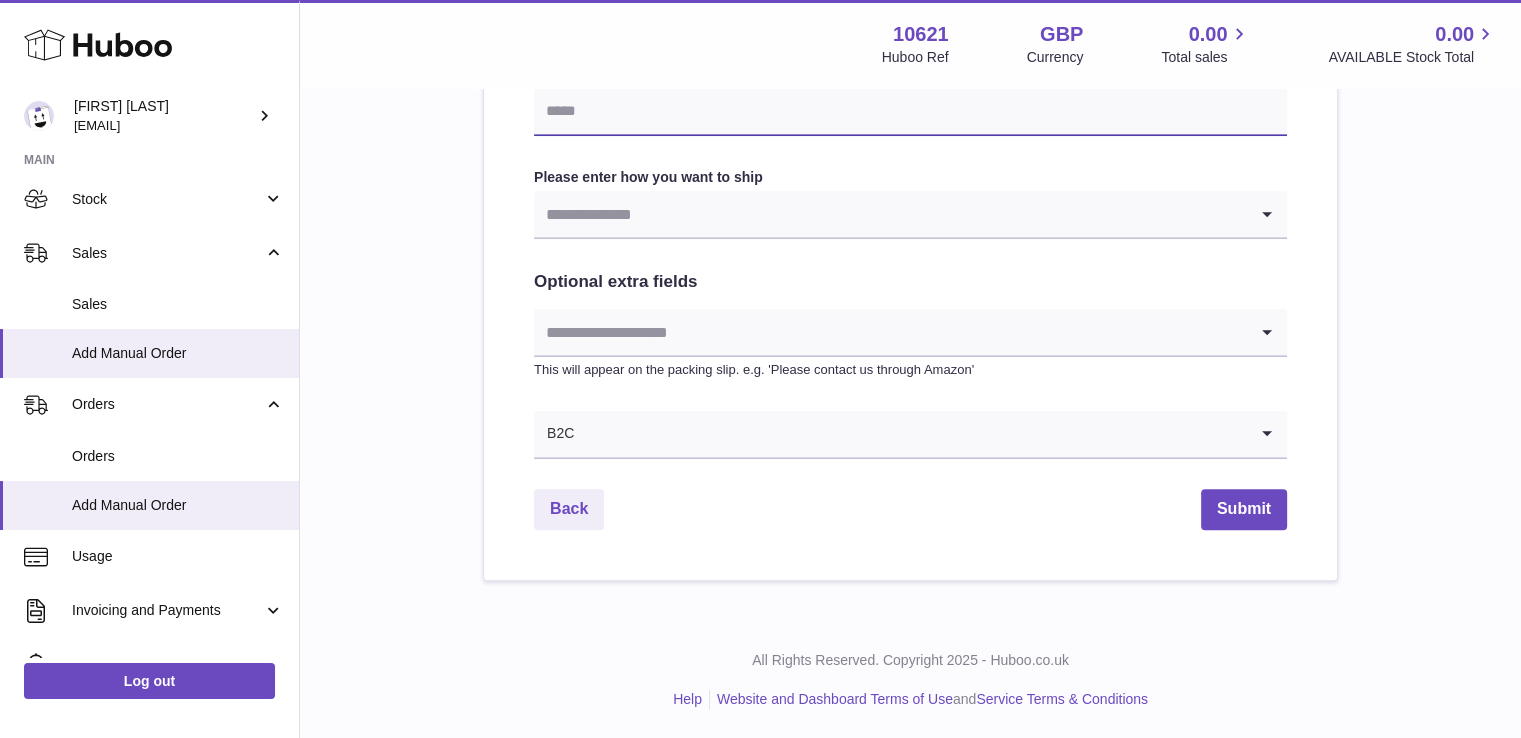 type on "**********" 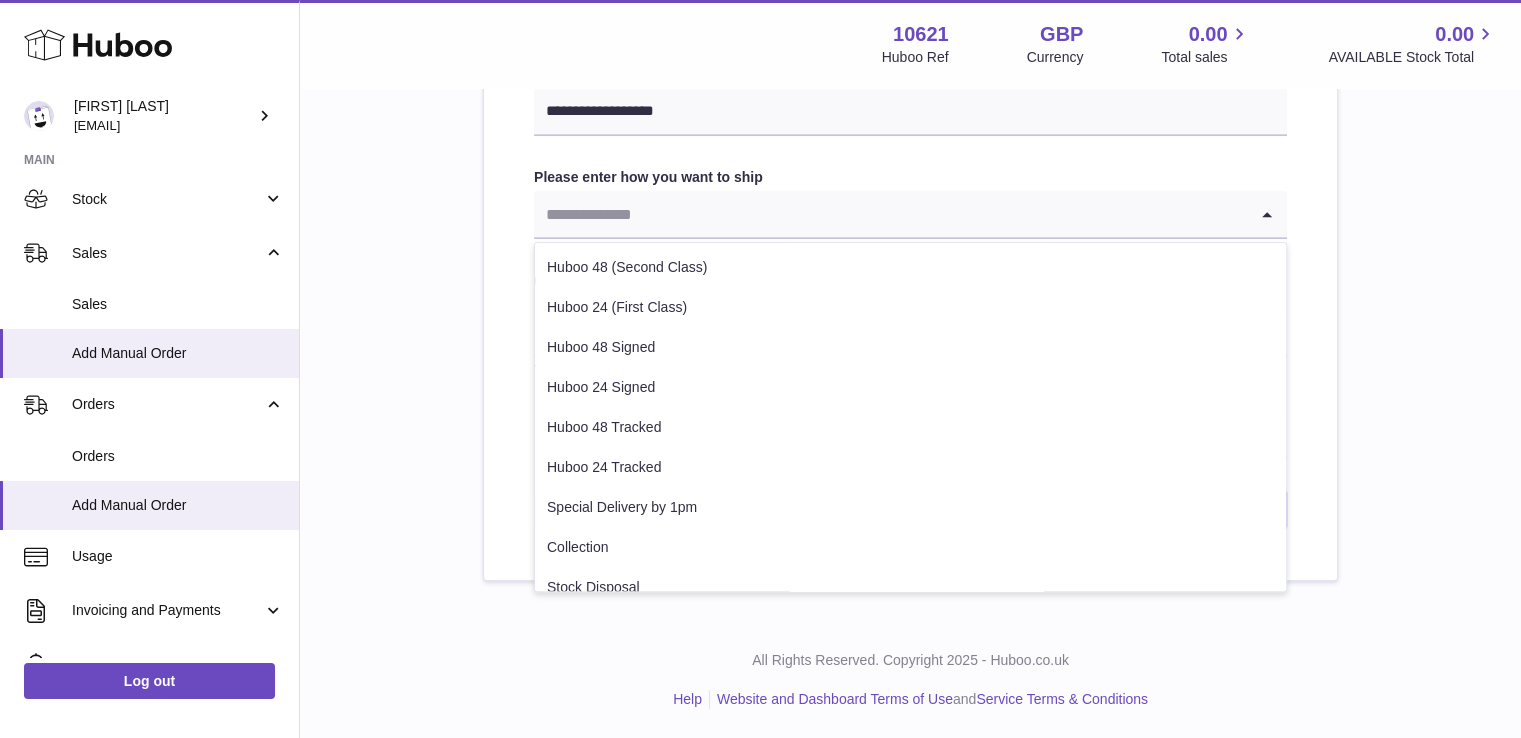 click at bounding box center (890, 214) 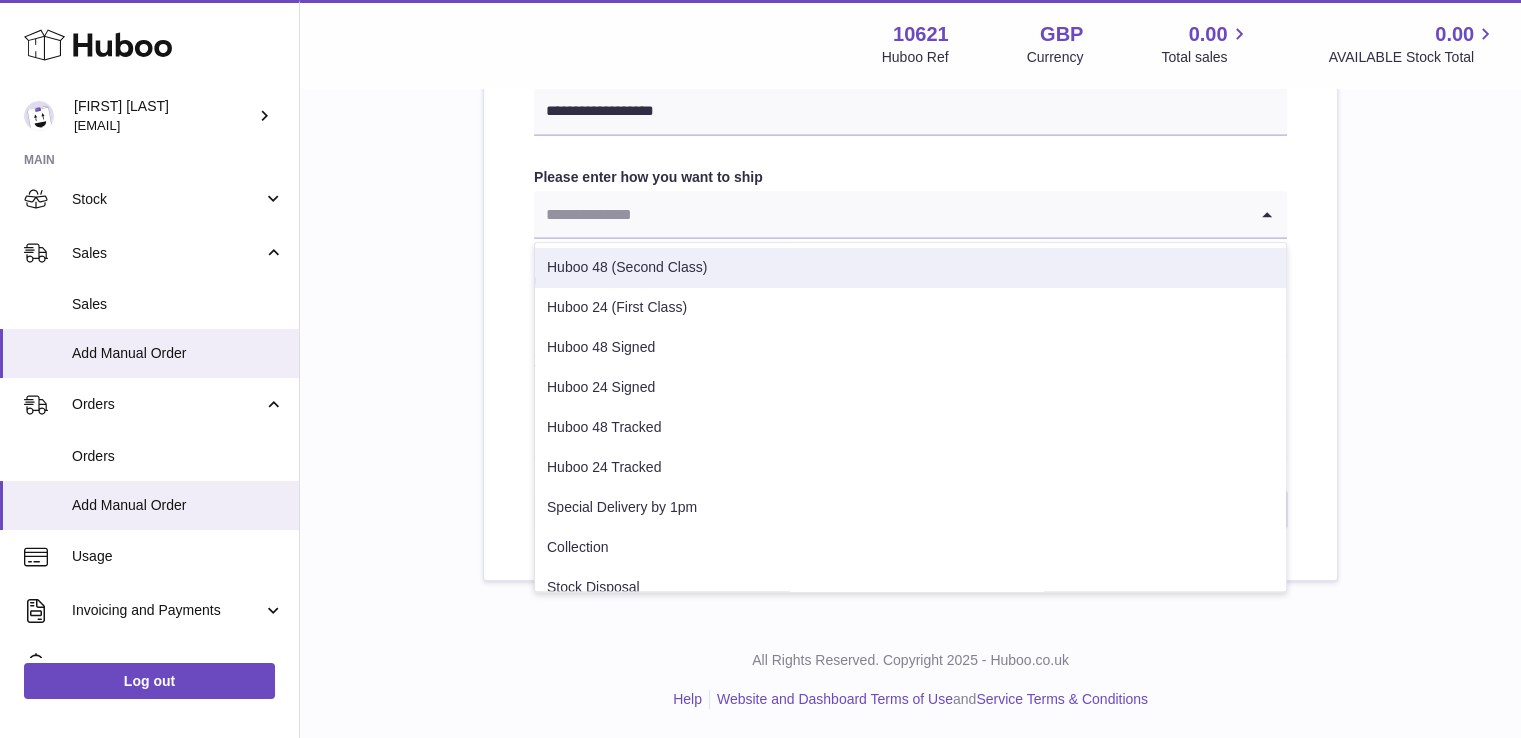 click on "Huboo 48 (Second Class)" at bounding box center [910, 268] 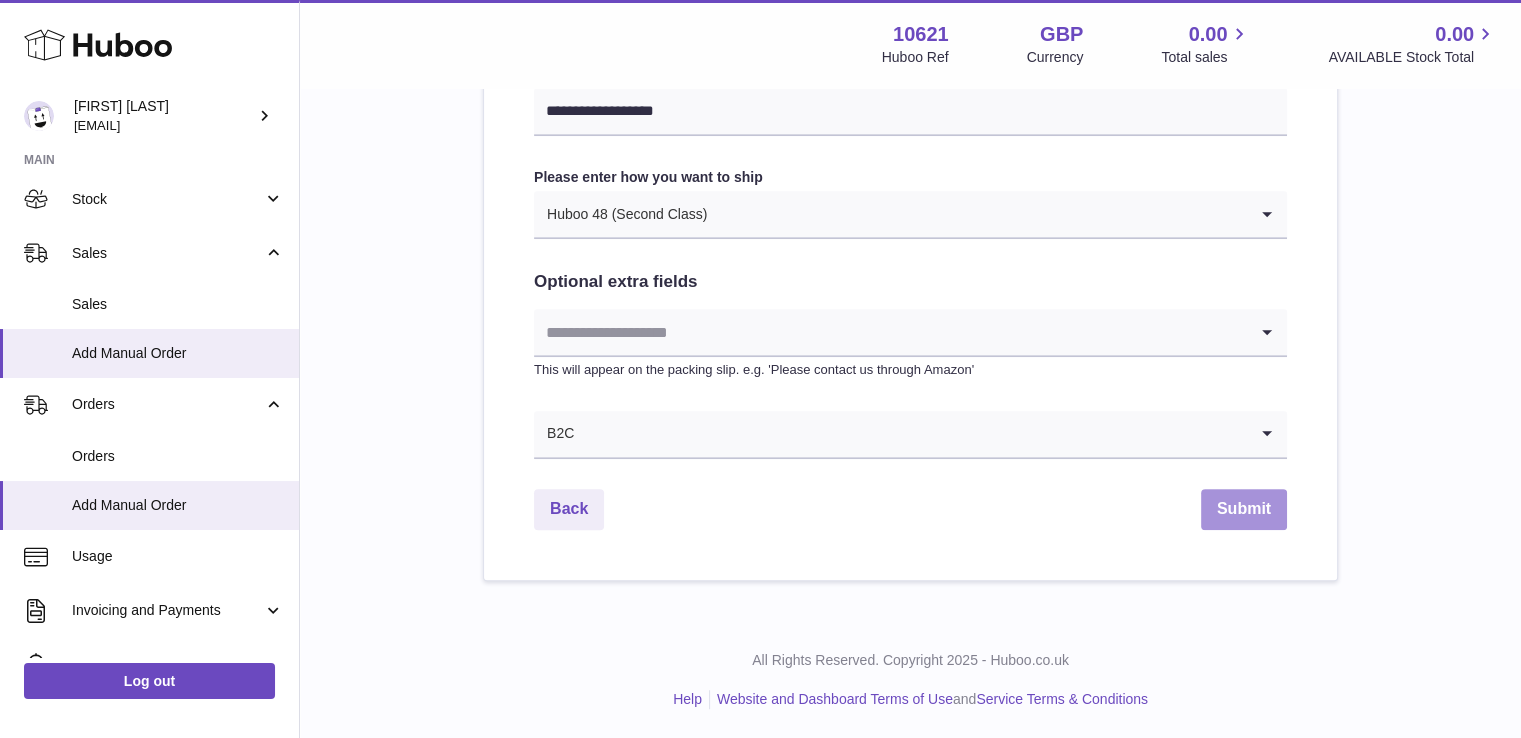 click on "Submit" at bounding box center [1244, 509] 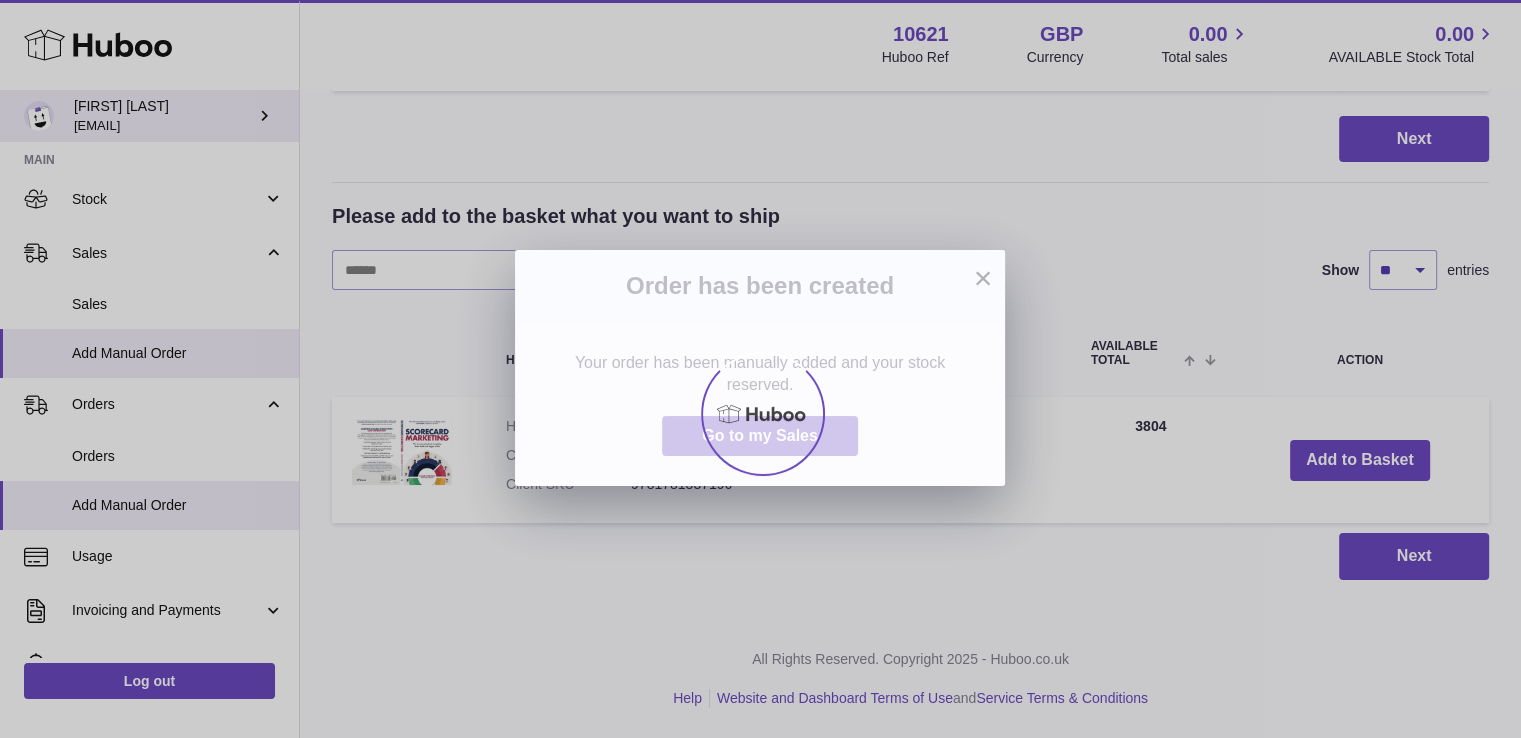 scroll, scrollTop: 0, scrollLeft: 0, axis: both 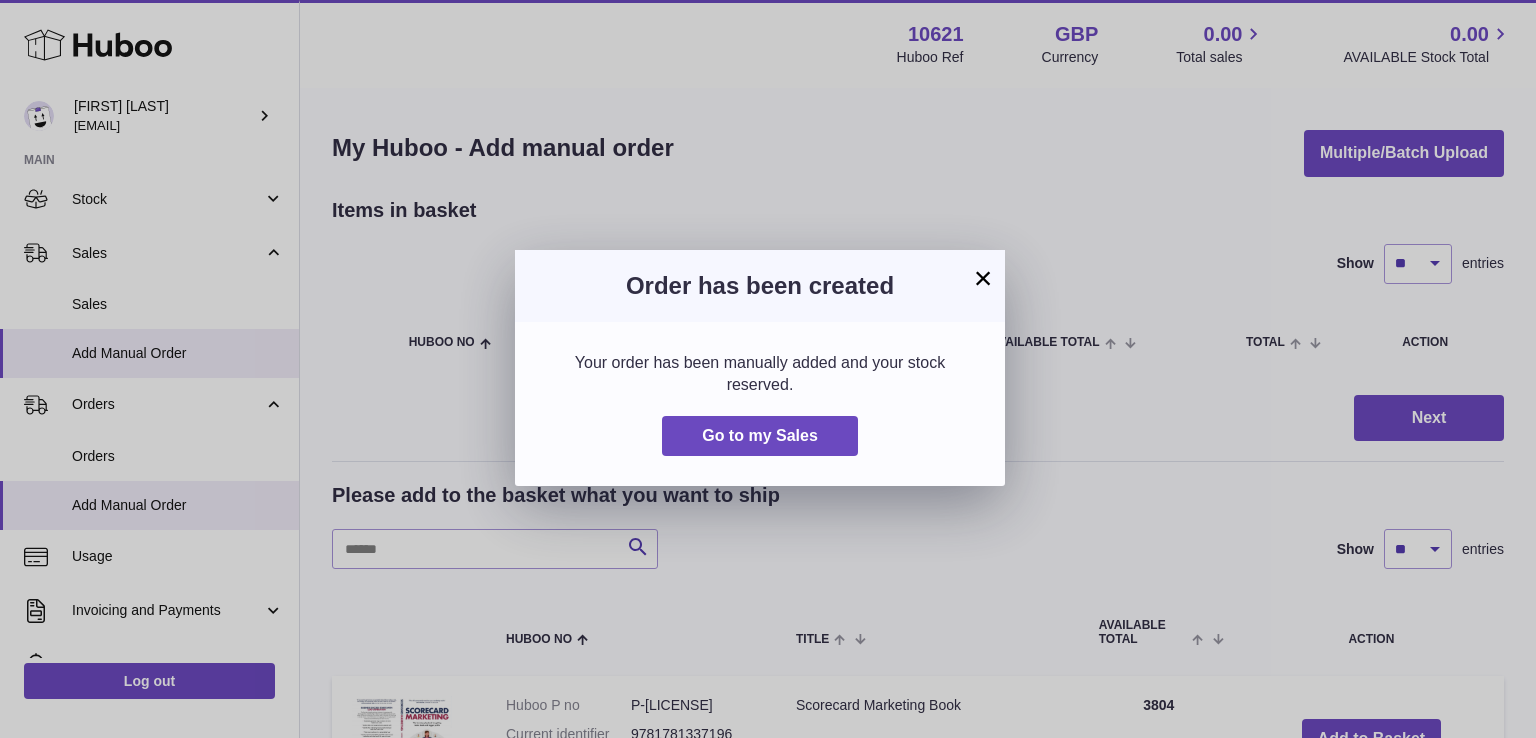 click on "×   Order has been created
Your order has been manually added and your stock reserved.
Go to my Sales" at bounding box center [768, 369] 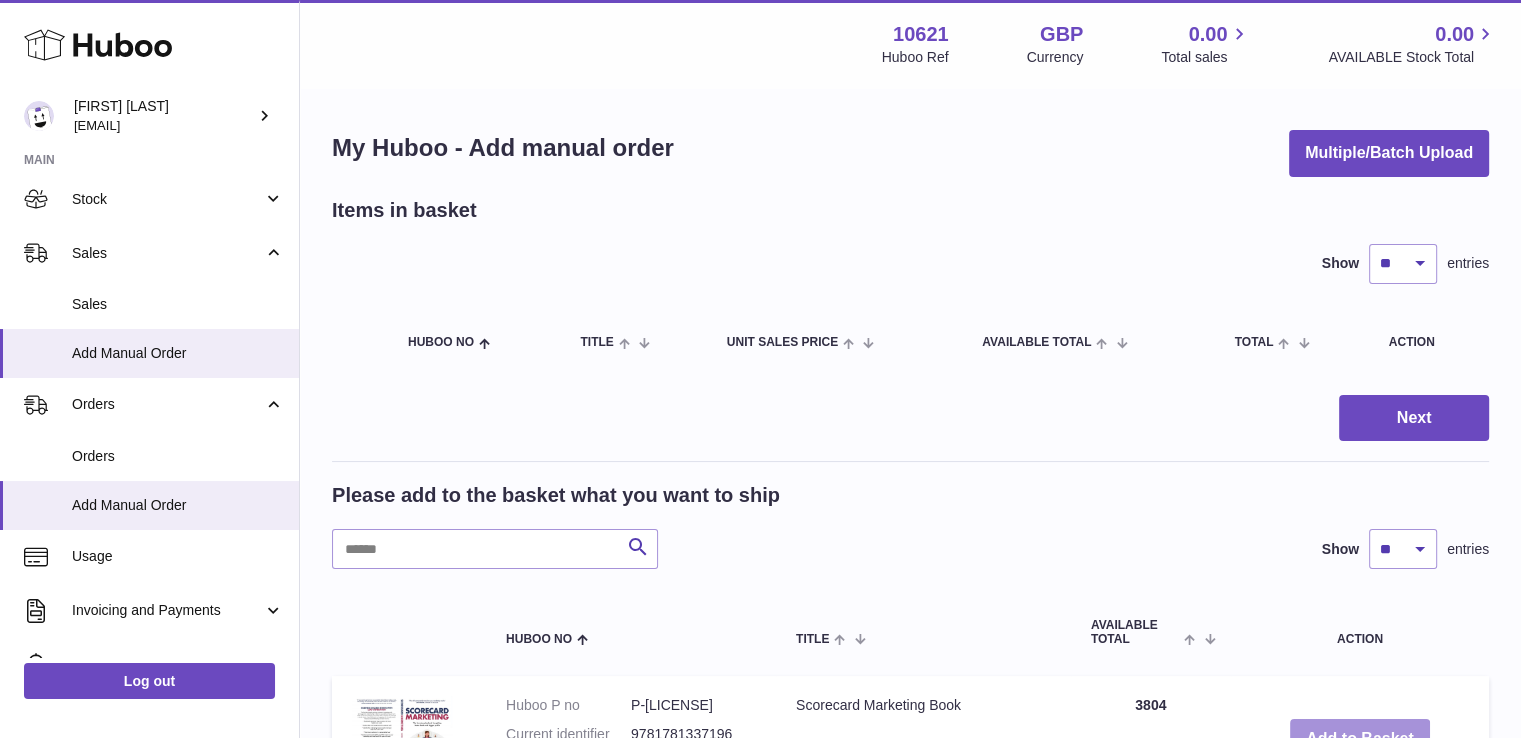 click on "Add to Basket" at bounding box center (1360, 739) 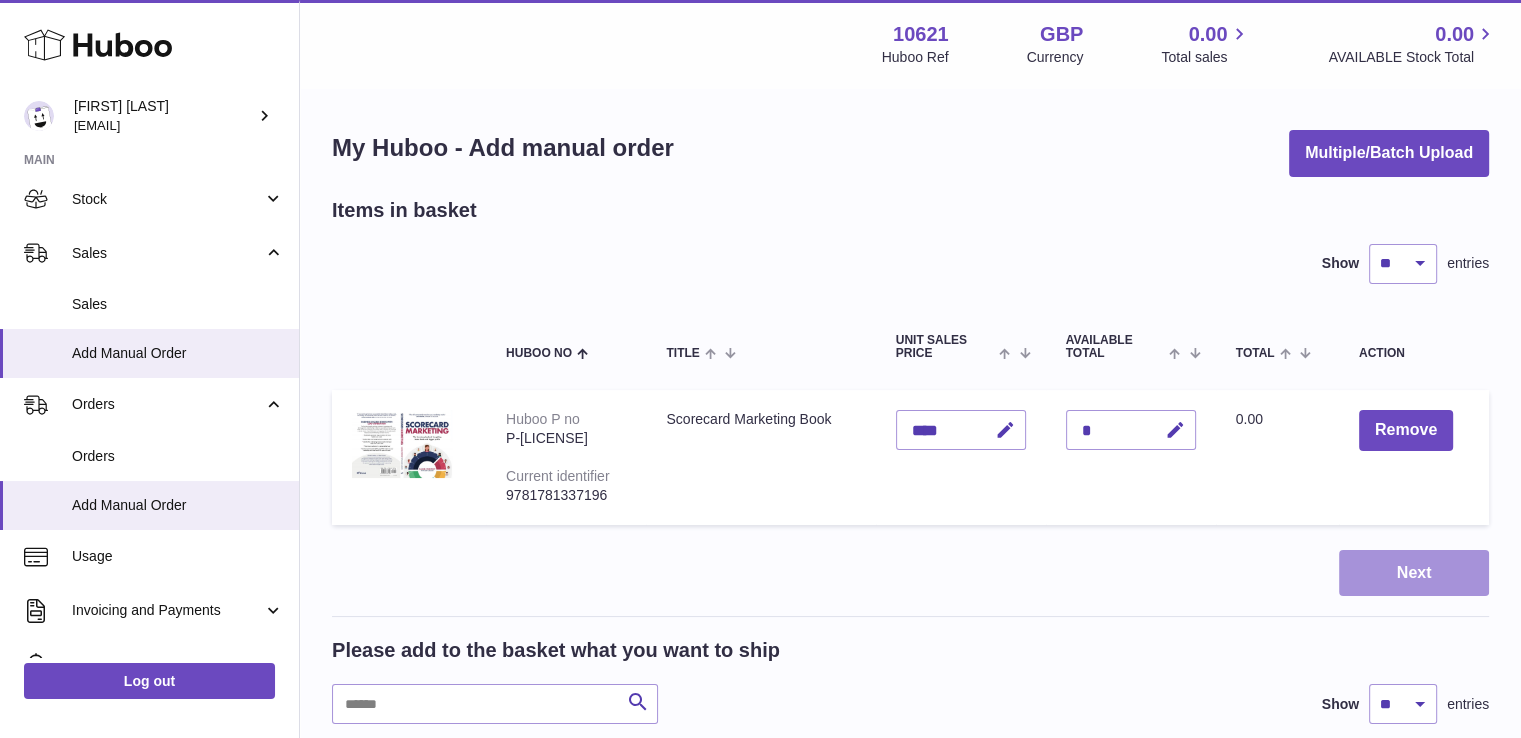 click on "Next" at bounding box center [1414, 573] 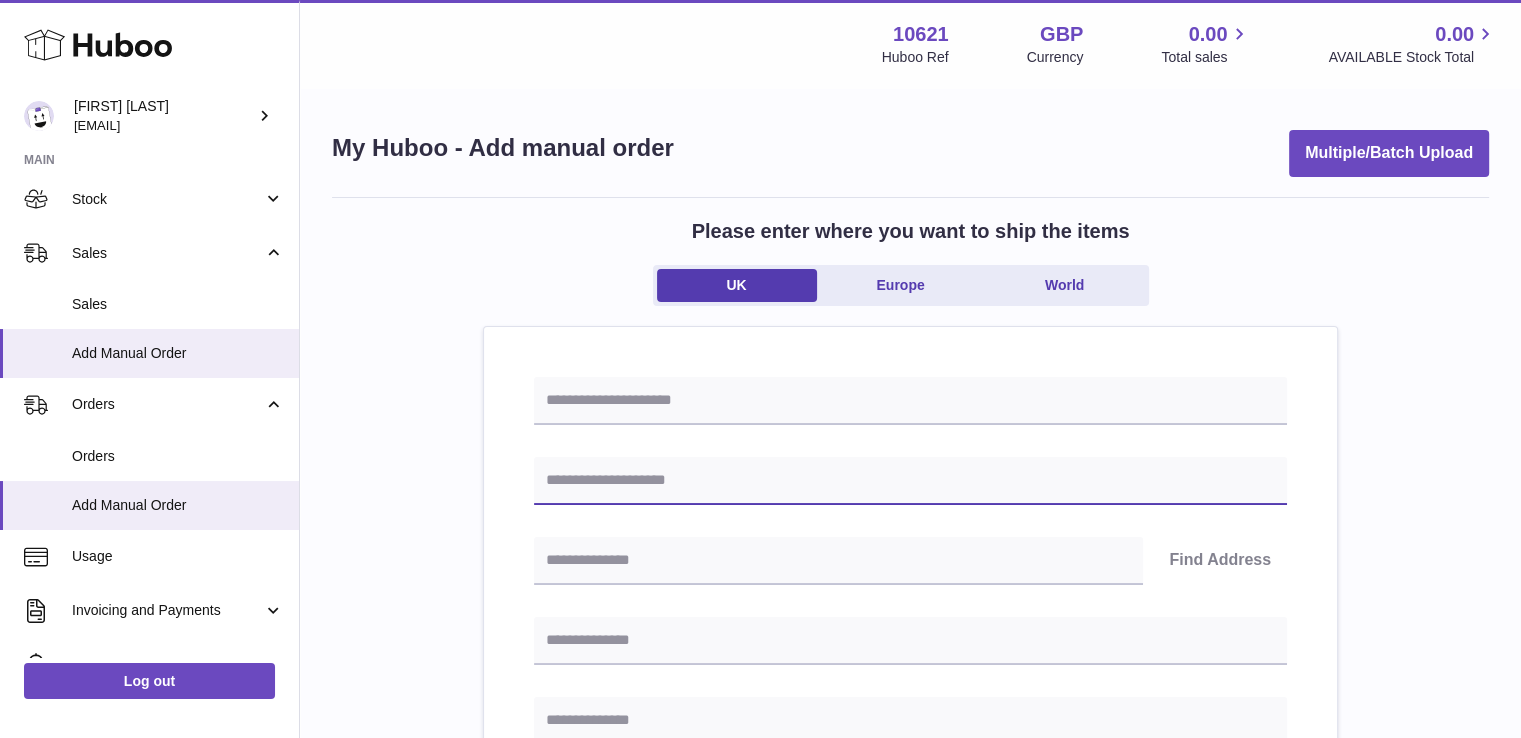 click at bounding box center [910, 481] 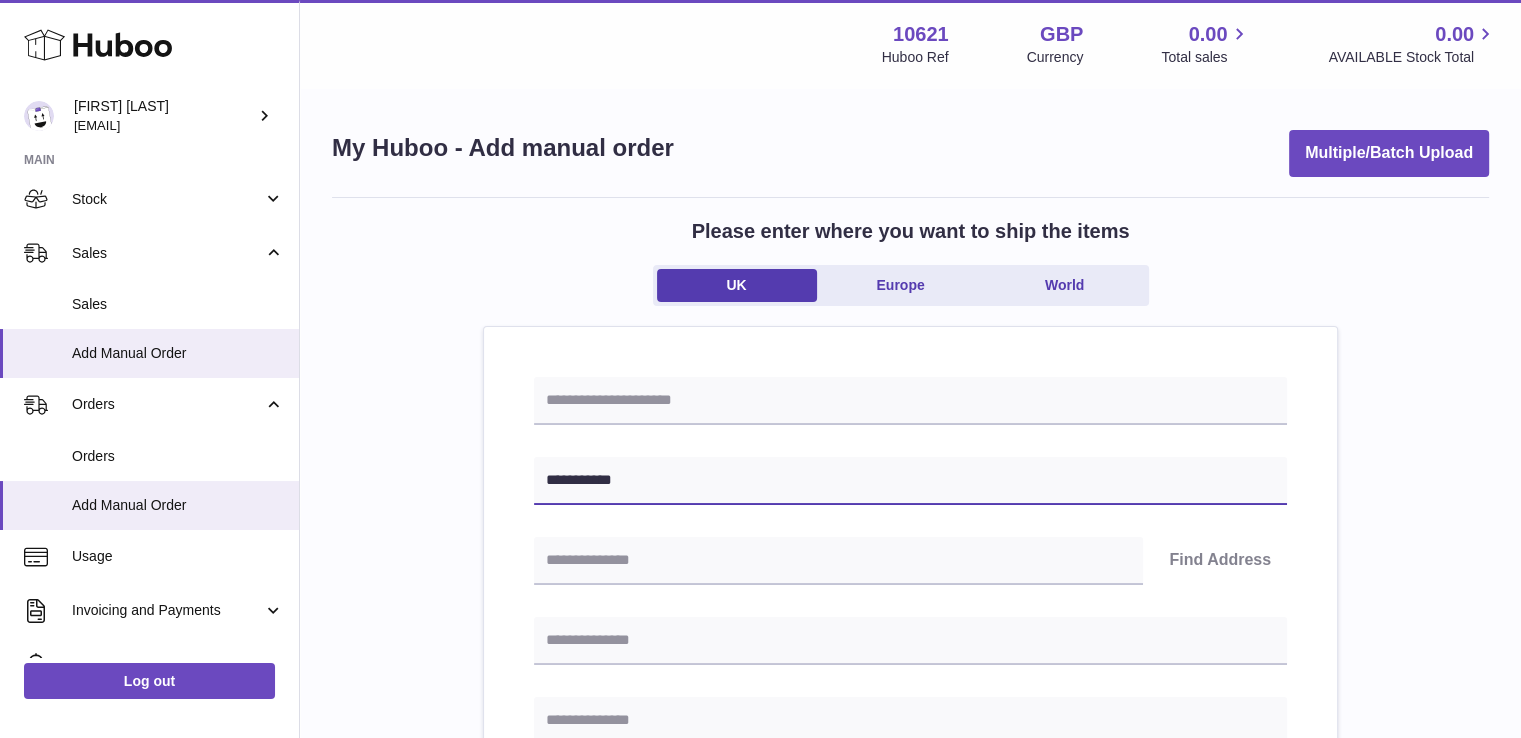 type on "**********" 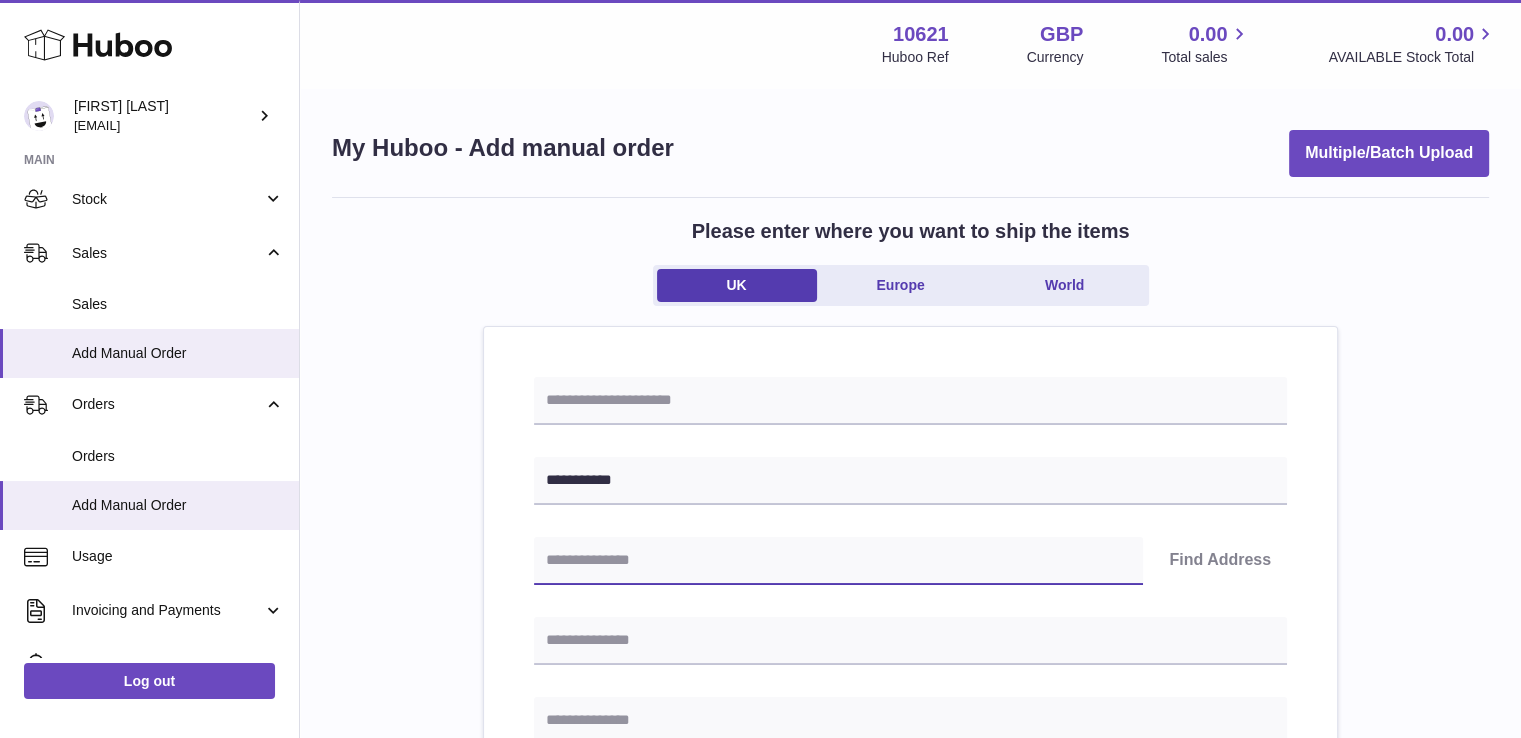 paste on "*******" 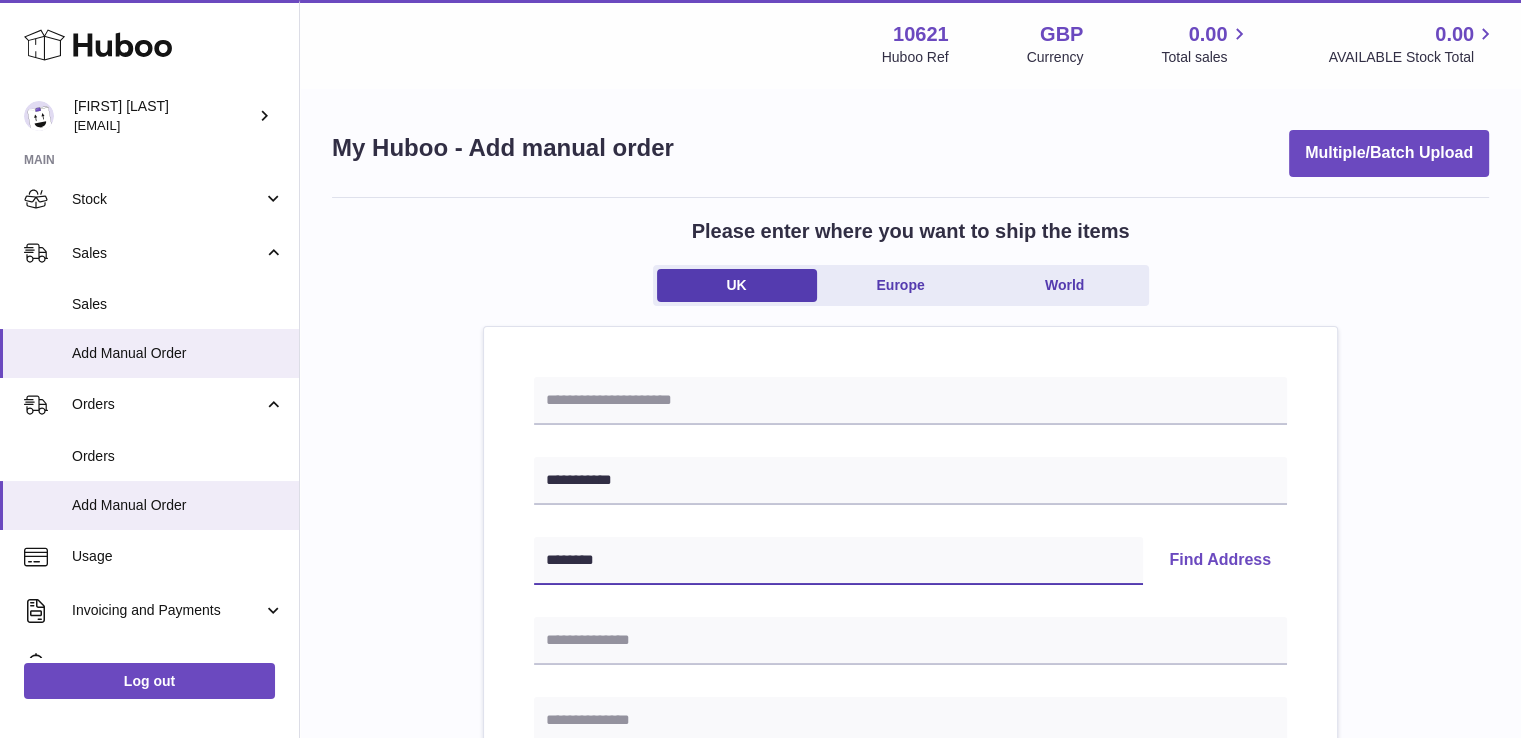 type on "********" 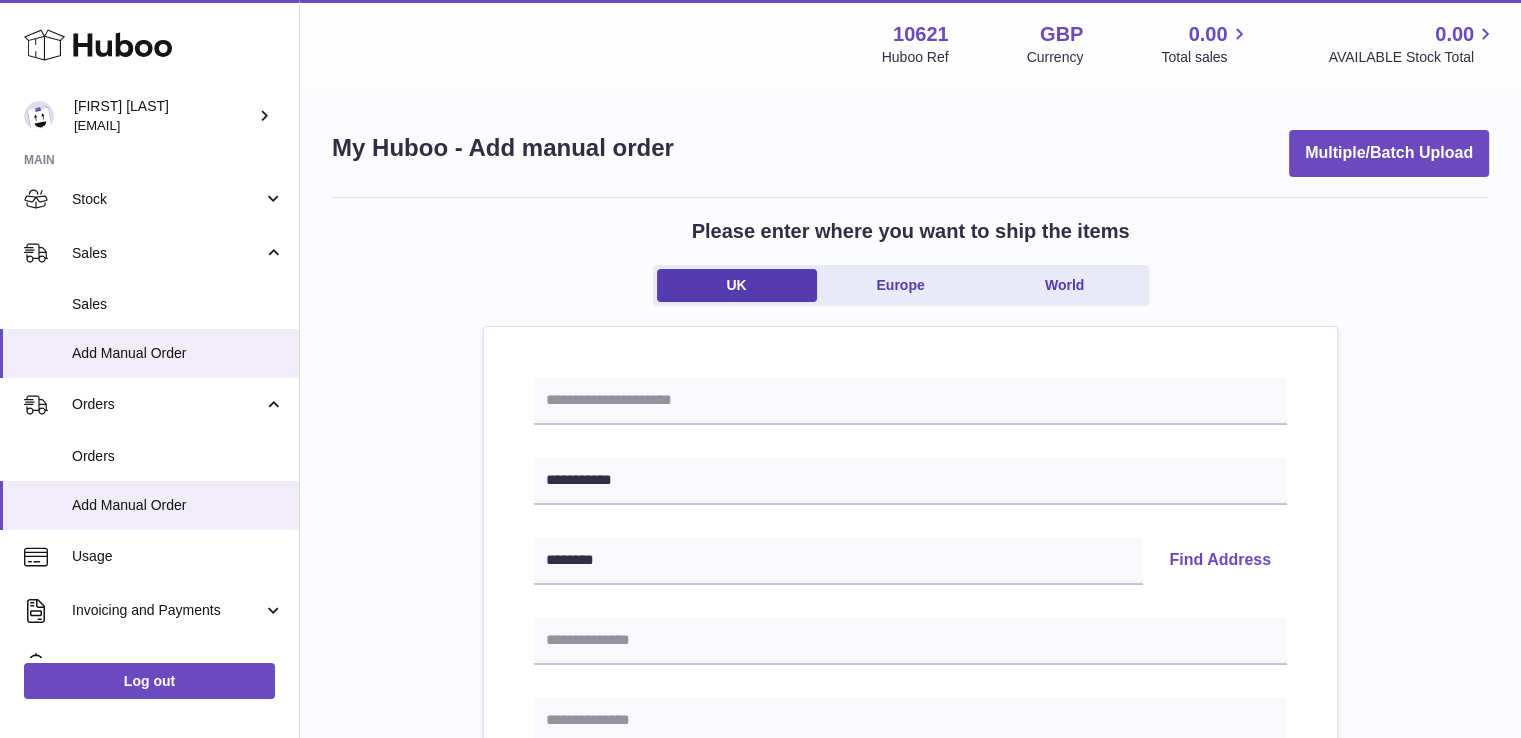 type 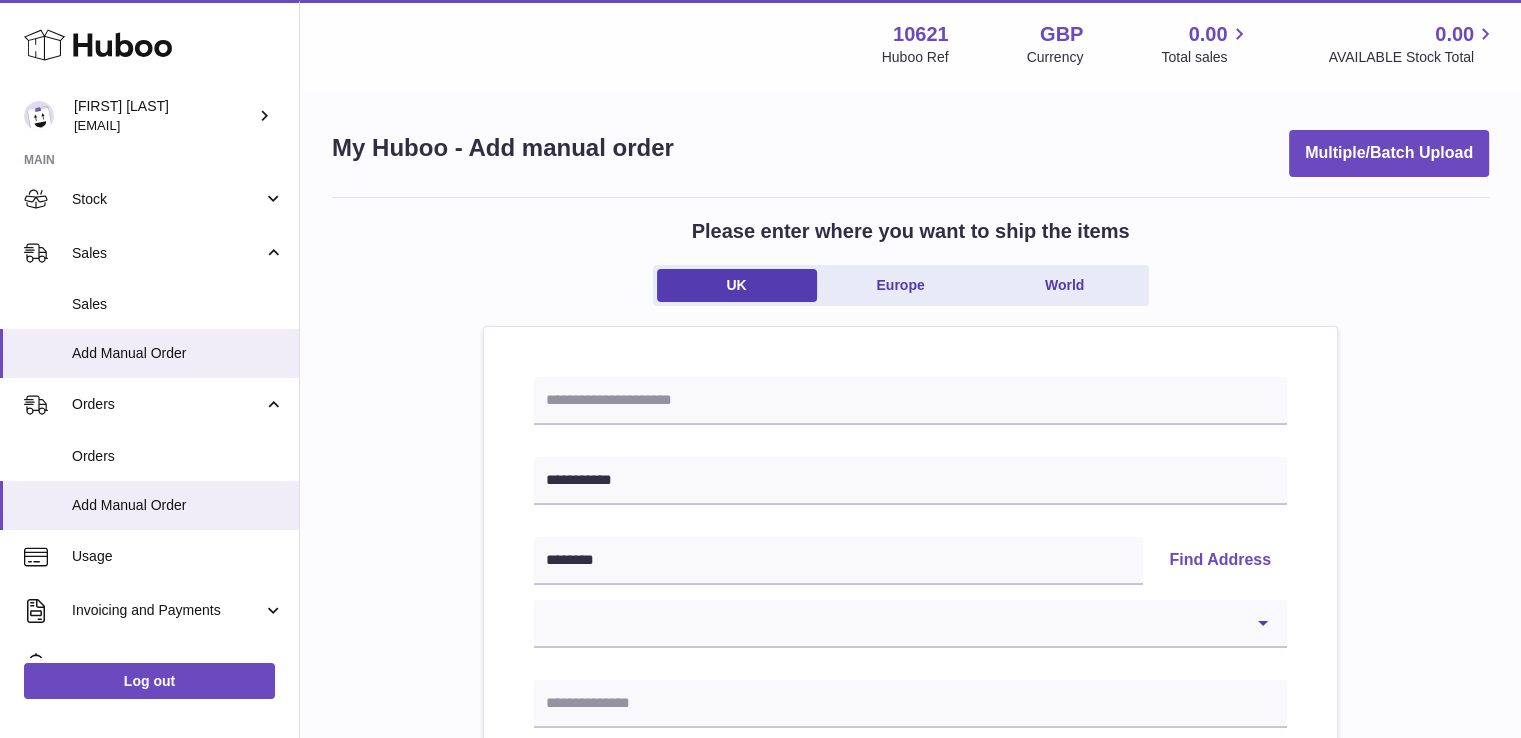 click on "**********" at bounding box center [910, 954] 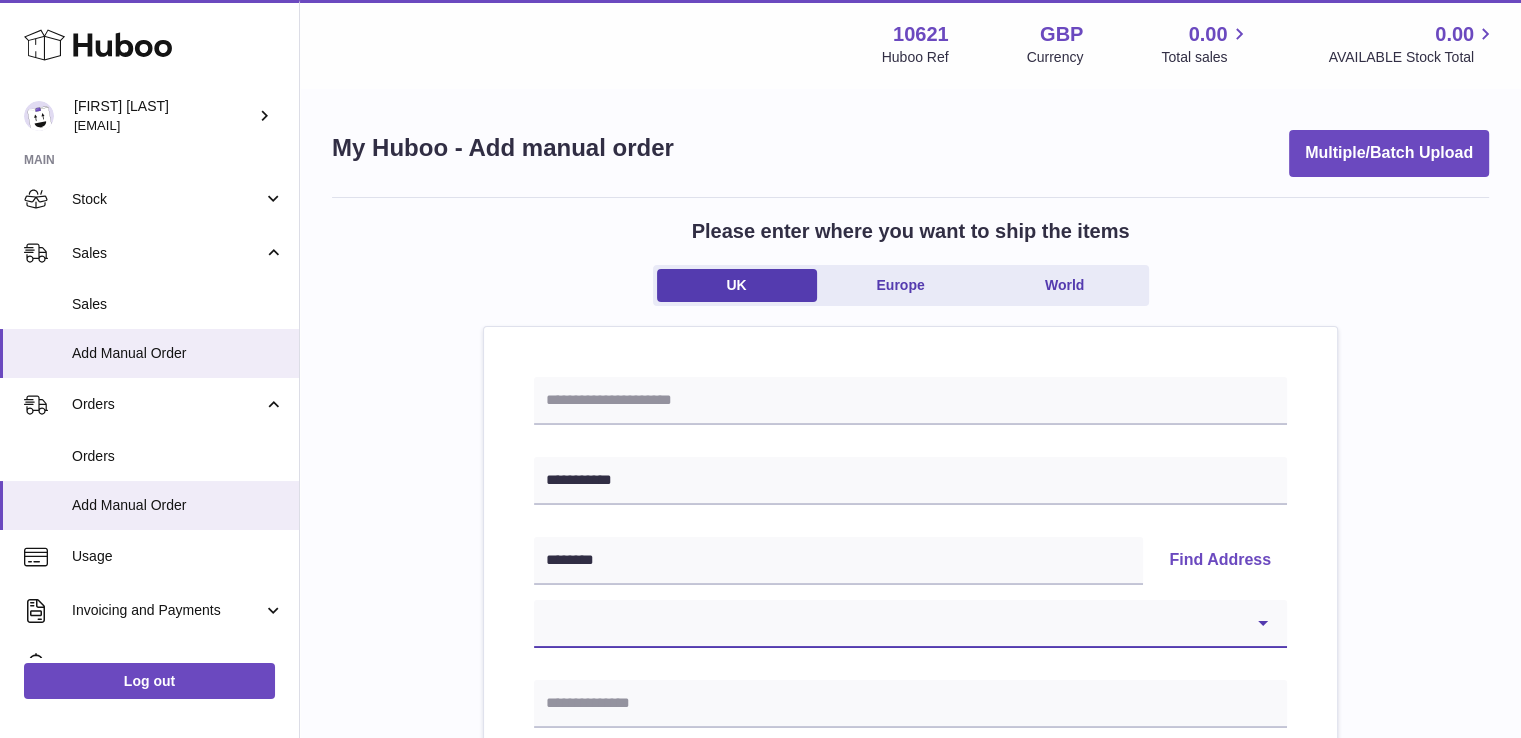 drag, startPoint x: 660, startPoint y: 638, endPoint x: 715, endPoint y: 622, distance: 57.280014 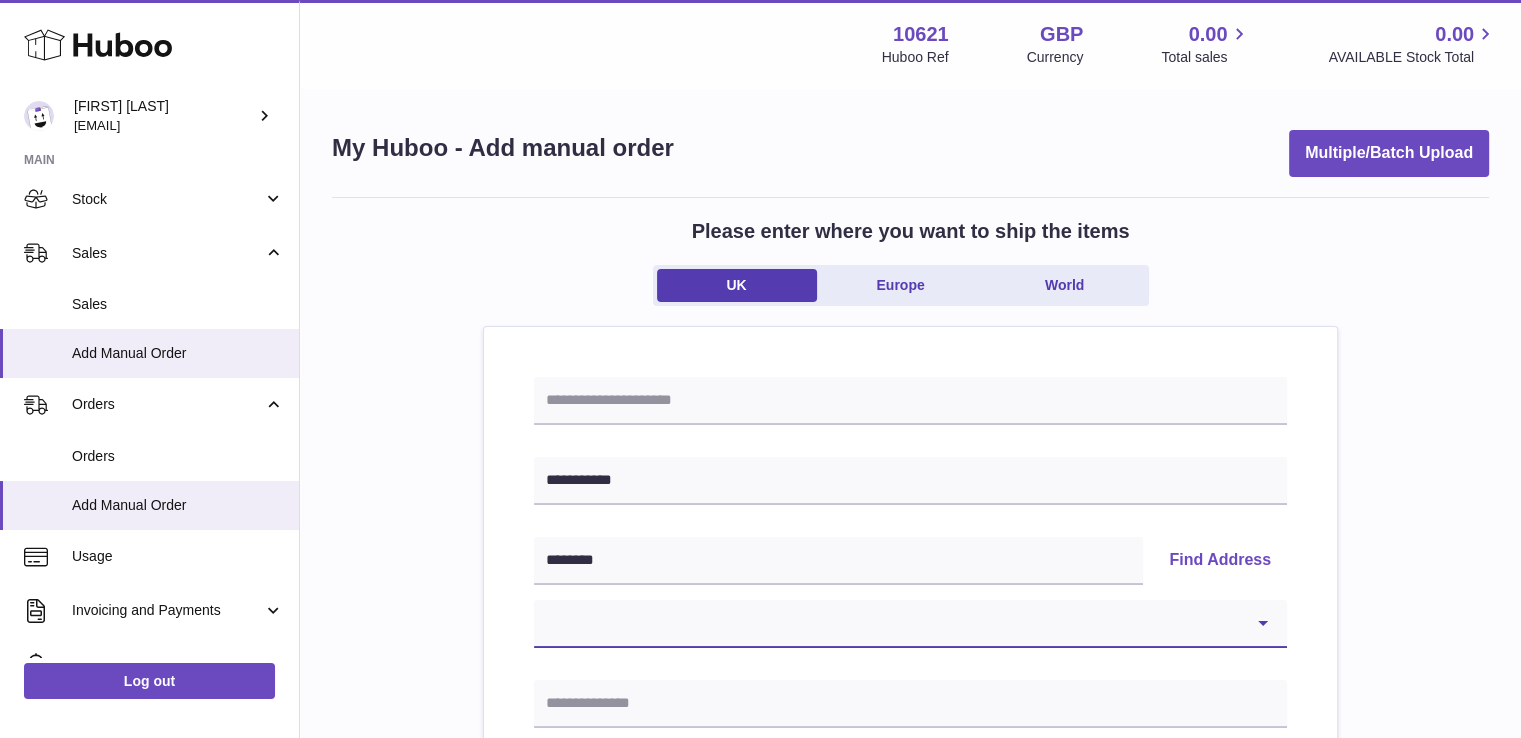 select on "**" 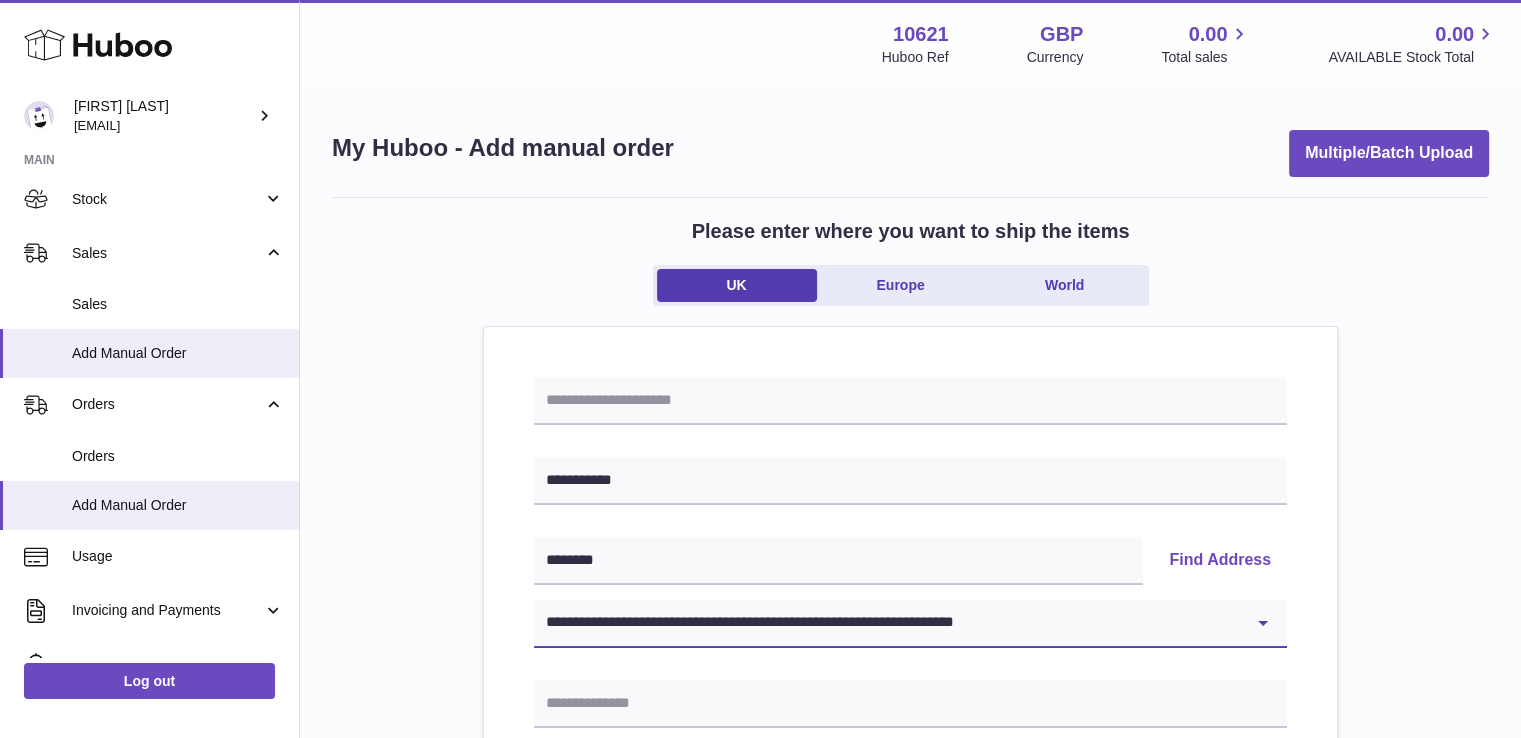 click on "[REDACTED] [REDACTED] [REDACTED] [REDACTED] [REDACTED] [REDACTED] [REDACTED] [REDACTED] [REDACTED] [REDACTED] [REDACTED] [REDACTED] [REDACTED] [REDACTED] [REDACTED] [REDACTED] [REDACTED] [REDACTED] [REDACTED] [REDACTED] [REDACTED] [REDACTED] [REDACTED] [REDACTED] [REDACTED] [REDACTED] [REDACTED] [REDACTED]" at bounding box center [910, 624] 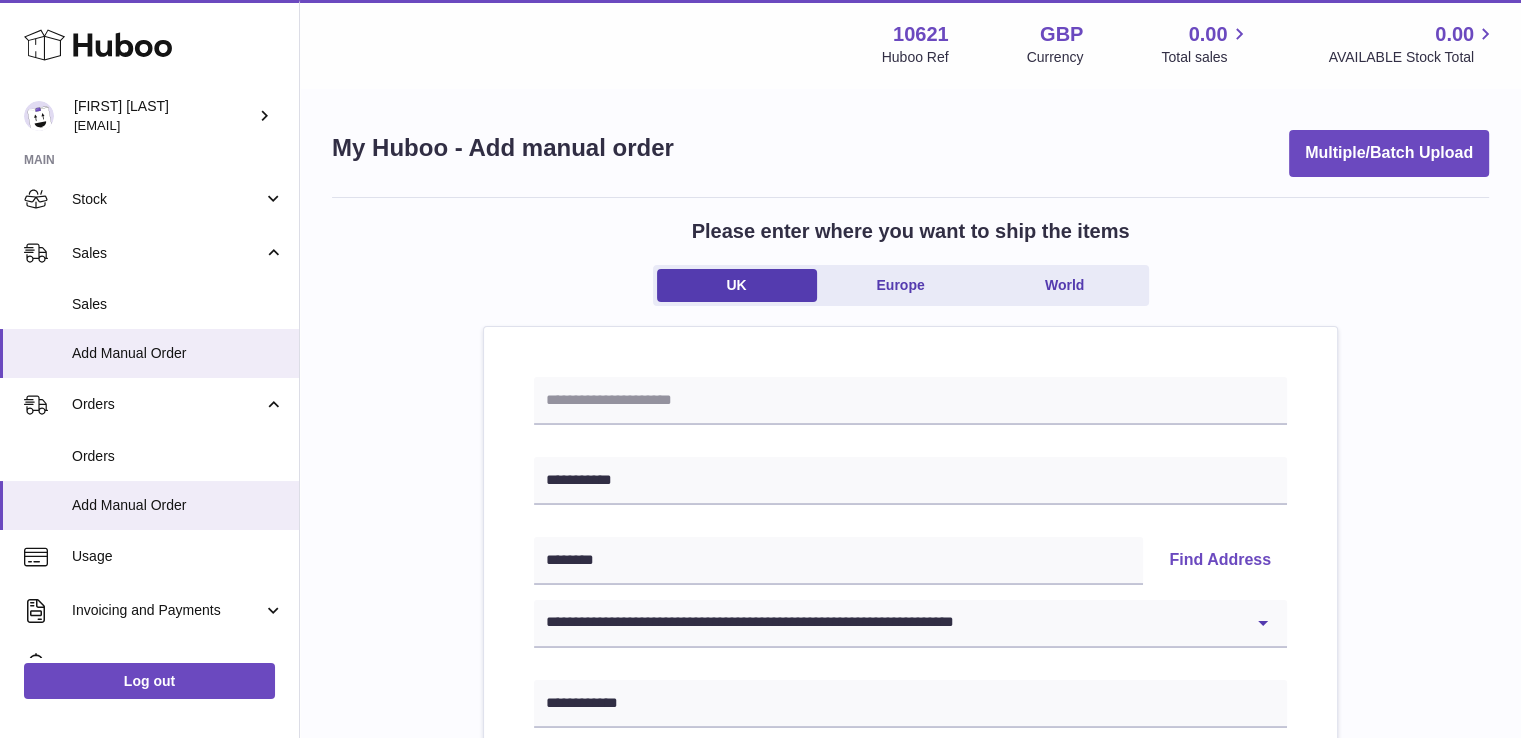 click on "**********" at bounding box center (910, 925) 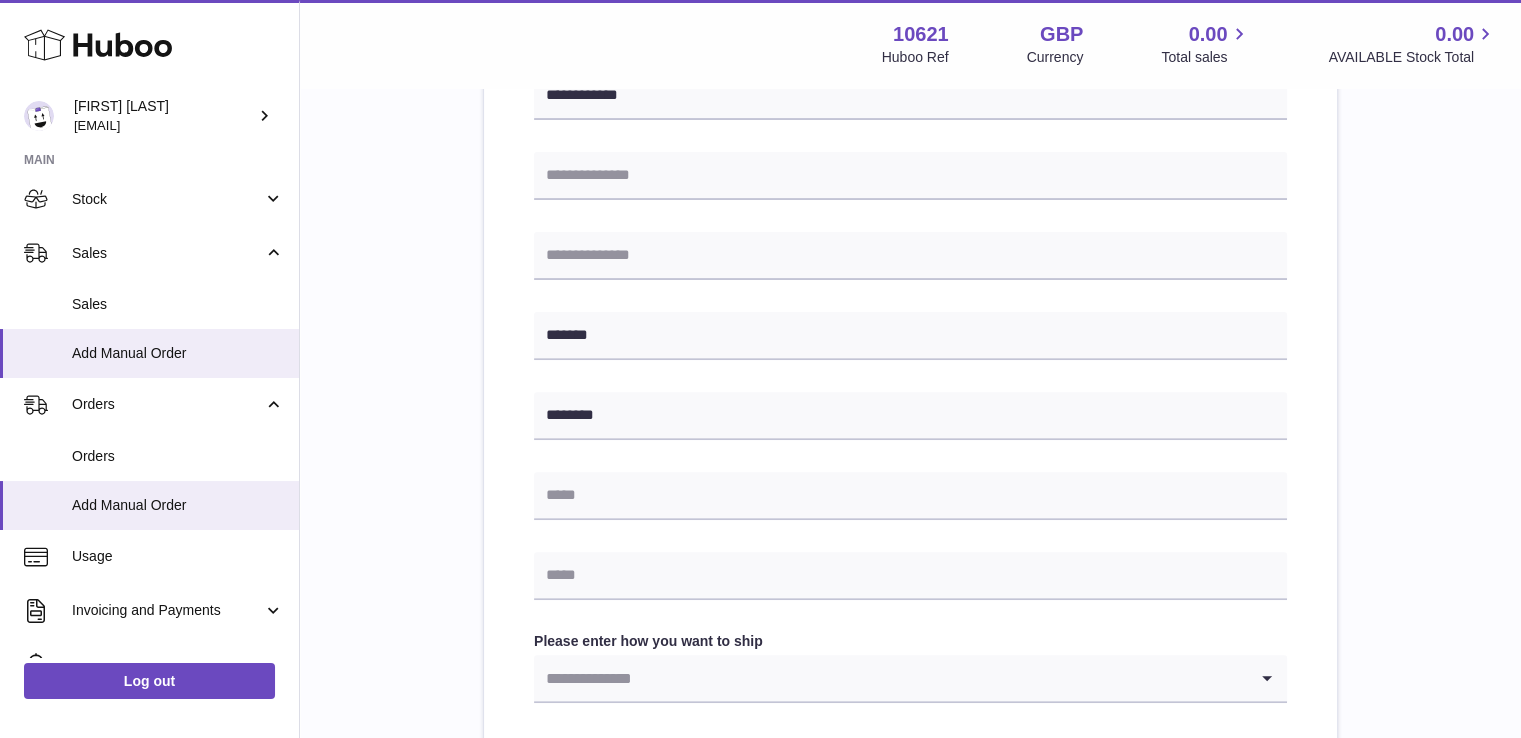 scroll, scrollTop: 647, scrollLeft: 0, axis: vertical 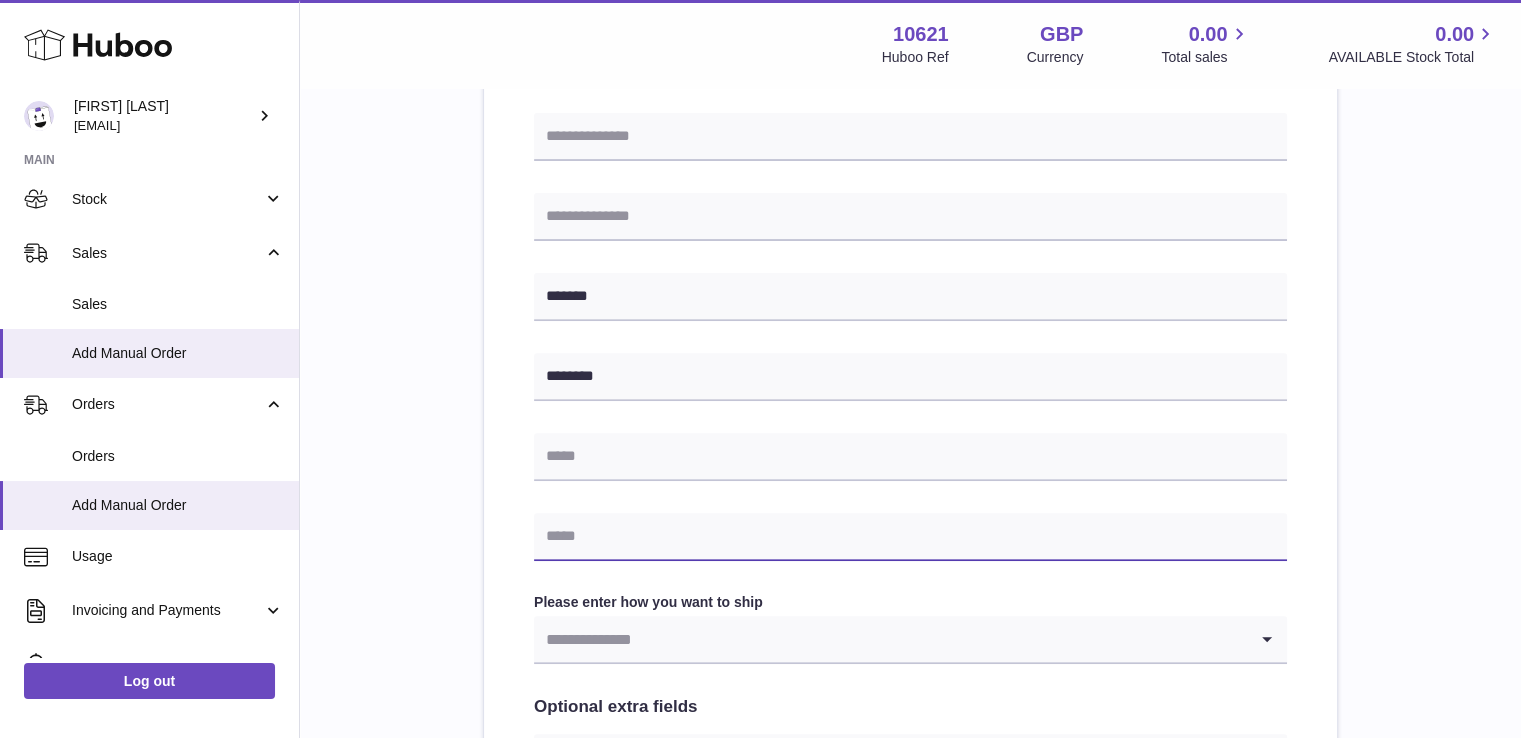 click at bounding box center [910, 537] 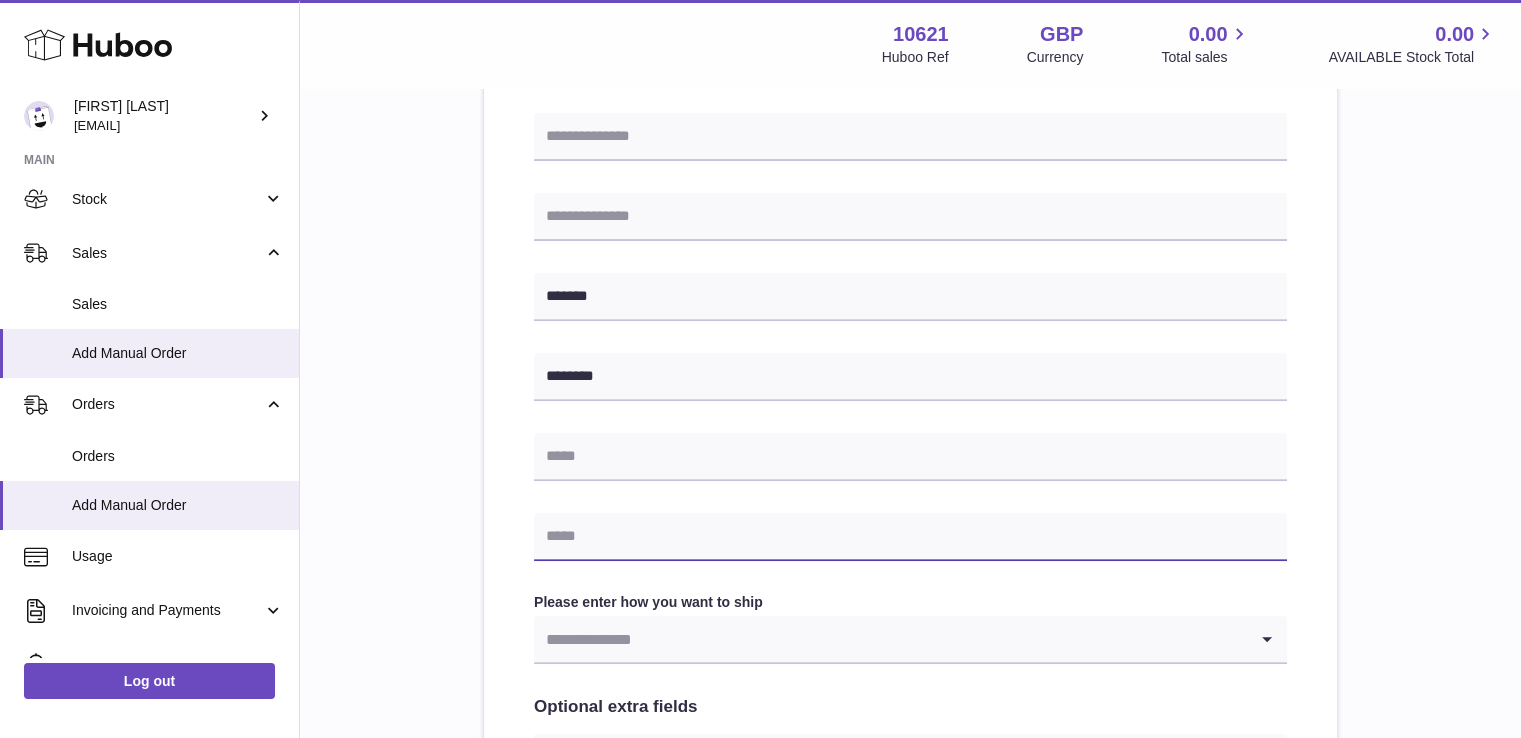 type on "**********" 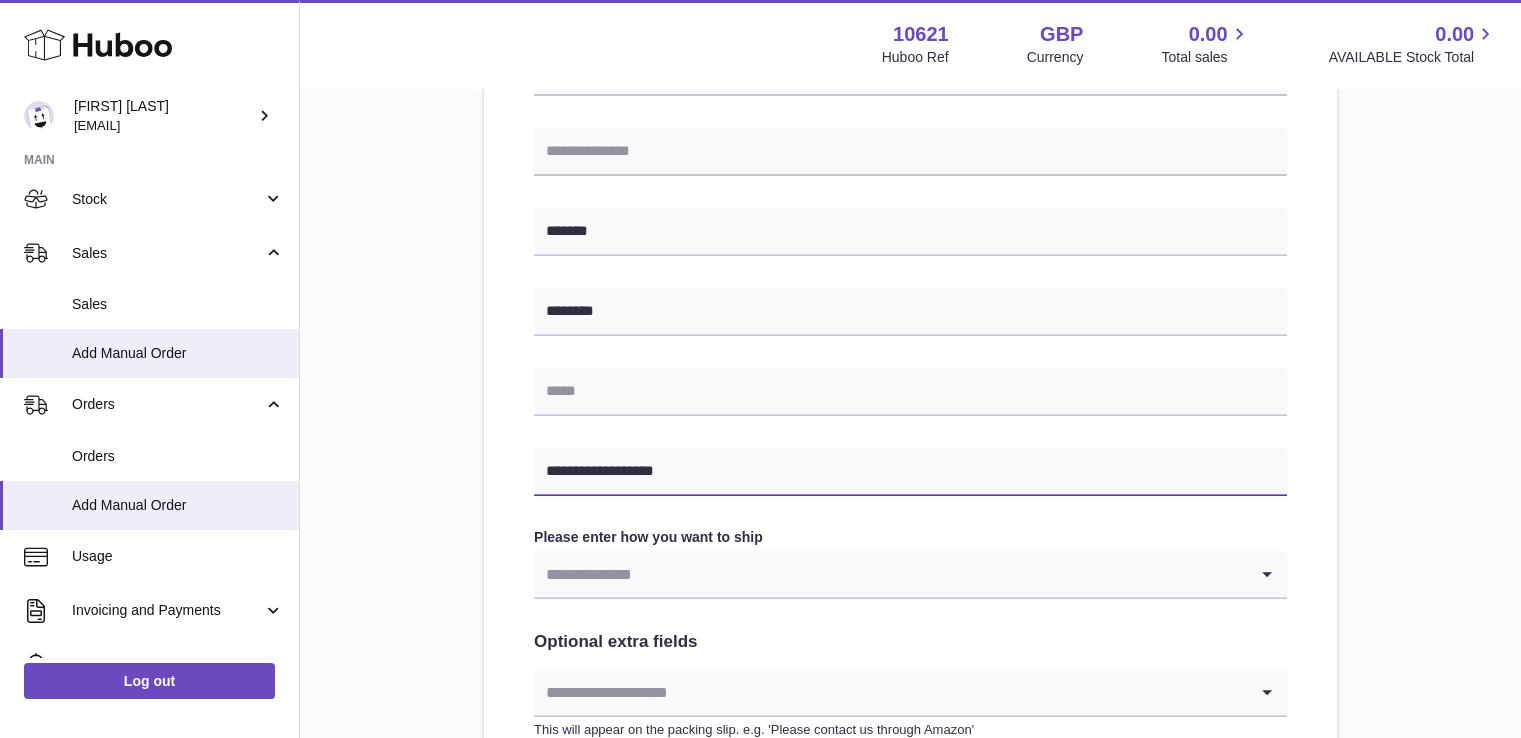 scroll, scrollTop: 724, scrollLeft: 0, axis: vertical 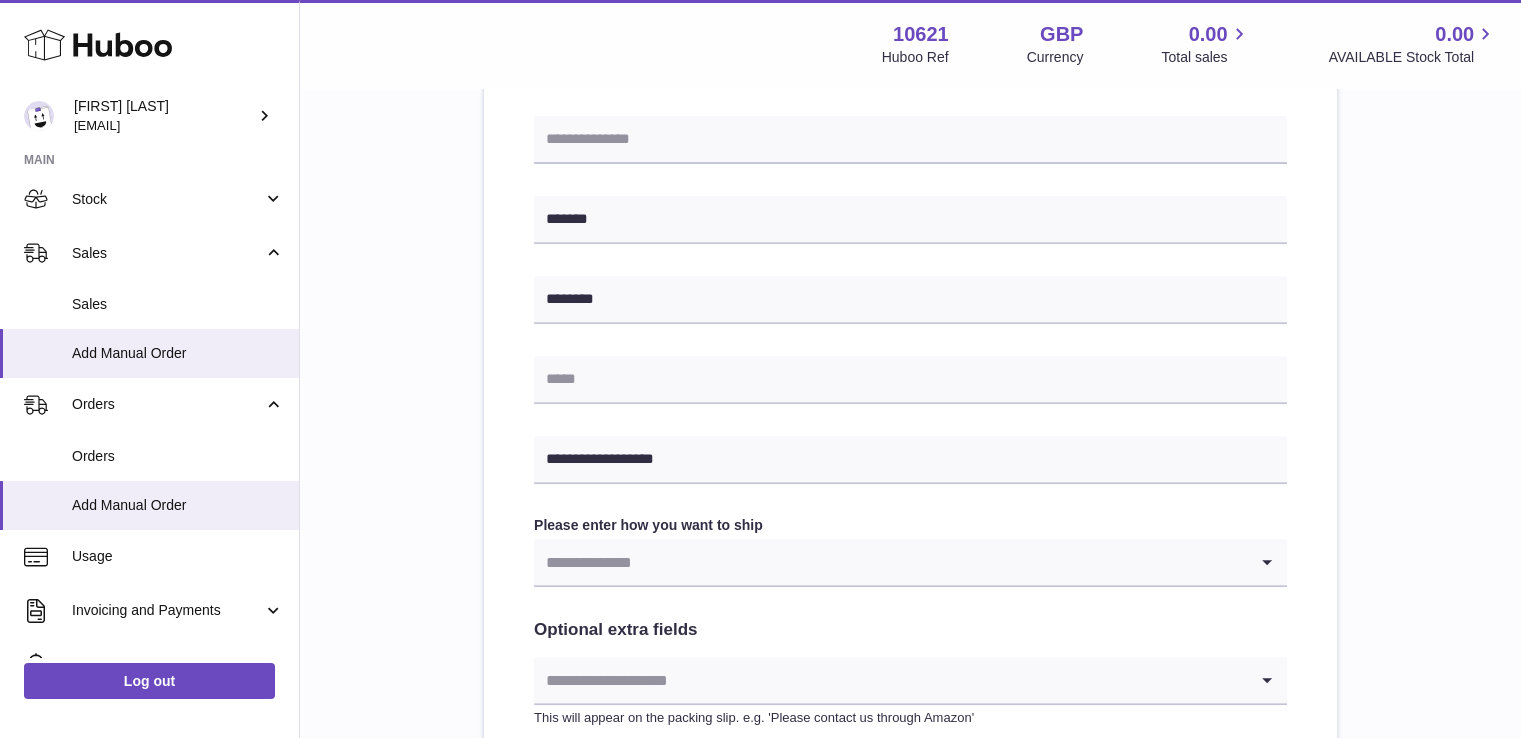 click at bounding box center (890, 562) 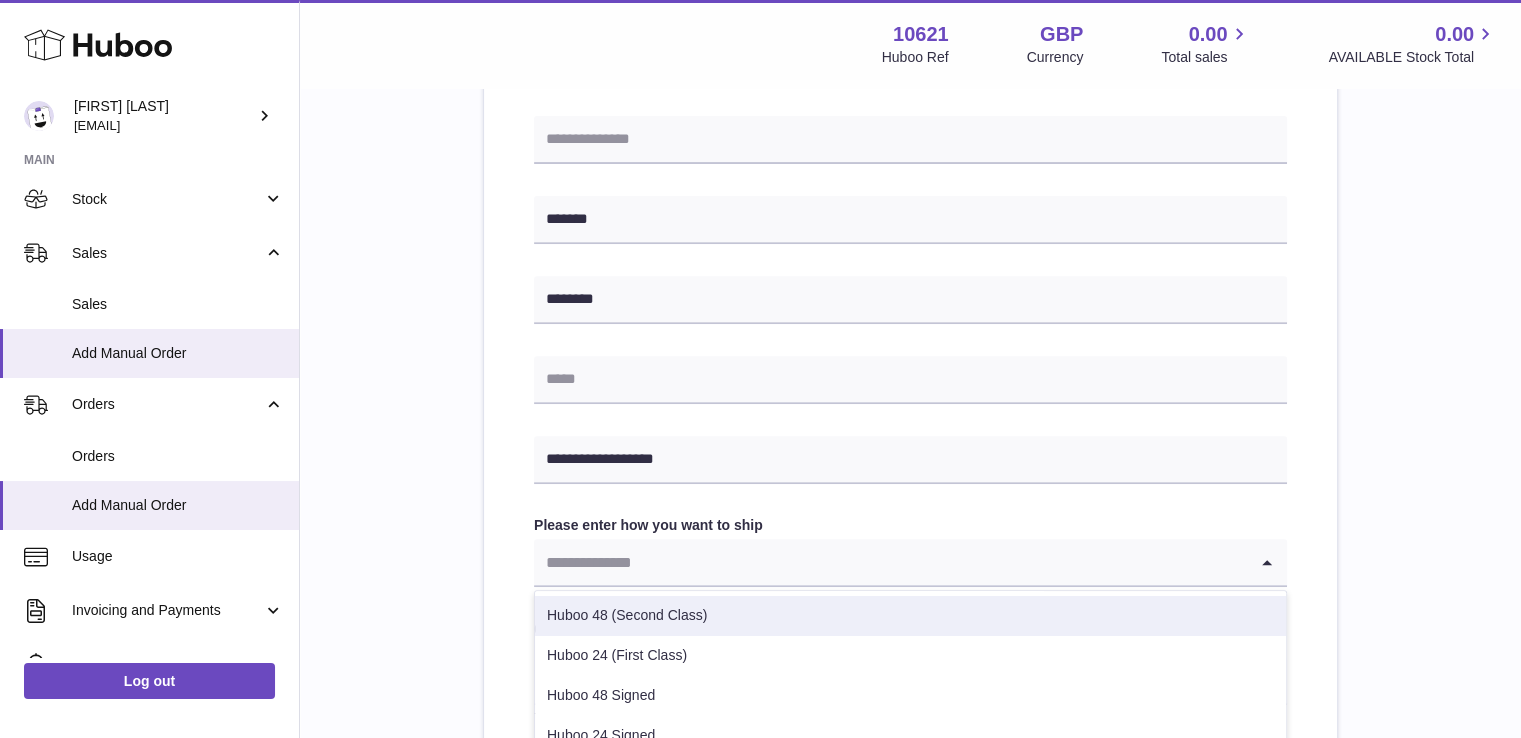 drag, startPoint x: 692, startPoint y: 614, endPoint x: 948, endPoint y: 608, distance: 256.0703 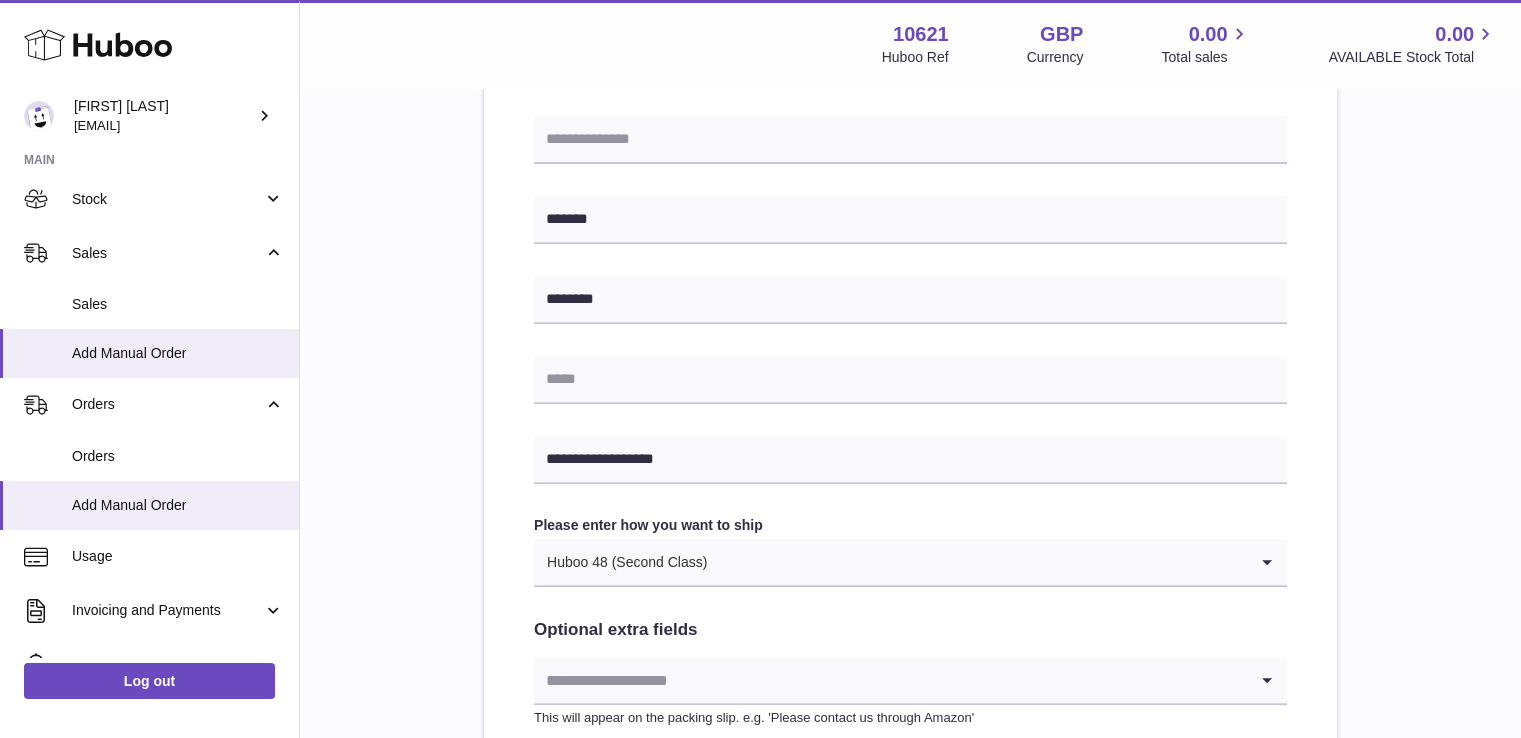 click on "**********" at bounding box center [910, 201] 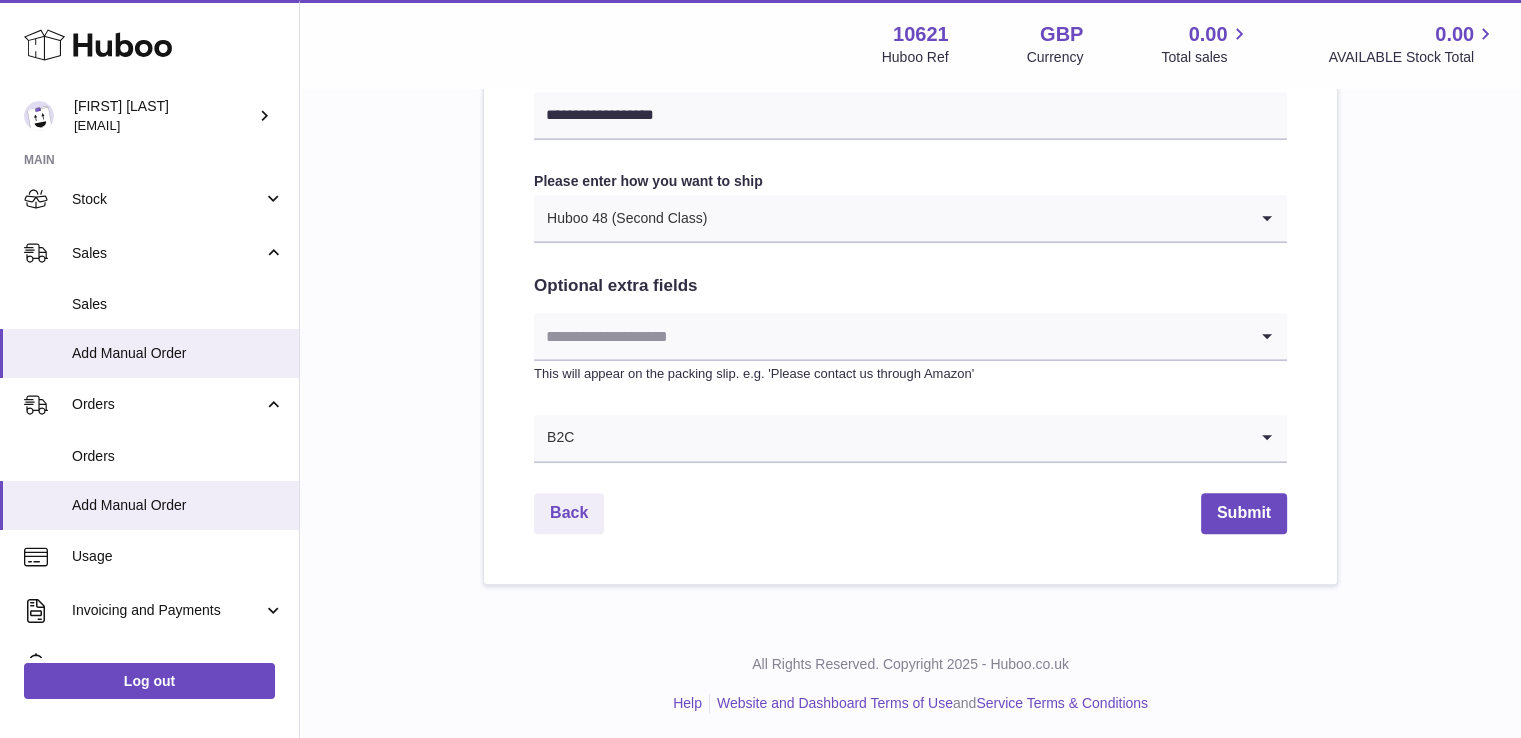 scroll, scrollTop: 1072, scrollLeft: 0, axis: vertical 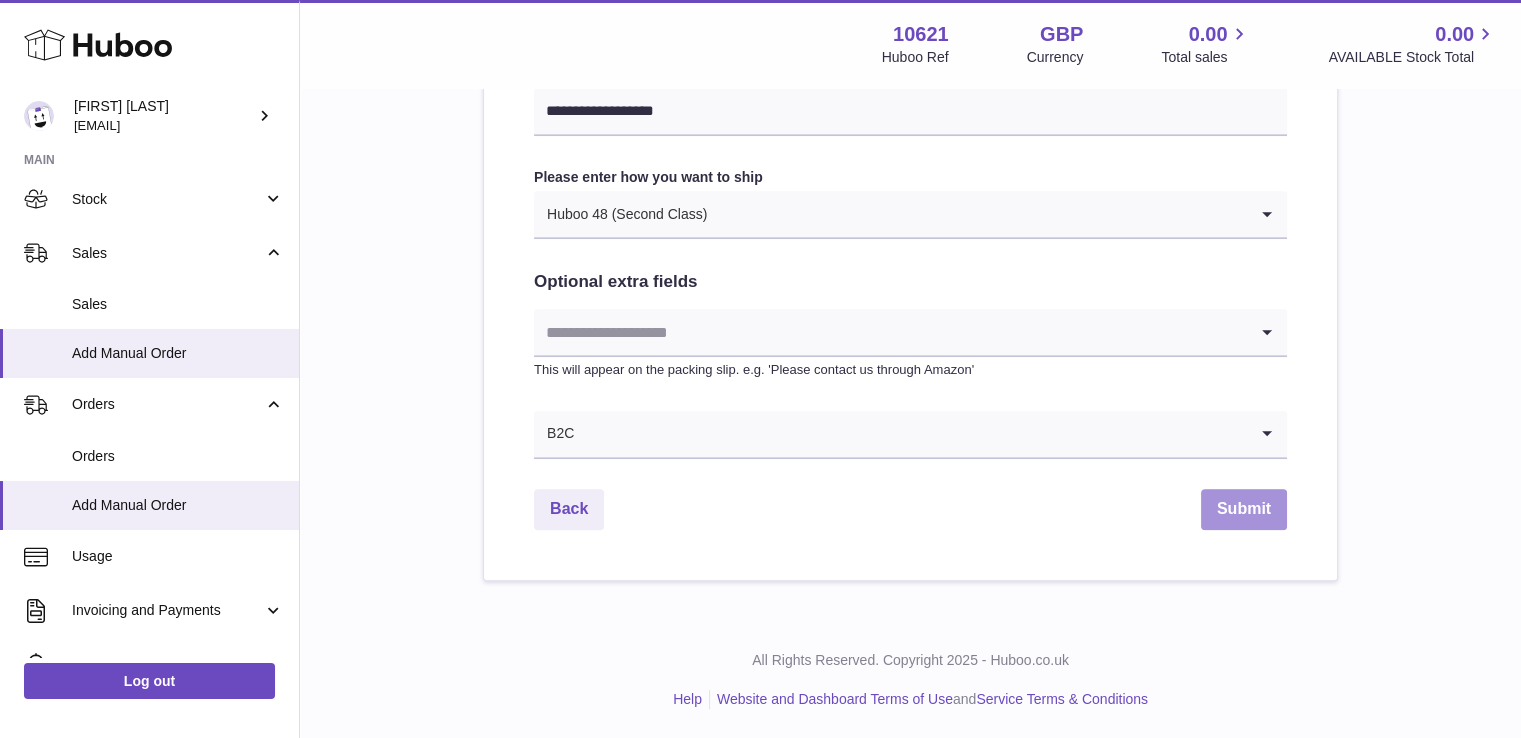 click on "Submit" at bounding box center [1244, 509] 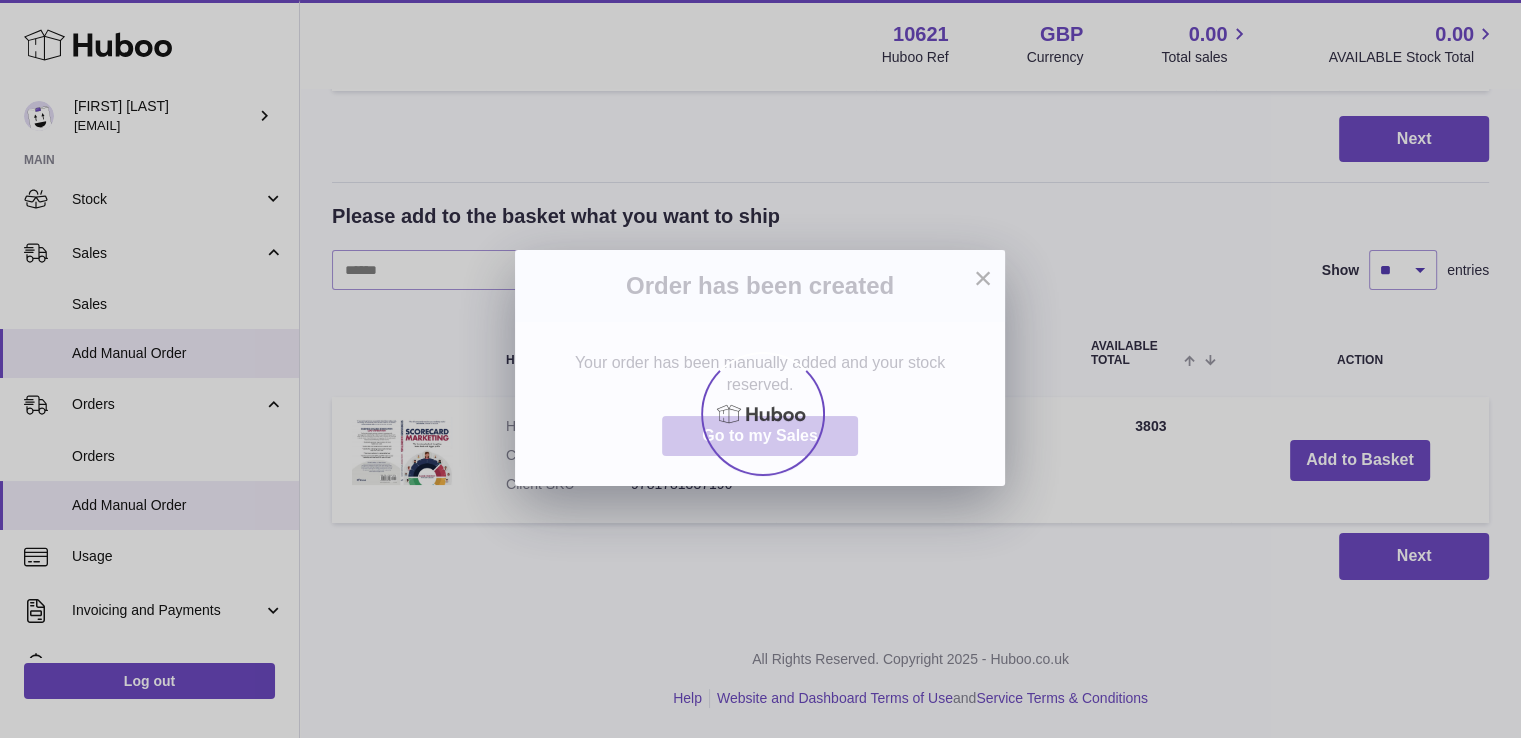 scroll, scrollTop: 0, scrollLeft: 0, axis: both 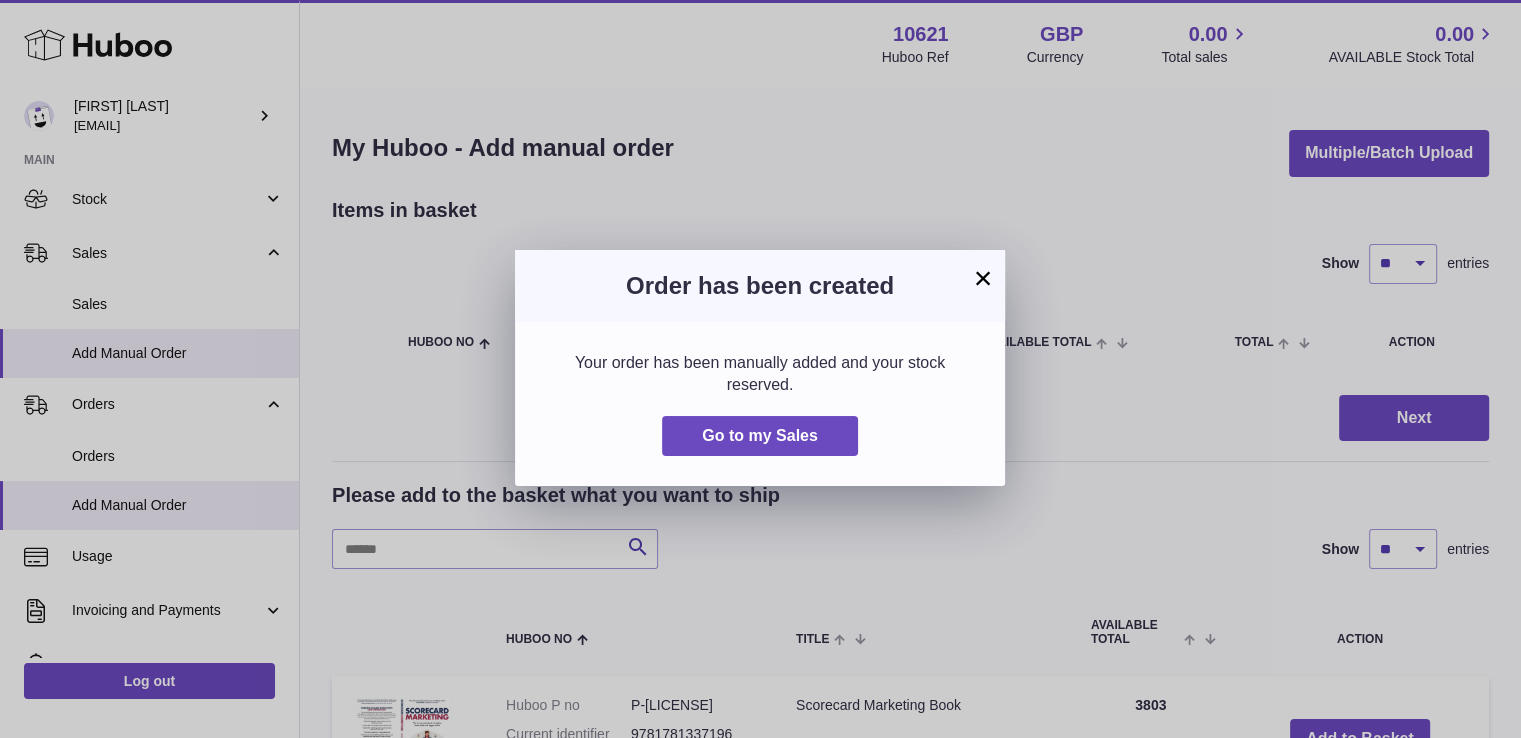 click on "×   Order has been created
Your order has been manually added and your stock reserved.
Go to my Sales" at bounding box center [760, 369] 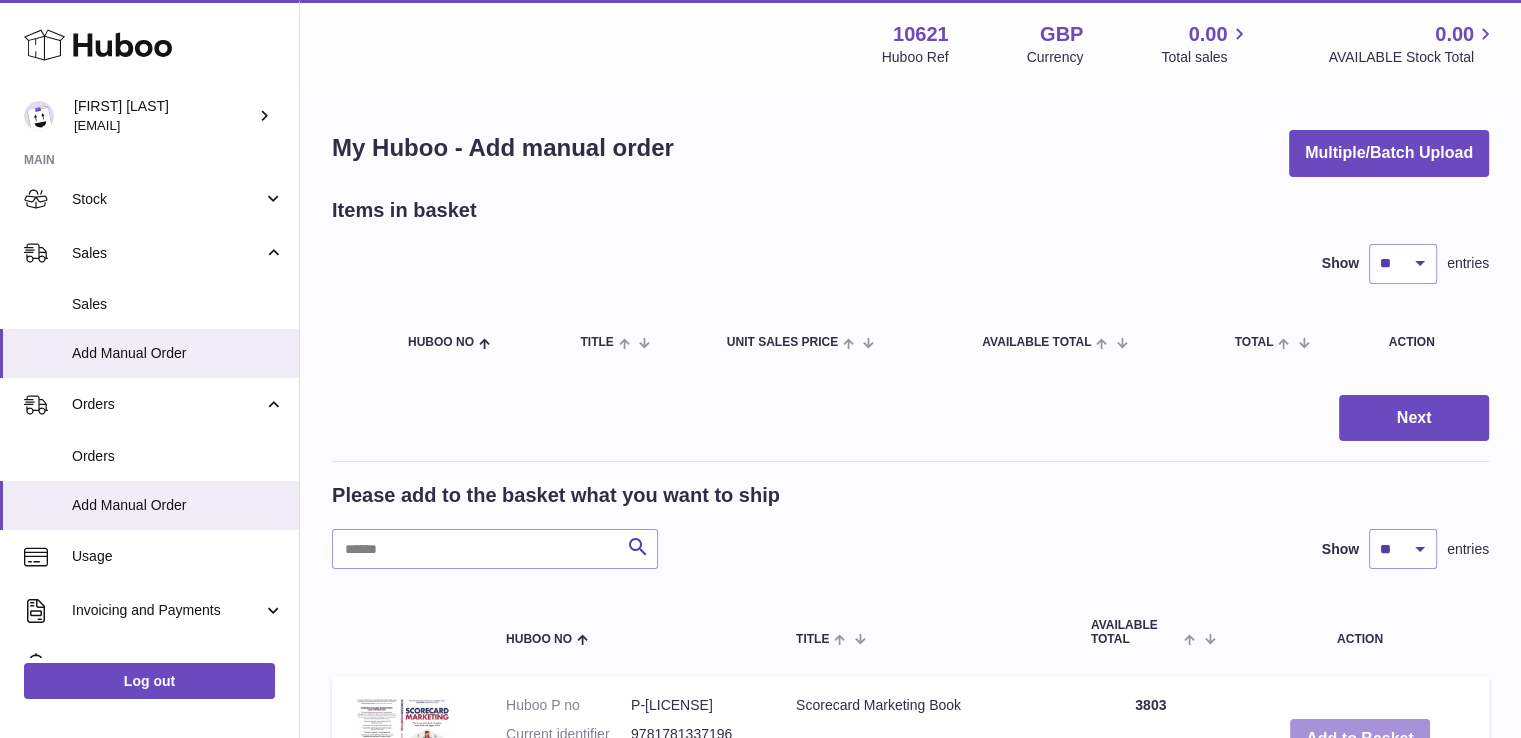 click on "Add to Basket" at bounding box center [1360, 739] 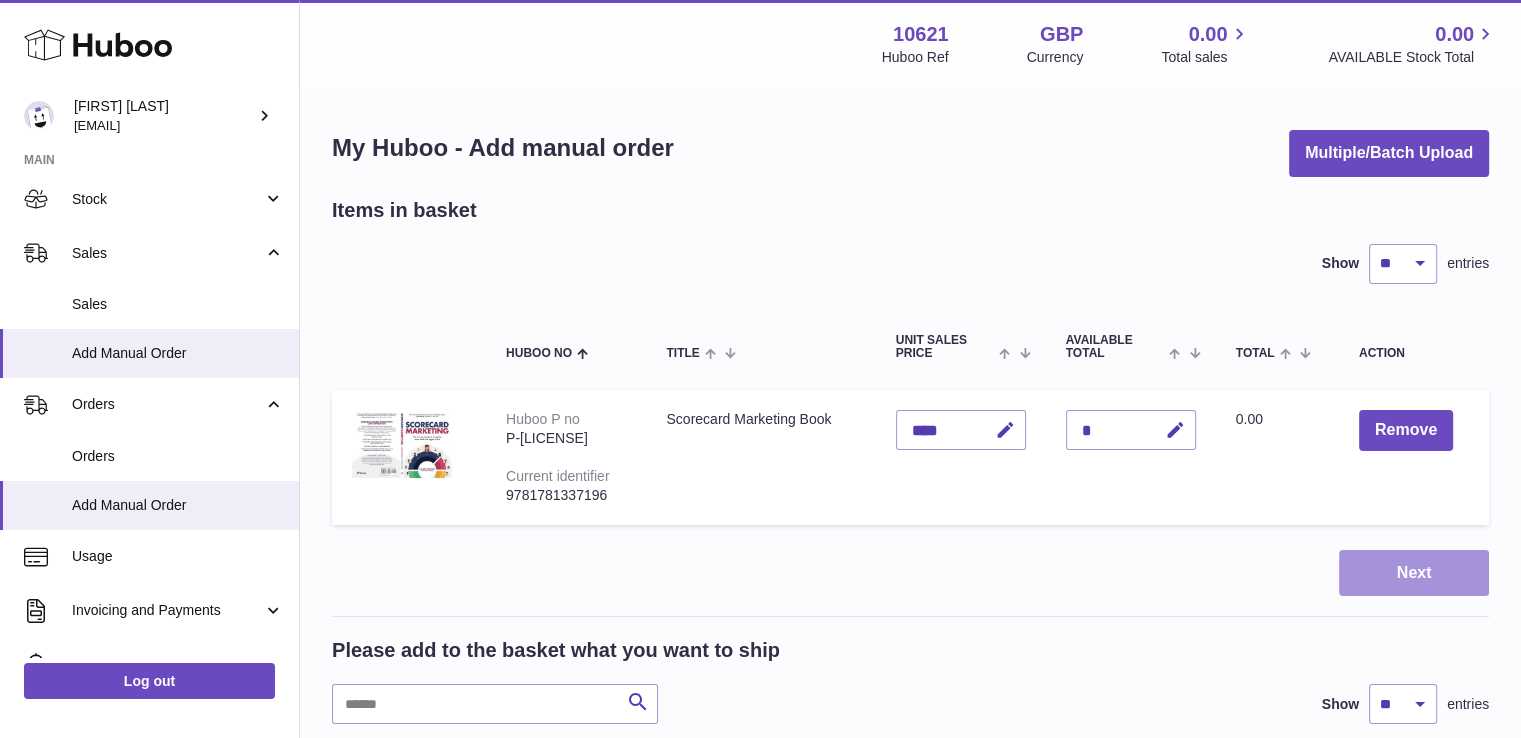 click on "Next" at bounding box center [1414, 573] 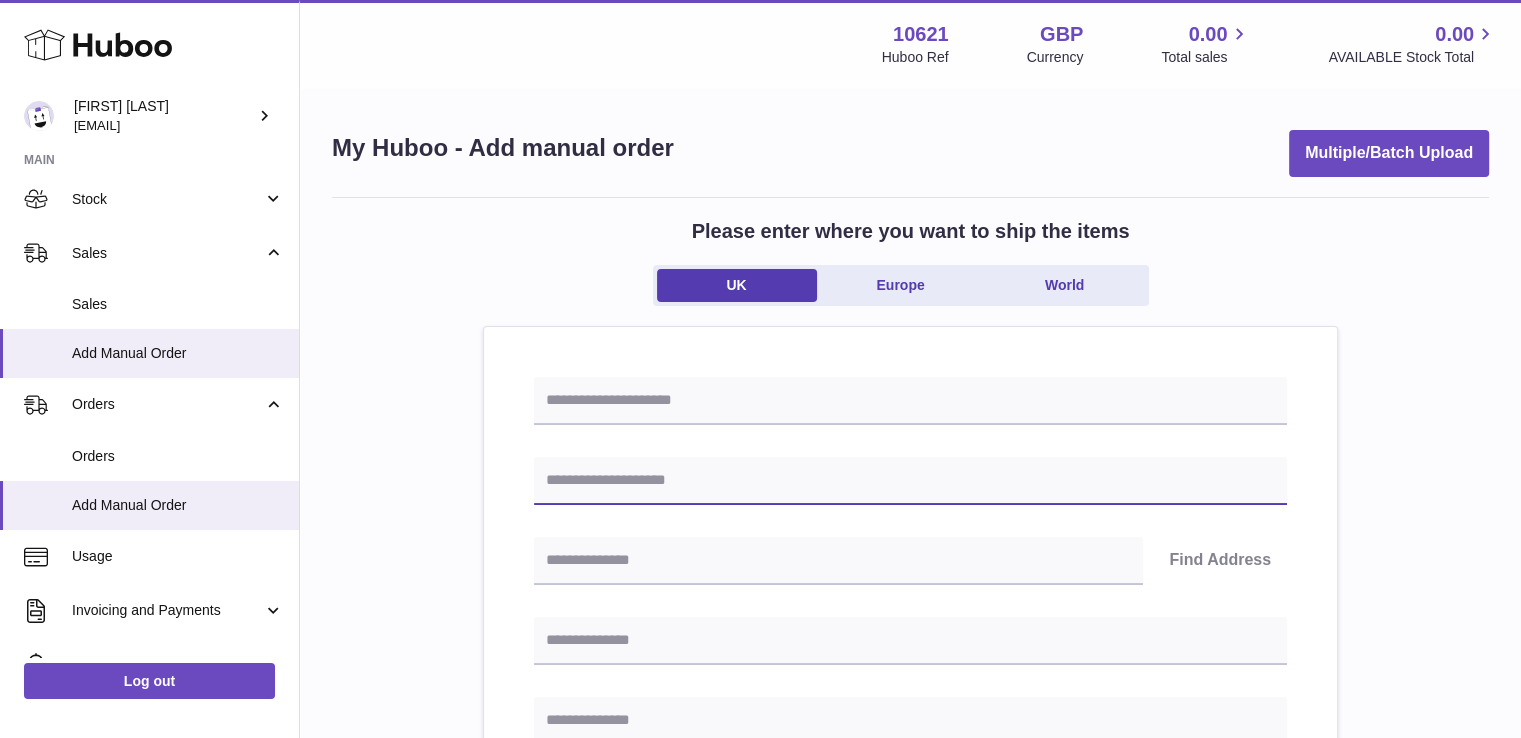 click at bounding box center (910, 481) 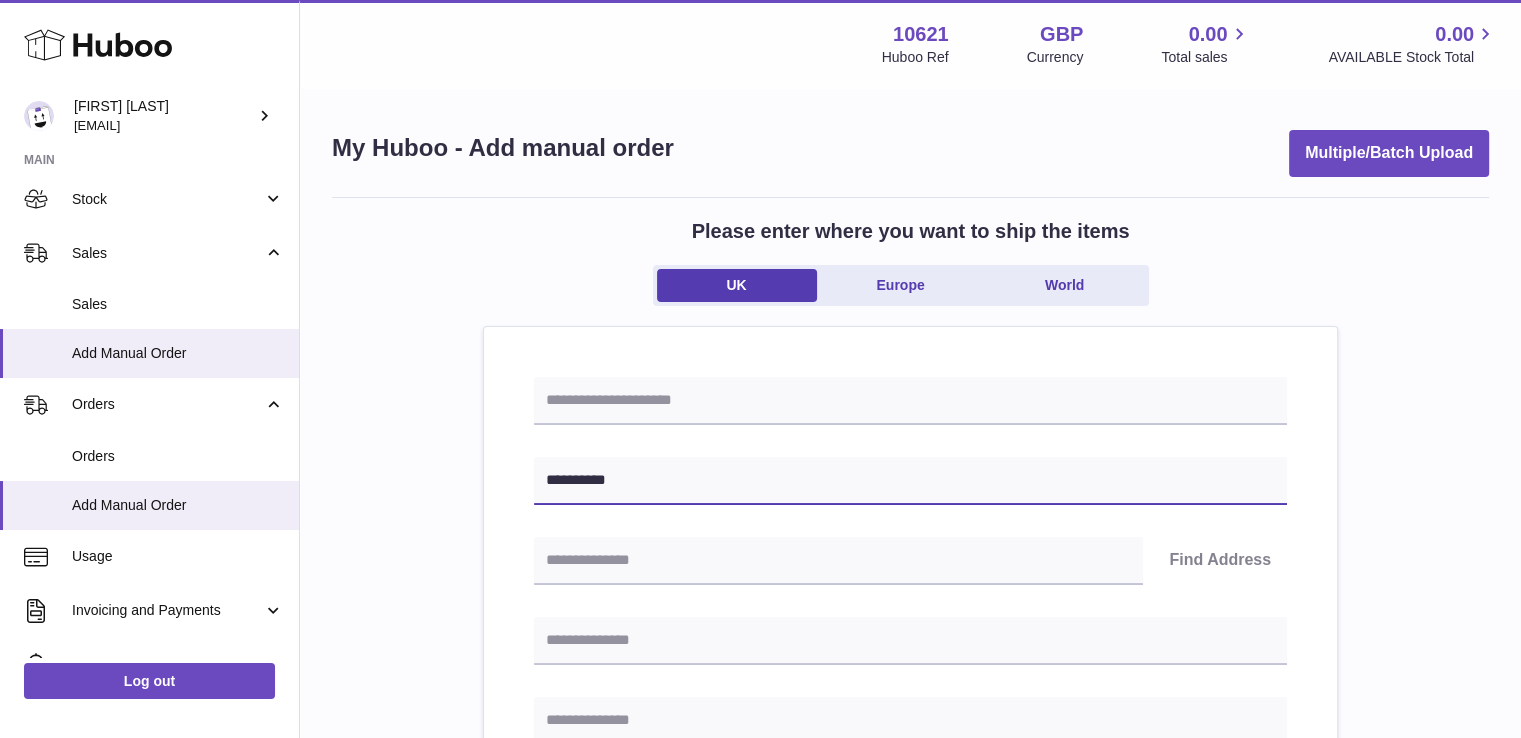 type on "**********" 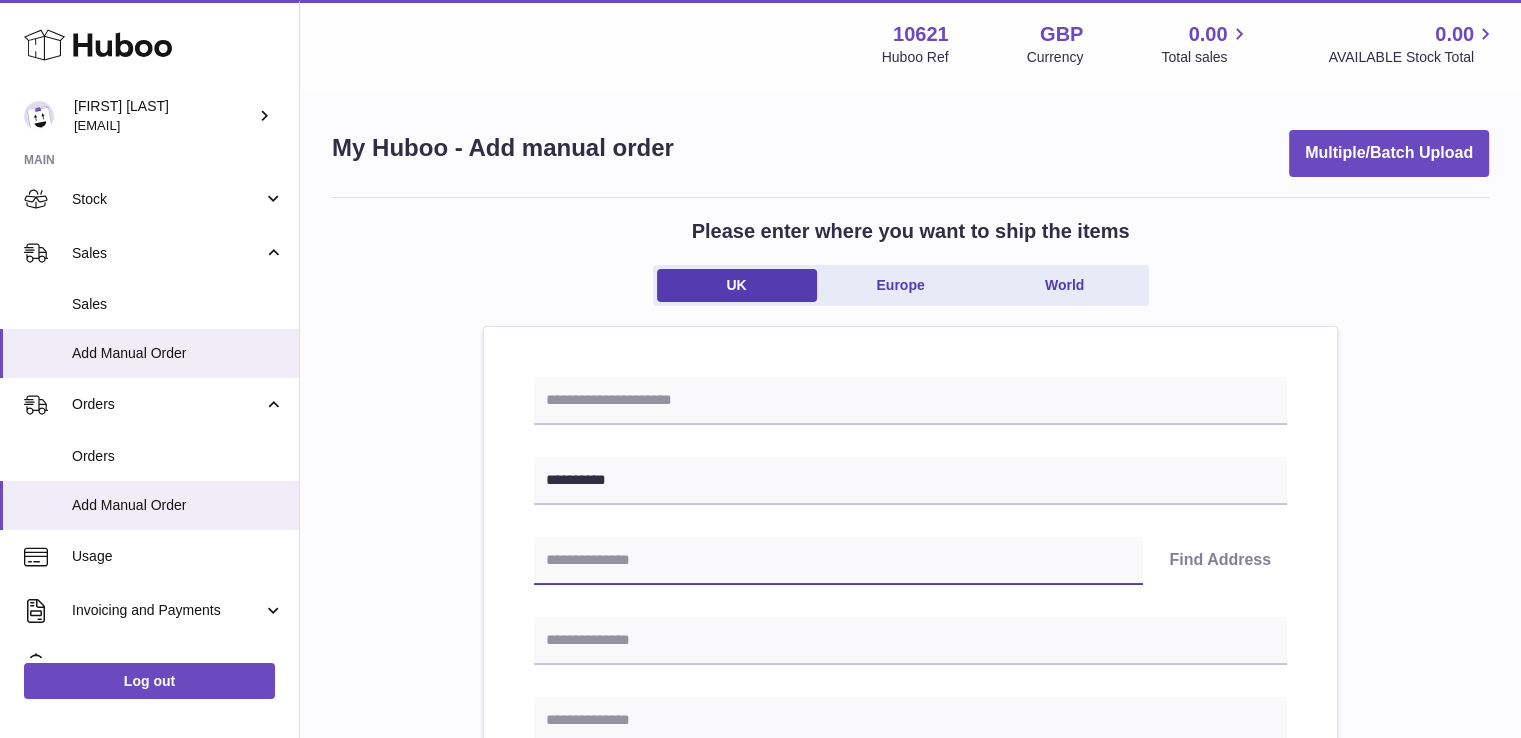 paste on "*******" 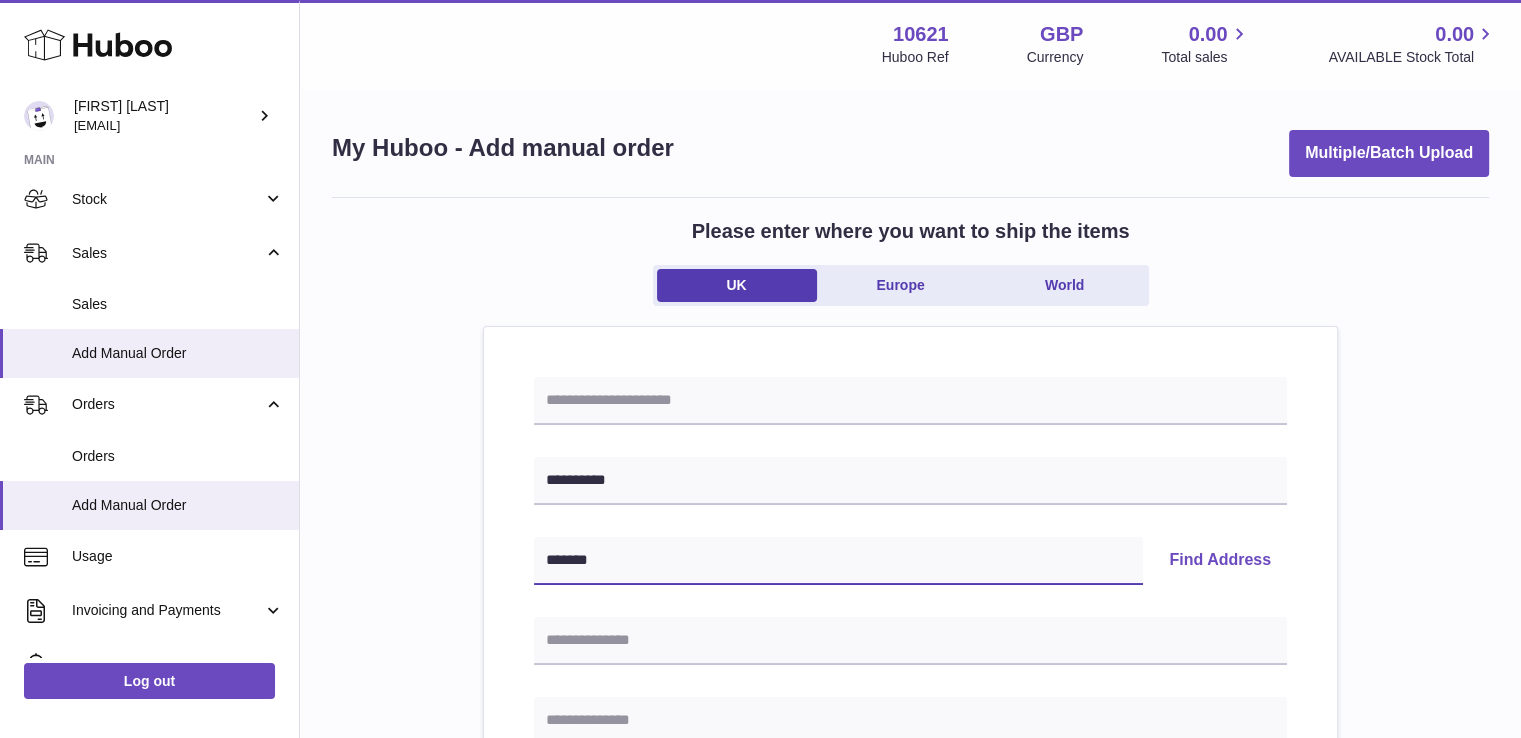 type on "*******" 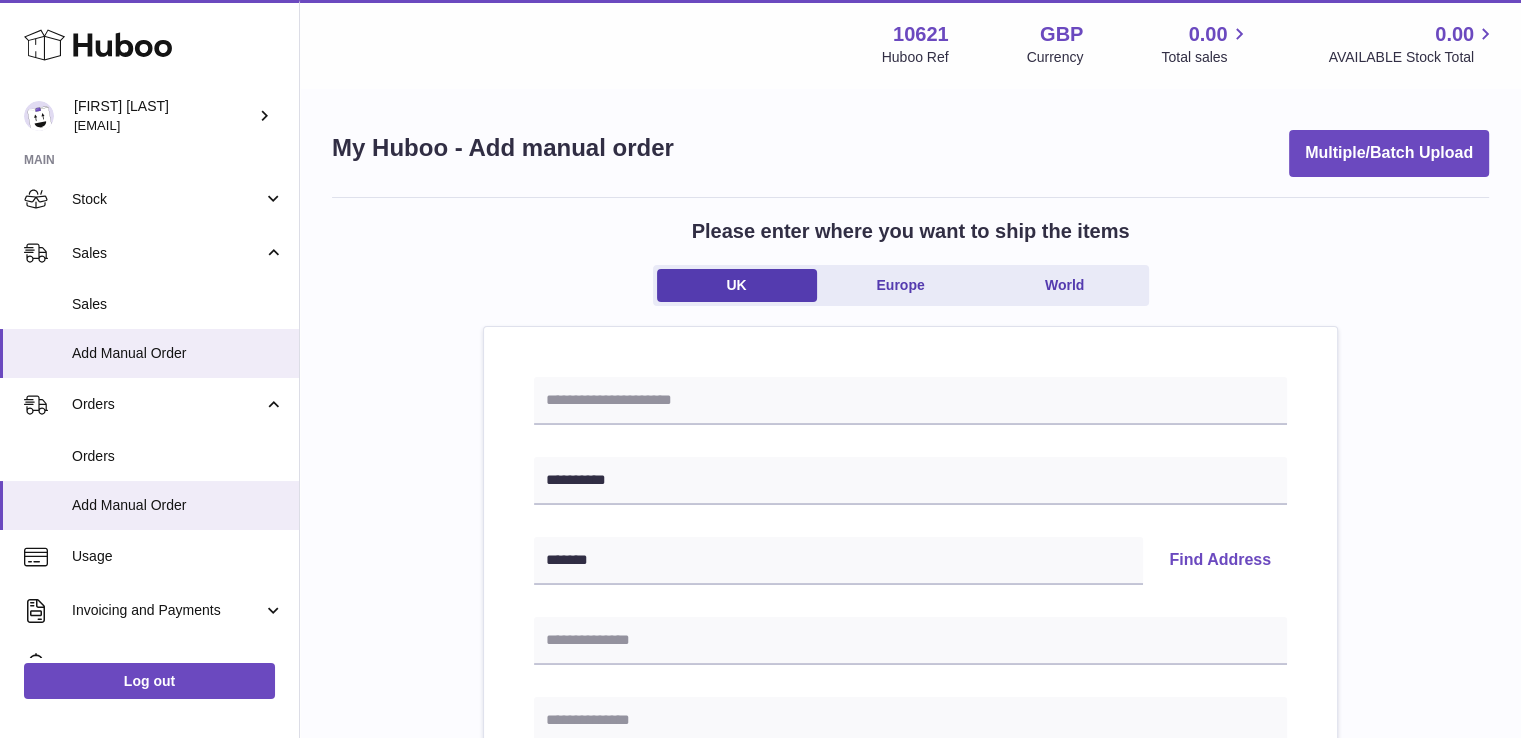 type 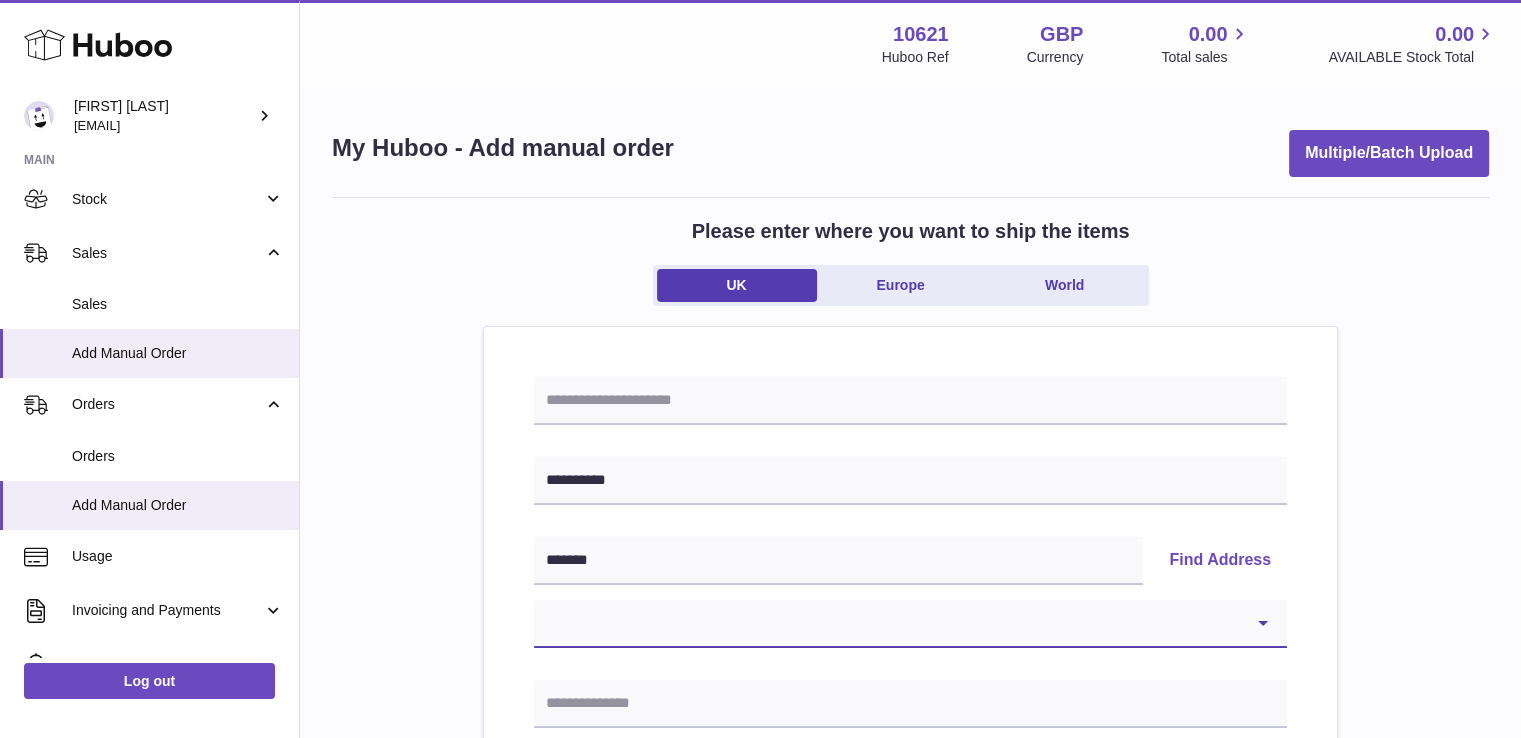 click on "[ADDRESS] [ADDRESS] [ADDRESS] [ADDRESS] [ADDRESS] [ADDRESS] [ADDRESS] [ADDRESS] [ADDRESS] [ADDRESS] [ADDRESS] [ADDRESS] [ADDRESS] [ADDRESS] [ADDRESS] [ADDRESS] [ADDRESS] [ADDRESS] [ADDRESS] [ADDRESS] [ADDRESS] [ADDRESS] [ADDRESS]" at bounding box center (910, 624) 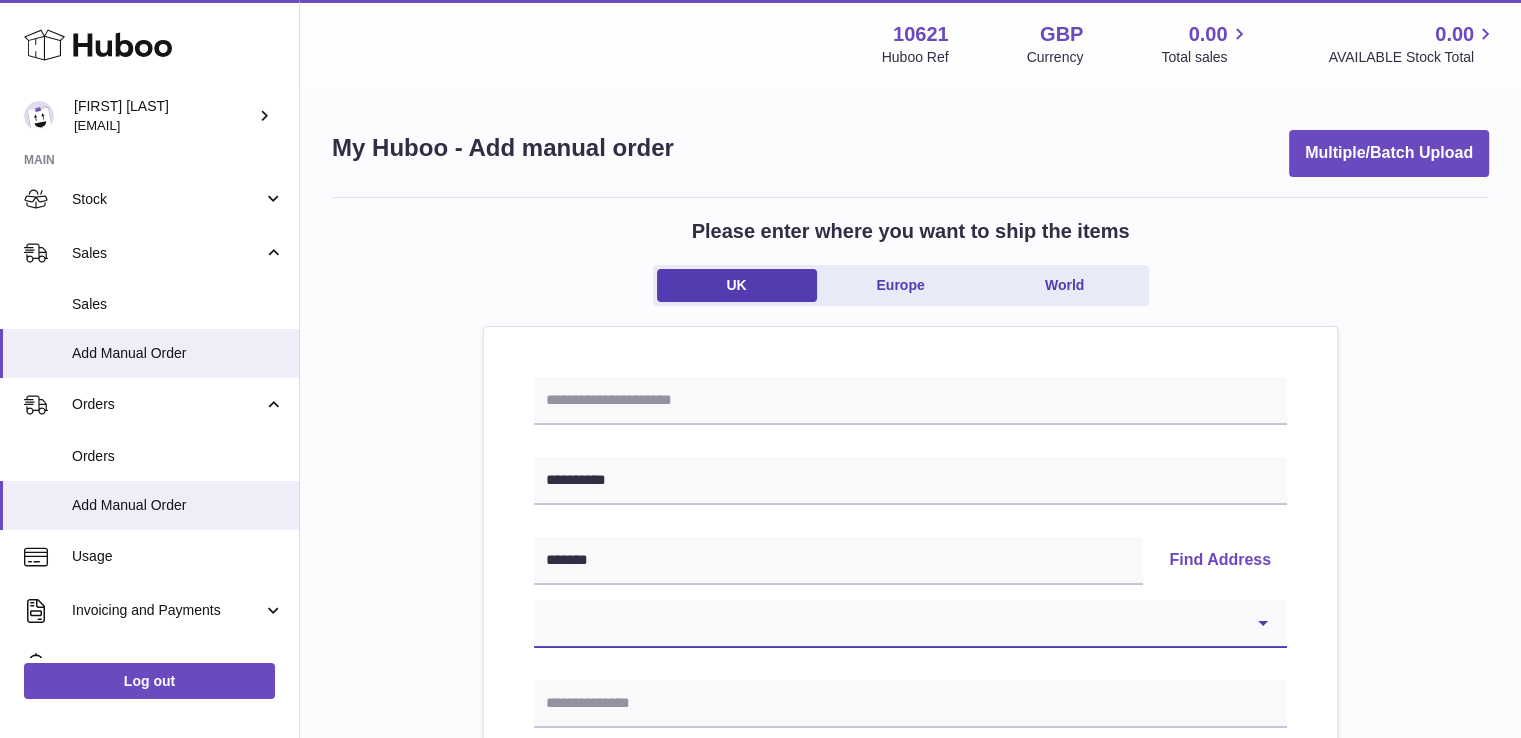 select on "**" 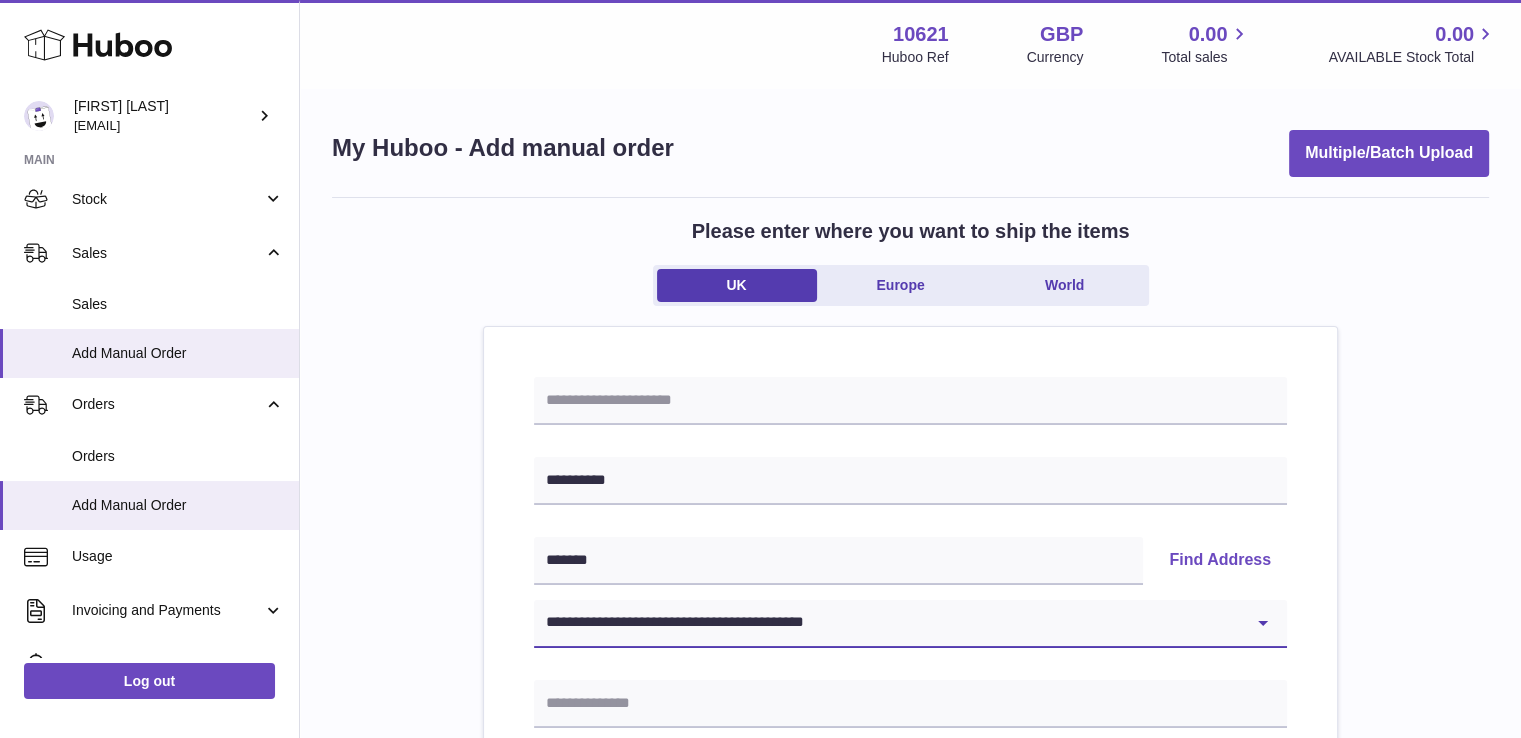 click on "[ADDRESS] [ADDRESS] [ADDRESS] [ADDRESS] [ADDRESS] [ADDRESS] [ADDRESS] [ADDRESS] [ADDRESS] [ADDRESS] [ADDRESS] [ADDRESS] [ADDRESS] [ADDRESS] [ADDRESS] [ADDRESS] [ADDRESS] [ADDRESS] [ADDRESS] [ADDRESS] [ADDRESS] [ADDRESS] [ADDRESS]" at bounding box center [910, 624] 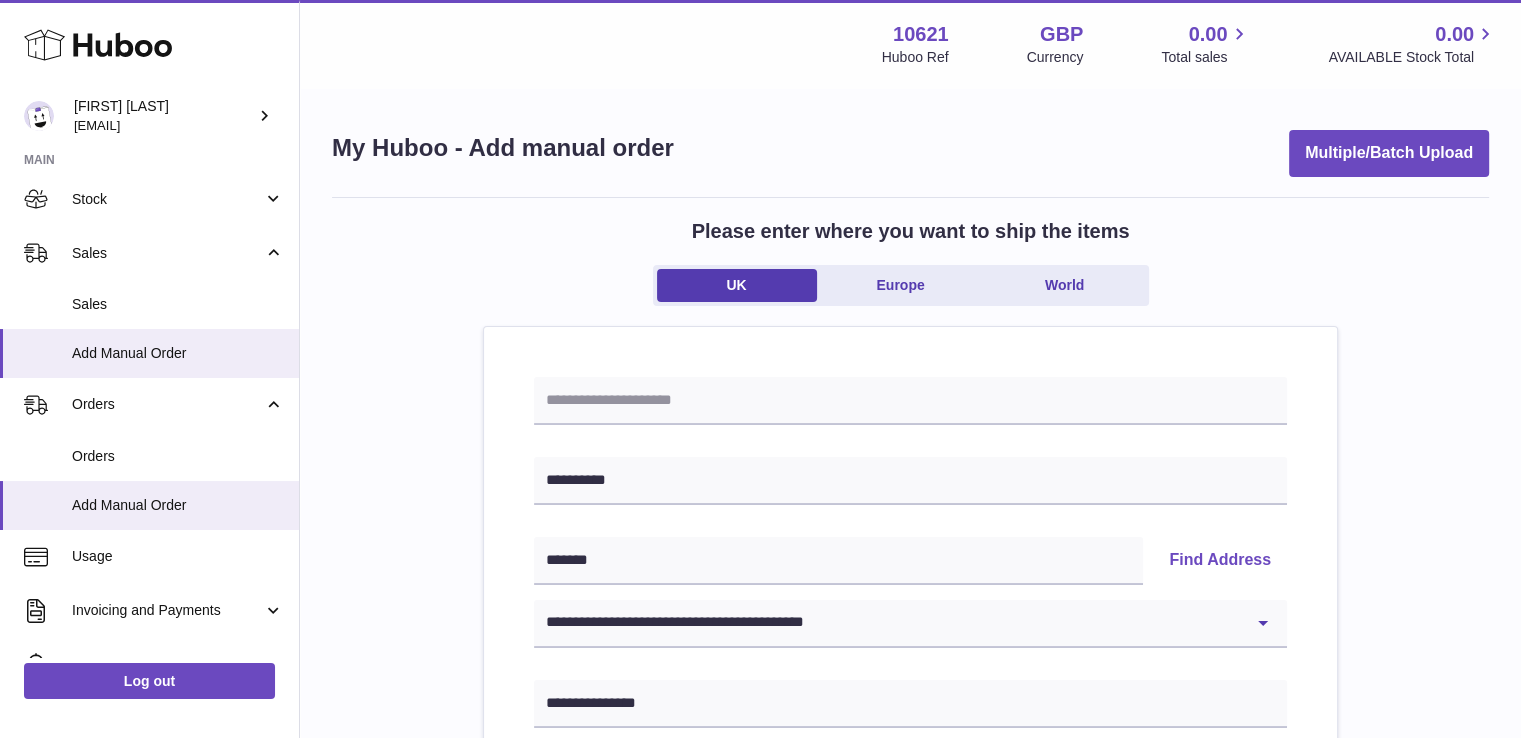 click on "**********" at bounding box center (910, 925) 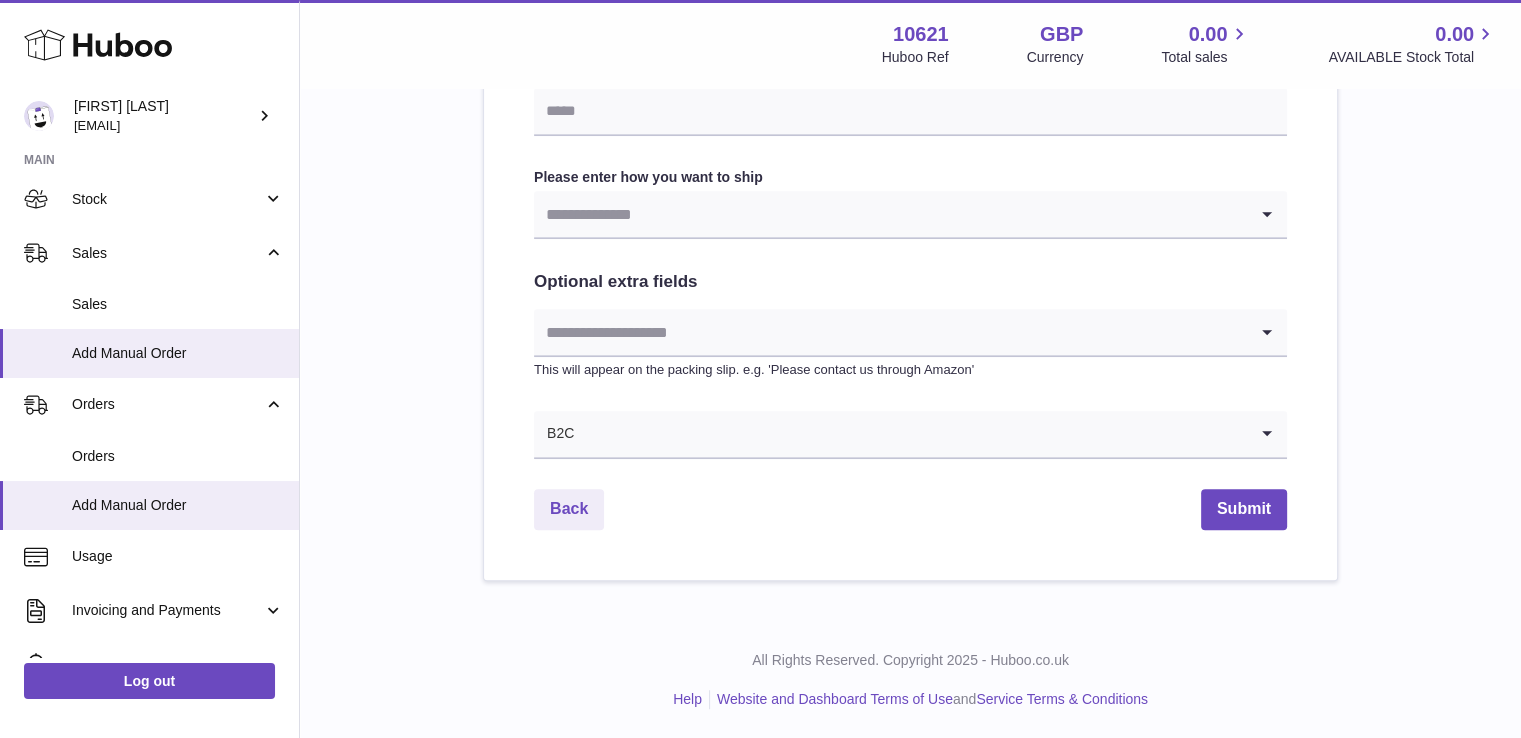 scroll, scrollTop: 1072, scrollLeft: 0, axis: vertical 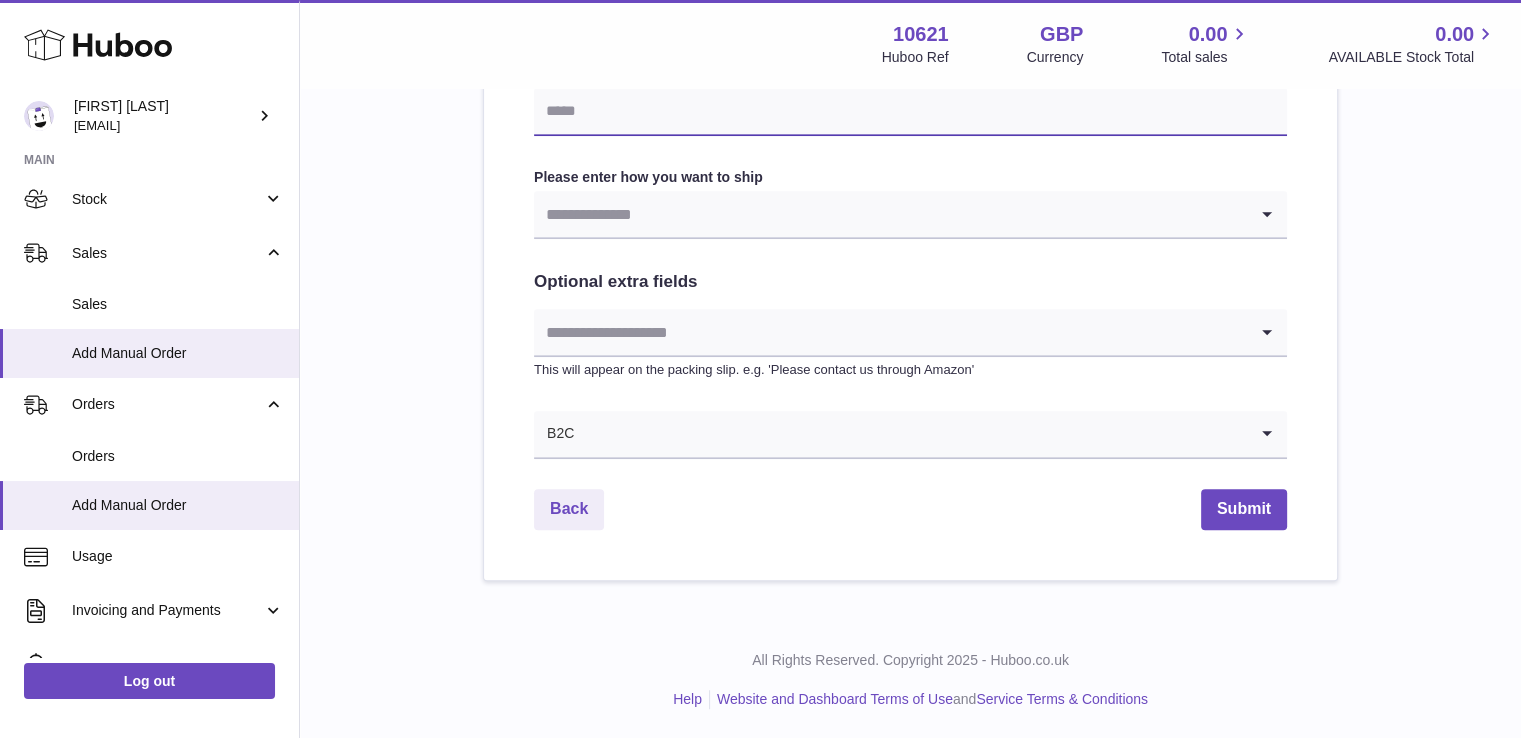 drag, startPoint x: 676, startPoint y: 96, endPoint x: 688, endPoint y: 96, distance: 12 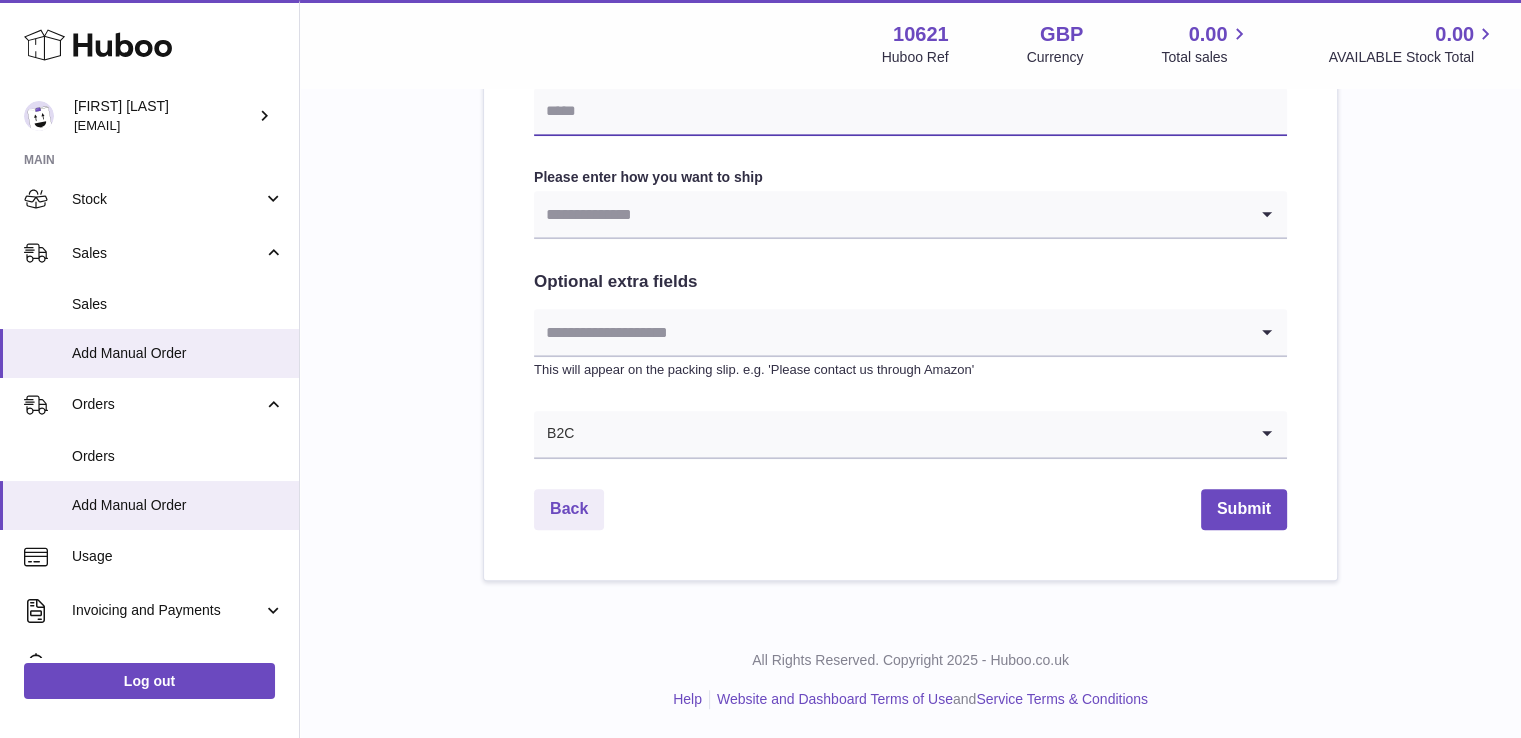 click at bounding box center [910, 112] 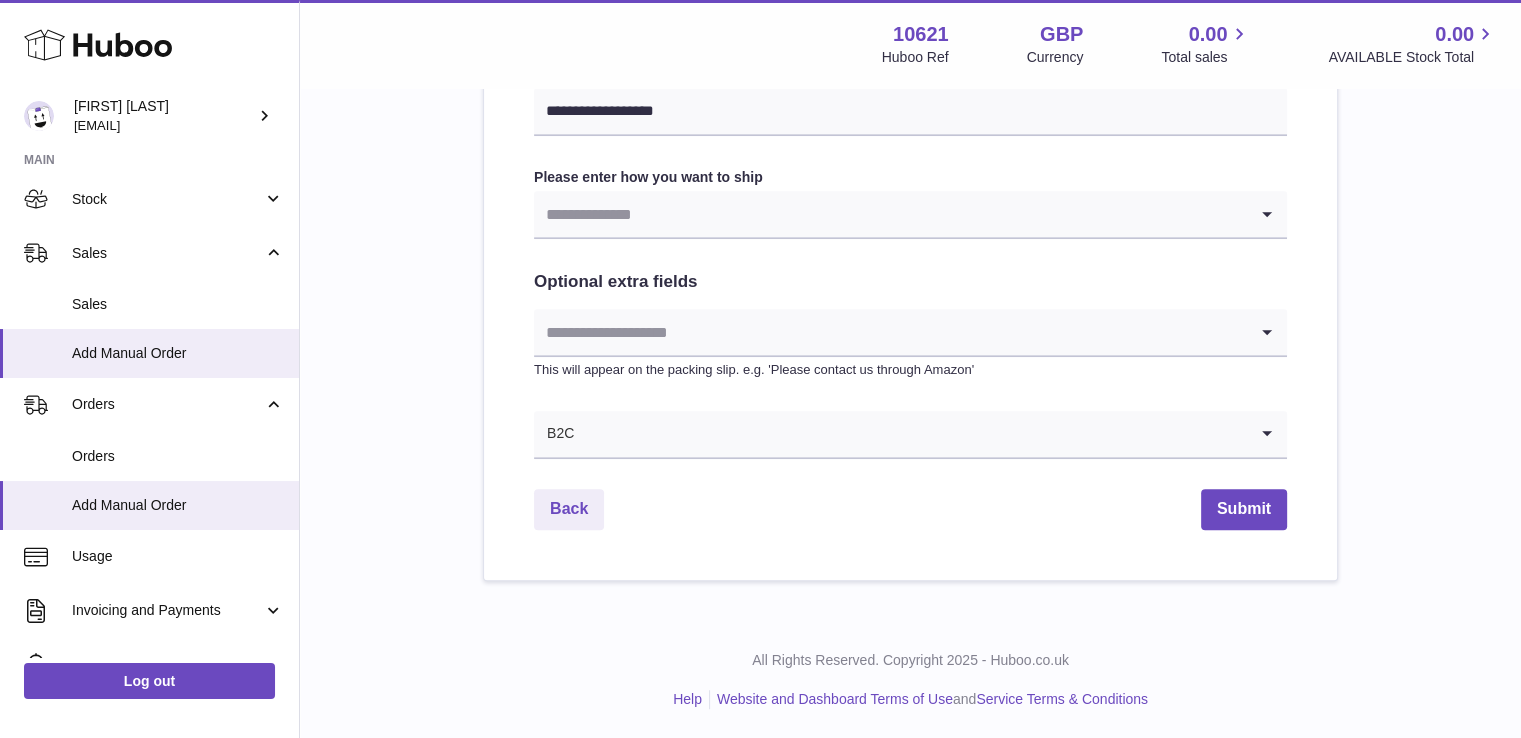 click at bounding box center [890, 214] 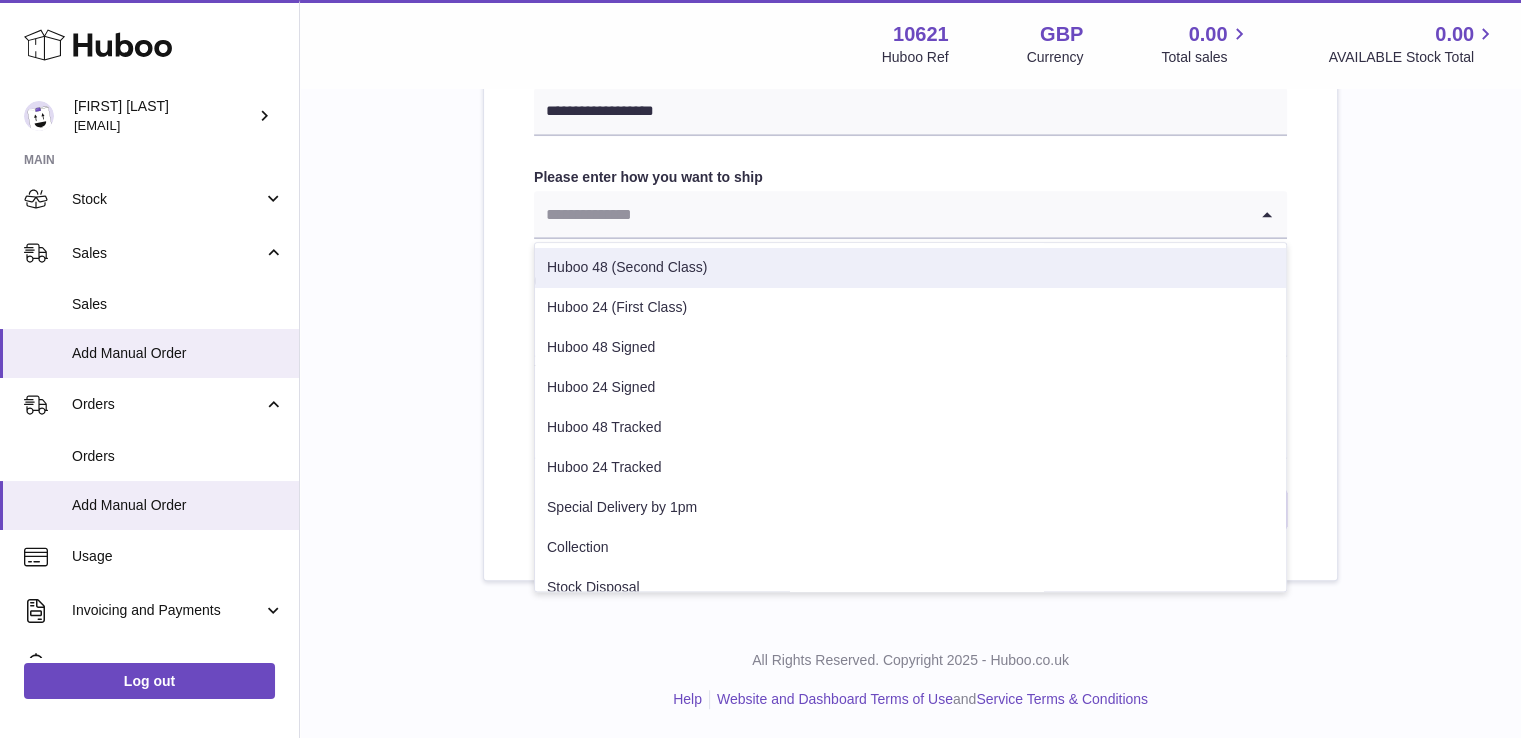 click on "Huboo 48 (Second Class)" at bounding box center (910, 268) 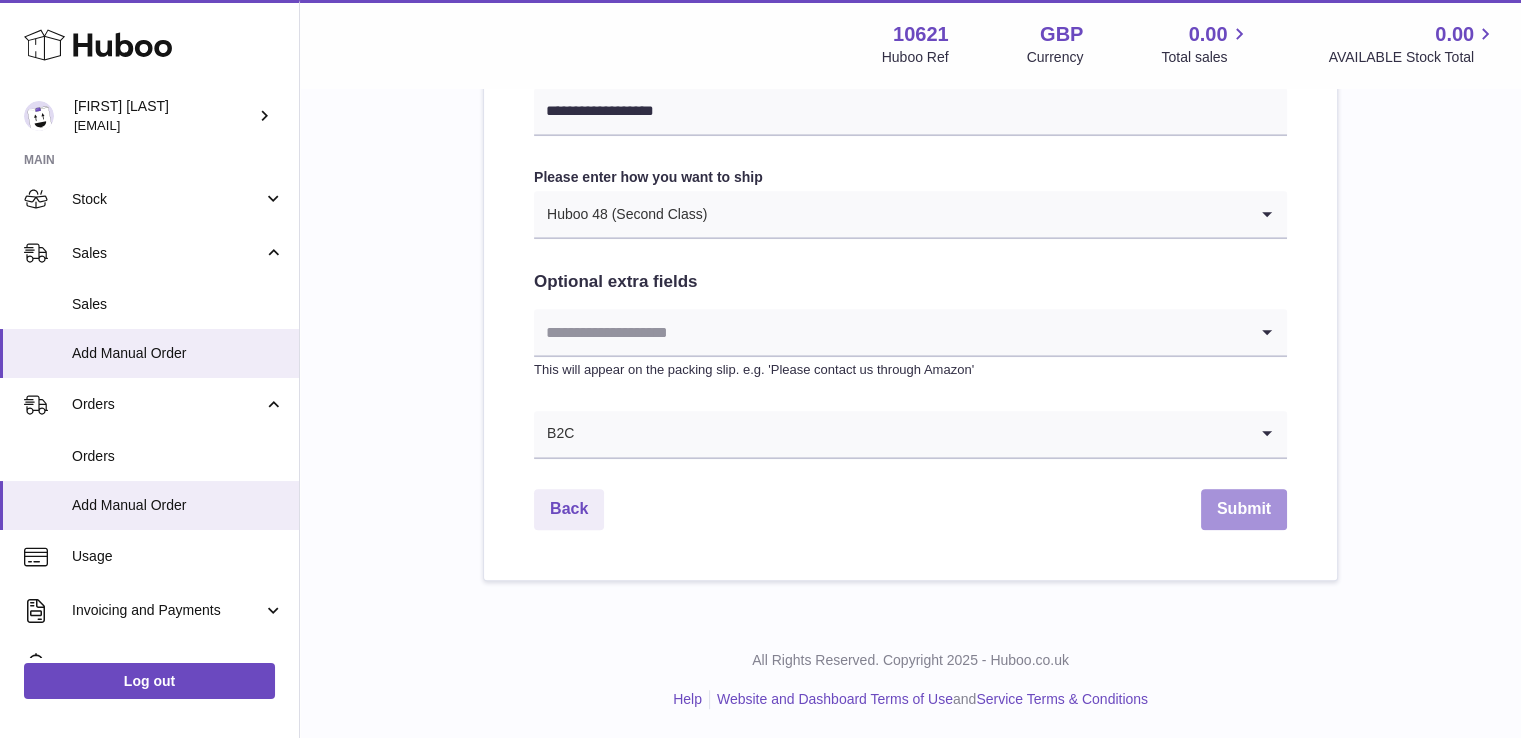 drag, startPoint x: 1236, startPoint y: 510, endPoint x: 1329, endPoint y: 533, distance: 95.80188 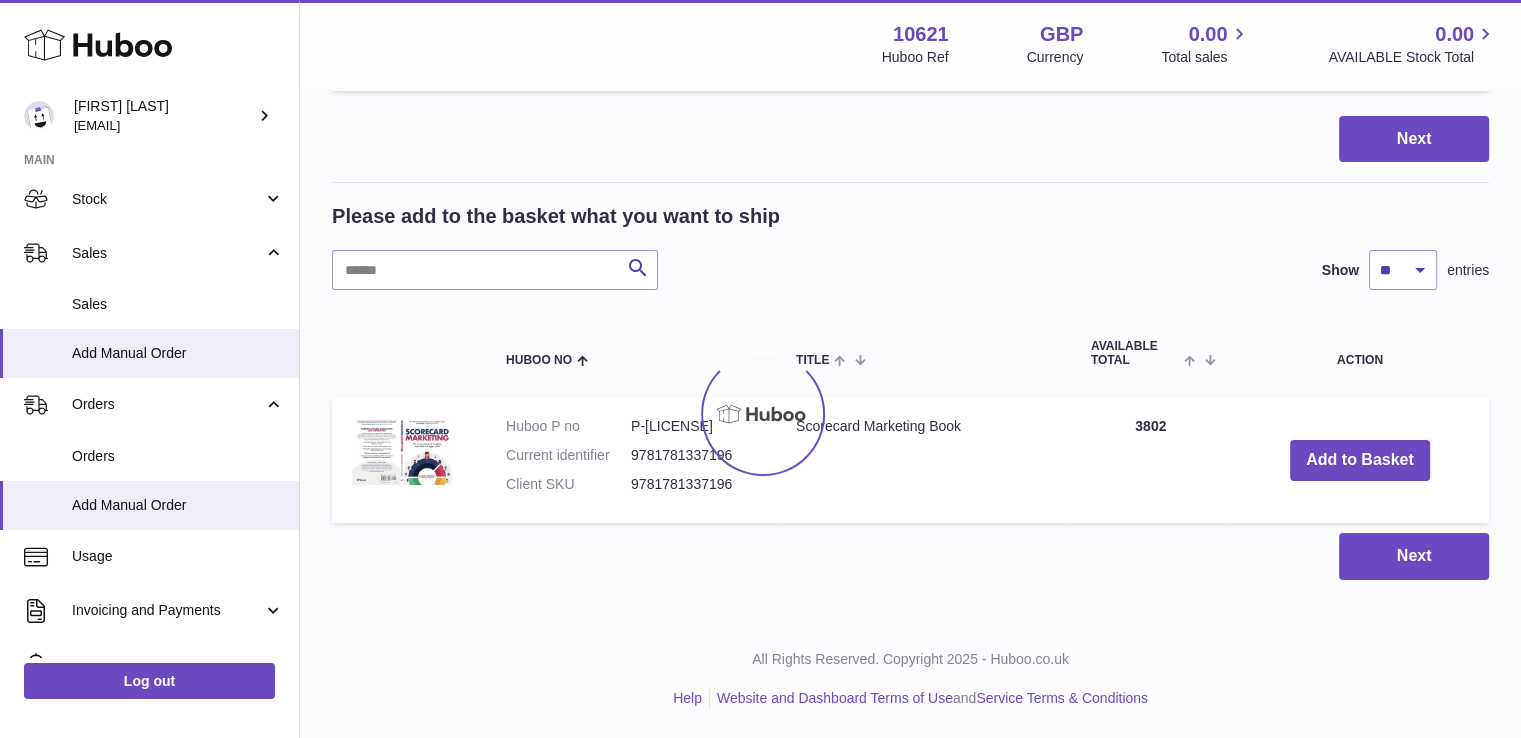 scroll, scrollTop: 0, scrollLeft: 0, axis: both 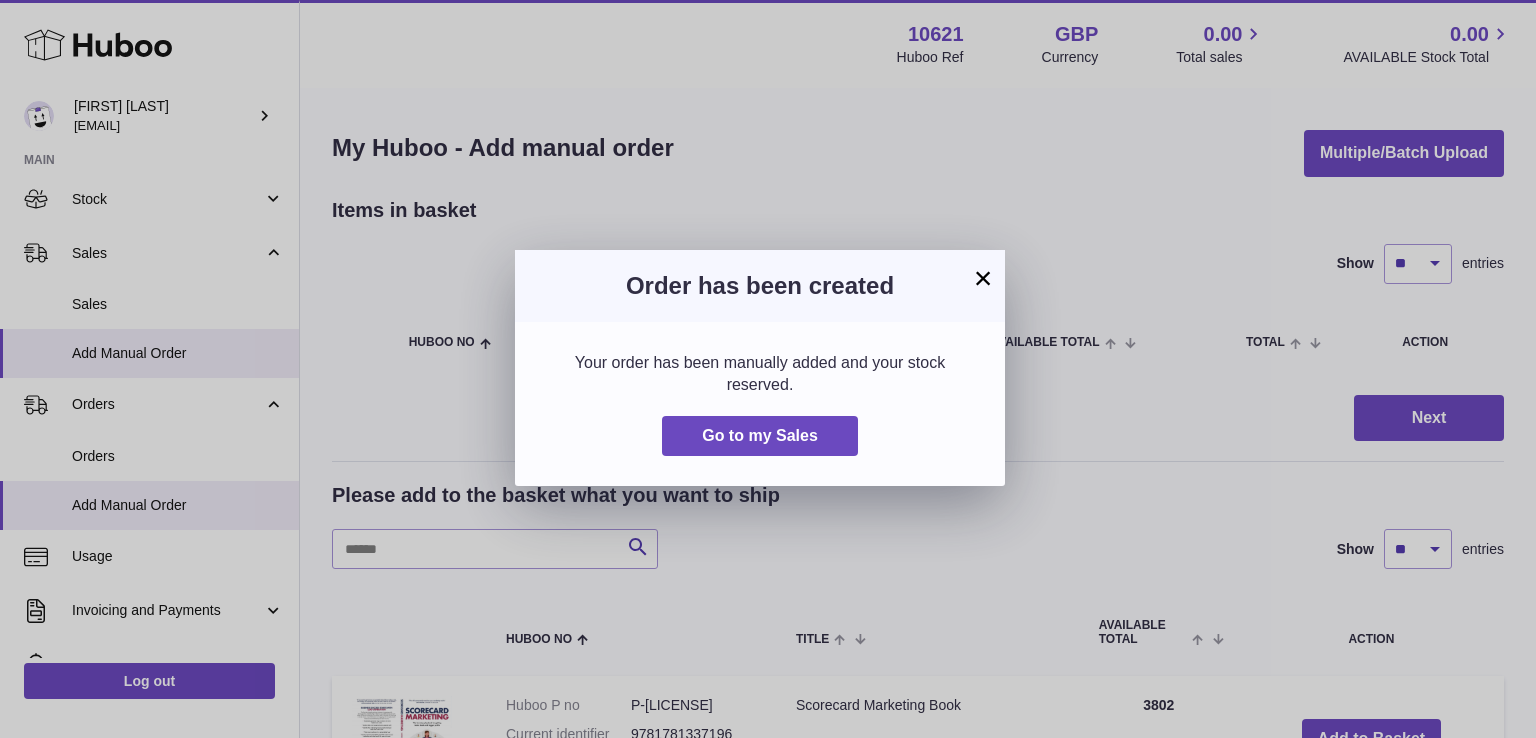 drag, startPoint x: 1097, startPoint y: 224, endPoint x: 1105, endPoint y: 235, distance: 13.601471 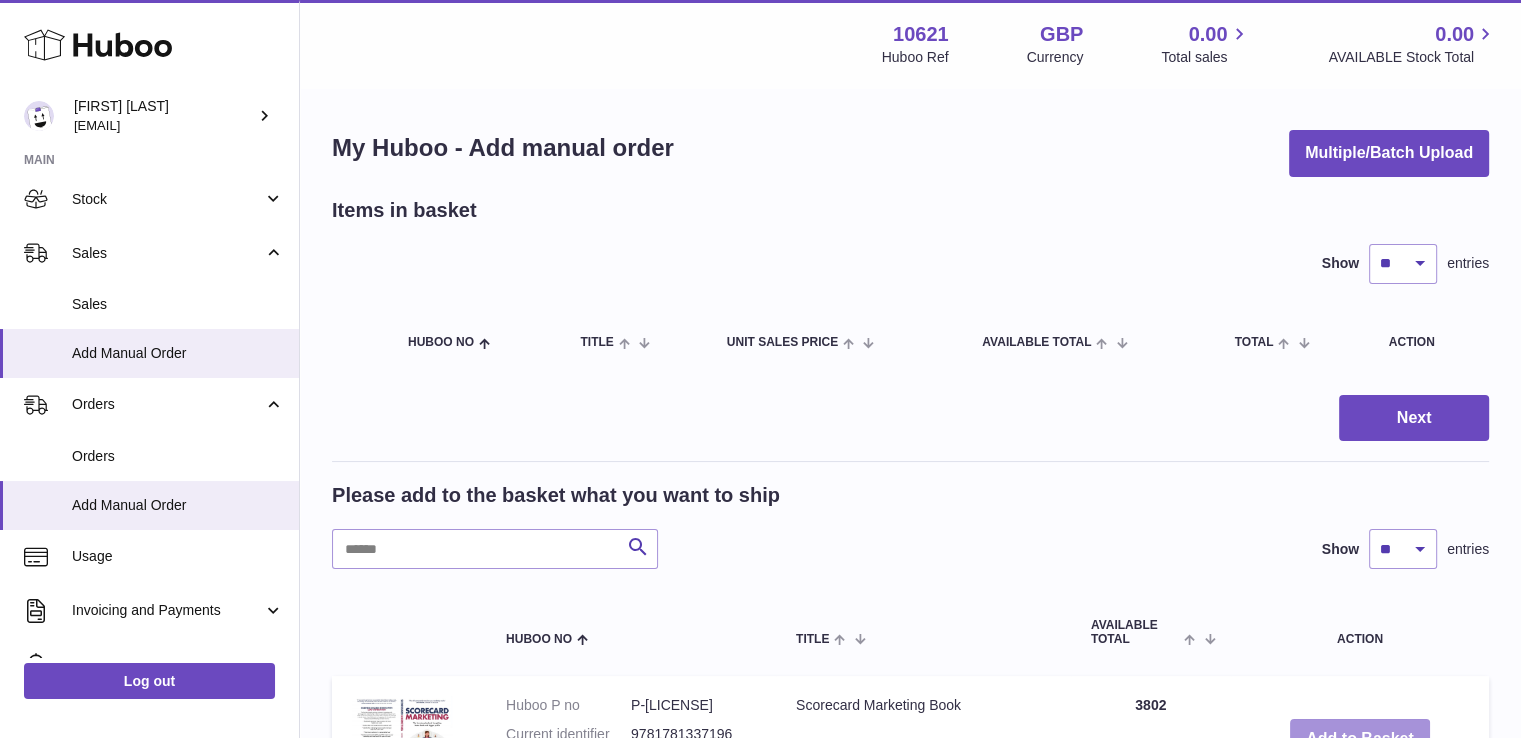 click on "Add to Basket" at bounding box center [1360, 739] 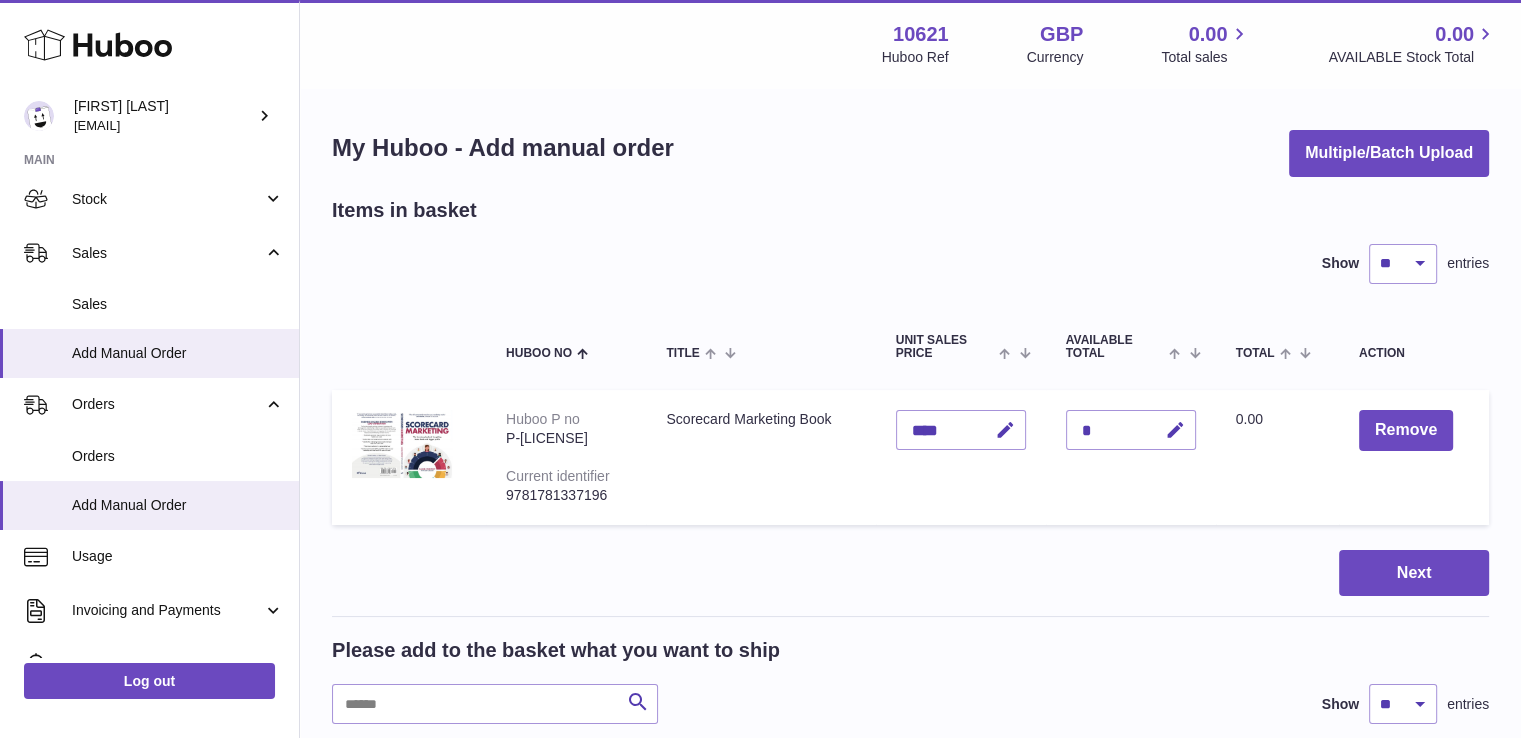 click on "Items in basket
Show
** ** ** ***
entries
Huboo no       Title       Unit Sales Price       AVAILABLE Total       Total
Action
Huboo P no   P-485663   Current identifier   9781781337196
Scorecard Marketing Book
Unit Sales Price
****
Quantity
*
Total   0.00
Remove
Next
Please add to the basket what you want to ship       Search
Show
** ** ** ***
entries
Huboo no       Title
AVAILABLE Total
Action
Huboo P no   P-485663   Current identifier   9781781337196     Client SKU   9781781337196
Scorecard Marketing Book
Quantity 3801" at bounding box center [910, 605] 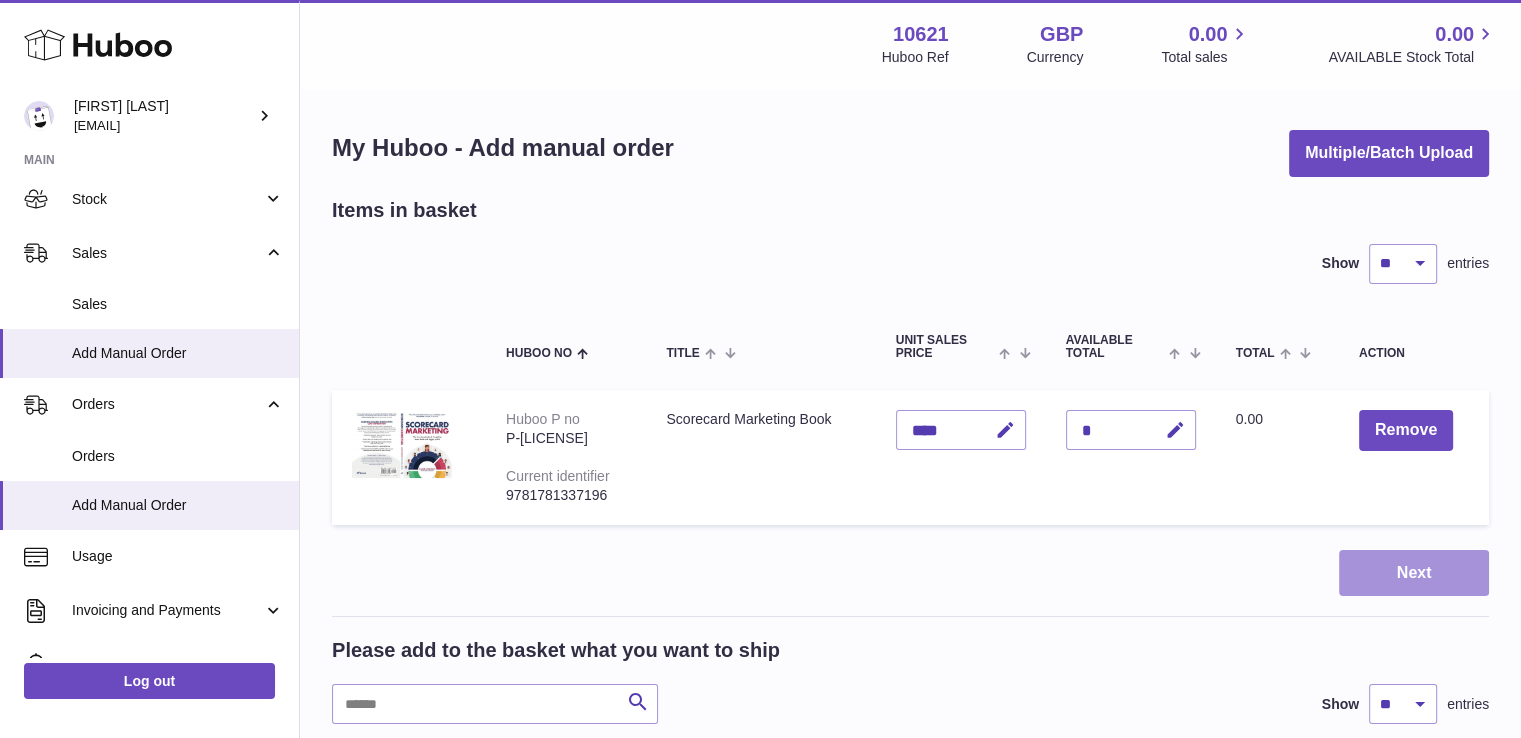 click on "Next" at bounding box center (1414, 573) 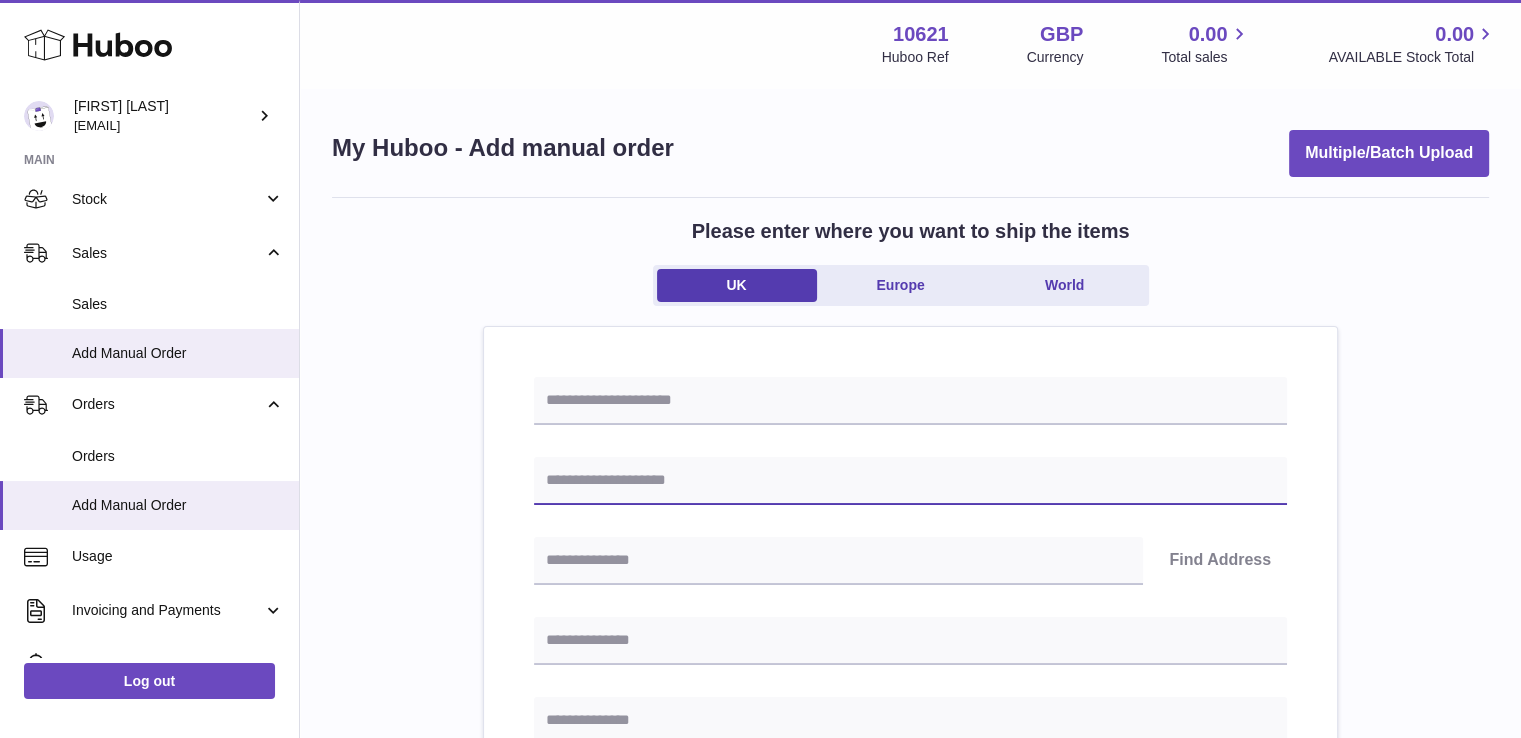click at bounding box center [910, 481] 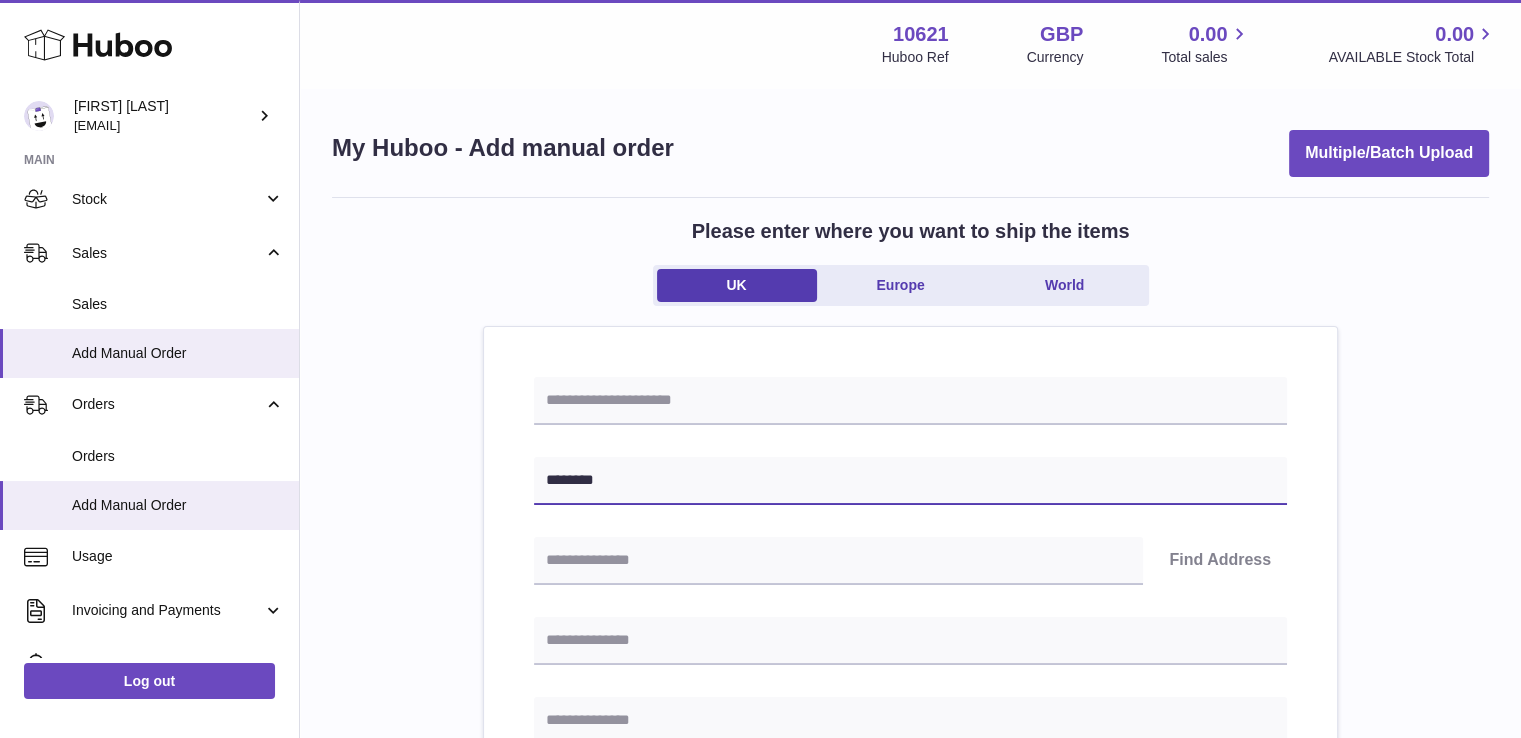 type on "*******" 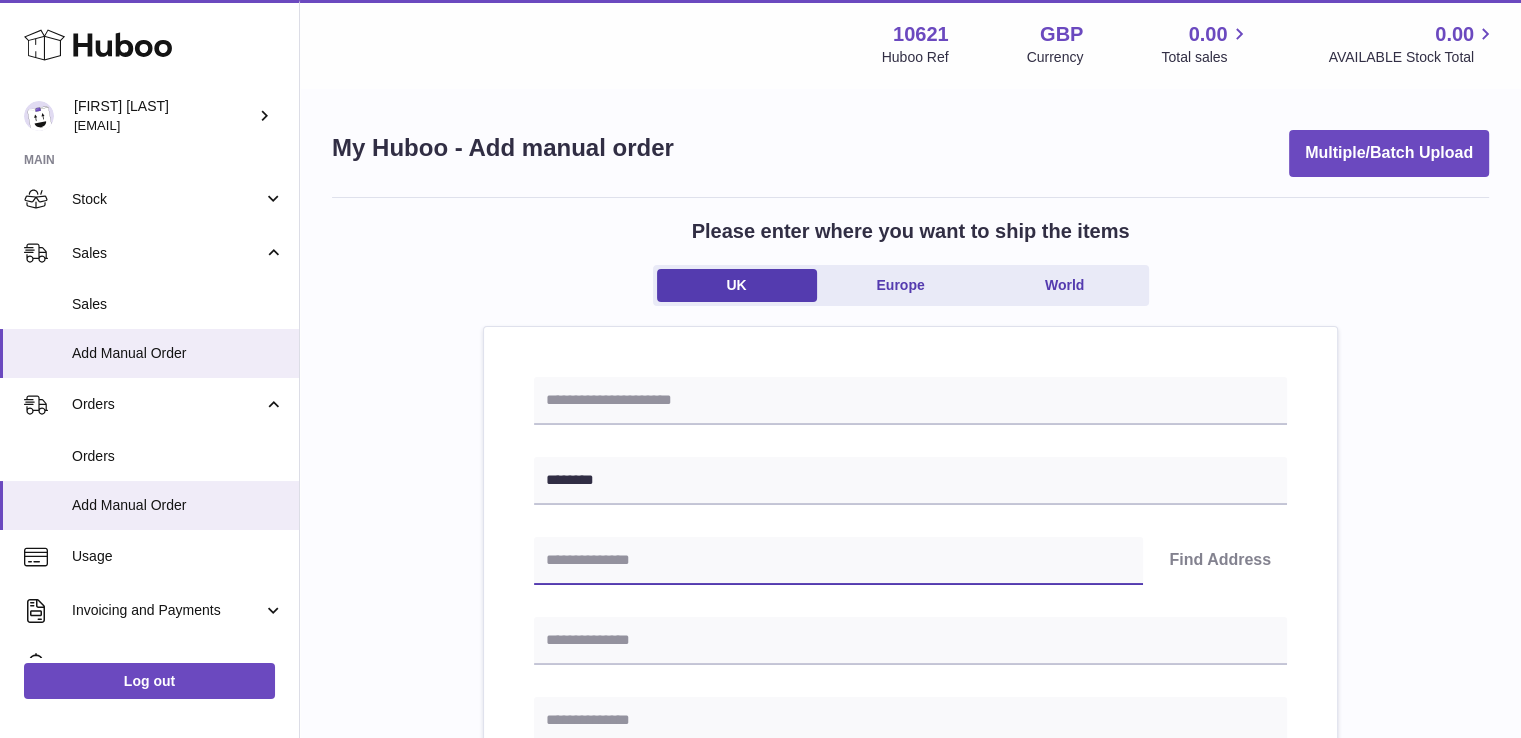 paste on "*******" 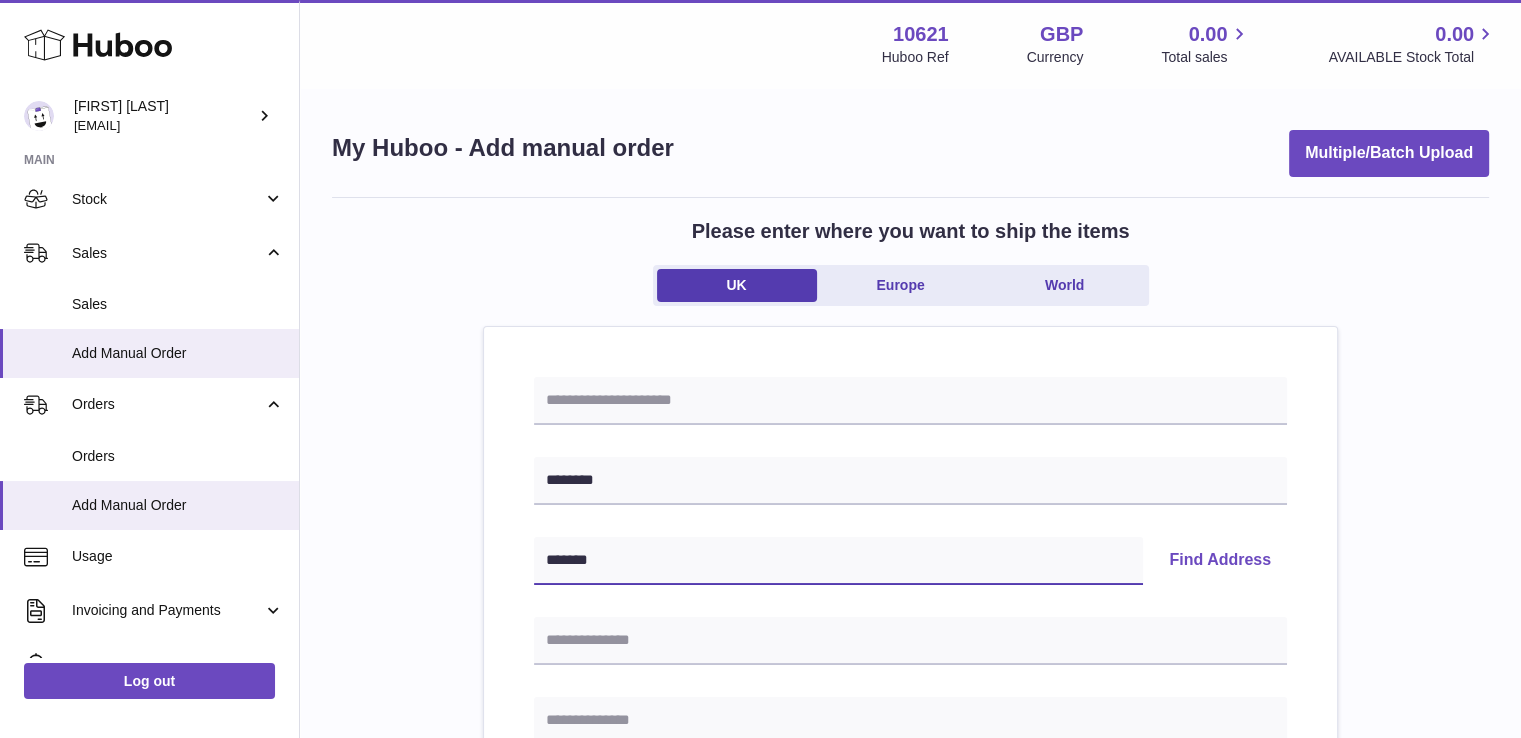 type on "*******" 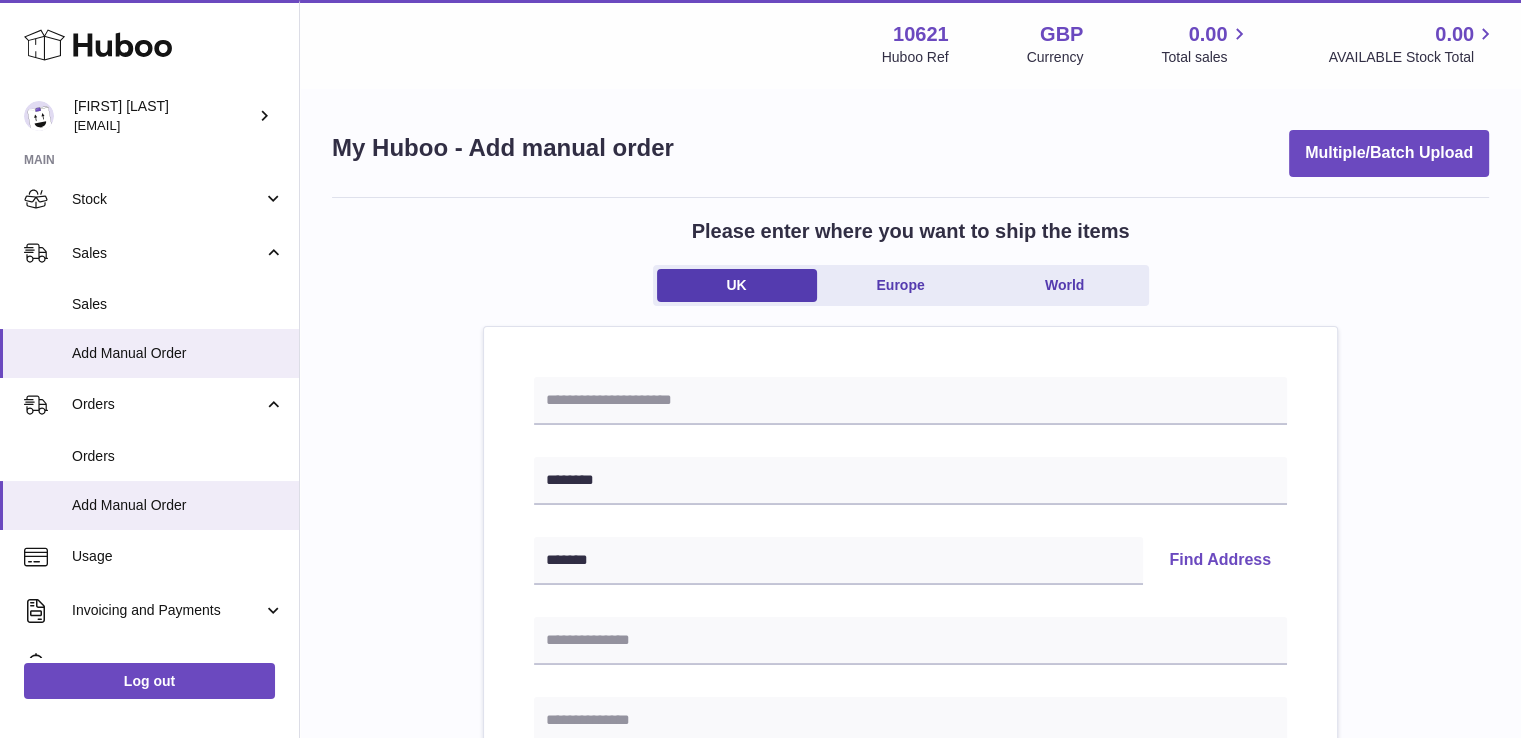 type 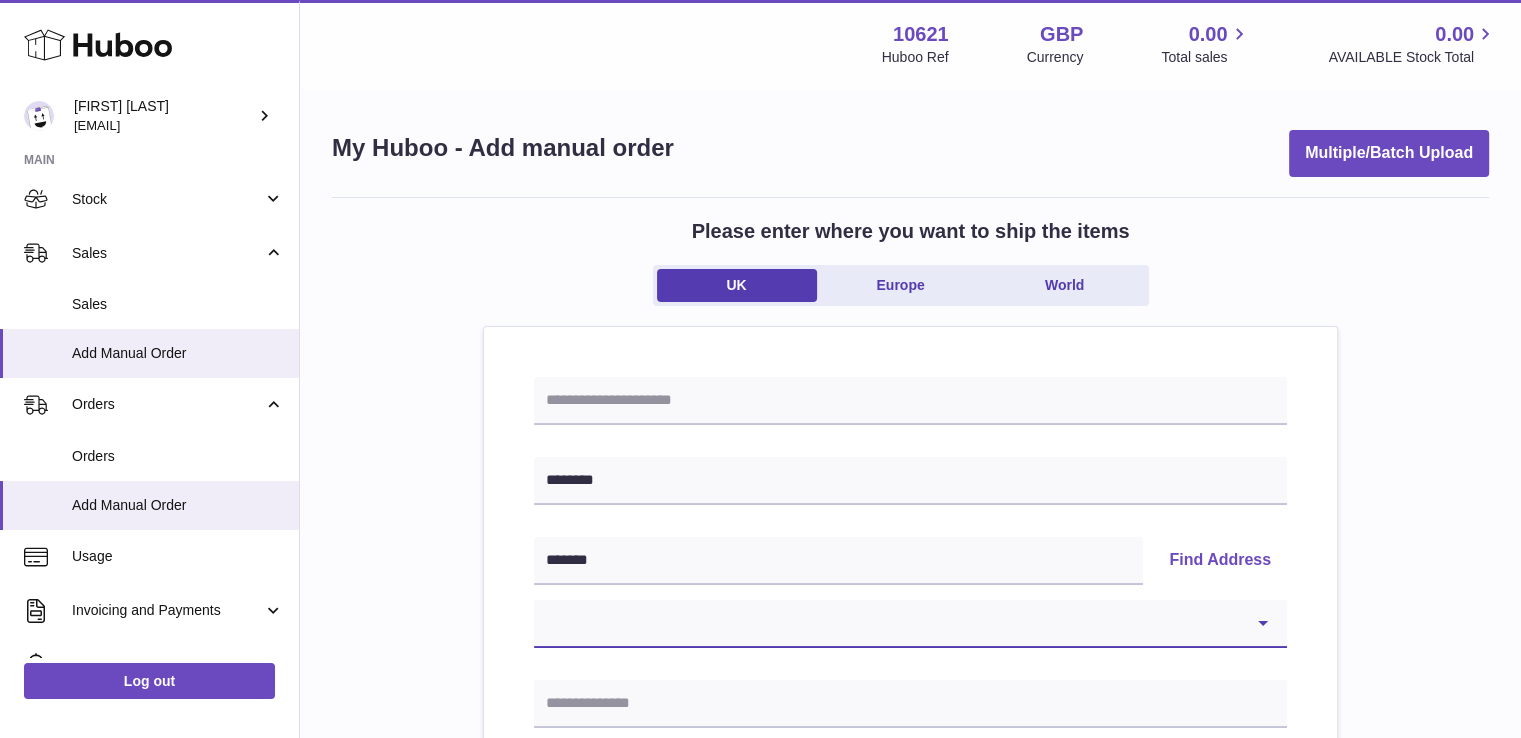 click on "**********" at bounding box center (910, 624) 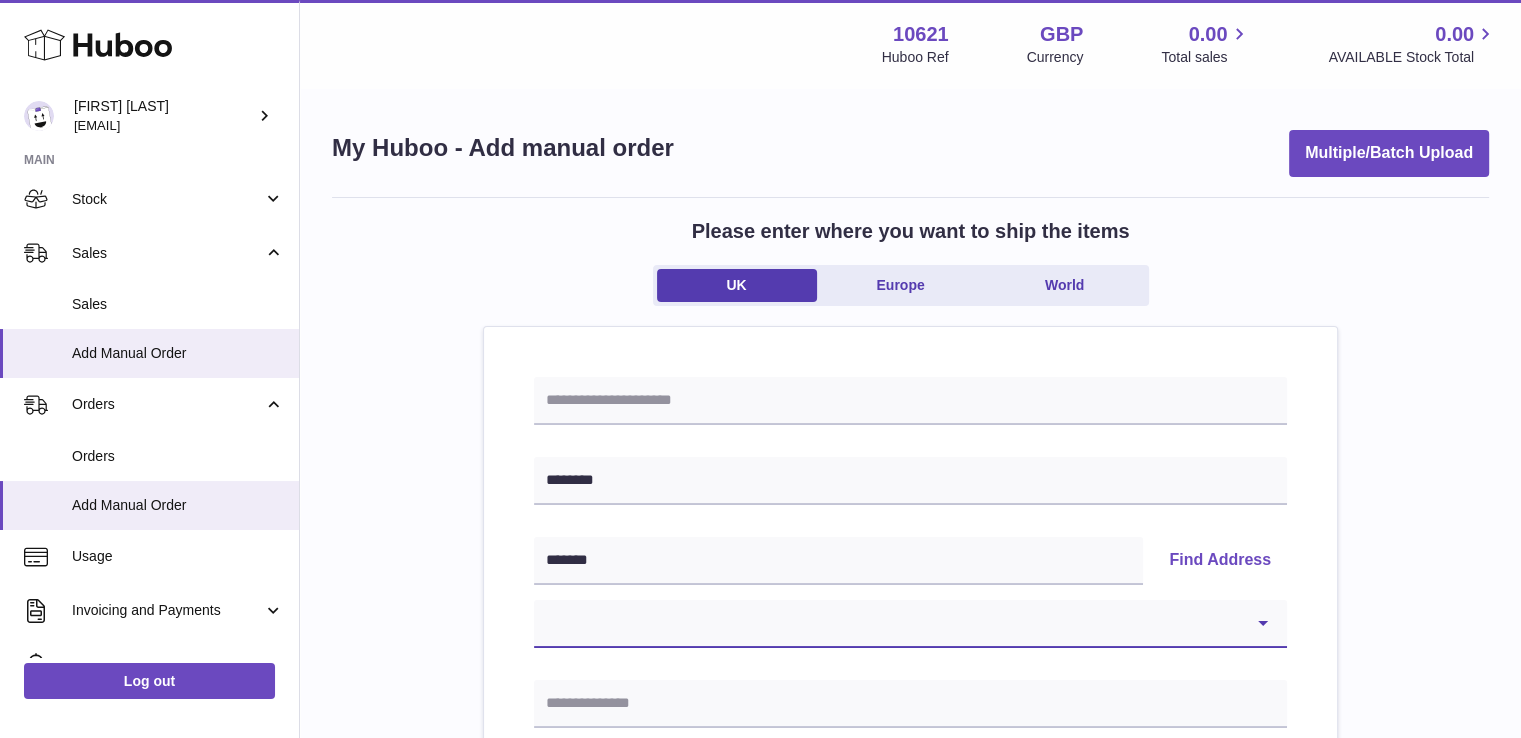 select on "*" 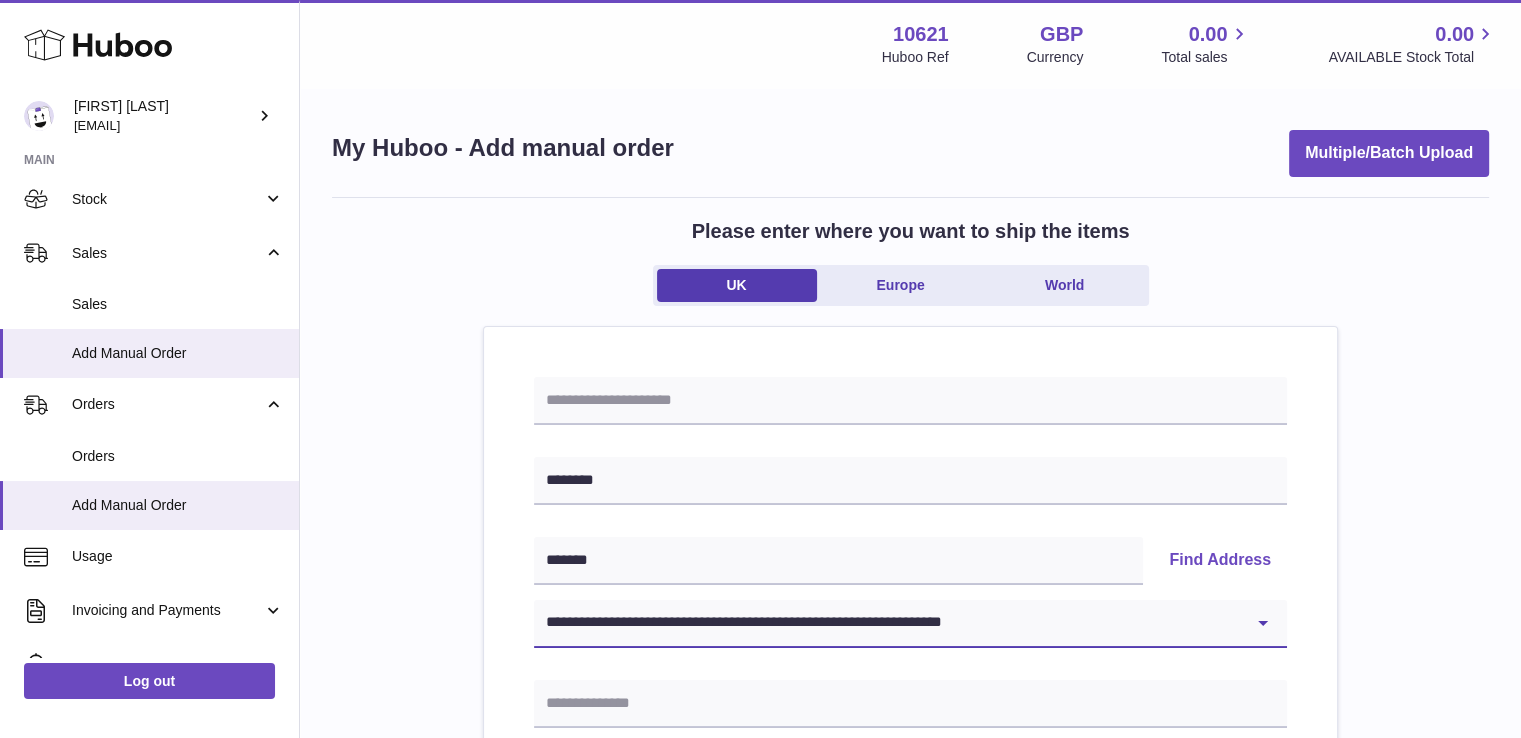 click on "**********" at bounding box center (910, 624) 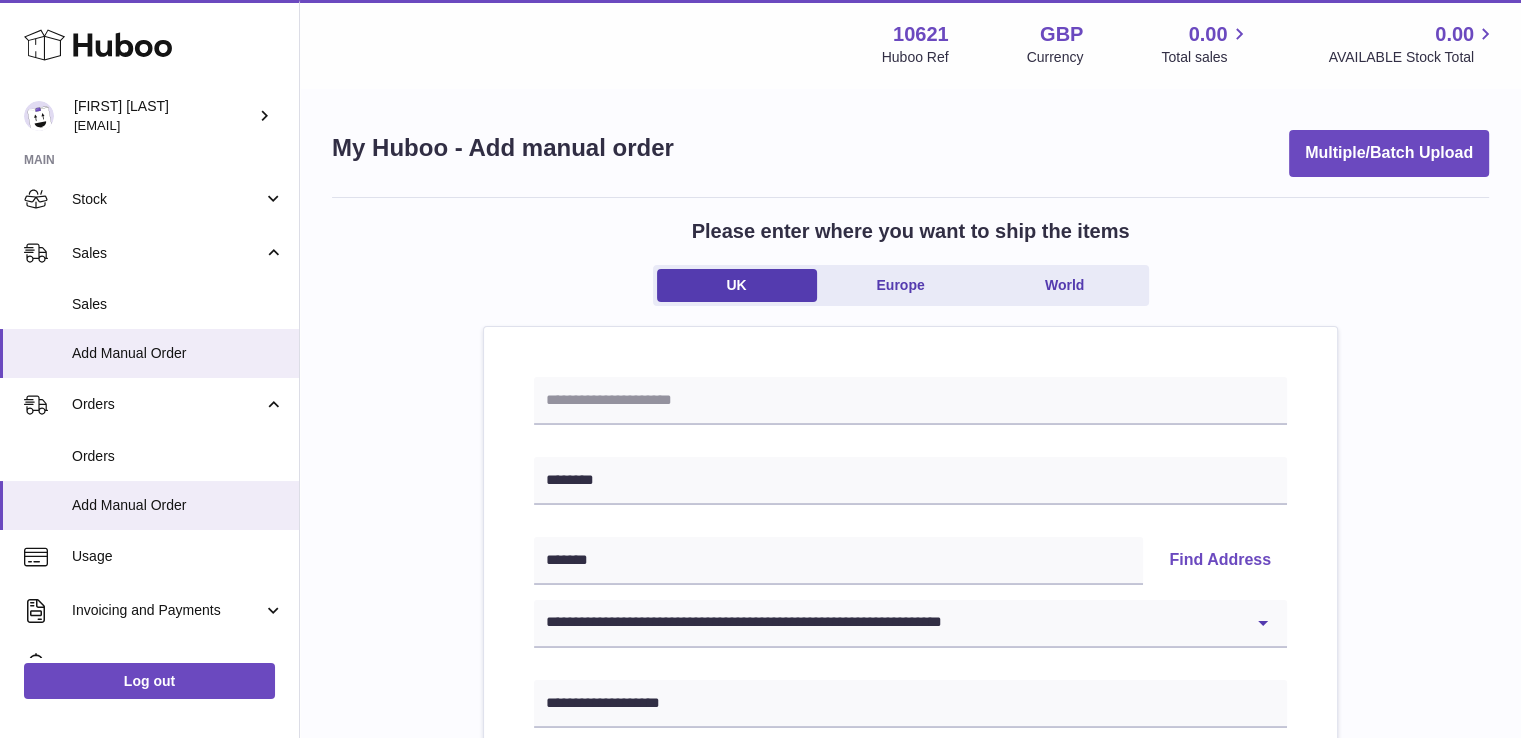 click on "Please enter where you want to ship the items
UK
Europe
World
[ADDRESS]
[ADDRESS]
Find Address
[ADDRESS] [ADDRESS] [ADDRESS] [ADDRESS] [ADDRESS] [ADDRESS] [ADDRESS] [ADDRESS] [ADDRESS]   [ADDRESS]     [ADDRESS]" at bounding box center [910, 925] 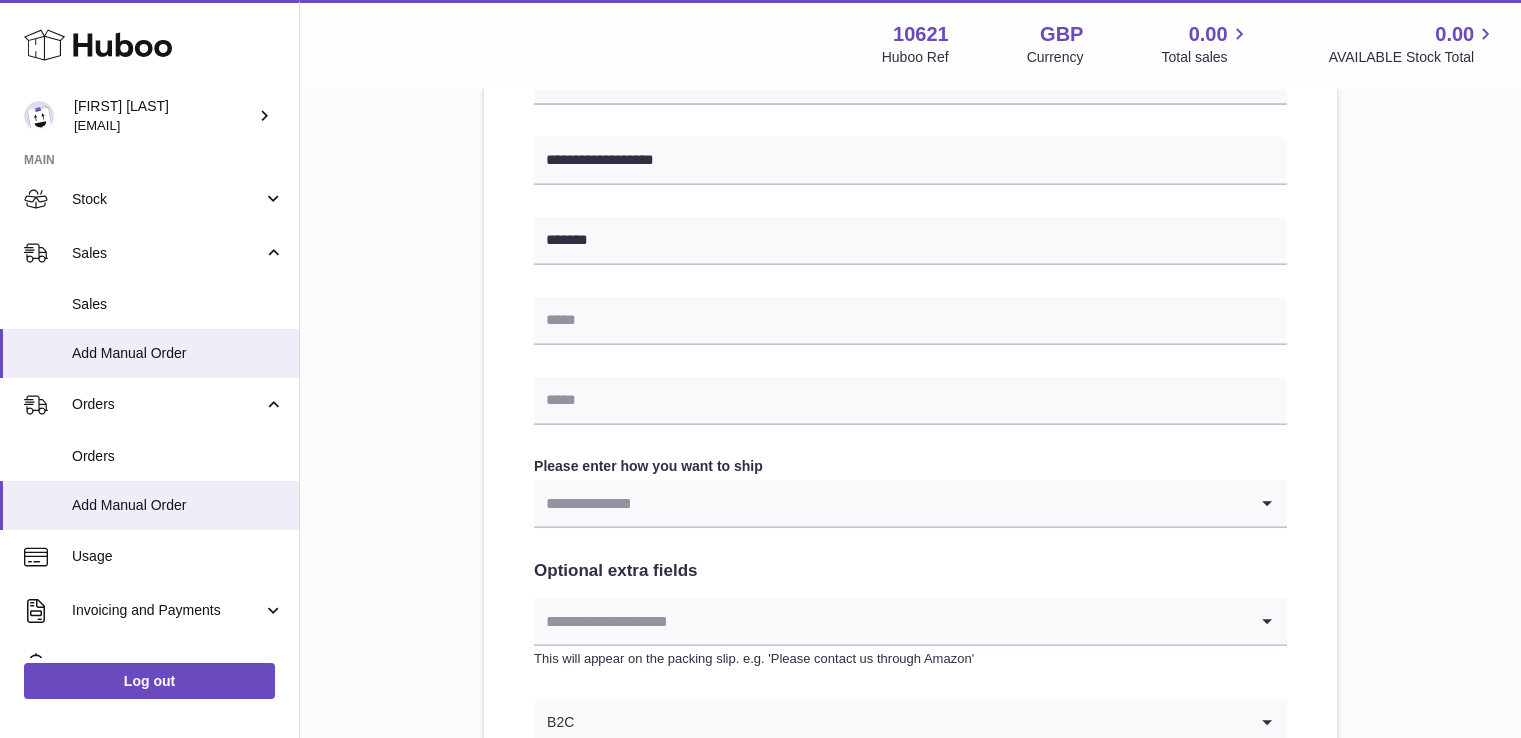 scroll, scrollTop: 877, scrollLeft: 0, axis: vertical 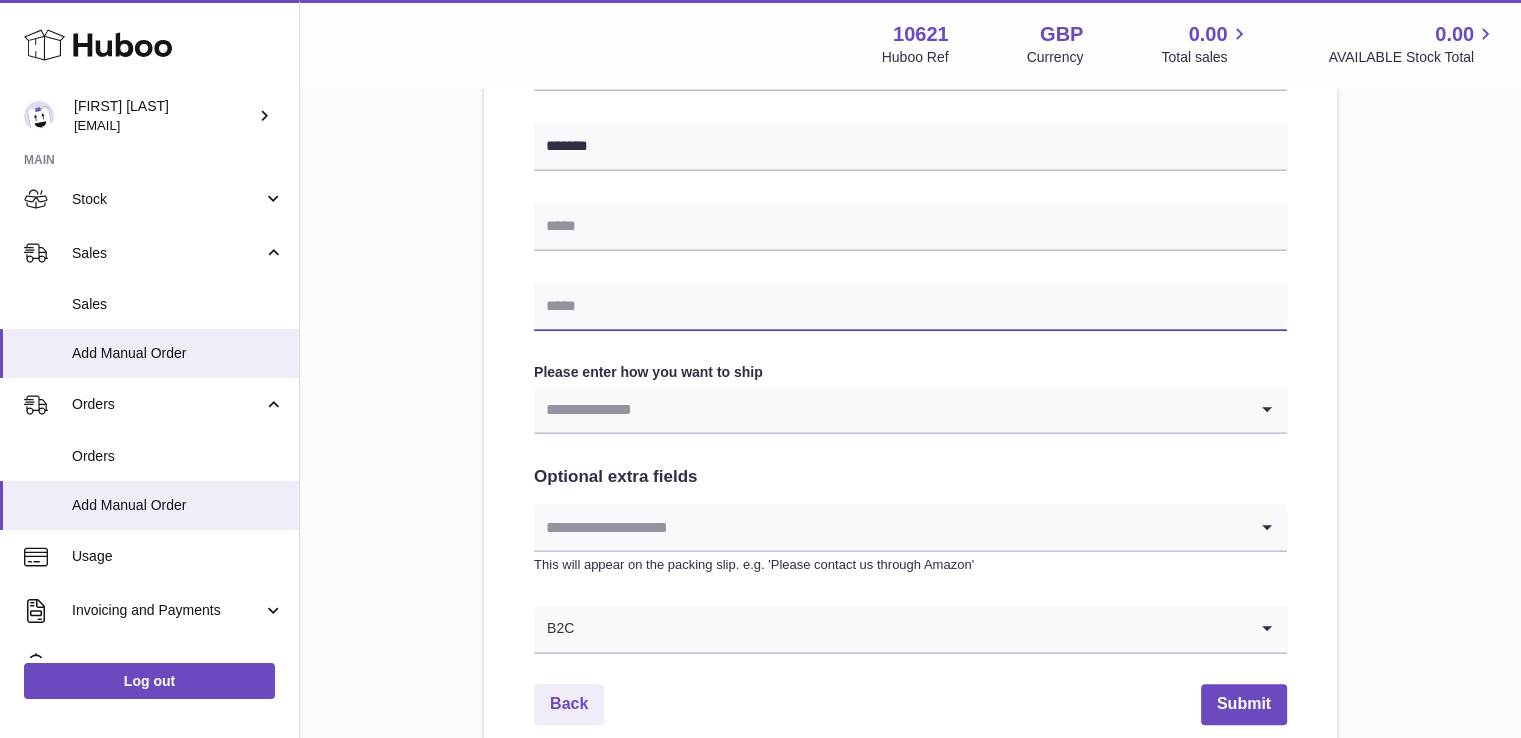 drag, startPoint x: 632, startPoint y: 306, endPoint x: 653, endPoint y: 325, distance: 28.319605 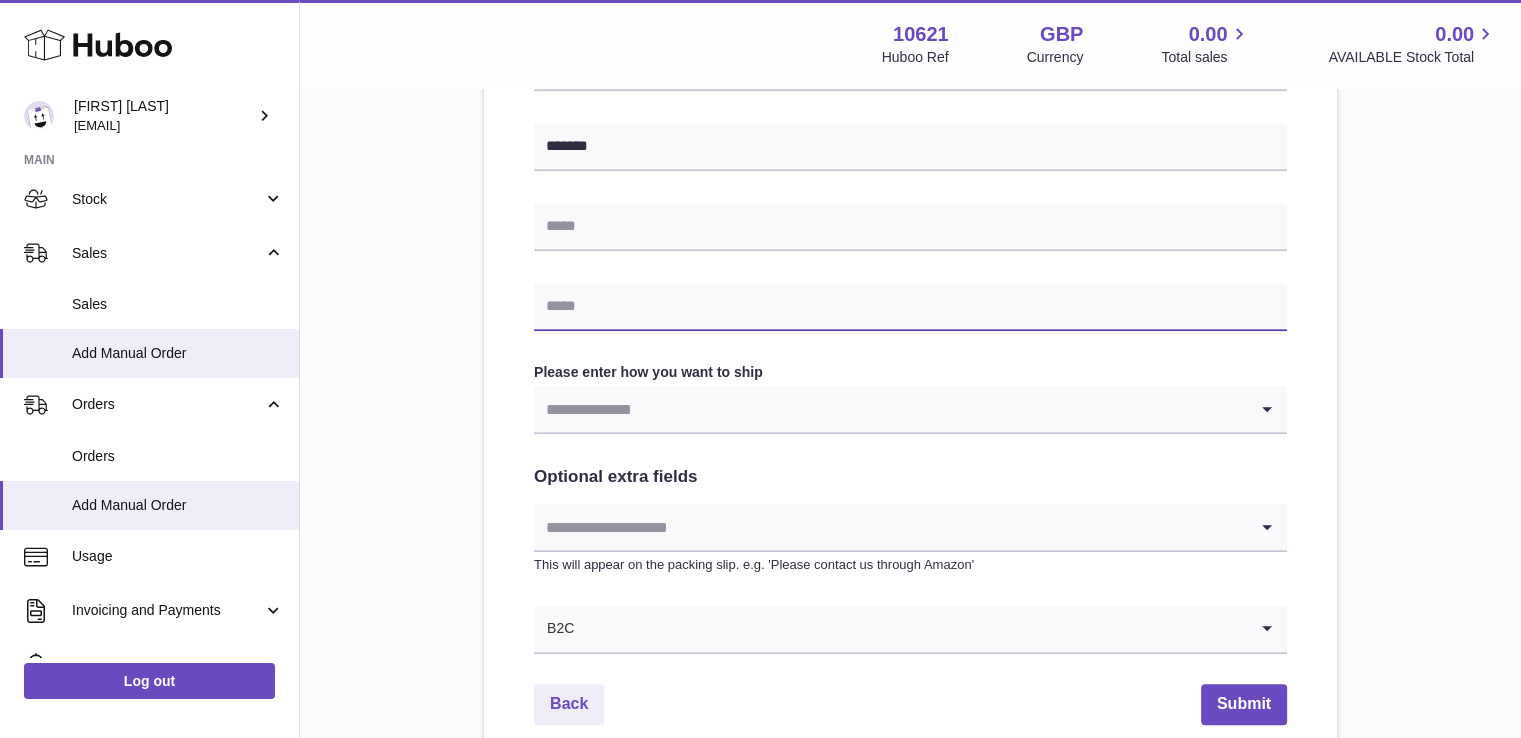click at bounding box center (910, 307) 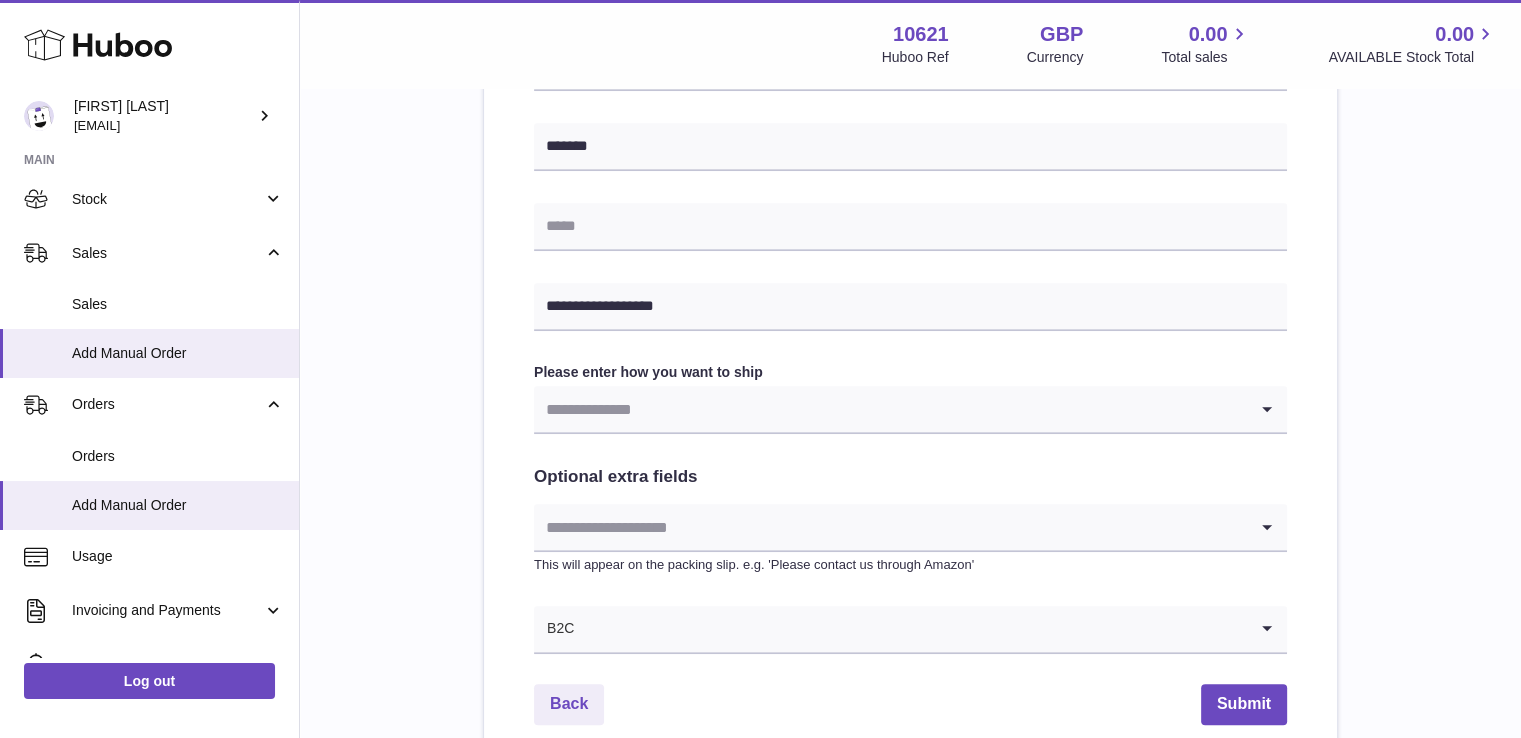 click at bounding box center [890, 409] 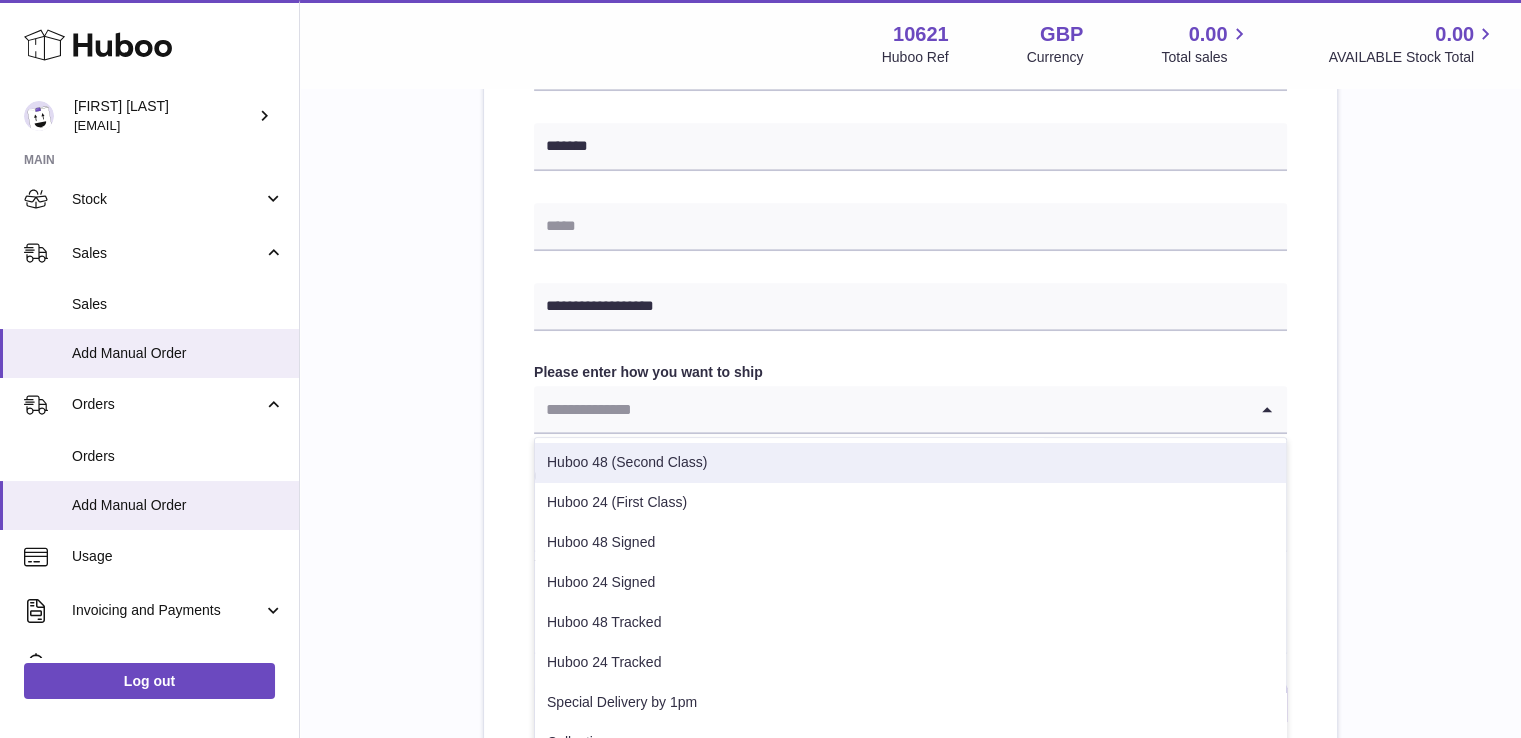 click on "Huboo 48 (Second Class)" at bounding box center [910, 463] 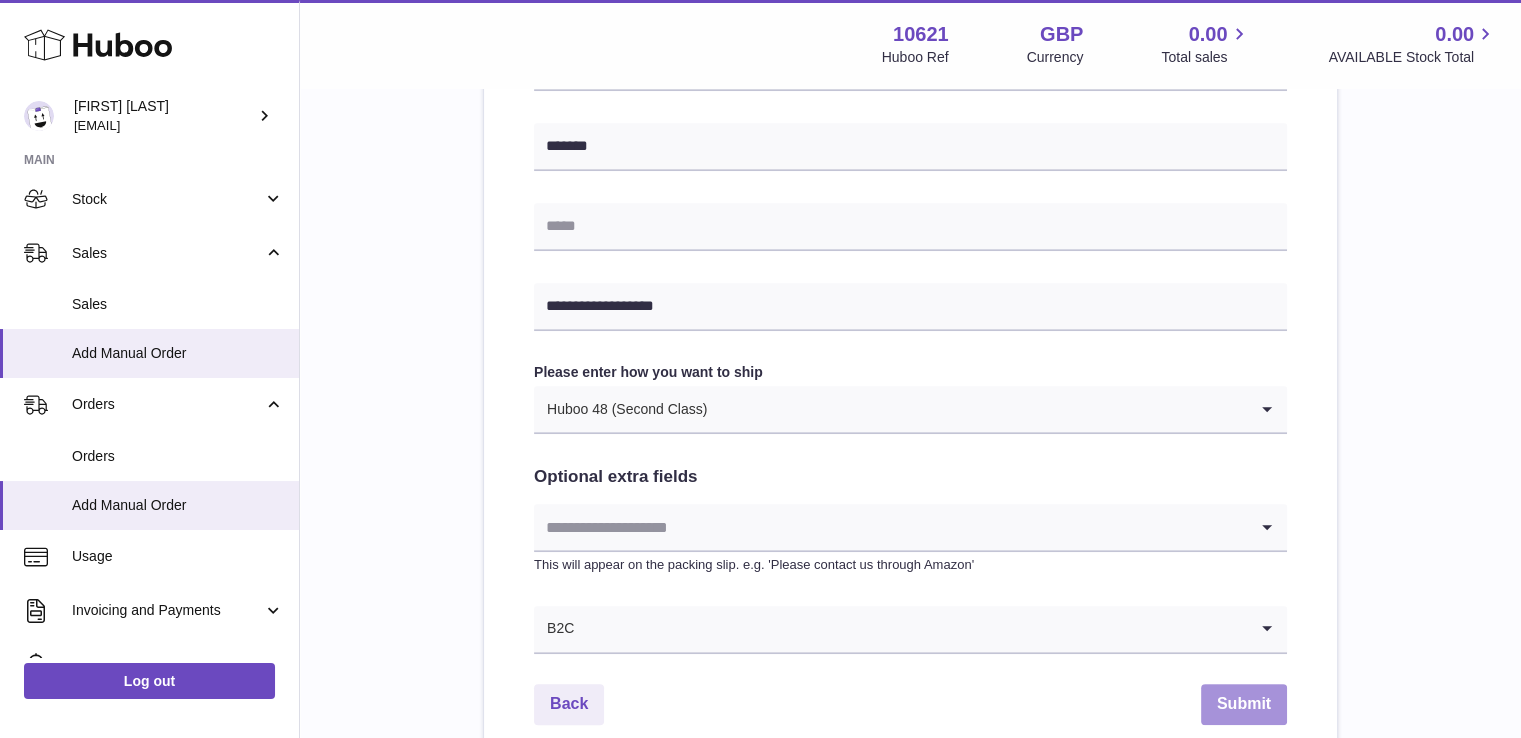 click on "Submit" at bounding box center (1244, 704) 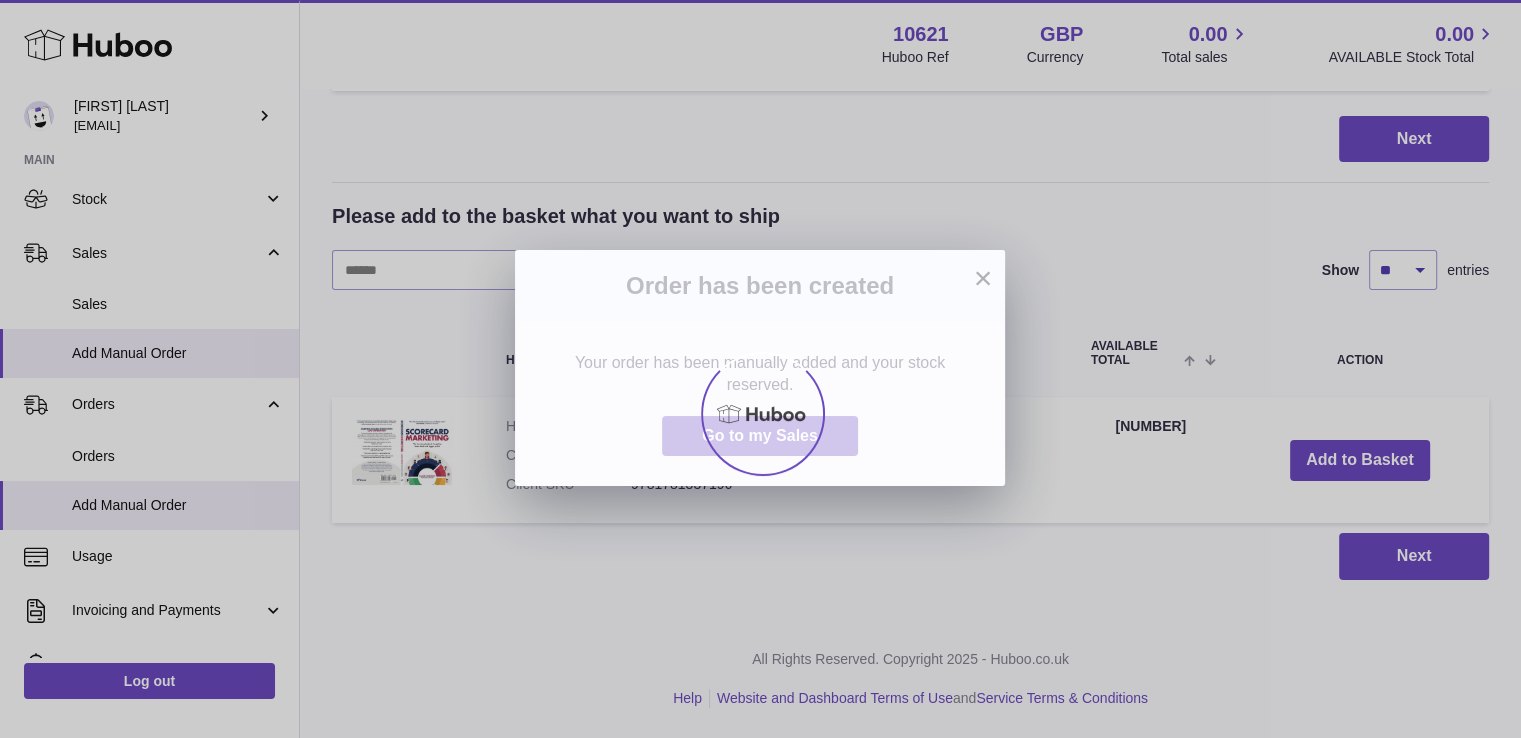 scroll, scrollTop: 0, scrollLeft: 0, axis: both 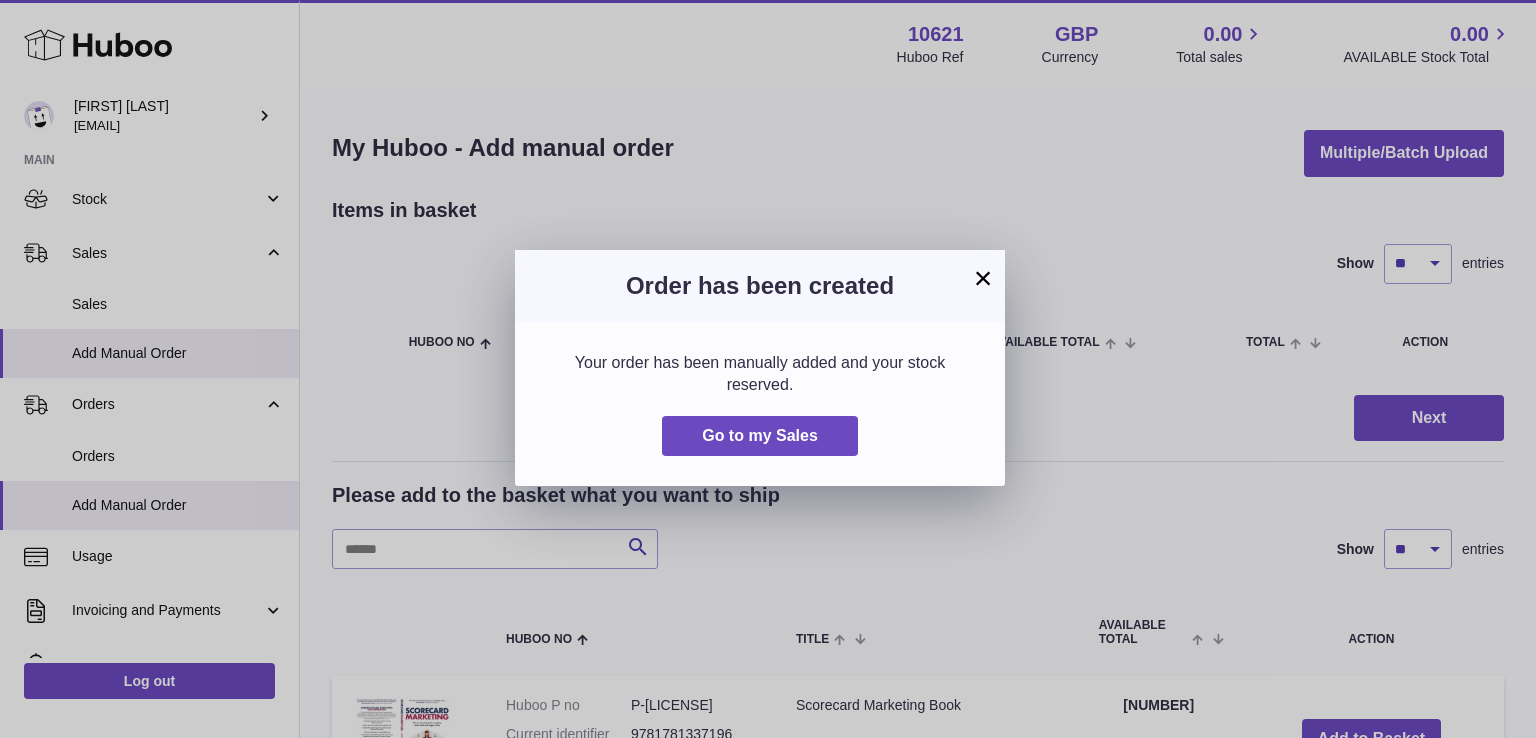 click on "×   Order has been created
Your order has been manually added and your stock reserved.
Go to my Sales" at bounding box center (768, 369) 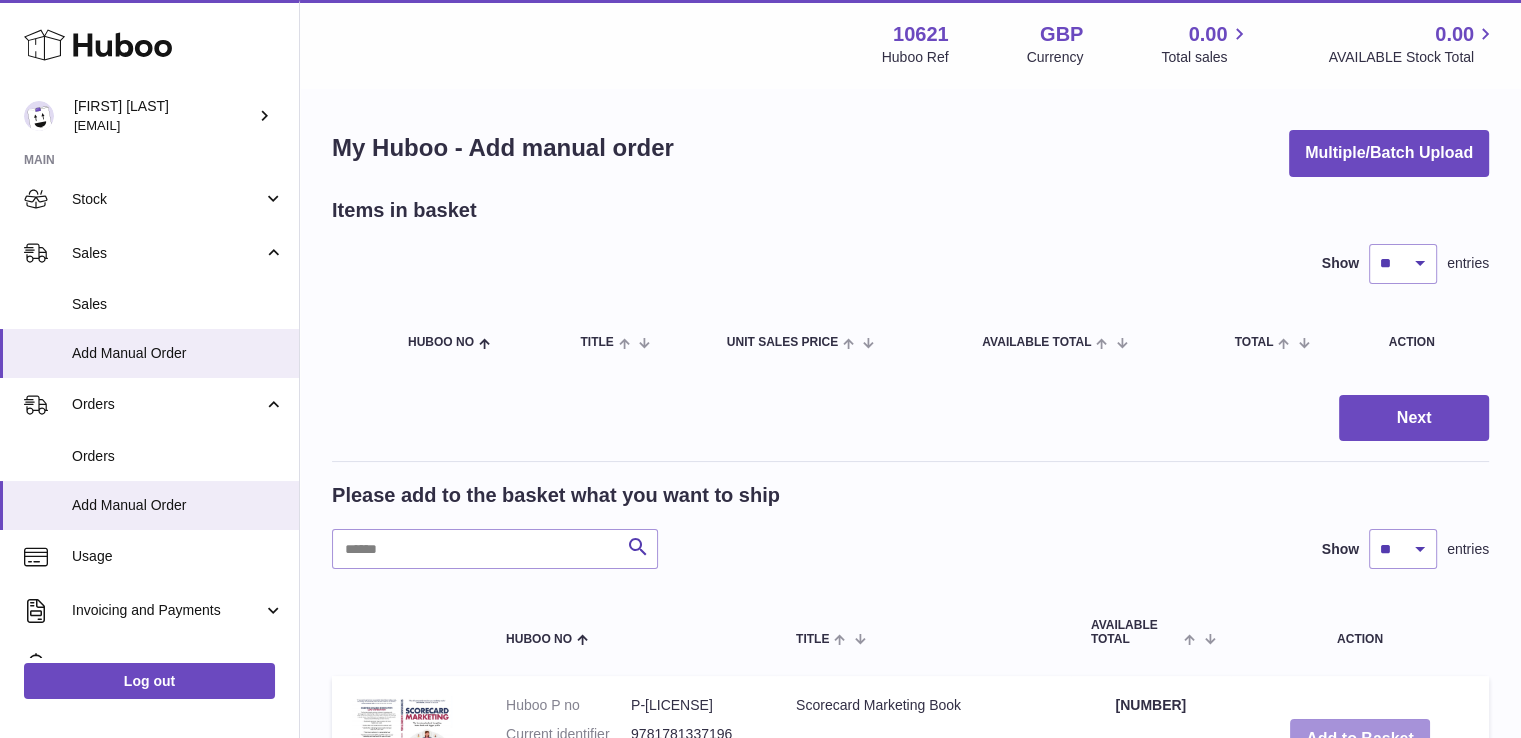 click on "Add to Basket" at bounding box center [1360, 739] 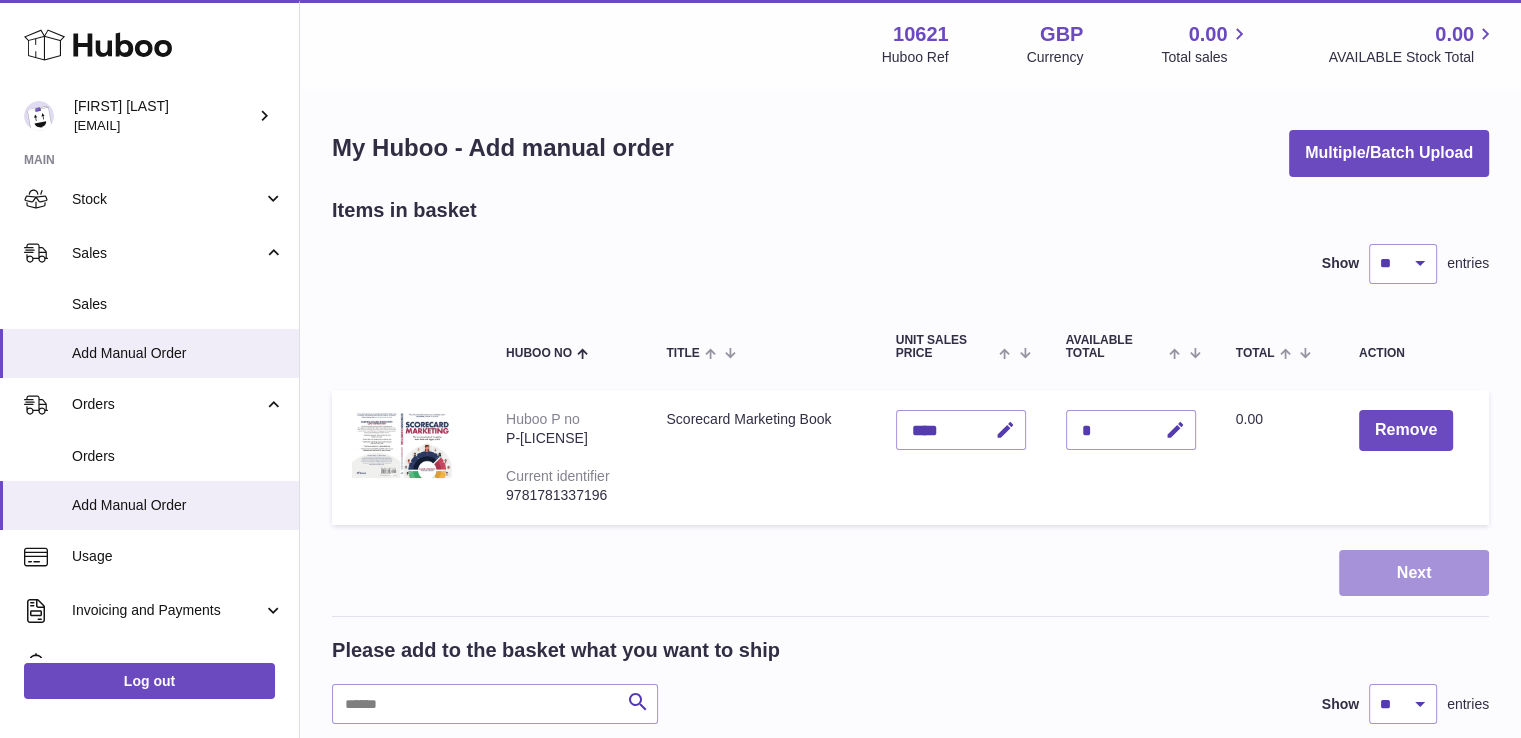 click on "Next" at bounding box center (1414, 573) 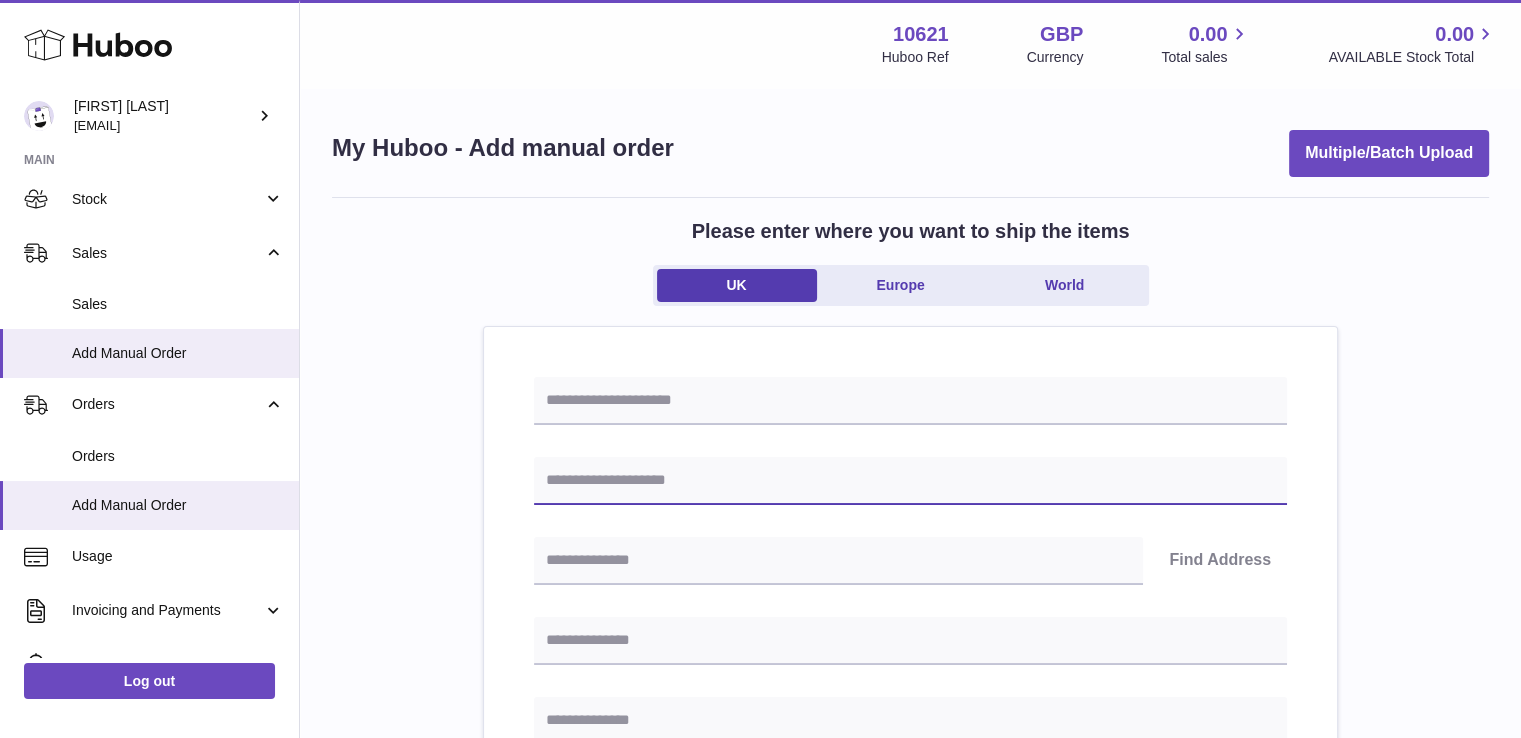click at bounding box center [910, 481] 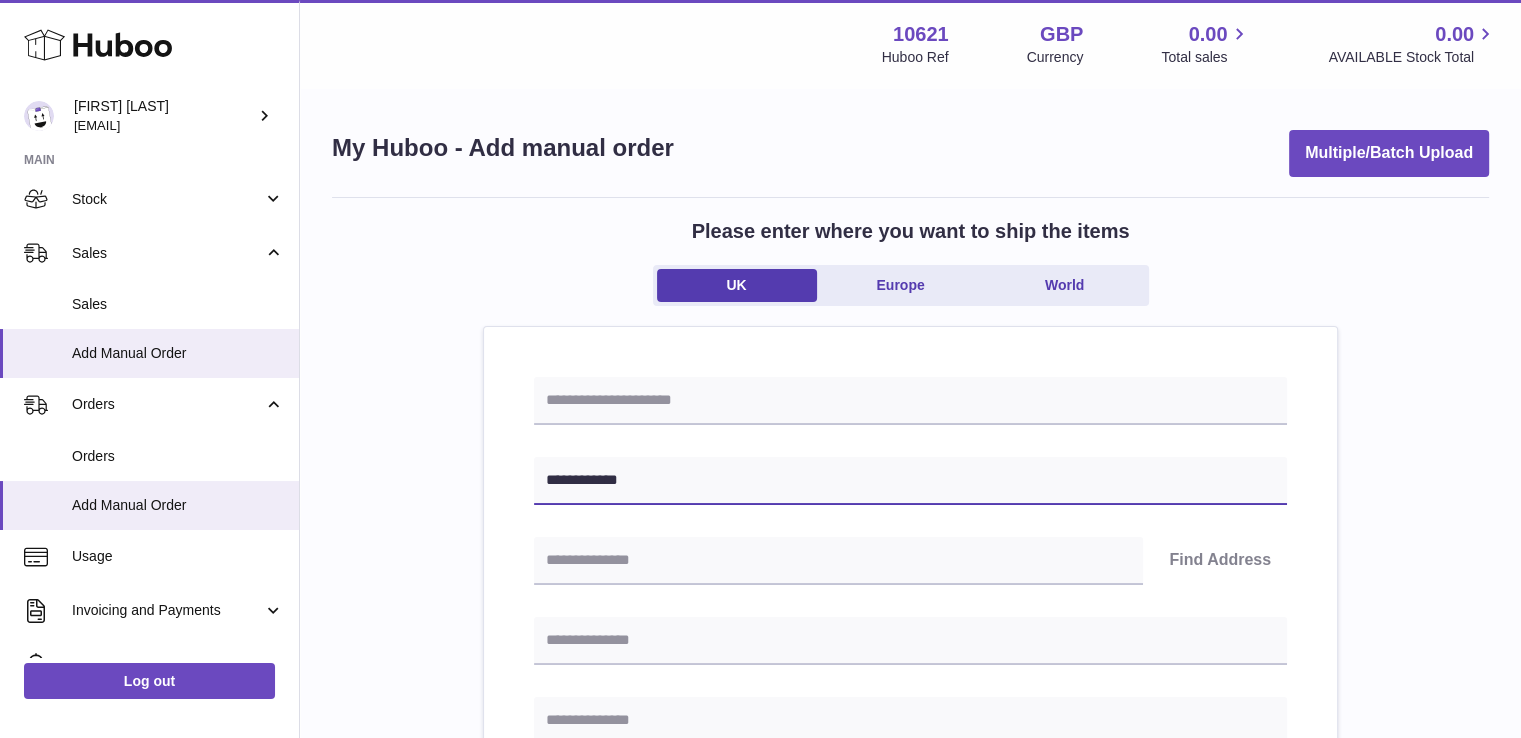 type on "**********" 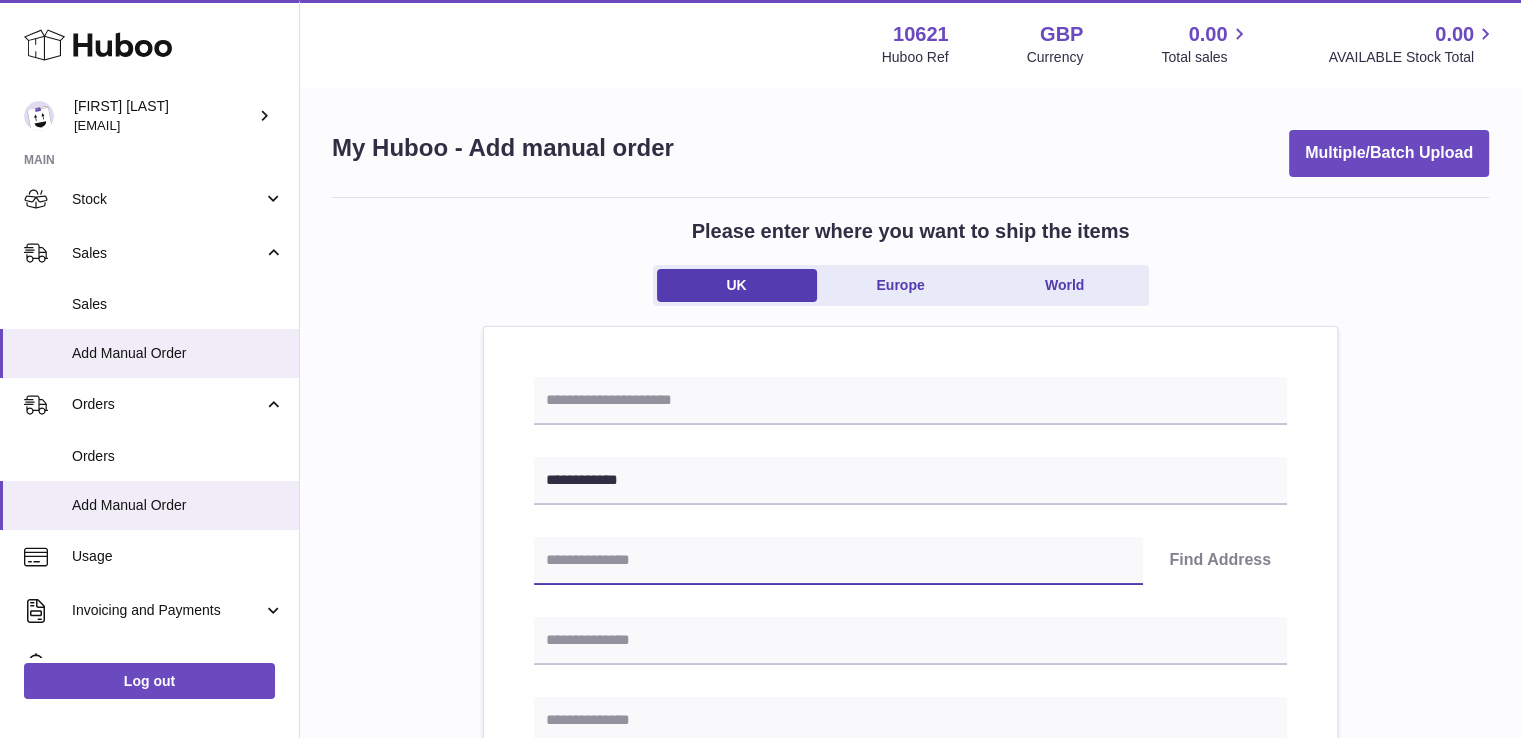 paste on "********" 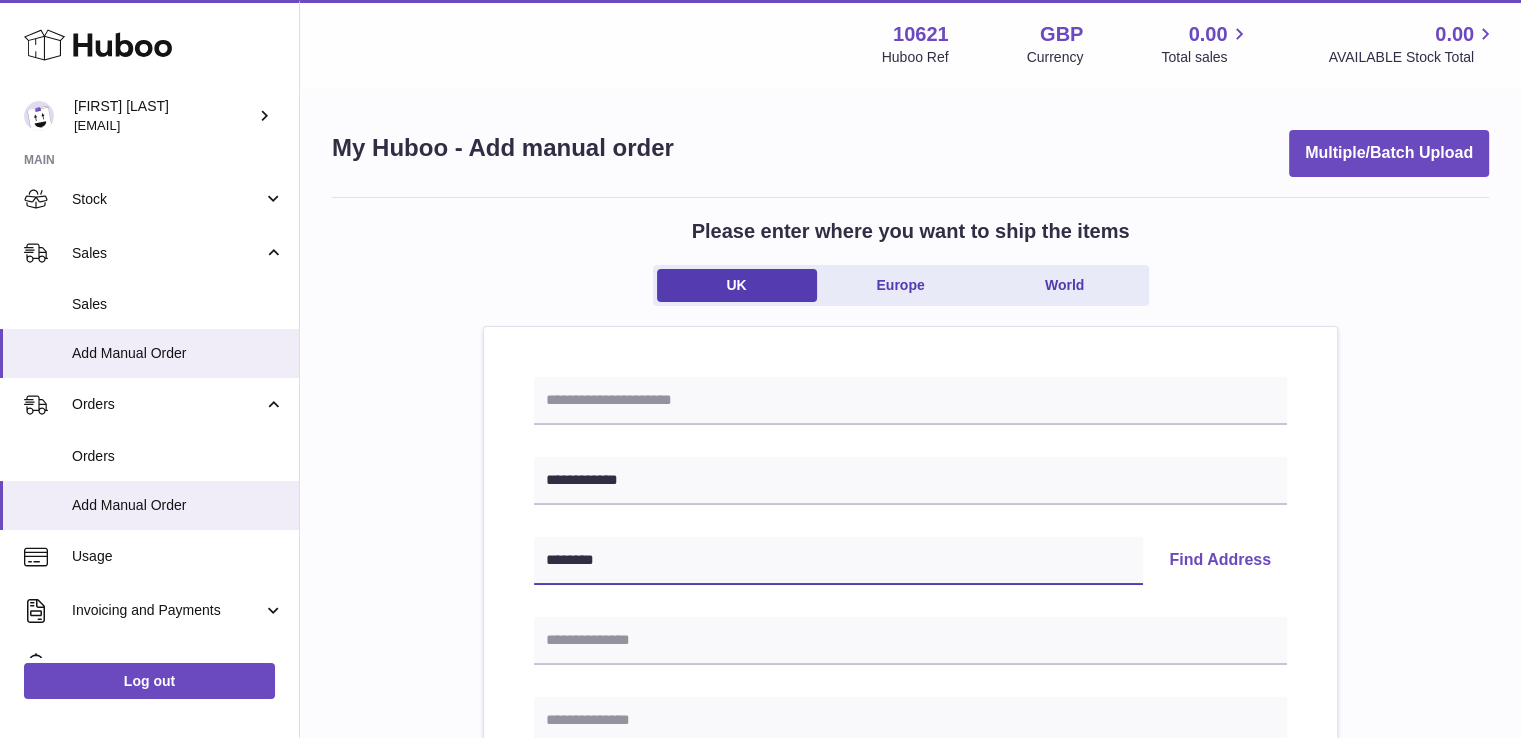 type on "********" 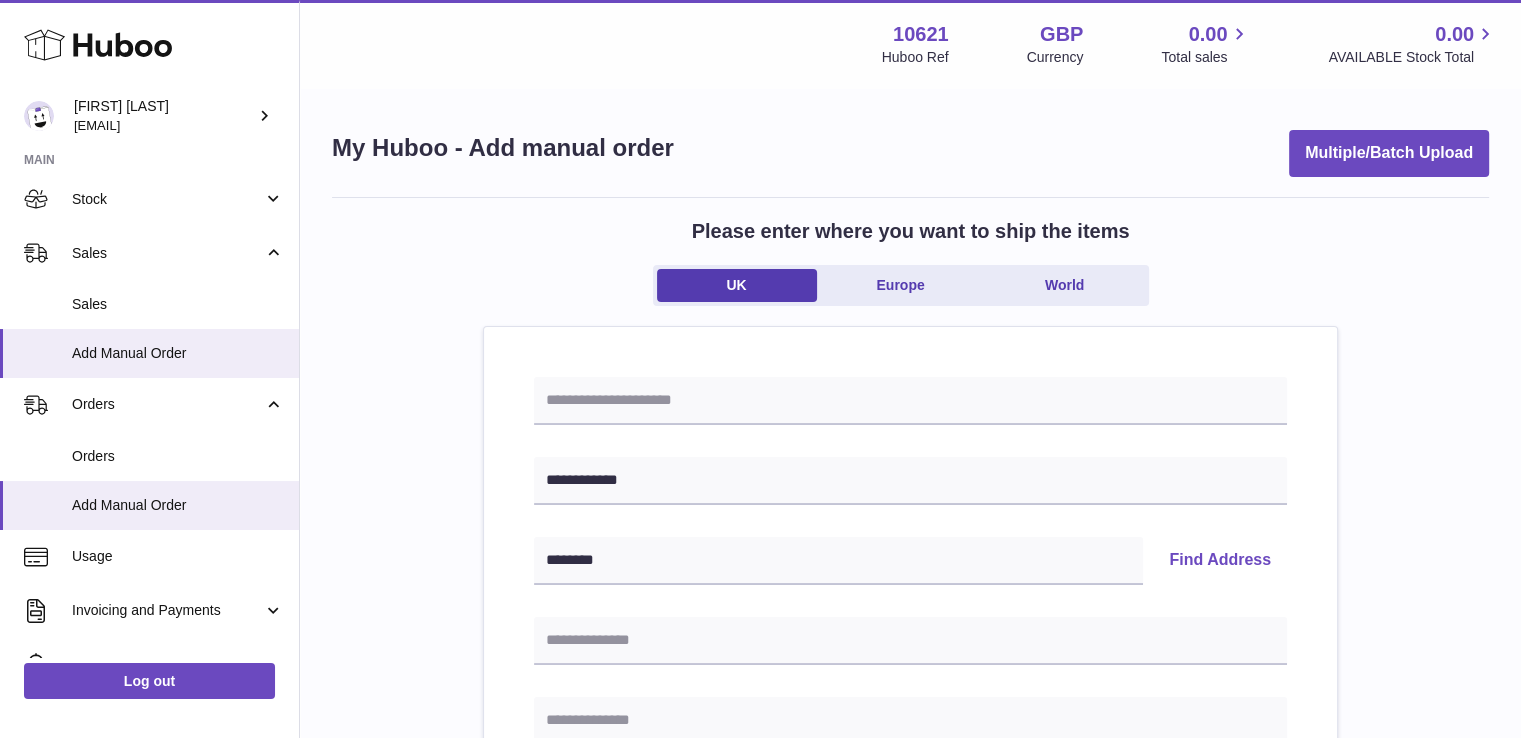 type 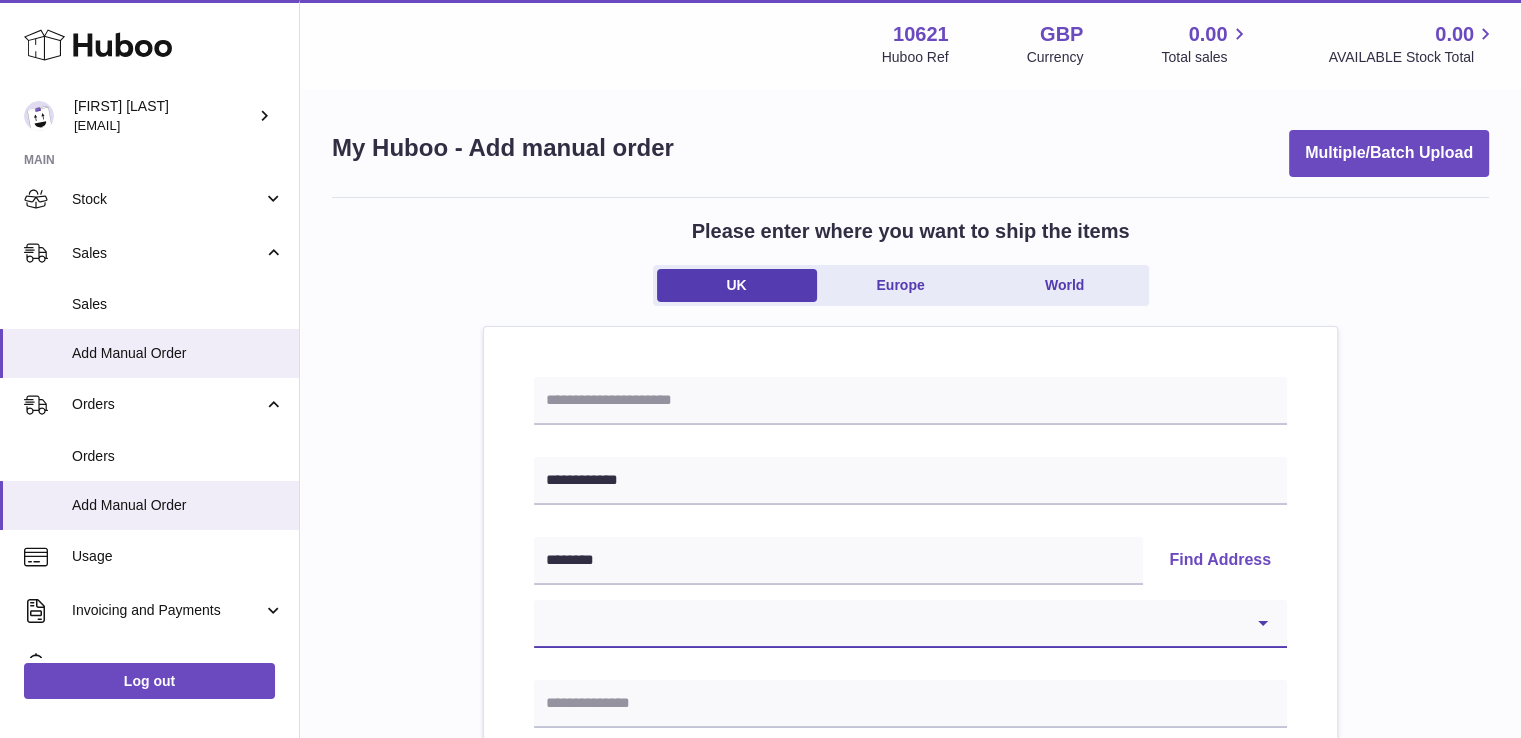 drag, startPoint x: 693, startPoint y: 619, endPoint x: 696, endPoint y: 609, distance: 10.440307 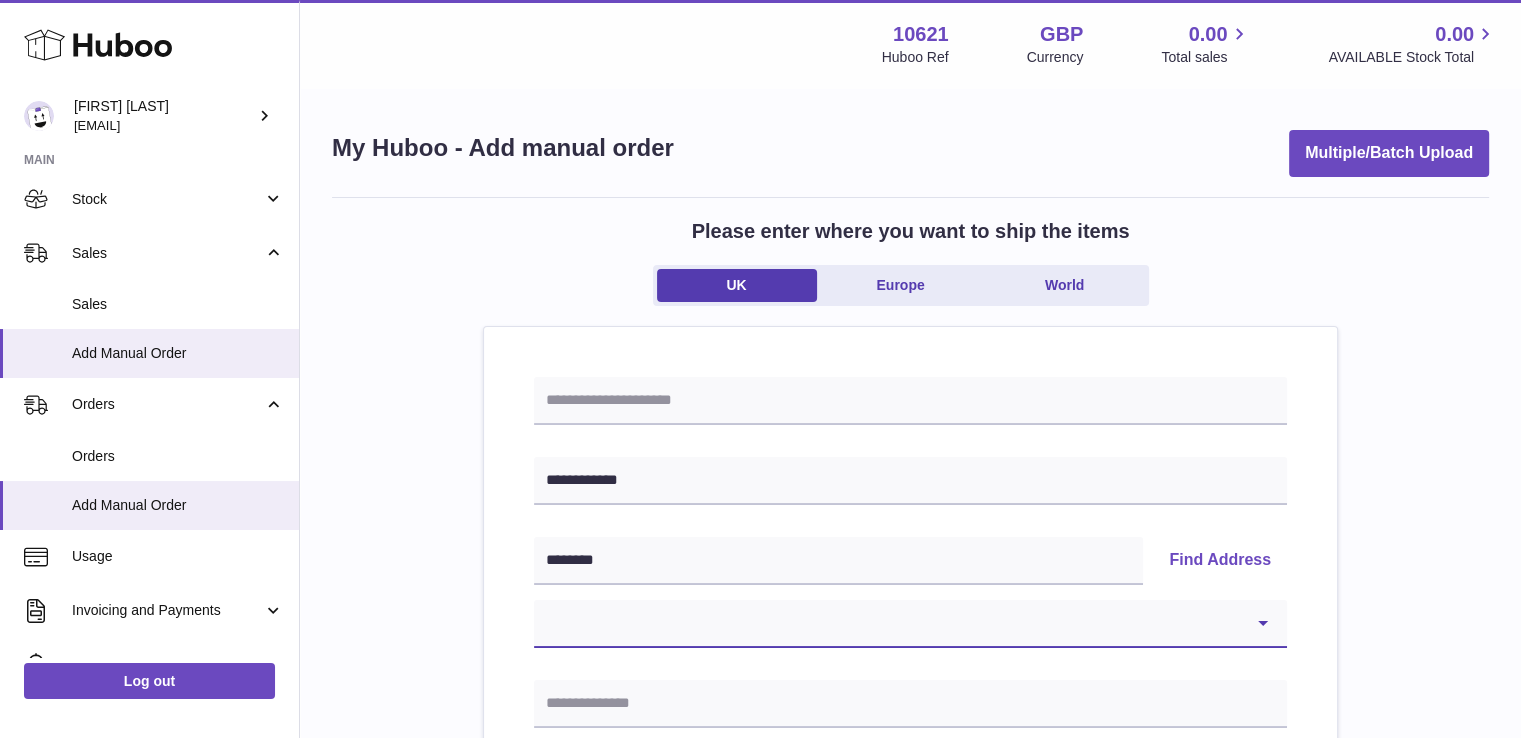 select on "**" 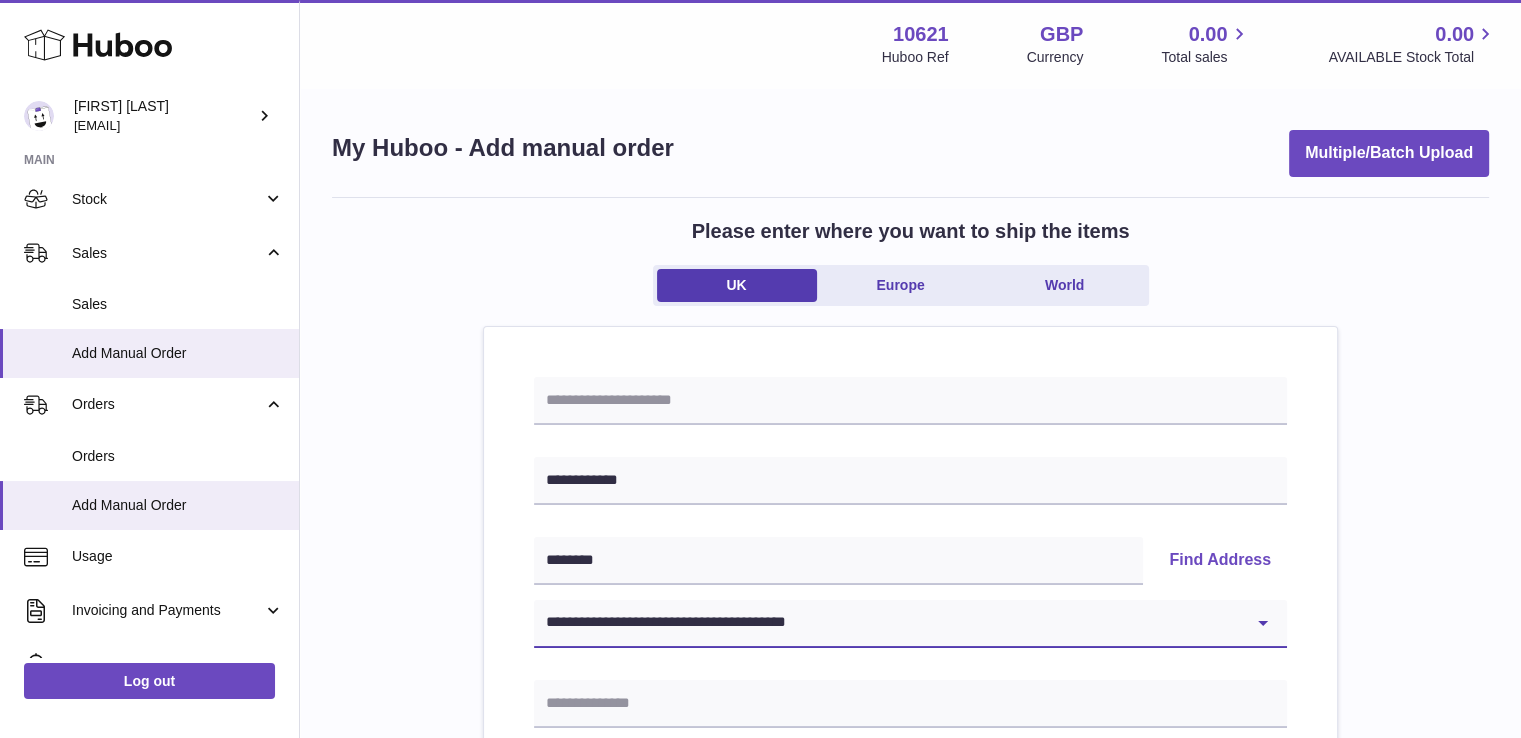 click on "**********" at bounding box center [910, 624] 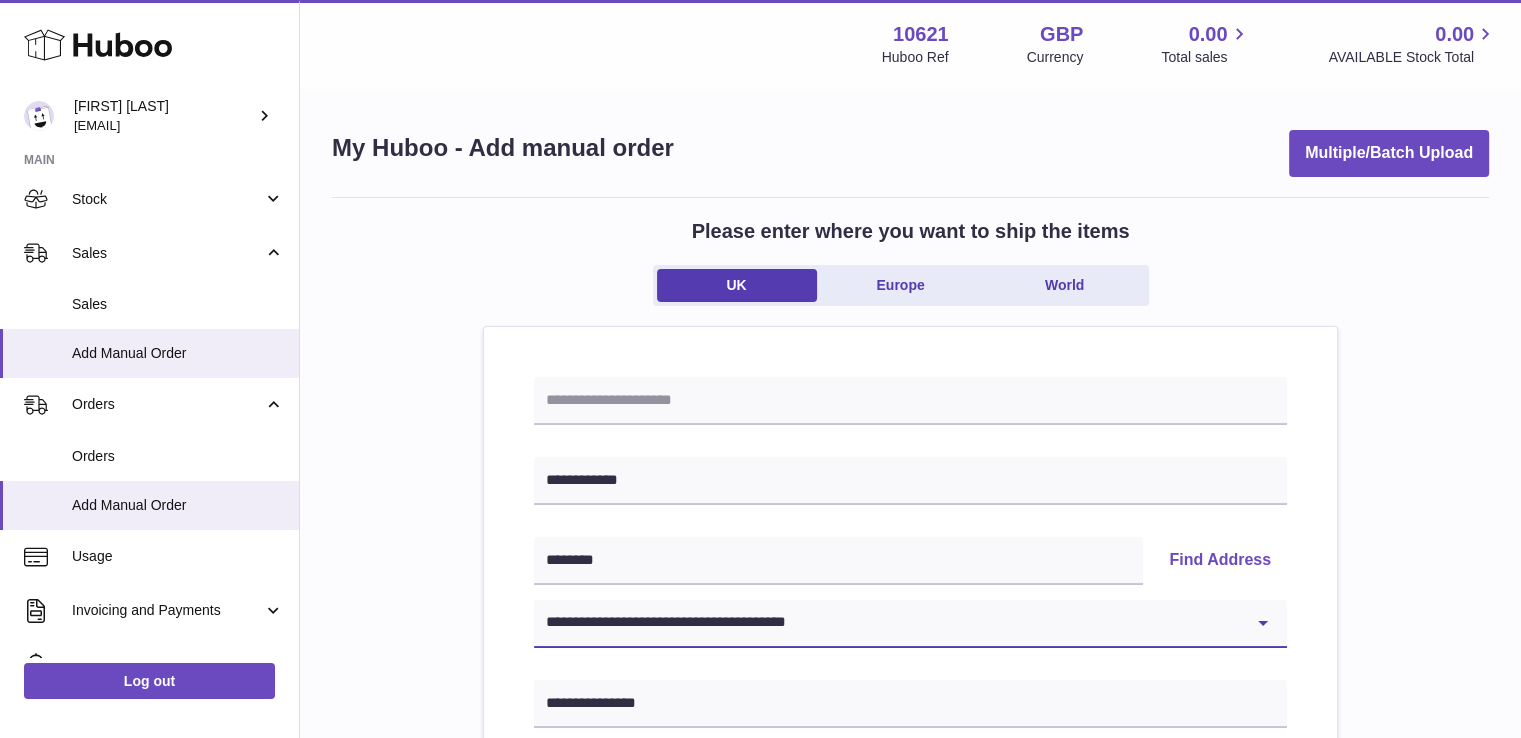 click on "**********" at bounding box center [910, 624] 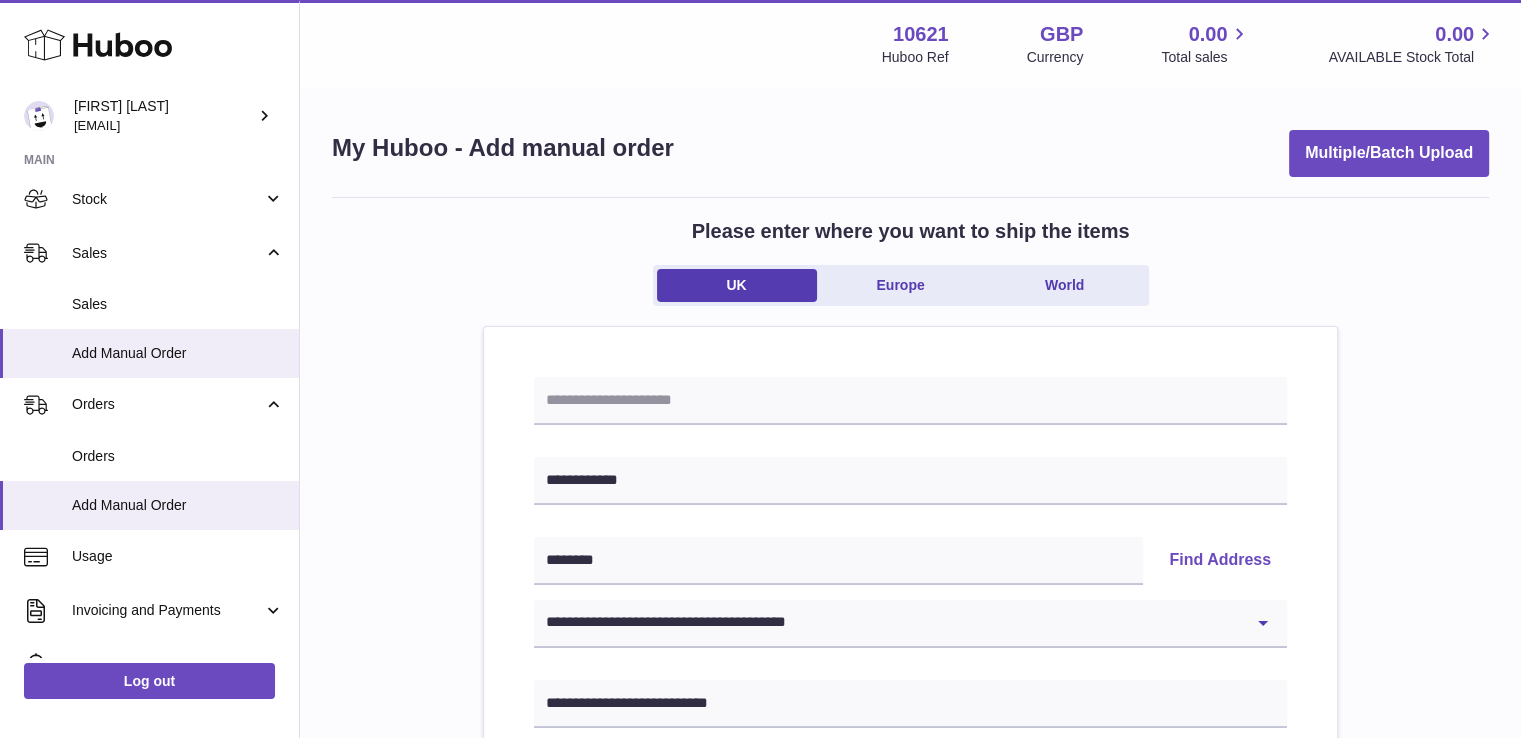 click on "**********" at bounding box center [910, 925] 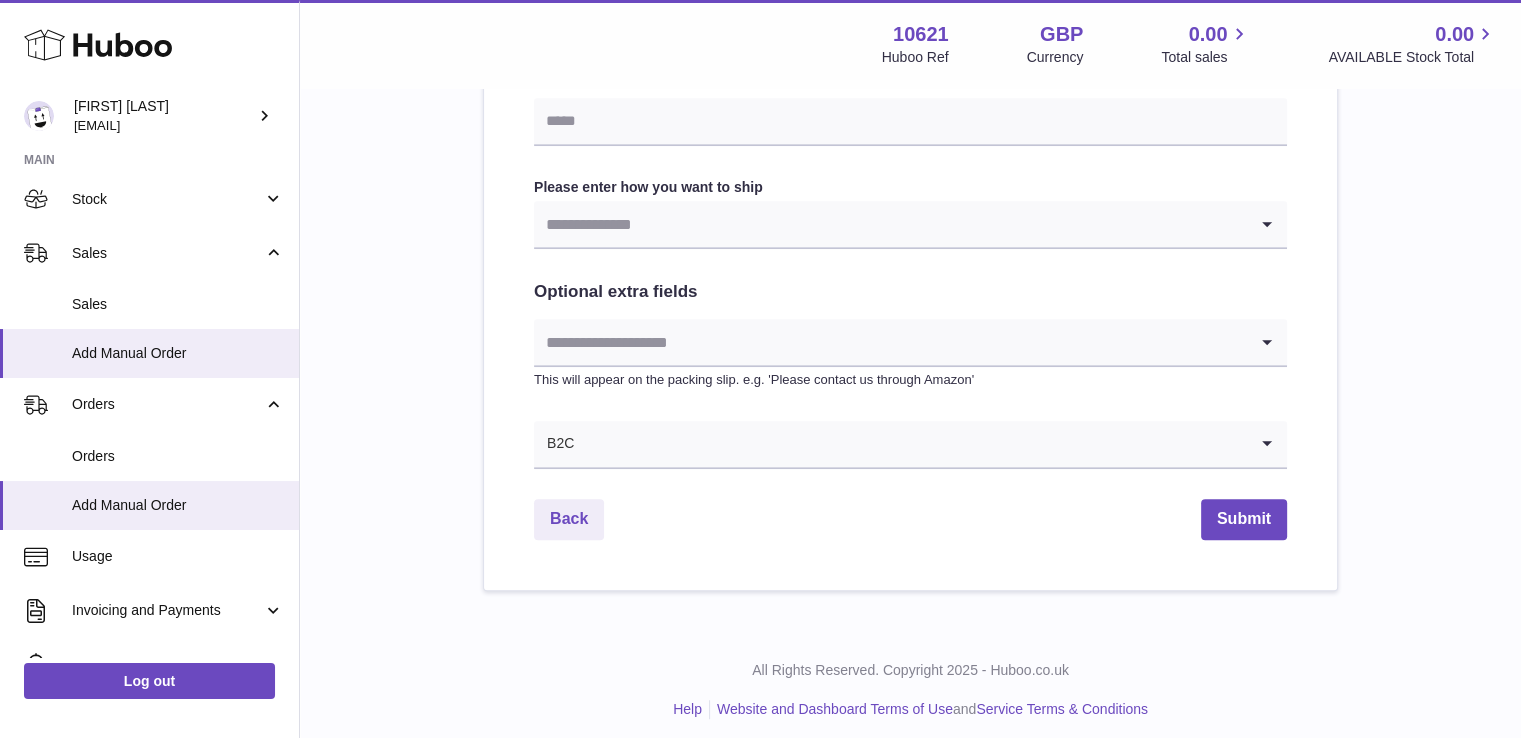 scroll, scrollTop: 1072, scrollLeft: 0, axis: vertical 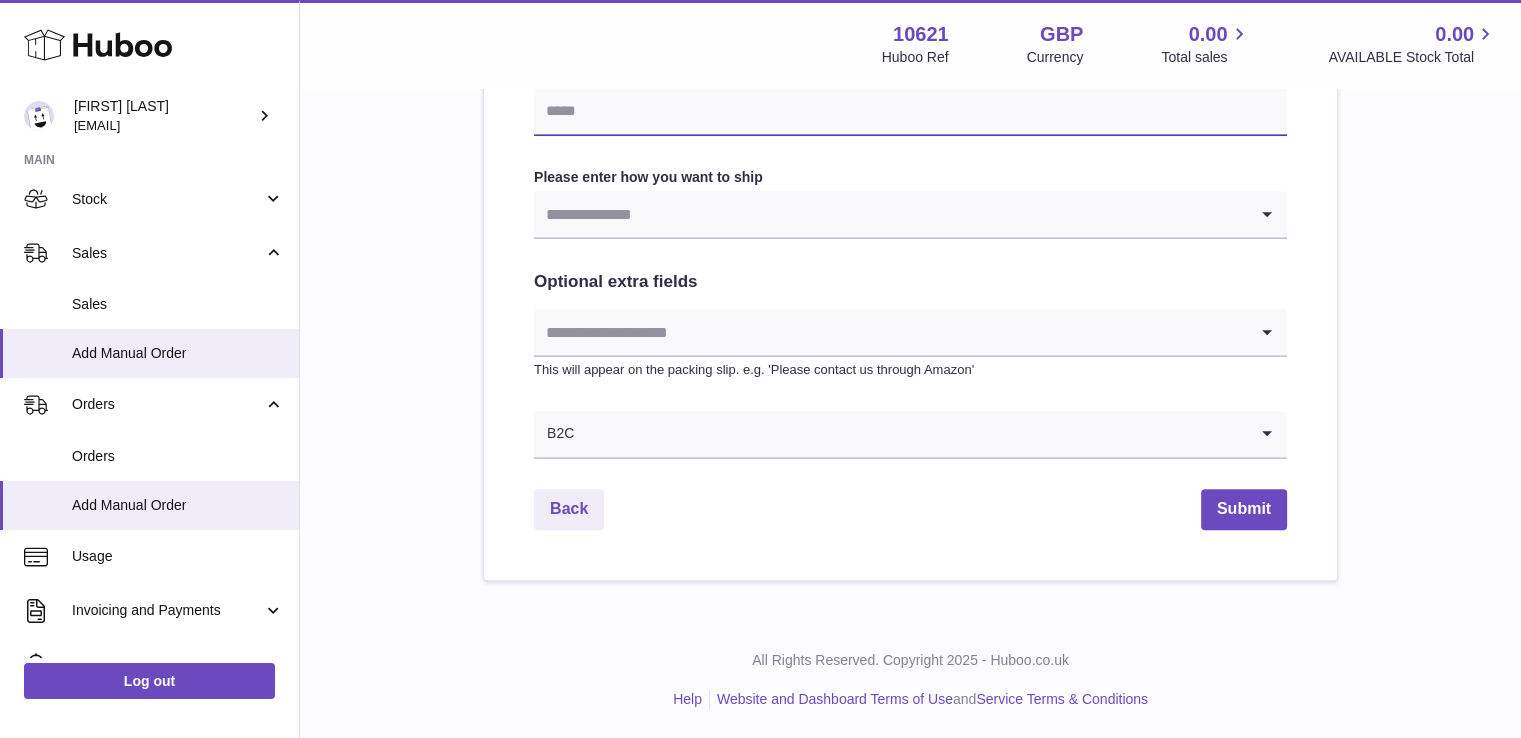 drag, startPoint x: 633, startPoint y: 116, endPoint x: 680, endPoint y: 133, distance: 49.979996 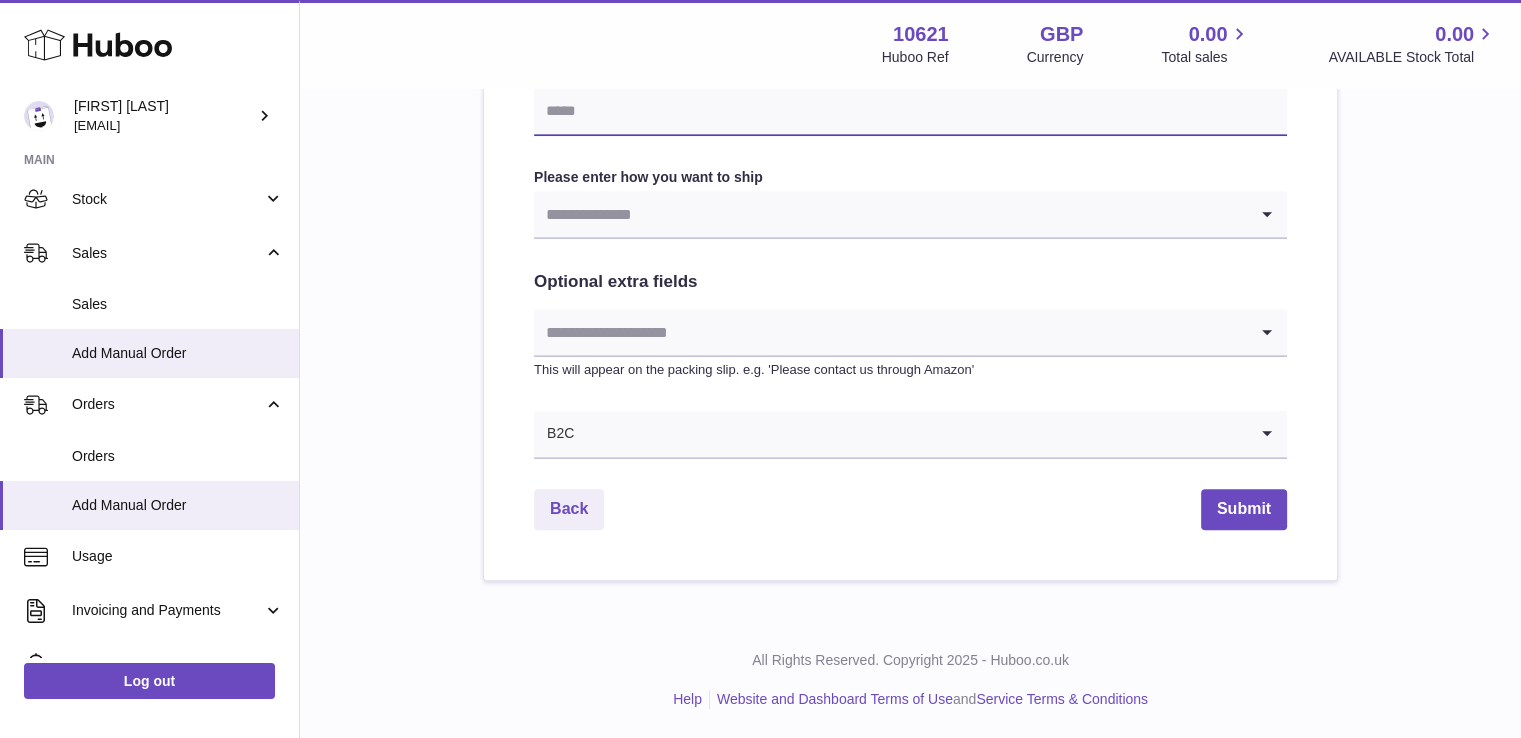 click at bounding box center (910, 112) 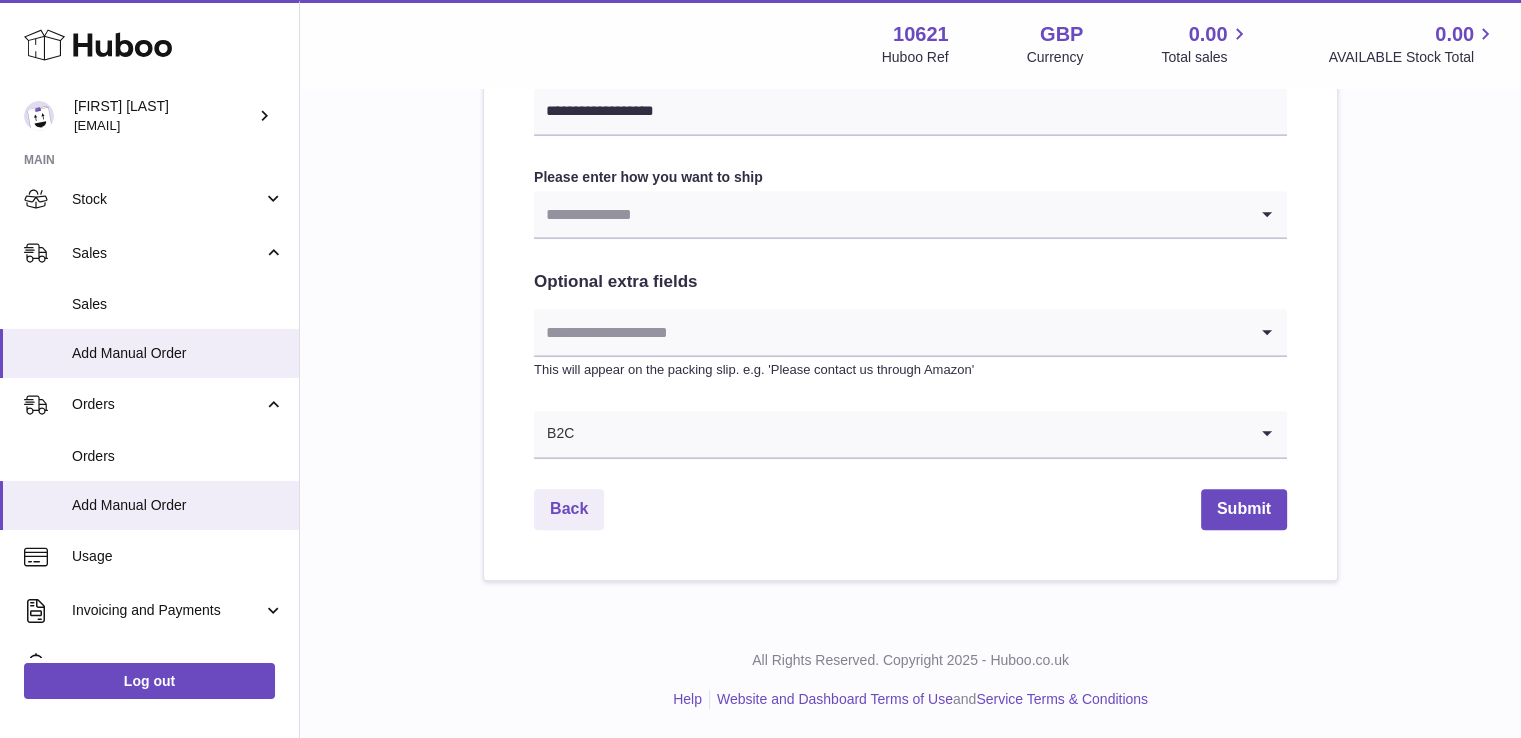 click at bounding box center (890, 214) 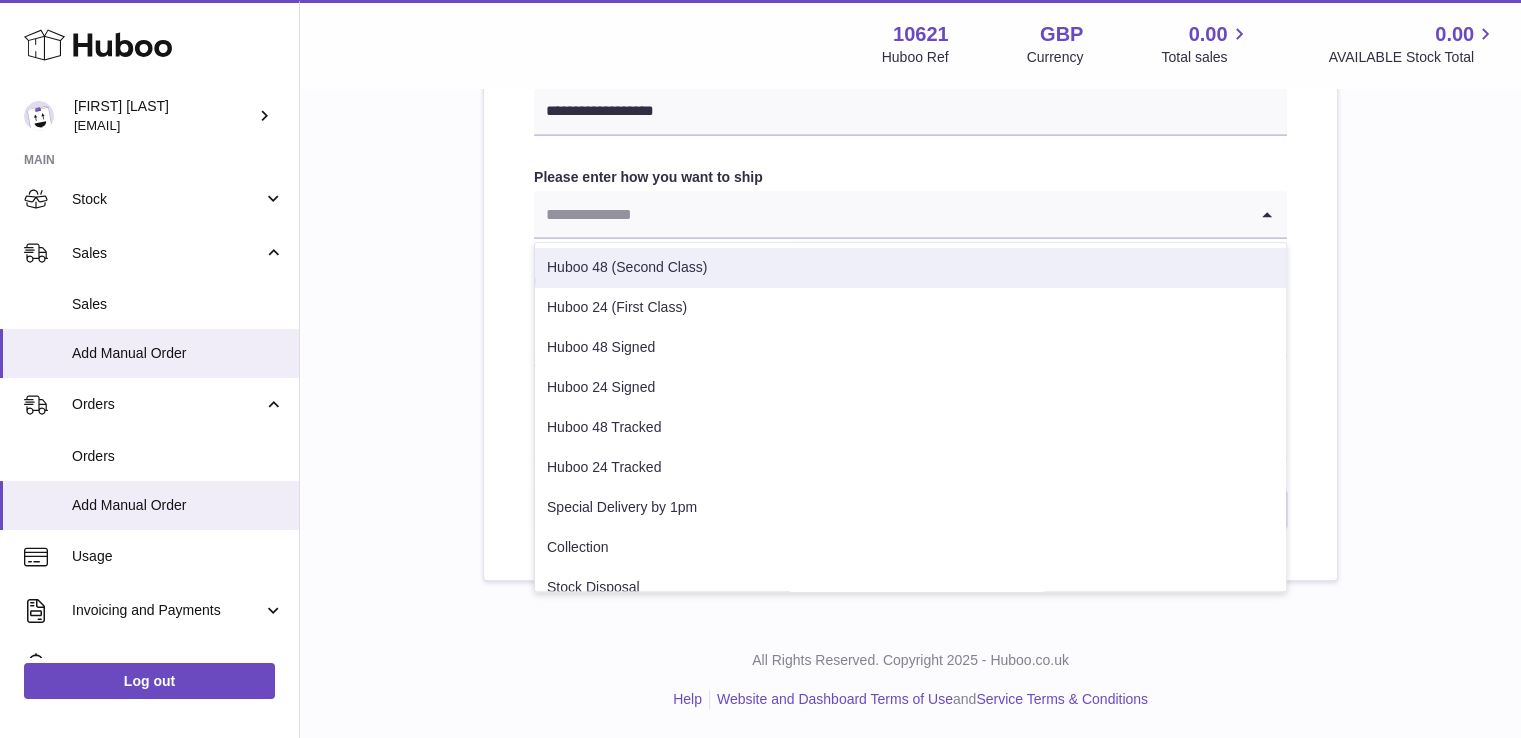 click on "Huboo 48 (Second Class)" at bounding box center (910, 268) 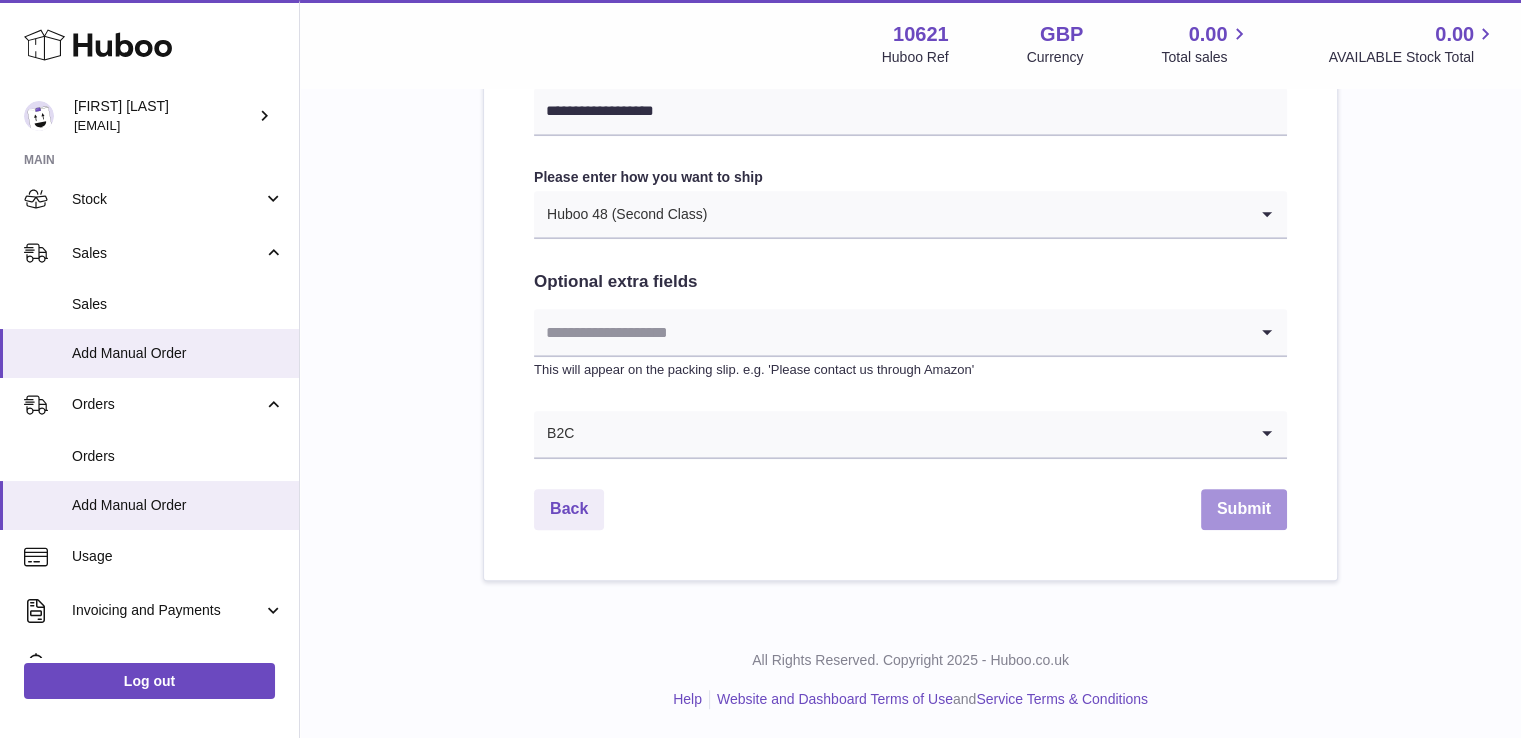click on "Submit" at bounding box center [1244, 509] 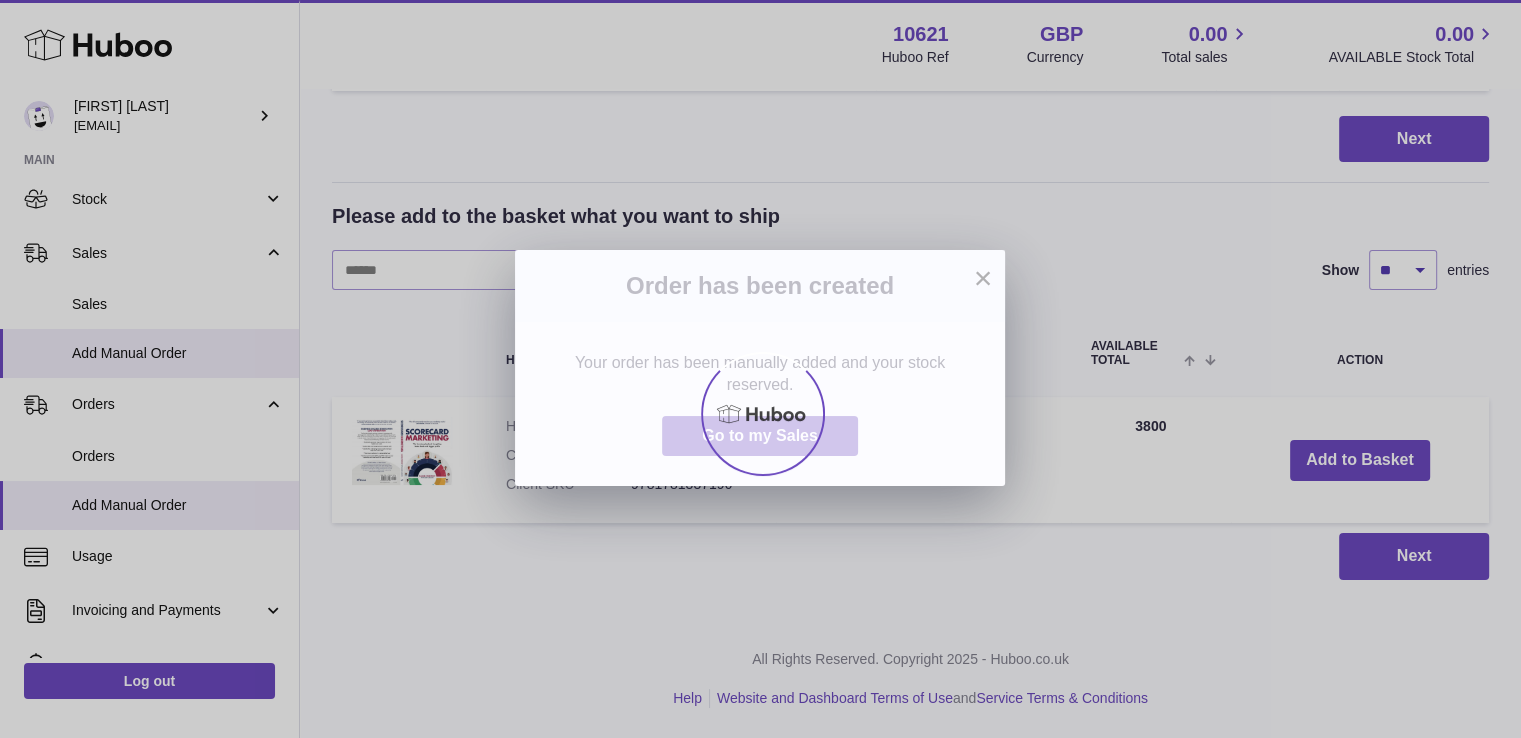 scroll, scrollTop: 0, scrollLeft: 0, axis: both 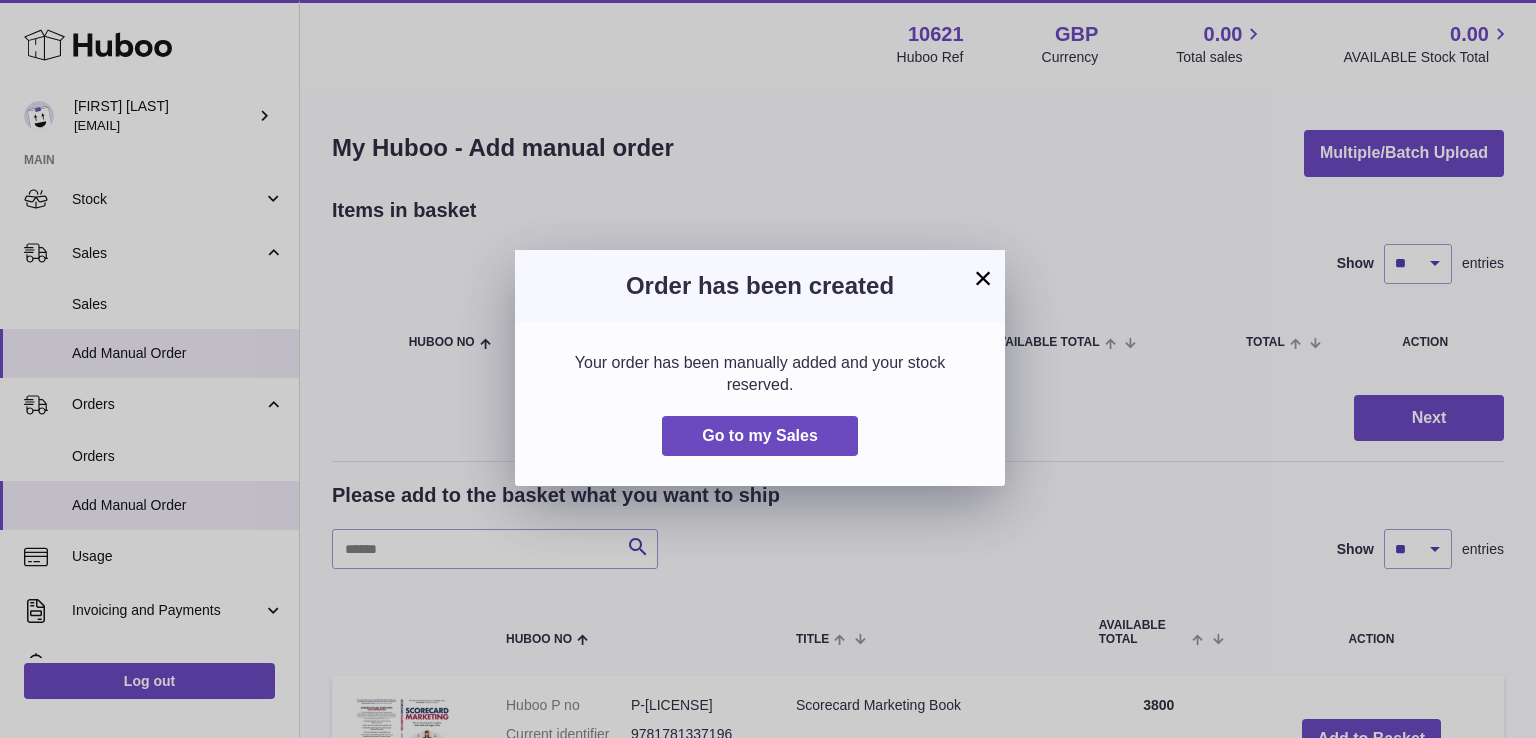 click on "×   Order has been created
Your order has been manually added and your stock reserved.
Go to my Sales" at bounding box center (768, 369) 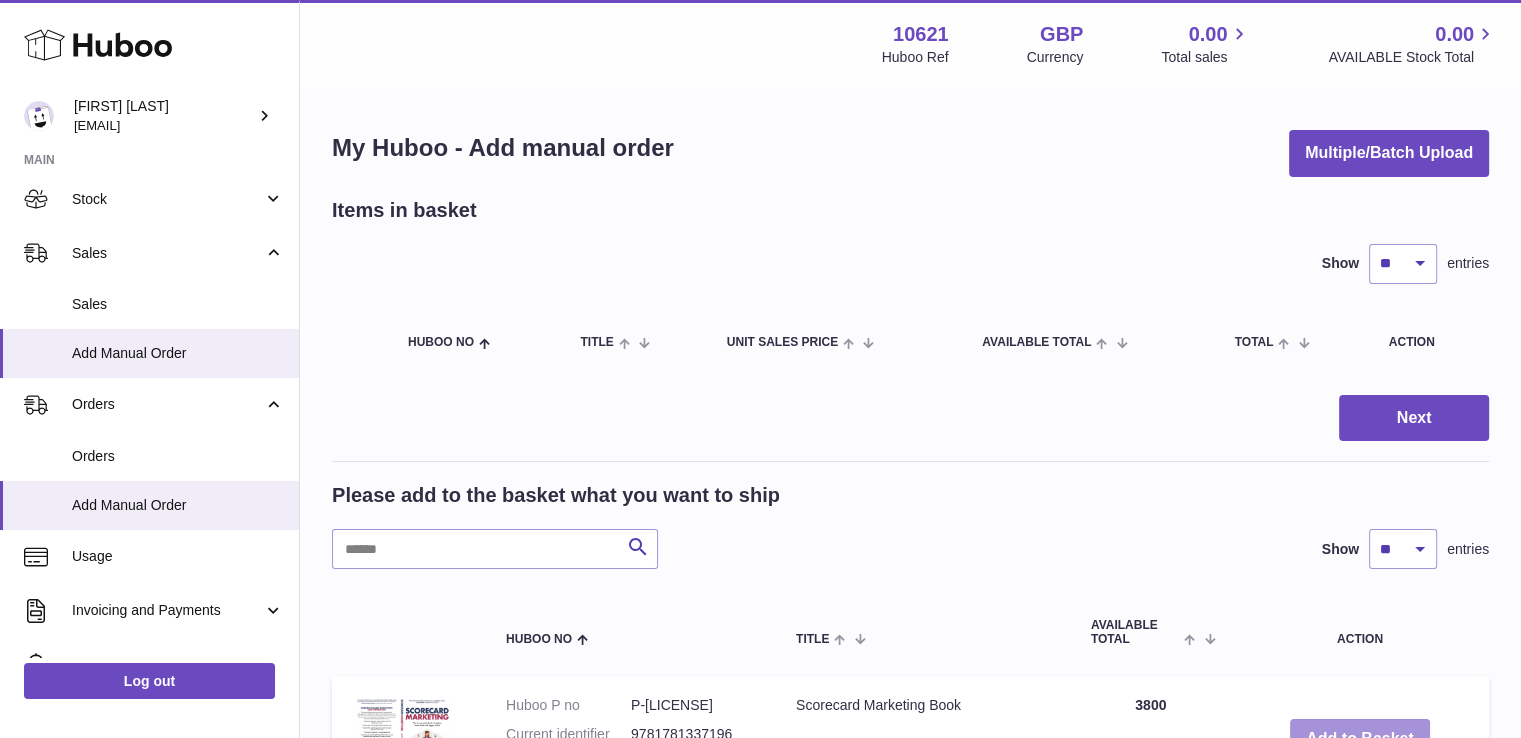 drag, startPoint x: 1348, startPoint y: 724, endPoint x: 1368, endPoint y: 685, distance: 43.829212 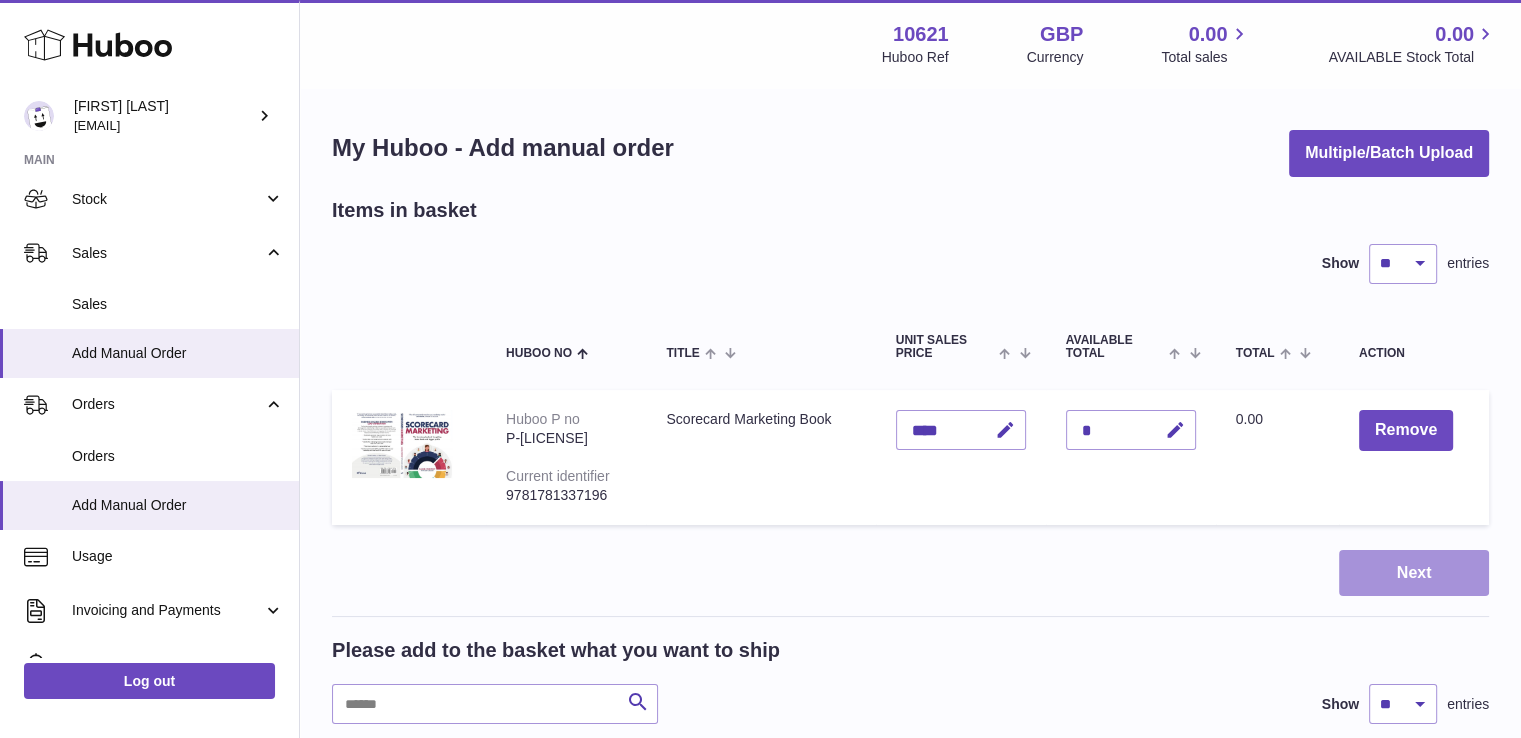 click on "Next" at bounding box center (1414, 573) 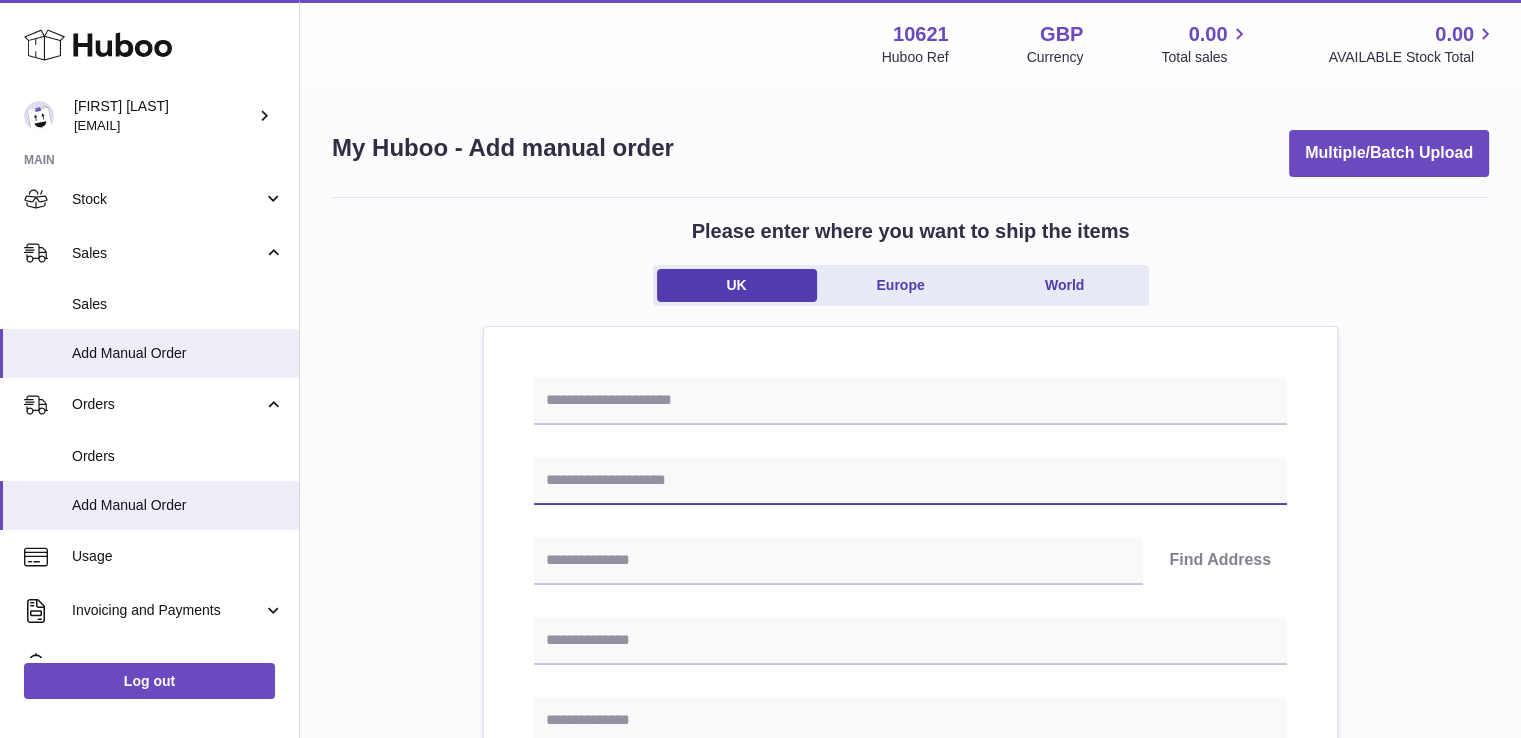 drag, startPoint x: 756, startPoint y: 490, endPoint x: 869, endPoint y: 500, distance: 113.44161 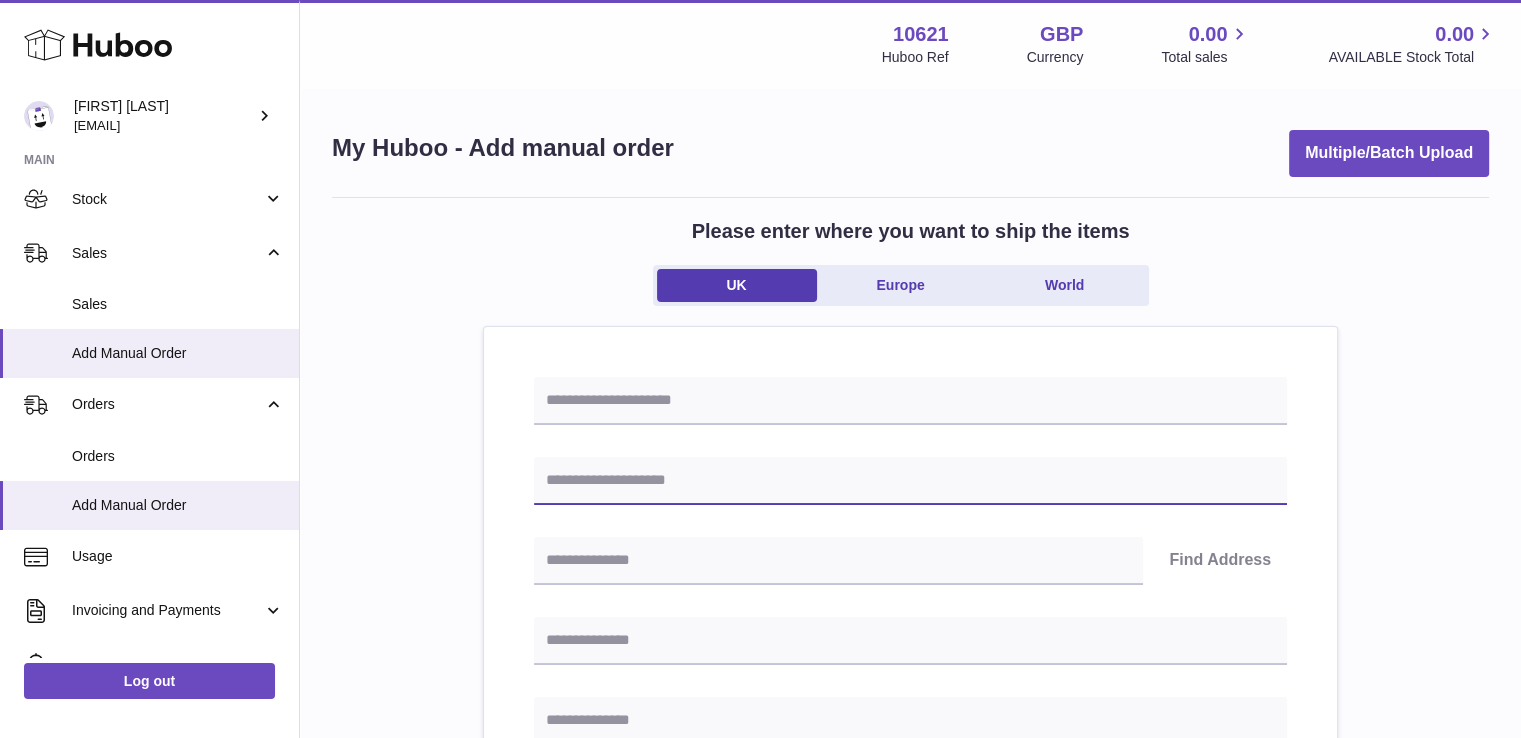click at bounding box center (910, 481) 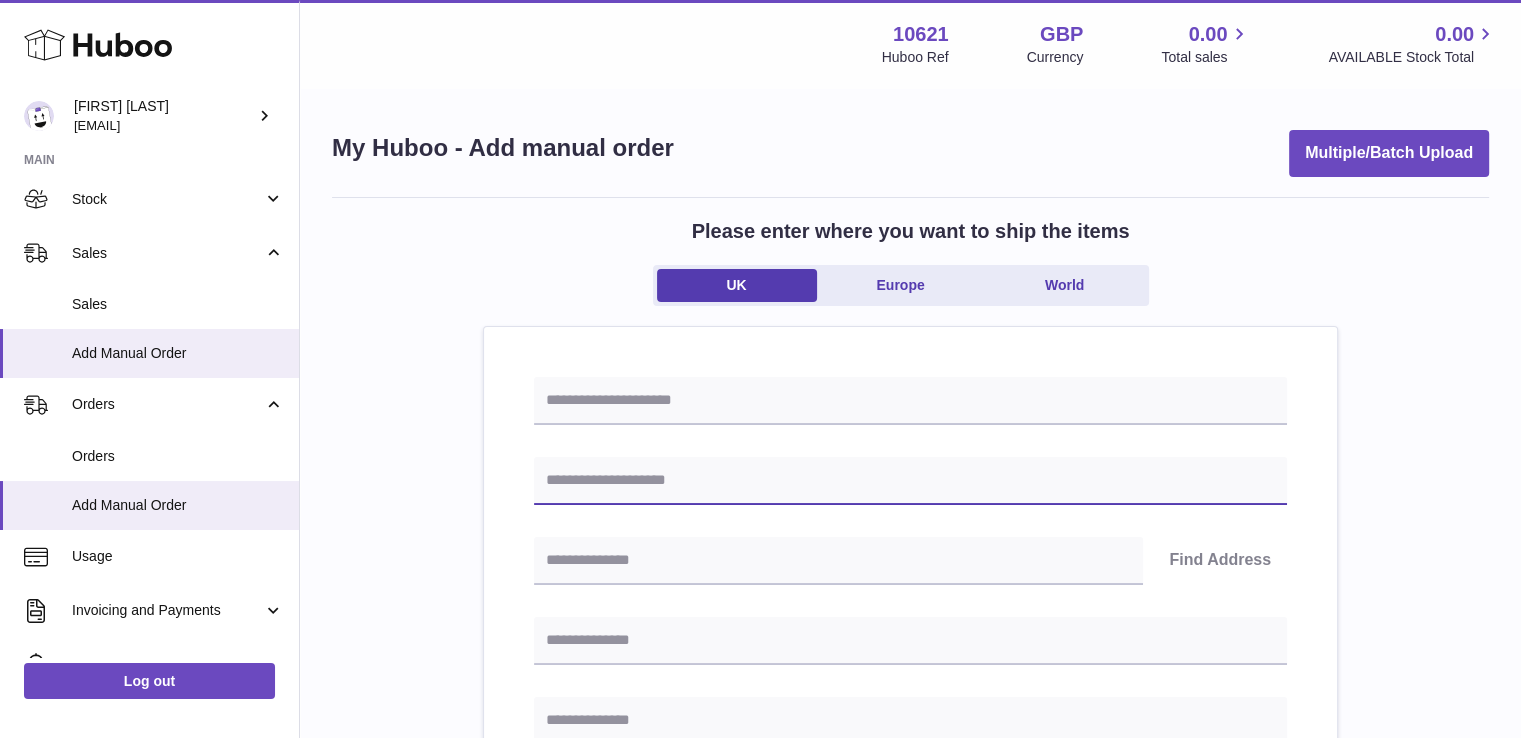 paste on "**********" 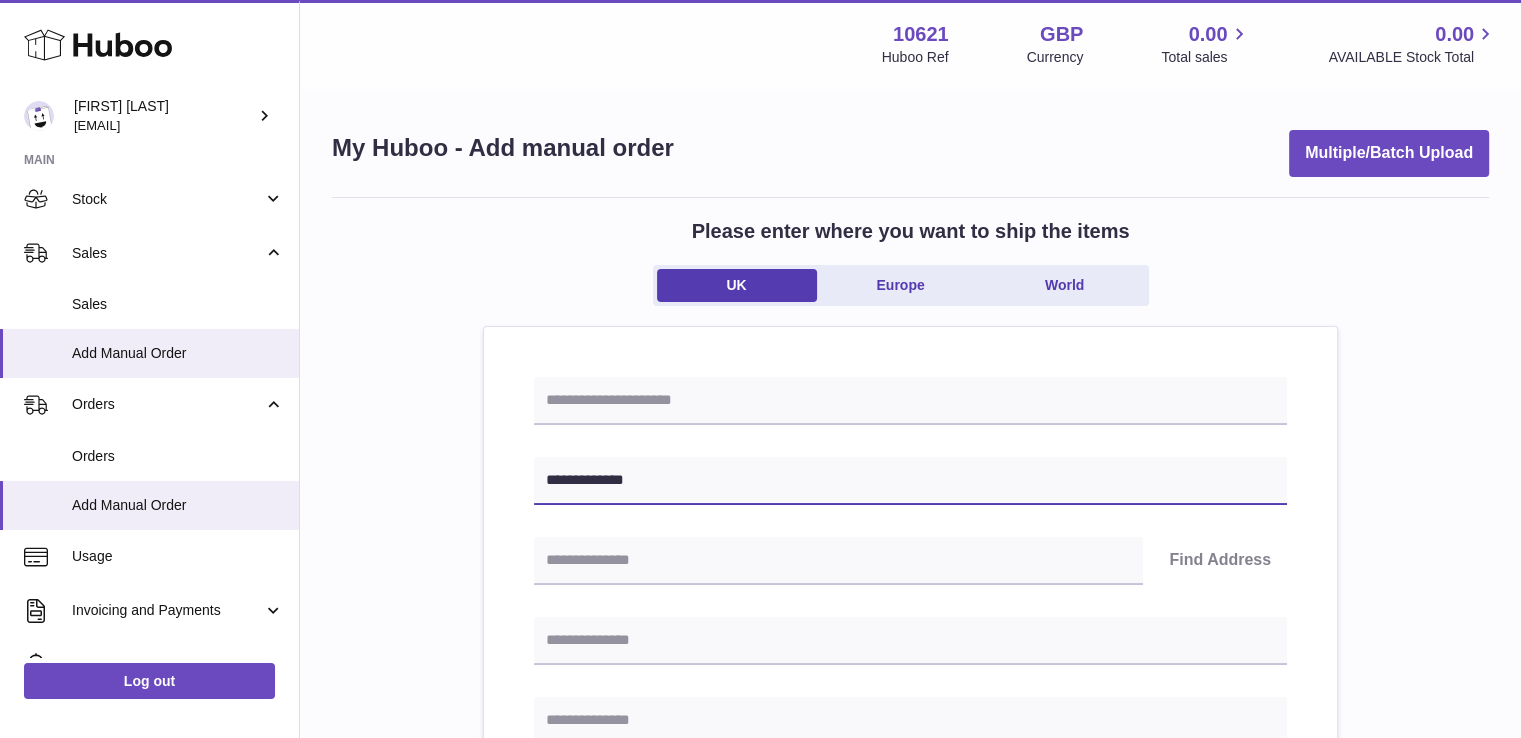 type on "**********" 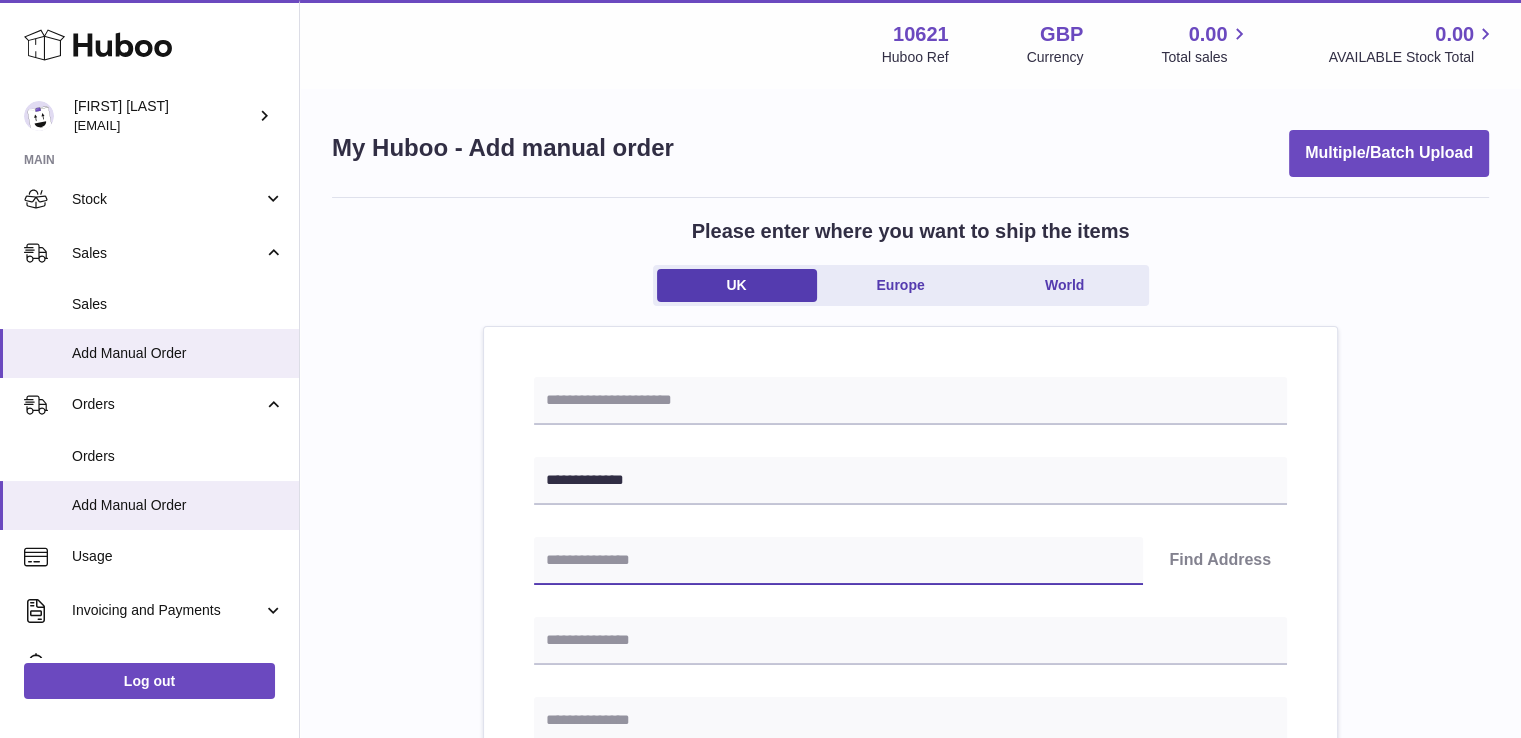 click at bounding box center (838, 561) 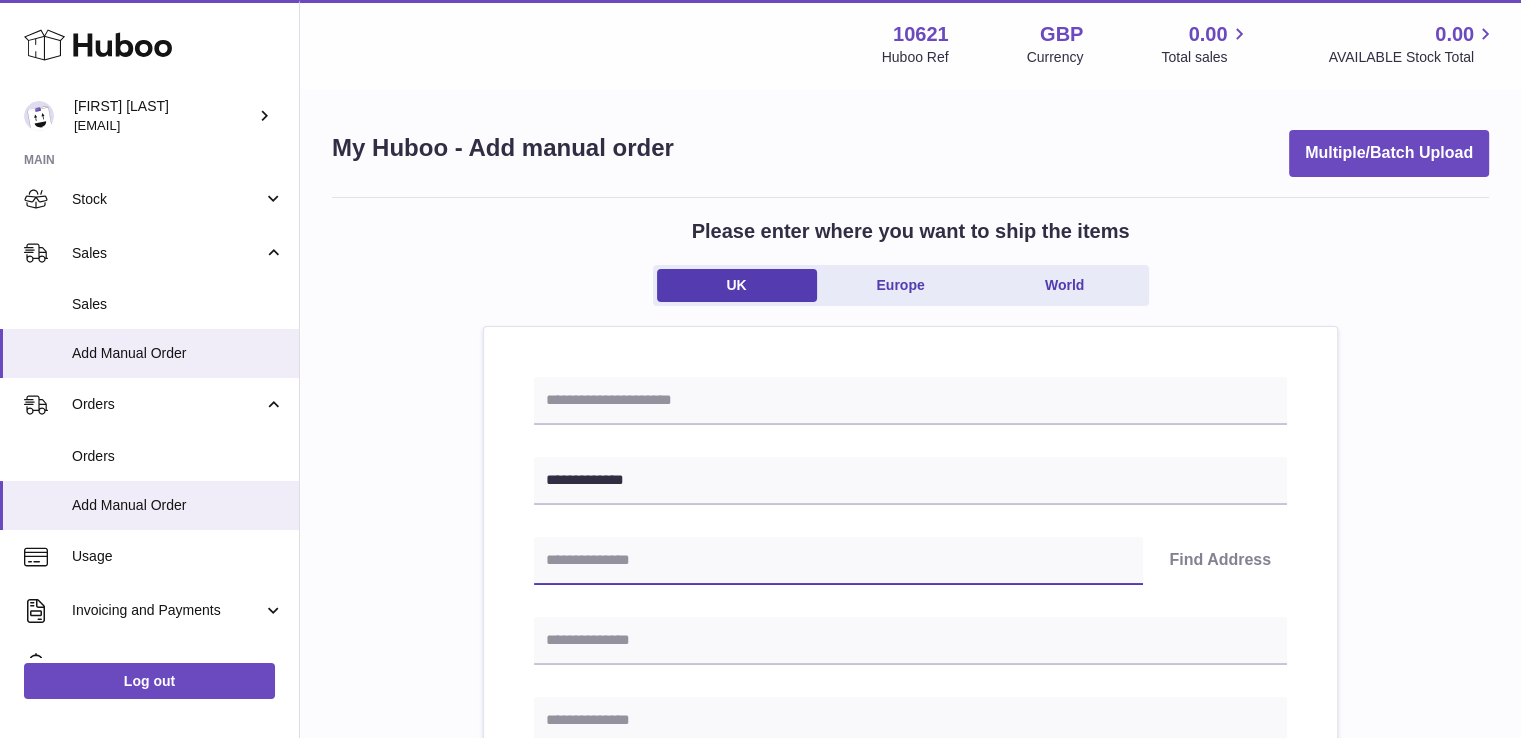 paste on "*******" 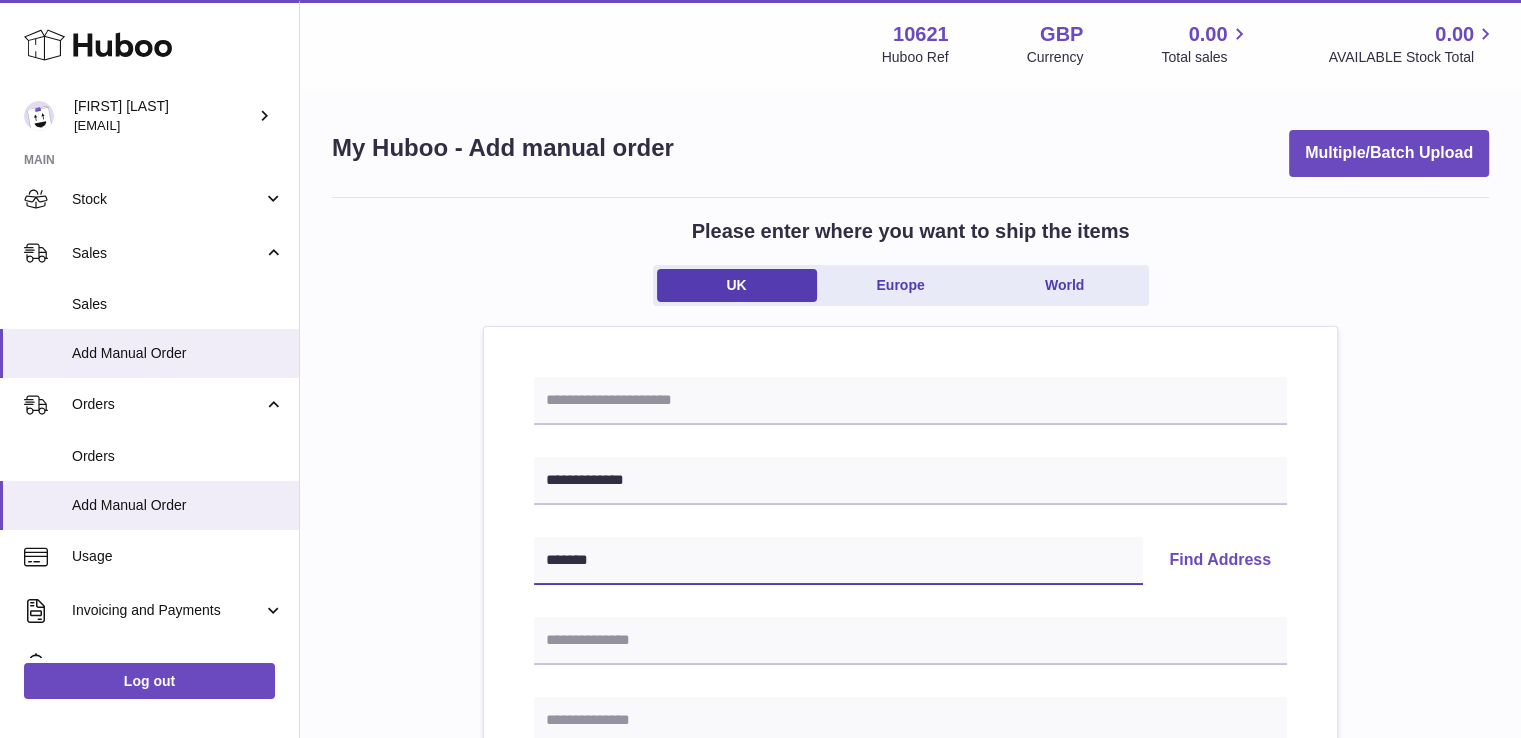 click on "*******" at bounding box center (838, 561) 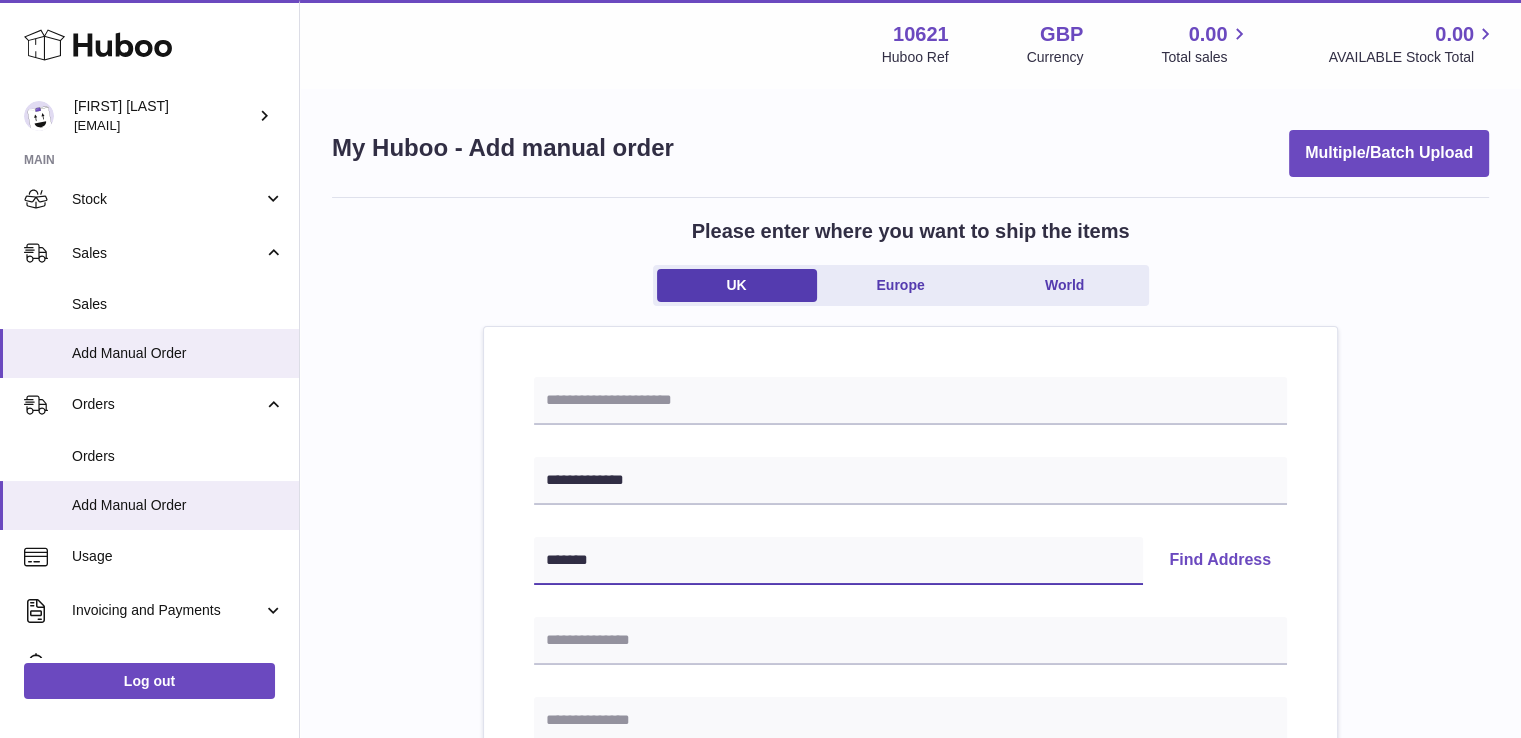 type on "*******" 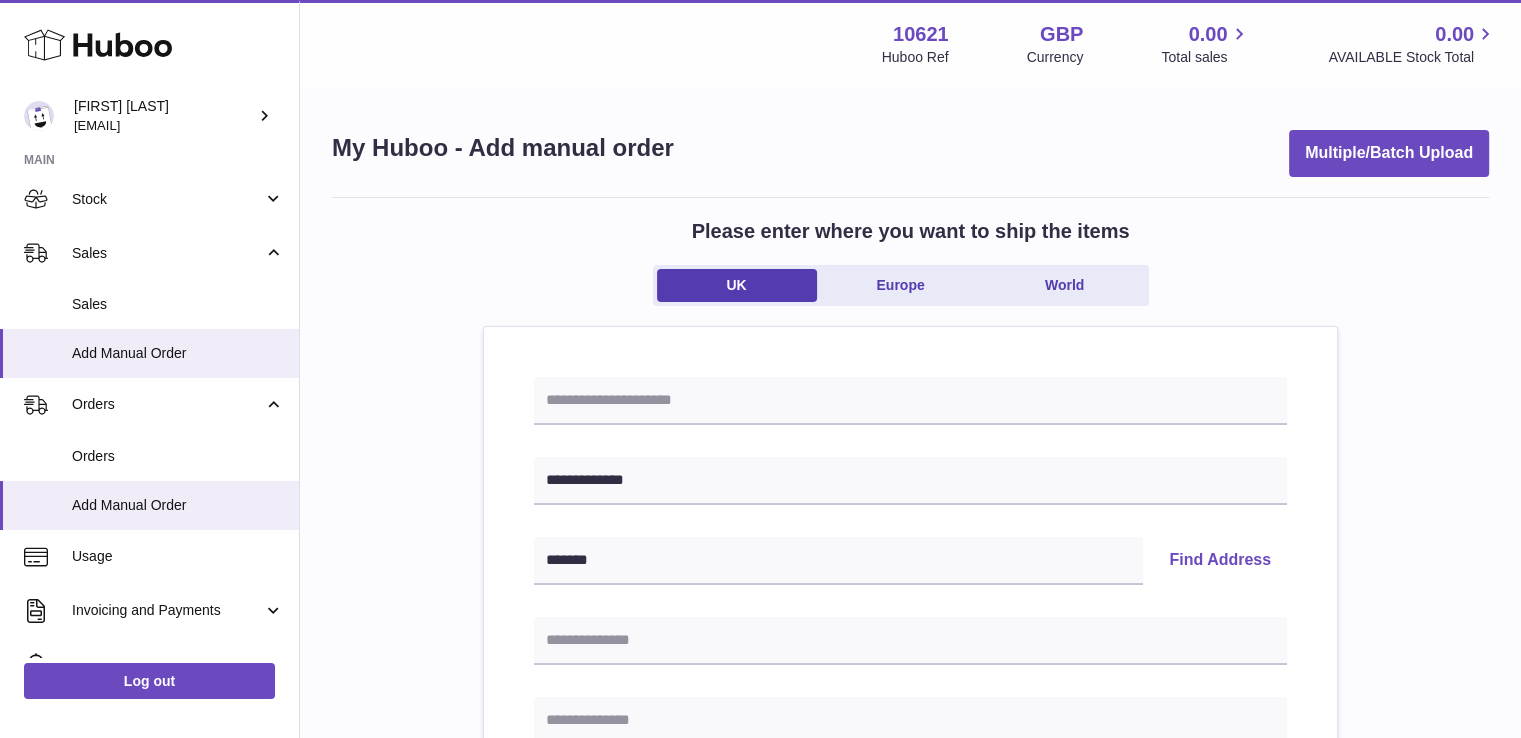 type 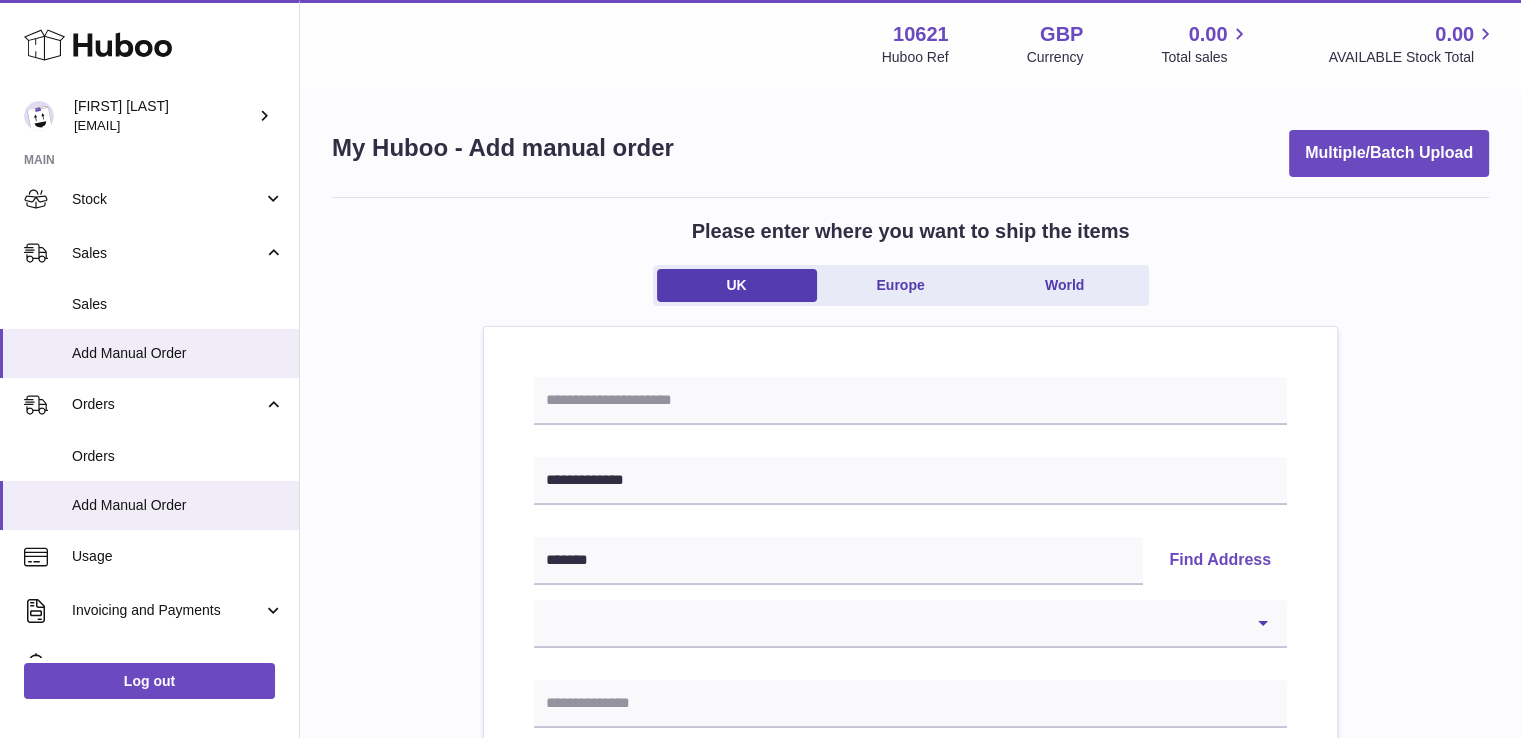 click on "**********" at bounding box center (910, 954) 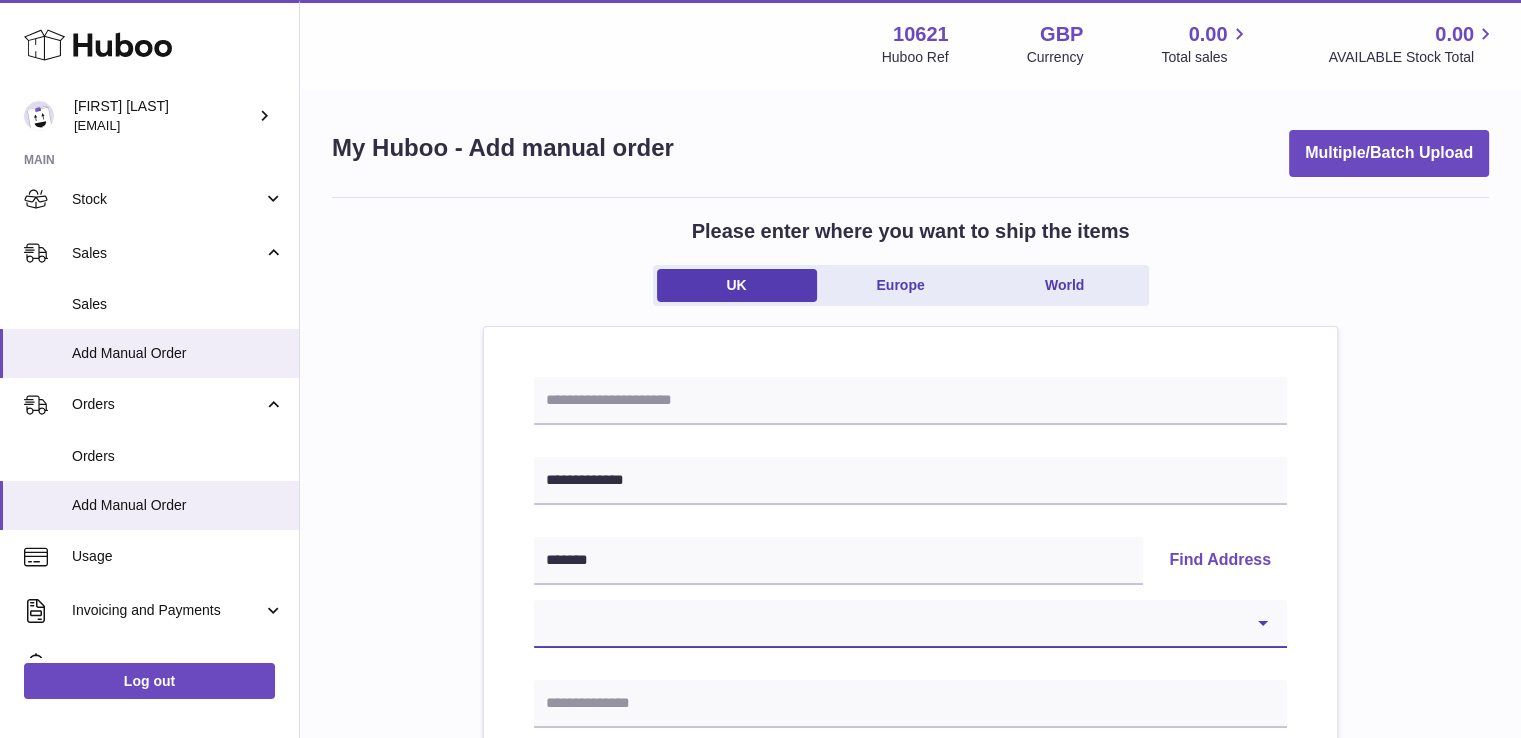click on "**********" at bounding box center (910, 624) 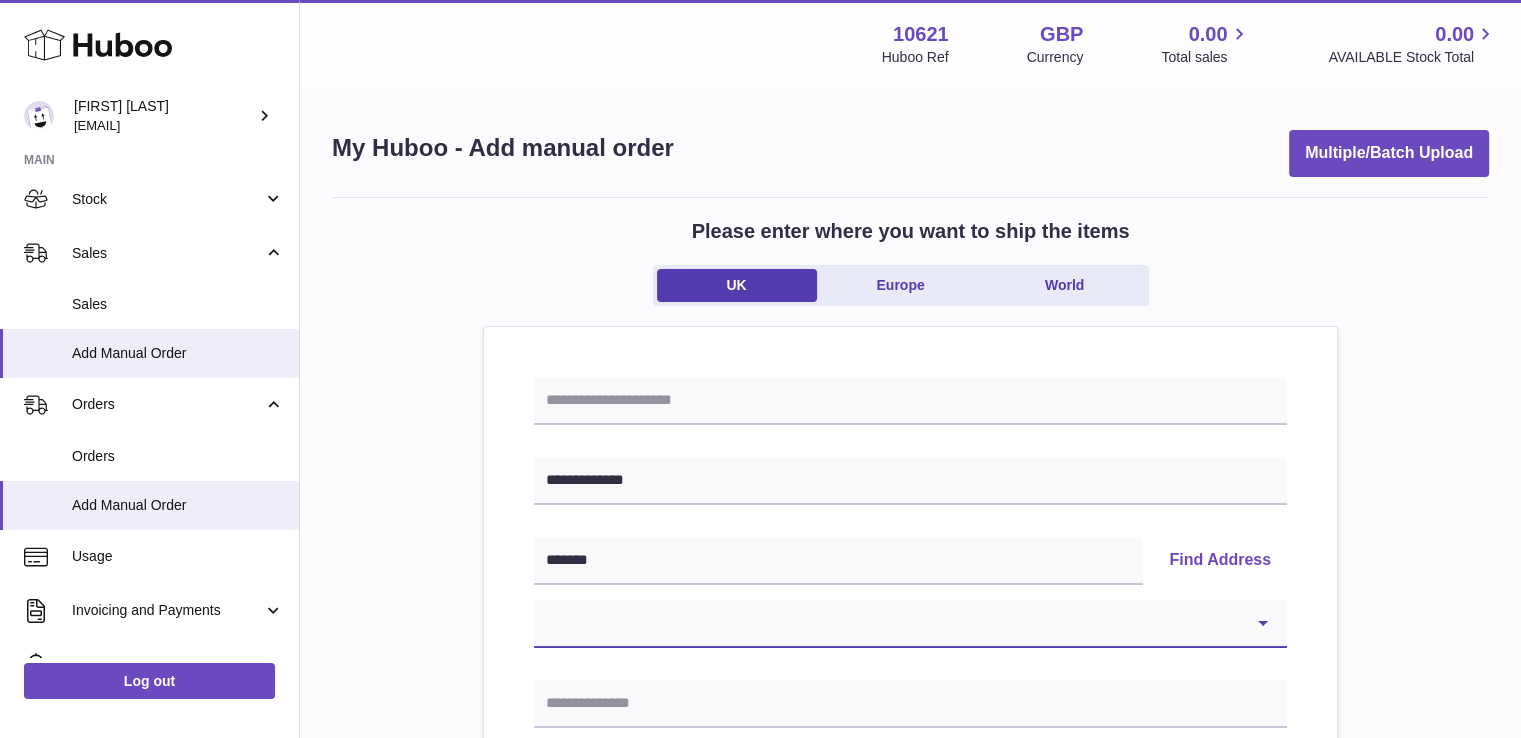type 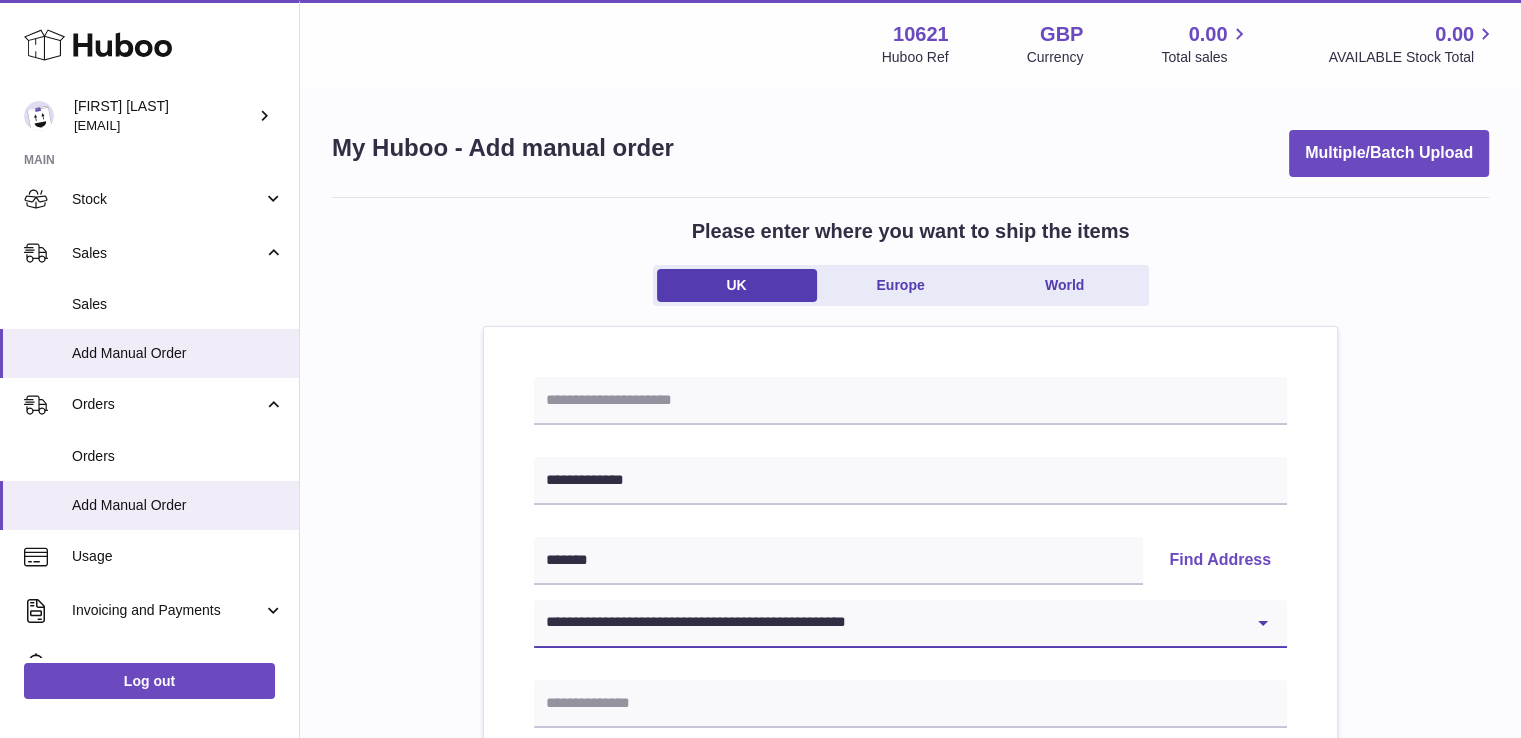 click on "**********" at bounding box center (910, 624) 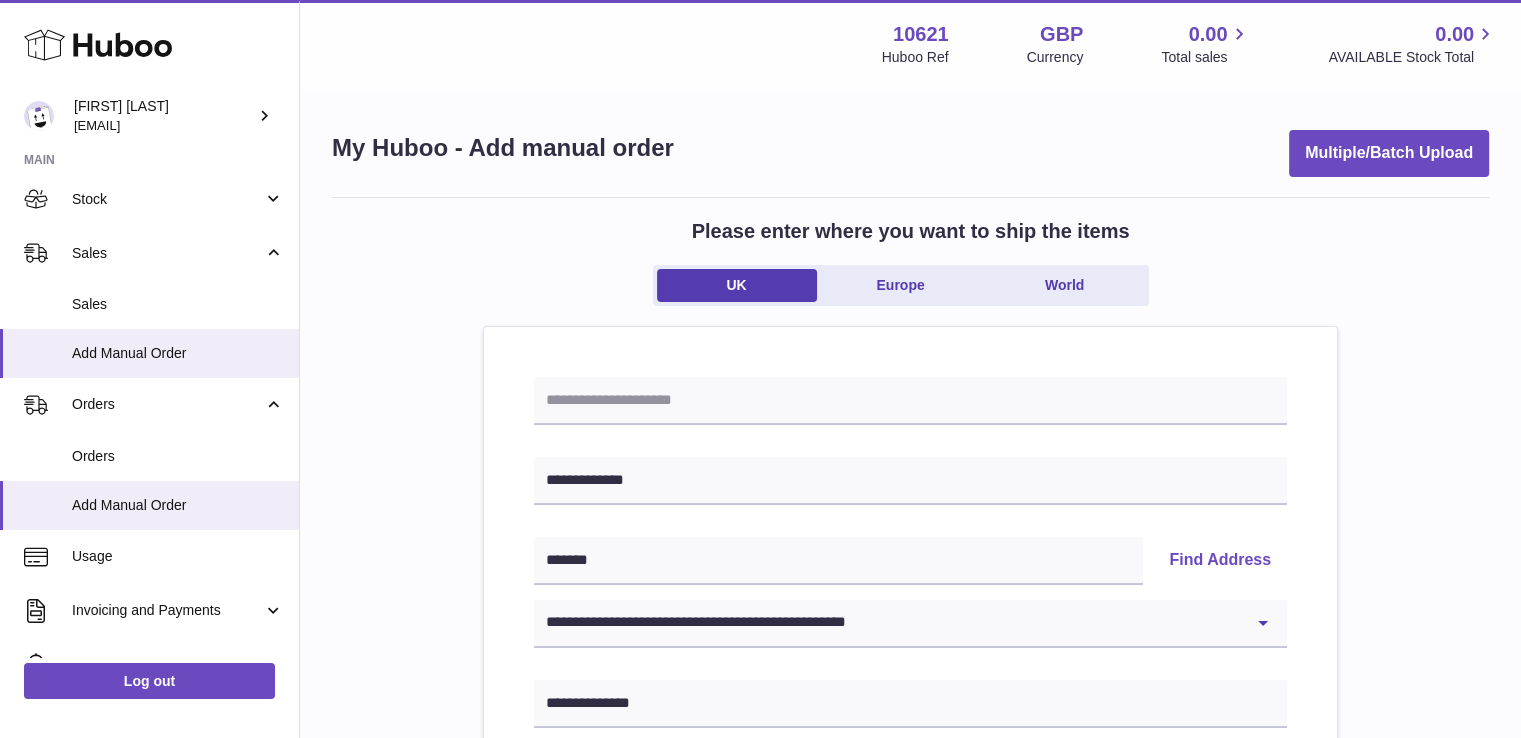 click on "**********" at bounding box center (910, 925) 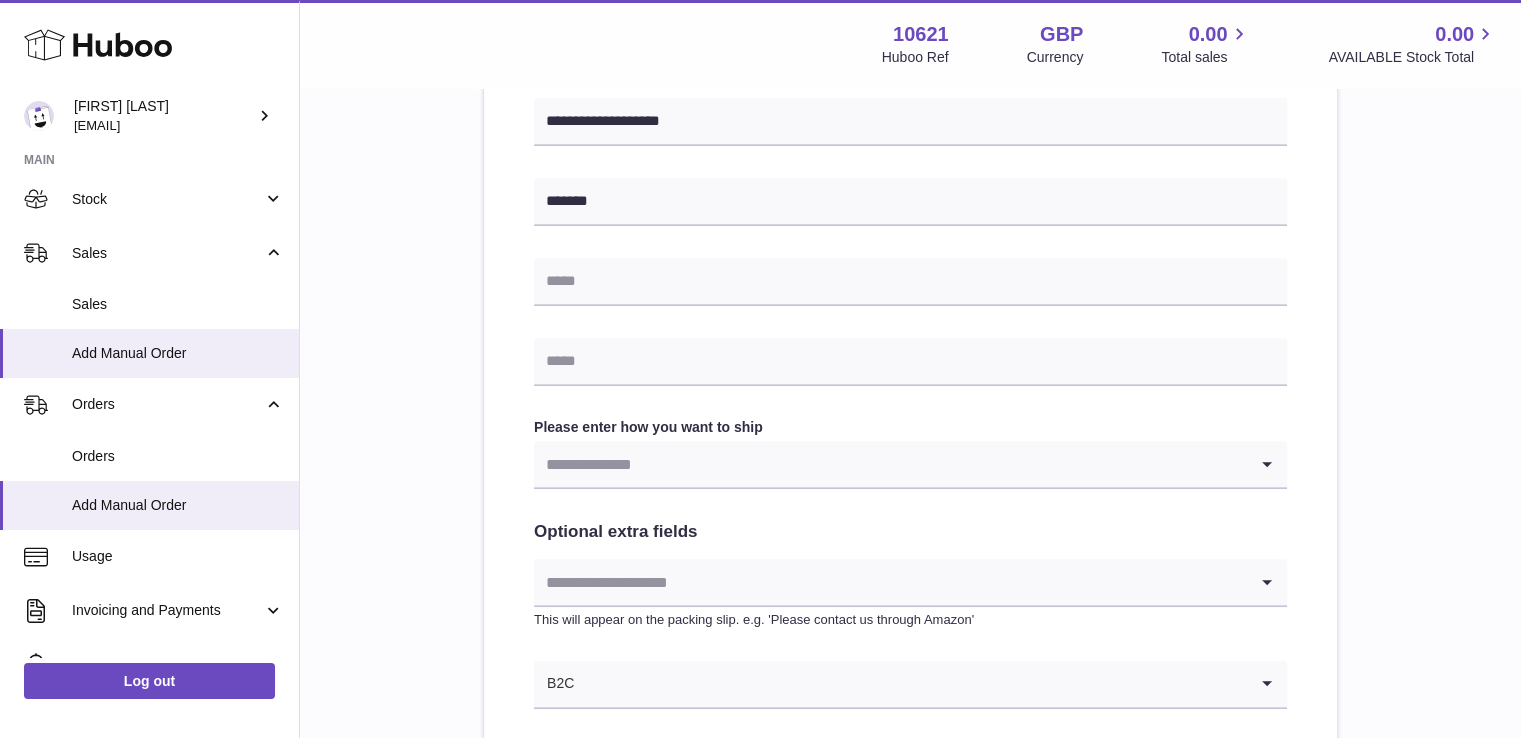 scroll, scrollTop: 830, scrollLeft: 0, axis: vertical 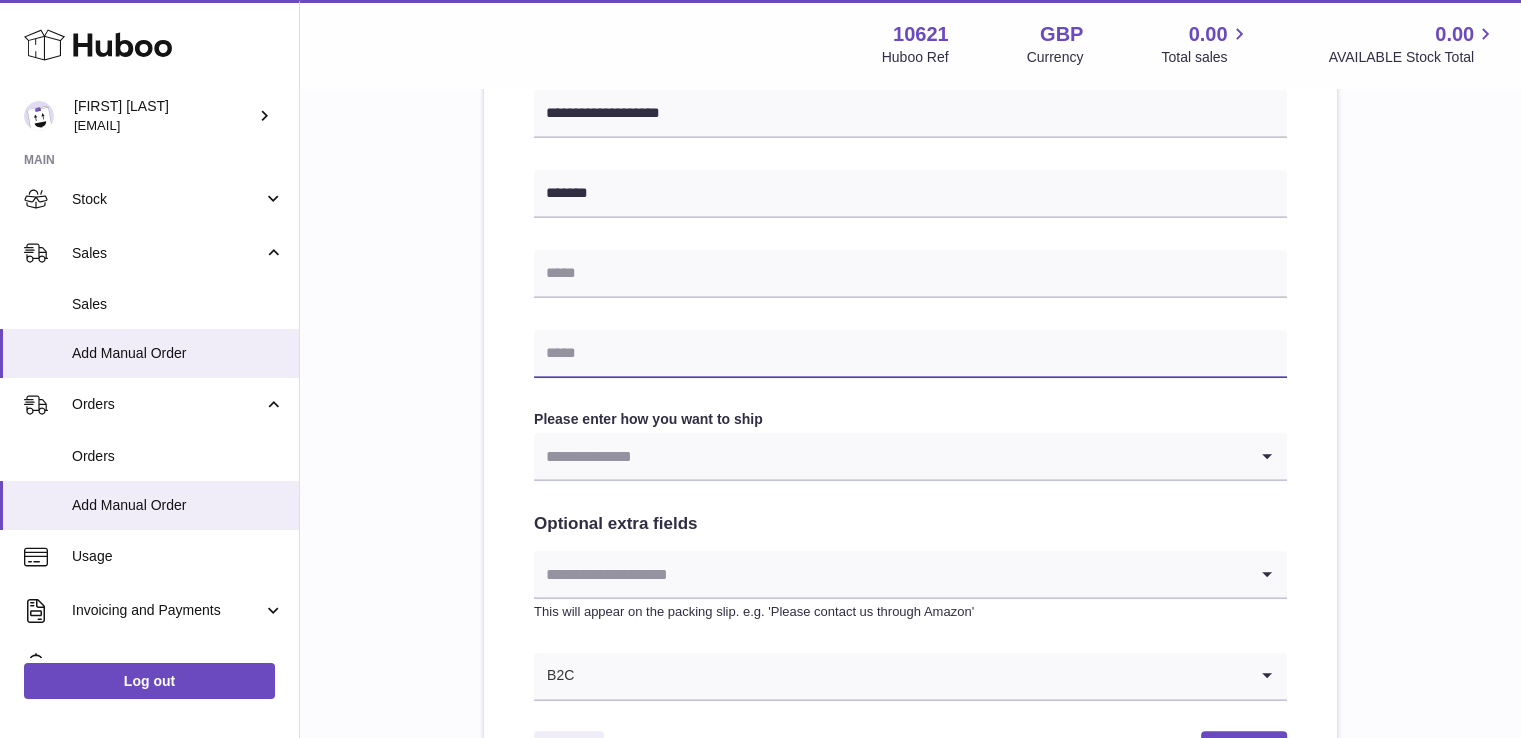click at bounding box center [910, 354] 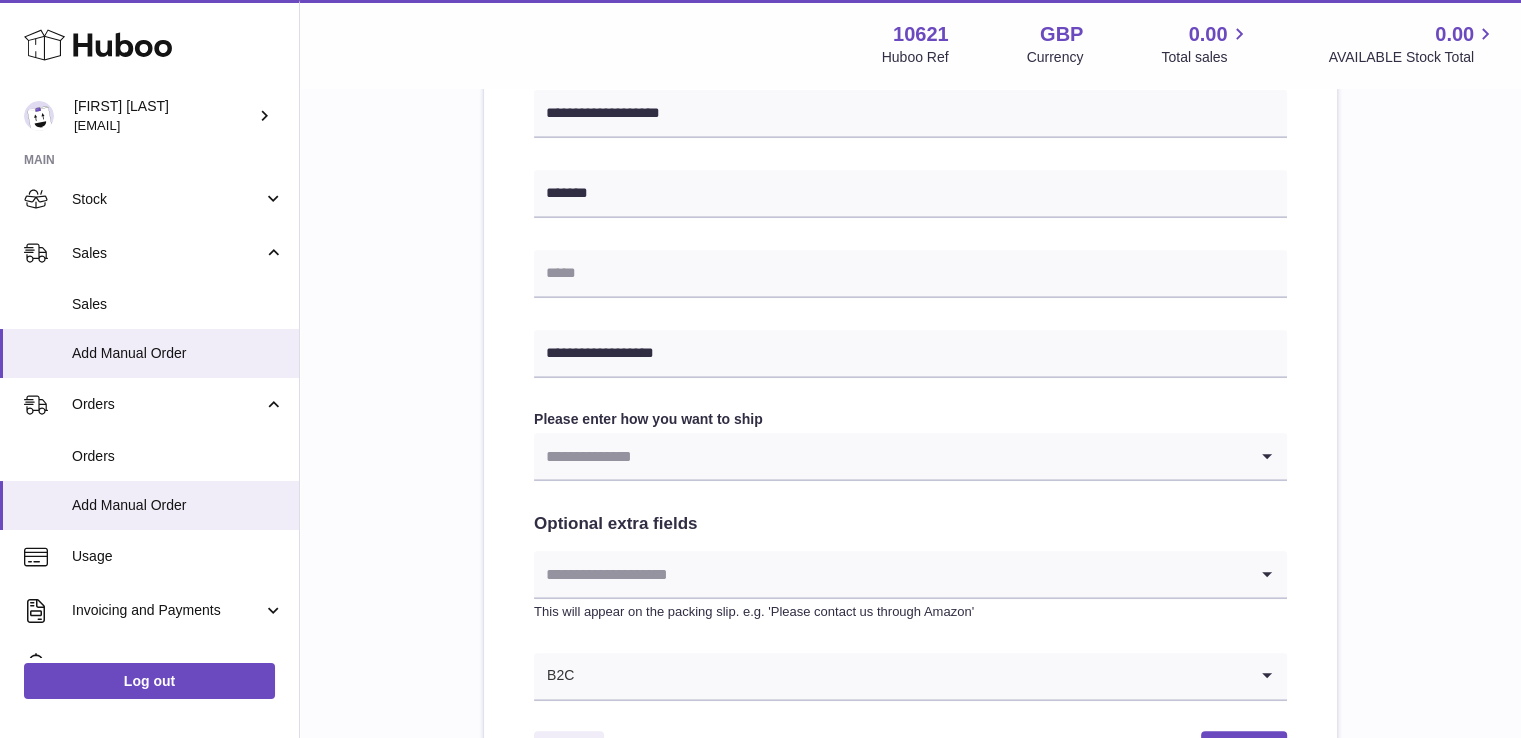 click at bounding box center (890, 456) 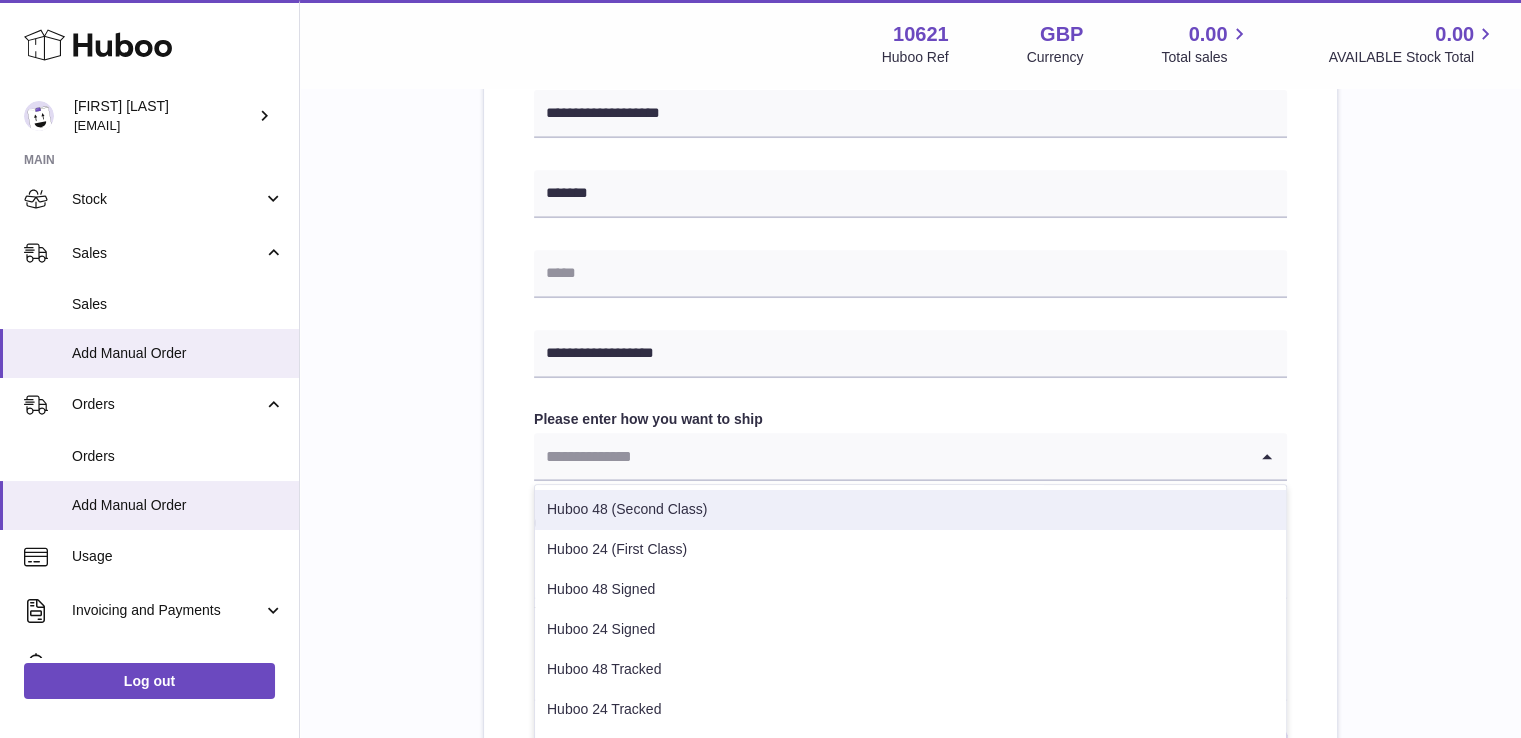 click on "Huboo 48 (Second Class)" at bounding box center (910, 510) 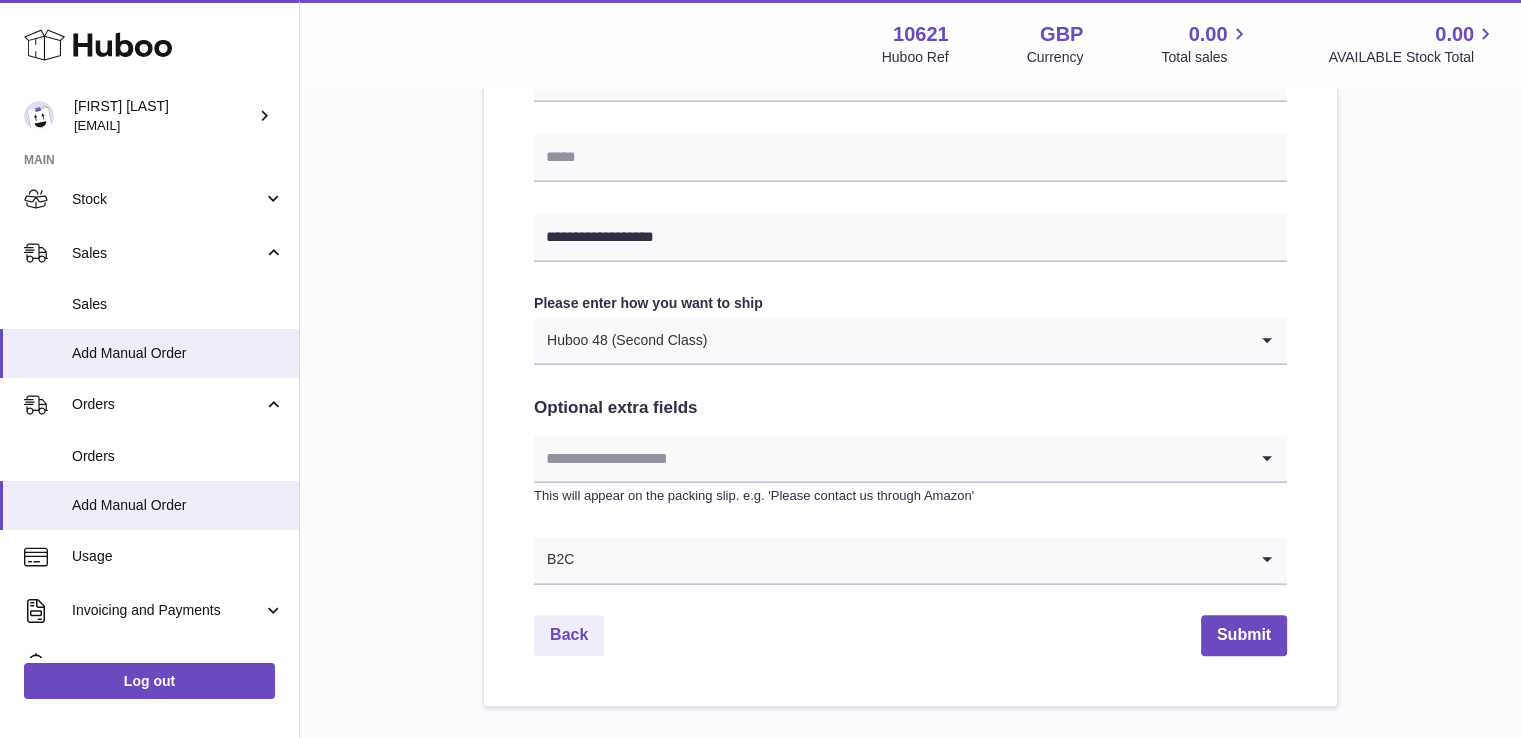scroll, scrollTop: 966, scrollLeft: 0, axis: vertical 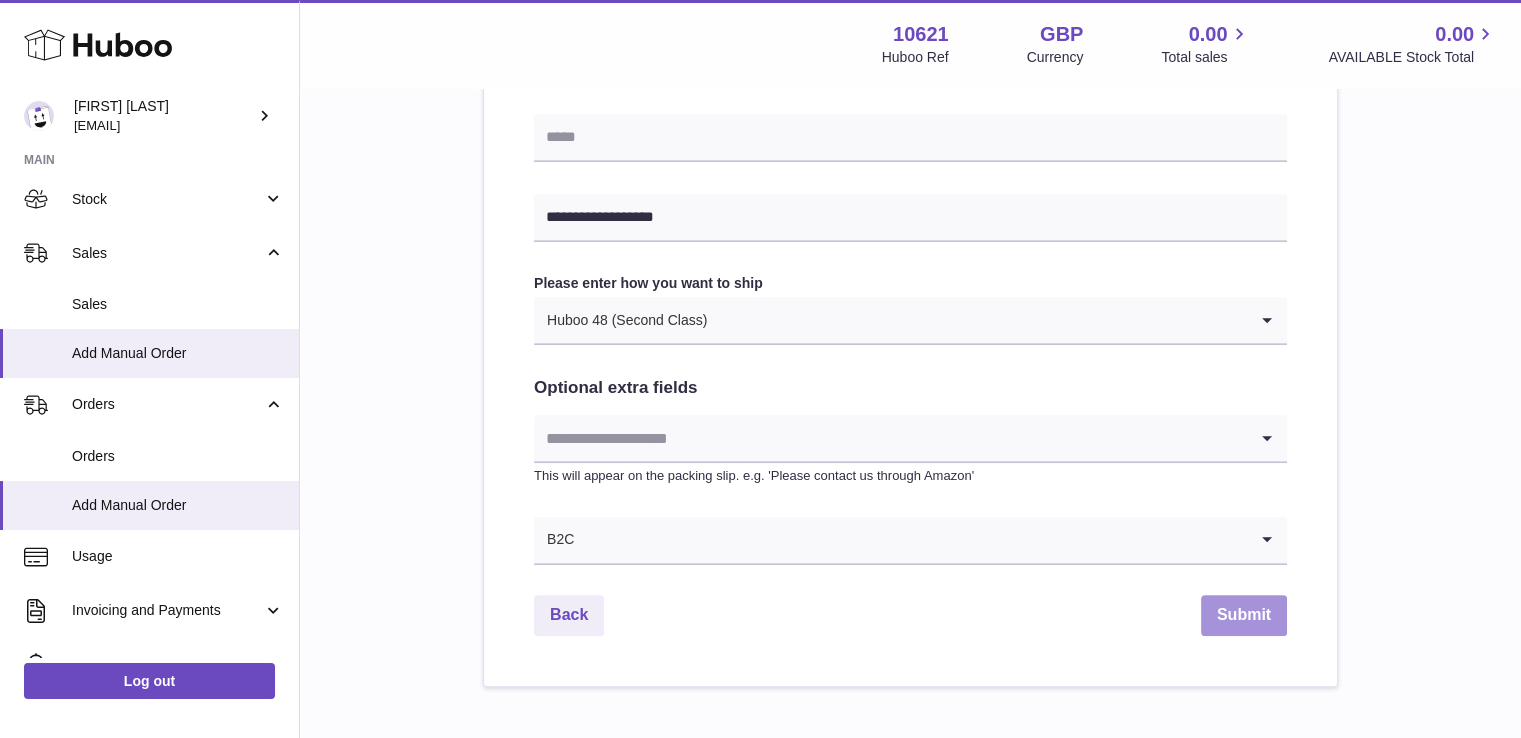 click on "Submit" at bounding box center [1244, 615] 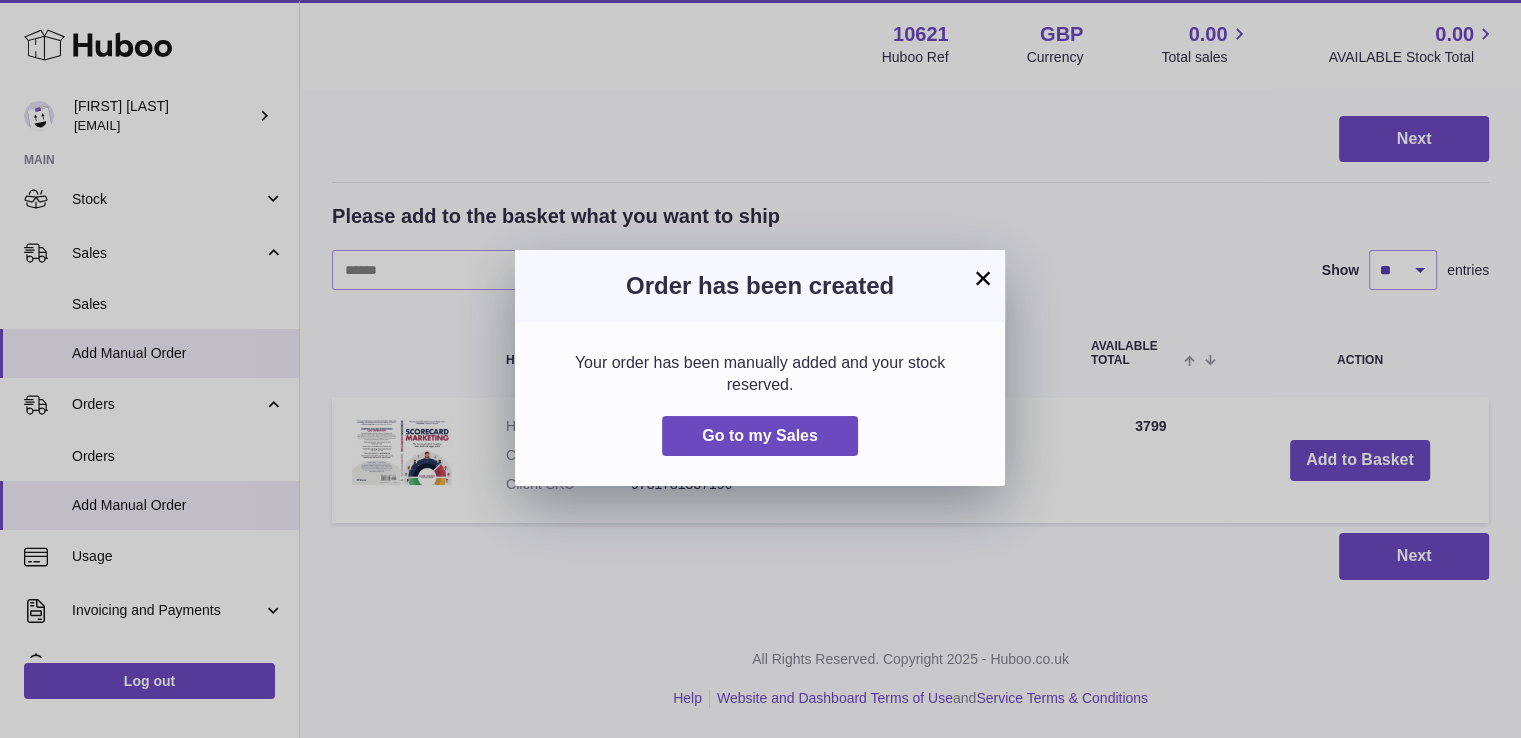 scroll, scrollTop: 0, scrollLeft: 0, axis: both 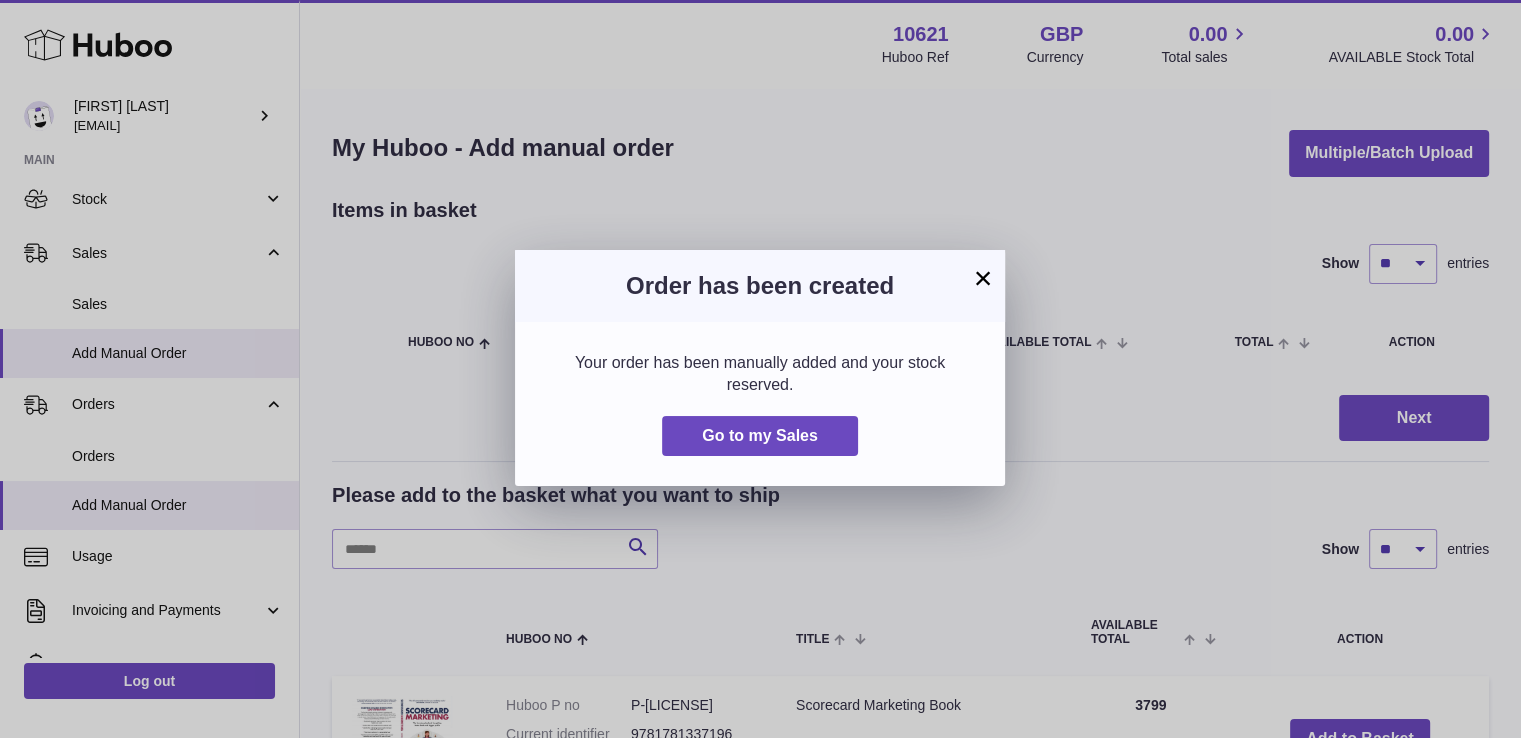 click on "×   Order has been created
Your order has been manually added and your stock reserved.
Go to my Sales" at bounding box center [760, 369] 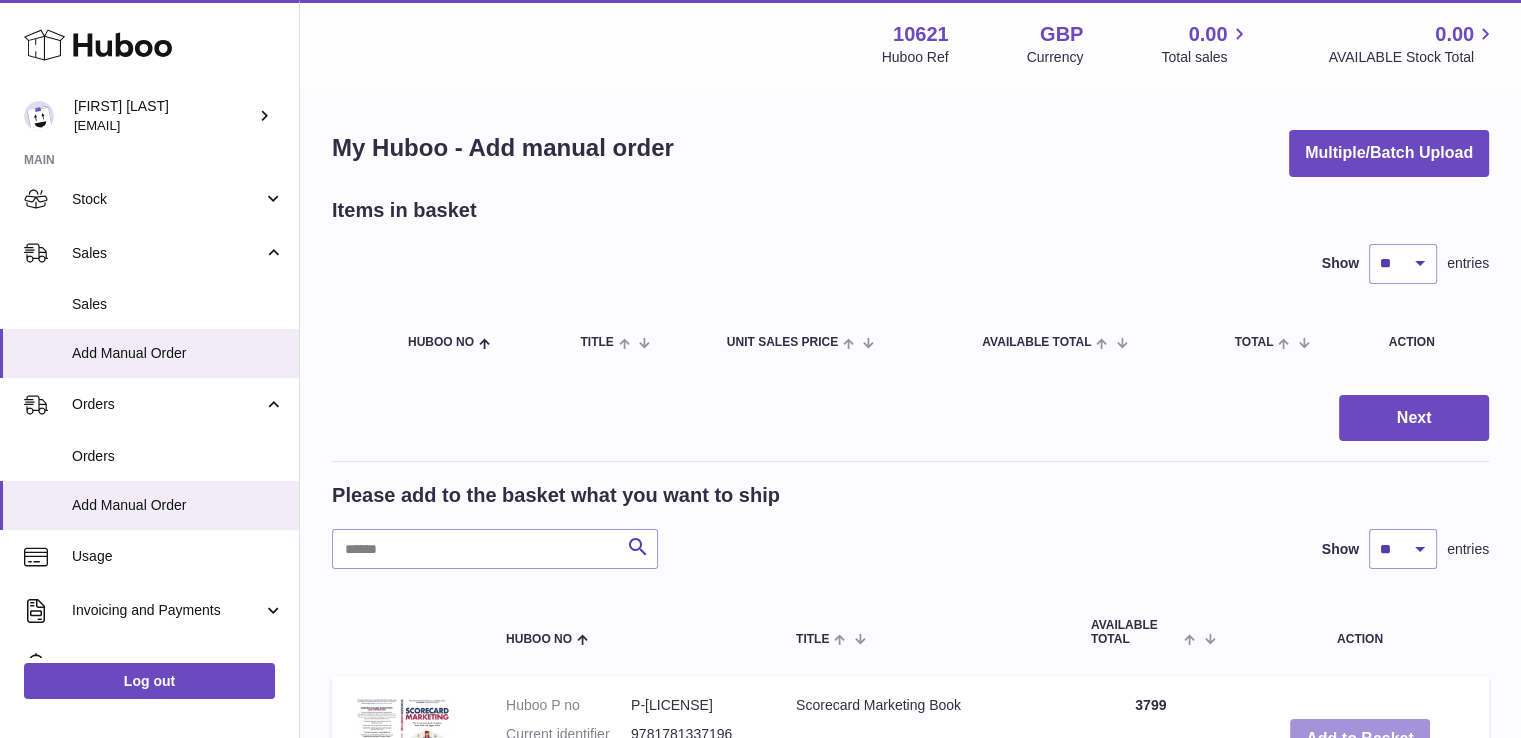 click on "Add to Basket" at bounding box center [1360, 739] 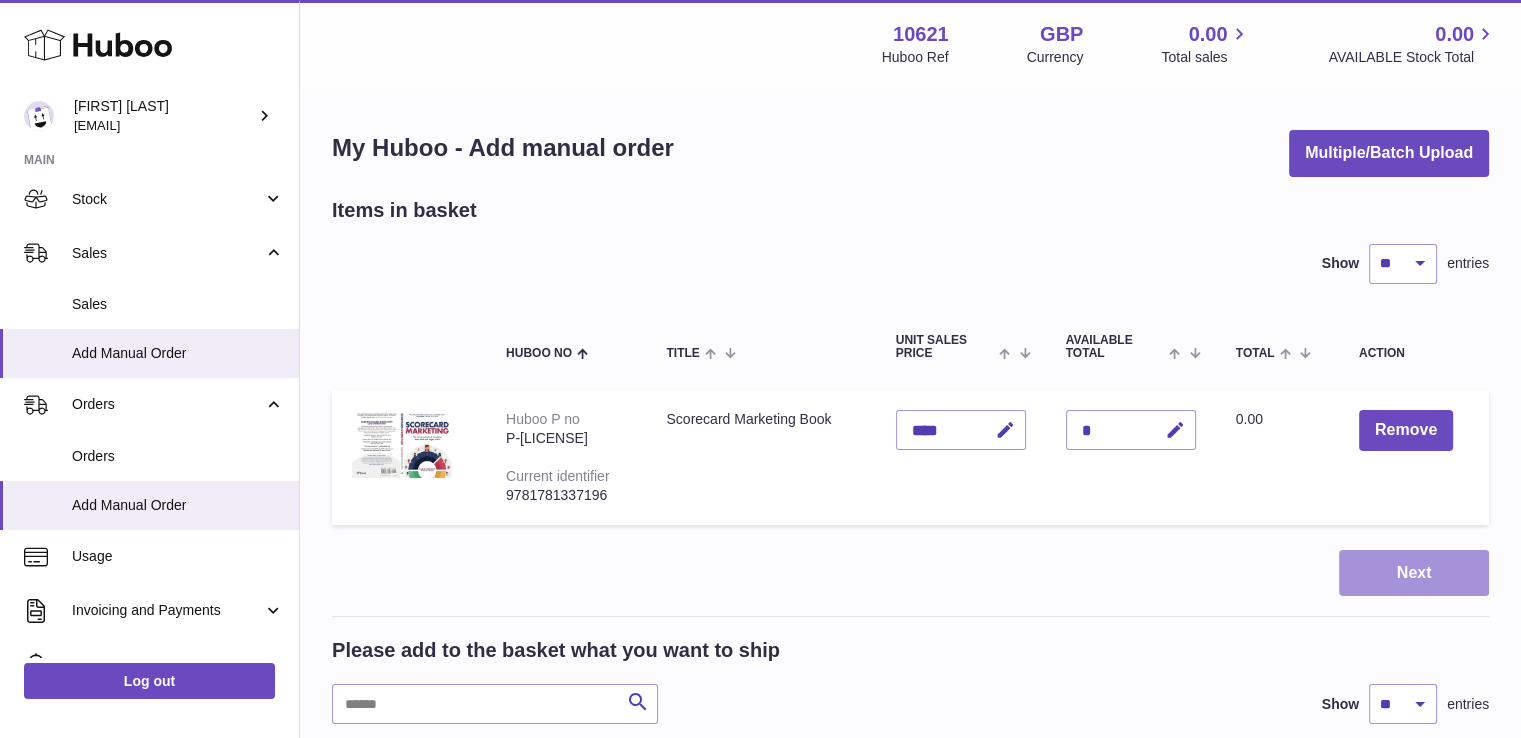 click on "Next" at bounding box center (1414, 573) 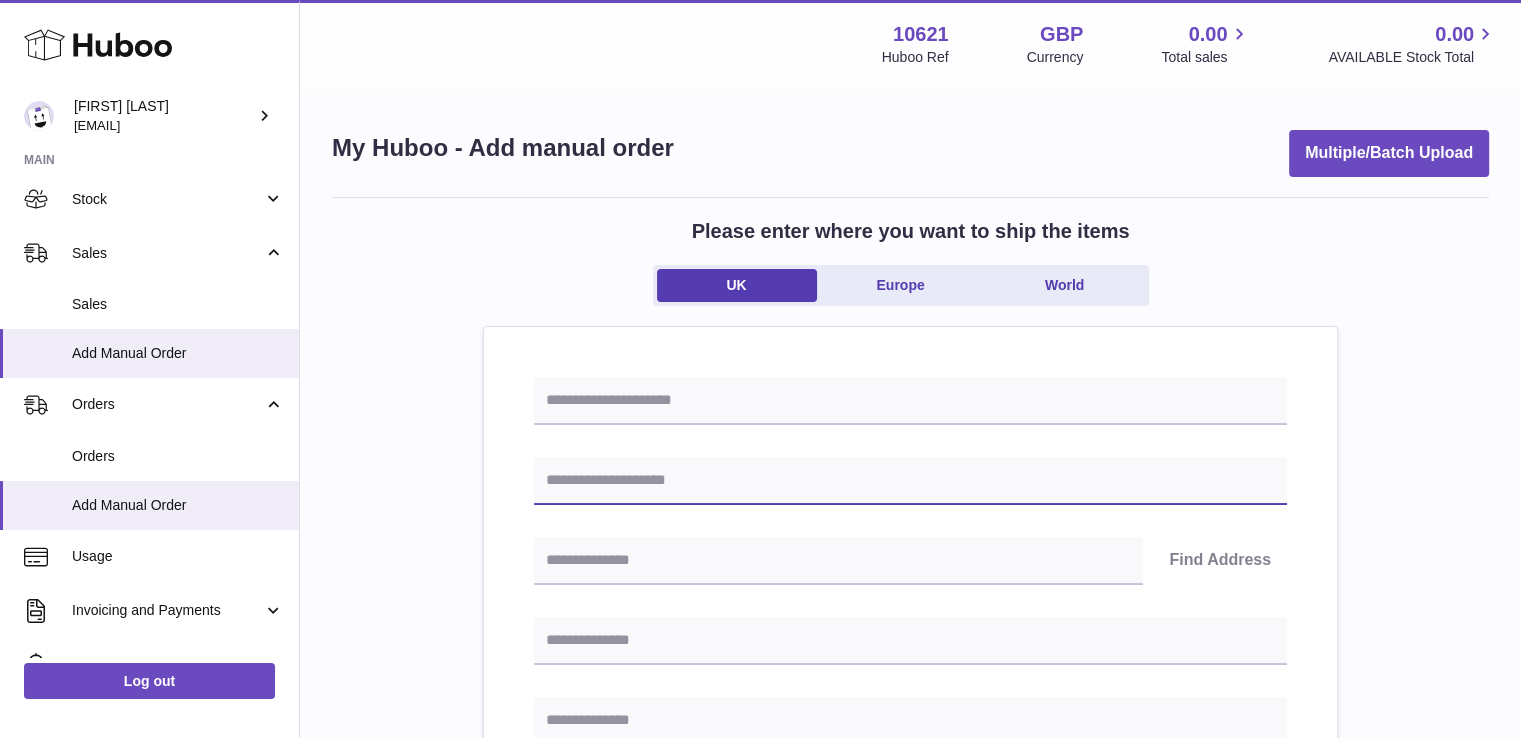 click at bounding box center [910, 481] 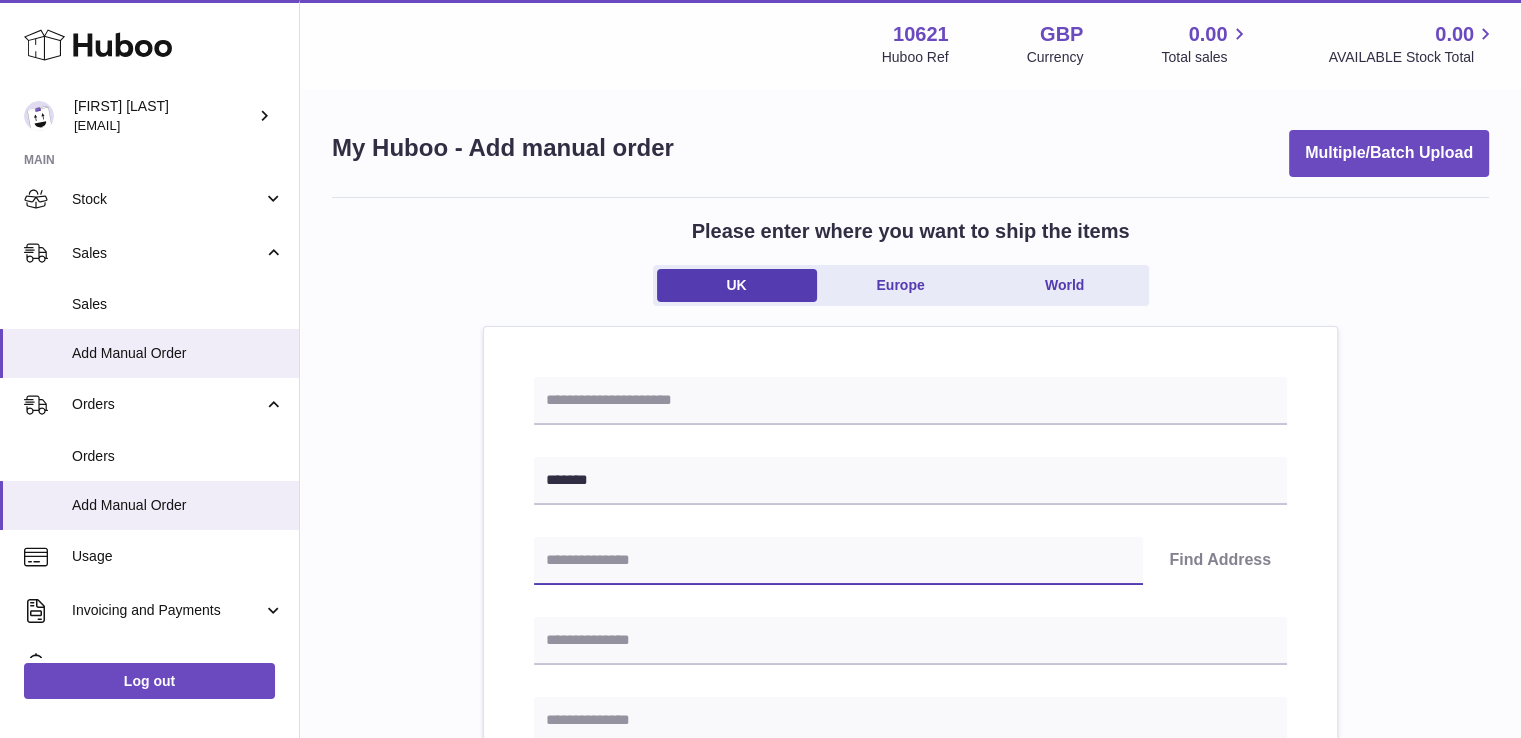 paste on "*******" 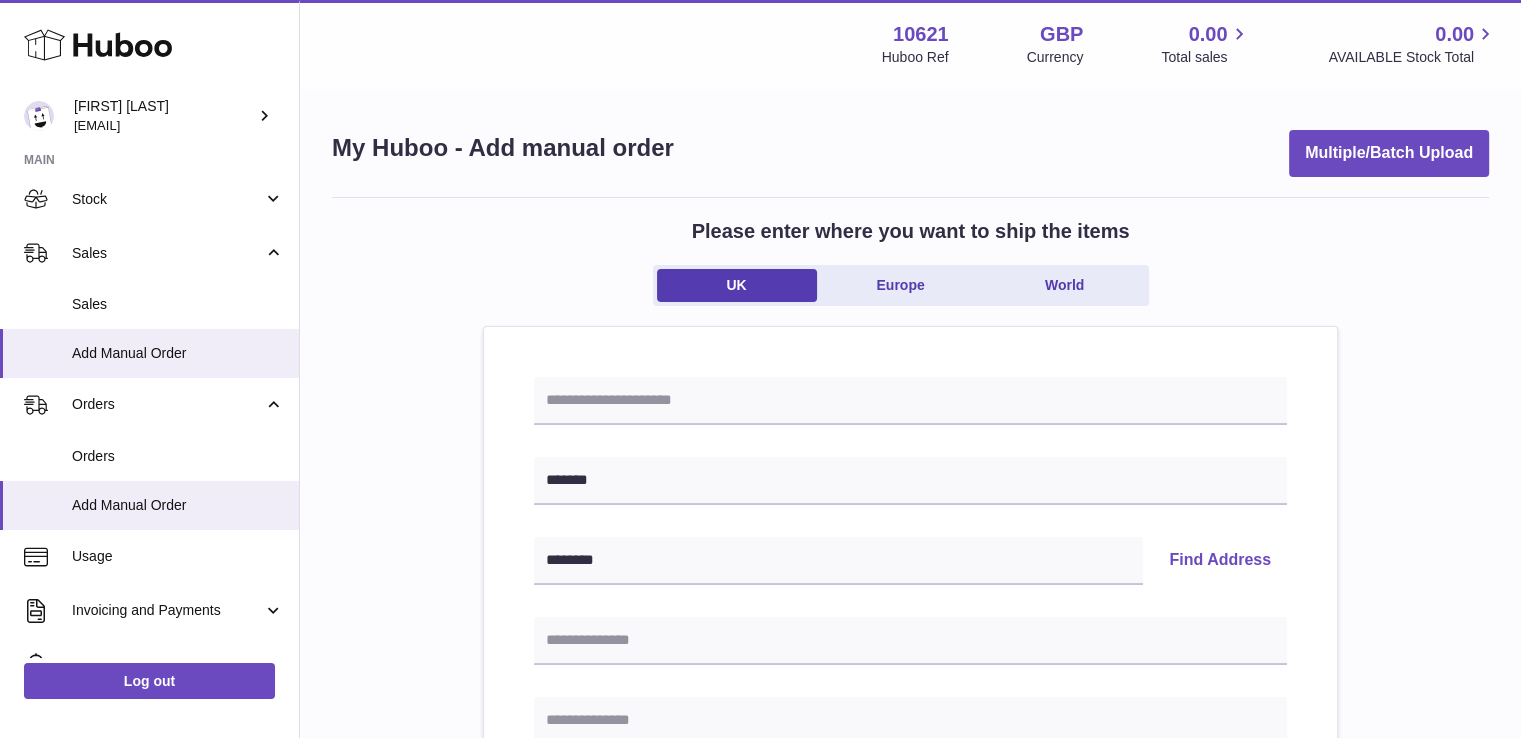 click on "Find Address" at bounding box center [1220, 561] 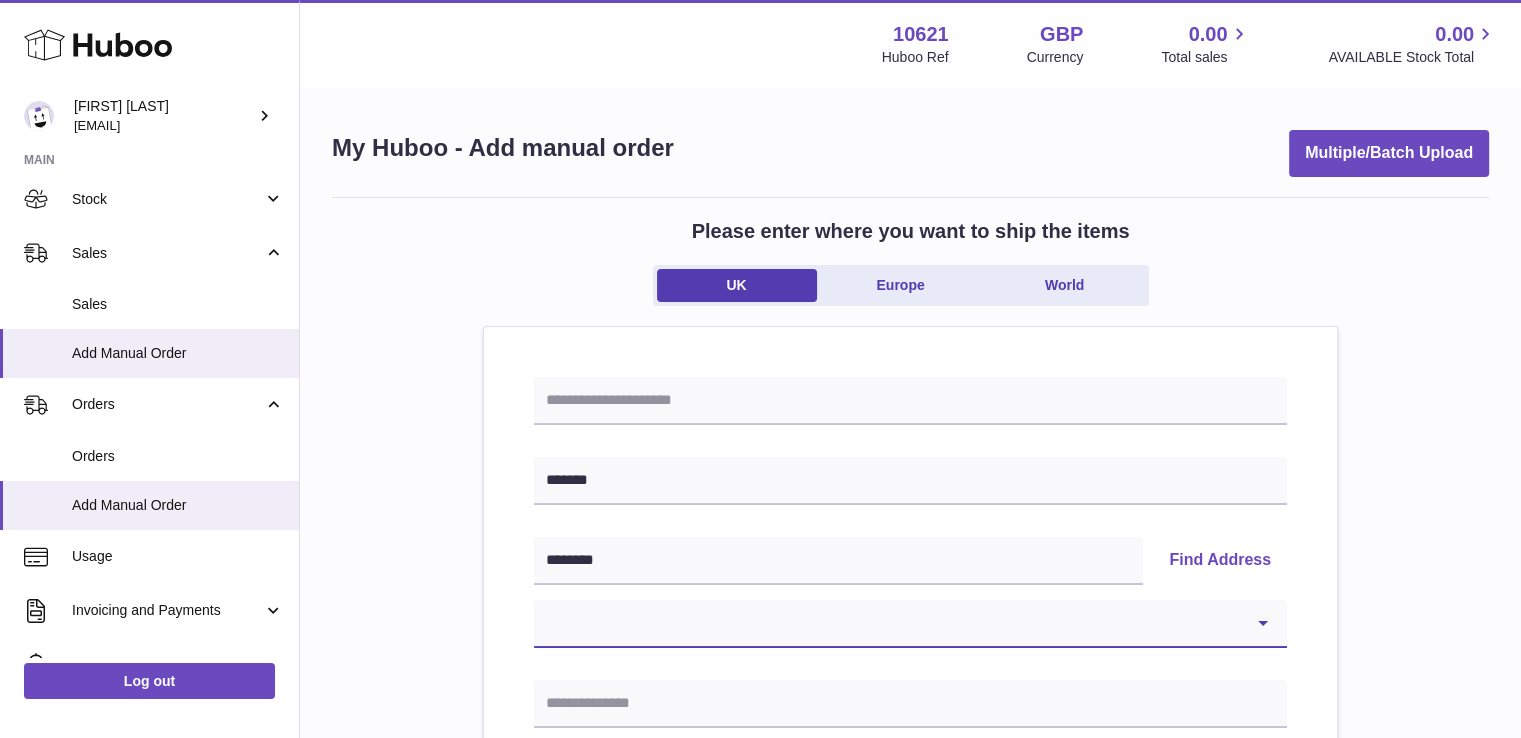 click on "**********" at bounding box center (910, 624) 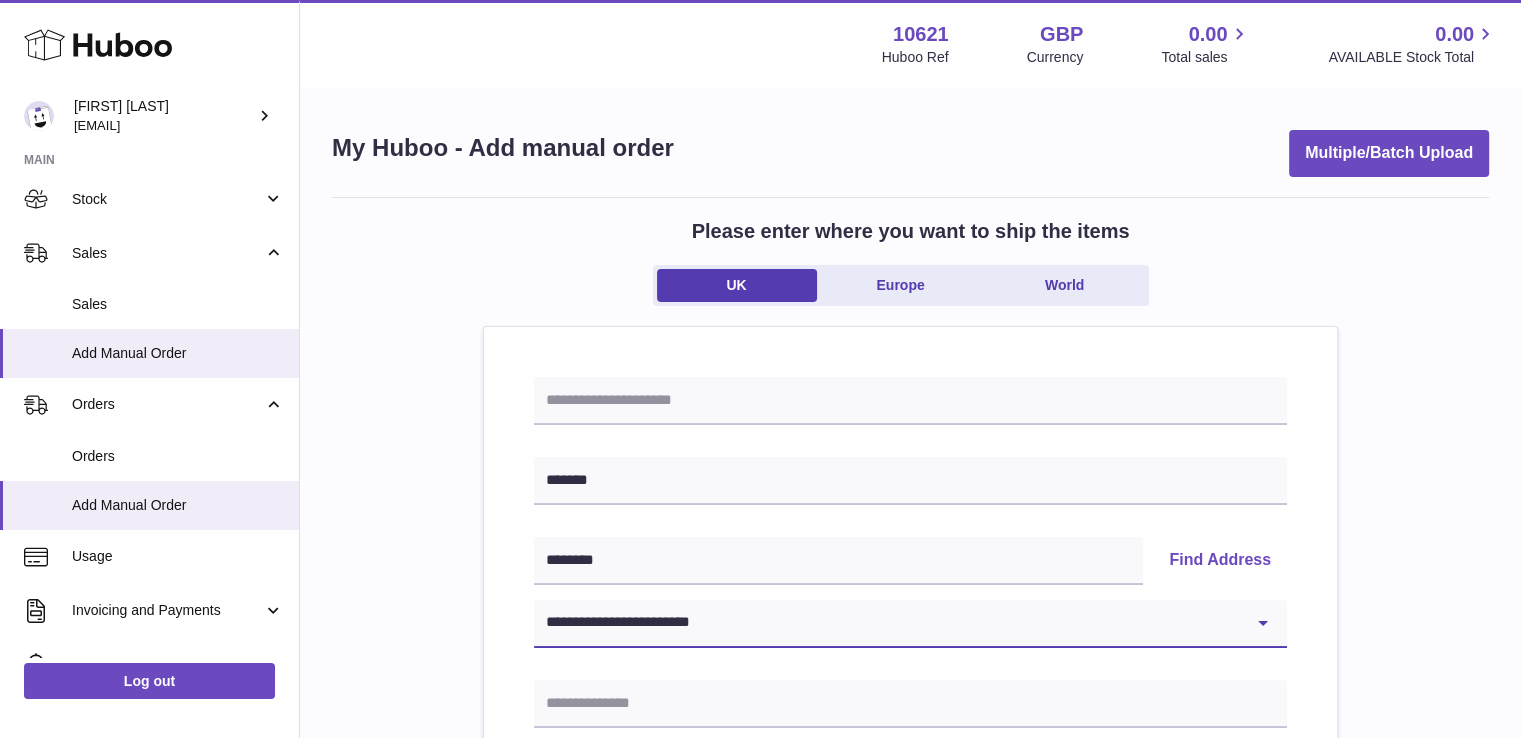 click on "**********" at bounding box center (910, 624) 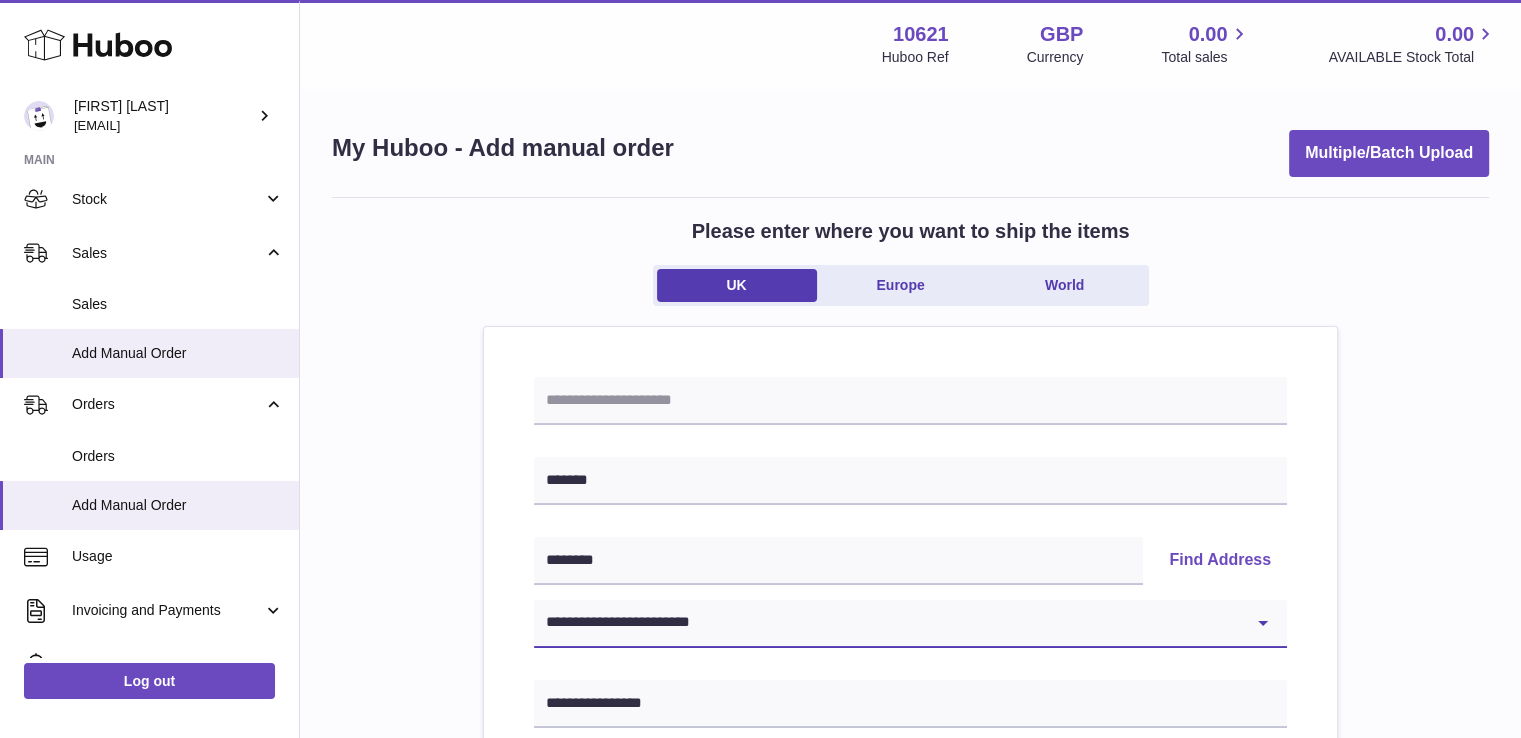 click on "**********" at bounding box center (910, 624) 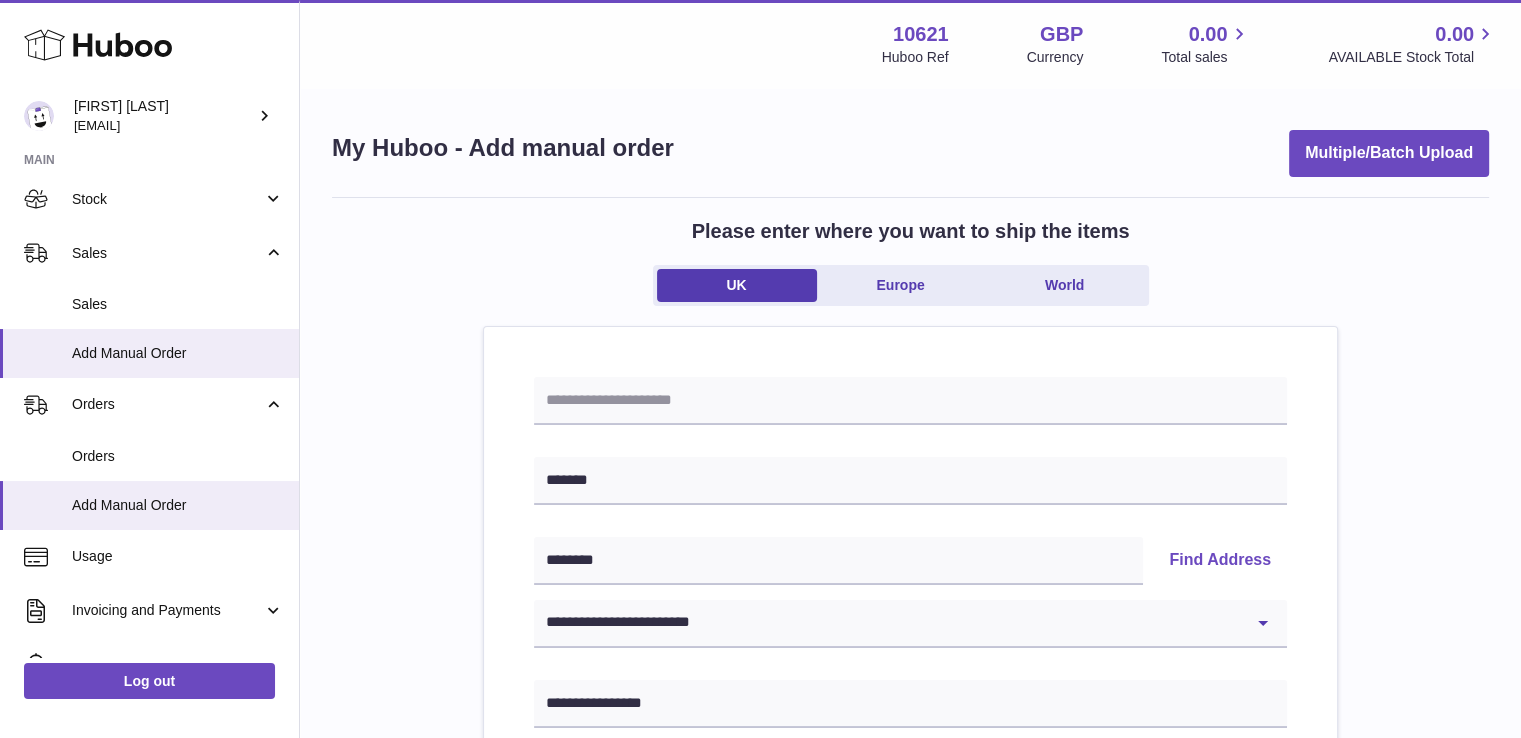 click on "**********" at bounding box center [910, 925] 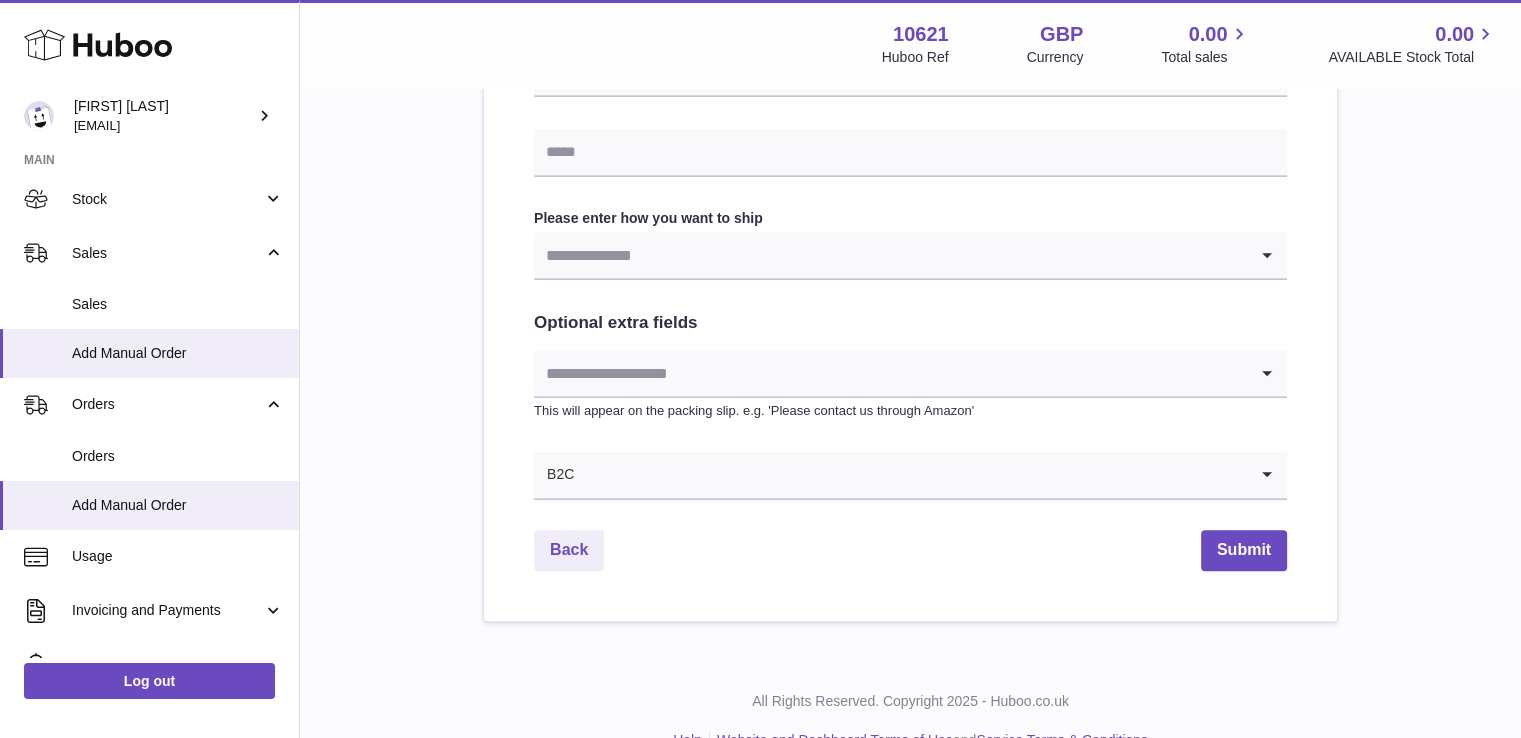 scroll, scrollTop: 1041, scrollLeft: 0, axis: vertical 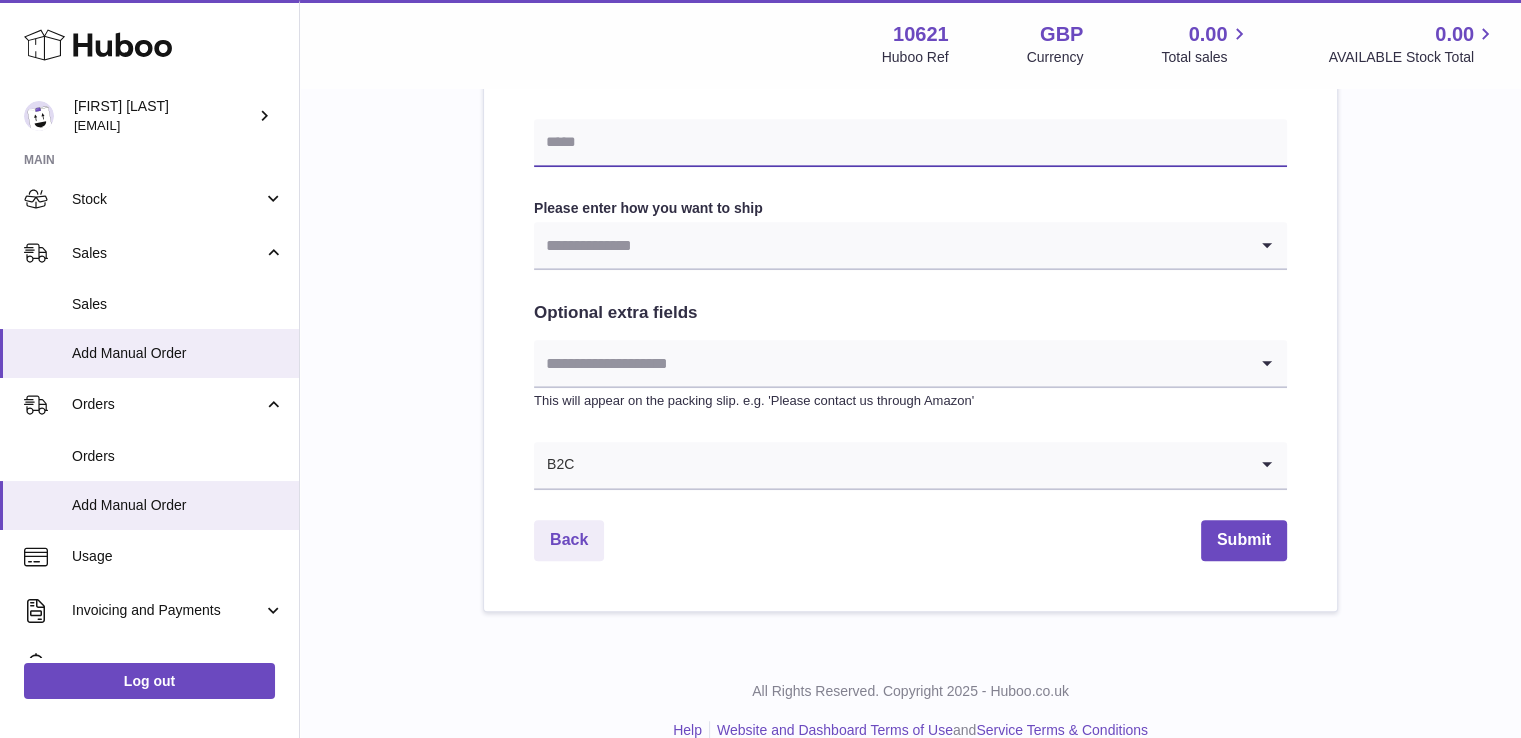 click at bounding box center [910, 143] 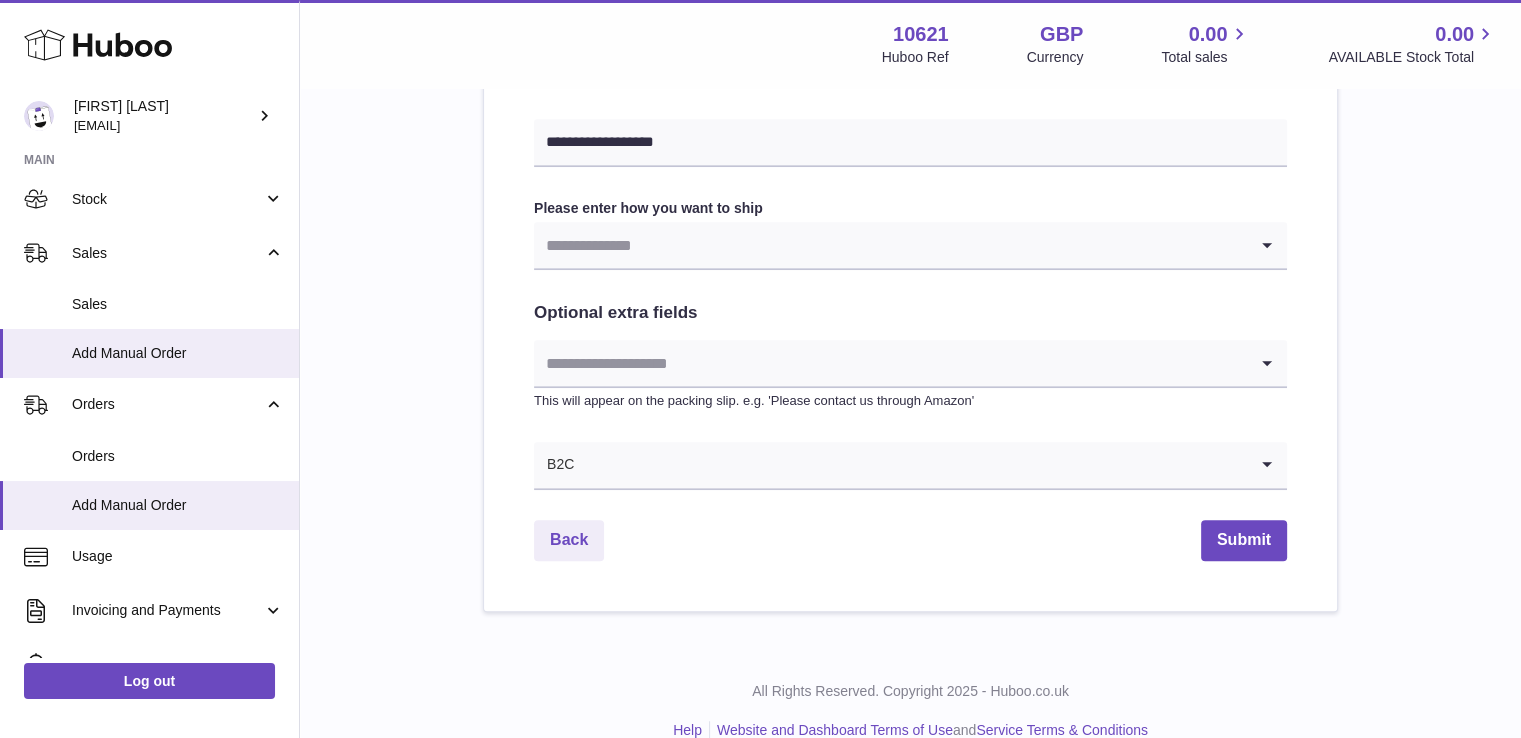 click at bounding box center (890, 245) 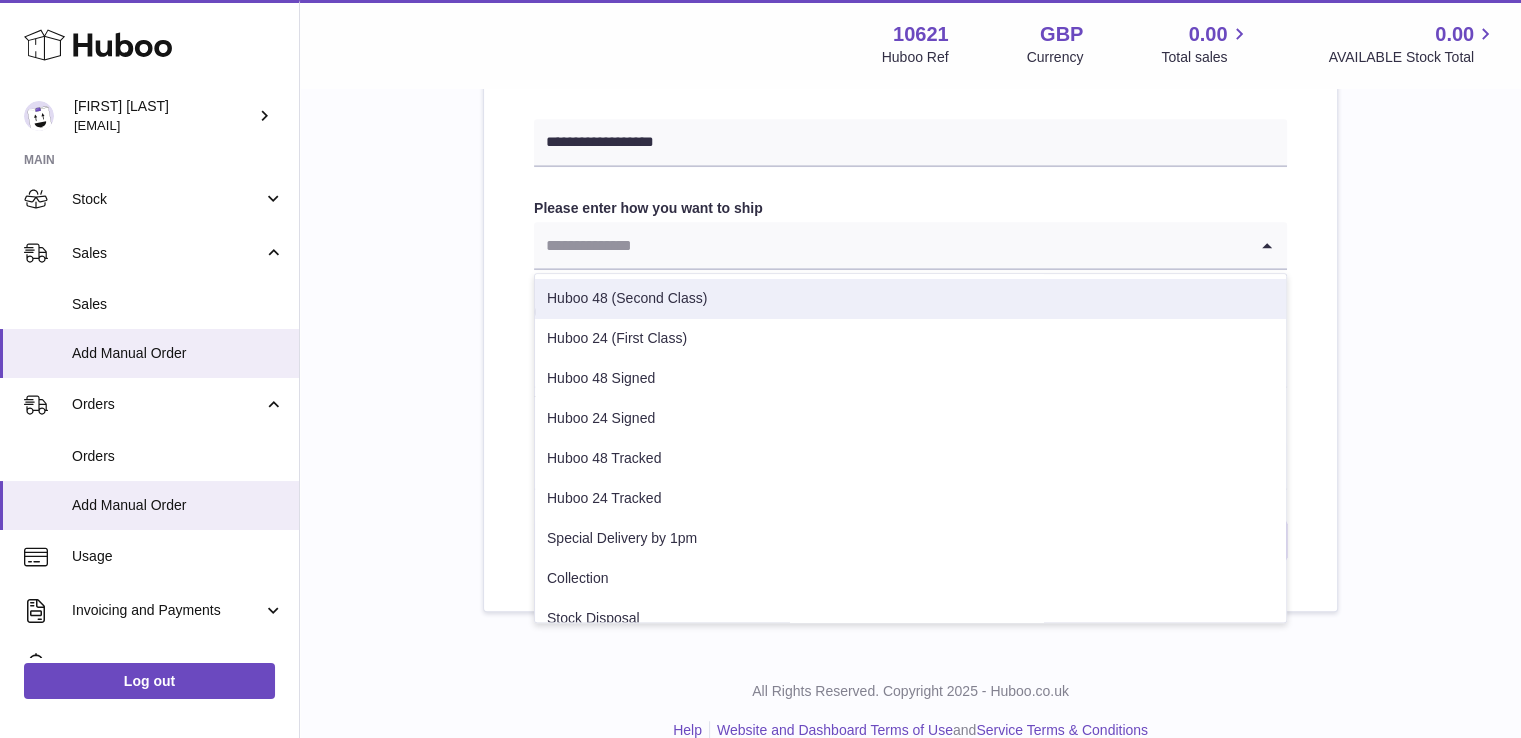 click on "Huboo 48 (Second Class)" at bounding box center (910, 299) 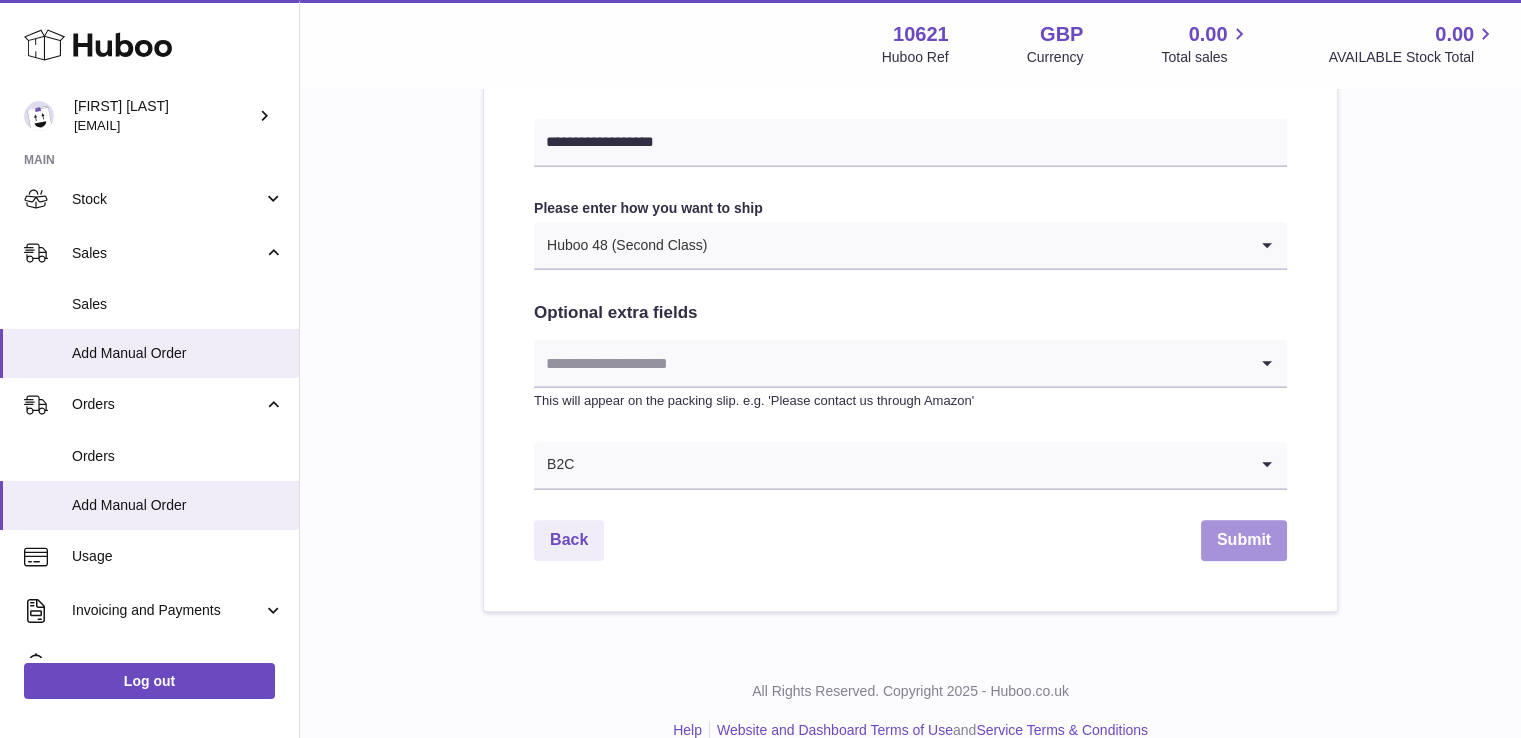 click on "Submit" at bounding box center [1244, 540] 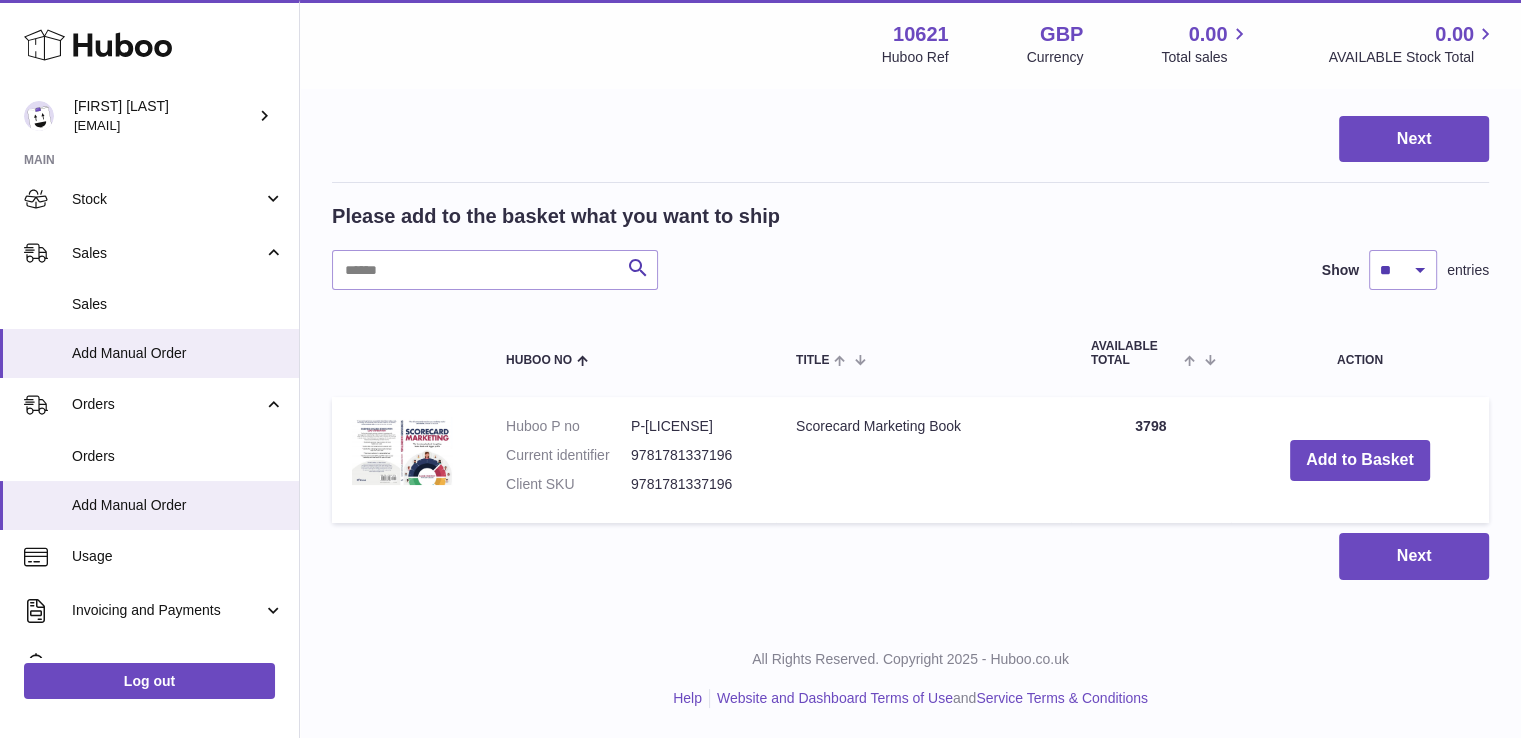 scroll, scrollTop: 0, scrollLeft: 0, axis: both 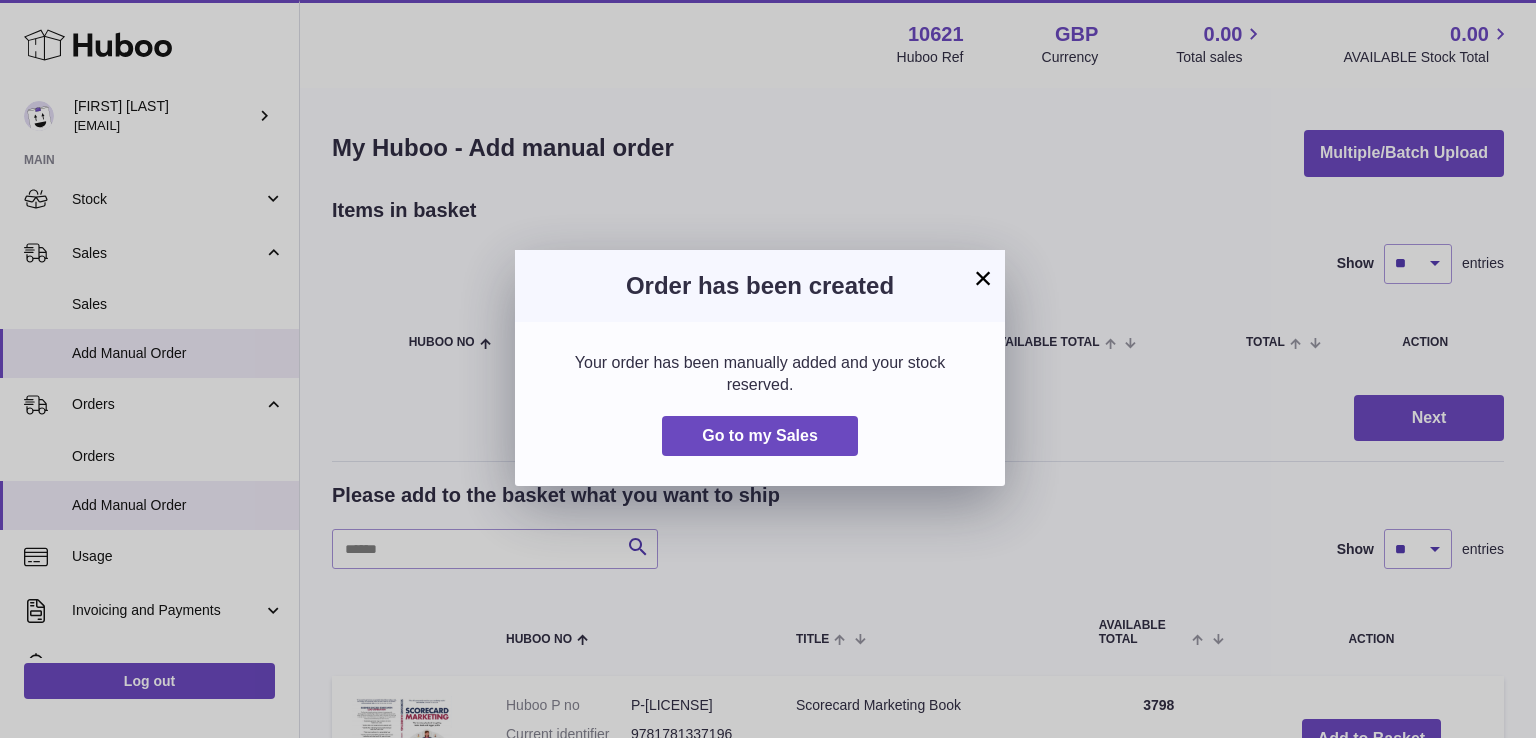click on "×   Order has been created
Your order has been manually added and your stock reserved.
Go to my Sales" at bounding box center (768, 369) 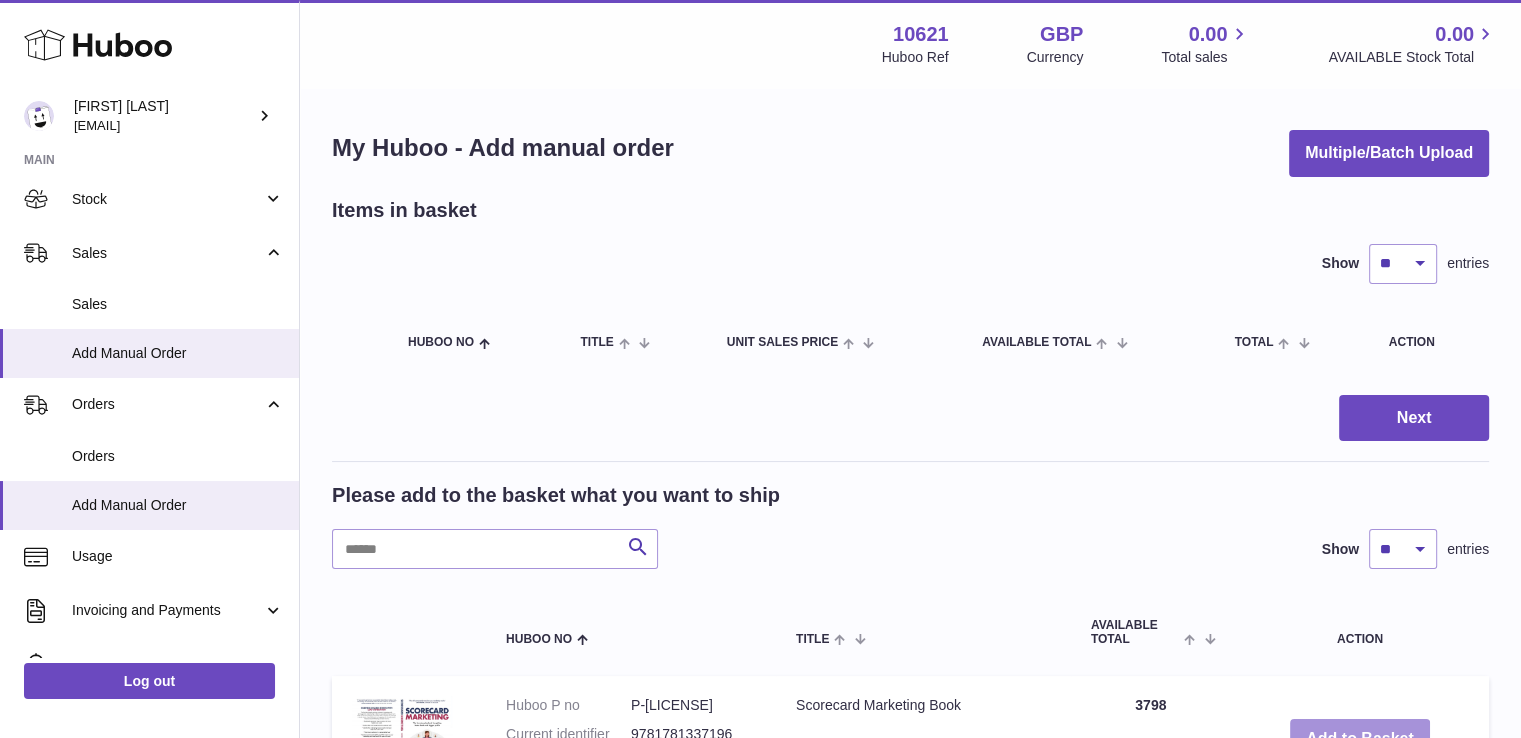 click on "Add to Basket" at bounding box center [1360, 739] 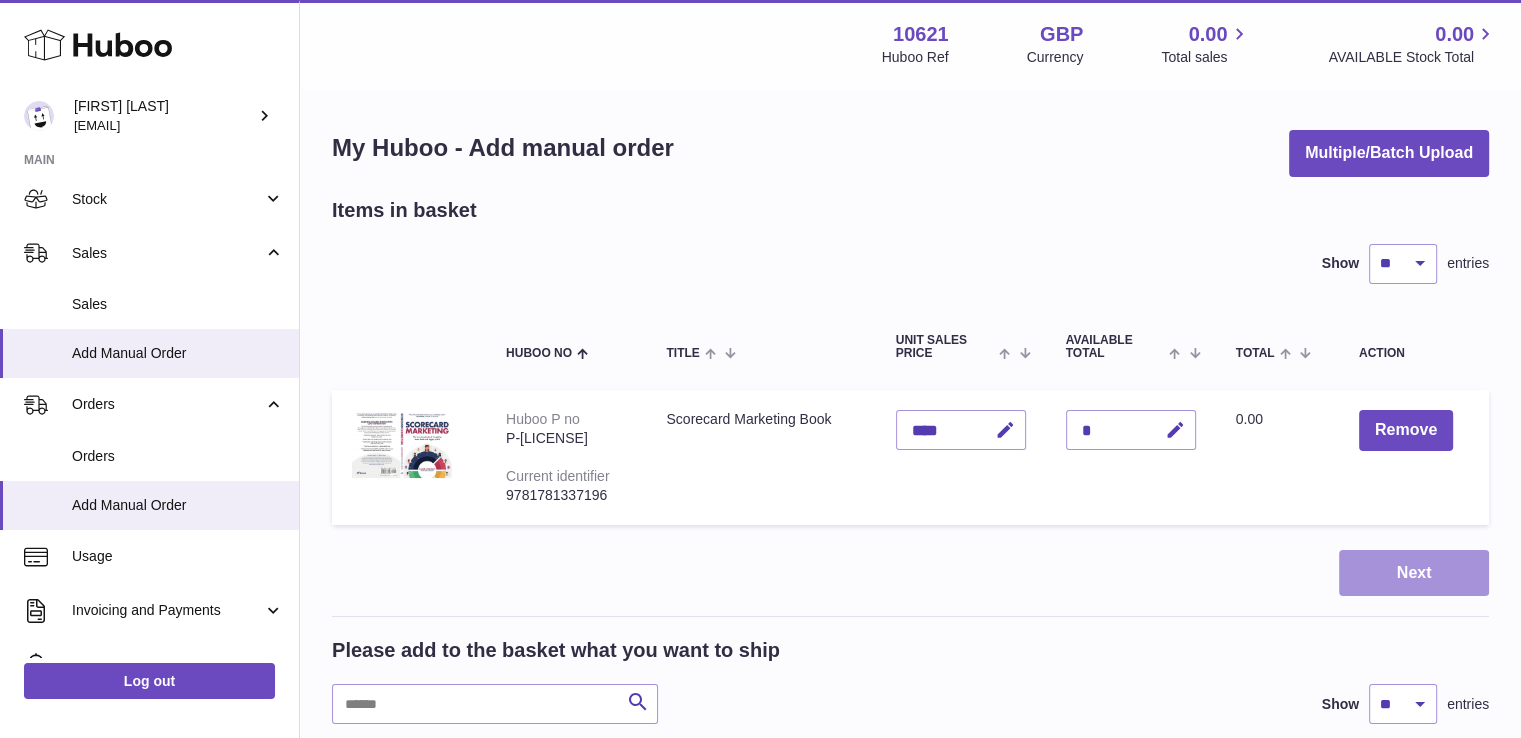 click on "Next" at bounding box center (1414, 573) 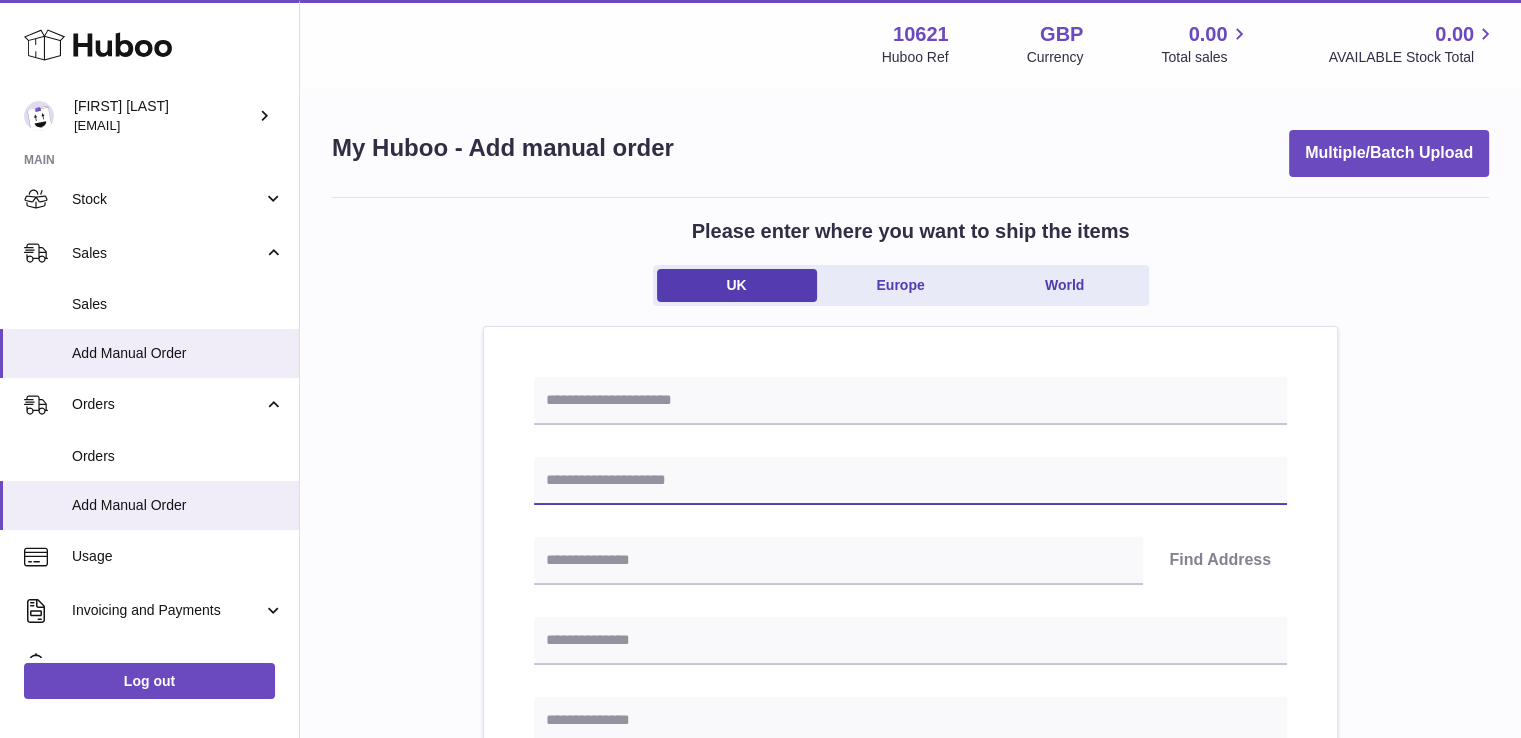 click at bounding box center (910, 481) 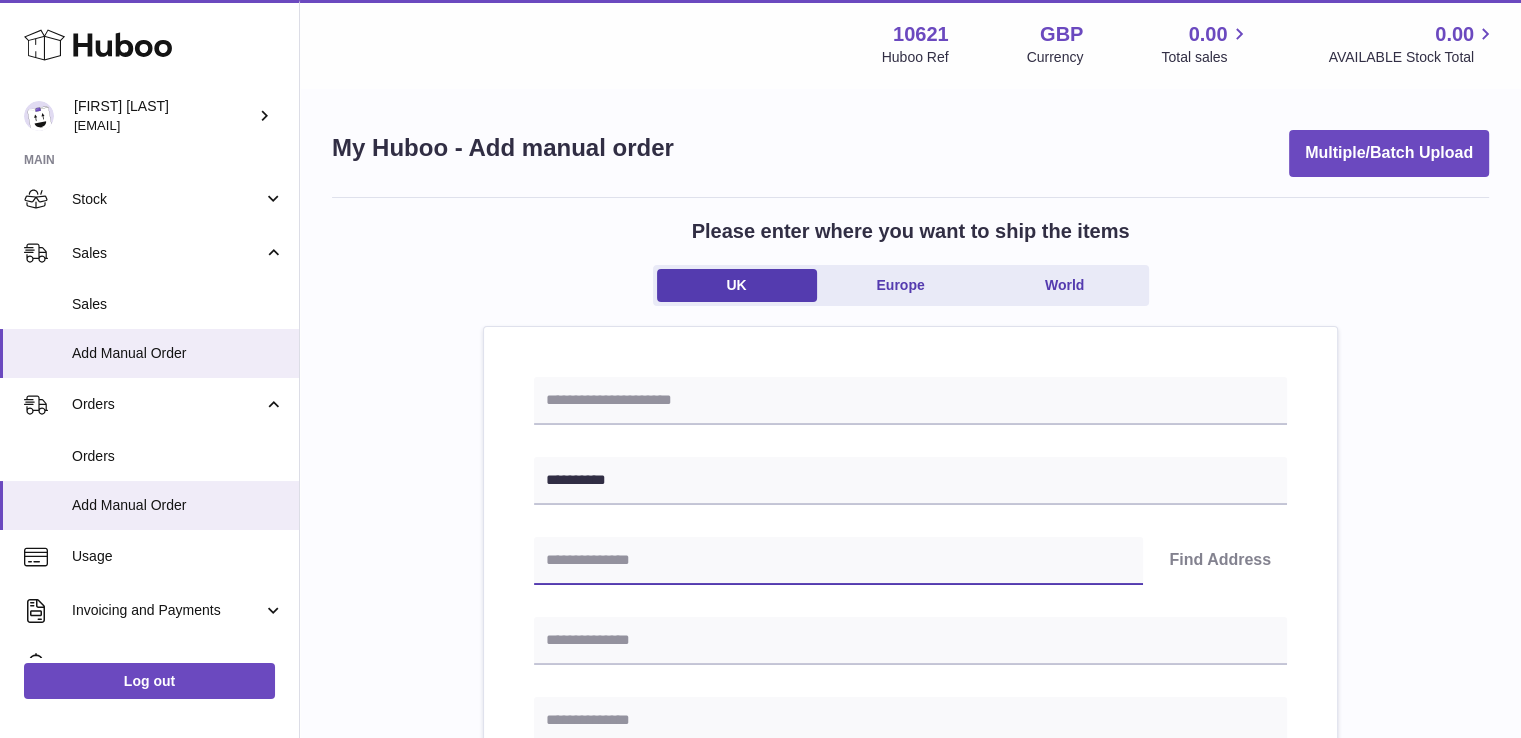 paste on "*******" 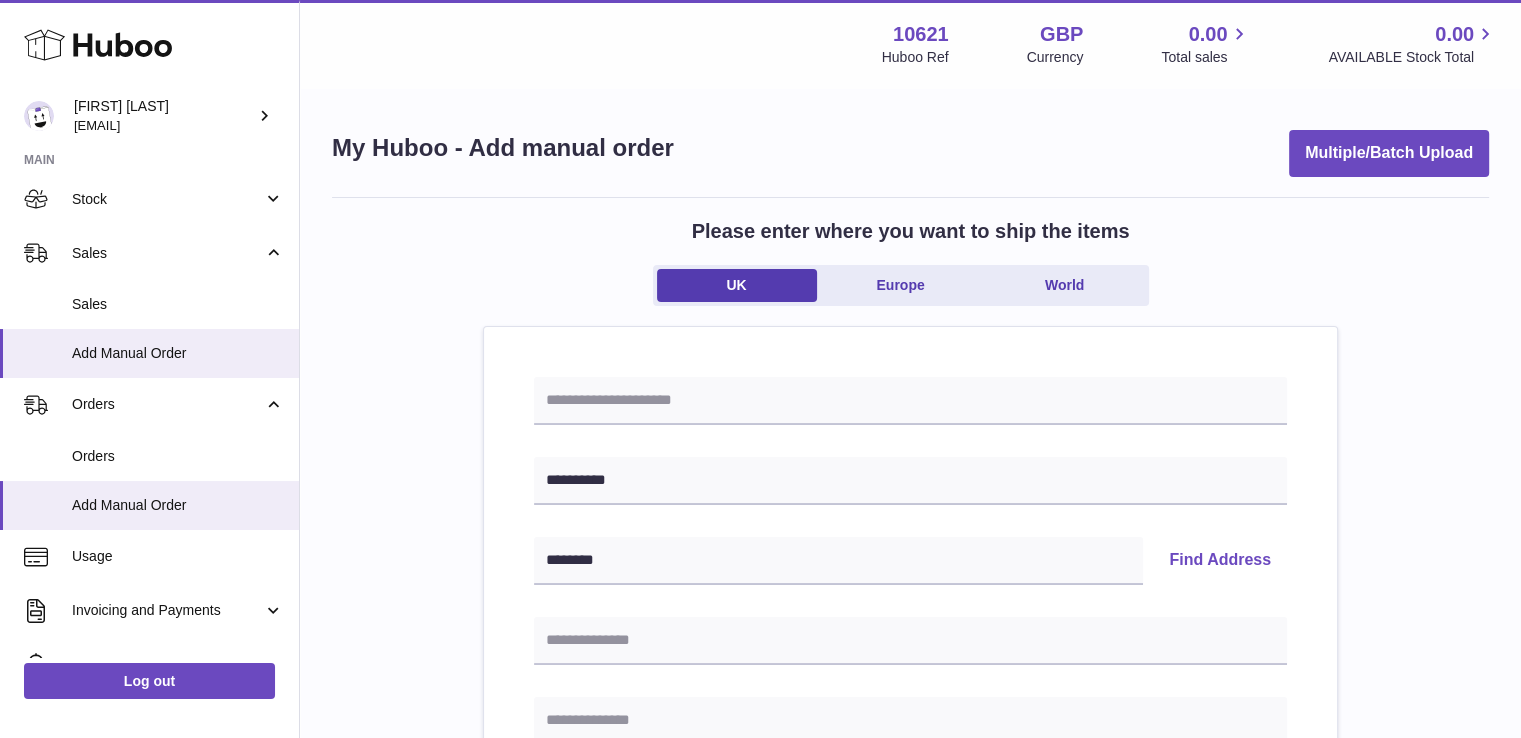 click on "Find Address" at bounding box center (1220, 561) 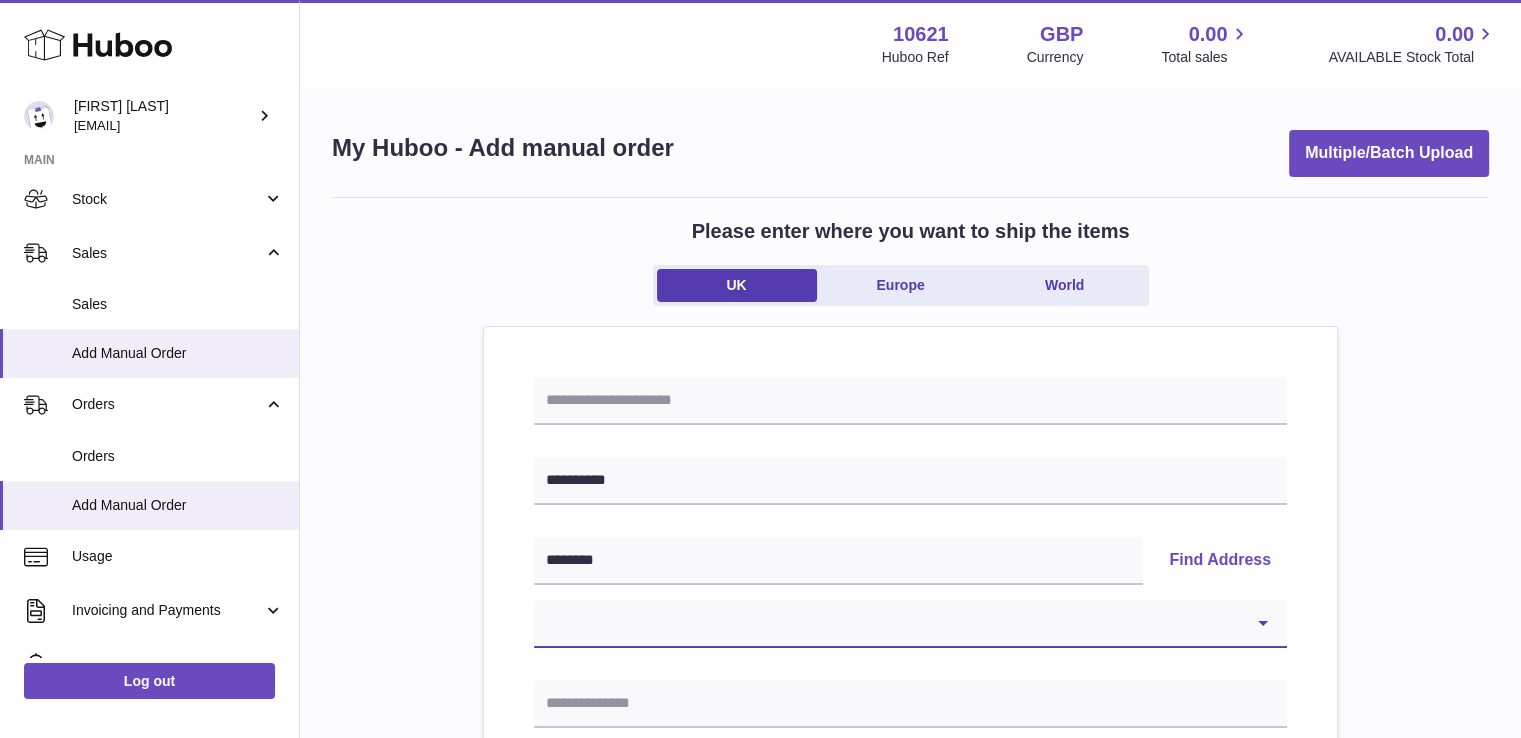 click on "**********" at bounding box center [910, 624] 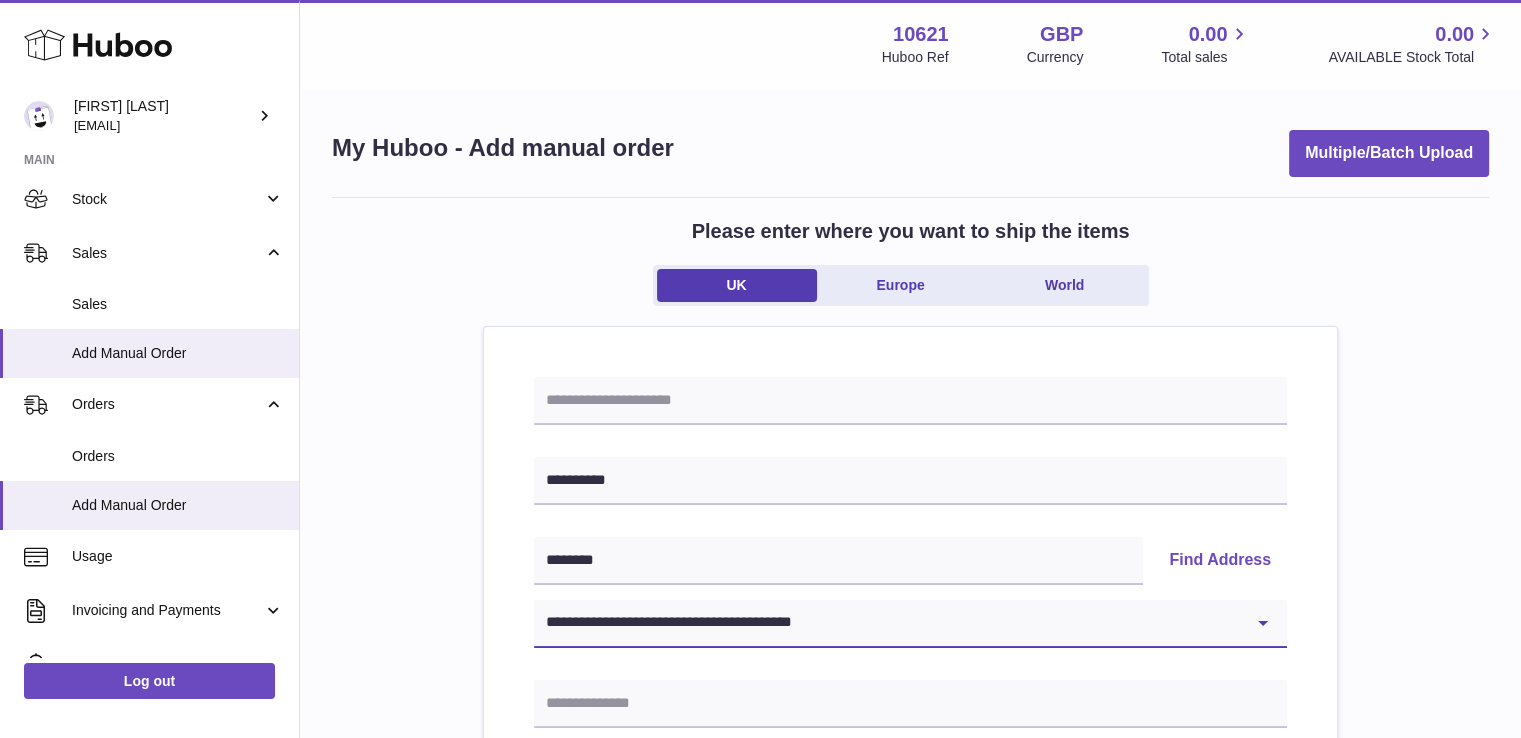 click on "**********" at bounding box center (910, 624) 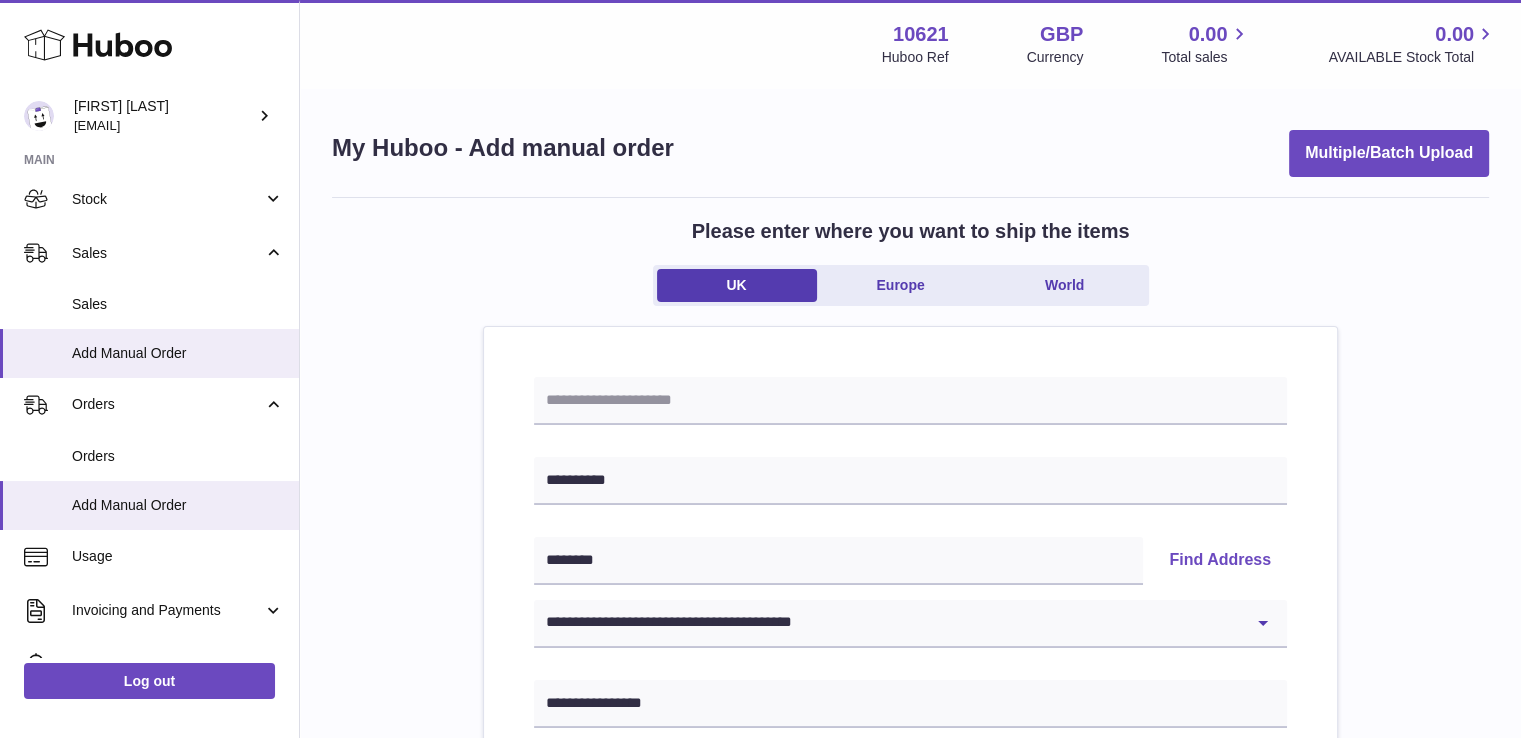 click on "Please enter where you want to ship the items
UK
Europe
World
[ADDRESS]
[ADDRESS]
Find Address
[ADDRESS] [ADDRESS] [ADDRESS] [ADDRESS] [ADDRESS] [ADDRESS] [ADDRESS] [ADDRESS] [ADDRESS] [ADDRESS] [ADDRESS] [ADDRESS] [ADDRESS] [ADDRESS] [ADDRESS]" at bounding box center [910, 925] 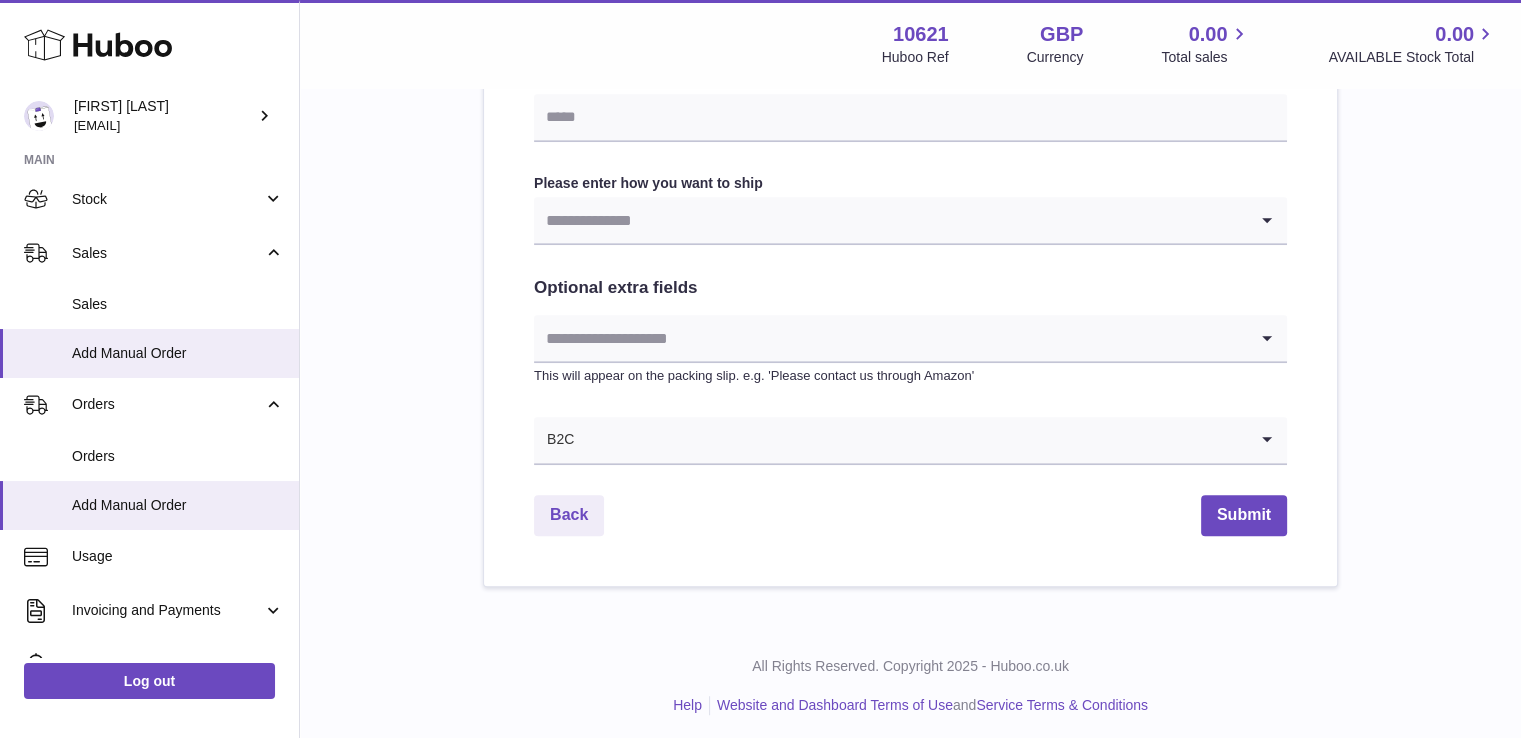 scroll, scrollTop: 1072, scrollLeft: 0, axis: vertical 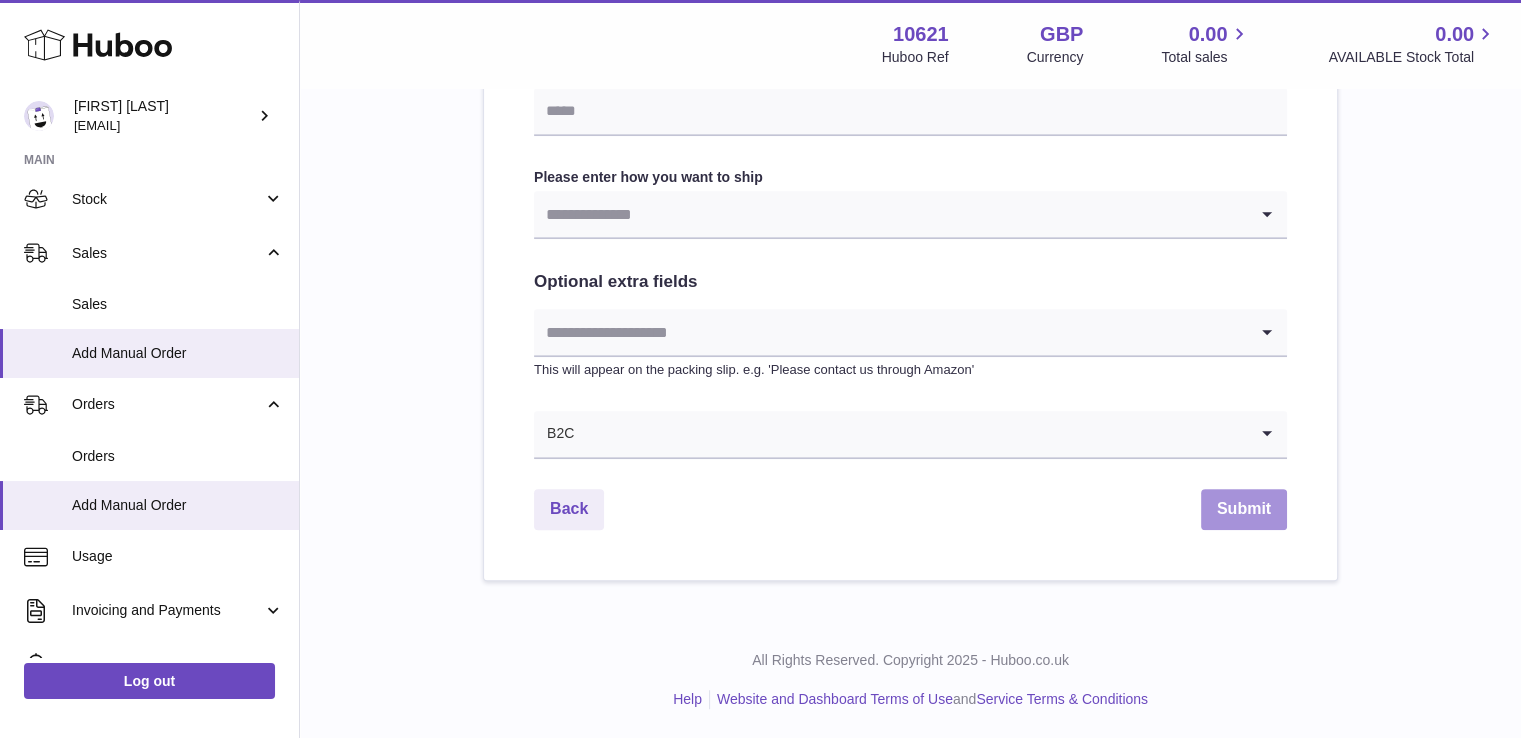 click on "Submit" at bounding box center (1244, 509) 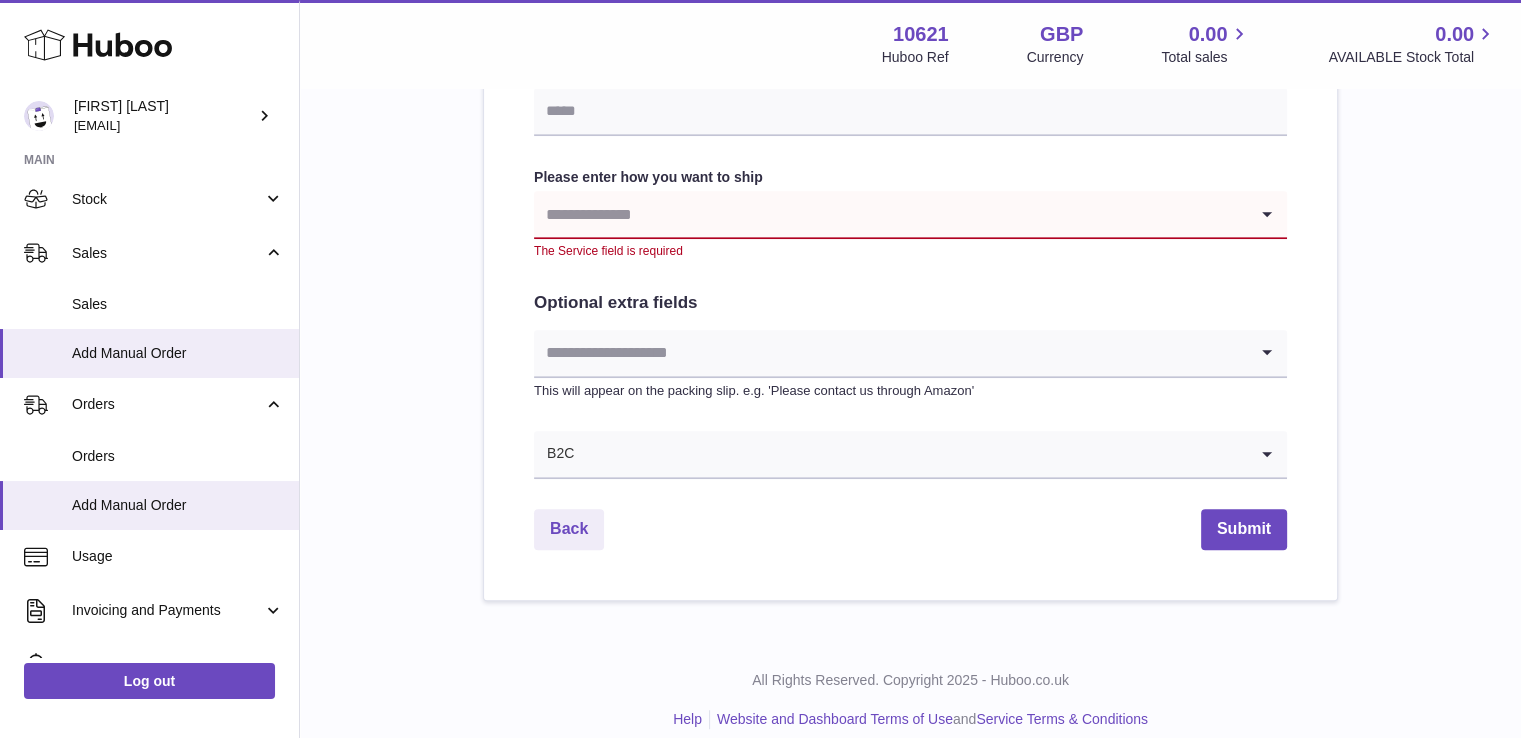 click at bounding box center (890, 214) 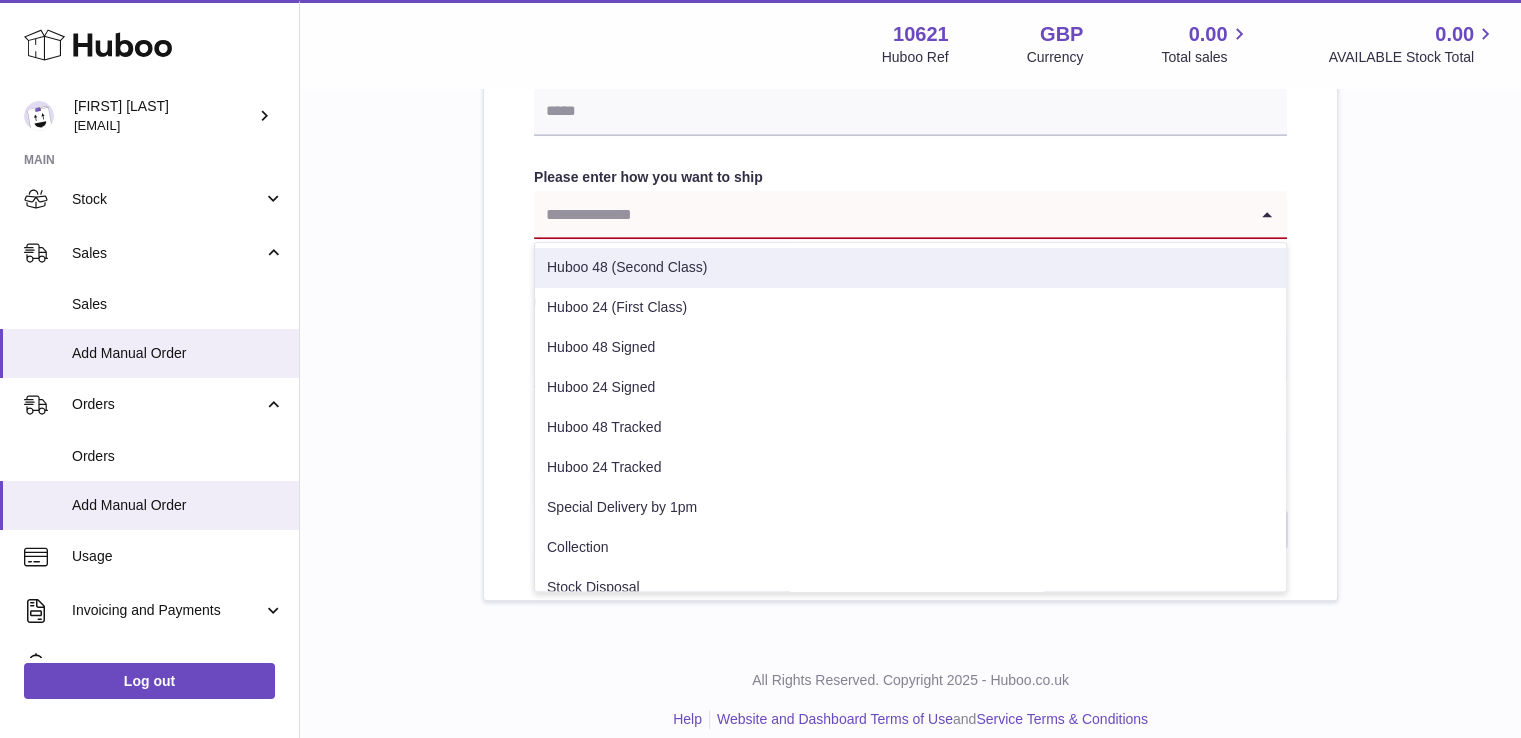 click on "Huboo 48 (Second Class)" at bounding box center (910, 268) 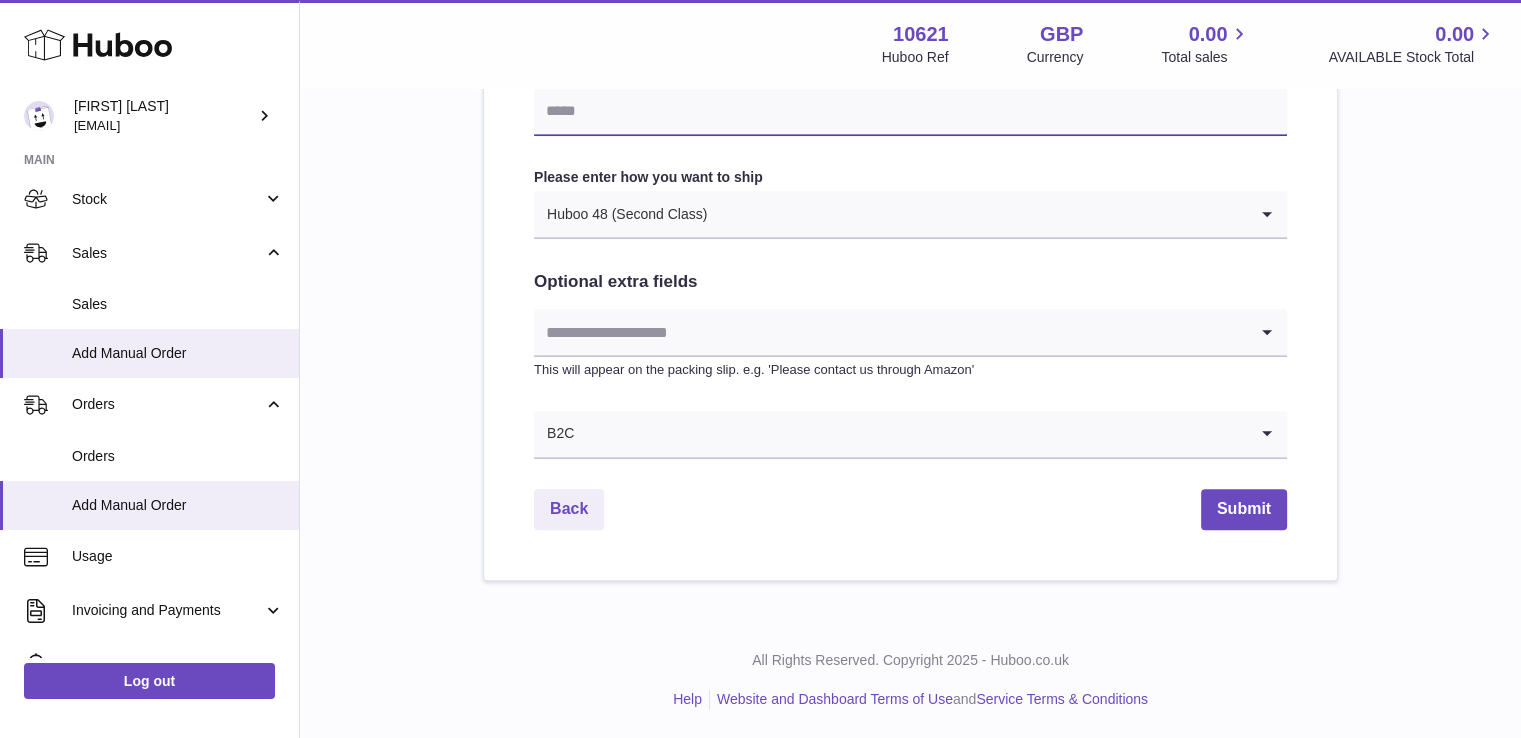 drag, startPoint x: 651, startPoint y: 121, endPoint x: 652, endPoint y: 133, distance: 12.0415945 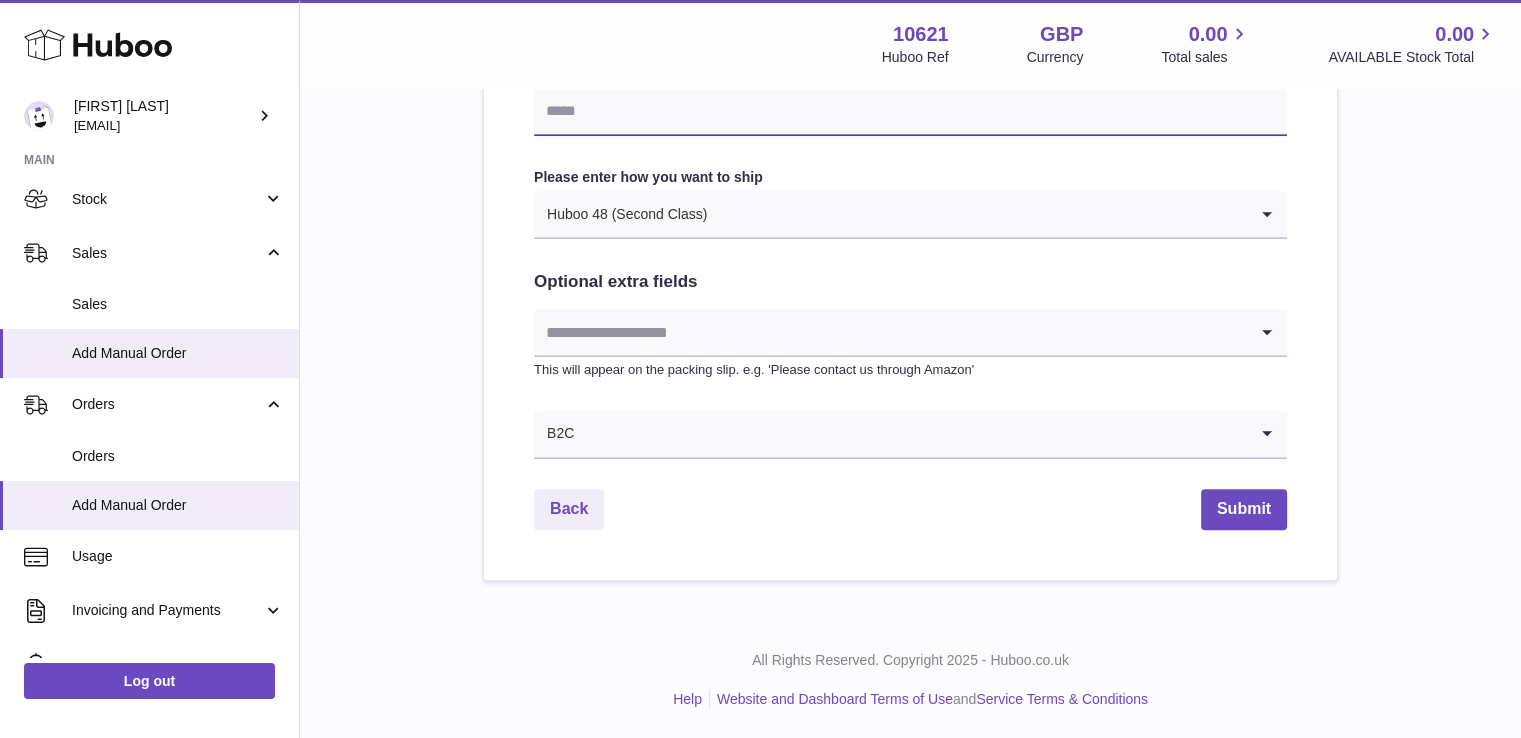 click at bounding box center (910, 112) 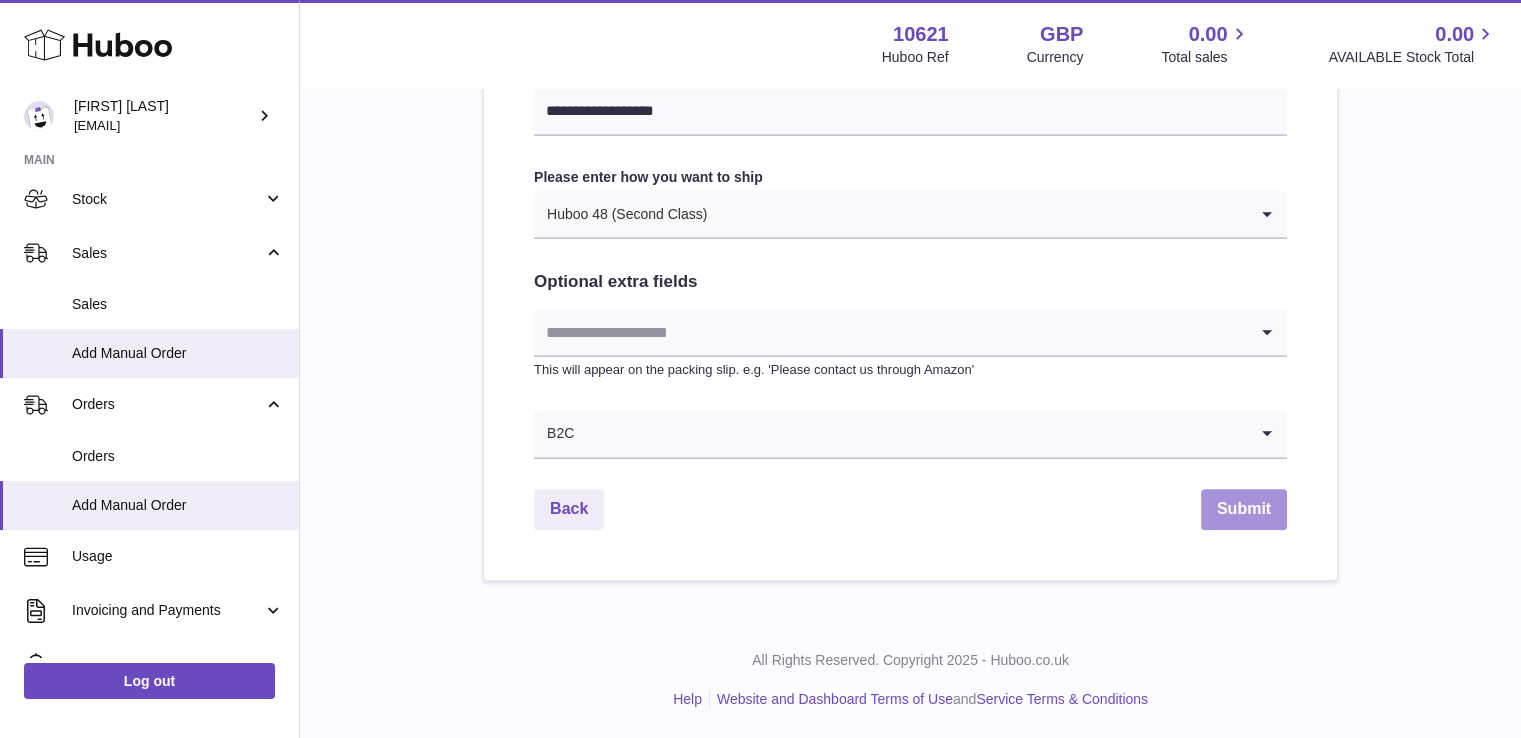 click on "Submit" at bounding box center [1244, 509] 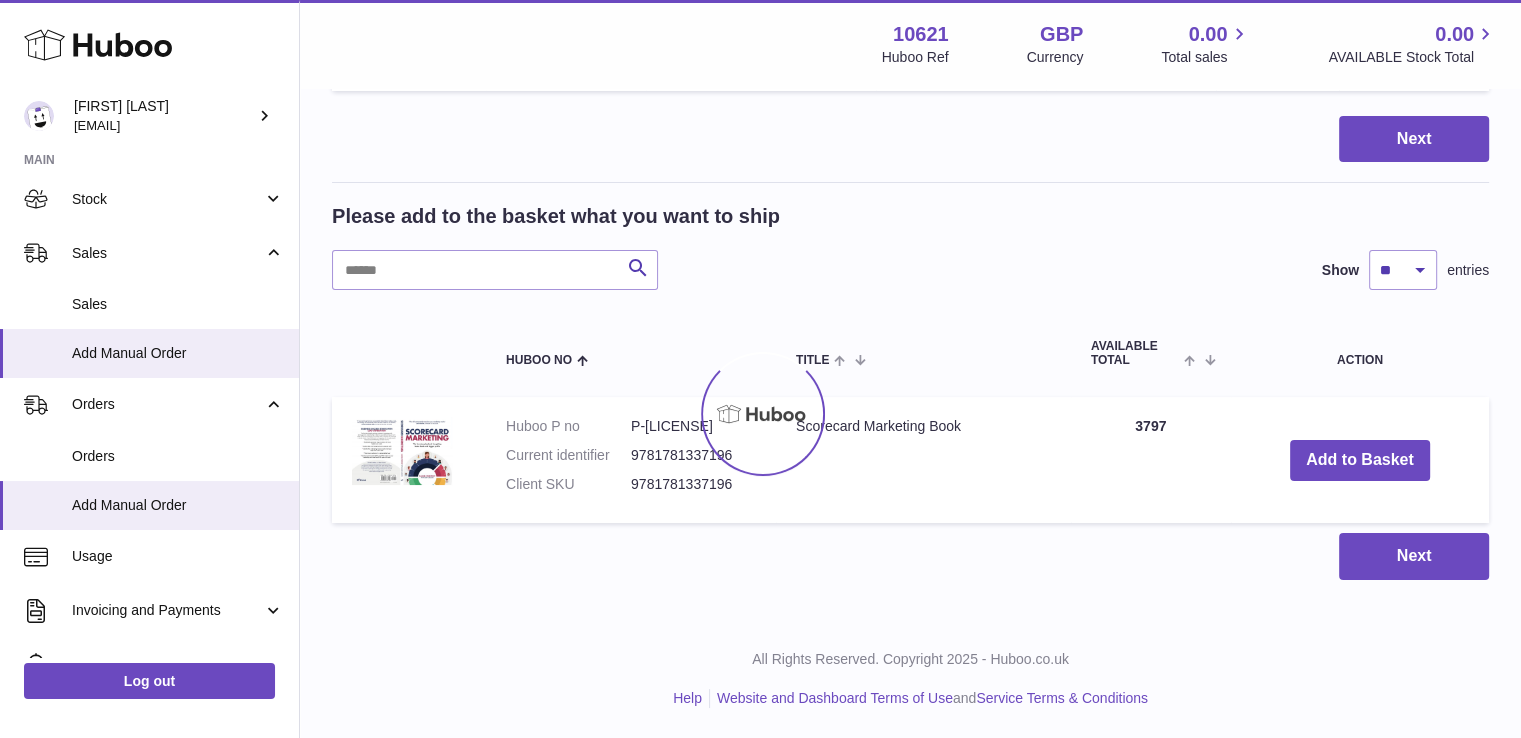 scroll, scrollTop: 0, scrollLeft: 0, axis: both 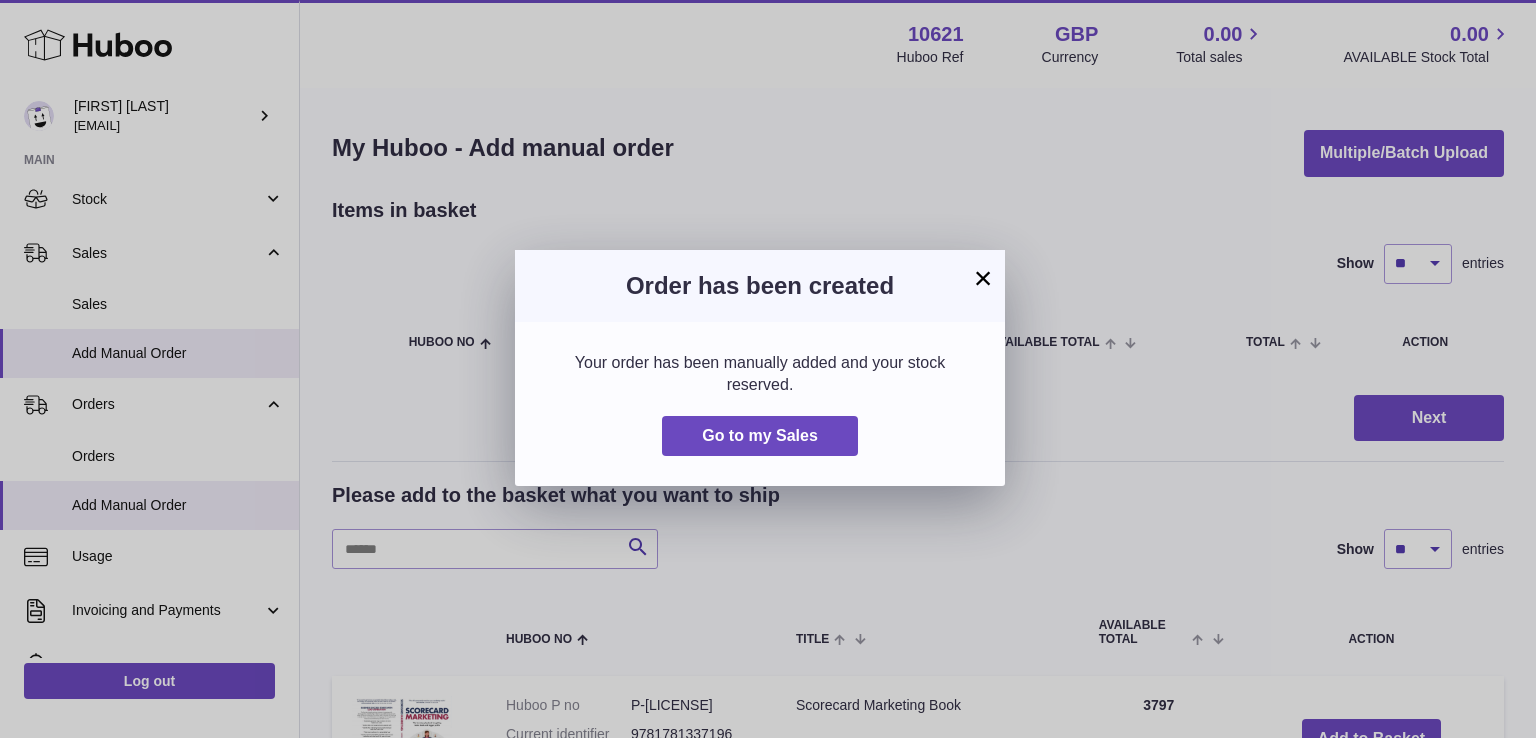 click on "×   Order has been created
Your order has been manually added and your stock reserved.
Go to my Sales" at bounding box center (768, 369) 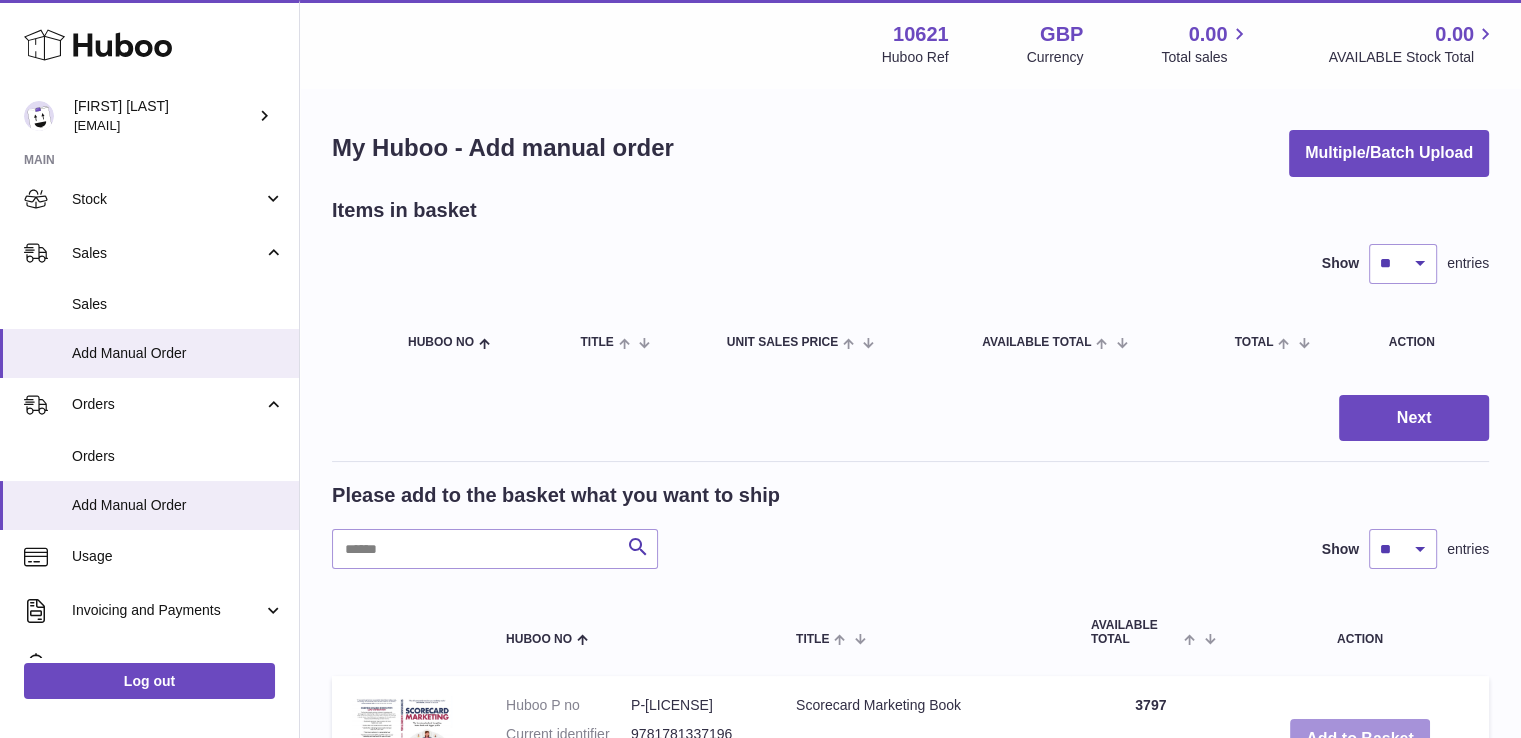 click on "Add to Basket" at bounding box center (1360, 739) 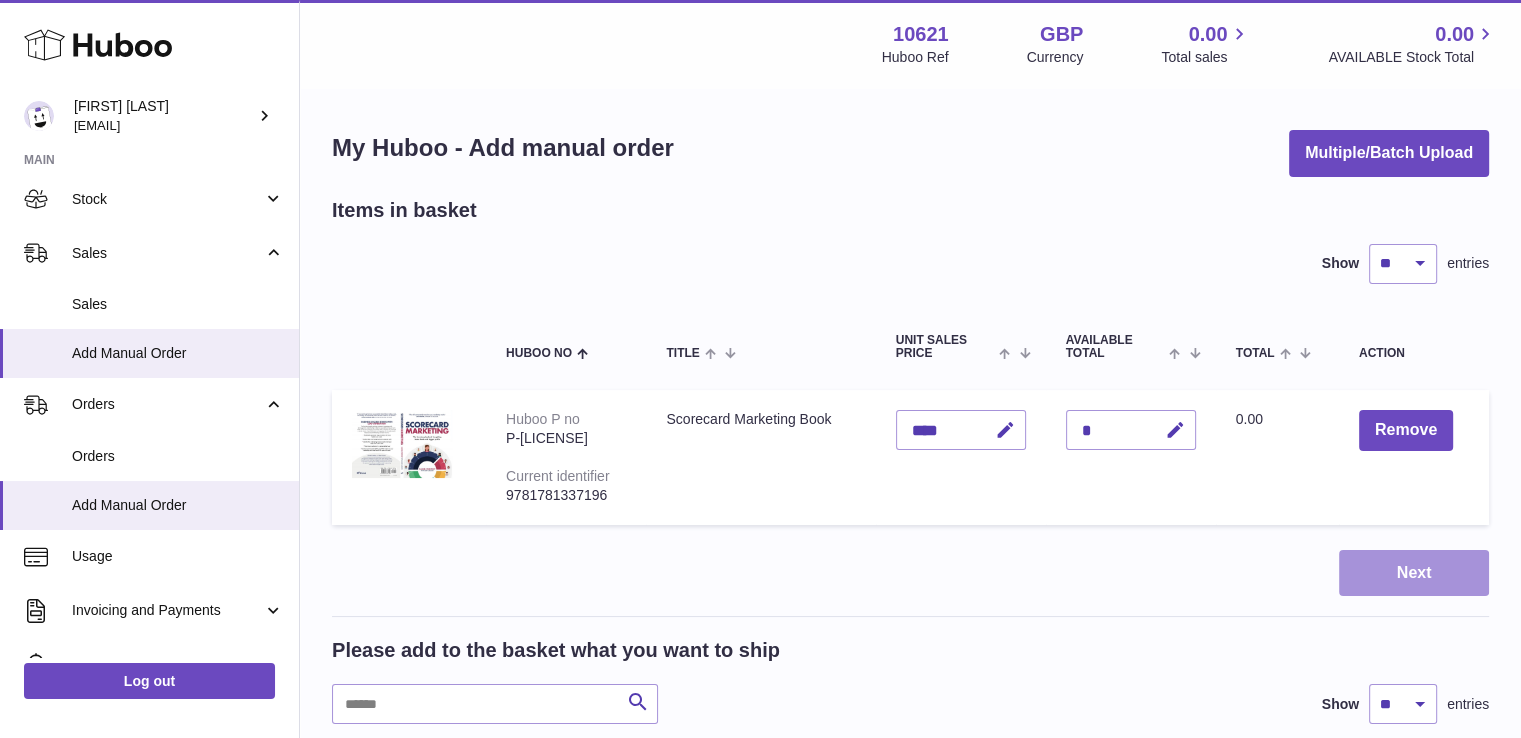 click on "Next" at bounding box center [1414, 573] 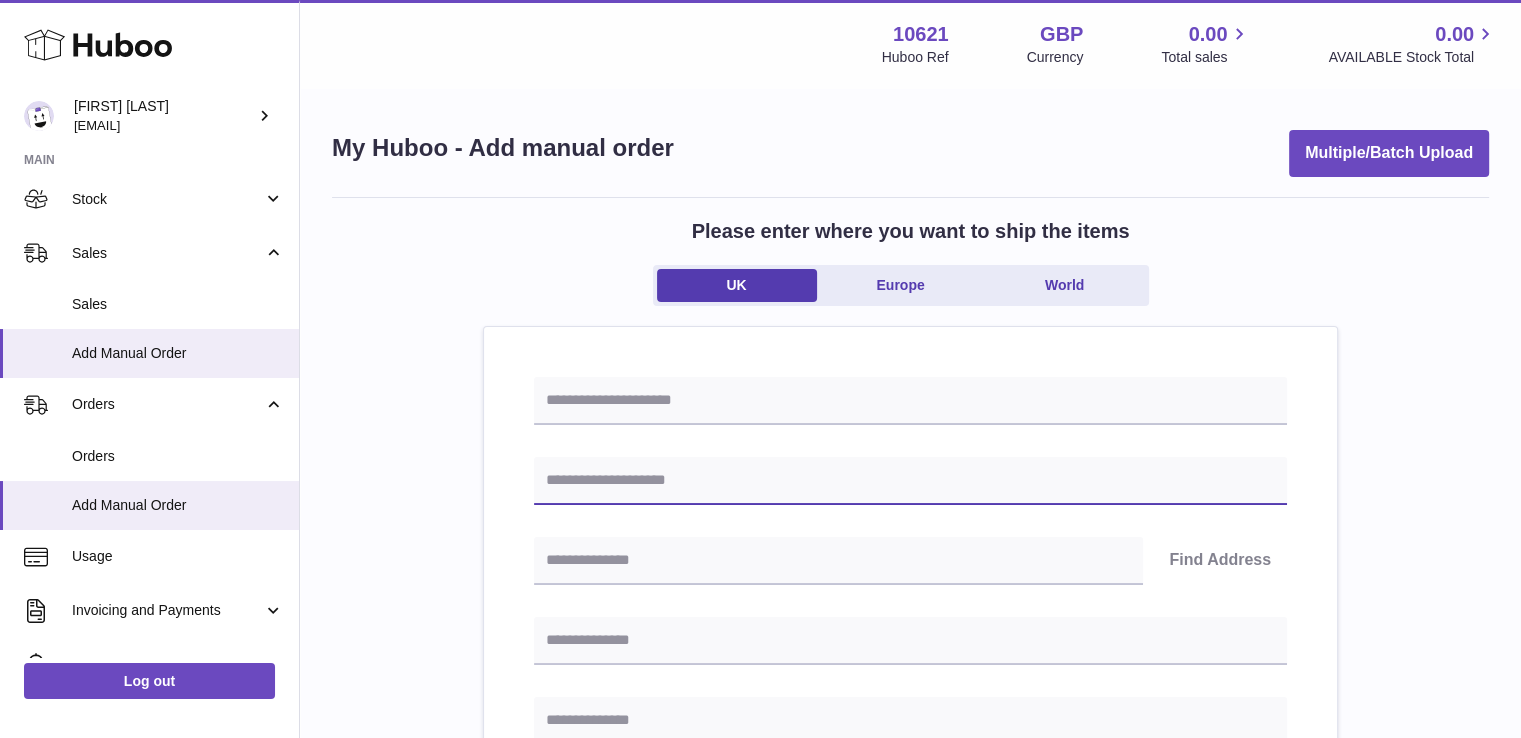 drag, startPoint x: 734, startPoint y: 472, endPoint x: 1079, endPoint y: 429, distance: 347.66937 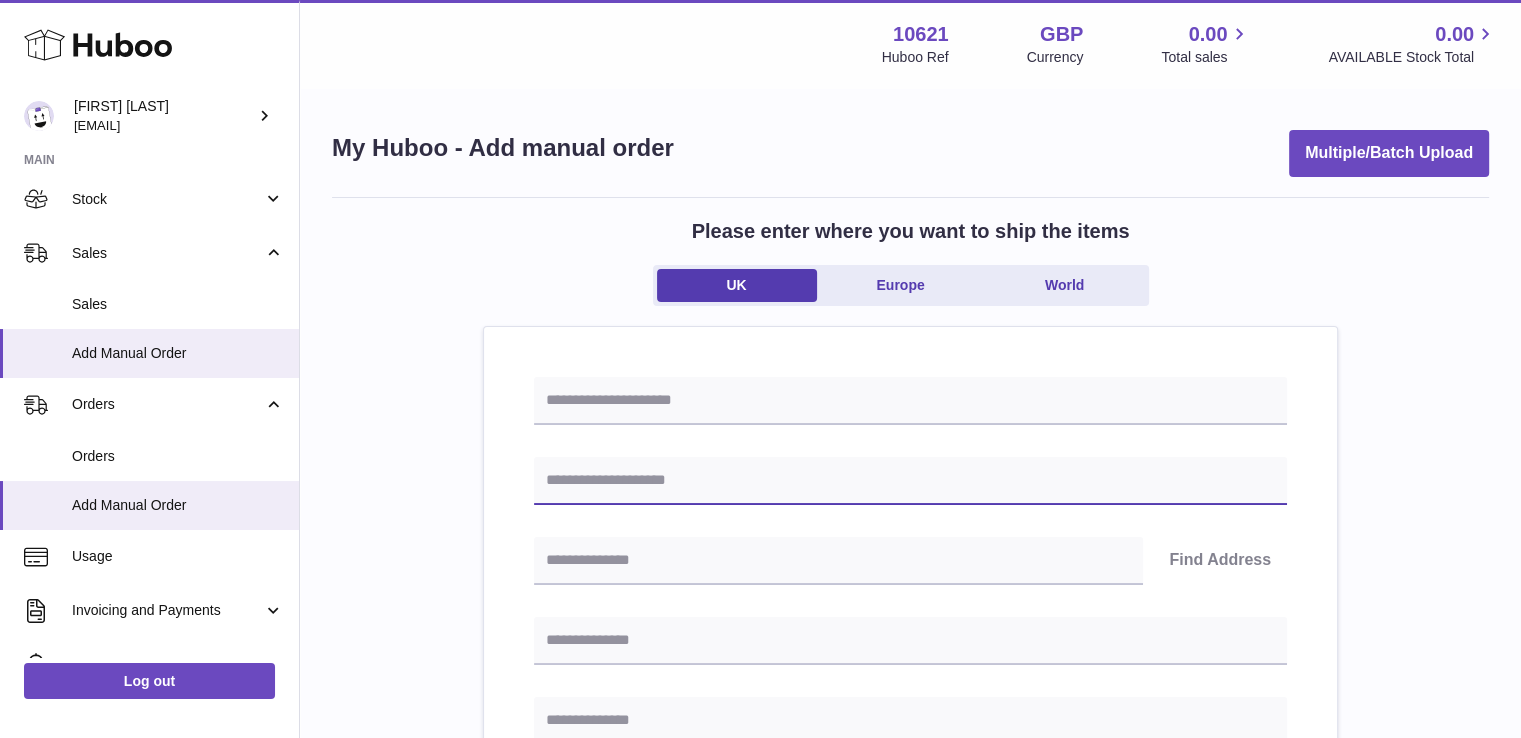 click at bounding box center [910, 481] 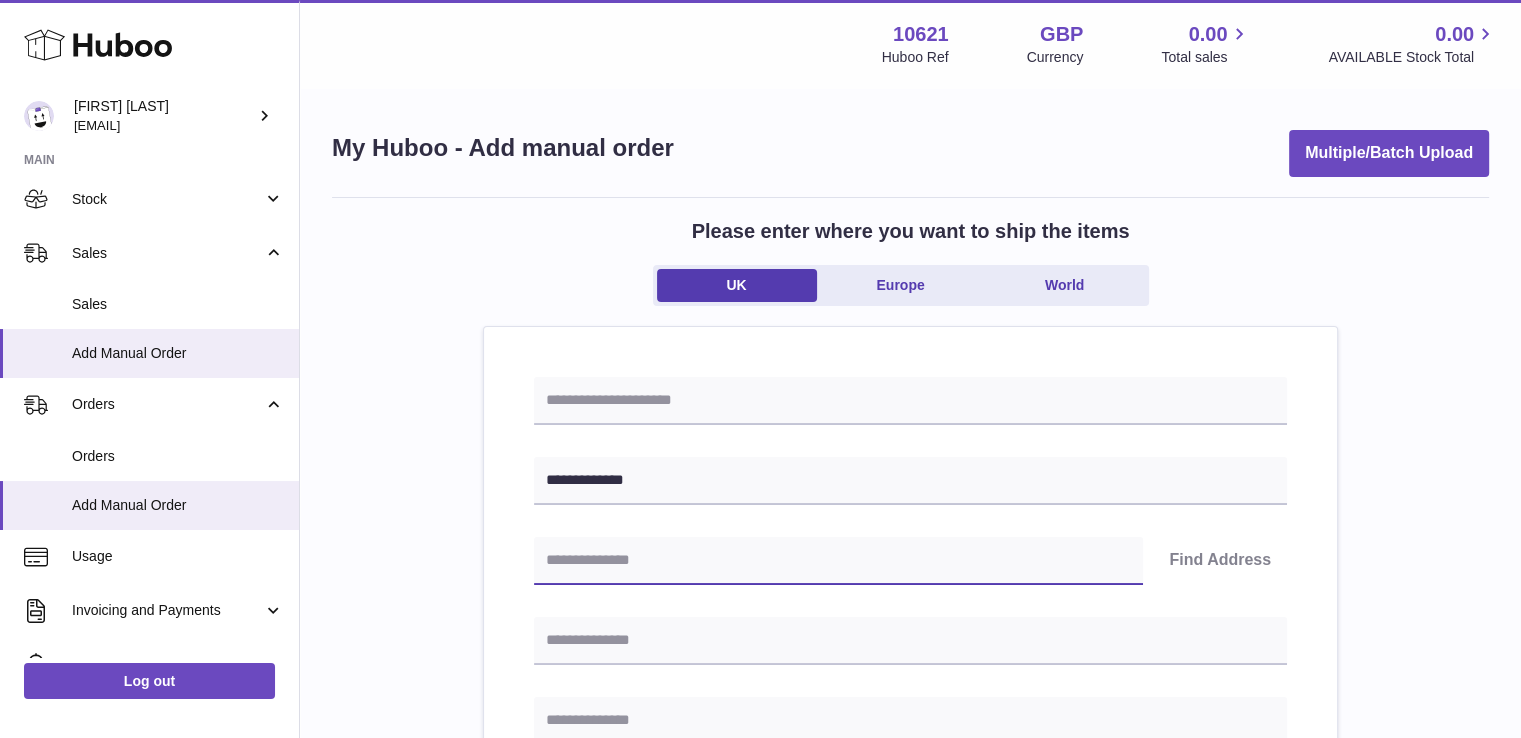 paste on "********" 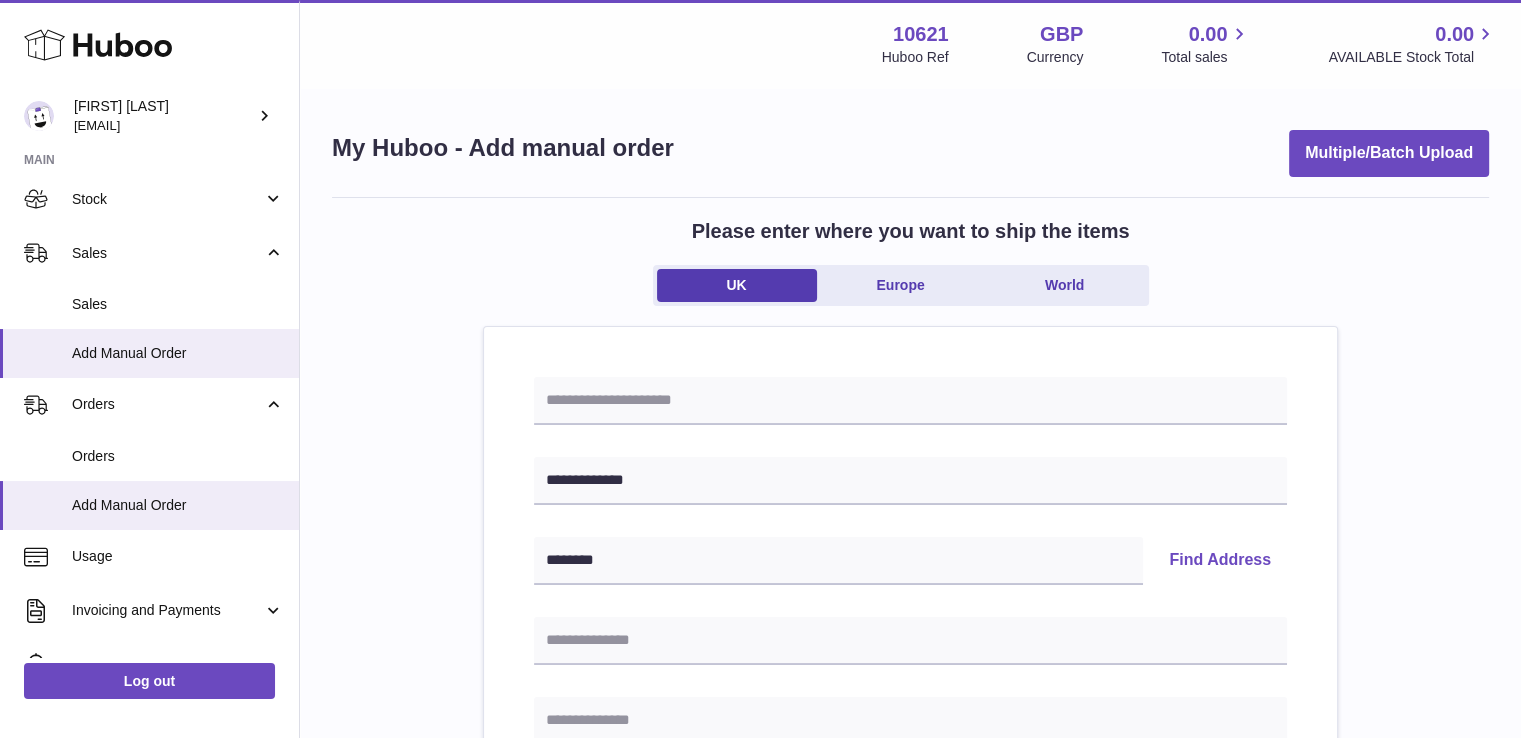 click on "Find Address" at bounding box center (1220, 561) 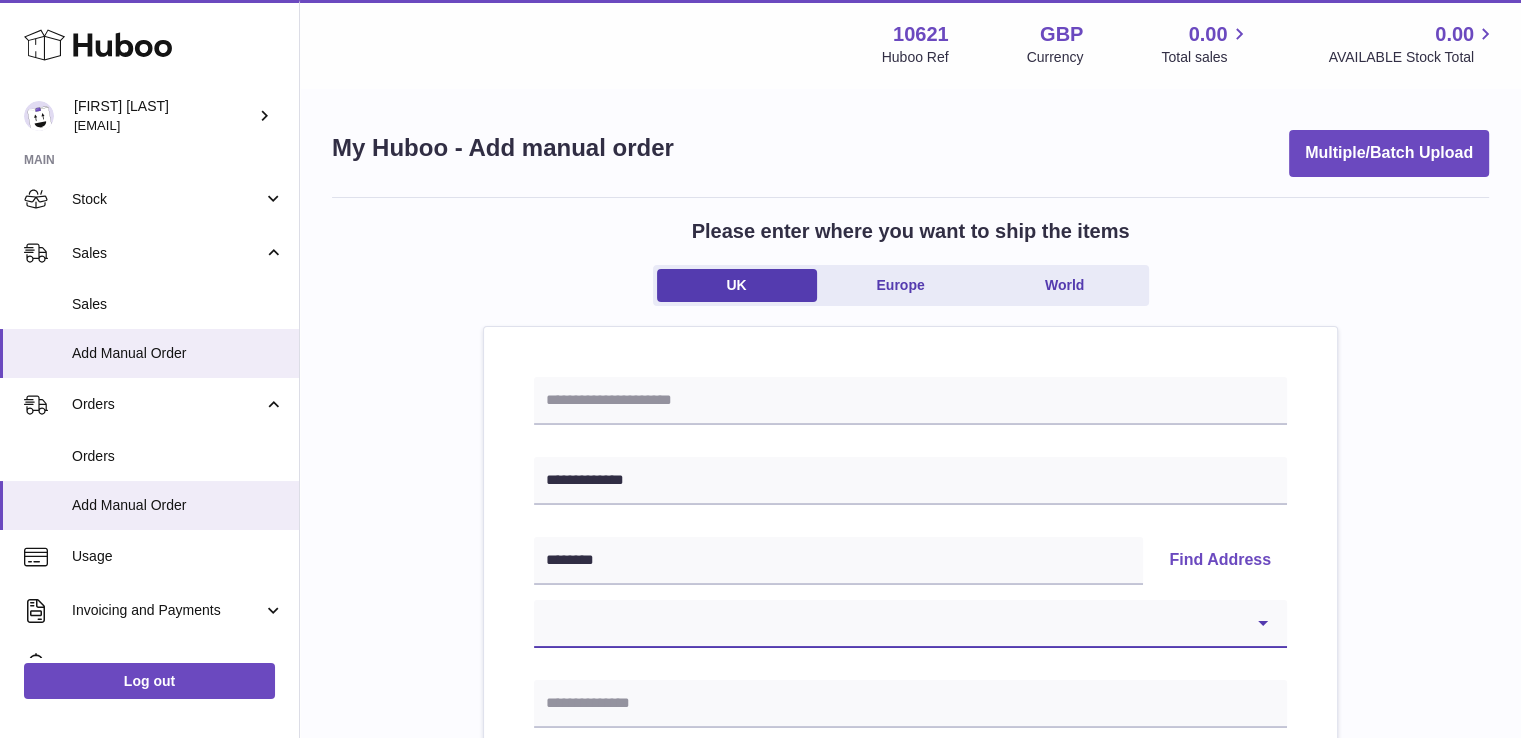 click on "[ADDRESS] [ADDRESS] [ADDRESS] [ADDRESS] [ADDRESS] [ADDRESS] [ADDRESS] [ADDRESS] [ADDRESS] [ADDRESS] [ADDRESS] [ADDRESS] [ADDRESS] [ADDRESS] [ADDRESS] [ADDRESS] [ADDRESS] [ADDRESS] [ADDRESS] [ADDRESS] [ADDRESS] [ADDRESS] [ADDRESS] [ADDRESS]" at bounding box center (910, 624) 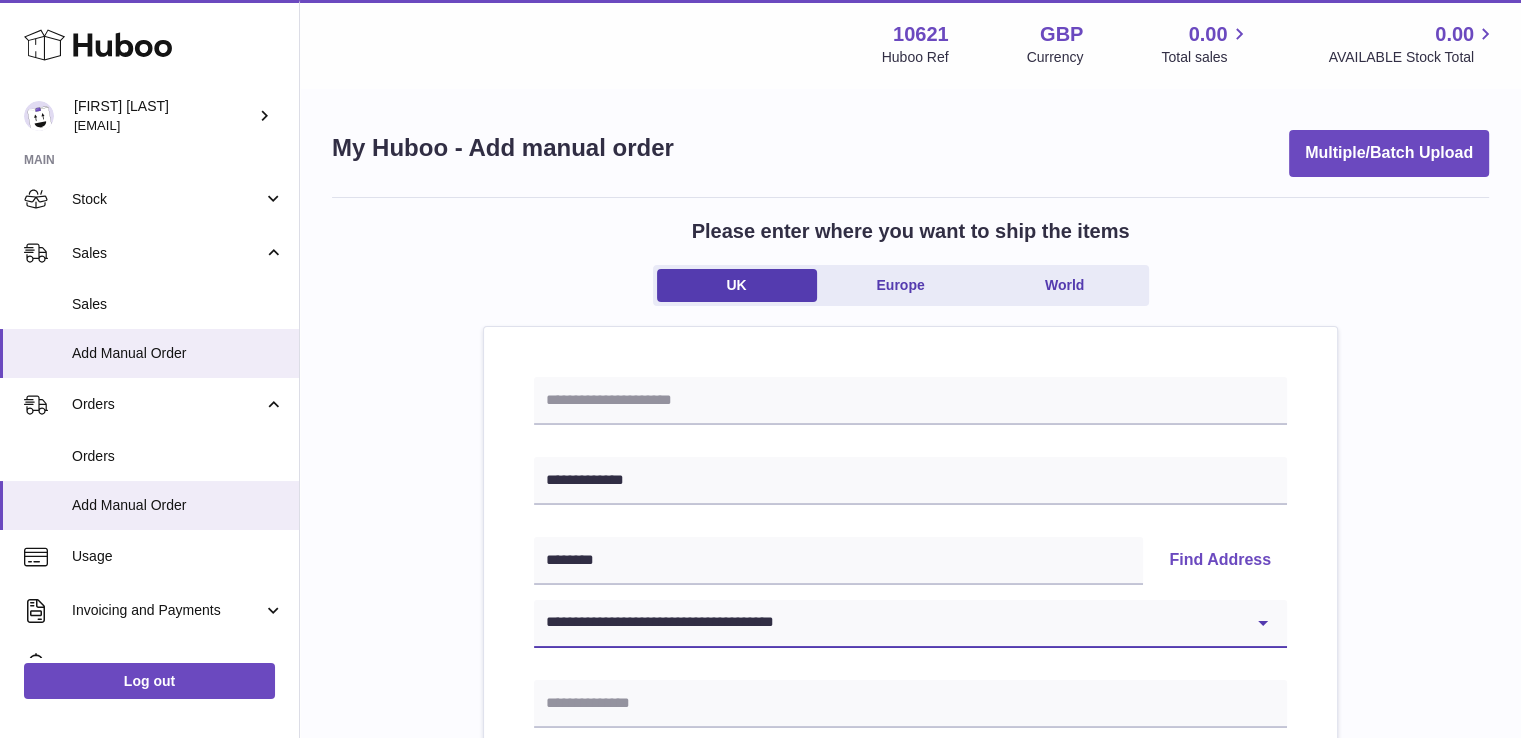 click on "[ADDRESS] [ADDRESS] [ADDRESS] [ADDRESS] [ADDRESS] [ADDRESS] [ADDRESS] [ADDRESS] [ADDRESS] [ADDRESS] [ADDRESS] [ADDRESS] [ADDRESS] [ADDRESS] [ADDRESS] [ADDRESS] [ADDRESS] [ADDRESS] [ADDRESS] [ADDRESS] [ADDRESS] [ADDRESS] [ADDRESS] [ADDRESS]" at bounding box center (910, 624) 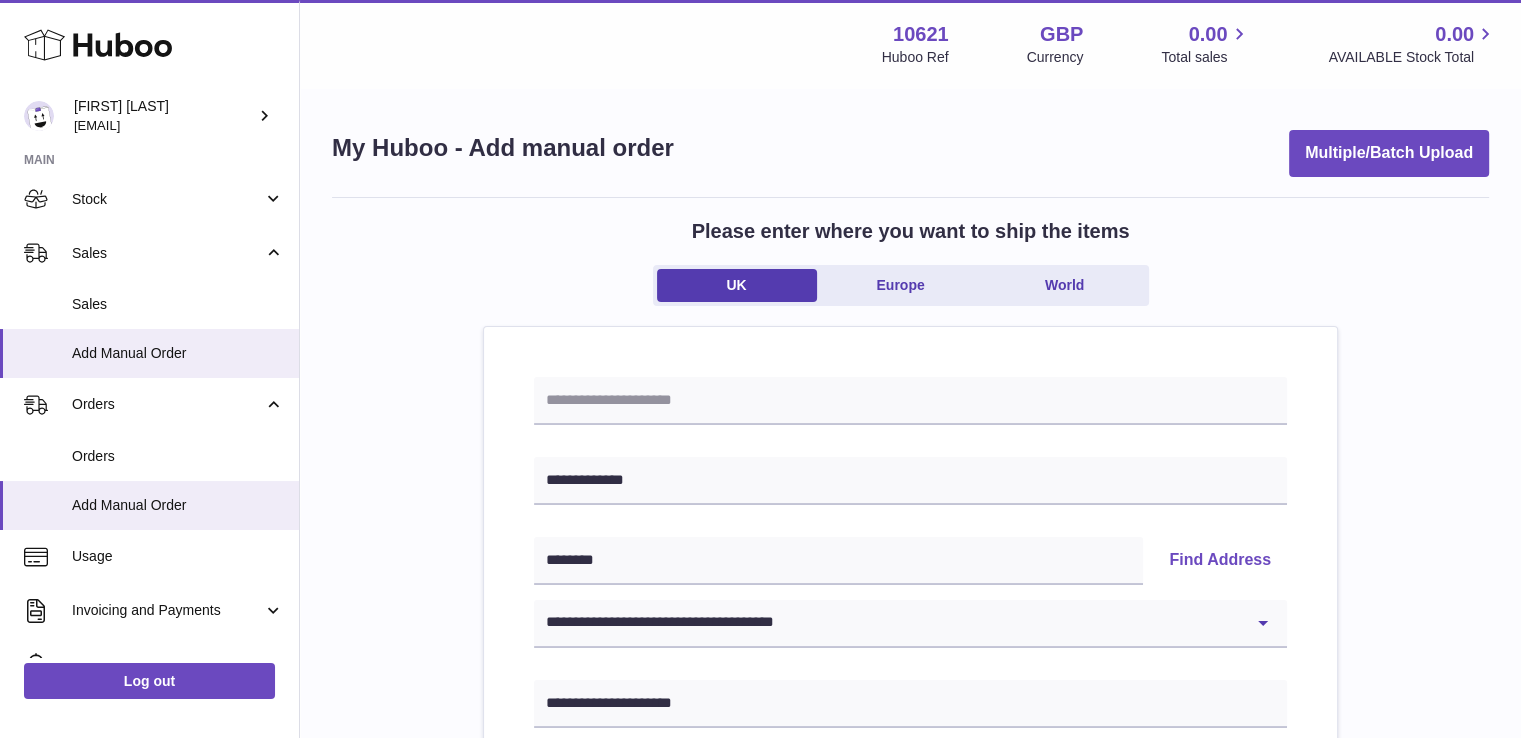 click on "**********" at bounding box center (910, 925) 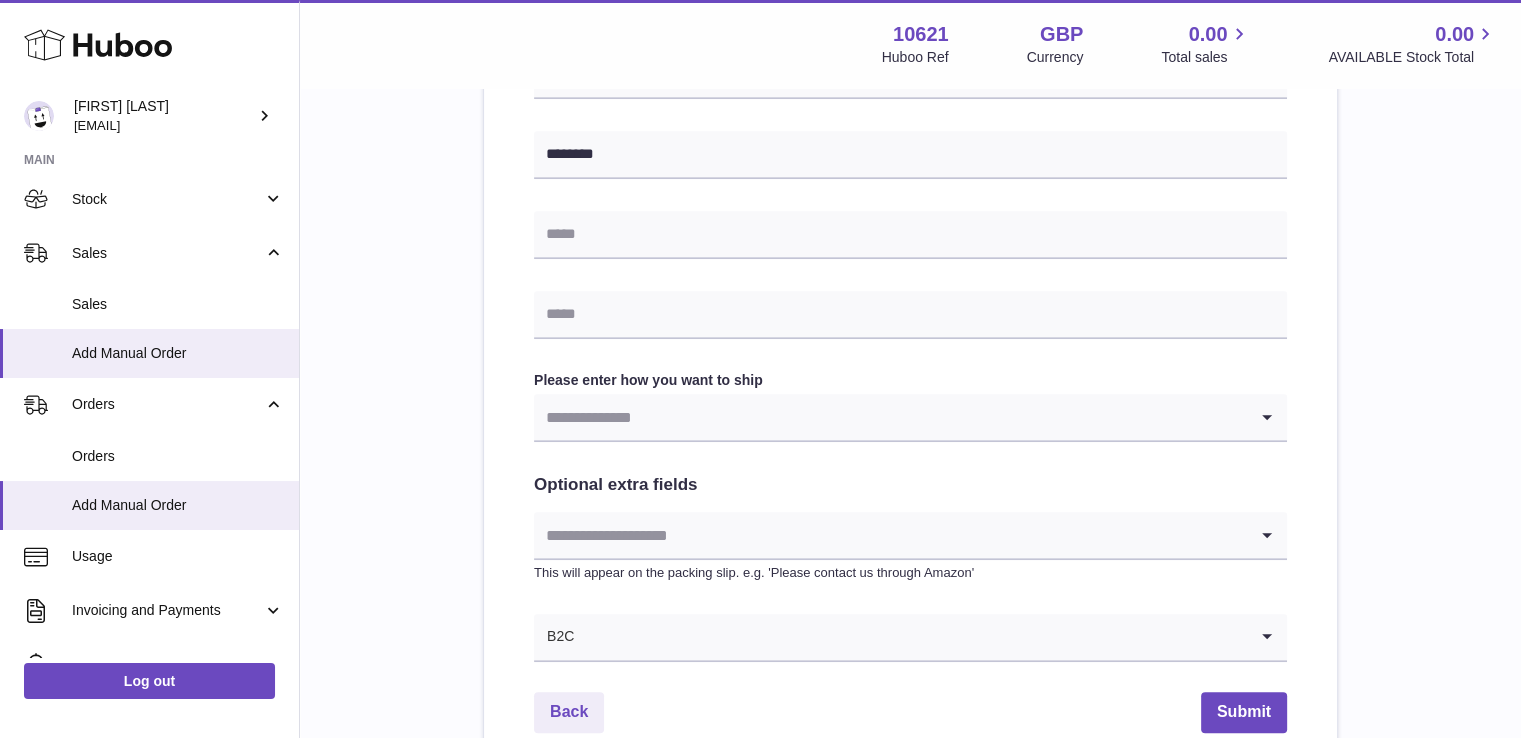 scroll, scrollTop: 888, scrollLeft: 0, axis: vertical 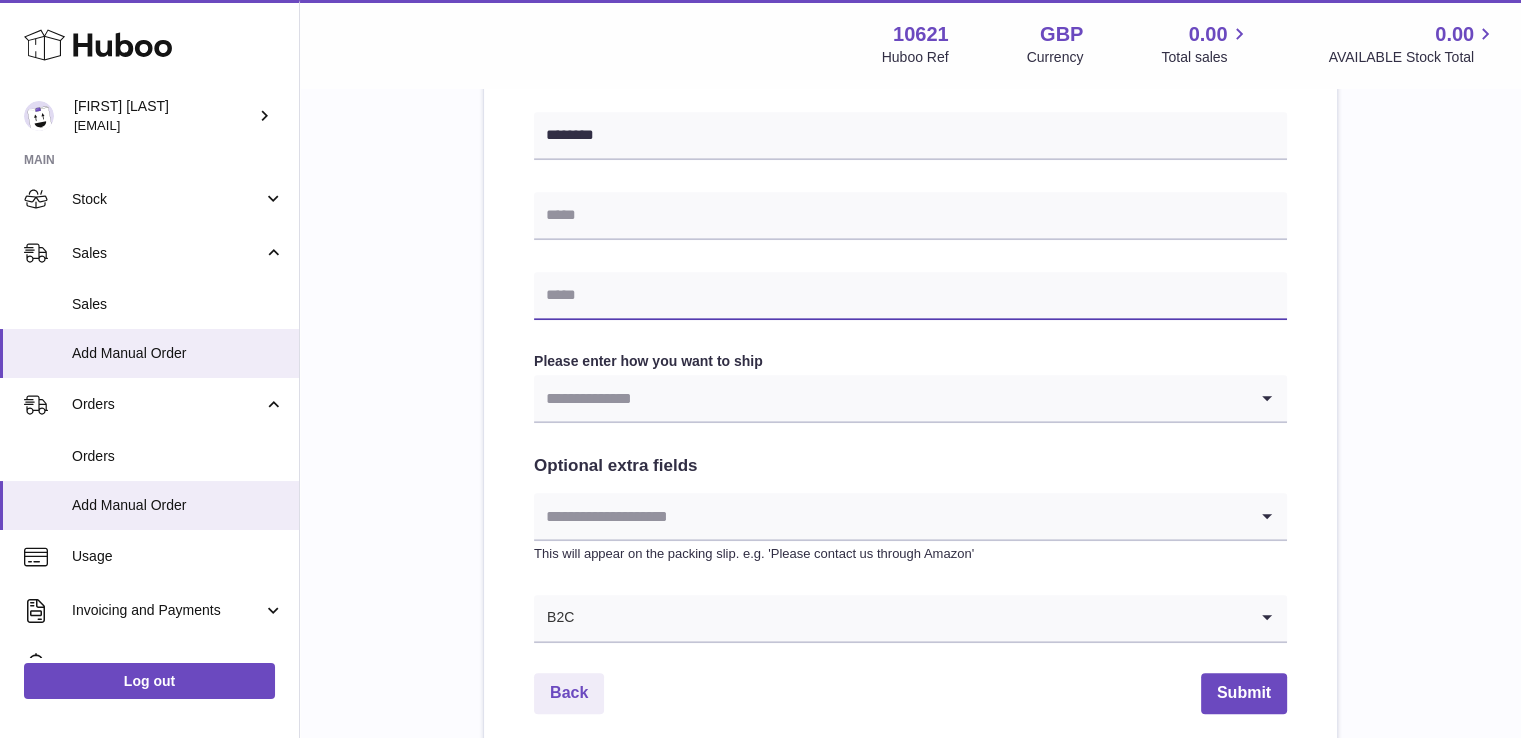 drag, startPoint x: 626, startPoint y: 297, endPoint x: 678, endPoint y: 317, distance: 55.713554 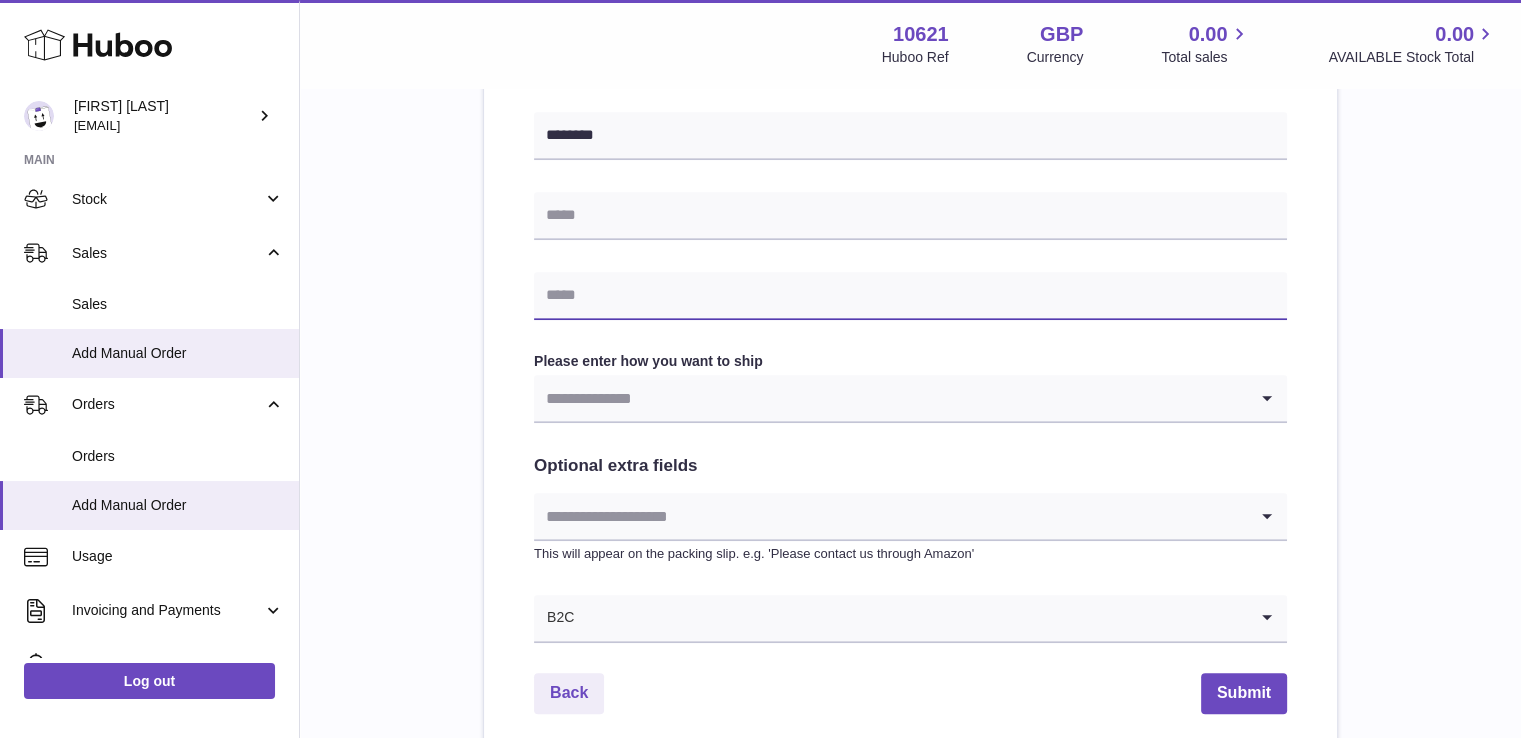 click at bounding box center [910, 296] 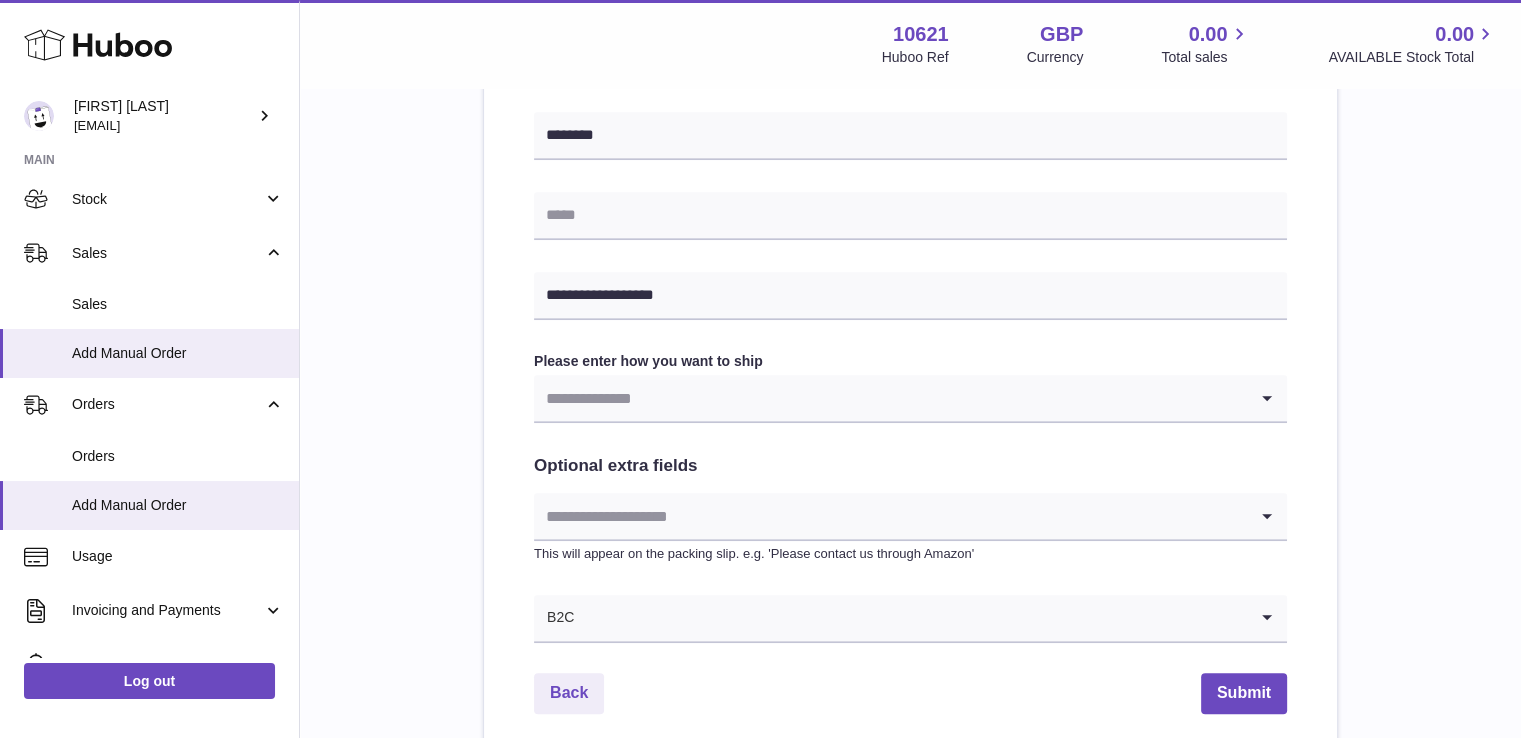 drag, startPoint x: 552, startPoint y: 413, endPoint x: 563, endPoint y: 410, distance: 11.401754 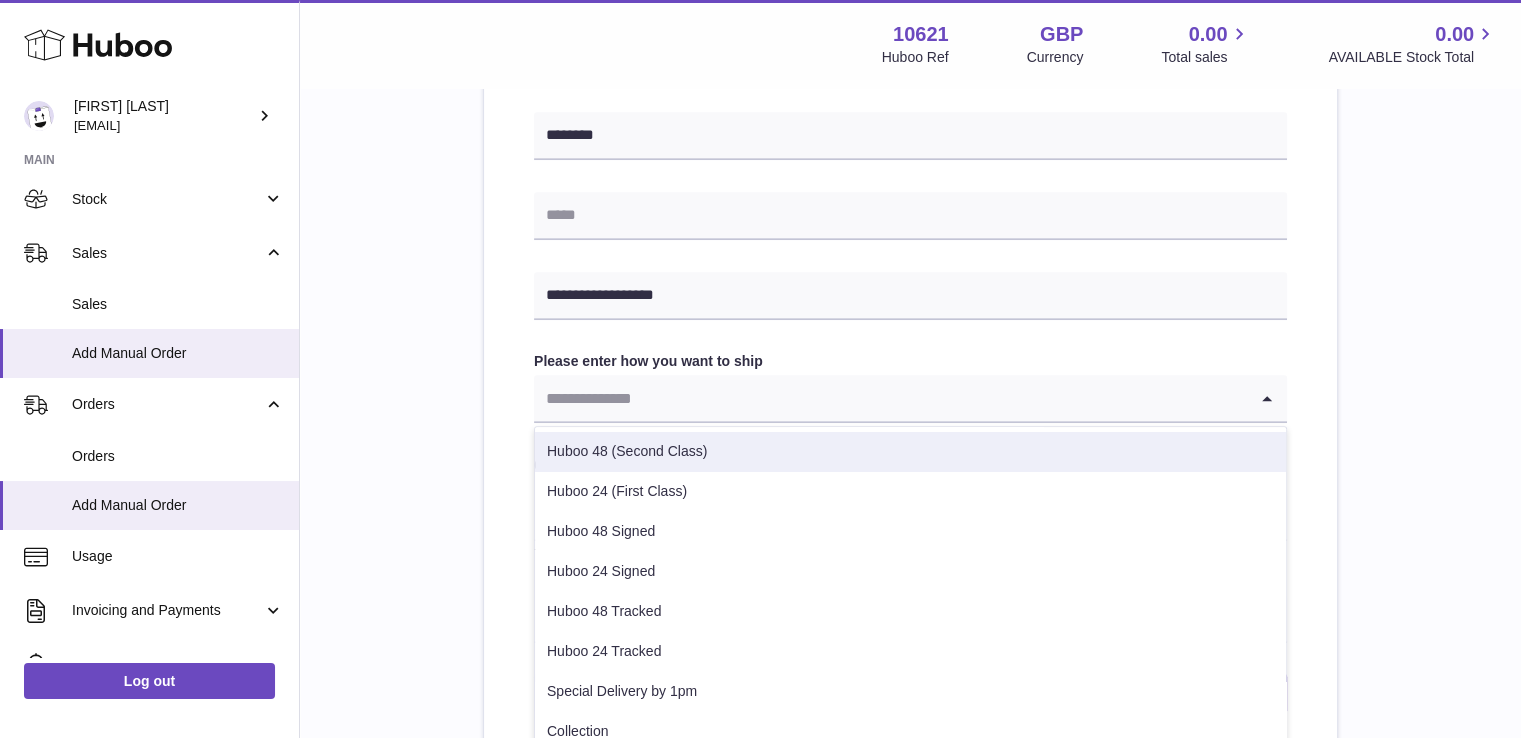 click on "Huboo 48 (Second Class)" at bounding box center [910, 452] 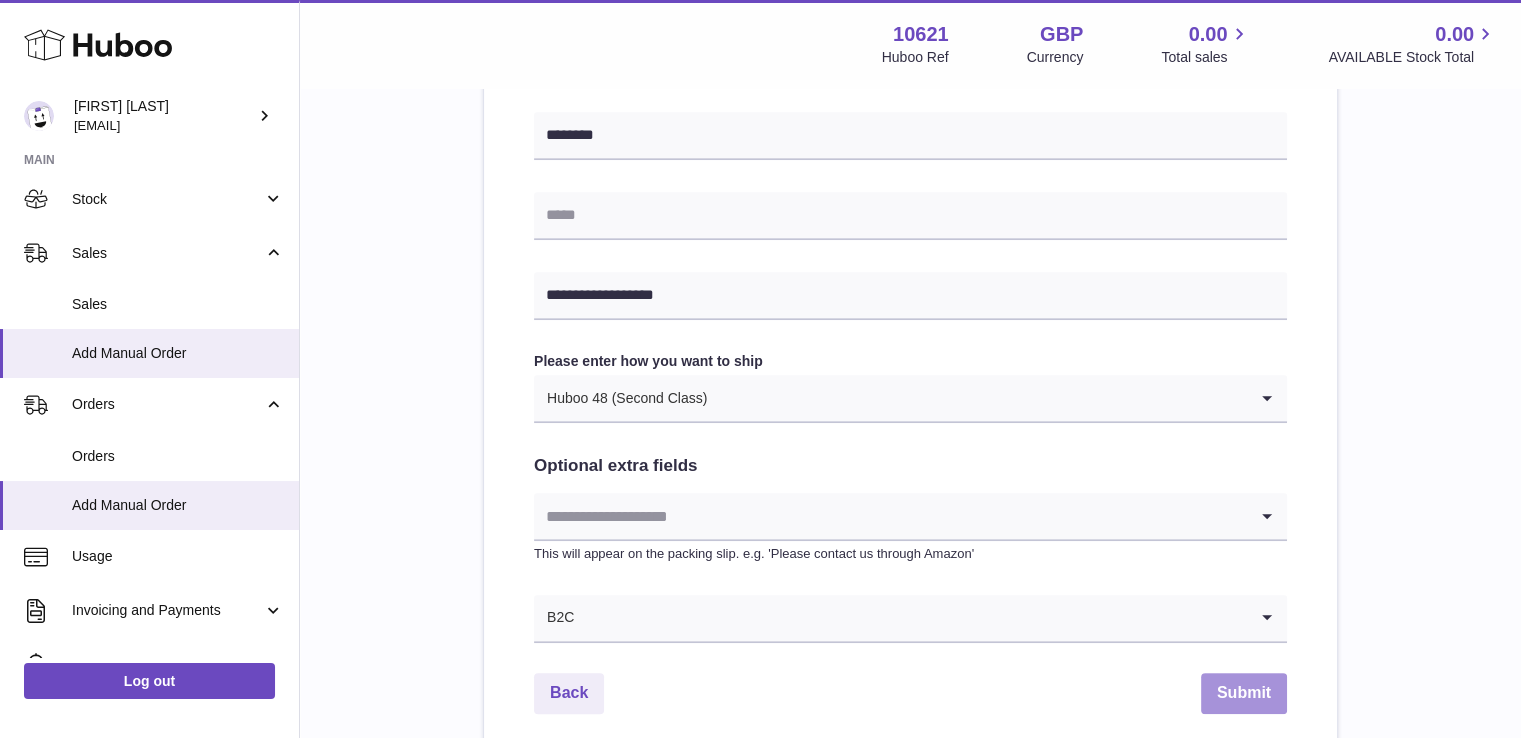 click on "Submit" at bounding box center [1244, 693] 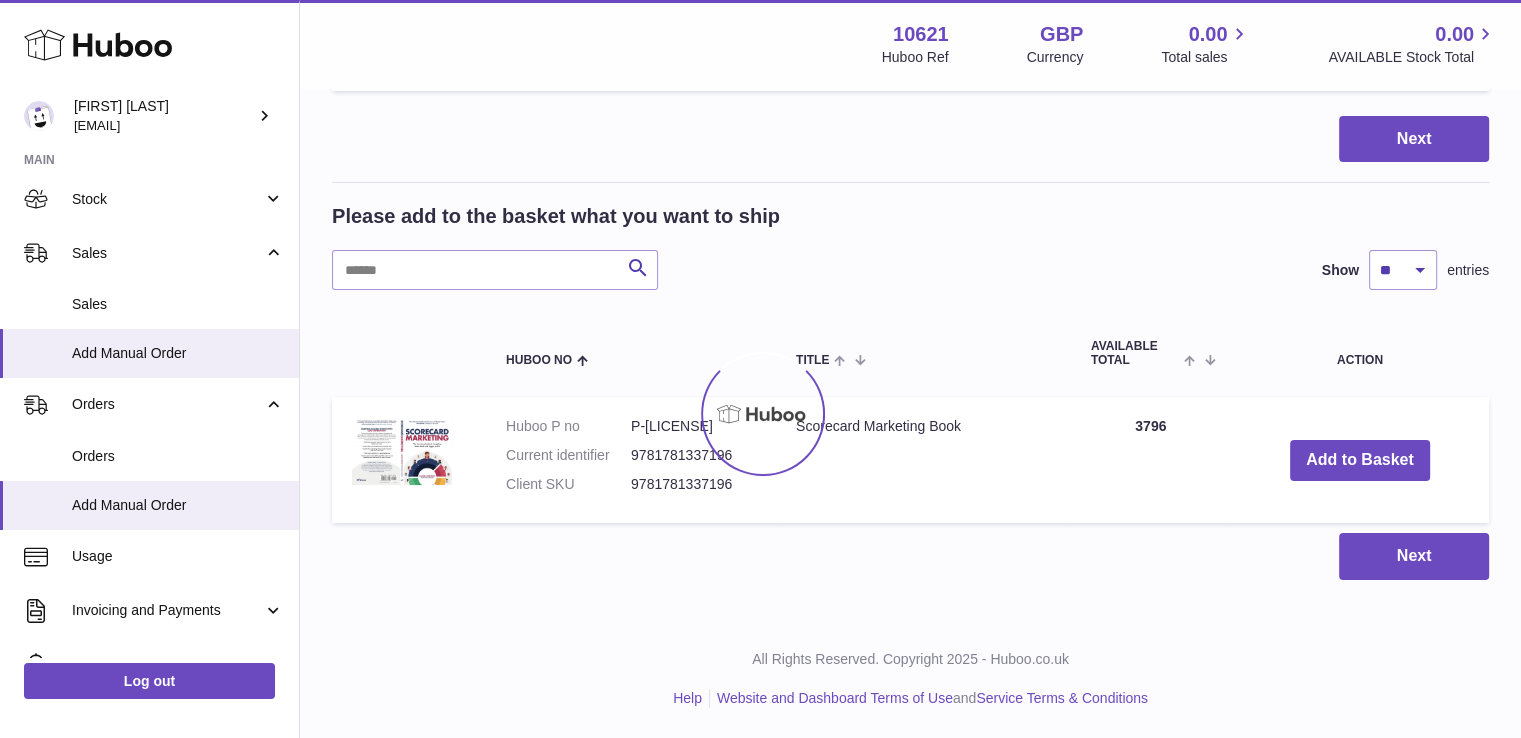 scroll, scrollTop: 0, scrollLeft: 0, axis: both 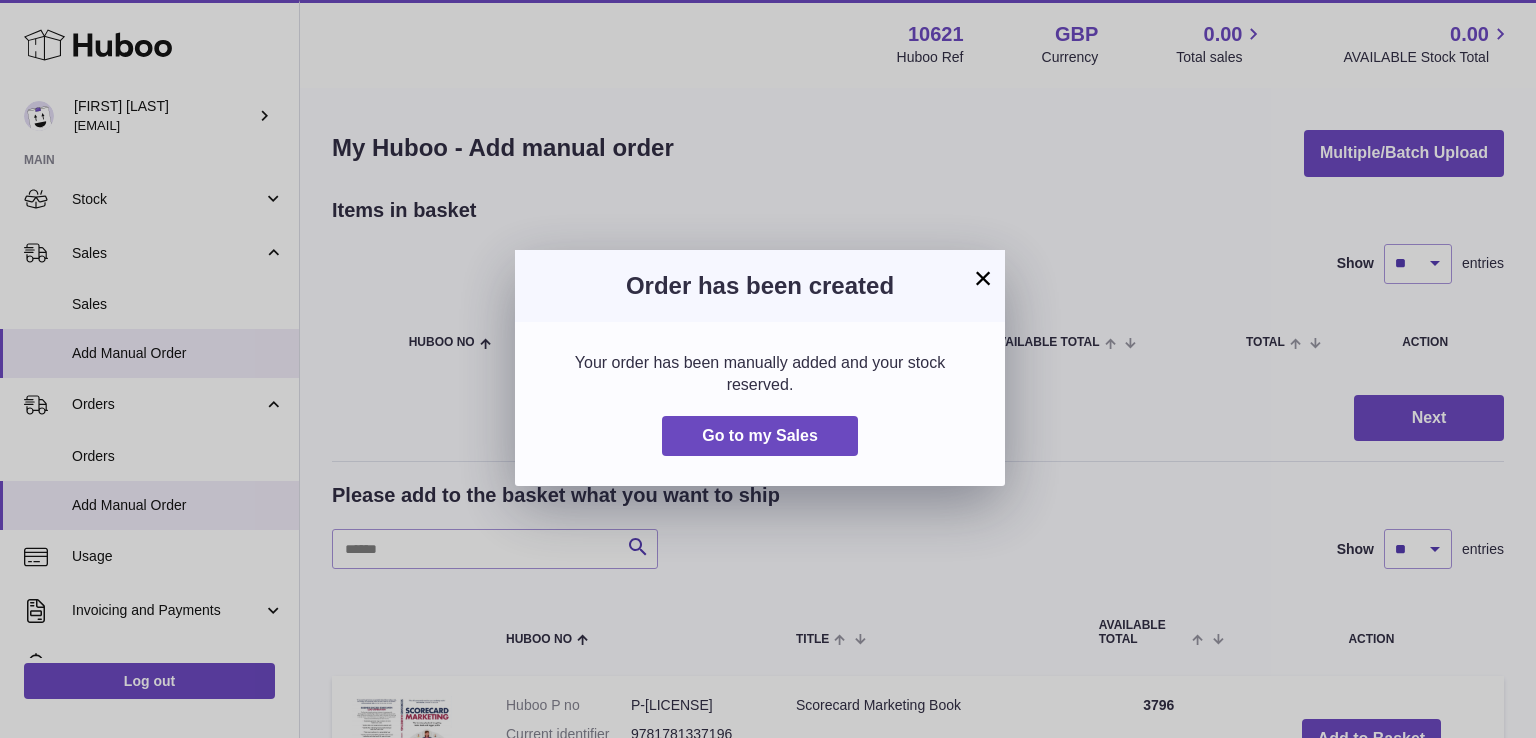 click on "×   Order has been created
Your order has been manually added and your stock reserved.
Go to my Sales" at bounding box center (768, 369) 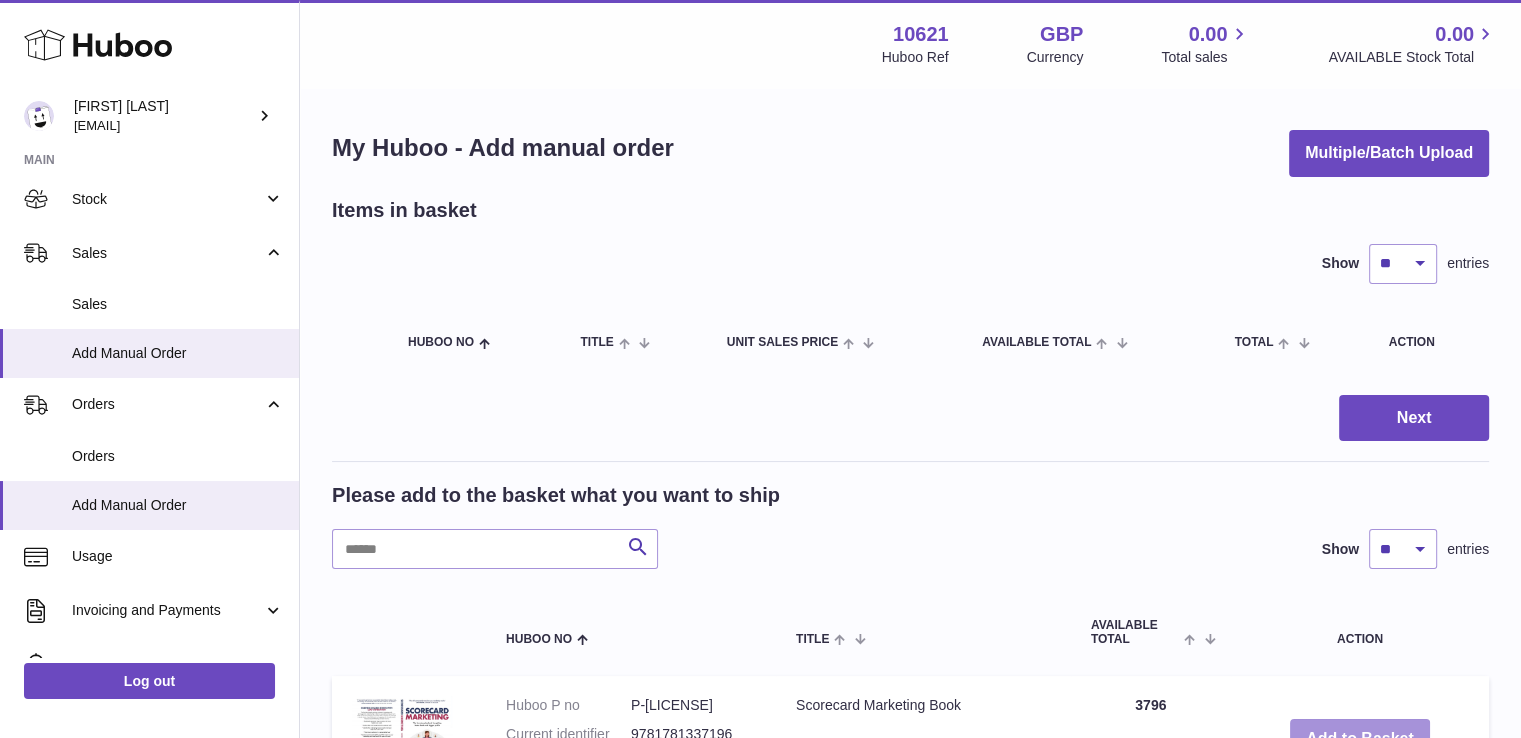 click on "Add to Basket" at bounding box center [1360, 739] 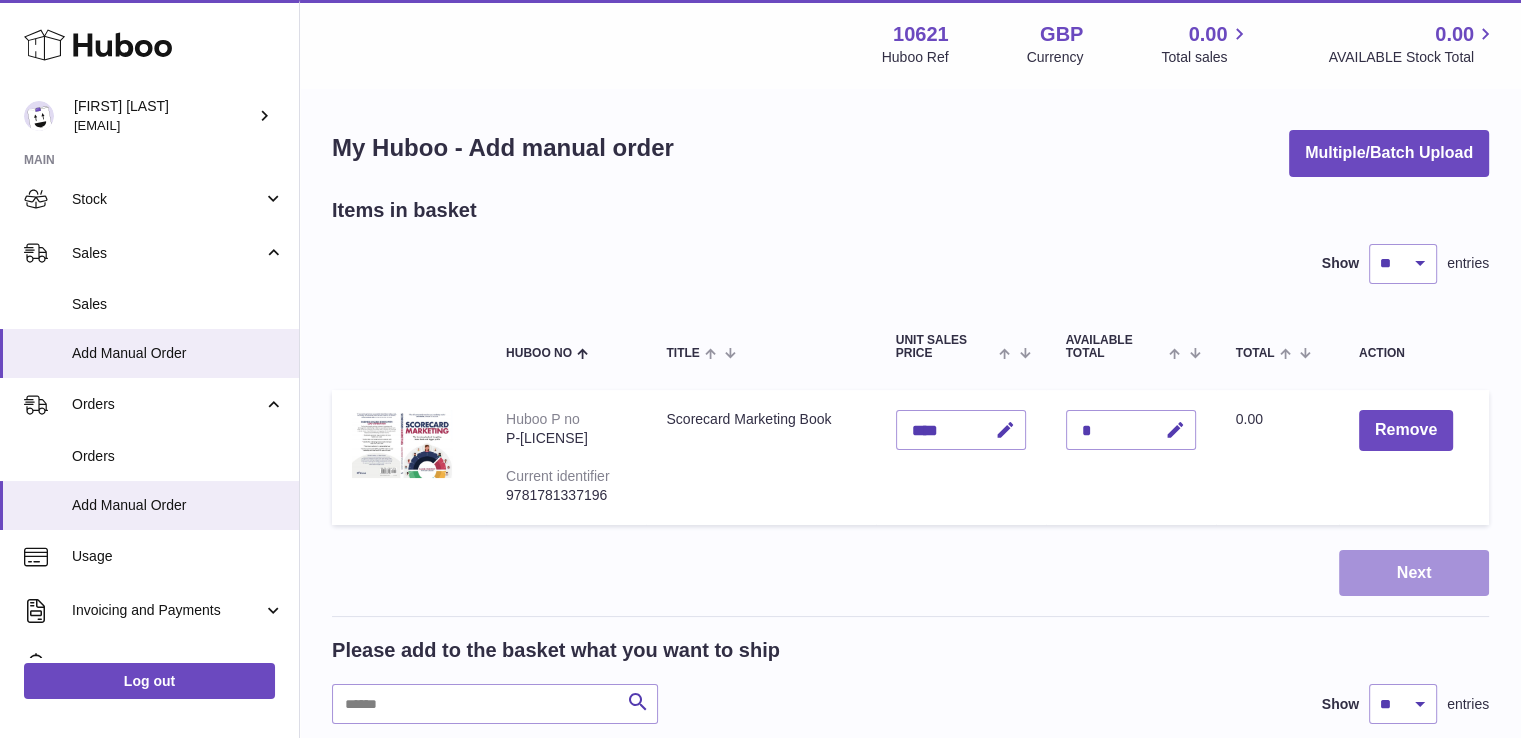 click on "Next" at bounding box center (1414, 573) 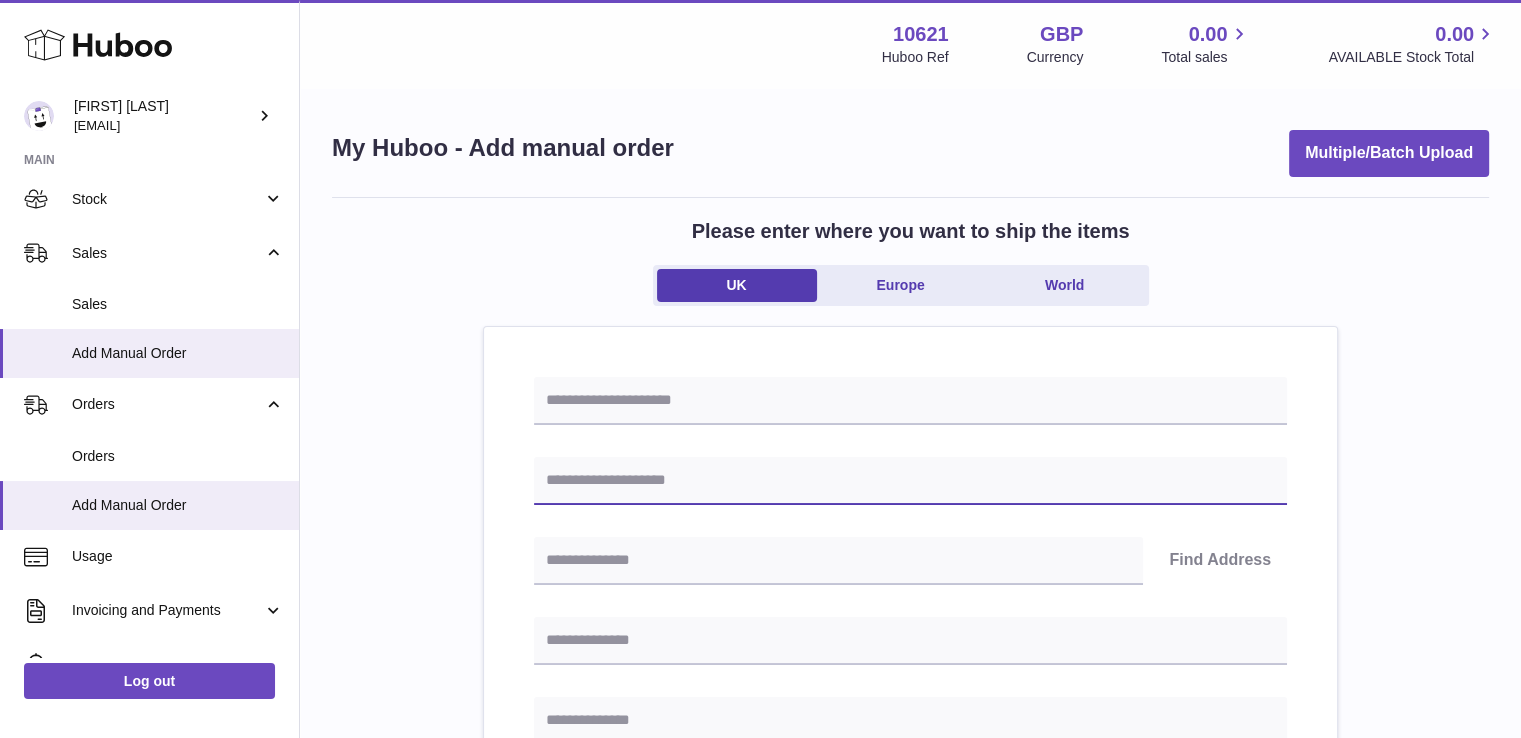 click at bounding box center (910, 481) 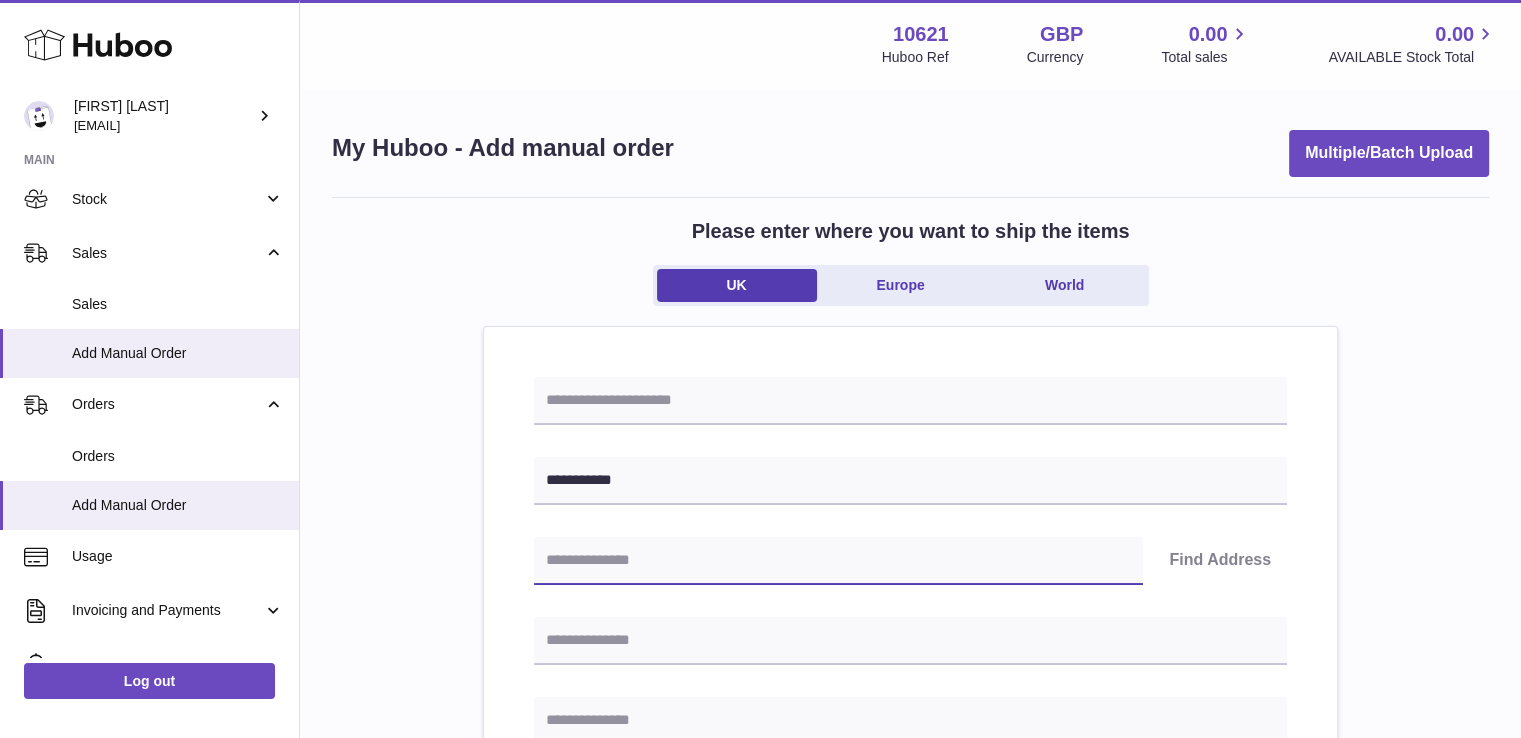 paste on "********" 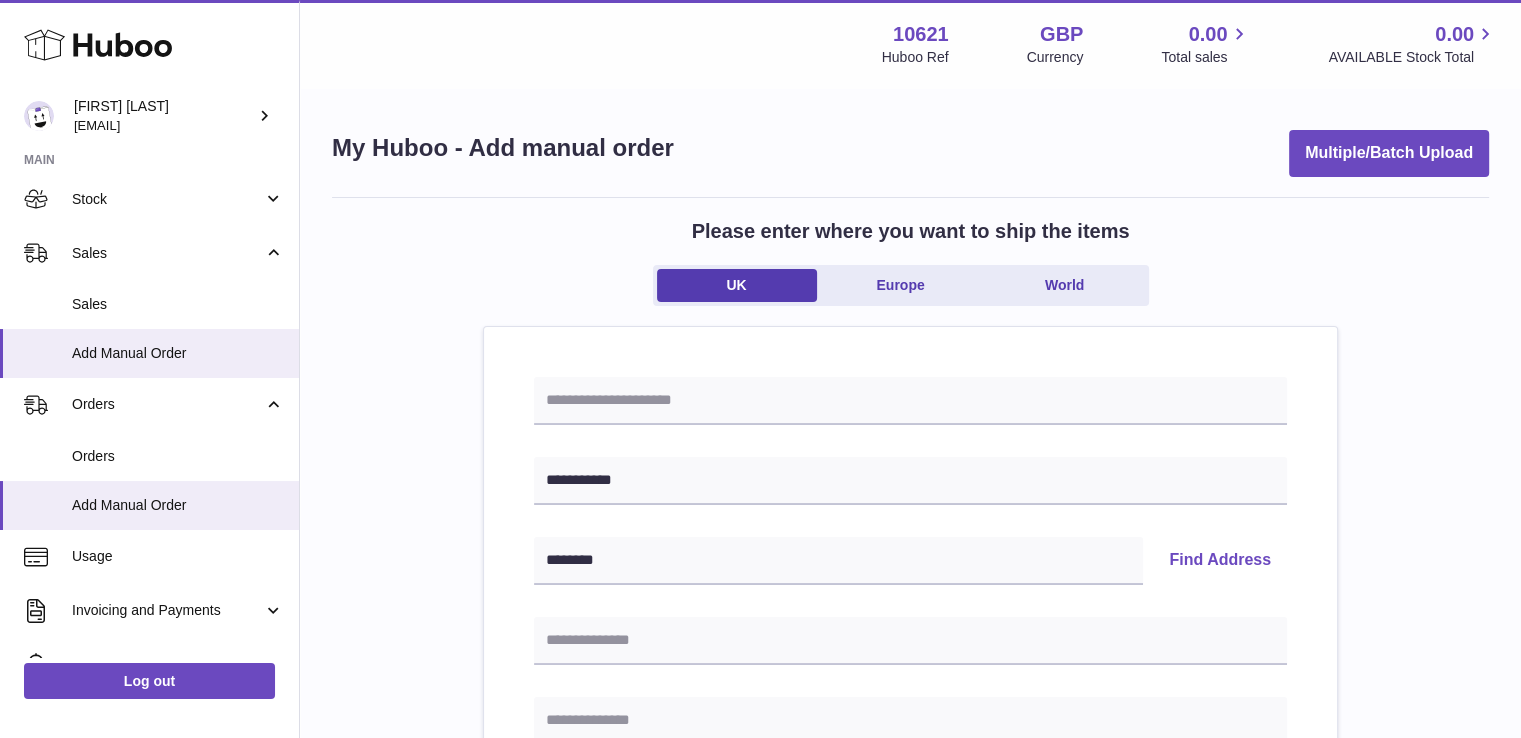 click on "Find Address" at bounding box center (1220, 561) 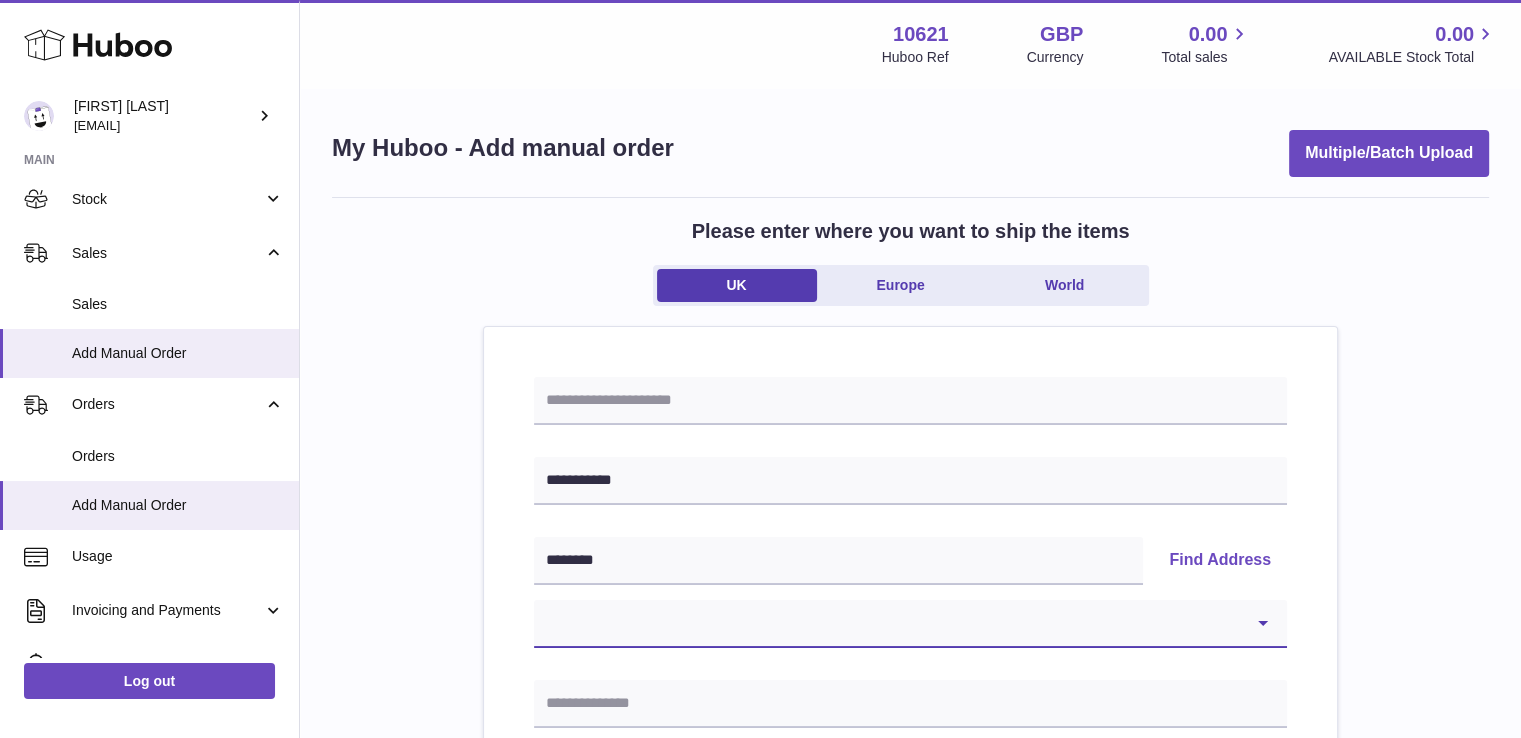 click on "**********" at bounding box center [910, 624] 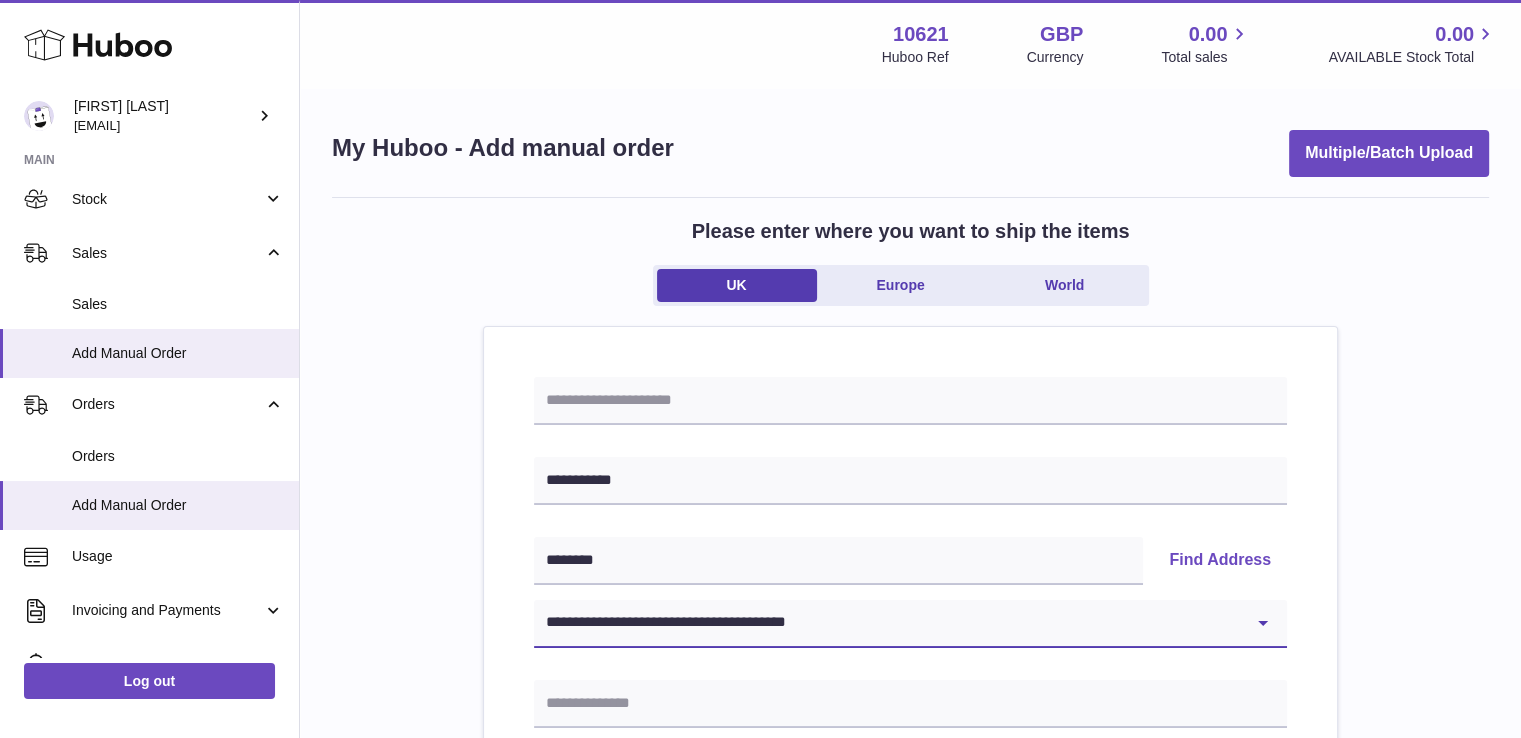 click on "**********" at bounding box center [910, 624] 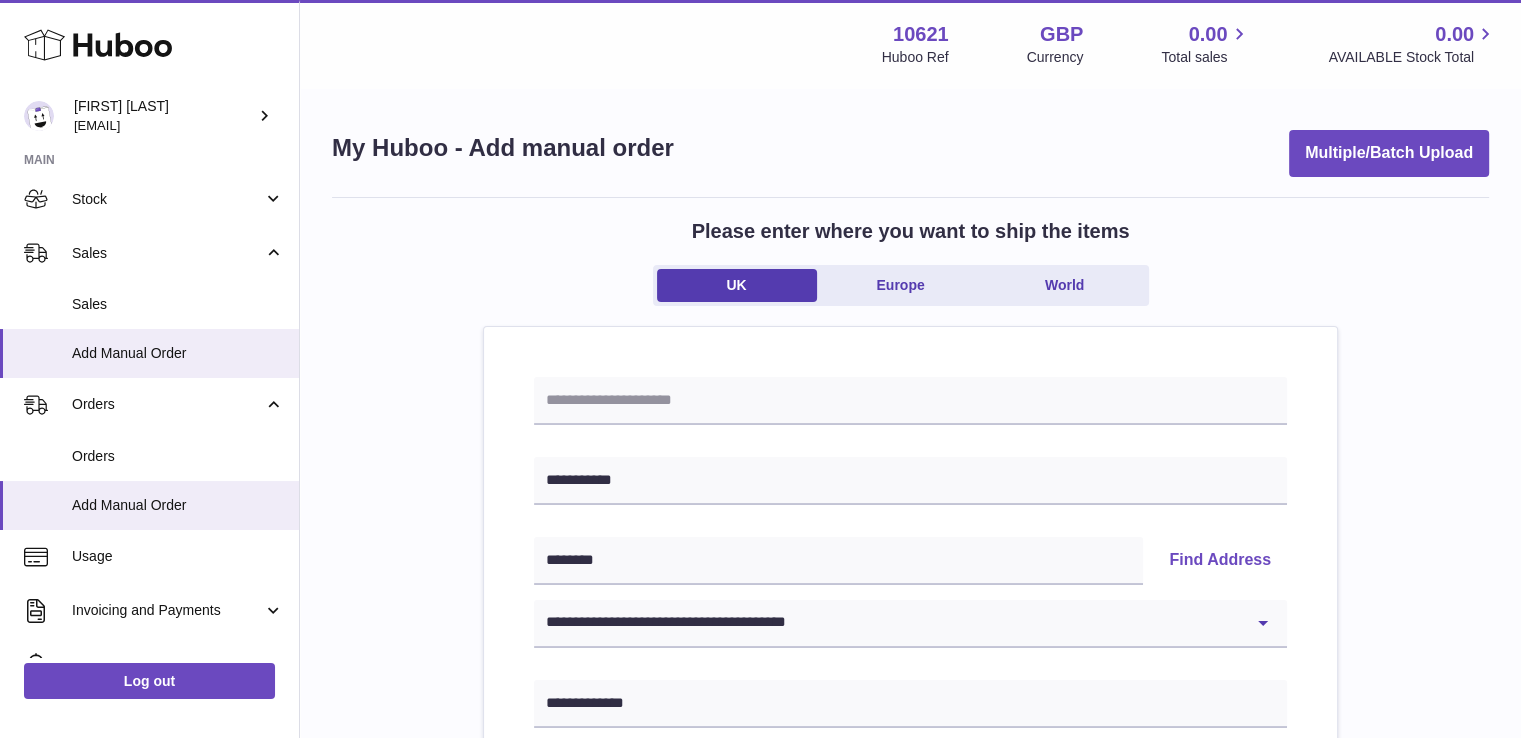 click on "**********" at bounding box center (910, 925) 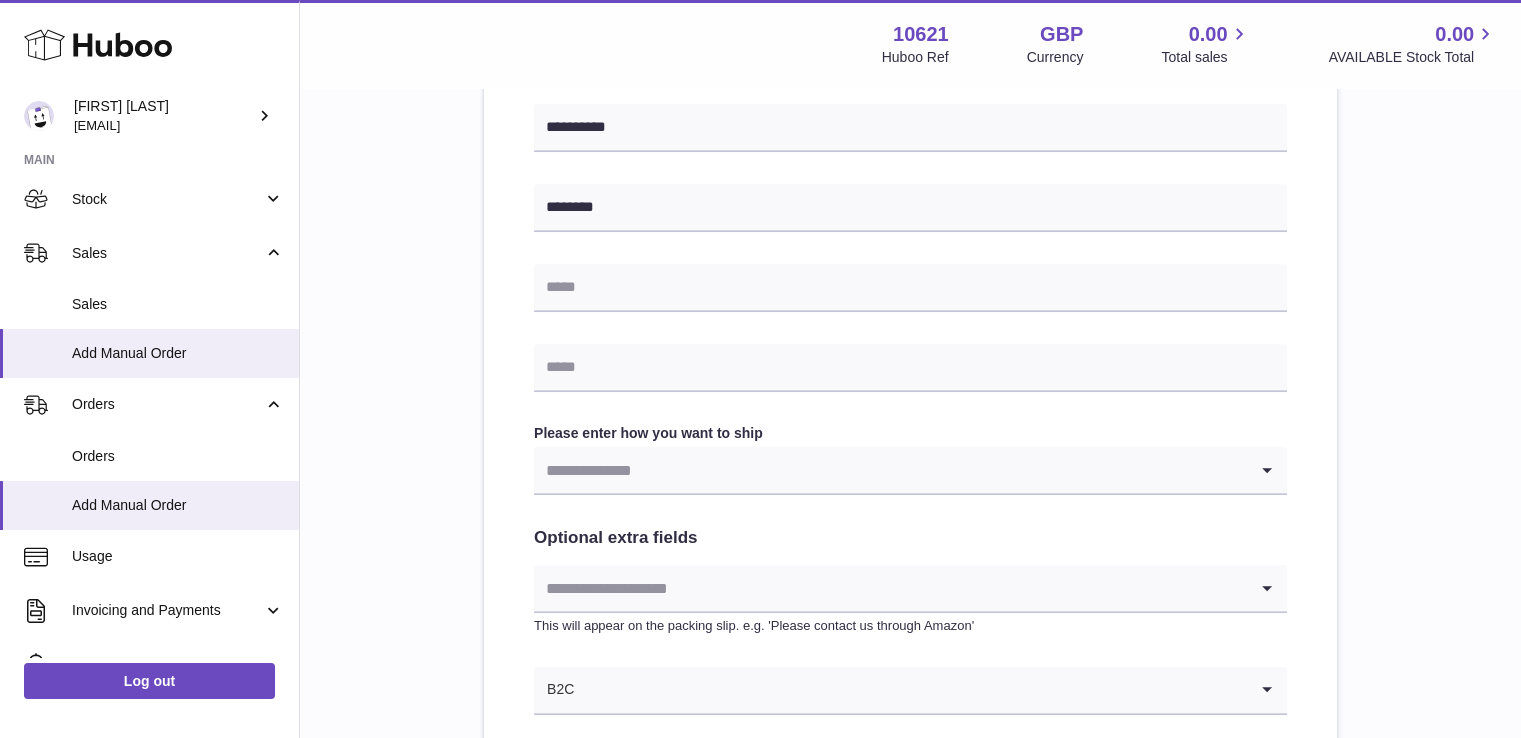 scroll, scrollTop: 905, scrollLeft: 0, axis: vertical 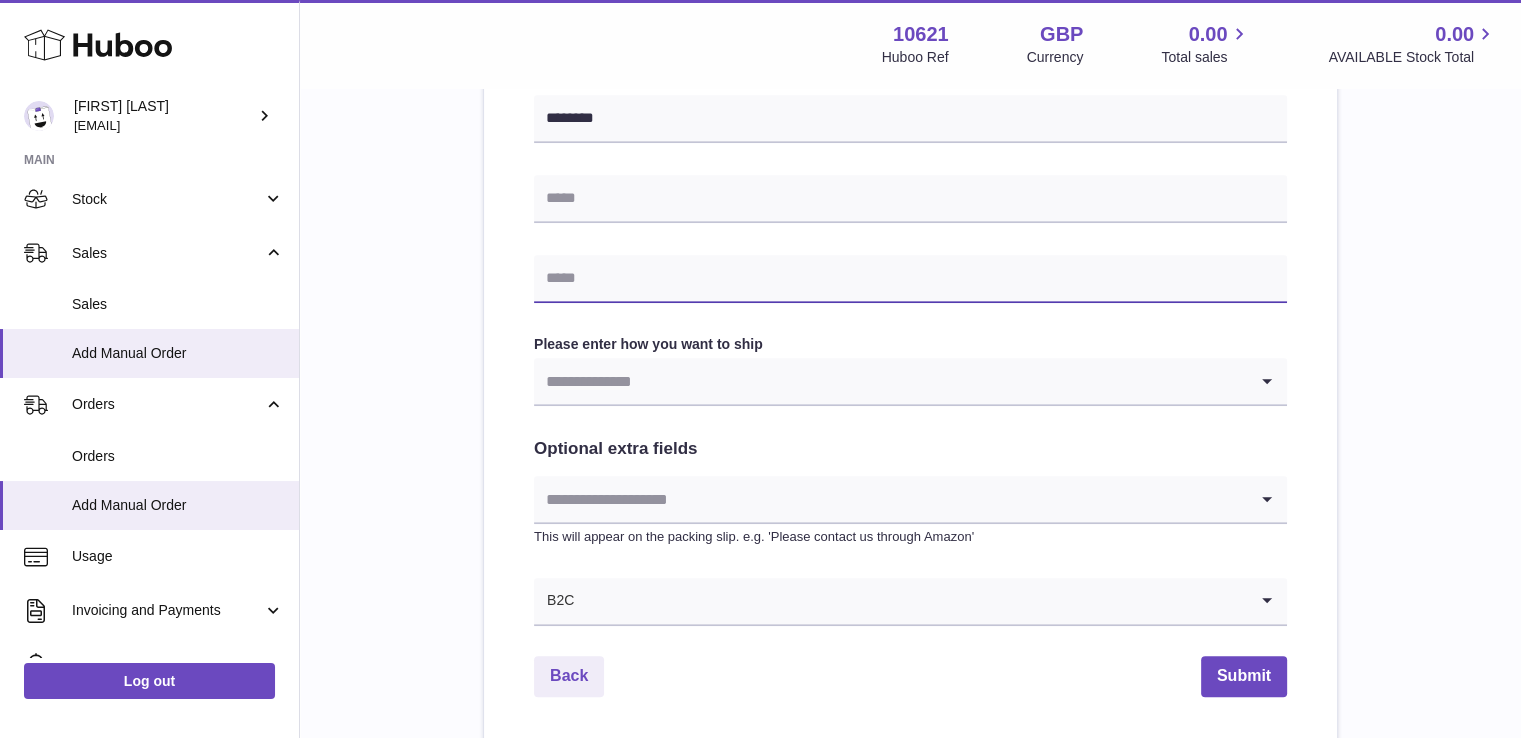 click at bounding box center [910, 279] 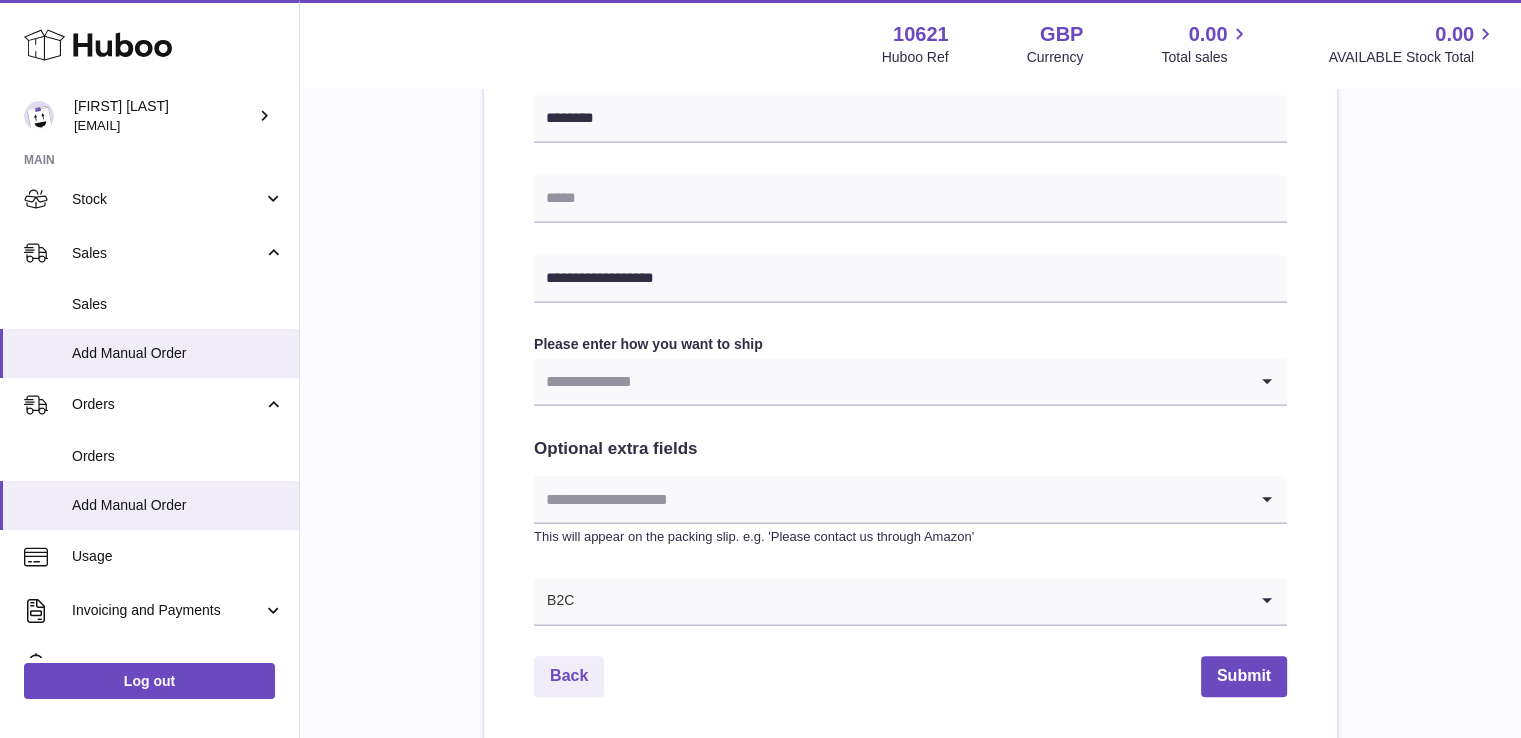 drag, startPoint x: 583, startPoint y: 373, endPoint x: 616, endPoint y: 409, distance: 48.83646 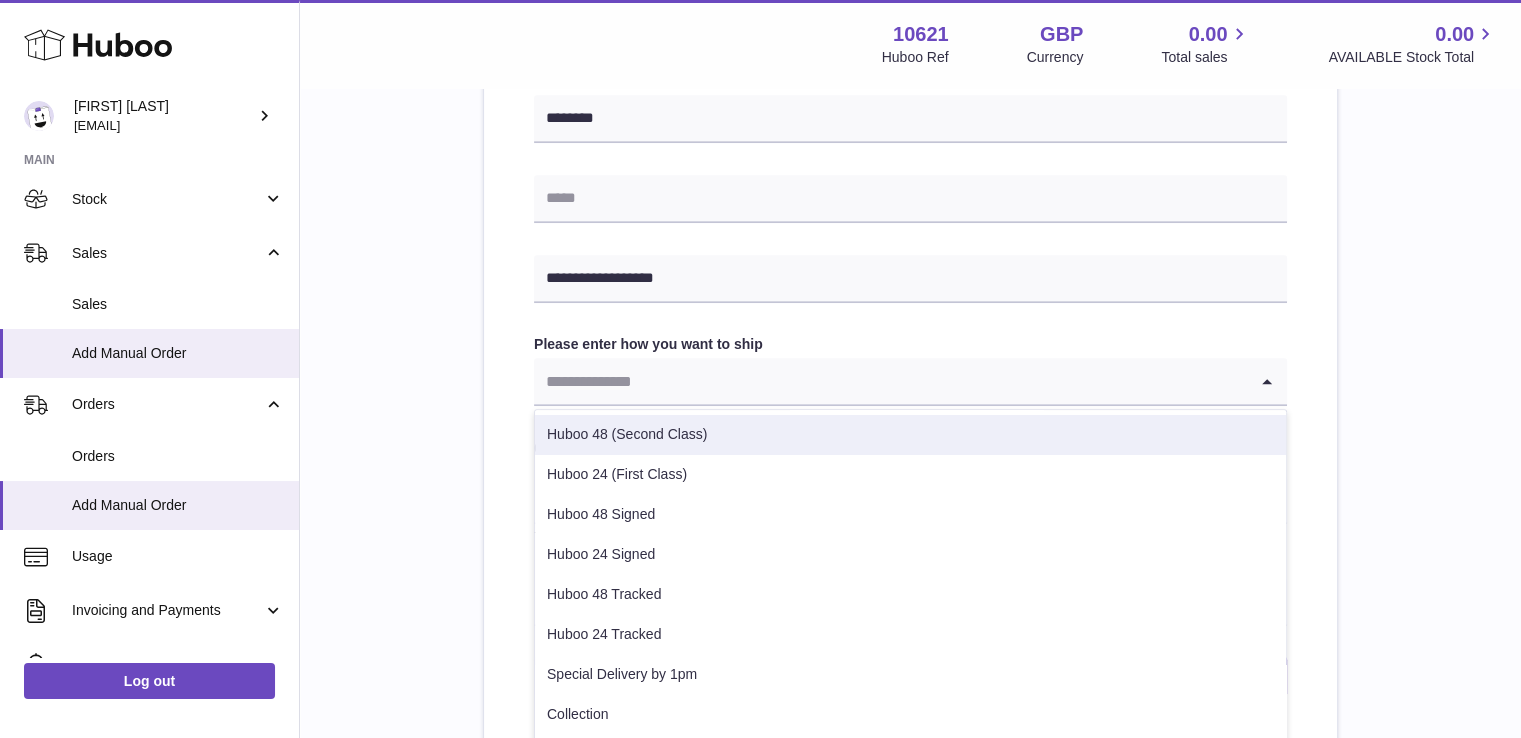 click on "Huboo 48 (Second Class)" at bounding box center (910, 435) 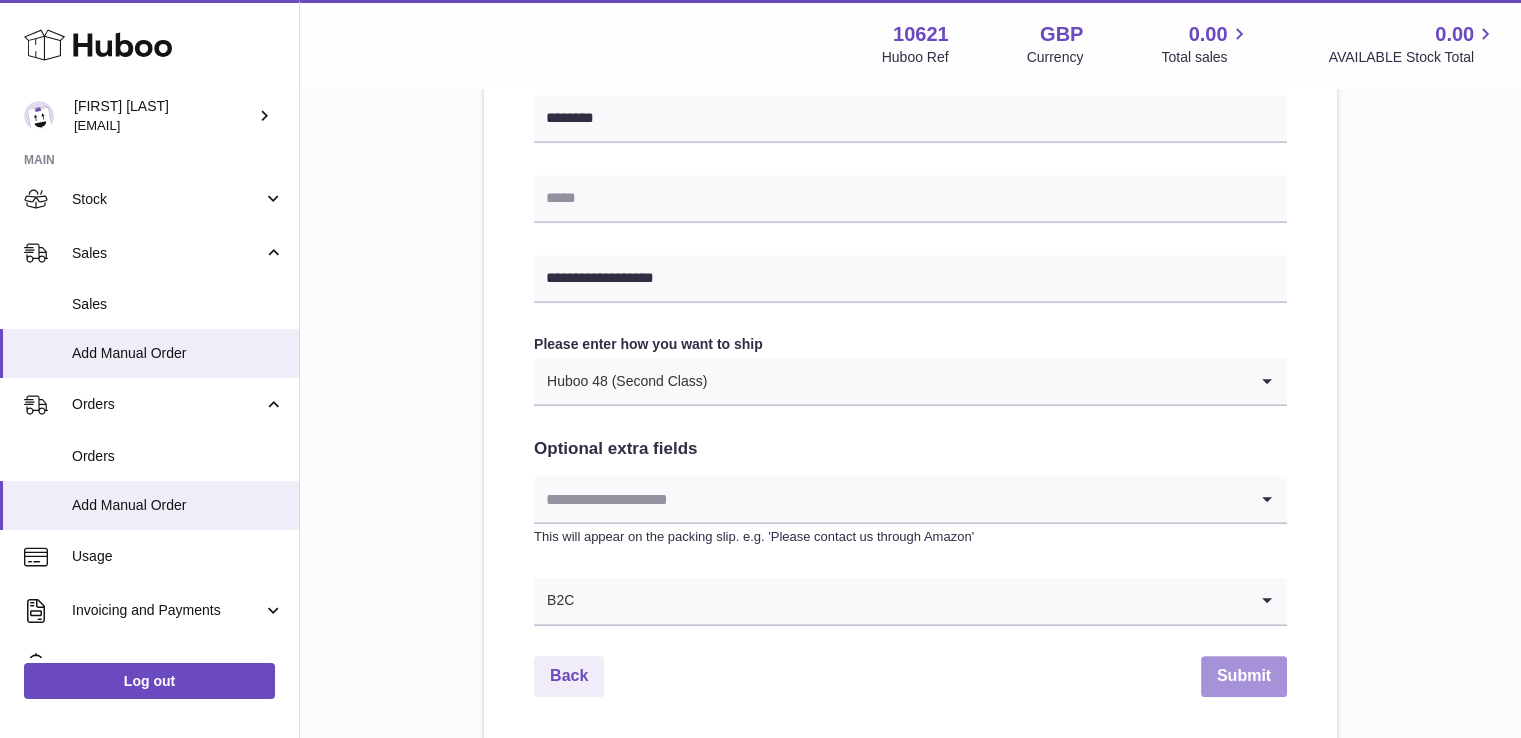 click on "Submit" at bounding box center (1244, 676) 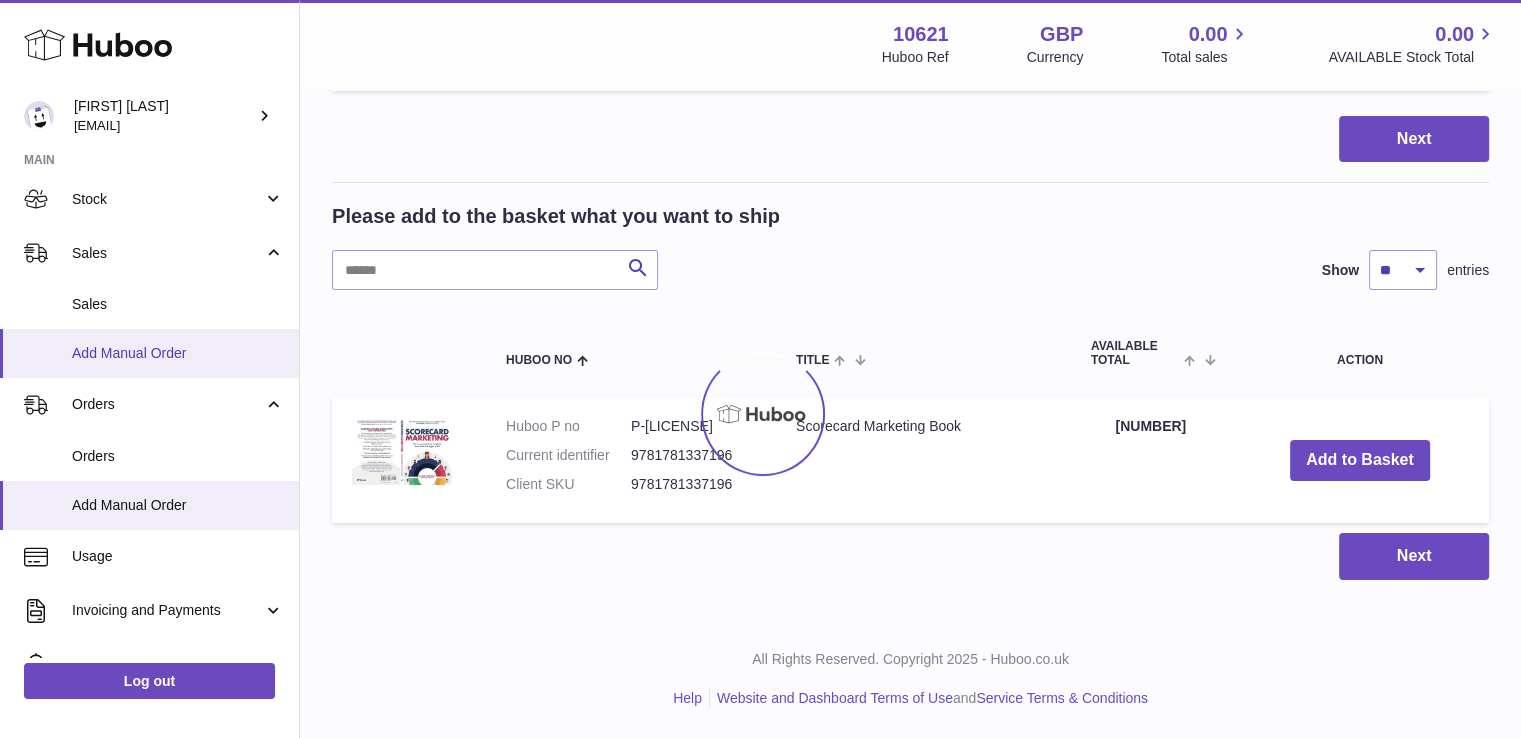 scroll, scrollTop: 0, scrollLeft: 0, axis: both 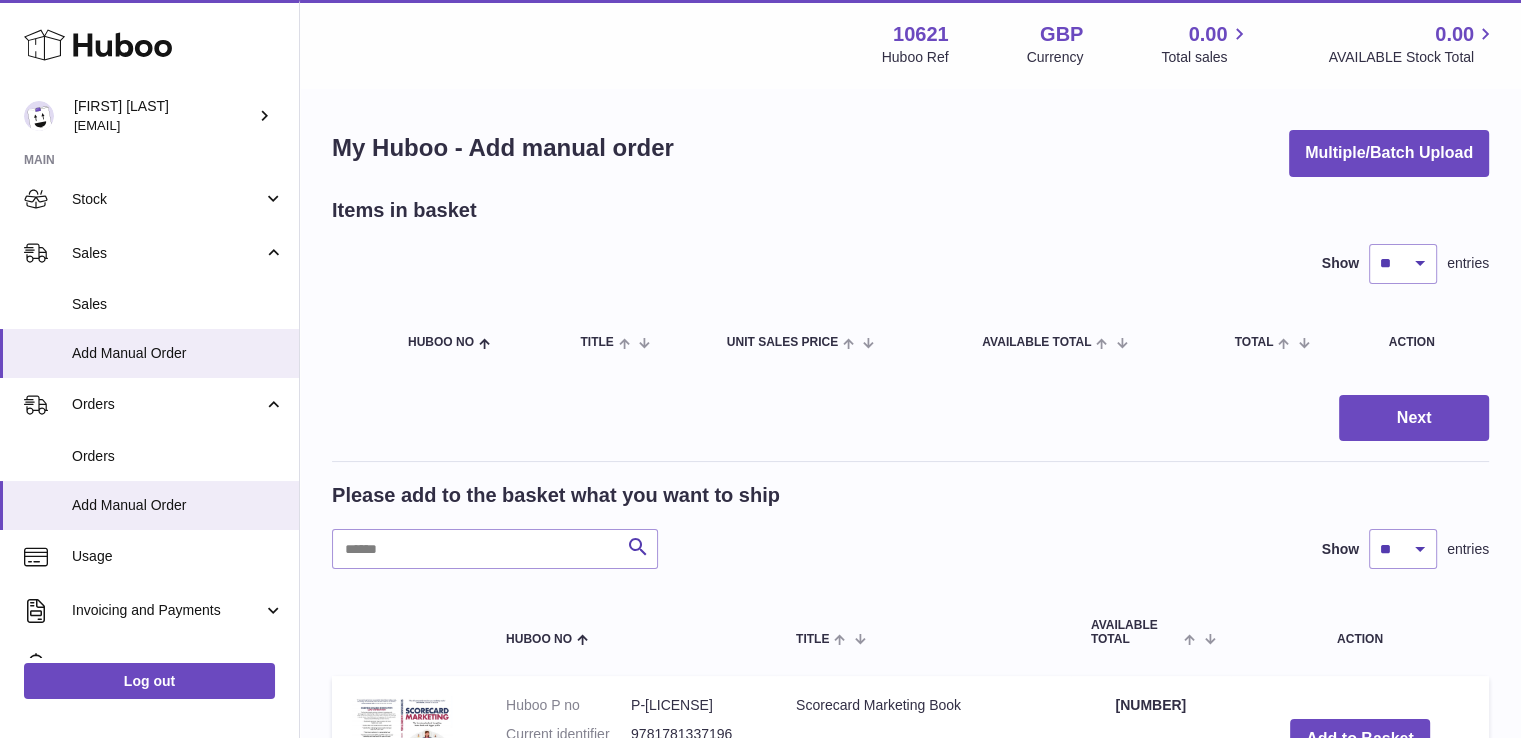 click at bounding box center (760, 369) 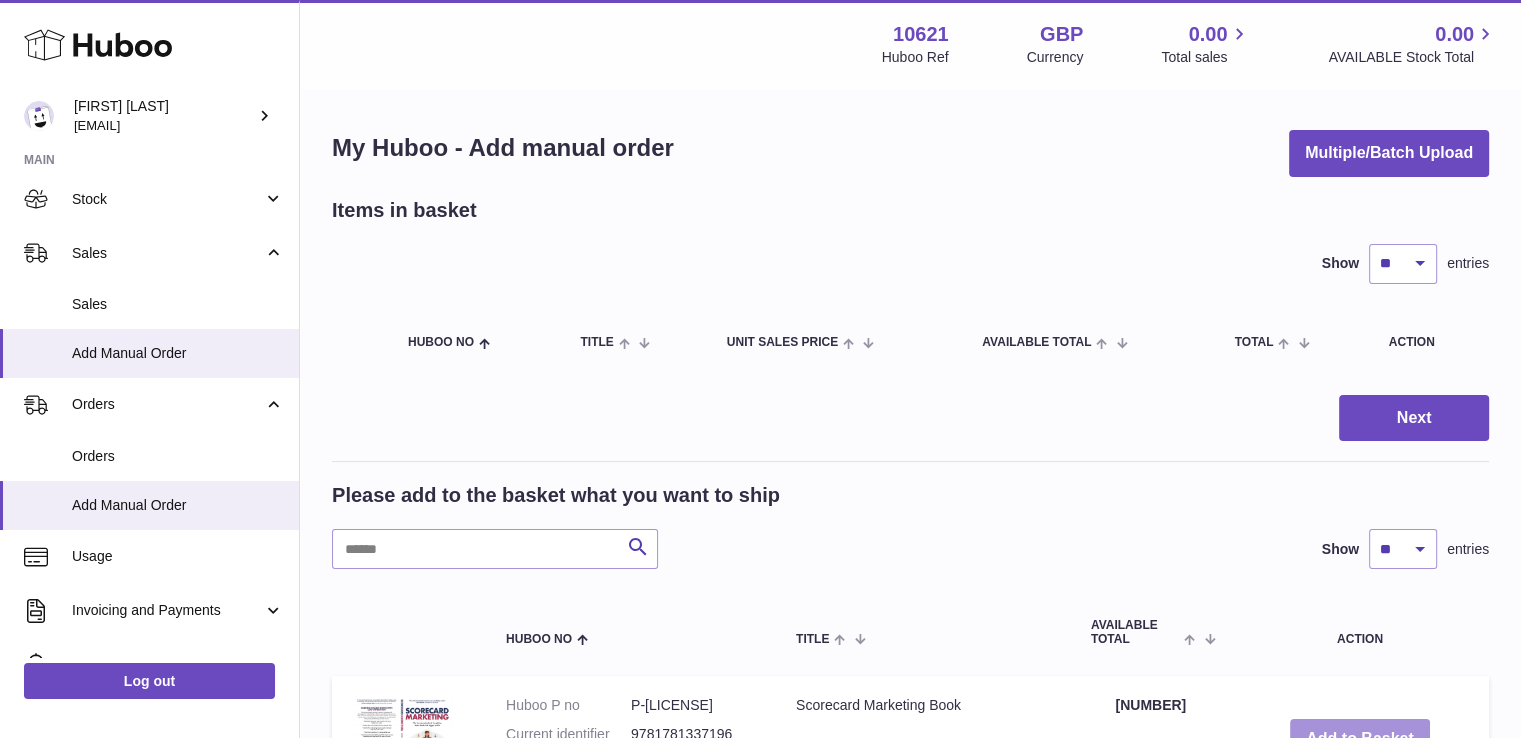 click on "Add to Basket" at bounding box center (1360, 739) 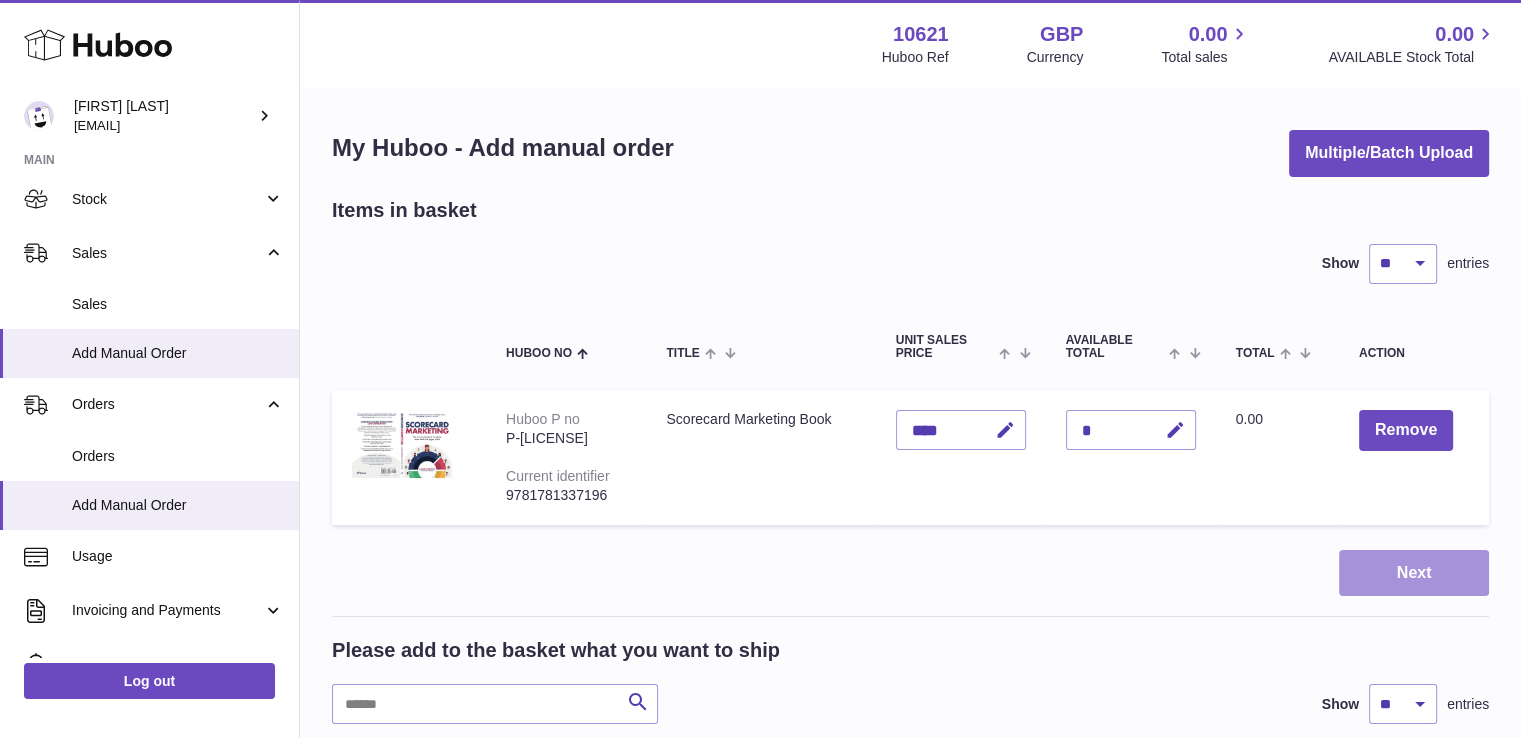 click on "Next" at bounding box center [1414, 573] 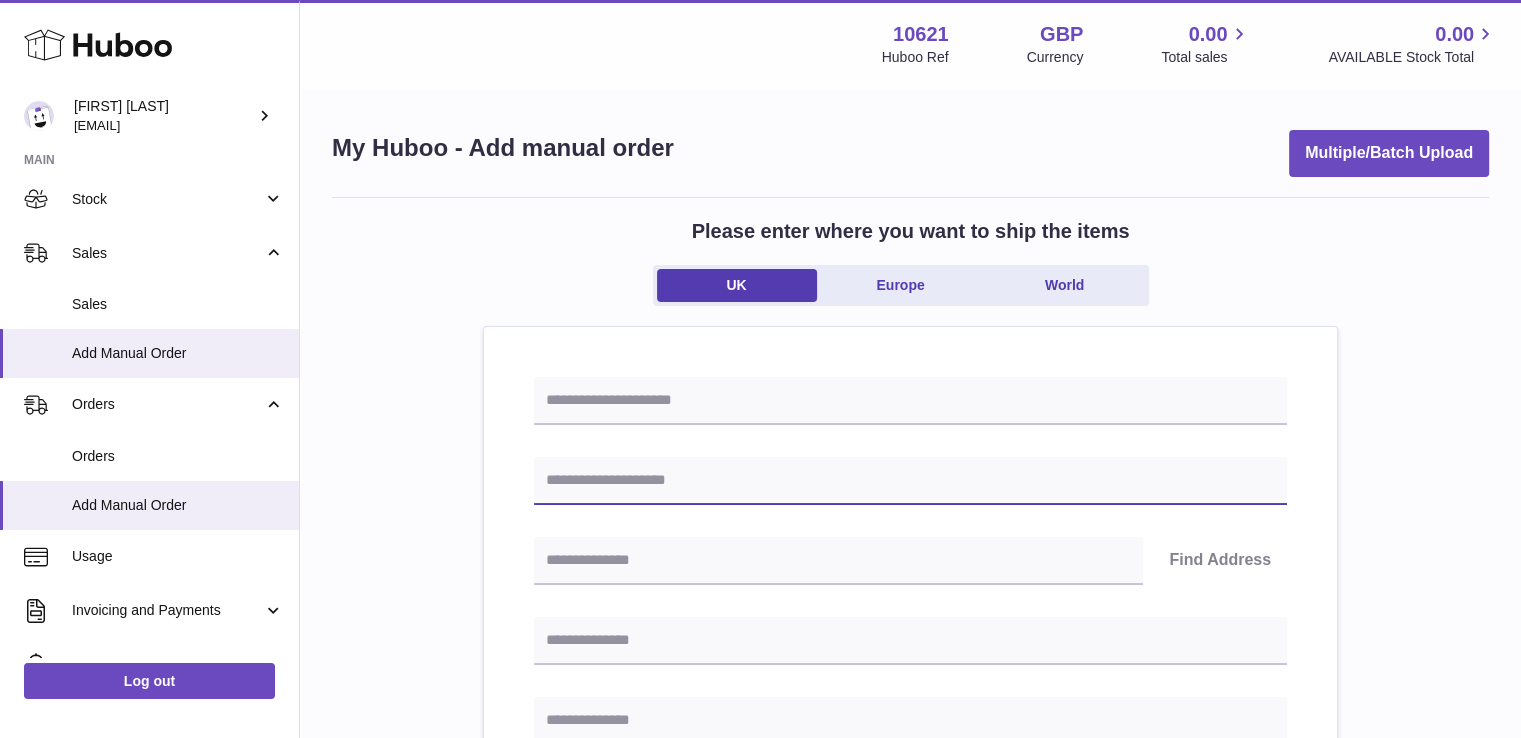 drag, startPoint x: 689, startPoint y: 487, endPoint x: 872, endPoint y: 497, distance: 183.27303 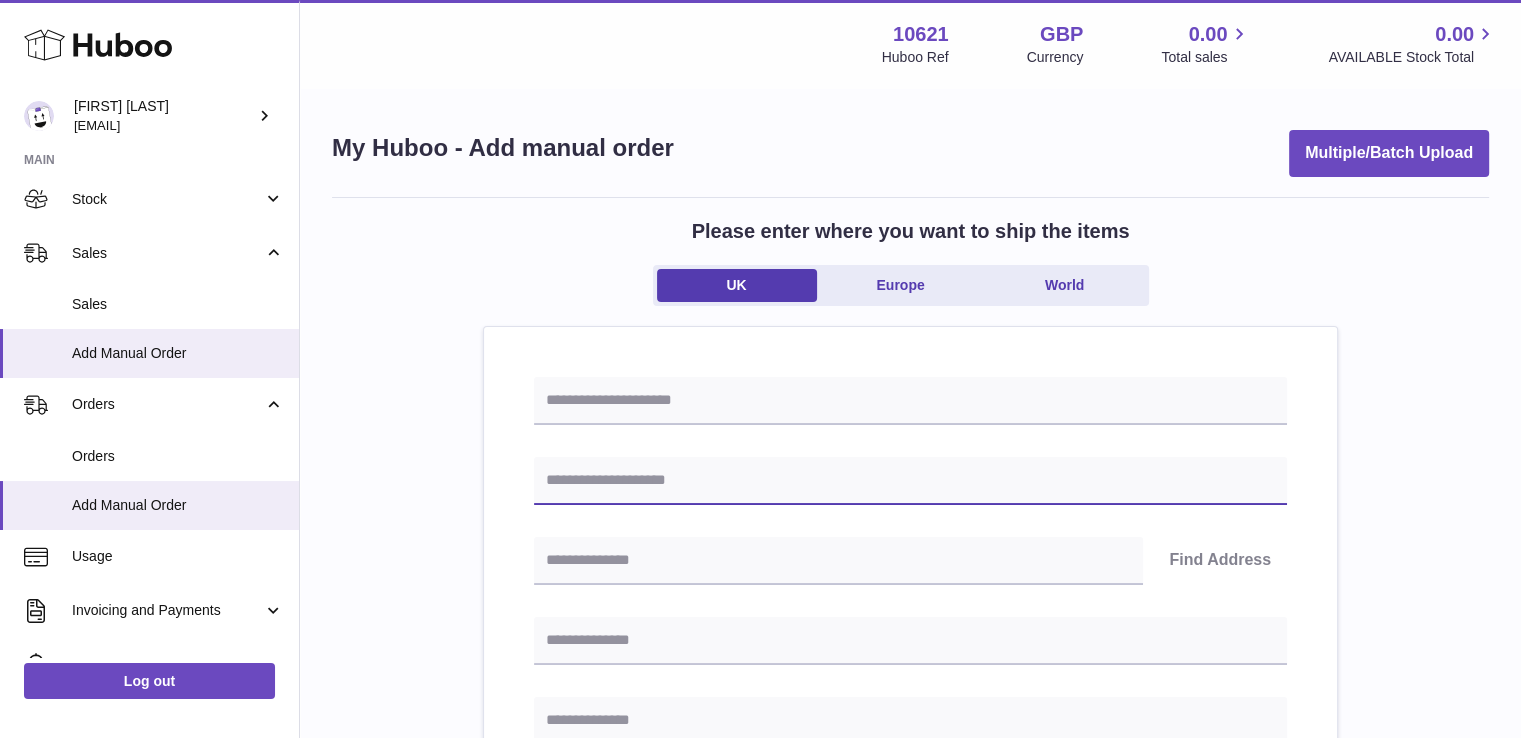 click at bounding box center [910, 481] 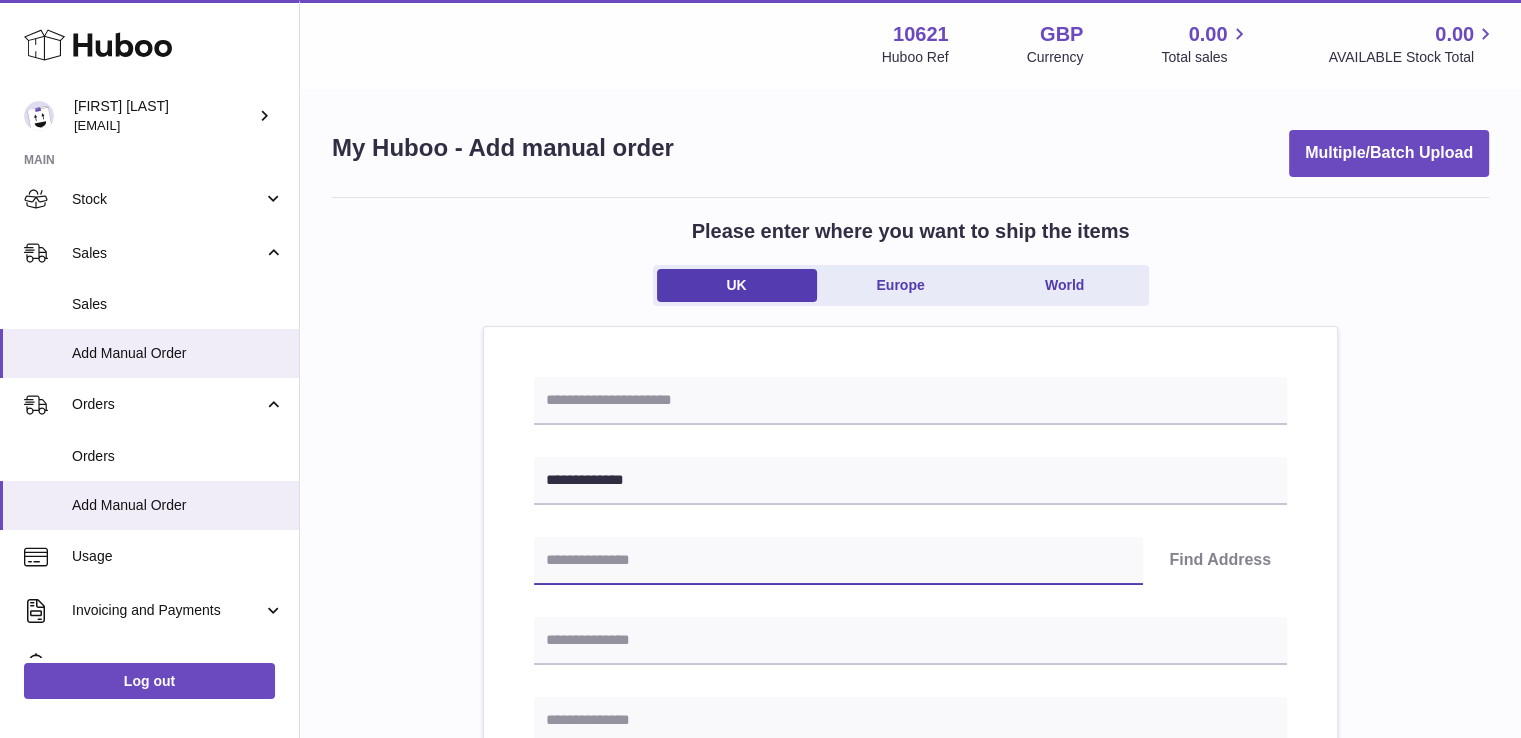 paste on "********" 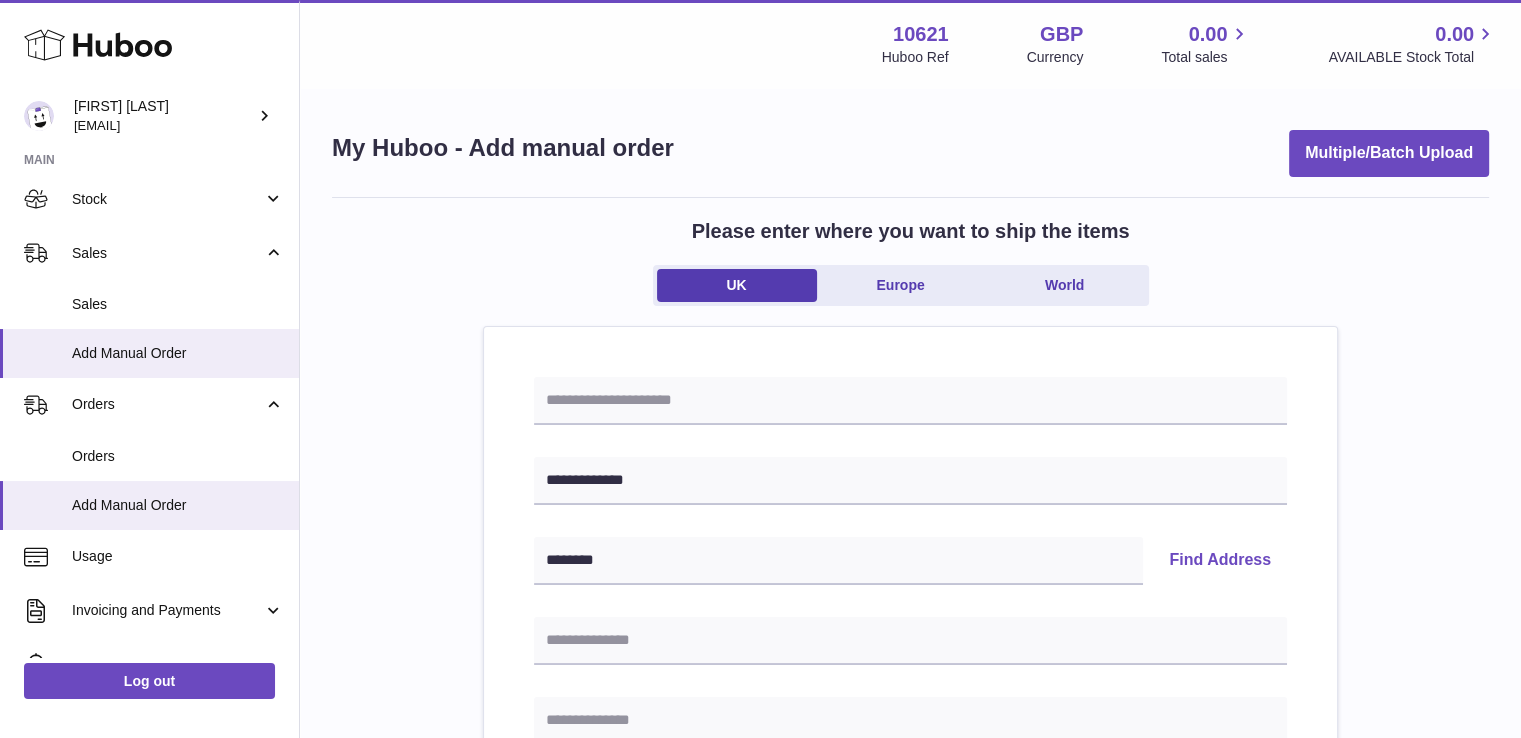click on "Find Address" at bounding box center [1220, 561] 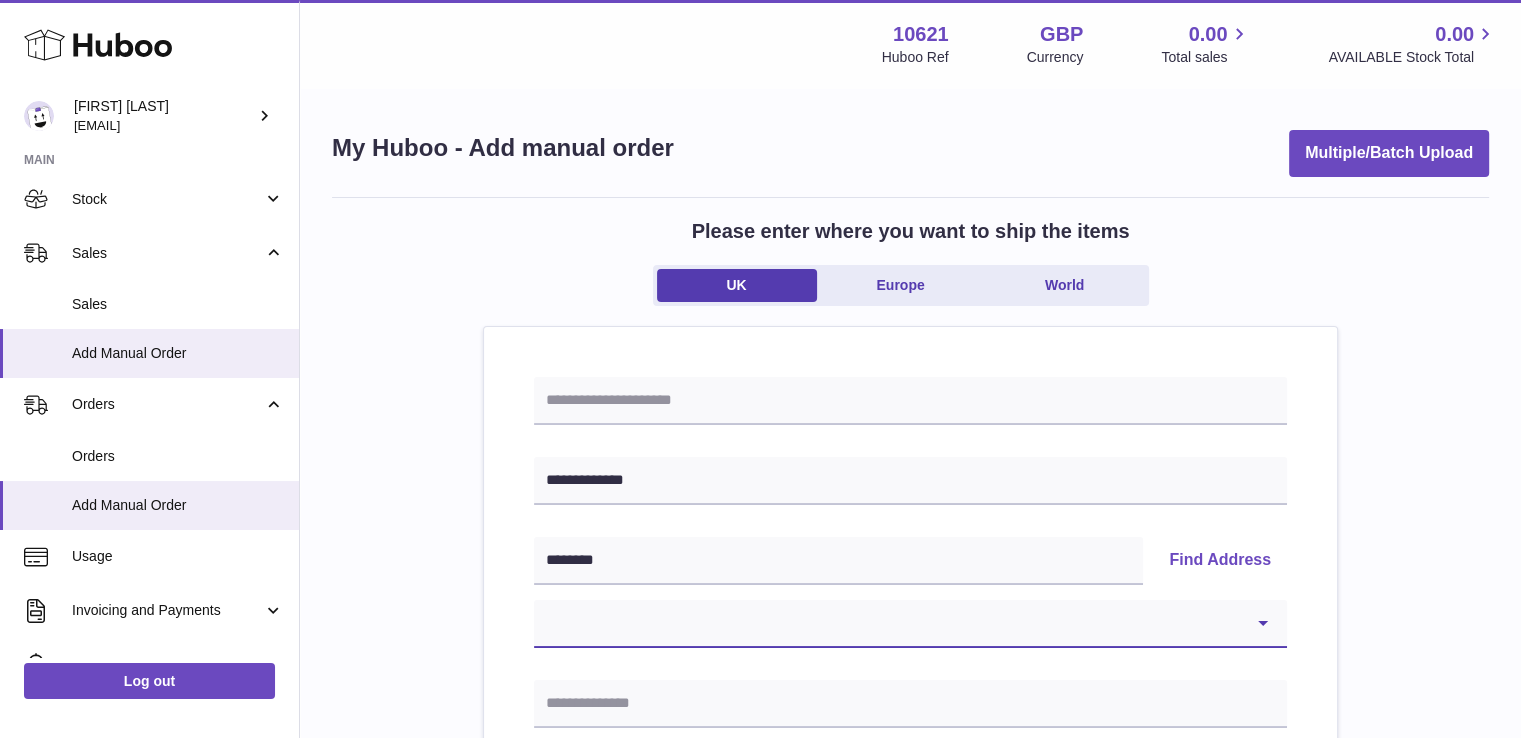 click on "**********" at bounding box center [910, 624] 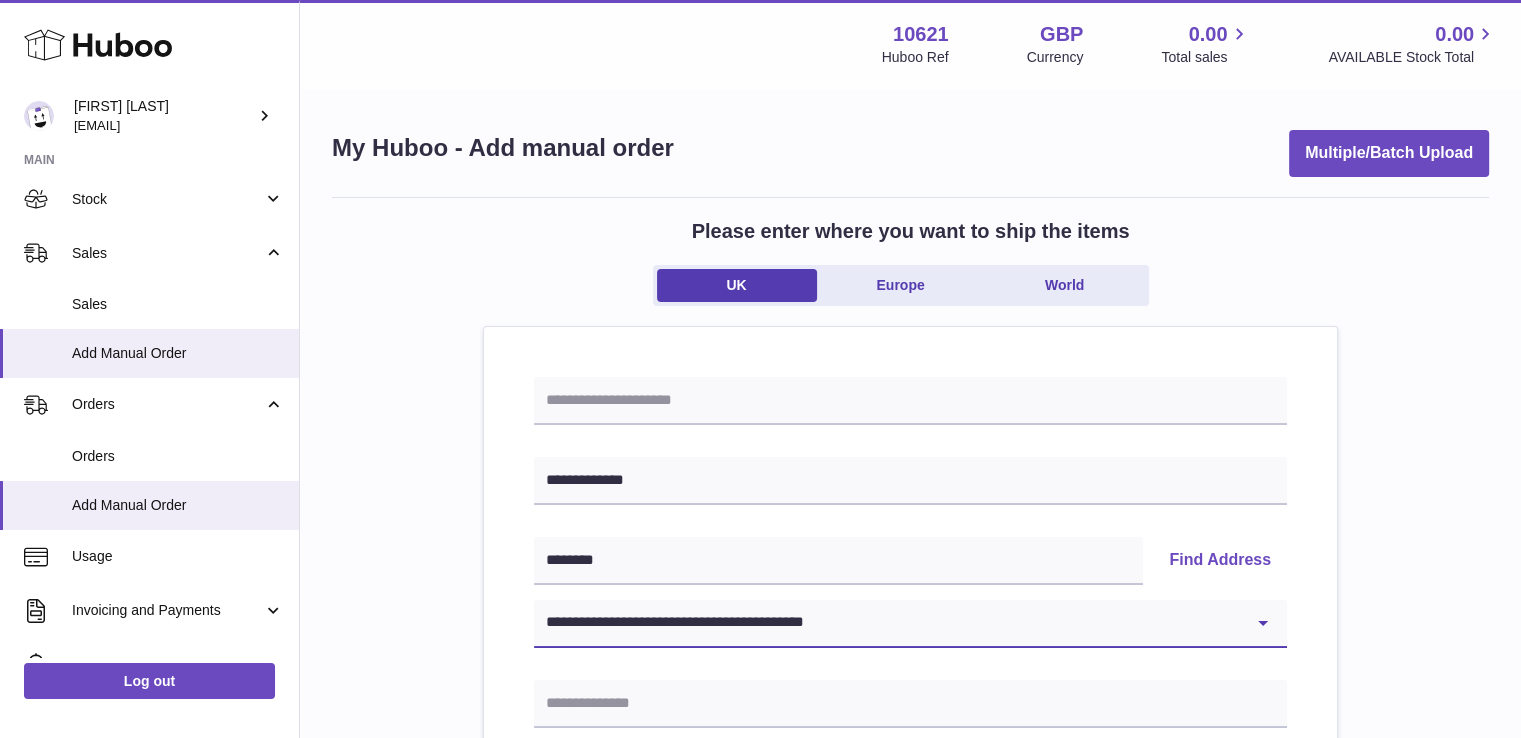 click on "**********" at bounding box center (910, 624) 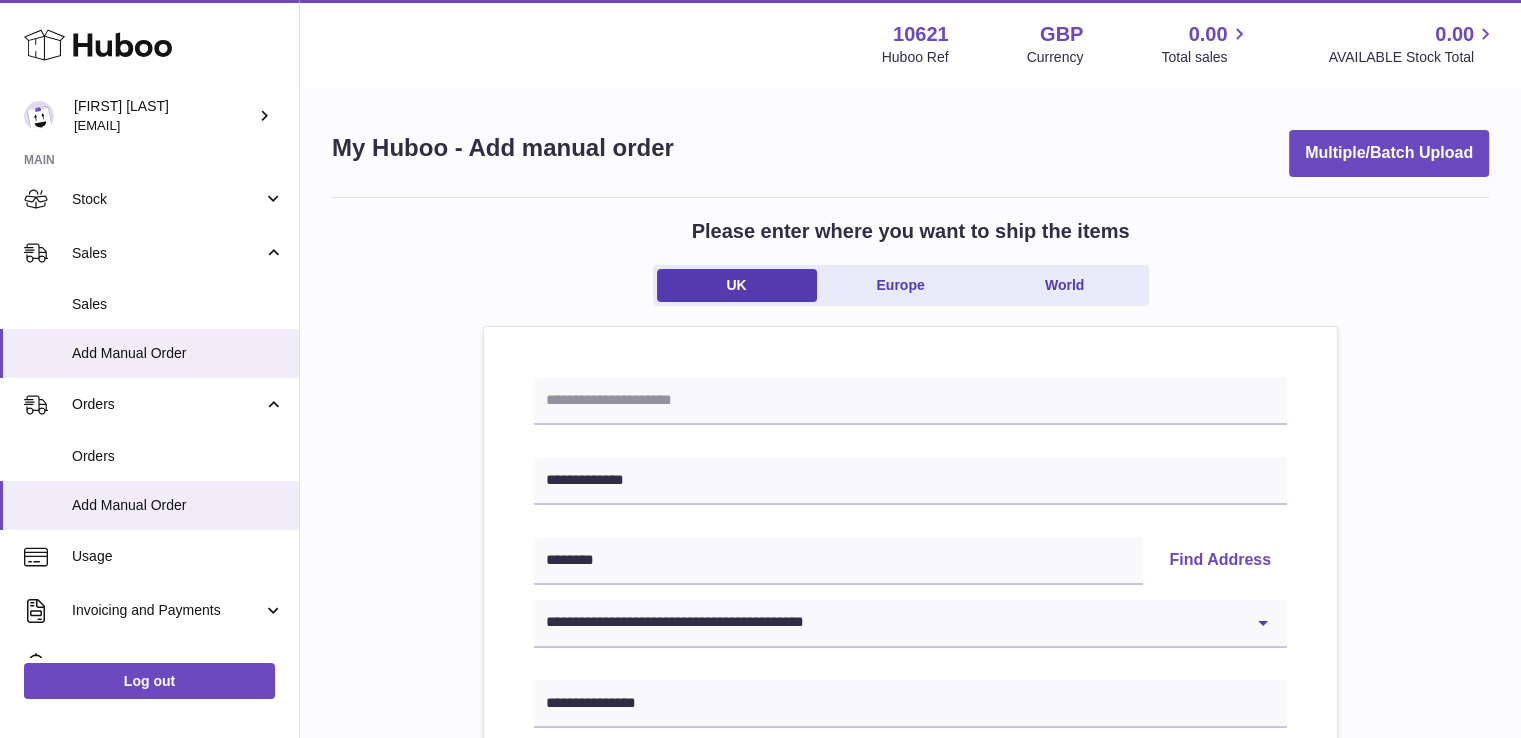 click on "**********" at bounding box center (910, 925) 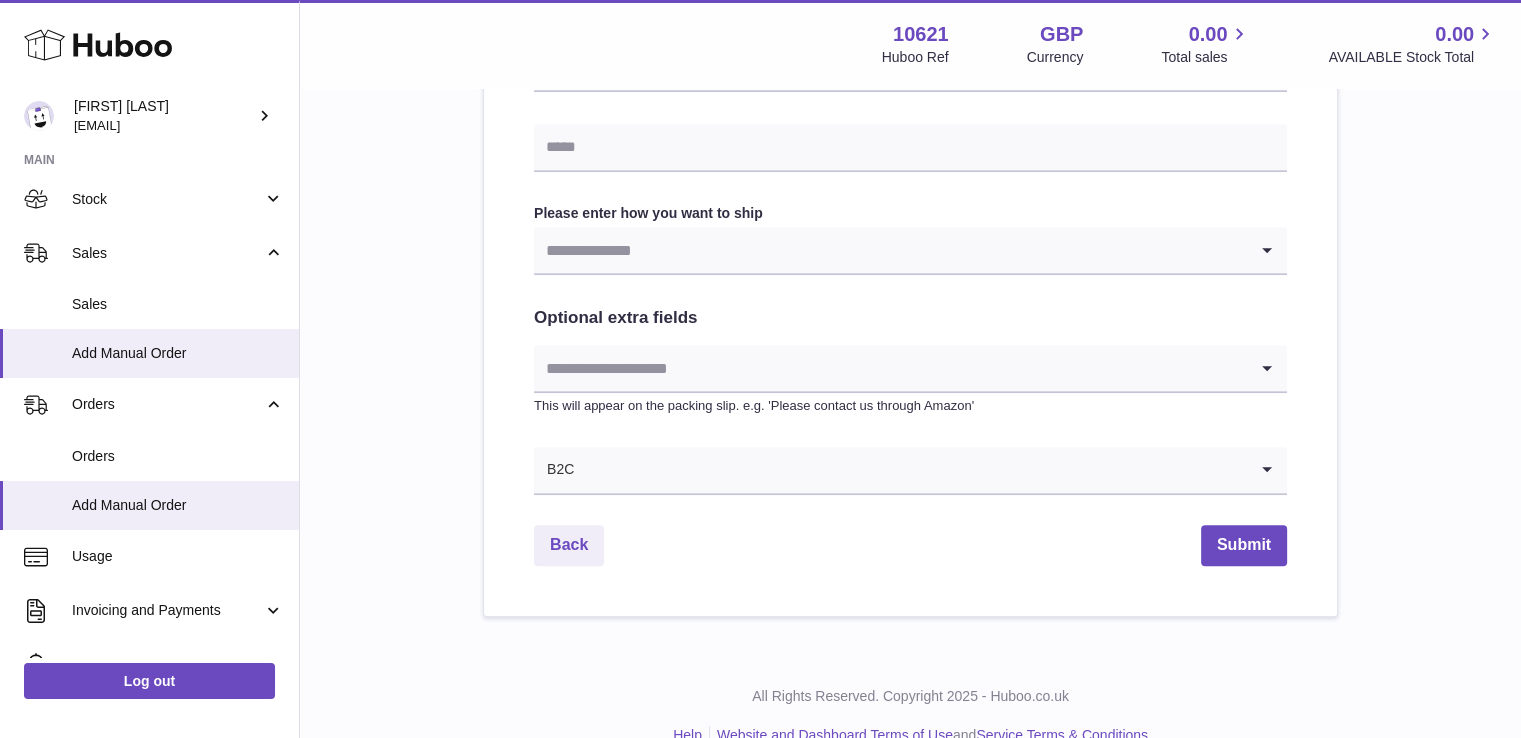 scroll, scrollTop: 1052, scrollLeft: 0, axis: vertical 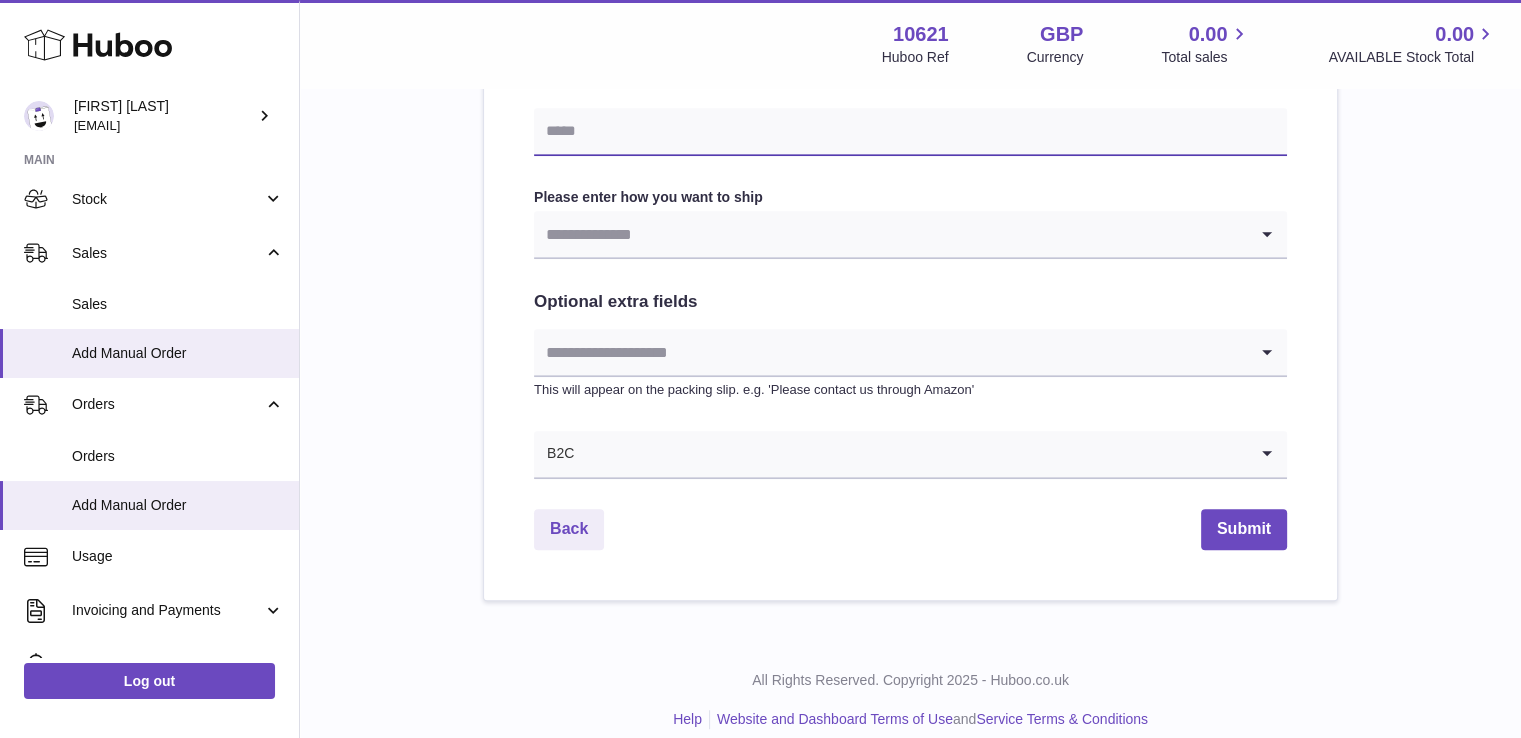 click at bounding box center (910, 132) 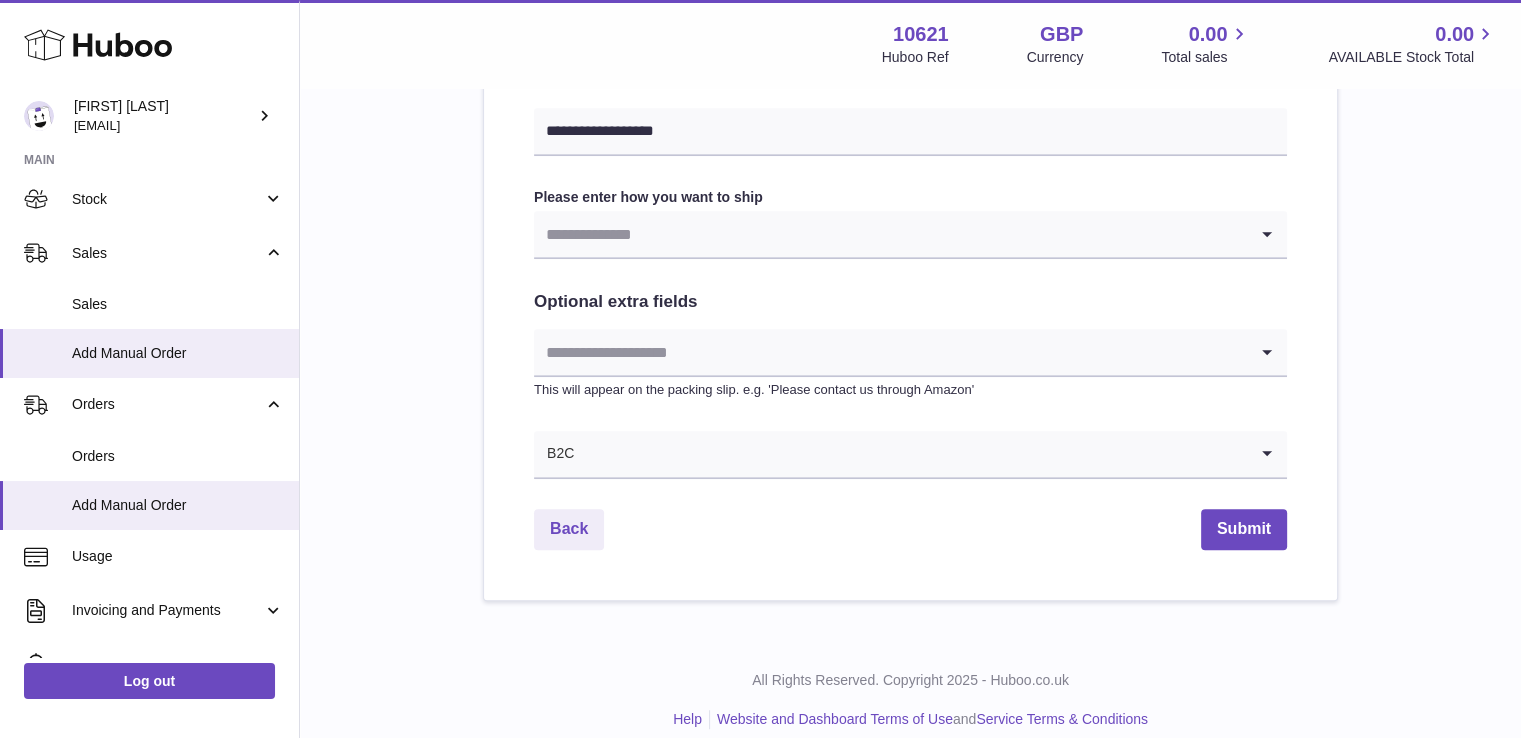 click at bounding box center (890, 234) 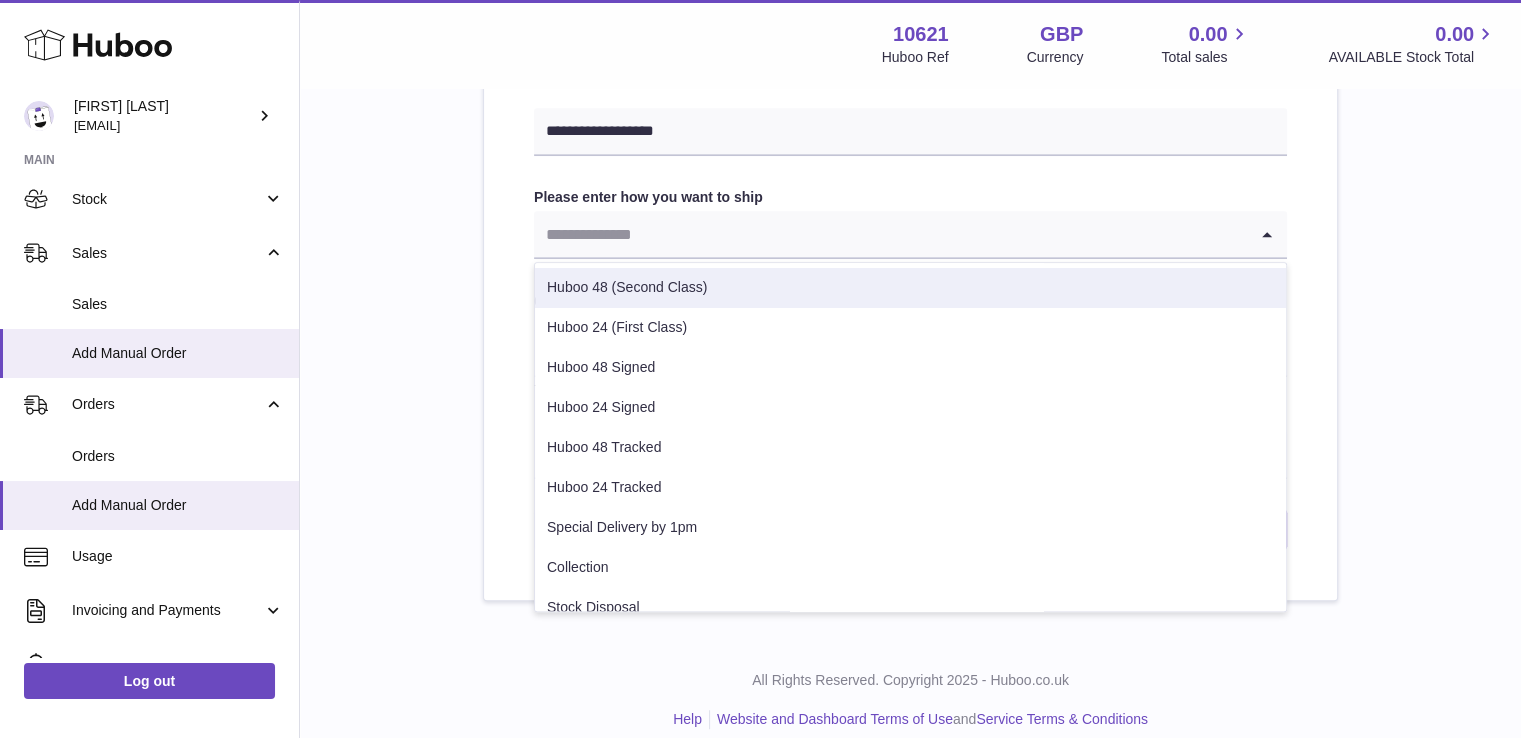 click on "Huboo 48 (Second Class)" at bounding box center (910, 288) 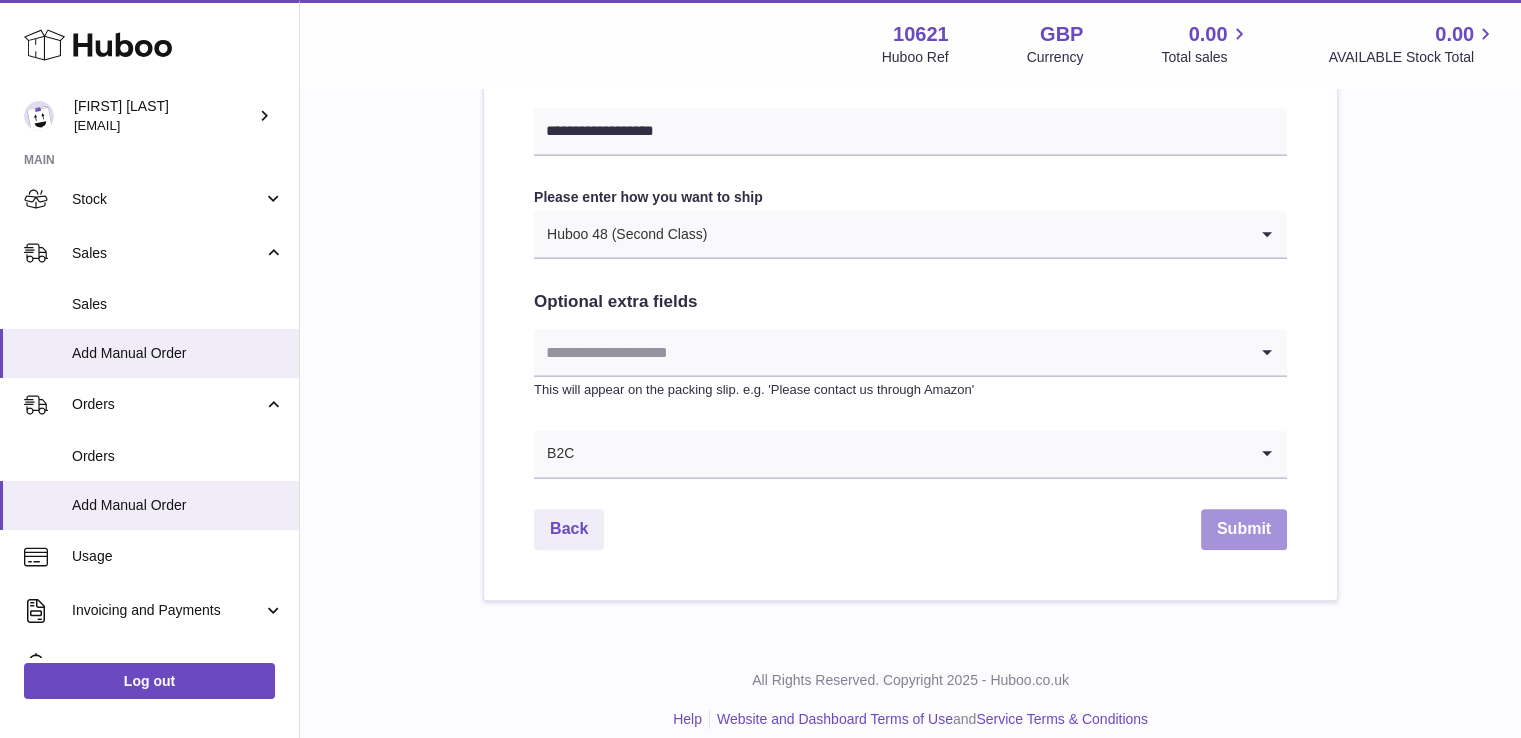 click on "Submit" at bounding box center (1244, 529) 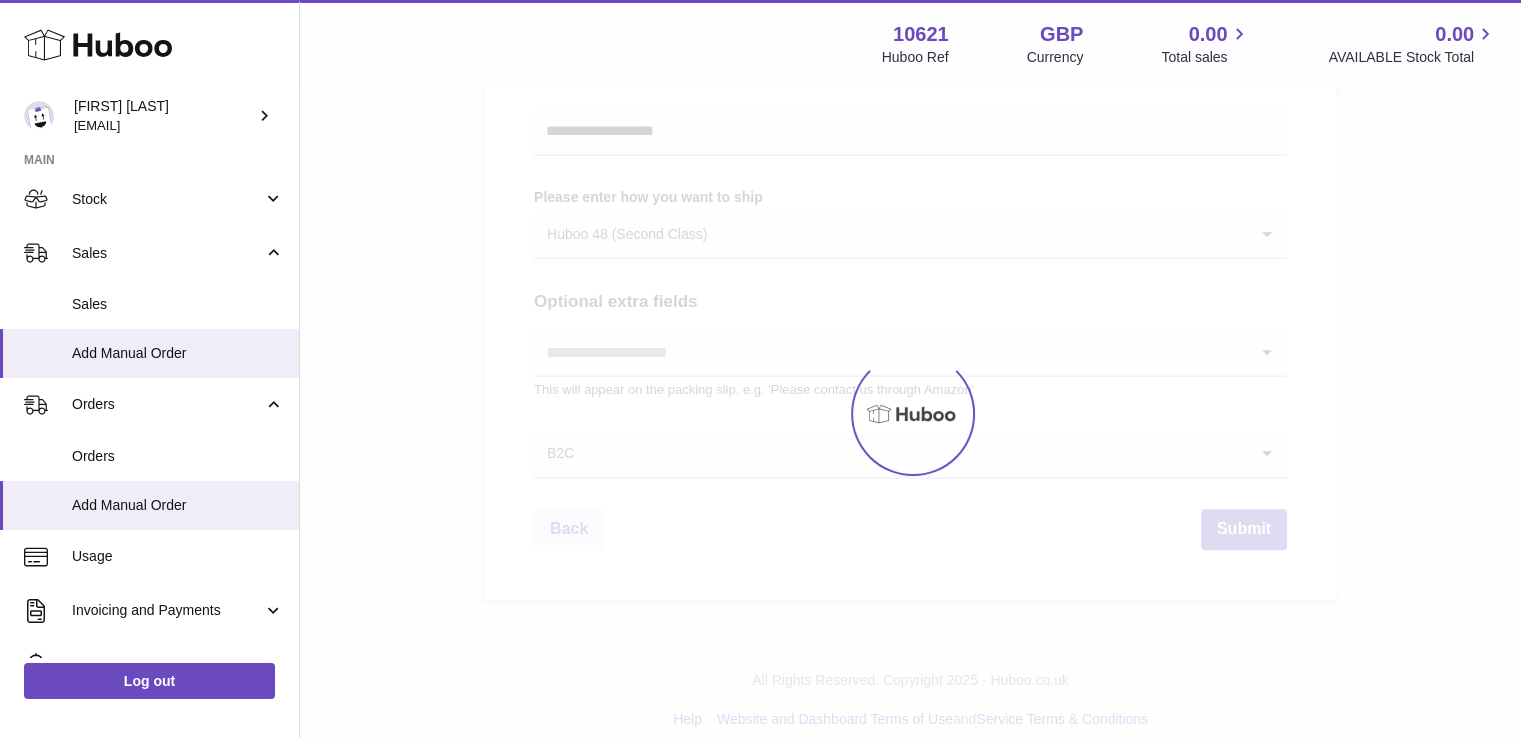 scroll, scrollTop: 0, scrollLeft: 0, axis: both 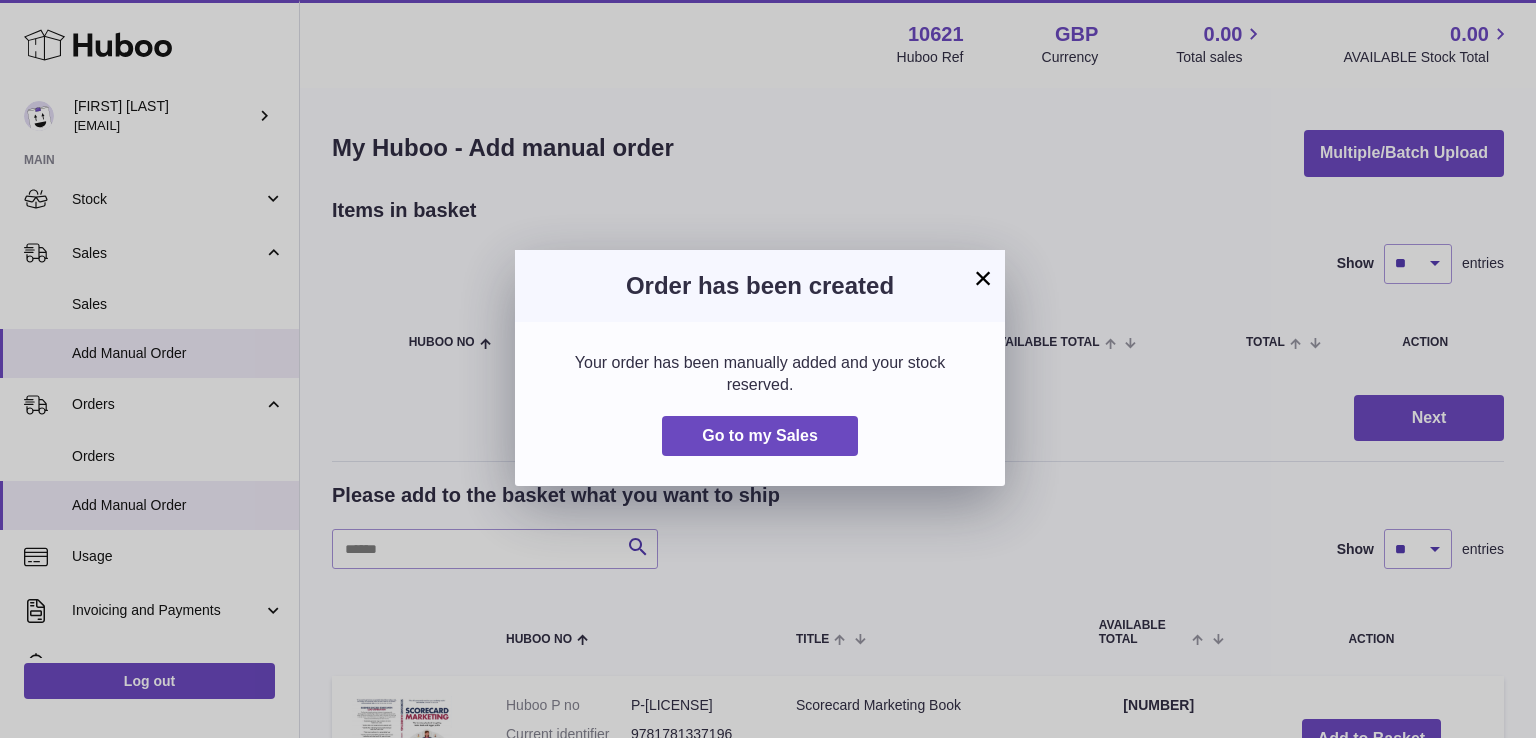 click on "×   Order has been created
Your order has been manually added and your stock reserved.
Go to my Sales" at bounding box center [768, 369] 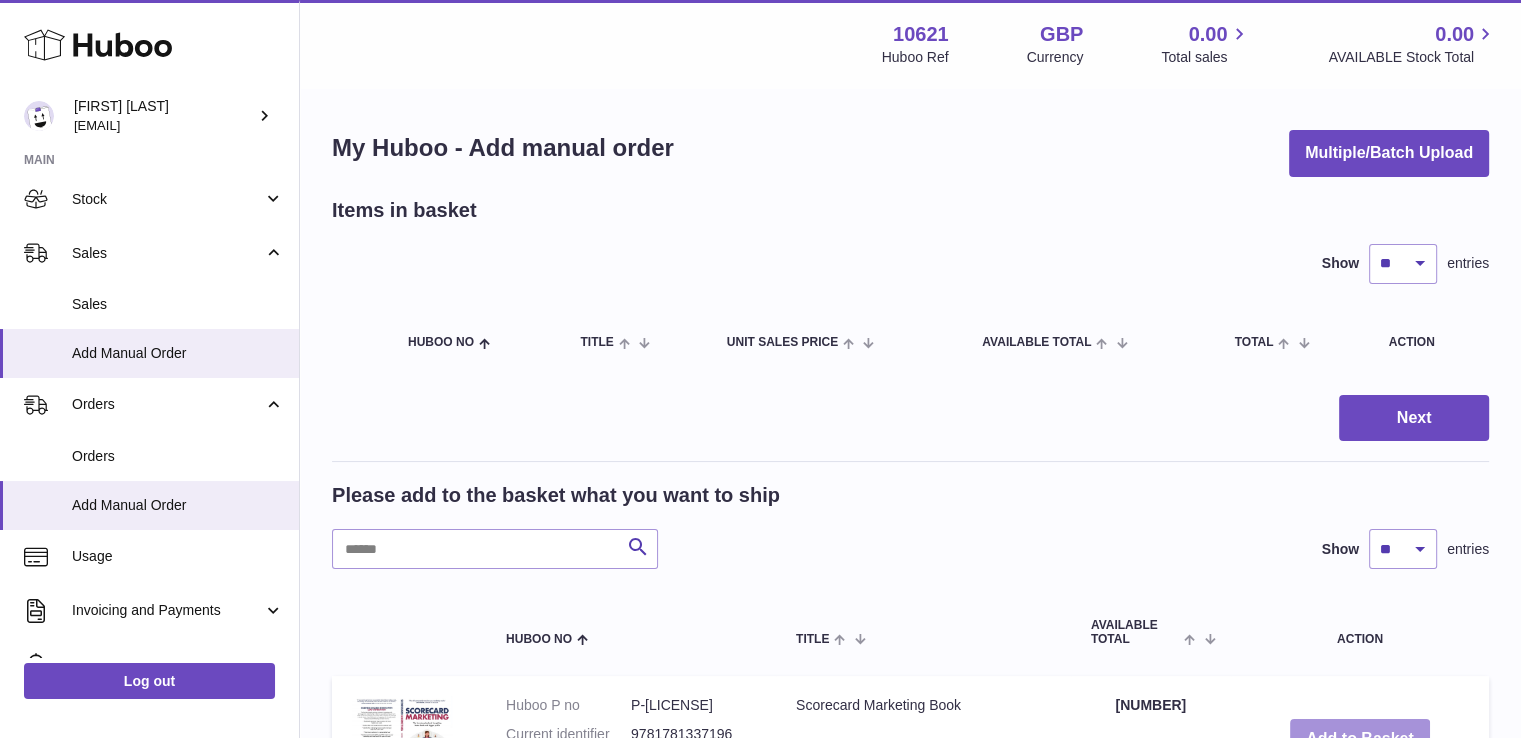 click on "Add to Basket" at bounding box center [1360, 739] 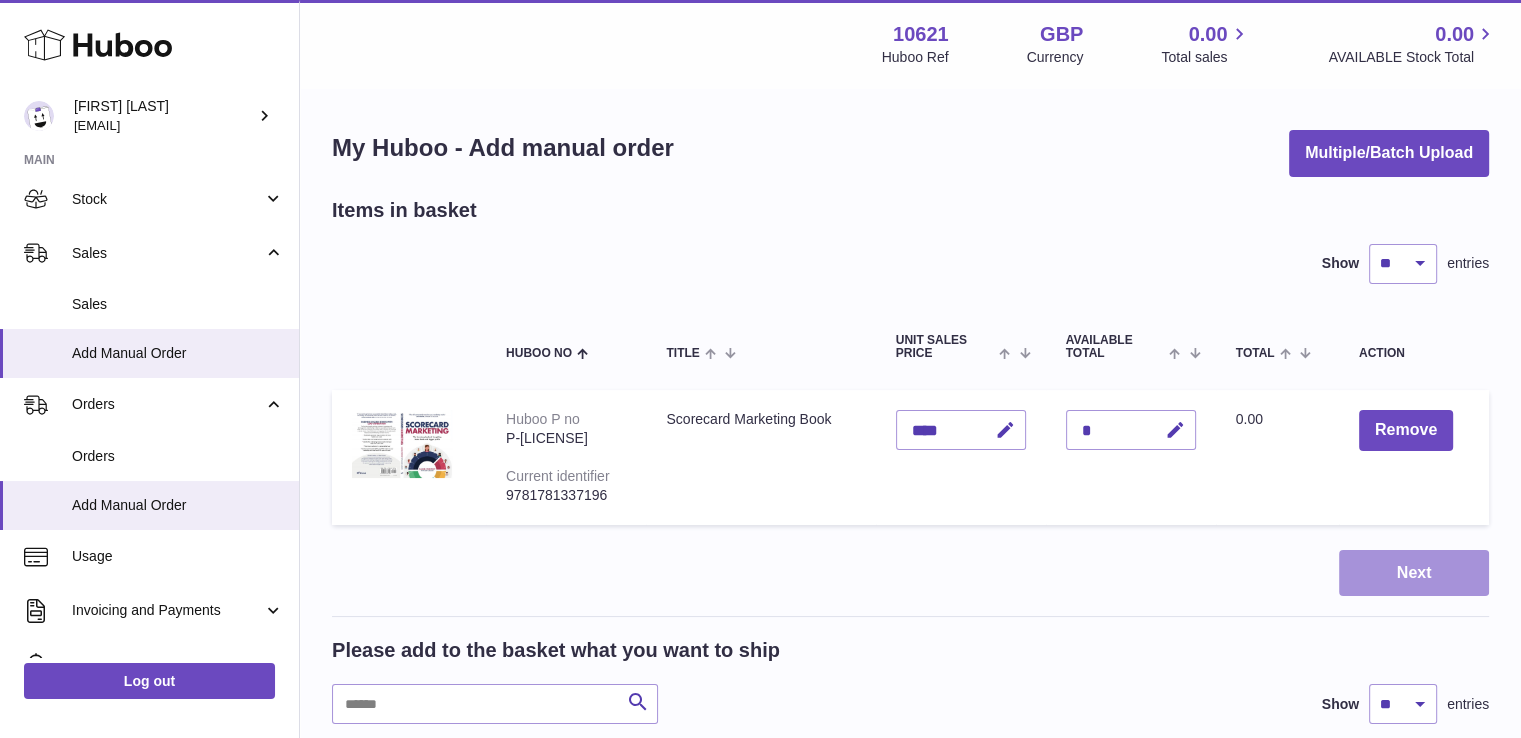 click on "Next" at bounding box center [1414, 573] 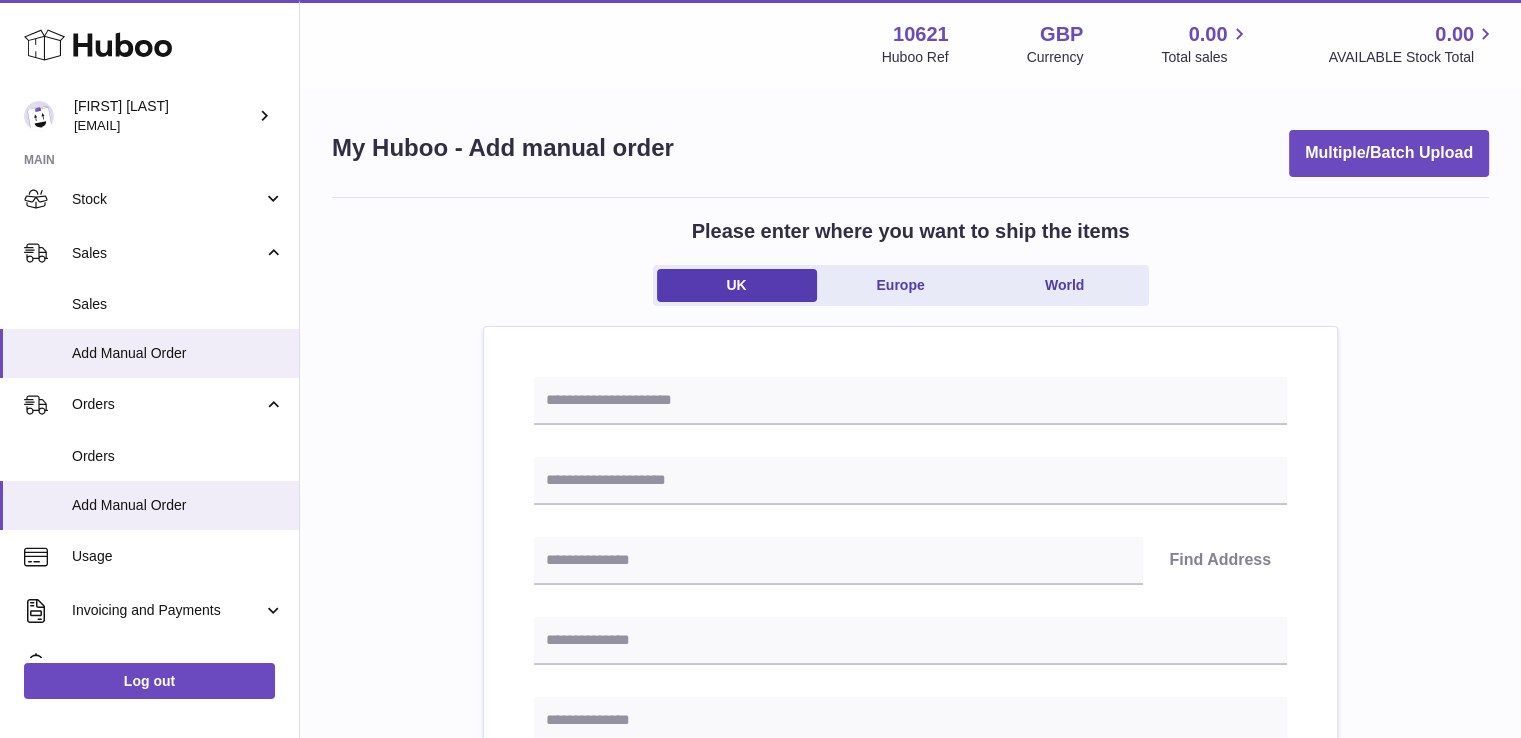 click on "Find Address
Please enter how you want to ship             Loading...
You require an order to be fulfilled which is going directly to another business or retailer rather than directly to a consumer. Please ensure you have contacted our customer service department for further information relating to any associated costs and (order completion) timescales, before proceeding.
Optional extra fields             Loading...       This will appear on the packing slip. e.g. 'Please contact us through Amazon'
B2C
Loading..." at bounding box center [910, 922] 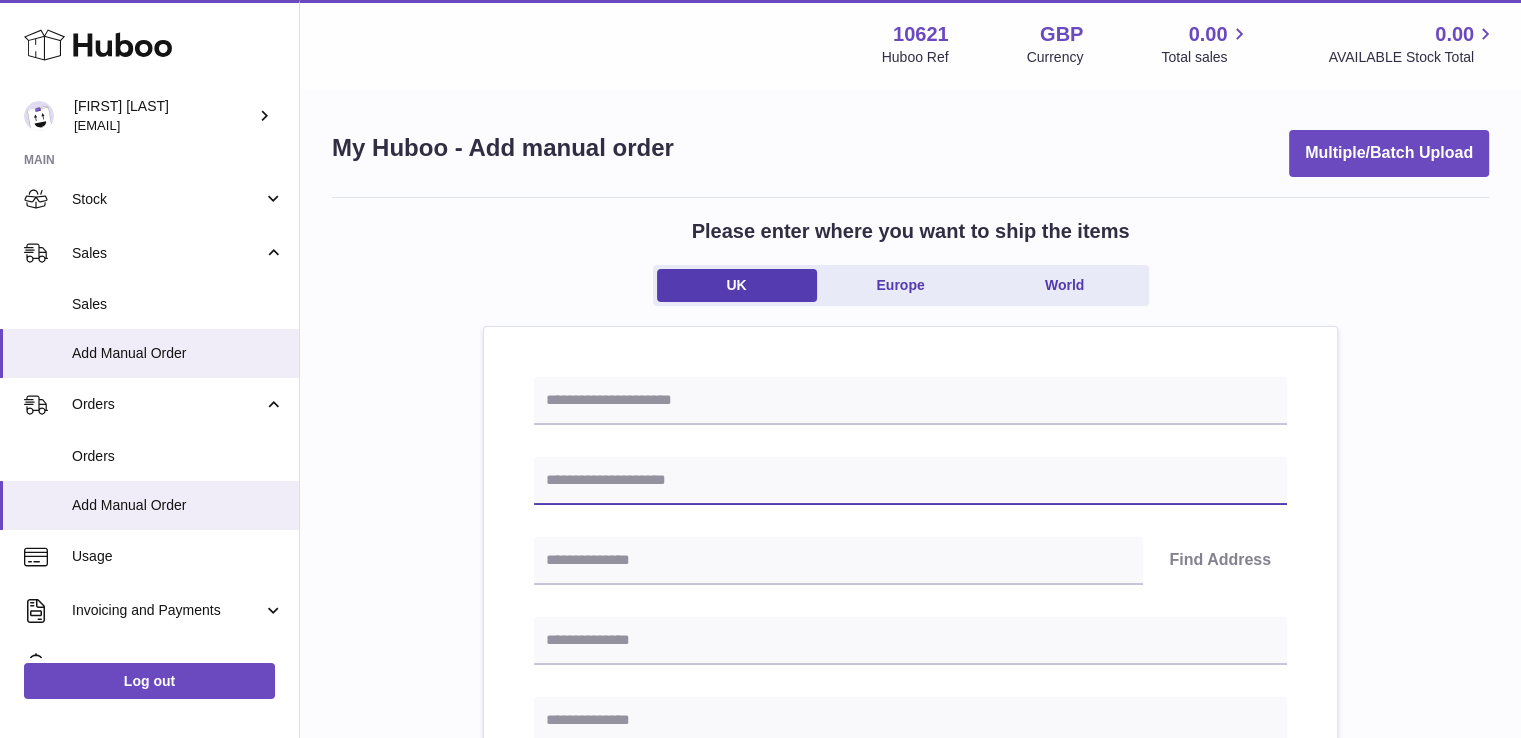 drag, startPoint x: 769, startPoint y: 475, endPoint x: 783, endPoint y: 470, distance: 14.866069 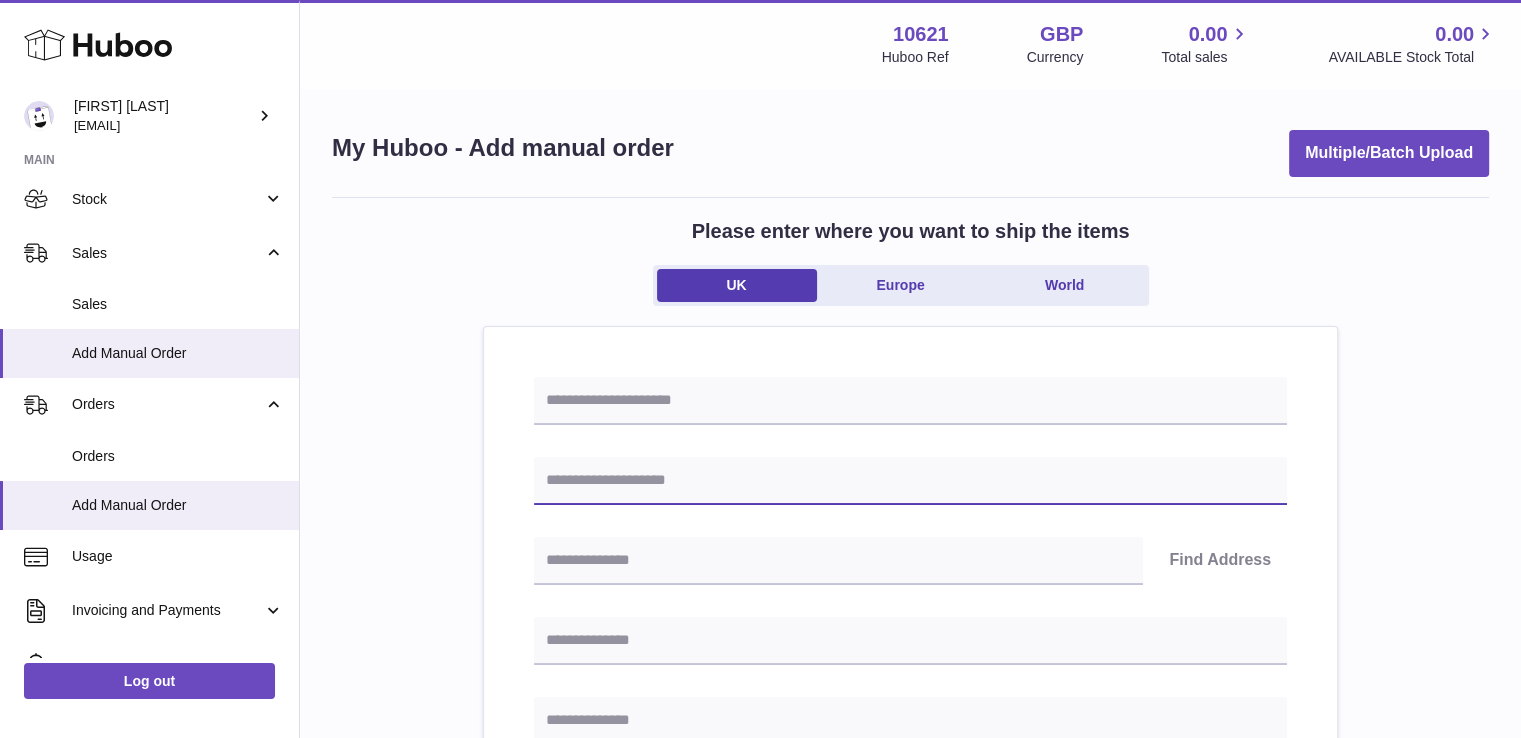 click at bounding box center (910, 481) 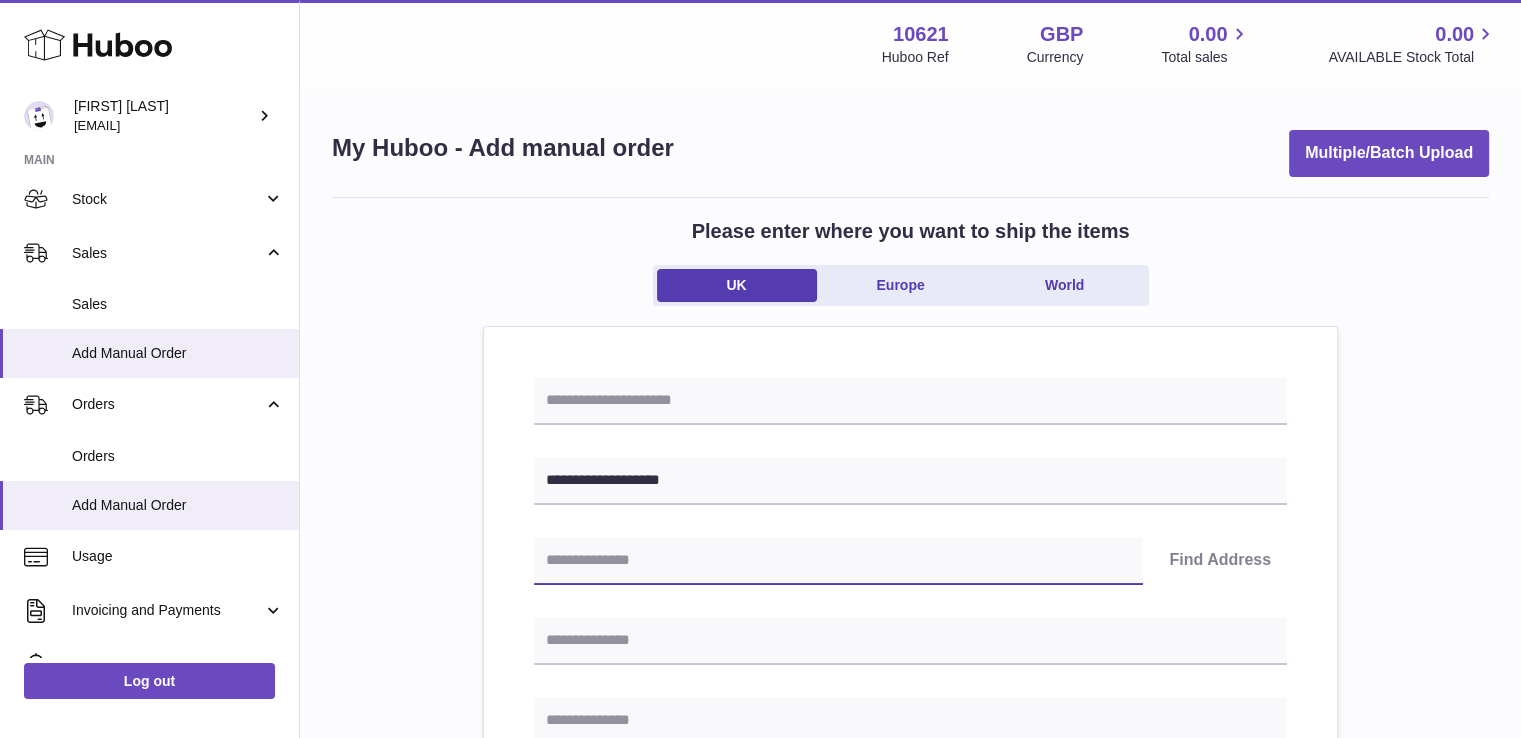 paste on "*******" 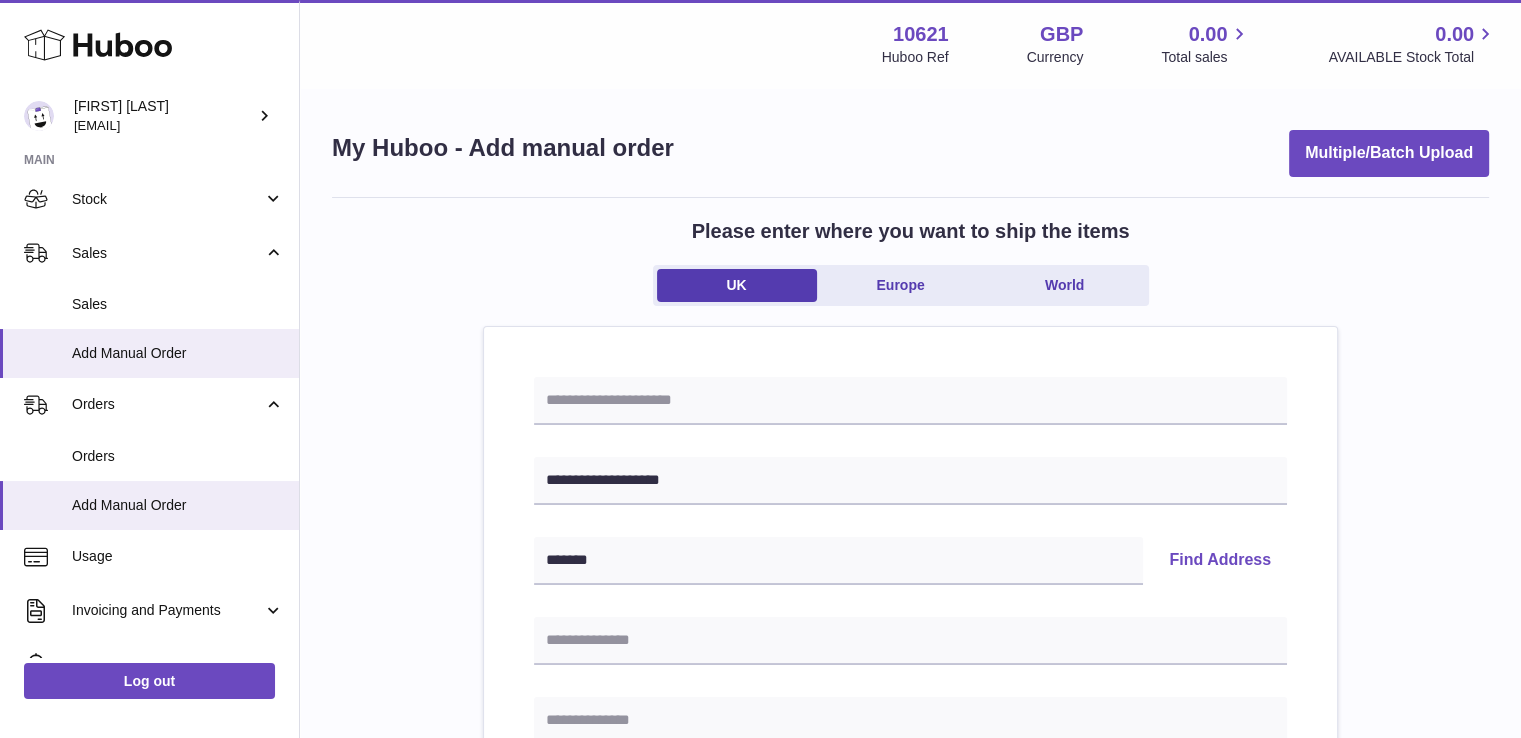 click on "Find Address" at bounding box center [1220, 561] 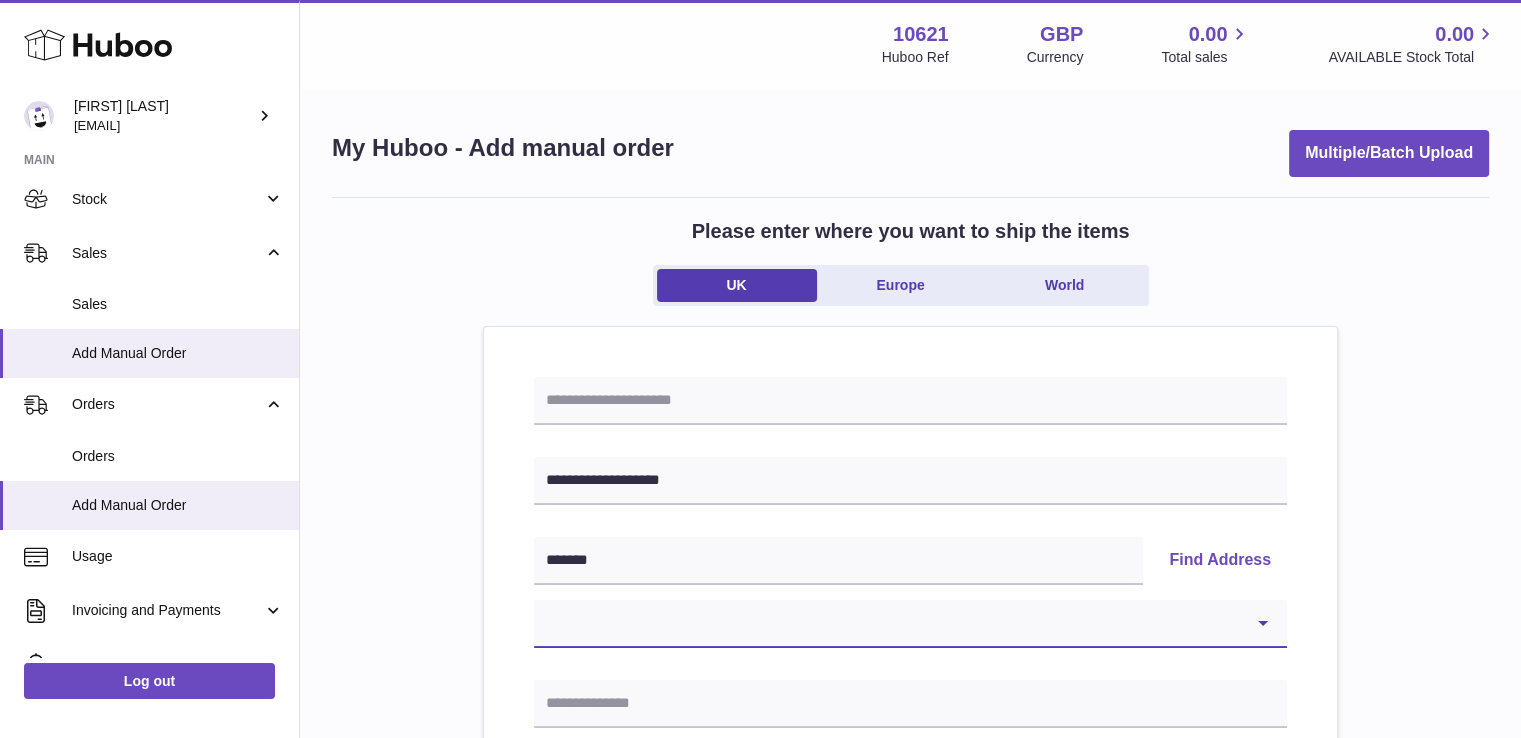 click on "[REDACTED] [REDACTED] [REDACTED] [REDACTED] [REDACTED] [REDACTED] [REDACTED] [REDACTED] [REDACTED] [REDACTED] [REDACTED] [REDACTED] [REDACTED] [REDACTED] [REDACTED] [REDACTED] [REDACTED] [REDACTED] [REDACTED]" at bounding box center (910, 624) 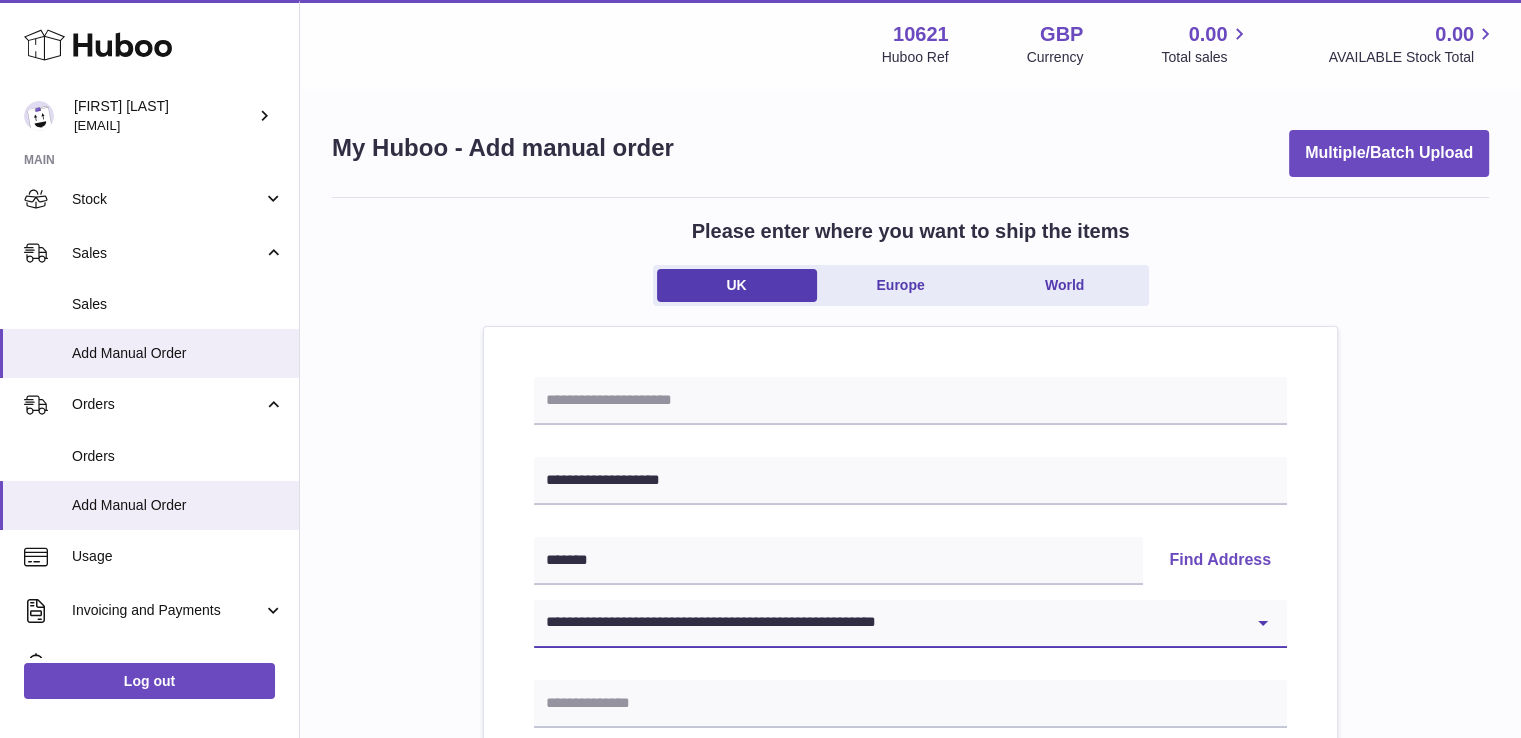 click on "[REDACTED] [REDACTED] [REDACTED] [REDACTED] [REDACTED] [REDACTED] [REDACTED] [REDACTED] [REDACTED] [REDACTED] [REDACTED] [REDACTED] [REDACTED] [REDACTED] [REDACTED] [REDACTED] [REDACTED] [REDACTED] [REDACTED]" at bounding box center [910, 624] 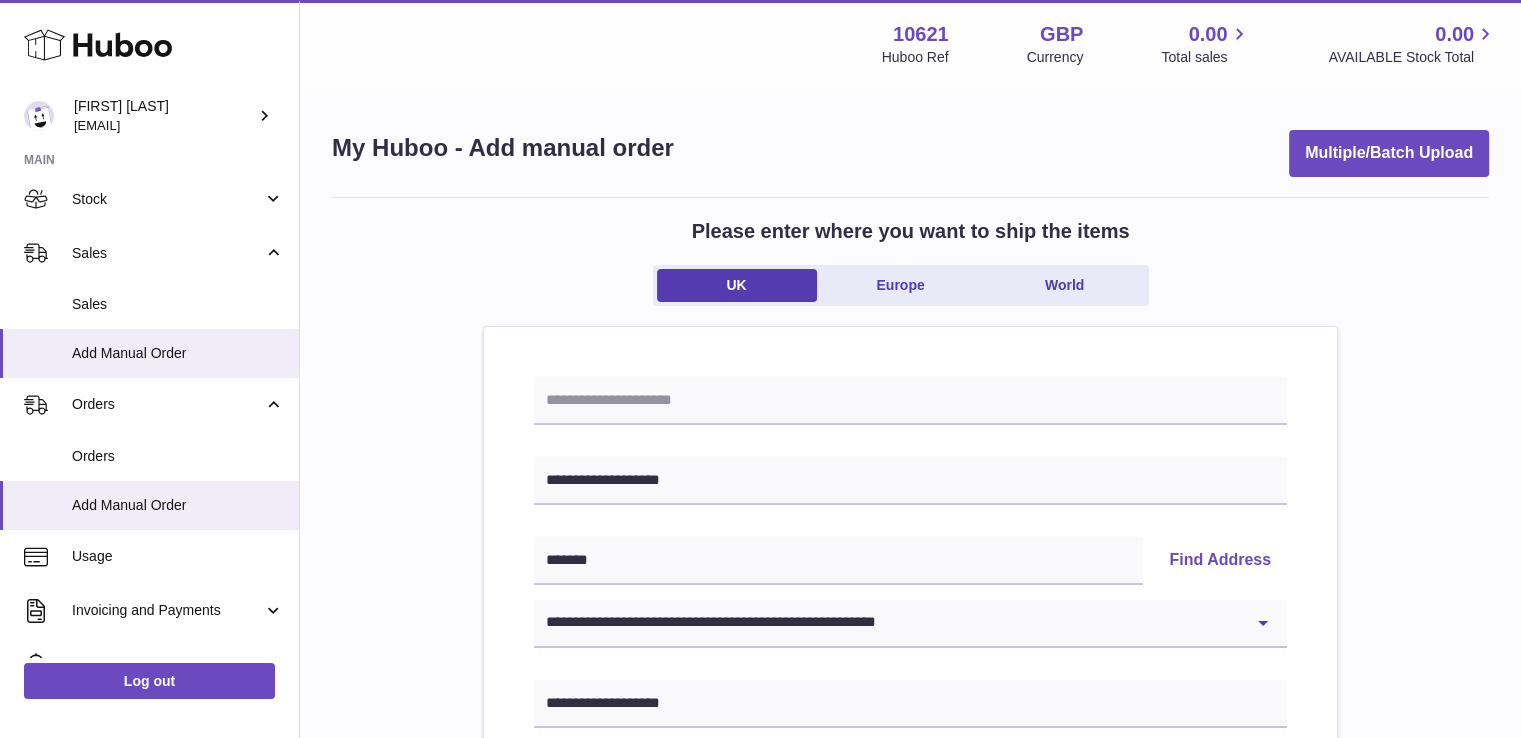 click on "Please enter where you want to ship the items
UK
Europe
World
[ADDRESS]
[ADDRESS]
Find Address
[ADDRESS] [ADDRESS] [ADDRESS] [ADDRESS] [ADDRESS] [ADDRESS] [ADDRESS] [ADDRESS] [ADDRESS] [ADDRESS] [ADDRESS]   [ADDRESS]" at bounding box center [910, 925] 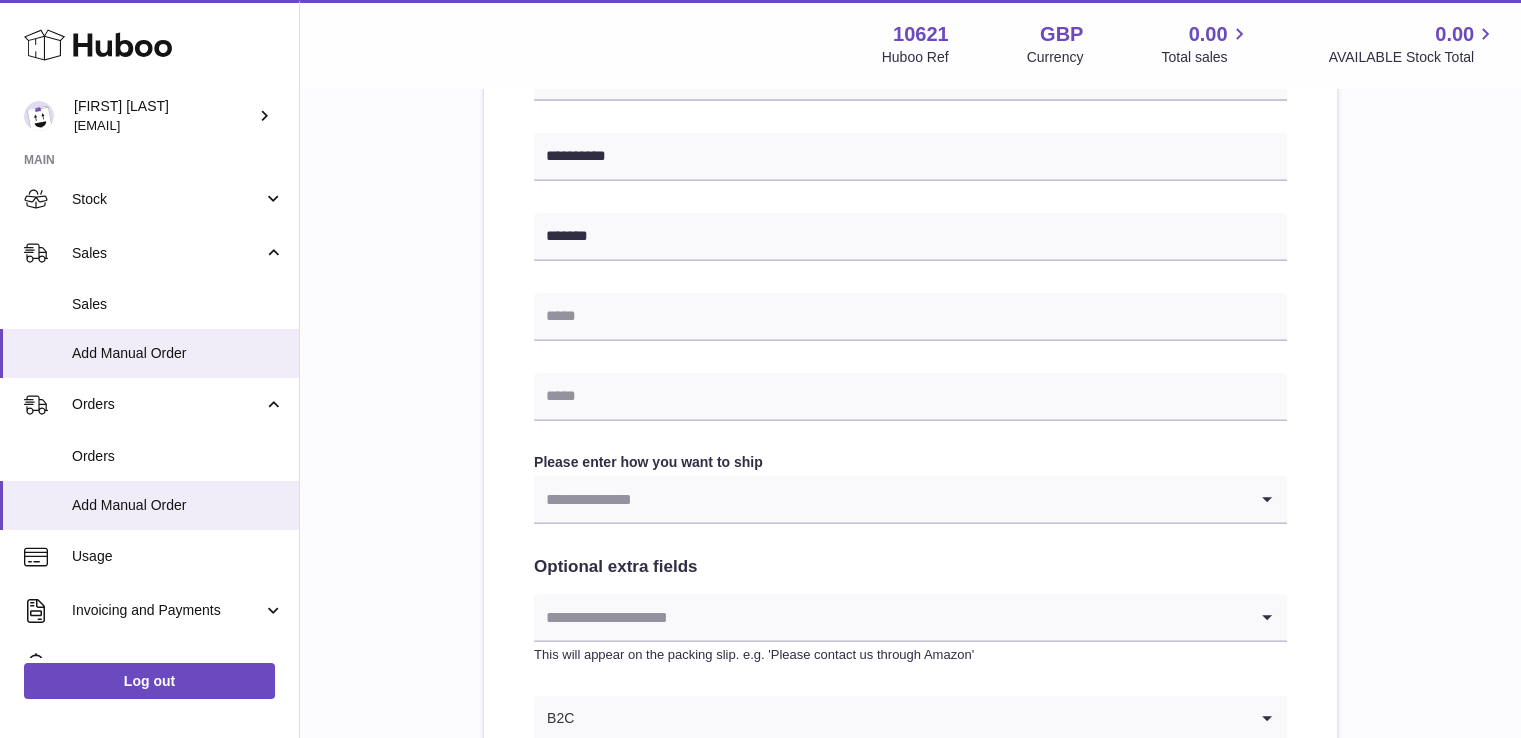 scroll, scrollTop: 794, scrollLeft: 0, axis: vertical 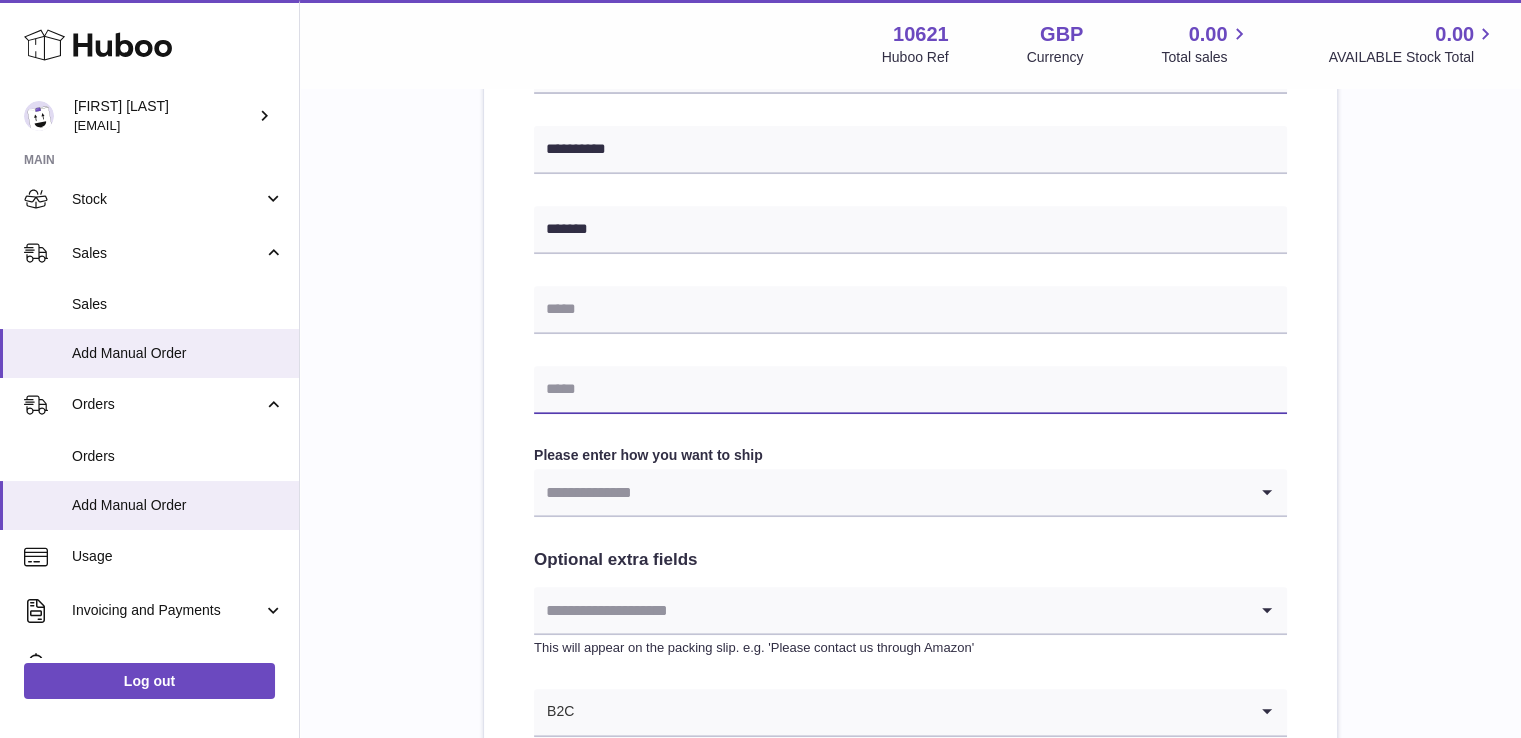 click at bounding box center [910, 390] 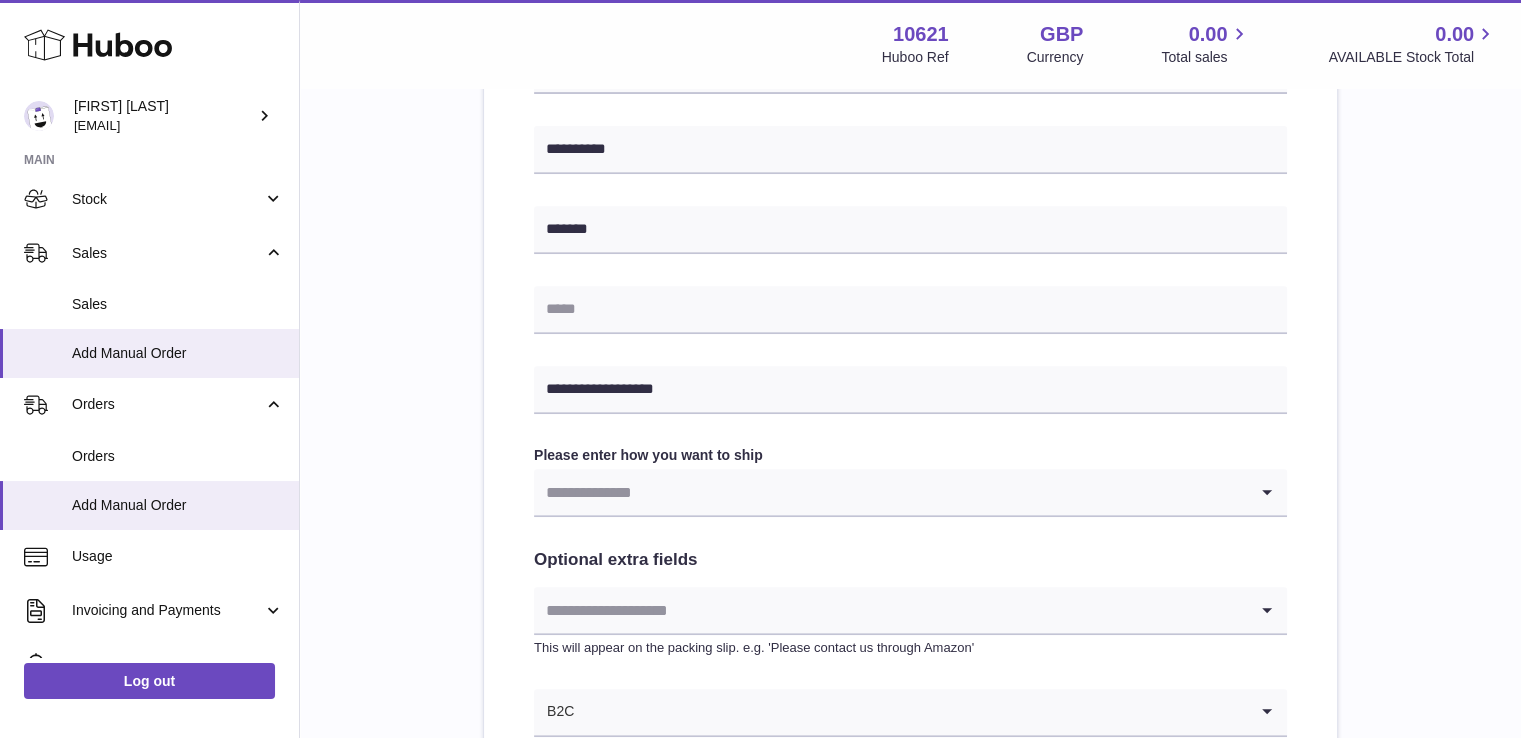 click at bounding box center (890, 492) 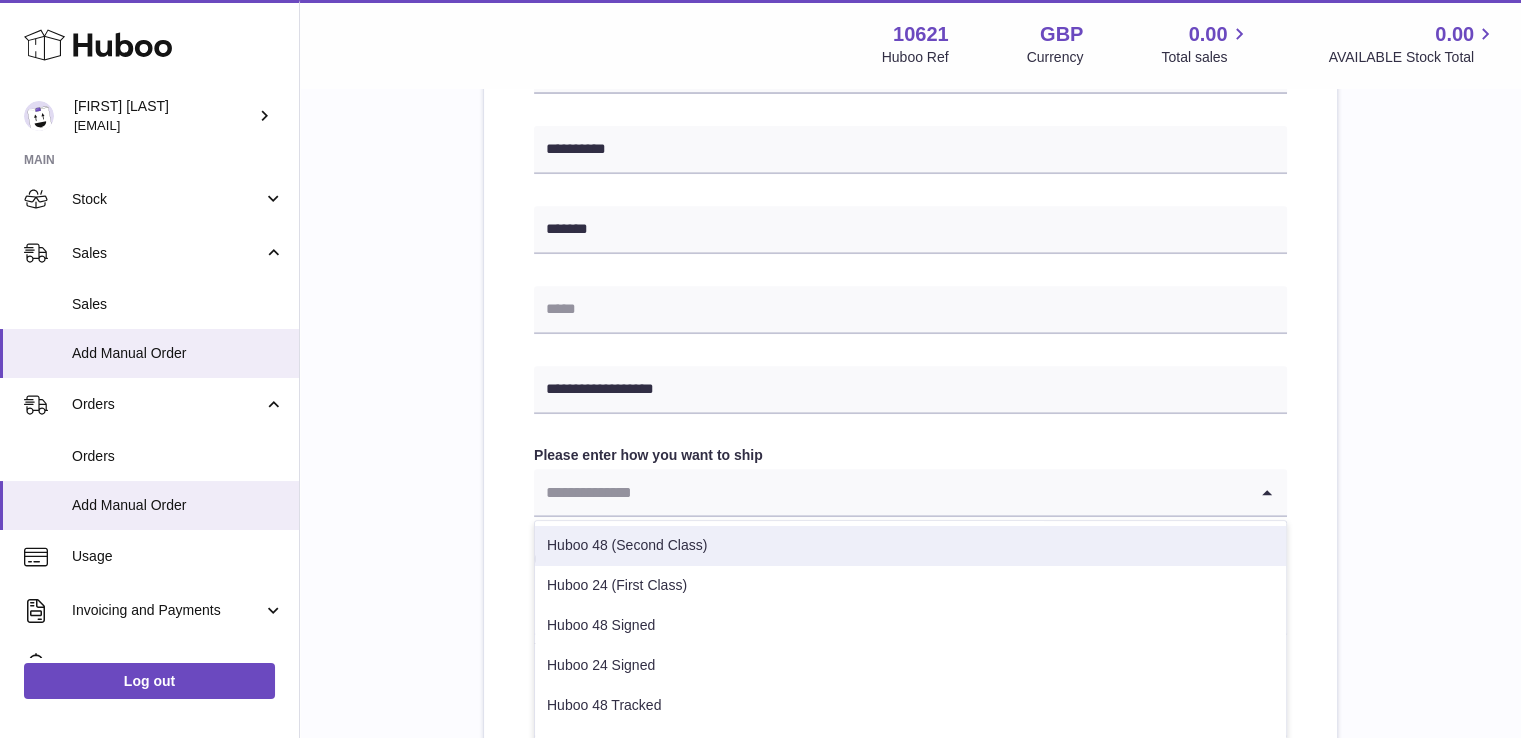 click on "Huboo 48 (Second Class)" at bounding box center (910, 546) 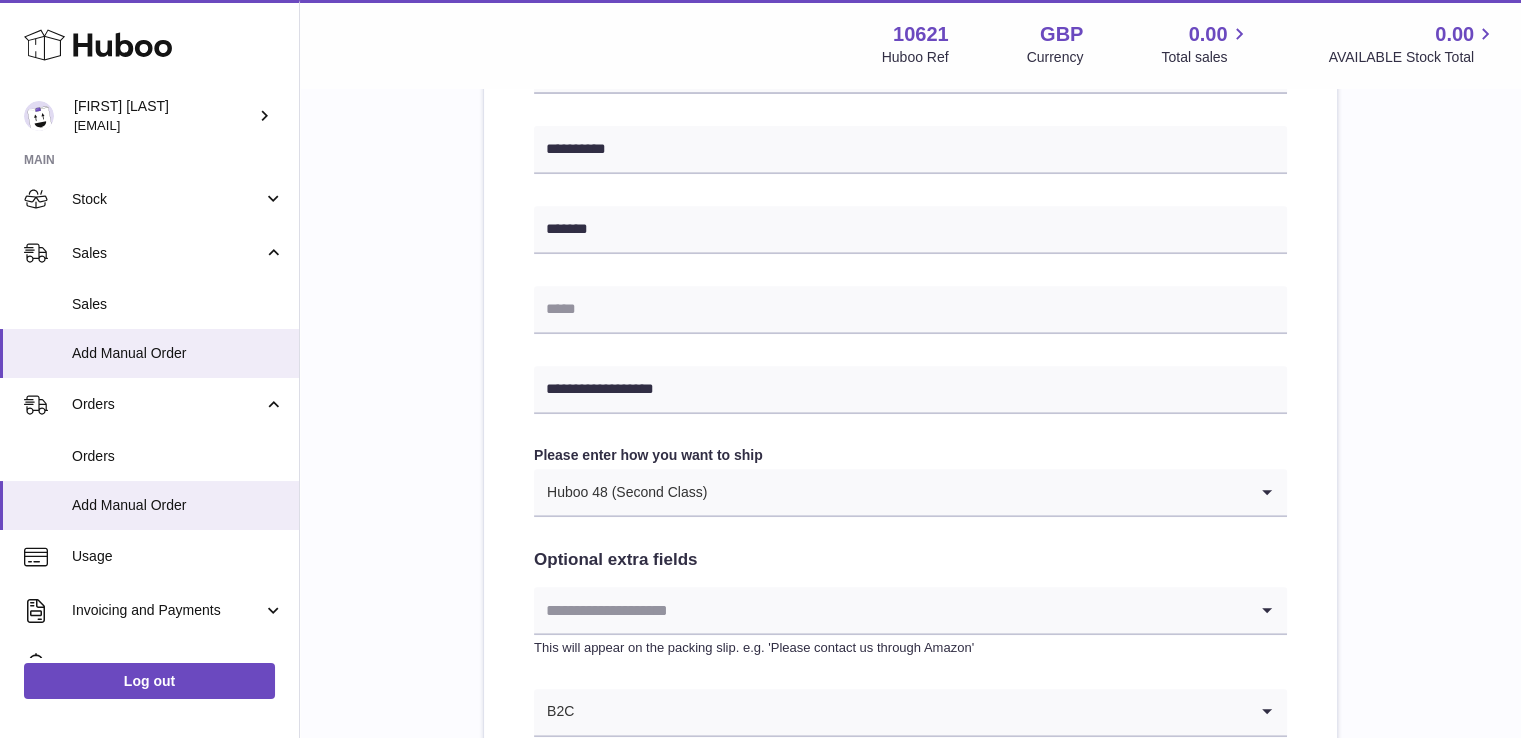 click on "Please enter where you want to ship the items
UK
Europe
World
[ADDRESS]
[ADDRESS]
Find Address
[ADDRESS] [ADDRESS] [ADDRESS] [ADDRESS] [ADDRESS] [ADDRESS] [ADDRESS] [ADDRESS] [ADDRESS] [ADDRESS] [ADDRESS]   [ADDRESS]" at bounding box center (910, 131) 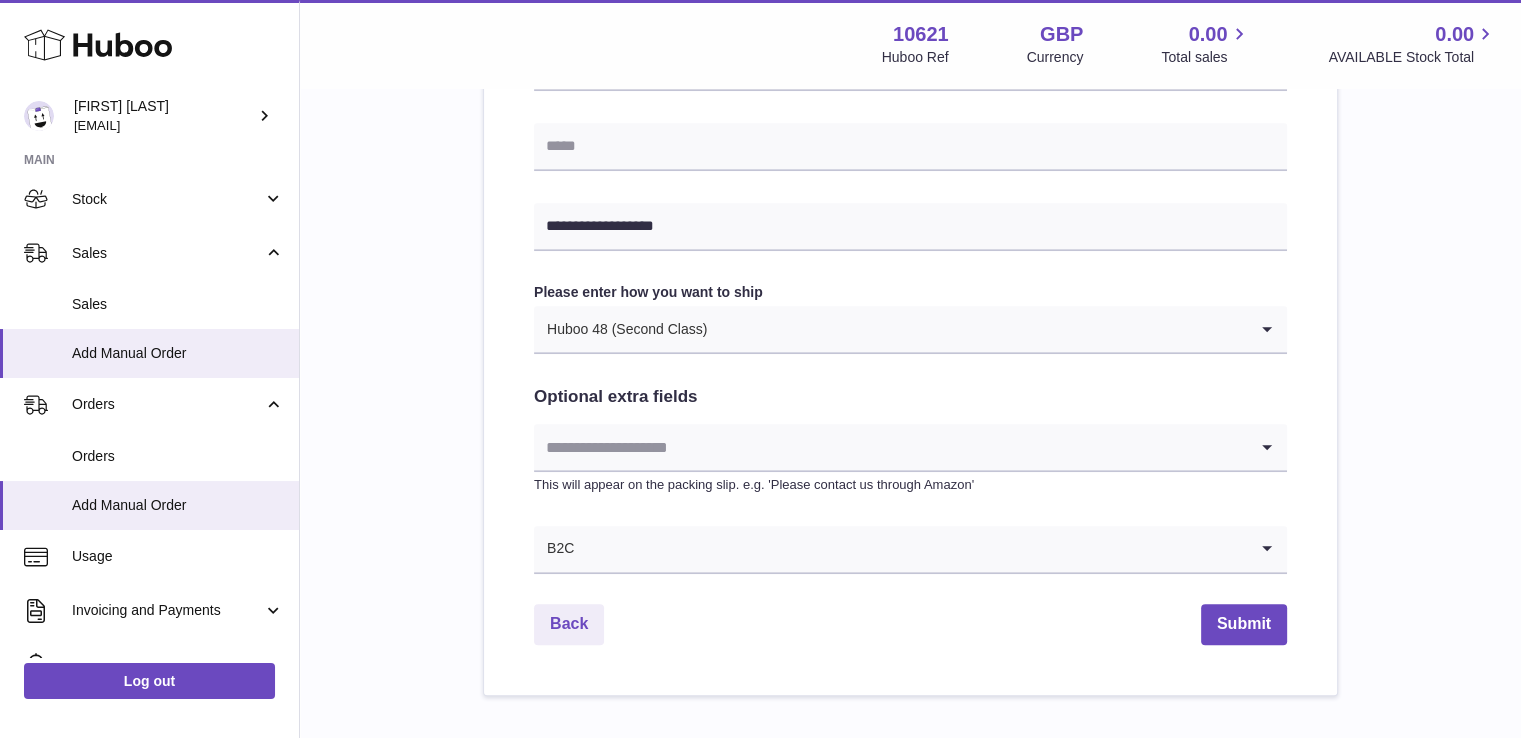 scroll, scrollTop: 972, scrollLeft: 0, axis: vertical 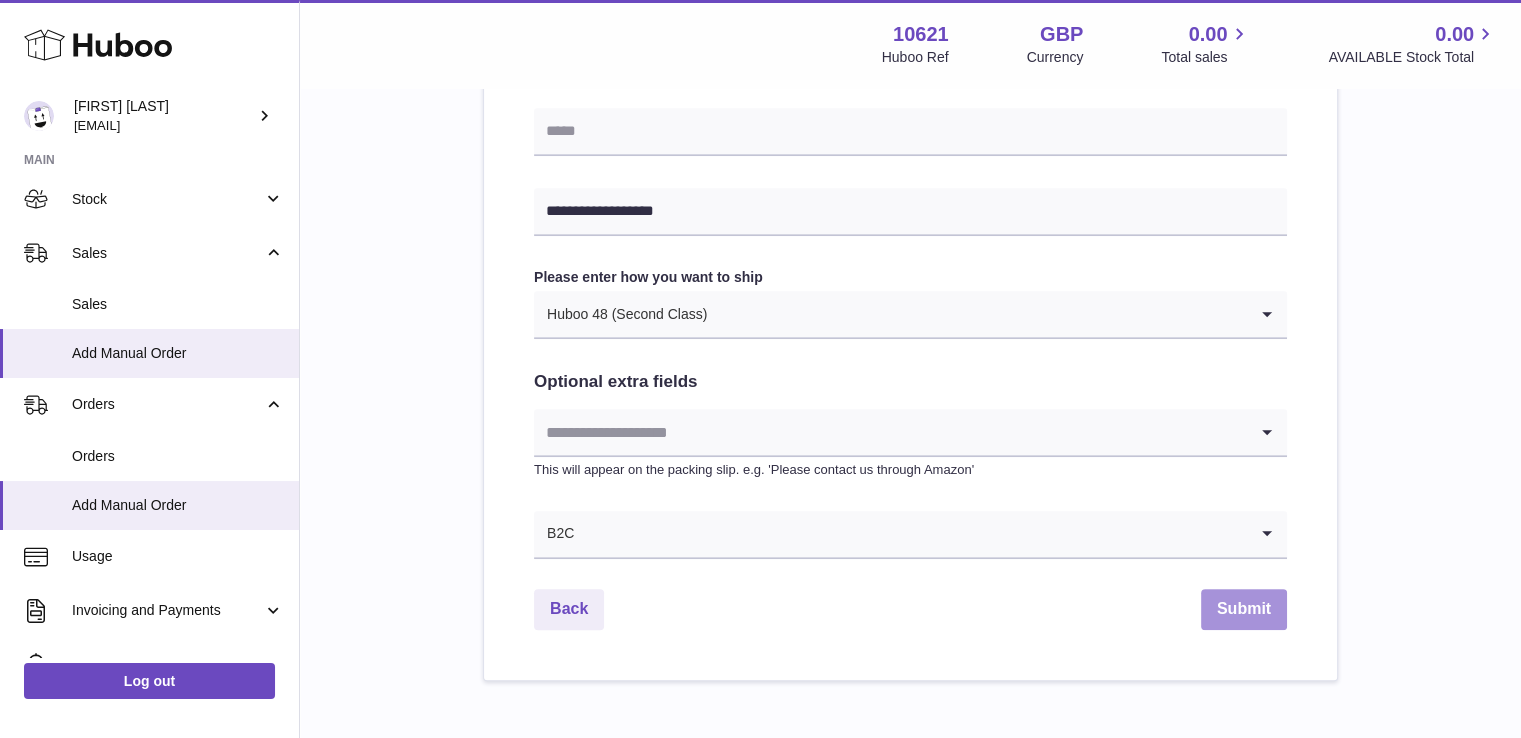 click on "Submit" at bounding box center [1244, 609] 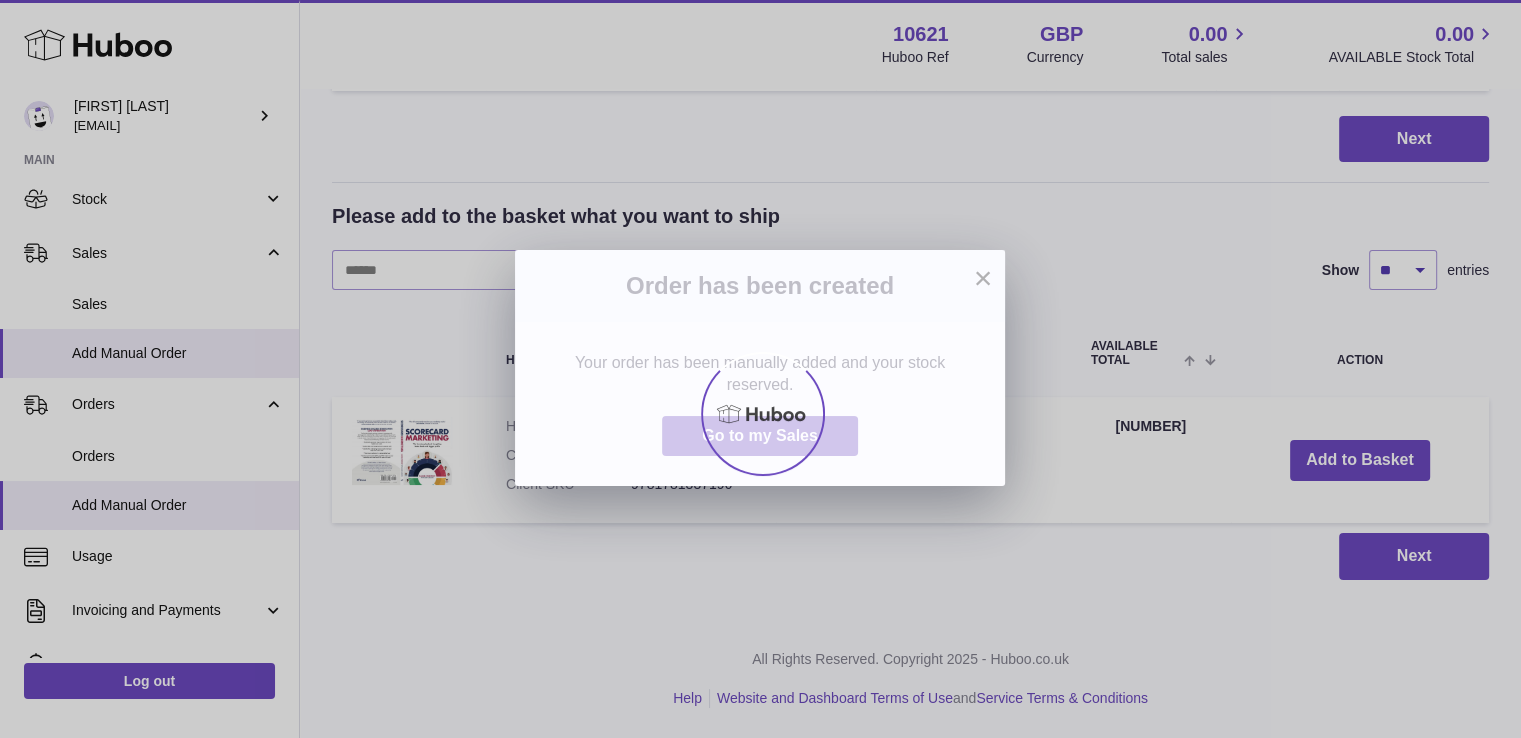 scroll, scrollTop: 0, scrollLeft: 0, axis: both 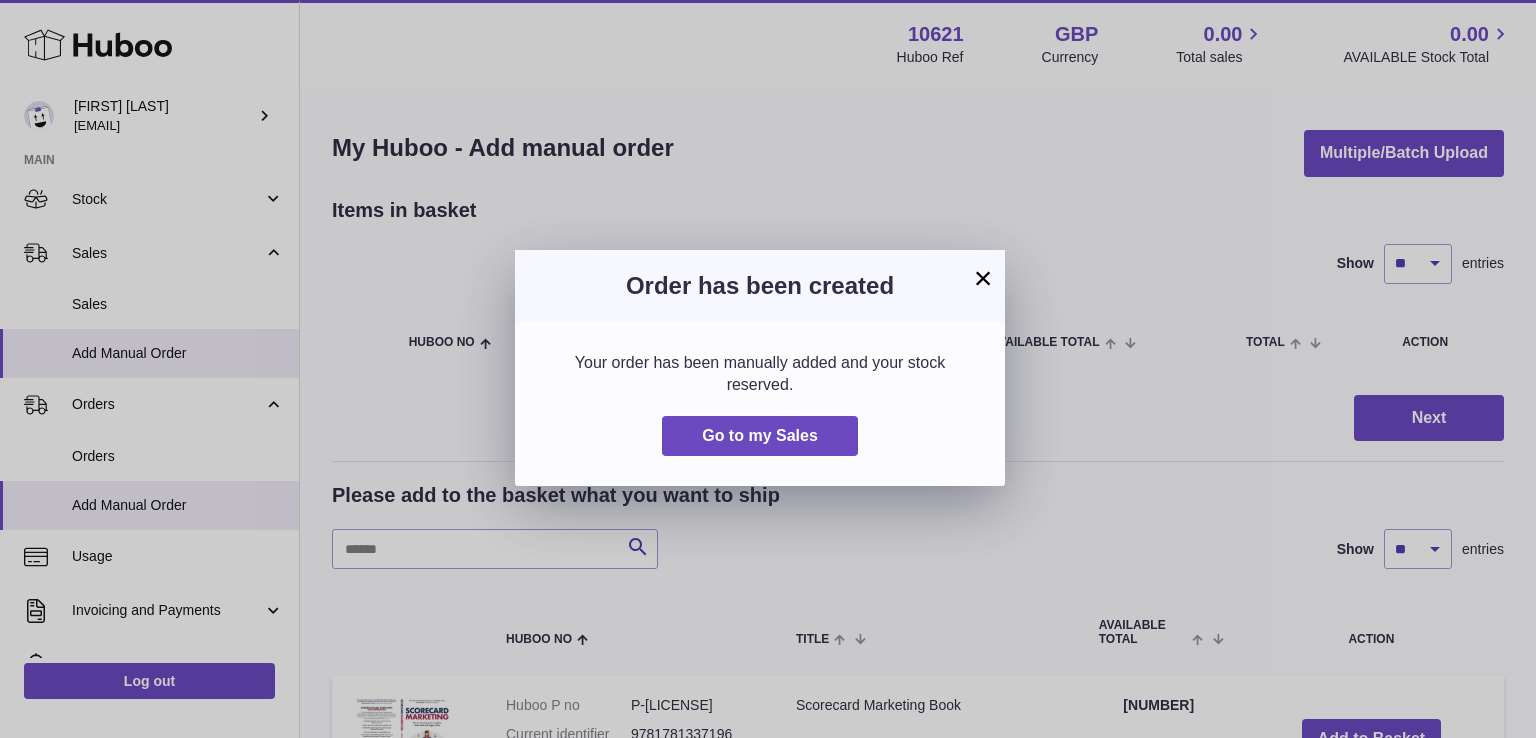 click on "×   Order has been created
Your order has been manually added and your stock reserved.
Go to my Sales" at bounding box center [768, 369] 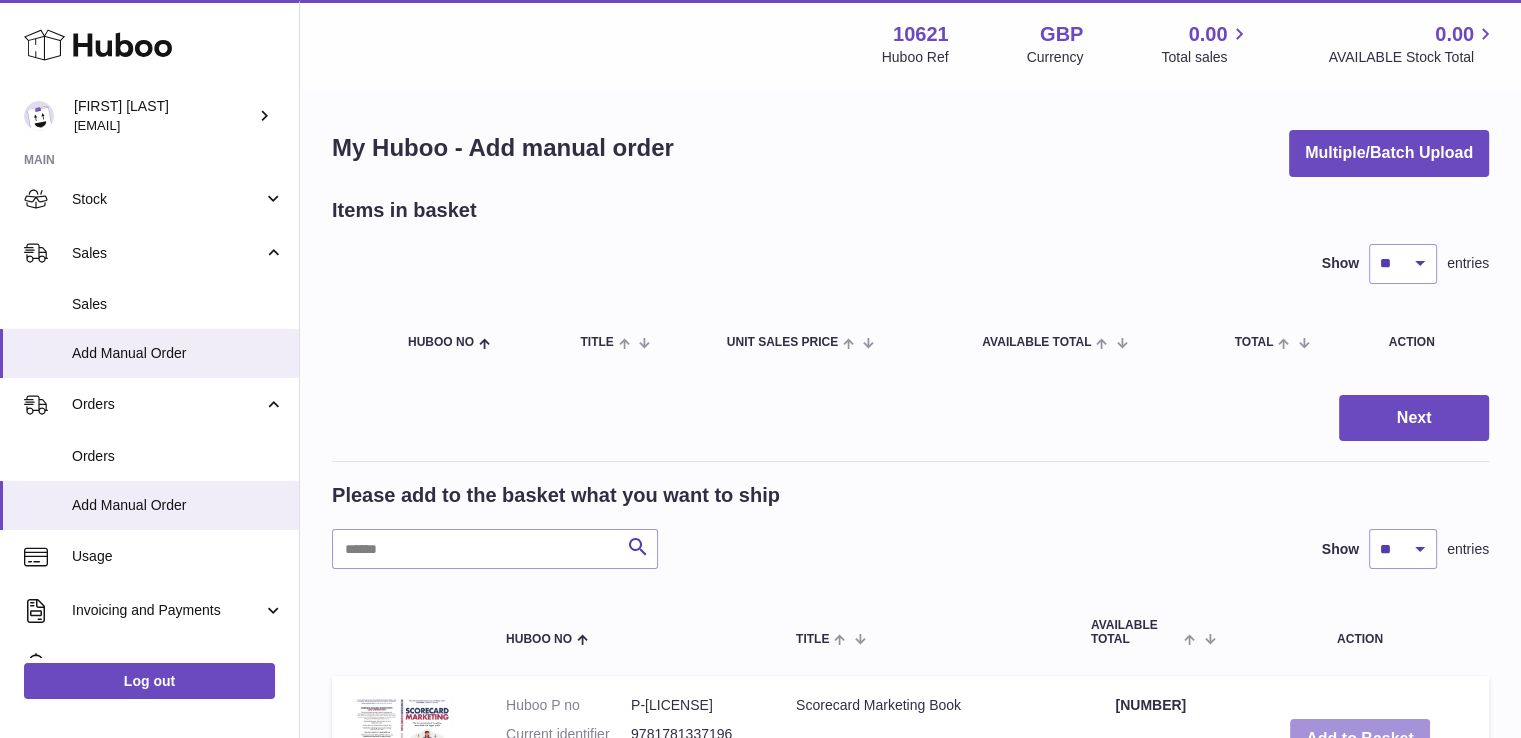 click on "Add to Basket" at bounding box center [1360, 739] 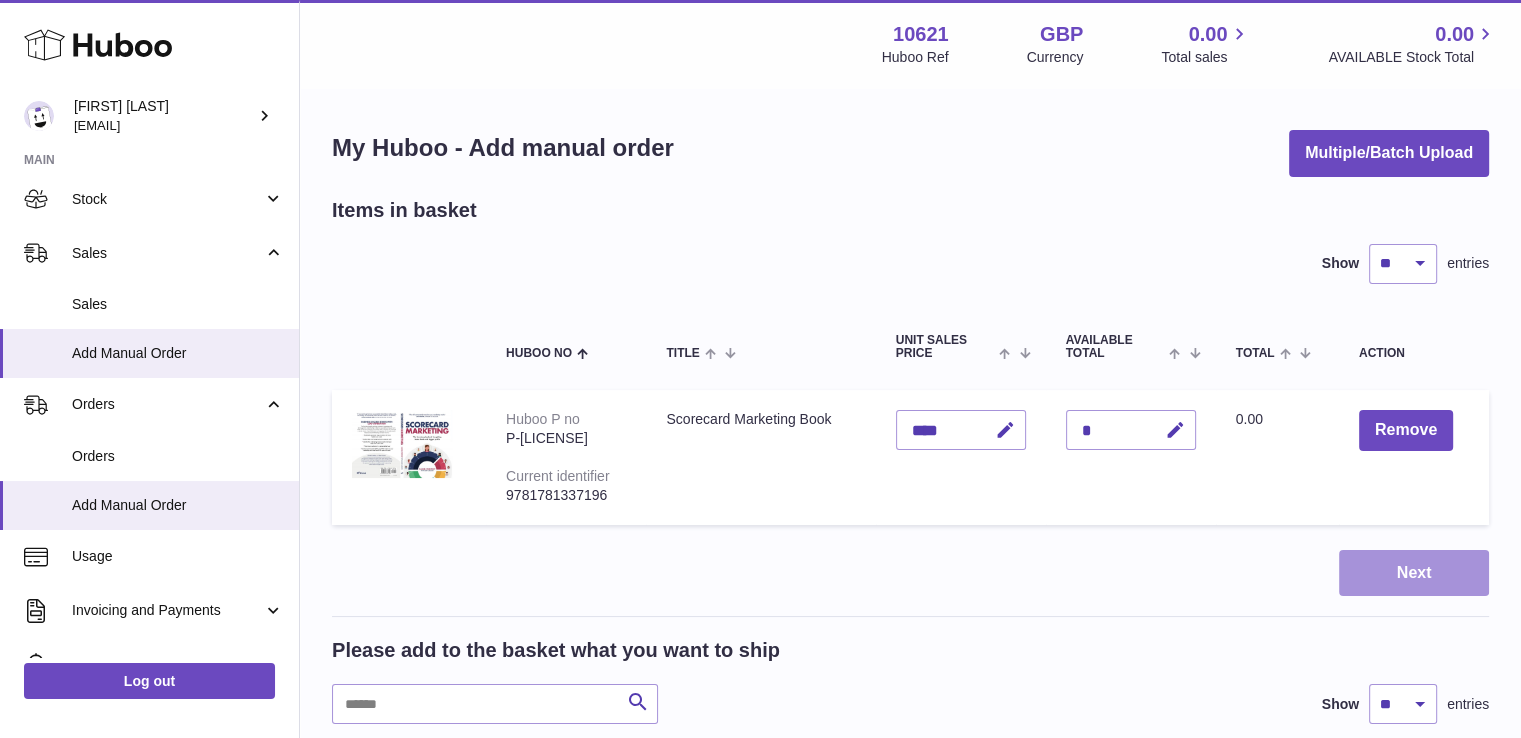 click on "Next" at bounding box center (1414, 573) 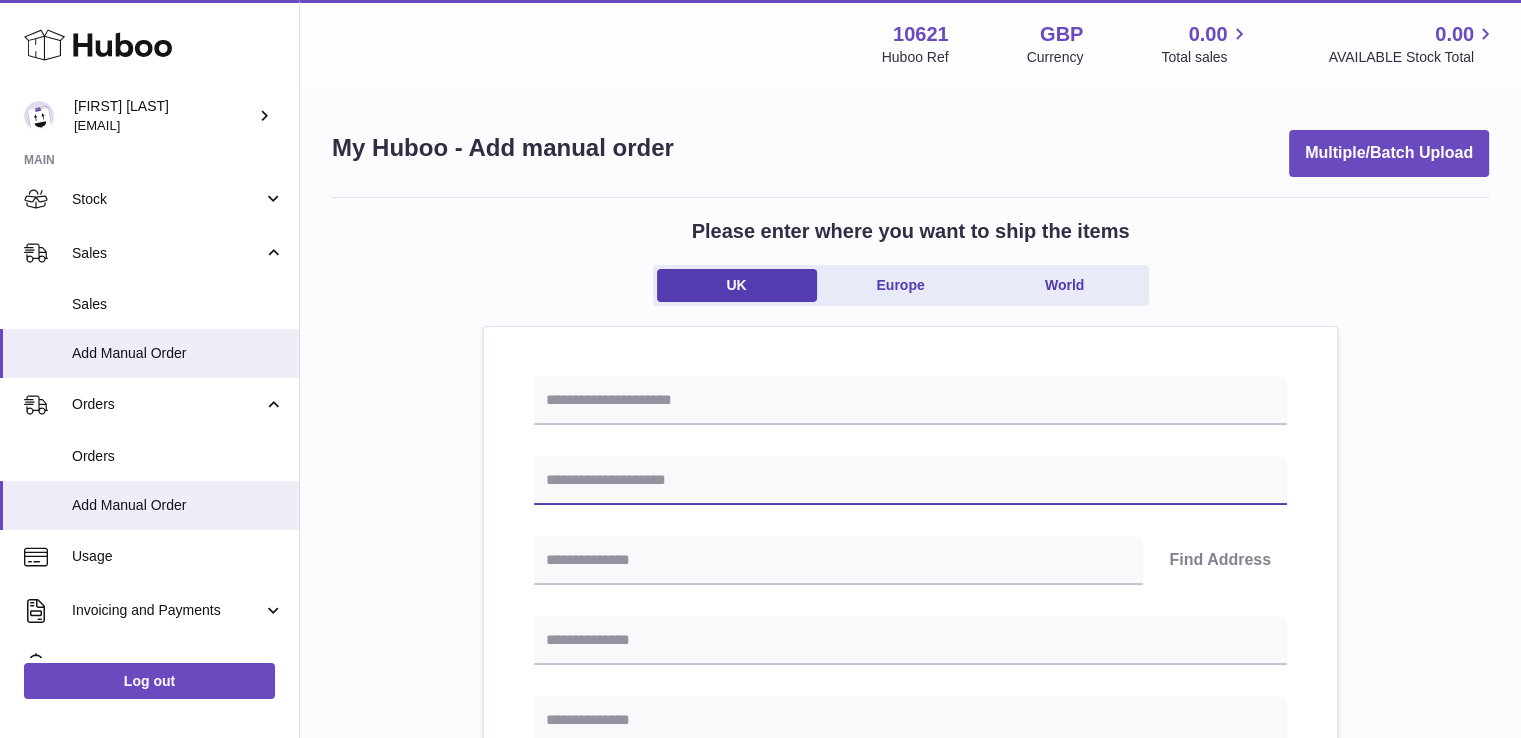 click at bounding box center [910, 481] 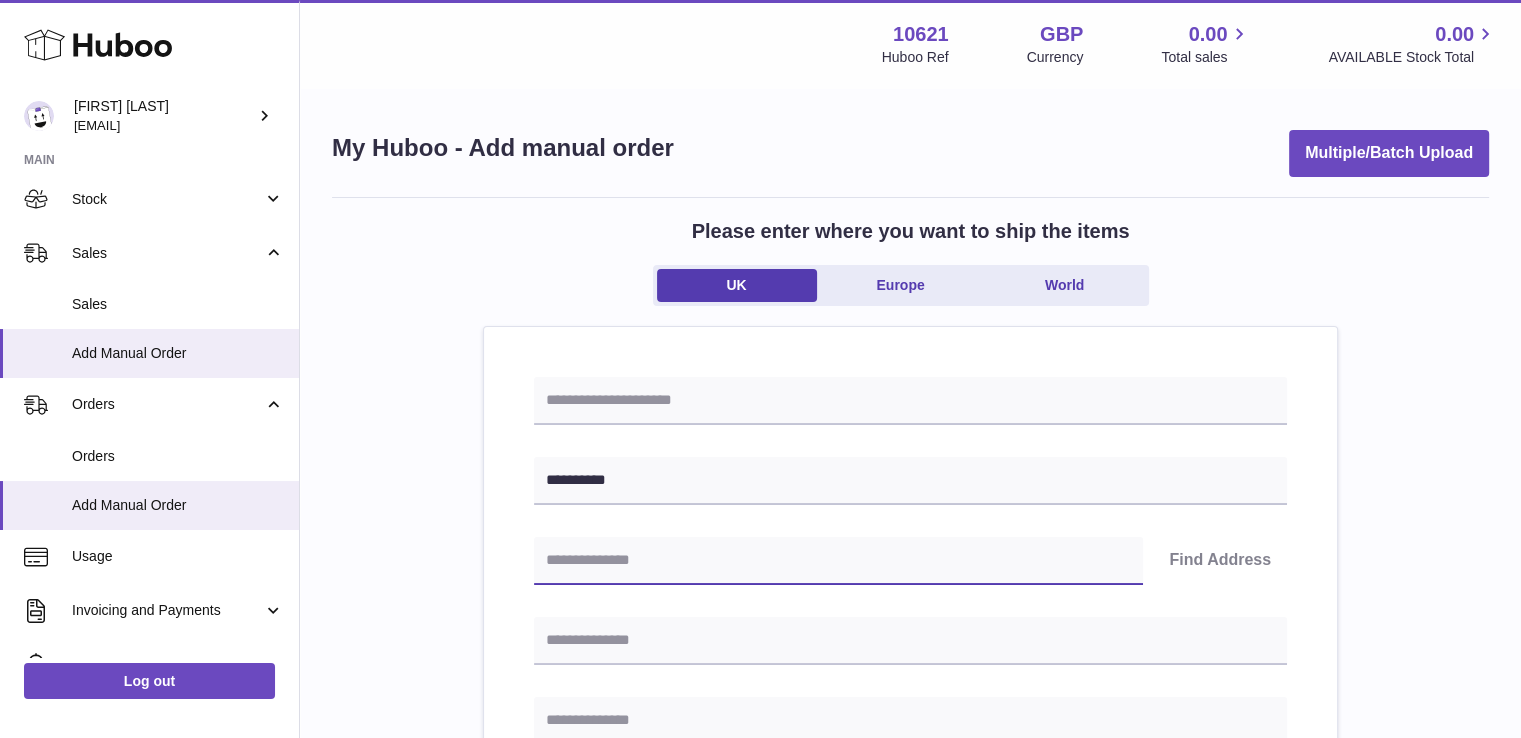 paste on "******" 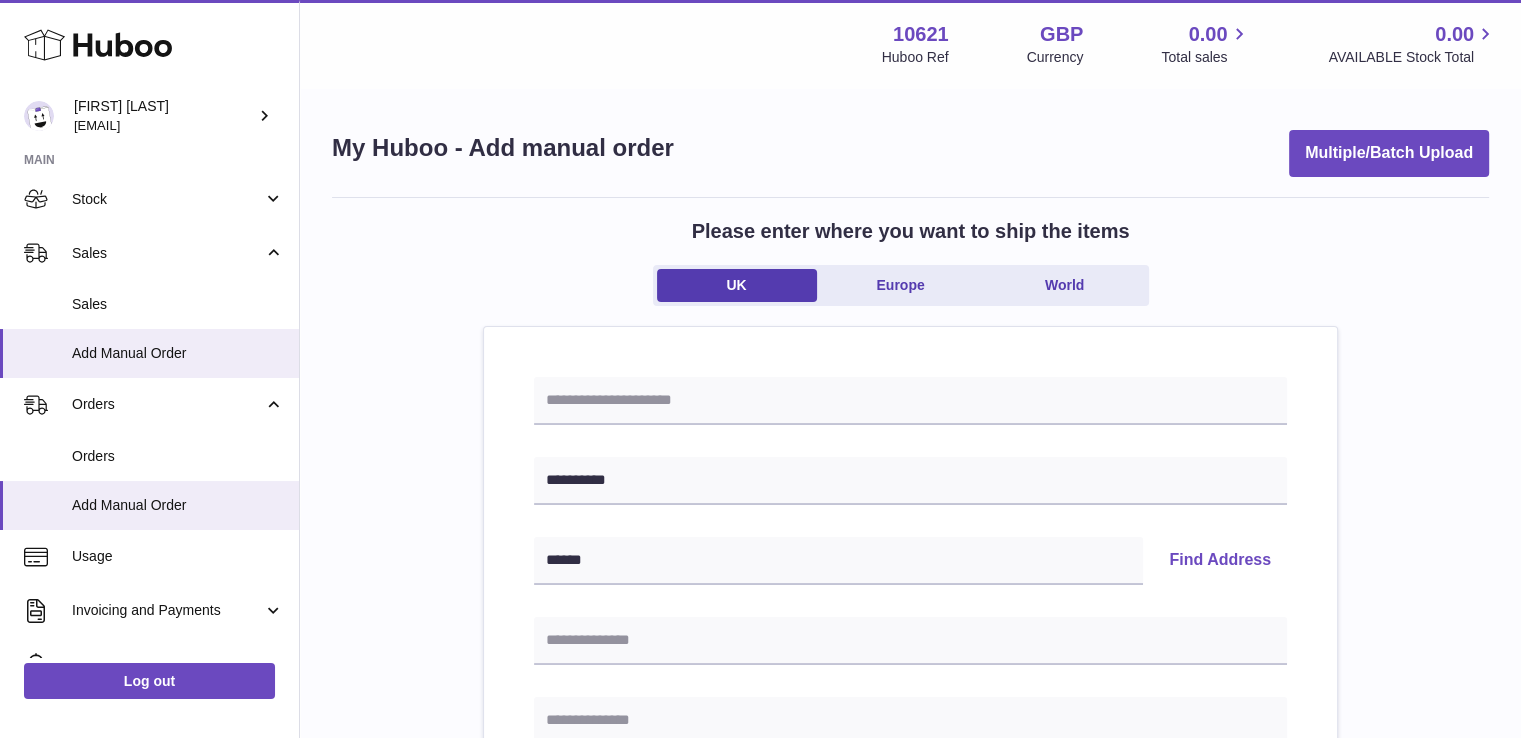 click on "Find Address" at bounding box center [1220, 561] 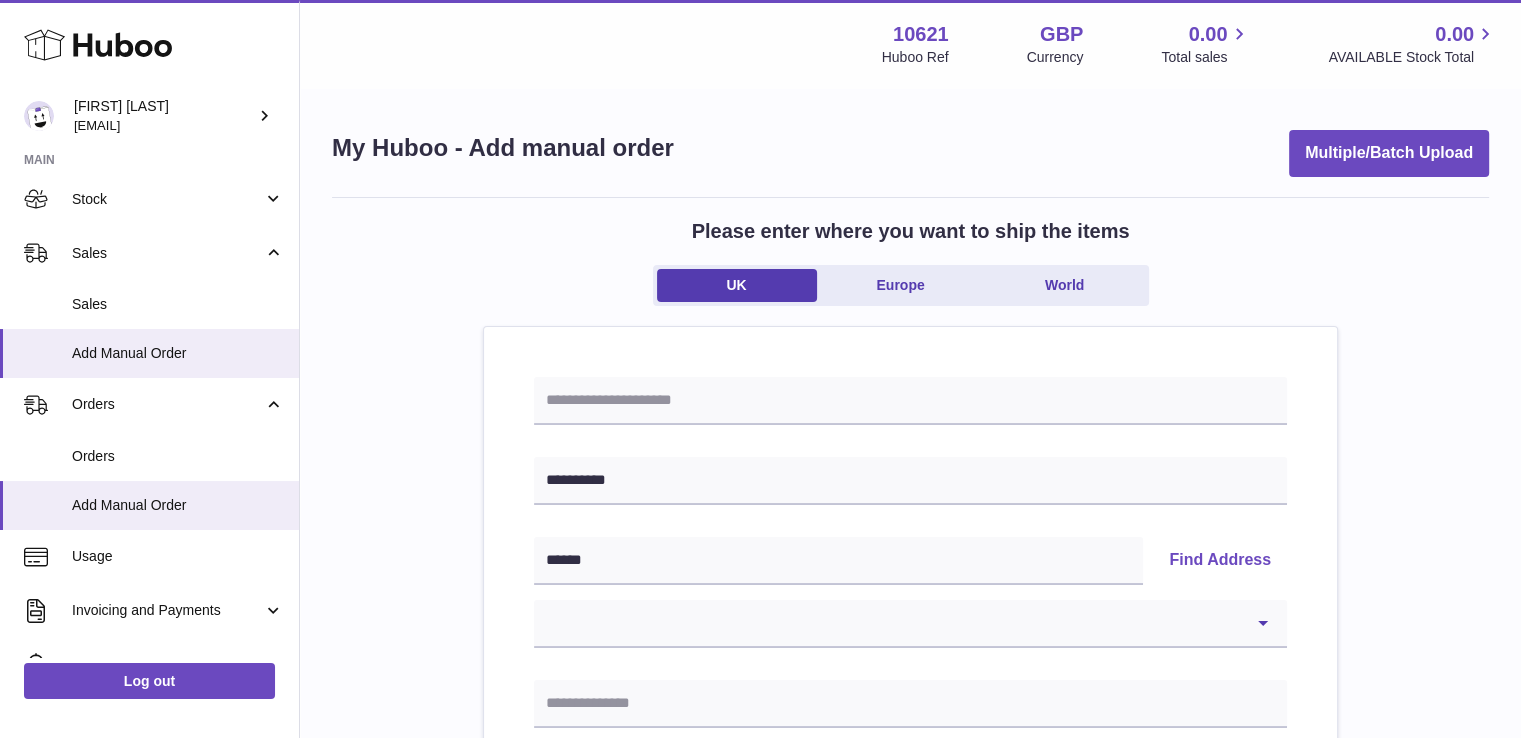 drag, startPoint x: 727, startPoint y: 660, endPoint x: 724, endPoint y: 636, distance: 24.186773 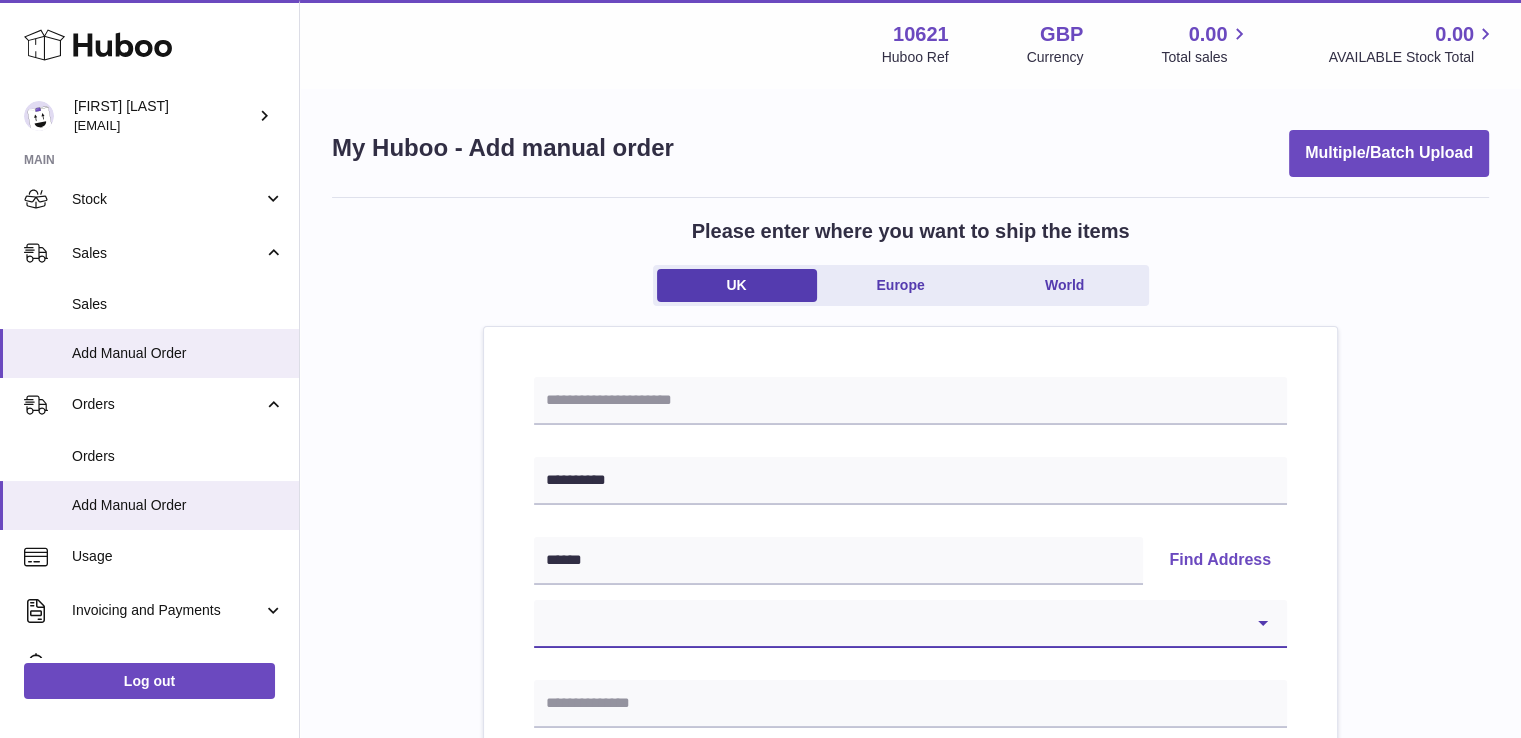 click on "[REDACTED] [REDACTED] [REDACTED] [REDACTED] [REDACTED] [REDACTED] [REDACTED] [REDACTED] [REDACTED] [REDACTED] [REDACTED] [REDACTED] [REDACTED] [REDACTED] [REDACTED] [REDACTED] [REDACTED] [REDACTED] [REDACTED] [REDACTED] [REDACTED] [REDACTED] [REDACTED] [REDACTED] [REDACTED] [REDACTED] [REDACTED] [REDACTED] [REDACTED] [REDACTED] [REDACTED] [REDACTED] [REDACTED]" at bounding box center [910, 624] 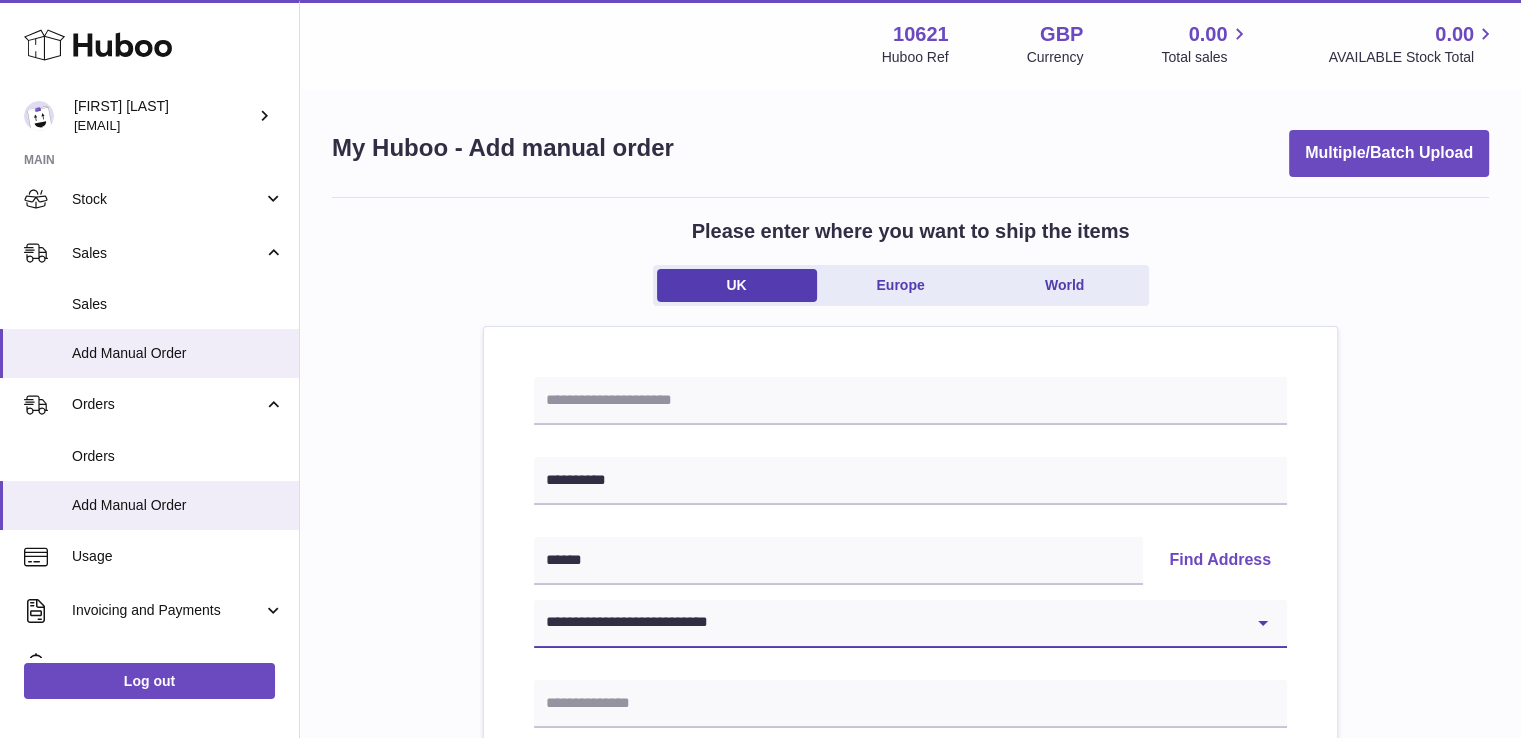click on "[REDACTED] [REDACTED] [REDACTED] [REDACTED] [REDACTED] [REDACTED] [REDACTED] [REDACTED] [REDACTED] [REDACTED] [REDACTED] [REDACTED] [REDACTED] [REDACTED] [REDACTED] [REDACTED] [REDACTED] [REDACTED] [REDACTED] [REDACTED] [REDACTED] [REDACTED] [REDACTED] [REDACTED] [REDACTED] [REDACTED] [REDACTED] [REDACTED] [REDACTED] [REDACTED] [REDACTED] [REDACTED] [REDACTED]" at bounding box center [910, 624] 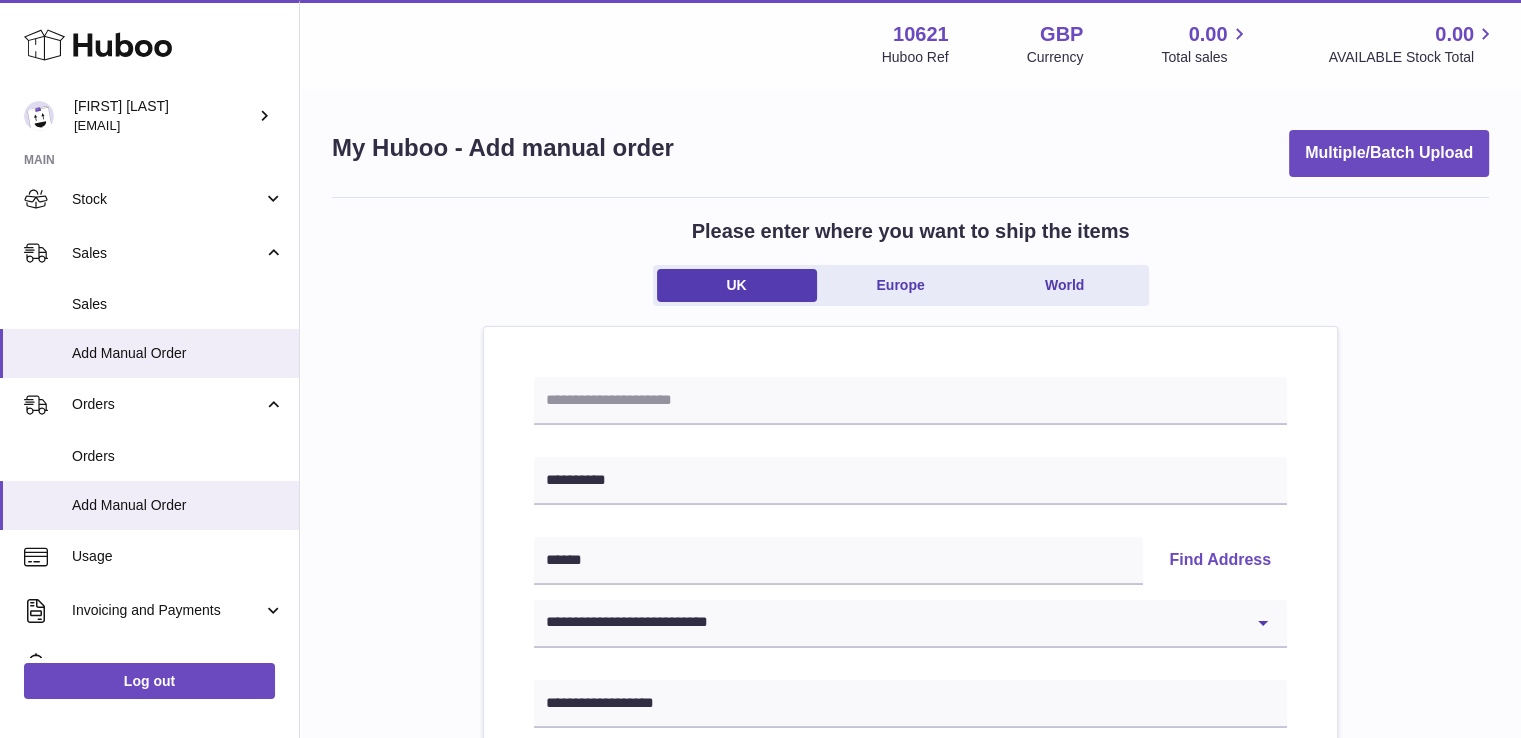 click on "Please enter where you want to ship the items
UK
Europe
World
[ADDRESS]
[ADDRESS]
Find Address
[ADDRESS] [ADDRESS] [ADDRESS] [ADDRESS] [ADDRESS] [ADDRESS] [ADDRESS] [ADDRESS] [ADDRESS] [ADDRESS] [ADDRESS] [ADDRESS] [ADDRESS] [ADDRESS] [ADDRESS] [ADDRESS] [ADDRESS] [ADDRESS] [ADDRESS] [ADDRESS] [ADDRESS] [ADDRESS] [ADDRESS]" at bounding box center [910, 925] 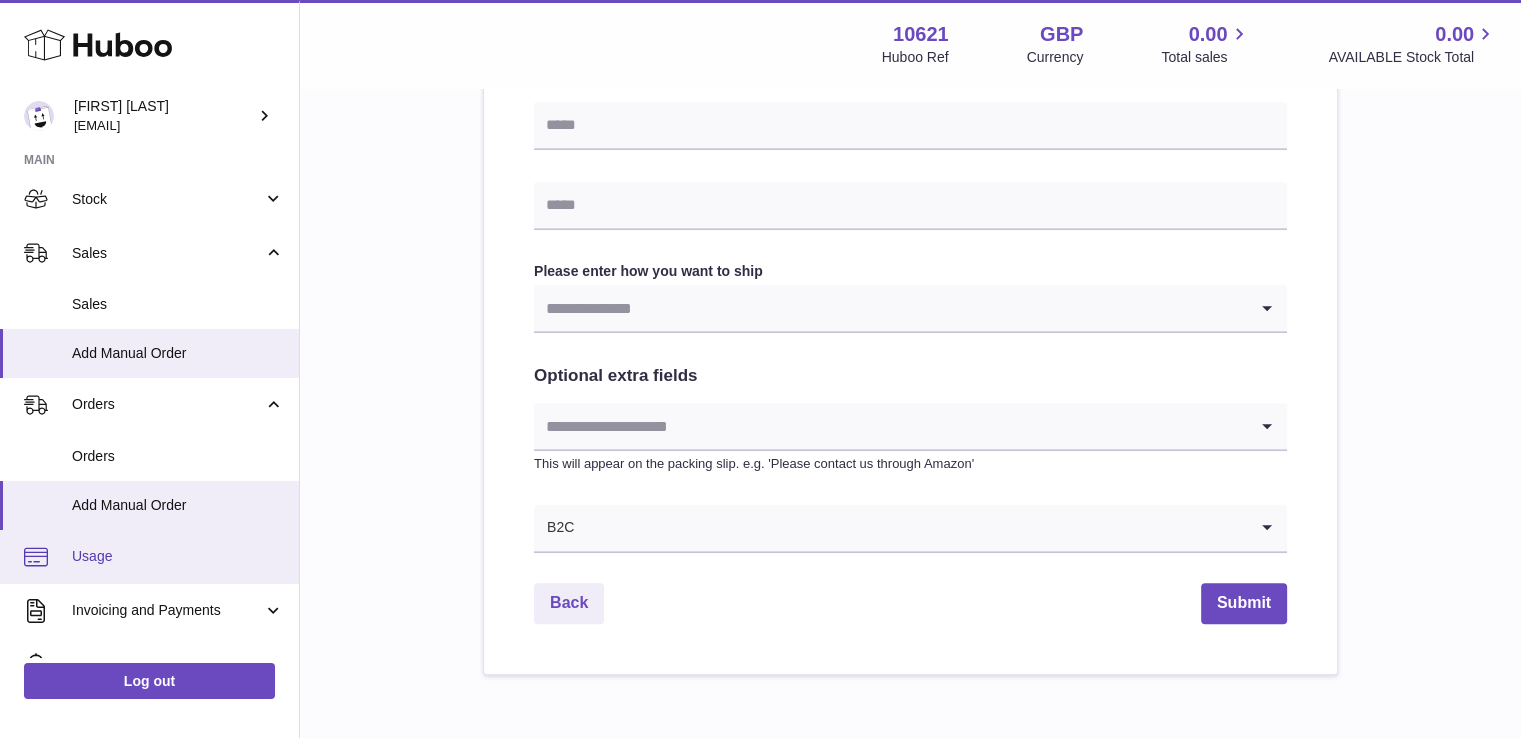 scroll, scrollTop: 992, scrollLeft: 0, axis: vertical 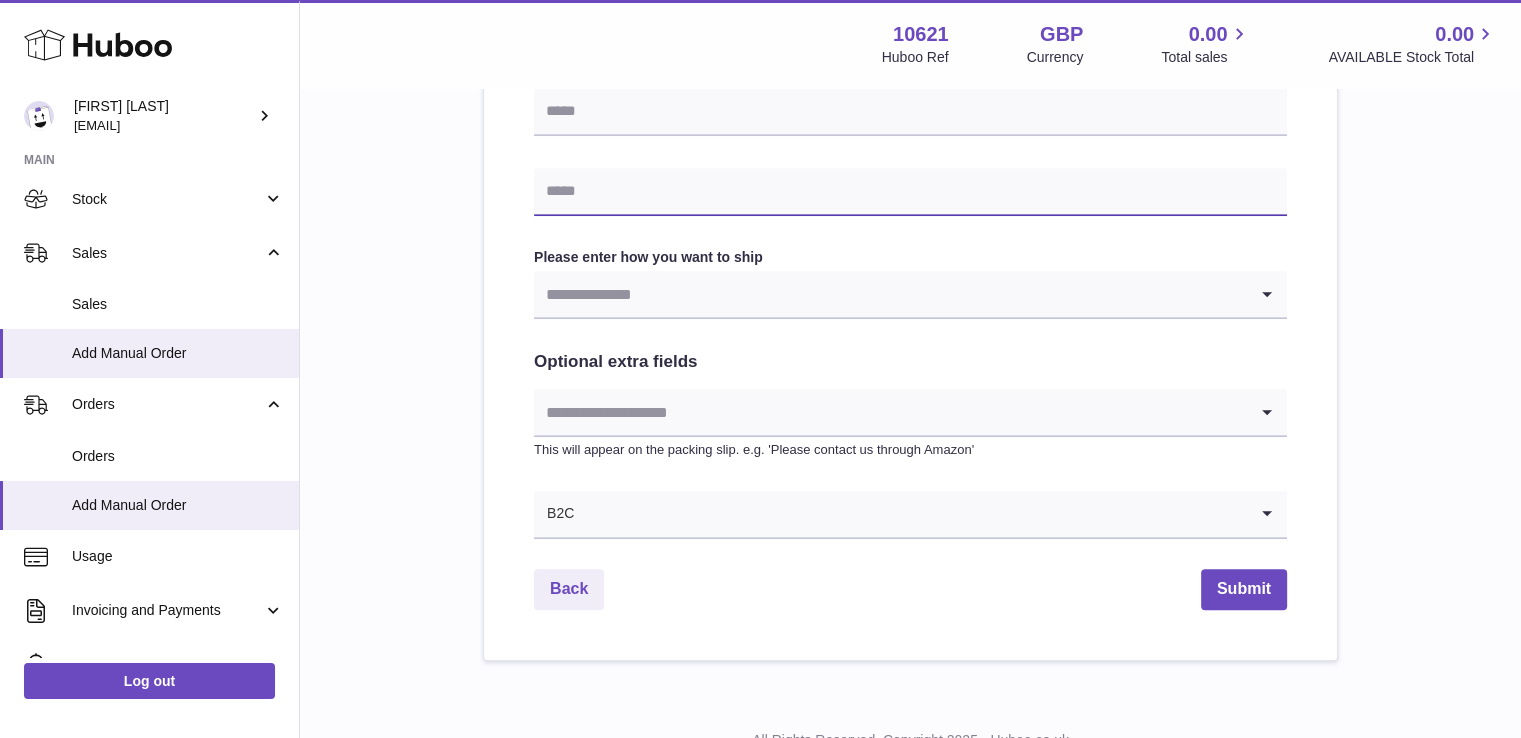 click at bounding box center (910, 192) 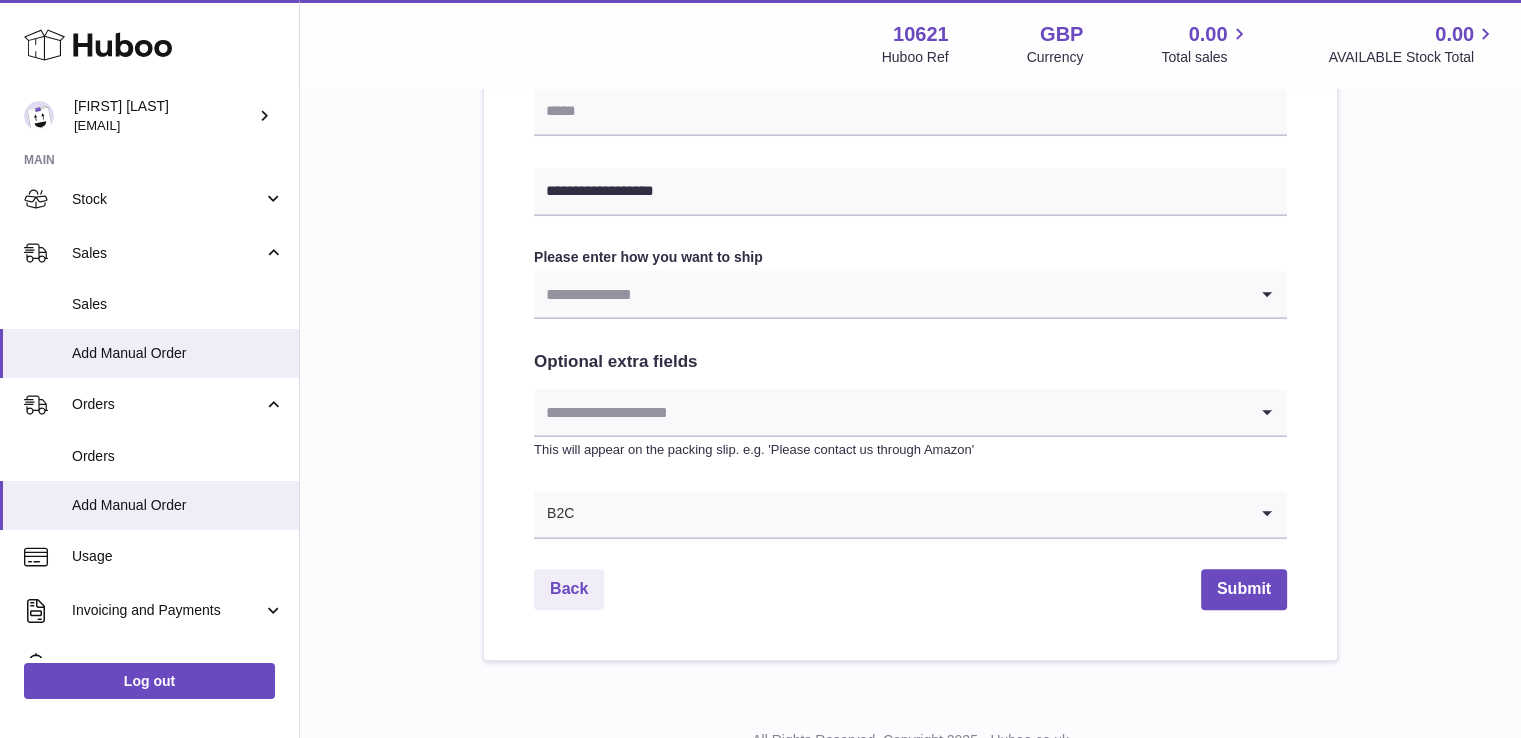 click at bounding box center [890, 294] 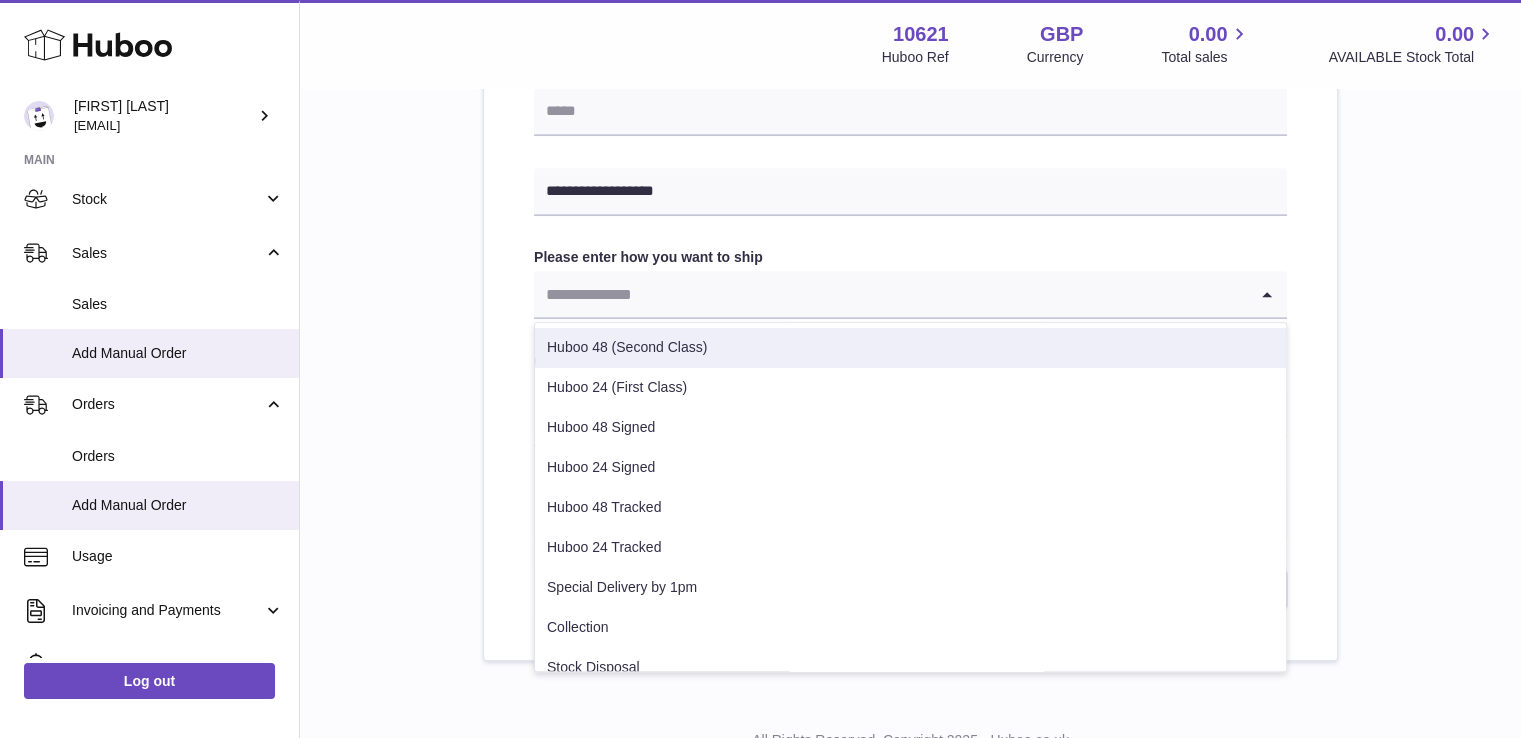 click on "Huboo 48 (Second Class)" at bounding box center (910, 348) 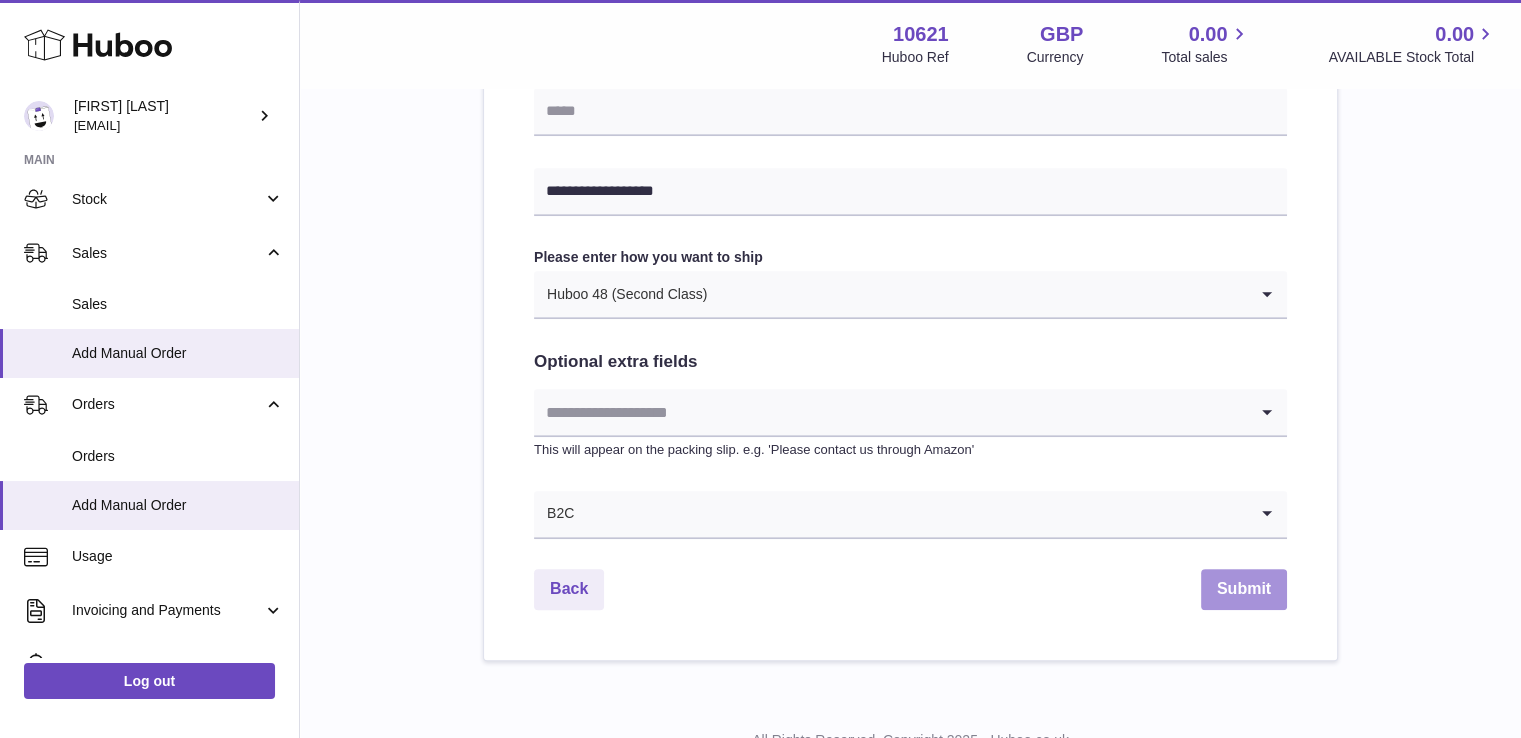 click on "Submit" at bounding box center (1244, 589) 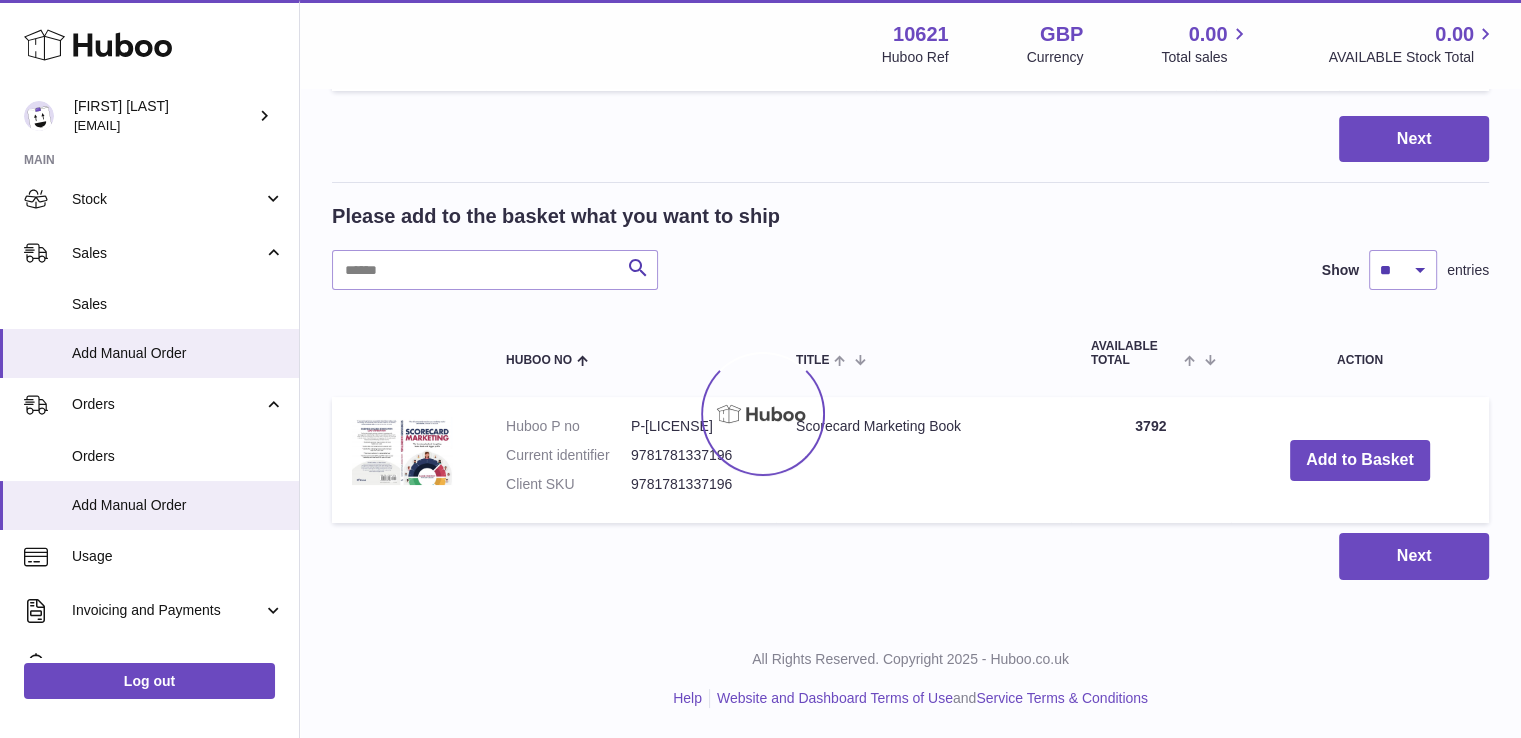 scroll, scrollTop: 0, scrollLeft: 0, axis: both 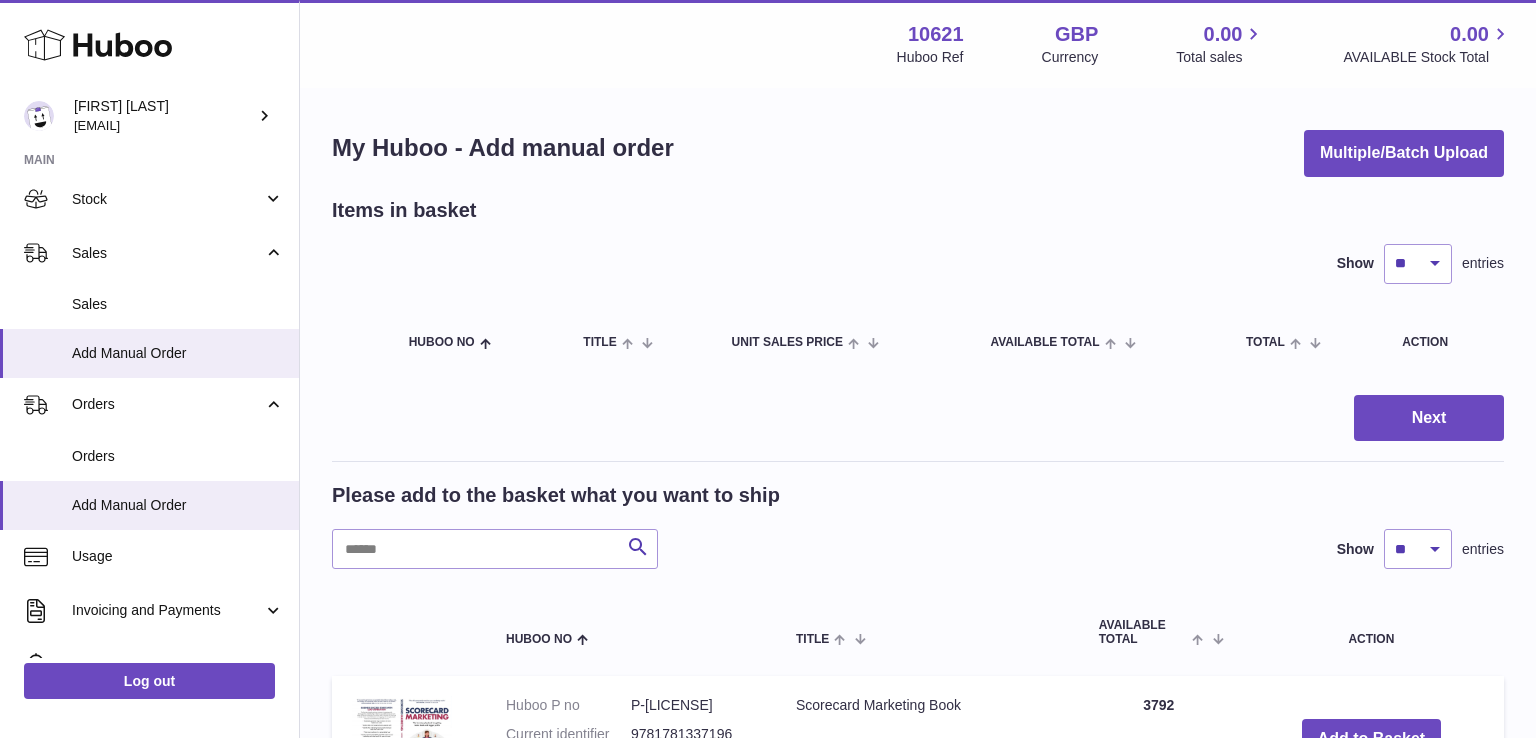 click at bounding box center [768, 369] 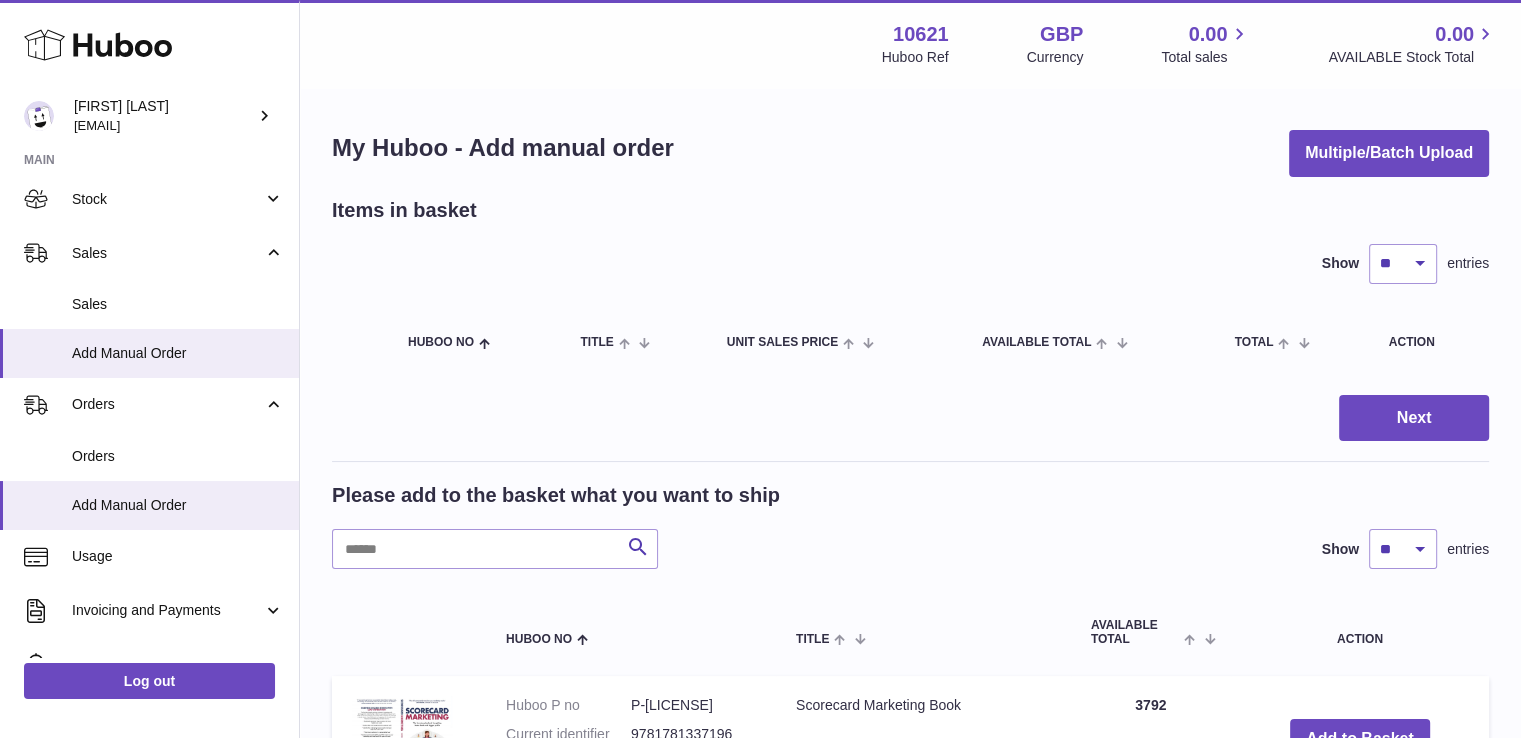 click on "Add to Basket" at bounding box center (1360, 739) 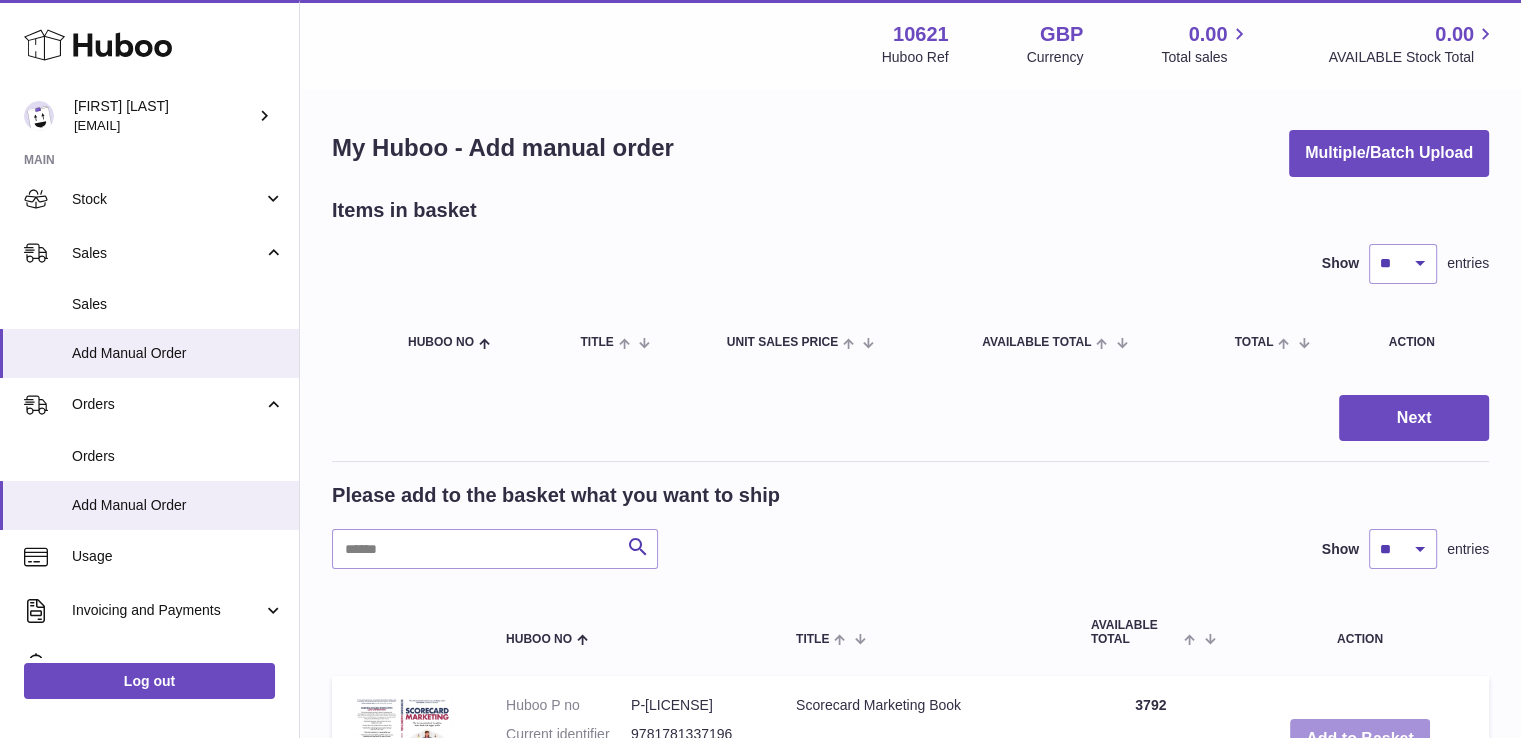 click on "Add to Basket" at bounding box center (1360, 739) 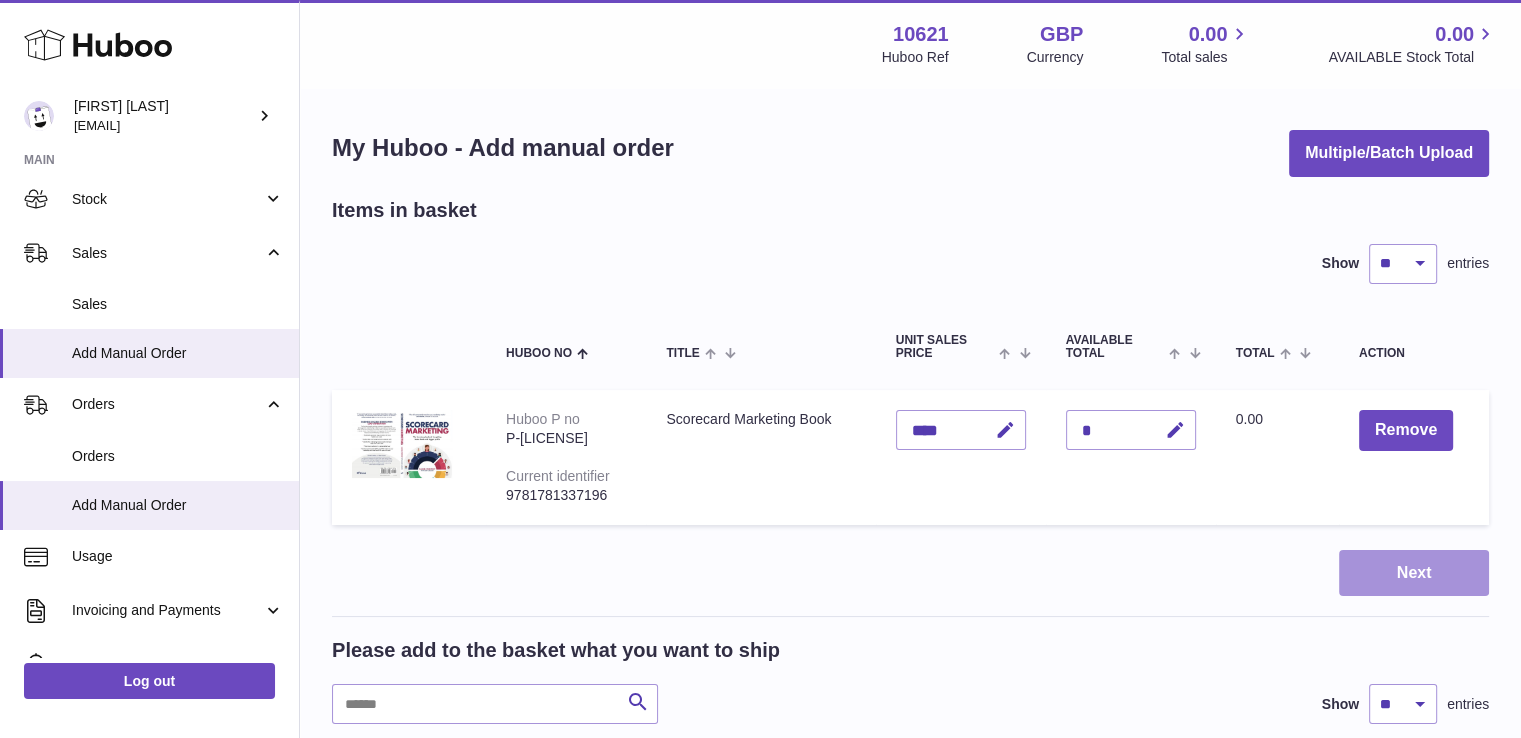 click on "Next" at bounding box center (1414, 573) 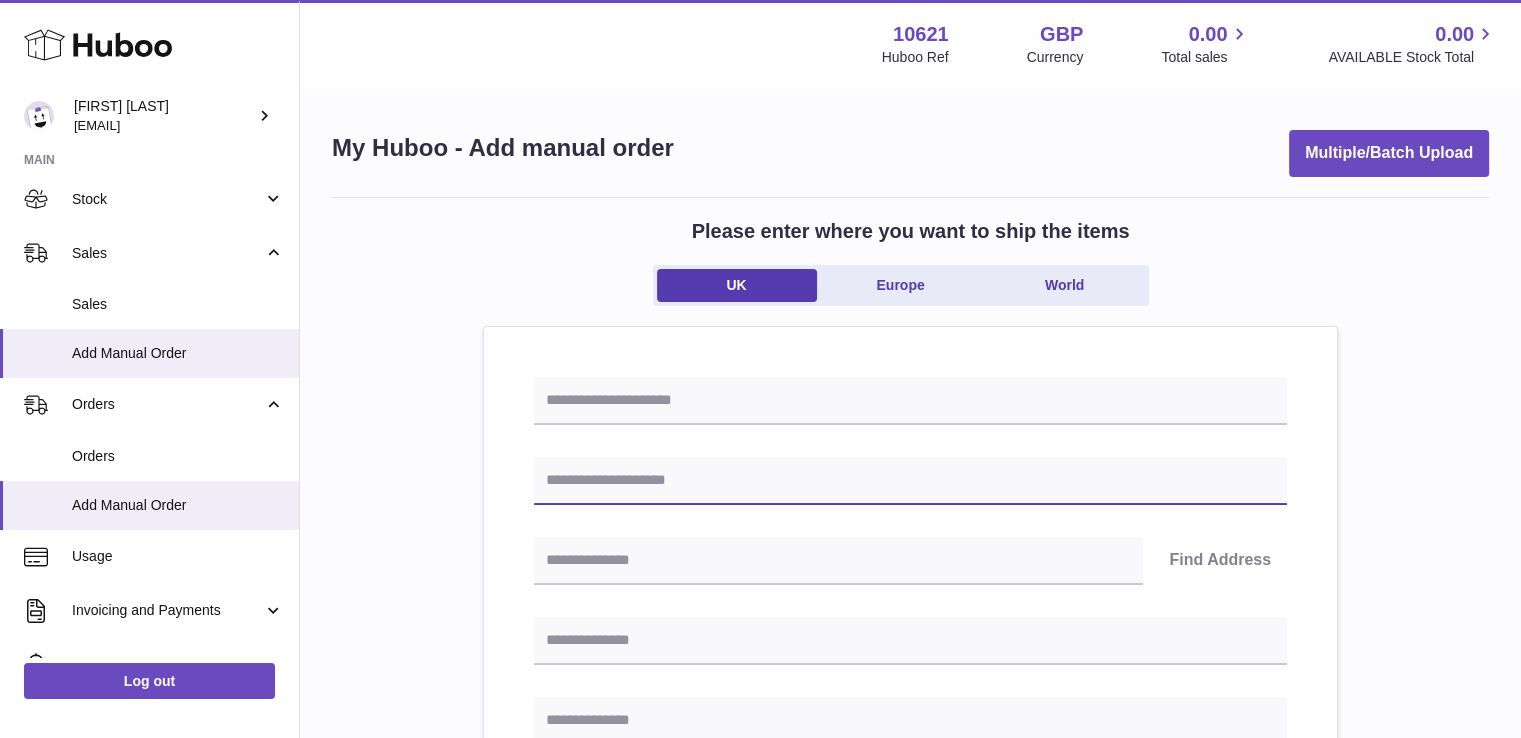 click at bounding box center (910, 481) 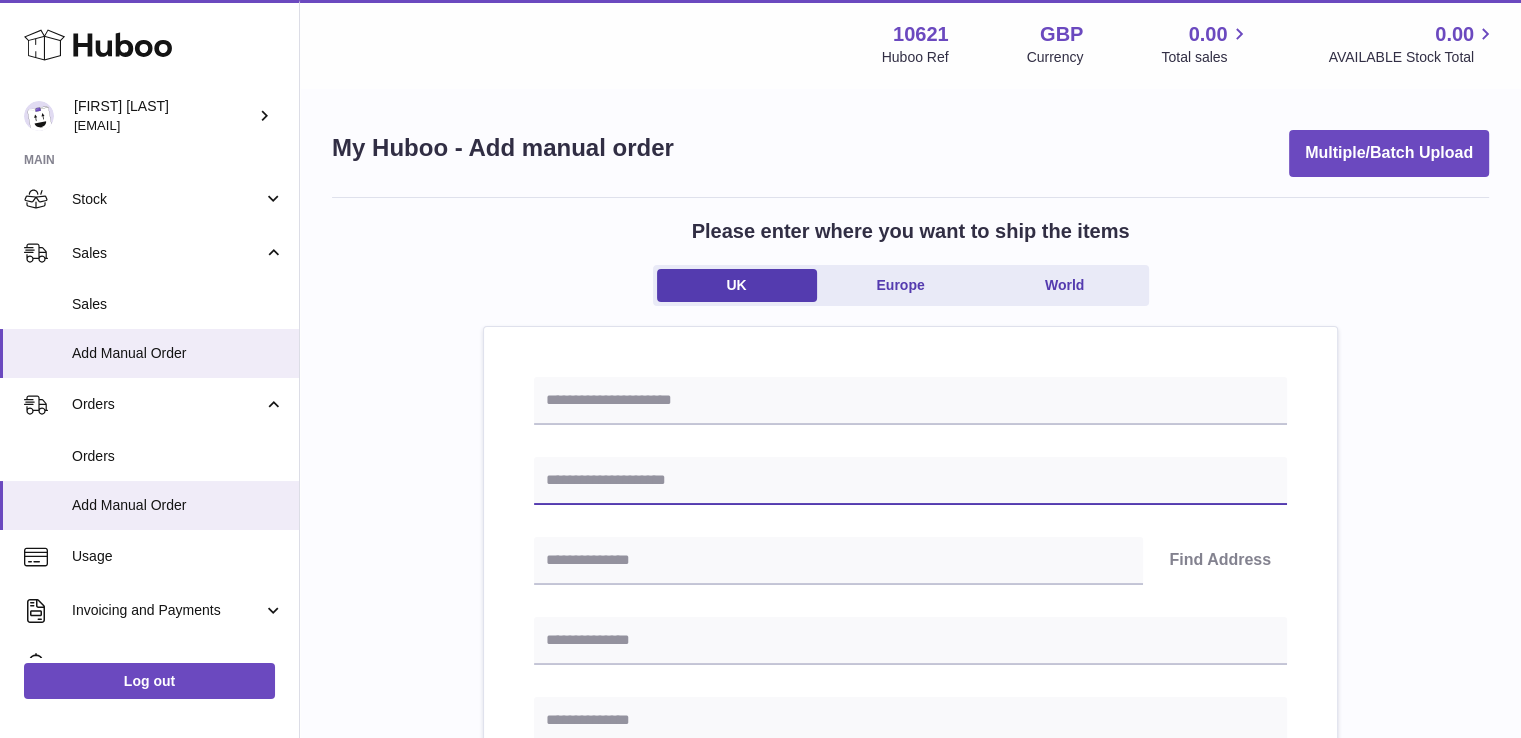 paste on "**********" 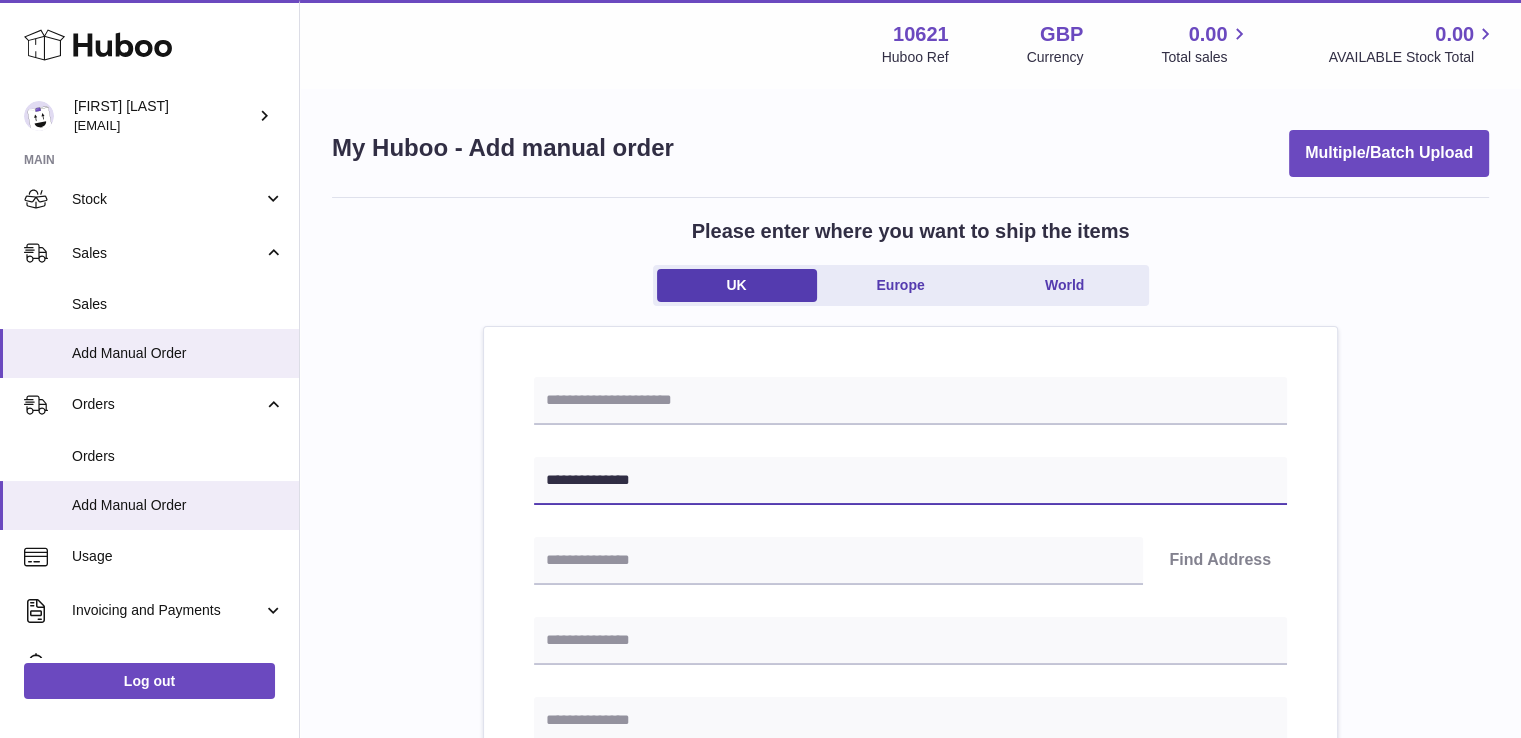 click on "**********" at bounding box center (910, 481) 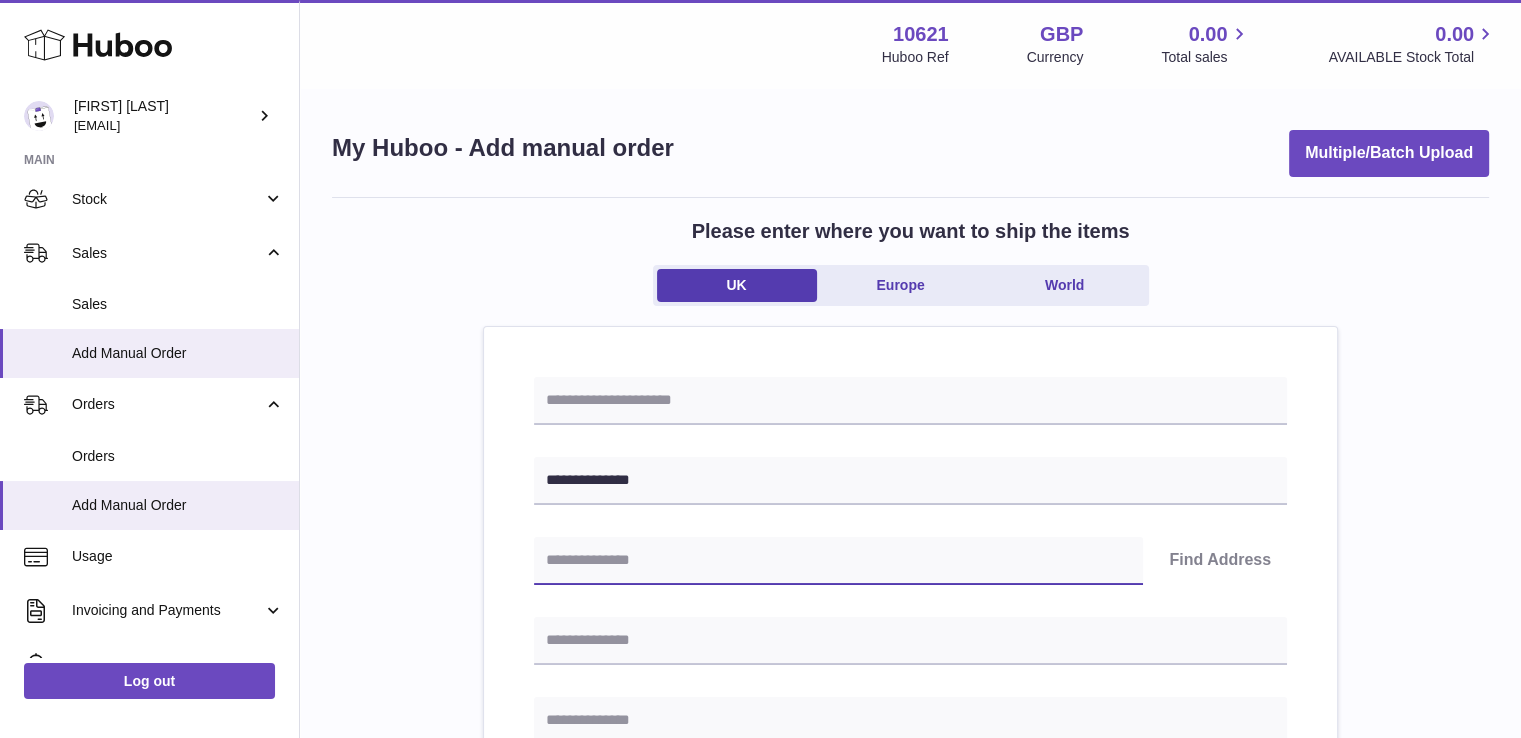 paste on "*******" 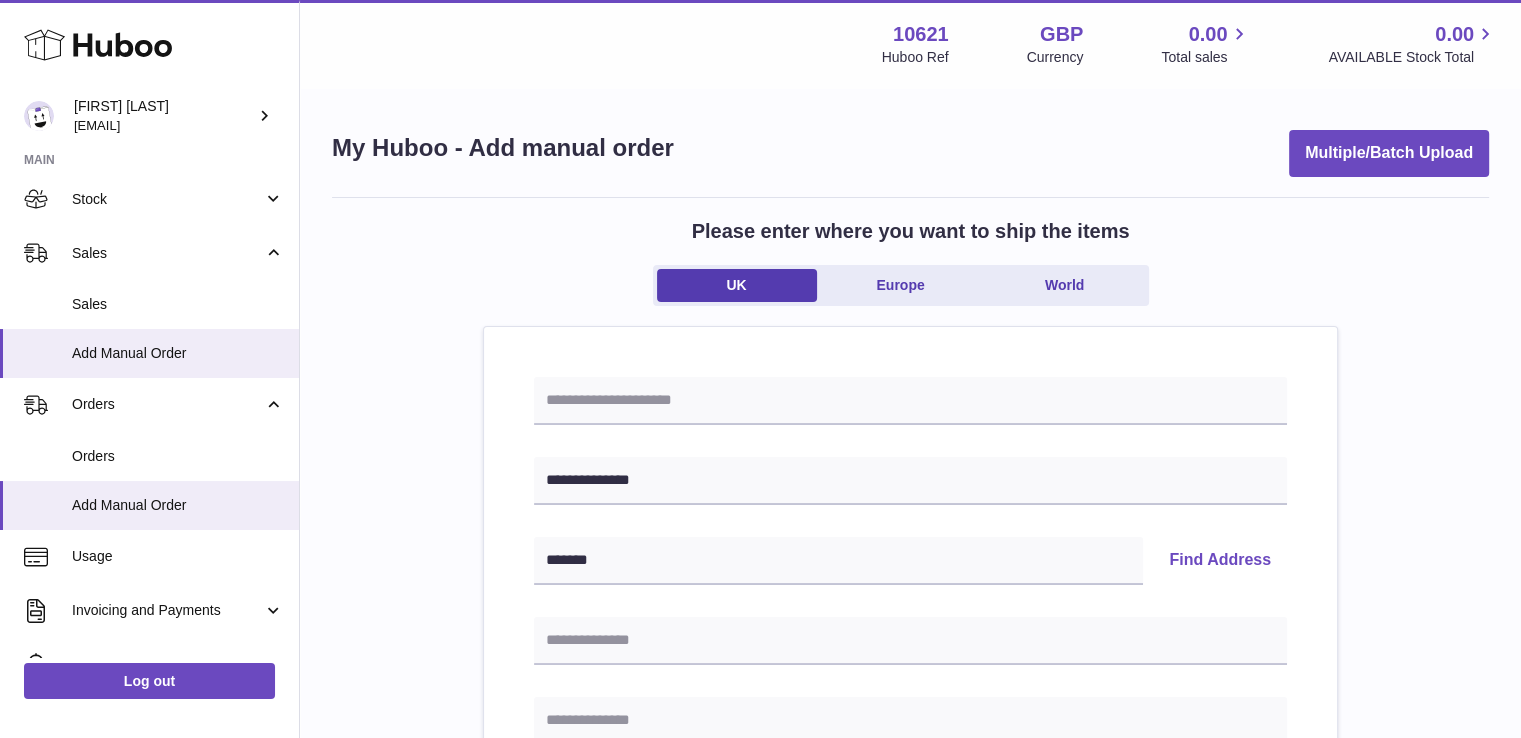 click on "Find Address" at bounding box center (1220, 561) 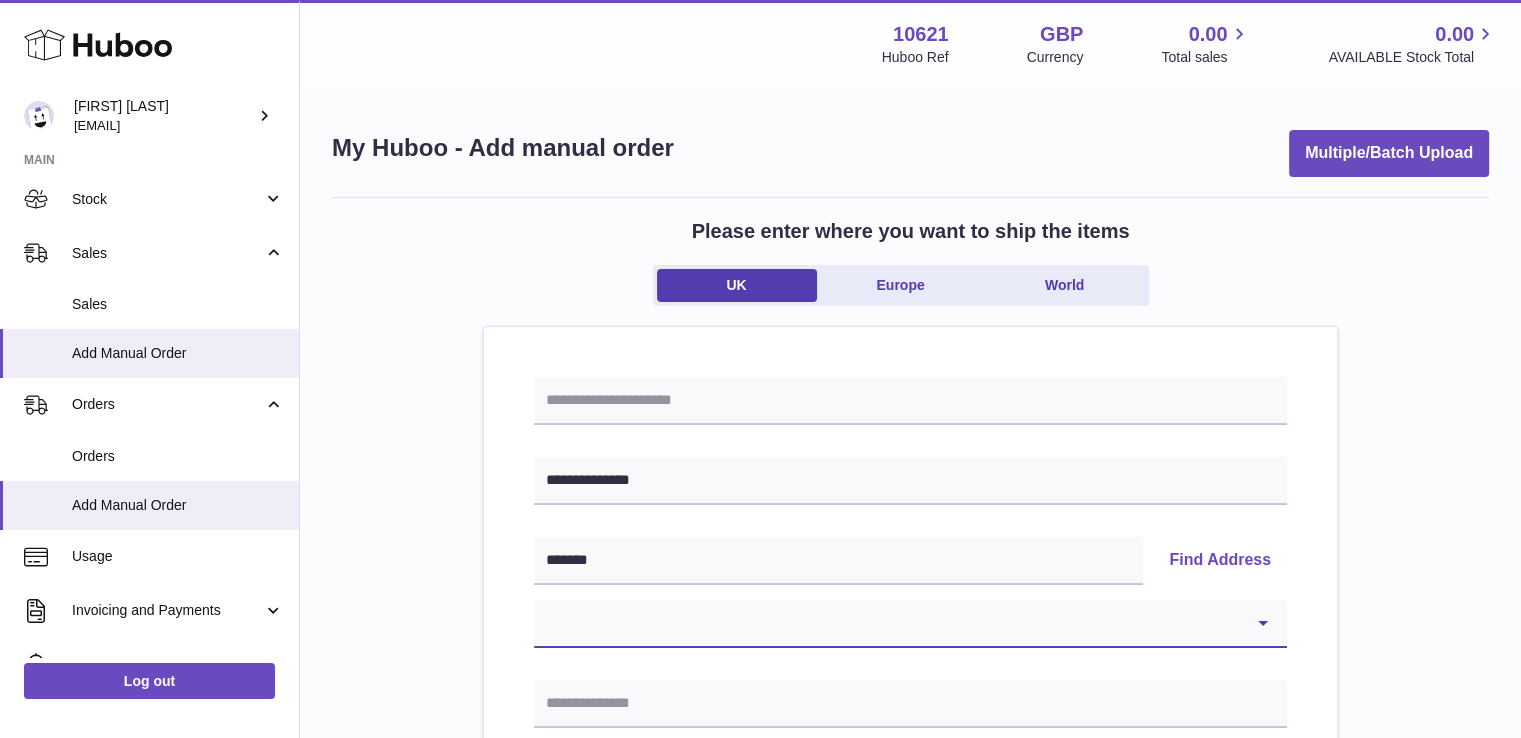 click on "**********" at bounding box center (910, 624) 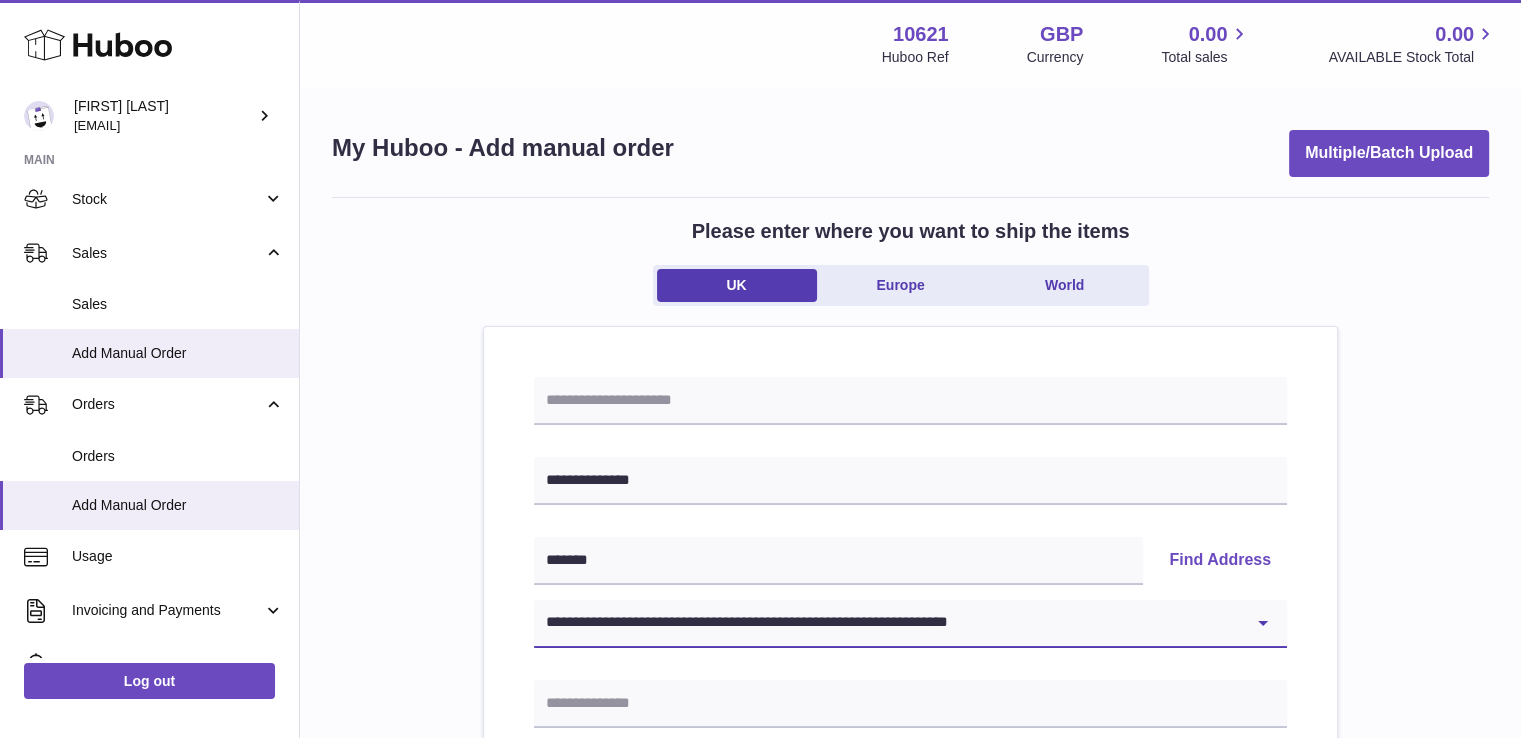 click on "**********" at bounding box center [910, 624] 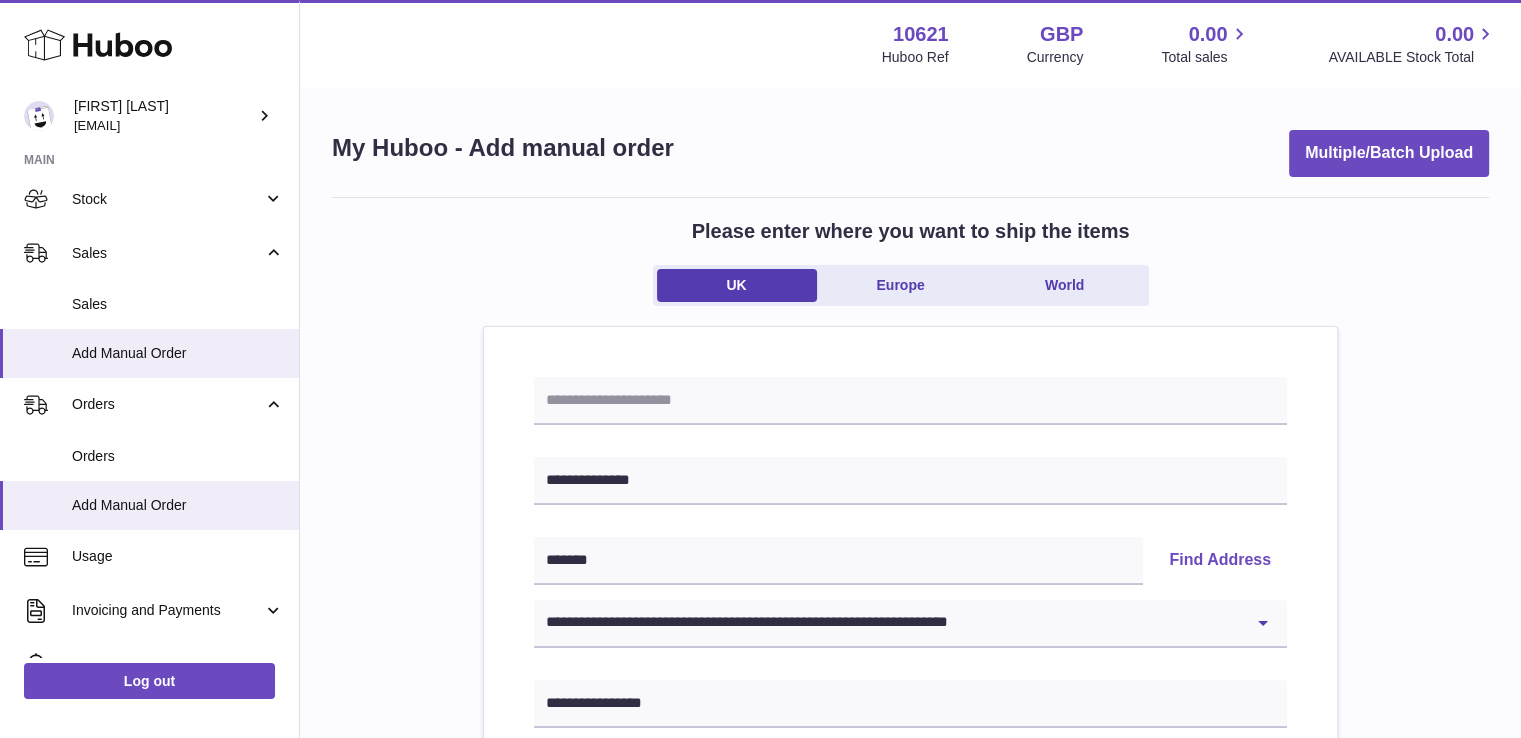 click on "**********" at bounding box center [910, 925] 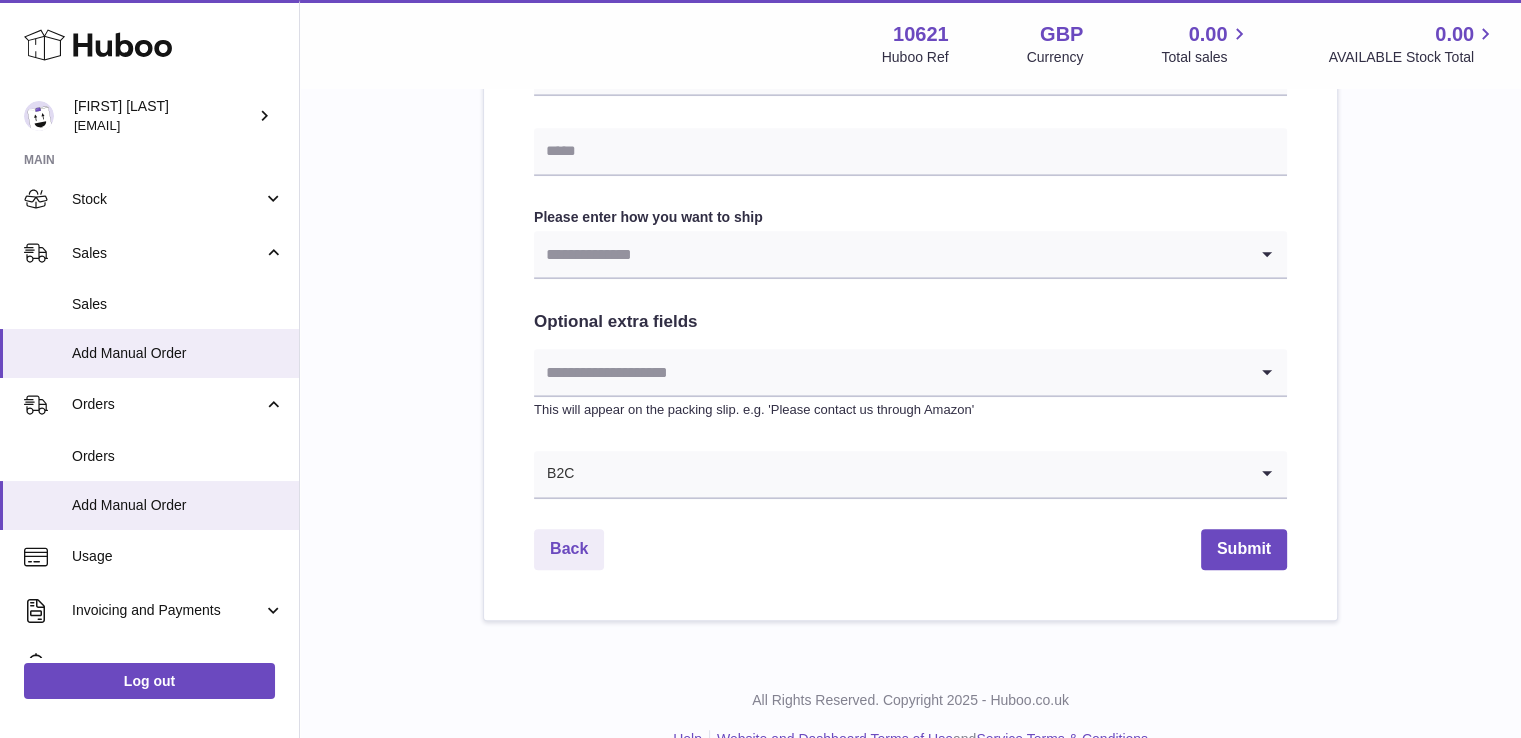scroll, scrollTop: 1072, scrollLeft: 0, axis: vertical 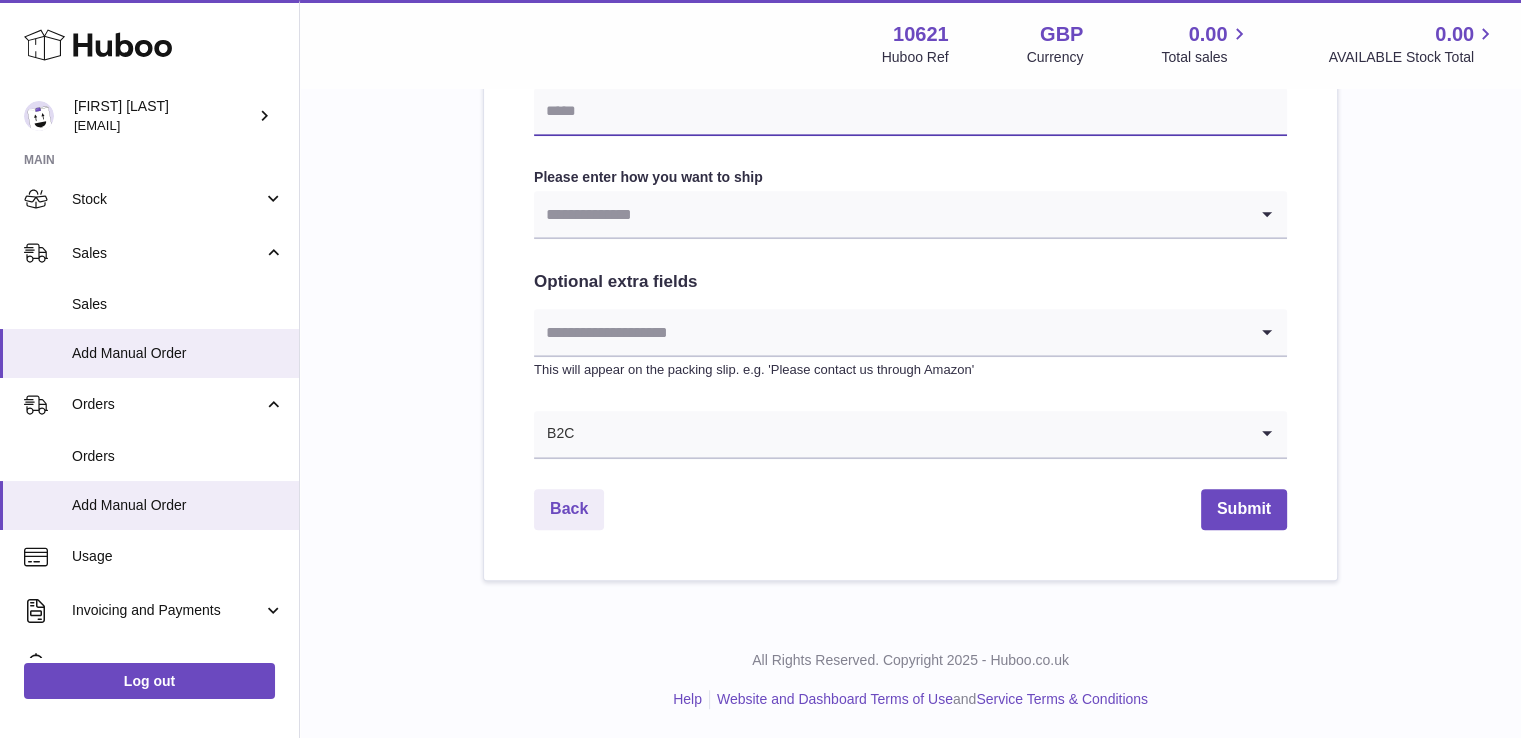 drag, startPoint x: 656, startPoint y: 109, endPoint x: 688, endPoint y: 131, distance: 38.832977 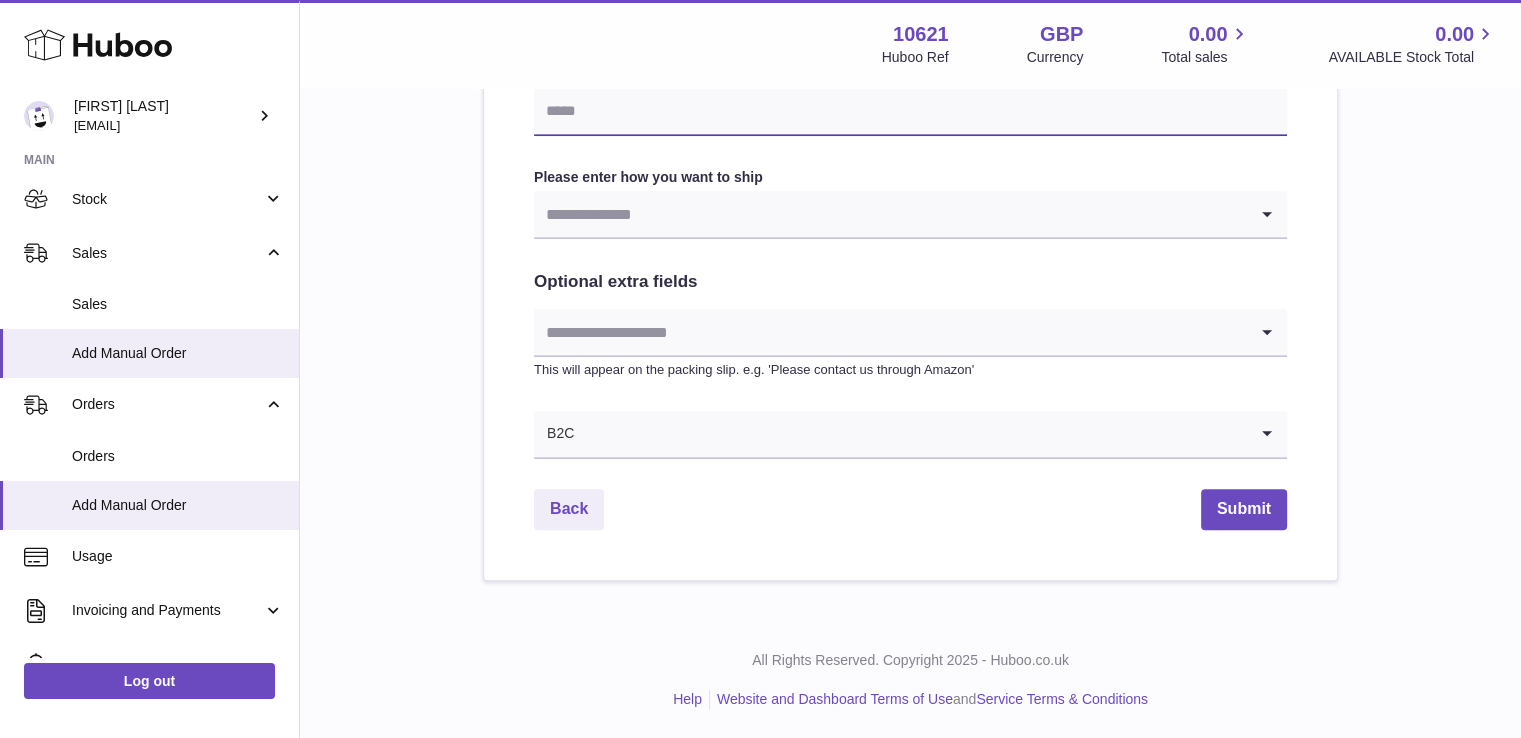 click at bounding box center [910, 112] 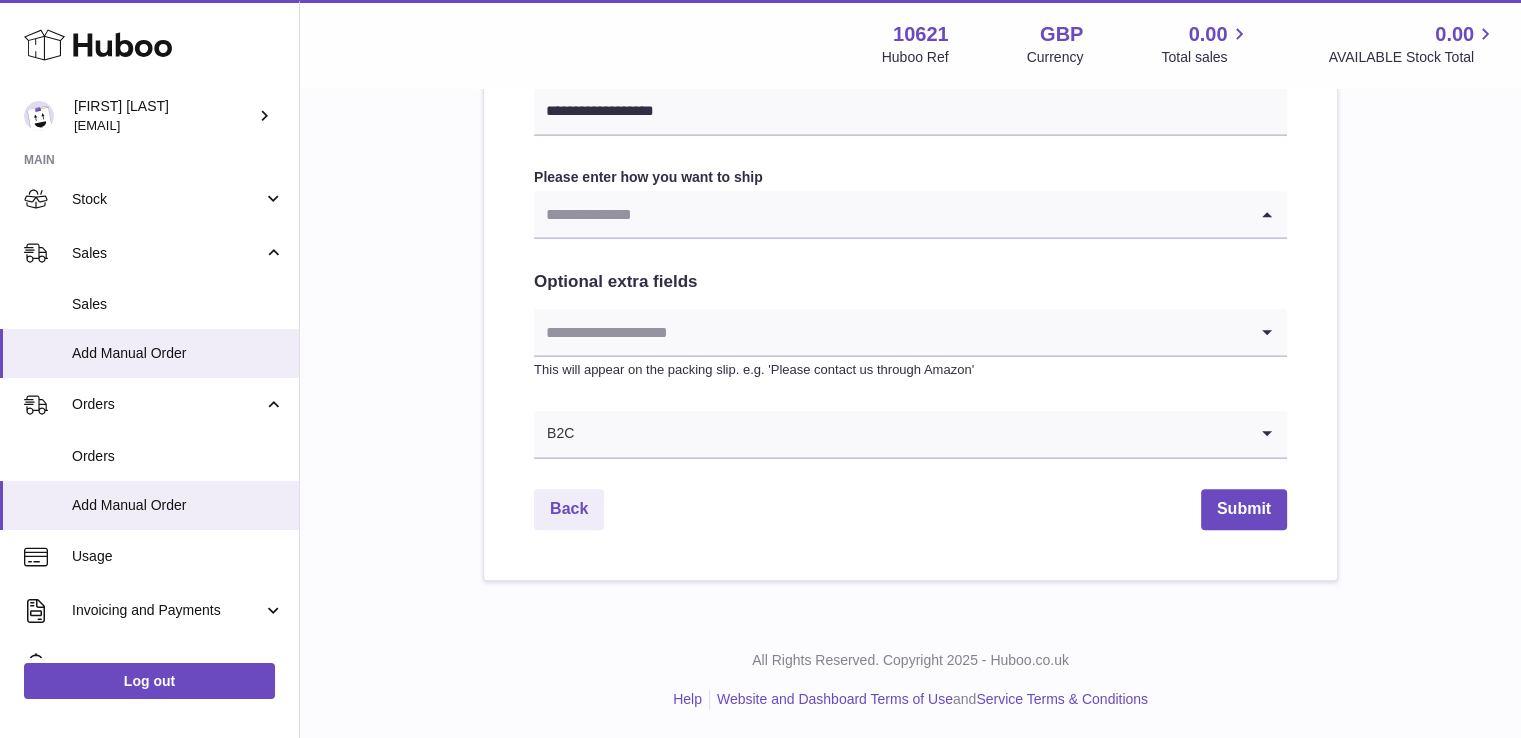 click at bounding box center [890, 214] 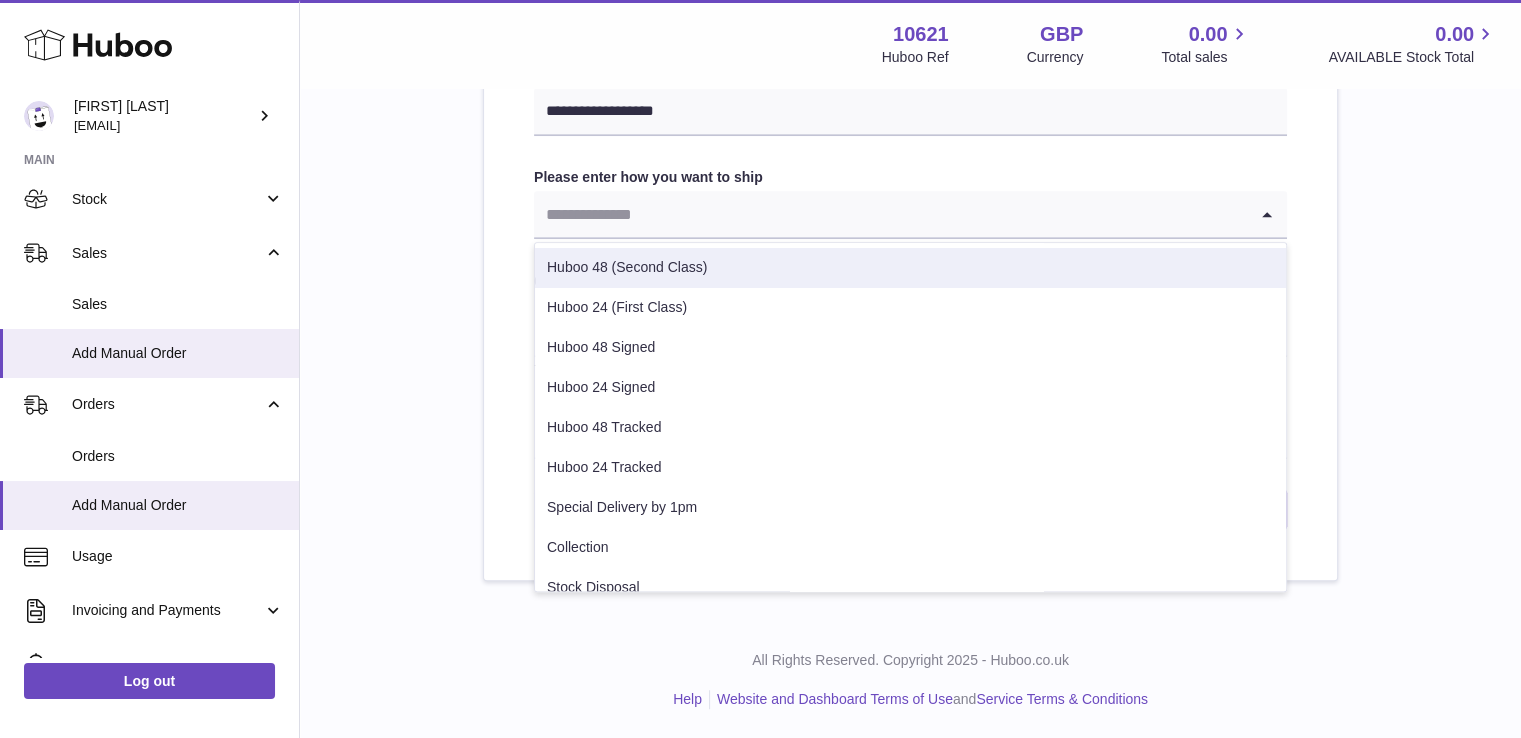 click on "Huboo 48 (Second Class)" at bounding box center (910, 268) 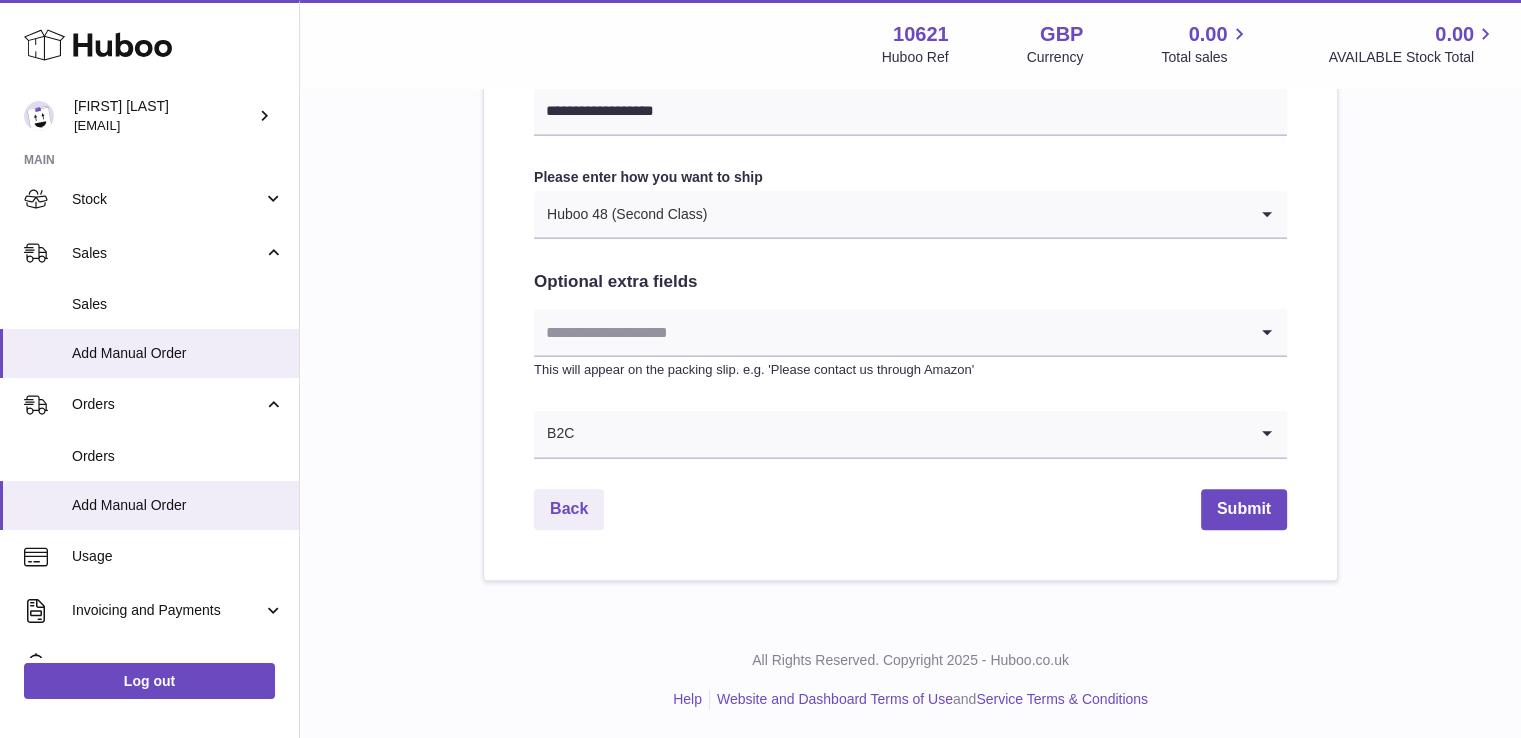 click on "[REDACTED]
[REDACTED]
Find Address
[REDACTED] [REDACTED] [REDACTED] [REDACTED] [REDACTED] [REDACTED] [REDACTED] [REDACTED] [REDACTED] [REDACTED] [REDACTED] [REDACTED] [REDACTED] [REDACTED] [REDACTED]" at bounding box center (910, -83) 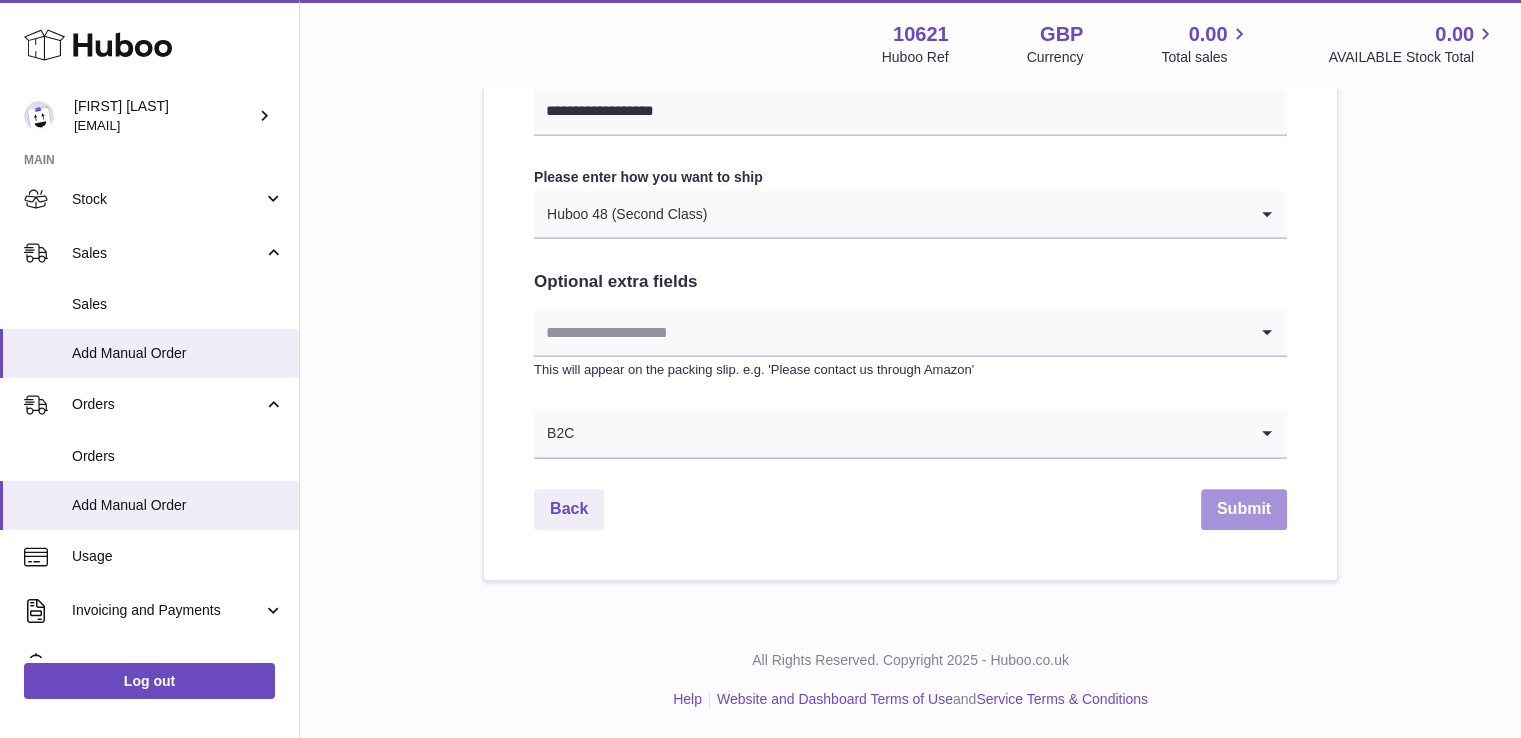 click on "Submit" at bounding box center [1244, 509] 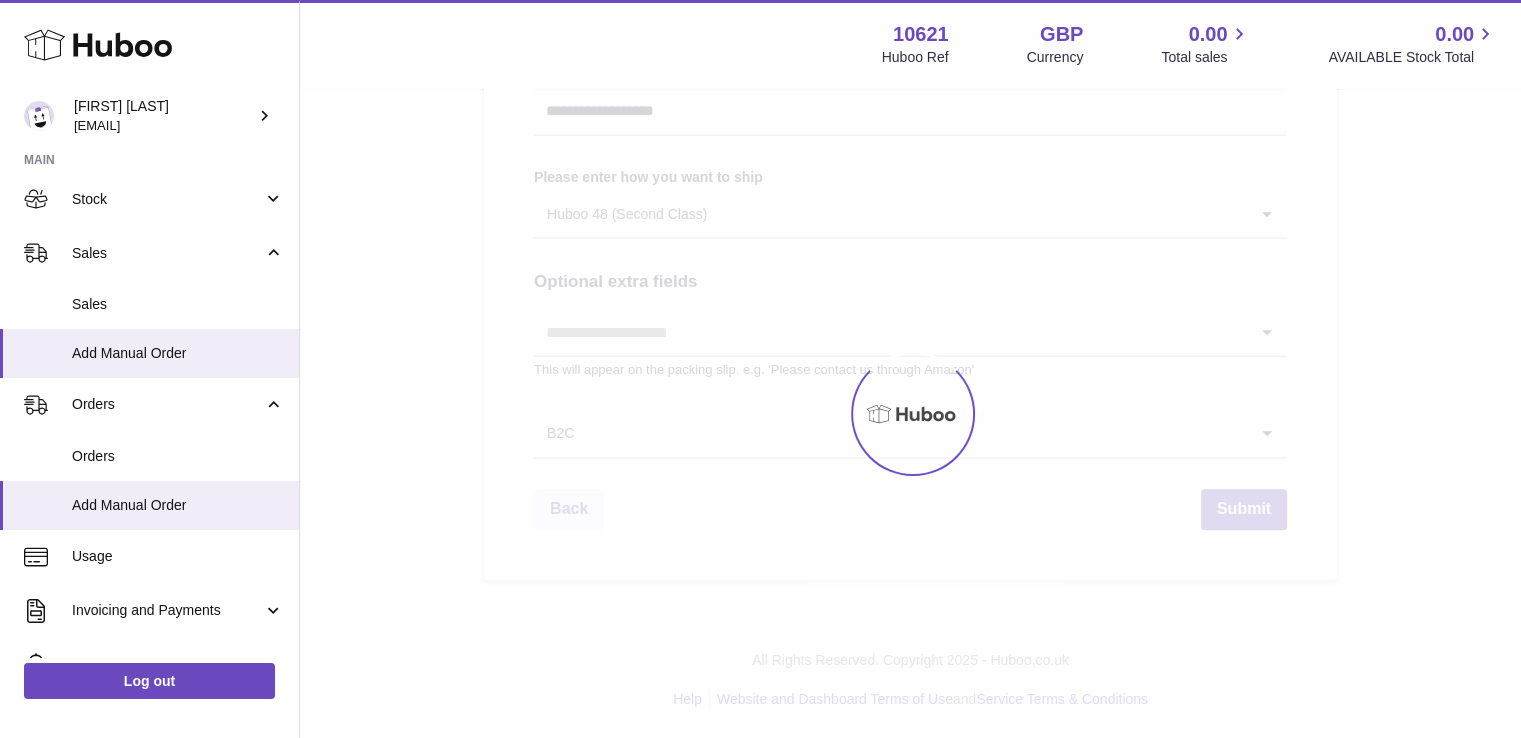scroll, scrollTop: 0, scrollLeft: 0, axis: both 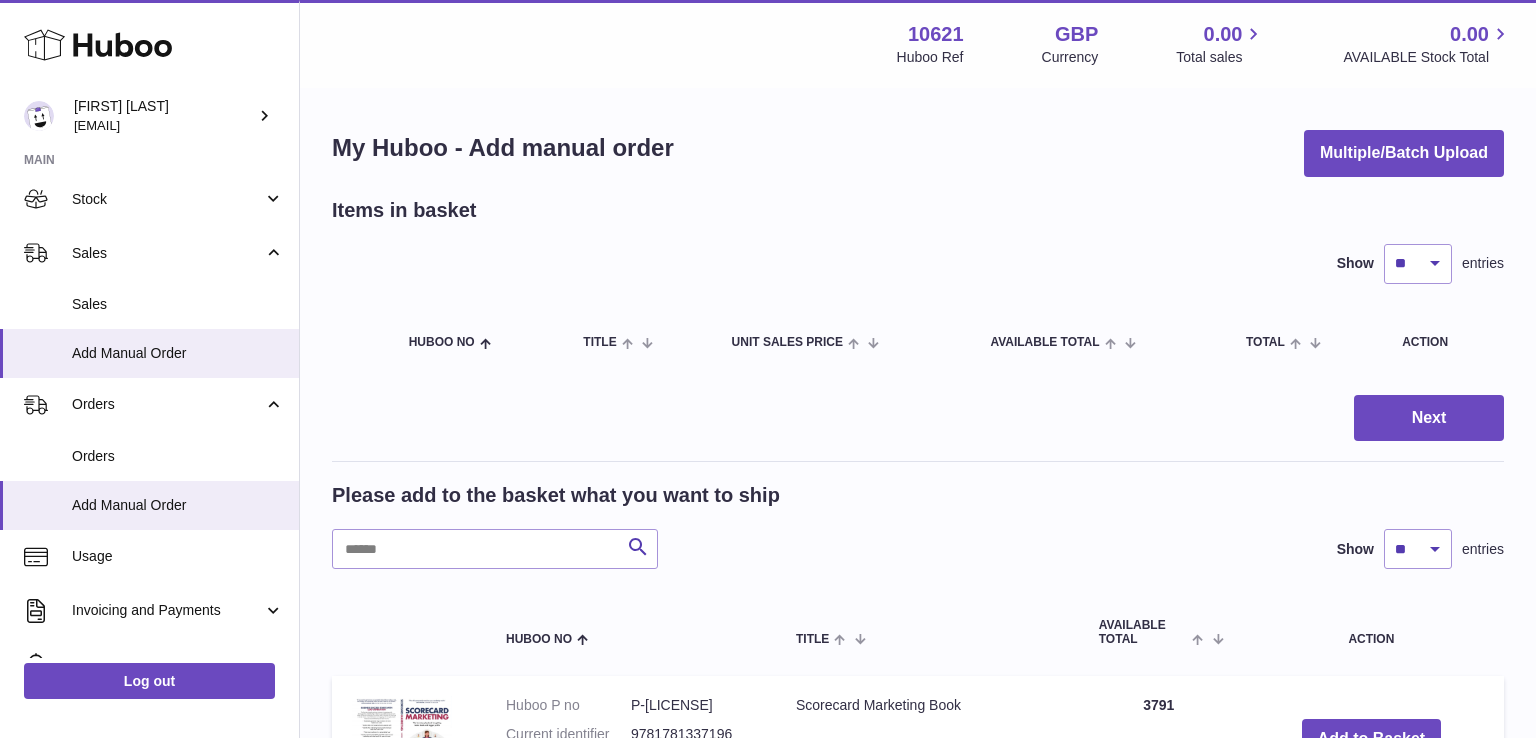 click at bounding box center [768, 369] 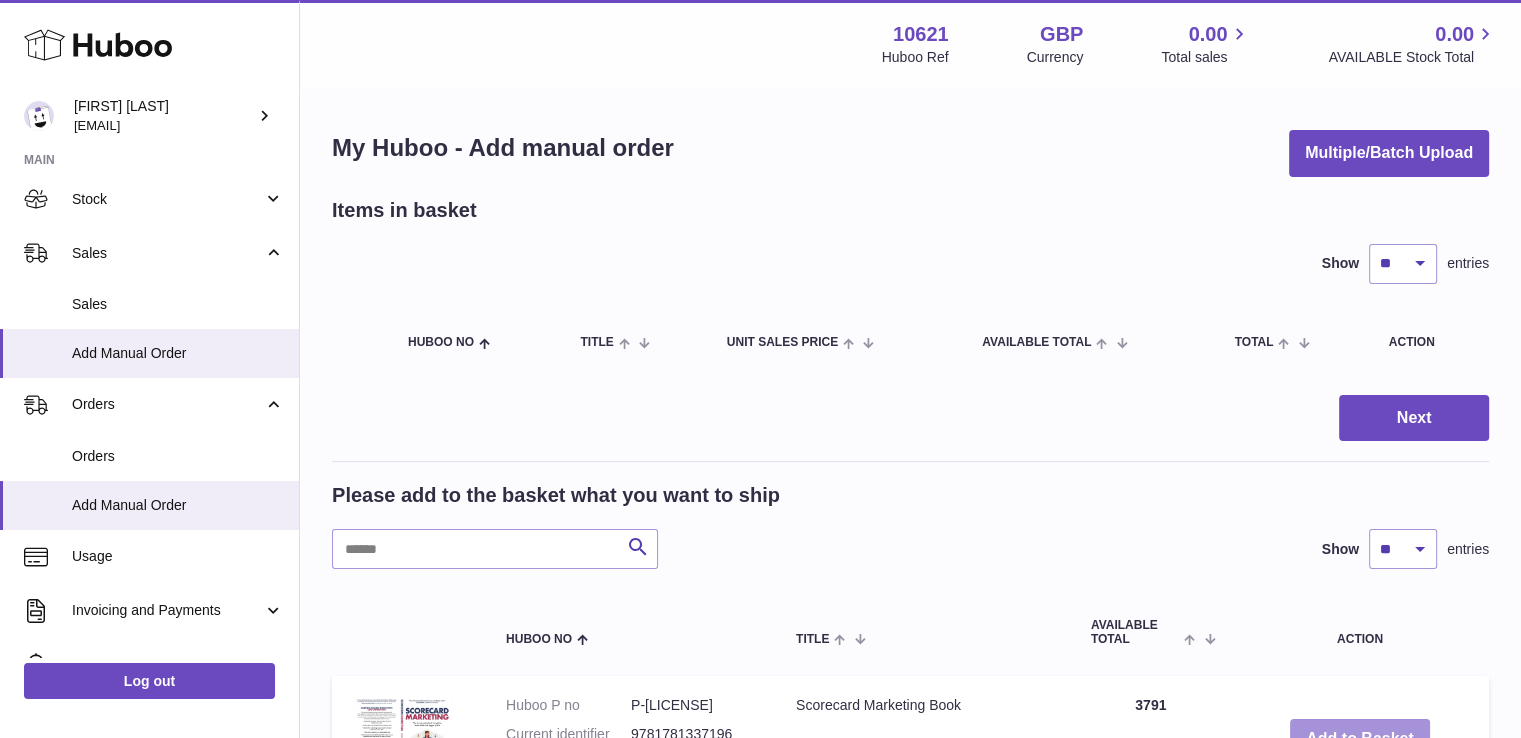 click on "Add to Basket" at bounding box center [1360, 739] 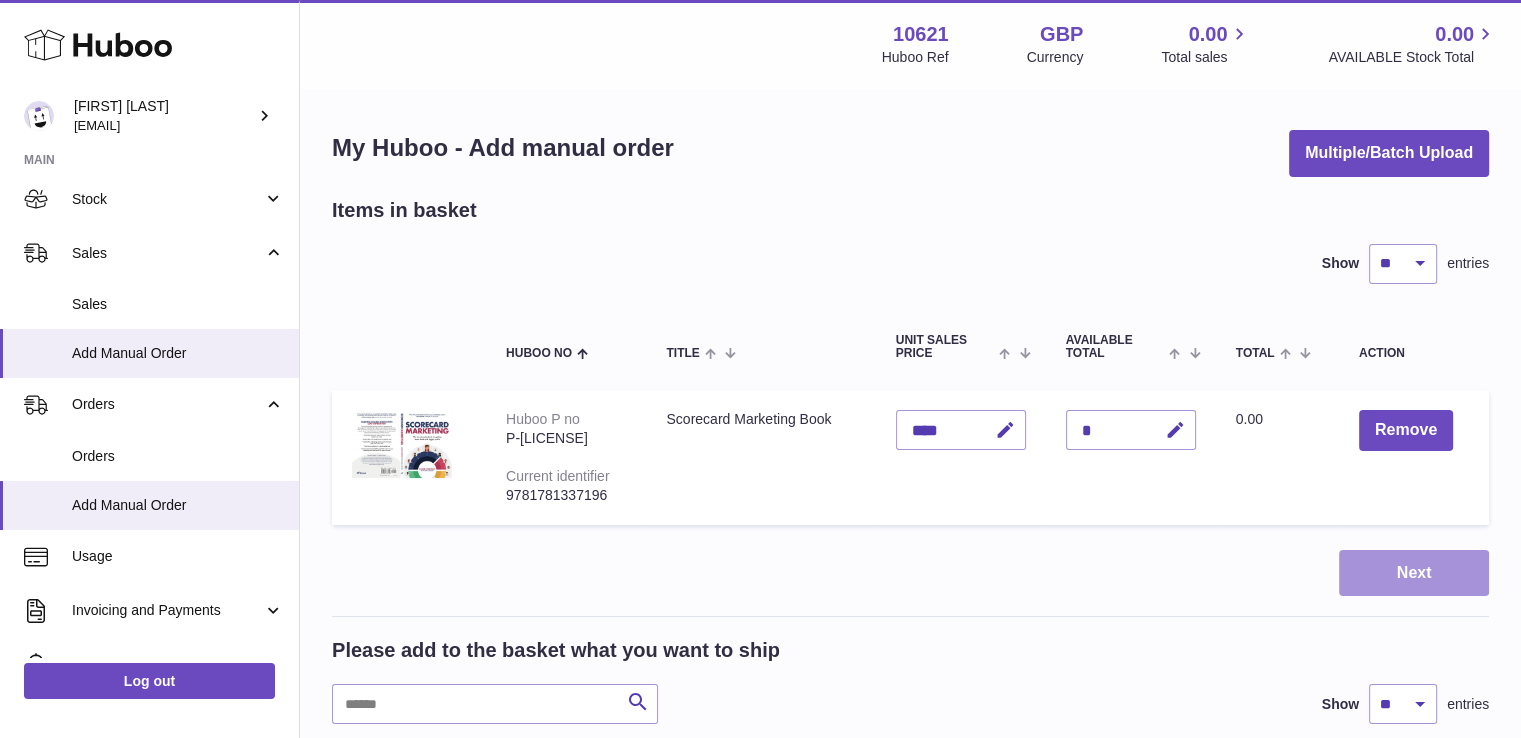 click on "Next" at bounding box center [1414, 573] 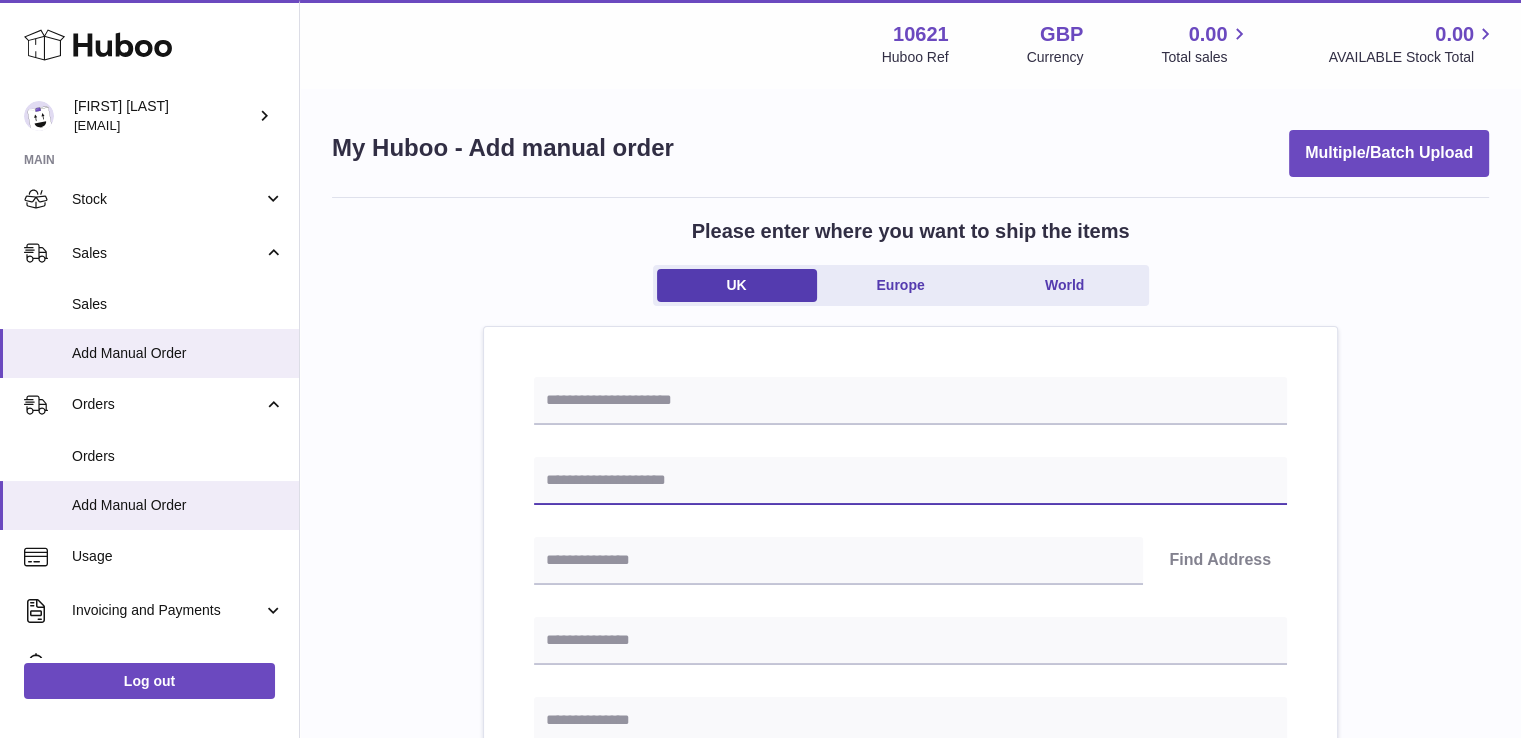 click at bounding box center (910, 481) 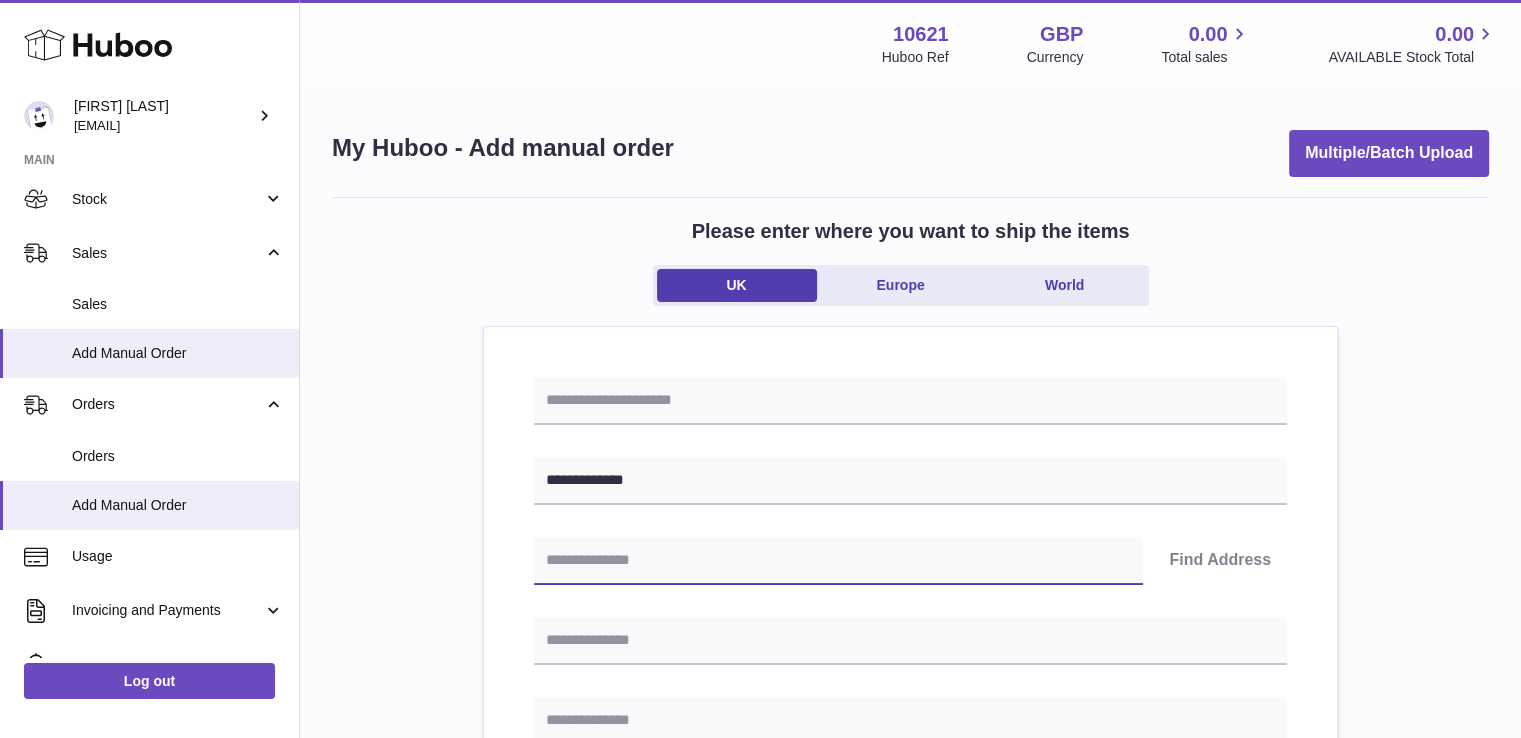 paste on "*******" 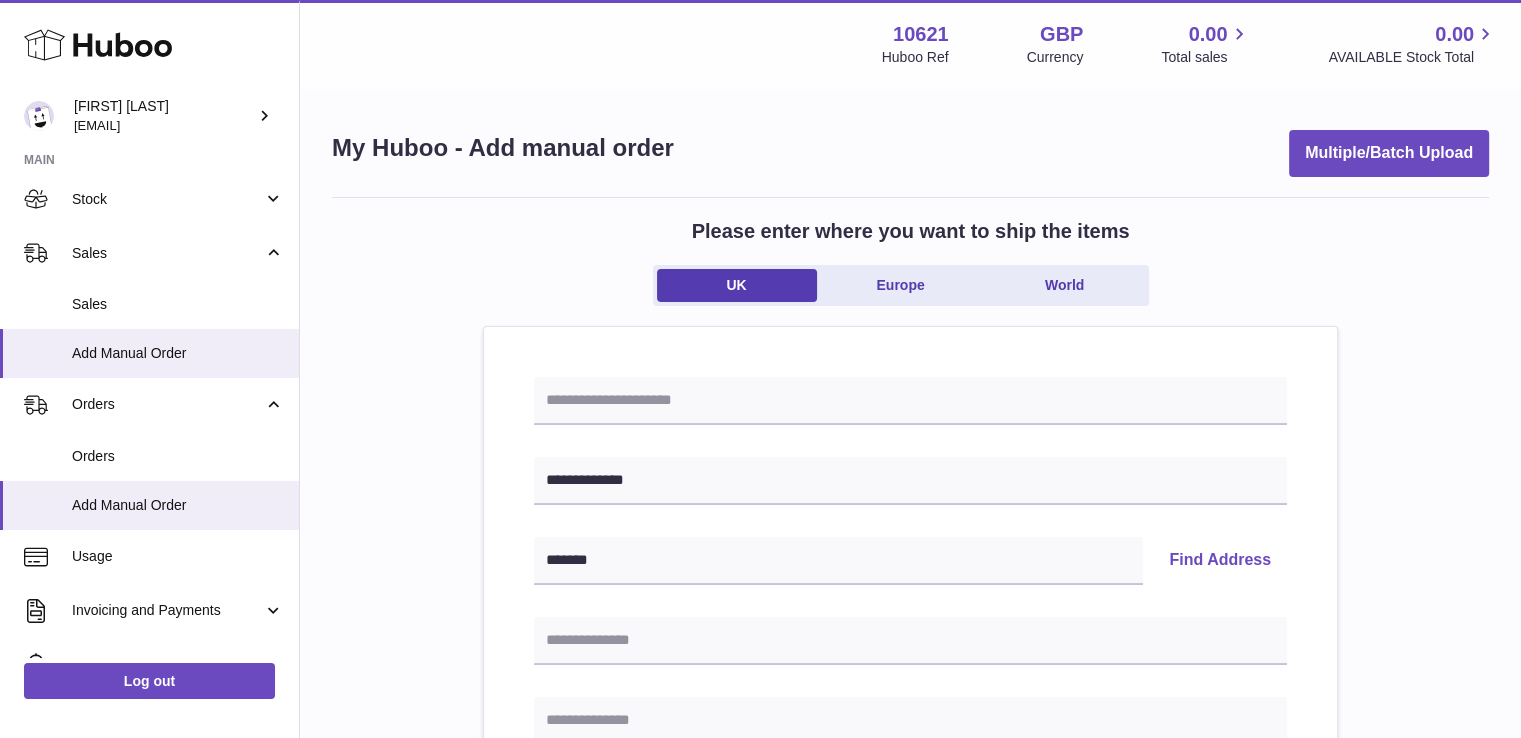 click on "Find Address" at bounding box center [1220, 561] 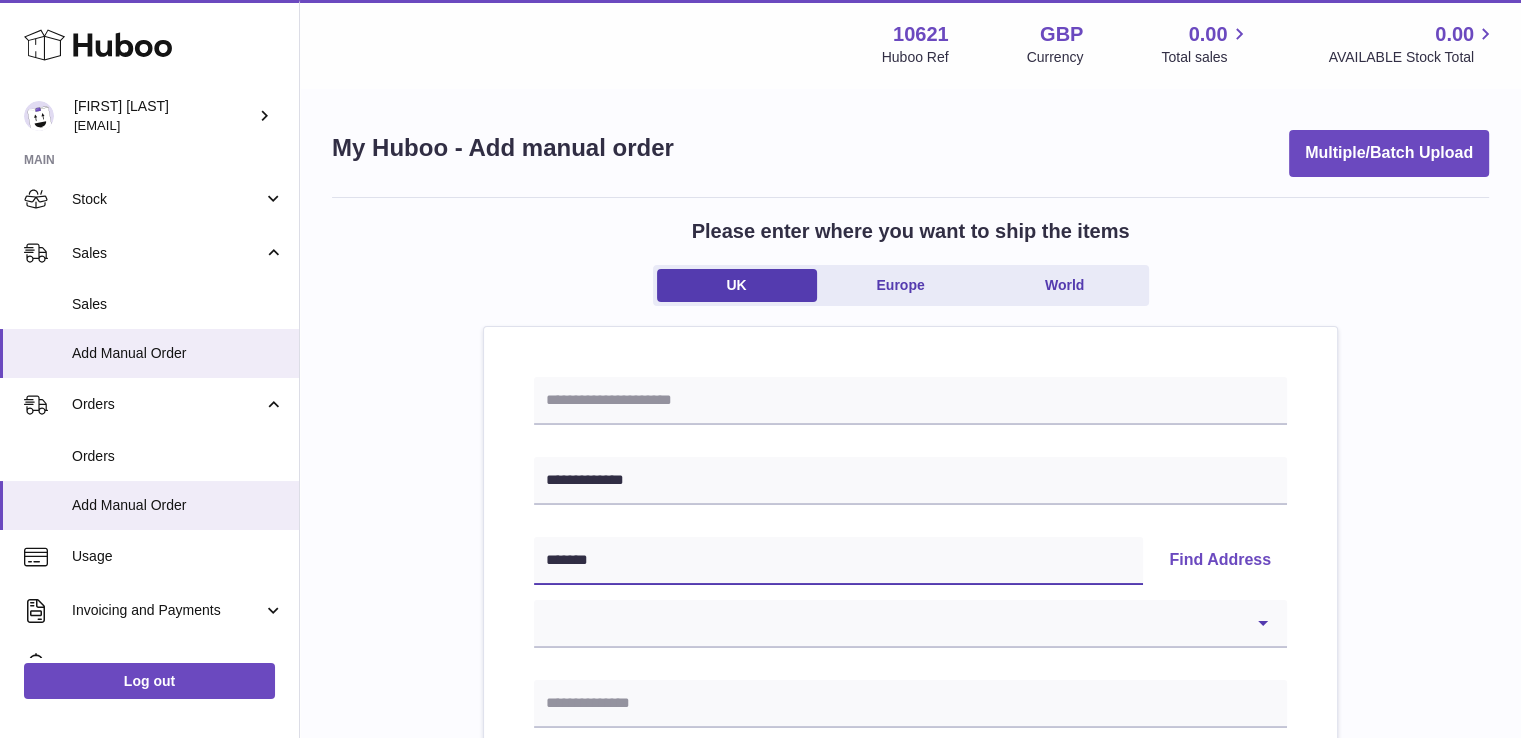 click on "*******" at bounding box center [838, 561] 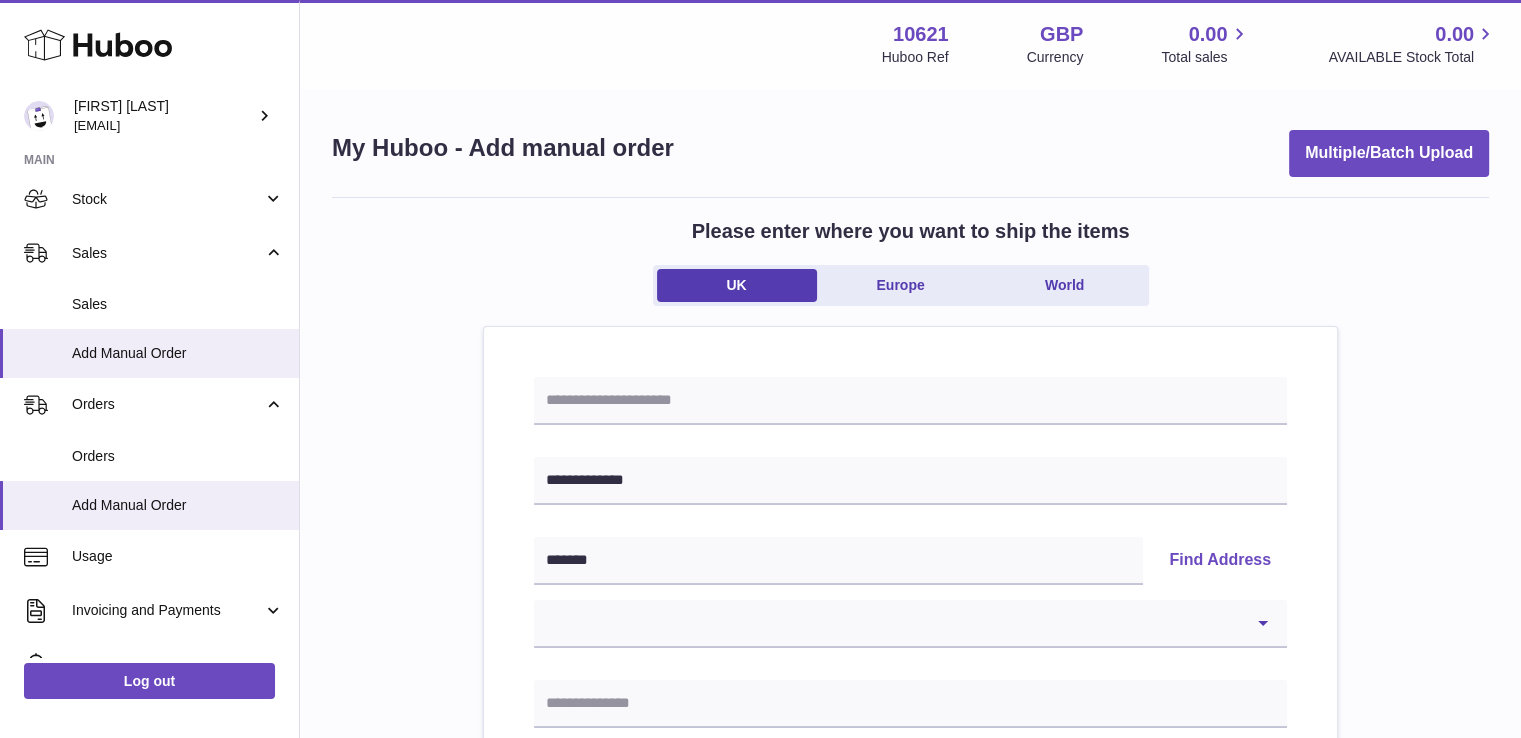 click on "Find Address" at bounding box center (1220, 561) 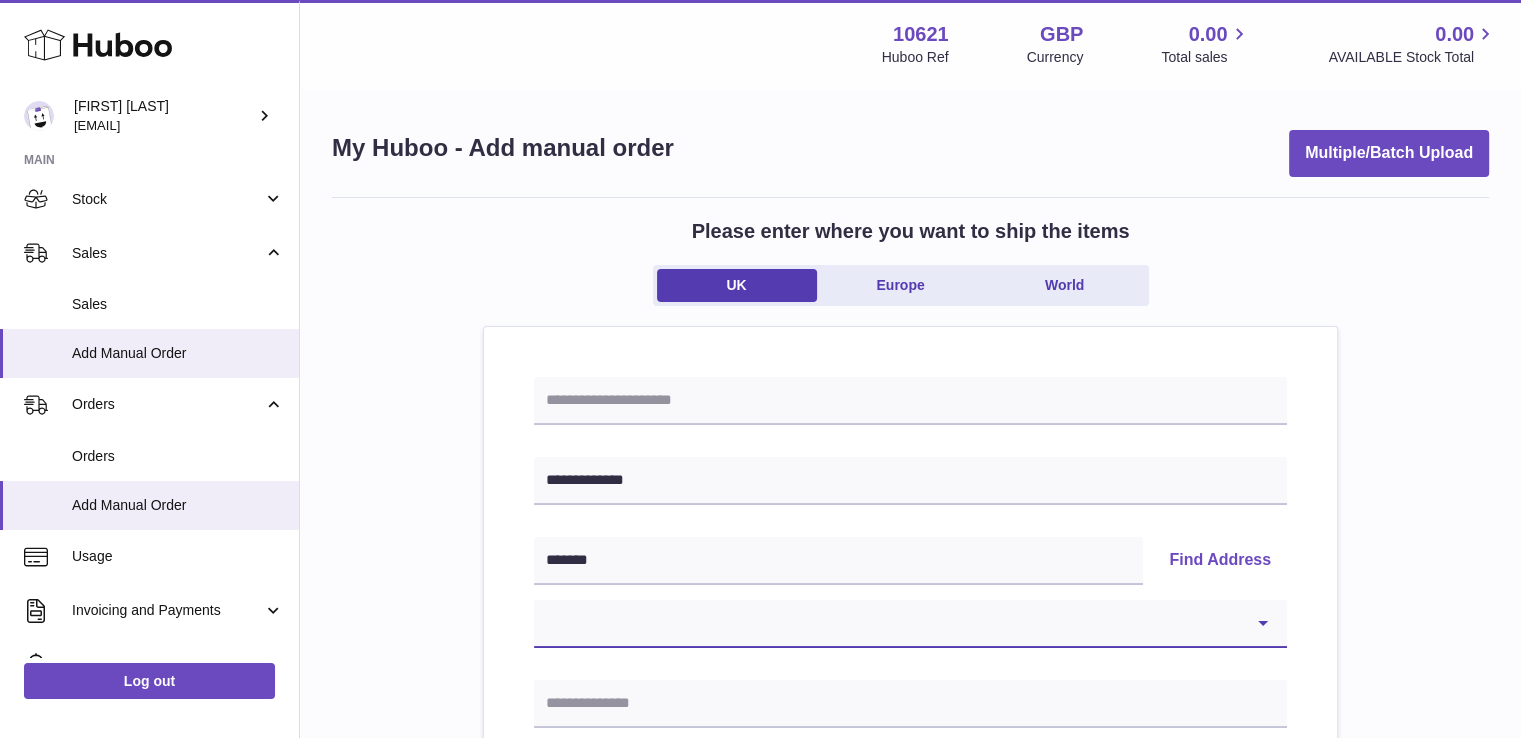 click on "**********" at bounding box center [910, 624] 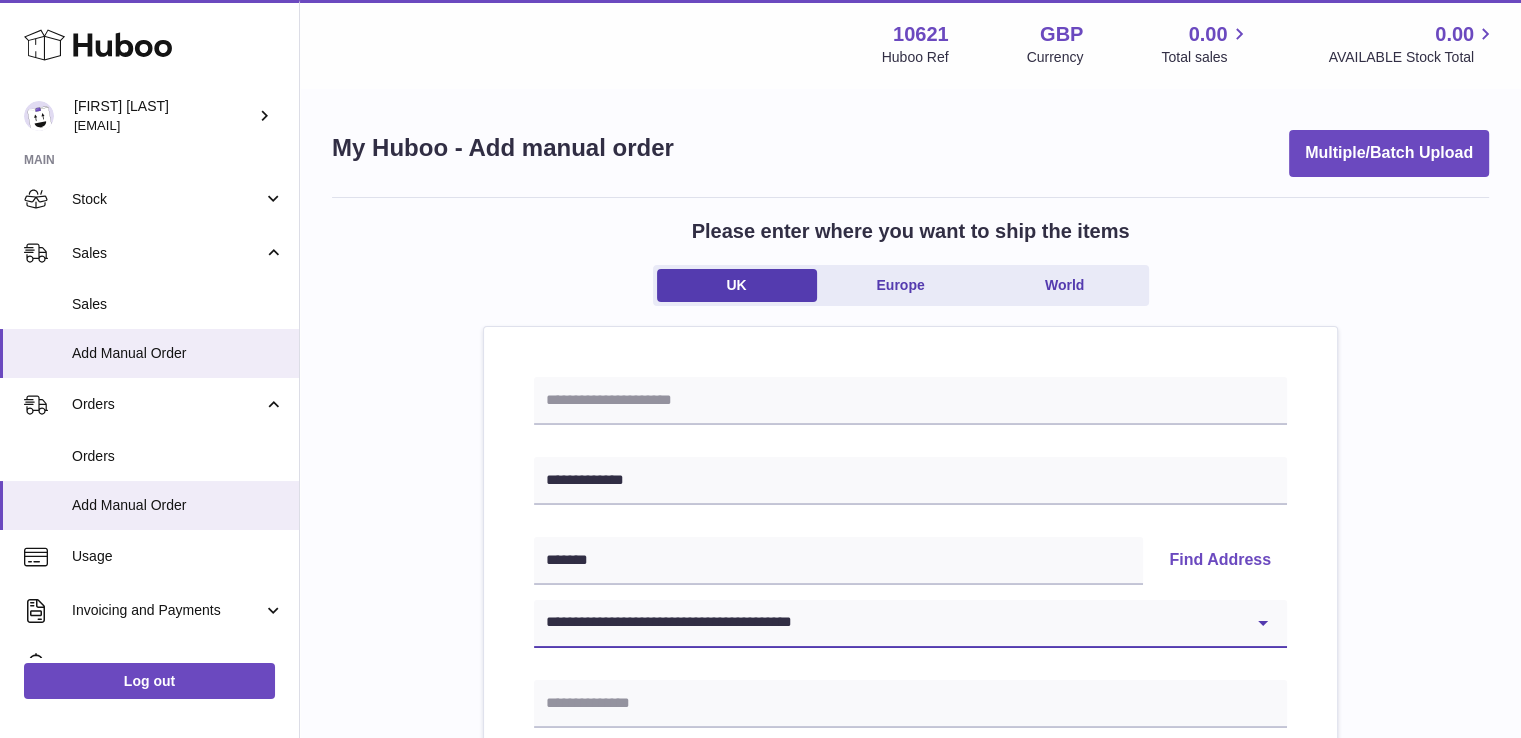 click on "**********" at bounding box center (910, 624) 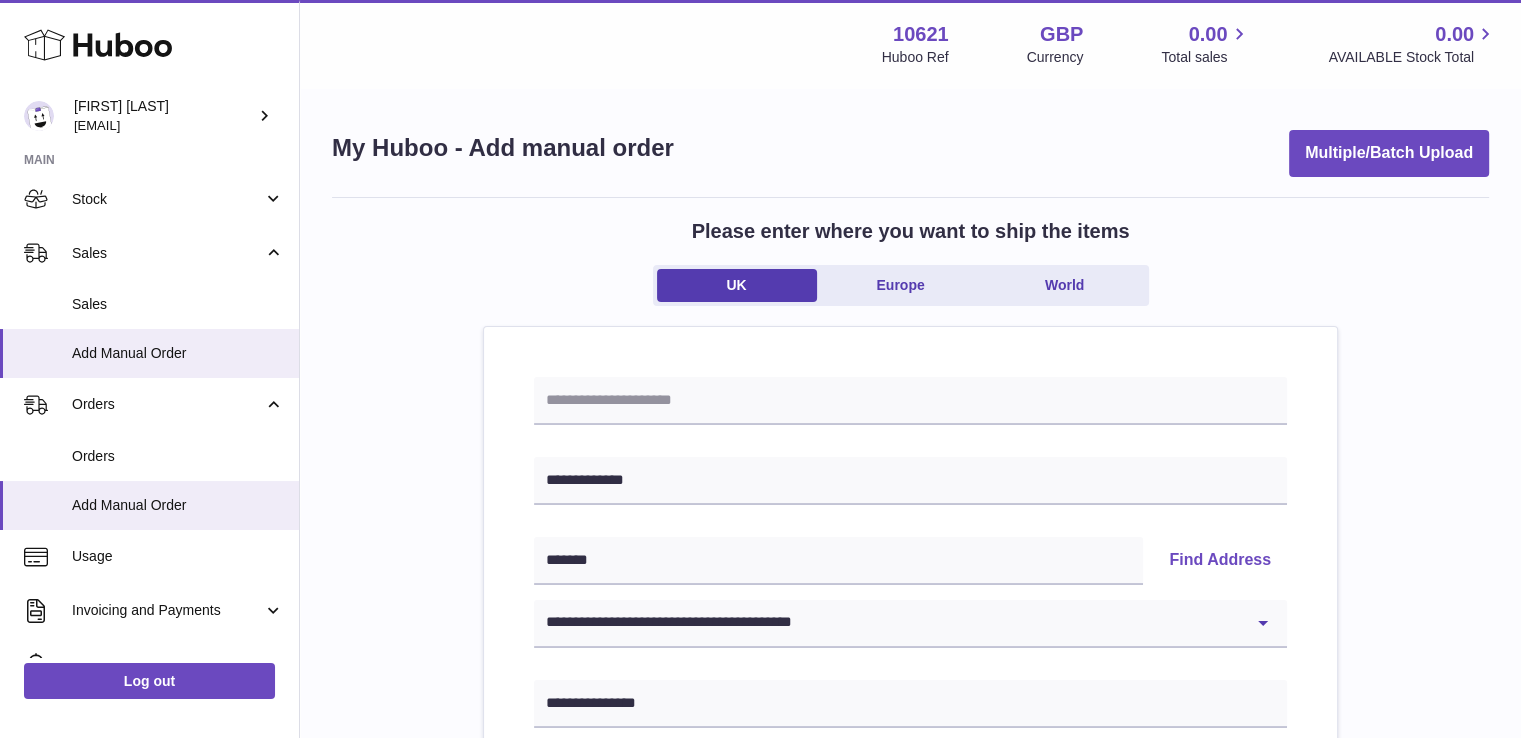 click on "**********" at bounding box center [910, 925] 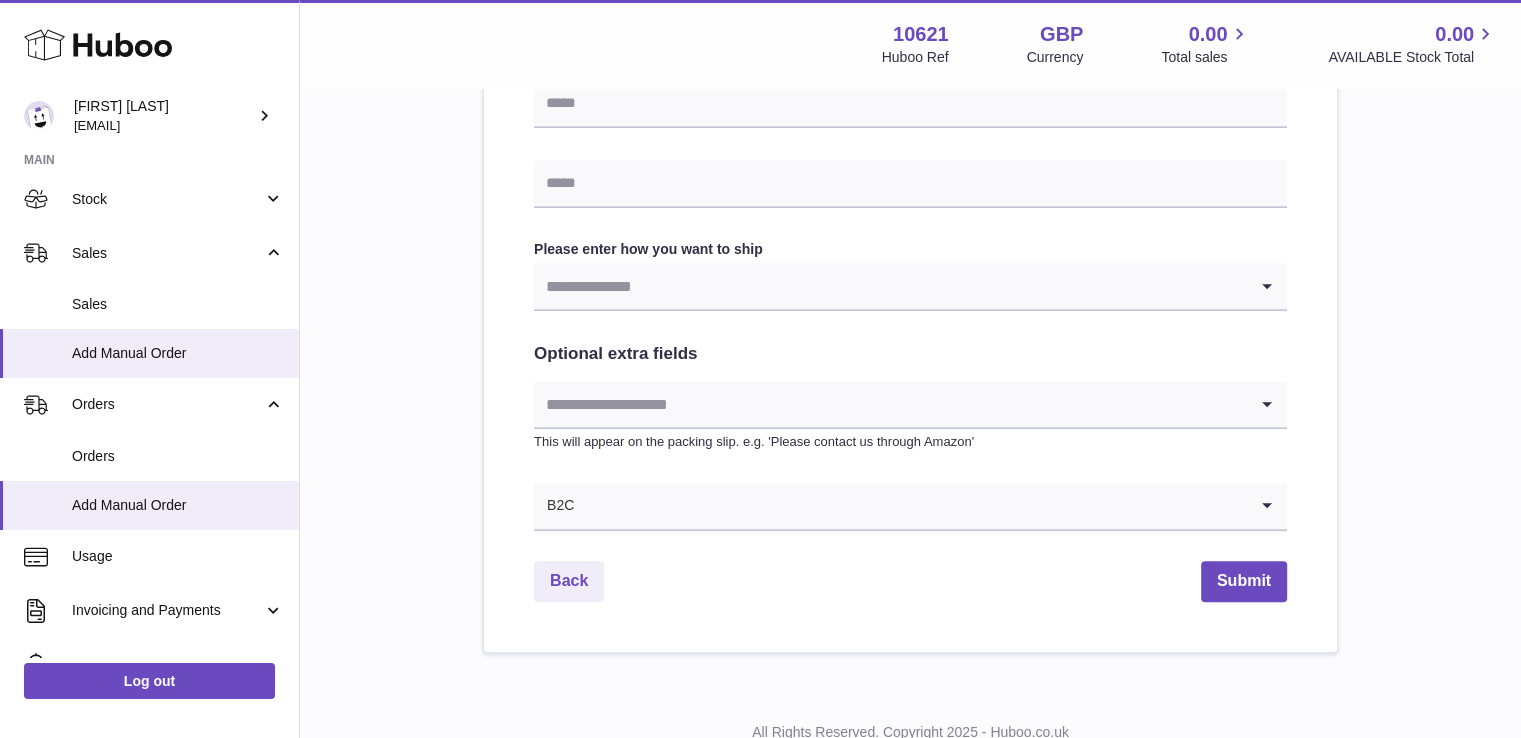 scroll, scrollTop: 1005, scrollLeft: 0, axis: vertical 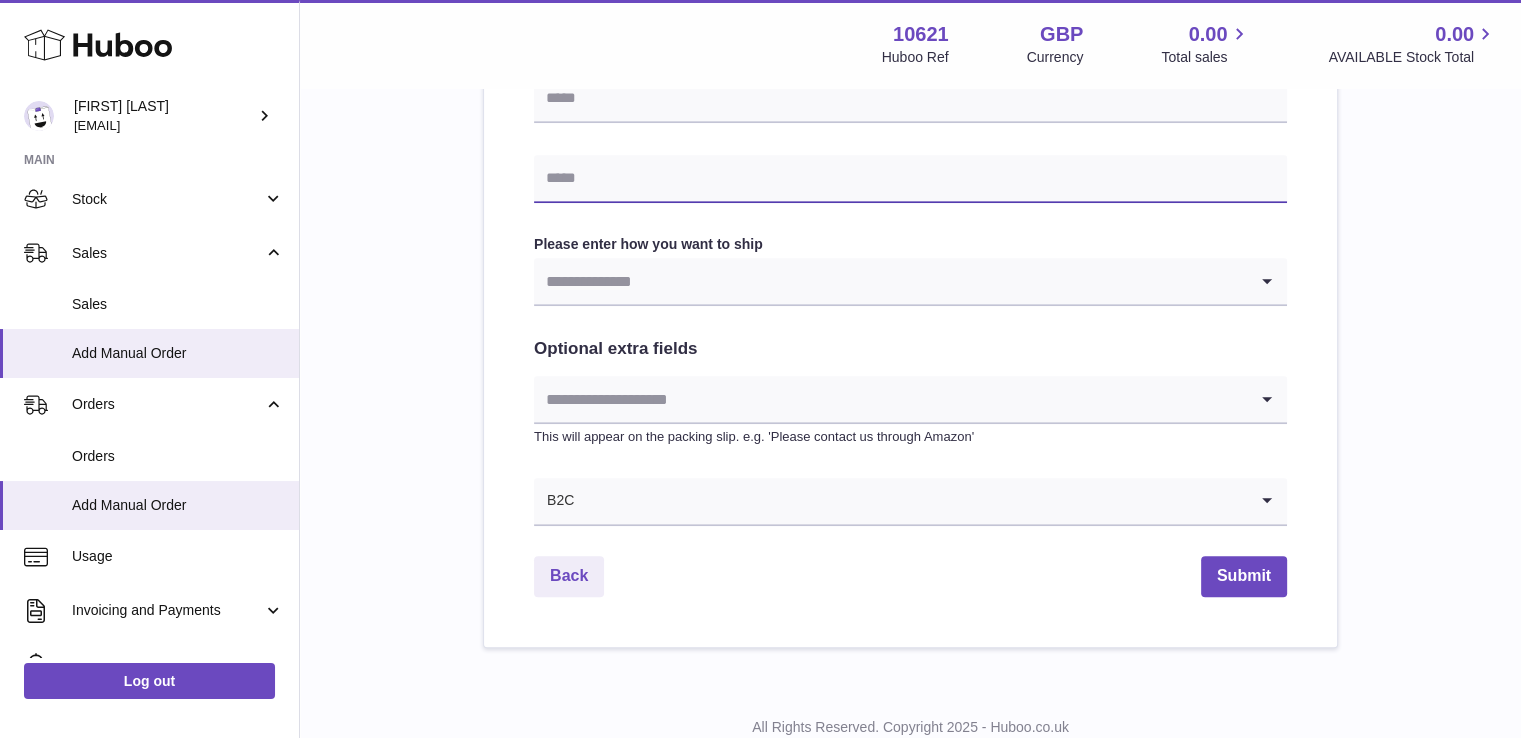 click at bounding box center [910, 179] 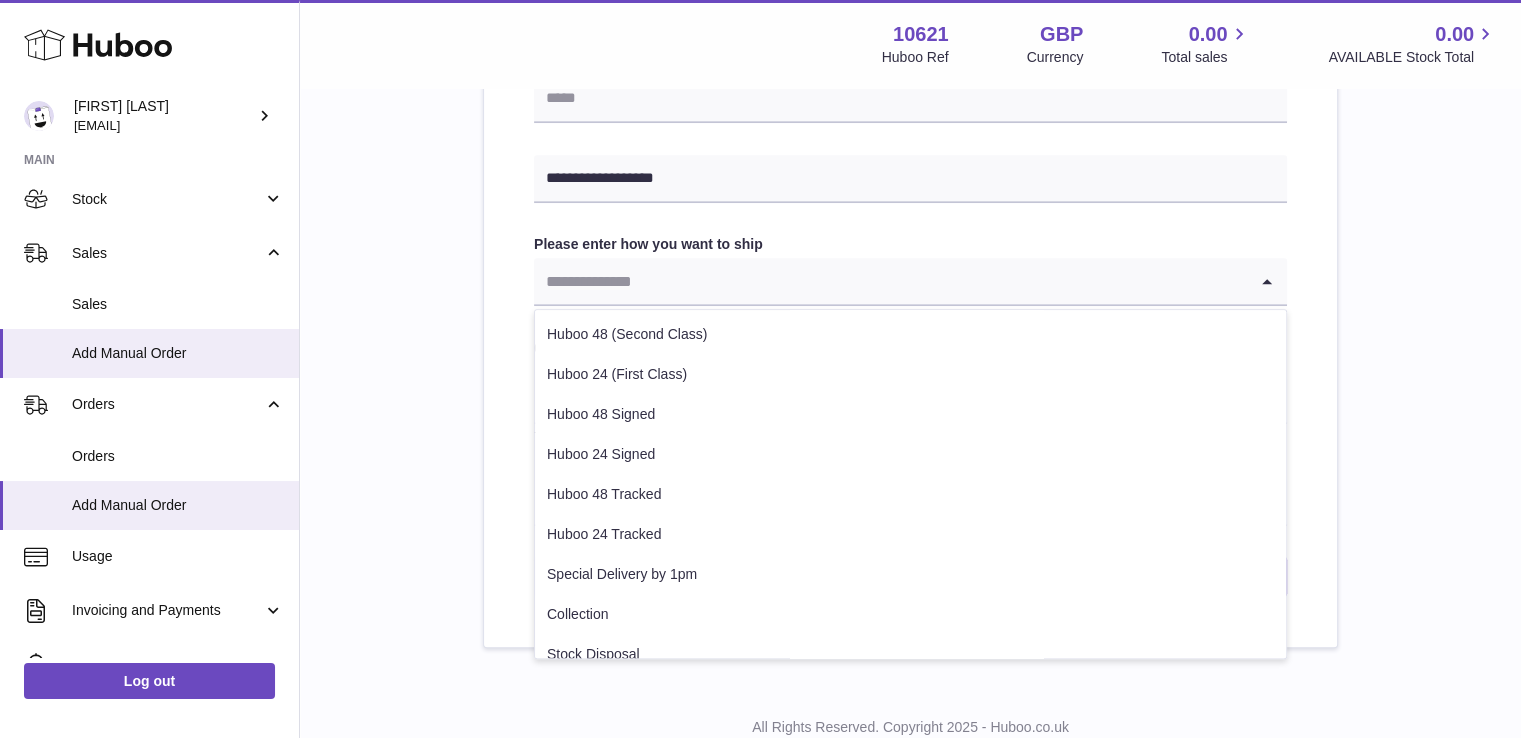 click at bounding box center [890, 281] 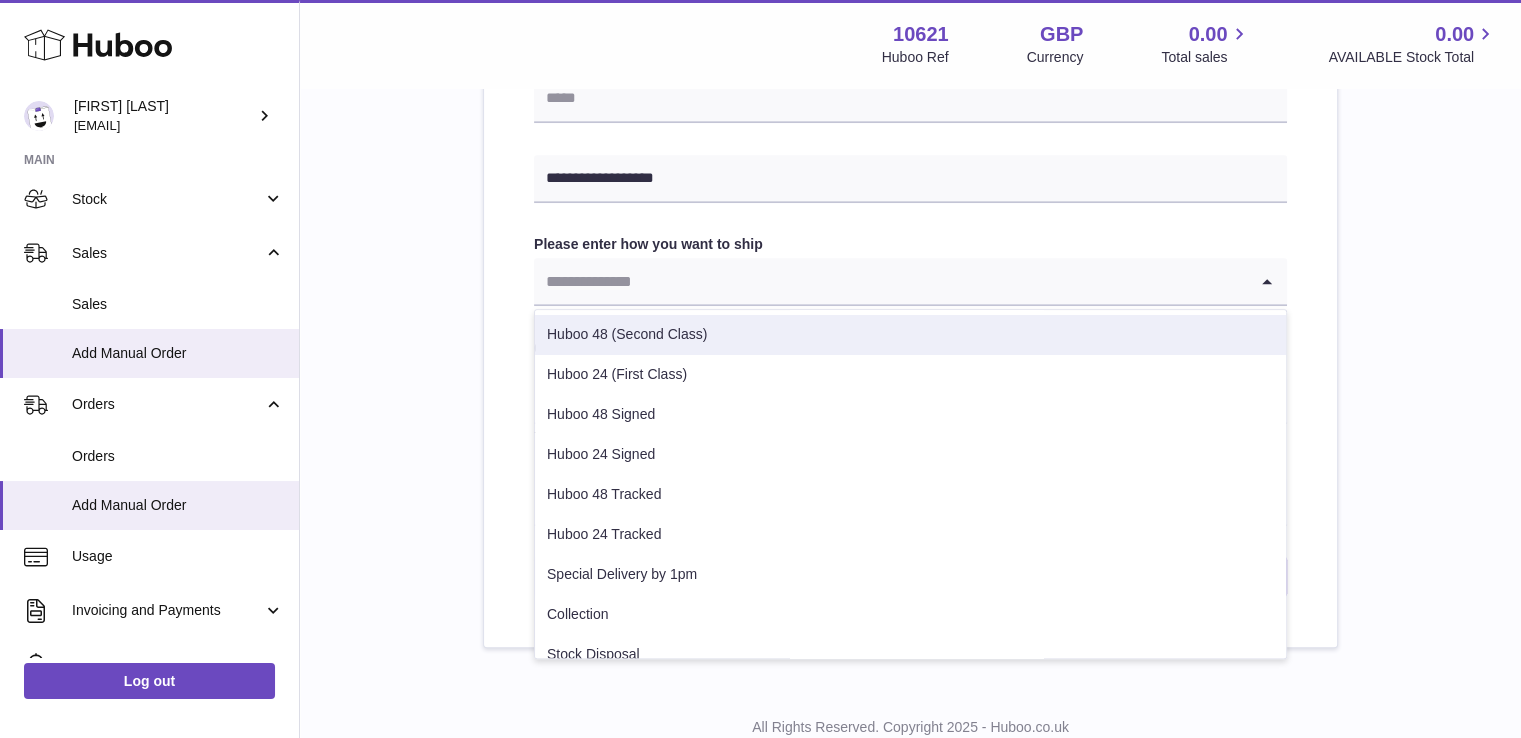 click on "Huboo 48 (Second Class)" at bounding box center [910, 335] 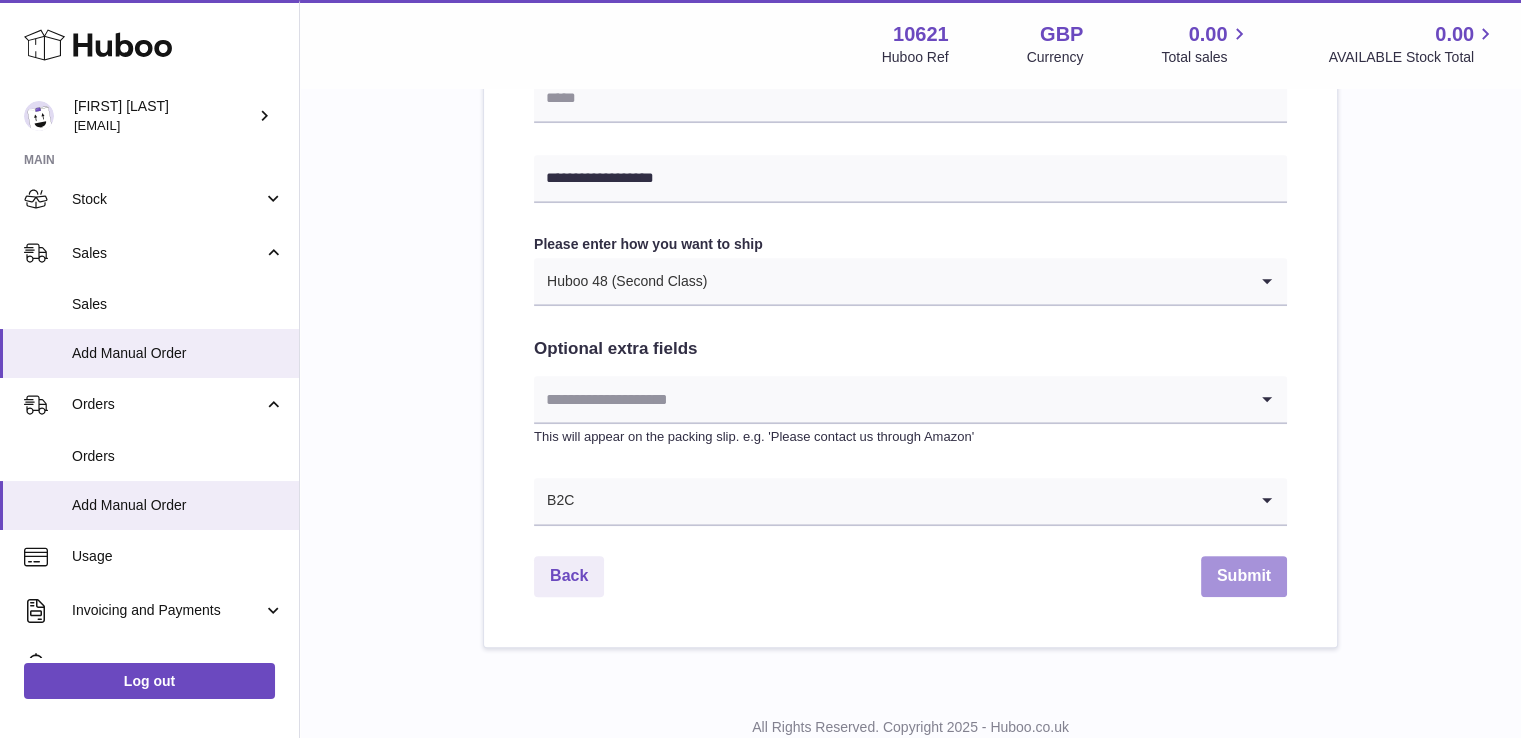 click on "Submit" at bounding box center (1244, 576) 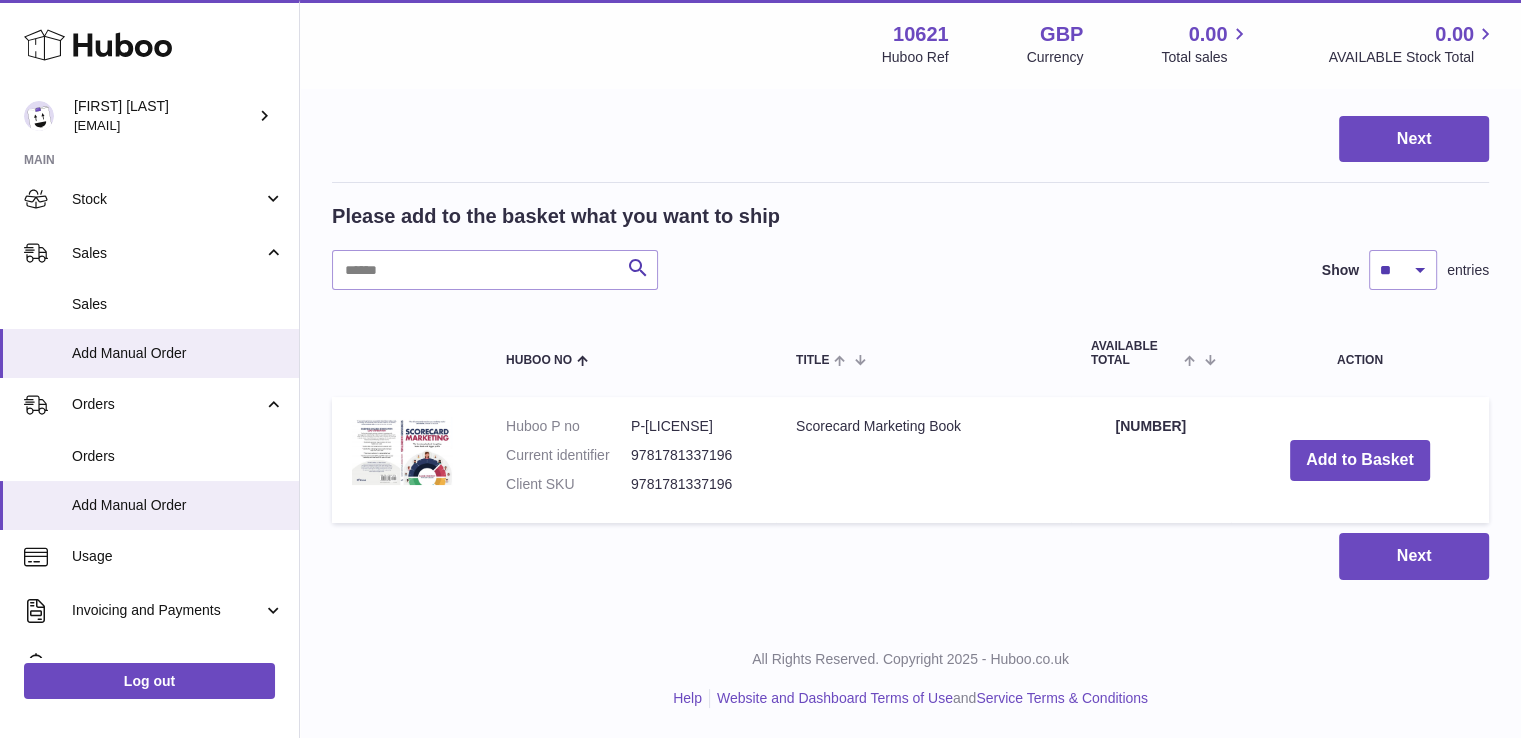 scroll, scrollTop: 0, scrollLeft: 0, axis: both 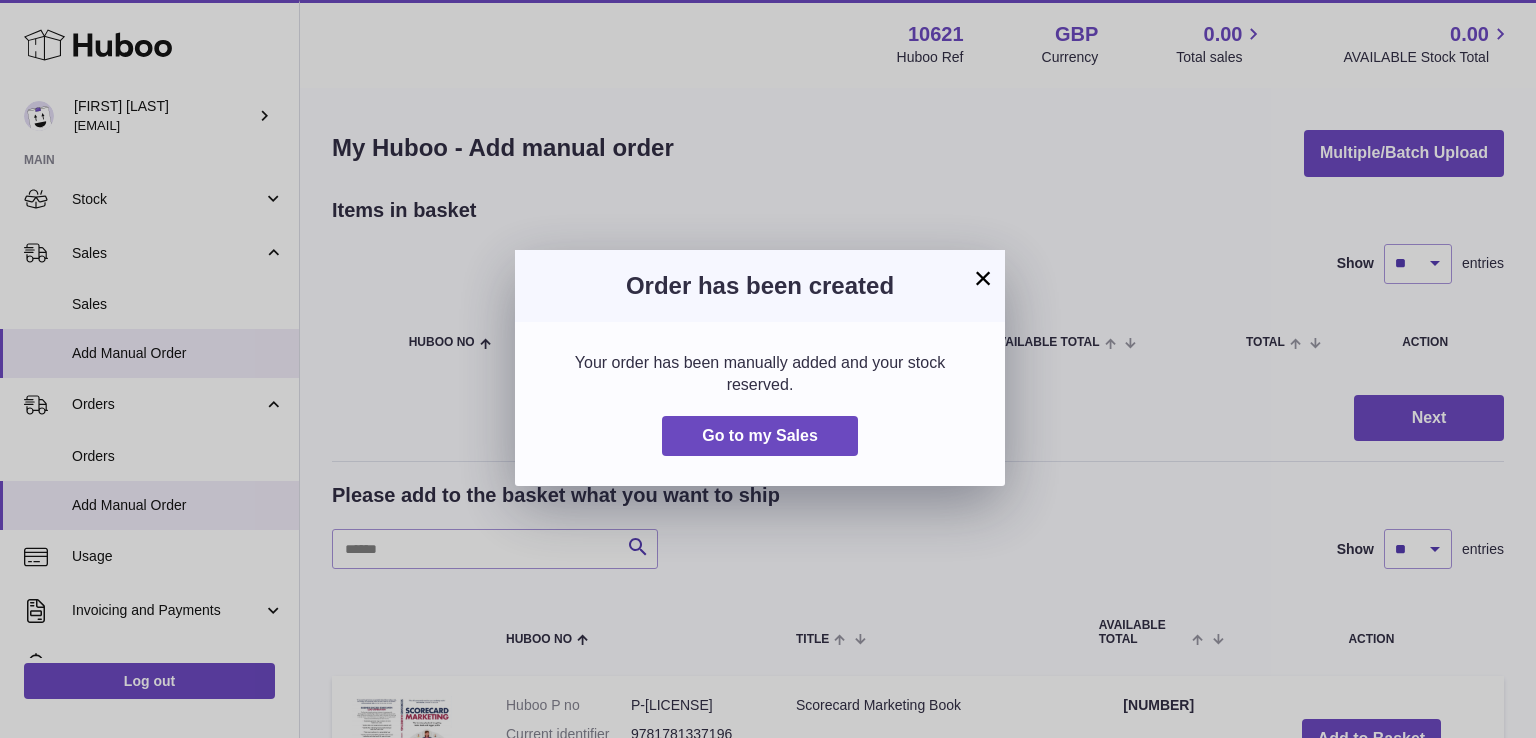 click on "×   Order has been created
Your order has been manually added and your stock reserved.
Go to my Sales" at bounding box center [768, 369] 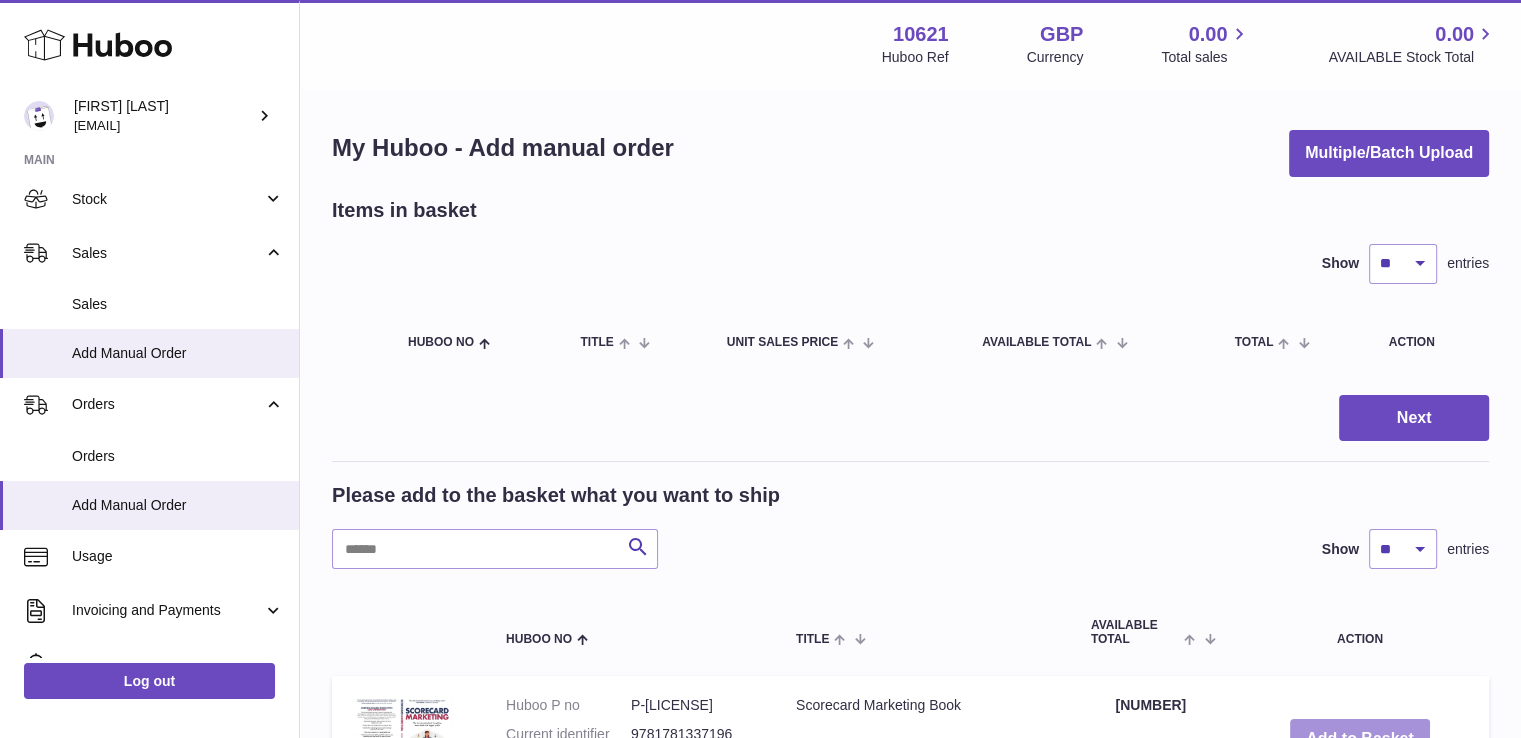 click on "Add to Basket" at bounding box center (1360, 739) 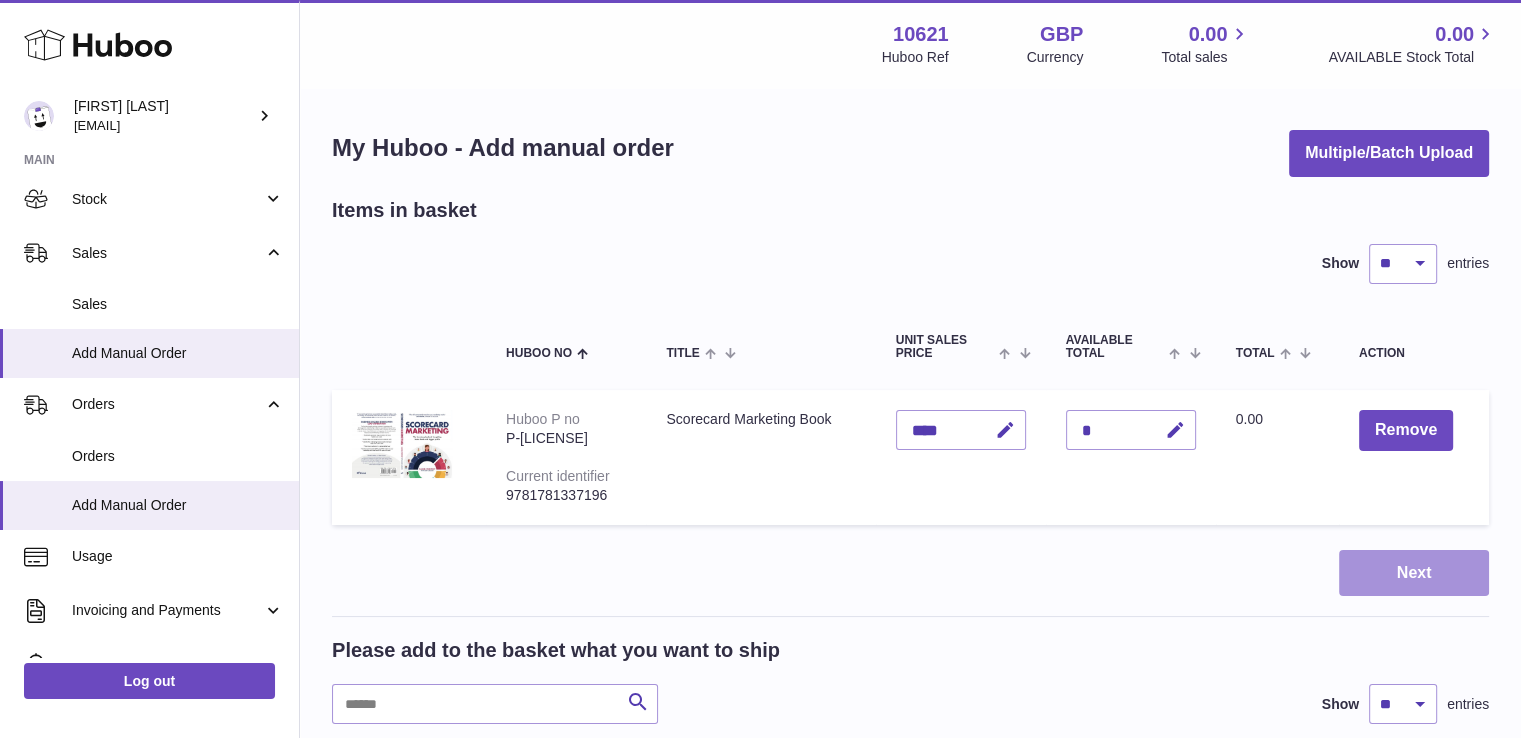 click on "Next" at bounding box center (1414, 573) 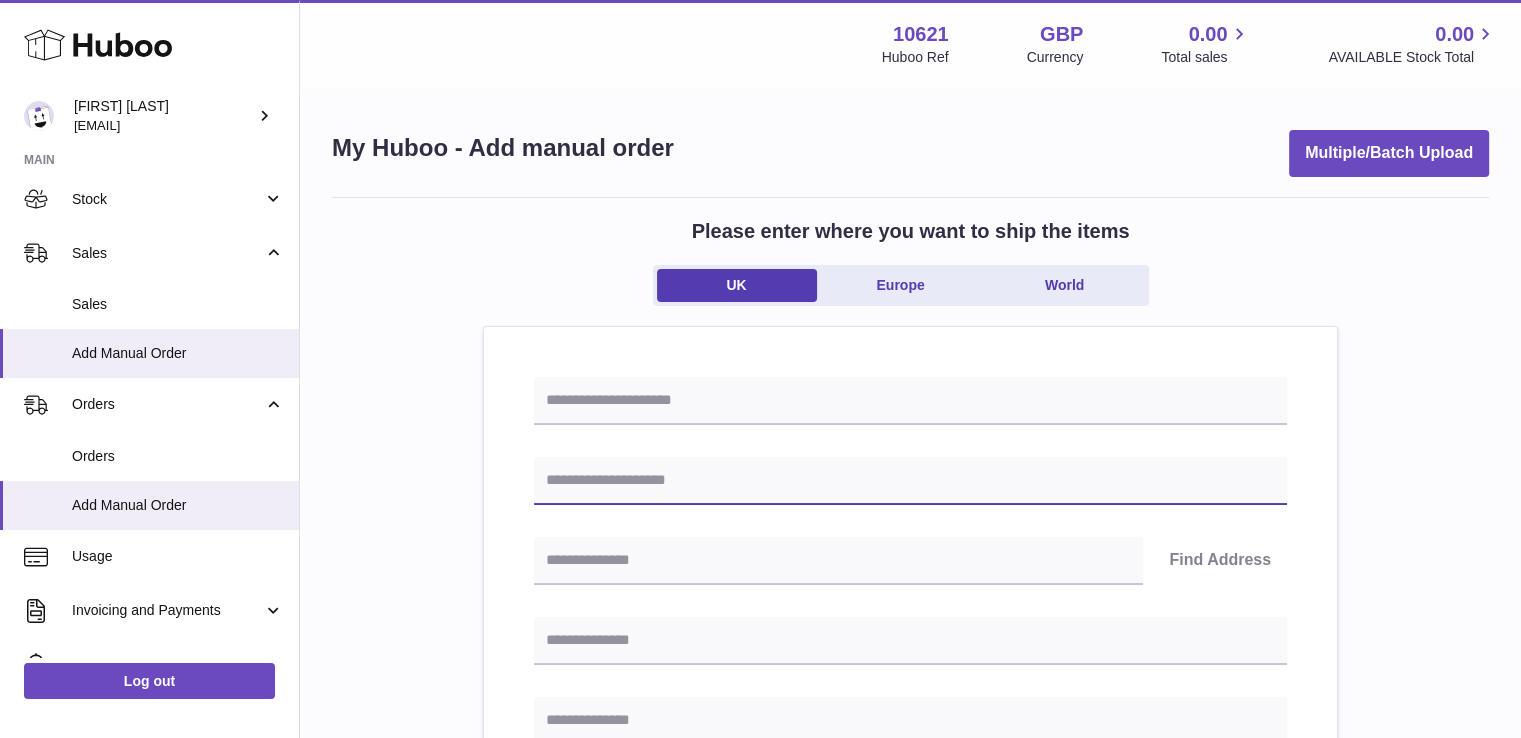click at bounding box center (910, 481) 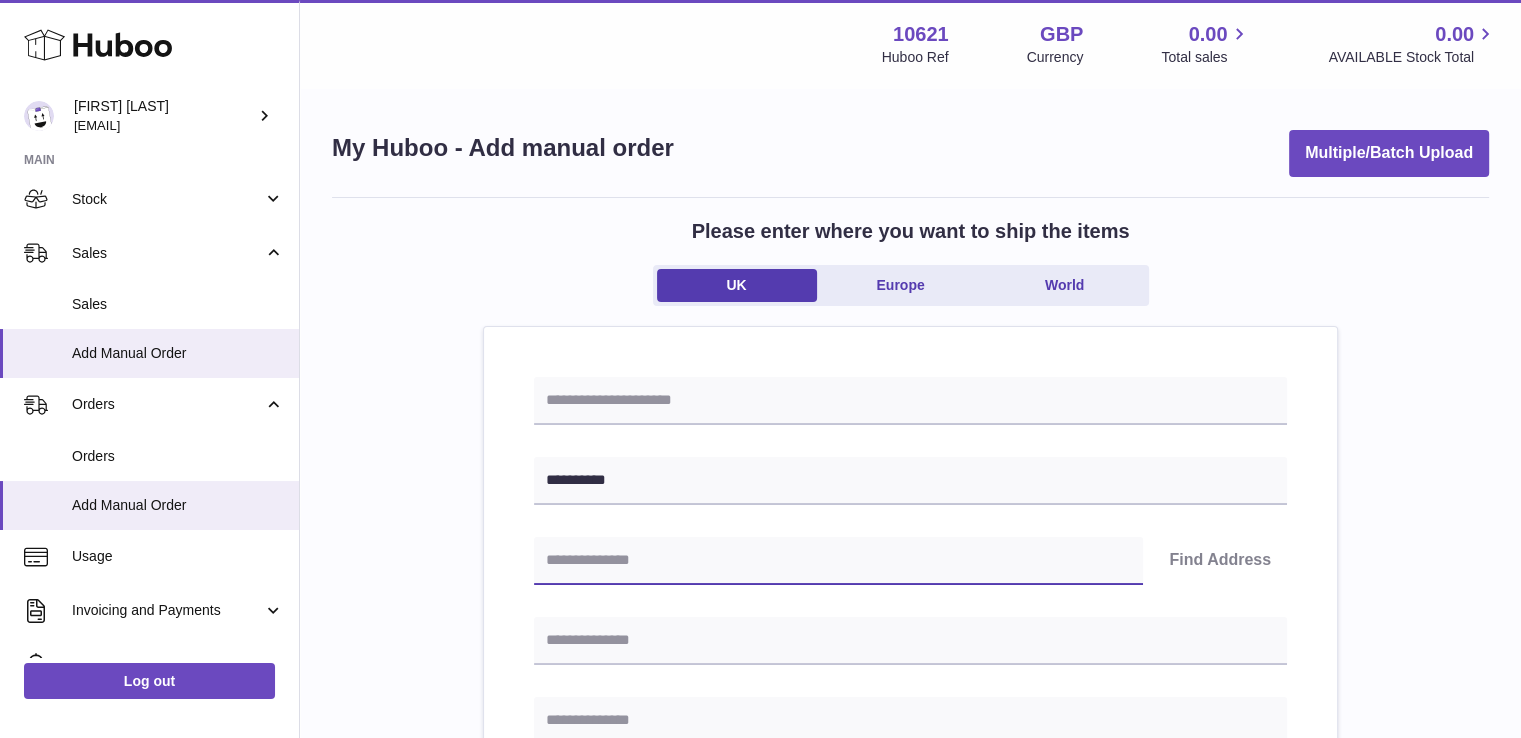 paste on "********" 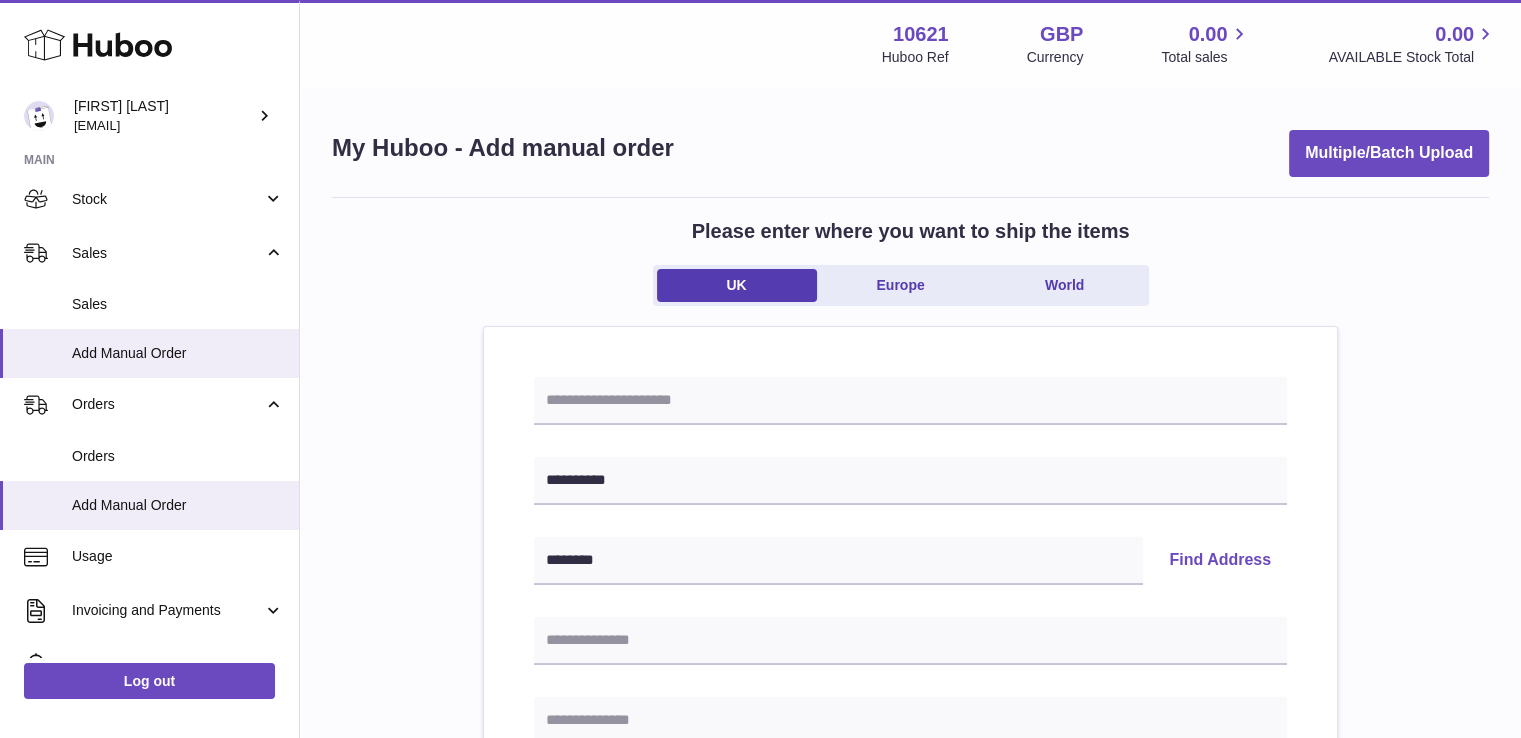 click on "Find Address" at bounding box center [1220, 561] 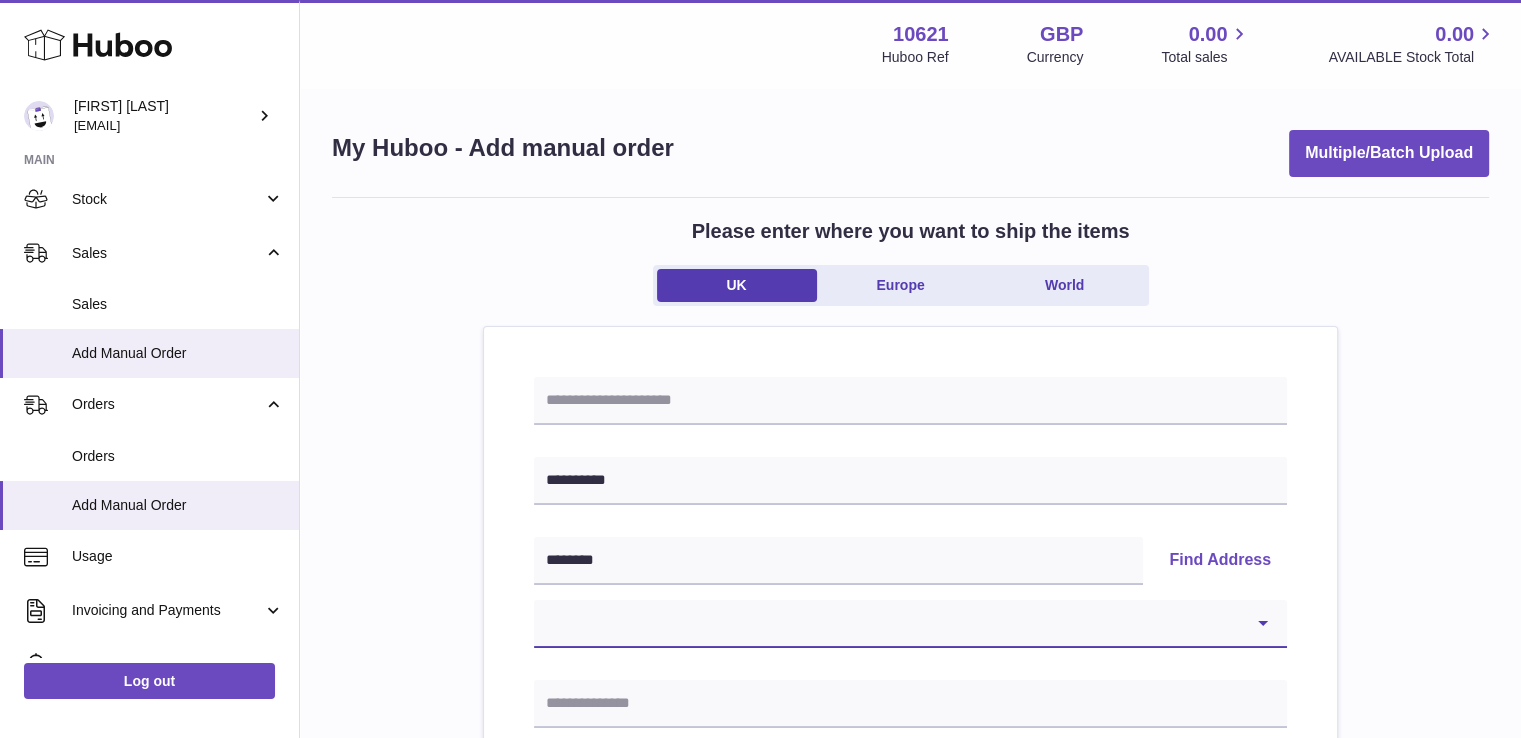 click on "**********" at bounding box center [910, 624] 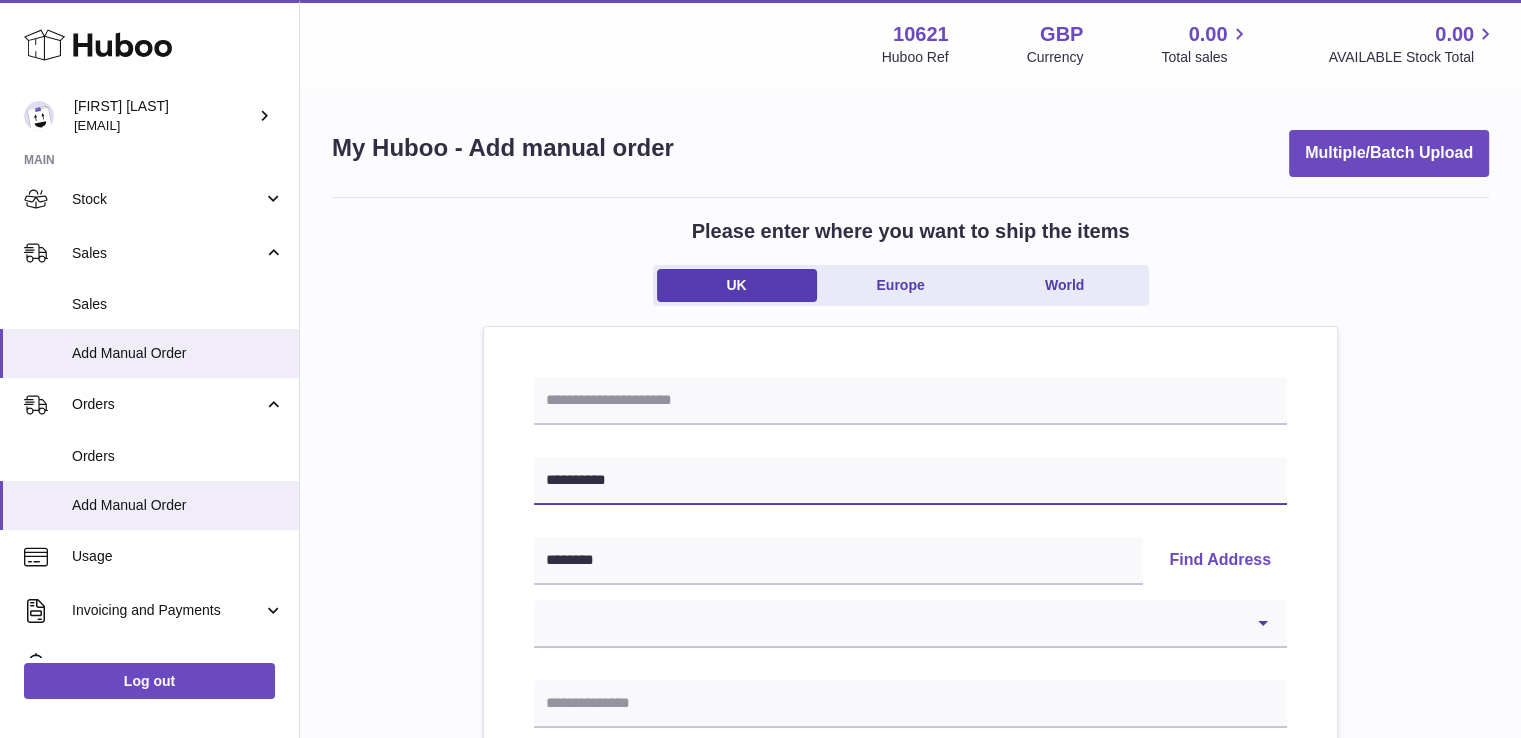 click on "**********" at bounding box center (910, 481) 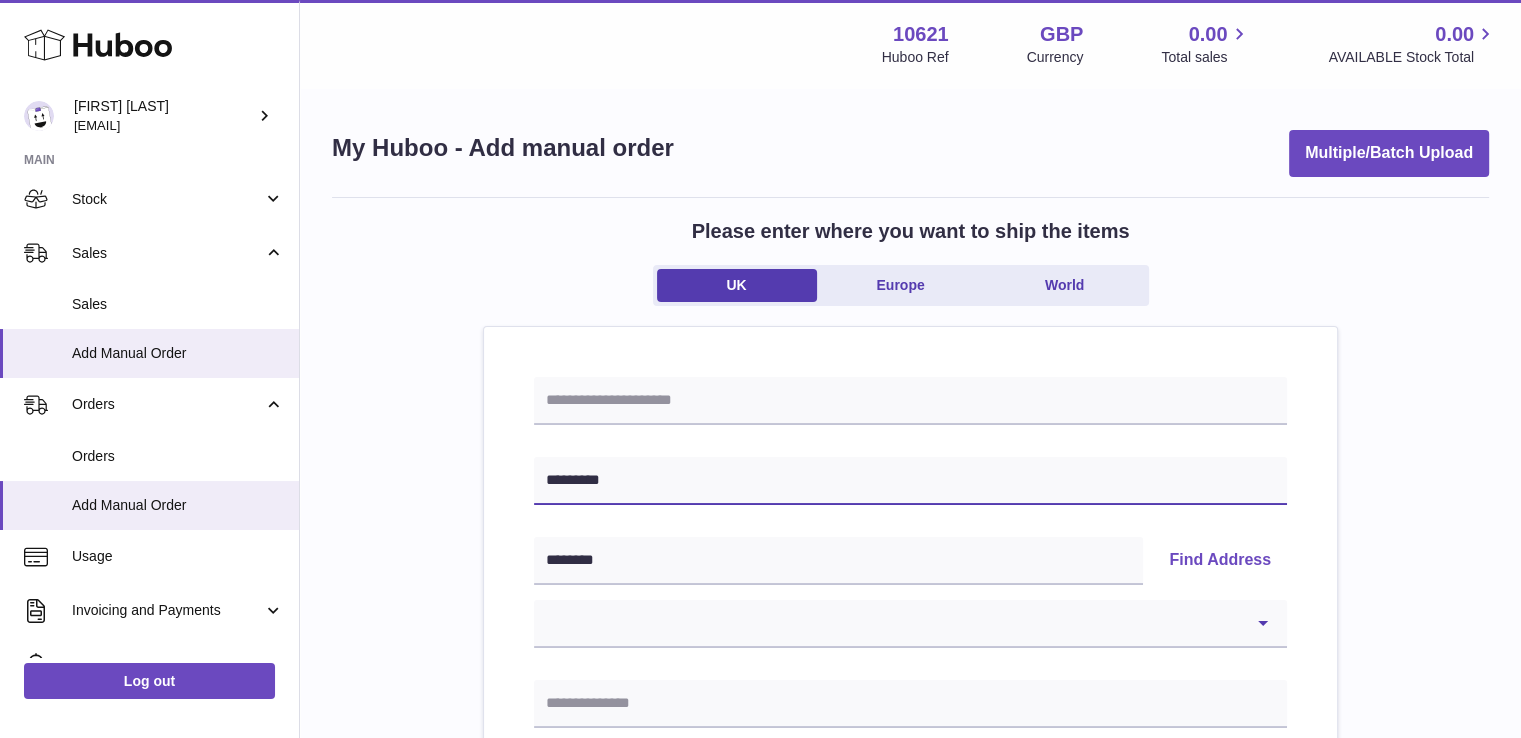 paste on "**********" 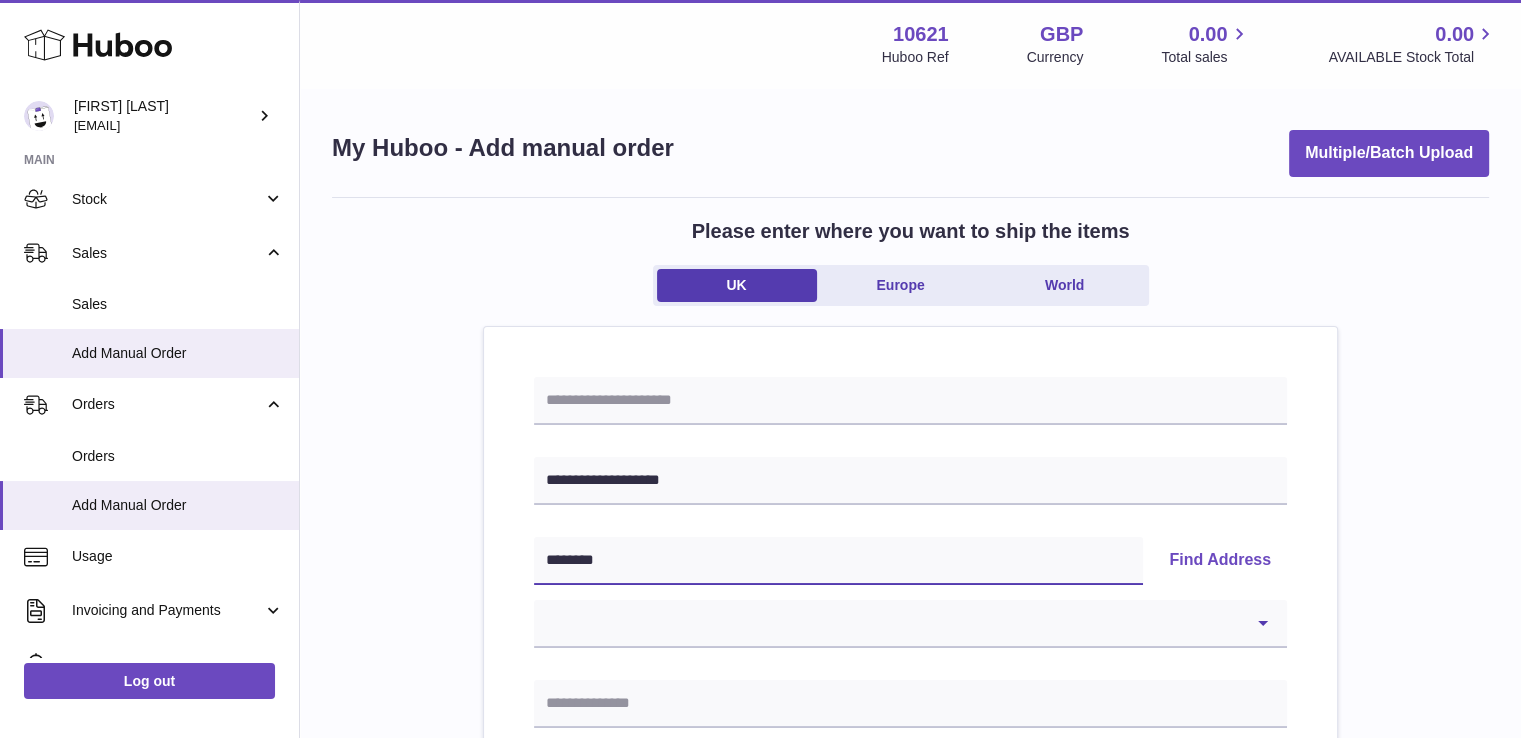 paste 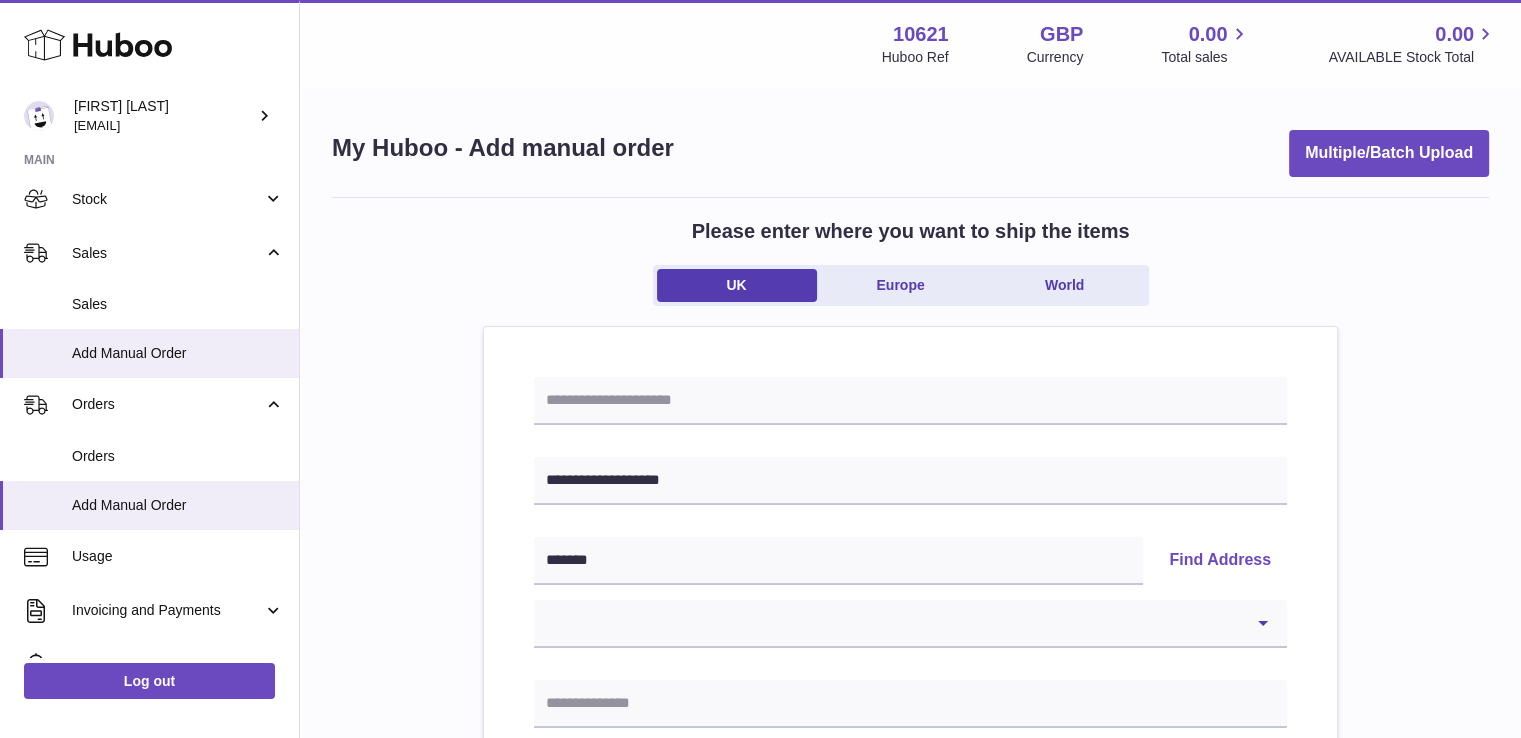 click on "Find Address" at bounding box center (1220, 561) 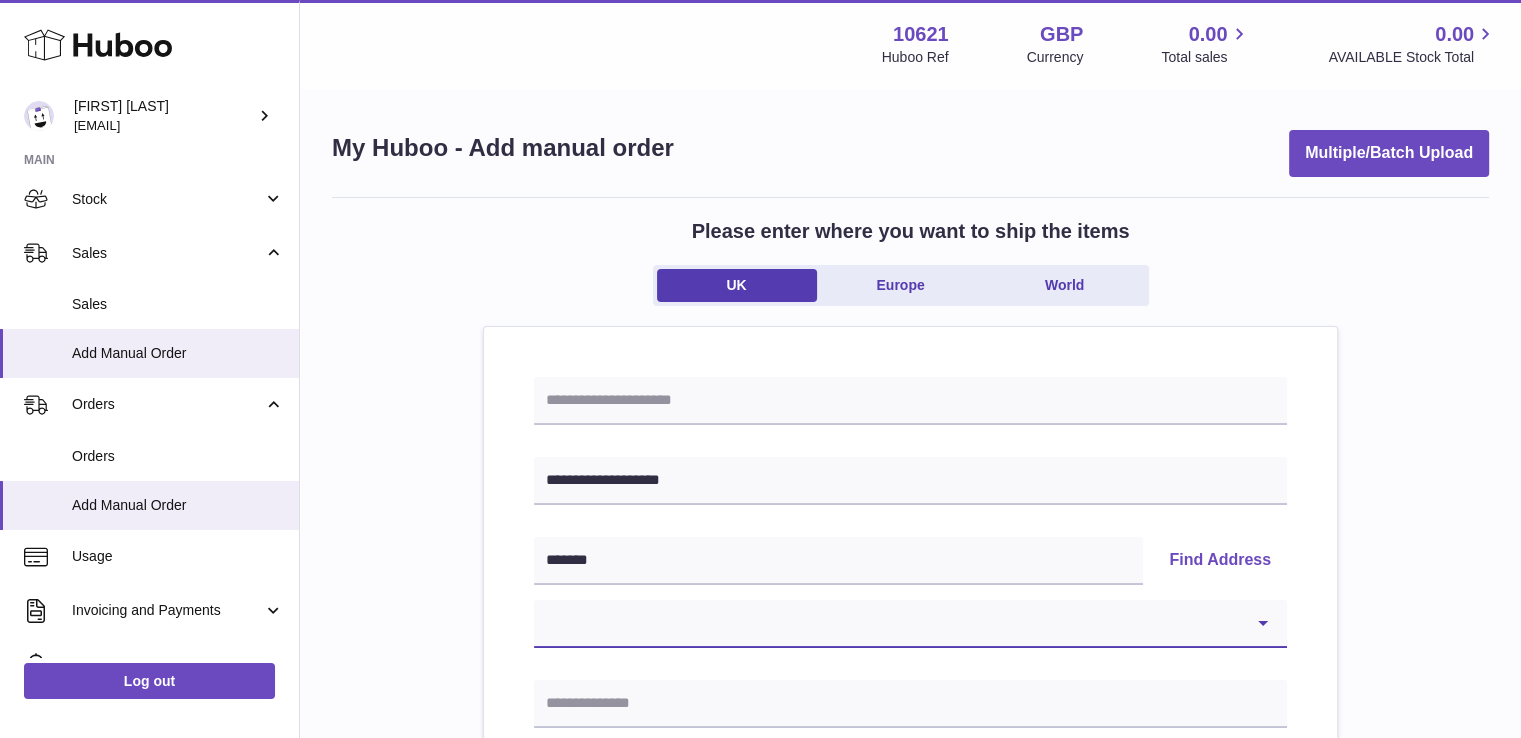 click on "**********" at bounding box center [910, 624] 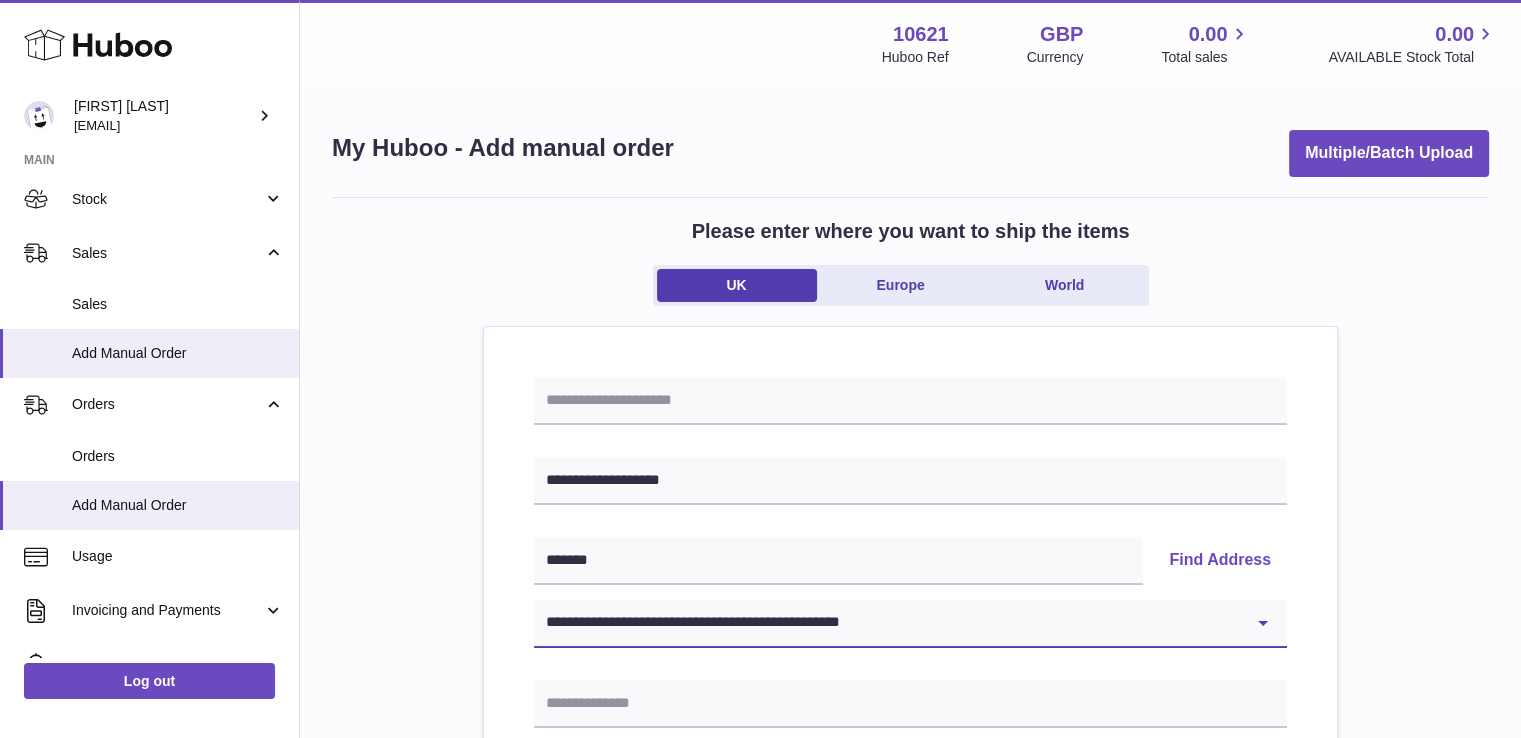 click on "**********" at bounding box center (910, 624) 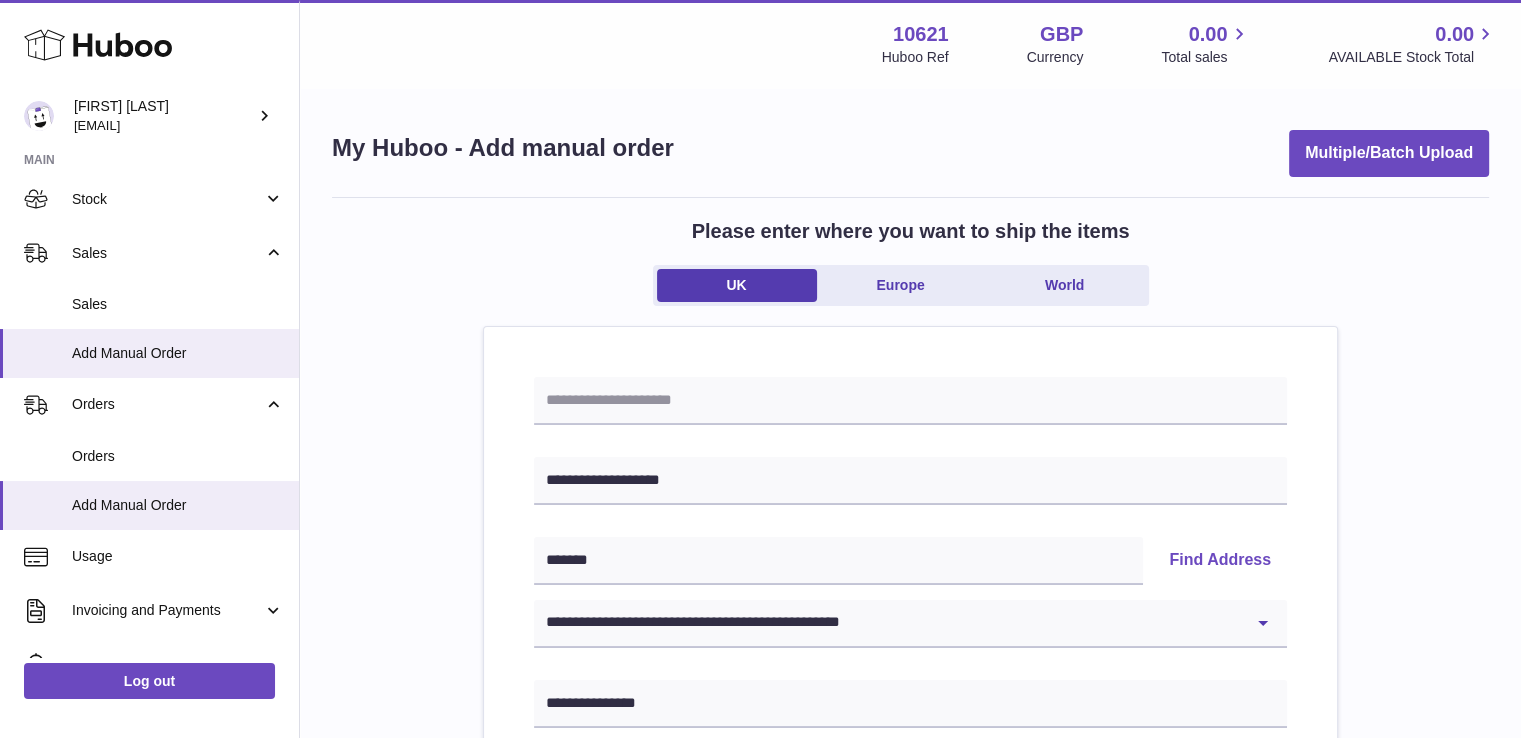 click on "Please enter where you want to ship the items
UK
Europe
World
[ADDRESS]
[ADDRESS]
Find Address
[ADDRESS] [ADDRESS] [ADDRESS] [ADDRESS] [ADDRESS] [ADDRESS]   [ADDRESS]
[ADDRESS]
[ADDRESS]
Please enter how you want to ship" at bounding box center [910, 925] 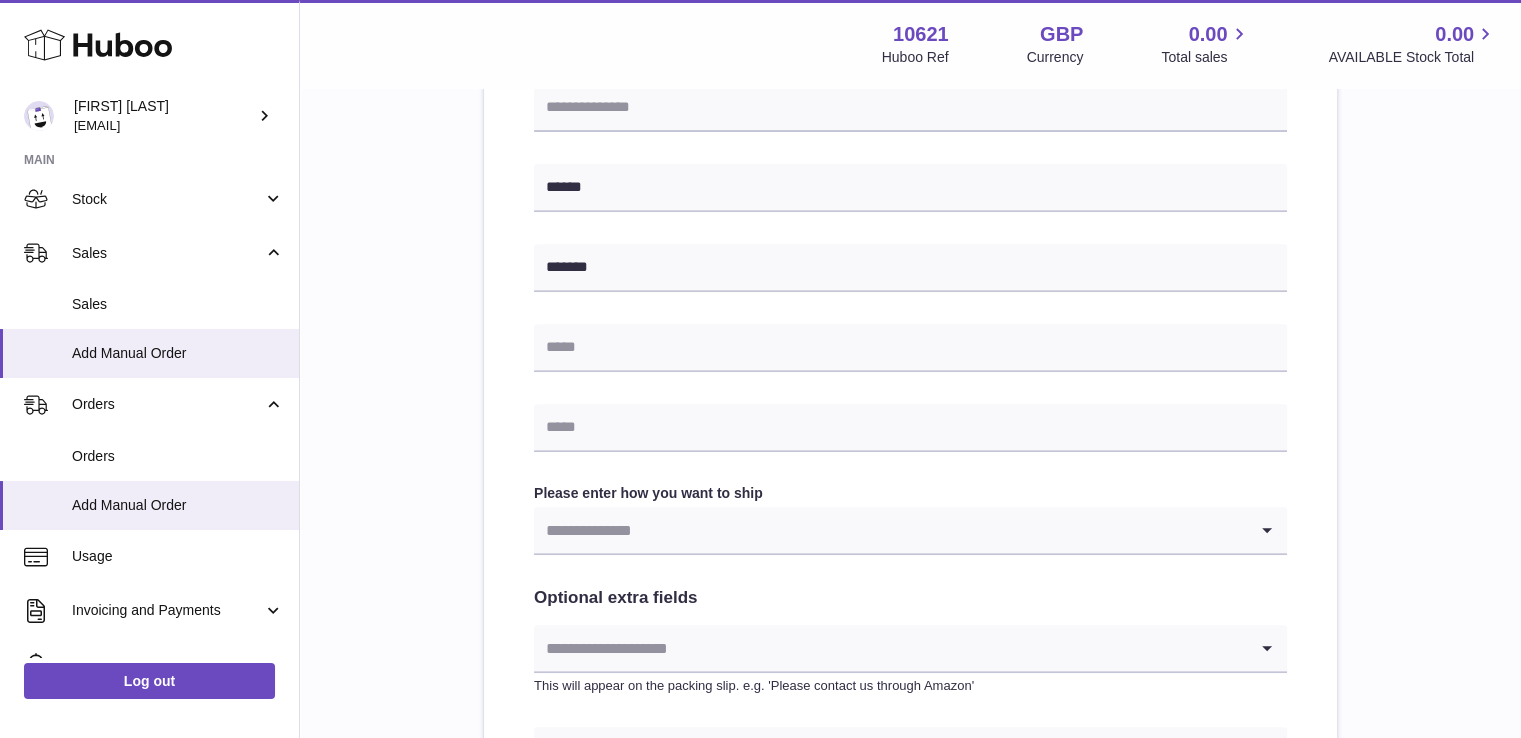 scroll, scrollTop: 764, scrollLeft: 0, axis: vertical 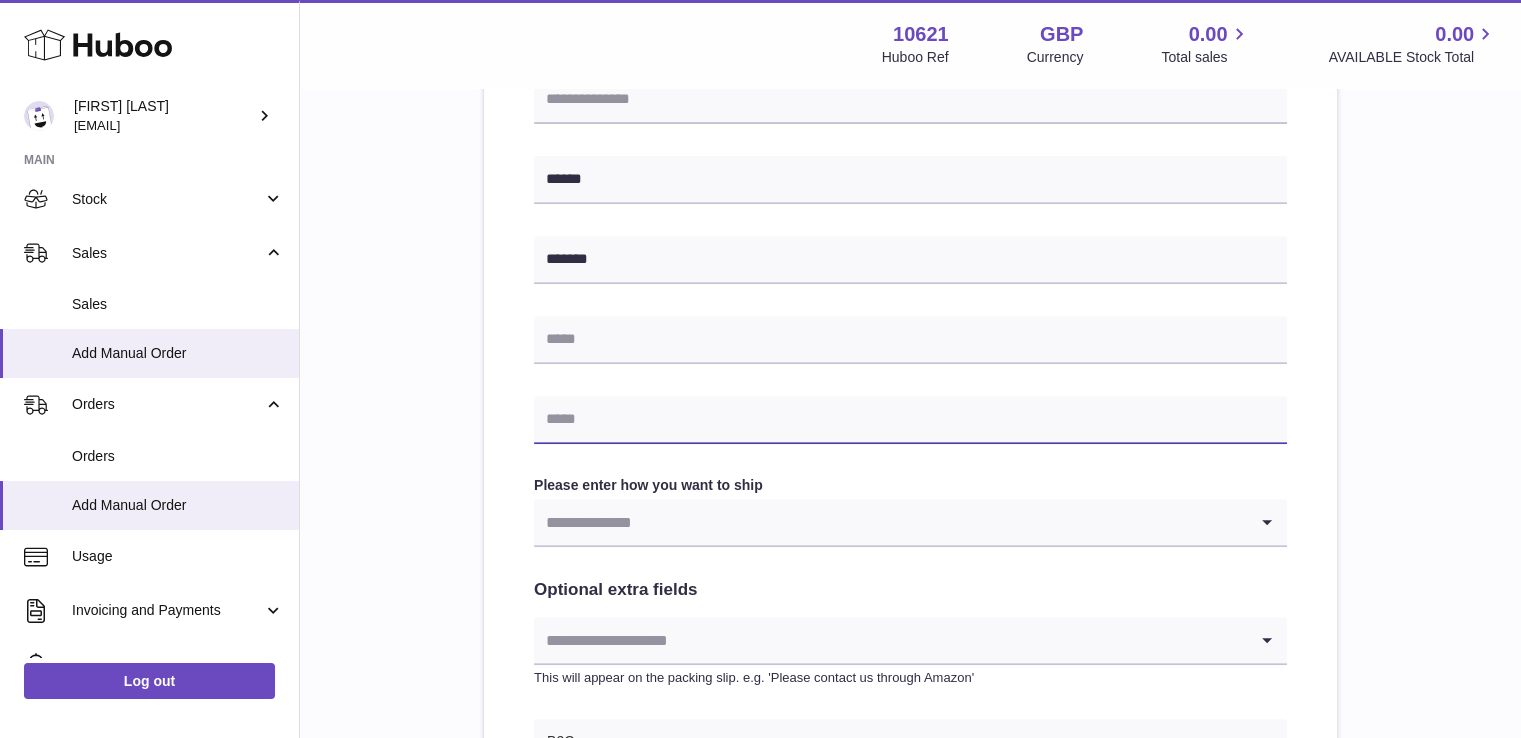 click at bounding box center (910, 420) 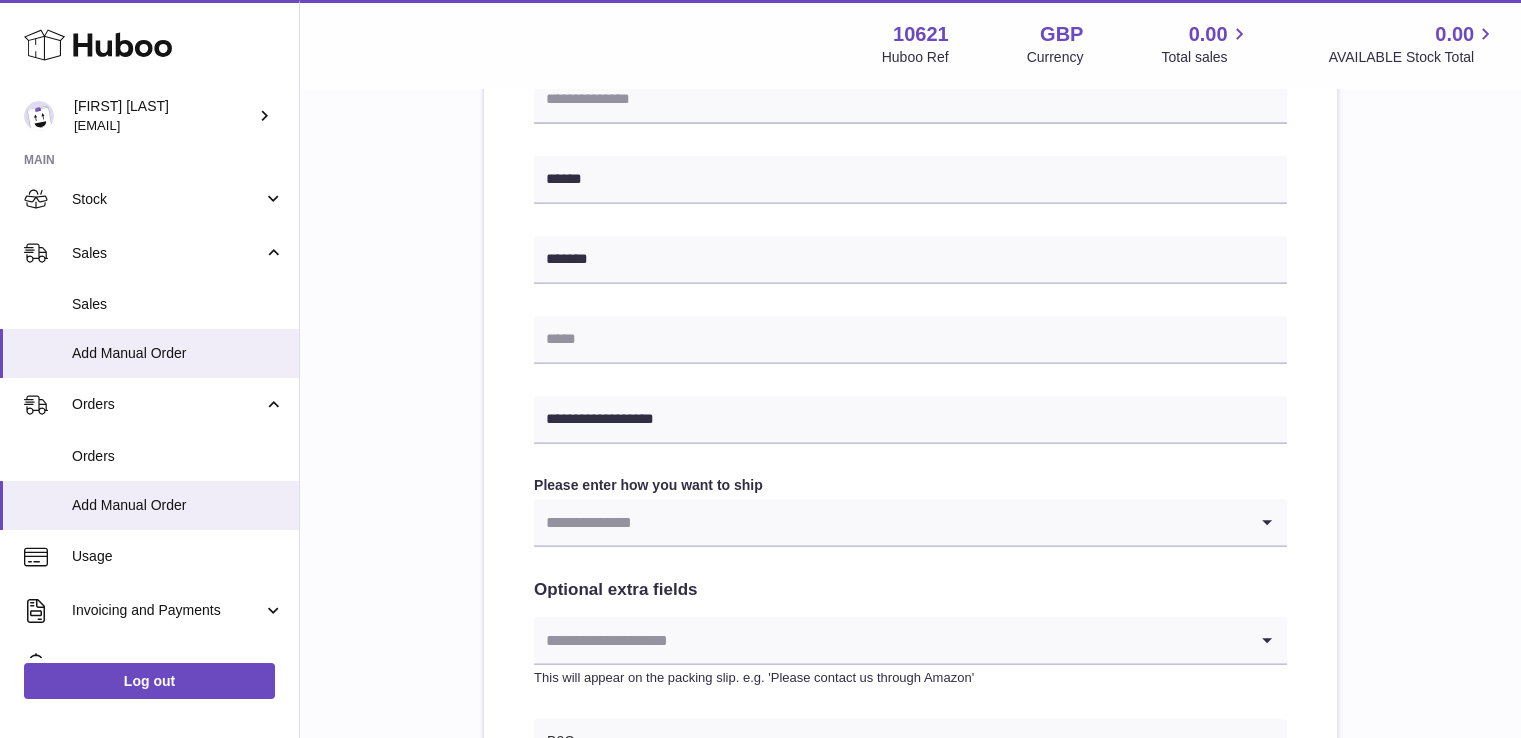 click at bounding box center [890, 522] 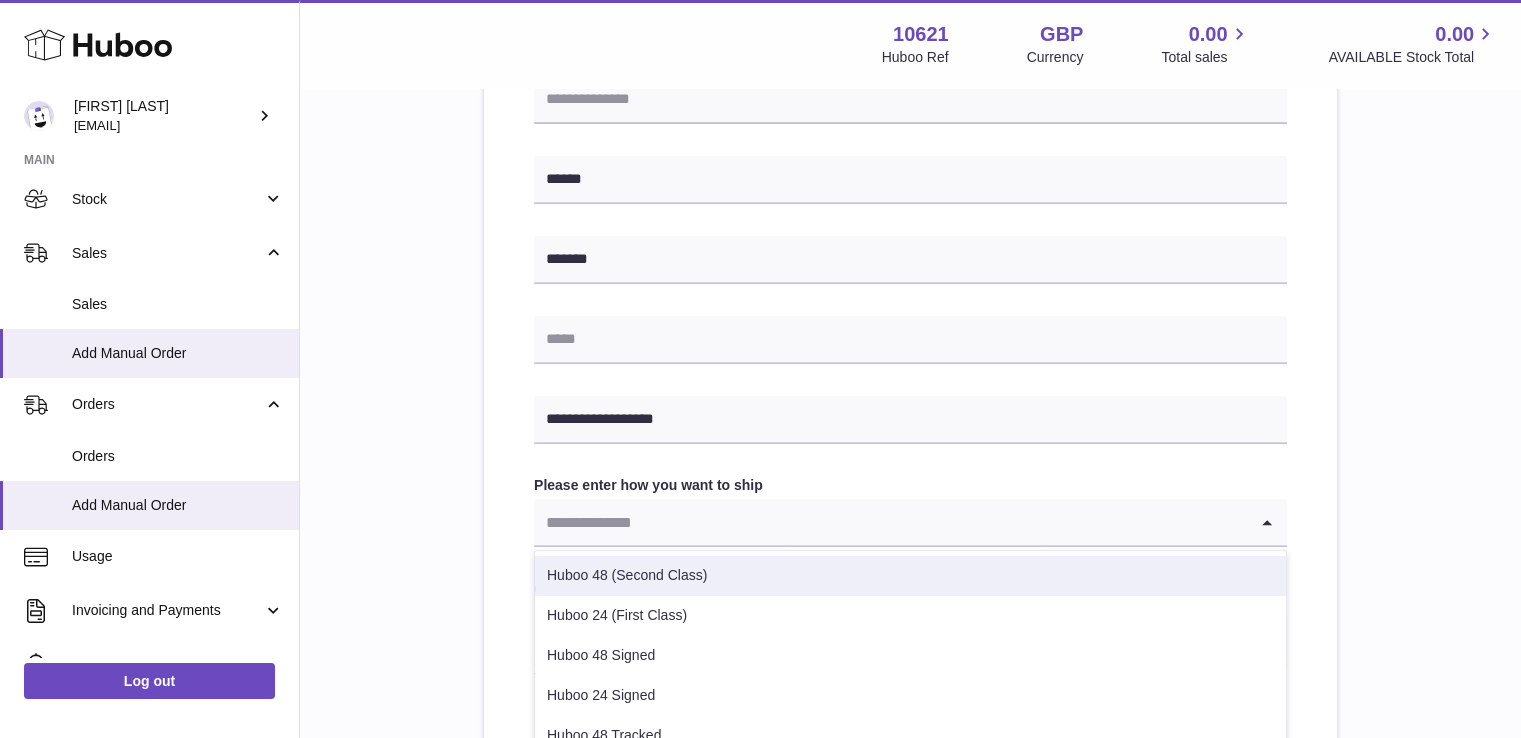 click on "Huboo 48 (Second Class)" at bounding box center (910, 576) 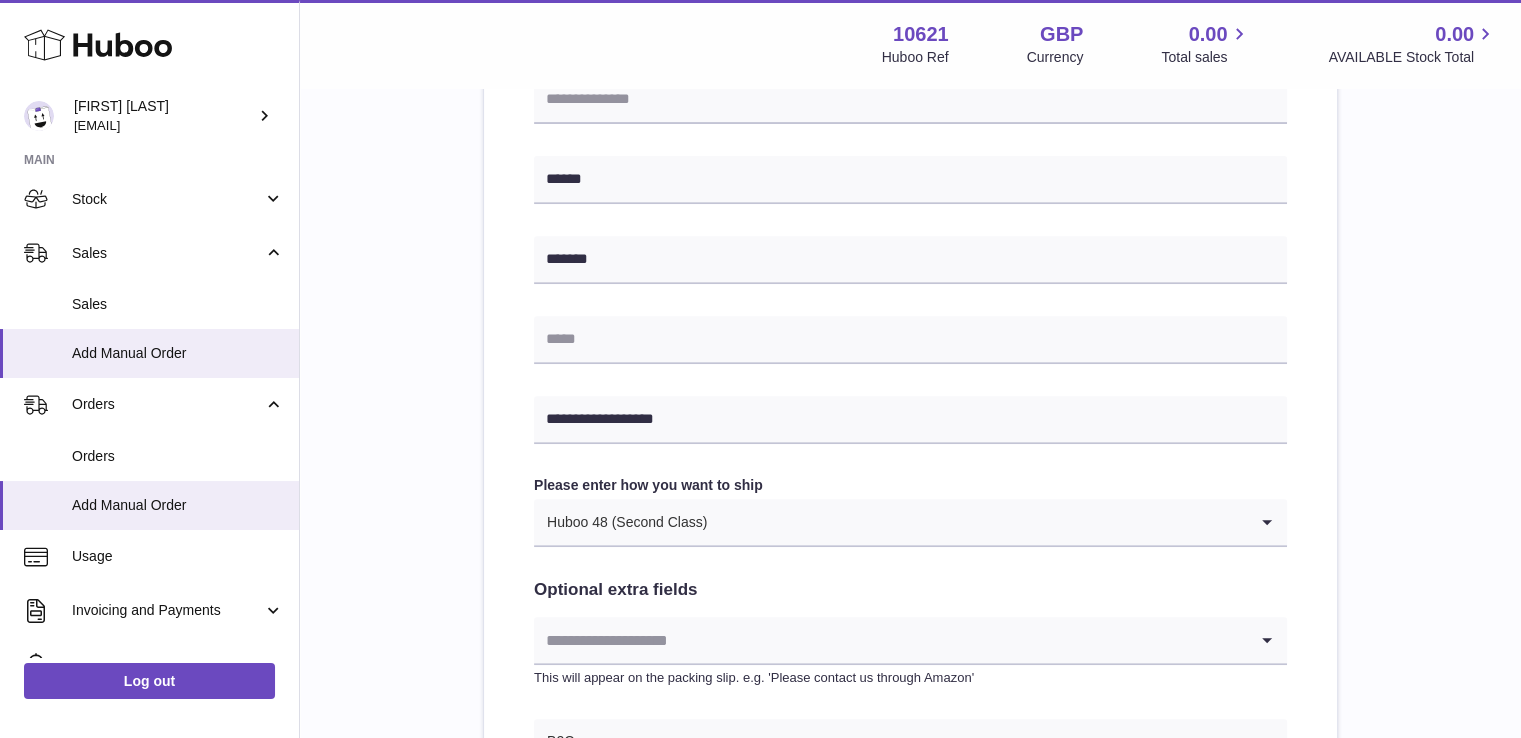 click on "**********" at bounding box center (910, 161) 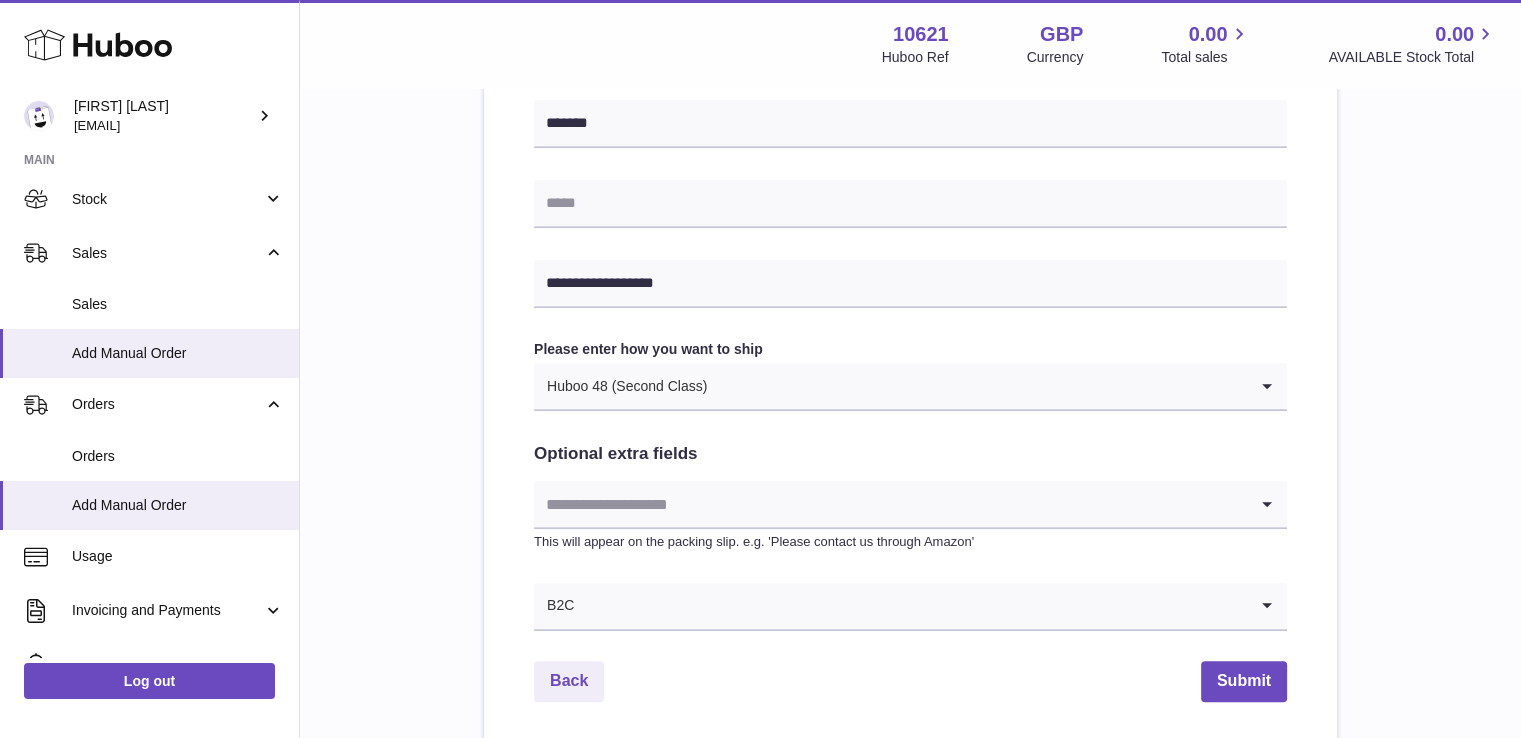 scroll, scrollTop: 902, scrollLeft: 0, axis: vertical 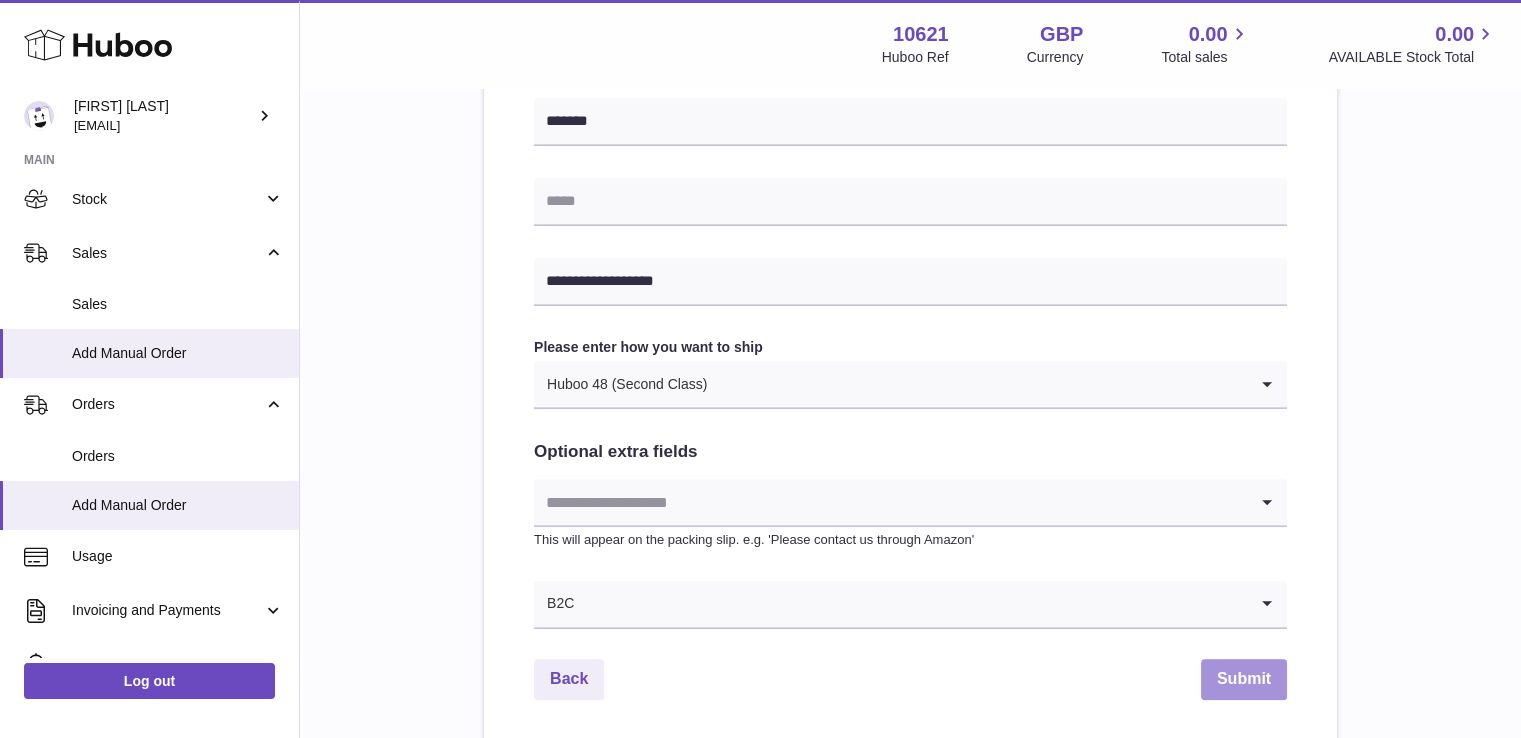 click on "Submit" at bounding box center [1244, 679] 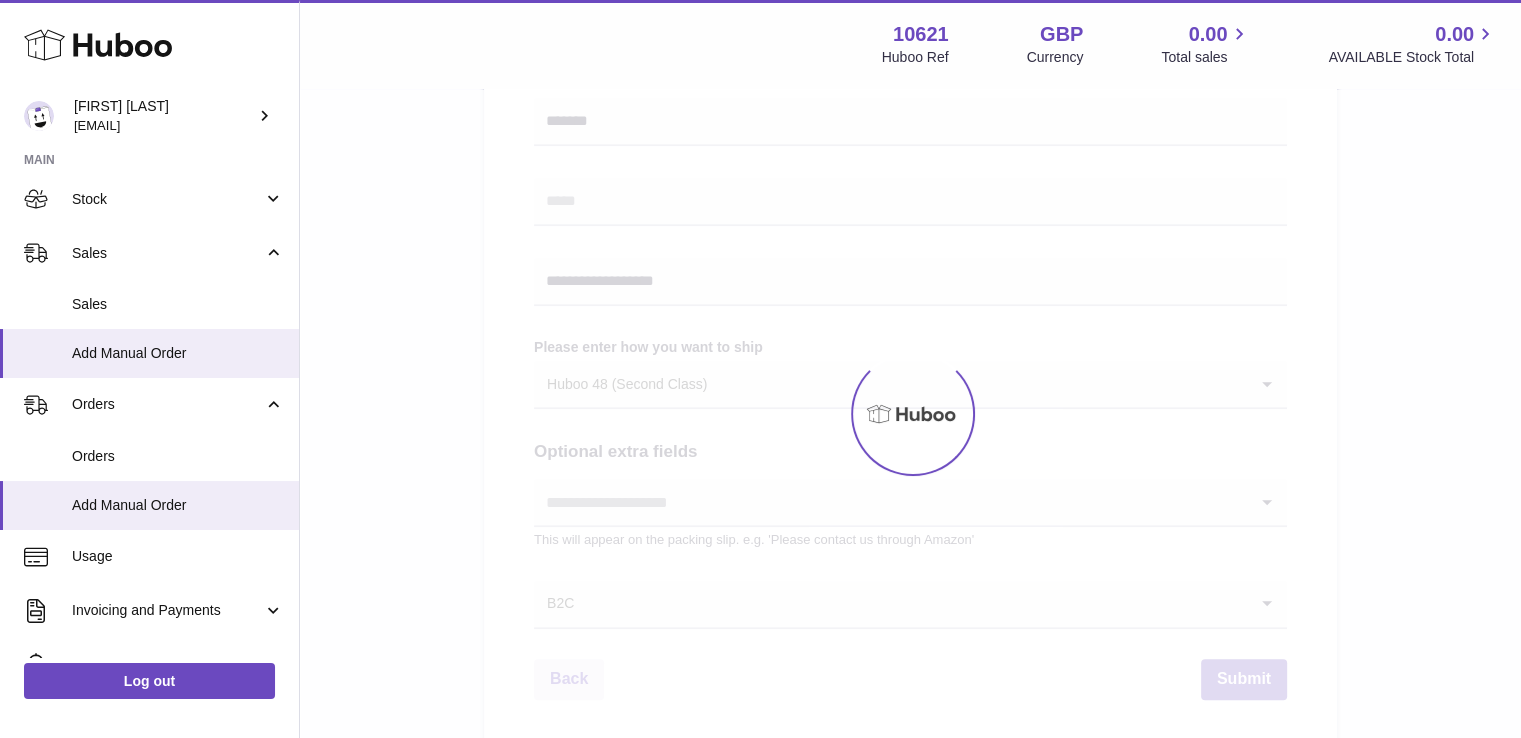scroll, scrollTop: 0, scrollLeft: 0, axis: both 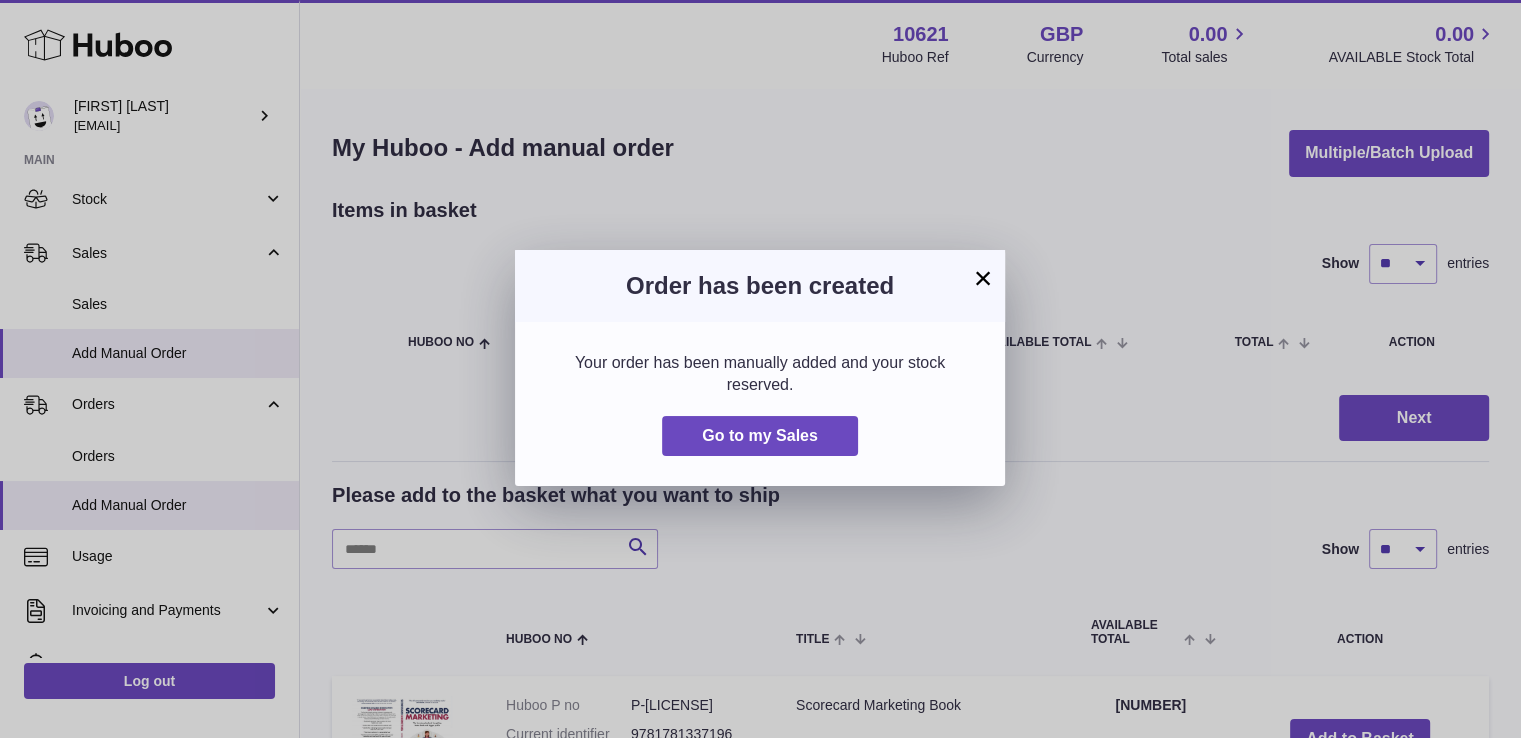 click on "×   Order has been created
Your order has been manually added and your stock reserved.
Go to my Sales" at bounding box center (760, 369) 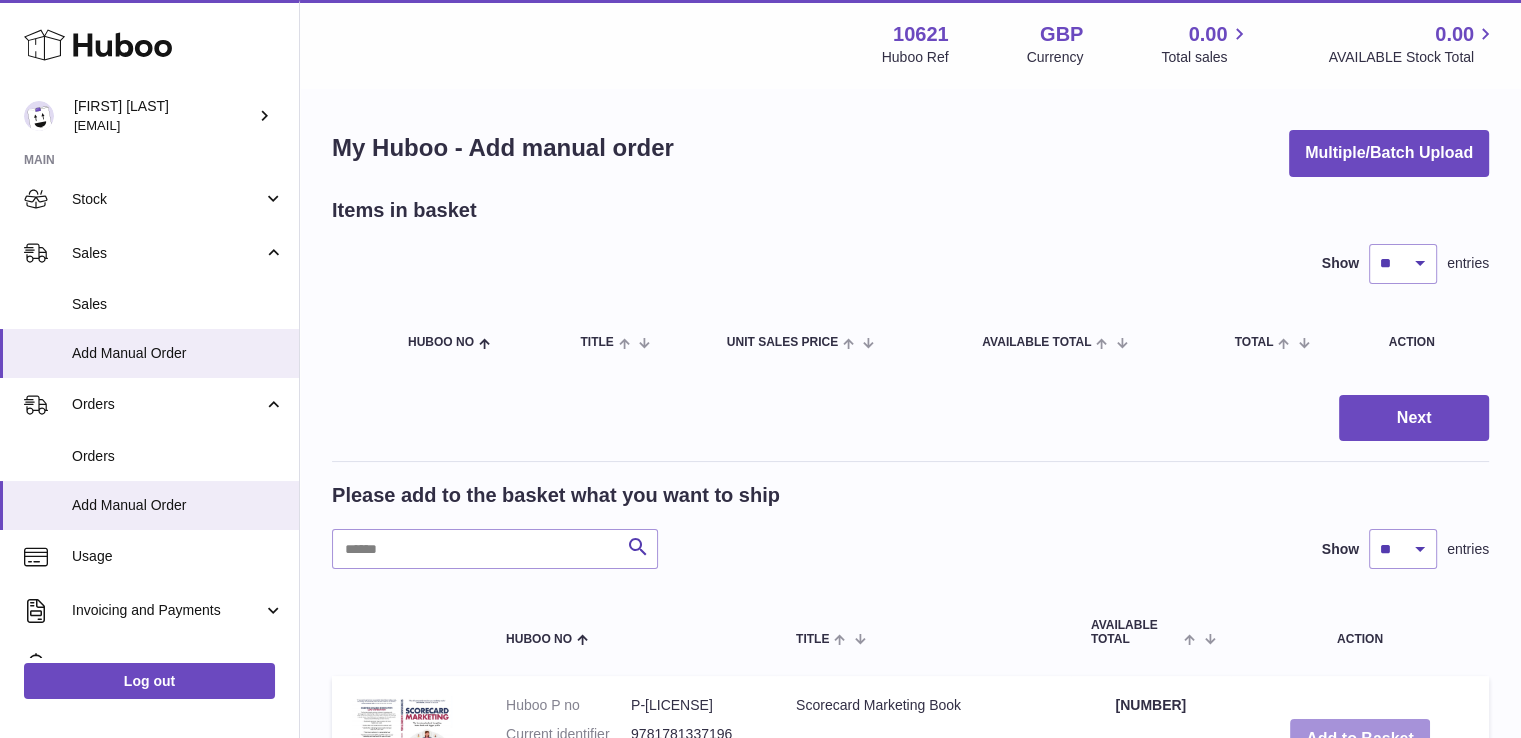 click on "Add to Basket" at bounding box center (1360, 739) 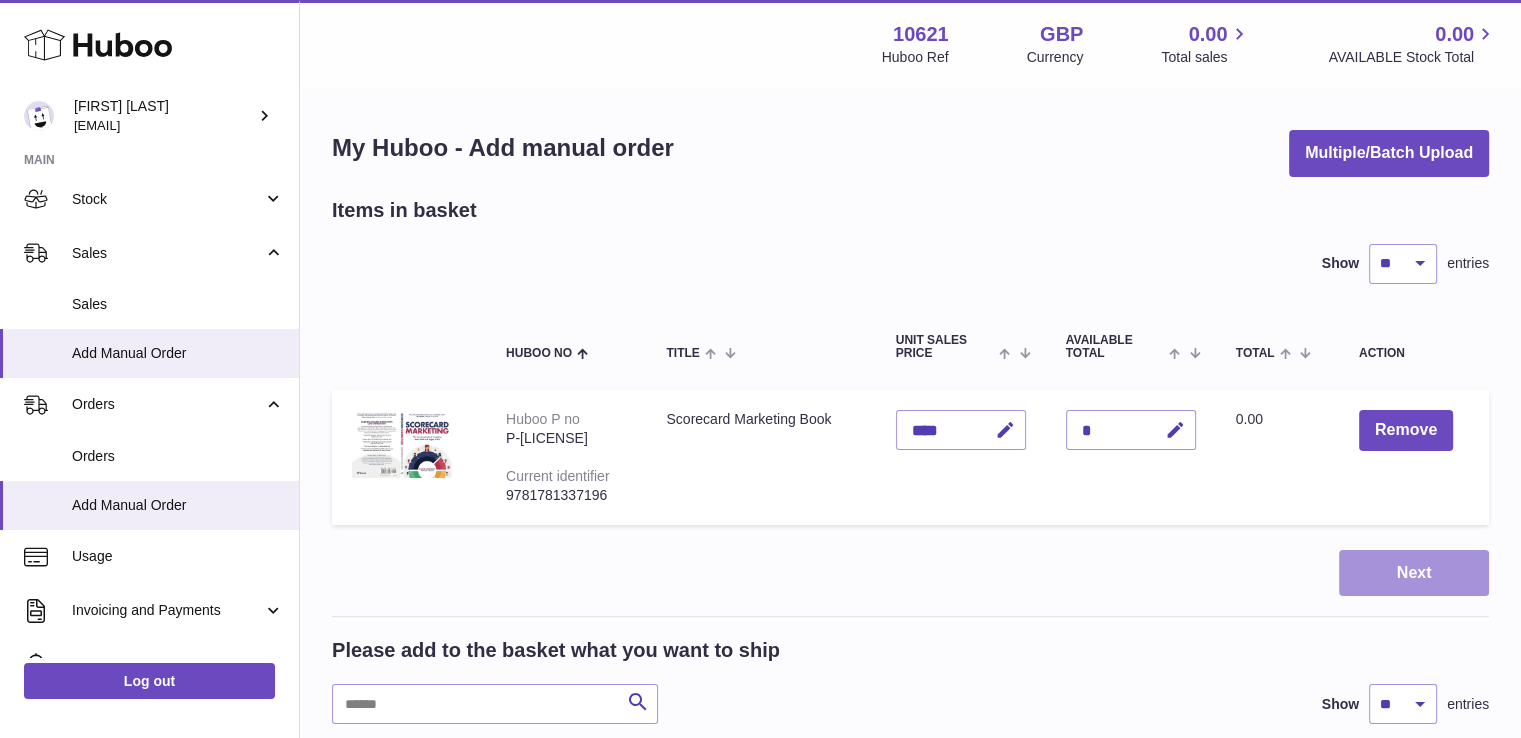 click on "Next" at bounding box center [1414, 573] 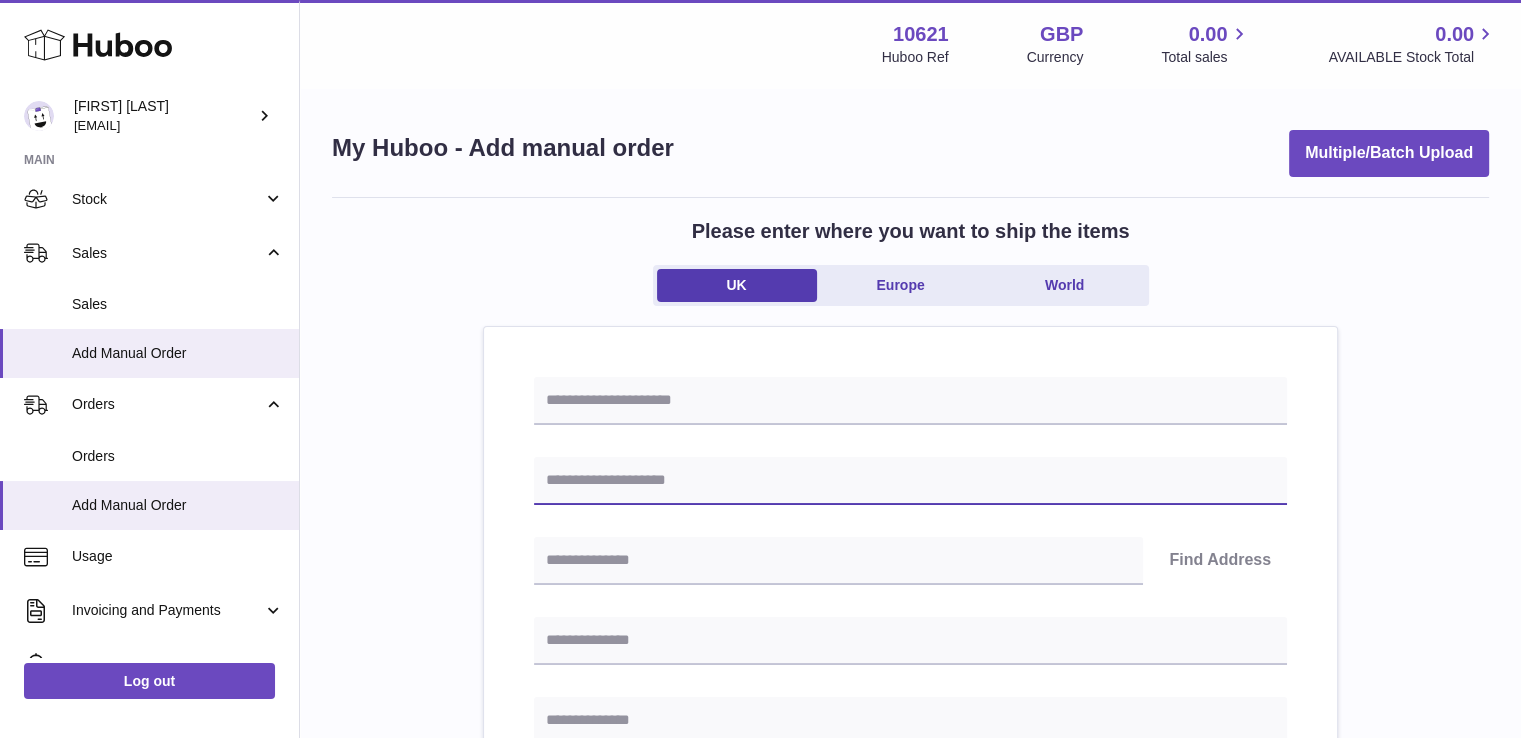 drag, startPoint x: 628, startPoint y: 475, endPoint x: 741, endPoint y: 464, distance: 113.534134 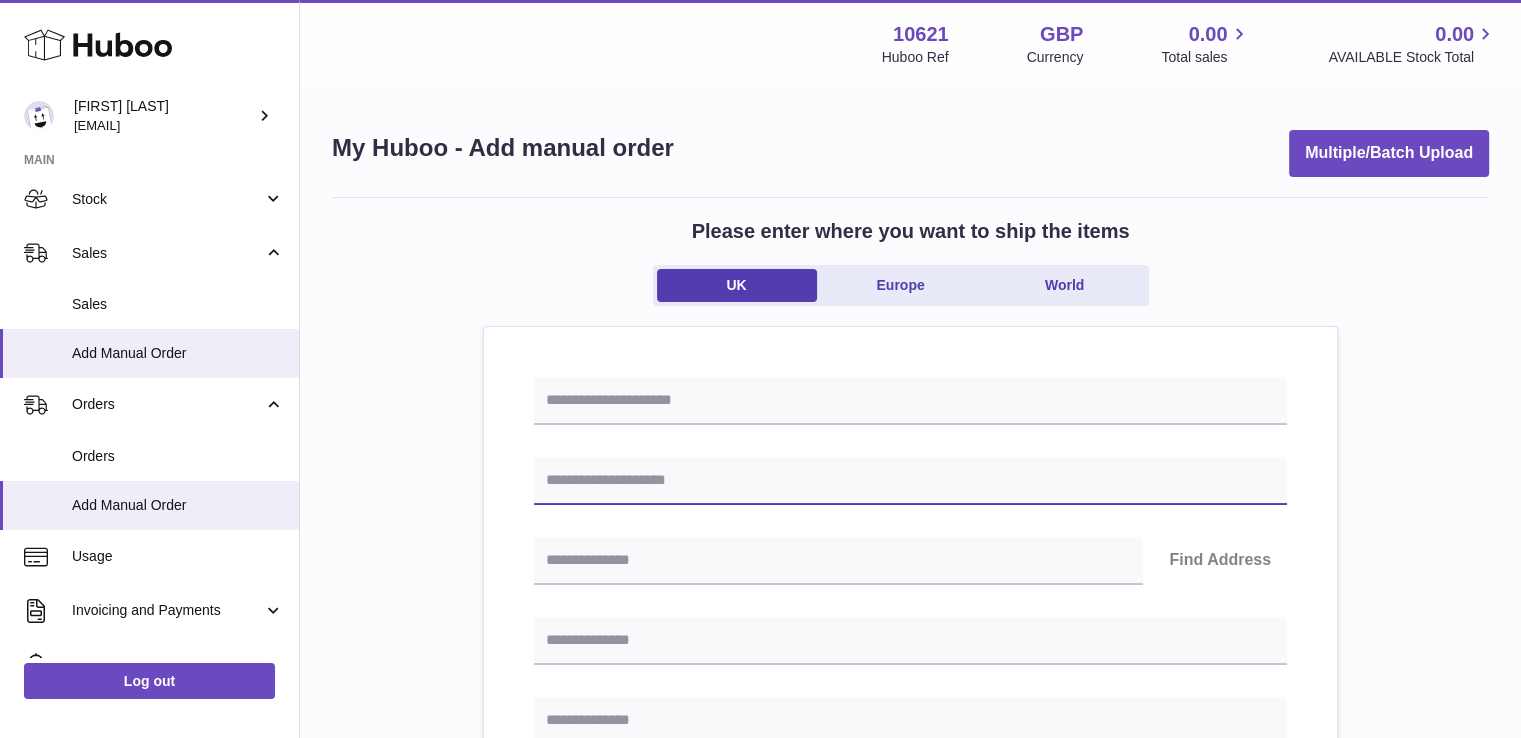 click at bounding box center [910, 481] 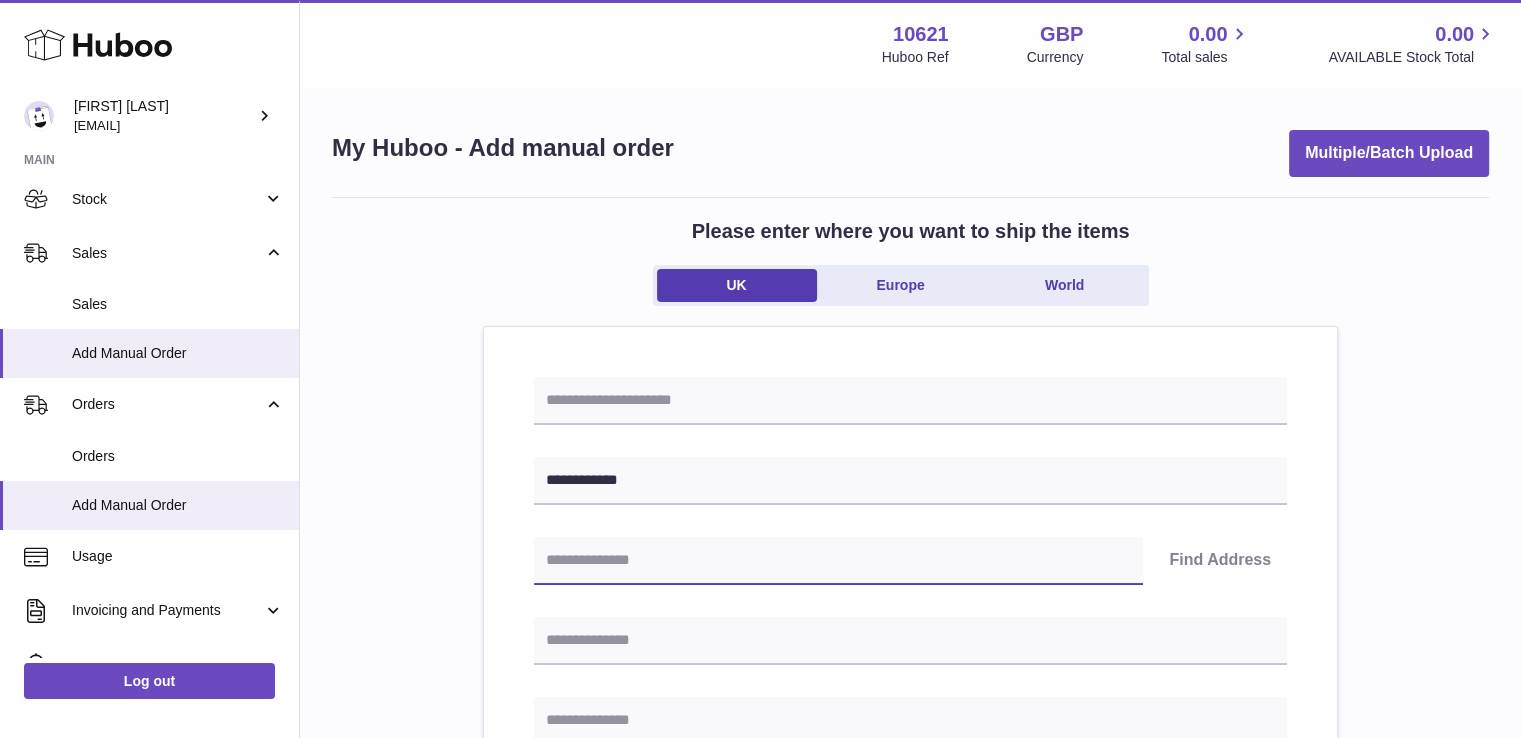 paste on "******" 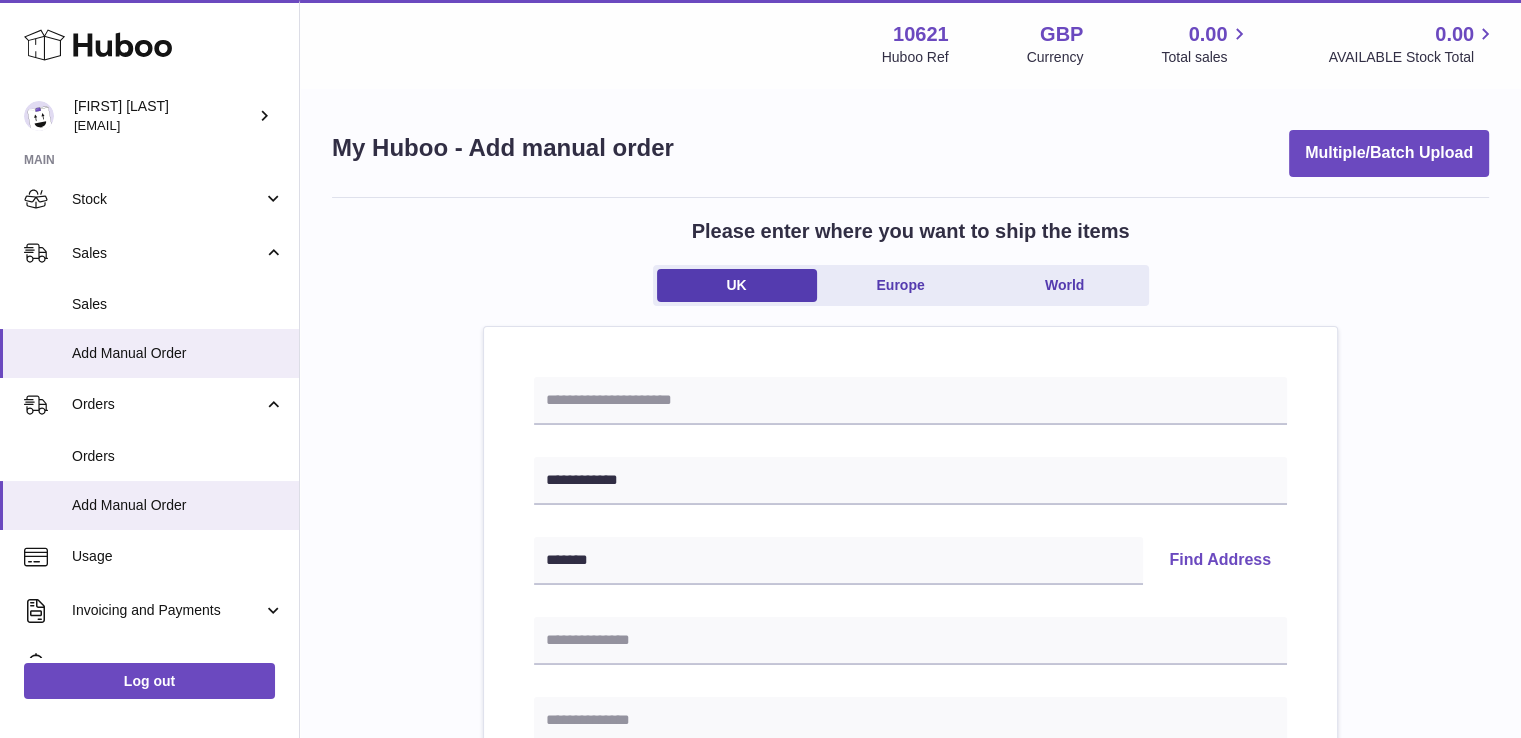 click on "Find Address" at bounding box center [1220, 561] 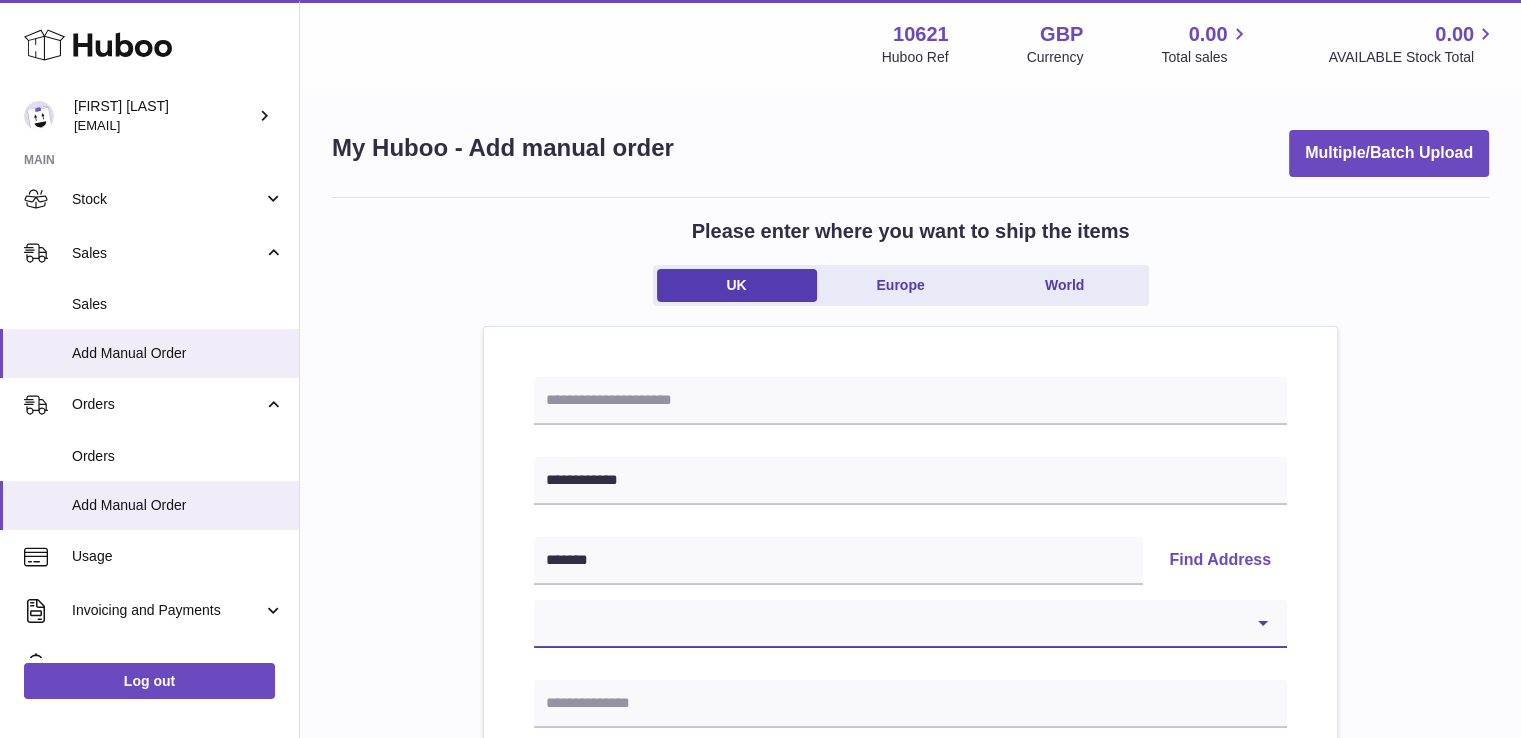 click on "[REDACTED] [REDACTED] [REDACTED] [REDACTED] [REDACTED] [REDACTED] [REDACTED] [REDACTED] [REDACTED] [REDACTED] [REDACTED] [REDACTED] [REDACTED] [REDACTED] [REDACTED]" at bounding box center [910, 624] 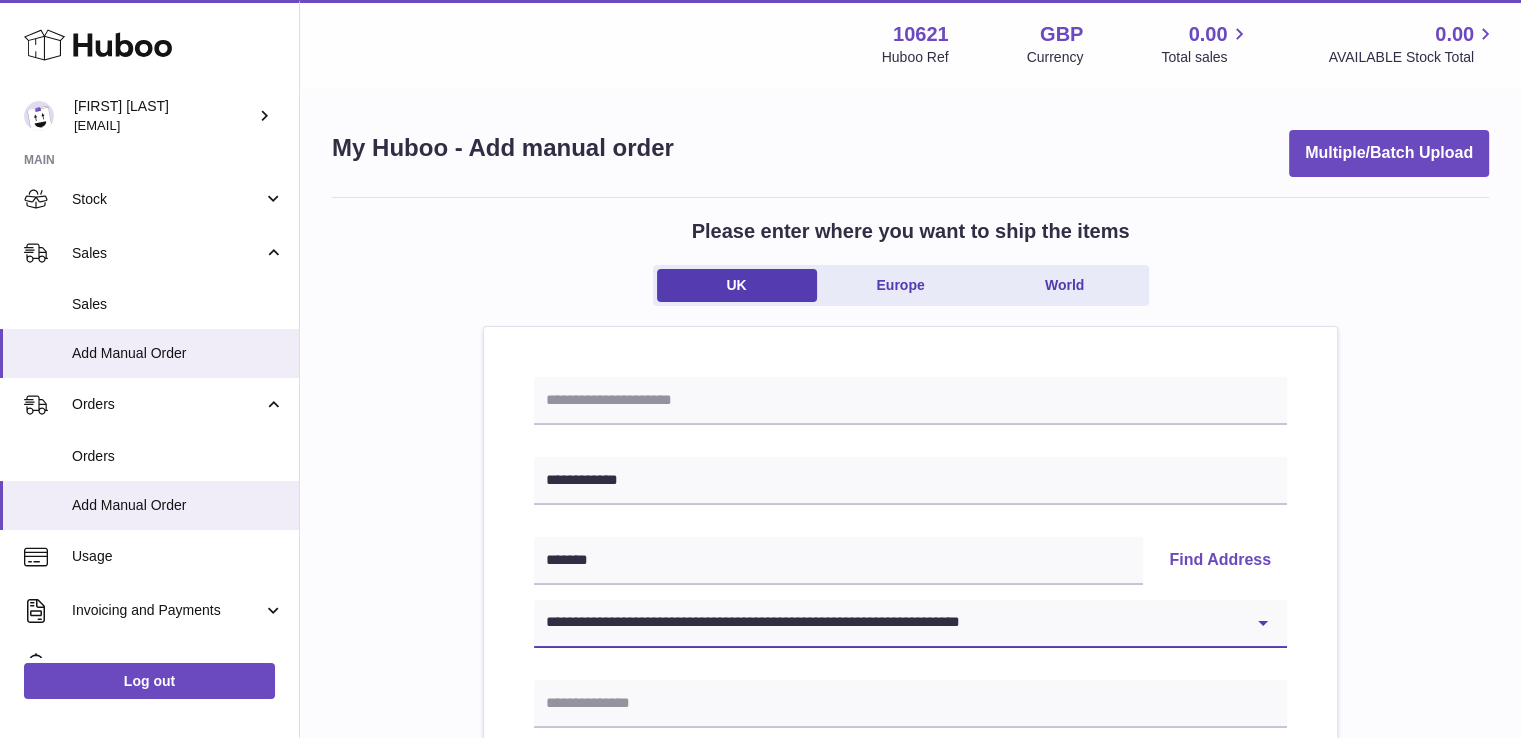 click on "[REDACTED] [REDACTED] [REDACTED] [REDACTED] [REDACTED] [REDACTED] [REDACTED] [REDACTED] [REDACTED] [REDACTED] [REDACTED] [REDACTED] [REDACTED] [REDACTED] [REDACTED]" at bounding box center [910, 624] 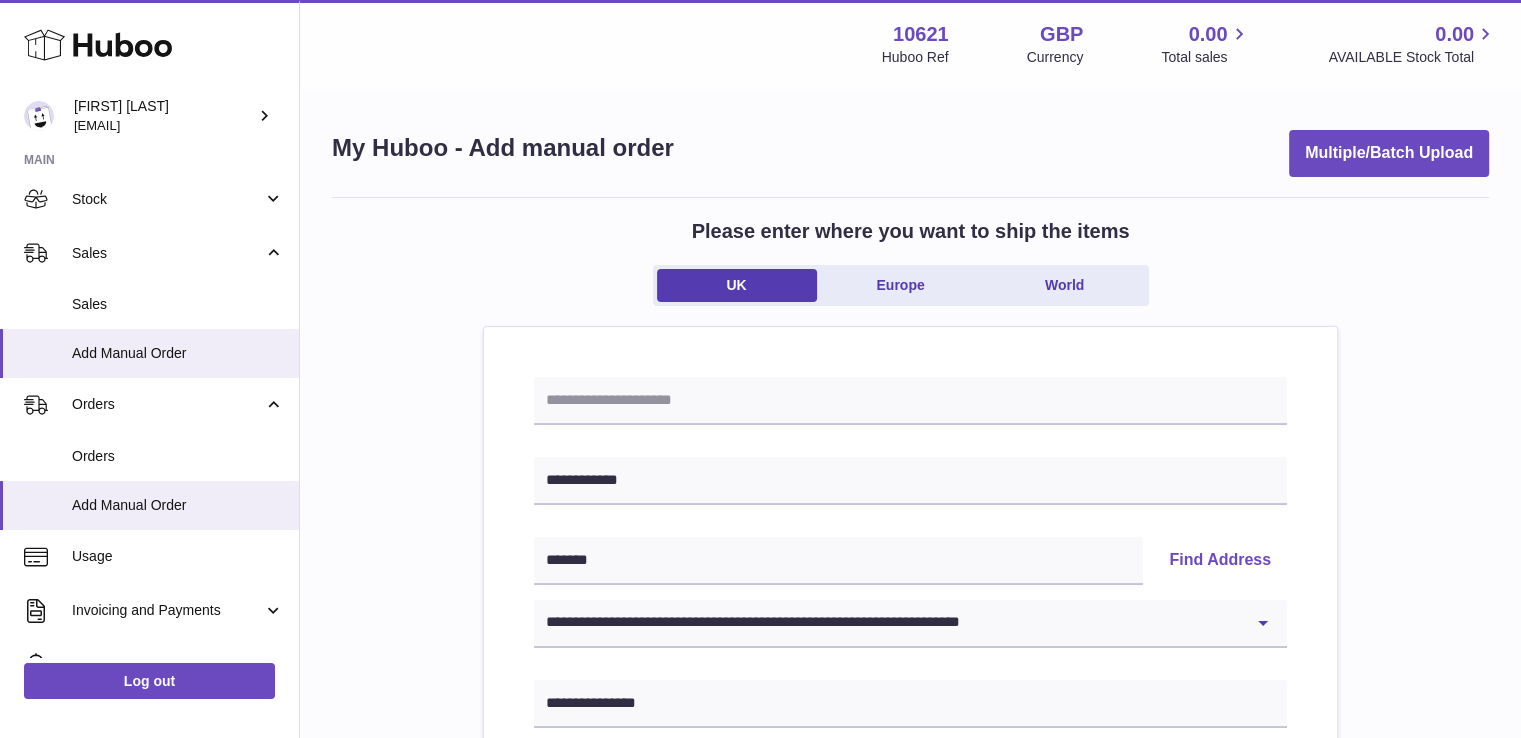 click on "Please enter where you want to ship the items
UK
Europe
World
[REDACTED]
[REDACTED]
Find Address
[REDACTED] [REDACTED] [REDACTED] [REDACTED] [REDACTED] [REDACTED] [REDACTED] [REDACTED] [REDACTED]" at bounding box center [910, 925] 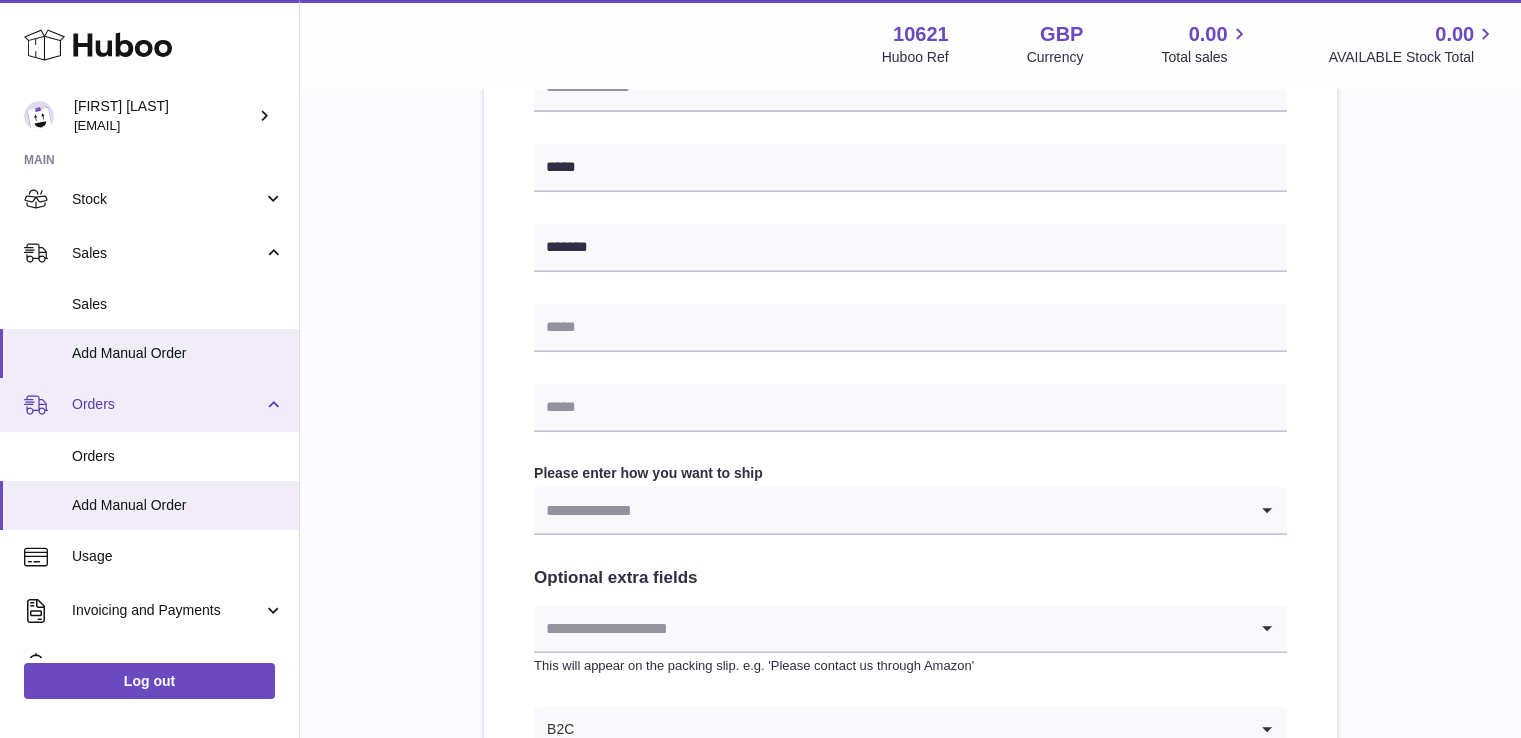 scroll, scrollTop: 789, scrollLeft: 0, axis: vertical 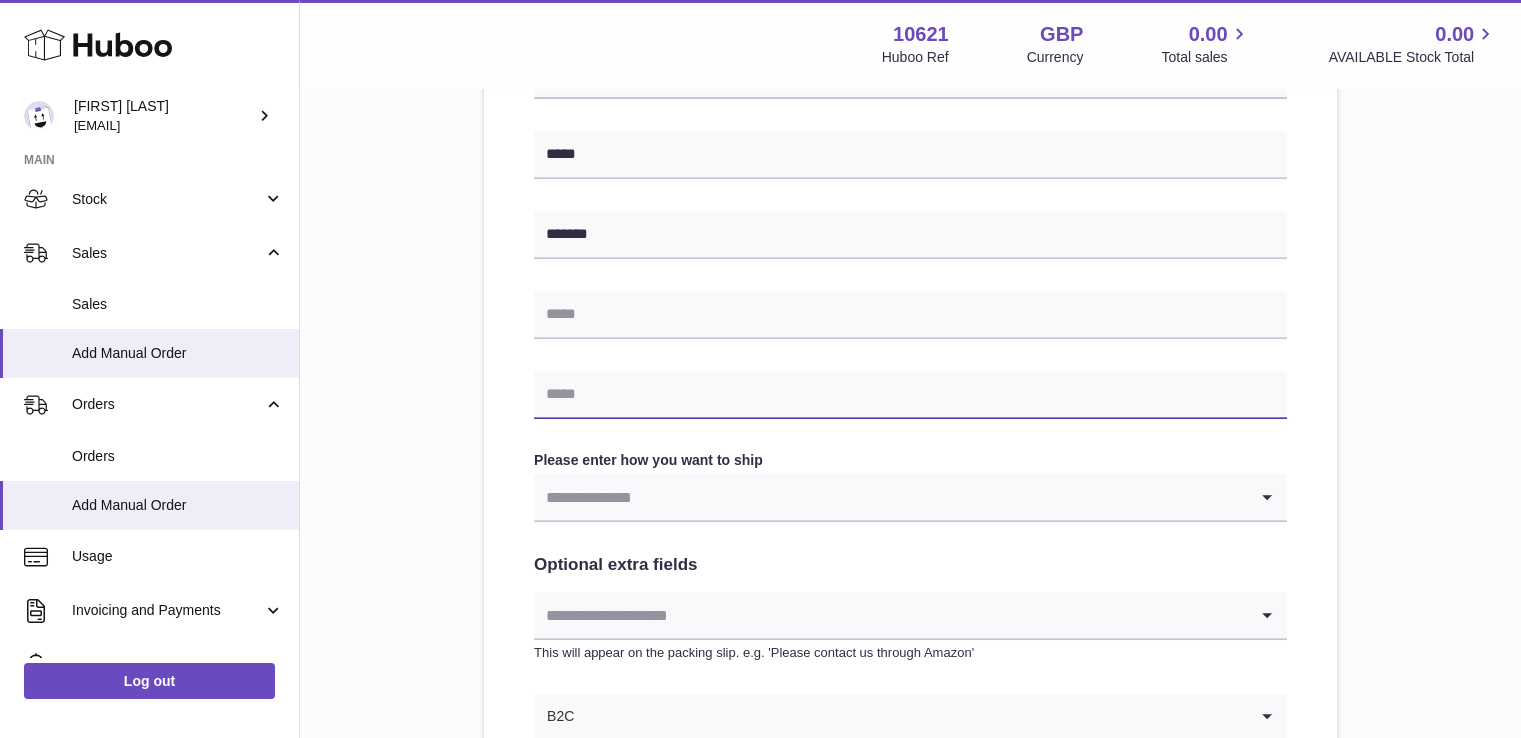 click at bounding box center [910, 395] 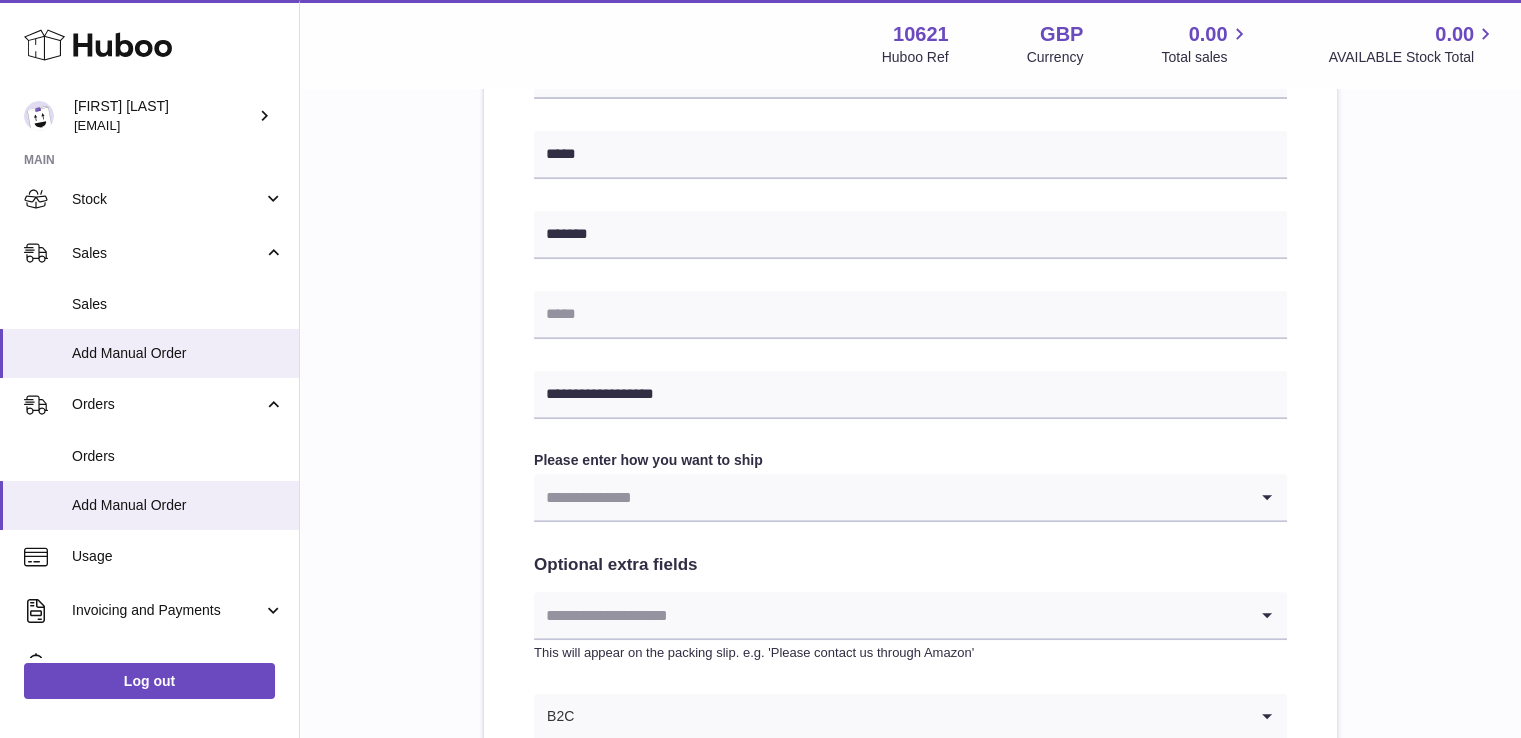 click on "Please enter where you want to ship the items
UK
Europe
World
[REDACTED]
[REDACTED]
Find Address
[REDACTED] [REDACTED] [REDACTED] [REDACTED] [REDACTED] [REDACTED] [REDACTED] [REDACTED] [REDACTED]" at bounding box center (910, 136) 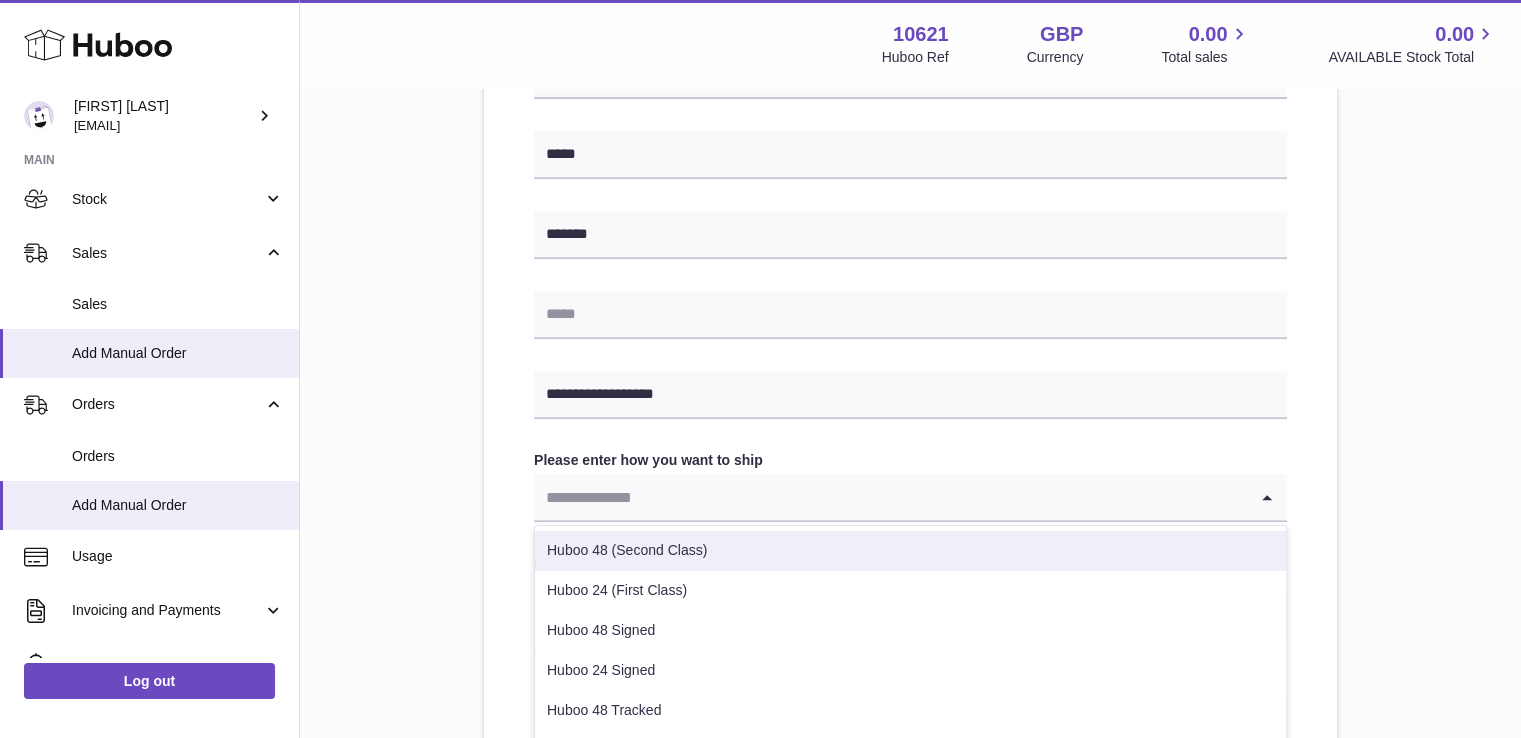 click on "Huboo 48 (Second Class)" at bounding box center [910, 551] 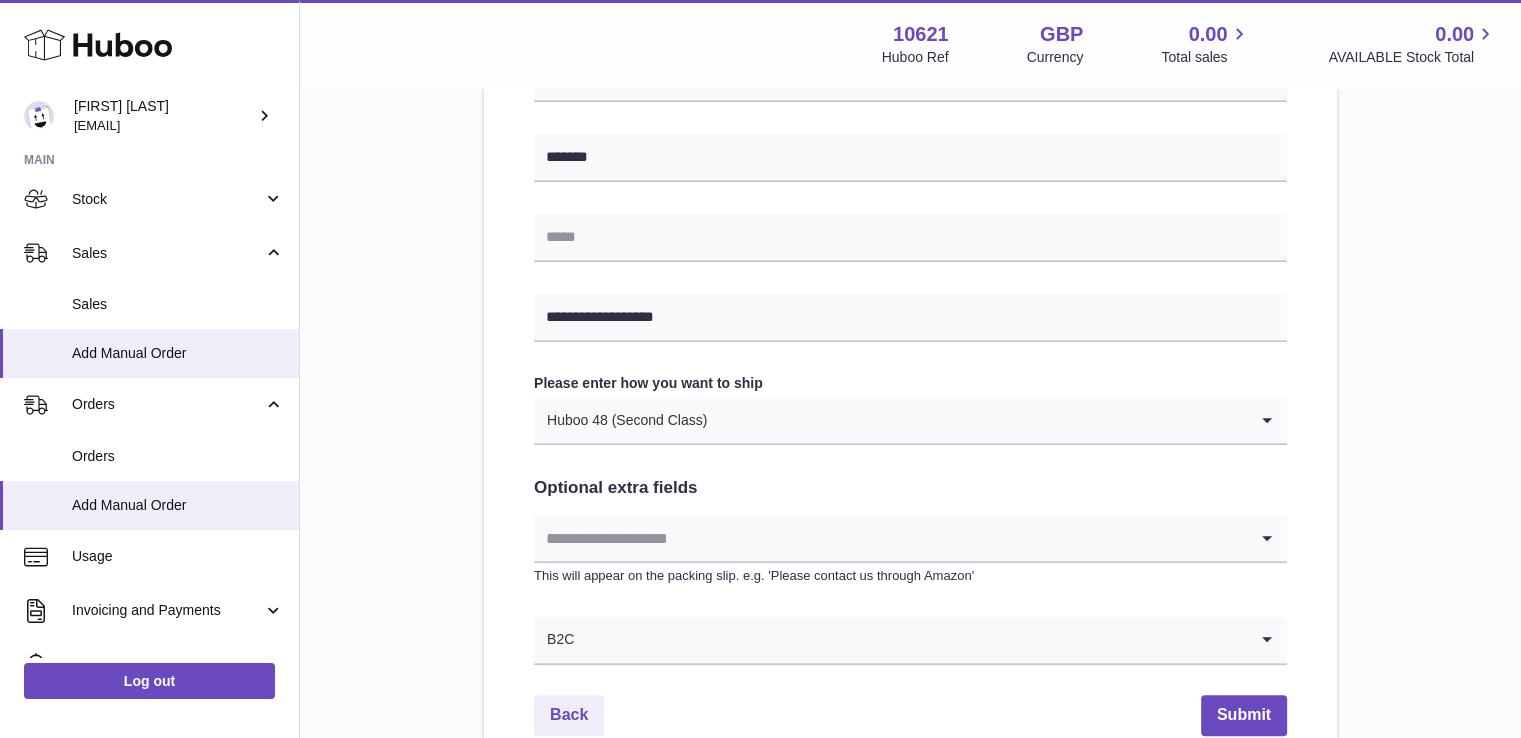 scroll, scrollTop: 905, scrollLeft: 0, axis: vertical 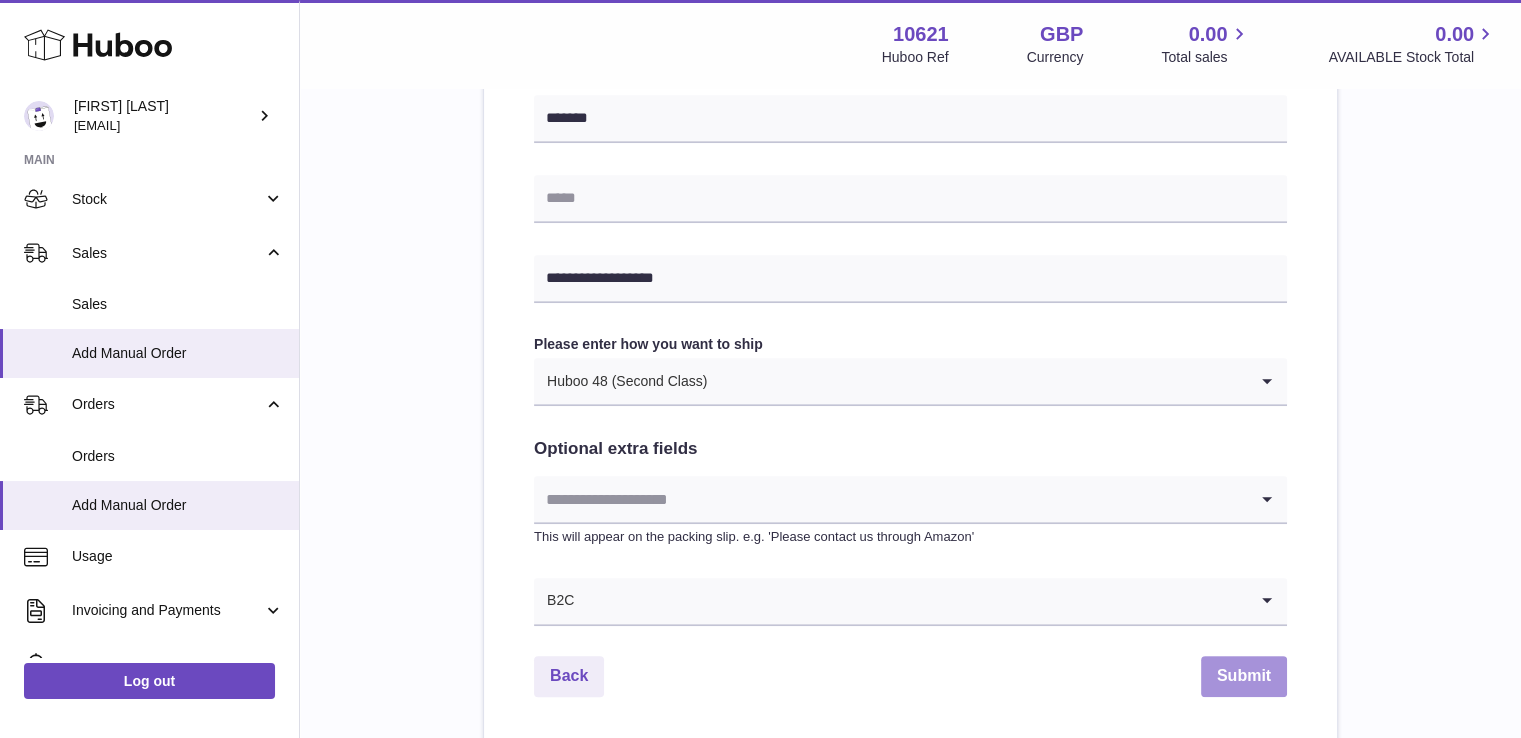 click on "Submit" at bounding box center (1244, 676) 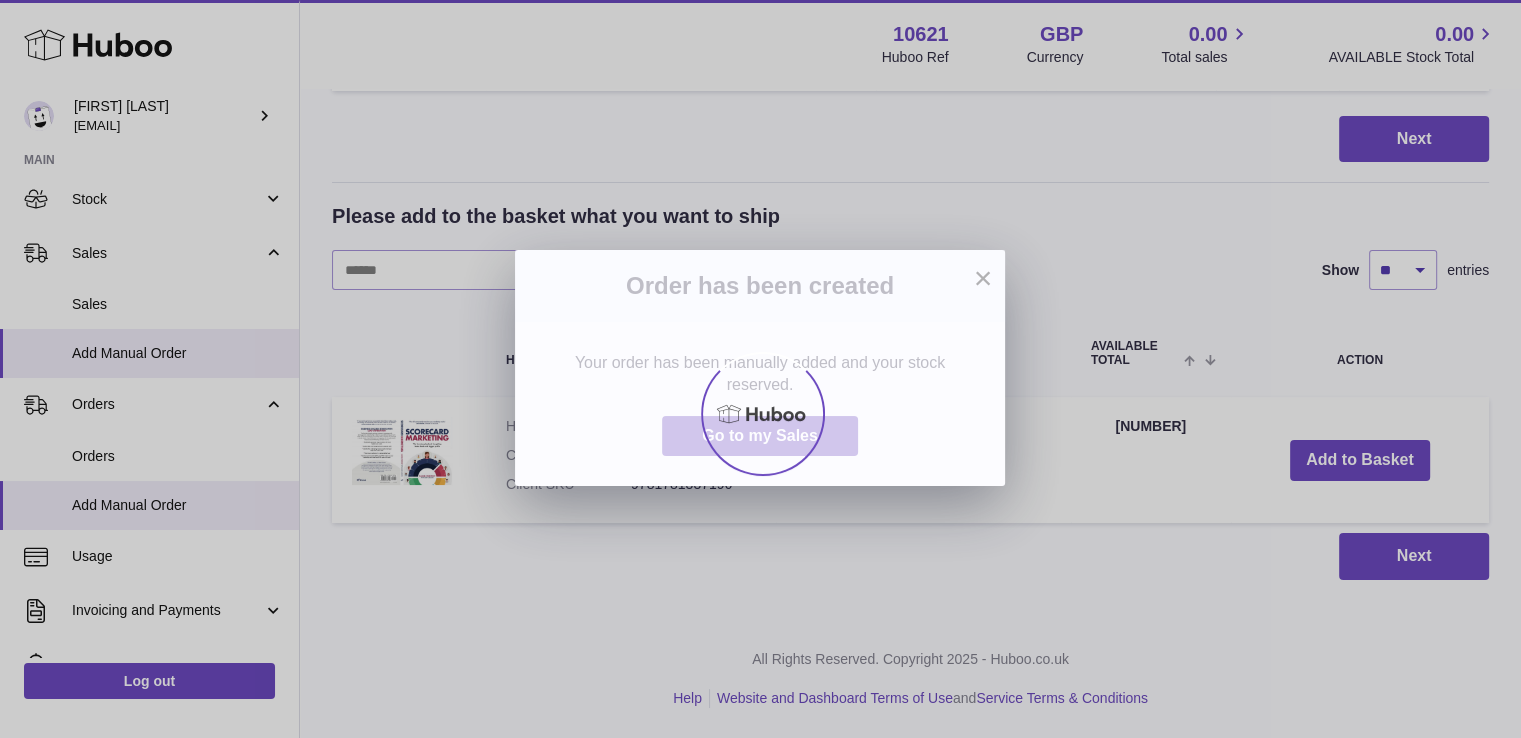 scroll, scrollTop: 0, scrollLeft: 0, axis: both 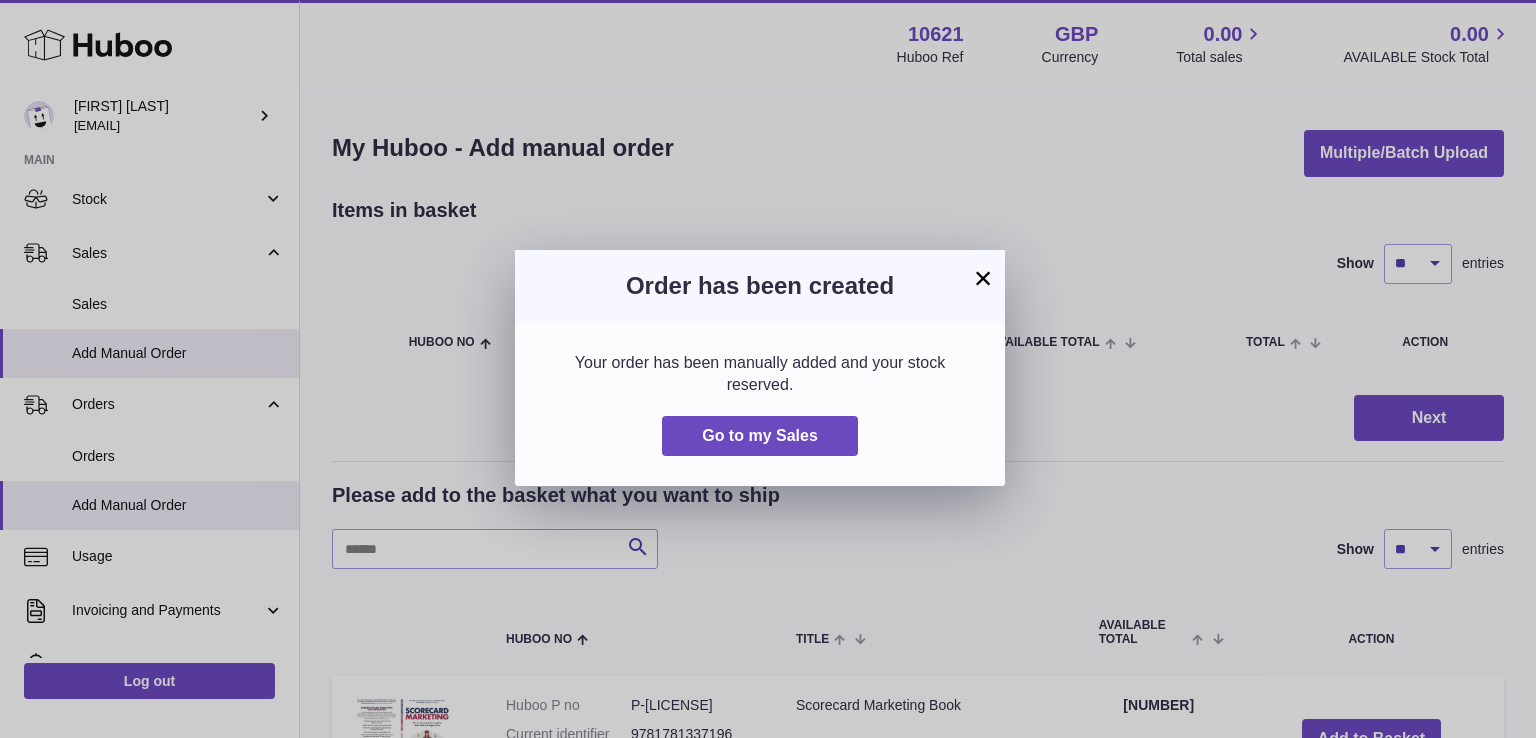 click on "×   Order has been created
Your order has been manually added and your stock reserved.
Go to my Sales" at bounding box center [768, 369] 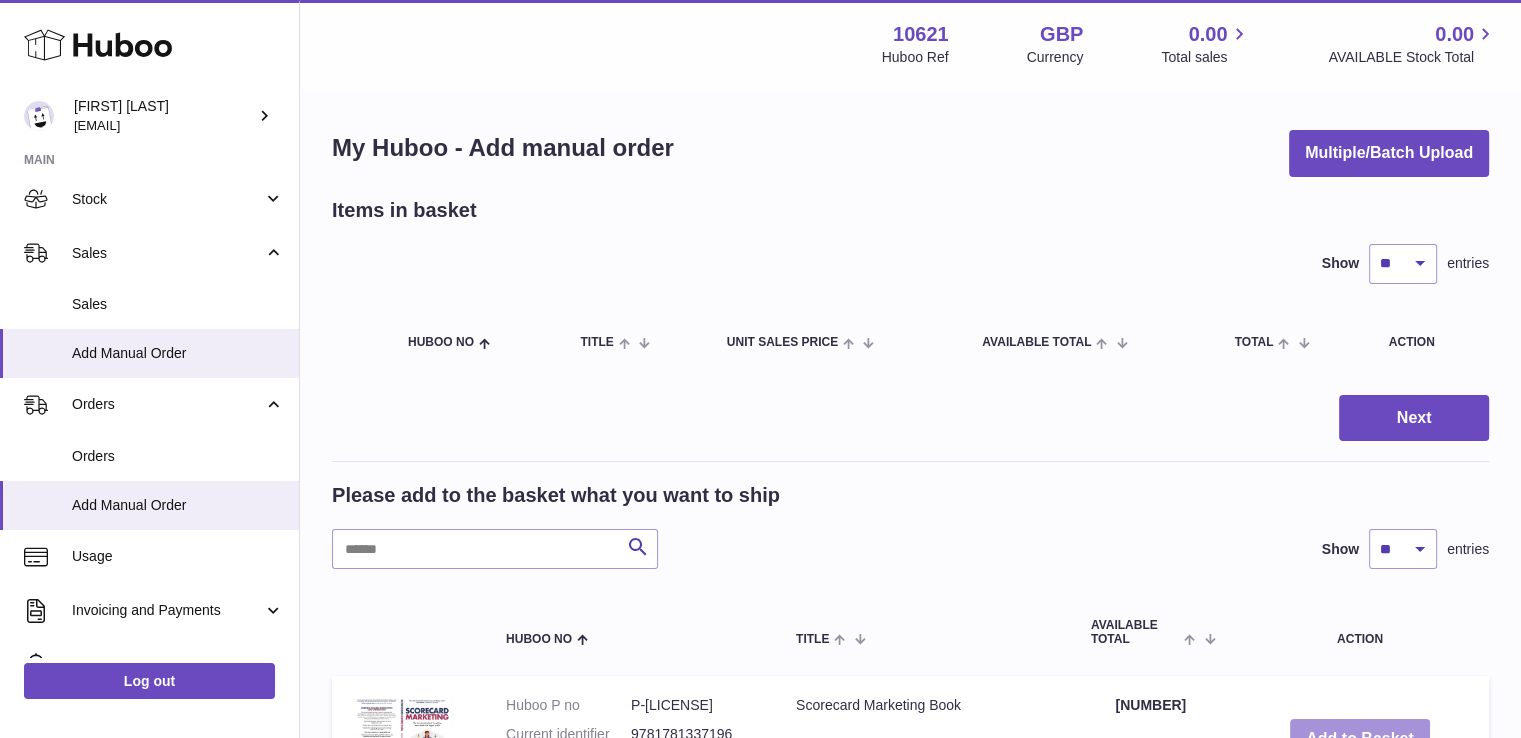 click on "Add to Basket" at bounding box center (1360, 739) 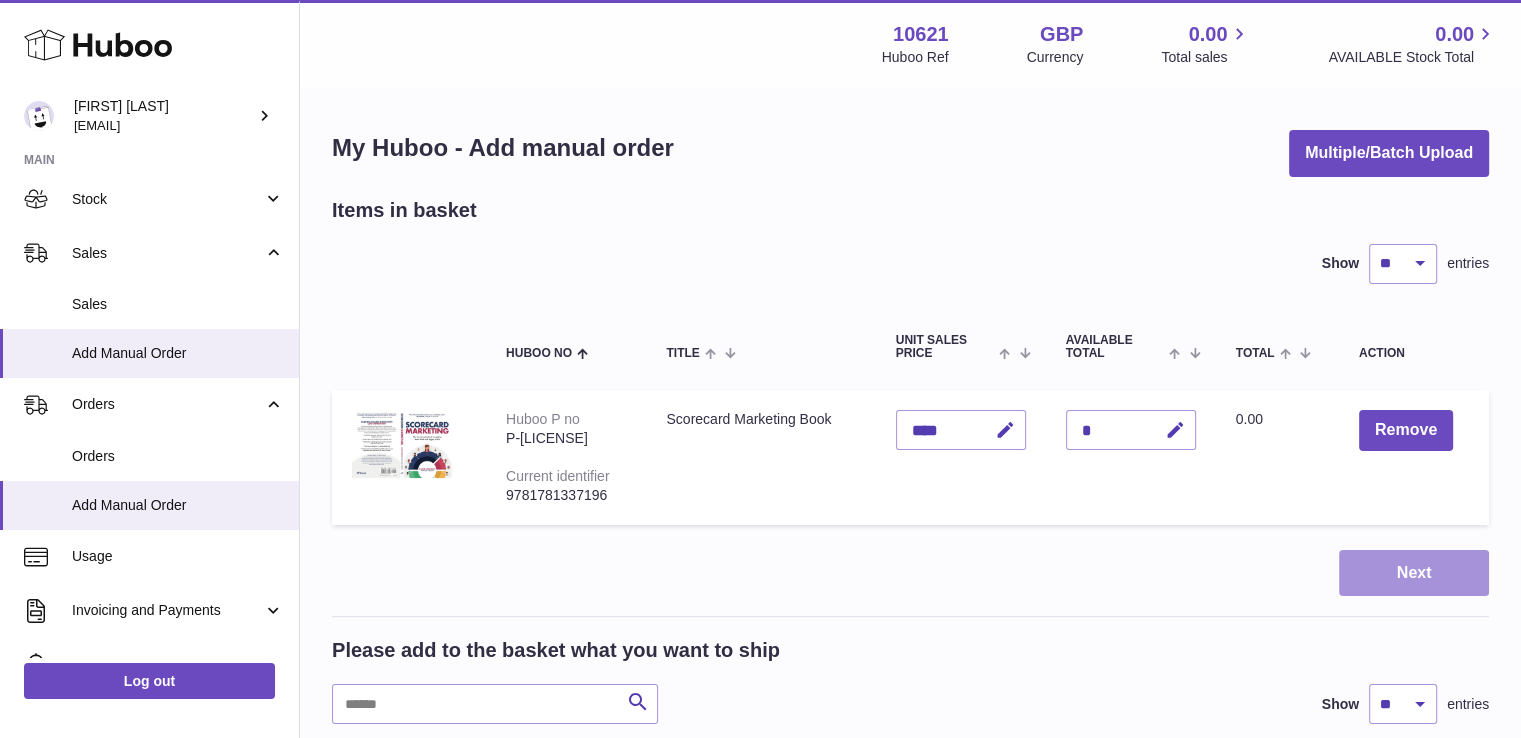 click on "Next" at bounding box center [1414, 573] 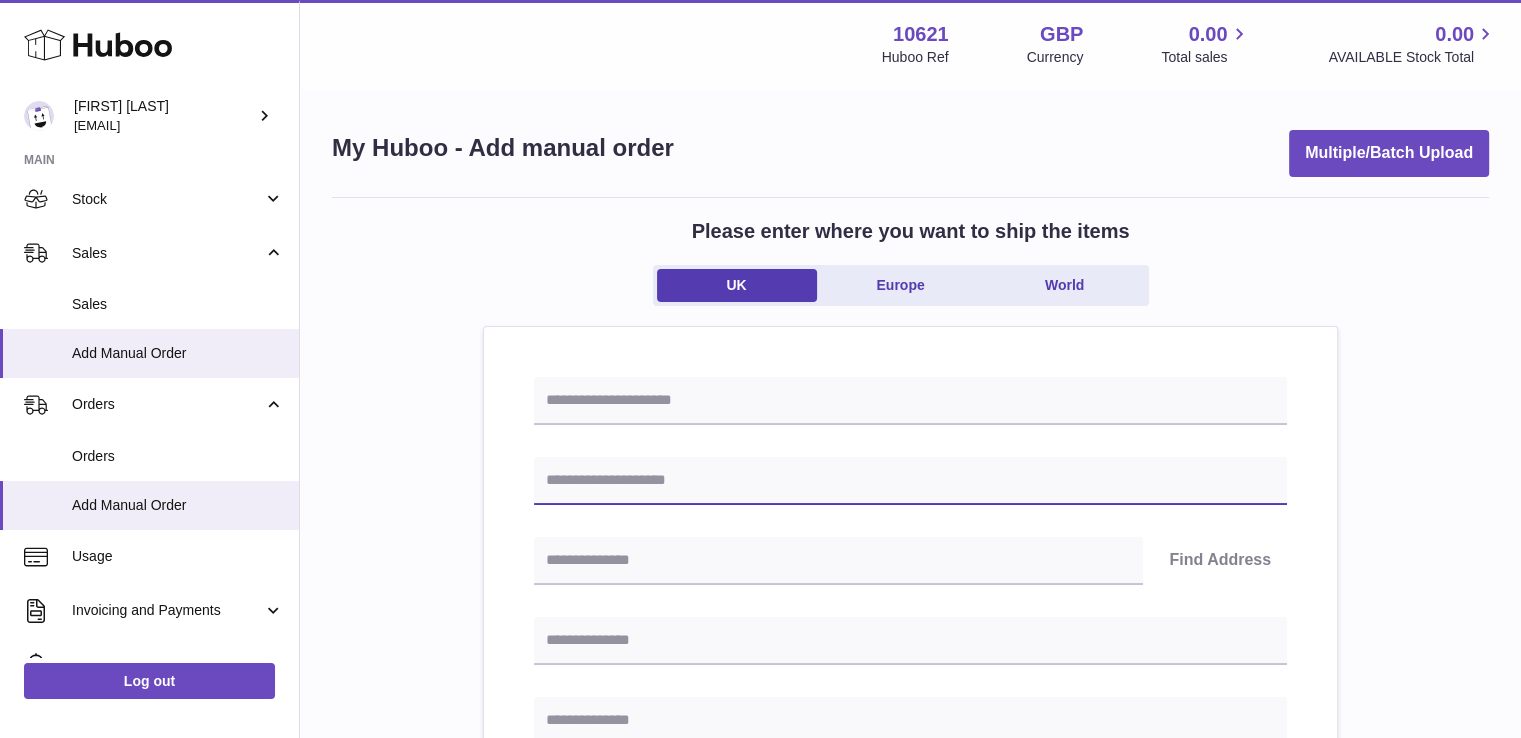 click at bounding box center (910, 481) 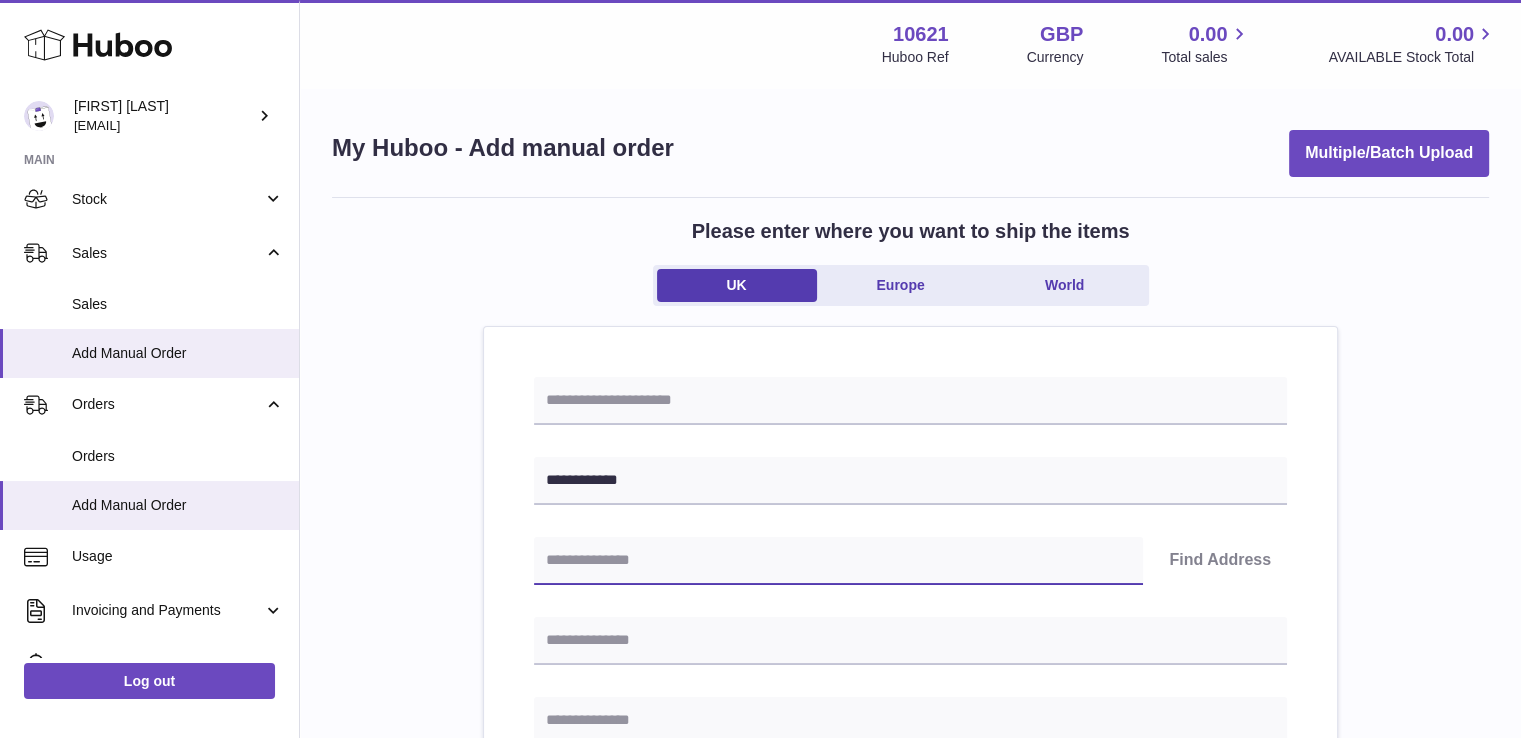 paste on "*******" 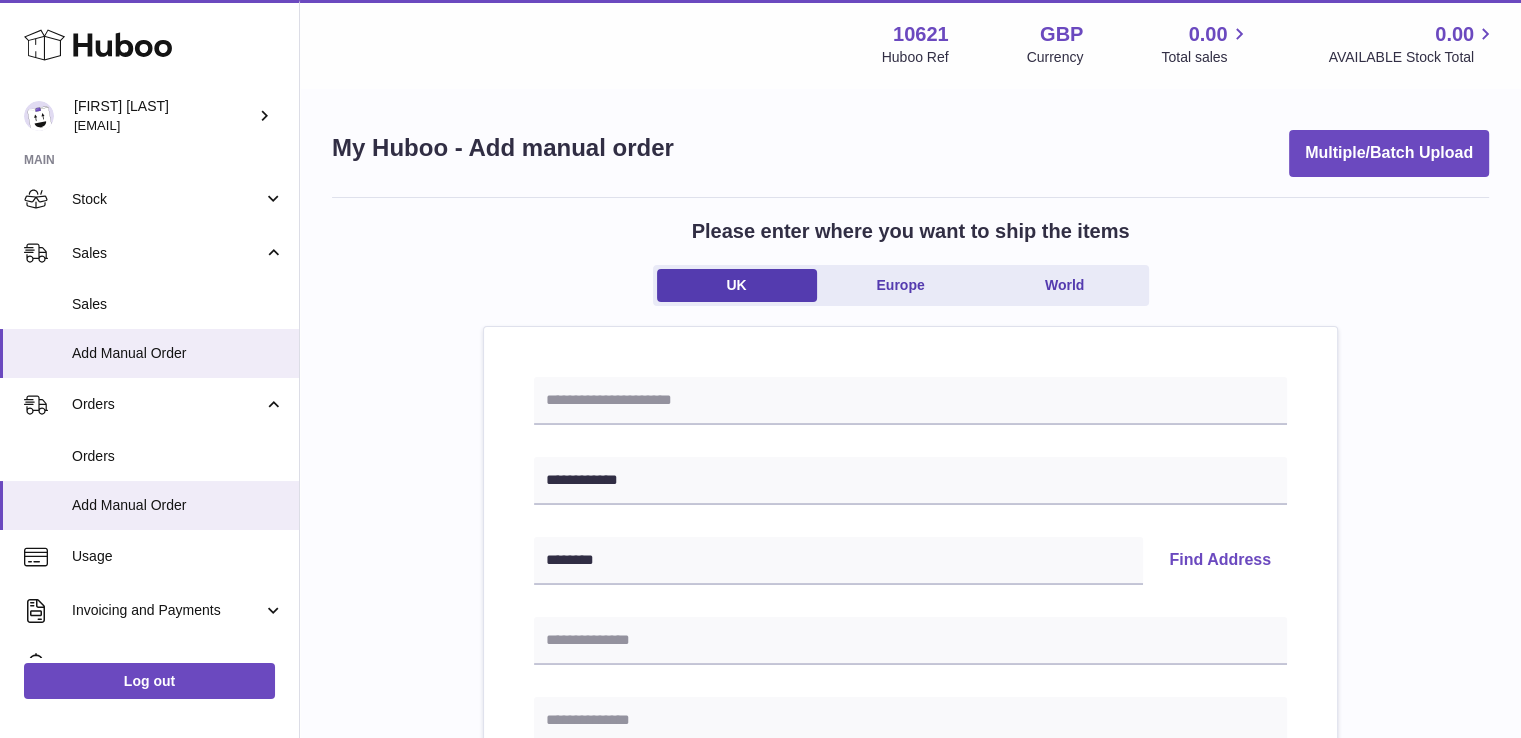 click on "Find Address" at bounding box center [1220, 561] 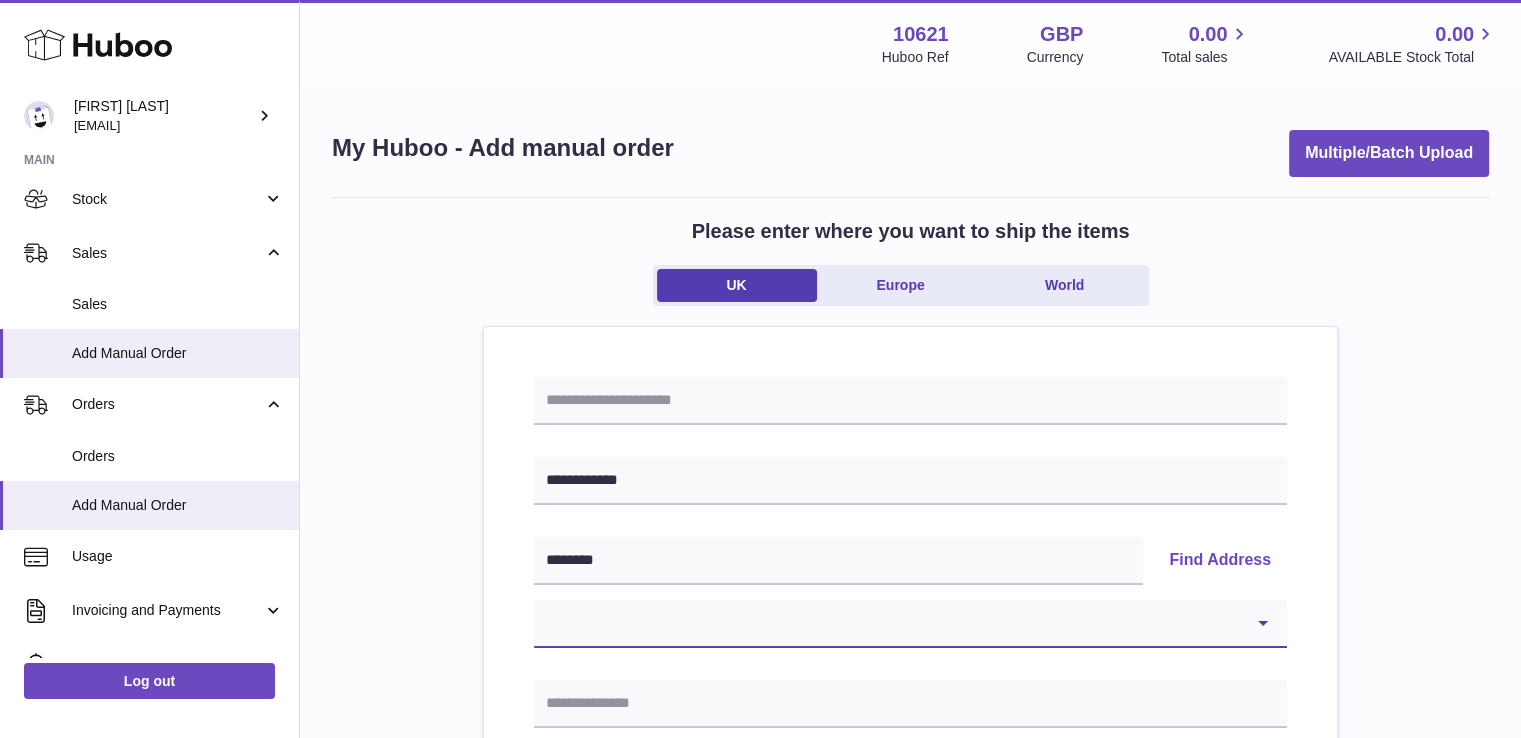 click on "**********" at bounding box center [910, 624] 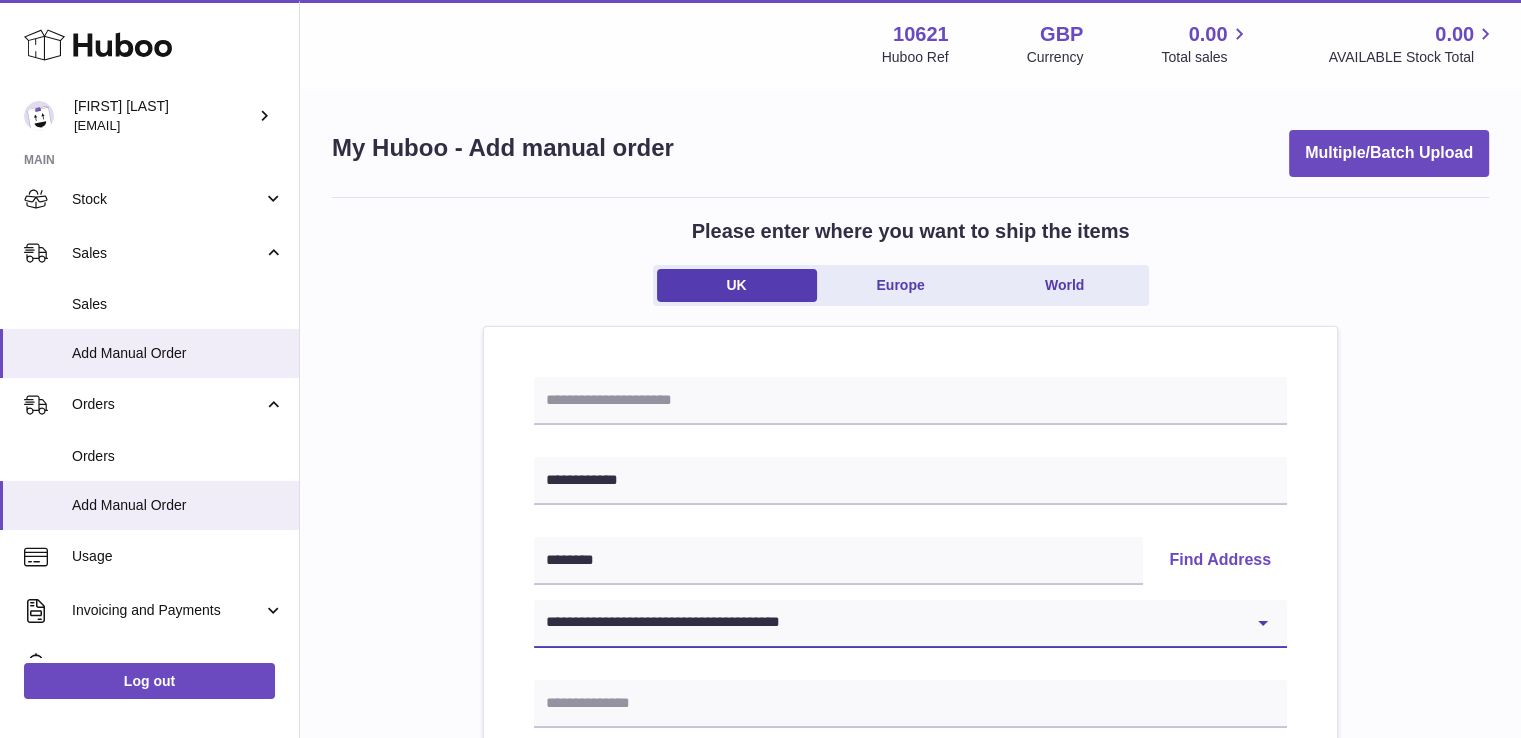 click on "**********" at bounding box center (910, 624) 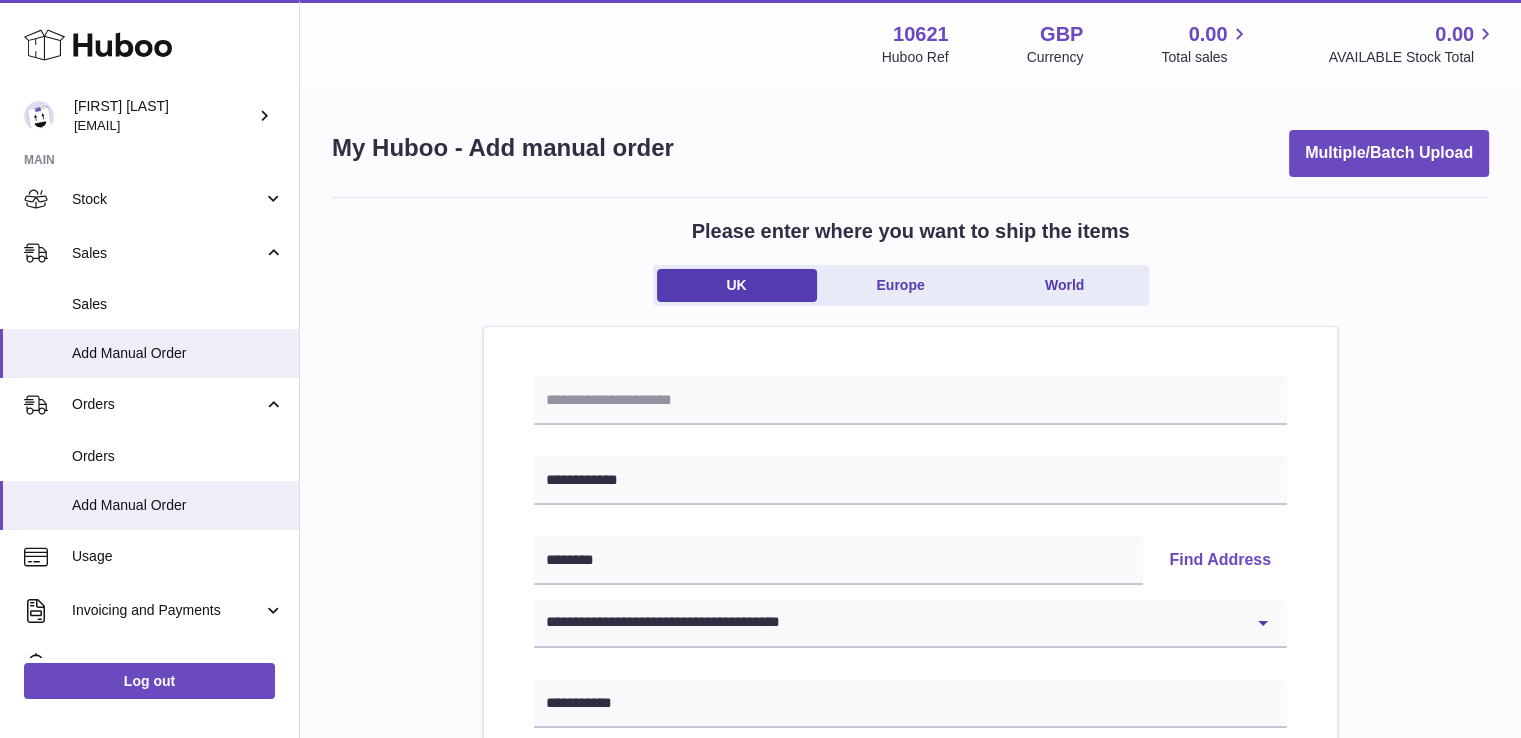click on "**********" at bounding box center [910, 925] 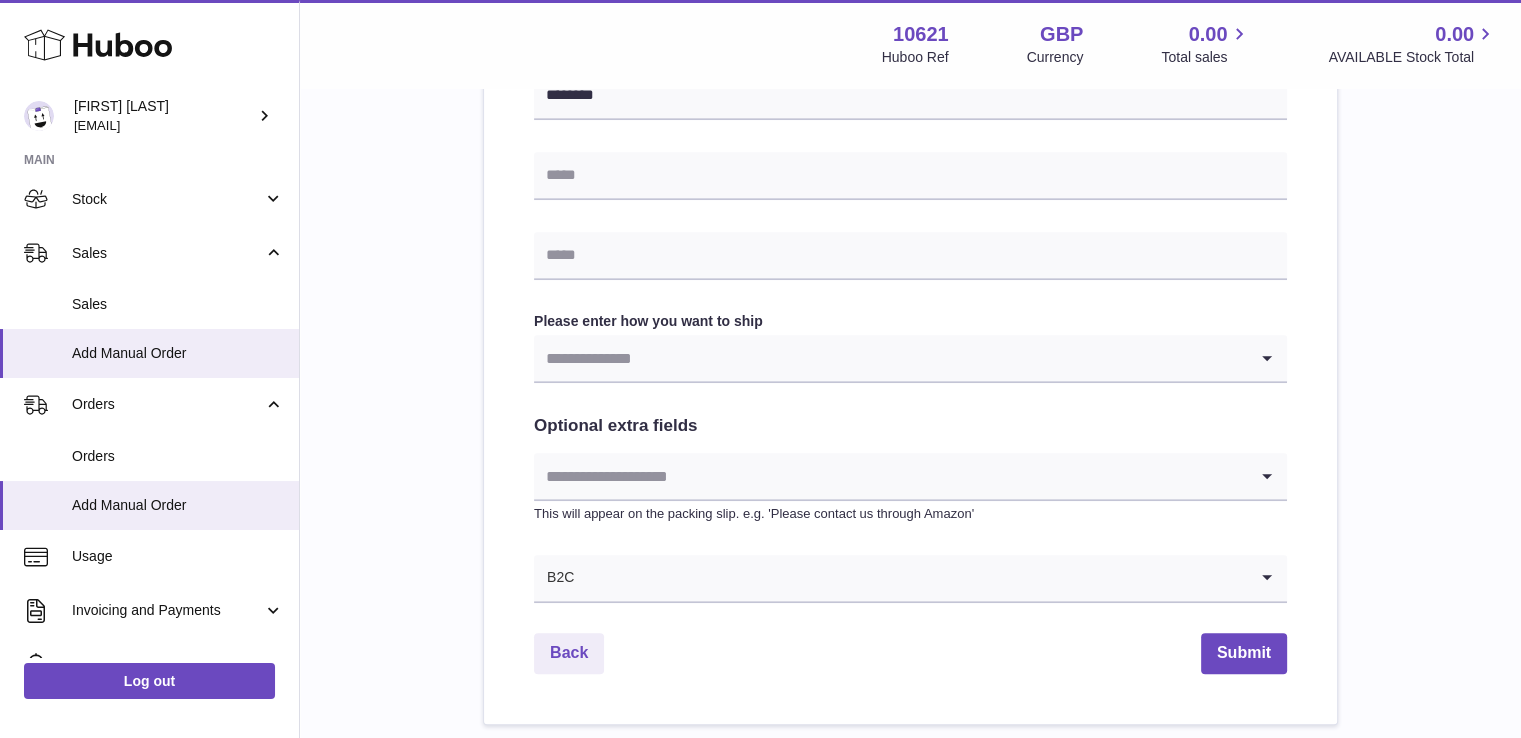 scroll, scrollTop: 933, scrollLeft: 0, axis: vertical 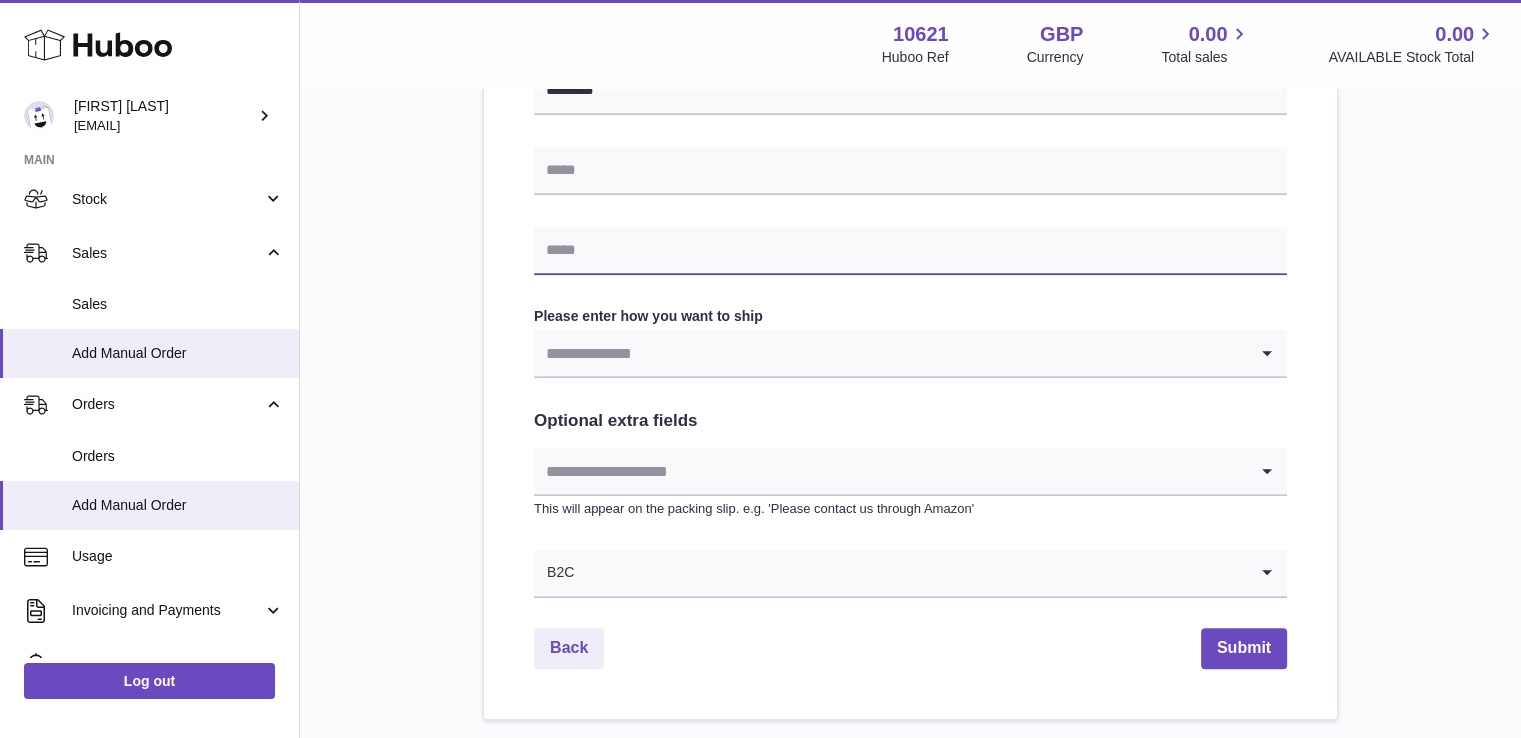 drag, startPoint x: 592, startPoint y: 238, endPoint x: 593, endPoint y: 248, distance: 10.049875 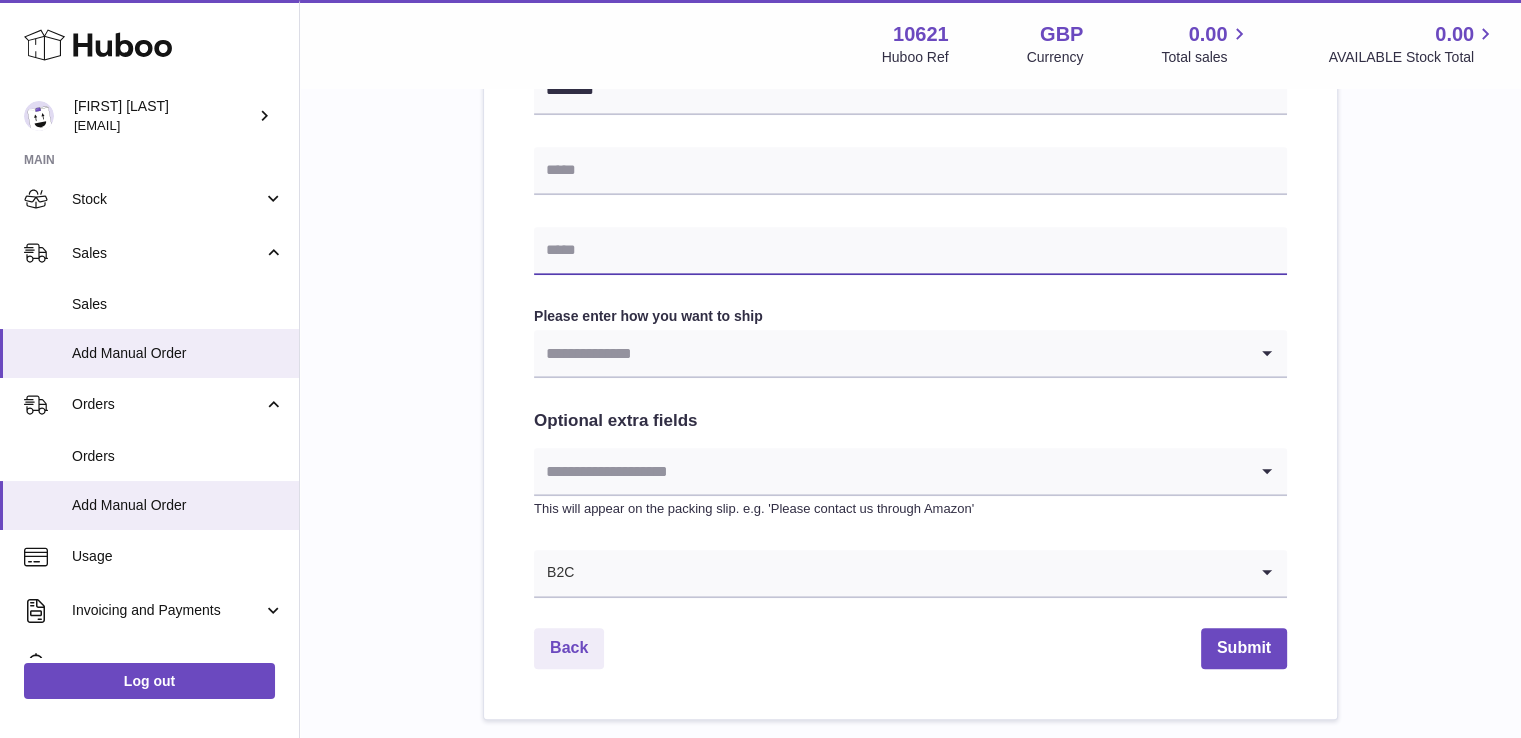 click at bounding box center (910, 251) 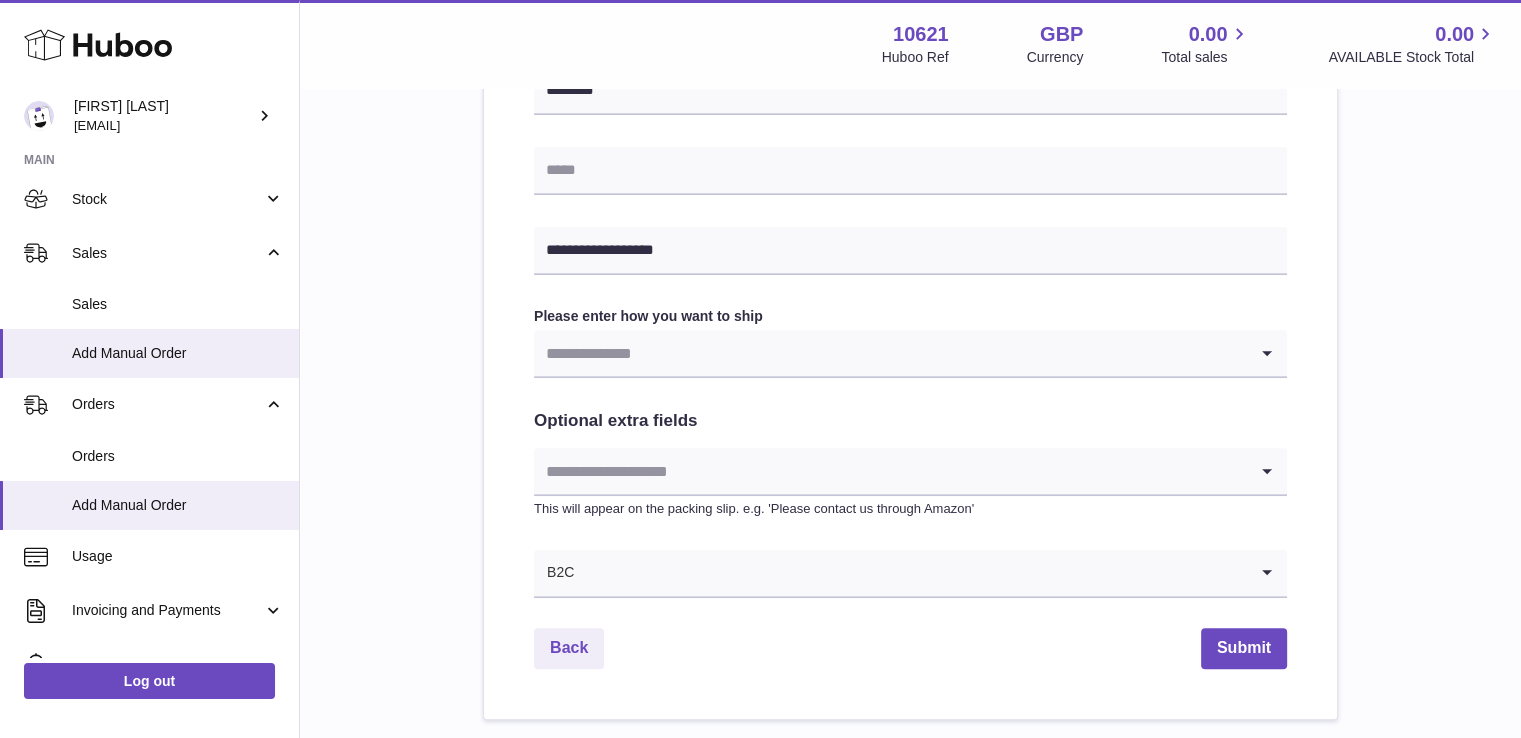 click at bounding box center (890, 353) 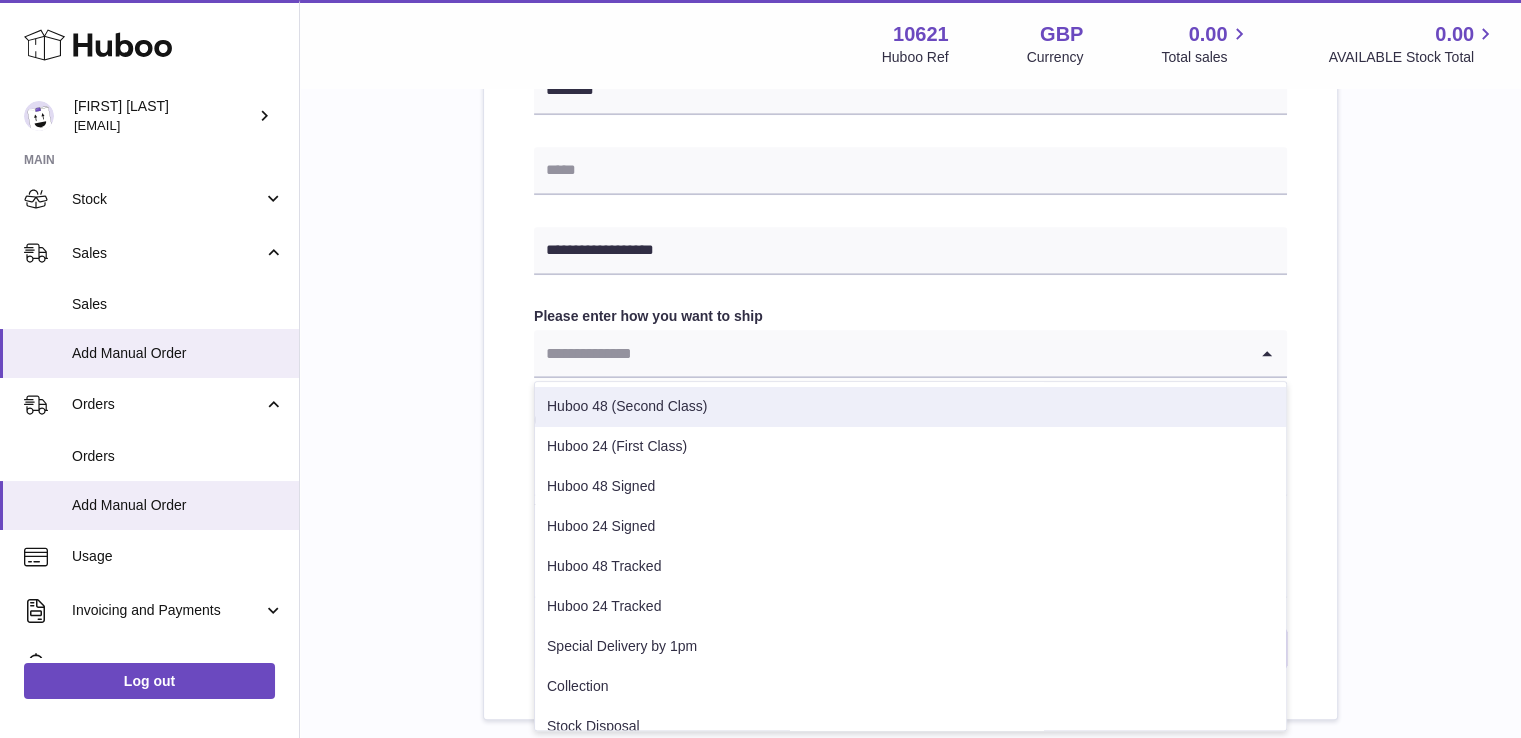 click on "Huboo 48 (Second Class)" at bounding box center (910, 407) 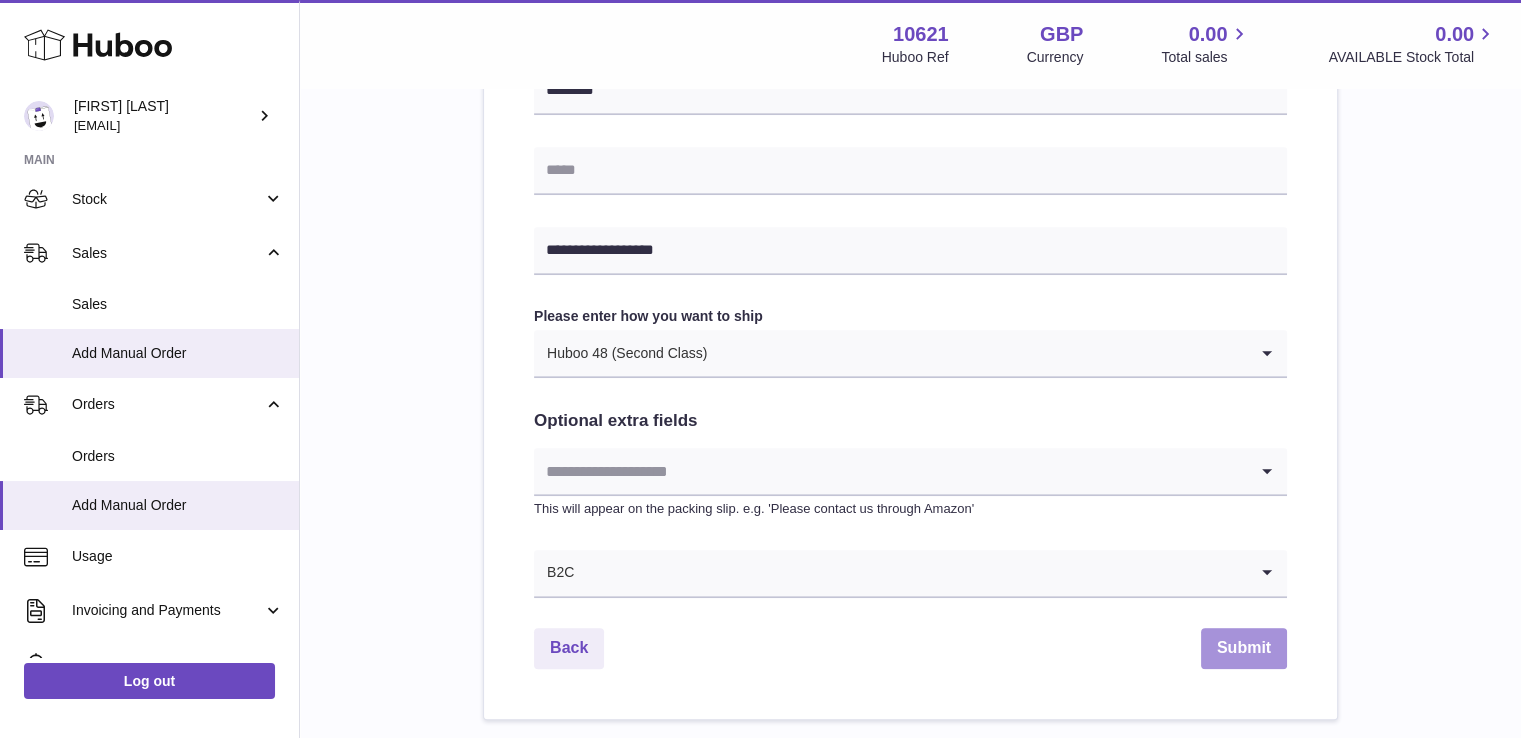 click on "Submit" at bounding box center [1244, 648] 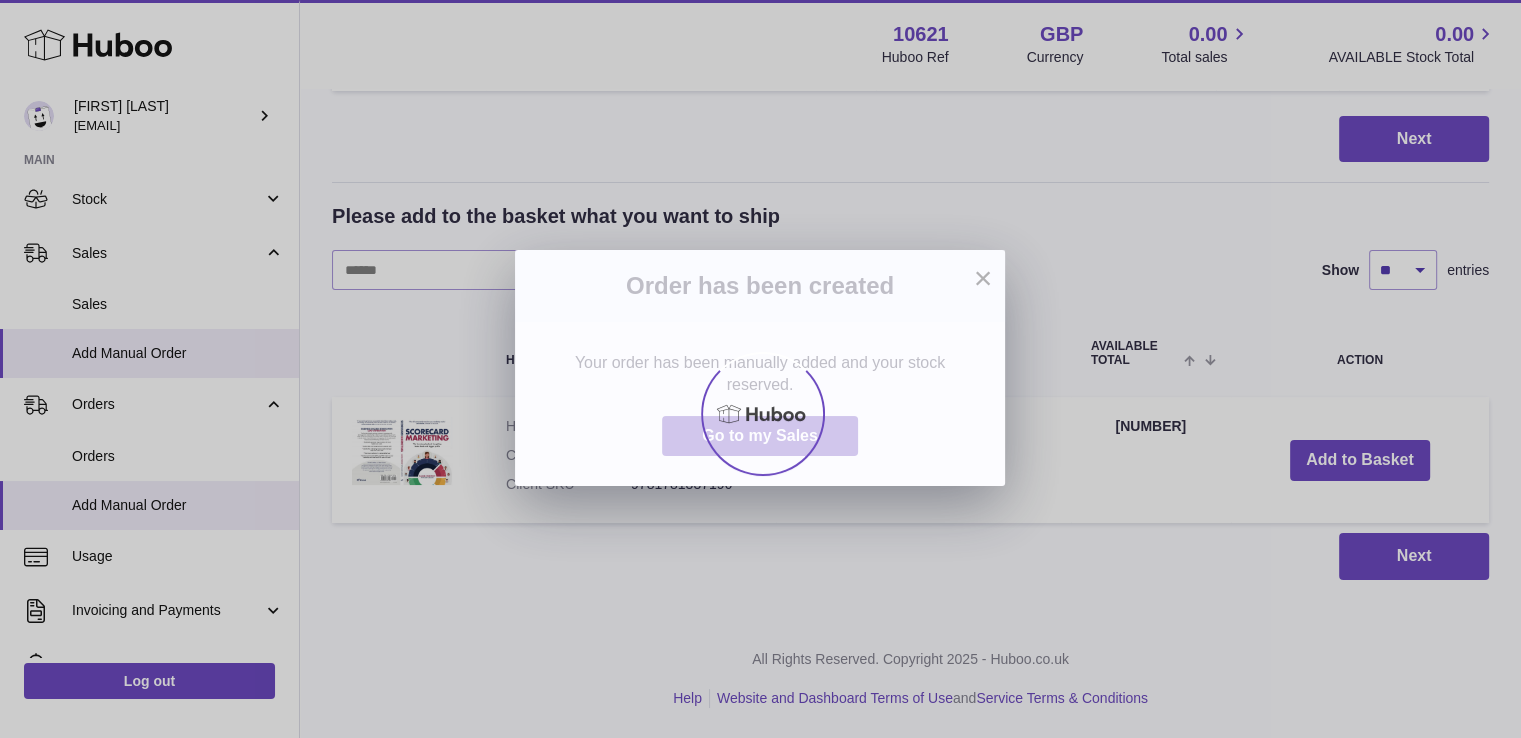 scroll, scrollTop: 0, scrollLeft: 0, axis: both 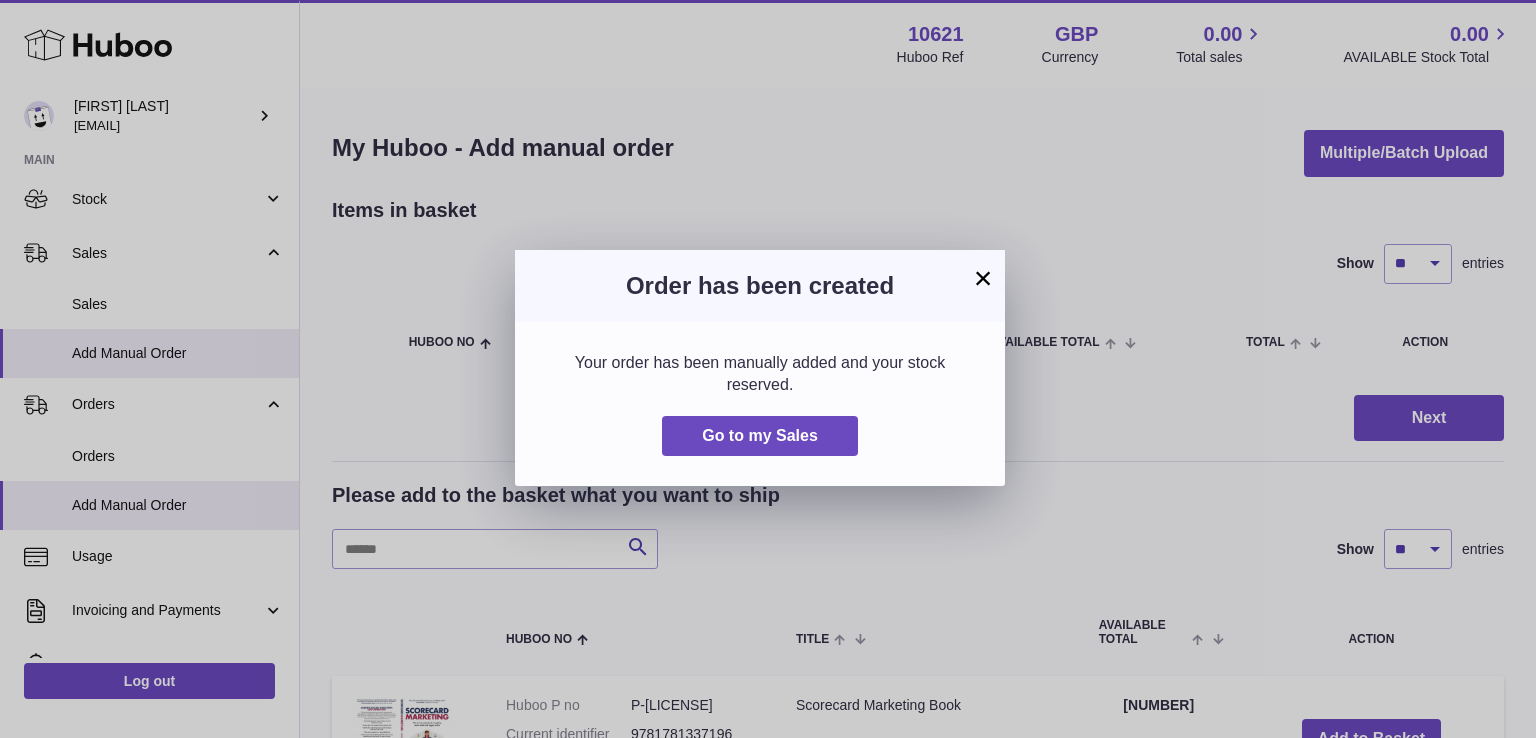 click on "×   Order has been created
Your order has been manually added and your stock reserved.
Go to my Sales" at bounding box center (768, 369) 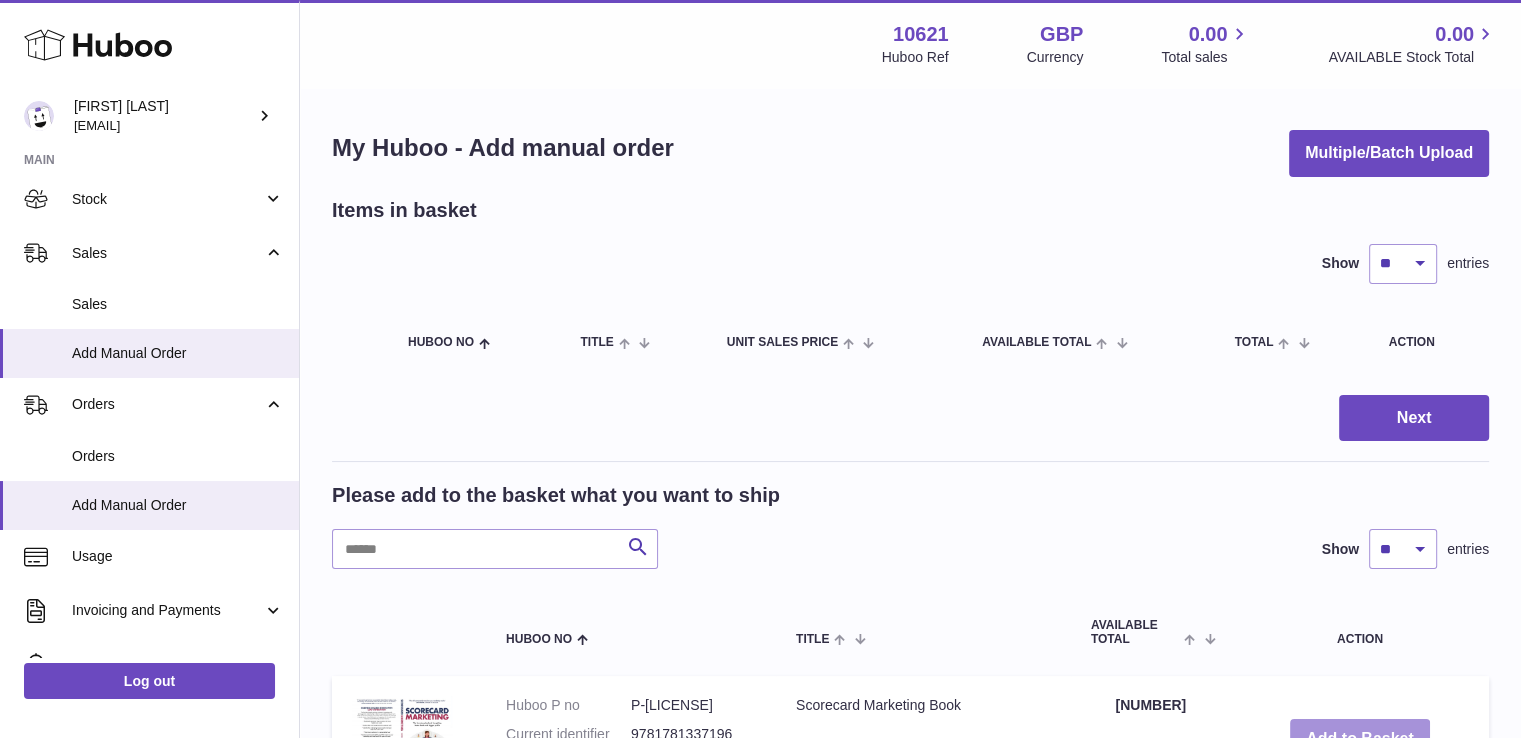 click on "Add to Basket" at bounding box center [1360, 739] 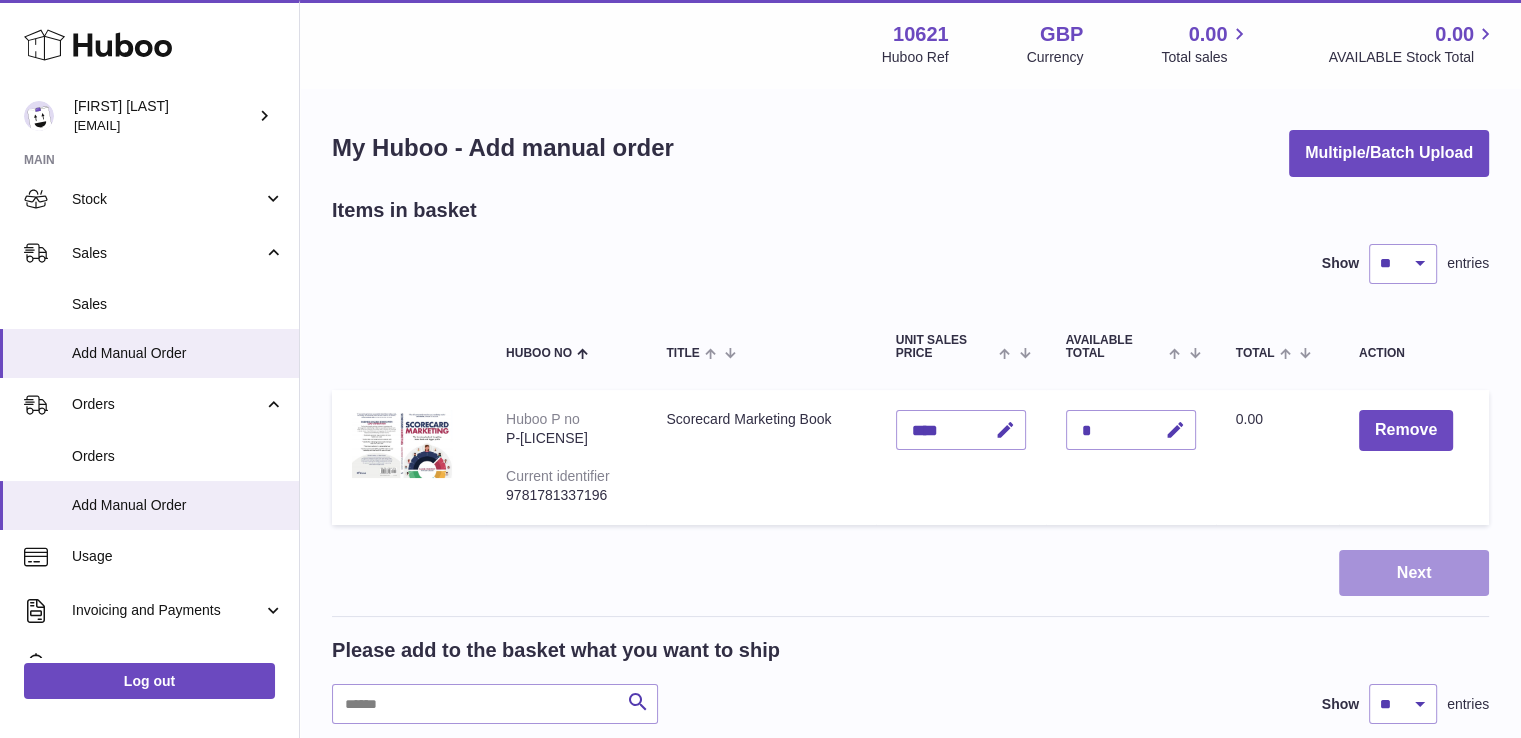 click on "Next" at bounding box center [1414, 573] 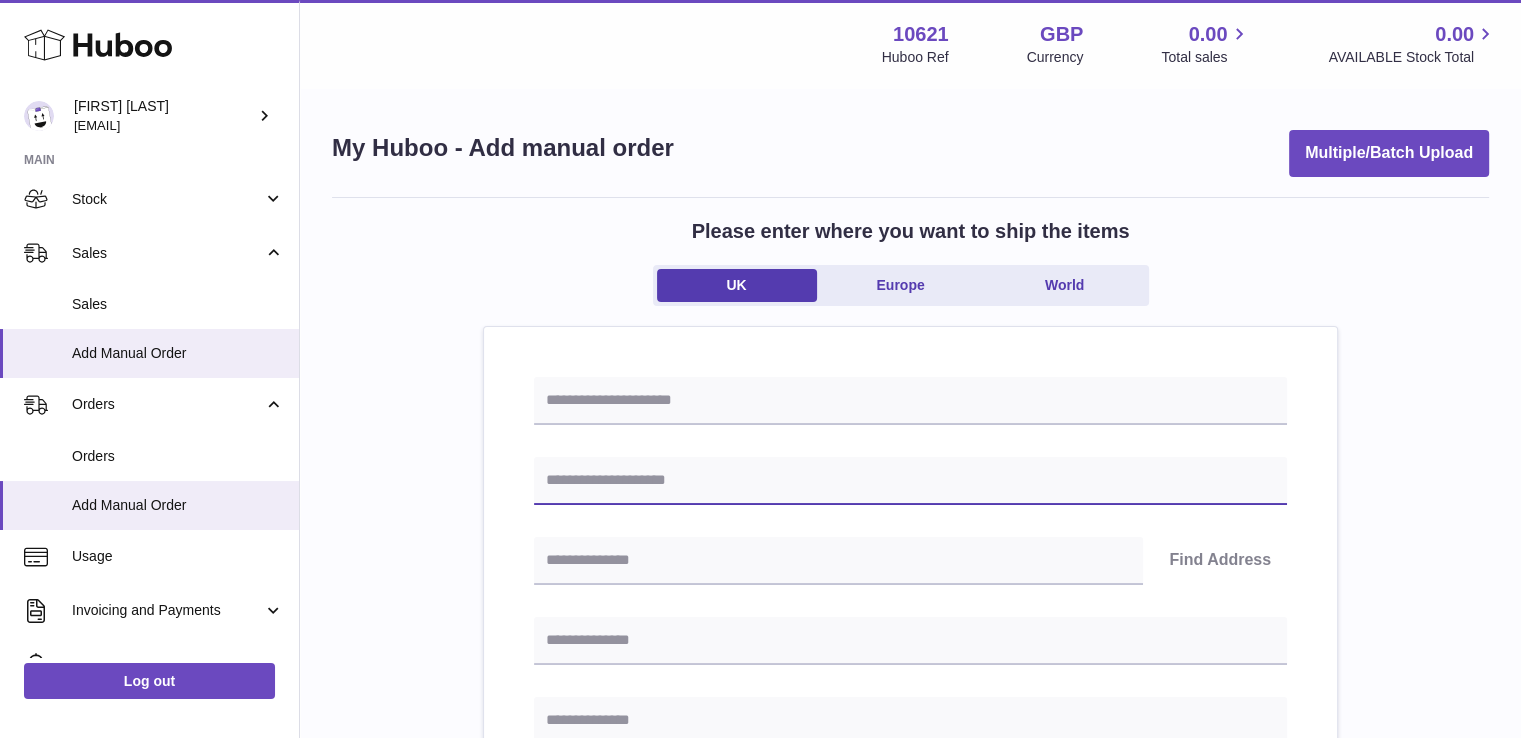 click at bounding box center (910, 481) 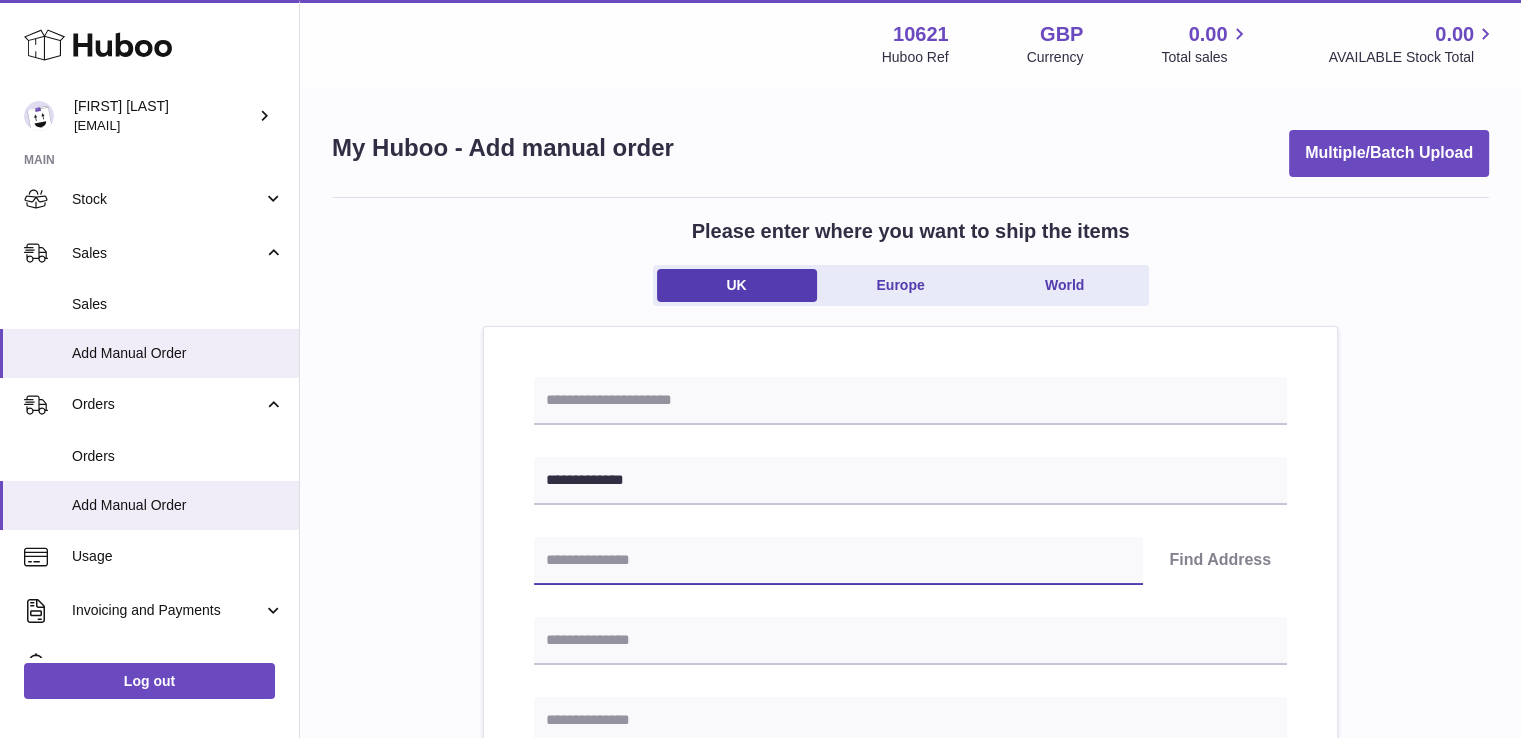 paste on "******" 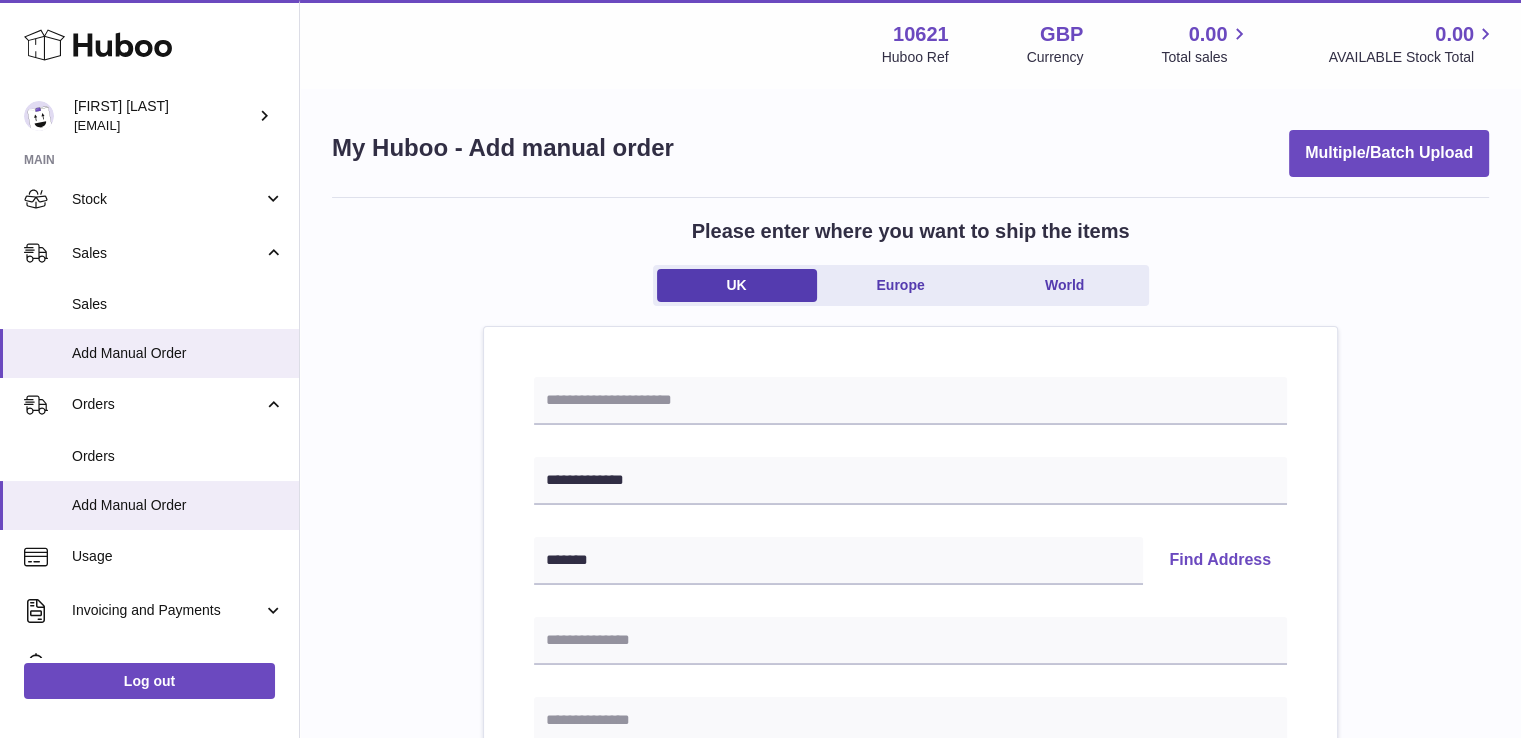 click on "Find Address" at bounding box center (1220, 561) 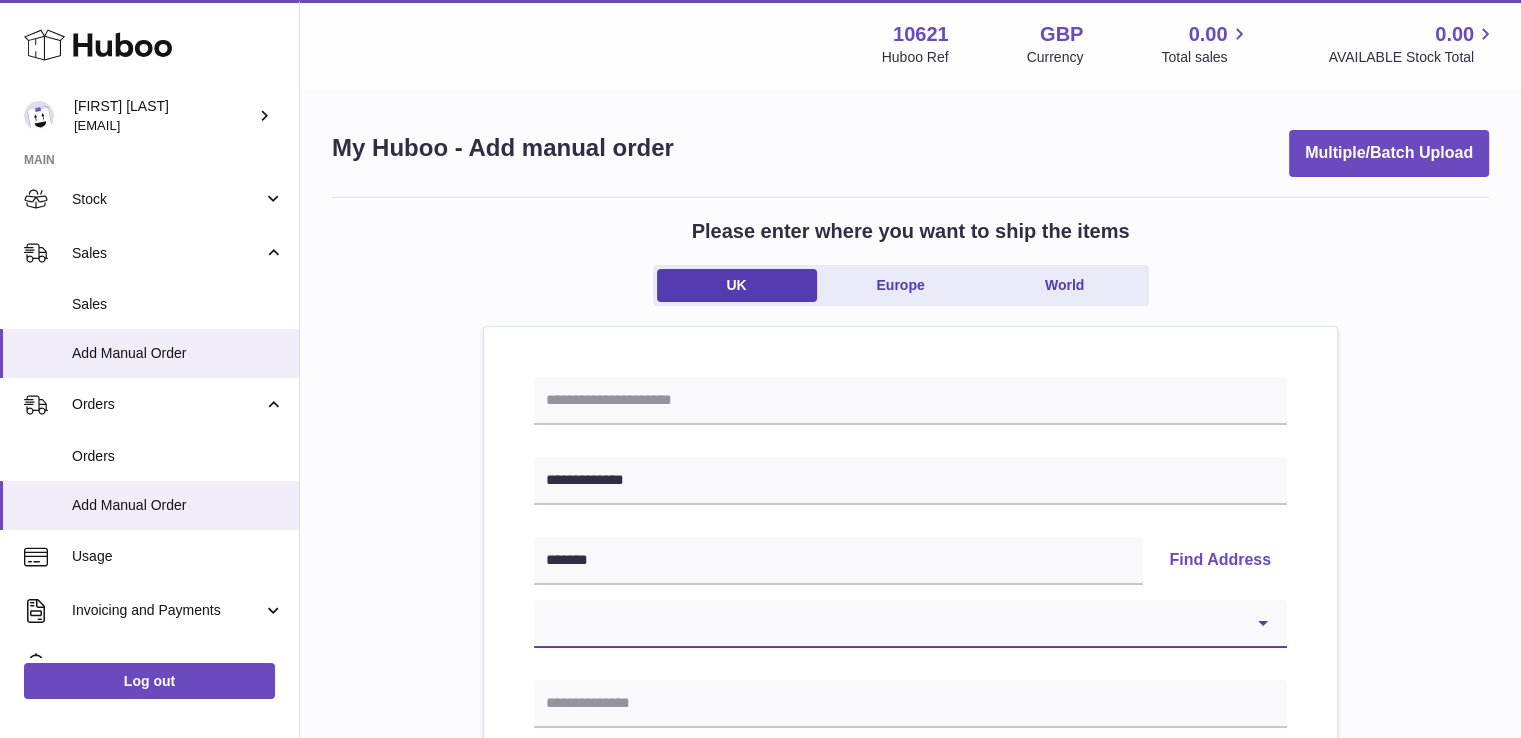 click on "**********" at bounding box center (910, 624) 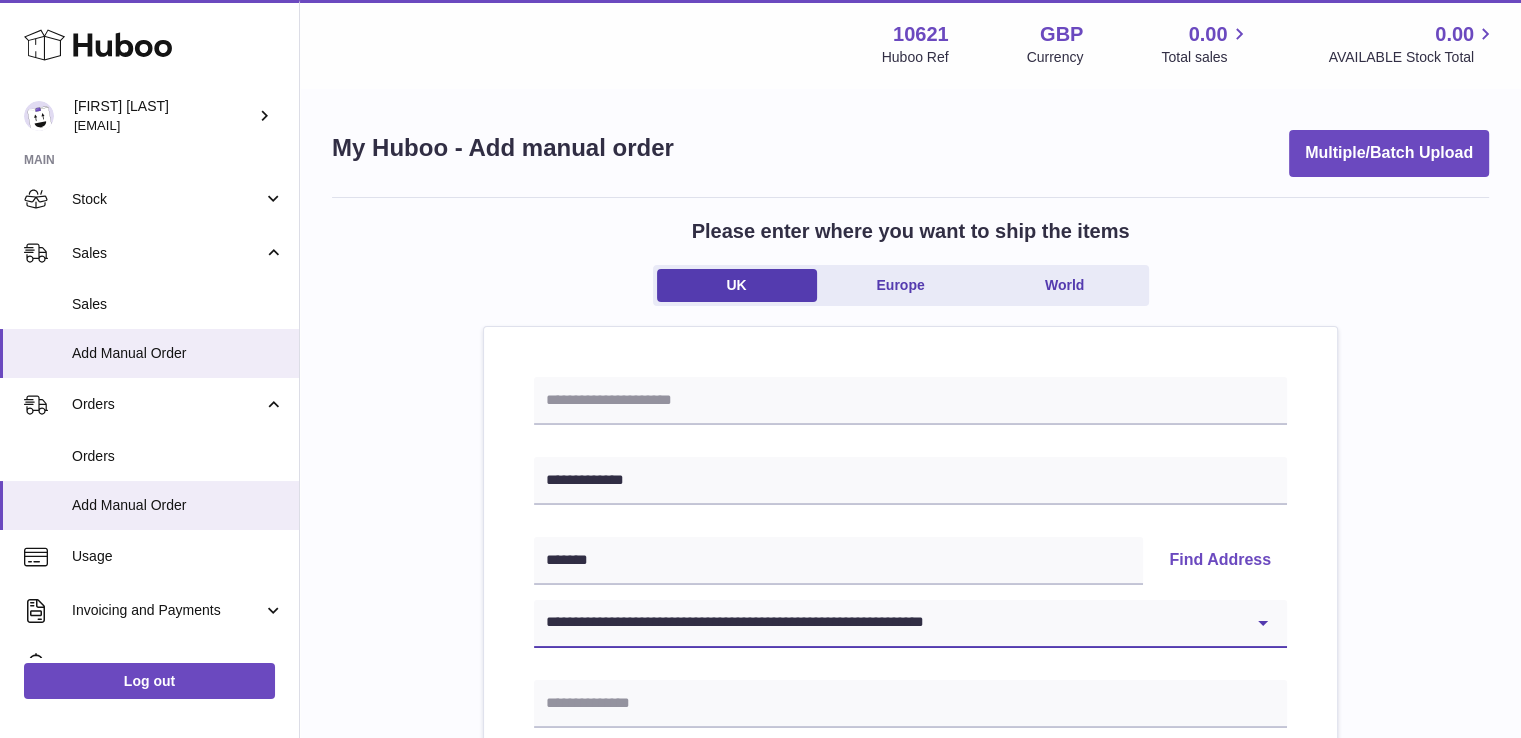click on "**********" at bounding box center [910, 624] 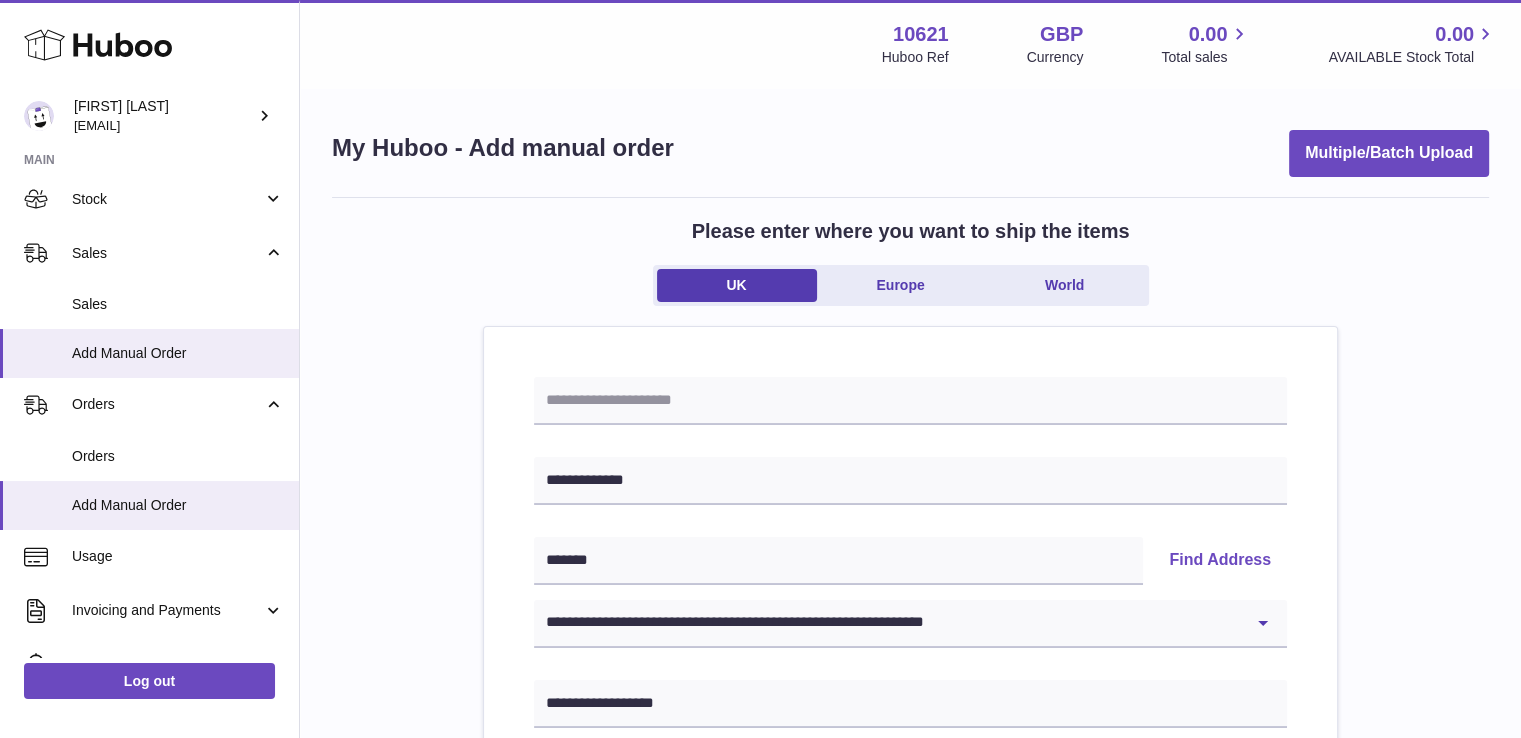 click on "**********" at bounding box center [910, 925] 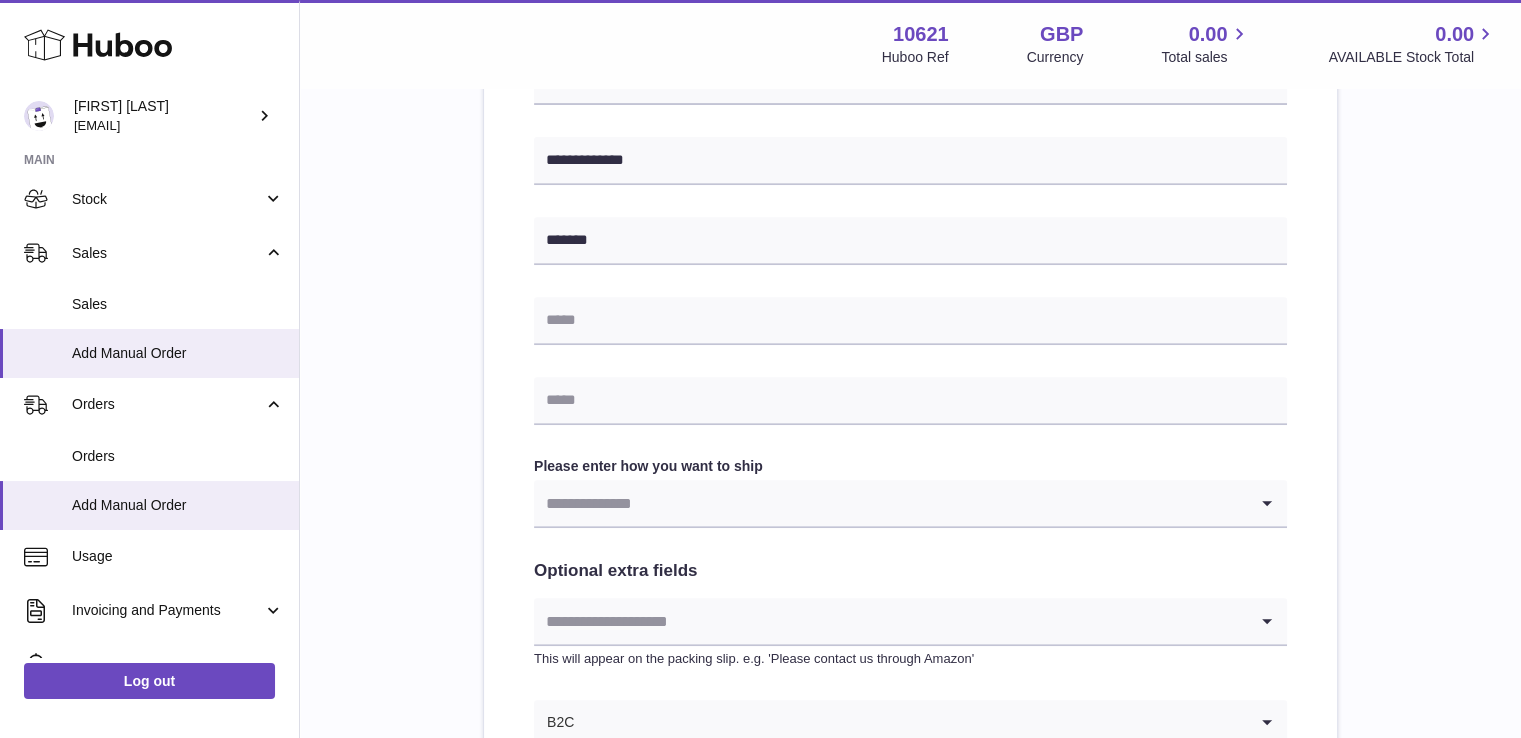 scroll, scrollTop: 847, scrollLeft: 0, axis: vertical 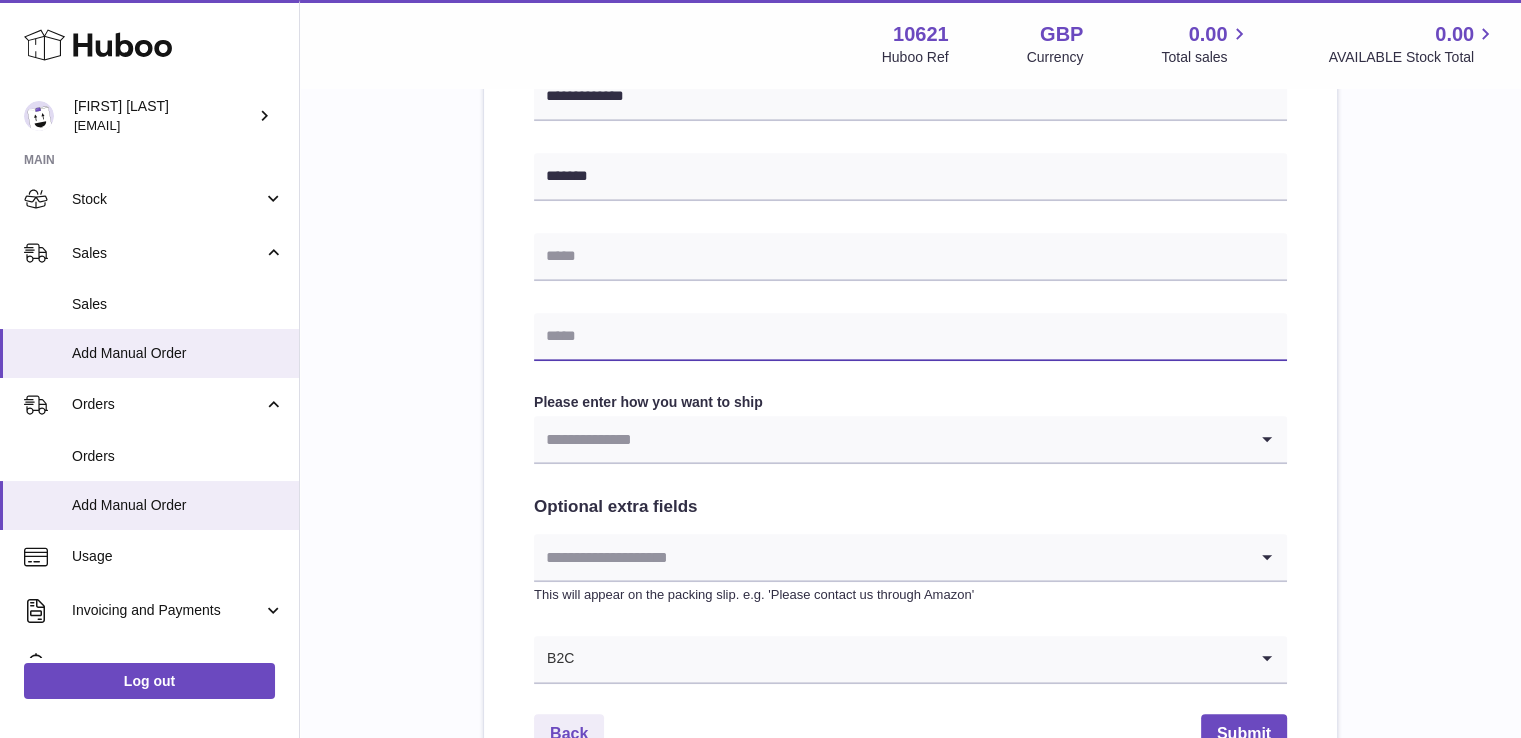 click at bounding box center (910, 337) 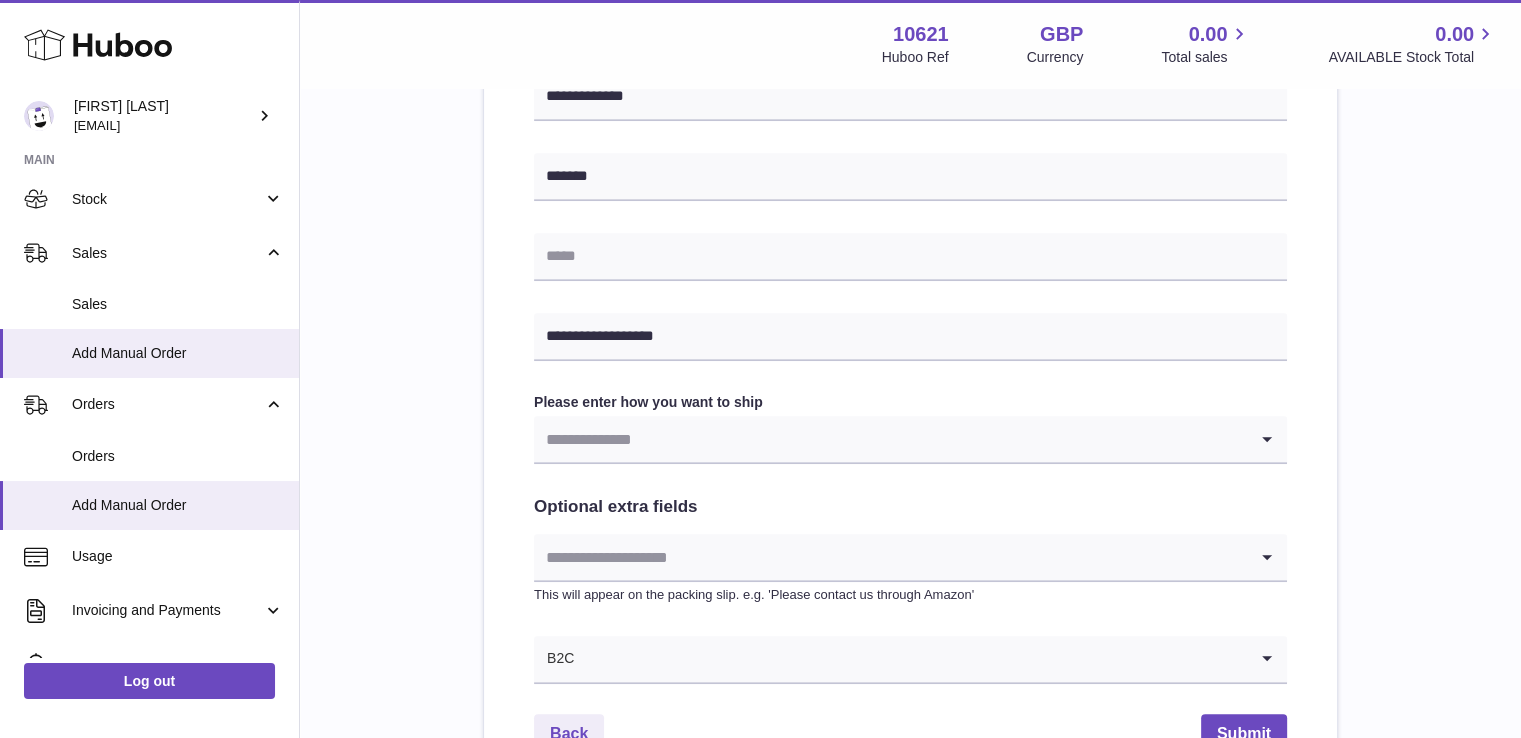 click at bounding box center (890, 439) 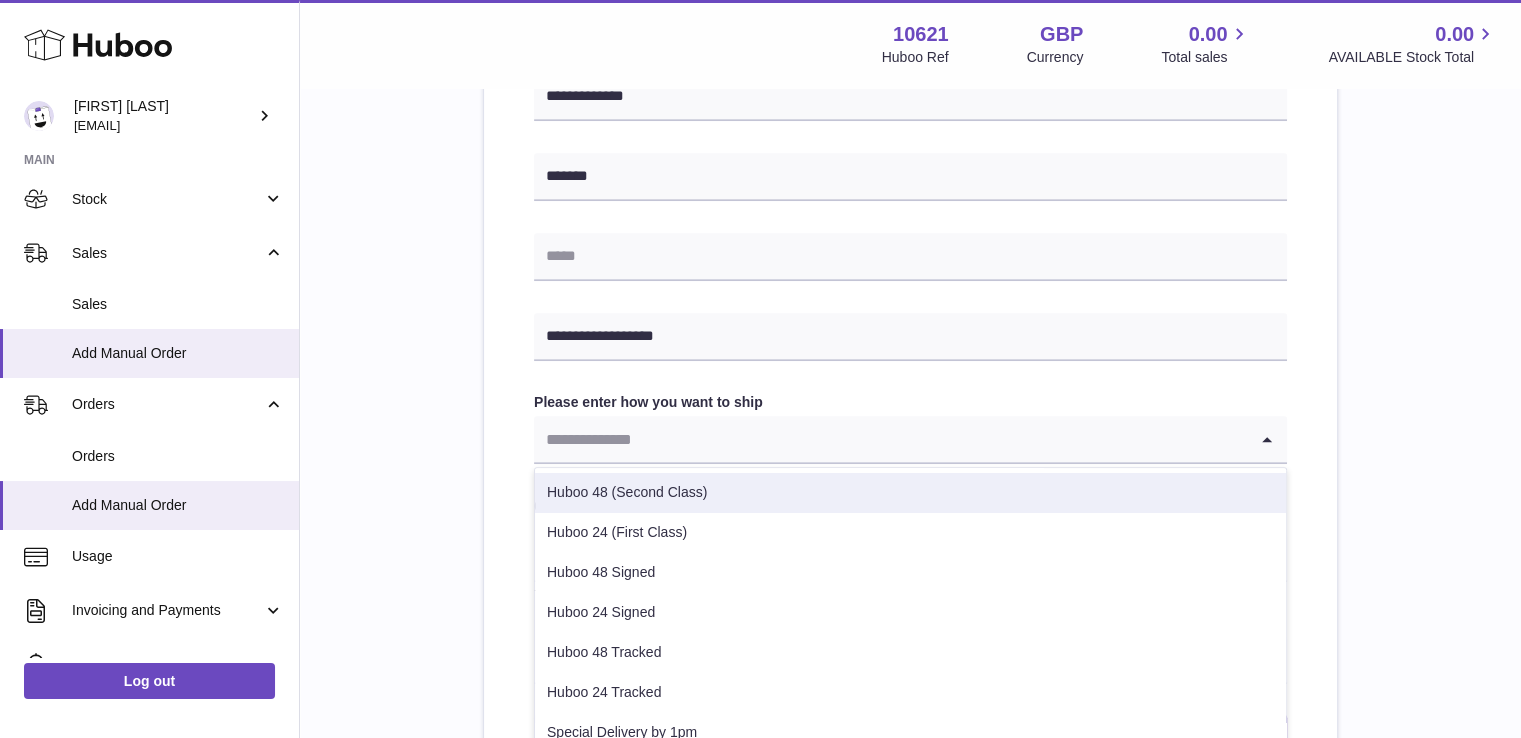 click on "Huboo 48 (Second Class)" at bounding box center [910, 493] 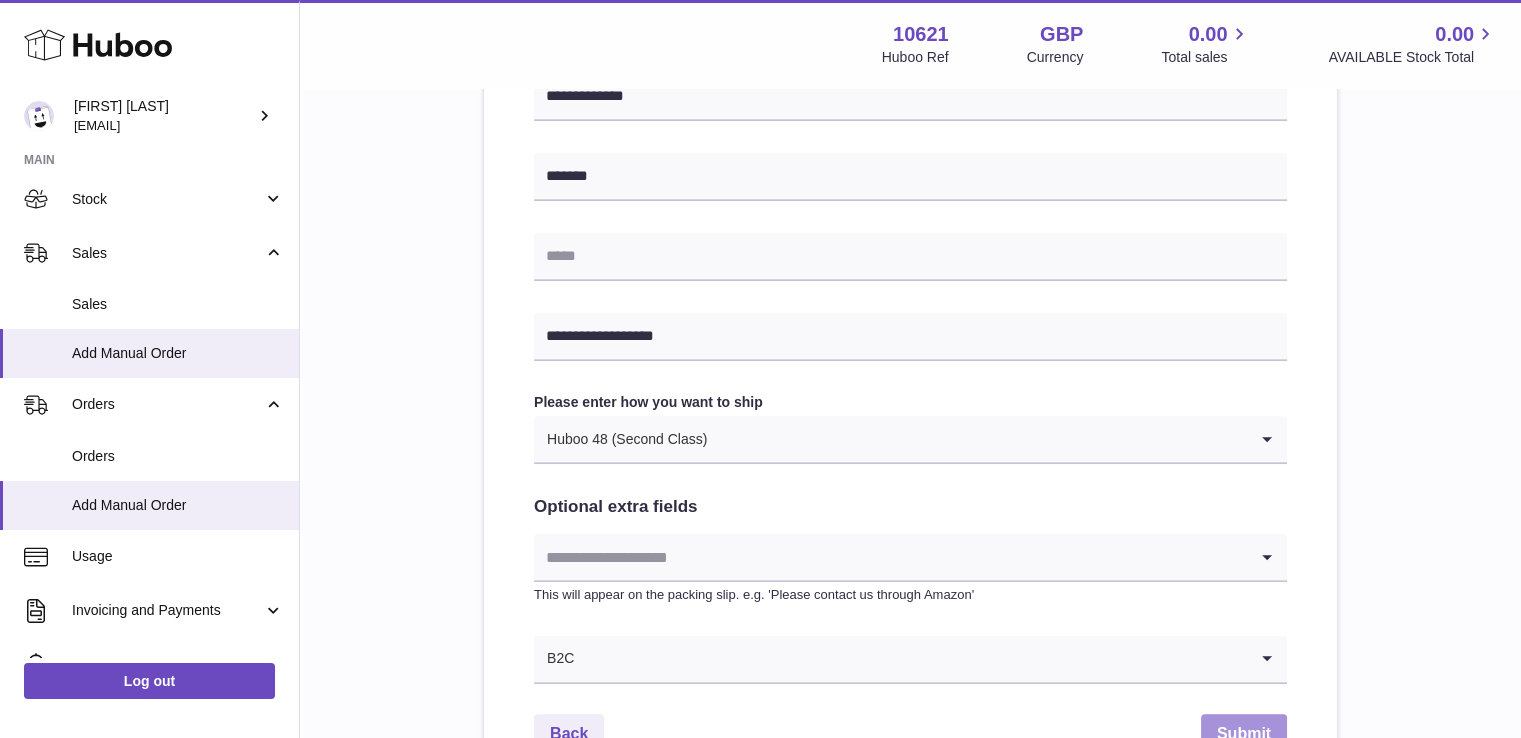 drag, startPoint x: 1252, startPoint y: 724, endPoint x: 1264, endPoint y: 714, distance: 15.6205 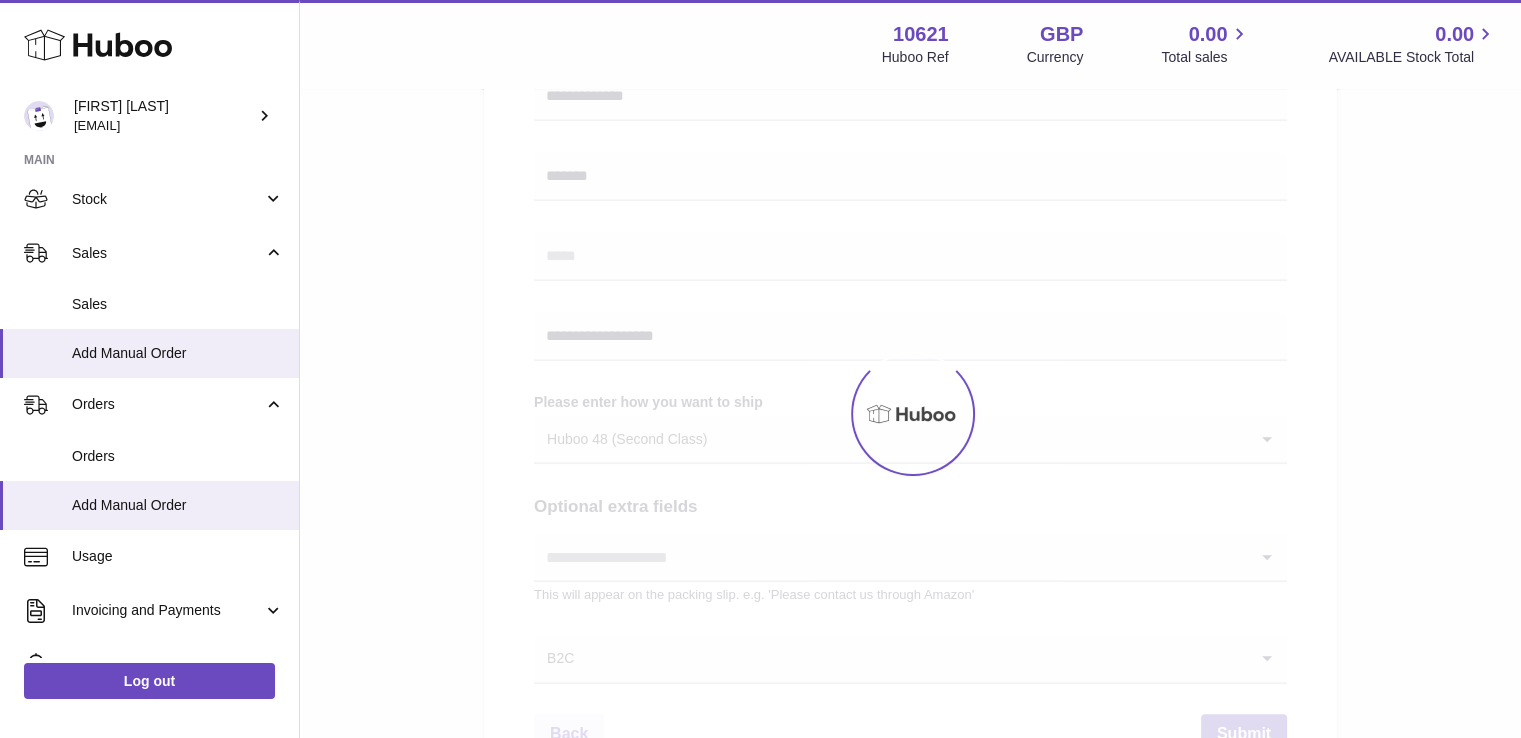 scroll, scrollTop: 0, scrollLeft: 0, axis: both 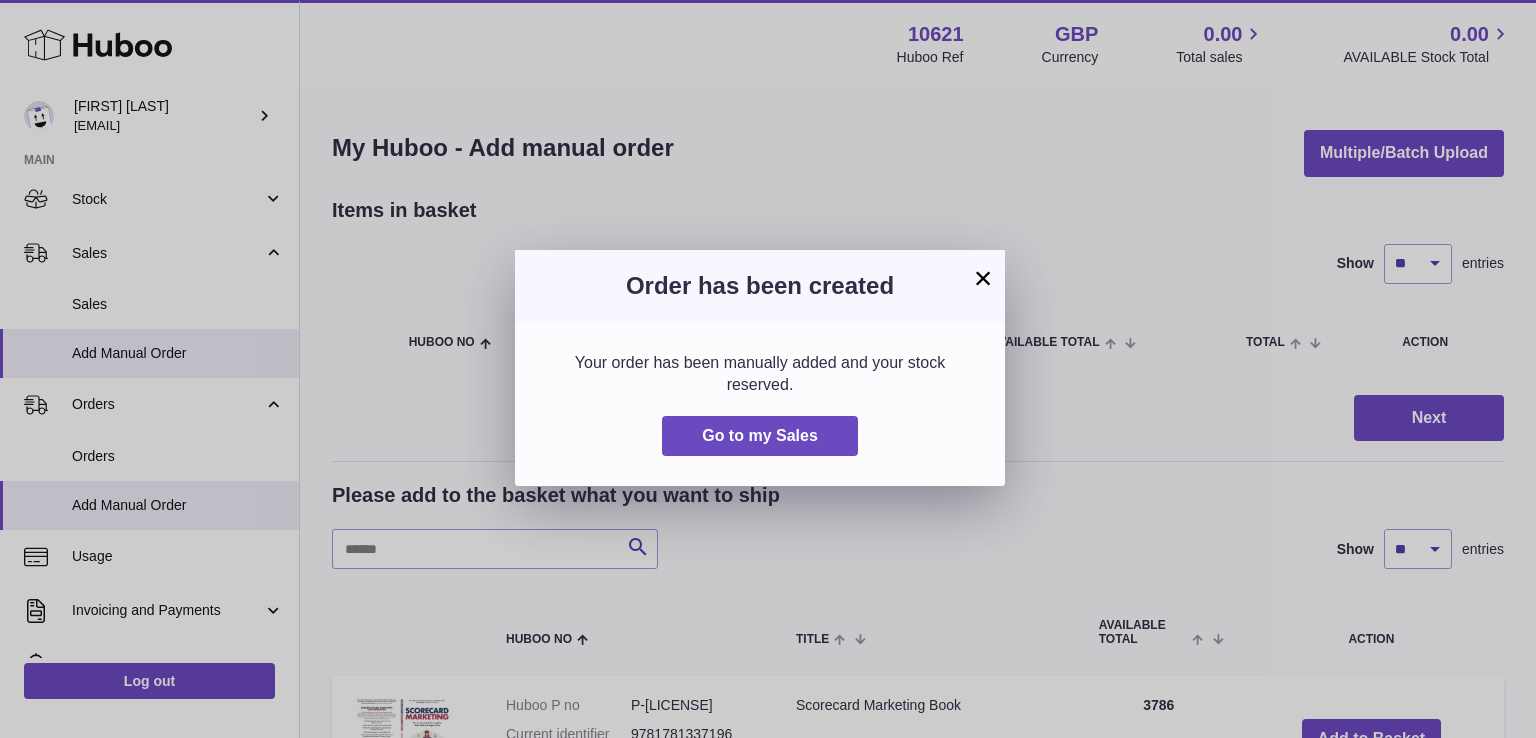 click on "×" at bounding box center [983, 278] 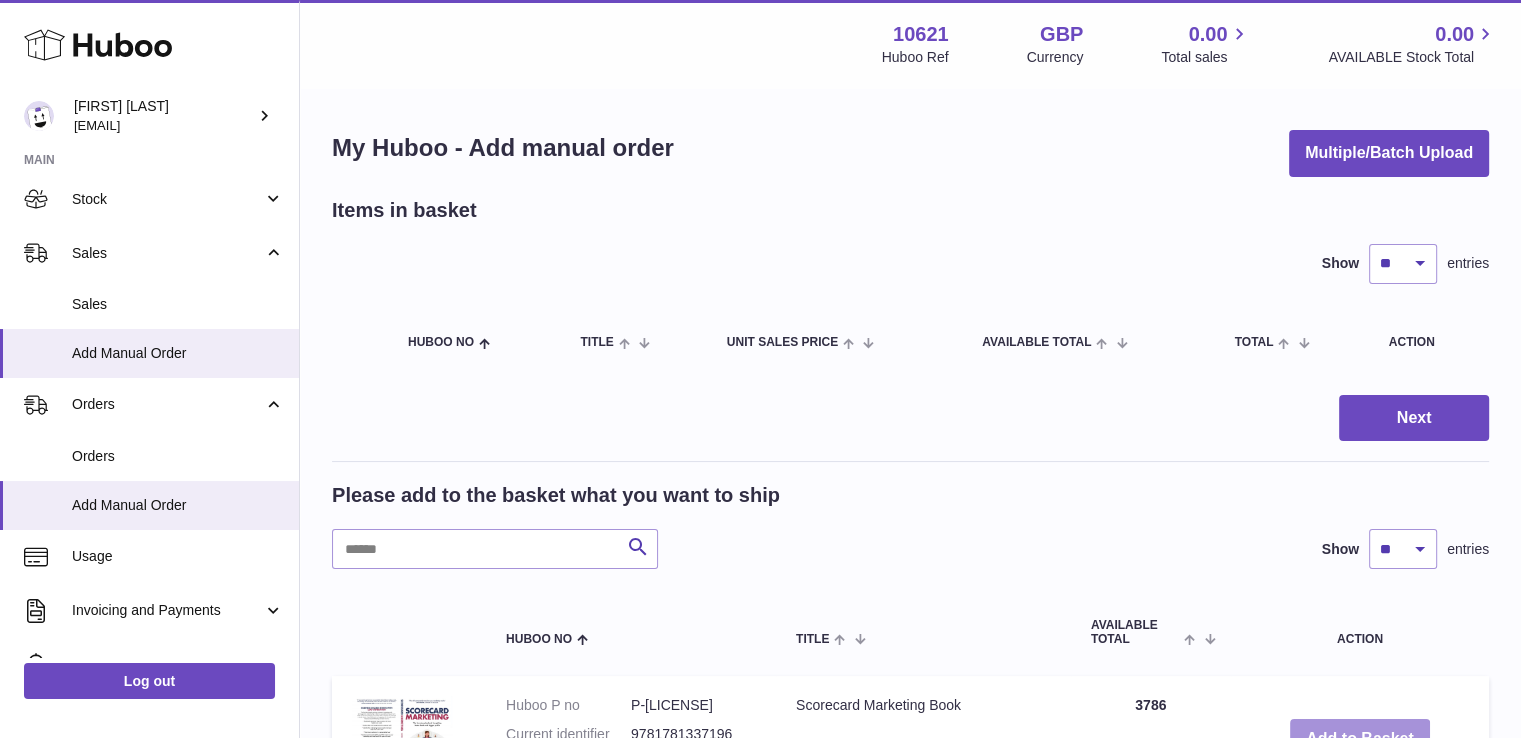 click on "Add to Basket" at bounding box center [1360, 739] 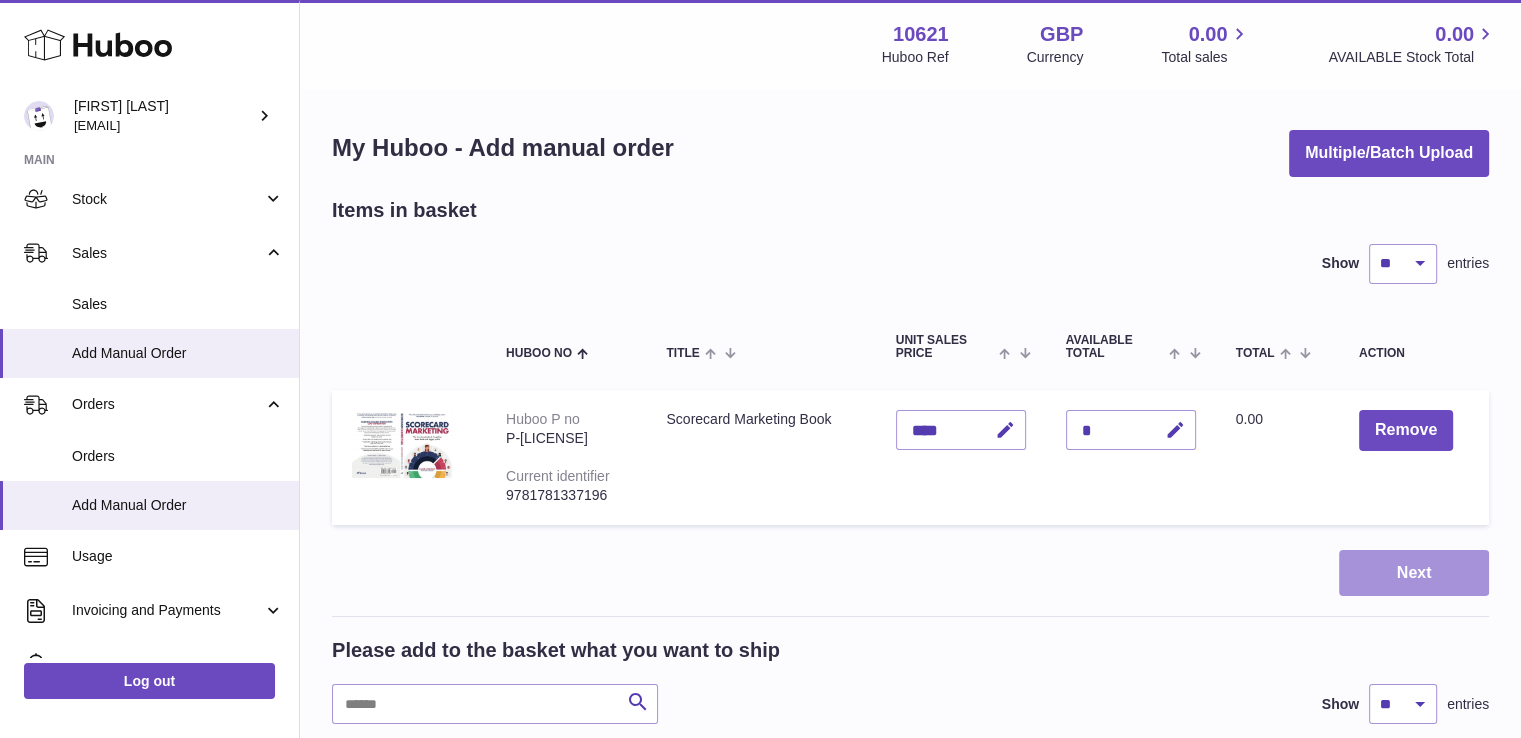 click on "Next" at bounding box center (1414, 573) 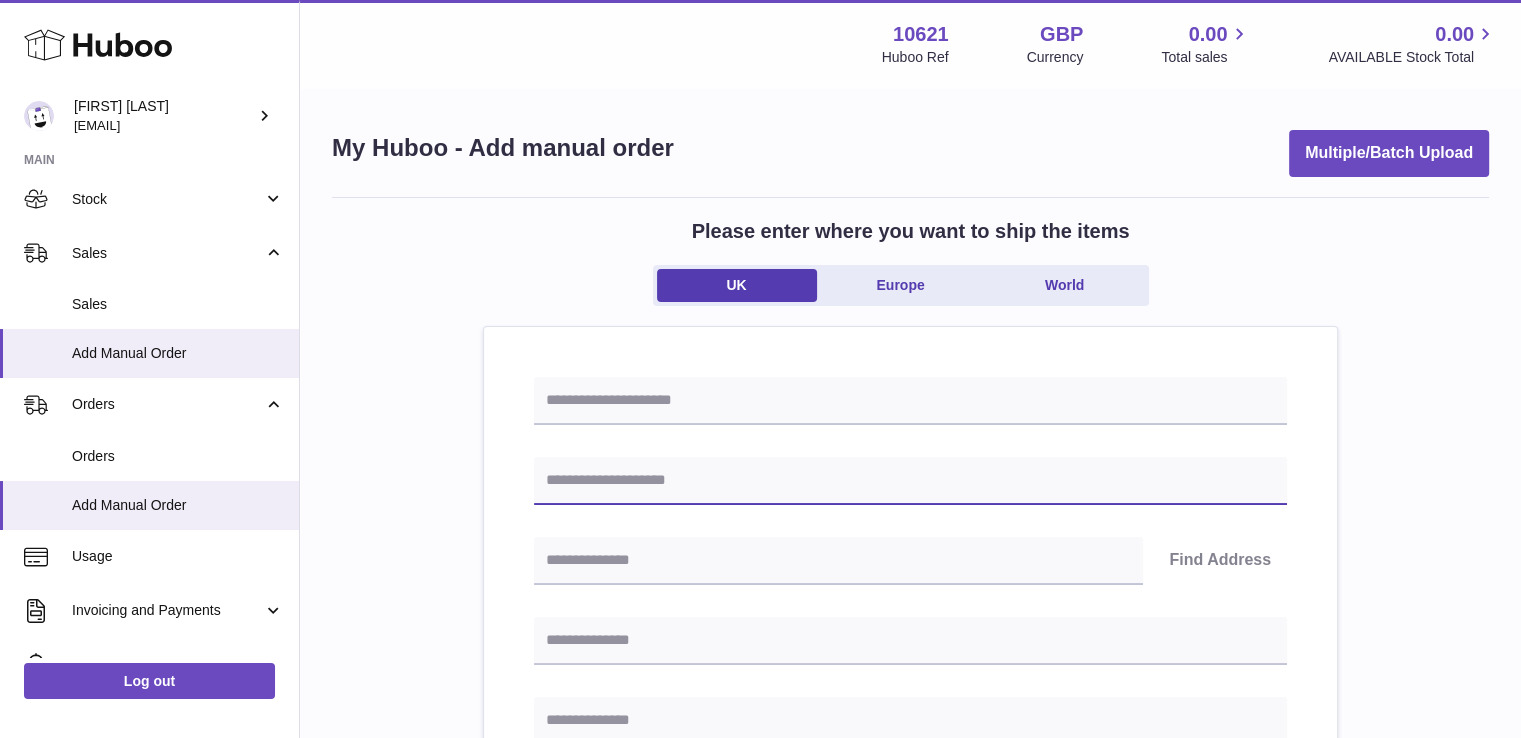 drag, startPoint x: 661, startPoint y: 473, endPoint x: 1096, endPoint y: 509, distance: 436.48712 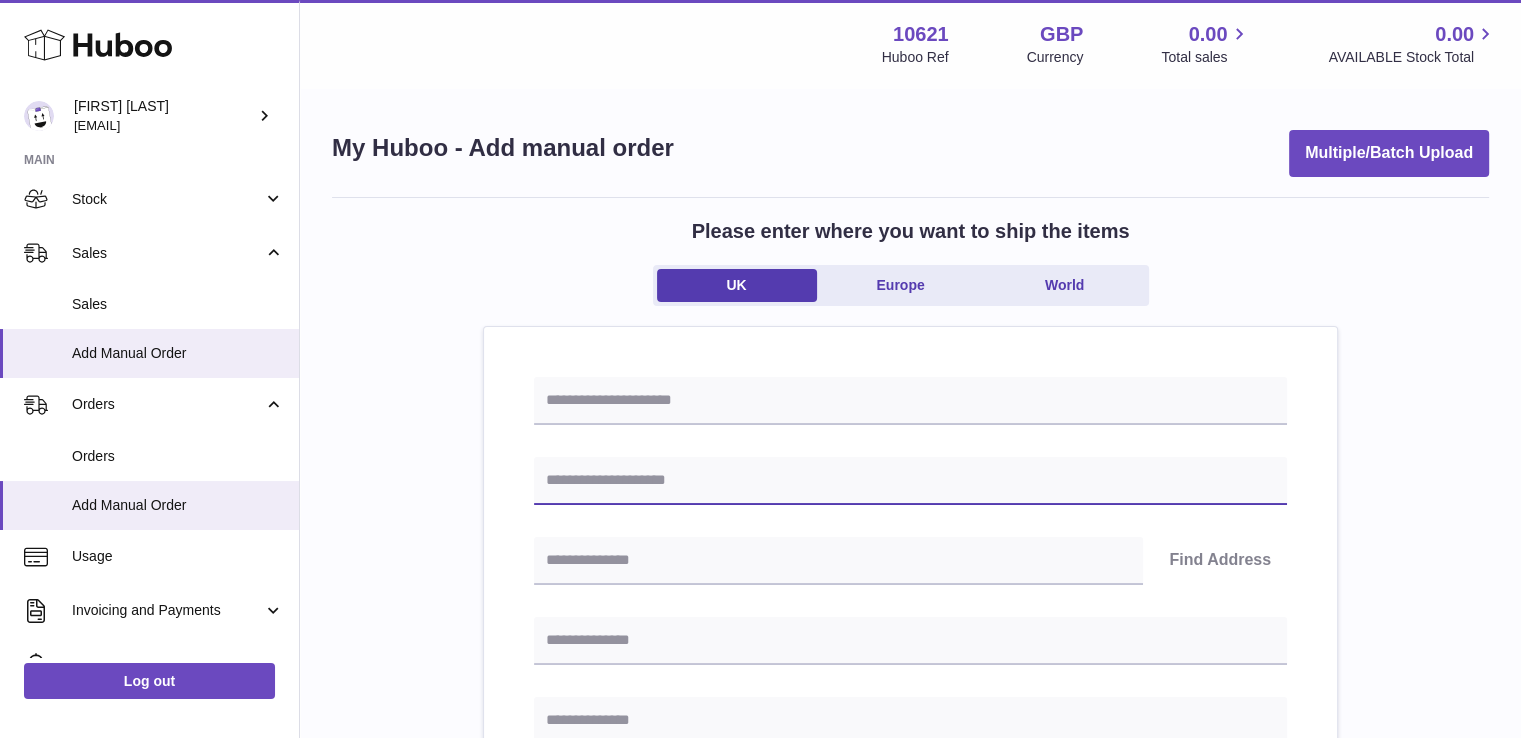 click at bounding box center [910, 481] 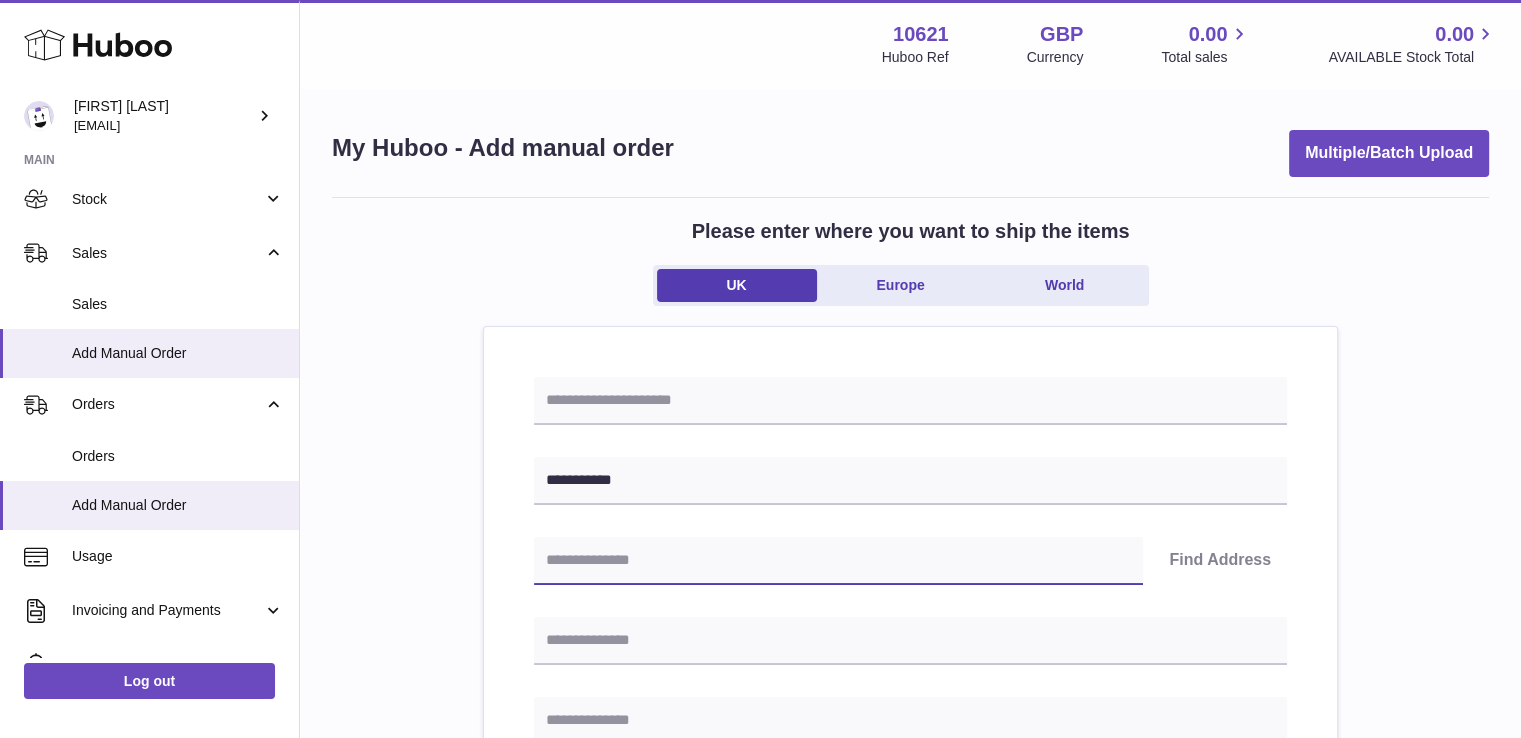 paste on "*******" 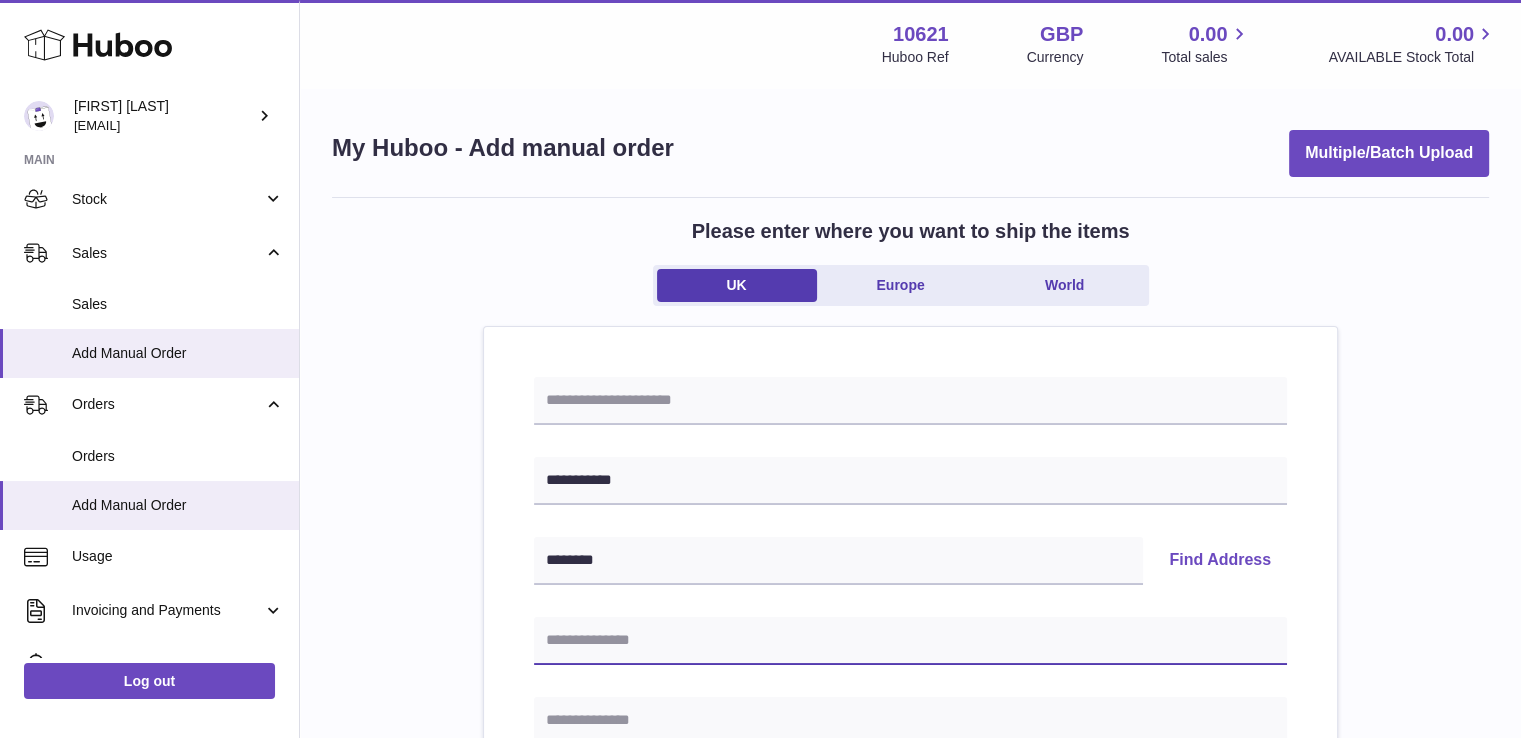click at bounding box center (910, 641) 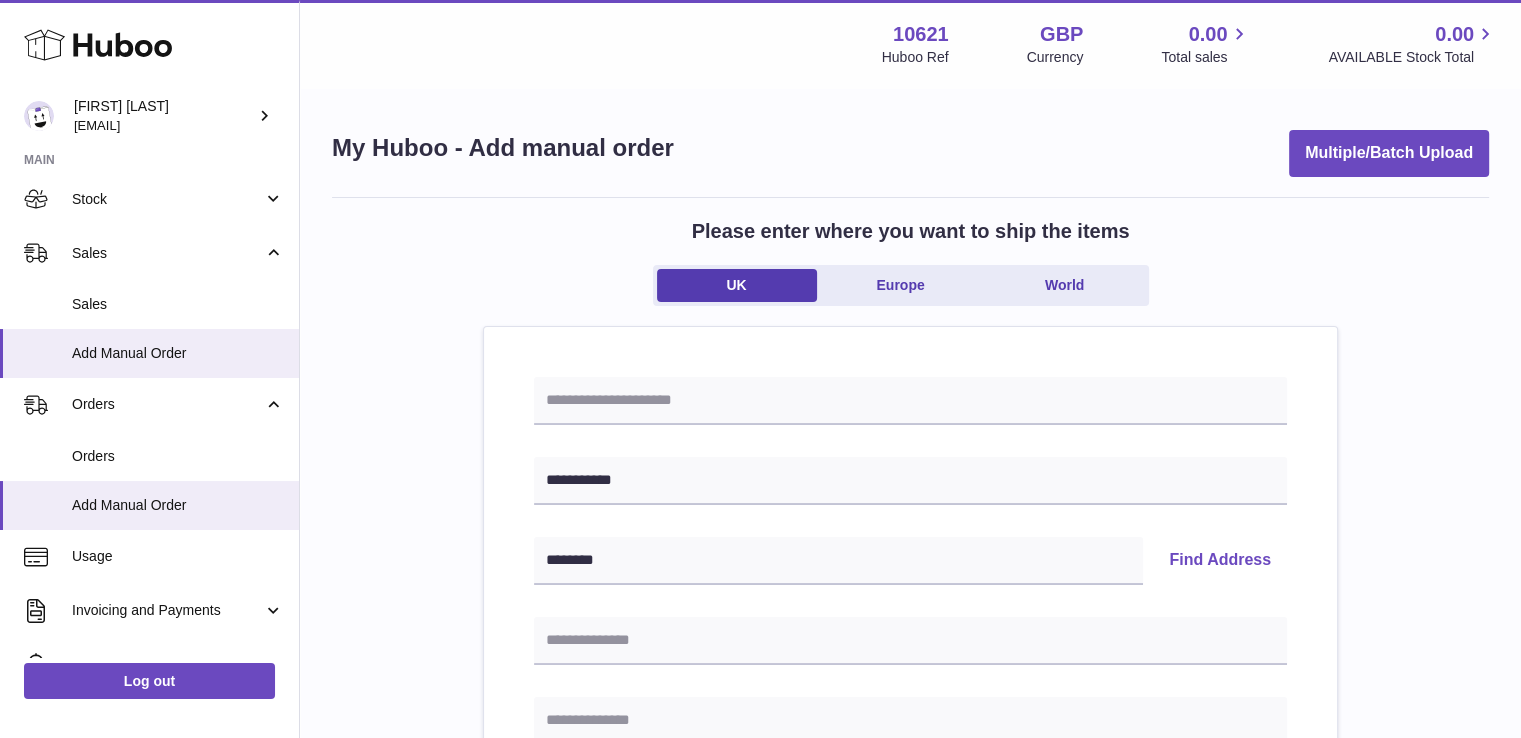 click on "Find Address" at bounding box center (1220, 561) 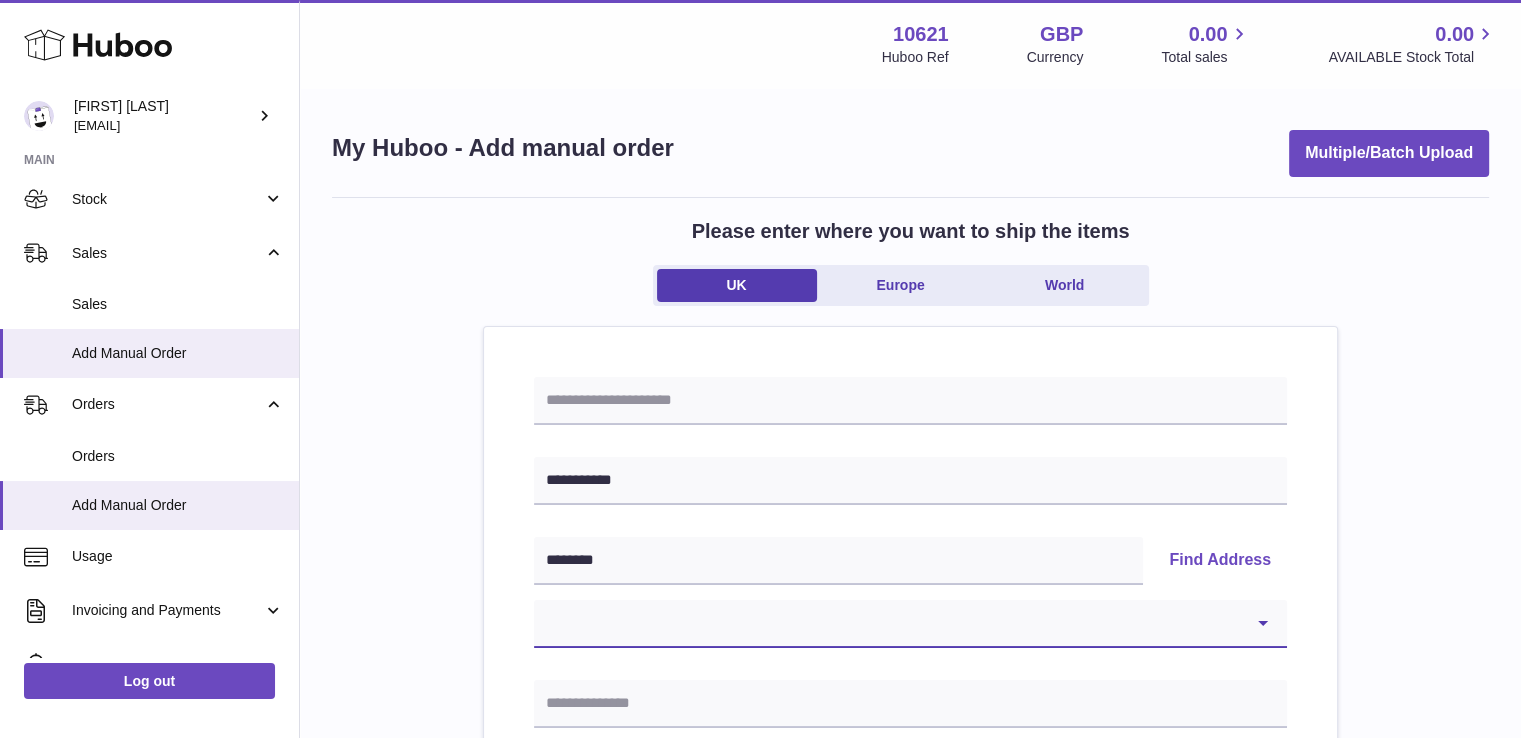 click on "[REDACTED] [REDACTED] [REDACTED] [REDACTED] [REDACTED] [REDACTED] [REDACTED] [REDACTED] [REDACTED] [REDACTED] [REDACTED] [REDACTED] [REDACTED] [REDACTED] [REDACTED] [REDACTED] [REDACTED] [REDACTED] [REDACTED] [REDACTED] [REDACTED] [REDACTED] [REDACTED]" at bounding box center (910, 624) 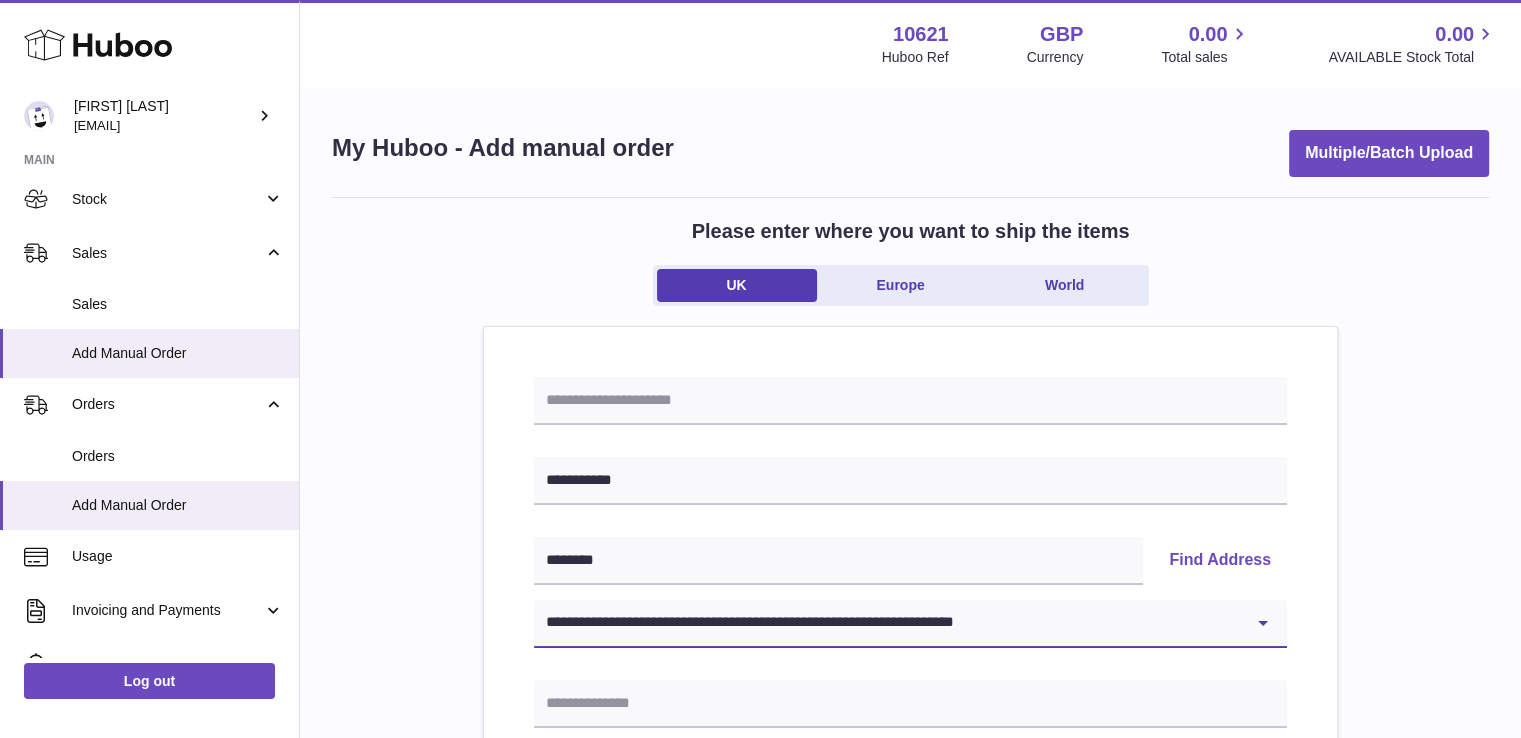 click on "[REDACTED] [REDACTED] [REDACTED] [REDACTED] [REDACTED] [REDACTED] [REDACTED] [REDACTED] [REDACTED] [REDACTED] [REDACTED] [REDACTED] [REDACTED] [REDACTED] [REDACTED] [REDACTED] [REDACTED] [REDACTED] [REDACTED] [REDACTED] [REDACTED] [REDACTED] [REDACTED]" at bounding box center [910, 624] 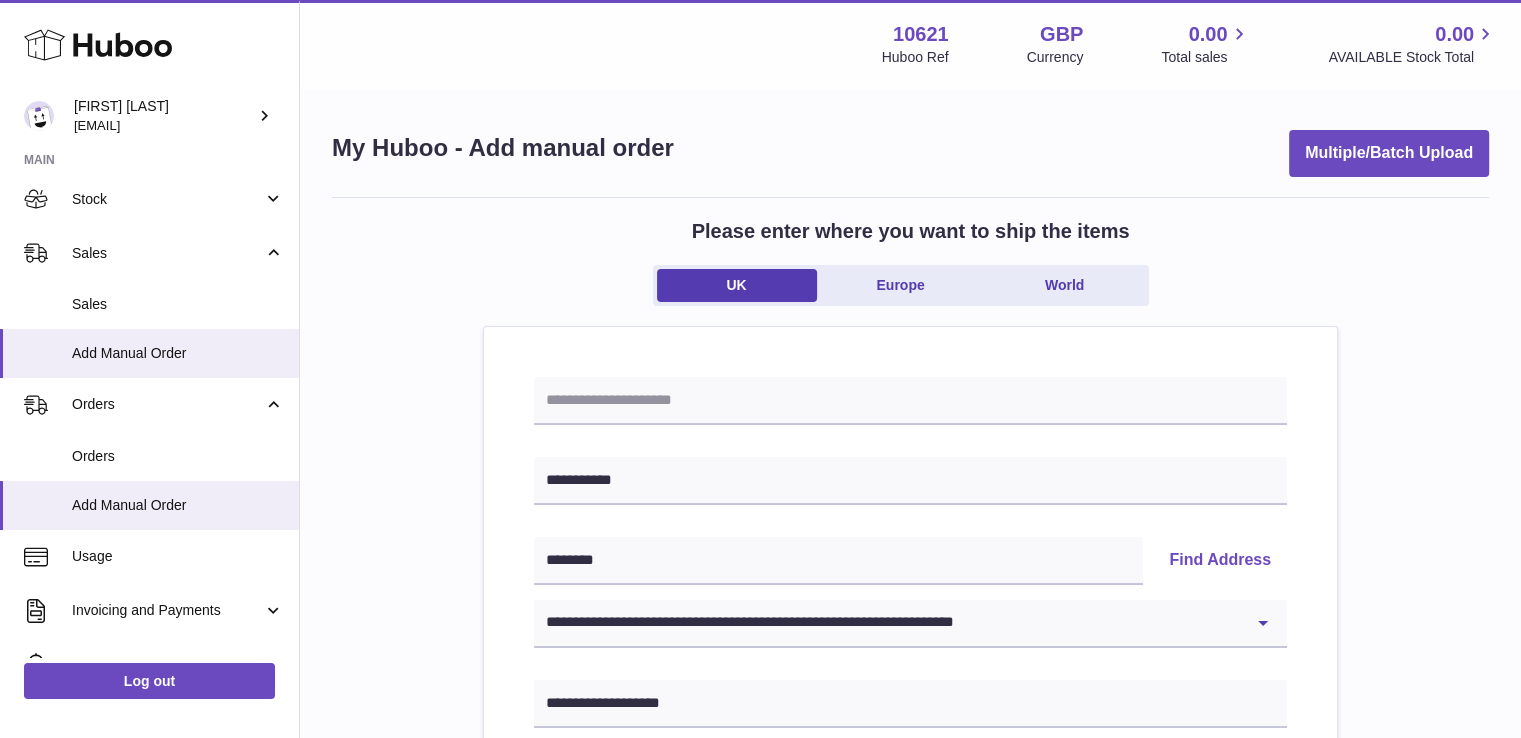 click on "**********" at bounding box center [910, 925] 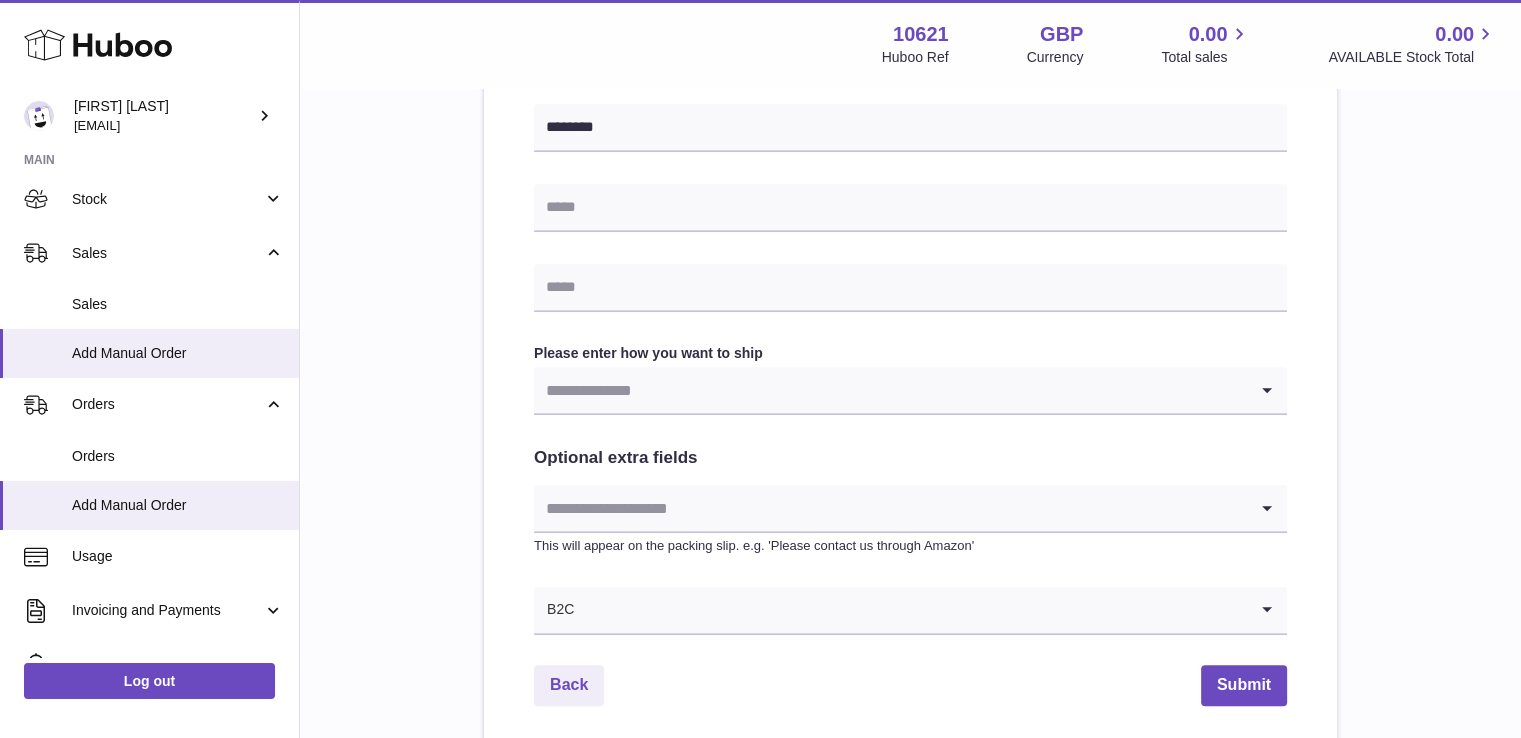 scroll, scrollTop: 958, scrollLeft: 0, axis: vertical 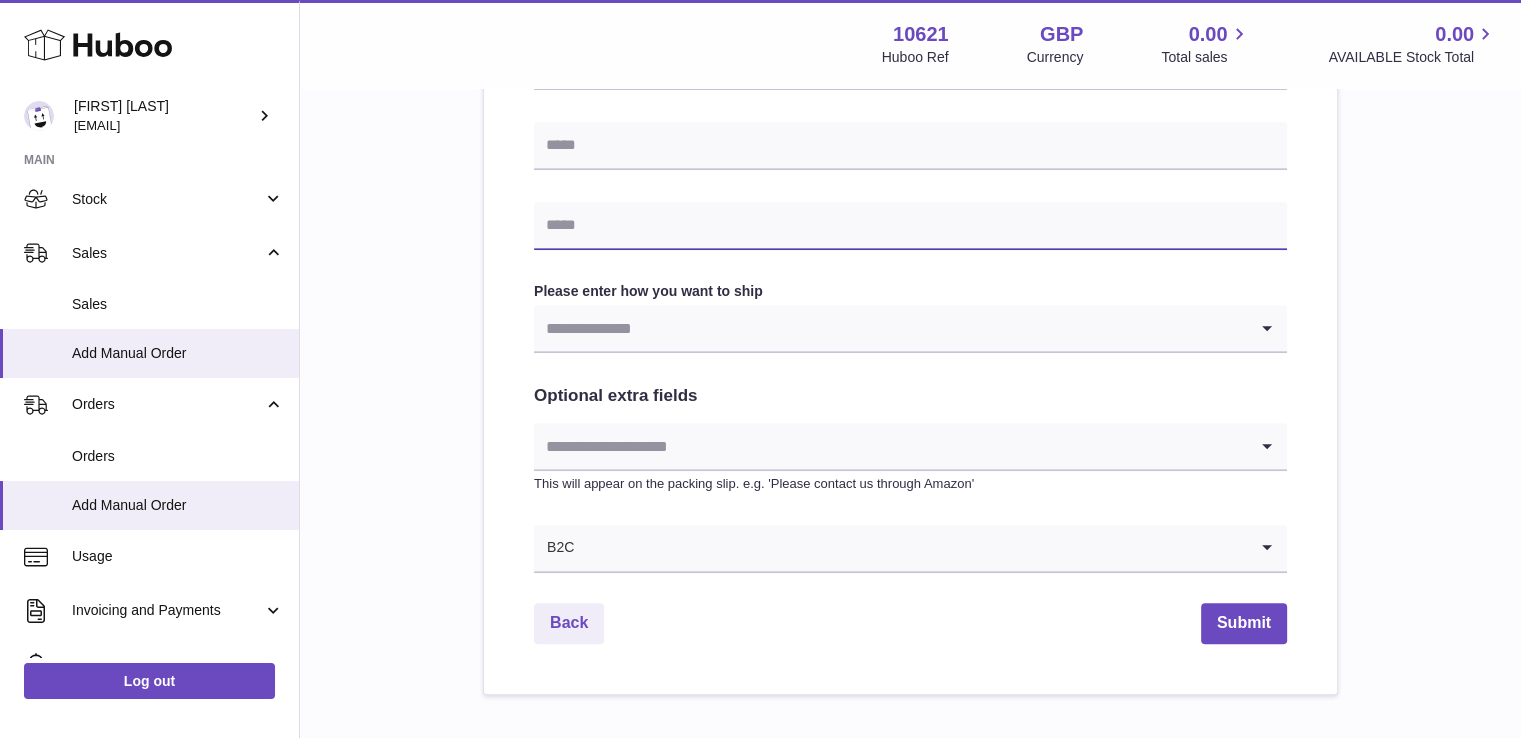 click at bounding box center (910, 226) 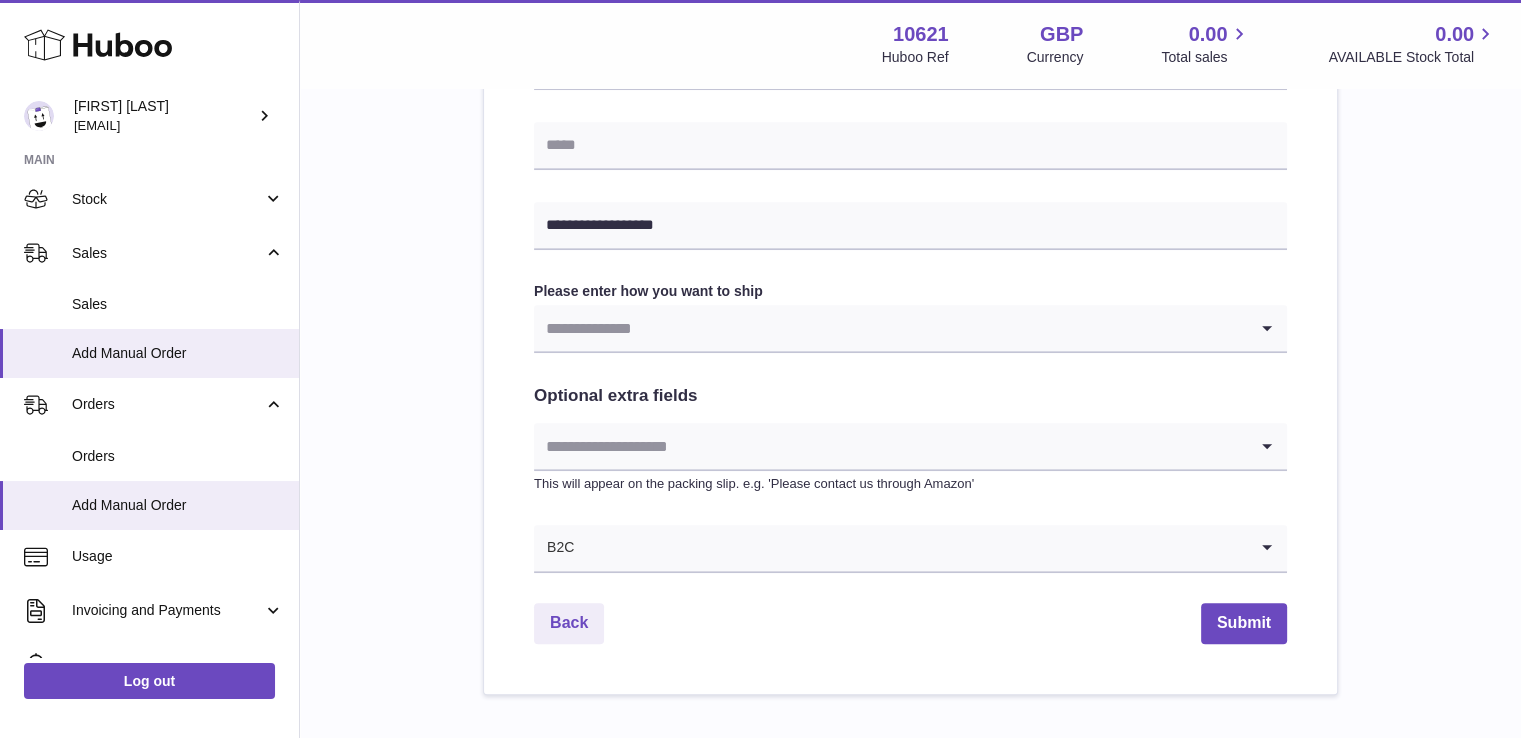 click at bounding box center (890, 328) 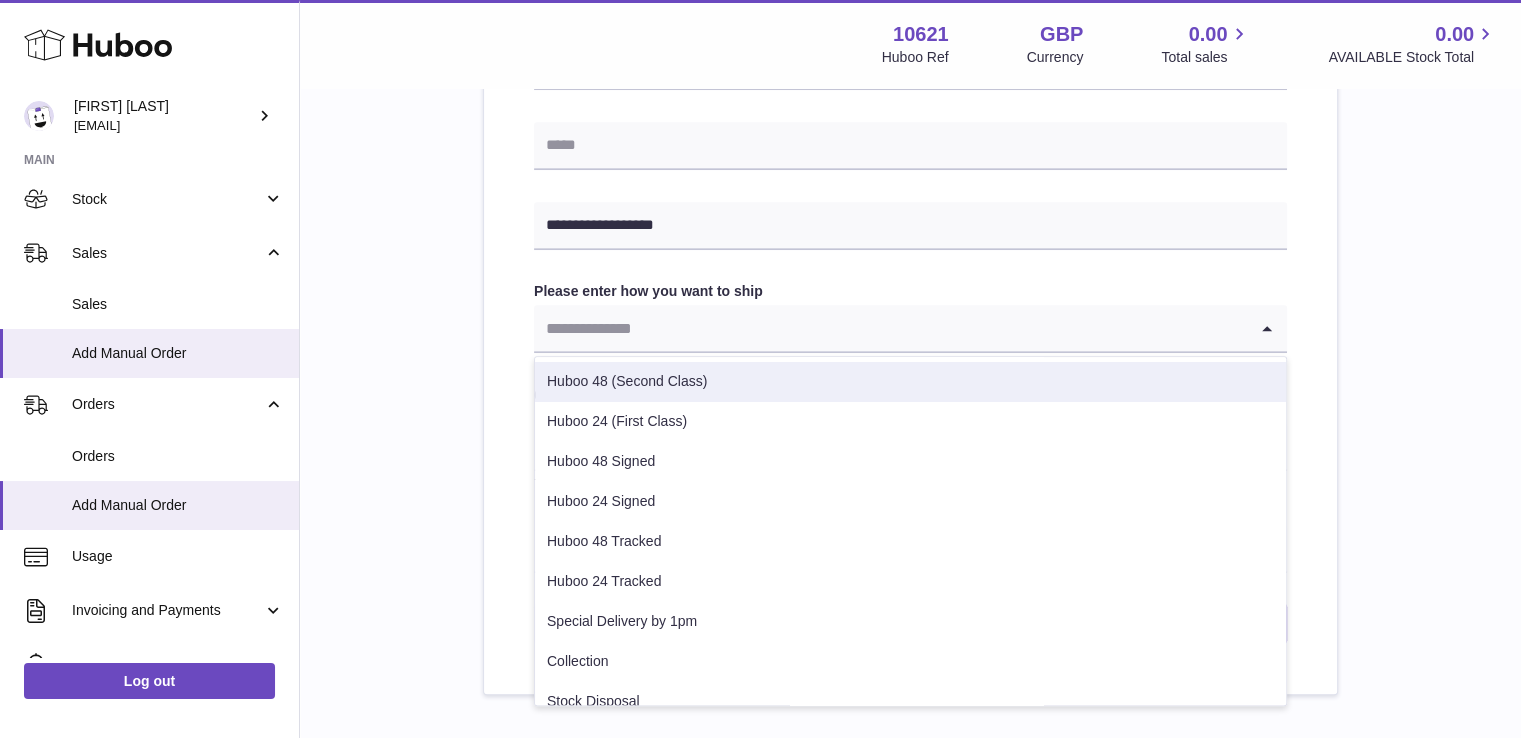 drag, startPoint x: 675, startPoint y: 389, endPoint x: 729, endPoint y: 393, distance: 54.147945 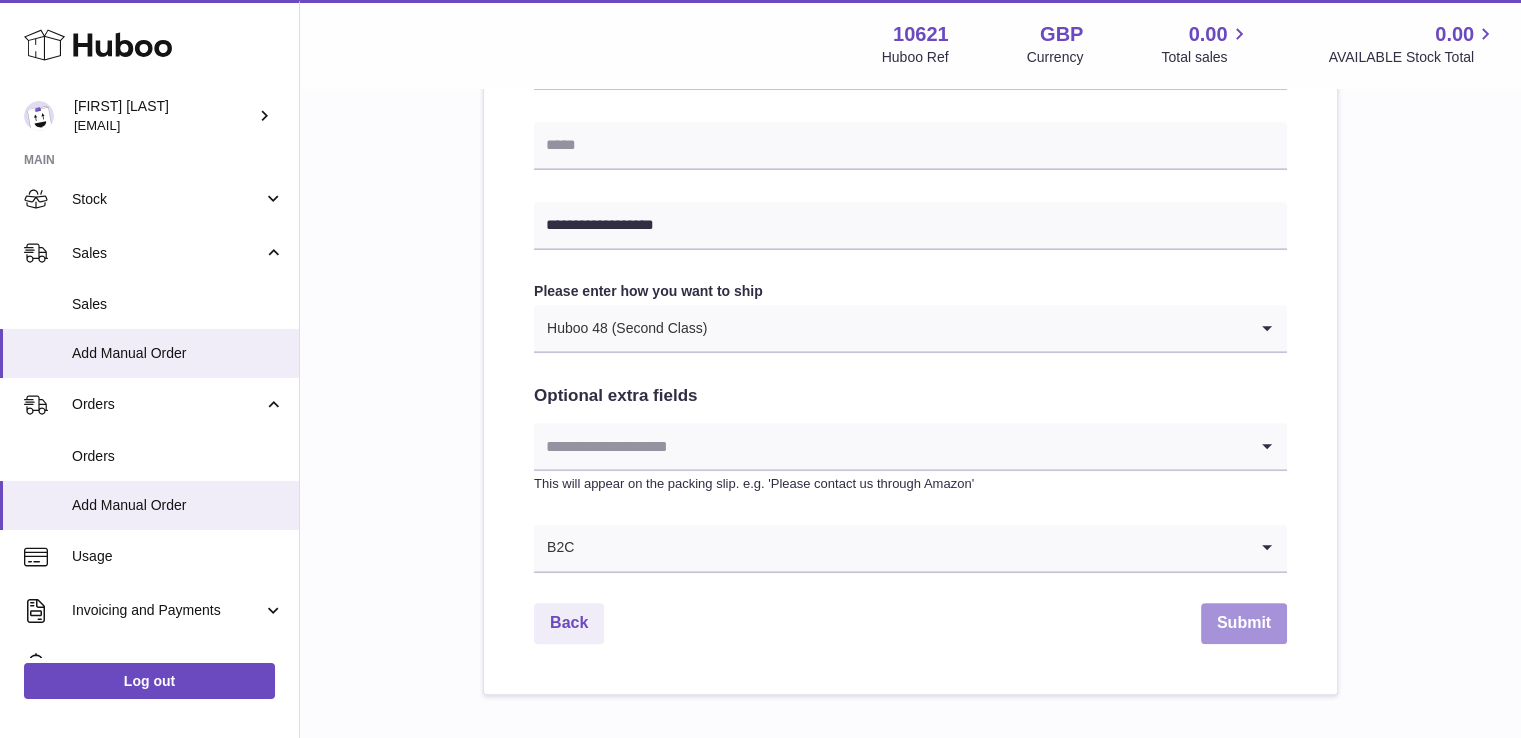 click on "Submit" at bounding box center [1244, 623] 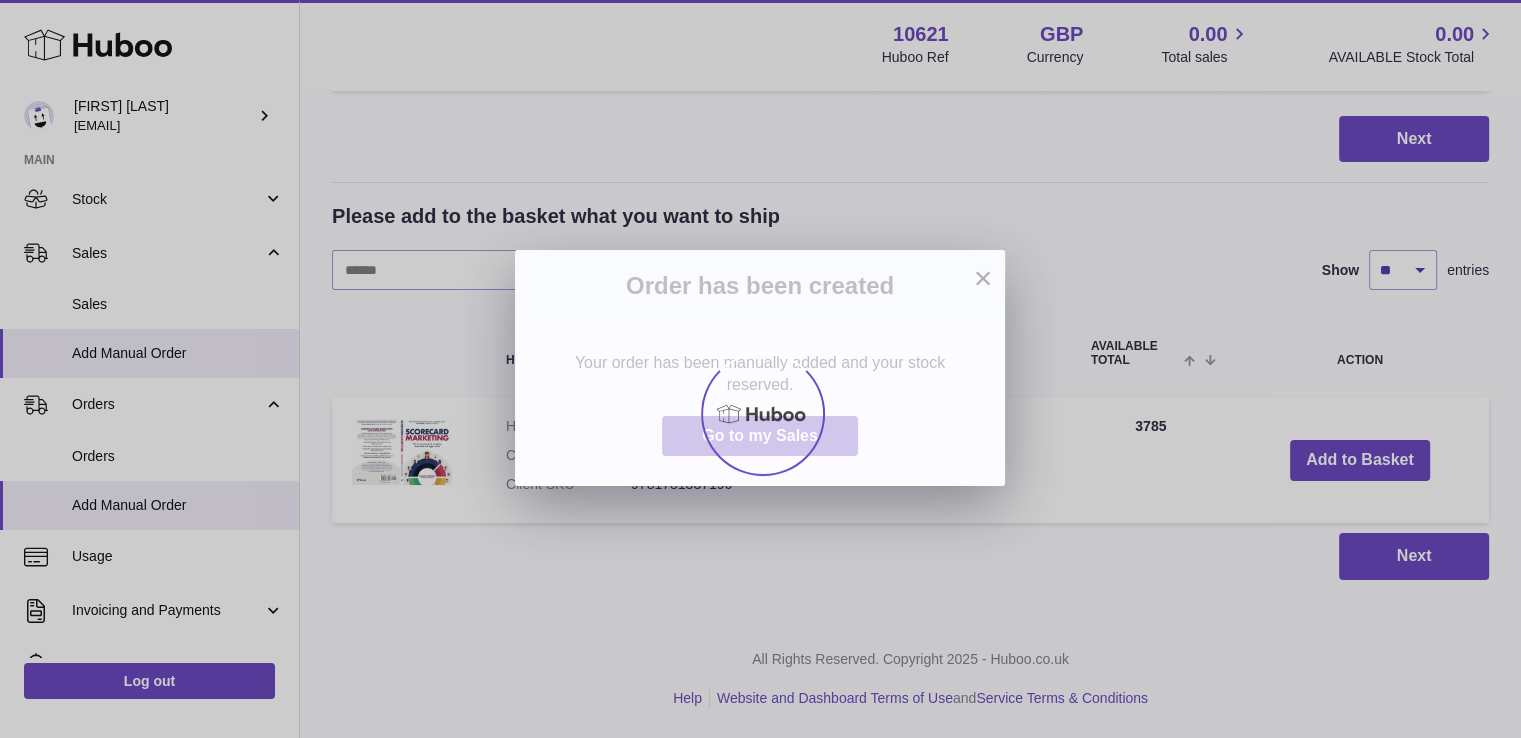 scroll, scrollTop: 0, scrollLeft: 0, axis: both 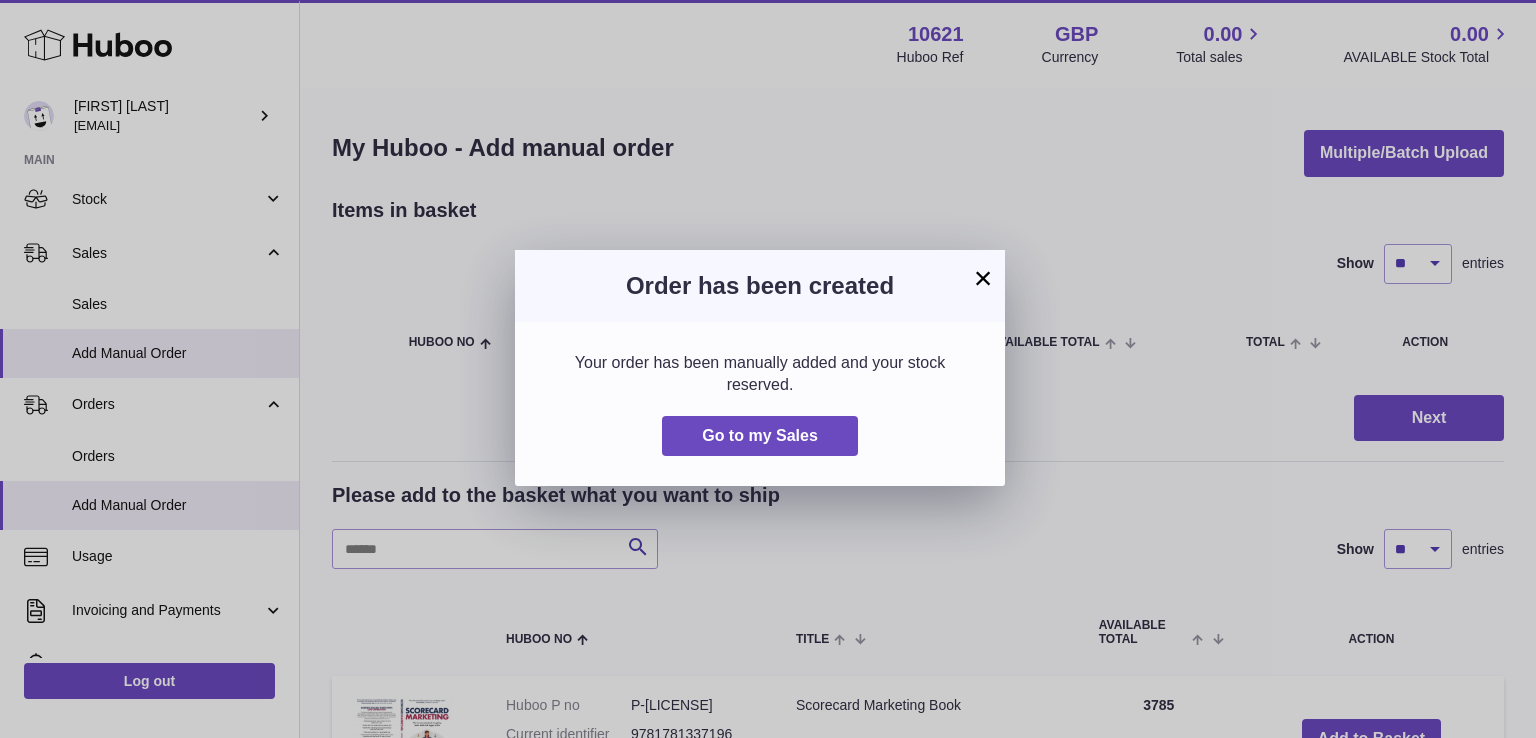 click on "×   Order has been created
Your order has been manually added and your stock reserved.
Go to my Sales" at bounding box center [768, 369] 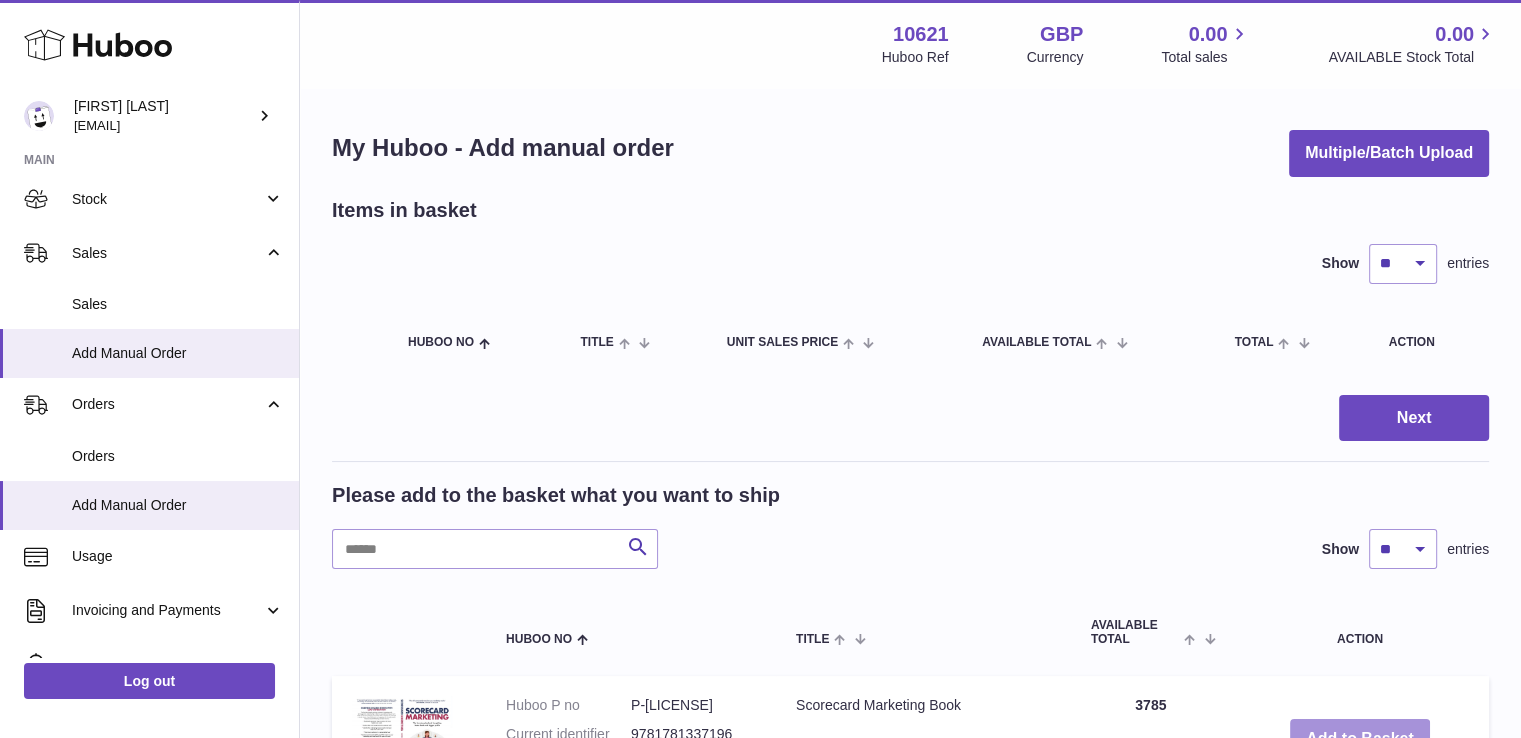 click on "Add to Basket" at bounding box center [1360, 739] 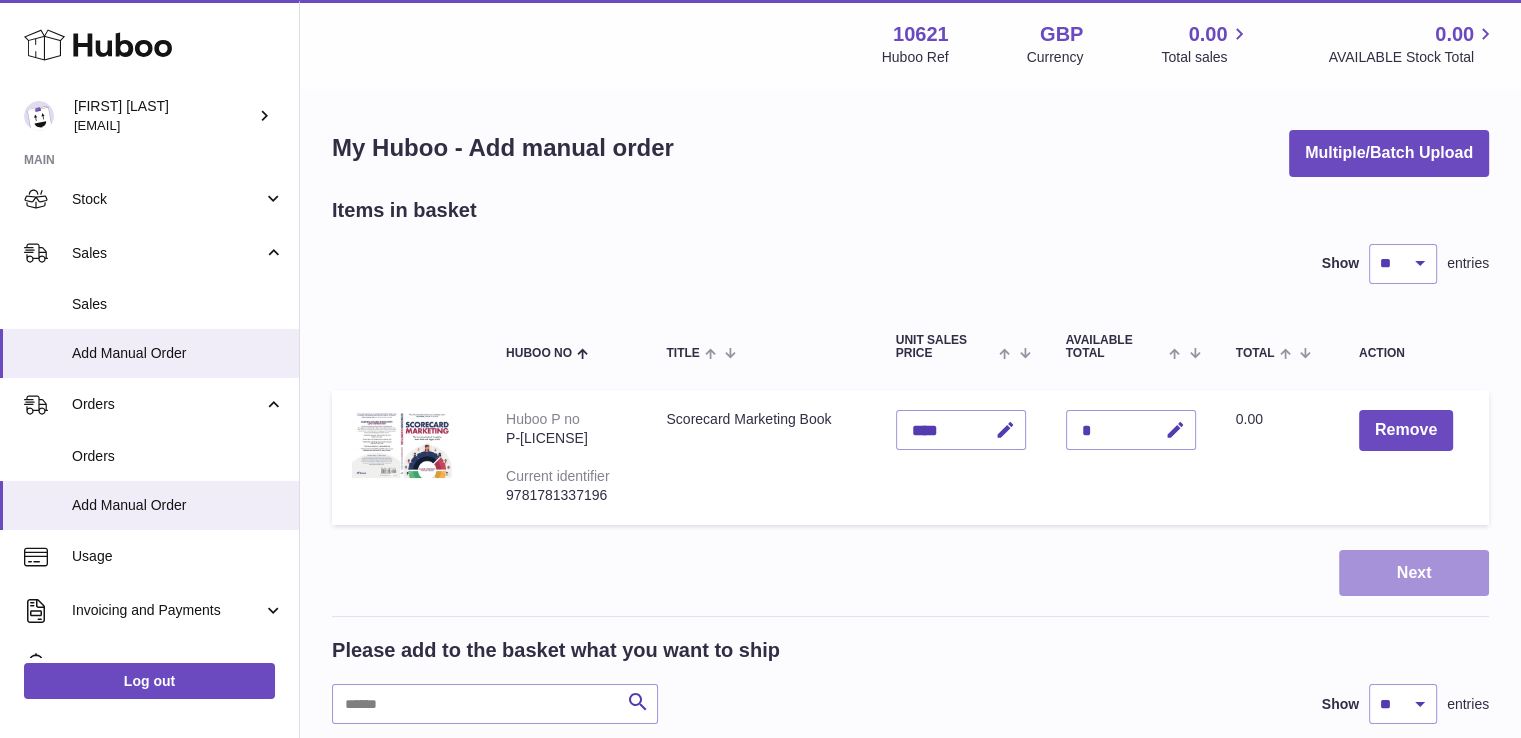 click on "Next" at bounding box center [1414, 573] 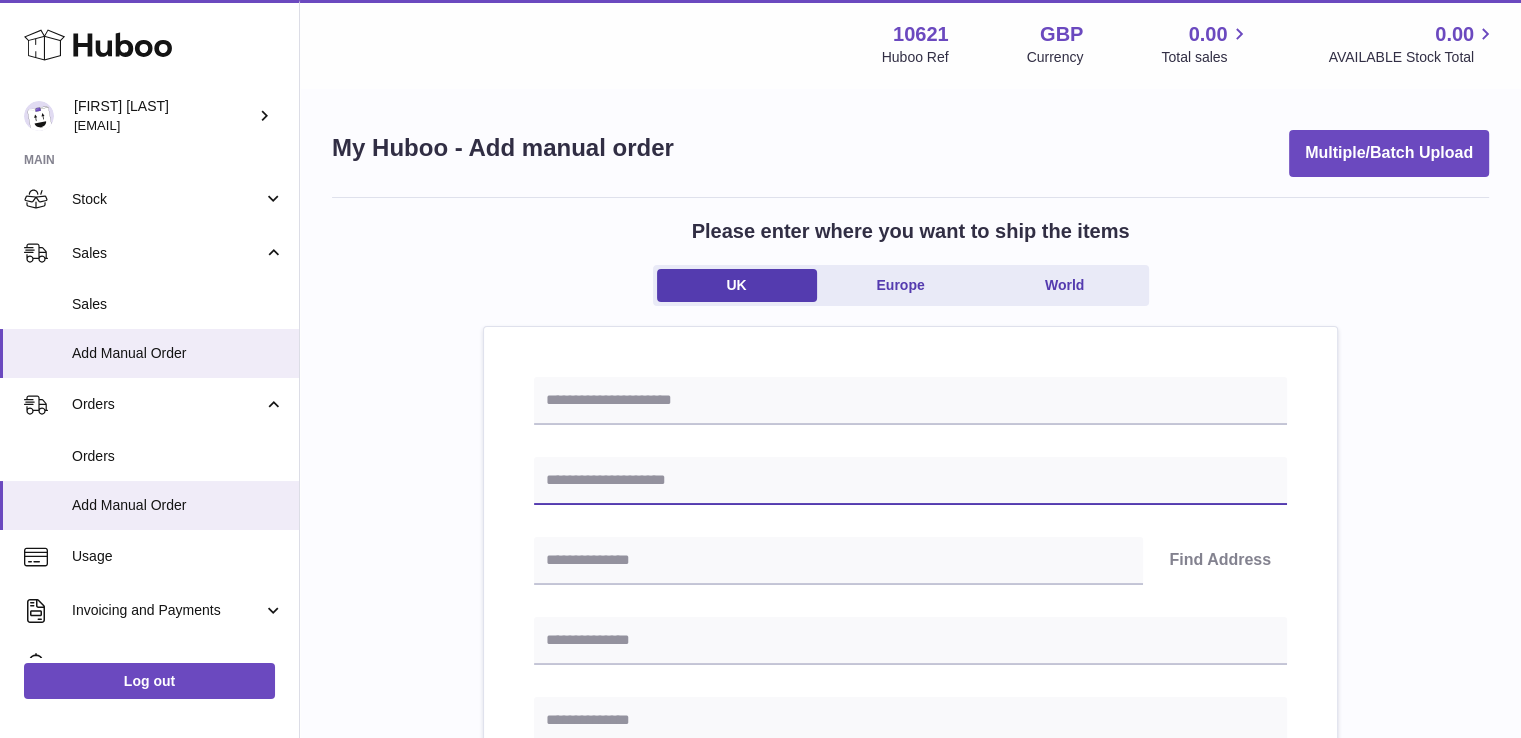 drag, startPoint x: 870, startPoint y: 493, endPoint x: 1144, endPoint y: 450, distance: 277.35358 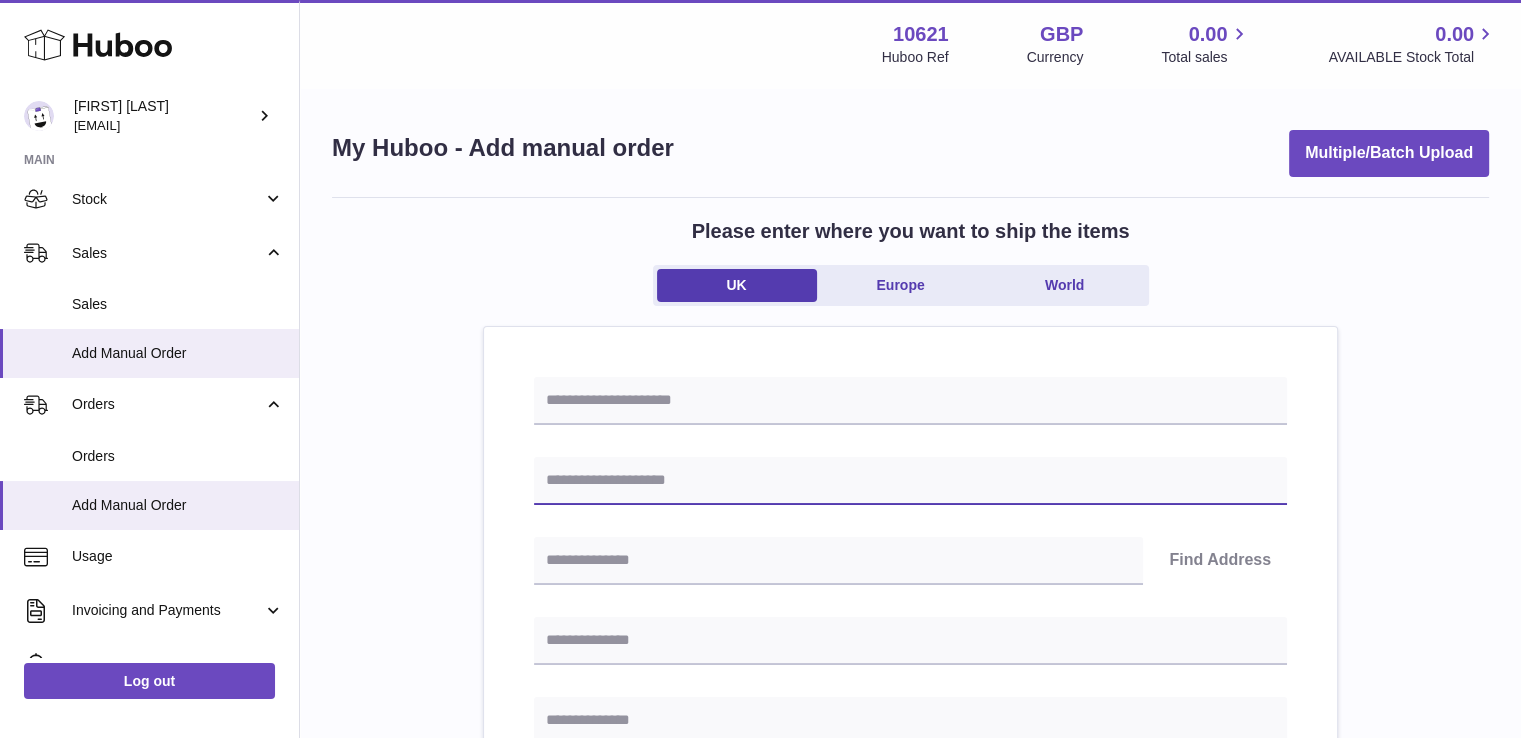 click at bounding box center [910, 481] 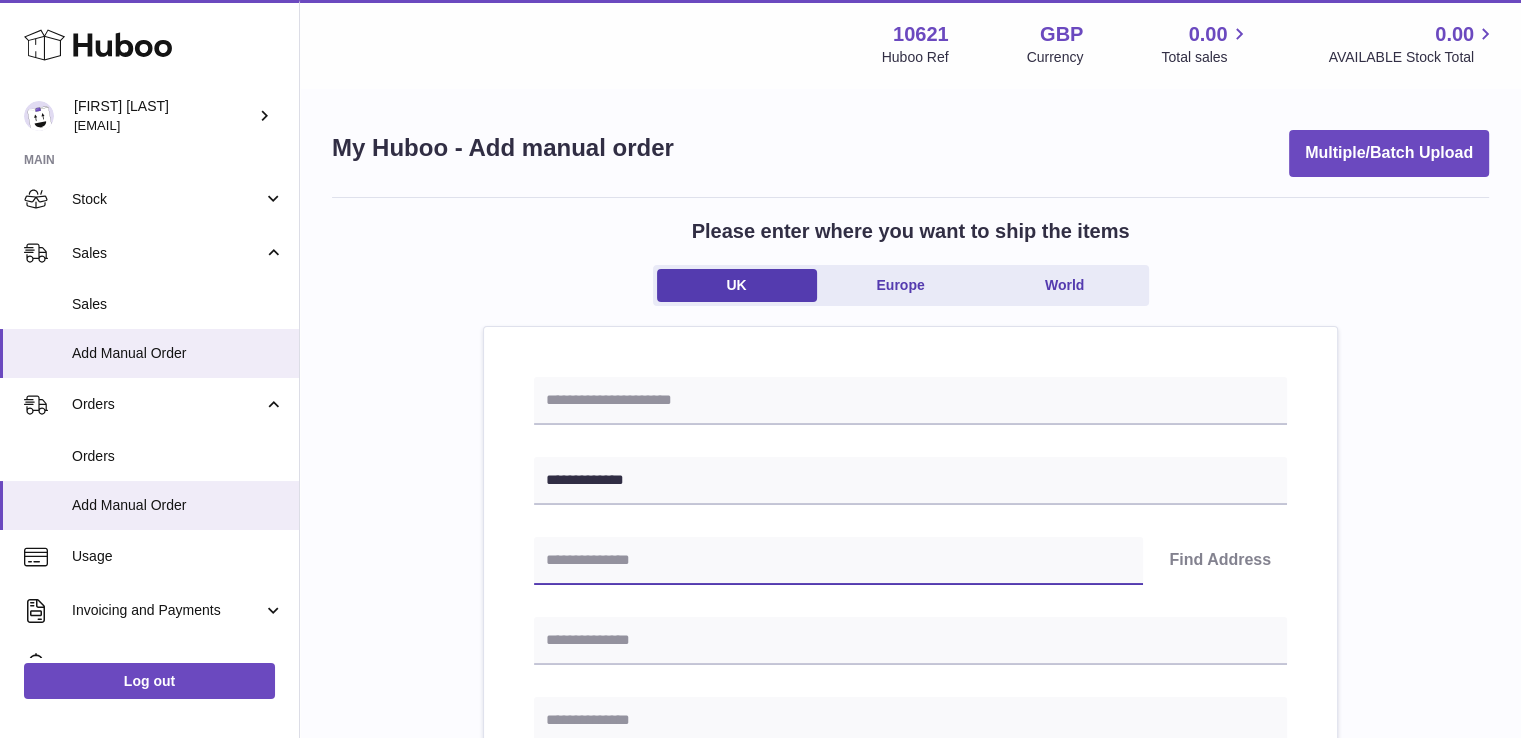 paste on "*******" 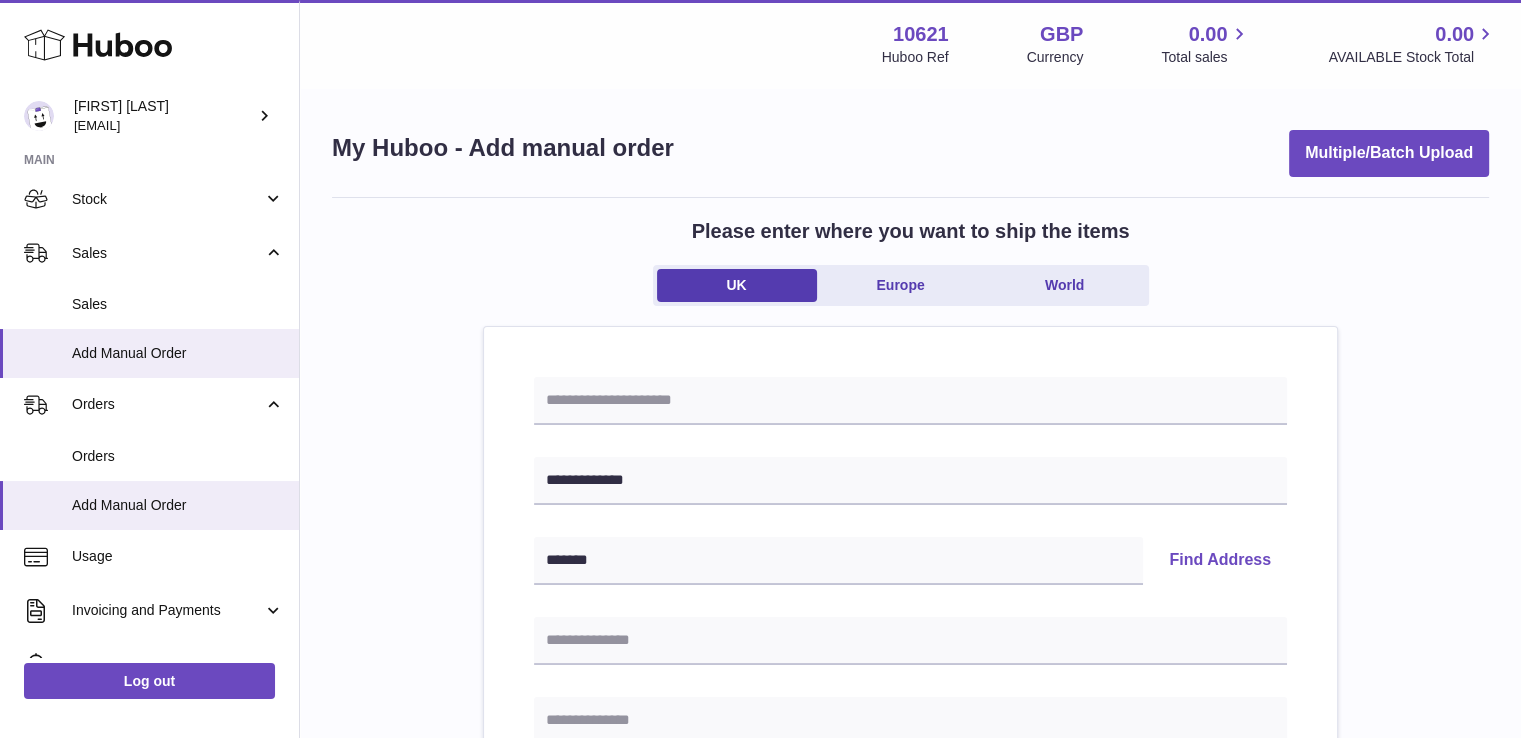 click on "Find Address" at bounding box center [1220, 561] 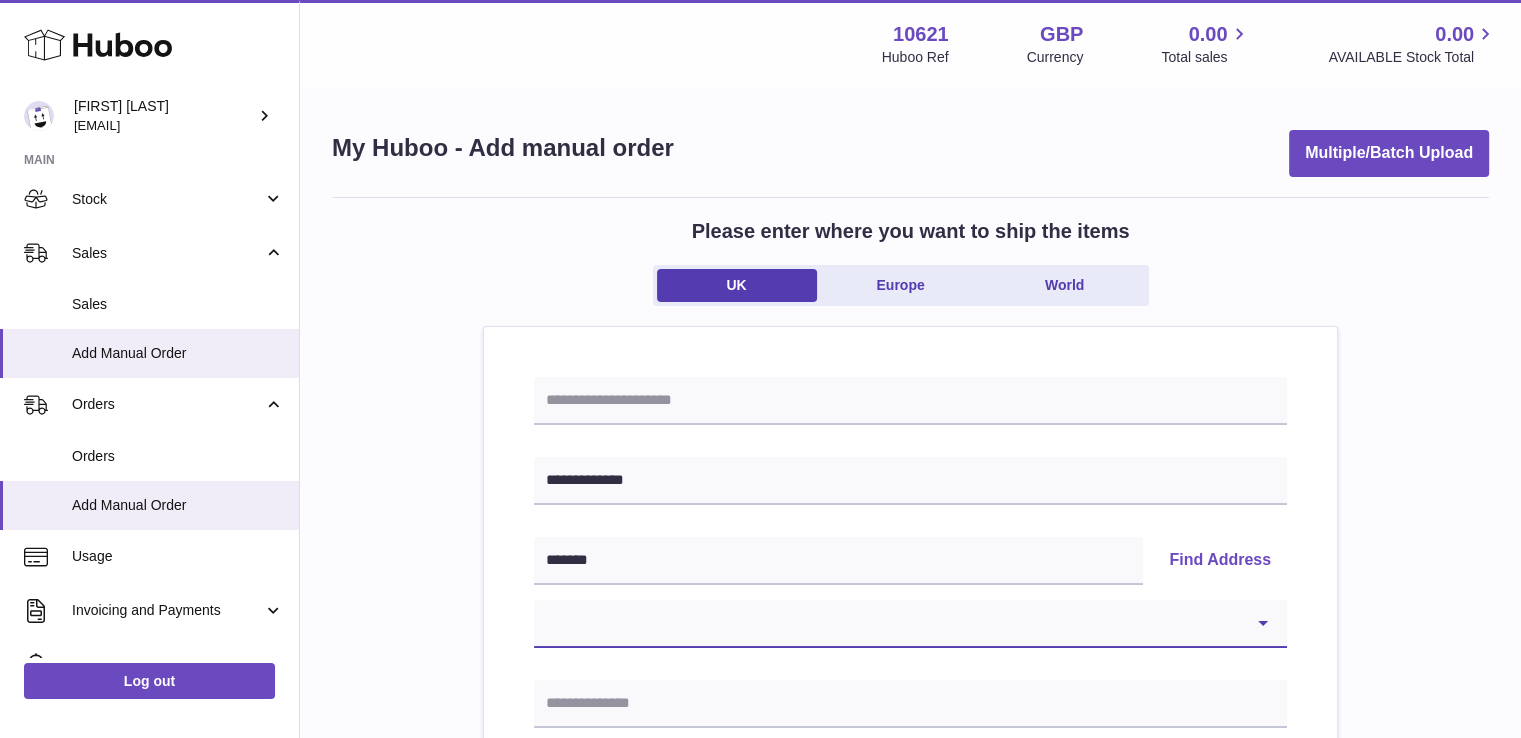 click on "**********" at bounding box center [910, 624] 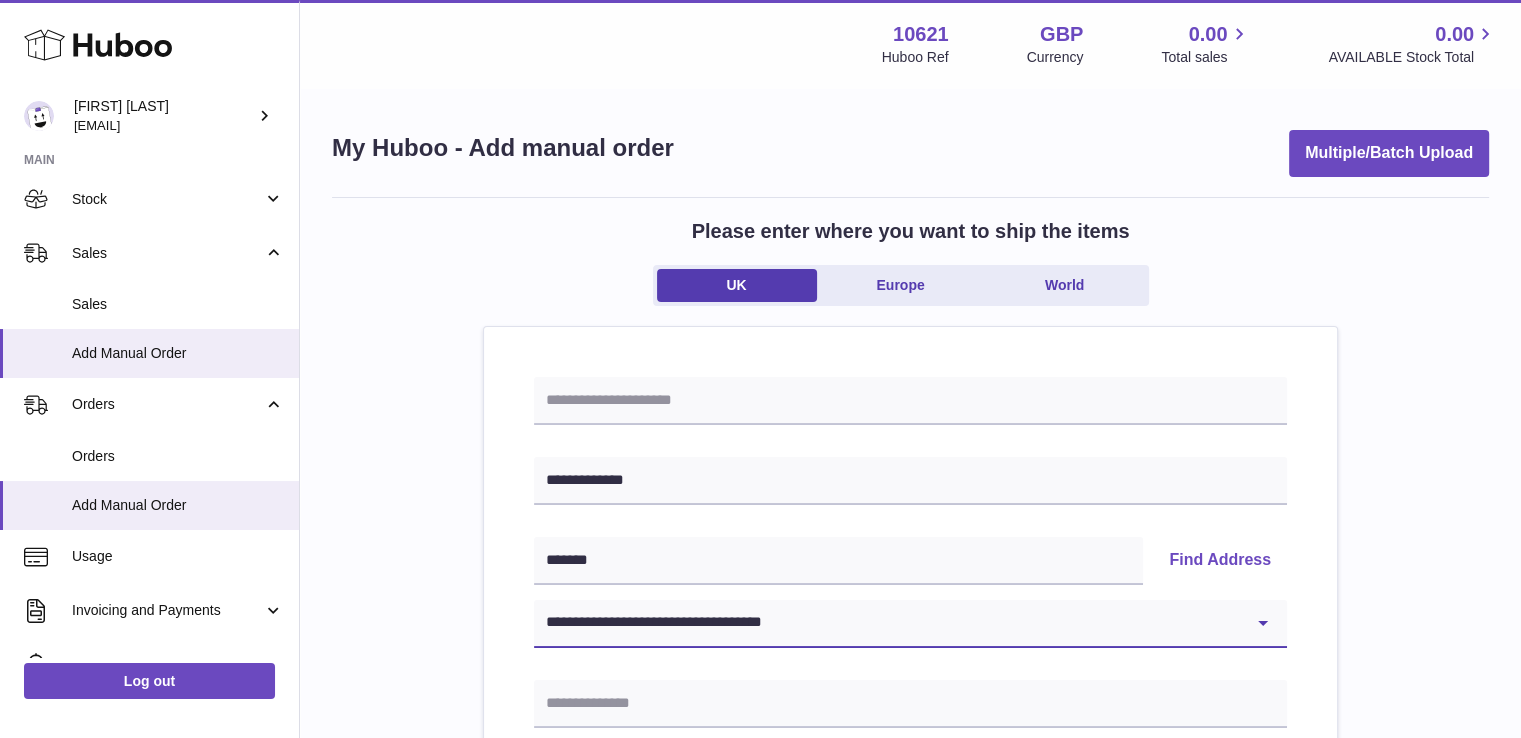 click on "**********" at bounding box center [910, 624] 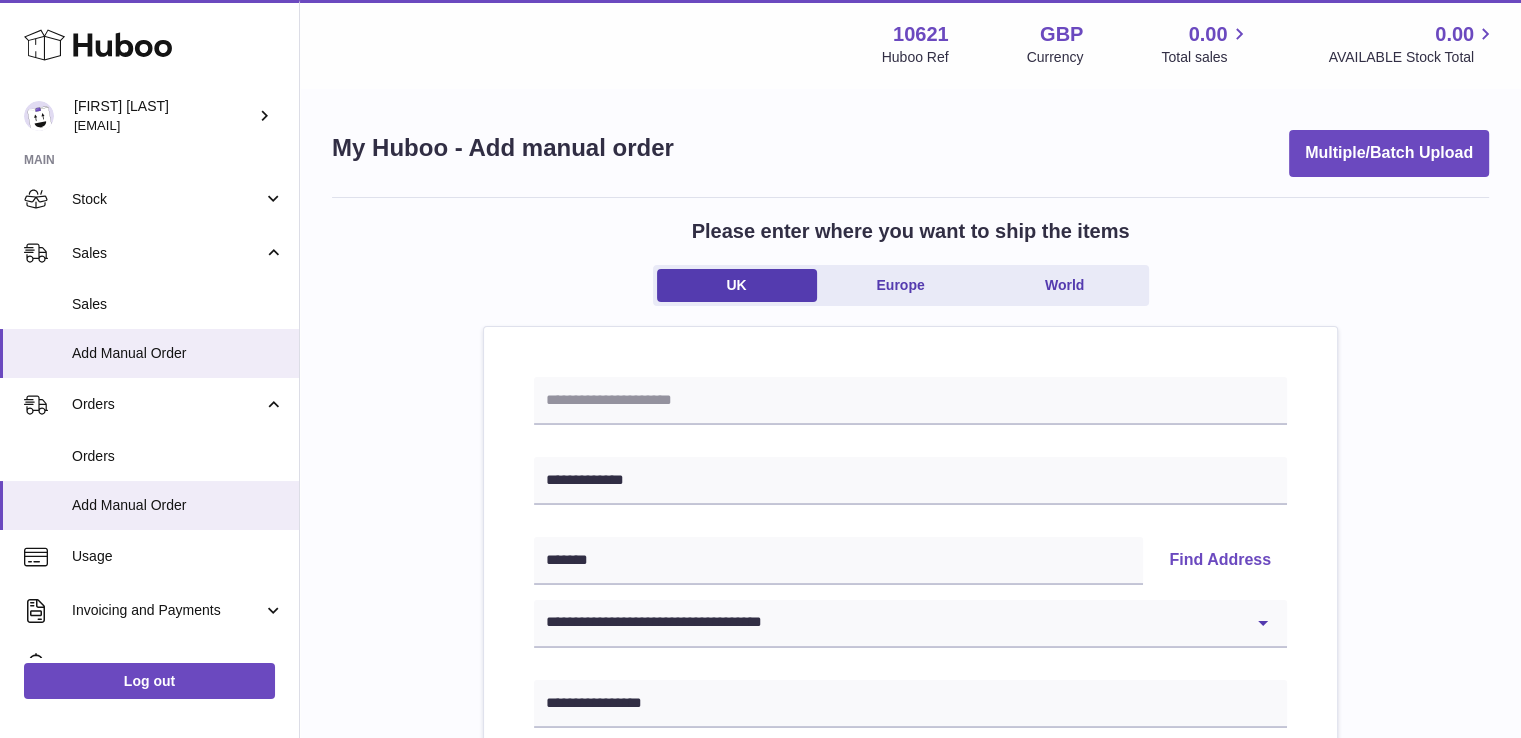 click on "**********" at bounding box center [910, 925] 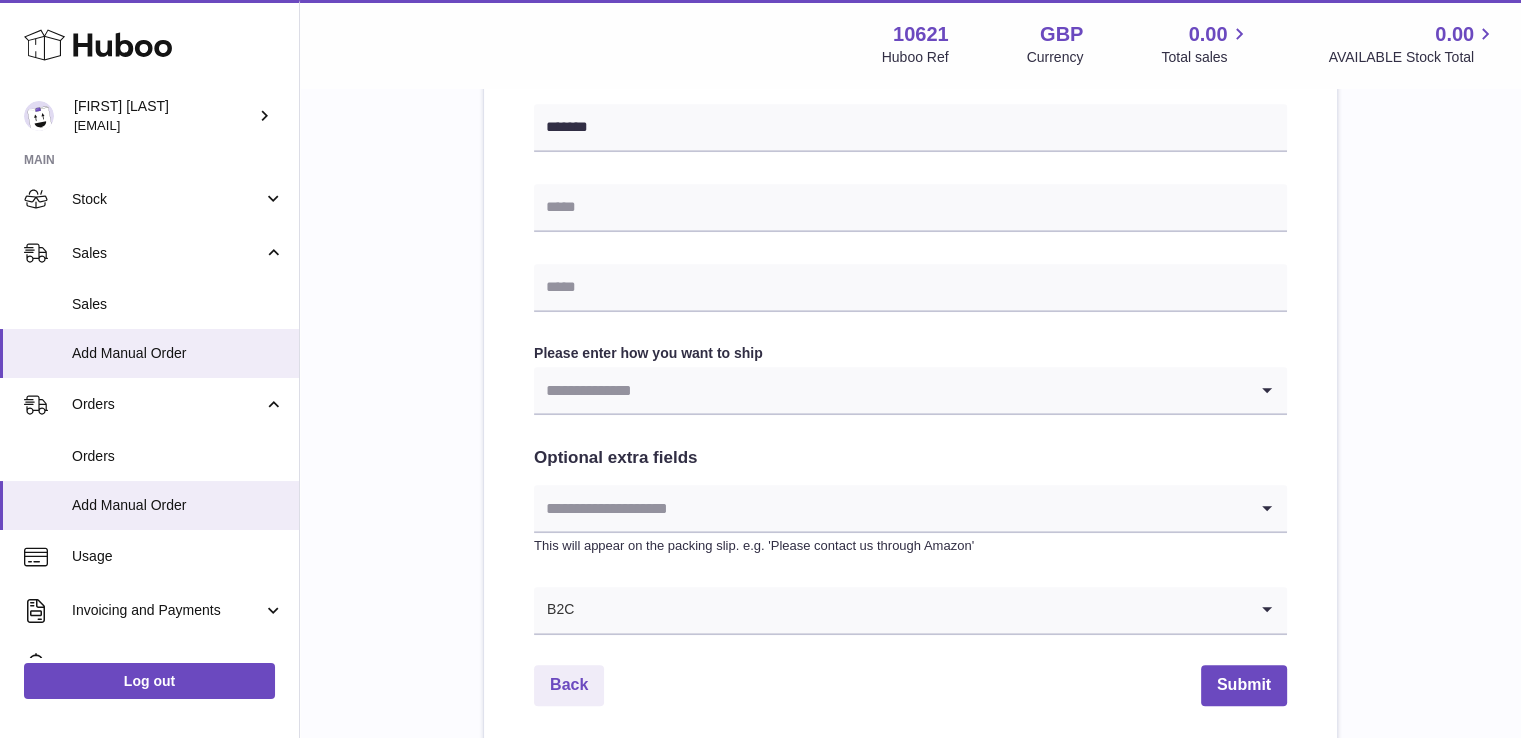 scroll, scrollTop: 908, scrollLeft: 0, axis: vertical 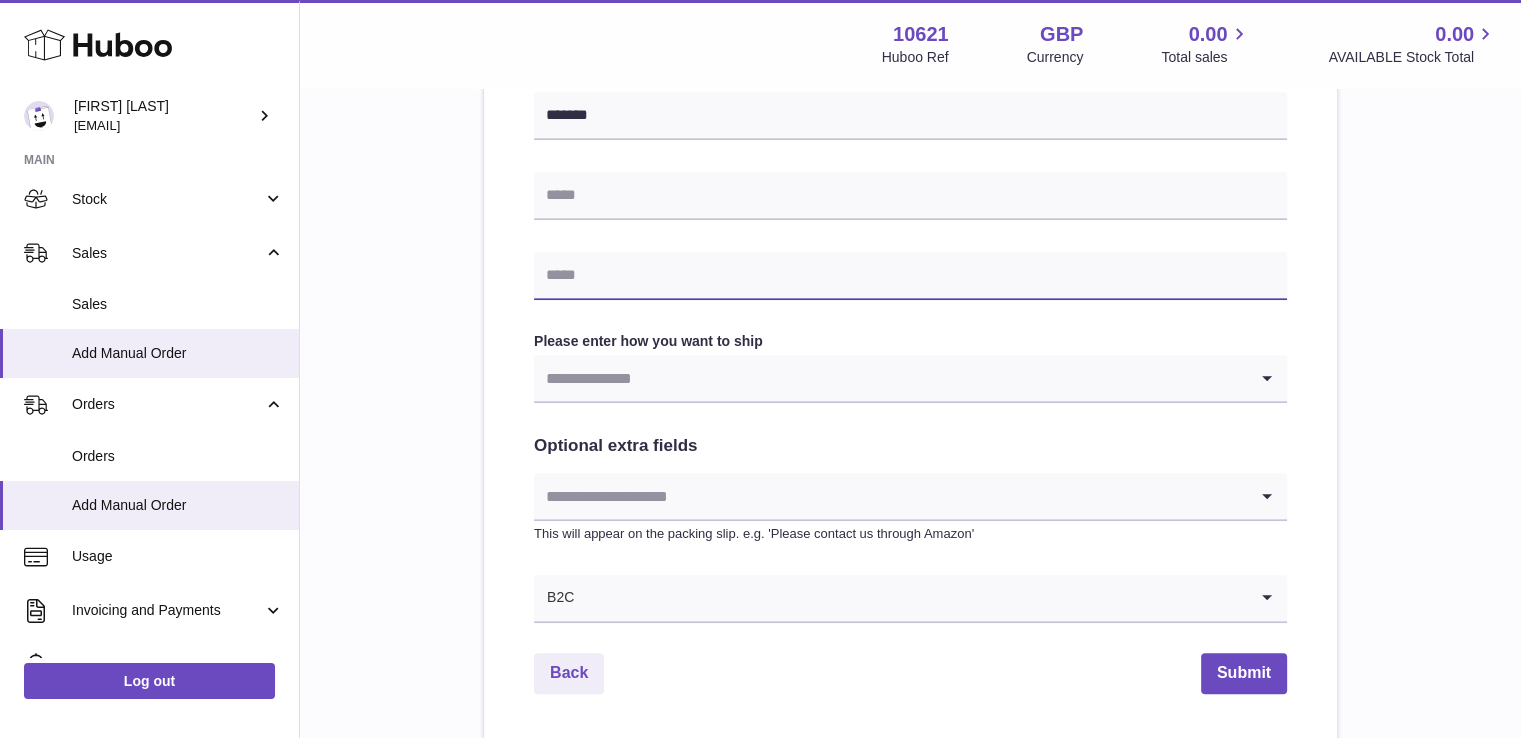 click at bounding box center (910, 276) 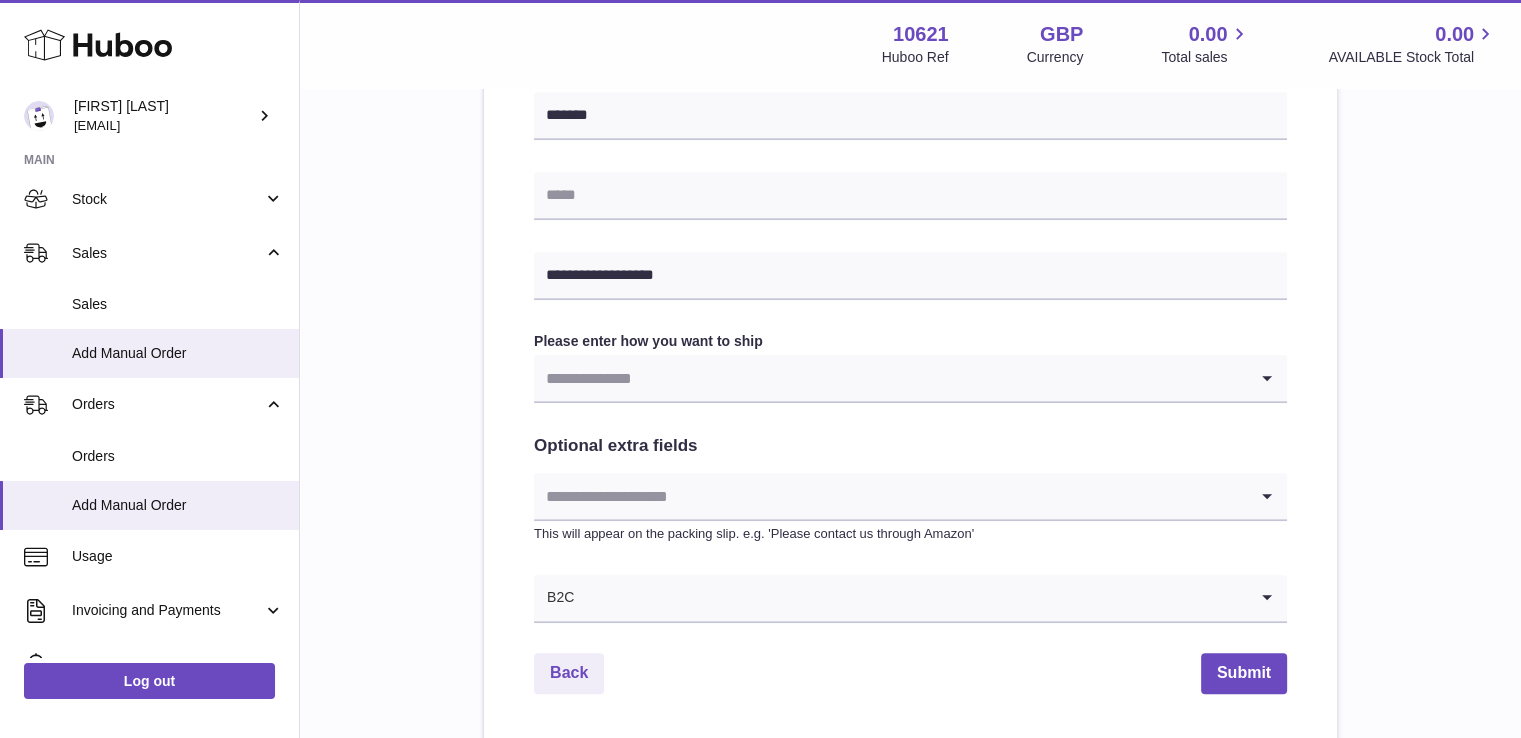 click at bounding box center [890, 378] 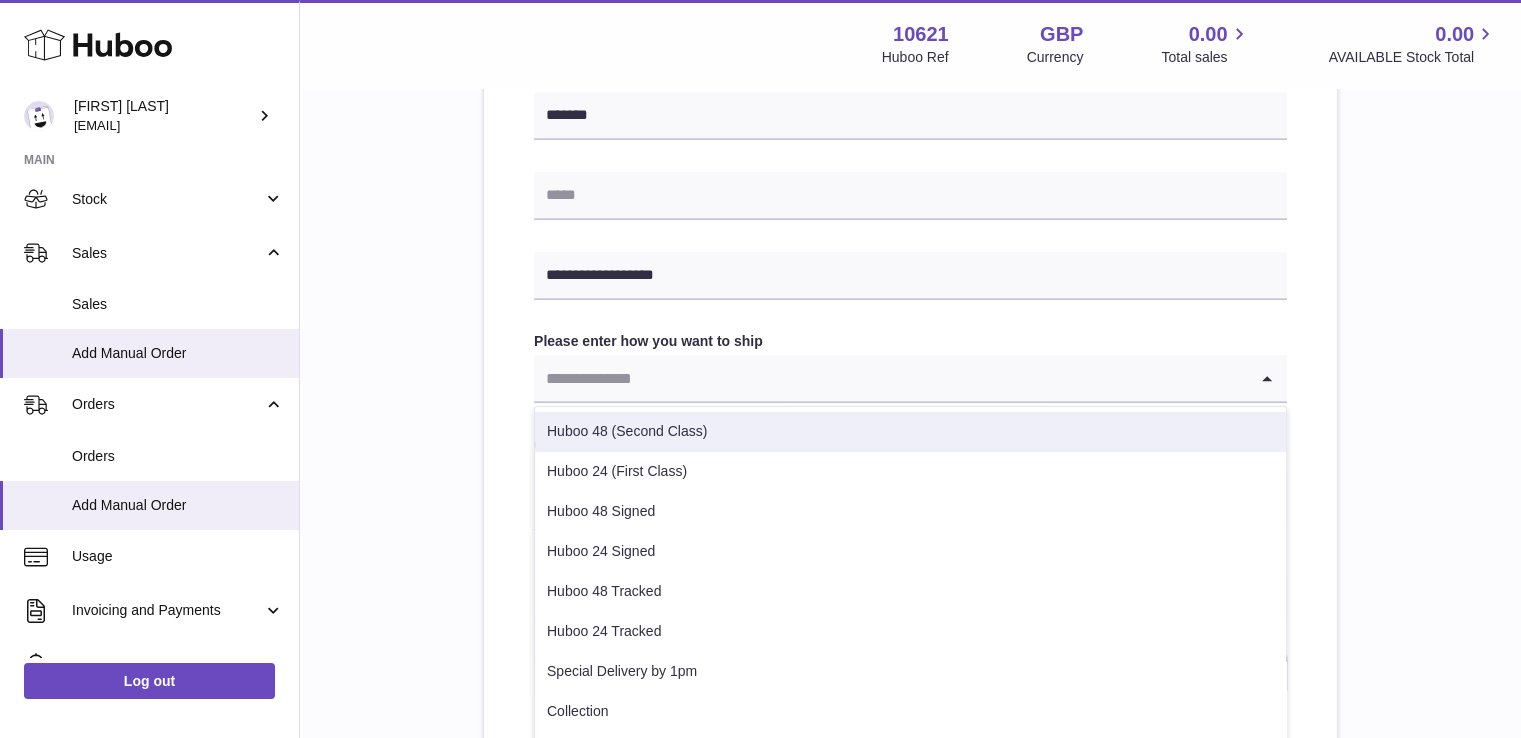 click on "Huboo 48 (Second Class)" at bounding box center [910, 432] 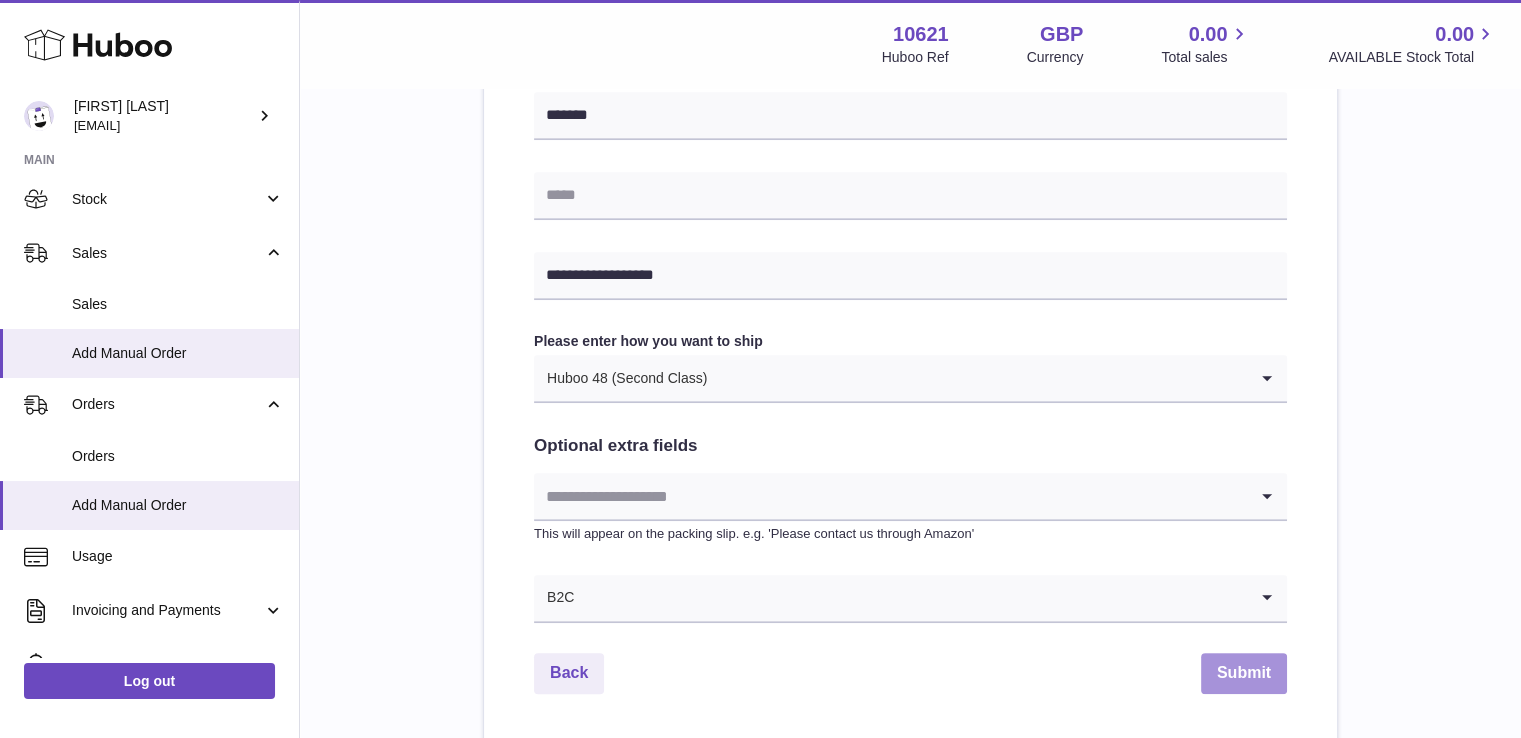 click on "Submit" at bounding box center [1244, 673] 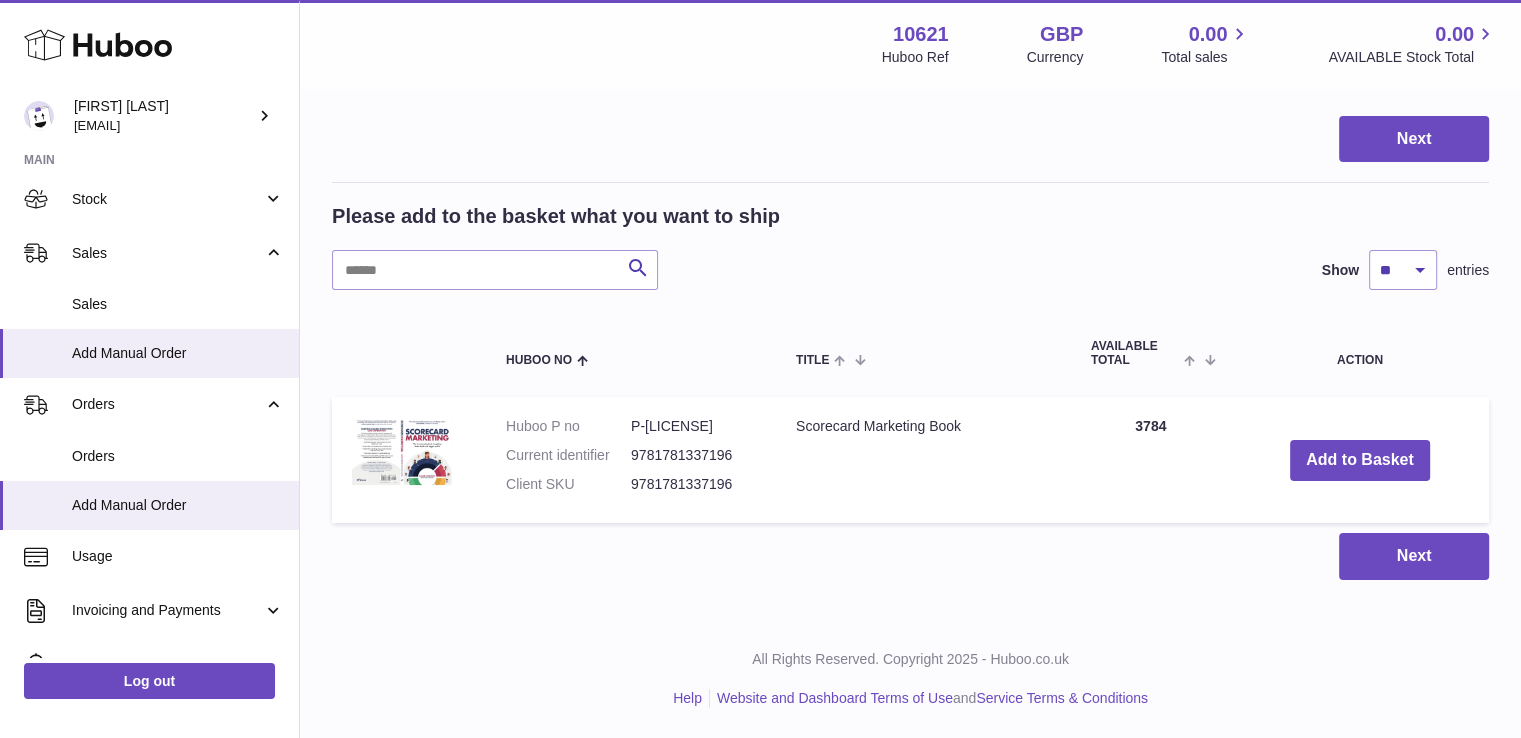 scroll, scrollTop: 0, scrollLeft: 0, axis: both 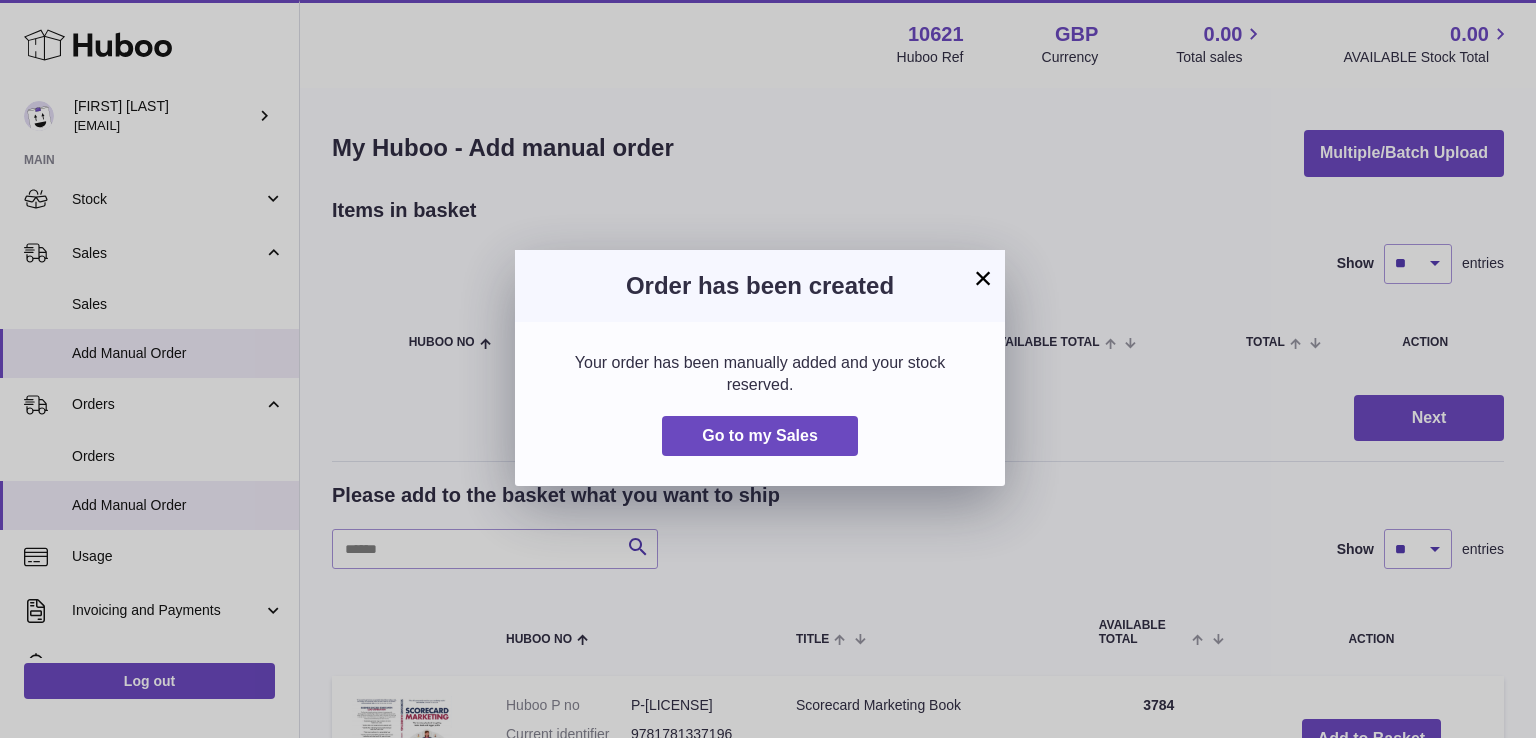 click on "×   Order has been created
Your order has been manually added and your stock reserved.
Go to my Sales" at bounding box center (768, 369) 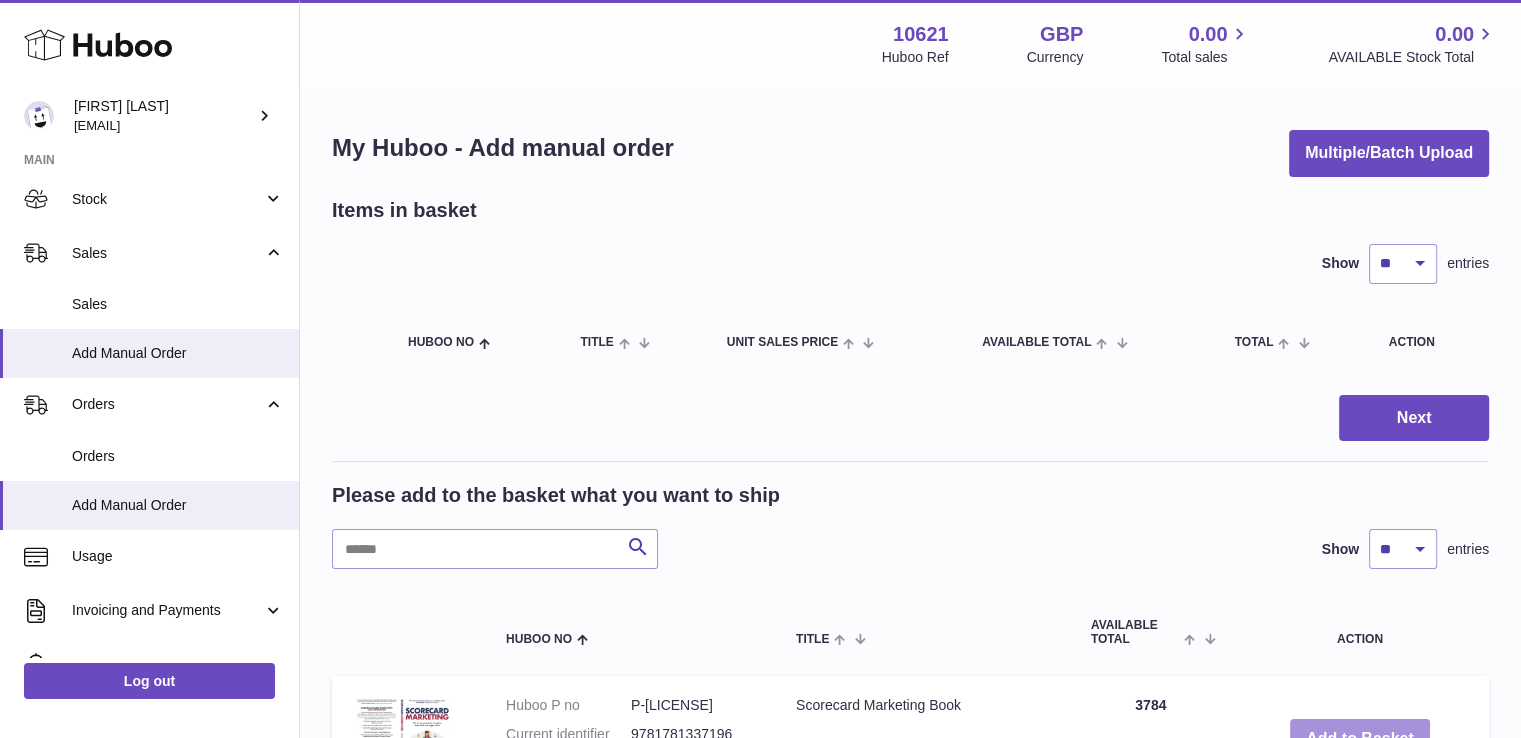 click on "Add to Basket" at bounding box center [1360, 739] 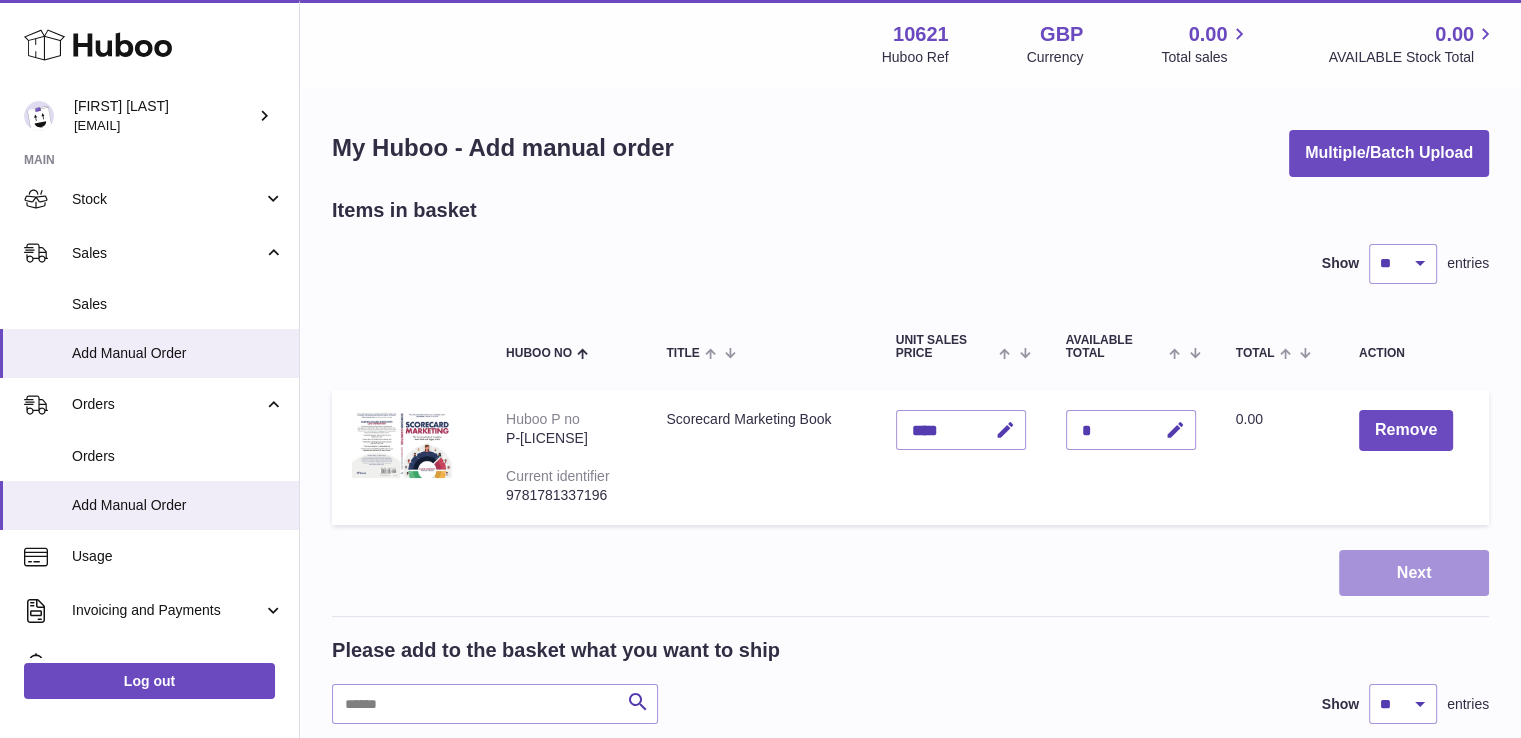 click on "Next" at bounding box center [1414, 573] 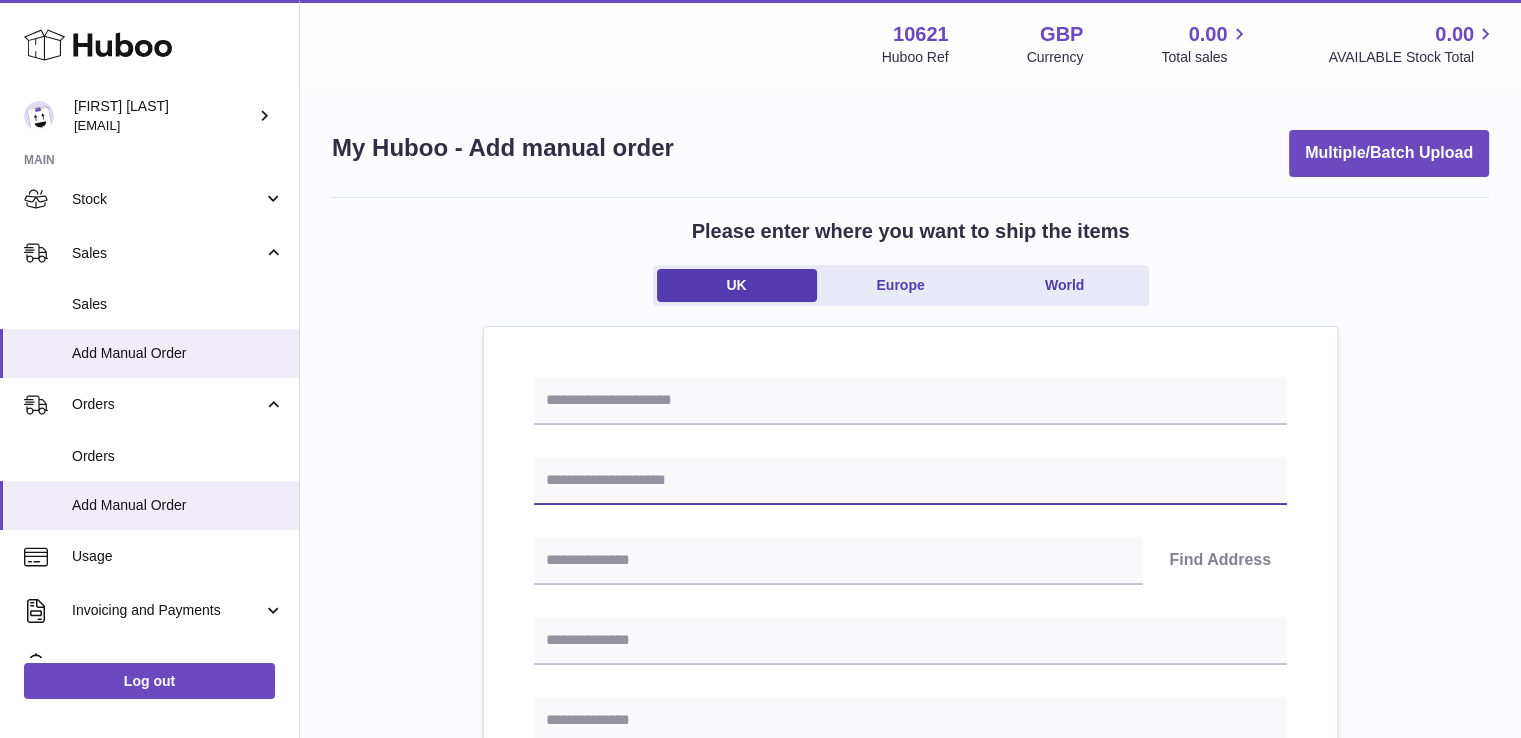click at bounding box center [910, 481] 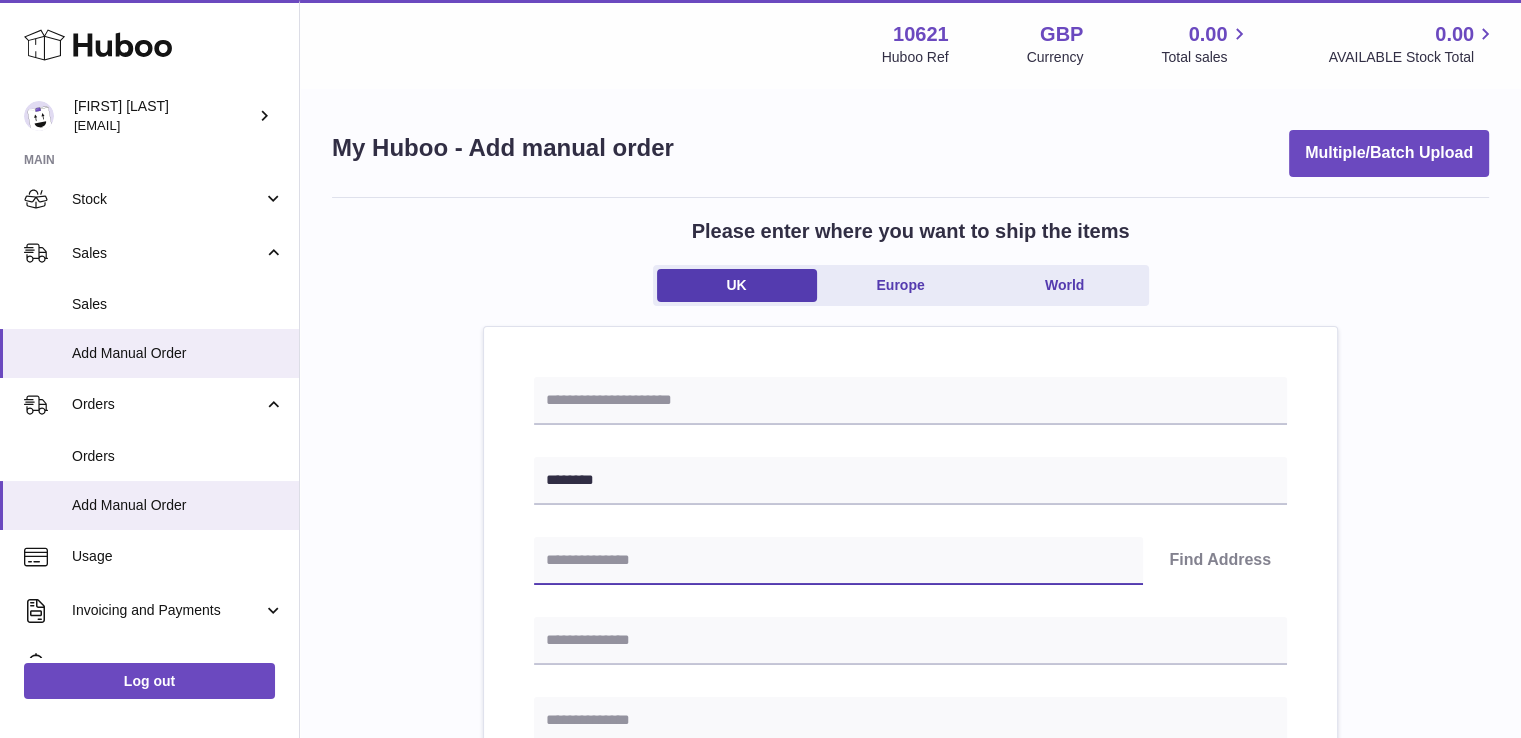 paste on "*******" 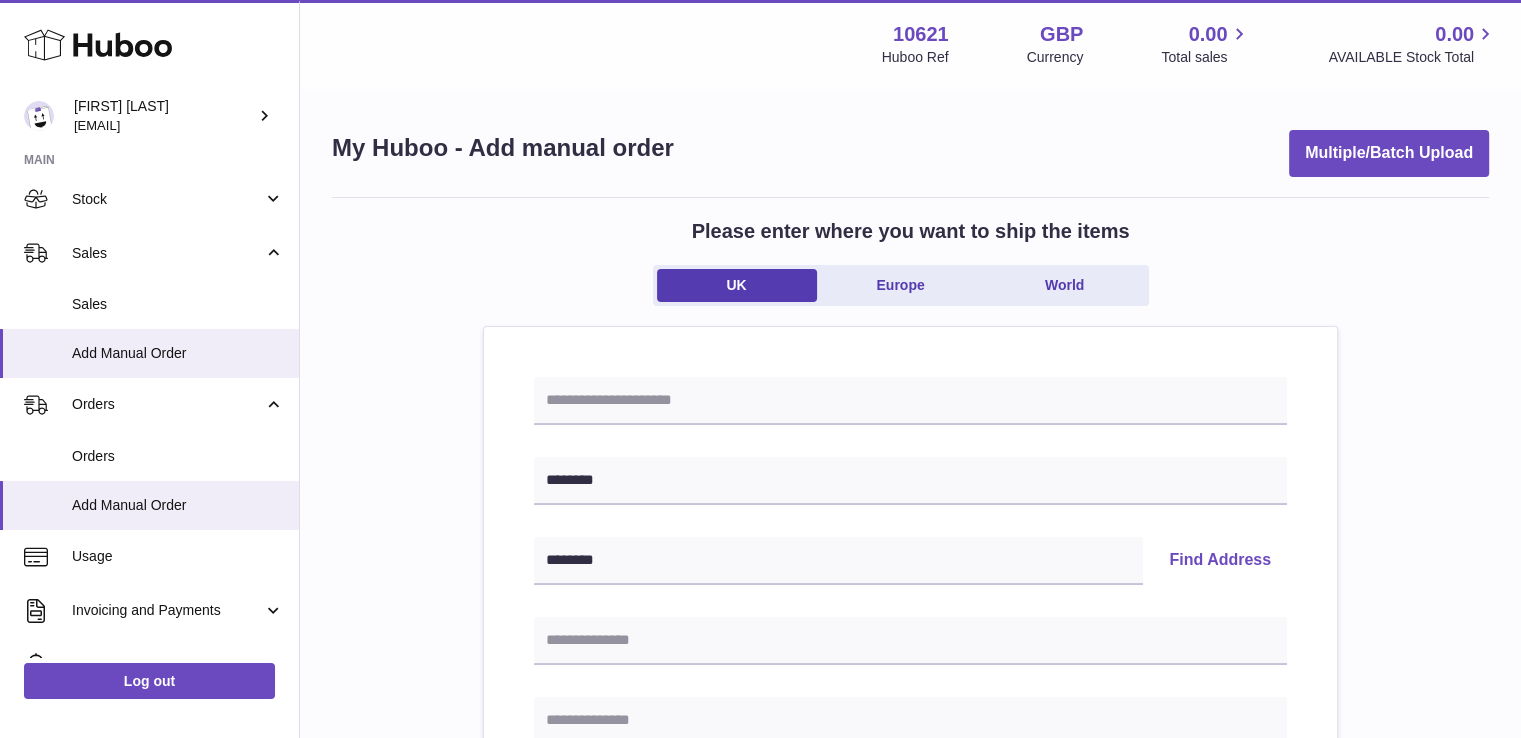 click on "Find Address" at bounding box center (1220, 561) 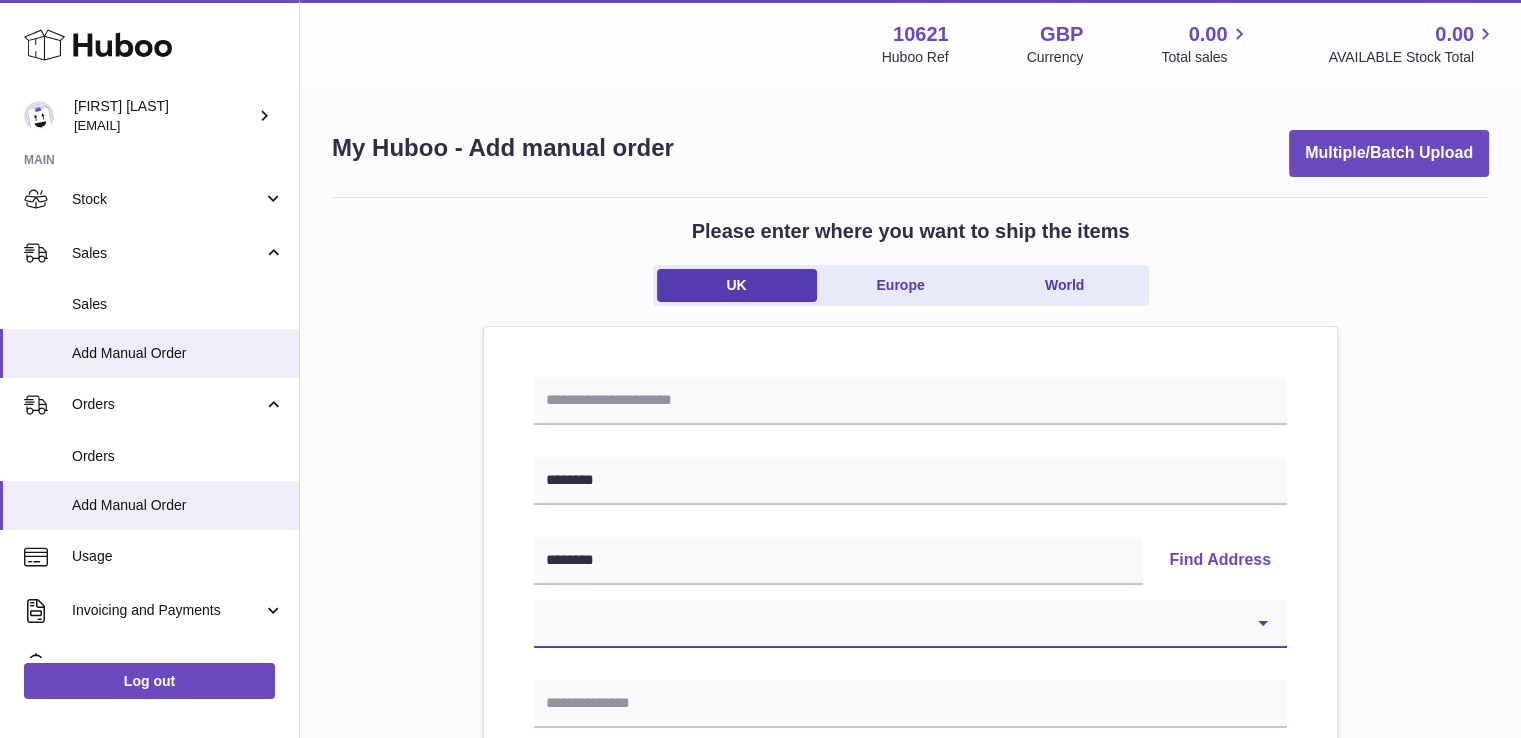 click on "**********" at bounding box center [910, 624] 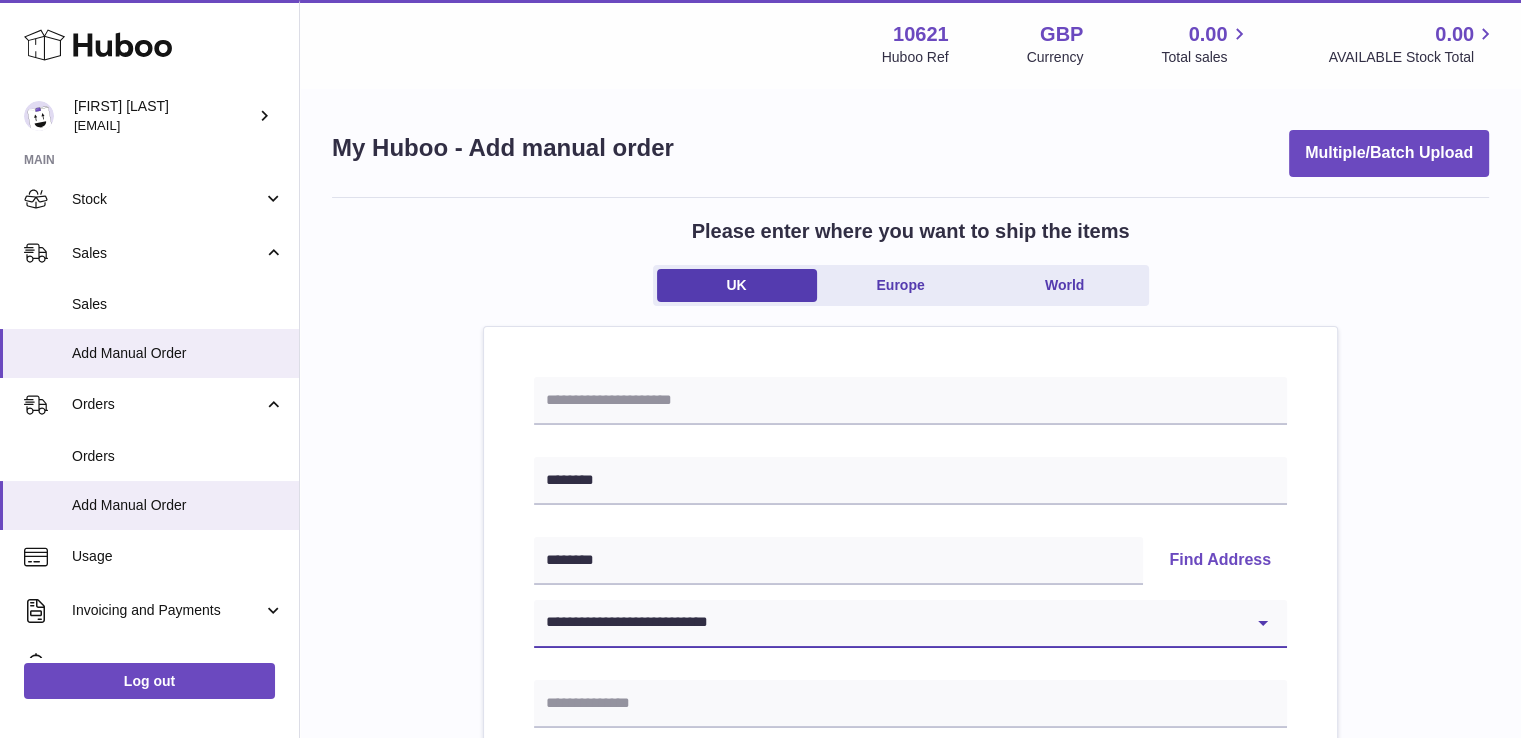 click on "**********" at bounding box center (910, 624) 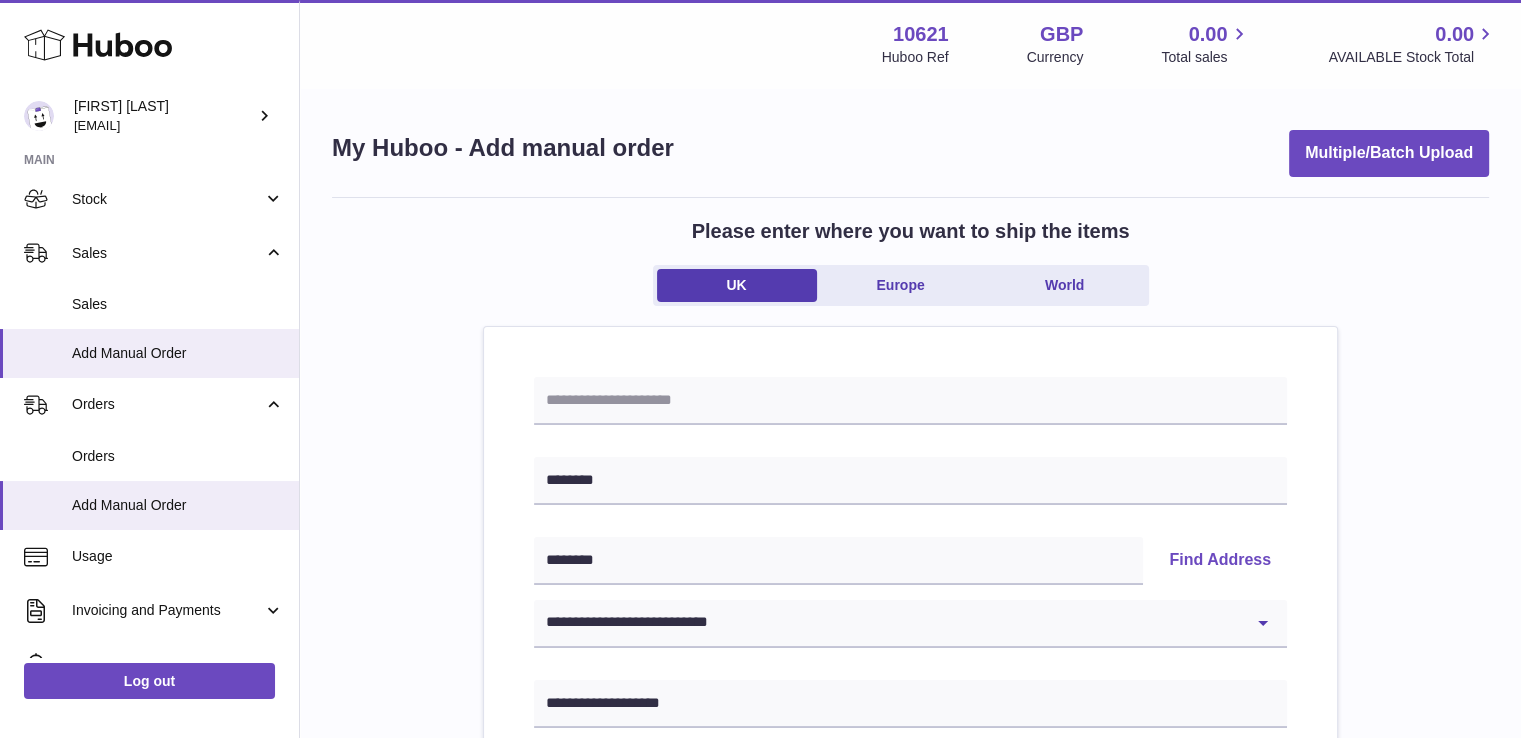 click on "Please enter where you want to ship the items
UK
Europe
World
[ADDRESS]
[ADDRESS]
Find Address
[ADDRESS] [ADDRESS] [ADDRESS] [ADDRESS] [ADDRESS] [ADDRESS] [ADDRESS] [ADDRESS] [ADDRESS] [ADDRESS] [ADDRESS] [ADDRESS] [ADDRESS] [ADDRESS] [ADDRESS] [ADDRESS] [ADDRESS] [ADDRESS] [ADDRESS] [ADDRESS] [ADDRESS] [ADDRESS] [ADDRESS]" at bounding box center [910, 925] 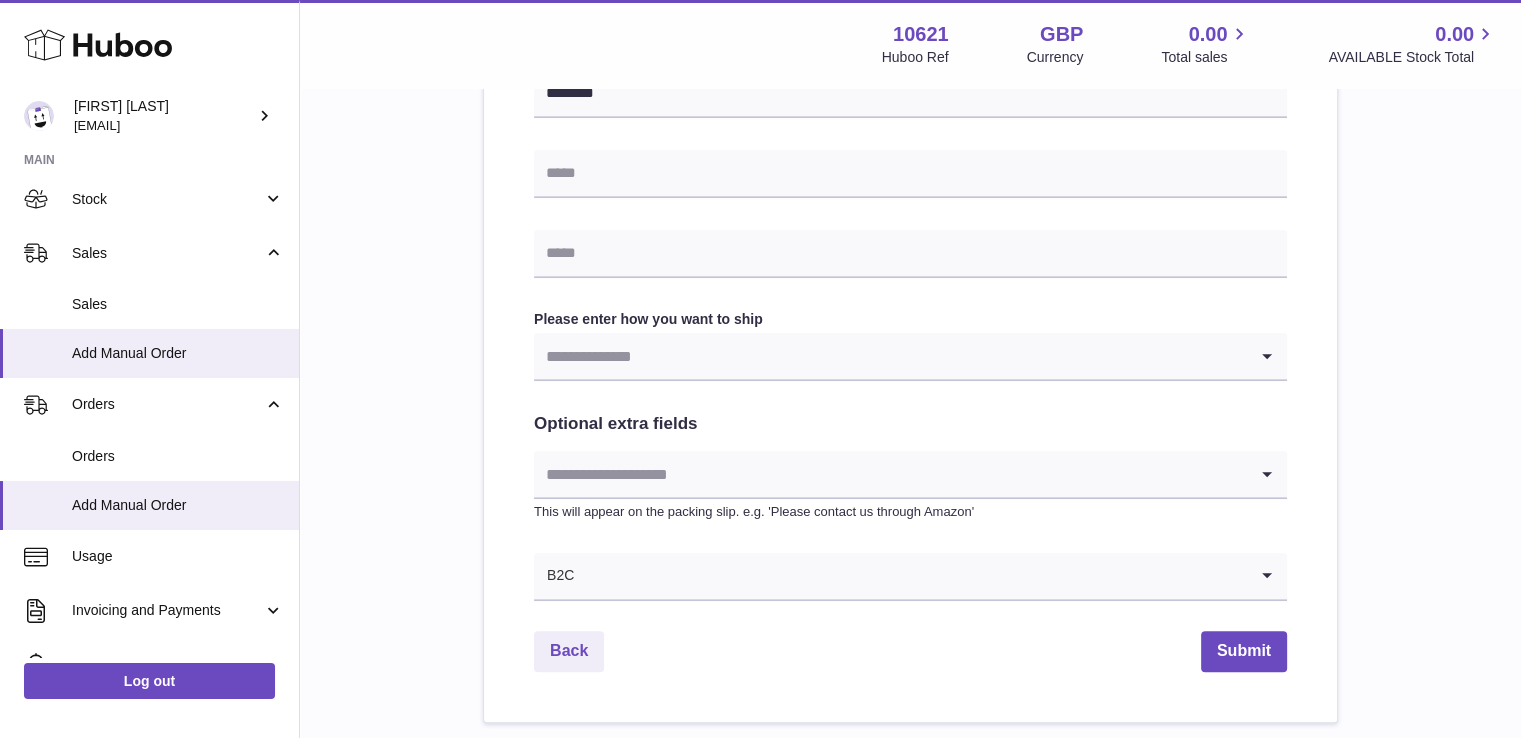 scroll, scrollTop: 956, scrollLeft: 0, axis: vertical 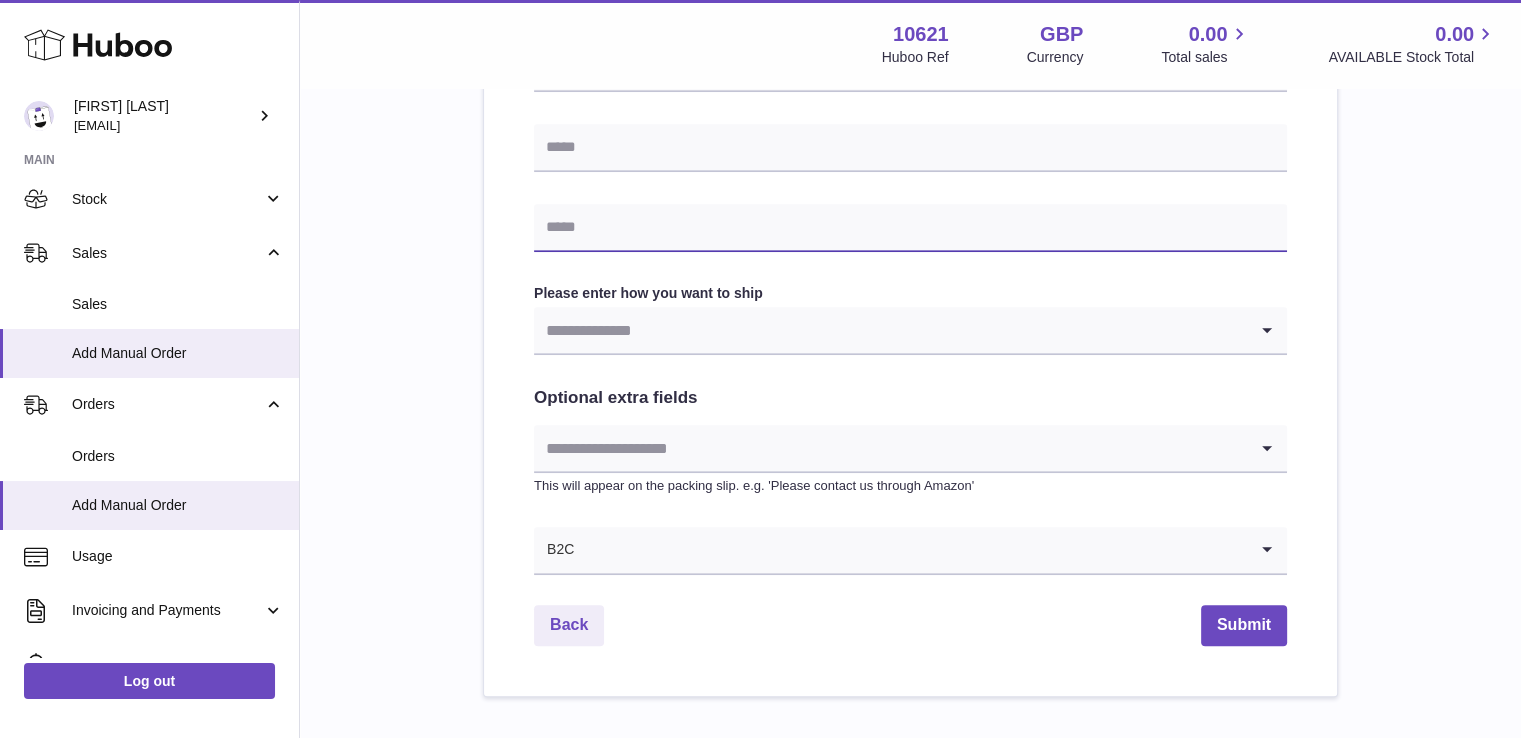 drag, startPoint x: 589, startPoint y: 217, endPoint x: 634, endPoint y: 250, distance: 55.803226 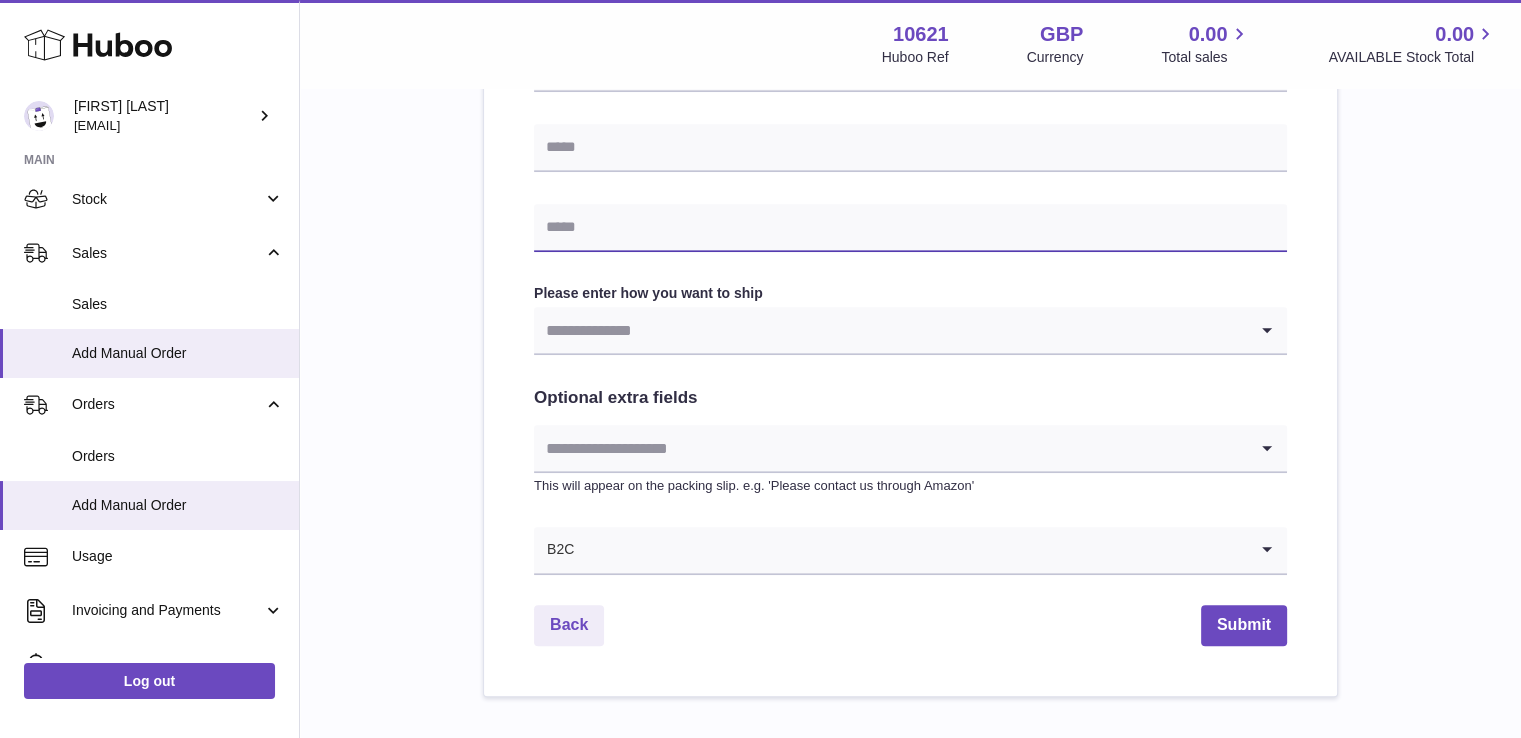 click at bounding box center (910, 228) 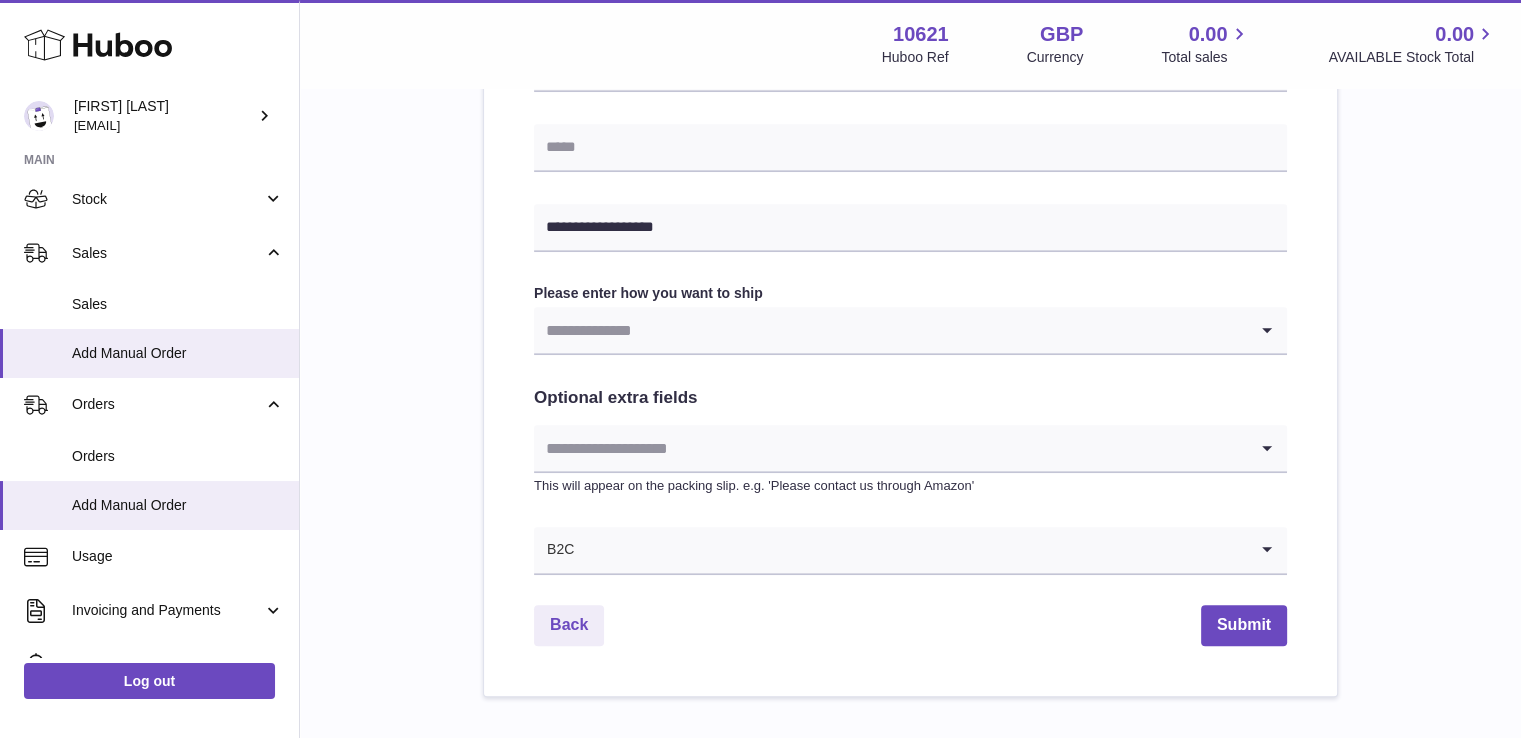 click at bounding box center (890, 330) 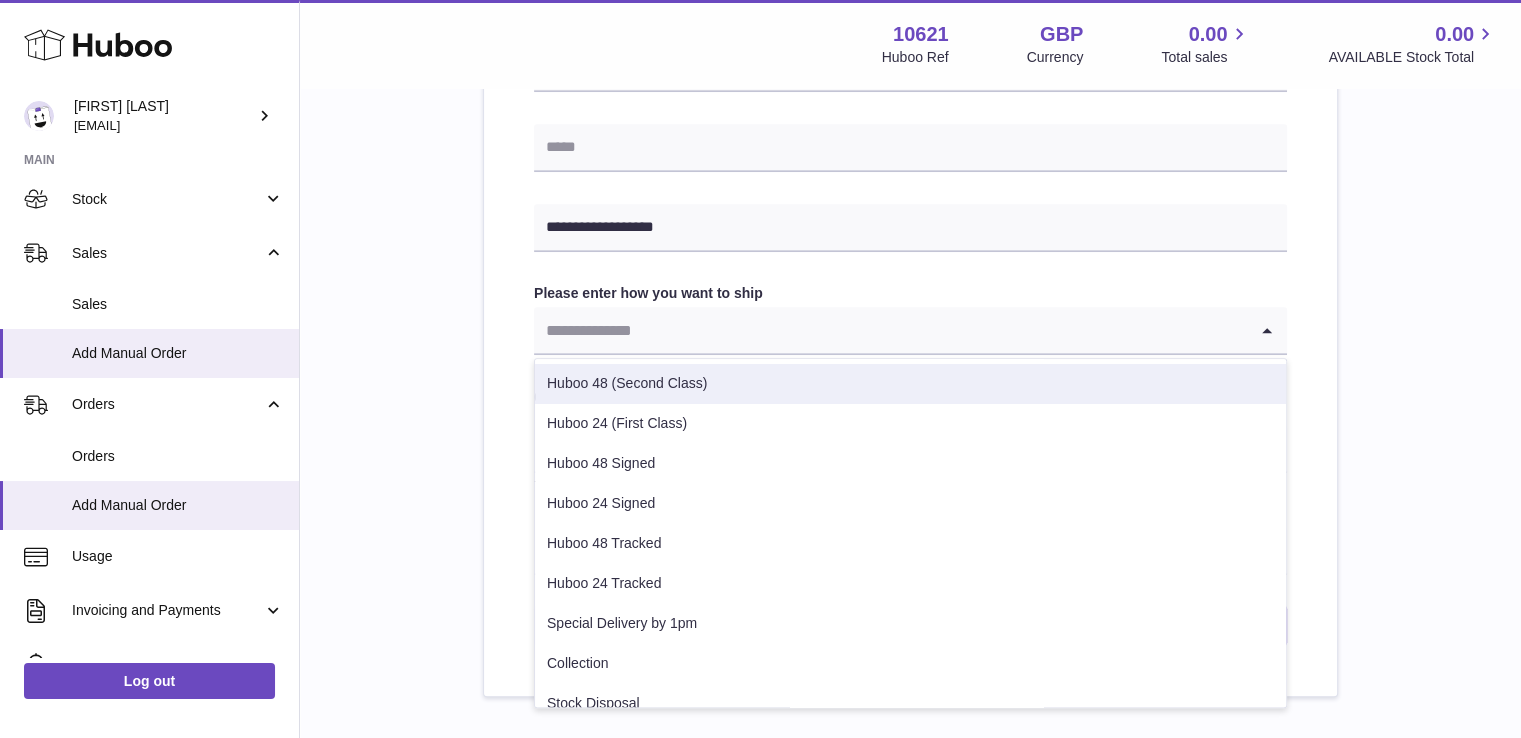 click on "Huboo 48 (Second Class)" at bounding box center [910, 384] 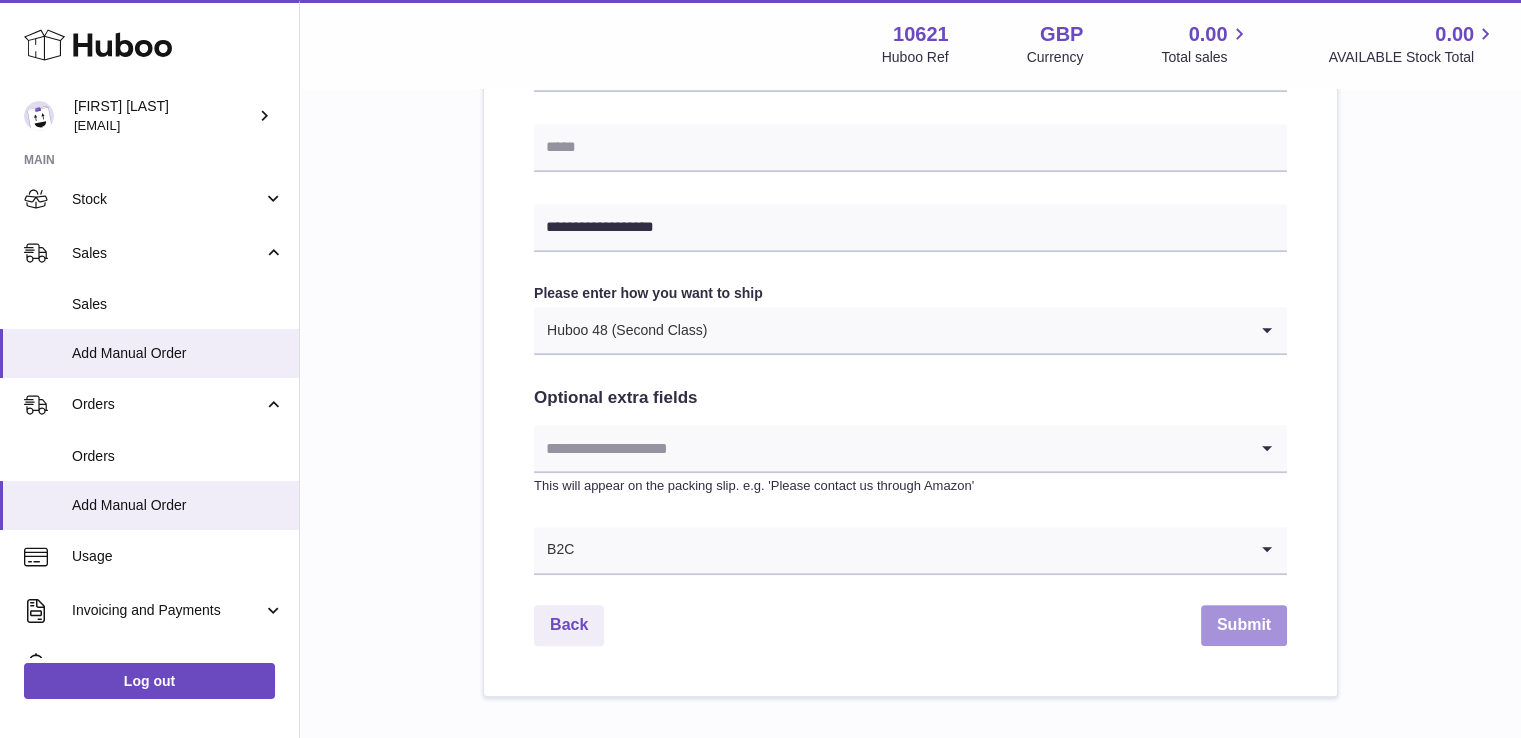 click on "Submit" at bounding box center (1244, 625) 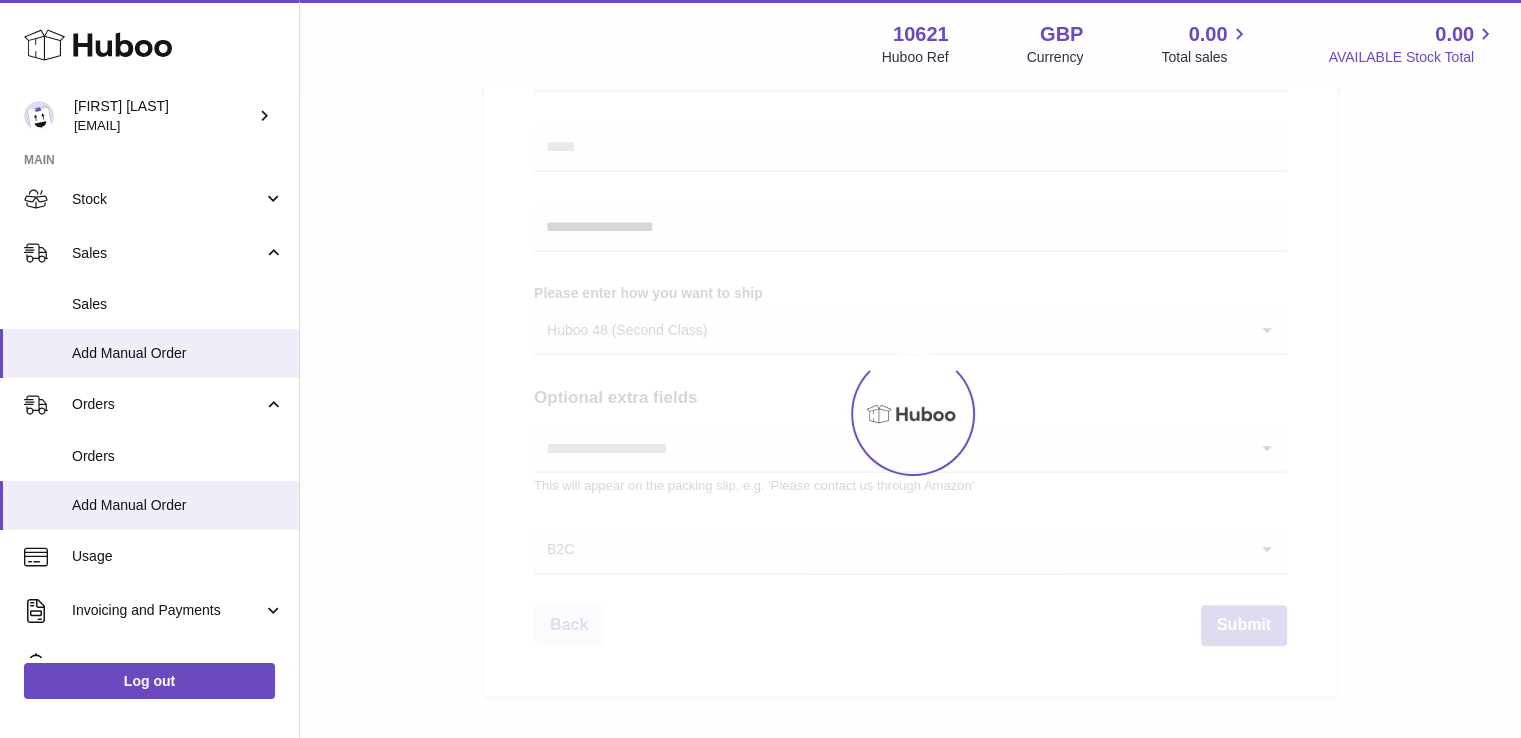 scroll, scrollTop: 0, scrollLeft: 0, axis: both 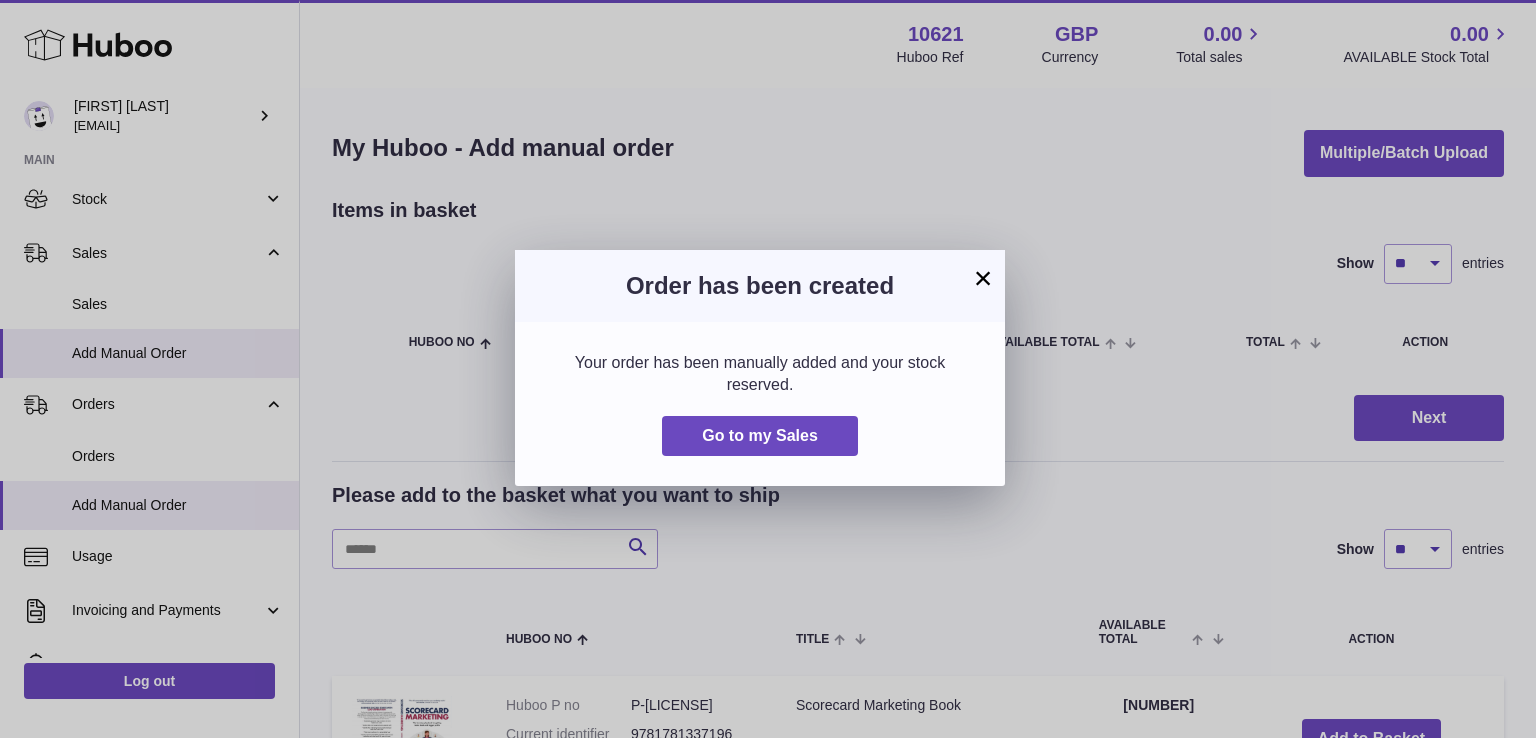 click on "×   Order has been created
Your order has been manually added and your stock reserved.
Go to my Sales" at bounding box center (768, 369) 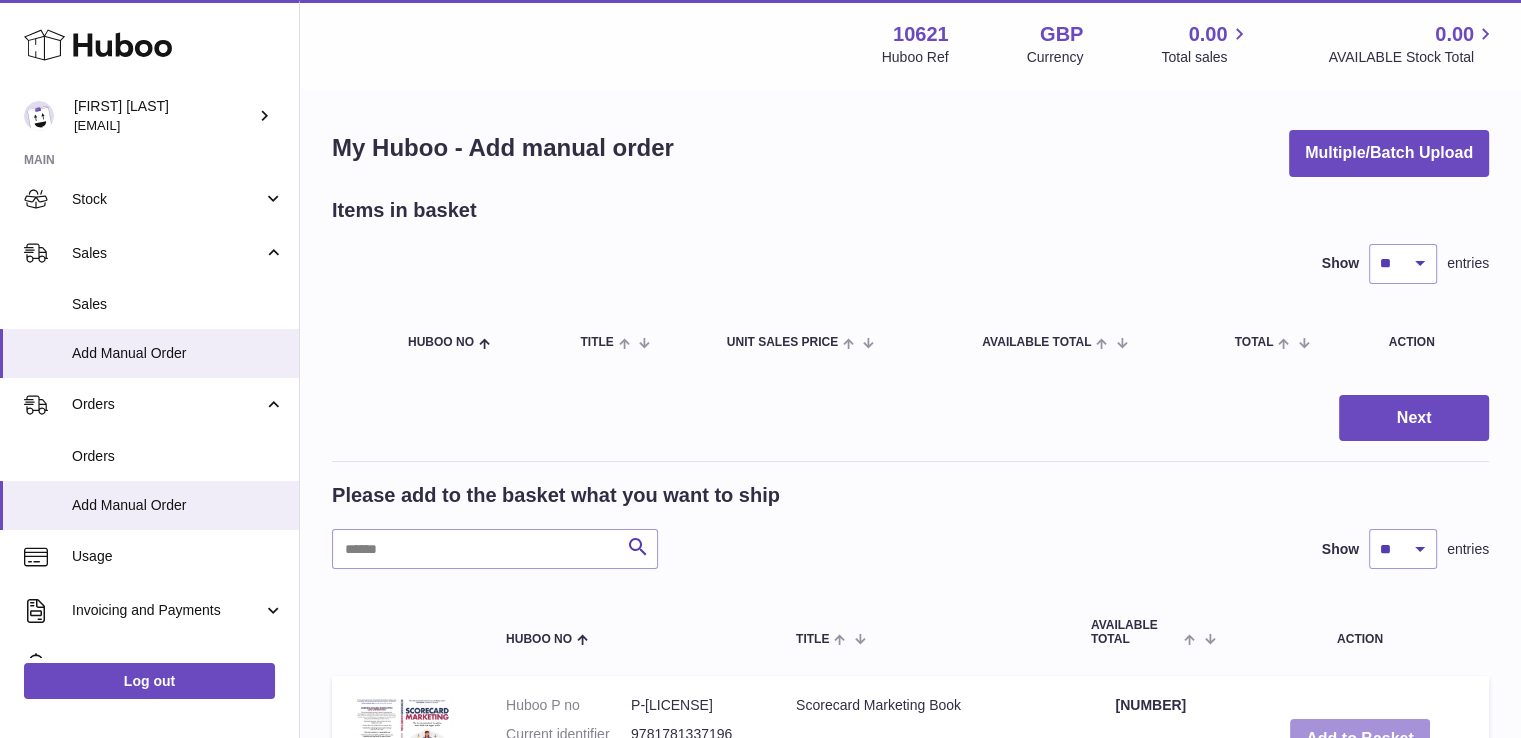 click on "Add to Basket" at bounding box center (1360, 739) 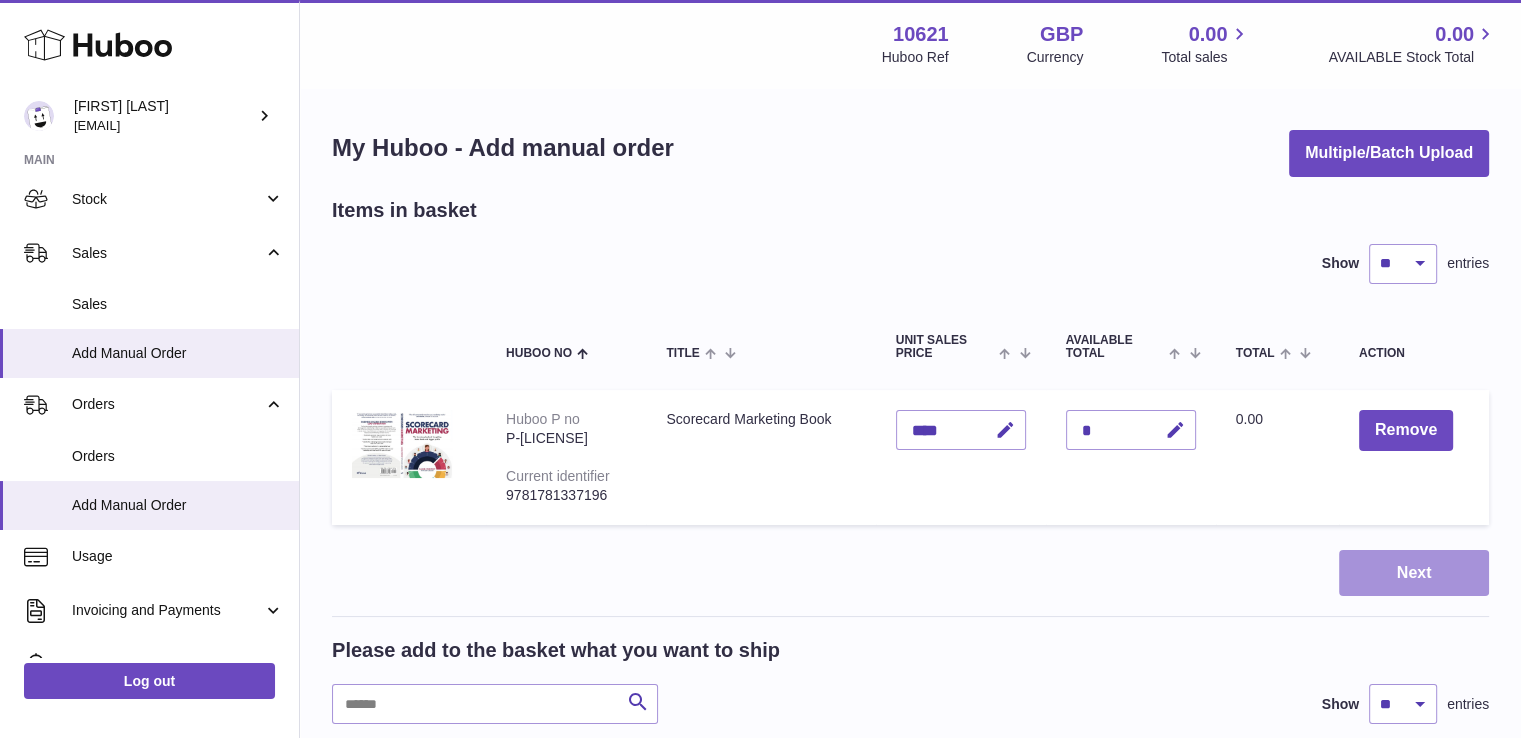 click on "Next" at bounding box center (1414, 573) 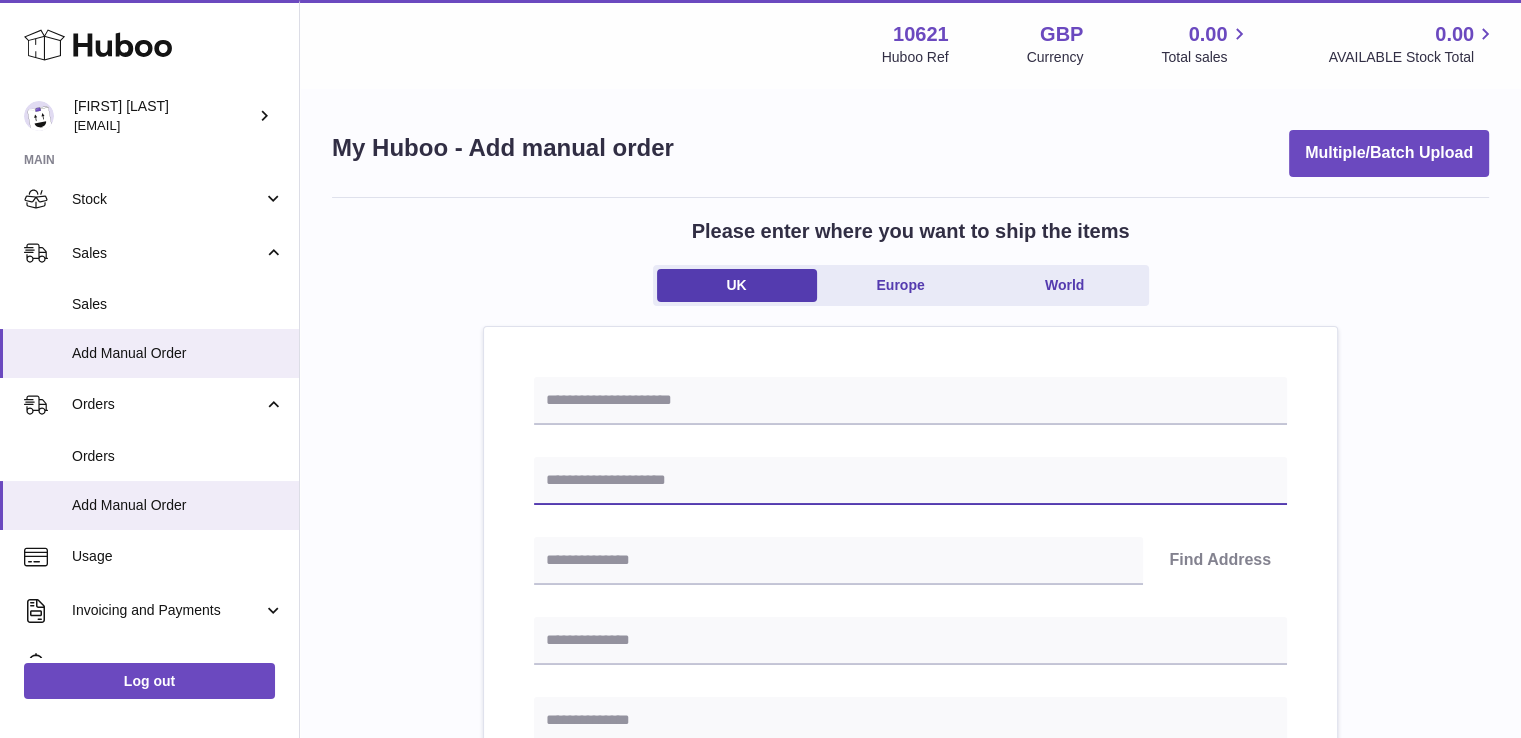 click at bounding box center [910, 481] 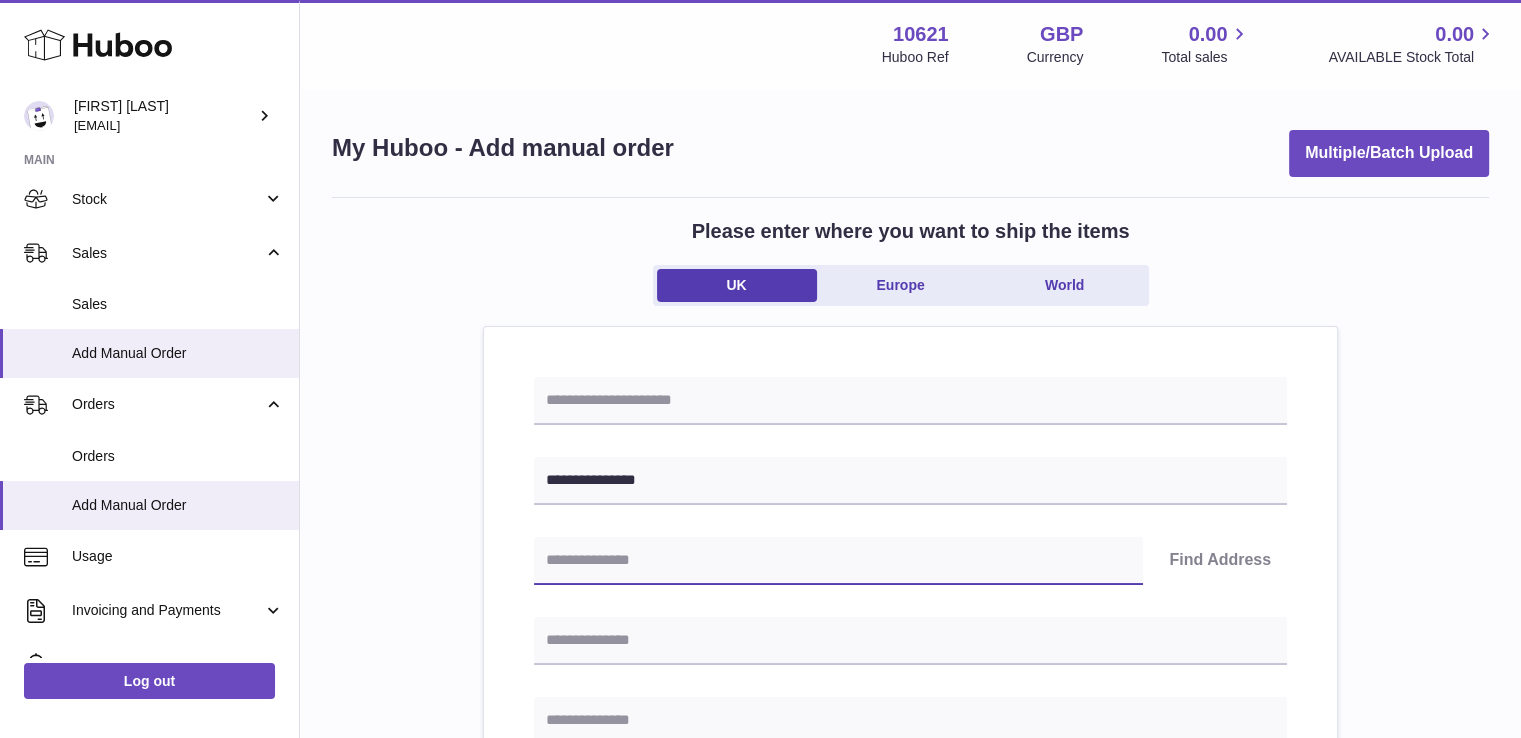 paste on "*******" 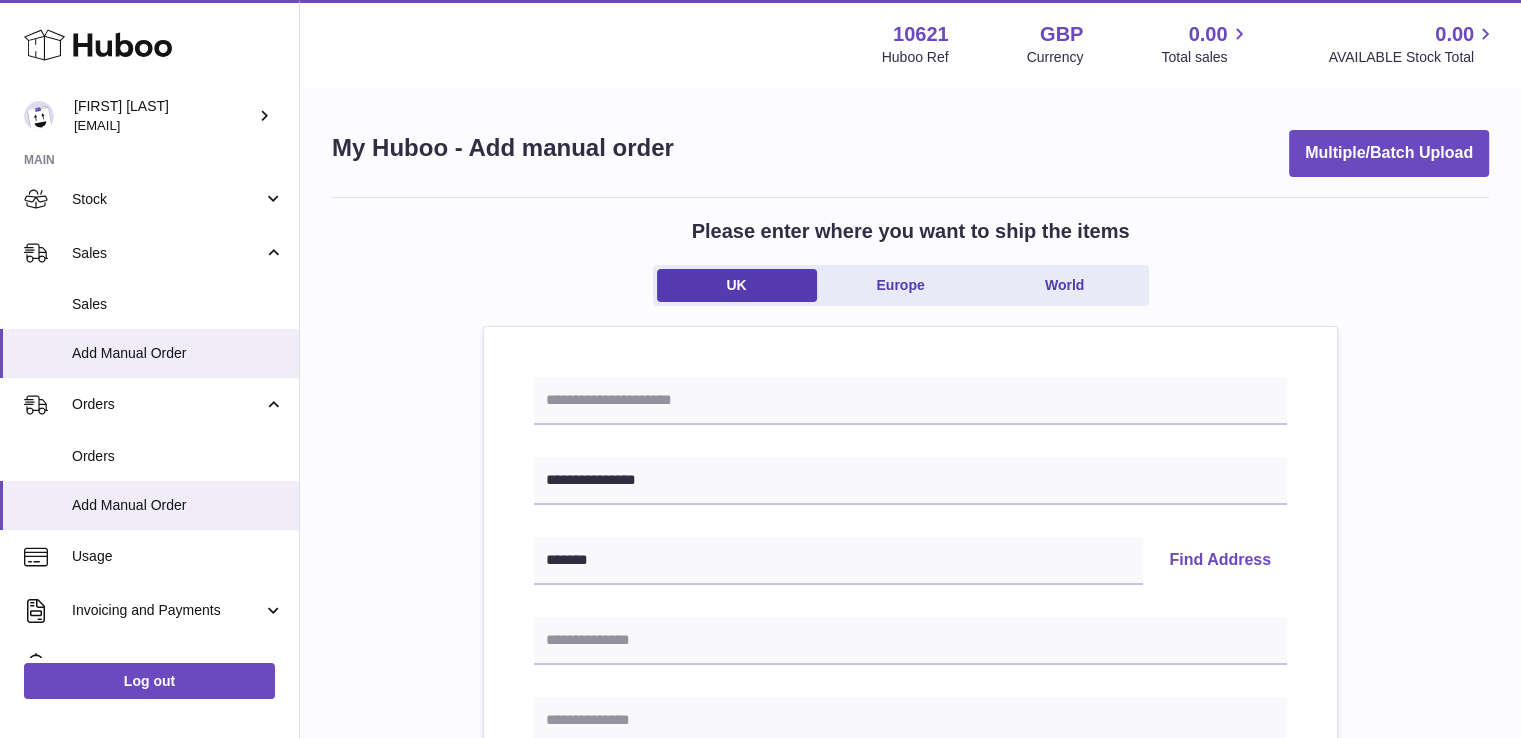 click on "Find Address" at bounding box center (1220, 561) 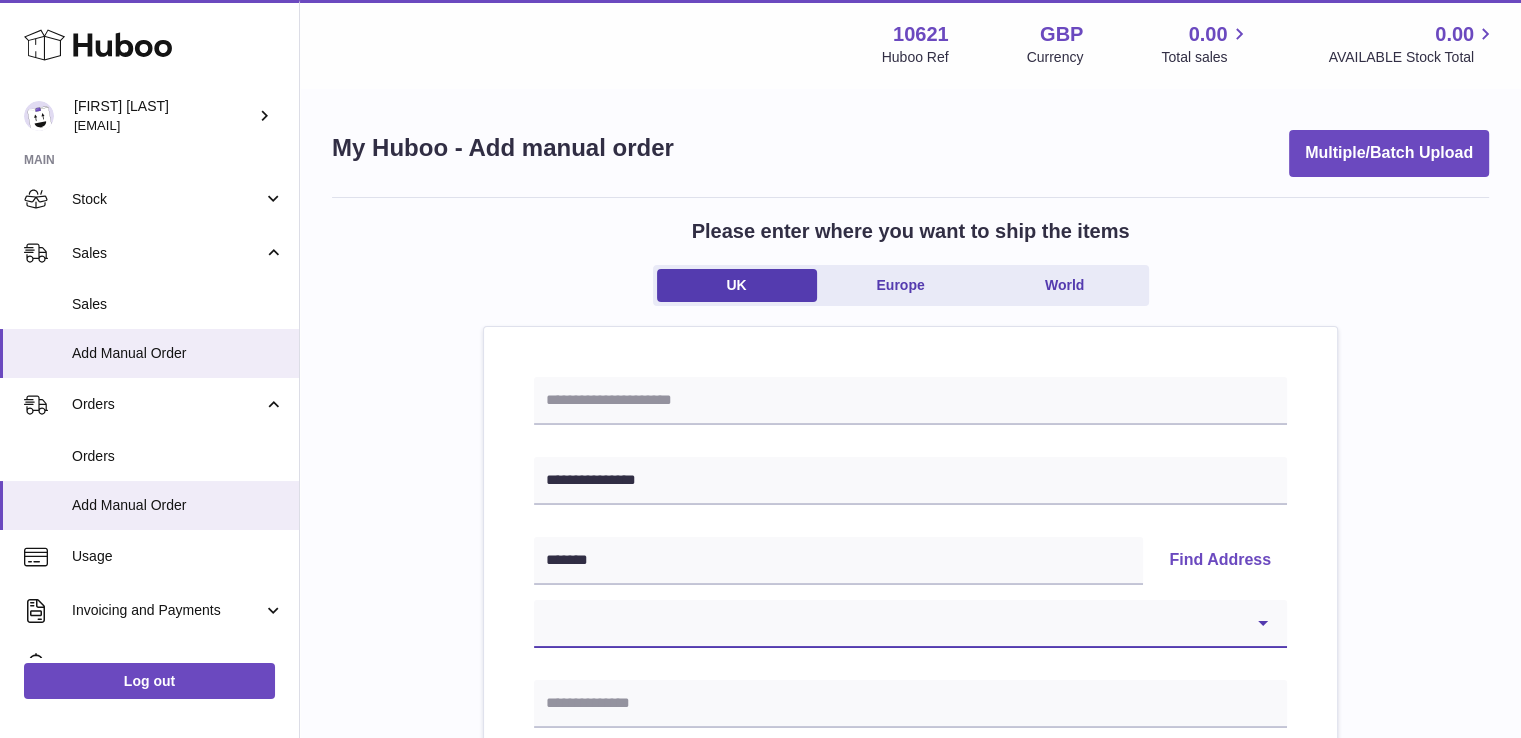 click on "[REDACTED] [REDACTED] [REDACTED] [REDACTED] [REDACTED] [REDACTED] [REDACTED] [REDACTED] [REDACTED] [REDACTED] [REDACTED] [REDACTED] [REDACTED] [REDACTED] [REDACTED] [REDACTED] [REDACTED] [REDACTED] [REDACTED] [REDACTED] [REDACTED] [REDACTED] [REDACTED] [REDACTED] [REDACTED] [REDACTED] [REDACTED] [REDACTED]" at bounding box center [910, 624] 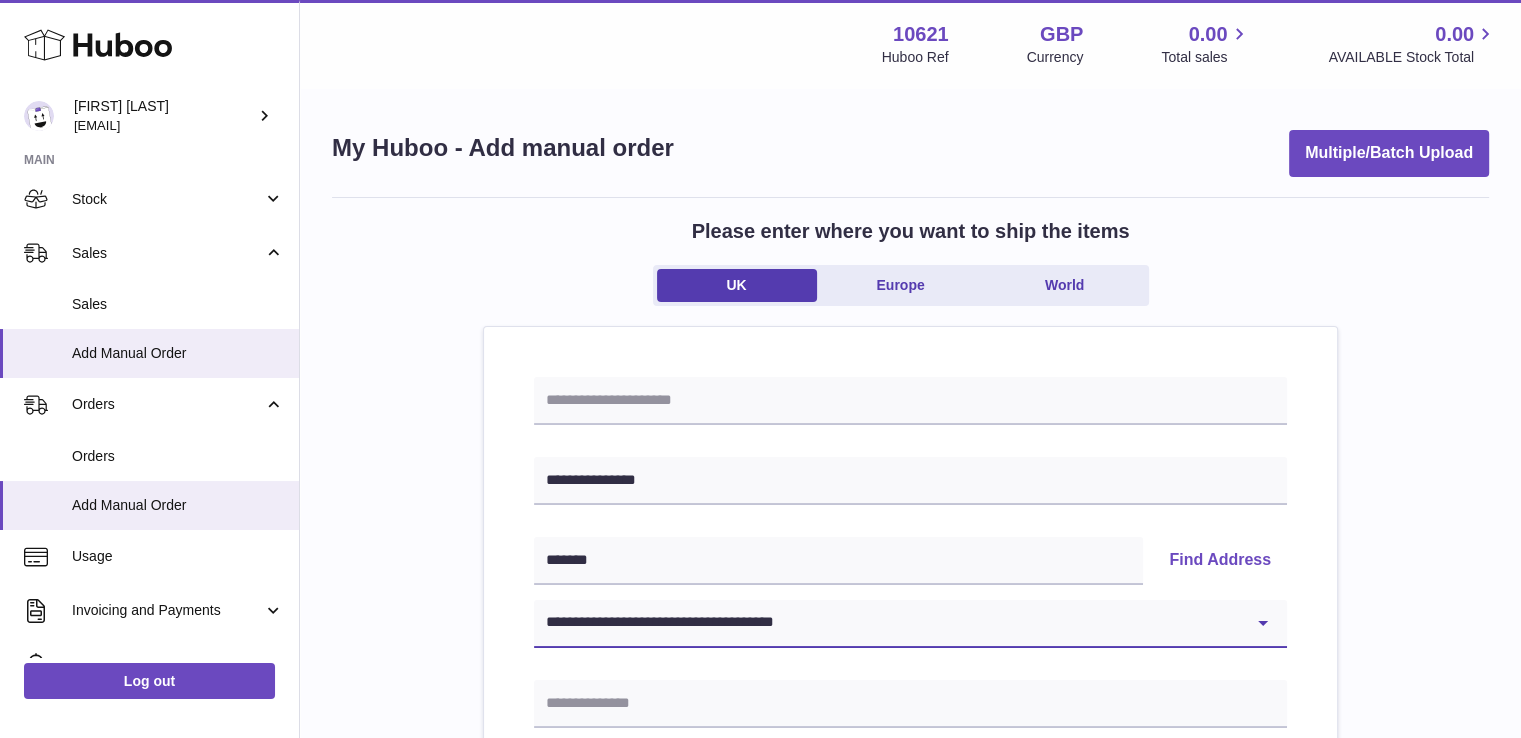 click on "[REDACTED] [REDACTED] [REDACTED] [REDACTED] [REDACTED] [REDACTED] [REDACTED] [REDACTED] [REDACTED] [REDACTED] [REDACTED] [REDACTED] [REDACTED] [REDACTED] [REDACTED] [REDACTED] [REDACTED] [REDACTED] [REDACTED] [REDACTED] [REDACTED] [REDACTED] [REDACTED] [REDACTED] [REDACTED] [REDACTED] [REDACTED] [REDACTED]" at bounding box center (910, 624) 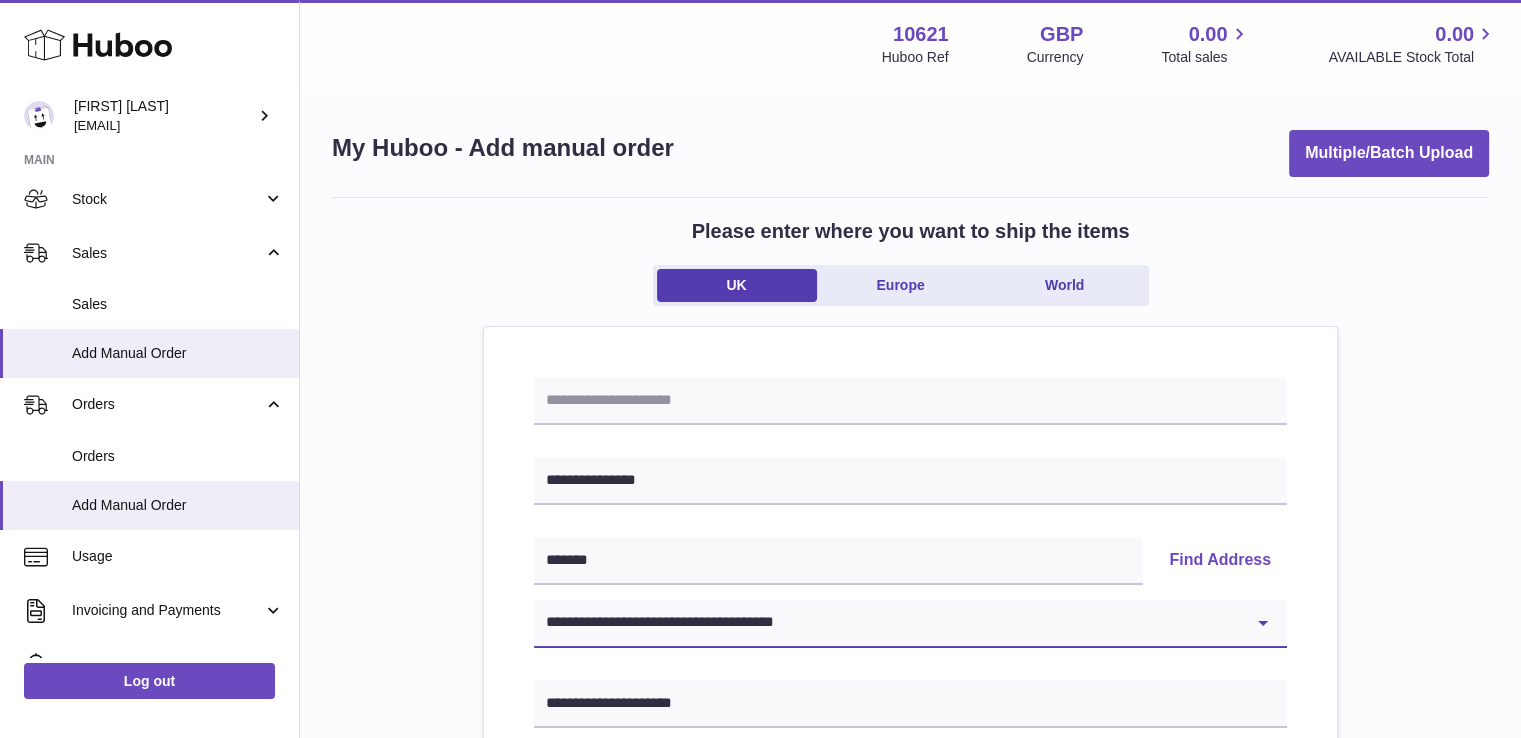 click on "[REDACTED] [REDACTED] [REDACTED] [REDACTED] [REDACTED] [REDACTED] [REDACTED] [REDACTED] [REDACTED] [REDACTED] [REDACTED] [REDACTED] [REDACTED] [REDACTED] [REDACTED] [REDACTED] [REDACTED] [REDACTED] [REDACTED] [REDACTED] [REDACTED] [REDACTED] [REDACTED] [REDACTED] [REDACTED] [REDACTED] [REDACTED] [REDACTED]" at bounding box center (910, 624) 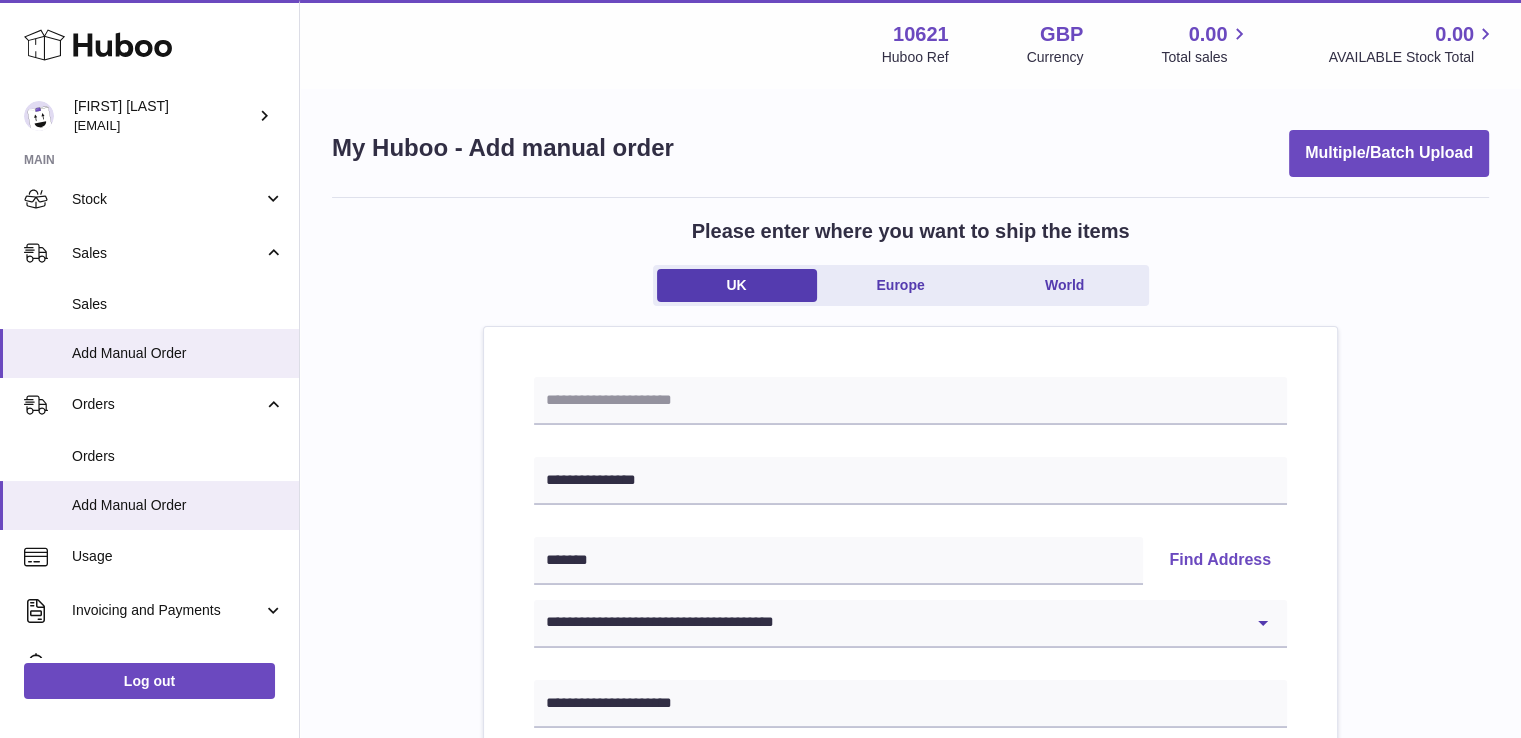 click on "Please enter where you want to ship the items
UK
Europe
World
[REDACTED]
[REDACTED]
Find Address
[REDACTED] [REDACTED] [REDACTED] [REDACTED] [REDACTED] [REDACTED] [REDACTED] [REDACTED] [REDACTED] [REDACTED] [REDACTED] [REDACTED] [REDACTED] [REDACTED] [REDACTED] [REDACTED] [REDACTED]" at bounding box center [910, 925] 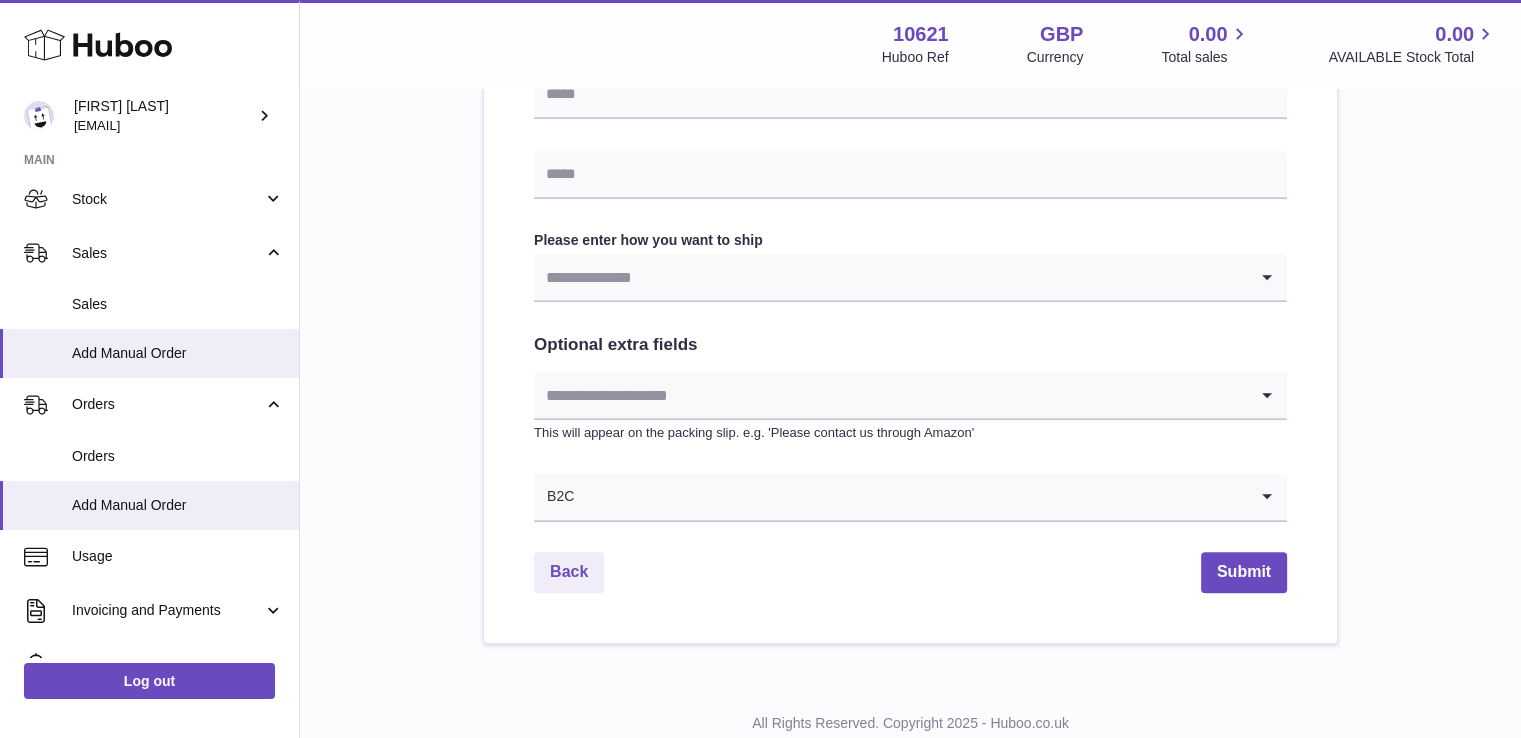scroll, scrollTop: 1016, scrollLeft: 0, axis: vertical 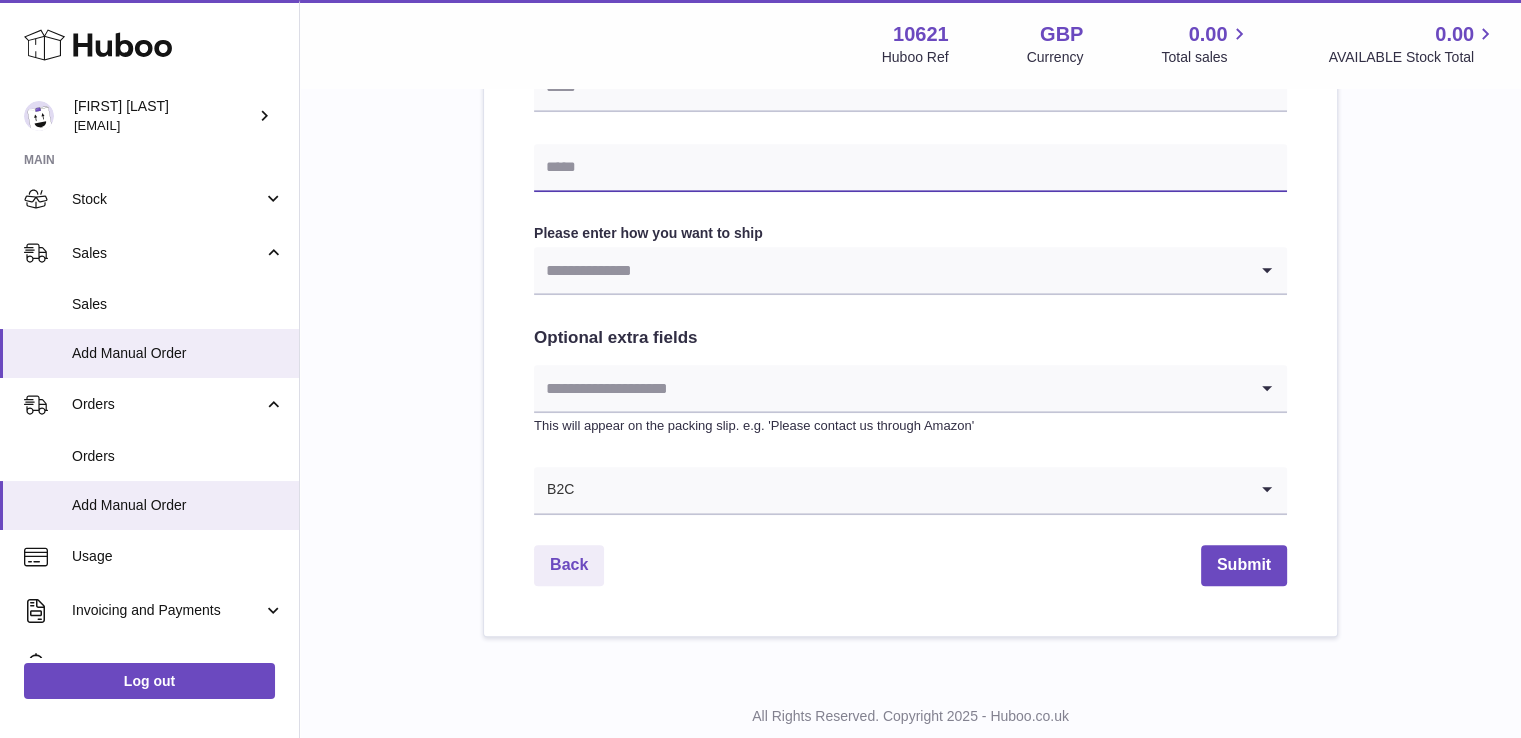 click at bounding box center (910, 168) 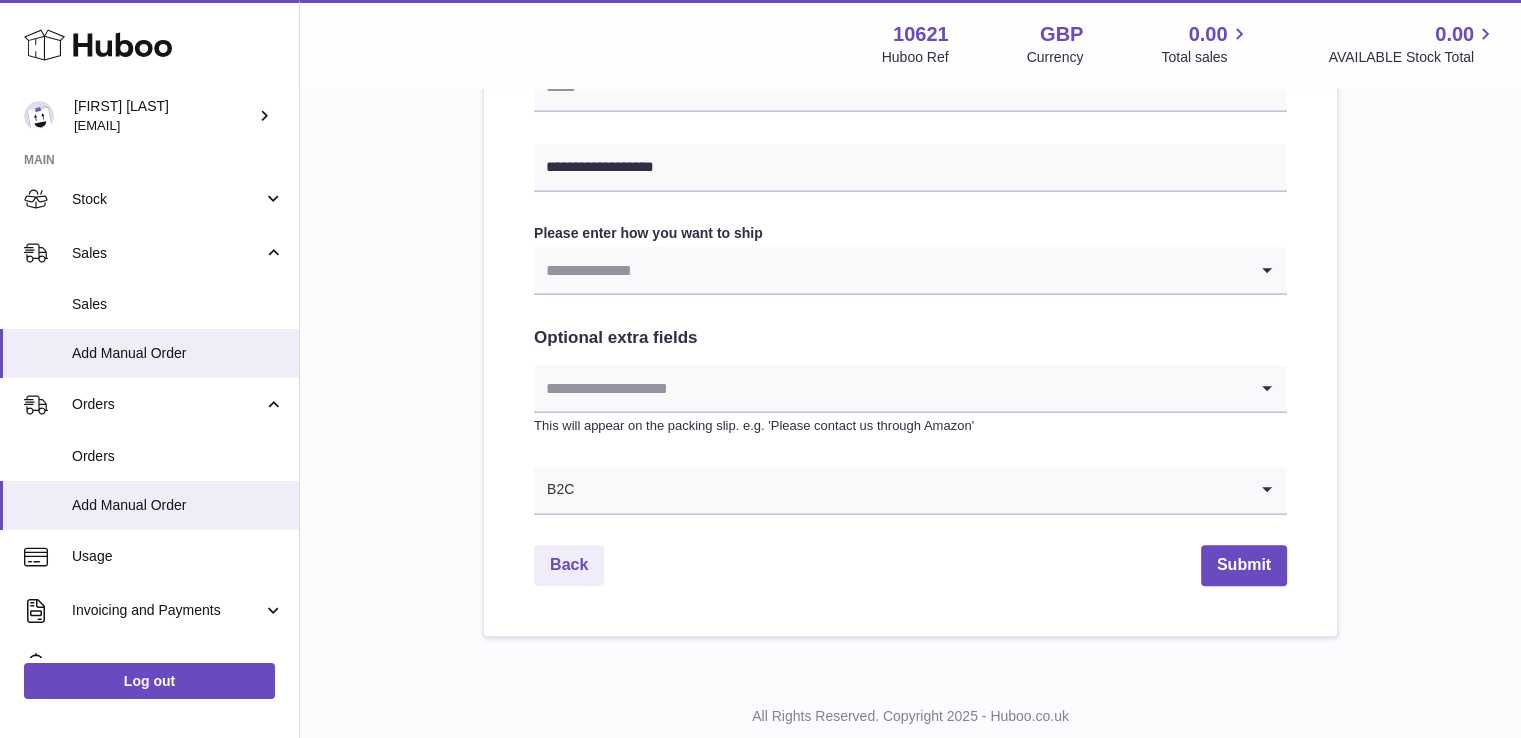click at bounding box center [890, 270] 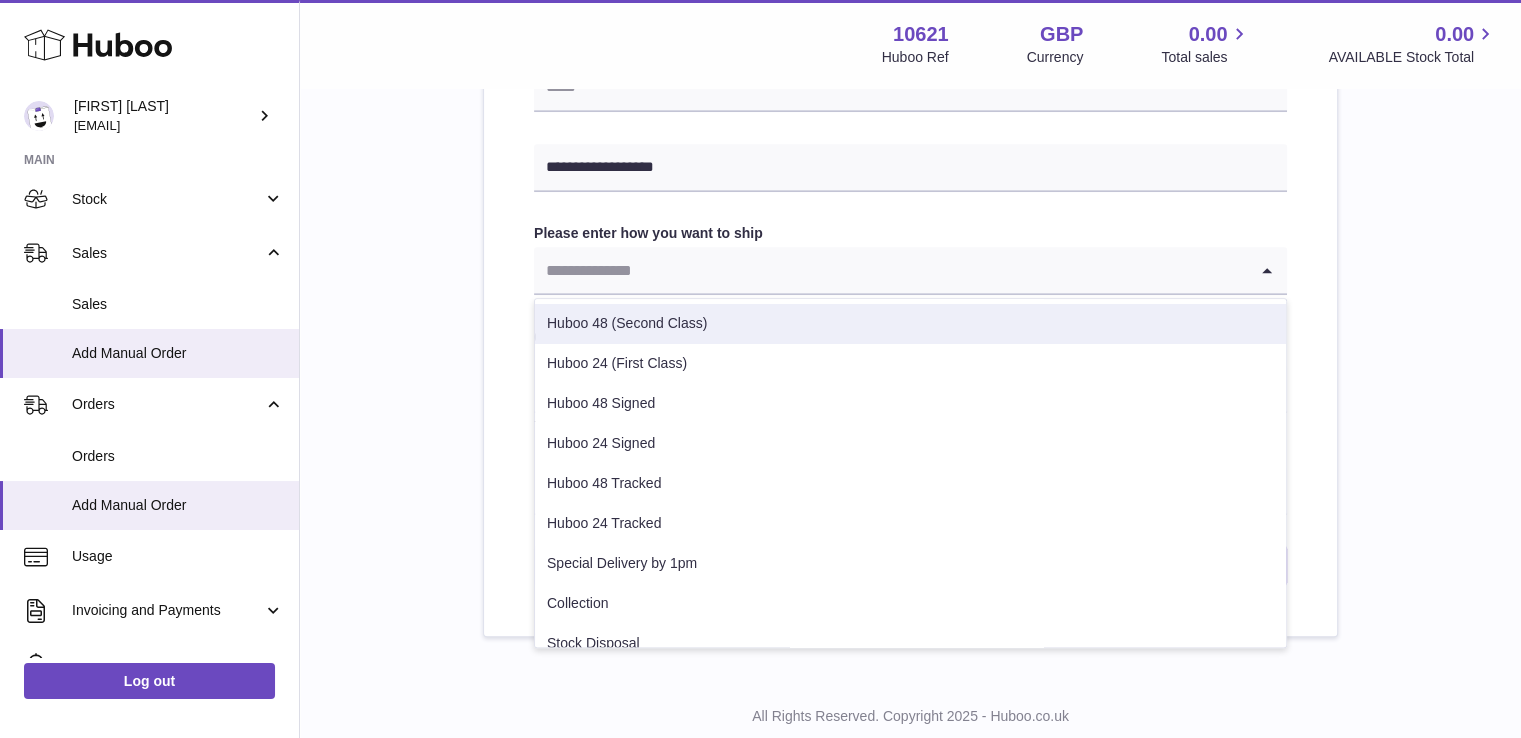 click on "Huboo 48 (Second Class)" at bounding box center (910, 324) 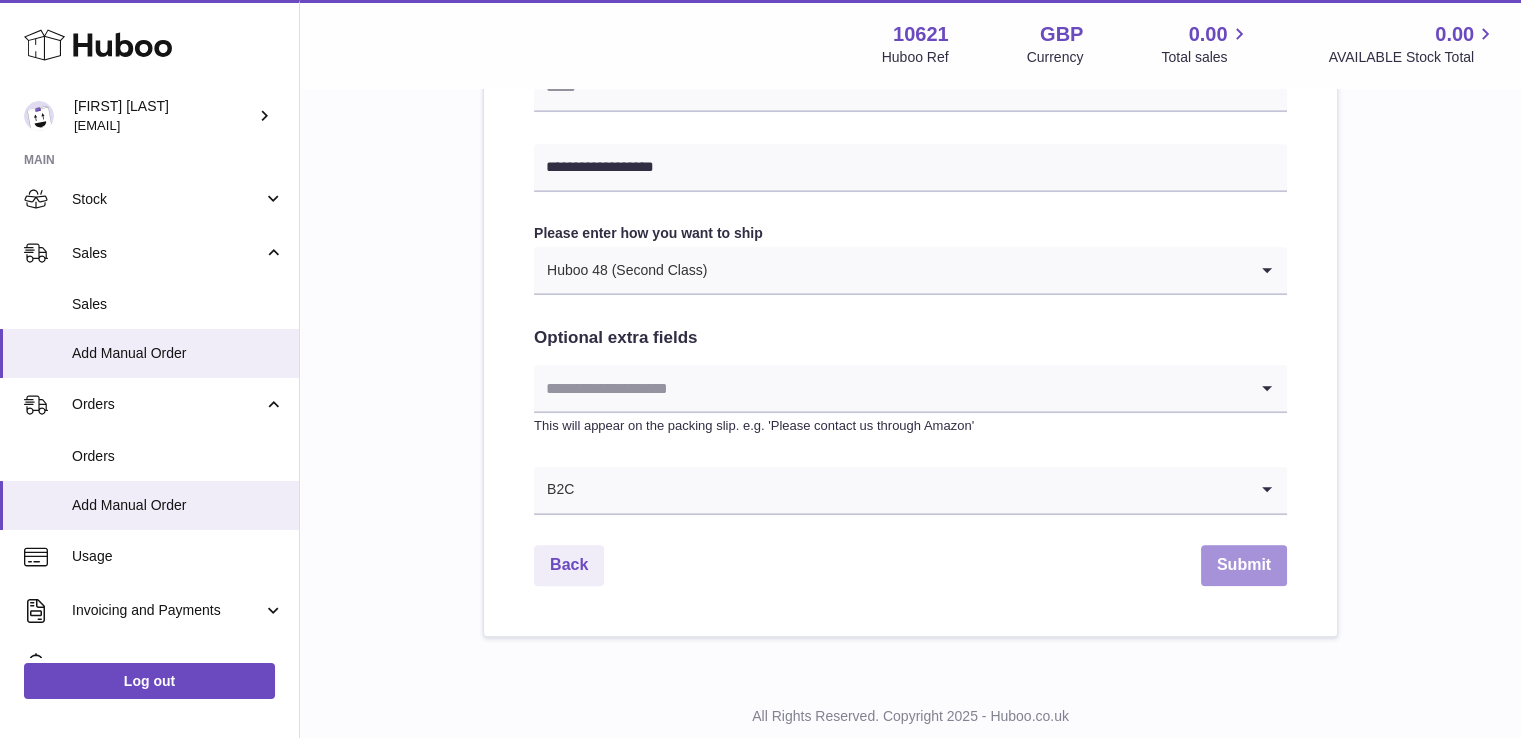 click on "Submit" at bounding box center [1244, 565] 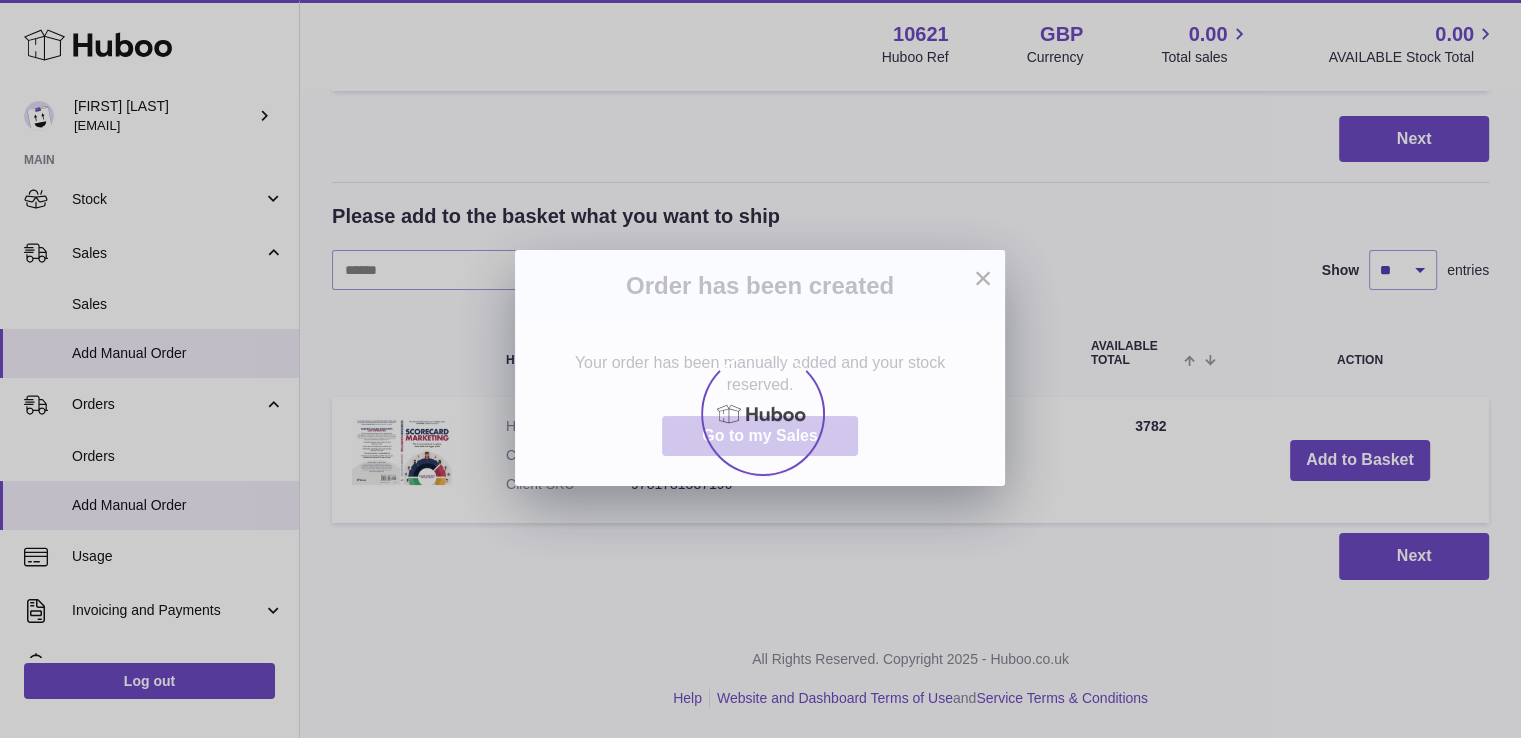 scroll, scrollTop: 0, scrollLeft: 0, axis: both 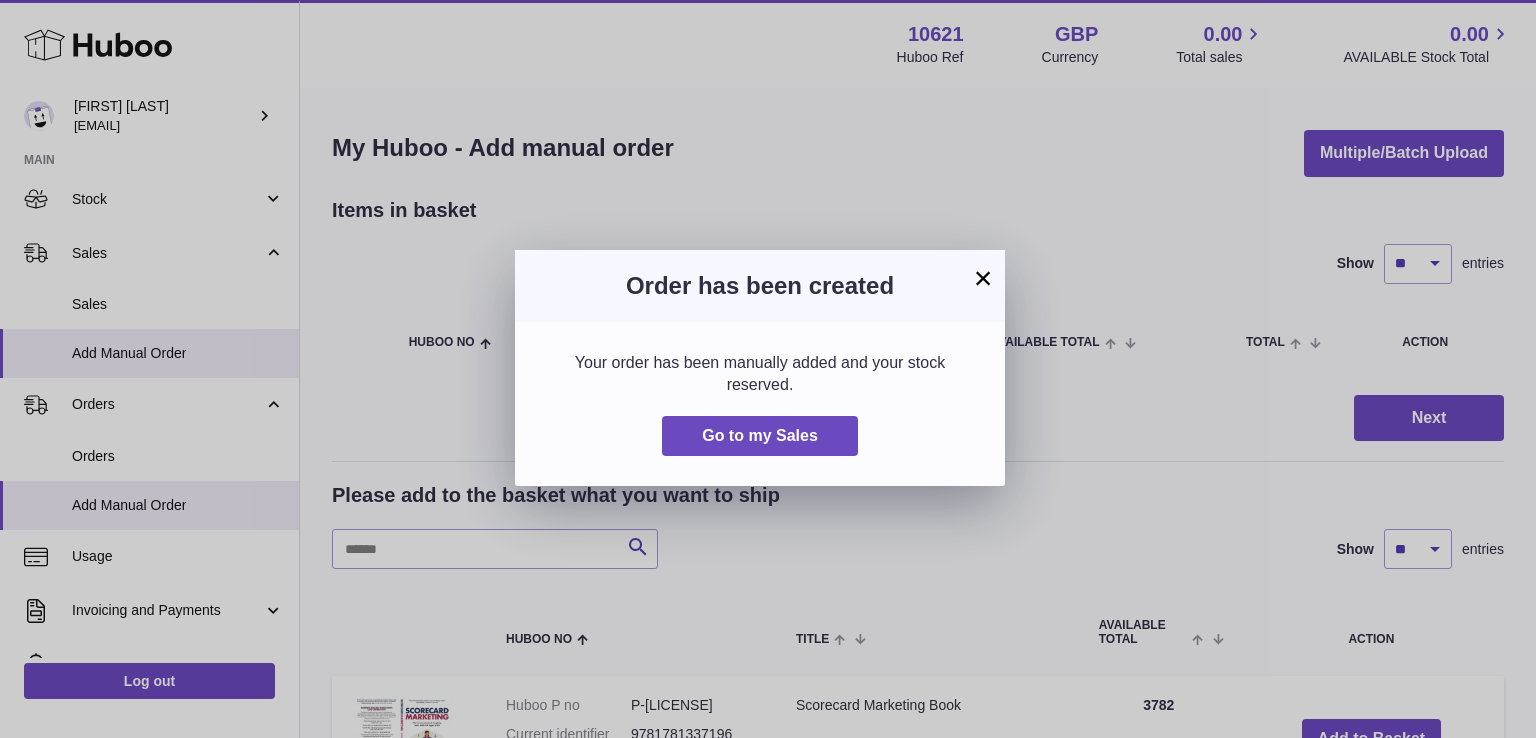 click on "×" at bounding box center (983, 278) 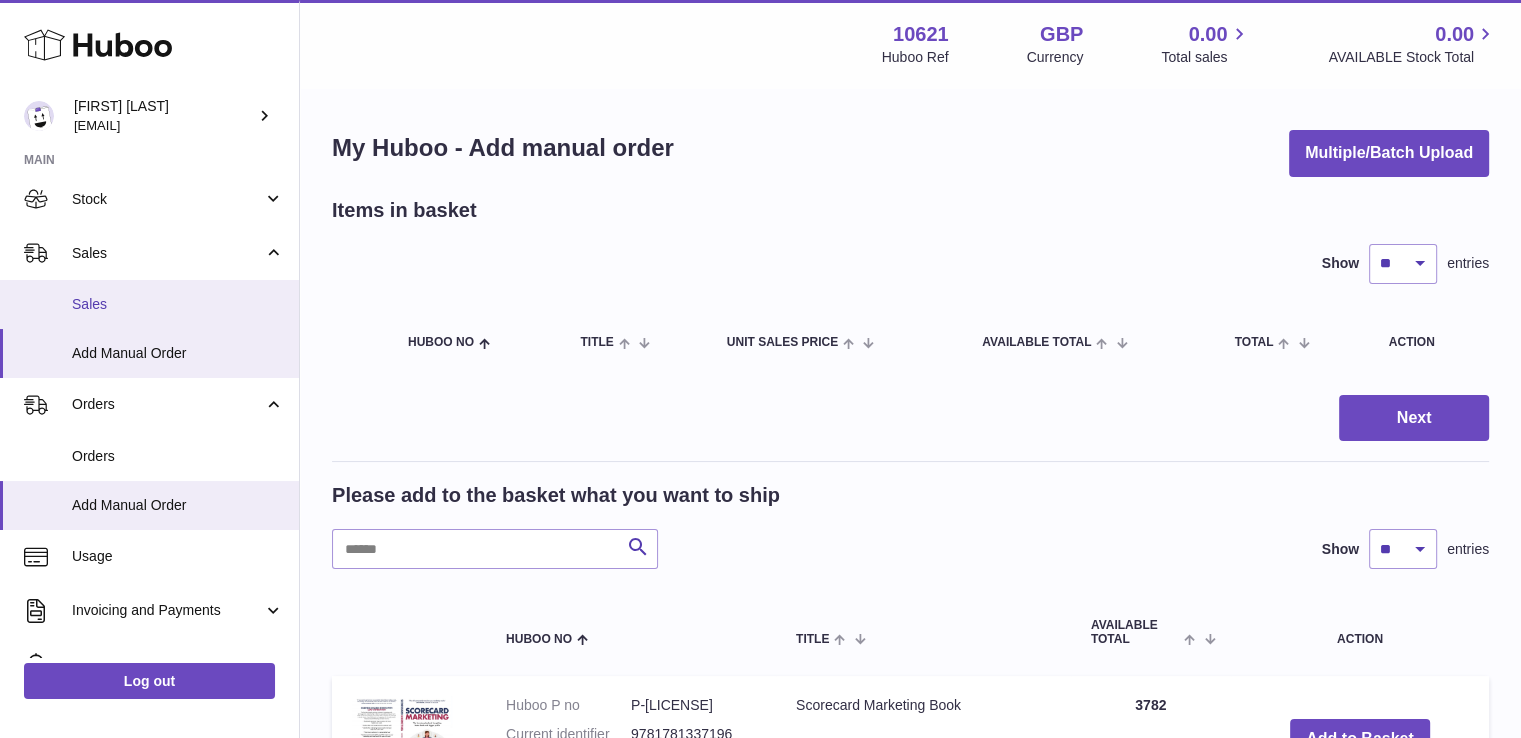 click on "Sales" at bounding box center [178, 304] 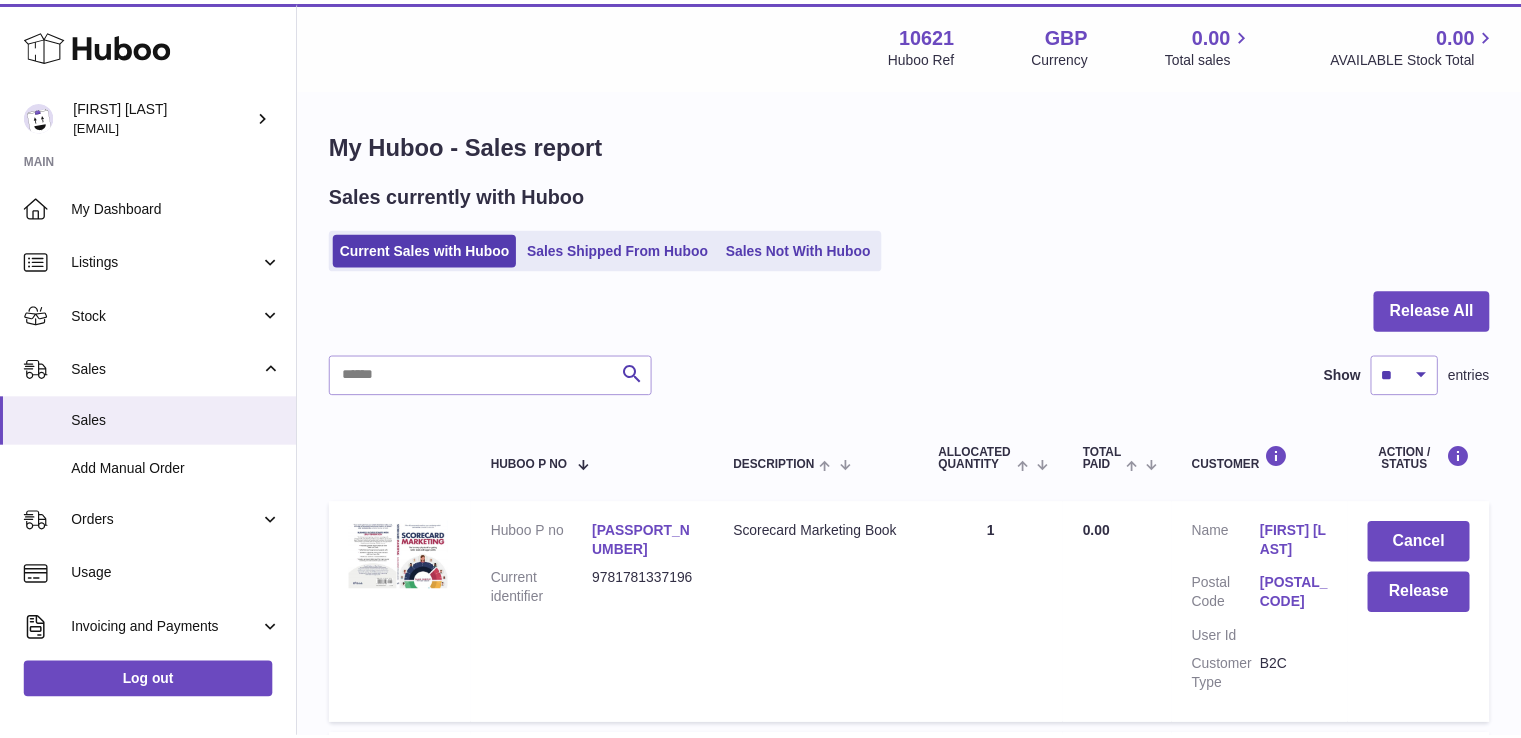 scroll, scrollTop: 0, scrollLeft: 0, axis: both 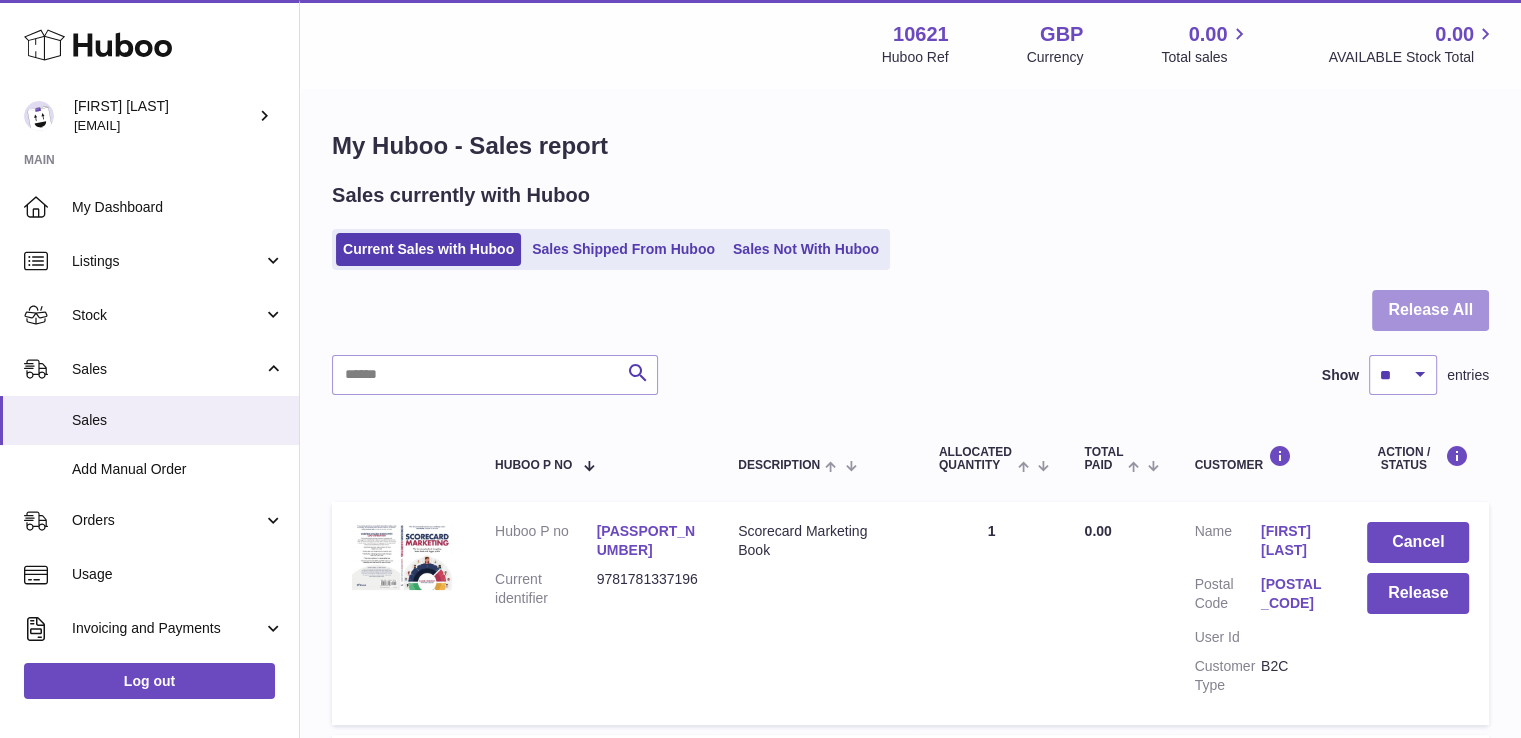 click on "Release All" at bounding box center [1430, 310] 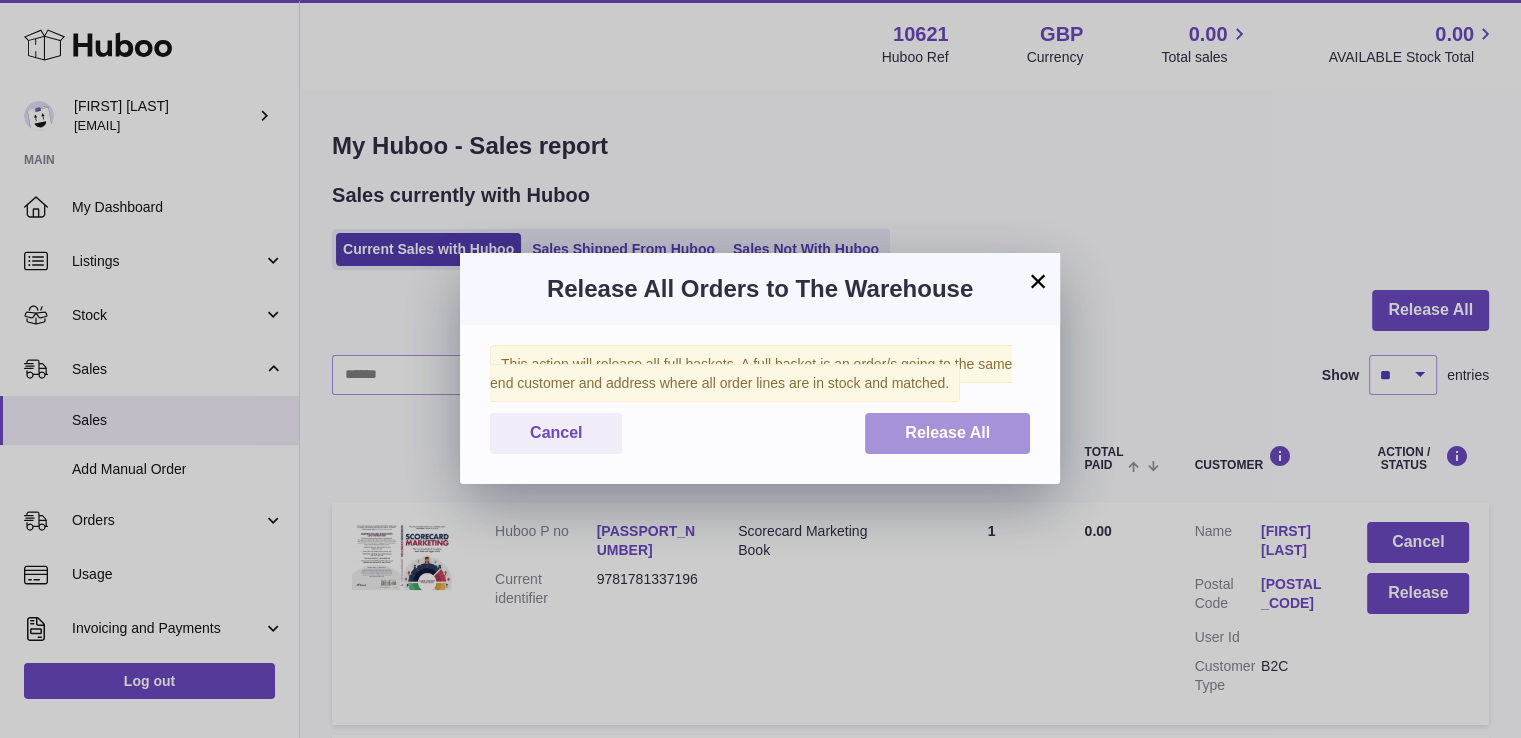 click on "Release All" at bounding box center [947, 433] 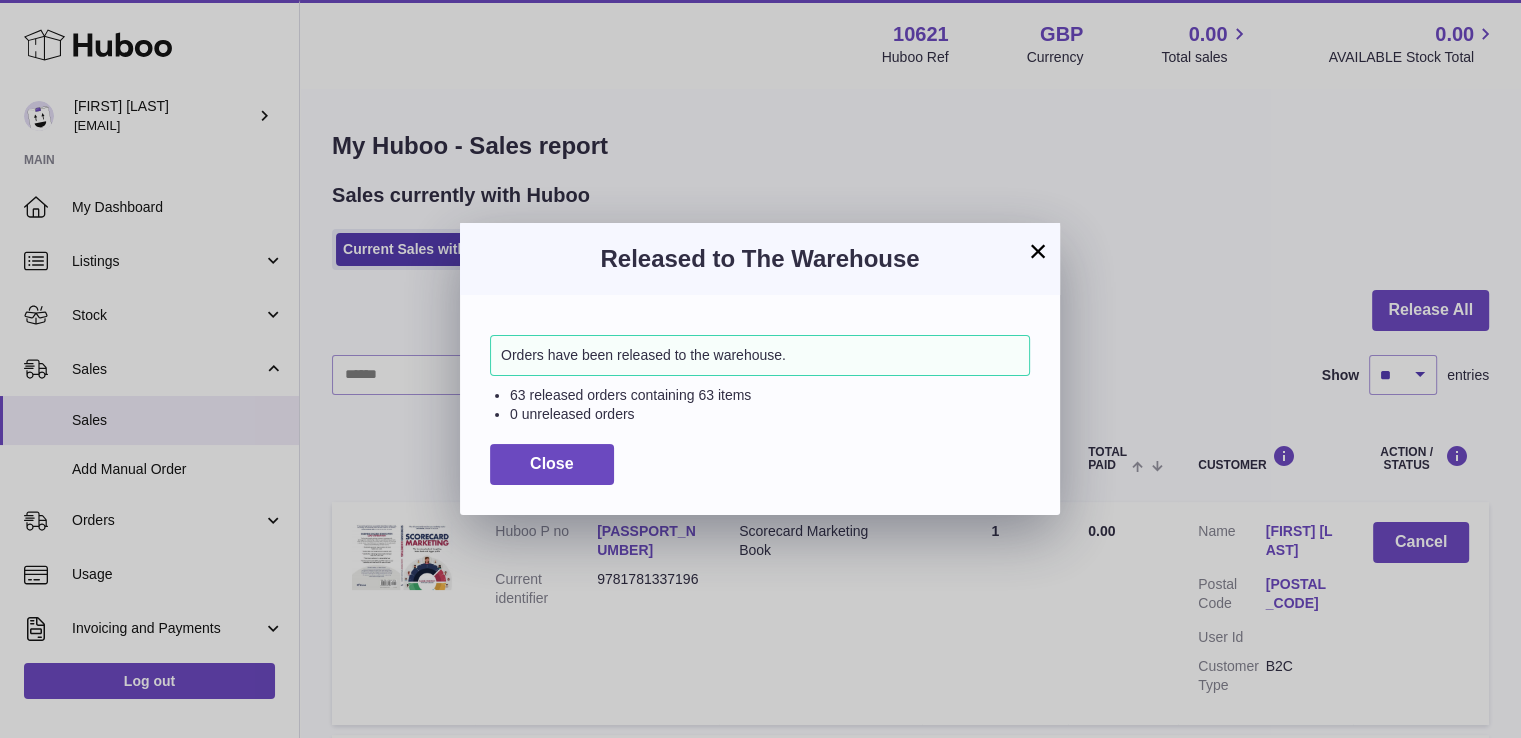 click on "×" at bounding box center [1038, 251] 